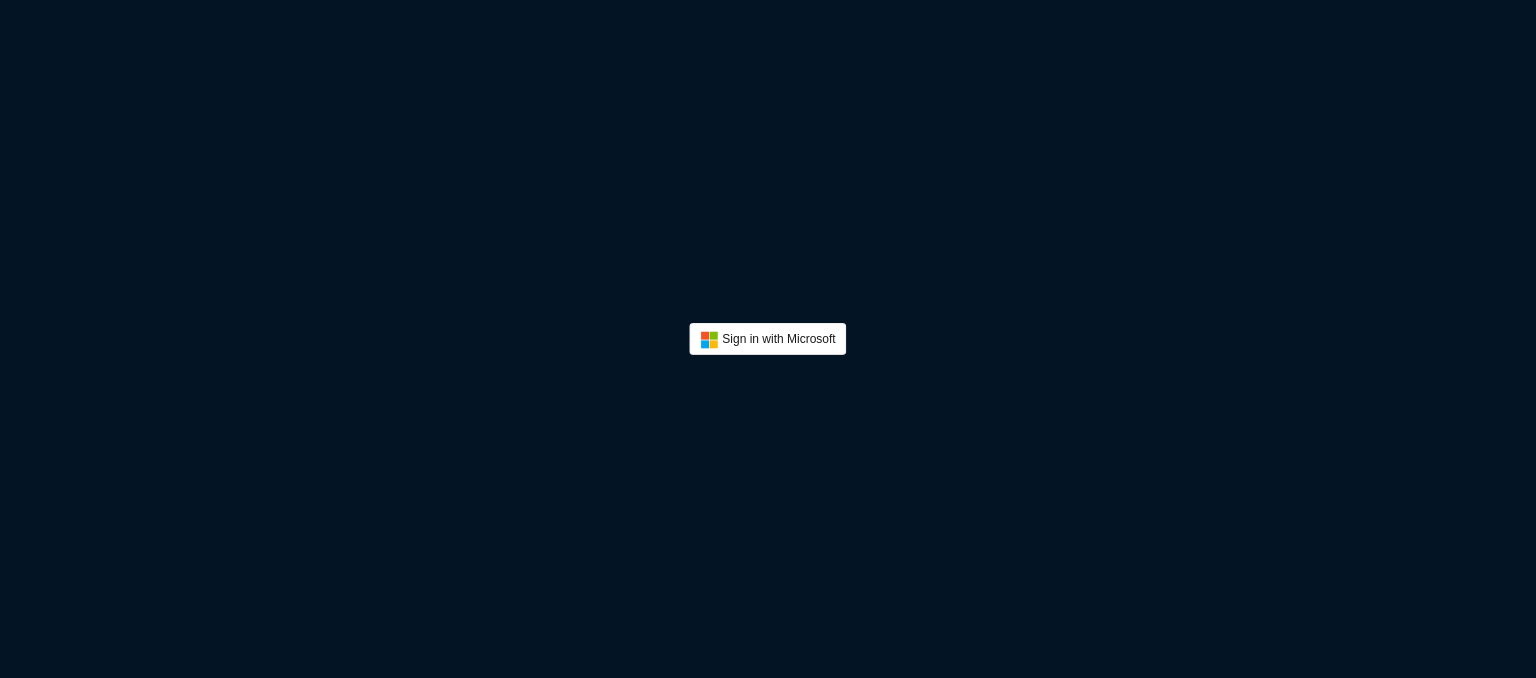 scroll, scrollTop: 0, scrollLeft: 0, axis: both 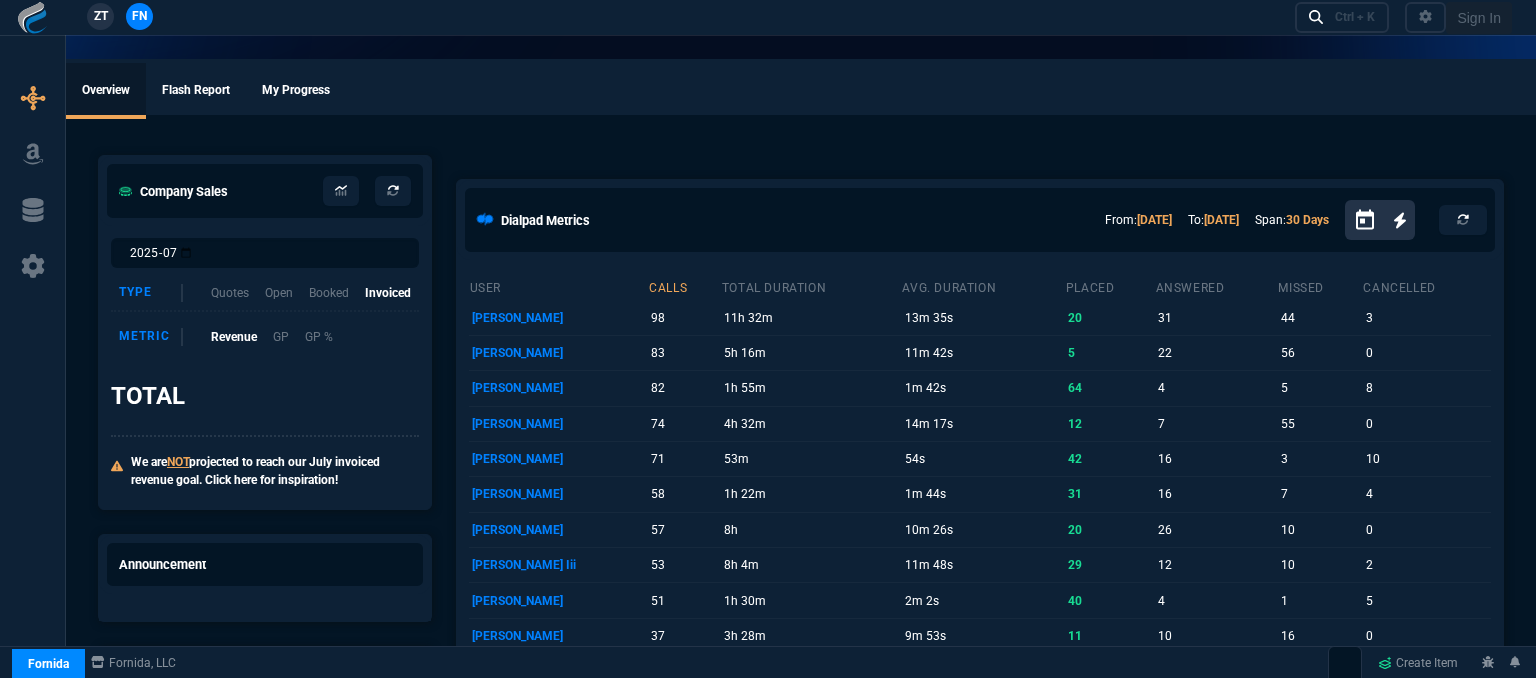 select on "12: [PERSON_NAME]" 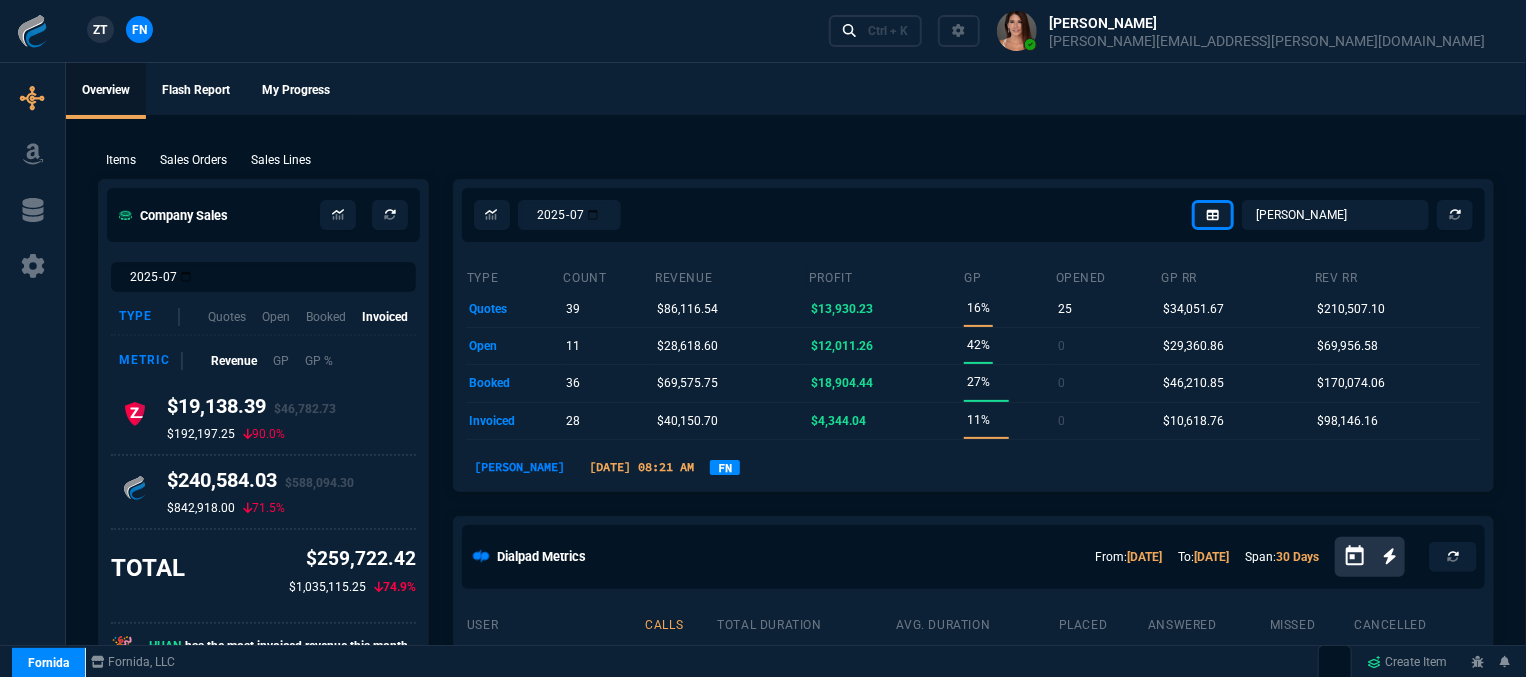 type 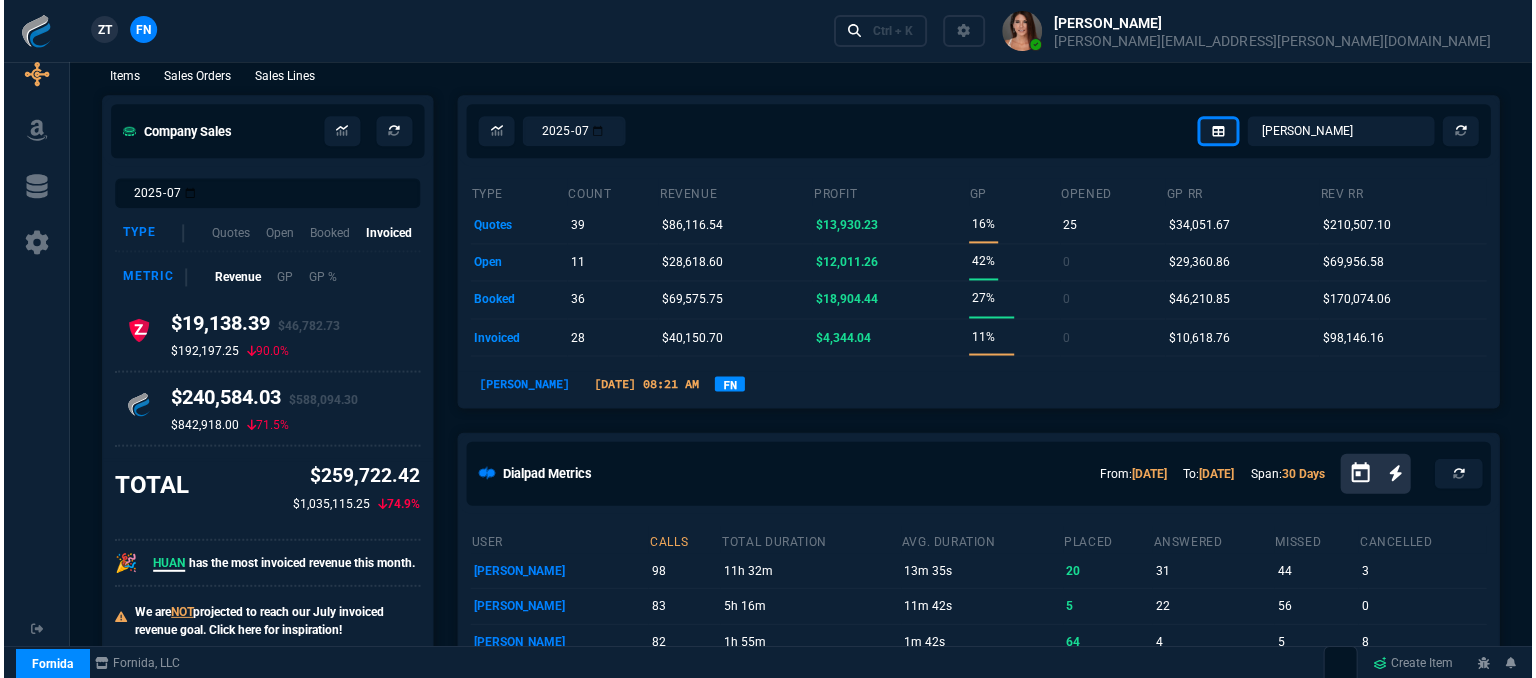 scroll, scrollTop: 0, scrollLeft: 0, axis: both 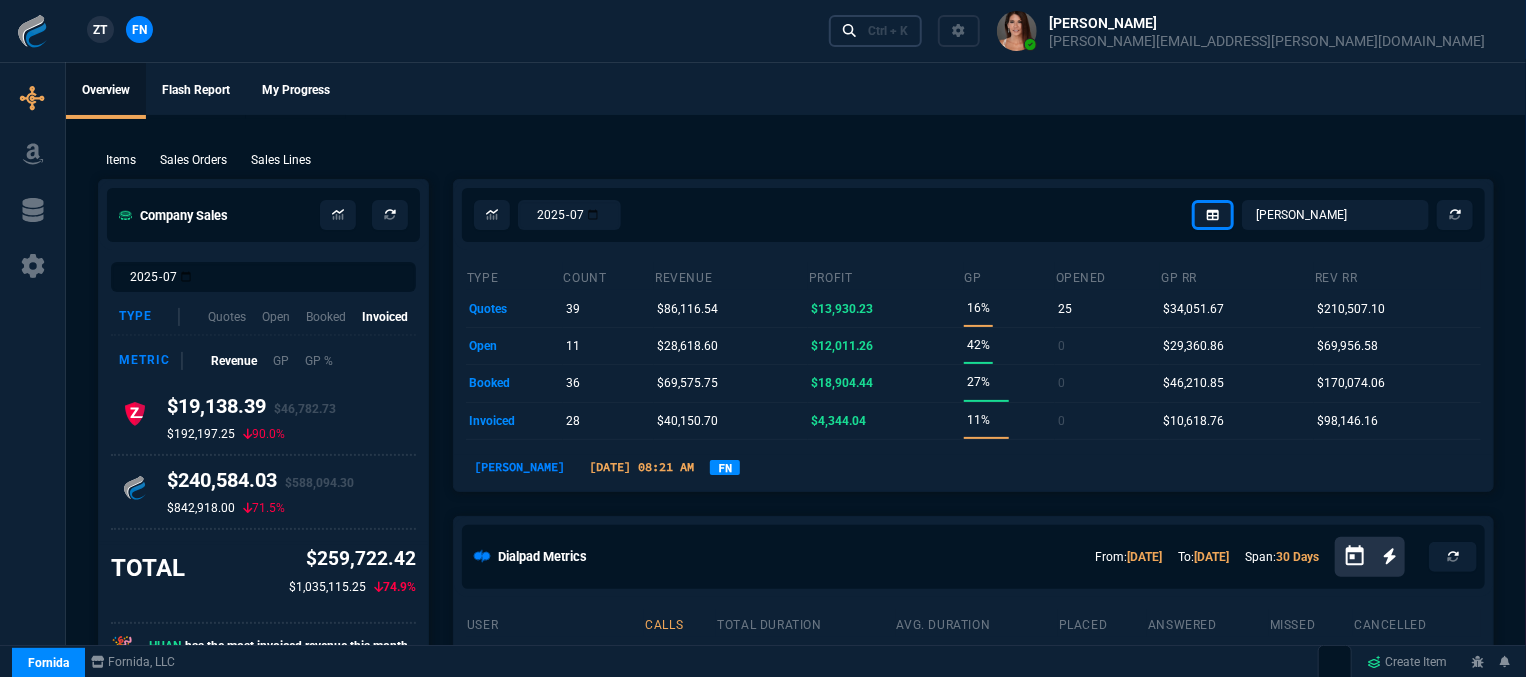click on "Ctrl + K" at bounding box center [888, 31] 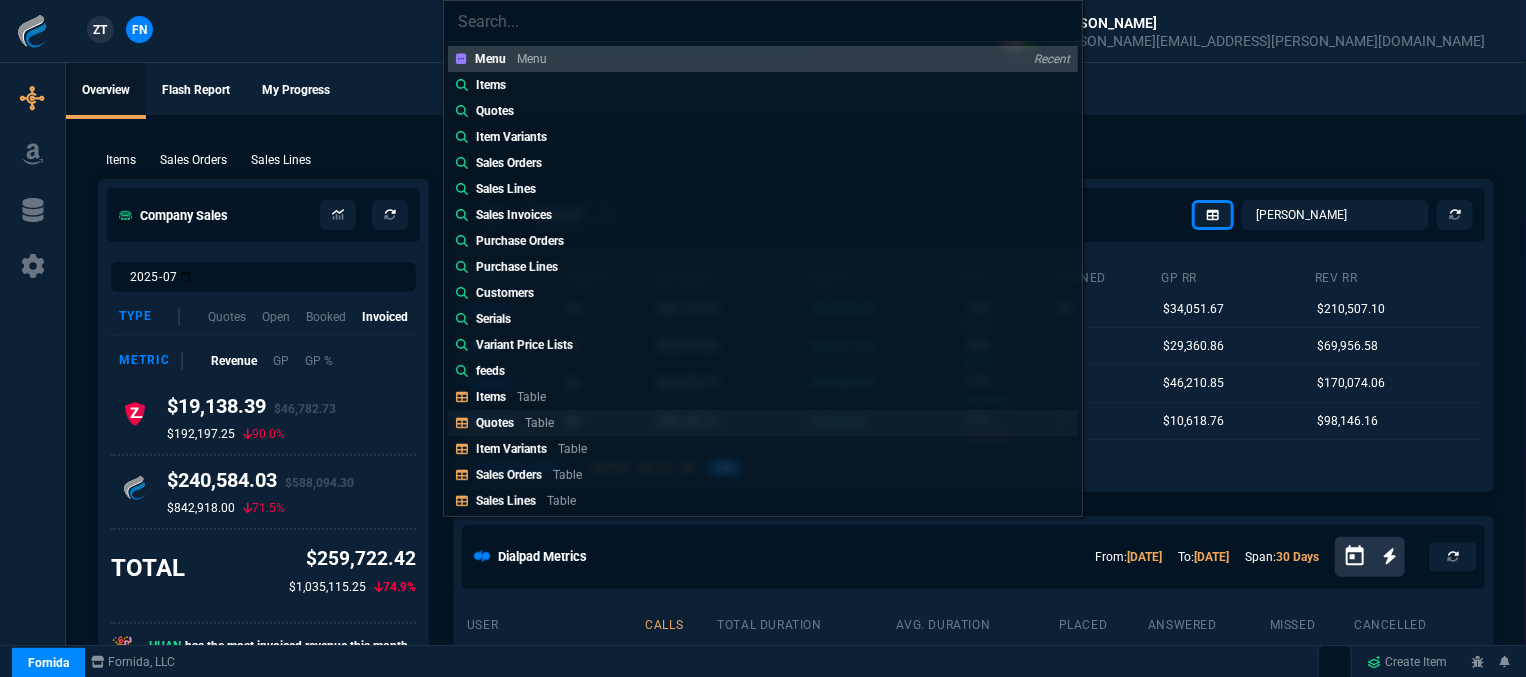 click on "Quotes
Table" at bounding box center (763, 423) 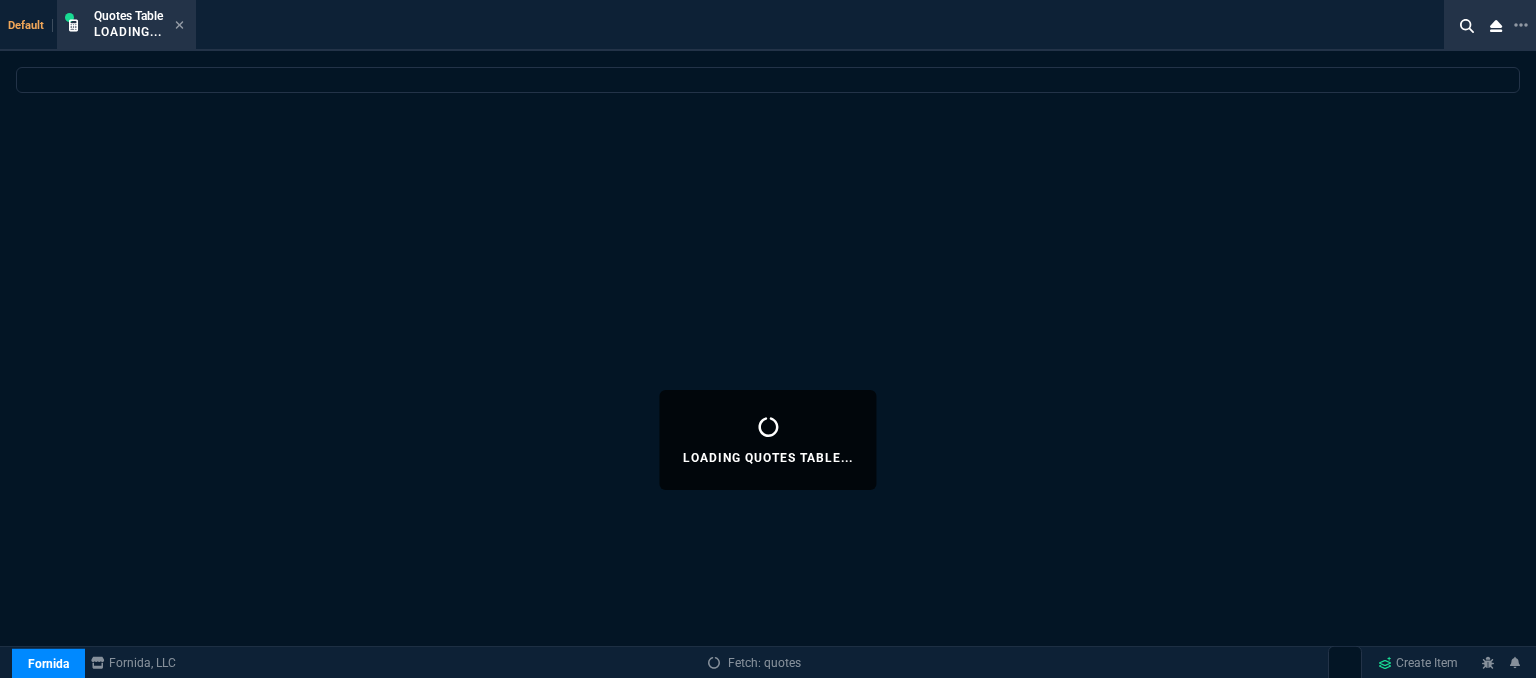select 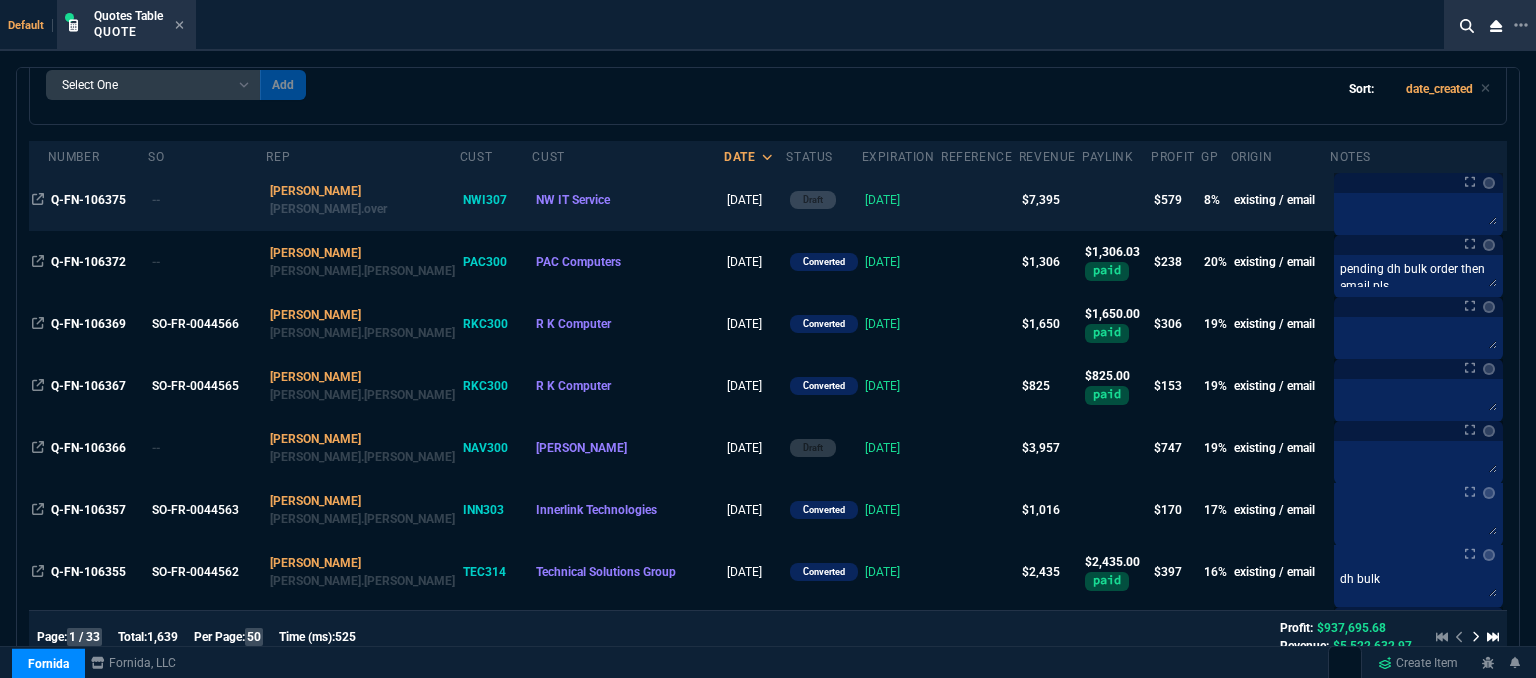 scroll, scrollTop: 0, scrollLeft: 0, axis: both 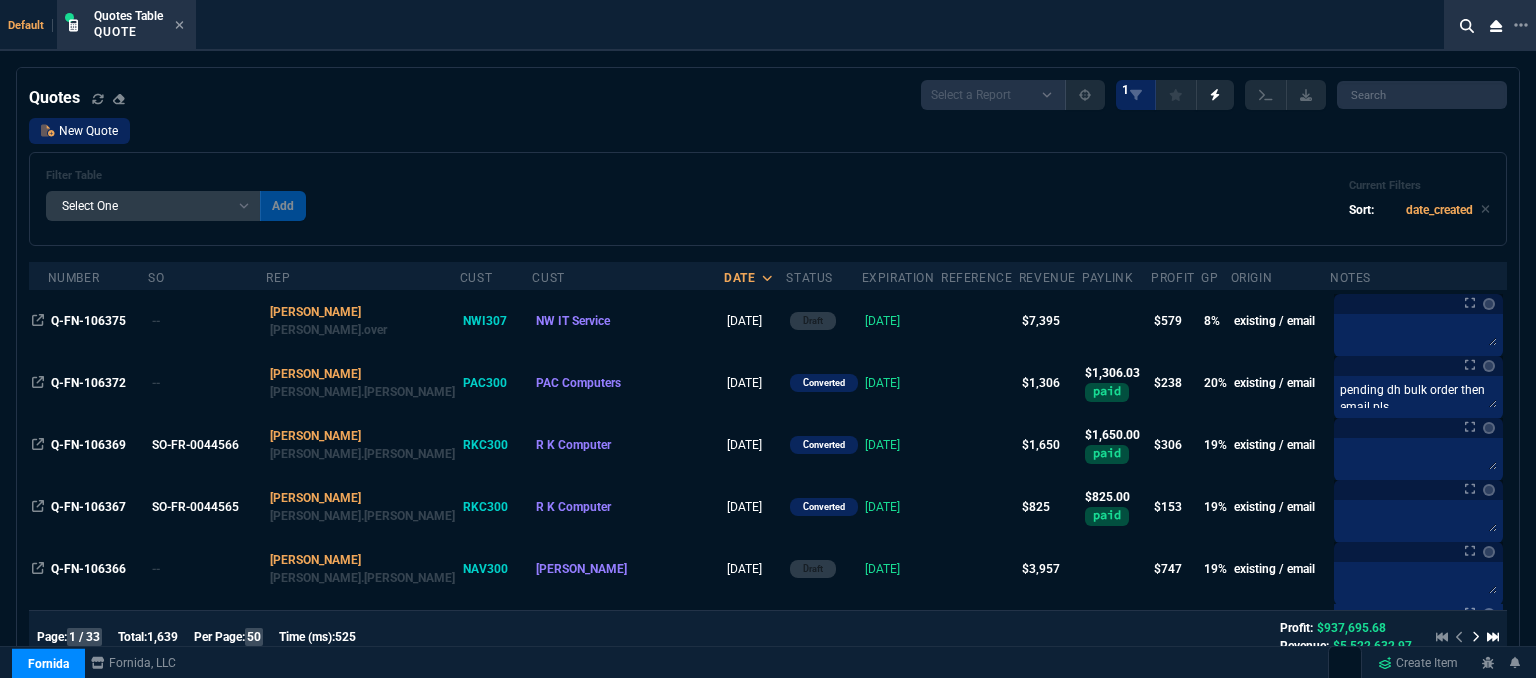 click on "New Quote" at bounding box center [79, 131] 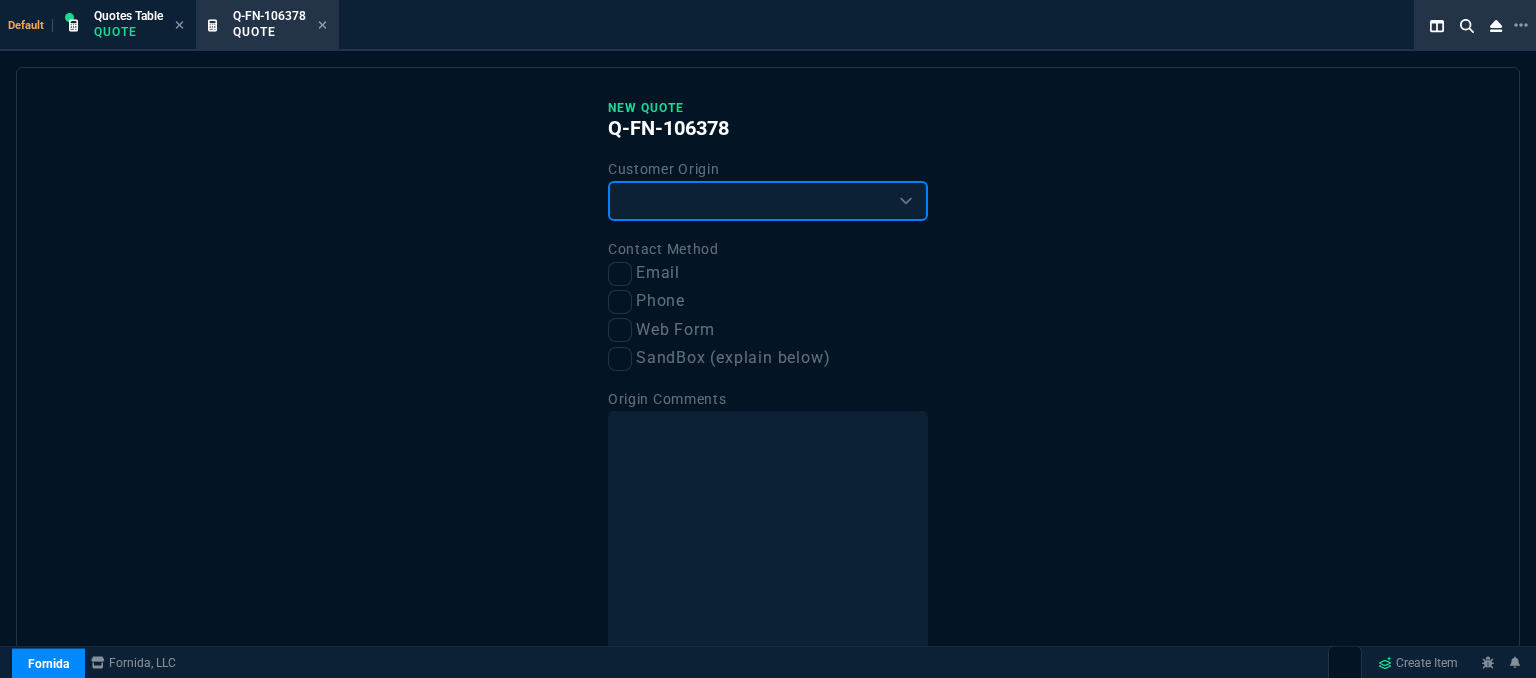 click on "Existing Customer Amazon Lead (first order) Website Lead (first order) Called (first order) Referral (first order) SandBox (explain below)" at bounding box center [768, 201] 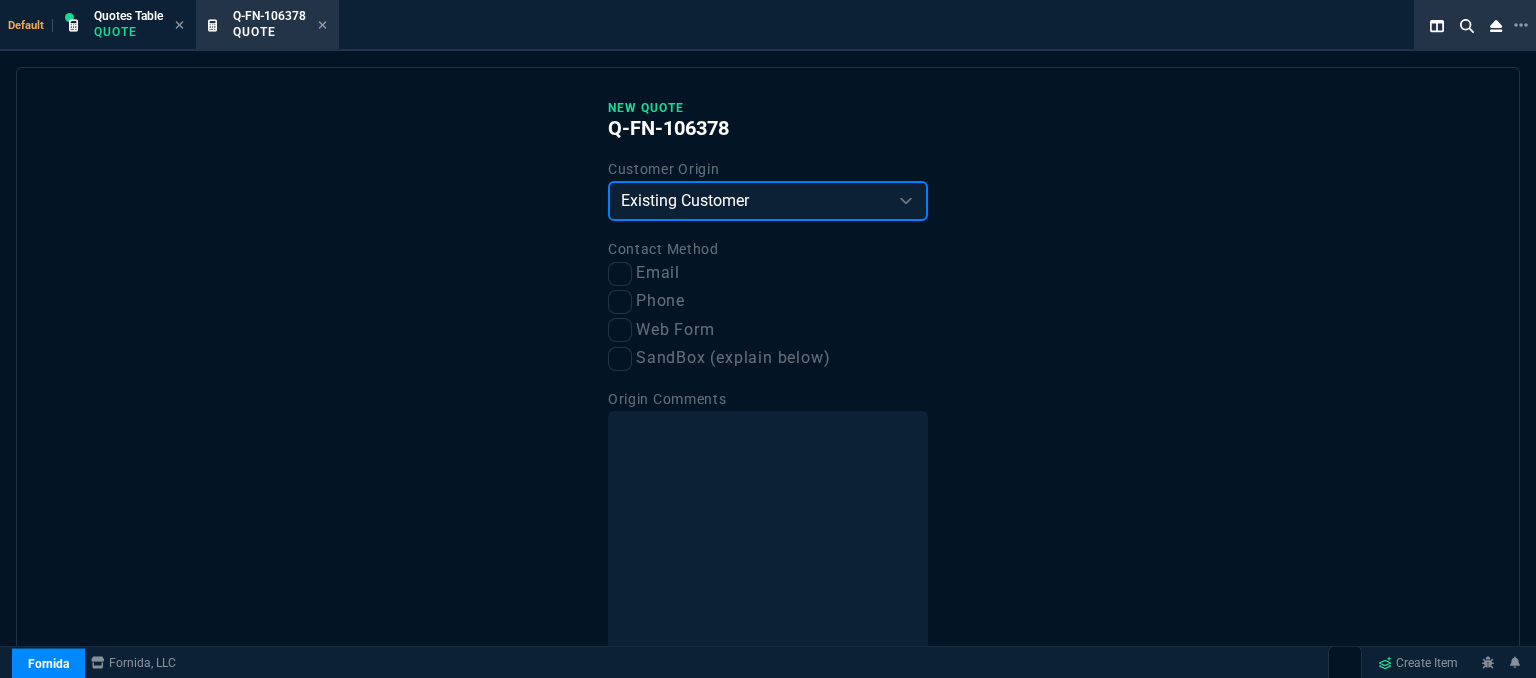 click on "Existing Customer Amazon Lead (first order) Website Lead (first order) Called (first order) Referral (first order) SandBox (explain below)" at bounding box center [768, 201] 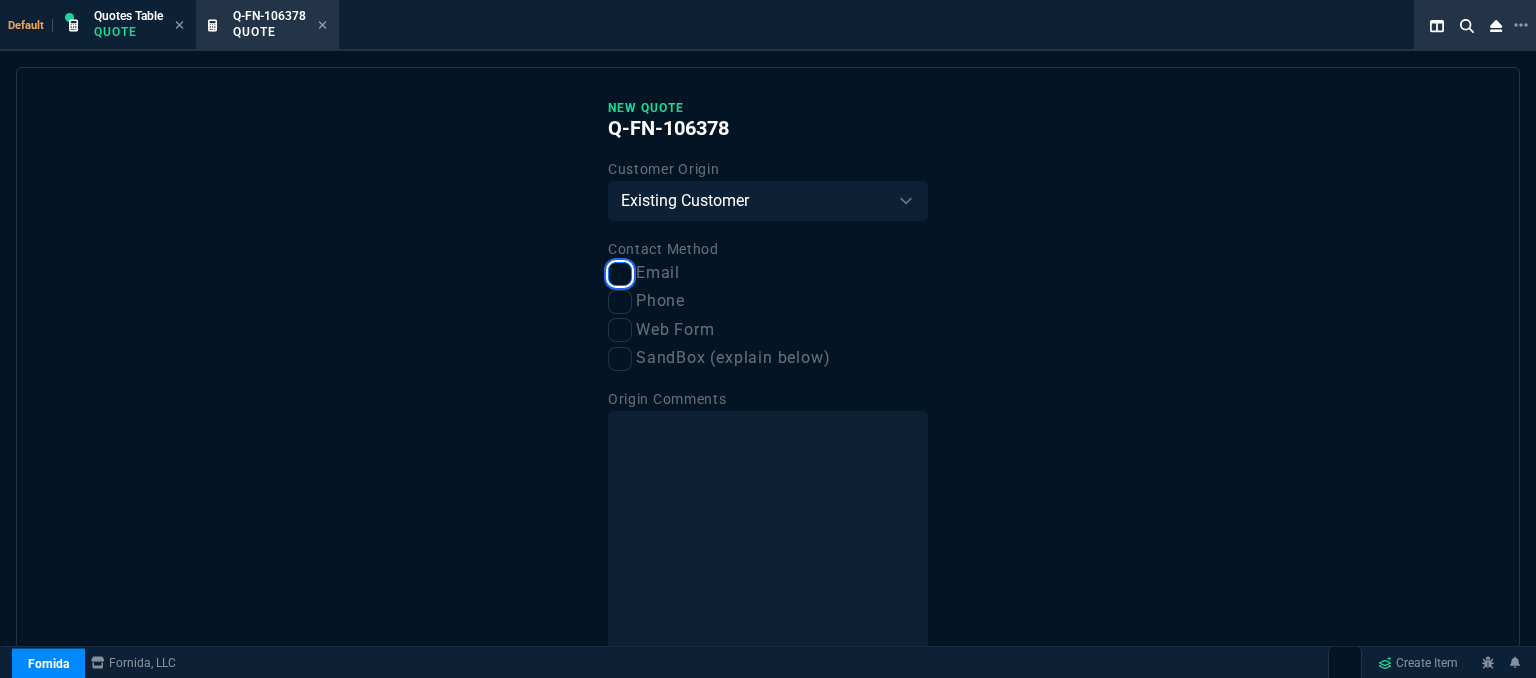 click on "Email" at bounding box center (620, 274) 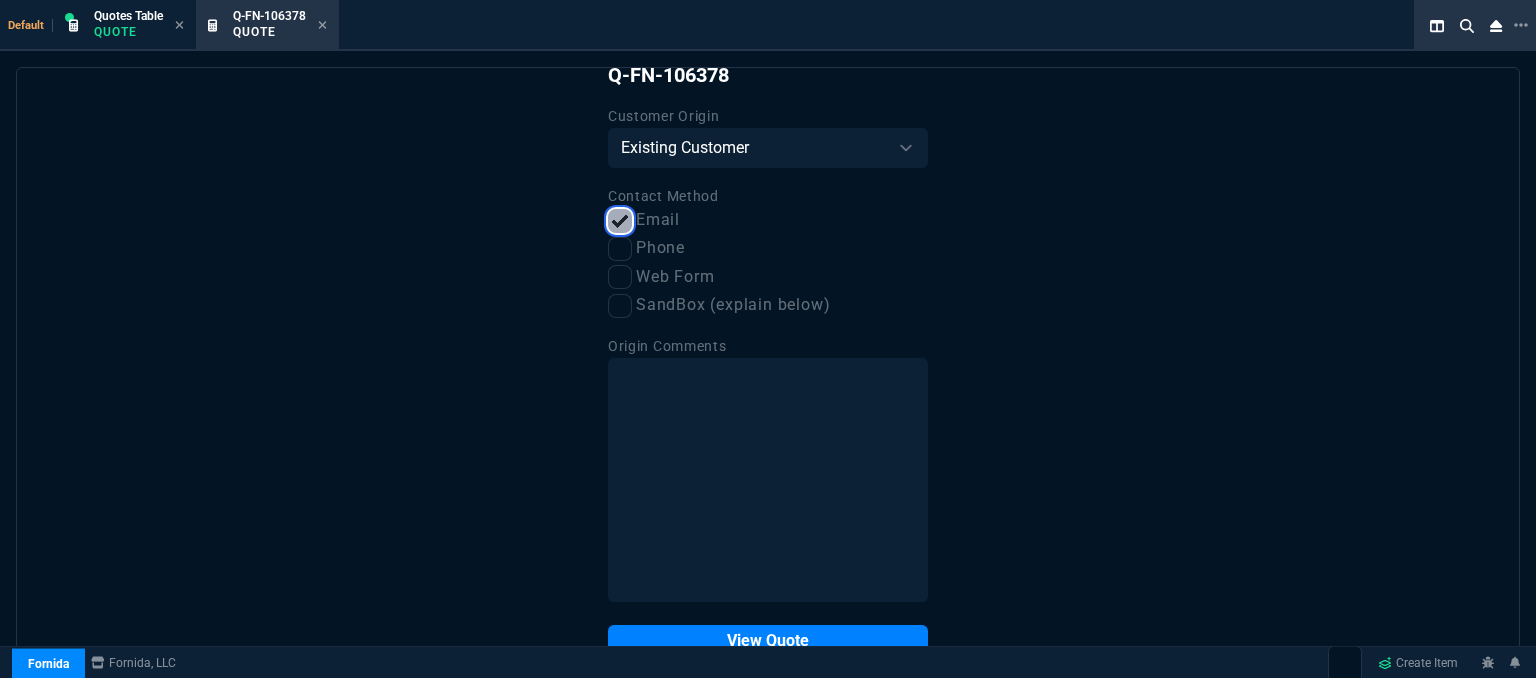 scroll, scrollTop: 101, scrollLeft: 0, axis: vertical 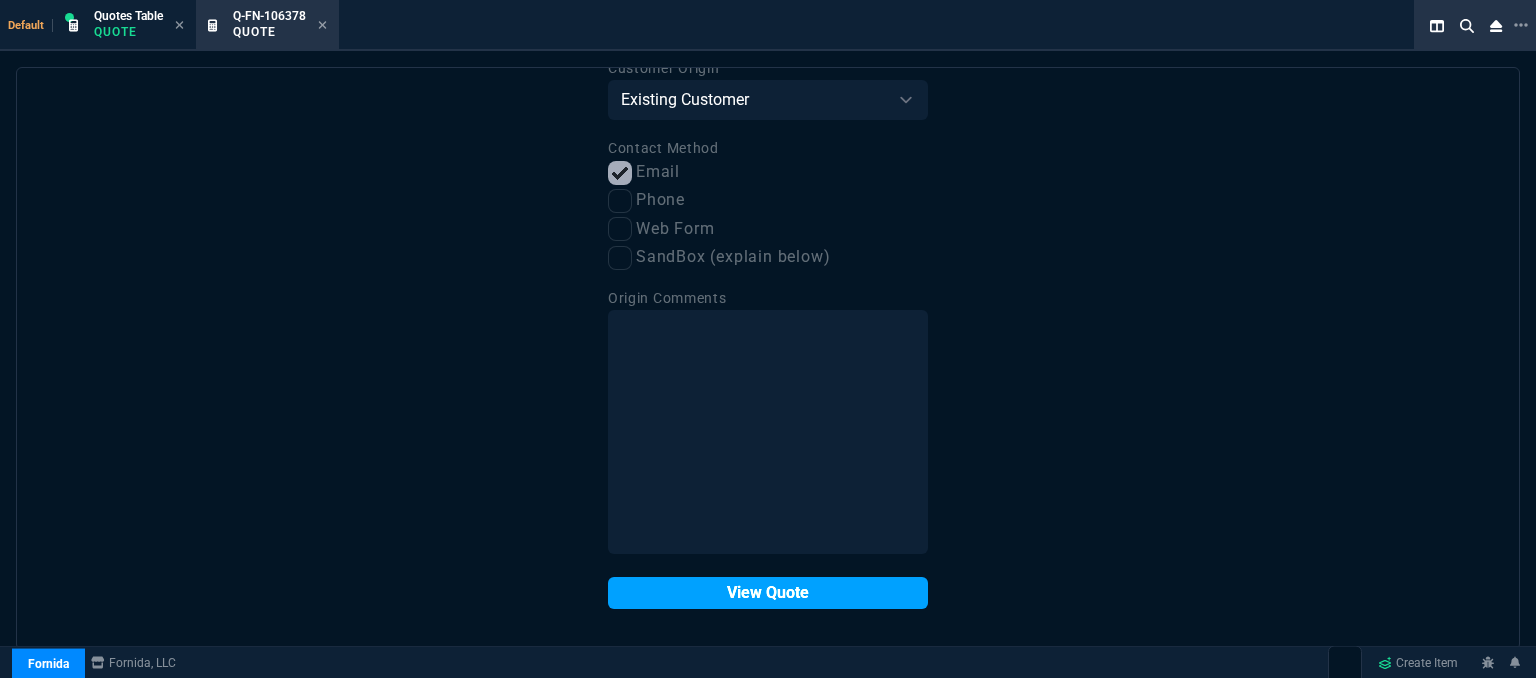 click on "View Quote" at bounding box center (768, 593) 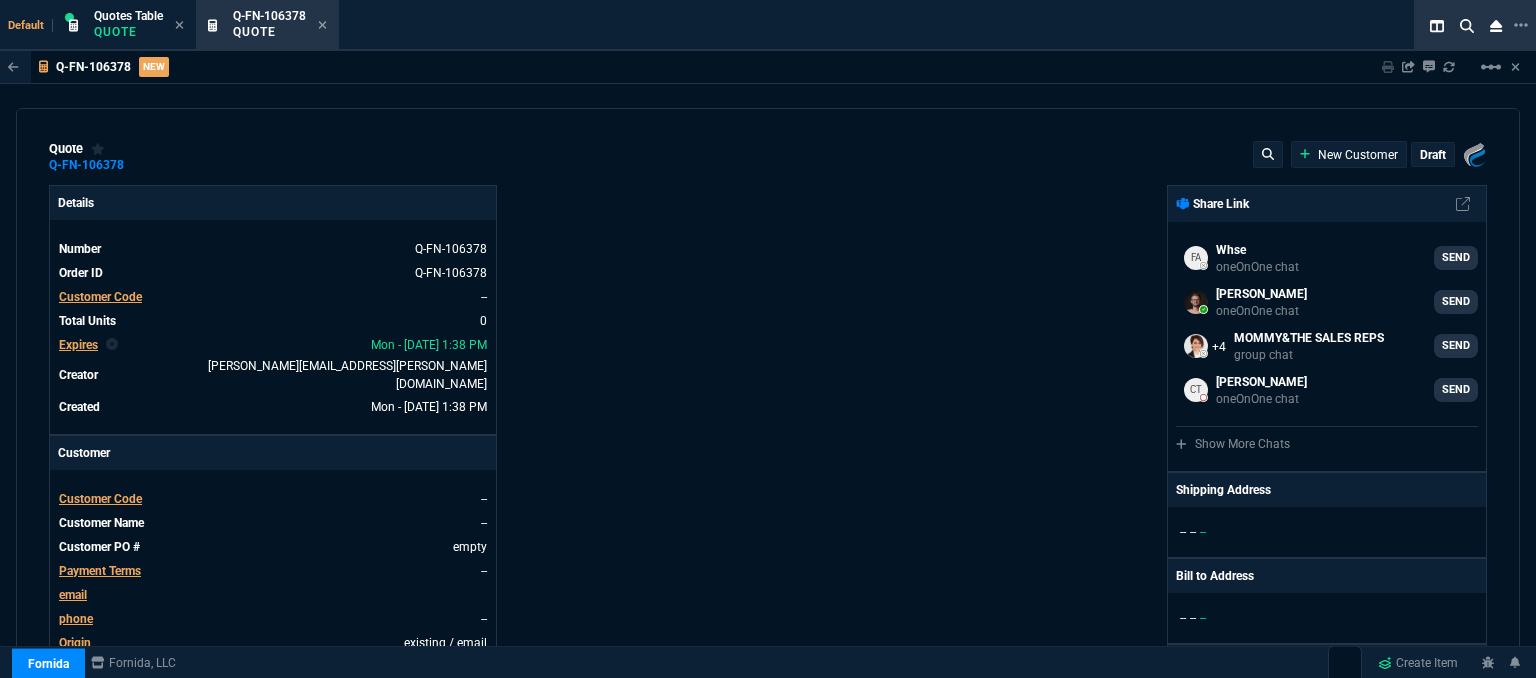 click on "Customer Code" at bounding box center (100, 499) 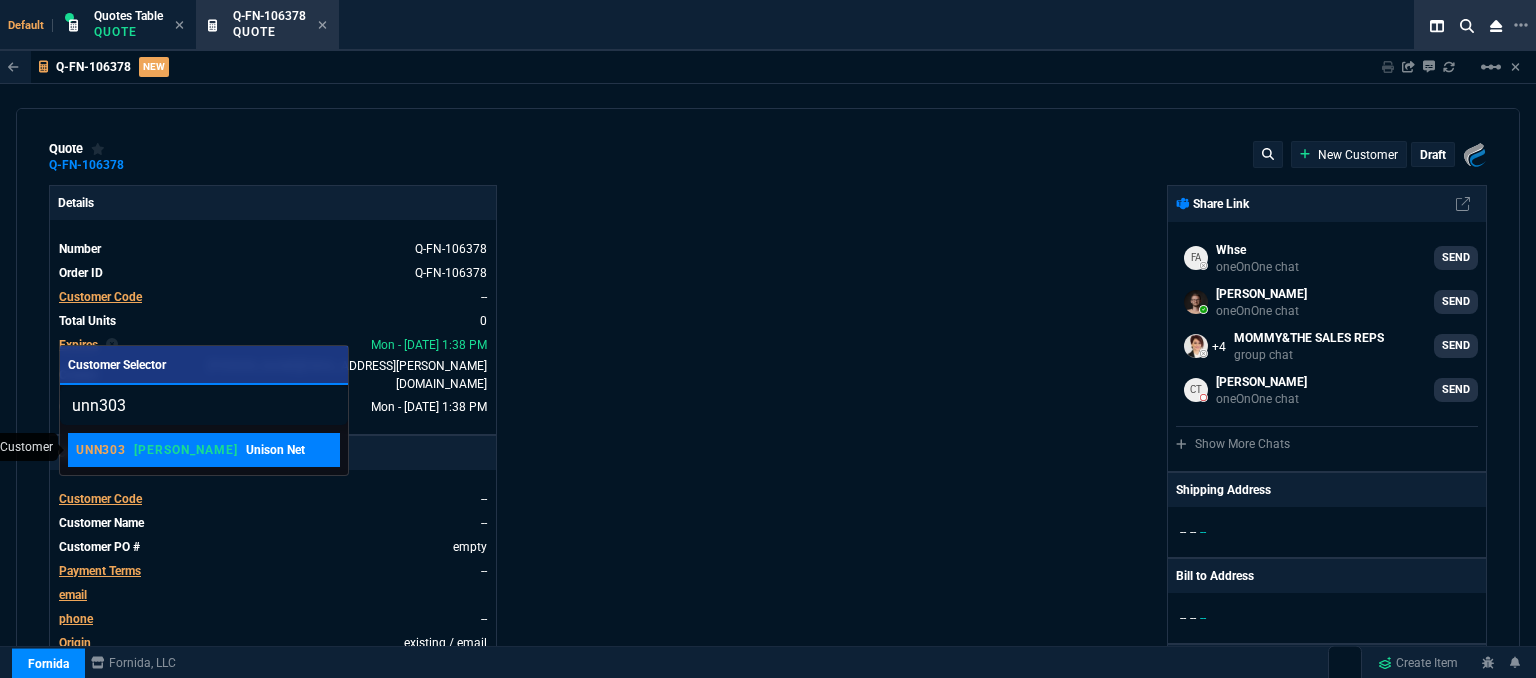 type on "unn303" 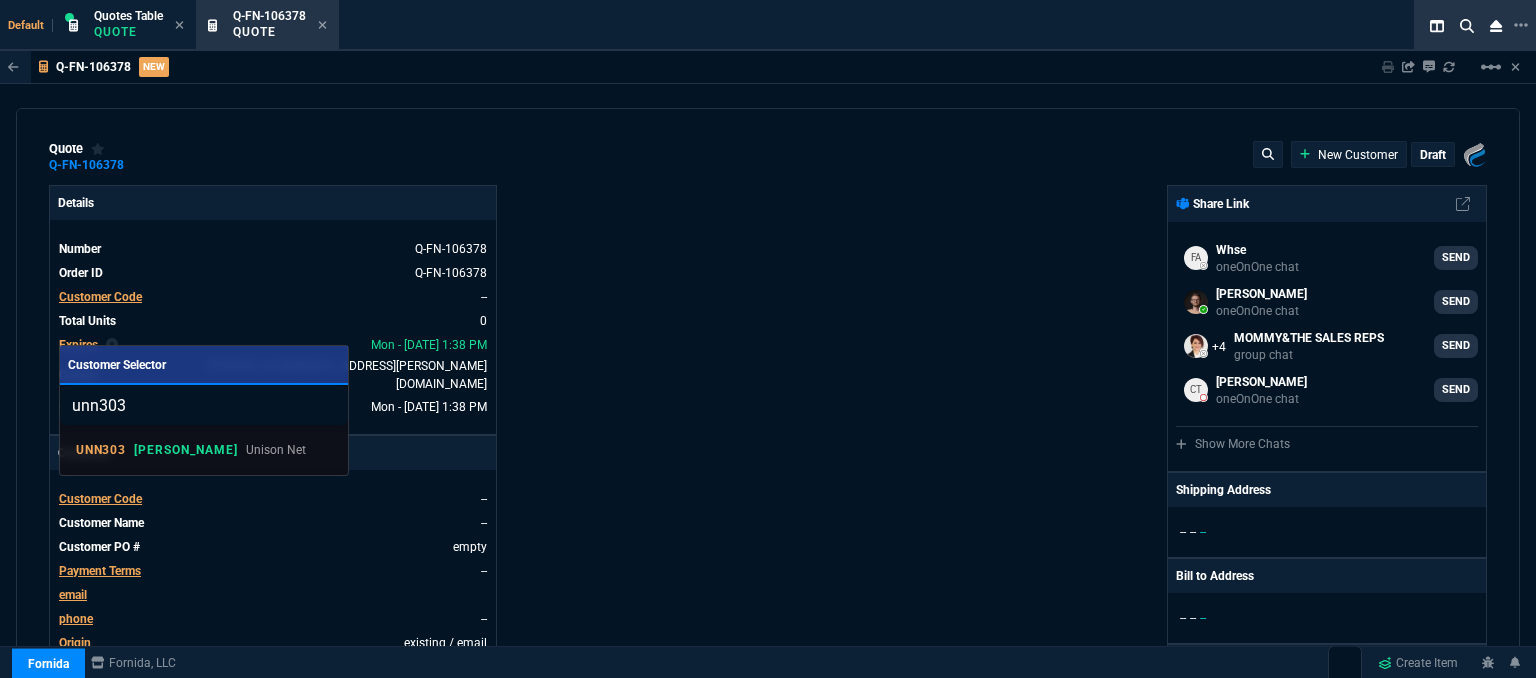 click on "UNN303
ROSS
Unison Net" at bounding box center [204, 450] 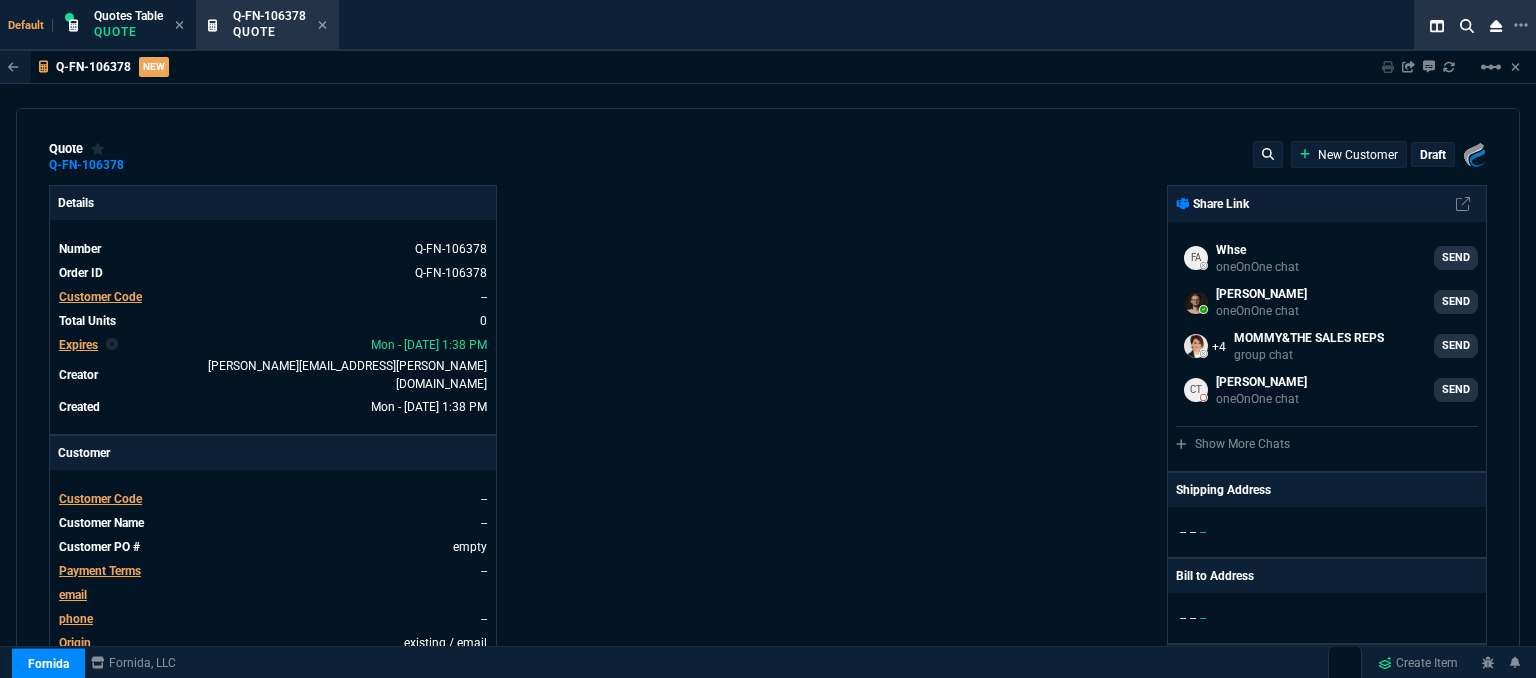 click on "Customer Code" at bounding box center [100, 499] 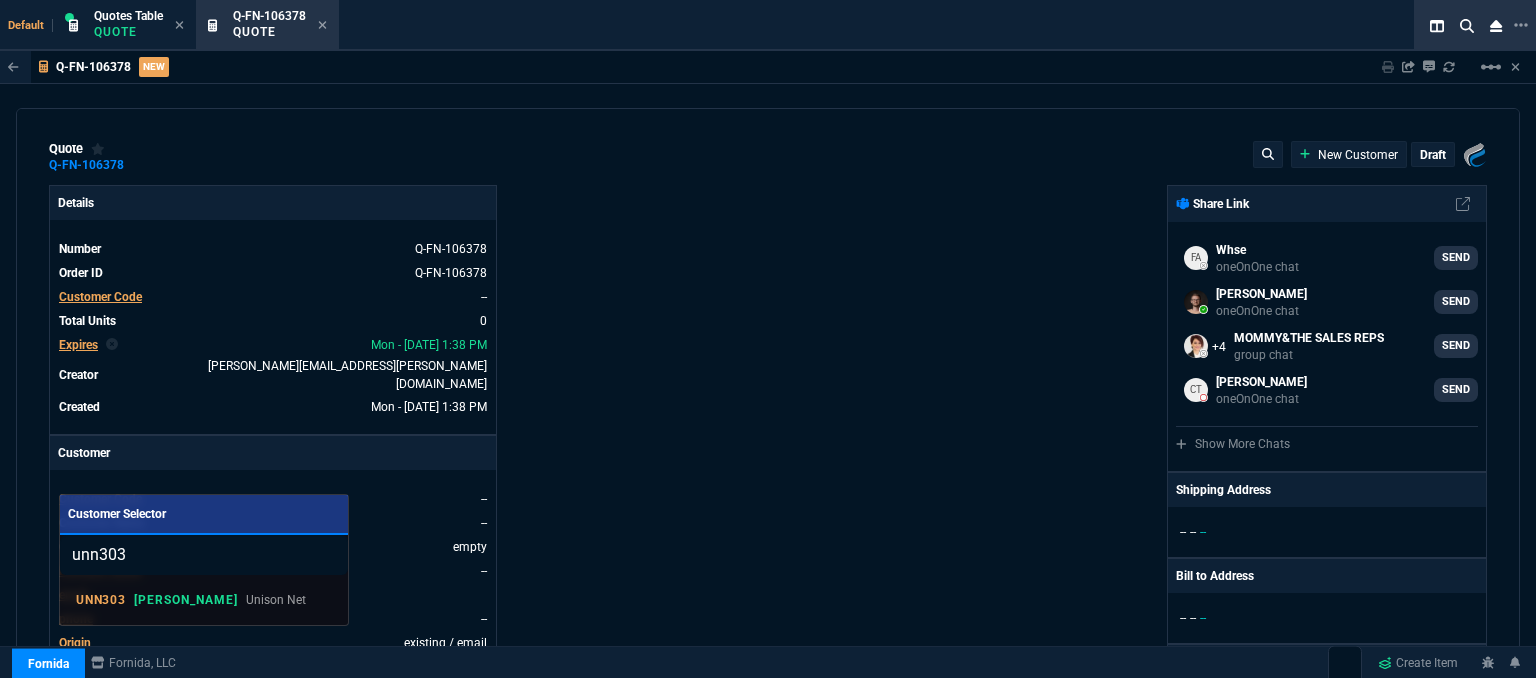 click on "Unison Net" at bounding box center (276, 600) 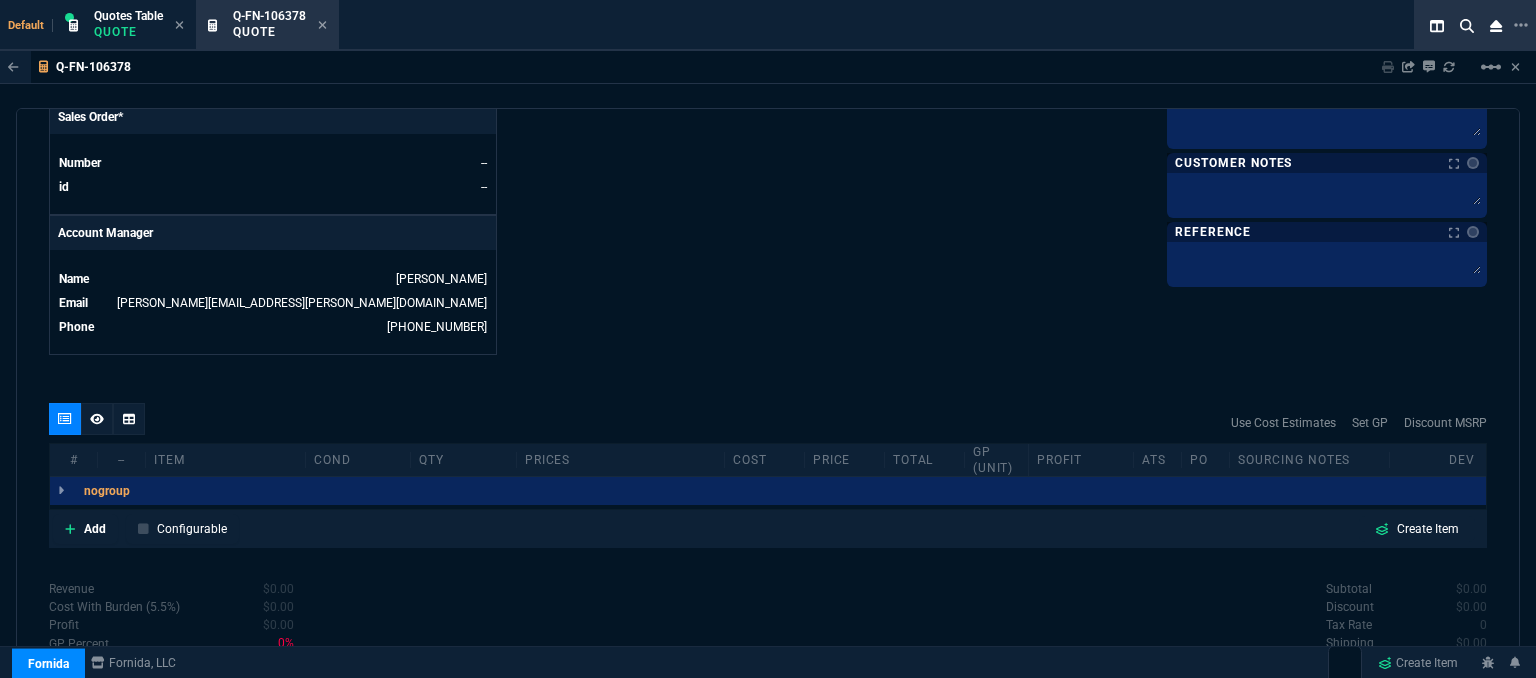 scroll, scrollTop: 958, scrollLeft: 0, axis: vertical 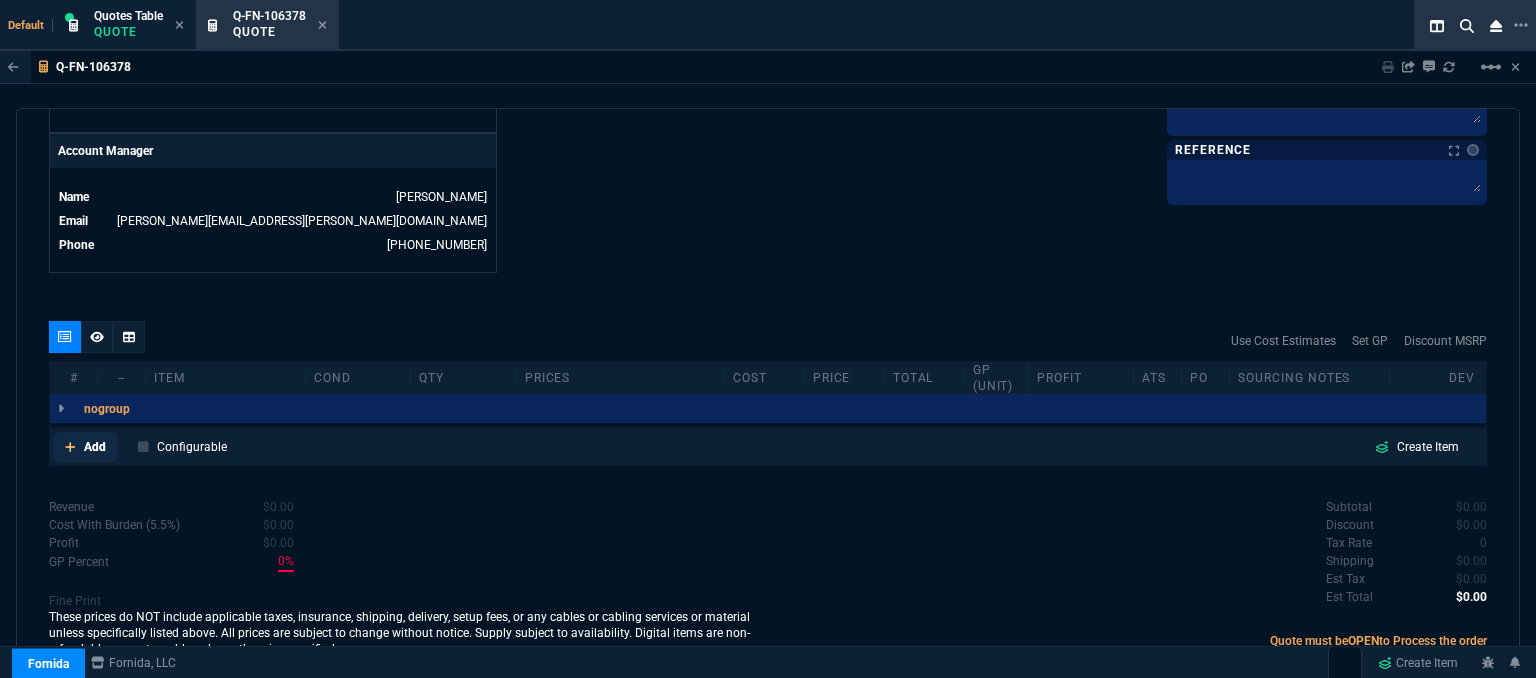 click at bounding box center [70, 447] 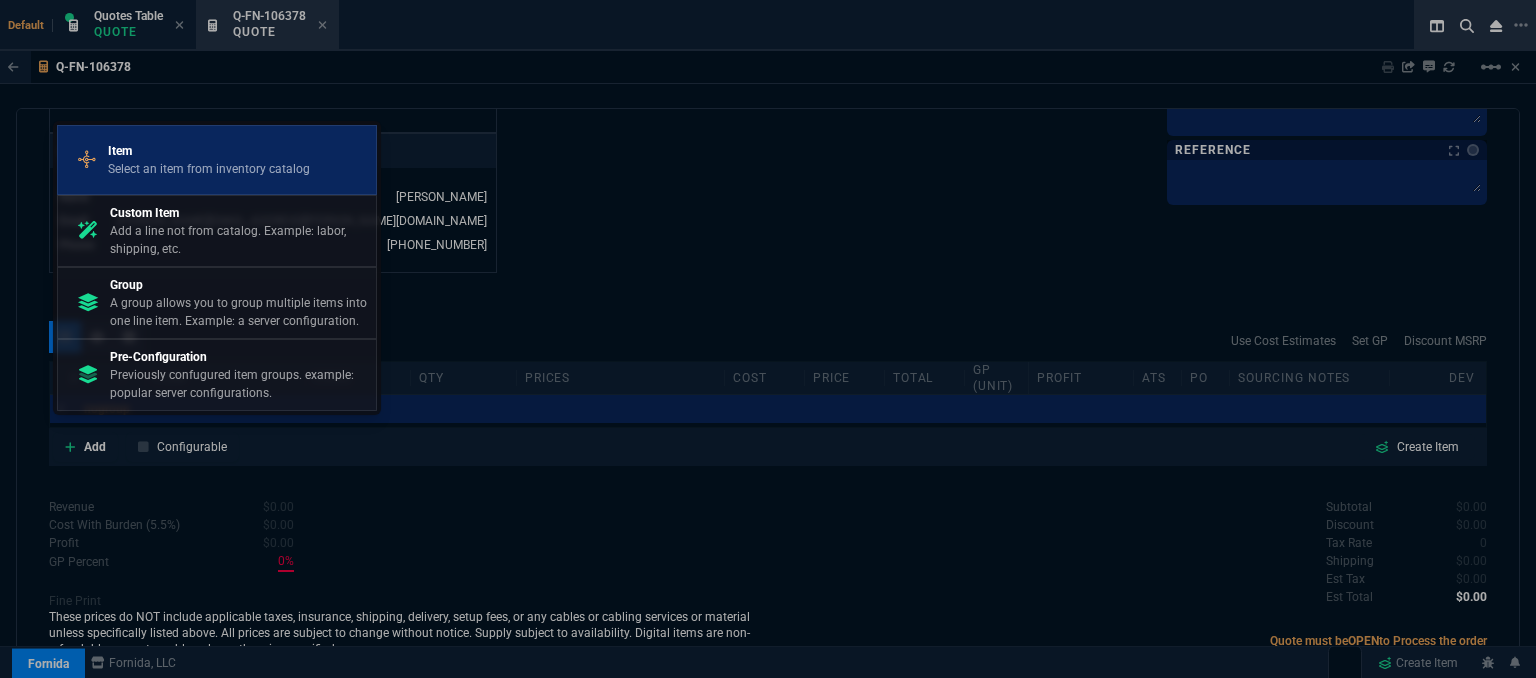 click on "Select an item from inventory catalog" at bounding box center [209, 169] 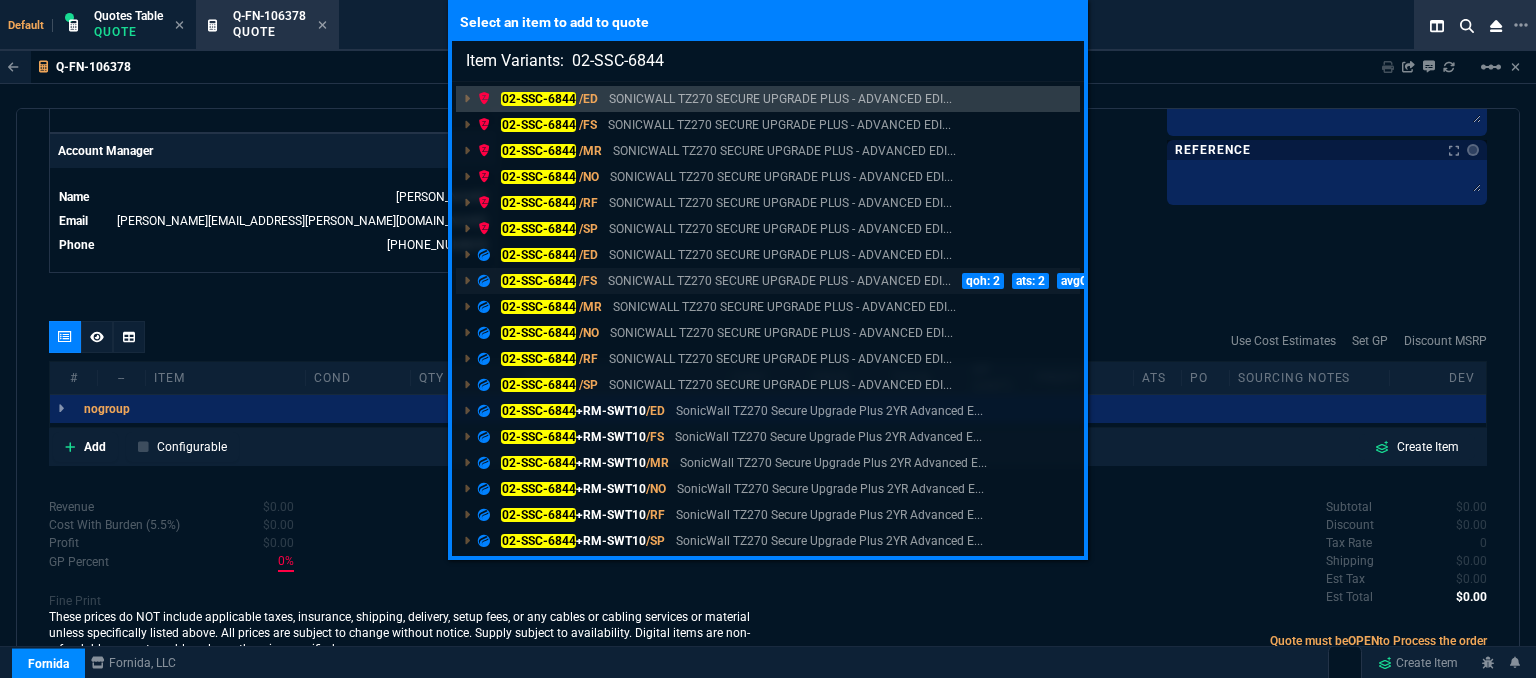 type on "Item Variants:  02-SSC-6844" 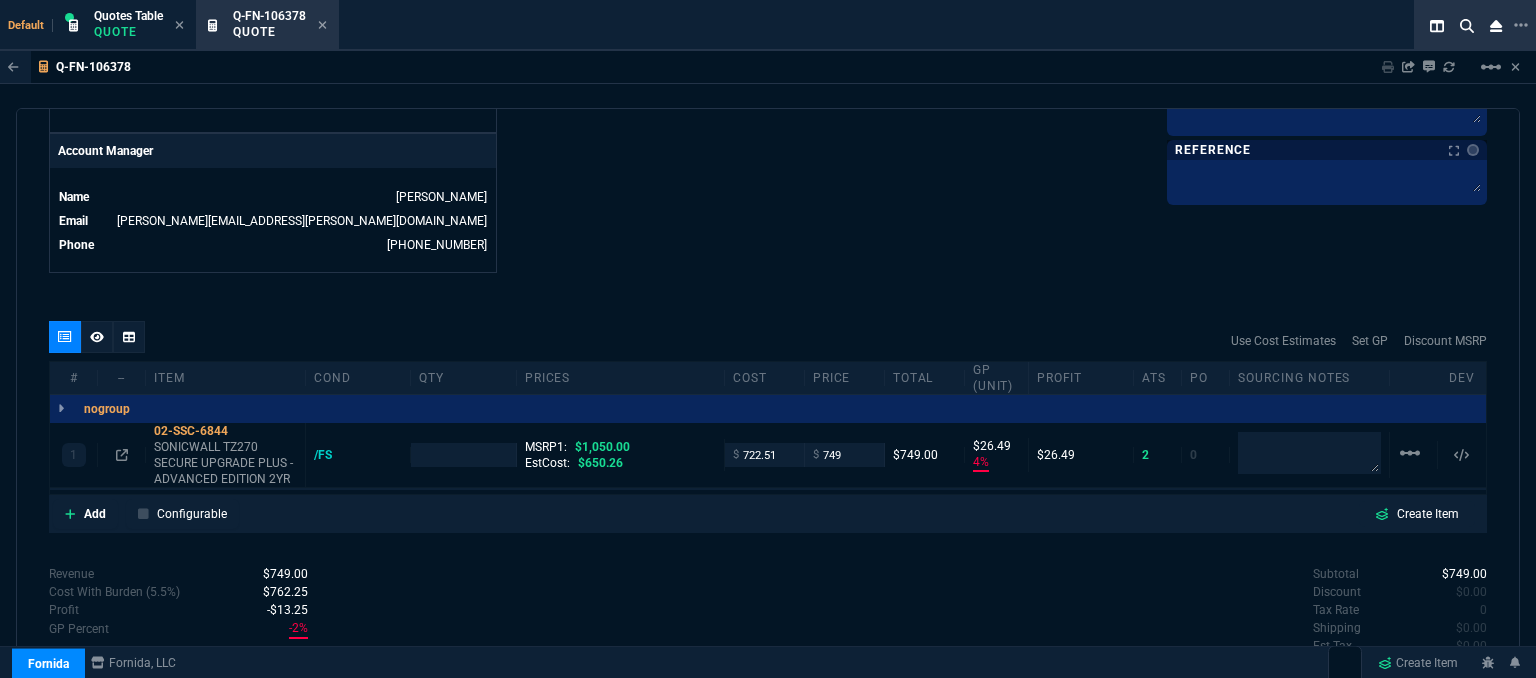 scroll, scrollTop: 958, scrollLeft: 0, axis: vertical 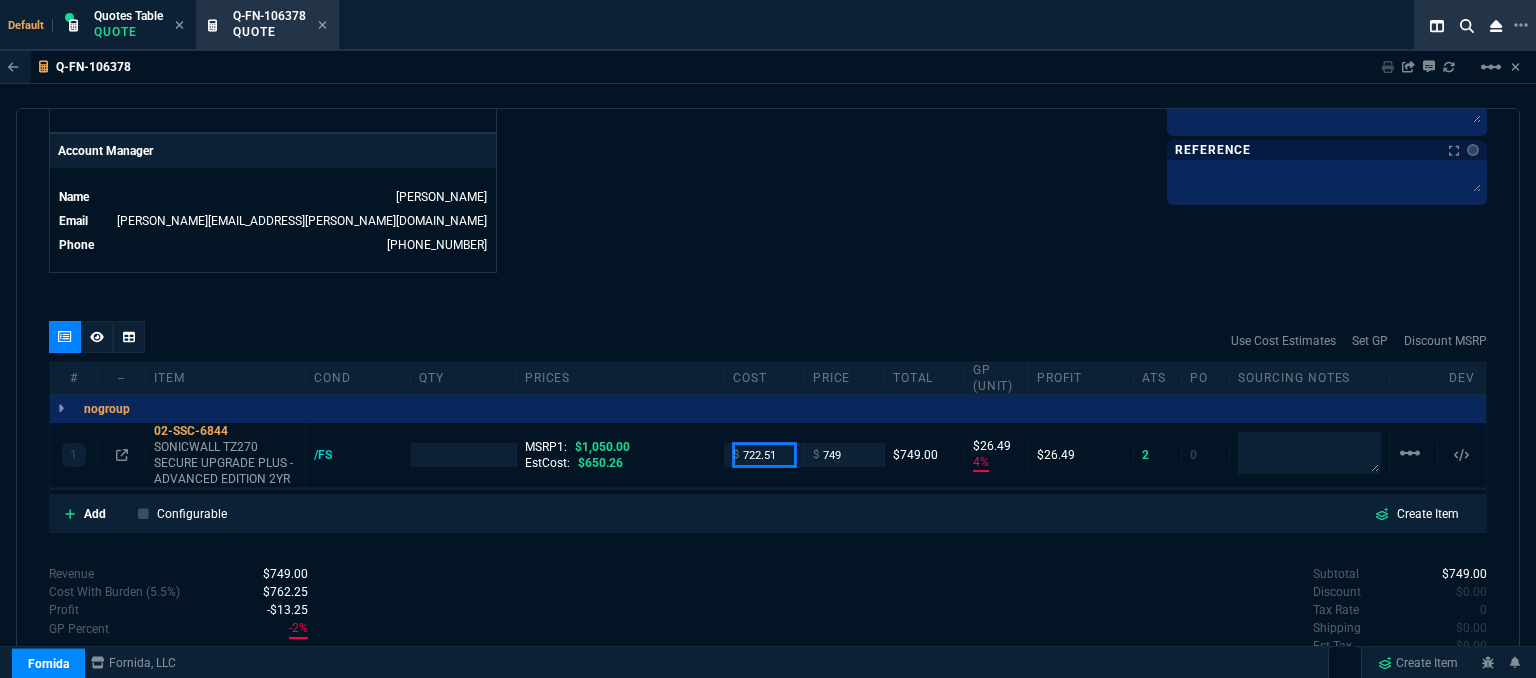 click on "722.51" at bounding box center (764, 454) 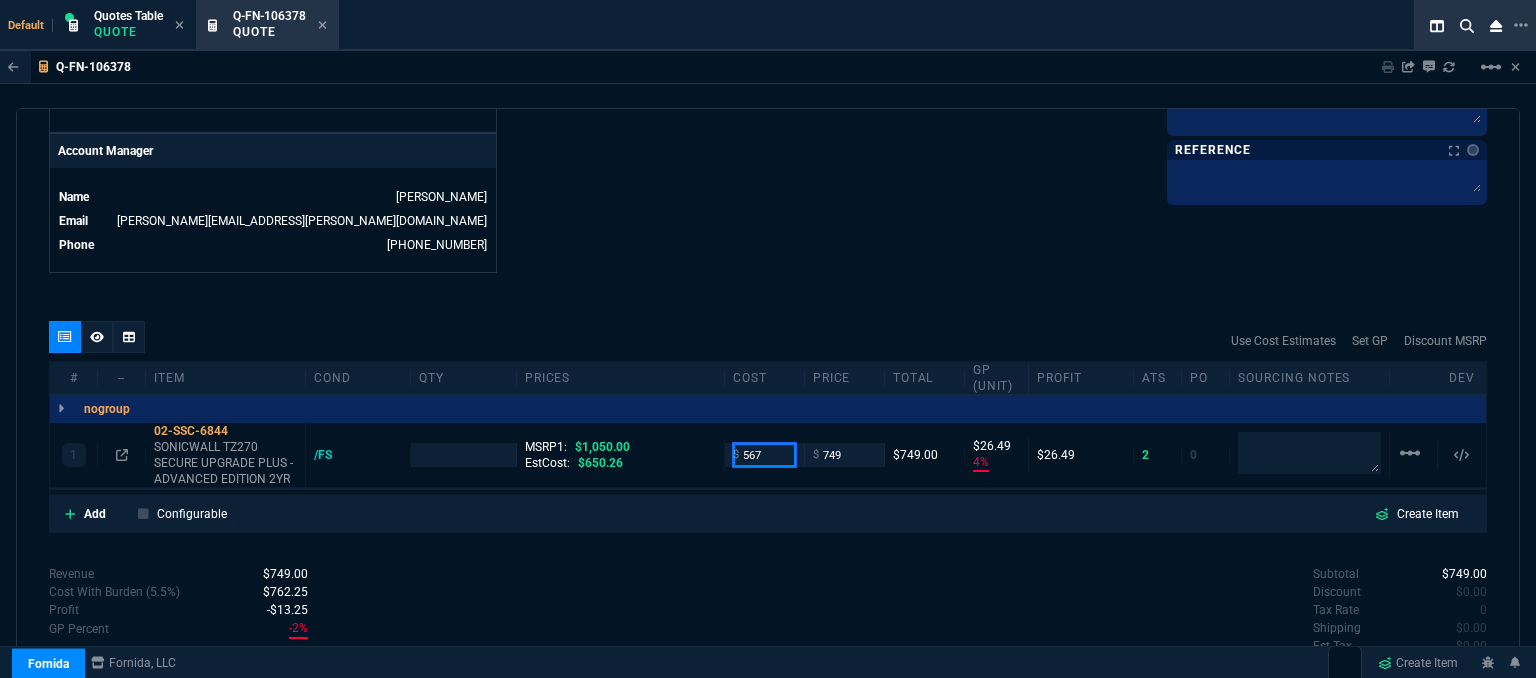 type on "567" 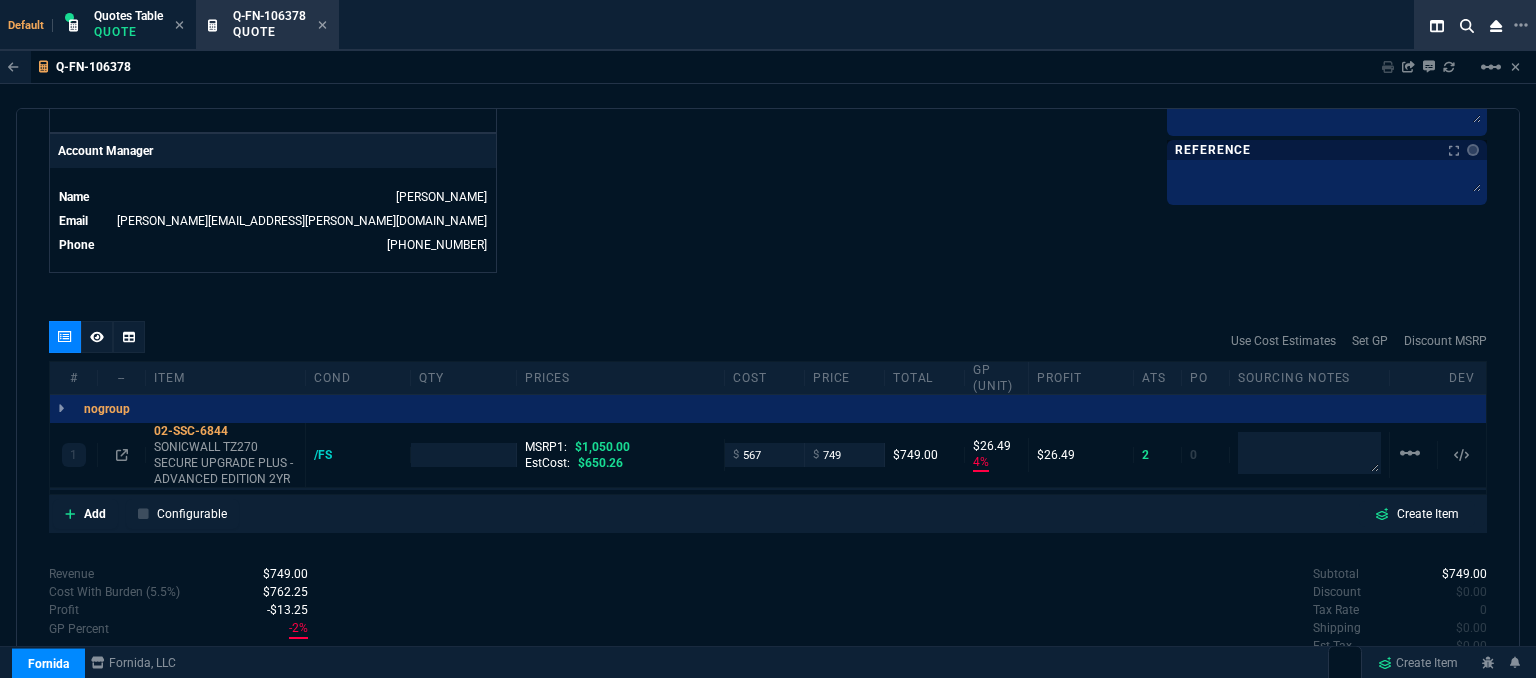 click on "Fornida, LLC 2609 Technology Dr Suite 300 Plano, TX 75074  Share Link  Whse oneOnOne chat SEND Brian Over oneOnOne chat SEND MOMMY&THE SALES REPS group chat SEND Cody Taylor oneOnOne chat SEND  Show More Chats  Shipping Address 4047 Douglas Drive N Minneapolis,  MN -- USA Bill to Address 4047 Douglas Drive N Minneapolis,  MN -- USA End User -- -- -- Payment Link  Quote must be open to create payment link.  Linked Documents  New Link  Quote Notes Quote Notes    Customer Notes Customer Notes    Reference Reference" at bounding box center [1127, -250] 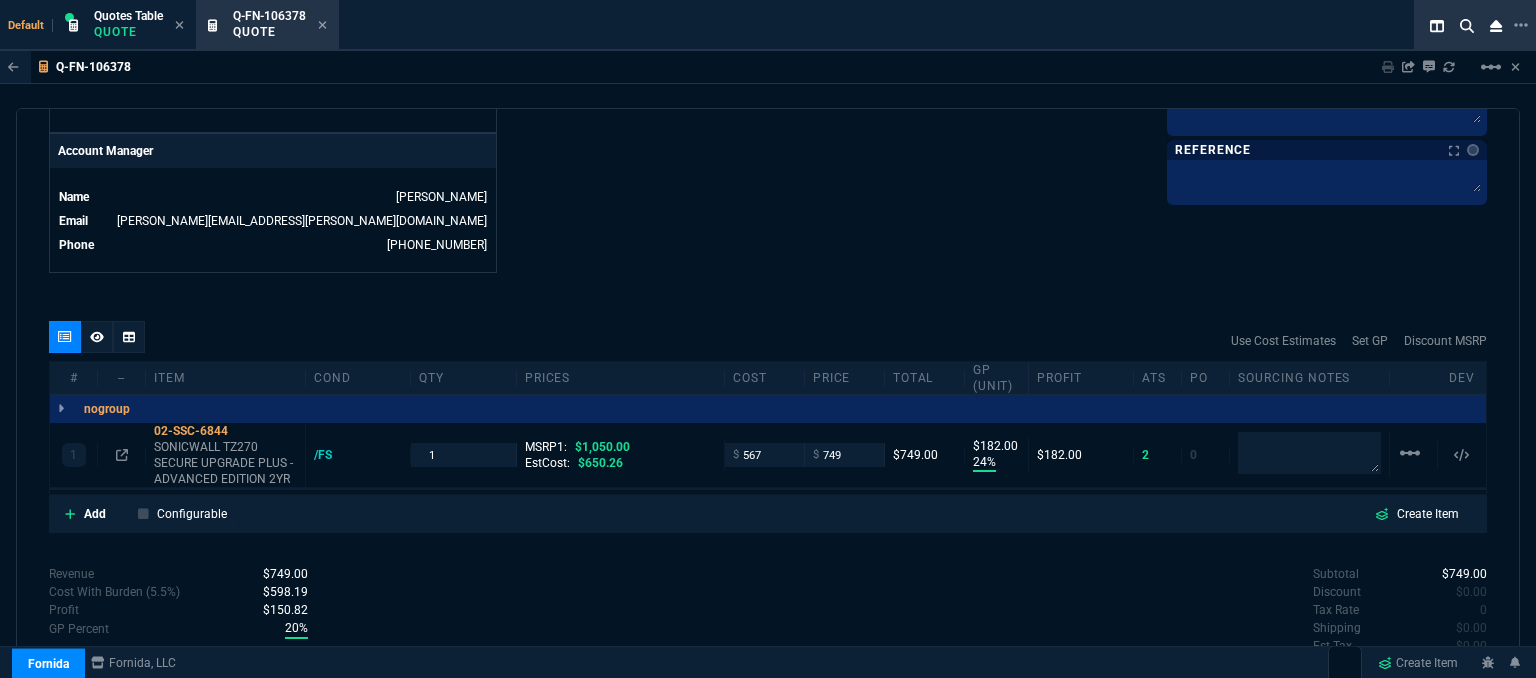 type on "24" 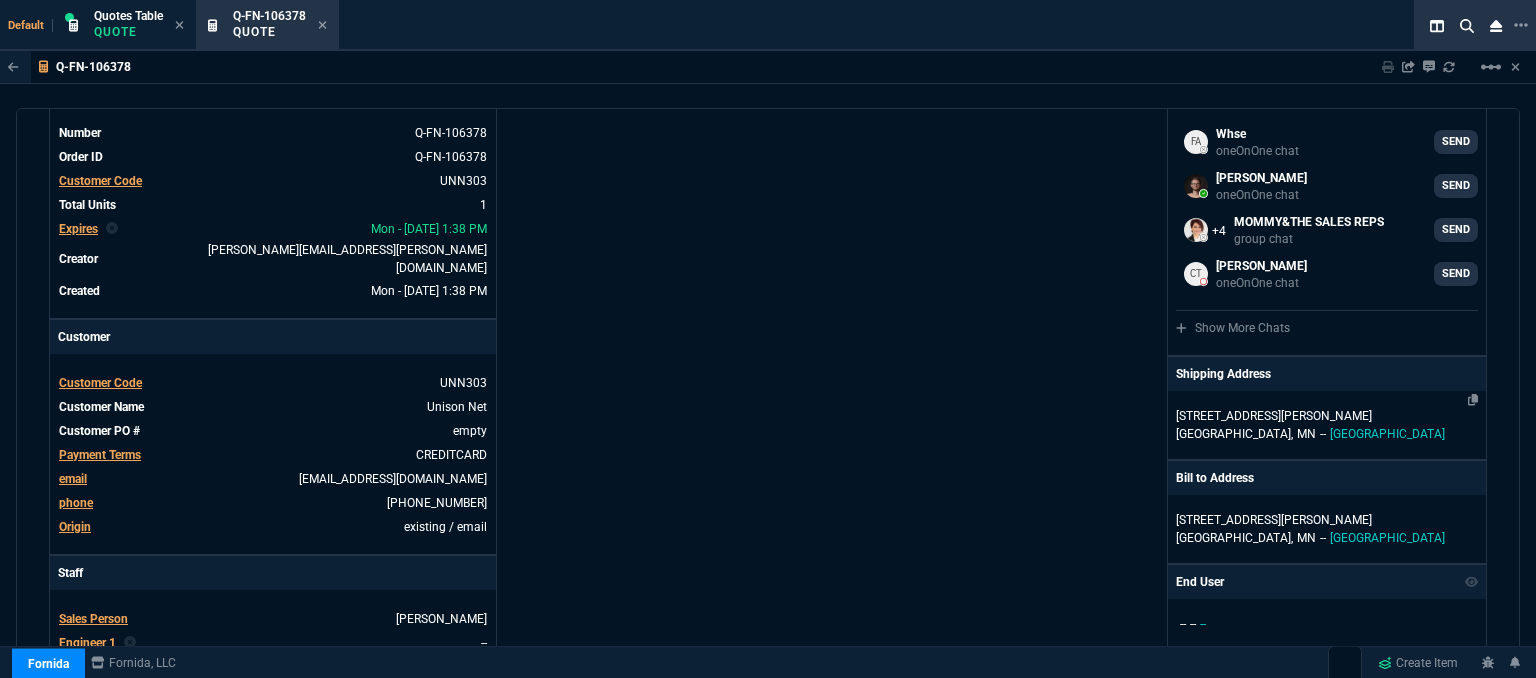 scroll, scrollTop: 0, scrollLeft: 0, axis: both 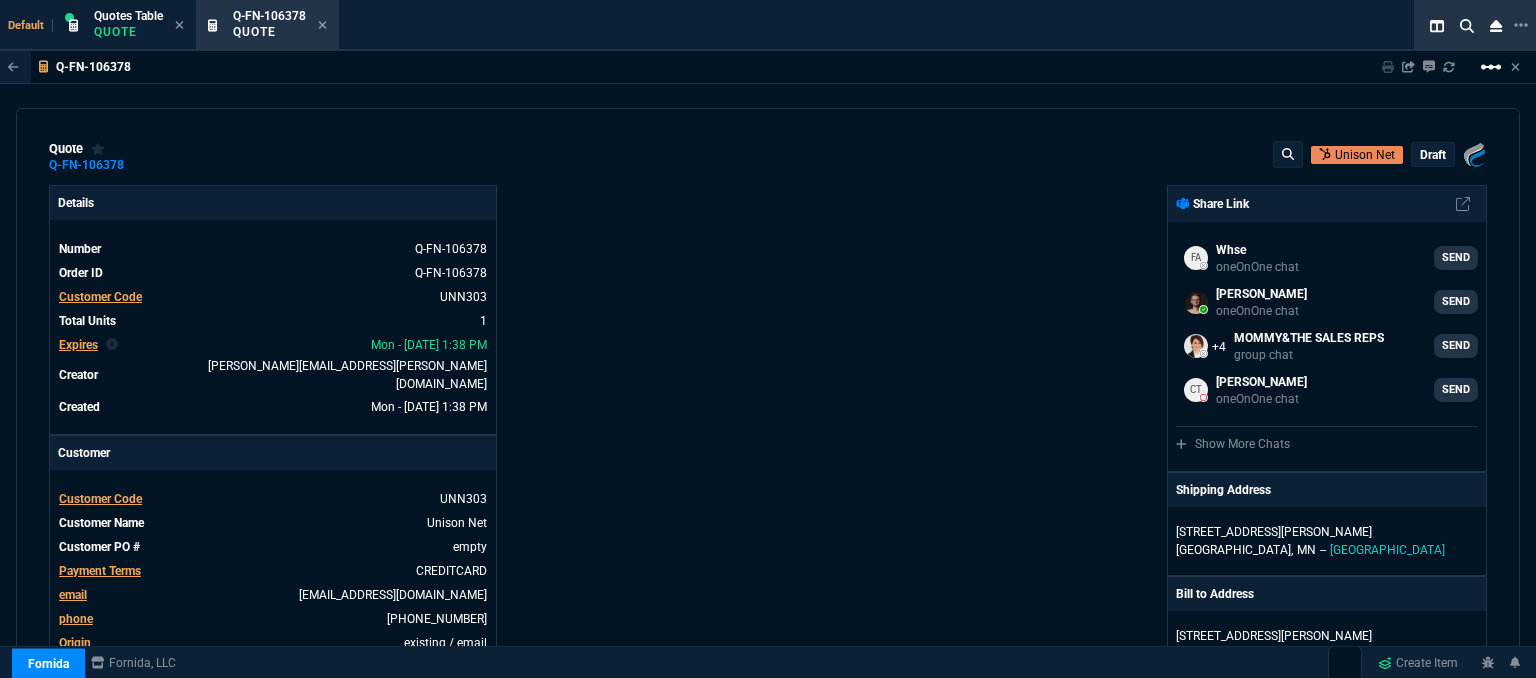 click on "linear_scale" at bounding box center [1491, 67] 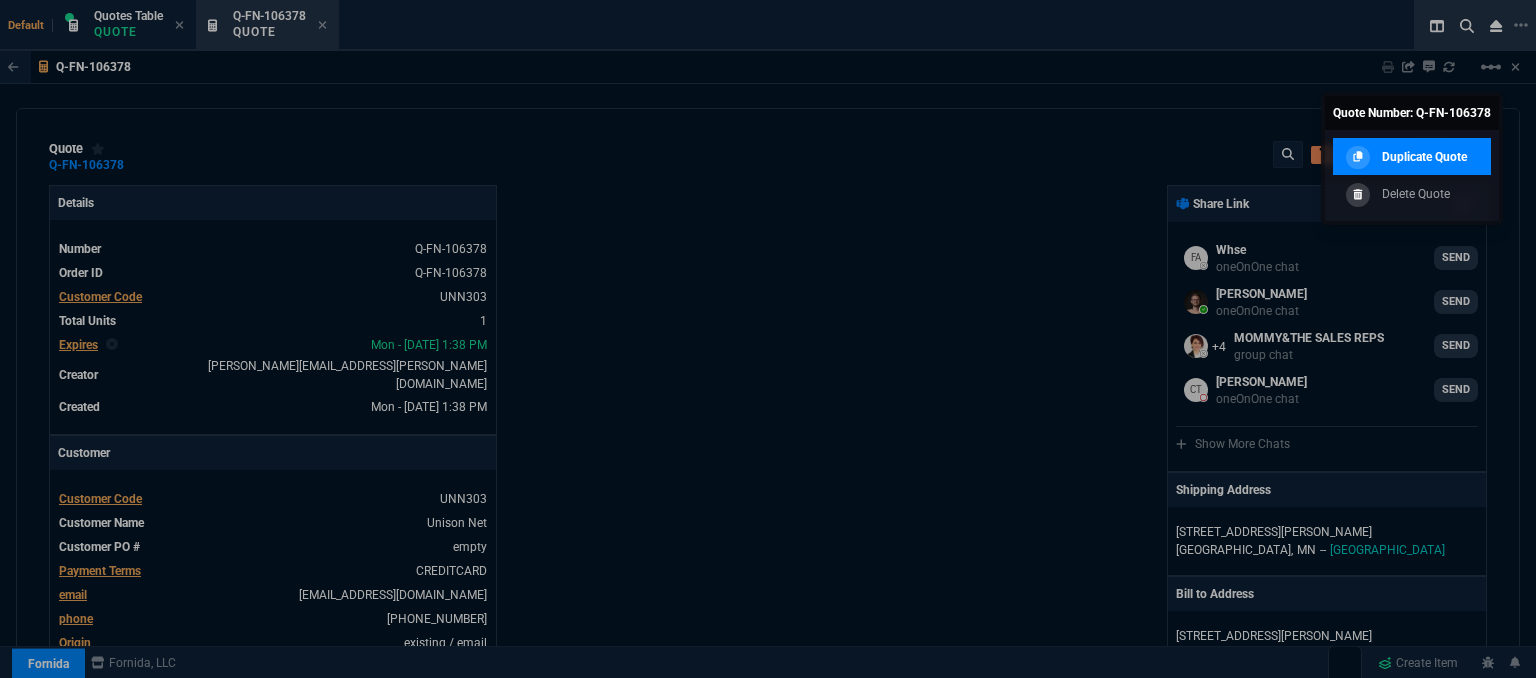 click on "Duplicate Quote" at bounding box center (1424, 157) 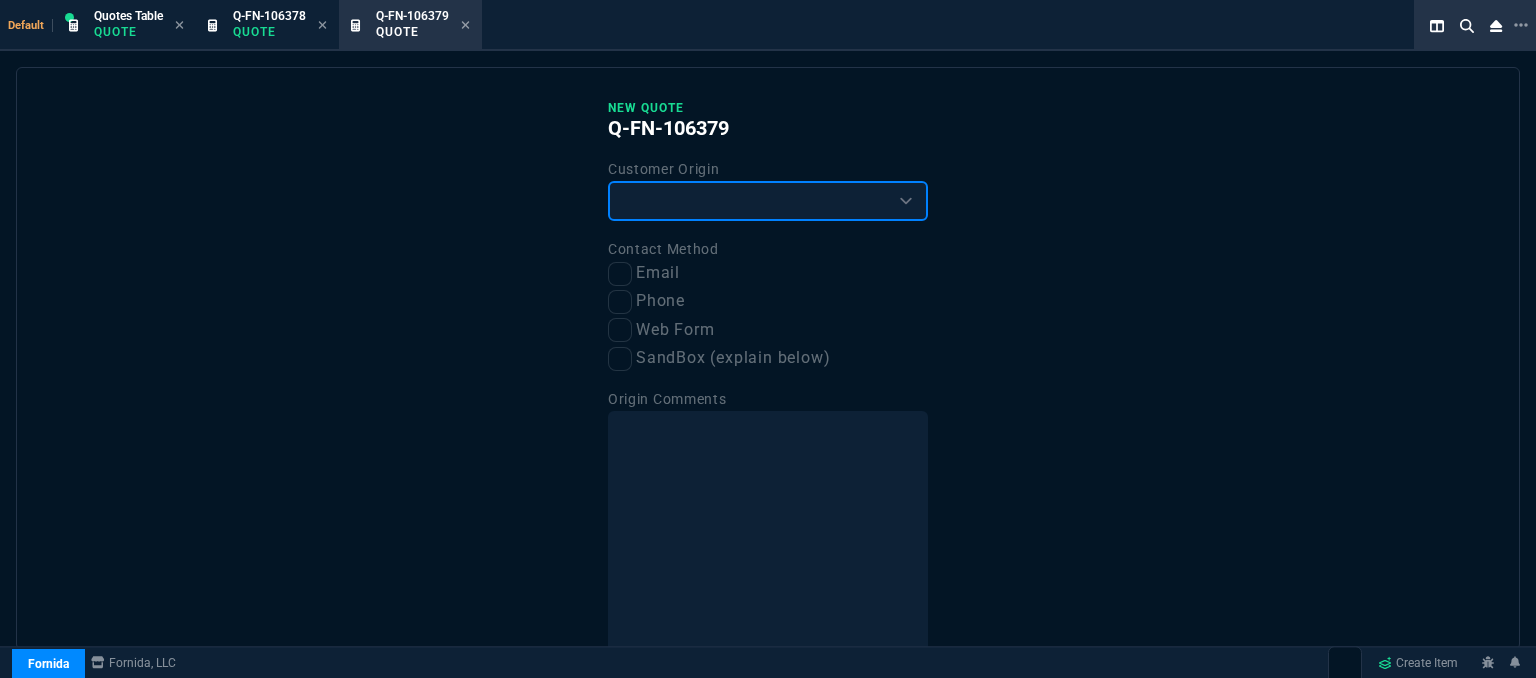 click on "Existing Customer Amazon Lead (first order) Website Lead (first order) Called (first order) Referral (first order) SandBox (explain below)" at bounding box center (768, 201) 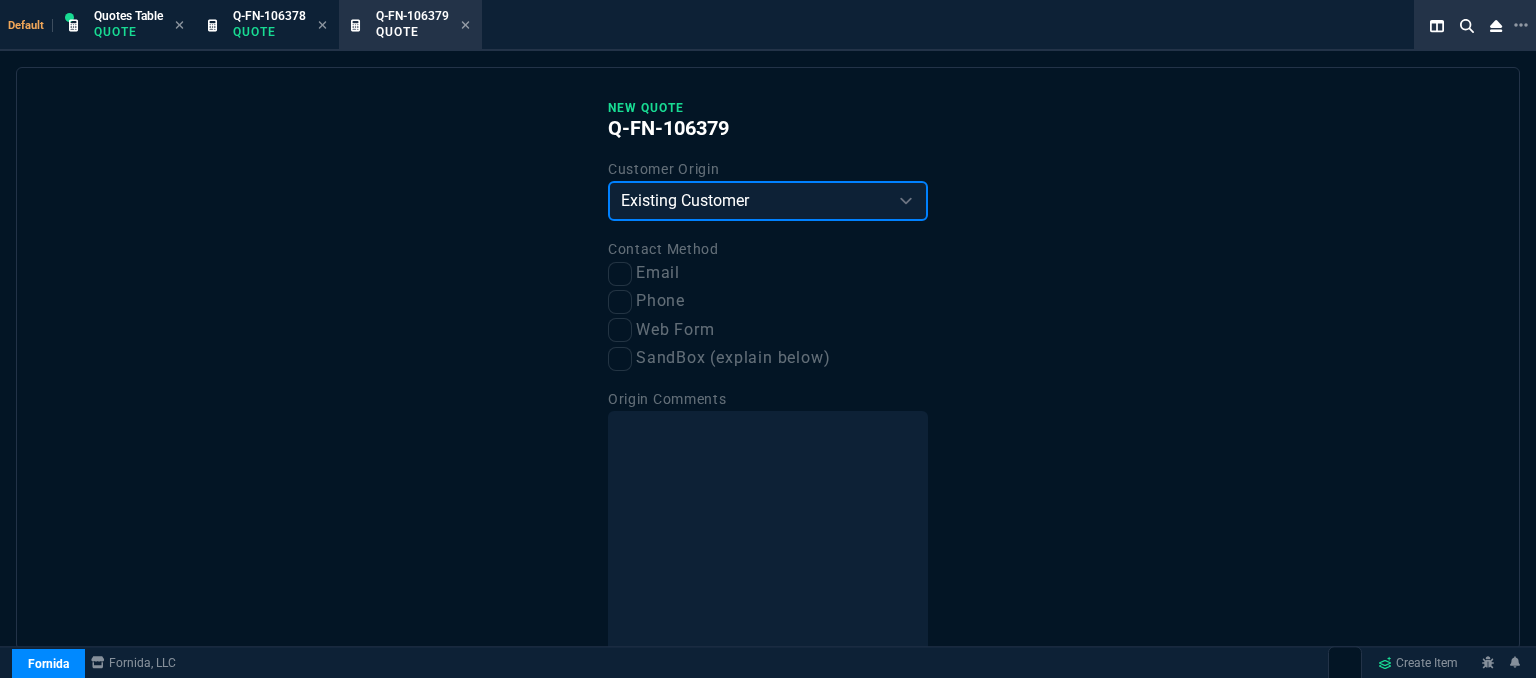 click on "Existing Customer Amazon Lead (first order) Website Lead (first order) Called (first order) Referral (first order) SandBox (explain below)" at bounding box center [768, 201] 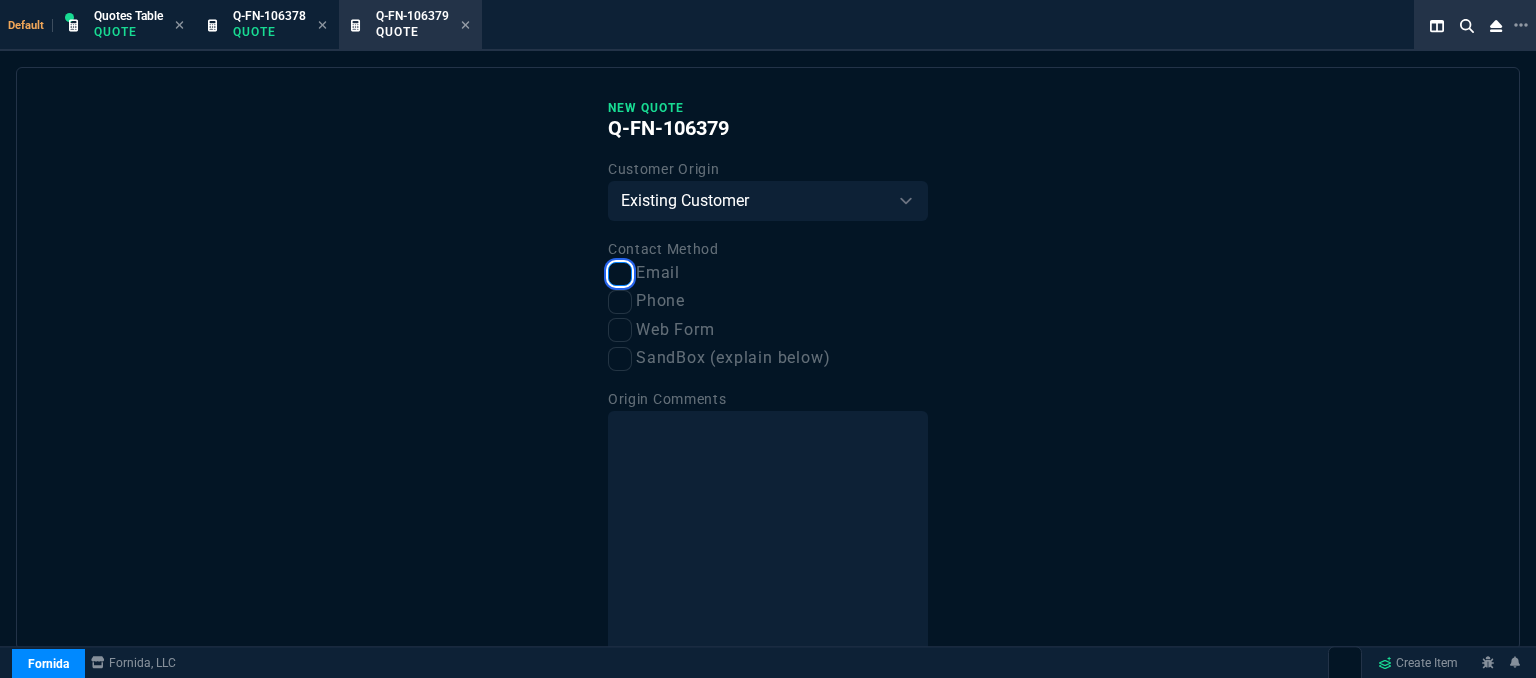 click on "Email" at bounding box center [620, 274] 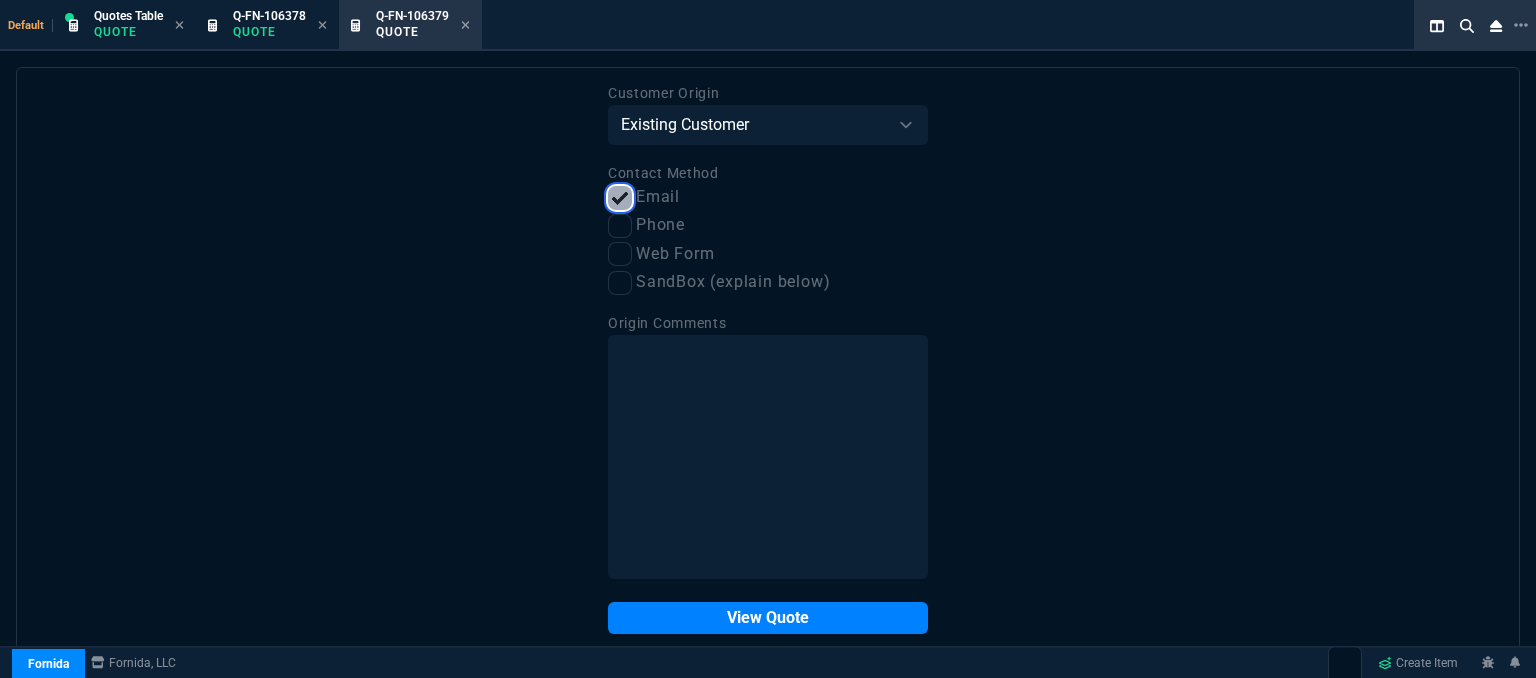 scroll, scrollTop: 101, scrollLeft: 0, axis: vertical 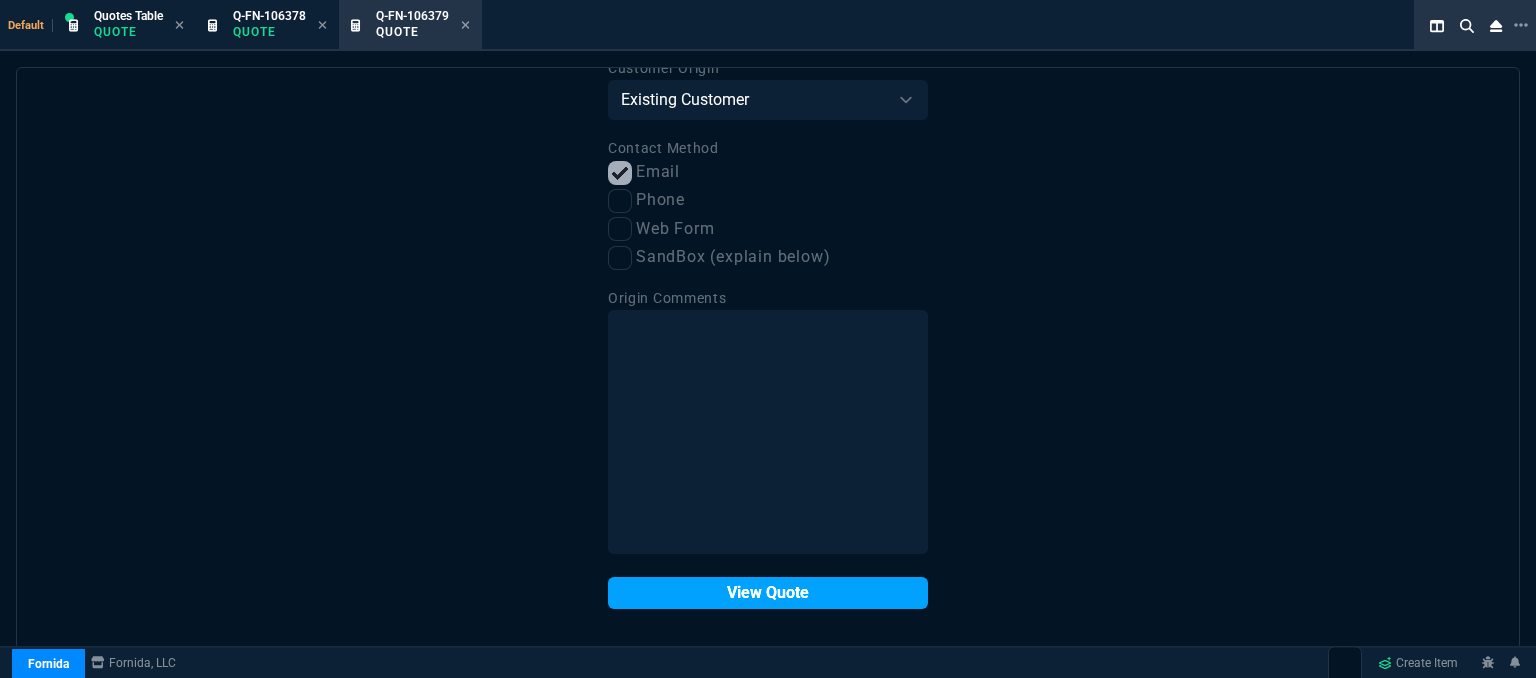 click on "View Quote" at bounding box center [768, 593] 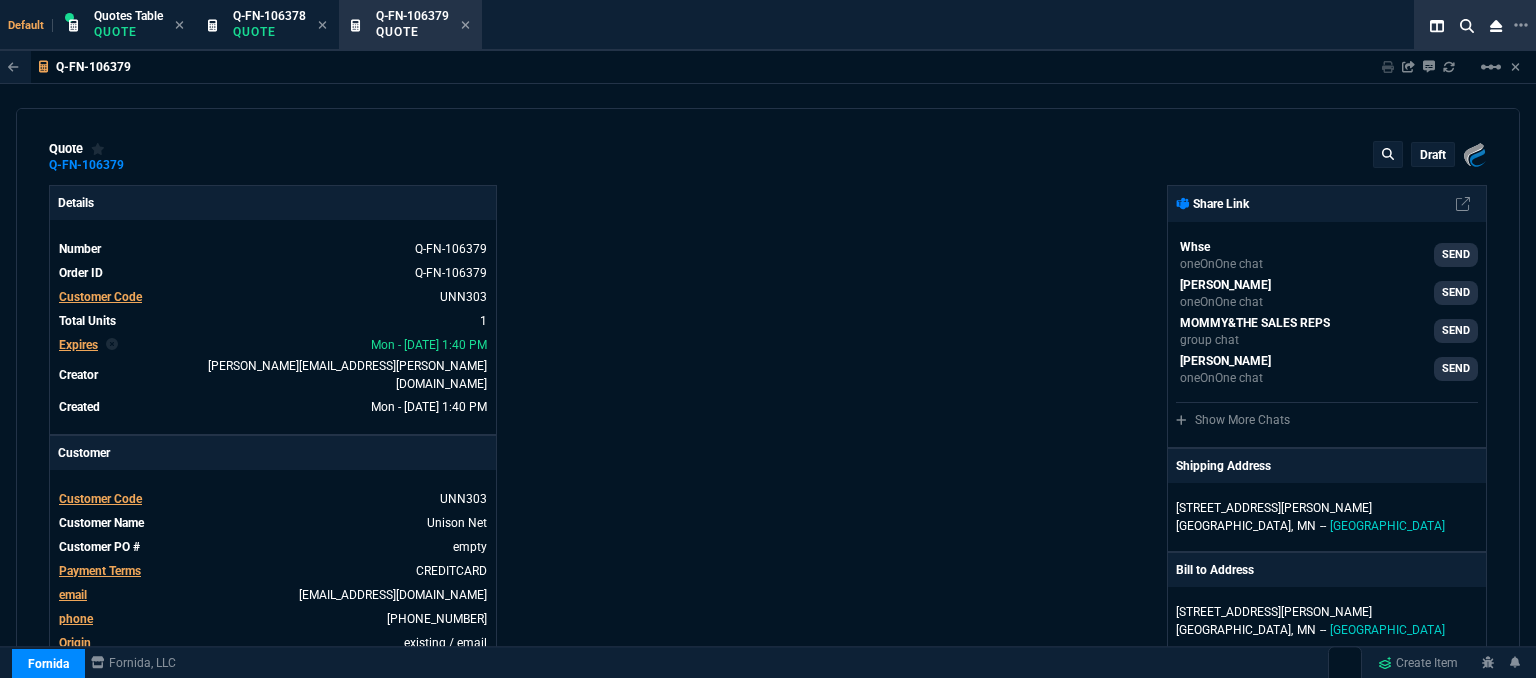 type on "24" 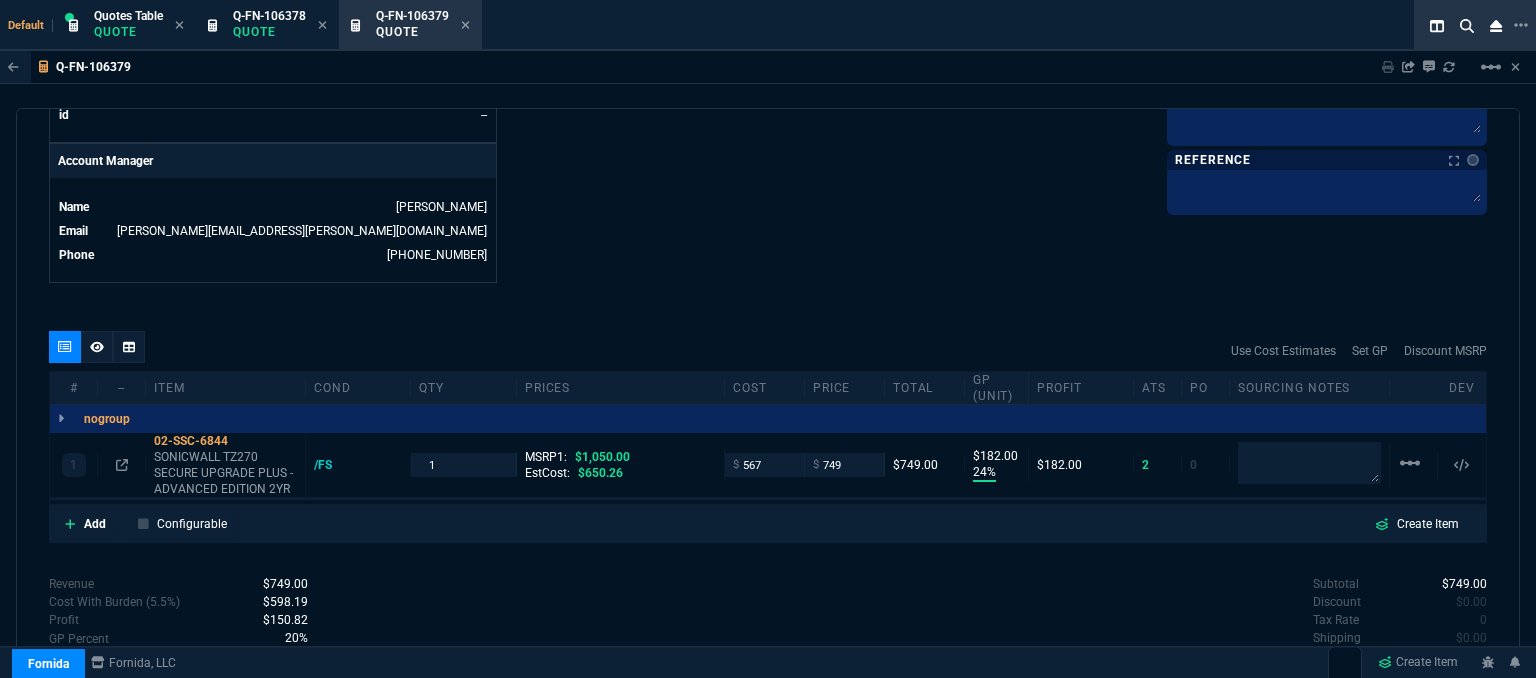 scroll, scrollTop: 1024, scrollLeft: 0, axis: vertical 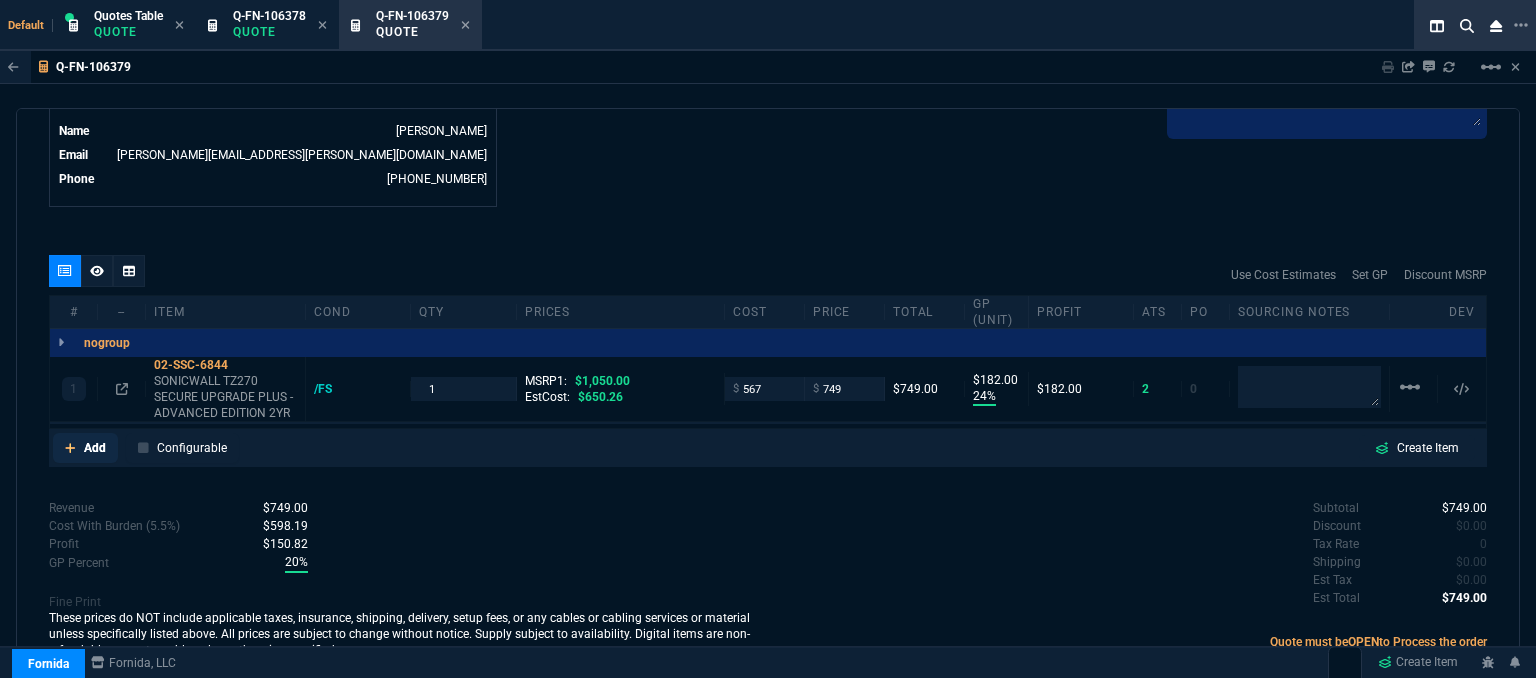click on "Add" at bounding box center (85, 448) 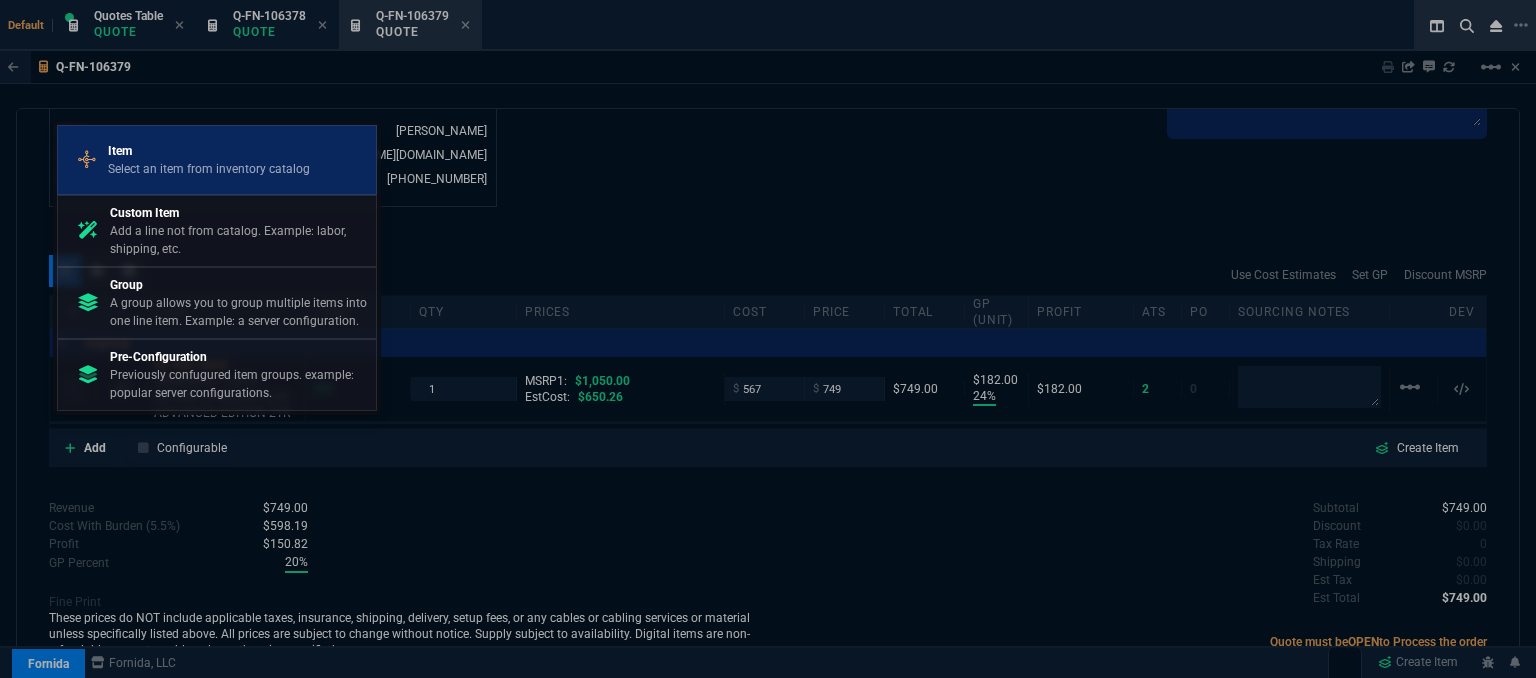 click on "Select an item from inventory catalog" at bounding box center [209, 169] 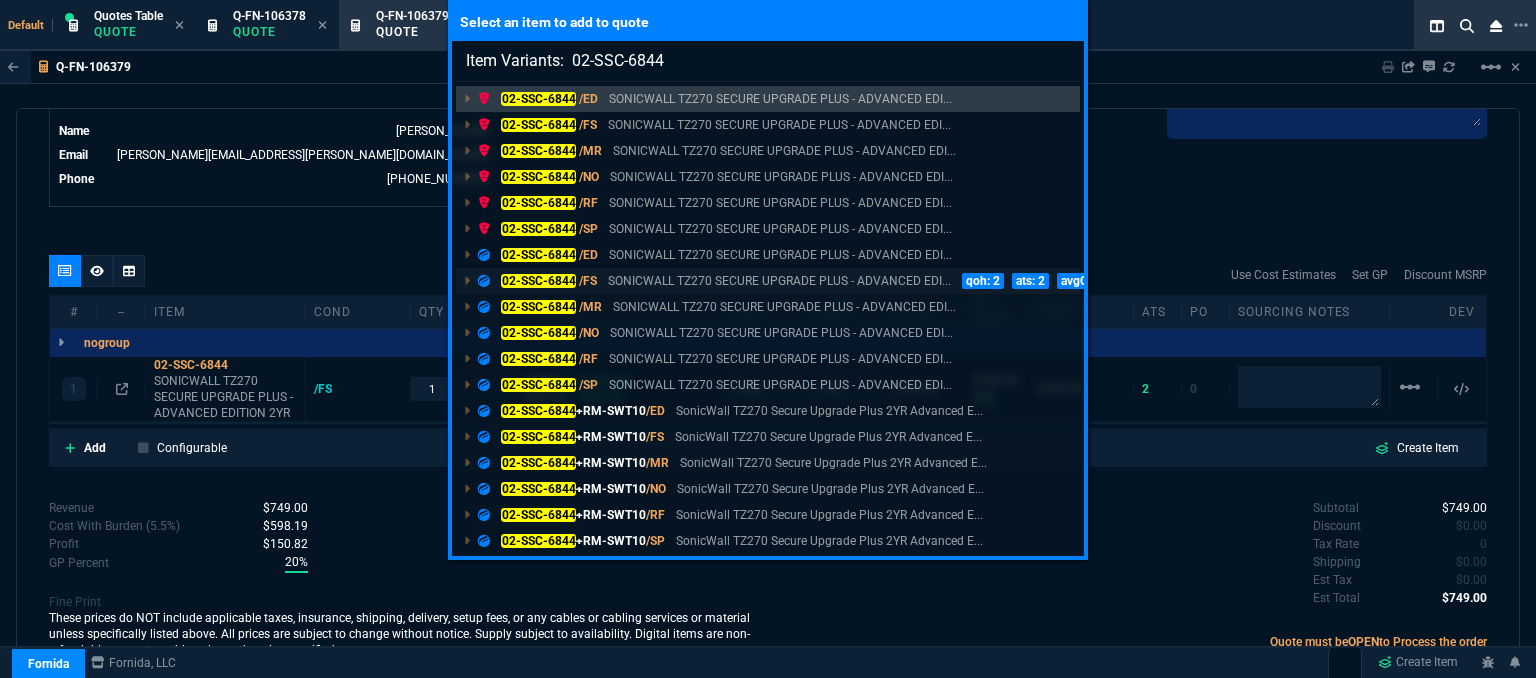 type on "Item Variants:  02-SSC-6844" 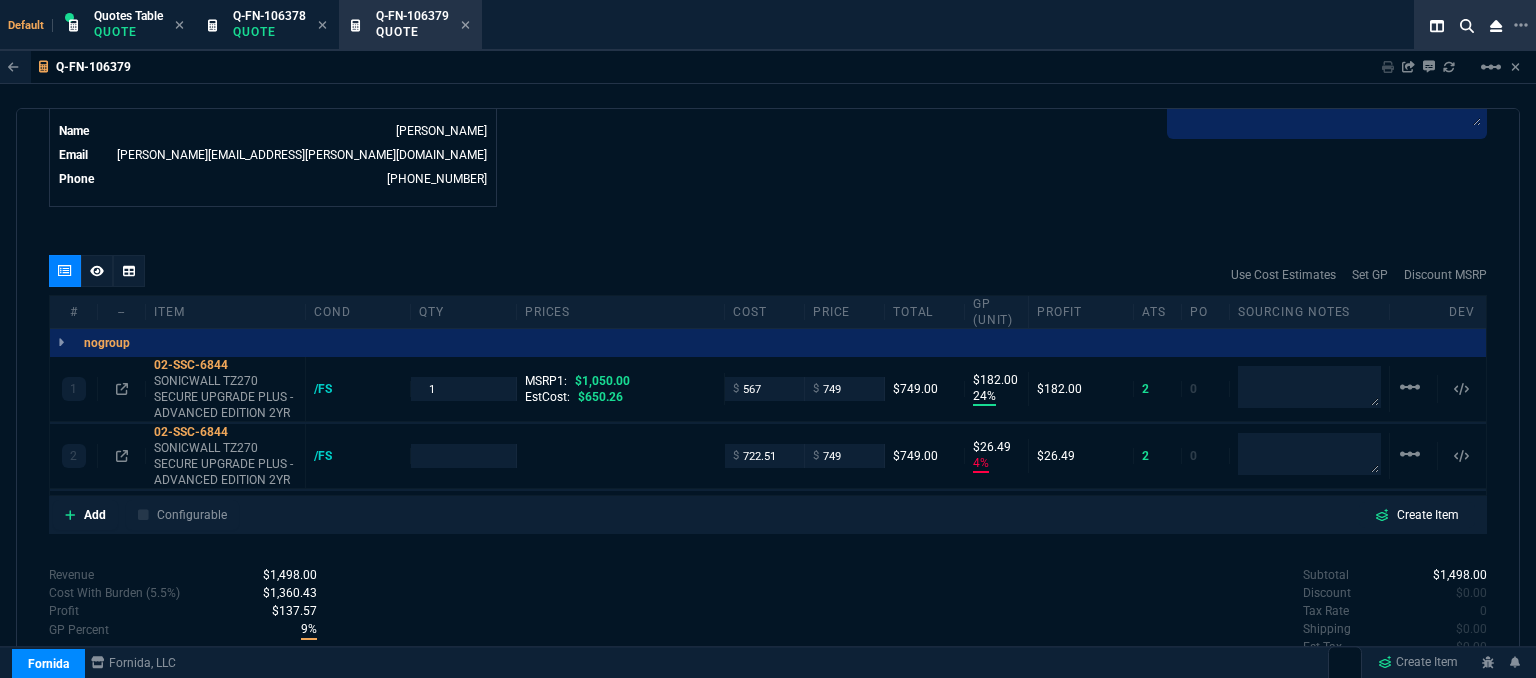 scroll, scrollTop: 1024, scrollLeft: 0, axis: vertical 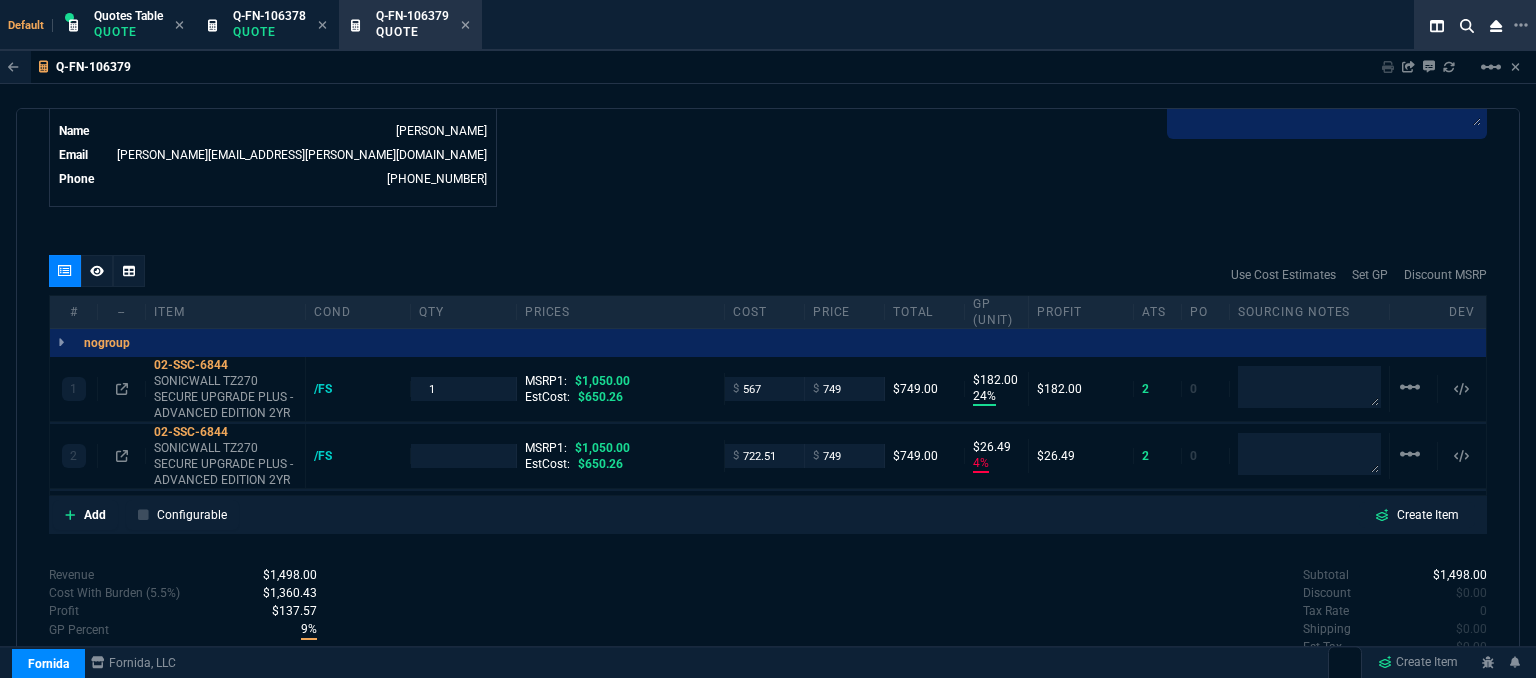 type on "24" 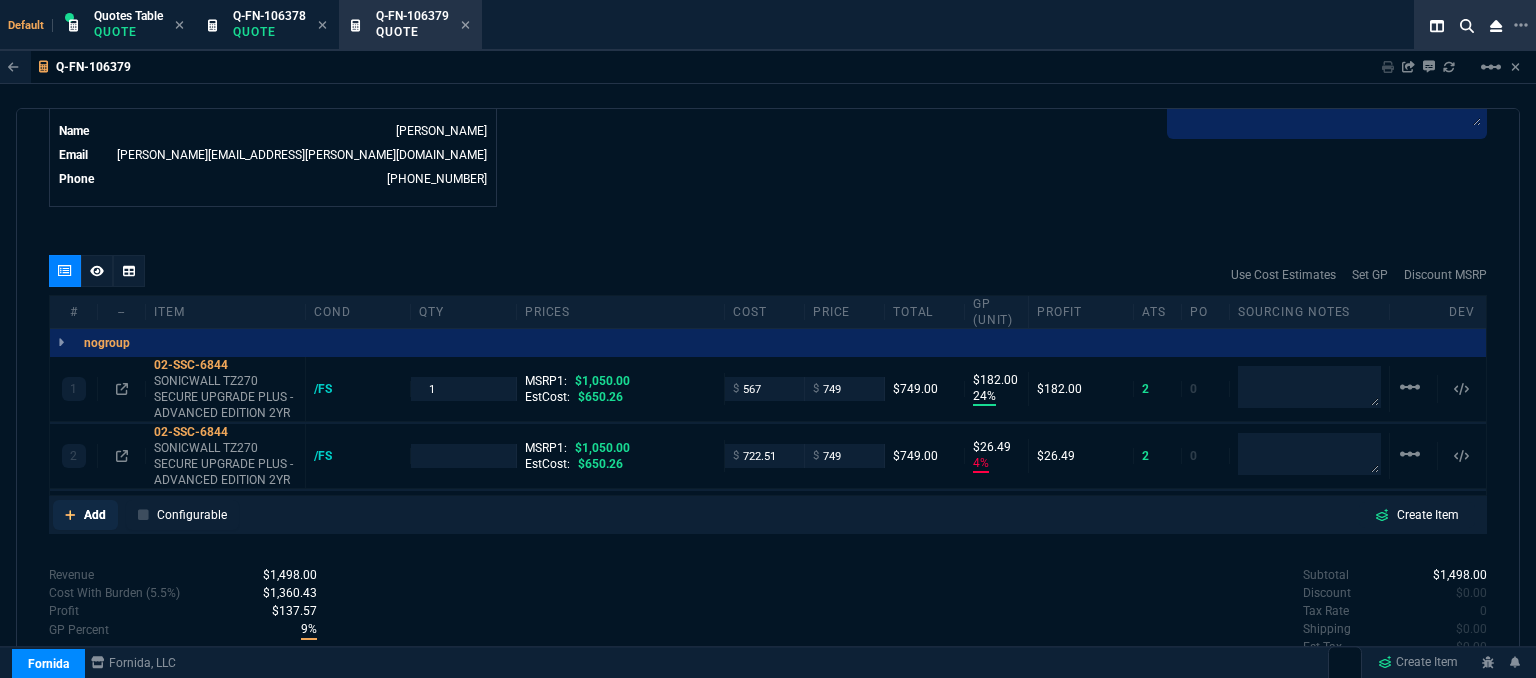 click on "Add" at bounding box center (85, 515) 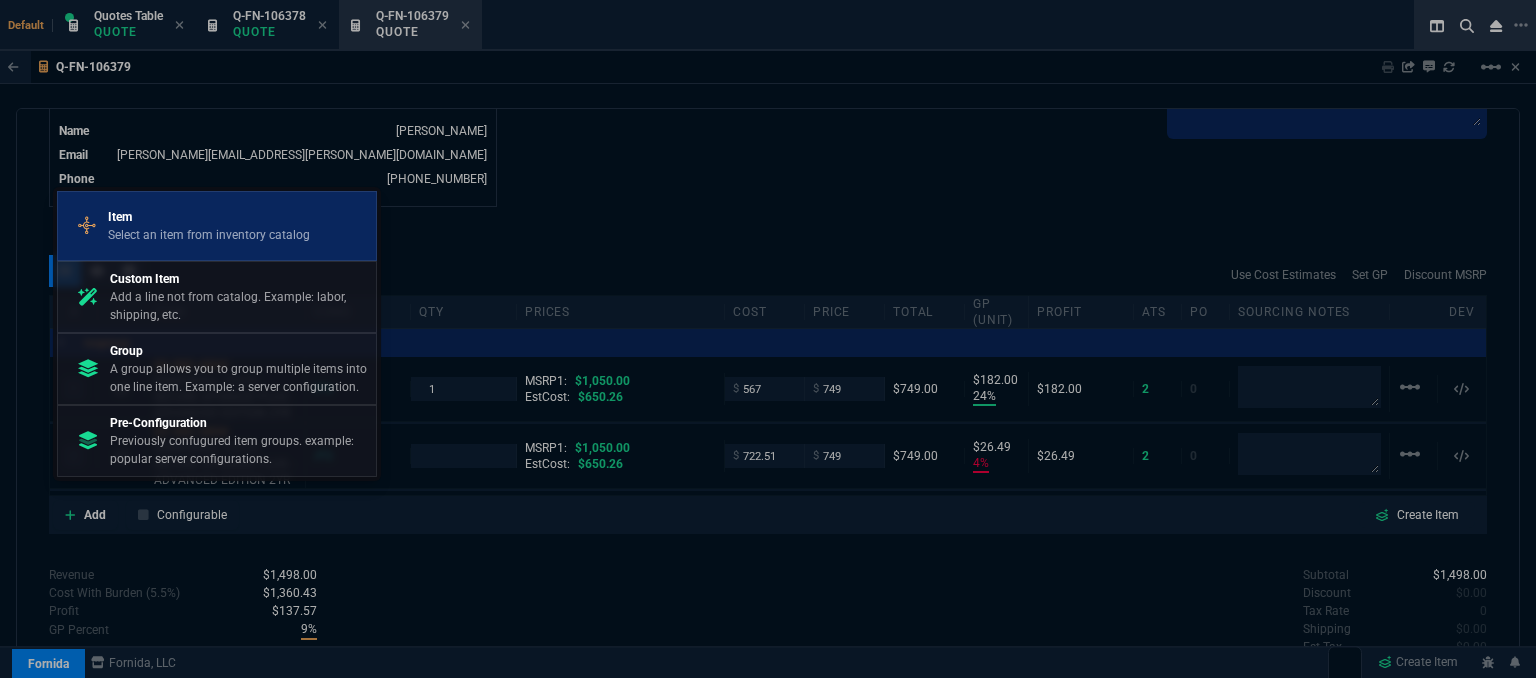 click on "Item  Select an item from inventory catalog" at bounding box center (217, 226) 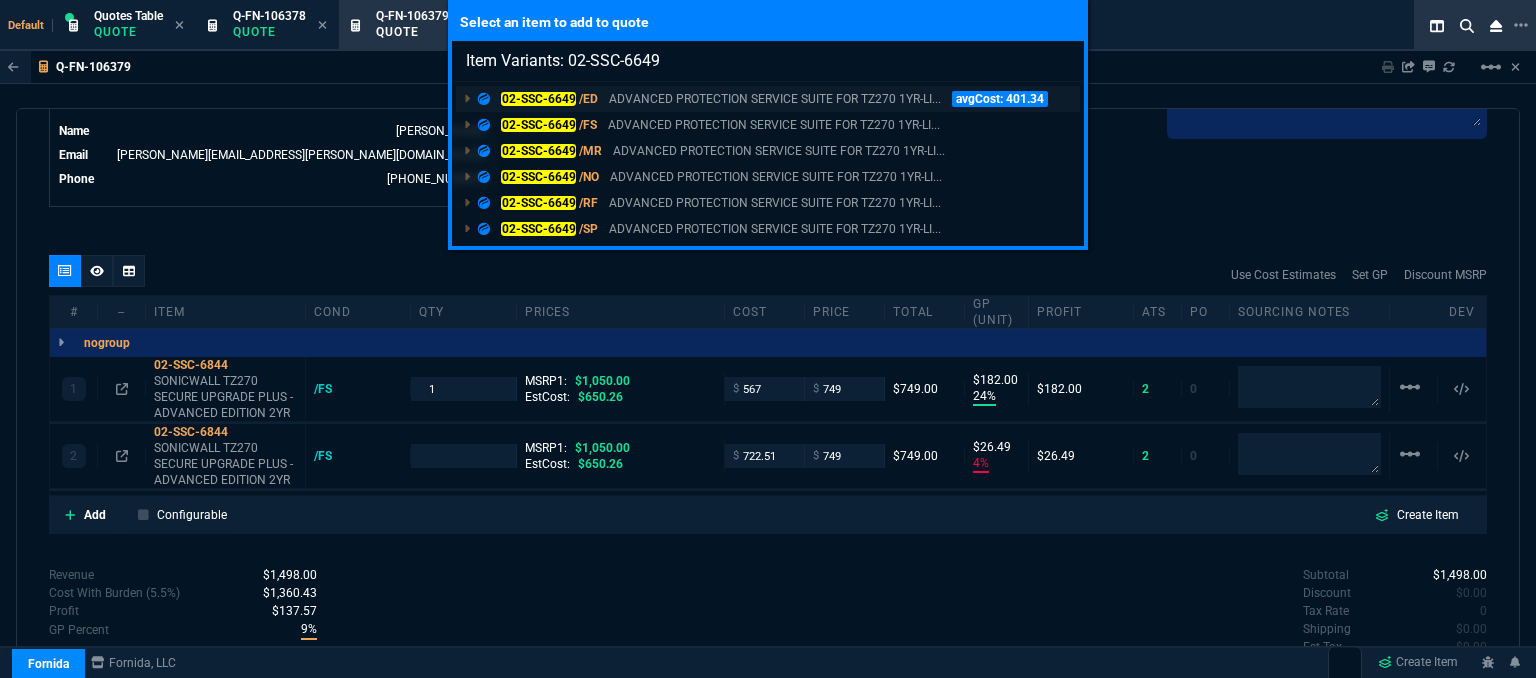 type on "Item Variants: 02-SSC-6649" 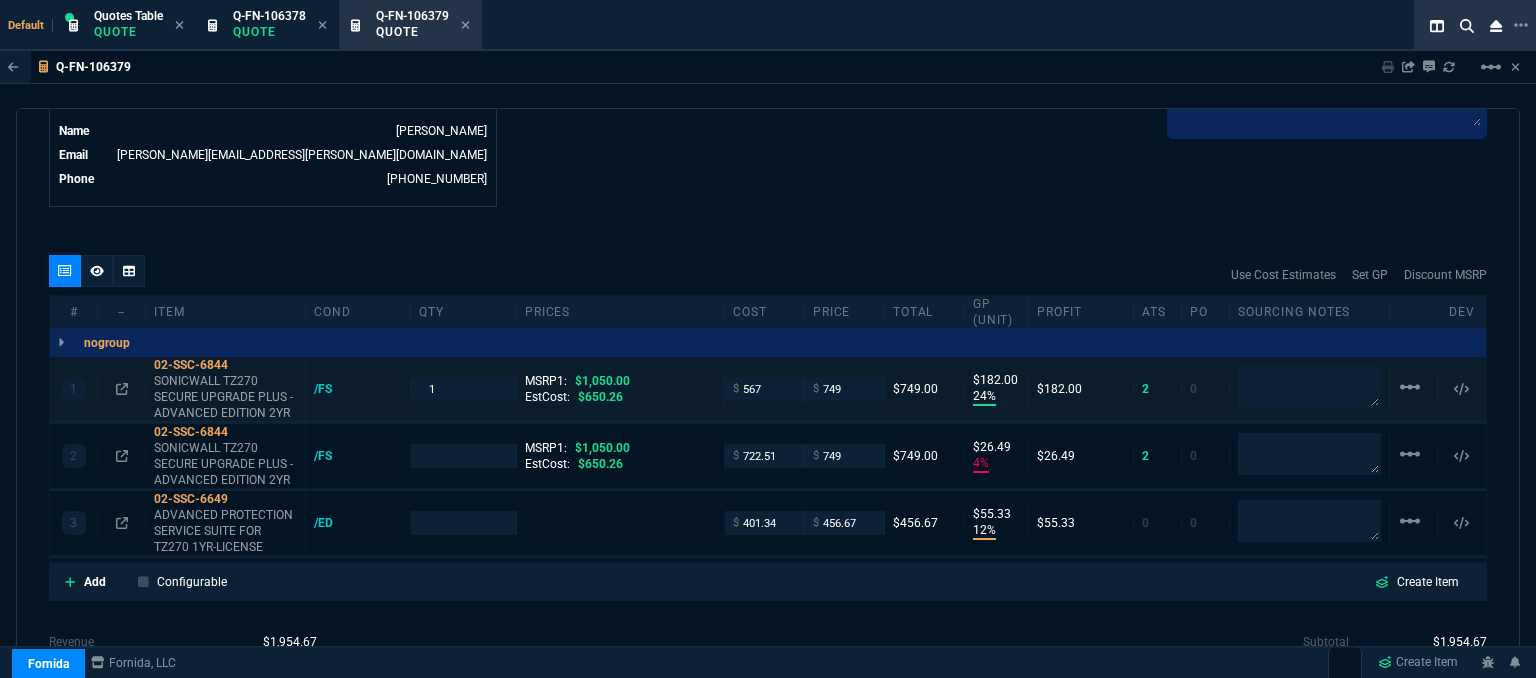 type on "1" 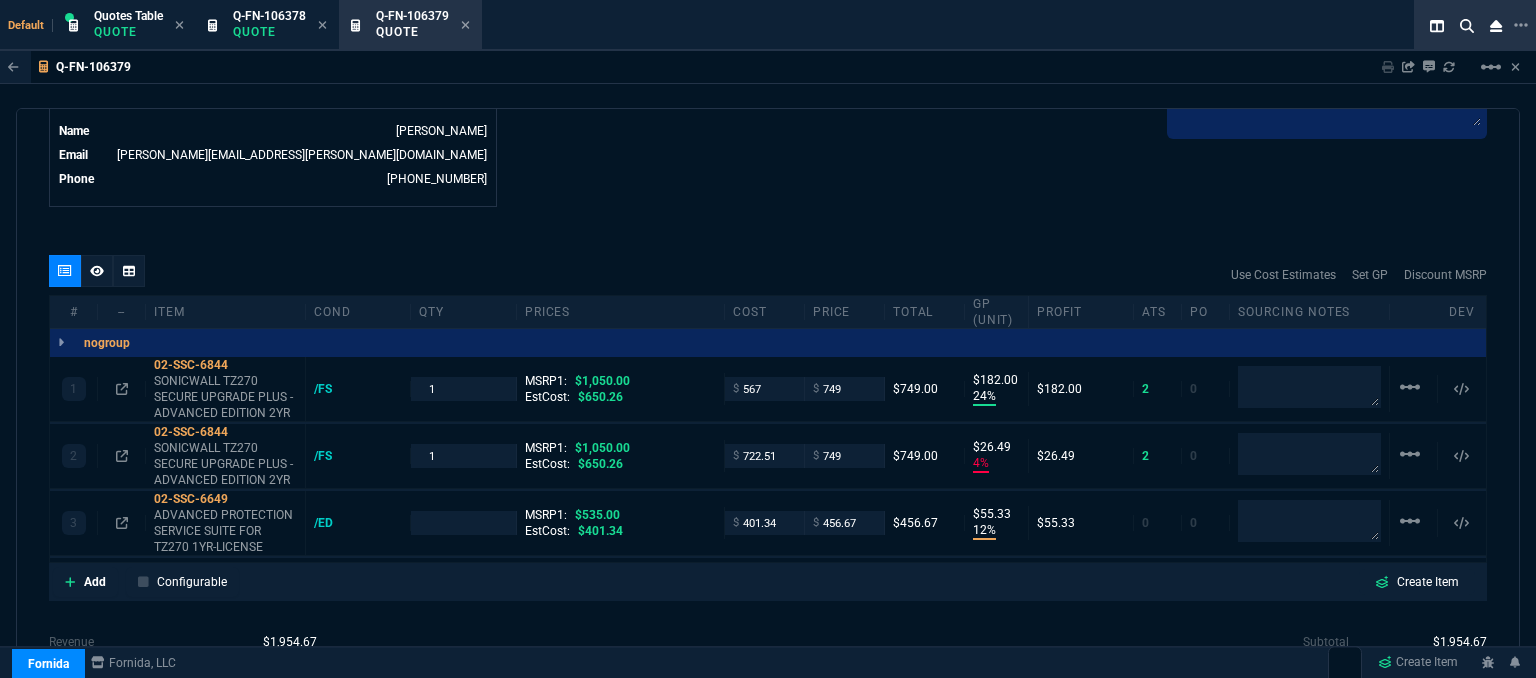 type on "24" 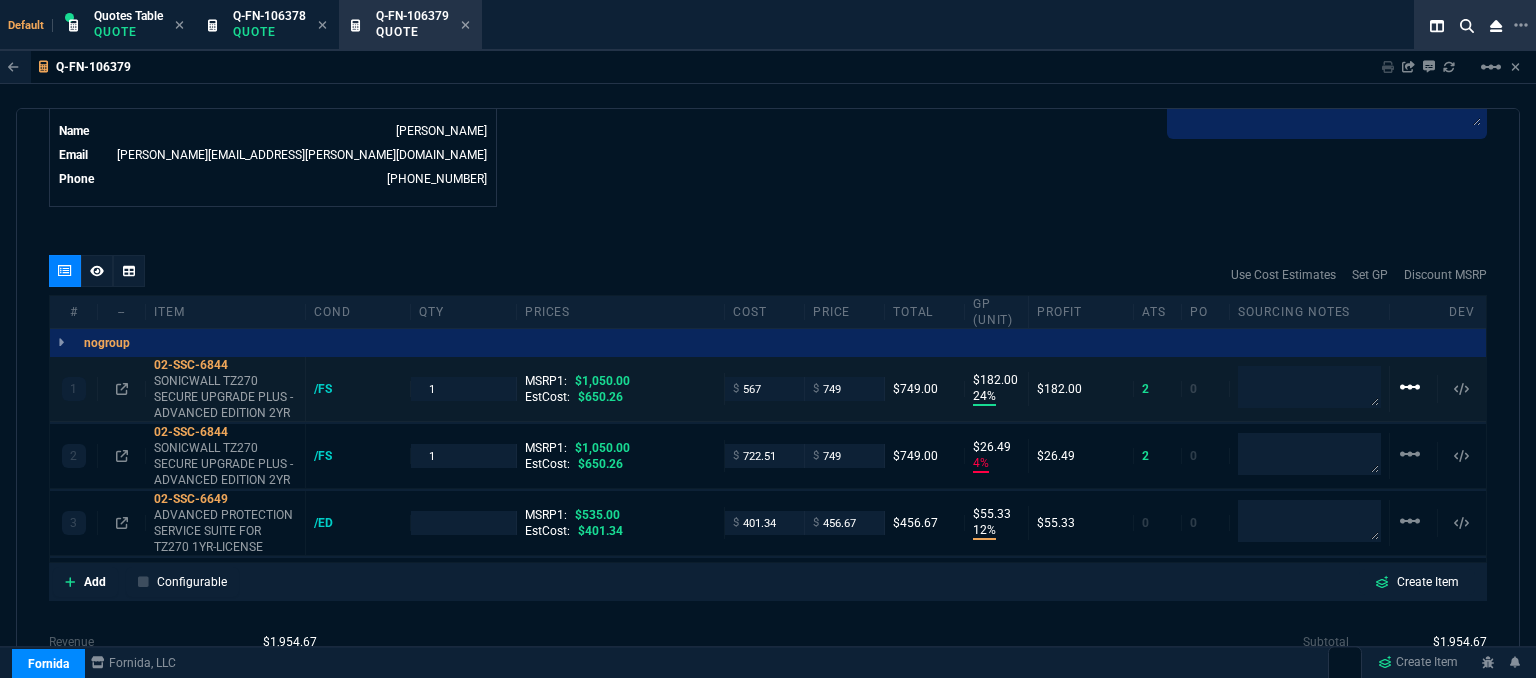 click on "linear_scale" at bounding box center (1410, 387) 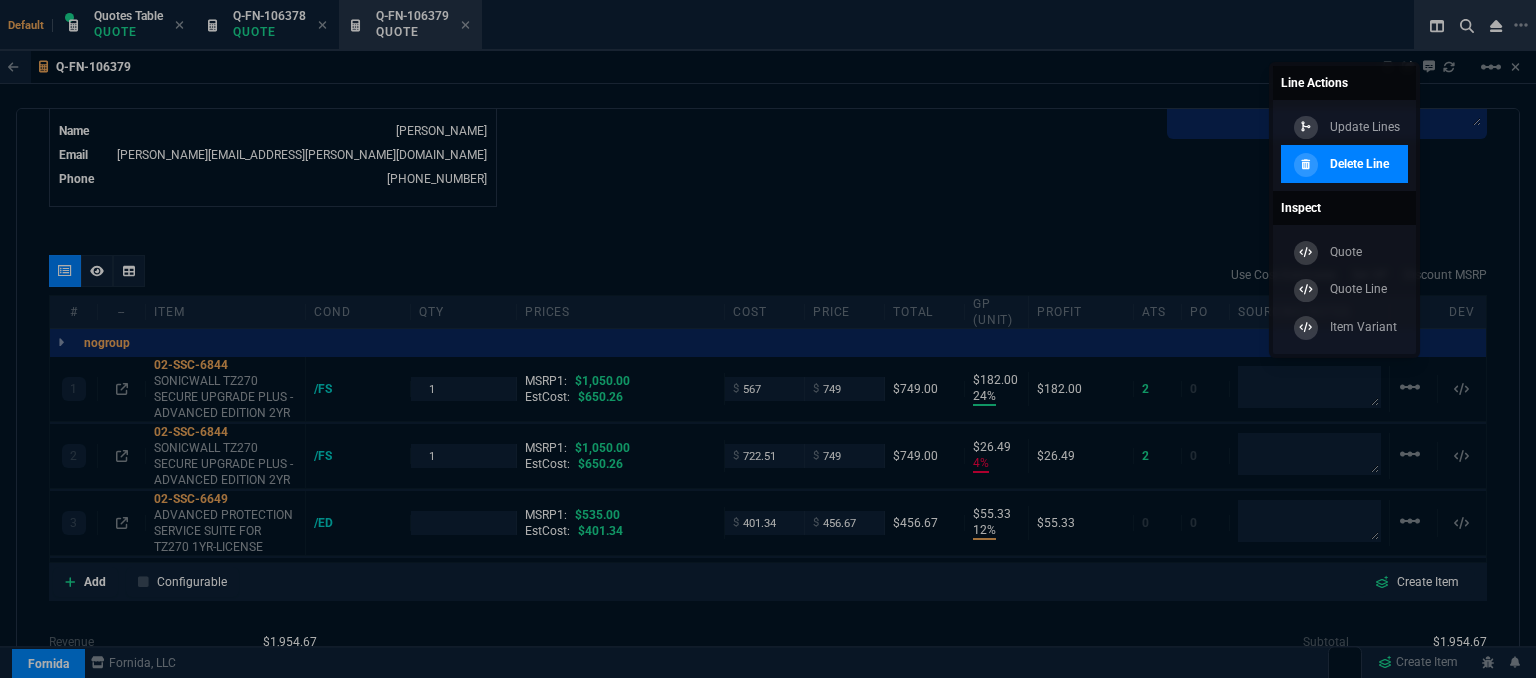click on "Delete Line" at bounding box center (1359, 164) 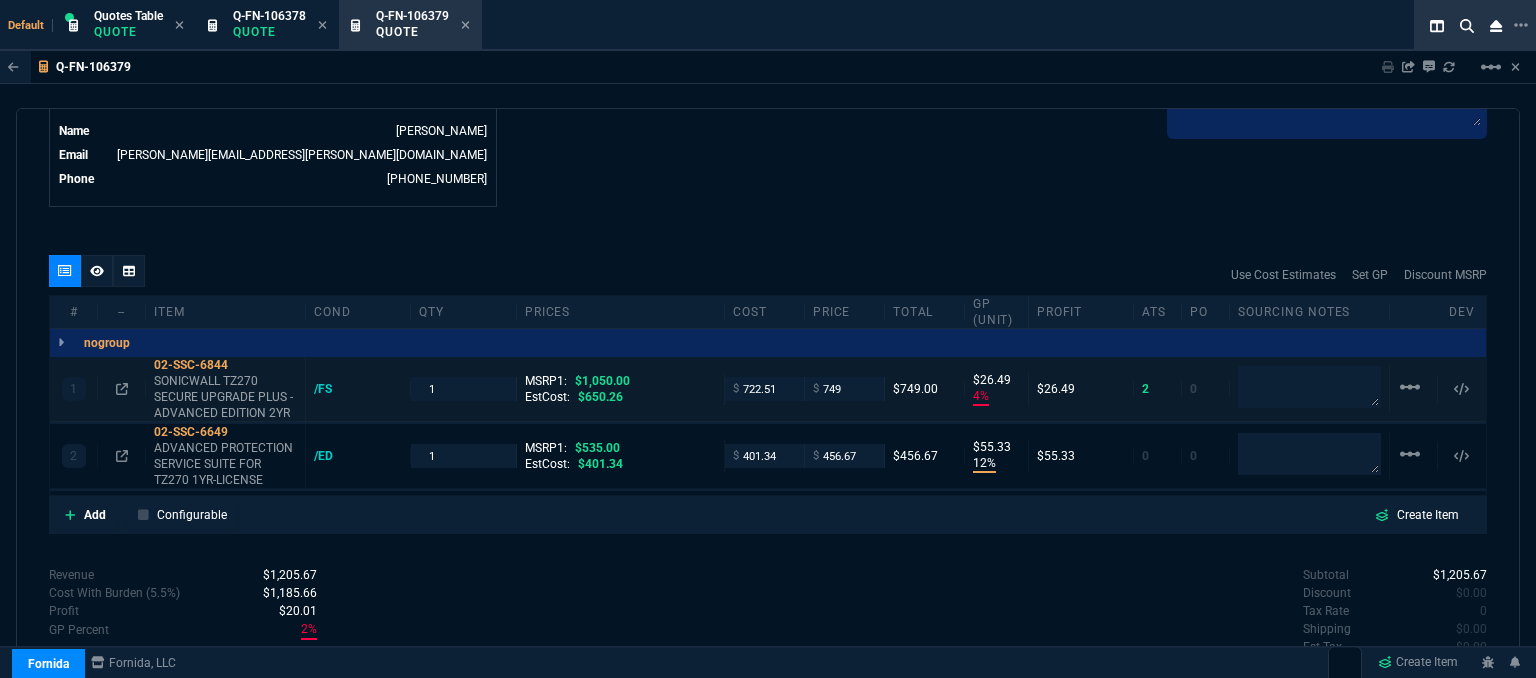 type on "4" 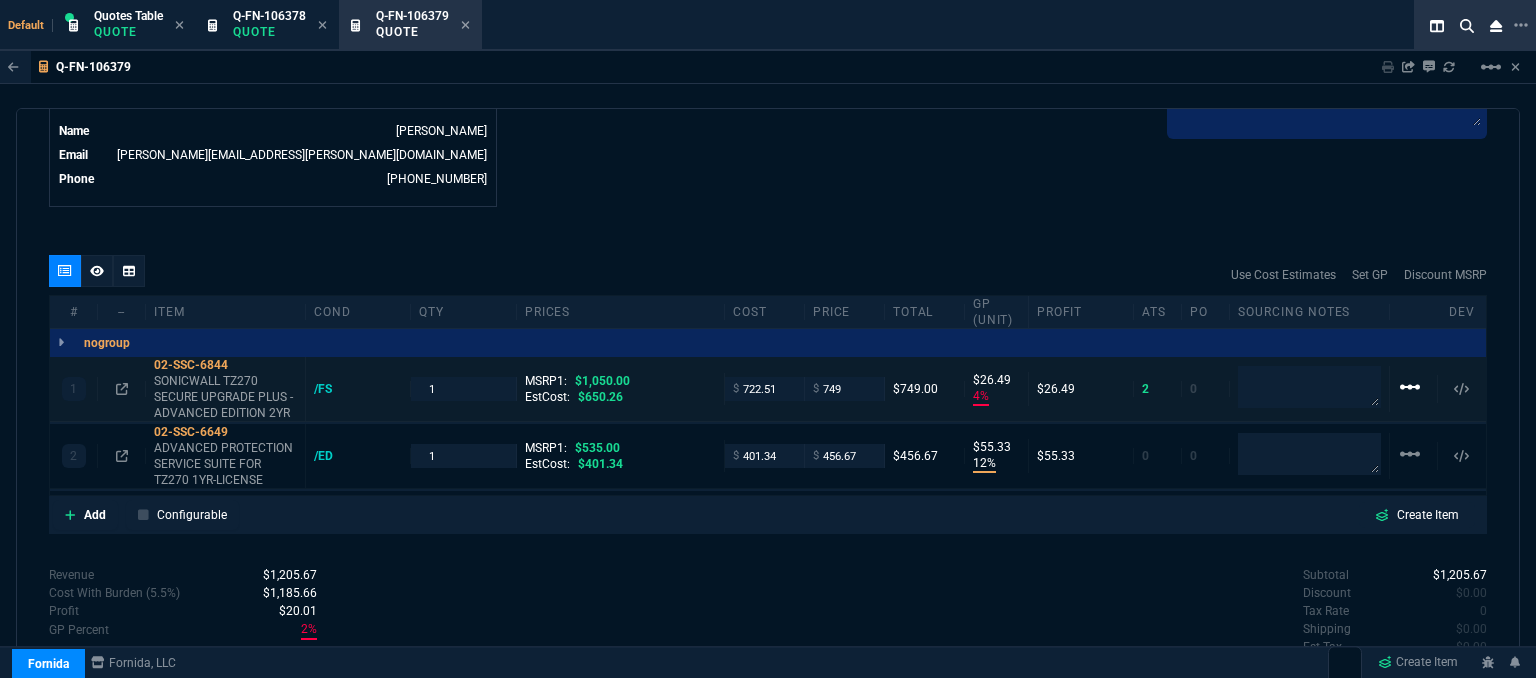 click on "linear_scale" at bounding box center [1410, 387] 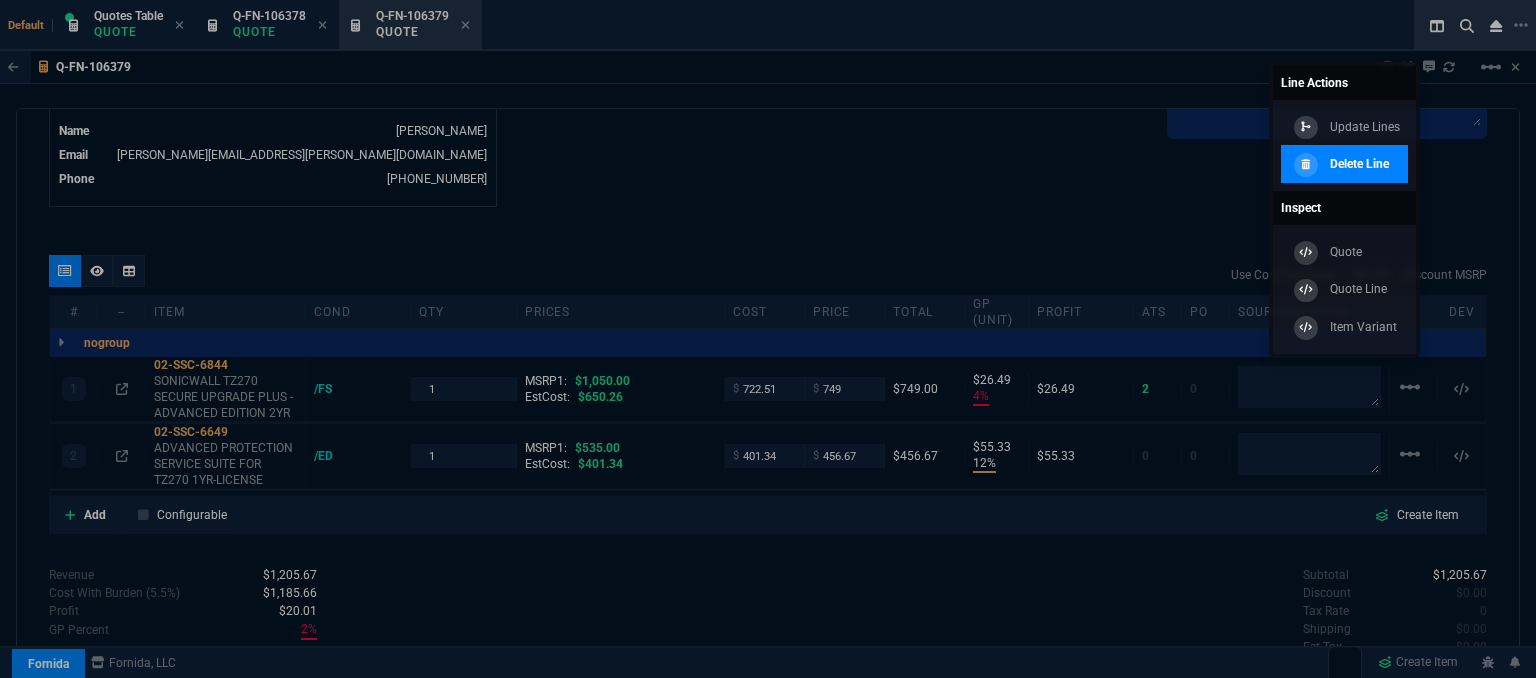 click on "Delete Line" at bounding box center [1344, 164] 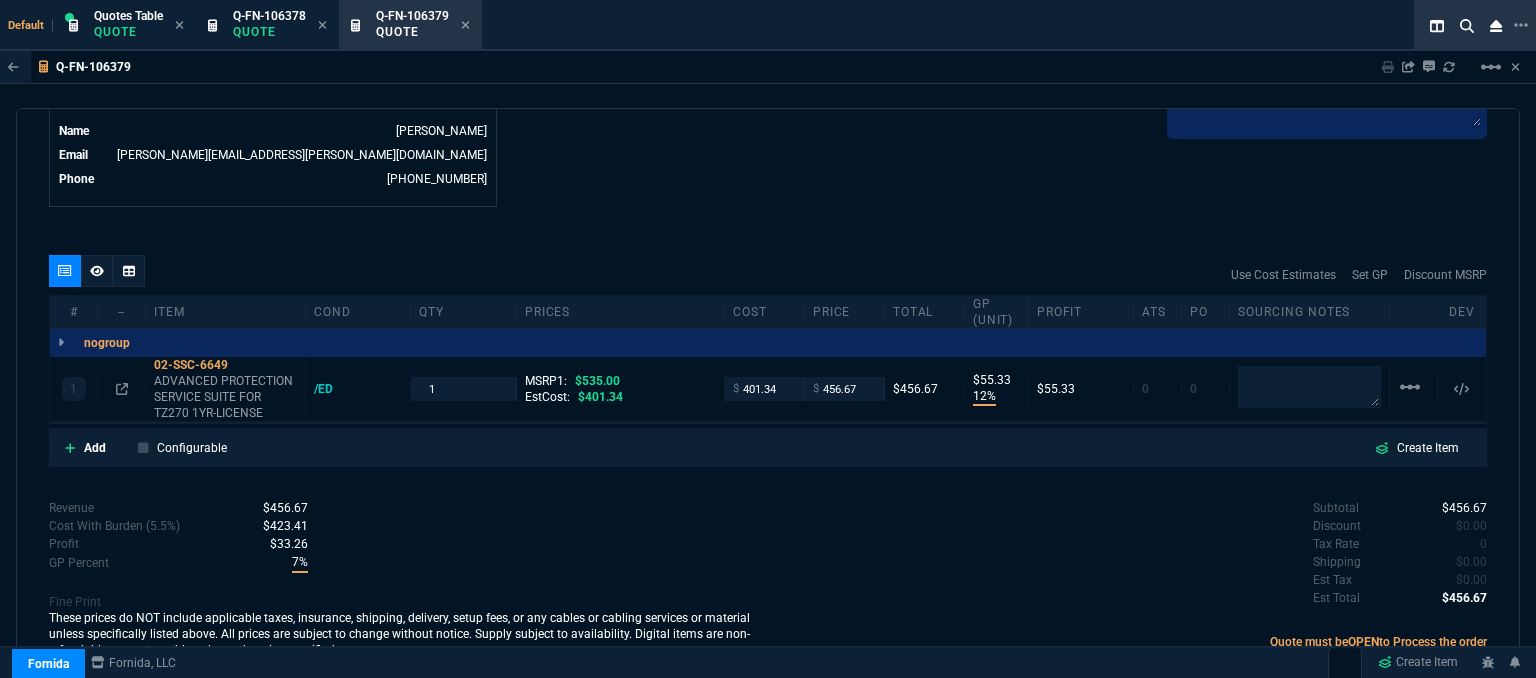 type on "12" 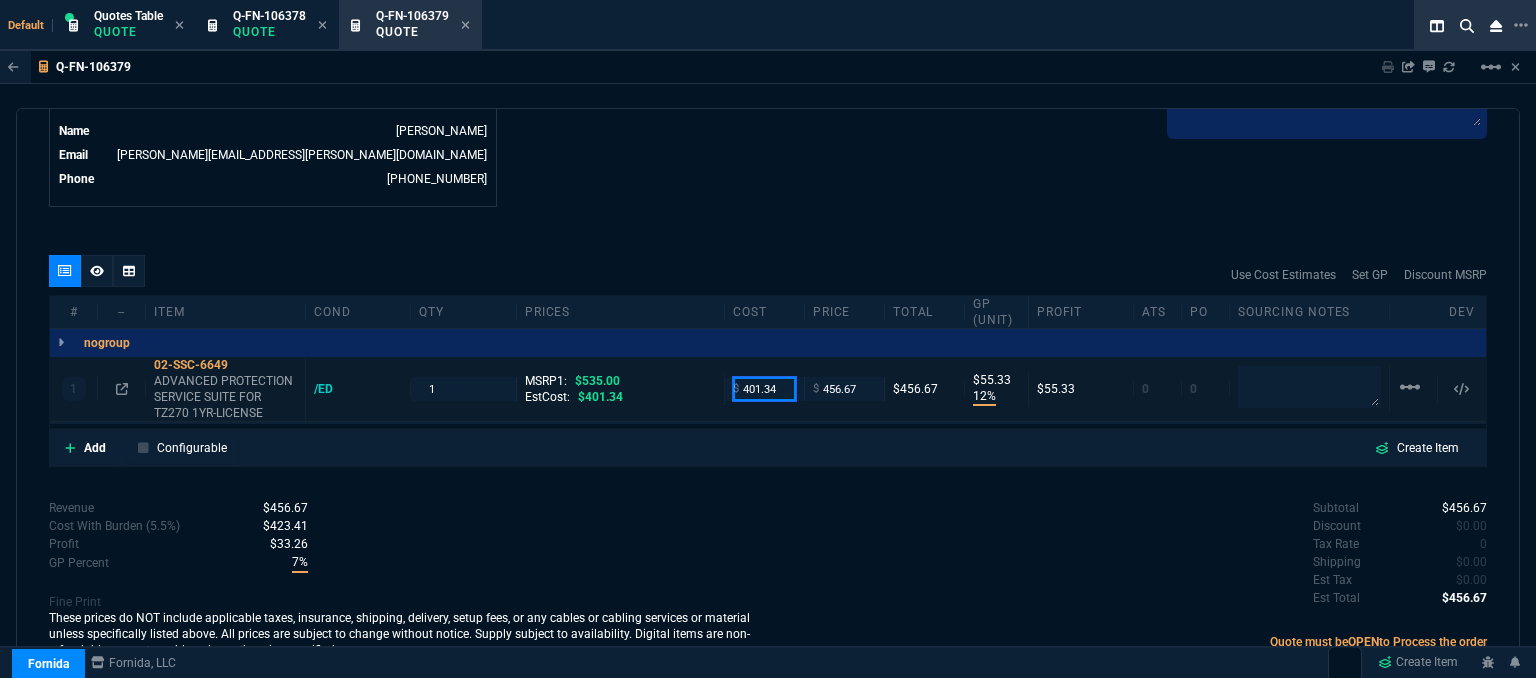 click on "401.34" at bounding box center (764, 388) 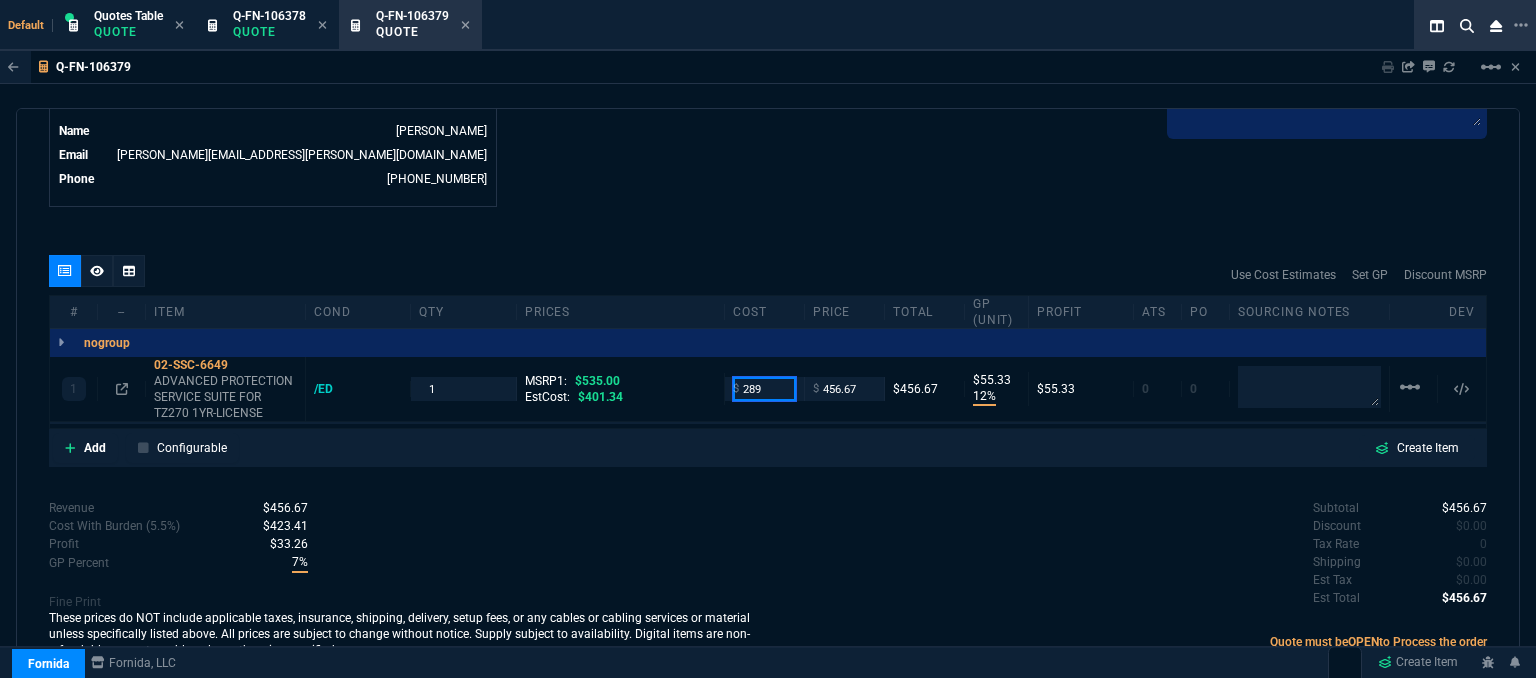 type on "289" 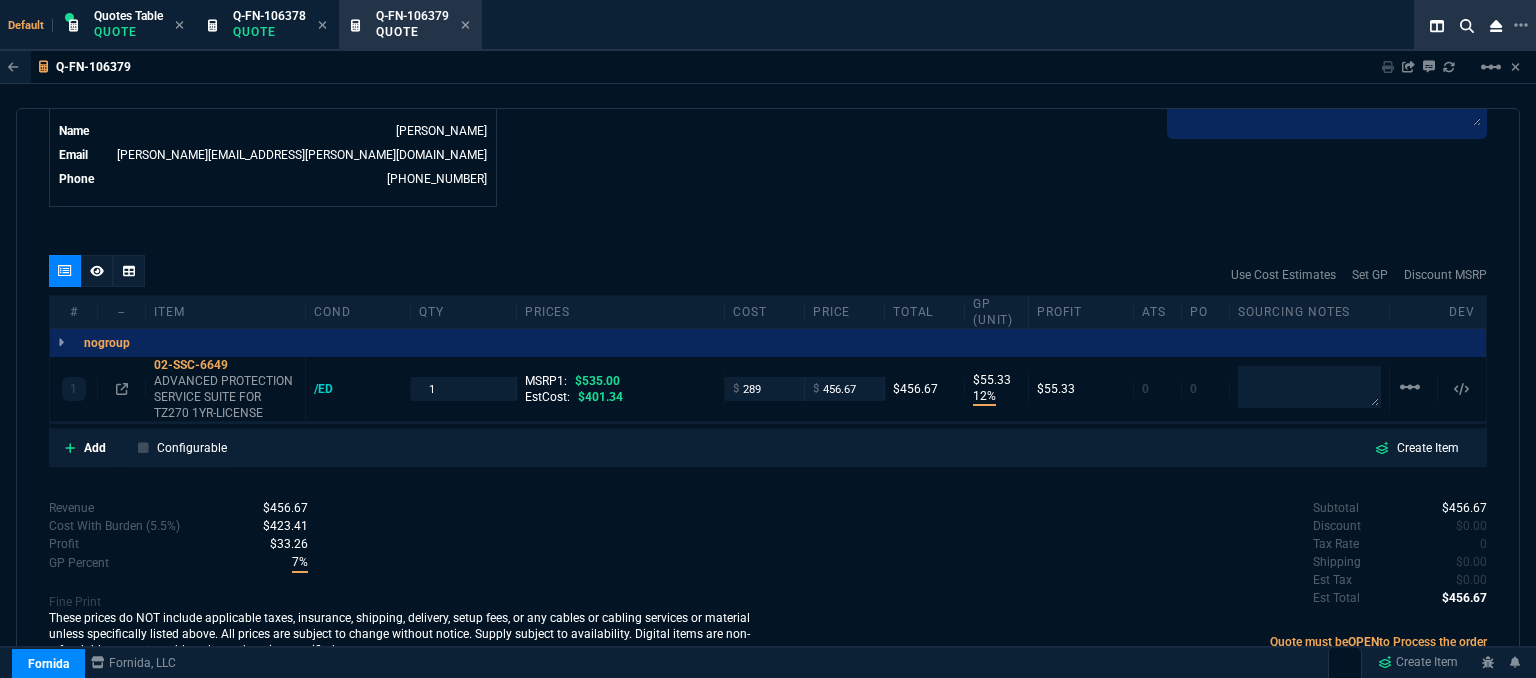 click on "Subtotal $456.67  Discount $0.00  Tax Rate 0  Shipping $0.00  Est Tax $0.00  Est Total $456.67" at bounding box center (1127, 554) 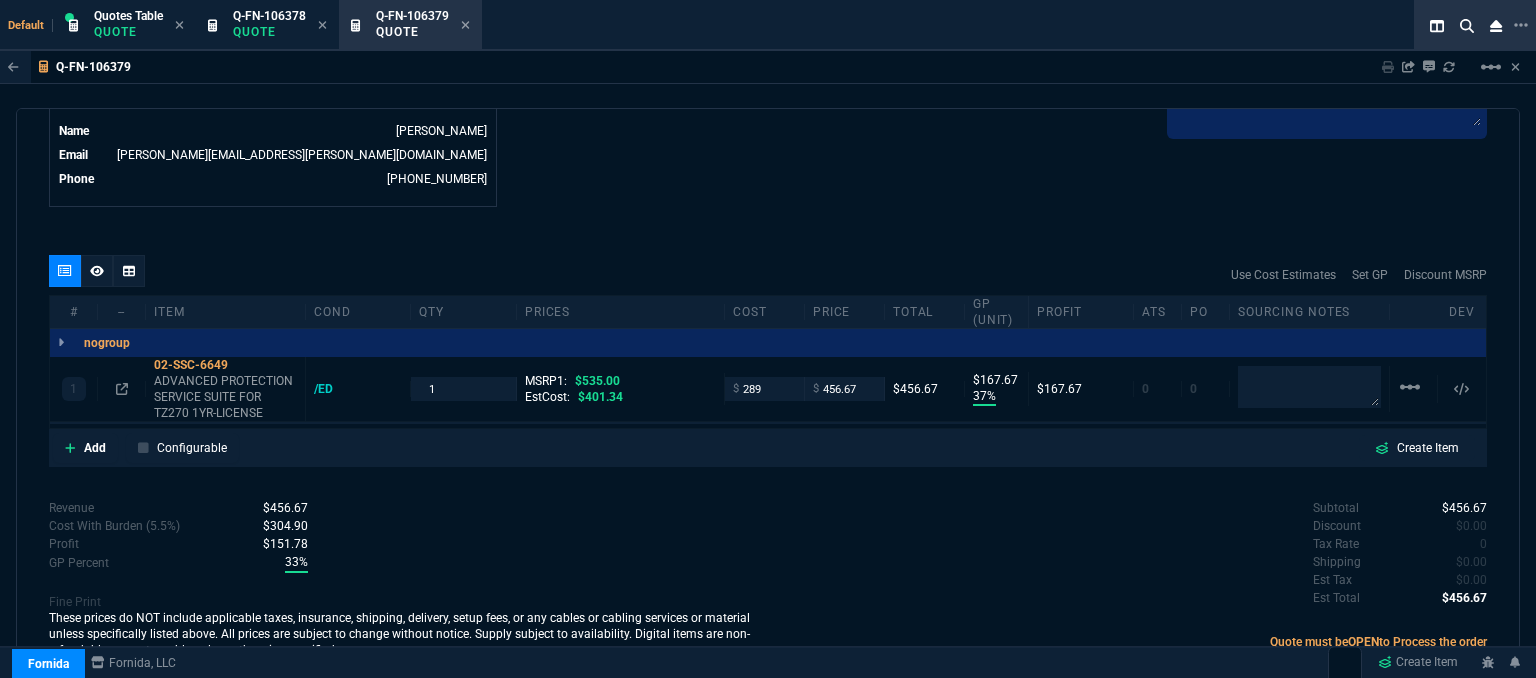 type on "37" 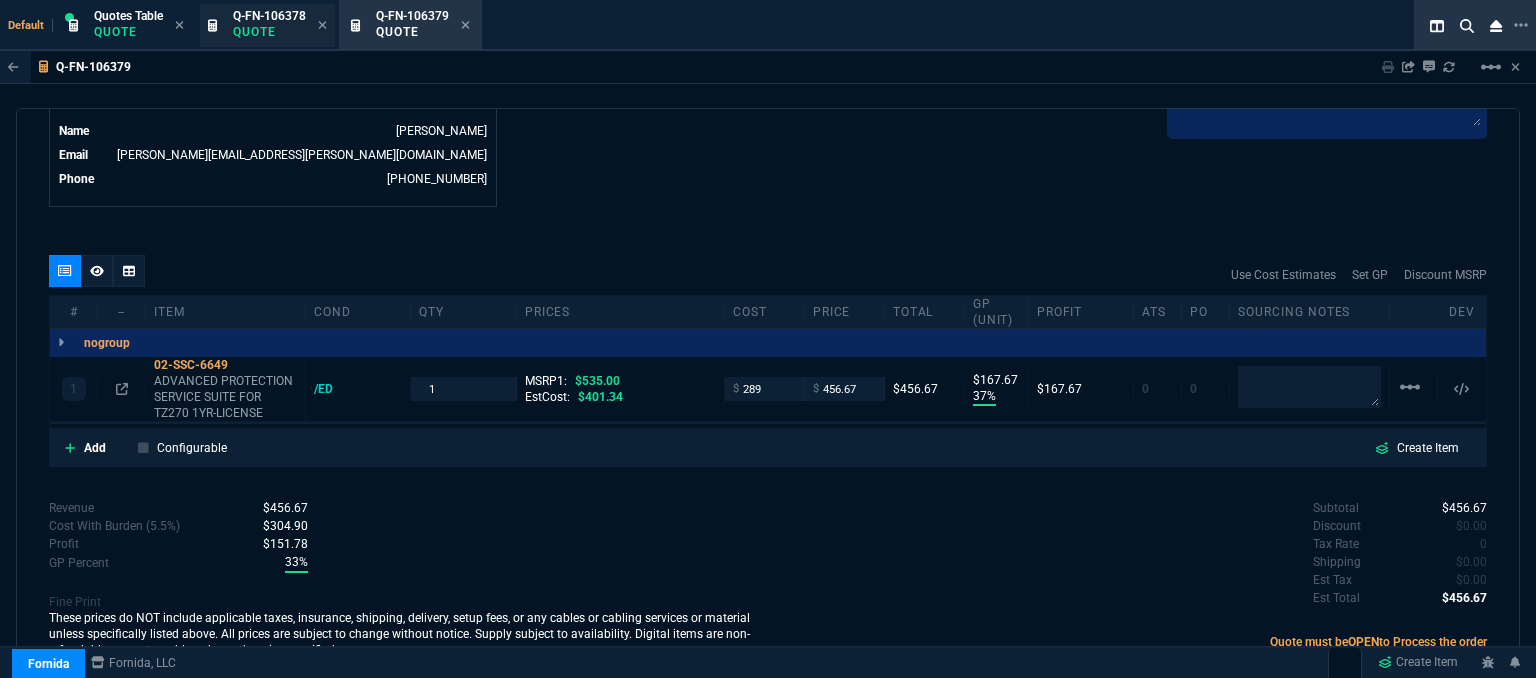 click on "Quote" at bounding box center [269, 32] 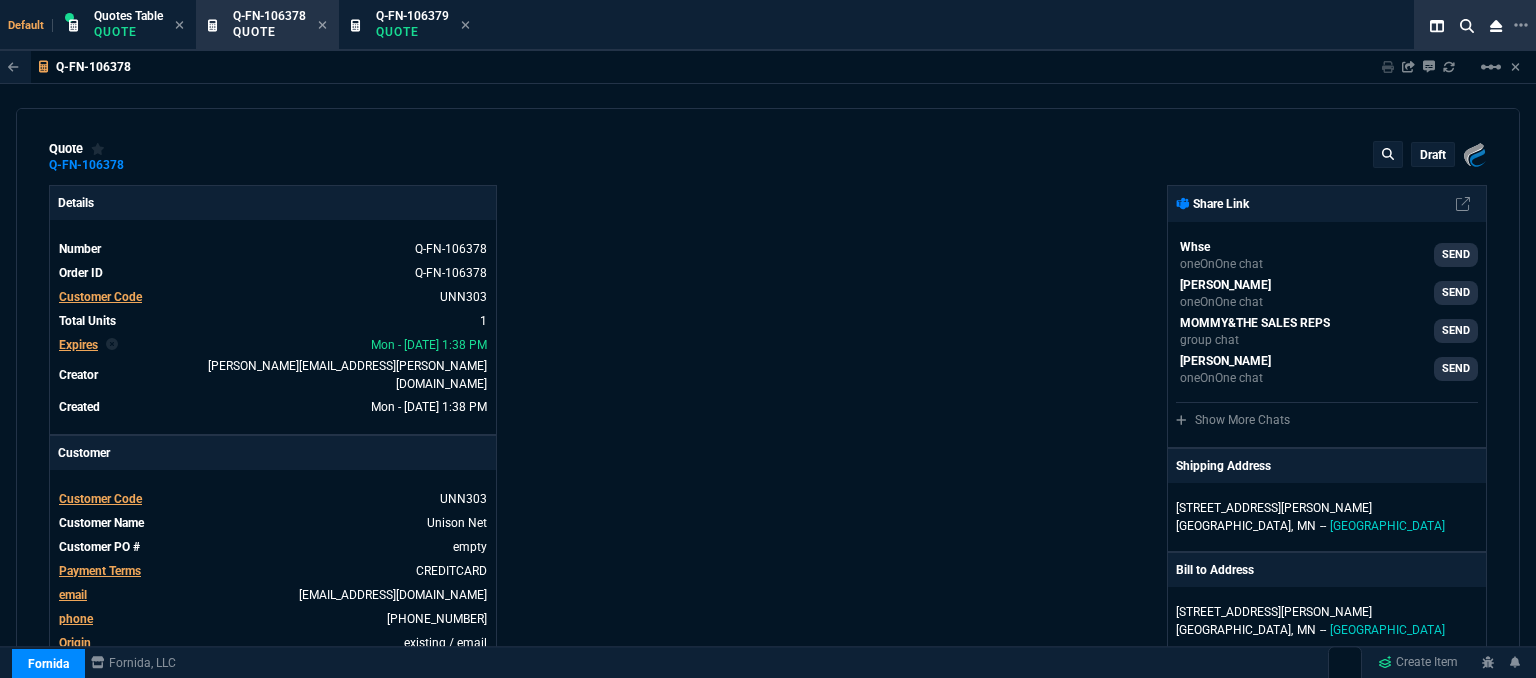 type on "24" 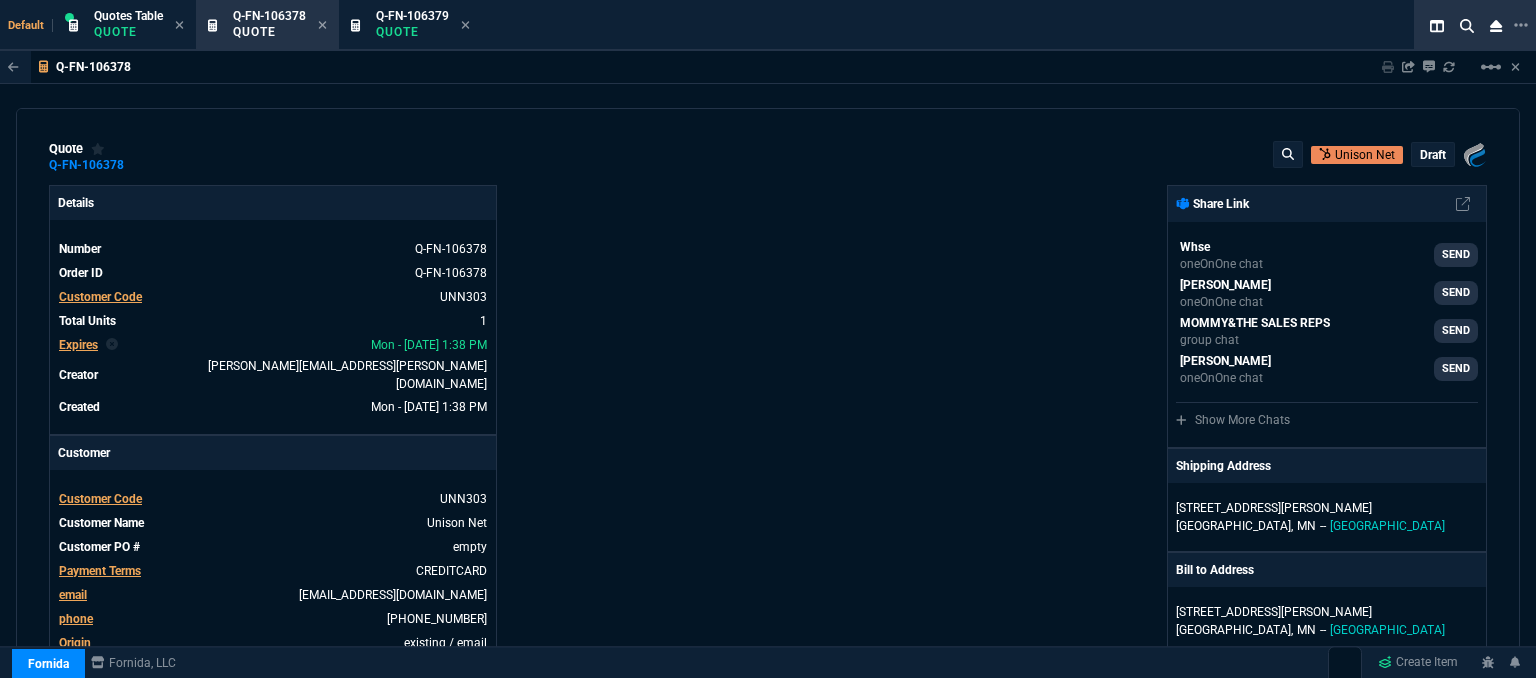 type 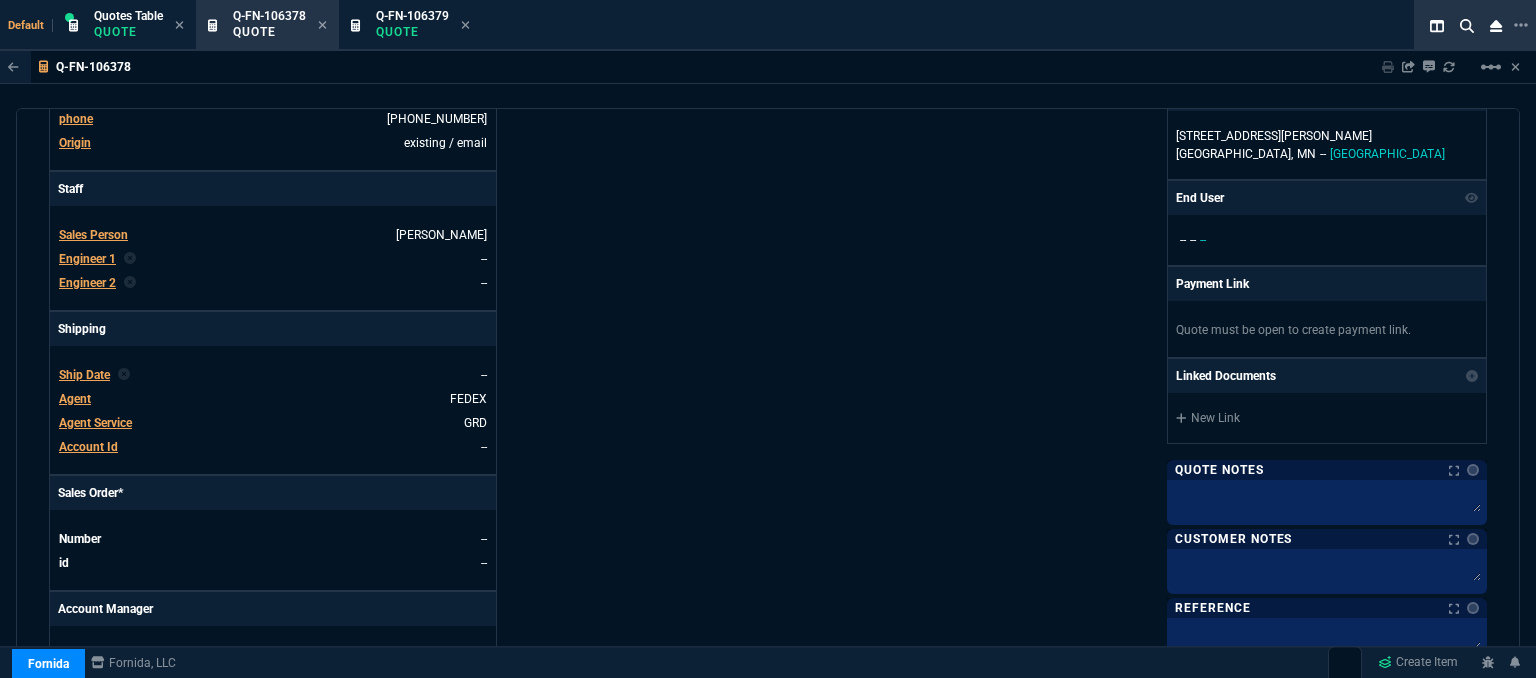 type on "1050" 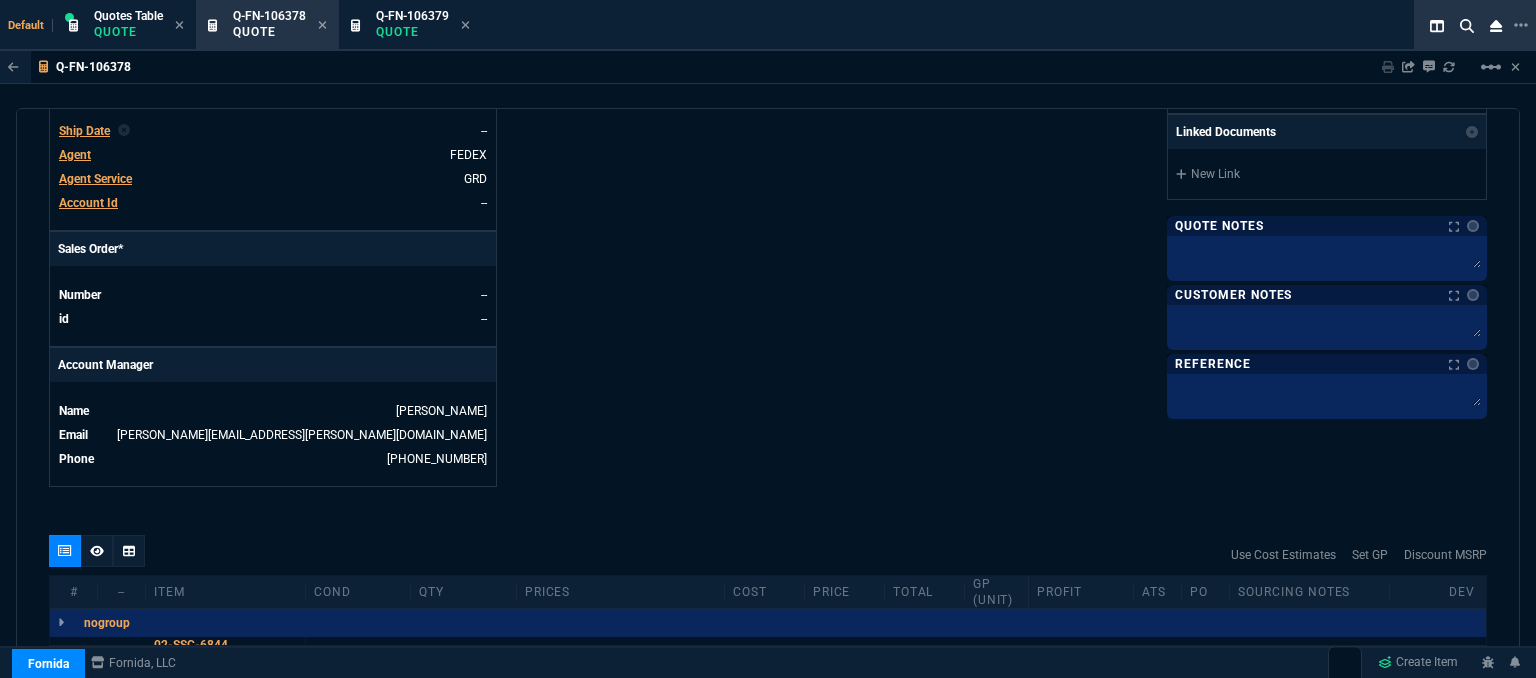 scroll, scrollTop: 800, scrollLeft: 0, axis: vertical 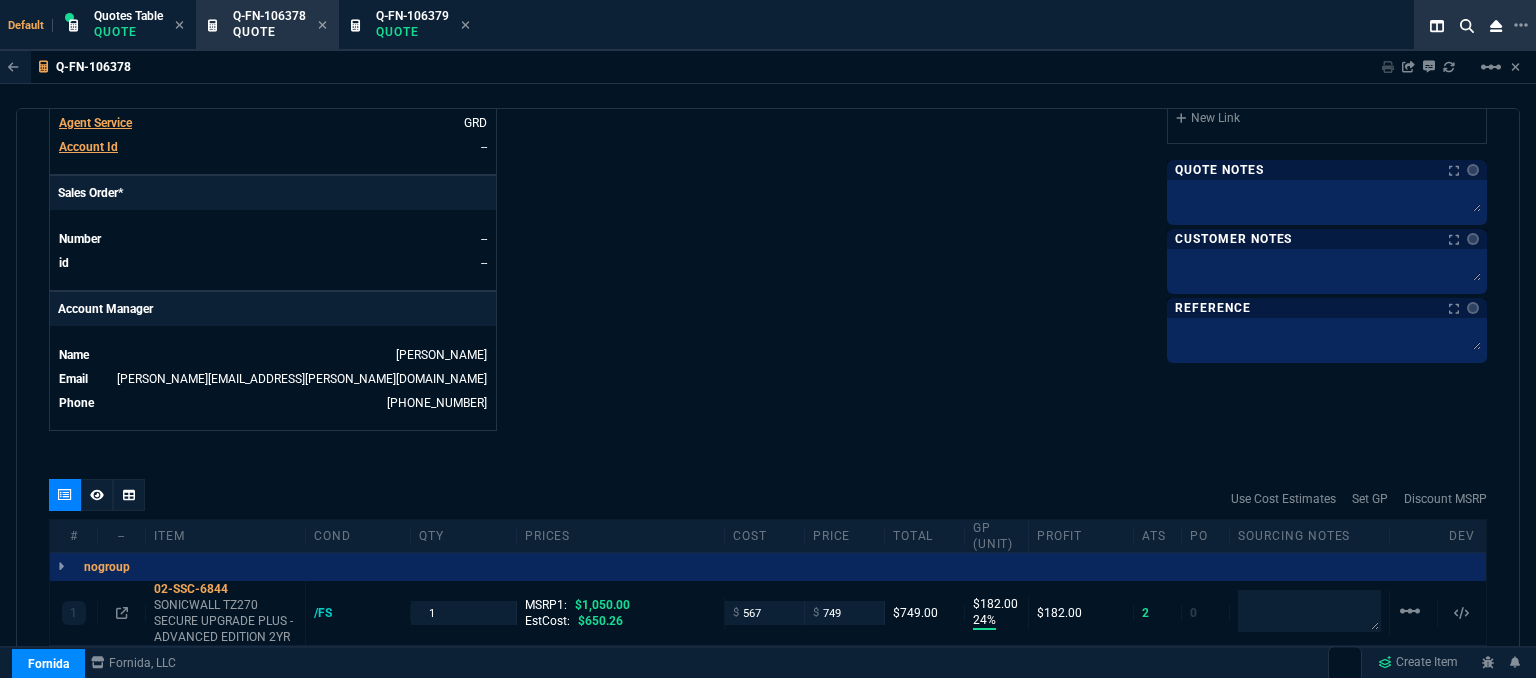 click on "Details Number Q-FN-106378  Order ID Q-FN-106378  Customer Code UNN303  Total Units 1  Expires Mon - 7/28/25, 1:38 PM Creator fiona.rossi@fornida.com  Created Mon - 7/14/25, 1:38 PM Print Specs Number Q-FN-106378  Customer ID UNN303  Customer Name Unison Net  Expires 7/28/25,  8:38 AM  Customer PO # --  Payment Terms CREDITCARD  Shipping Agent FEDEX | GRD  Customer Customer Code UNN303  Customer Name Unison Net  Customer PO # empty  Payment Terms CREDITCARD  email bstine@unisonnet.net  phone (763) 251-6930   Origin  existing / email   Origin Comment    Staff Sales Person ROSS  Engineer 1 --  Engineer 2 --  Shipping Ship Date -- Agent FEDEX  Agent Service GRD  Account Id --  Sales Order* Number --  id --  Account Manager Name Fiona  Email fiona.rossi@fornida.com  Phone 469-249-2107" at bounding box center [408, -92] 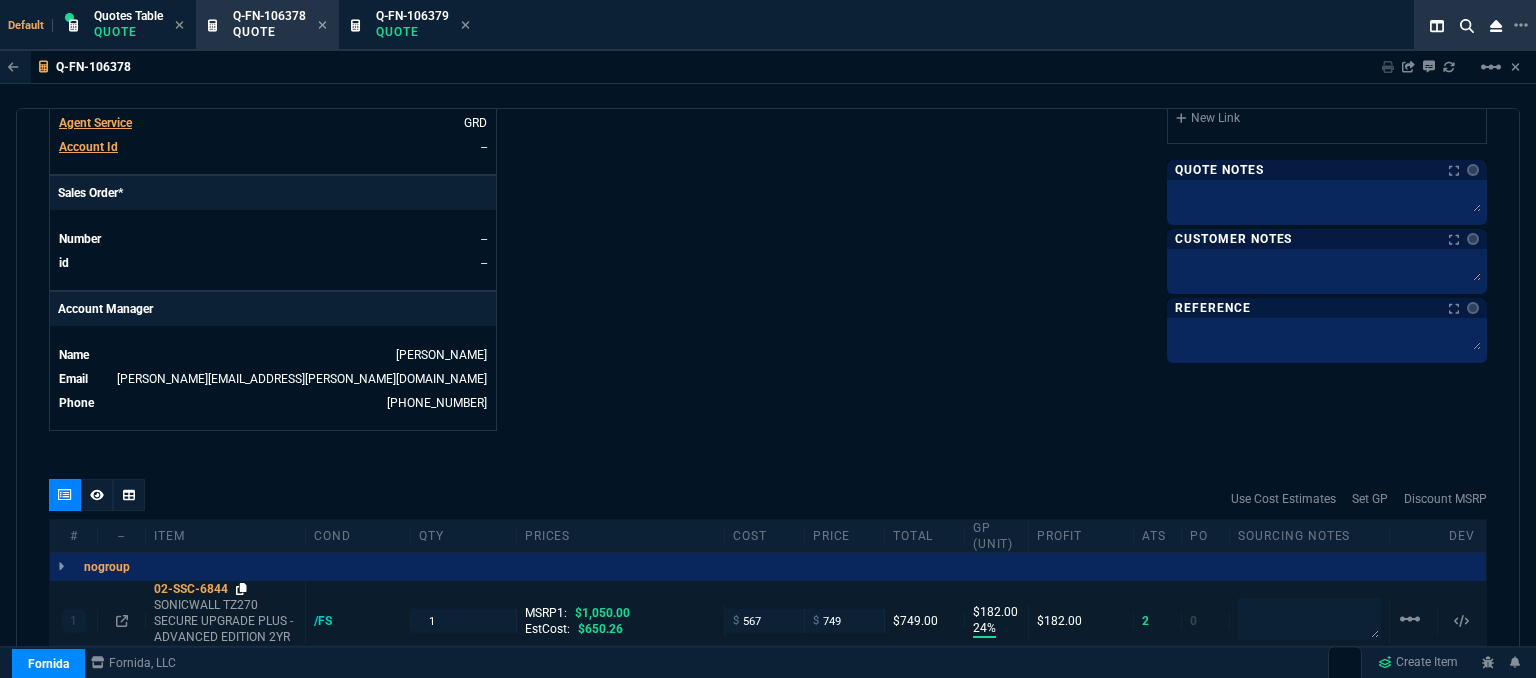 click 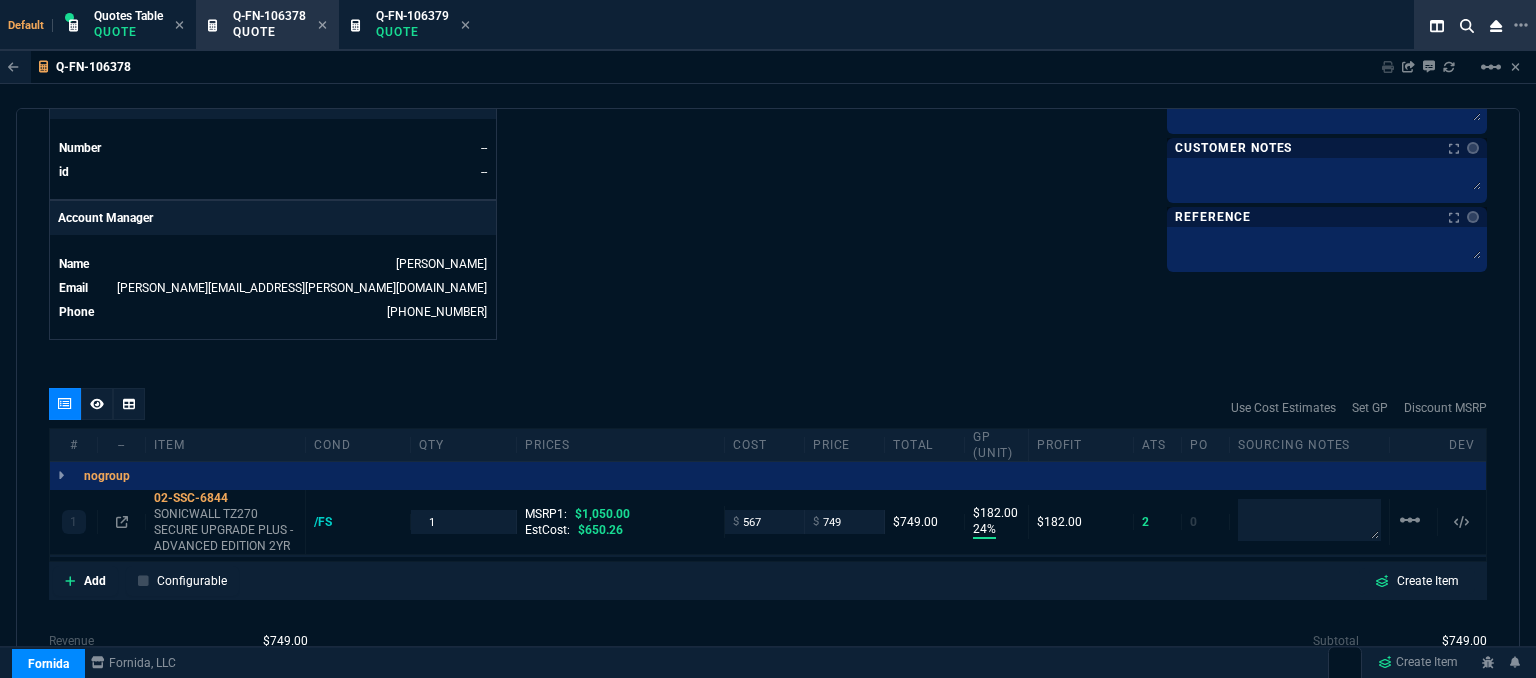 scroll, scrollTop: 1000, scrollLeft: 0, axis: vertical 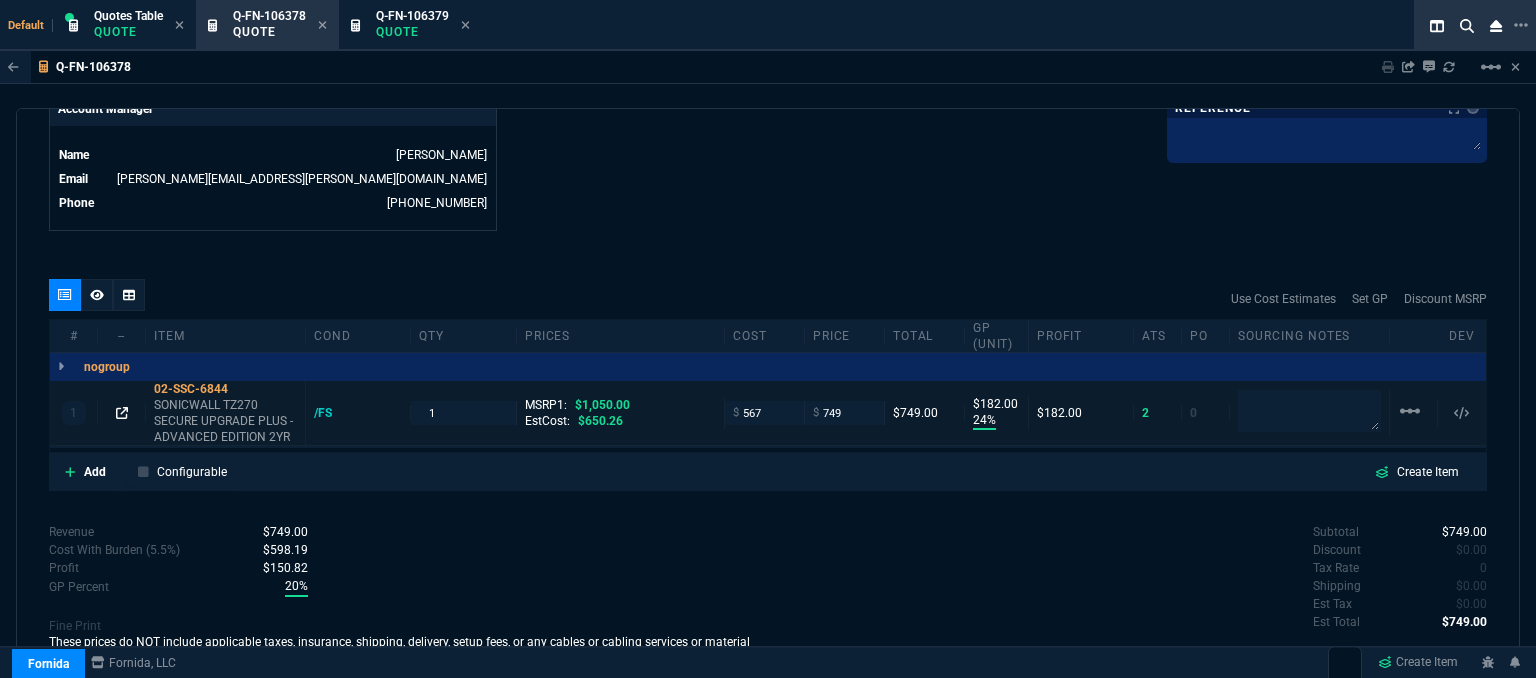 click 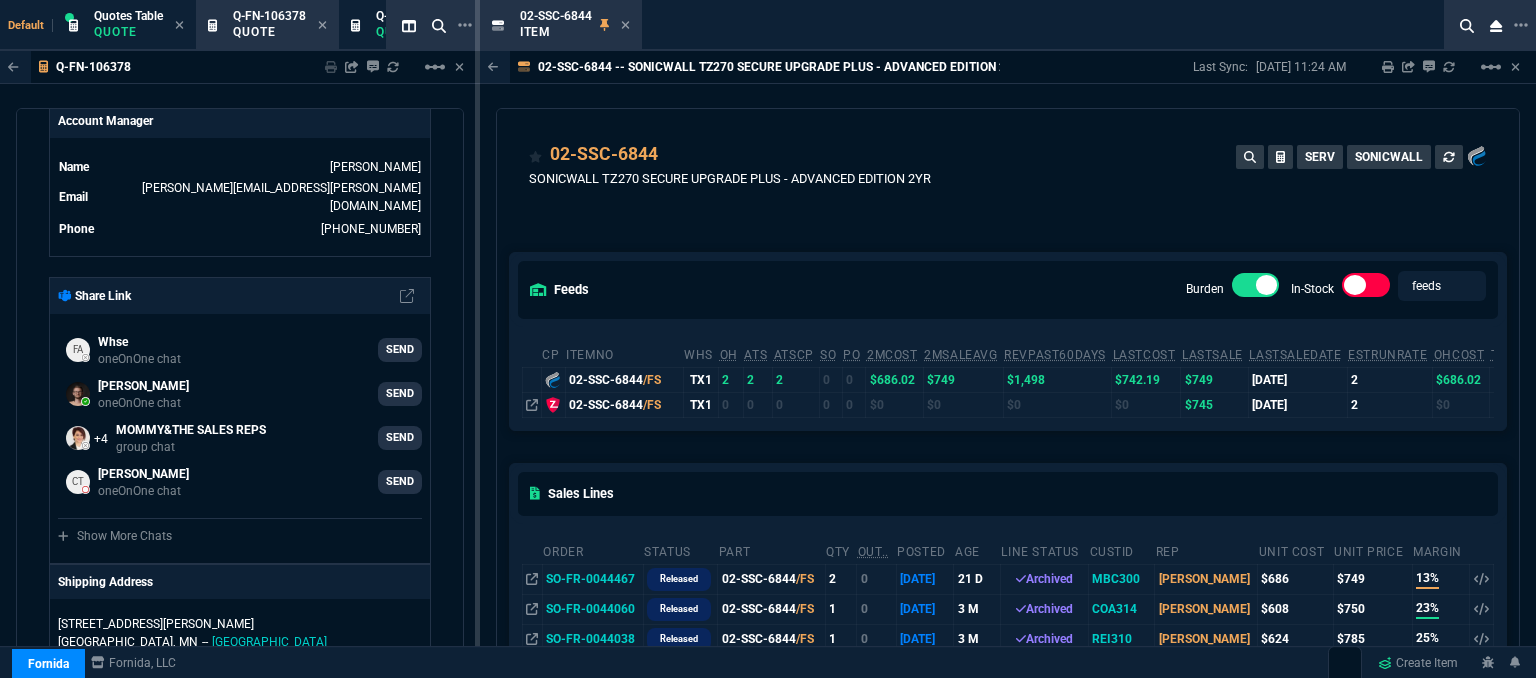scroll, scrollTop: 200, scrollLeft: 0, axis: vertical 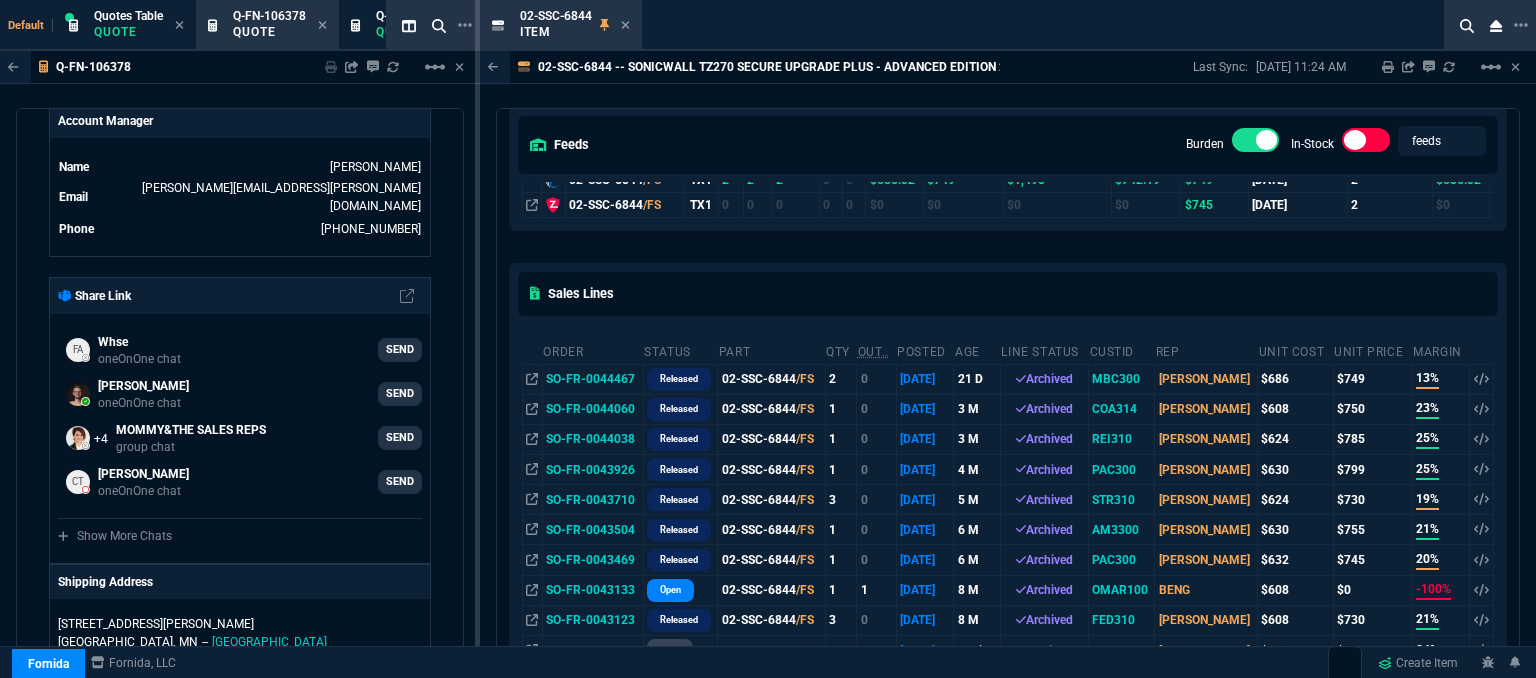click on "Sales Lines" at bounding box center [1008, 293] 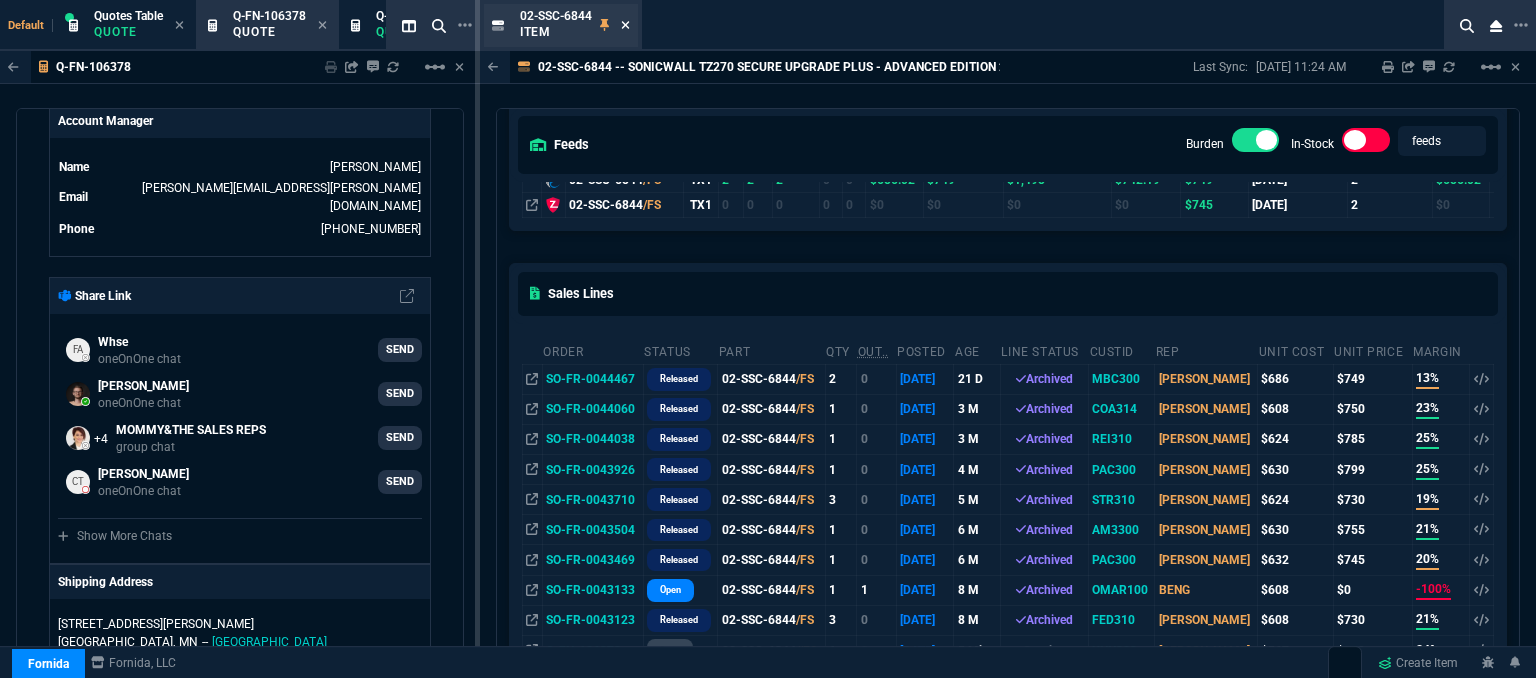 click 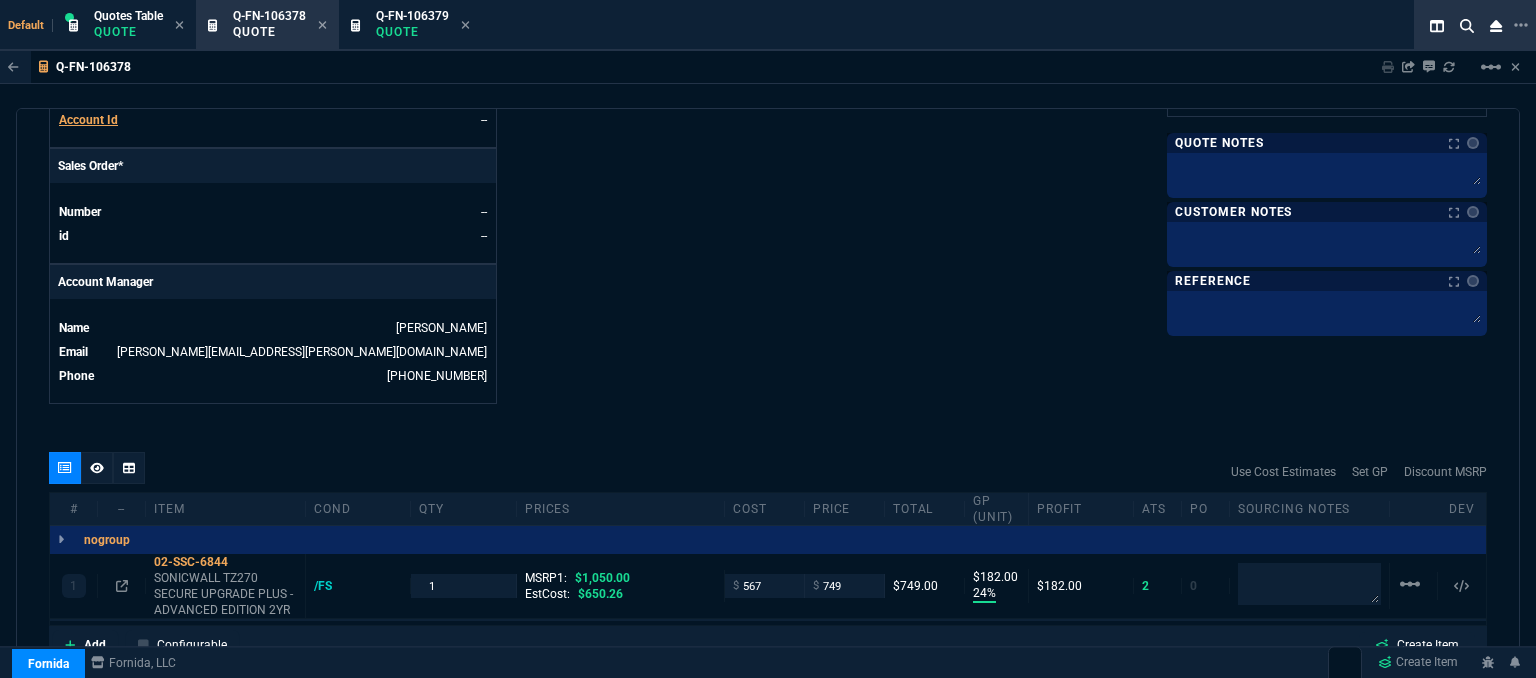 scroll, scrollTop: 1000, scrollLeft: 0, axis: vertical 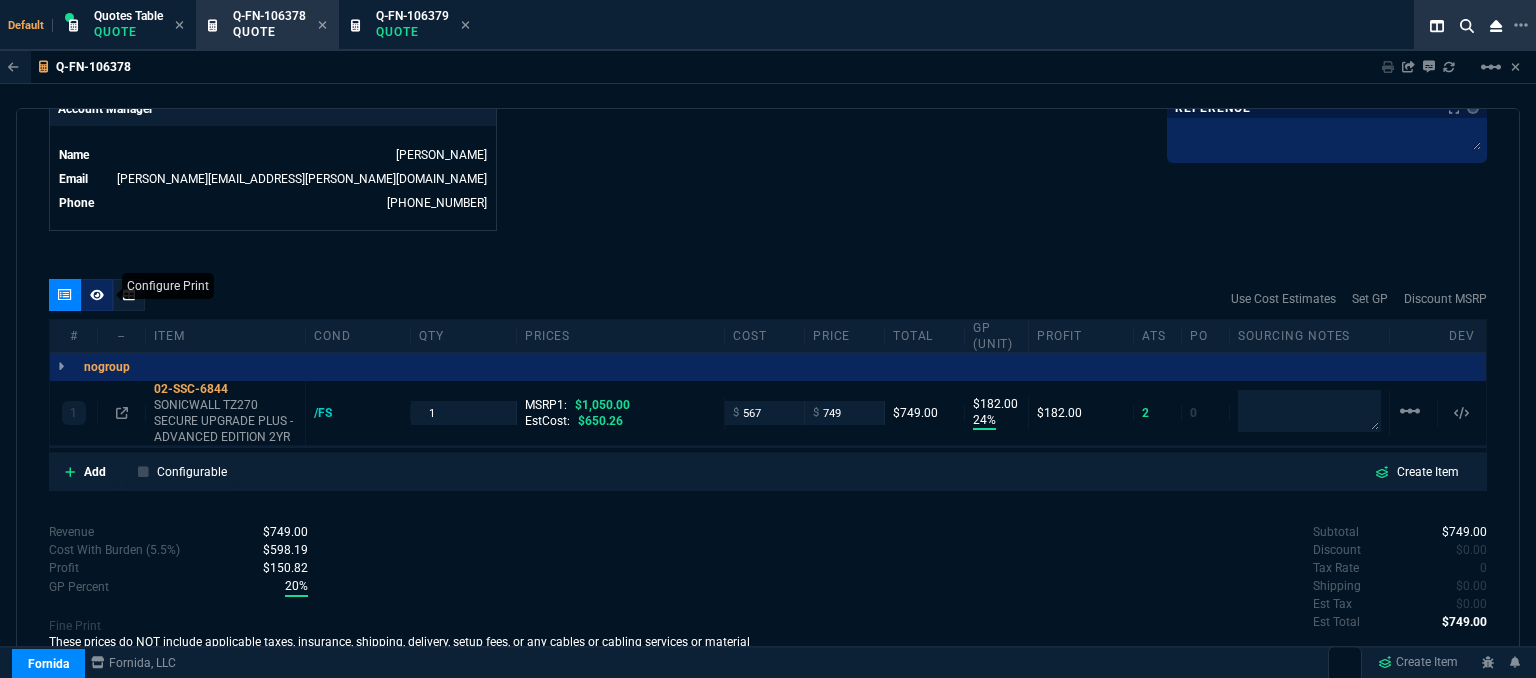 click at bounding box center (97, 295) 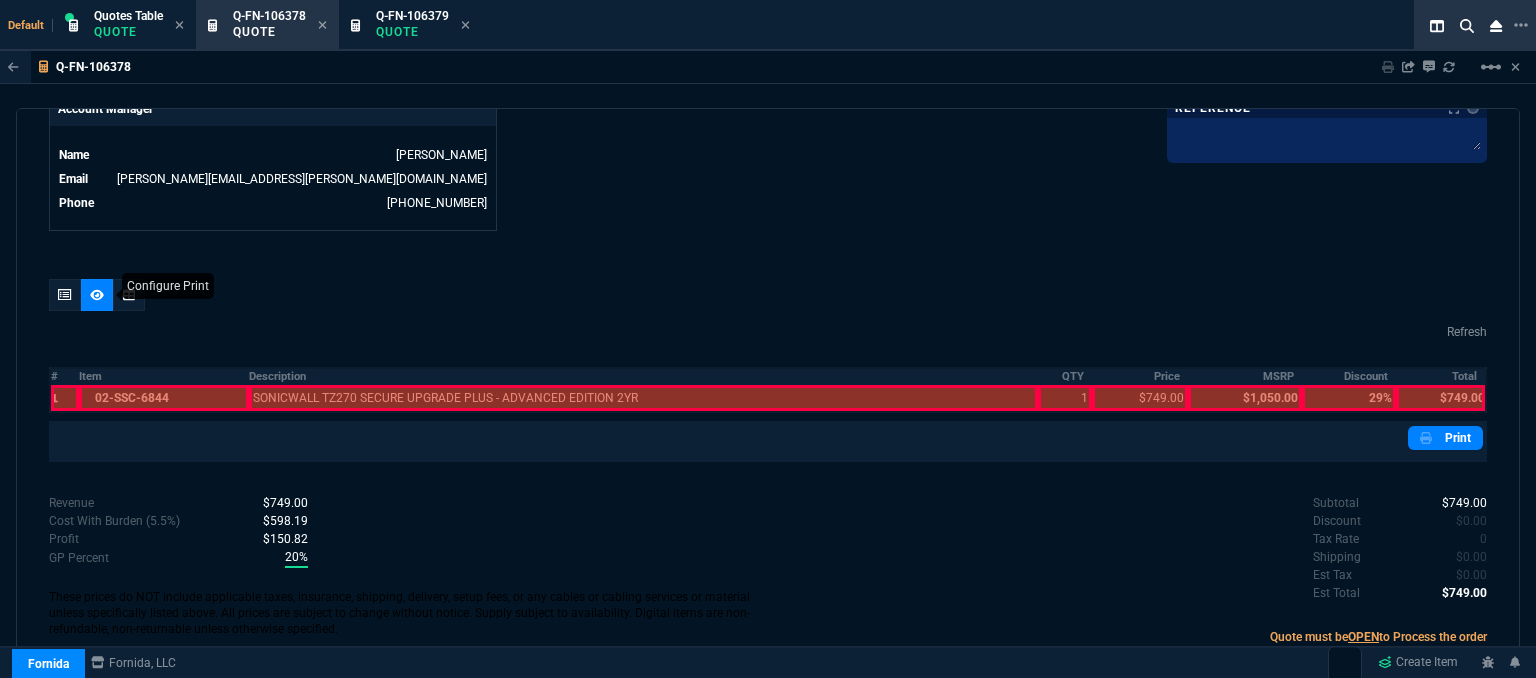 scroll, scrollTop: 997, scrollLeft: 0, axis: vertical 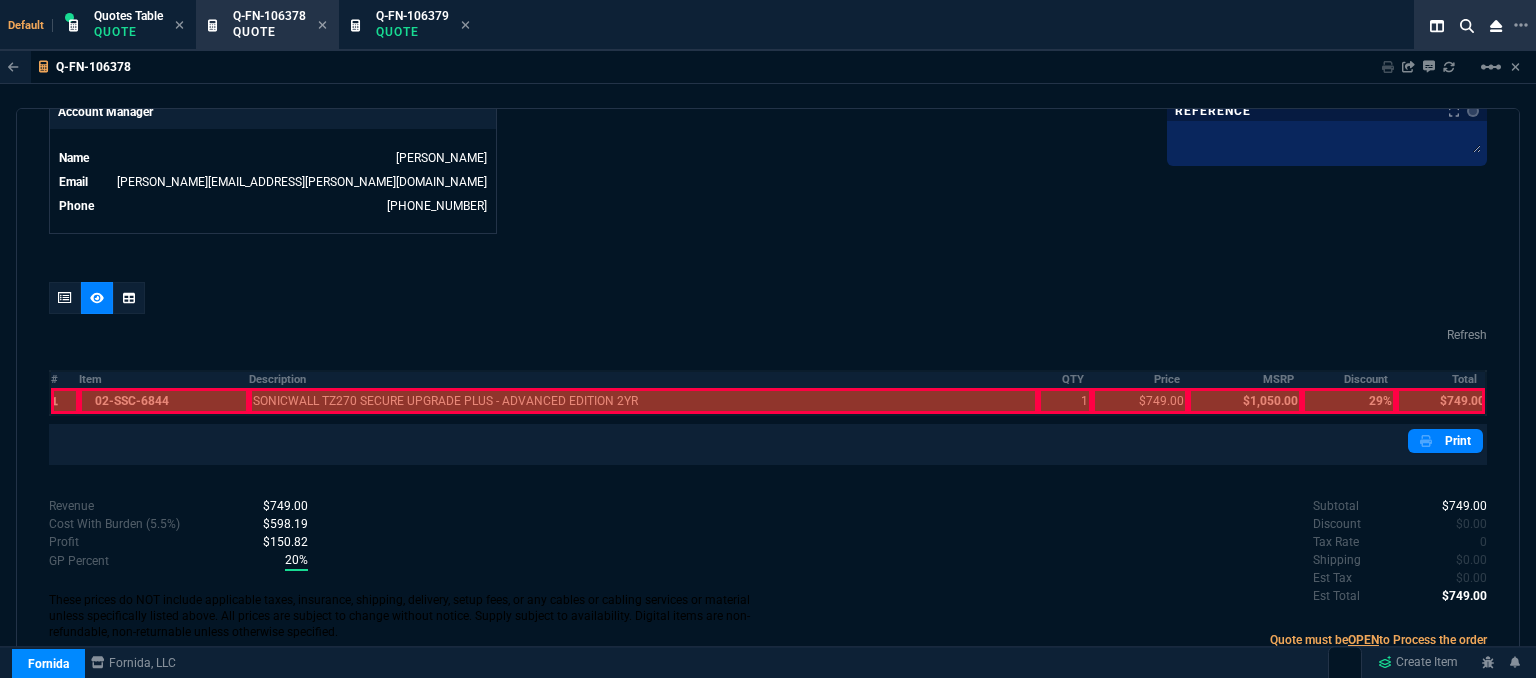 click at bounding box center [164, 401] 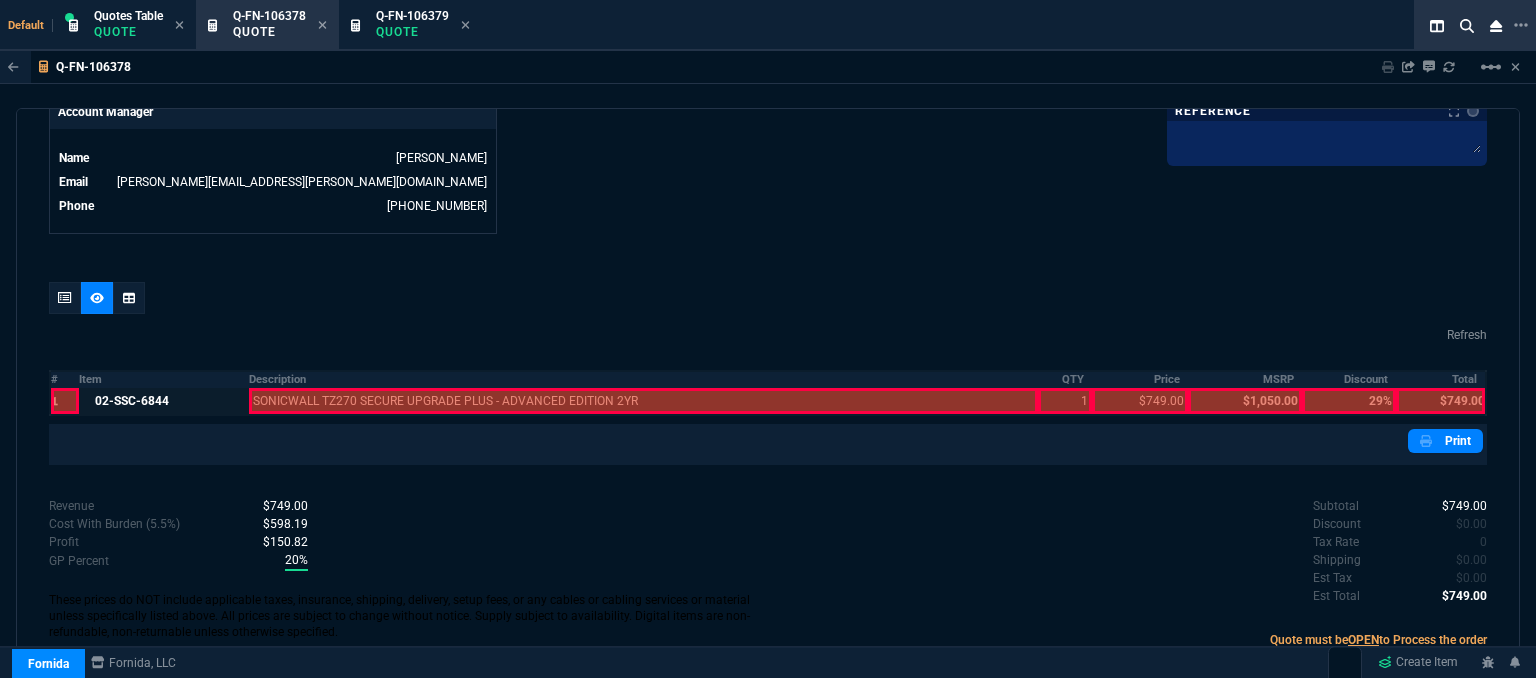 click at bounding box center (644, 401) 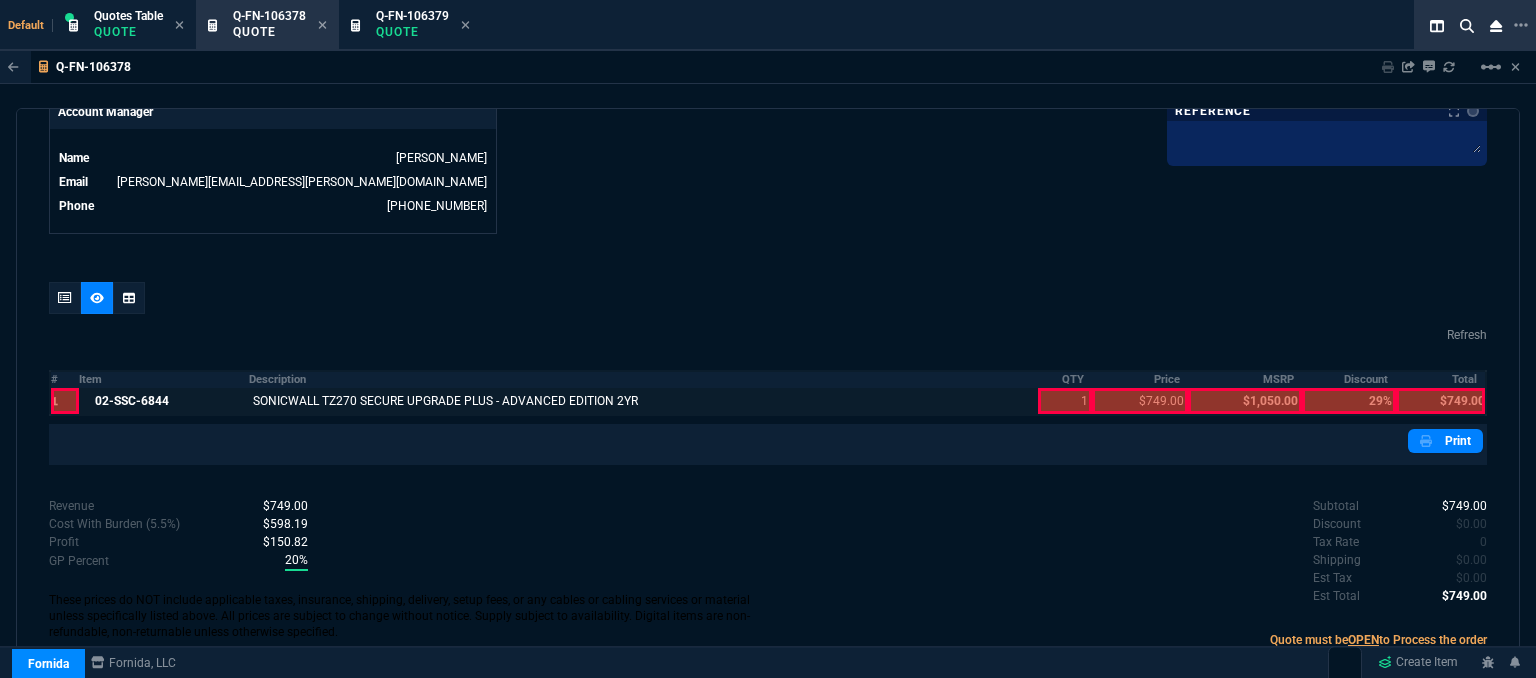 click at bounding box center (1065, 401) 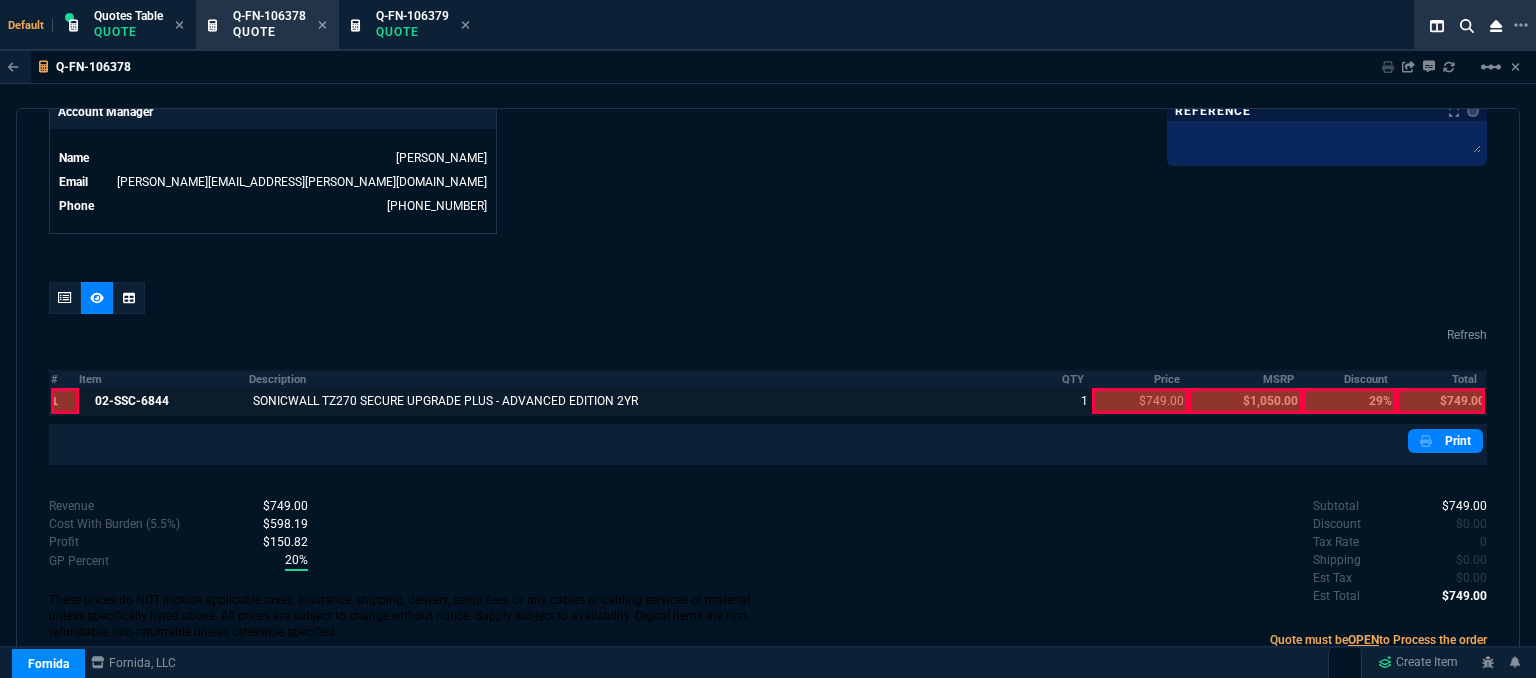 click at bounding box center [1140, 401] 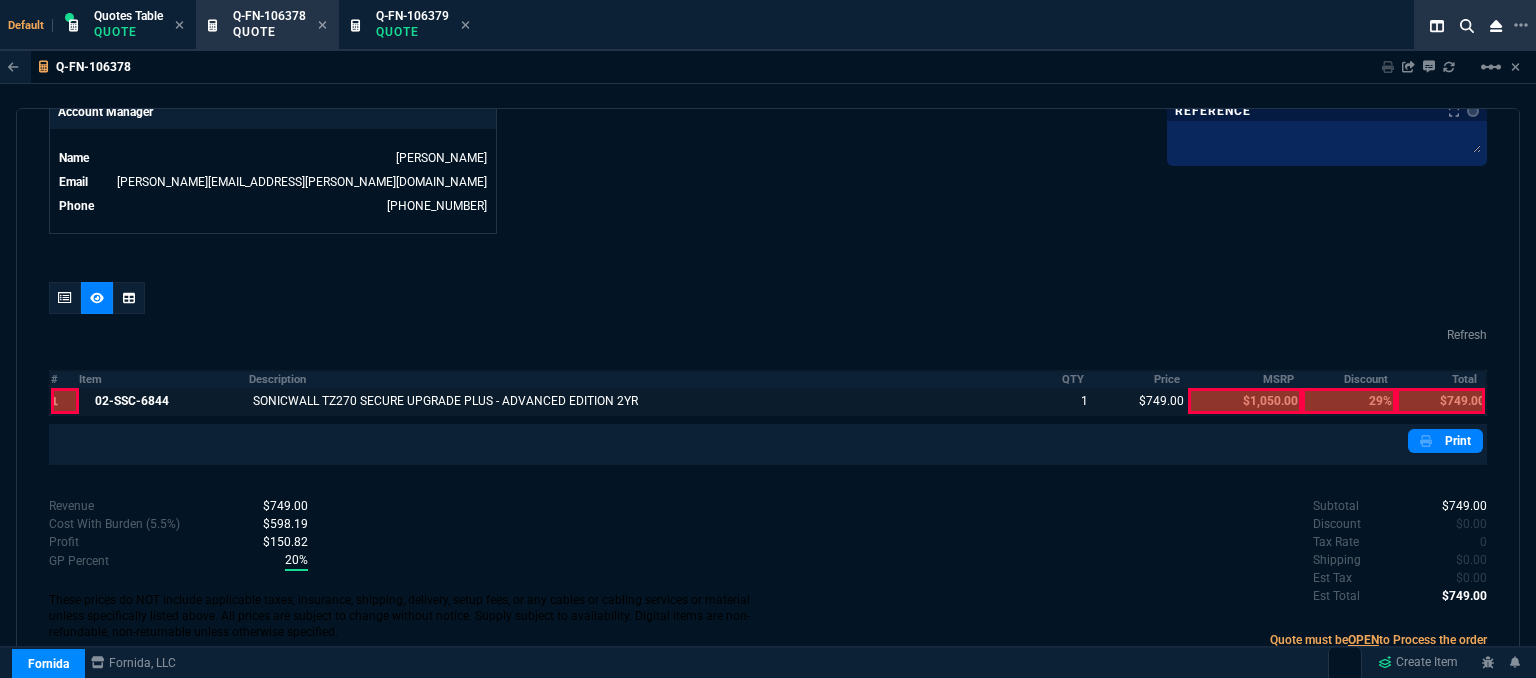 click at bounding box center (1440, 401) 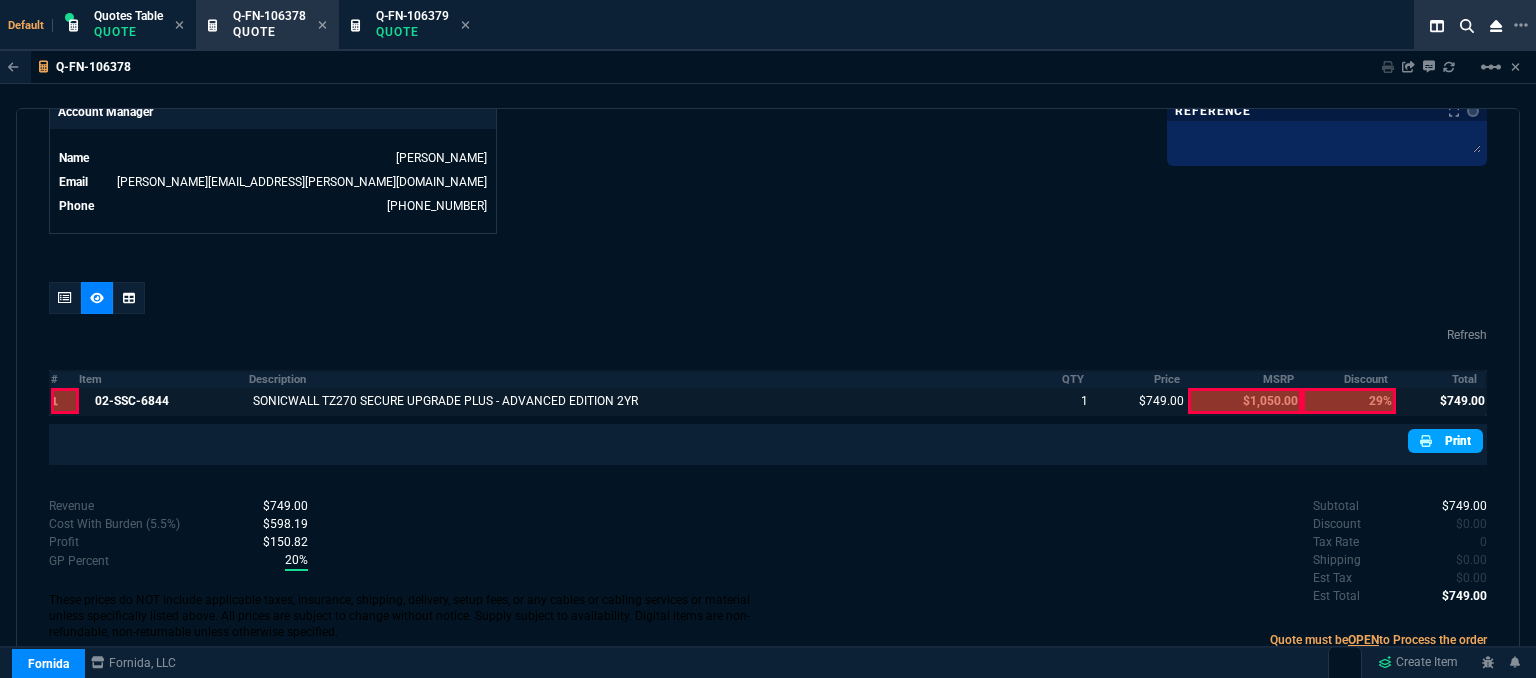 click at bounding box center [1428, 441] 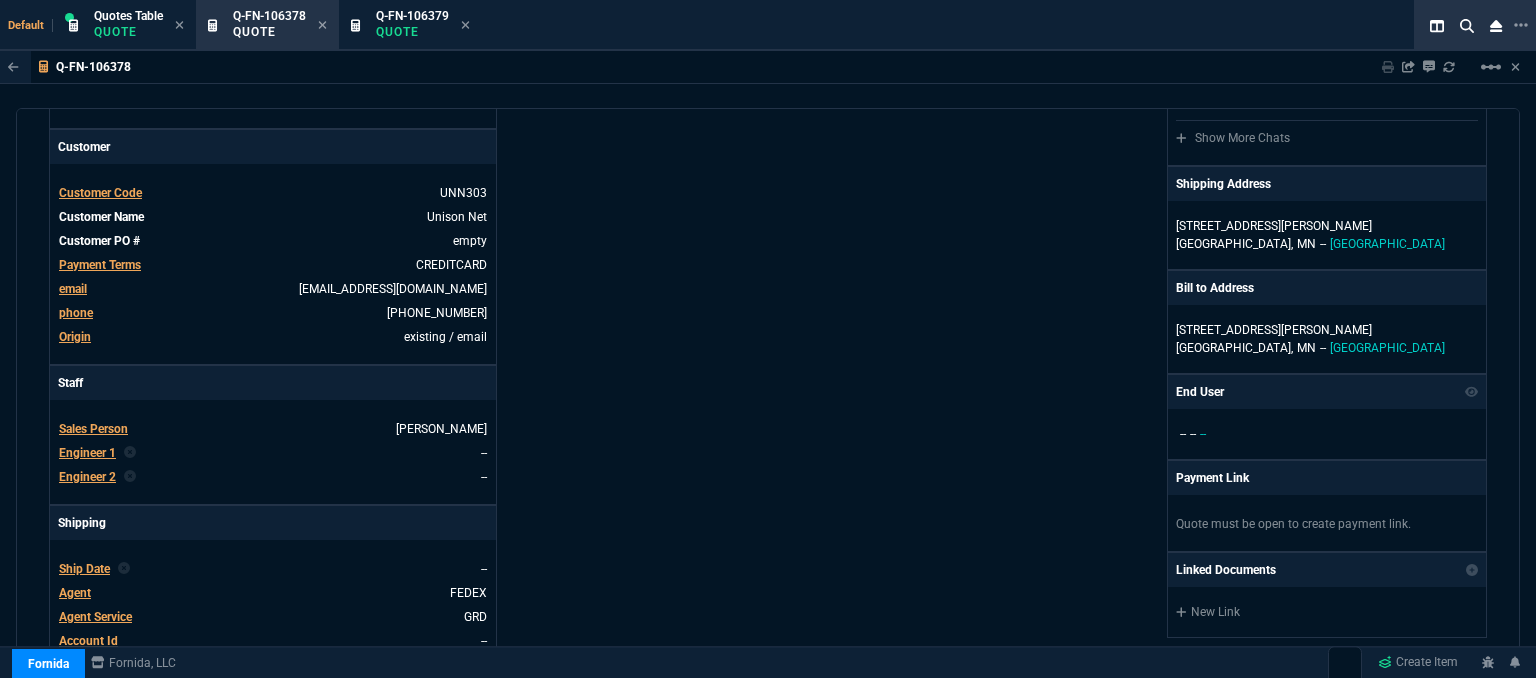 scroll, scrollTop: 197, scrollLeft: 0, axis: vertical 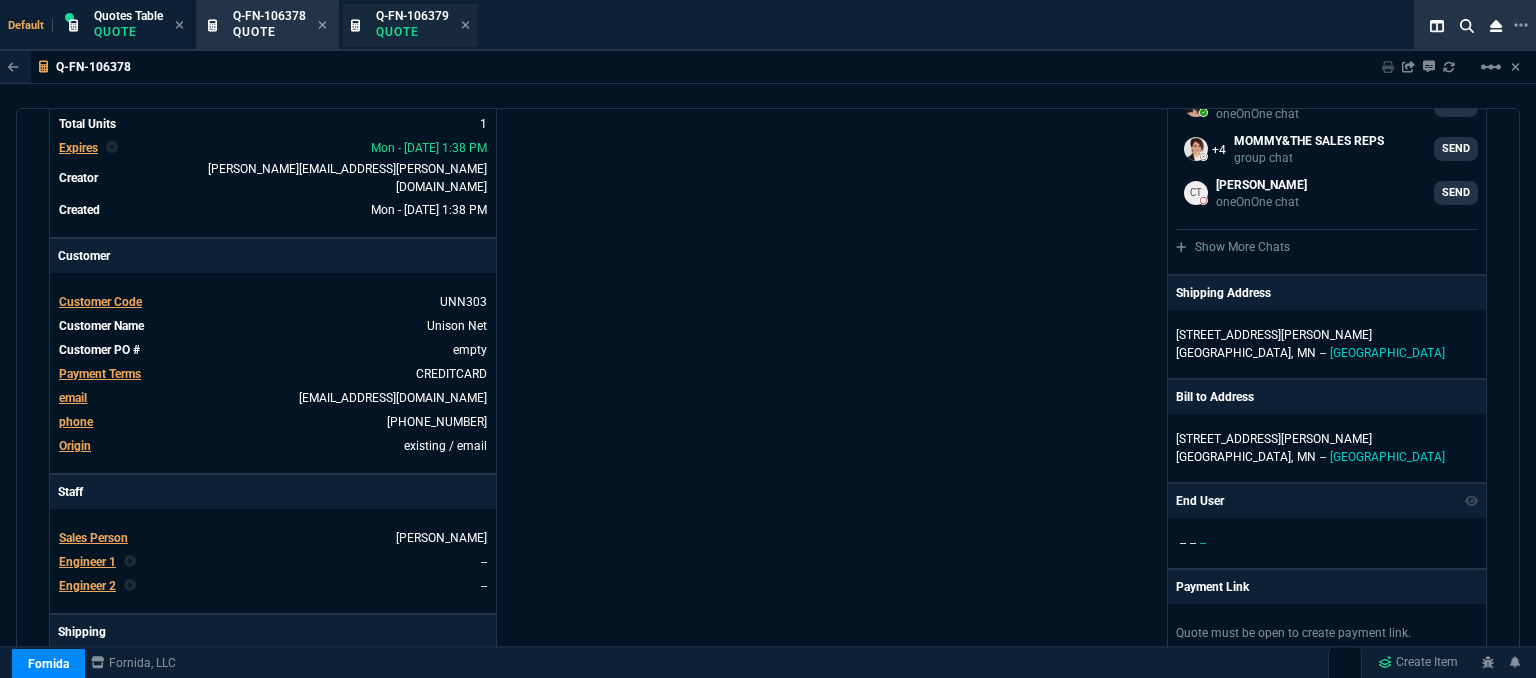 drag, startPoint x: 414, startPoint y: 26, endPoint x: 450, endPoint y: 37, distance: 37.64306 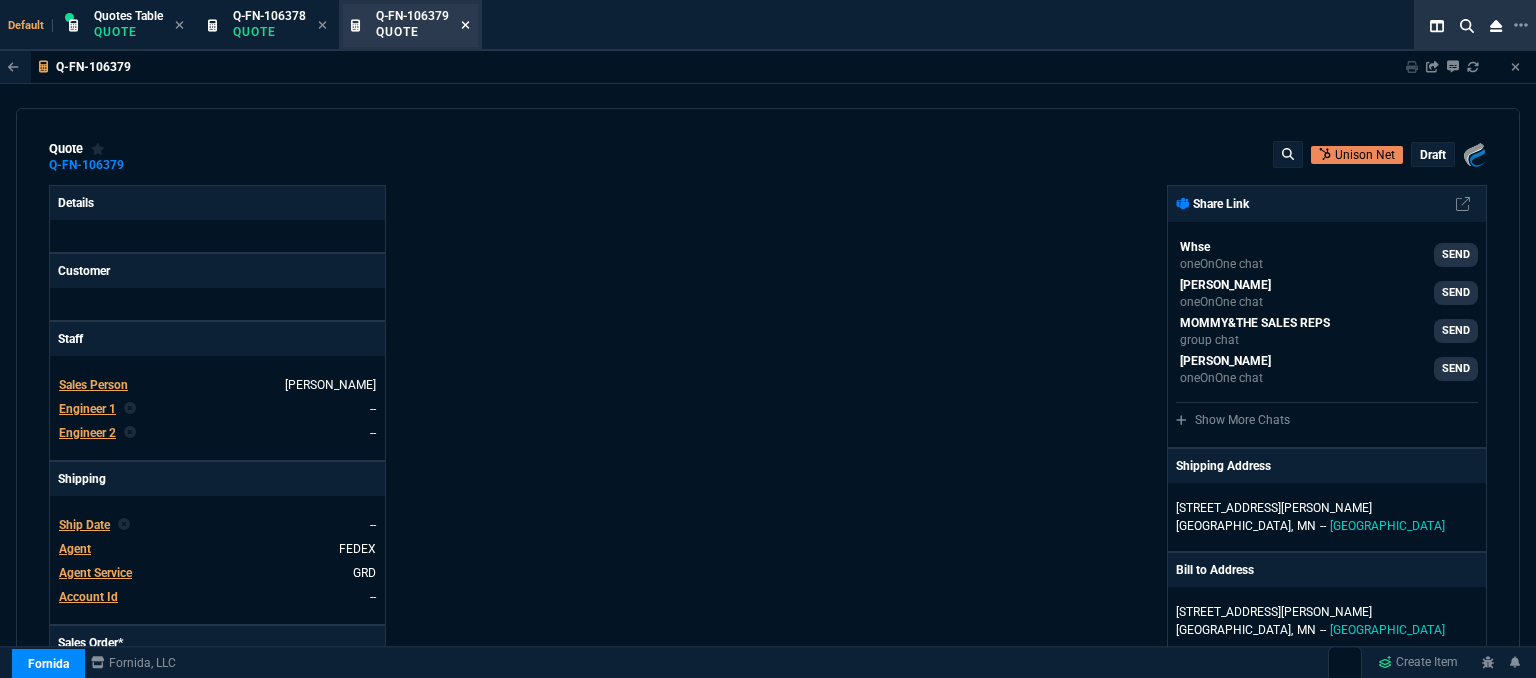 drag, startPoint x: 455, startPoint y: 37, endPoint x: 470, endPoint y: 28, distance: 17.492855 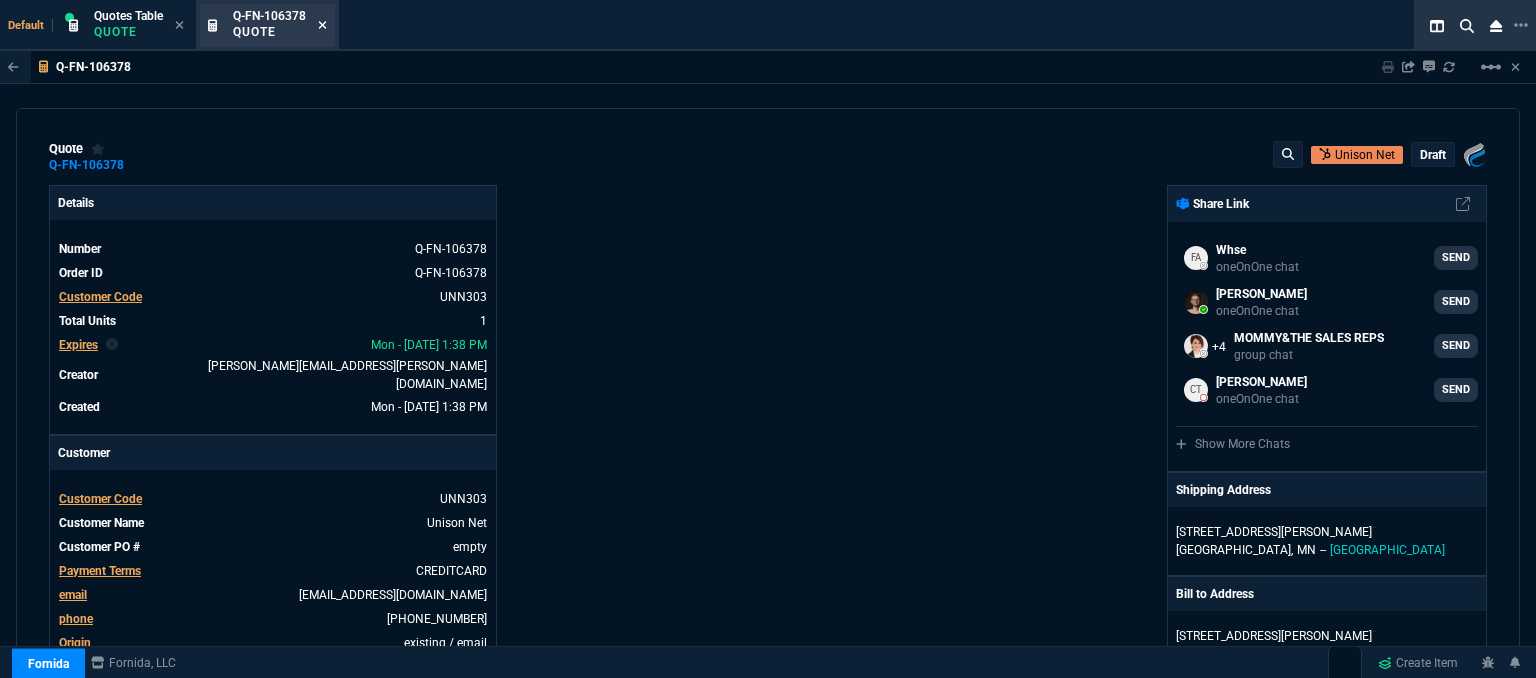 click 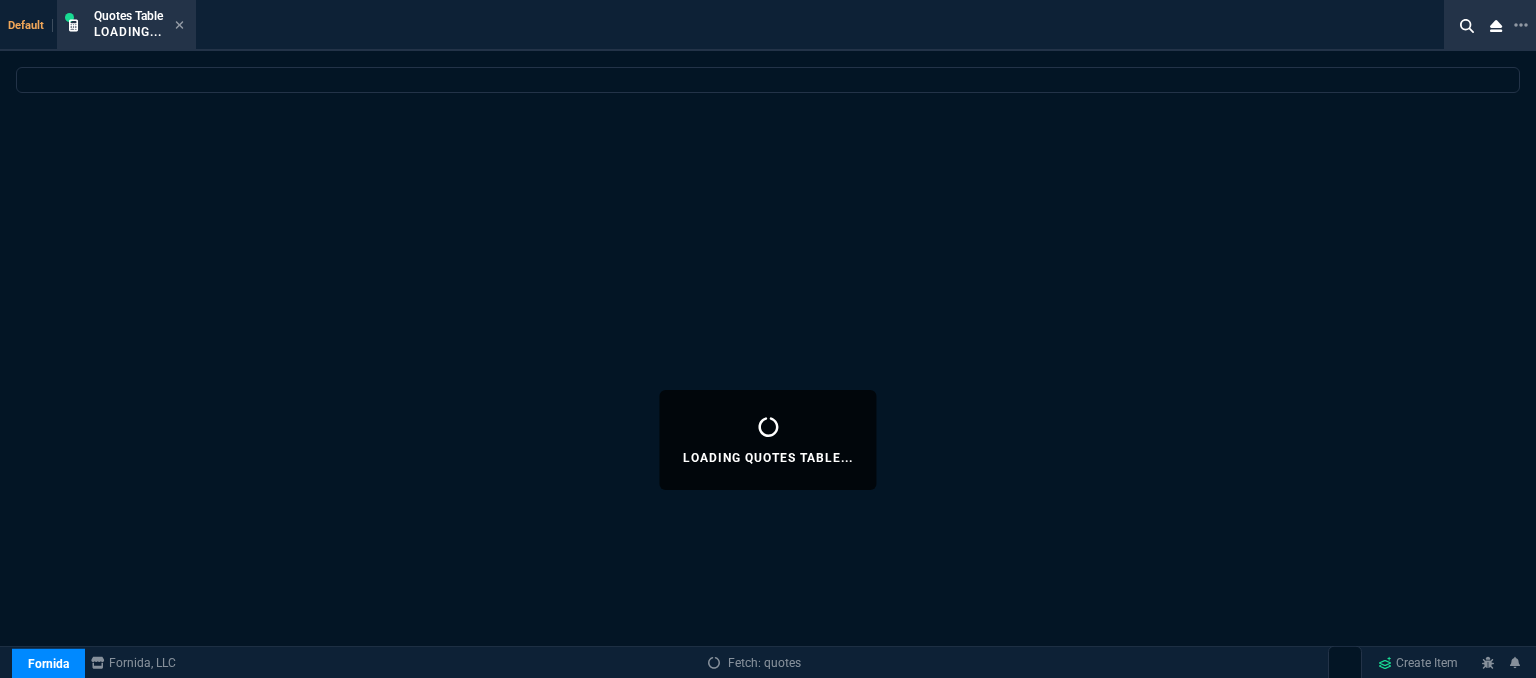 select 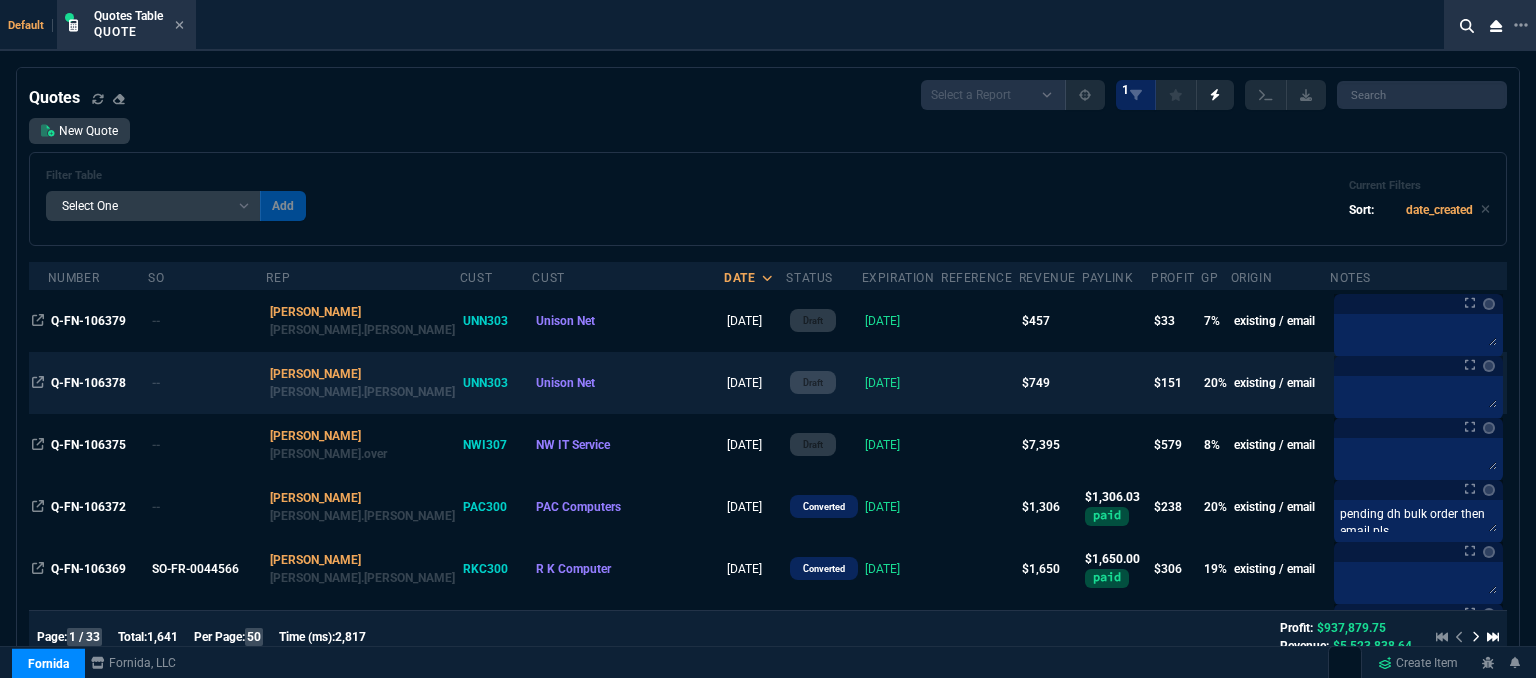 click on "[DATE]" at bounding box center [901, 383] 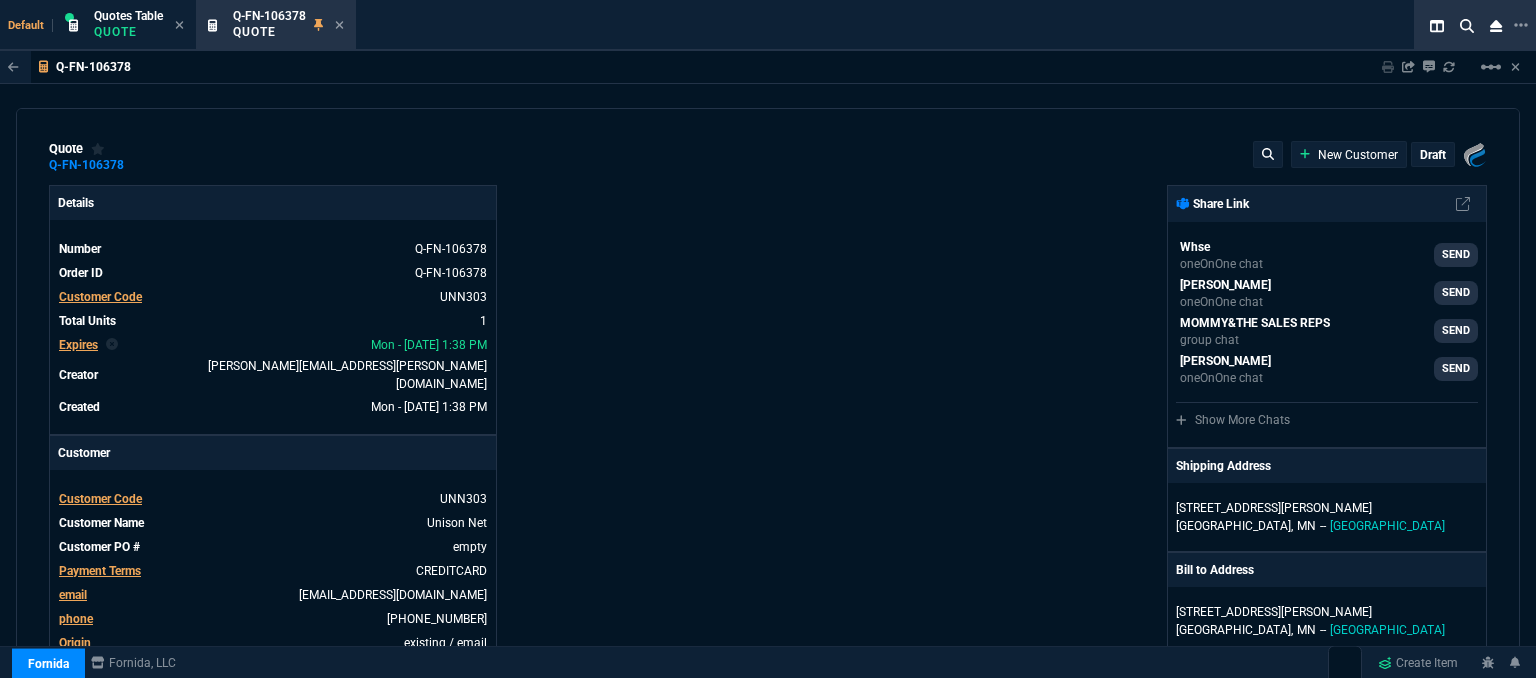 type on "24" 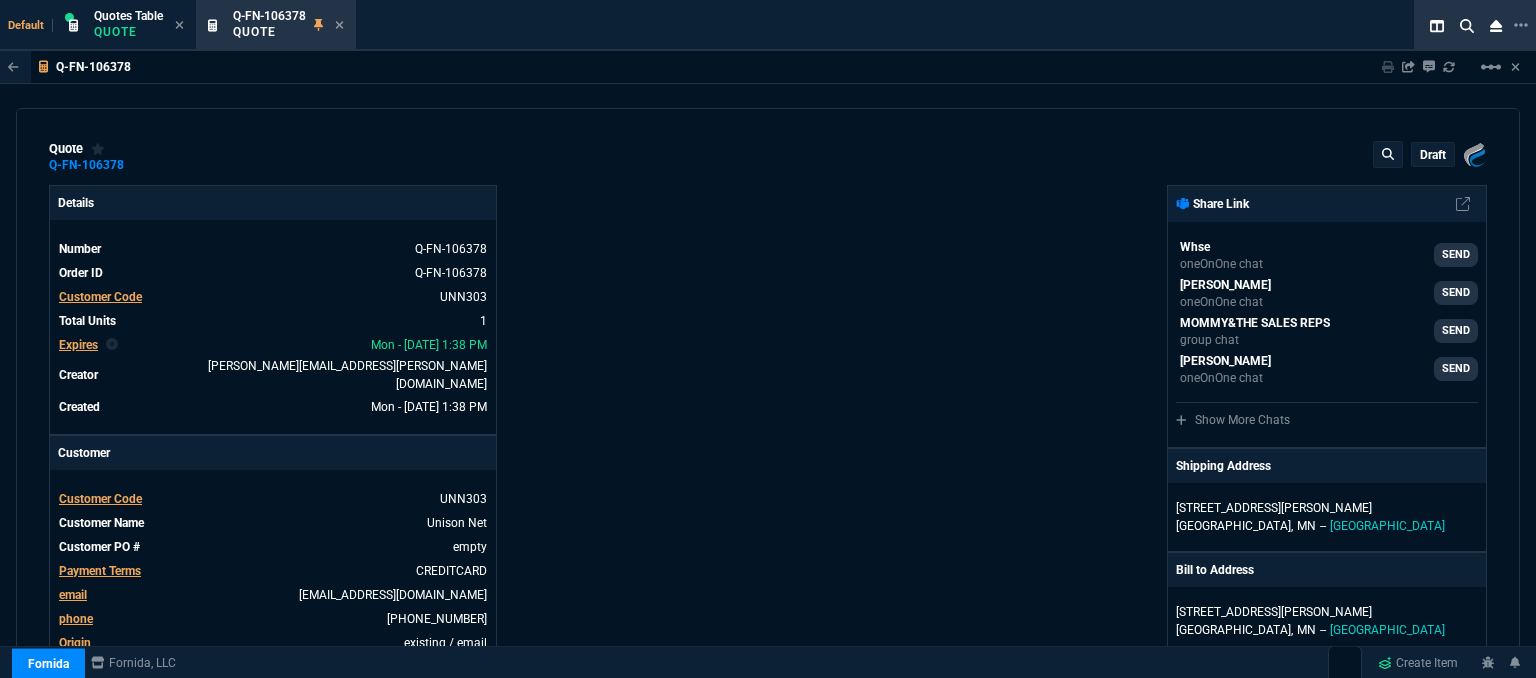 type on "29" 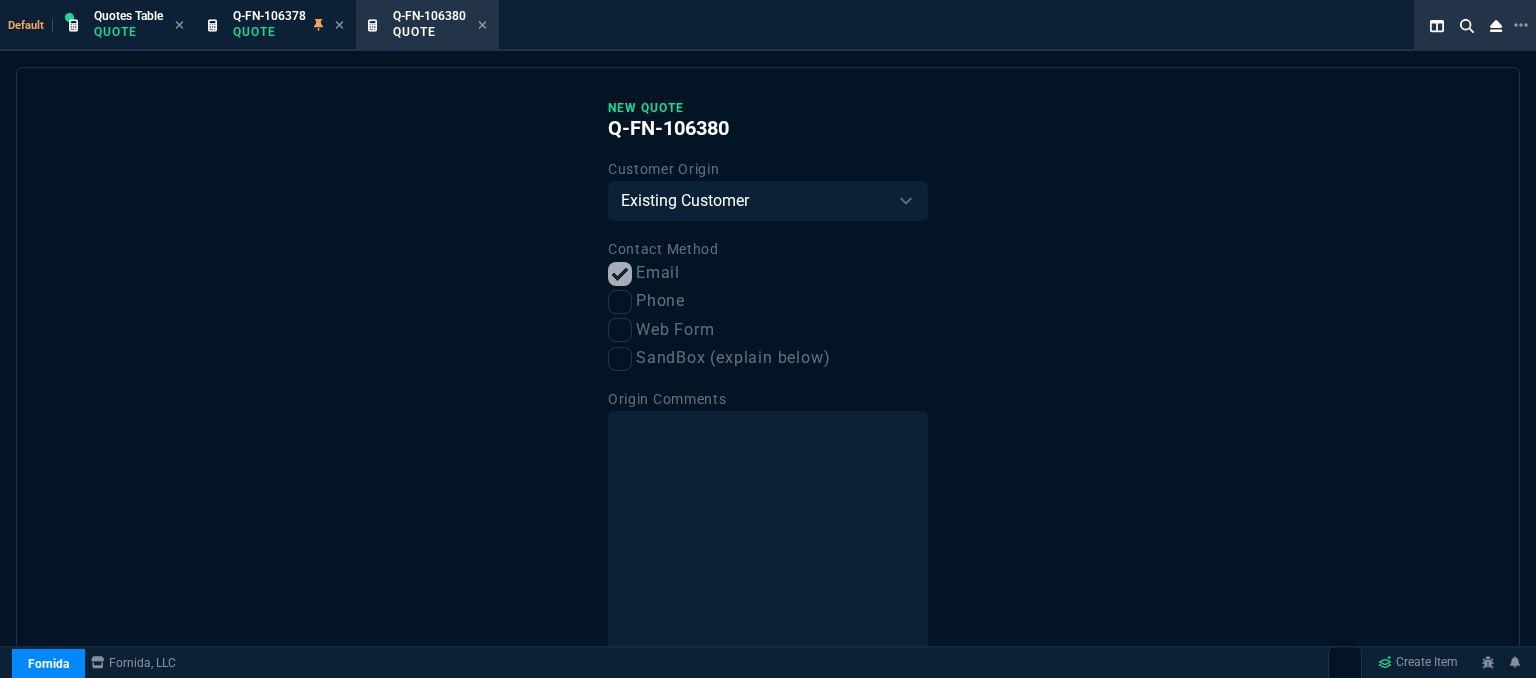 select on "12: [PERSON_NAME]" 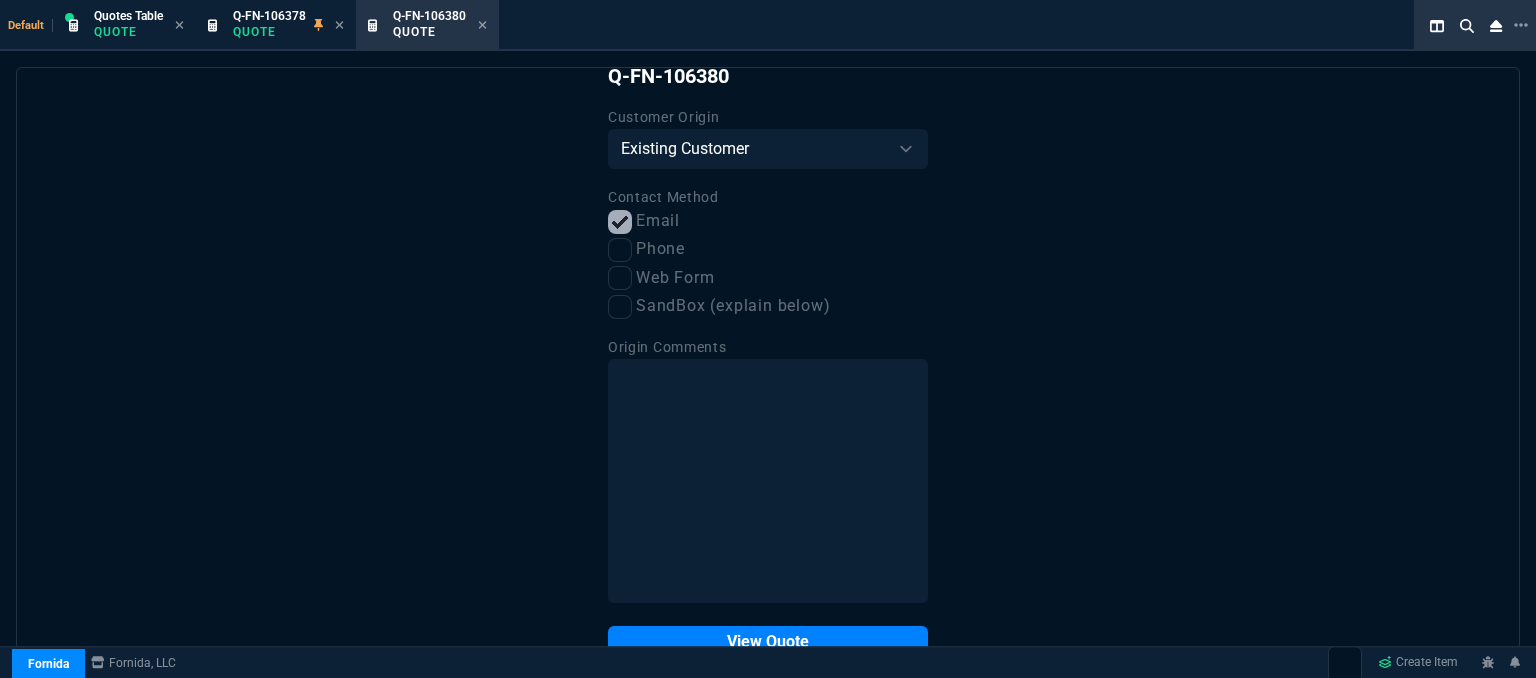 scroll, scrollTop: 101, scrollLeft: 0, axis: vertical 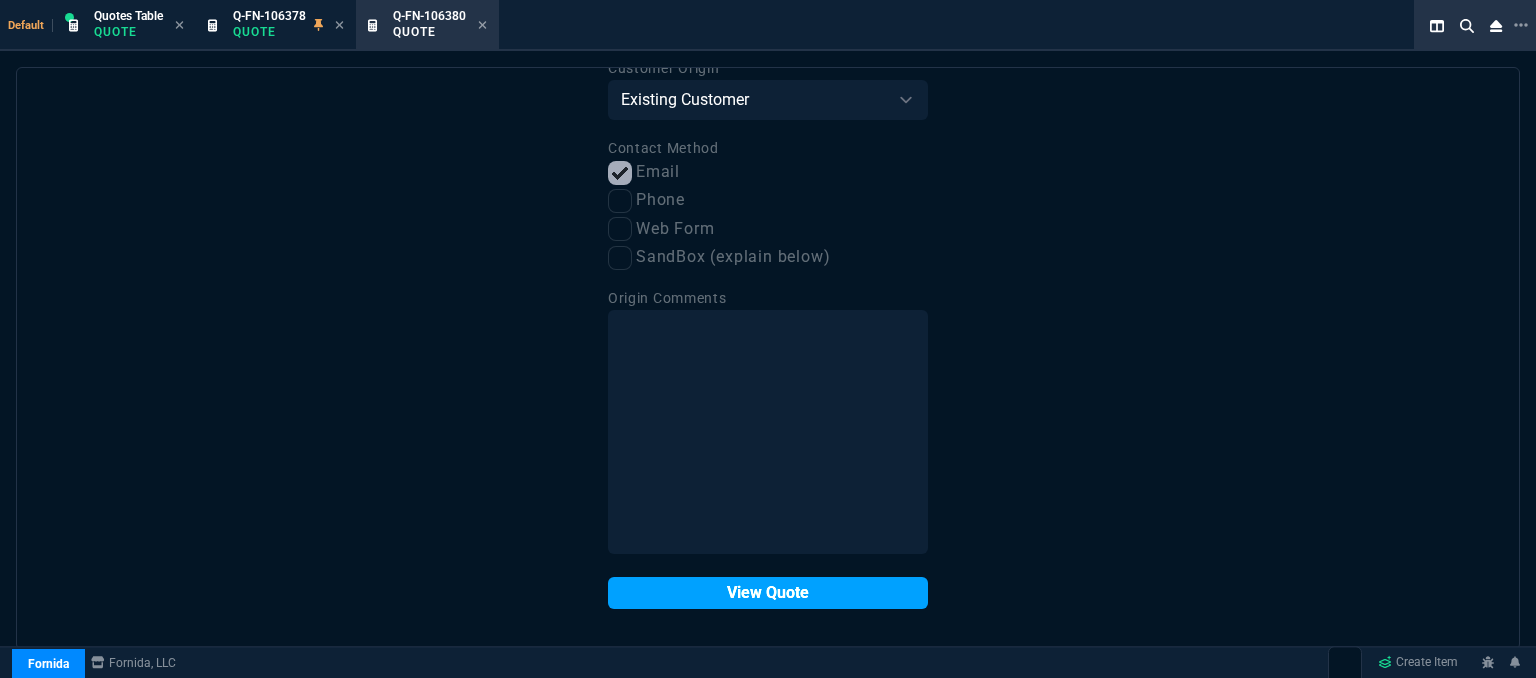 click on "View Quote" at bounding box center [768, 593] 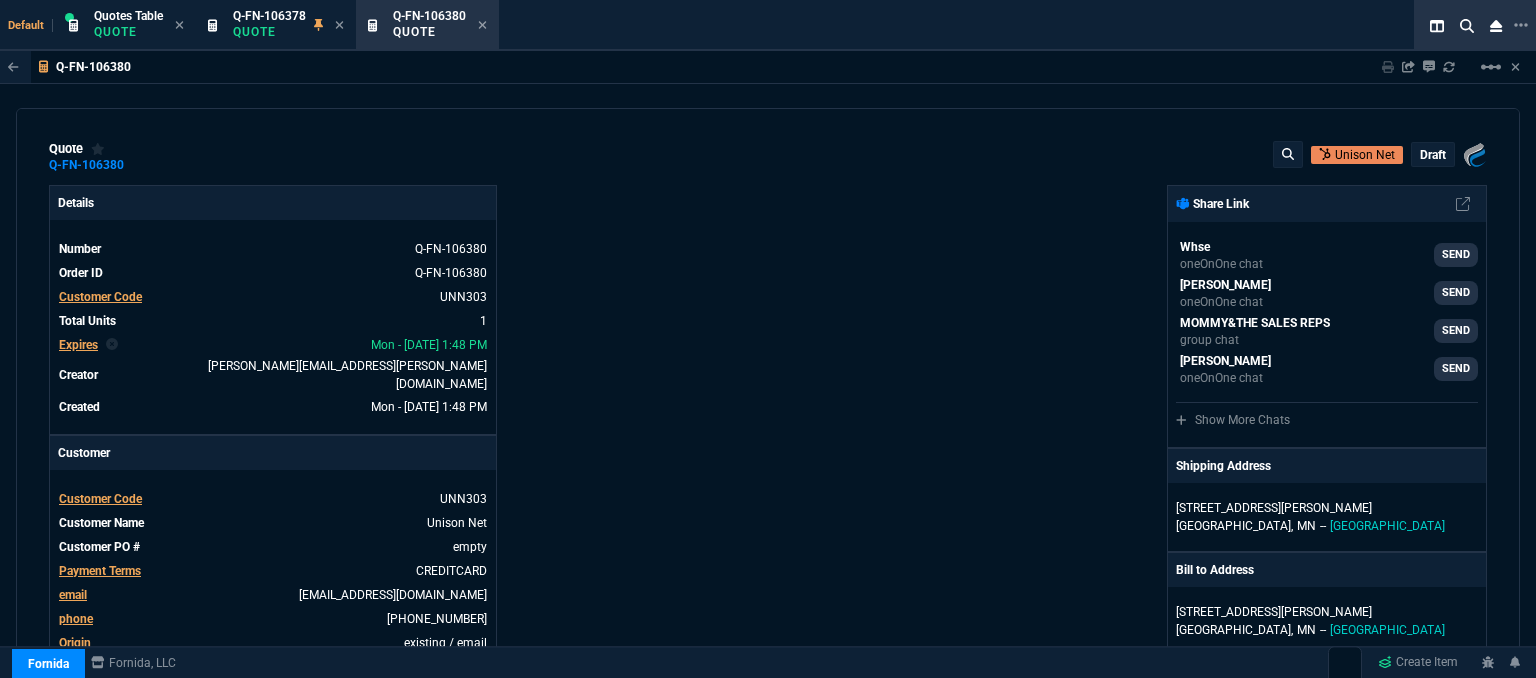 type on "24" 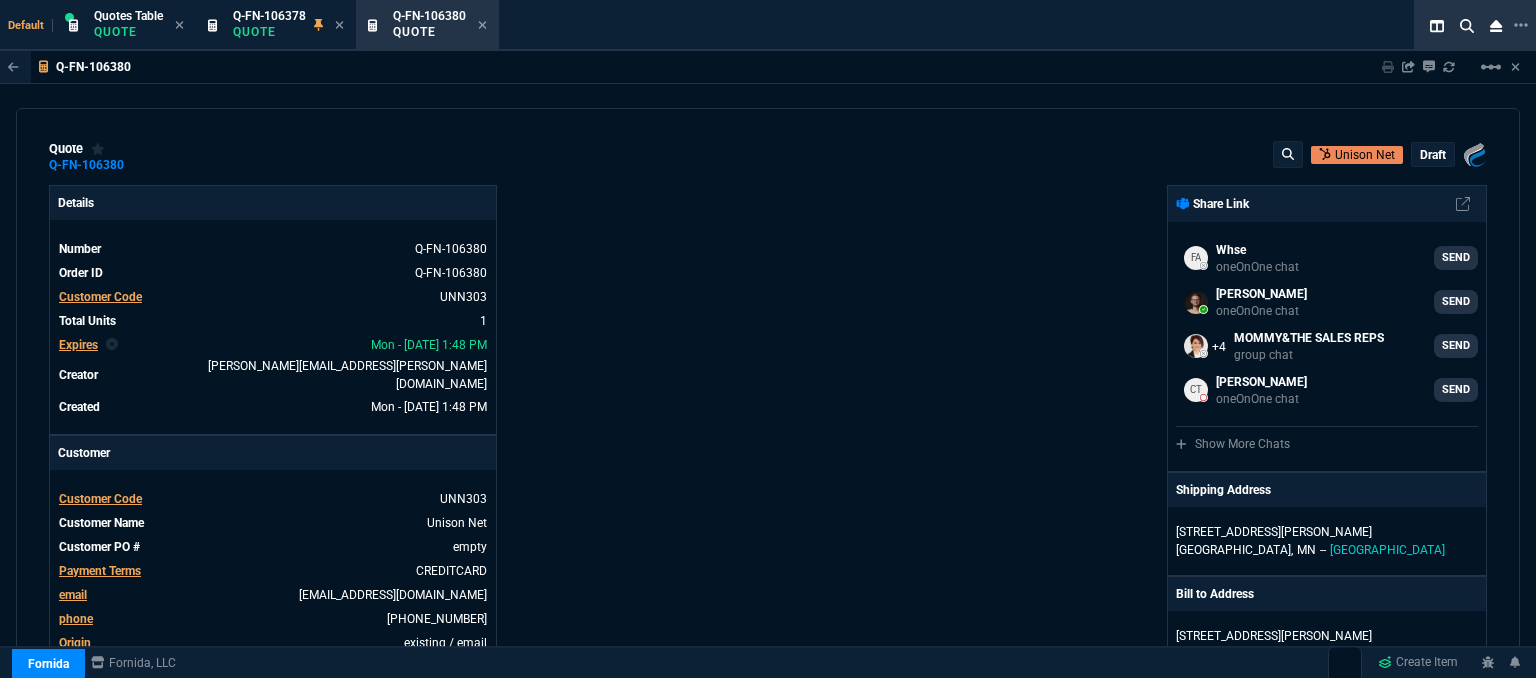 click on "Customer Code" at bounding box center (100, 499) 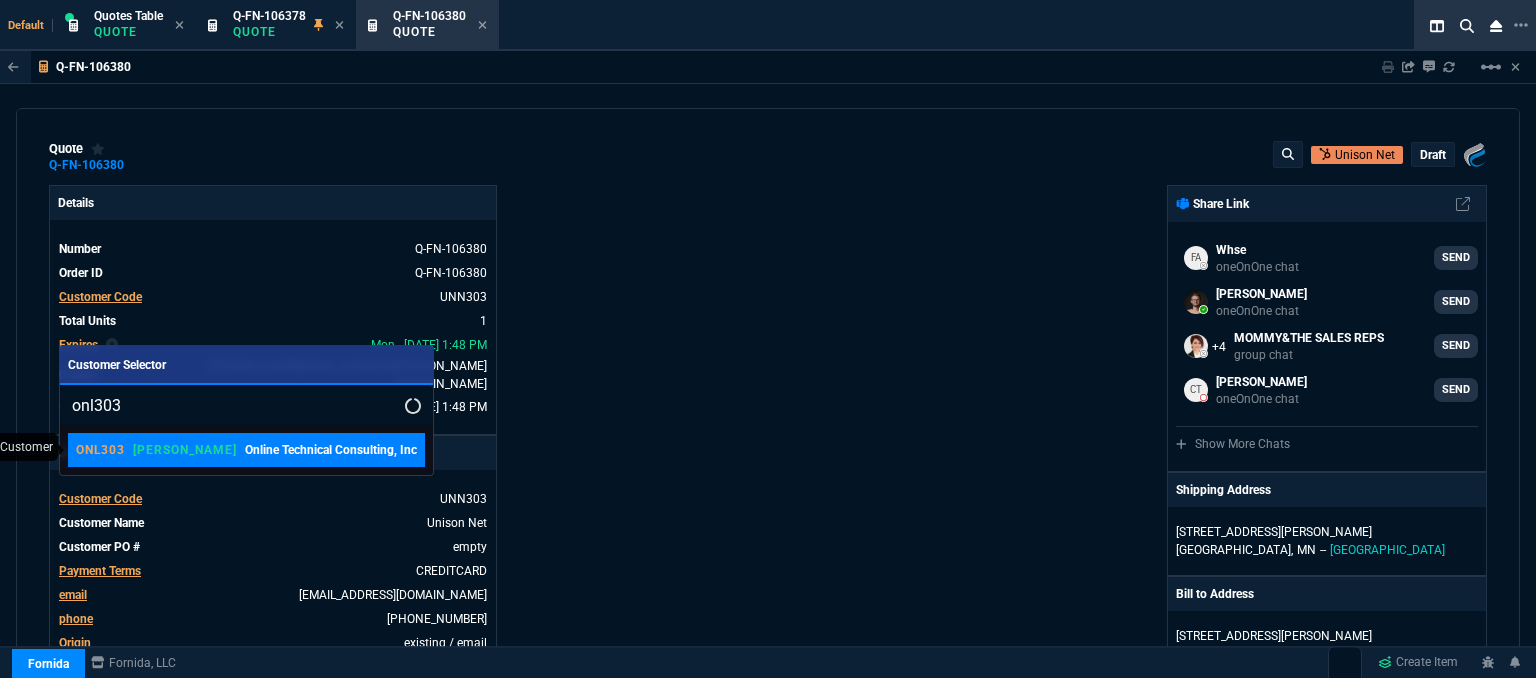 type on "onl303" 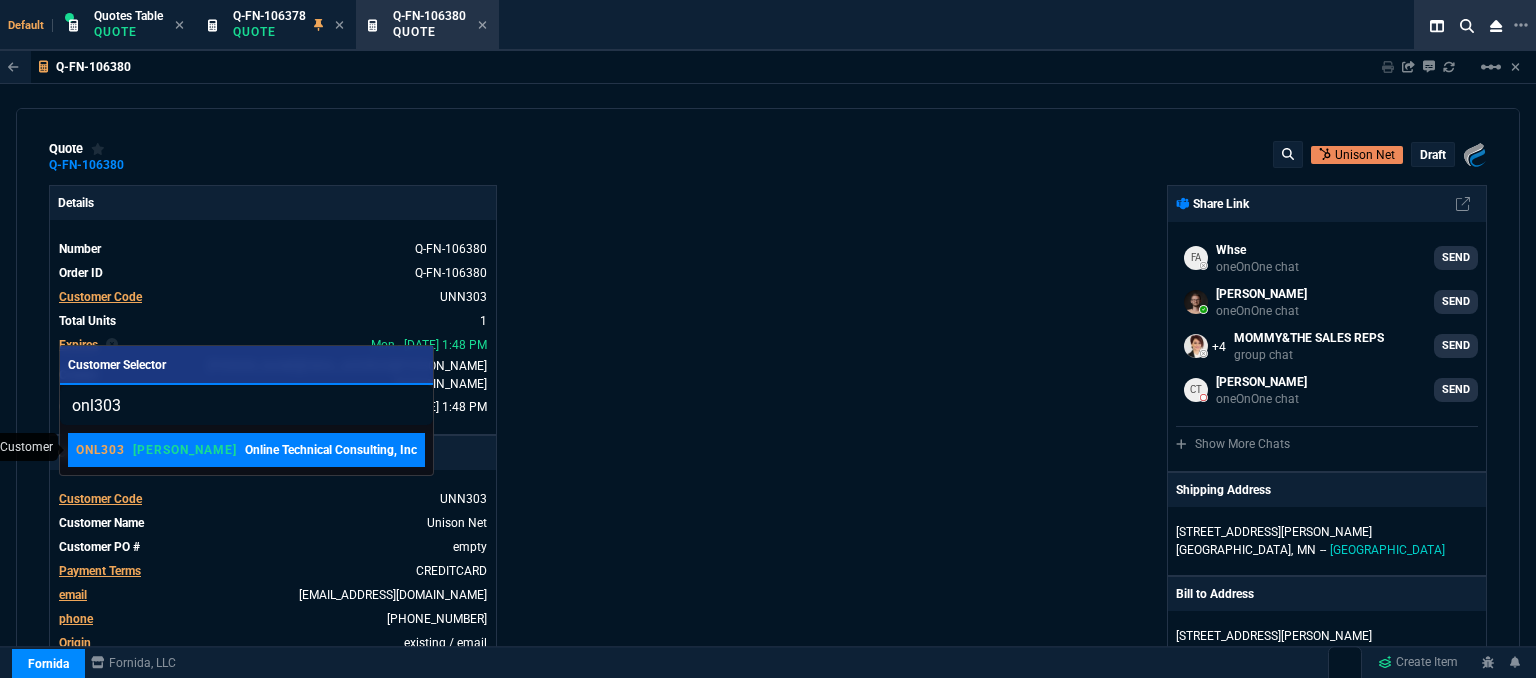 click on "Online Technical Consulting, Inc" at bounding box center [331, 450] 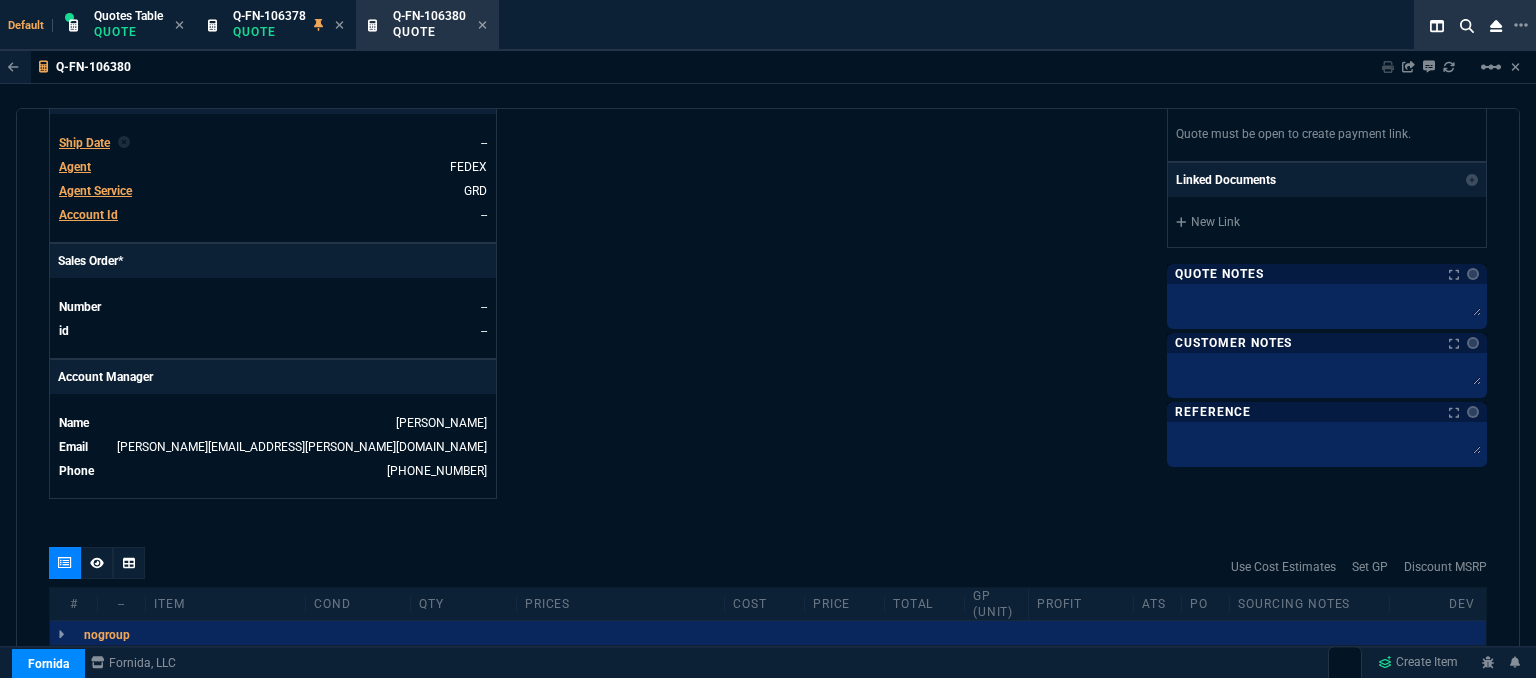 scroll, scrollTop: 1000, scrollLeft: 0, axis: vertical 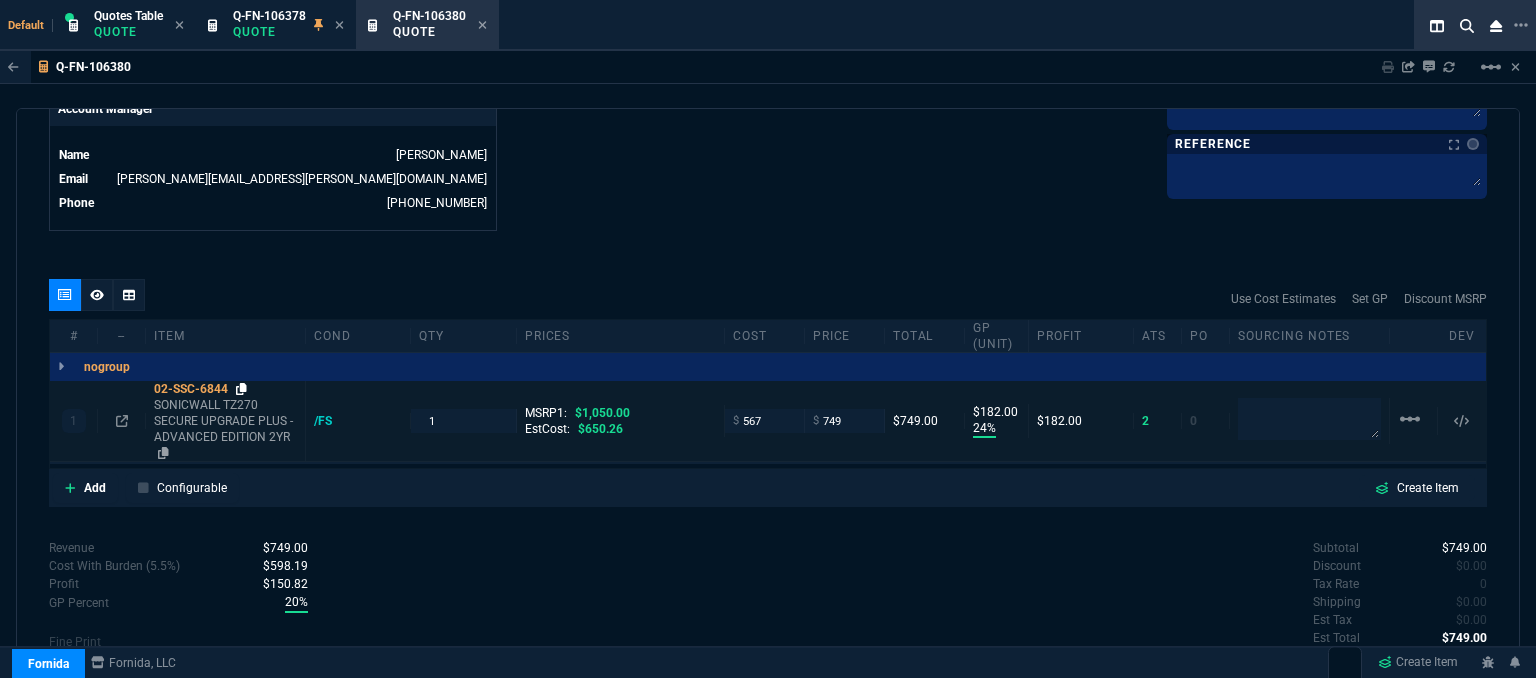 click 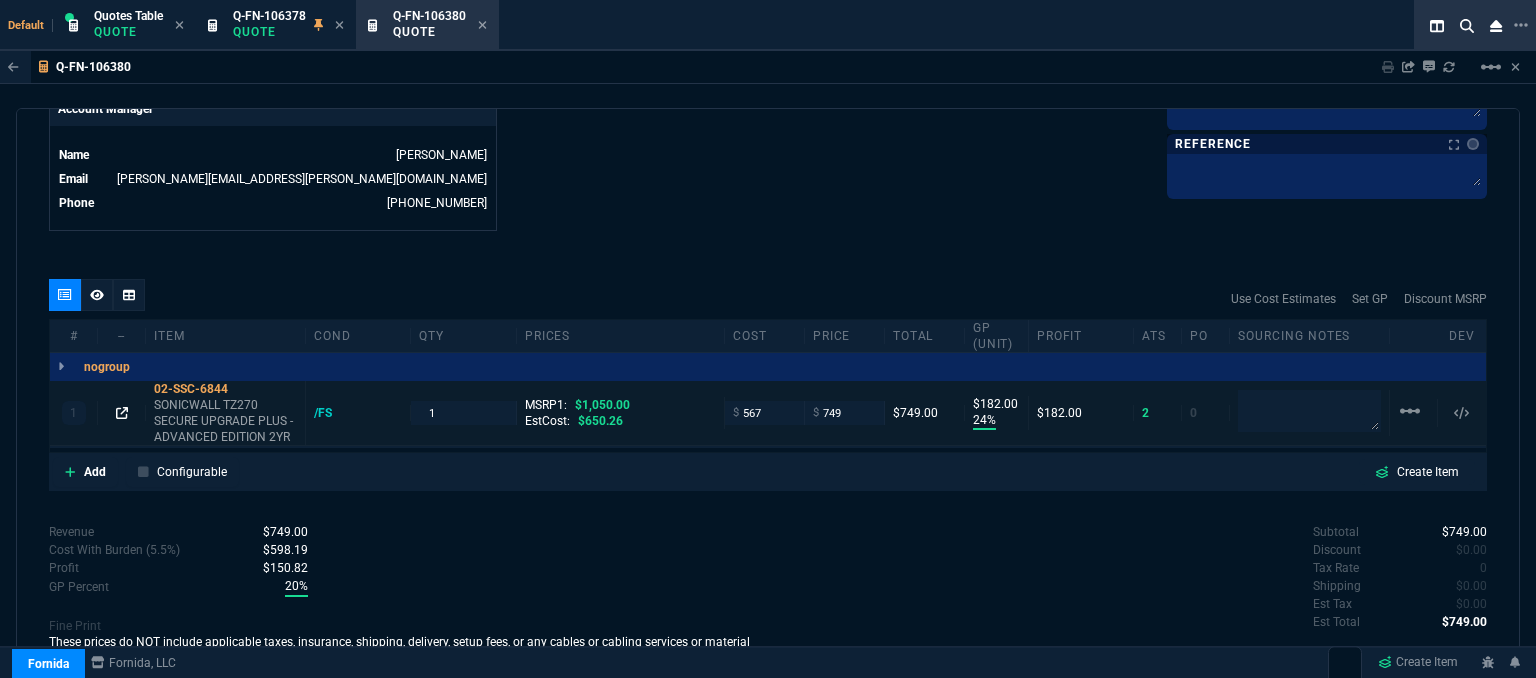 click 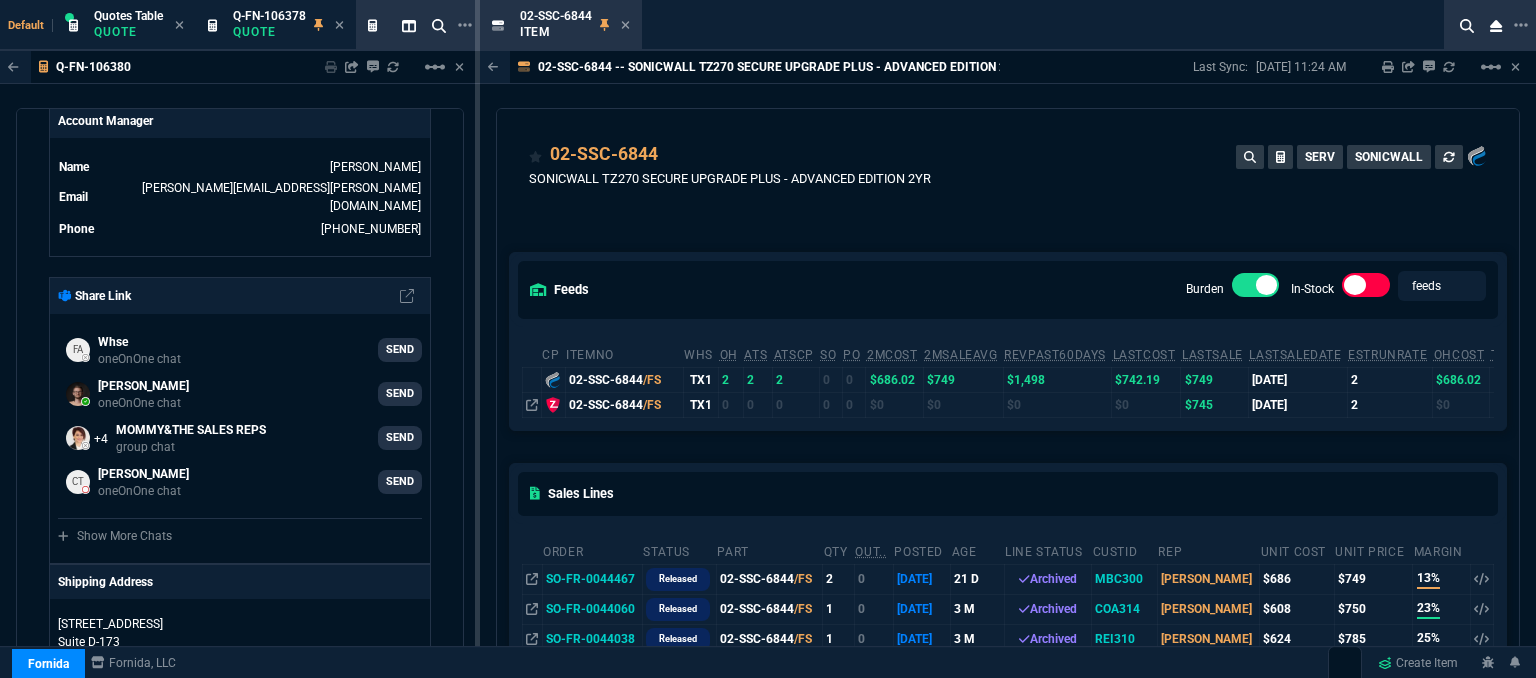 scroll, scrollTop: 200, scrollLeft: 0, axis: vertical 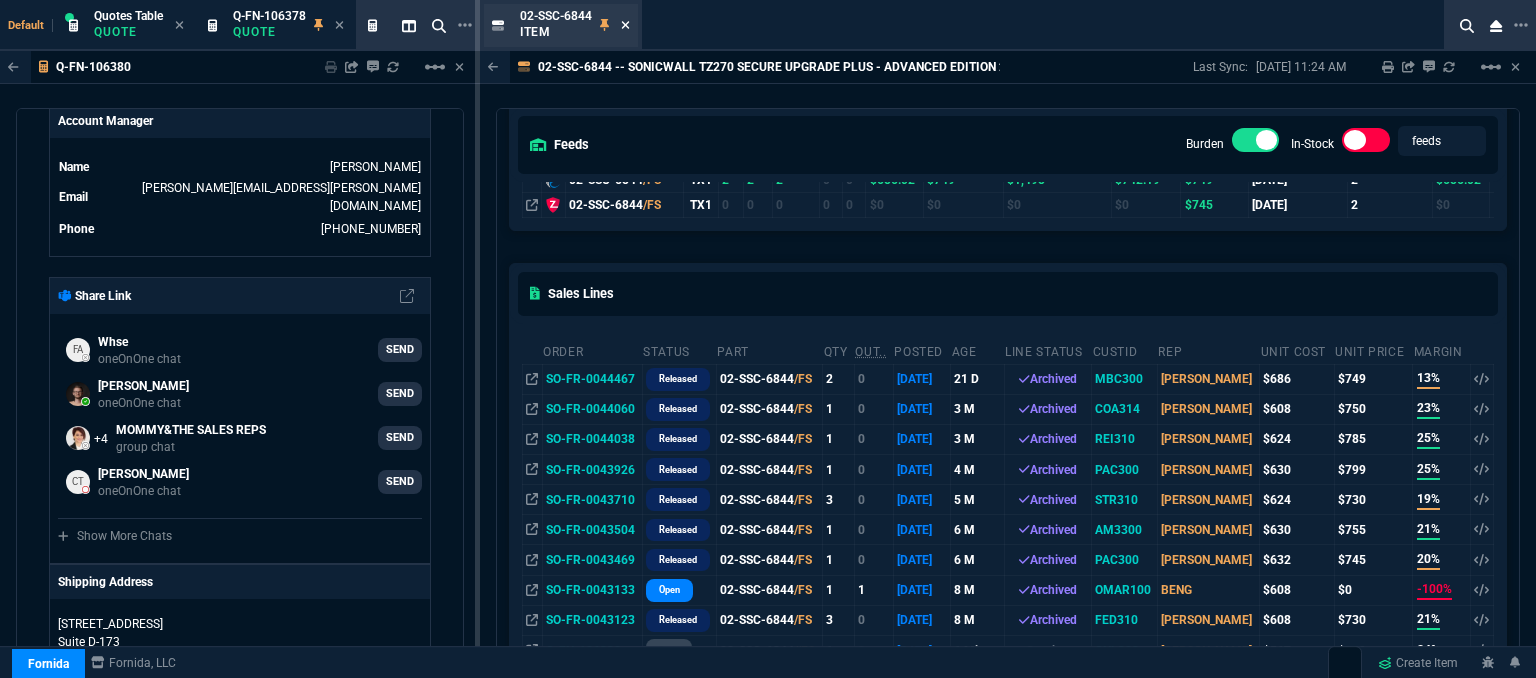 click 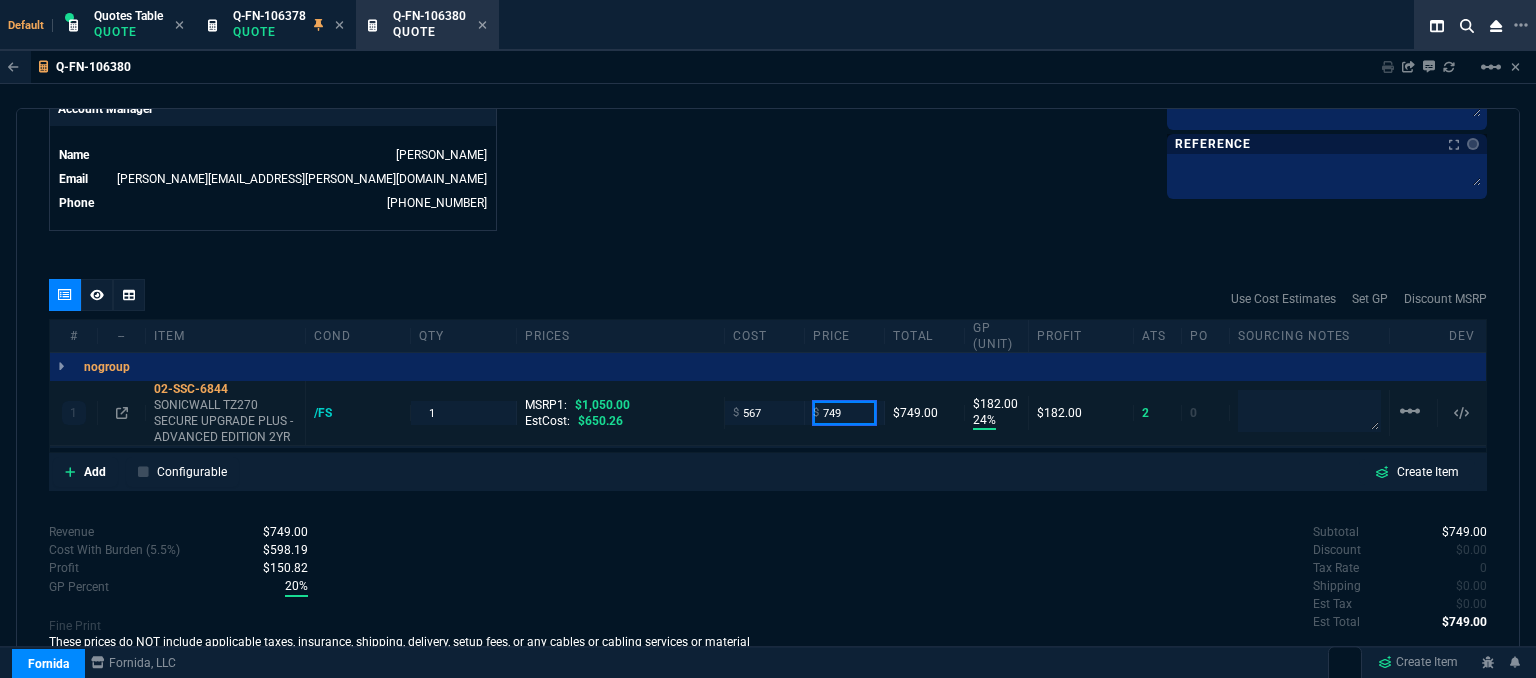 click on "749" at bounding box center (844, 412) 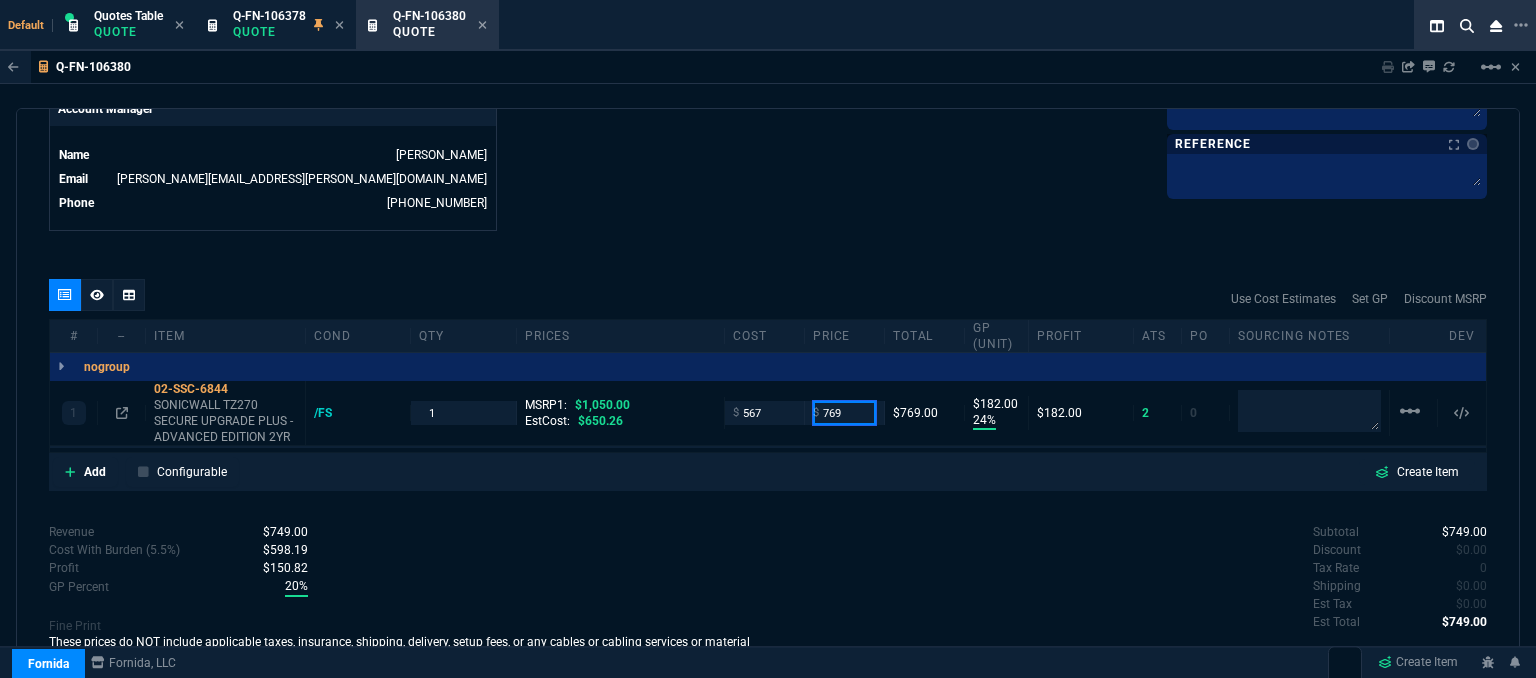 type on "769" 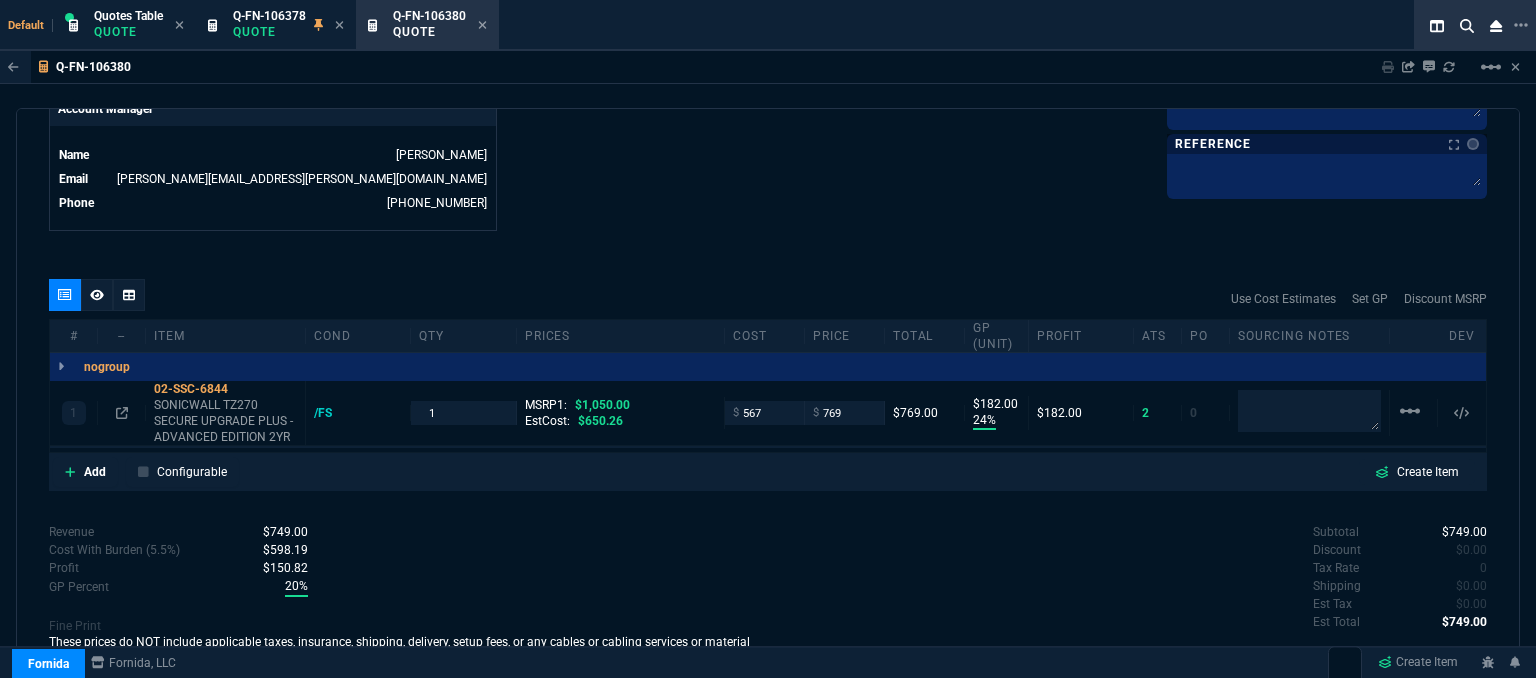 type on "769" 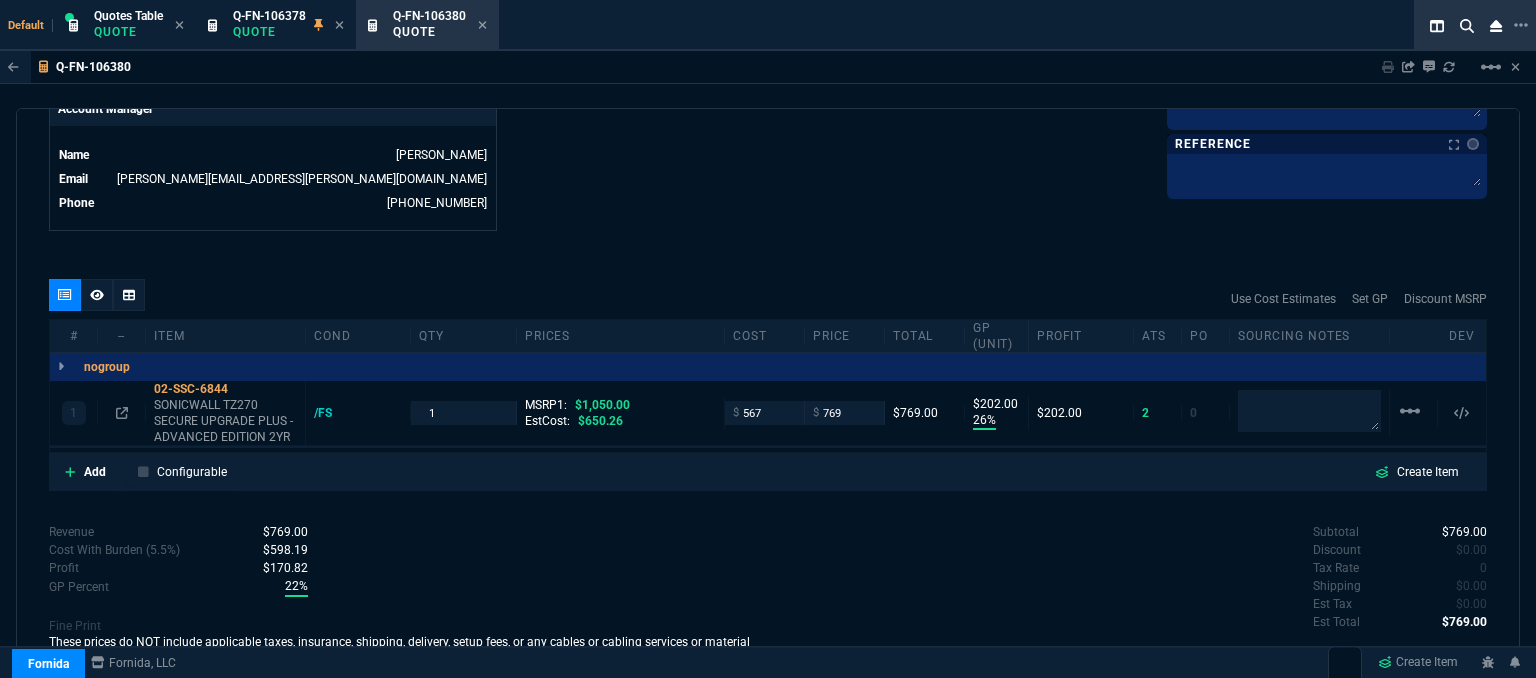 type on "26" 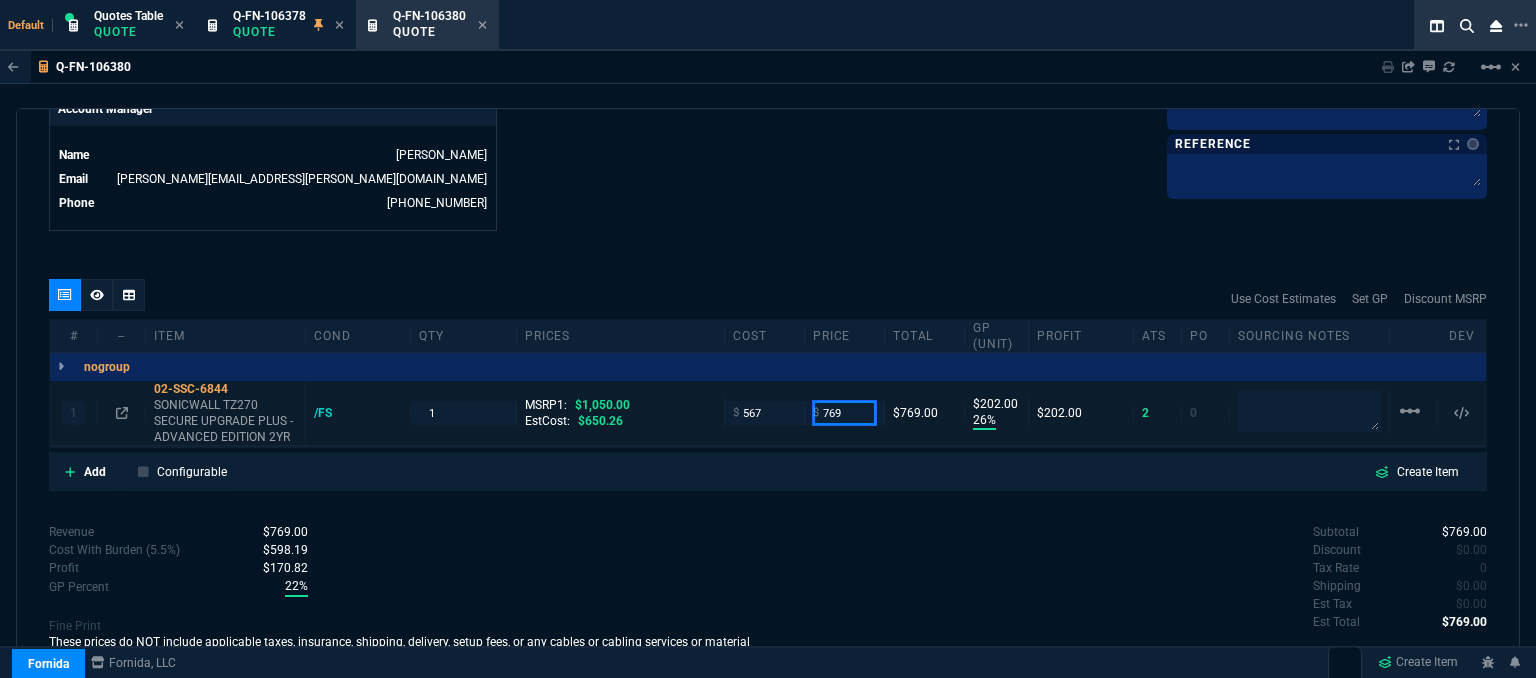 click on "769" at bounding box center [844, 412] 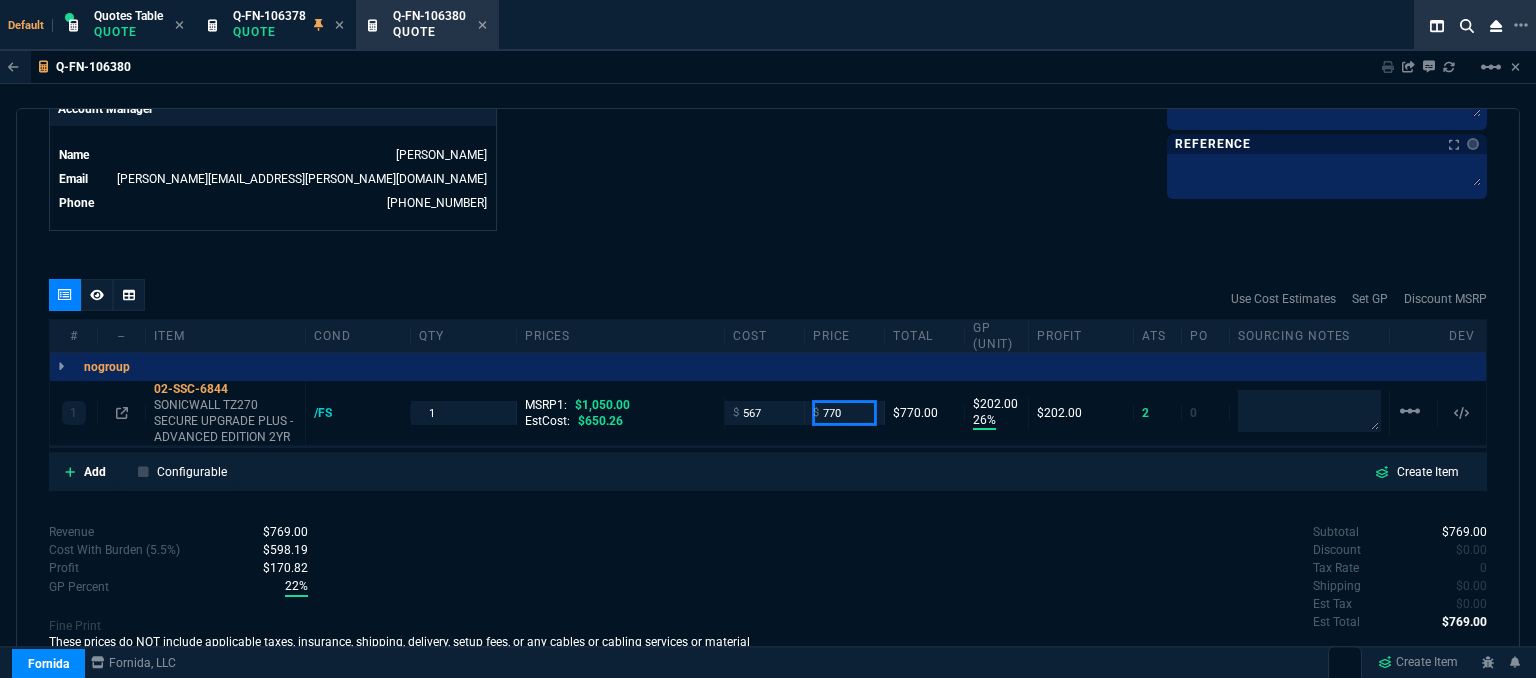 type on "770" 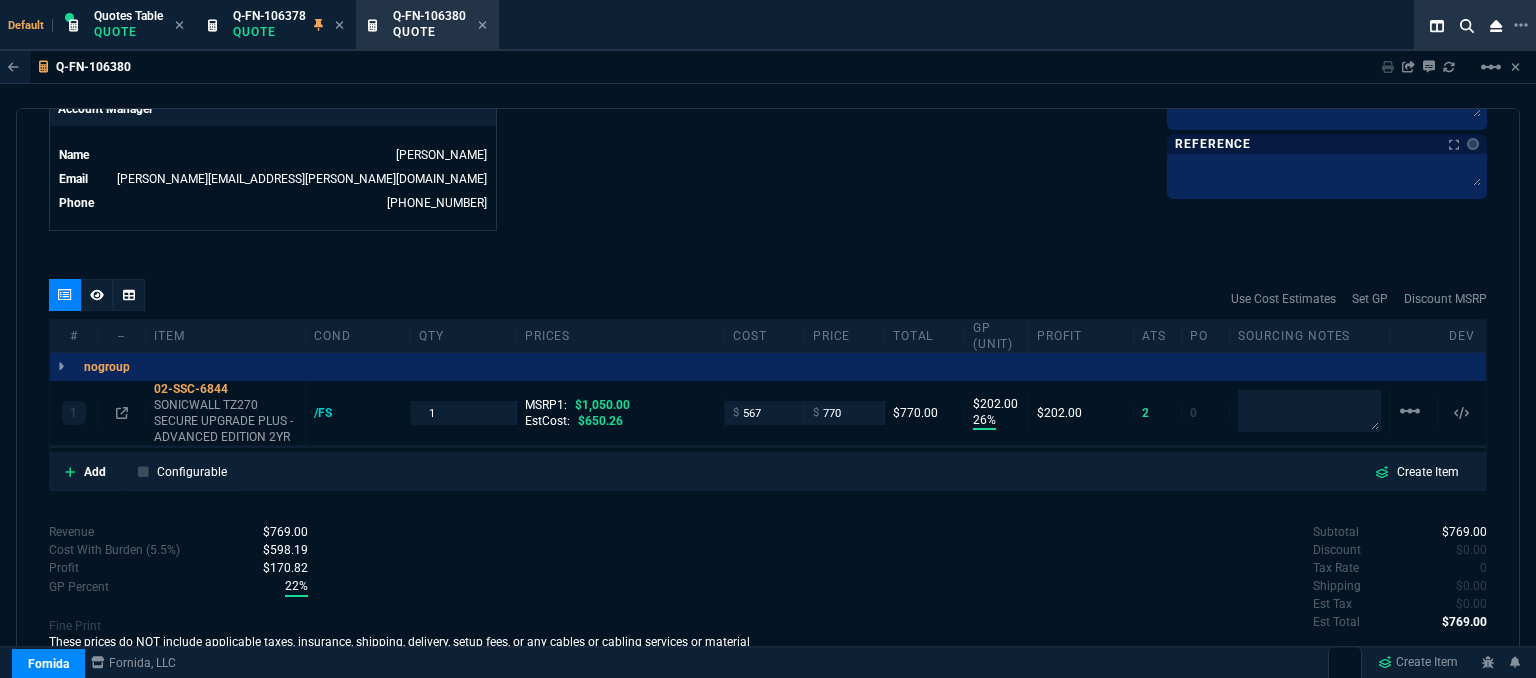 click on "Details Number Q-FN-106380  Order ID Q-FN-106380  Customer Code ONL303  Total Units 1  Expires Mon - 7/28/25, 1:48 PM Creator fiona.rossi@fornida.com  Created Mon - 7/14/25, 1:48 PM Print Specs Number Q-FN-106380  Customer ID ONL303  Customer Name Online Technical Consulting, Inc  Expires 7/28/25,  8:48 AM  Customer PO # --  Payment Terms CREDITCARD  Shipping Agent FEDEX | GRD  Customer Customer Code ONL303  Customer Name Online Technical Consulting, Inc  Customer PO # empty  Payment Terms CREDITCARD  email brad@otcinc.net  phone  (225) 921-4401   Origin  existing / email   Origin Comment    Staff Sales Person ROSS  Engineer 1 --  Engineer 2 --  Shipping Ship Date -- Agent FEDEX  Agent Service GRD  Account Id --  Sales Order* Number --  id --  Account Manager Name Fiona  Email fiona.rossi@fornida.com  Phone 469-249-2107" at bounding box center [408, -292] 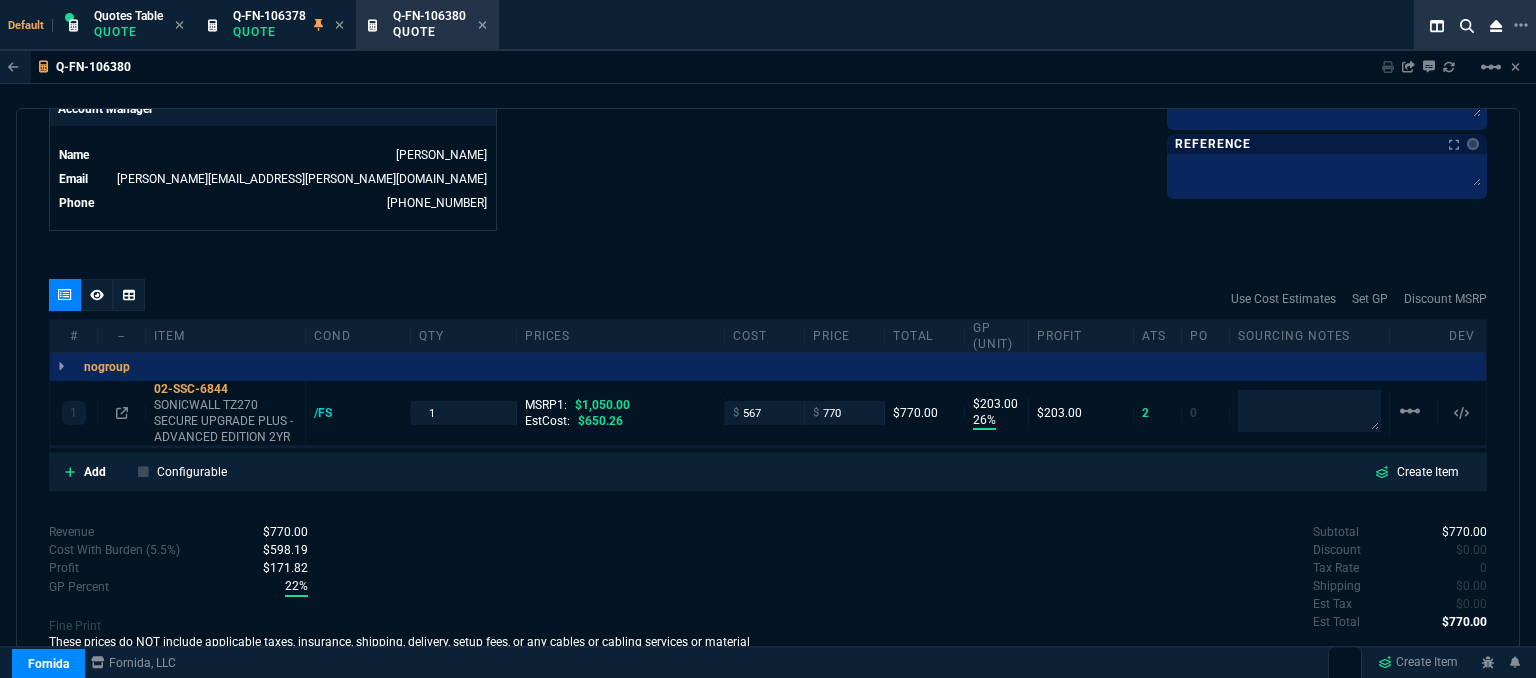 type on "203" 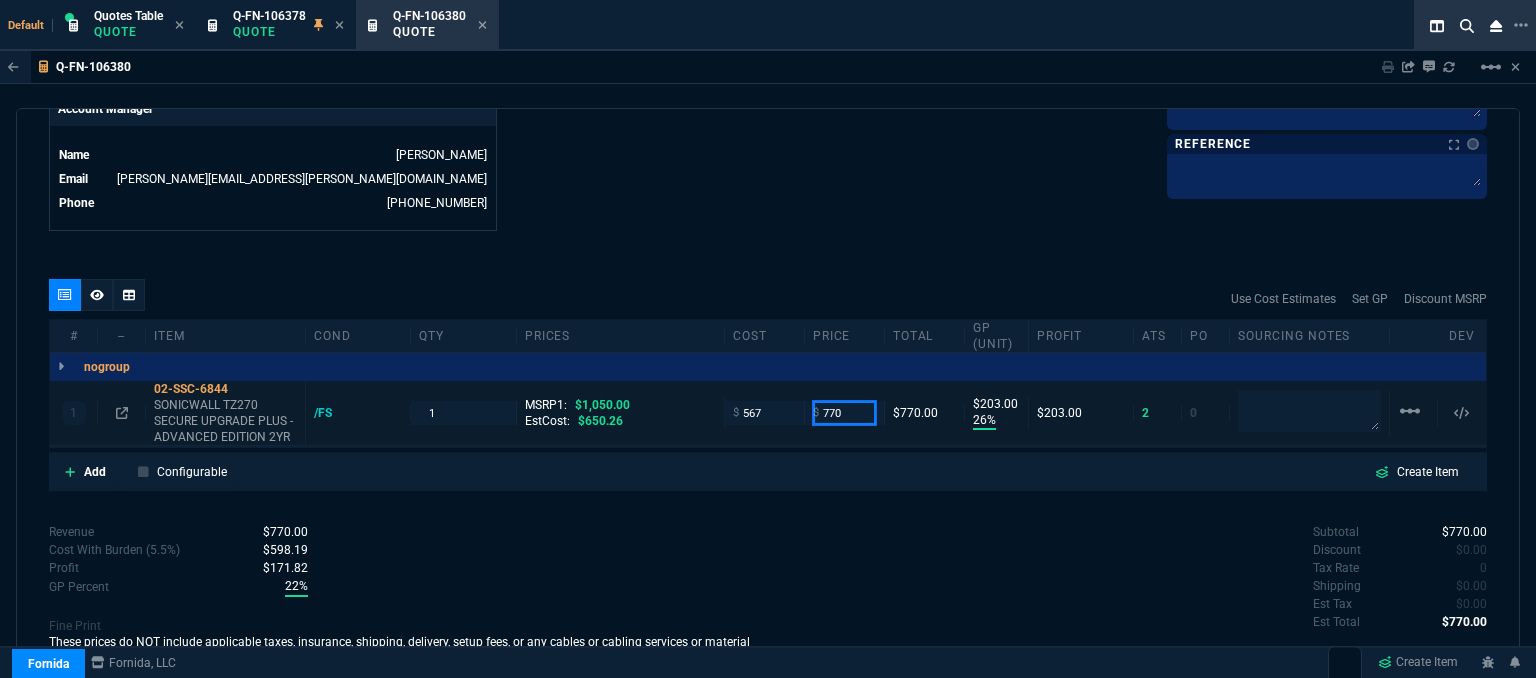 click on "770" at bounding box center (844, 412) 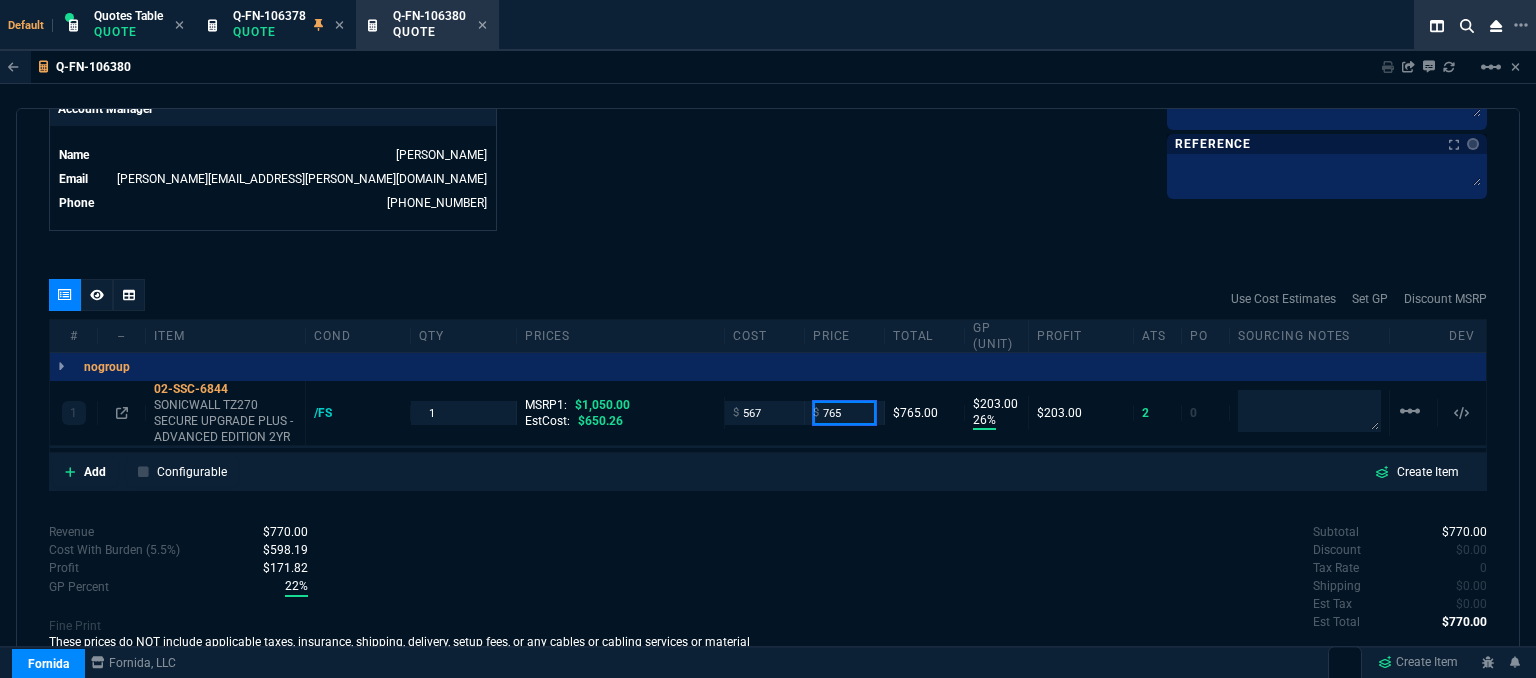 type on "765" 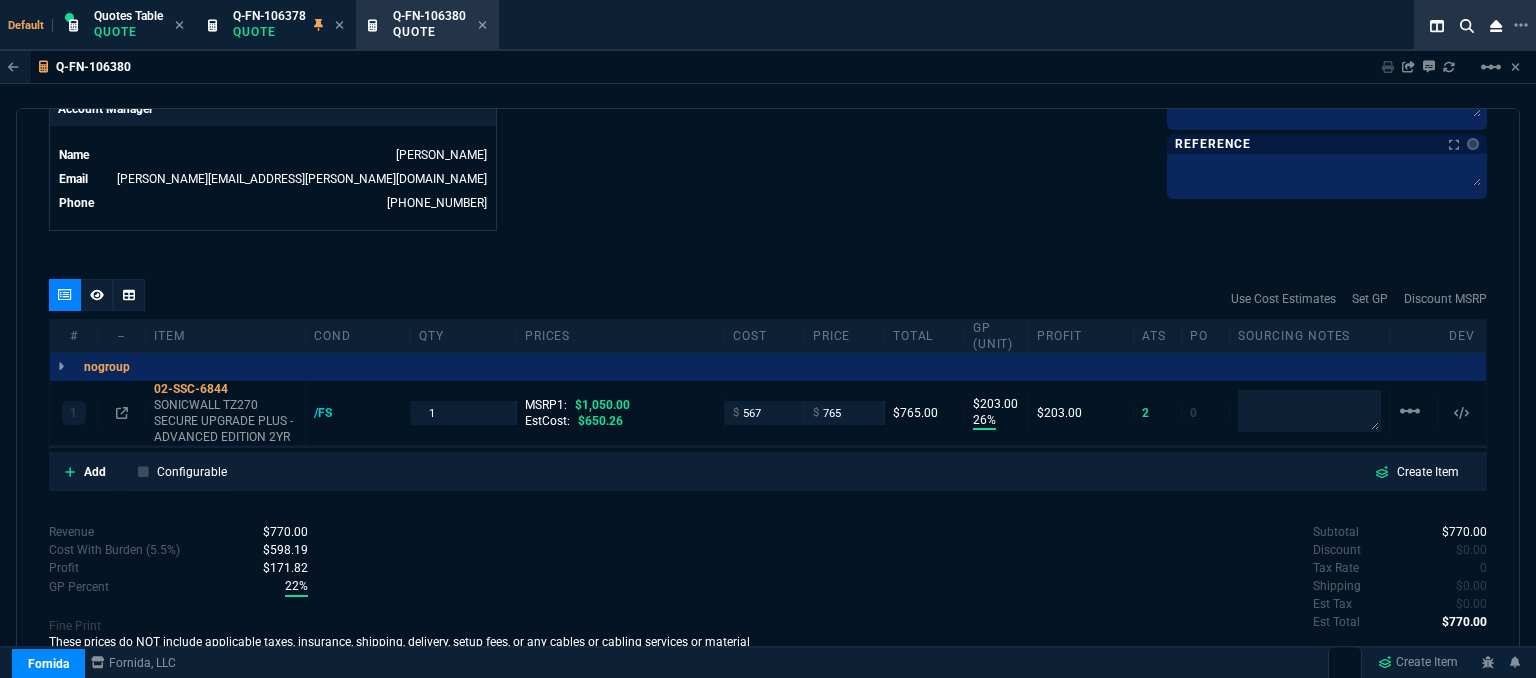 click on "quote   Q-FN-106380  Online Technical Consulting, Inc draft Fornida, LLC 2609 Technology Dr Suite 300 Plano, TX 75074 Details Number Q-FN-106380  Order ID Q-FN-106380  Customer Code ONL303  Total Units 1  Expires Mon - 7/28/25, 1:48 PM Creator fiona.rossi@fornida.com  Created Mon - 7/14/25, 1:48 PM Print Specs Number Q-FN-106380  Customer ID ONL303  Customer Name Online Technical Consulting, Inc  Expires 7/28/25,  8:48 AM  Customer PO # --  Payment Terms CREDITCARD  Shipping Agent FEDEX | GRD  Customer Customer Code ONL303  Customer Name Online Technical Consulting, Inc  Customer PO # empty  Payment Terms CREDITCARD  email brad@otcinc.net  phone  (225) 921-4401   Origin  existing / email   Origin Comment    Staff Sales Person ROSS  Engineer 1 --  Engineer 2 --  Shipping Ship Date -- Agent FEDEX  Agent Service GRD  Account Id --  Sales Order* Number --  id --  Account Manager Name Fiona  Email fiona.rossi@fornida.com  Phone 469-249-2107  Fornida, LLC 2609 Technology Dr Suite 300 Plano, TX 75074  Share Link  1" at bounding box center [768, 396] 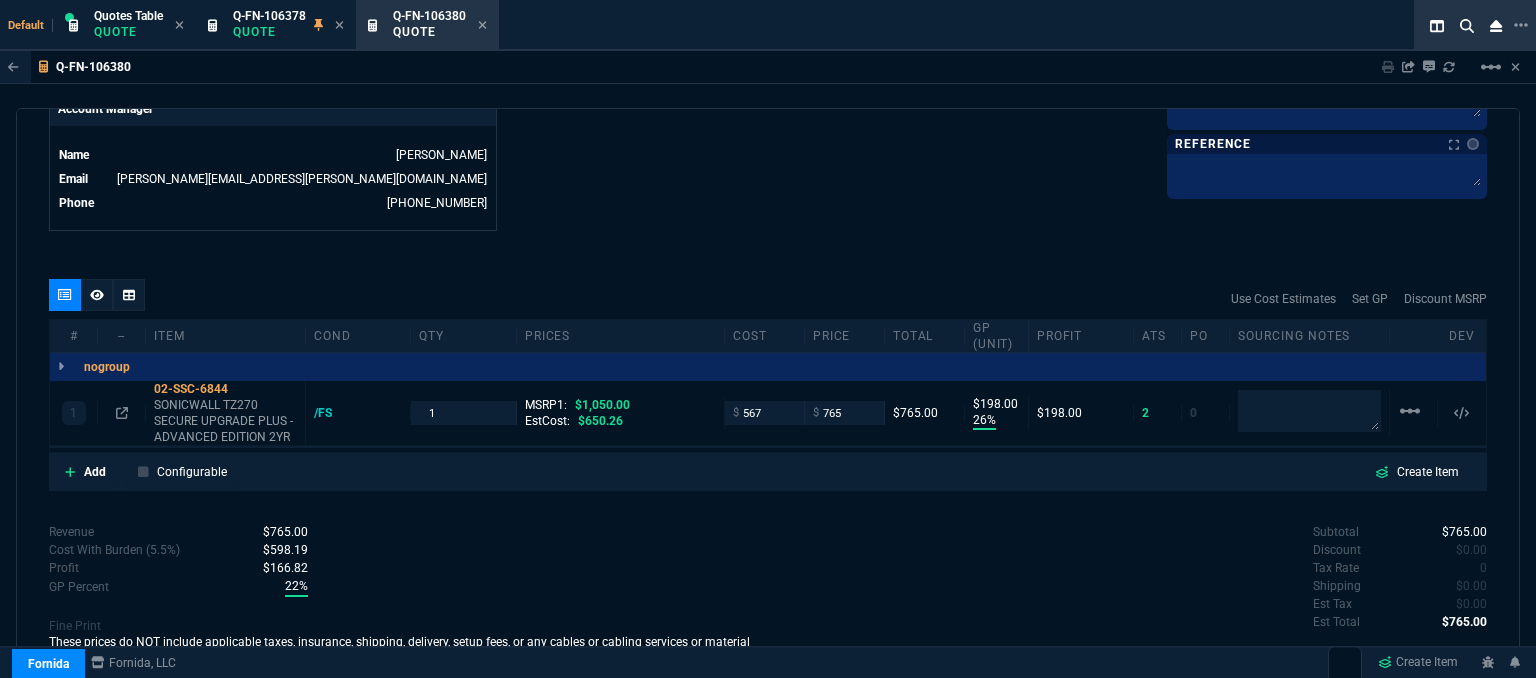 type on "198" 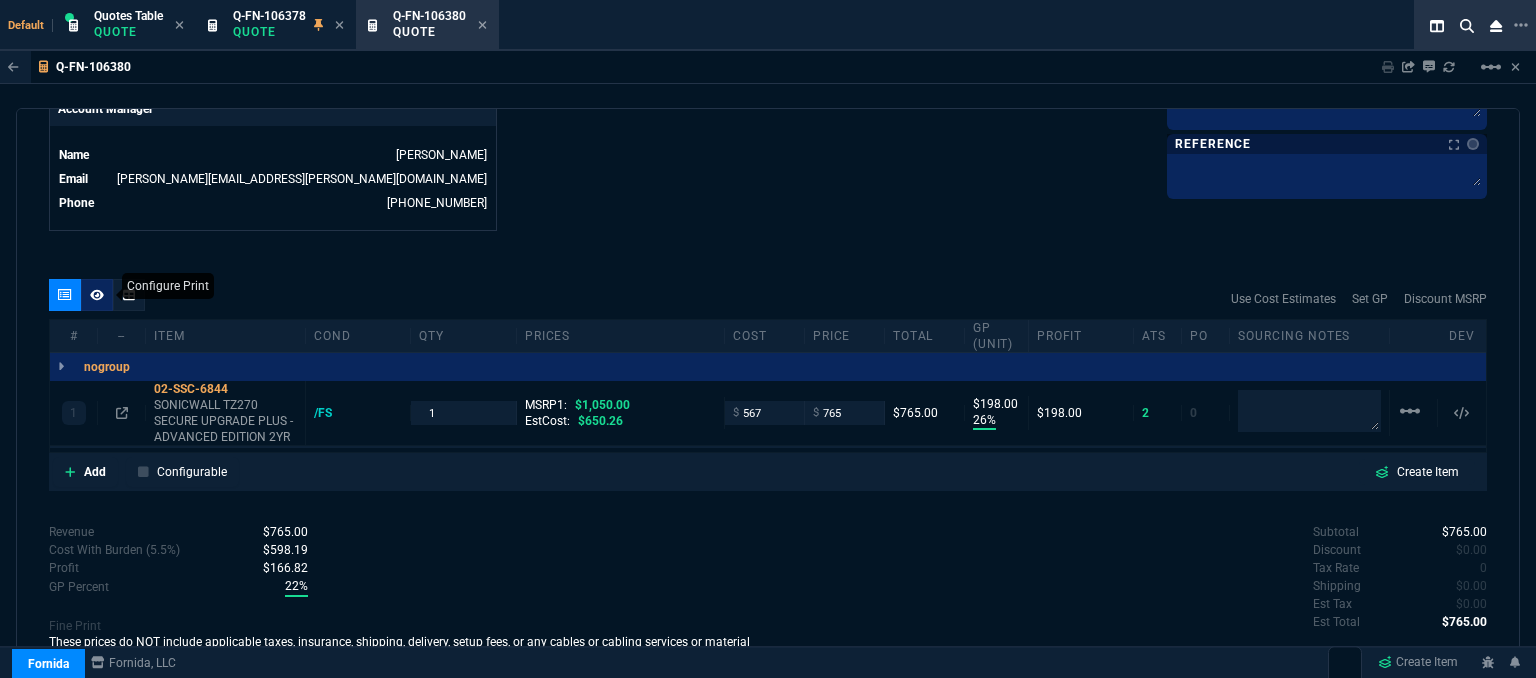 click at bounding box center (97, 295) 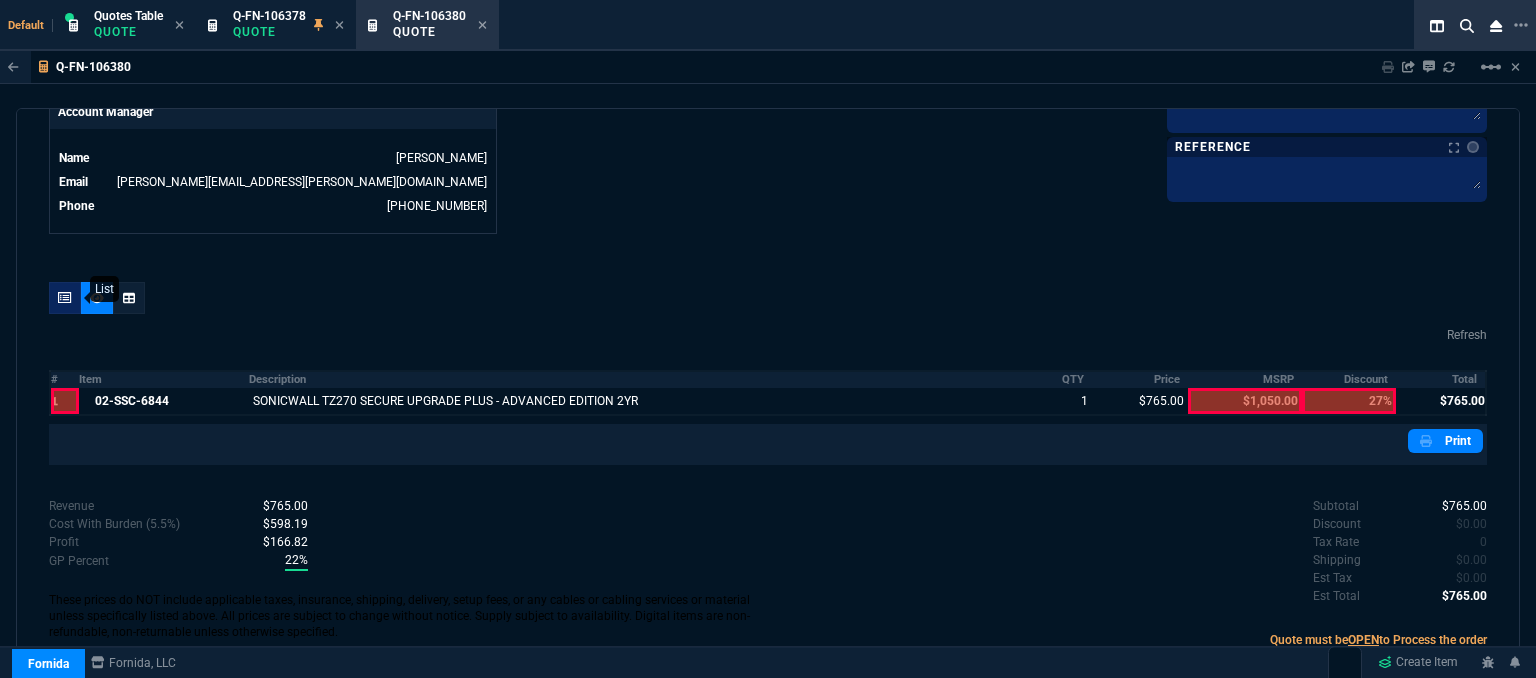 click at bounding box center [65, 298] 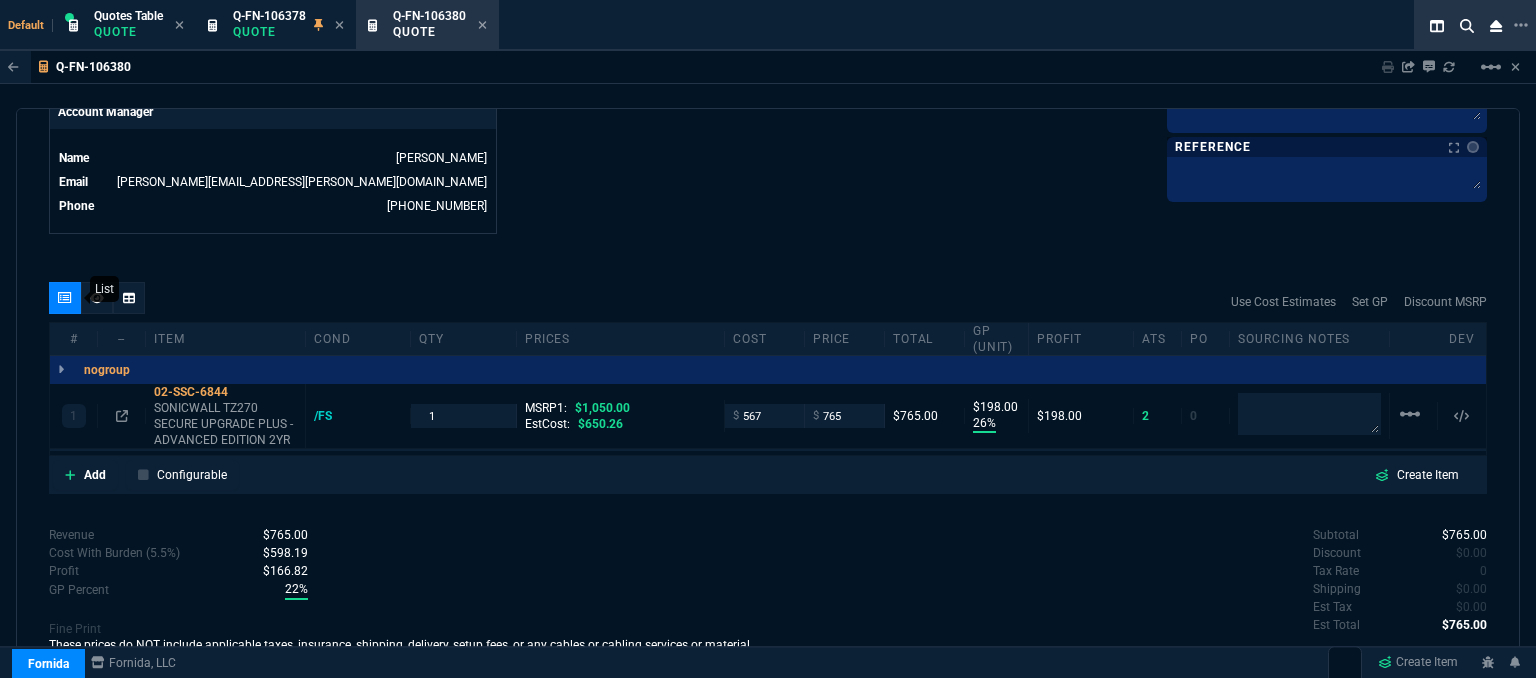 scroll, scrollTop: 1000, scrollLeft: 0, axis: vertical 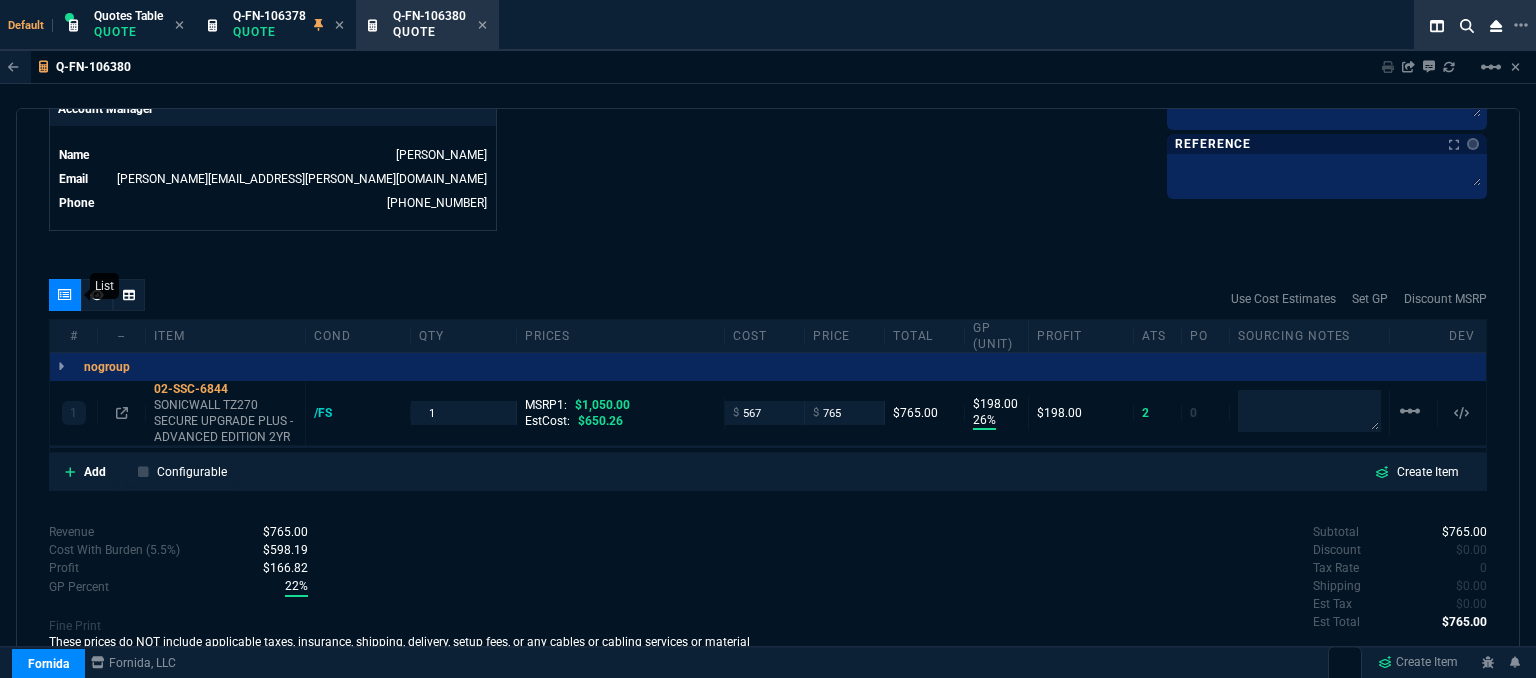 type on "26" 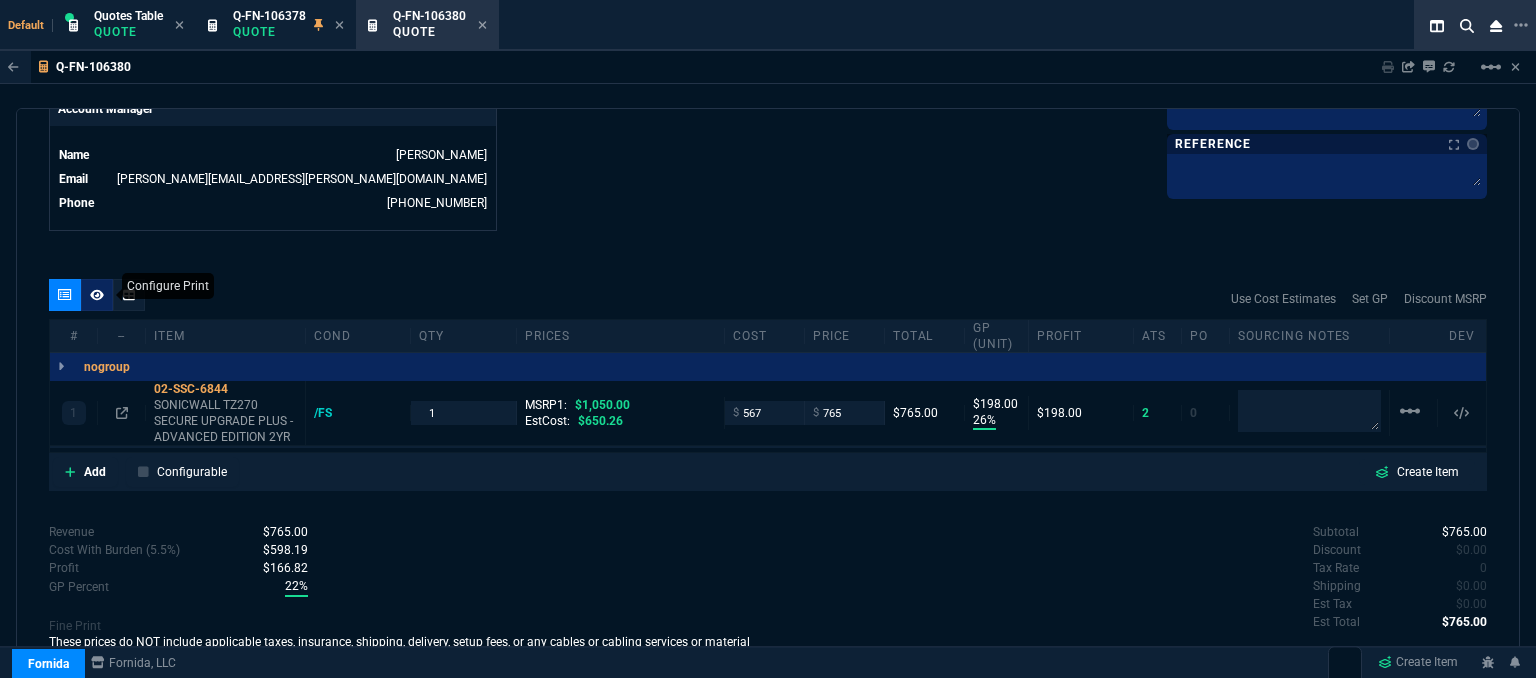 click at bounding box center [97, 295] 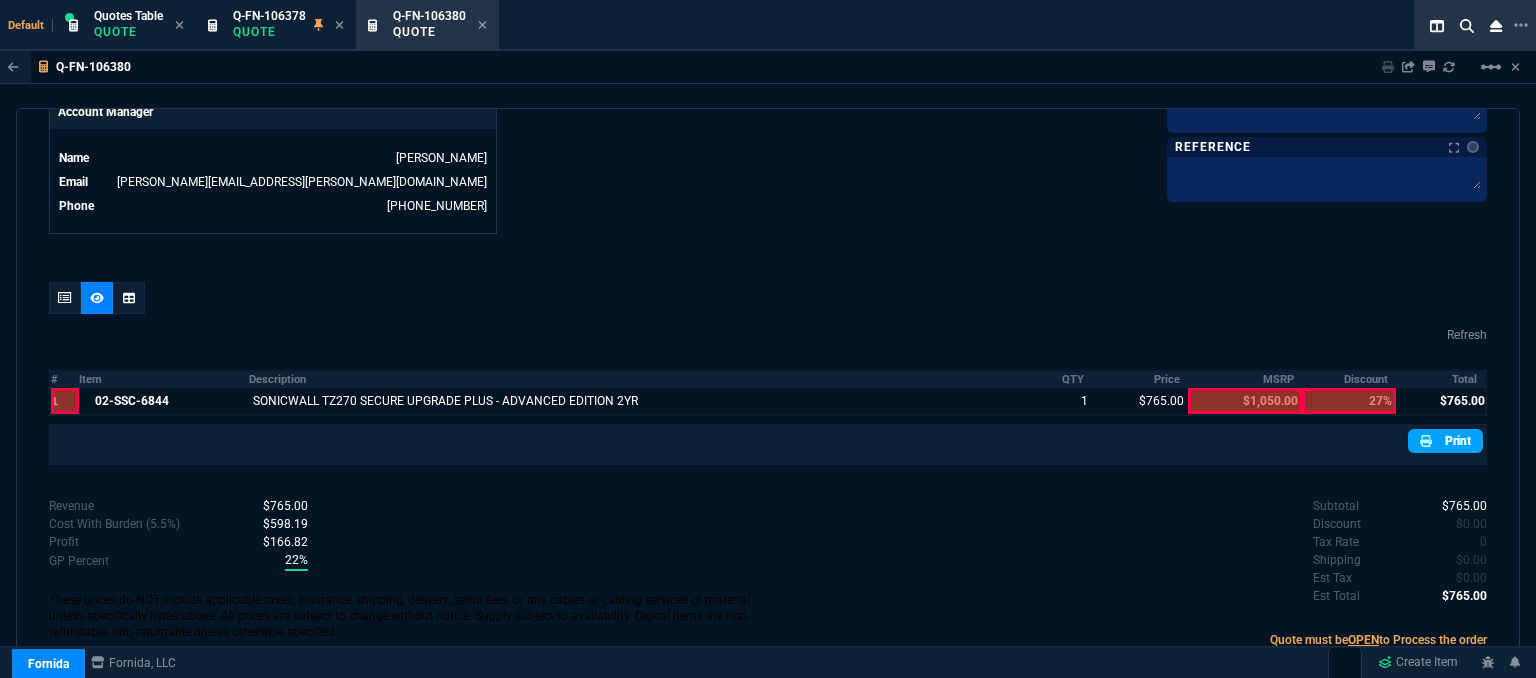 click on "Print" at bounding box center (1445, 441) 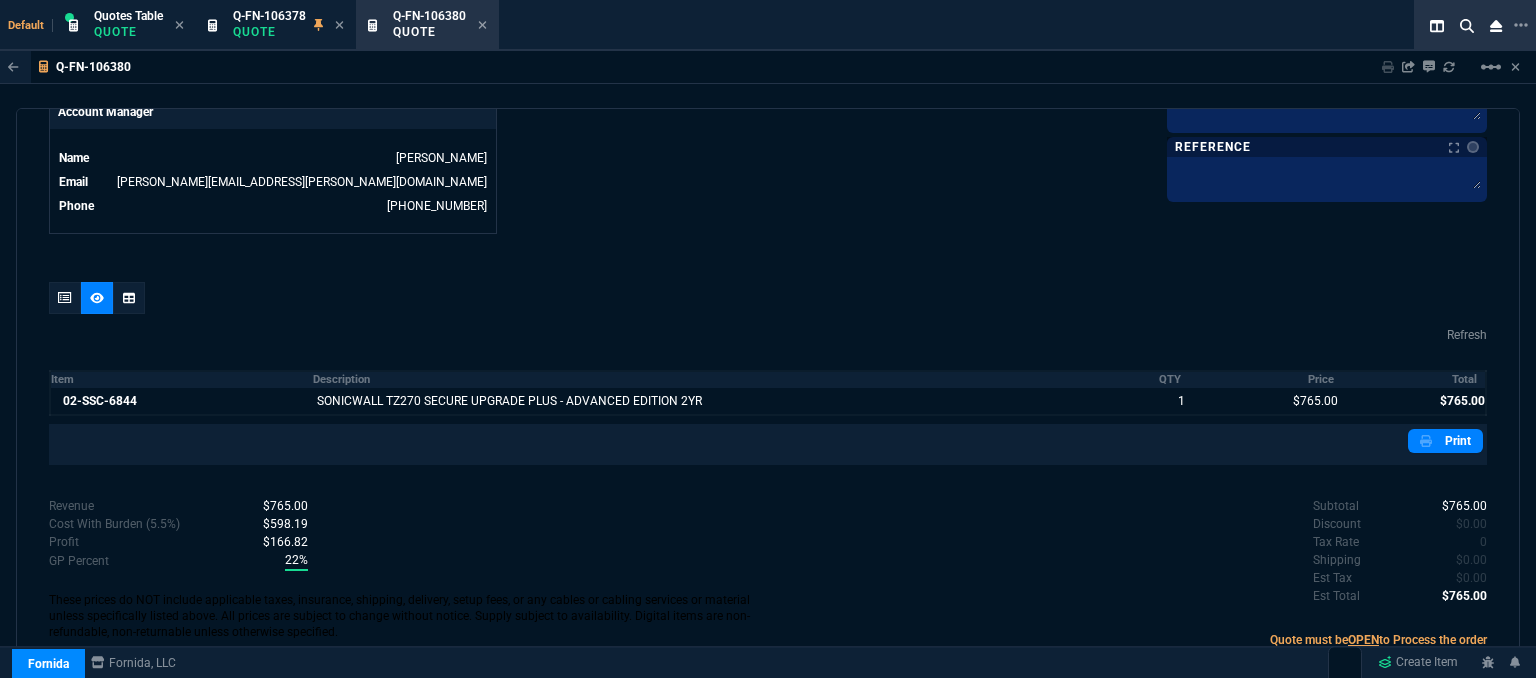 scroll, scrollTop: 997, scrollLeft: 0, axis: vertical 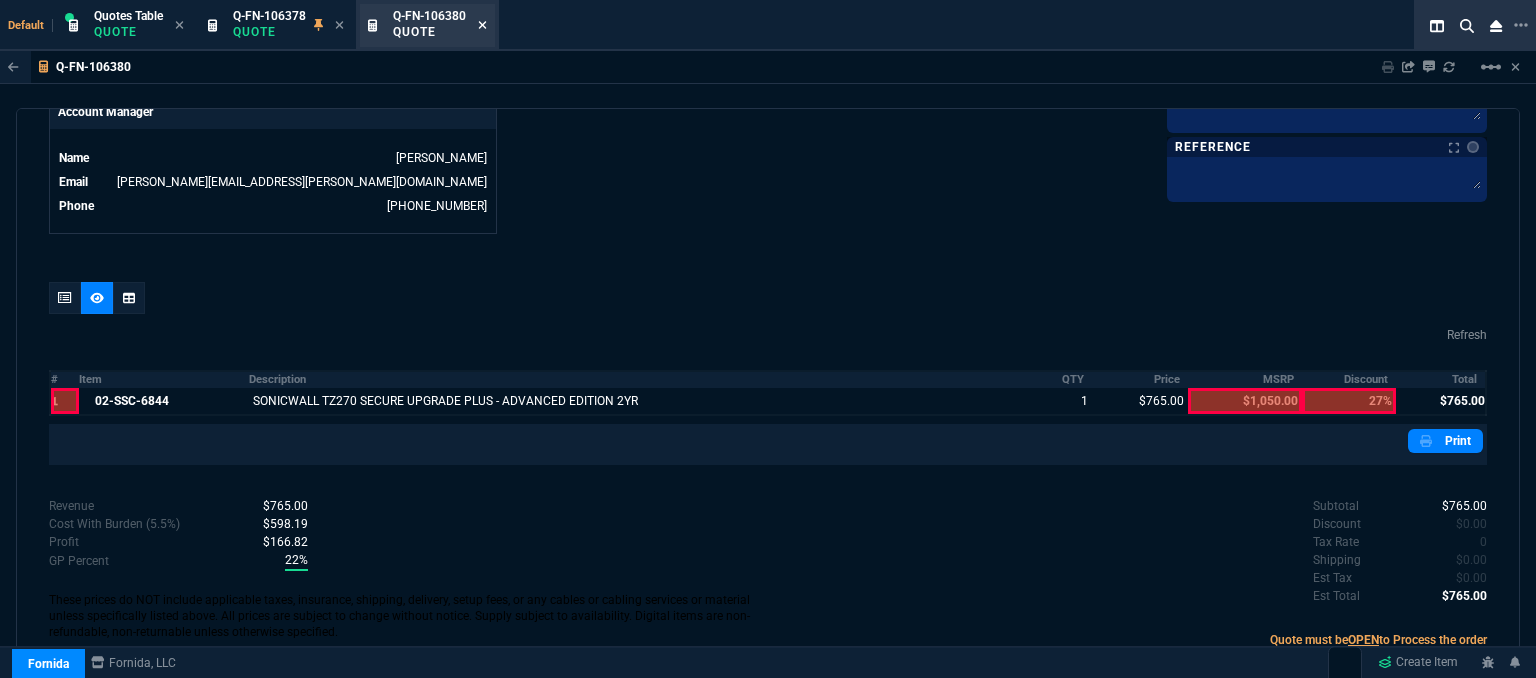 click at bounding box center [482, 26] 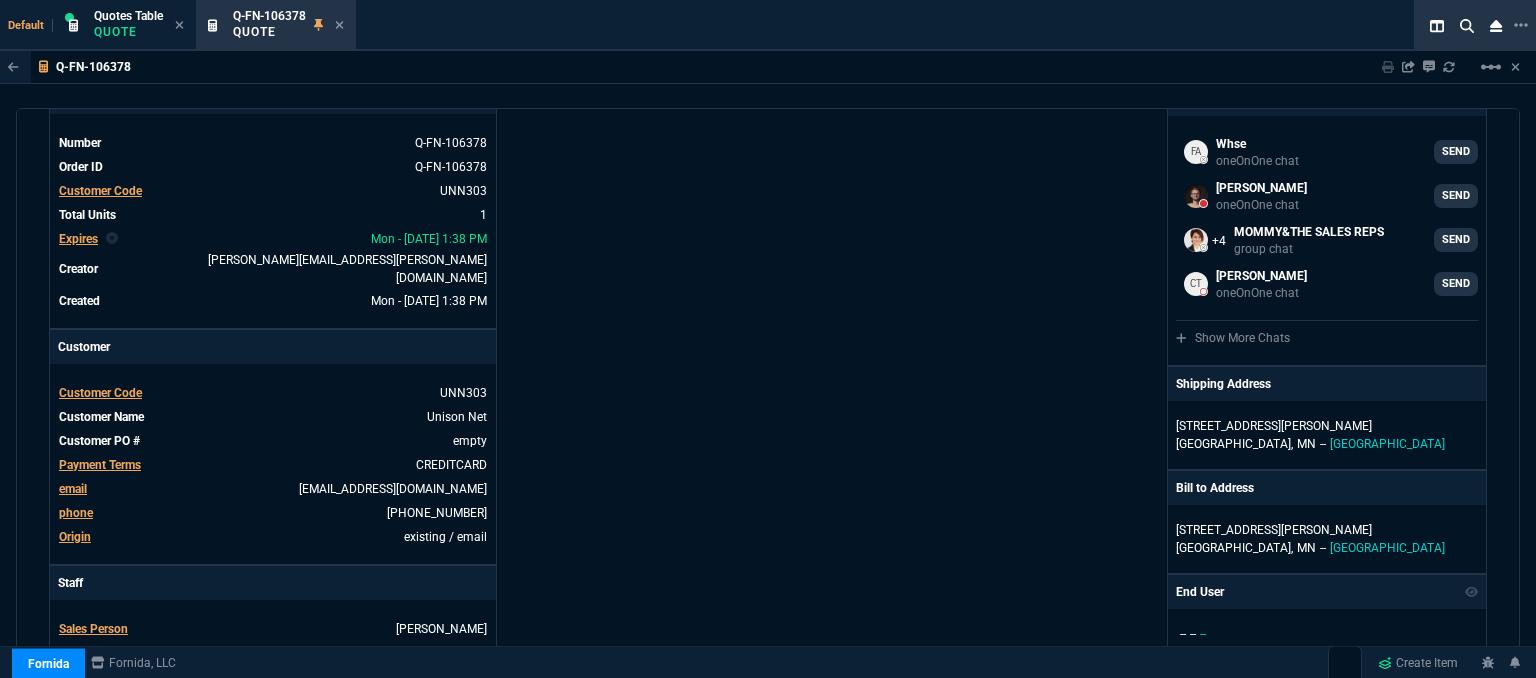scroll, scrollTop: 0, scrollLeft: 0, axis: both 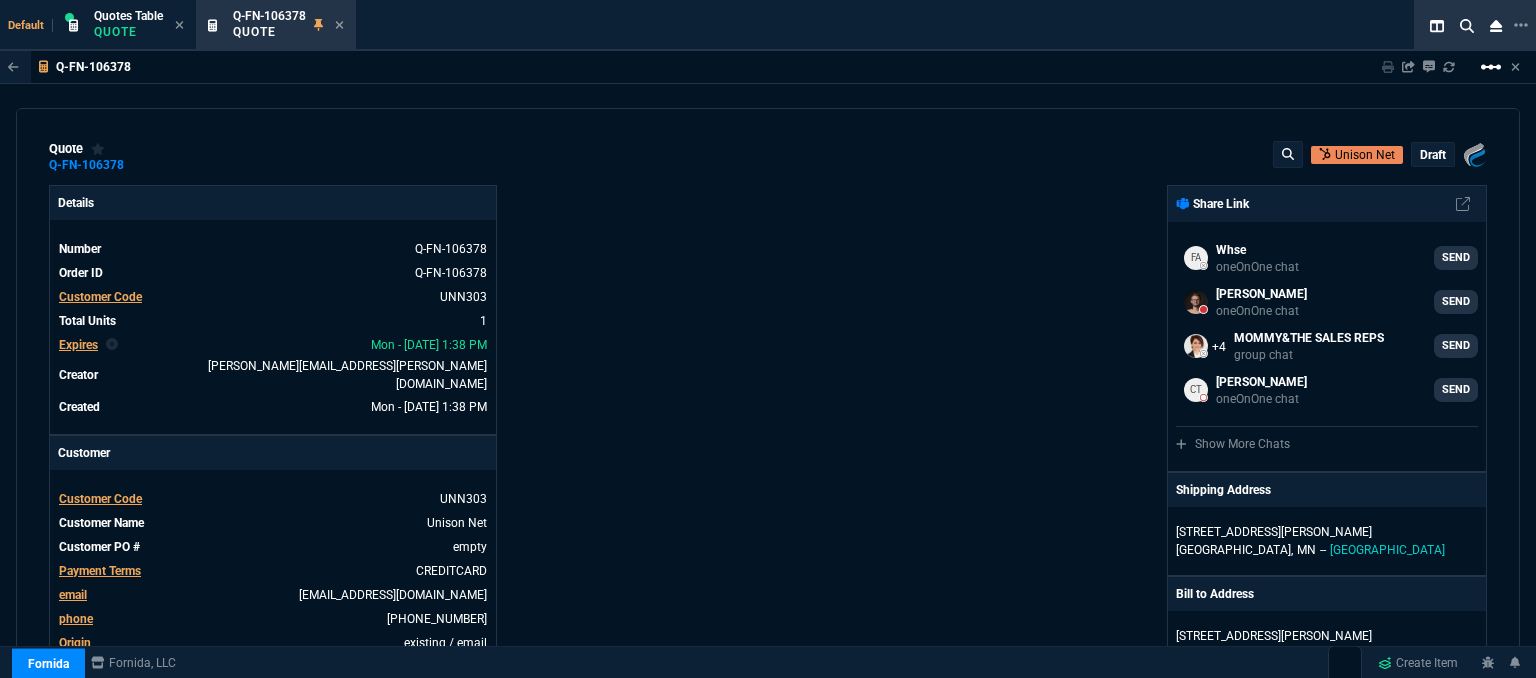 click on "linear_scale" at bounding box center (1491, 67) 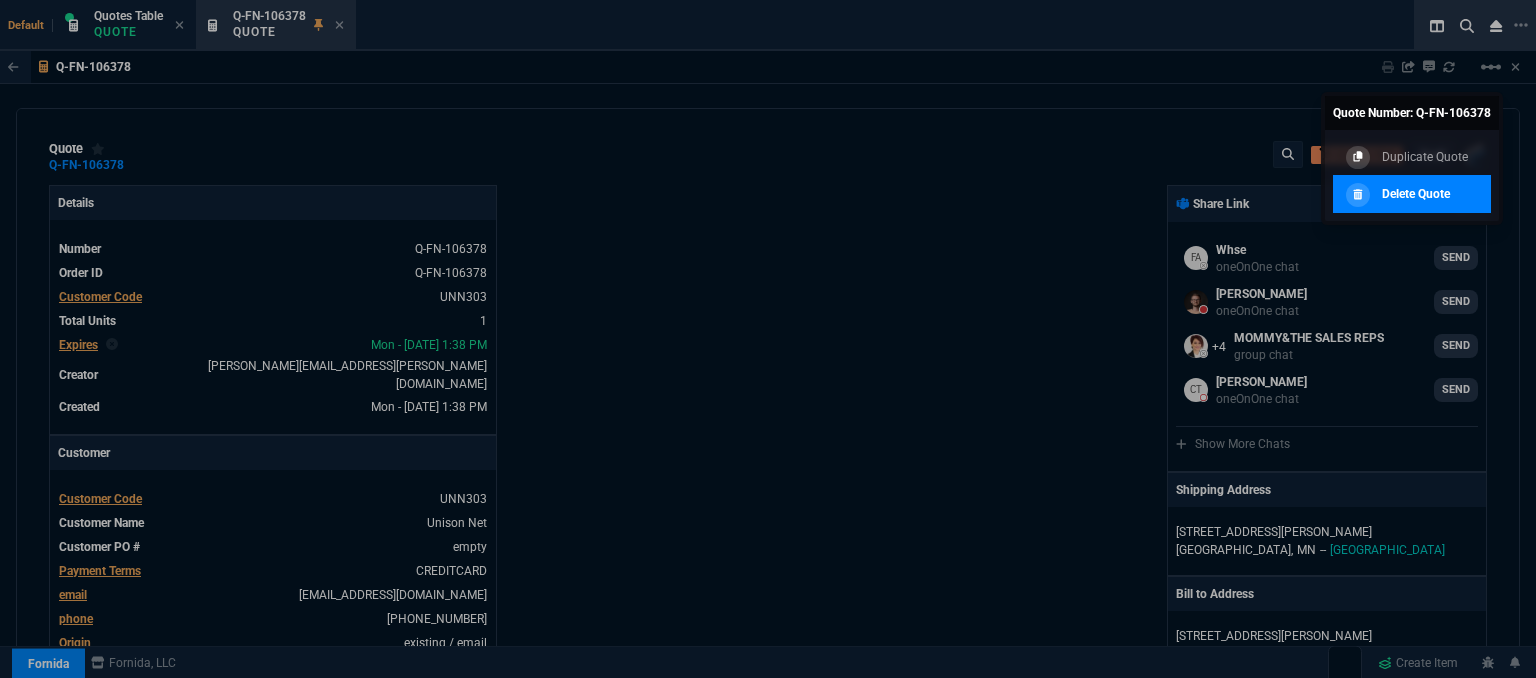 click on "Delete Quote" at bounding box center [1416, 194] 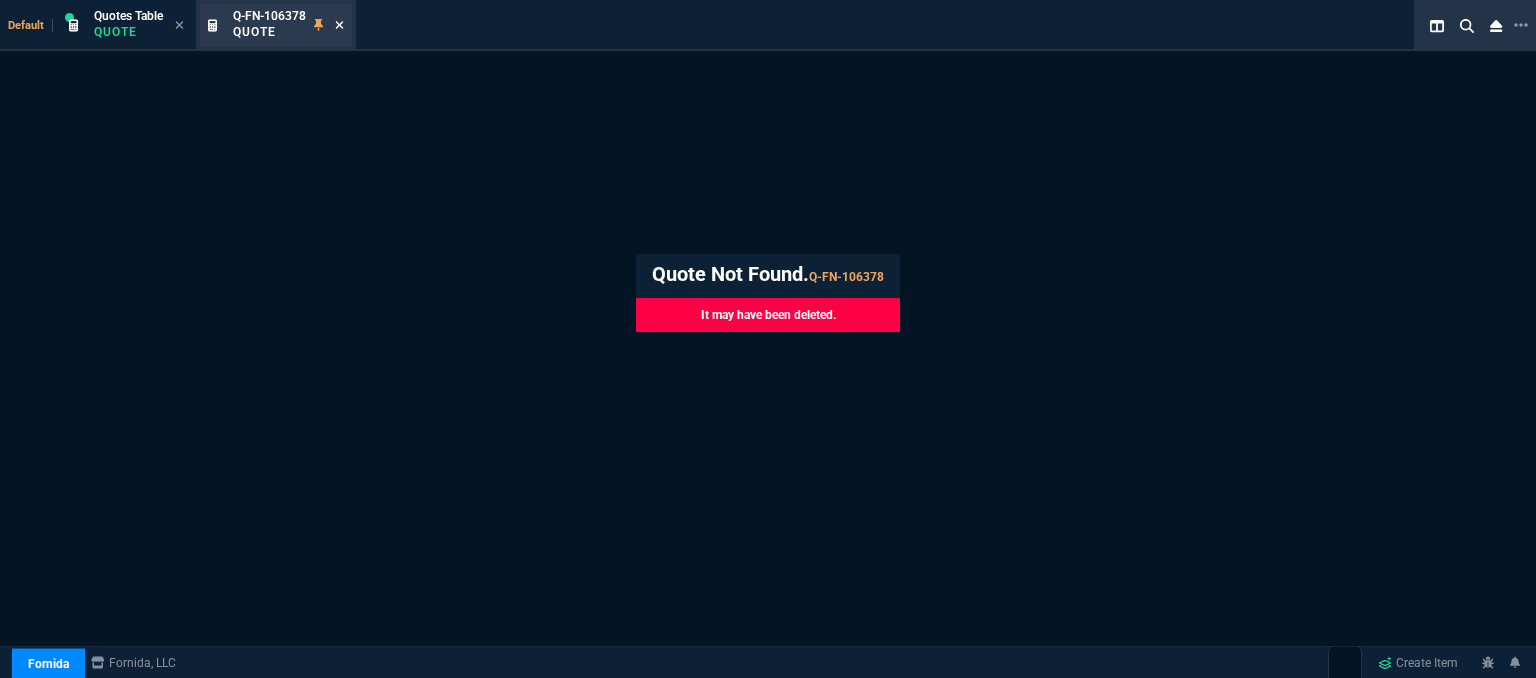 click 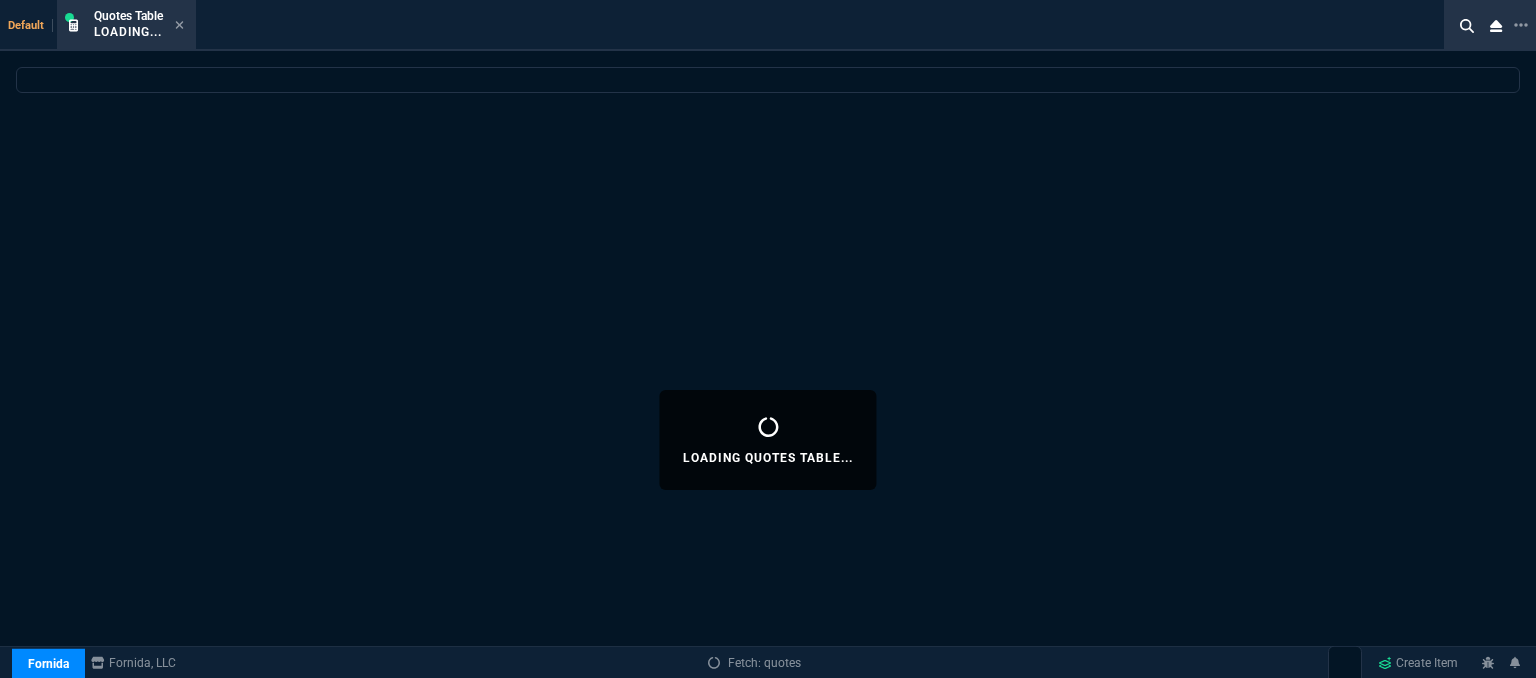 select 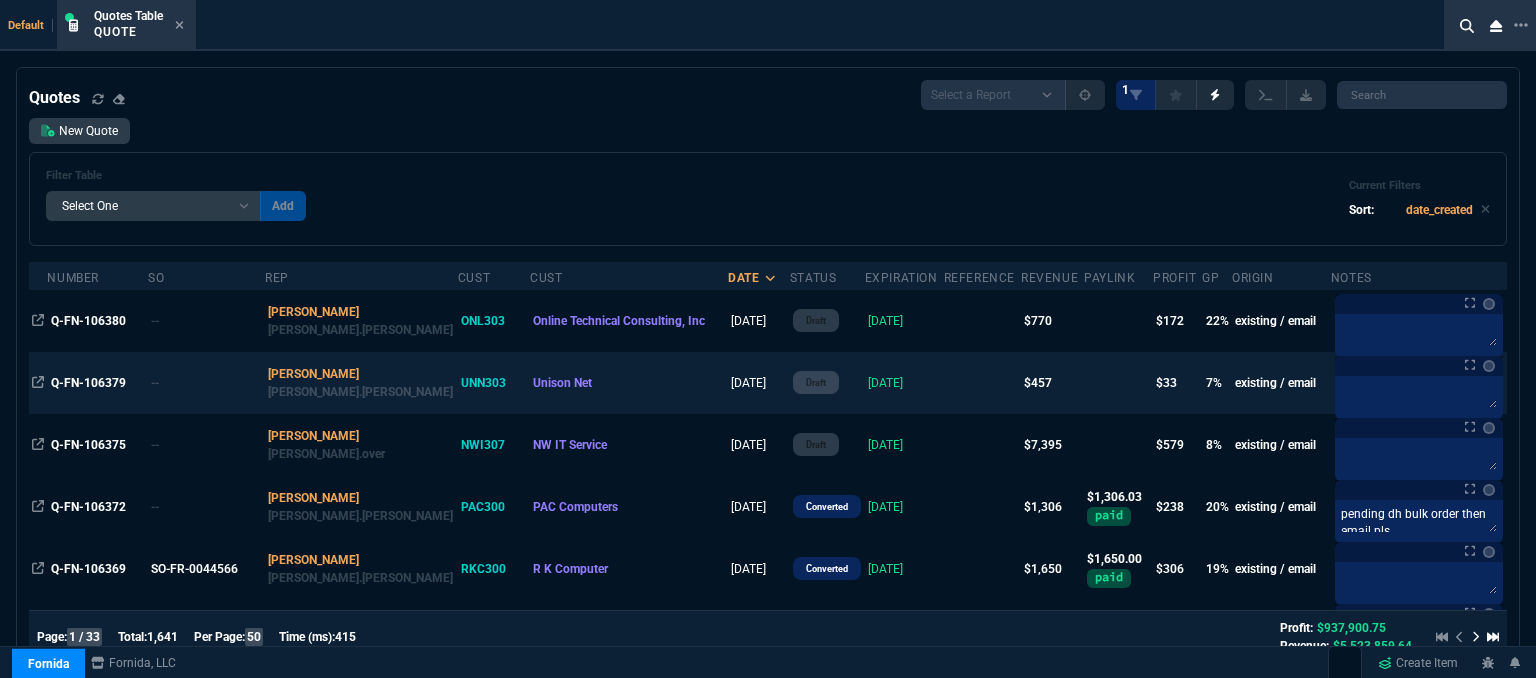 click on "[DATE]" at bounding box center (904, 383) 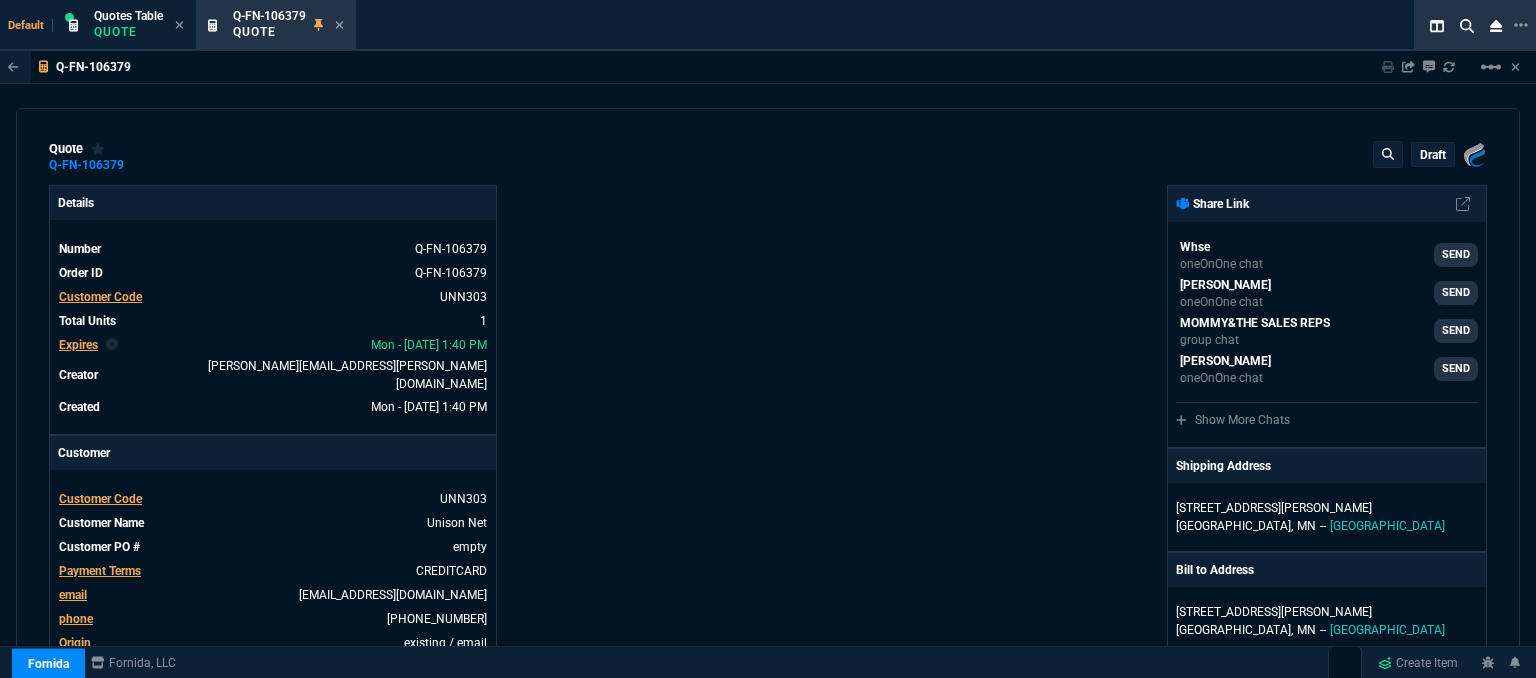 type on "37" 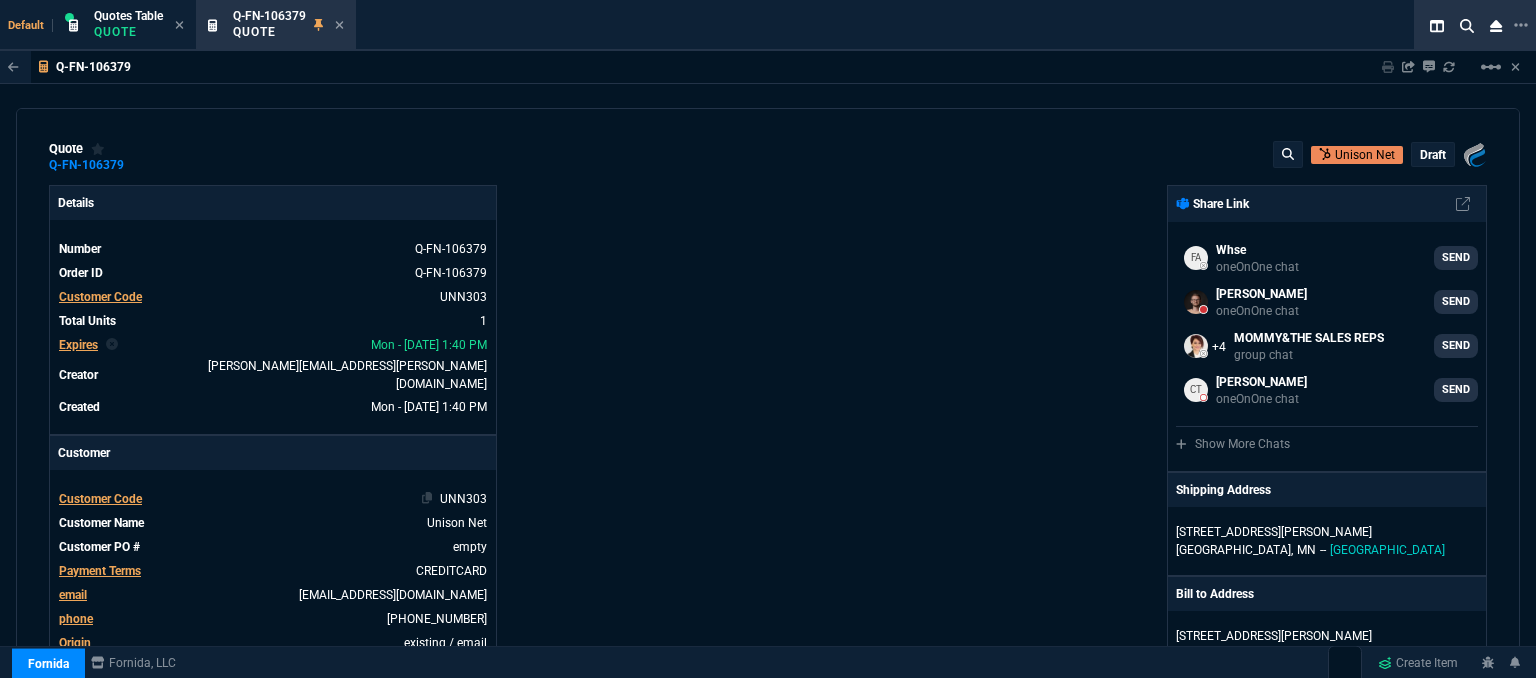 type on "535" 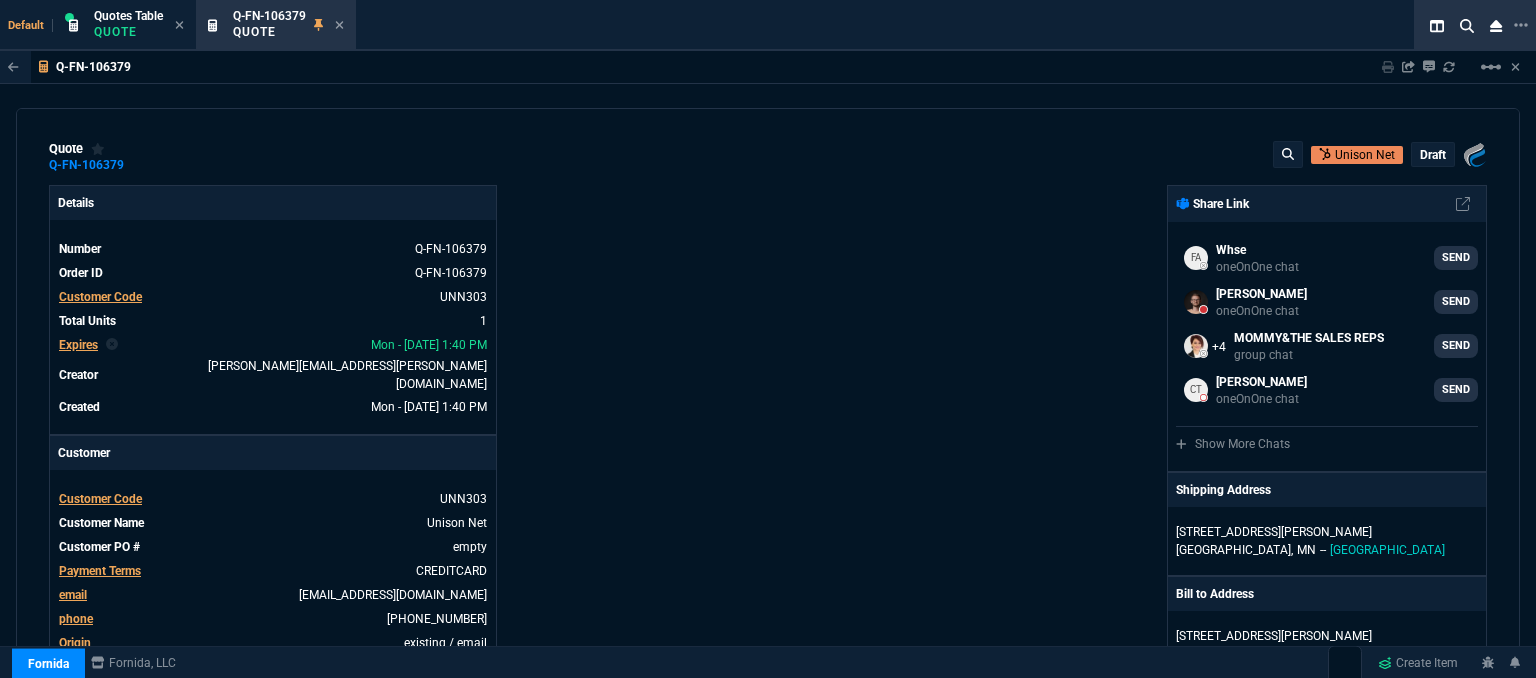 type on "15" 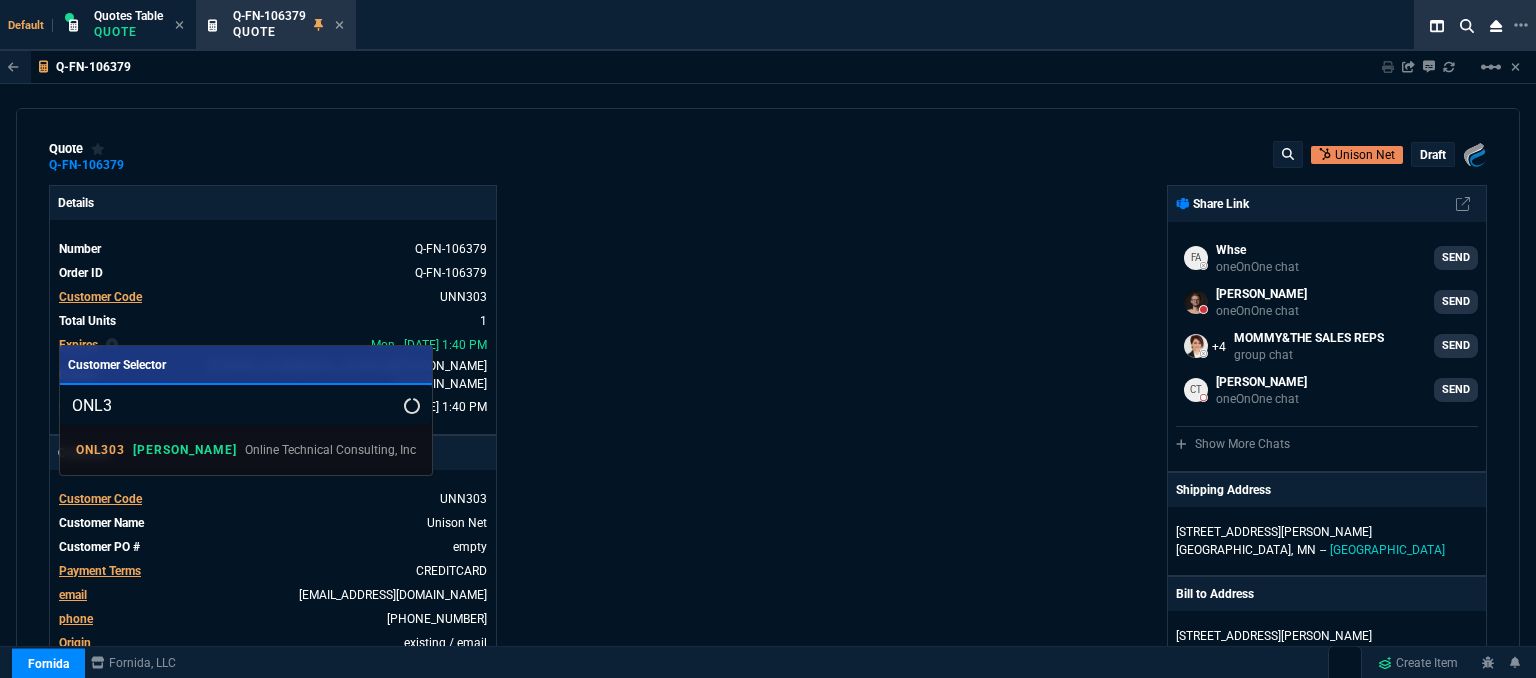 type on "ONL3" 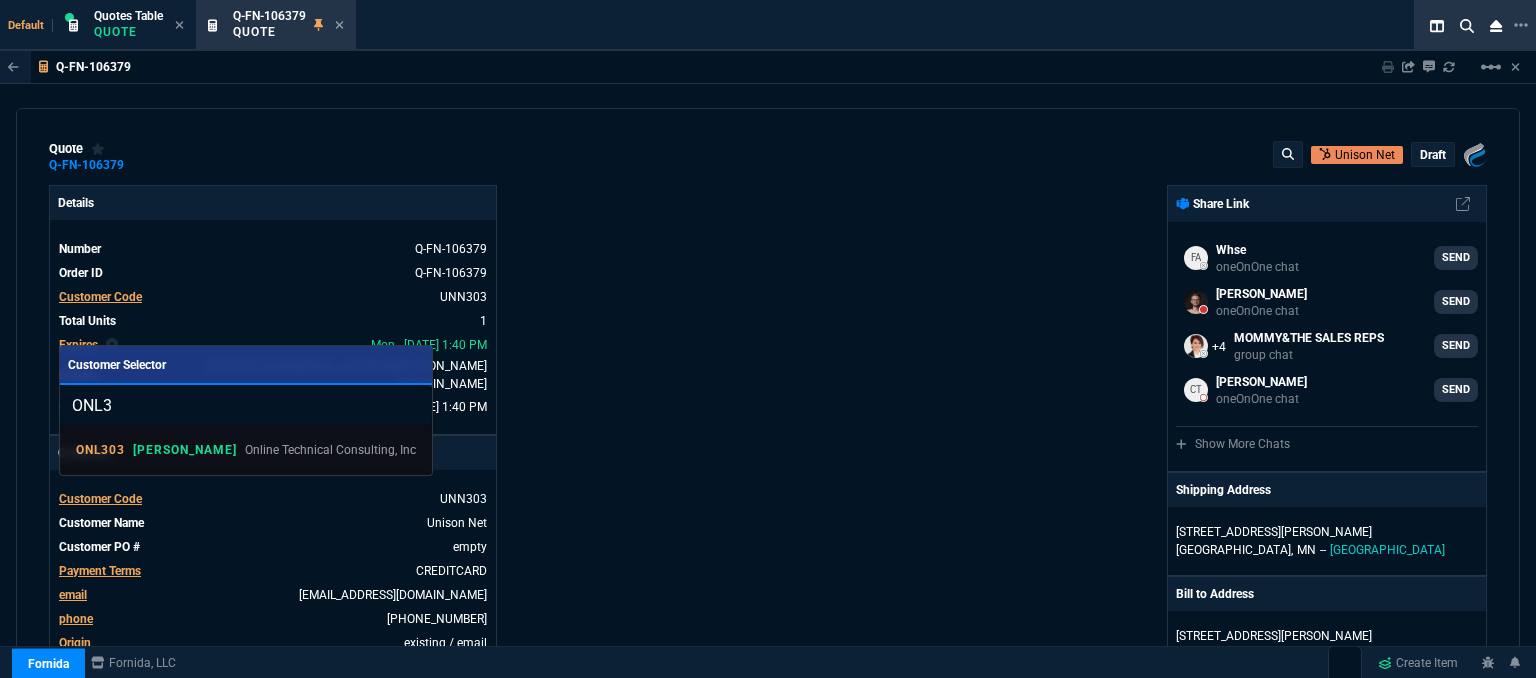 click on "ONL303
ROSS
Online Technical Consulting, Inc" at bounding box center [246, 450] 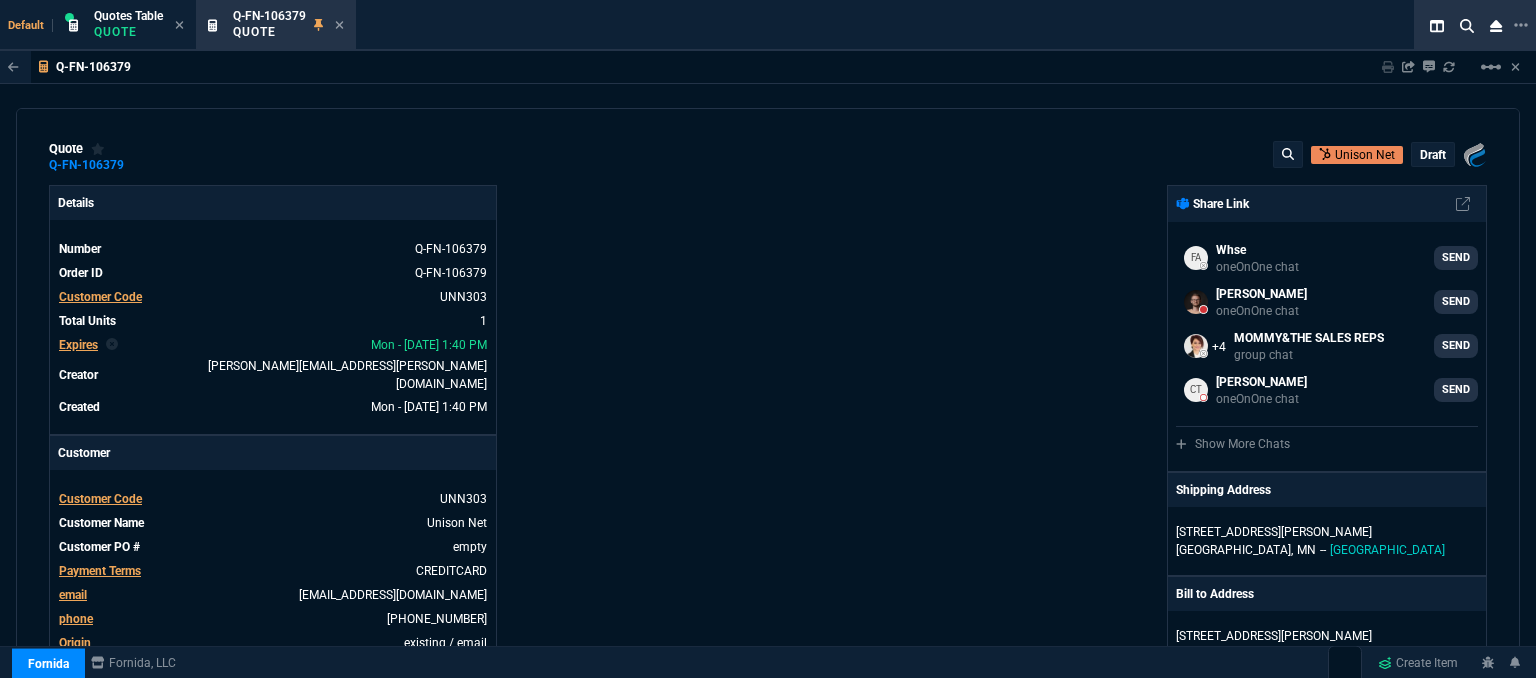 click on "Customer Code" at bounding box center [100, 499] 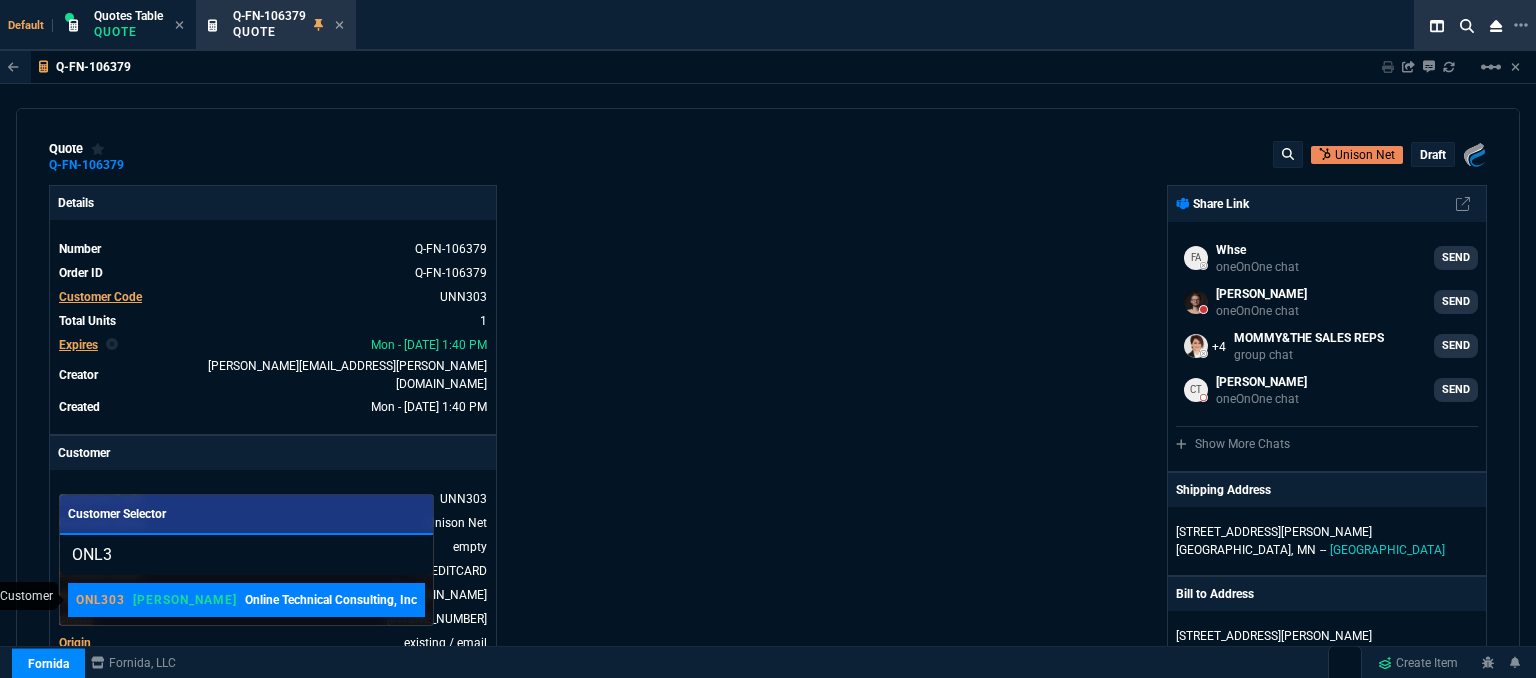 click on "[PERSON_NAME]" at bounding box center [184, 600] 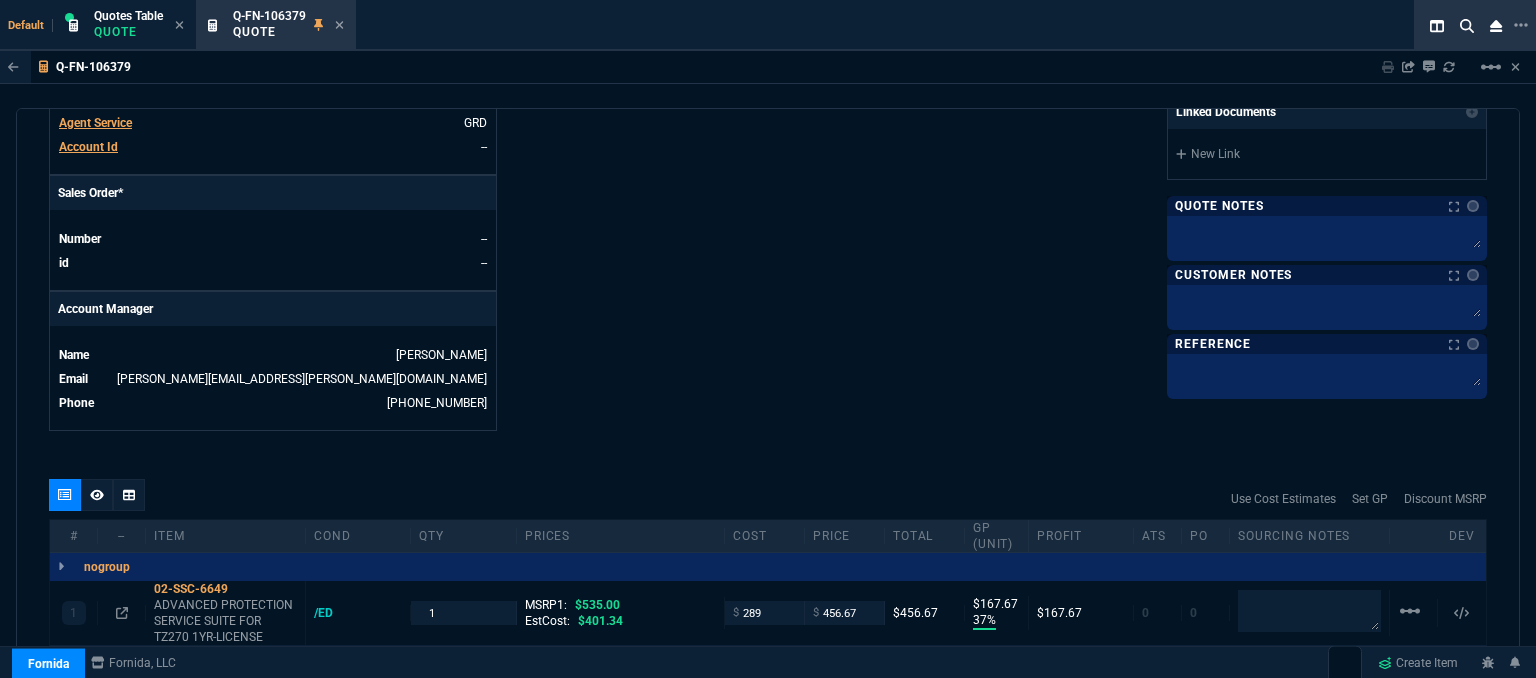 scroll, scrollTop: 600, scrollLeft: 0, axis: vertical 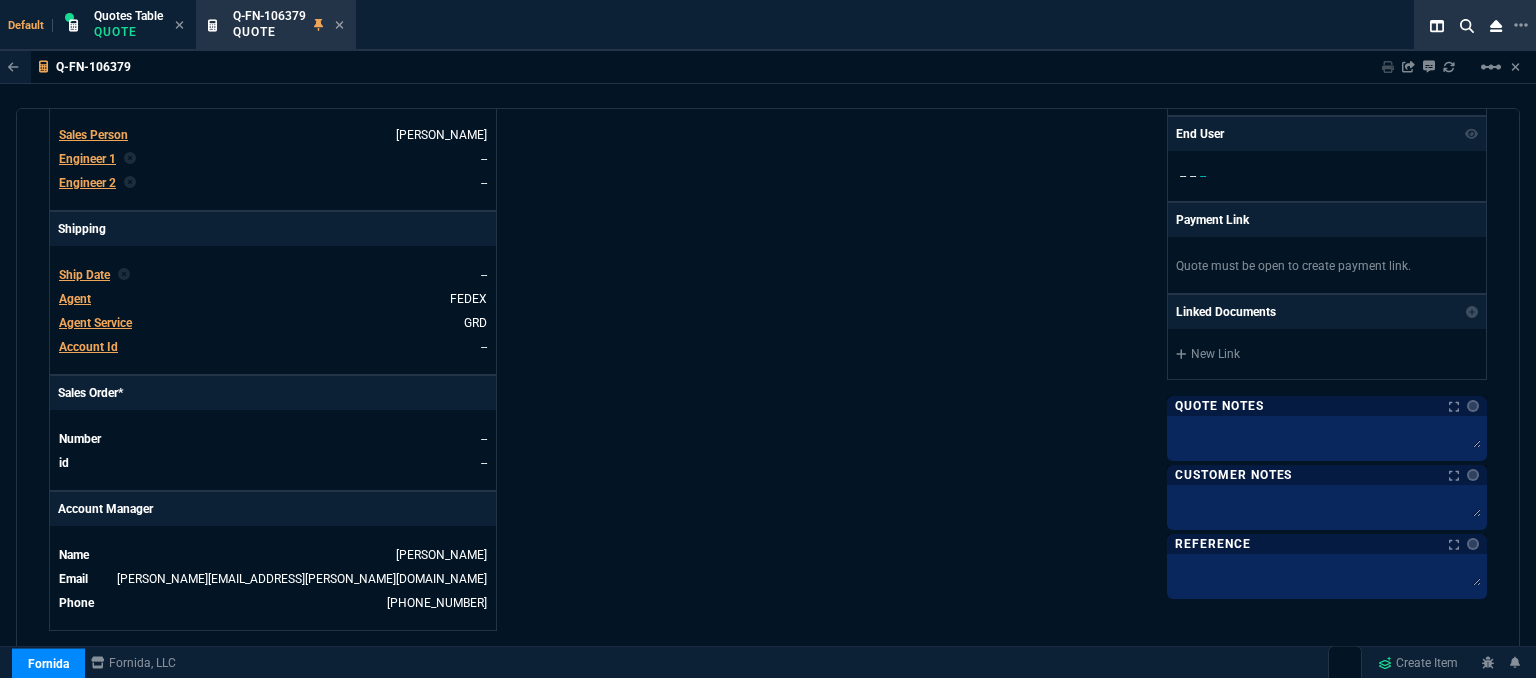 click on "Agent" at bounding box center (75, 299) 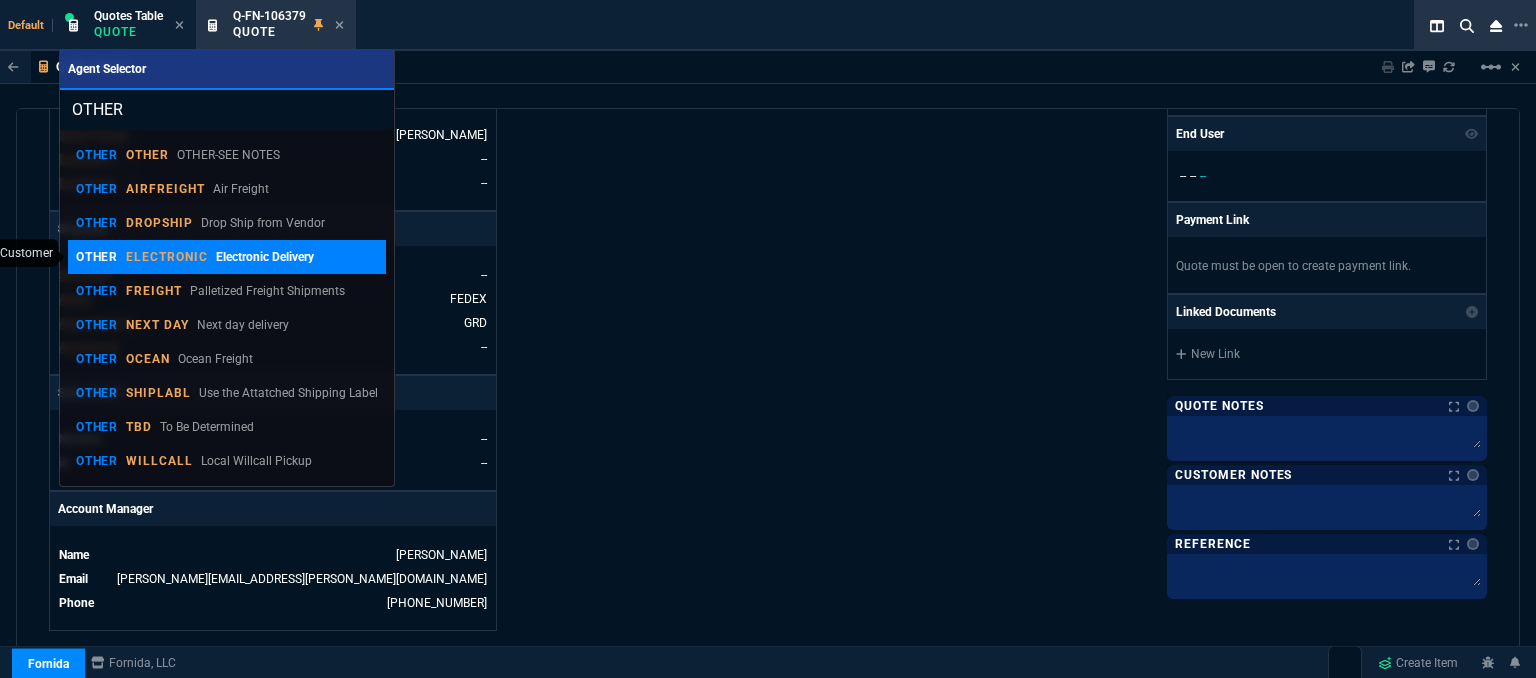 type on "OTHER" 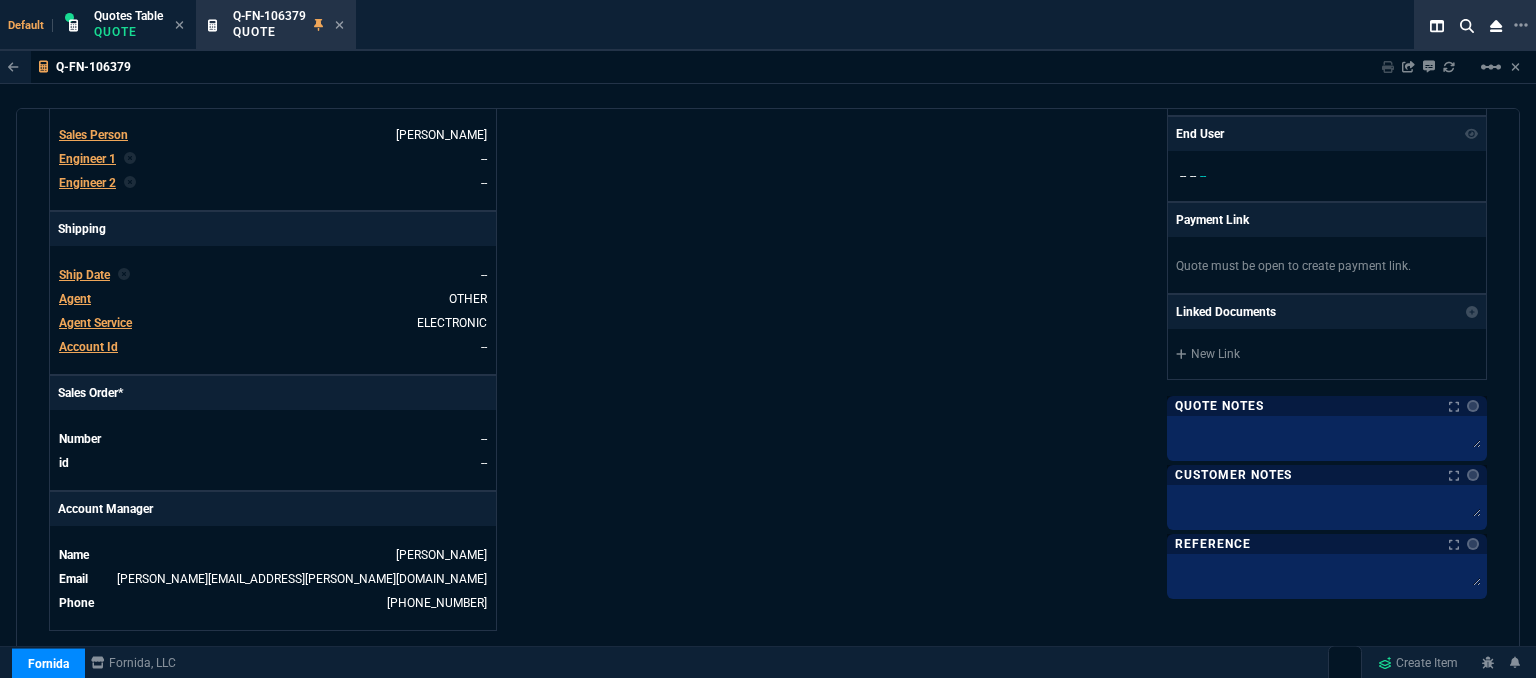 scroll, scrollTop: 528, scrollLeft: 0, axis: vertical 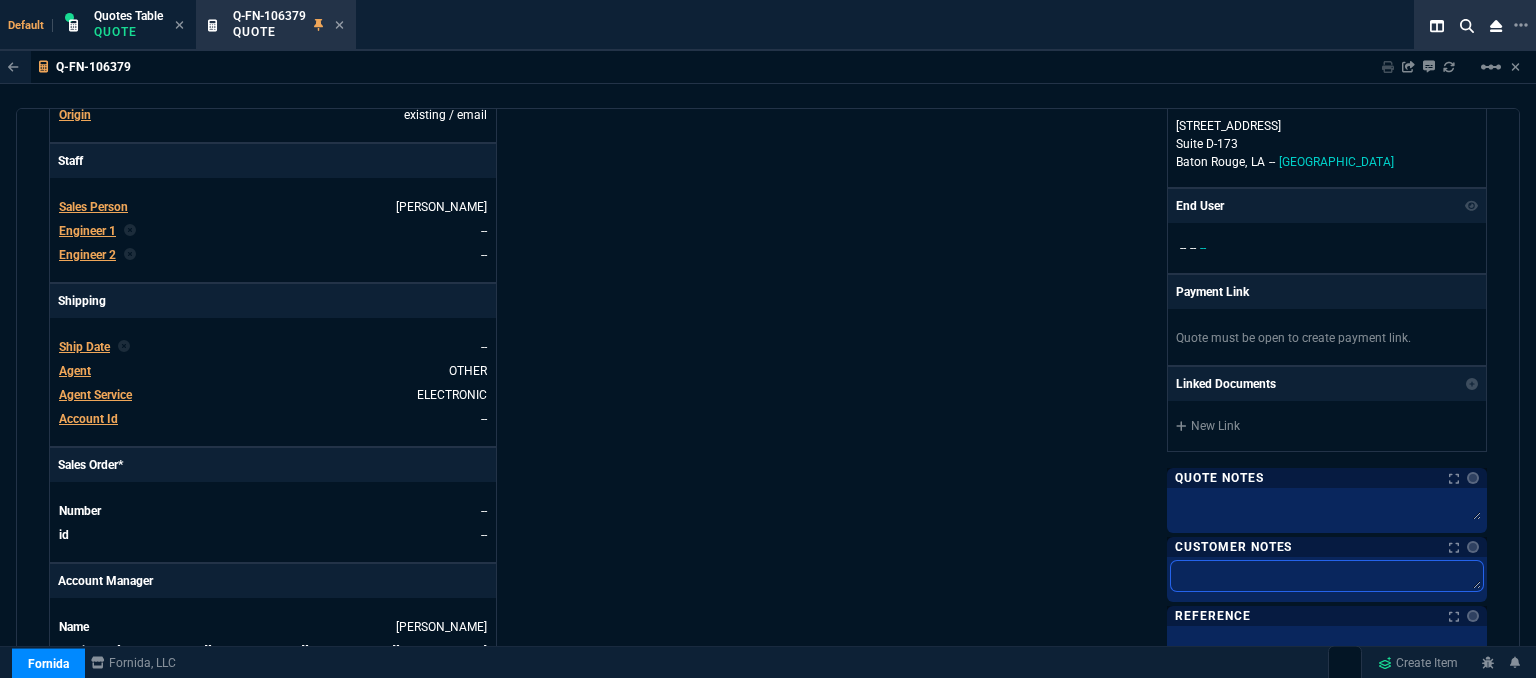 click at bounding box center [1327, 576] 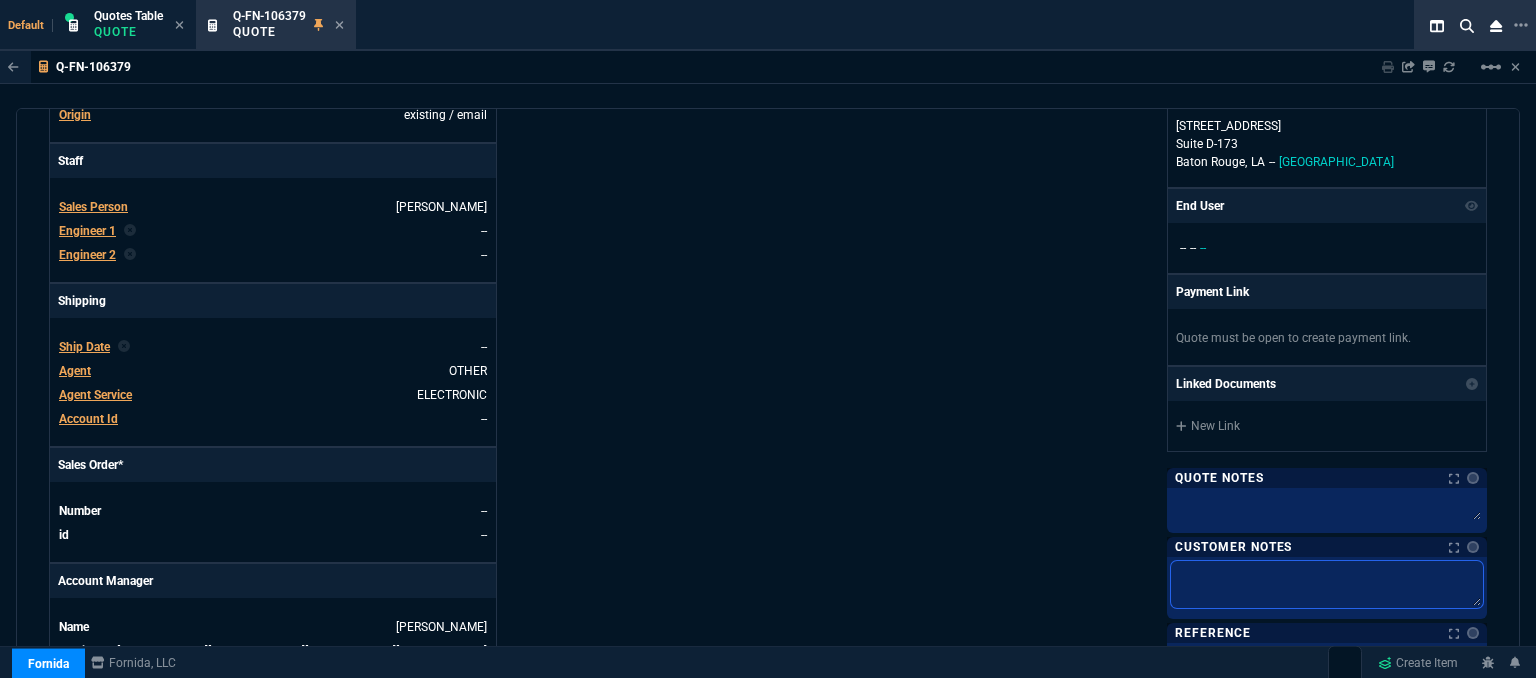 type on "E" 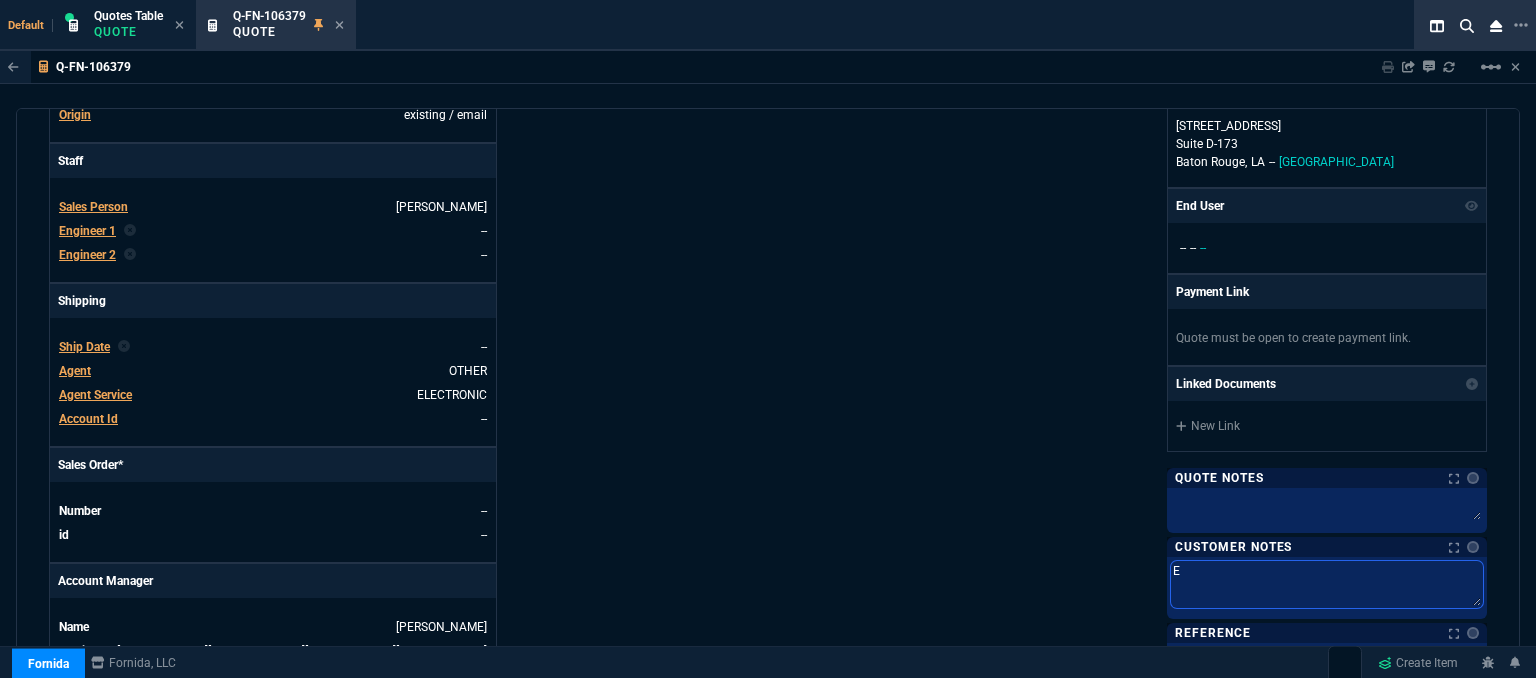 type on "EL" 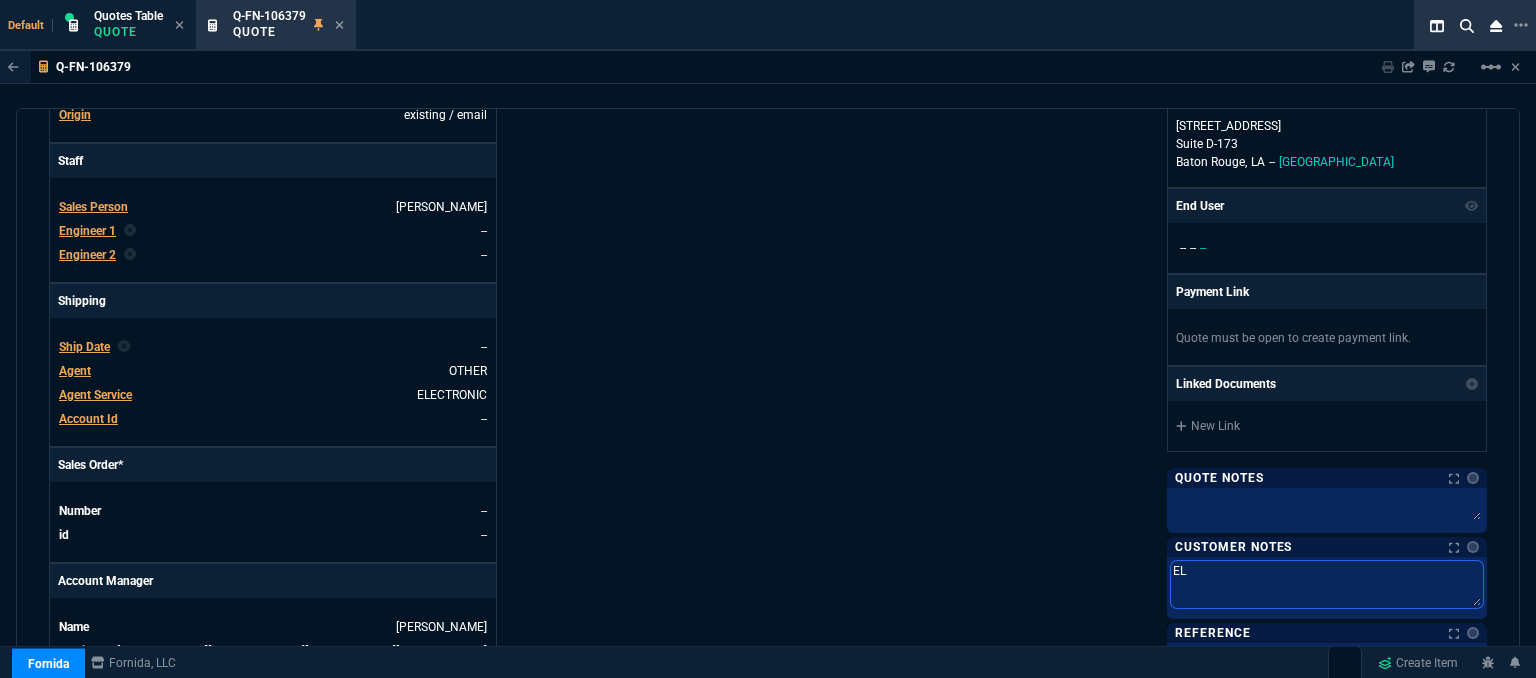 type on "ELE" 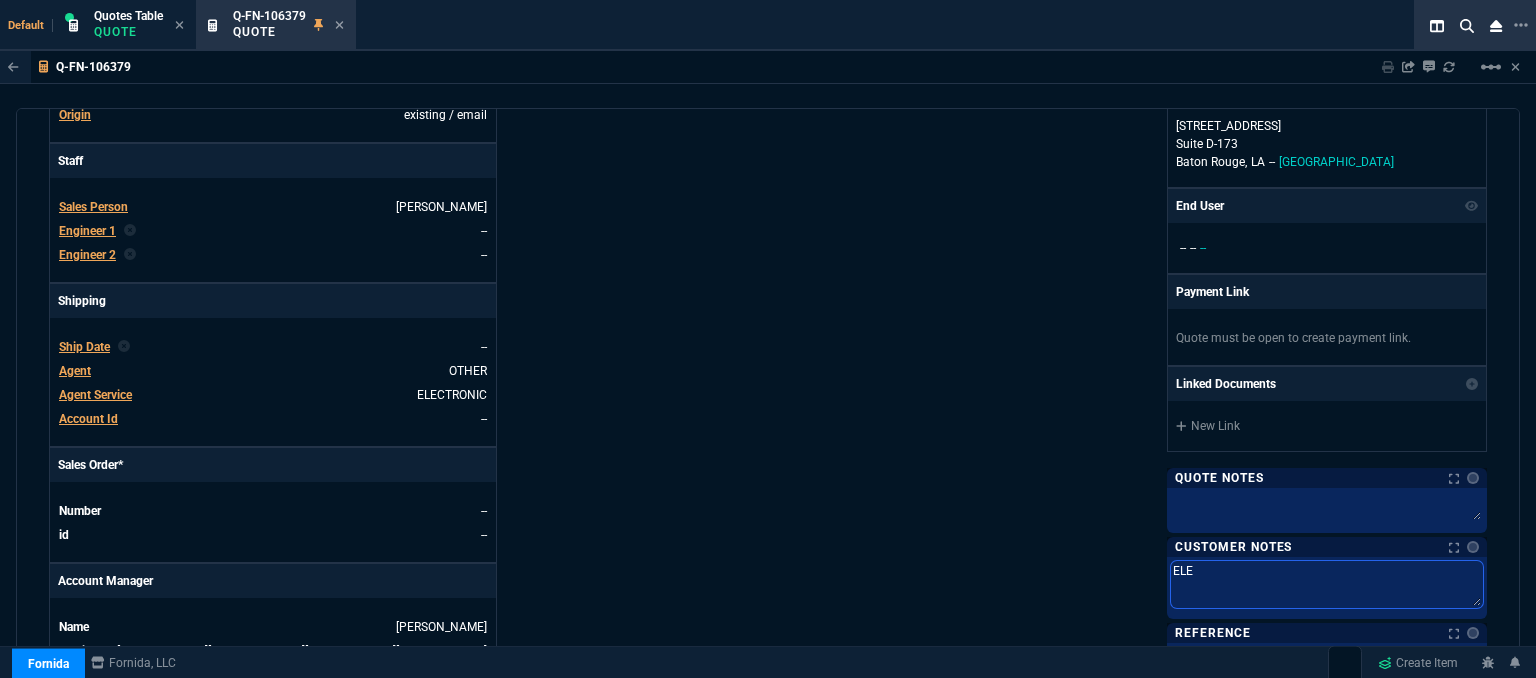 type on "ELEV" 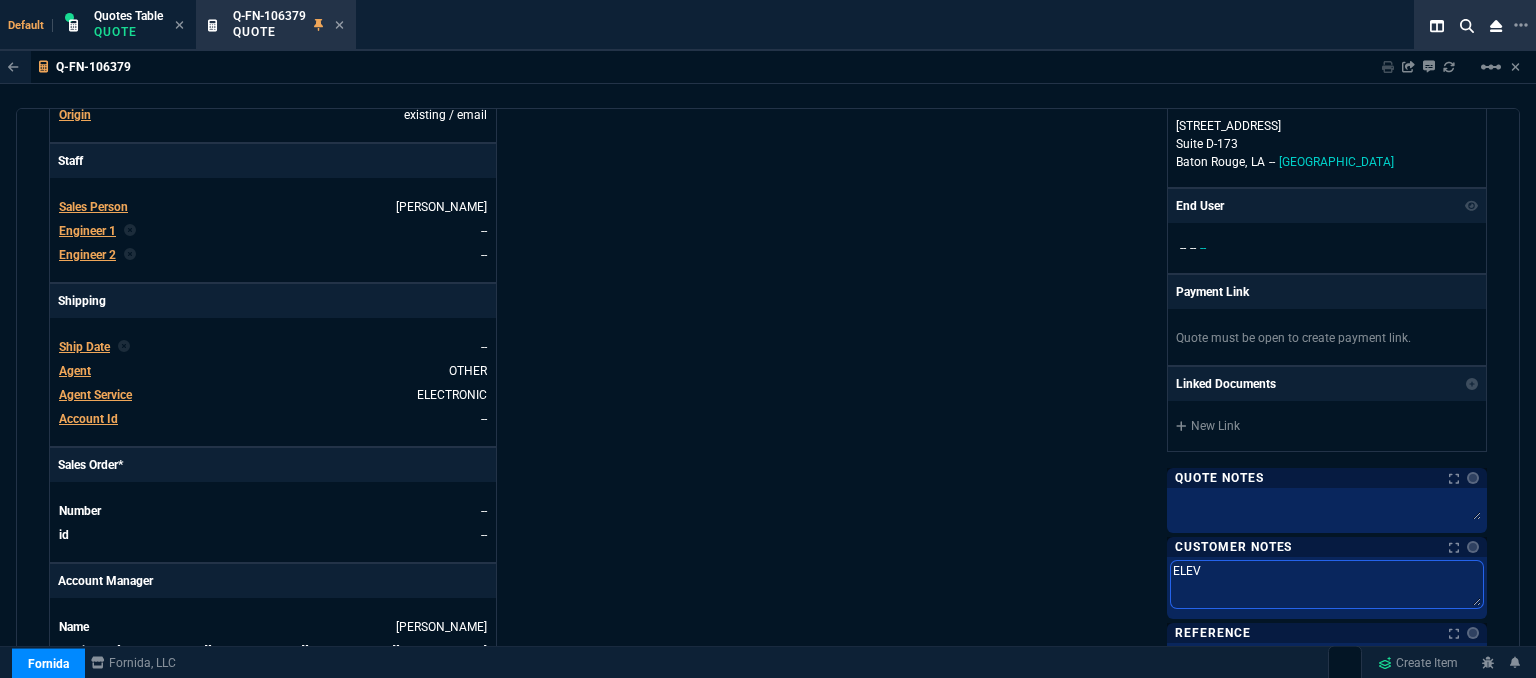 type on "ELE" 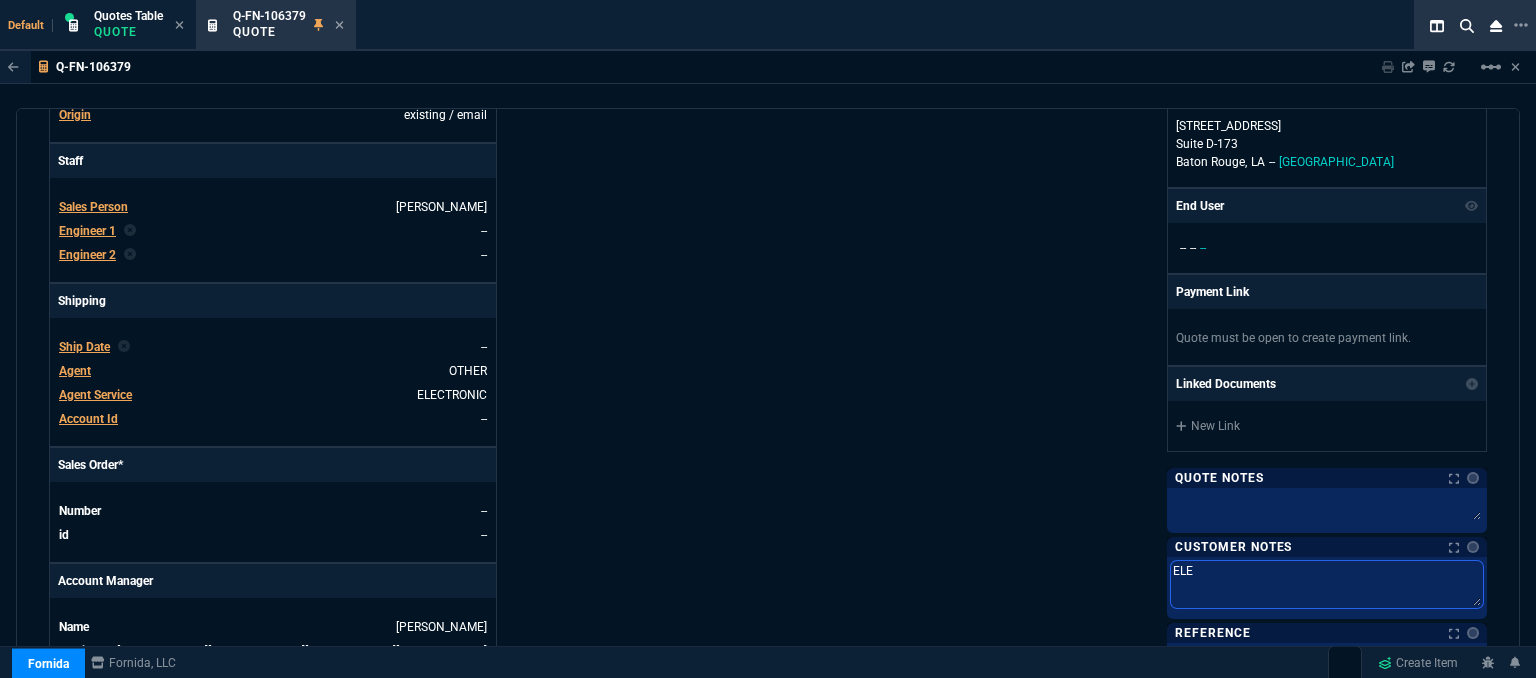 type on "ELEC" 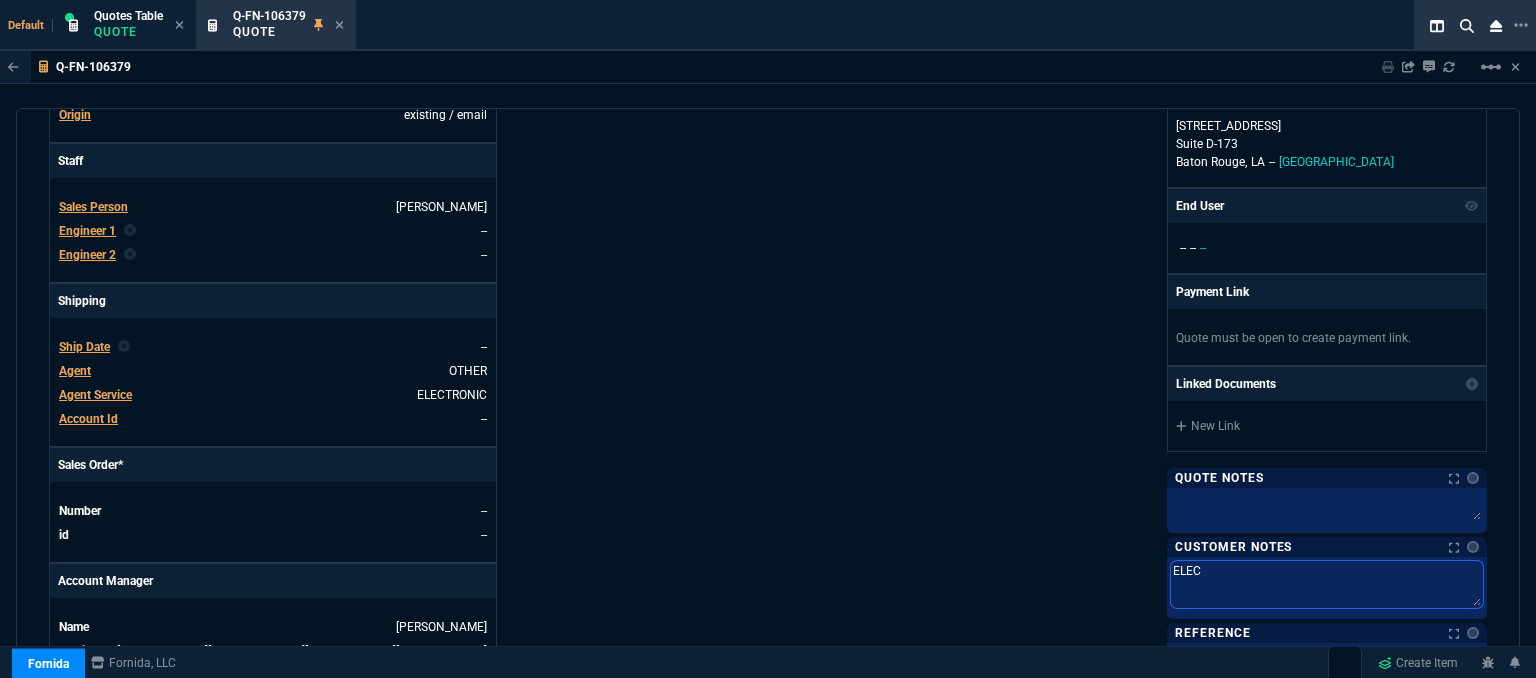 type on "ELECT" 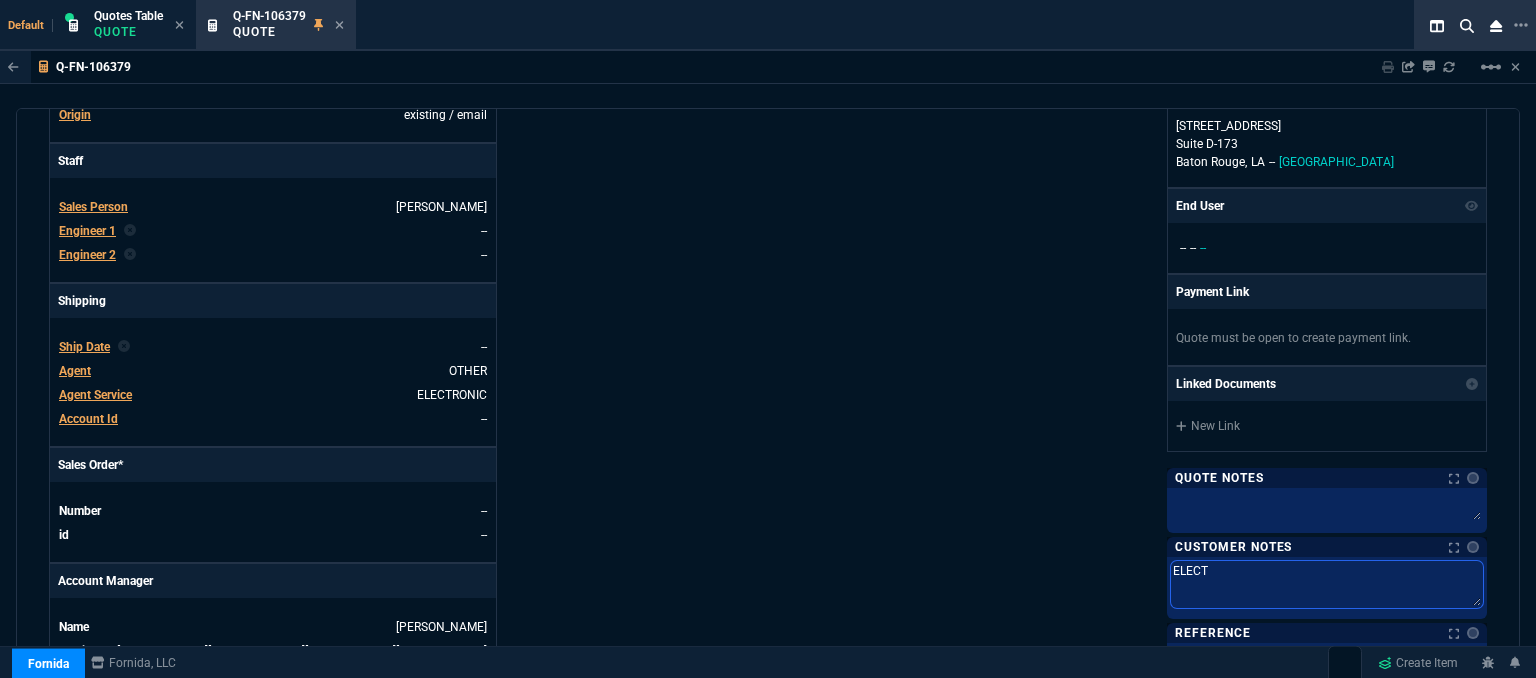 type on "ELECTR" 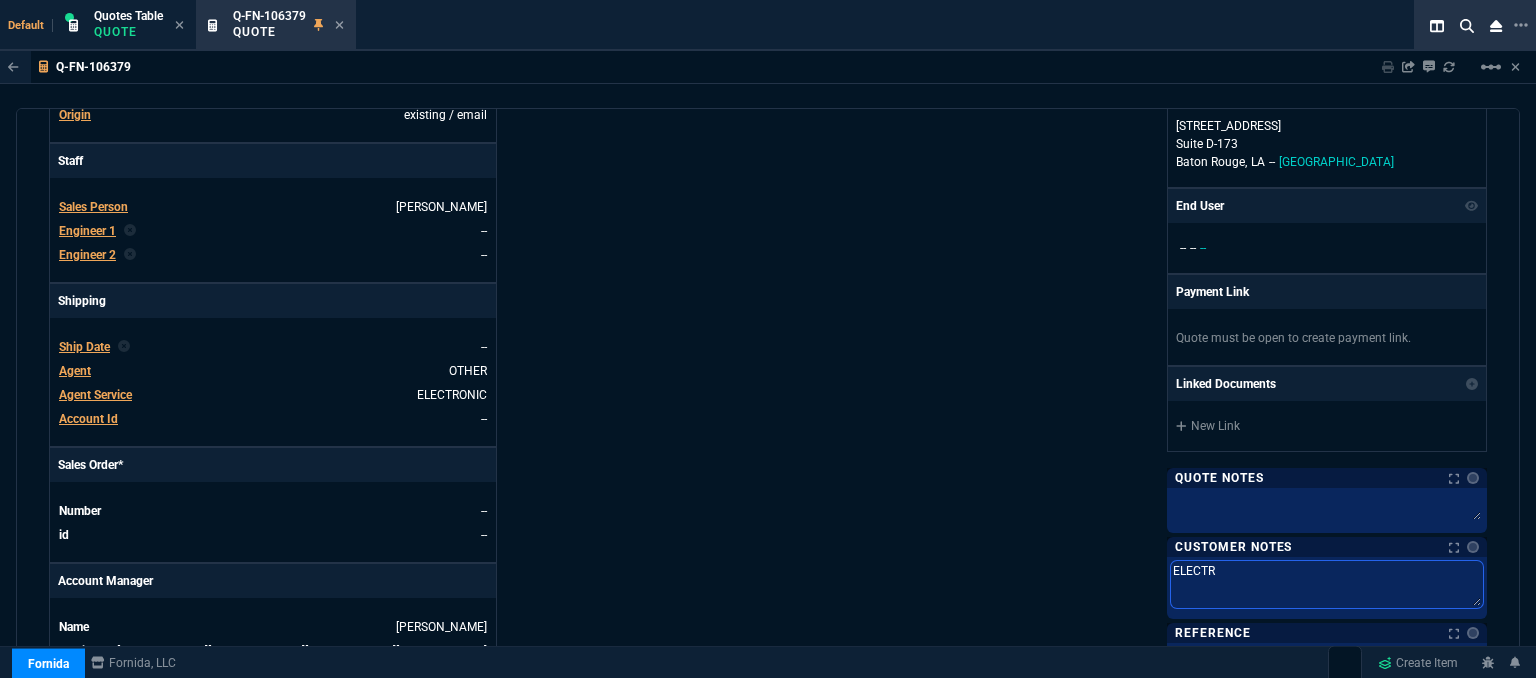 type on "ELECTRO" 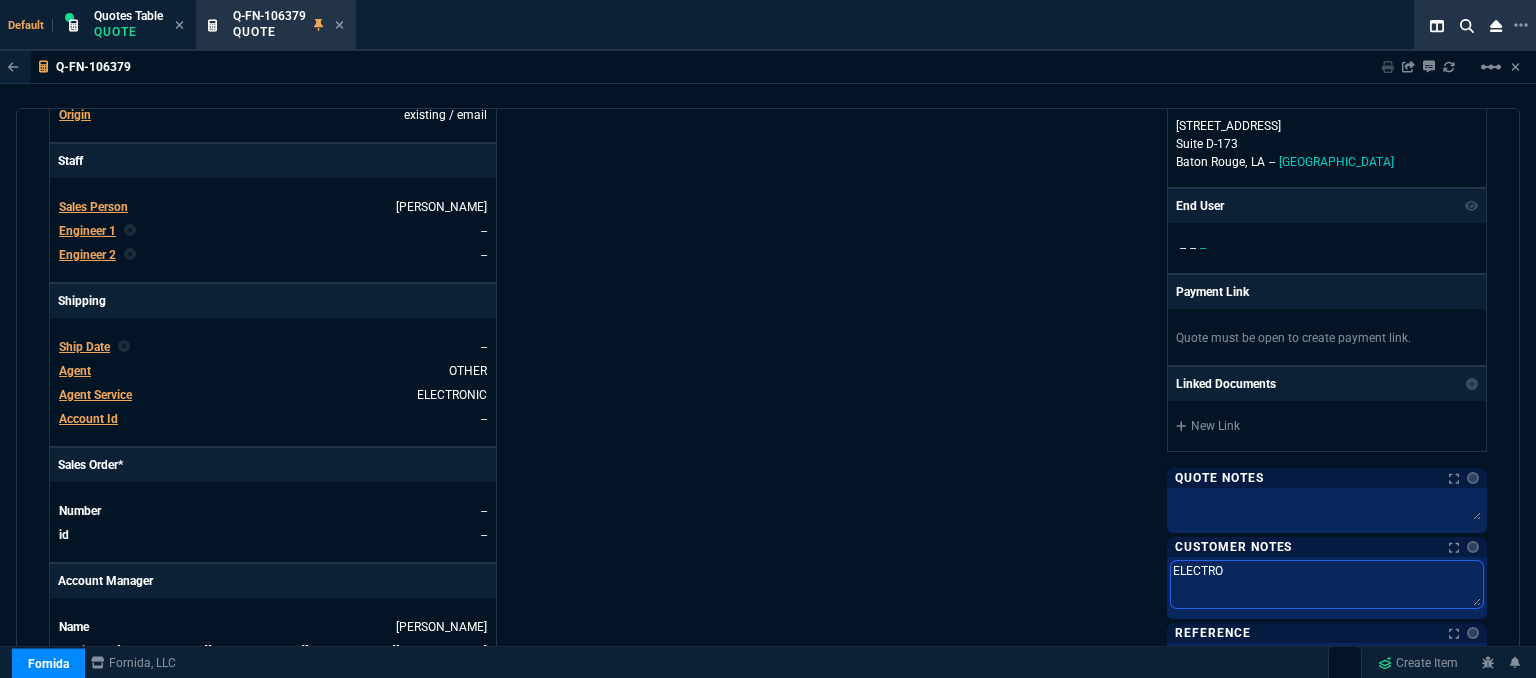 type on "ELECTRON" 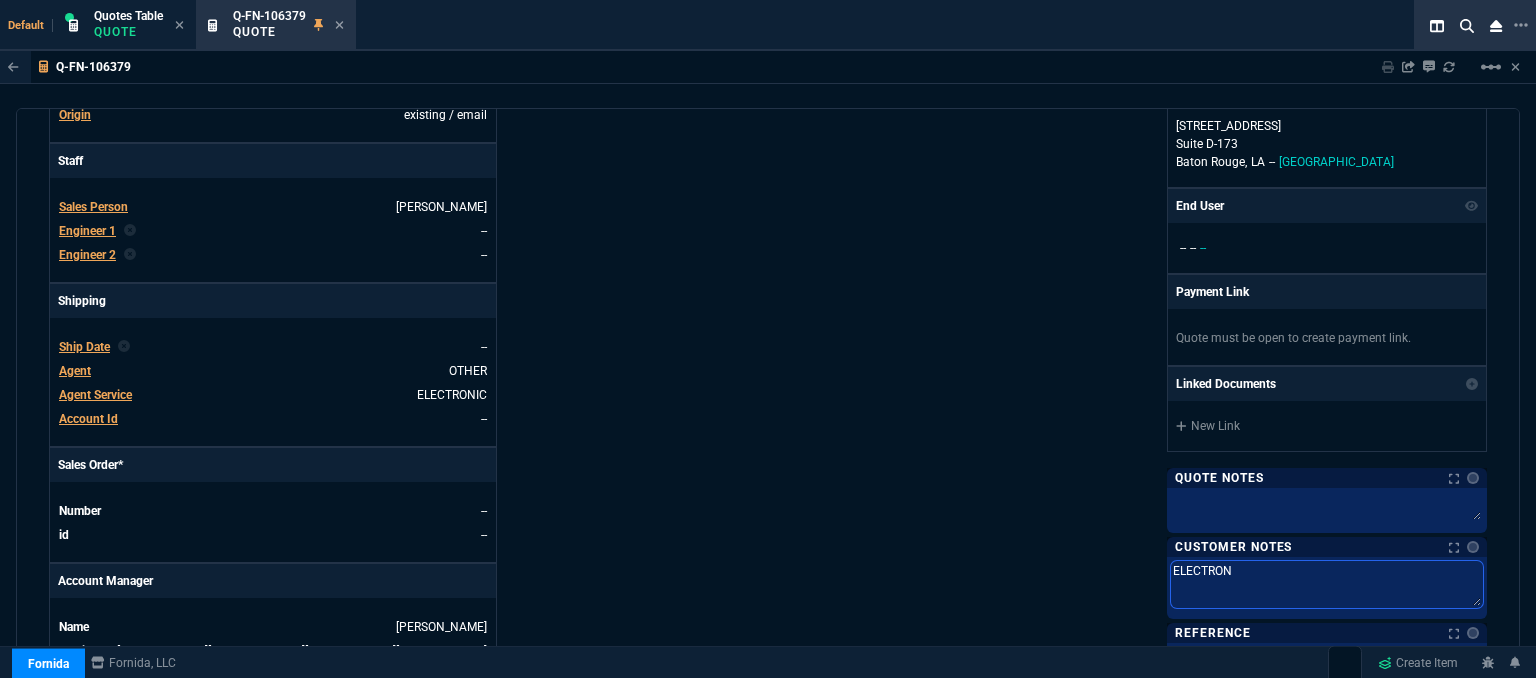 type on "ELECTRONI" 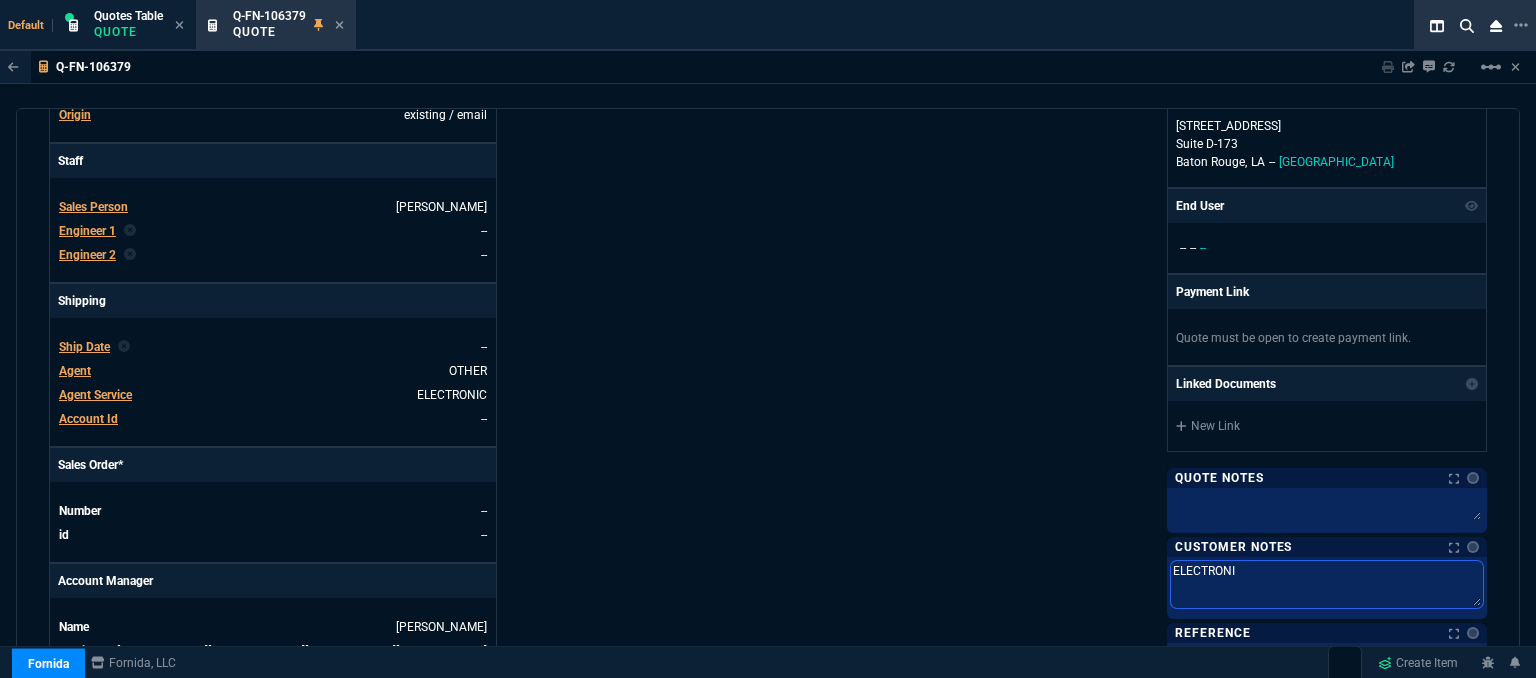type on "ELECTRONIC" 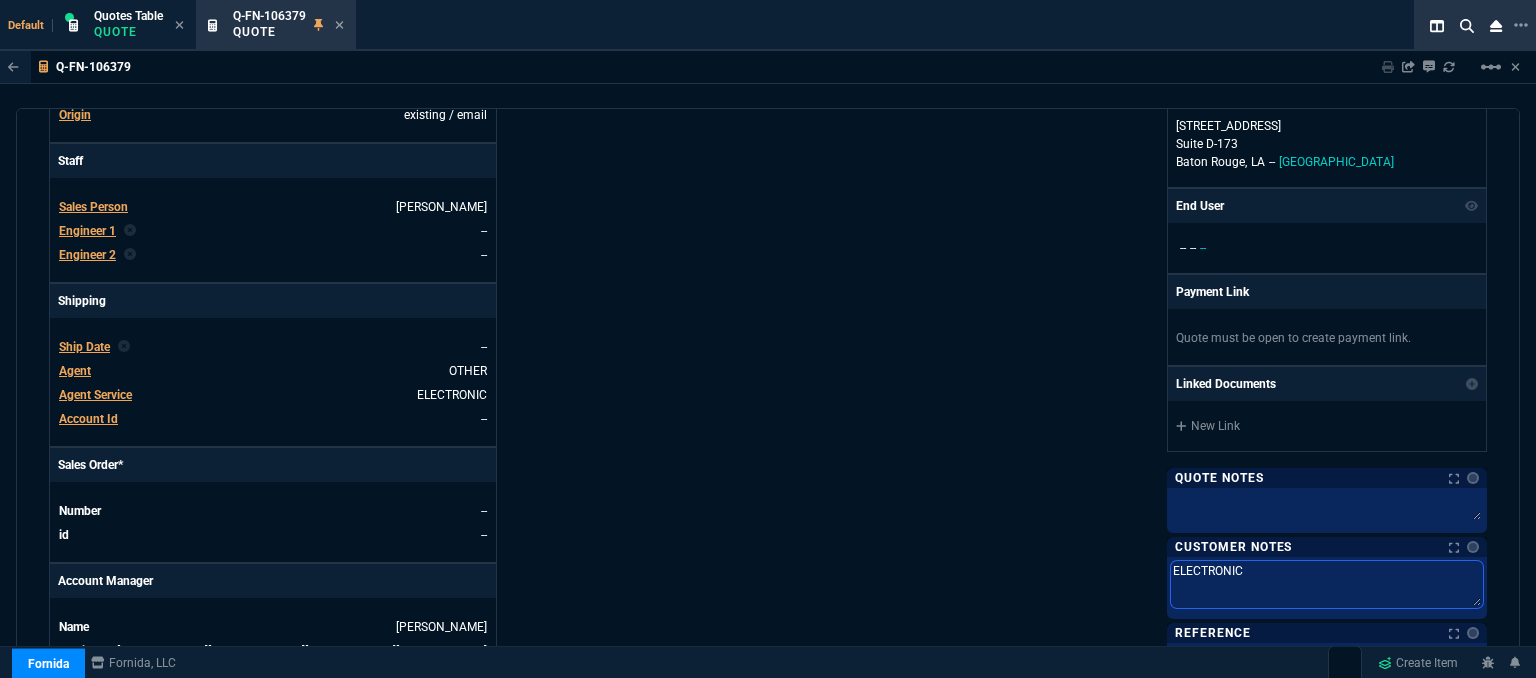 type on "ELECTRONIC:" 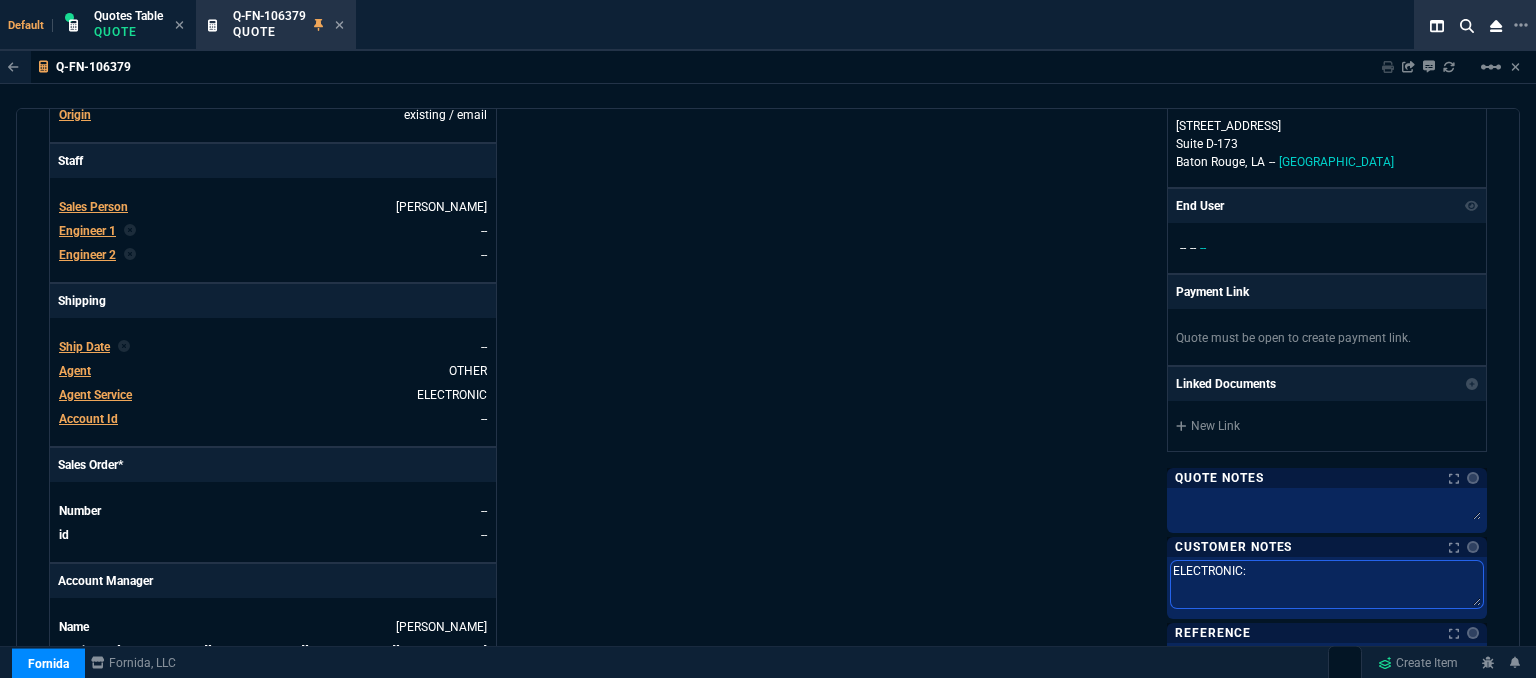 type on "ELECTRONIC:" 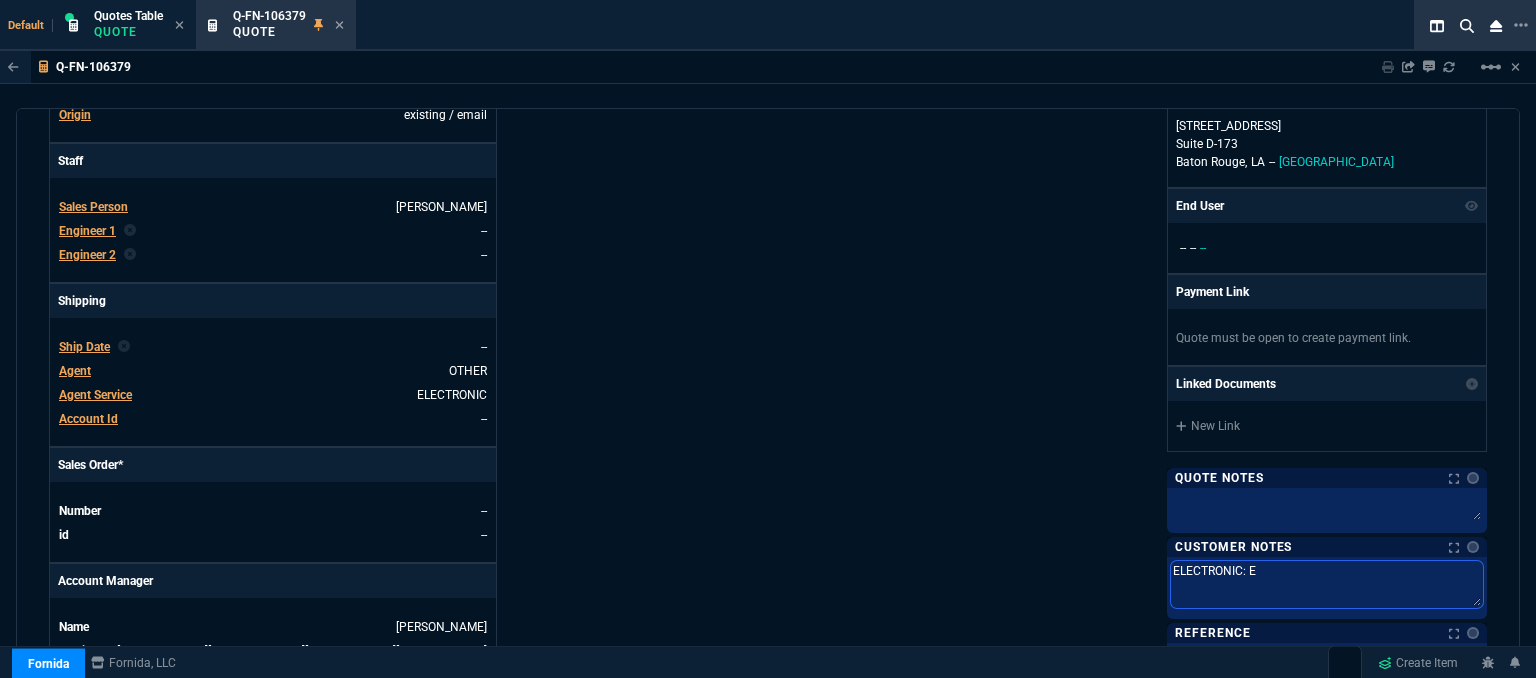type on "ELECTRONIC: EM" 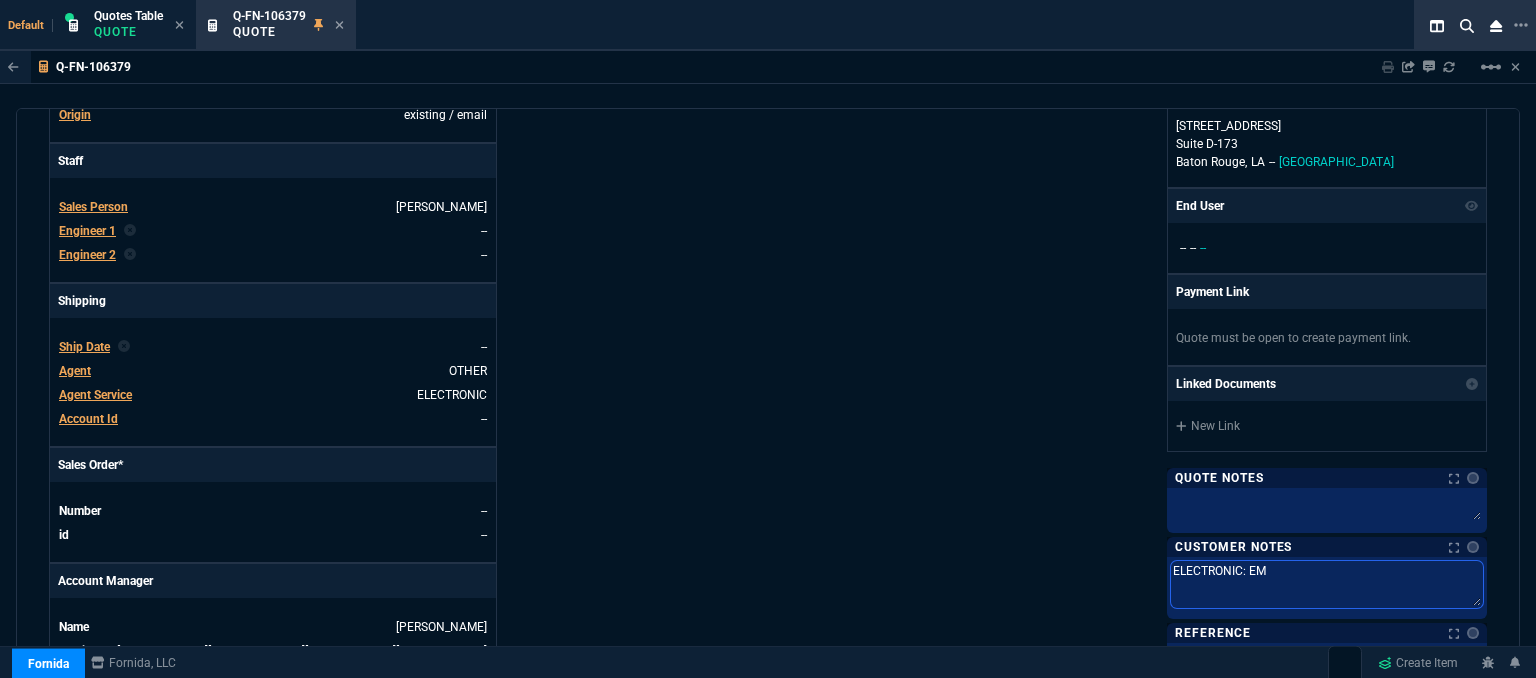type on "ELECTRONIC: EMA" 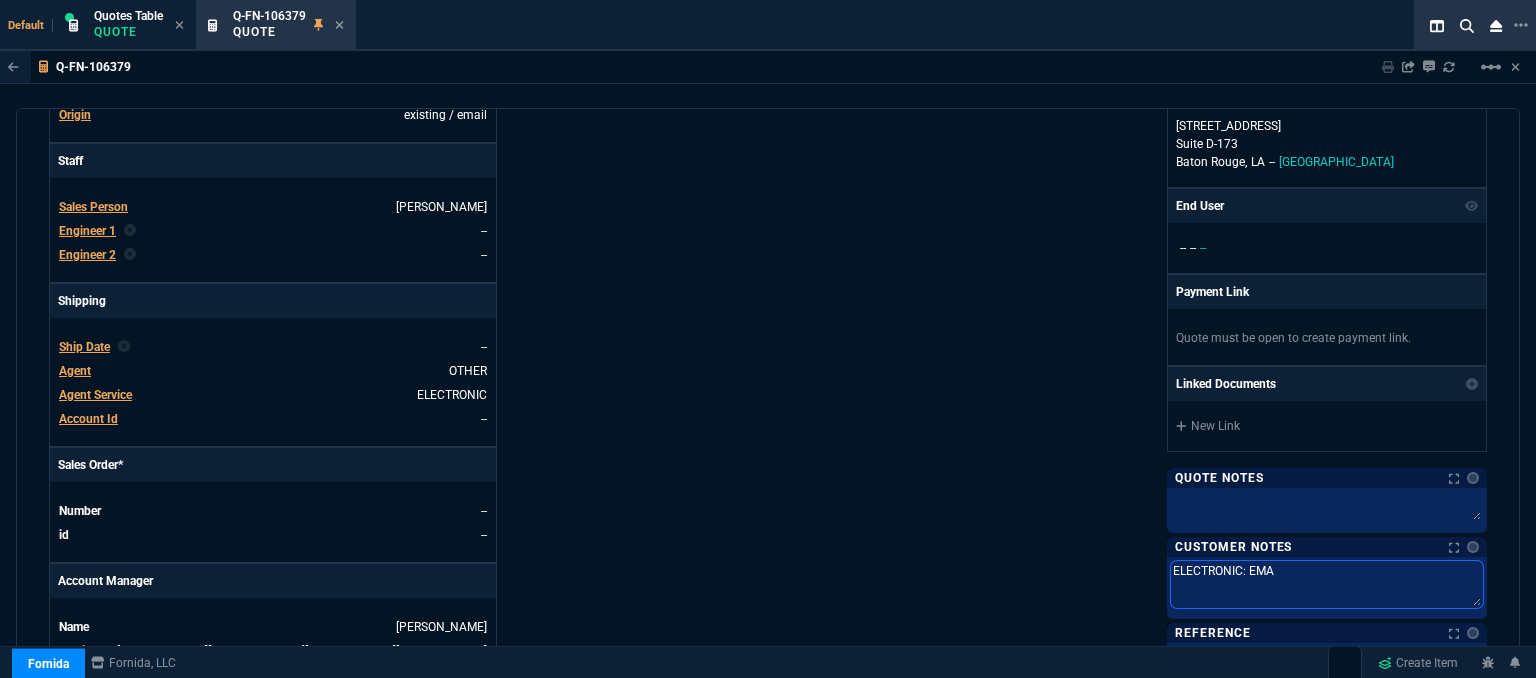 type on "ELECTRONIC: EMAI" 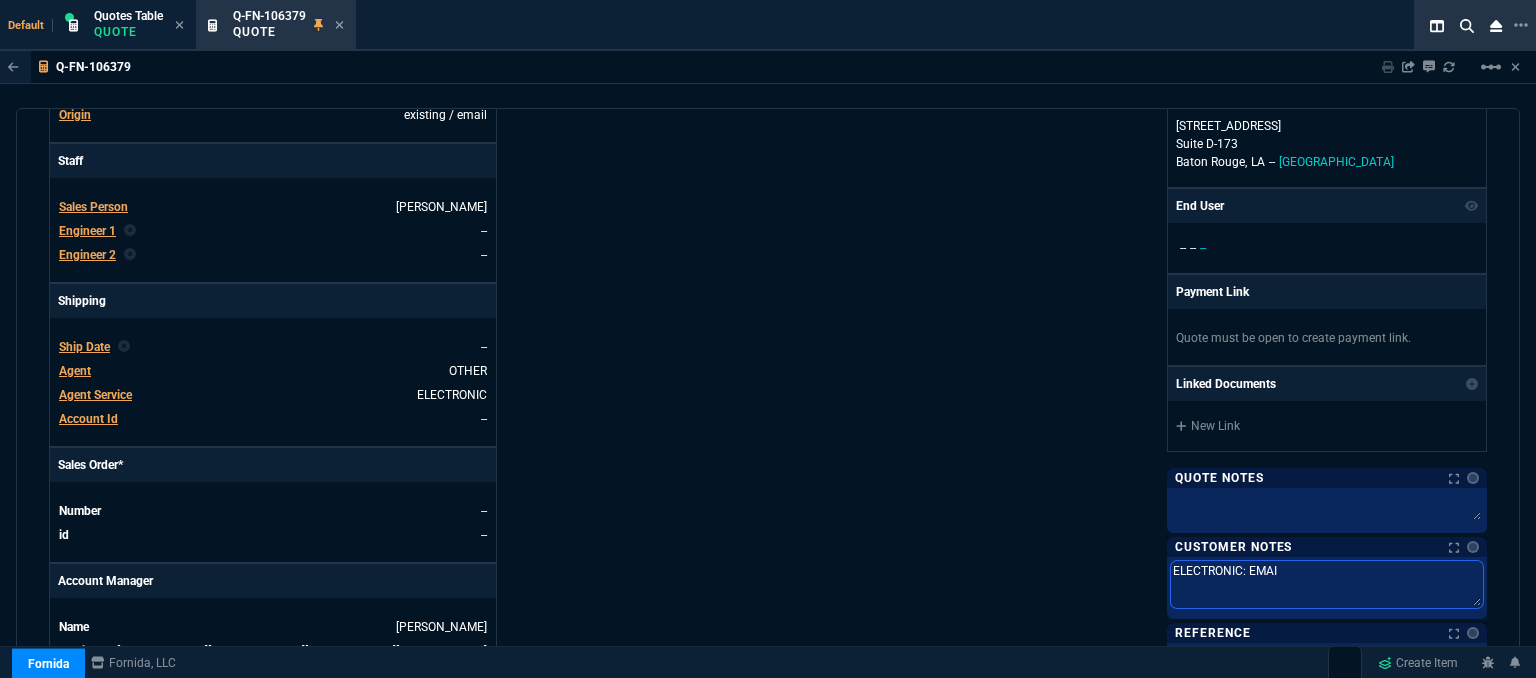type on "ELECTRONIC: EMAIL" 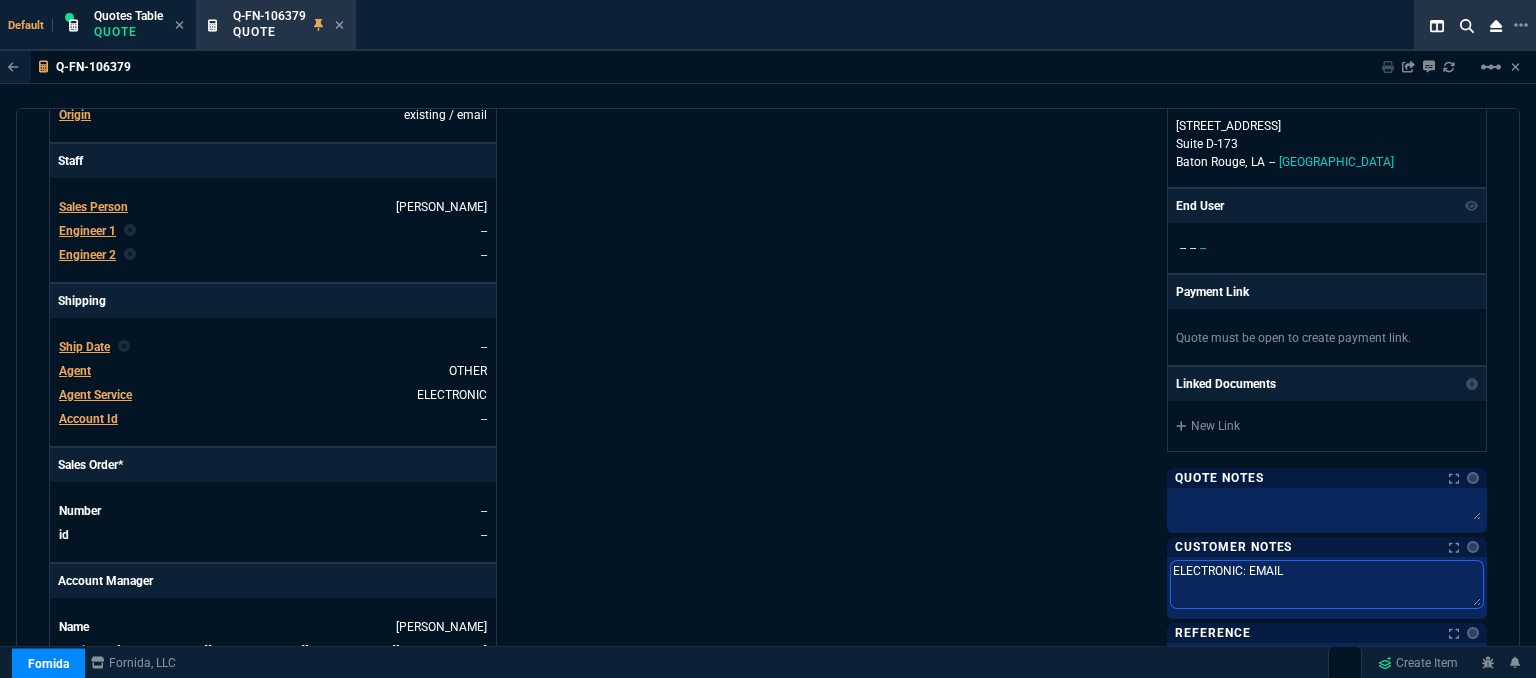 type on "ELECTRONIC: EMAIL" 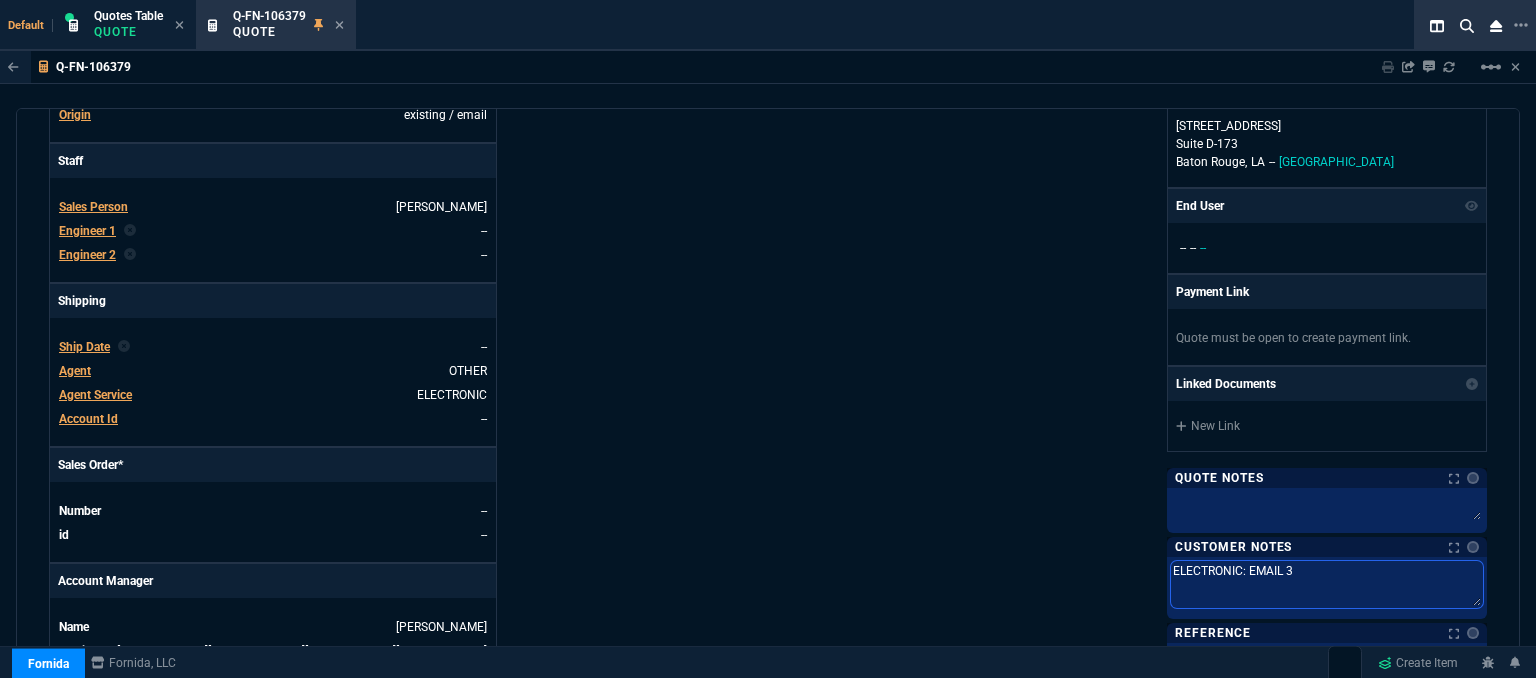type on "ELECTRONIC: EMAIL 3-" 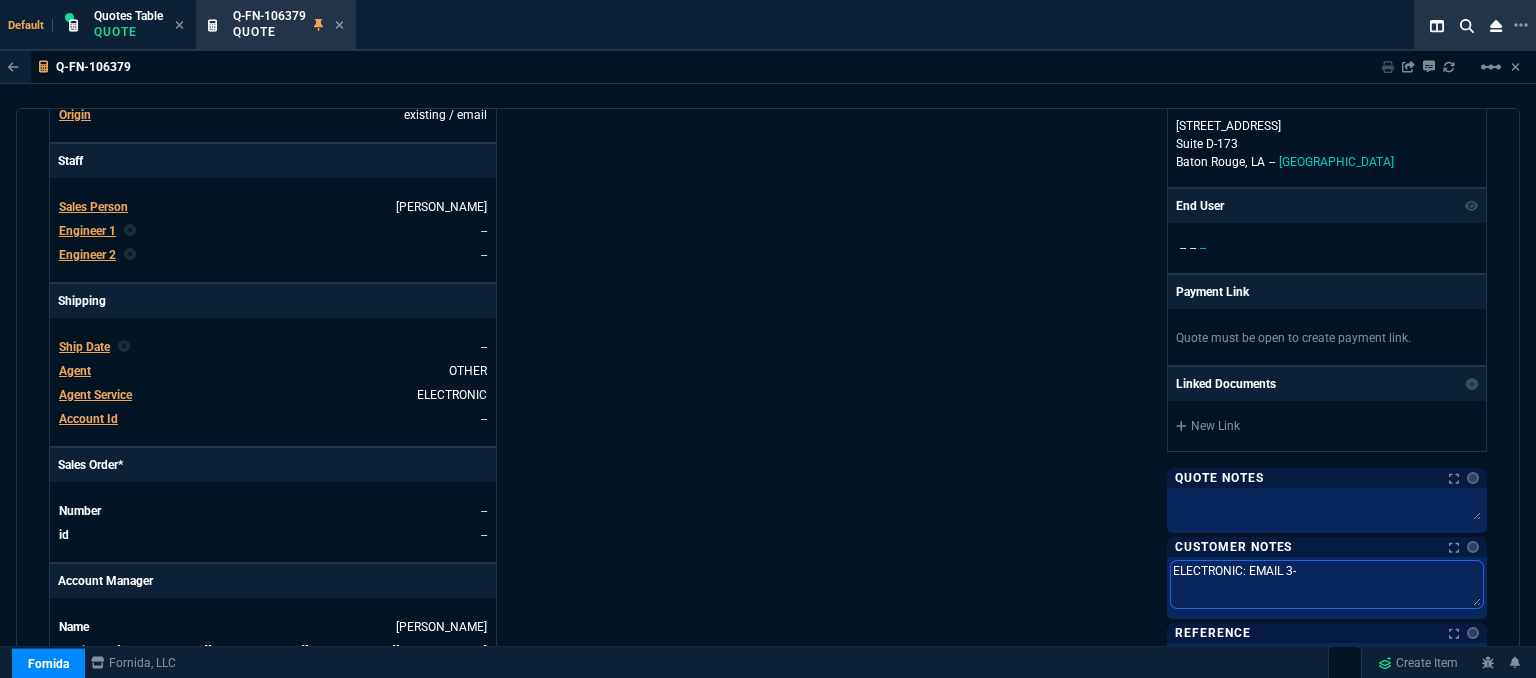 type on "ELECTRONIC: EMAIL 3-5" 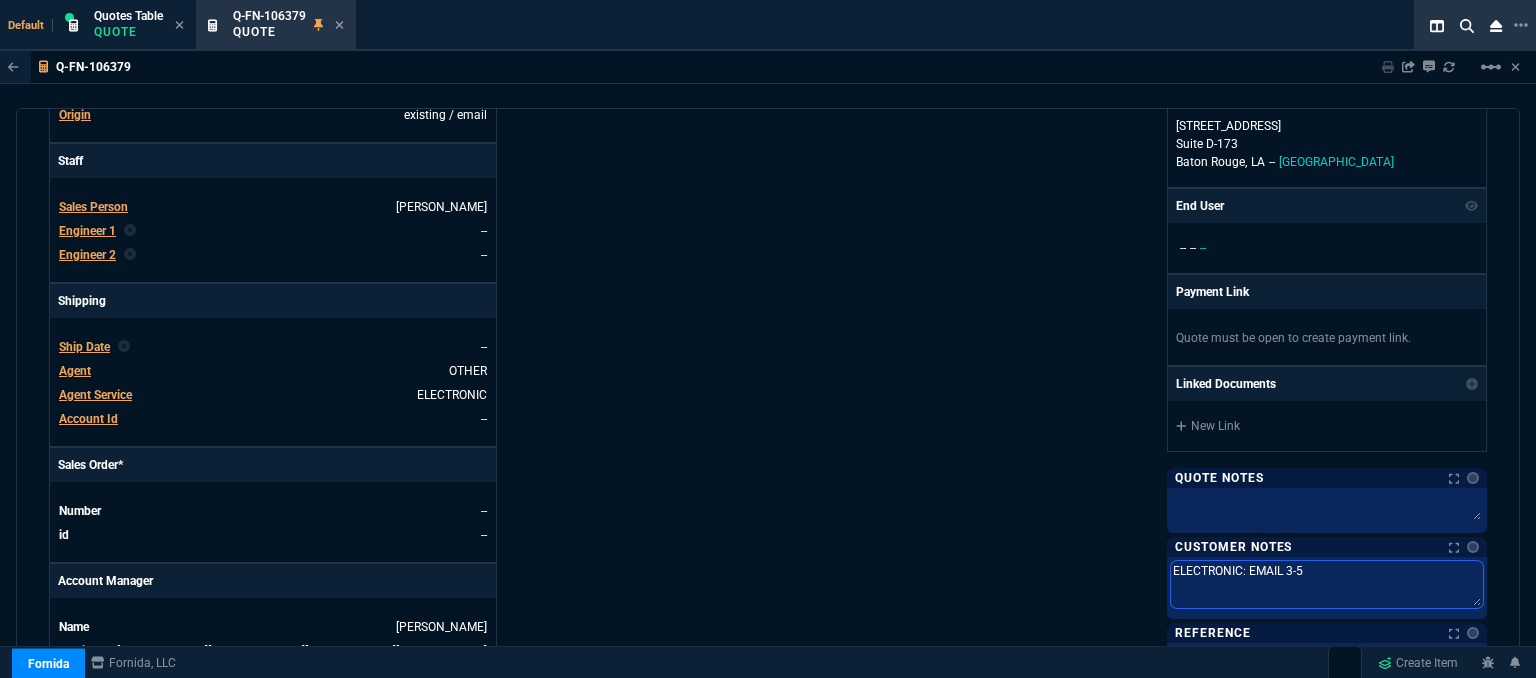 type on "ELECTRONIC: EMAIL 3-5" 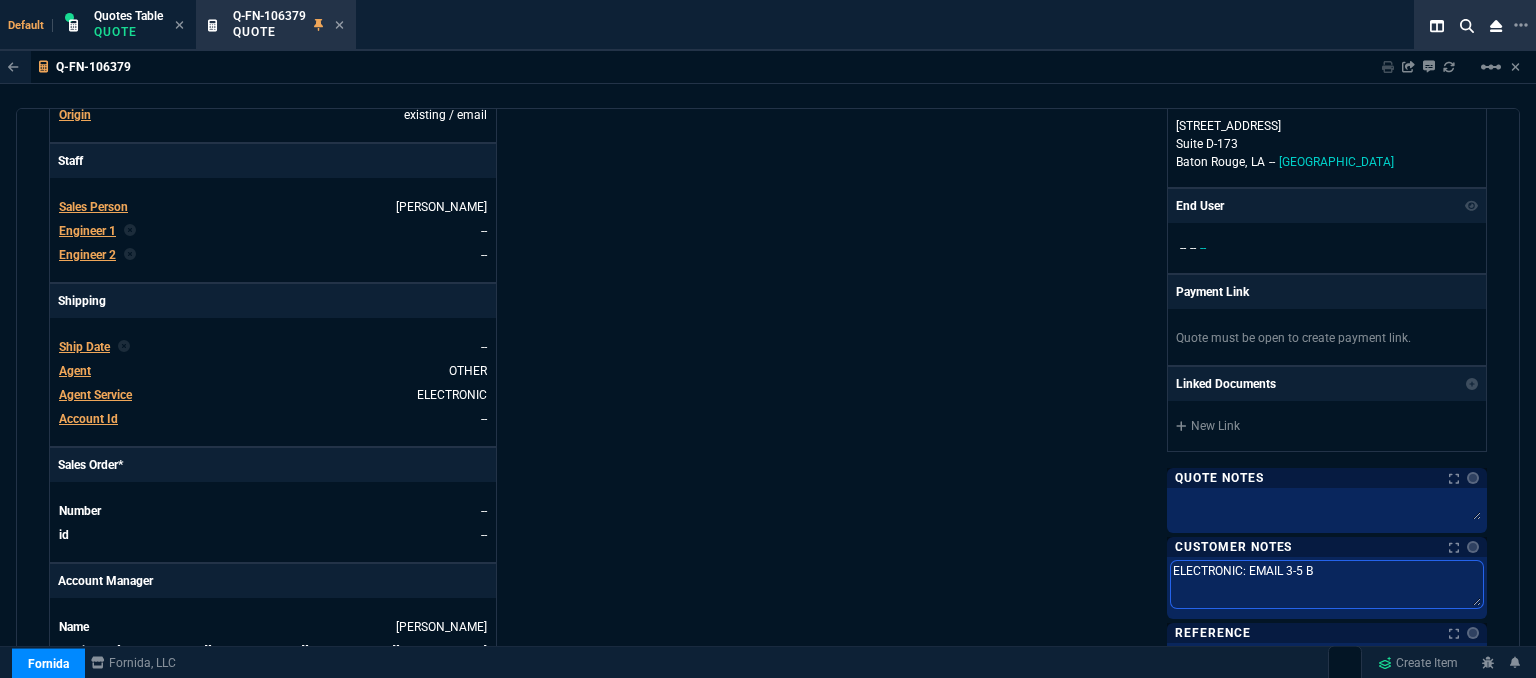 type on "ELECTRONIC: EMAIL 3-5 Bi" 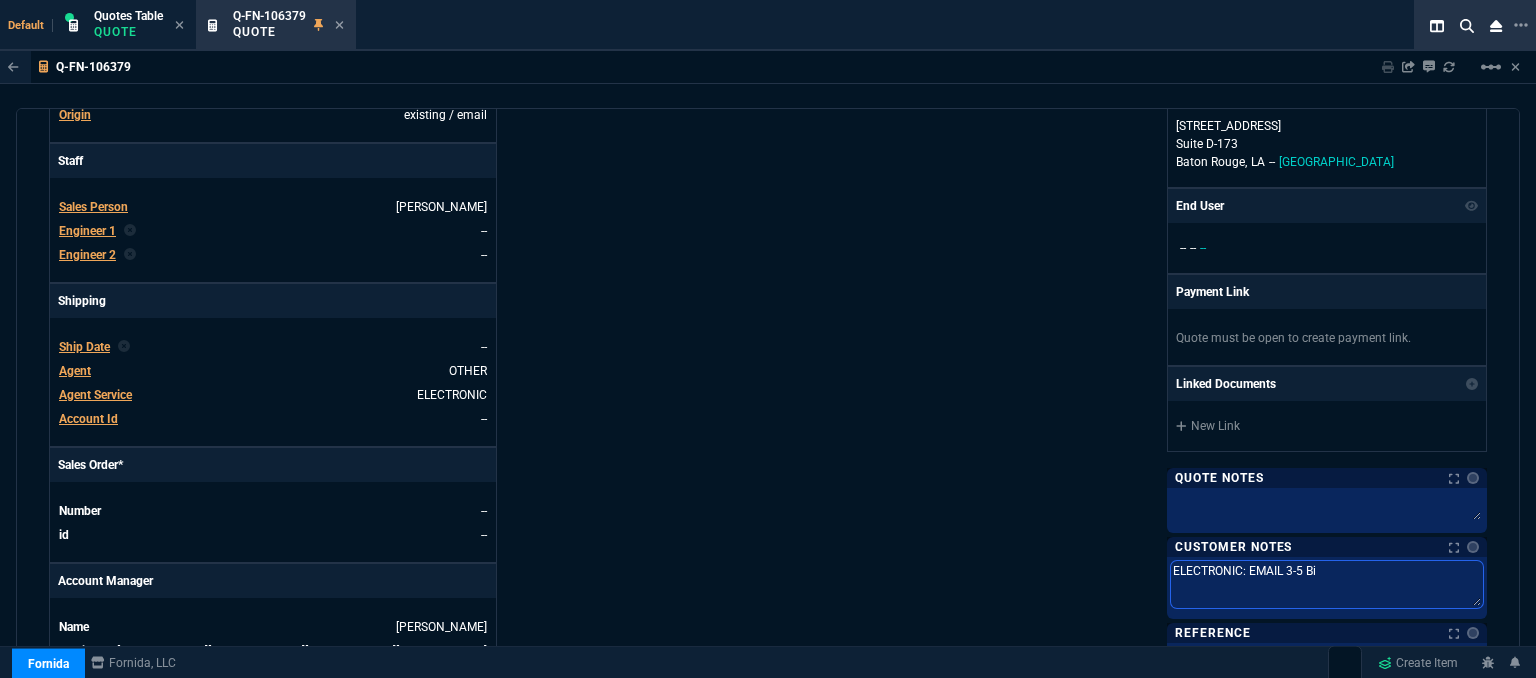 type on "ELECTRONIC: EMAIL 3-5 Biz" 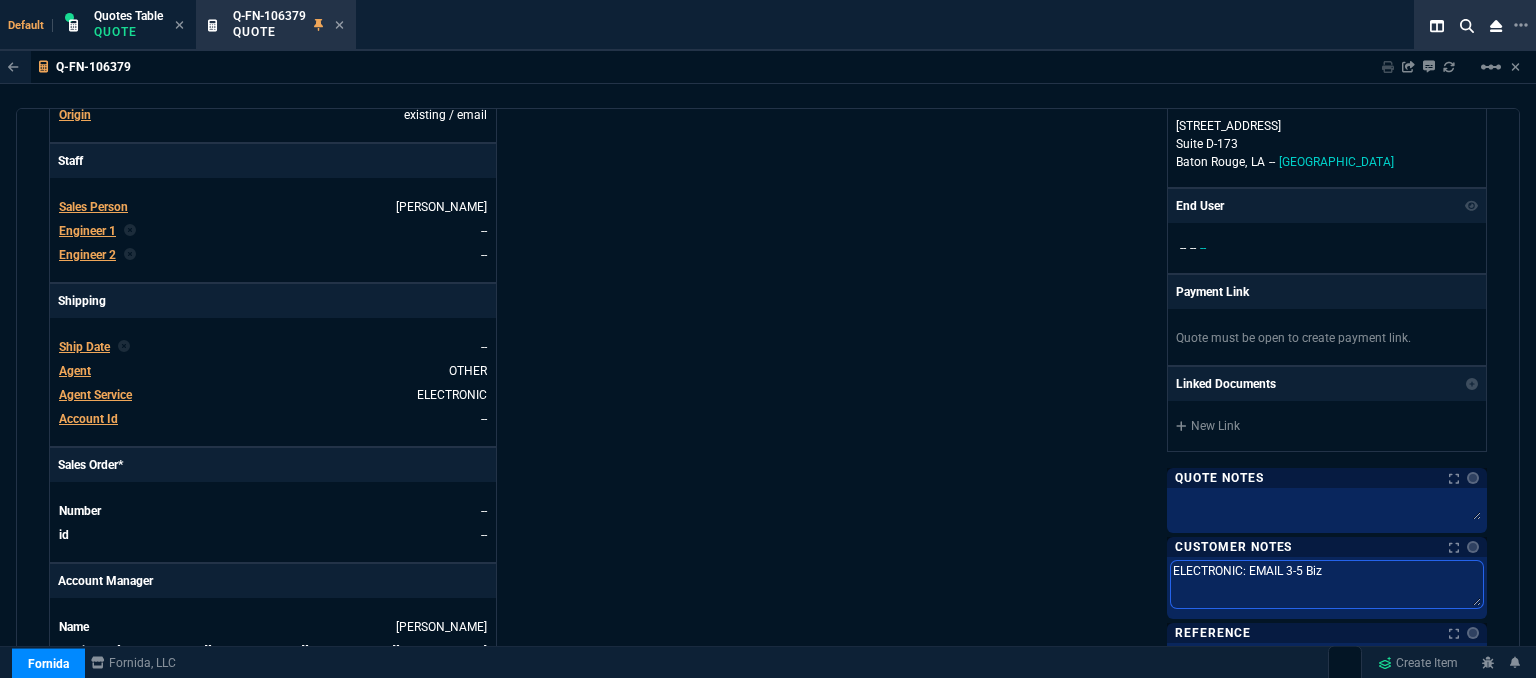 type on "ELECTRONIC: EMAIL 3-5 Biz" 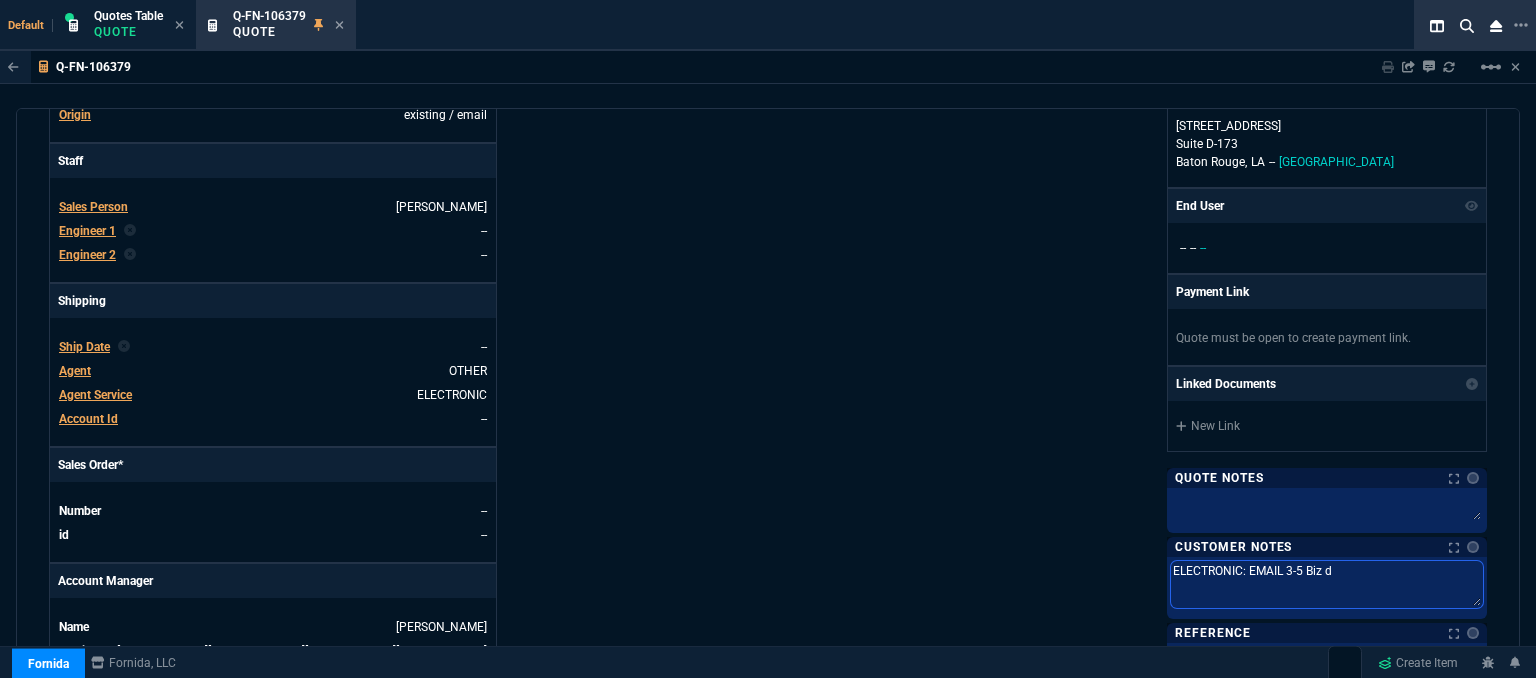 type on "ELECTRONIC: EMAIL 3-5 Biz dA" 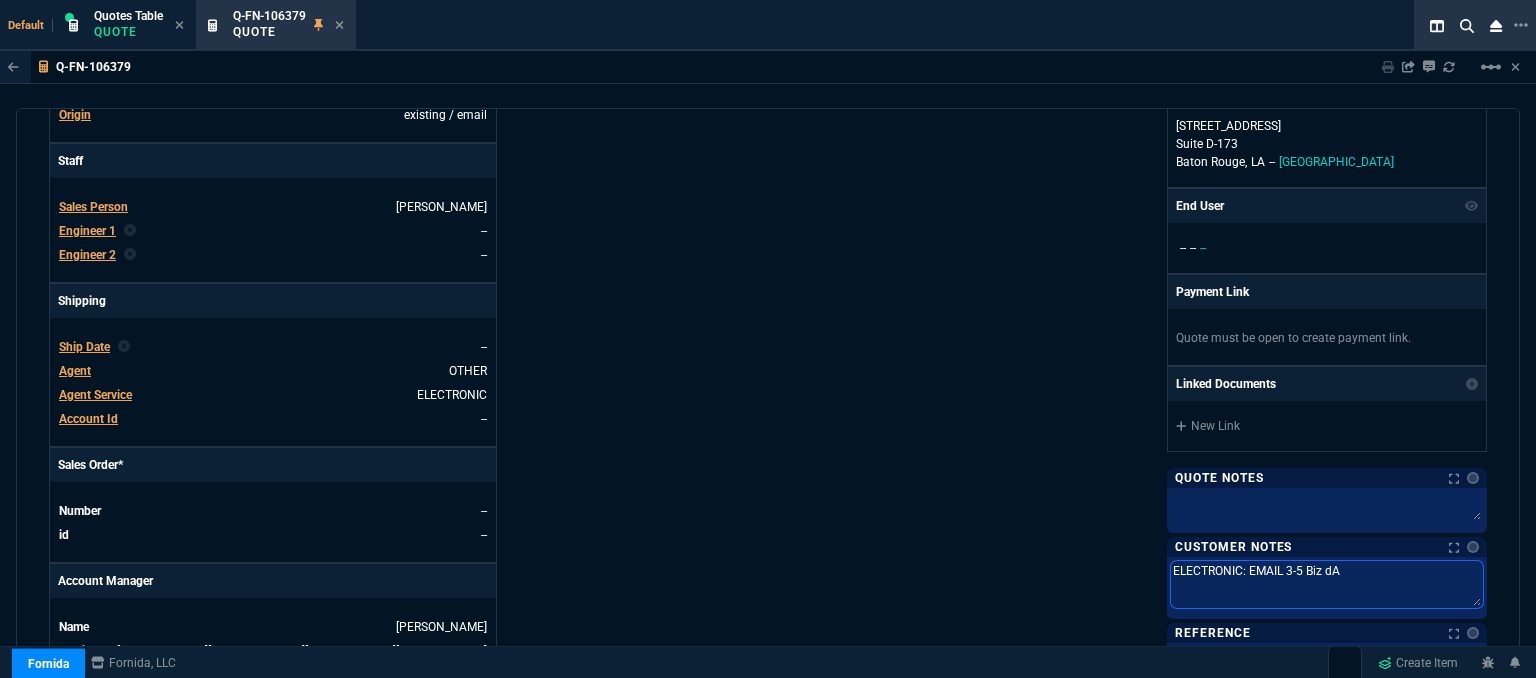 type on "ELECTRONIC: EMAIL 3-5 Biz dAY" 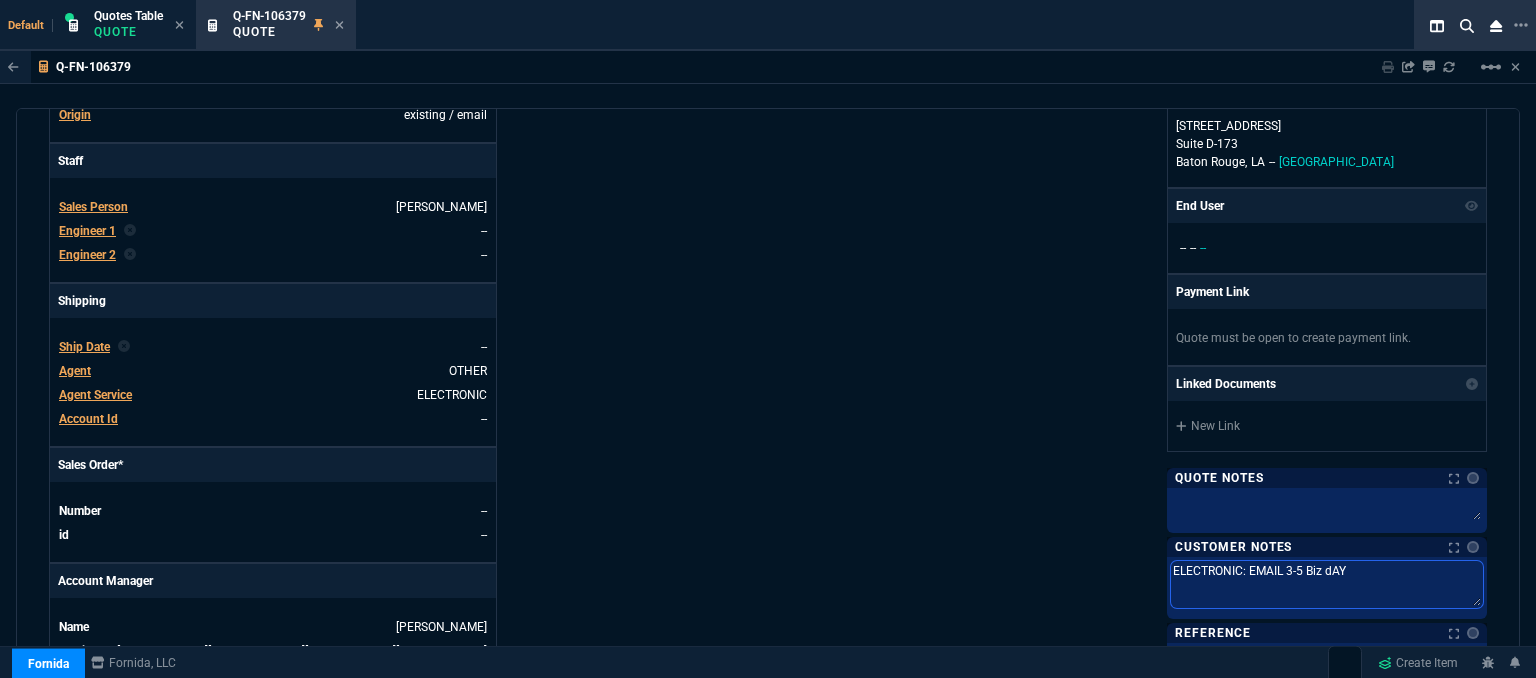 type on "ELECTRONIC: EMAIL 3-5 Biz dAYS" 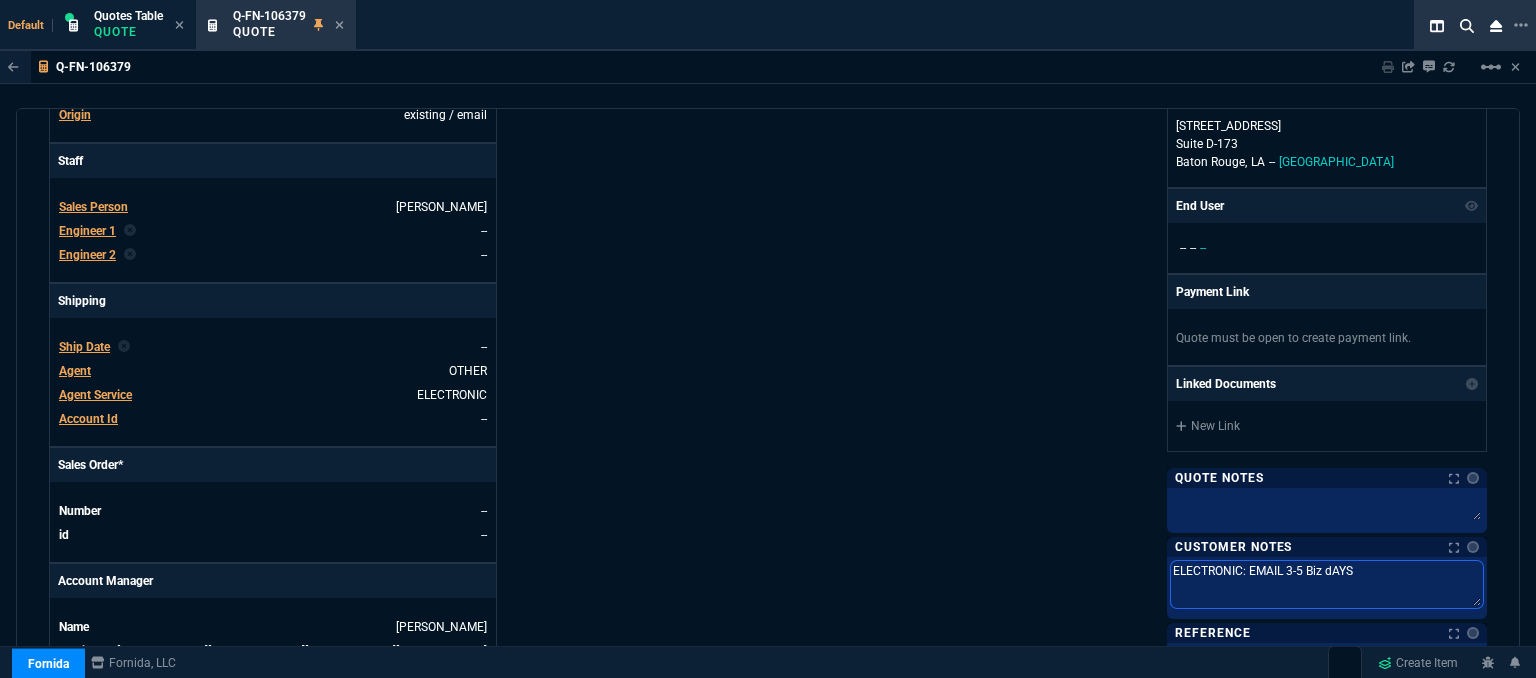 type on "ELECTRONIC: EMAIL 3-5 Biz dAY" 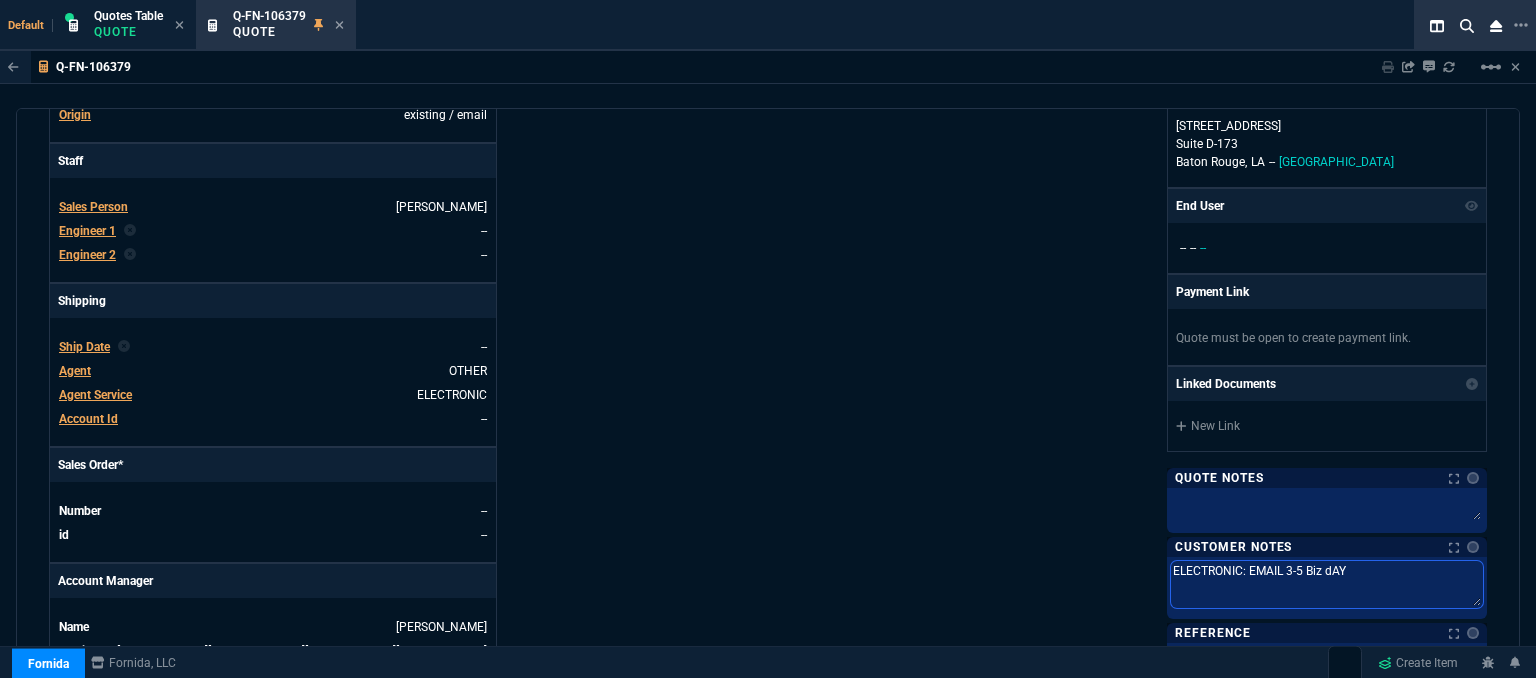 type on "ELECTRONIC: EMAIL 3-5 Biz dA" 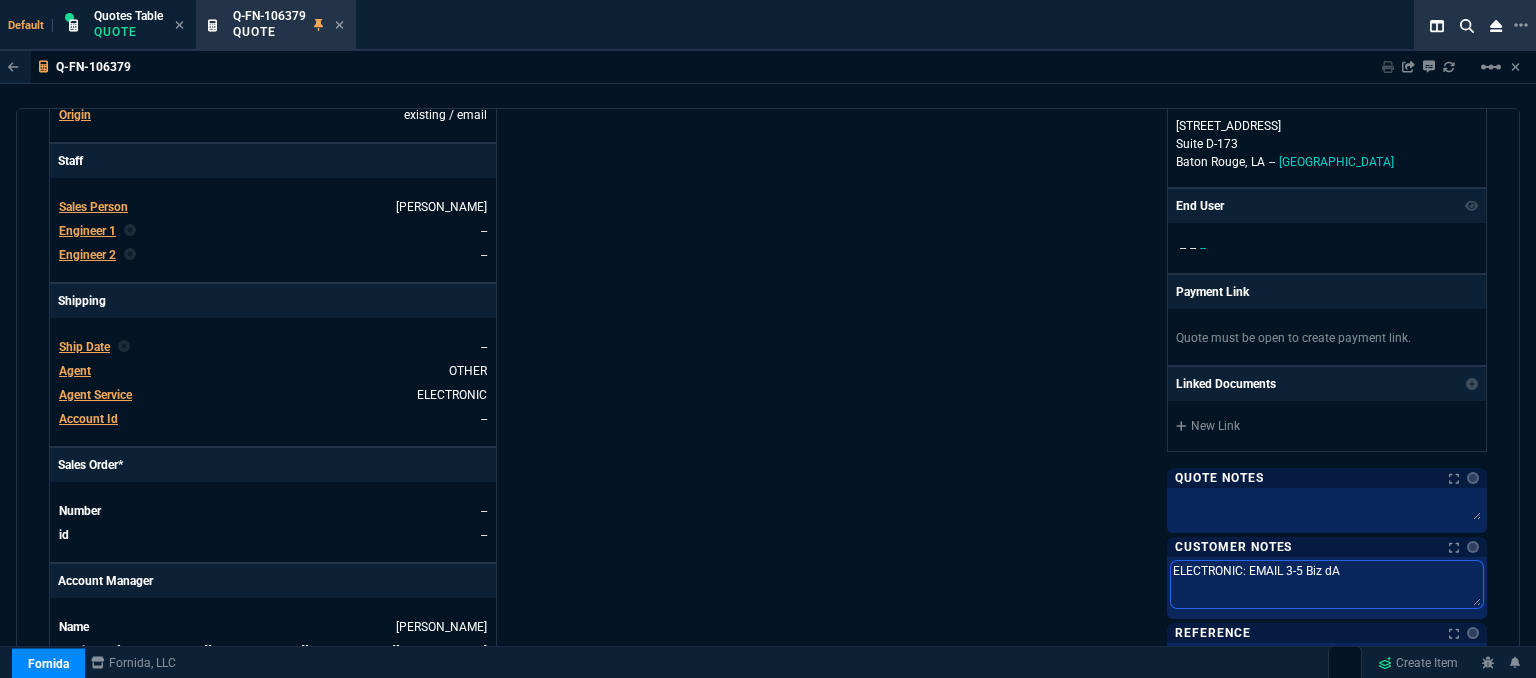 type on "ELECTRONIC: EMAIL 3-5 Biz d" 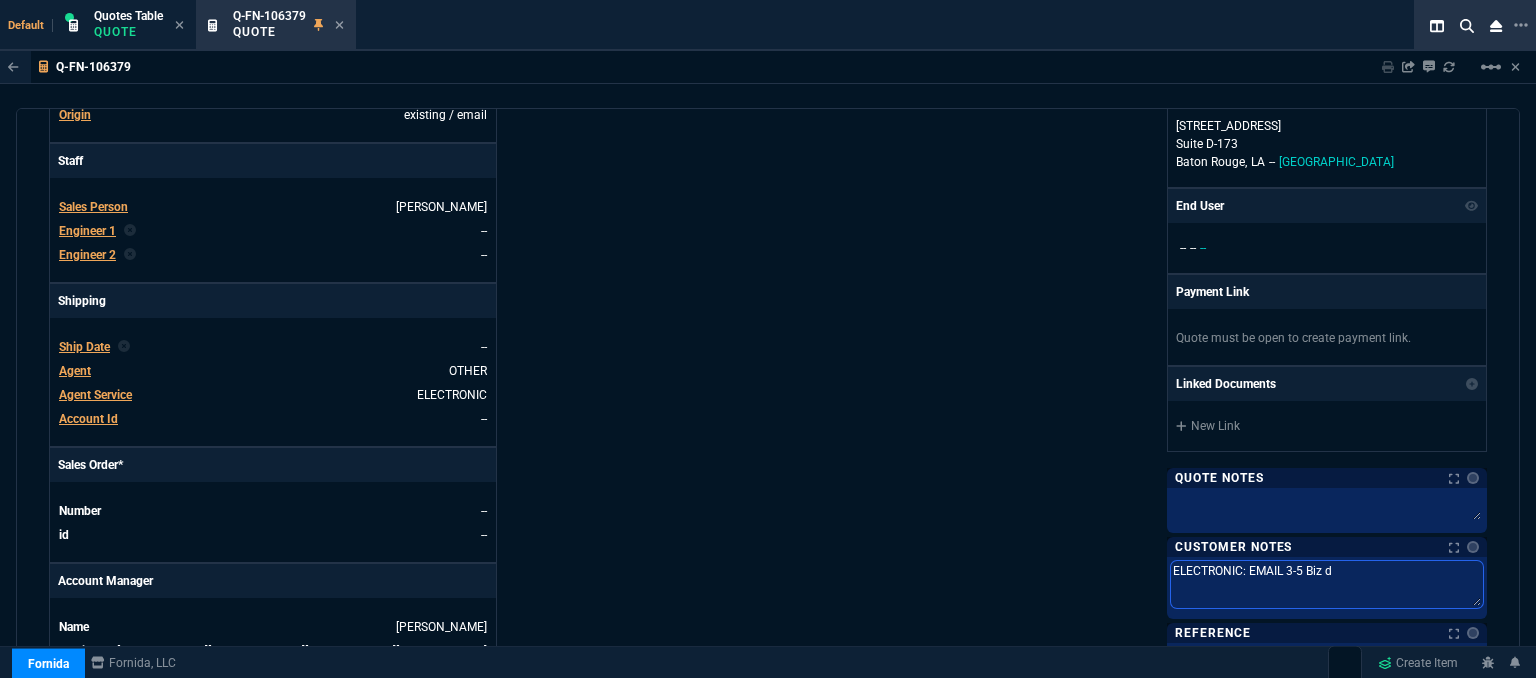 type on "ELECTRONIC: EMAIL 3-5 Biz" 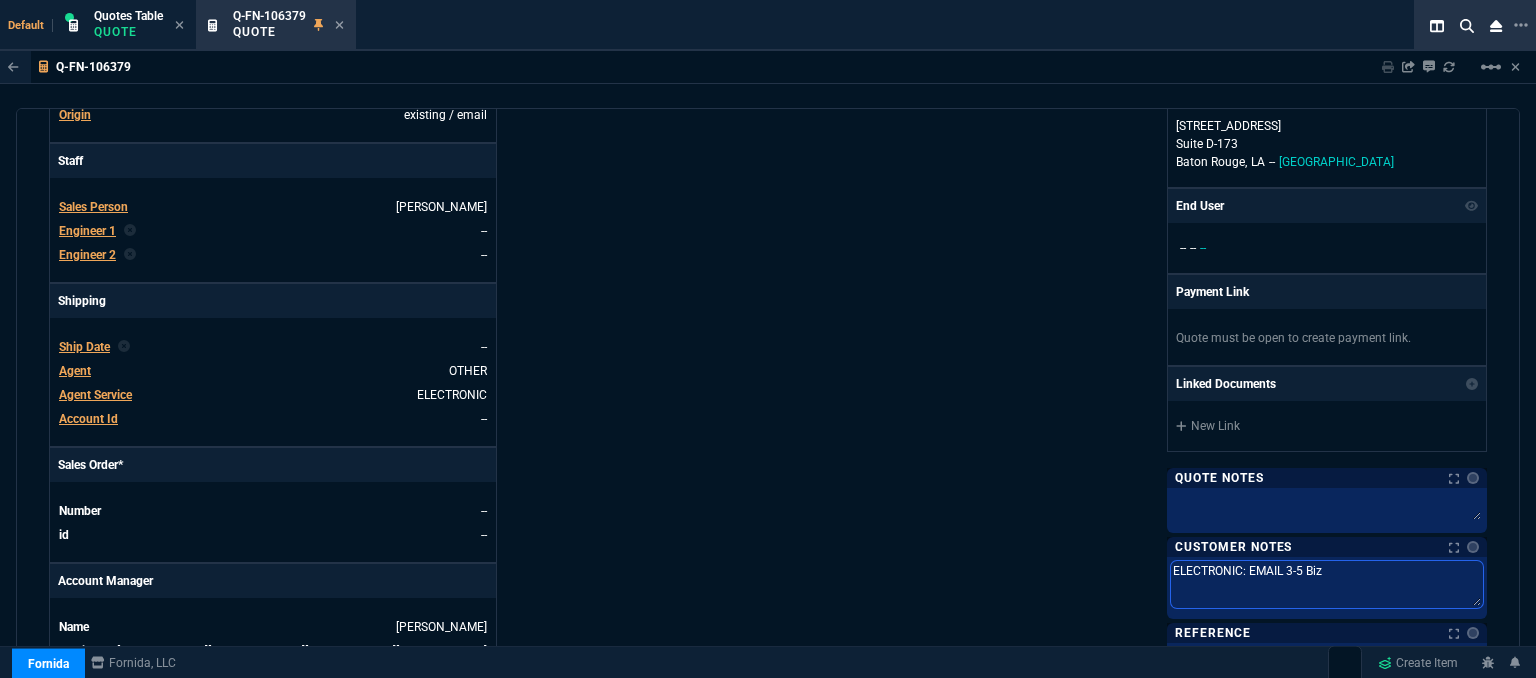 type on "ELECTRONIC: EMAIL 3-5 Biz D" 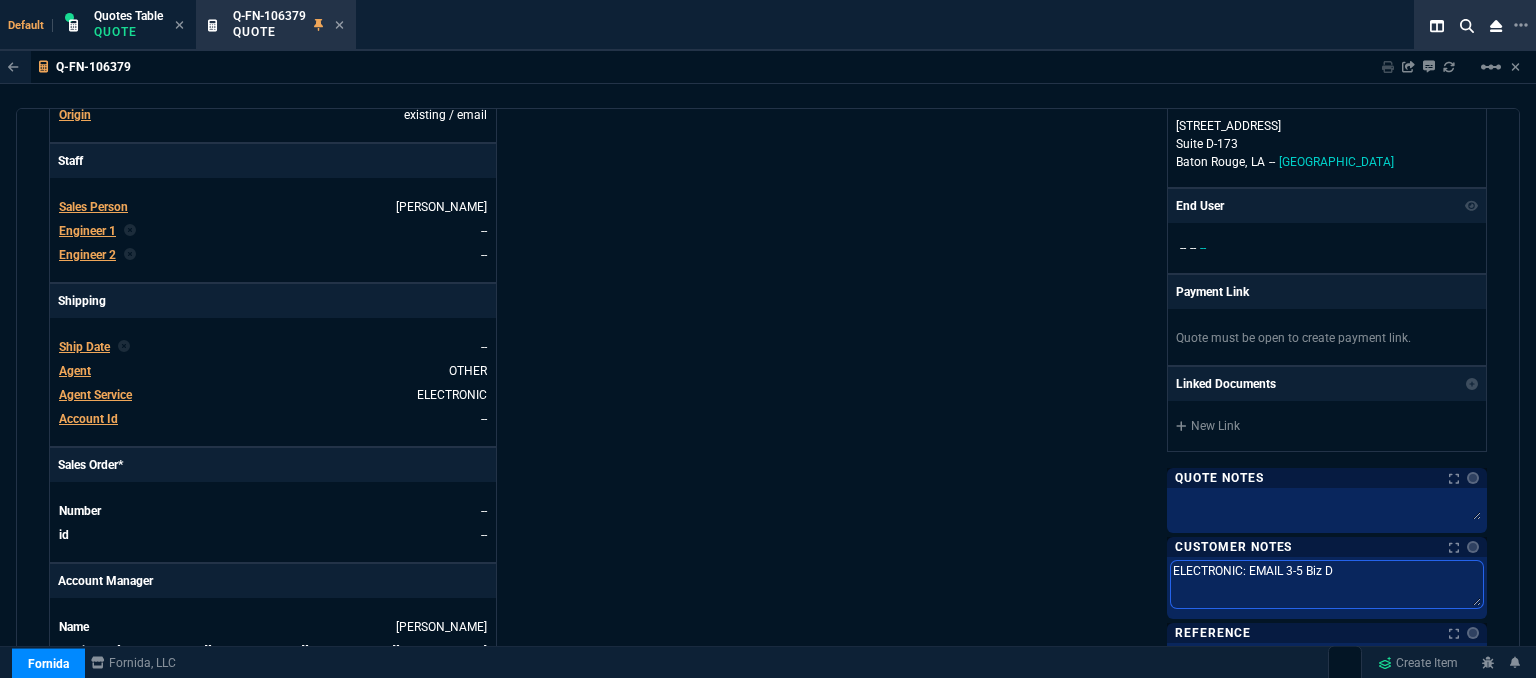 type on "ELECTRONIC: EMAIL 3-5 Biz Da" 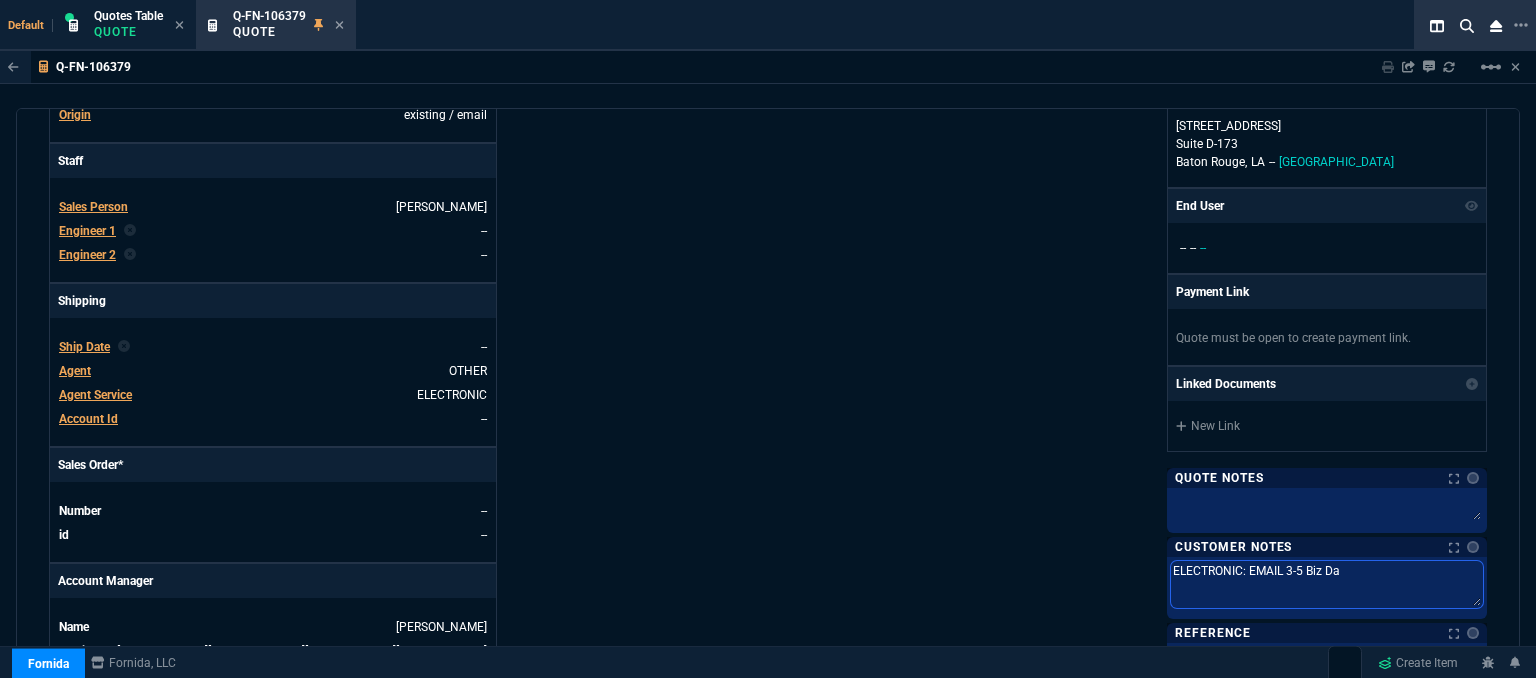 type on "ELECTRONIC: EMAIL 3-5 Biz Day" 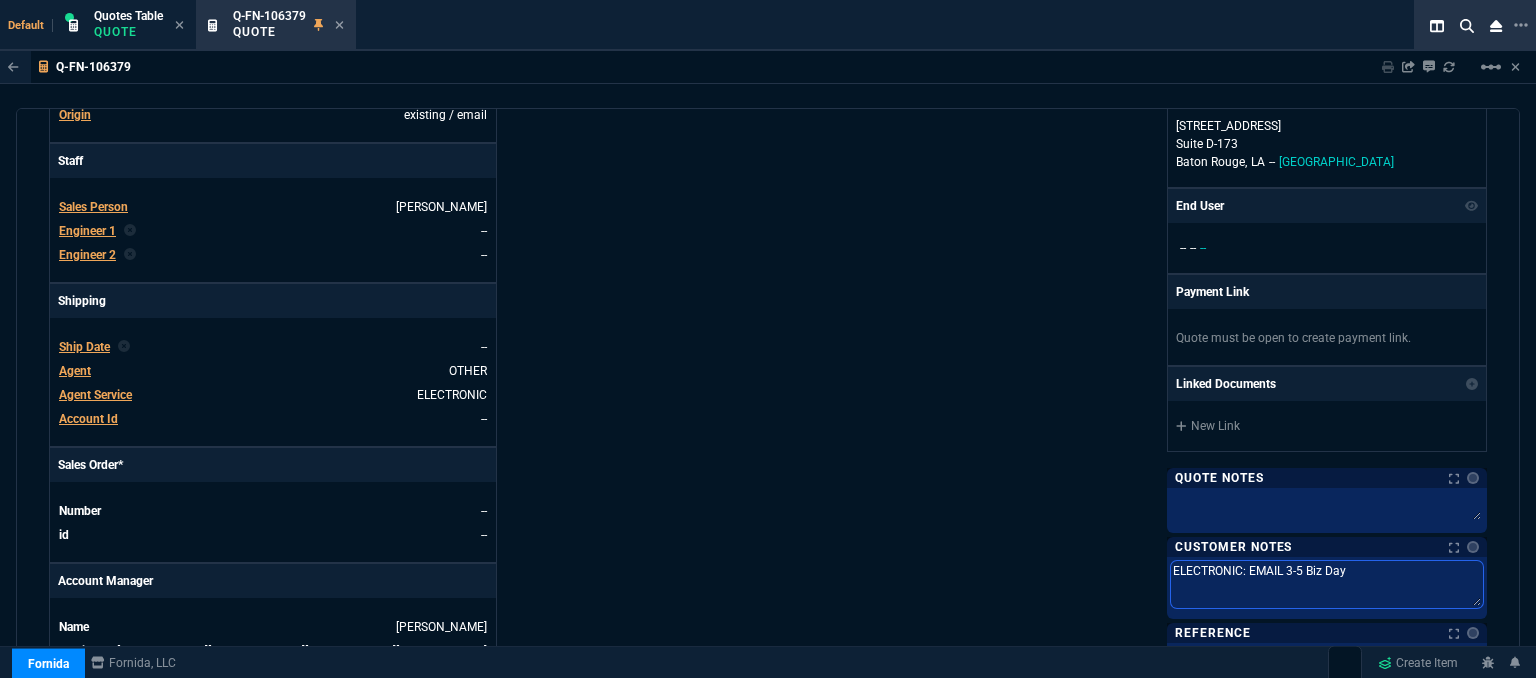 type on "ELECTRONIC: EMAIL 3-5 Biz Day" 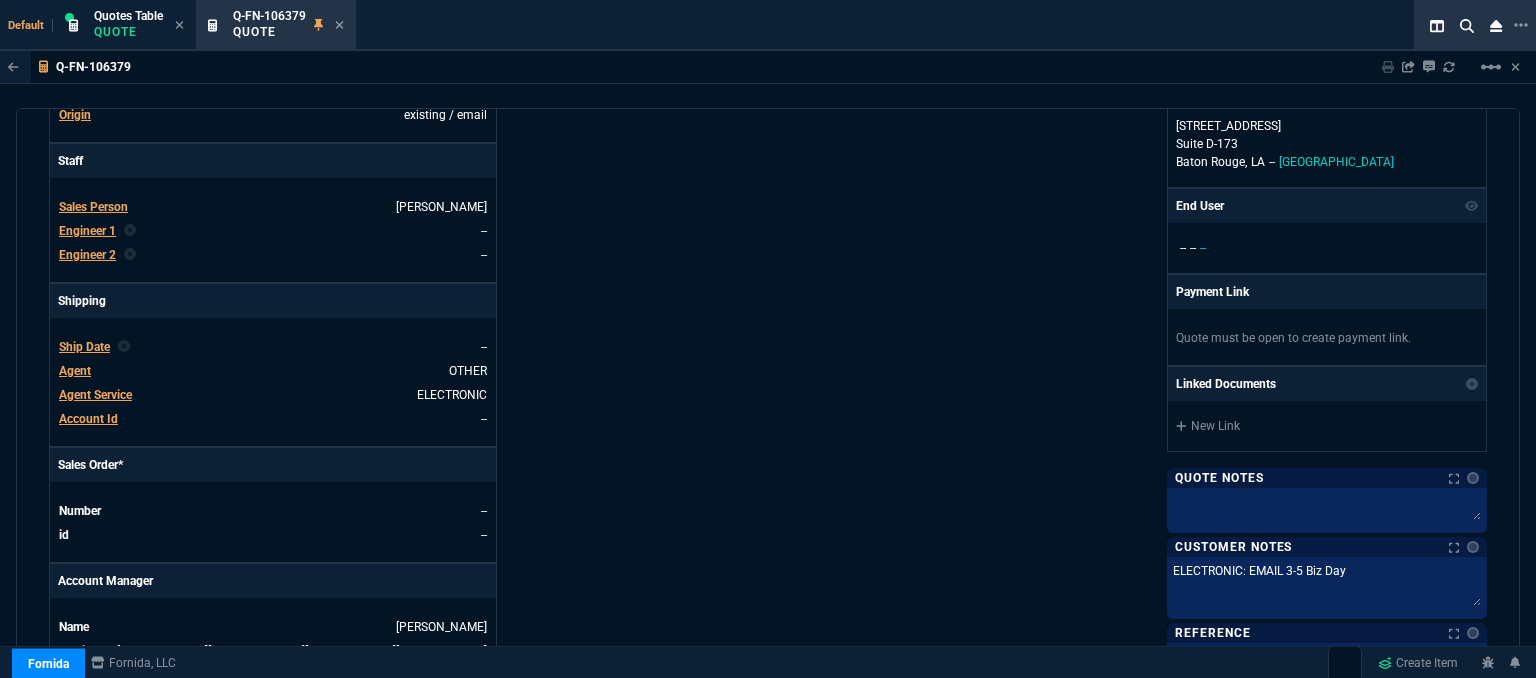 click on "Fornida, LLC 2609 Technology Dr Suite 300 Plano, TX 75074  Share Link  Whse oneOnOne chat SEND Brian Over oneOnOne chat SEND MOMMY&THE SALES REPS group chat SEND Cody Taylor oneOnOne chat SEND  Show More Chats  Shipping Address 9618 Jefferson Highway Suite D-173 Baton Rouge,  LA -- USA Bill to Address 9618 Jefferson Highway Suite D-173 Baton Rouge,  LA -- USA End User -- -- -- Payment Link  Quote must be open to create payment link.  Linked Documents  New Link  Quote Notes Quote Notes    Customer Notes Notes Customer Notes Notes ELECTRONIC: EMAIL 3-5 Biz Day ELECTRONIC: EMAIL 3-5 Biz Day  ELECTRONIC: EMAIL 3-5 Biz Day  Reference Reference" at bounding box center [1127, 180] 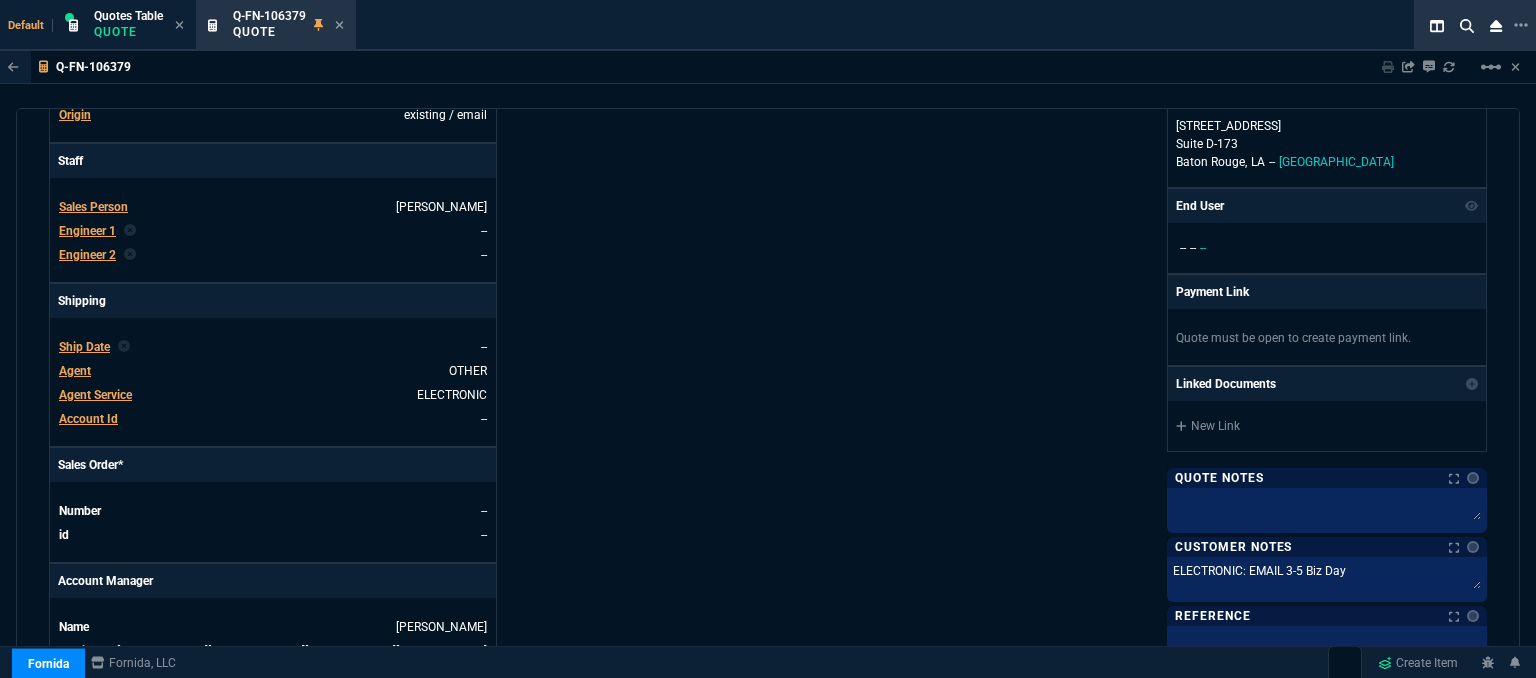 click on "Fornida, LLC 2609 Technology Dr Suite 300 Plano, TX 75074  Share Link  Whse oneOnOne chat SEND Brian Over oneOnOne chat SEND MOMMY&THE SALES REPS group chat SEND Cody Taylor oneOnOne chat SEND  Show More Chats  Shipping Address 9618 Jefferson Highway Suite D-173 Baton Rouge,  LA -- USA Bill to Address 9618 Jefferson Highway Suite D-173 Baton Rouge,  LA -- USA End User -- -- -- Payment Link  Quote must be open to create payment link.  Linked Documents  New Link  Quote Notes Quote Notes    Customer Notes Notes Customer Notes Notes ELECTRONIC: EMAIL 3-5 Biz Day ELECTRONIC: EMAIL 3-5 Biz Day  ELECTRONIC: EMAIL 3-5 Biz Day  Reference Reference" at bounding box center (1127, 180) 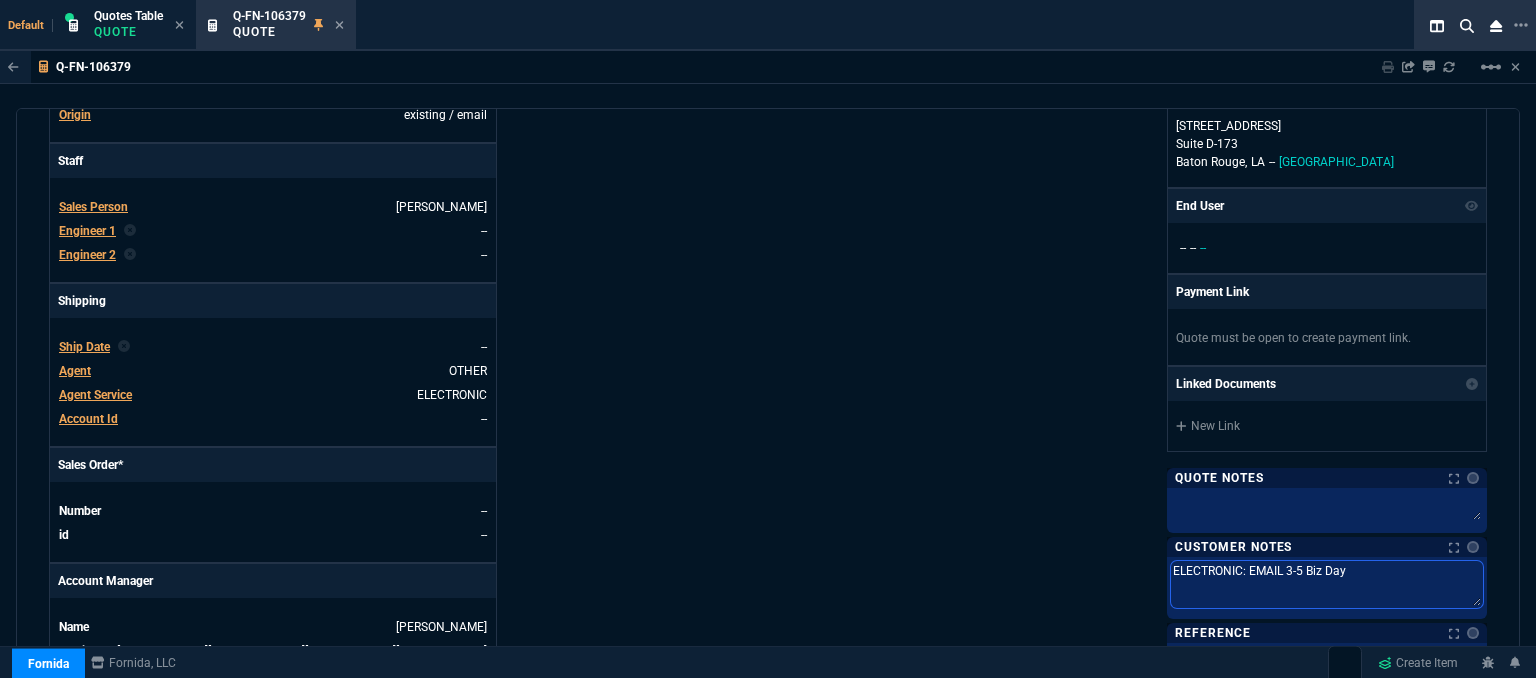 click on "ELECTRONIC: EMAIL 3-5 Biz Day" at bounding box center (1327, 584) 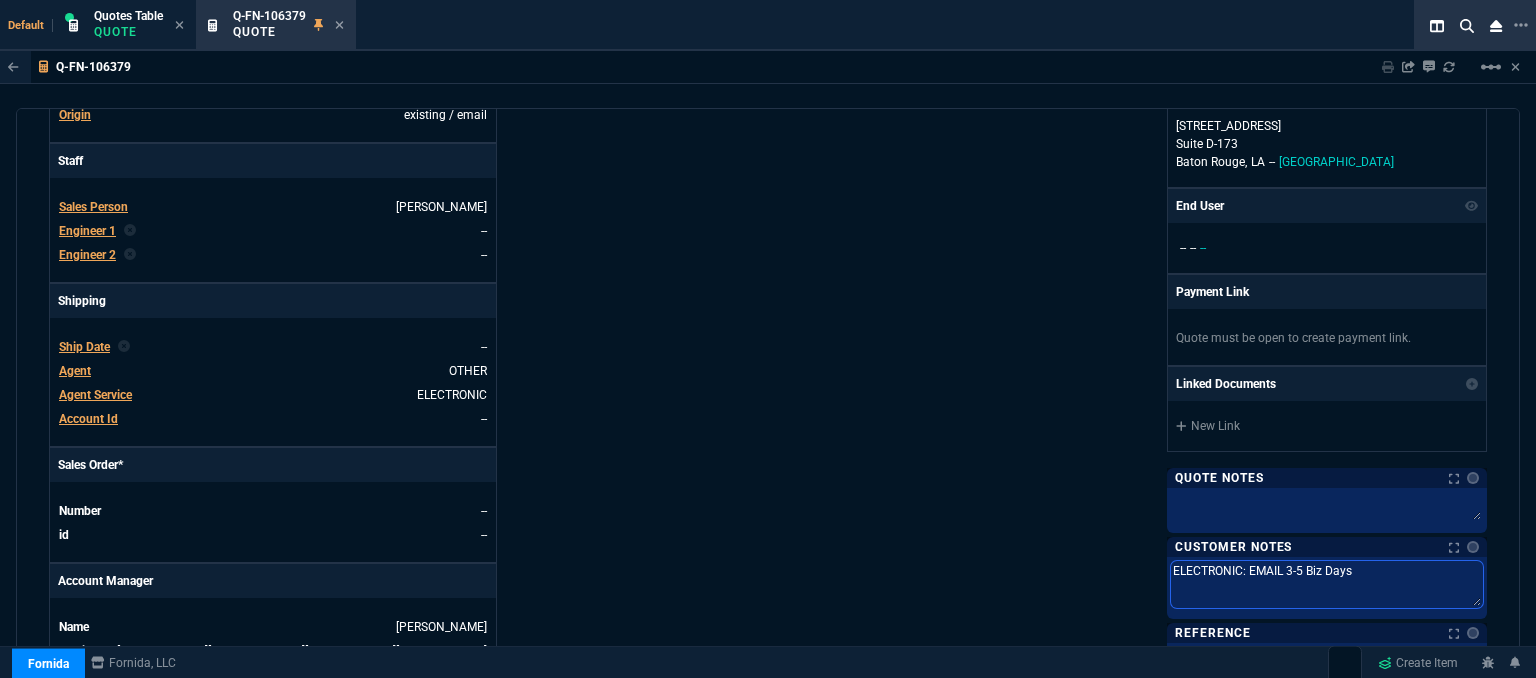 type on "ELECTRONIC: EMAIL 3-5 Biz Days" 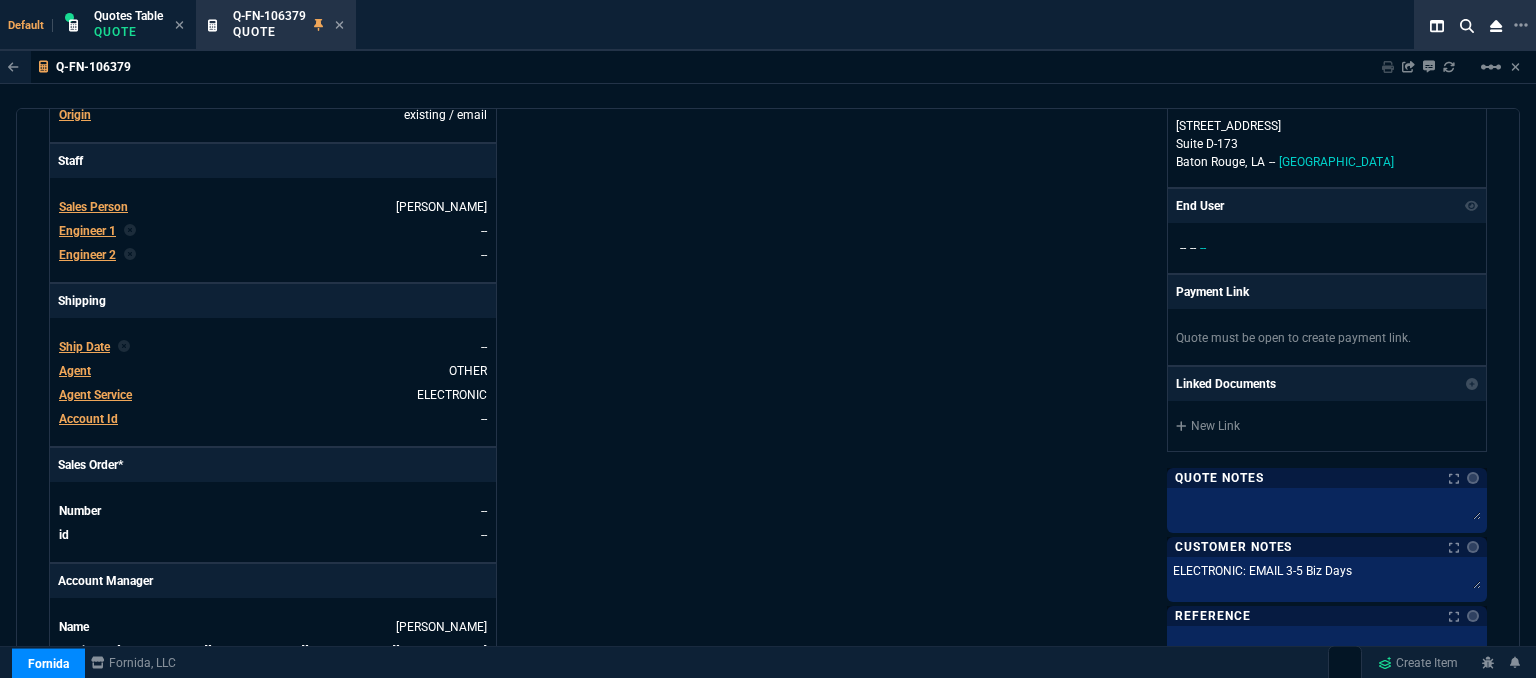 click on "Fornida, LLC 2609 Technology Dr Suite 300 Plano, TX 75074  Share Link  Whse oneOnOne chat SEND Brian Over oneOnOne chat SEND MOMMY&THE SALES REPS group chat SEND Cody Taylor oneOnOne chat SEND  Show More Chats  Shipping Address 9618 Jefferson Highway Suite D-173 Baton Rouge,  LA -- USA Bill to Address 9618 Jefferson Highway Suite D-173 Baton Rouge,  LA -- USA End User -- -- -- Payment Link  Quote must be open to create payment link.  Linked Documents  New Link  Quote Notes Quote Notes    Customer Notes Notes Customer Notes Notes ELECTRONIC: EMAIL 3-5 Biz Days ELECTRONIC: EMAIL 3-5 Biz Days  ELECTRONIC: EMAIL 3-5 Biz Days  Reference Reference" at bounding box center (1127, 180) 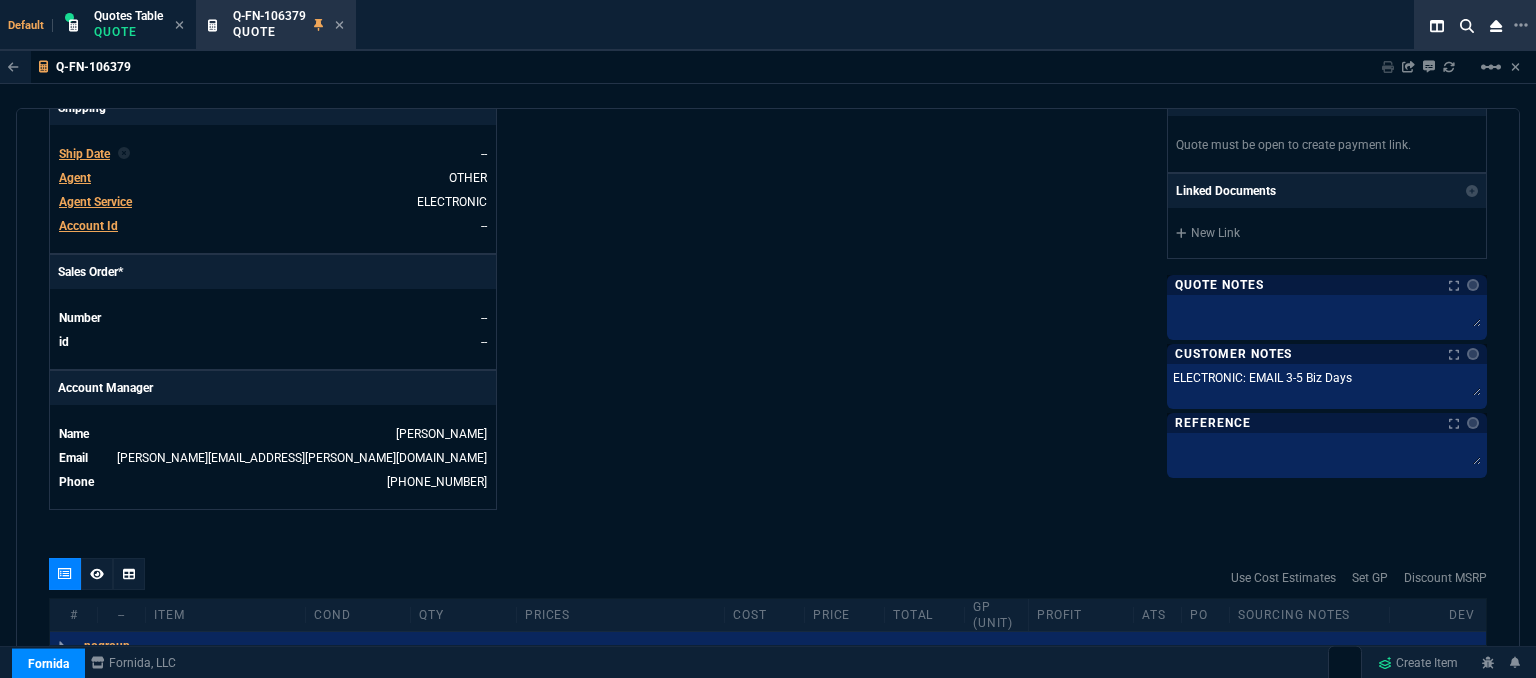 scroll, scrollTop: 928, scrollLeft: 0, axis: vertical 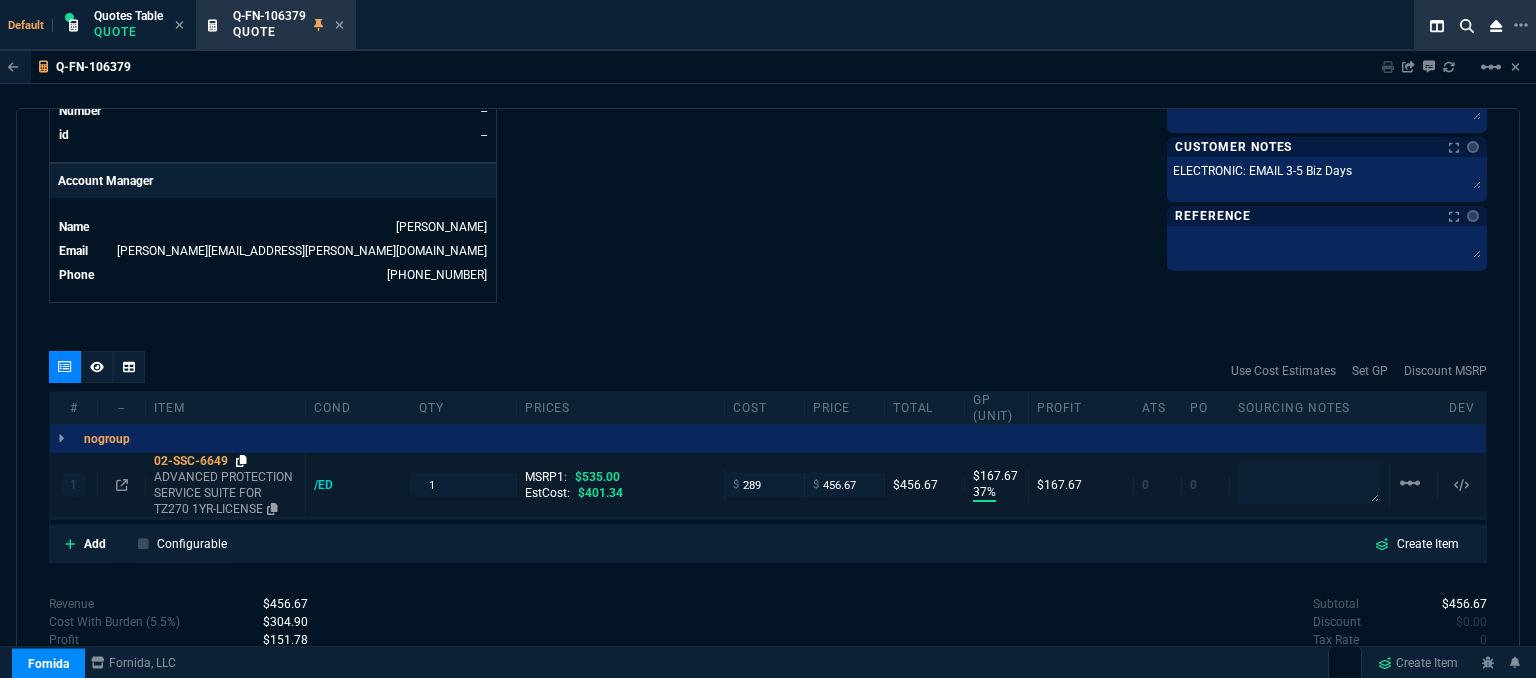 click 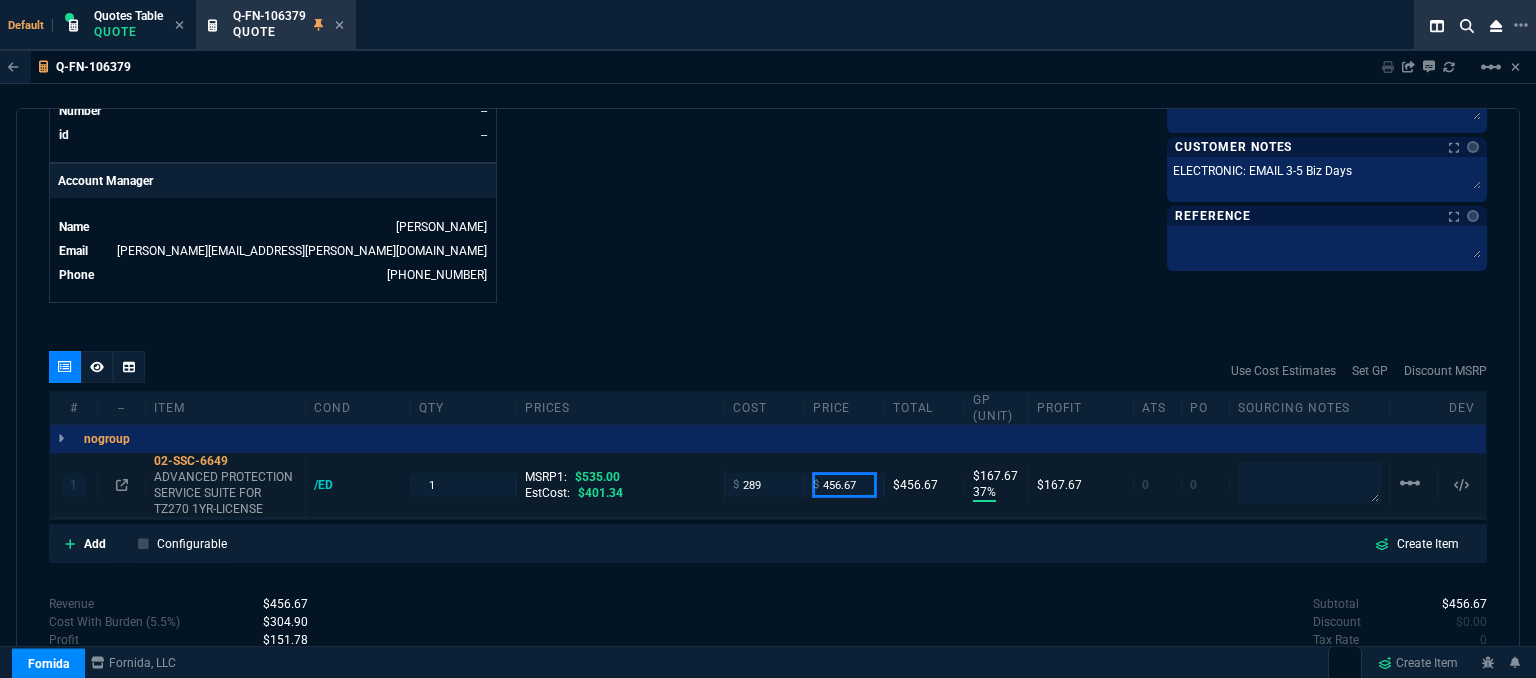 click on "456.67" at bounding box center (844, 484) 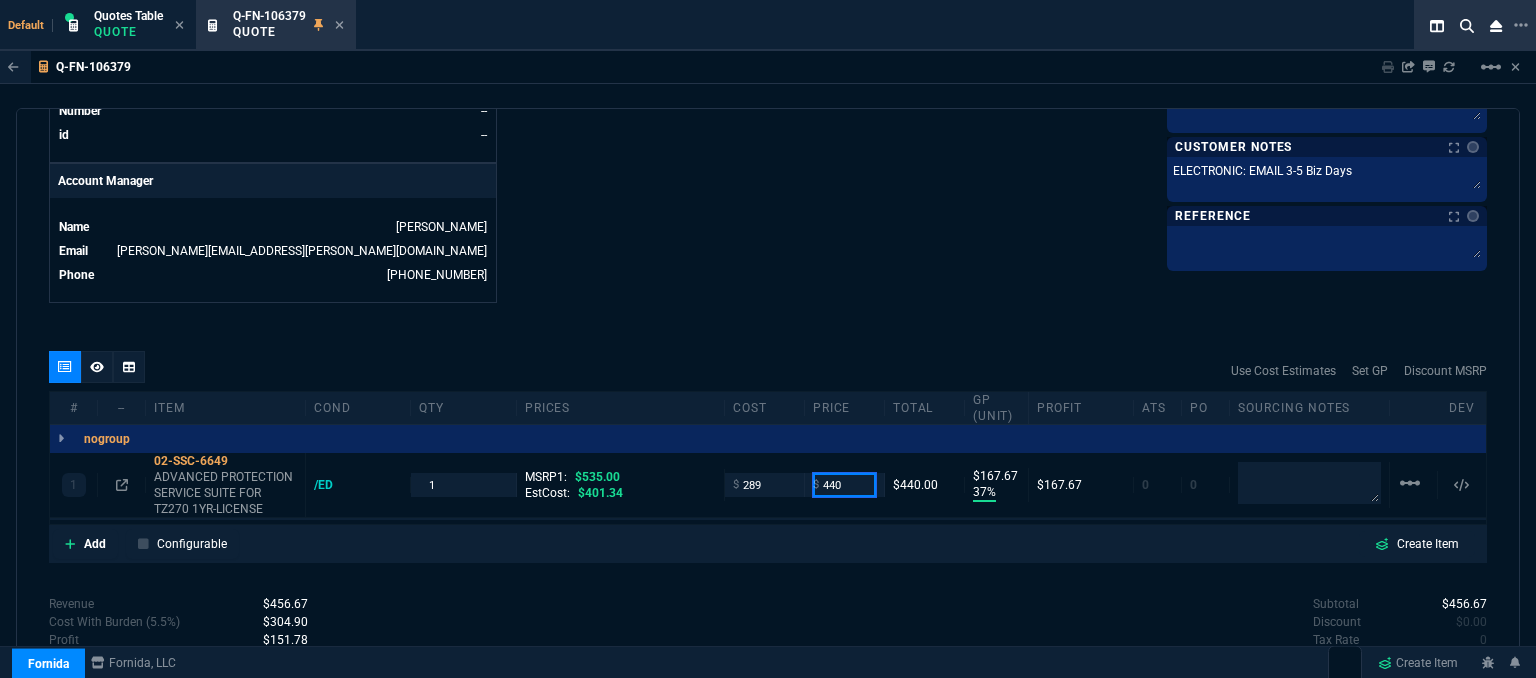 type on "440" 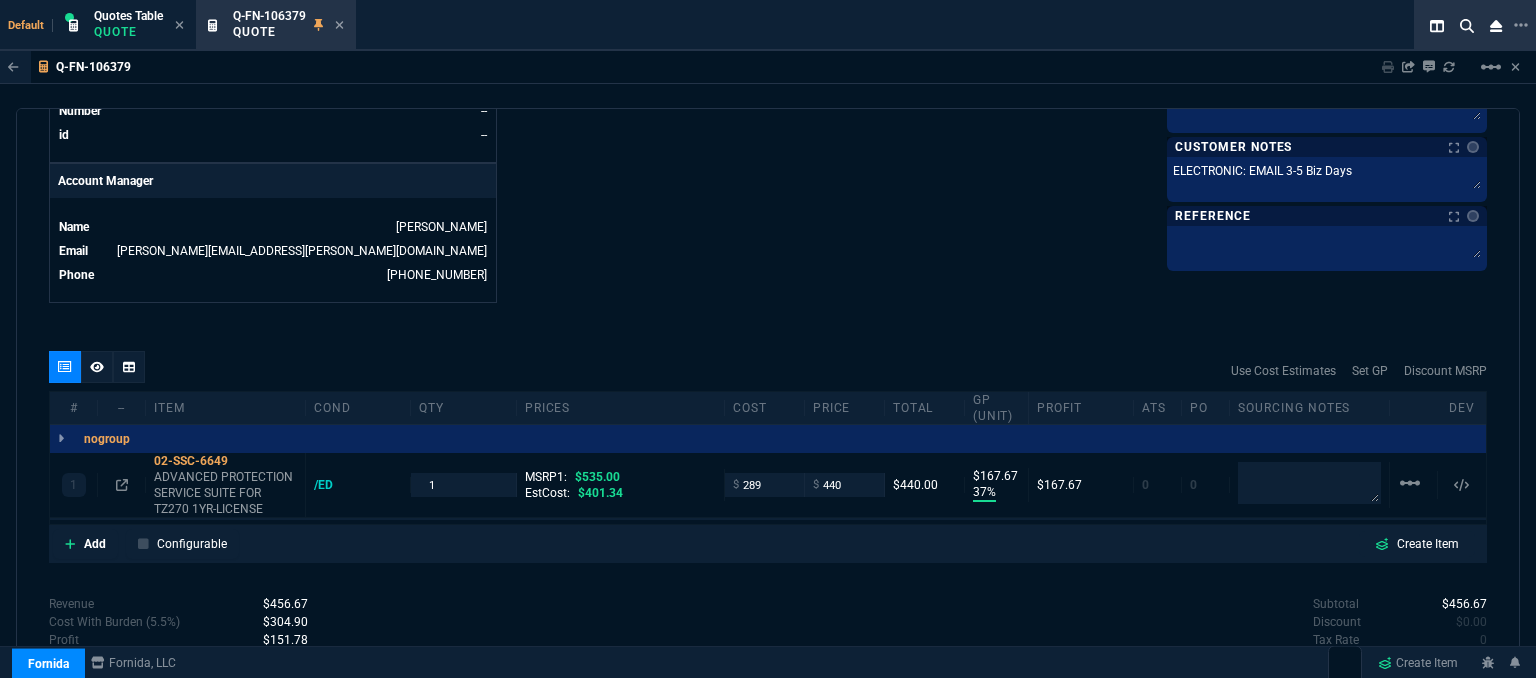 click on "Fornida, LLC 2609 Technology Dr Suite 300 Plano, TX 75074  Share Link  Whse oneOnOne chat SEND Brian Over oneOnOne chat SEND MOMMY&THE SALES REPS group chat SEND Cody Taylor oneOnOne chat SEND  Show More Chats  Shipping Address 9618 Jefferson Highway Suite D-173 Baton Rouge,  LA -- USA Bill to Address 9618 Jefferson Highway Suite D-173 Baton Rouge,  LA -- USA End User -- -- -- Payment Link  Quote must be open to create payment link.  Linked Documents  New Link  Quote Notes Quote Notes    Customer Notes Notes Customer Notes Notes ELECTRONIC: EMAIL 3-5 Biz Days ELECTRONIC: EMAIL 3-5 Biz Days  ELECTRONIC: EMAIL 3-5 Biz Days  Reference Reference" at bounding box center [1127, -220] 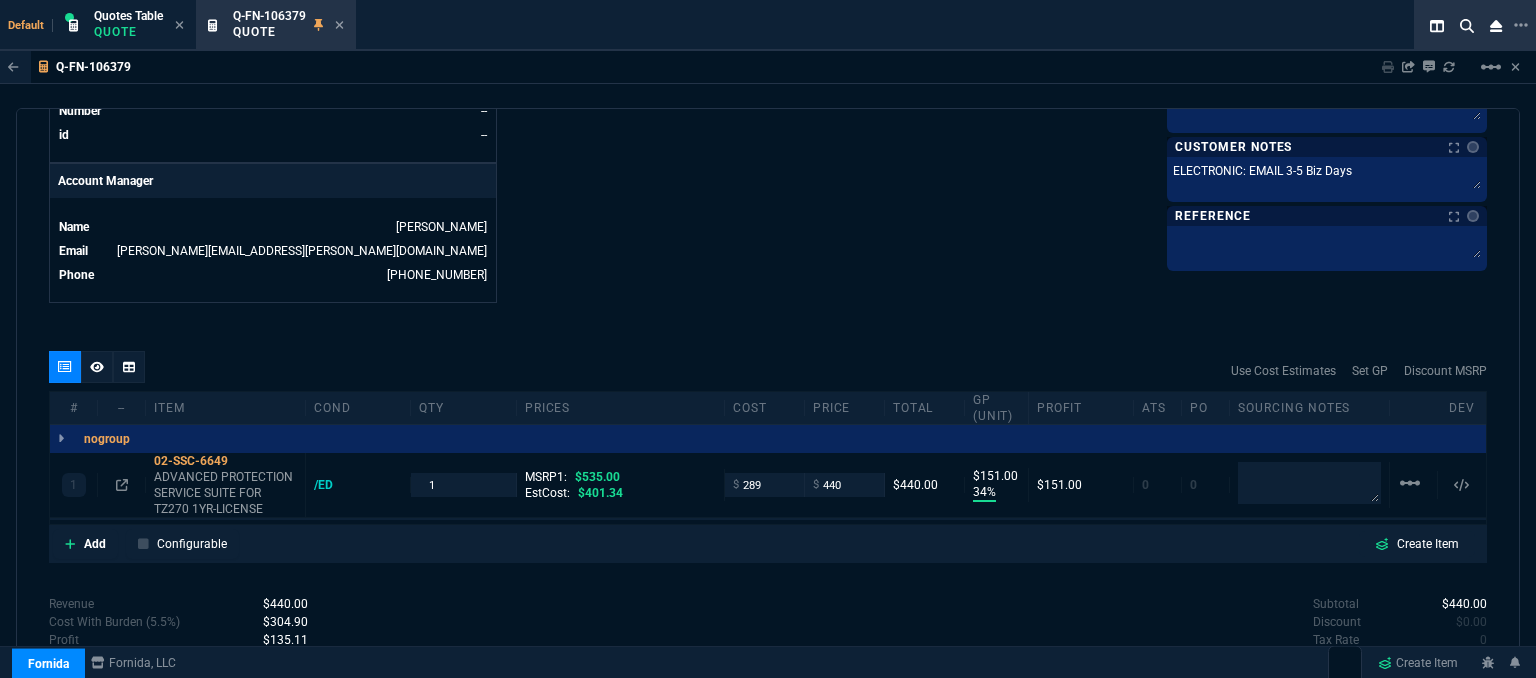 type on "34" 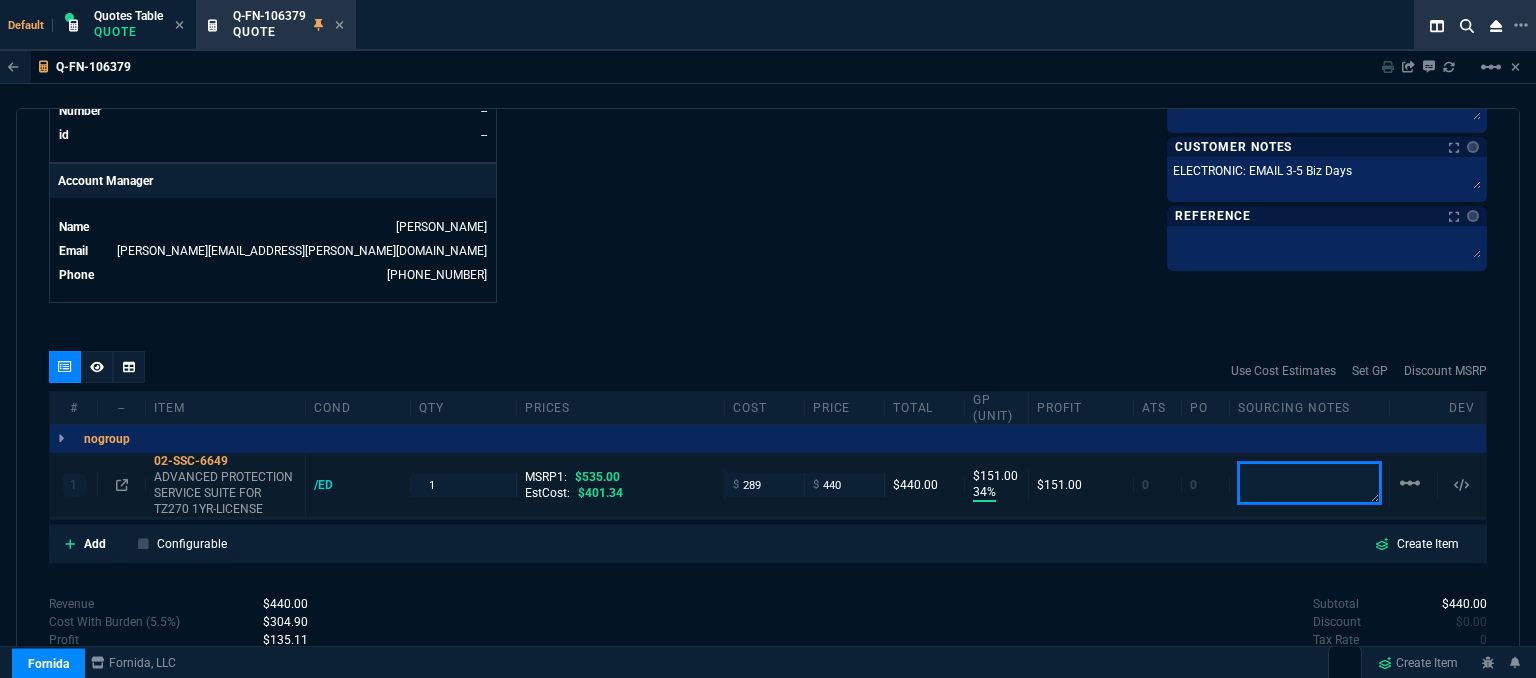 click at bounding box center [1309, 483] 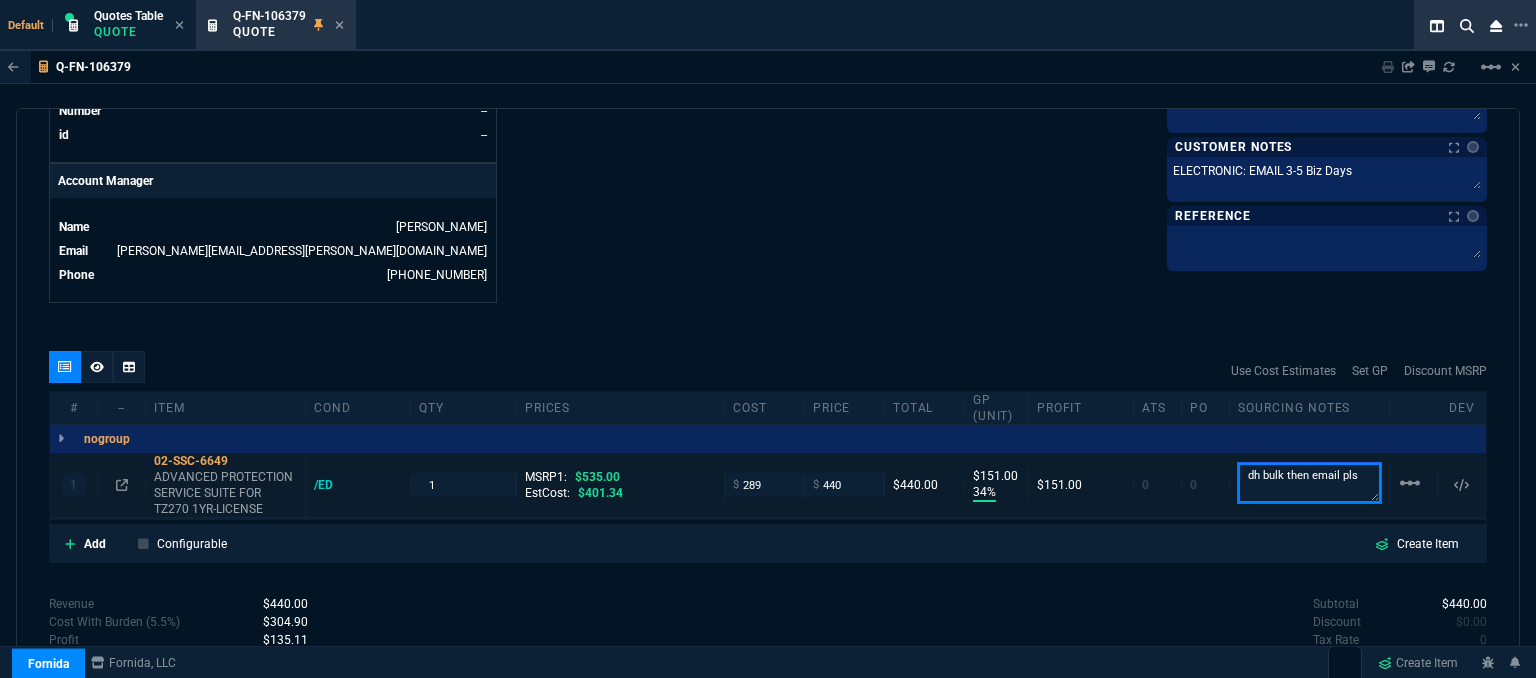 drag, startPoint x: 1358, startPoint y: 463, endPoint x: 1124, endPoint y: 439, distance: 235.22755 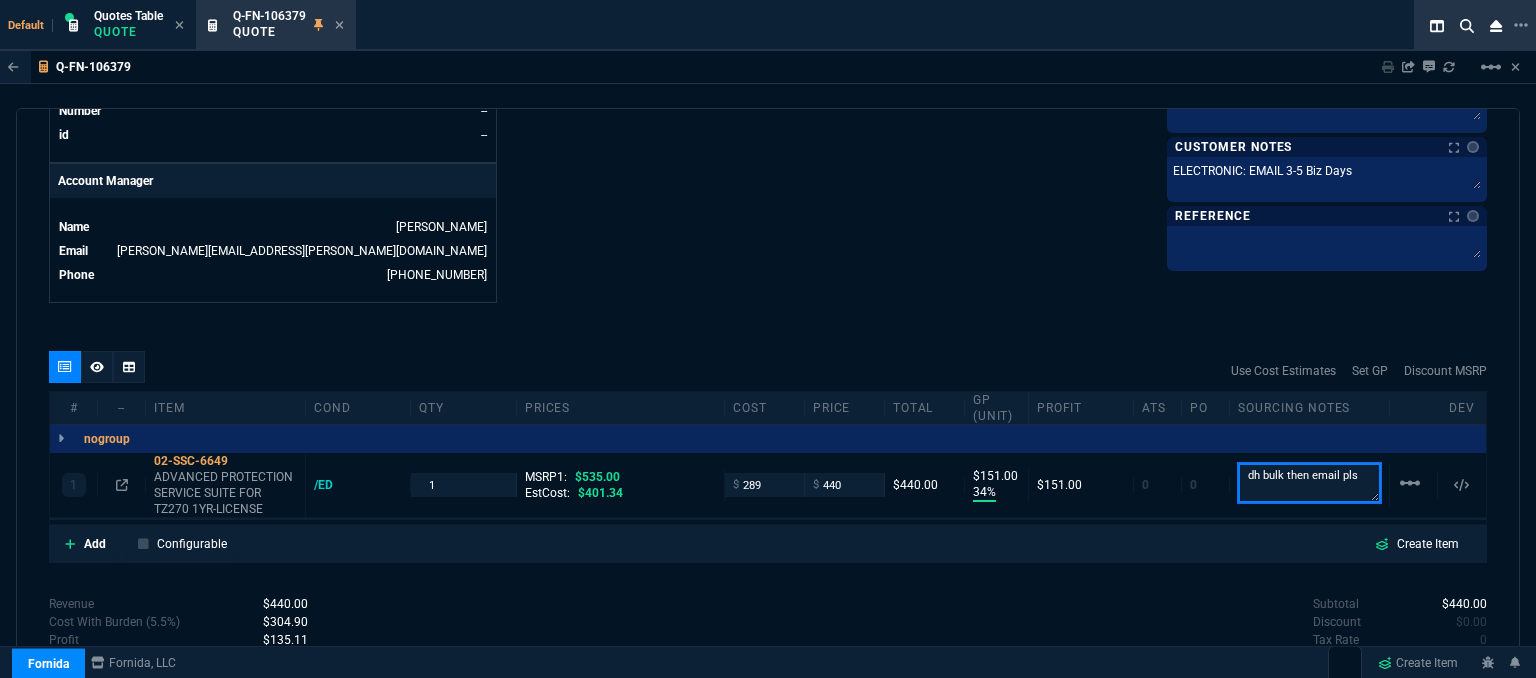 scroll, scrollTop: 728, scrollLeft: 0, axis: vertical 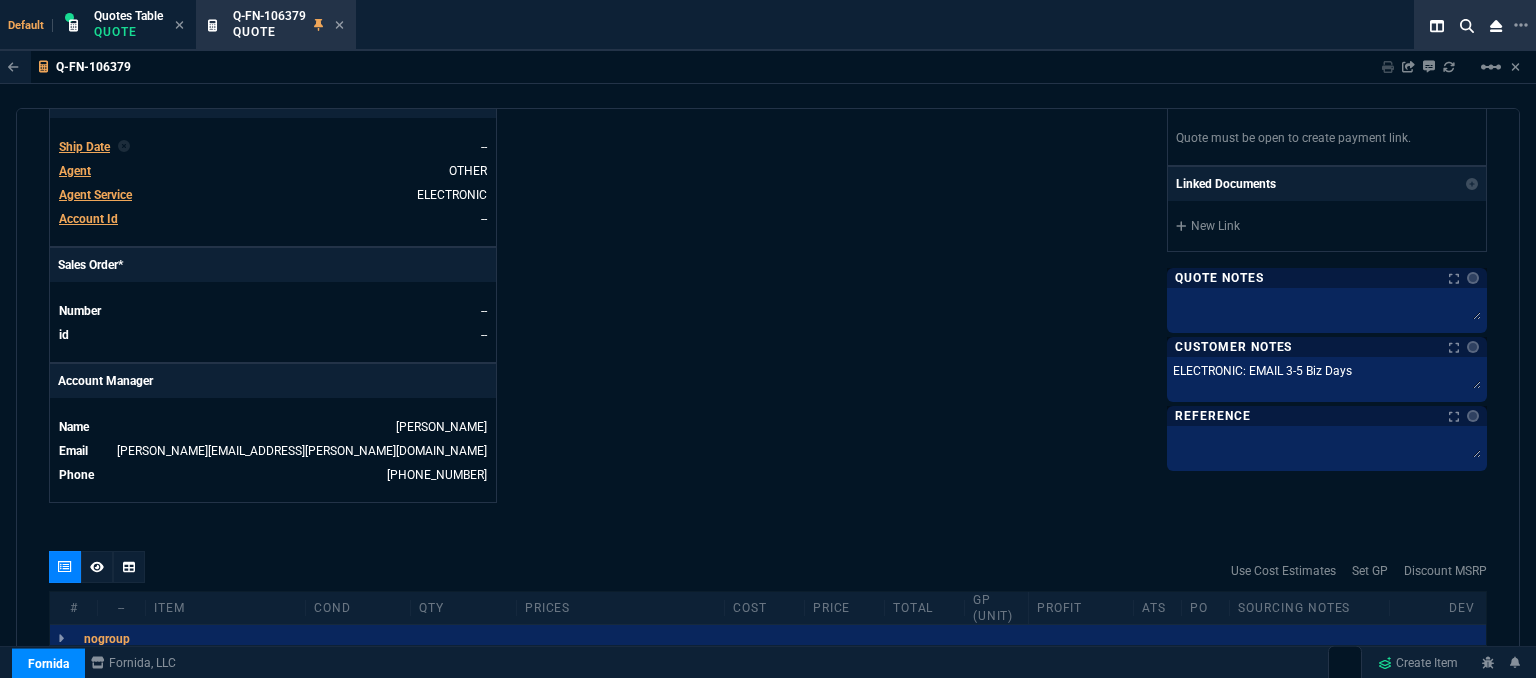 type on "dh bulk then email pls" 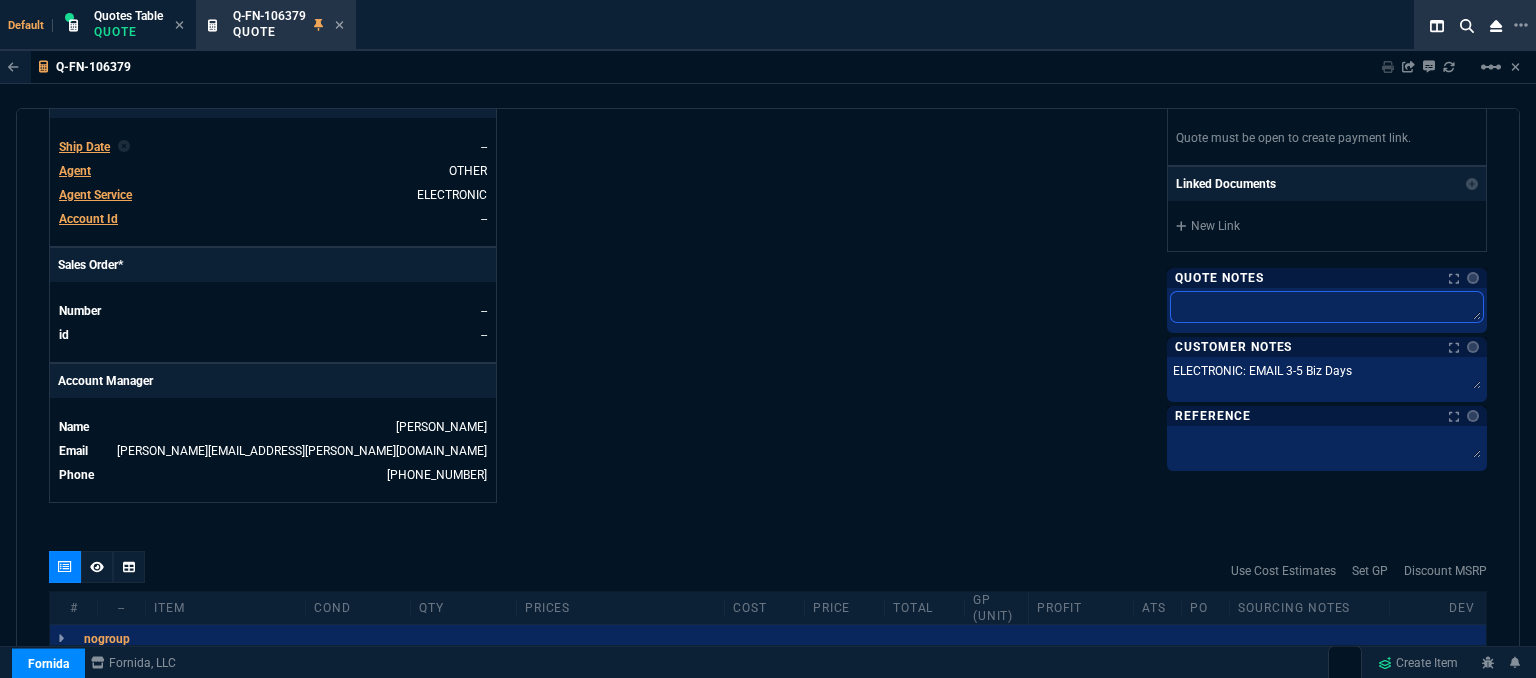 click at bounding box center (1327, 307) 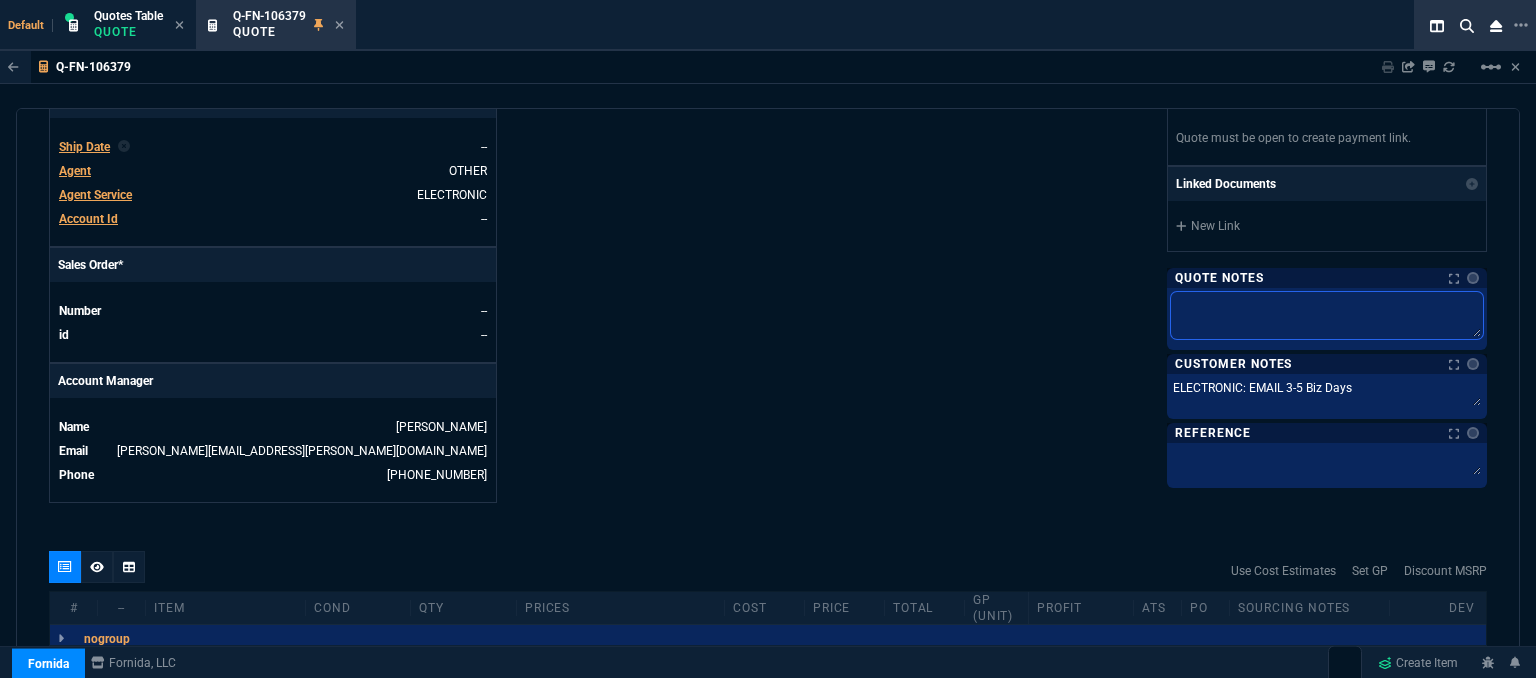 paste on "dh bulk then email pls" 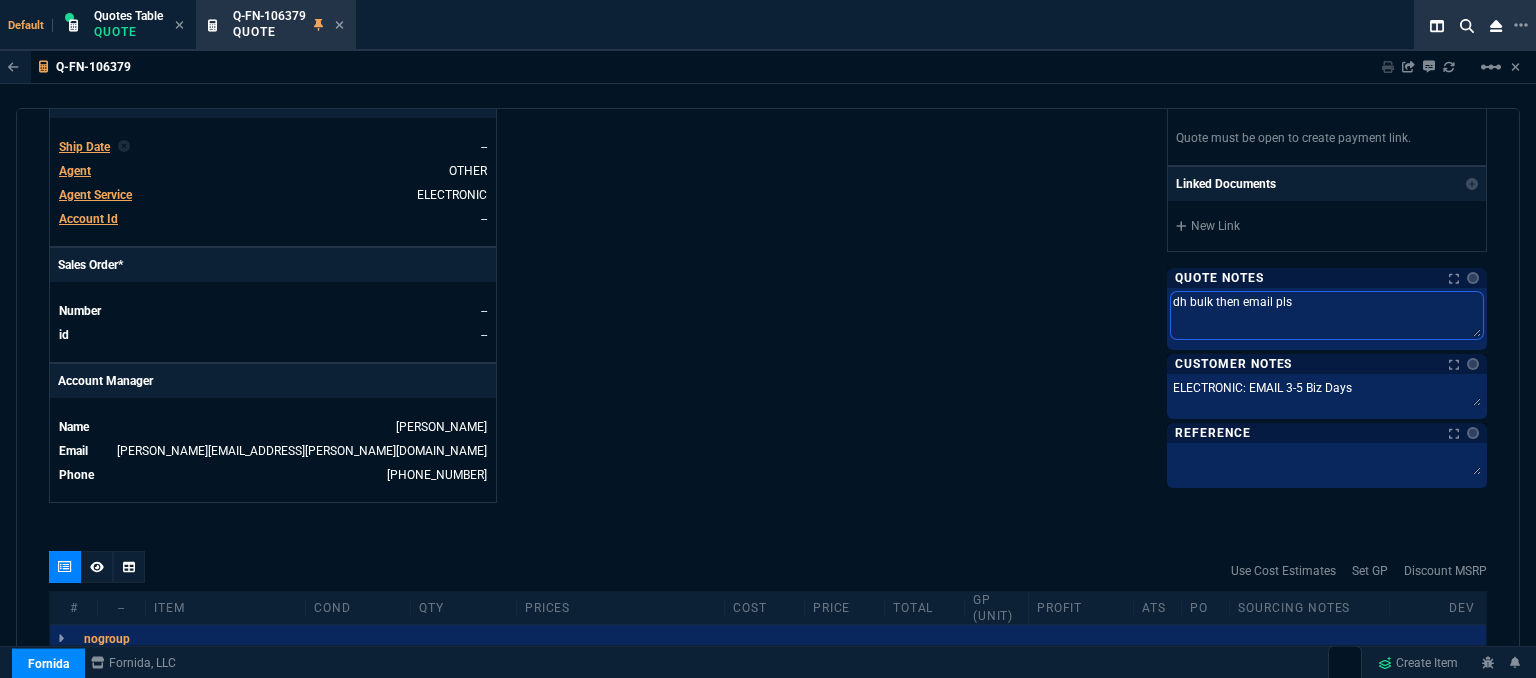 type on "dh bulk then email pls" 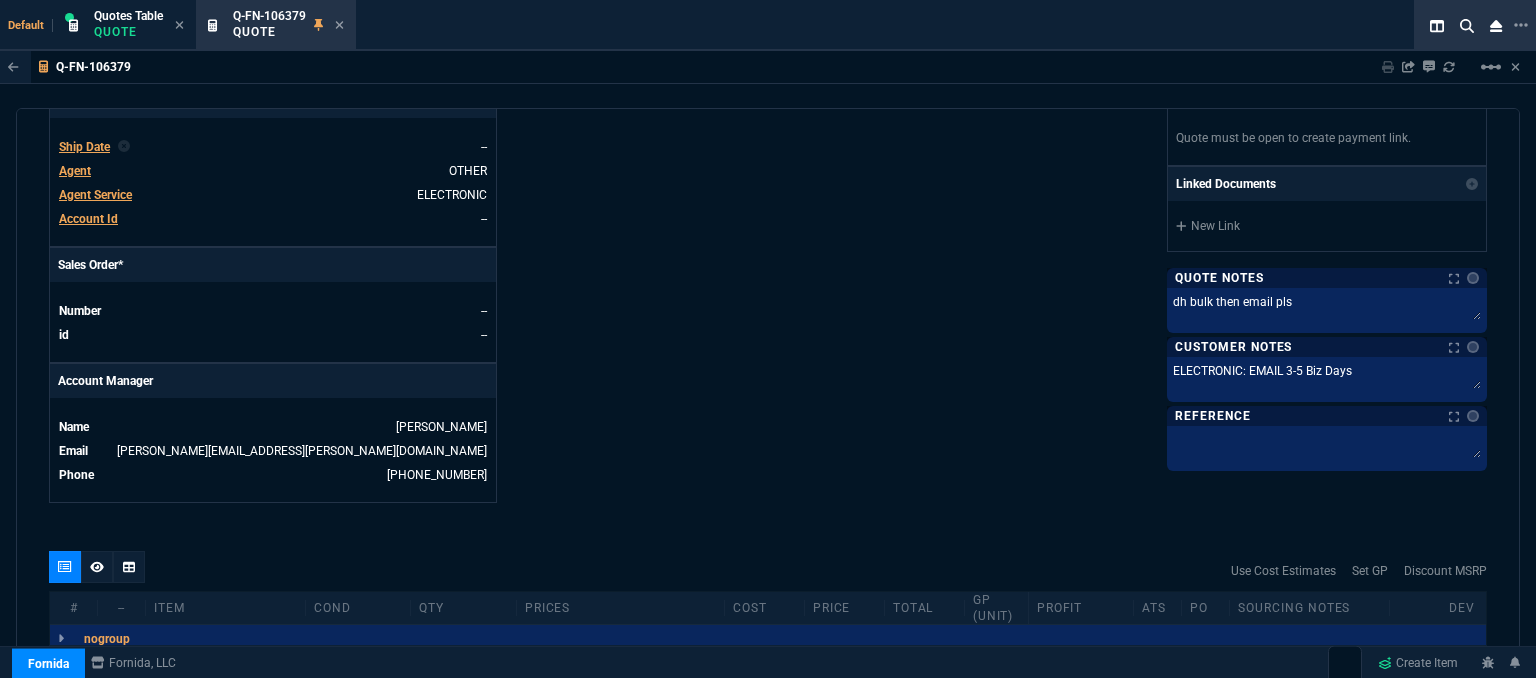 click on "Fornida, LLC 2609 Technology Dr Suite 300 Plano, TX 75074  Share Link  Whse oneOnOne chat SEND Brian Over oneOnOne chat SEND MOMMY&THE SALES REPS group chat SEND Cody Taylor oneOnOne chat SEND  Show More Chats  Shipping Address 9618 Jefferson Highway Suite D-173 Baton Rouge,  LA -- USA Bill to Address 9618 Jefferson Highway Suite D-173 Baton Rouge,  LA -- USA End User -- -- -- Payment Link  Quote must be open to create payment link.  Linked Documents  New Link  Quote Notes Notes Quote Notes Notes dh bulk then email pls dh bulk then email pls  dh bulk then email pls  Customer Notes Notes Customer Notes Notes ELECTRONIC: EMAIL 3-5 Biz Days ELECTRONIC: EMAIL 3-5 Biz Days  ELECTRONIC: EMAIL 3-5 Biz Days  Reference Reference" at bounding box center [1127, -20] 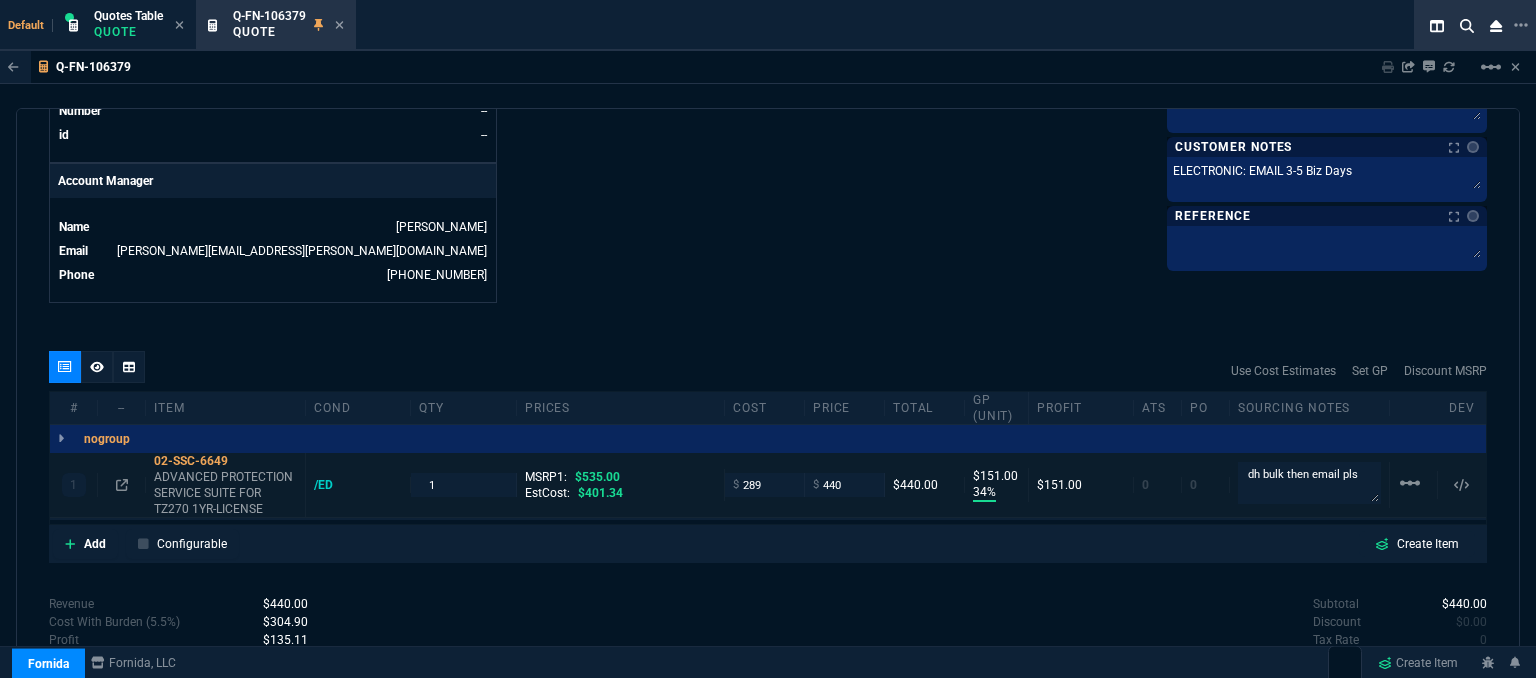 scroll, scrollTop: 1024, scrollLeft: 0, axis: vertical 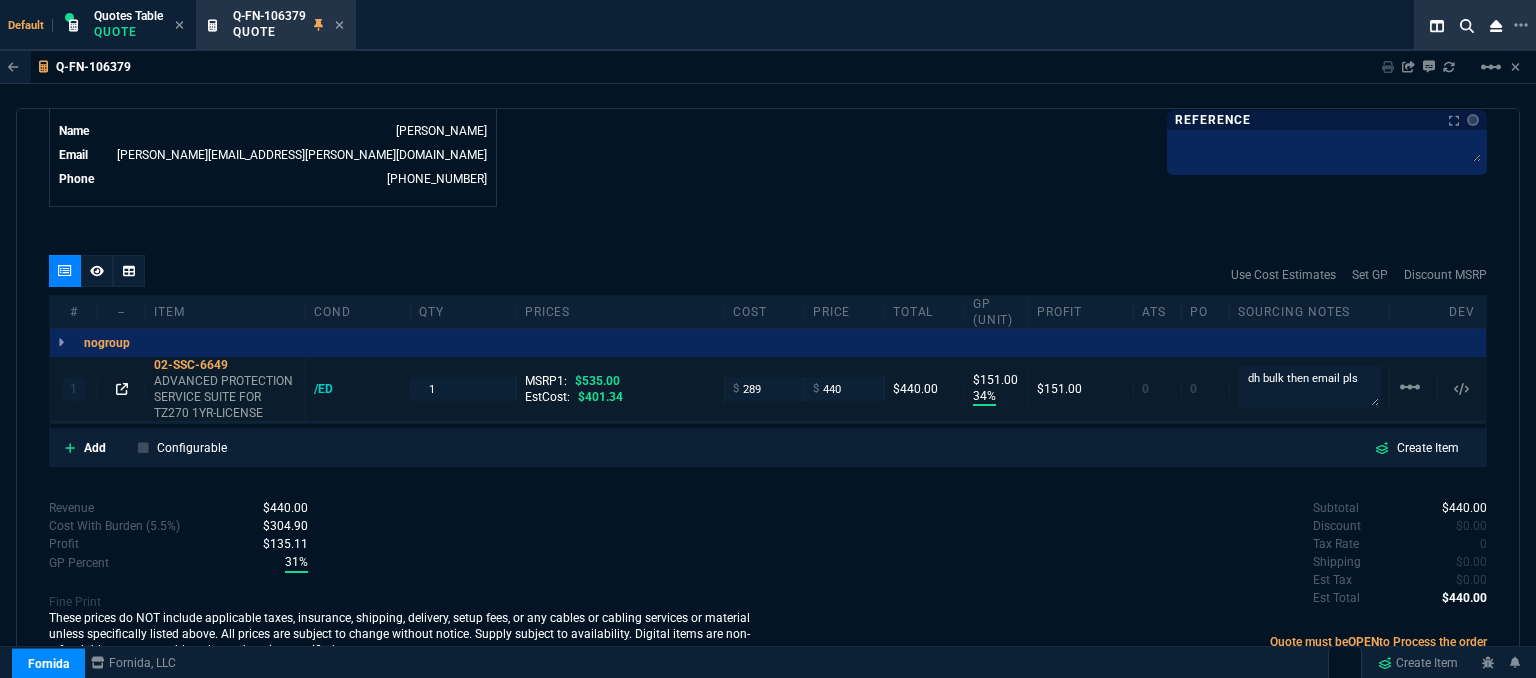 click 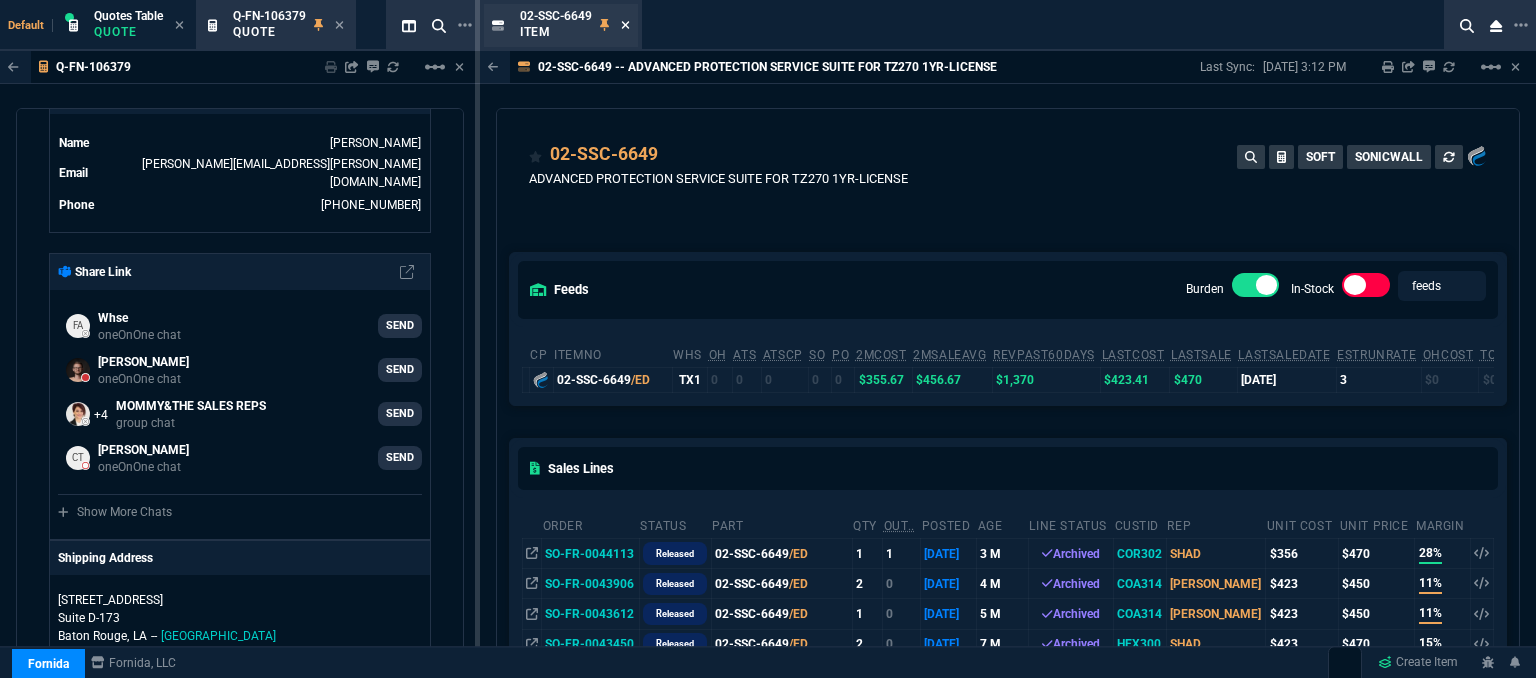 click on "02-SSC-6649  Item" at bounding box center (575, 25) 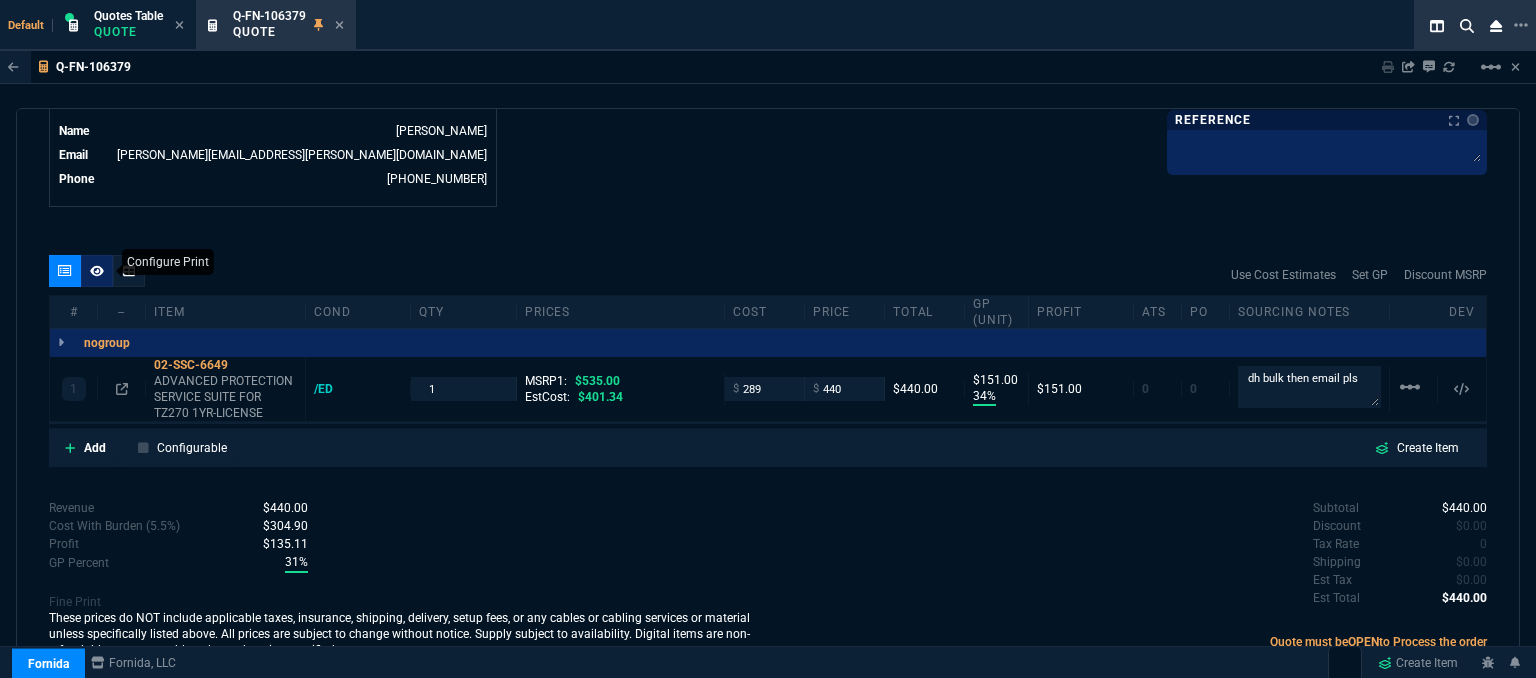 click 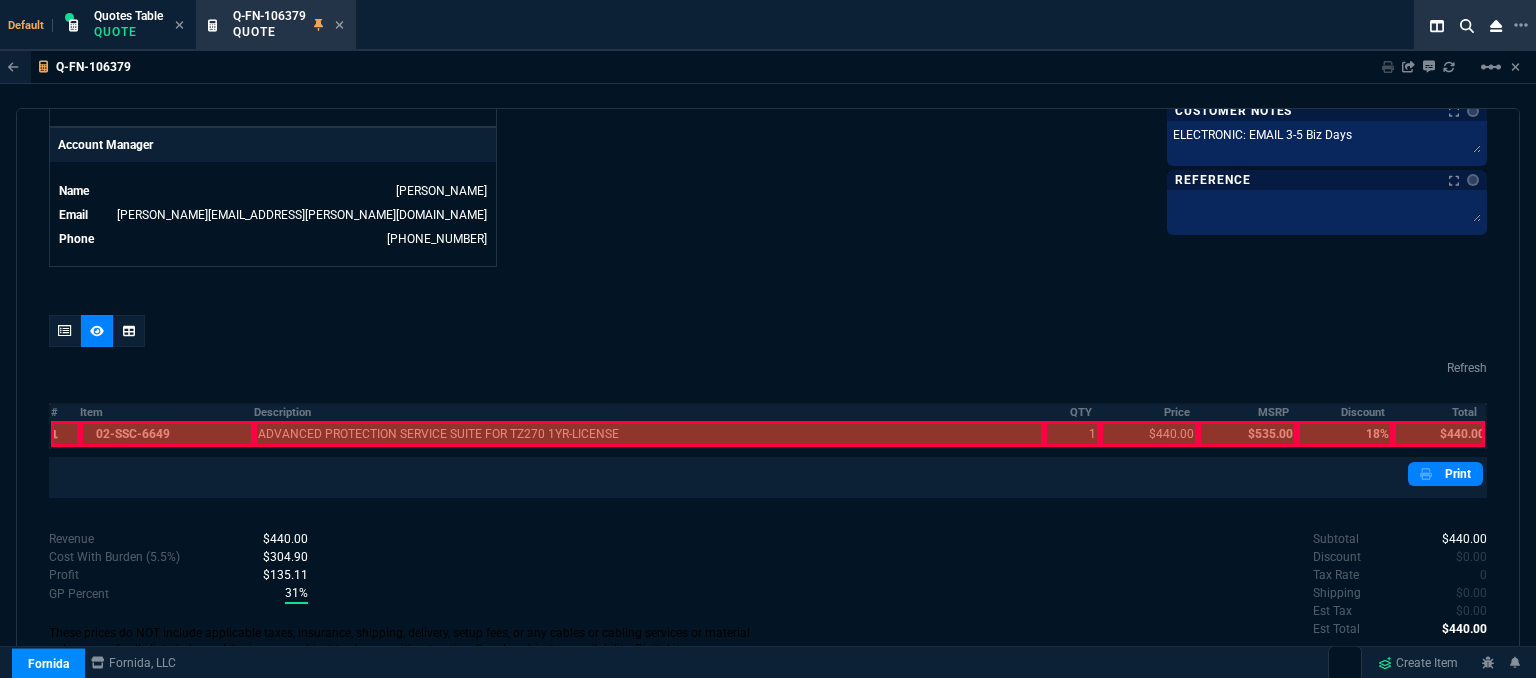 click at bounding box center (167, 434) 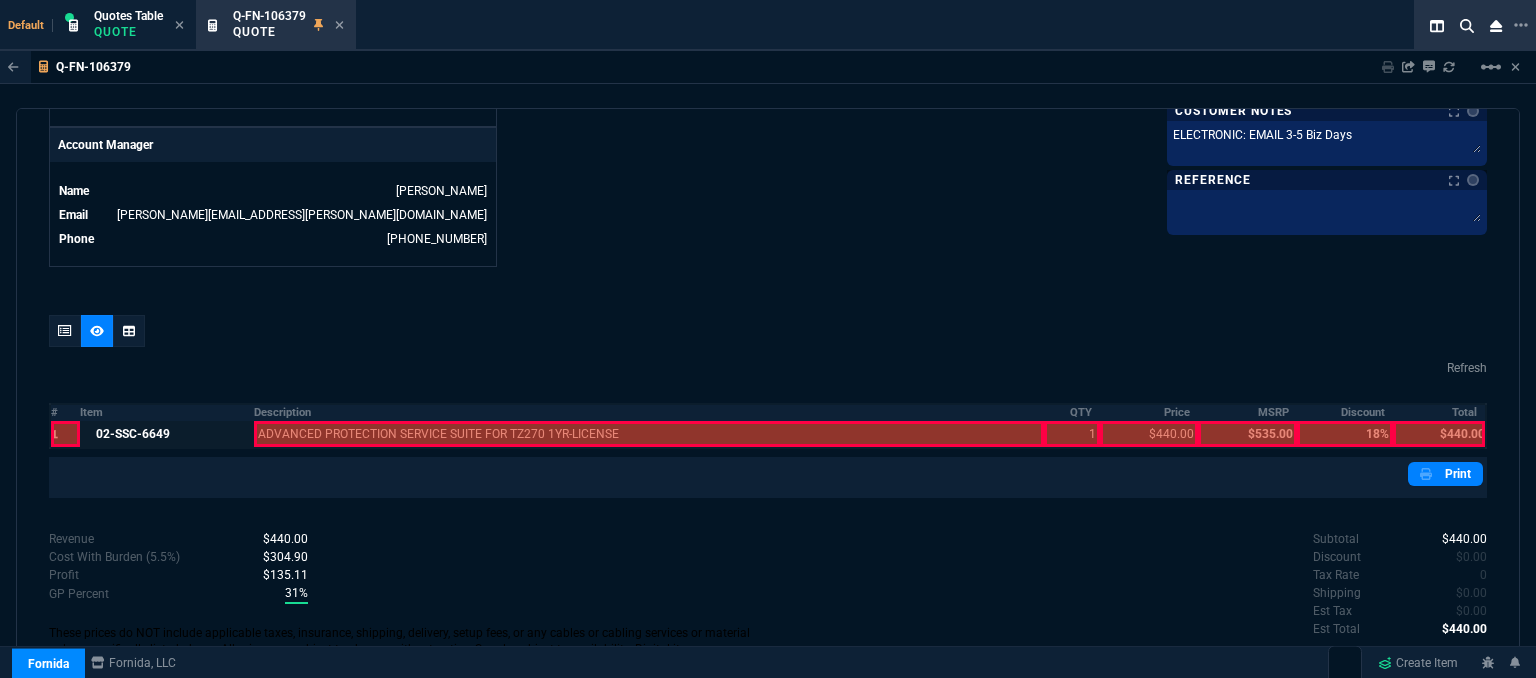 click at bounding box center (649, 434) 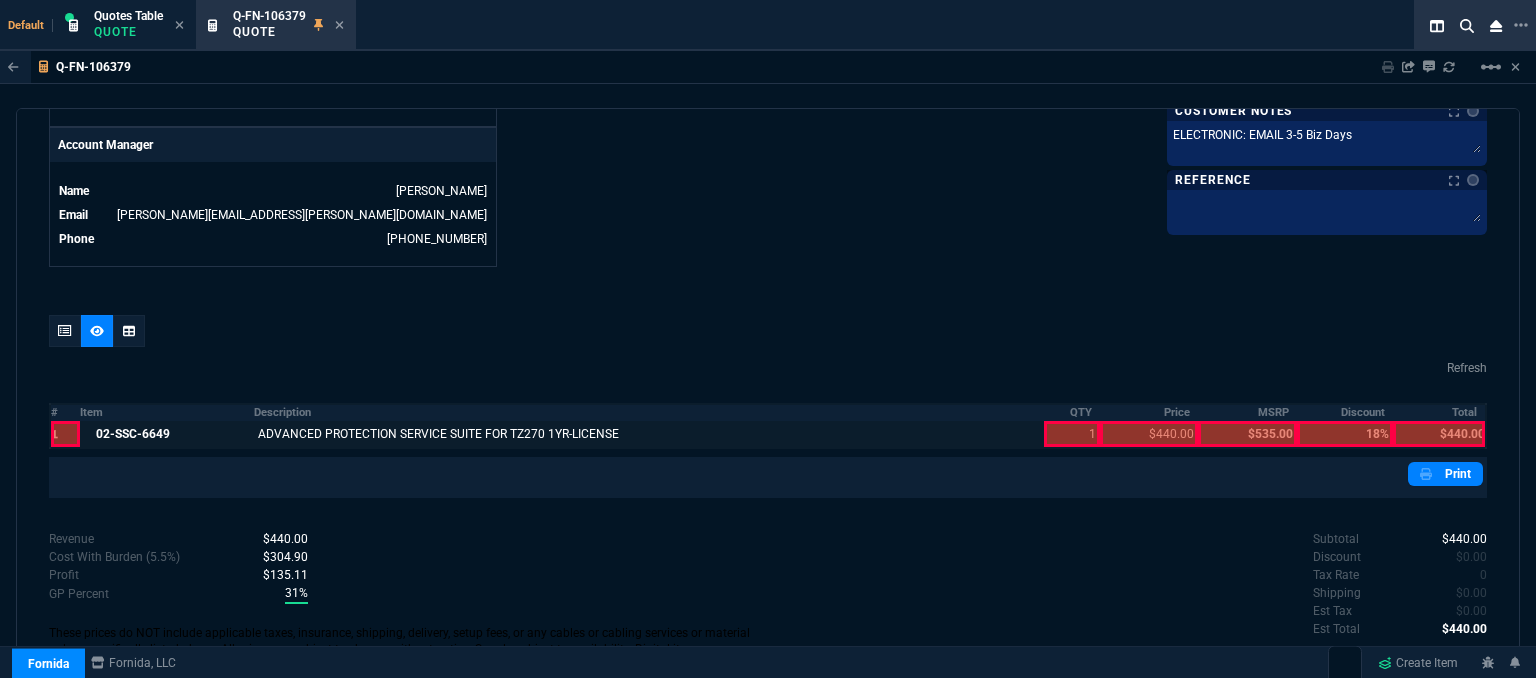 click at bounding box center (1072, 434) 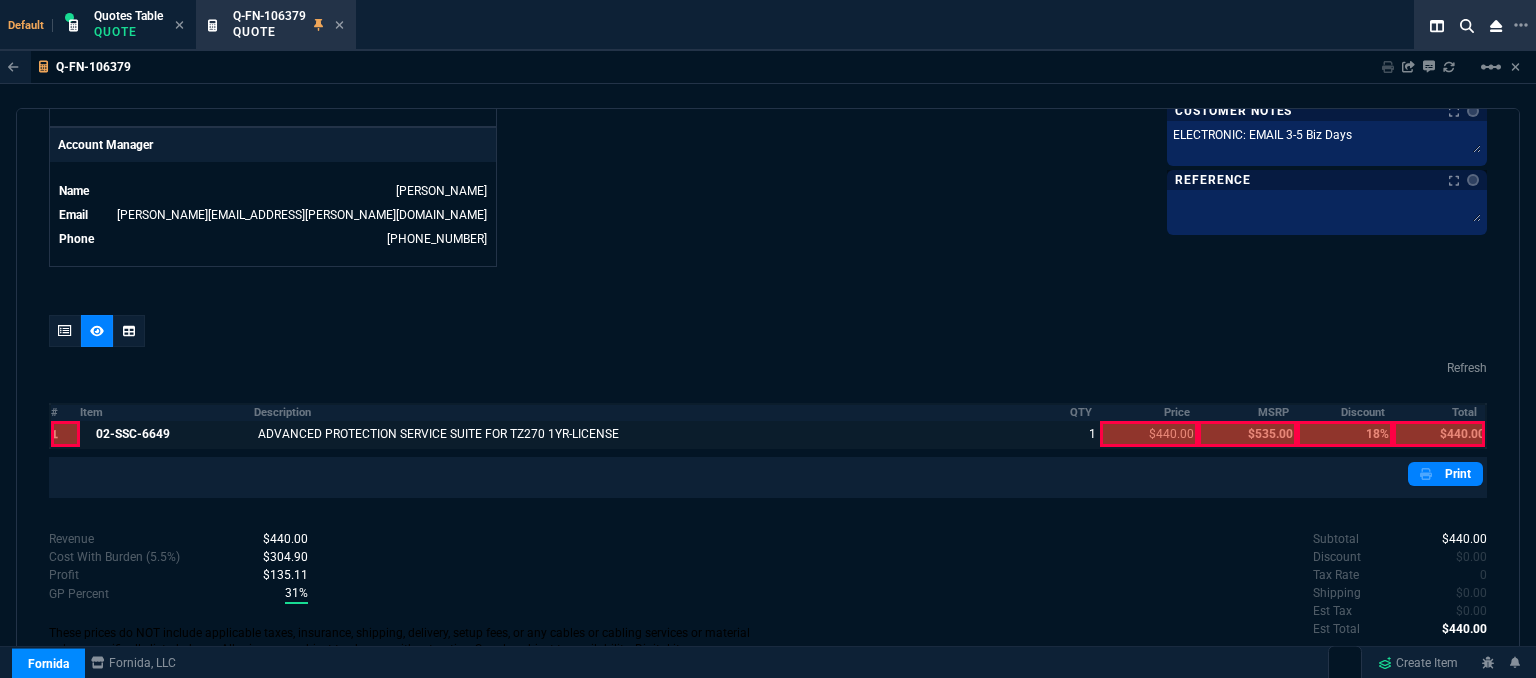click at bounding box center [1149, 434] 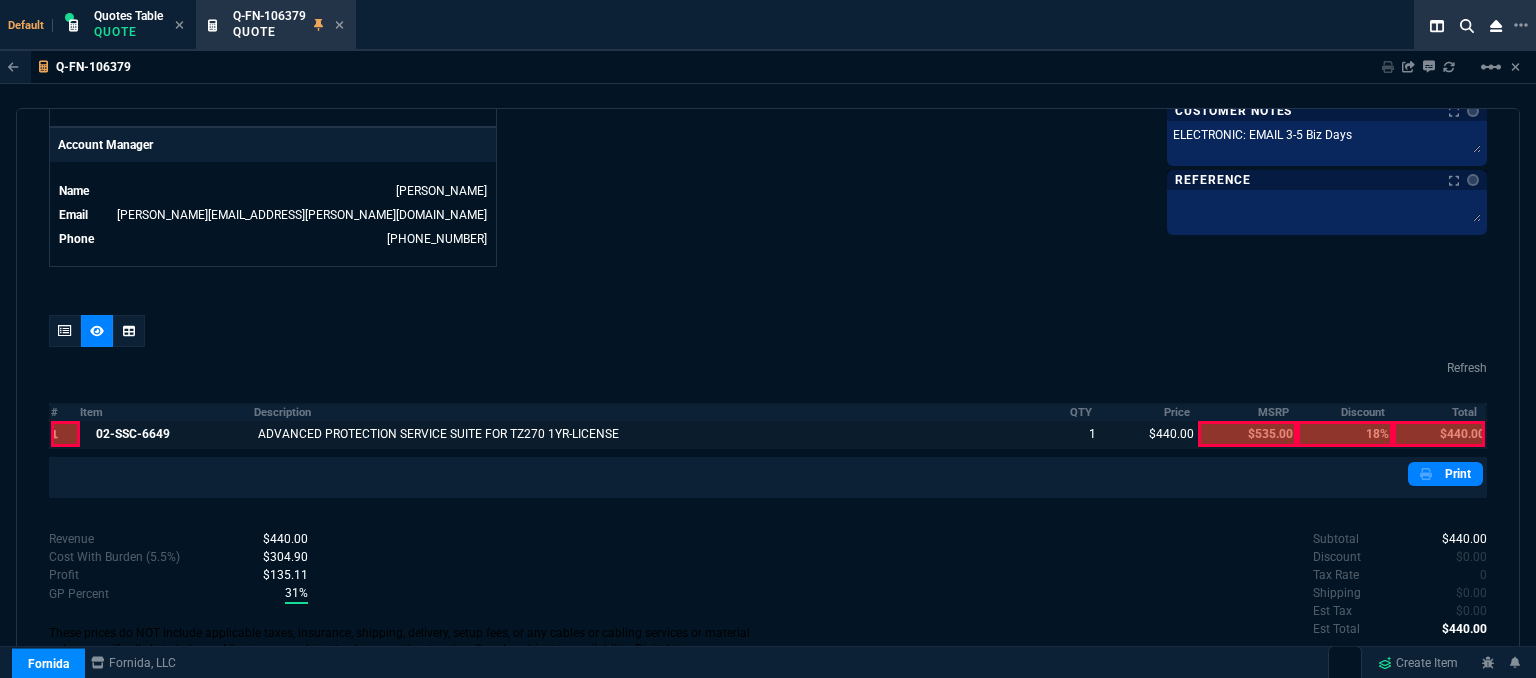 click at bounding box center (1439, 434) 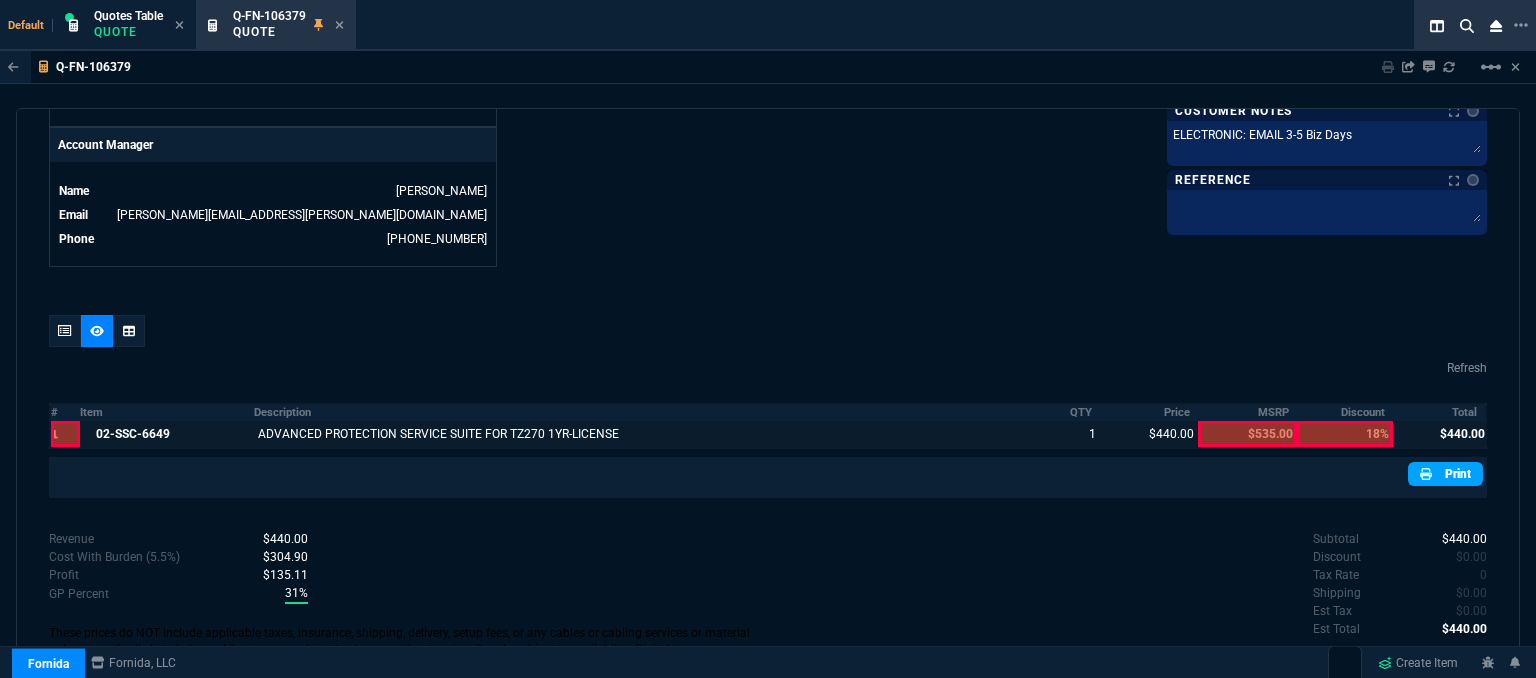 click on "Print" at bounding box center [1445, 474] 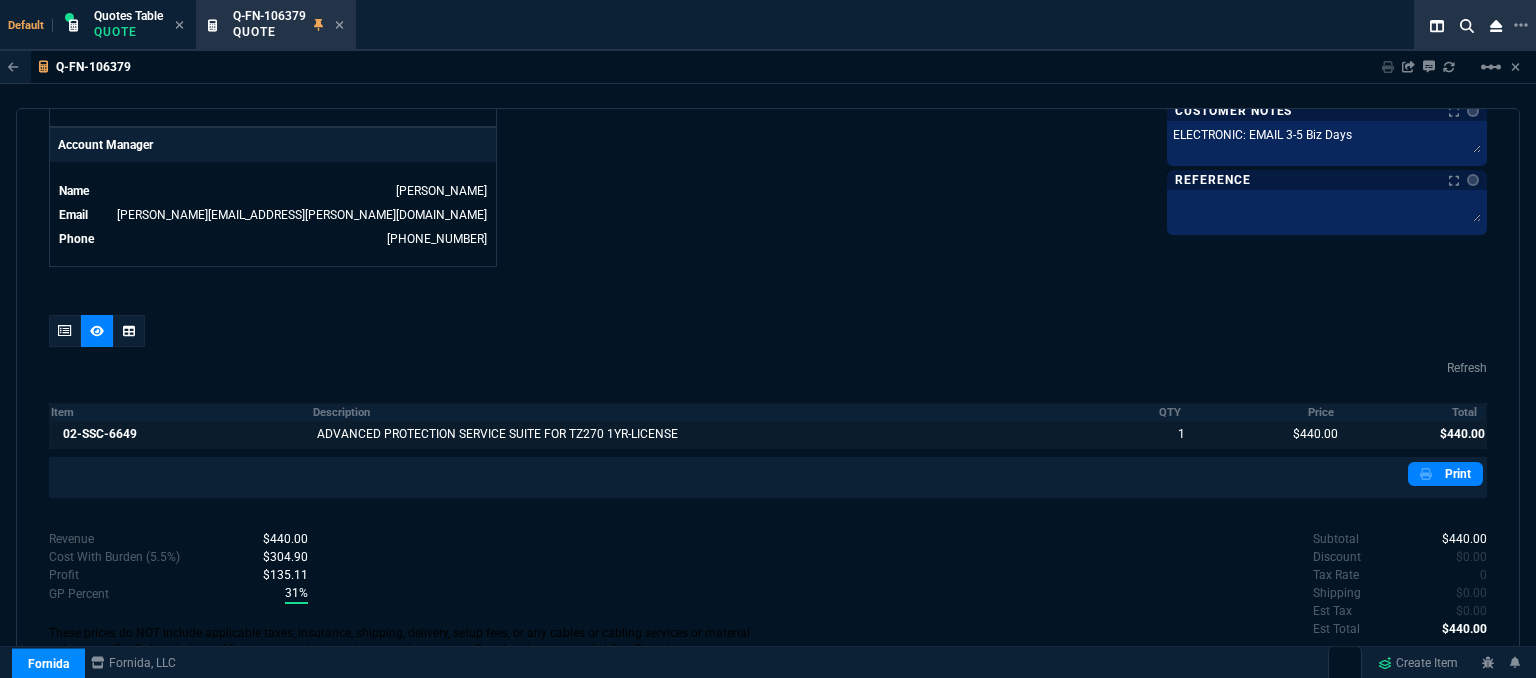 scroll, scrollTop: 997, scrollLeft: 0, axis: vertical 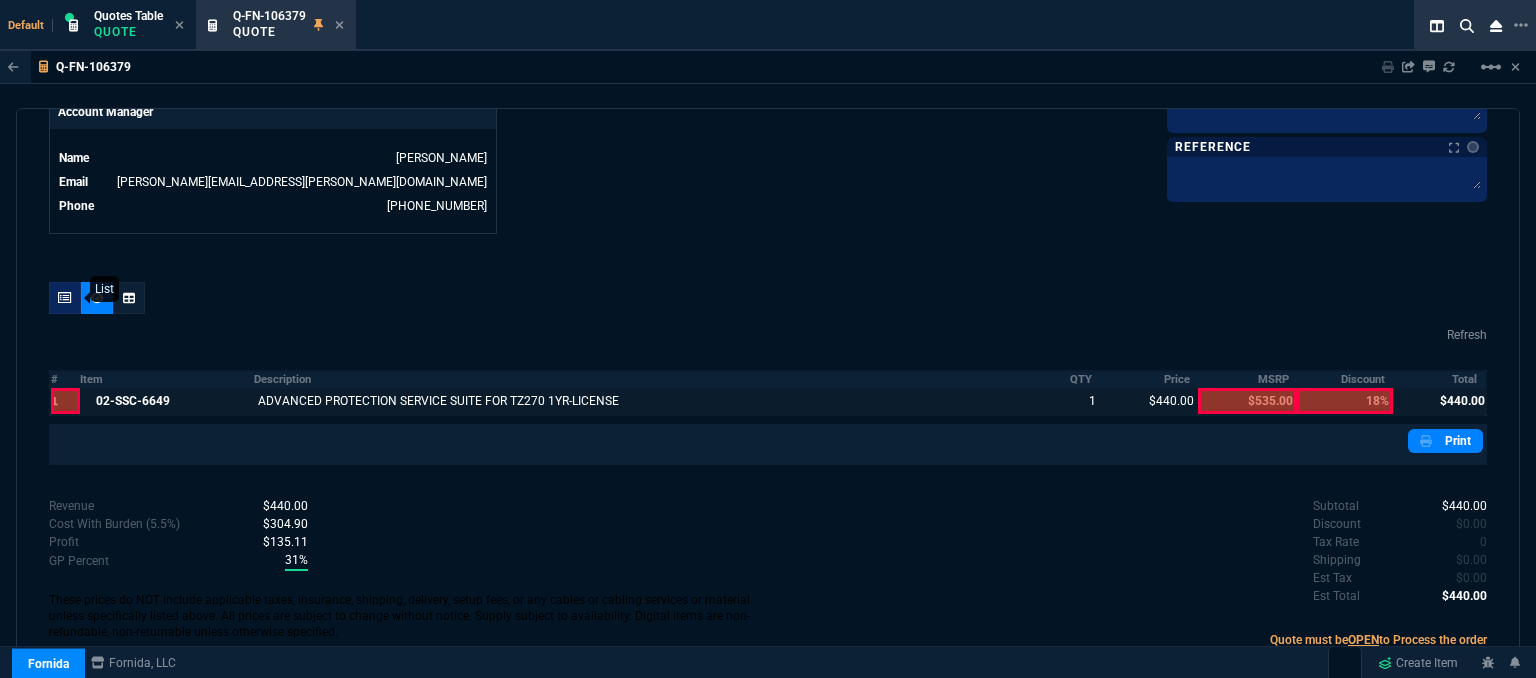 click at bounding box center [65, 298] 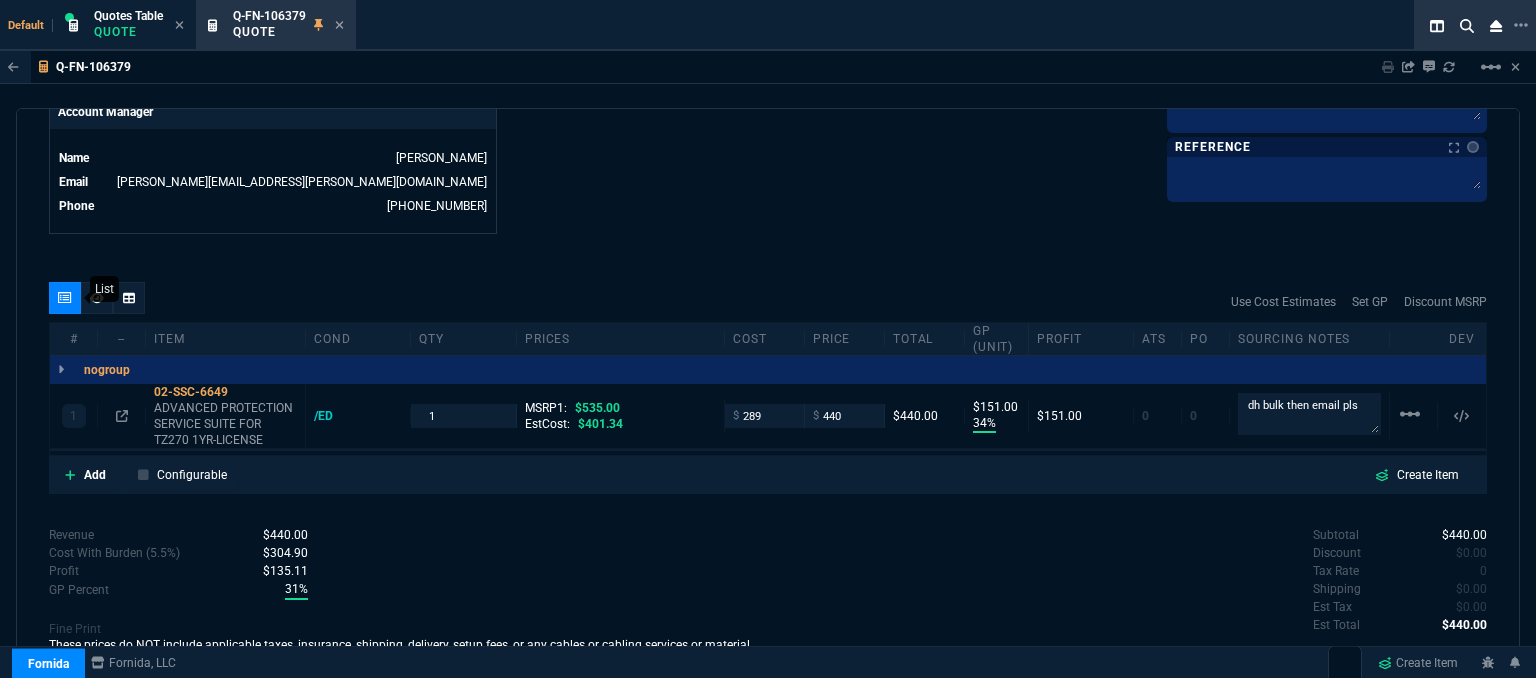 type on "34" 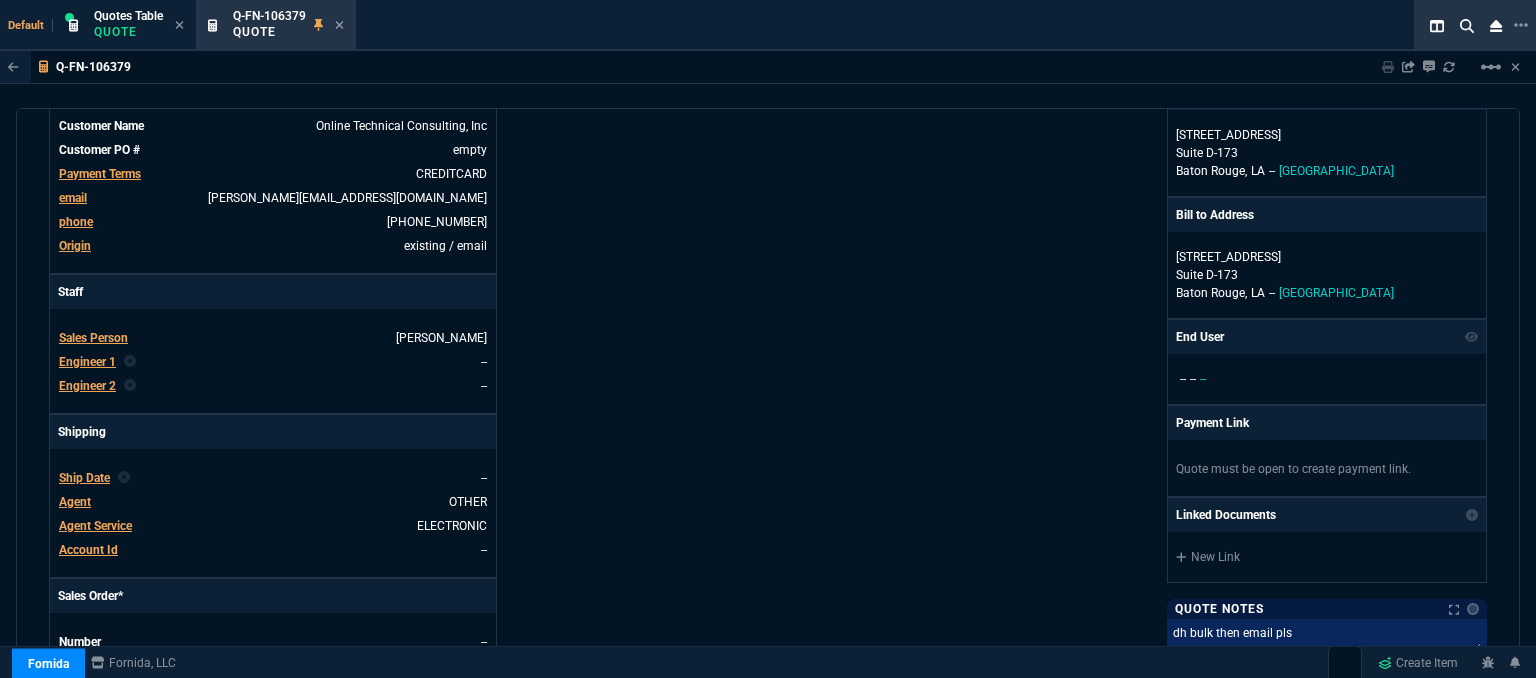 scroll, scrollTop: 297, scrollLeft: 0, axis: vertical 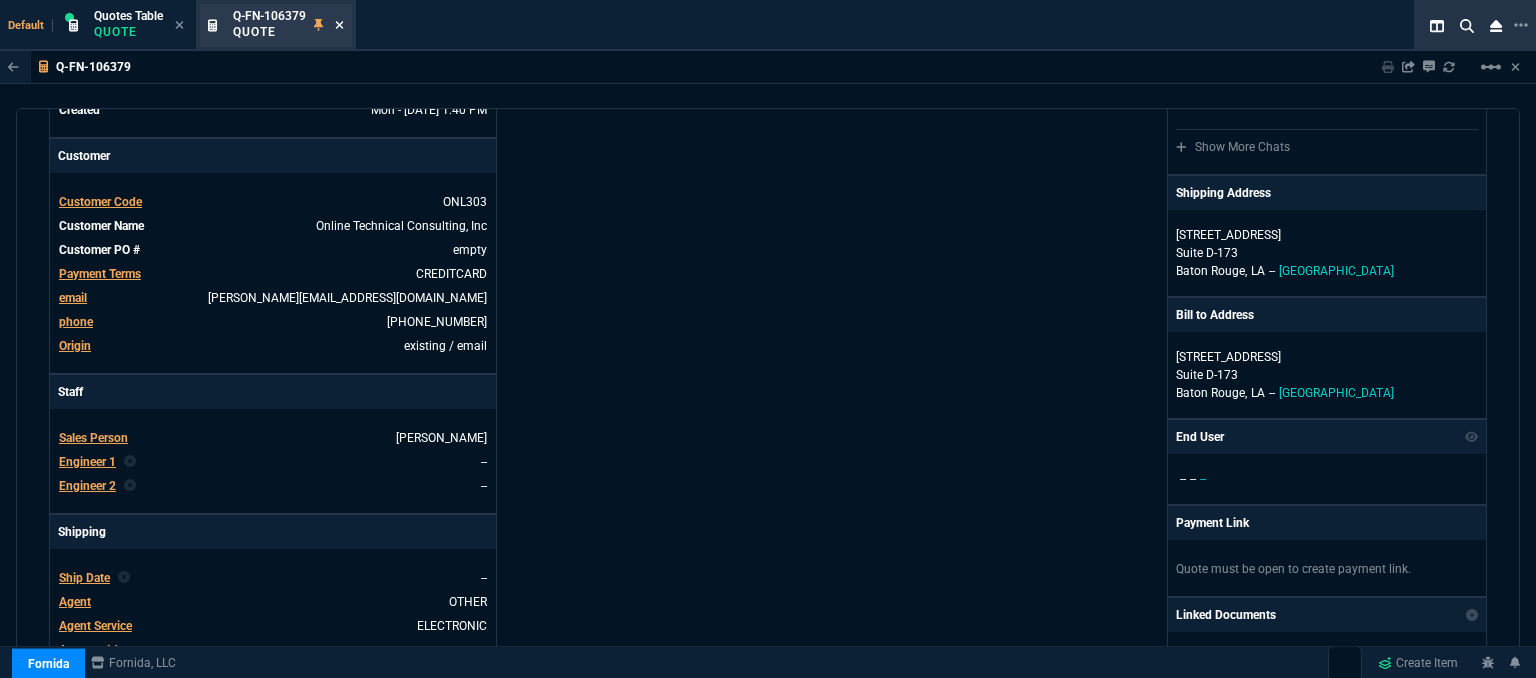 click 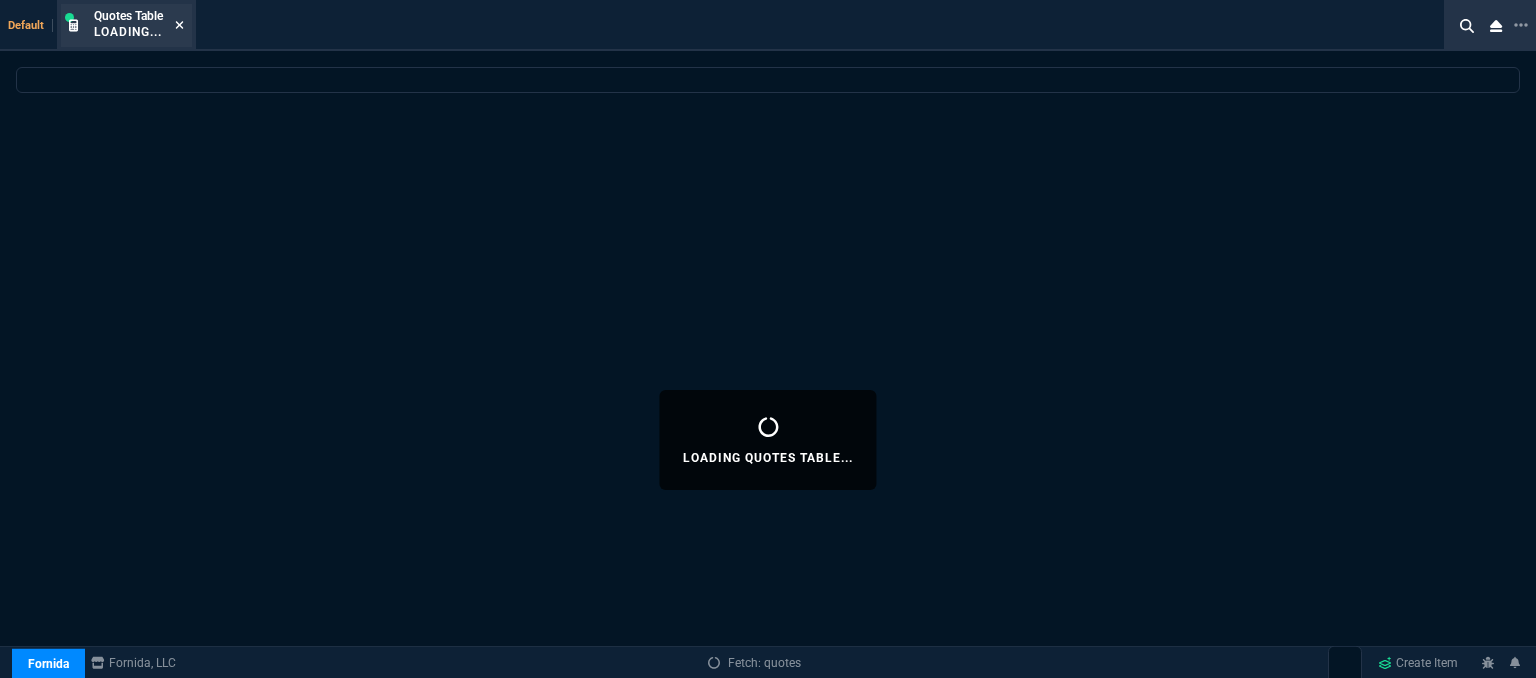 click at bounding box center (179, 26) 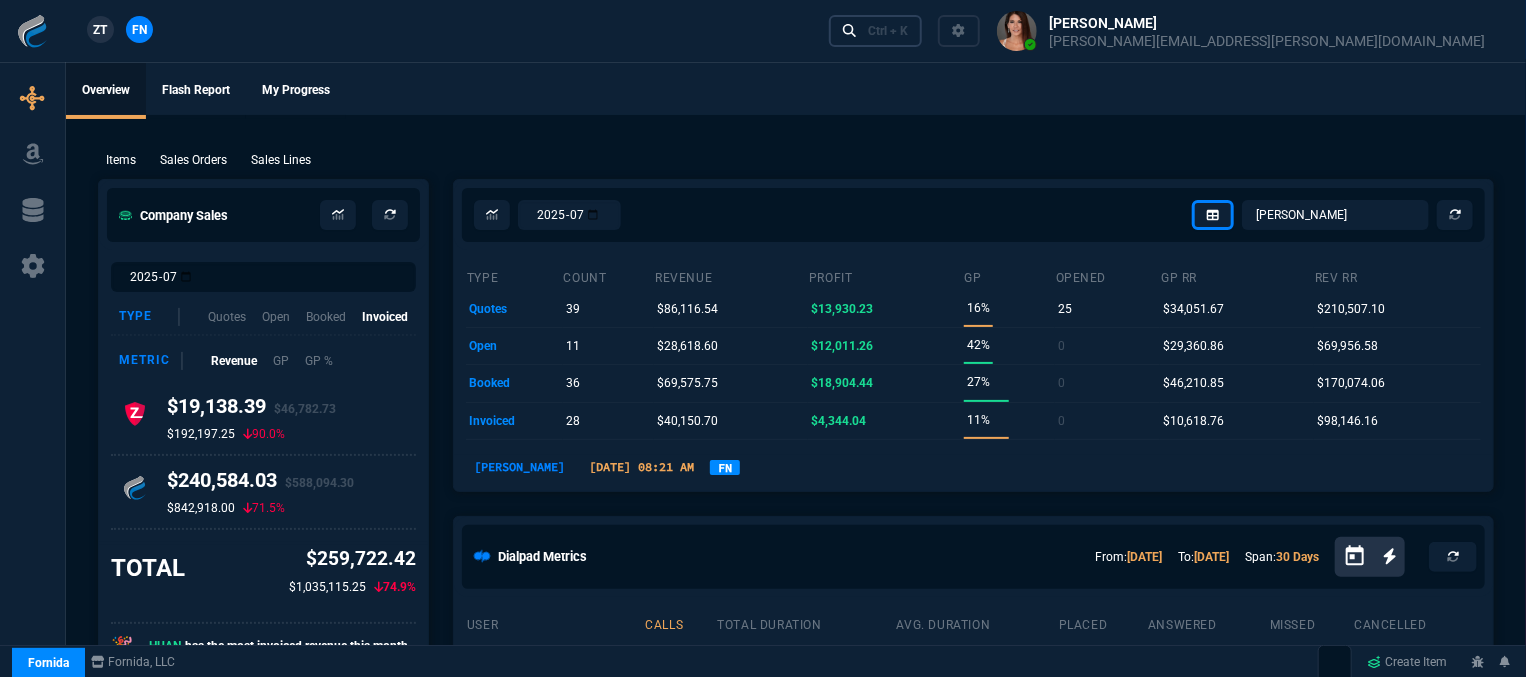 click on "Ctrl + K" at bounding box center [888, 31] 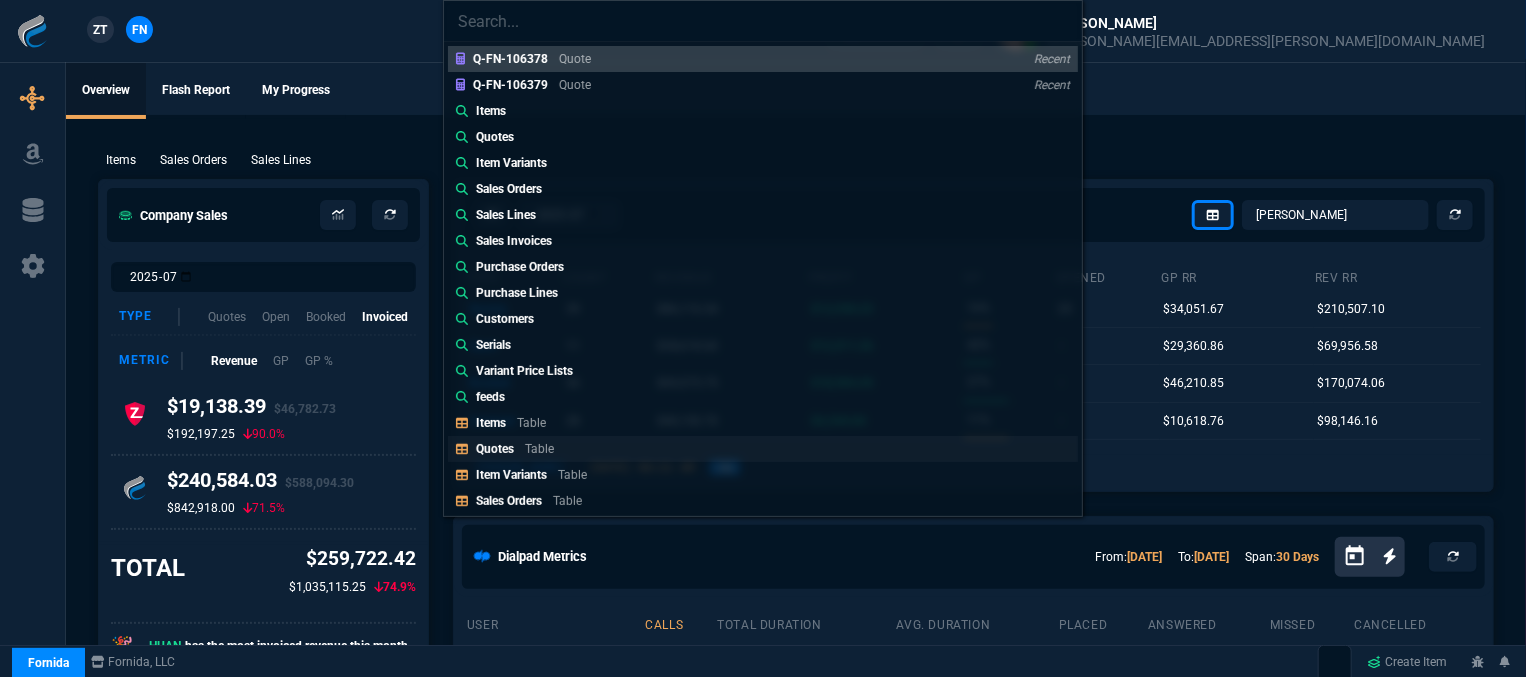 click on "Table" at bounding box center [539, 449] 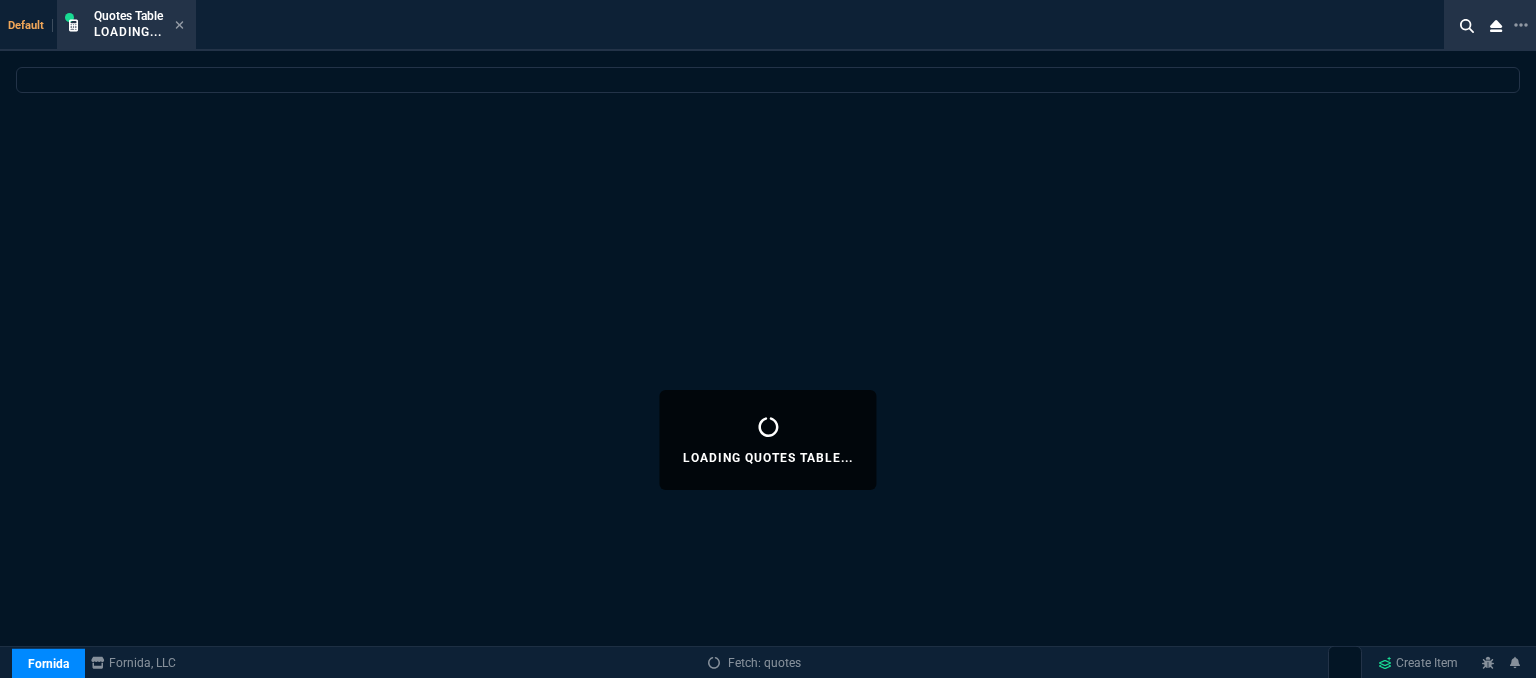 select 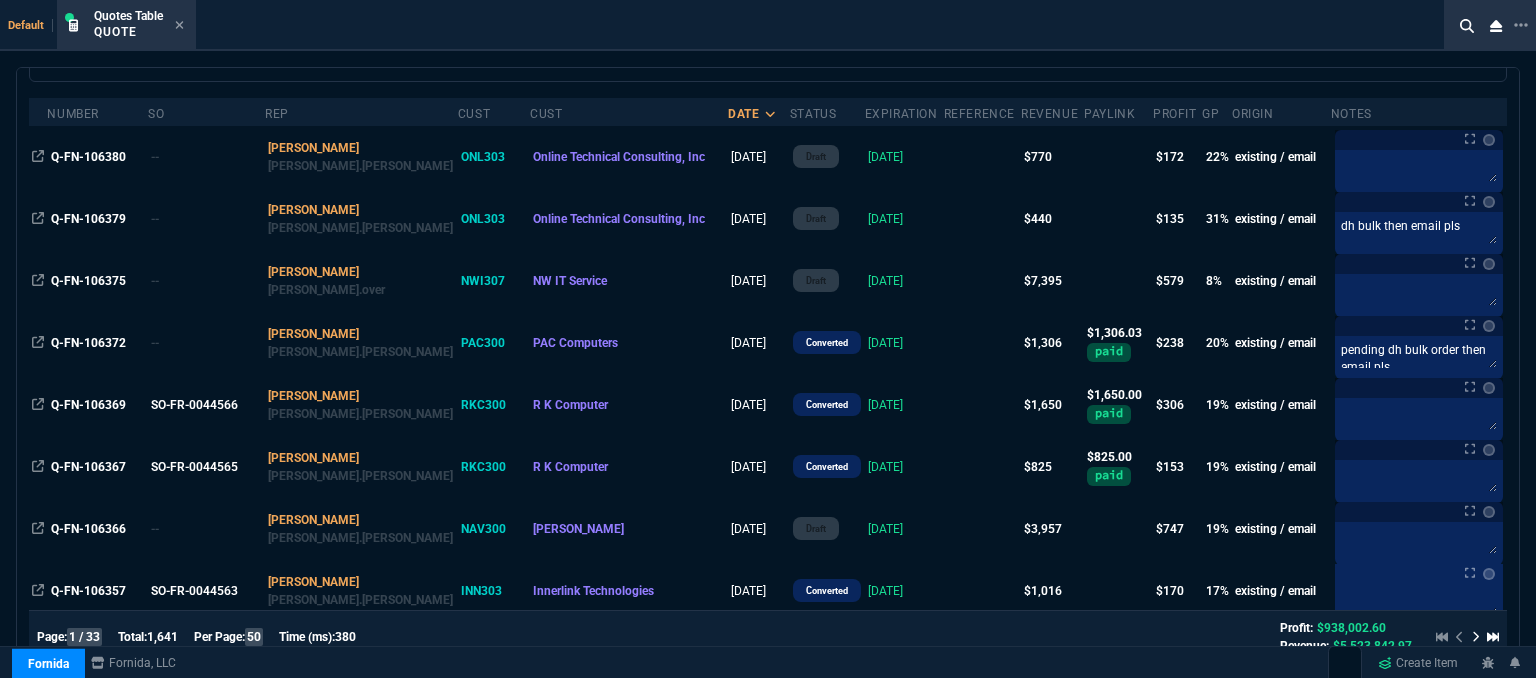 scroll, scrollTop: 0, scrollLeft: 0, axis: both 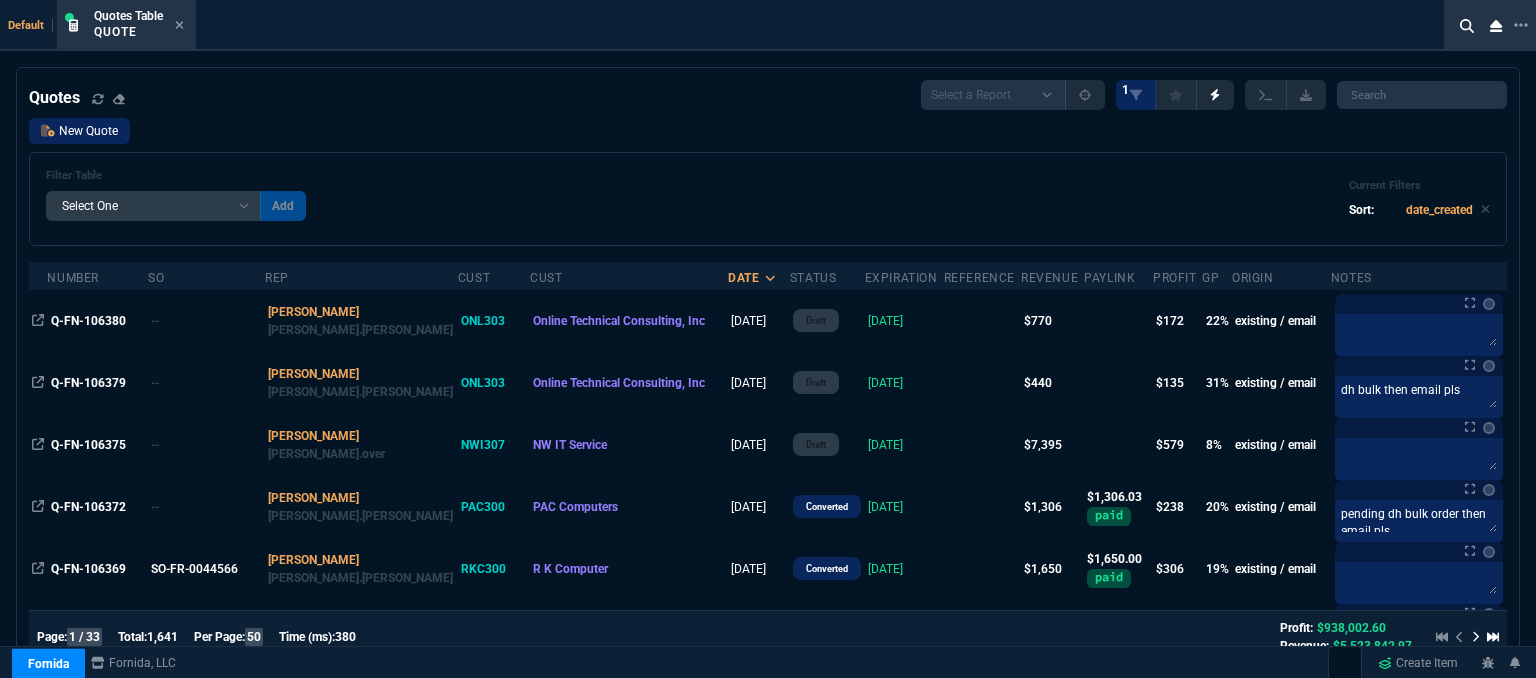 click on "New Quote" at bounding box center [79, 131] 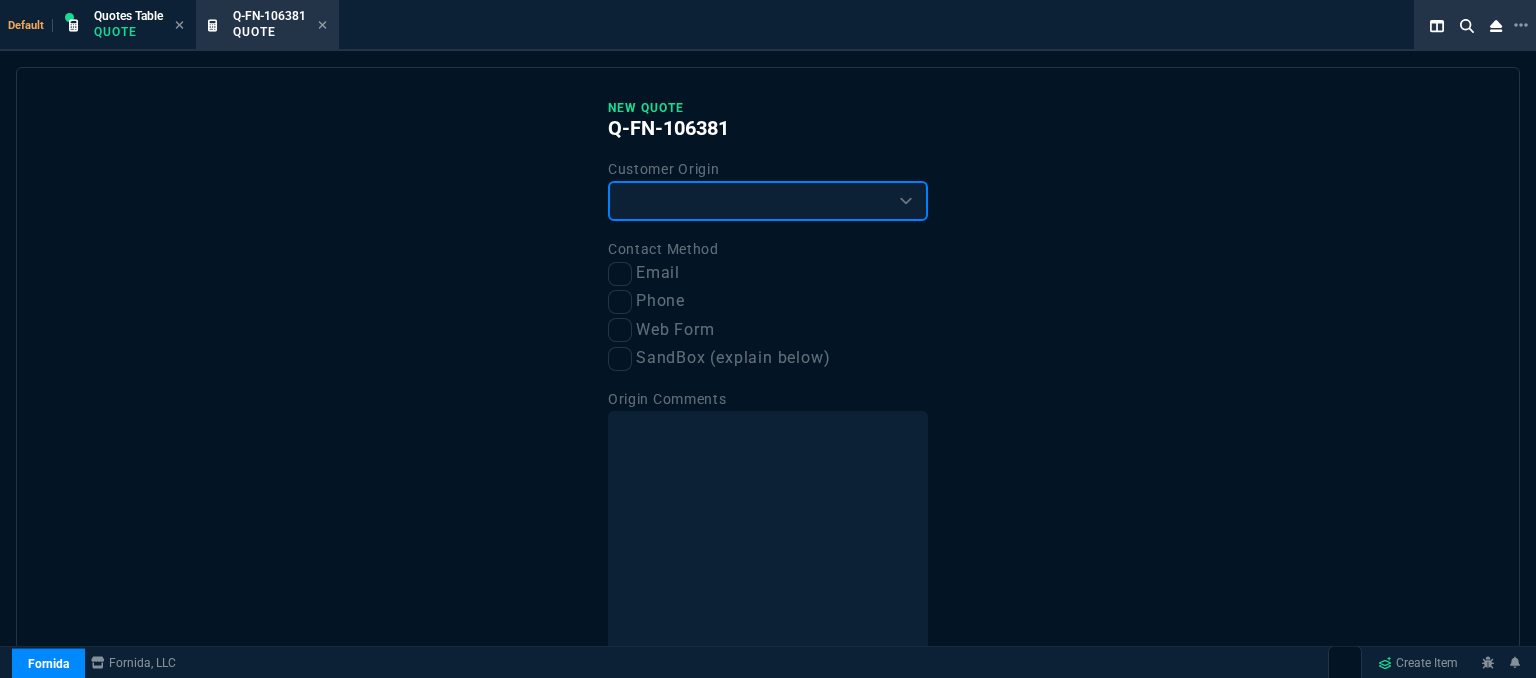 click on "Existing Customer Amazon Lead (first order) Website Lead (first order) Called (first order) Referral (first order) SandBox (explain below)" at bounding box center (768, 201) 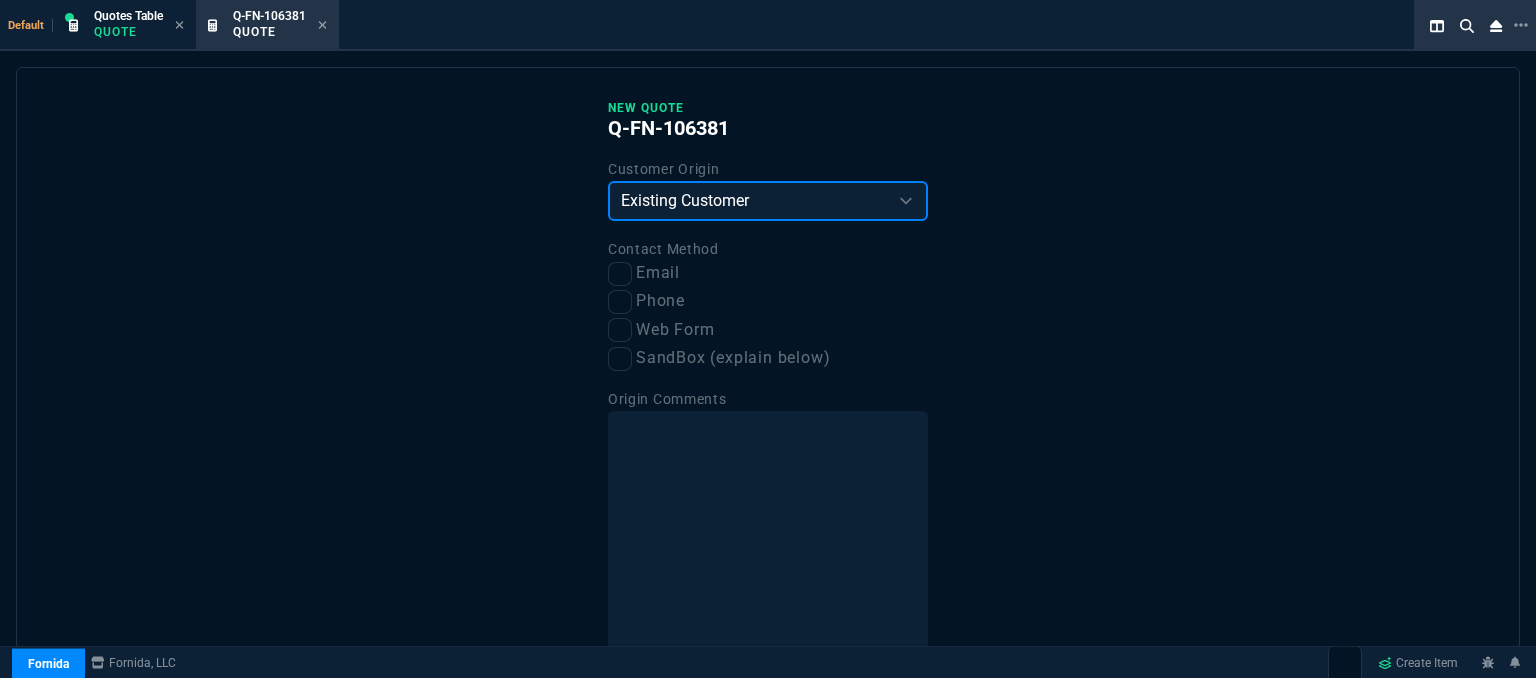click on "Existing Customer Amazon Lead (first order) Website Lead (first order) Called (first order) Referral (first order) SandBox (explain below)" at bounding box center [768, 201] 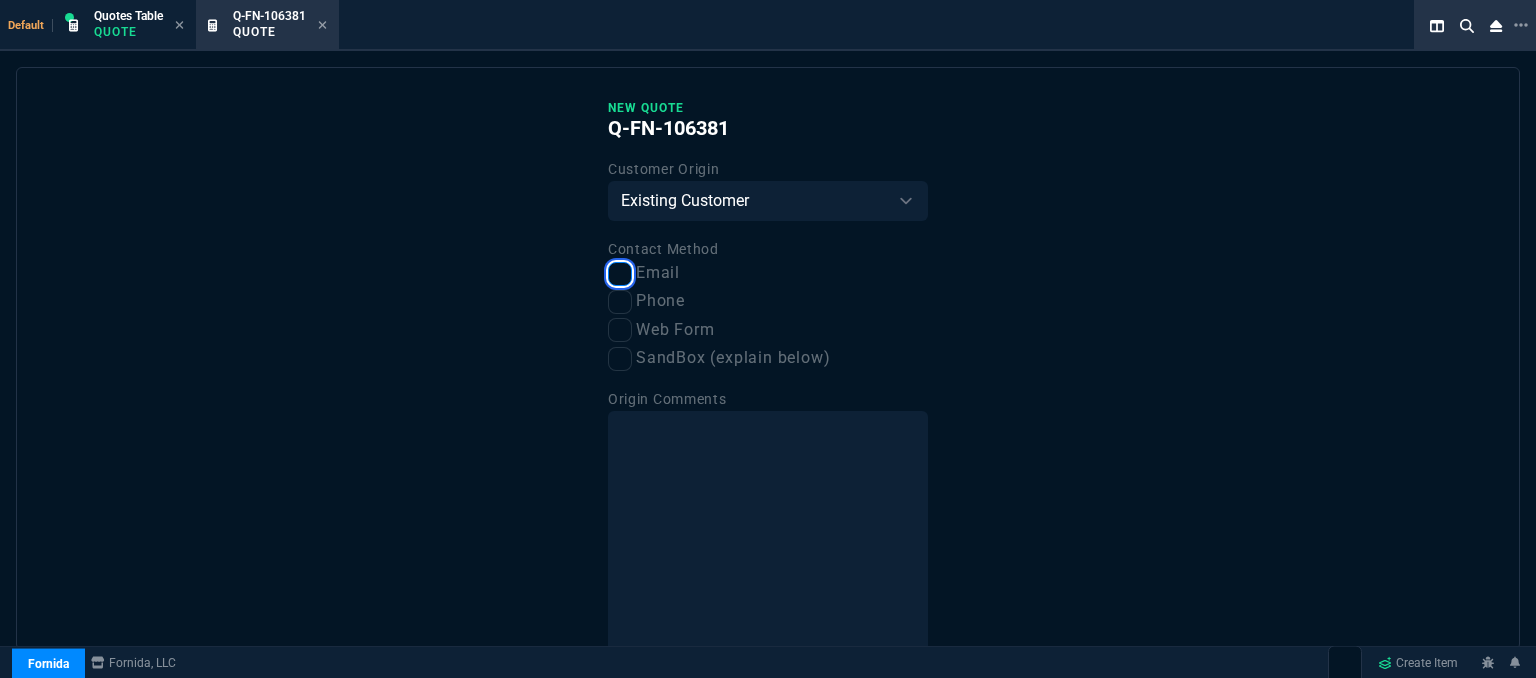 click on "Email" at bounding box center [620, 274] 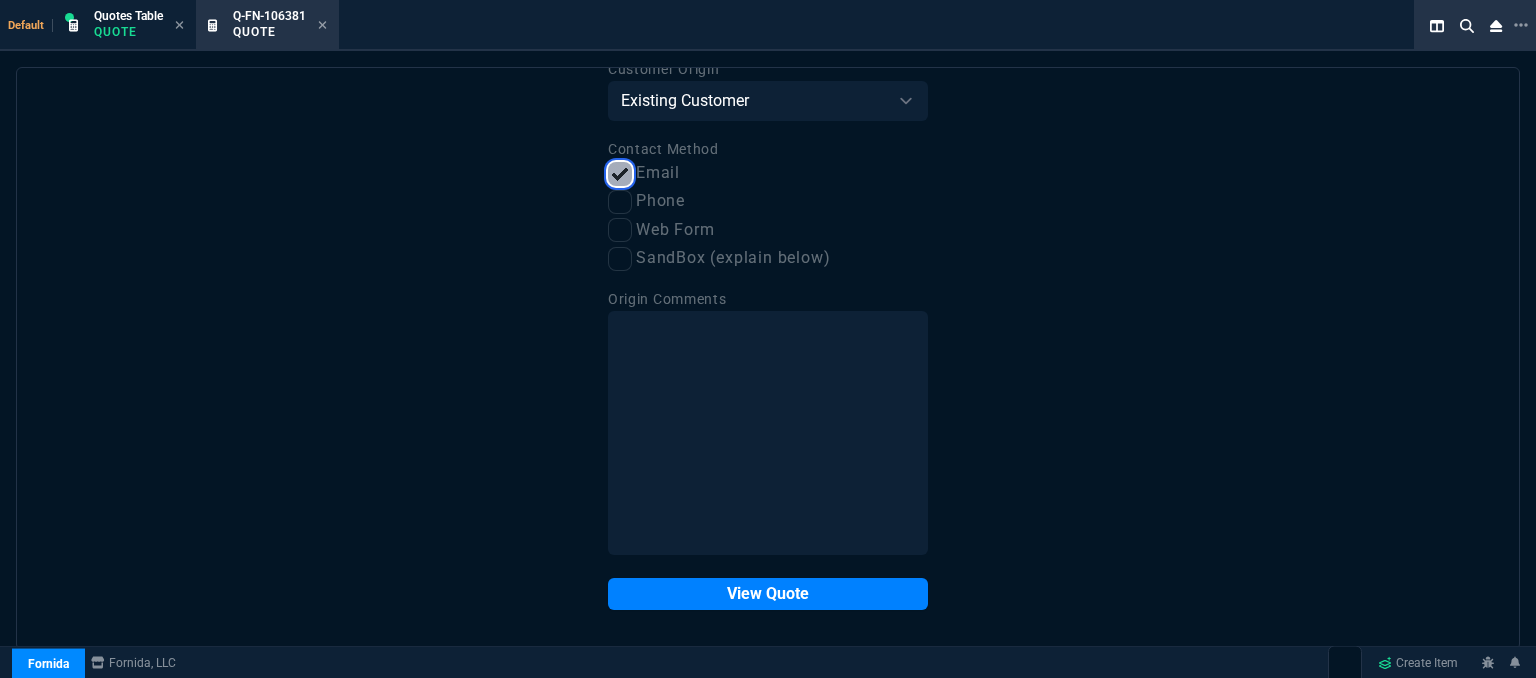 scroll, scrollTop: 101, scrollLeft: 0, axis: vertical 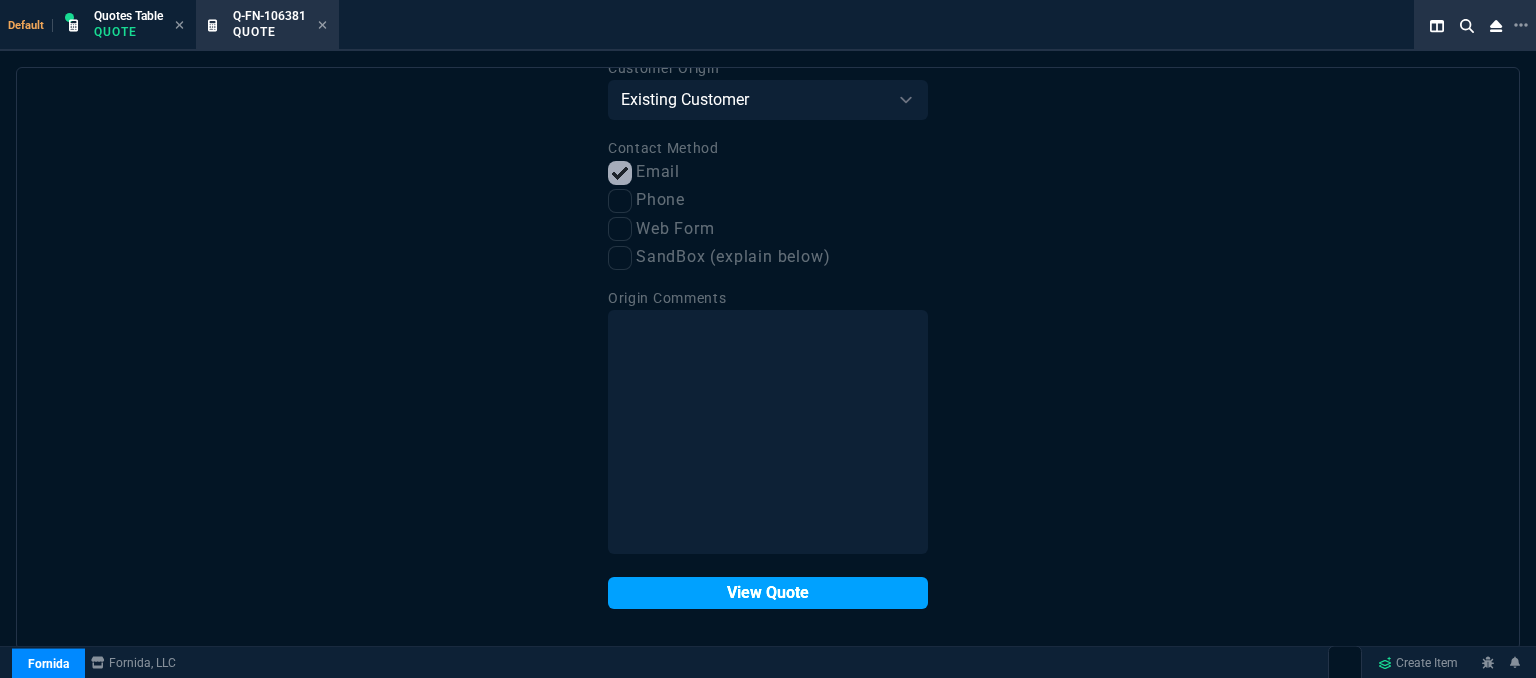 click on "View Quote" at bounding box center [768, 593] 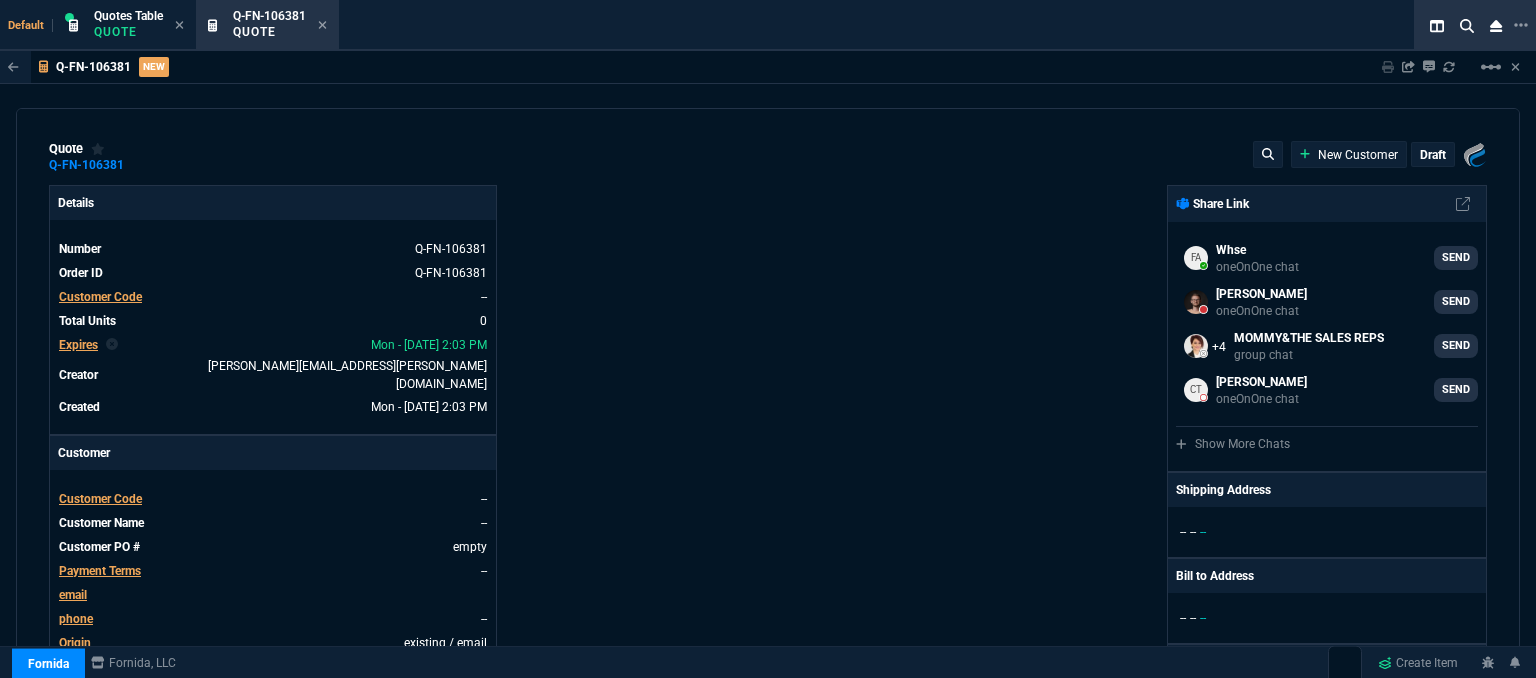 click on "Customer Code" at bounding box center (100, 499) 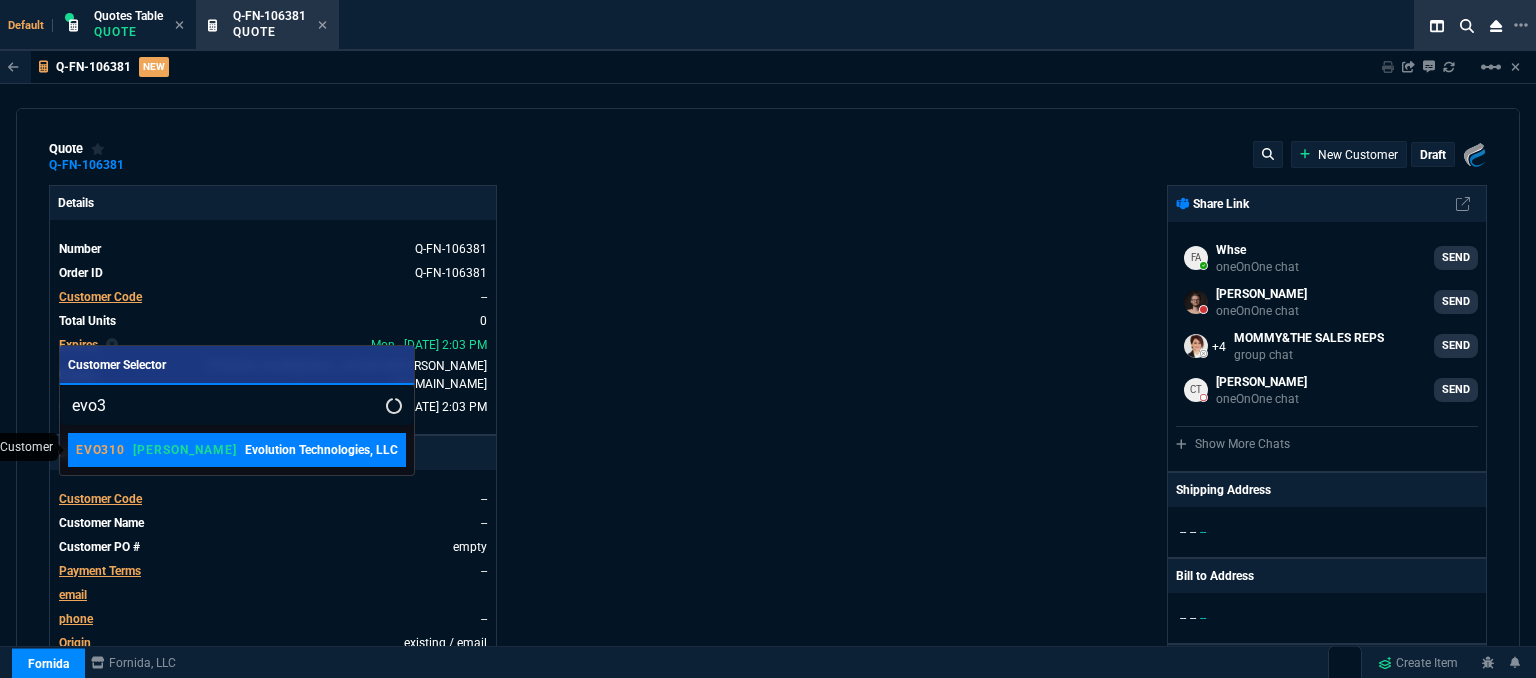 type on "evo3" 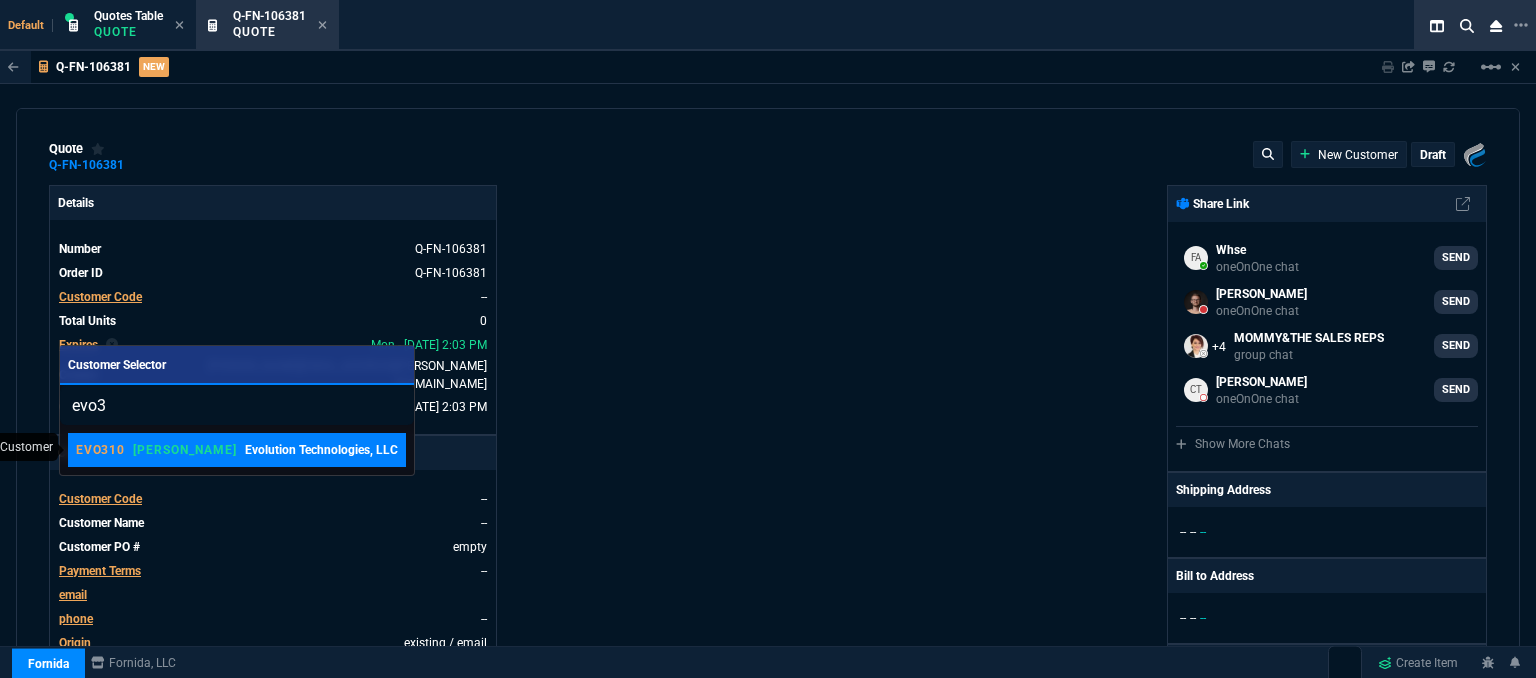 click on "Evolution Technologies, LLC" at bounding box center (321, 450) 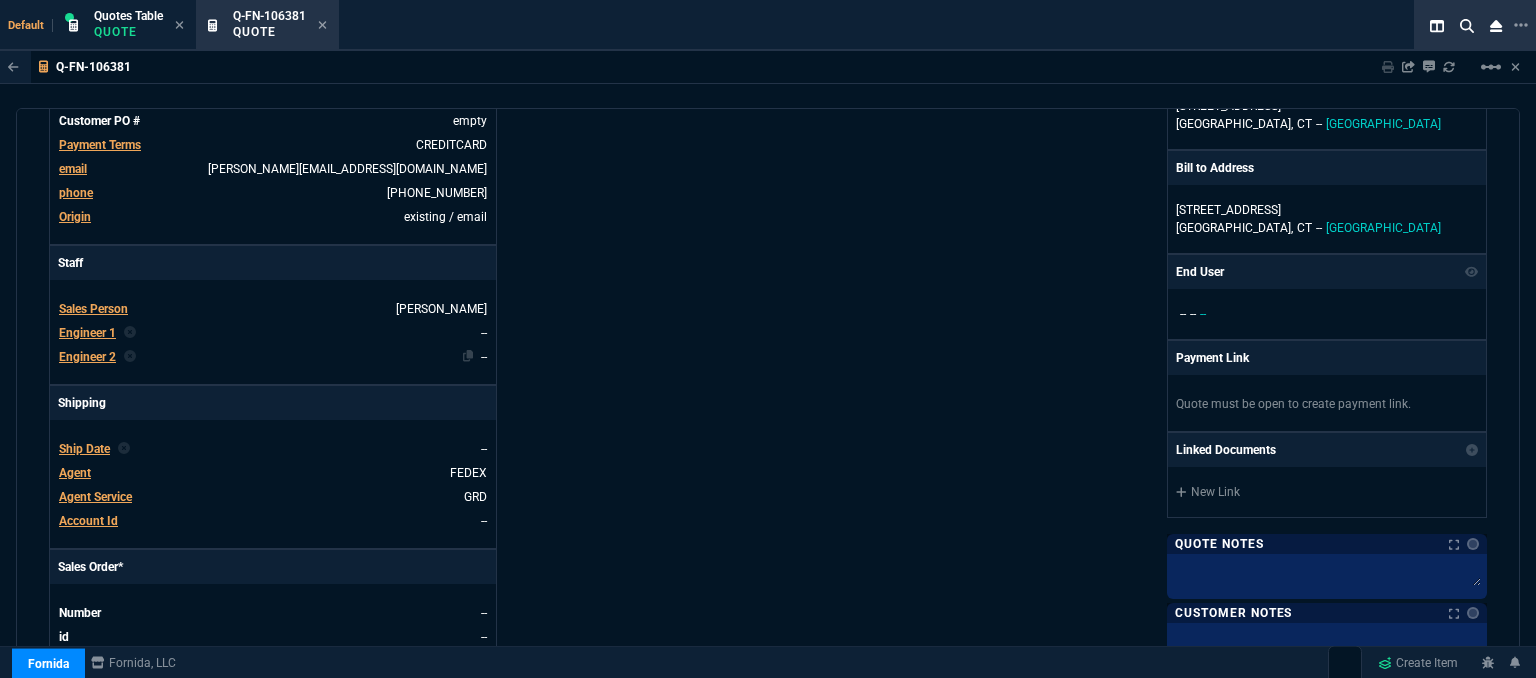 scroll, scrollTop: 500, scrollLeft: 0, axis: vertical 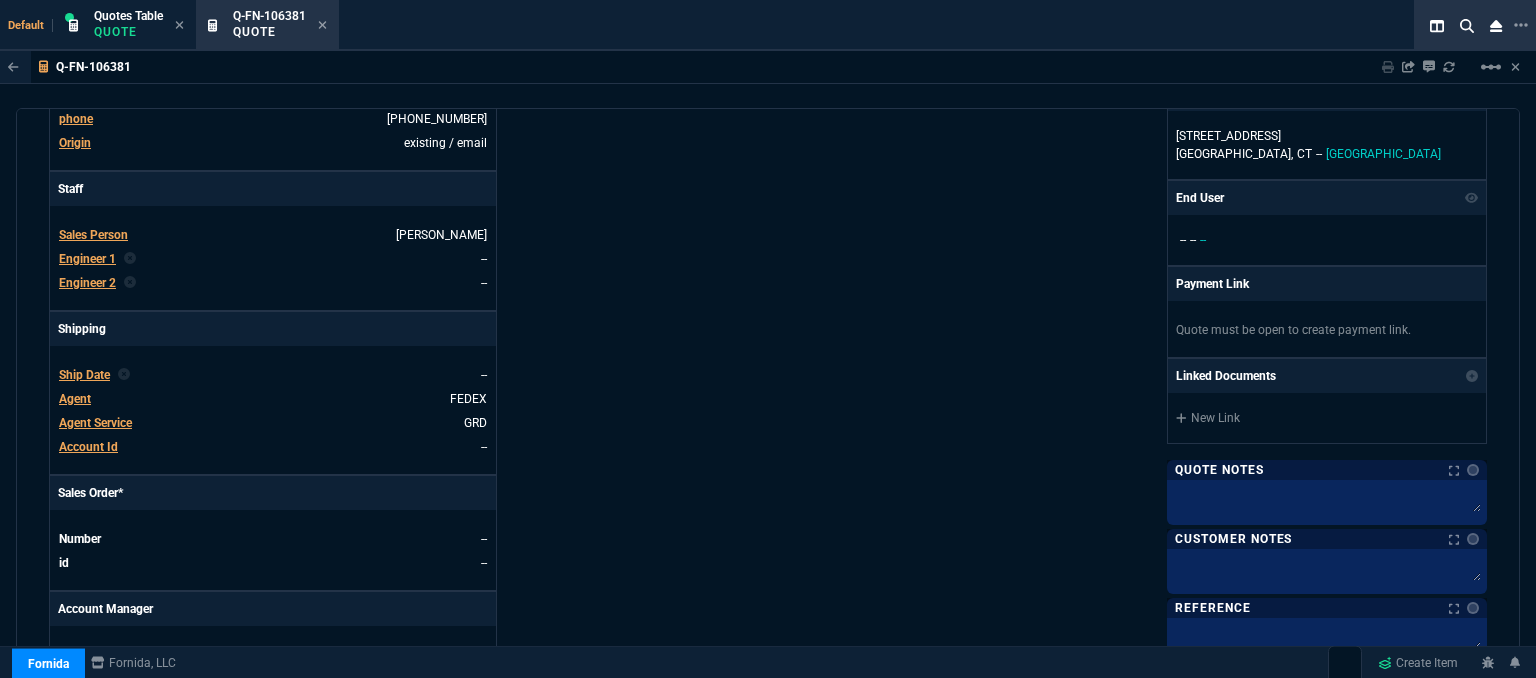 click on "Agent" at bounding box center (75, 399) 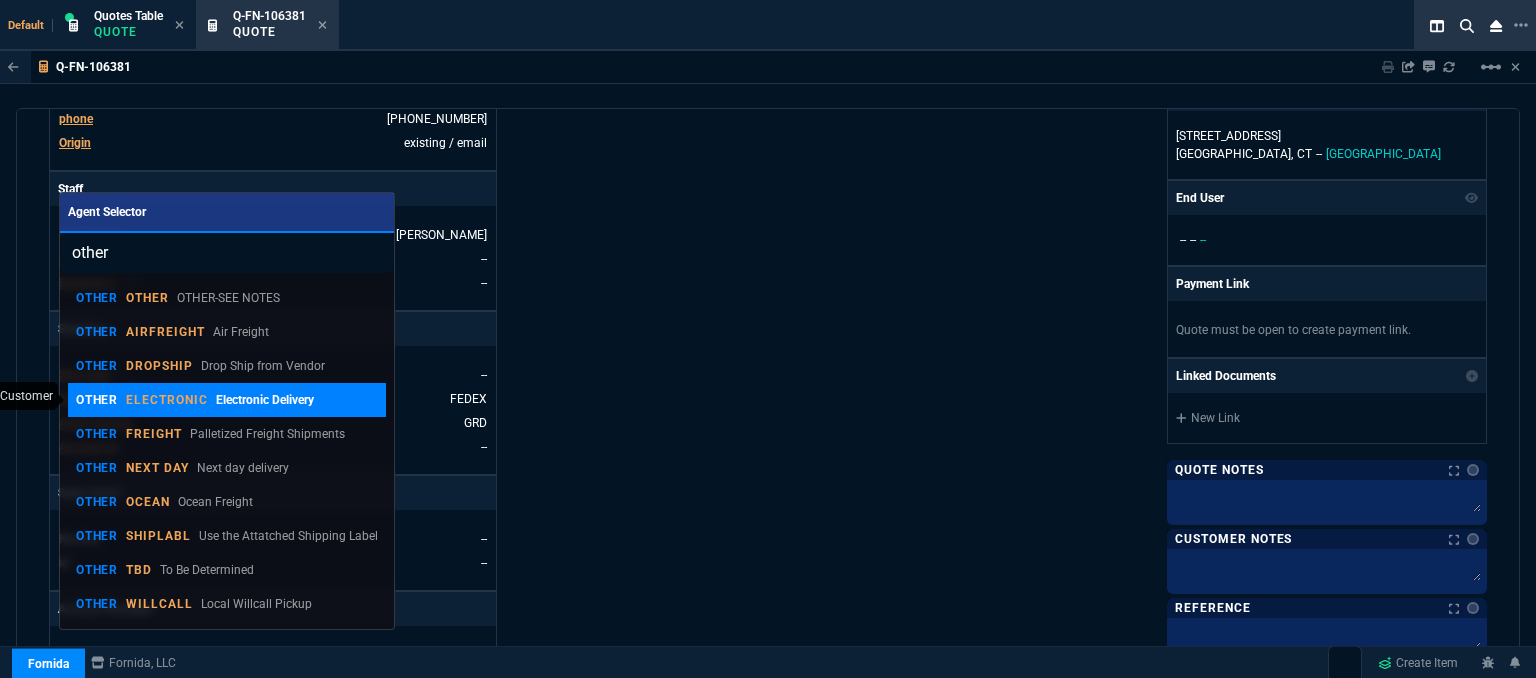 type on "other" 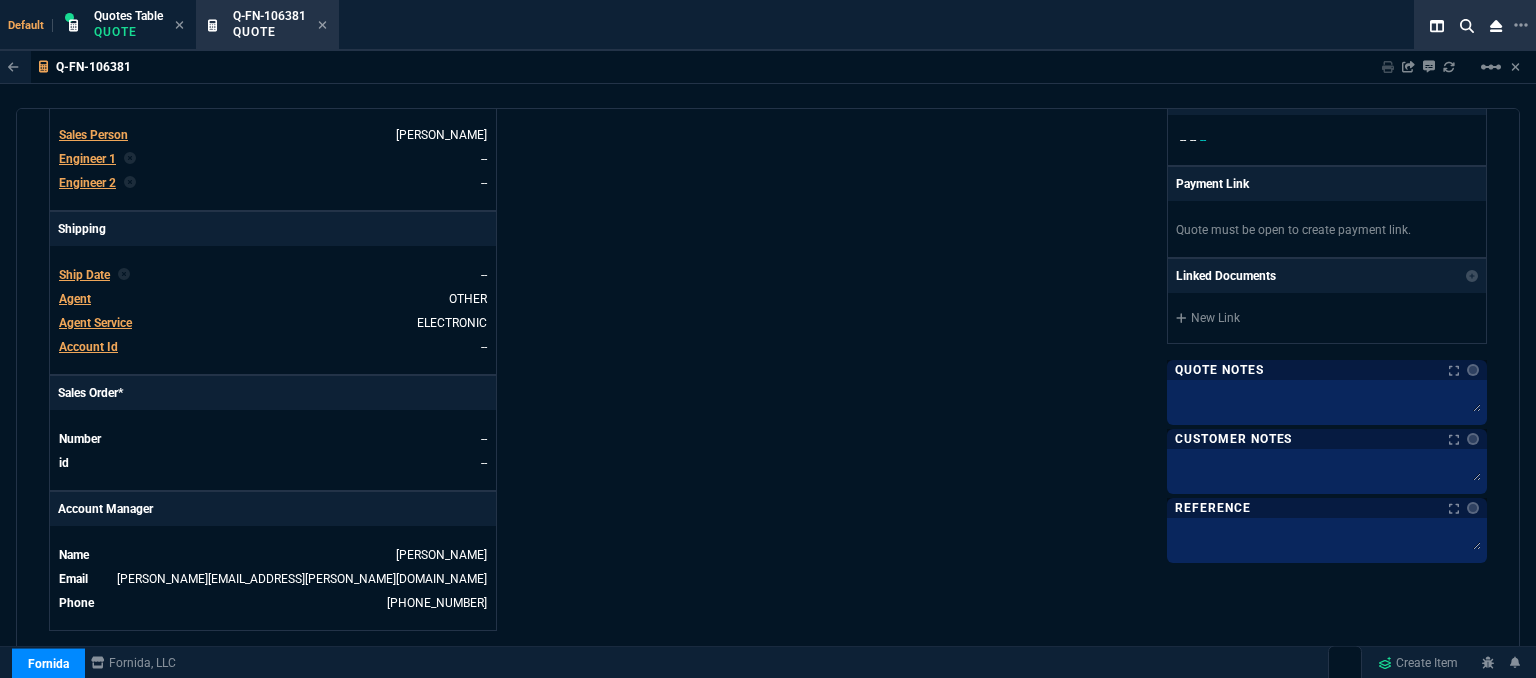 scroll, scrollTop: 958, scrollLeft: 0, axis: vertical 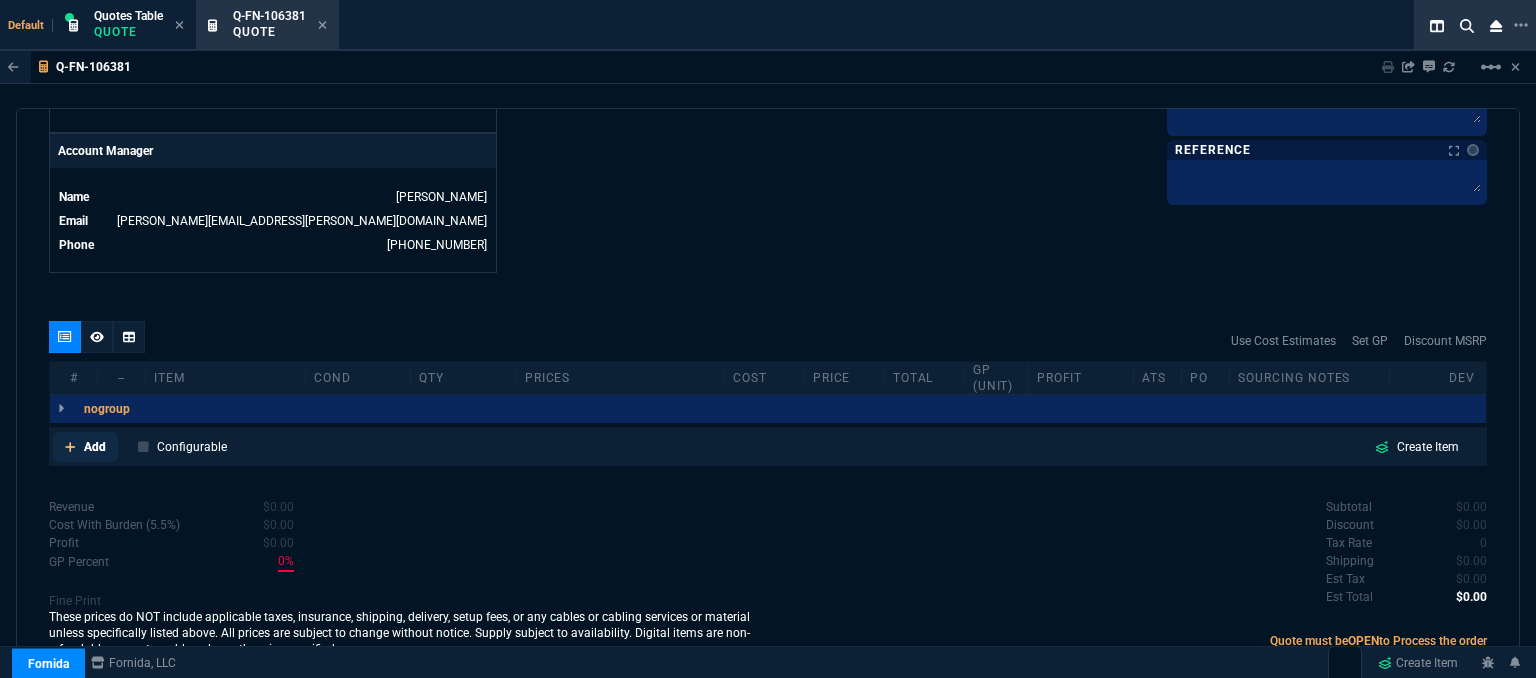 click 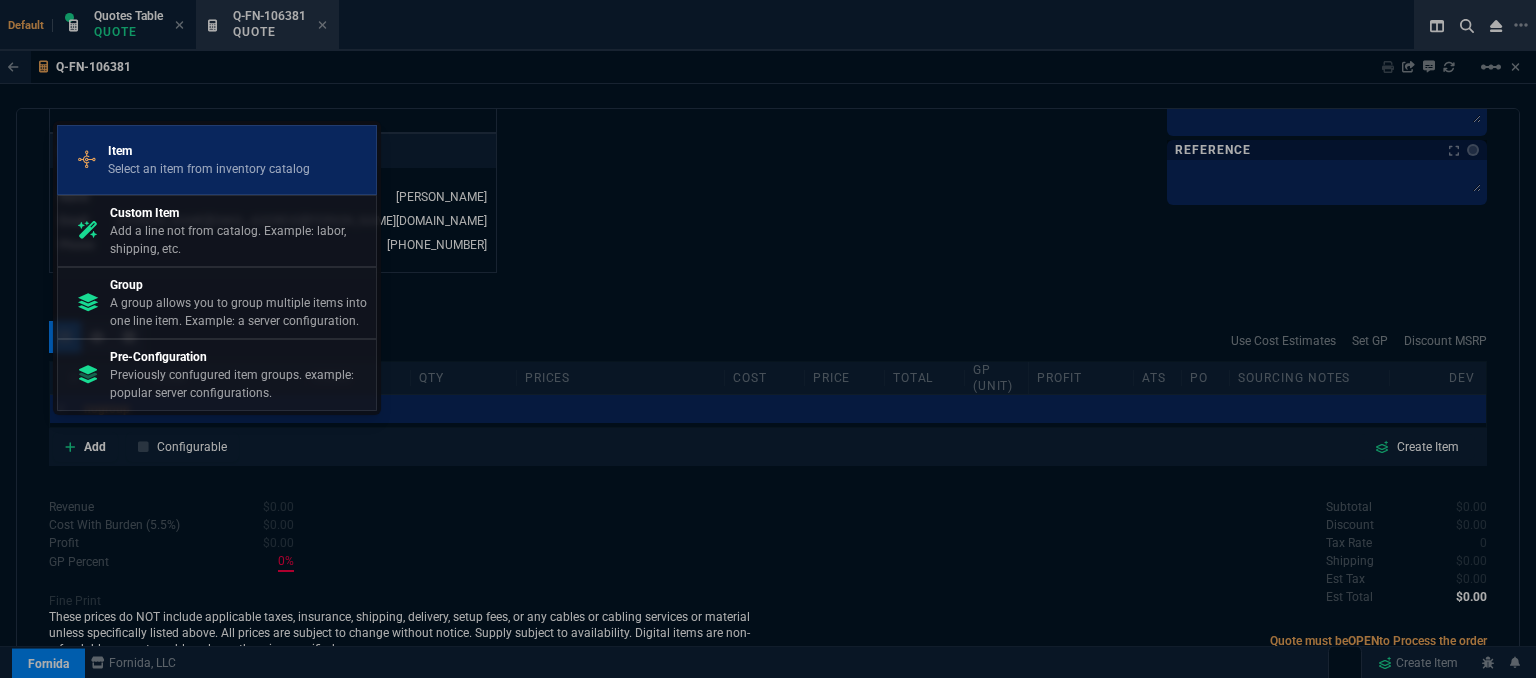 click on "Select an item from inventory catalog" at bounding box center (209, 169) 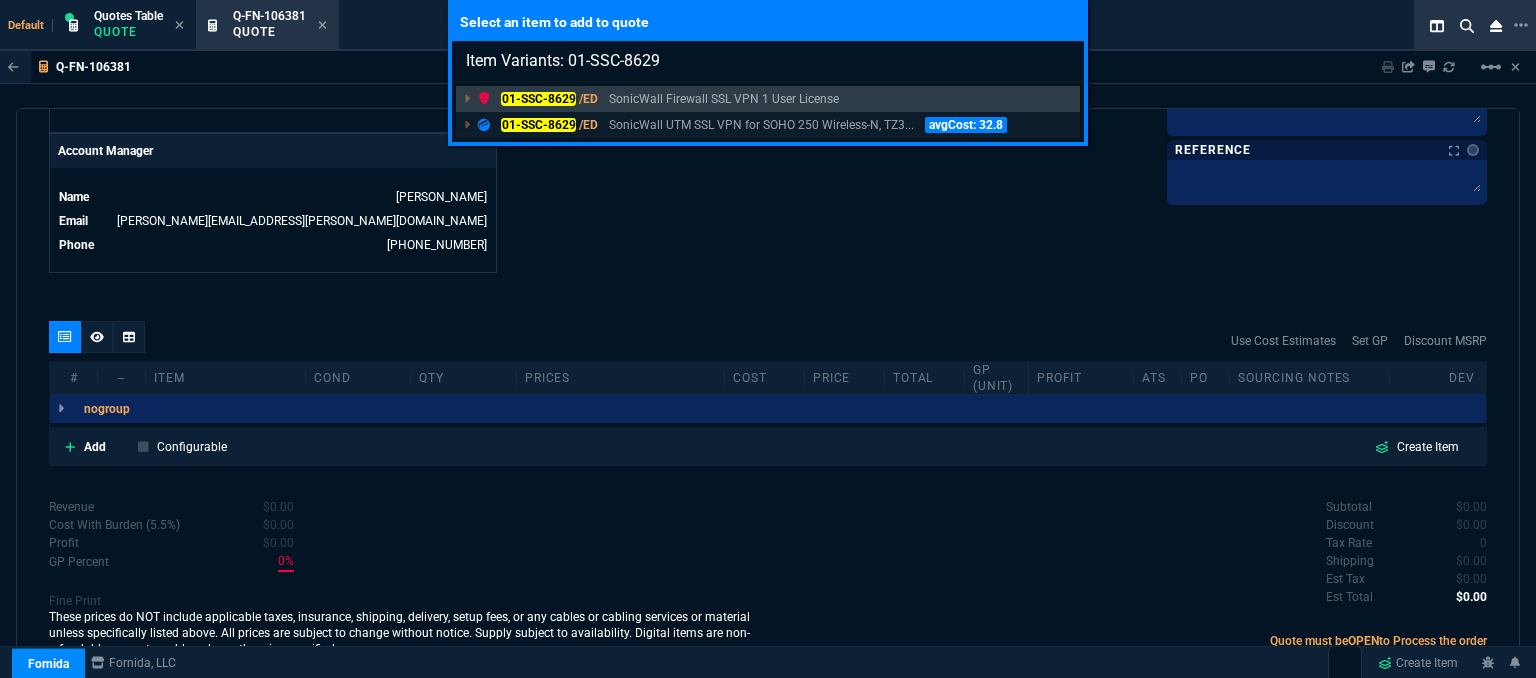 type on "Item Variants: 01-SSC-8629" 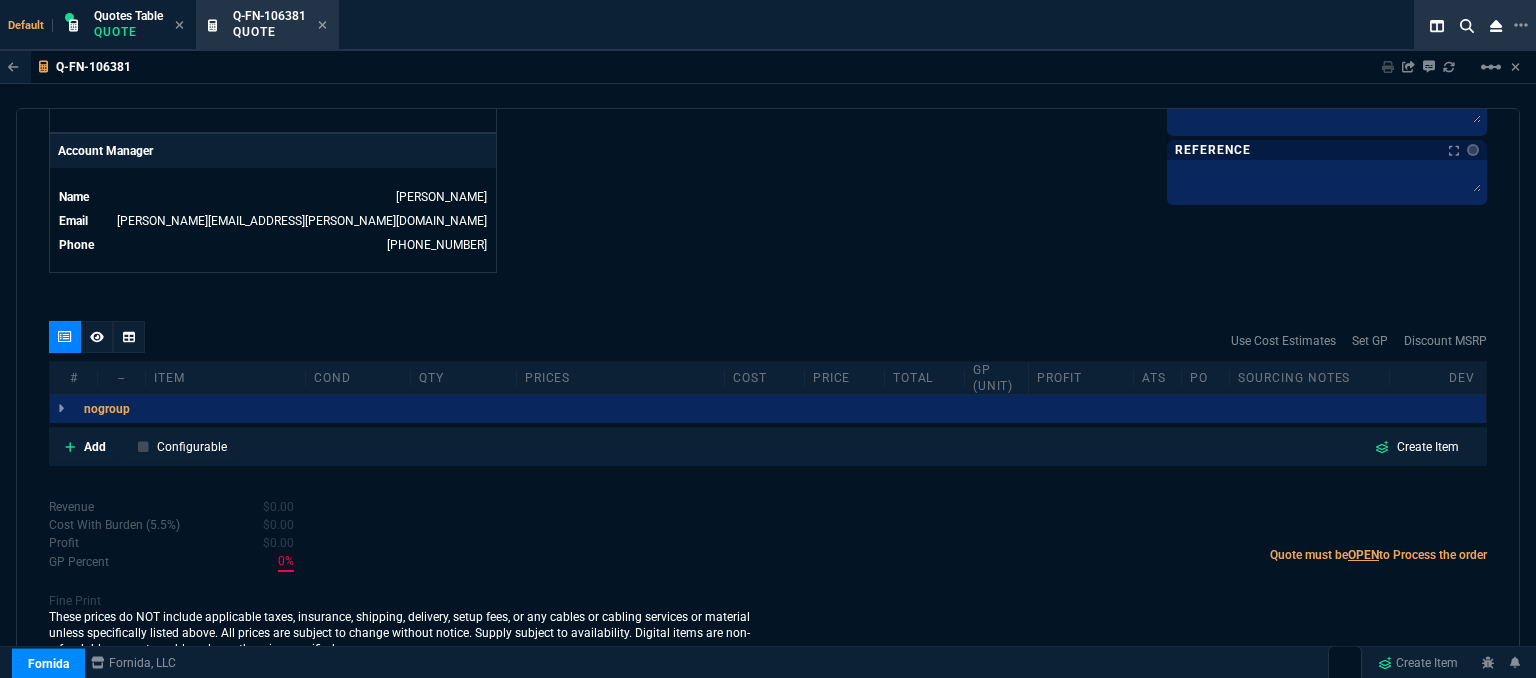 scroll, scrollTop: 954, scrollLeft: 0, axis: vertical 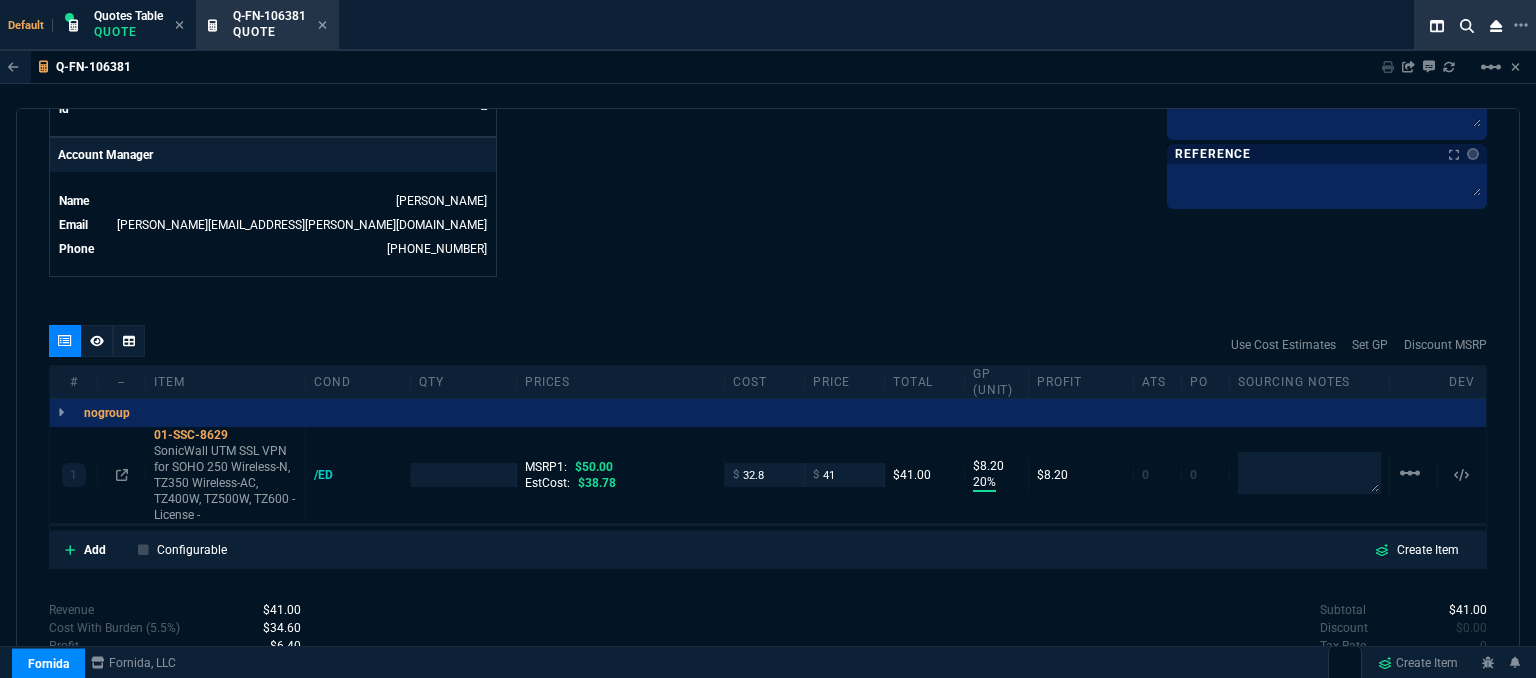 type on "20" 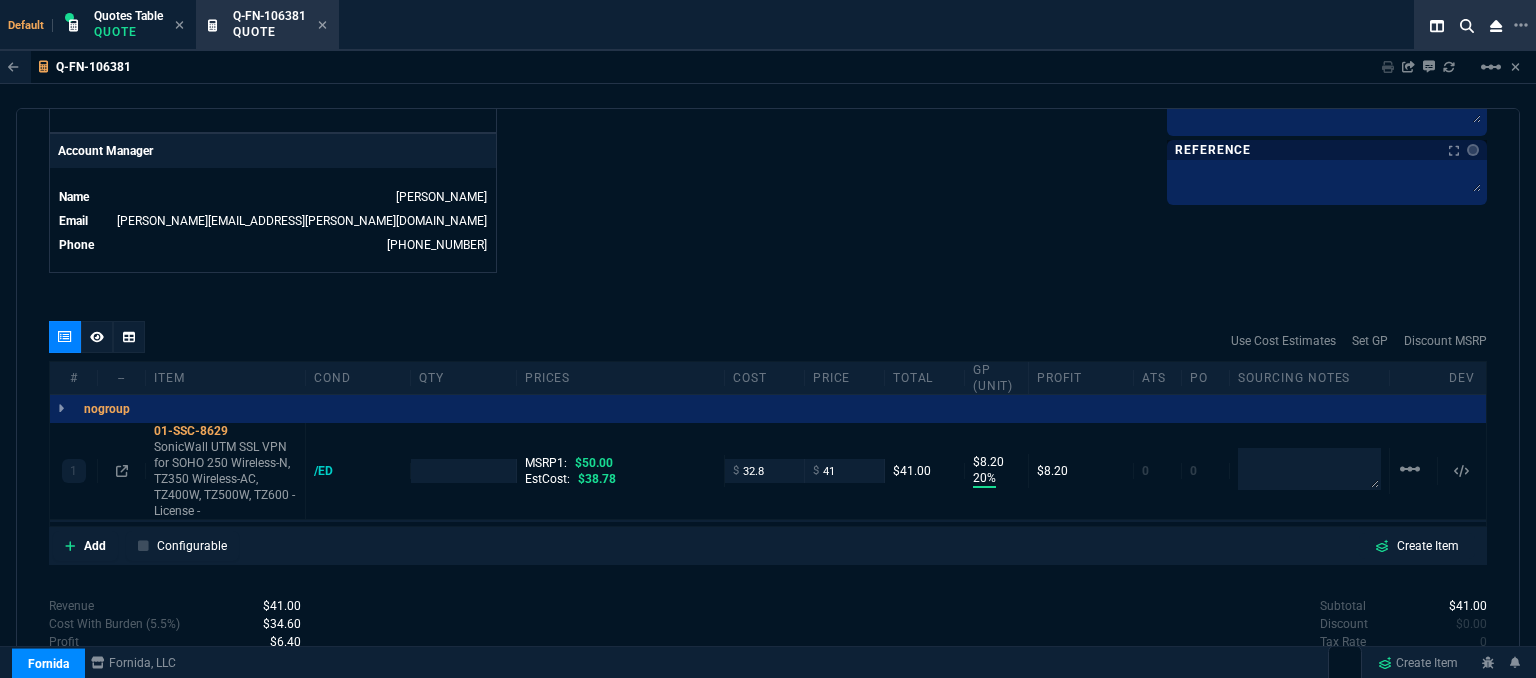 type on "18" 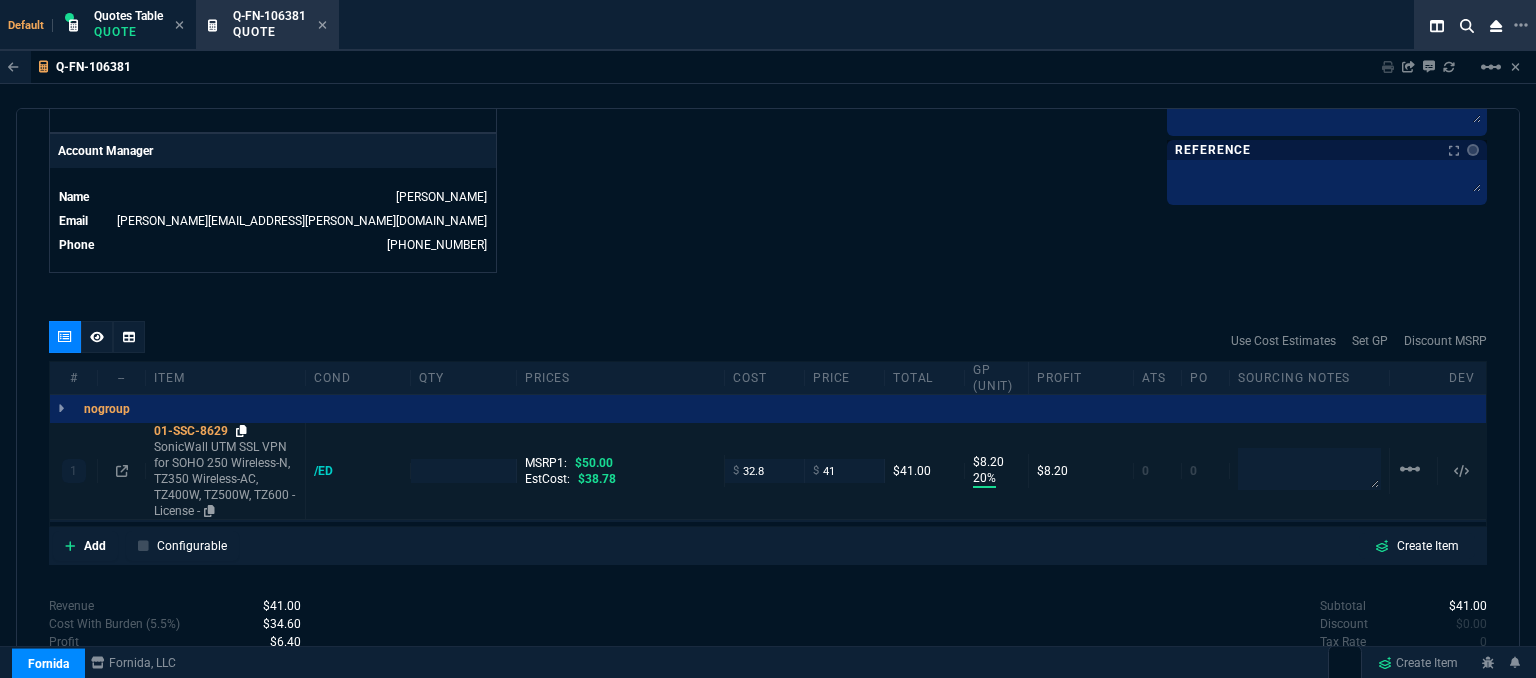 click 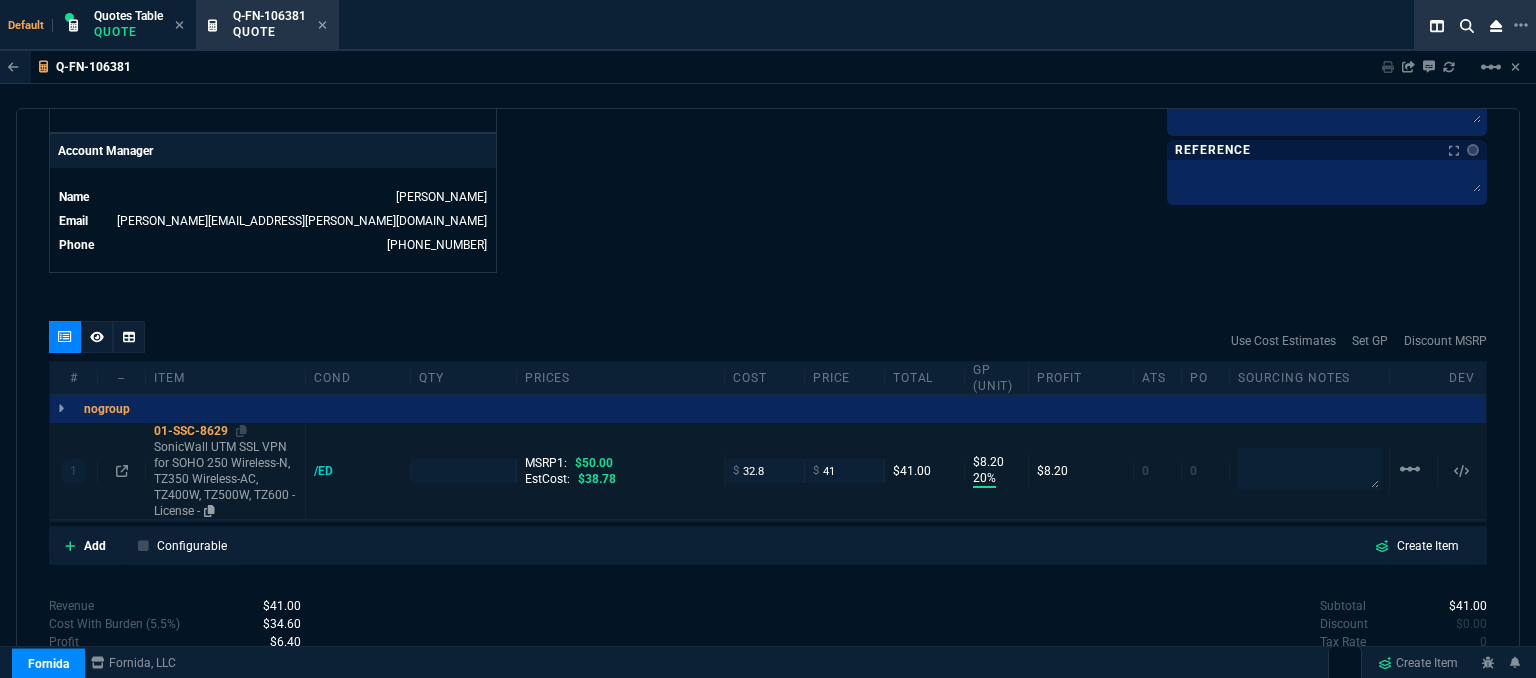 click on "SonicWall UTM SSL VPN for SOHO 250 Wireless-N, TZ350 Wireless-AC, TZ400W, TZ500W, TZ600 - License -" at bounding box center (225, 479) 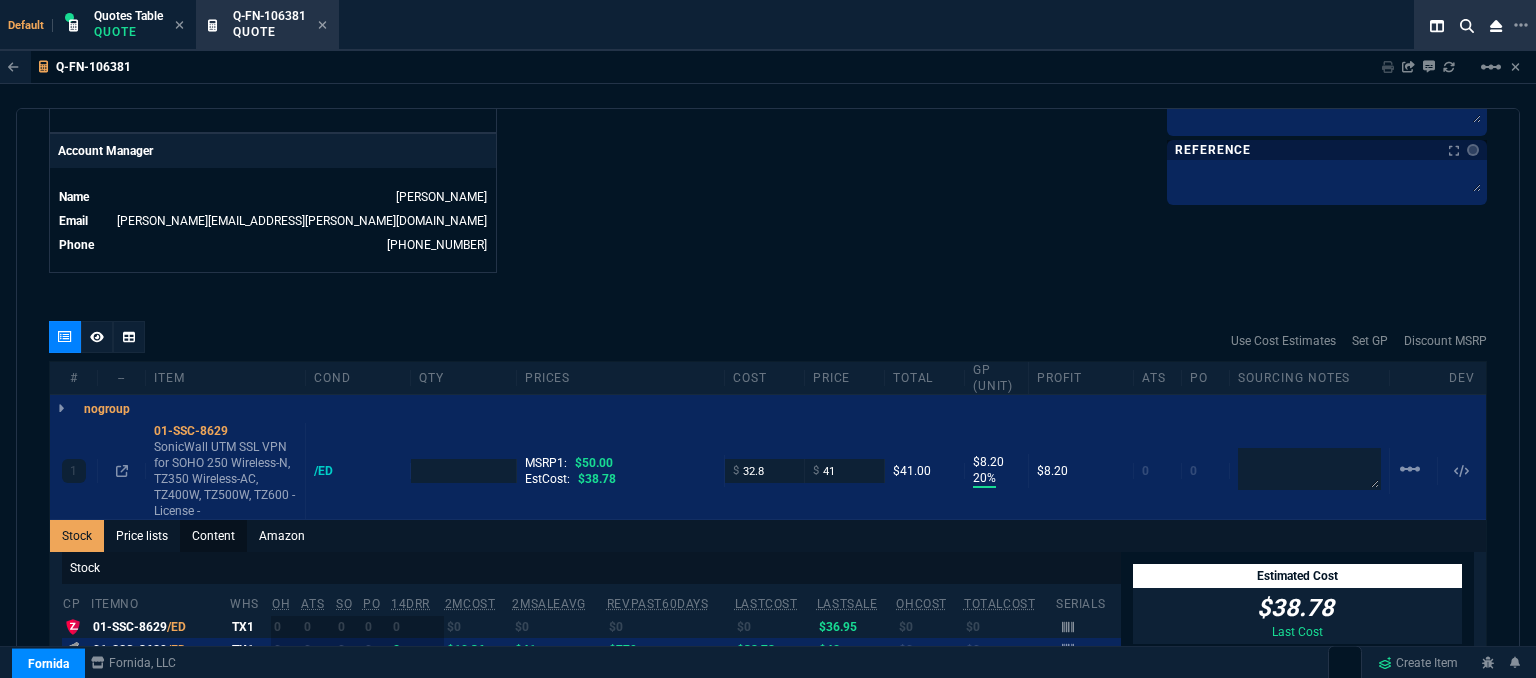 click on "Content" at bounding box center [213, 536] 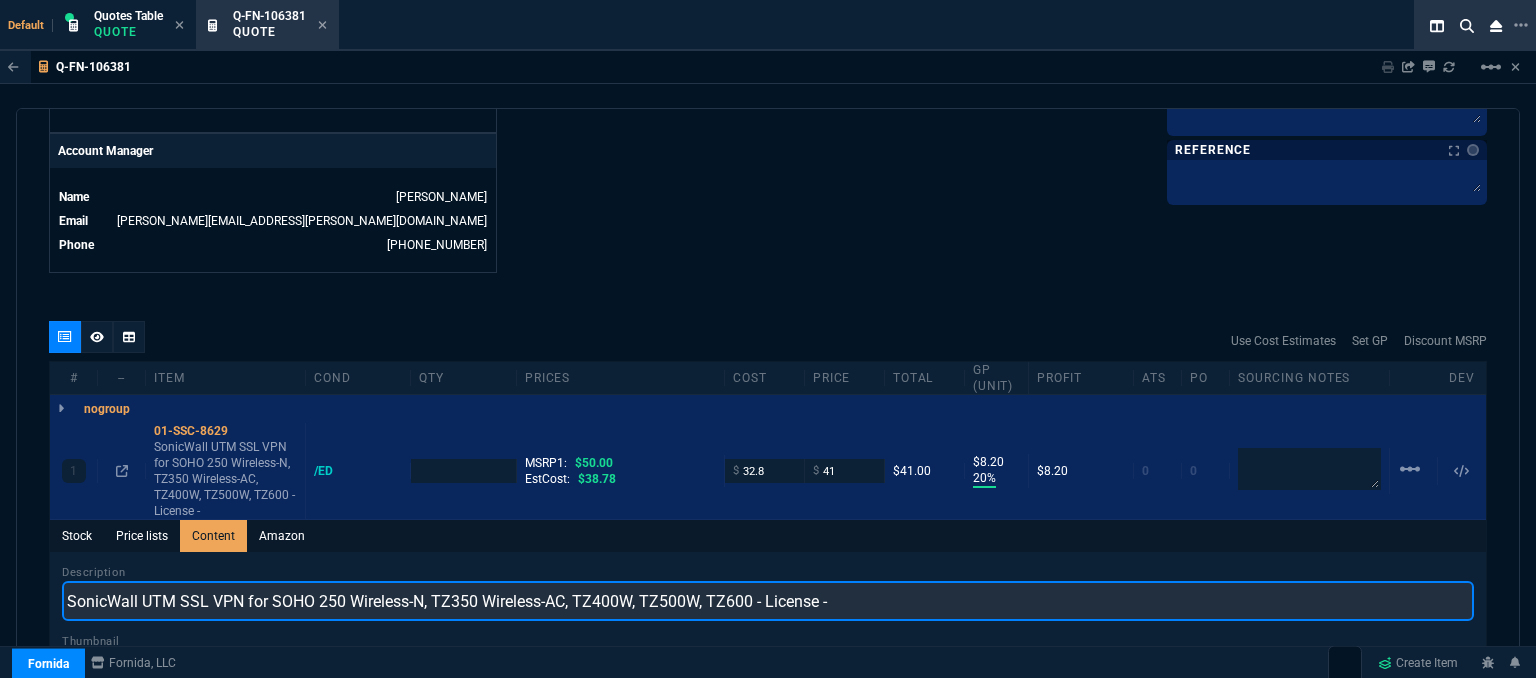 scroll, scrollTop: 0, scrollLeft: 0, axis: both 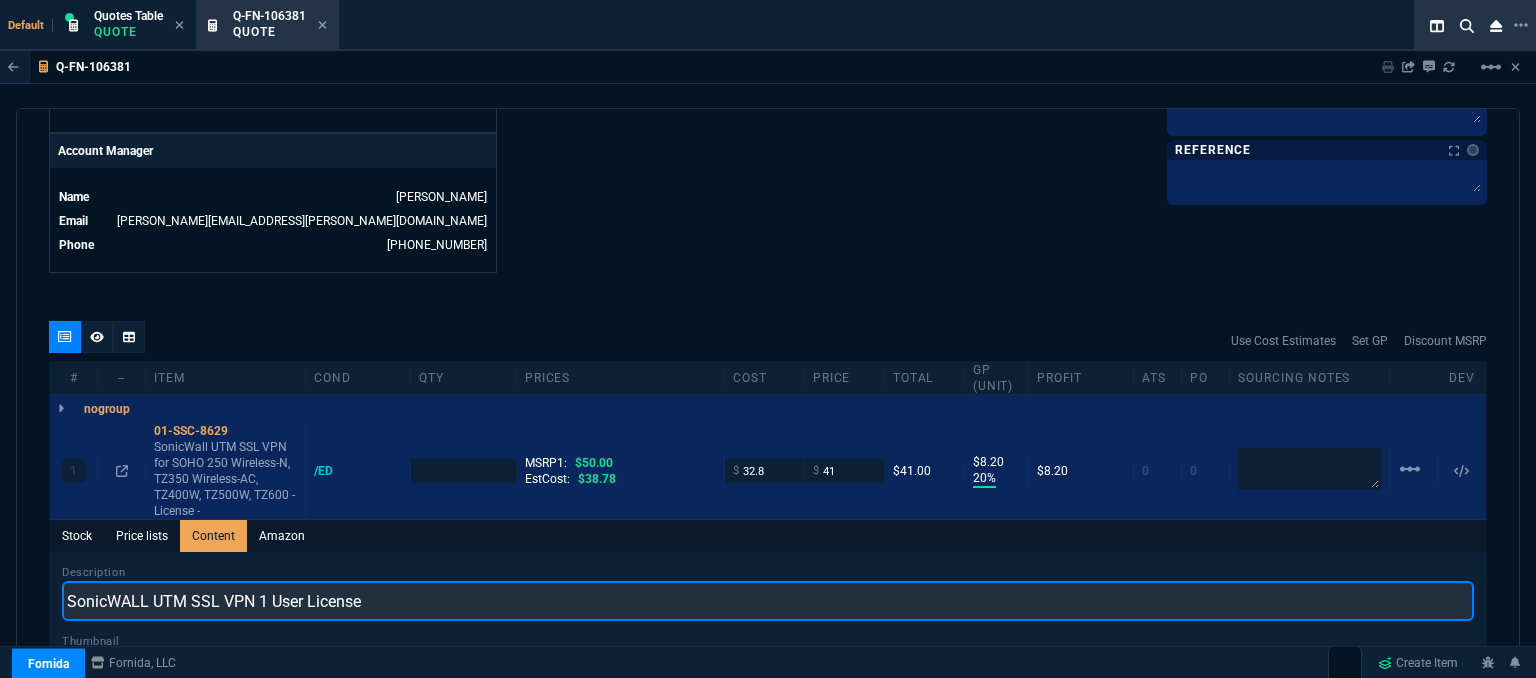 type on "SonicWALL UTM SSL VPN 1 User License" 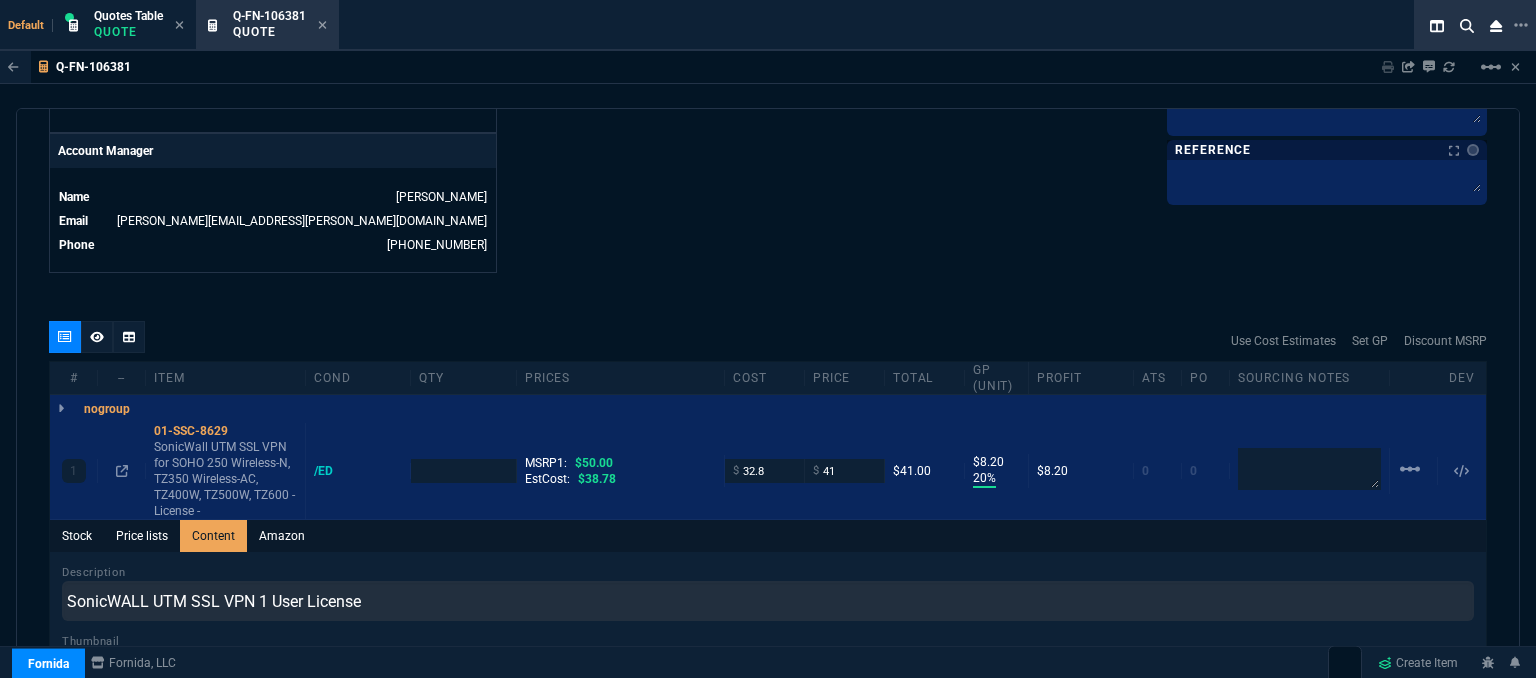 click on "Fornida, LLC 2609 Technology Dr Suite 300 Plano, TX 75074  Share Link  Whse oneOnOne chat SEND Brian Over oneOnOne chat SEND MOMMY&THE SALES REPS group chat SEND Cody Taylor oneOnOne chat SEND  Show More Chats  Shipping Address 251 Islandview Road Stratford,  CT -- USA Bill to Address 251 Islandview Road Stratford,  CT -- USA End User -- -- -- Payment Link  Quote must be open to create payment link.  Linked Documents  New Link  Quote Notes Quote Notes    Customer Notes Customer Notes    Reference Reference" at bounding box center (1127, -250) 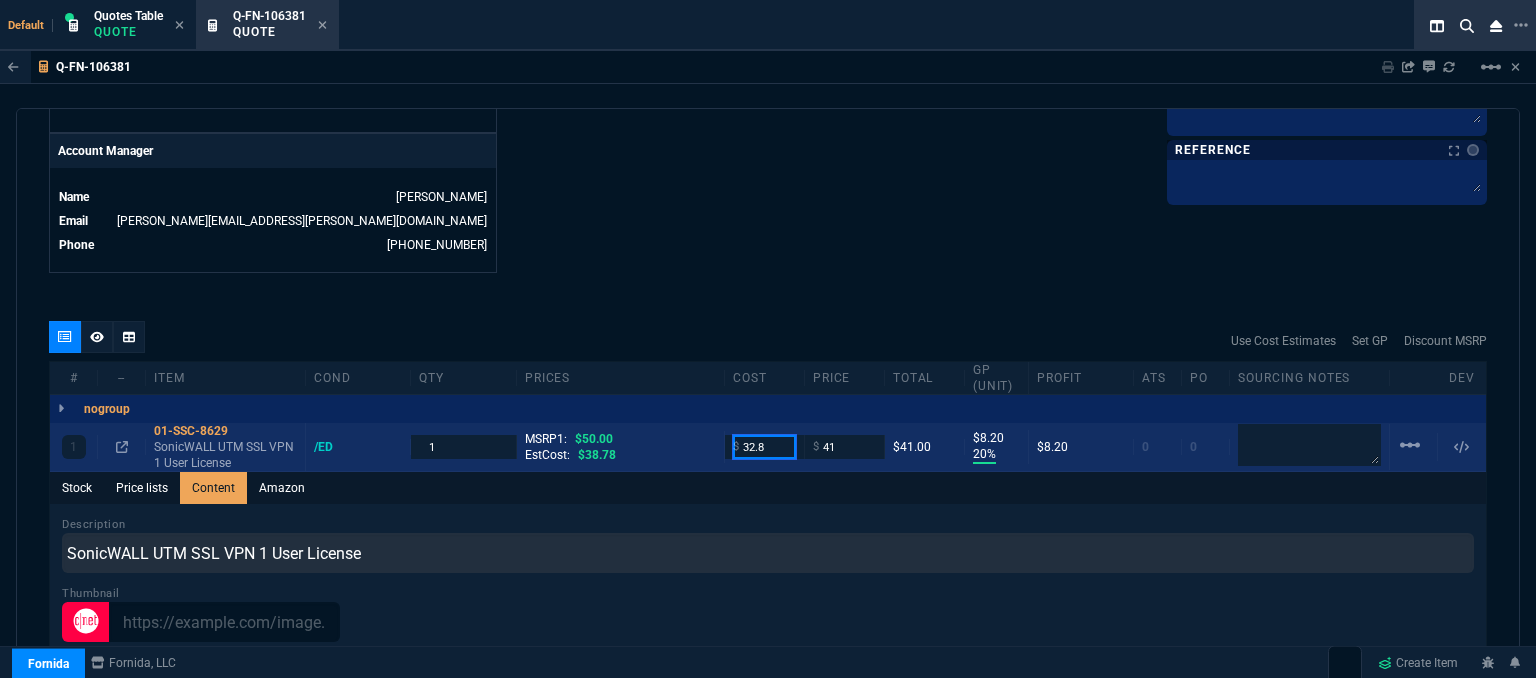 click on "32.8" at bounding box center [764, 446] 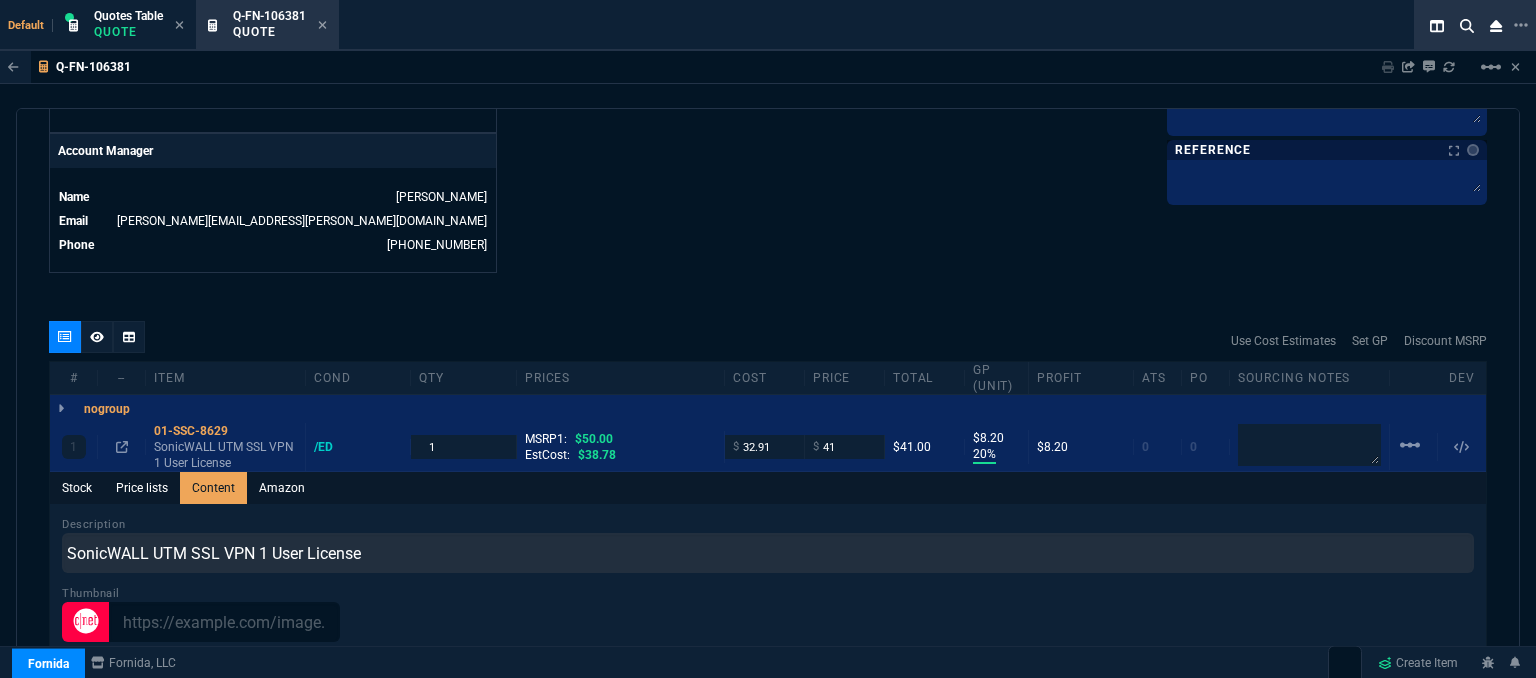 click on "Fornida, LLC 2609 Technology Dr Suite 300 Plano, TX 75074  Share Link  Whse oneOnOne chat SEND Brian Over oneOnOne chat SEND MOMMY&THE SALES REPS group chat SEND Cody Taylor oneOnOne chat SEND  Show More Chats  Shipping Address 251 Islandview Road Stratford,  CT -- USA Bill to Address 251 Islandview Road Stratford,  CT -- USA End User -- -- -- Payment Link  Quote must be open to create payment link.  Linked Documents  New Link  Quote Notes Quote Notes    Customer Notes Customer Notes    Reference Reference" at bounding box center (1127, -250) 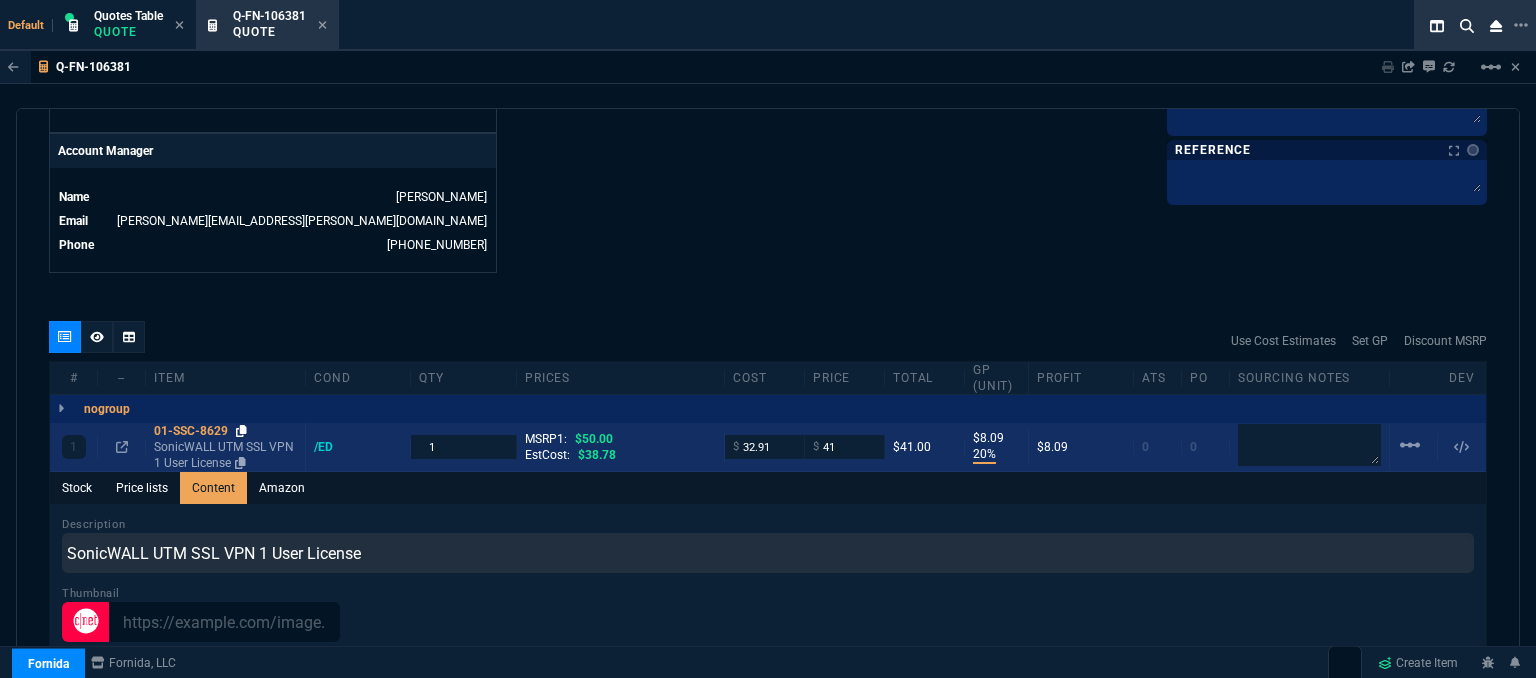 click 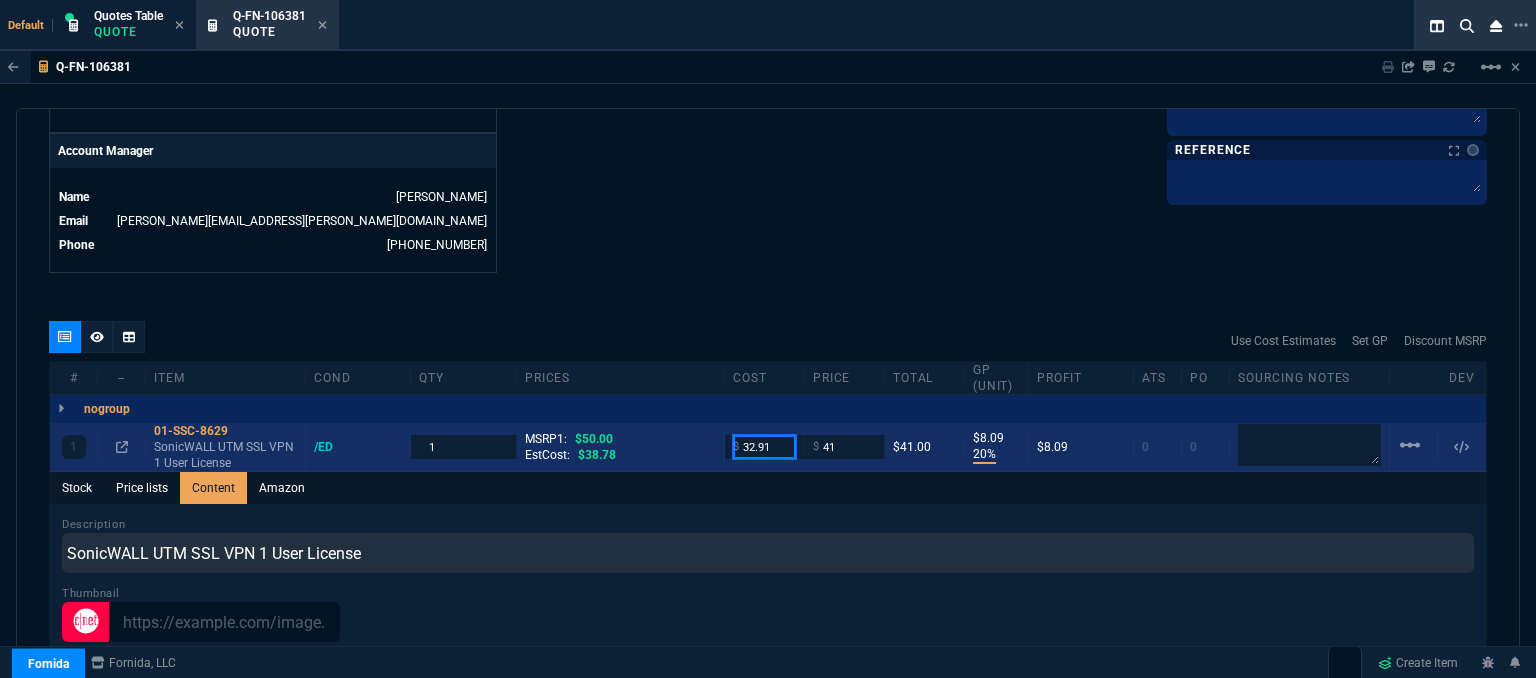 click on "32.91" at bounding box center (764, 446) 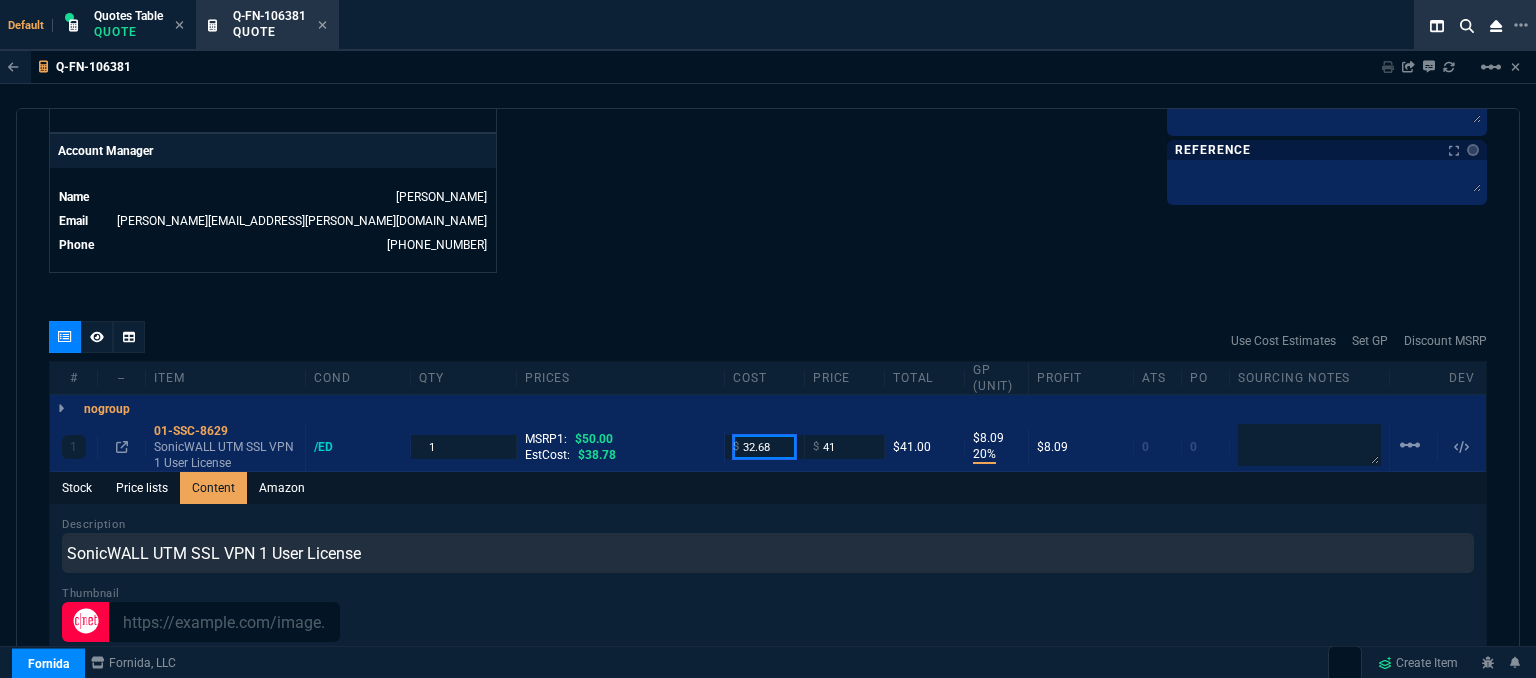 type on "32.68" 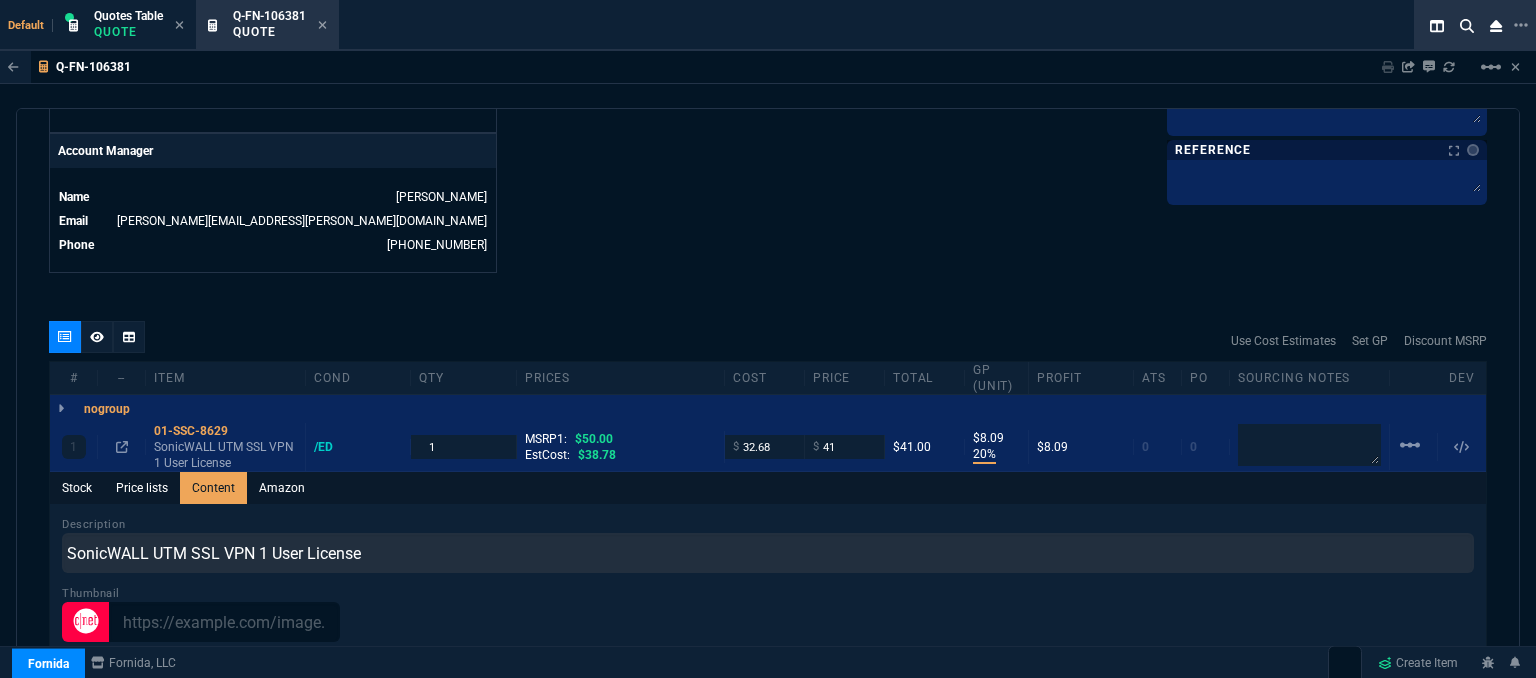 click on "Fornida, LLC 2609 Technology Dr Suite 300 Plano, TX 75074  Share Link  Whse oneOnOne chat SEND Brian Over oneOnOne chat SEND MOMMY&THE SALES REPS group chat SEND Cody Taylor oneOnOne chat SEND  Show More Chats  Shipping Address 251 Islandview Road Stratford,  CT -- USA Bill to Address 251 Islandview Road Stratford,  CT -- USA End User -- -- -- Payment Link  Quote must be open to create payment link.  Linked Documents  New Link  Quote Notes Quote Notes    Customer Notes Customer Notes    Reference Reference" at bounding box center (1127, -250) 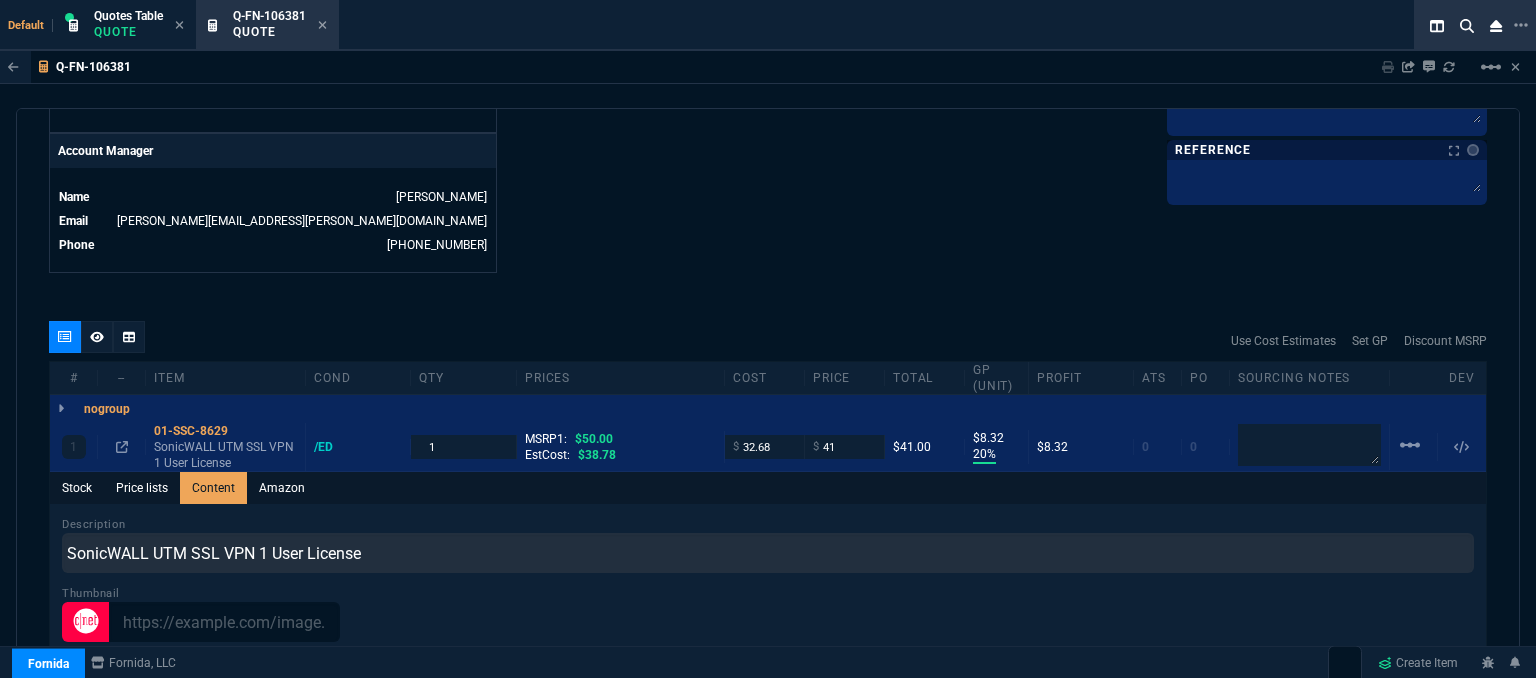 click on "Fornida, LLC 2609 Technology Dr Suite 300 Plano, TX 75074  Share Link  Whse oneOnOne chat SEND Brian Over oneOnOne chat SEND MOMMY&THE SALES REPS group chat SEND Cody Taylor oneOnOne chat SEND  Show More Chats  Shipping Address 251 Islandview Road Stratford,  CT -- USA Bill to Address 251 Islandview Road Stratford,  CT -- USA End User -- -- -- Payment Link  Quote must be open to create payment link.  Linked Documents  New Link  Quote Notes Quote Notes    Customer Notes Customer Notes    Reference Reference" at bounding box center (1127, -250) 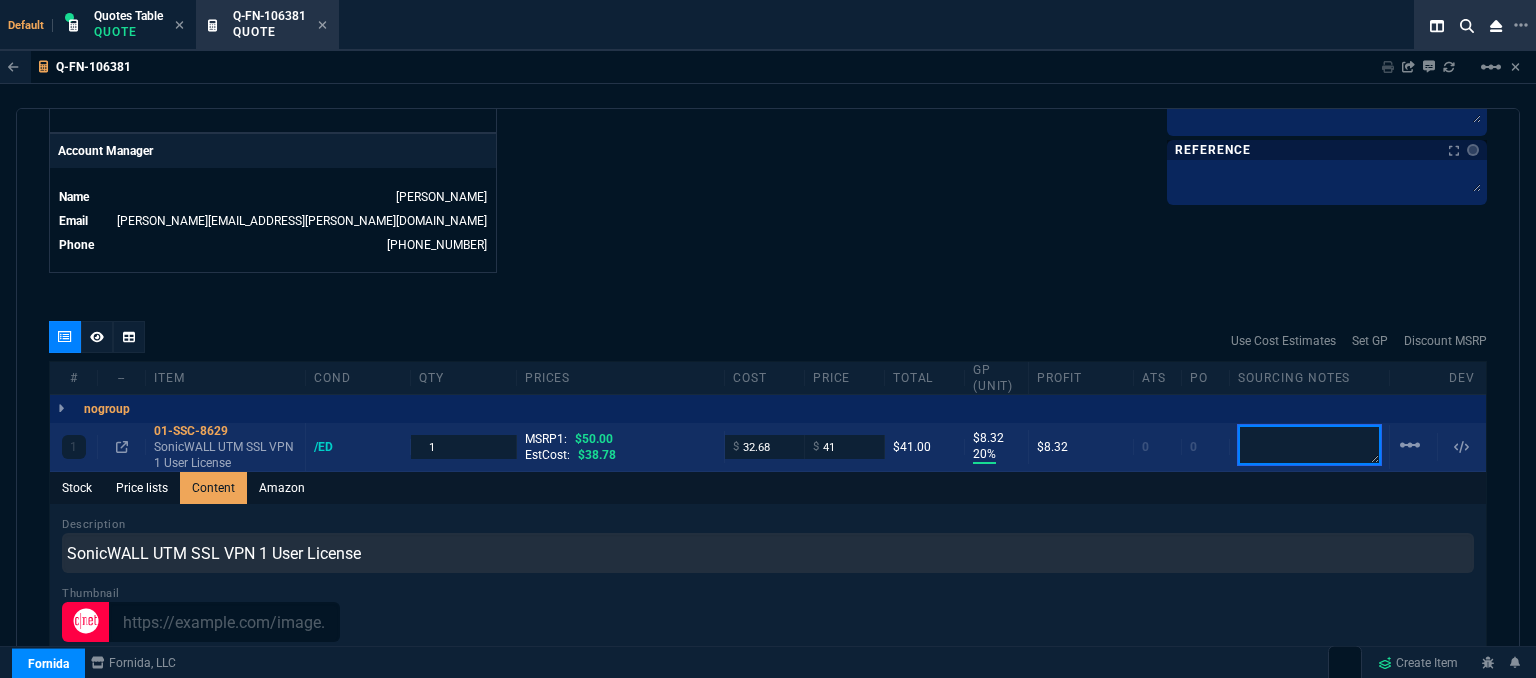 click at bounding box center [1309, 445] 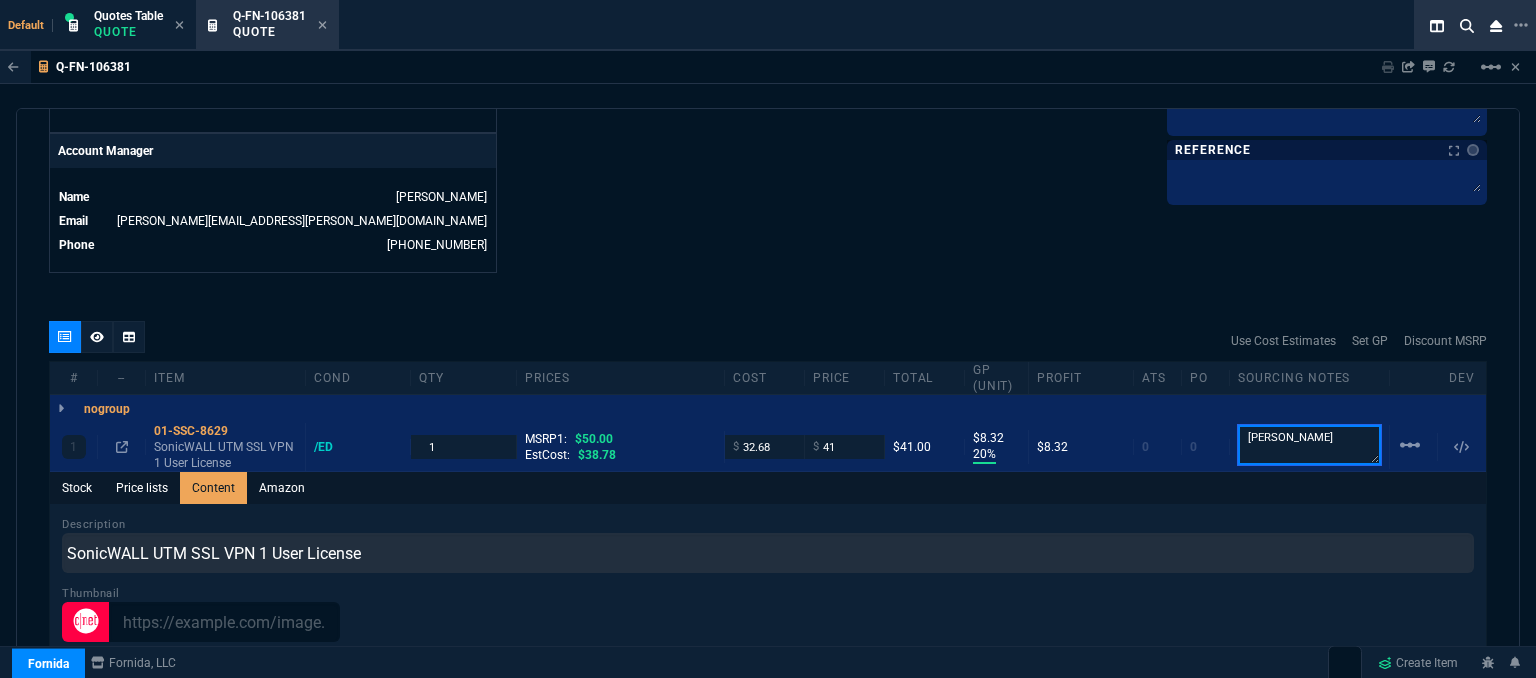 type on "ingram" 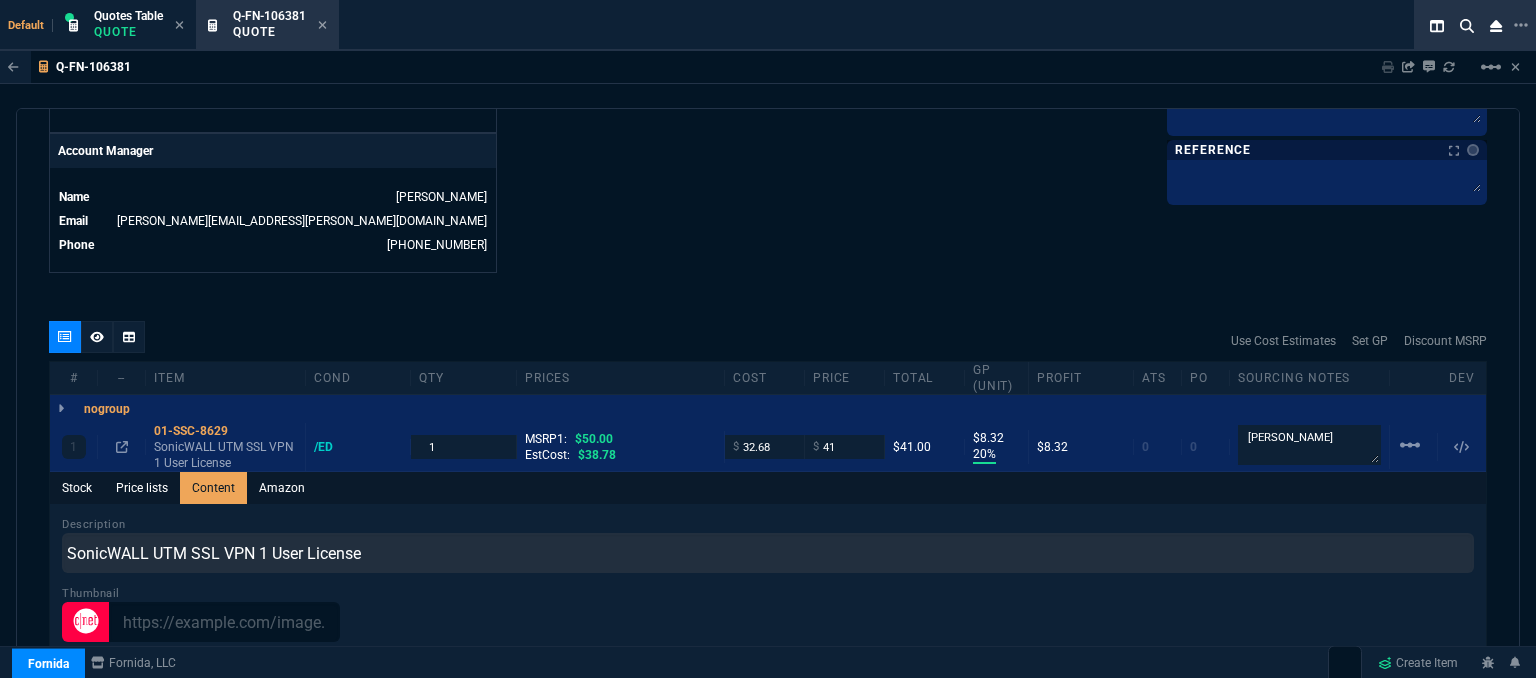 click on "Fornida, LLC 2609 Technology Dr Suite 300 Plano, TX 75074  Share Link  Whse oneOnOne chat SEND Brian Over oneOnOne chat SEND MOMMY&THE SALES REPS group chat SEND Cody Taylor oneOnOne chat SEND  Show More Chats  Shipping Address 251 Islandview Road Stratford,  CT -- USA Bill to Address 251 Islandview Road Stratford,  CT -- USA End User -- -- -- Payment Link  Quote must be open to create payment link.  Linked Documents  New Link  Quote Notes Quote Notes    Customer Notes Customer Notes    Reference Reference" at bounding box center [1127, -250] 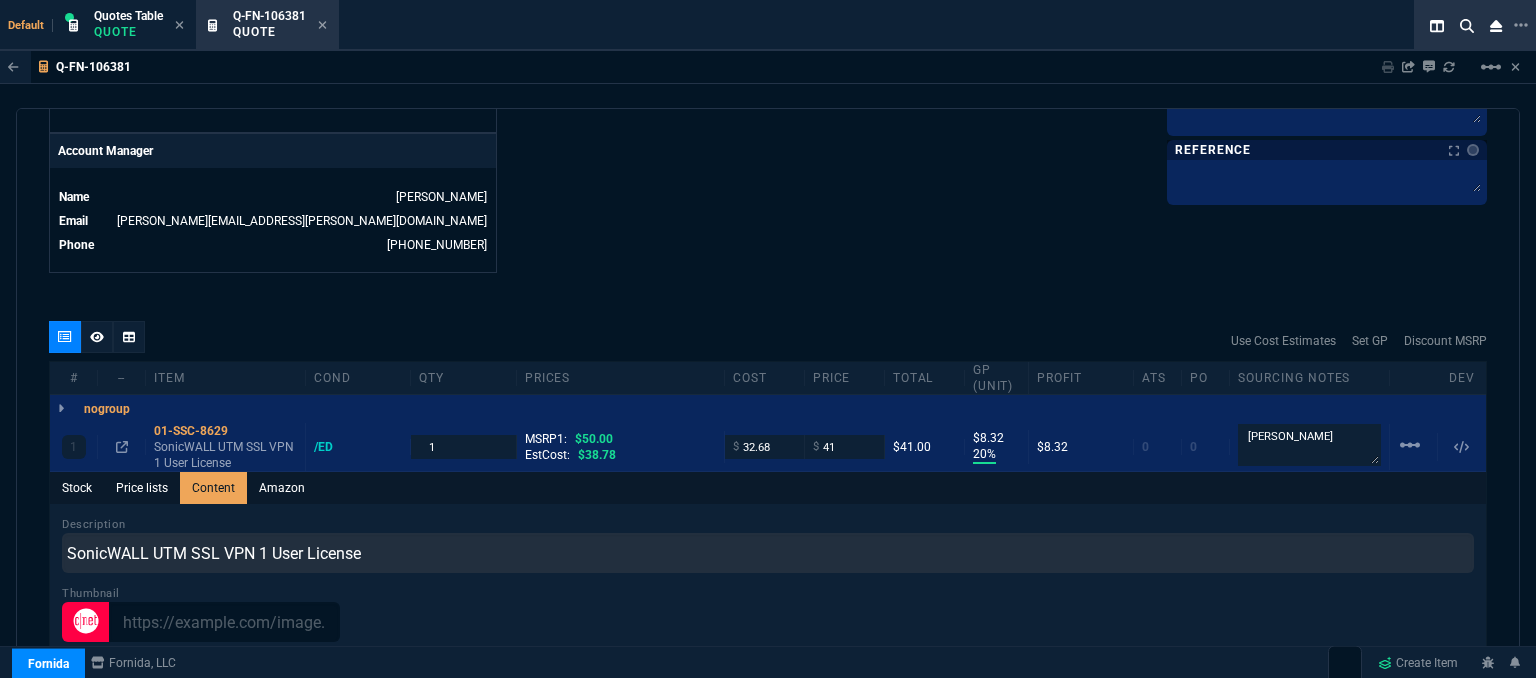scroll, scrollTop: 858, scrollLeft: 0, axis: vertical 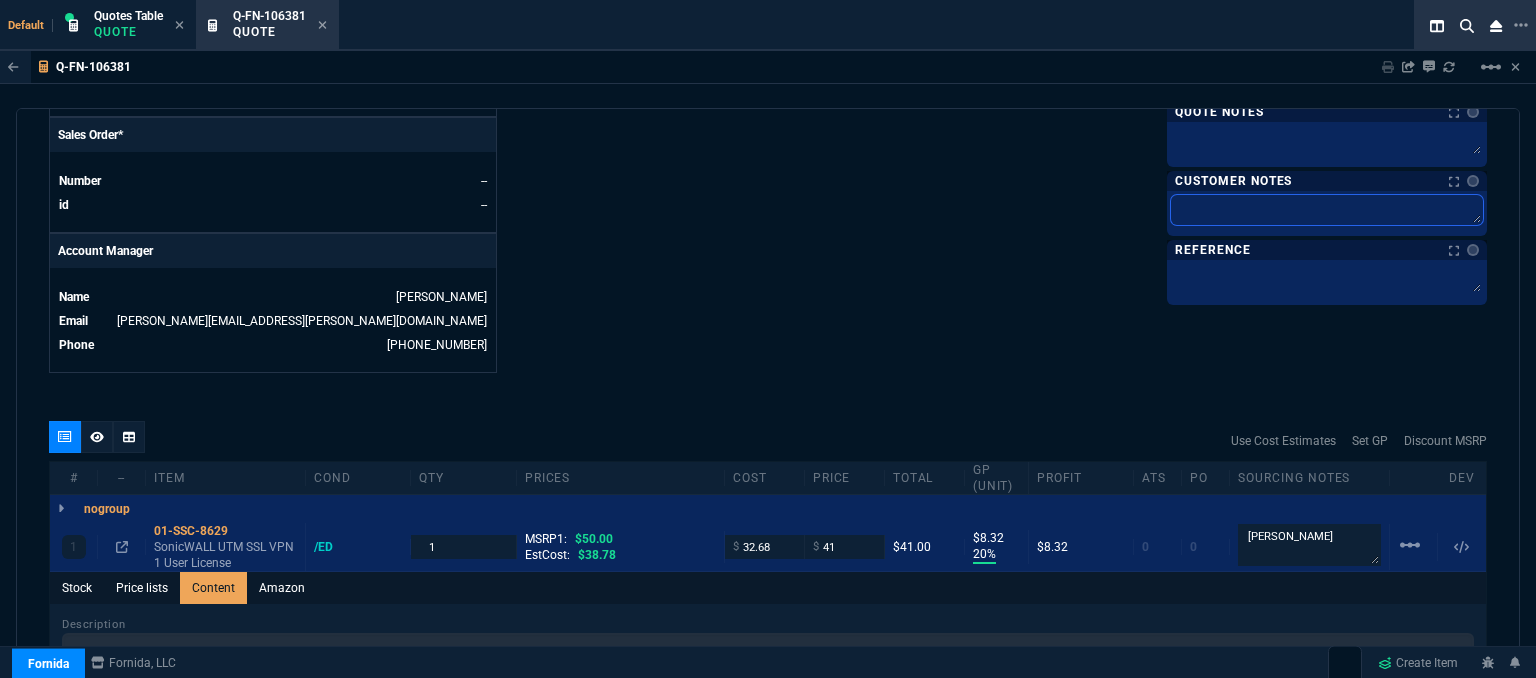 click at bounding box center [1327, 210] 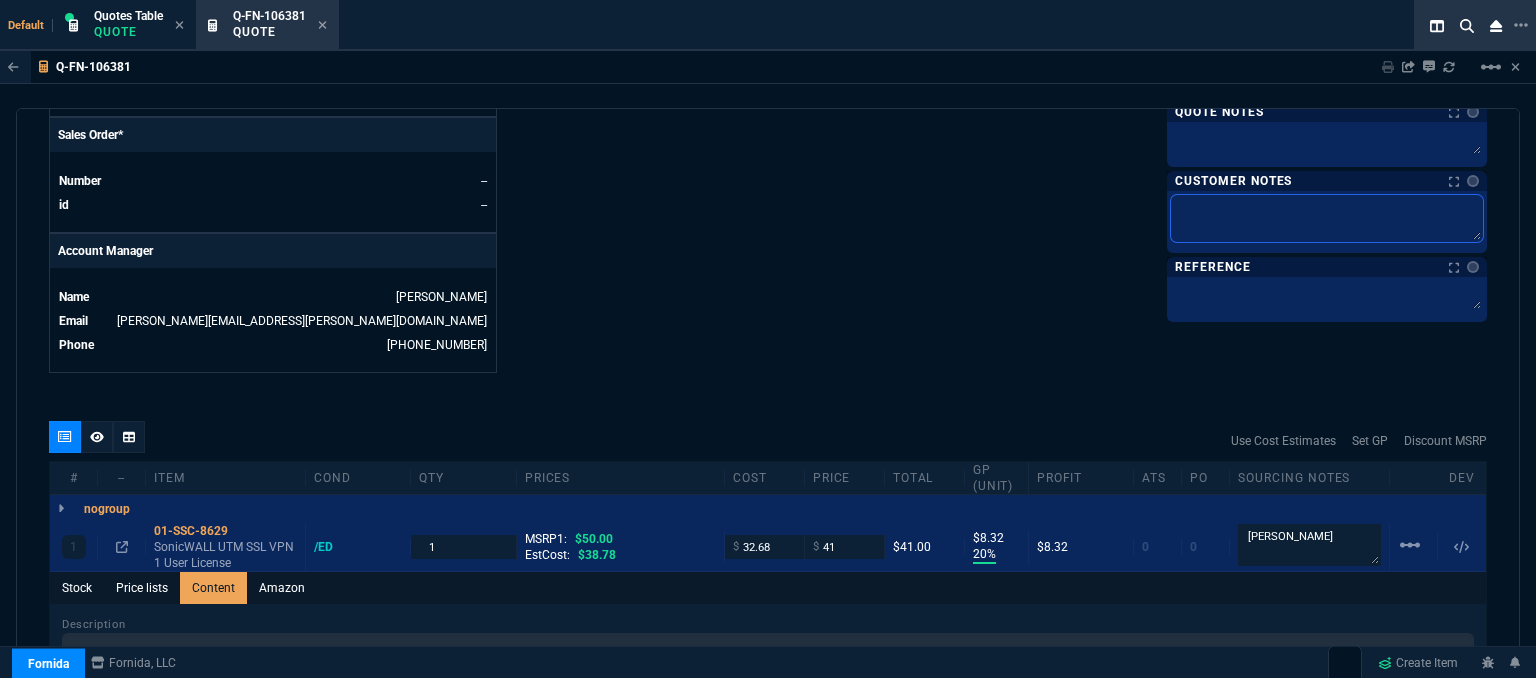 type on "E" 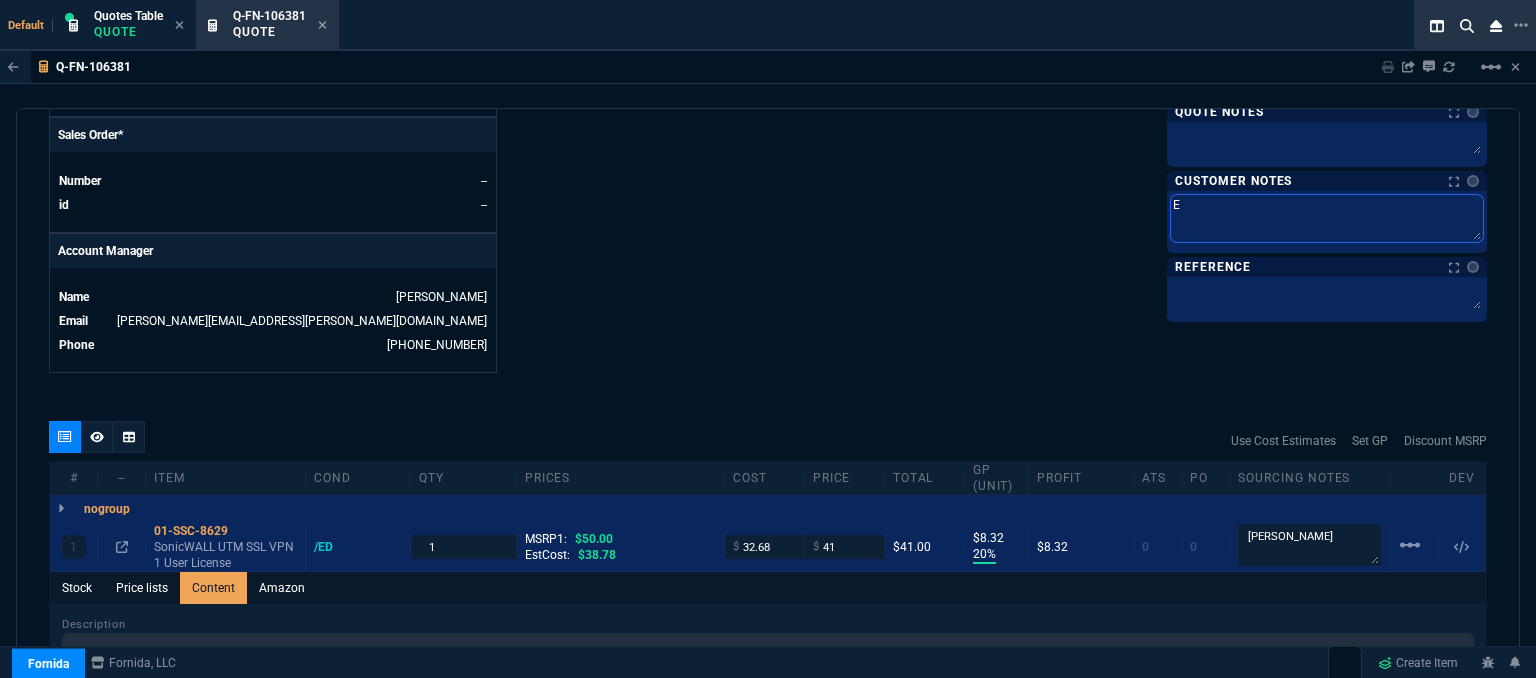 type on "EL" 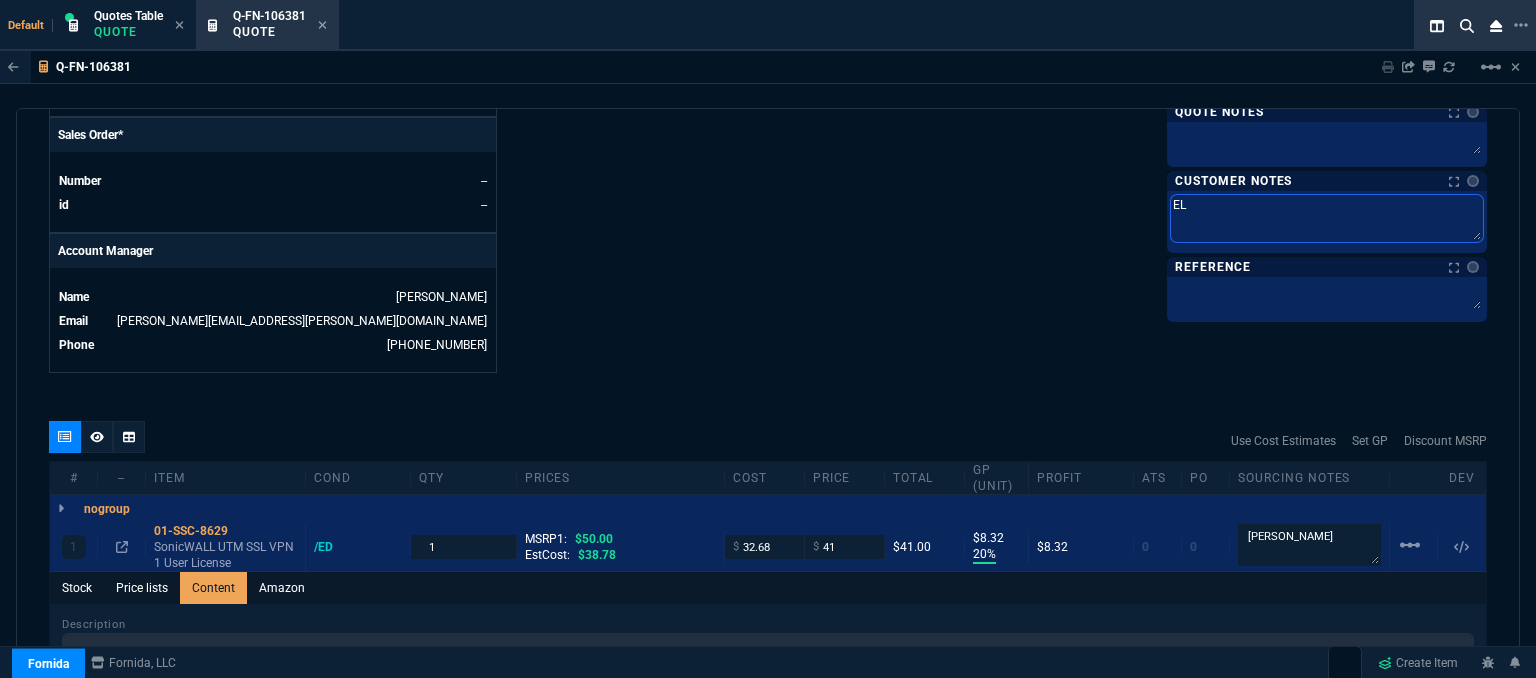type on "ELE" 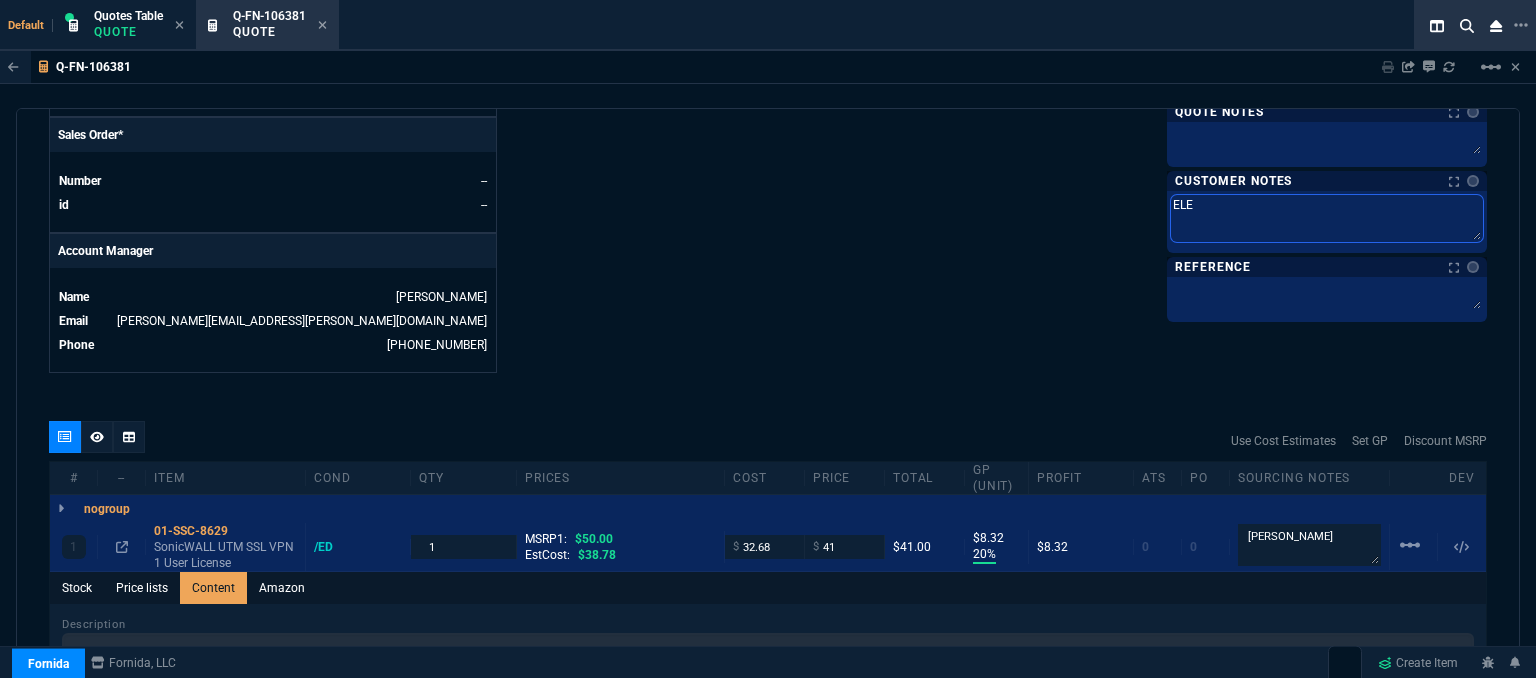 type on "ELEC" 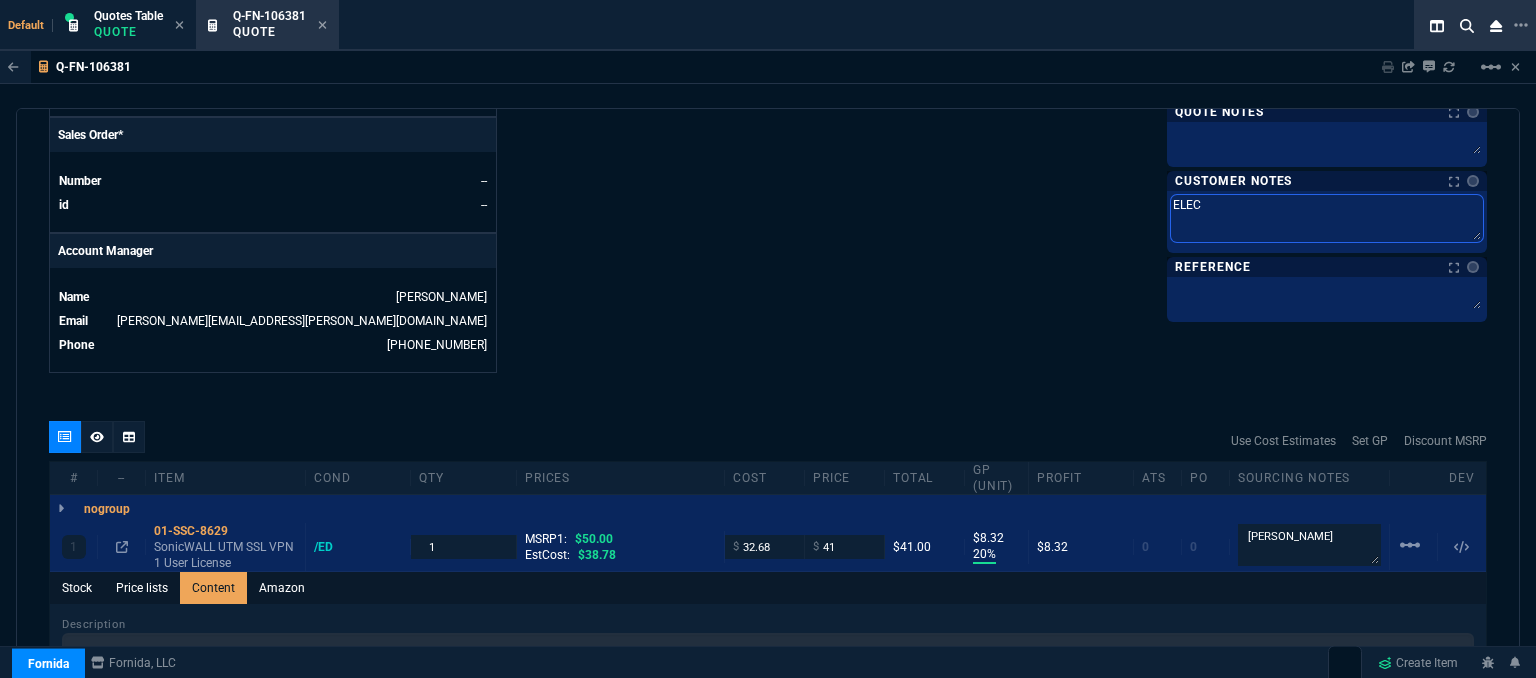 type on "ELECT" 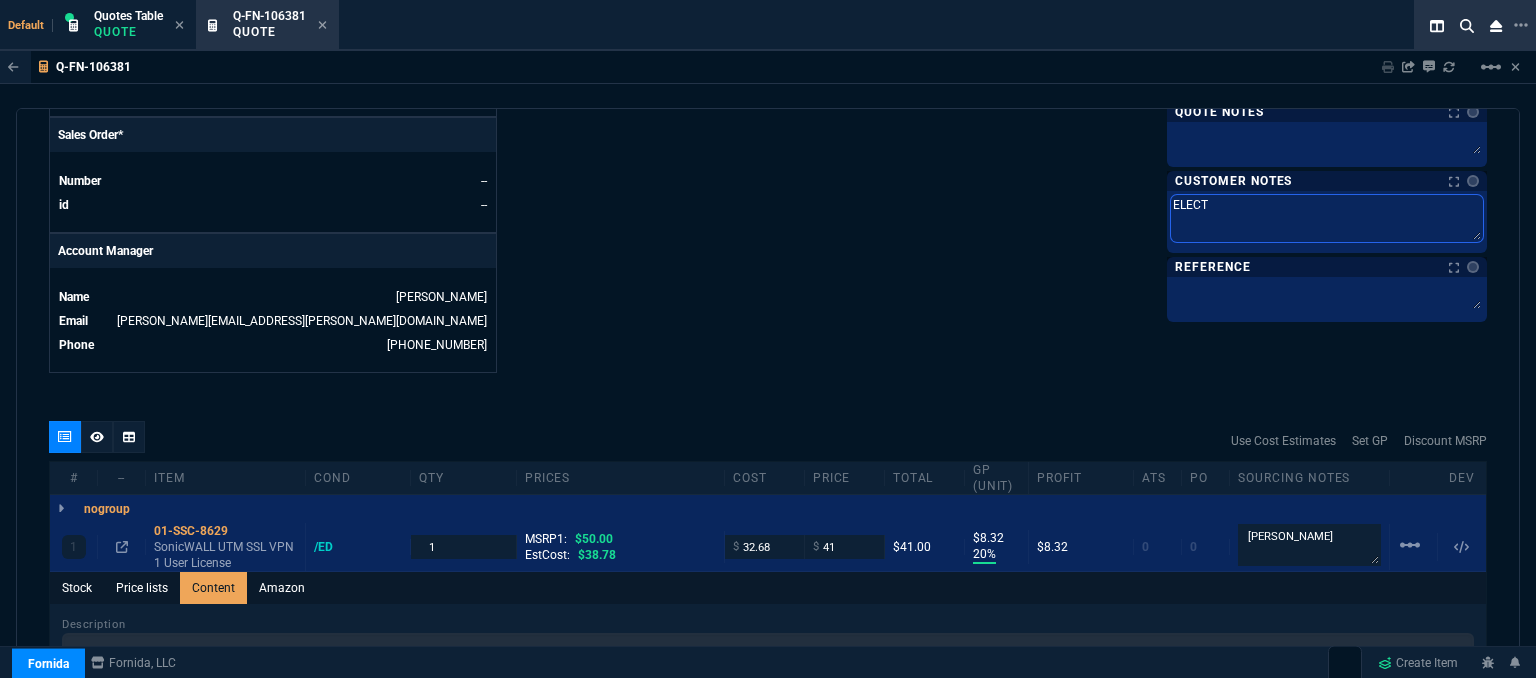 type on "ELECTR" 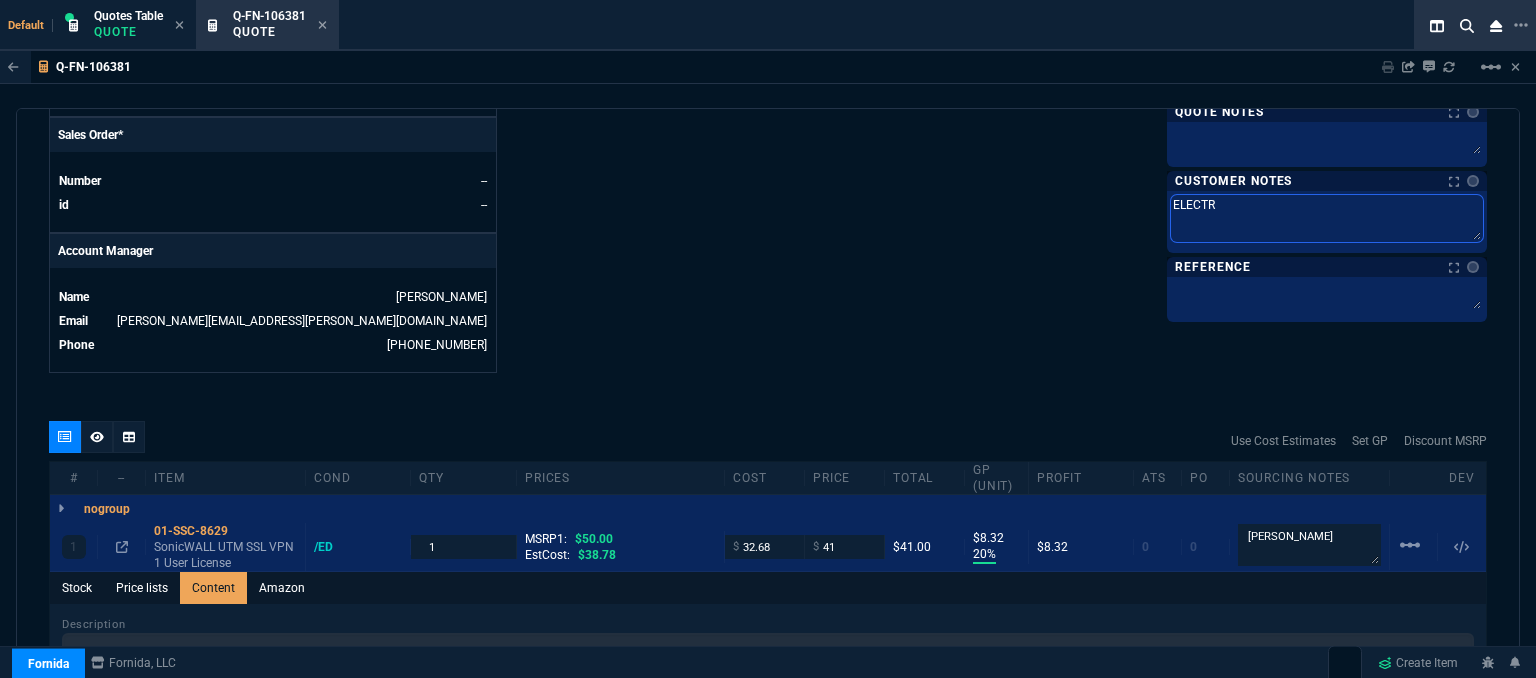 type on "ELECTRO" 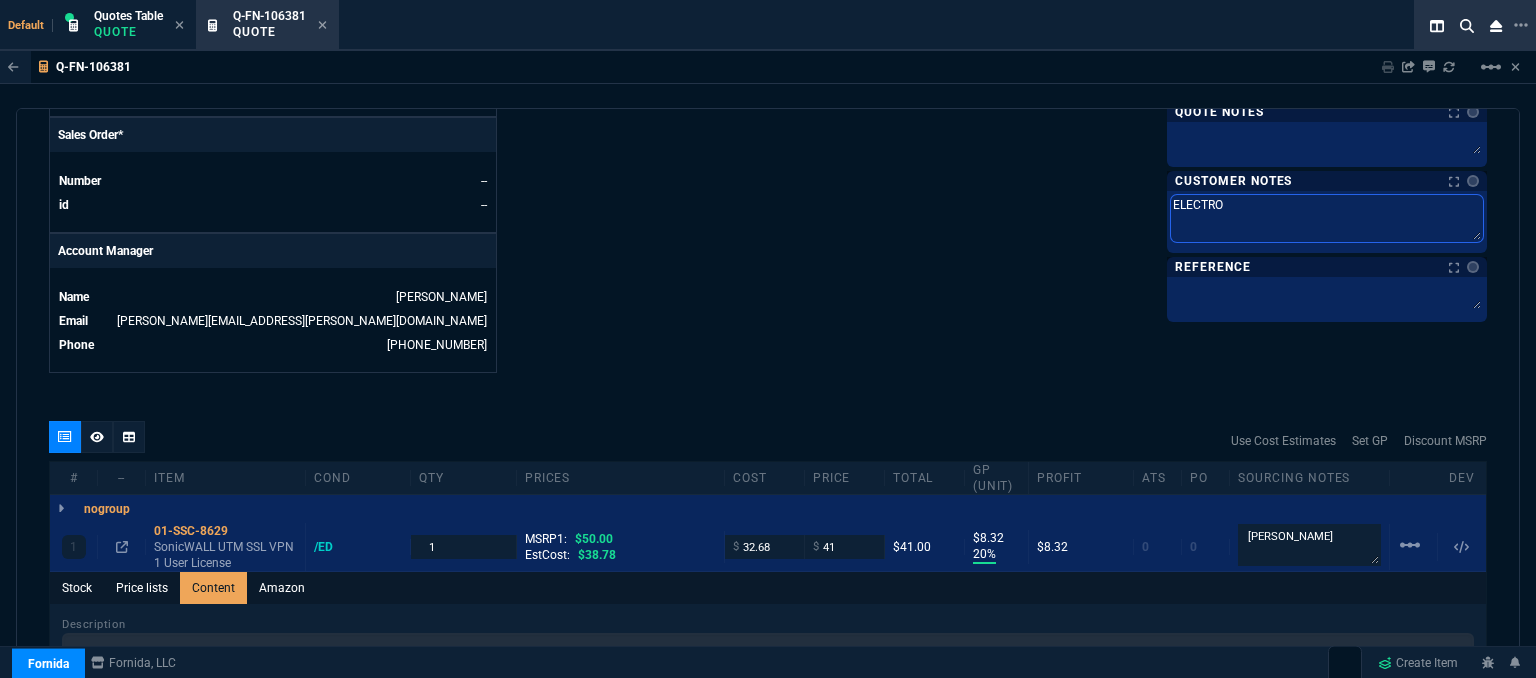 type on "ELECTRON" 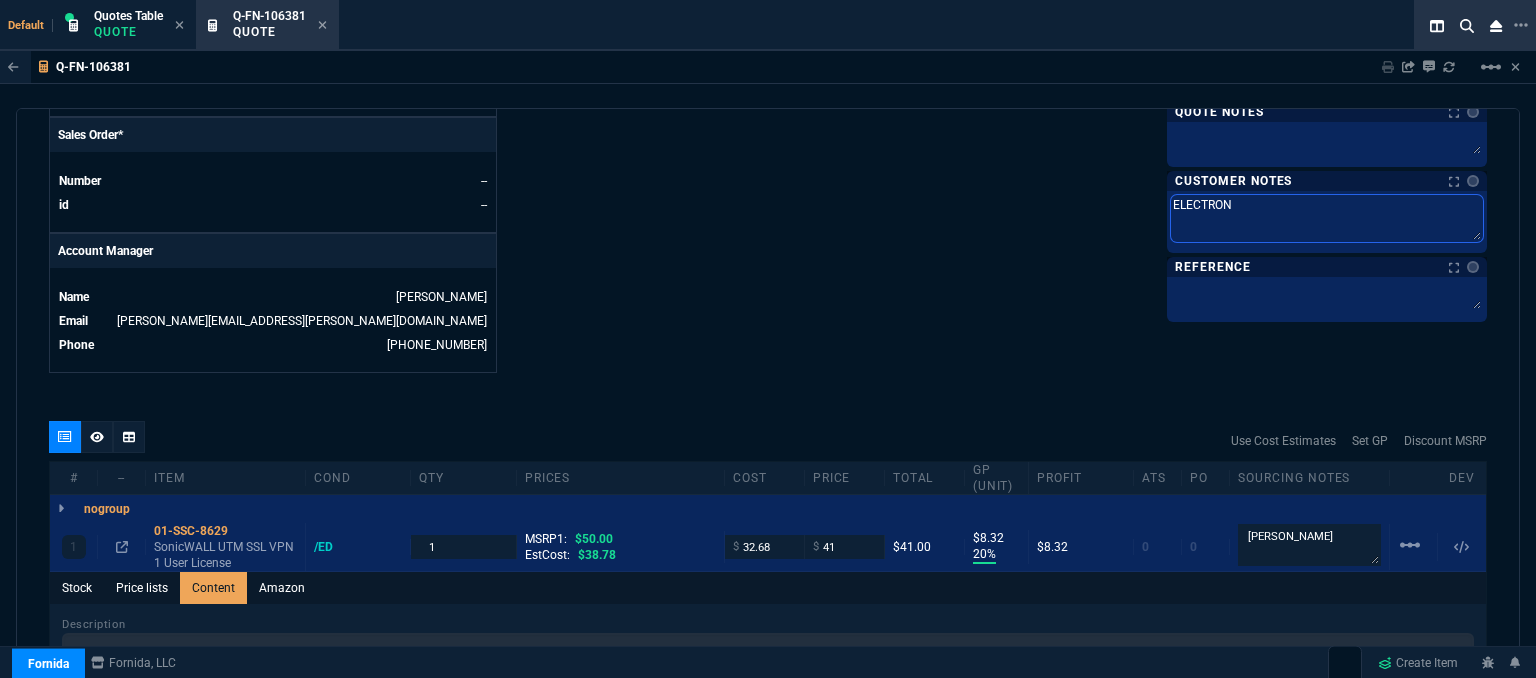 type on "ELECTRONI" 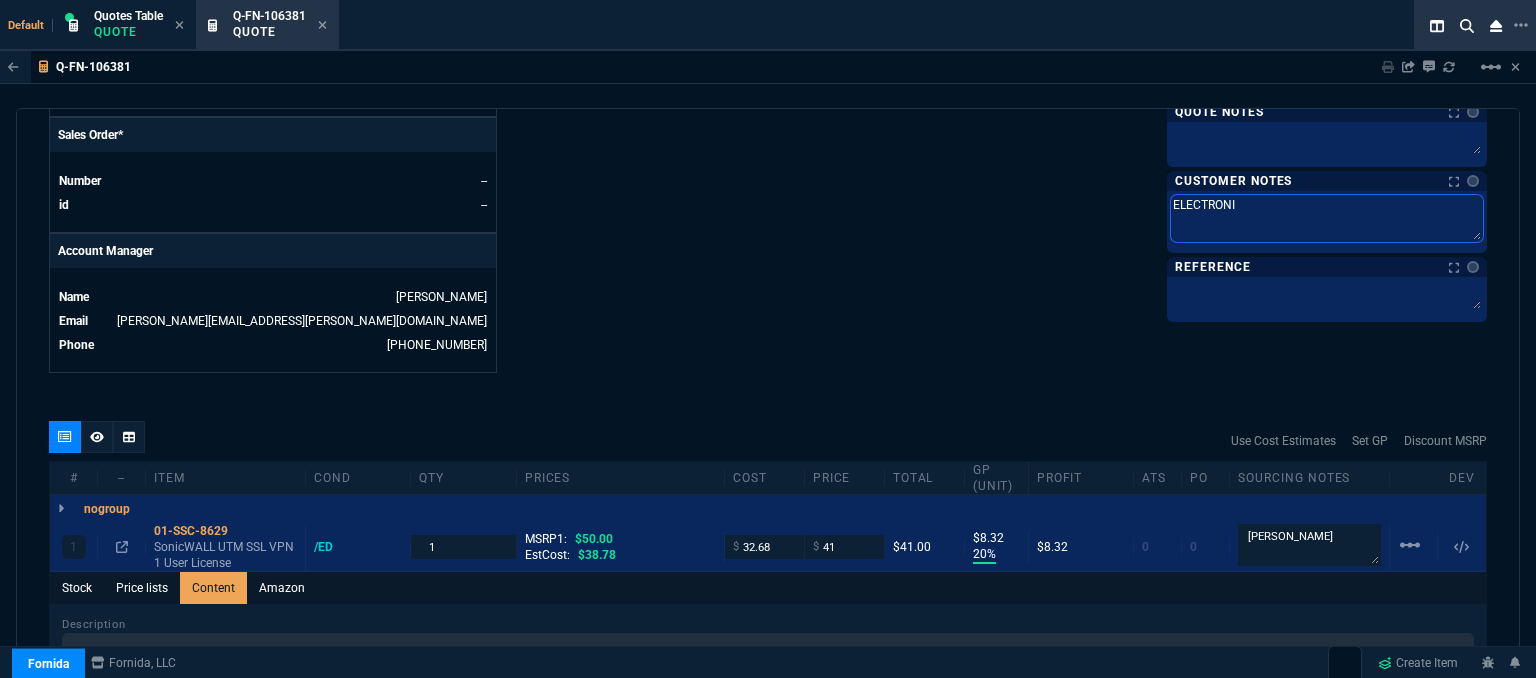 type on "ELECTRONIC" 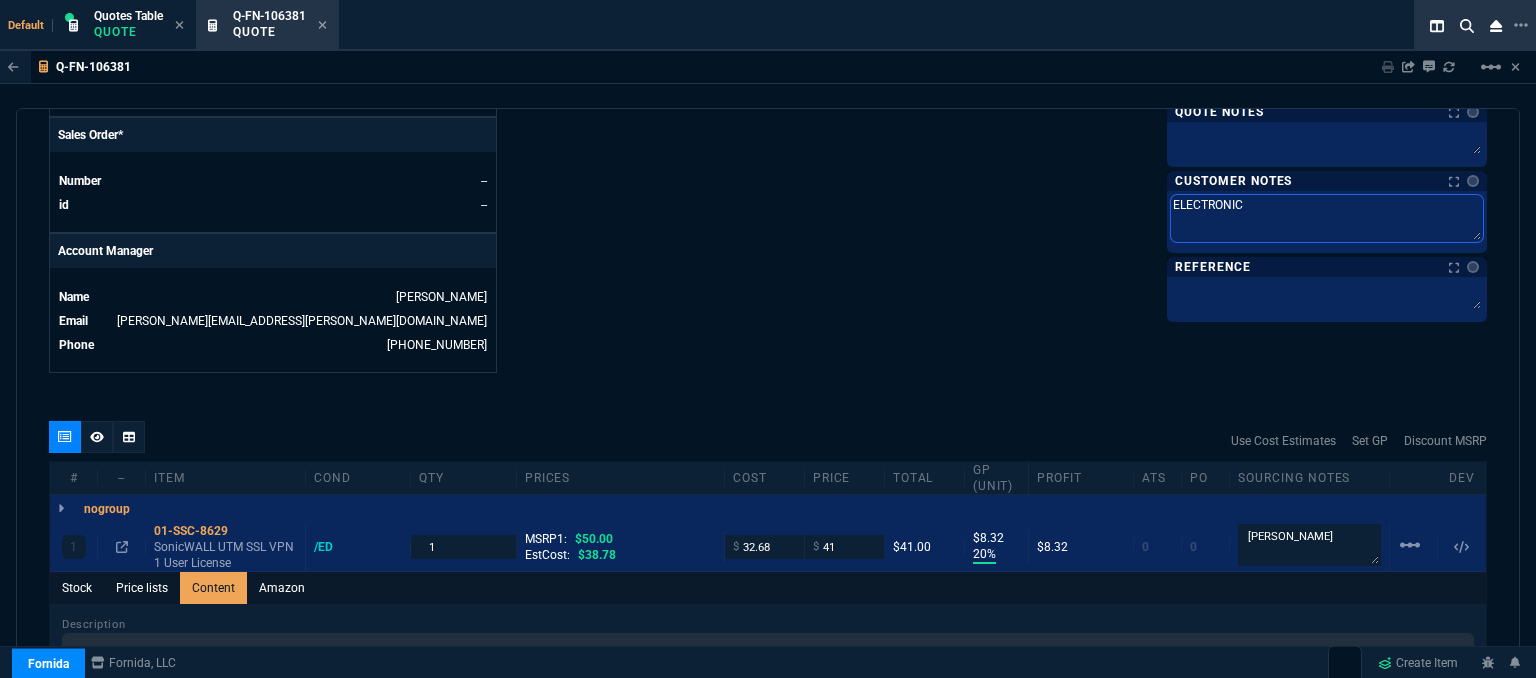 type on "ELECTRONIC:" 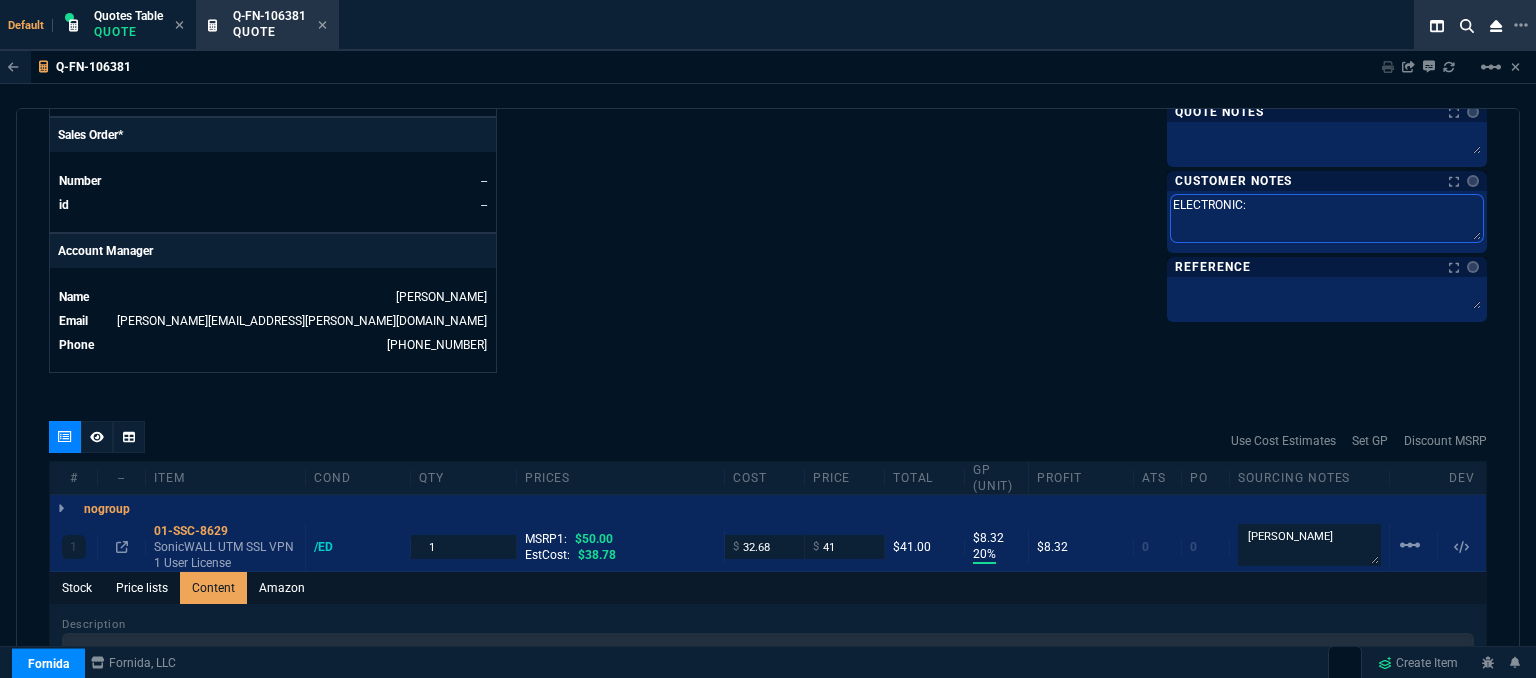 type on "ELECTRONIC:" 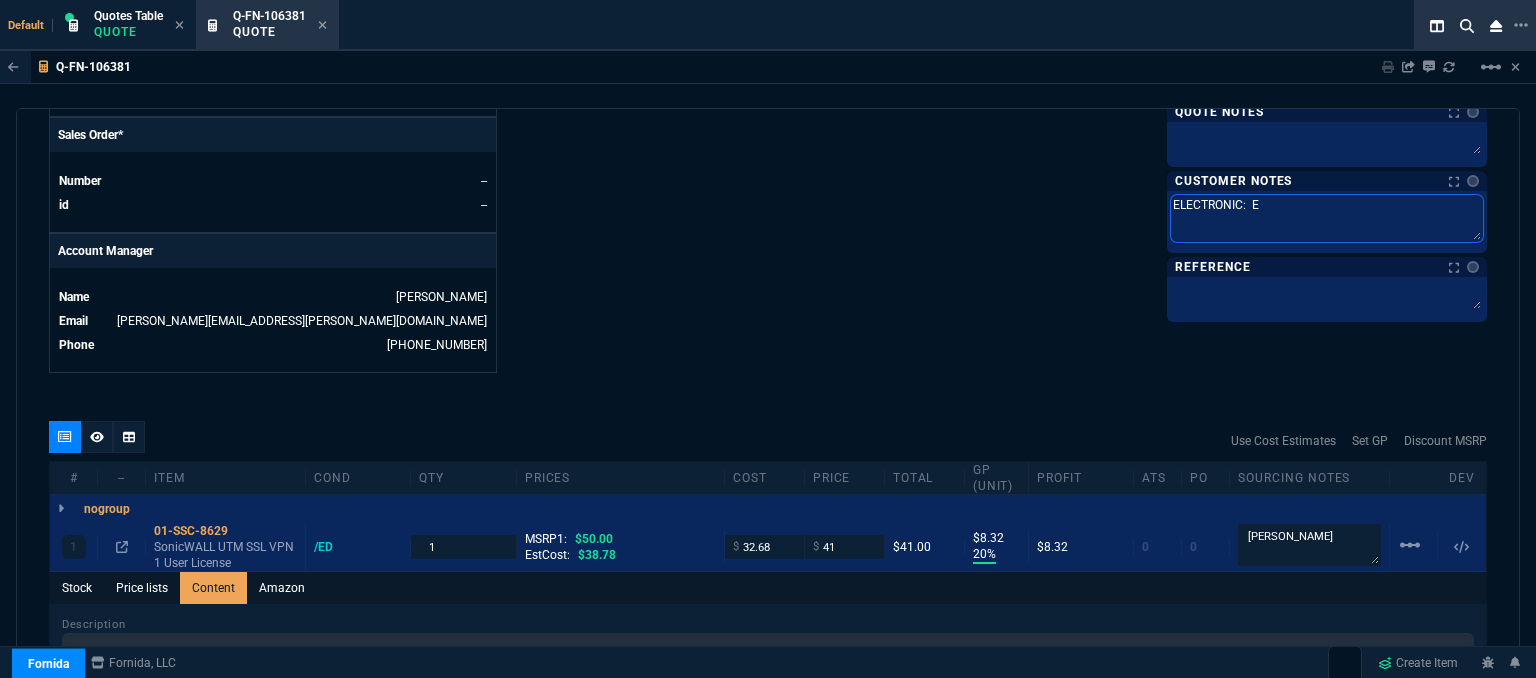 type on "ELECTRONIC:  EM" 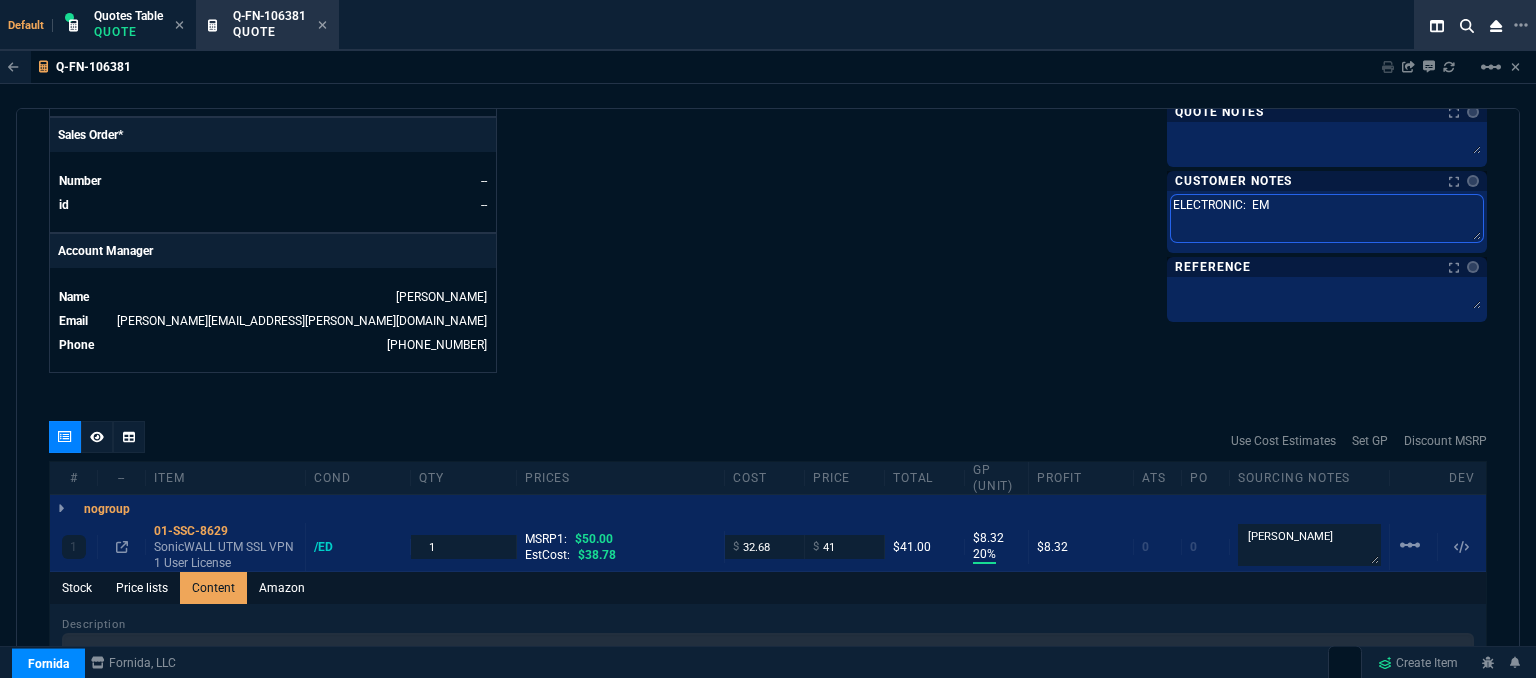type on "ELECTRONIC:  EMA" 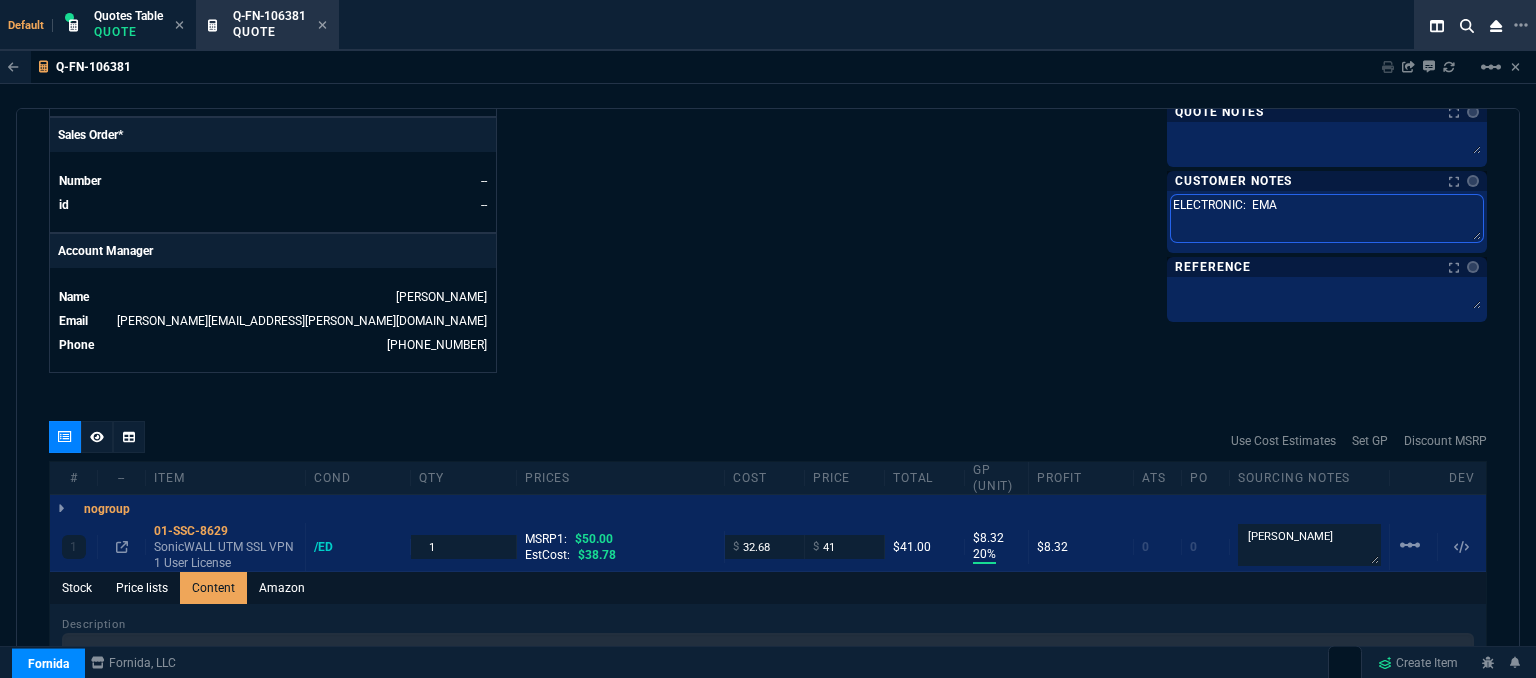 type on "ELECTRONIC:  EMAI" 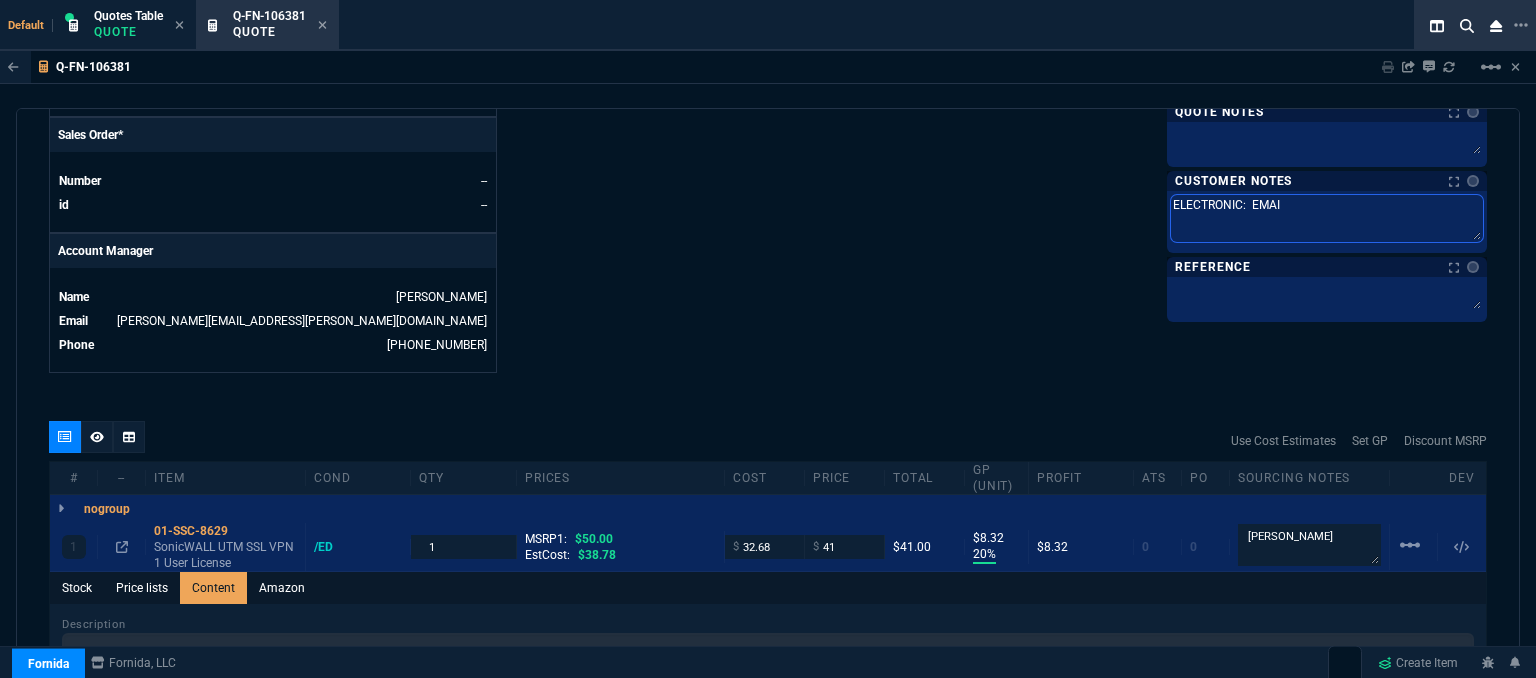 type on "ELECTRONIC:  EMAIL" 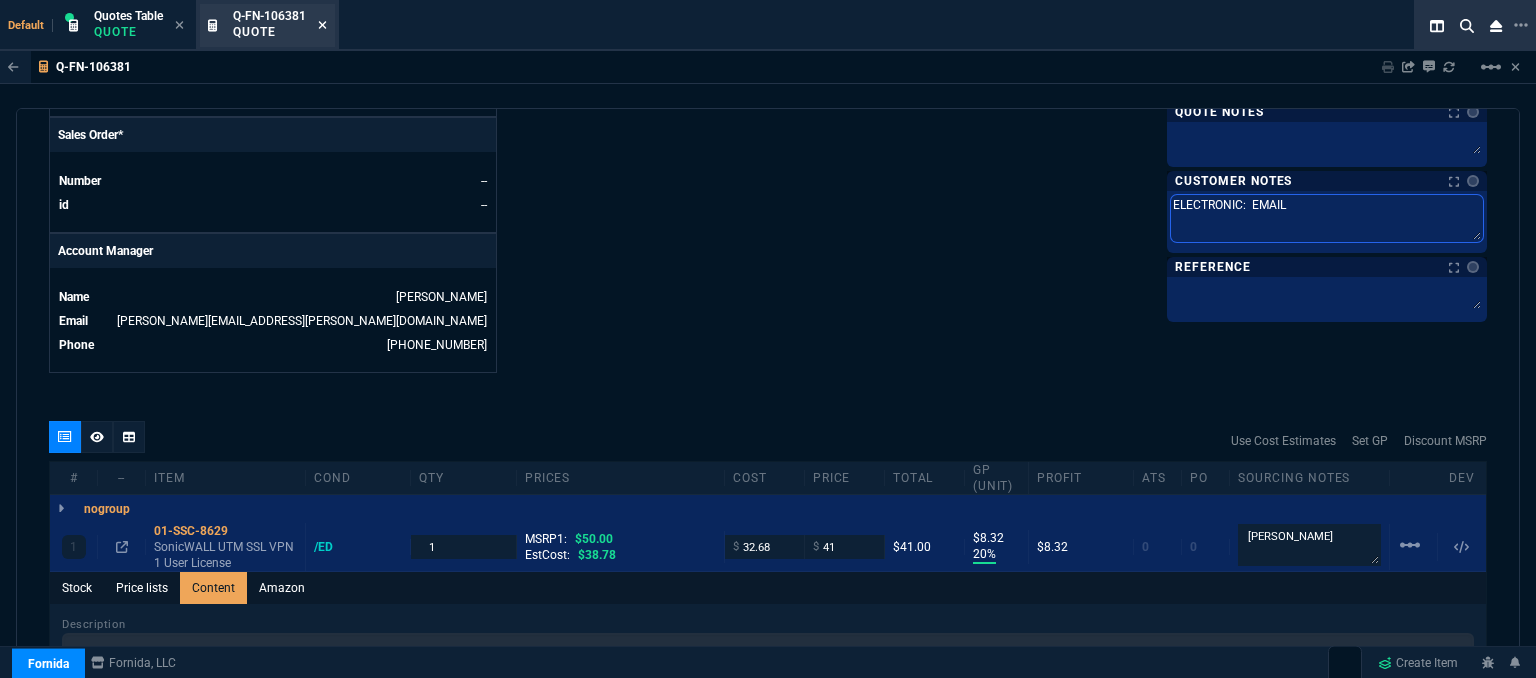 type on "ELECTRONIC:  EMAIL" 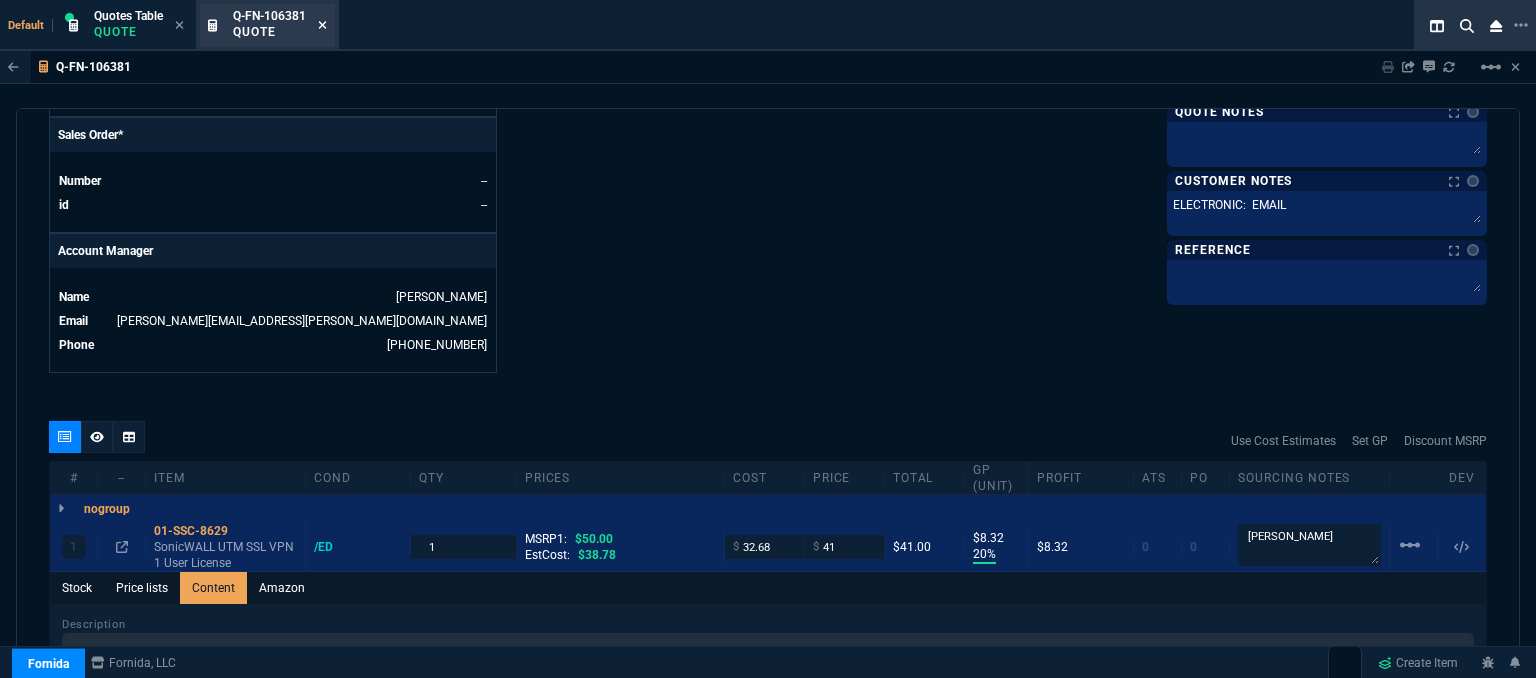 click 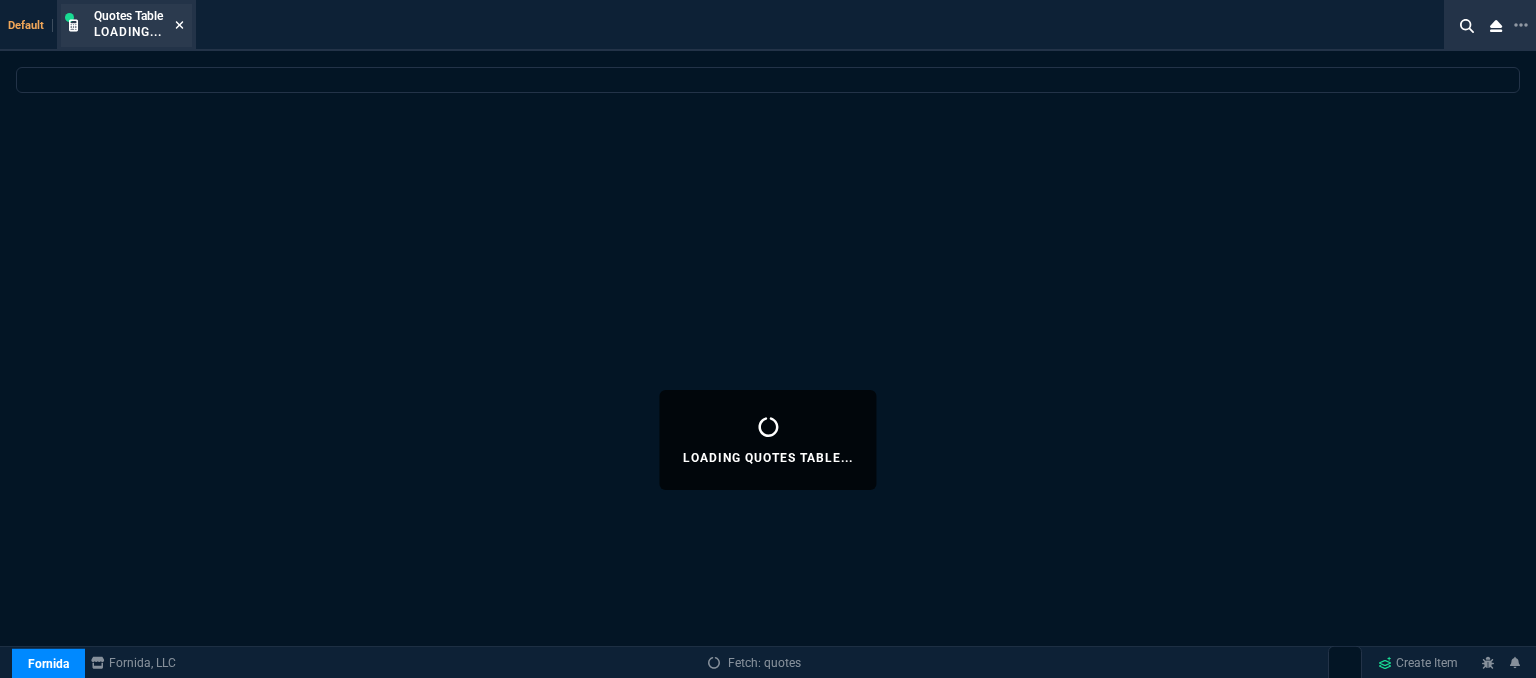 click 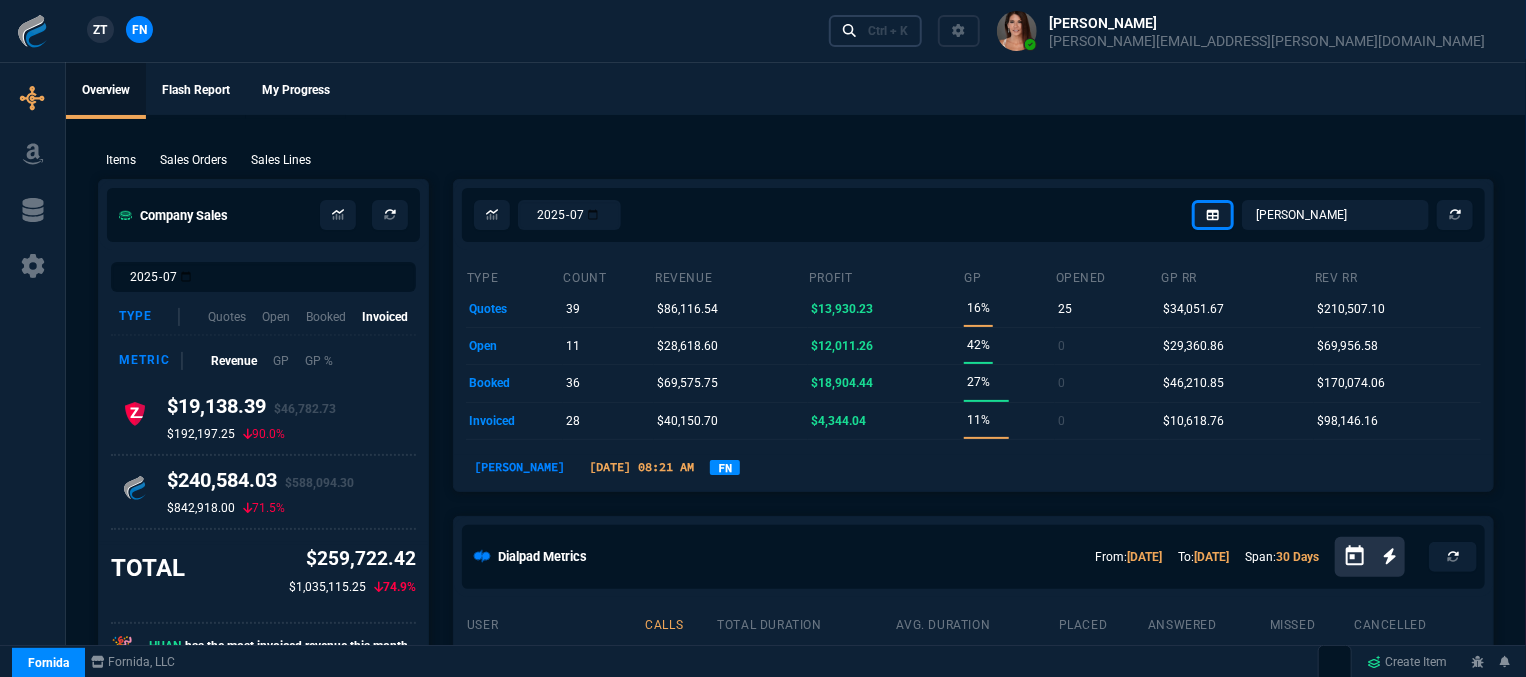click on "Ctrl + K" at bounding box center [876, 30] 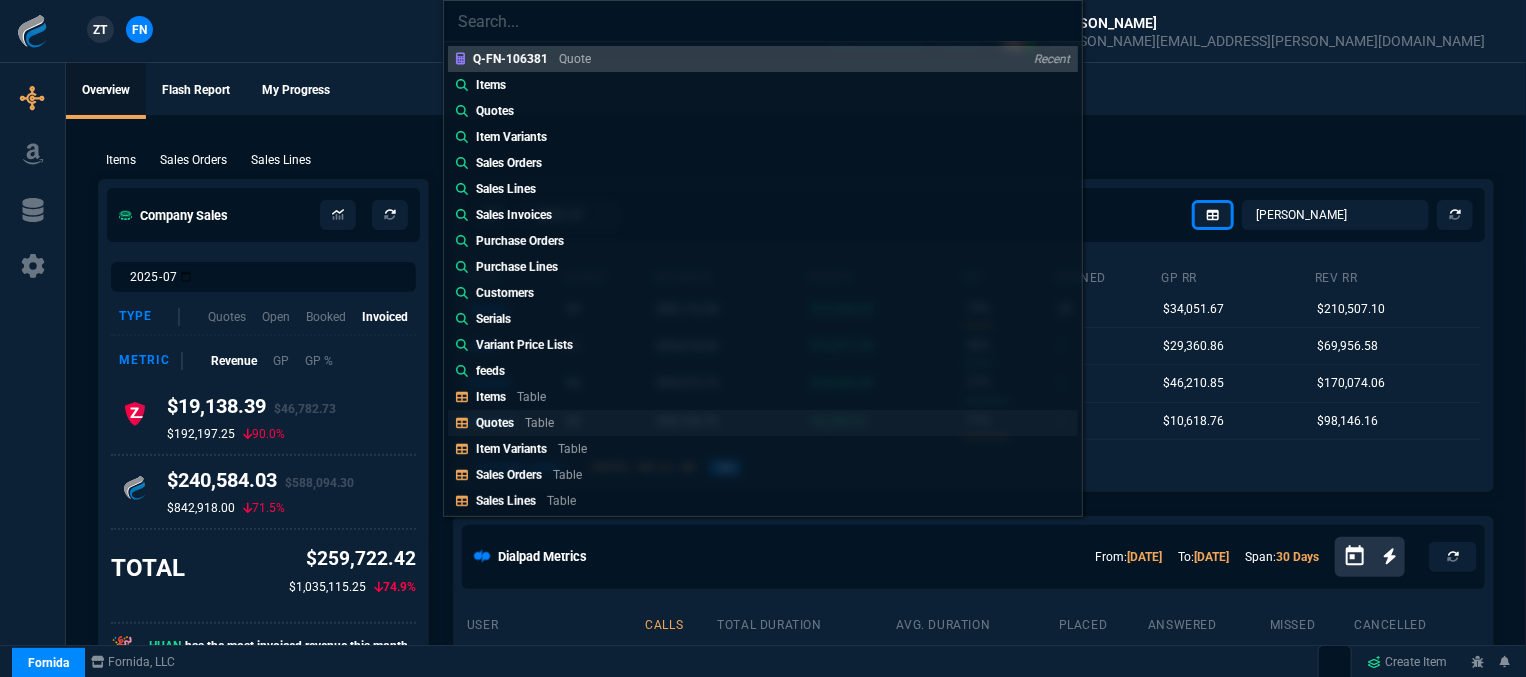 click on "Quotes
Table" at bounding box center [519, 423] 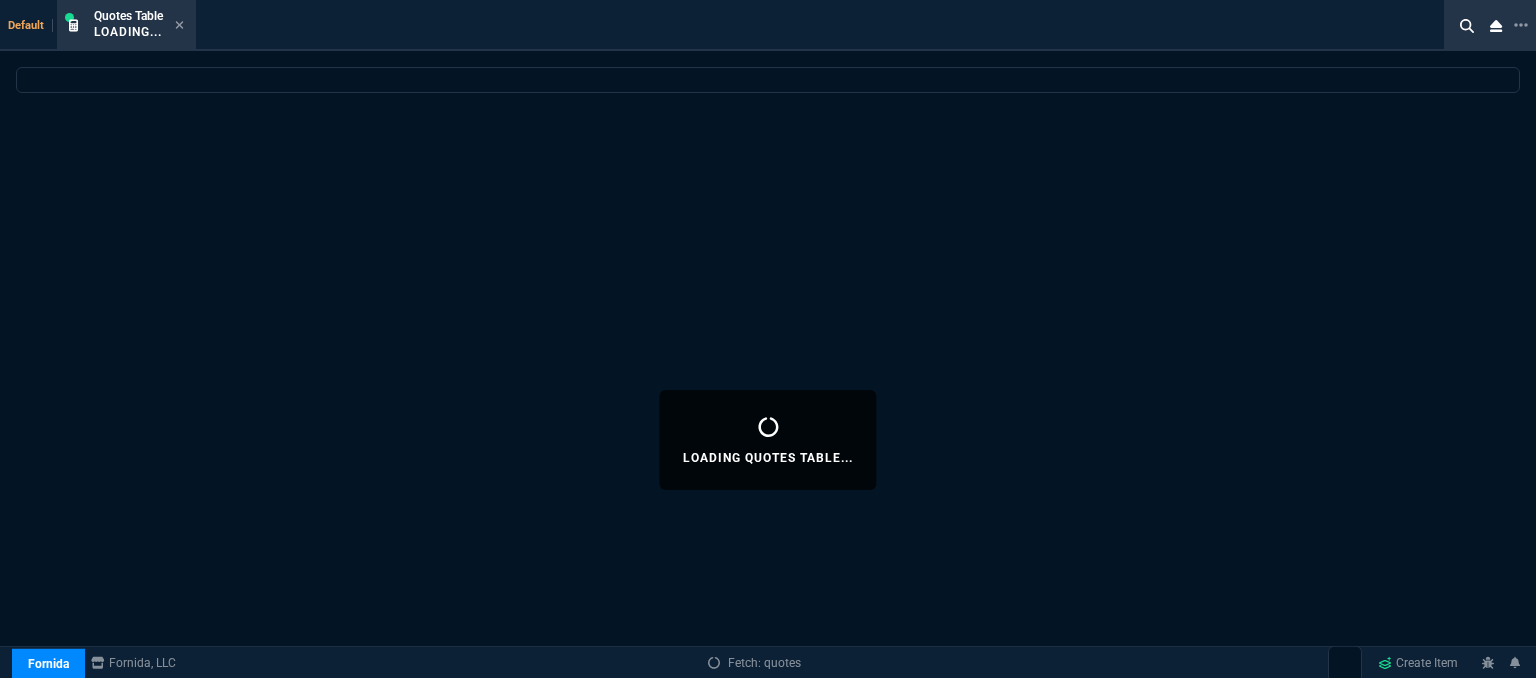 select 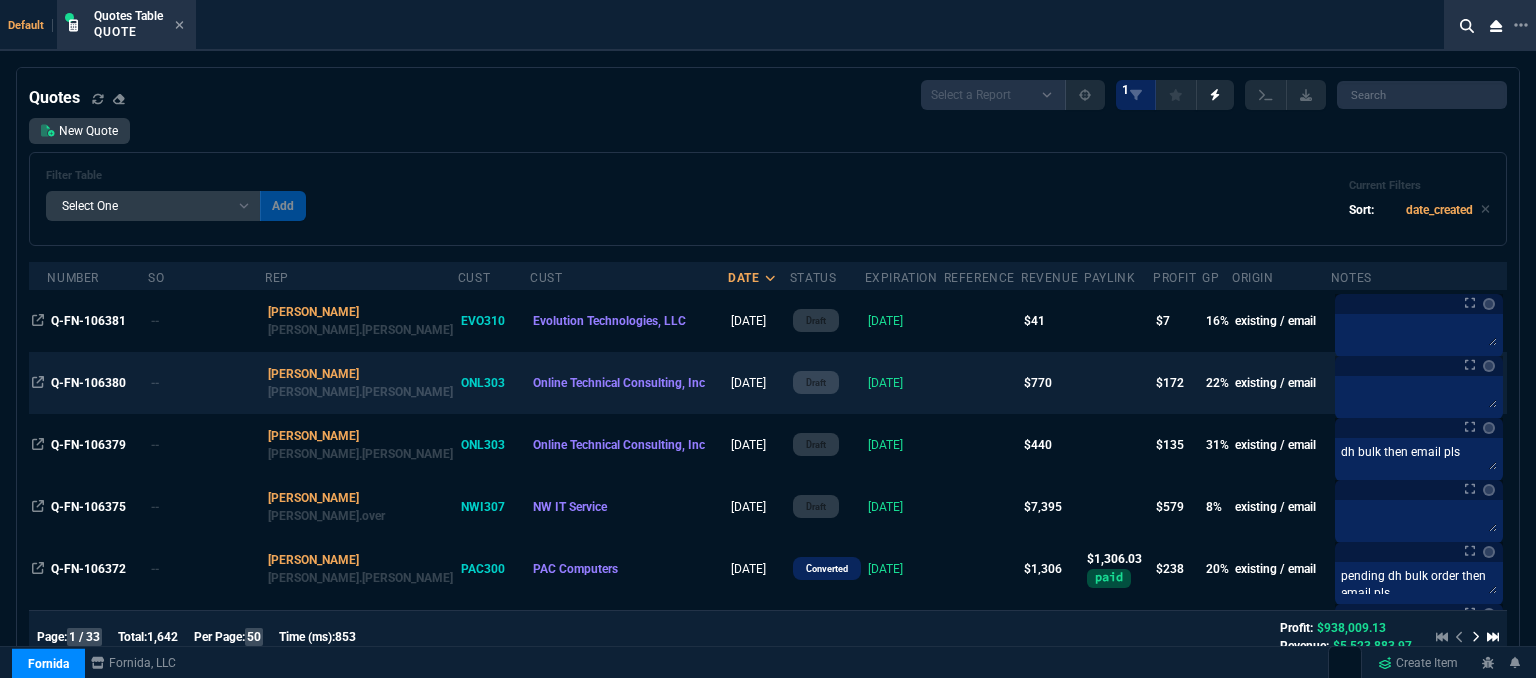 click at bounding box center (982, 383) 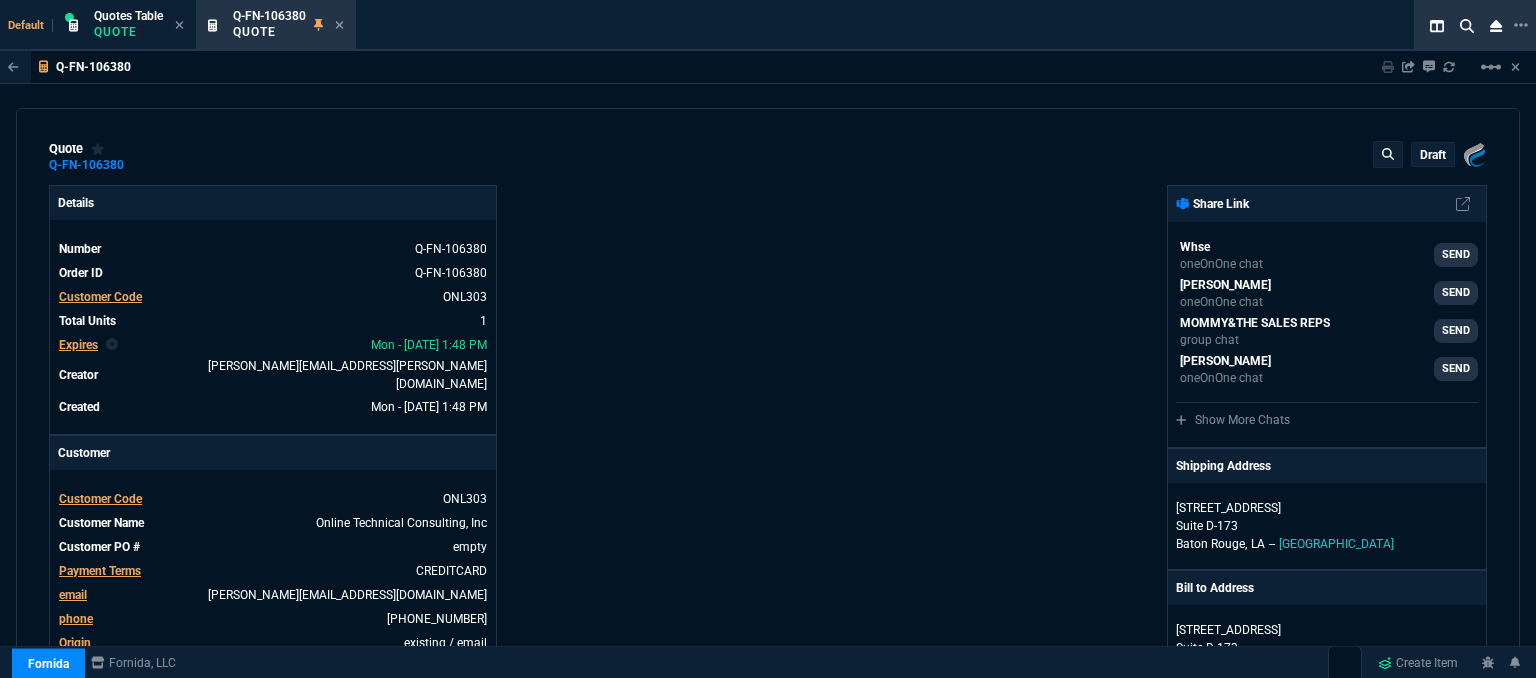 type on "26" 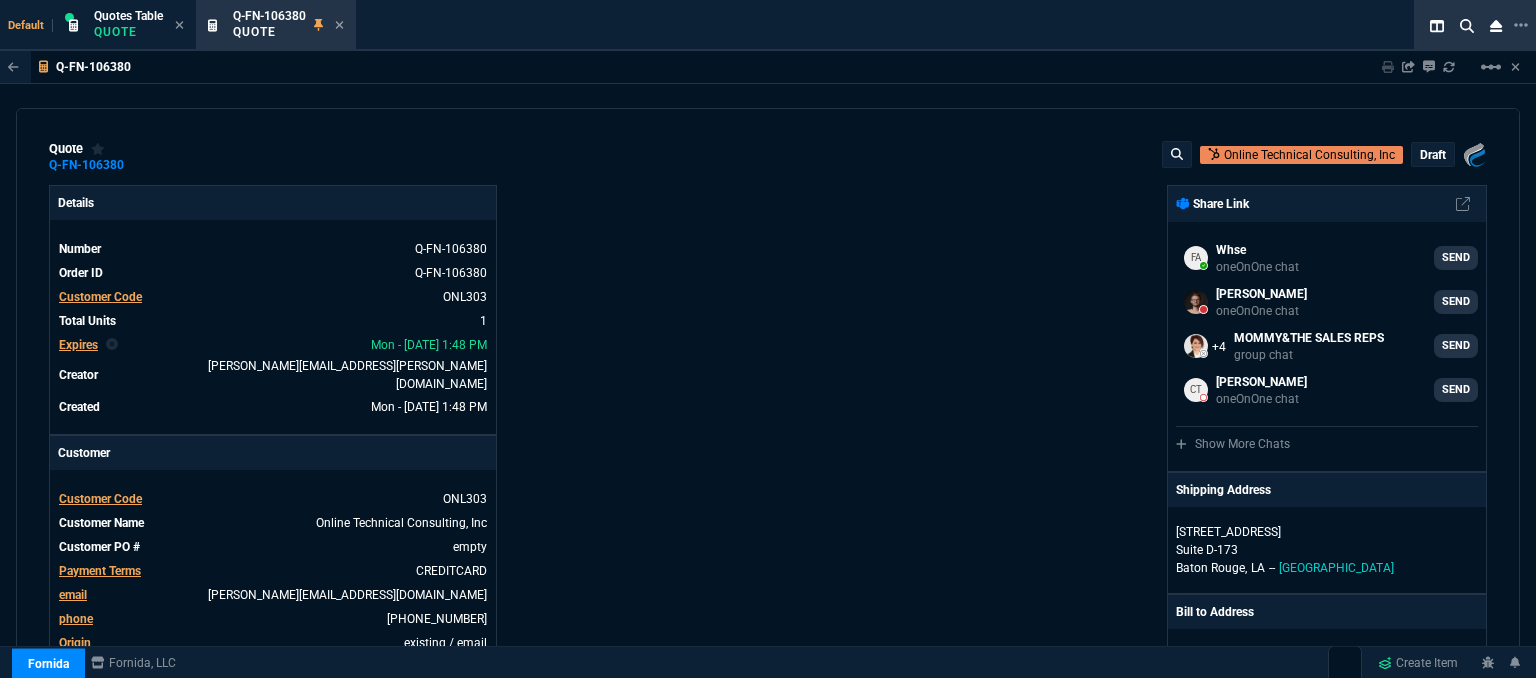 select on "12: [PERSON_NAME]" 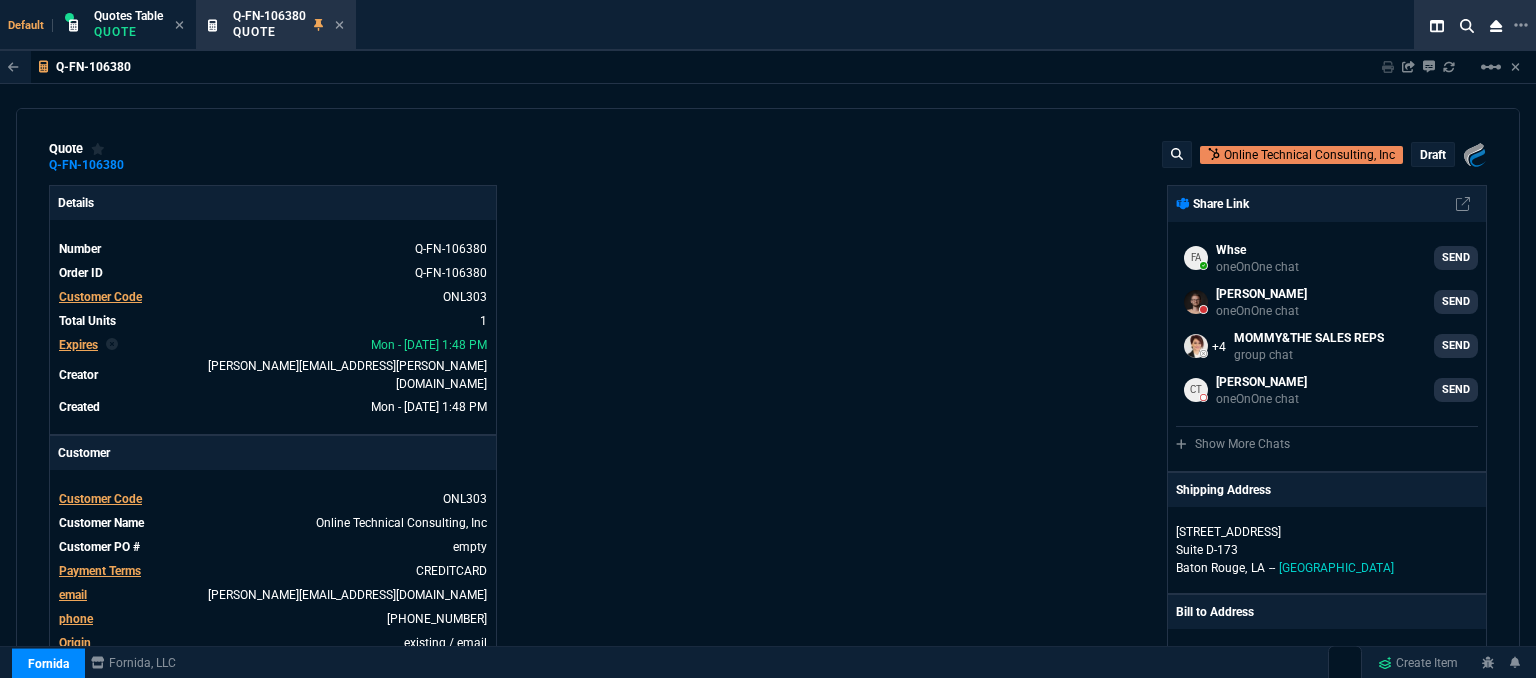 scroll, scrollTop: 0, scrollLeft: 0, axis: both 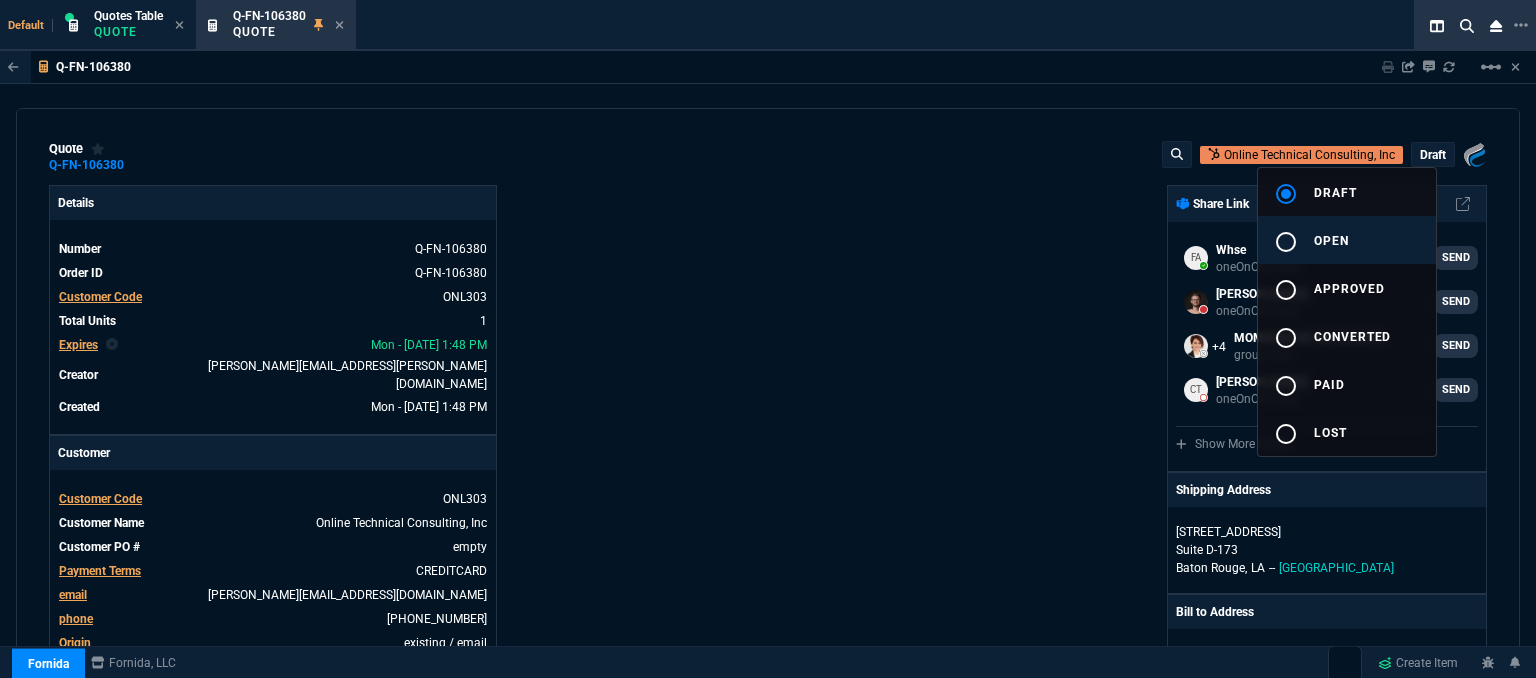 click on "open" at bounding box center (1331, 241) 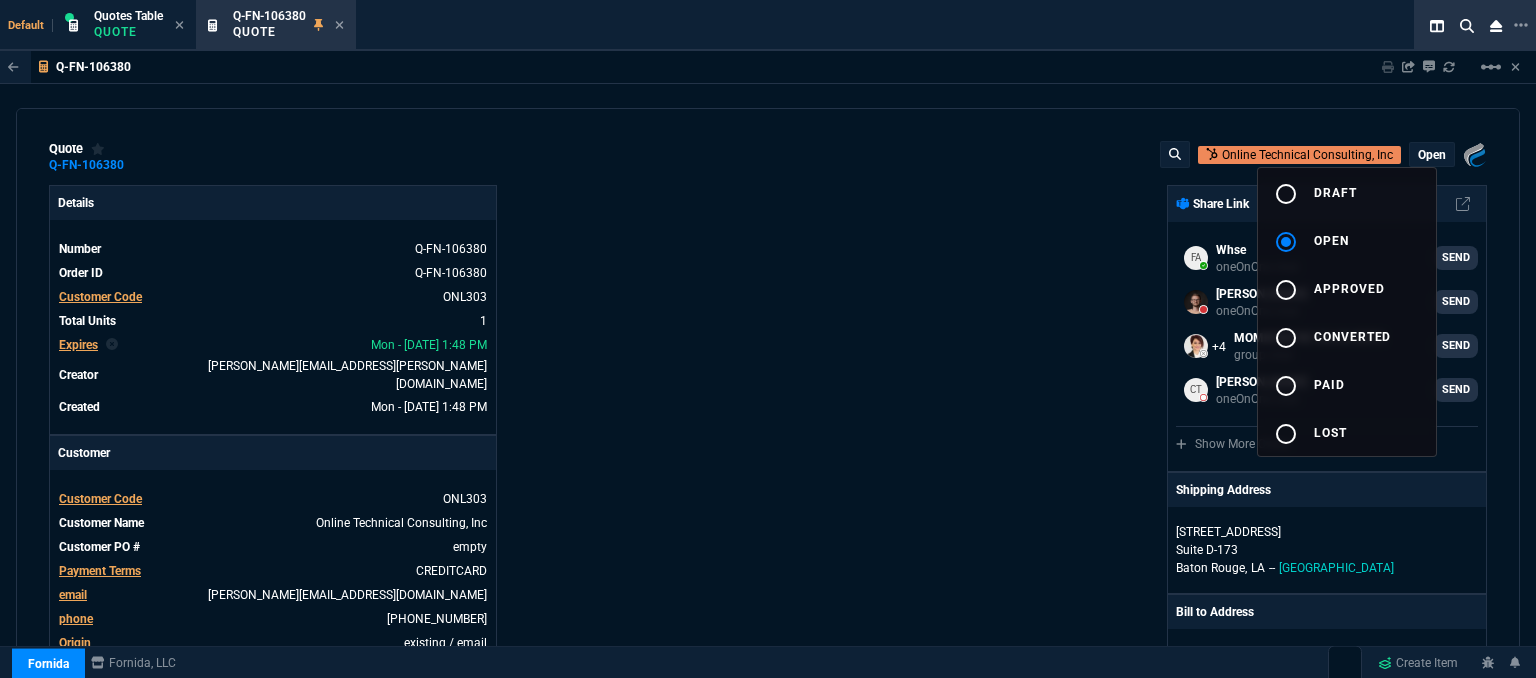 click at bounding box center [768, 339] 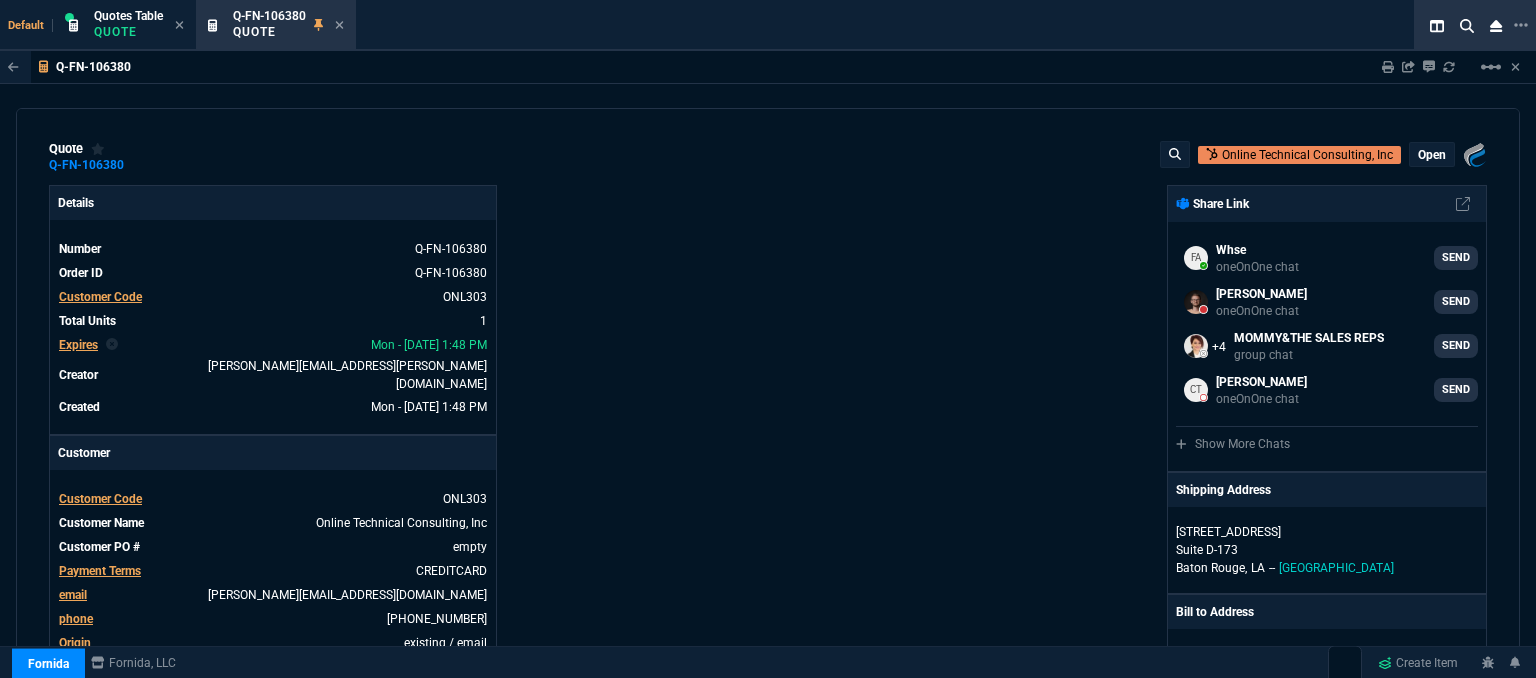 type on "26" 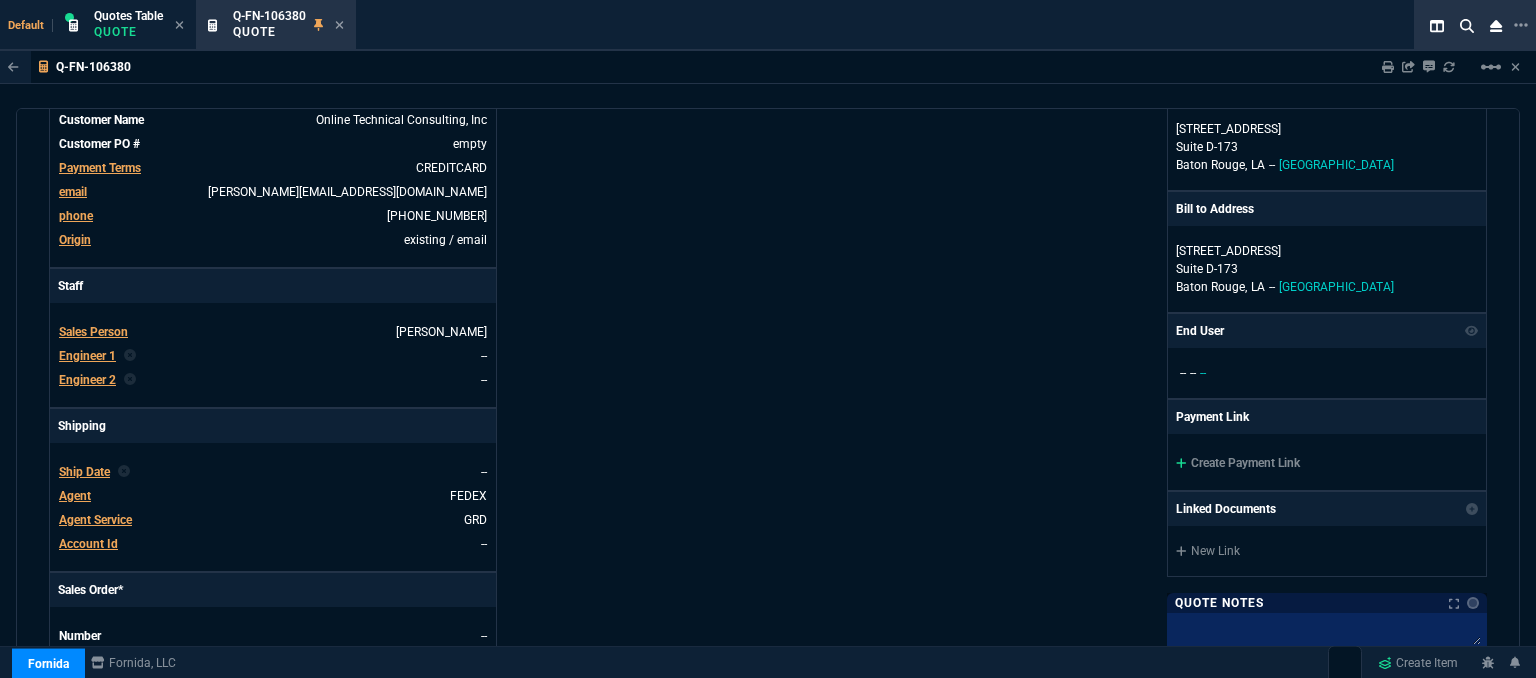 scroll, scrollTop: 404, scrollLeft: 0, axis: vertical 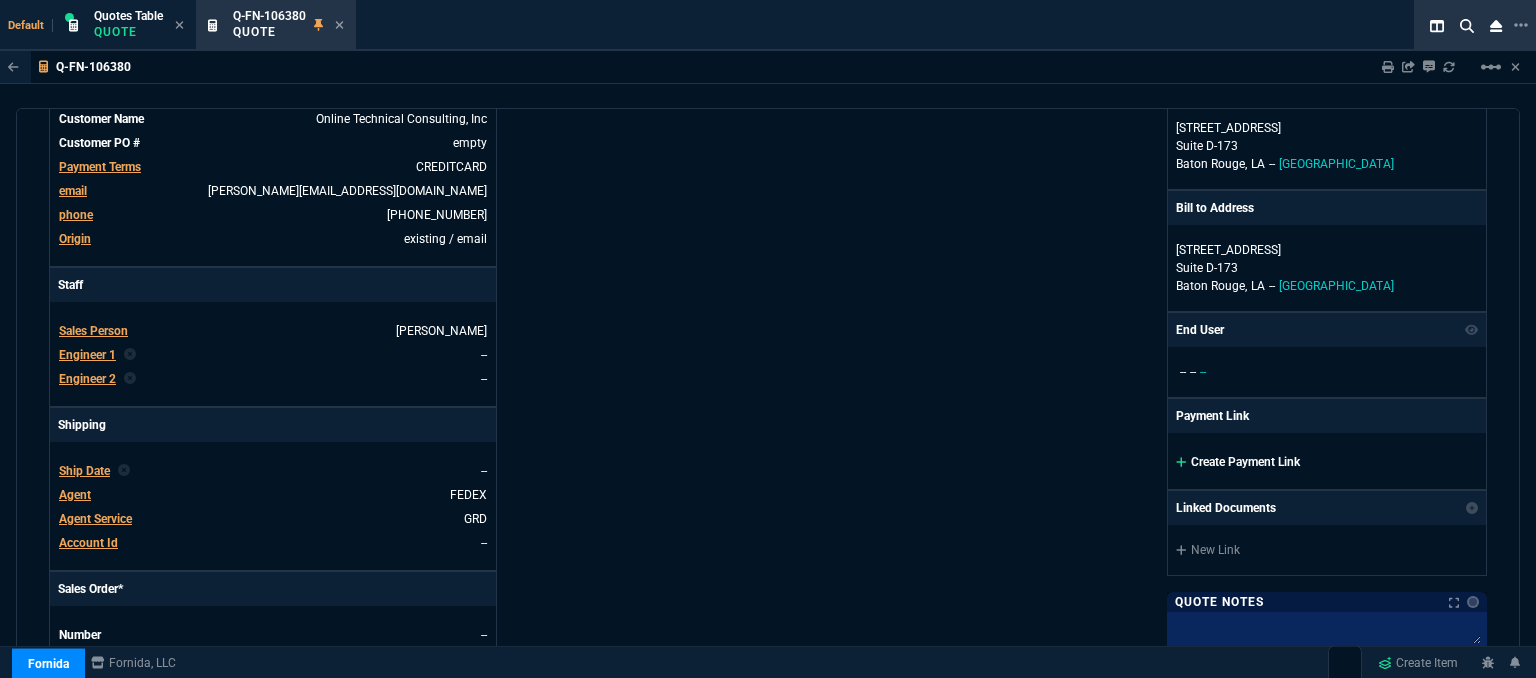 click 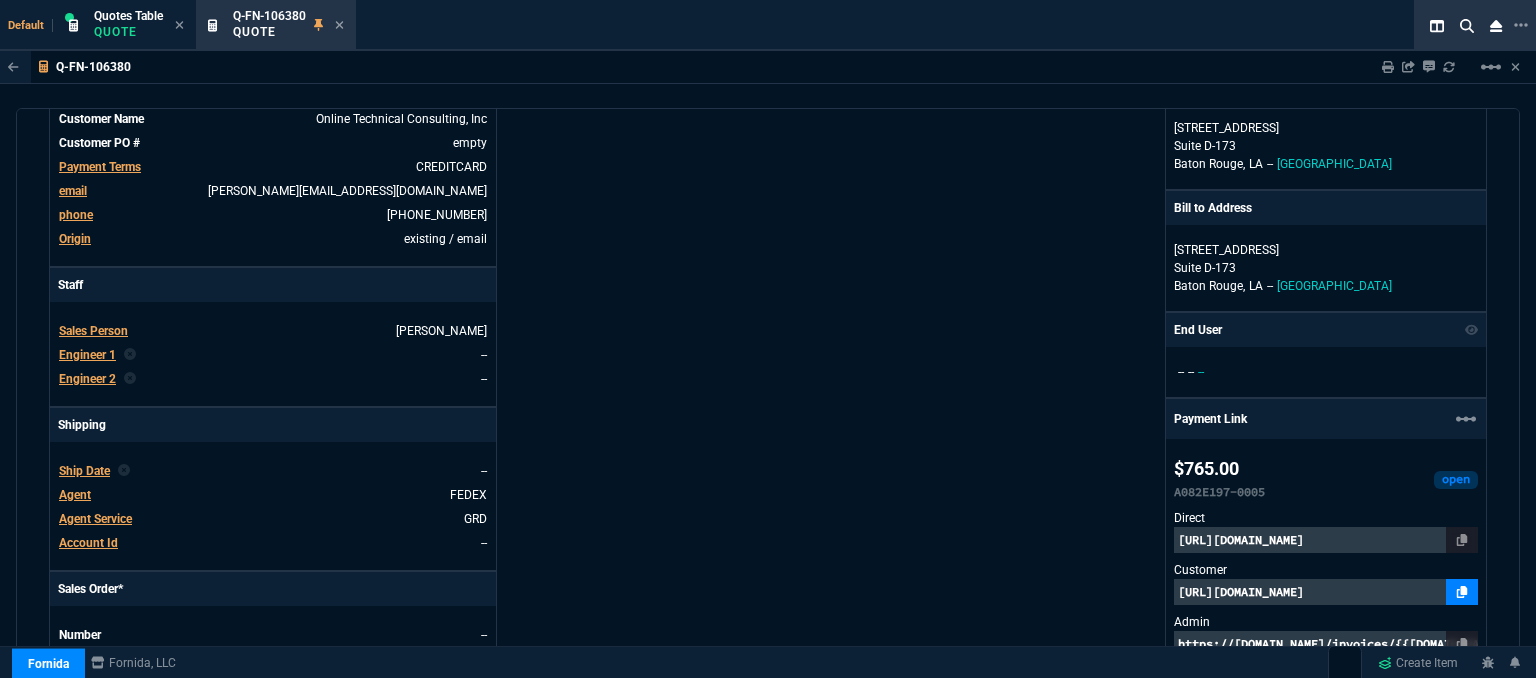 click 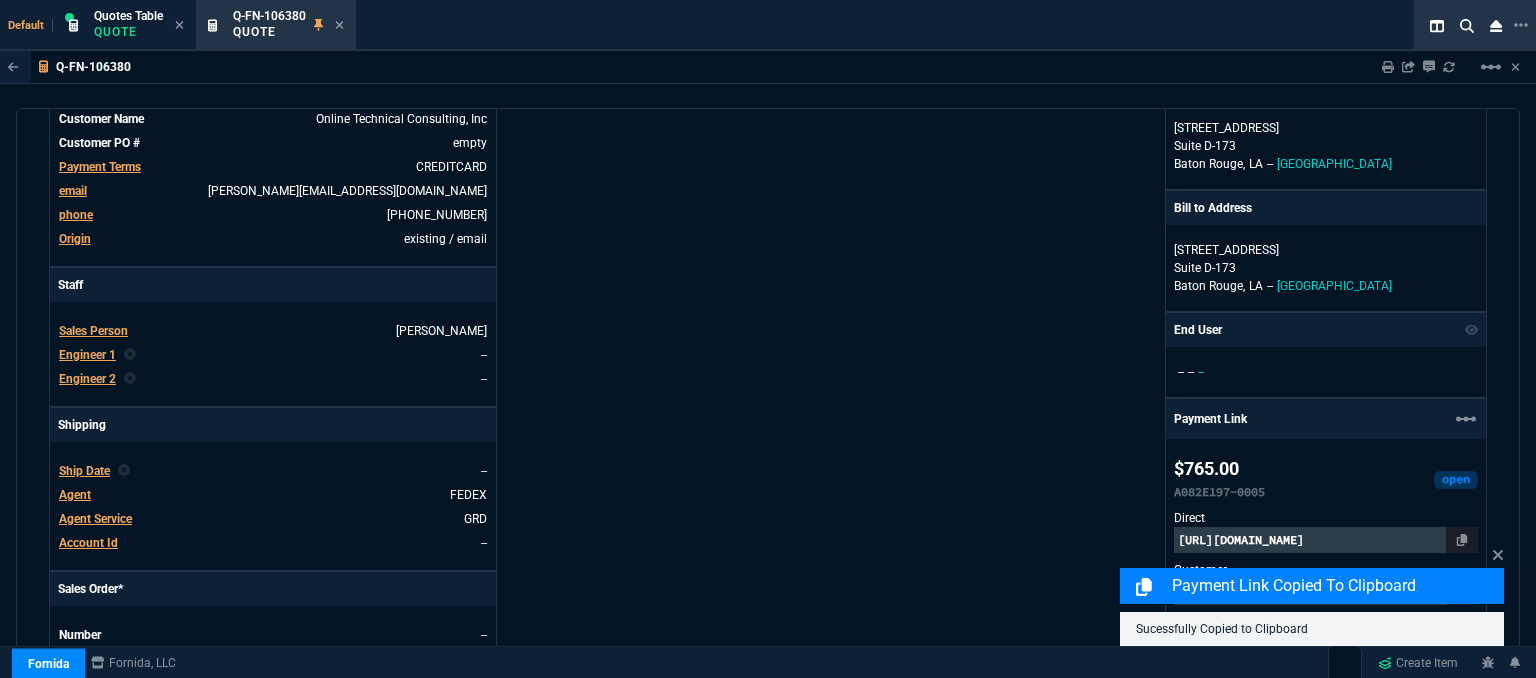 scroll, scrollTop: 1004, scrollLeft: 0, axis: vertical 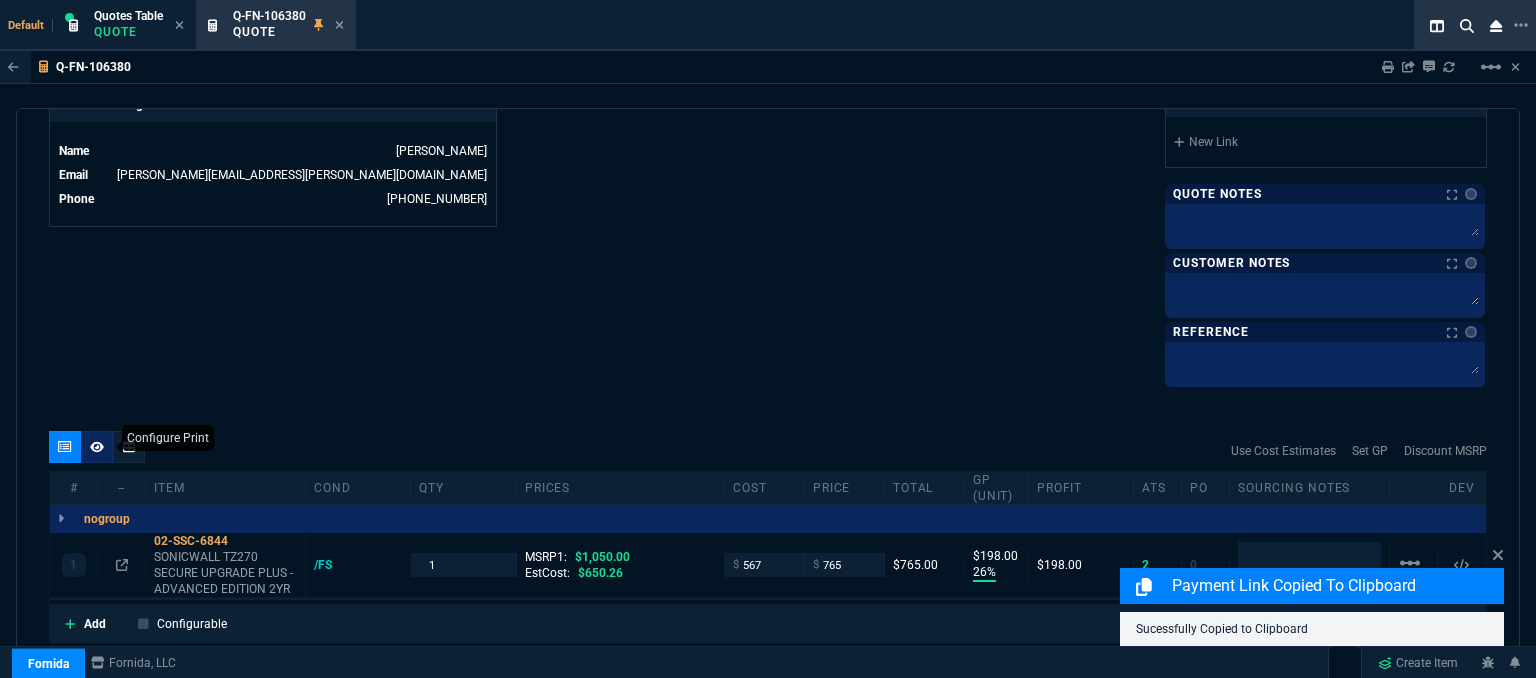 click at bounding box center [97, 447] 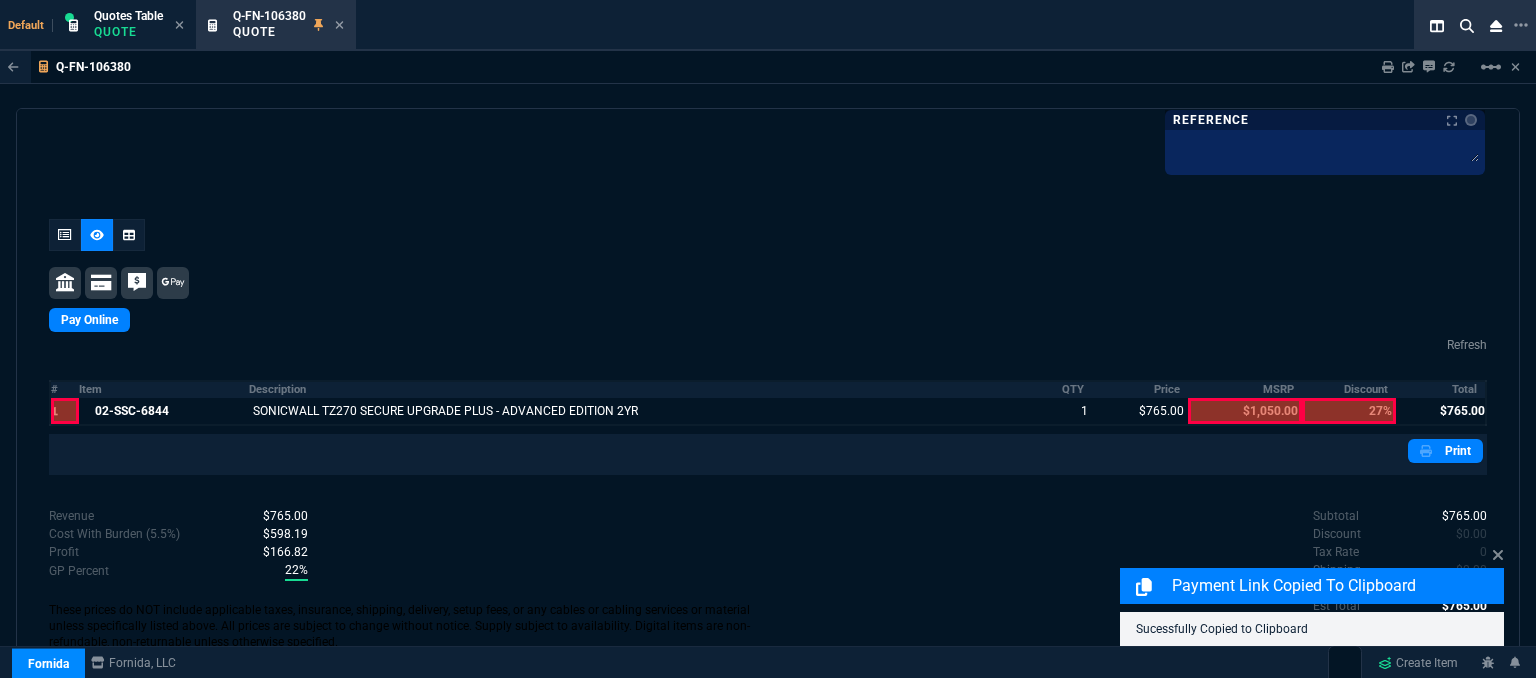 scroll, scrollTop: 1218, scrollLeft: 0, axis: vertical 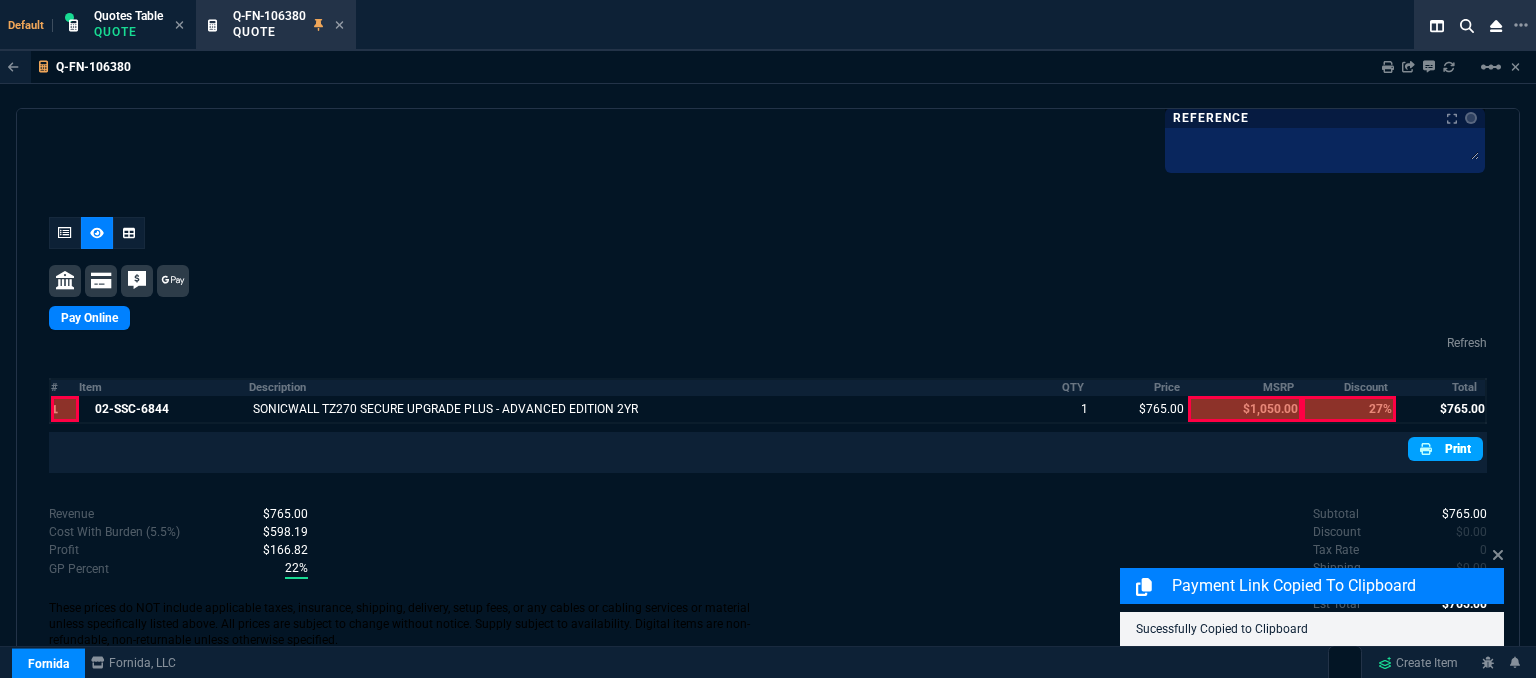 click on "Print" at bounding box center (1445, 449) 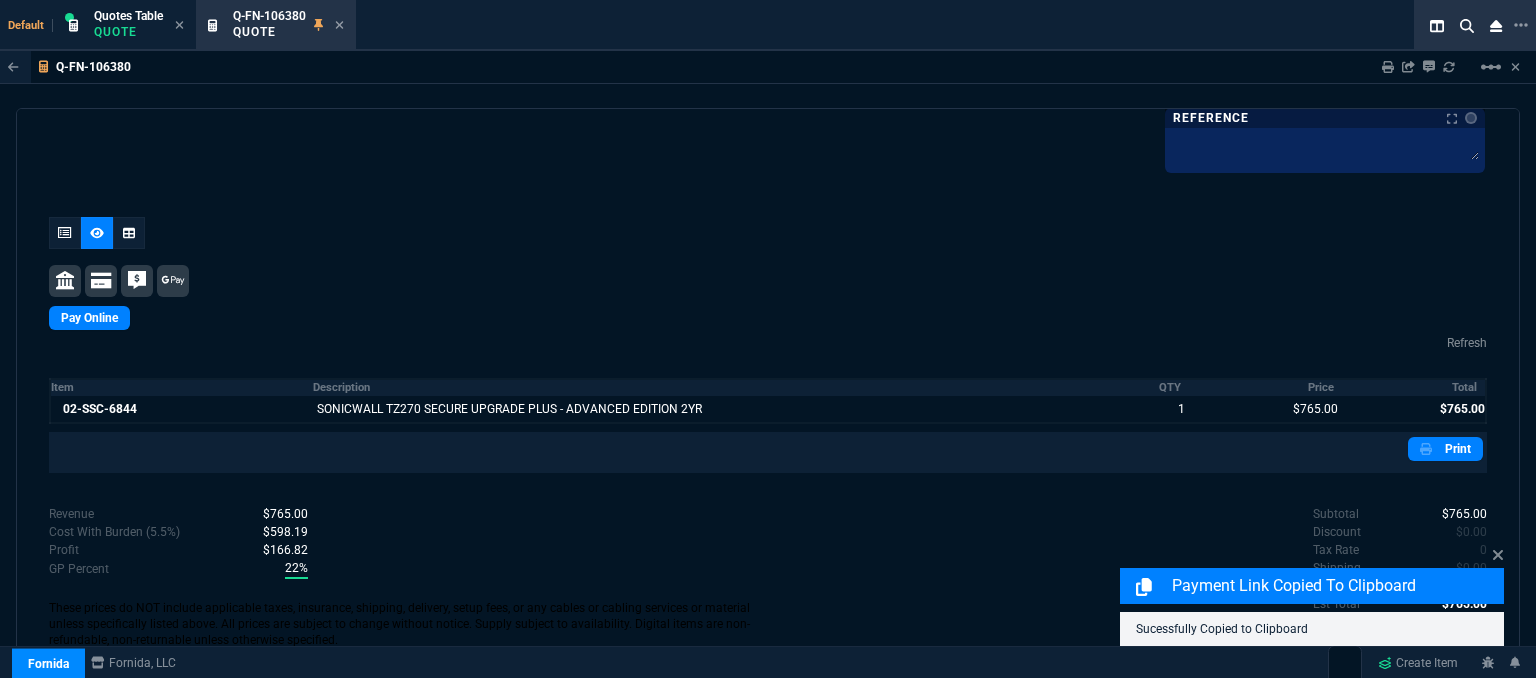 scroll, scrollTop: 1050, scrollLeft: 0, axis: vertical 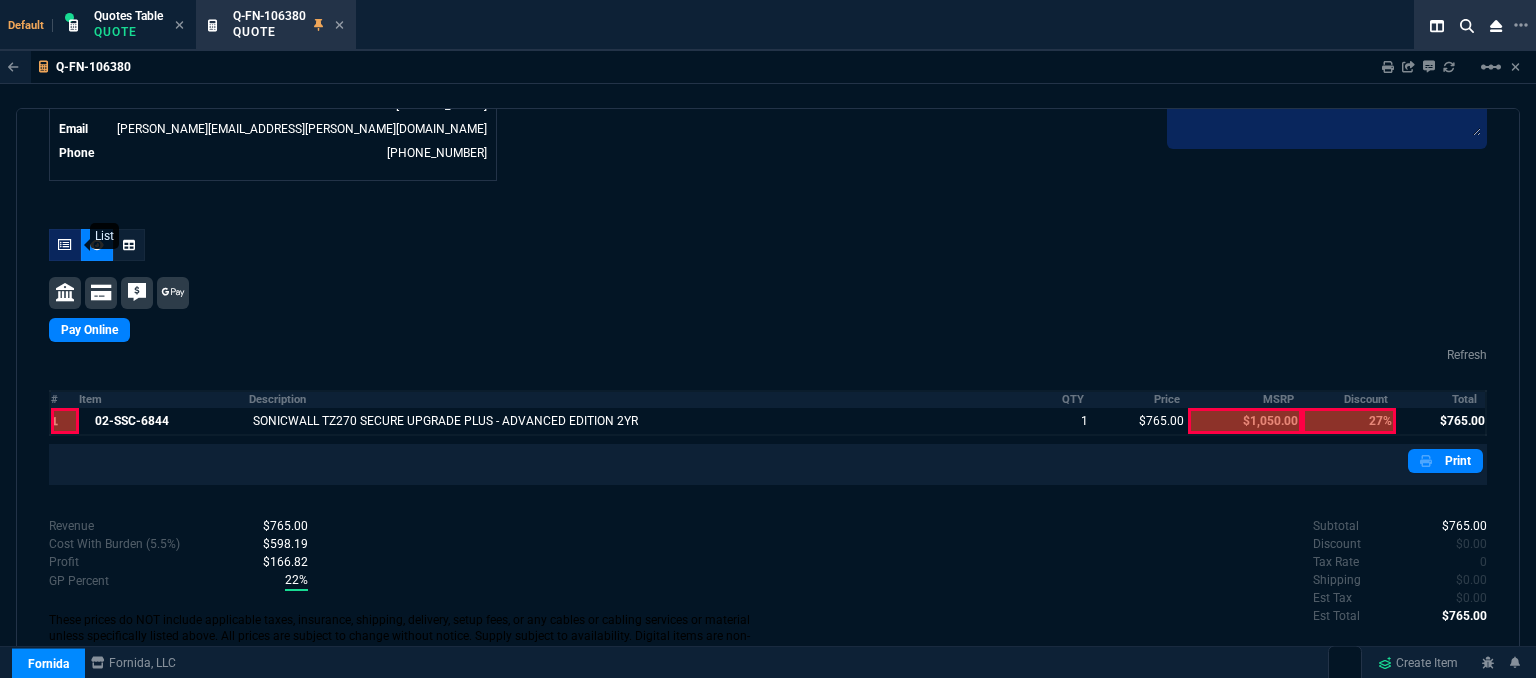 click at bounding box center [65, 245] 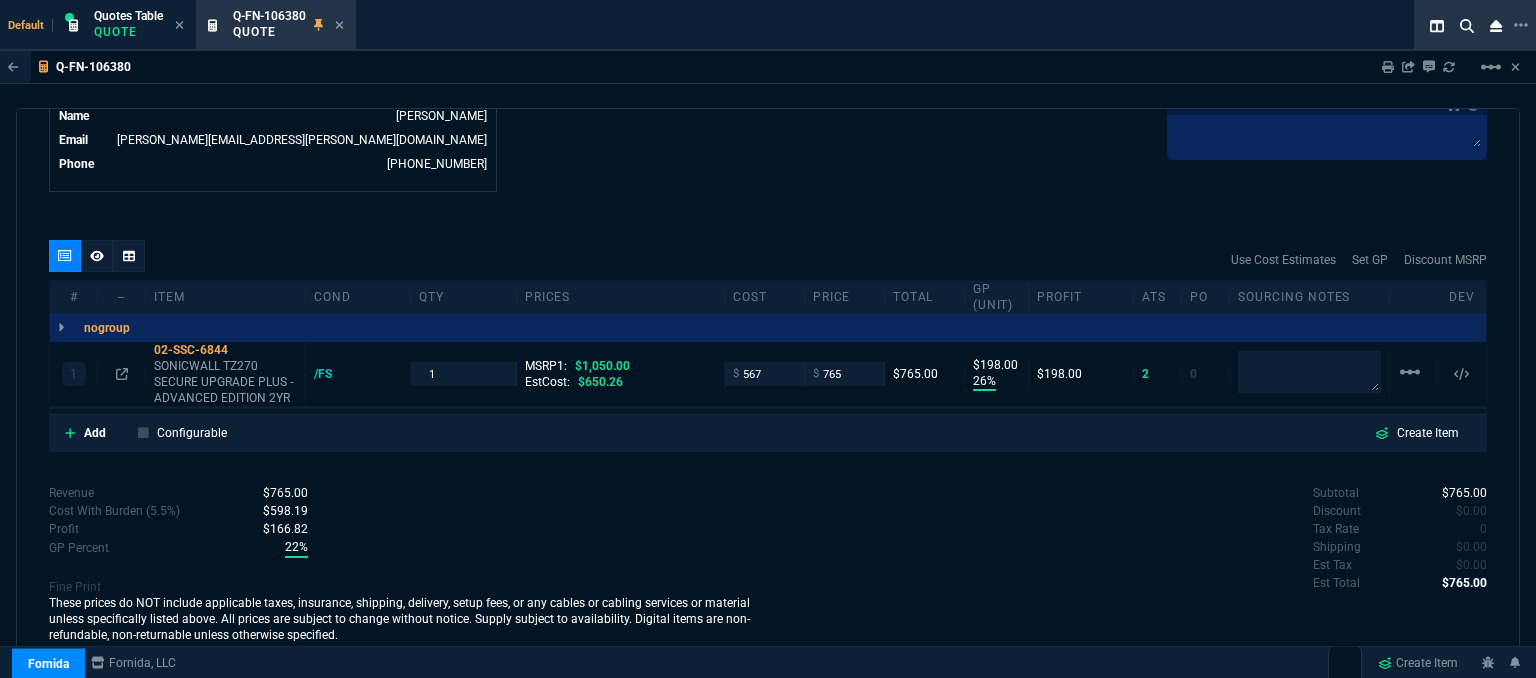 type on "26" 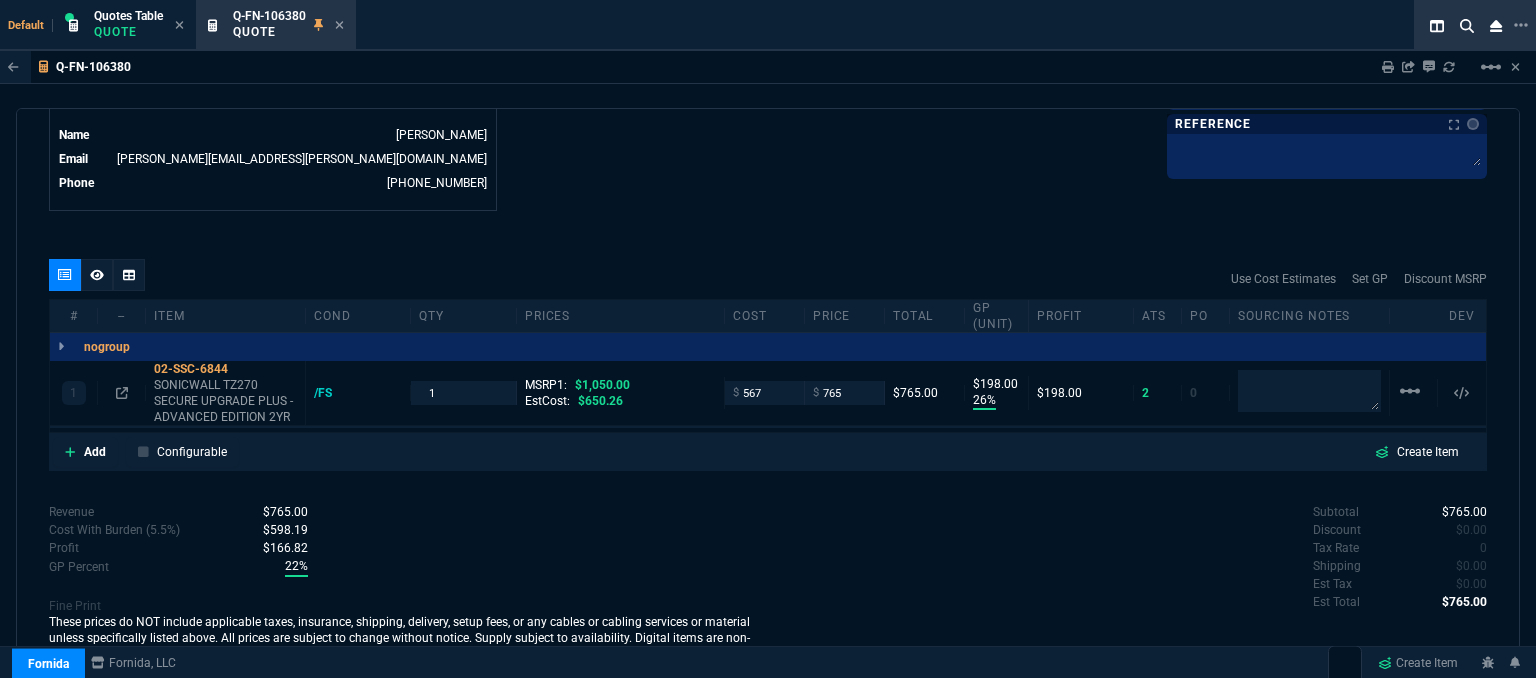 type on "27" 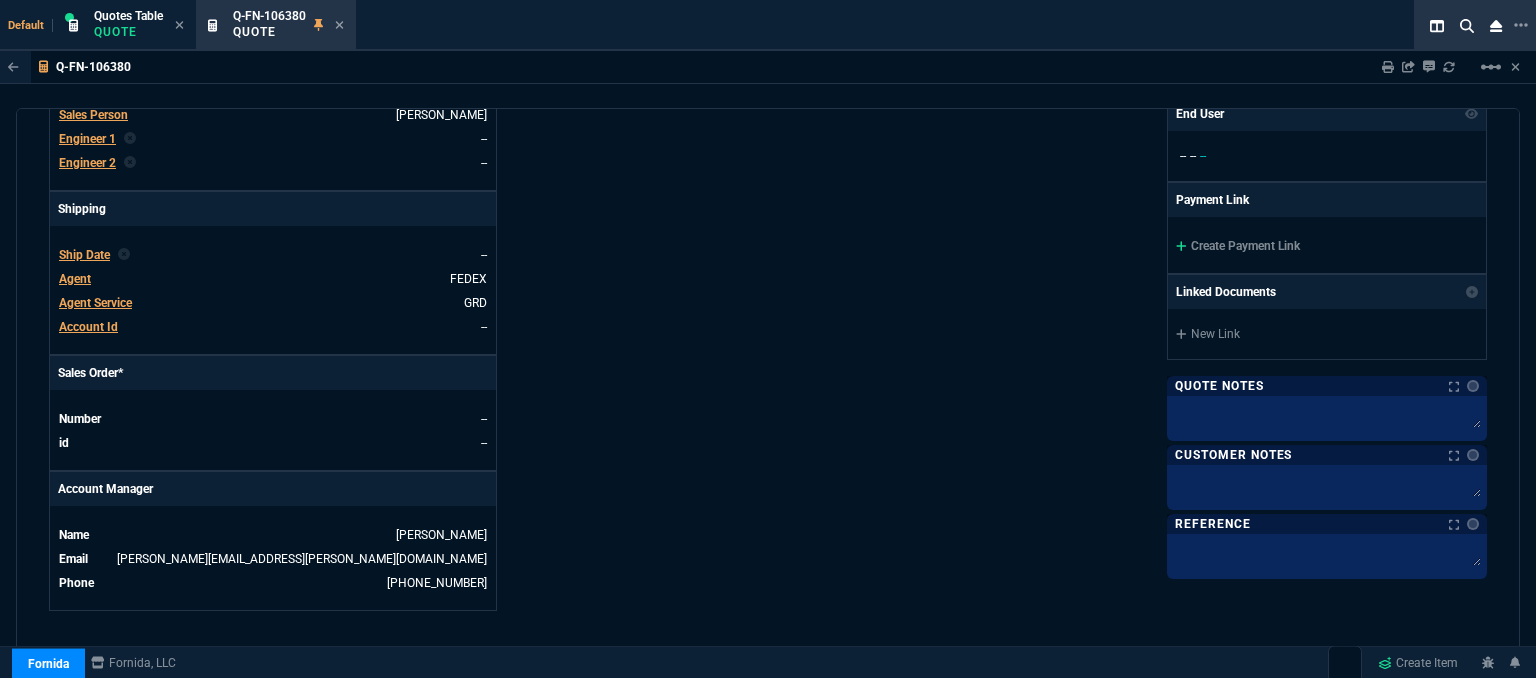 scroll, scrollTop: 220, scrollLeft: 0, axis: vertical 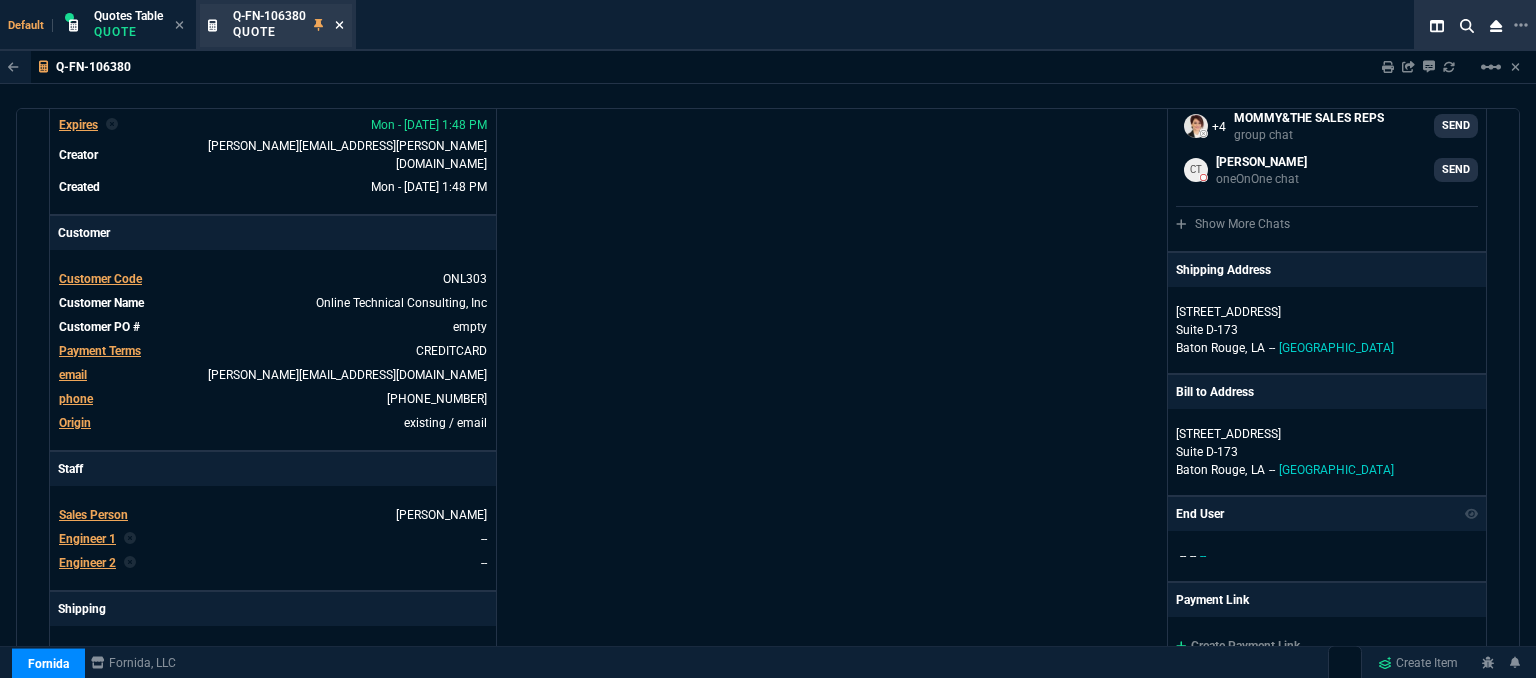 click at bounding box center (339, 26) 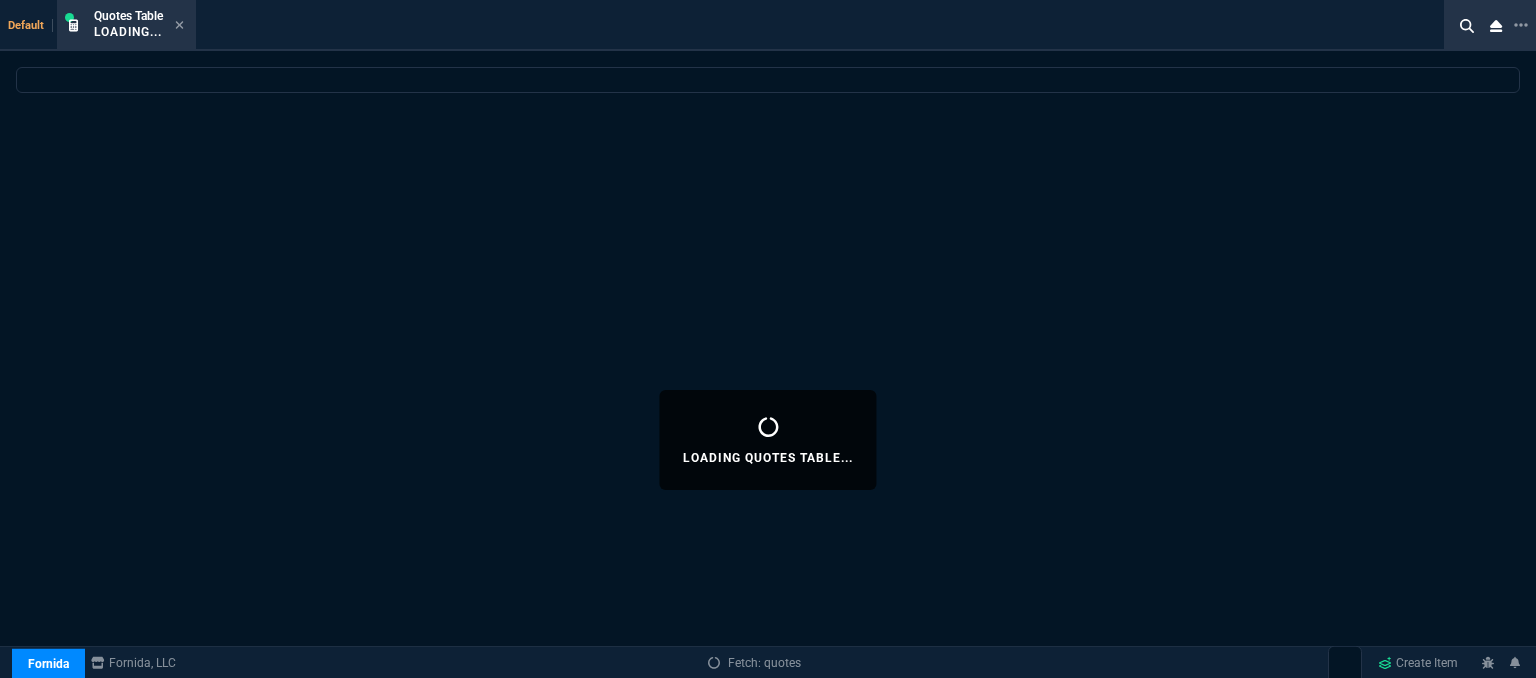 select 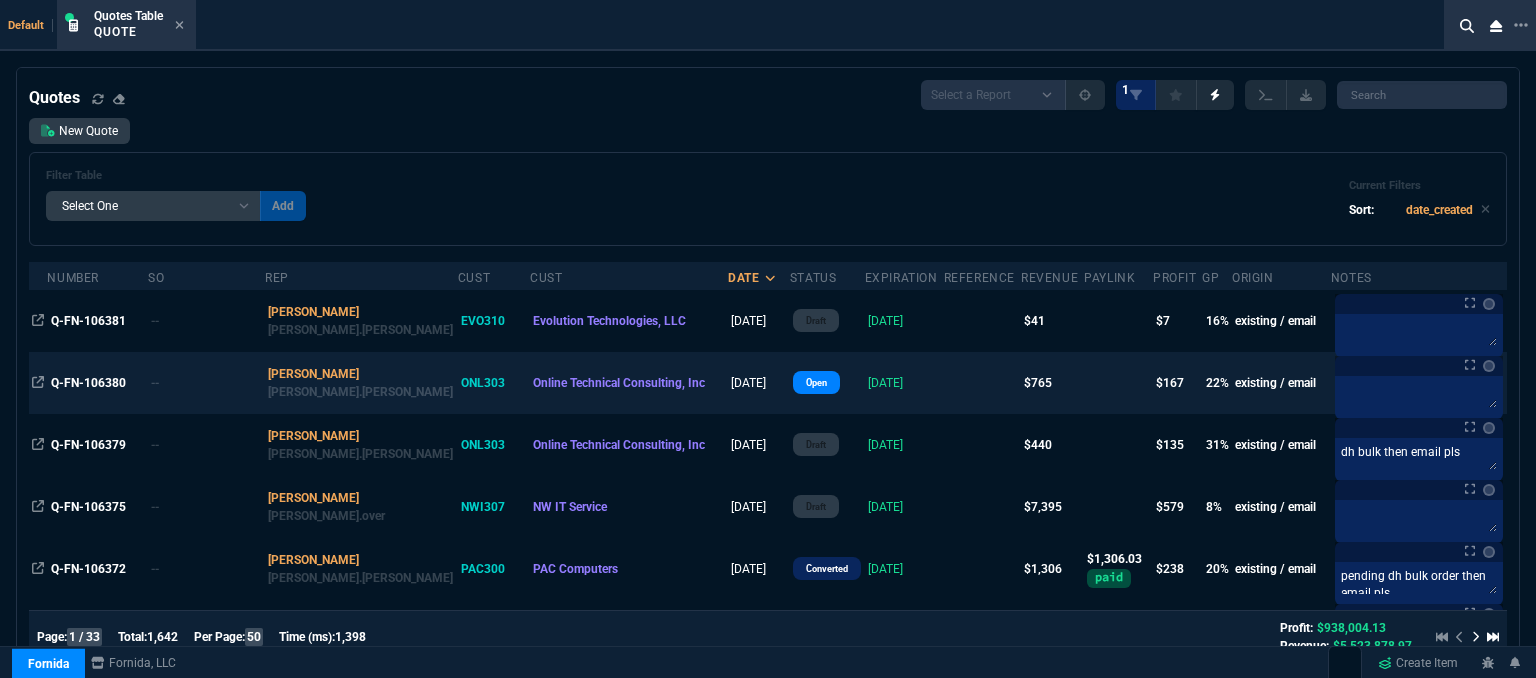 click at bounding box center (982, 383) 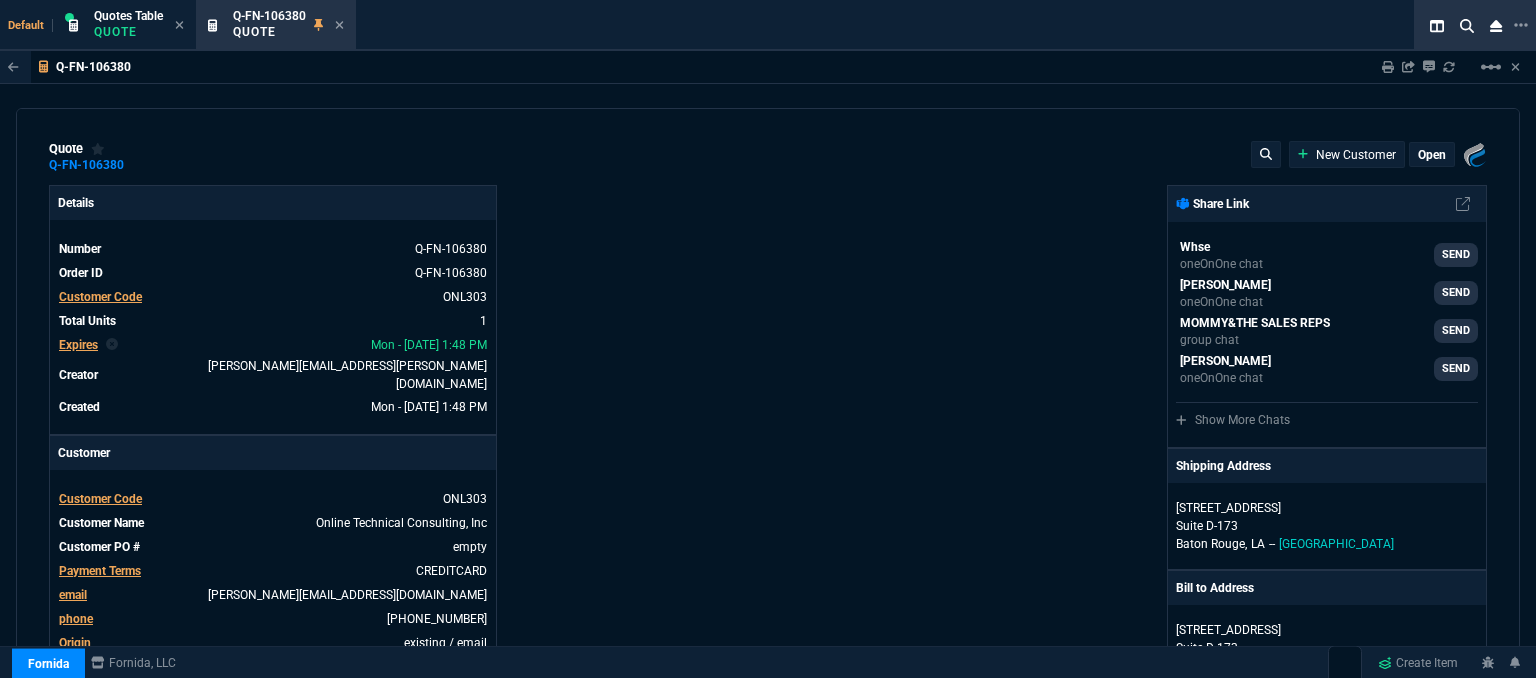 type on "1050" 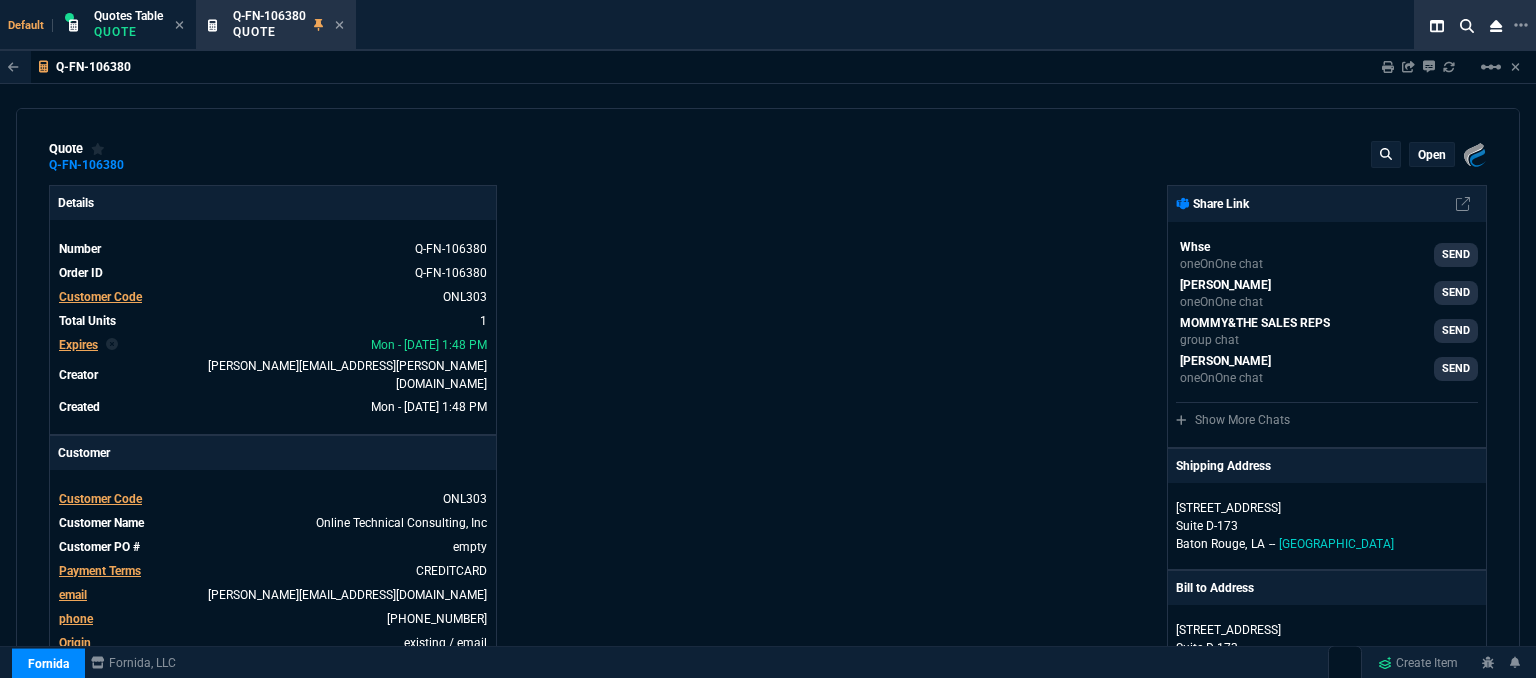 type on "27" 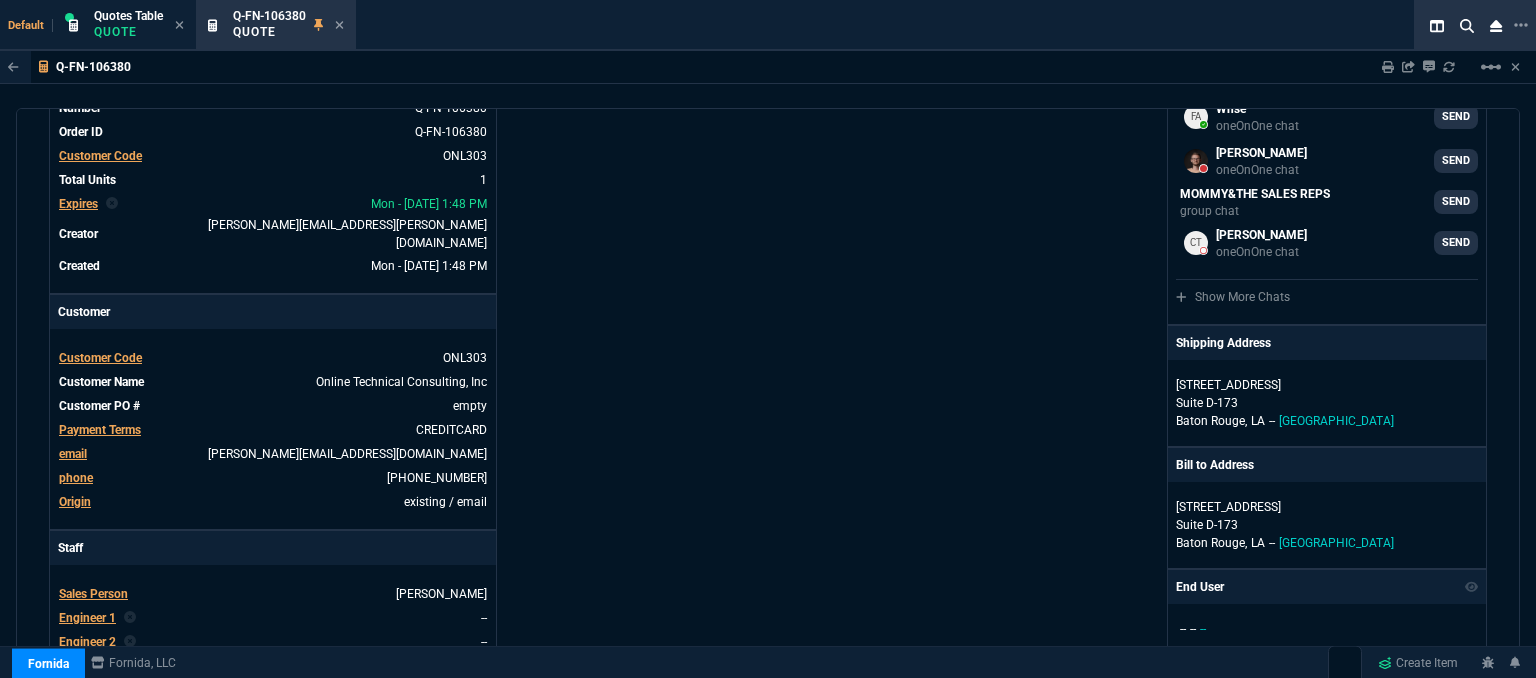 scroll, scrollTop: 300, scrollLeft: 0, axis: vertical 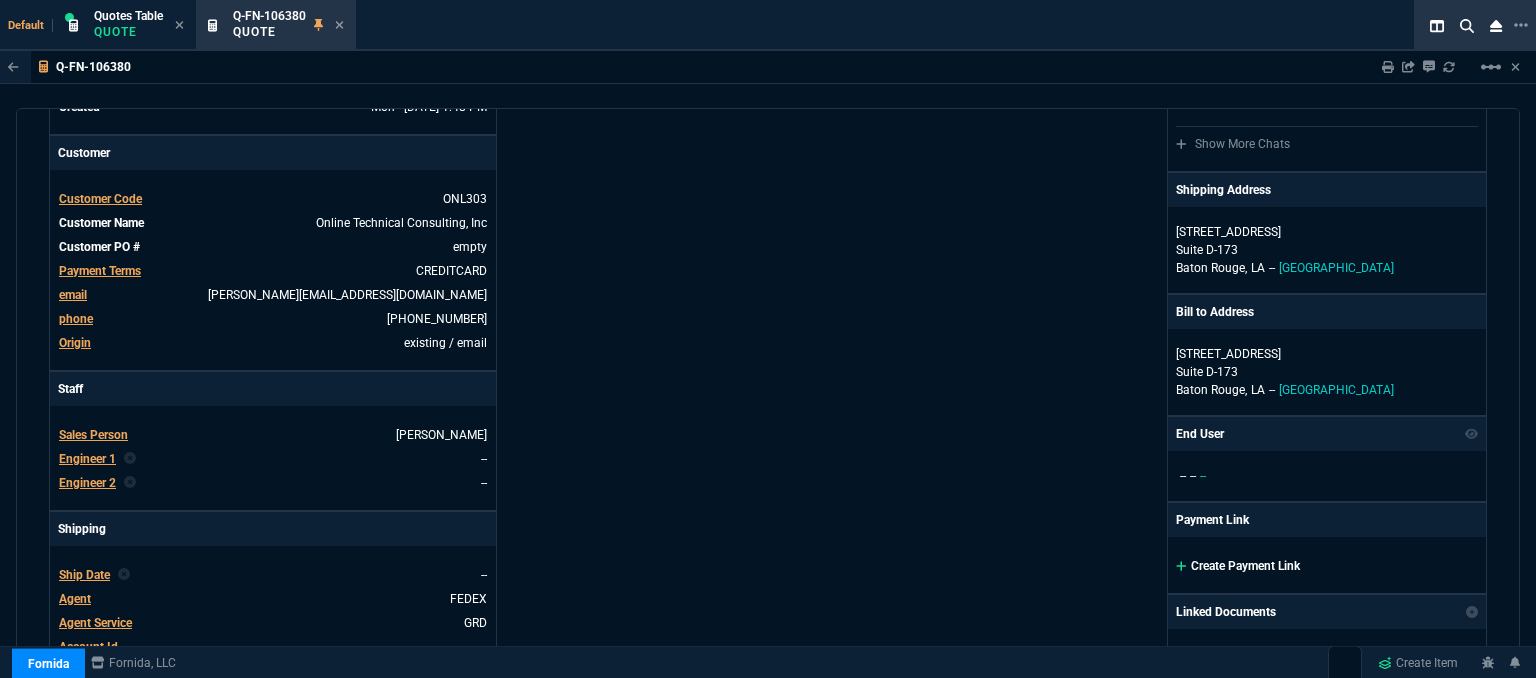 click 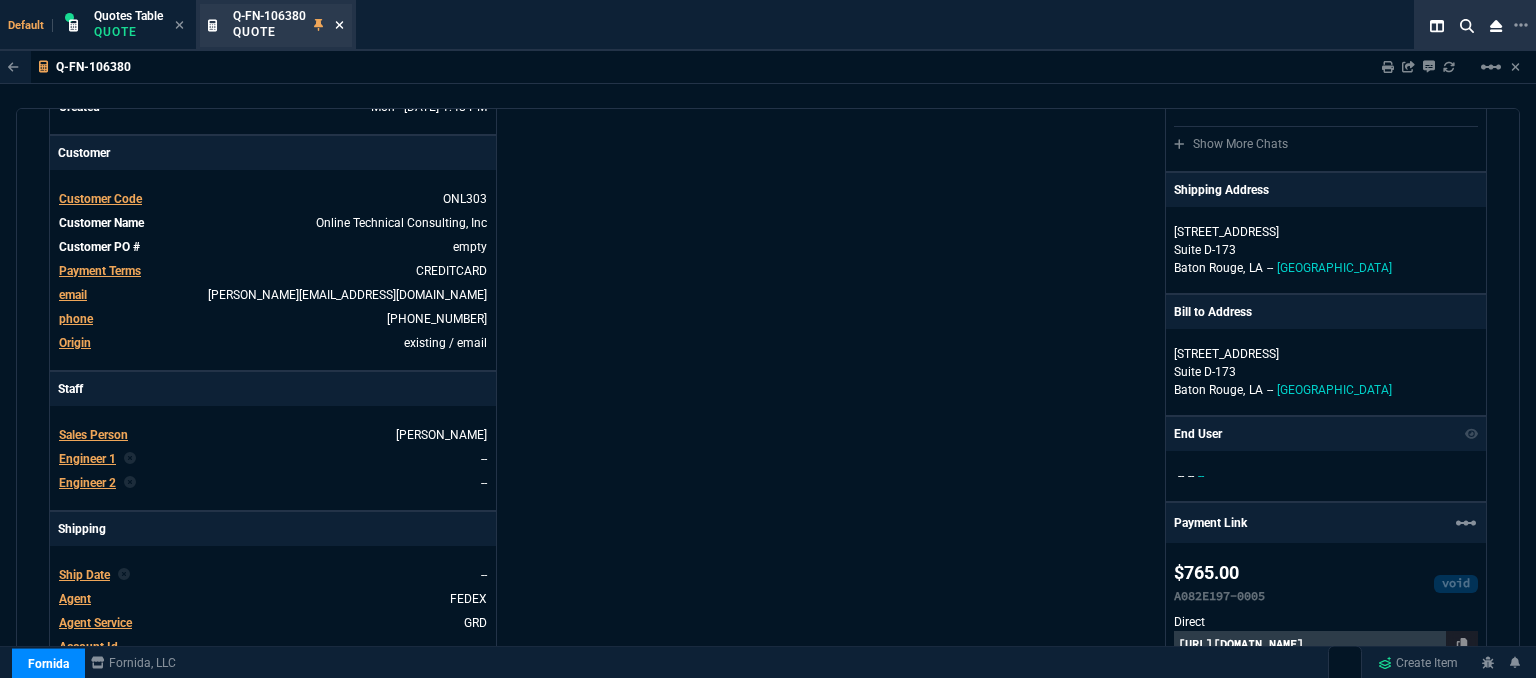 click 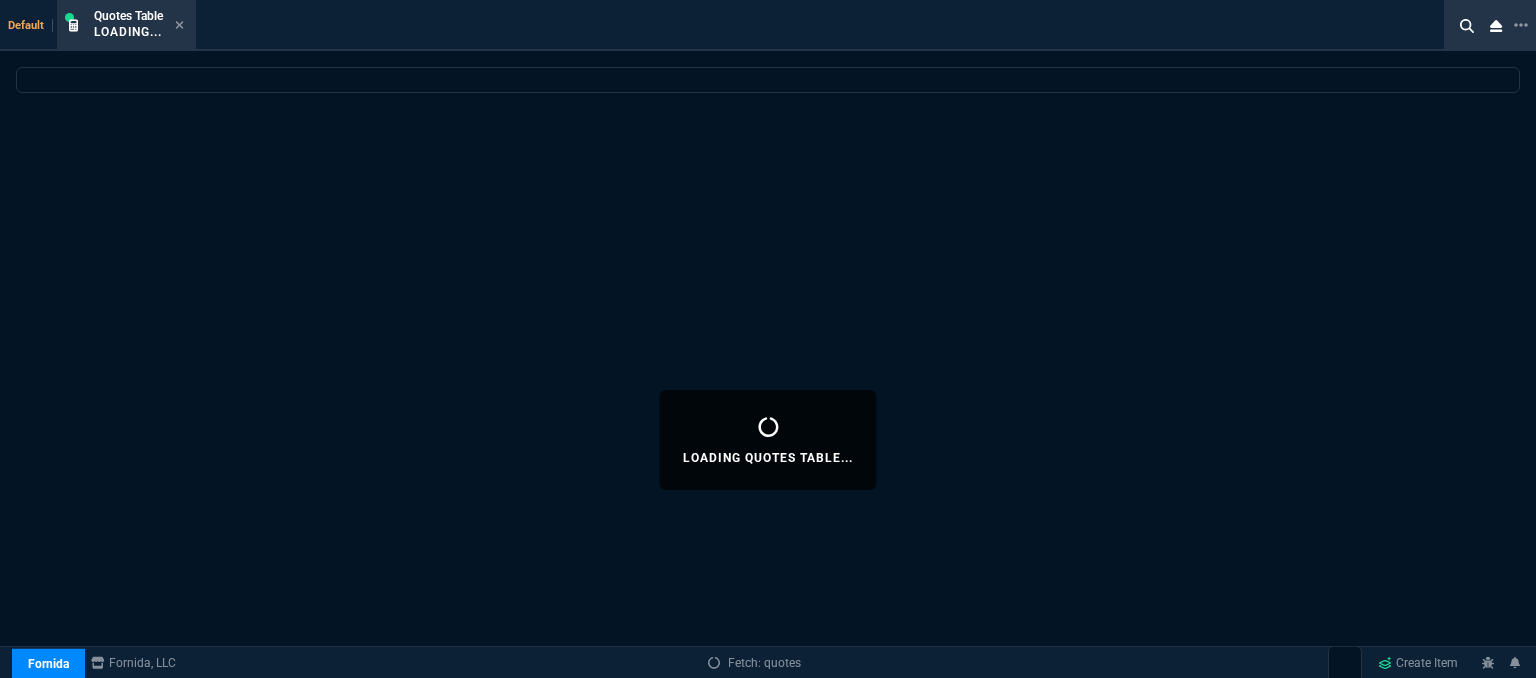 select 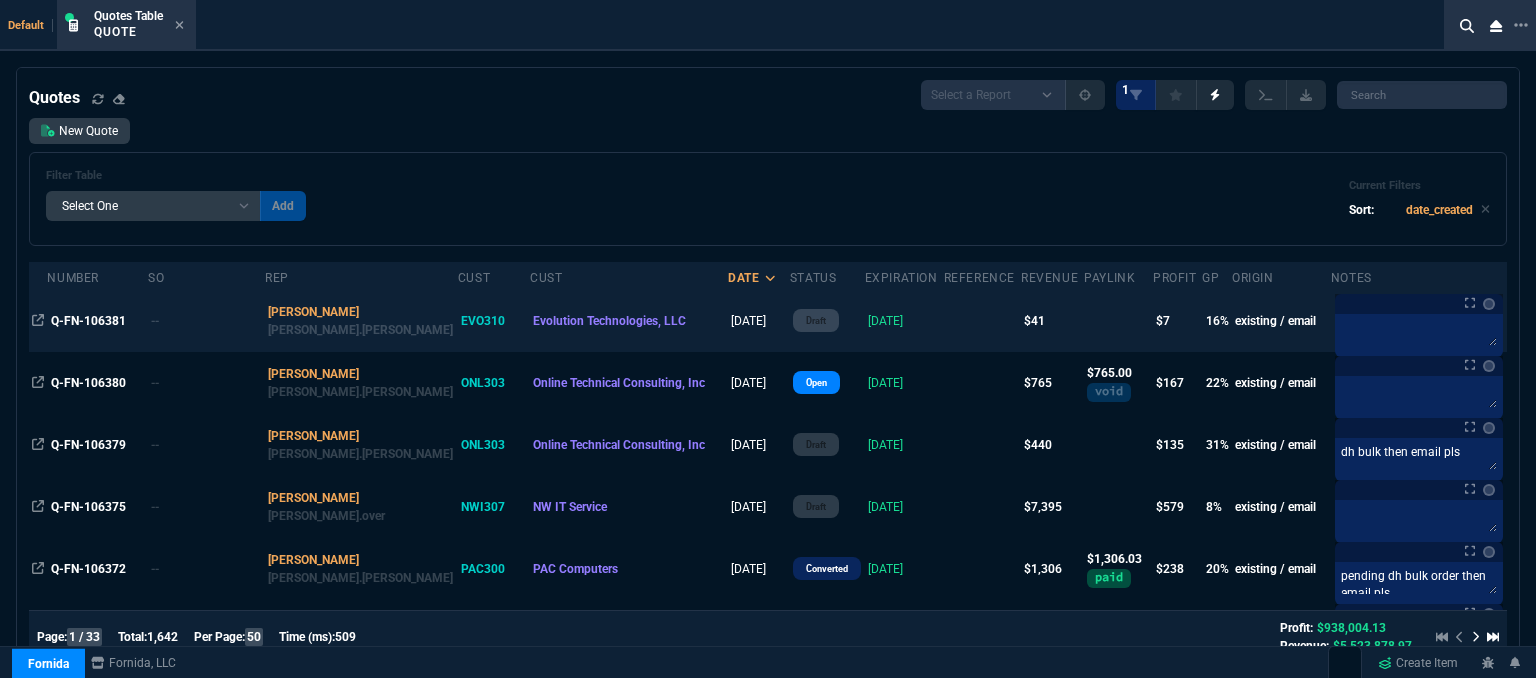 click at bounding box center [982, 321] 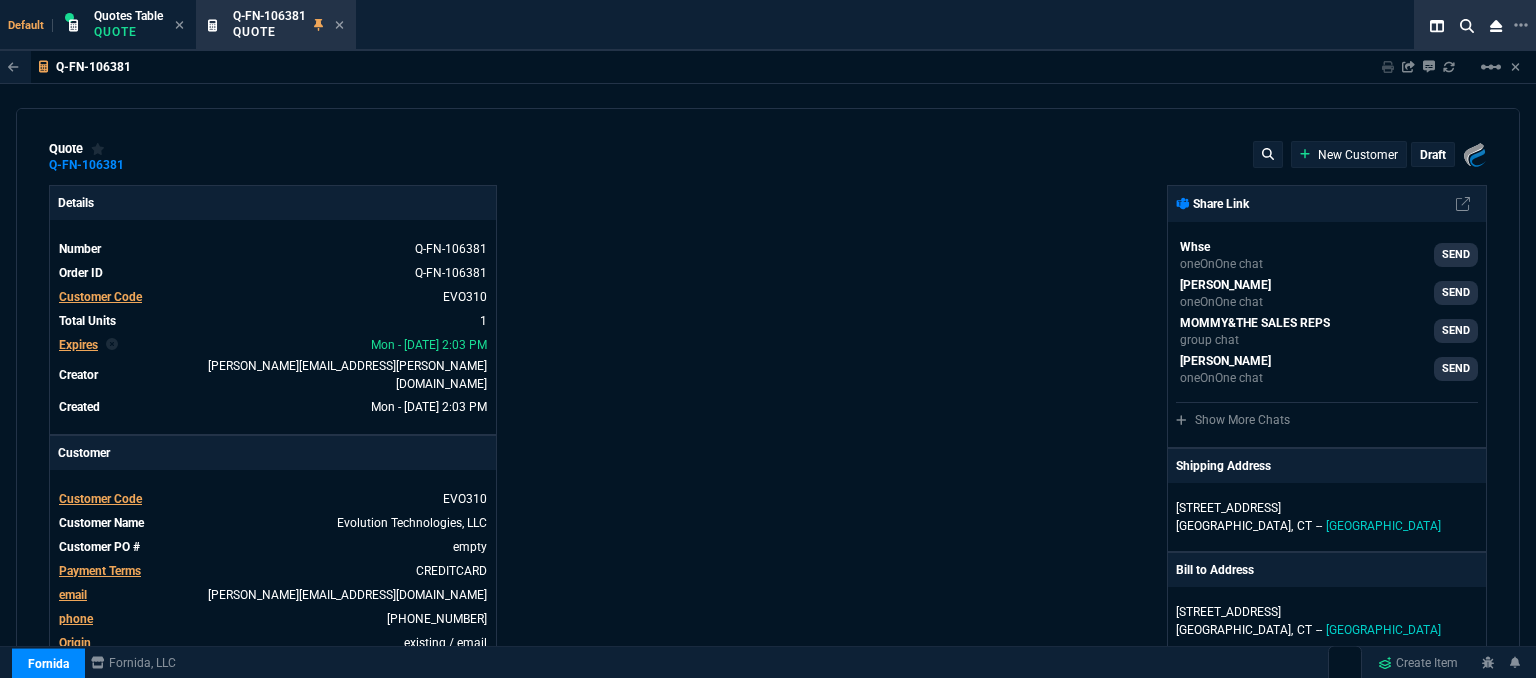 type on "20" 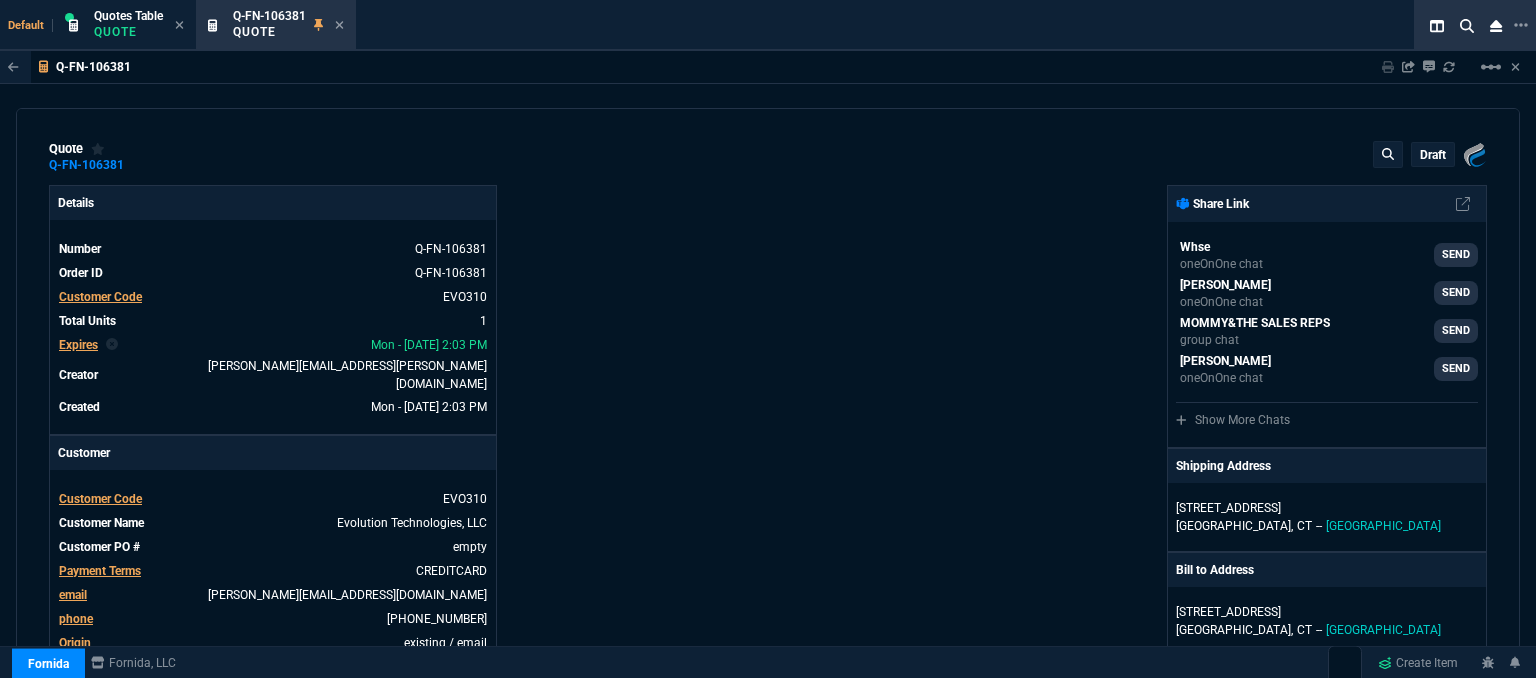 type on "18" 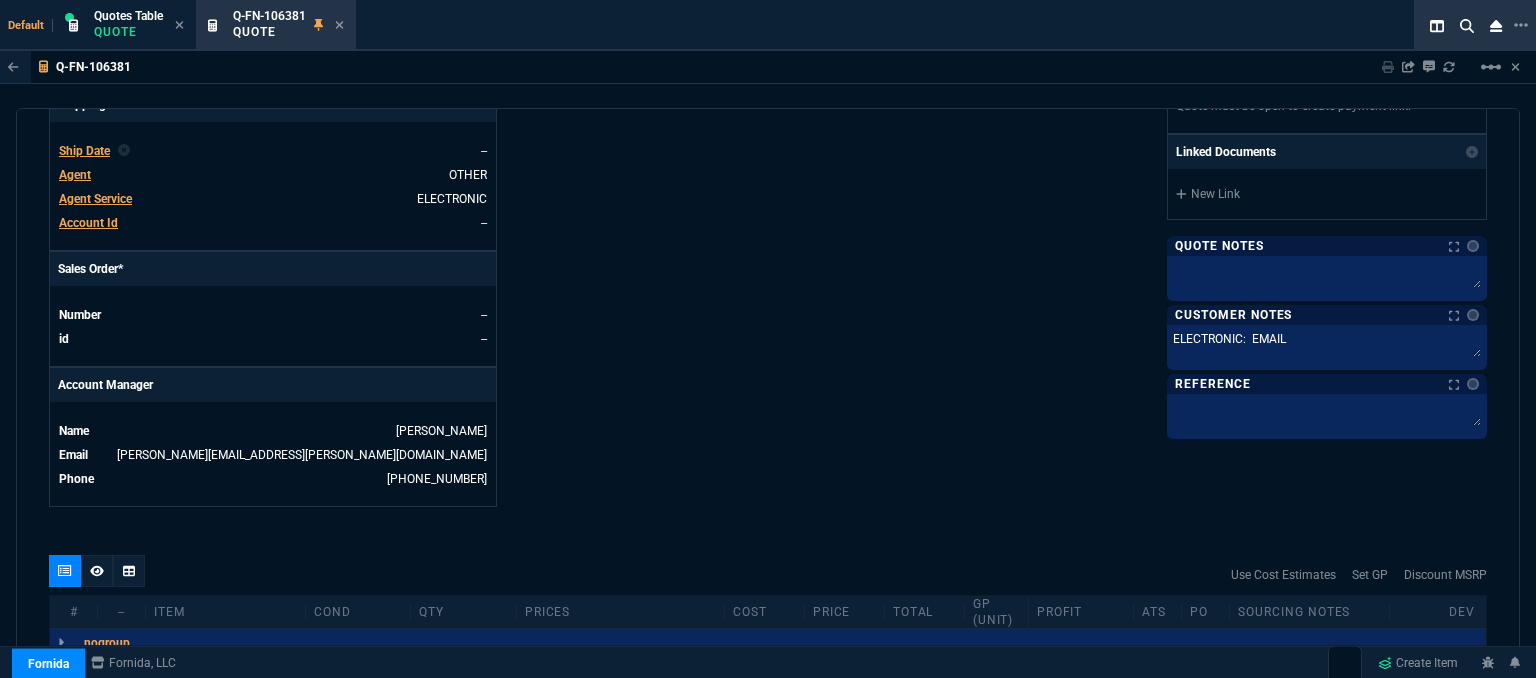 scroll, scrollTop: 800, scrollLeft: 0, axis: vertical 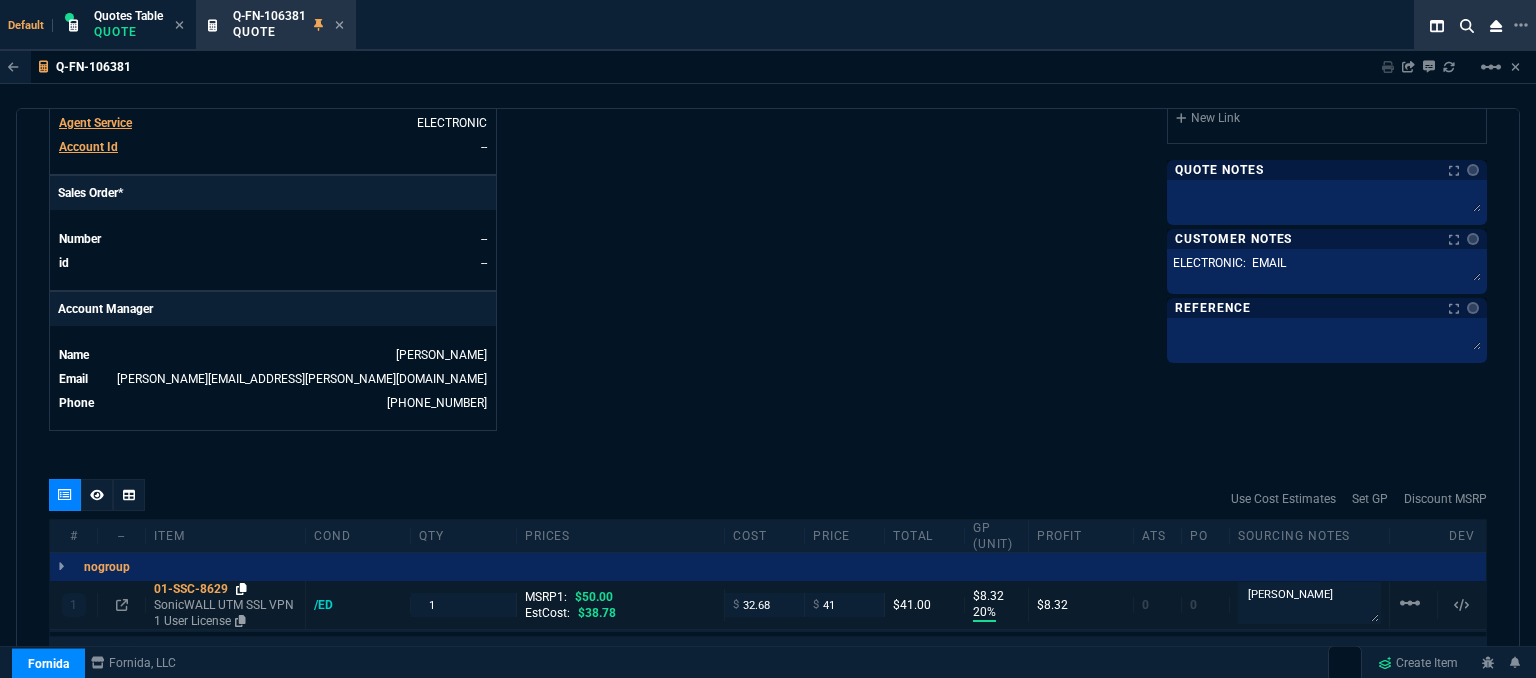 click 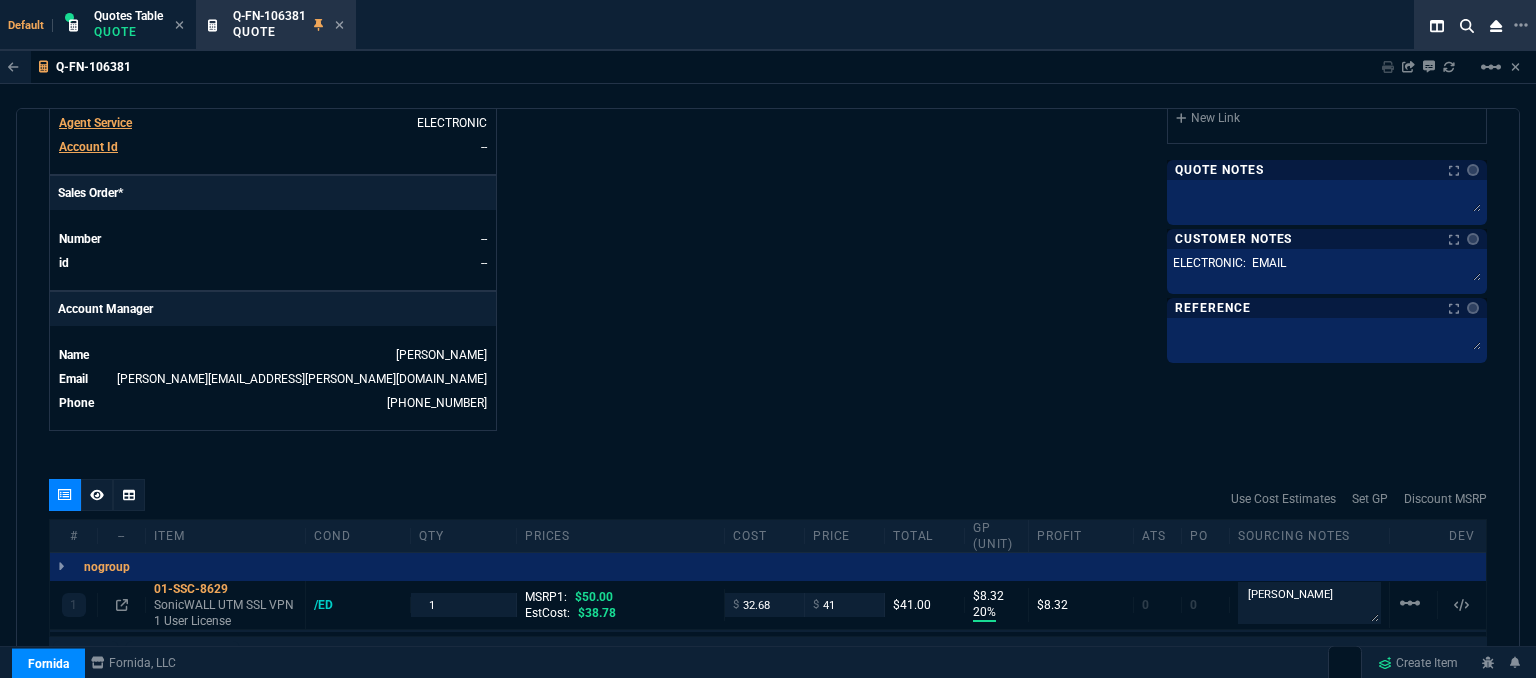 scroll, scrollTop: 900, scrollLeft: 0, axis: vertical 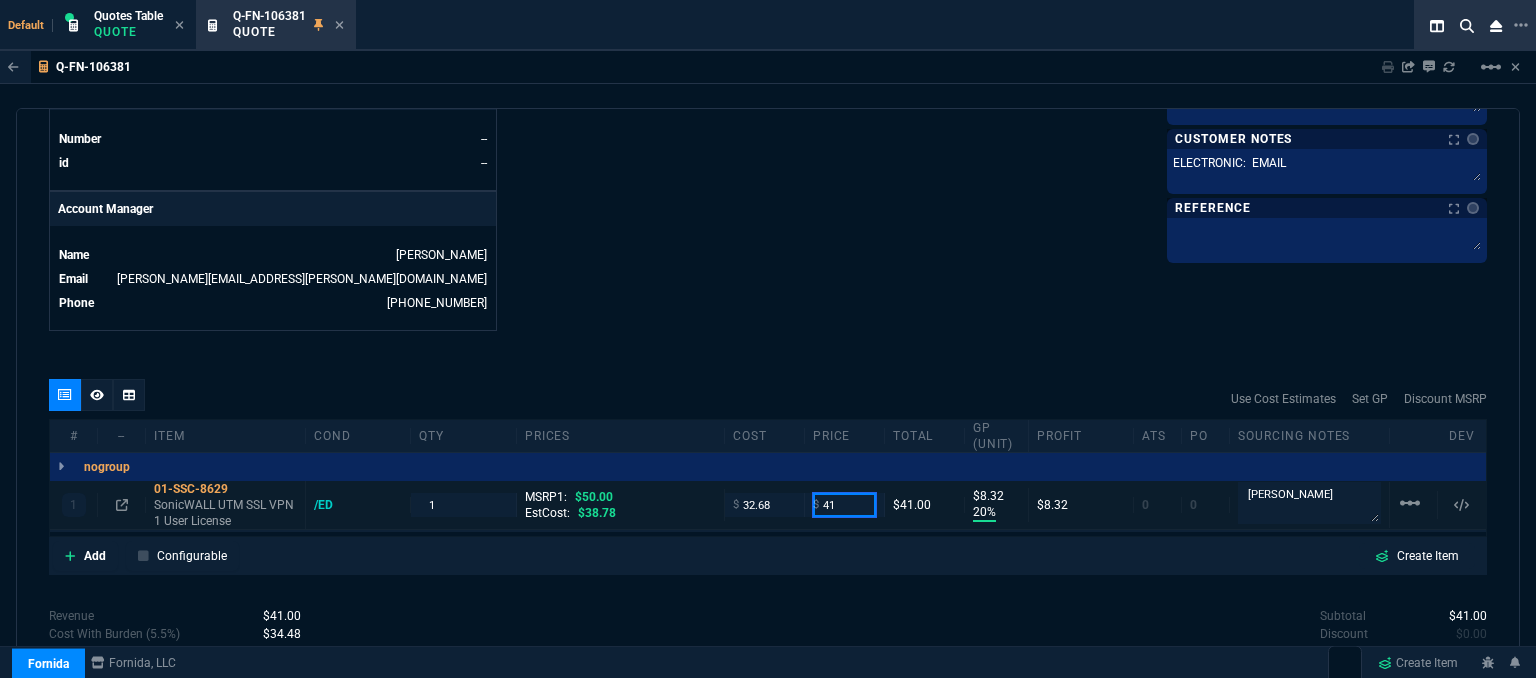 click on "41" at bounding box center (844, 504) 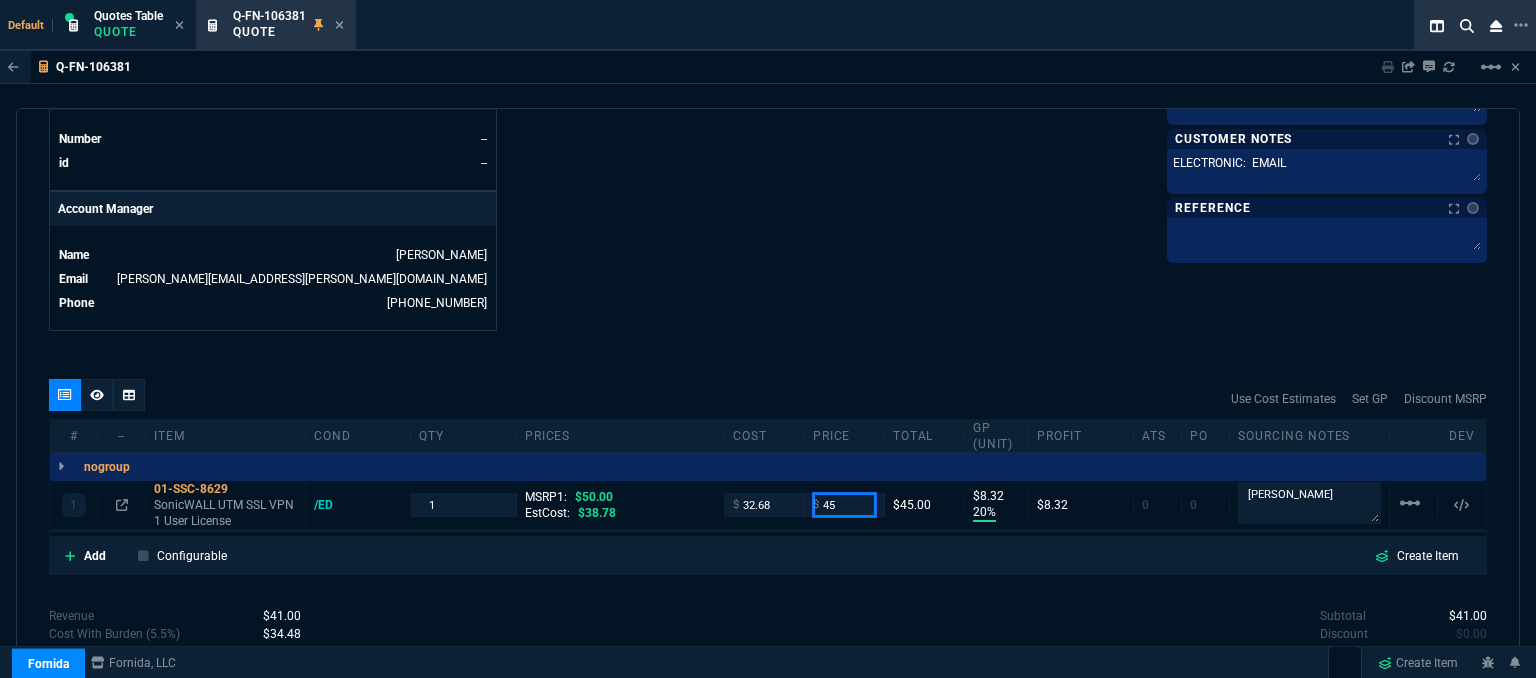 type on "45" 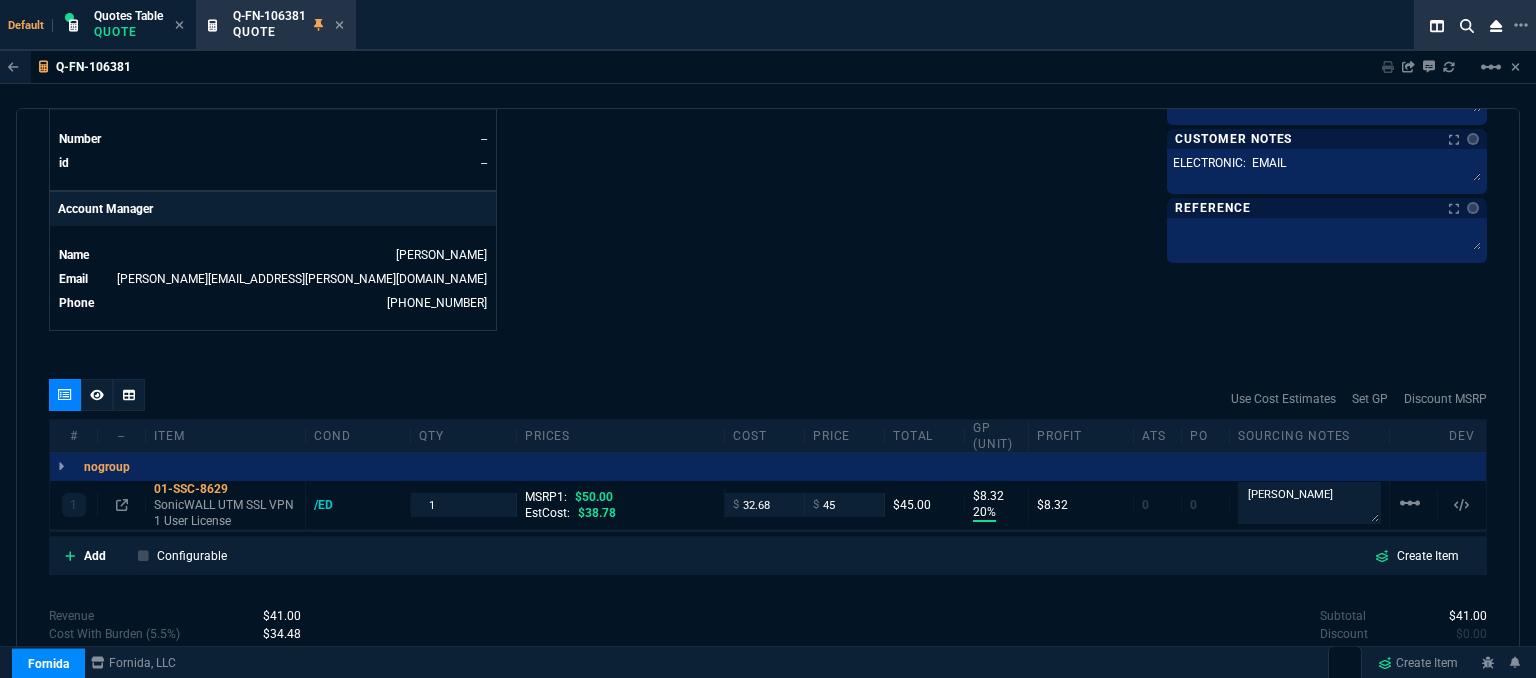 click on "Fornida, LLC 2609 Technology Dr Suite 300 Plano, TX 75074  Share Link  Whse oneOnOne chat SEND Brian Over oneOnOne chat SEND MOMMY&THE SALES REPS group chat SEND Cody Taylor oneOnOne chat SEND  Show More Chats  Shipping Address 251 Islandview Road Stratford,  CT -- USA Bill to Address 251 Islandview Road Stratford,  CT -- USA End User -- -- -- Payment Link  Quote must be open to create payment link.  Linked Documents  New Link  Quote Notes Quote Notes    Customer Notes Notes Customer Notes Notes ELECTRONIC:  EMAIL Last updated by  fiona.rossi@fornida.com  at  7/14/25, 9:07 AM ELECTRONIC:  EMAIL  ELECTRONIC:  EMAIL  Reference Reference" at bounding box center (1127, -192) 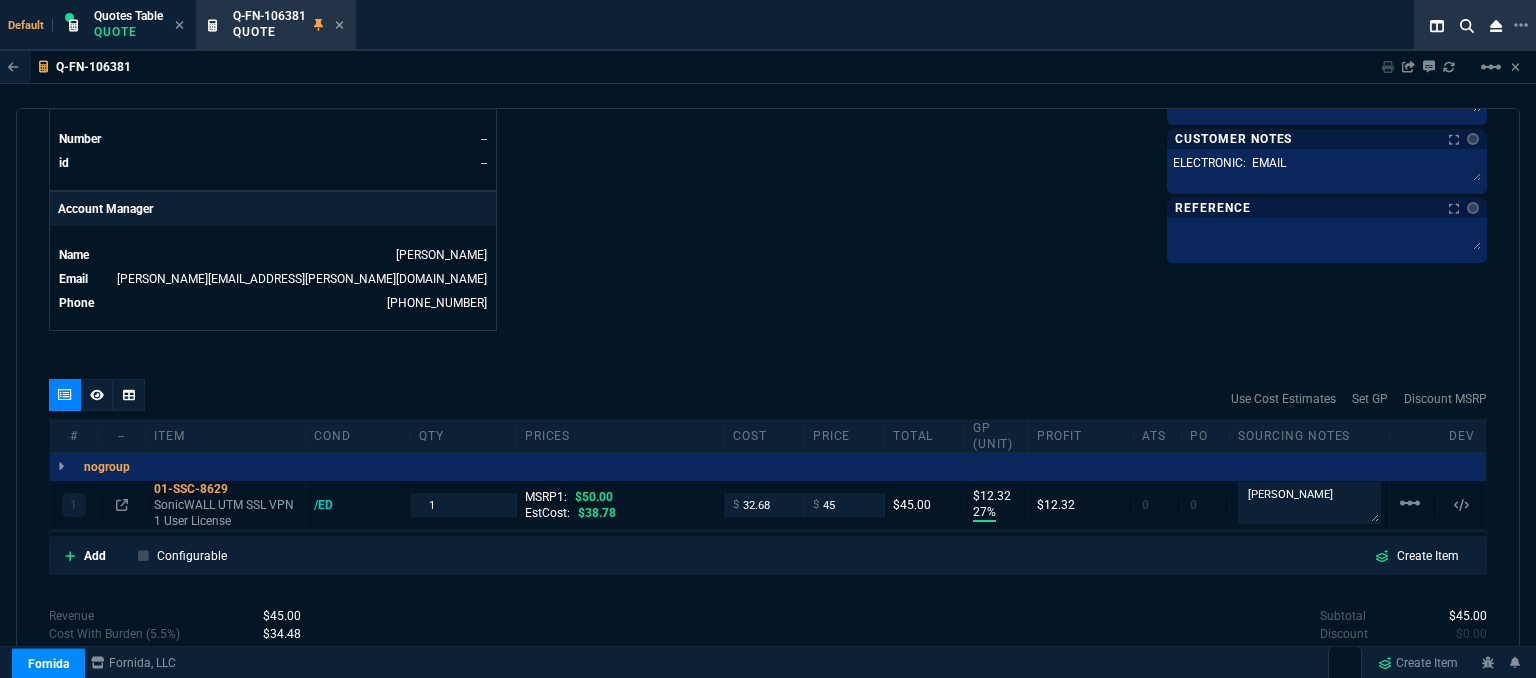 type on "27" 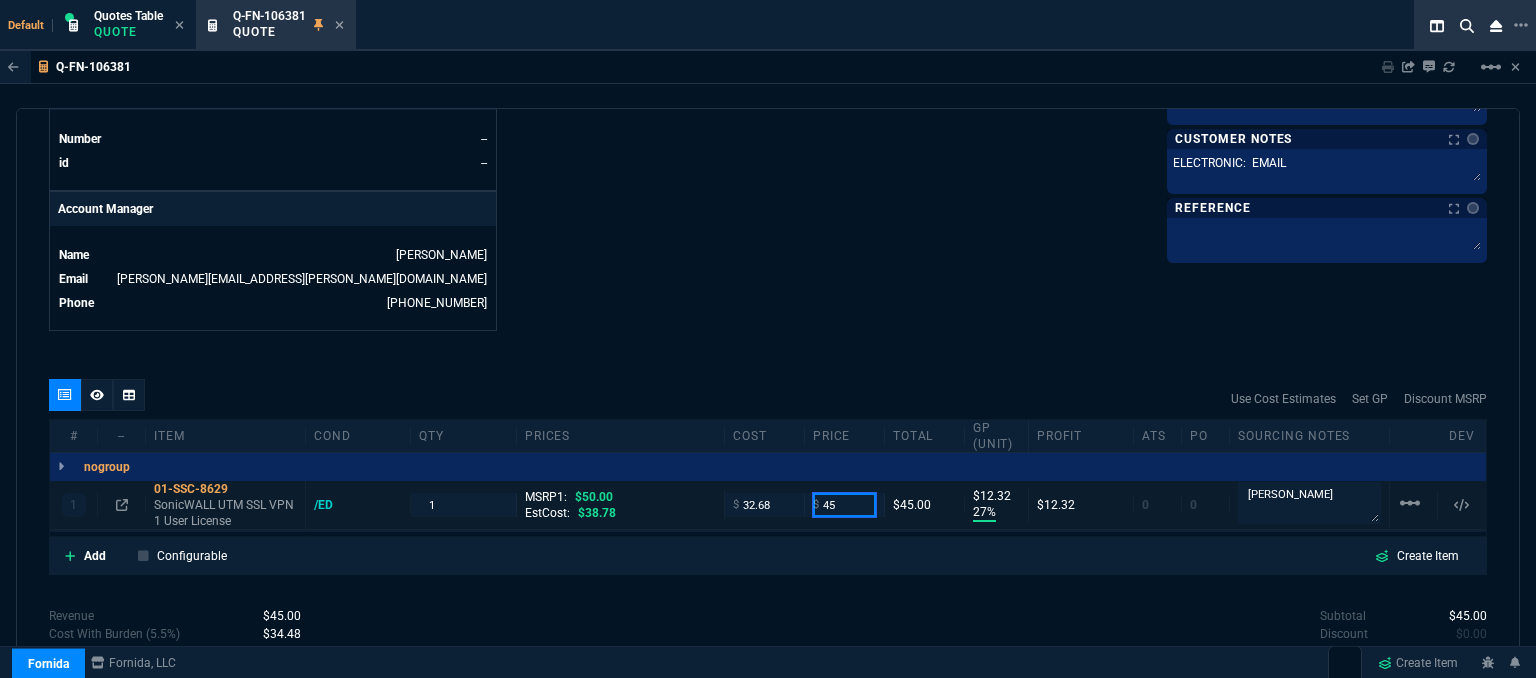 click on "45" at bounding box center [844, 504] 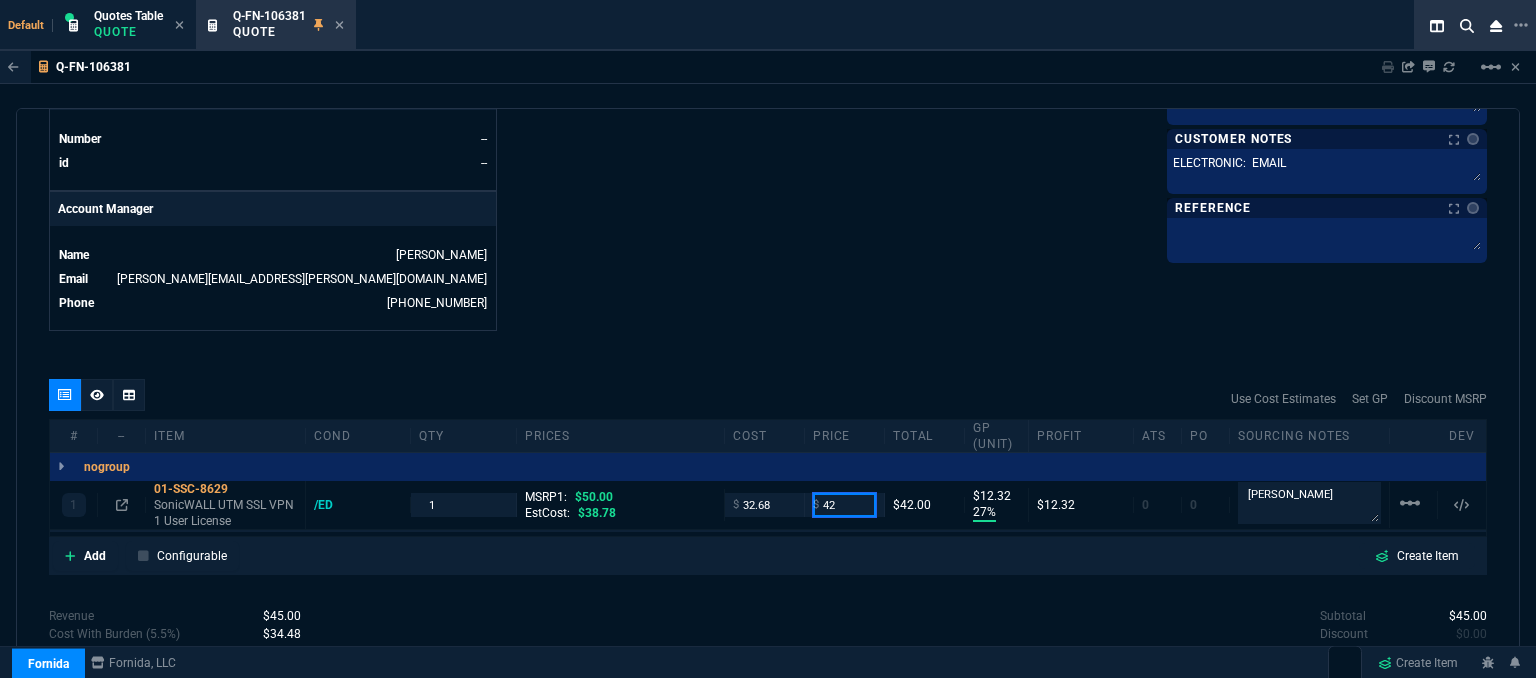 type on "42" 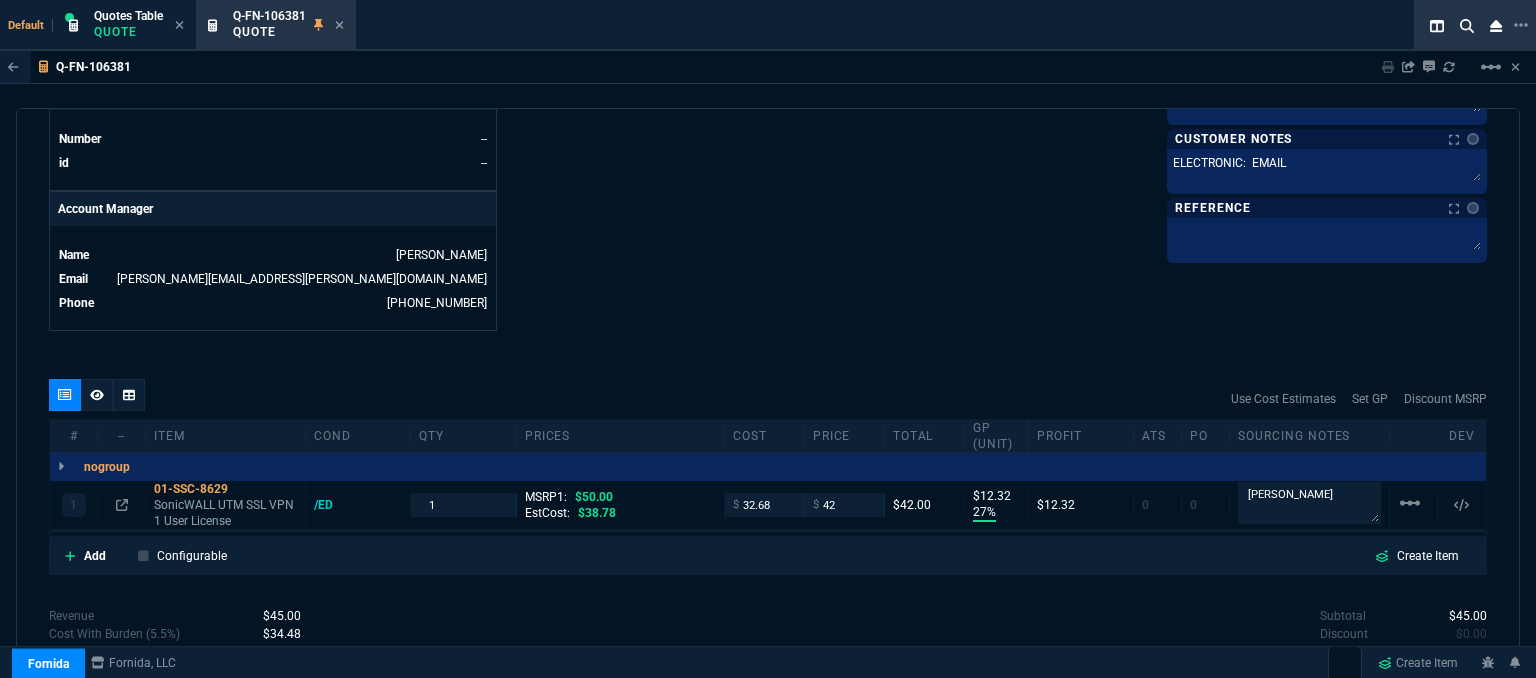 click on "Fornida, LLC 2609 Technology Dr Suite 300 Plano, TX 75074  Share Link  Whse oneOnOne chat SEND Brian Over oneOnOne chat SEND MOMMY&THE SALES REPS group chat SEND Cody Taylor oneOnOne chat SEND  Show More Chats  Shipping Address 251 Islandview Road Stratford,  CT -- USA Bill to Address 251 Islandview Road Stratford,  CT -- USA End User -- -- -- Payment Link  Quote must be open to create payment link.  Linked Documents  New Link  Quote Notes Quote Notes    Customer Notes Notes Customer Notes Notes ELECTRONIC:  EMAIL Last updated by  fiona.rossi@fornida.com  at  7/14/25, 9:07 AM ELECTRONIC:  EMAIL  ELECTRONIC:  EMAIL  Reference Reference" at bounding box center (1127, -192) 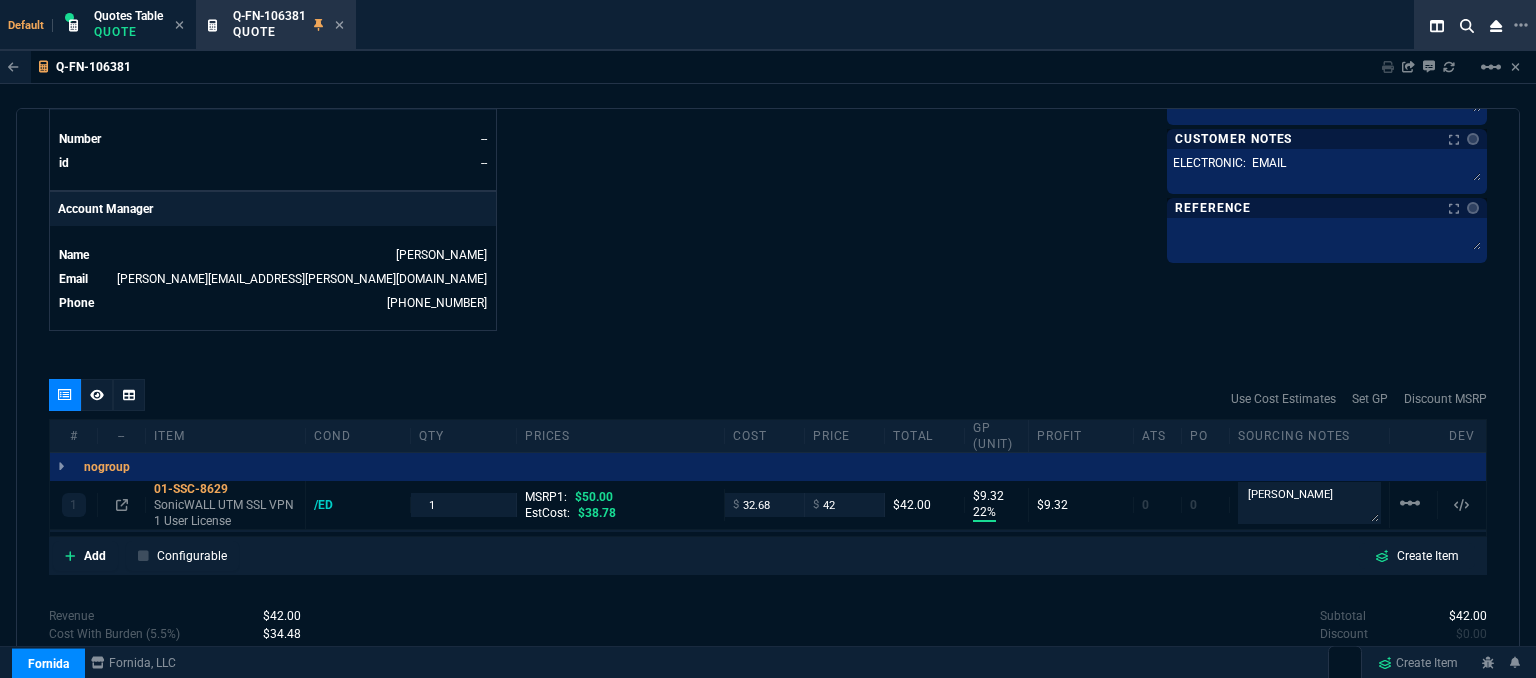 type on "22" 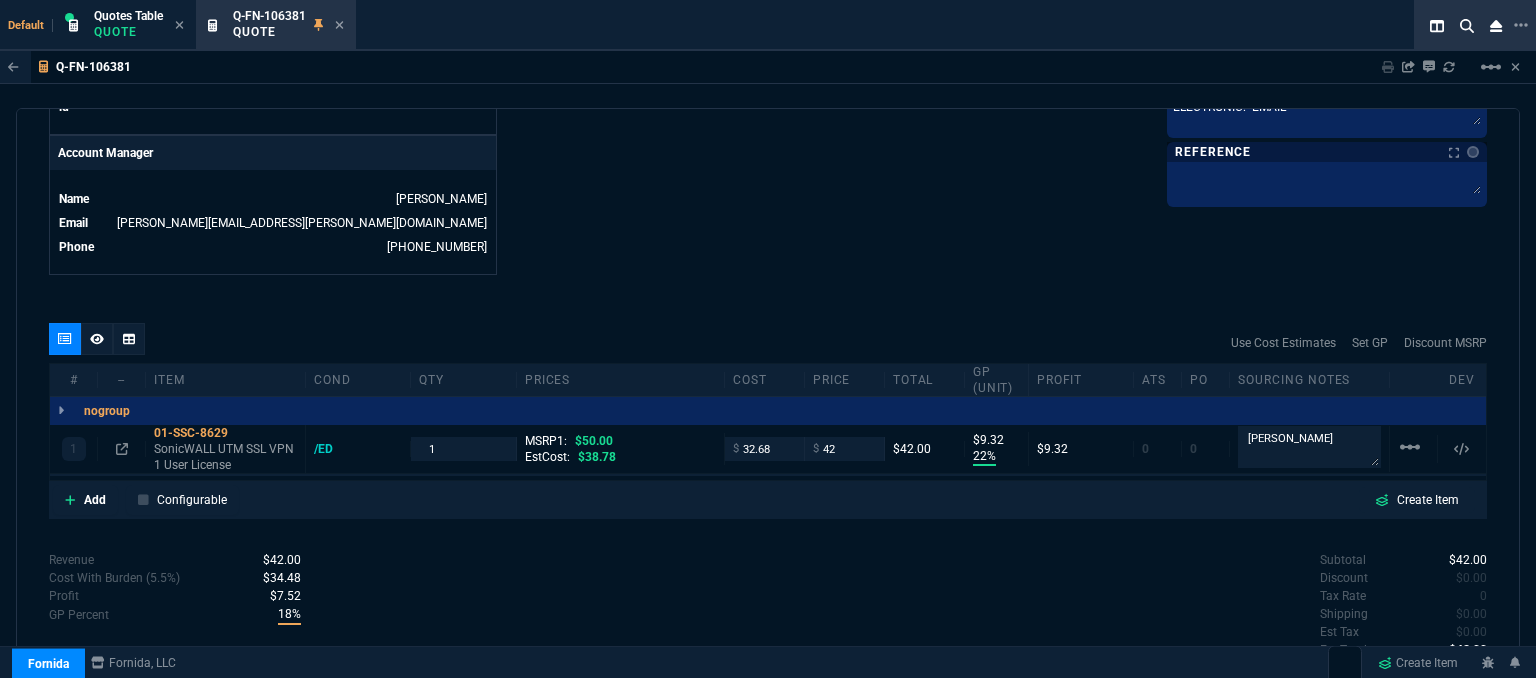 scroll, scrollTop: 1000, scrollLeft: 0, axis: vertical 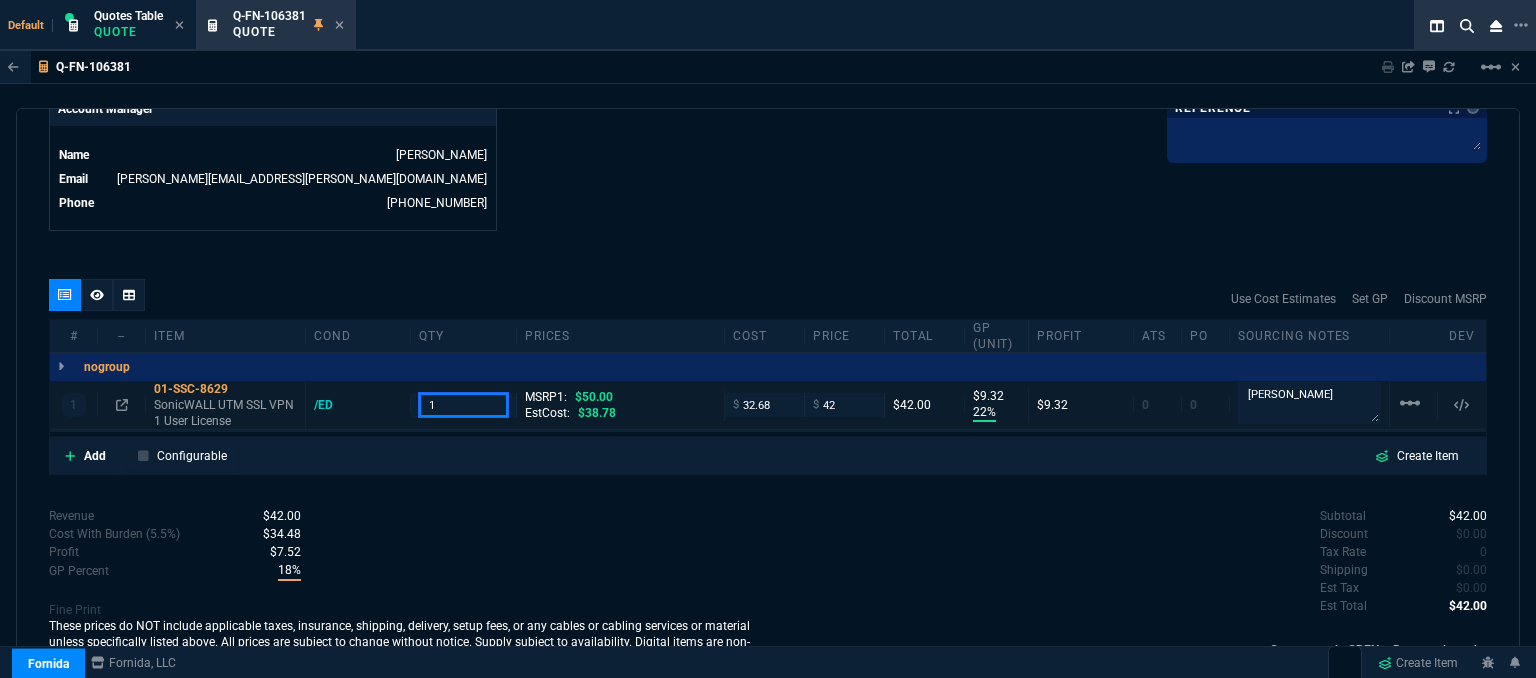 click on "1" at bounding box center (463, 404) 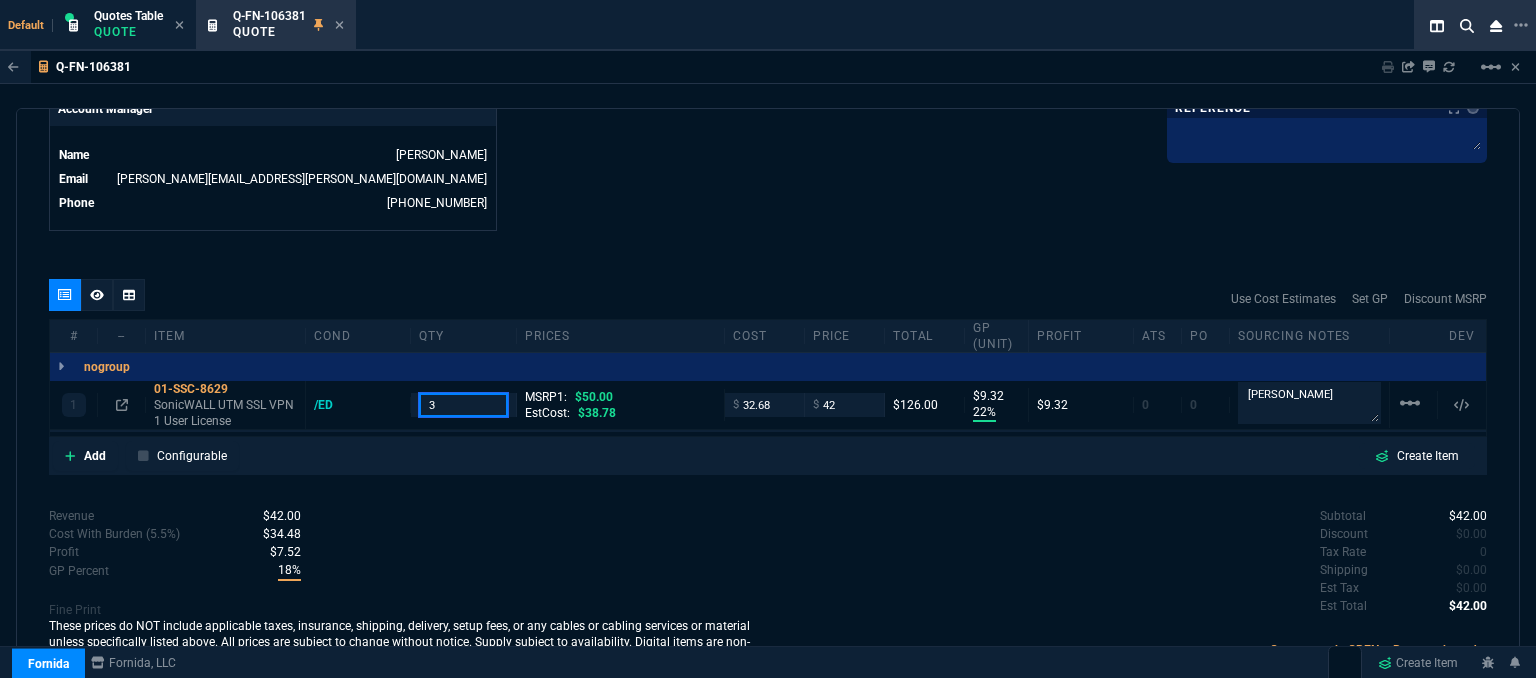 type on "3" 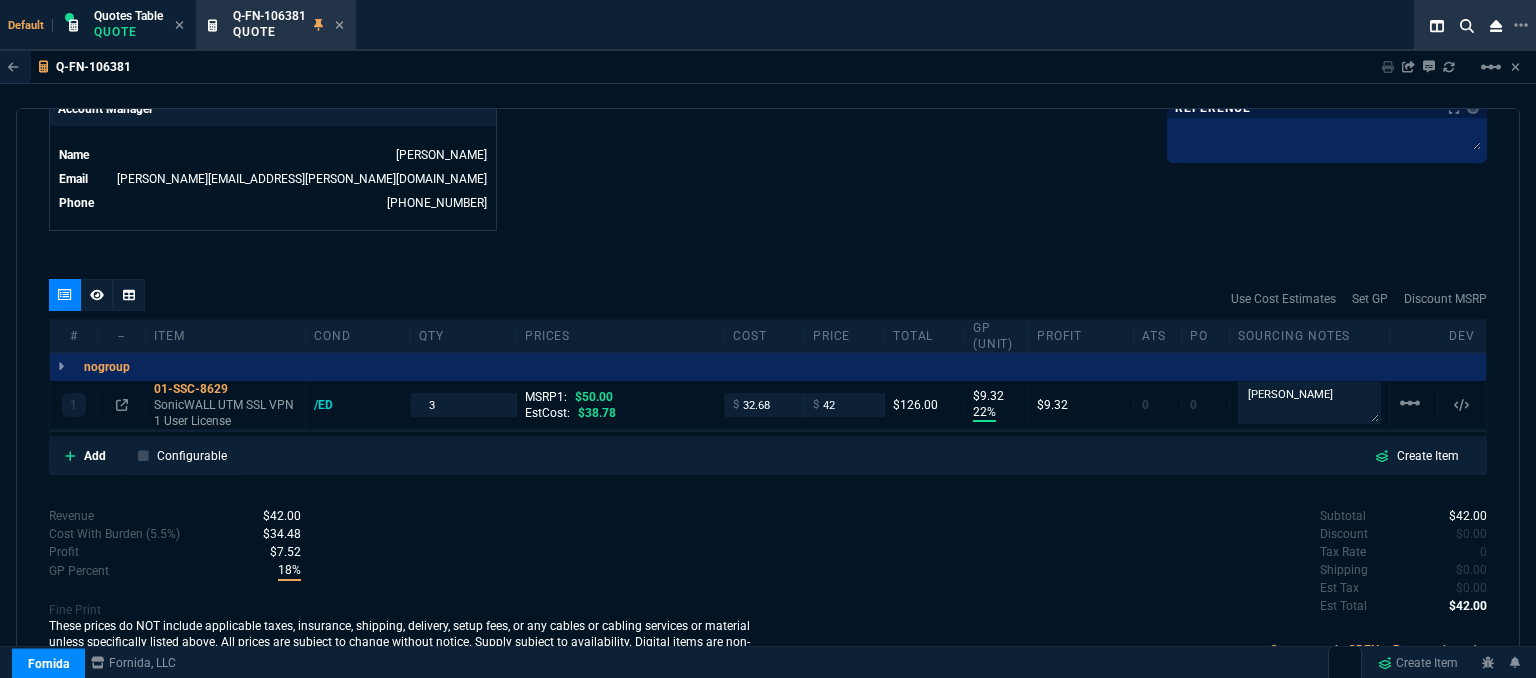 click on "Q-FN-106381 Sharing Q-FN-106381 Link Dev Link  Share on Teams linear_scale" at bounding box center (768, 67) 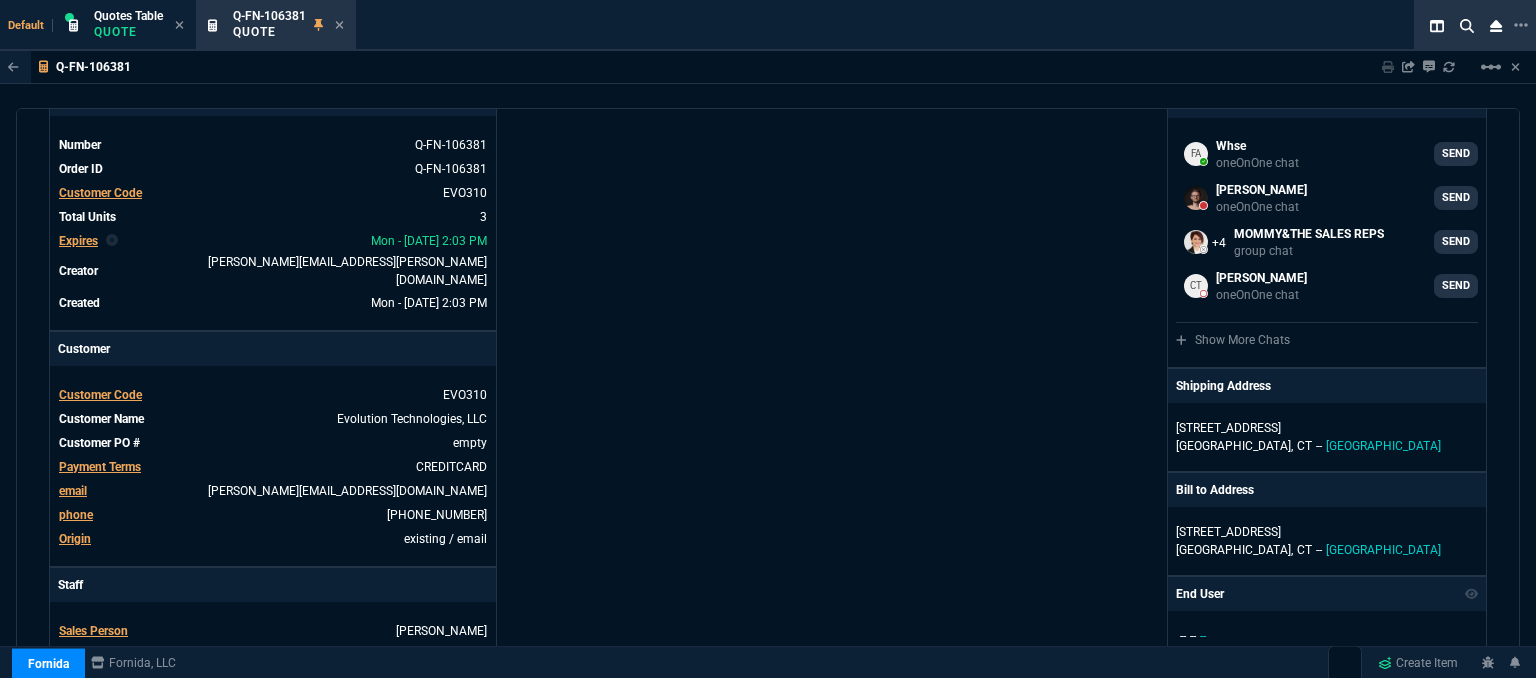 scroll, scrollTop: 0, scrollLeft: 0, axis: both 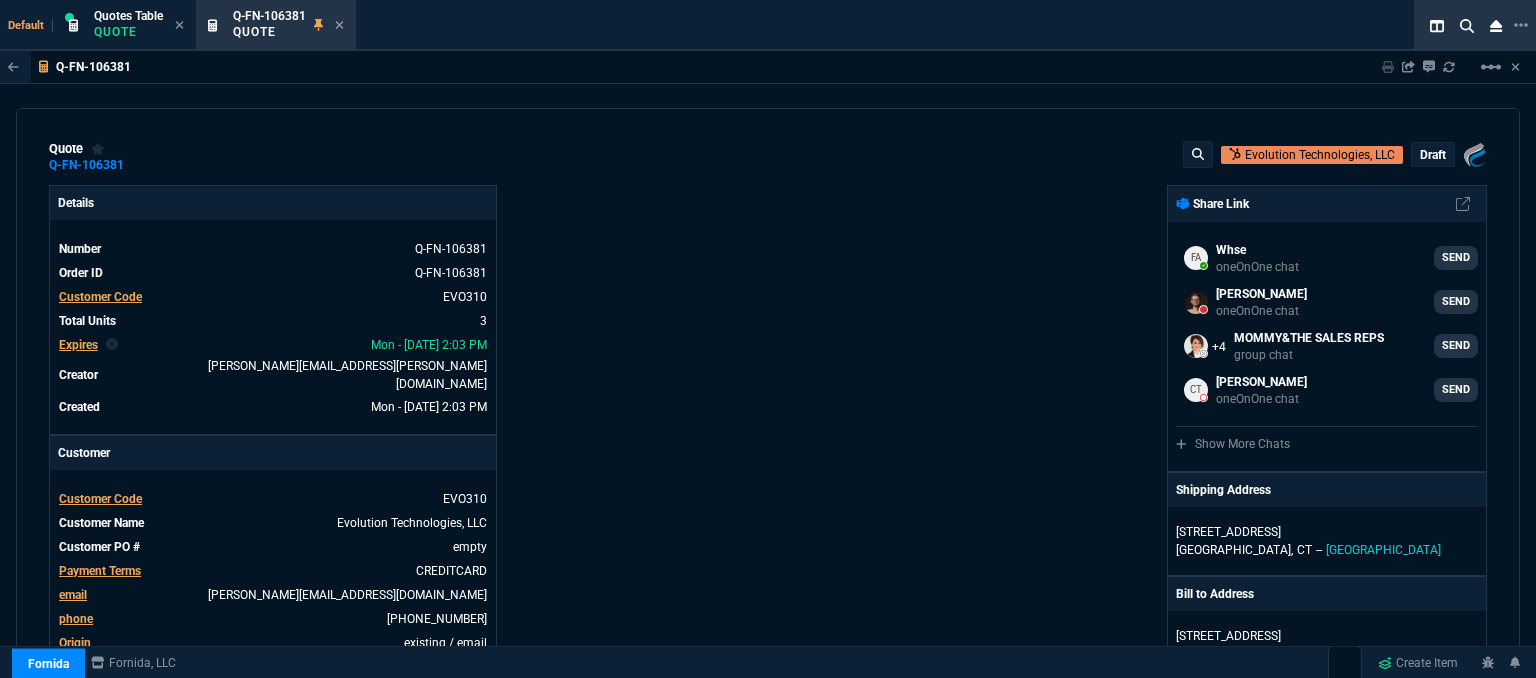 click on "draft" at bounding box center (1433, 155) 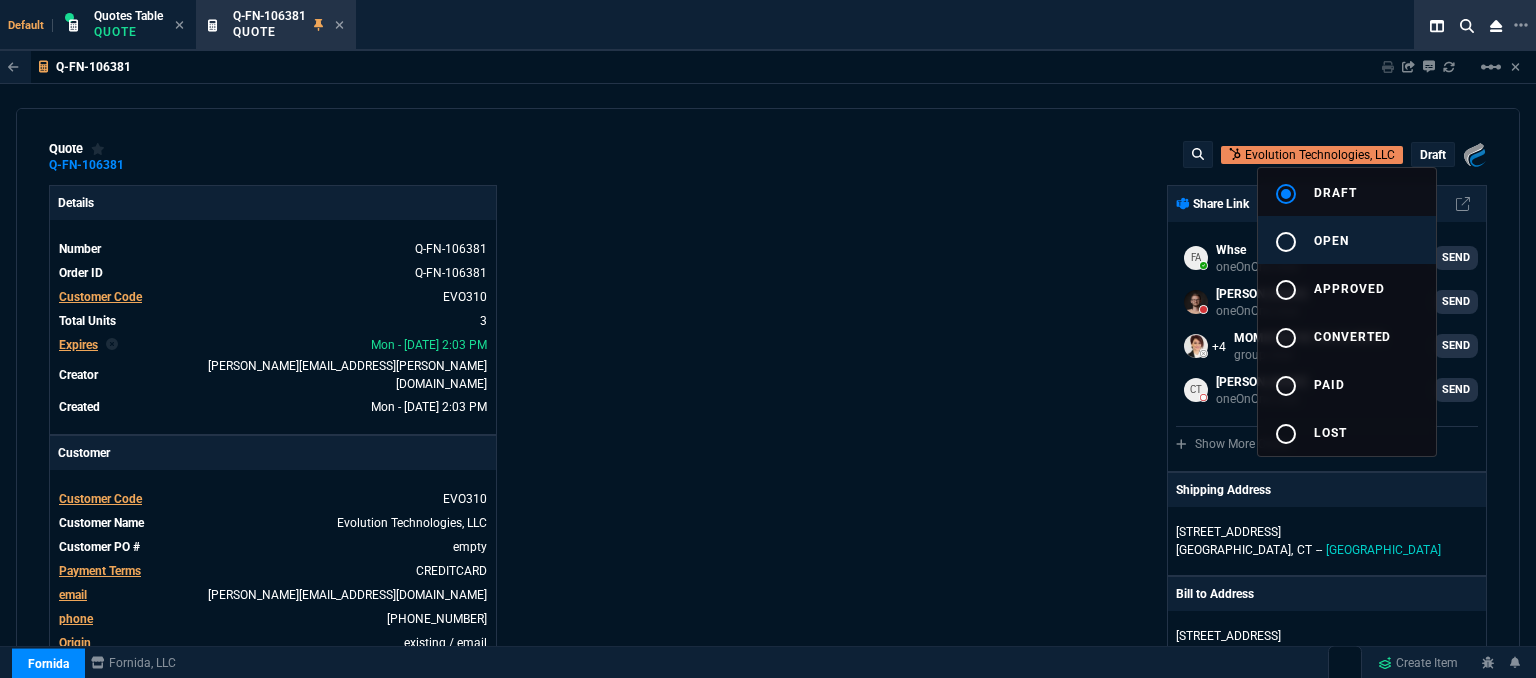 click on "open" at bounding box center (1331, 241) 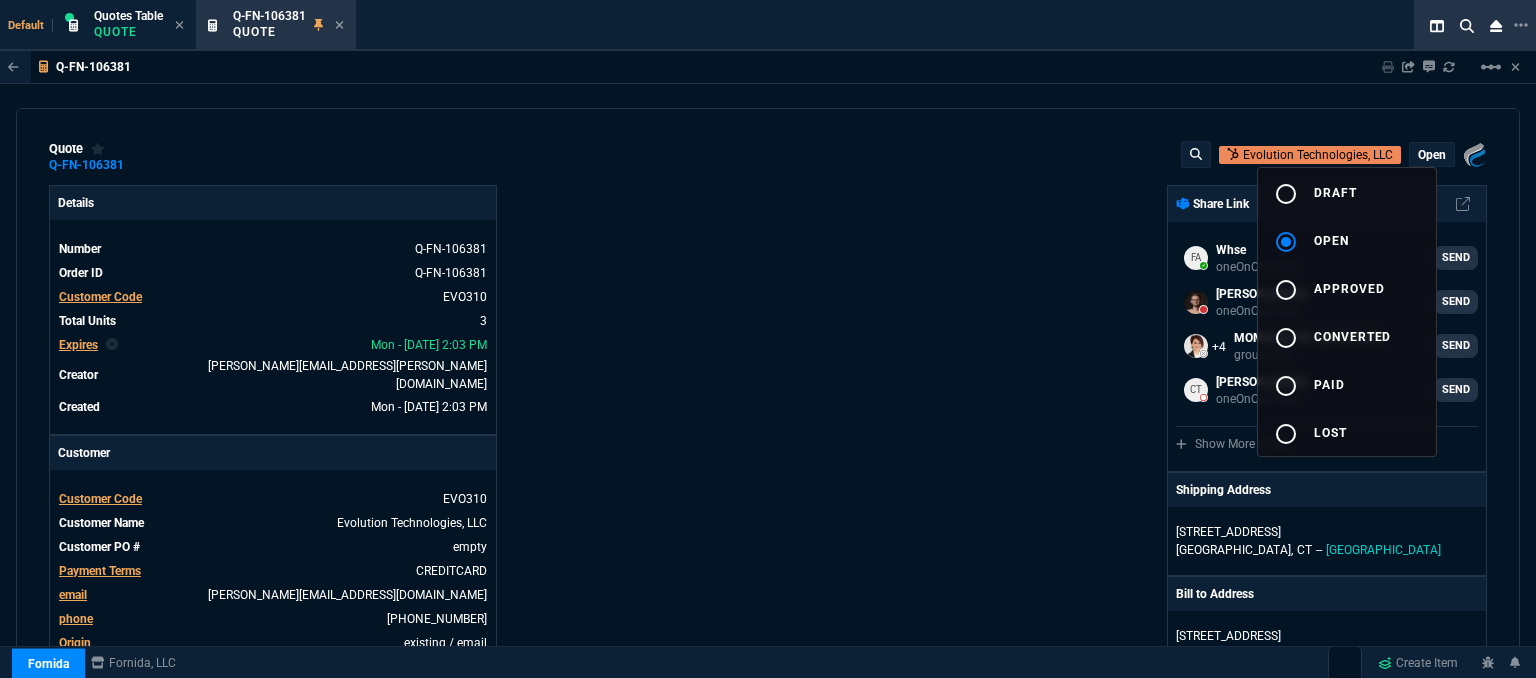 click at bounding box center [768, 339] 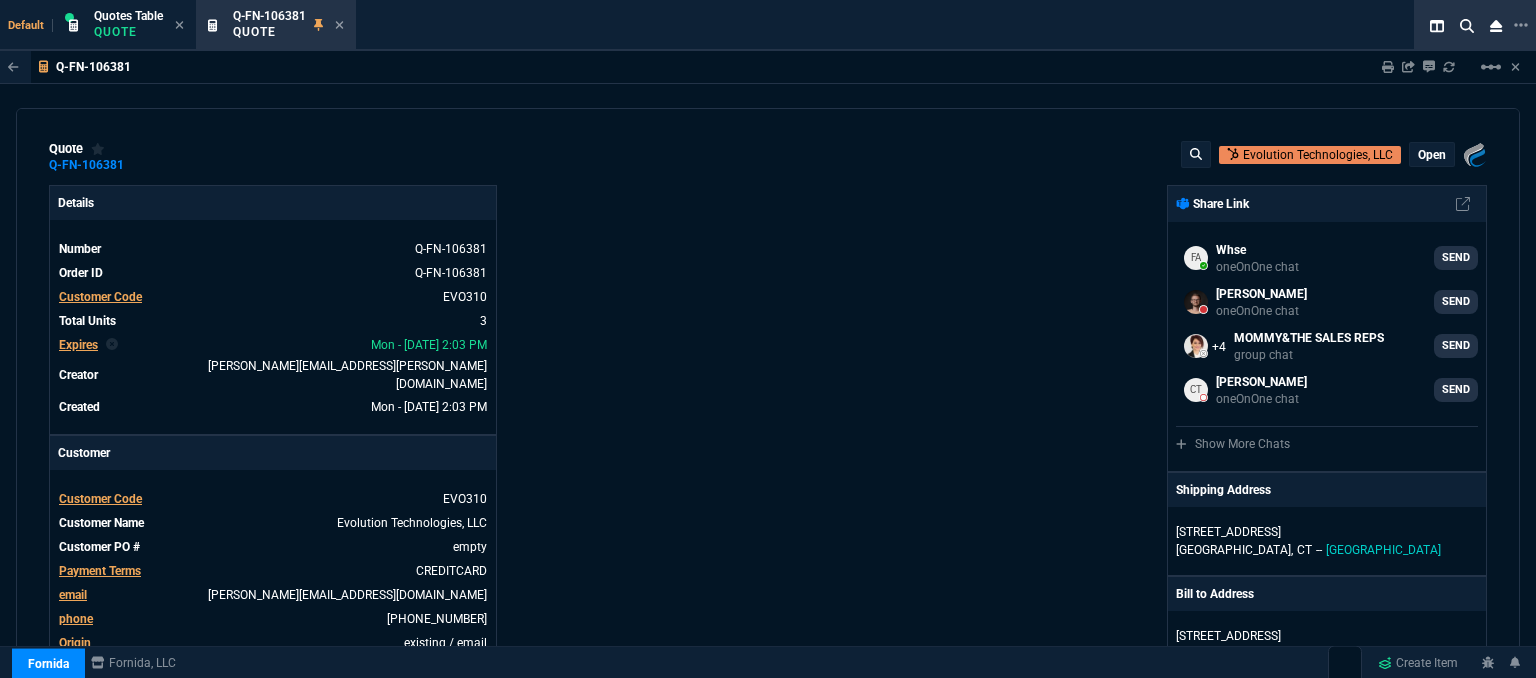 type on "22" 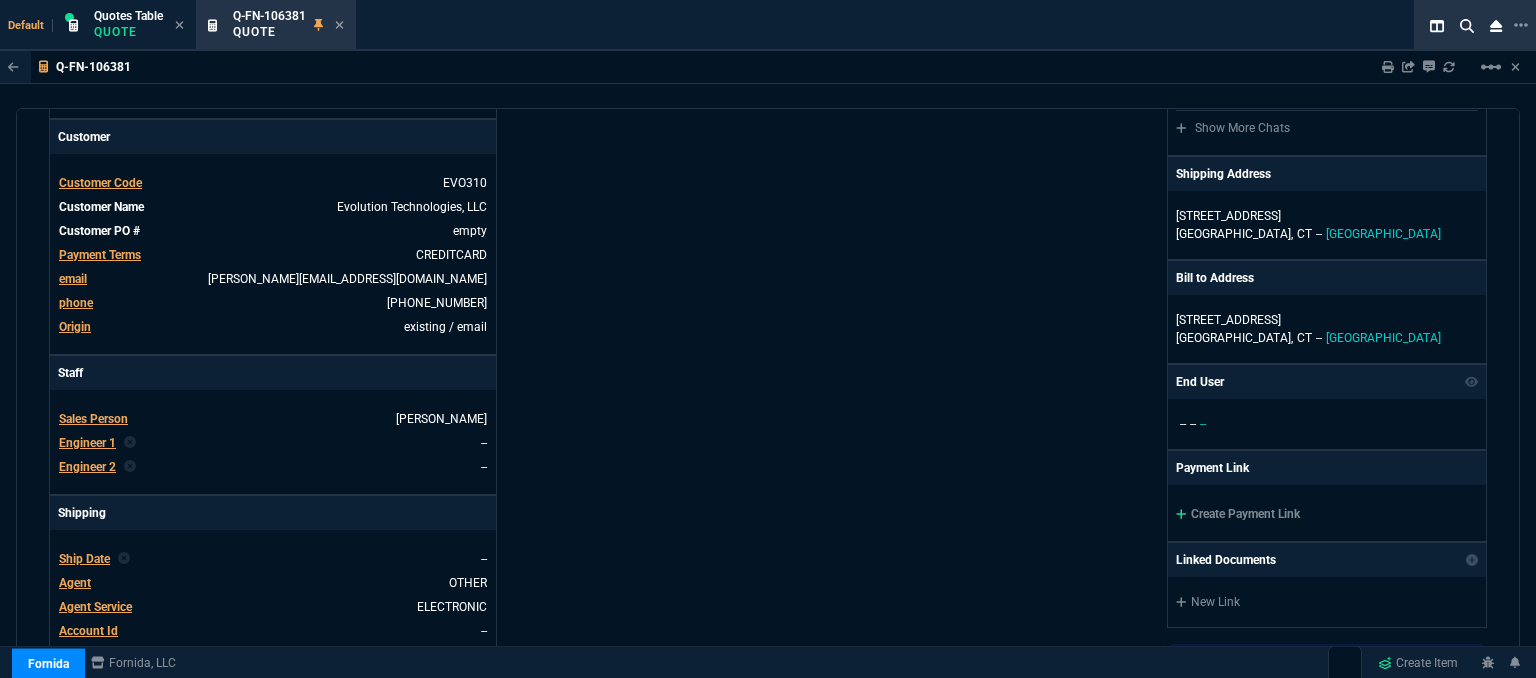 scroll, scrollTop: 468, scrollLeft: 0, axis: vertical 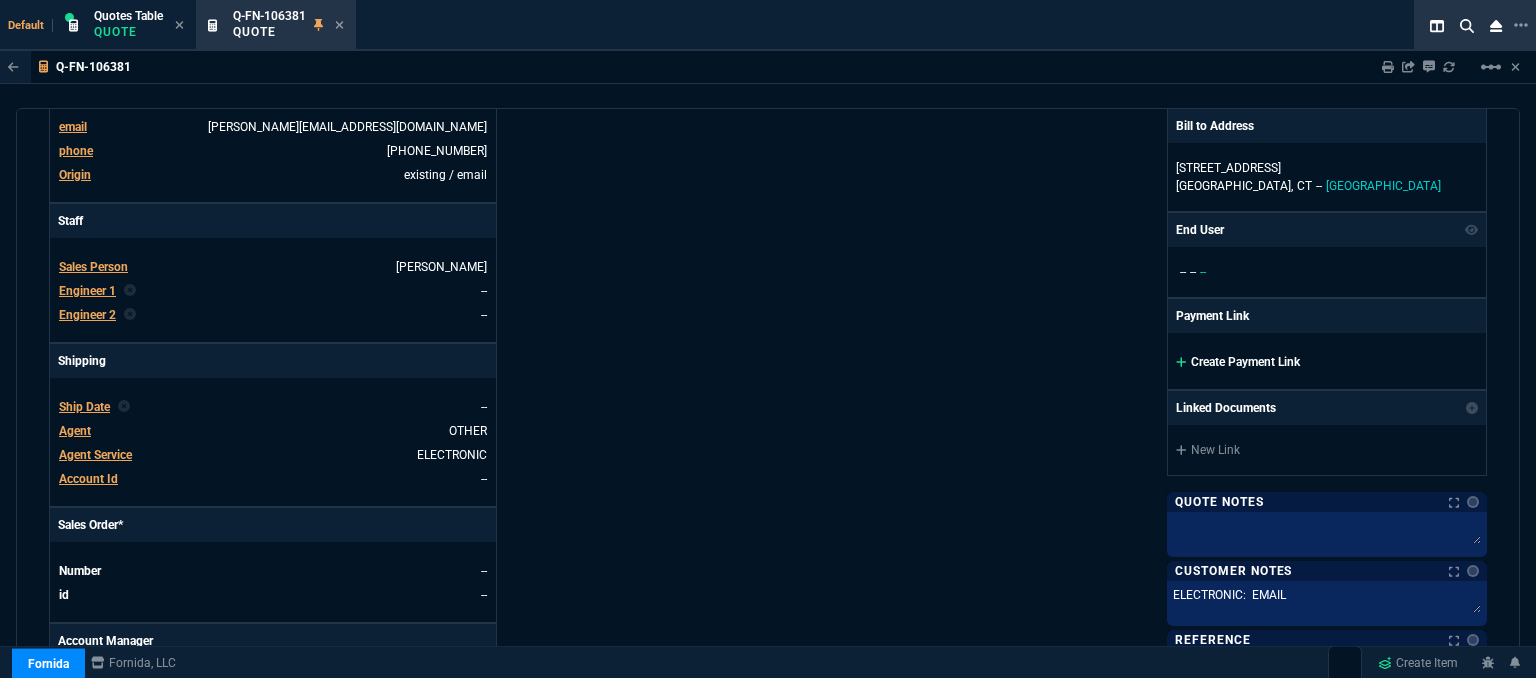 click 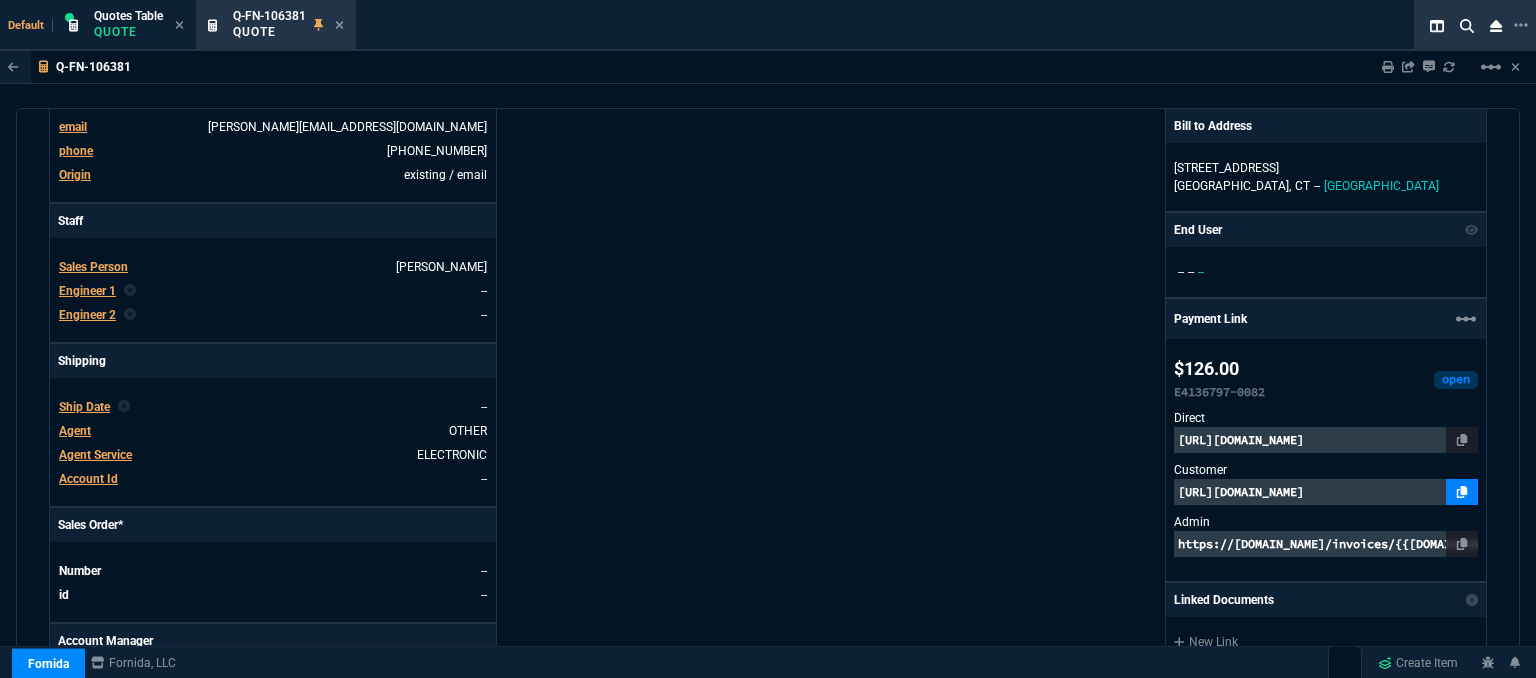 click 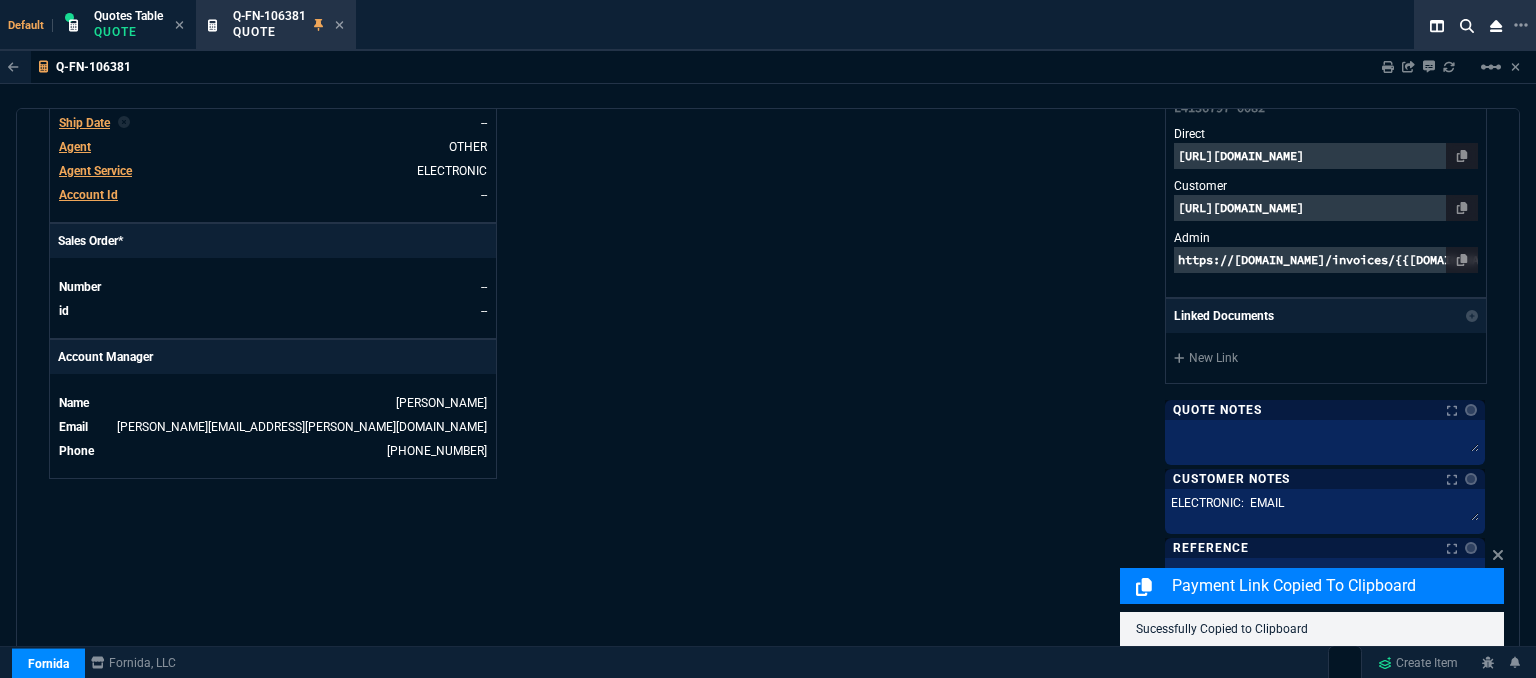 scroll, scrollTop: 968, scrollLeft: 0, axis: vertical 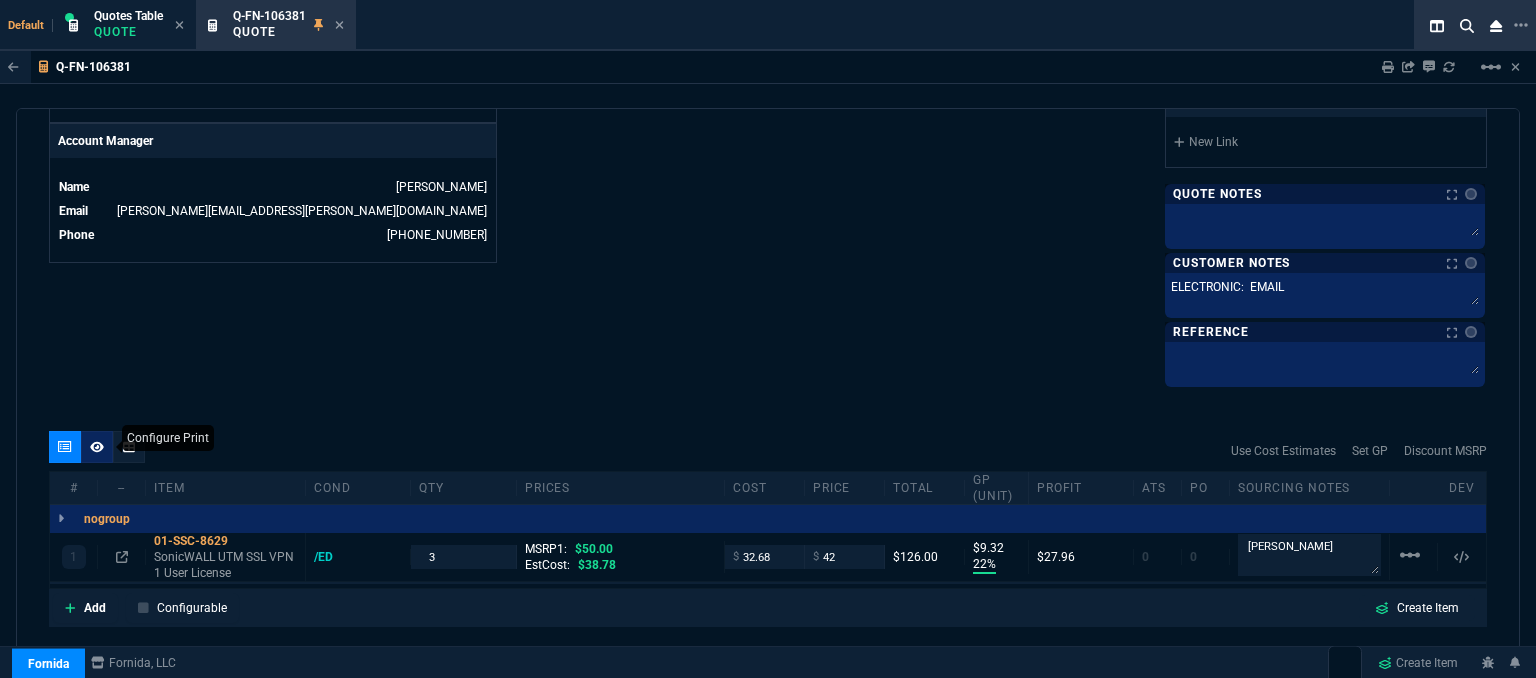 click 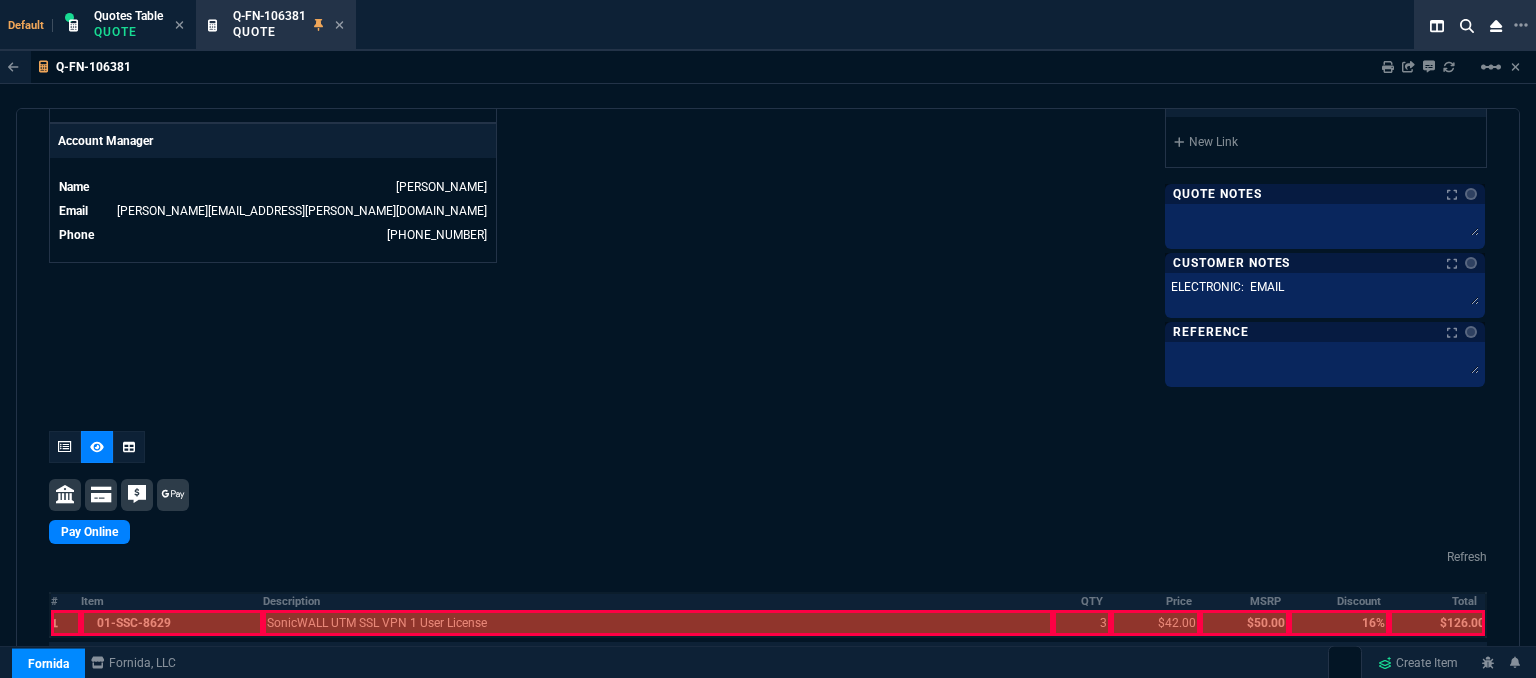 click at bounding box center (172, 623) 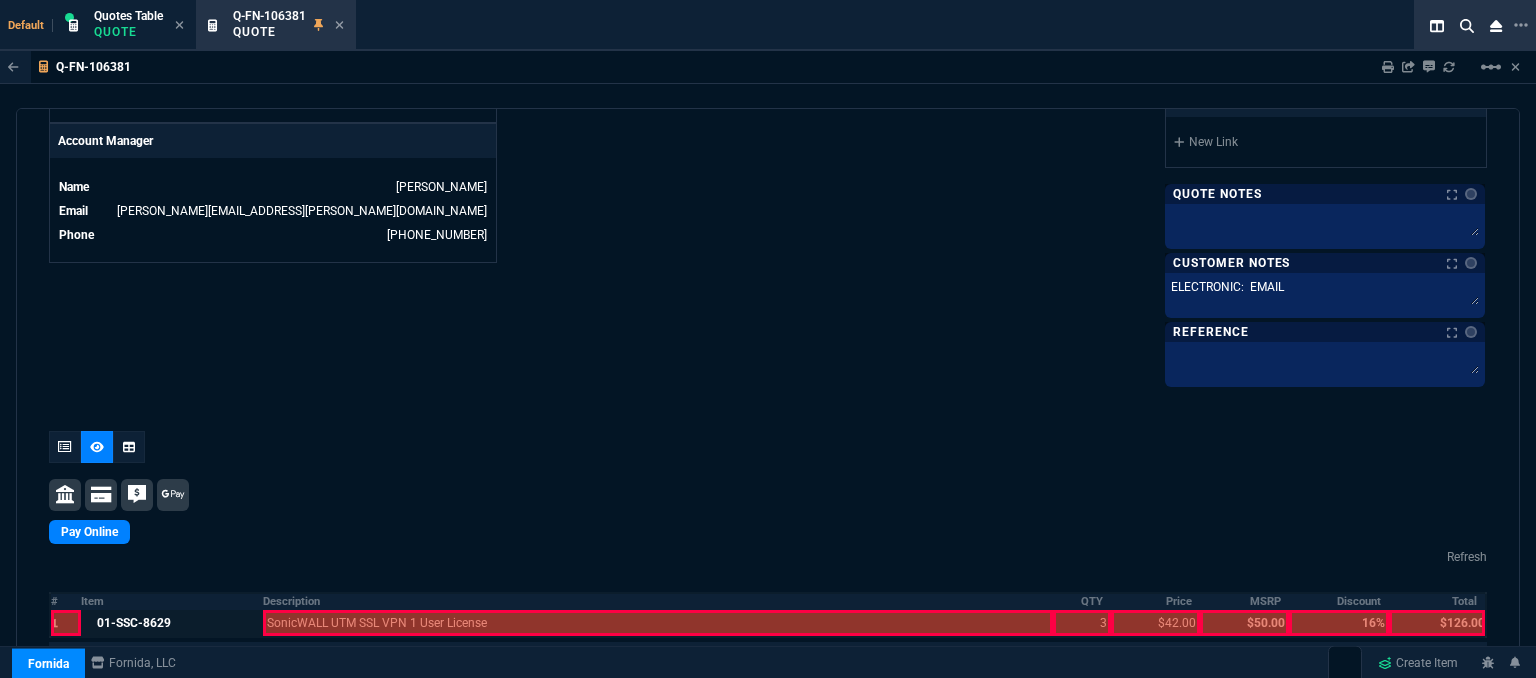 click at bounding box center [658, 623] 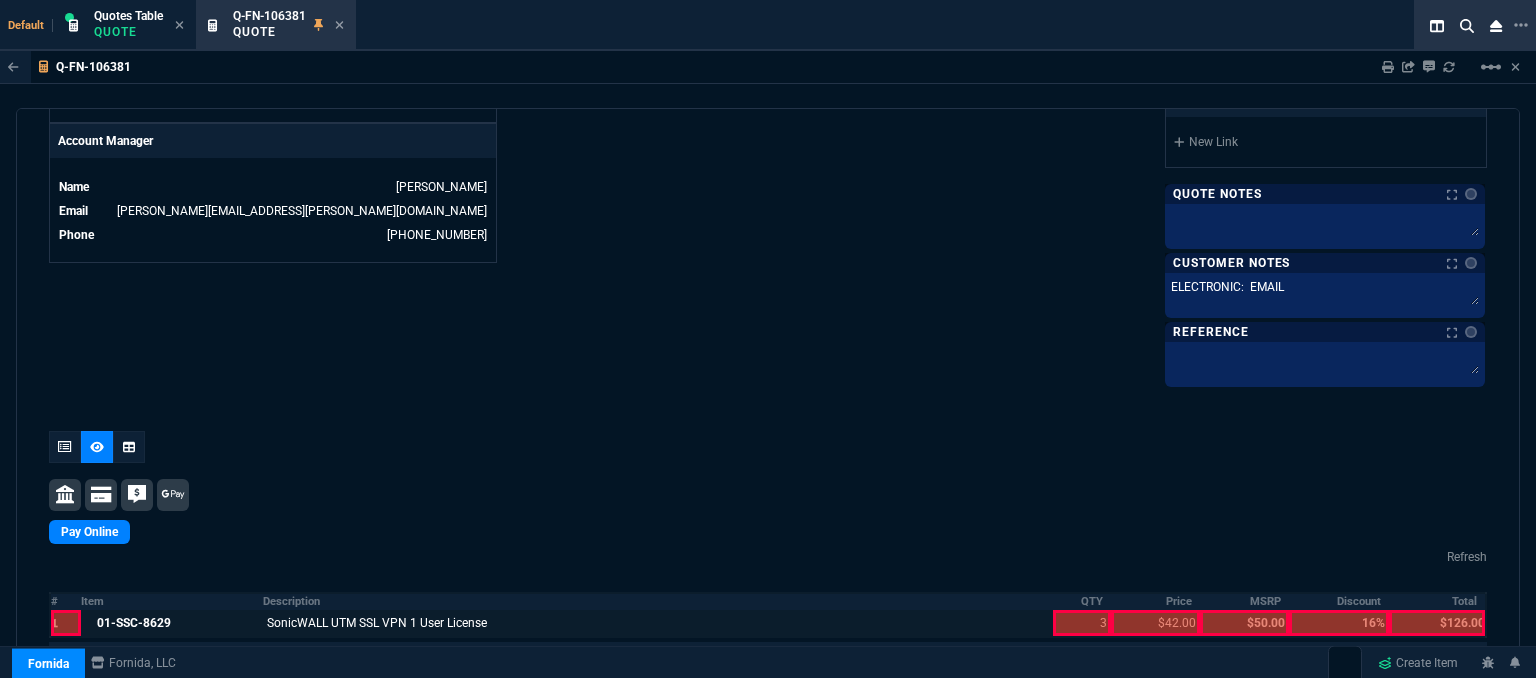click at bounding box center (1082, 623) 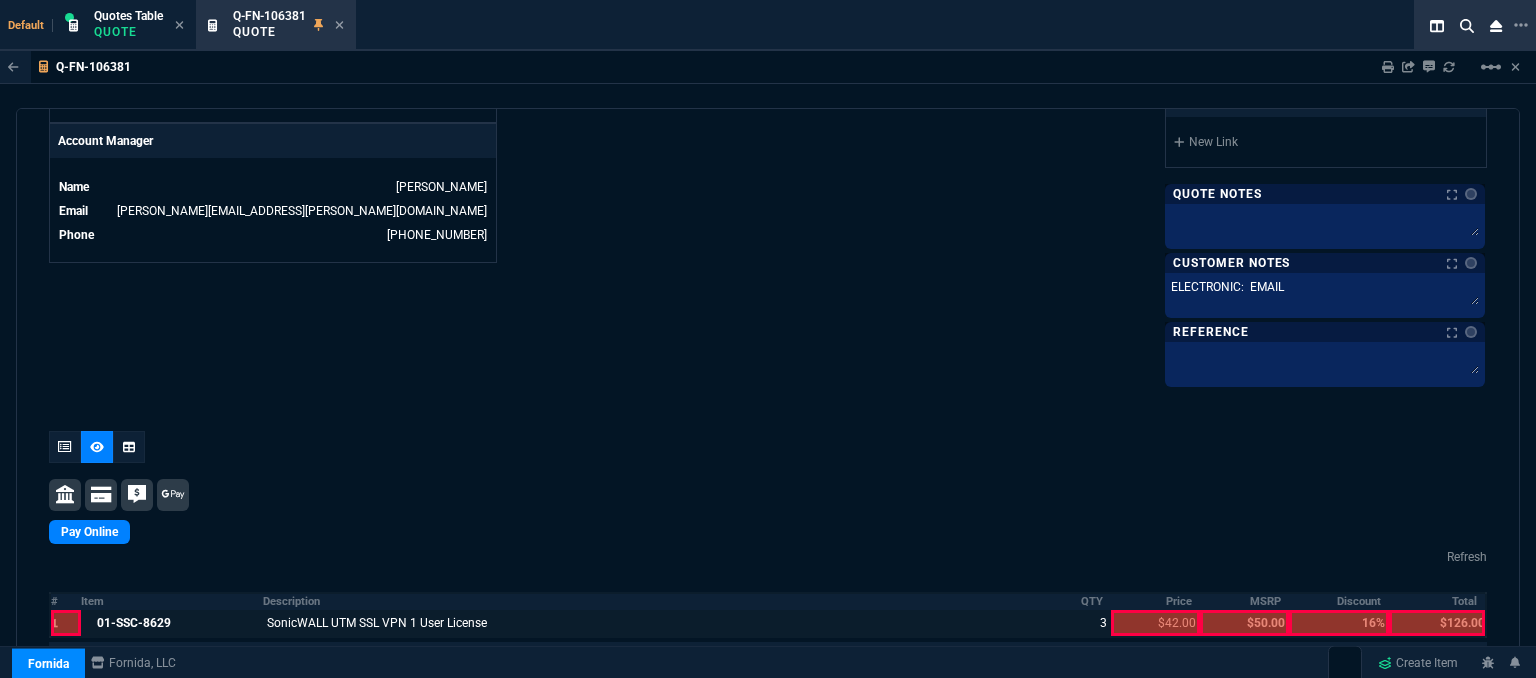 click at bounding box center [1155, 623] 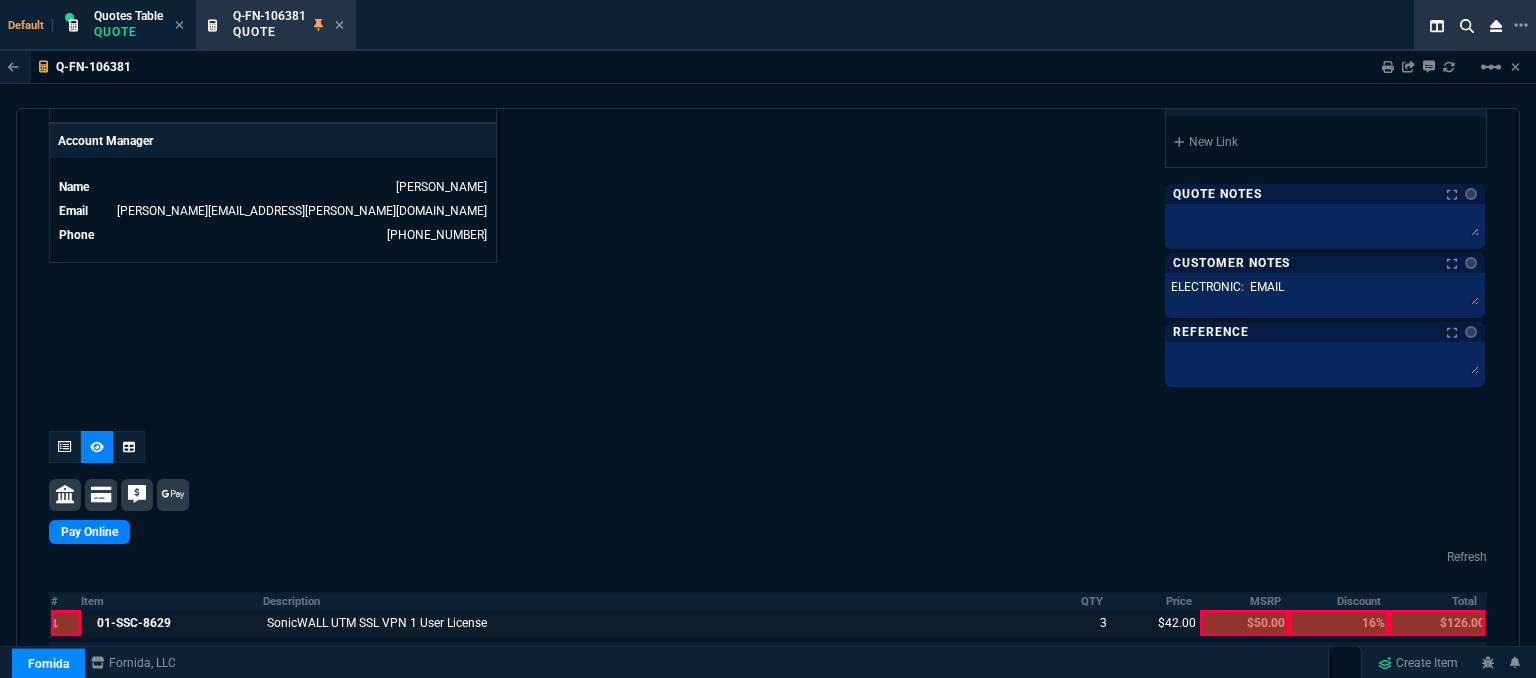 click at bounding box center [1437, 623] 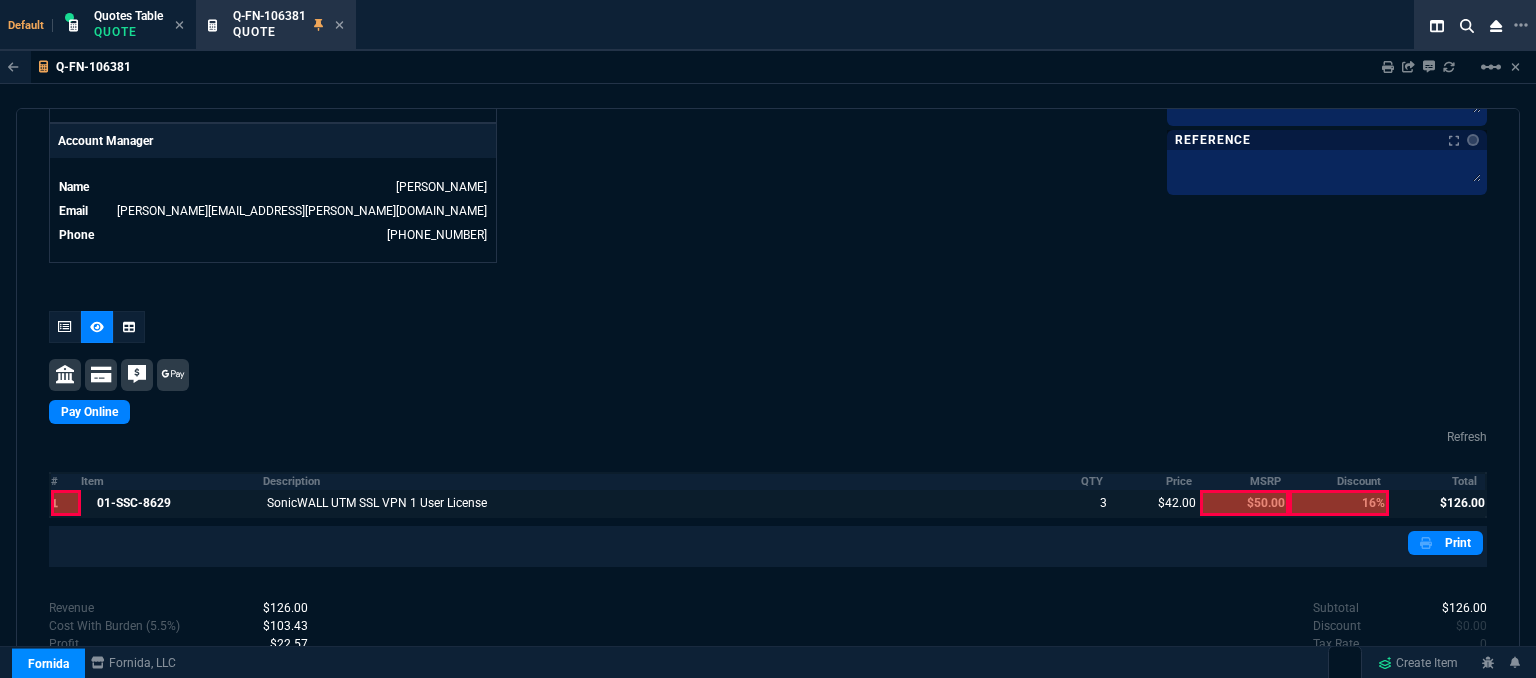 scroll, scrollTop: 1050, scrollLeft: 0, axis: vertical 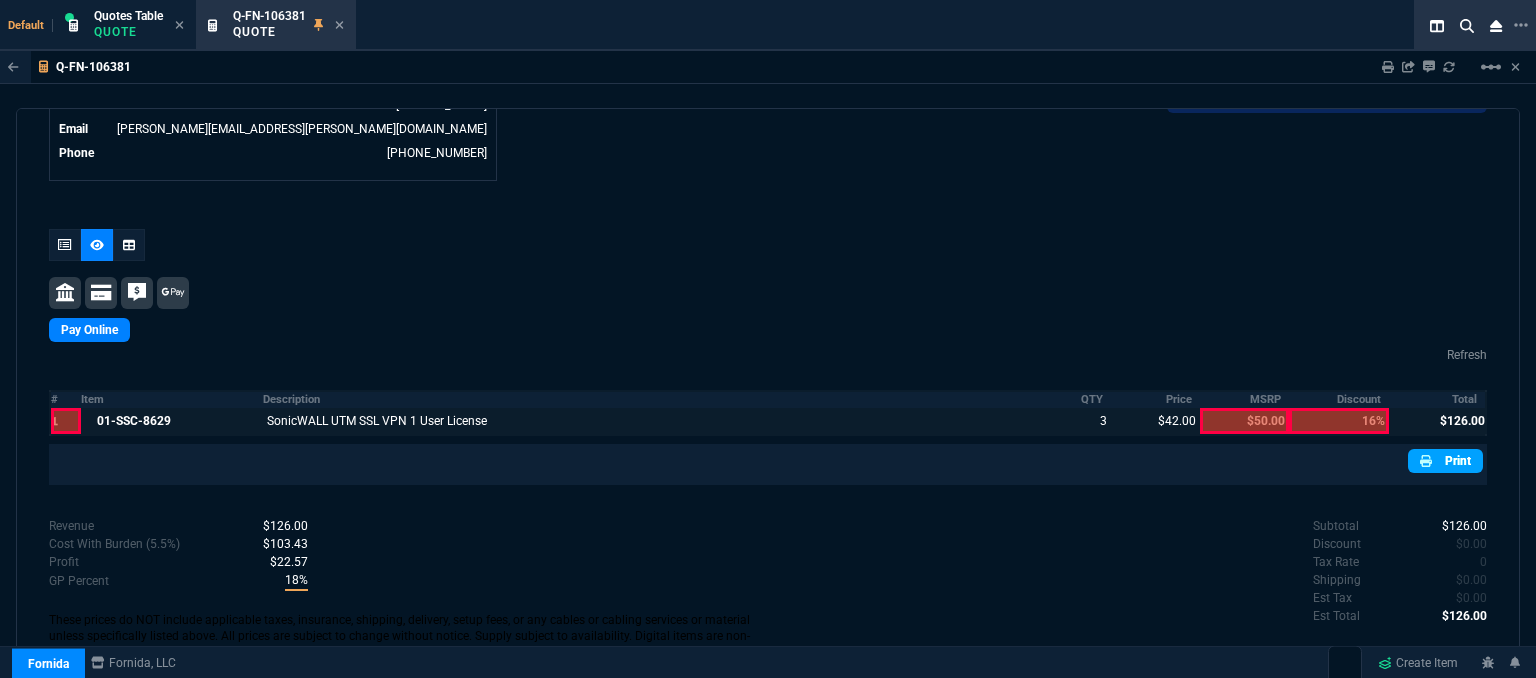 click on "Print" at bounding box center (1445, 461) 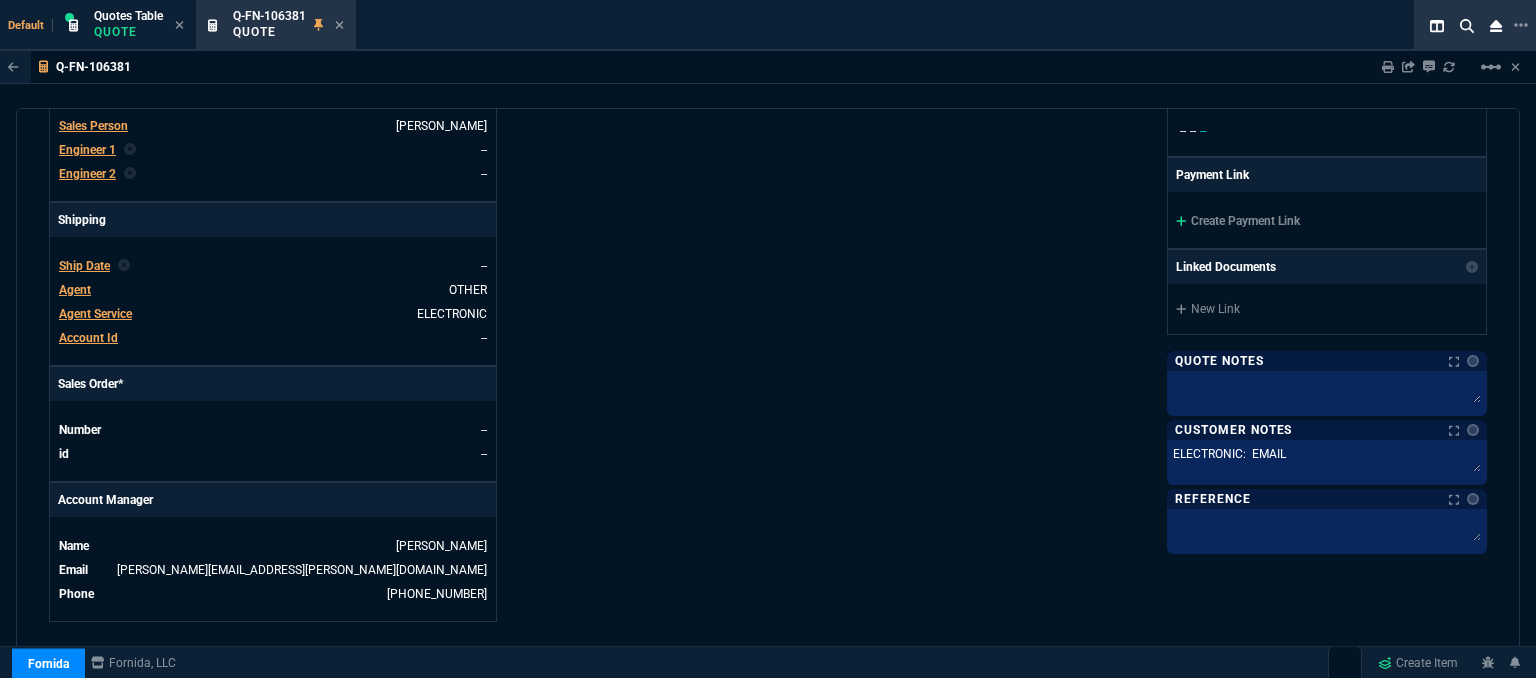 scroll, scrollTop: 576, scrollLeft: 0, axis: vertical 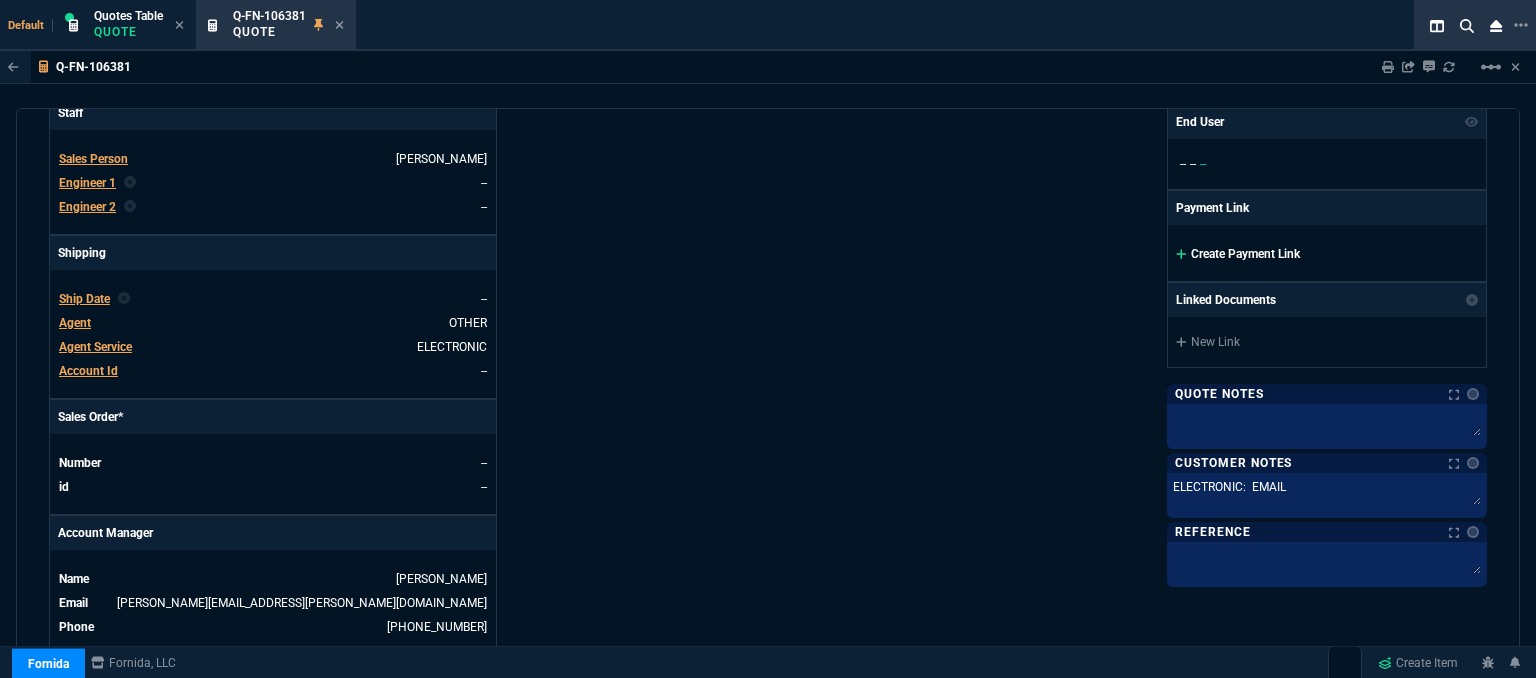 click 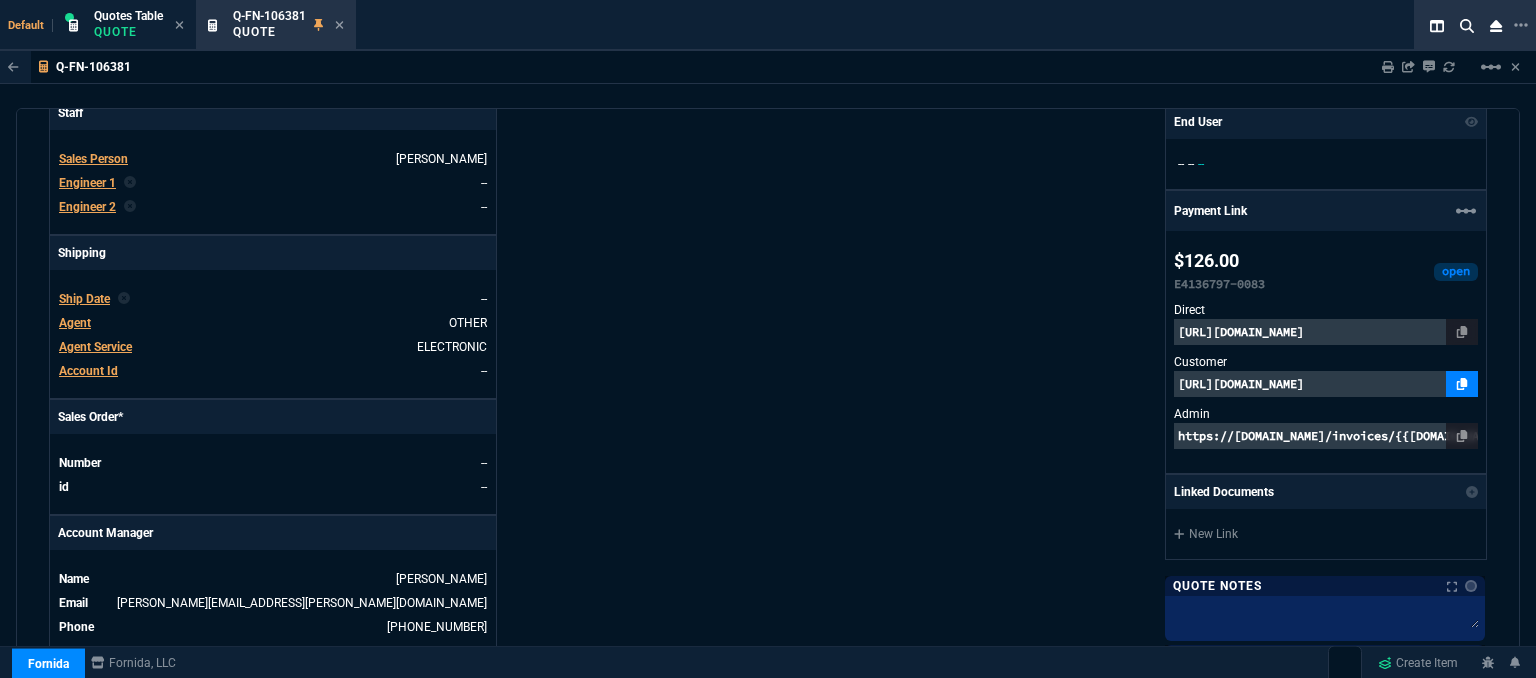click 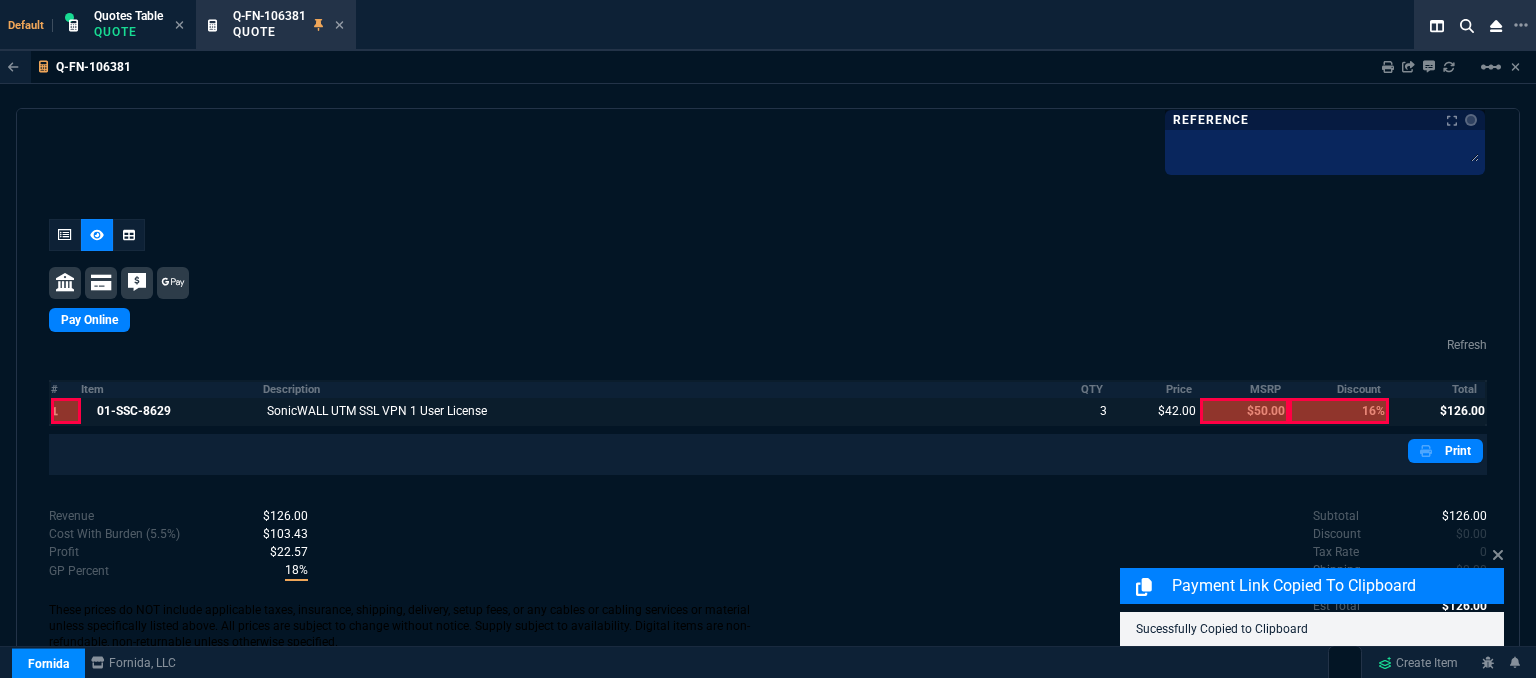 scroll, scrollTop: 1182, scrollLeft: 0, axis: vertical 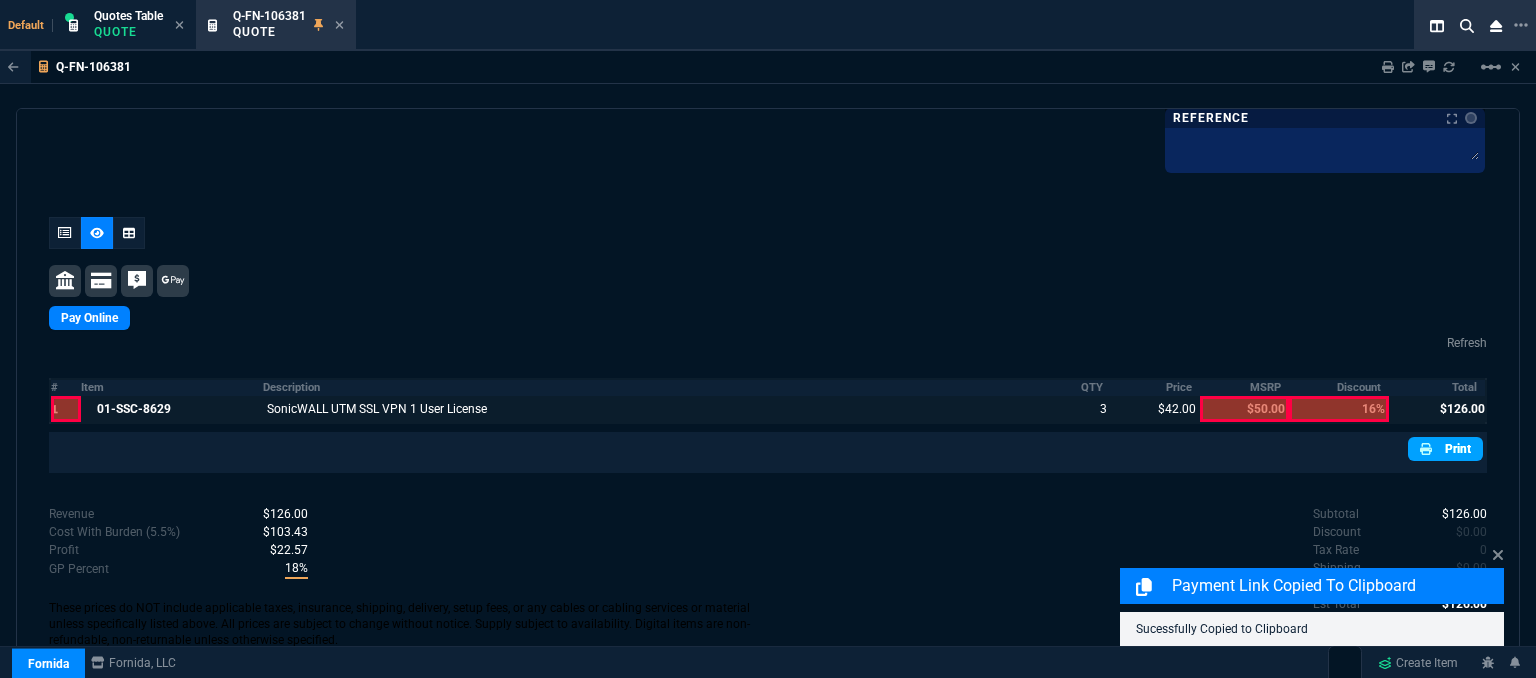 click on "Print" at bounding box center [1445, 449] 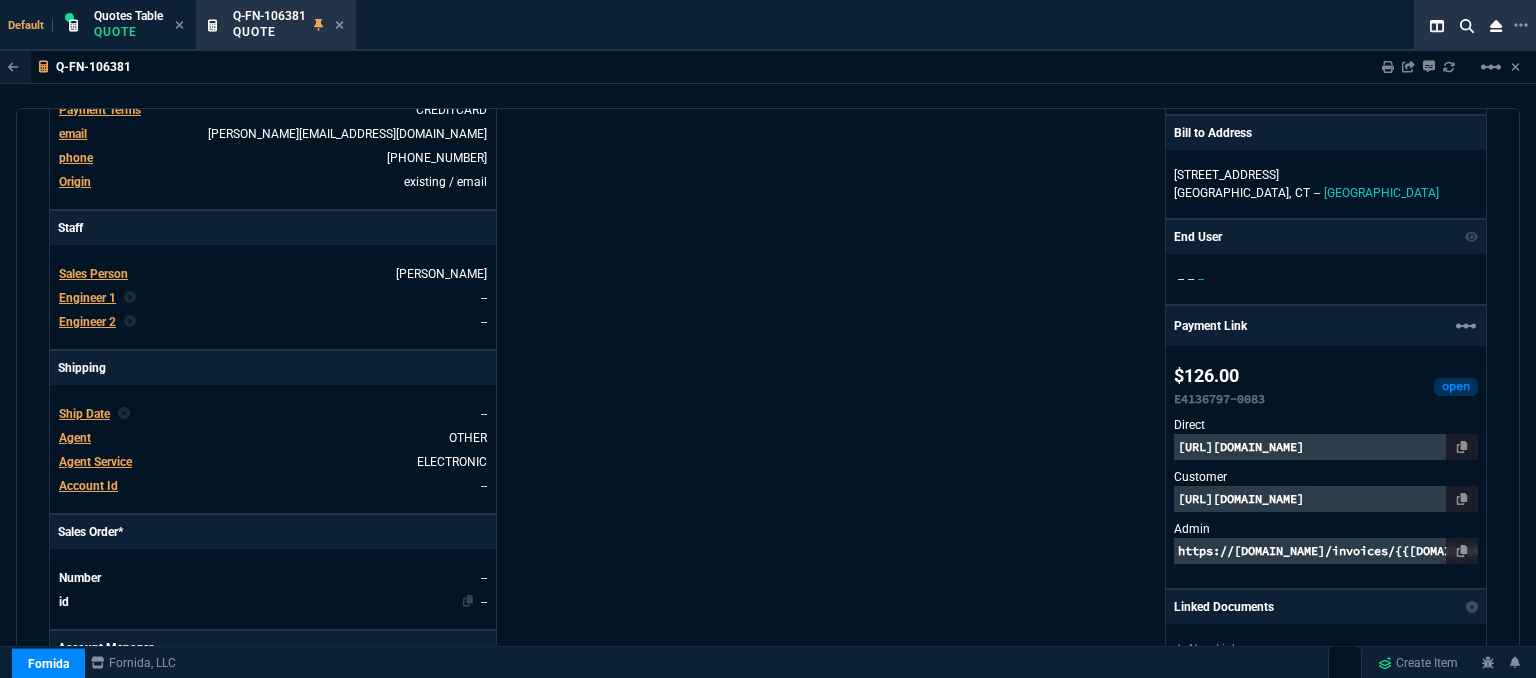 scroll, scrollTop: 282, scrollLeft: 0, axis: vertical 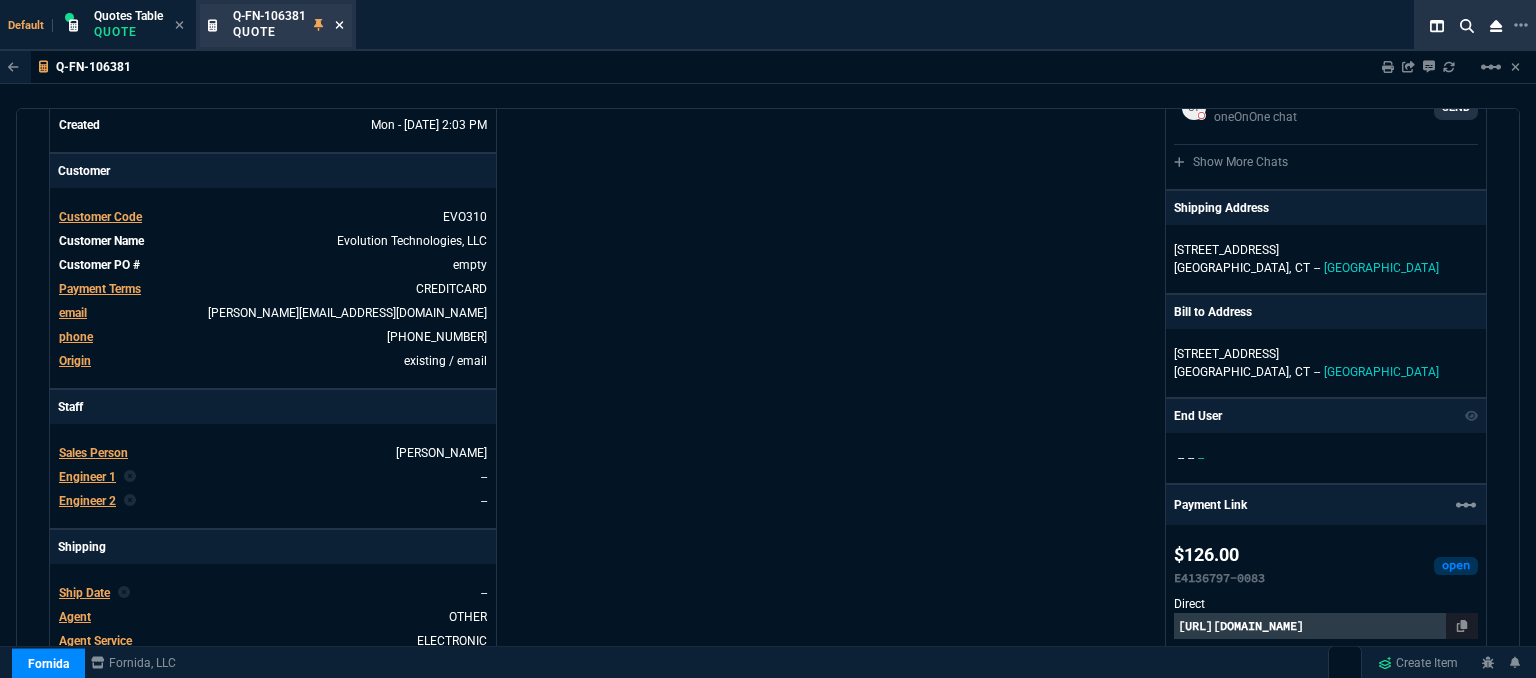 click 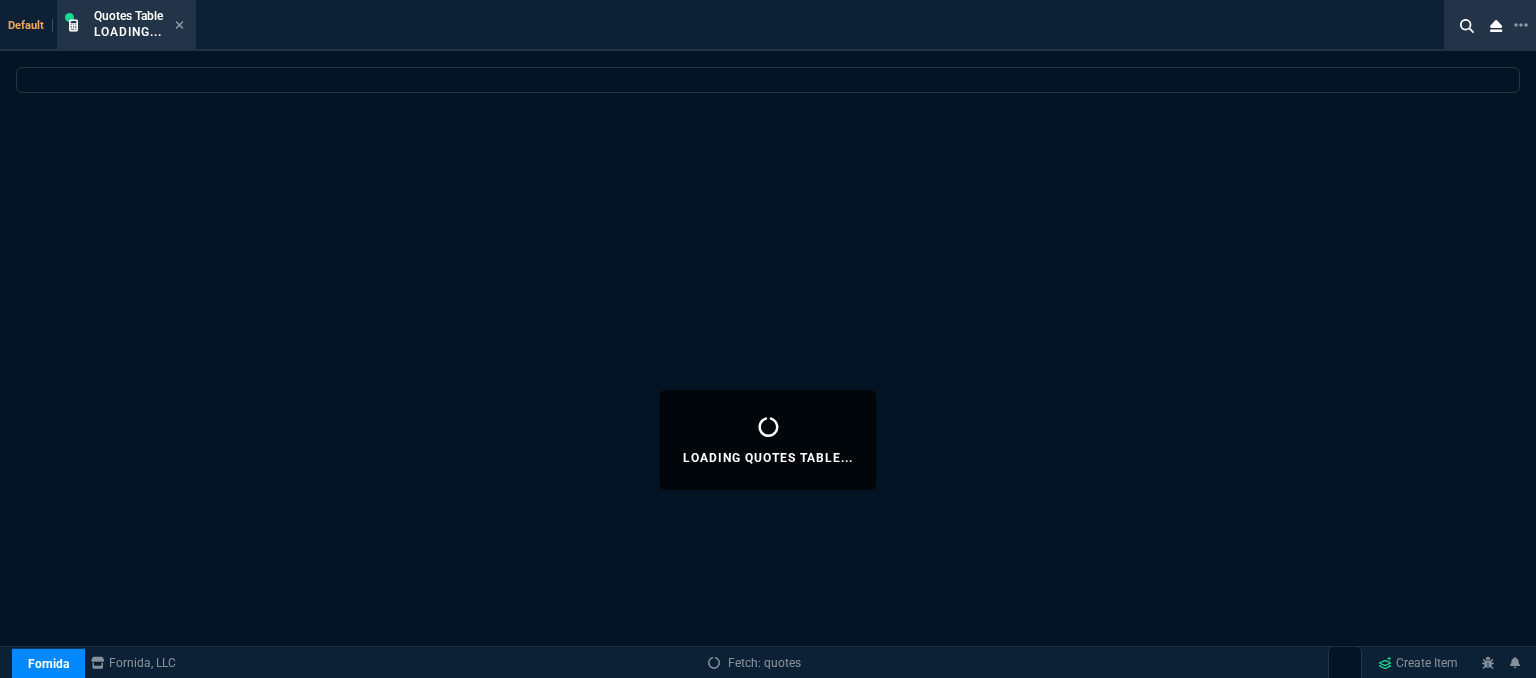 select 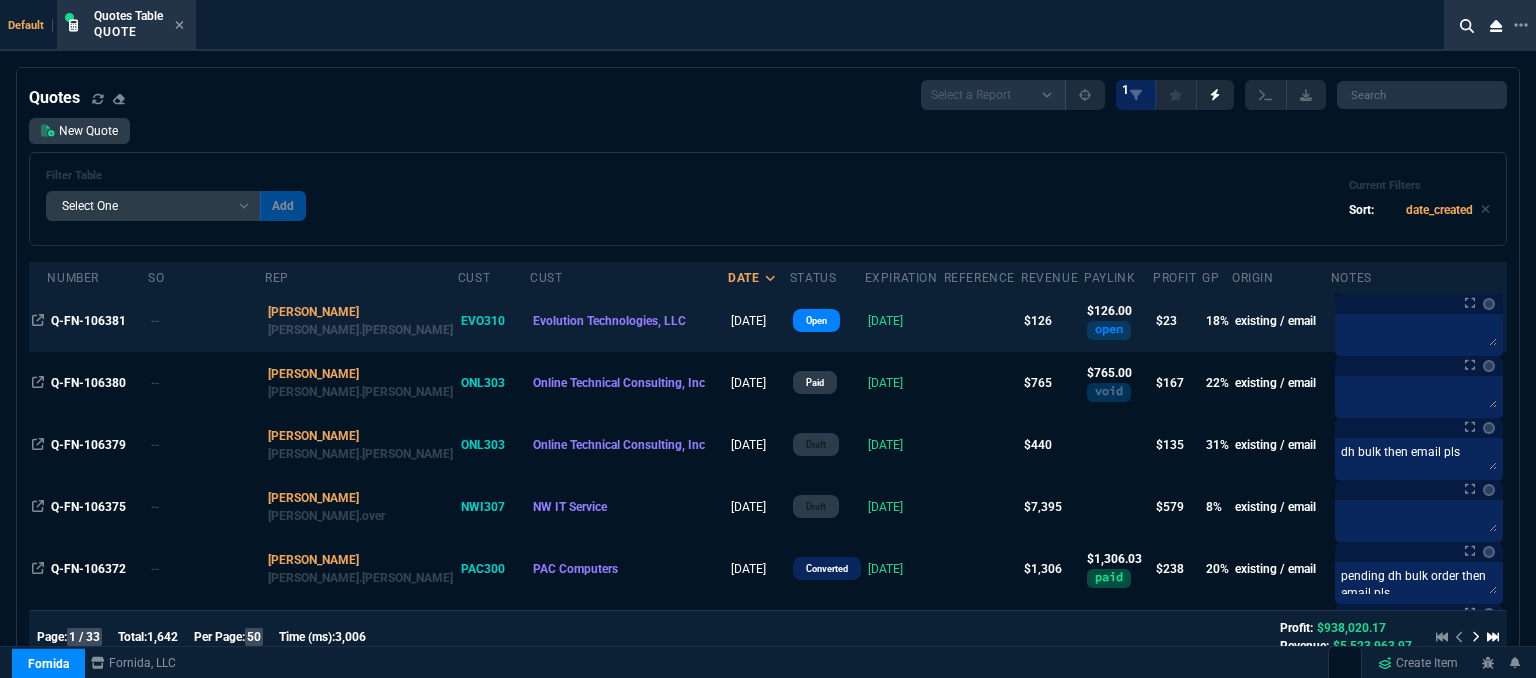 click on "[DATE]" at bounding box center [904, 321] 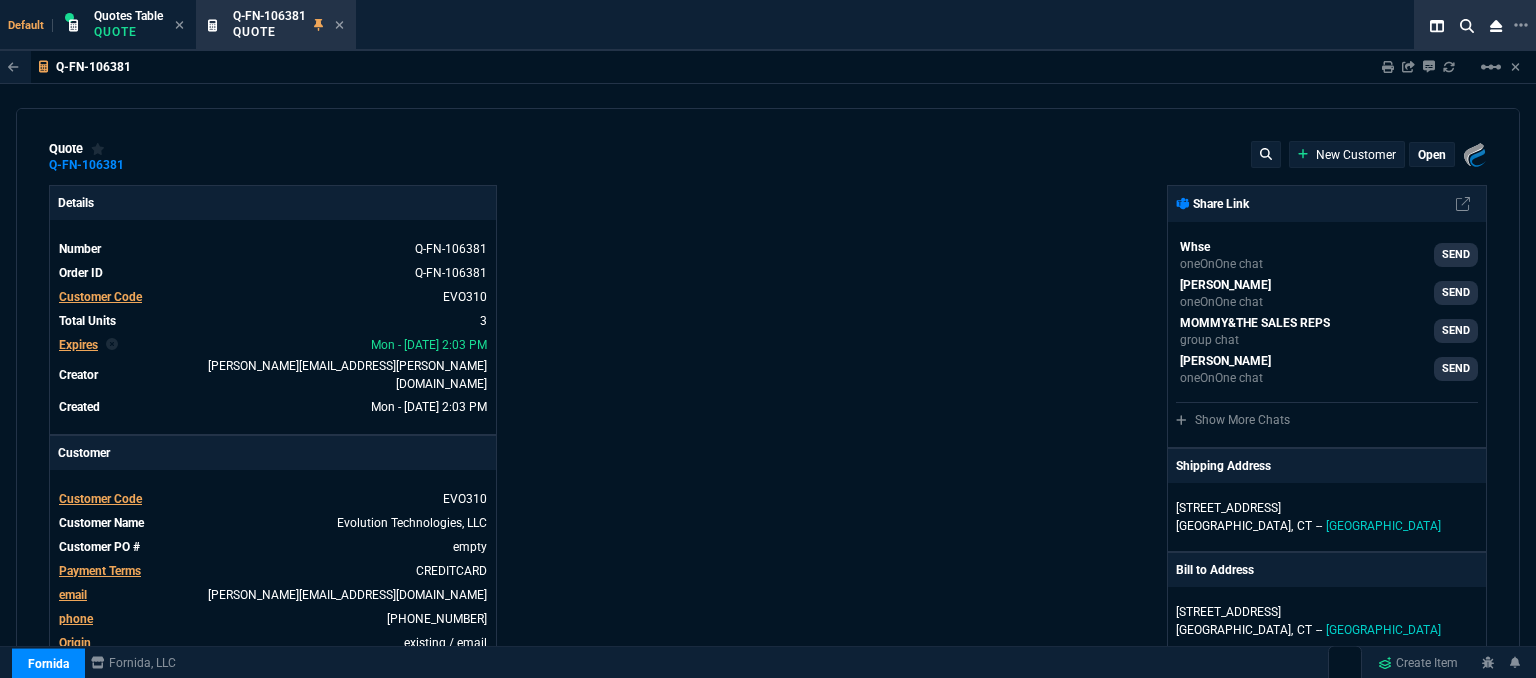 type on "22" 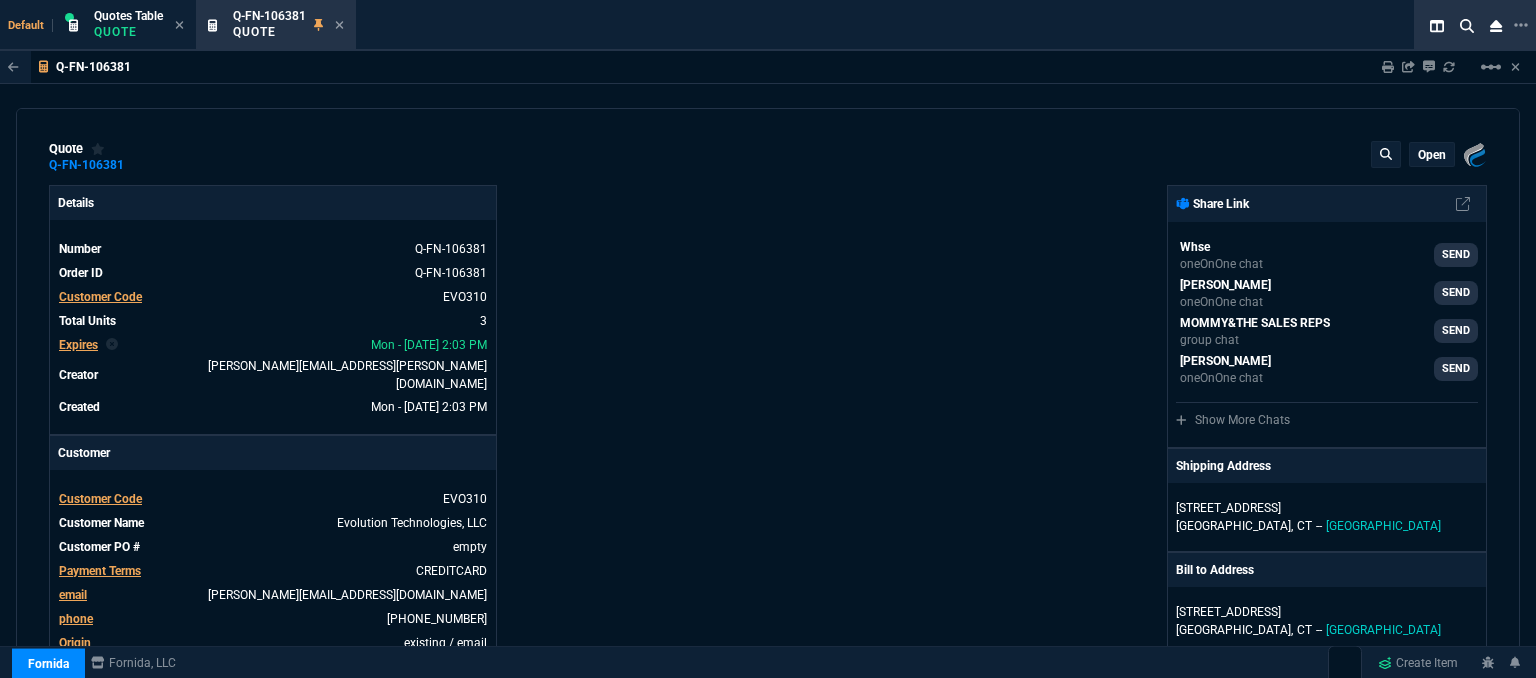 type on "16" 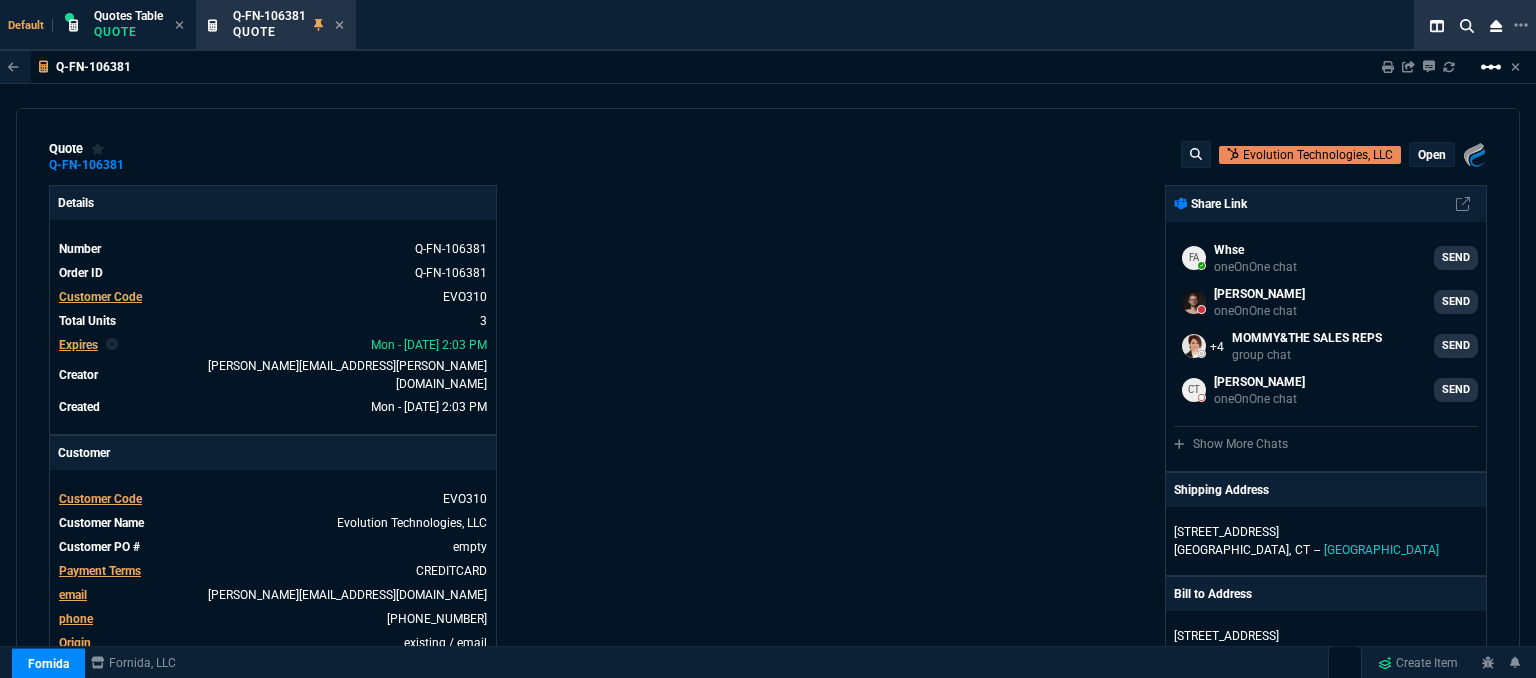 click on "linear_scale" at bounding box center [1491, 67] 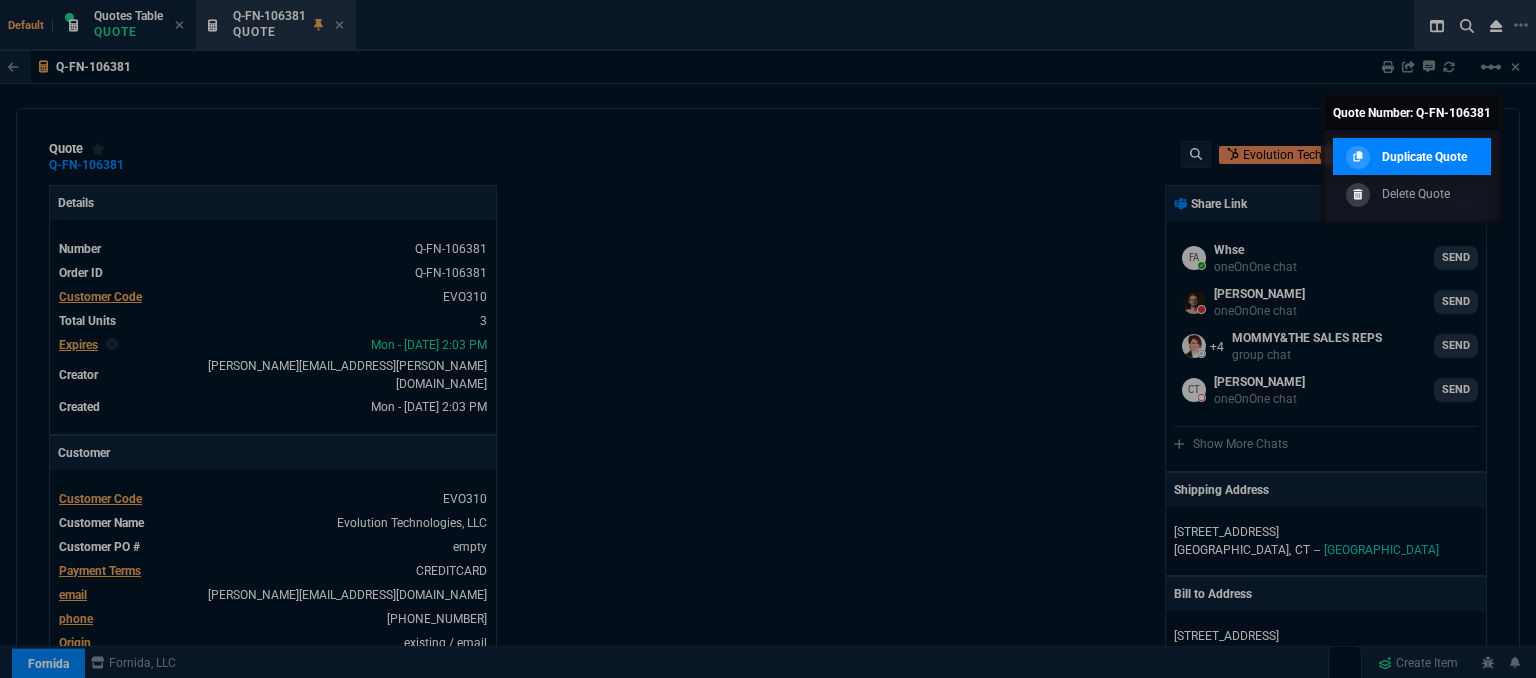 click on "Duplicate Quote" at bounding box center (1412, 157) 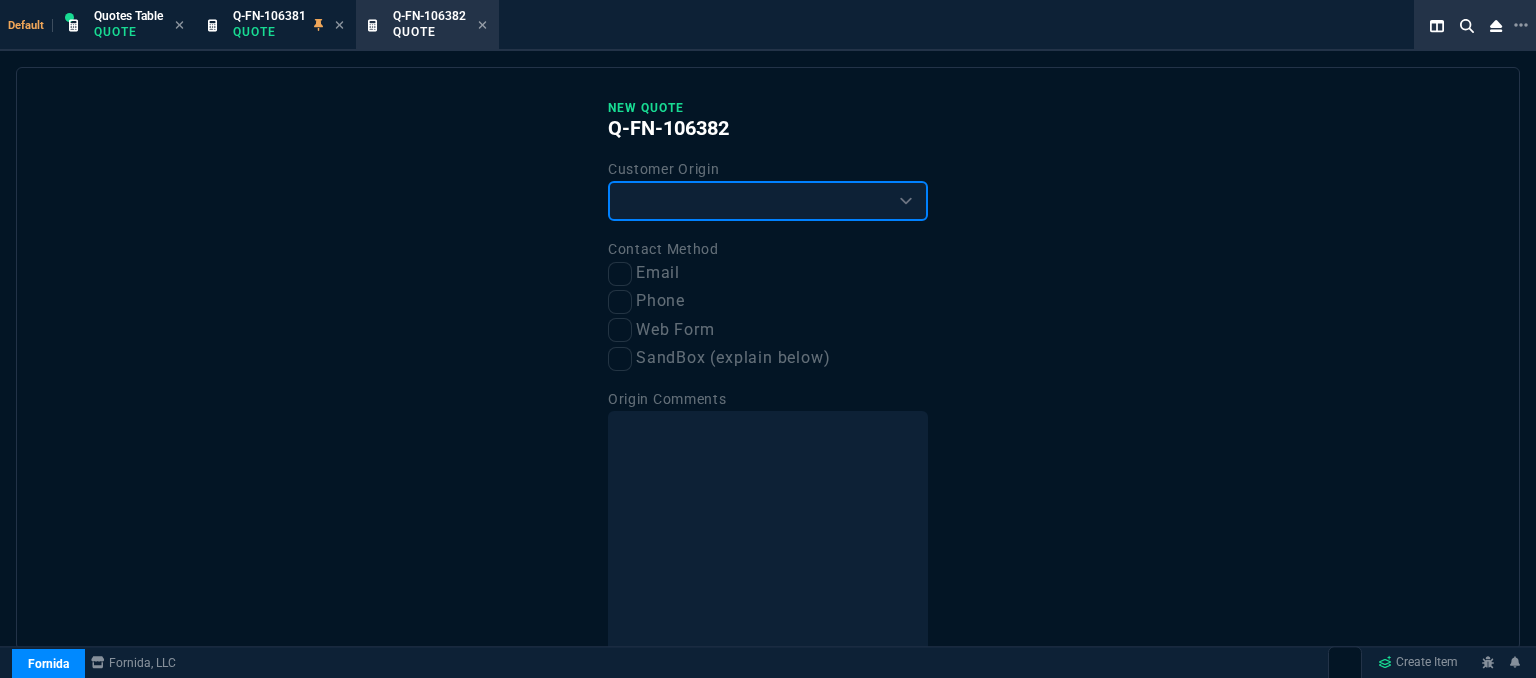 click on "Existing Customer Amazon Lead (first order) Website Lead (first order) Called (first order) Referral (first order) SandBox (explain below)" at bounding box center (768, 201) 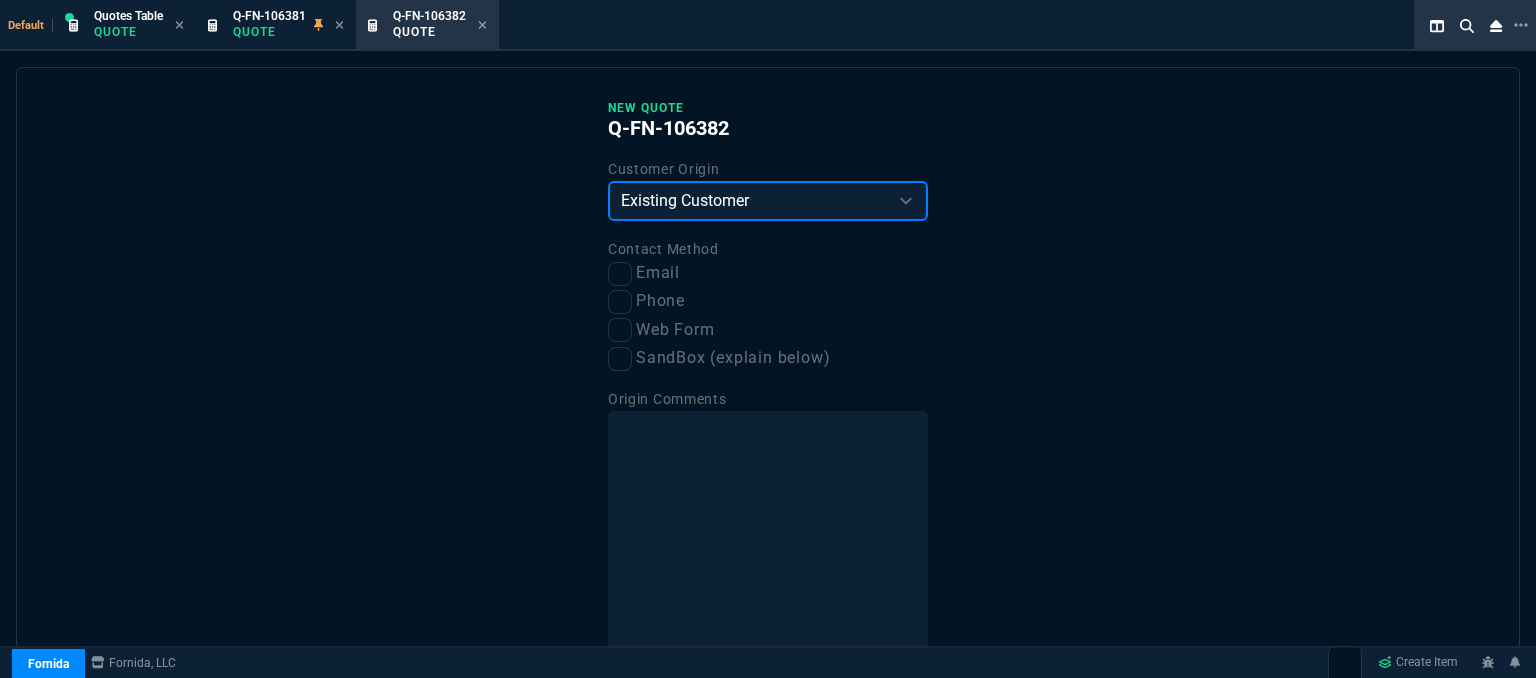 click on "Existing Customer Amazon Lead (first order) Website Lead (first order) Called (first order) Referral (first order) SandBox (explain below)" at bounding box center [768, 201] 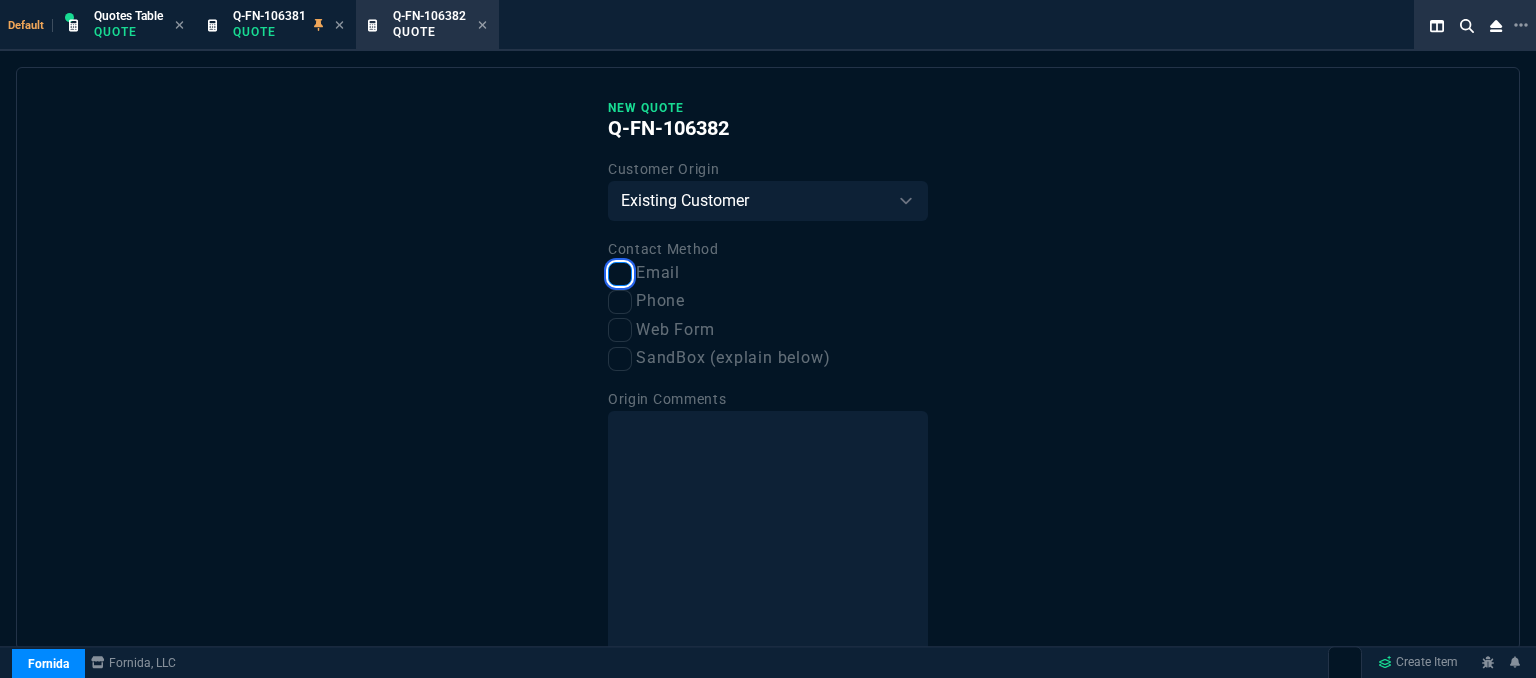click on "Email" at bounding box center (620, 274) 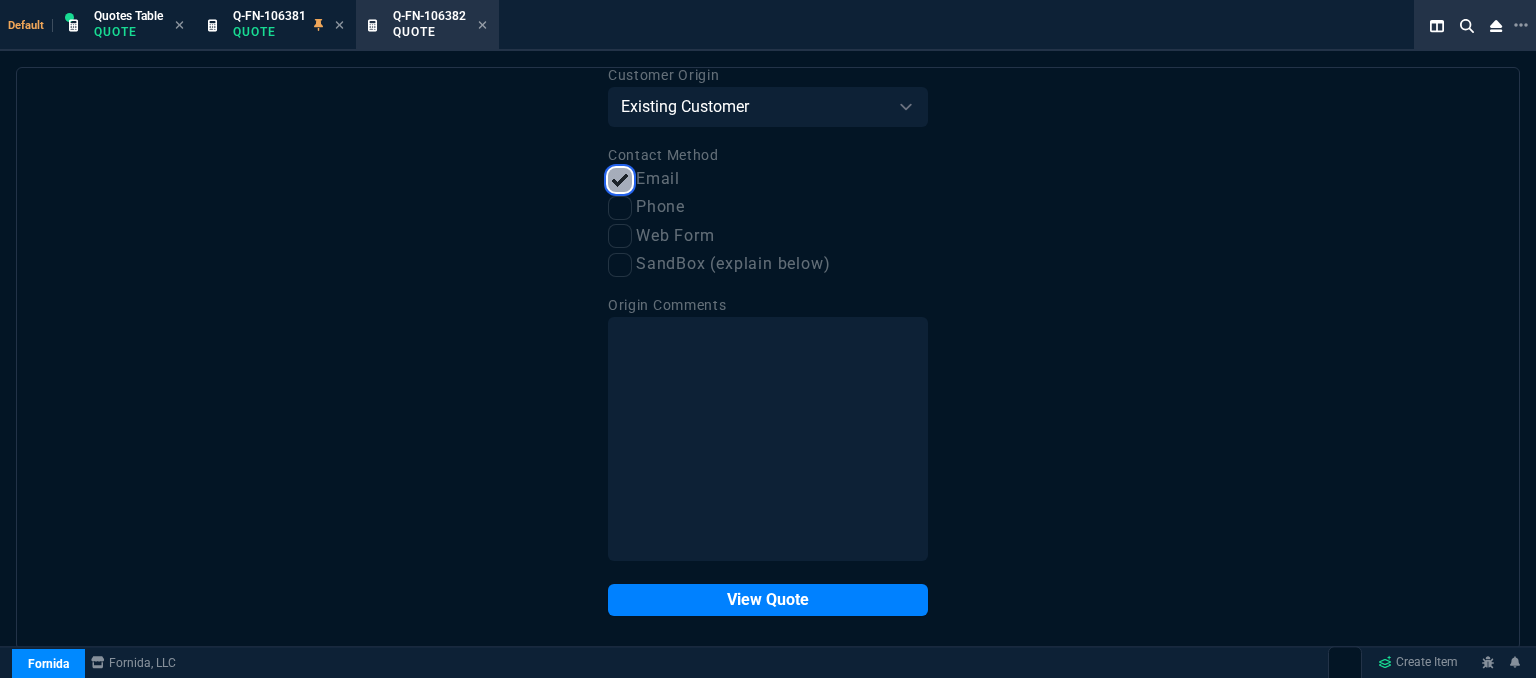 scroll, scrollTop: 101, scrollLeft: 0, axis: vertical 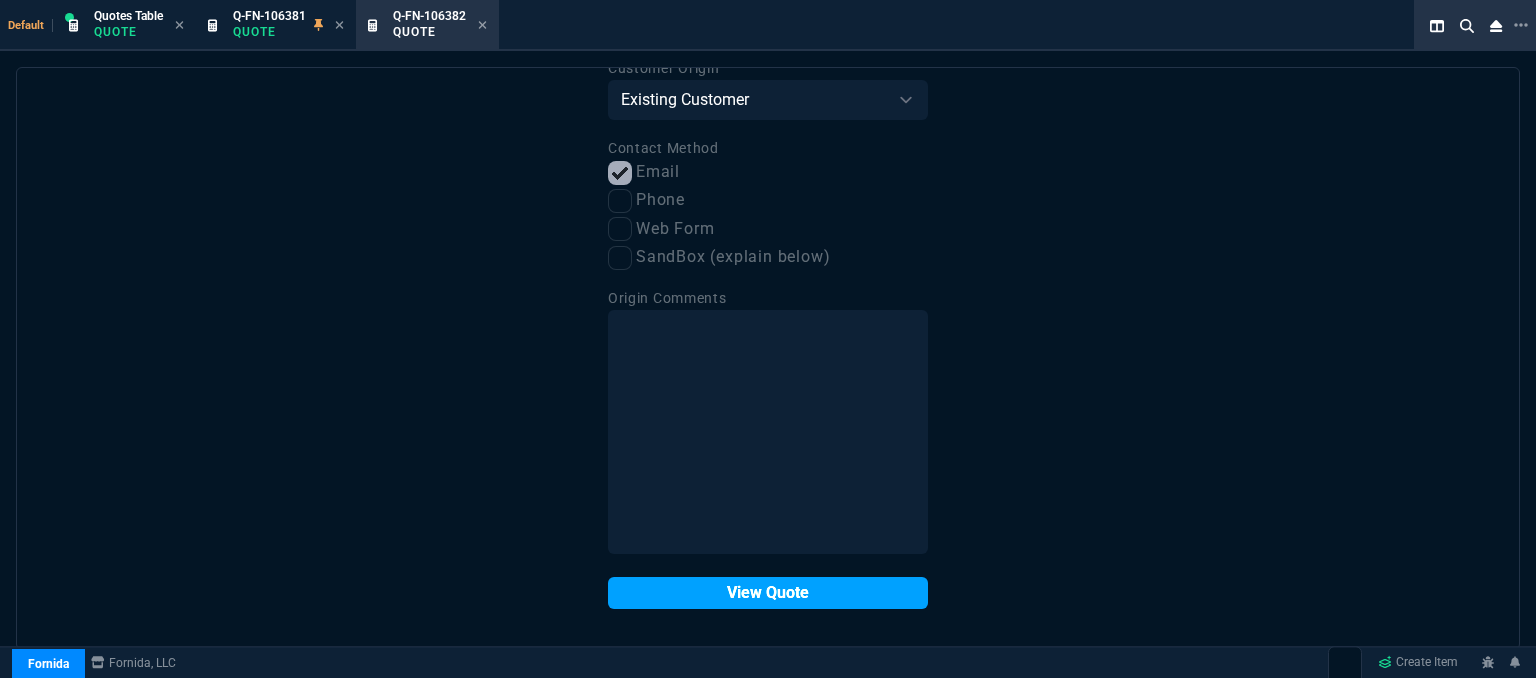 click on "View Quote" at bounding box center (768, 593) 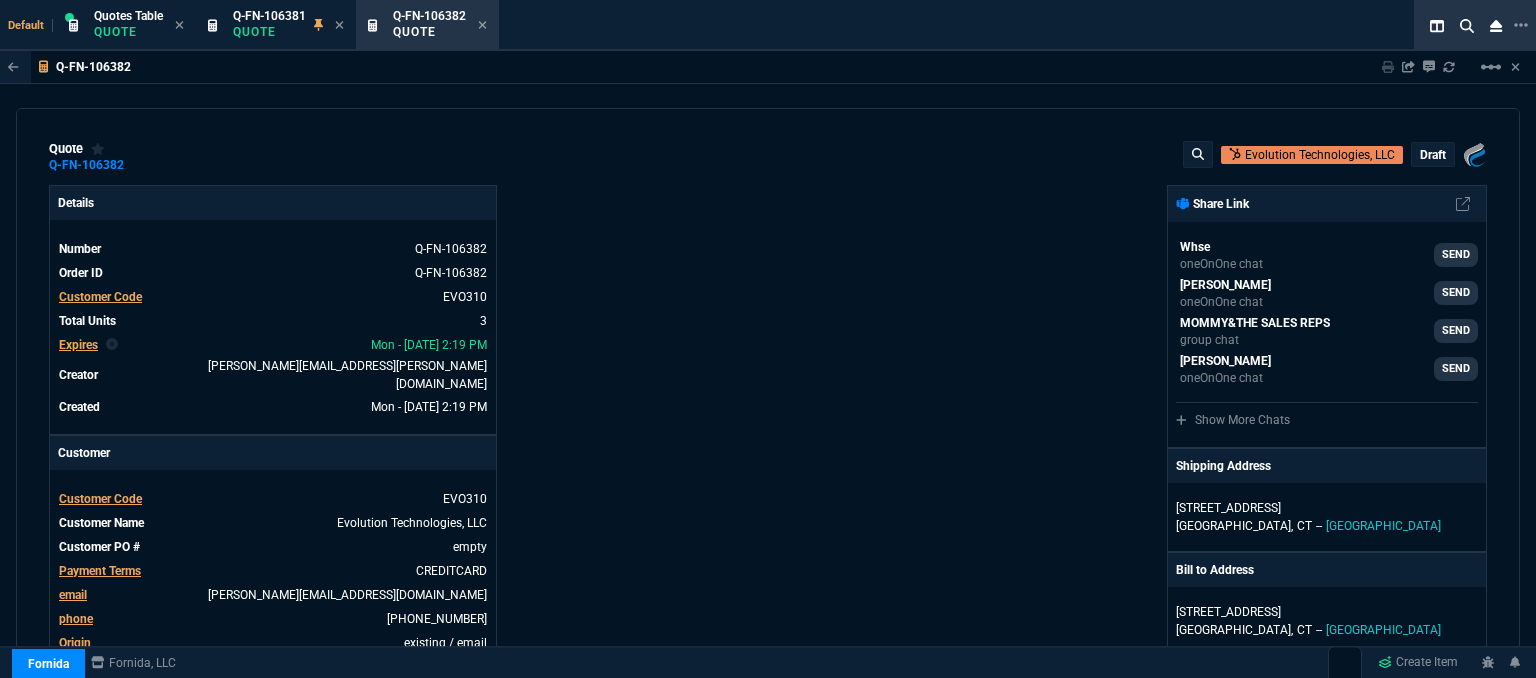 type on "22" 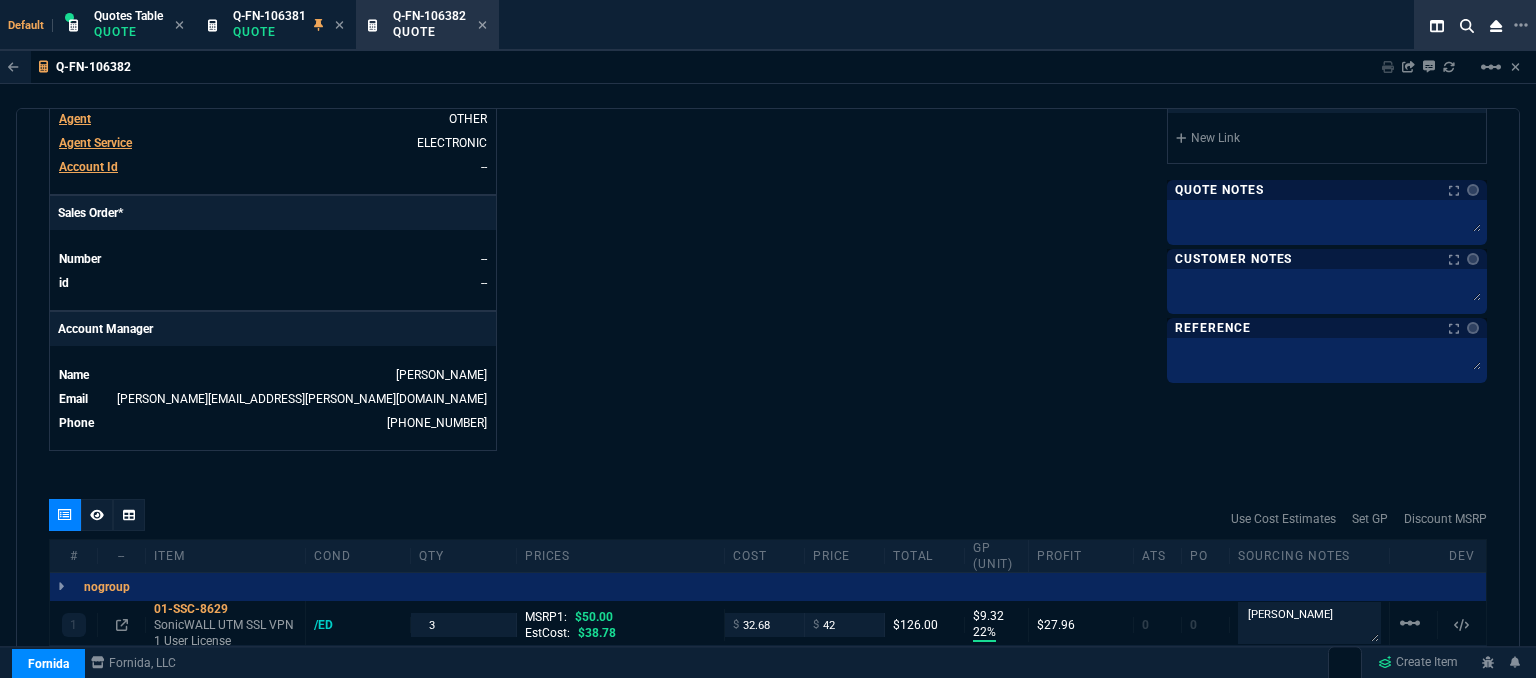 scroll, scrollTop: 900, scrollLeft: 0, axis: vertical 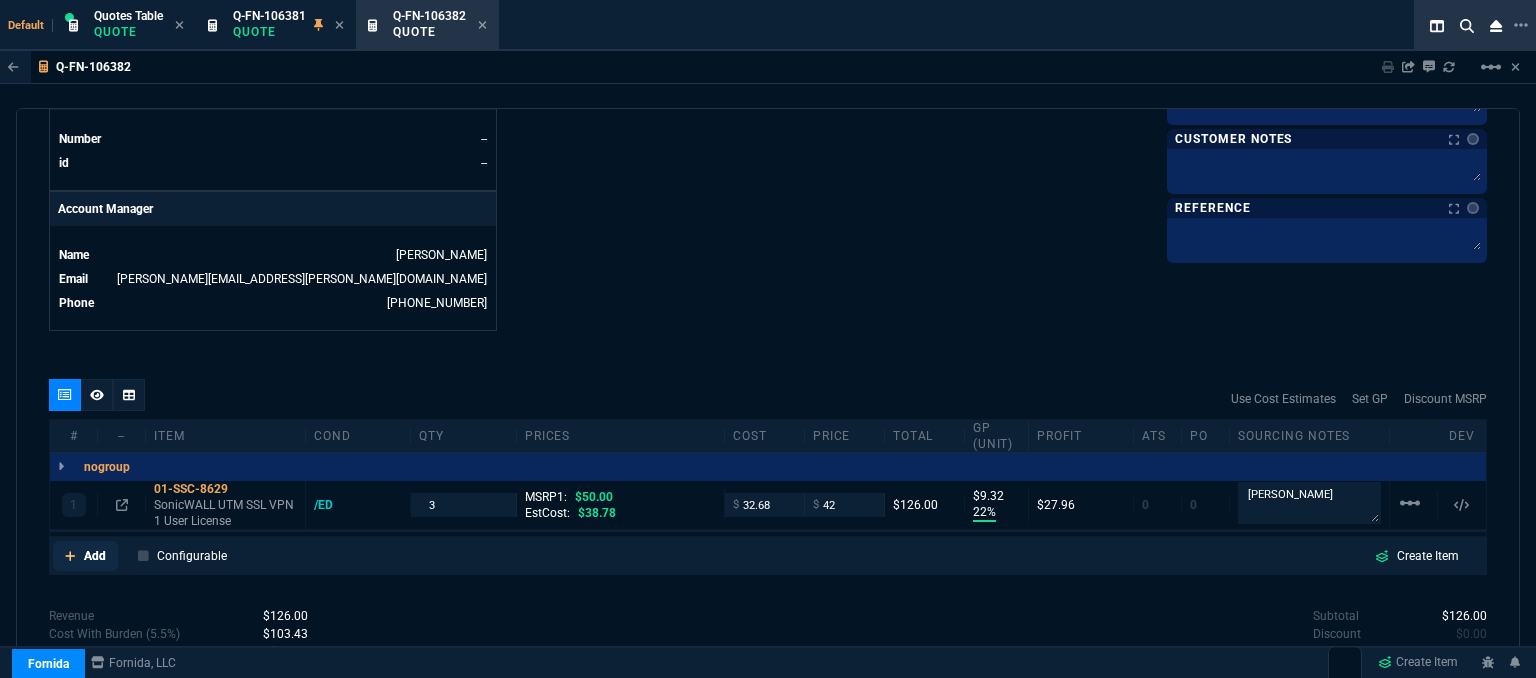 click on "Add" at bounding box center [85, 556] 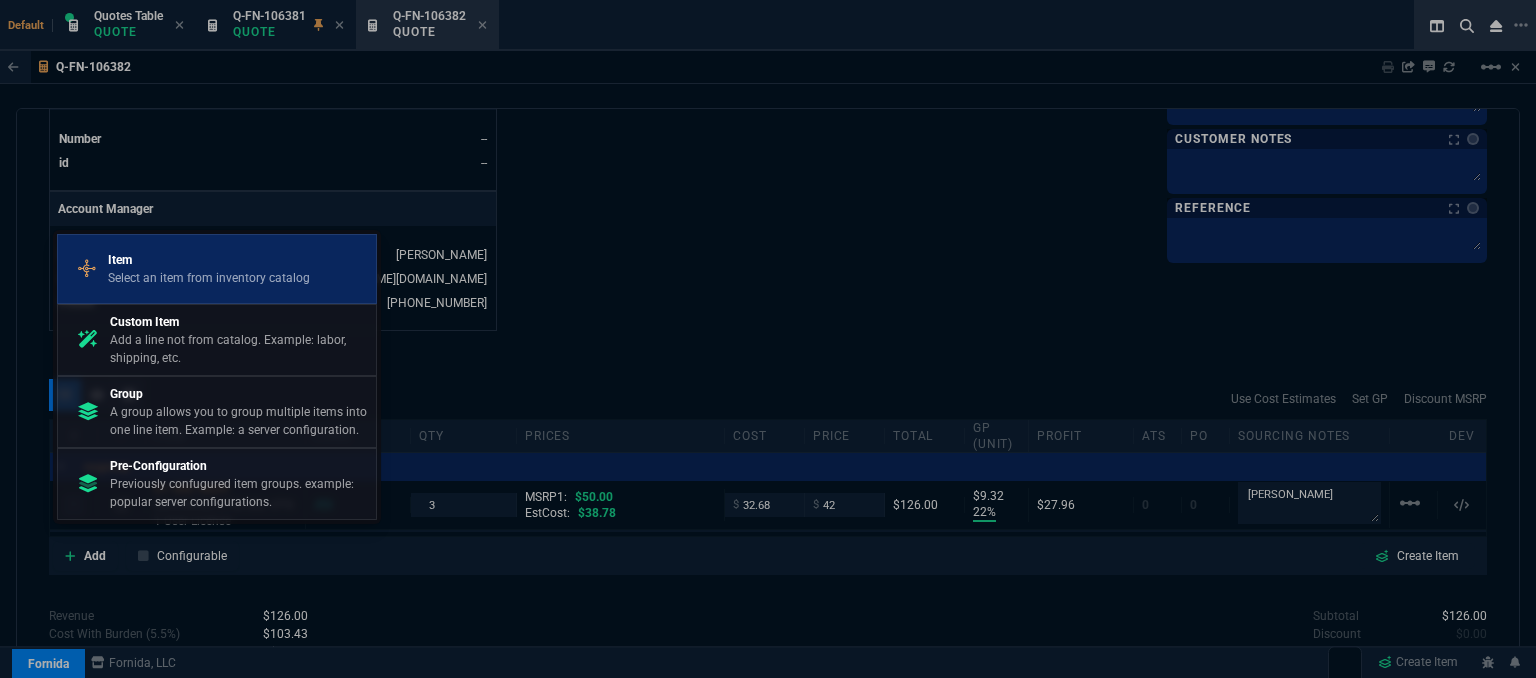 click on "Select an item from inventory catalog" at bounding box center (209, 278) 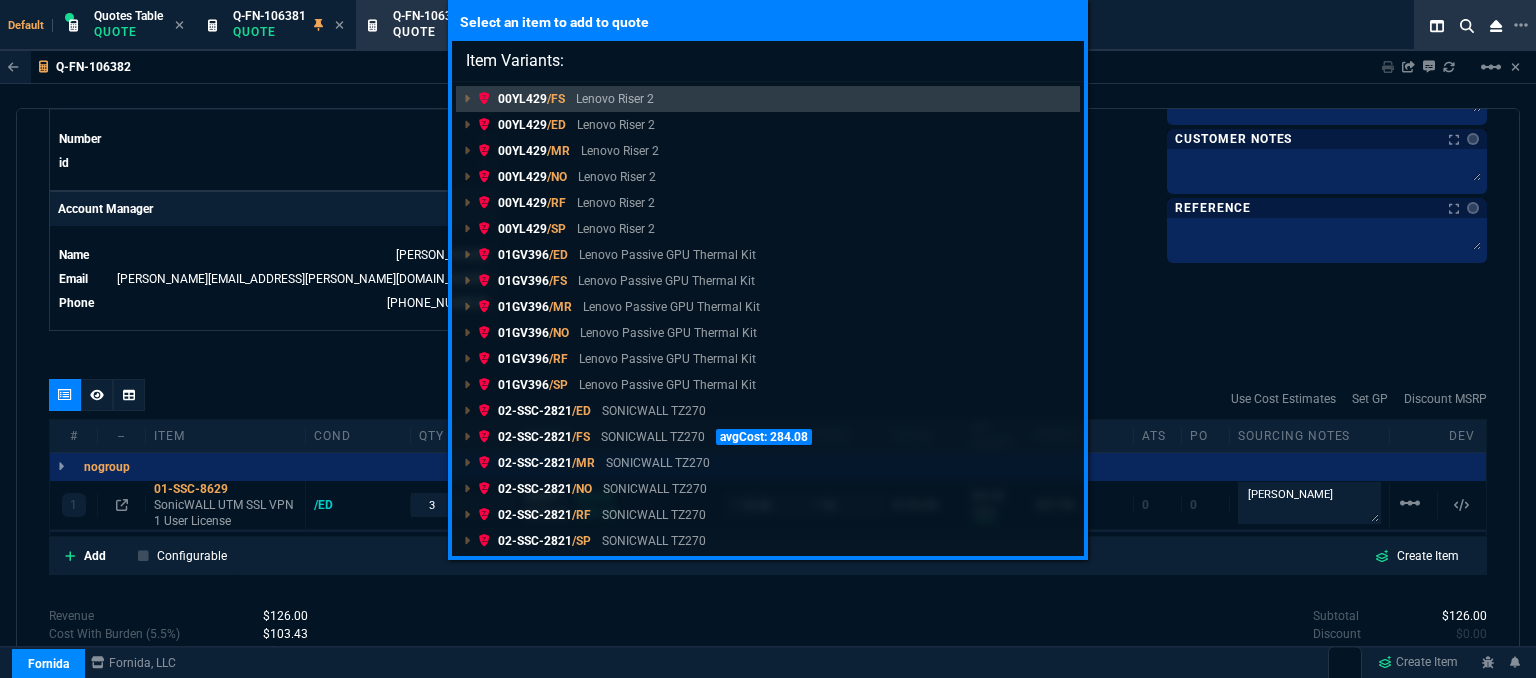 click on "Lenovo Passive GPU Thermal Kit" at bounding box center [666, 281] 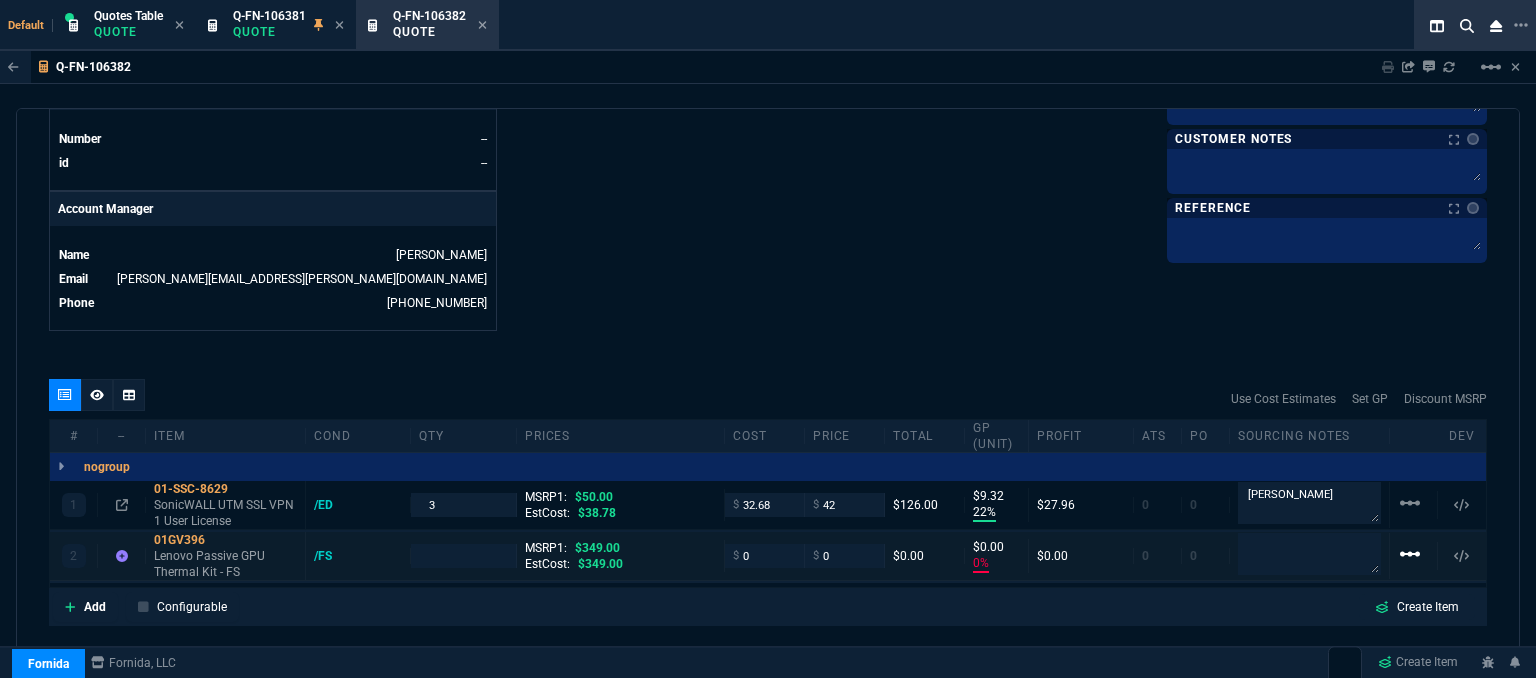 type on "22" 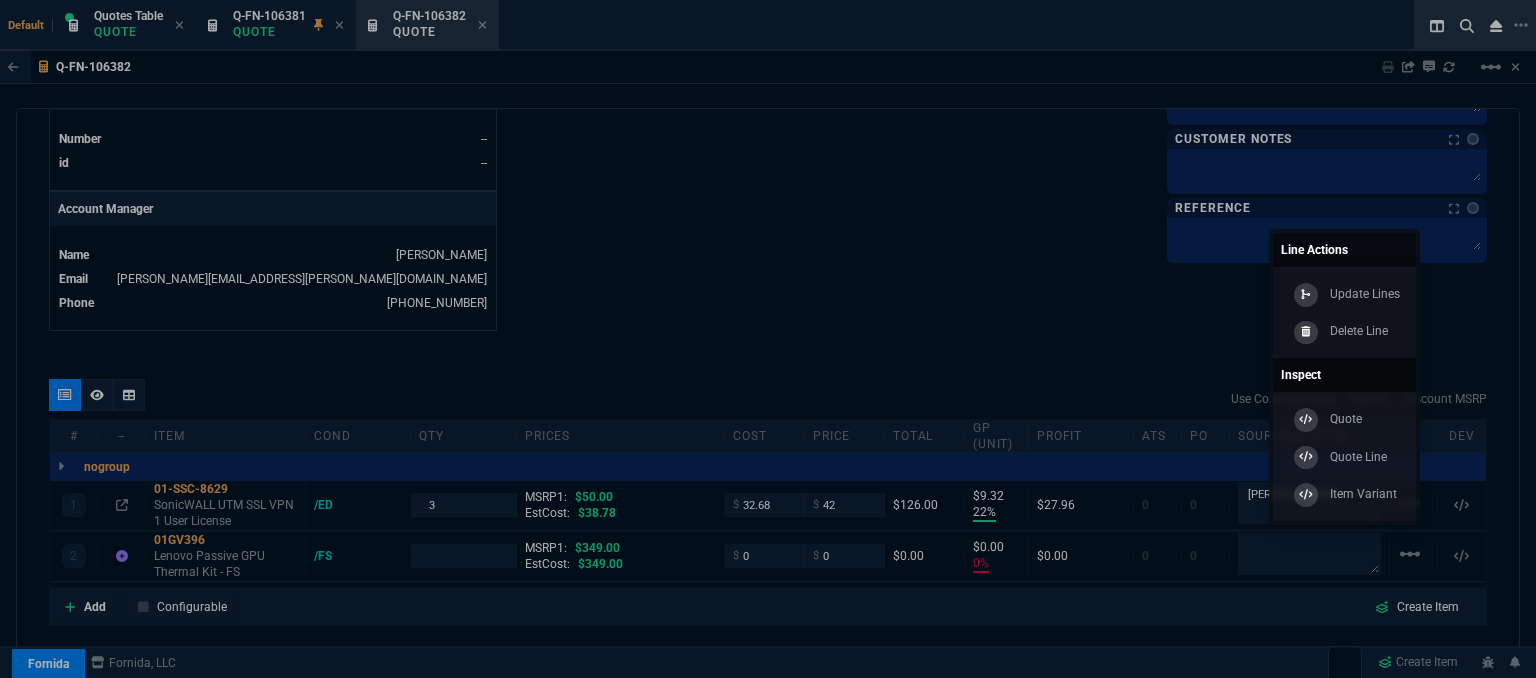 click on "Delete Line" at bounding box center (1344, 332) 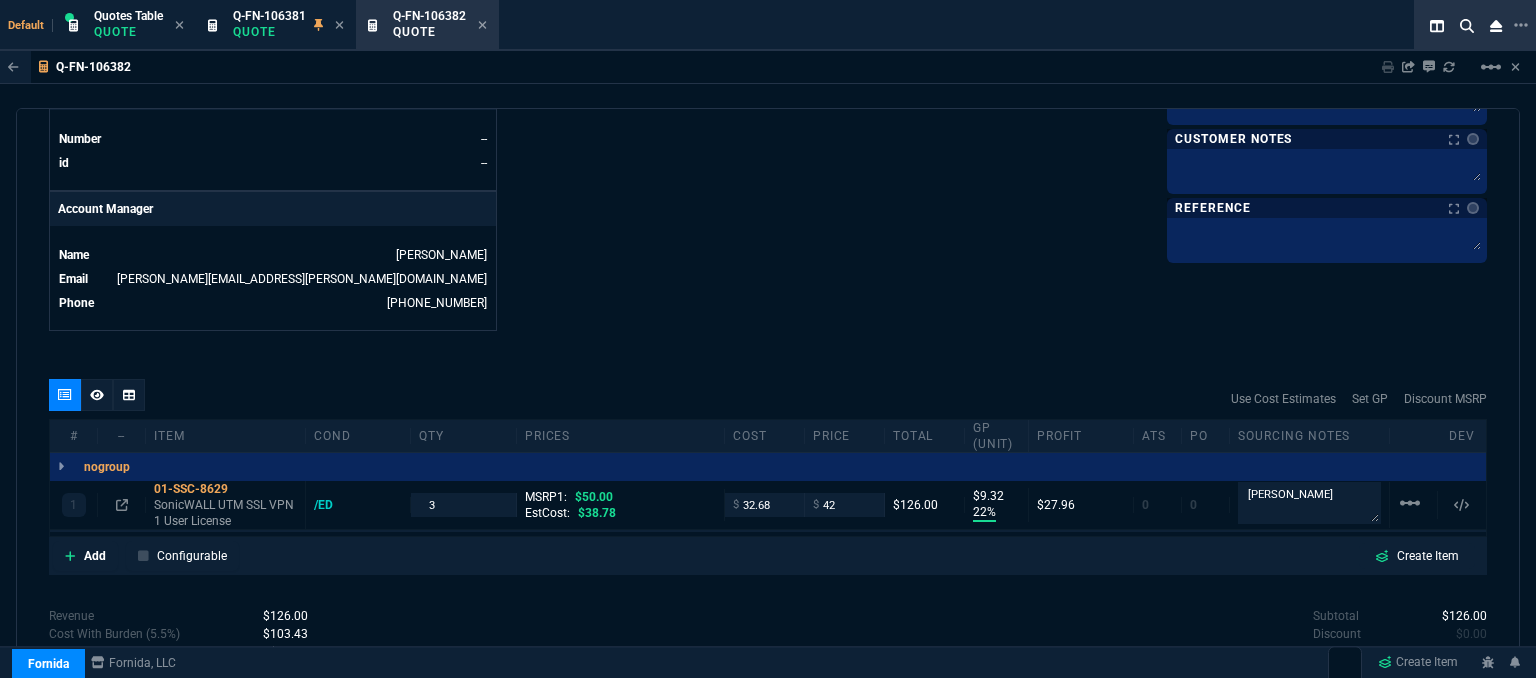 type on "22" 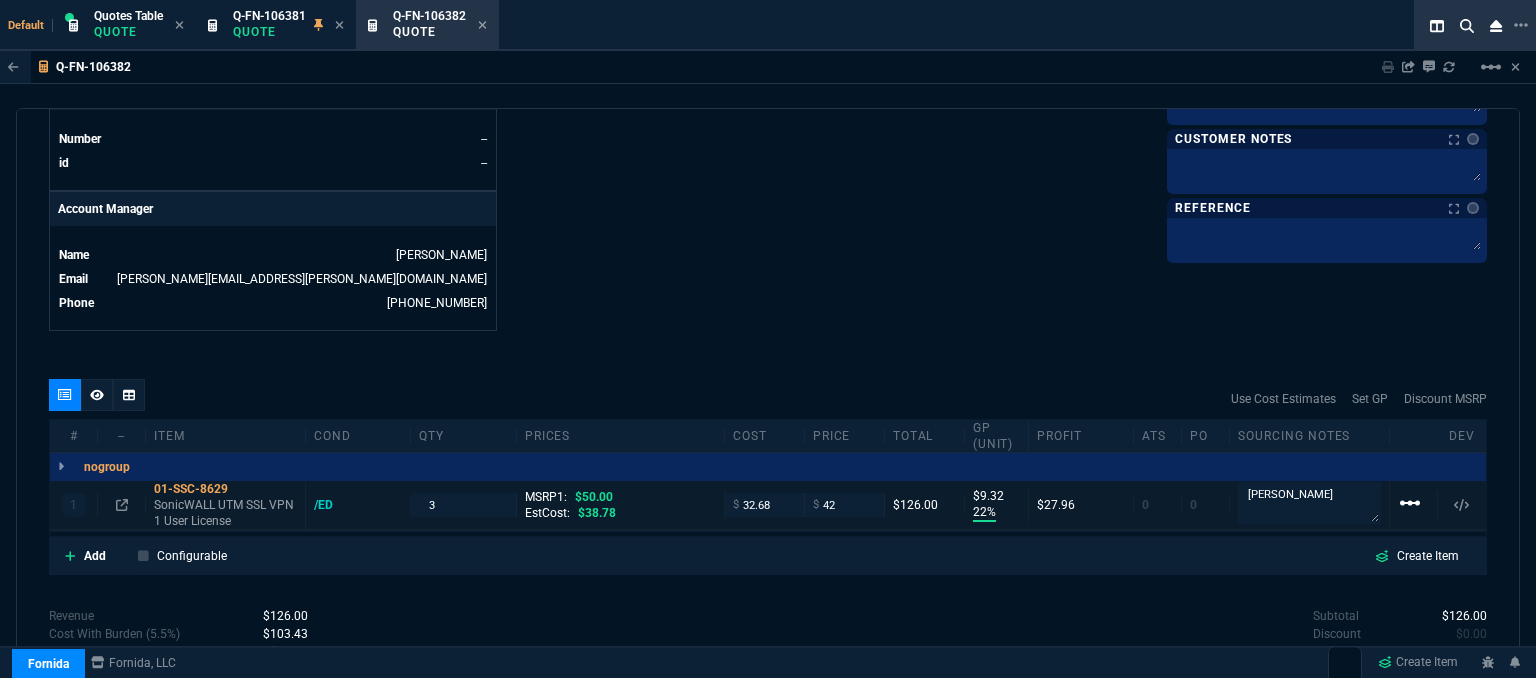 click on "linear_scale" at bounding box center (1410, 503) 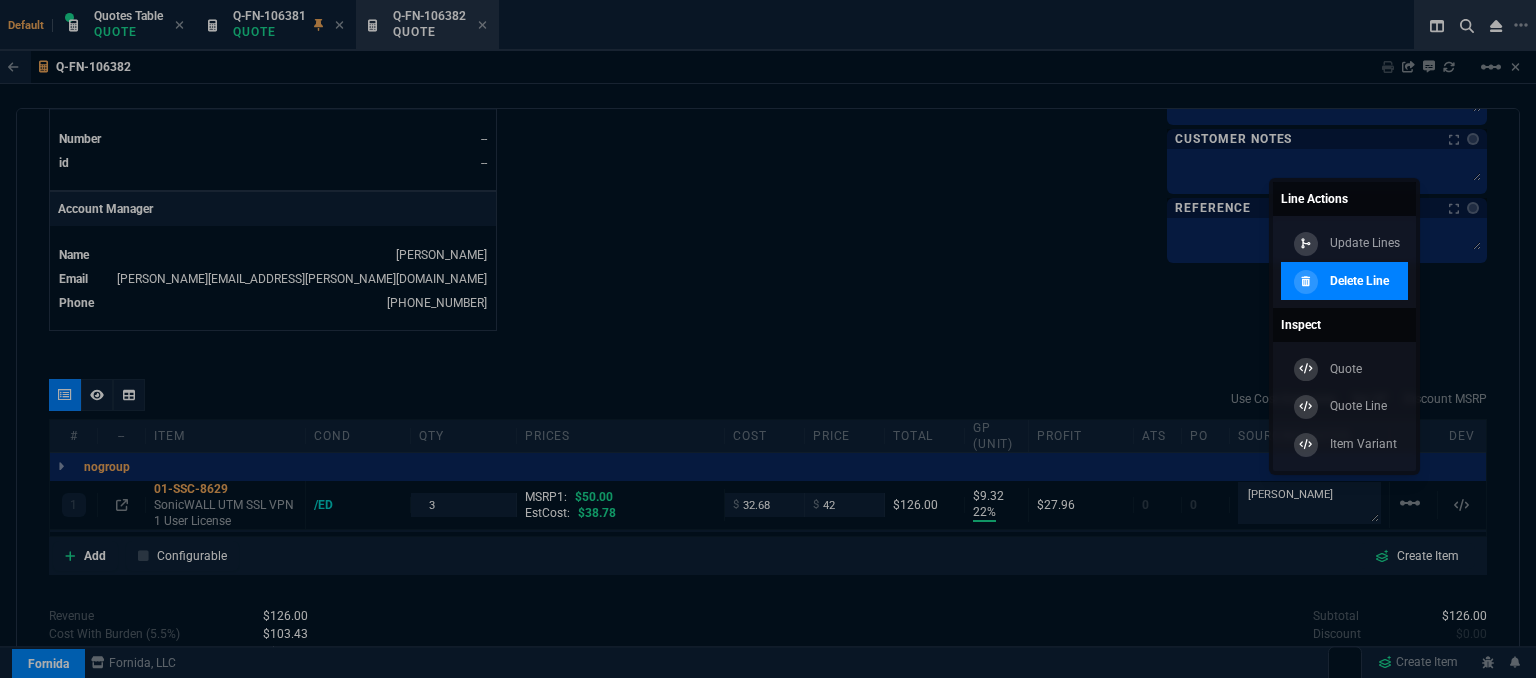 click on "Delete Line" at bounding box center [1339, 281] 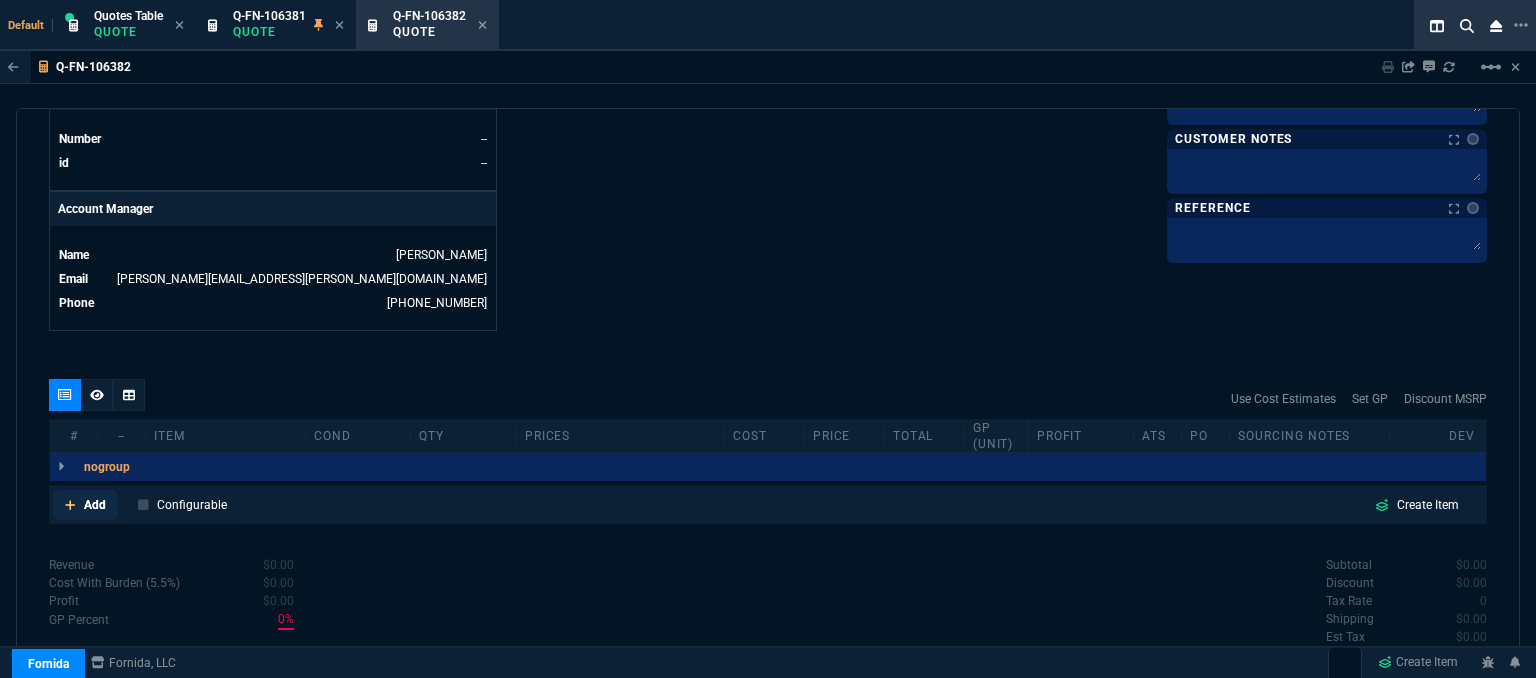 click 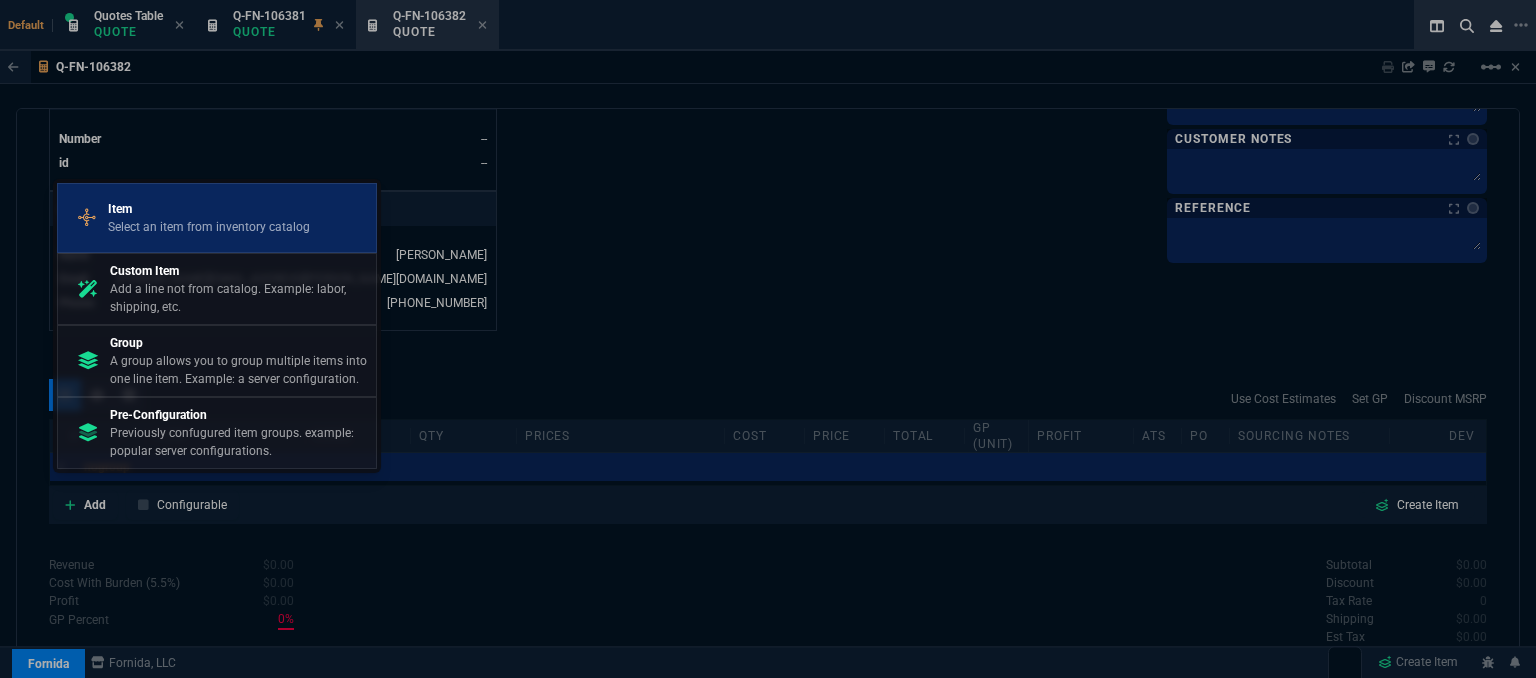 click on "Select an item from inventory catalog" at bounding box center (209, 227) 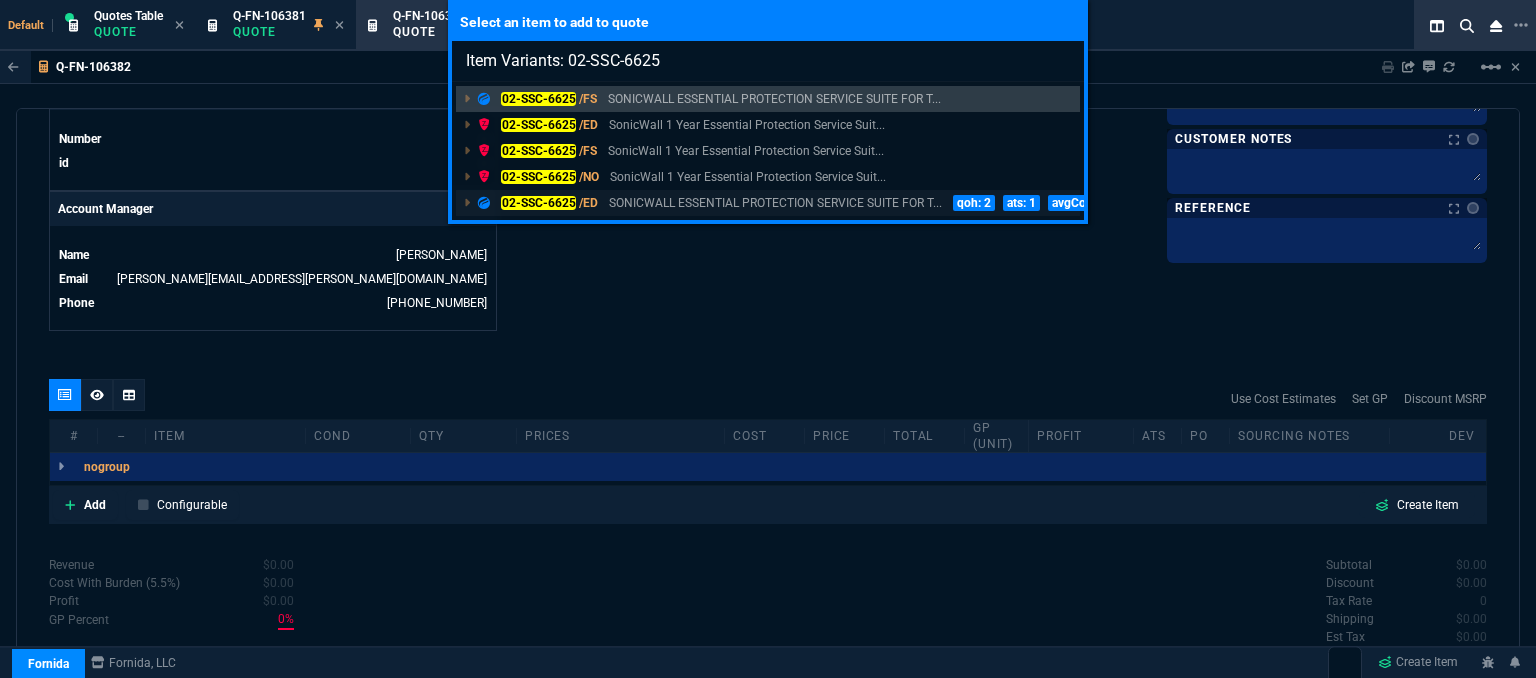 type on "Item Variants: 02-SSC-6625" 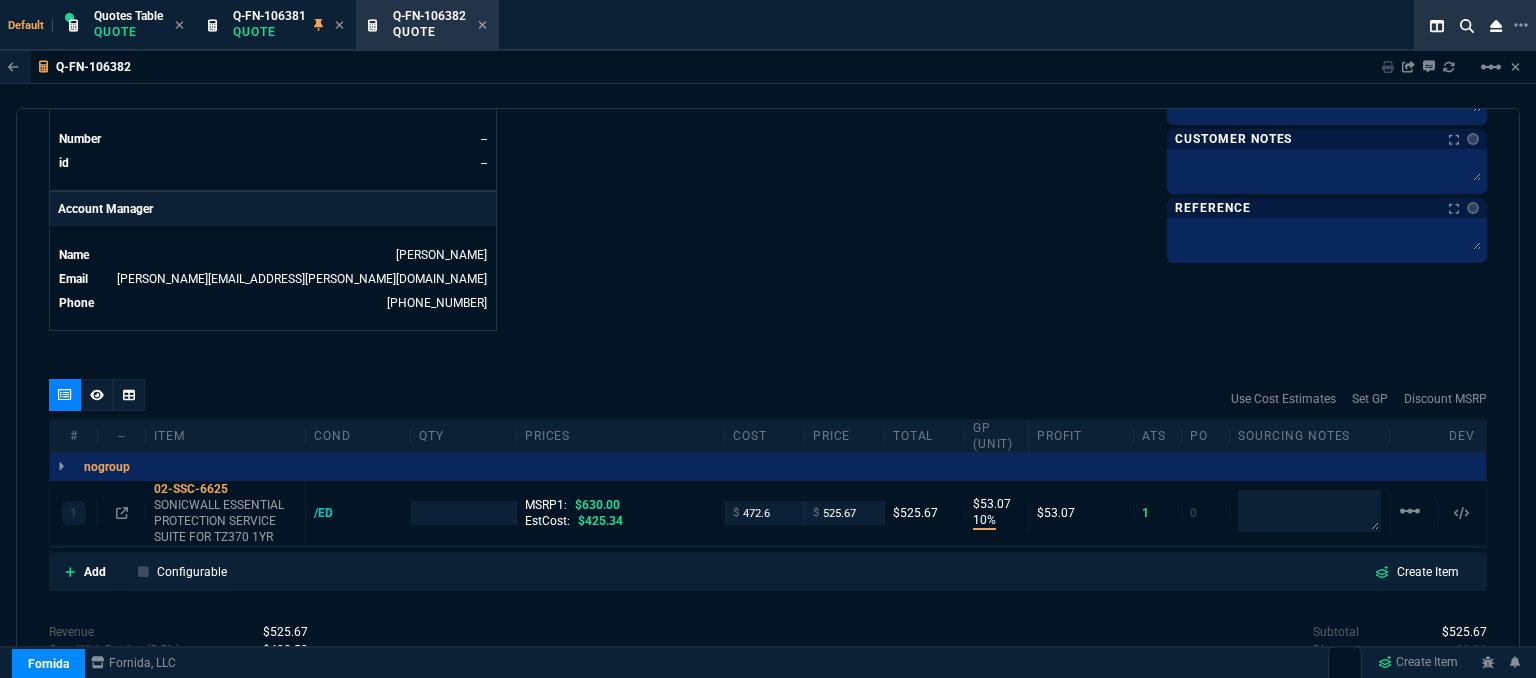type on "10" 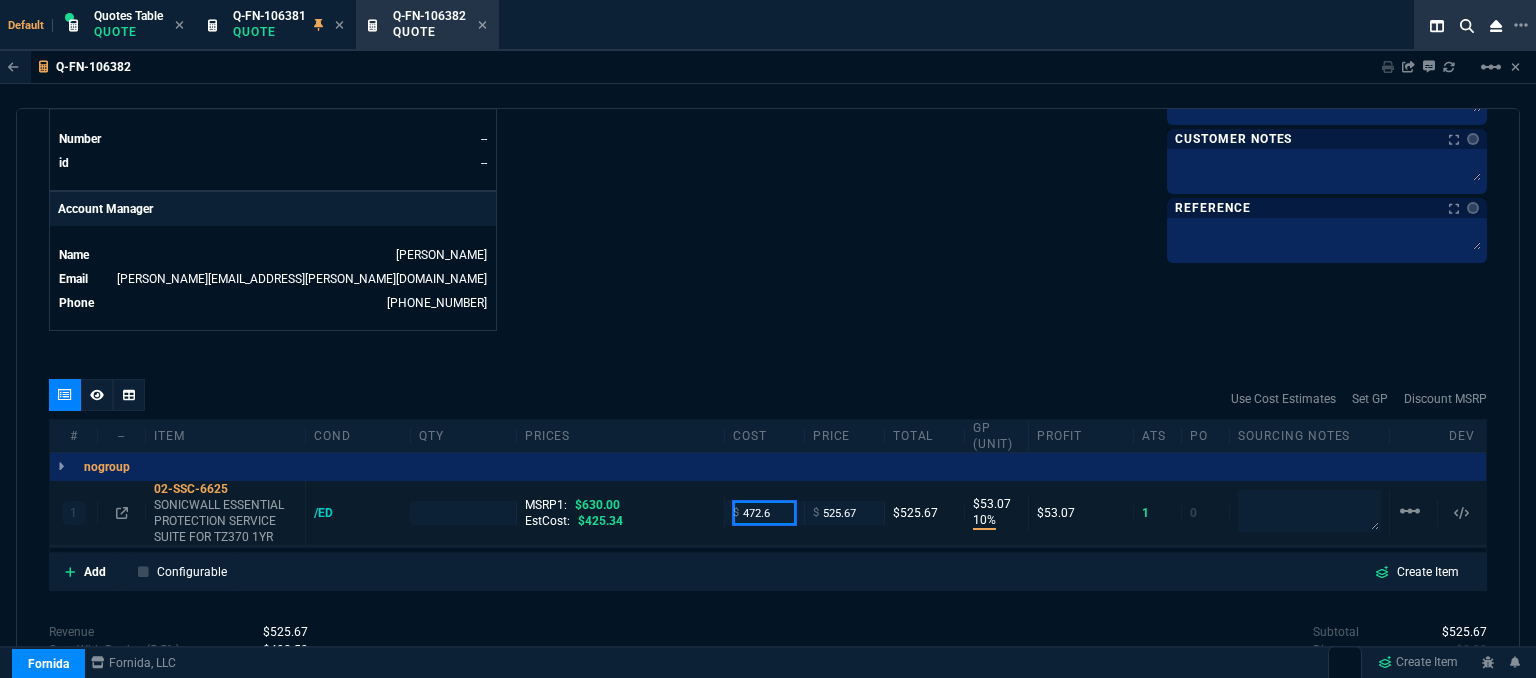 click on "472.6" at bounding box center (764, 512) 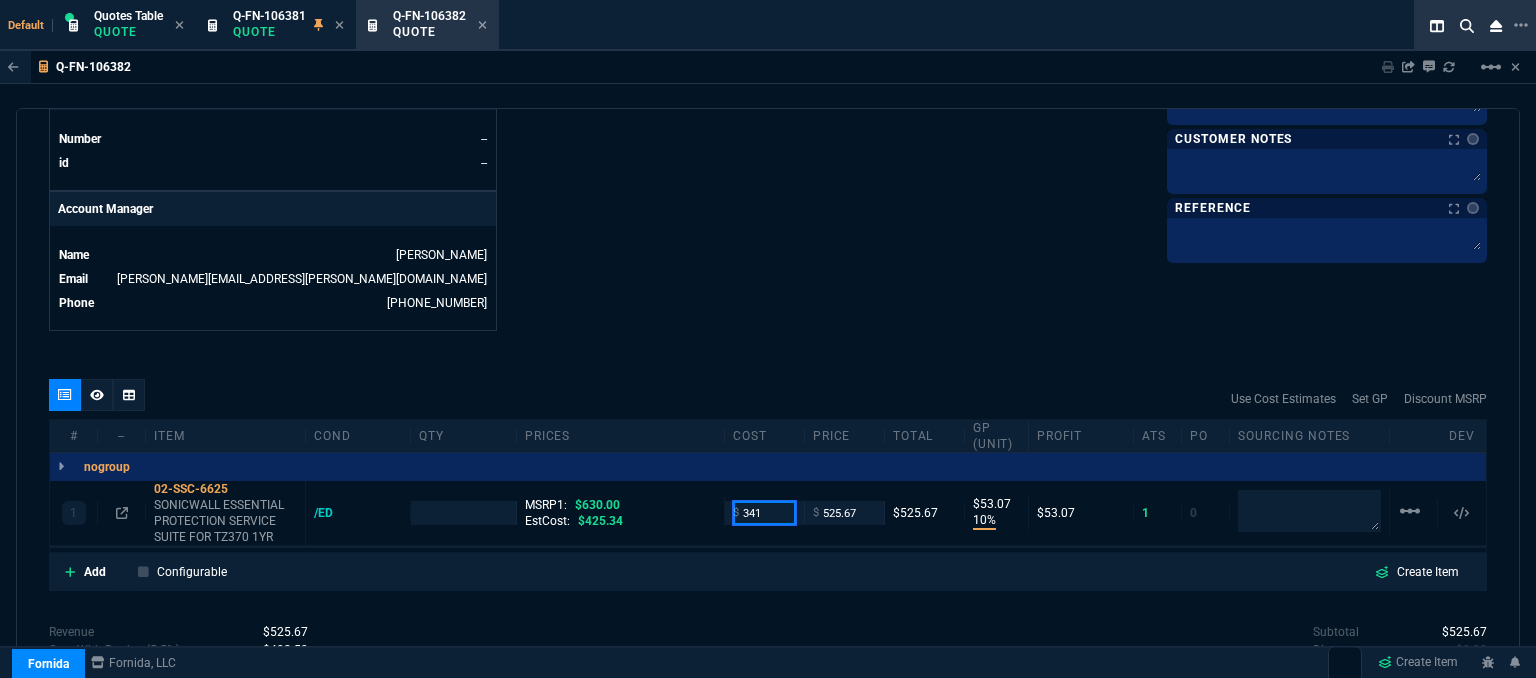 type on "341" 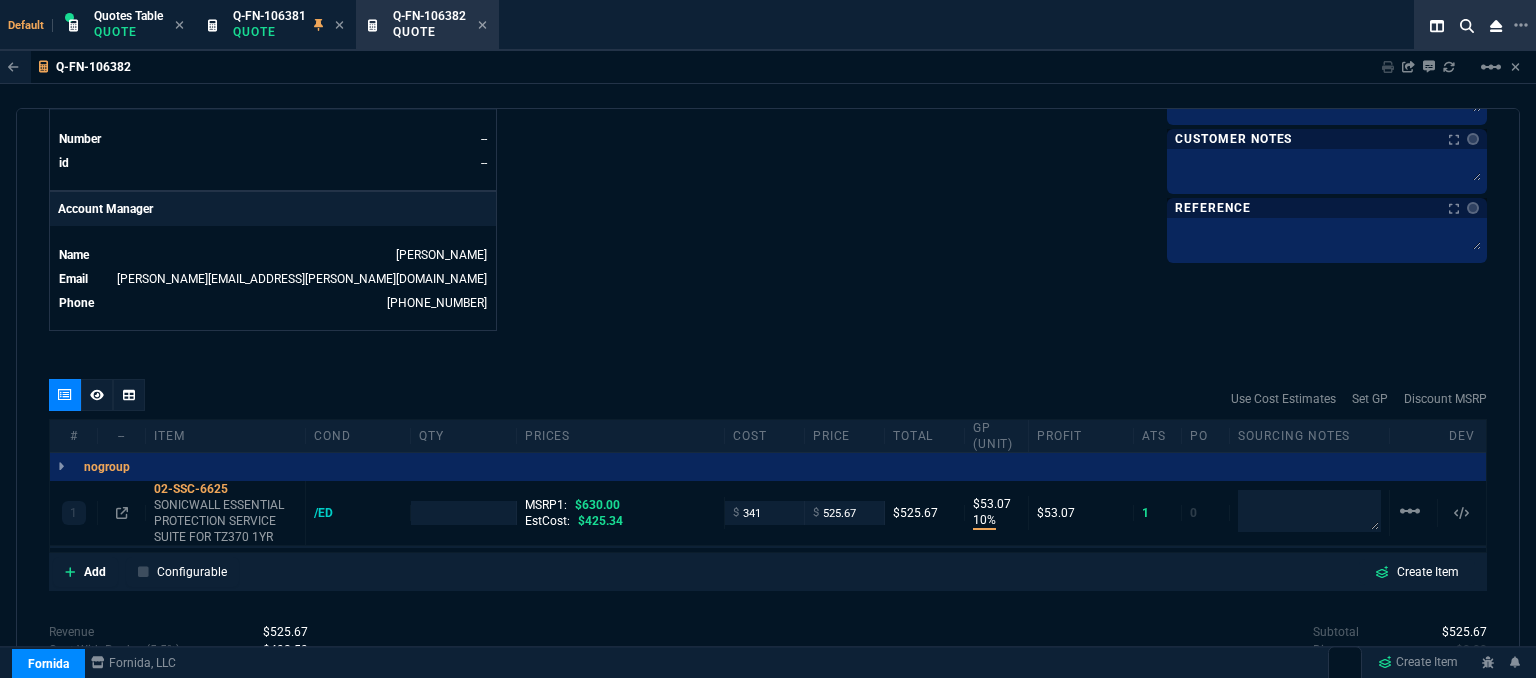 click on "Fornida, LLC 2609 Technology Dr Suite 300 Plano, TX 75074  Share Link  Whse oneOnOne chat SEND Brian Over oneOnOne chat SEND MOMMY&THE SALES REPS group chat SEND Cody Taylor oneOnOne chat SEND  Show More Chats  Shipping Address 251 Islandview Road Stratford,  CT -- USA Bill to Address 251 Islandview Road Stratford,  CT -- USA End User -- -- -- Payment Link  Quote must be open to create payment link.  Linked Documents  New Link  Quote Notes Quote Notes    Customer Notes Customer Notes    Reference Reference" at bounding box center (1127, -192) 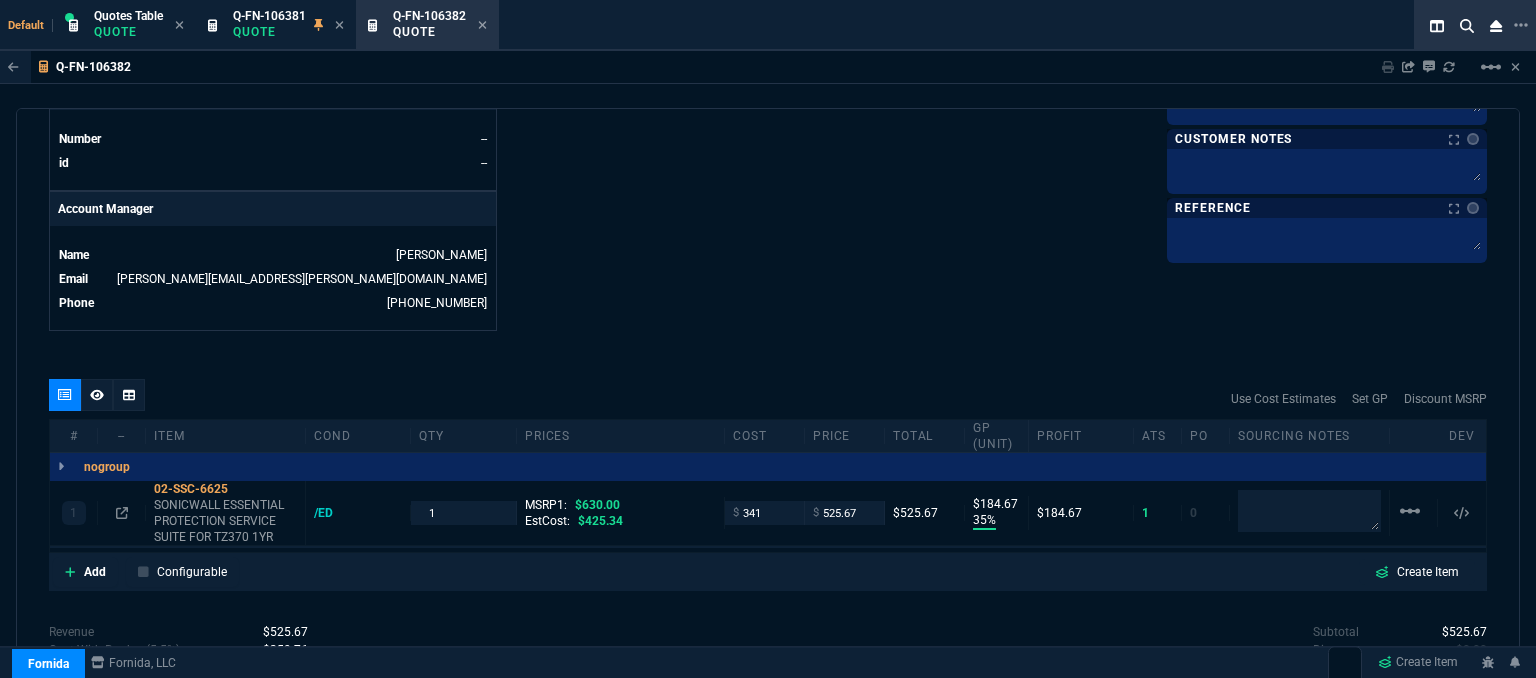 type on "35" 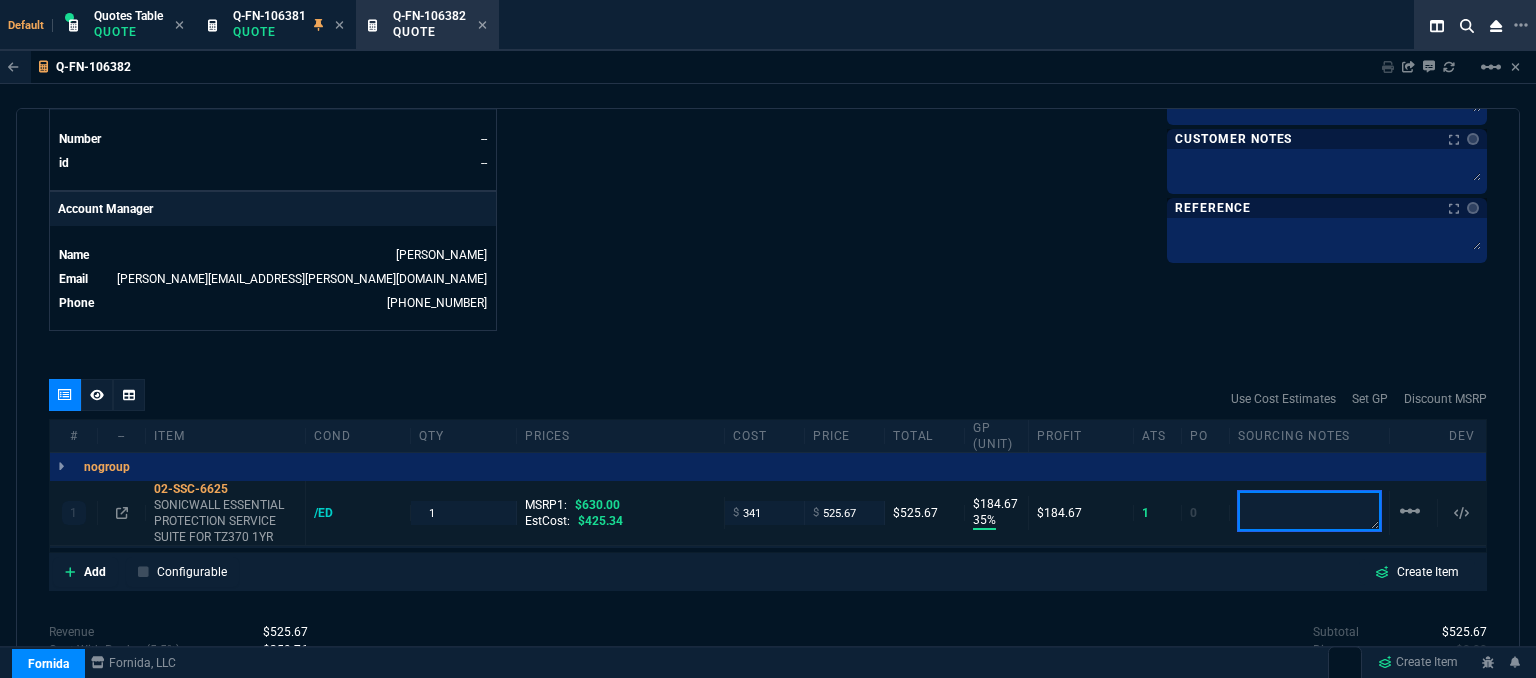 click at bounding box center (1309, 511) 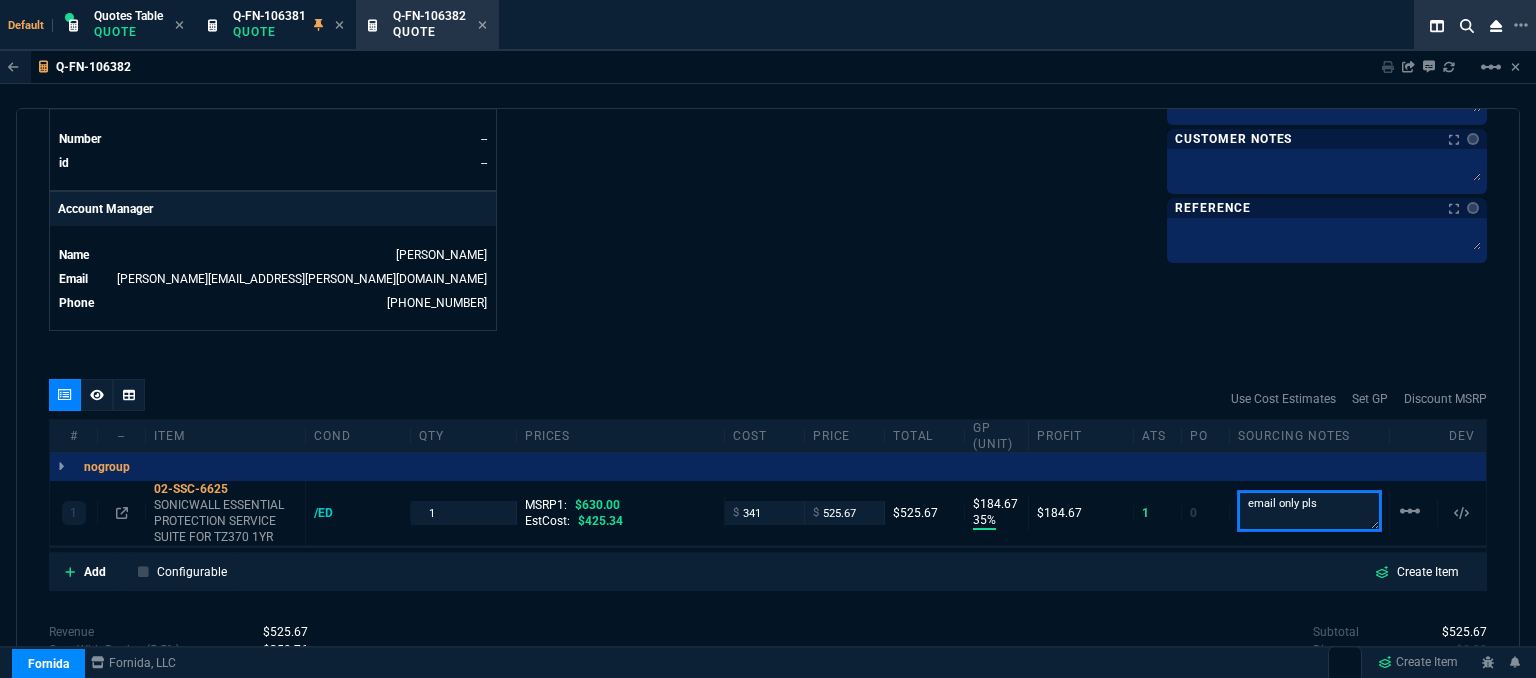 type on "email only pls" 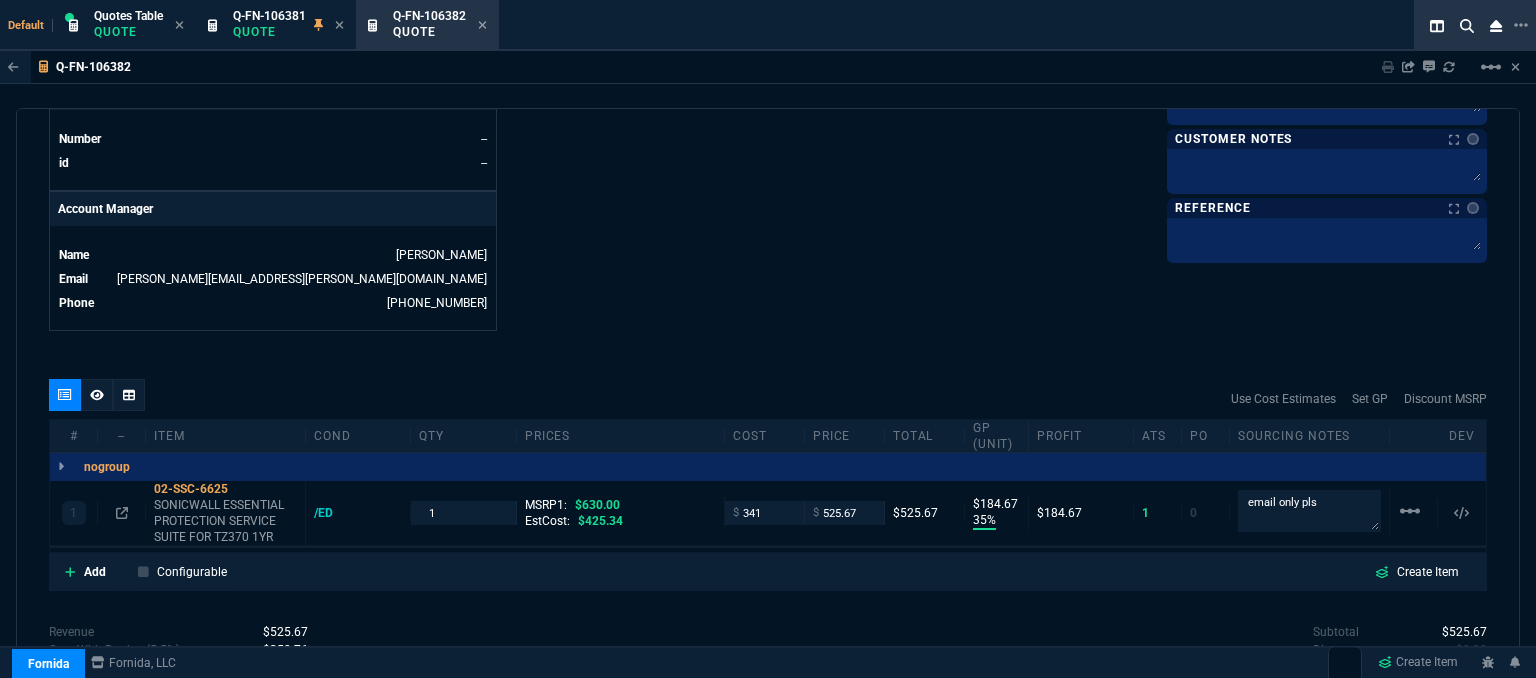 click at bounding box center [1327, 171] 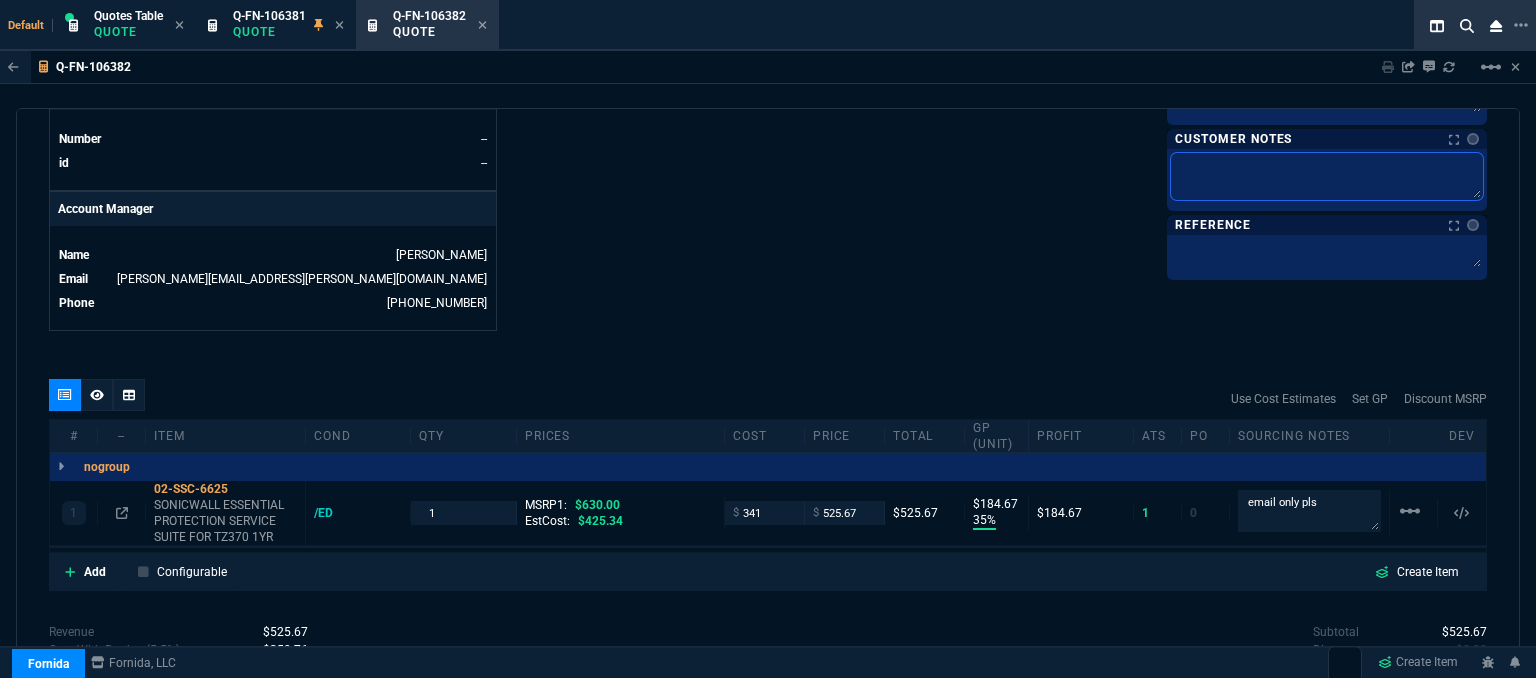 click at bounding box center [1327, 176] 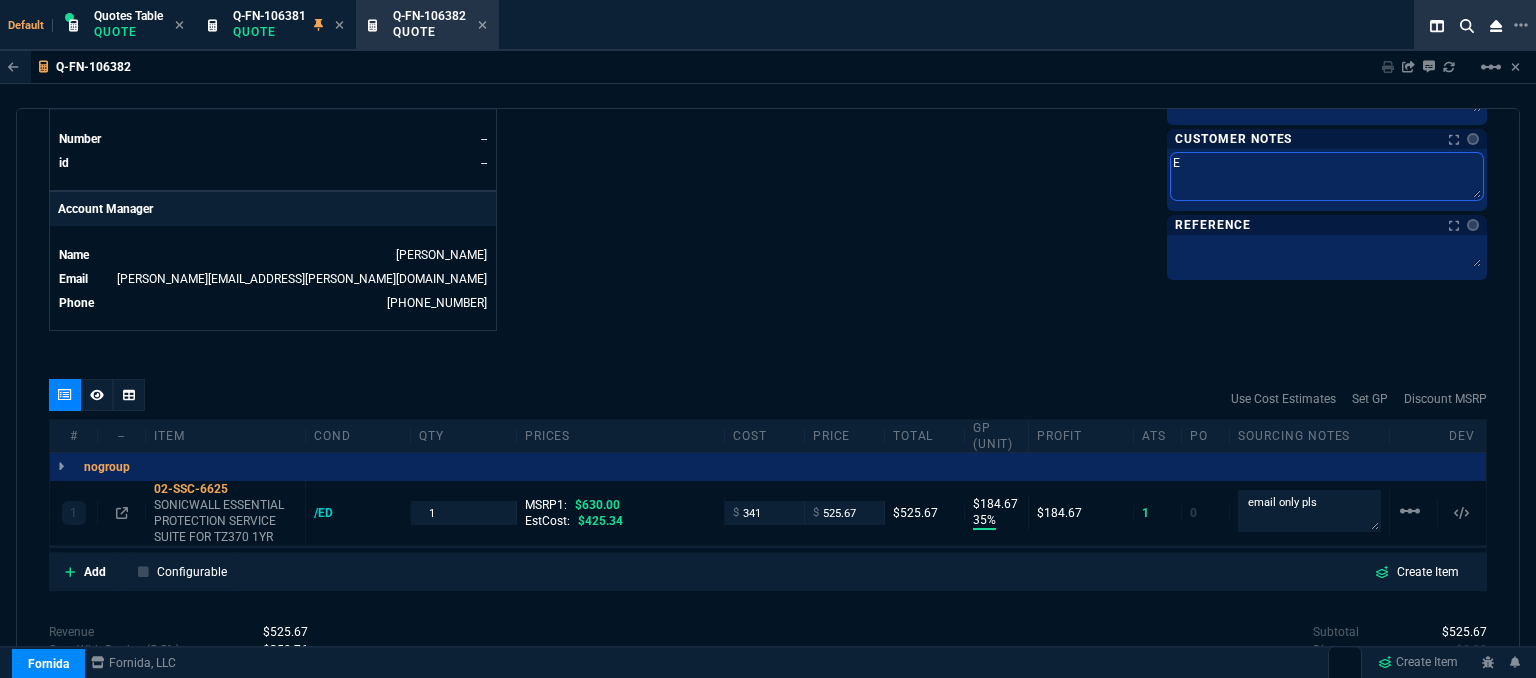 type on "EL" 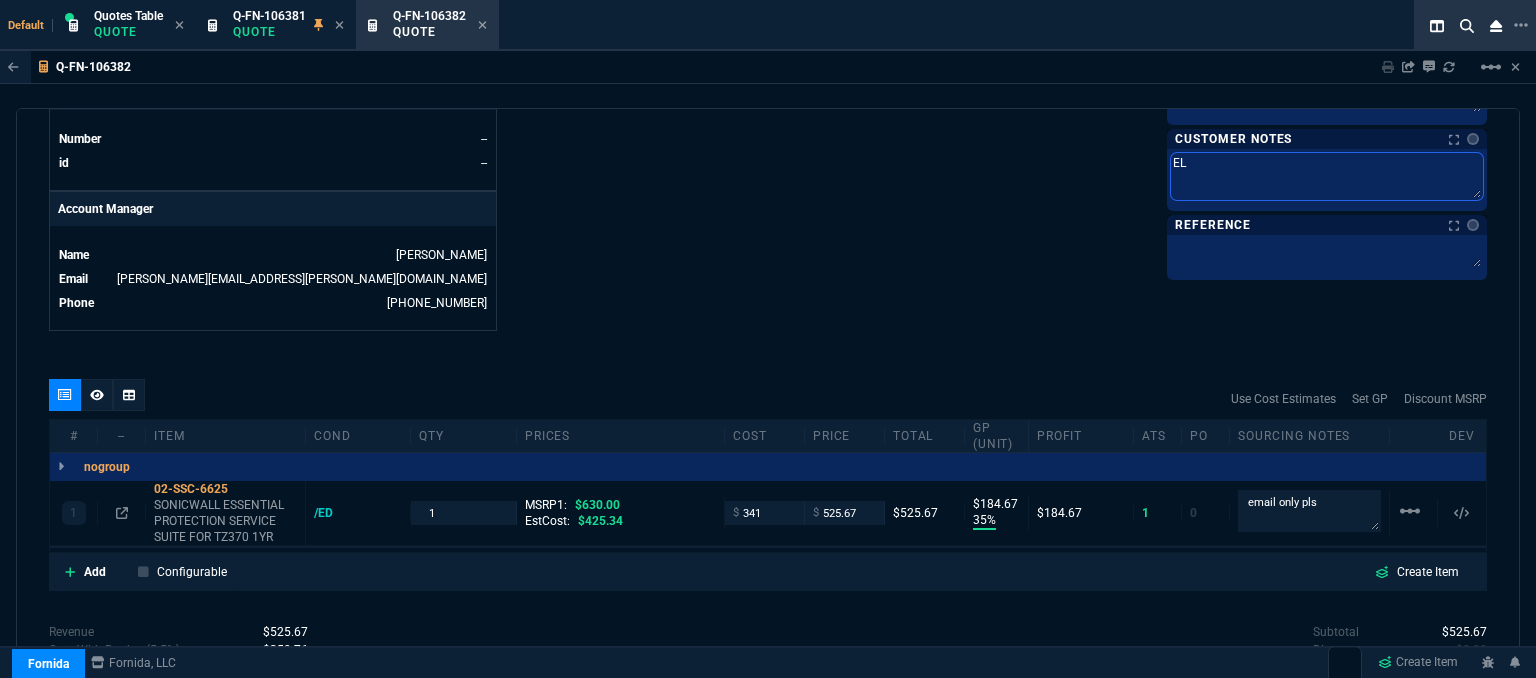 type on "ELE" 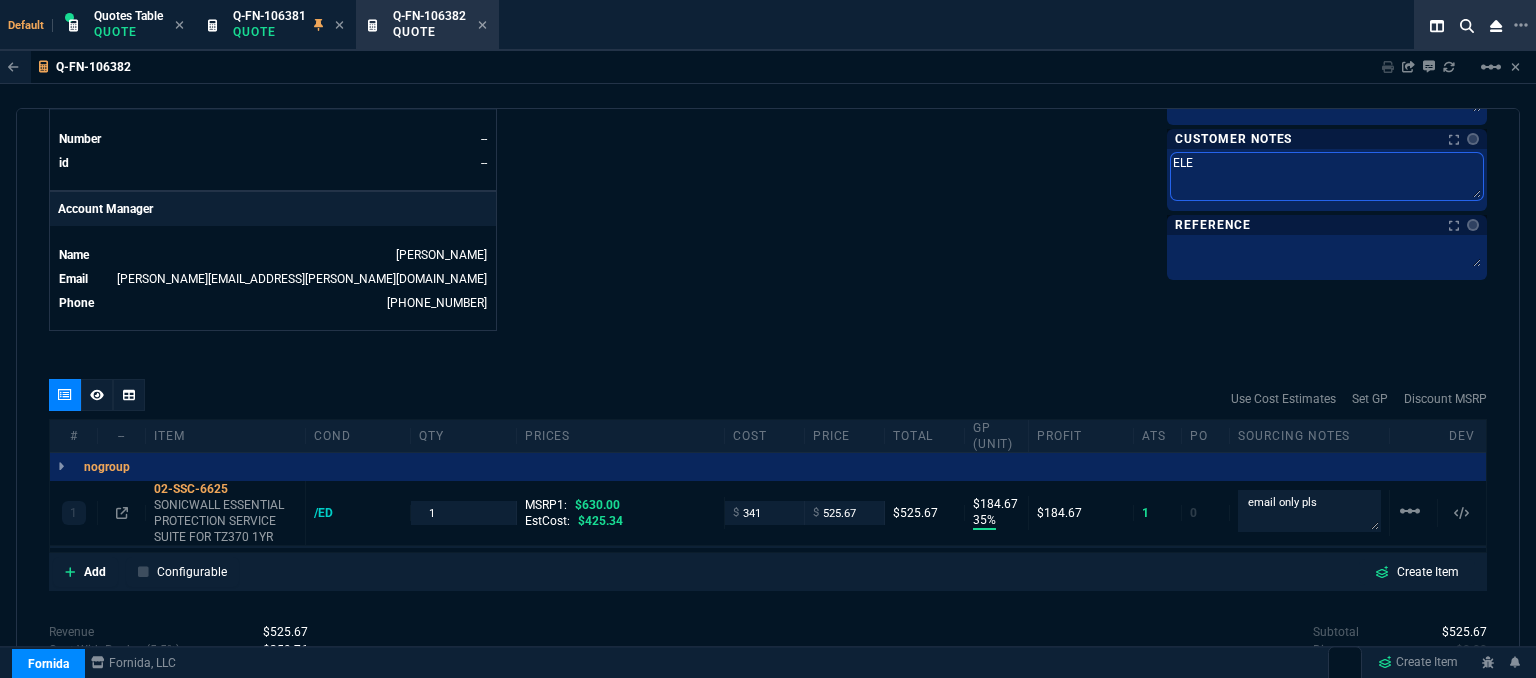 type on "ELEC" 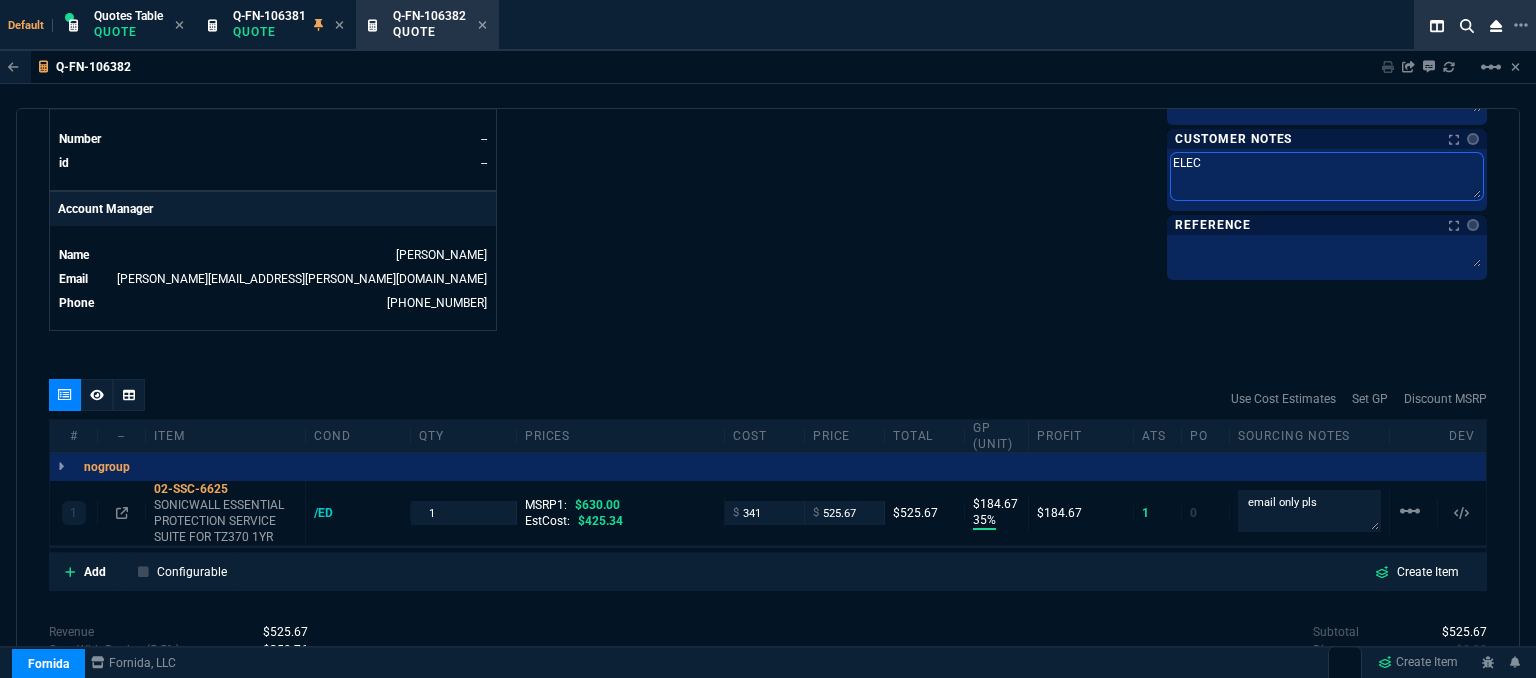 type on "ELECT" 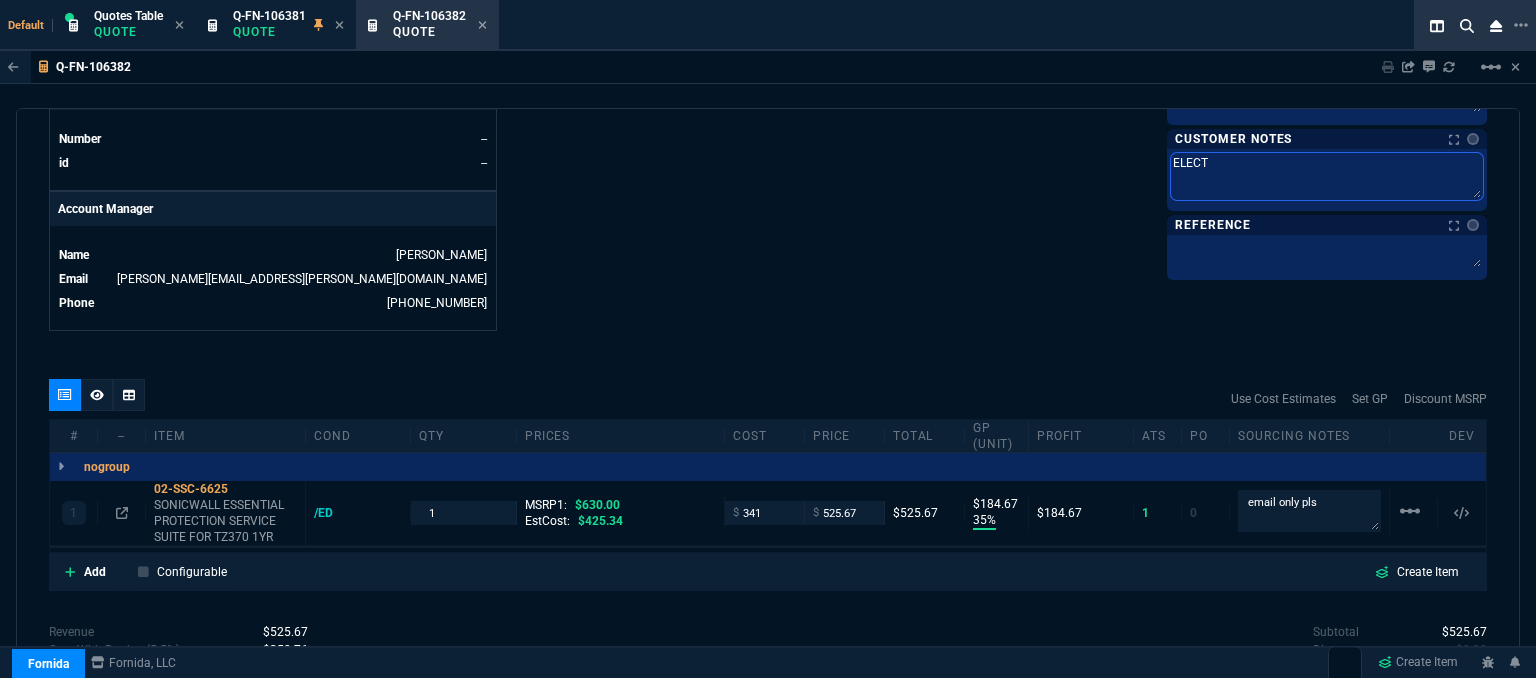 type on "ELECTR" 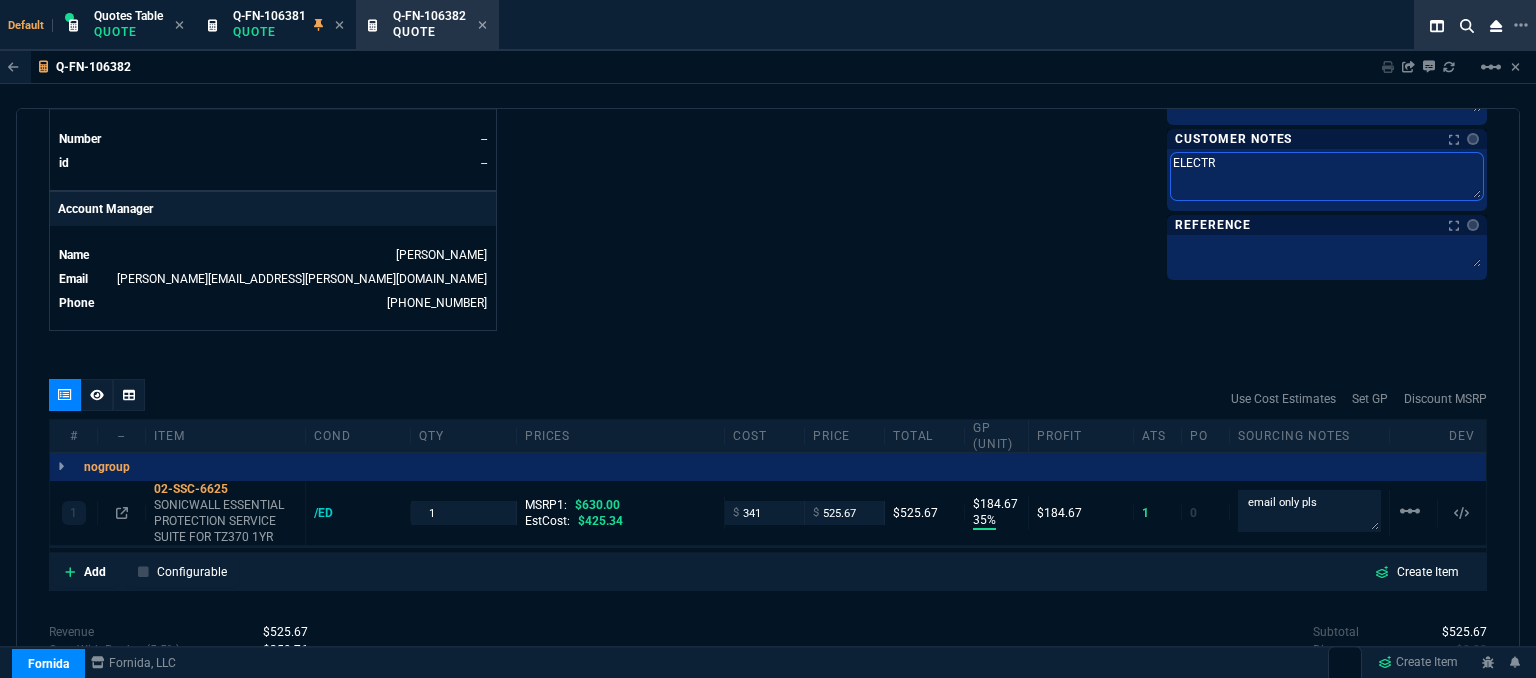 type on "ELECTRO" 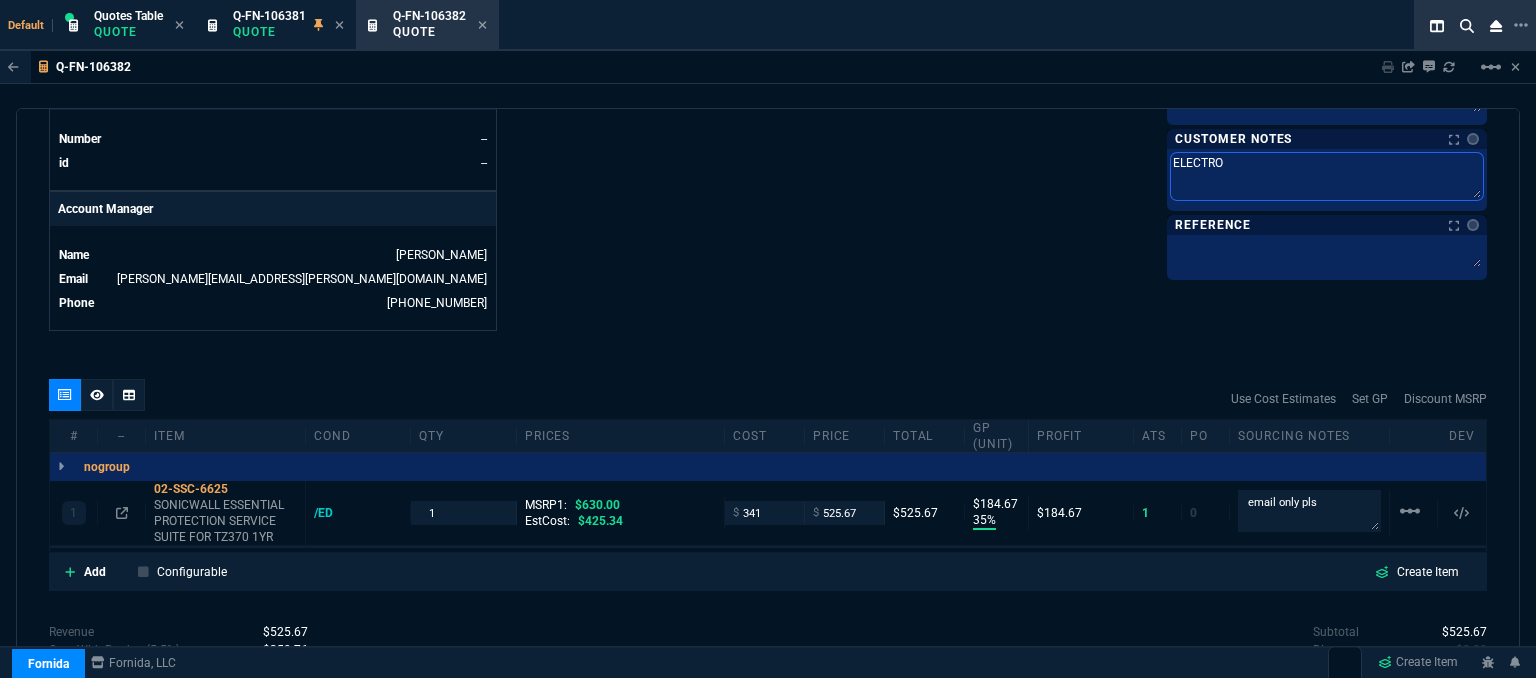 type on "ELECTRON" 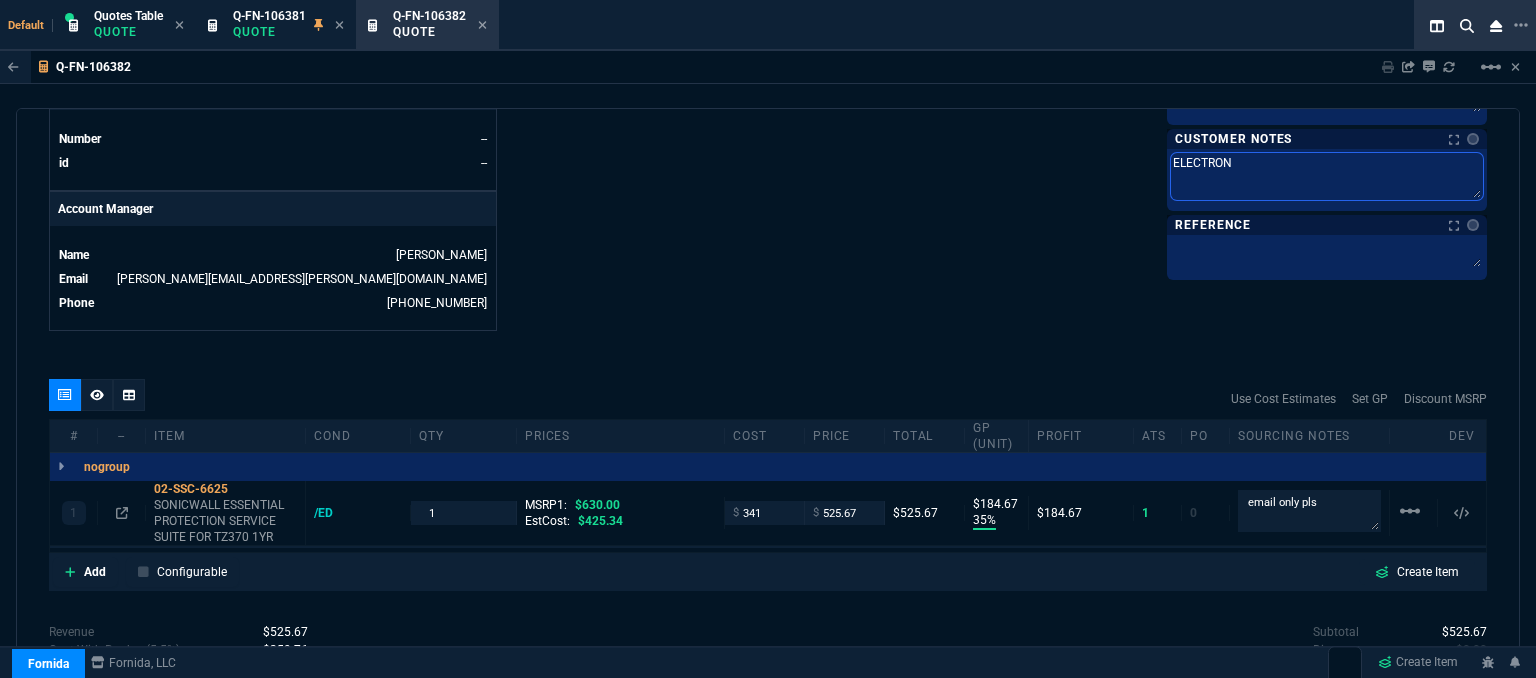 type on "ELECTRONI" 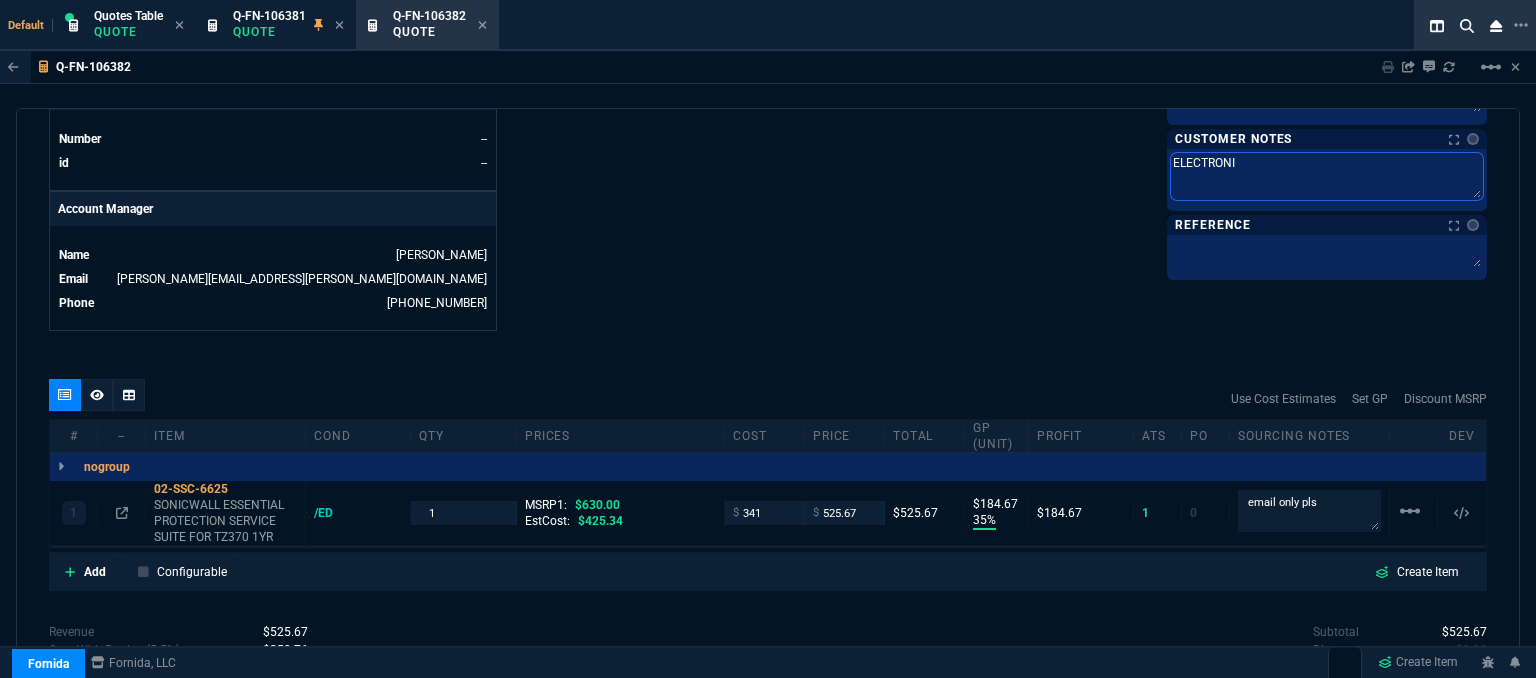 type on "ELECTRONIC" 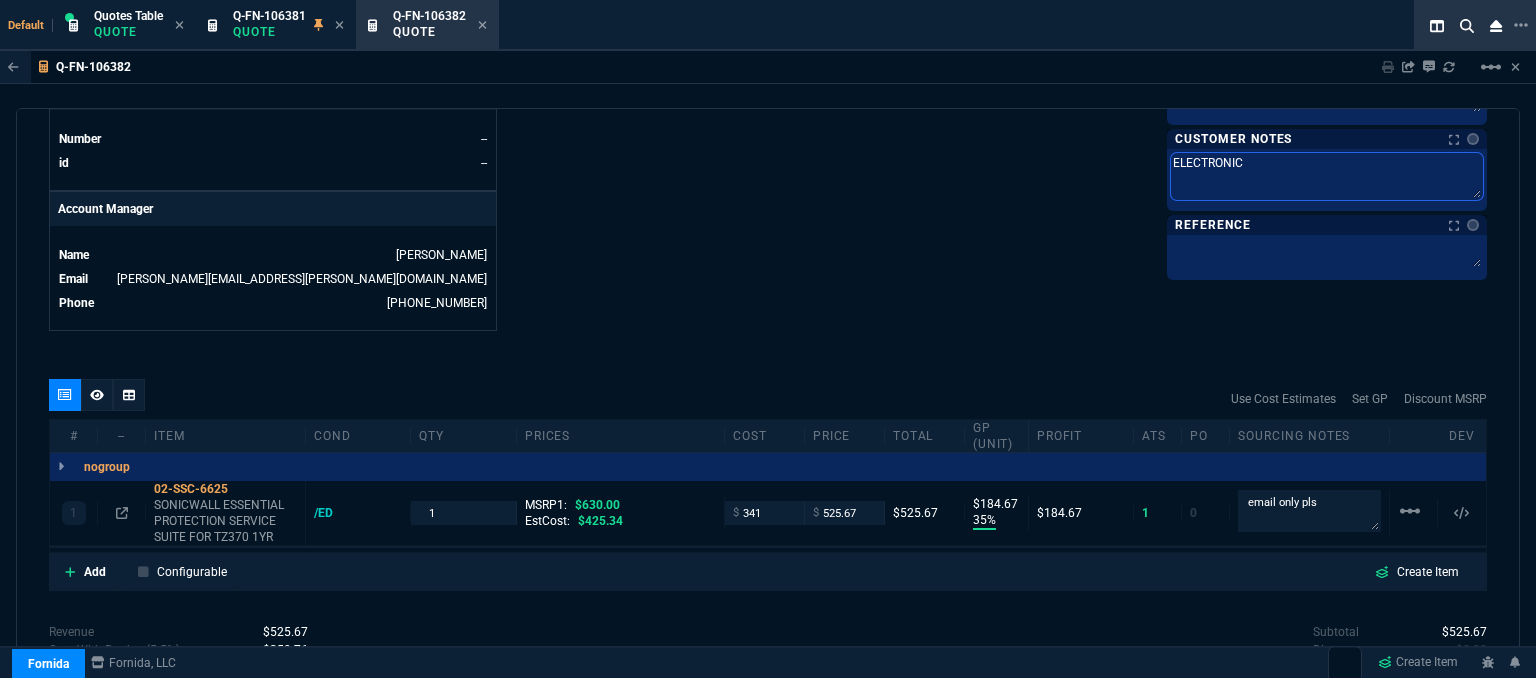 type on "ELECTRONIC:" 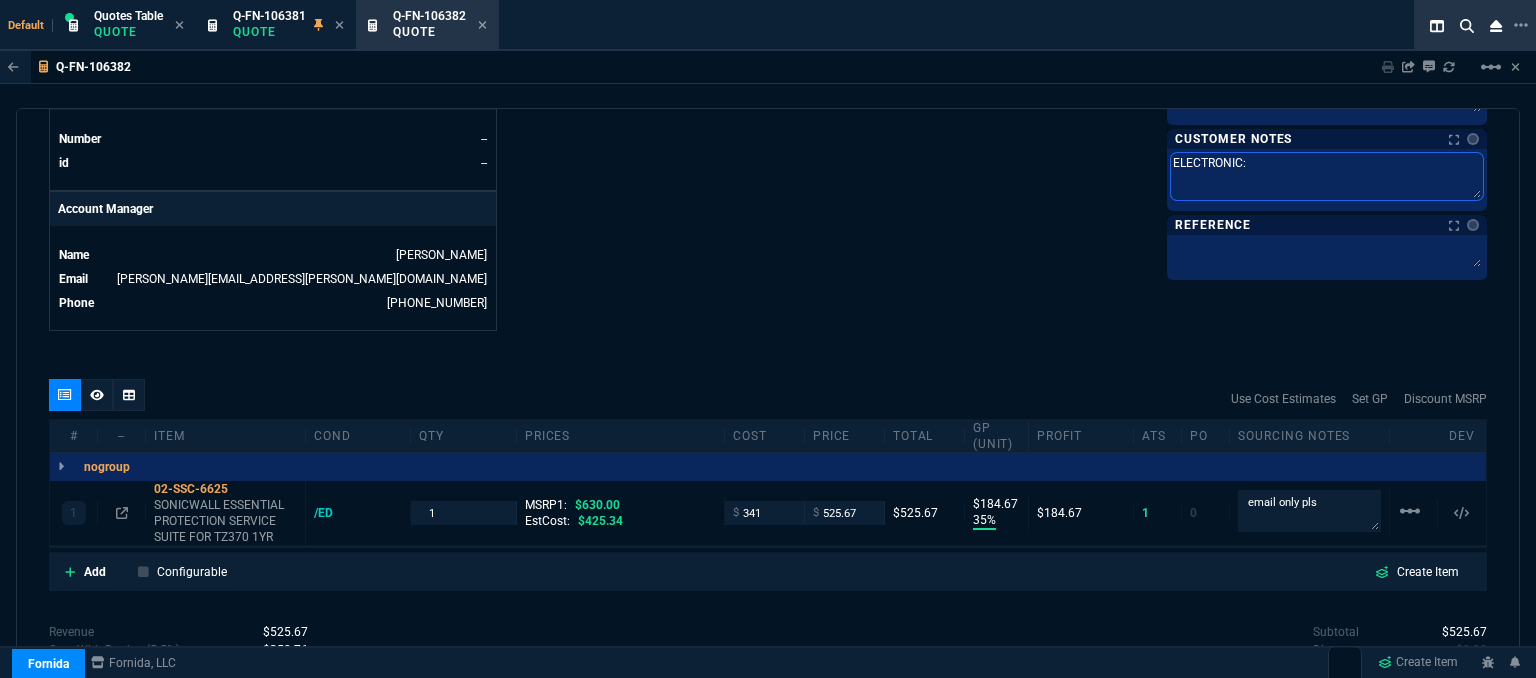 type on "ELECTRONIC:" 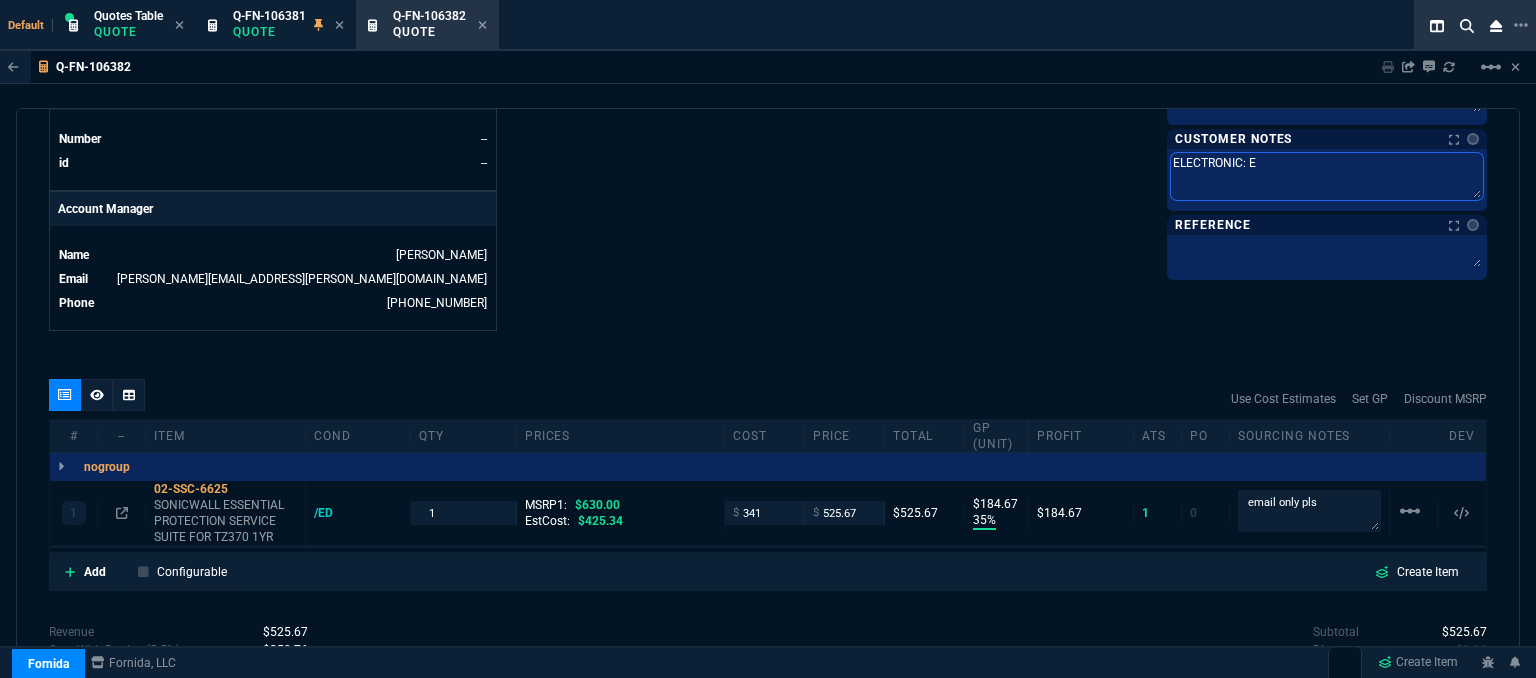 type on "ELECTRONIC: EM" 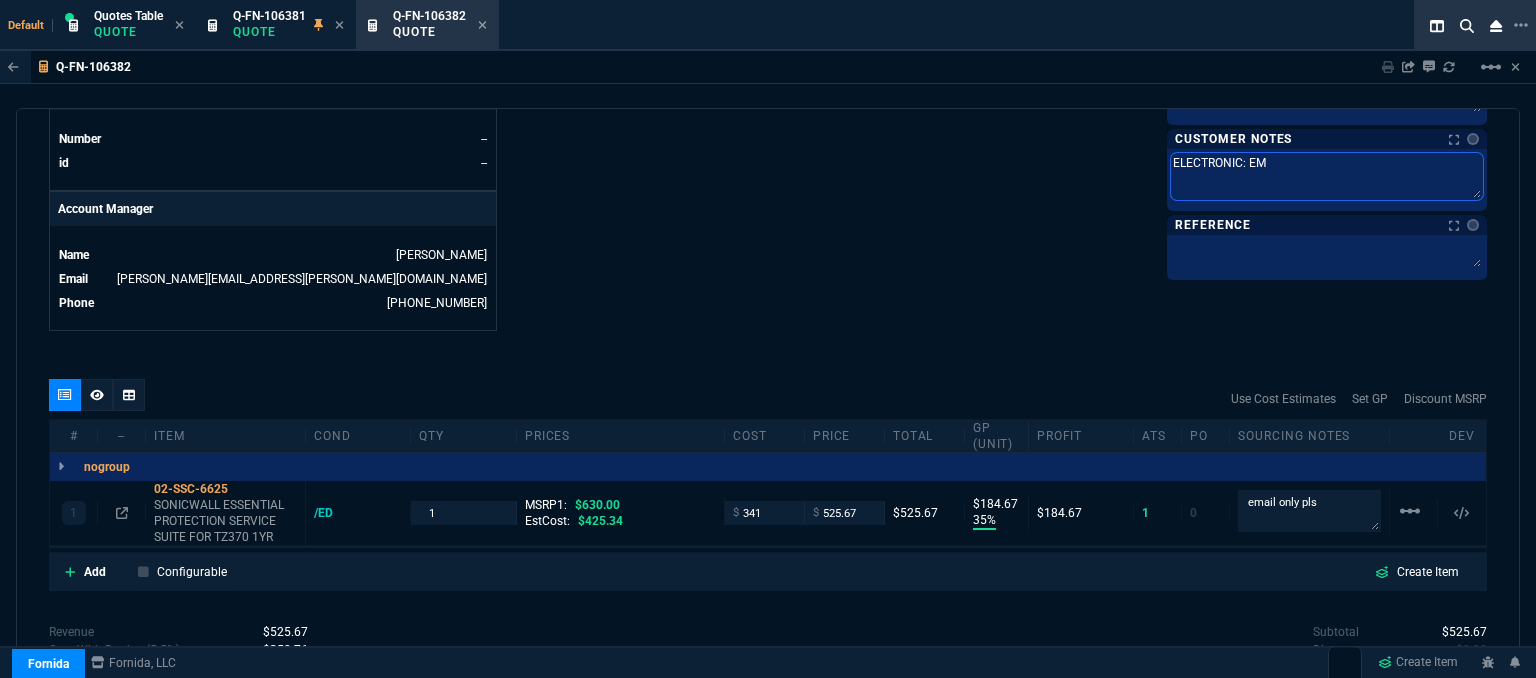type on "ELECTRONIC: EMA" 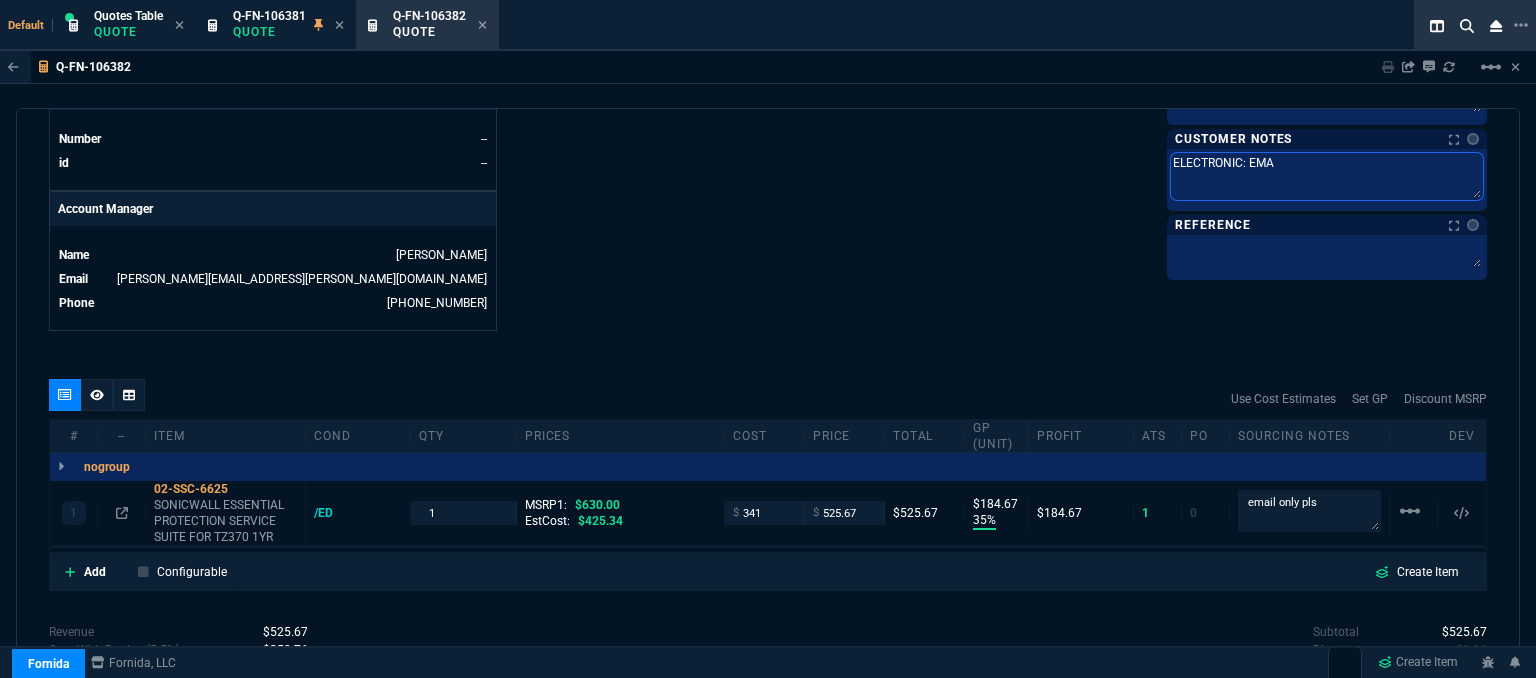 type on "ELECTRONIC: EMAI" 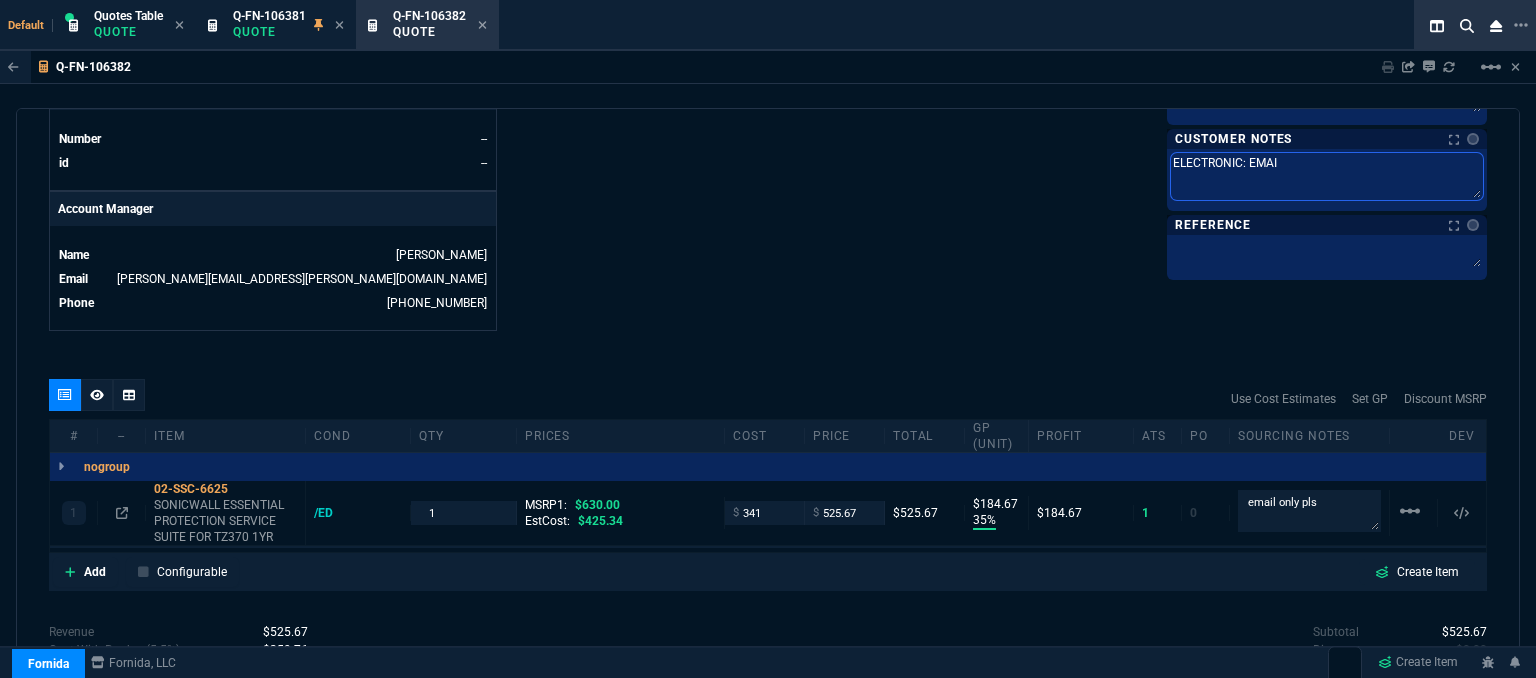 type on "ELECTRONIC: EMAIL" 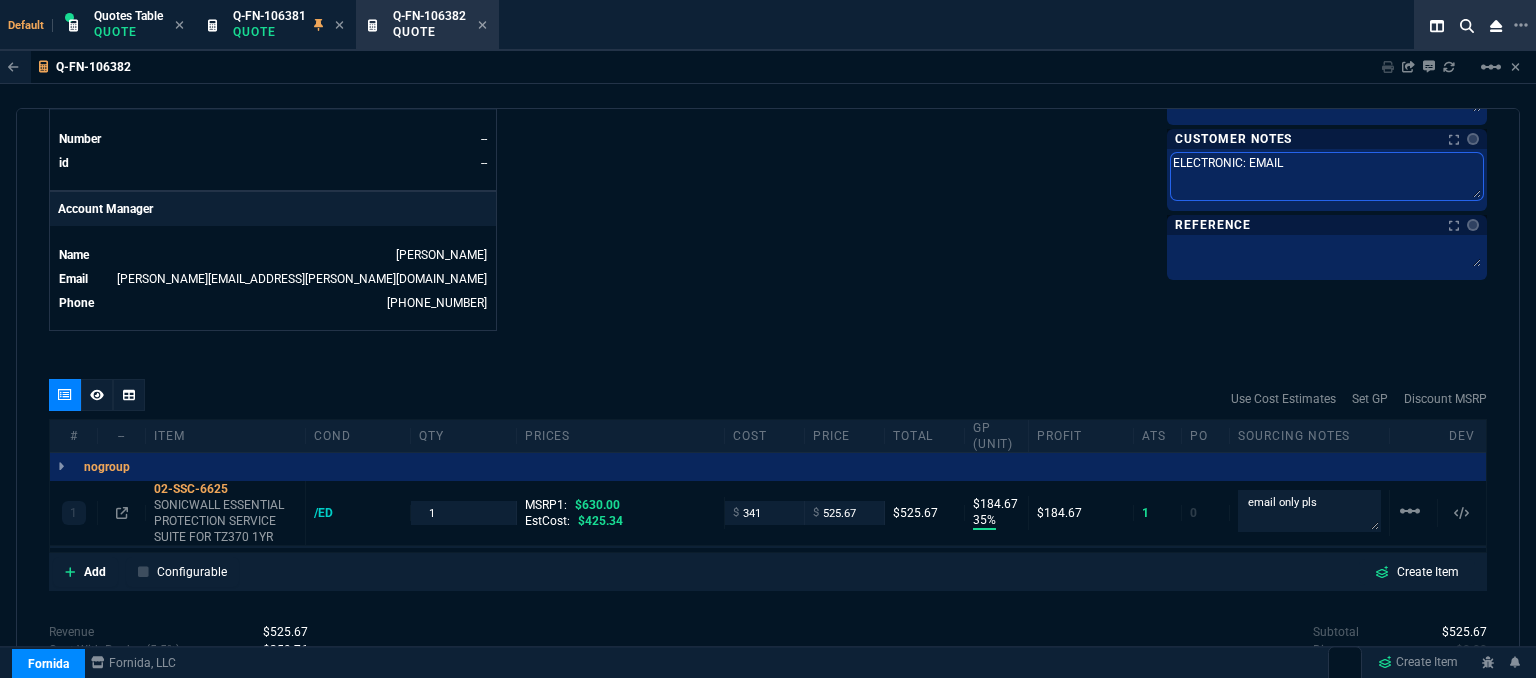 type on "ELECTRONIC: EMAIL" 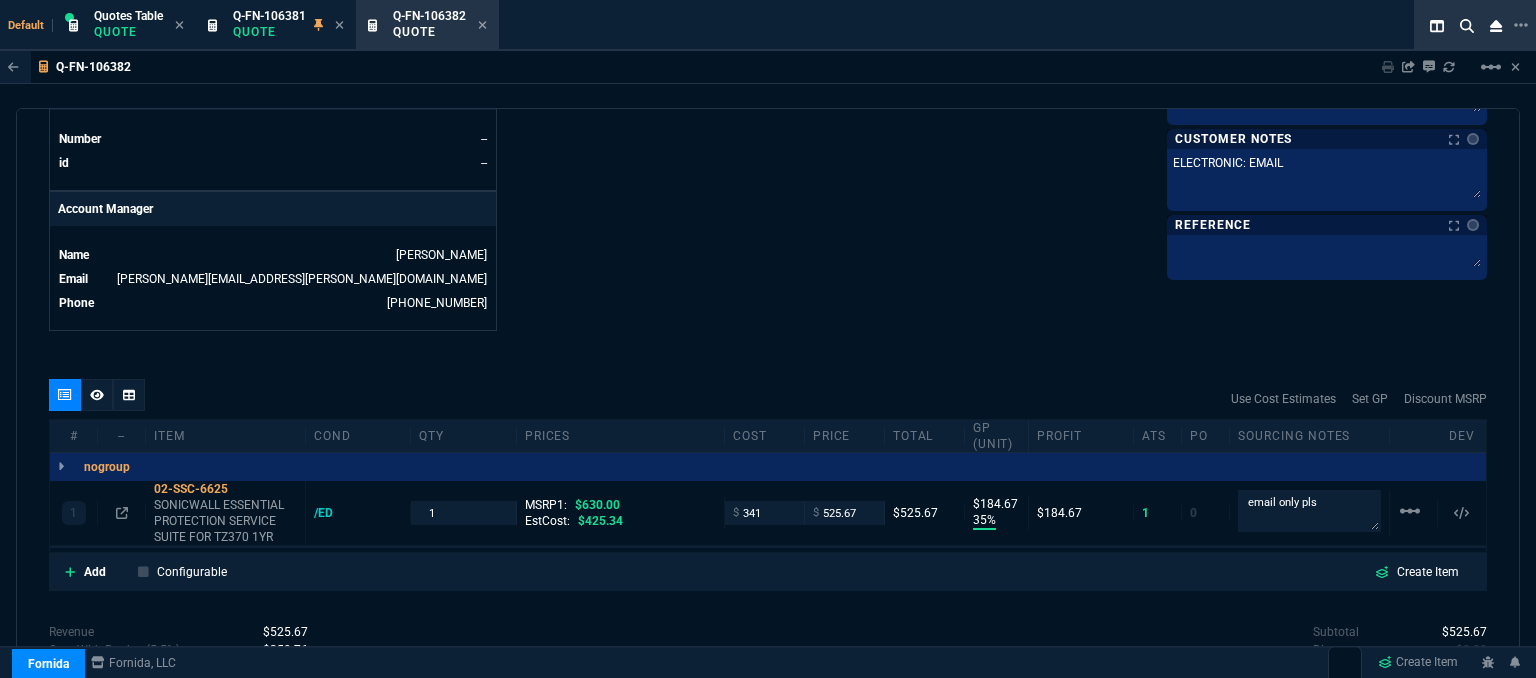 click on "Details Number Q-FN-106382  Order ID Q-FN-106382  Customer Code EVO310  Total Units 1  Expires Mon - 7/28/25, 2:19 PM Creator fiona.rossi@fornida.com  Created Mon - 7/14/25, 2:19 PM Print Specs Number Q-FN-106382  Customer ID EVO310  Customer Name Evolution Technologies, LLC  Expires 7/28/25,  9:19 AM  Customer PO # --  Payment Terms CREDITCARD  Shipping Agent OTHER | ELECTRONIC  Customer Customer Code EVO310  Customer Name Evolution Technologies, LLC  Customer PO # empty  Payment Terms CREDITCARD  email pauls@evtechllc.com  phone (203) 345-6140   Origin  existing / email   Origin Comment    Staff Sales Person ROSS  Engineer 1 --  Engineer 2 --  Shipping Ship Date -- Agent OTHER  Agent Service ELECTRONIC  Account Id --  Sales Order* Number --  id --  Account Manager Name Fiona  Email fiona.rossi@fornida.com  Phone 469-249-2107" at bounding box center (408, -192) 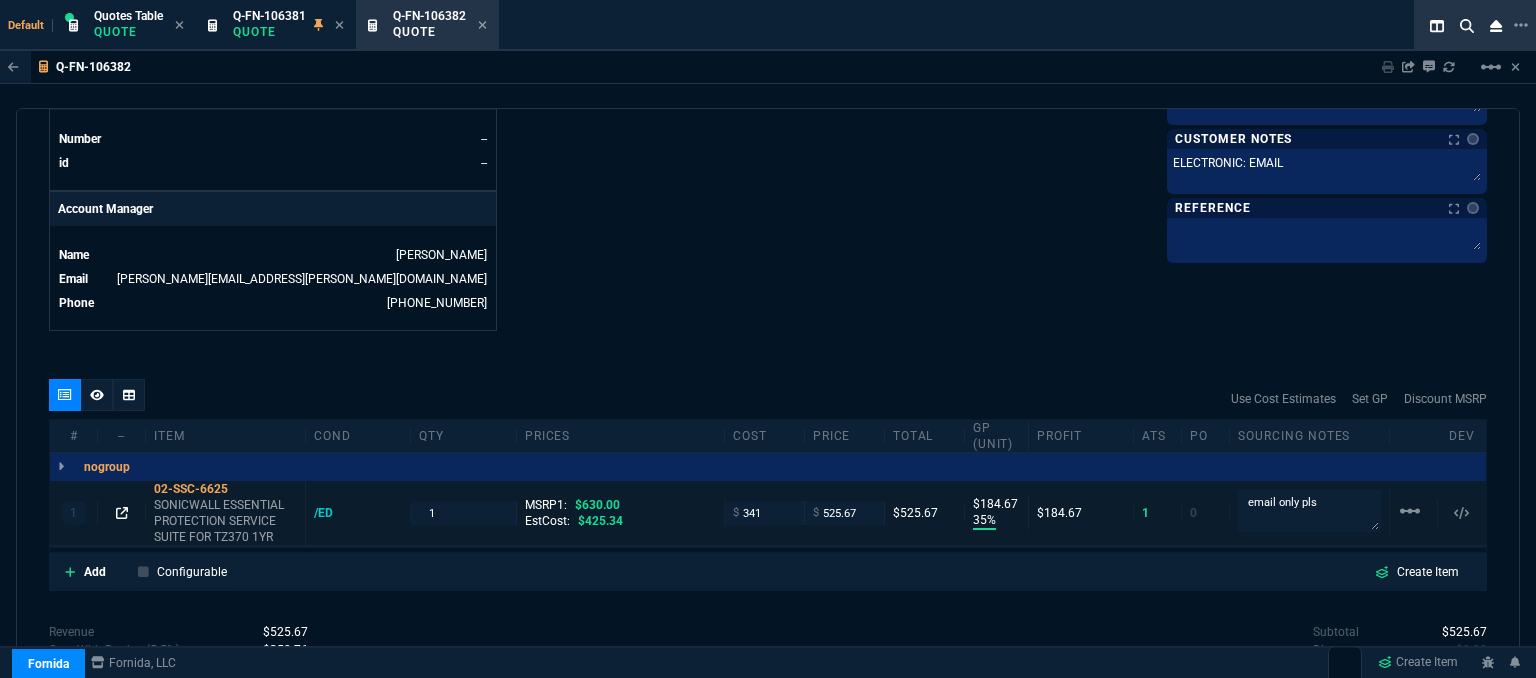 click 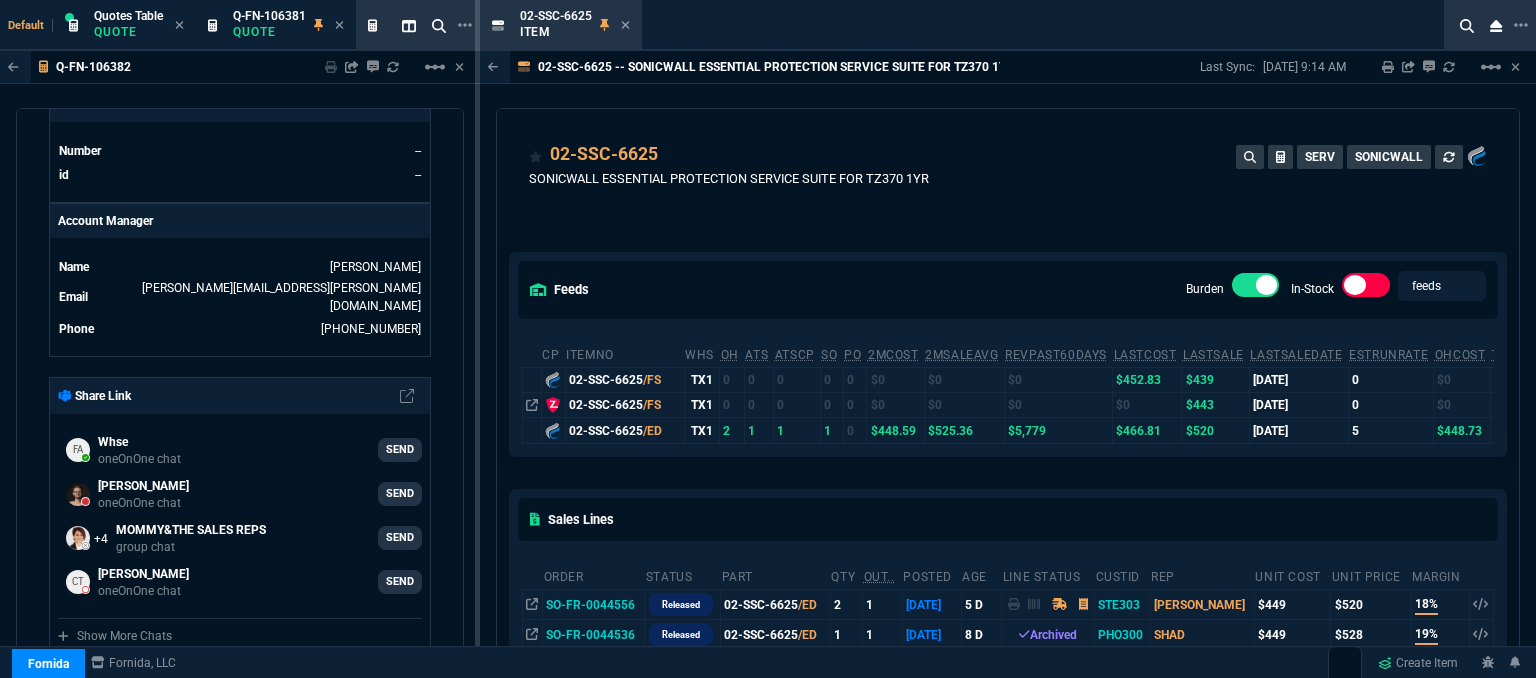 scroll, scrollTop: 100, scrollLeft: 0, axis: vertical 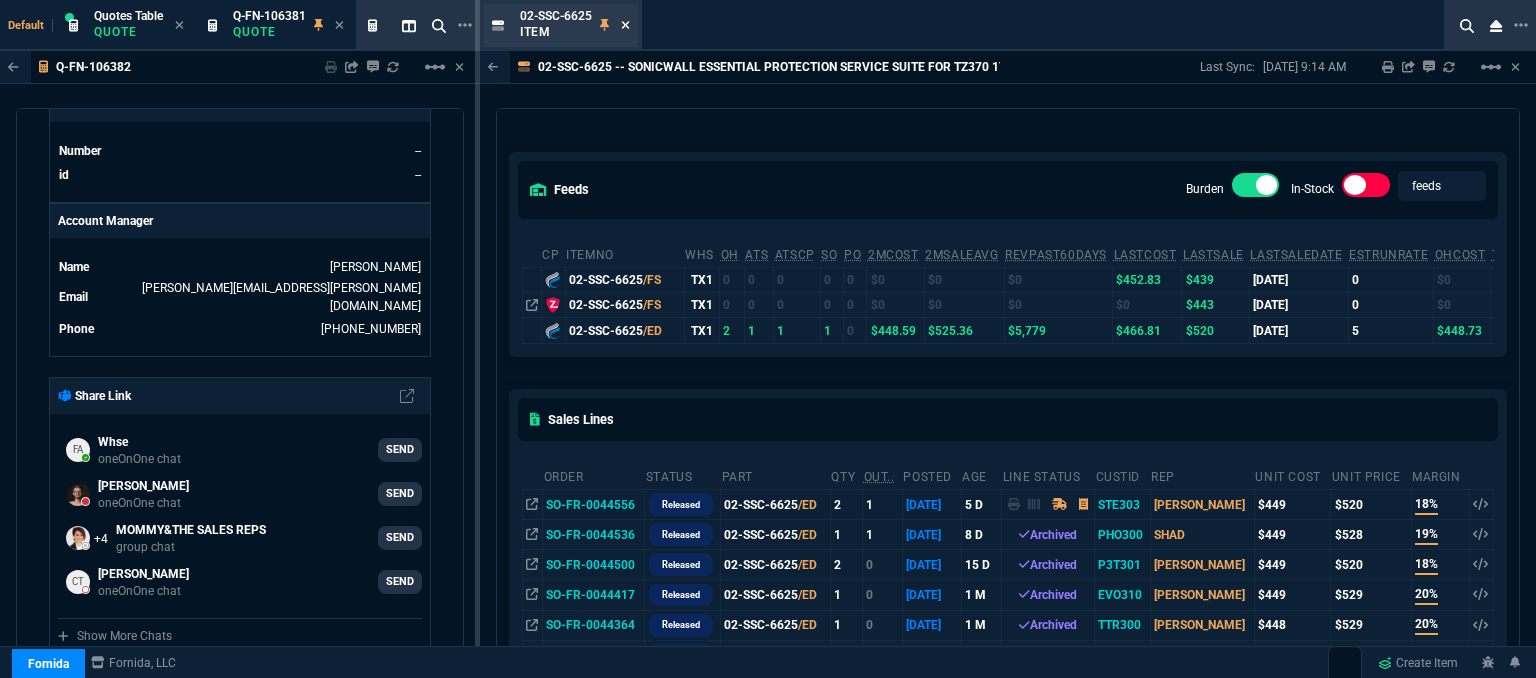 click 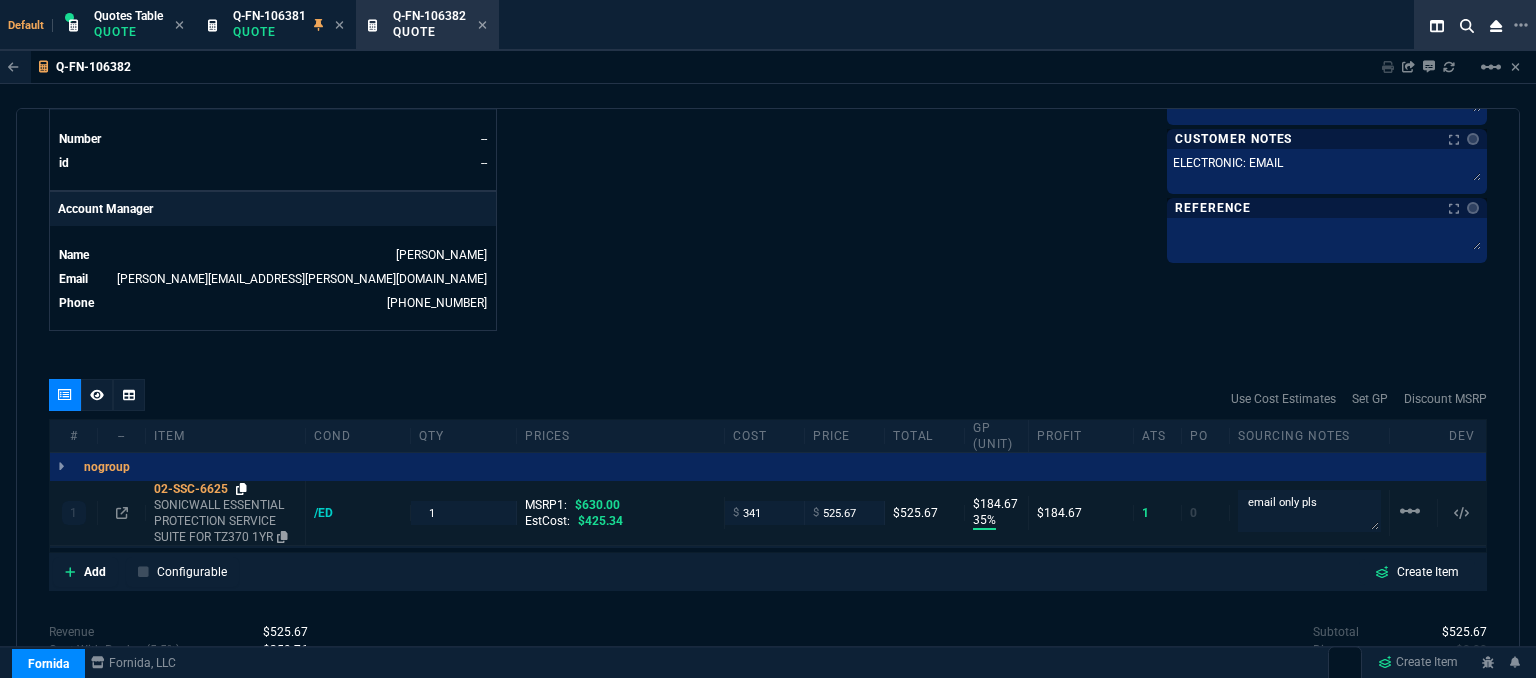 click 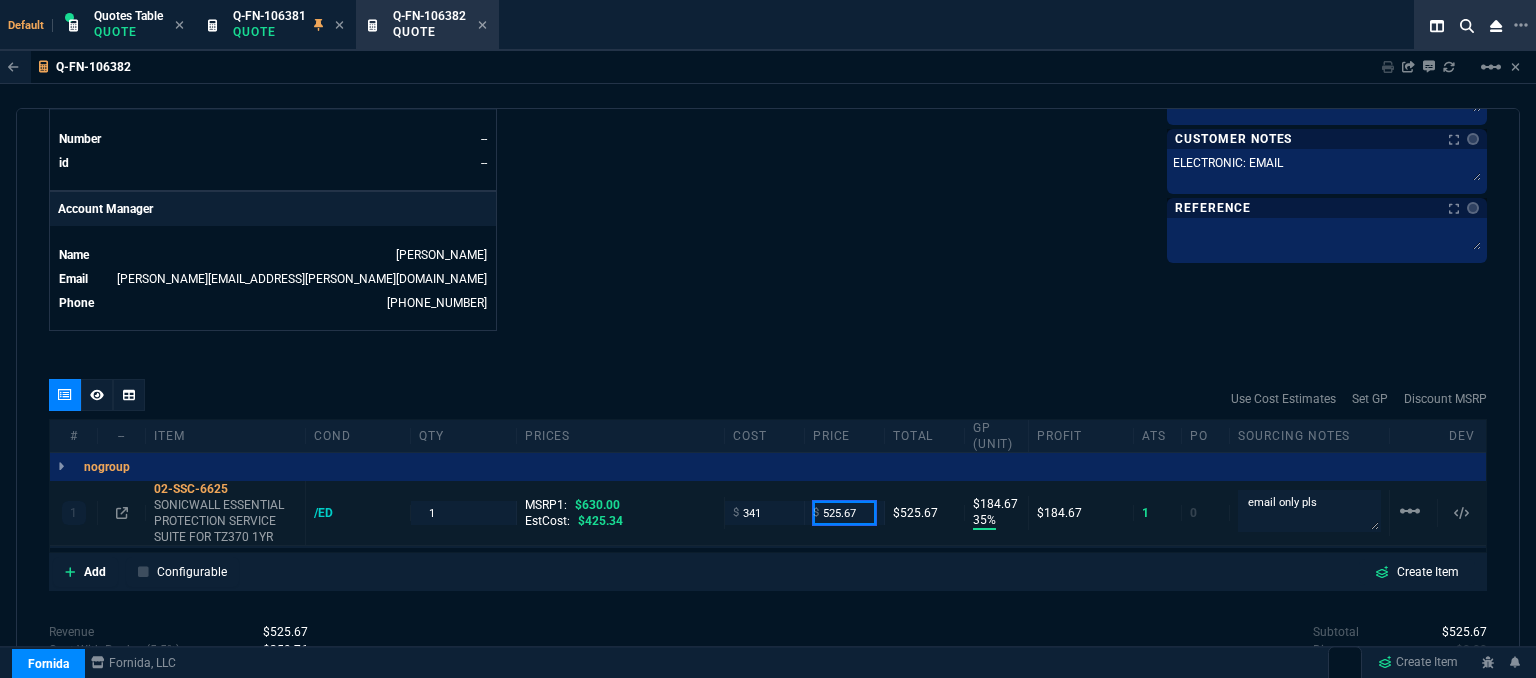 click on "525.67" at bounding box center [844, 512] 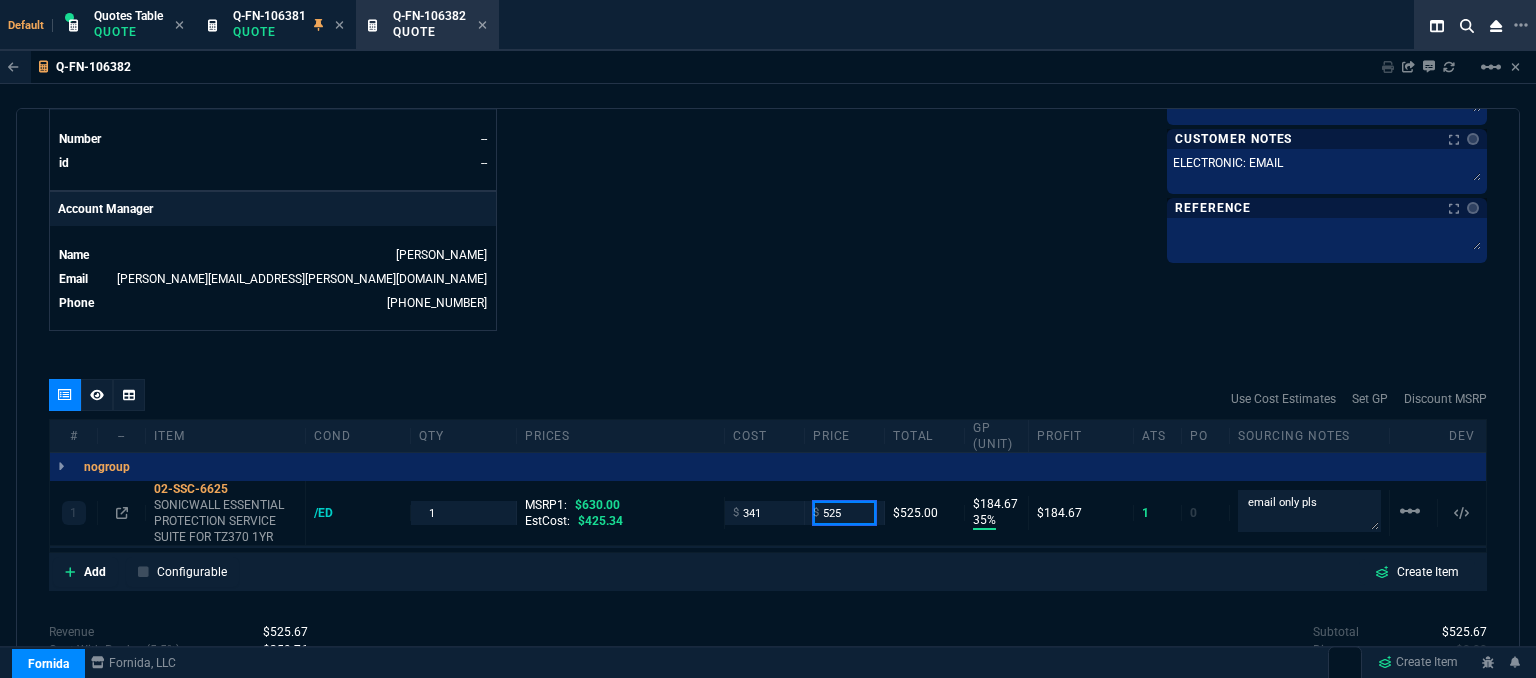 type on "525" 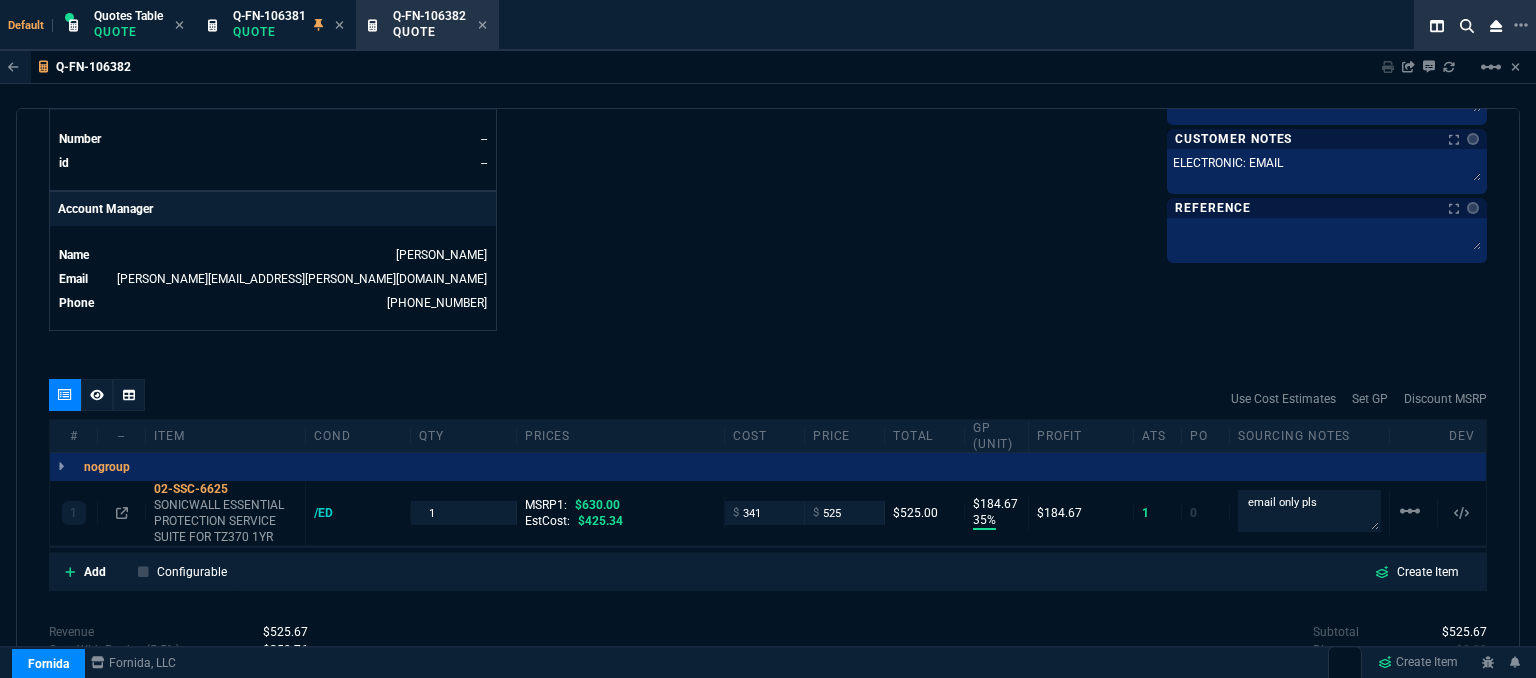 click on "Fornida, LLC 2609 Technology Dr Suite 300 Plano, TX 75074  Share Link  Whse oneOnOne chat SEND Brian Over oneOnOne chat SEND MOMMY&THE SALES REPS group chat SEND Cody Taylor oneOnOne chat SEND  Show More Chats  Shipping Address 251 Islandview Road Stratford,  CT -- USA Bill to Address 251 Islandview Road Stratford,  CT -- USA End User -- -- -- Payment Link  Quote must be open to create payment link.  Linked Documents  New Link  Quote Notes Quote Notes    Customer Notes Notes Customer Notes Notes ELECTRONIC: EMAIL ELECTRONIC: EMAIL  ELECTRONIC: EMAIL  Reference Reference" at bounding box center [1127, -192] 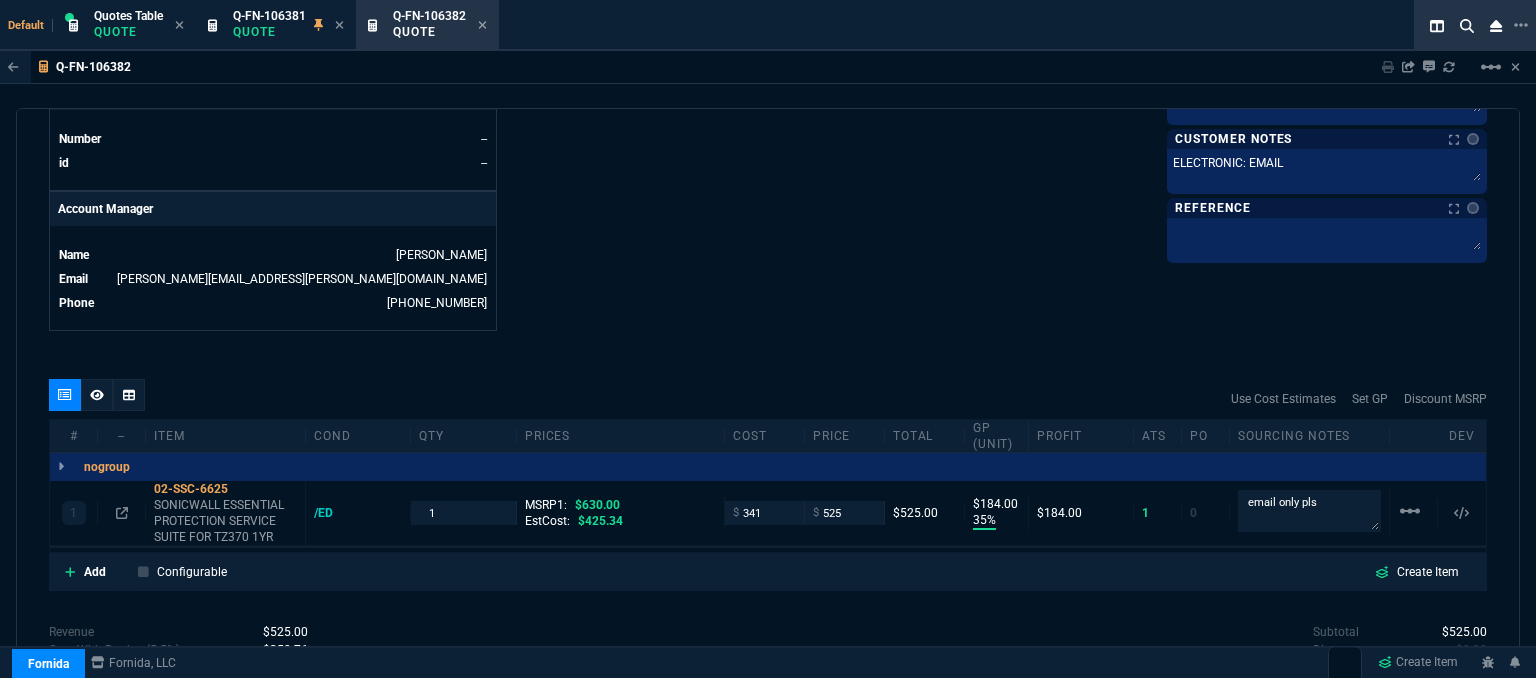 type on "184" 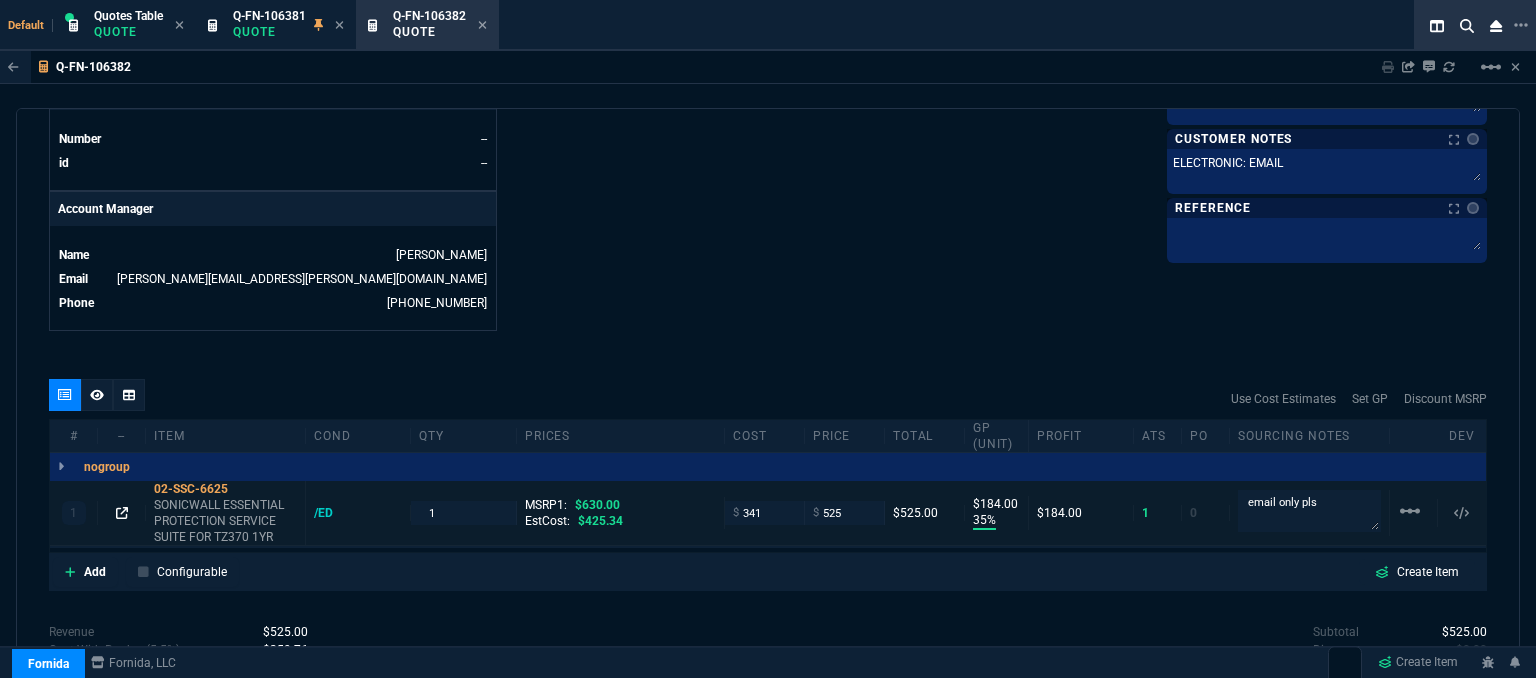 click 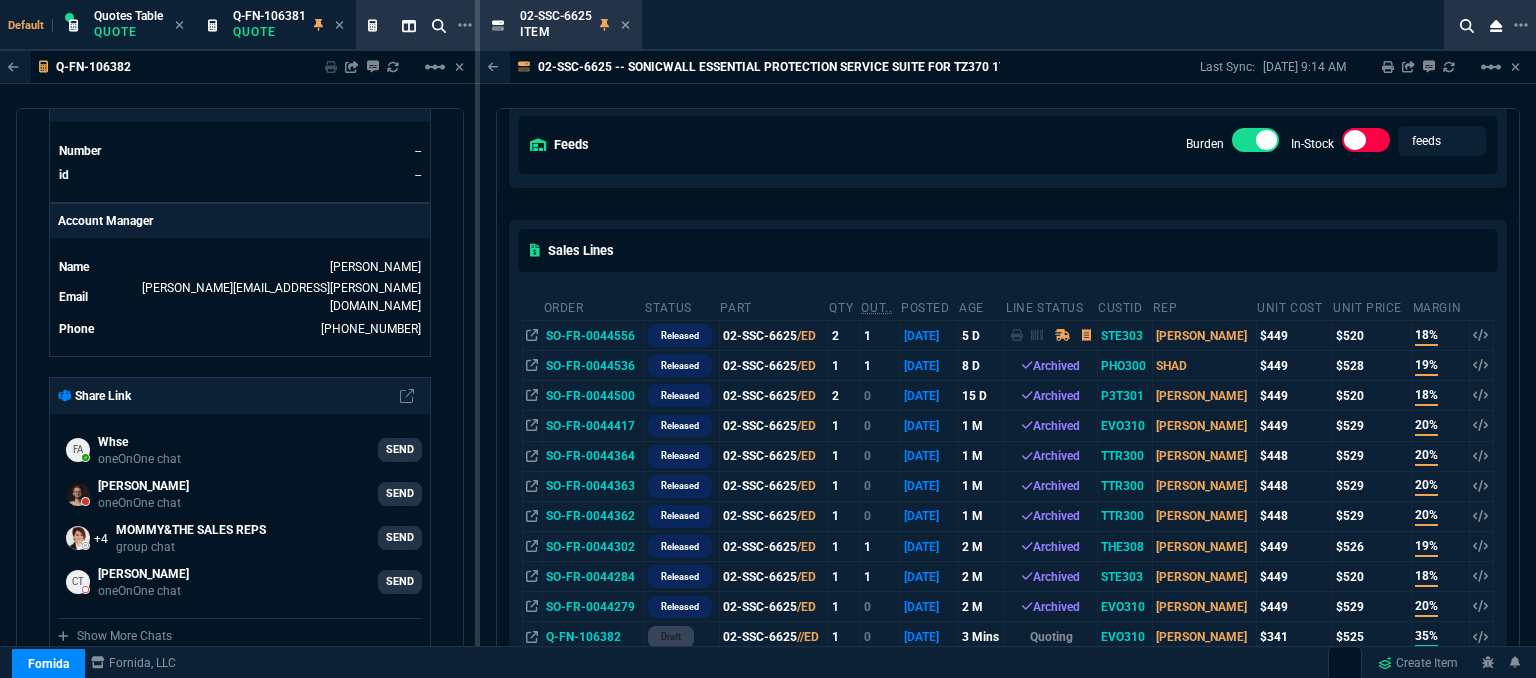 scroll, scrollTop: 300, scrollLeft: 0, axis: vertical 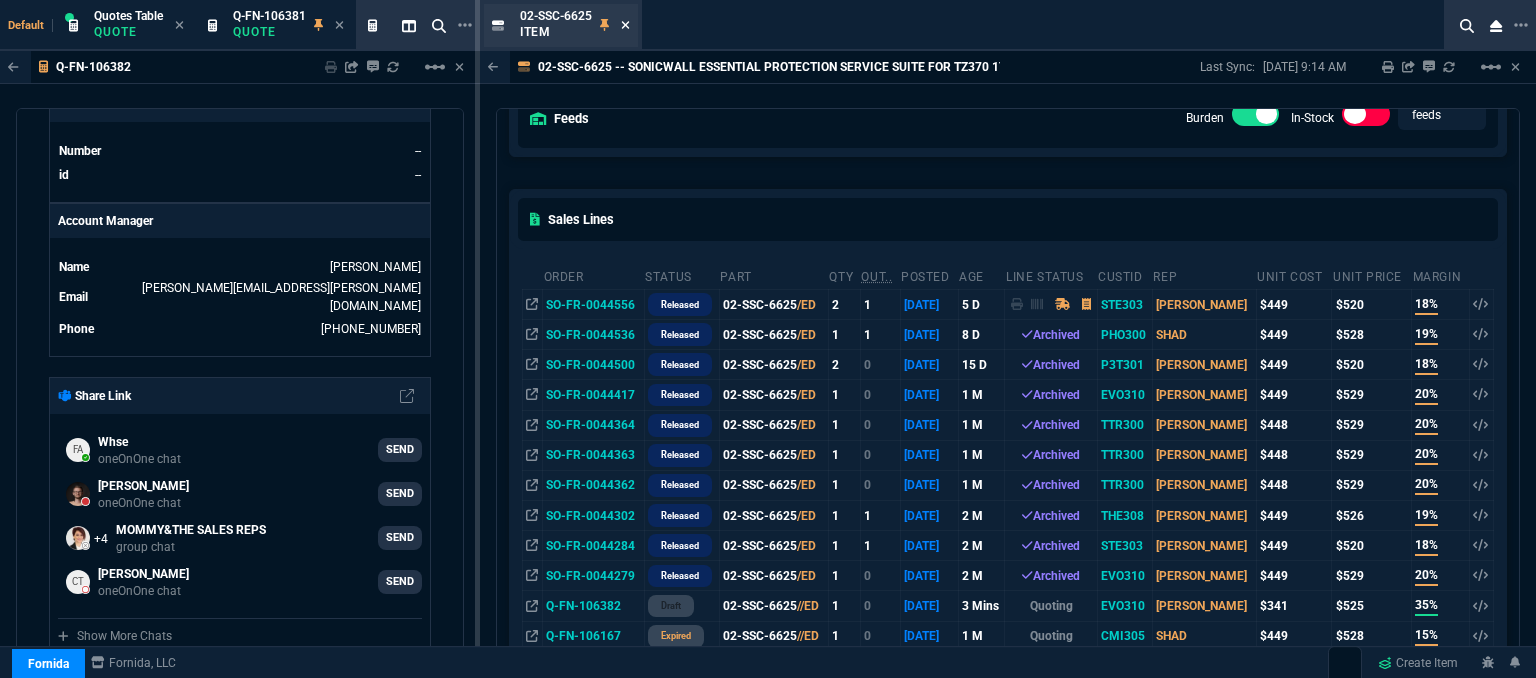 click 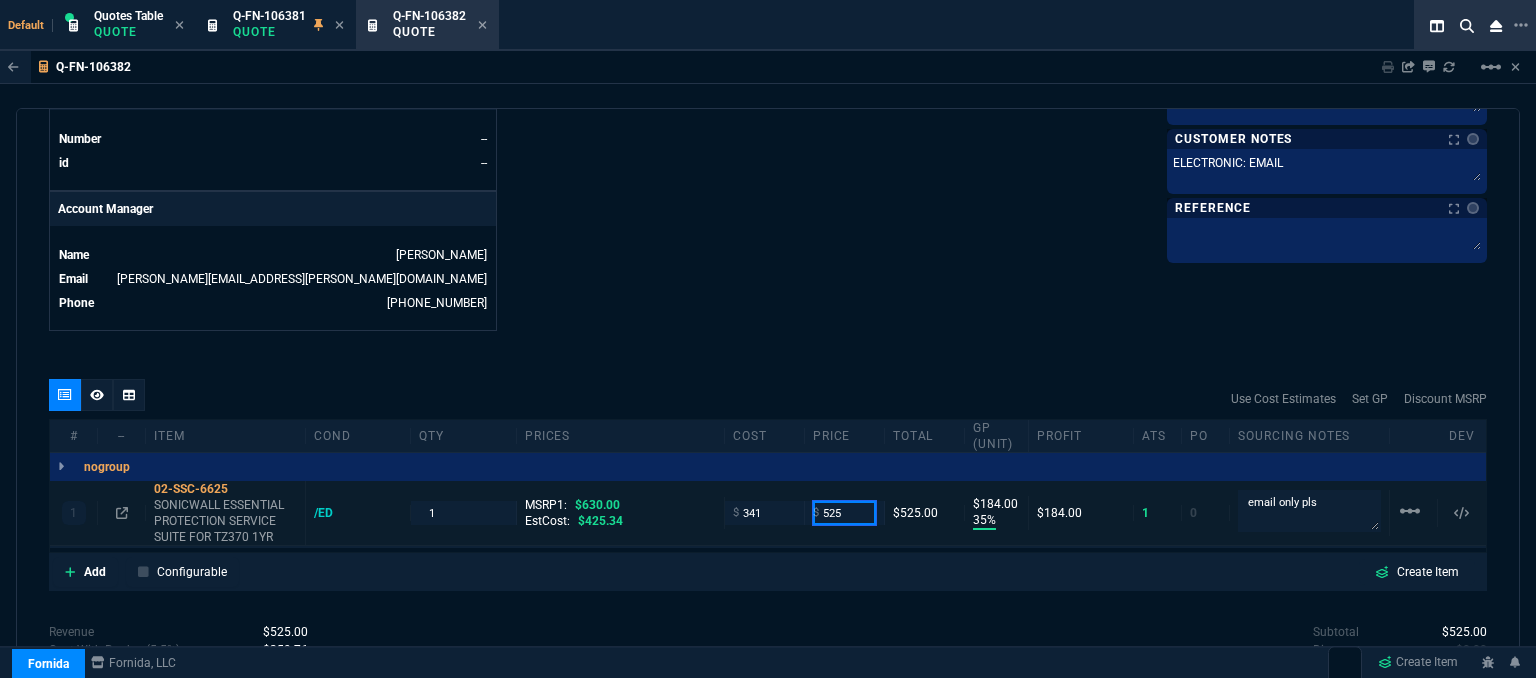 click on "525" at bounding box center [844, 512] 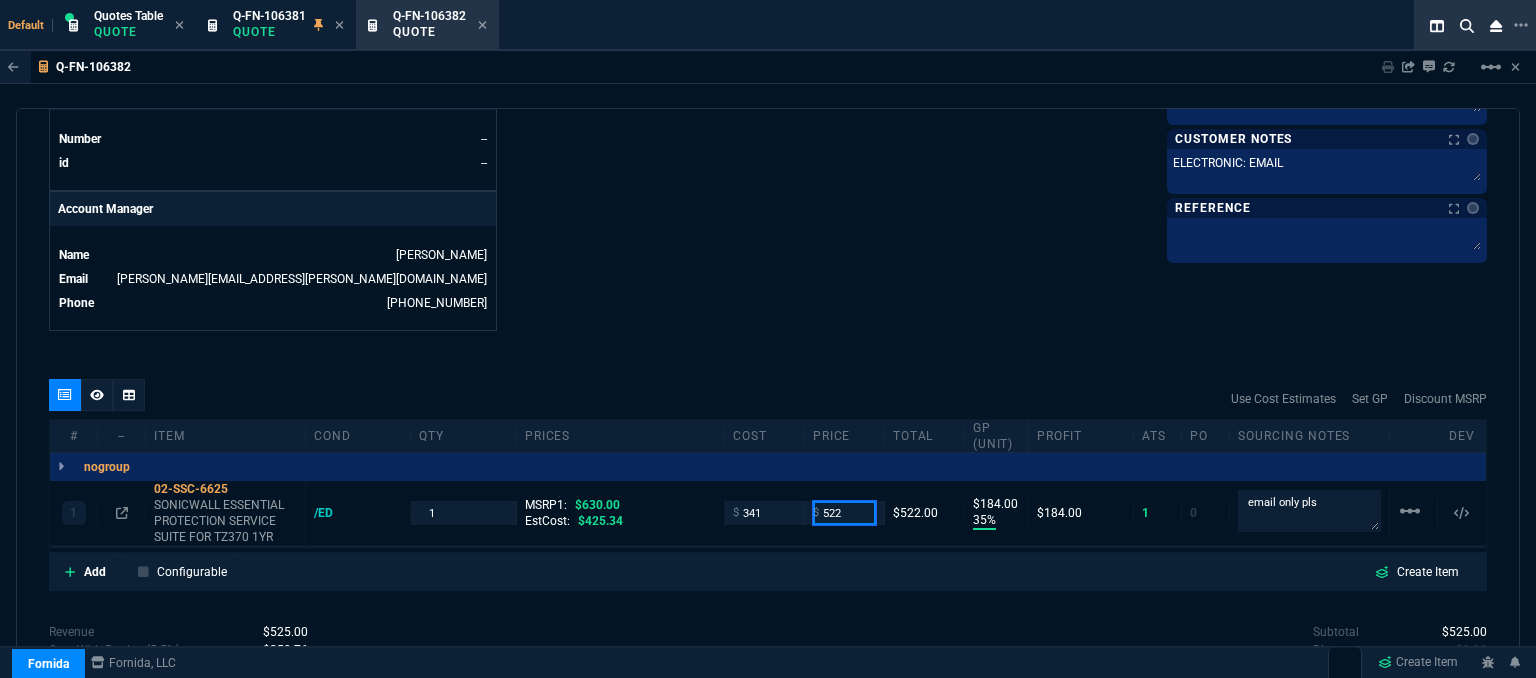 type on "522" 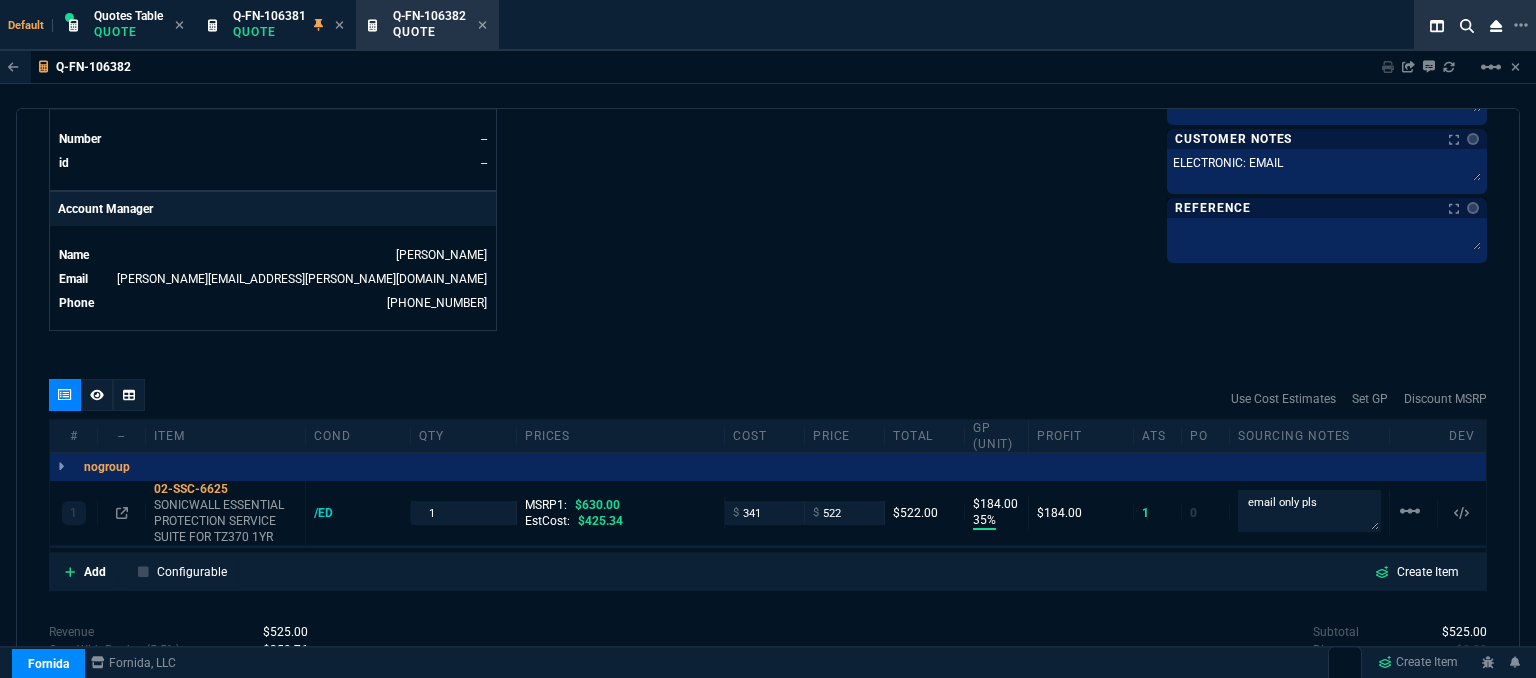 click on "Fornida, LLC 2609 Technology Dr Suite 300 Plano, TX 75074  Share Link  Whse oneOnOne chat SEND Brian Over oneOnOne chat SEND MOMMY&THE SALES REPS group chat SEND Cody Taylor oneOnOne chat SEND  Show More Chats  Shipping Address 251 Islandview Road Stratford,  CT -- USA Bill to Address 251 Islandview Road Stratford,  CT -- USA End User -- -- -- Payment Link  Quote must be open to create payment link.  Linked Documents  New Link  Quote Notes Quote Notes    Customer Notes Notes Customer Notes Notes ELECTRONIC: EMAIL ELECTRONIC: EMAIL  ELECTRONIC: EMAIL  Reference Reference" at bounding box center [1127, -192] 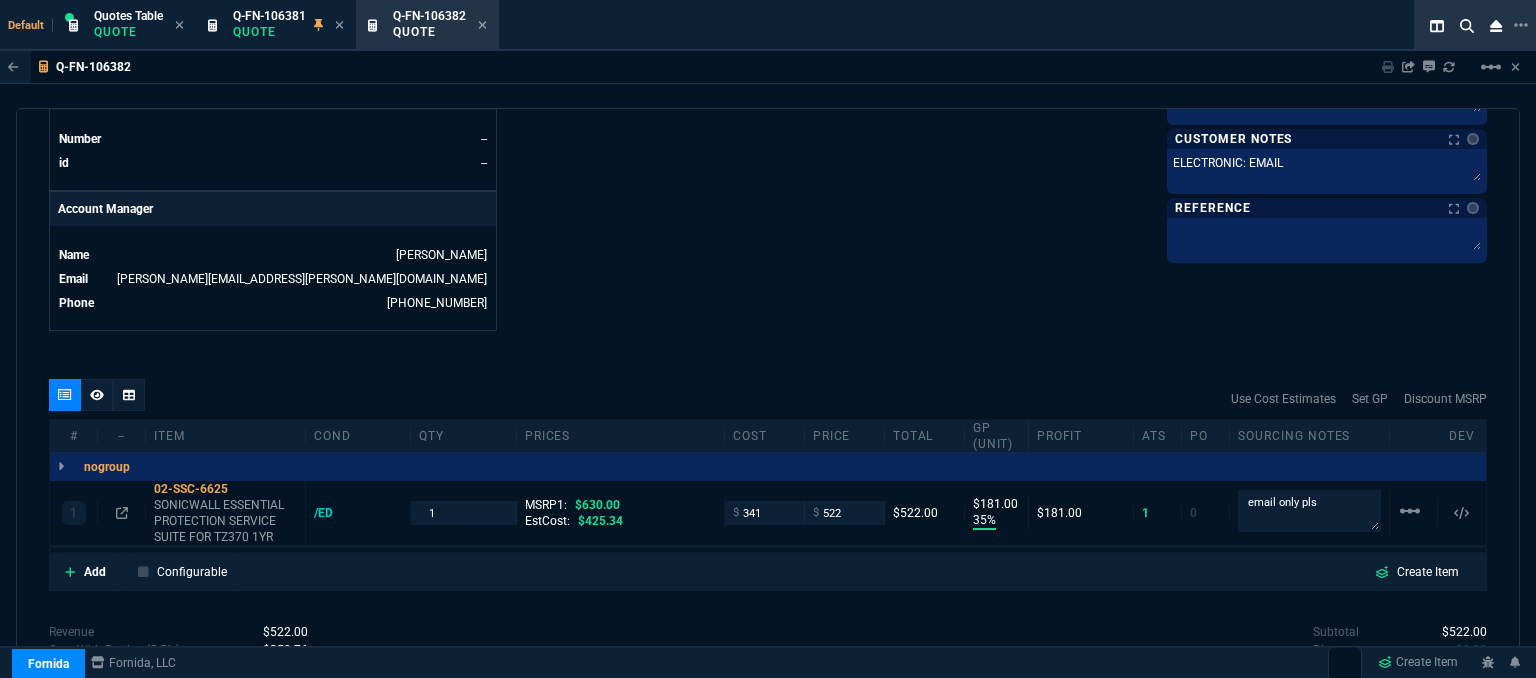 type on "181" 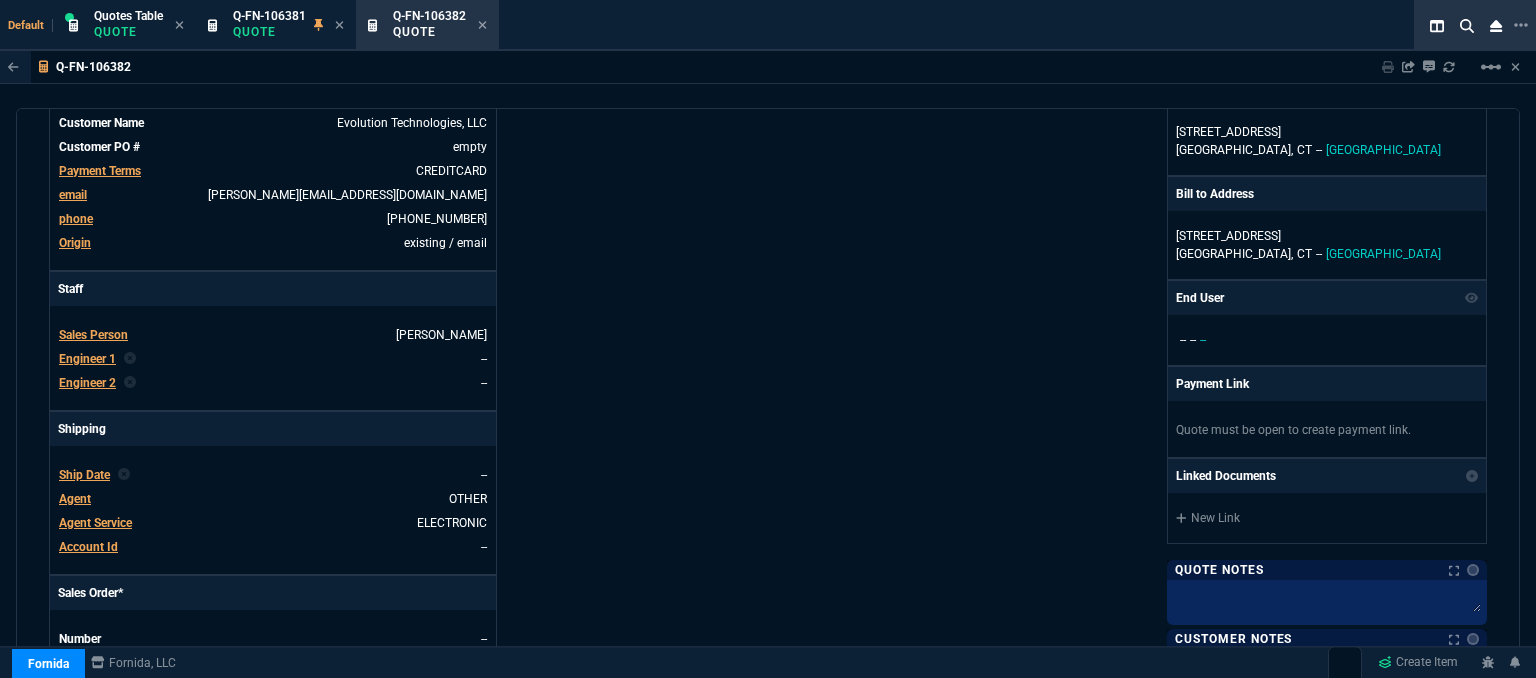 scroll, scrollTop: 0, scrollLeft: 0, axis: both 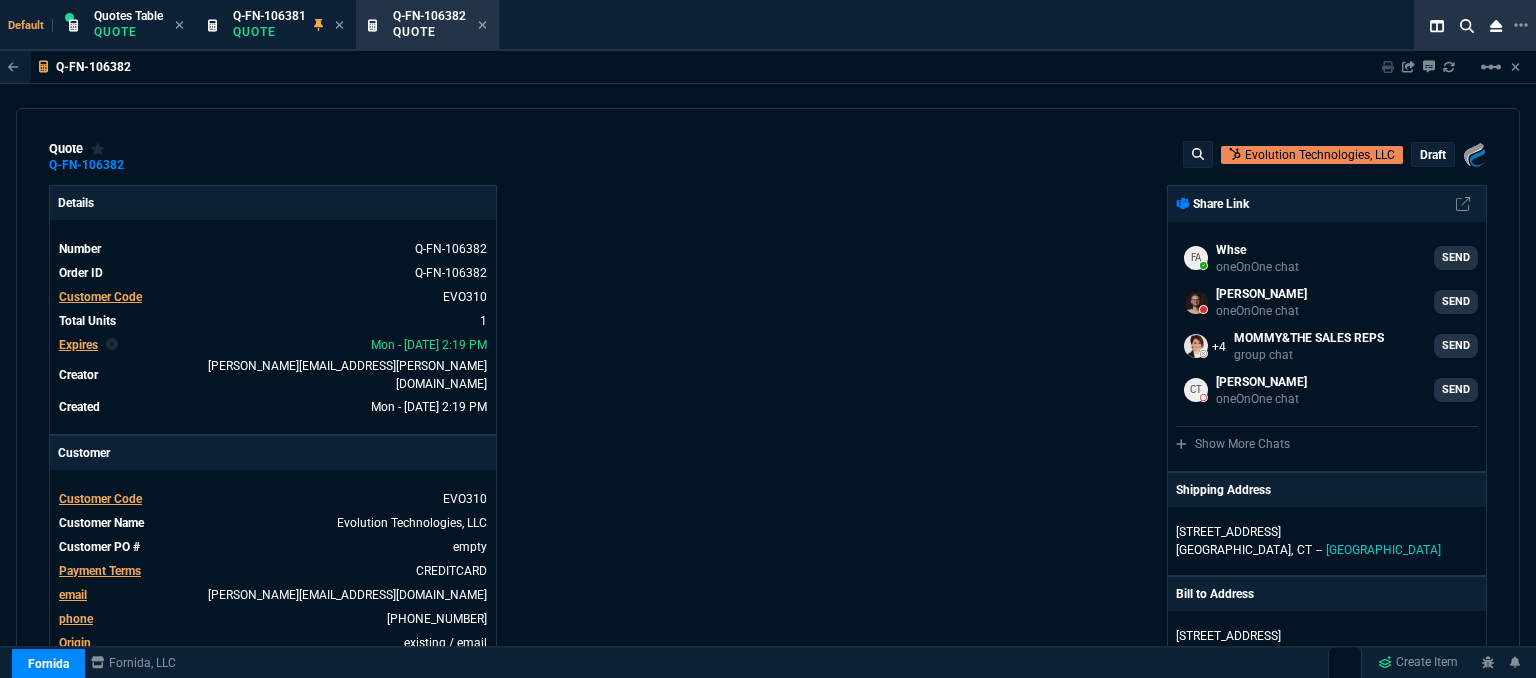 click on "draft" at bounding box center (1433, 155) 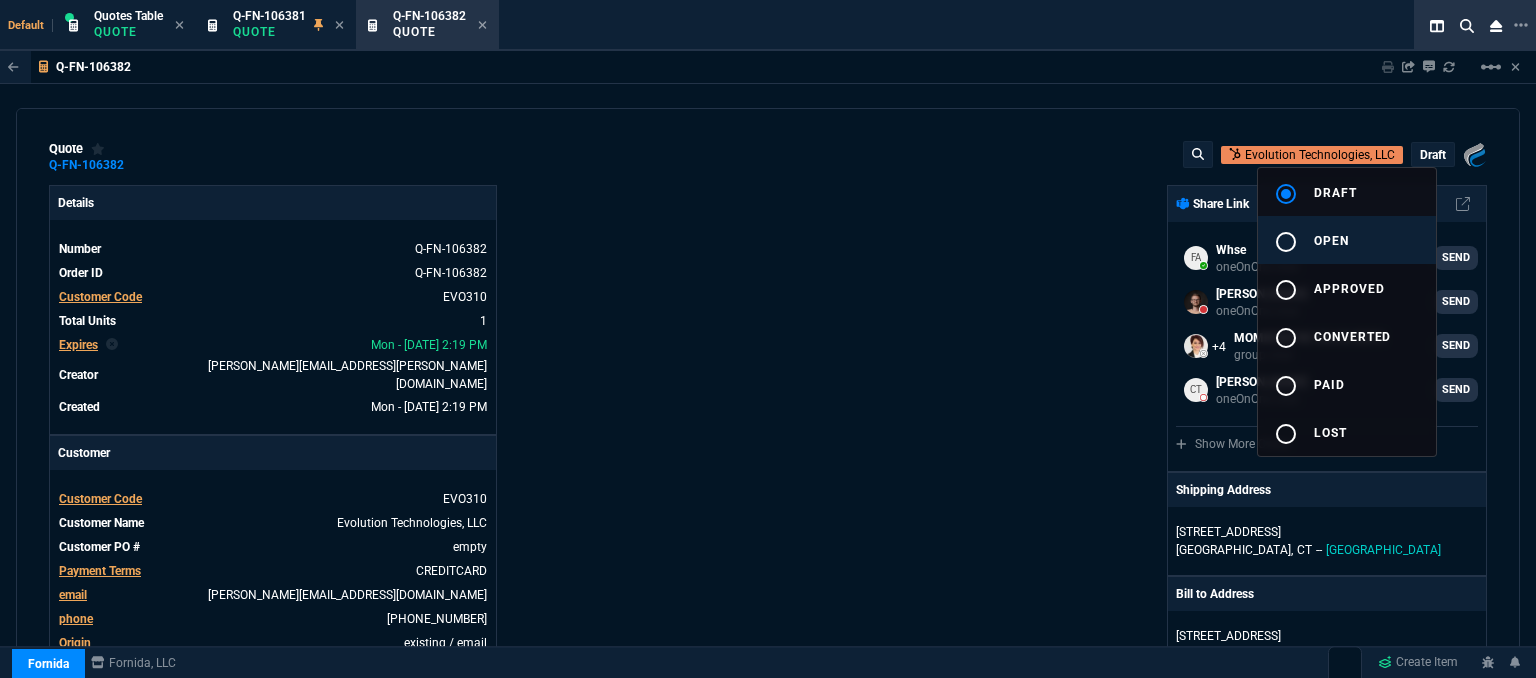 click on "radio_button_unchecked open" at bounding box center [1347, 240] 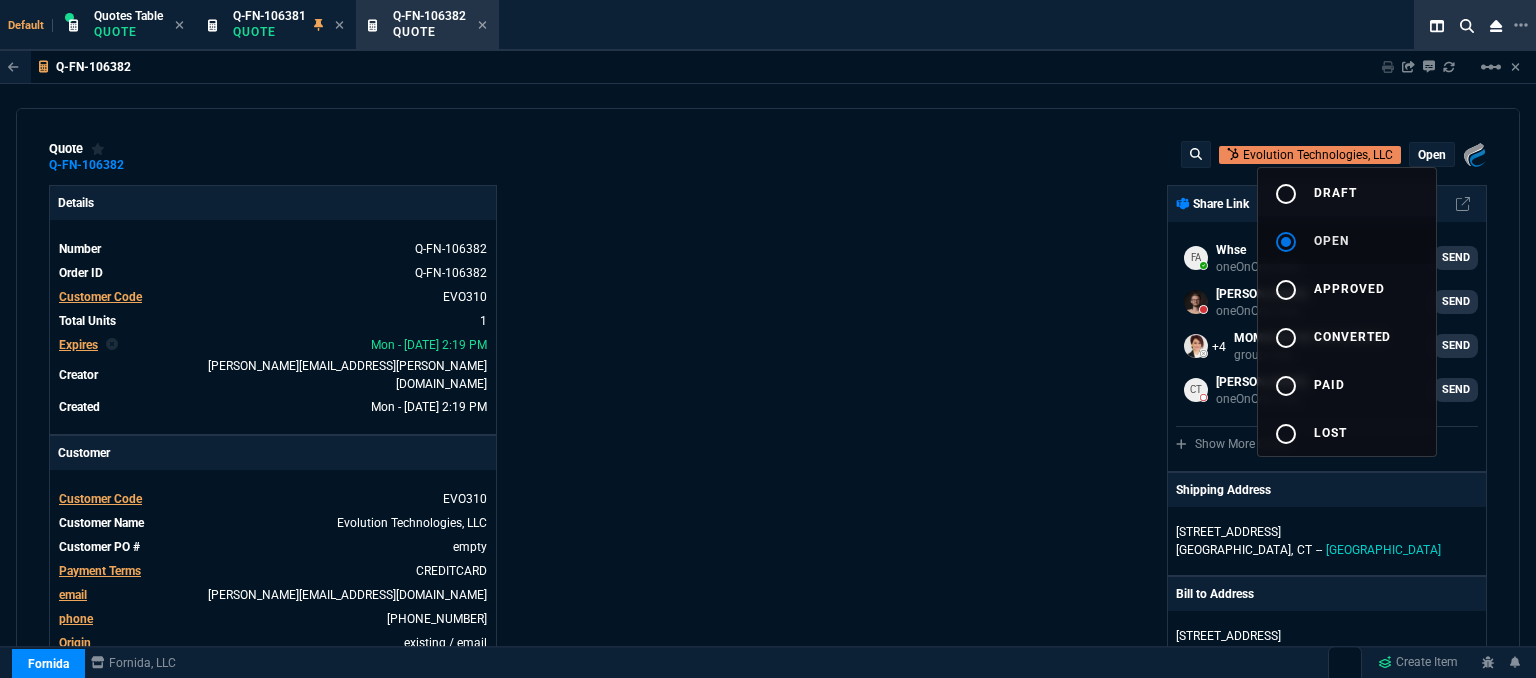 click at bounding box center [768, 339] 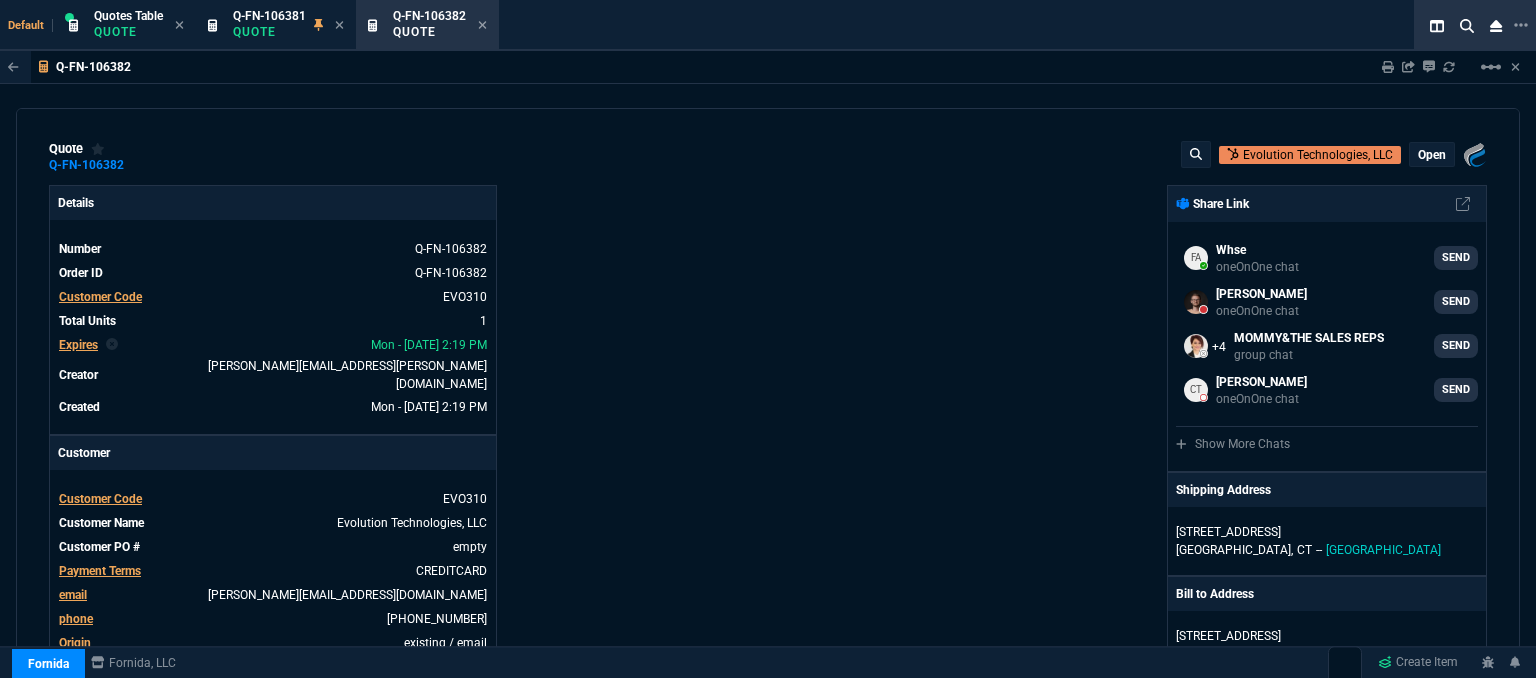 type on "35" 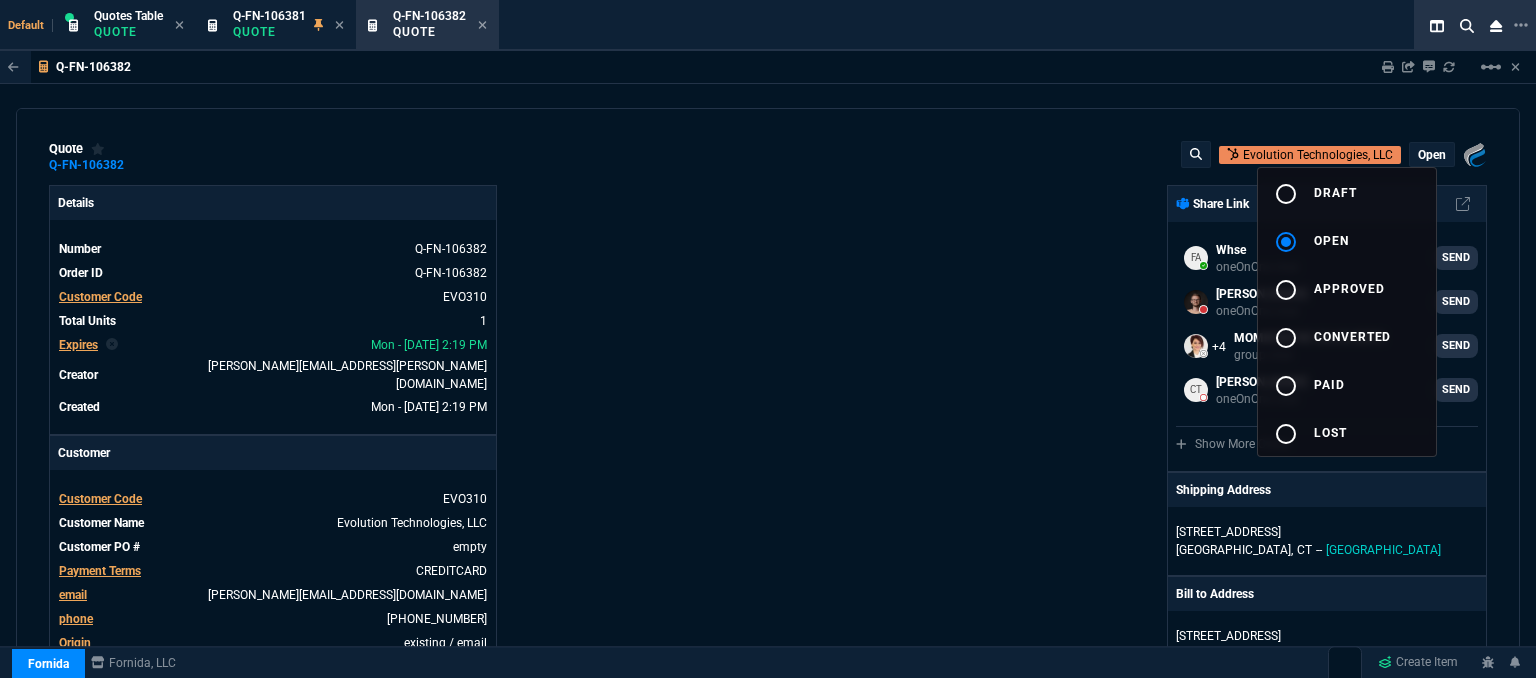 type on "17" 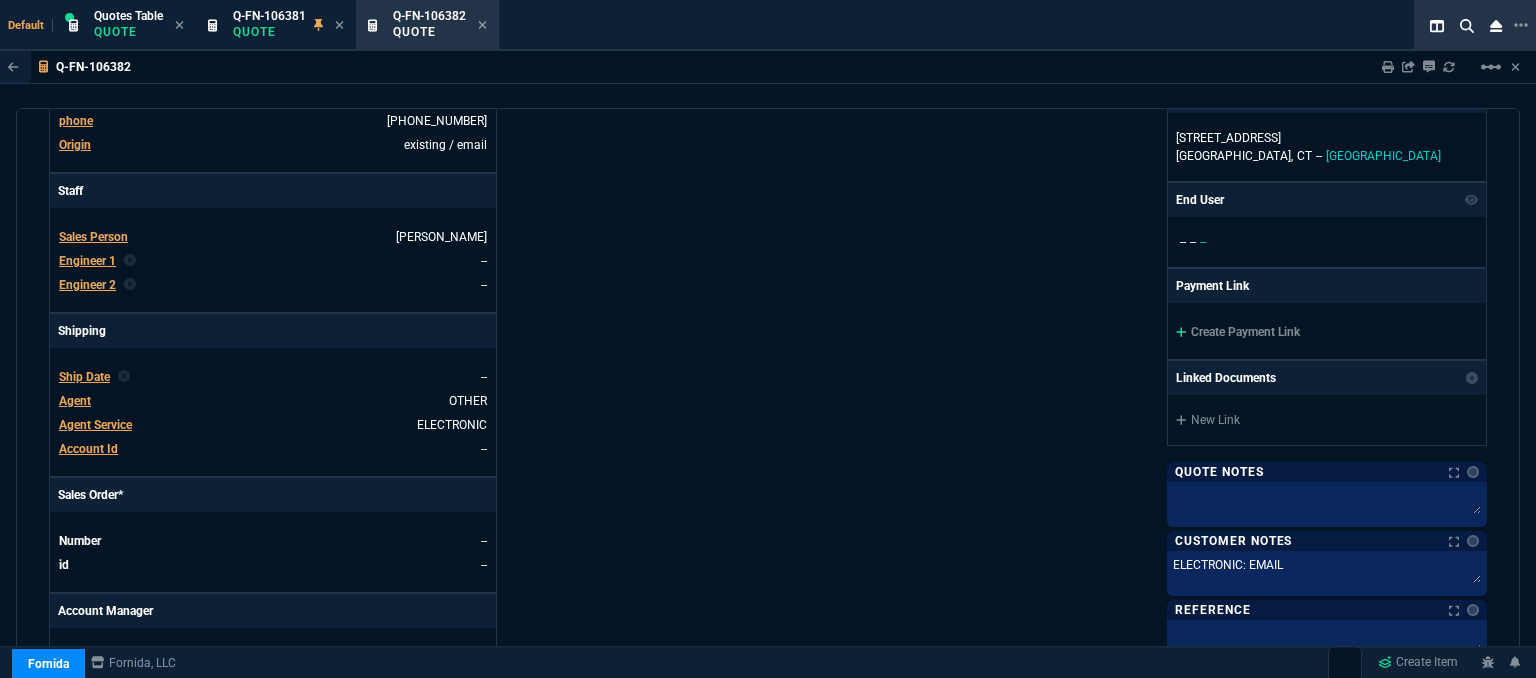 scroll, scrollTop: 500, scrollLeft: 0, axis: vertical 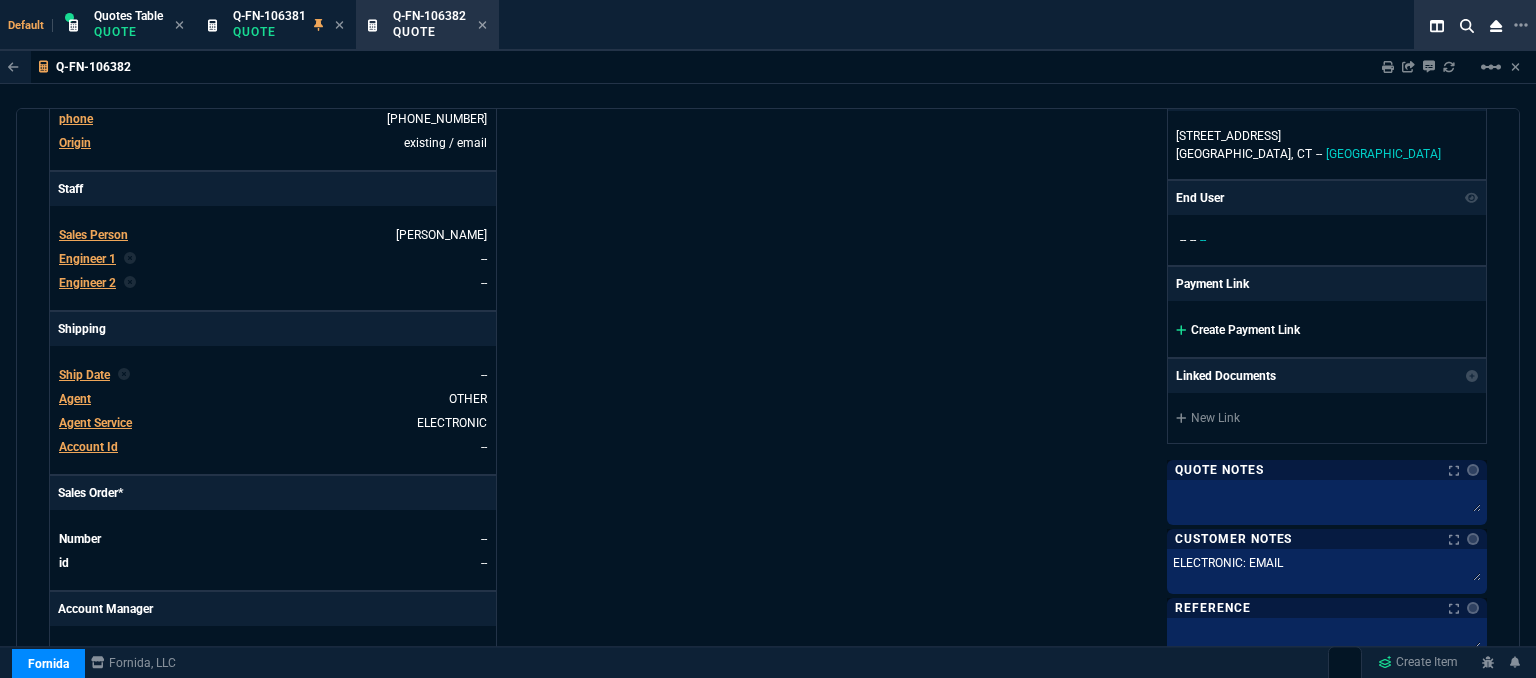 click 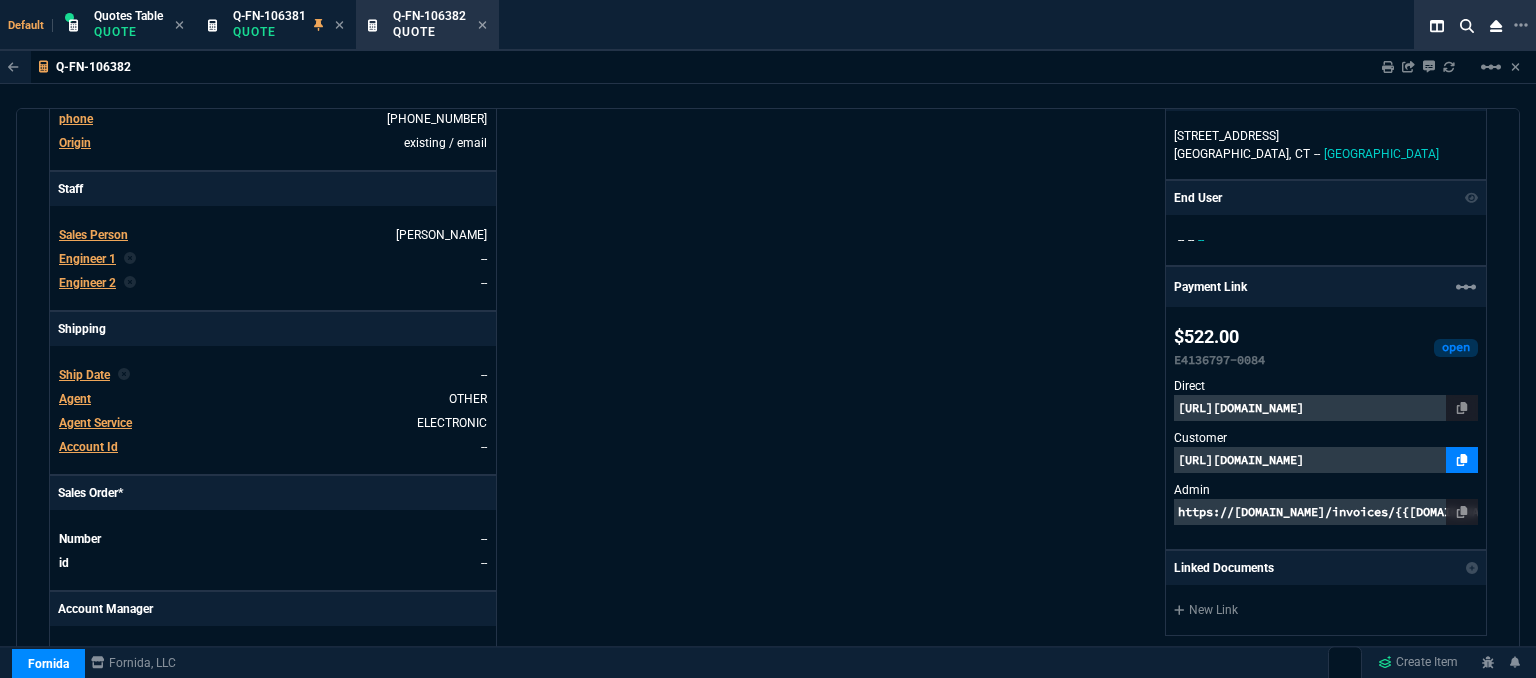 click 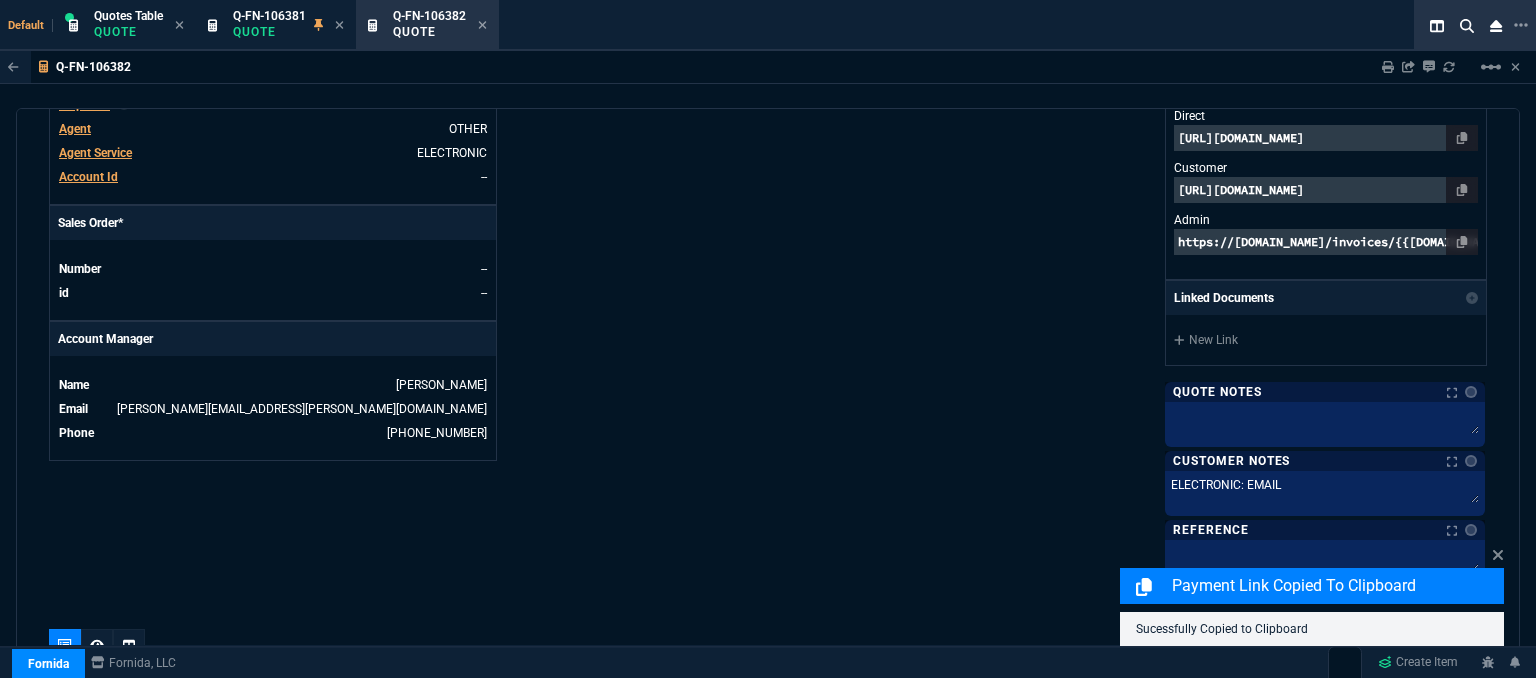 scroll, scrollTop: 1000, scrollLeft: 0, axis: vertical 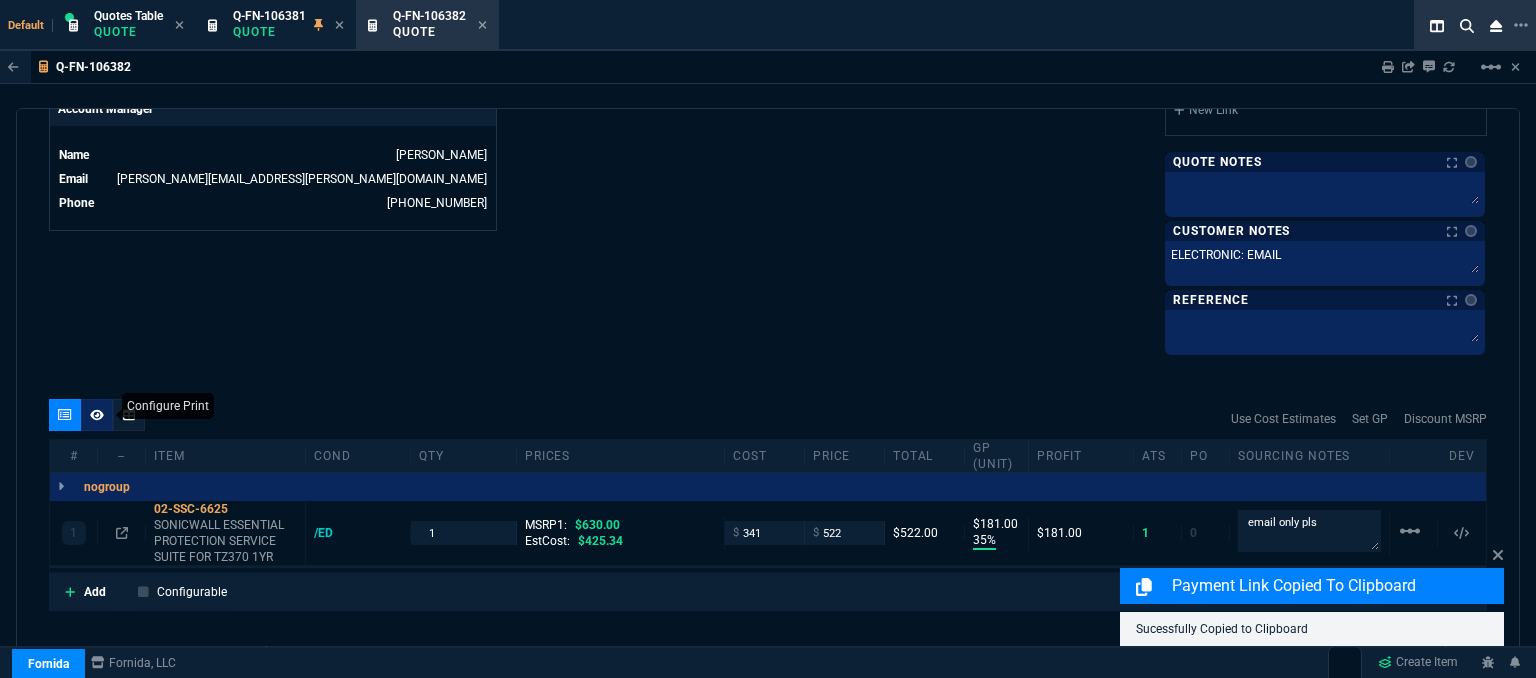 click 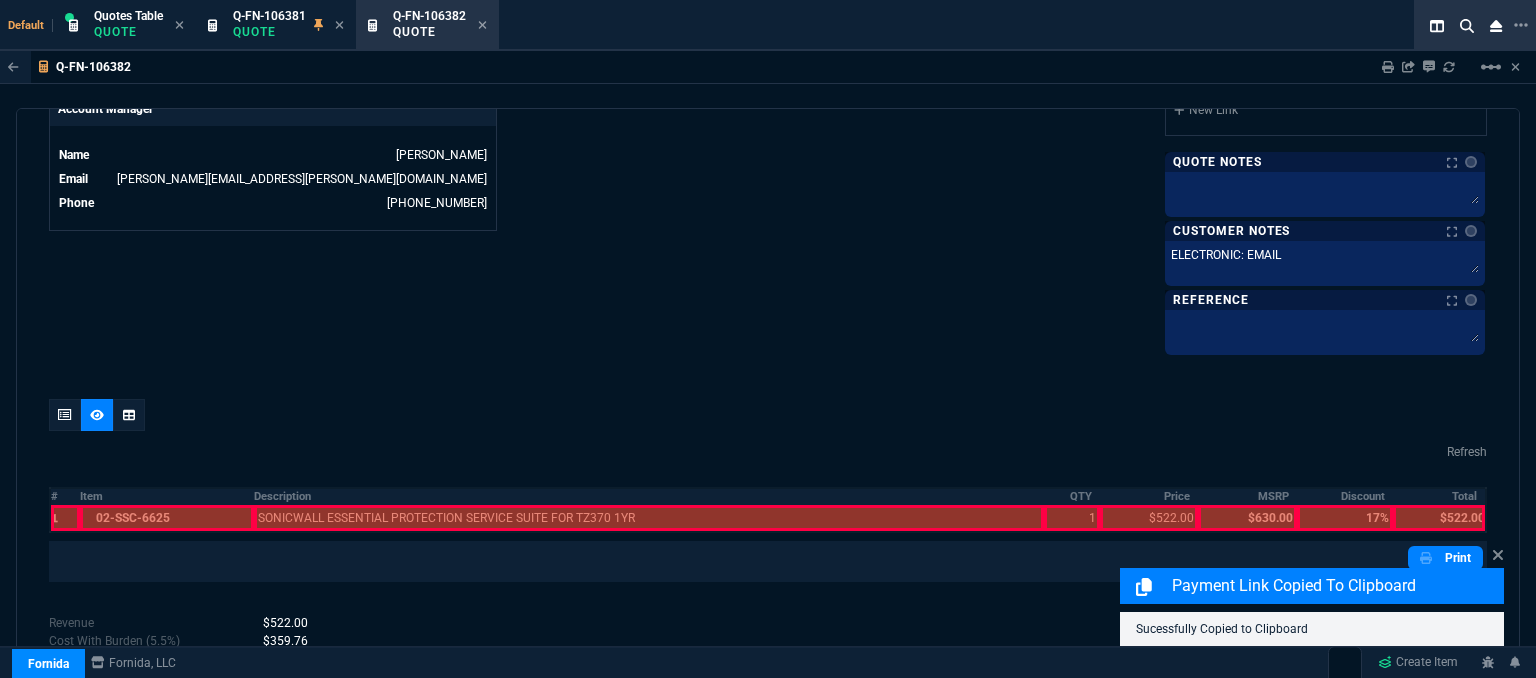 click at bounding box center (167, 518) 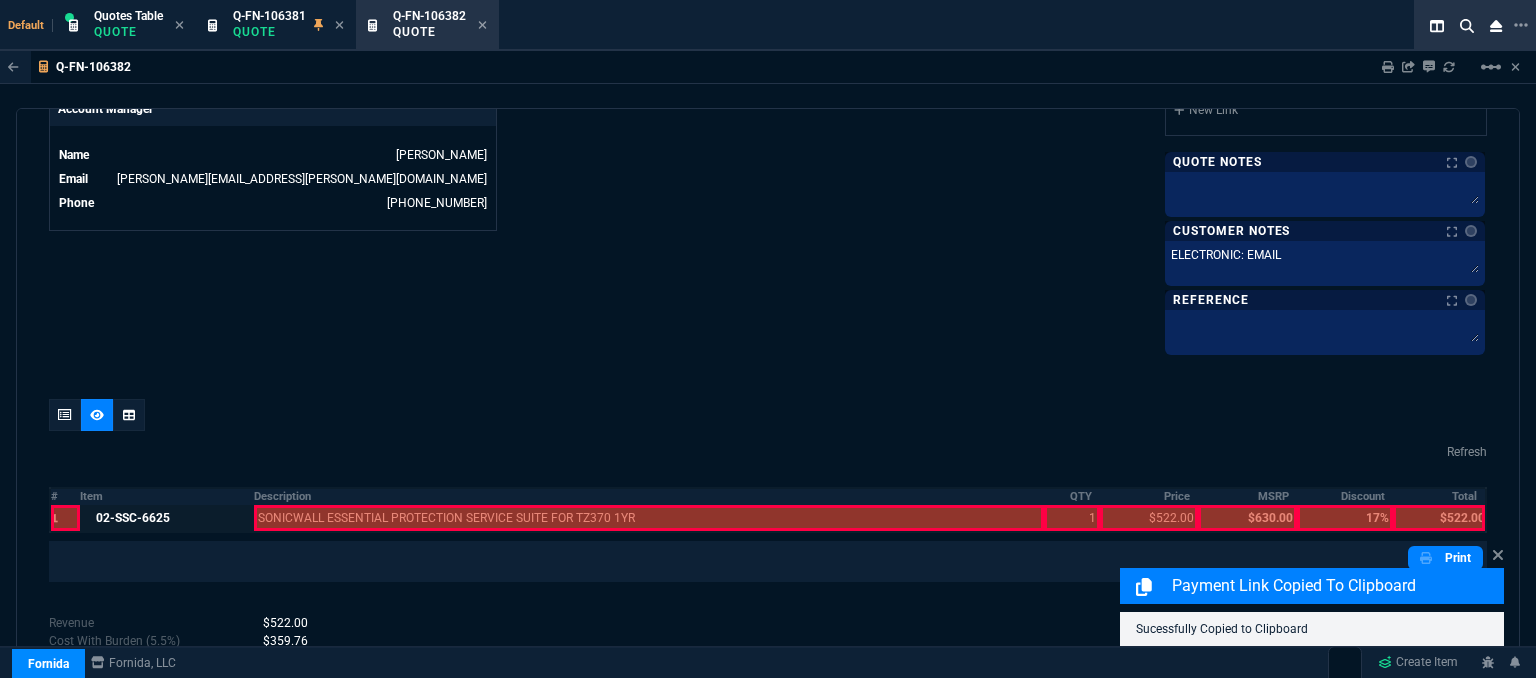 click at bounding box center [649, 518] 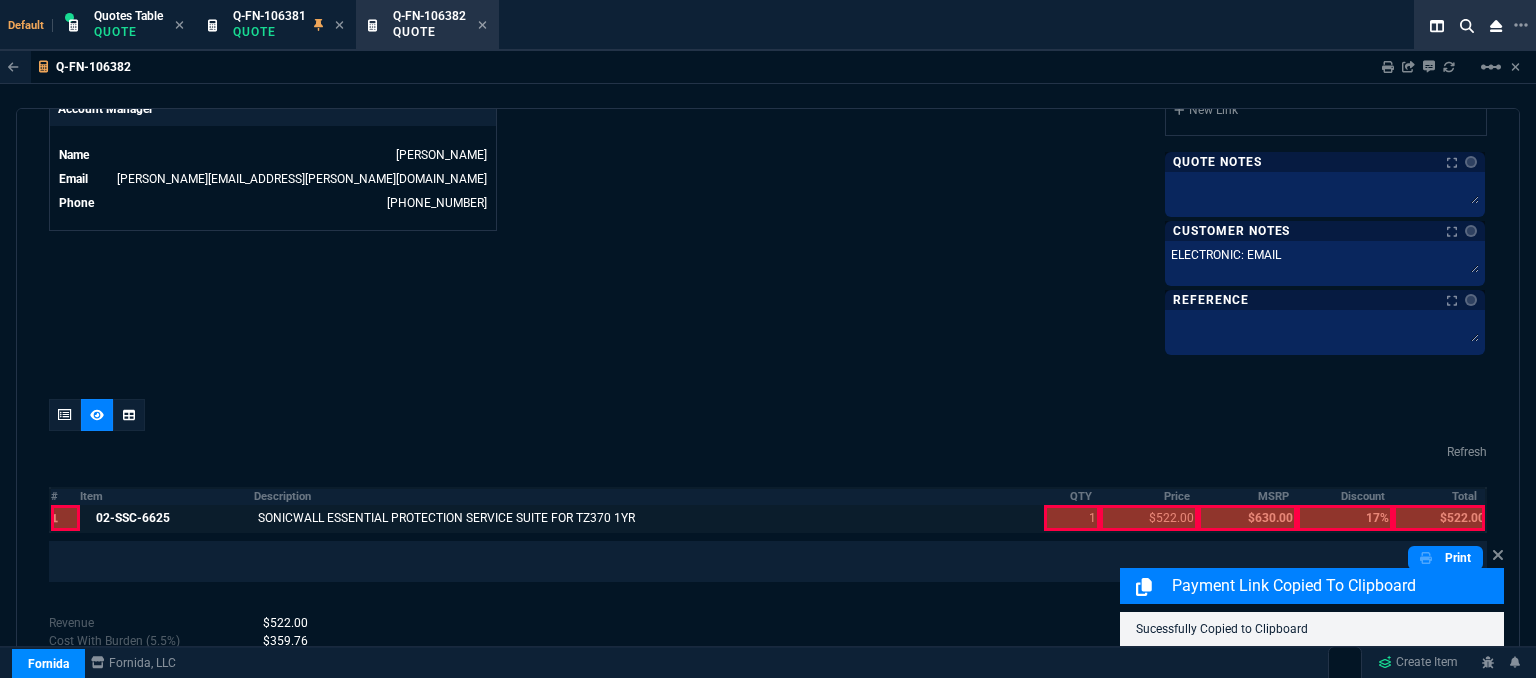 click at bounding box center (1072, 518) 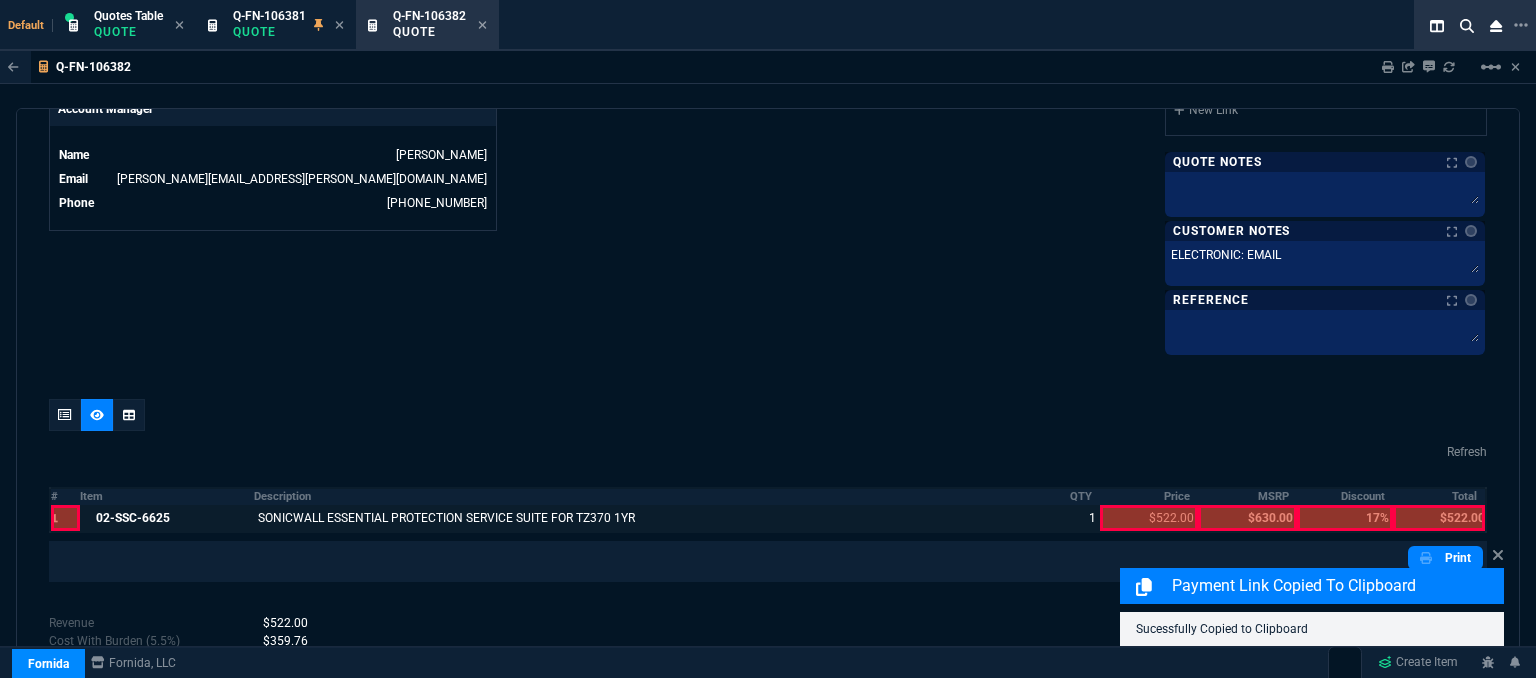 click at bounding box center [1149, 518] 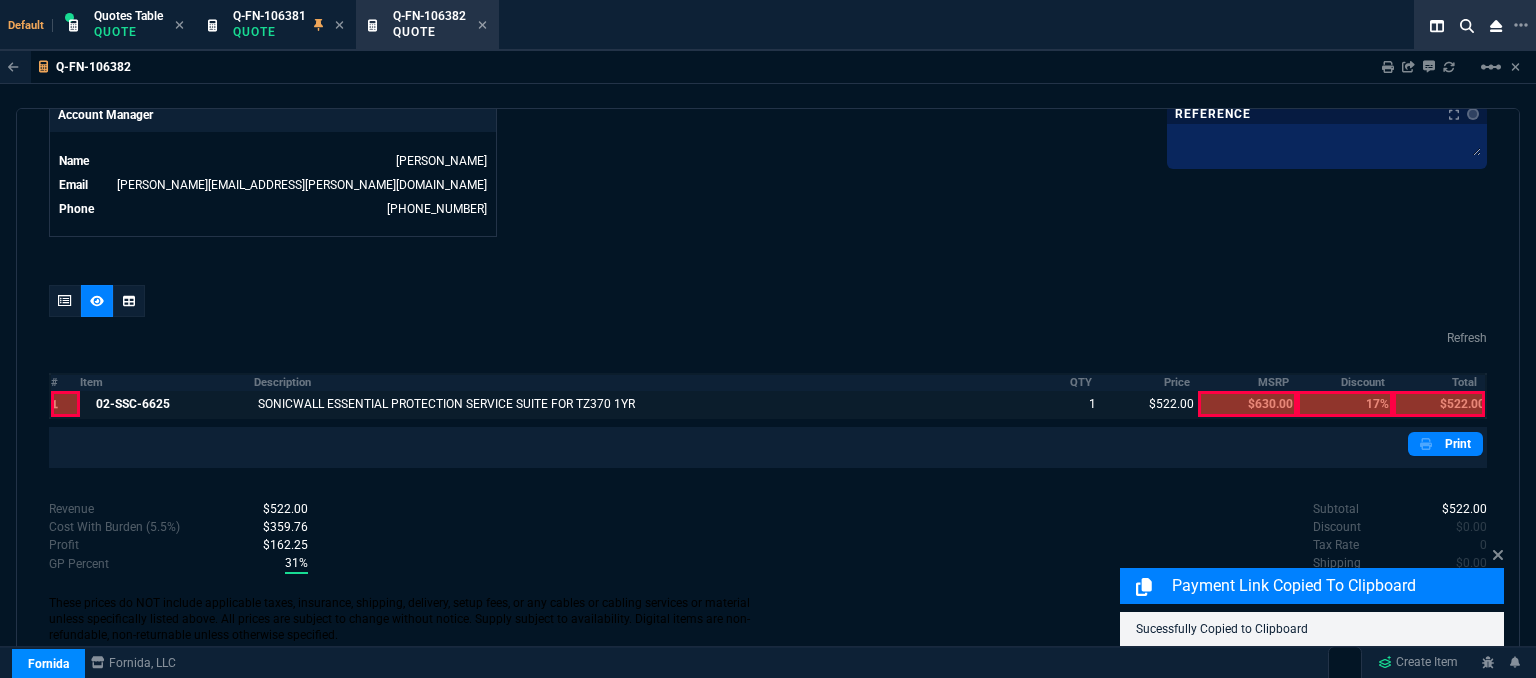 scroll, scrollTop: 976, scrollLeft: 0, axis: vertical 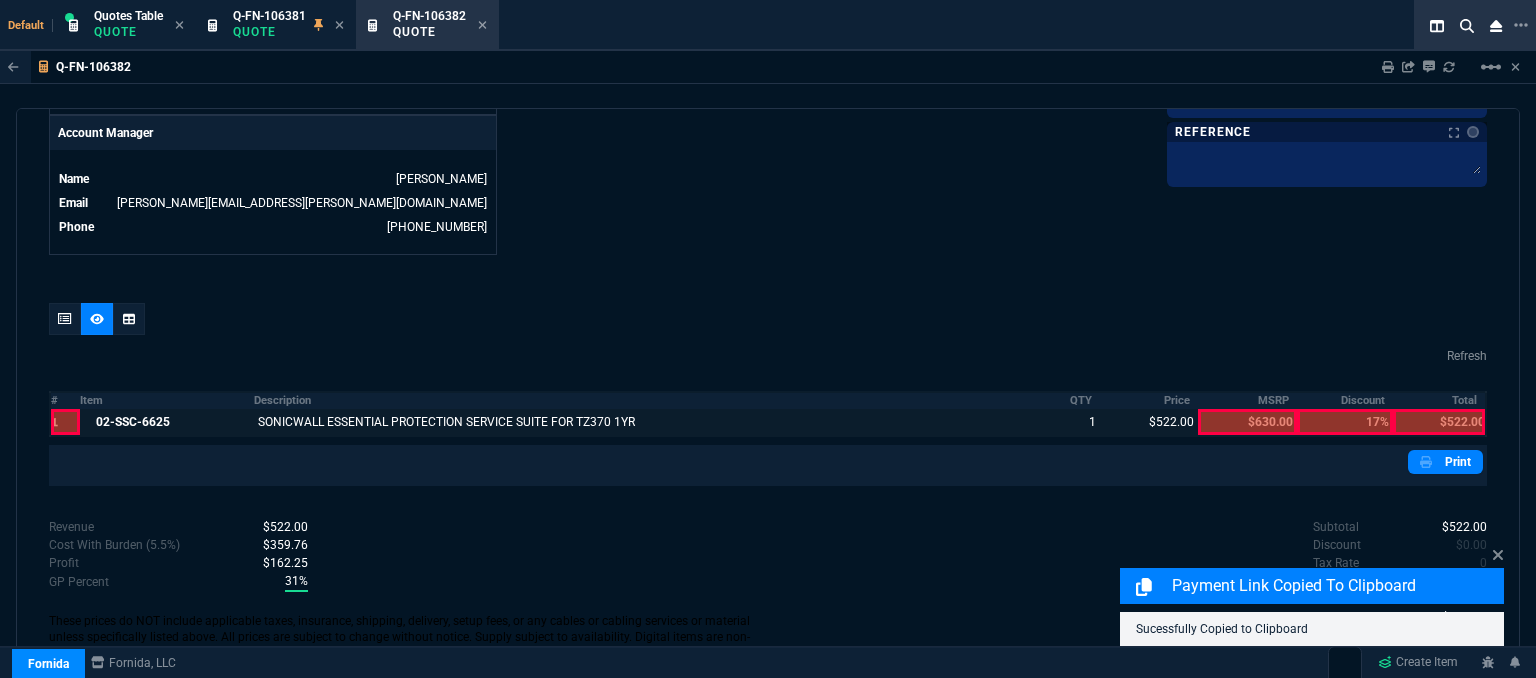 click on "$0.00" at bounding box center (1463, 545) 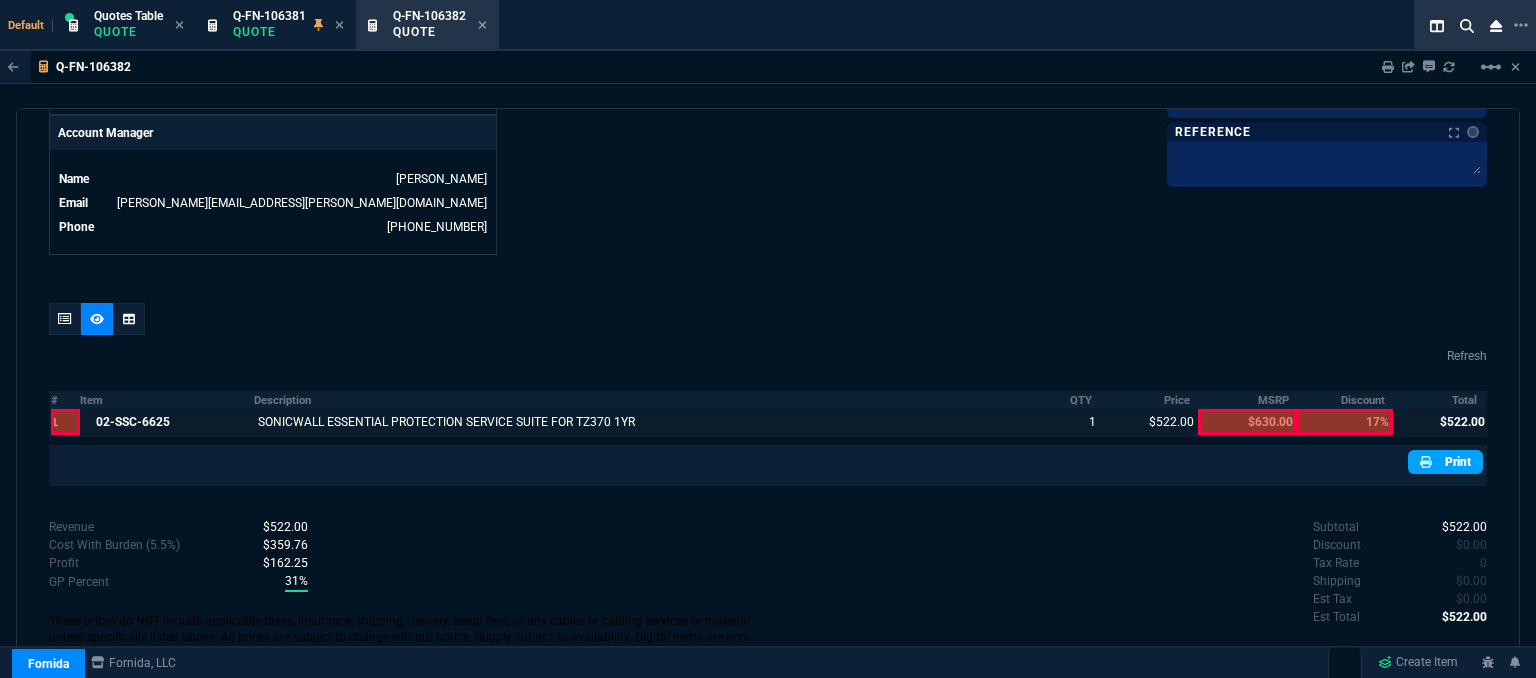 click on "Print" at bounding box center [1445, 462] 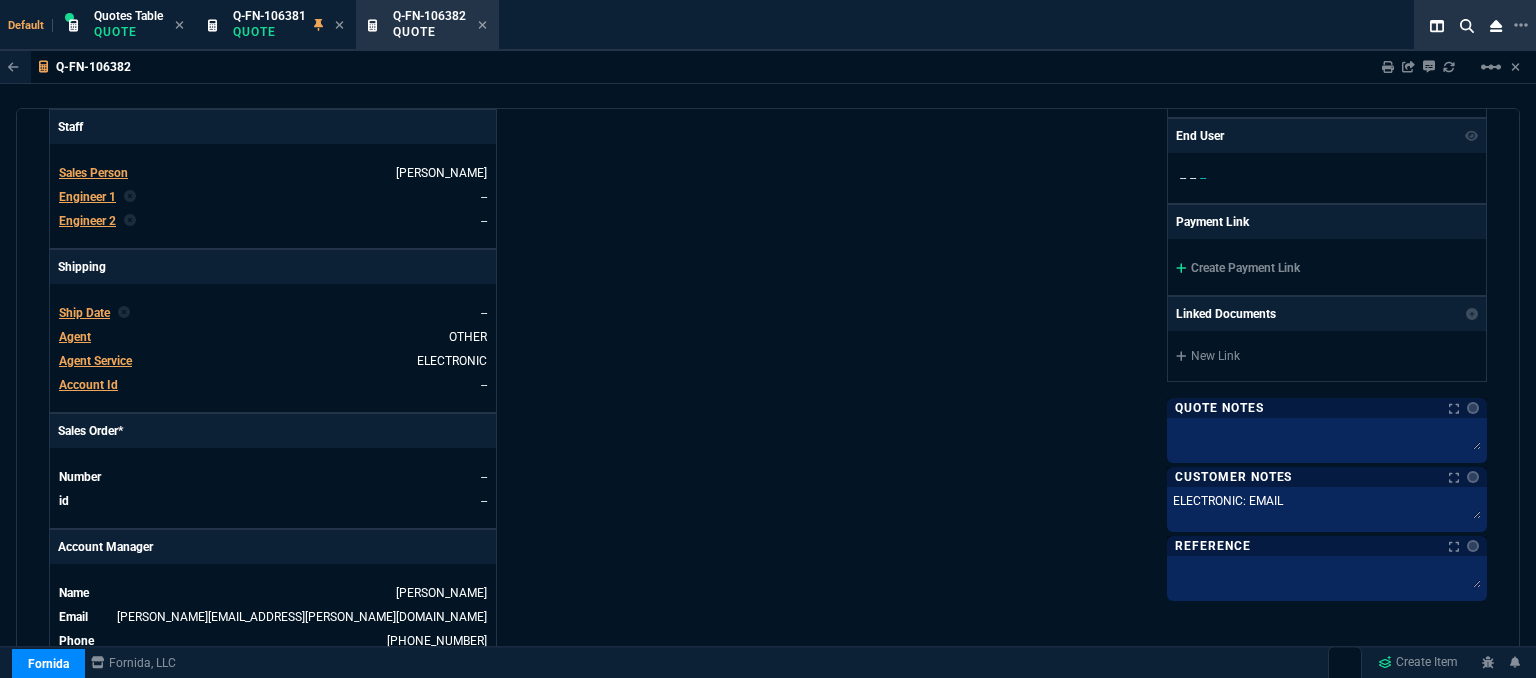scroll, scrollTop: 476, scrollLeft: 0, axis: vertical 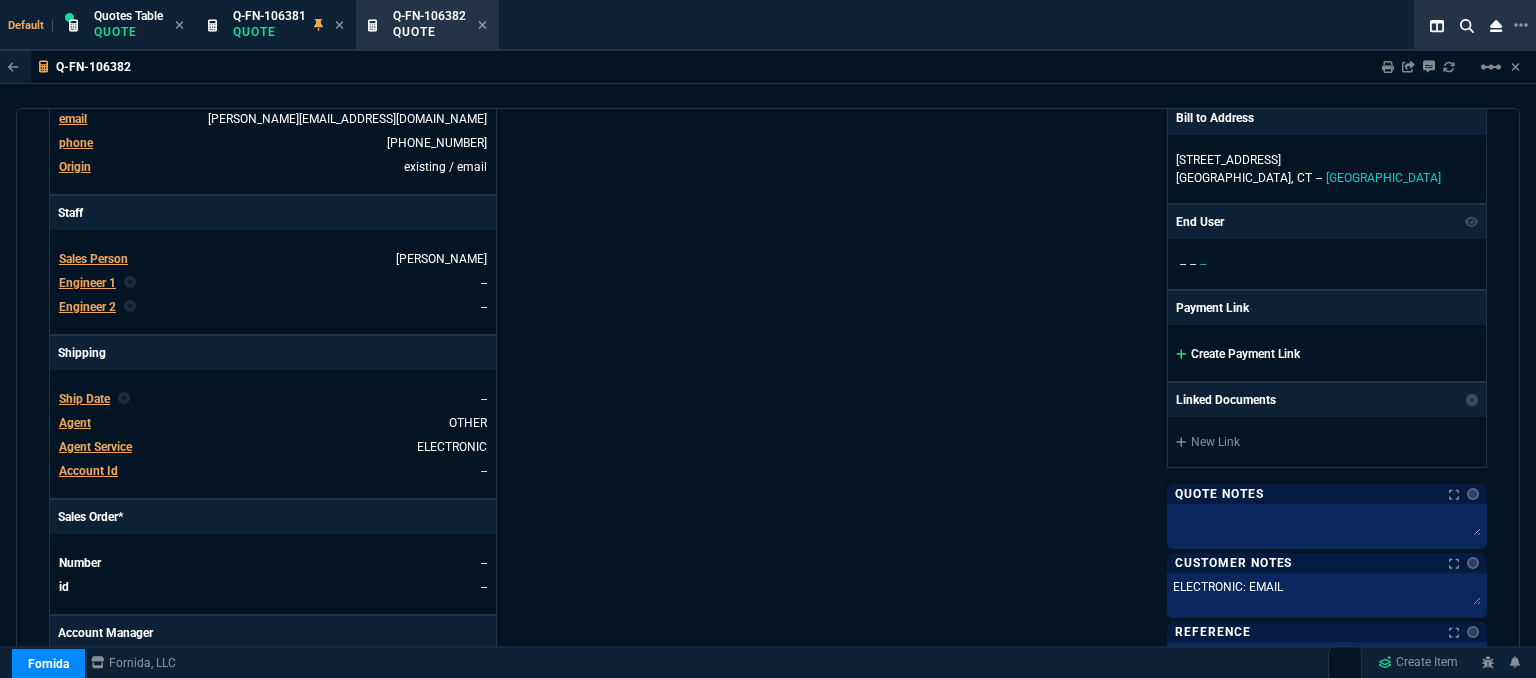 click 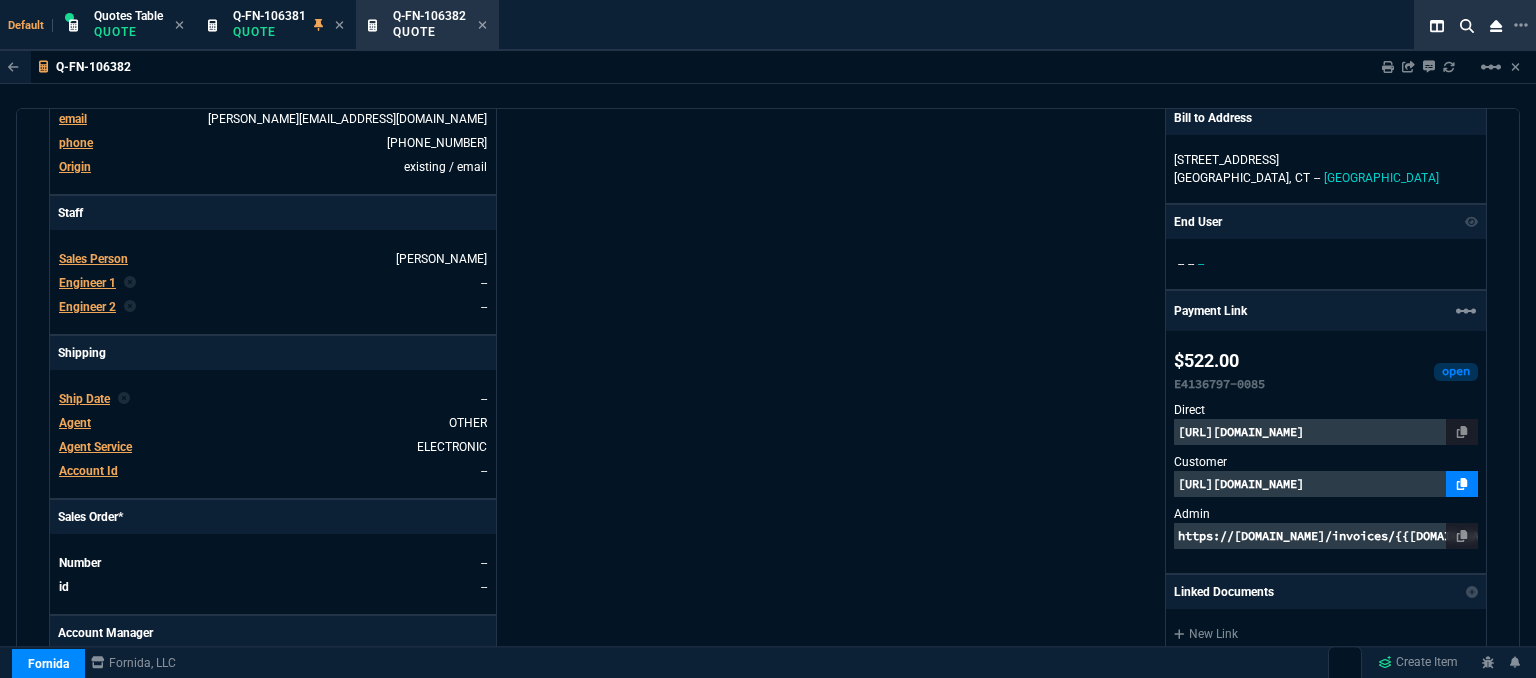 click 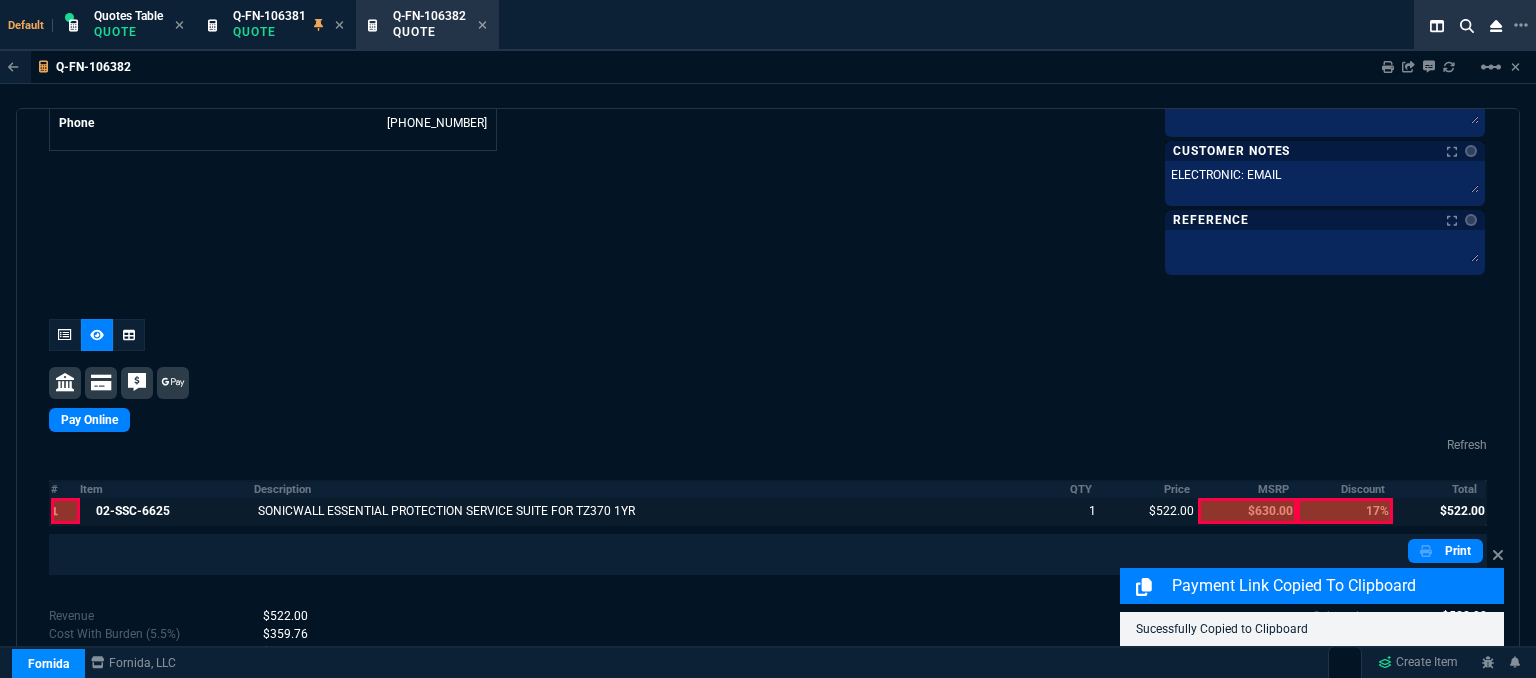 scroll, scrollTop: 1182, scrollLeft: 0, axis: vertical 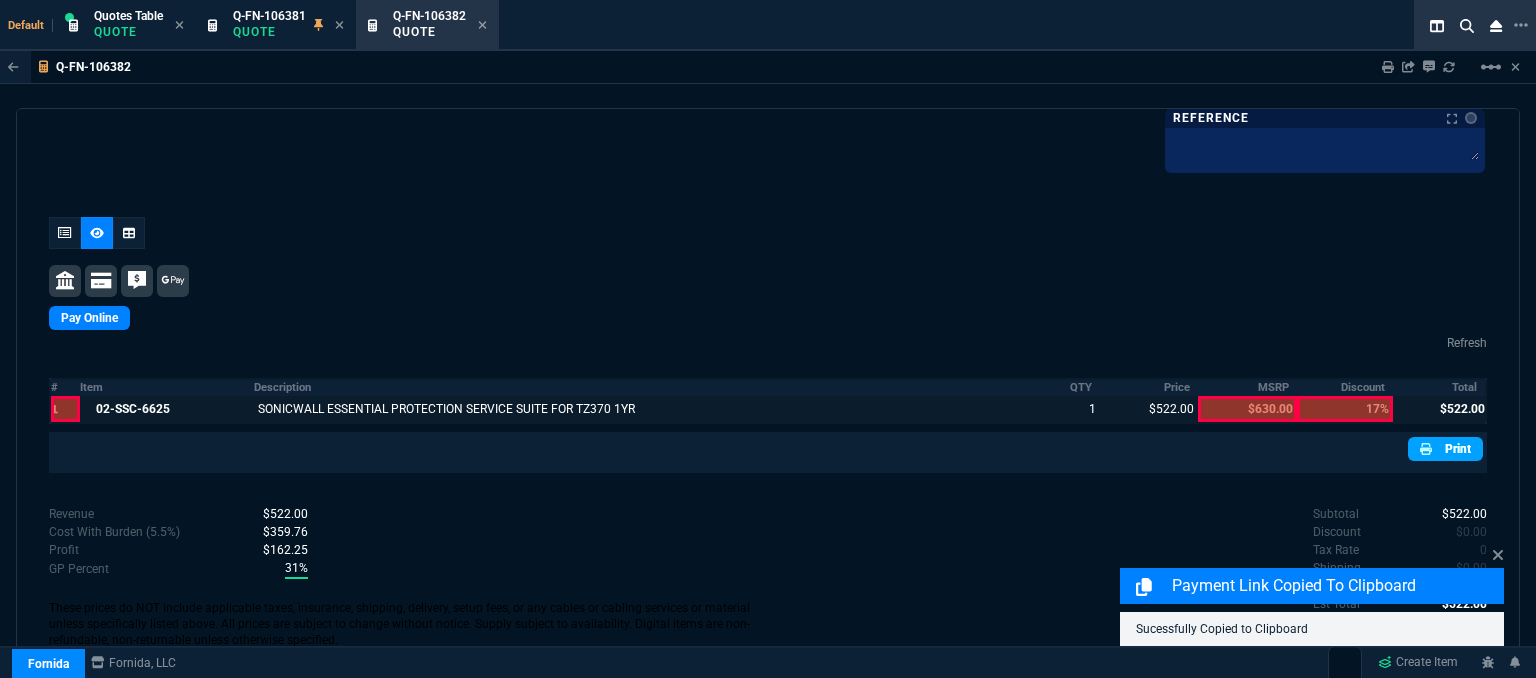 click at bounding box center [1428, 449] 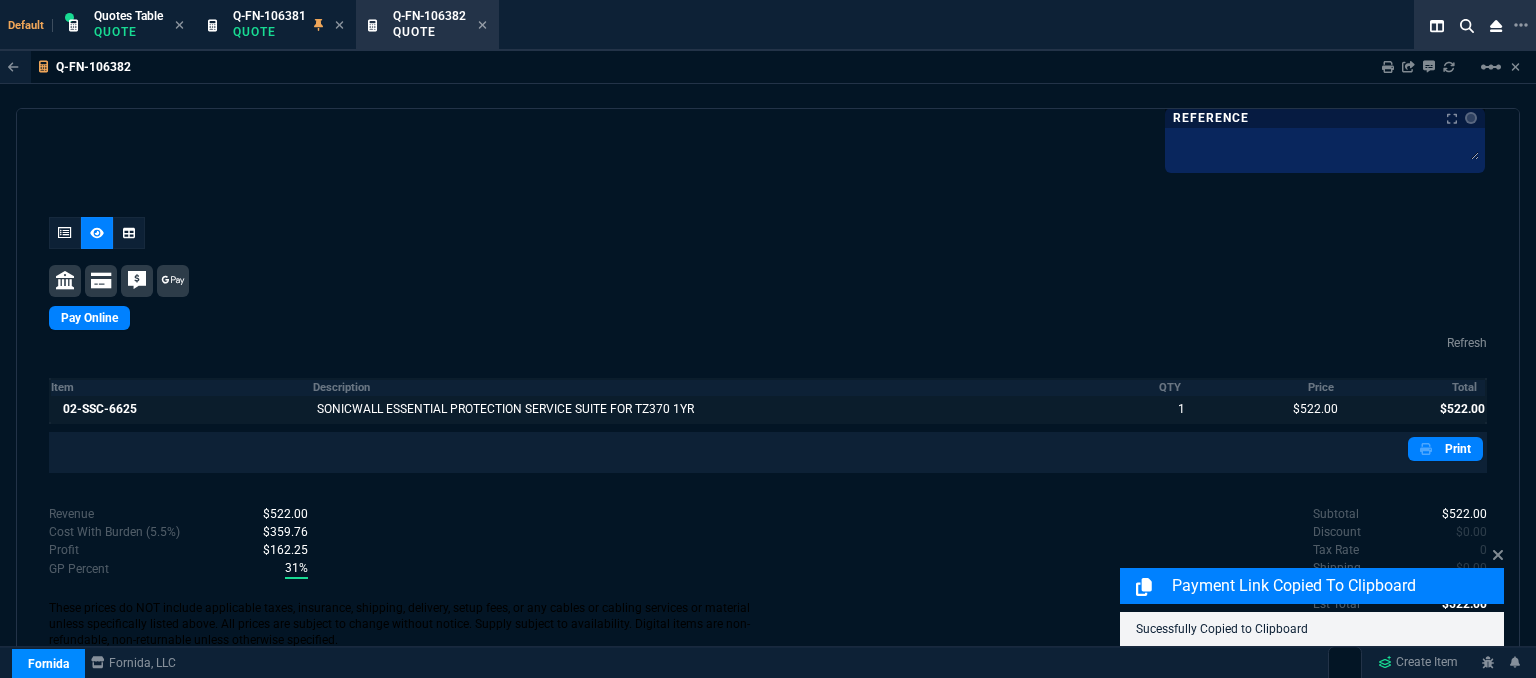 scroll, scrollTop: 1182, scrollLeft: 0, axis: vertical 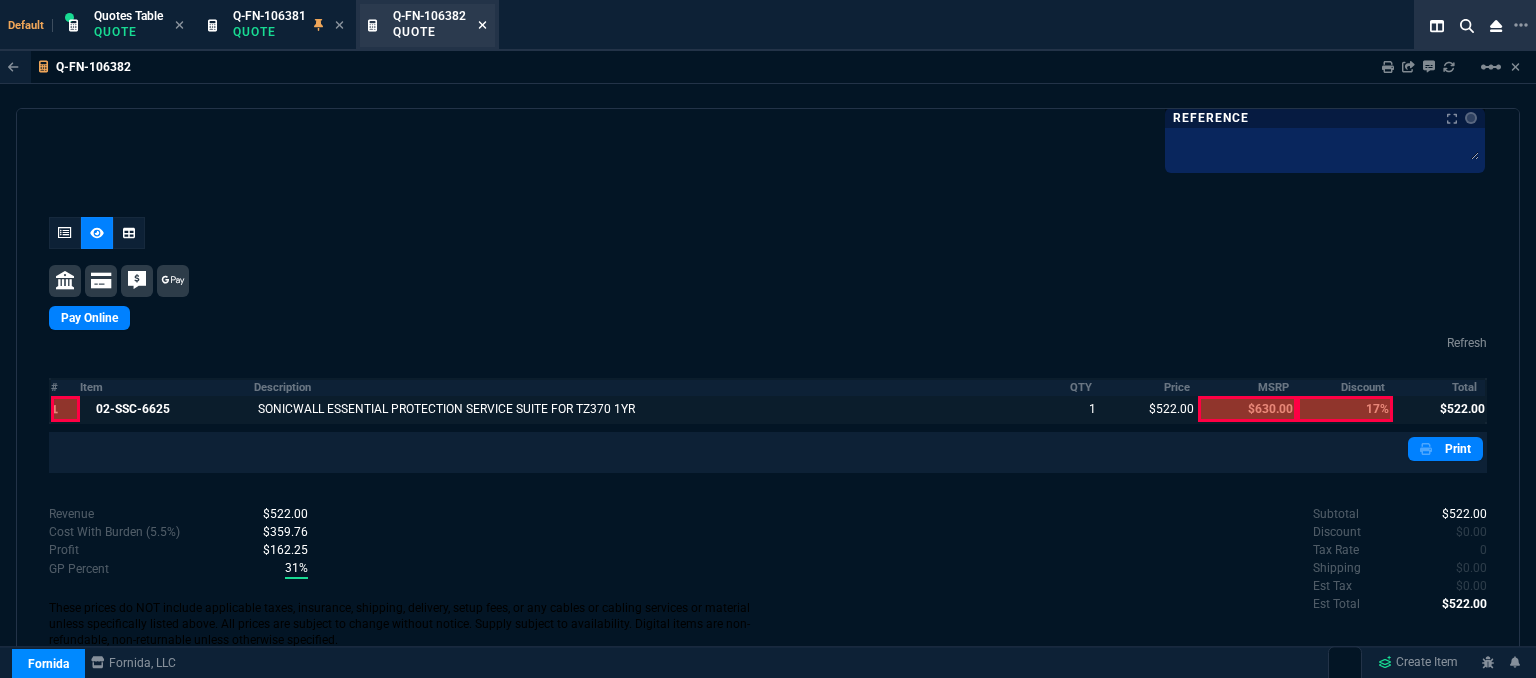 click 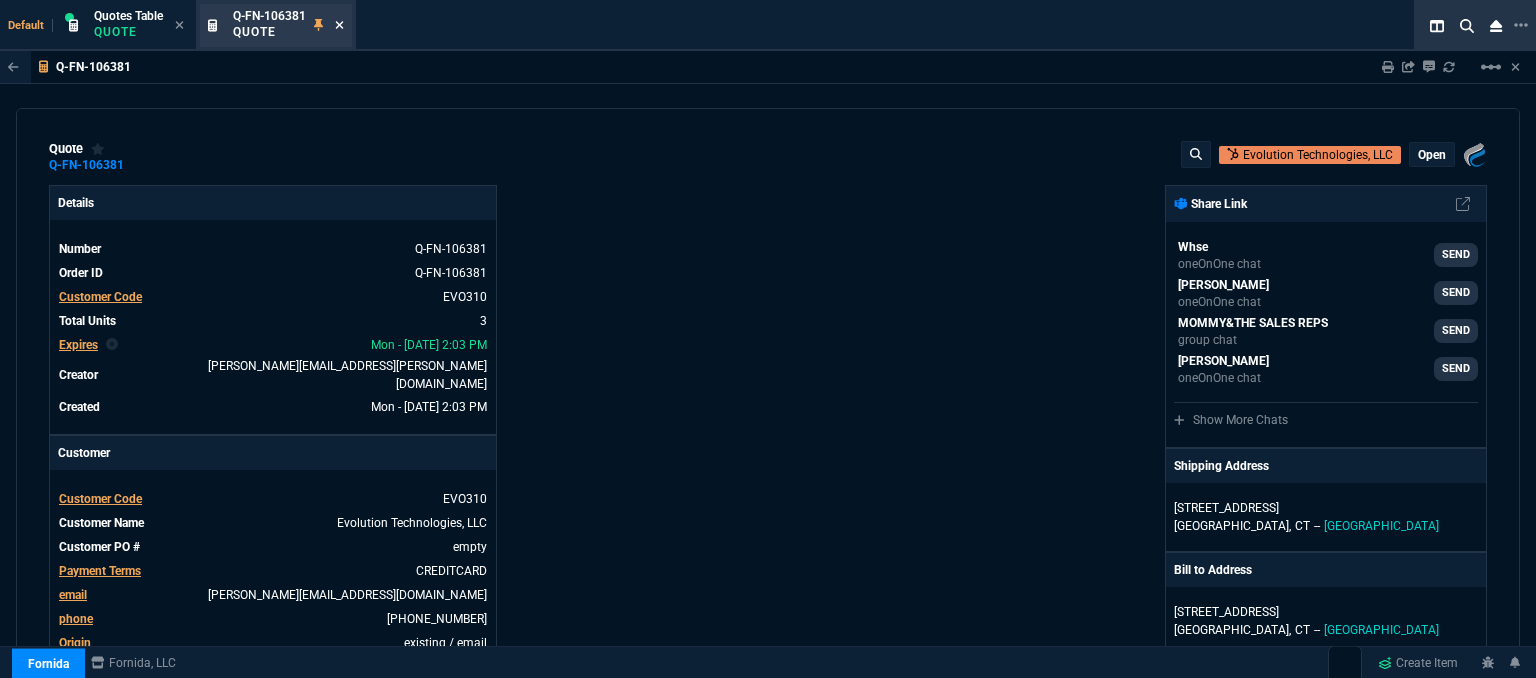 click 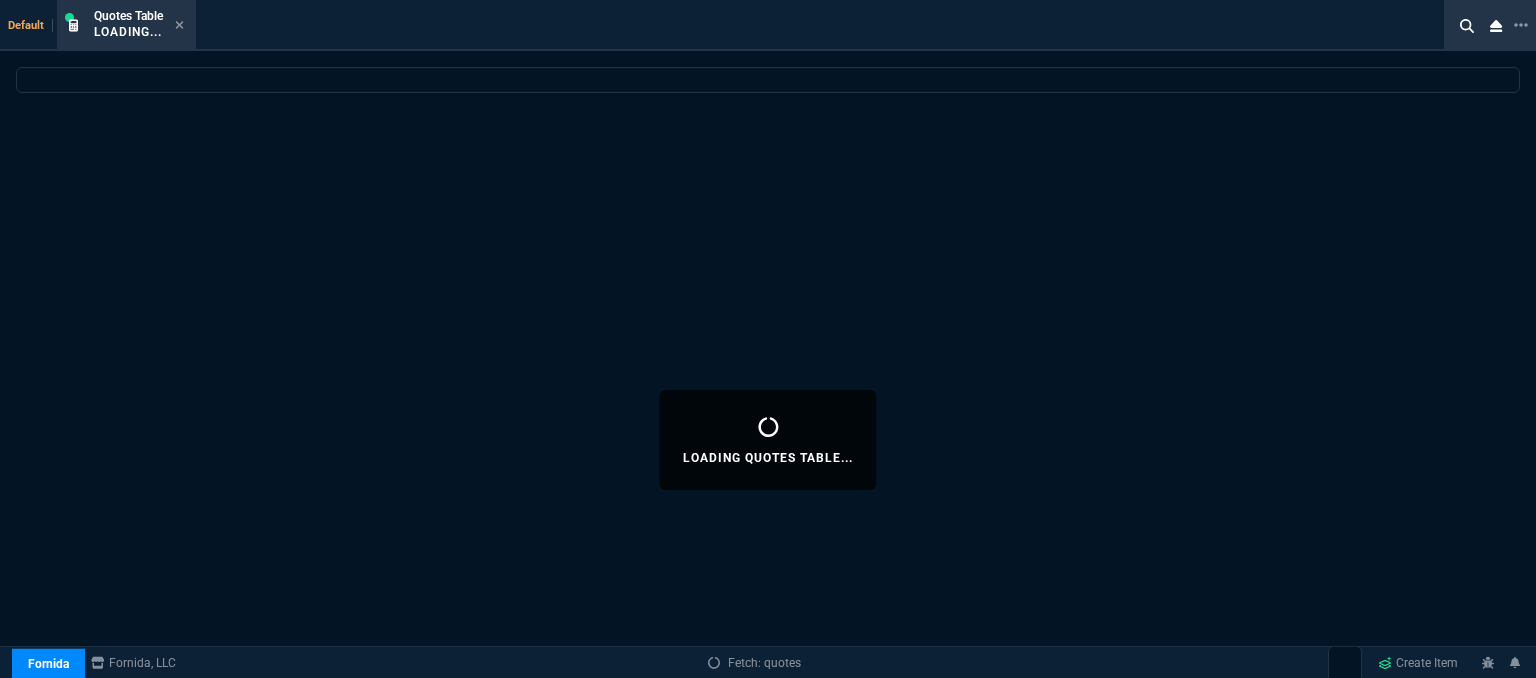 select 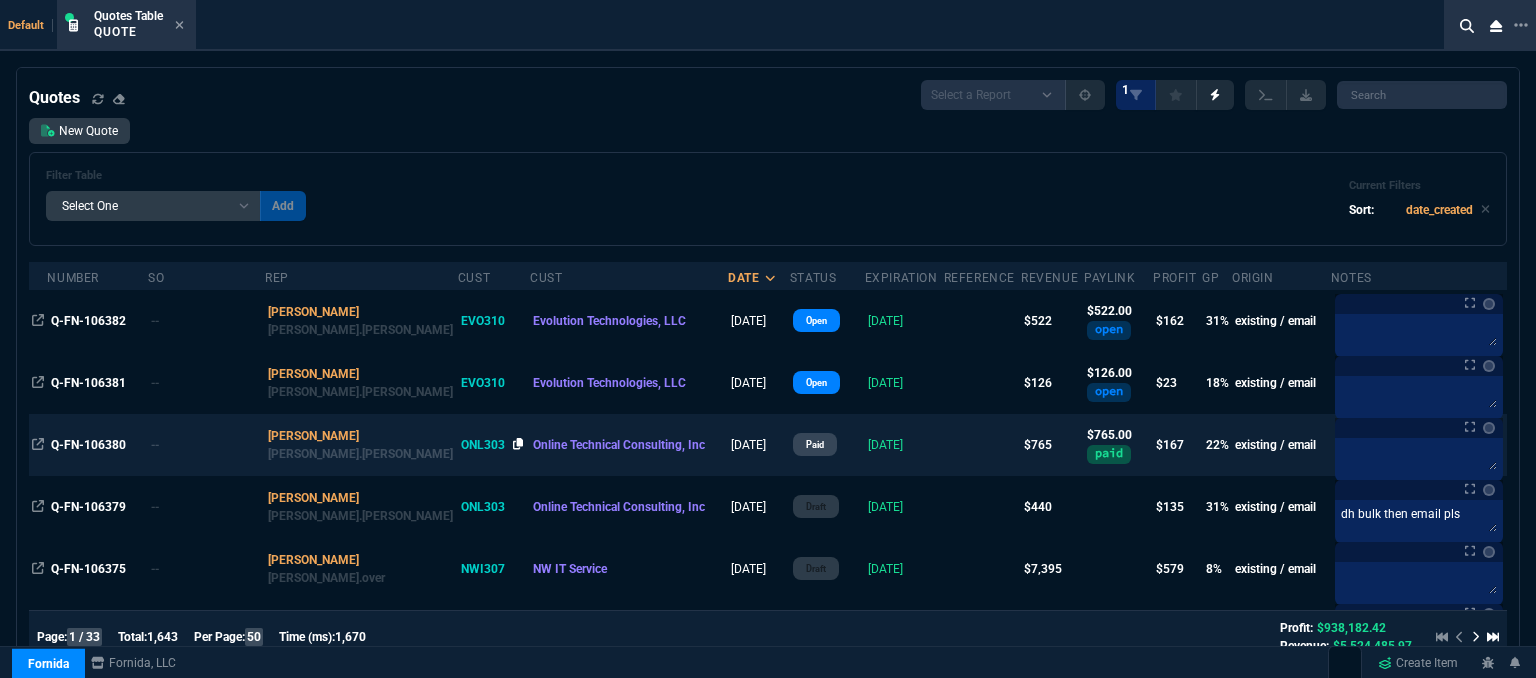 click 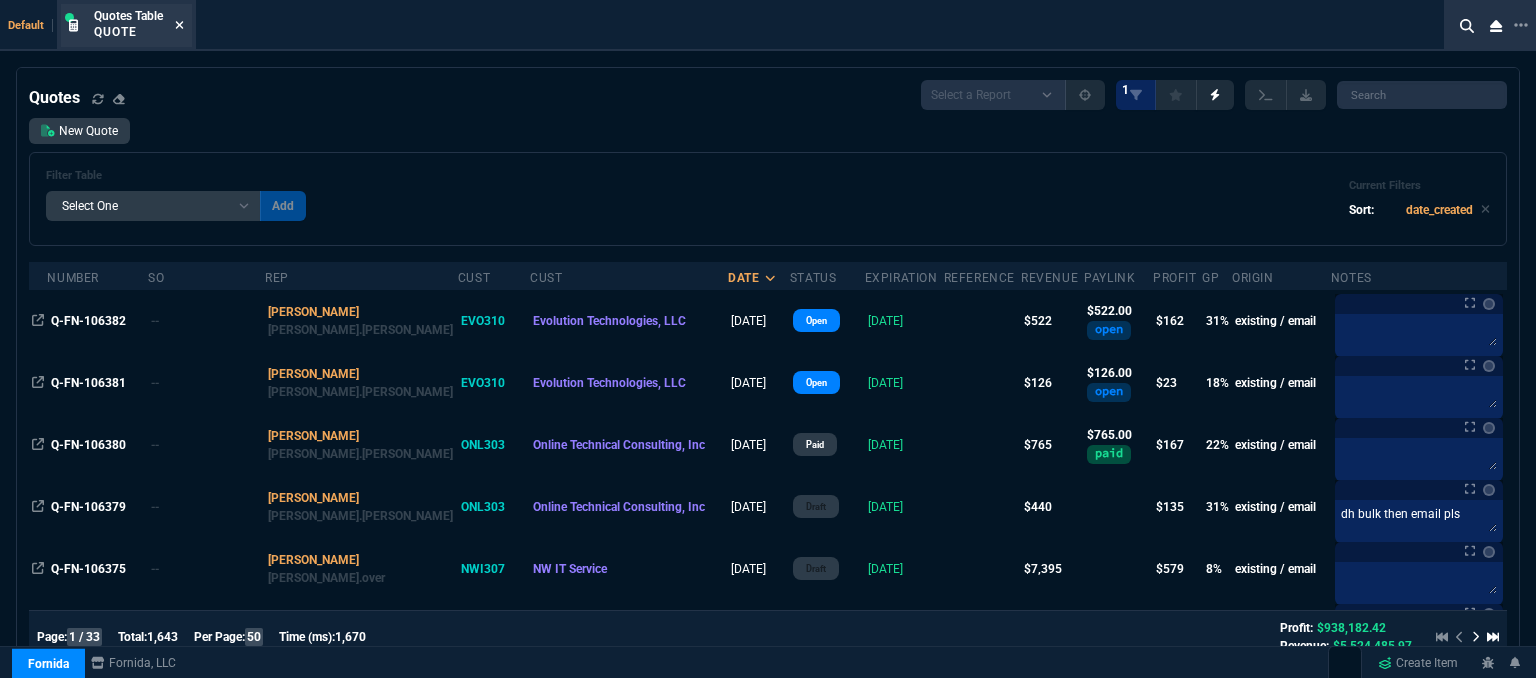 click 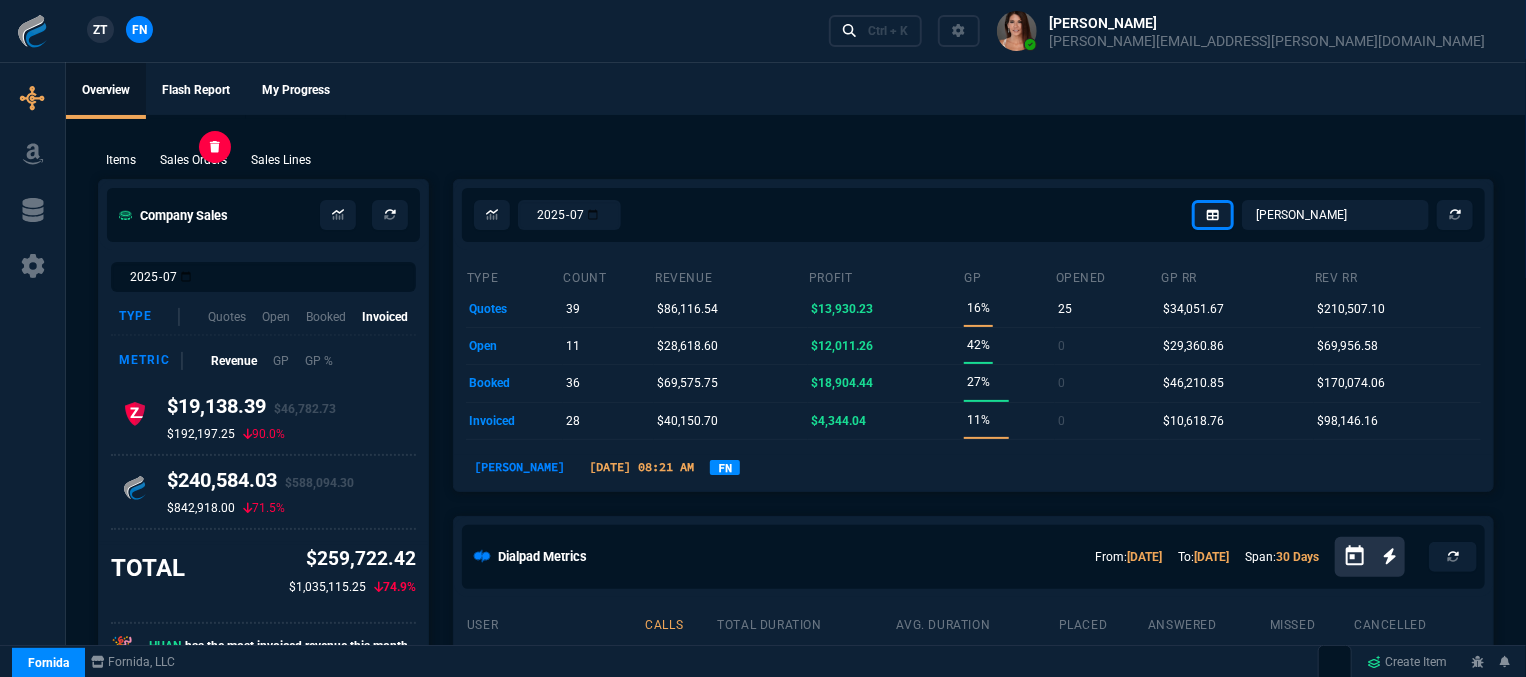 click on "Sales Orders" at bounding box center (193, 160) 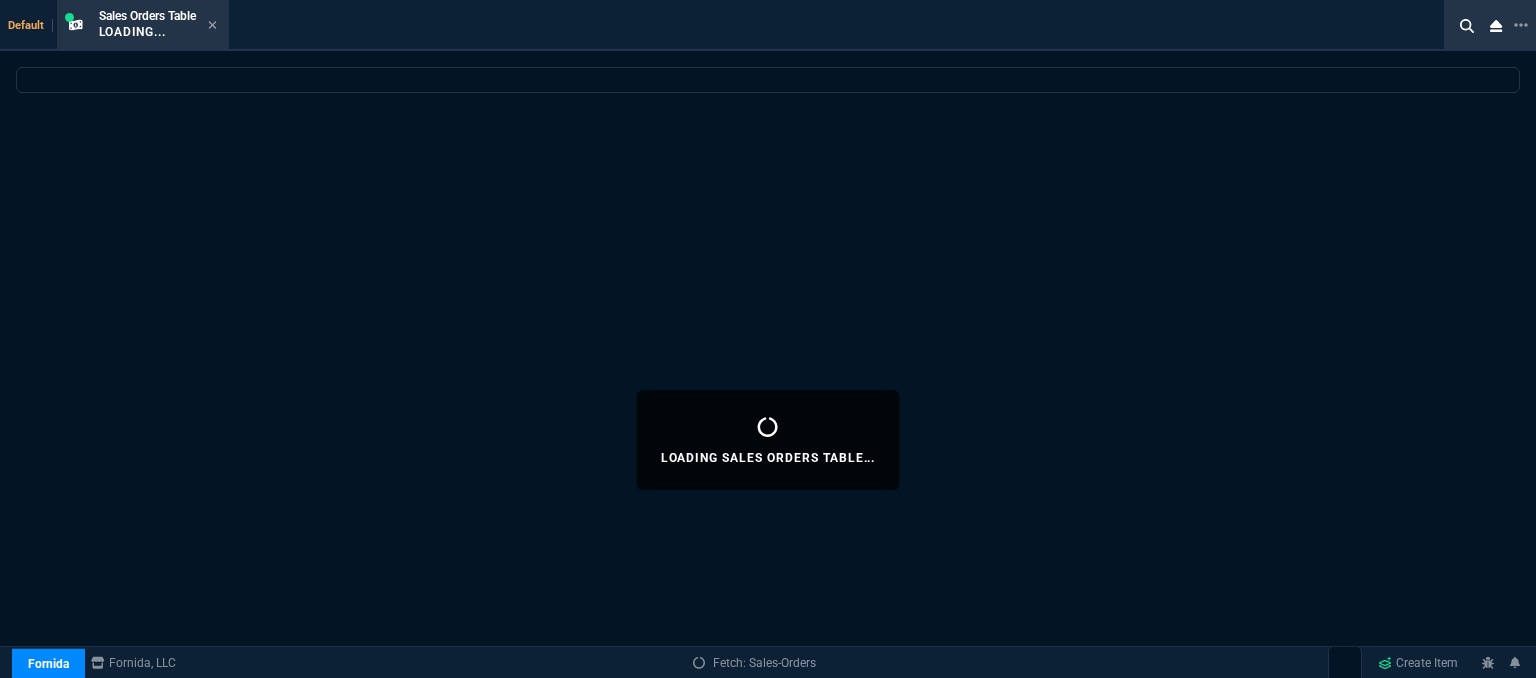 select 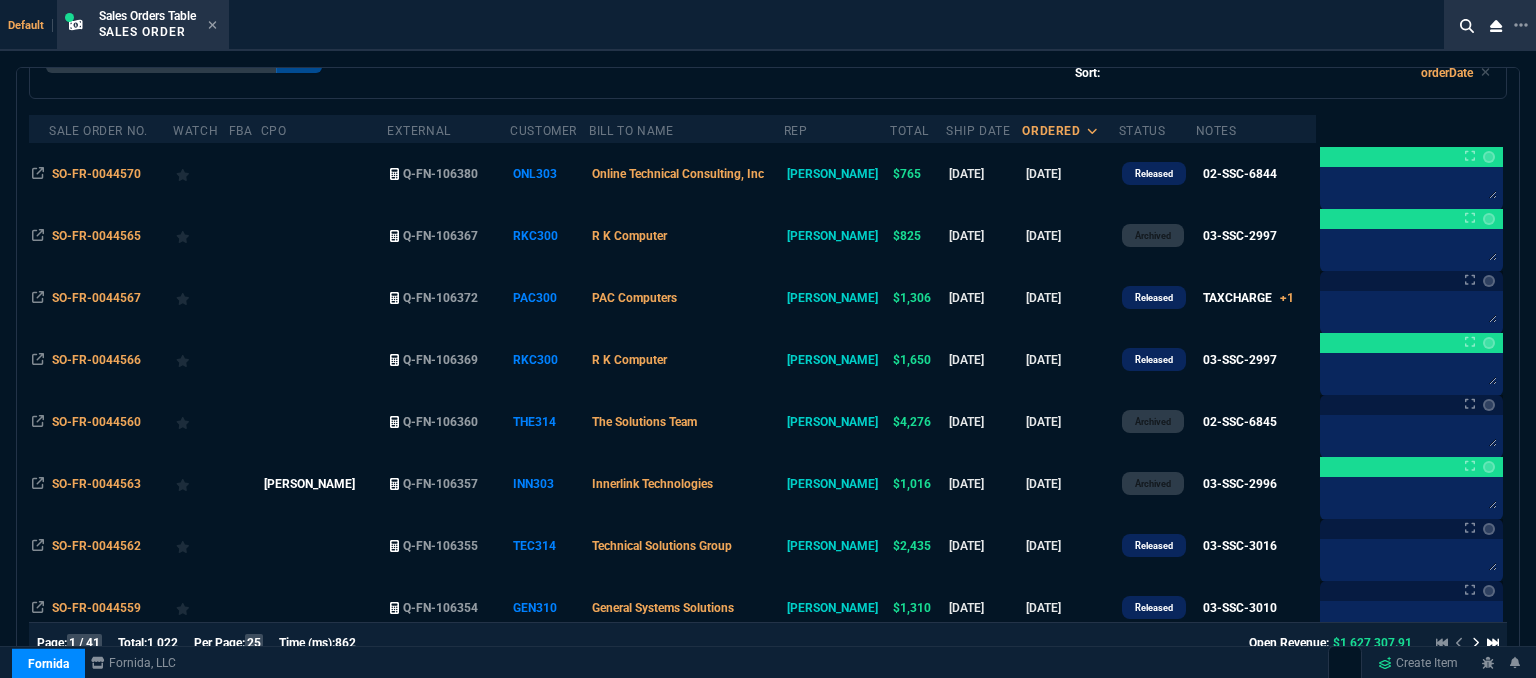 scroll, scrollTop: 0, scrollLeft: 0, axis: both 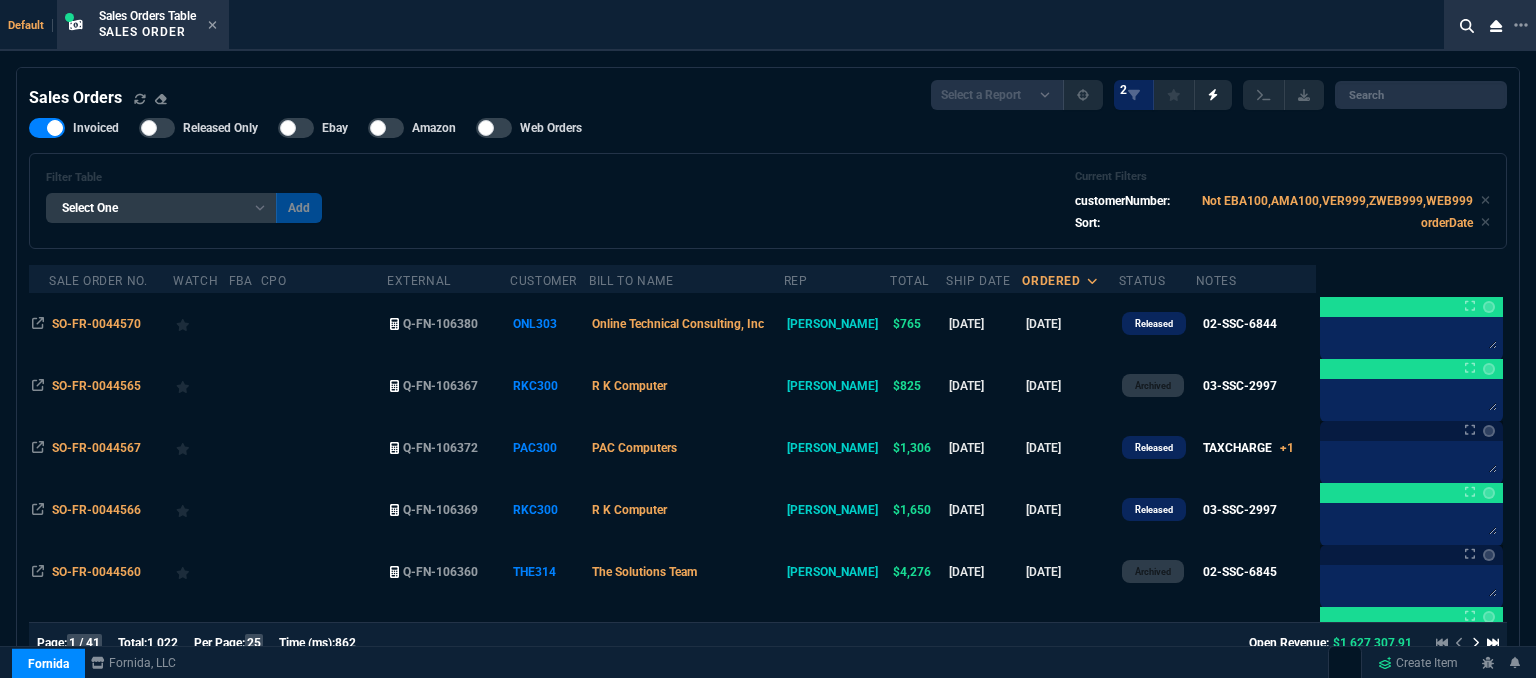 click 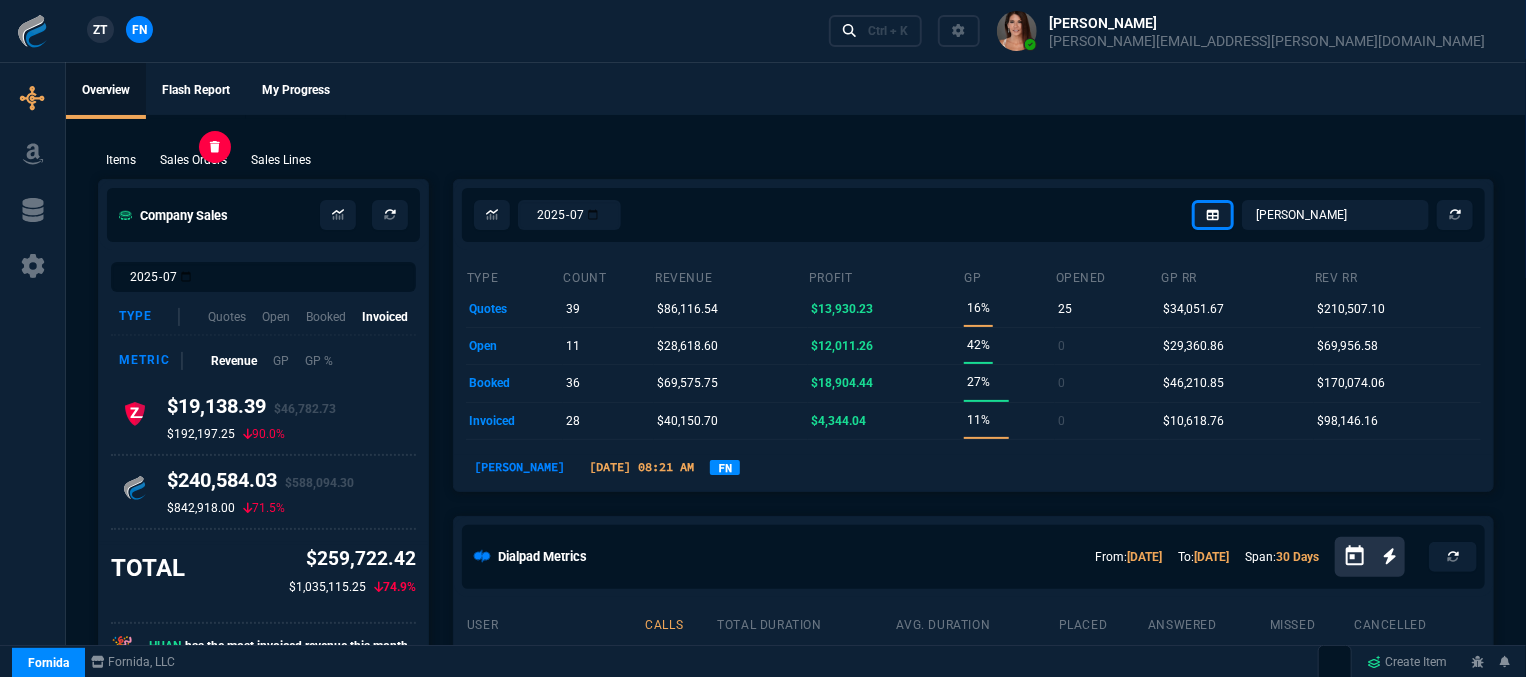 click on "Sales Orders" at bounding box center [193, 160] 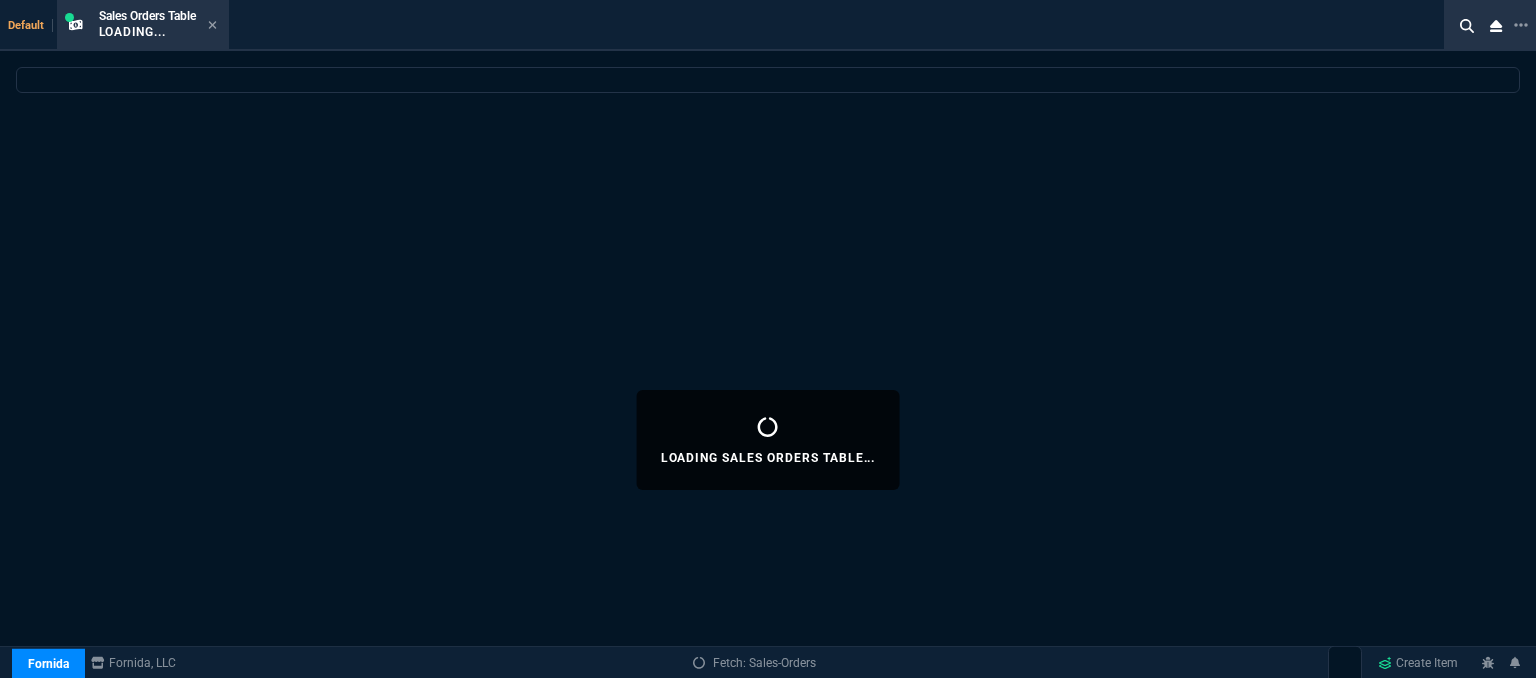 select 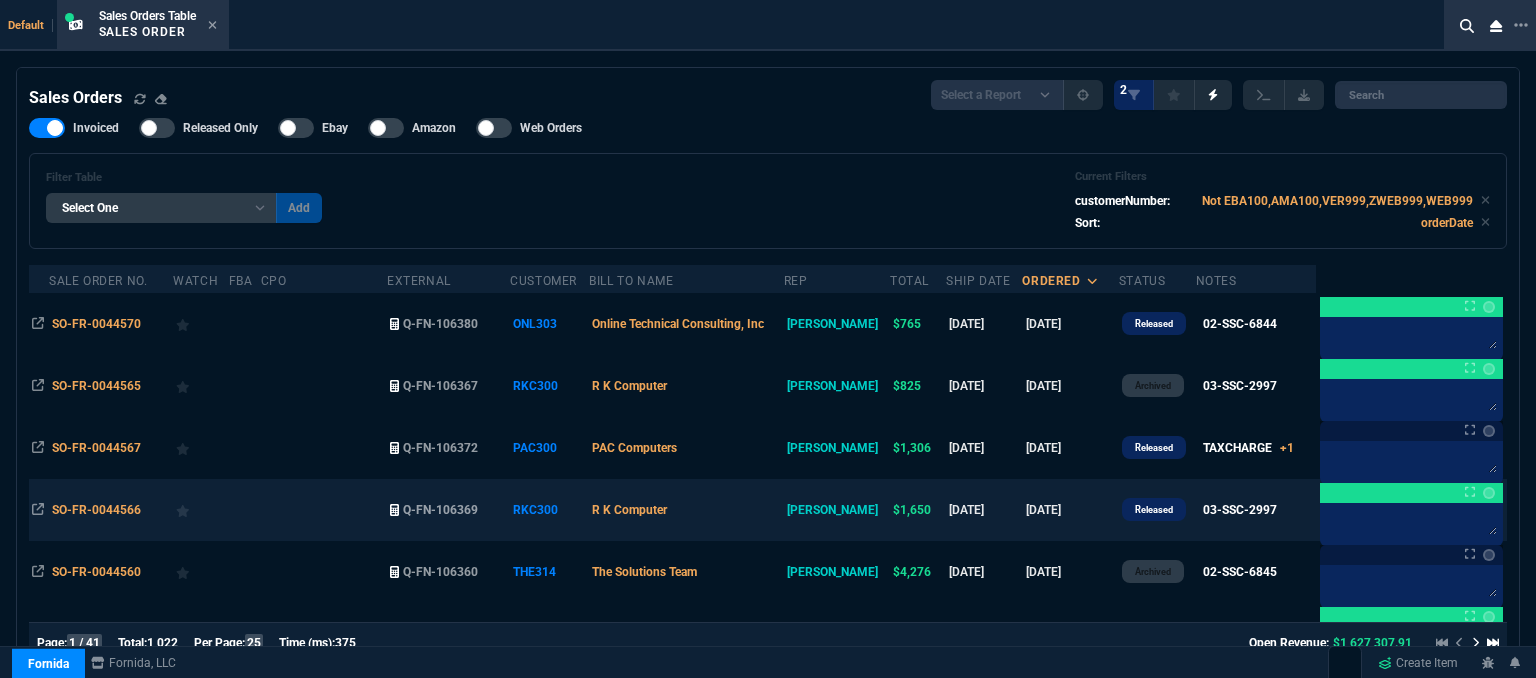 click on "R K Computer" at bounding box center (686, 510) 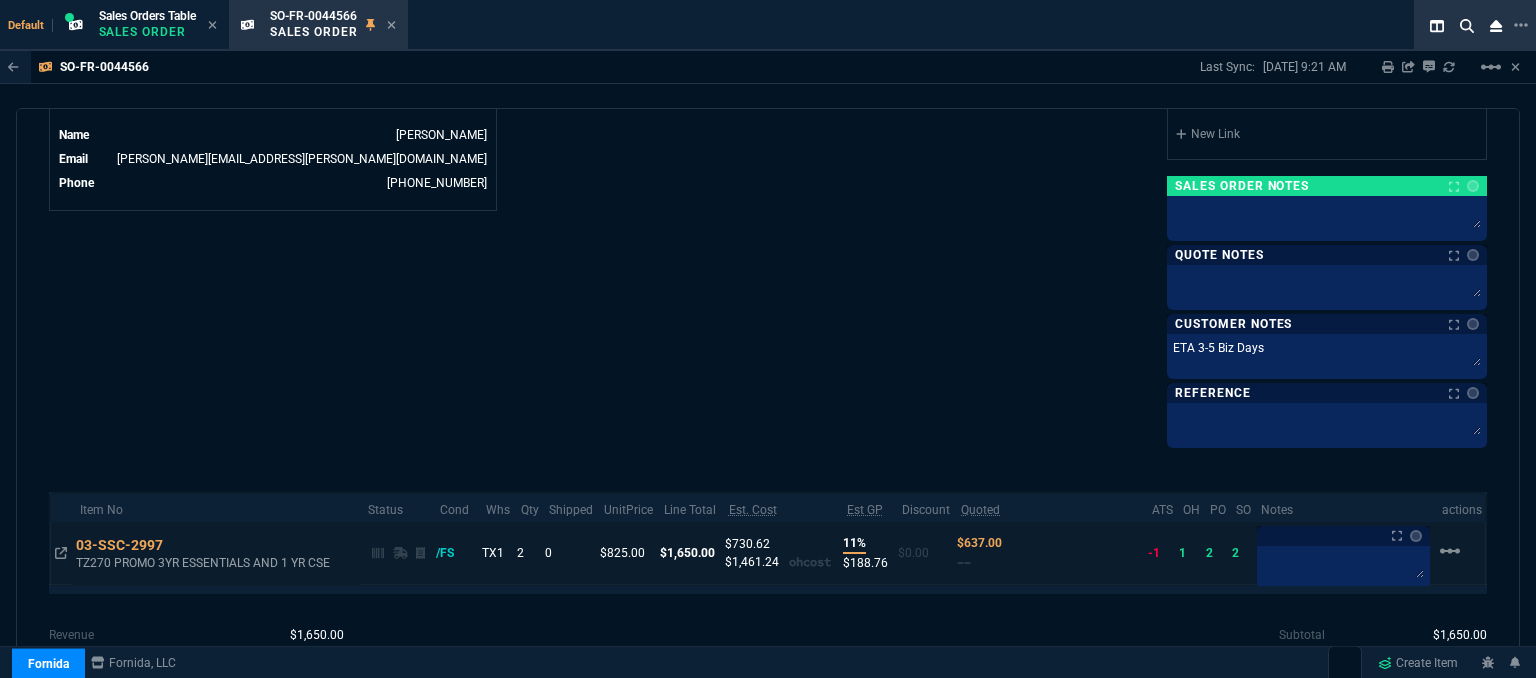 scroll, scrollTop: 1092, scrollLeft: 0, axis: vertical 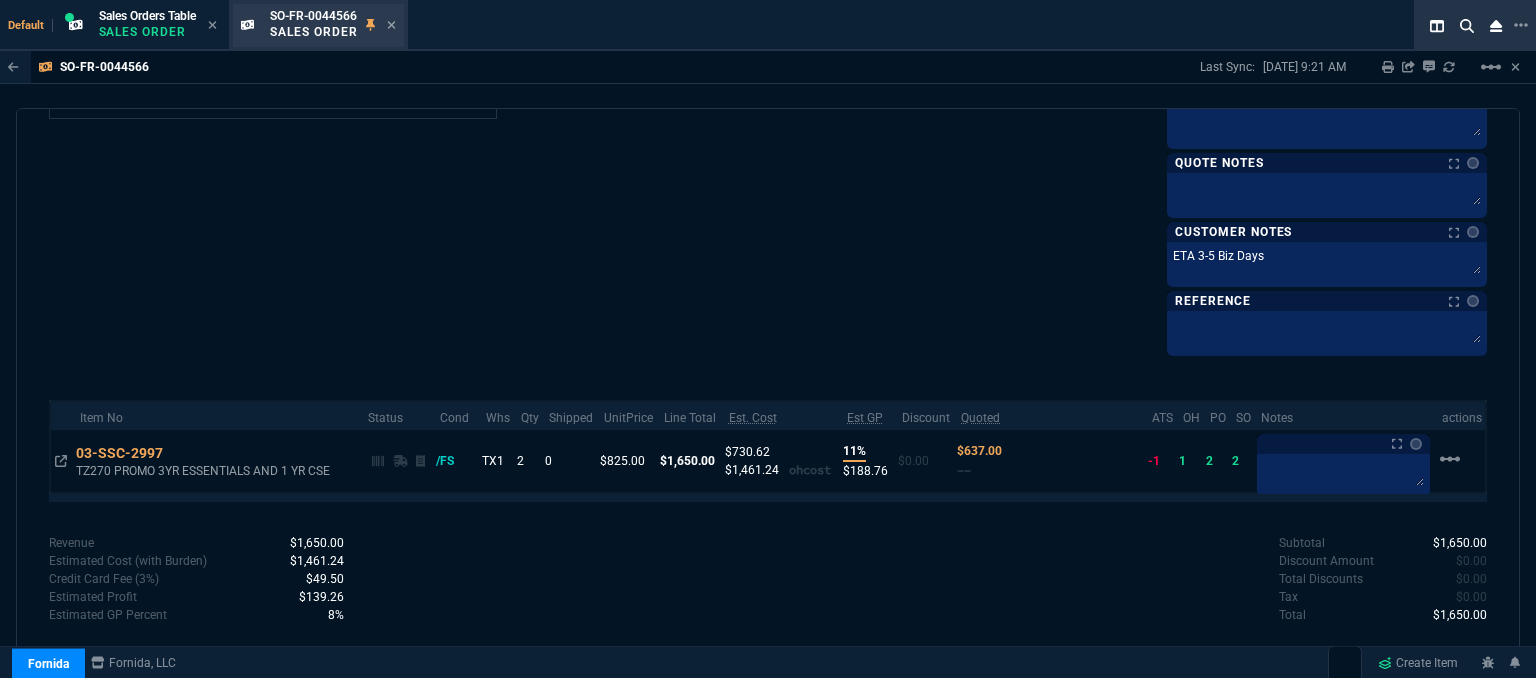 click on "SO-FR-0044566  Sales Order" at bounding box center [318, 25] 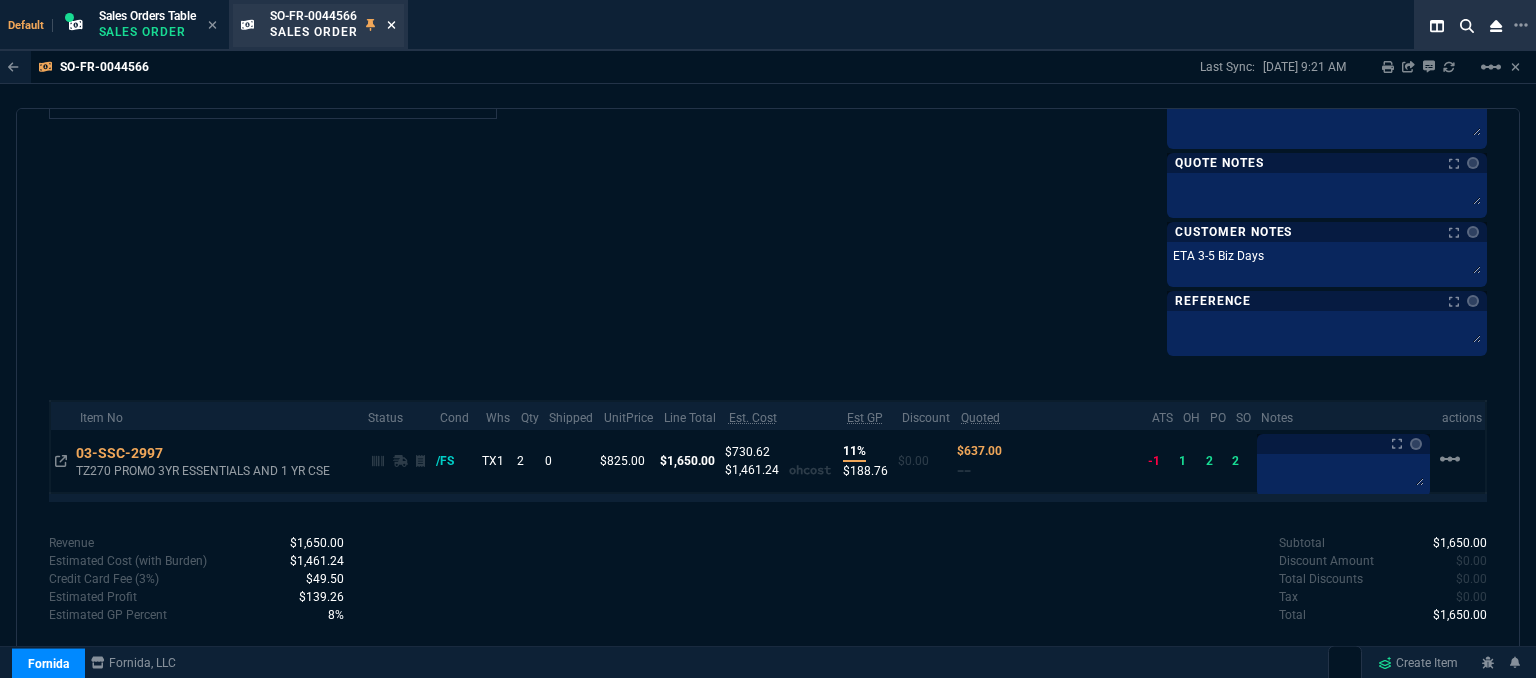 click 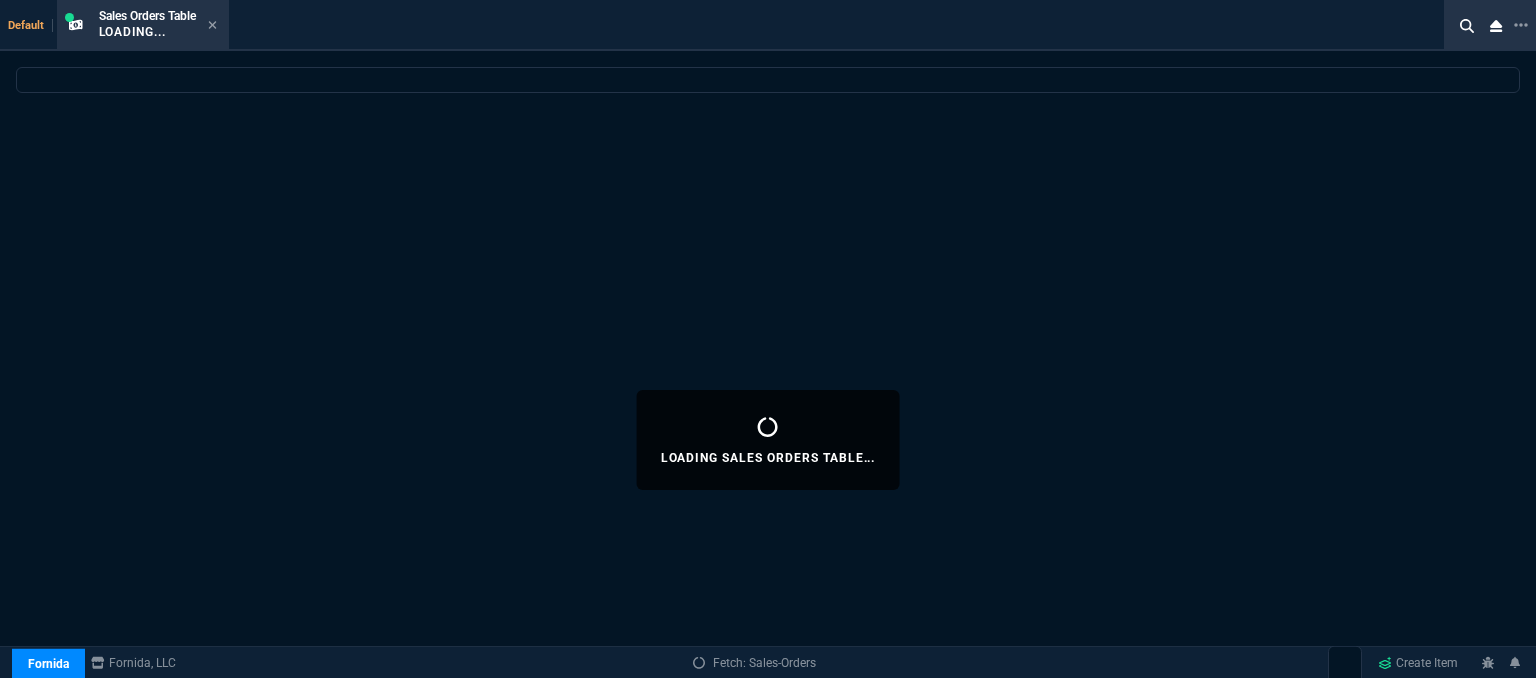 select 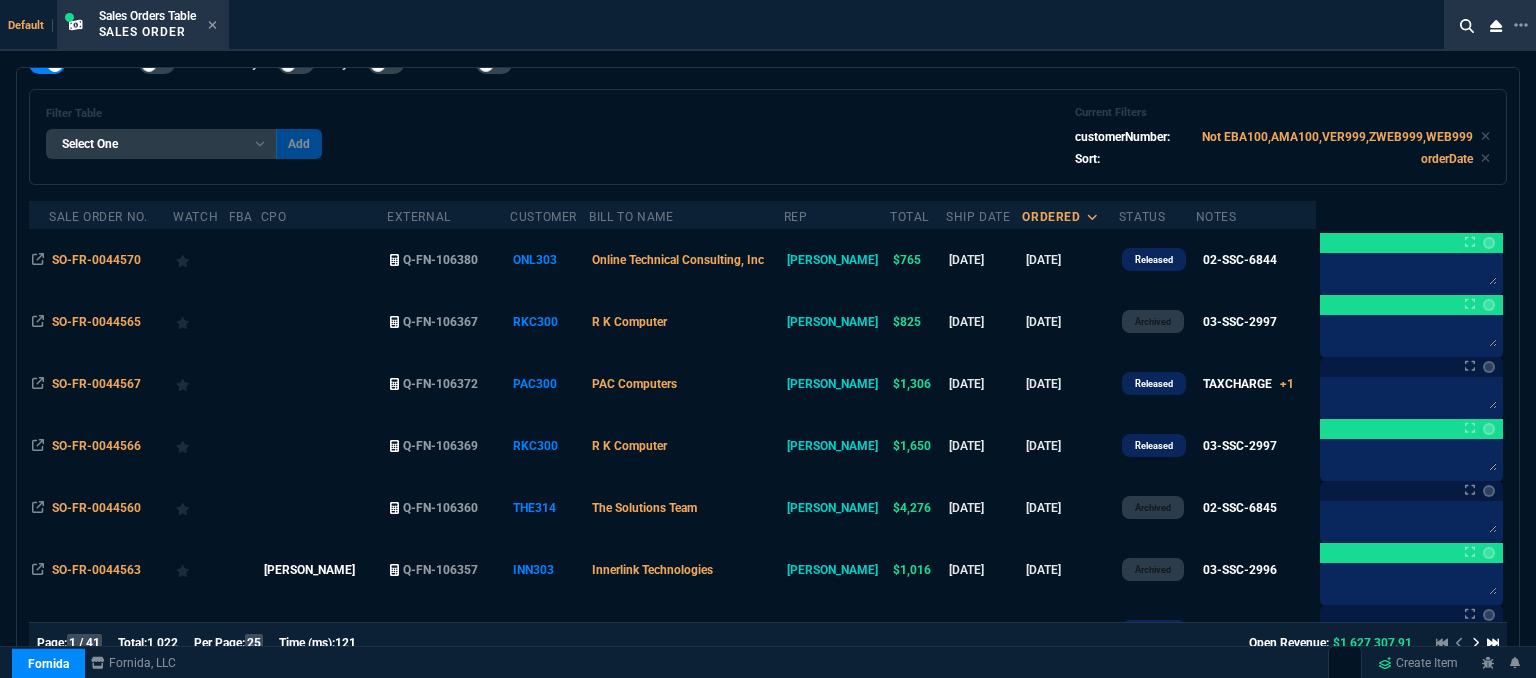 scroll, scrollTop: 100, scrollLeft: 0, axis: vertical 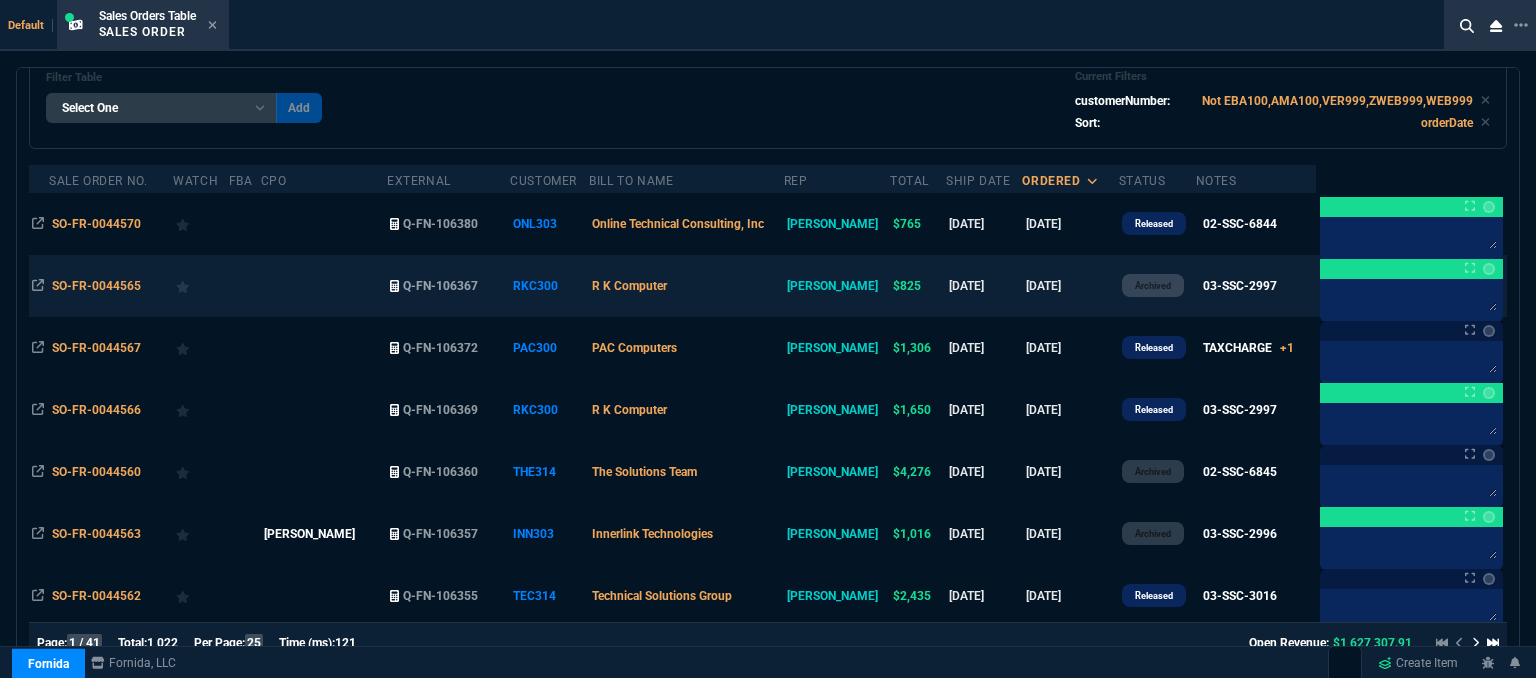 click on "R K Computer" at bounding box center (686, 286) 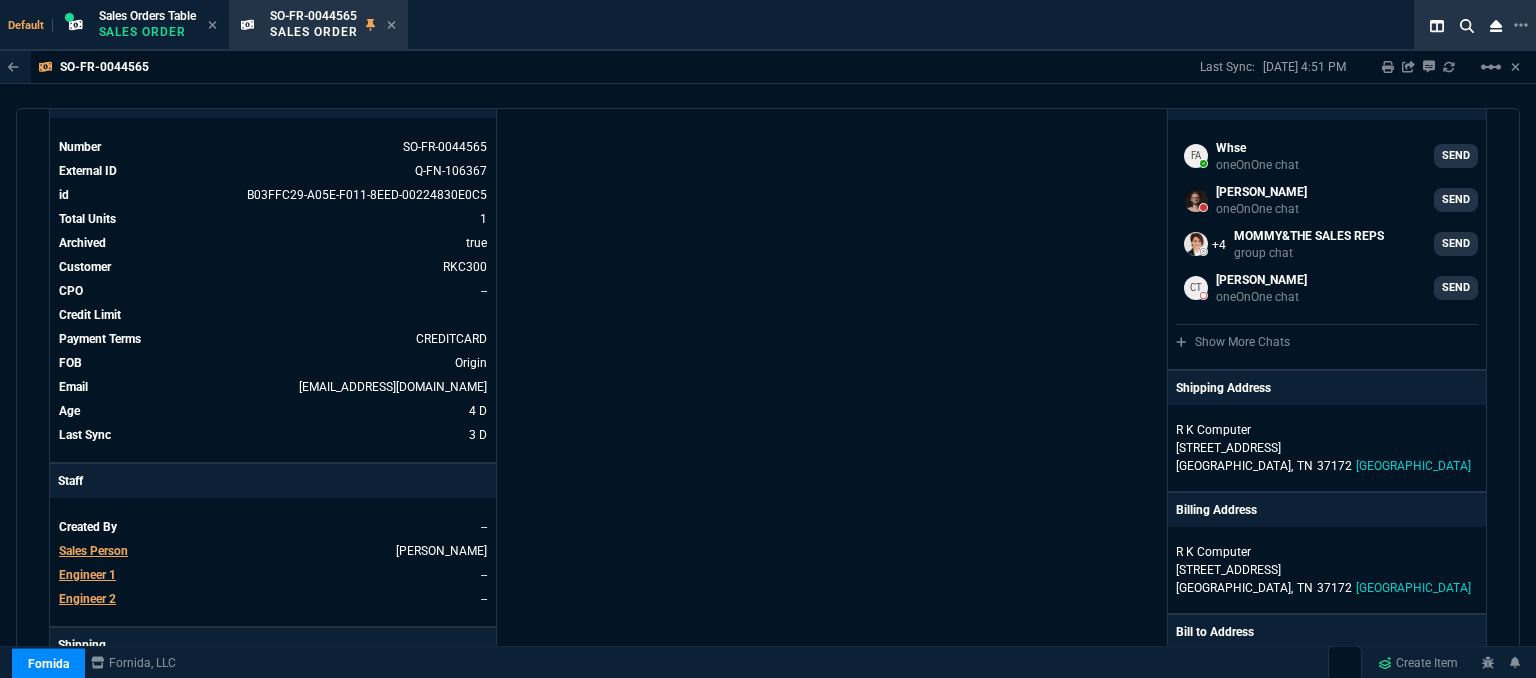 scroll, scrollTop: 100, scrollLeft: 0, axis: vertical 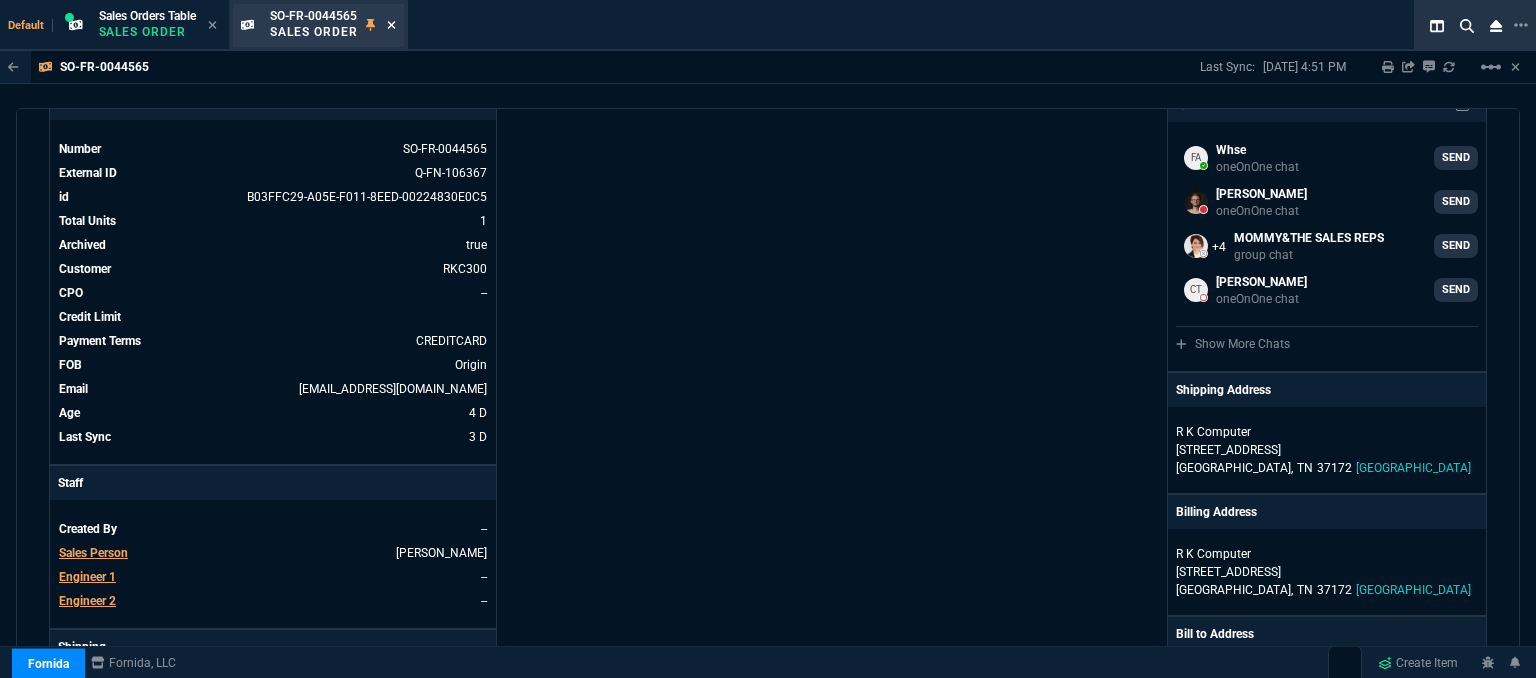 click 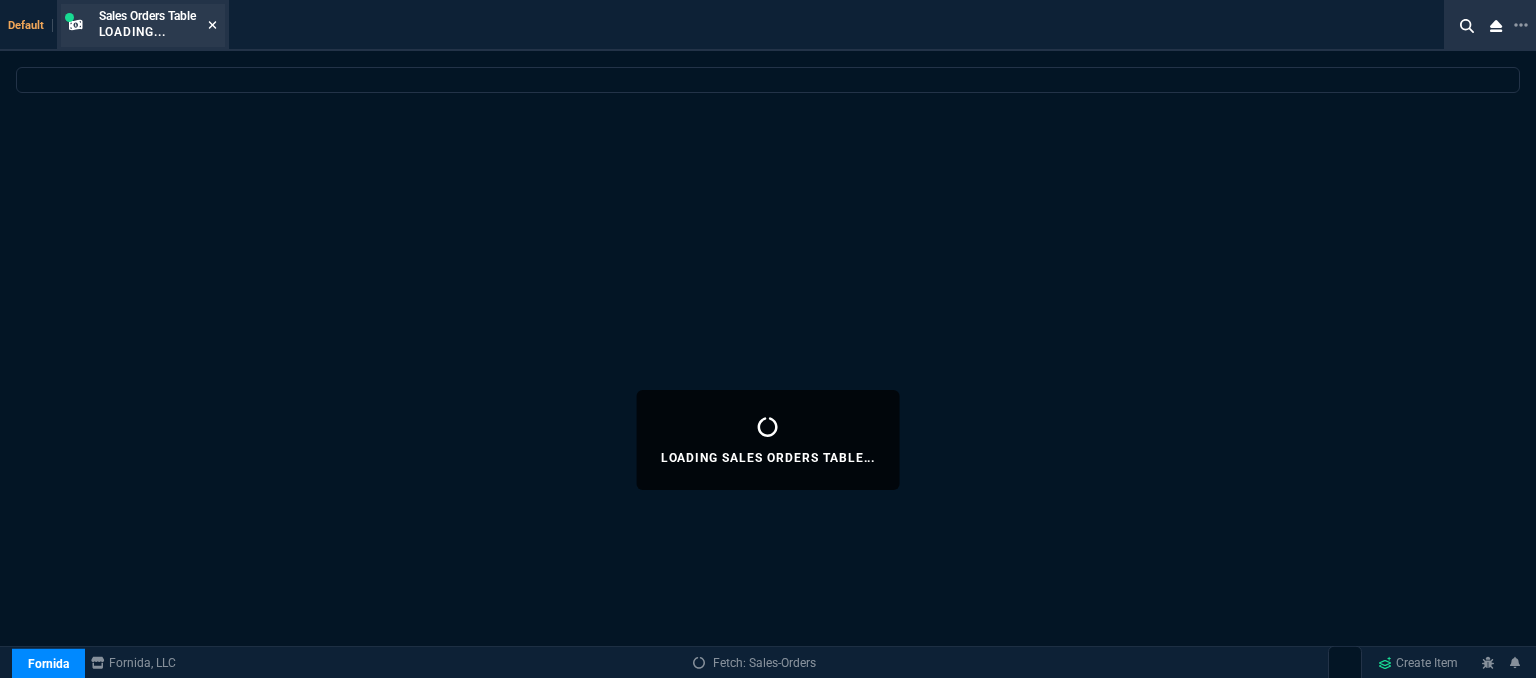 select 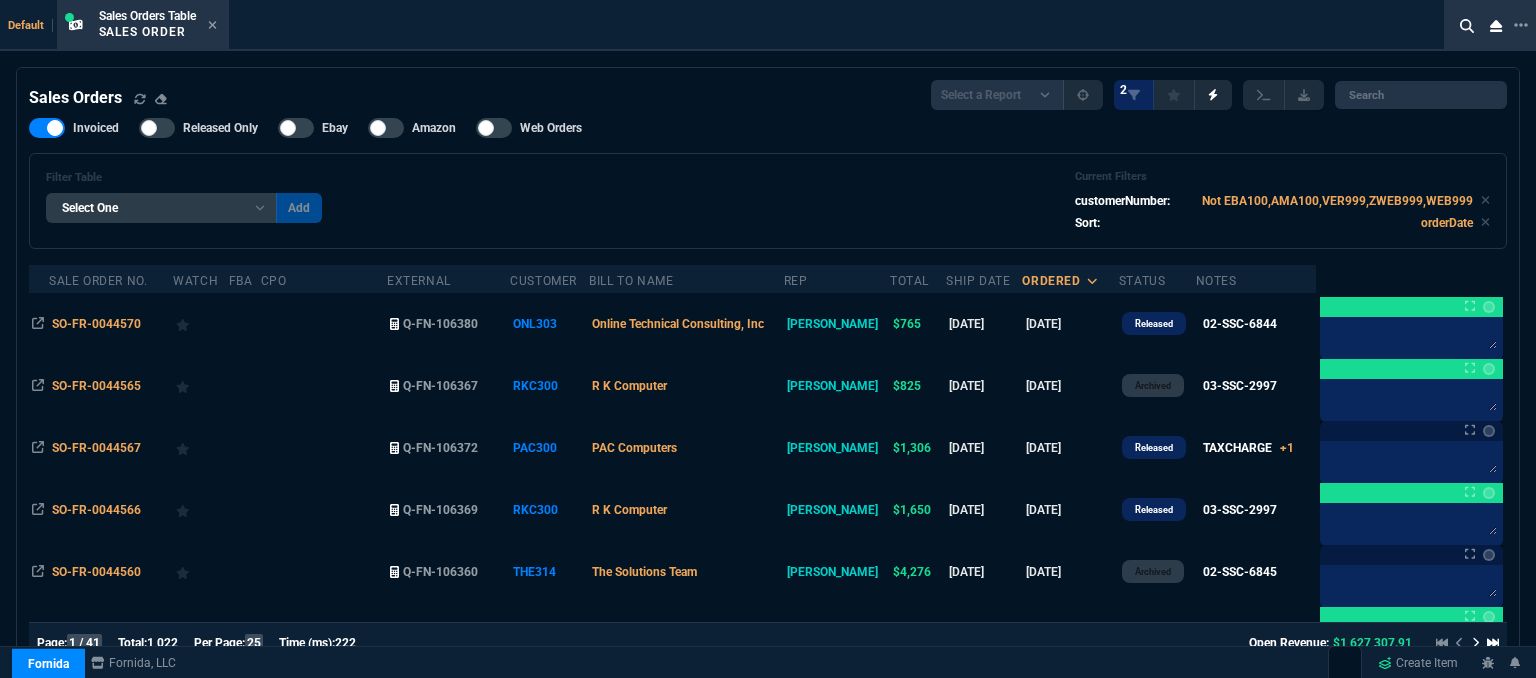 click 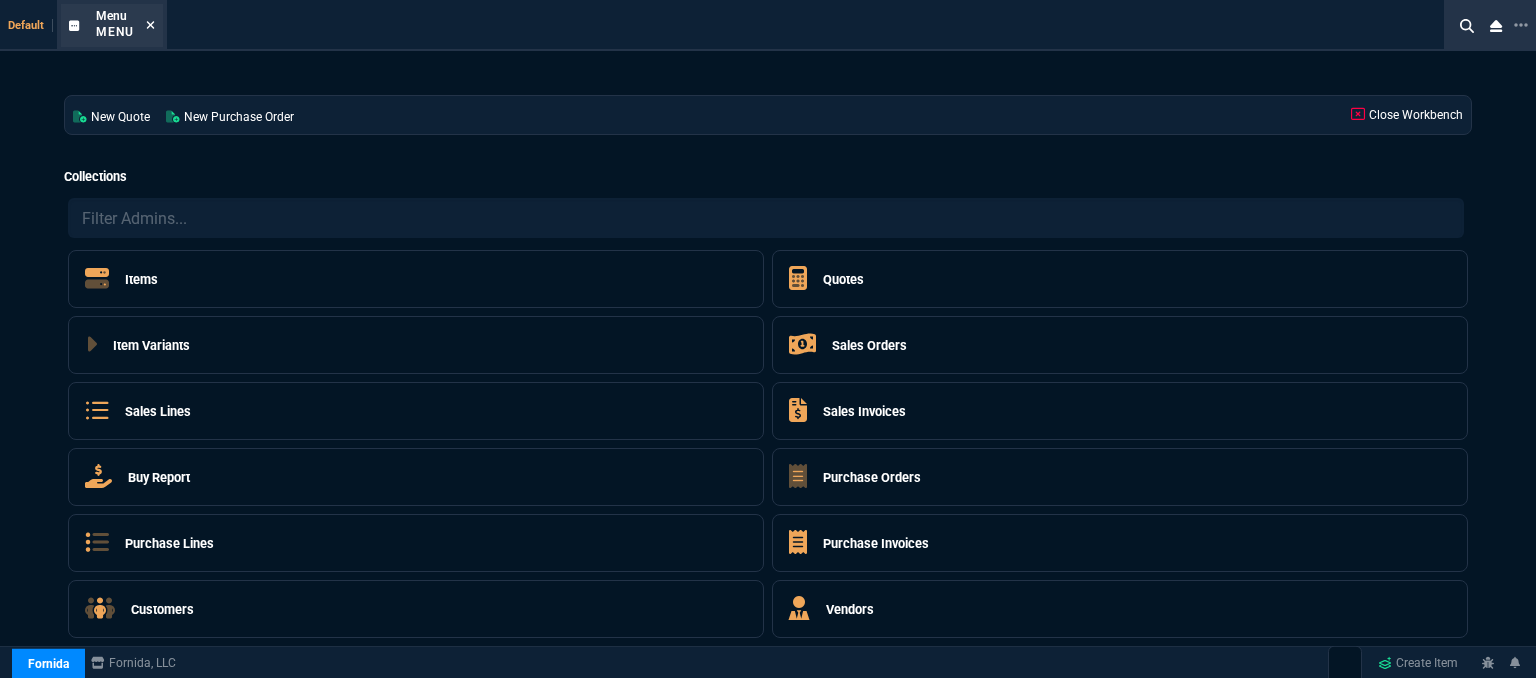 click 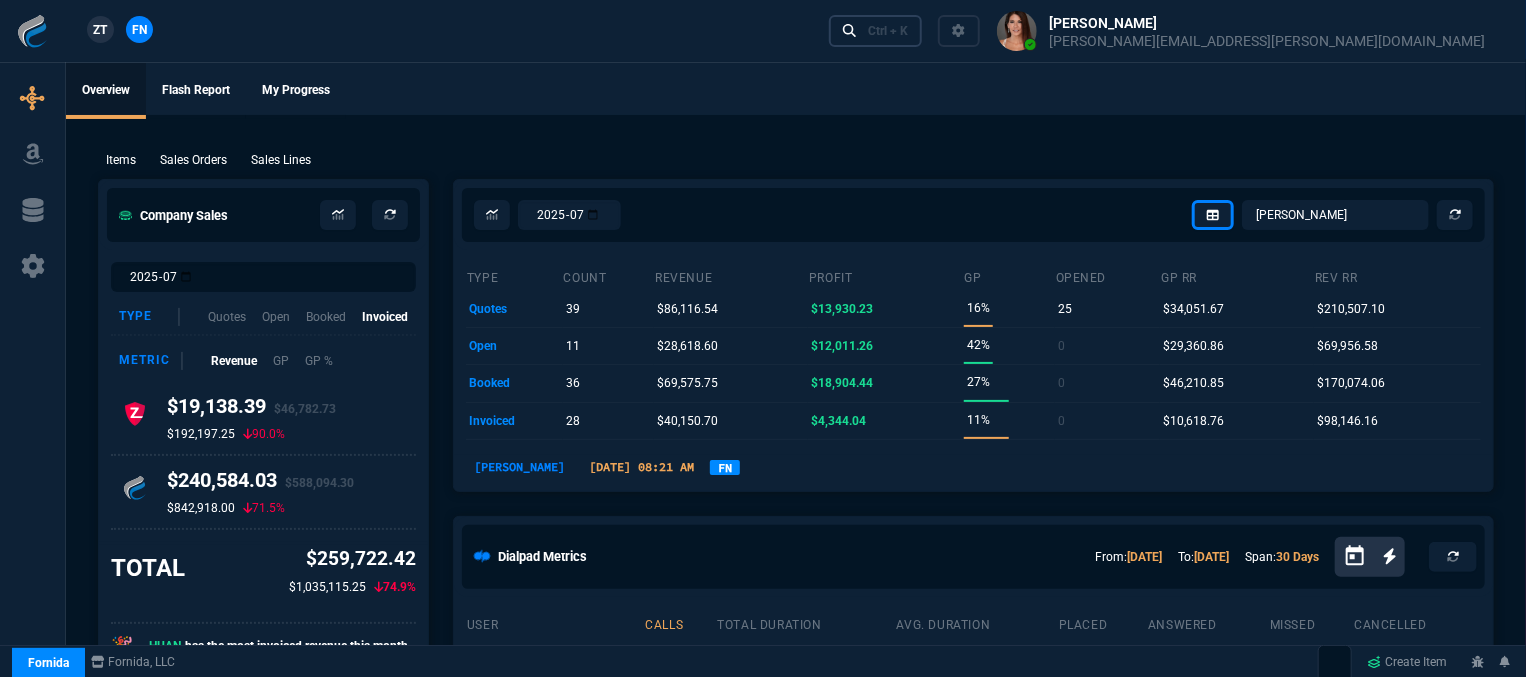 click on "Ctrl + K" at bounding box center (888, 31) 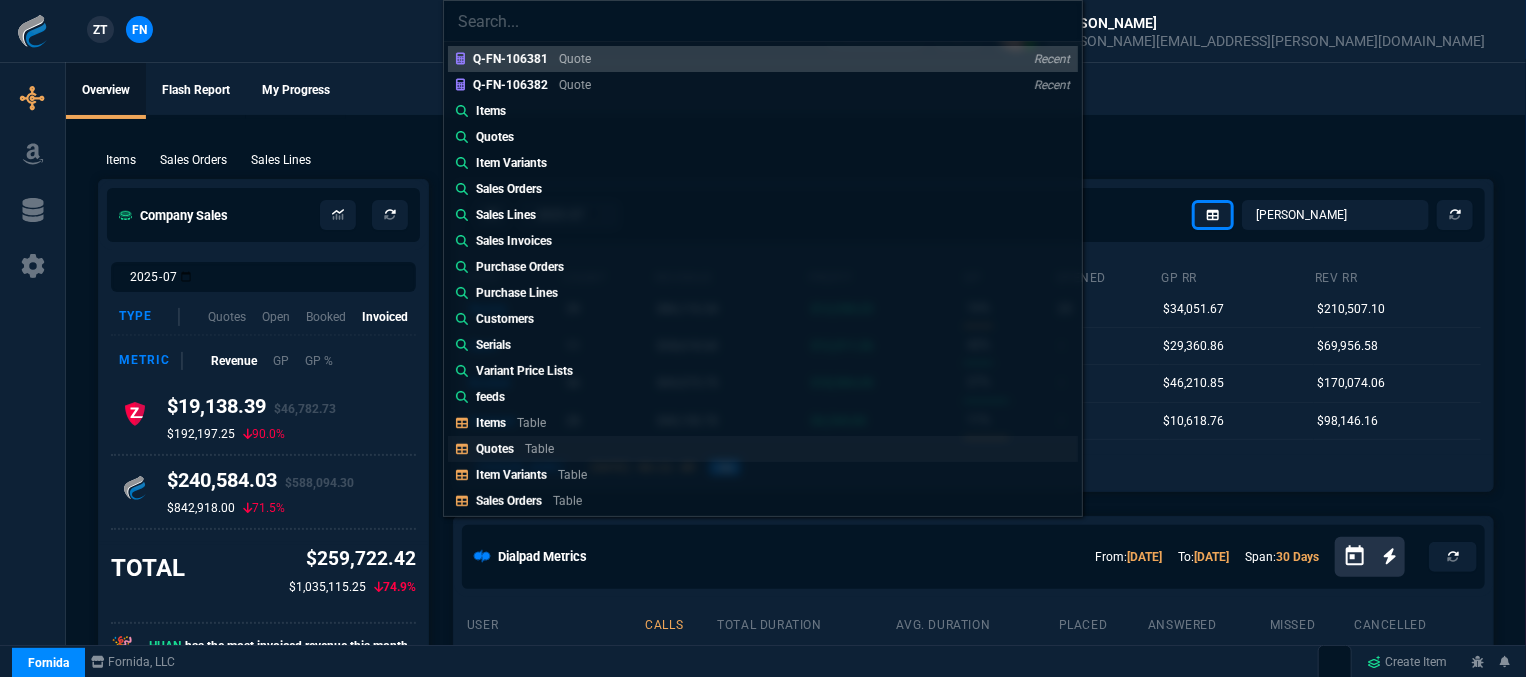 click on "Quotes
Table" at bounding box center [763, 449] 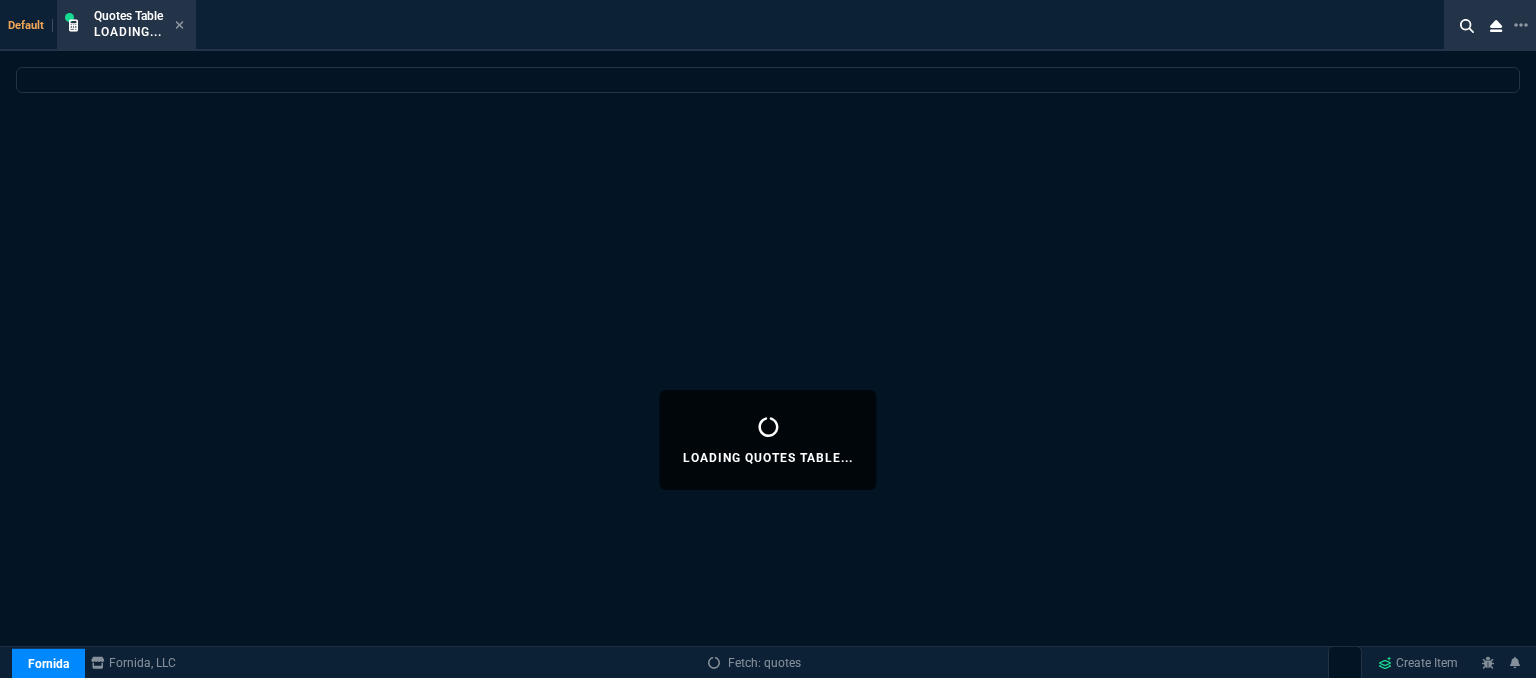 select 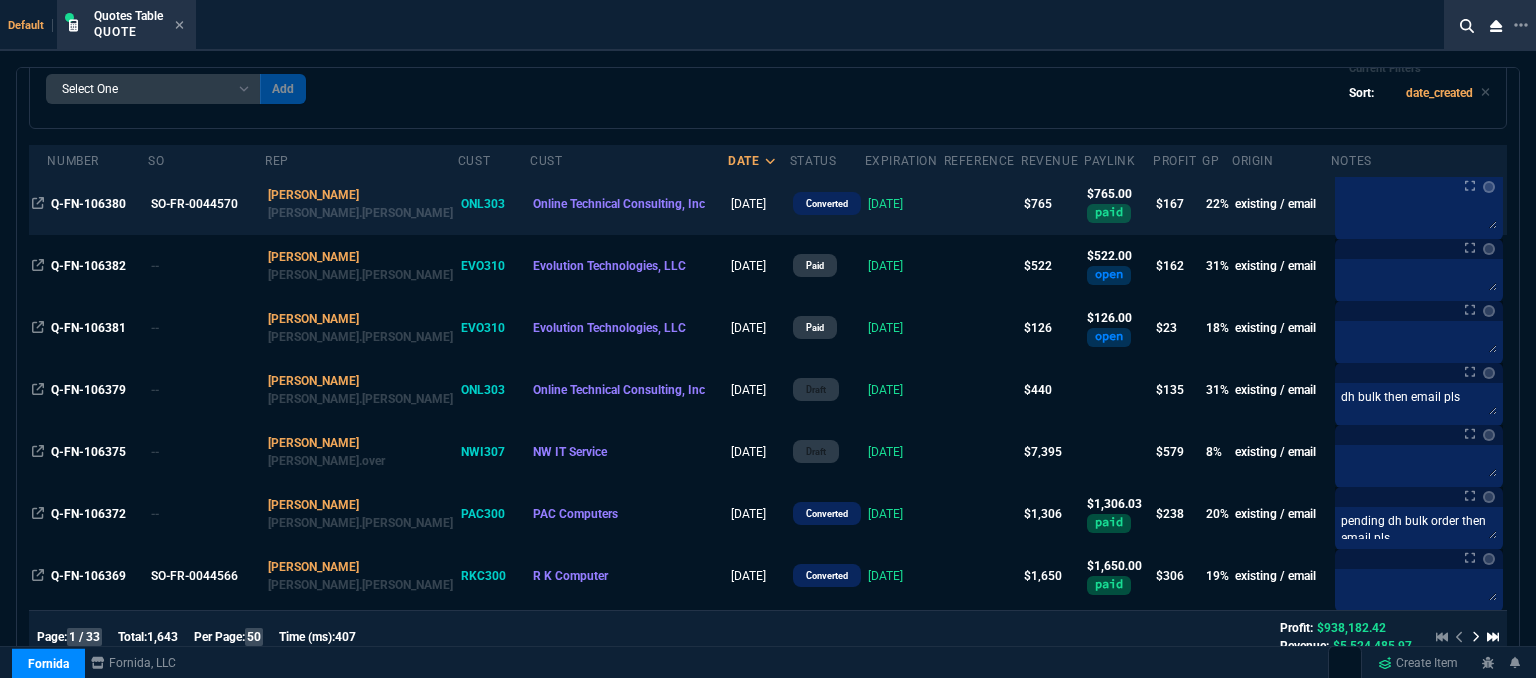 scroll, scrollTop: 111, scrollLeft: 0, axis: vertical 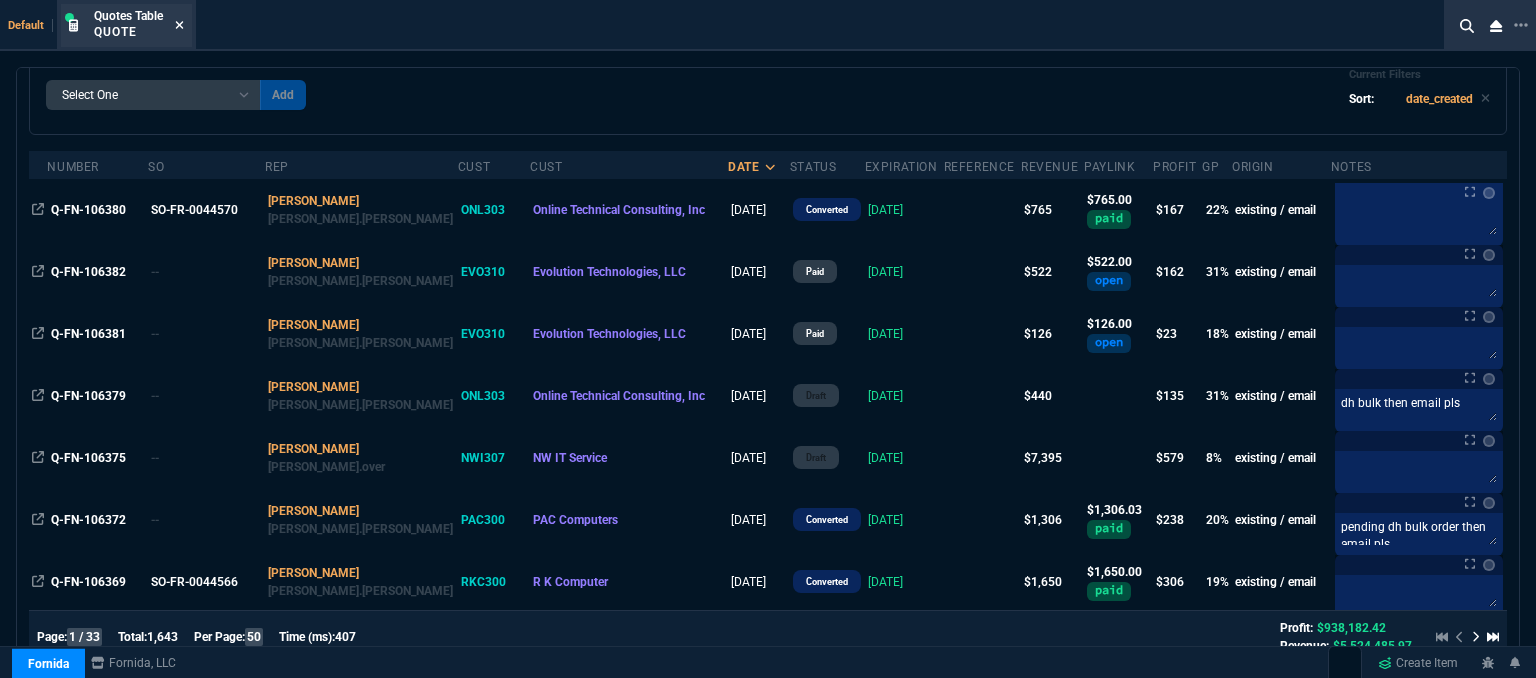 click 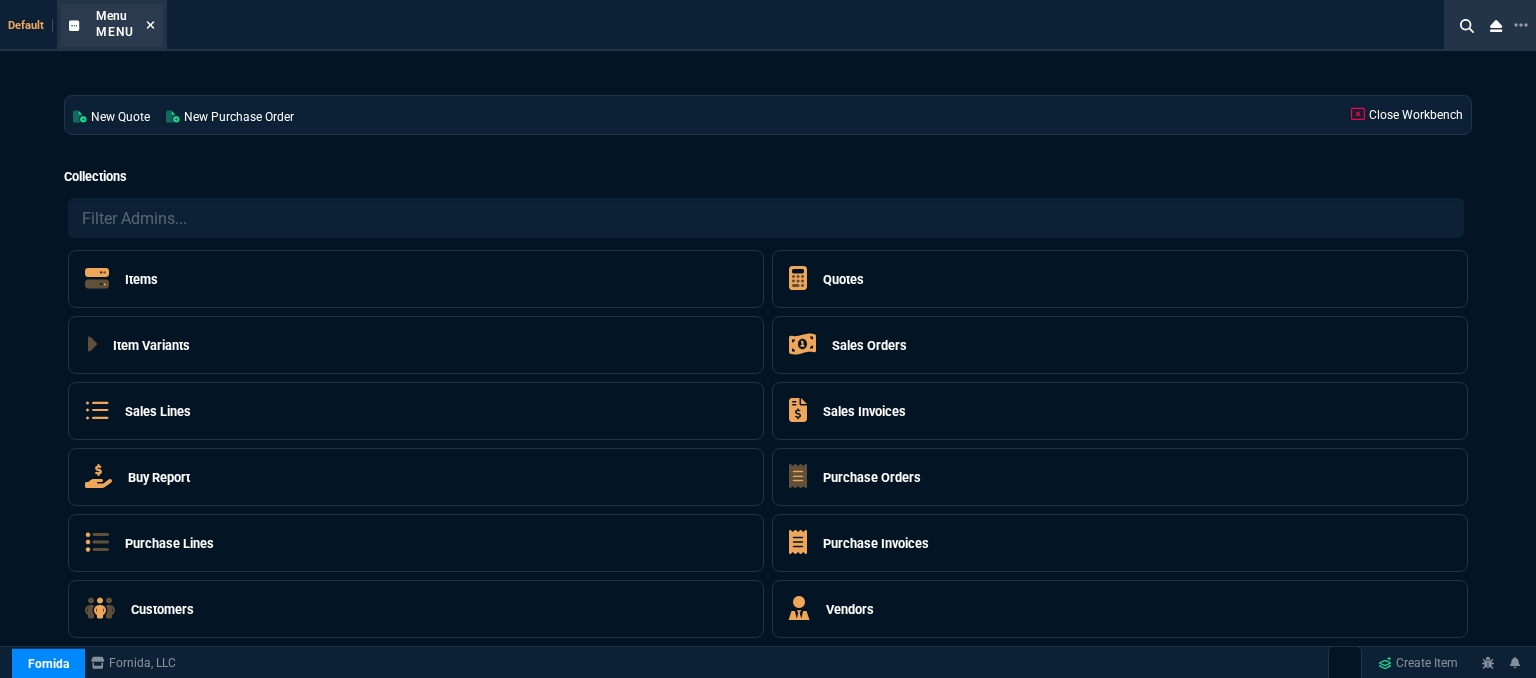 click 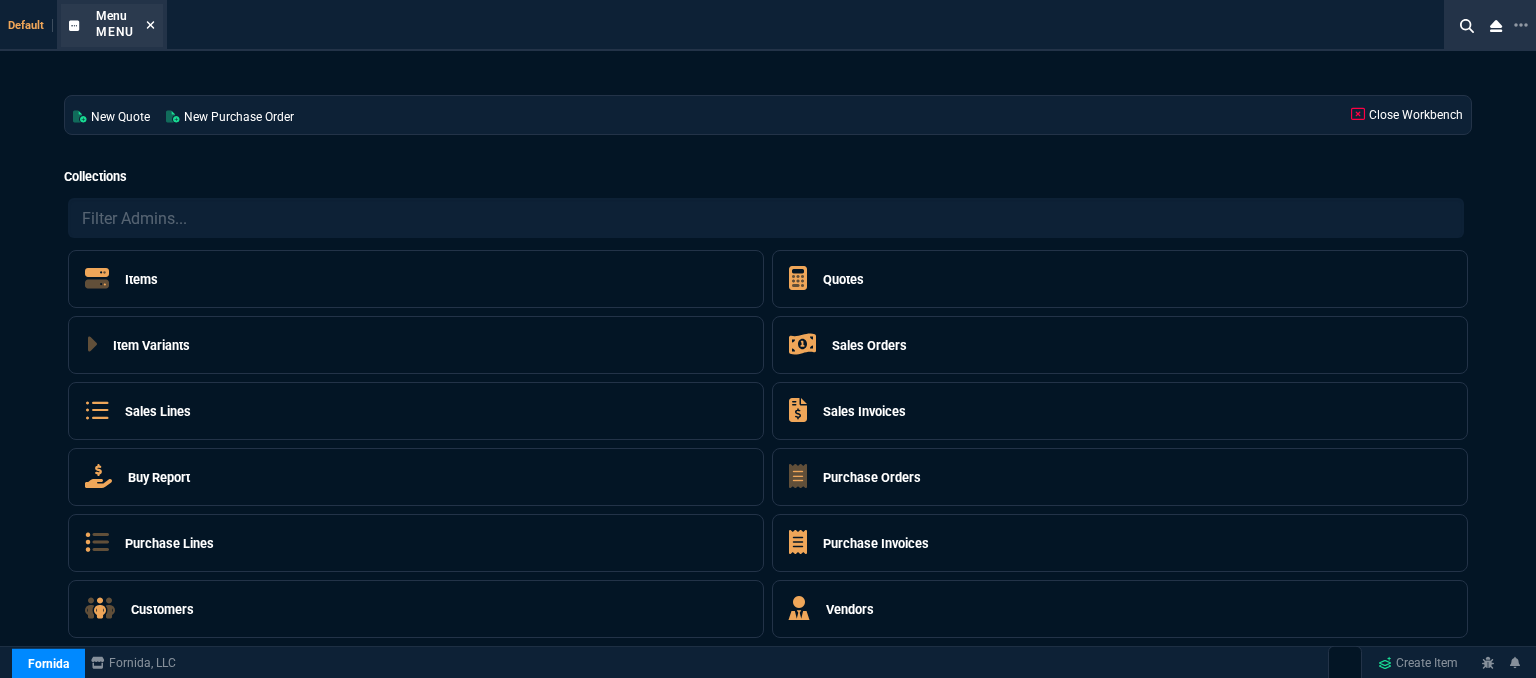 click 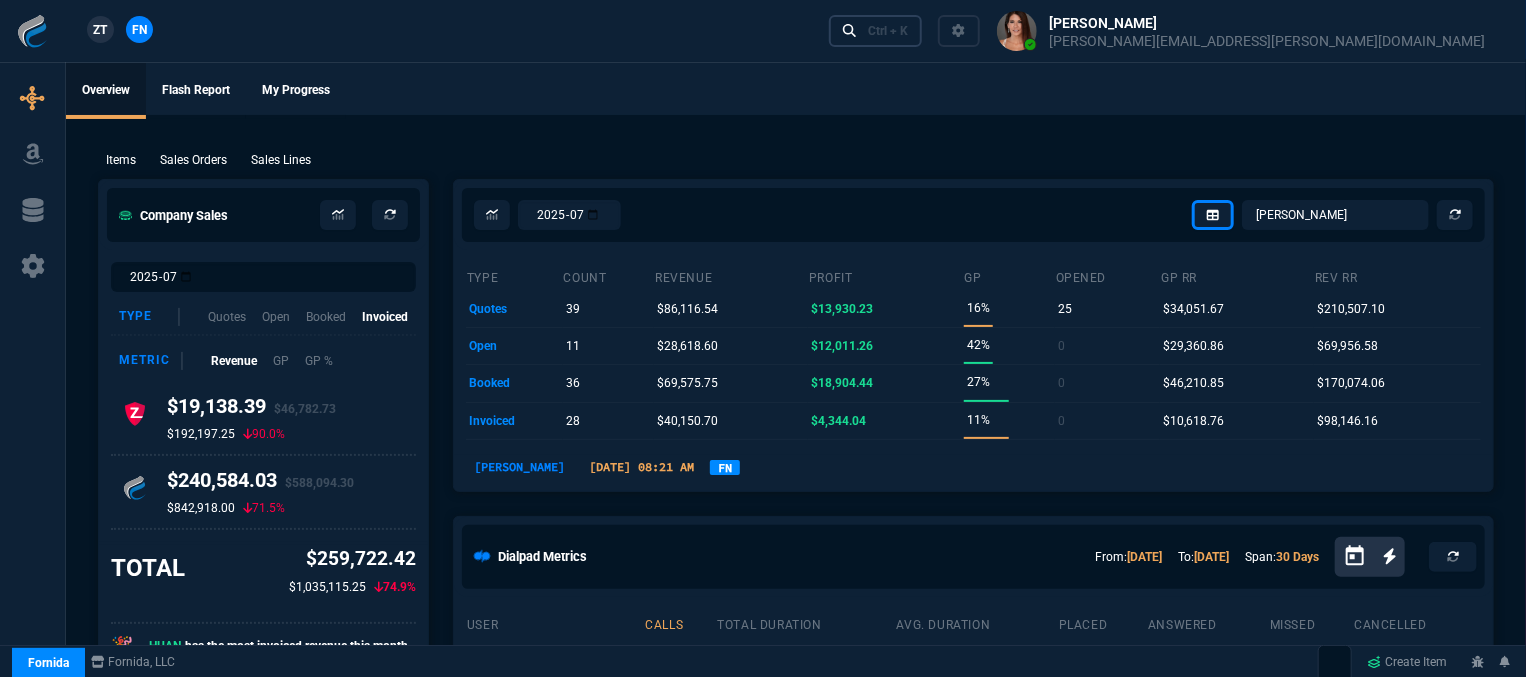 click on "Ctrl + K" at bounding box center [888, 31] 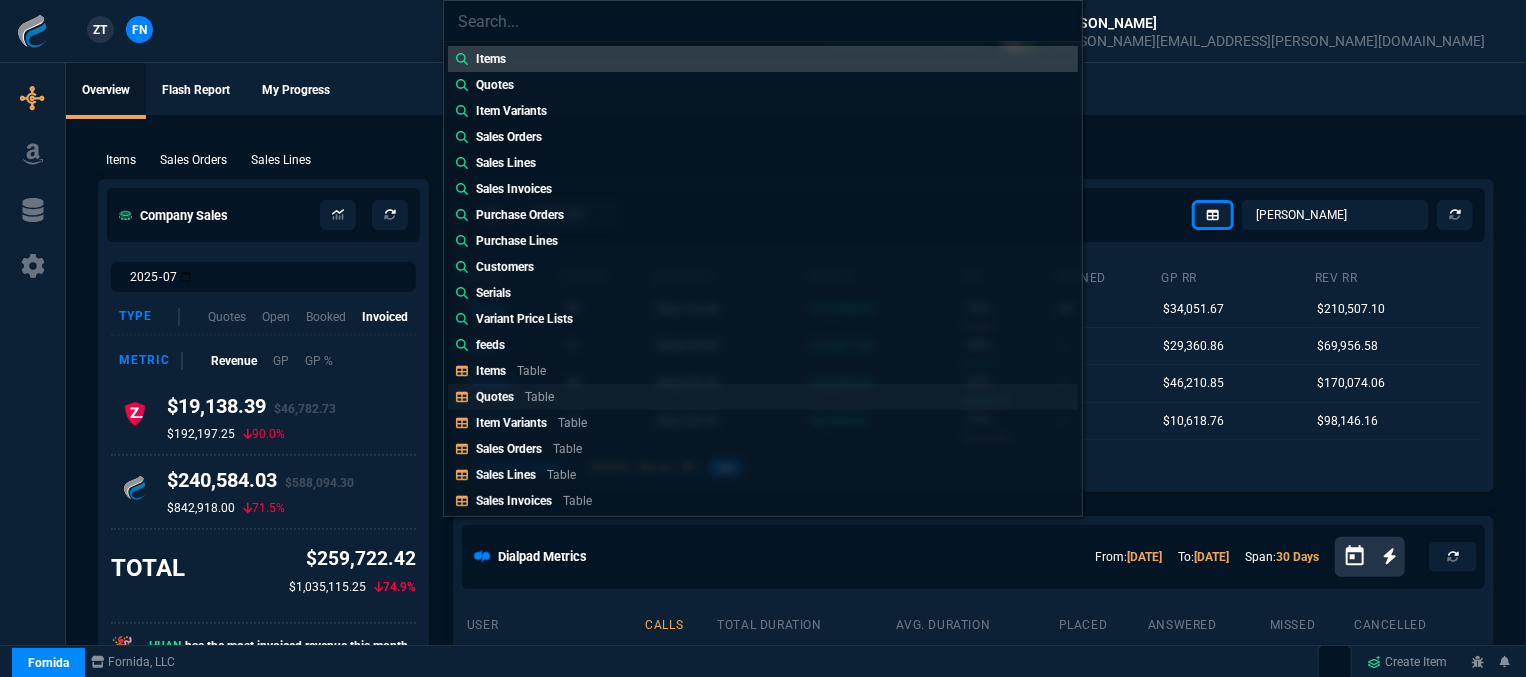 click on "Table" at bounding box center [539, 397] 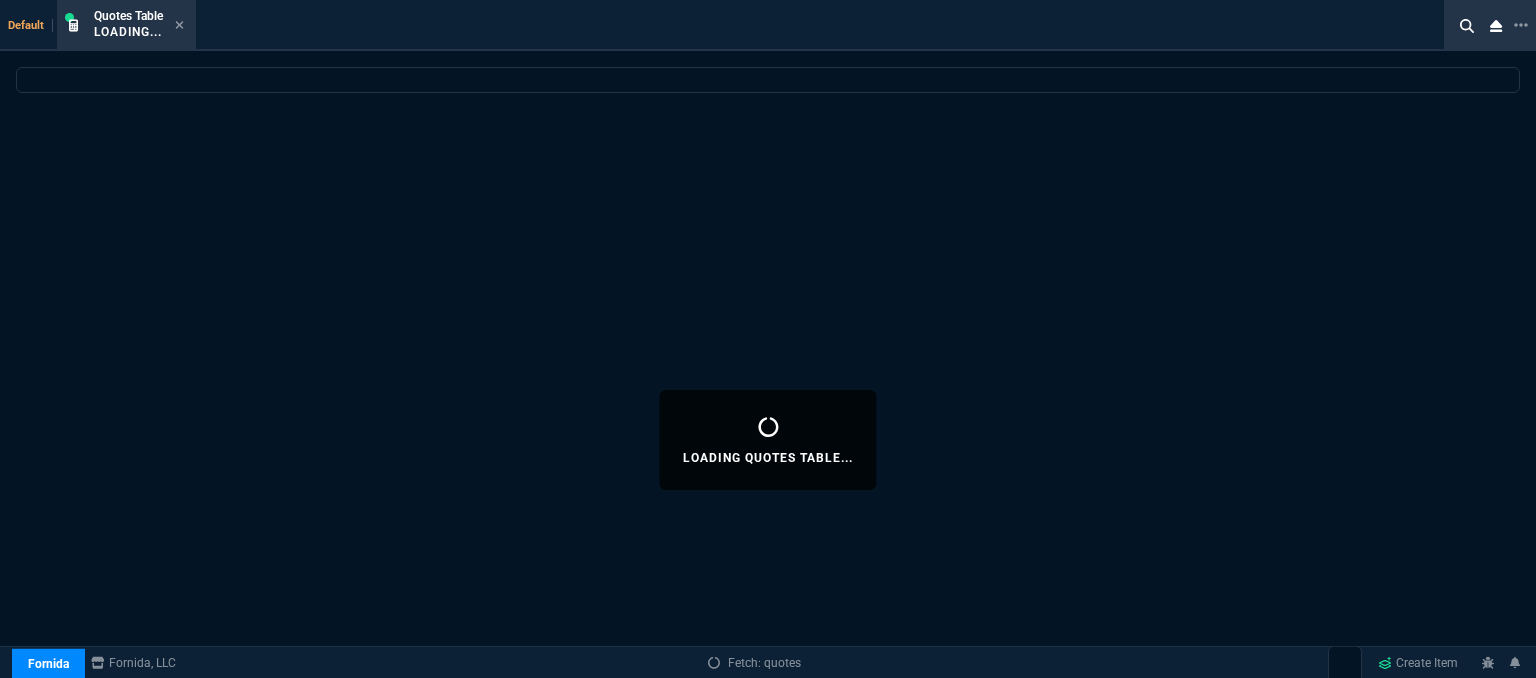 select 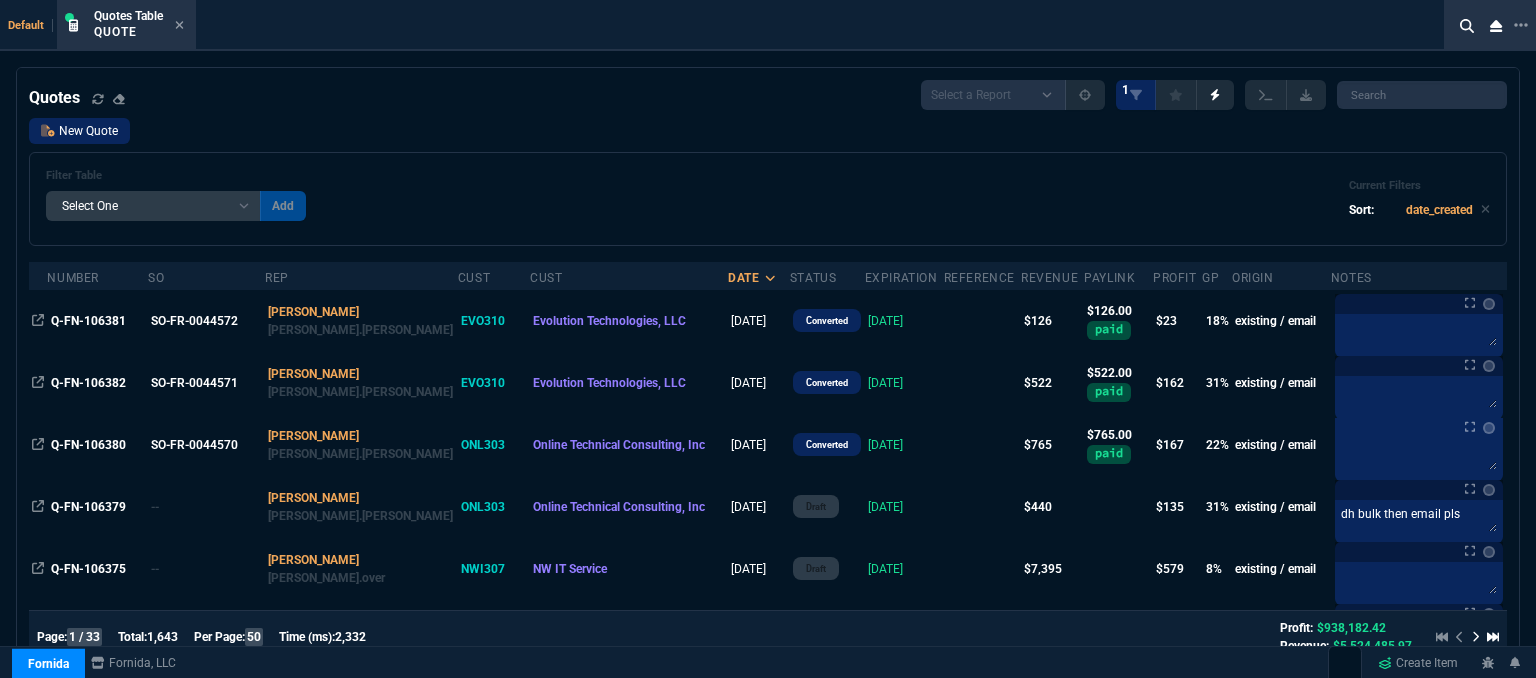 click on "New Quote" at bounding box center (79, 131) 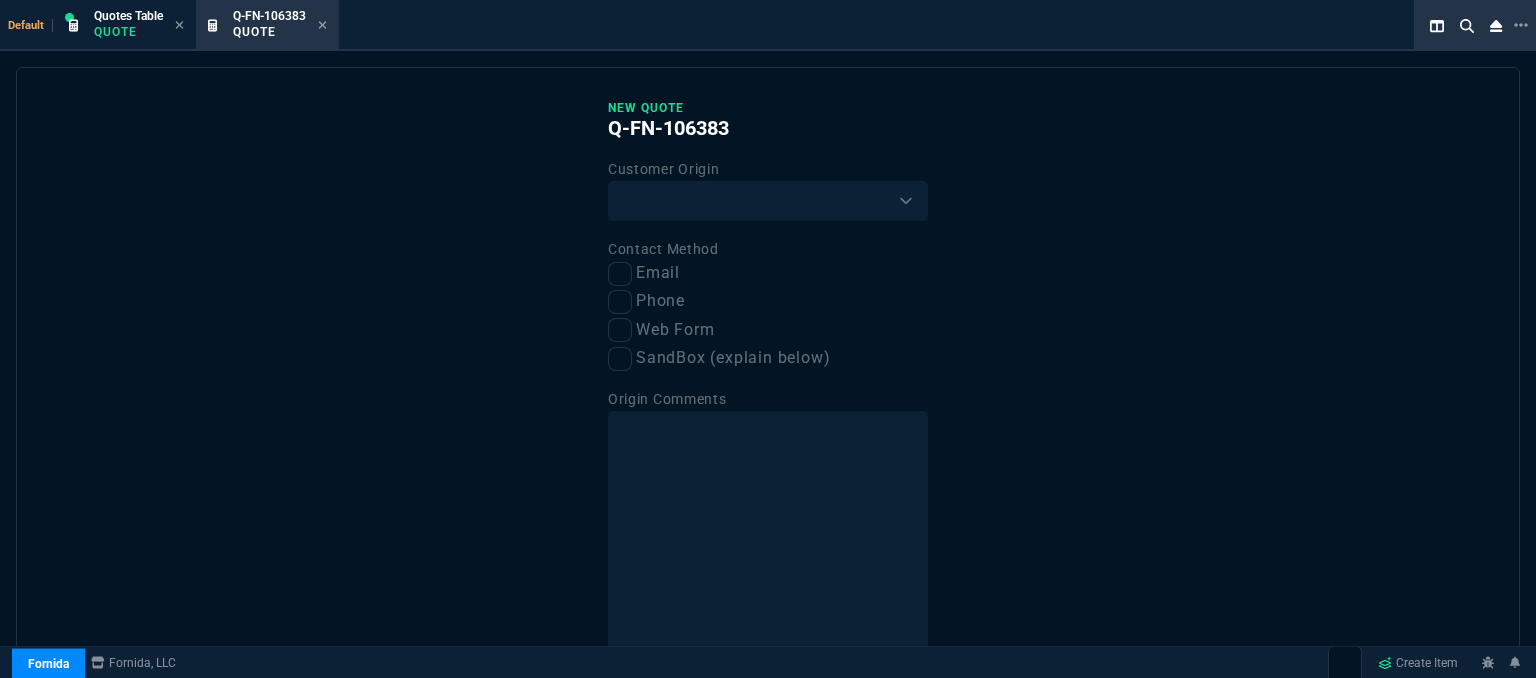 click on "New Quote Q-FN-106383 Customer Origin Existing Customer Amazon Lead (first order) Website Lead (first order) Called (first order) Referral (first order) SandBox (explain below) Contact Method  Email   Phone   Web Form   SandBox (explain below)  Origin Comments  View Quote" at bounding box center [768, 405] 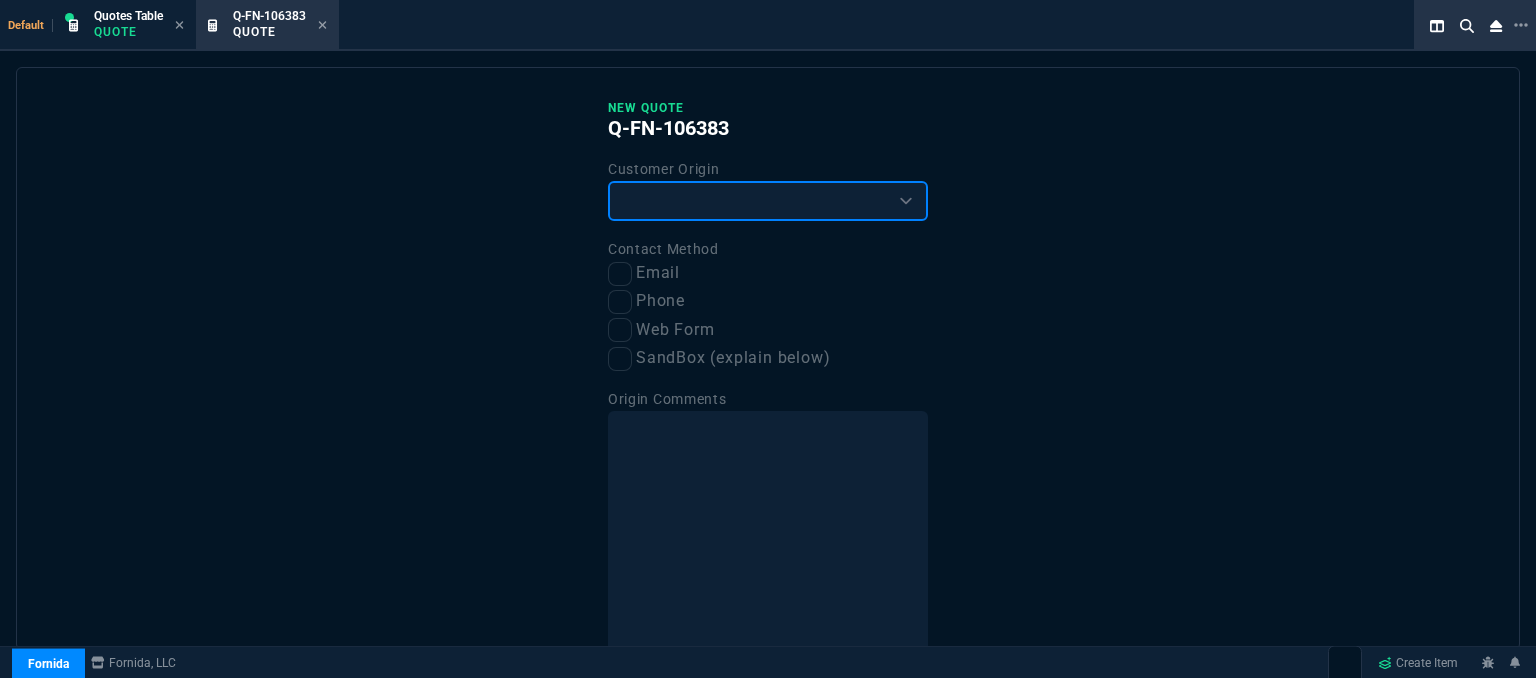 click on "Existing Customer Amazon Lead (first order) Website Lead (first order) Called (first order) Referral (first order) SandBox (explain below)" at bounding box center (768, 201) 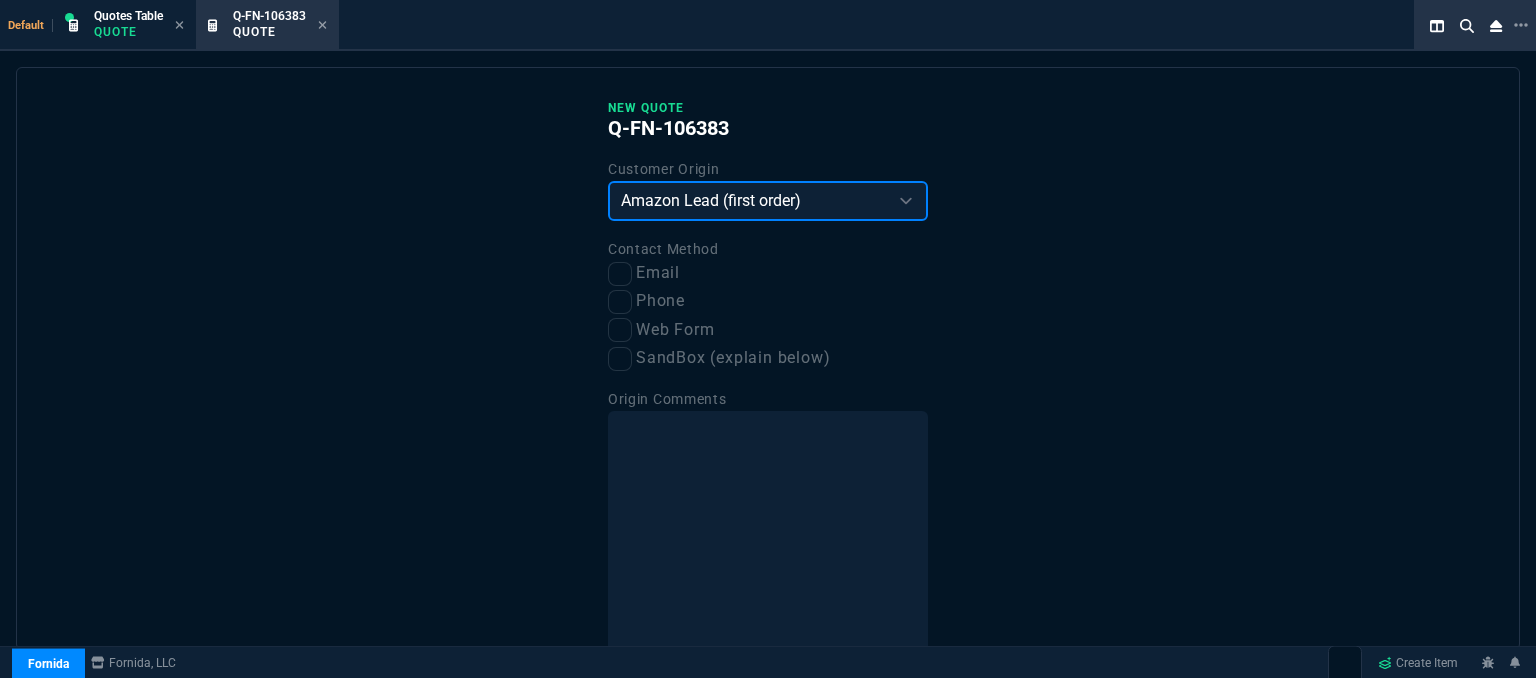 click on "Existing Customer Amazon Lead (first order) Website Lead (first order) Called (first order) Referral (first order) SandBox (explain below)" at bounding box center [768, 201] 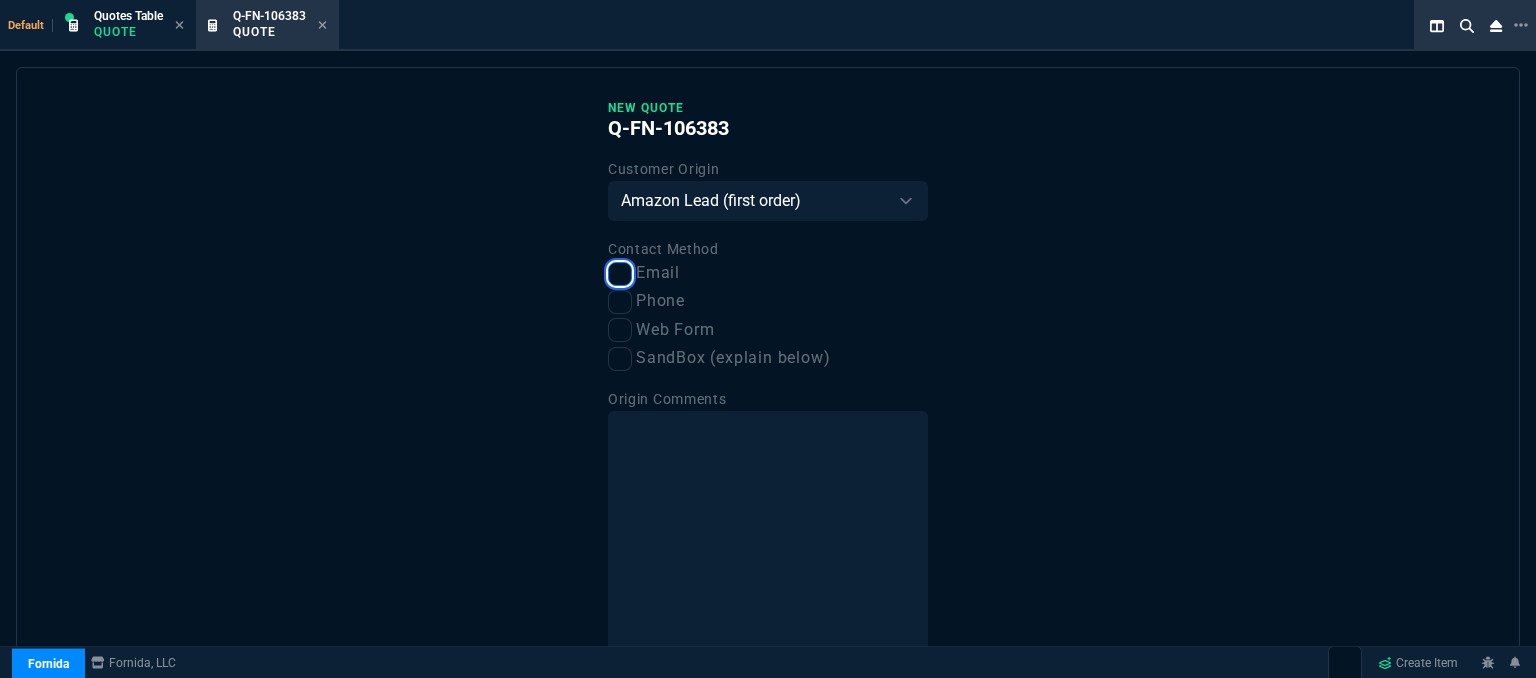 click on "Email" at bounding box center [620, 274] 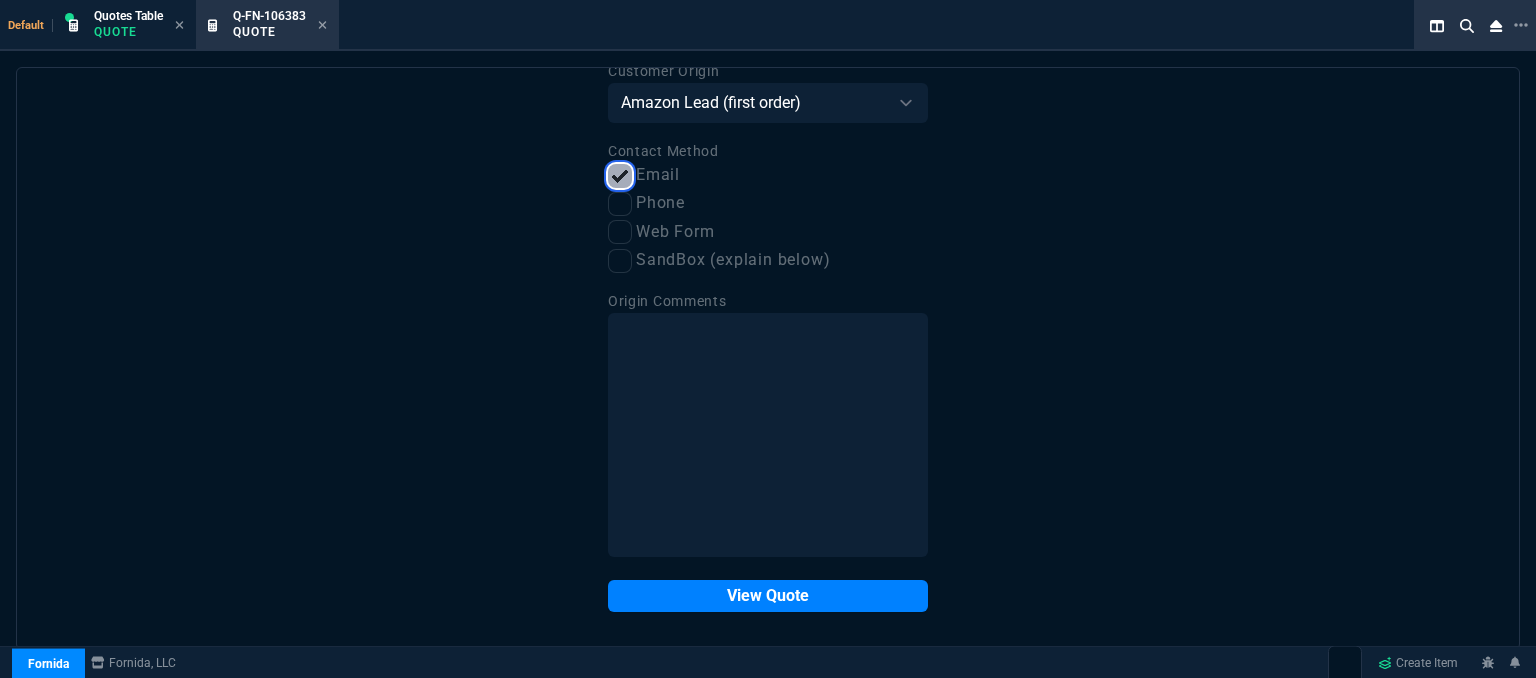 scroll, scrollTop: 101, scrollLeft: 0, axis: vertical 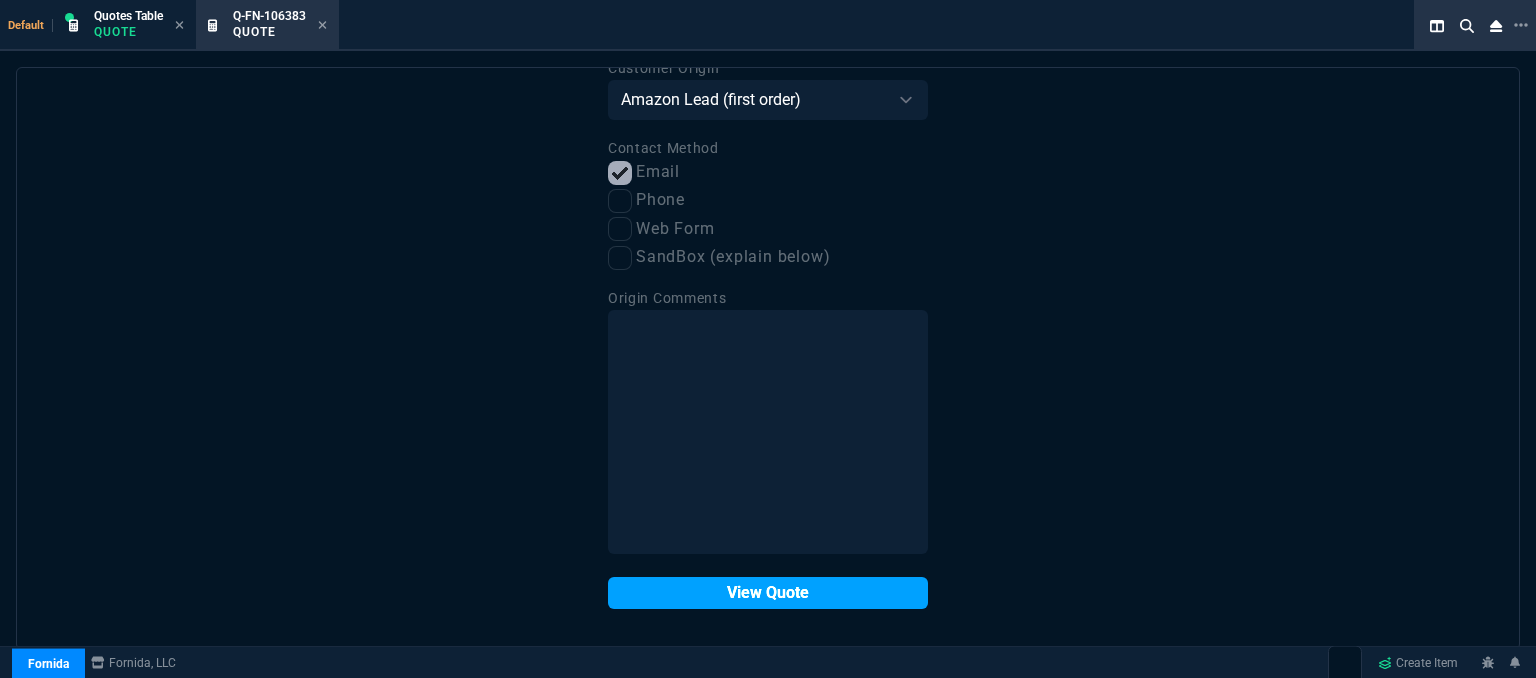 click on "View Quote" at bounding box center (768, 593) 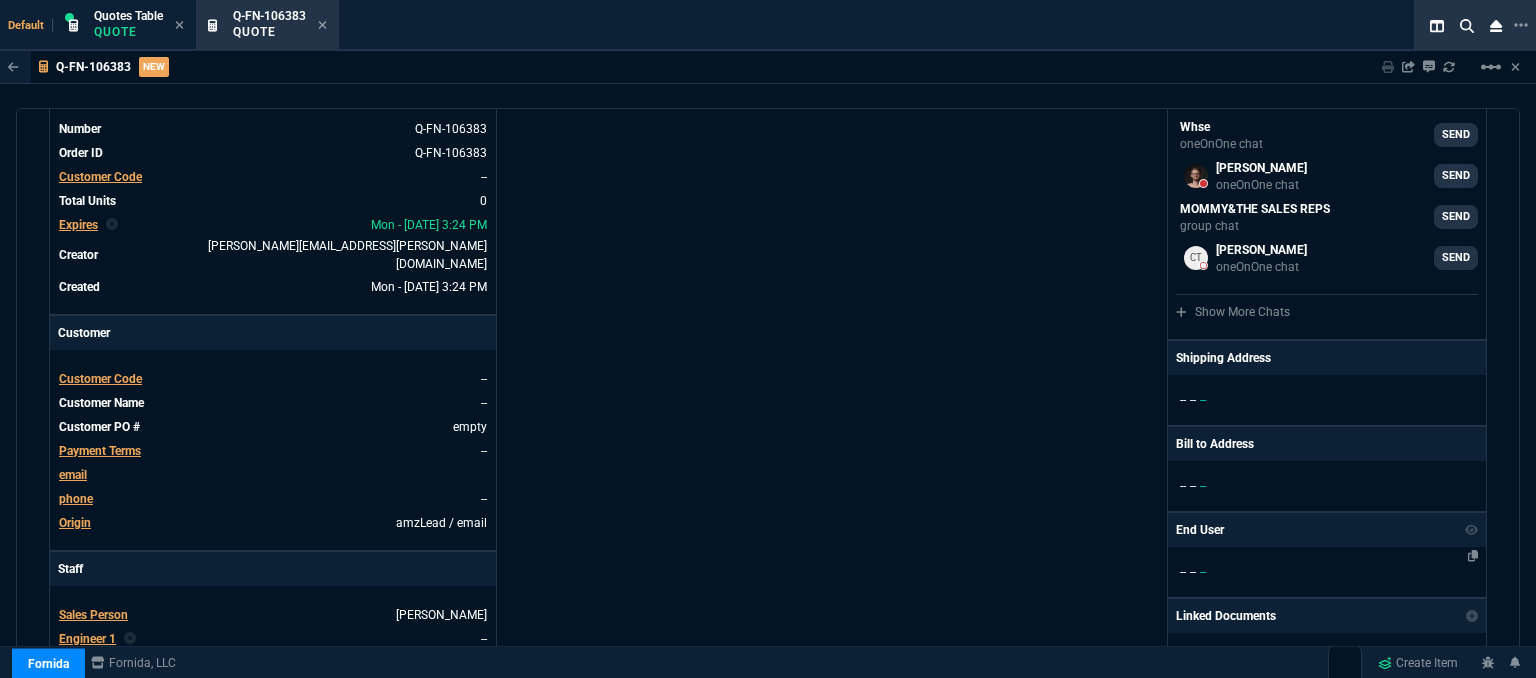 scroll, scrollTop: 300, scrollLeft: 0, axis: vertical 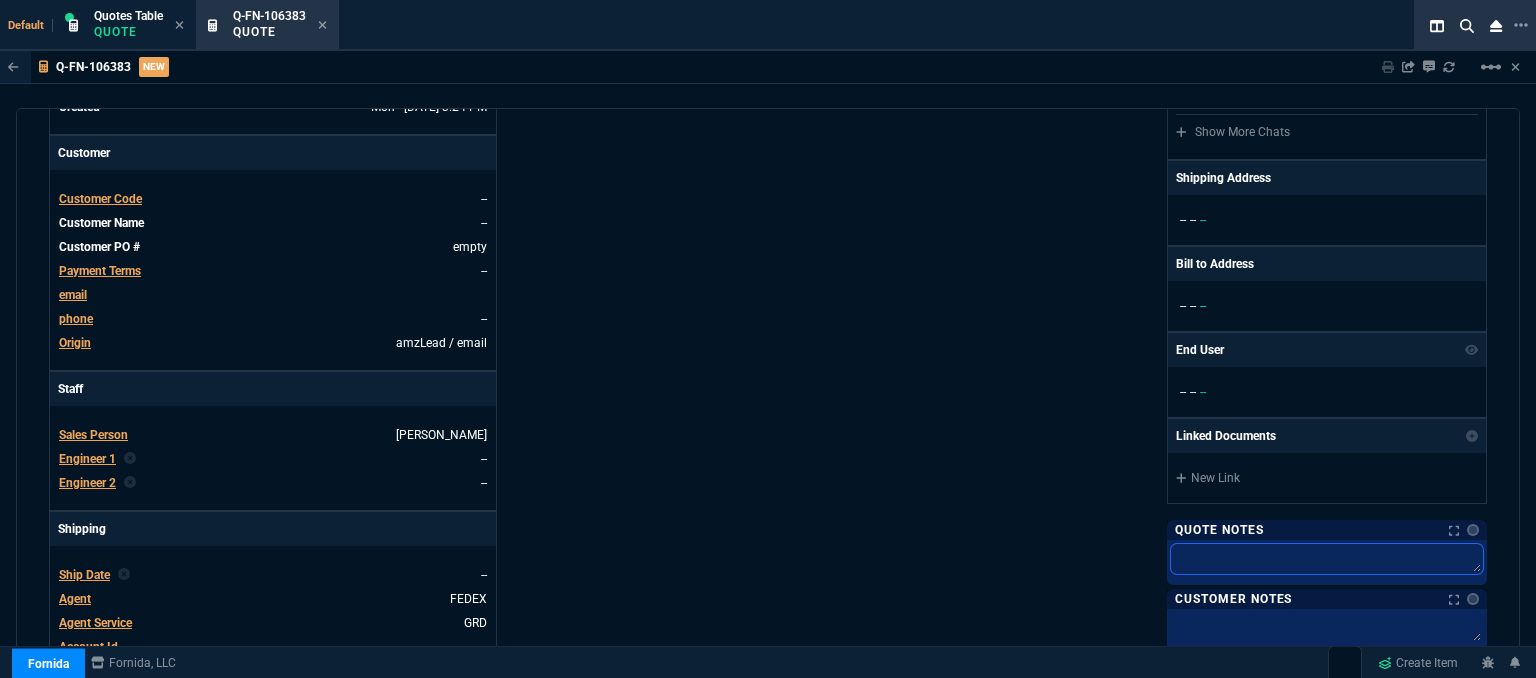 click at bounding box center (1327, 559) 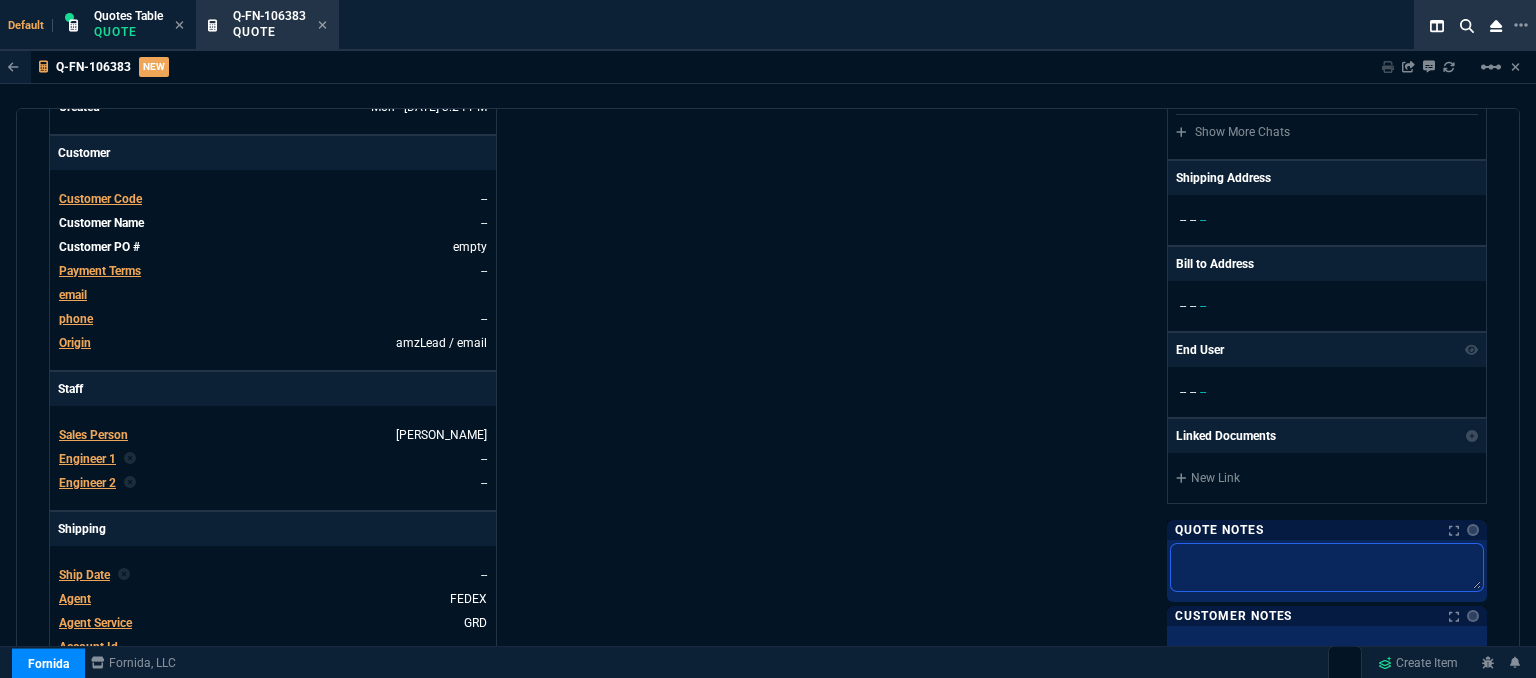 type on "d" 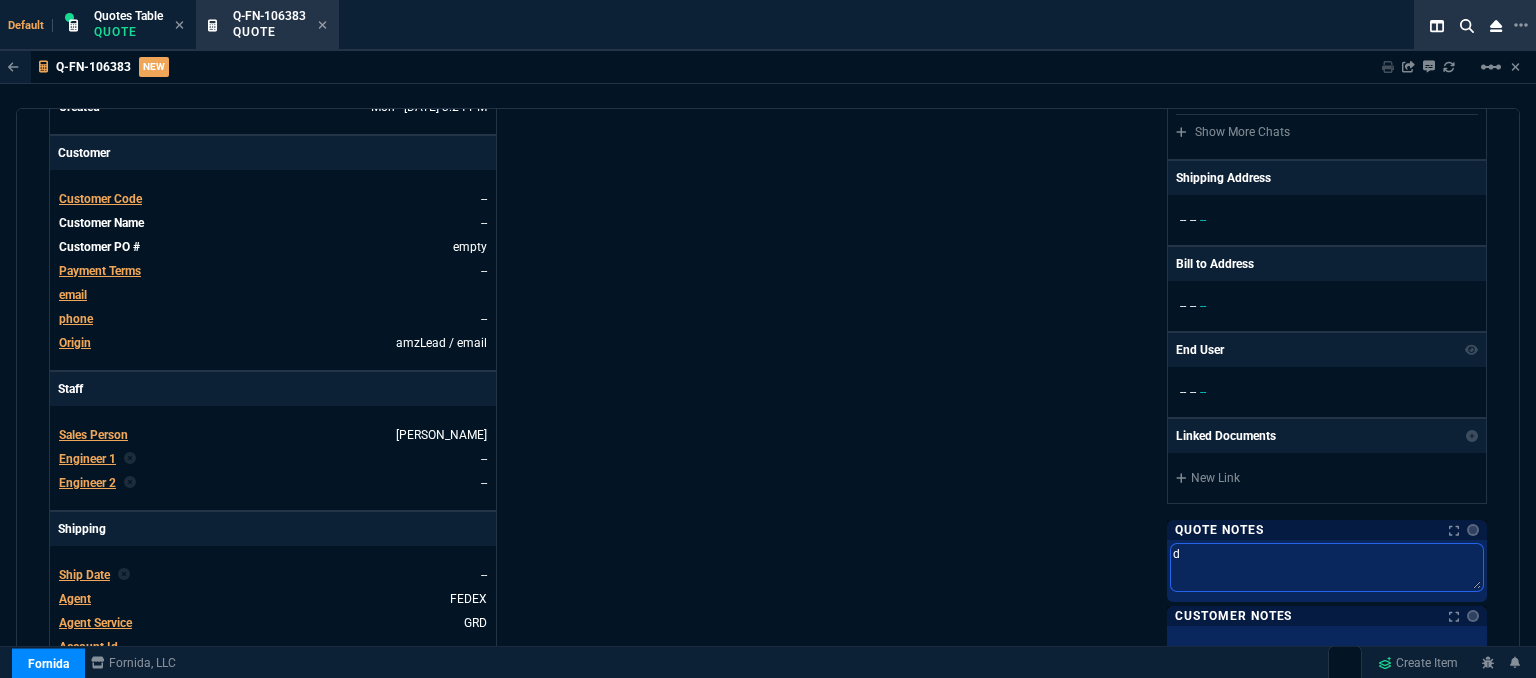 type on "de" 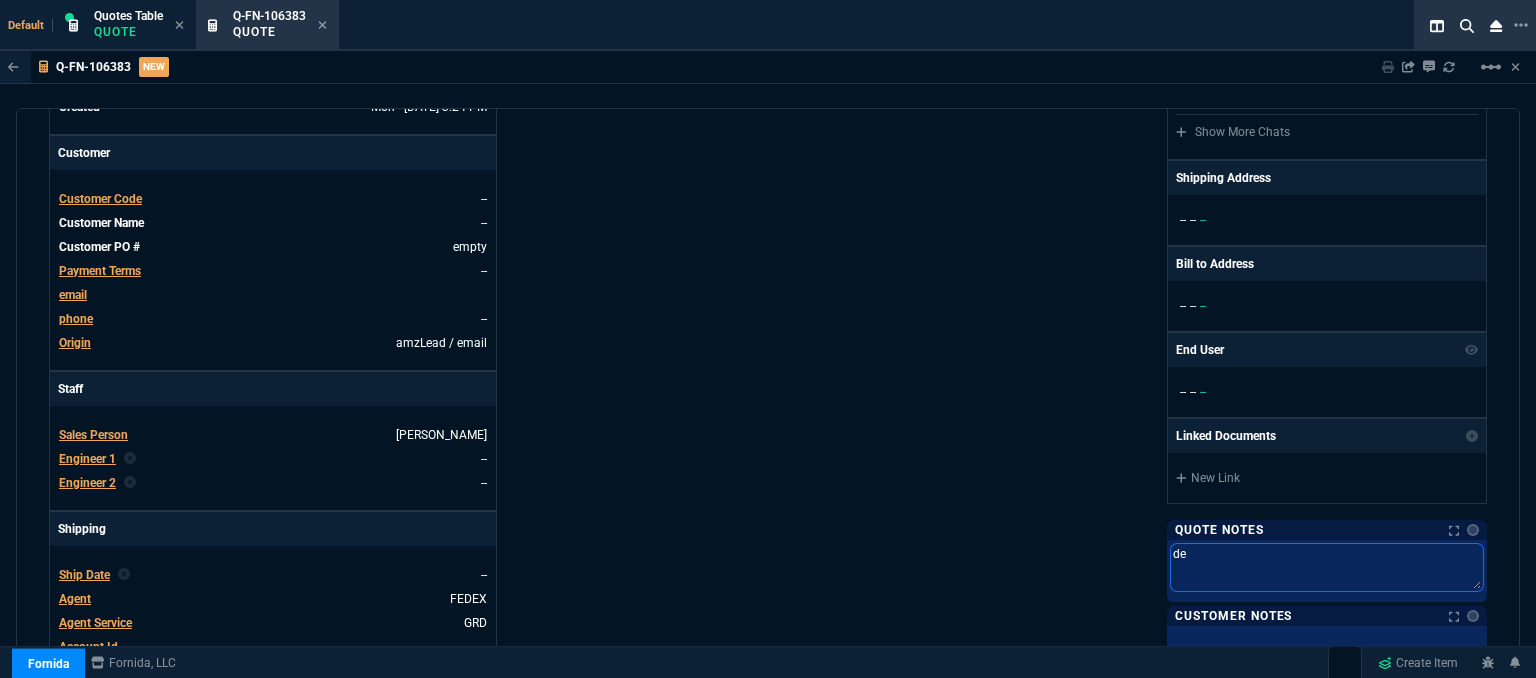 type on "den" 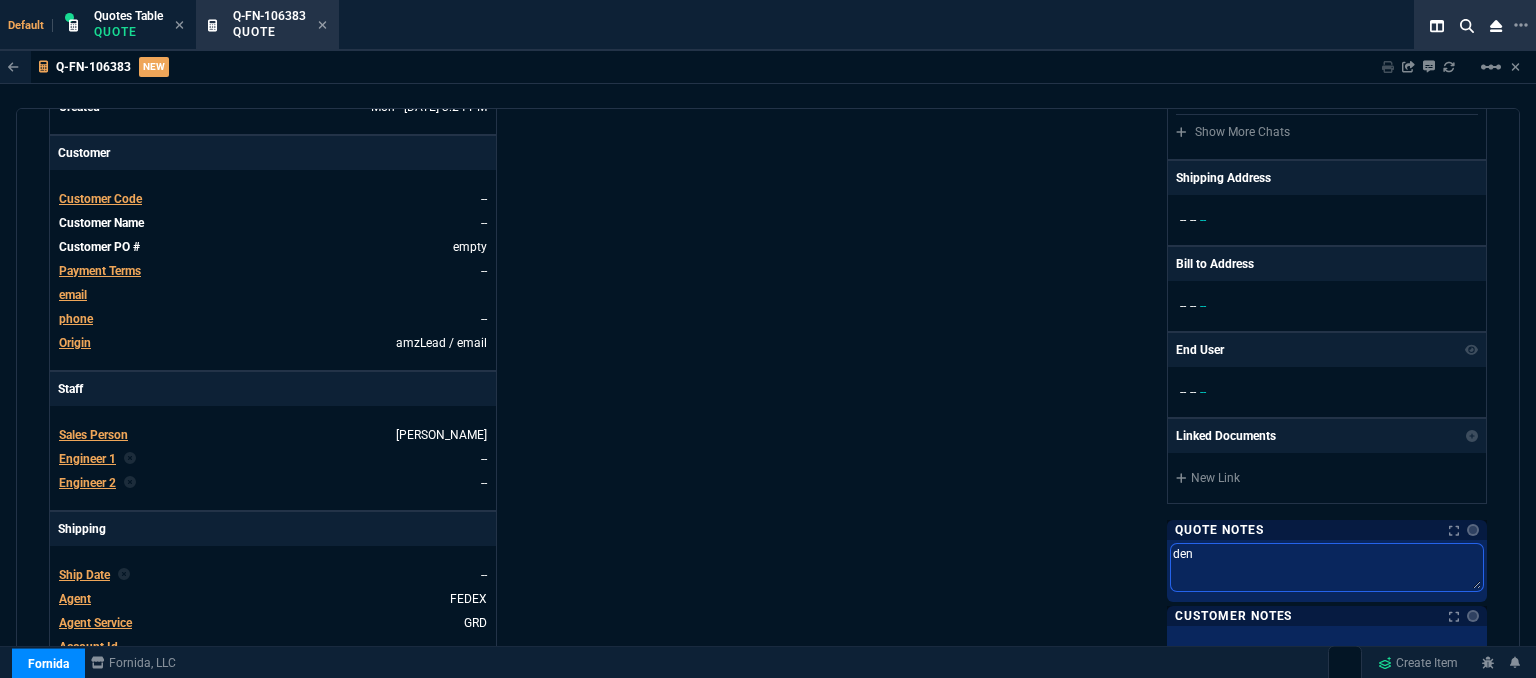 type on "denn" 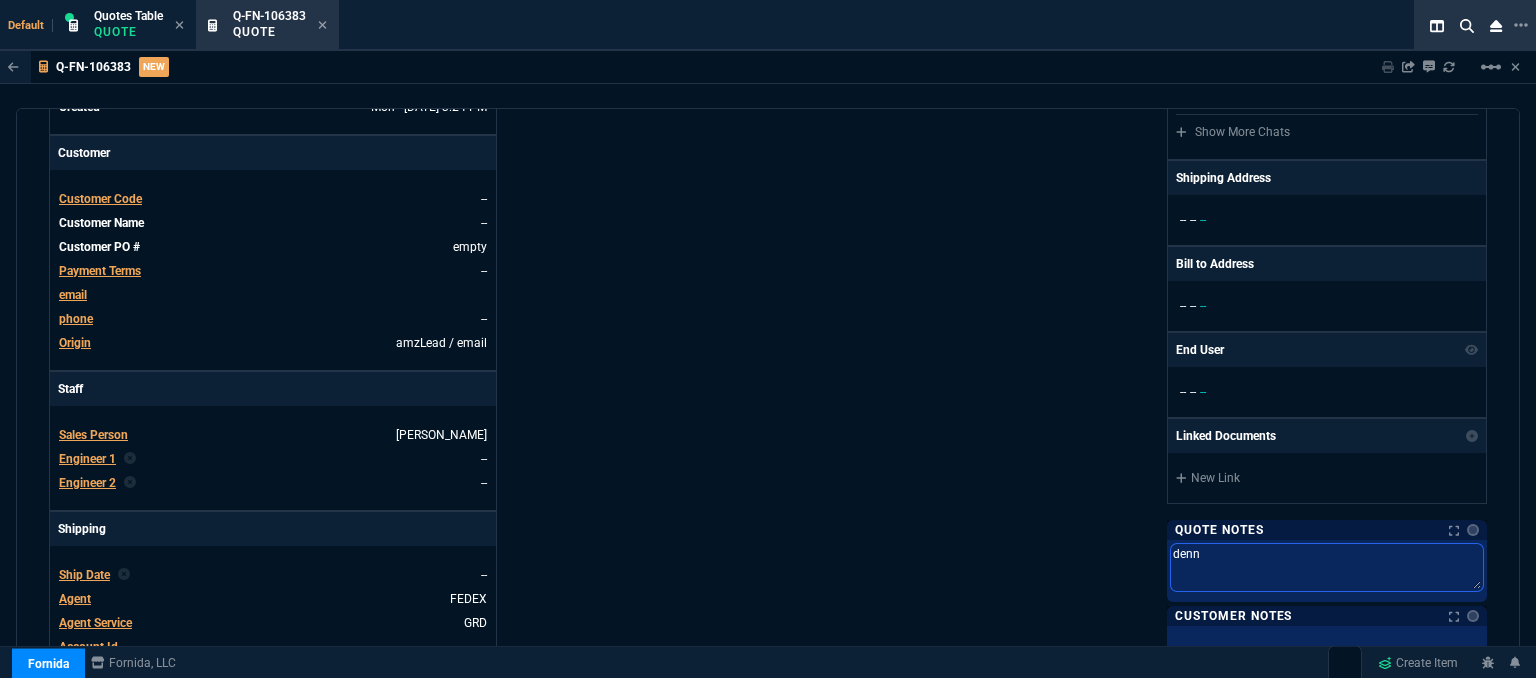 type on "denni" 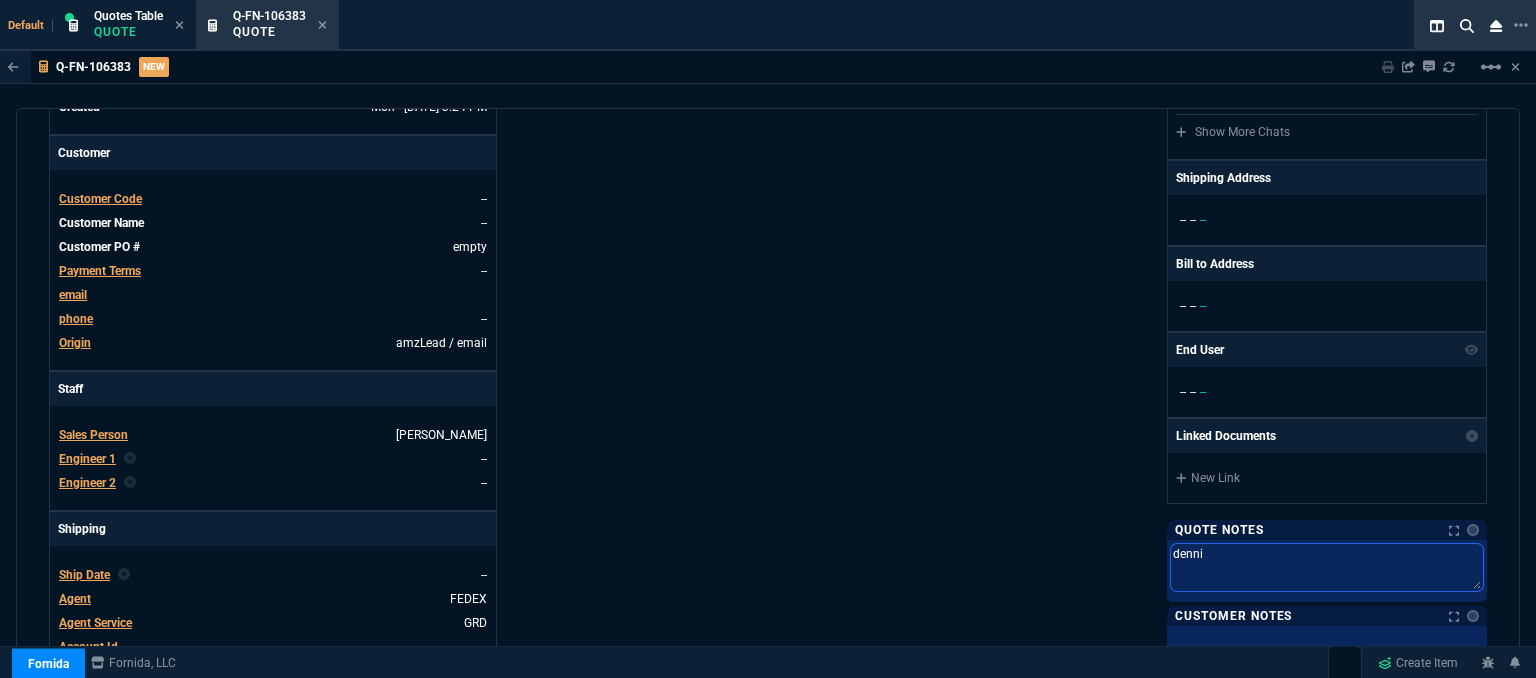 type on "dennis" 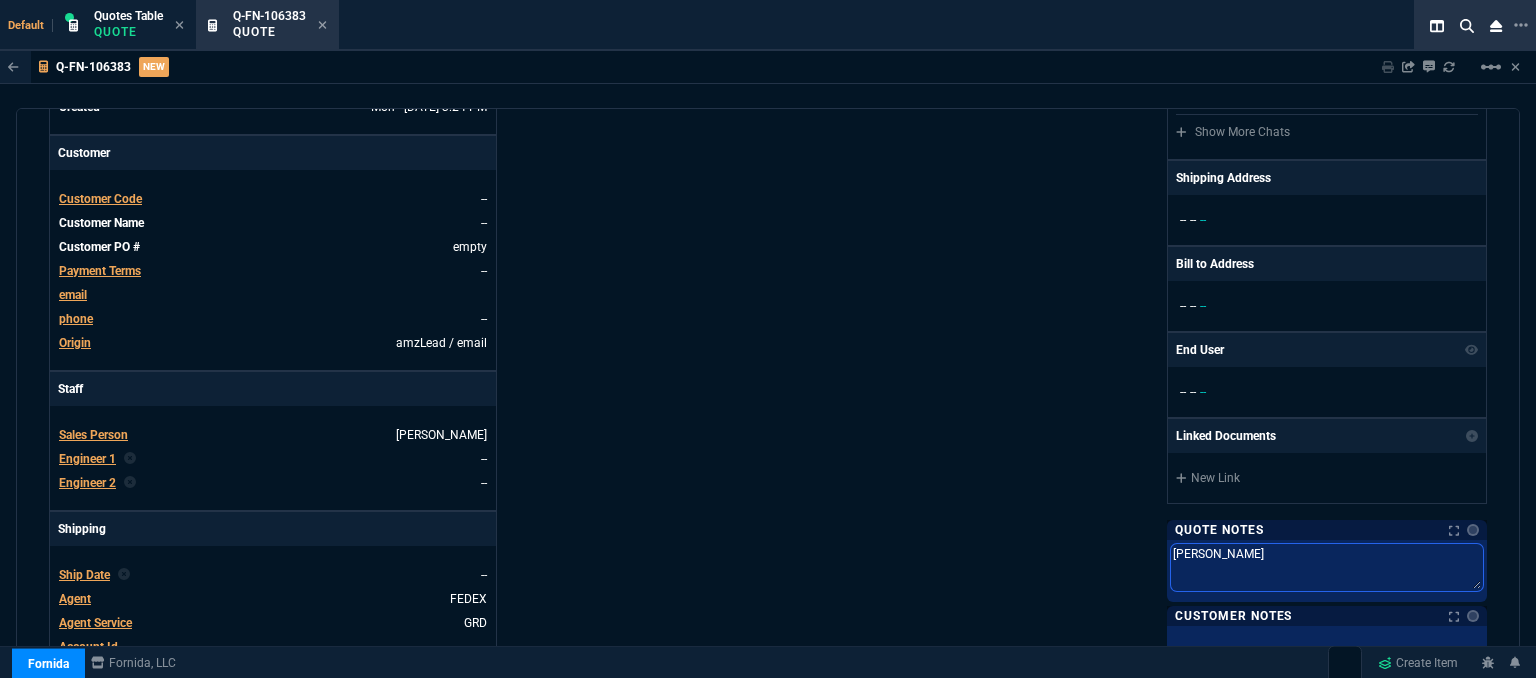 type on "dennis" 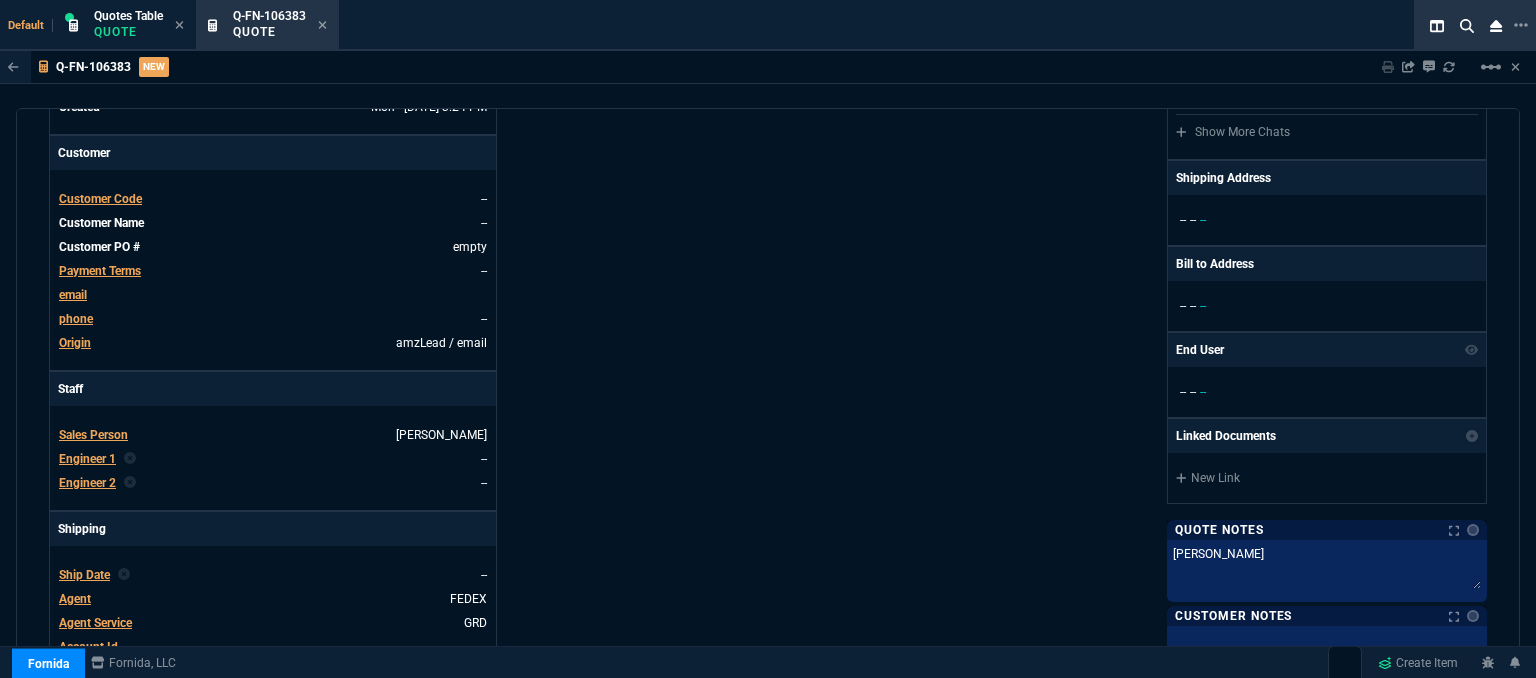 click on "Details Number Q-FN-106383  Order ID Q-FN-106383  Customer Code --  Total Units 0  Expires Mon - 7/28/25, 3:24 PM Creator fiona.rossi@fornida.com  Created Mon - 7/14/25, 3:24 PM Print Specs Number Q-FN-106383  Customer ID   Customer Name   Expires 7/28/25,  10:24 AM  Customer PO # --  Payment Terms --  Shipping Agent FEDEX | GRD  Customer Customer Code --  Customer Name --  Customer PO # empty  Payment Terms --  email   phone --   Origin  amzLead / email   Origin Comment    Staff Sales Person ROSS  Engineer 1 --  Engineer 2 --  Shipping Ship Date -- Agent FEDEX  Agent Service GRD  Account Id --  Sales Order* Number --  id --  Account Manager Name Fiona  Email fiona.rossi@fornida.com  Phone 469-249-2107" at bounding box center (408, 408) 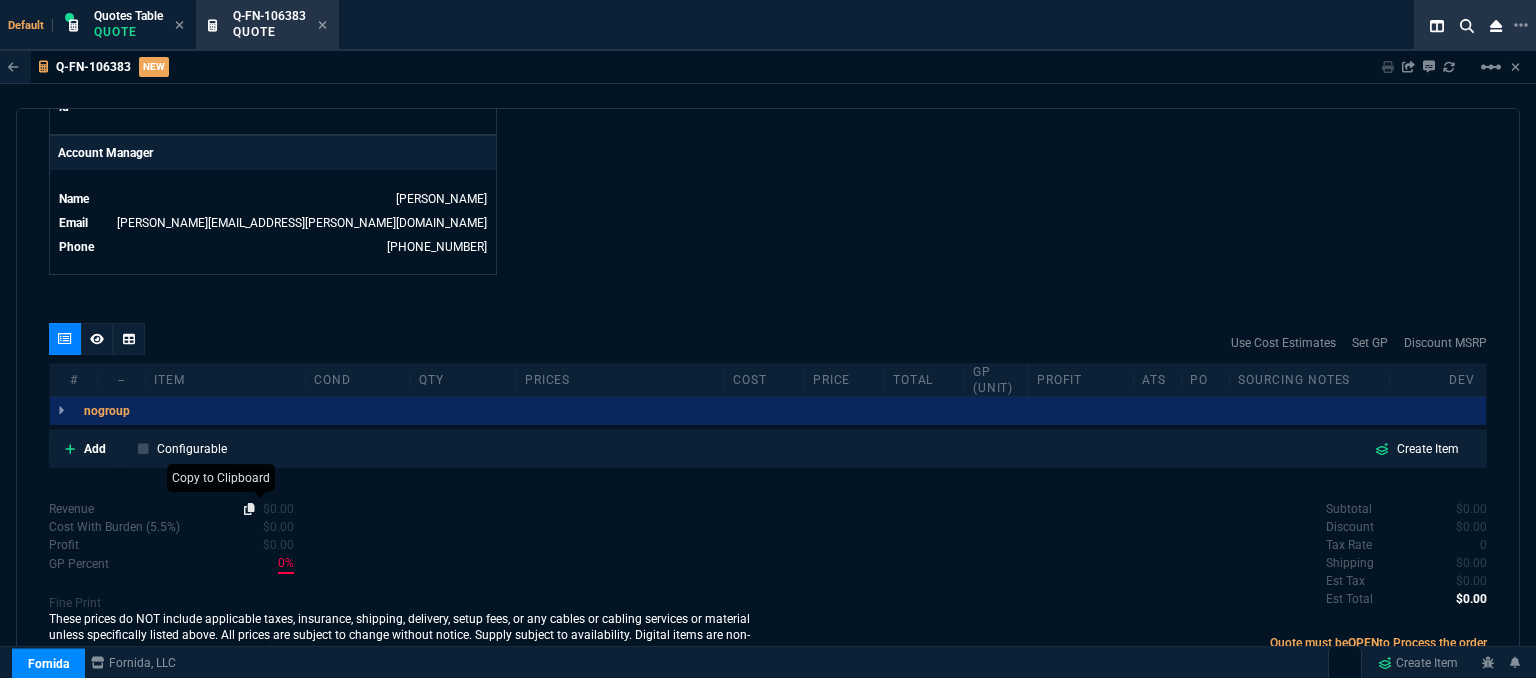 scroll, scrollTop: 958, scrollLeft: 0, axis: vertical 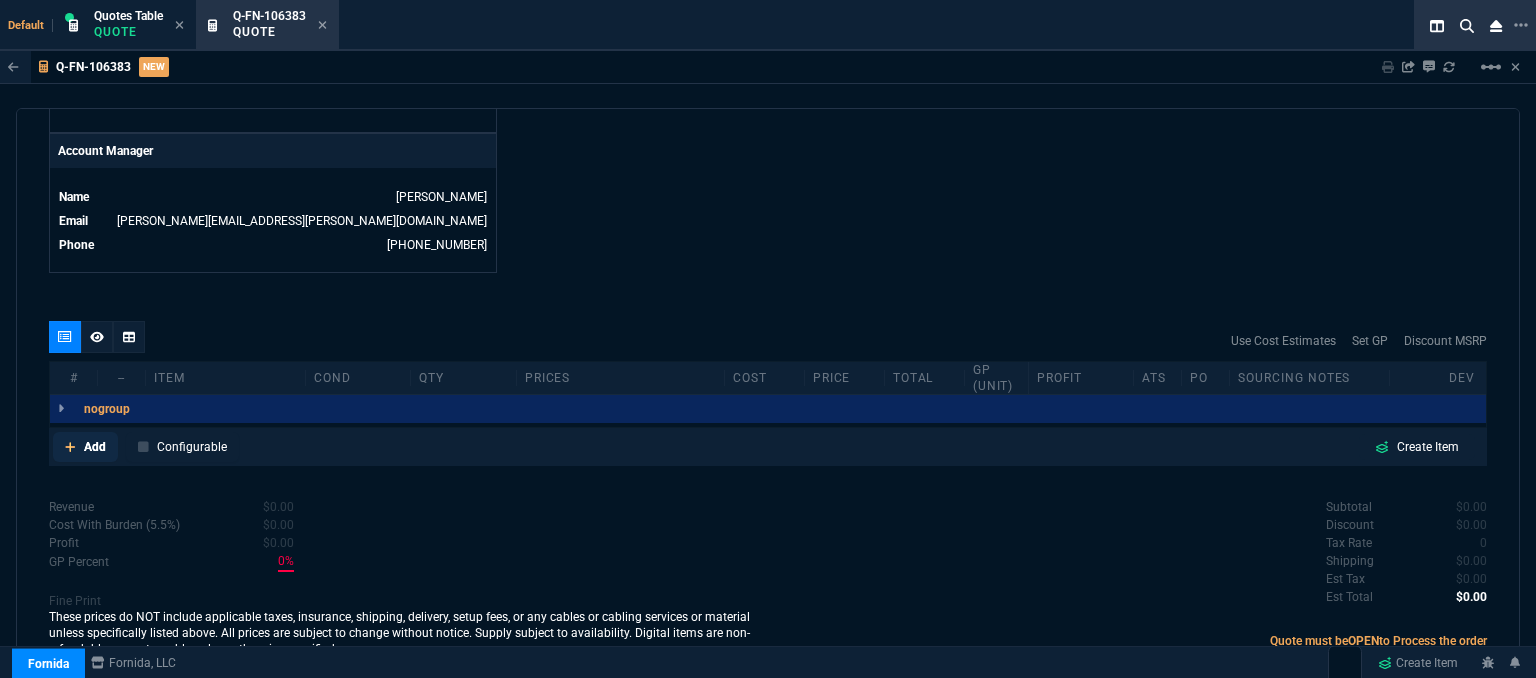 click 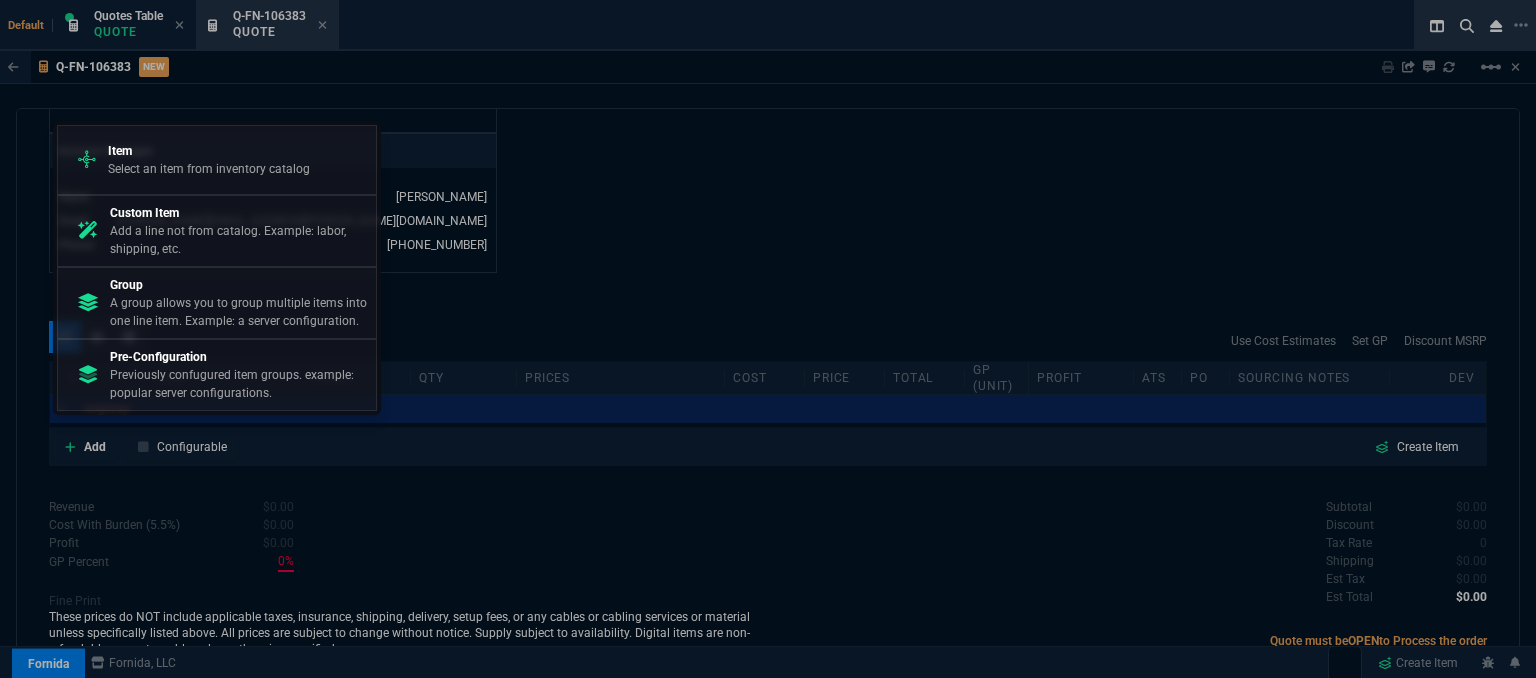 drag, startPoint x: 210, startPoint y: 180, endPoint x: 784, endPoint y: 167, distance: 574.1472 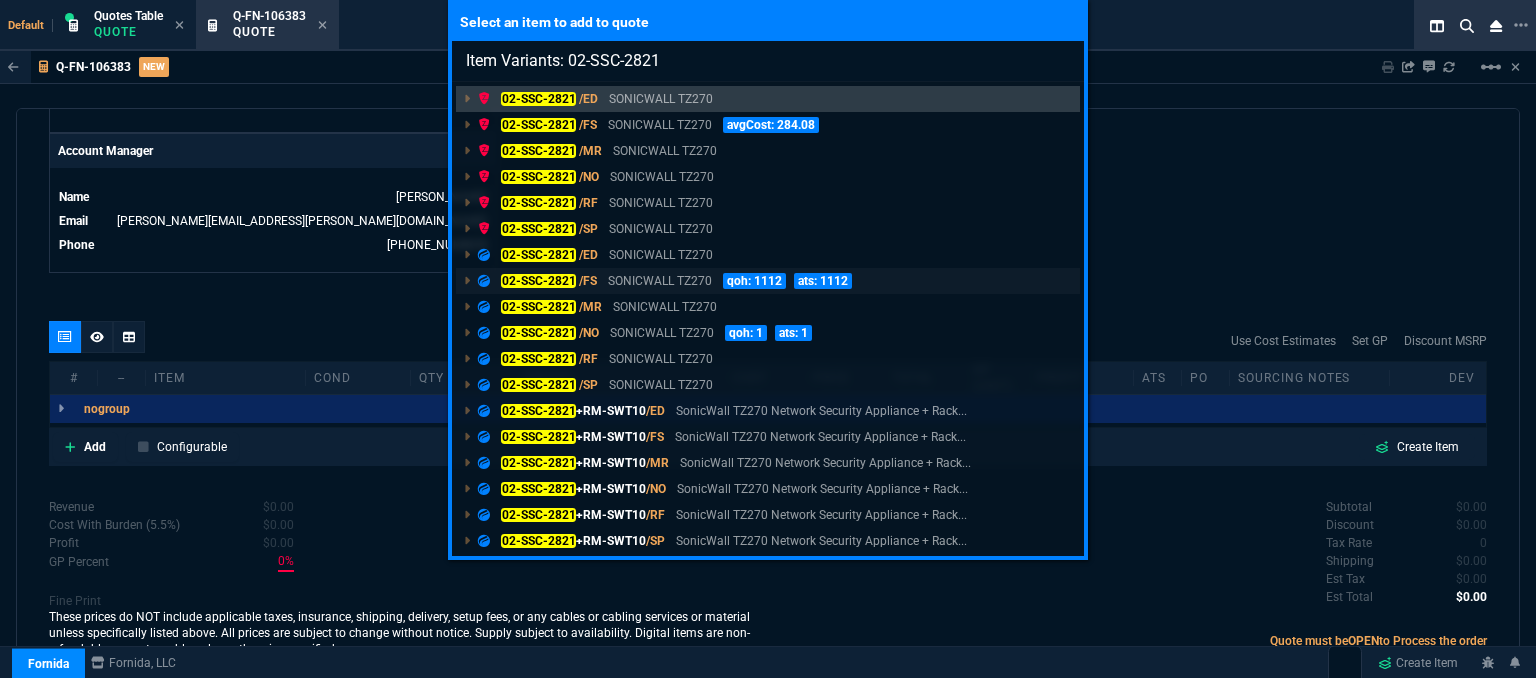 type on "Item Variants: 02-SSC-2821" 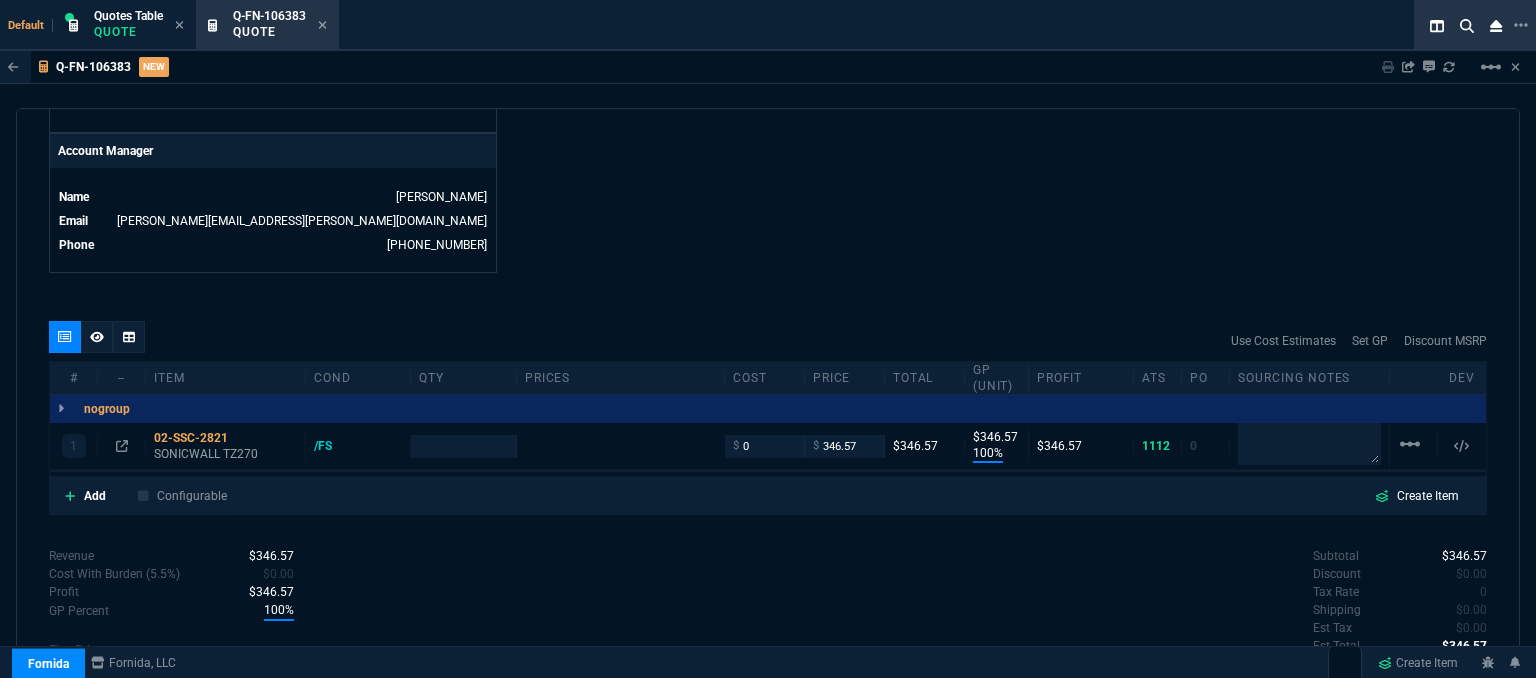 scroll, scrollTop: 958, scrollLeft: 0, axis: vertical 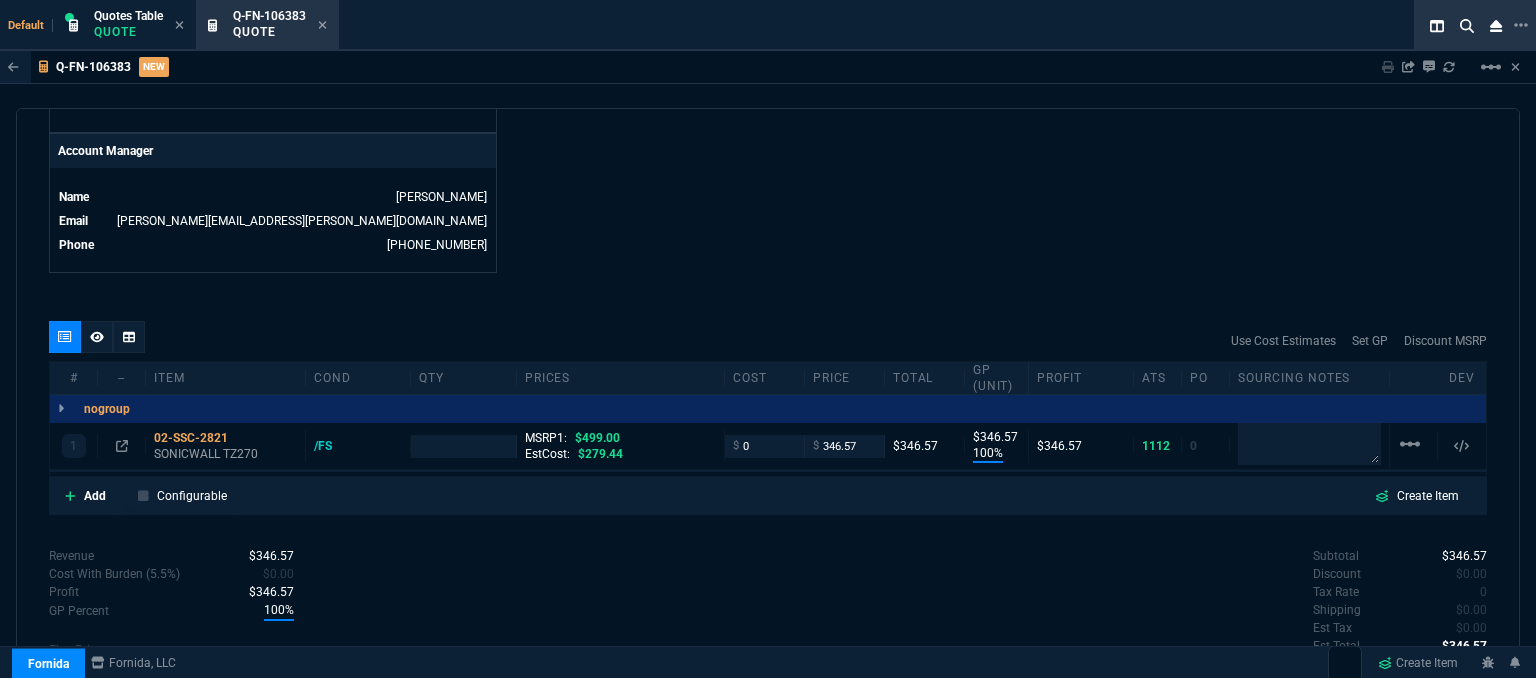 type on "100" 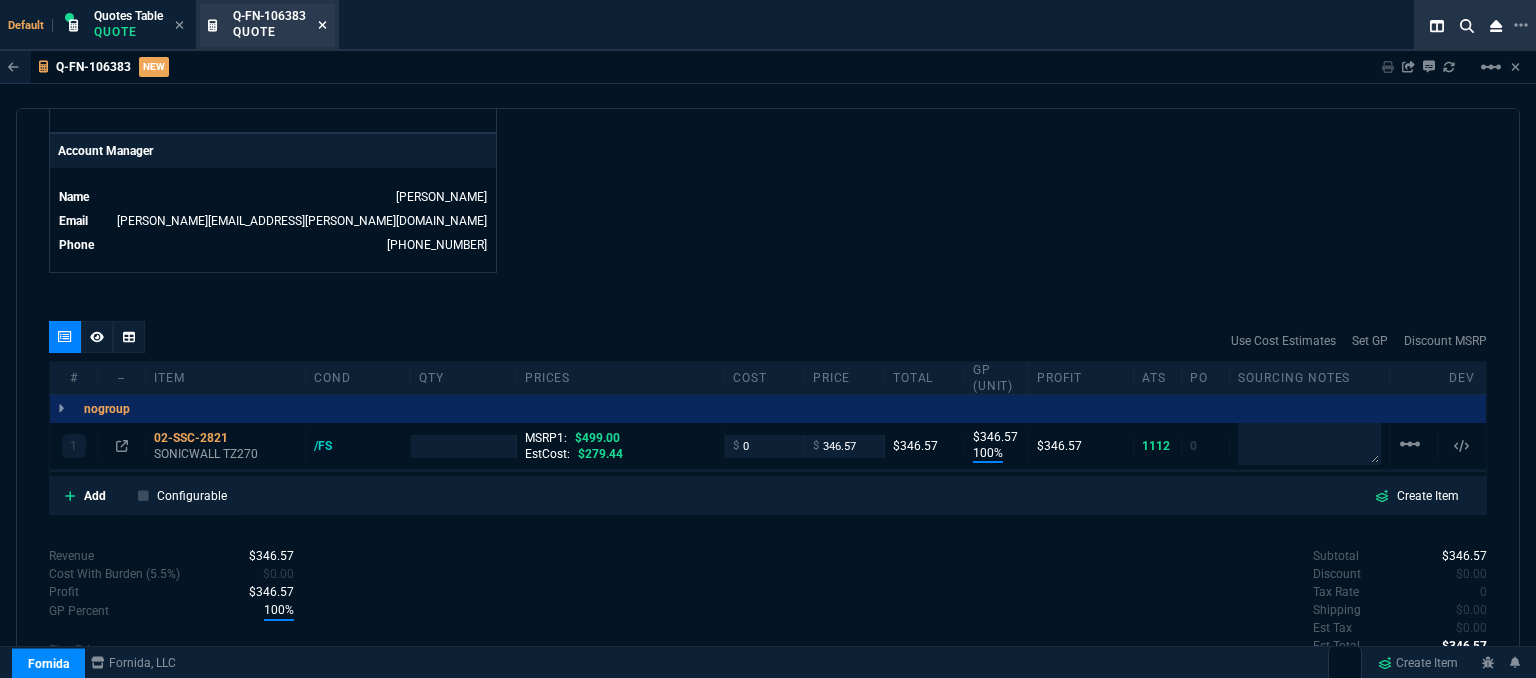 click 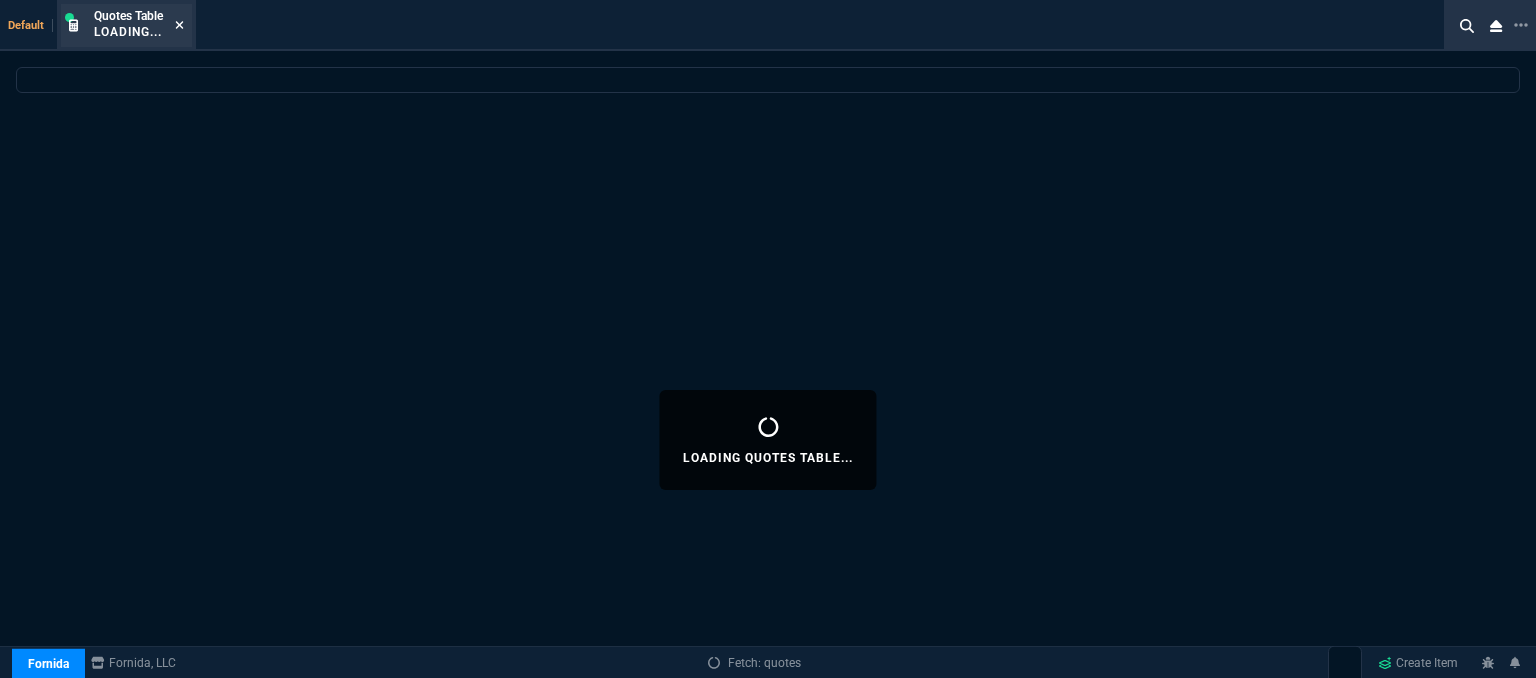 click 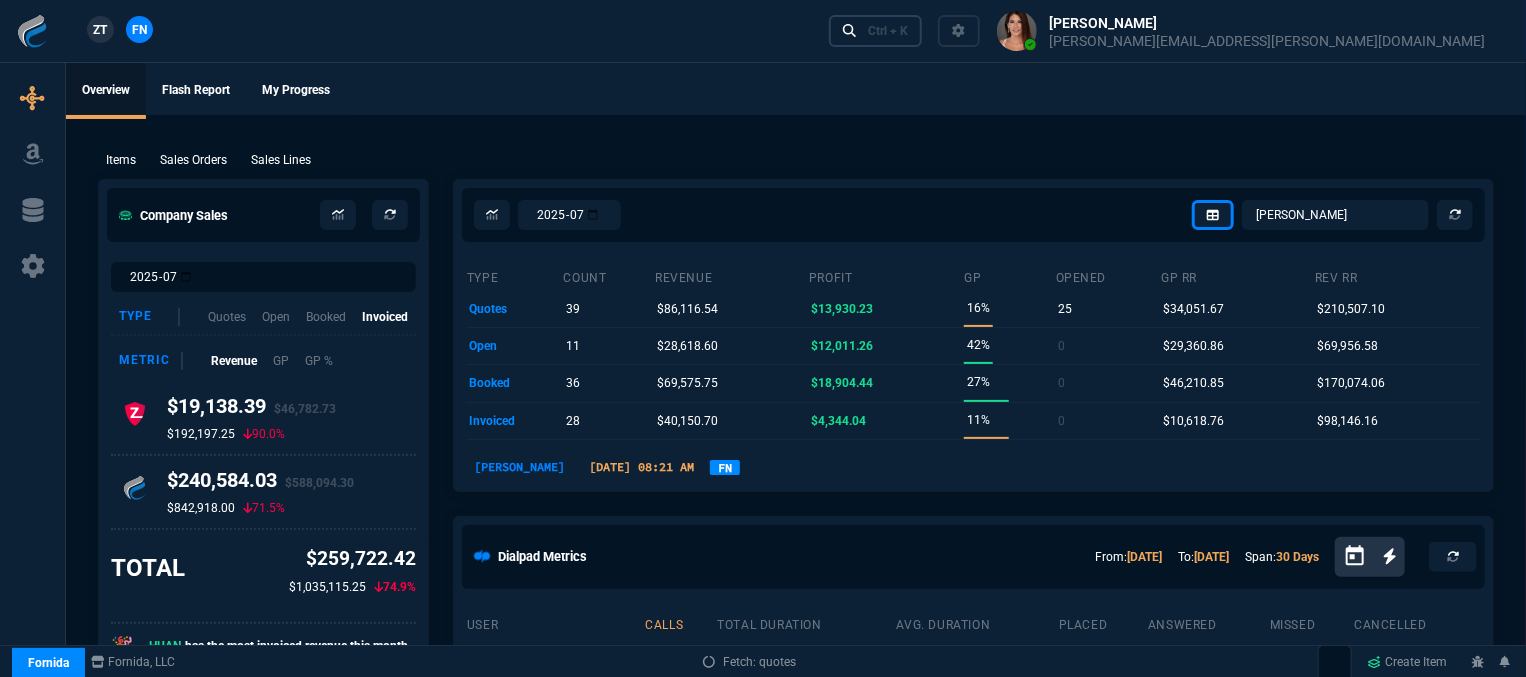 click on "Ctrl + K" at bounding box center [888, 31] 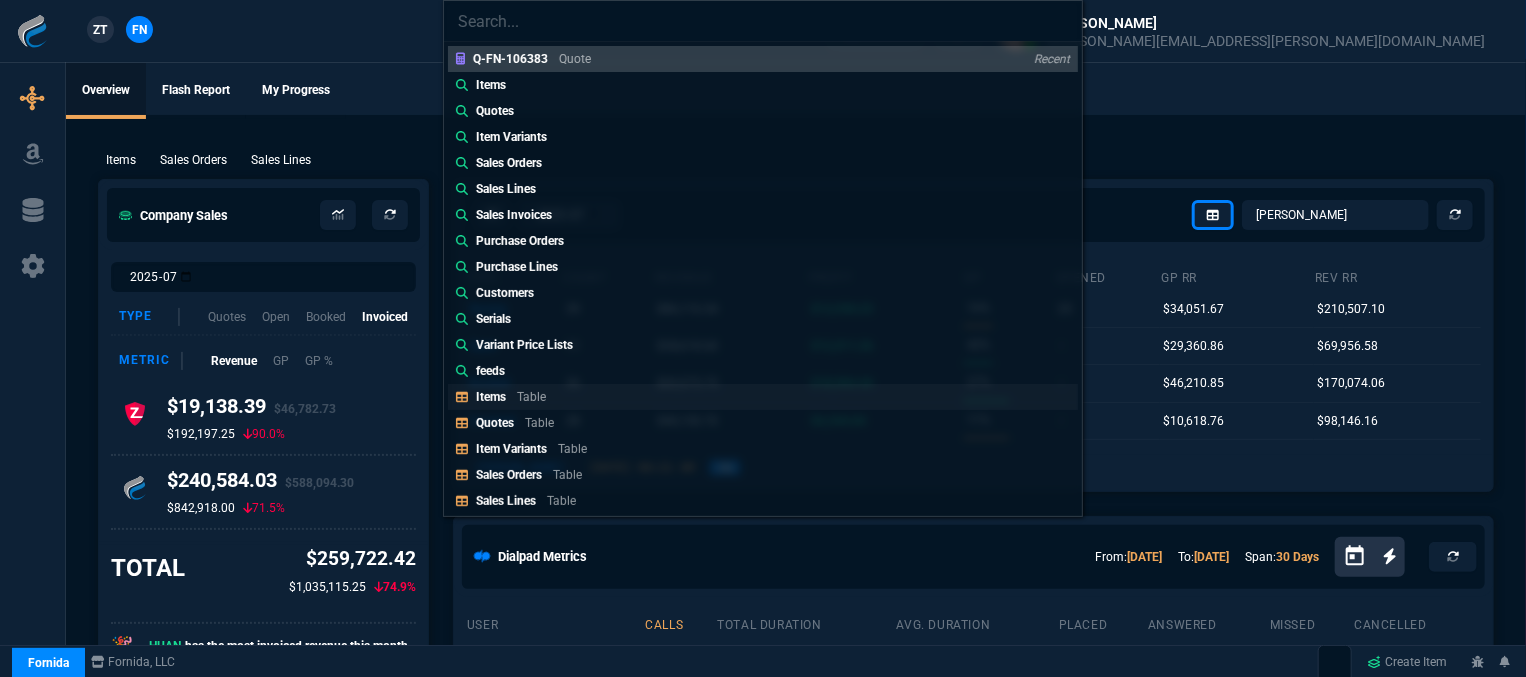click on "Items
Table" at bounding box center [763, 397] 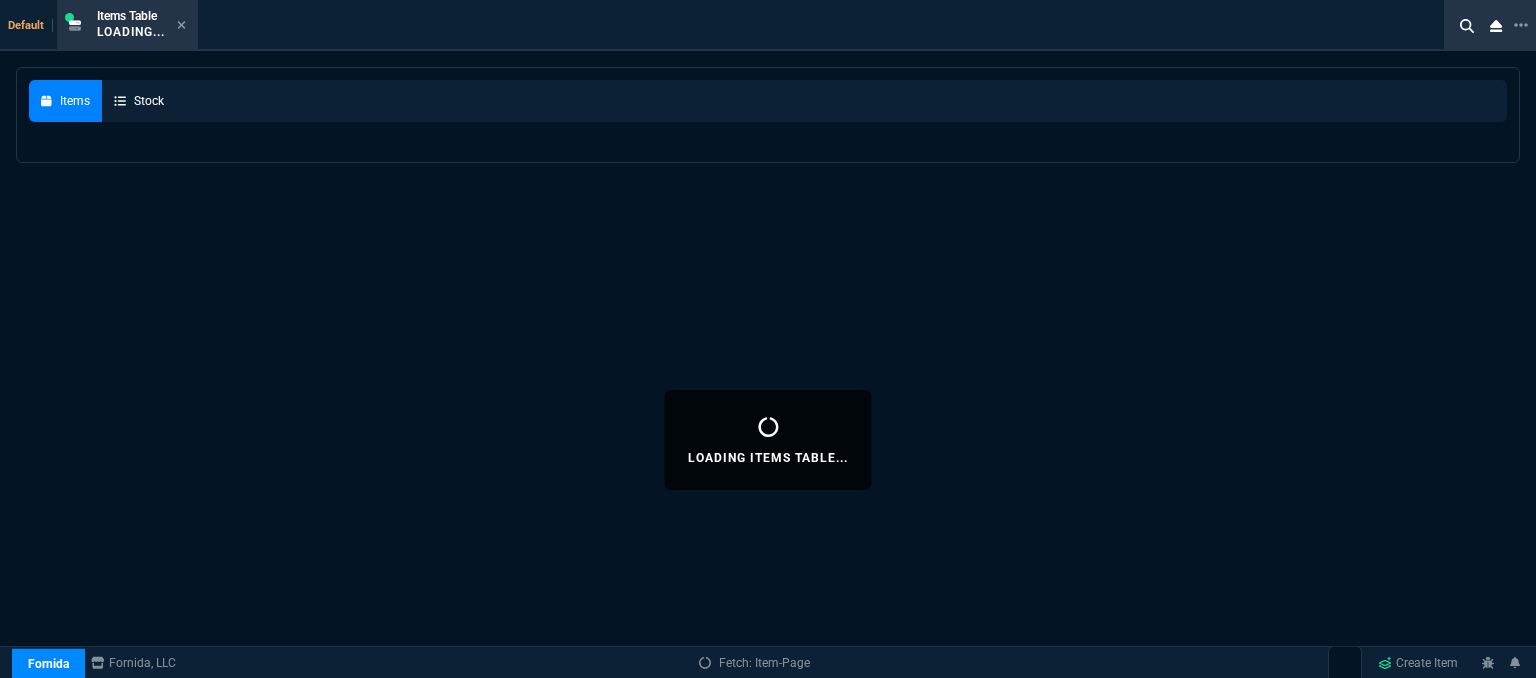 select 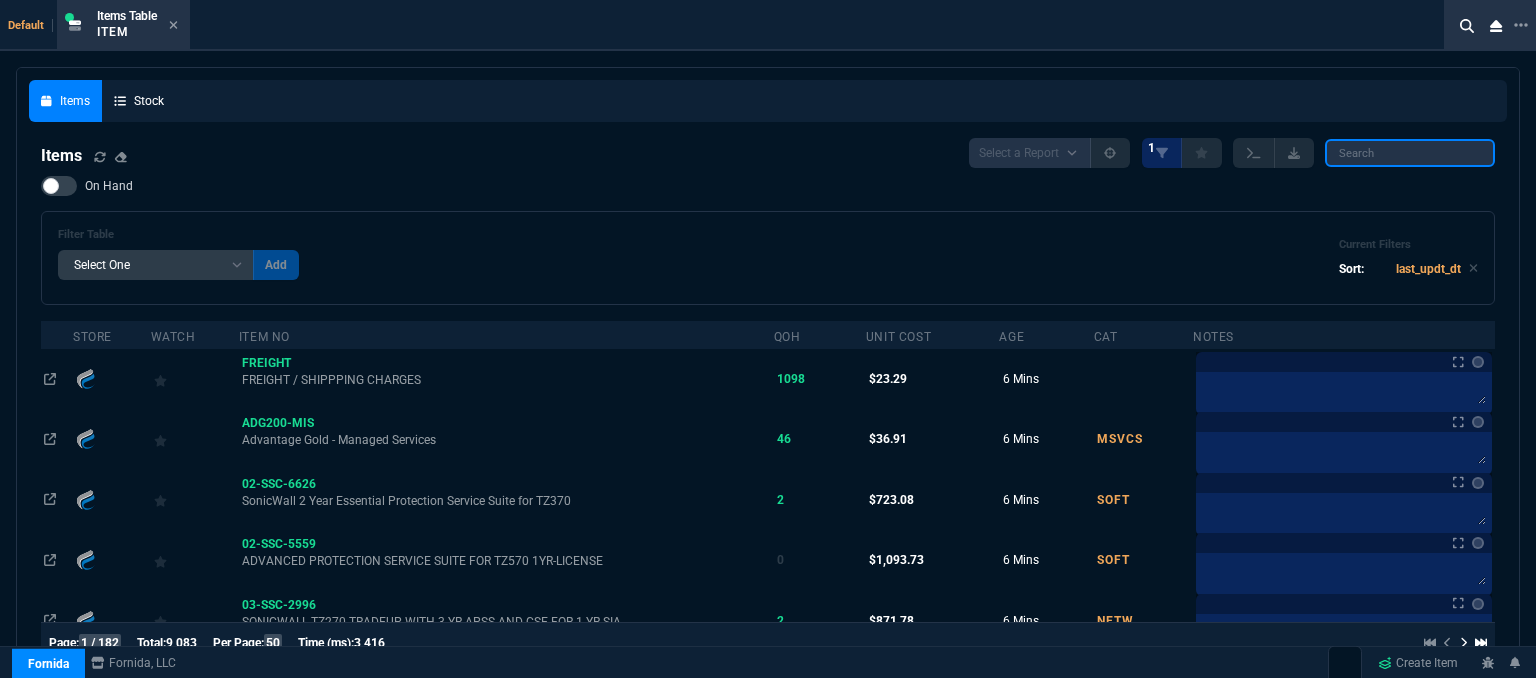 click at bounding box center (1410, 153) 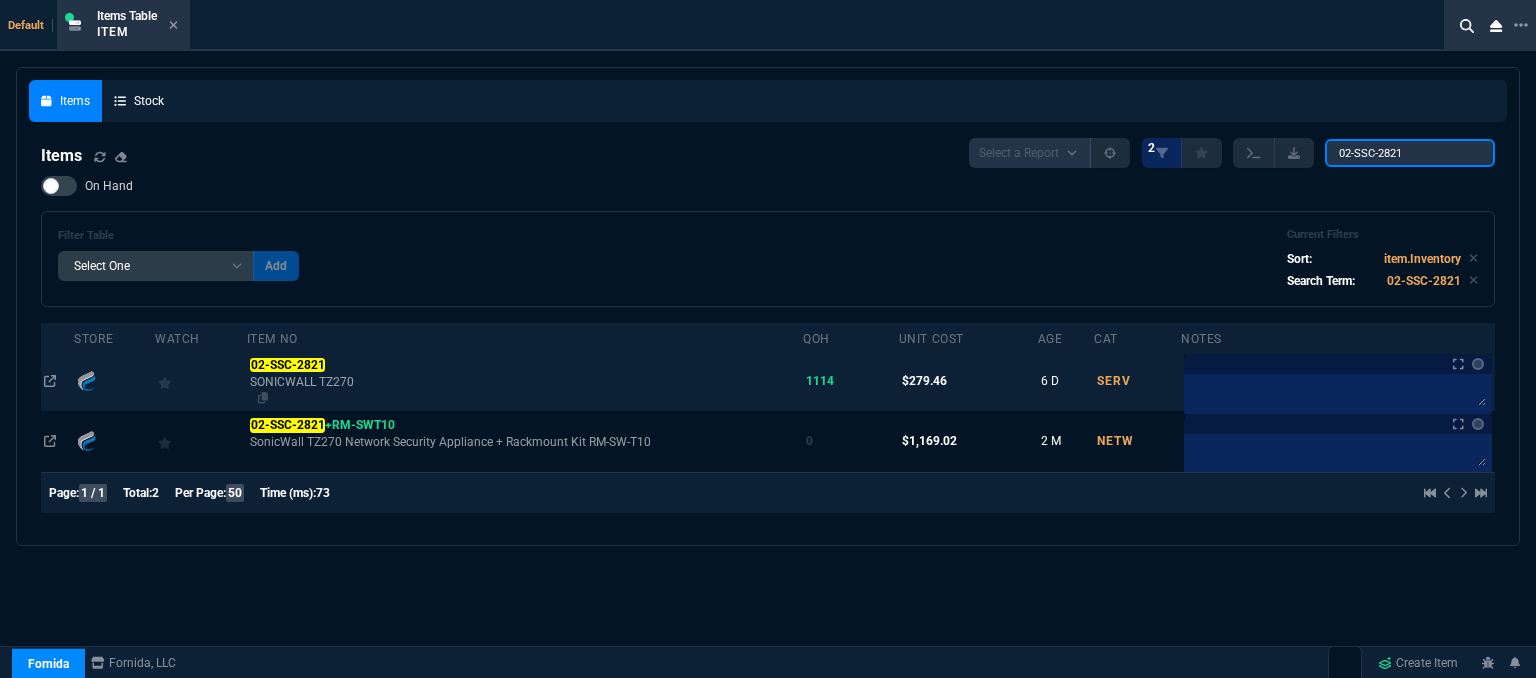 type on "02-SSC-2821" 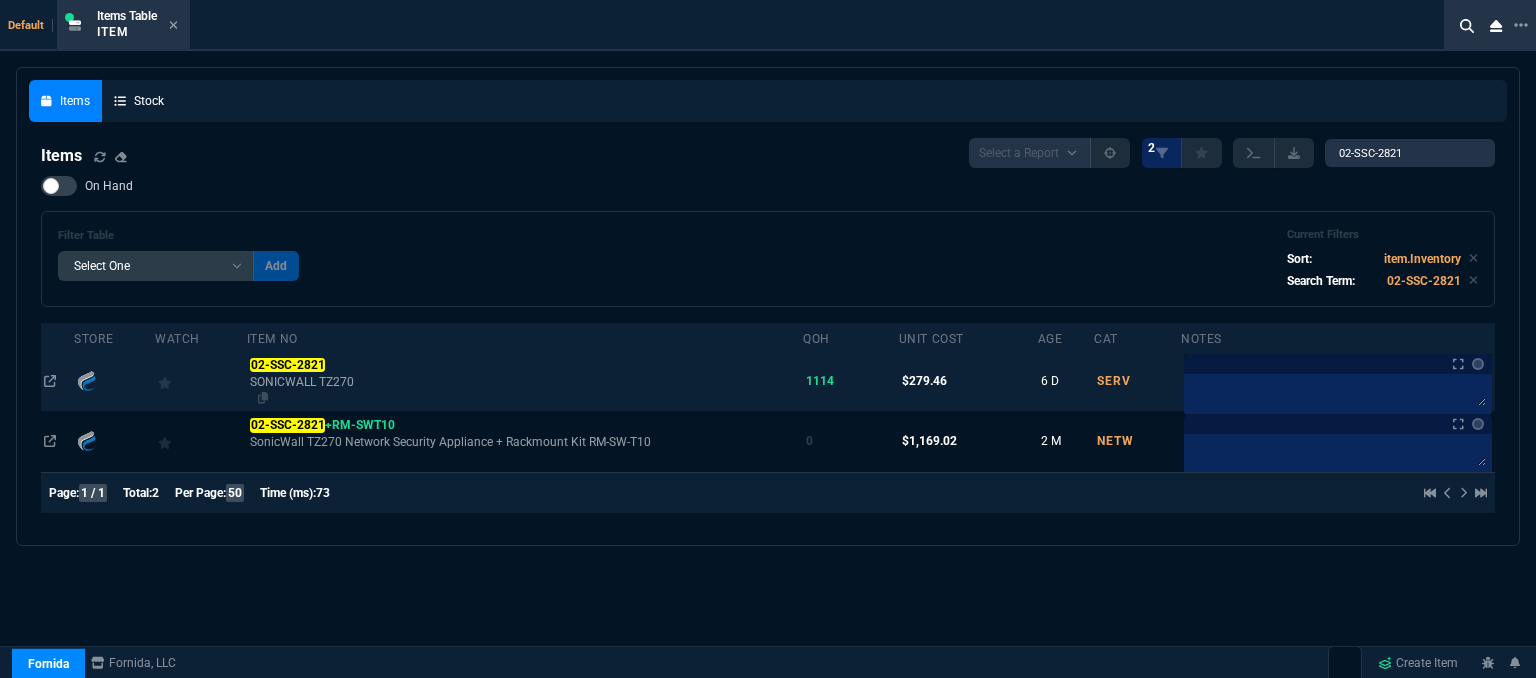 click on "SONICWALL TZ270" at bounding box center [525, 382] 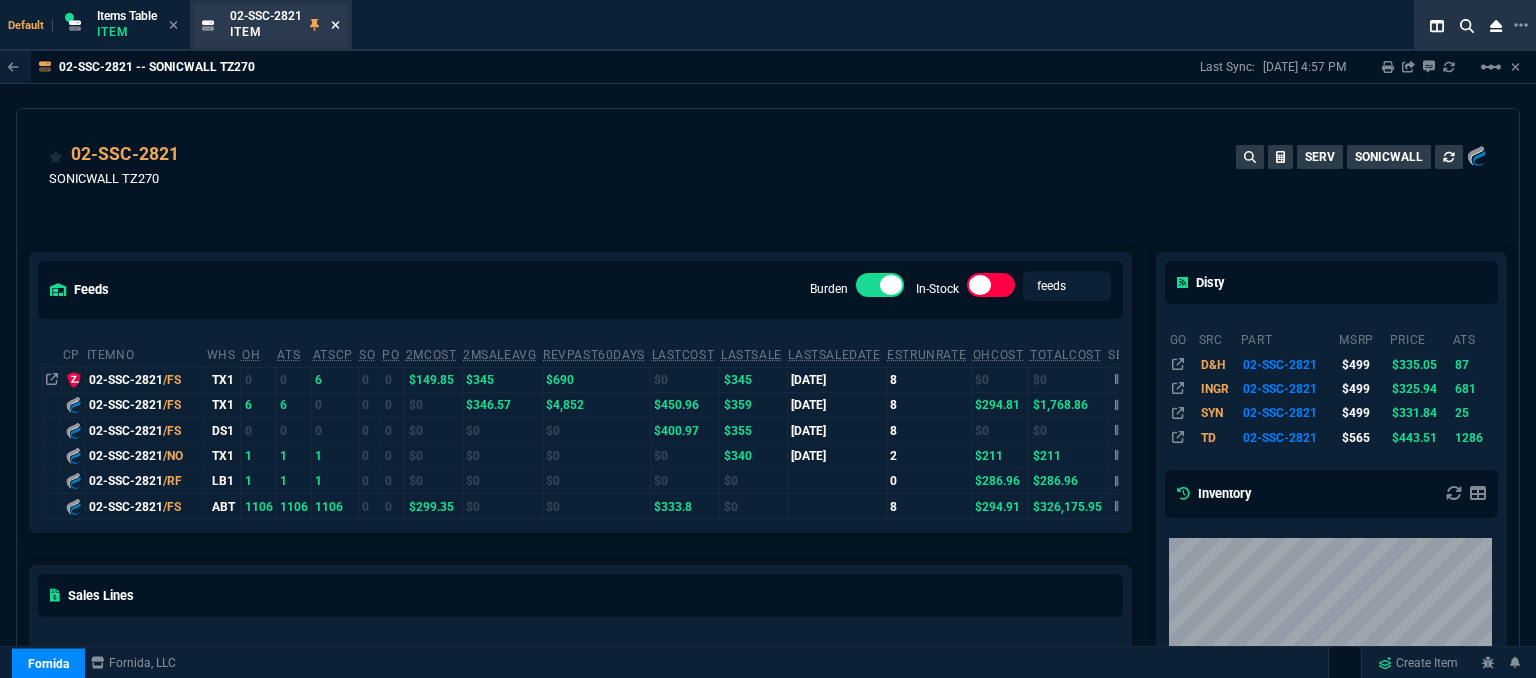 click 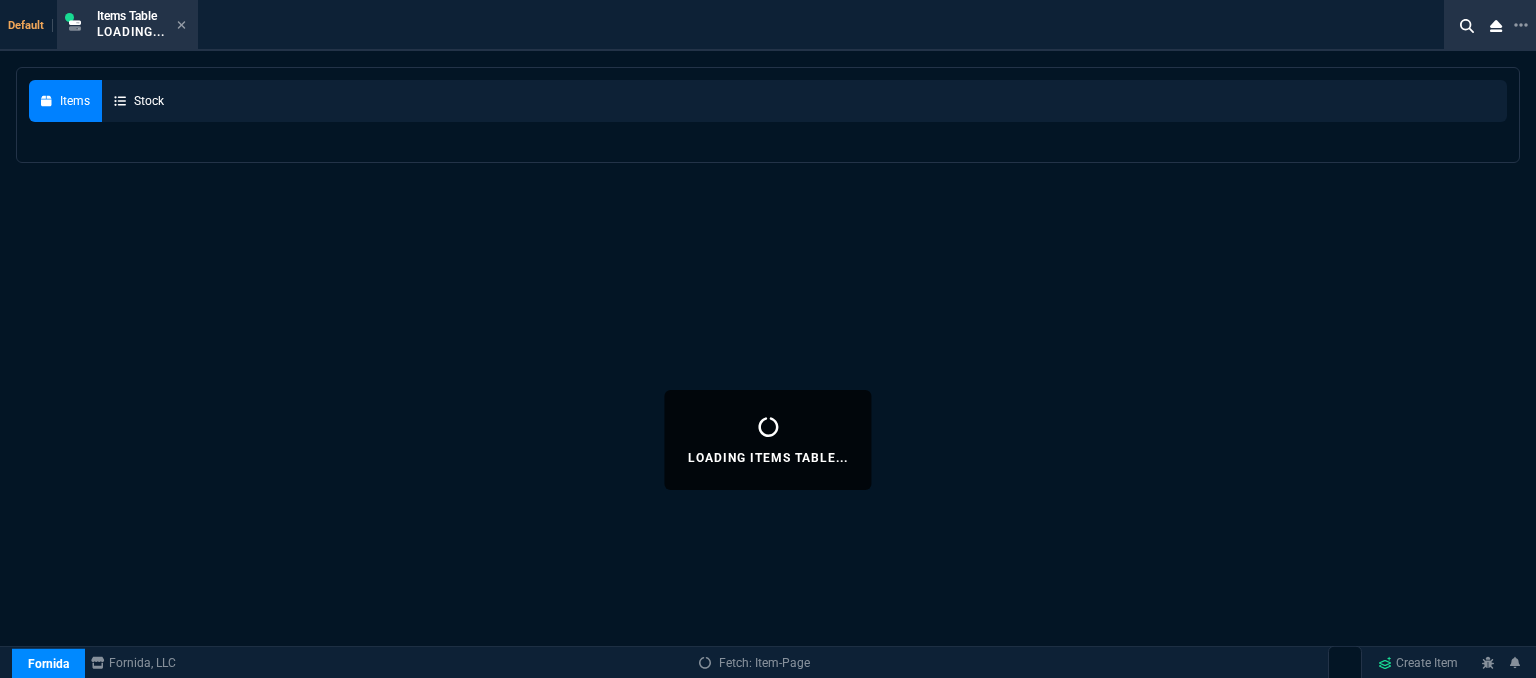 select 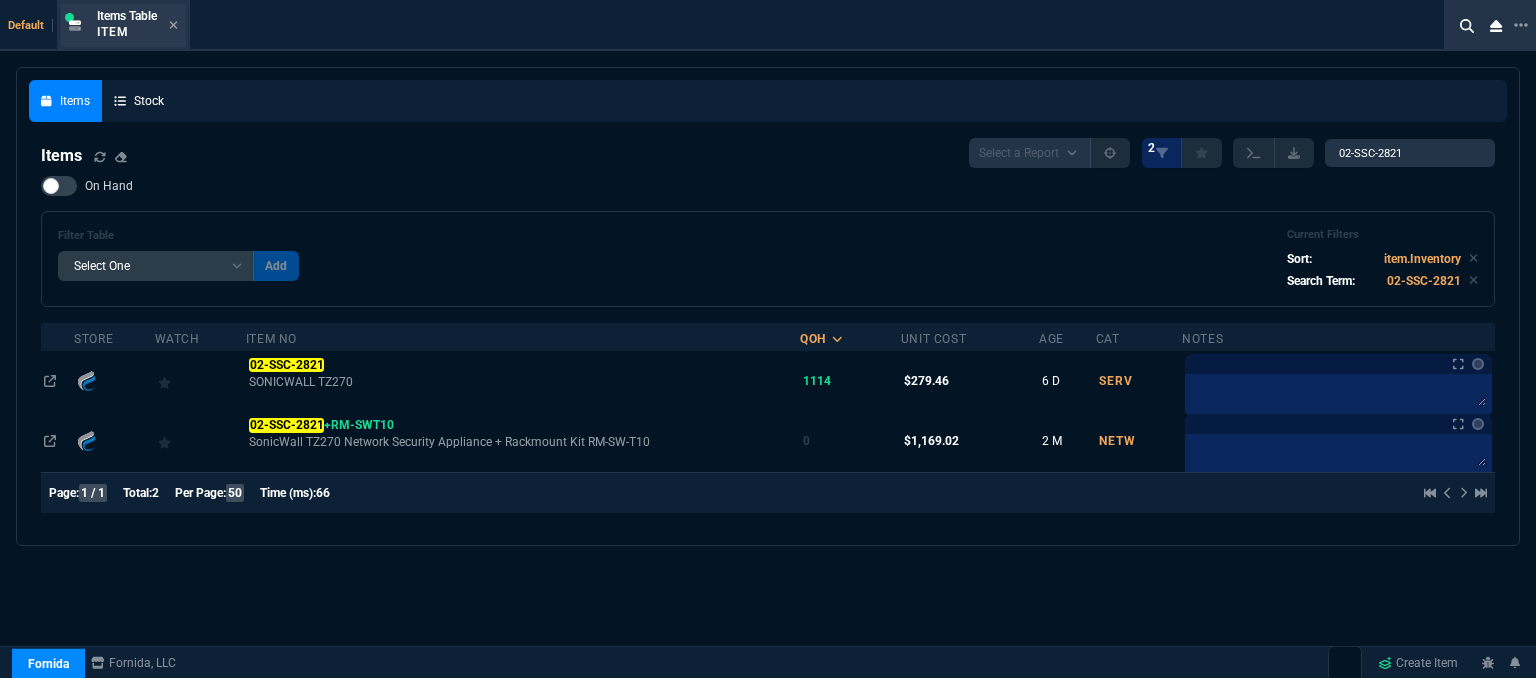 click on "Items Table  Item" at bounding box center (123, 25) 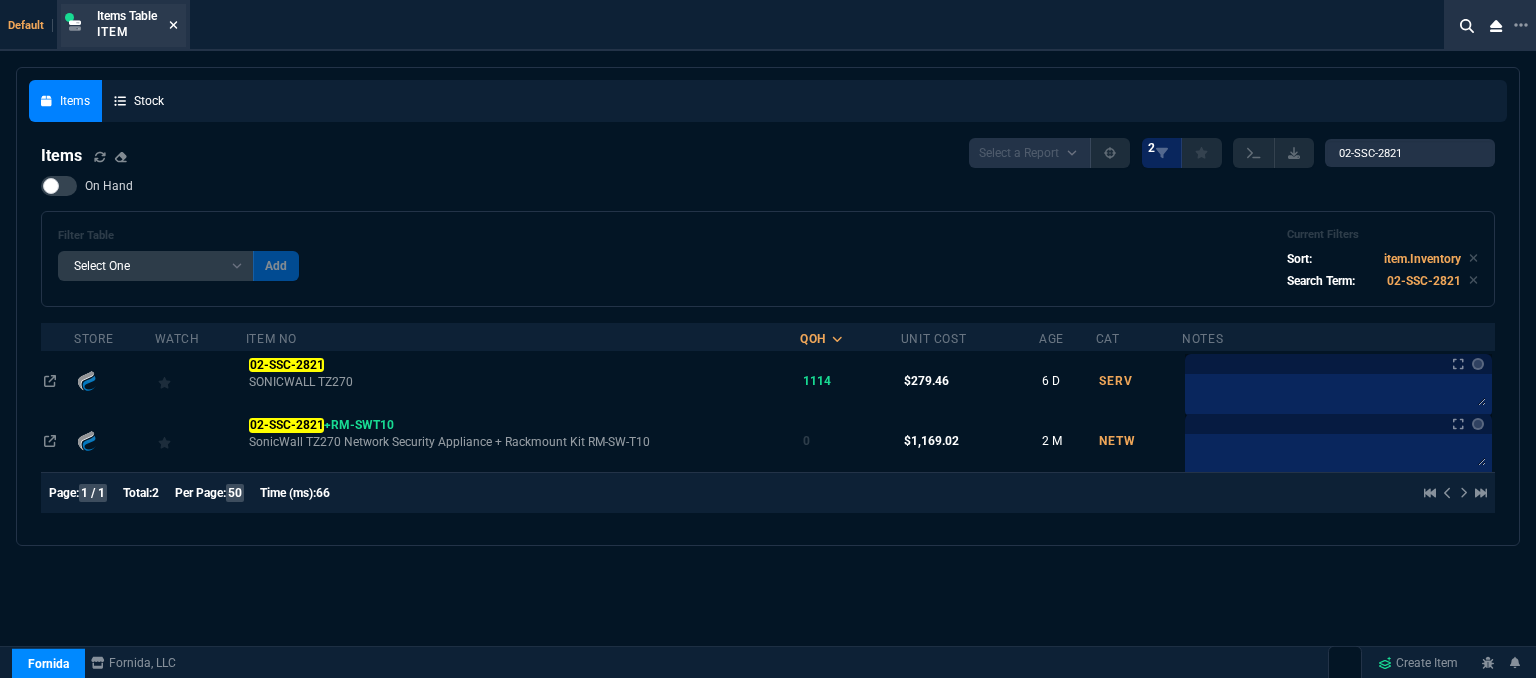 click 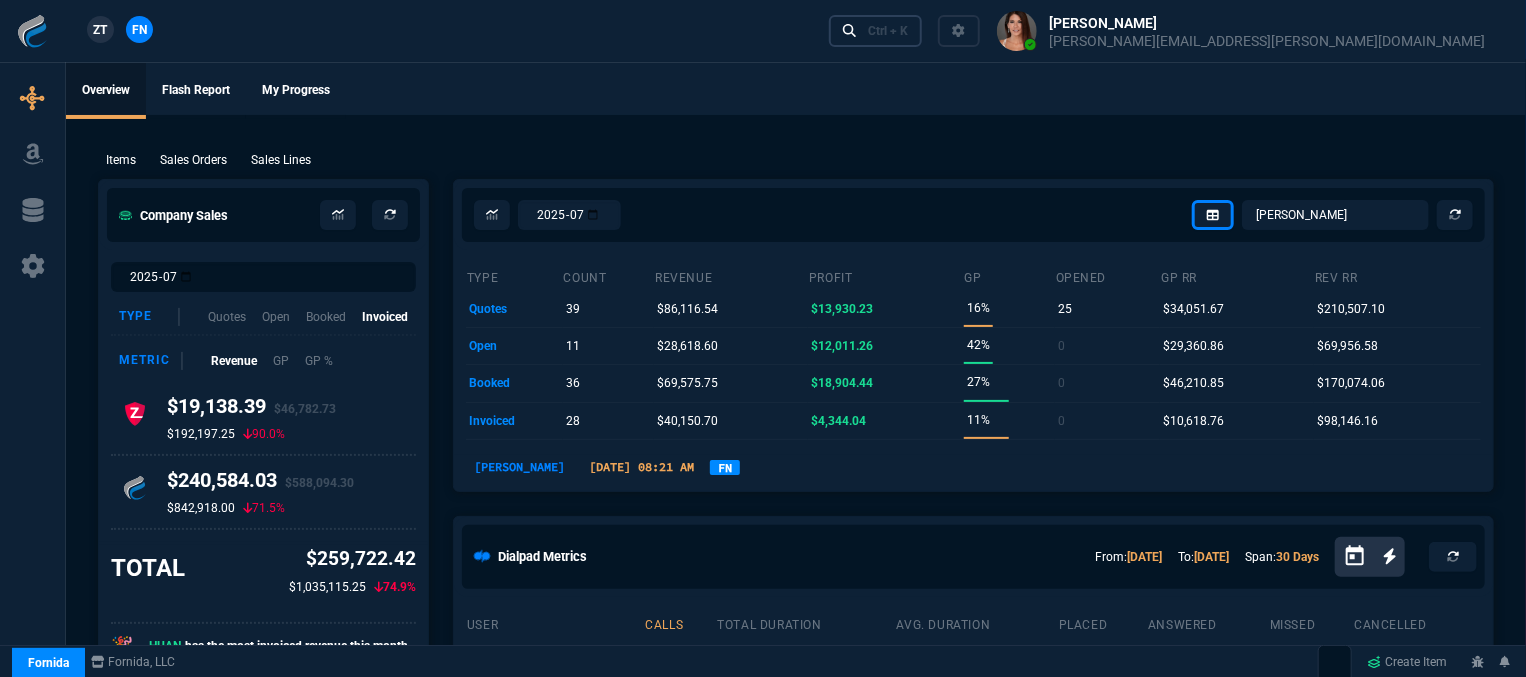click on "Ctrl + K" at bounding box center [888, 31] 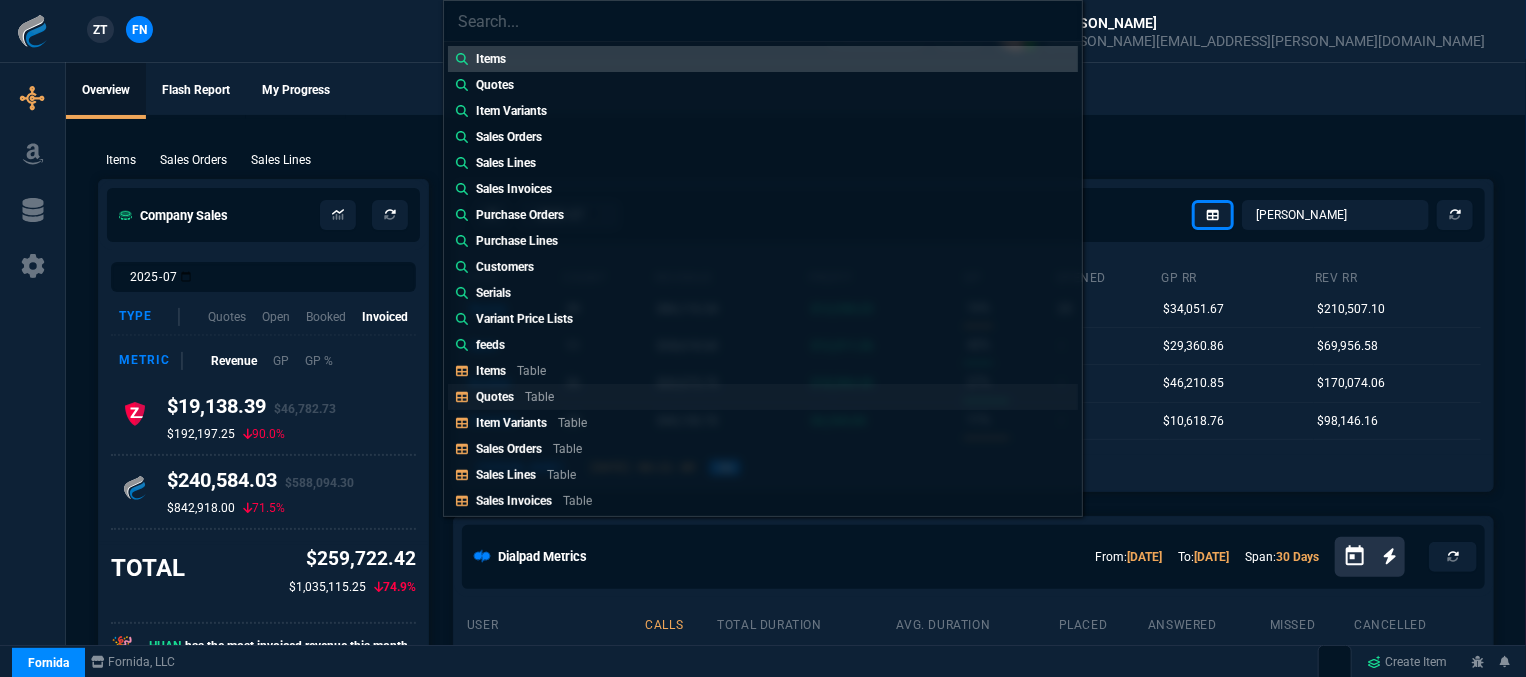 click on "Quotes
Table" at bounding box center (763, 397) 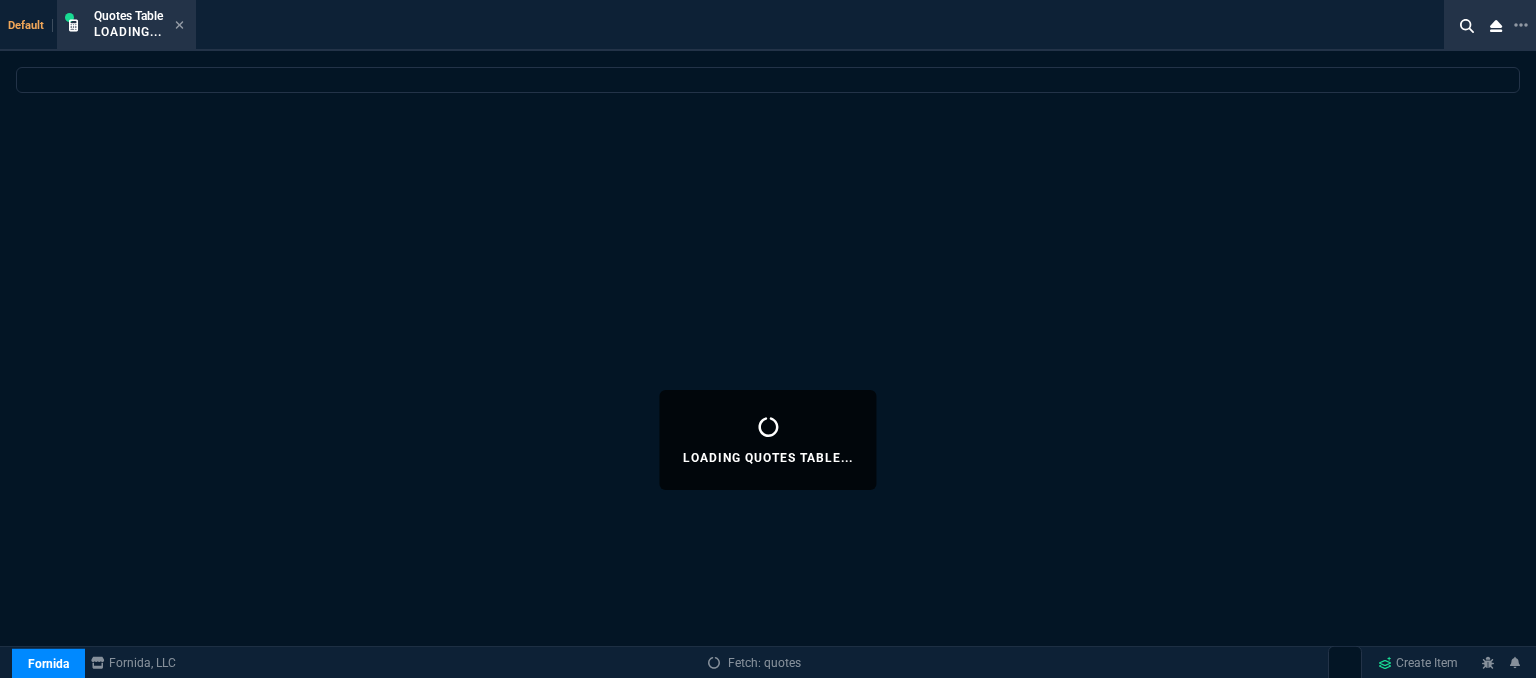 select 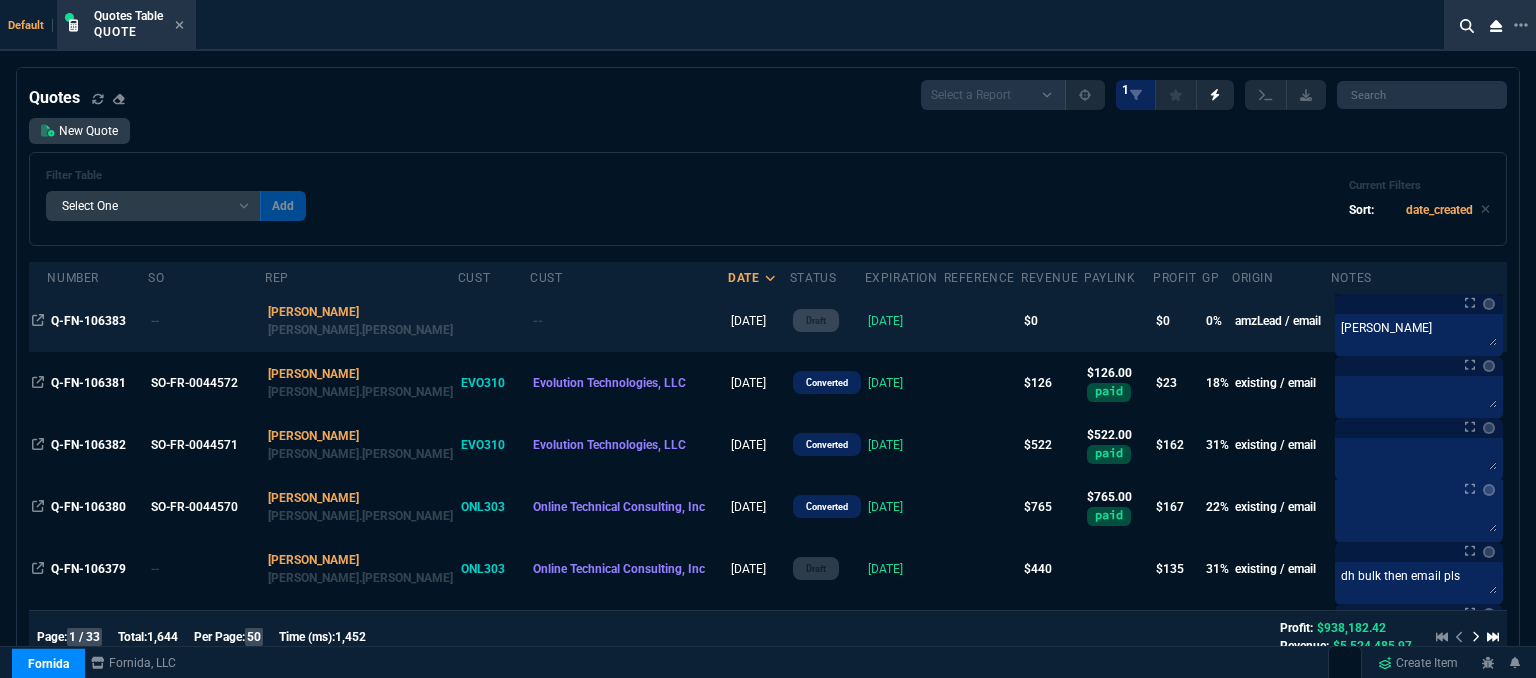 click at bounding box center (982, 321) 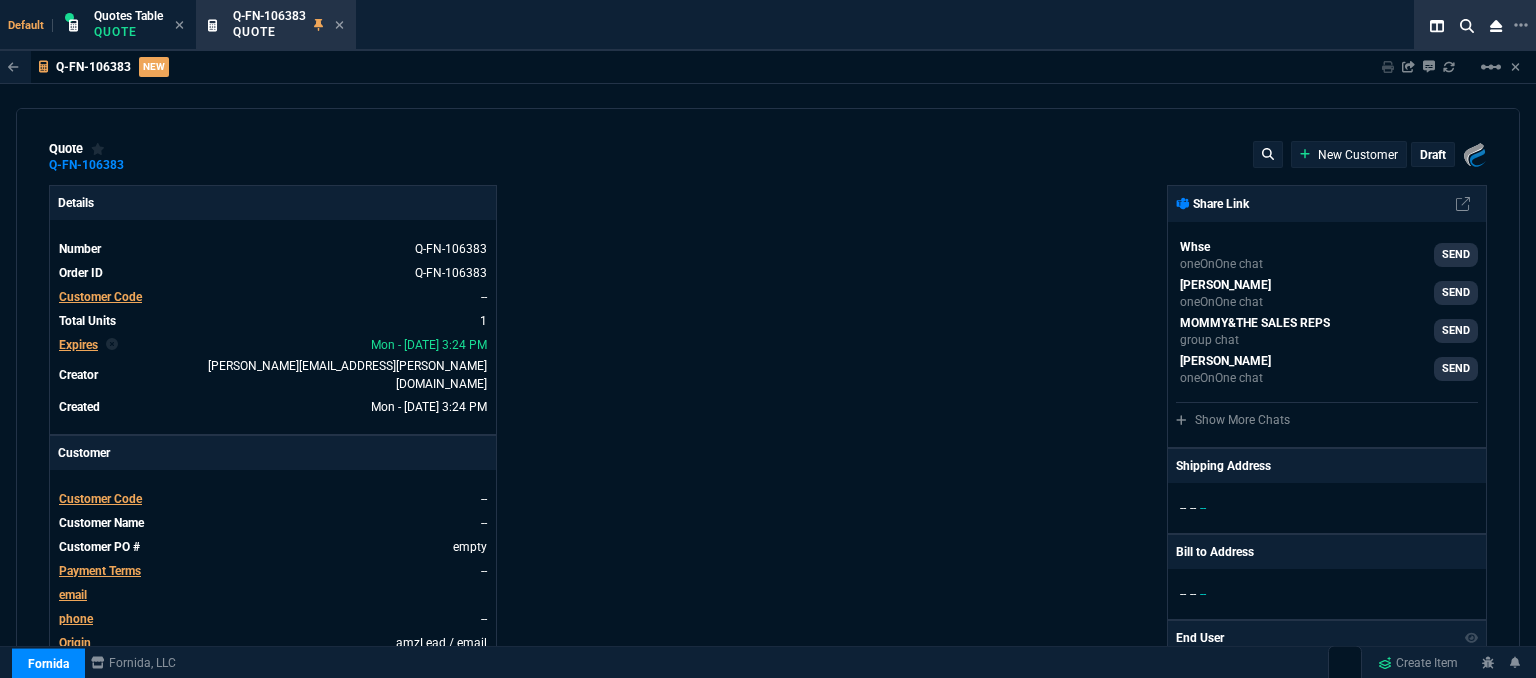 type on "100" 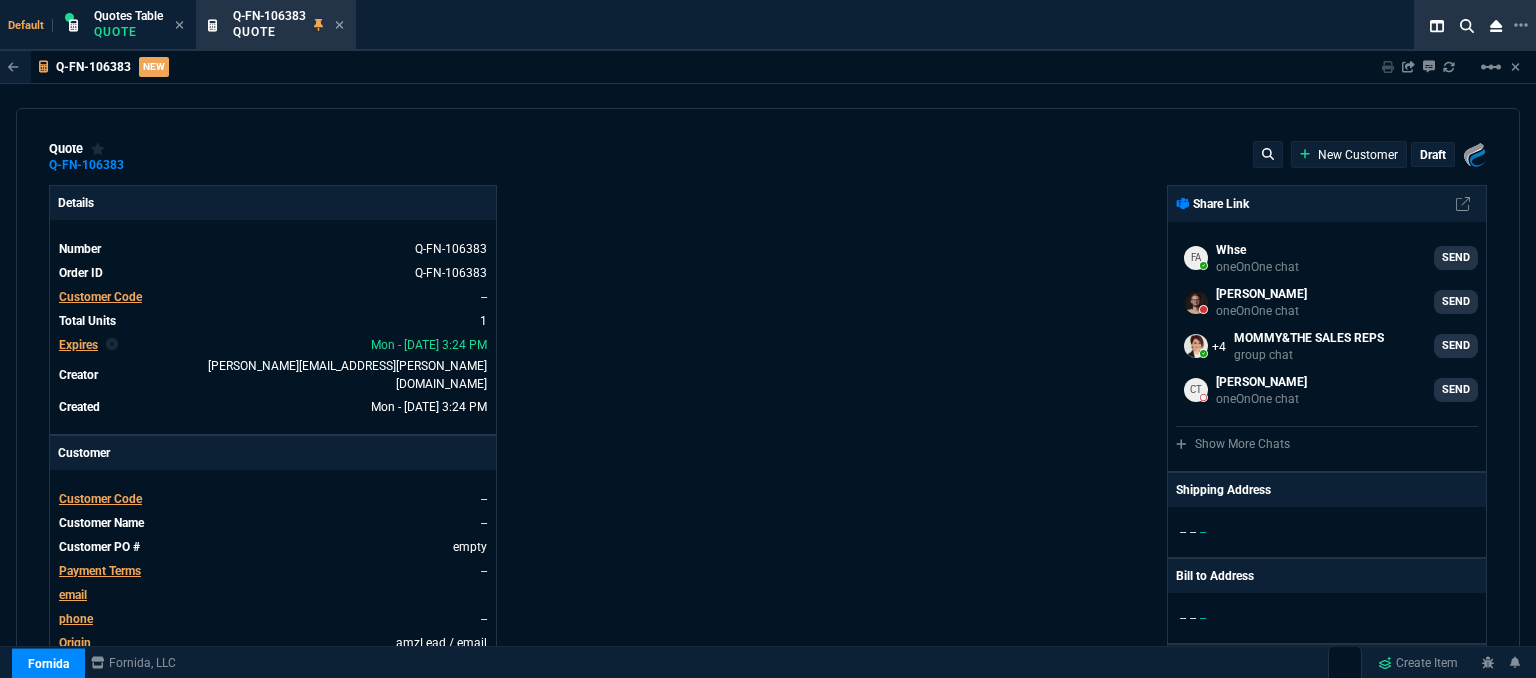 type 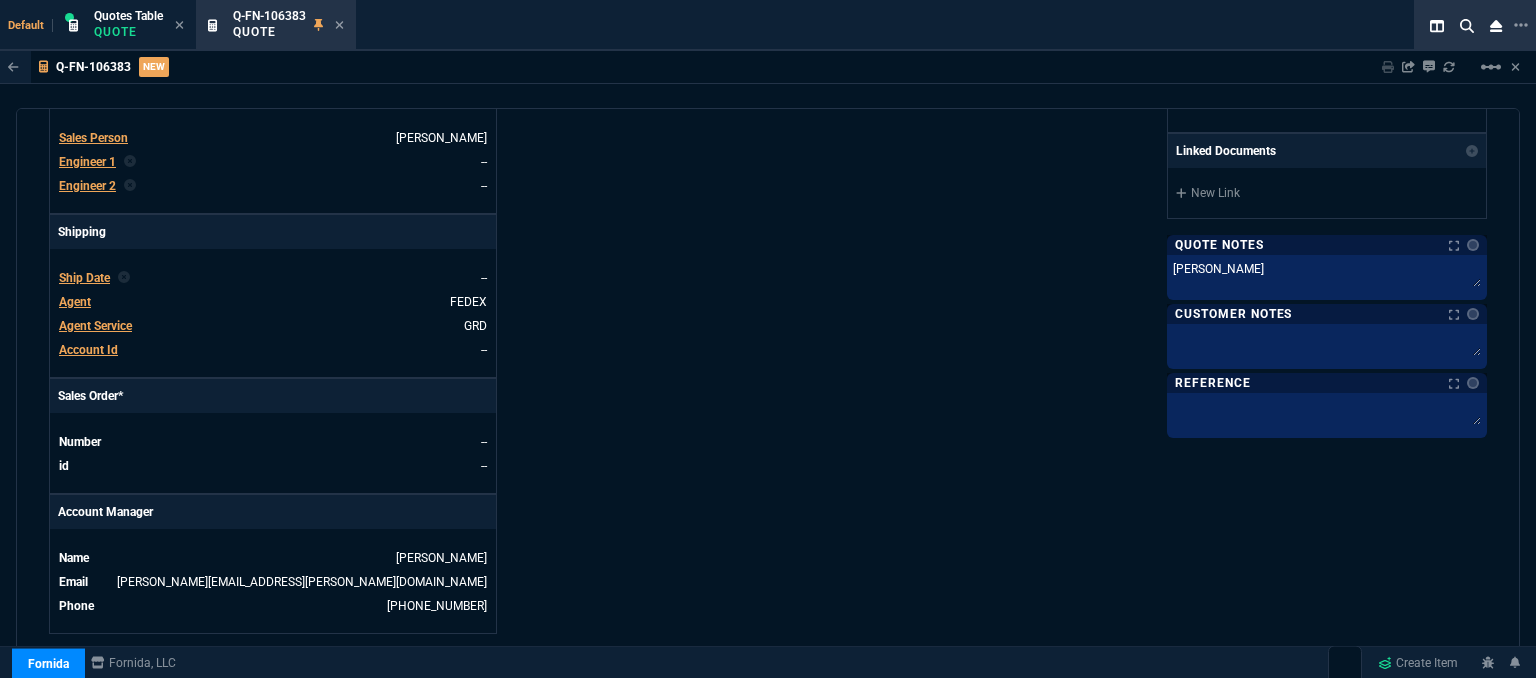 type on "499" 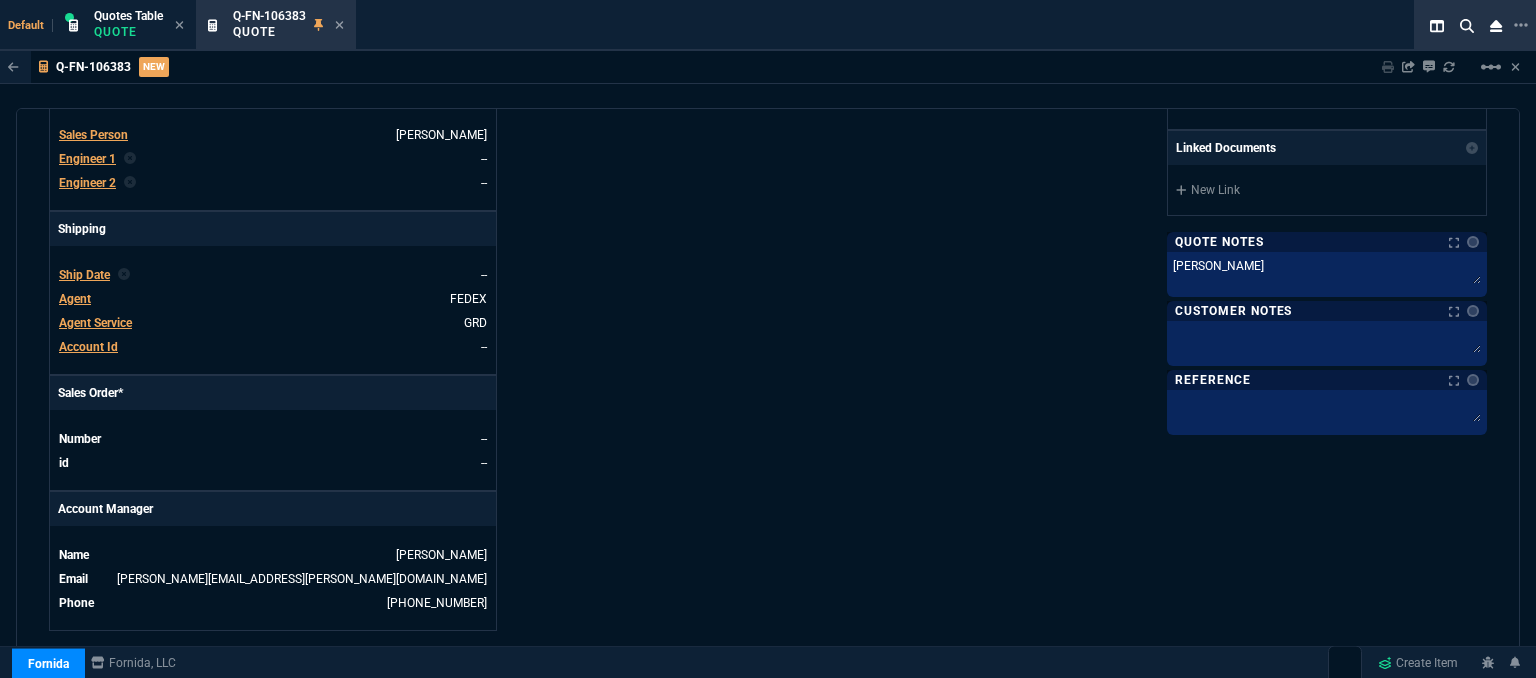 type on "31" 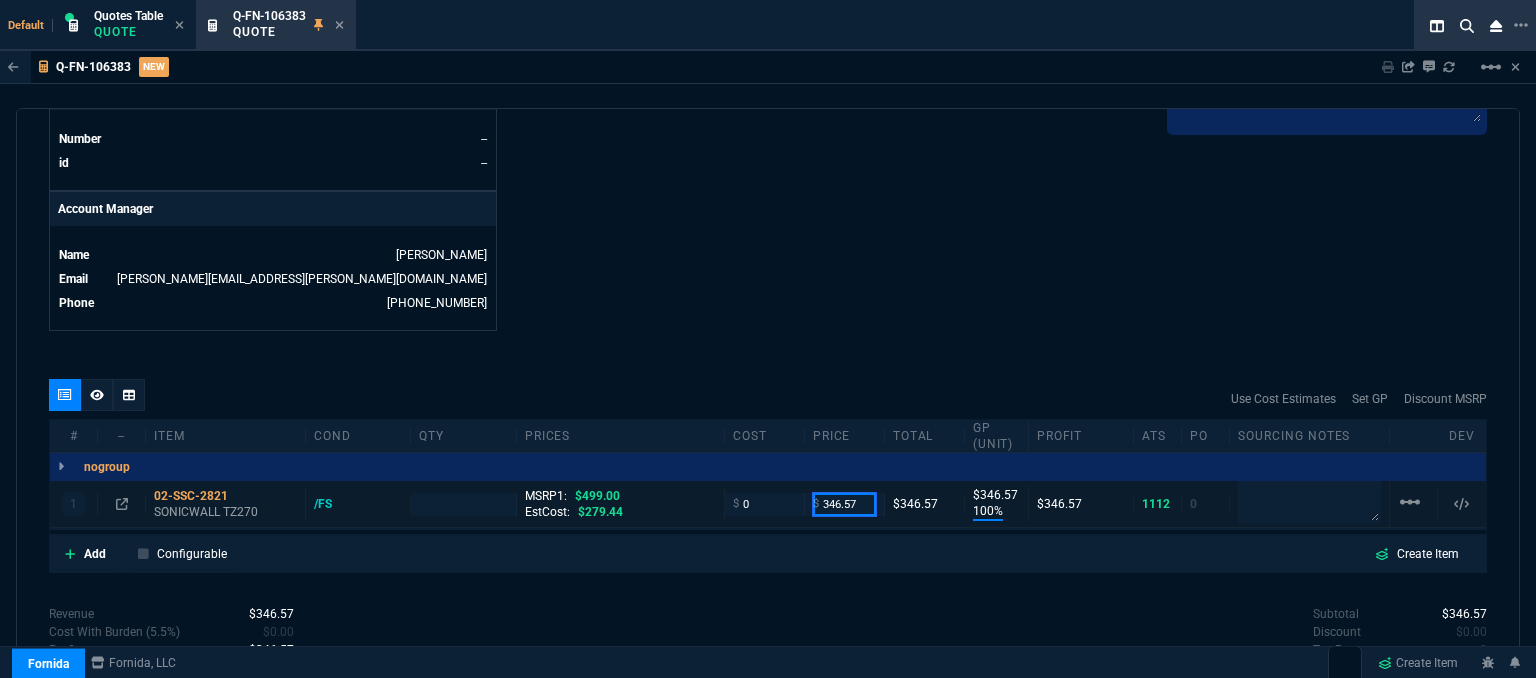 click on "346.57" at bounding box center [844, 504] 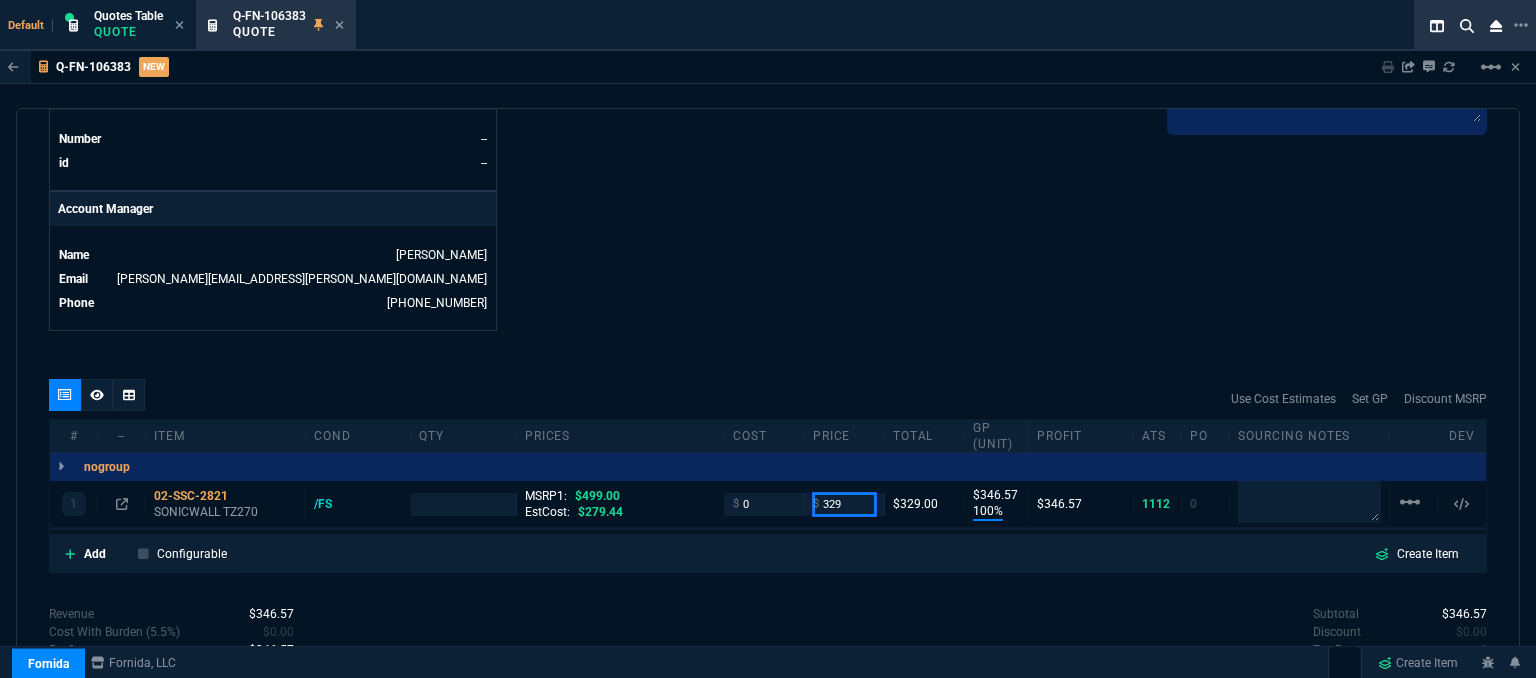 type on "329" 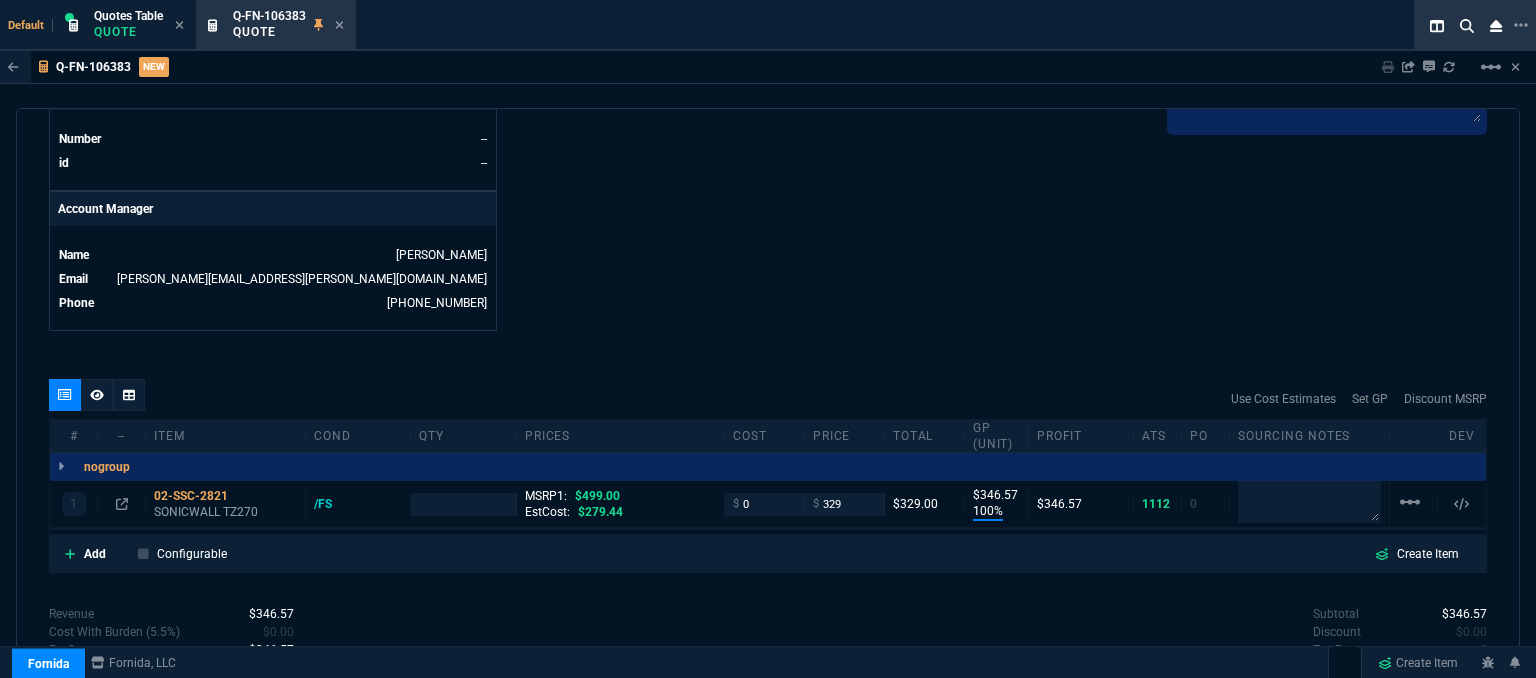 click on "Fornida, LLC 2609 Technology Dr Suite 300 Plano, TX 75074  Share Link  Whse oneOnOne chat SEND Brian Over oneOnOne chat SEND MOMMY&THE SALES REPS group chat SEND Cody Taylor oneOnOne chat SEND  Show More Chats  Shipping Address -- -- -- Bill to Address -- -- -- End User -- -- -- Linked Documents  New Link  Quote Notes Notes Quote Notes Notes dennis Last updated by  fiona.rossi@fornida.com  at  7/14/25, 10:24 AM dennis  dennis  Customer Notes Customer Notes    Reference Reference" at bounding box center (1127, -192) 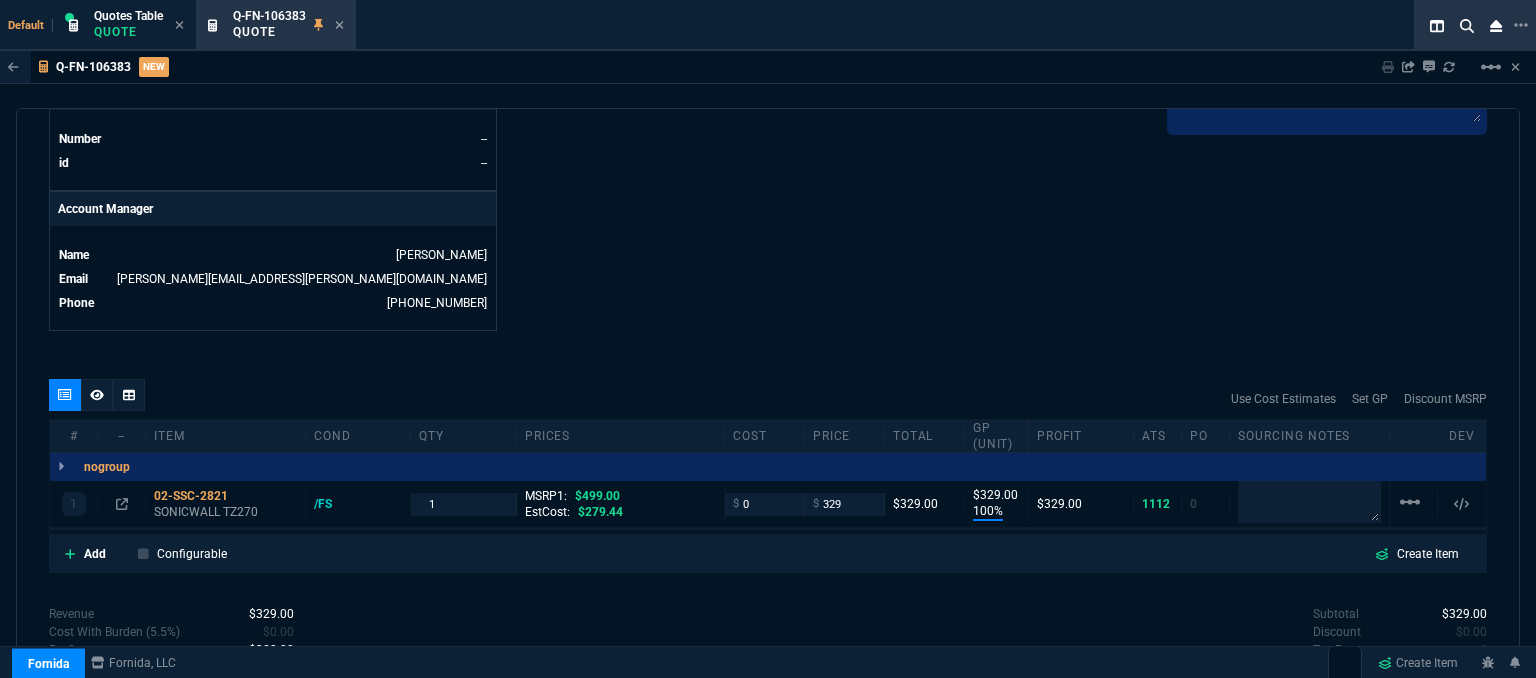 type on "329" 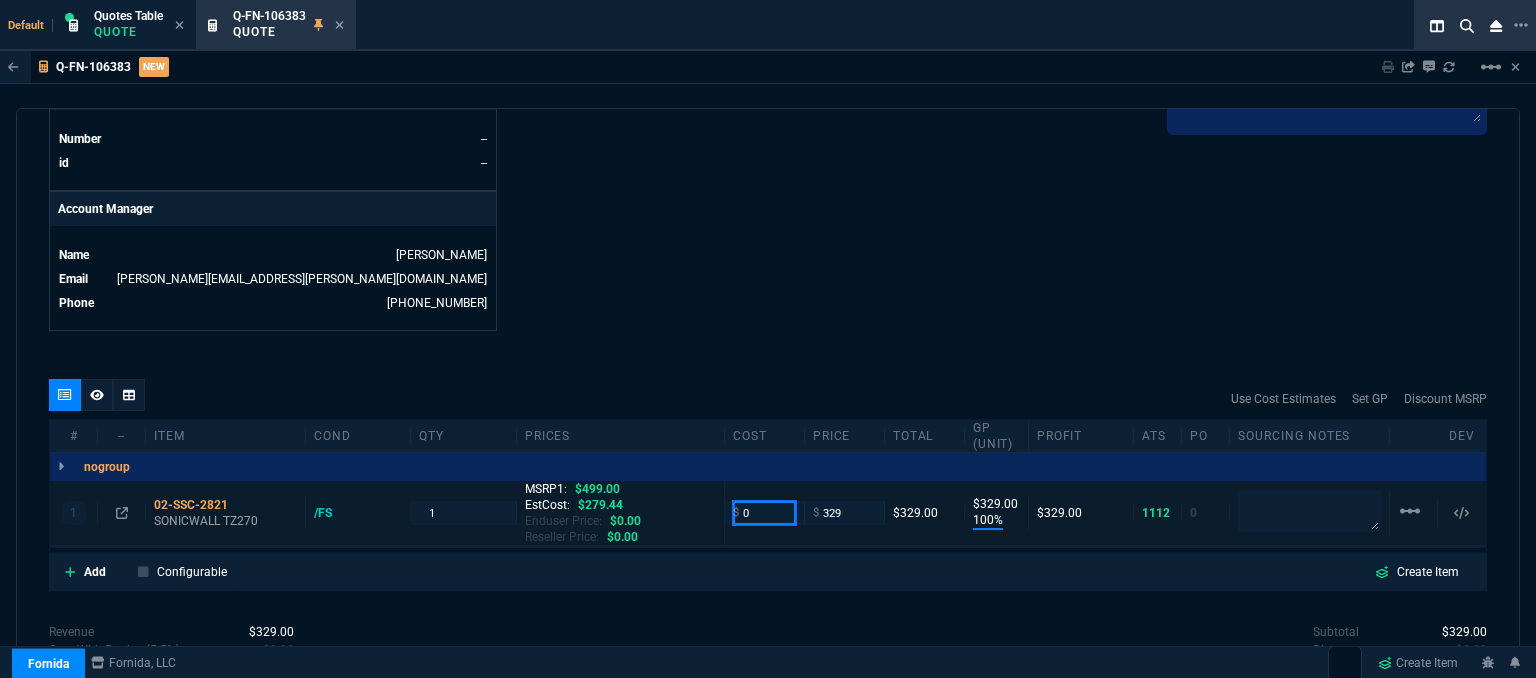 drag, startPoint x: 765, startPoint y: 490, endPoint x: 693, endPoint y: 480, distance: 72.691124 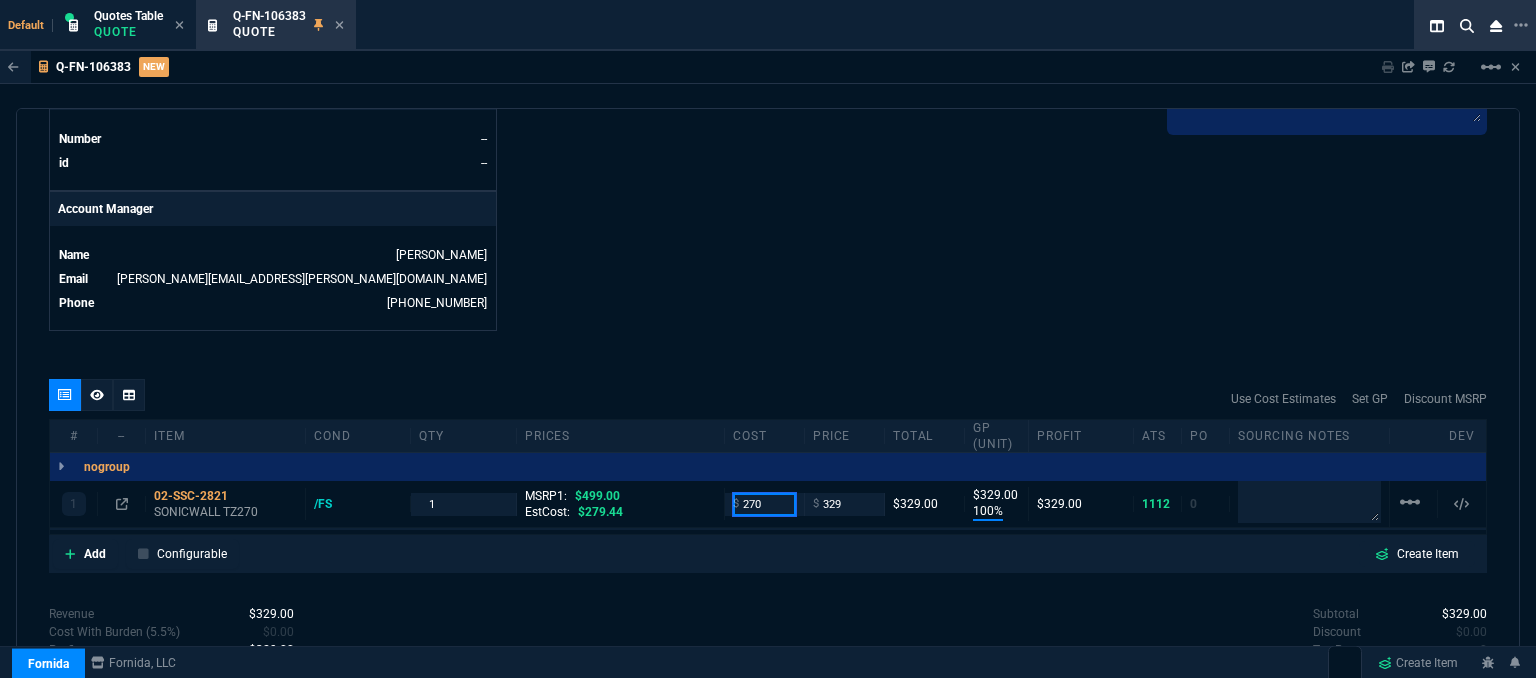 type on "270" 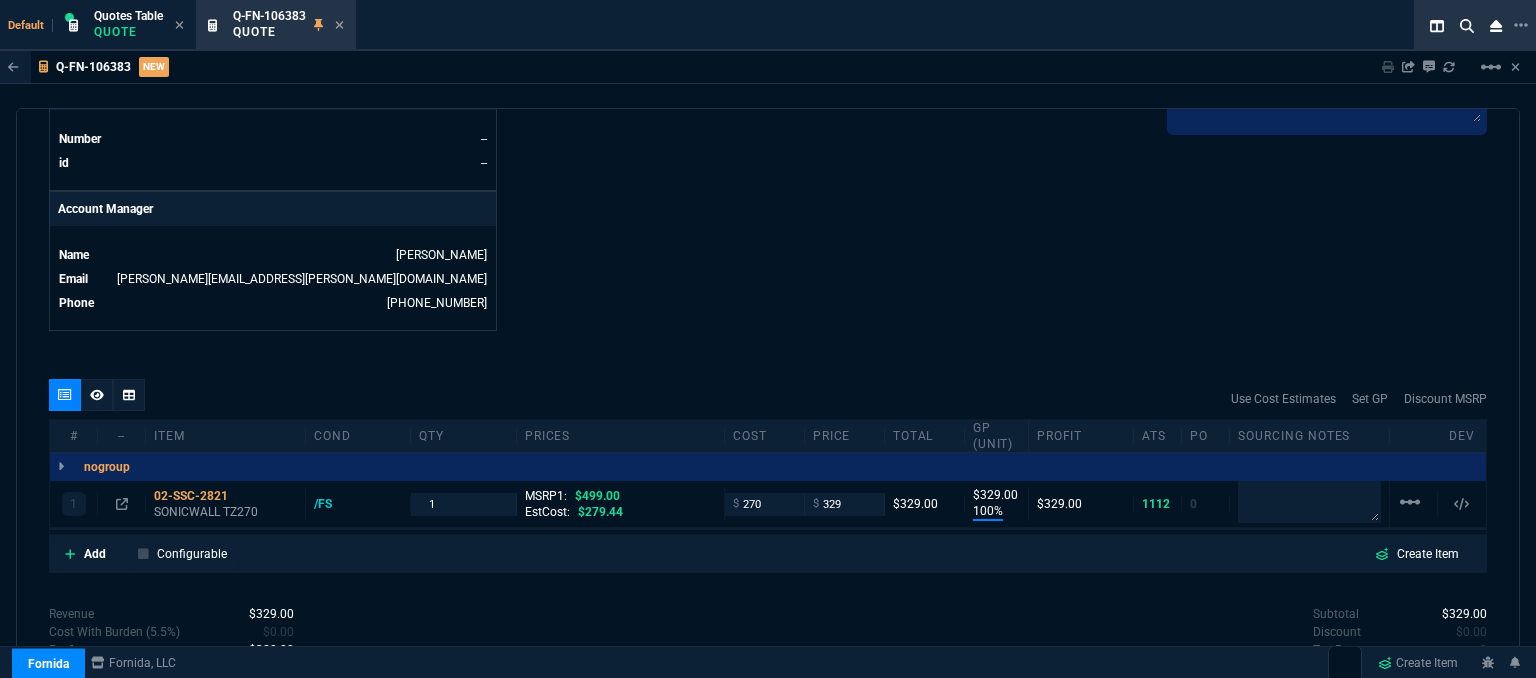 click on "Fornida, LLC 2609 Technology Dr Suite 300 Plano, TX 75074  Share Link  Whse oneOnOne chat SEND Brian Over oneOnOne chat SEND MOMMY&THE SALES REPS group chat SEND Cody Taylor oneOnOne chat SEND  Show More Chats  Shipping Address -- -- -- Bill to Address -- -- -- End User -- -- -- Linked Documents  New Link  Quote Notes Notes Quote Notes Notes dennis Last updated by  fiona.rossi@fornida.com  at  7/14/25, 10:24 AM dennis  dennis  Customer Notes Customer Notes    Reference Reference" at bounding box center (1127, -192) 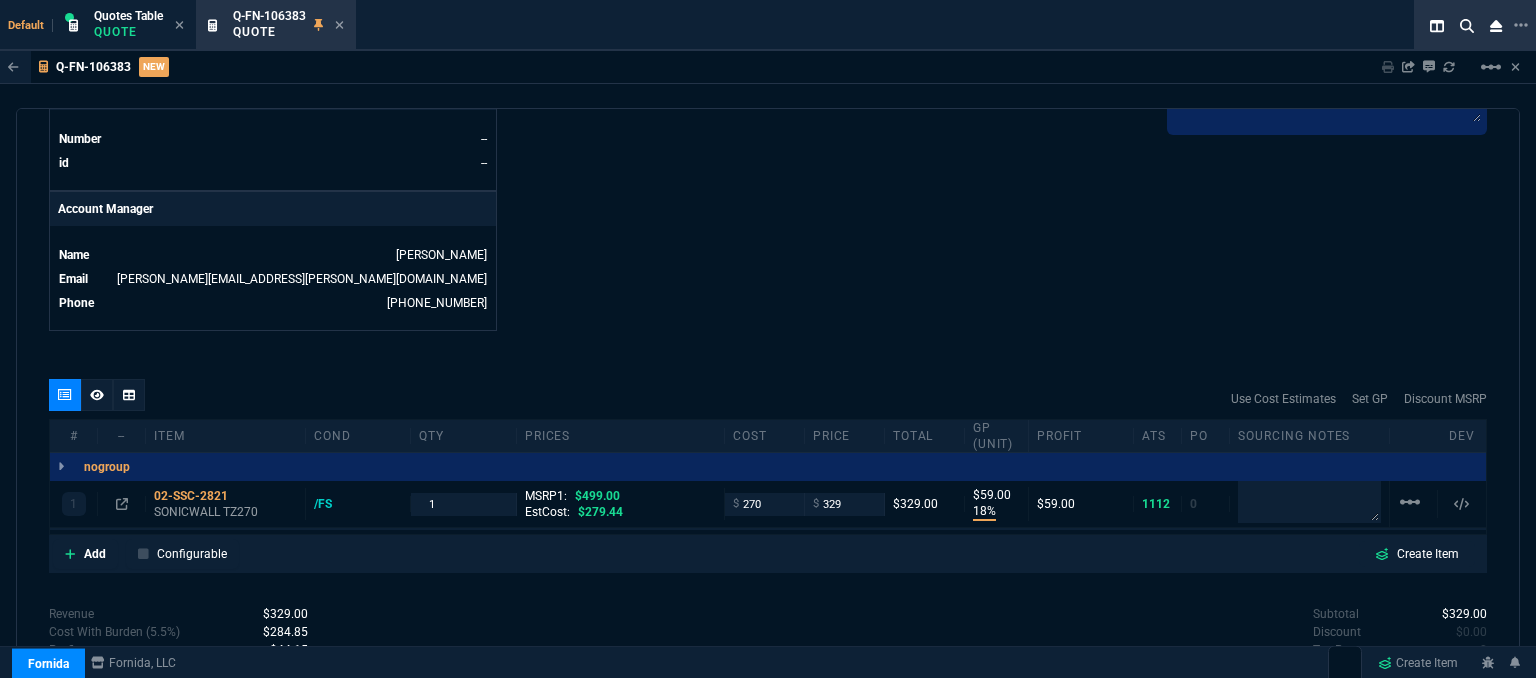 type on "18" 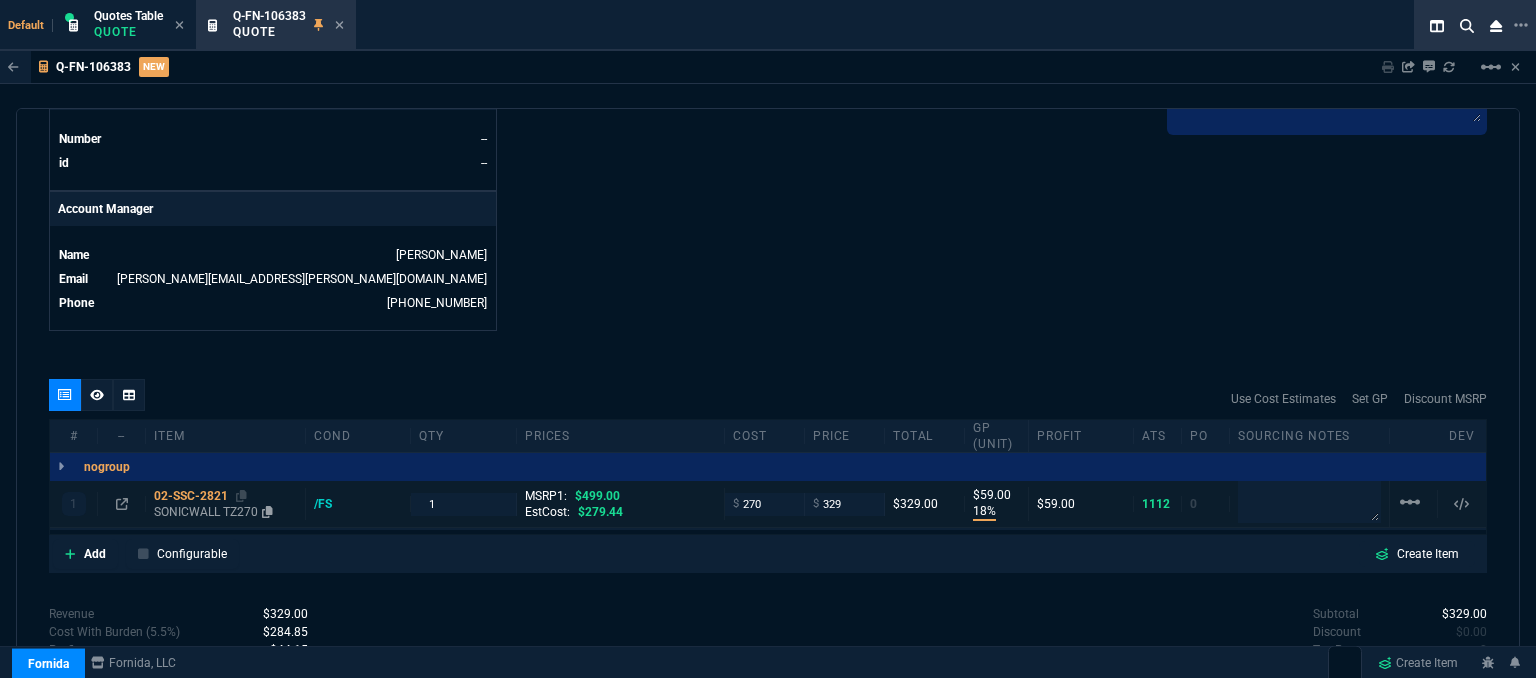 click on "SONICWALL TZ270" at bounding box center (225, 512) 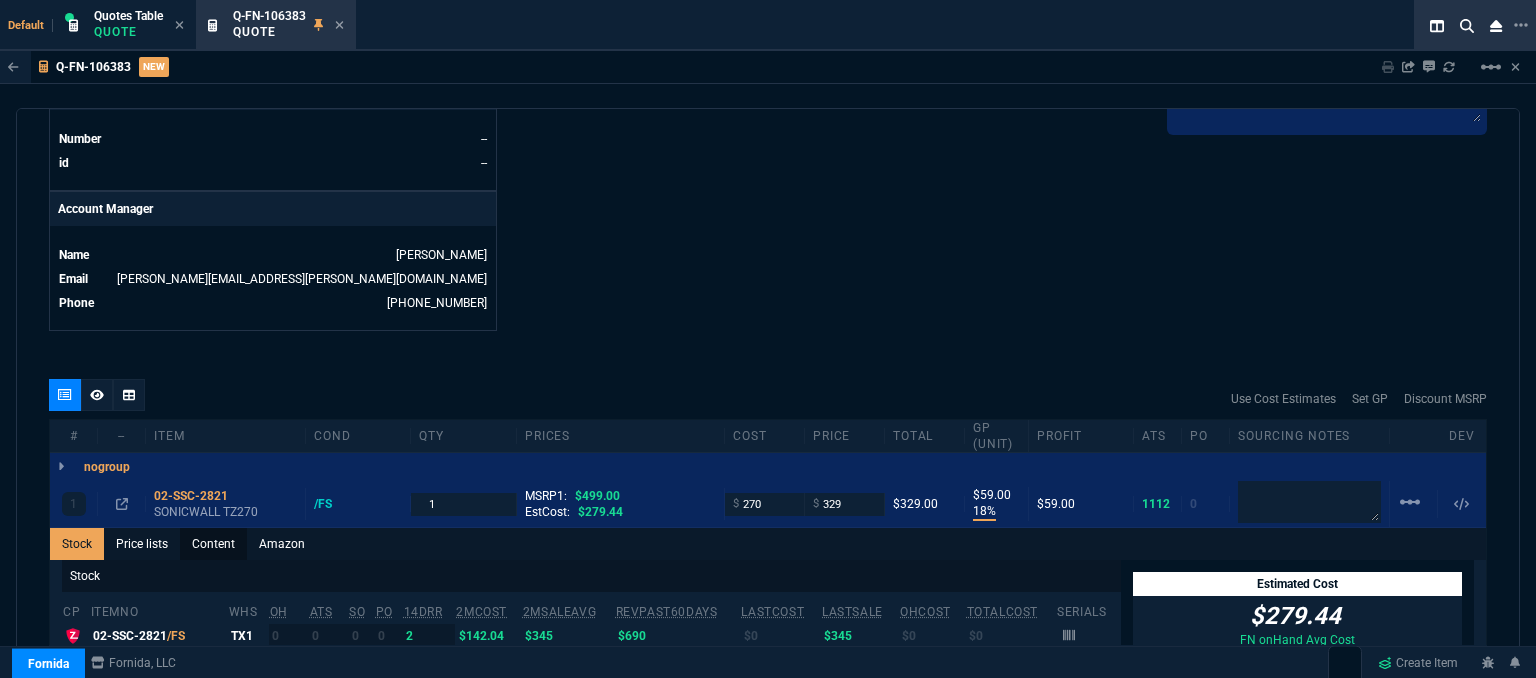 click on "Content" at bounding box center [213, 544] 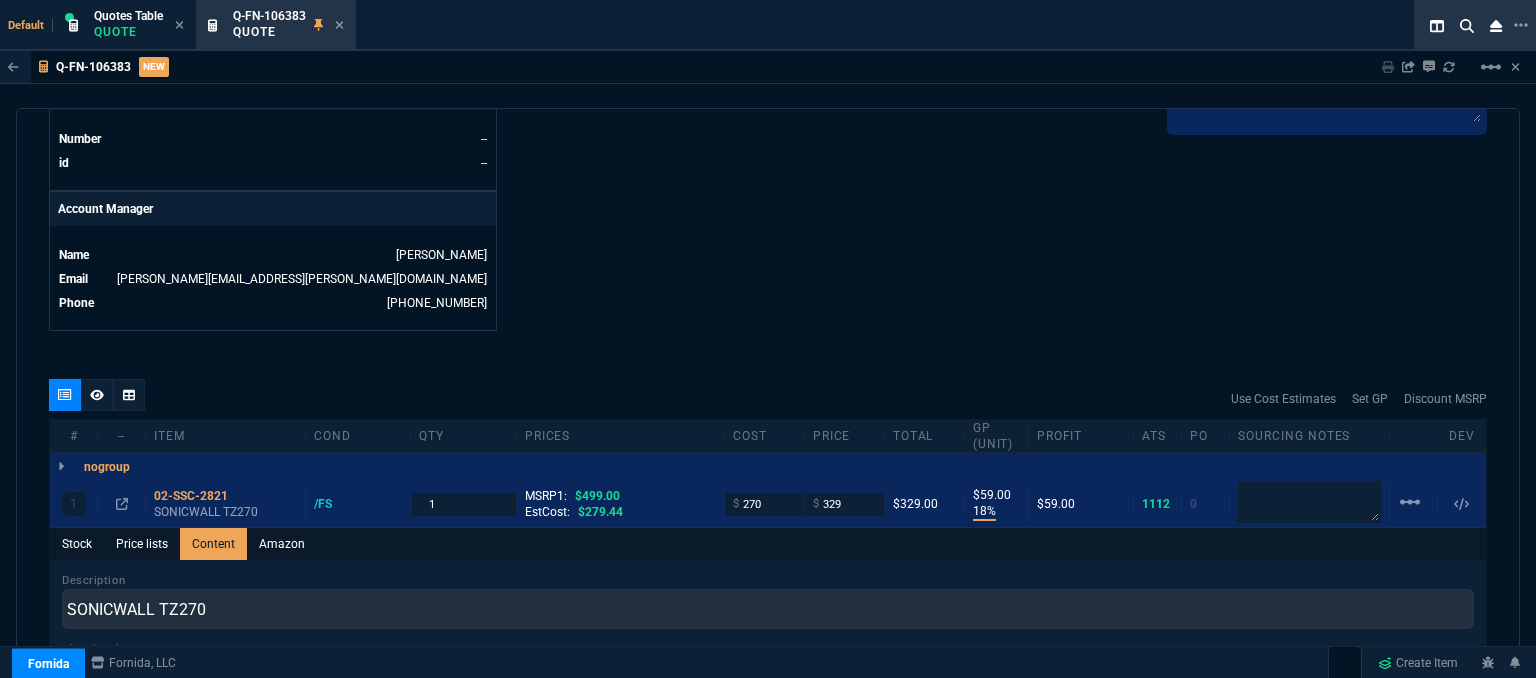 scroll, scrollTop: 0, scrollLeft: 0, axis: both 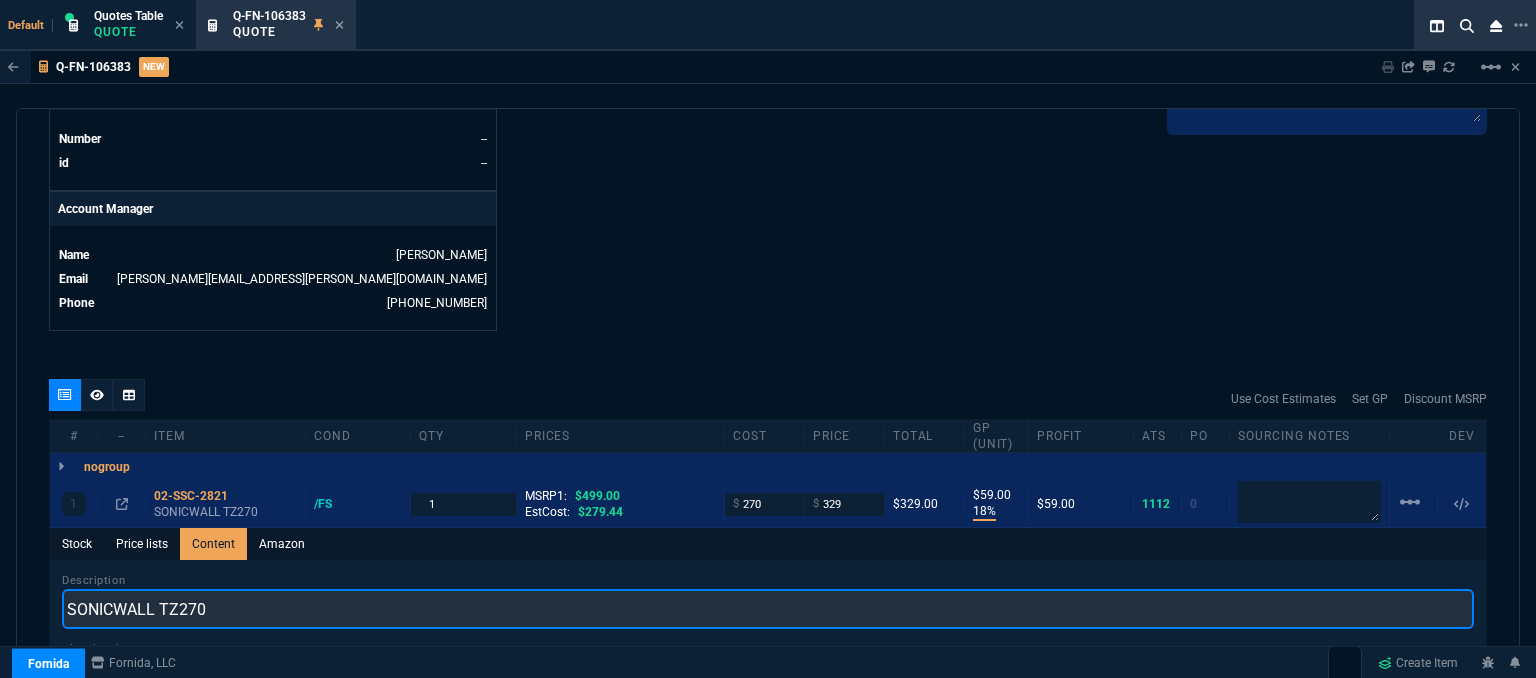 click on "SONICWALL TZ270" at bounding box center (768, 609) 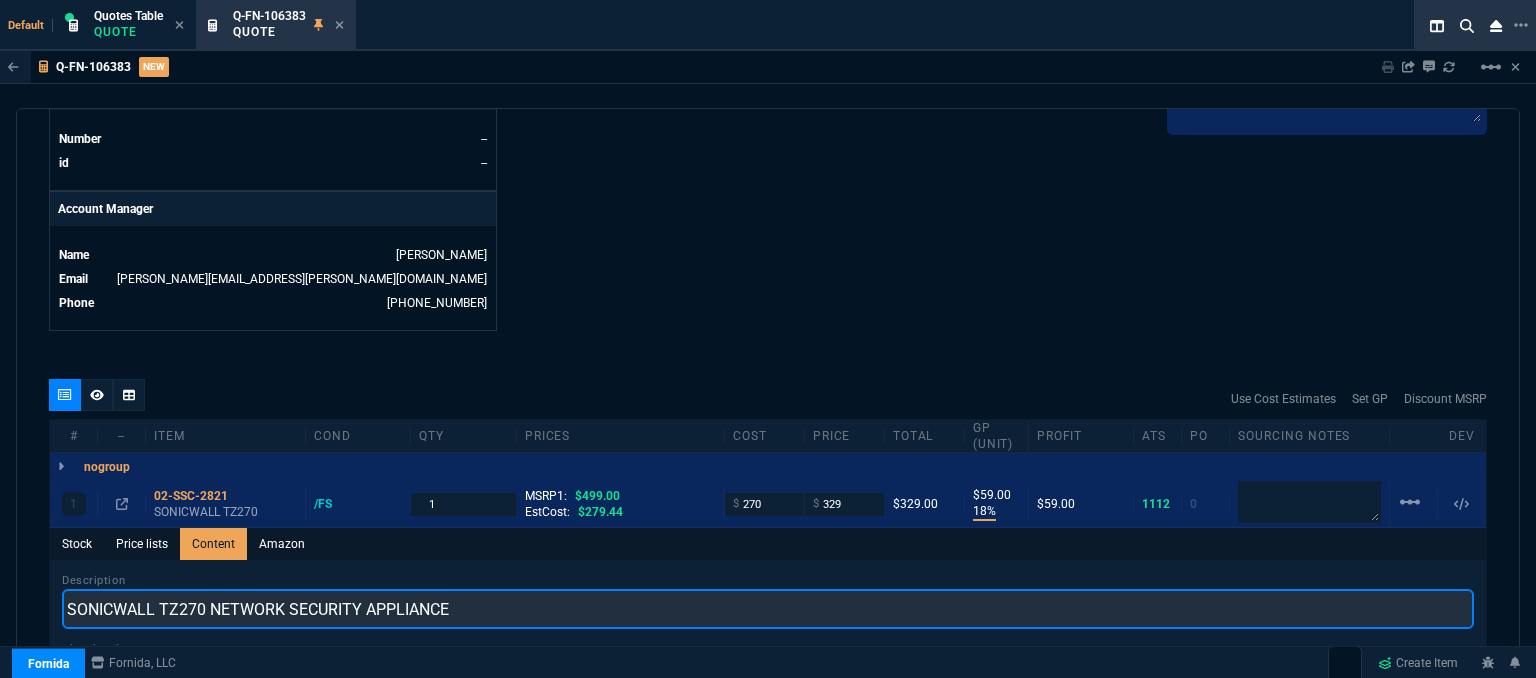 type on "SONICWALL TZ270 NETWORK SECURITY APPLIANCE" 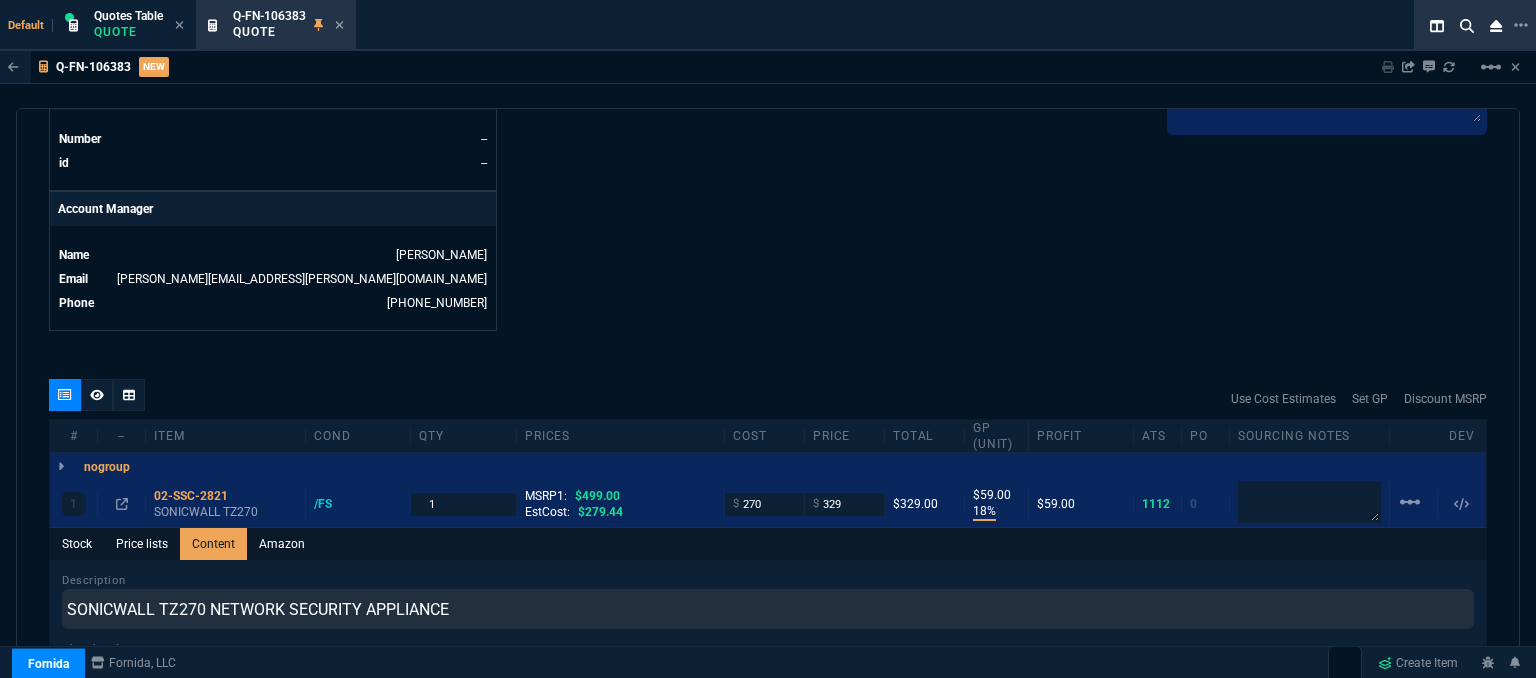 click on "Fornida, LLC 2609 Technology Dr Suite 300 Plano, TX 75074  Share Link  Whse oneOnOne chat SEND Brian Over oneOnOne chat SEND MOMMY&THE SALES REPS group chat SEND Cody Taylor oneOnOne chat SEND  Show More Chats  Shipping Address -- -- -- Bill to Address -- -- -- End User -- -- -- Linked Documents  New Link  Quote Notes Notes Quote Notes Notes dennis Last updated by  fiona.rossi@fornida.com  at  7/14/25, 10:24 AM dennis  dennis  Customer Notes Customer Notes    Reference Reference" at bounding box center (1127, -192) 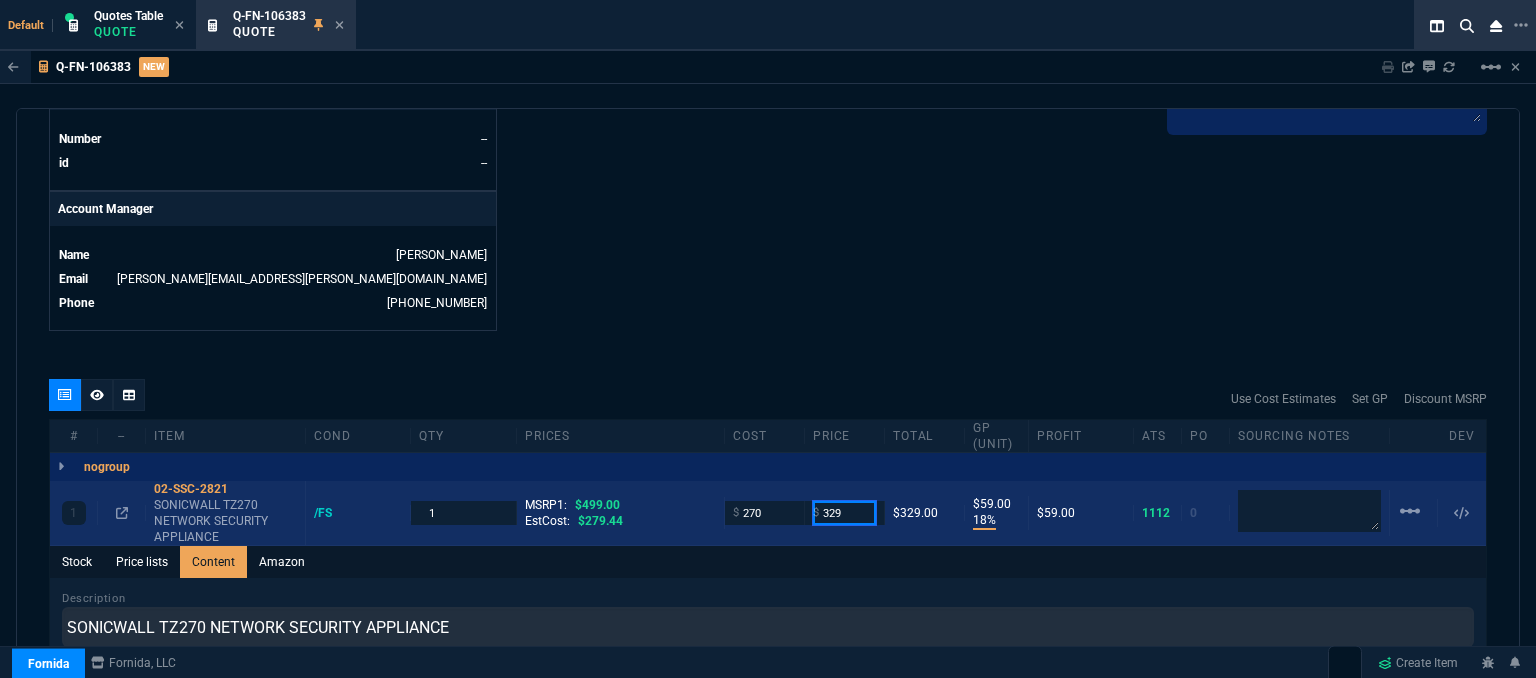 click on "329" at bounding box center (844, 512) 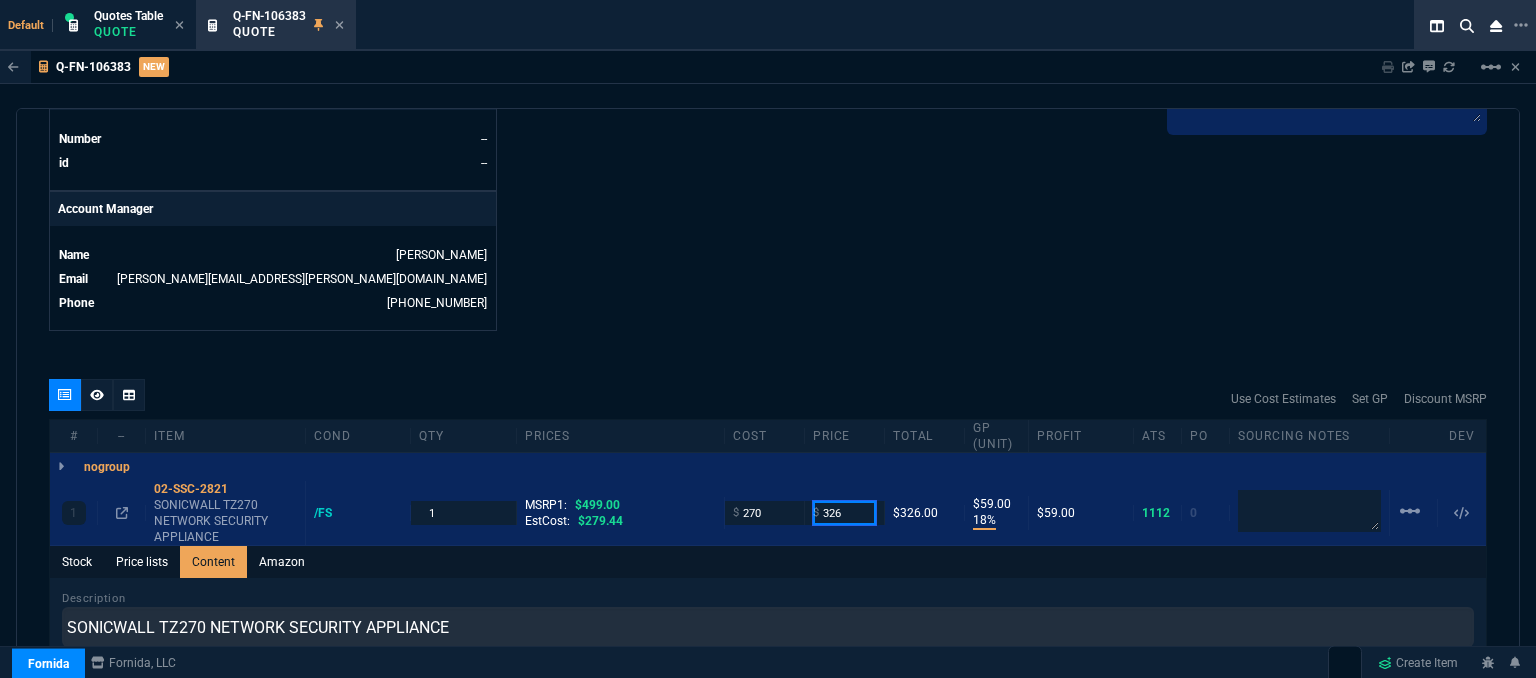 type on "326" 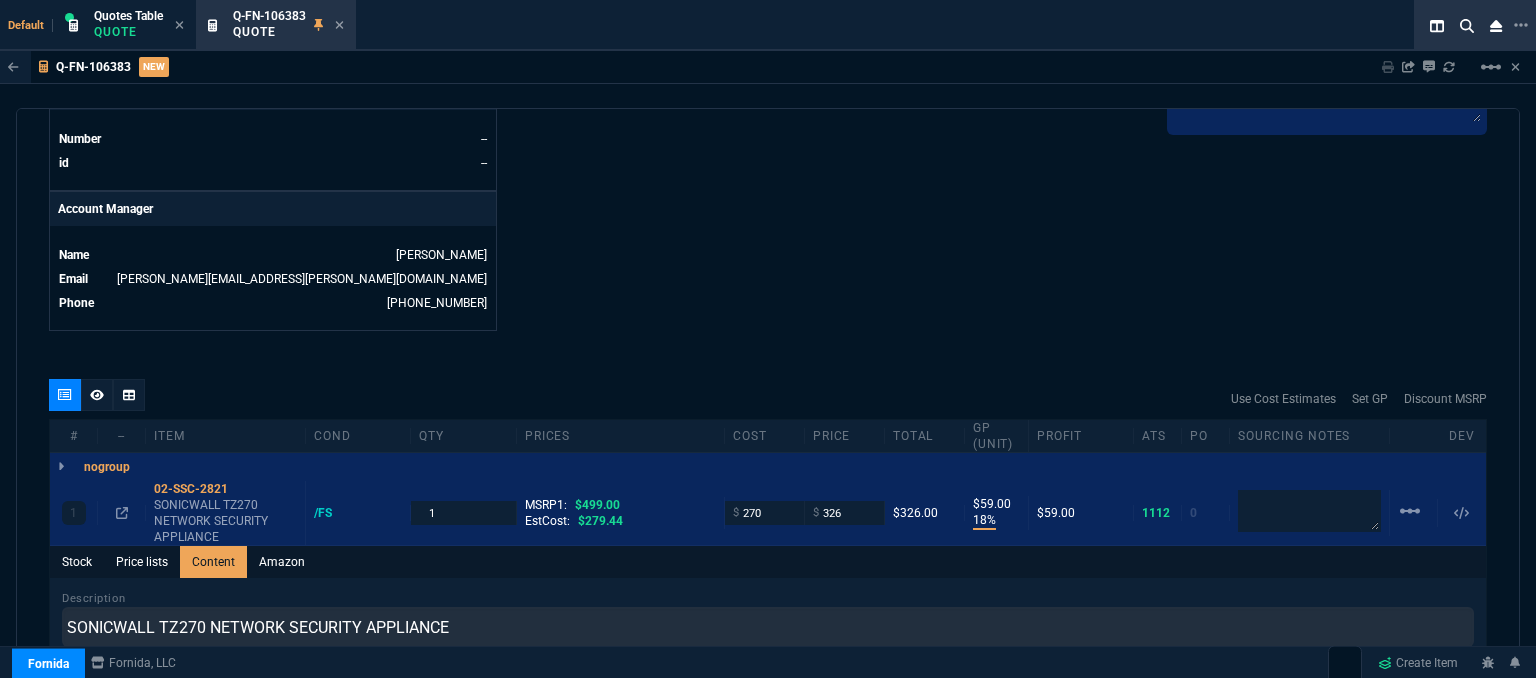 click on "Fornida, LLC 2609 Technology Dr Suite 300 Plano, TX 75074  Share Link  Whse oneOnOne chat SEND Brian Over oneOnOne chat SEND MOMMY&THE SALES REPS group chat SEND Cody Taylor oneOnOne chat SEND  Show More Chats  Shipping Address -- -- -- Bill to Address -- -- -- End User -- -- -- Linked Documents  New Link  Quote Notes Notes Quote Notes Notes dennis Last updated by  fiona.rossi@fornida.com  at  7/14/25, 10:24 AM dennis  dennis  Customer Notes Customer Notes    Reference Reference" at bounding box center [1127, -192] 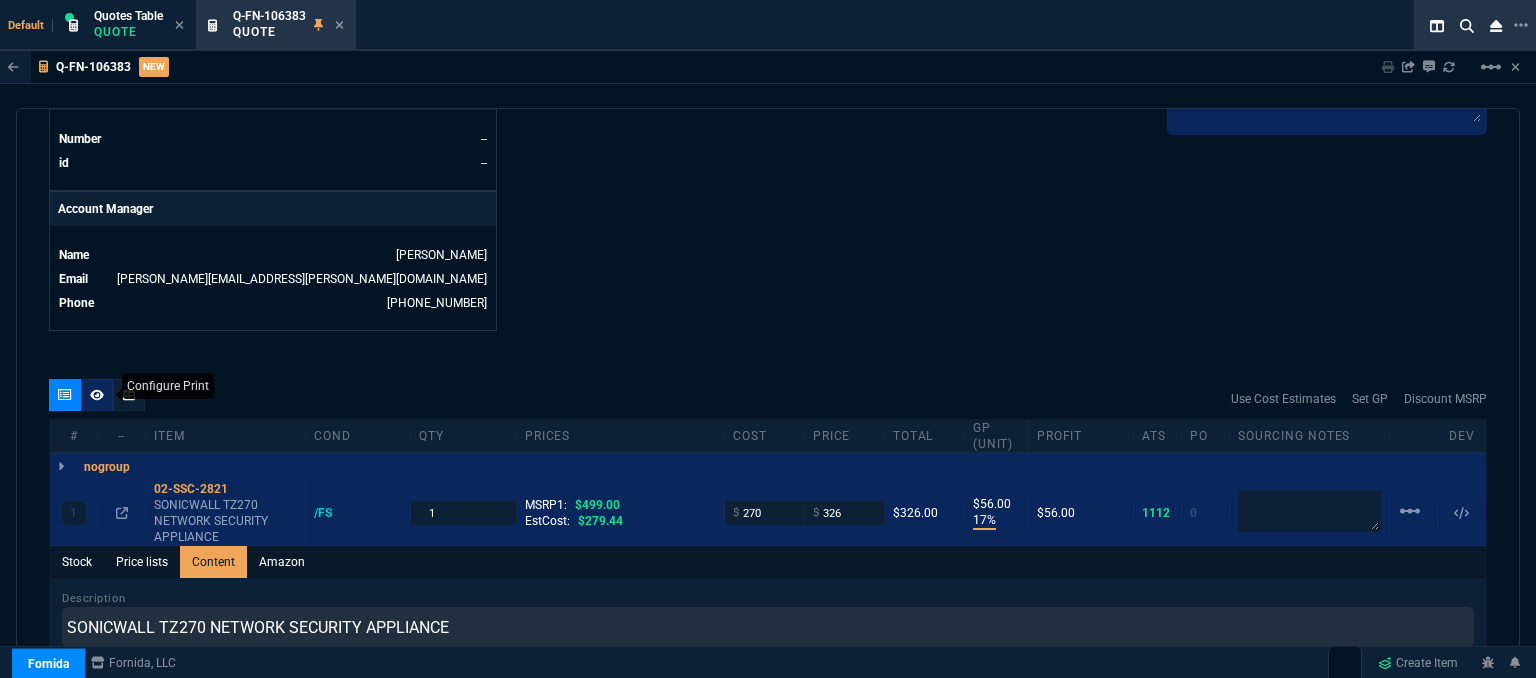 click 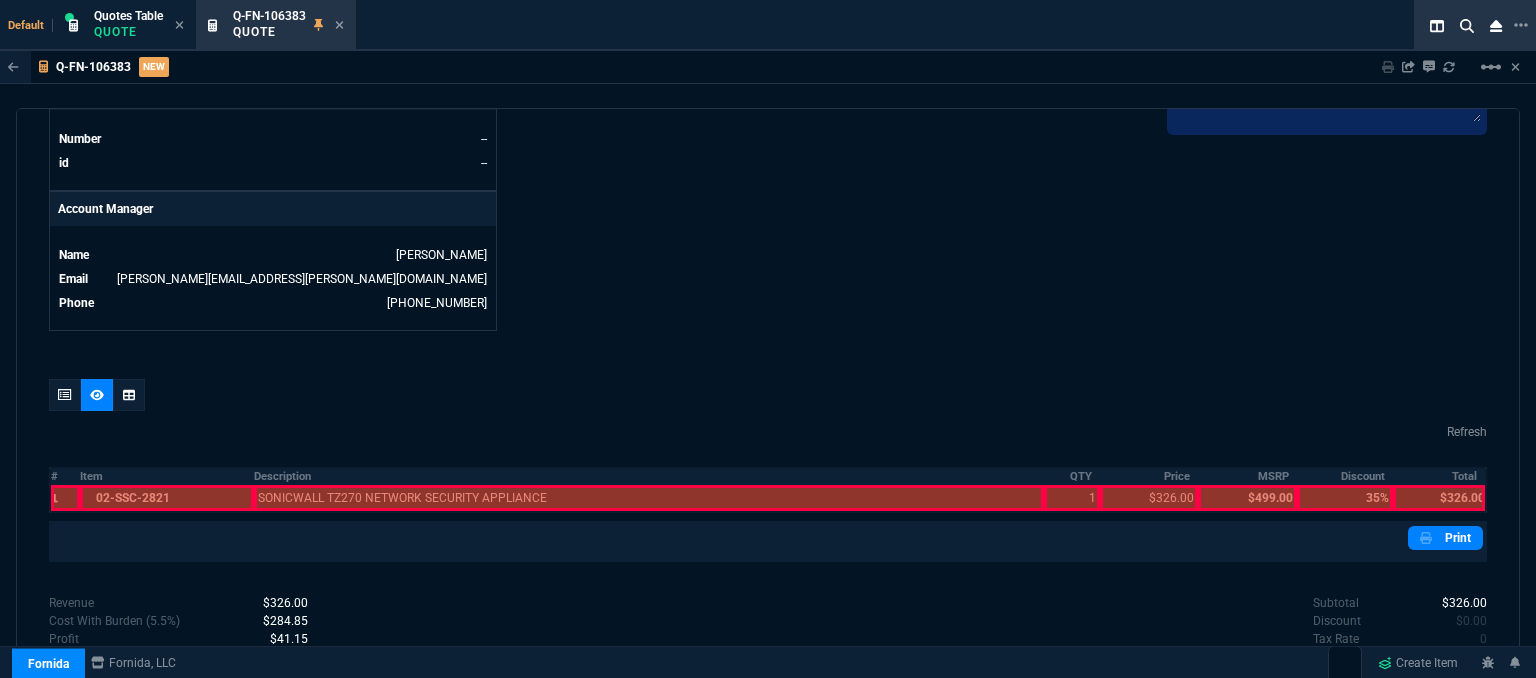click at bounding box center (167, 498) 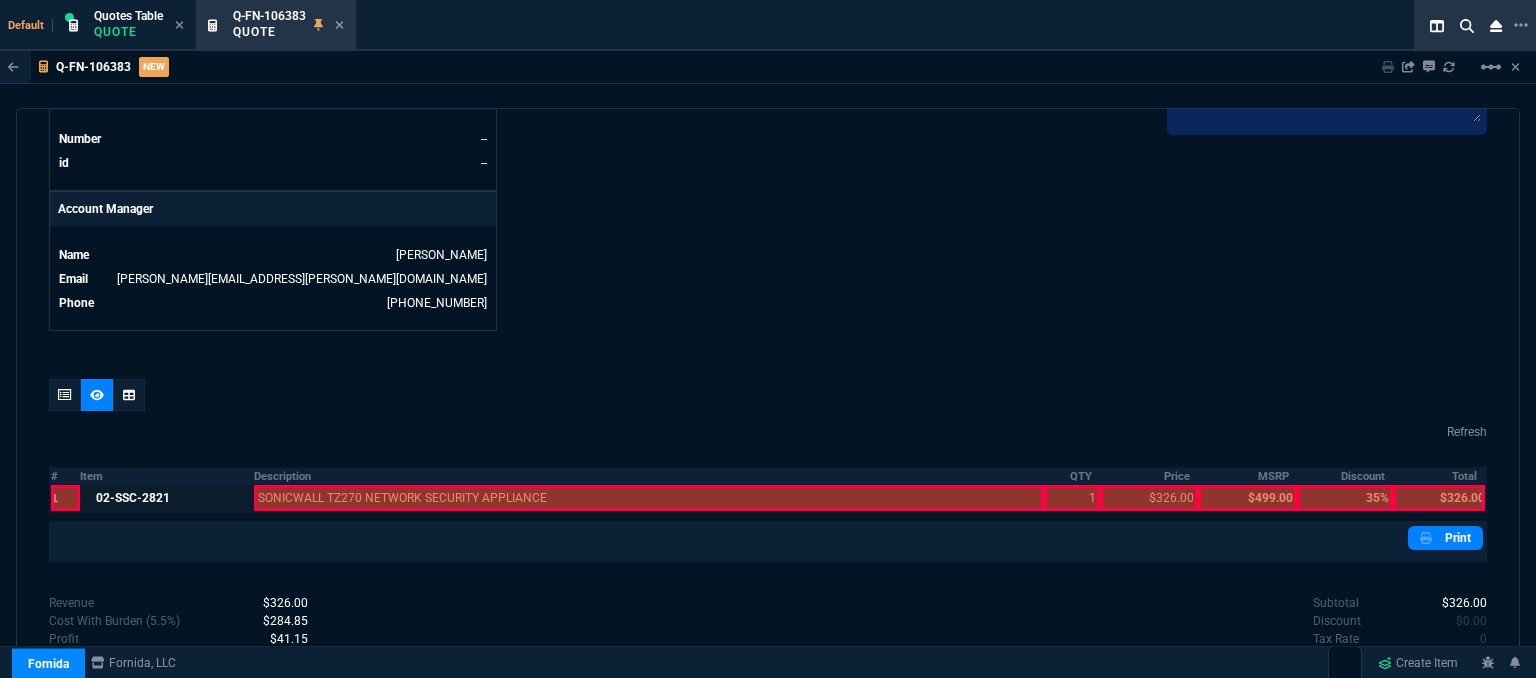 click at bounding box center (649, 498) 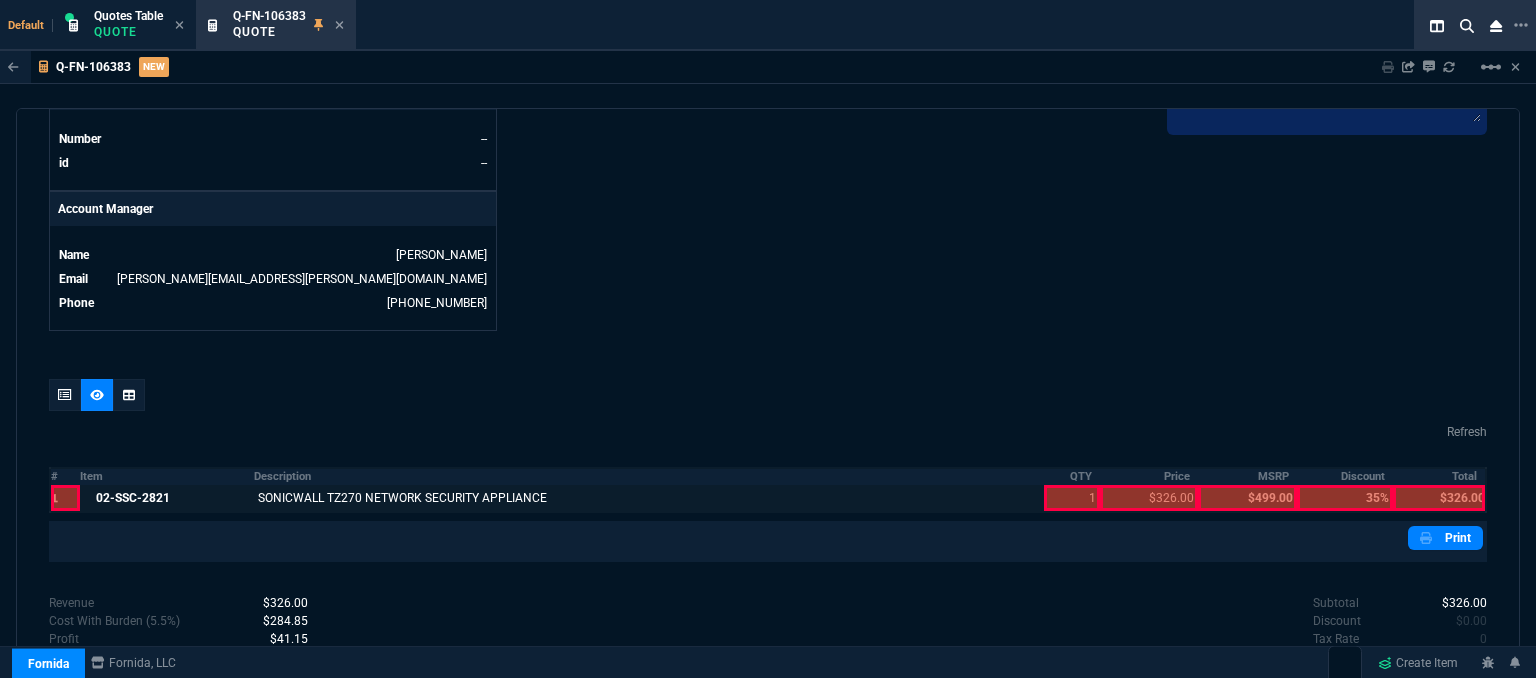 click at bounding box center (1072, 498) 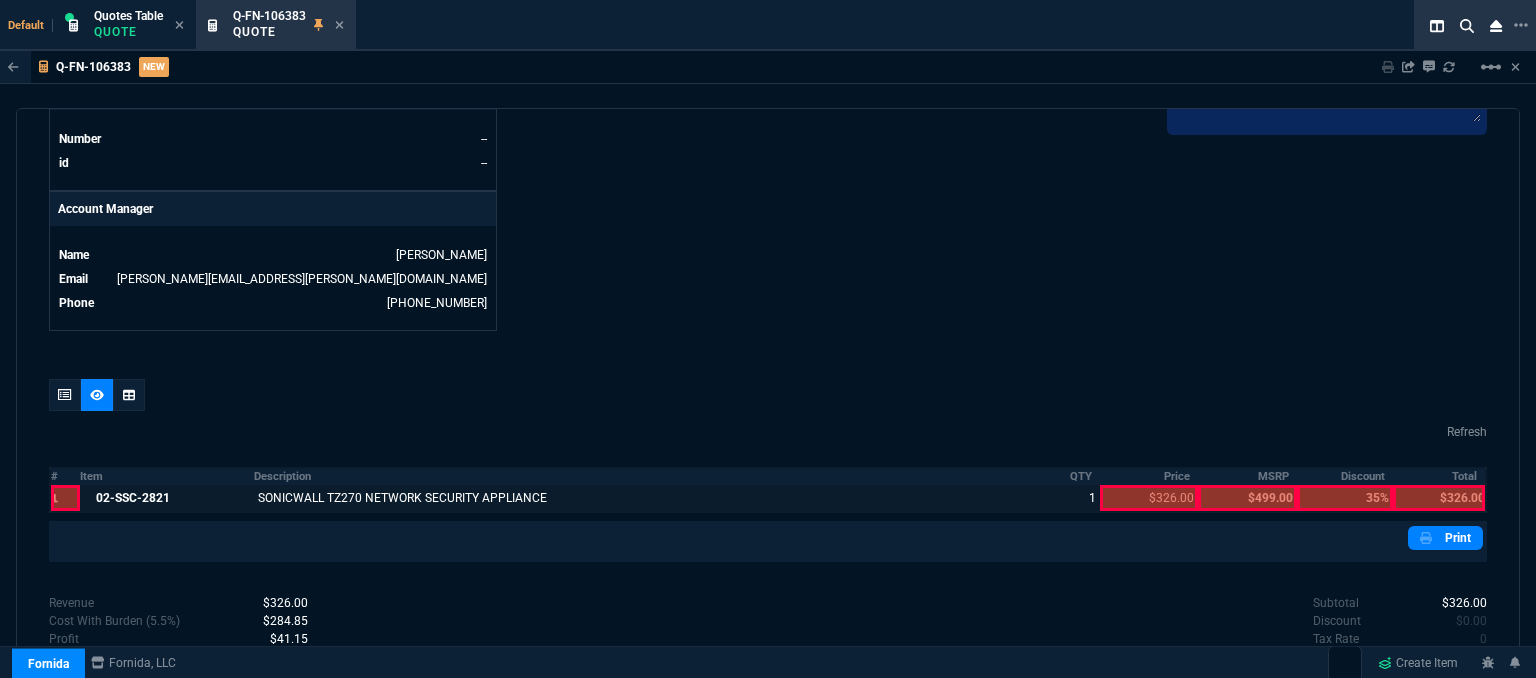click at bounding box center [1149, 498] 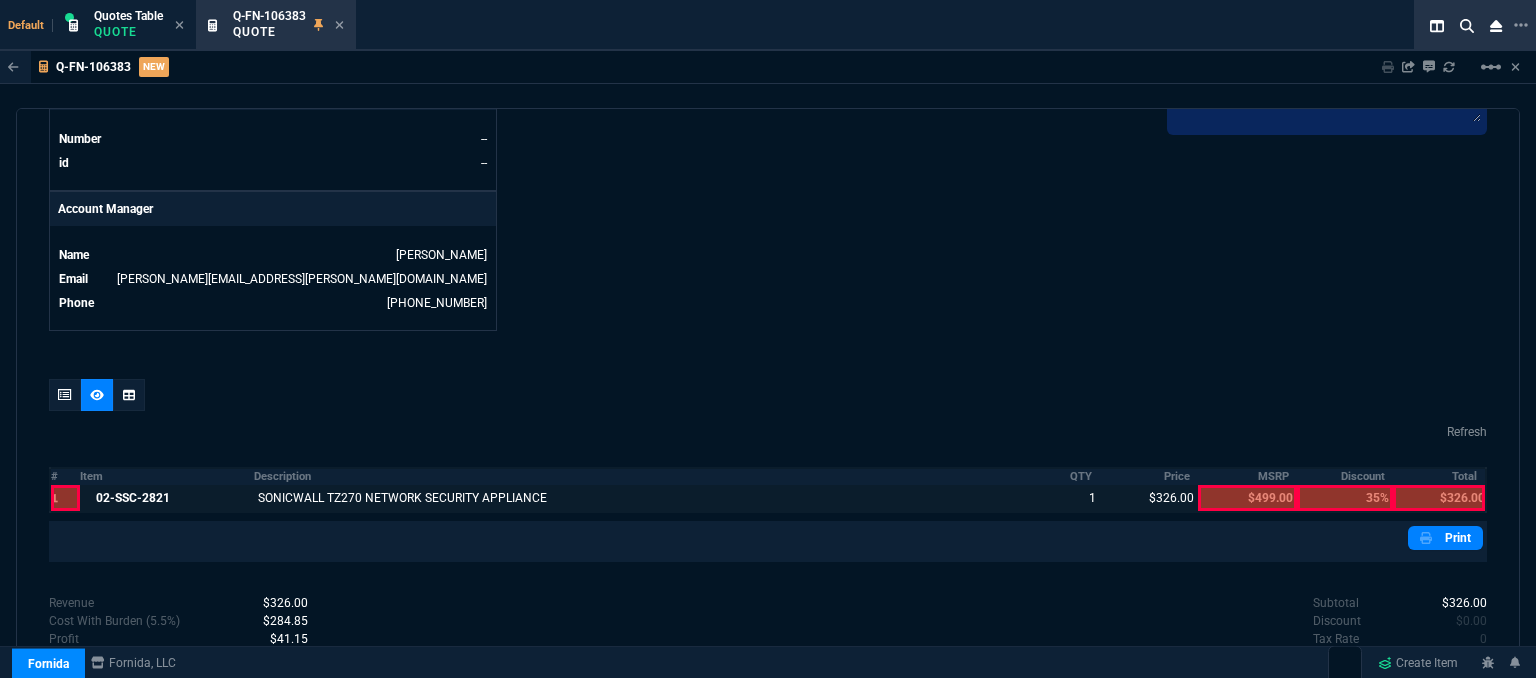 click at bounding box center (1439, 498) 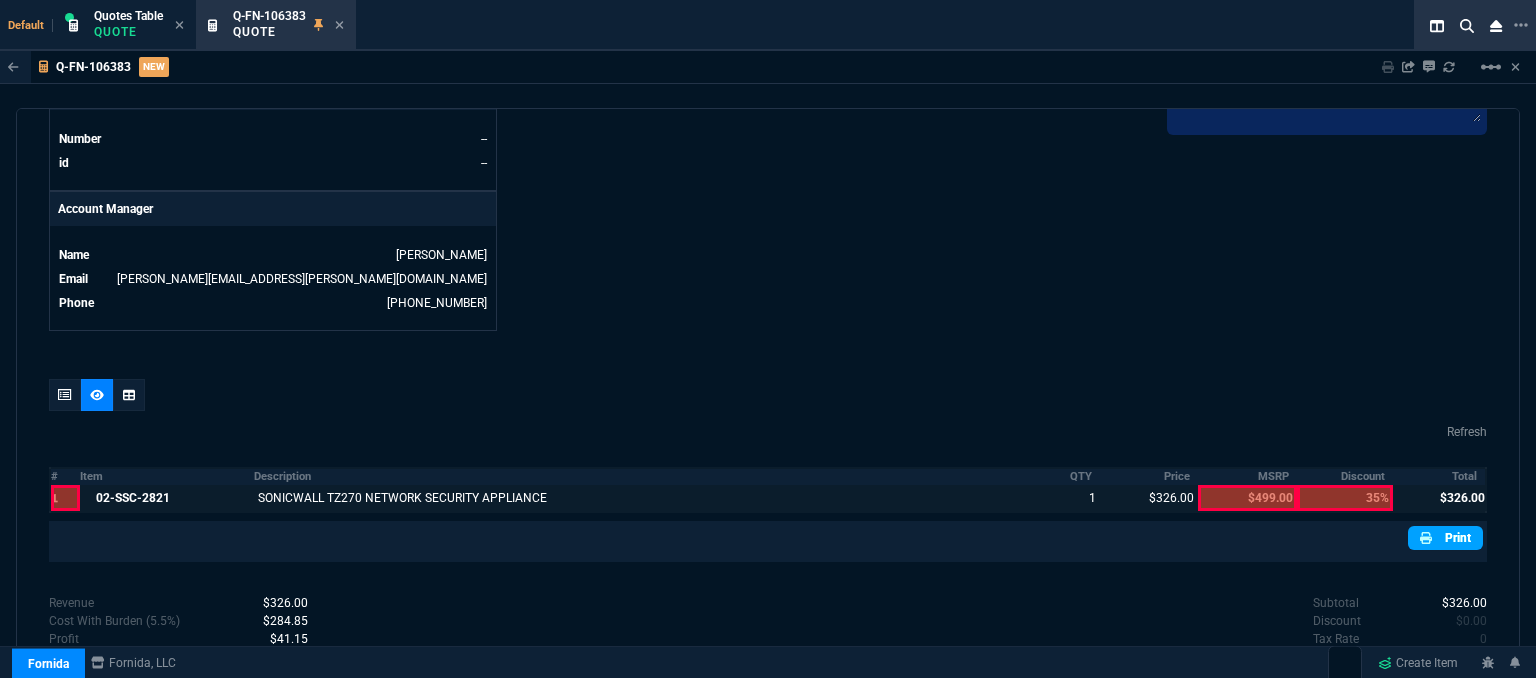 click on "Print" at bounding box center (1445, 538) 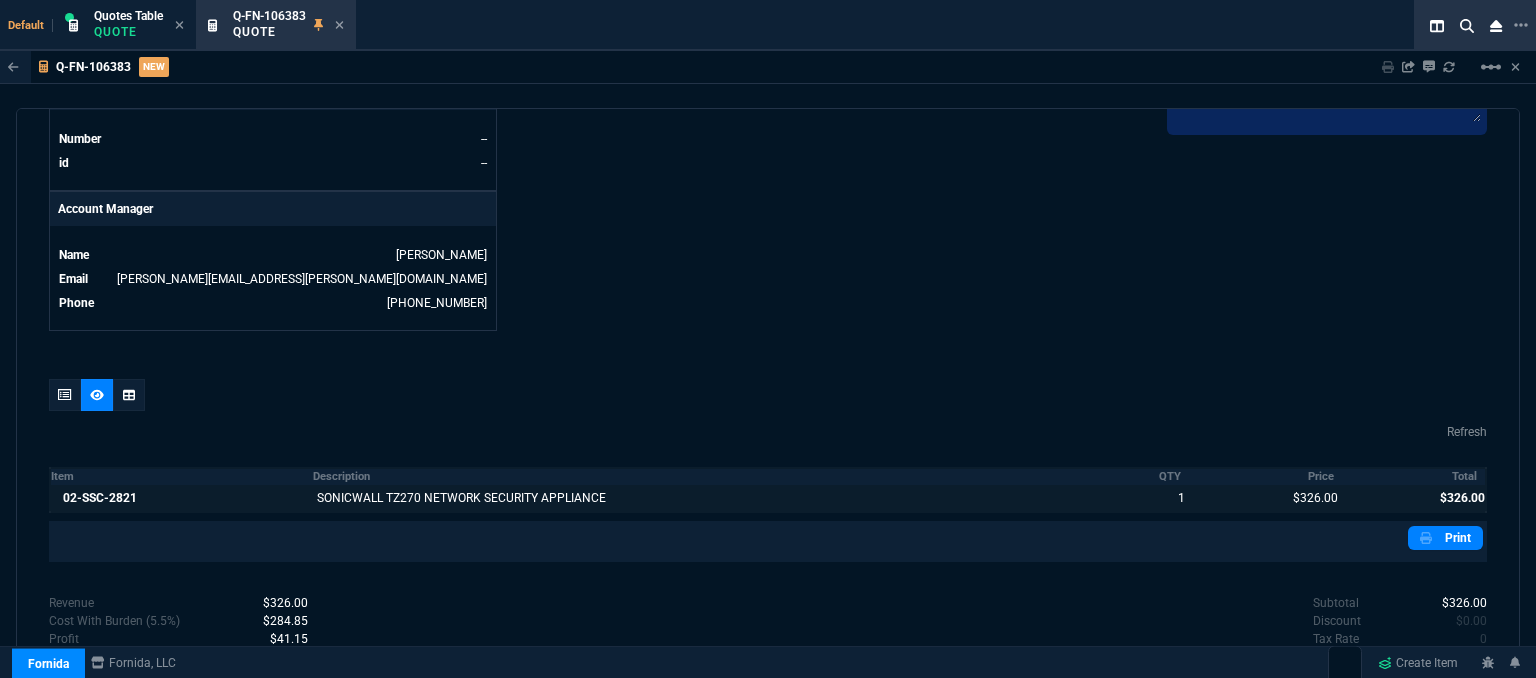 scroll, scrollTop: 997, scrollLeft: 0, axis: vertical 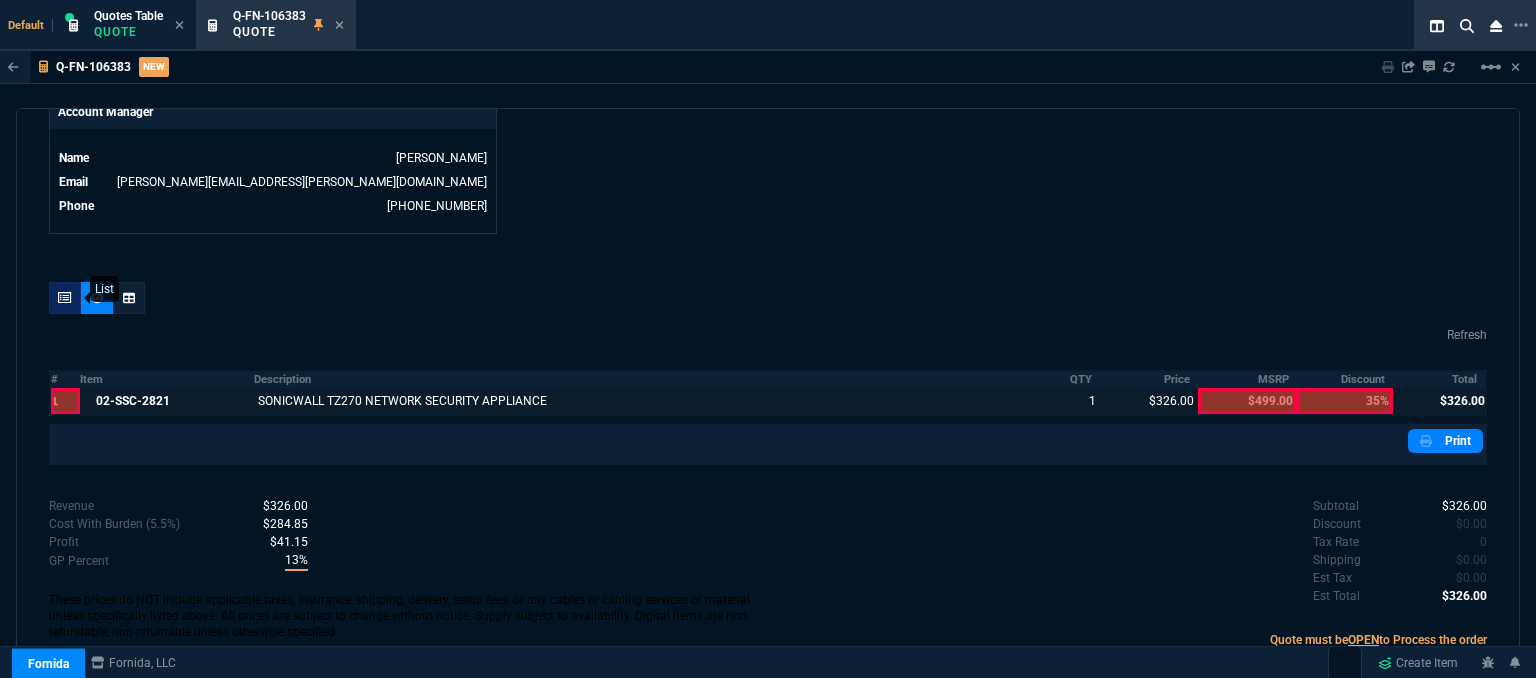 click at bounding box center (65, 298) 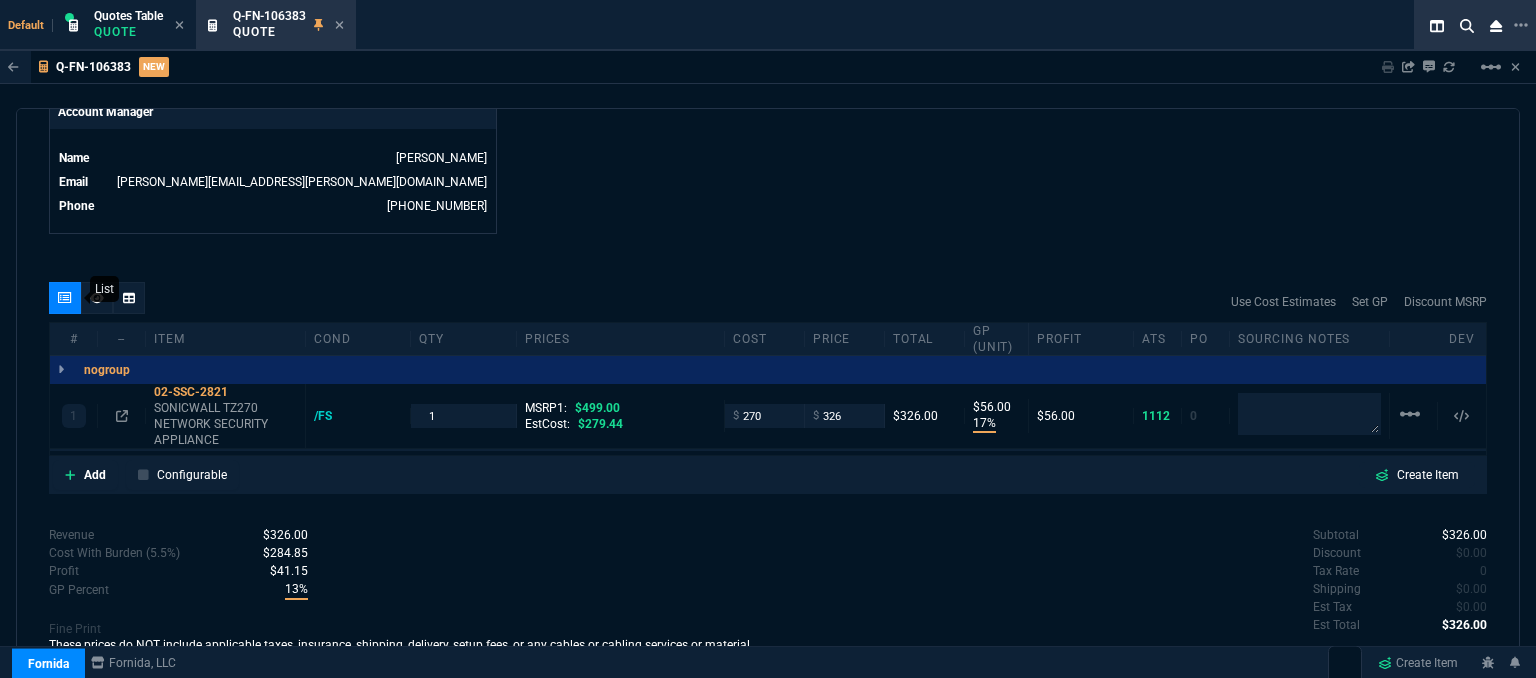 type on "17" 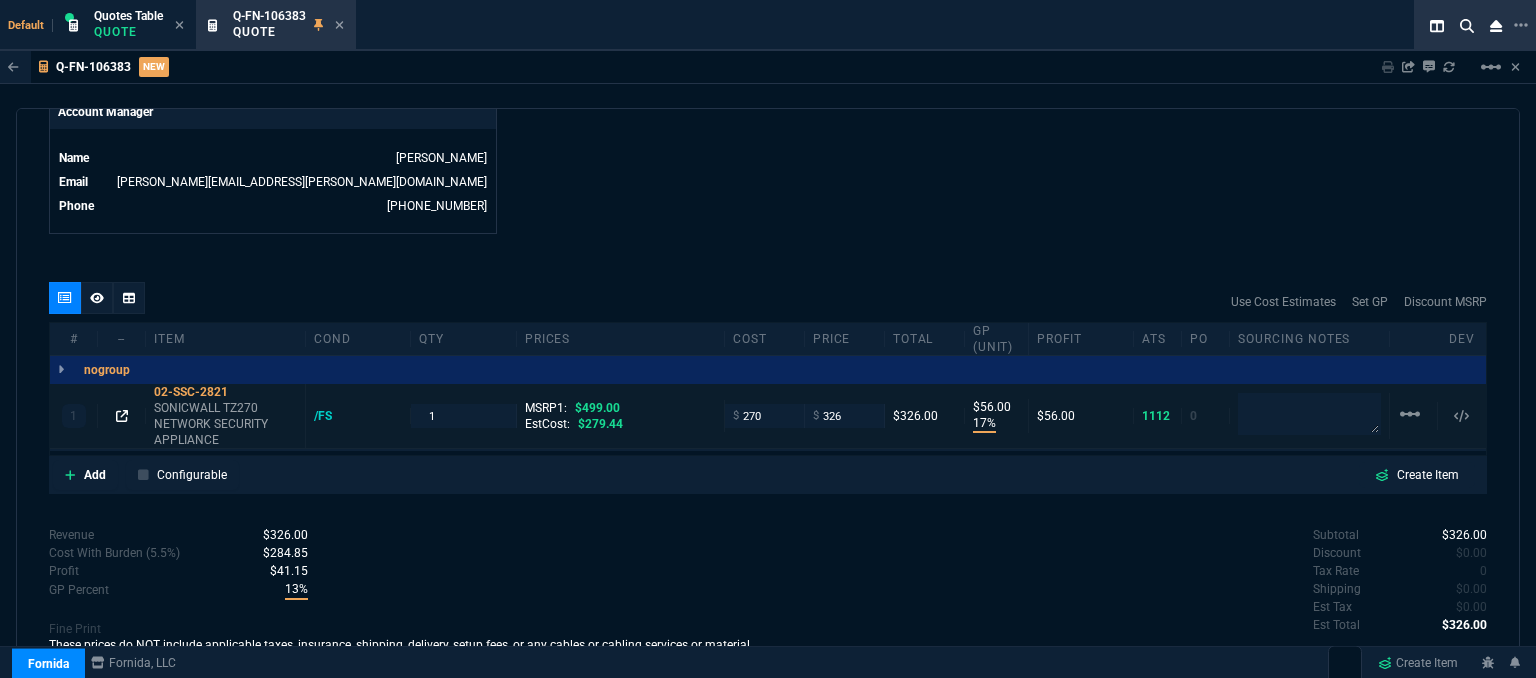 click 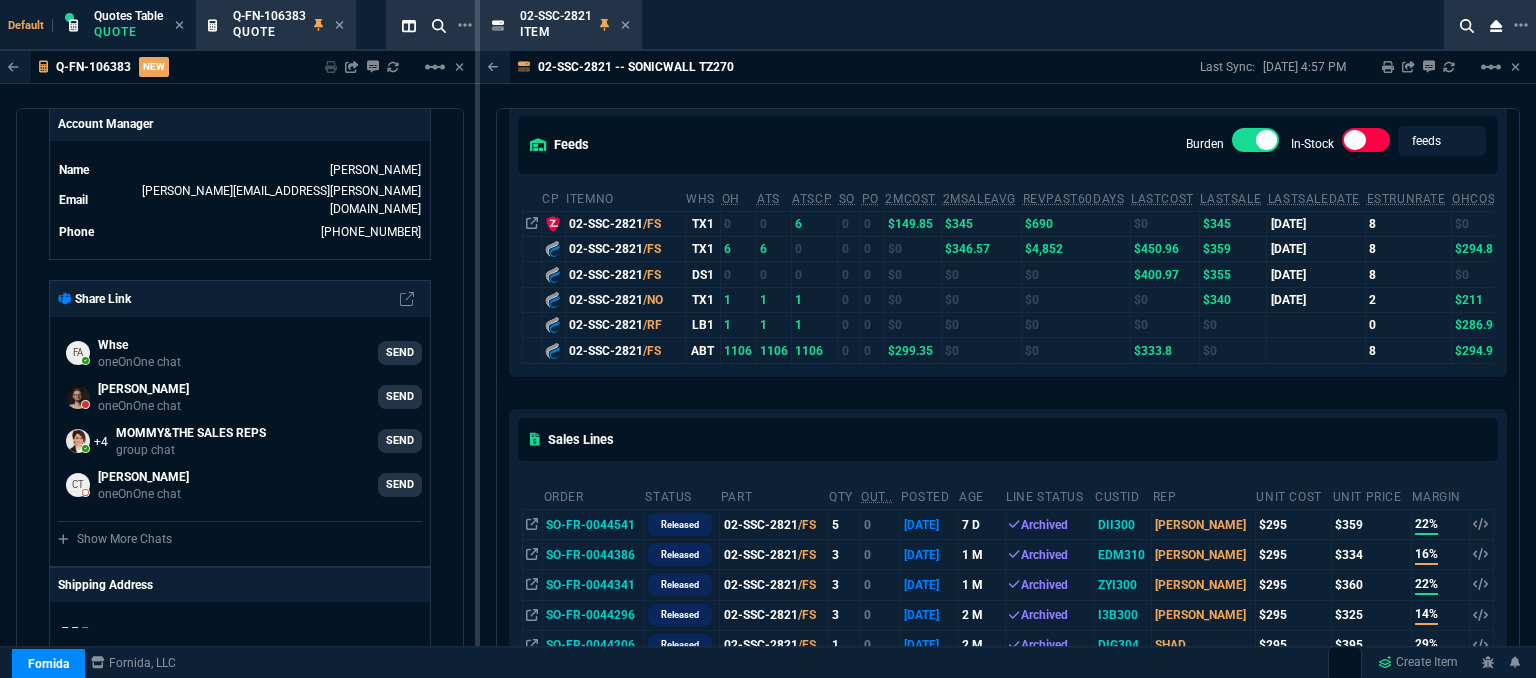 scroll, scrollTop: 200, scrollLeft: 0, axis: vertical 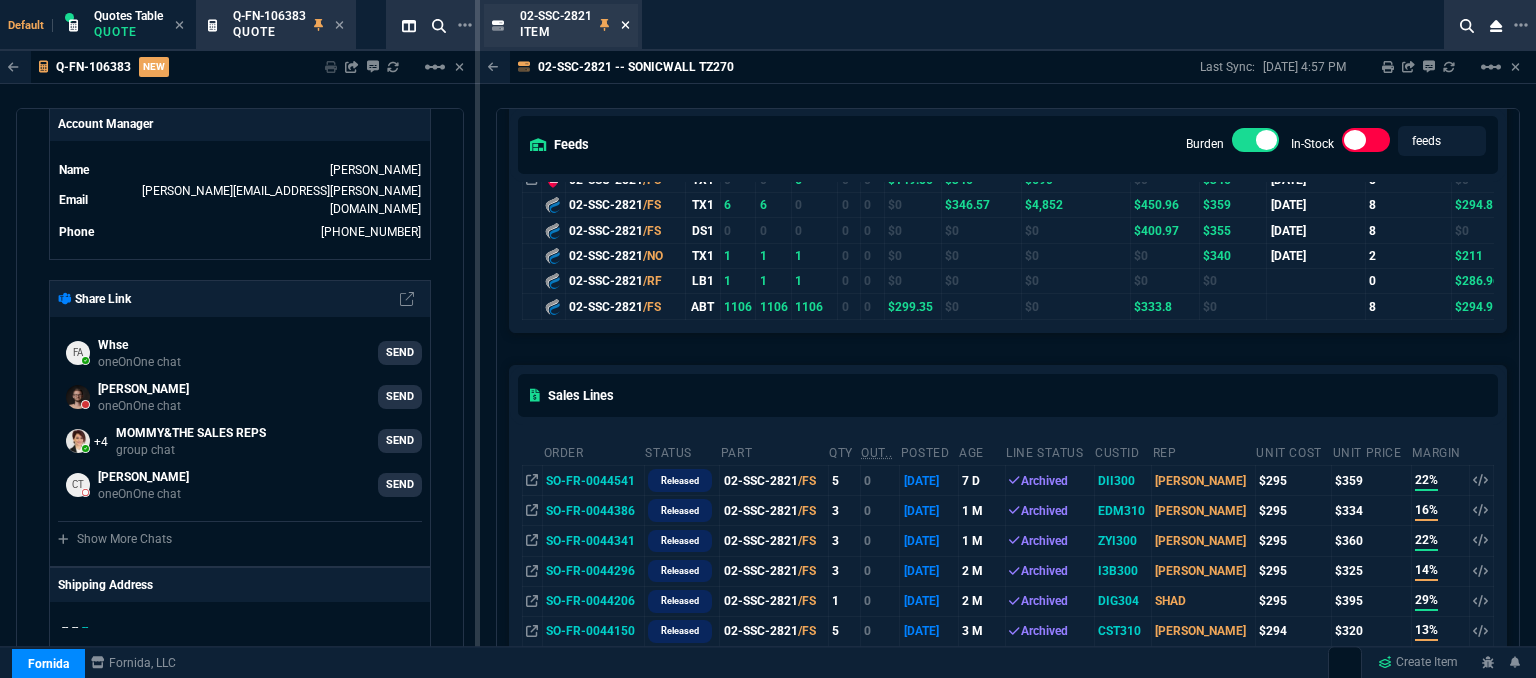 click 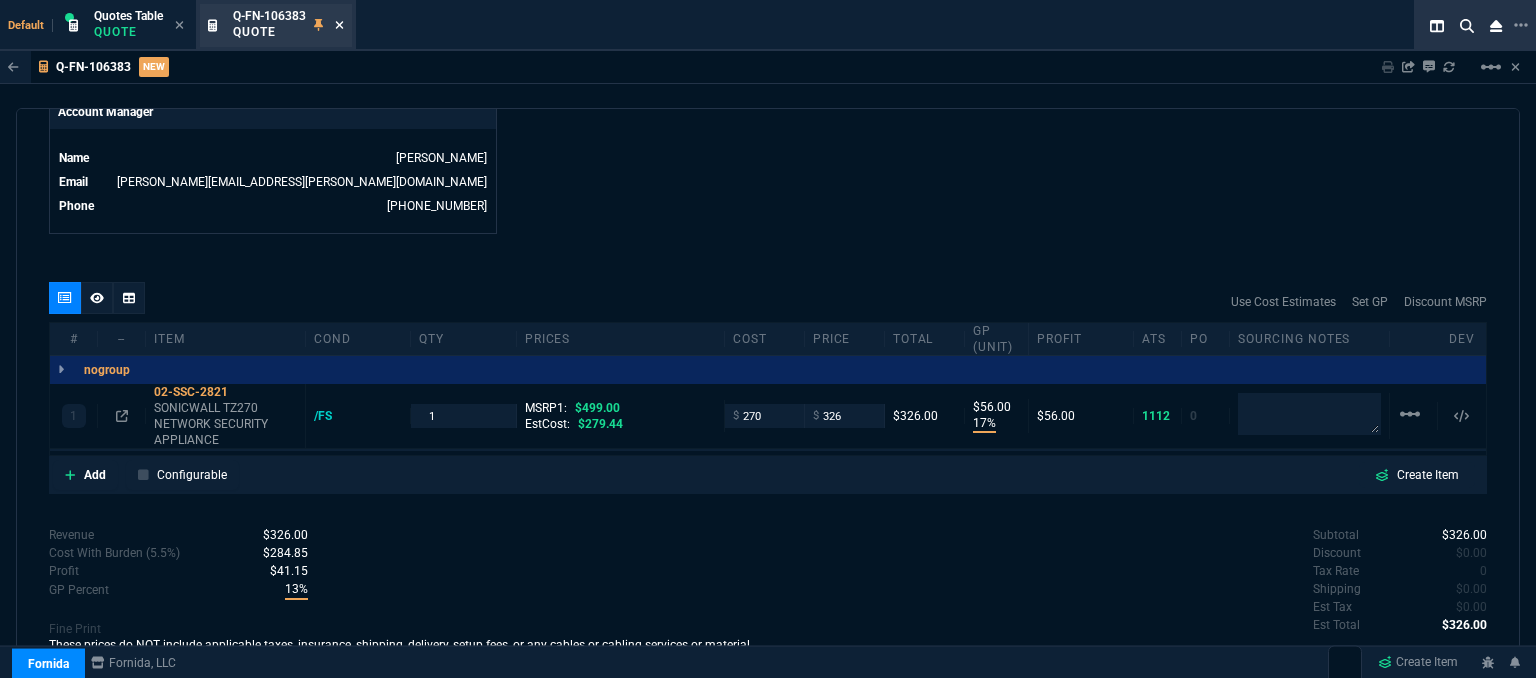 click 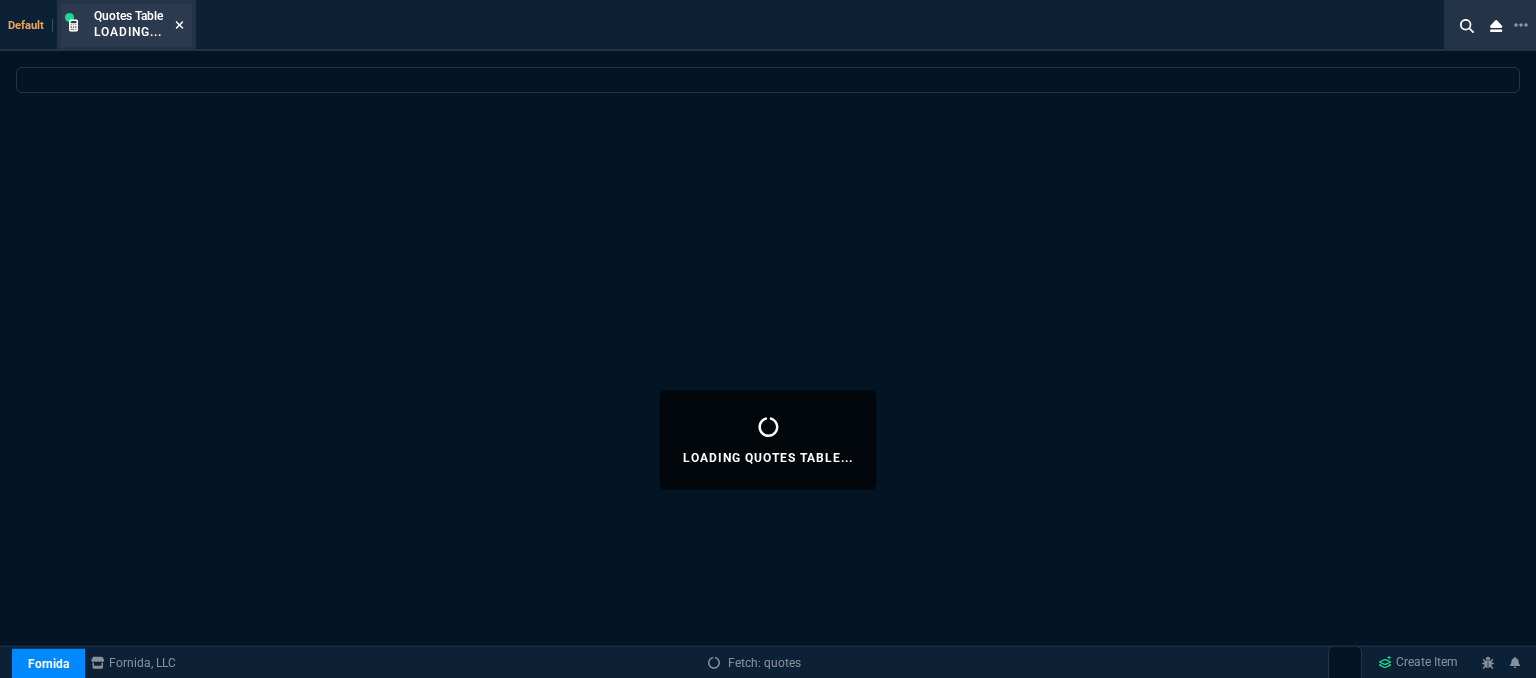 click 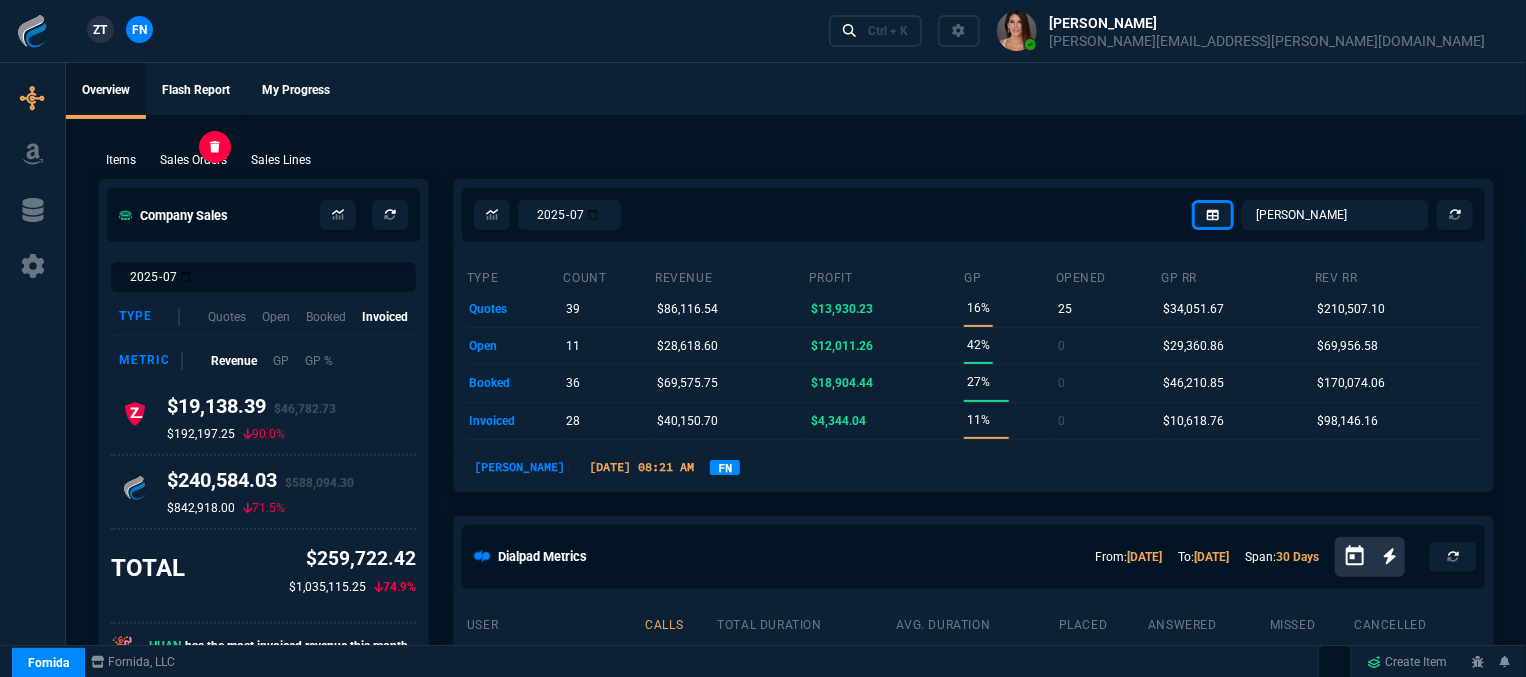 click on "Sales Orders" at bounding box center (193, 160) 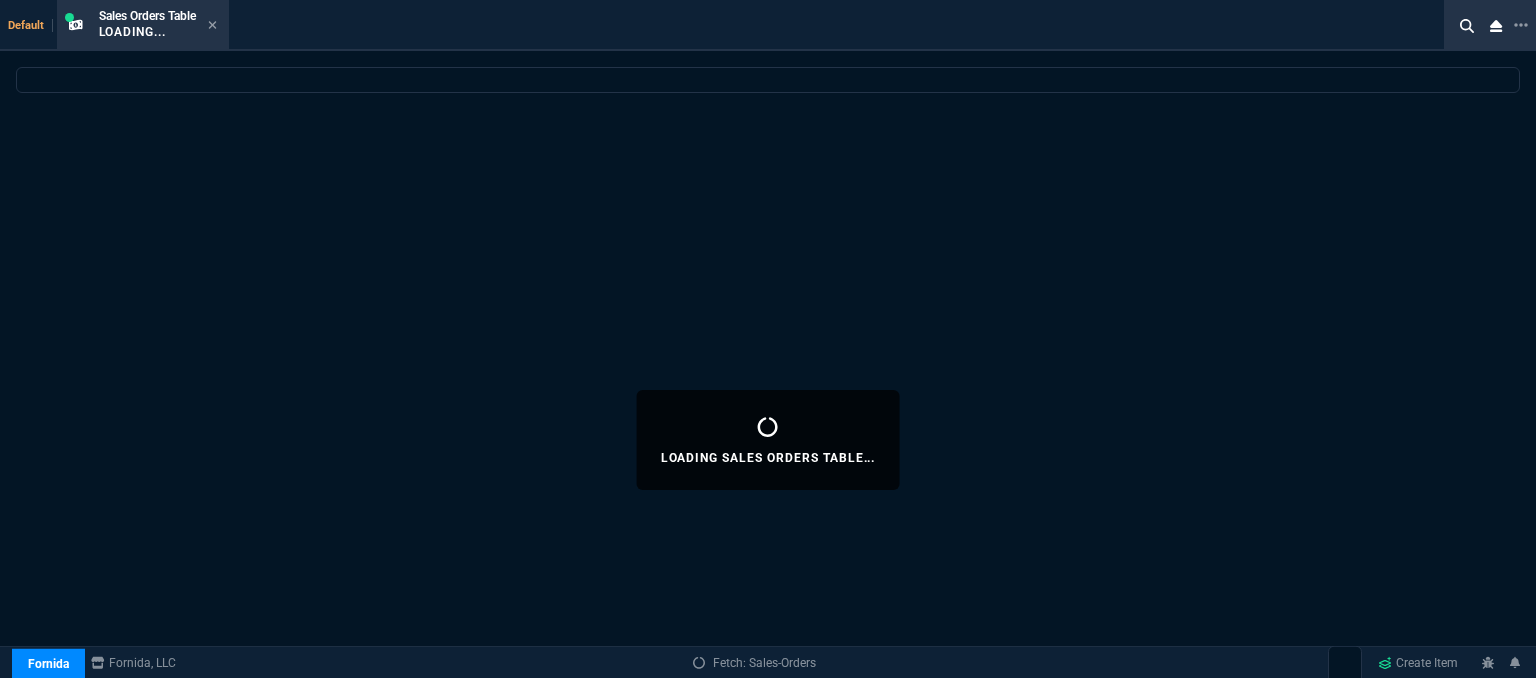 select 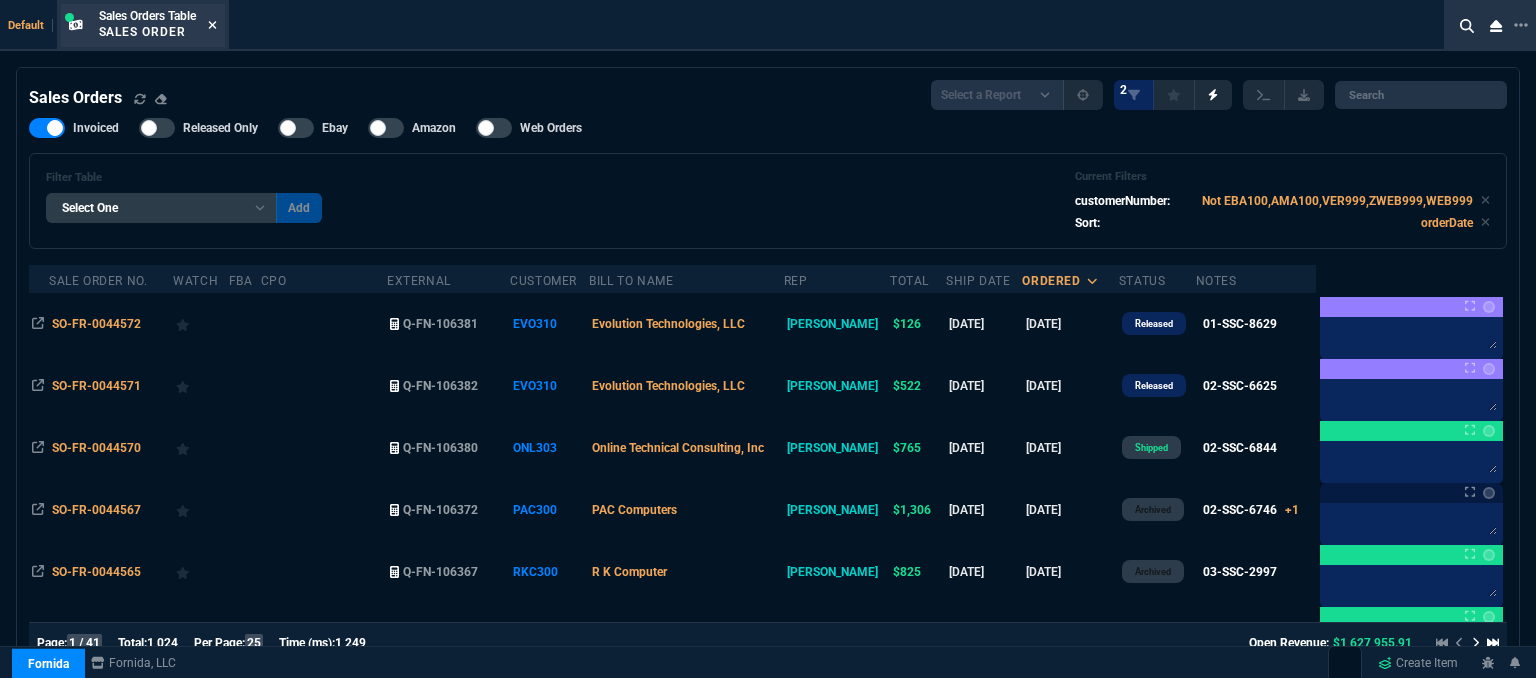 click 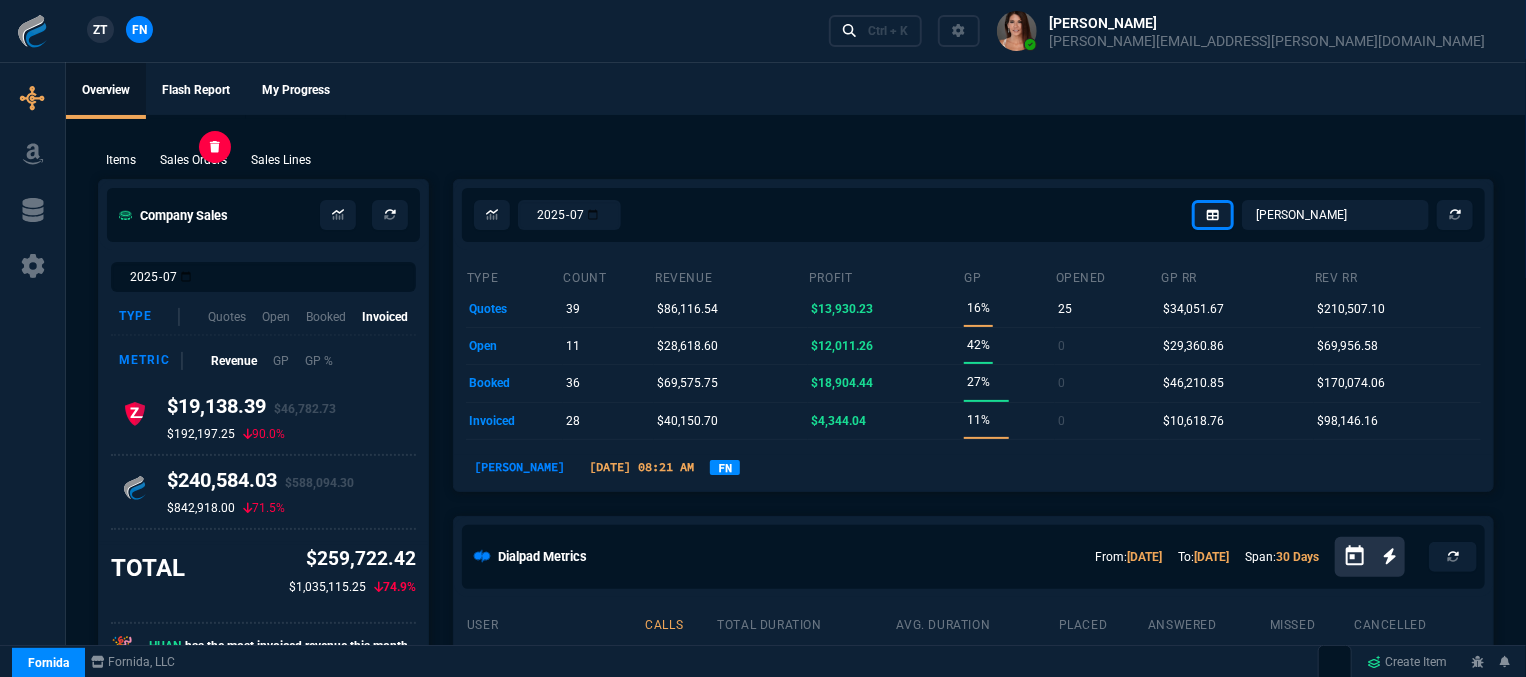 click on "Sales Orders" at bounding box center (193, 160) 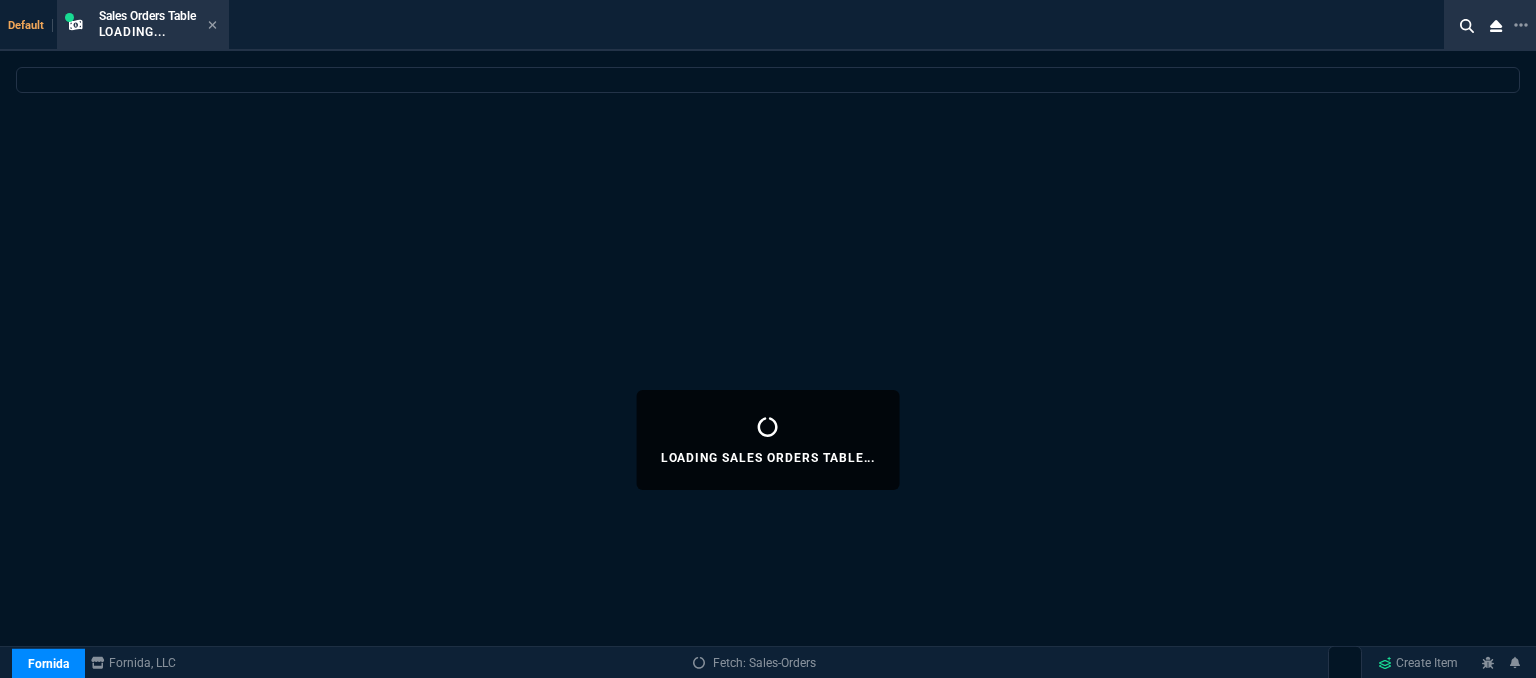 select 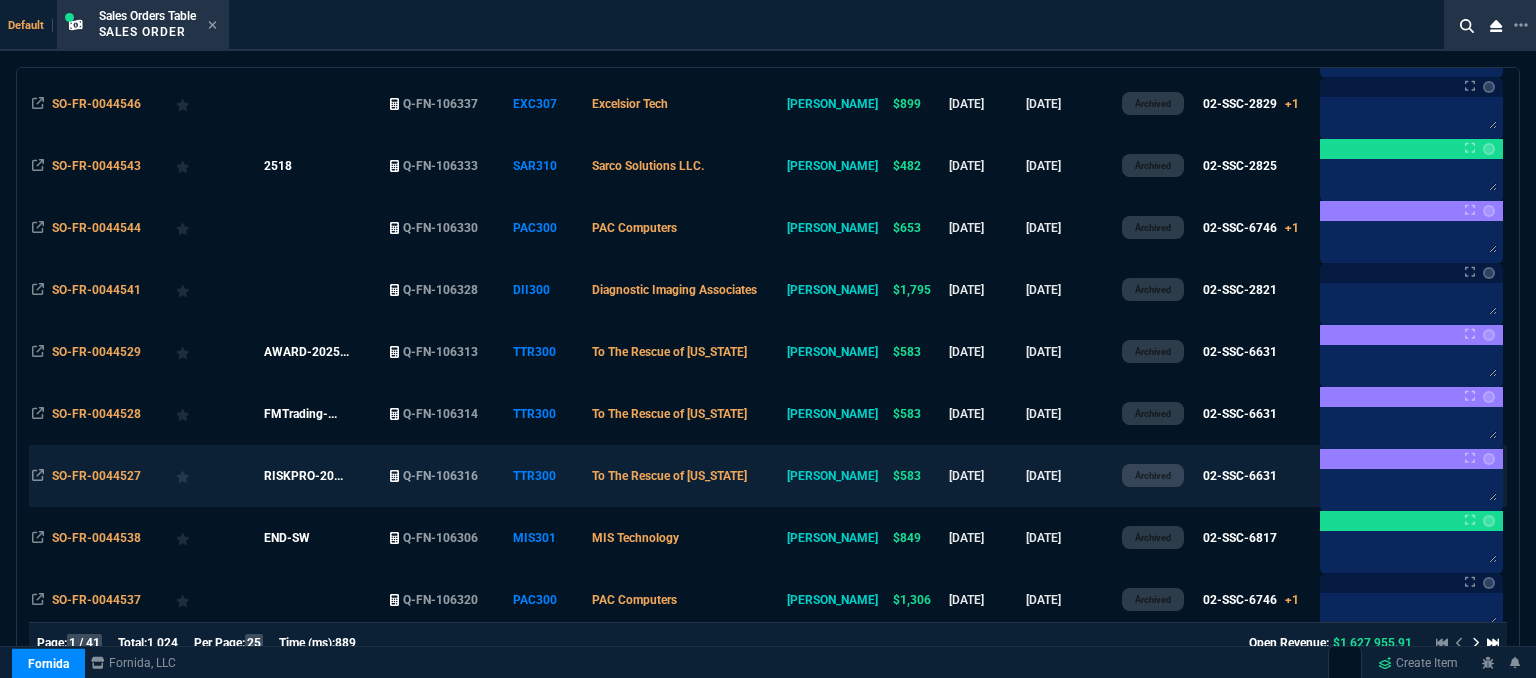 scroll, scrollTop: 1245, scrollLeft: 0, axis: vertical 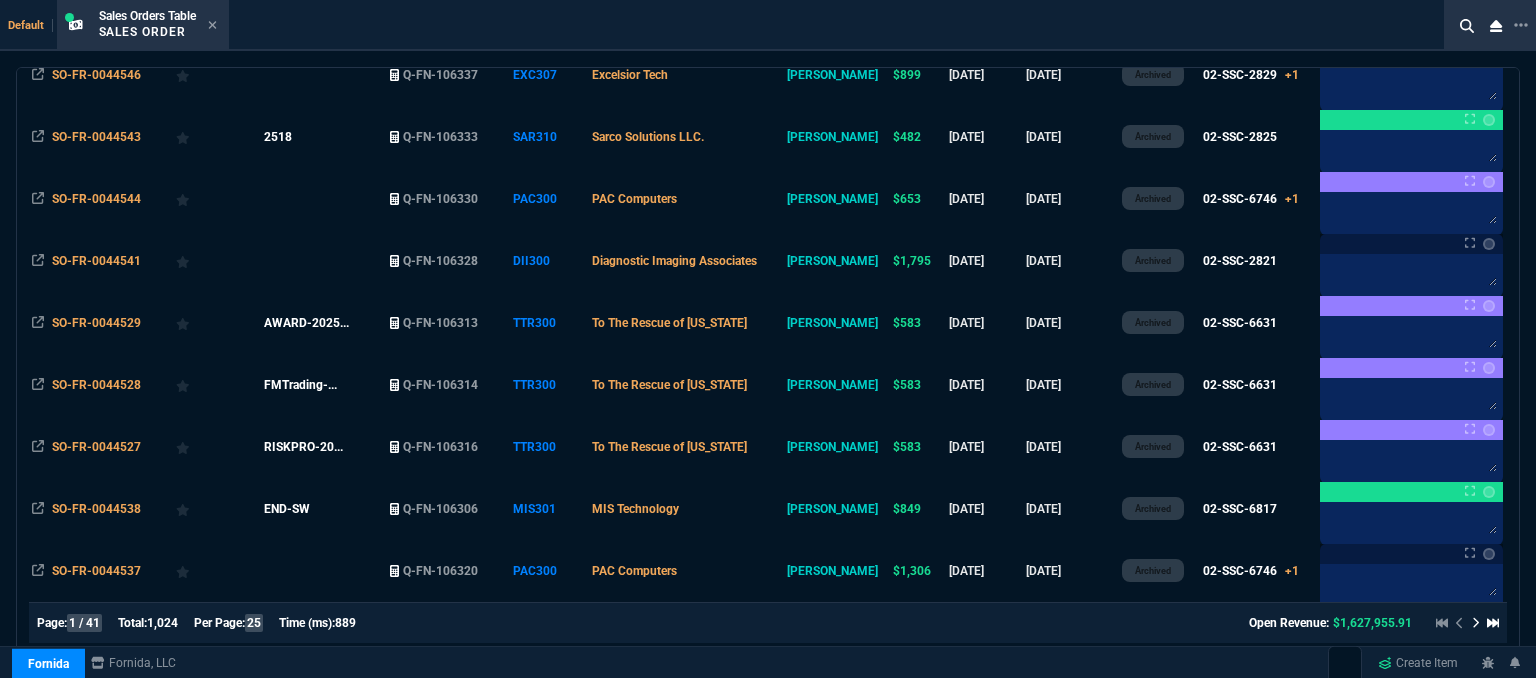 click 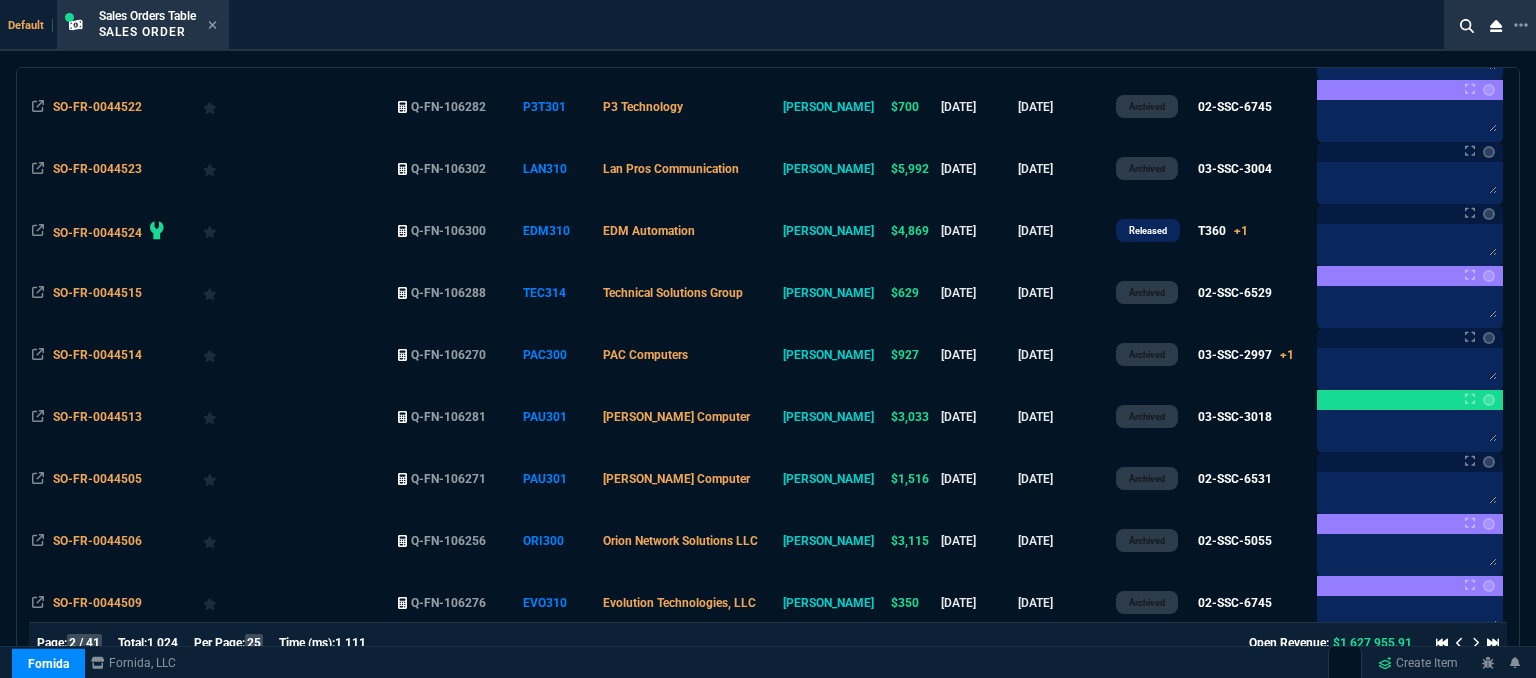 scroll, scrollTop: 245, scrollLeft: 0, axis: vertical 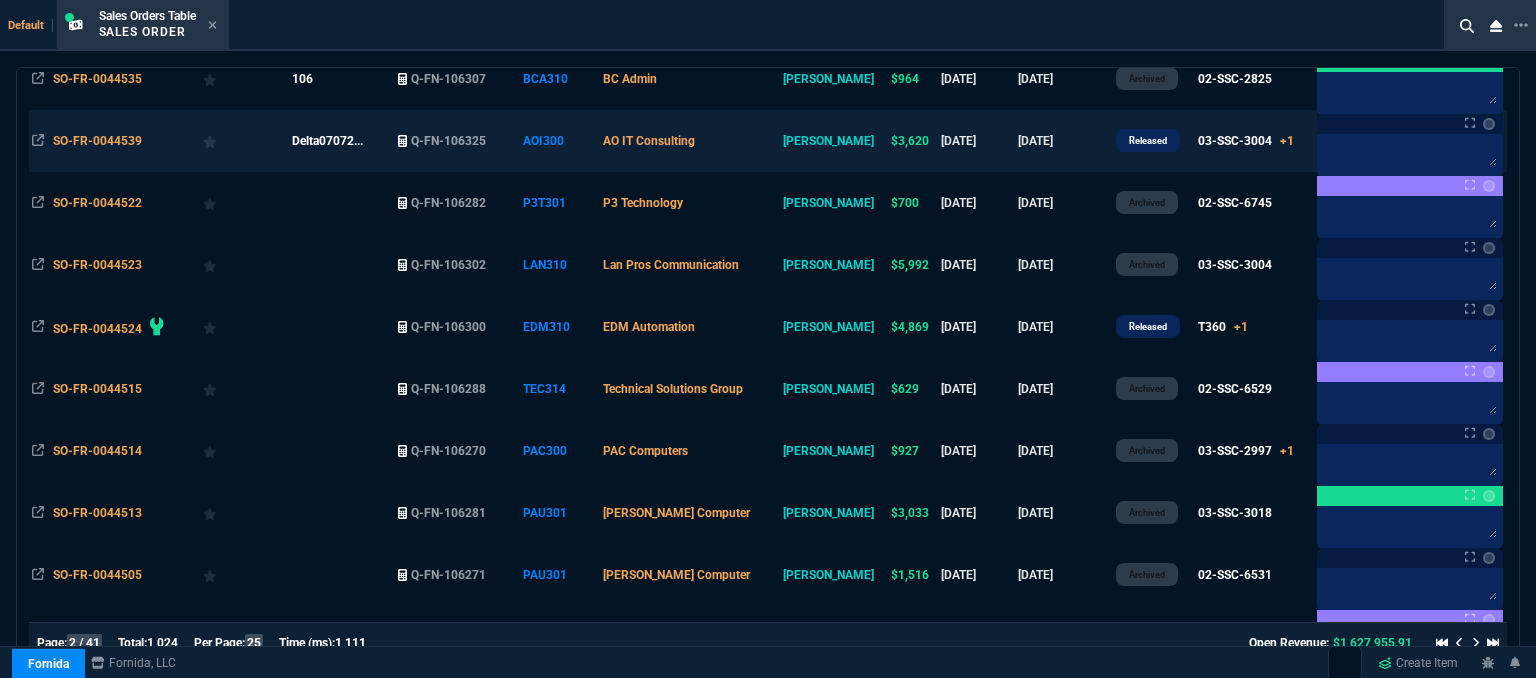 click on "AO IT Consulting" at bounding box center [690, 141] 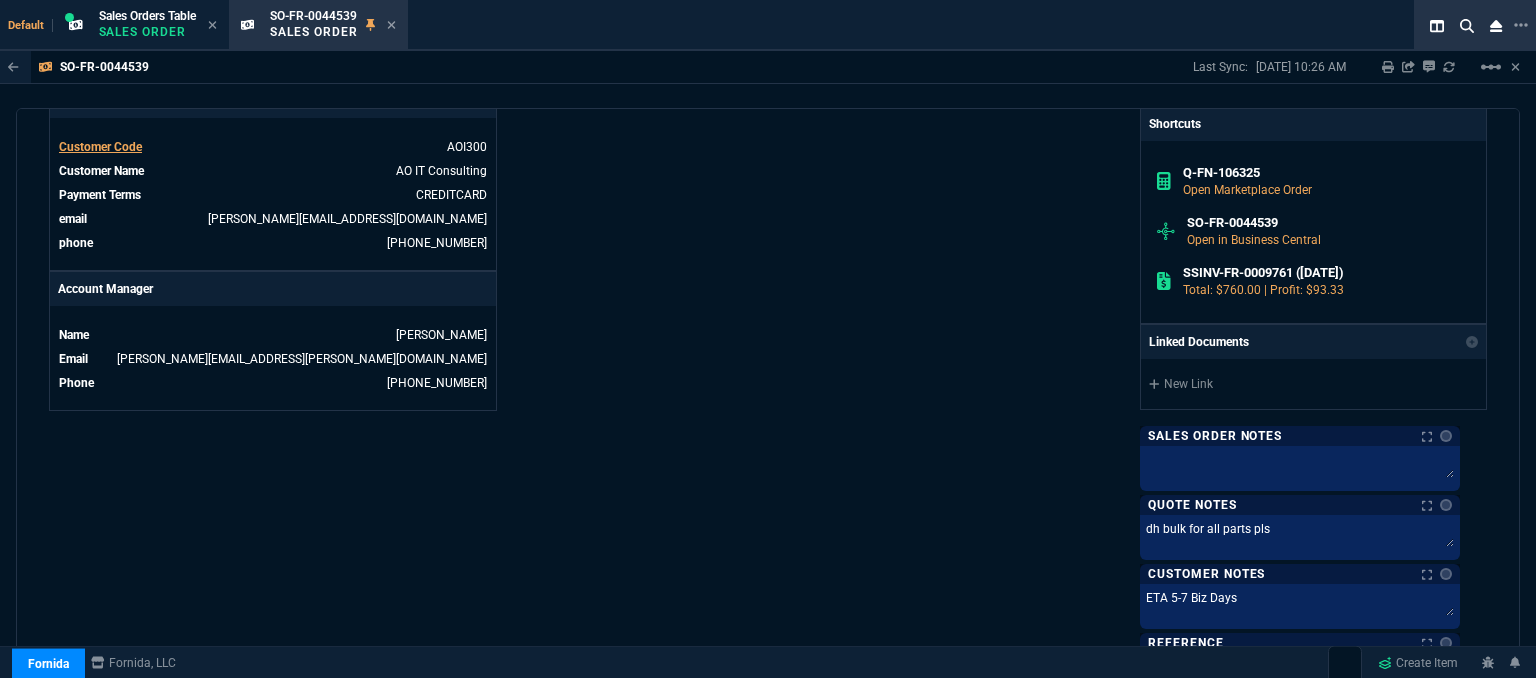 scroll, scrollTop: 1200, scrollLeft: 0, axis: vertical 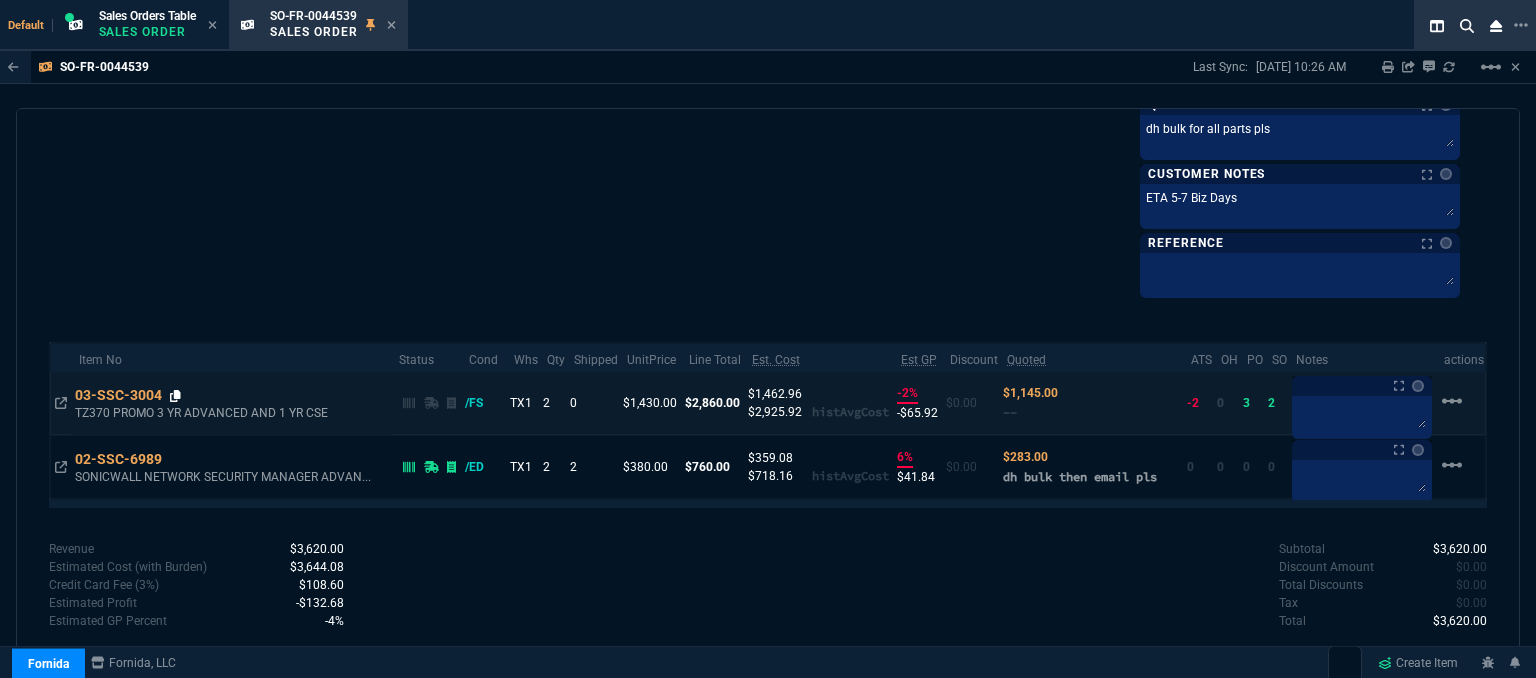 click 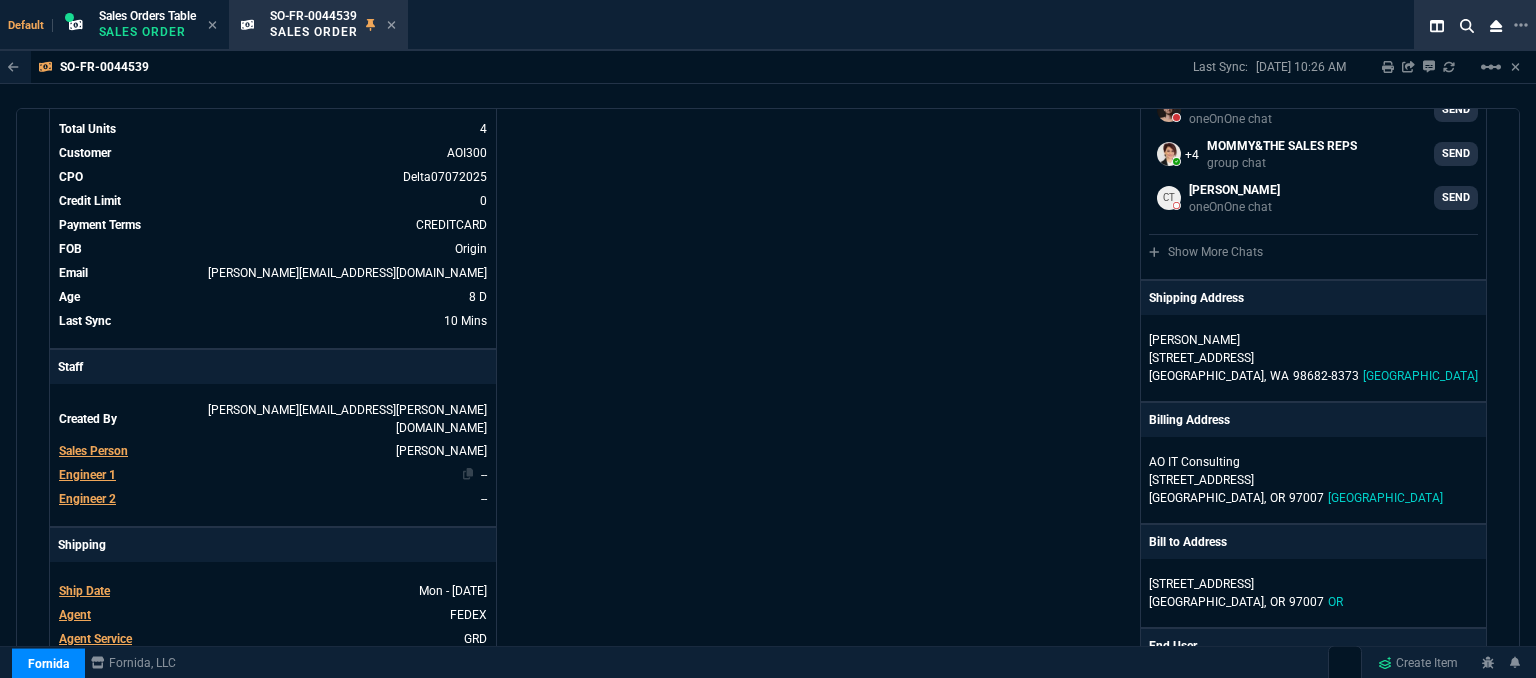 scroll, scrollTop: 0, scrollLeft: 0, axis: both 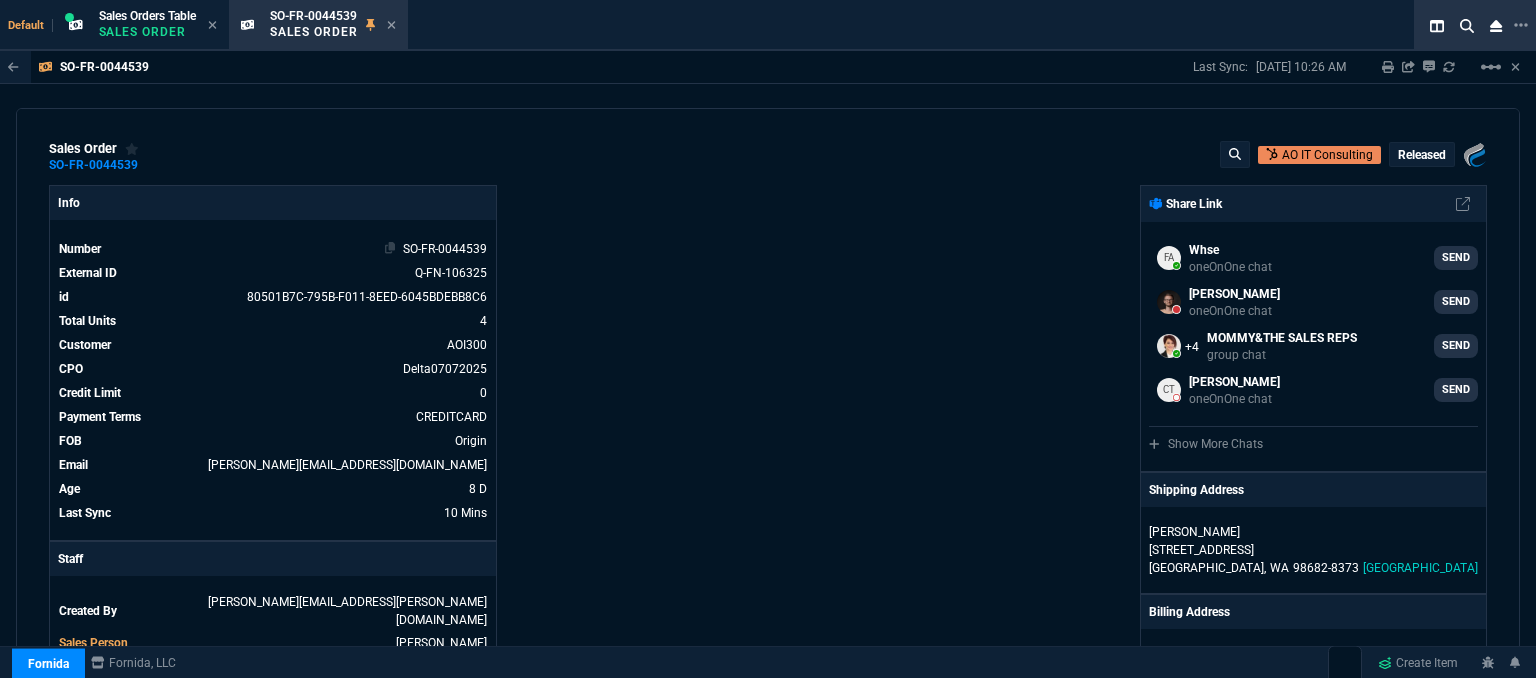 drag, startPoint x: 384, startPoint y: 253, endPoint x: 411, endPoint y: 252, distance: 27.018513 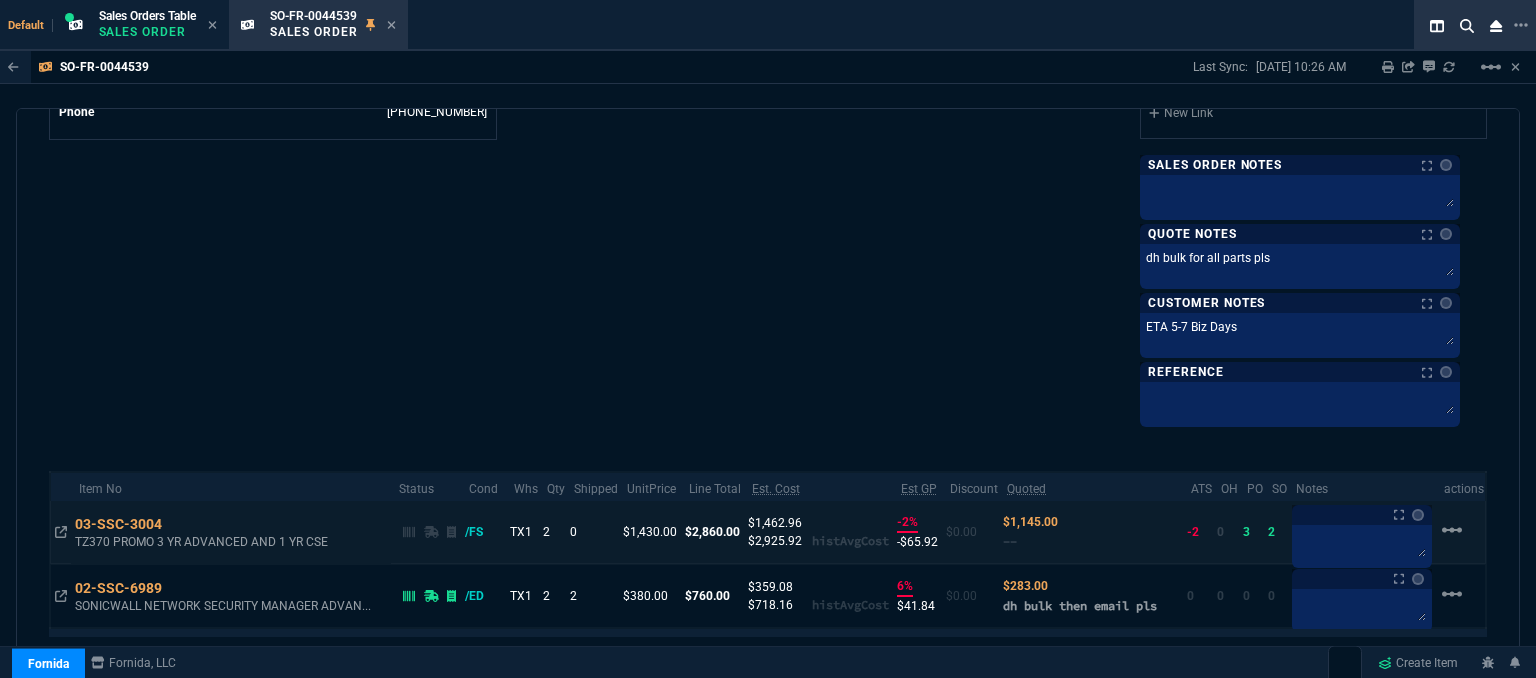 scroll, scrollTop: 1207, scrollLeft: 0, axis: vertical 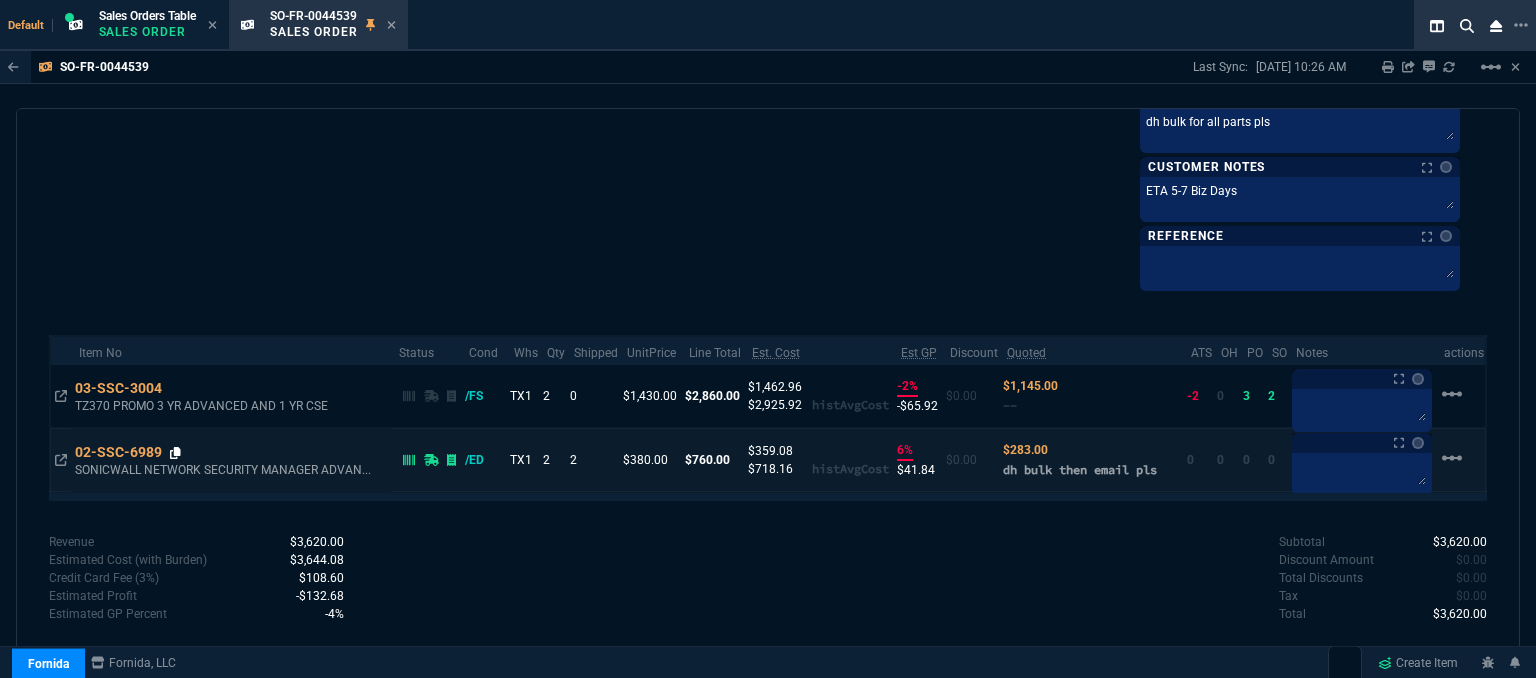 click 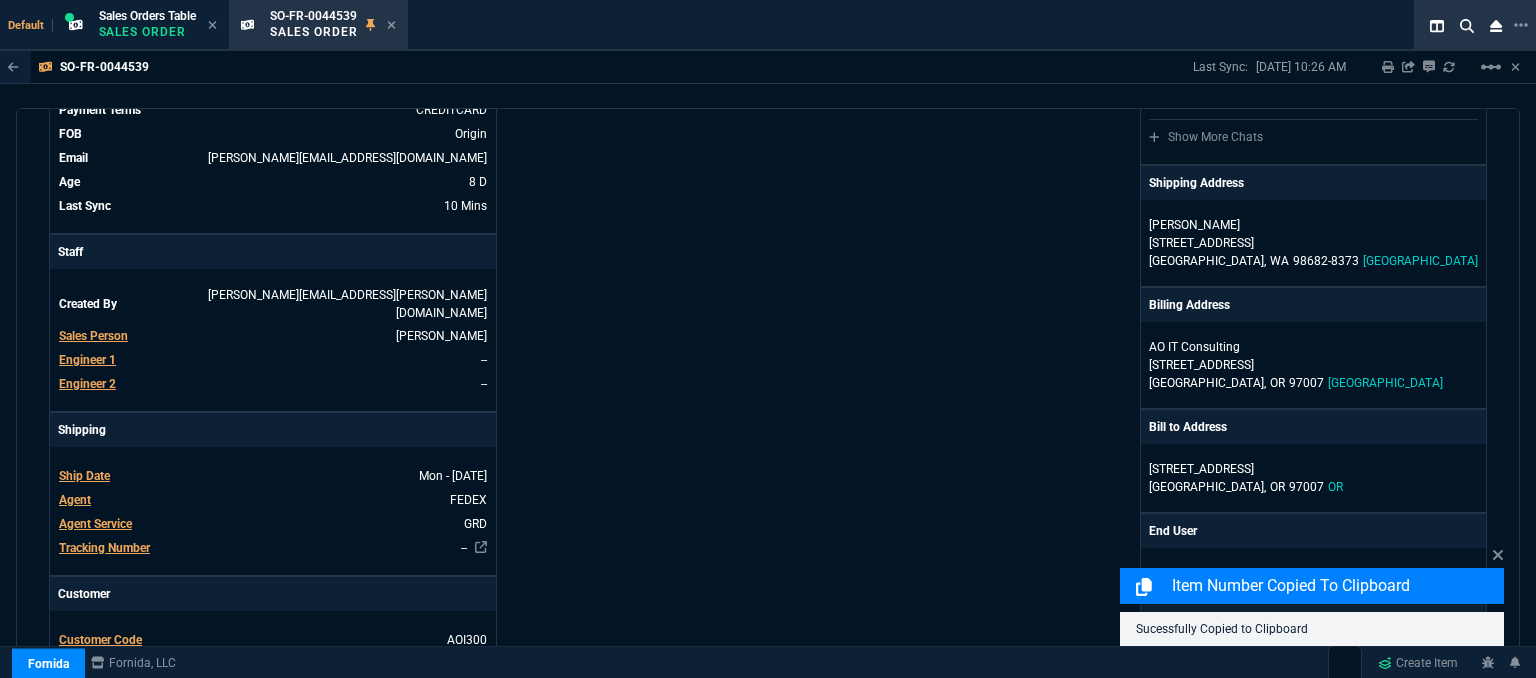 scroll, scrollTop: 0, scrollLeft: 0, axis: both 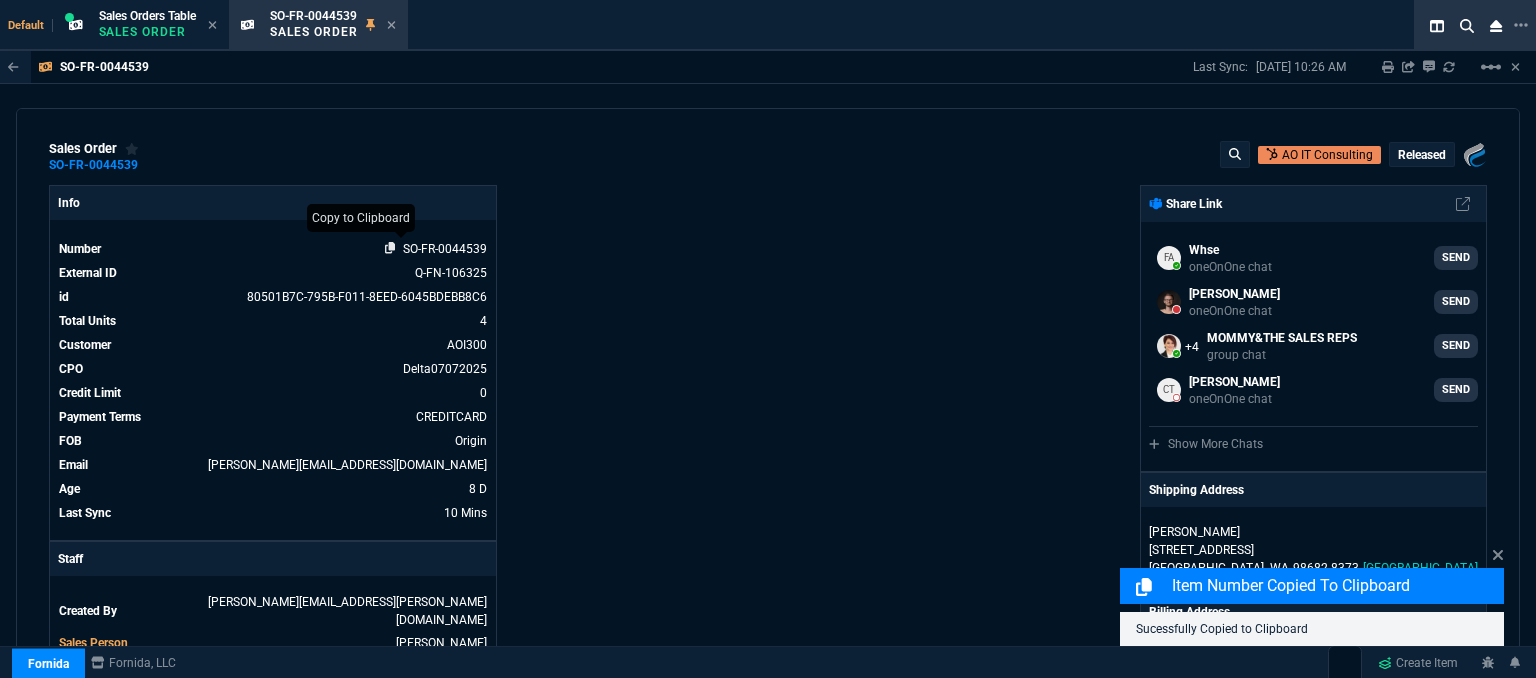 click 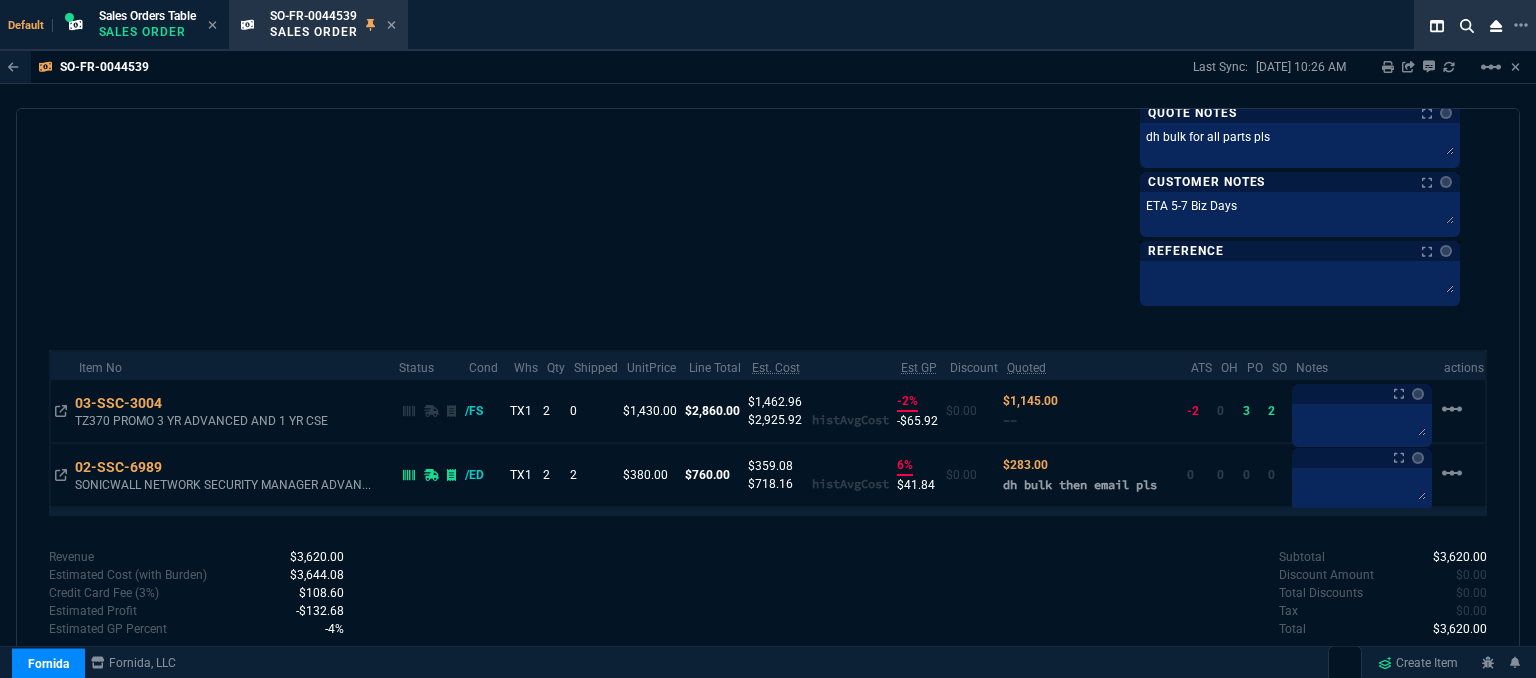 scroll, scrollTop: 1200, scrollLeft: 0, axis: vertical 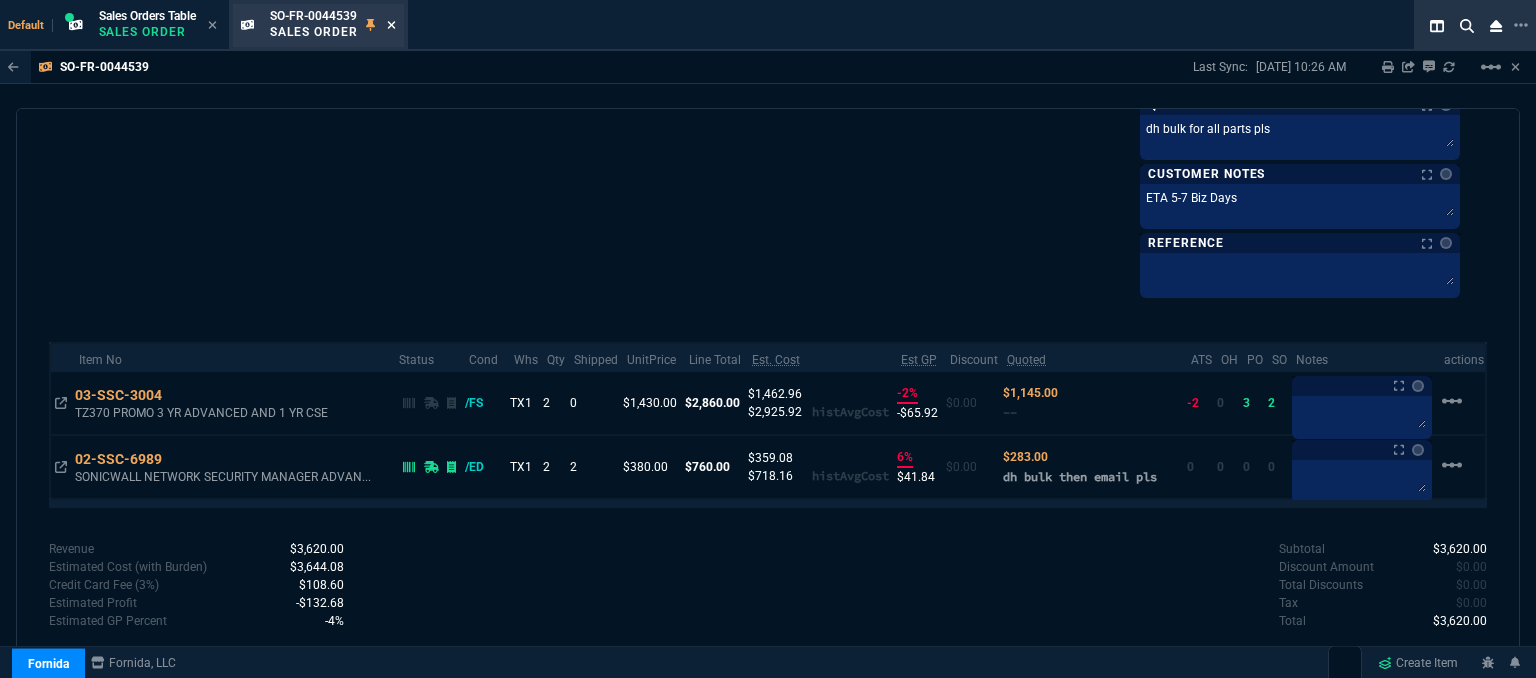 click 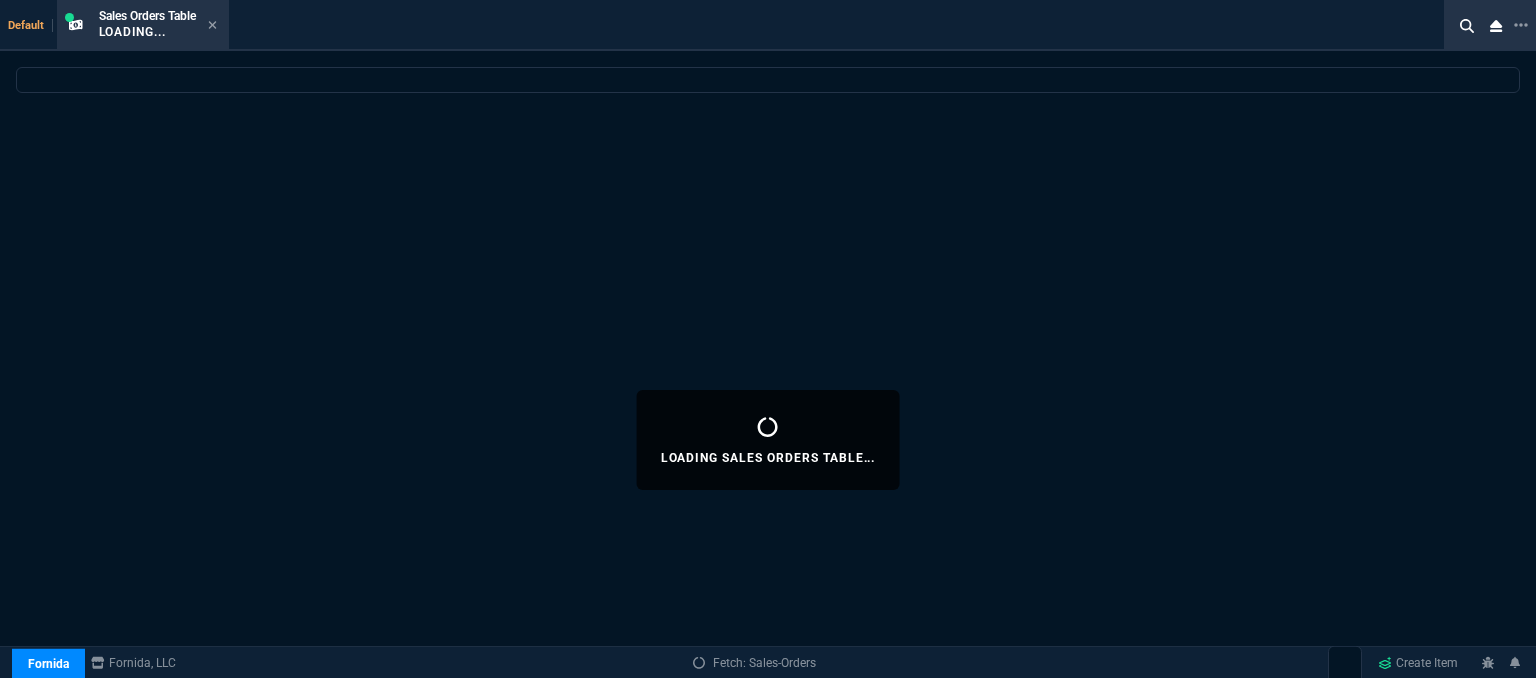 select 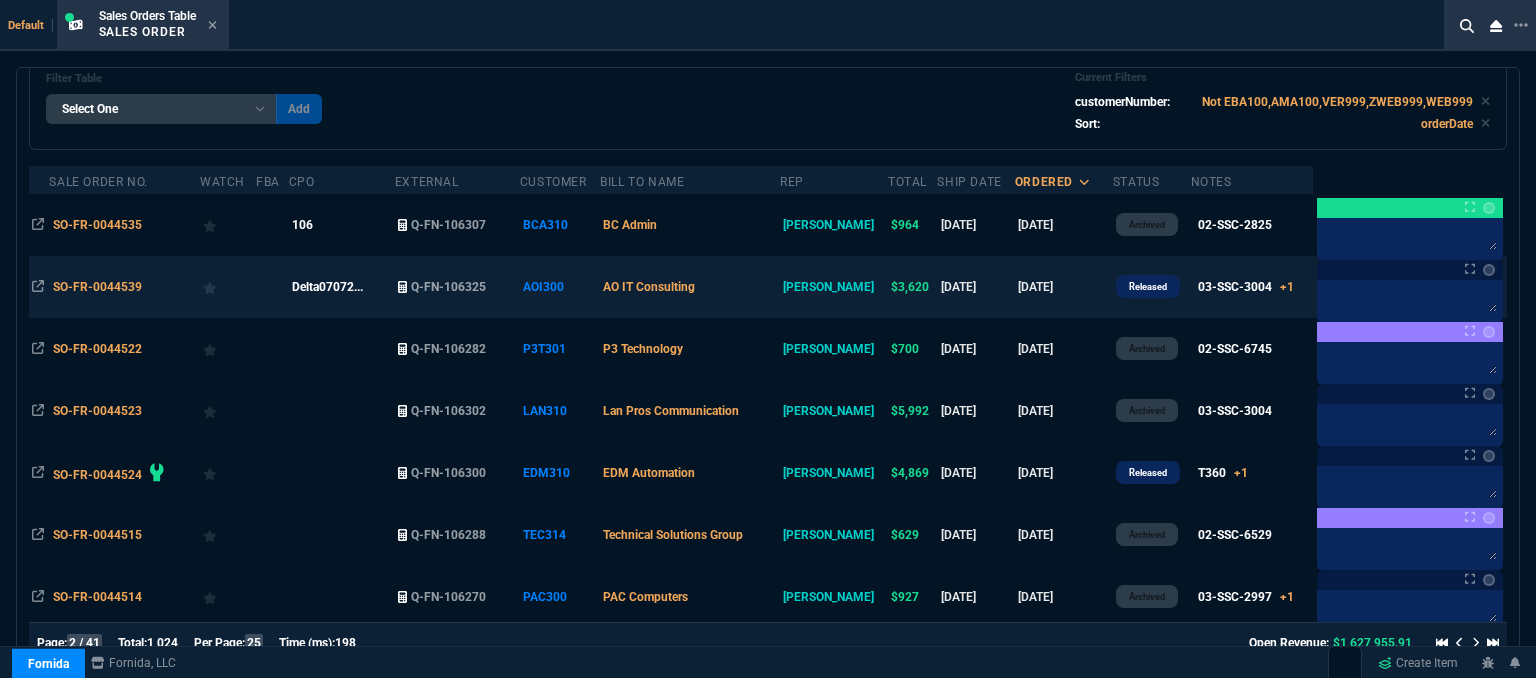 scroll, scrollTop: 100, scrollLeft: 0, axis: vertical 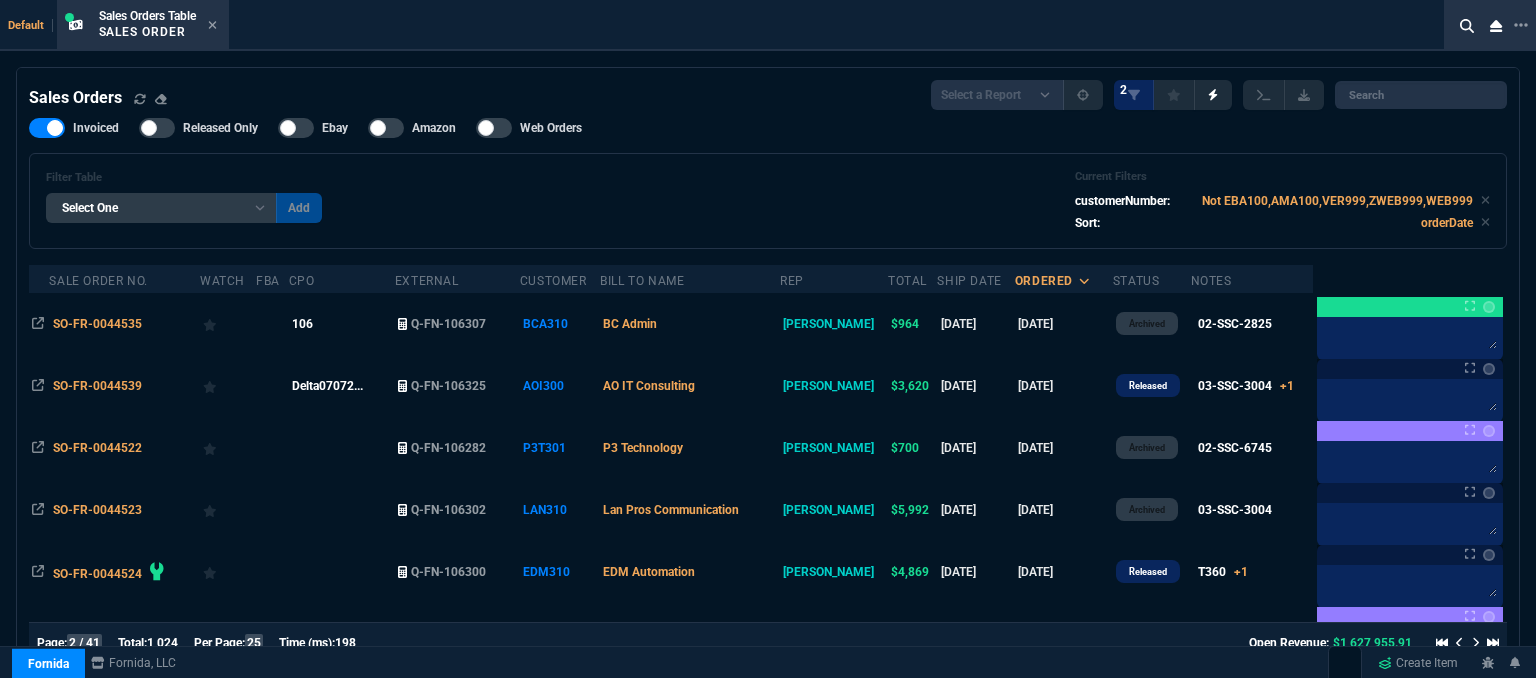 select on "12: [PERSON_NAME]" 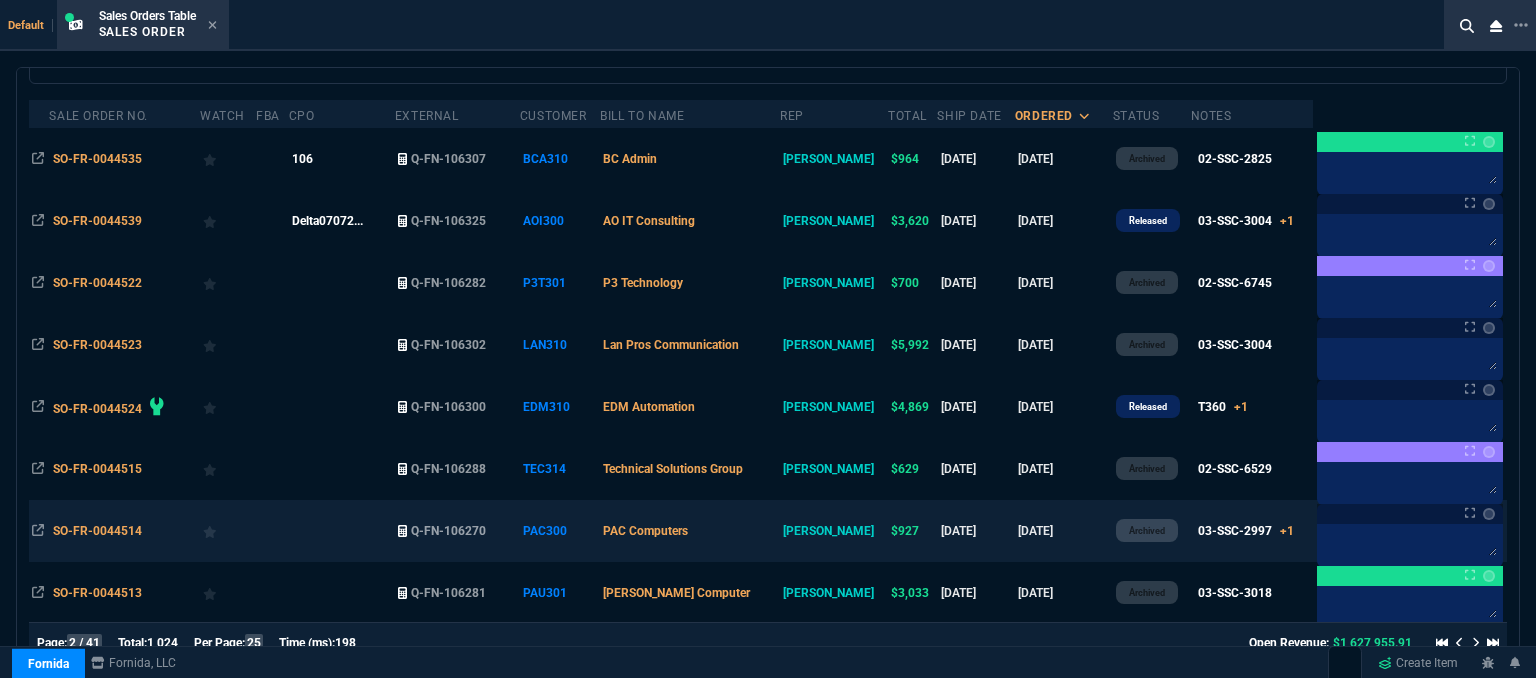 scroll, scrollTop: 200, scrollLeft: 0, axis: vertical 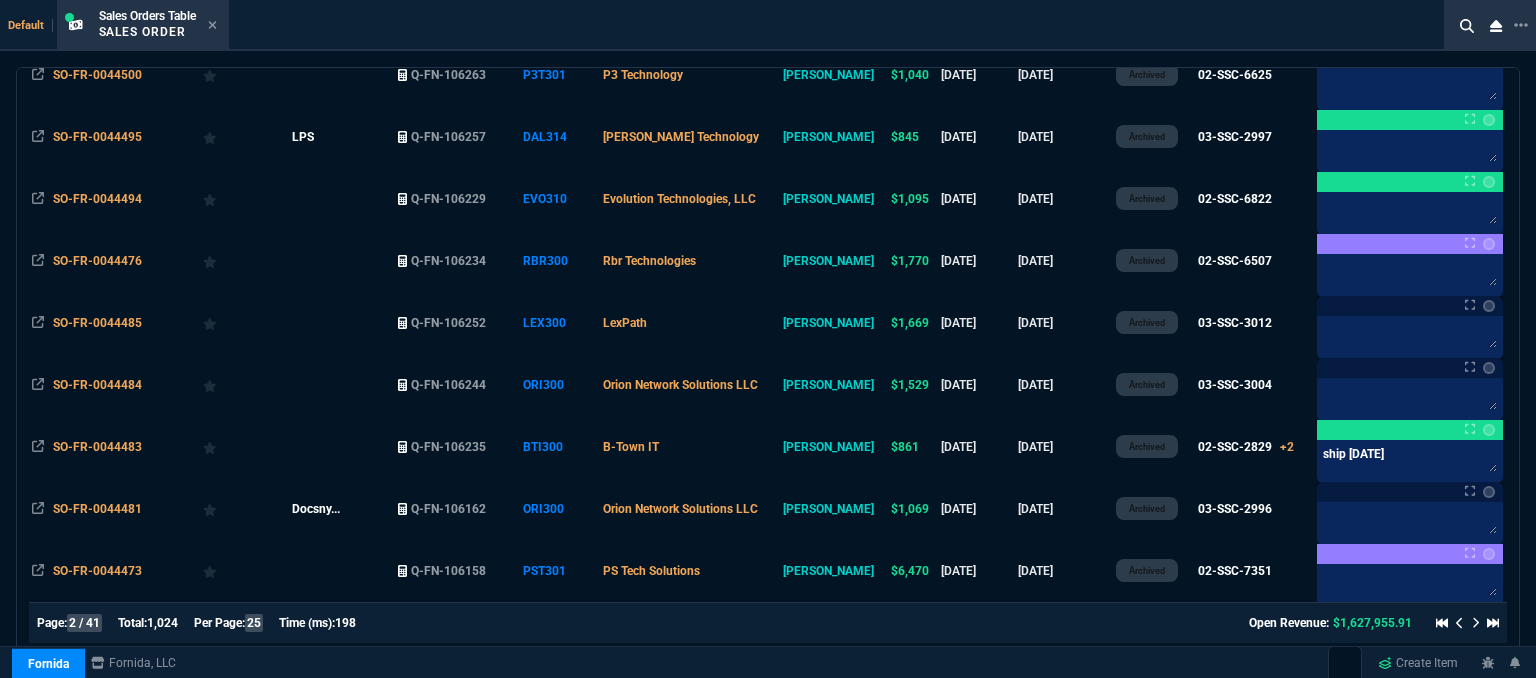 click 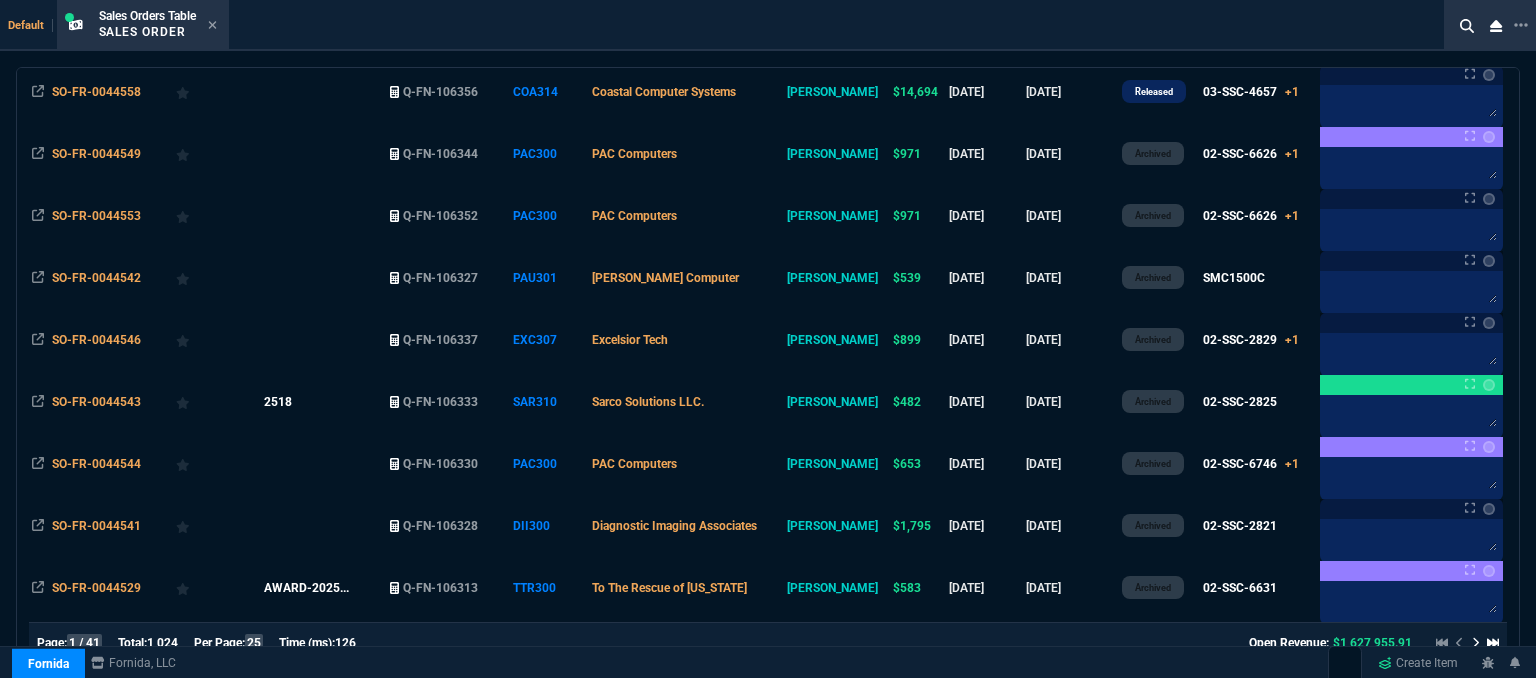 scroll, scrollTop: 945, scrollLeft: 0, axis: vertical 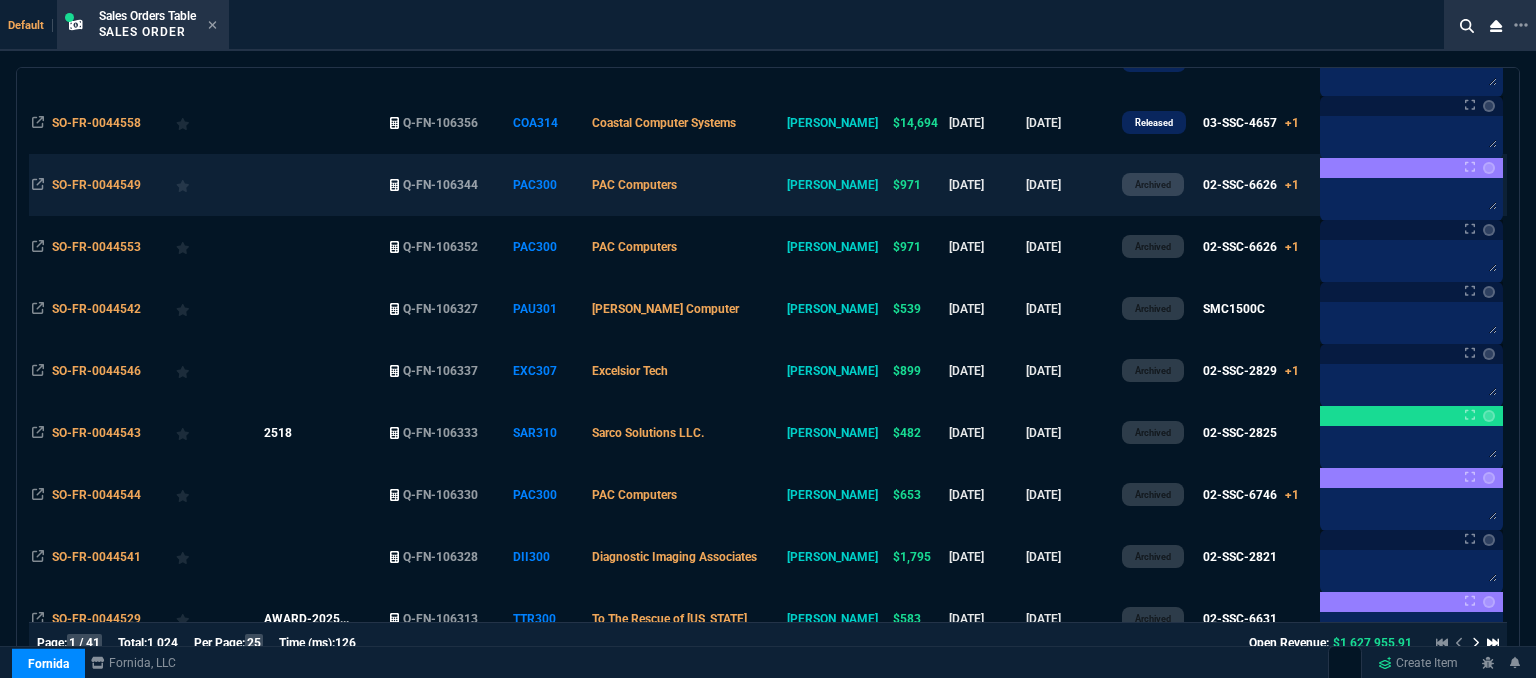 click on "PAC Computers" at bounding box center [686, 185] 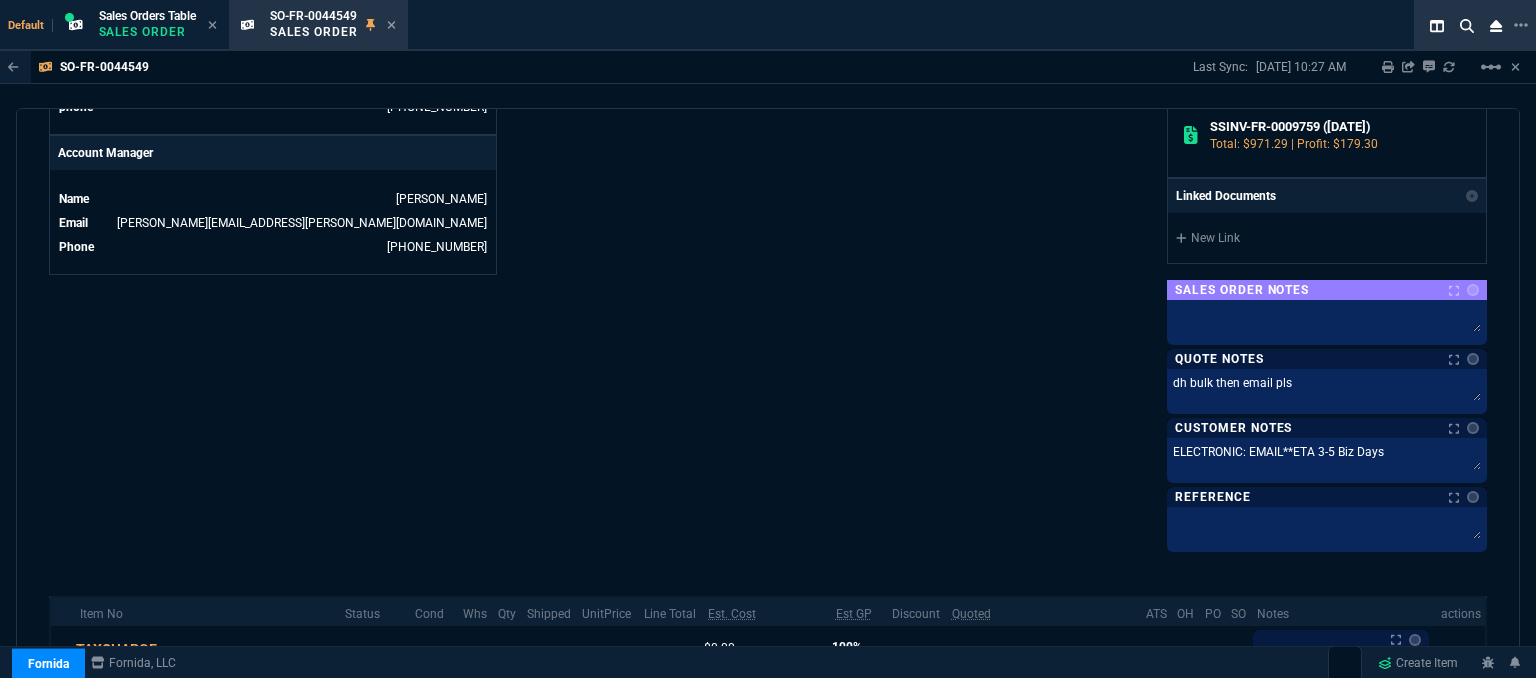 scroll, scrollTop: 1100, scrollLeft: 0, axis: vertical 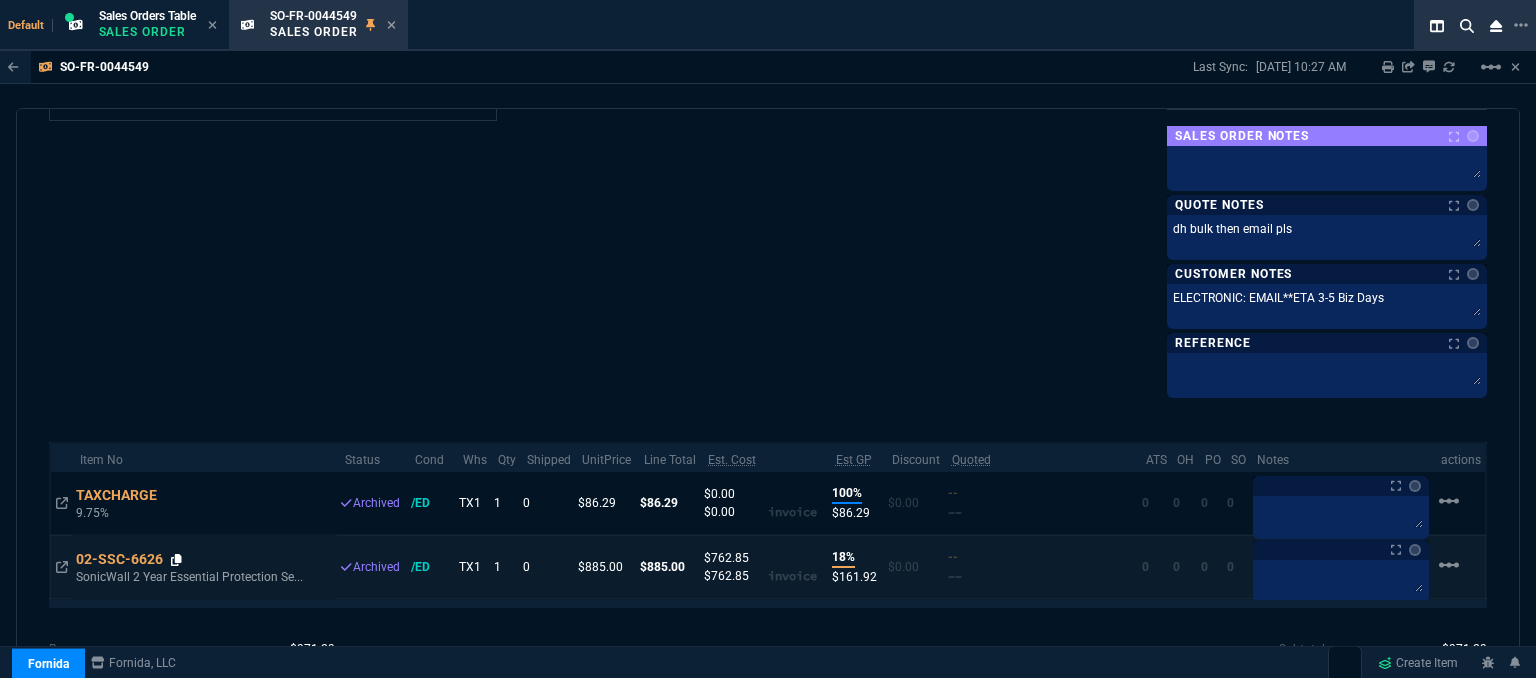 click 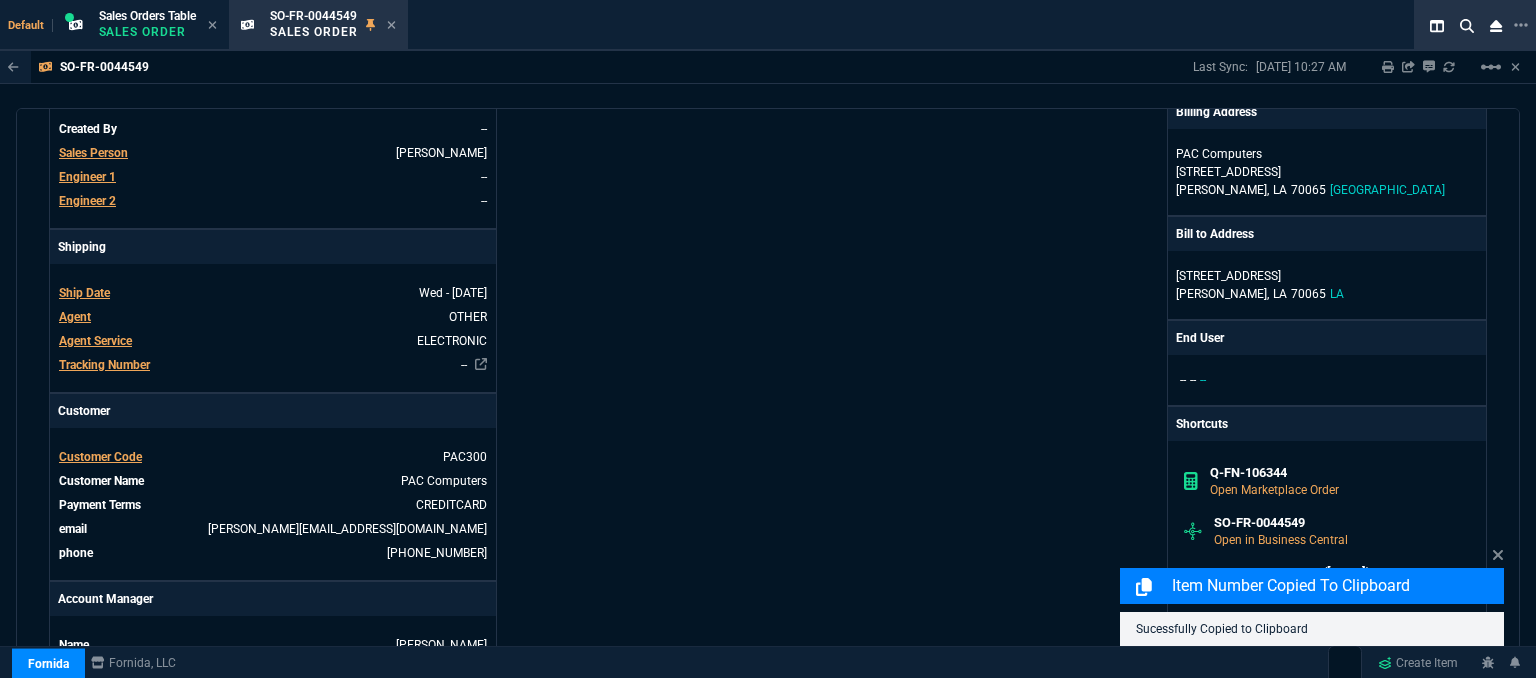scroll, scrollTop: 0, scrollLeft: 0, axis: both 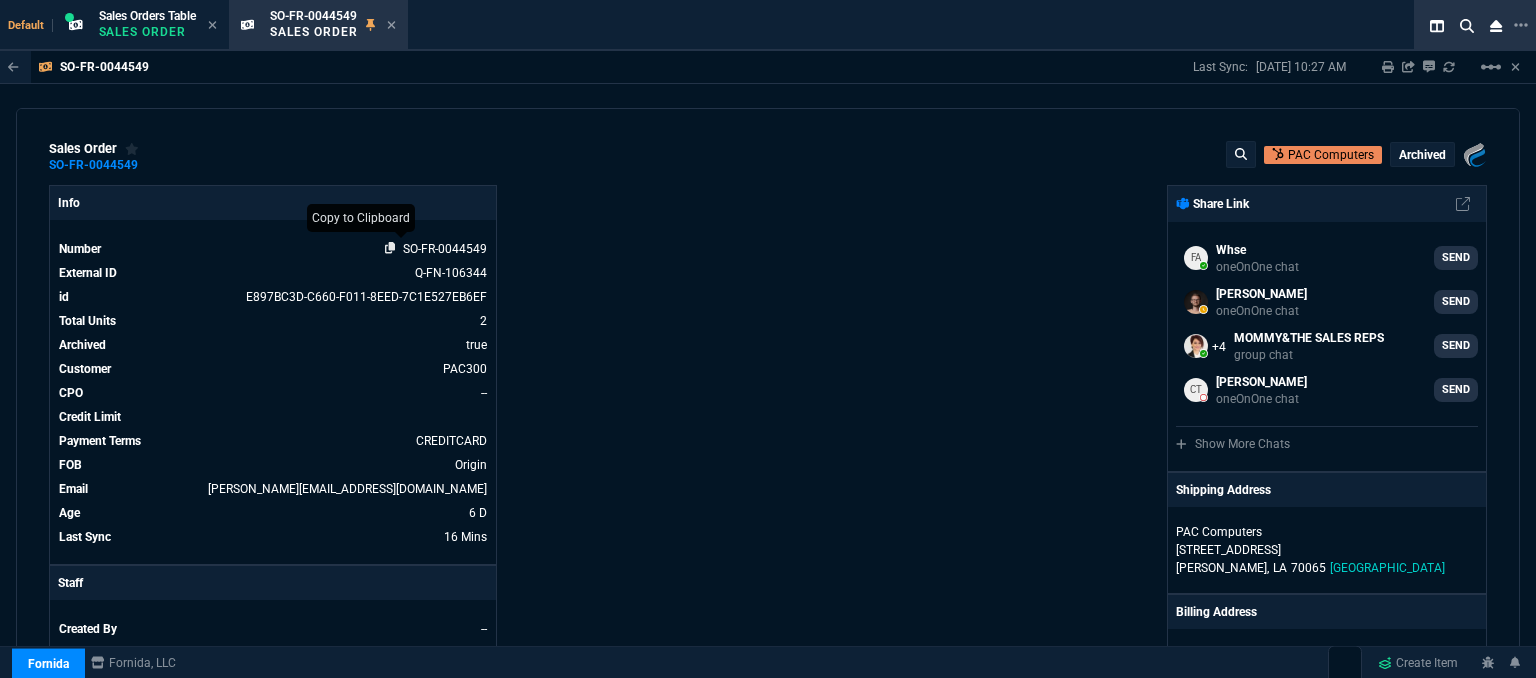 click 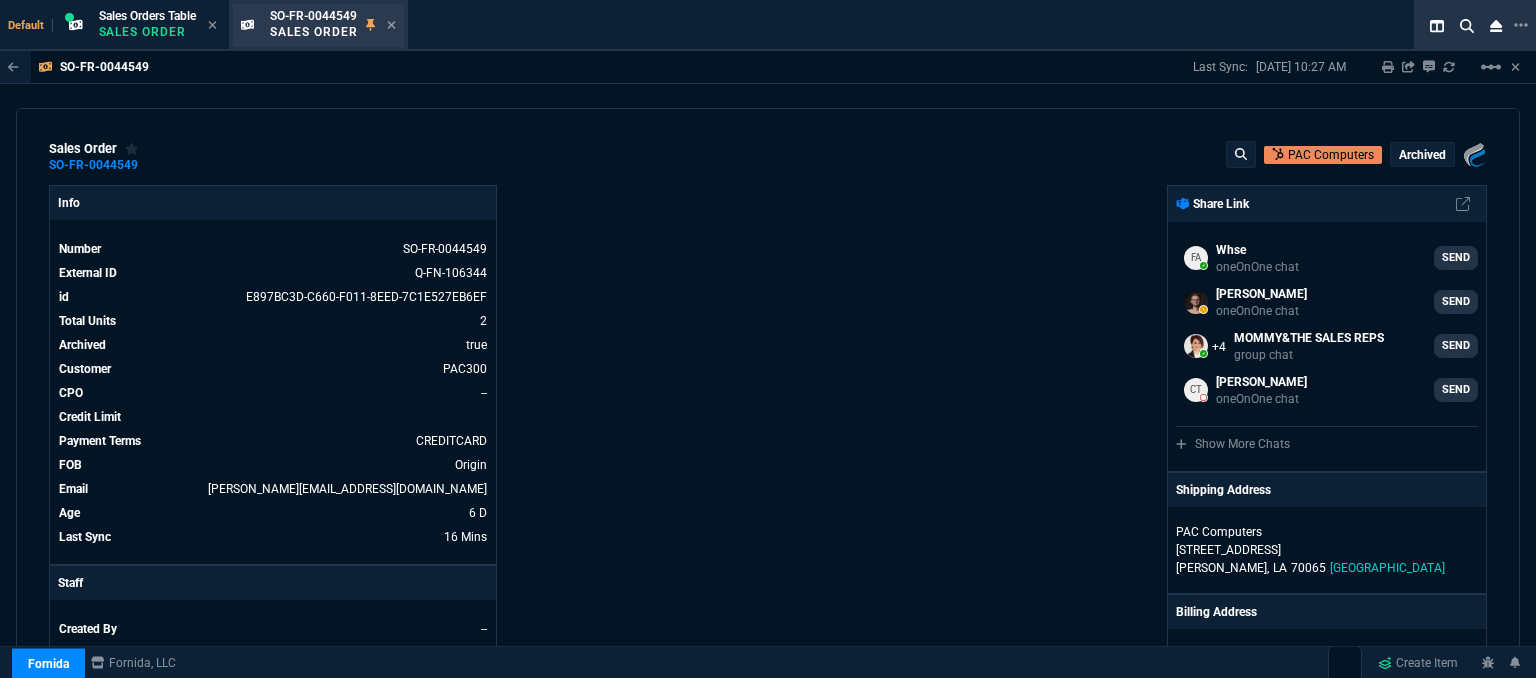 click on "SO-FR-0044549  Sales Order" at bounding box center [318, 25] 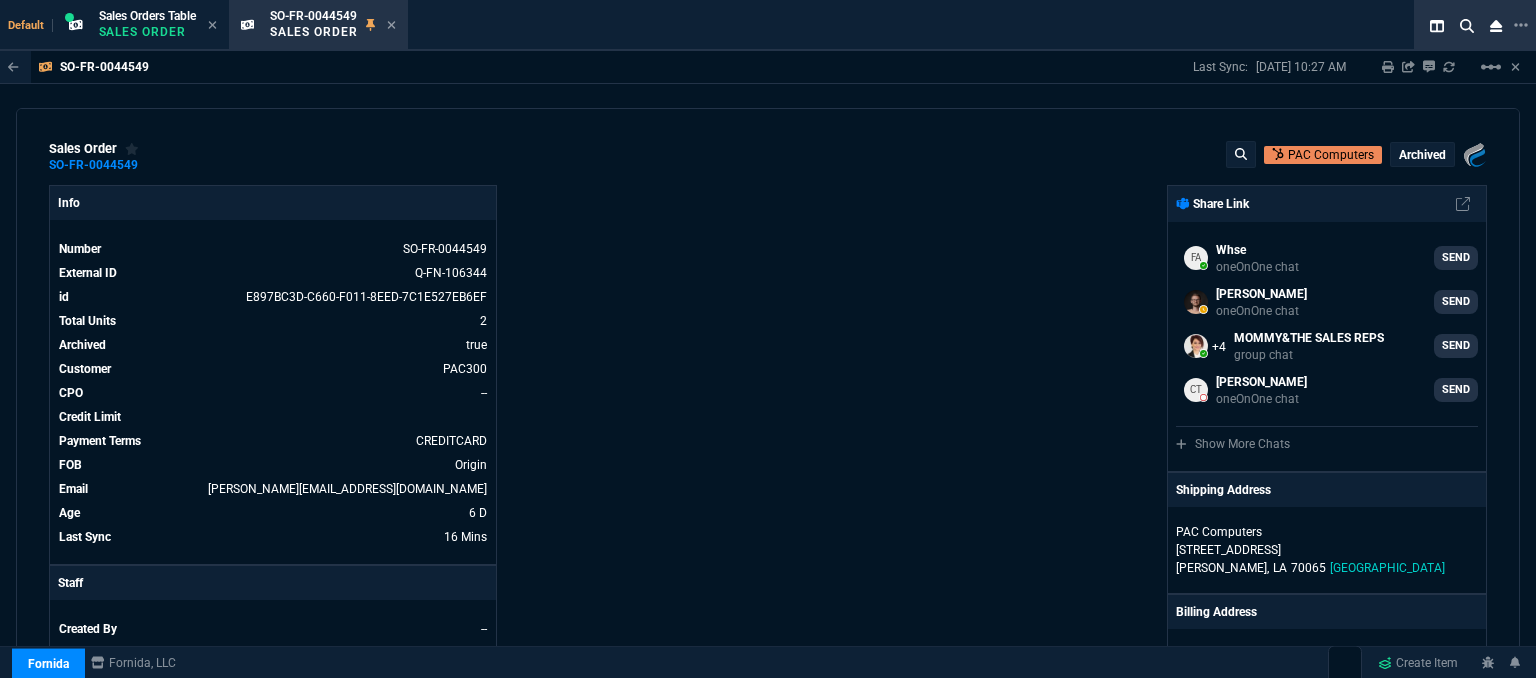 click 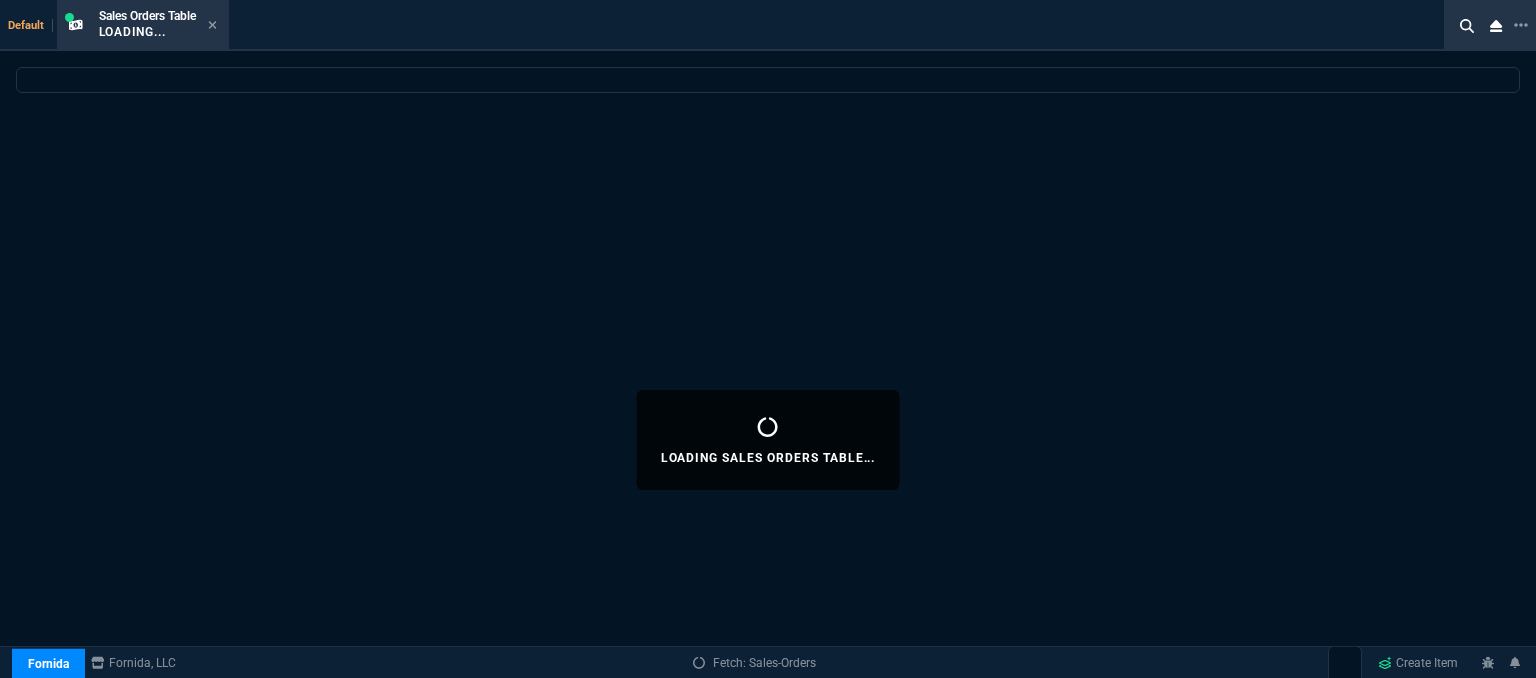 select 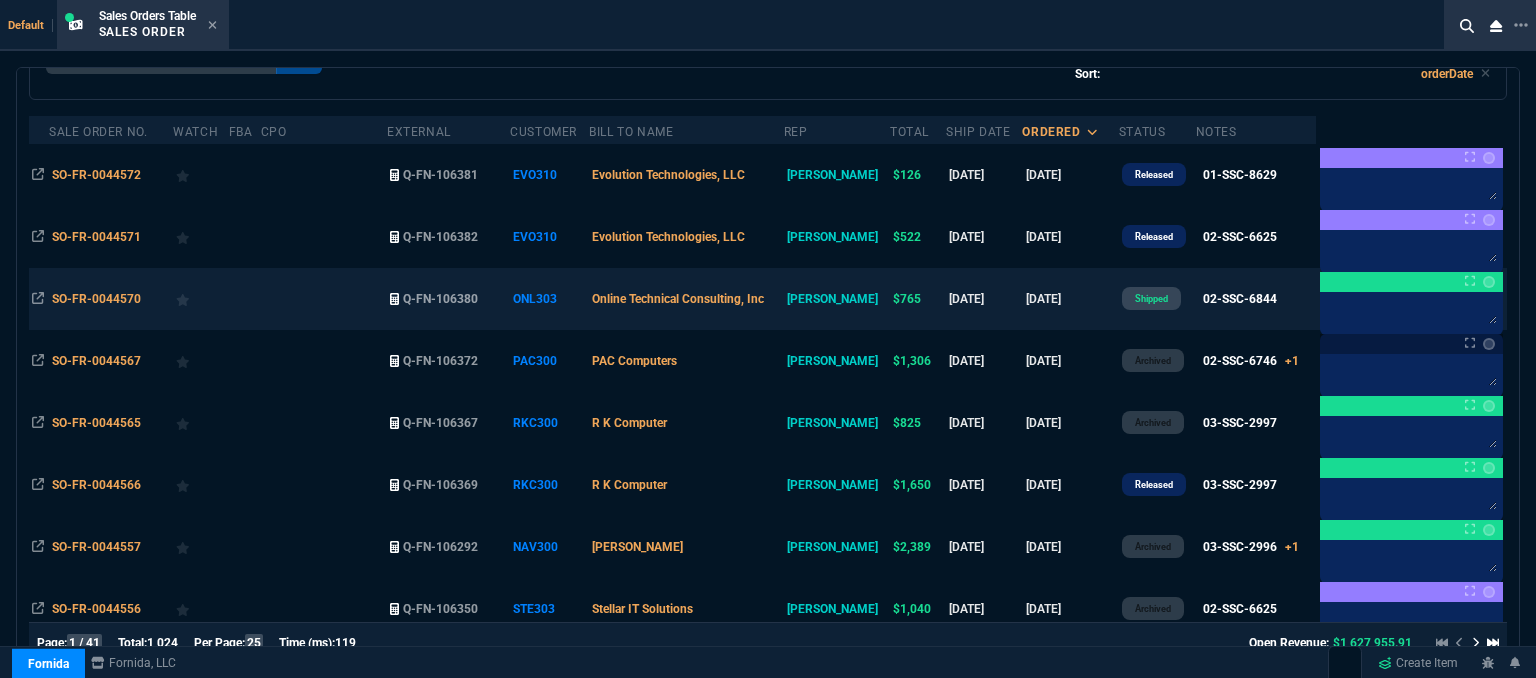 scroll, scrollTop: 200, scrollLeft: 0, axis: vertical 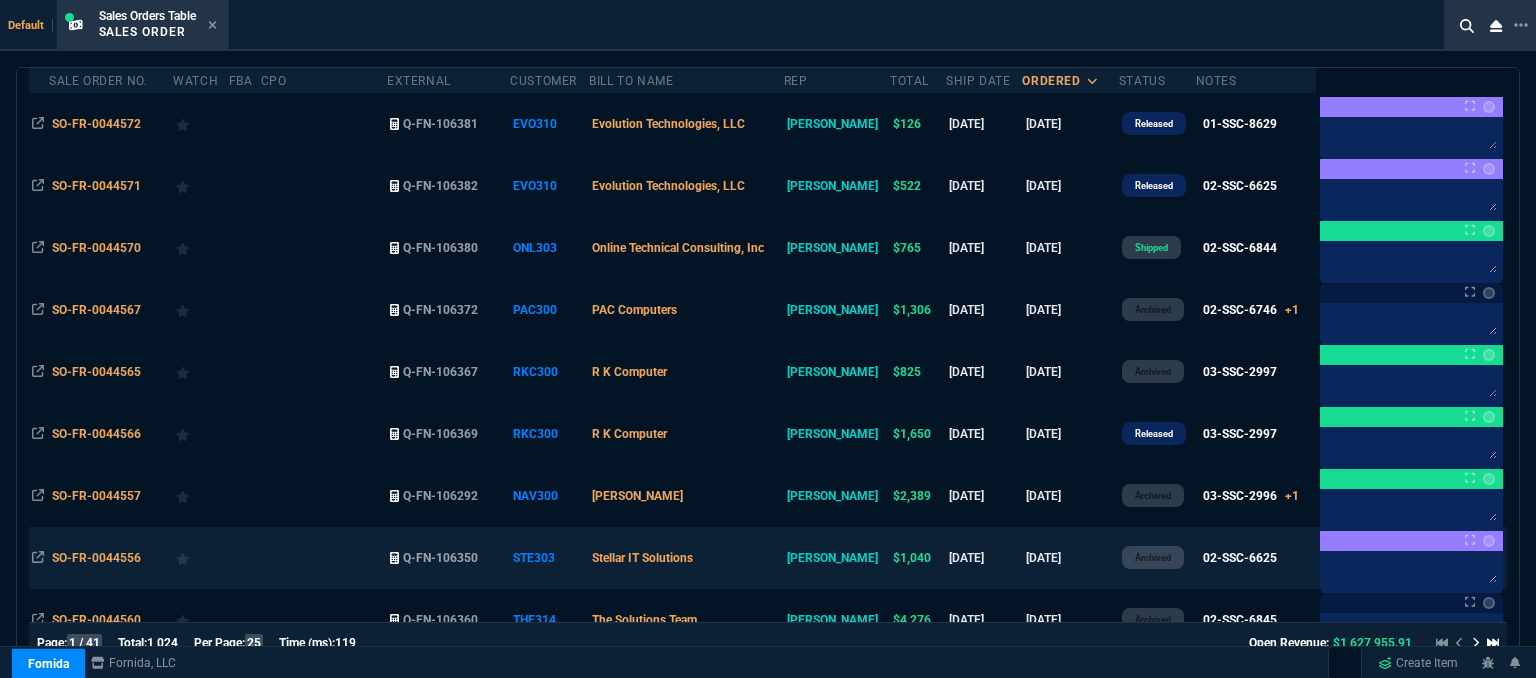 click on "Stellar IT Solutions" at bounding box center [686, 558] 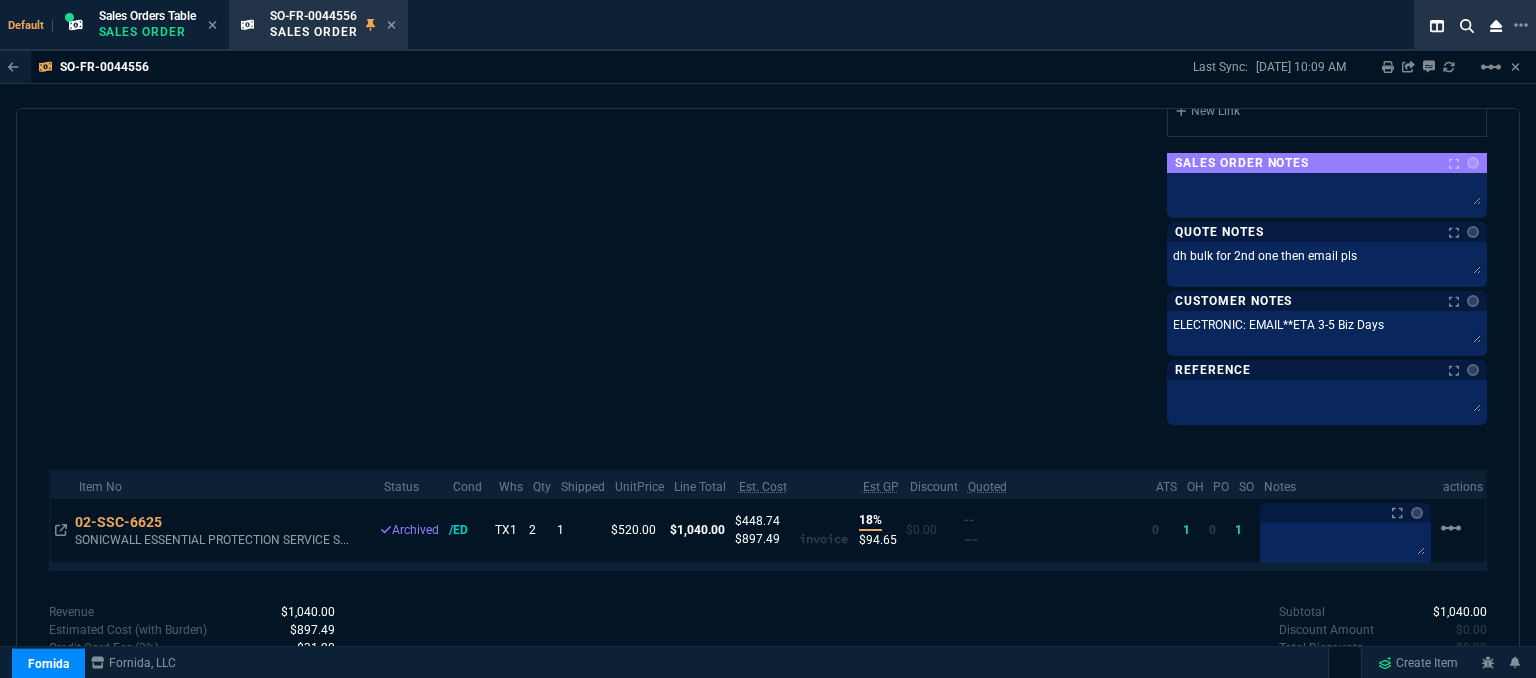 scroll, scrollTop: 1192, scrollLeft: 0, axis: vertical 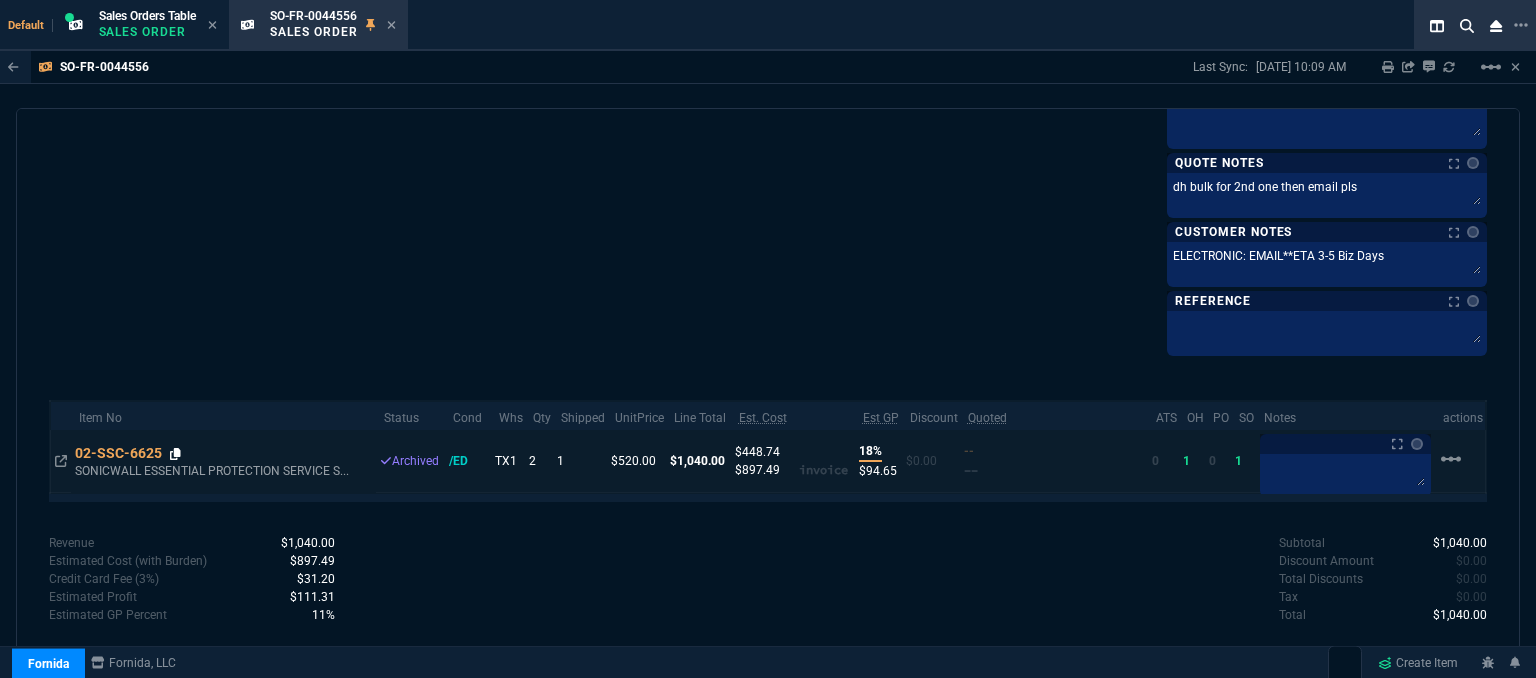 click 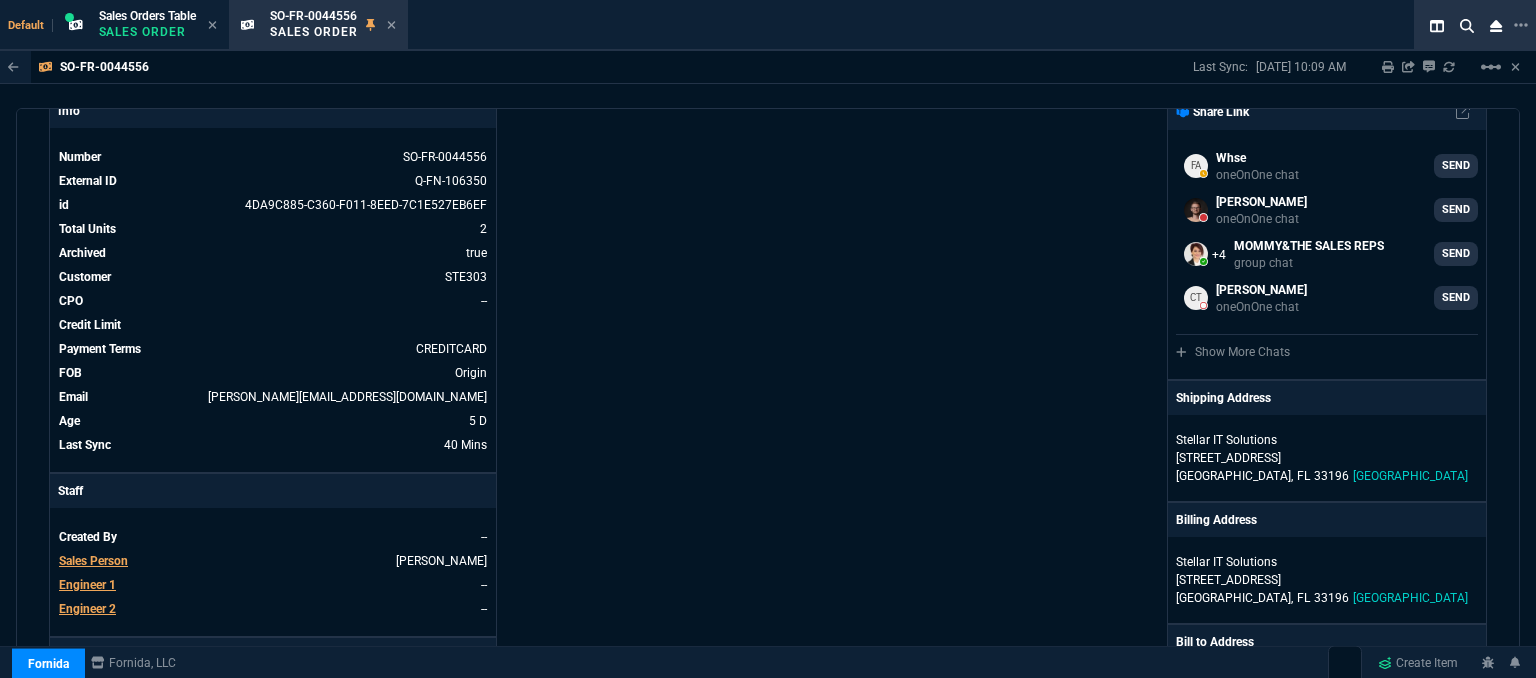scroll, scrollTop: 0, scrollLeft: 0, axis: both 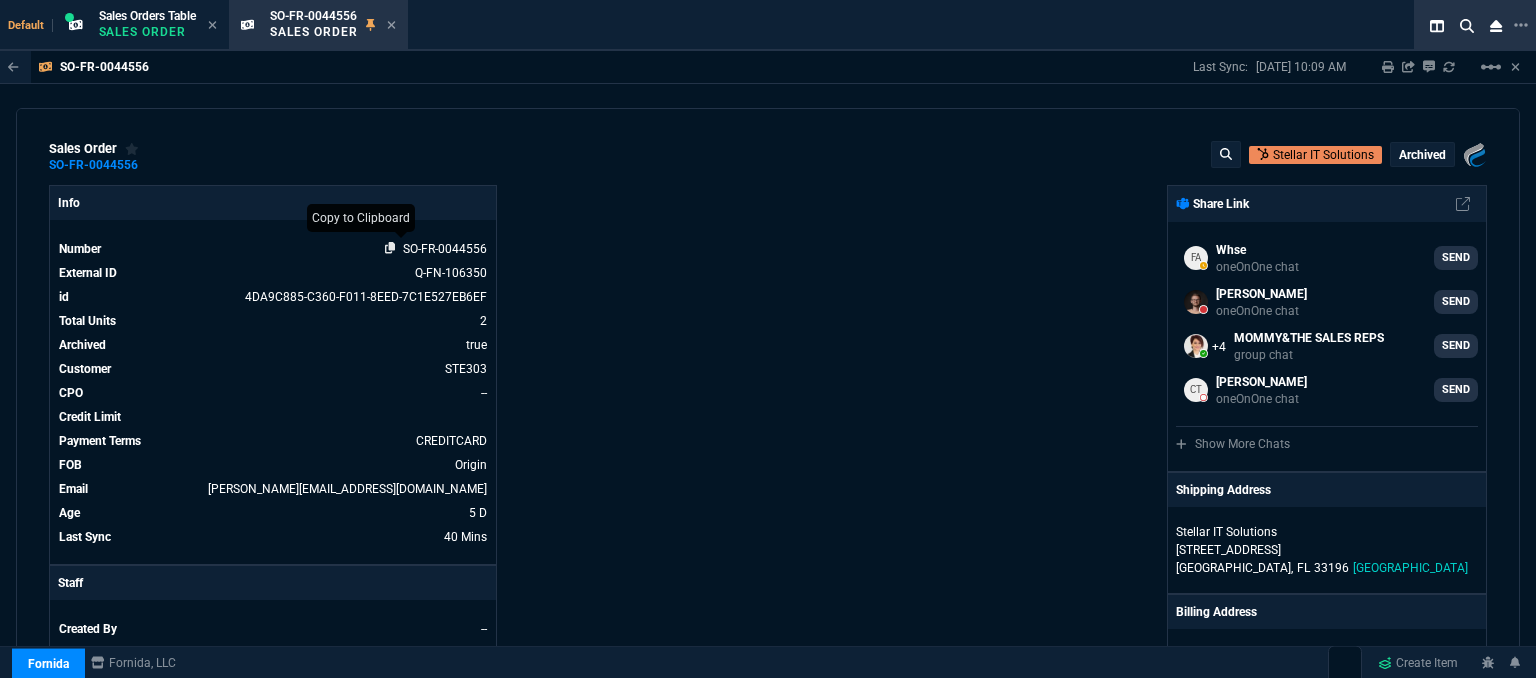 click 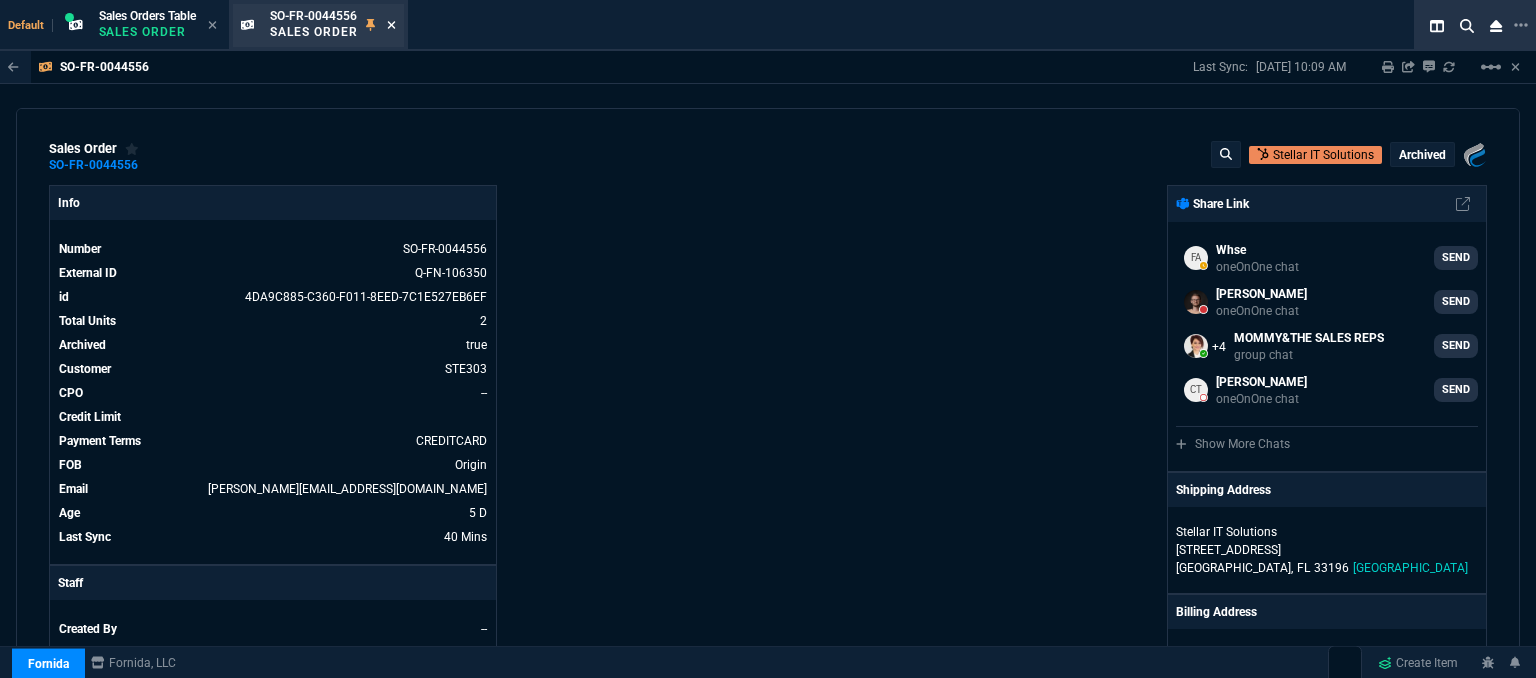 click 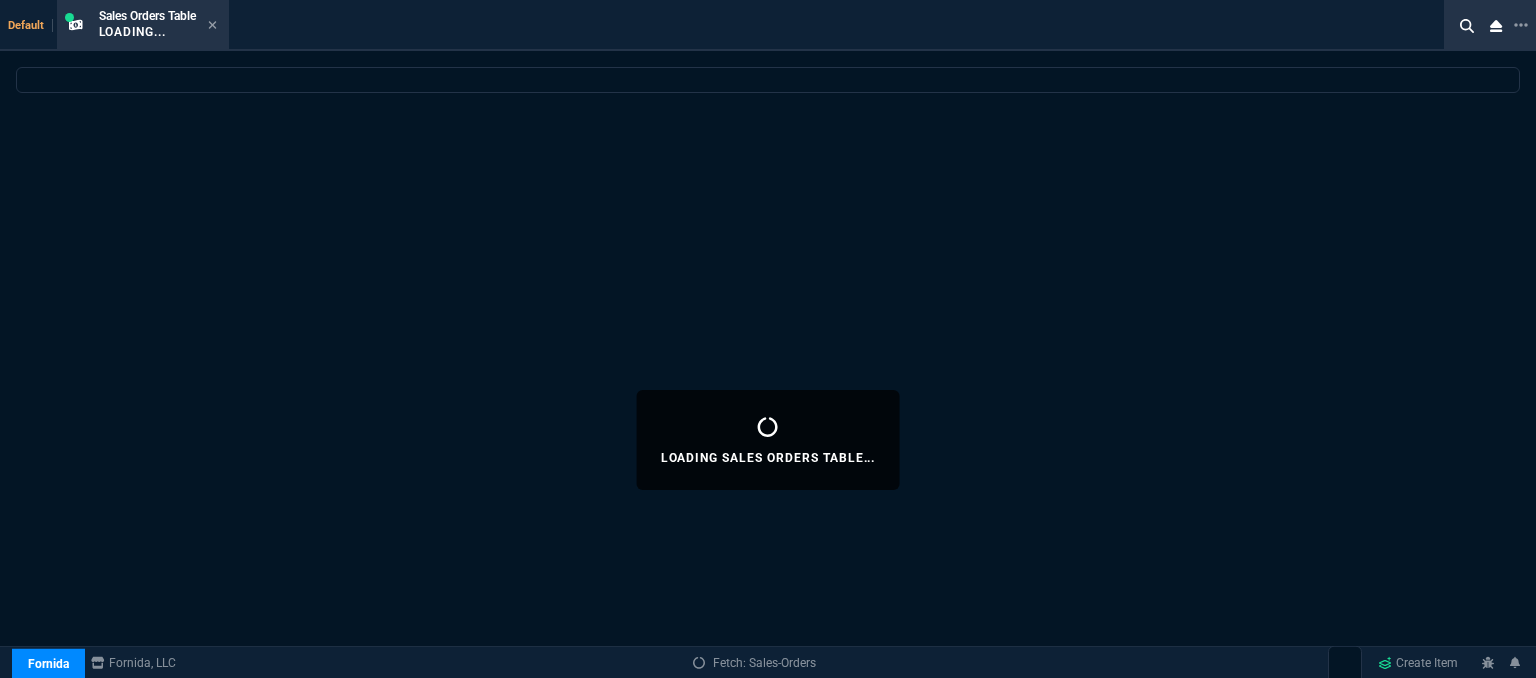 click 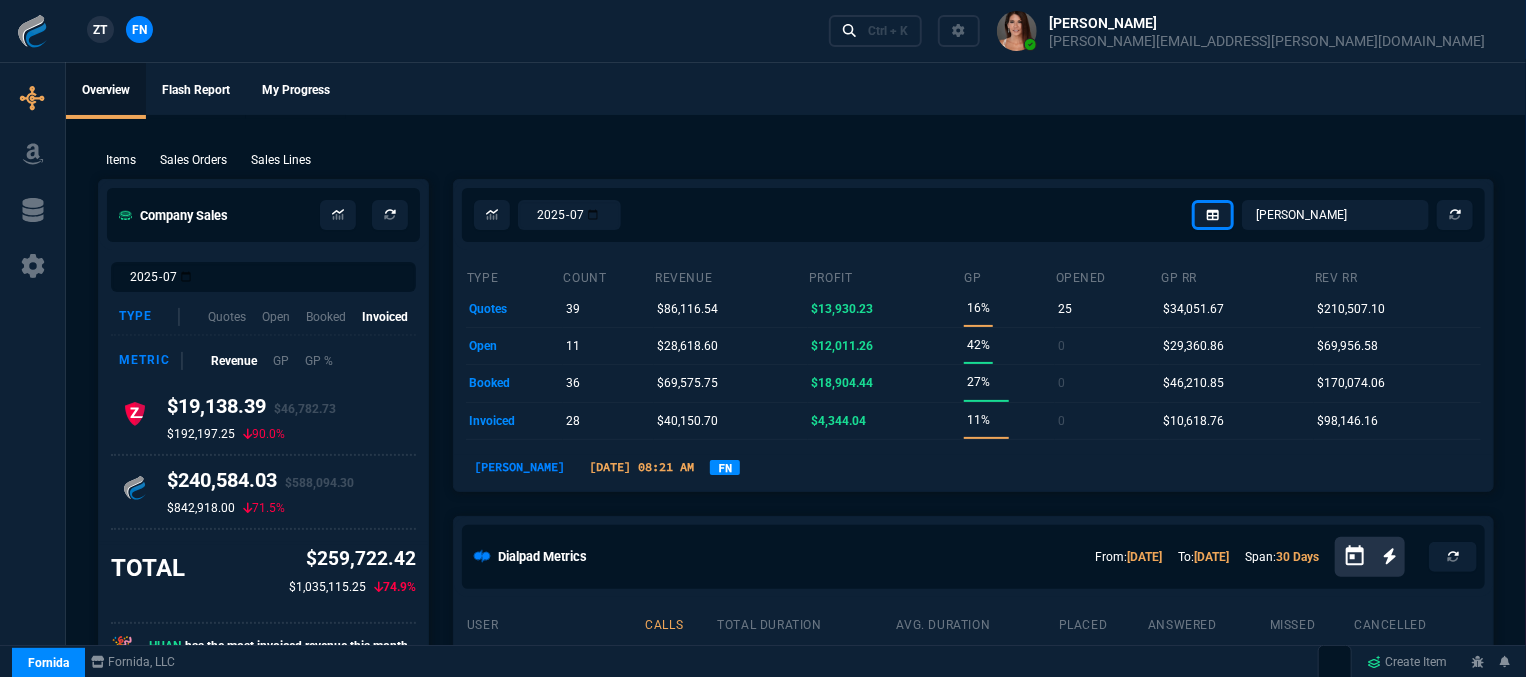 click on "Items Sales Orders Sales Lines Add Link" at bounding box center (796, 159) 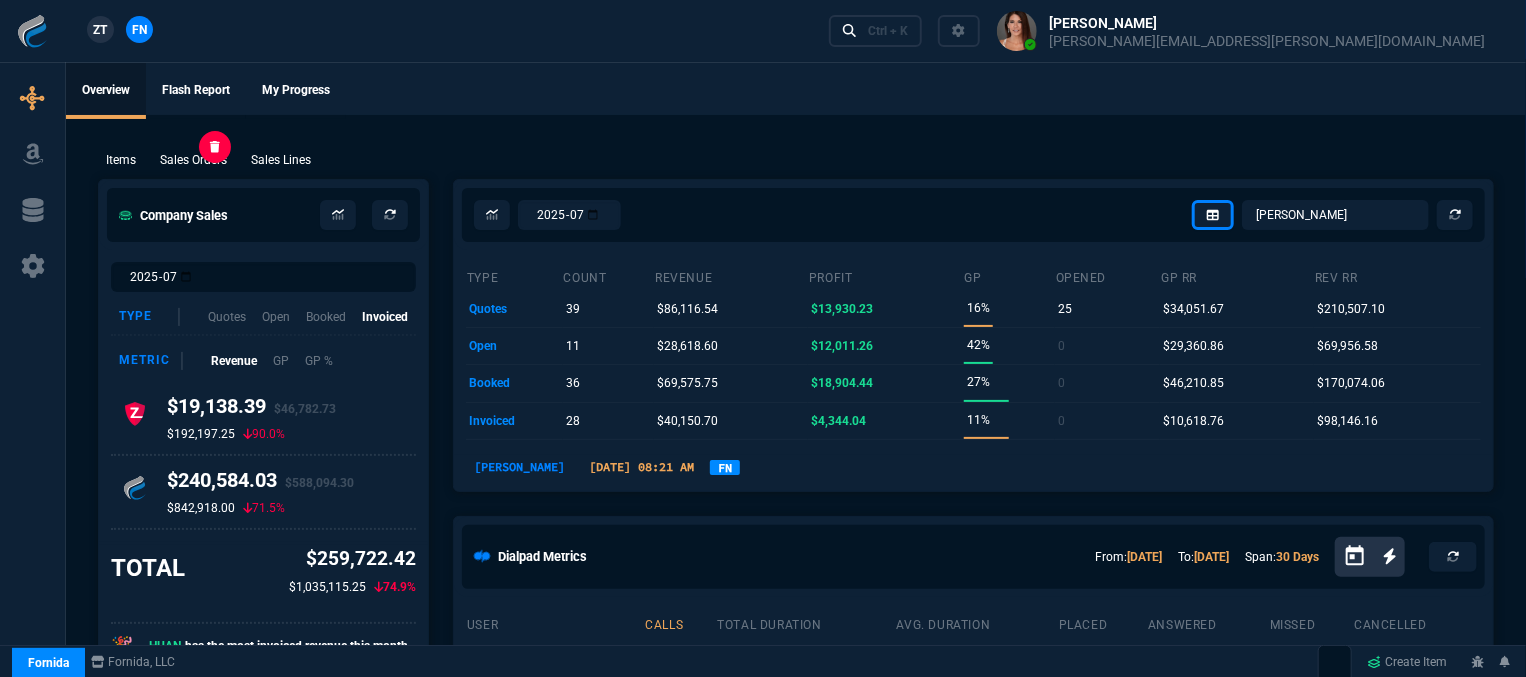 click on "Sales Orders" at bounding box center [193, 160] 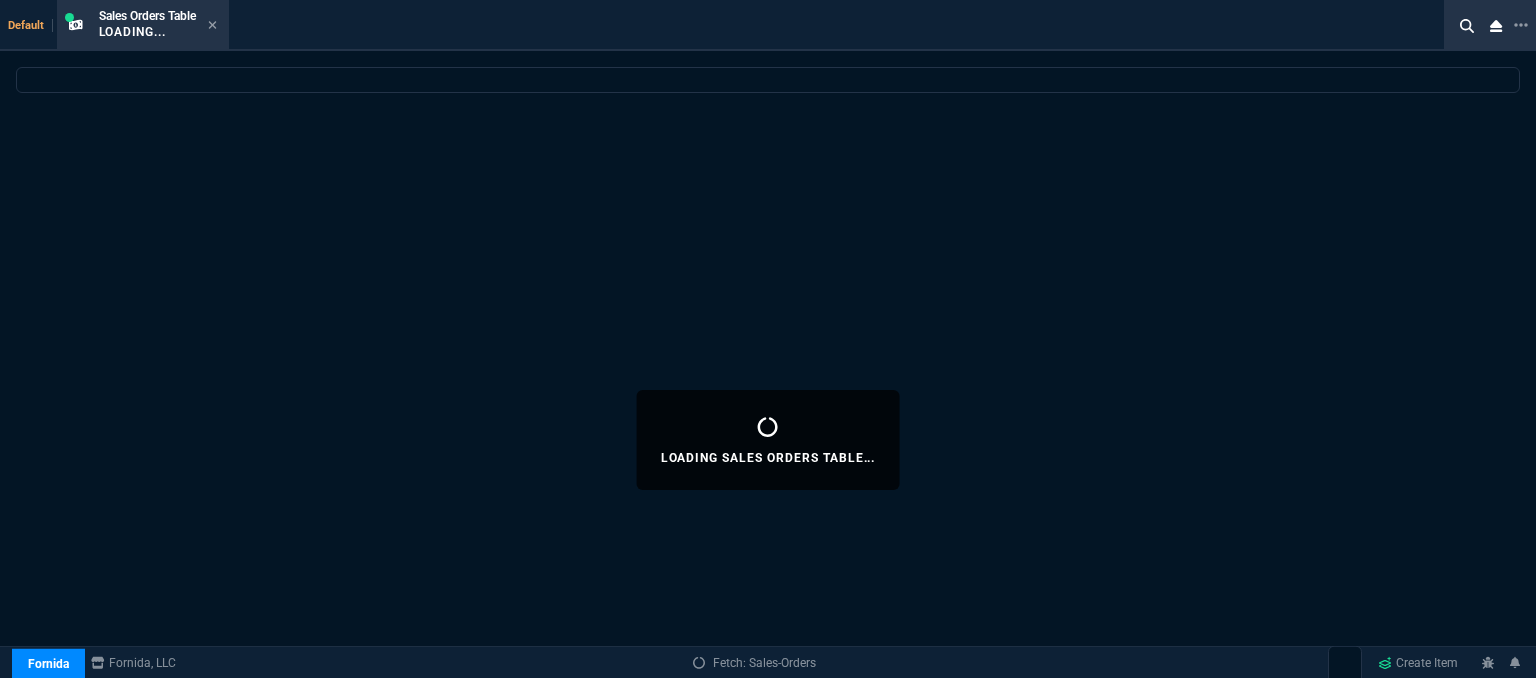 select 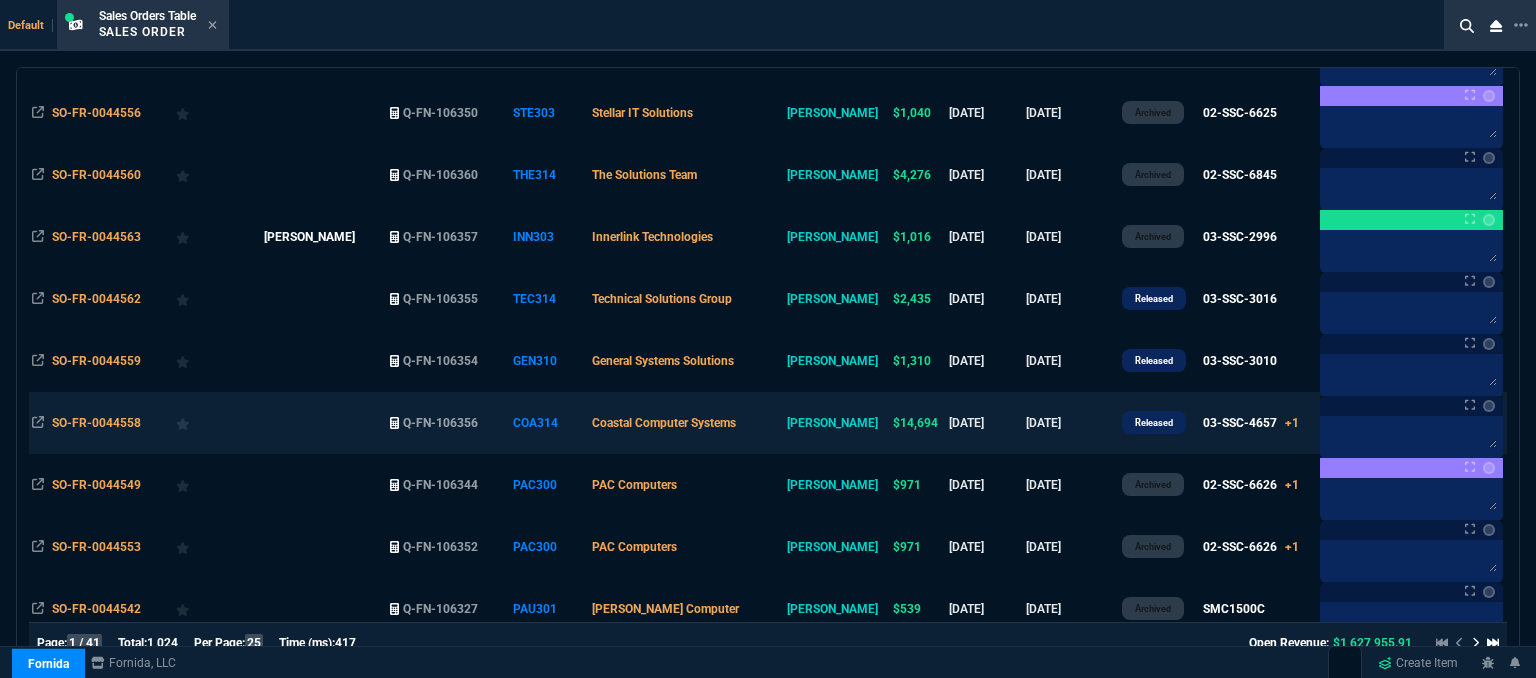 scroll, scrollTop: 445, scrollLeft: 0, axis: vertical 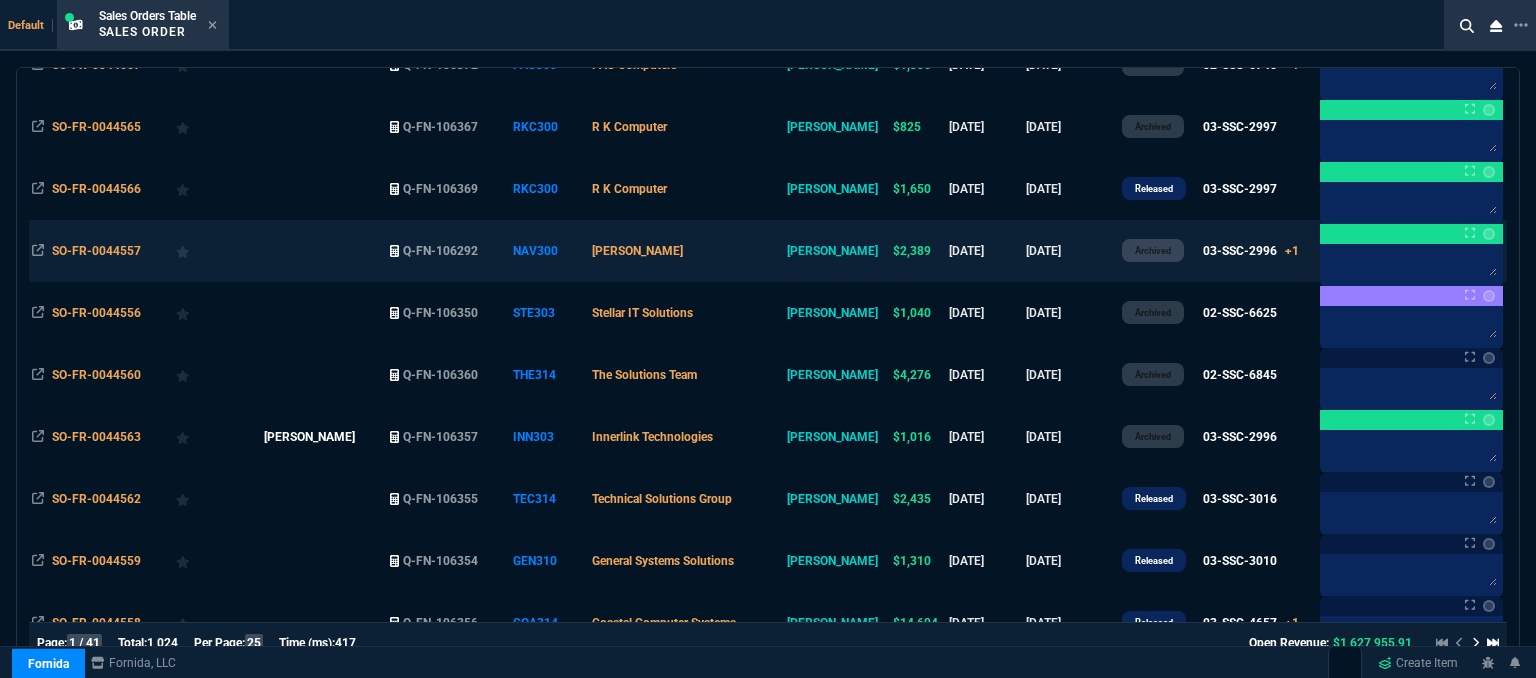 click on "[PERSON_NAME]" at bounding box center [686, 251] 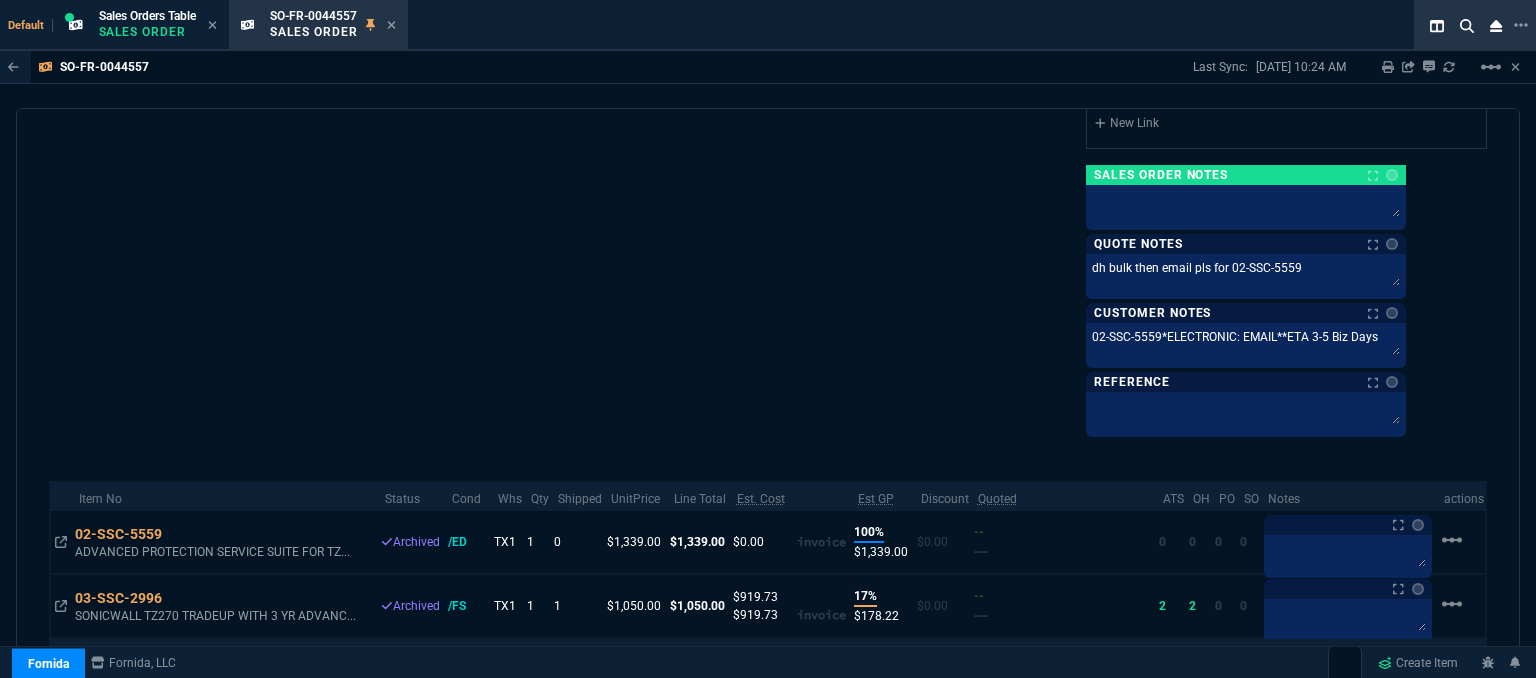 scroll, scrollTop: 1291, scrollLeft: 0, axis: vertical 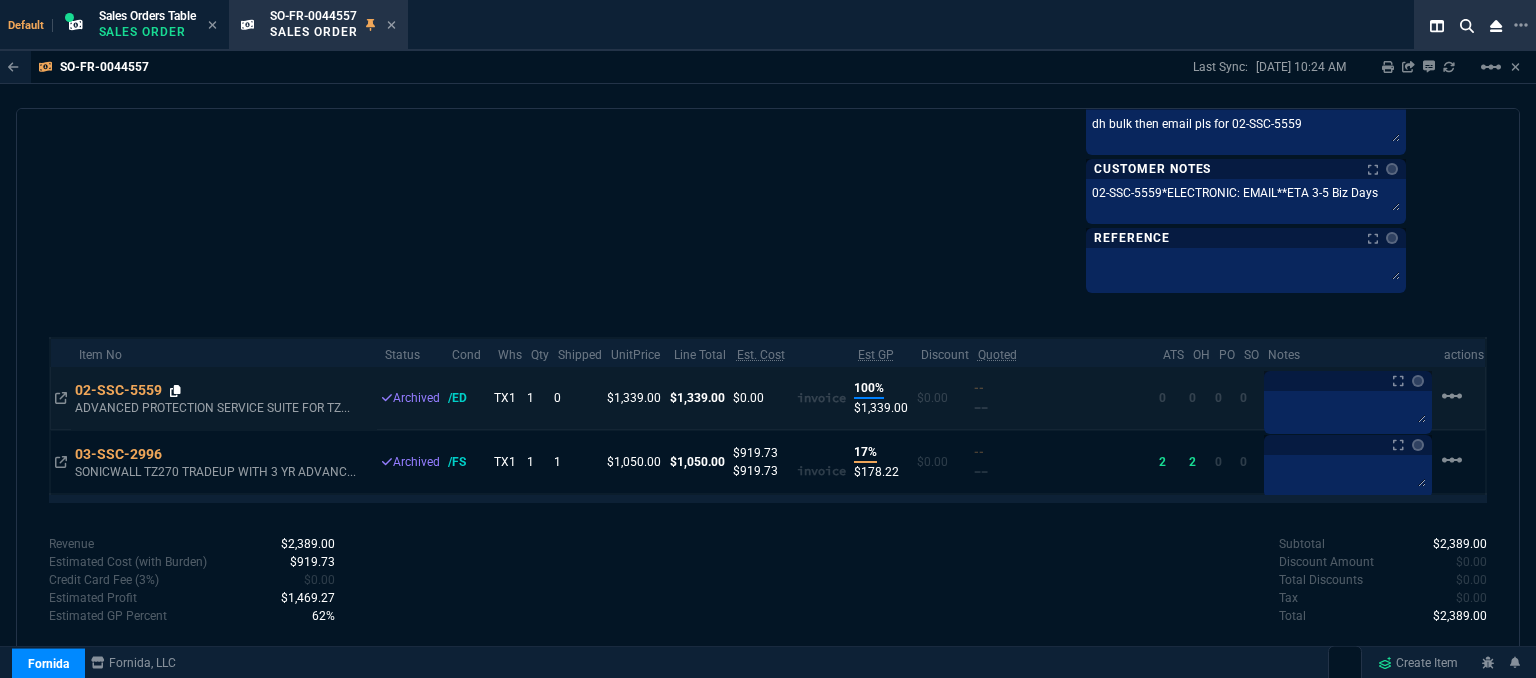 click 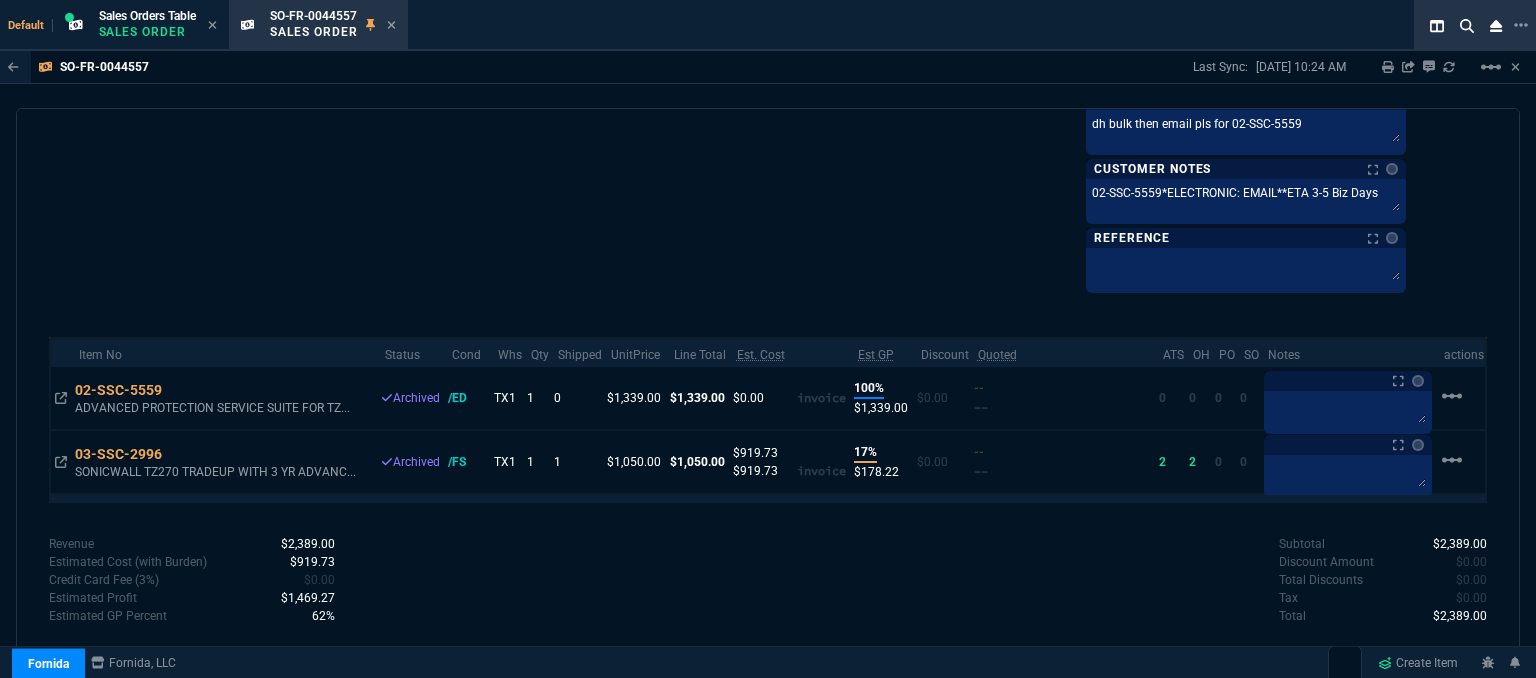 click on "Fornida, LLC [STREET_ADDRESS]  Share Link  Whse oneOnOne chat SEND [PERSON_NAME] Over oneOnOne chat SEND MOMMY&THE SALES REPS group chat SEND [PERSON_NAME] oneOnOne chat SEND  Show More Chats  Shipping Address [GEOGRAPHIC_DATA][PERSON_NAME] [STREET_ADDRESS] Billing Address [PERSON_NAME] Excel Medical Imaging-[PERSON_NAME] [STREET_ADDRESS][PERSON_NAME] Bill to Address Excel Medical Imaging-[PERSON_NAME] [STREET_ADDRESS][PERSON_NAME] FL End User -- -- -- Shortcuts Q-FN-106292 Open Marketplace Order SO-FR-0044557 Open in Business Central  SSINV-FR-0009743 ([DATE]) Total: $1,050.00 | Profit: $130.27 SSINV-FR-0009757 ([DATE]) Total: $1,339.00 | Profit: $185.11 Linked Documents  New Link  Sales Order Notes Sales Order Notes    Quote Notes Notes Quote Notes Notes dh bulk then email pls for 02-SSC-5559 Last updated by  [PERSON_NAME][EMAIL_ADDRESS][PERSON_NAME][DOMAIN_NAME]  at  [DATE] 12:46 PM dh bulk then email pls for 02-SSC-5559  dh bulk then email pls for 02-SSC-5559  Customer Notes Notes Customer Notes Notes" at bounding box center (1127, -409) 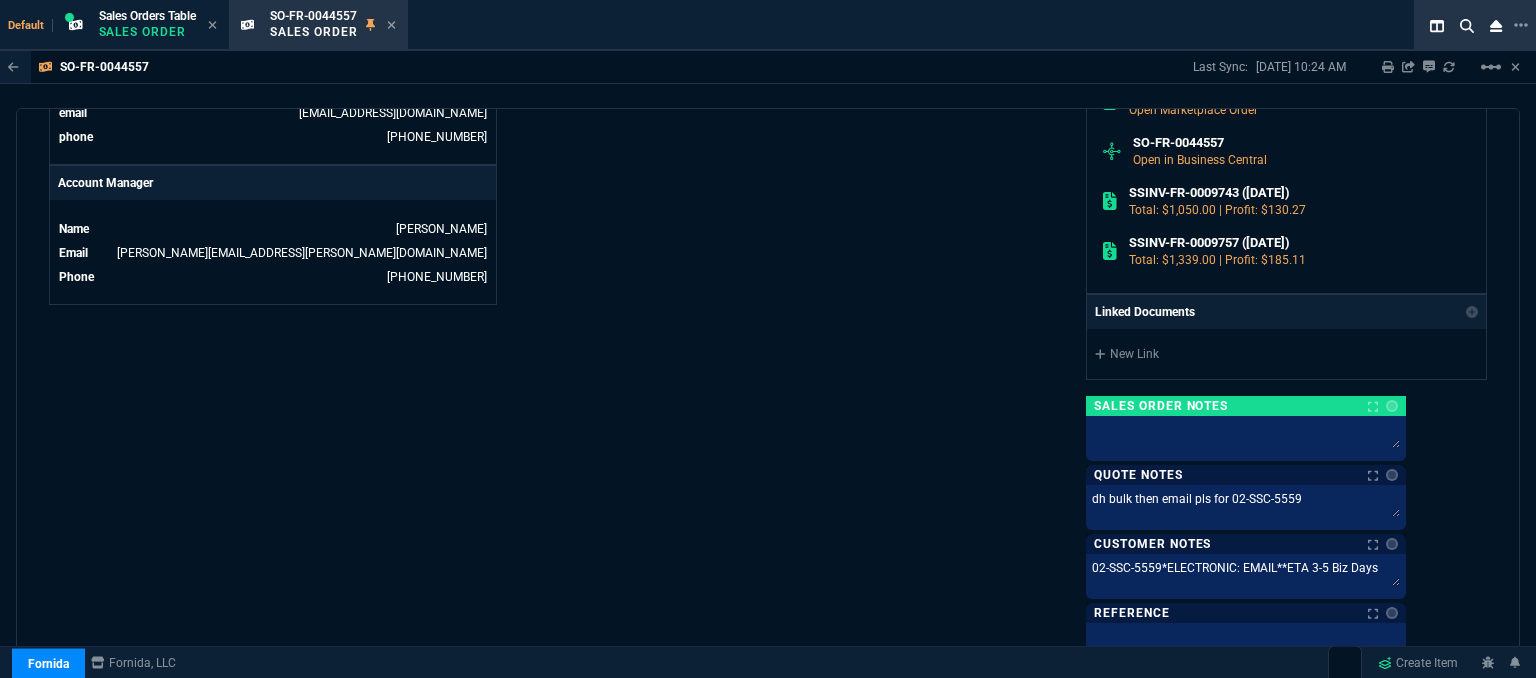 scroll, scrollTop: 1200, scrollLeft: 0, axis: vertical 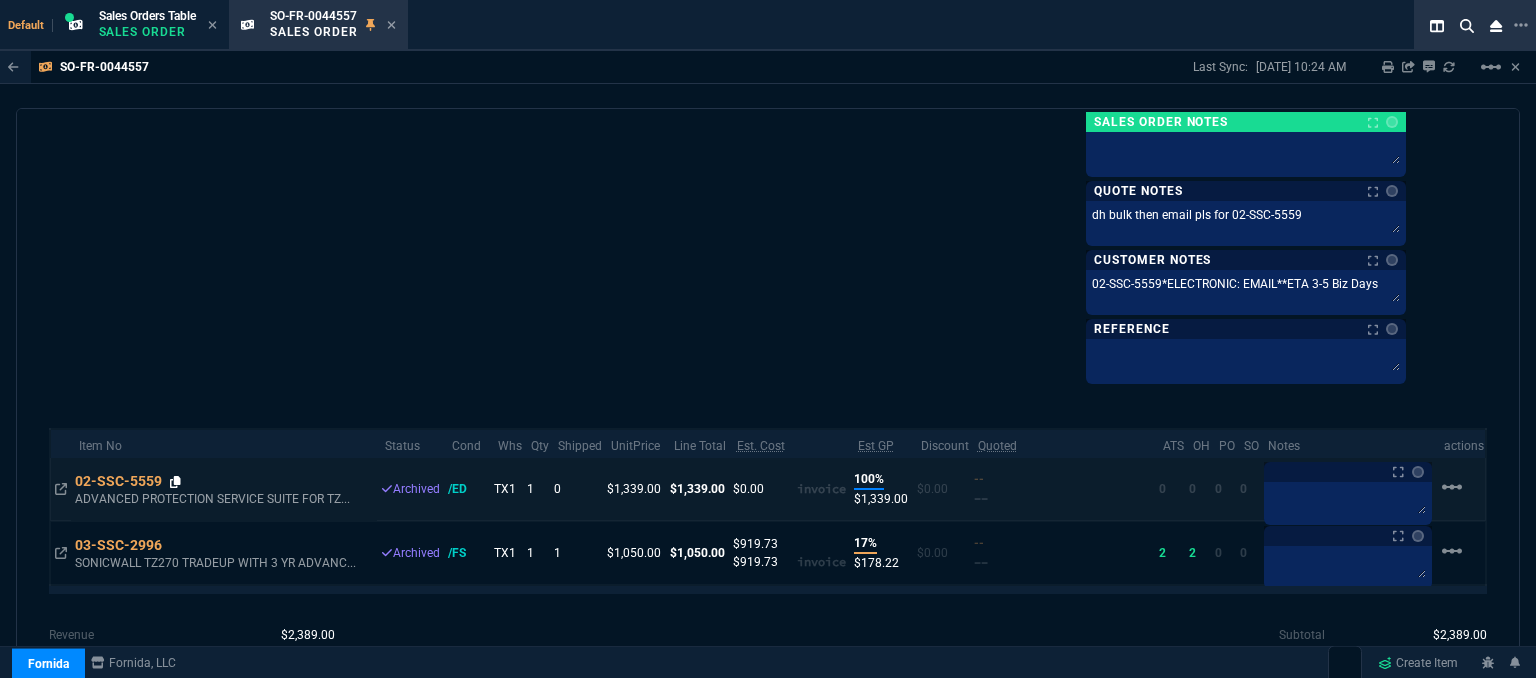 click 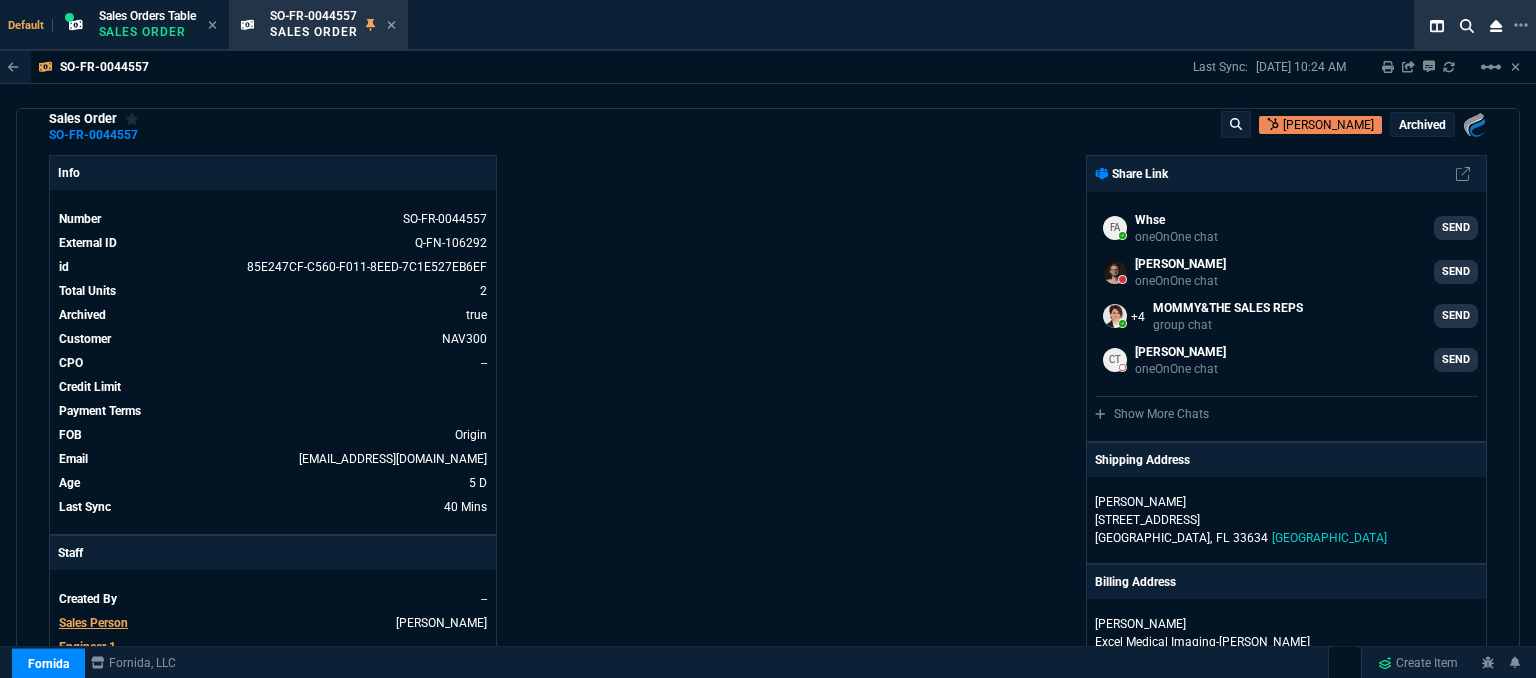 scroll, scrollTop: 0, scrollLeft: 0, axis: both 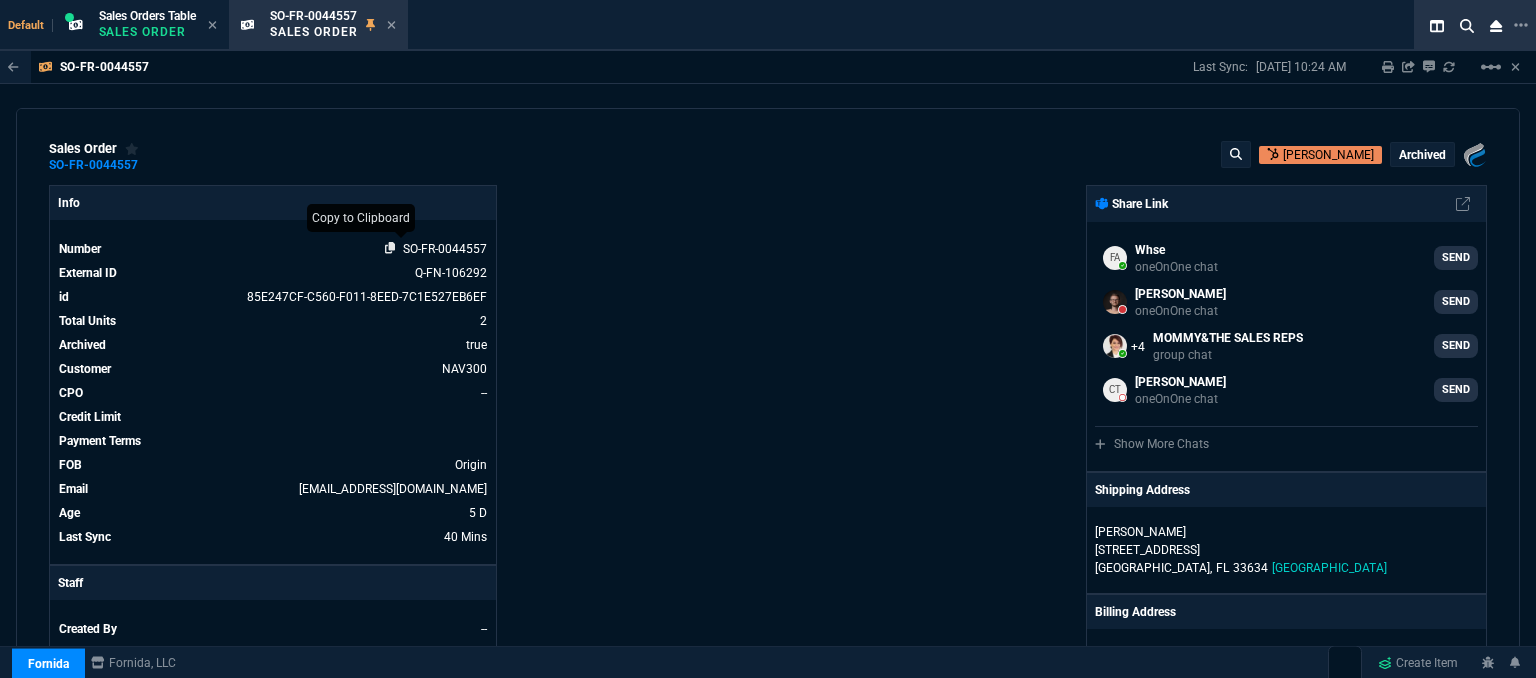 click 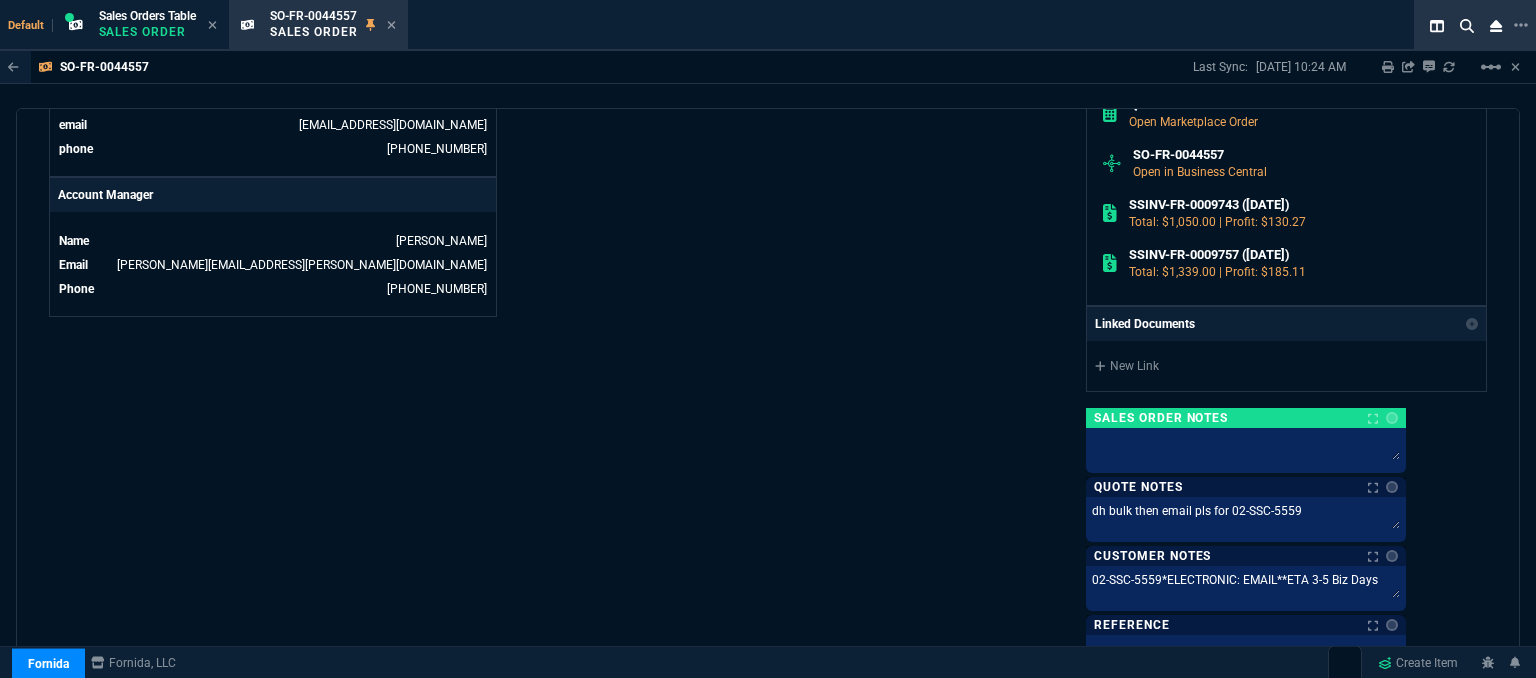 scroll, scrollTop: 1200, scrollLeft: 0, axis: vertical 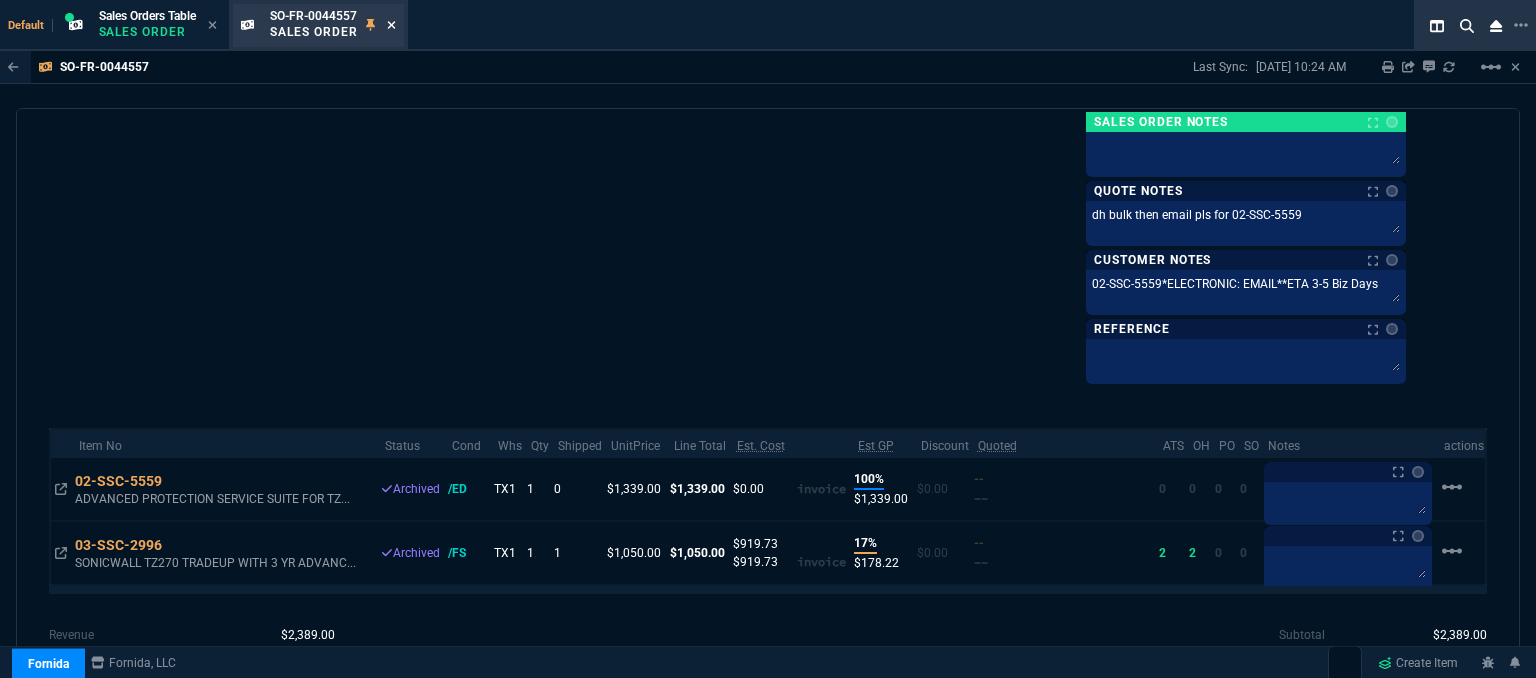 click 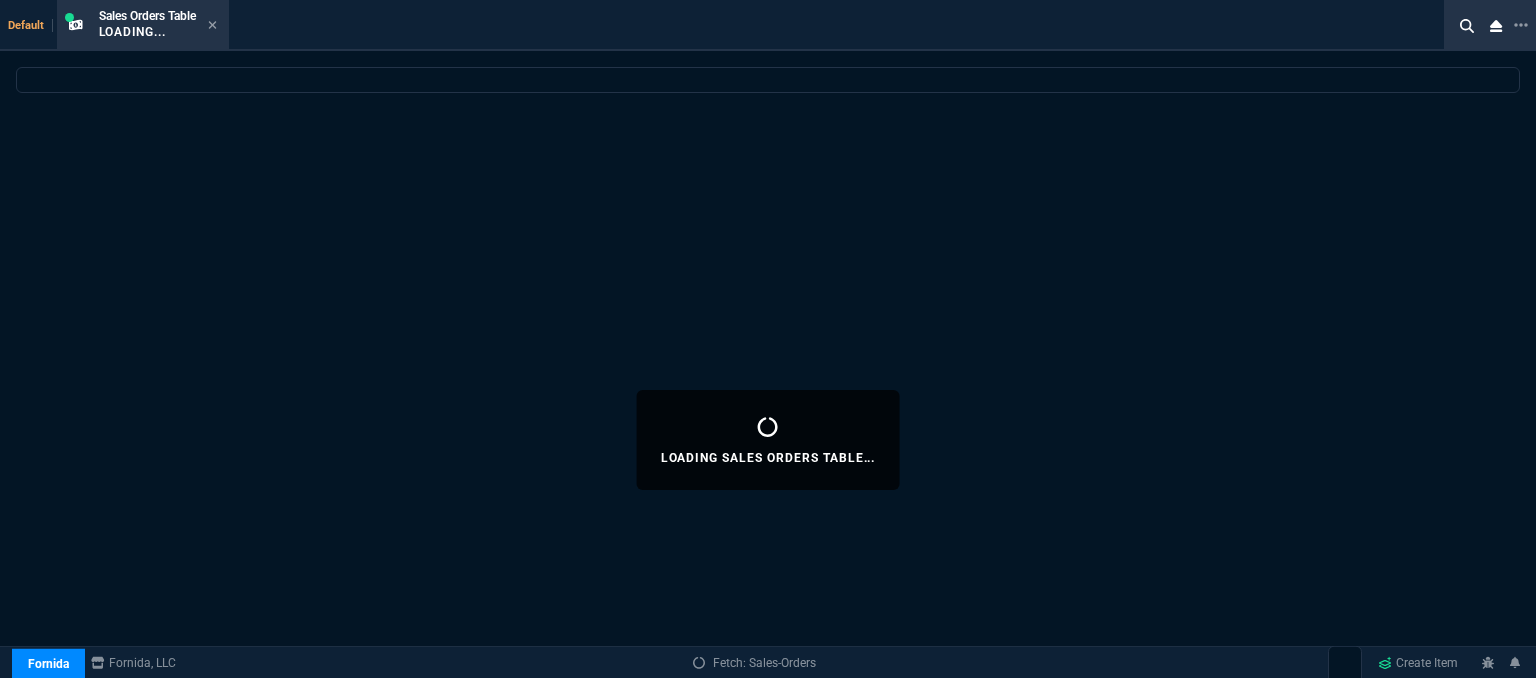 select 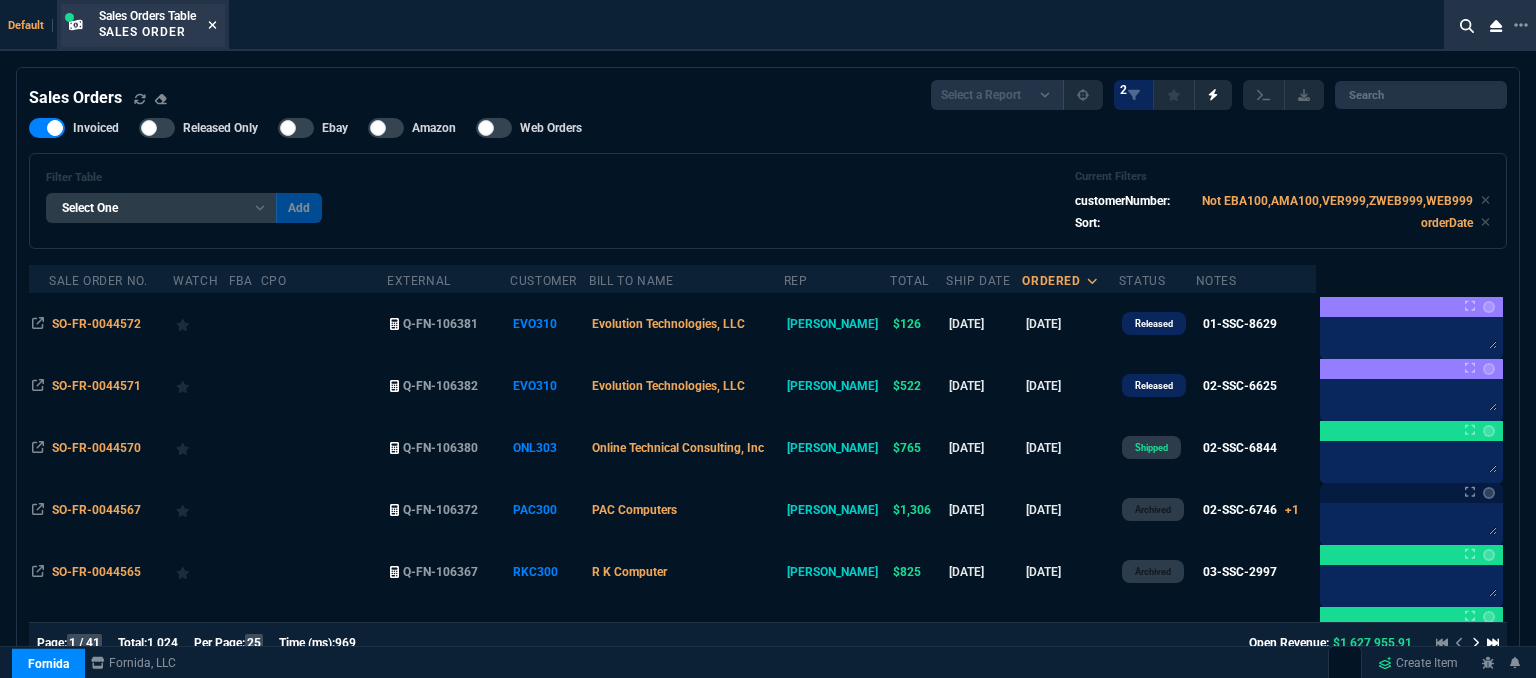 click 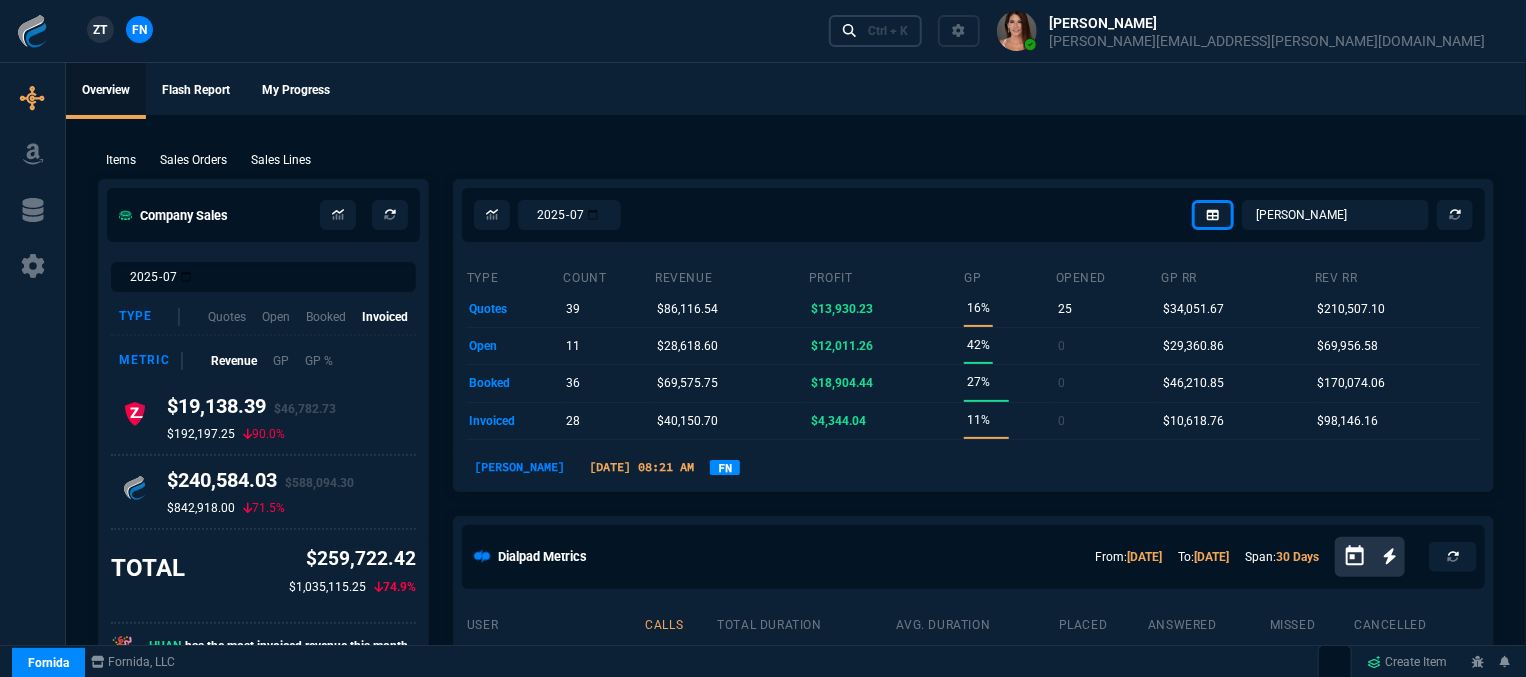 click on "Ctrl + K" at bounding box center [876, 30] 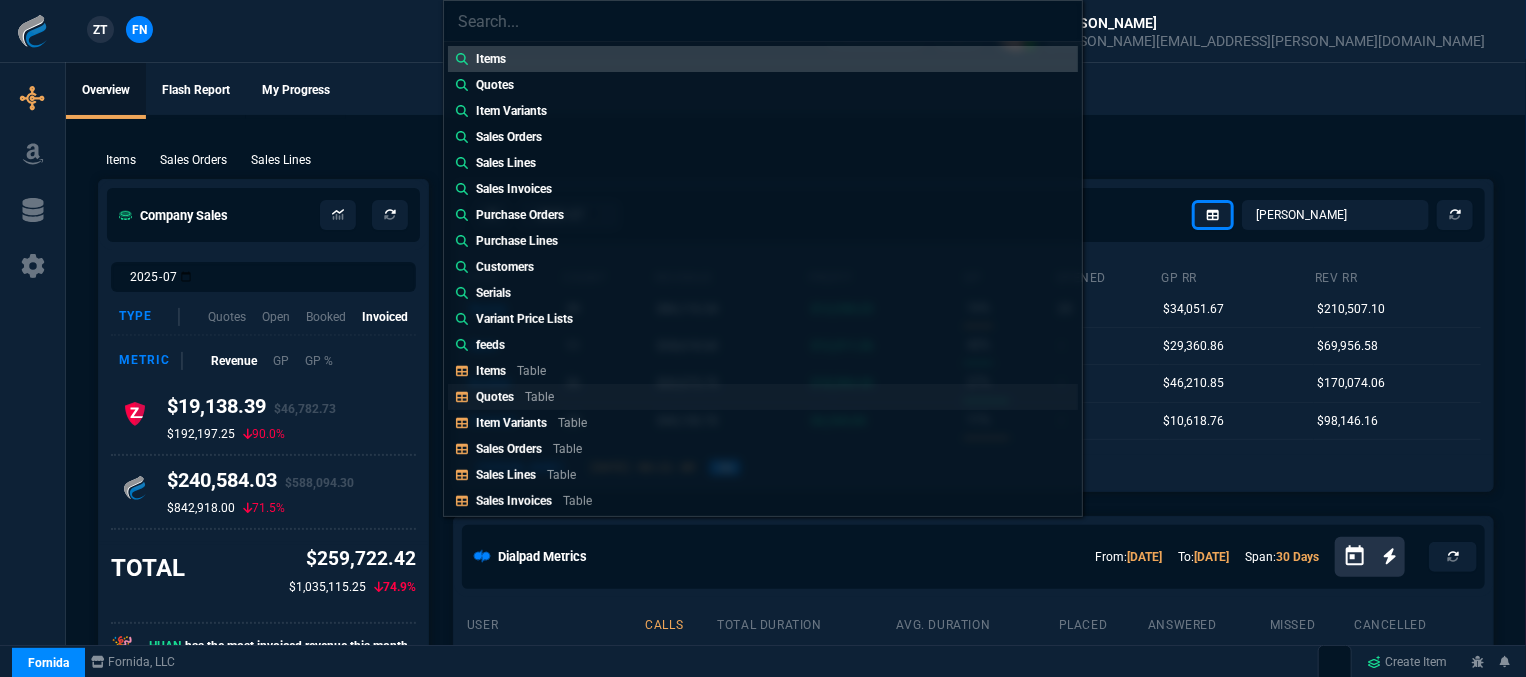 click on "Quotes
Table" at bounding box center (763, 397) 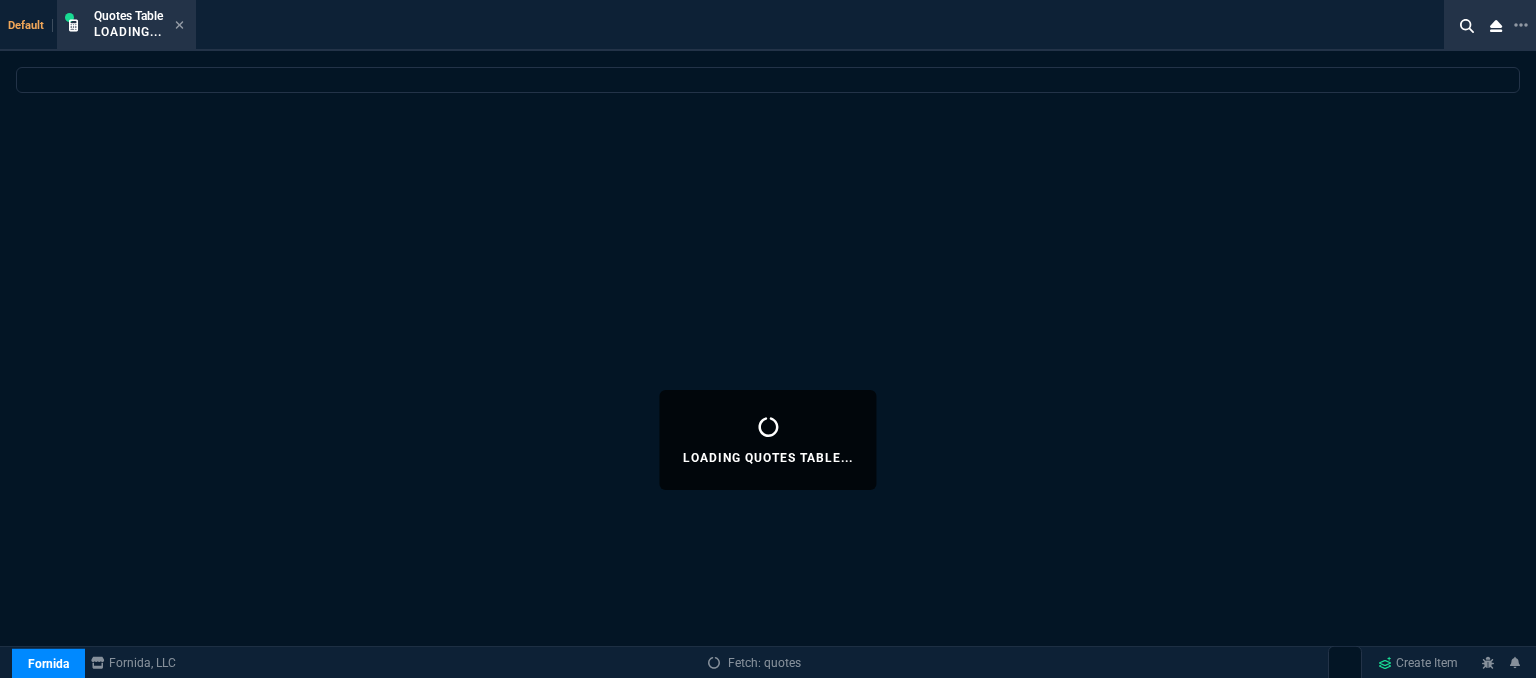 select 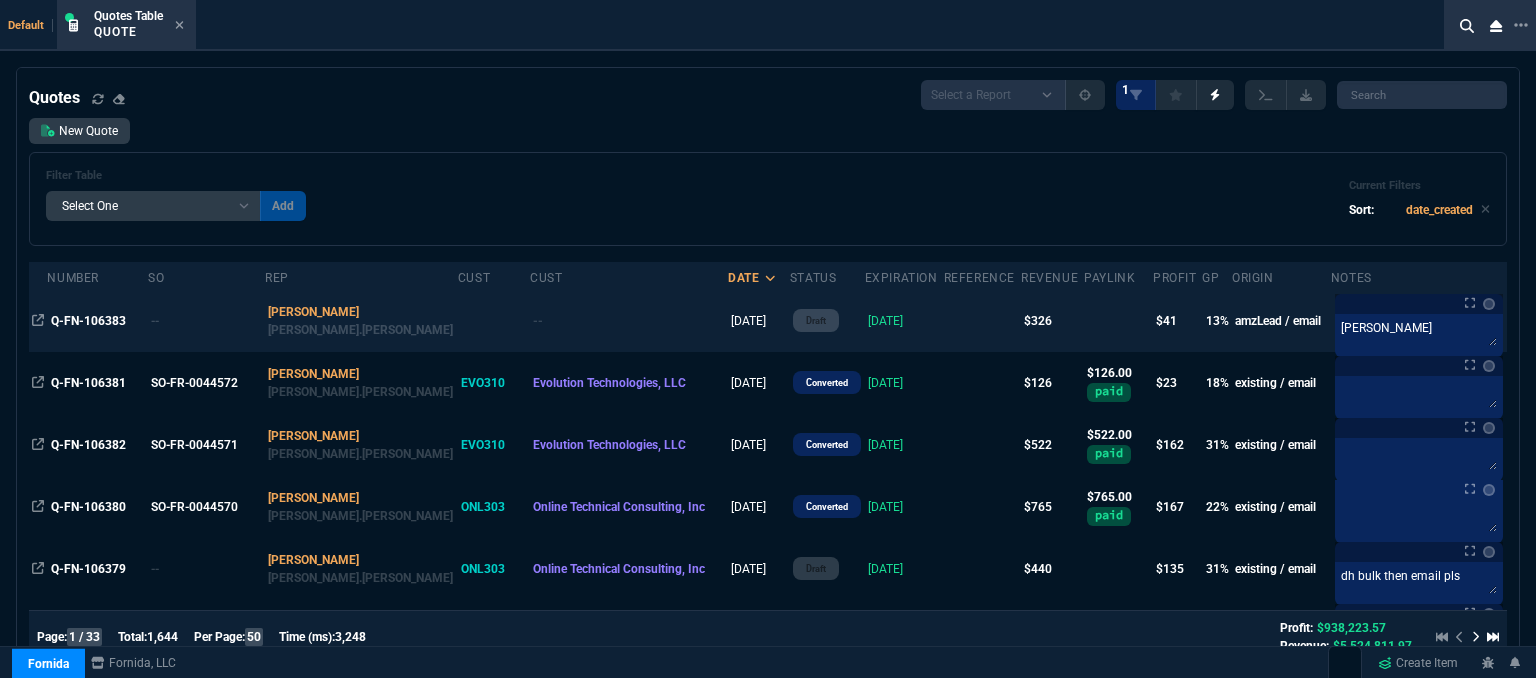 click at bounding box center [982, 321] 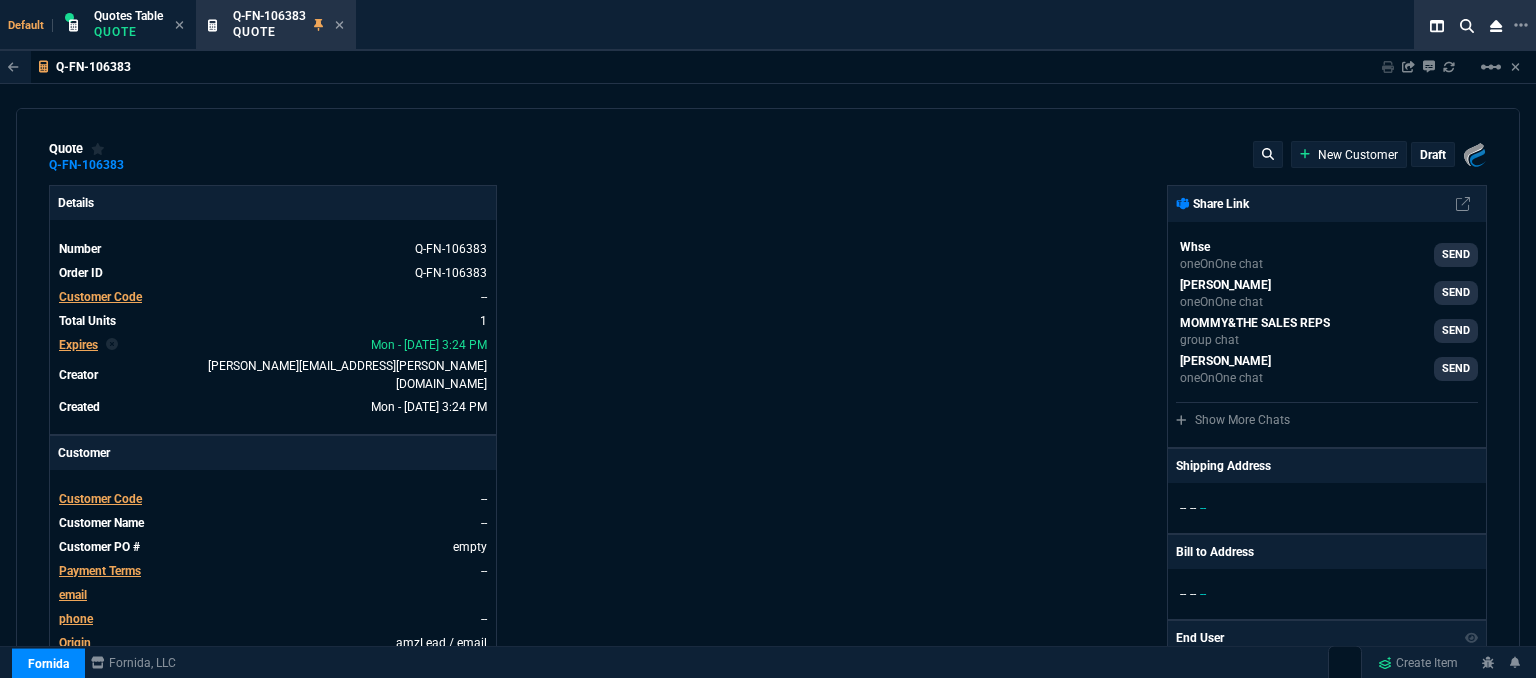 type on "17" 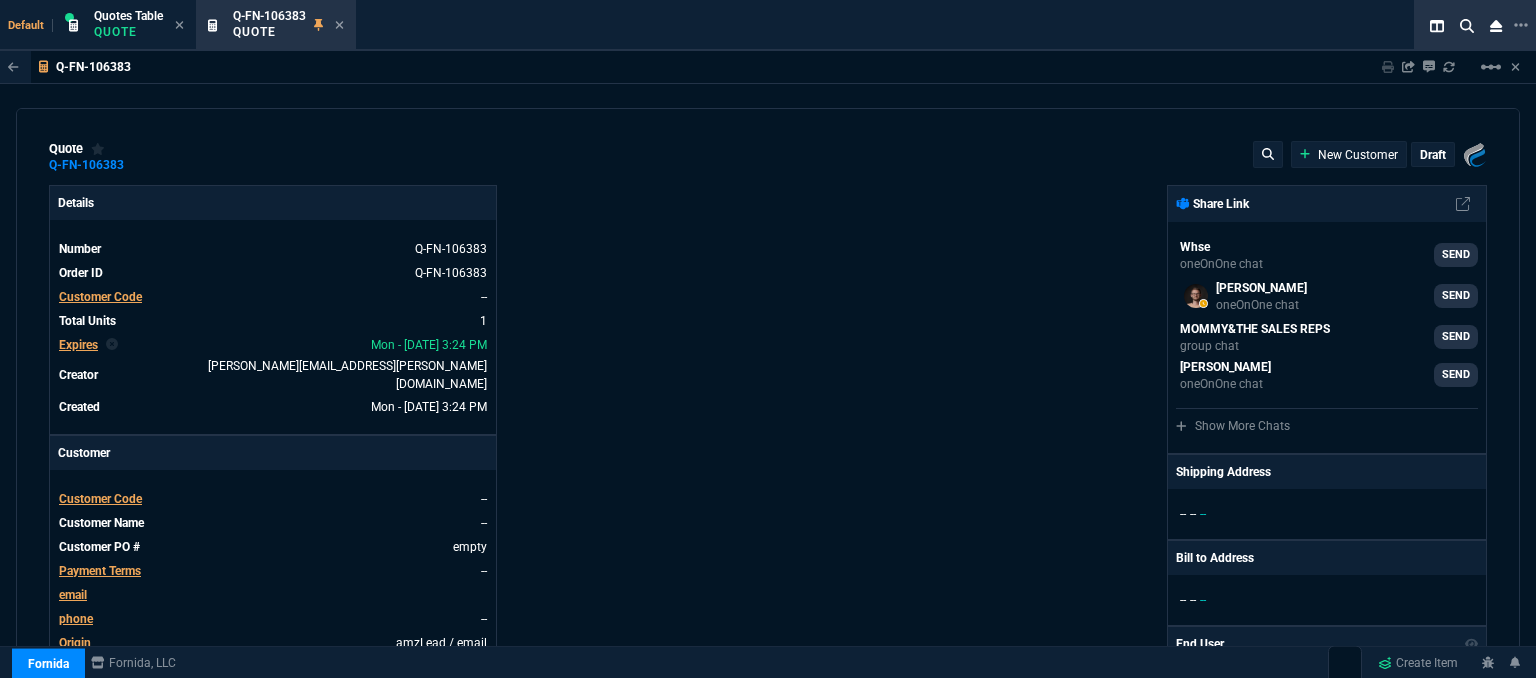 type on "499" 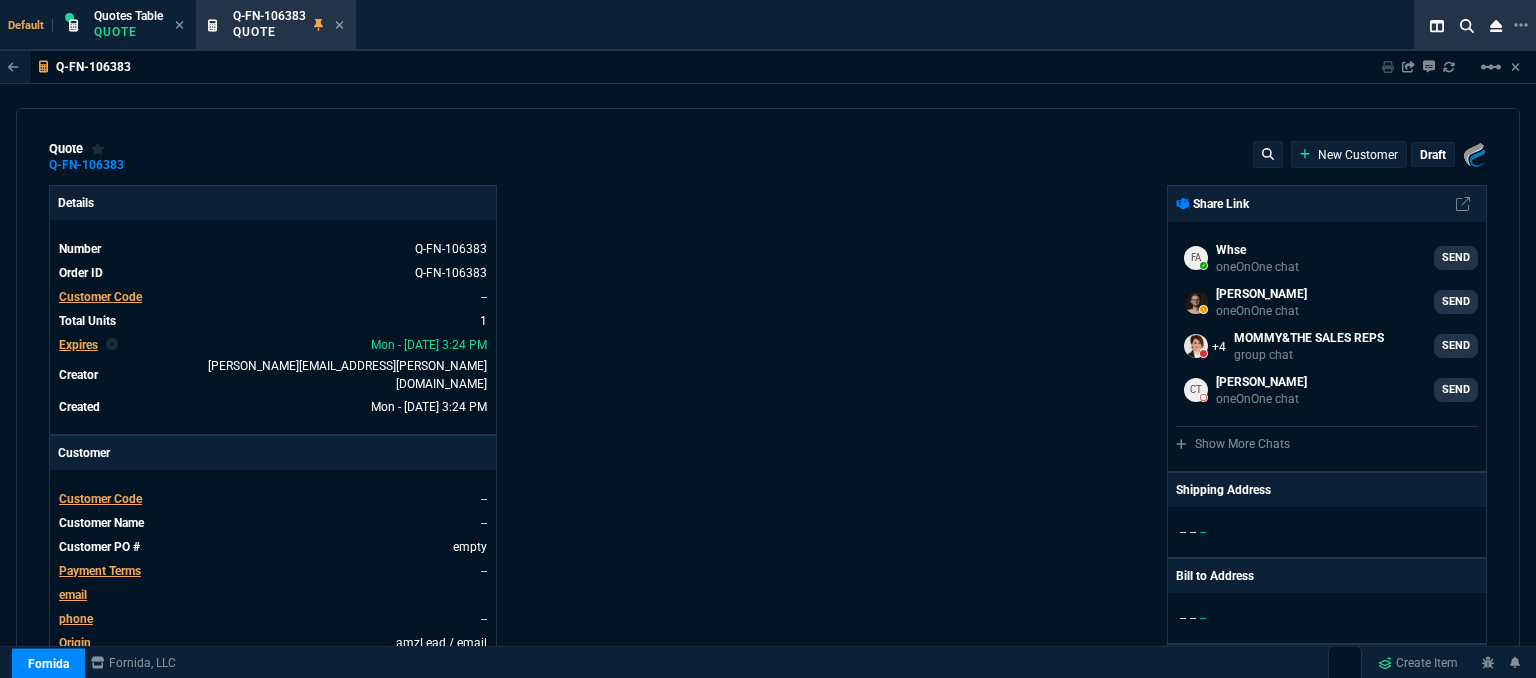 type on "35" 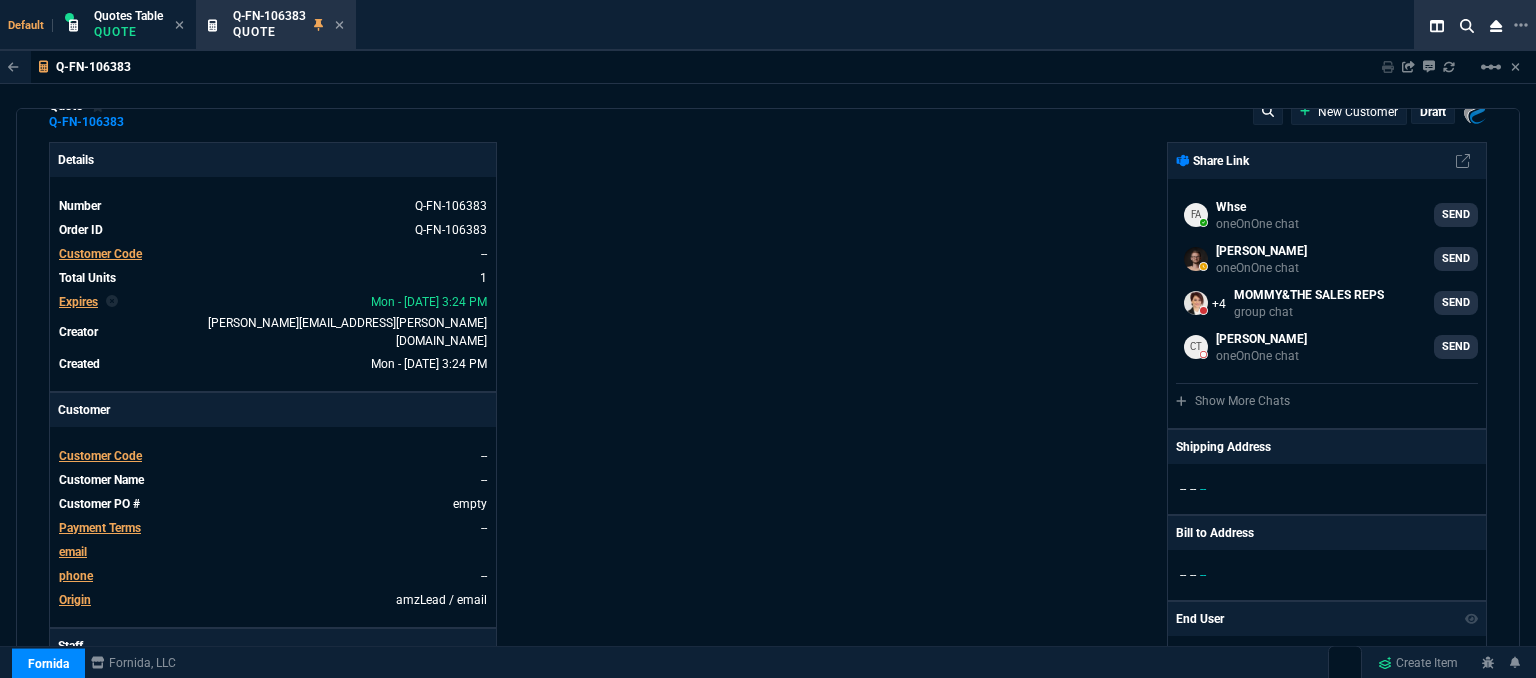 scroll, scrollTop: 0, scrollLeft: 0, axis: both 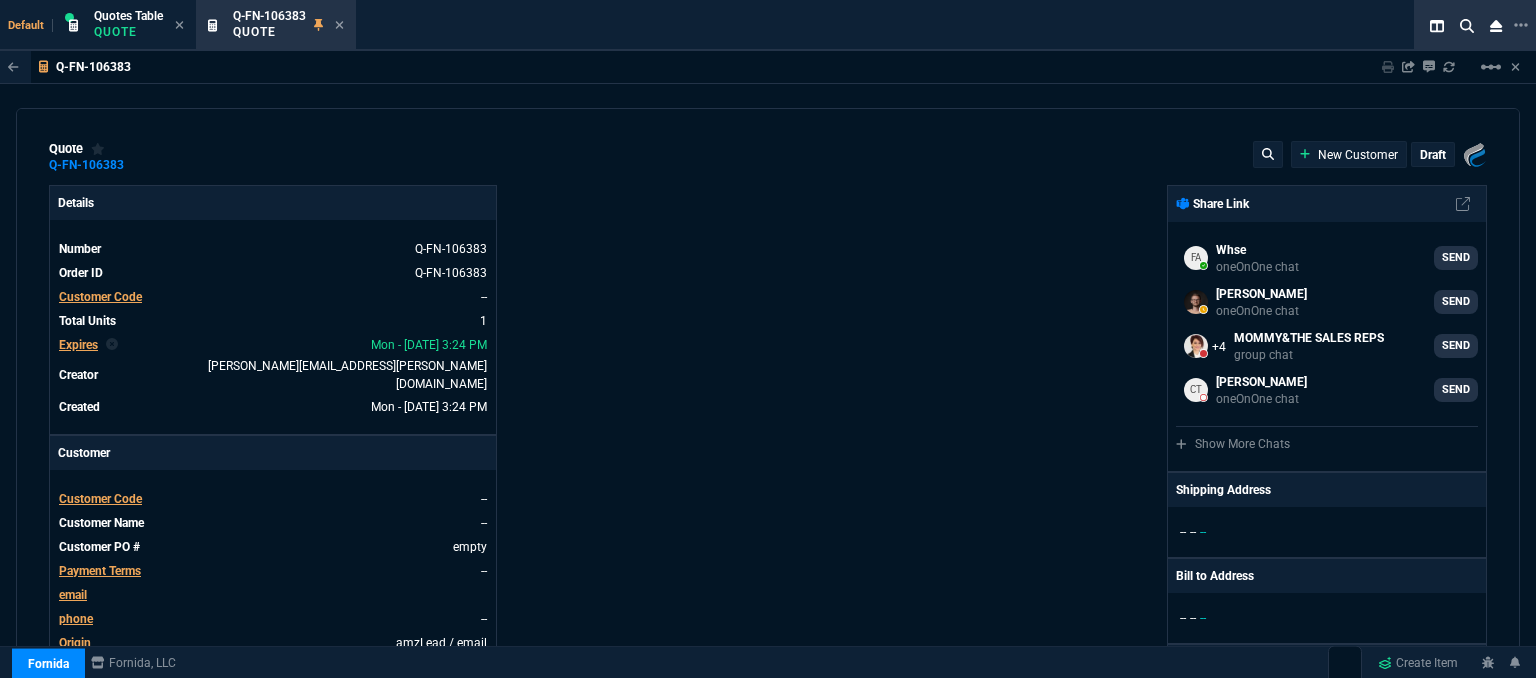 click on "New Customer" at bounding box center [1349, 155] 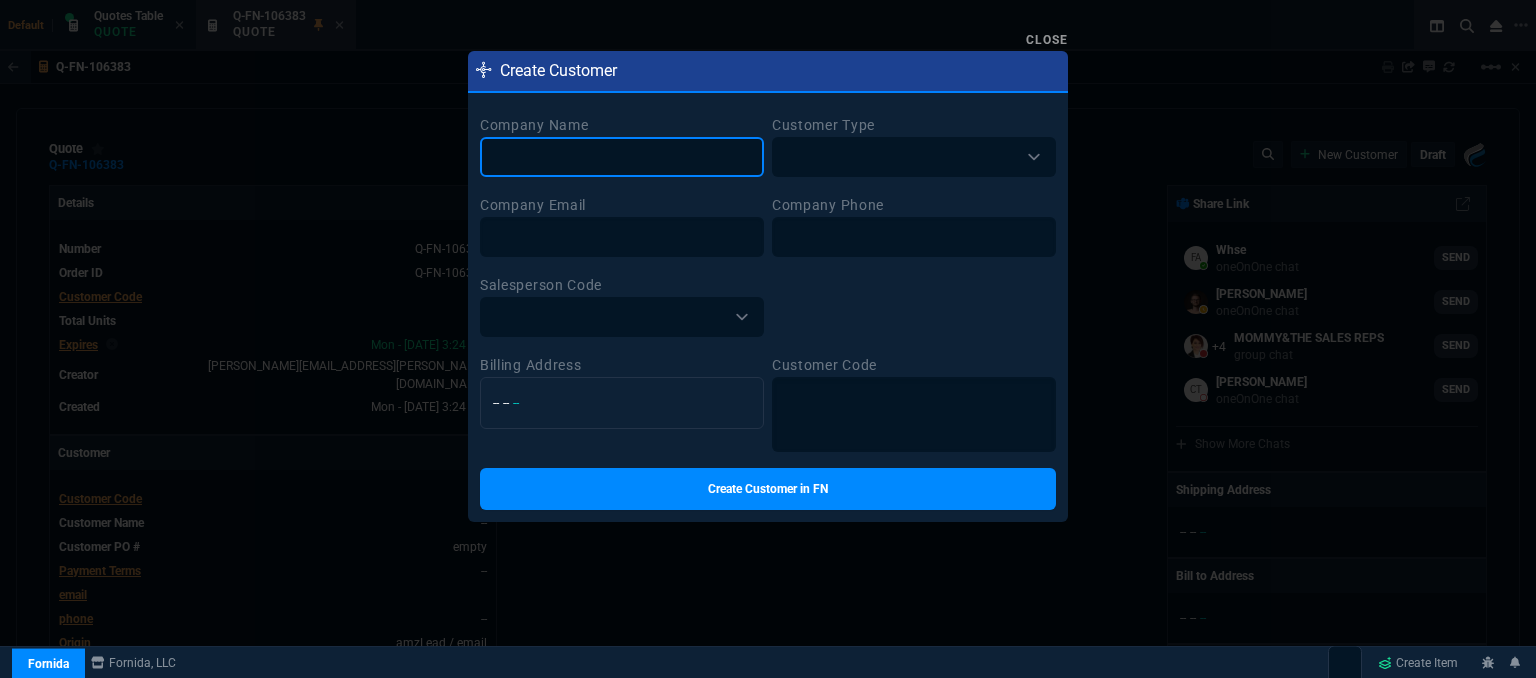 click at bounding box center (622, 157) 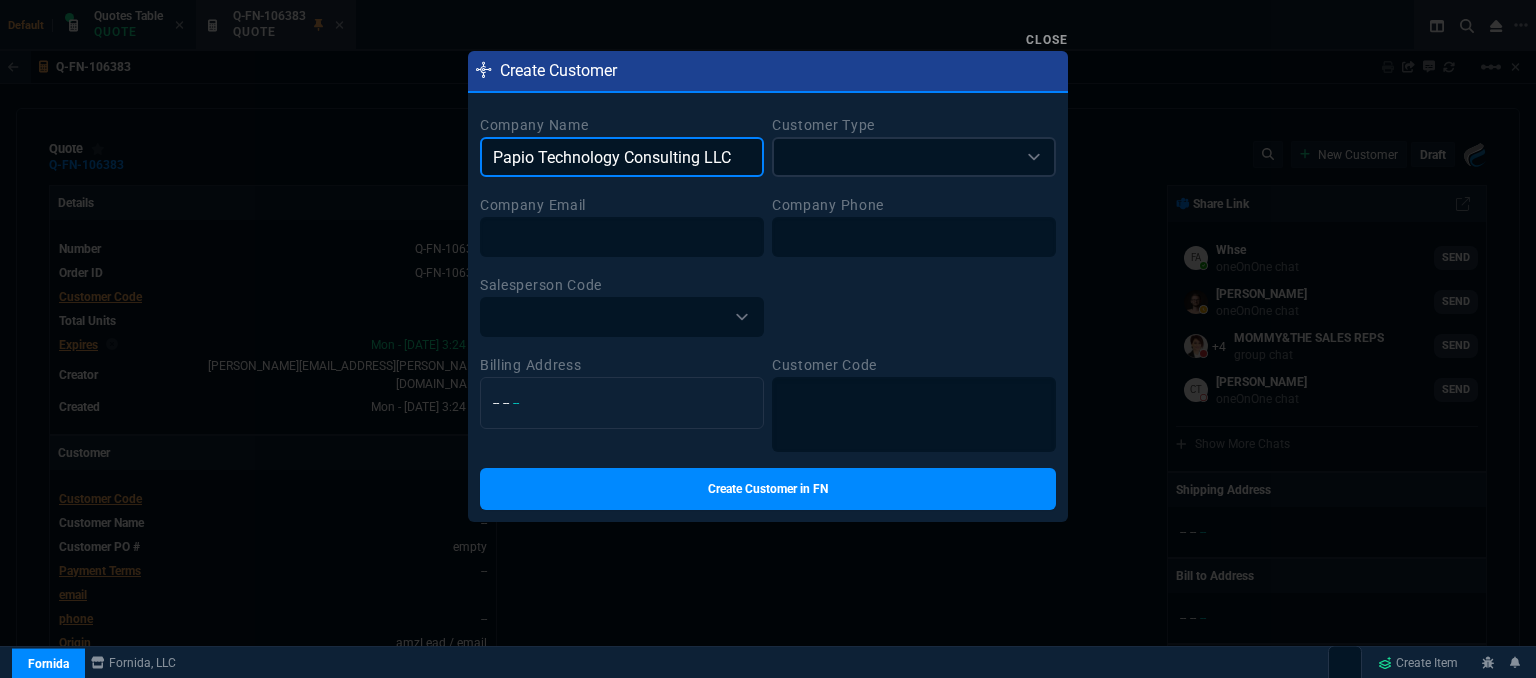 type on "Papio Technology Consulting LLC" 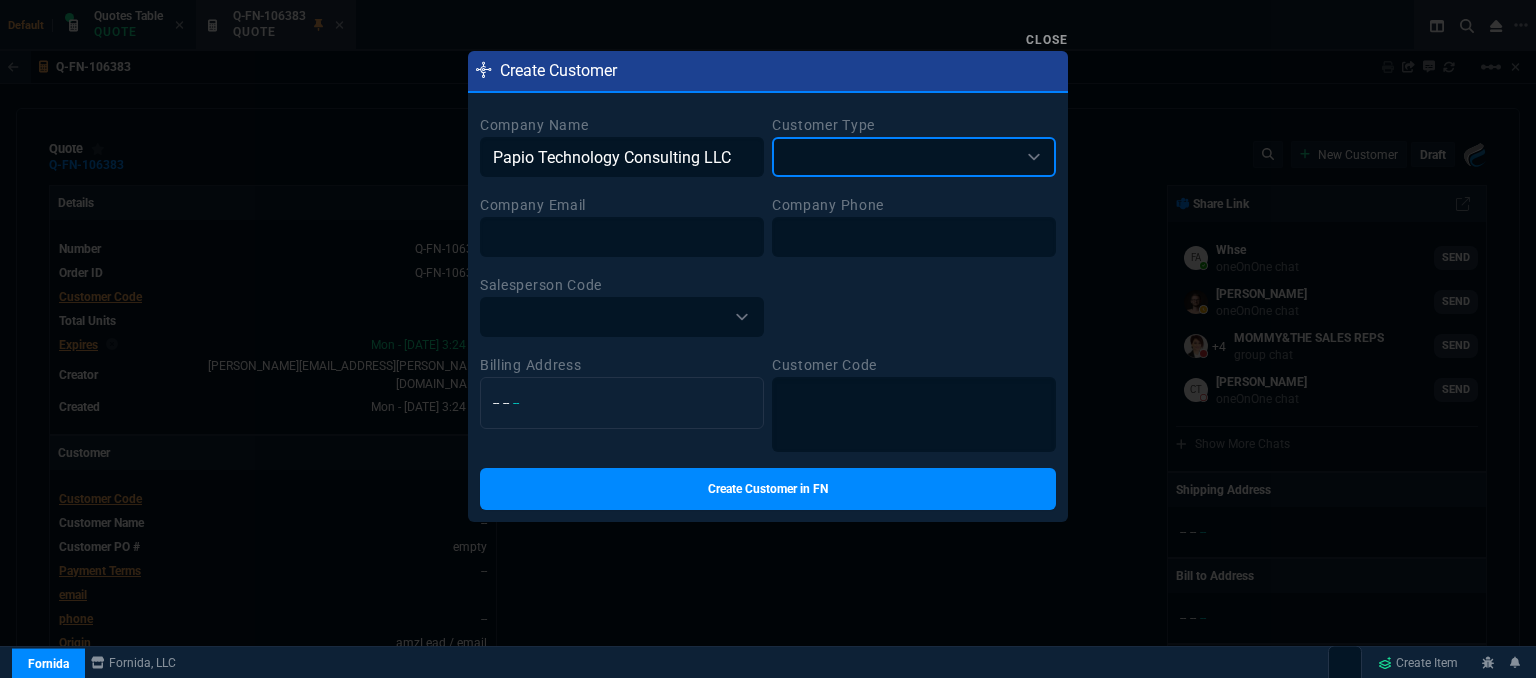 click on "BROKER RESELLER ENDUSER MSP TEST" at bounding box center [914, 157] 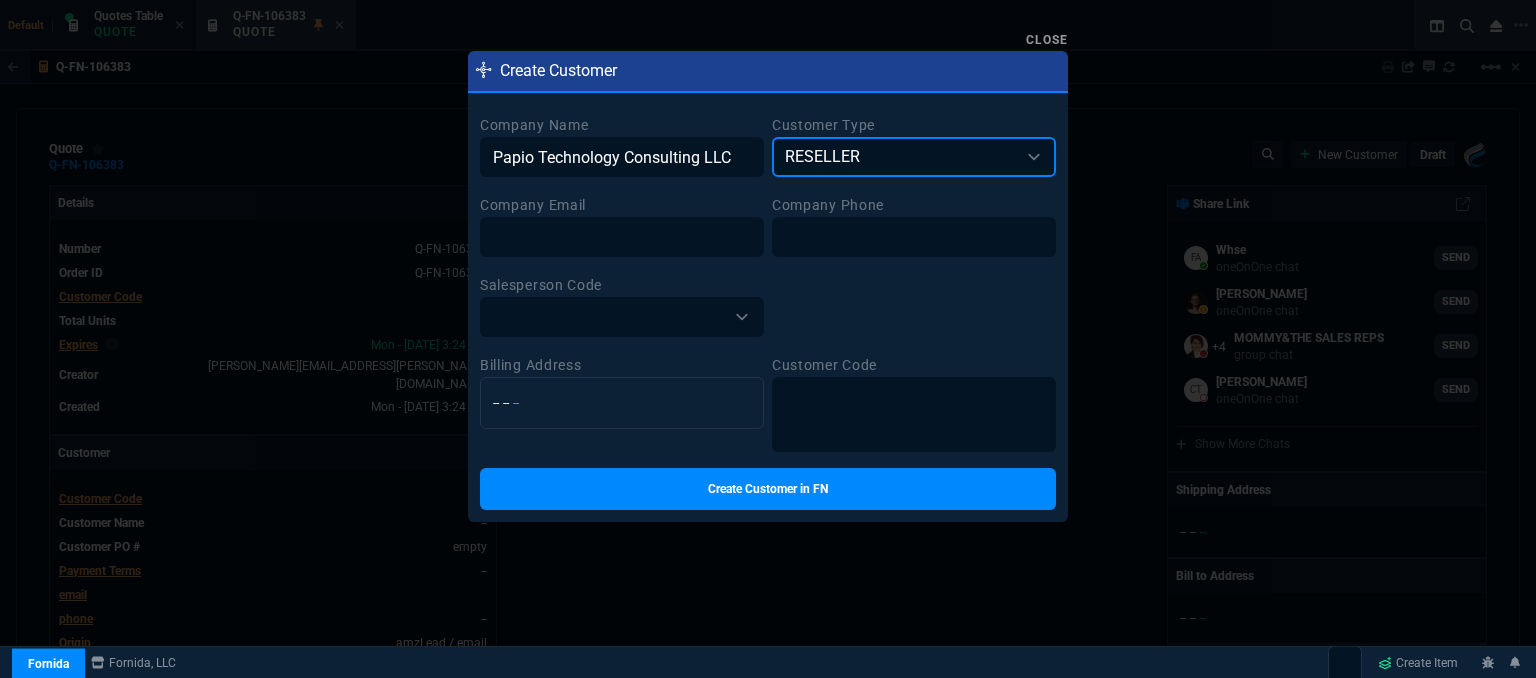 click on "BROKER RESELLER ENDUSER MSP TEST" at bounding box center [914, 157] 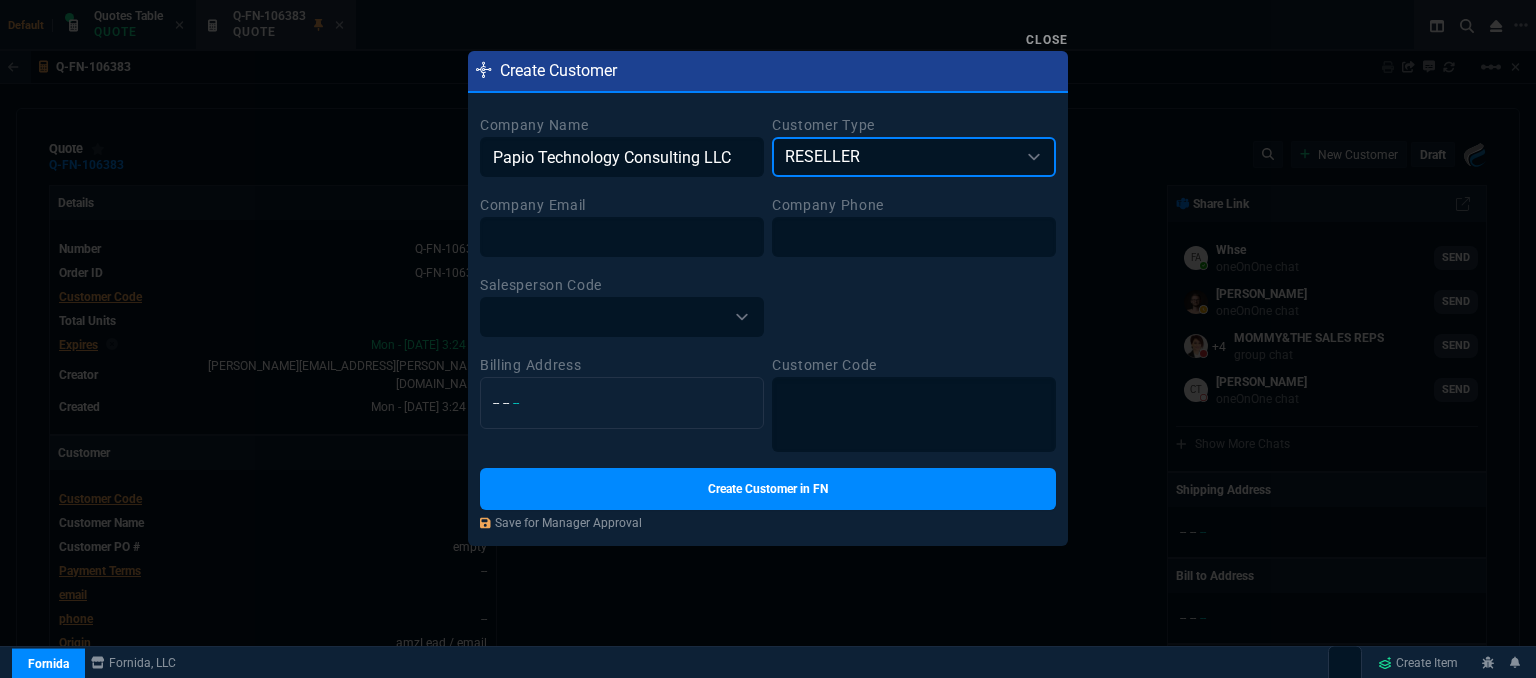 type on "PAP300" 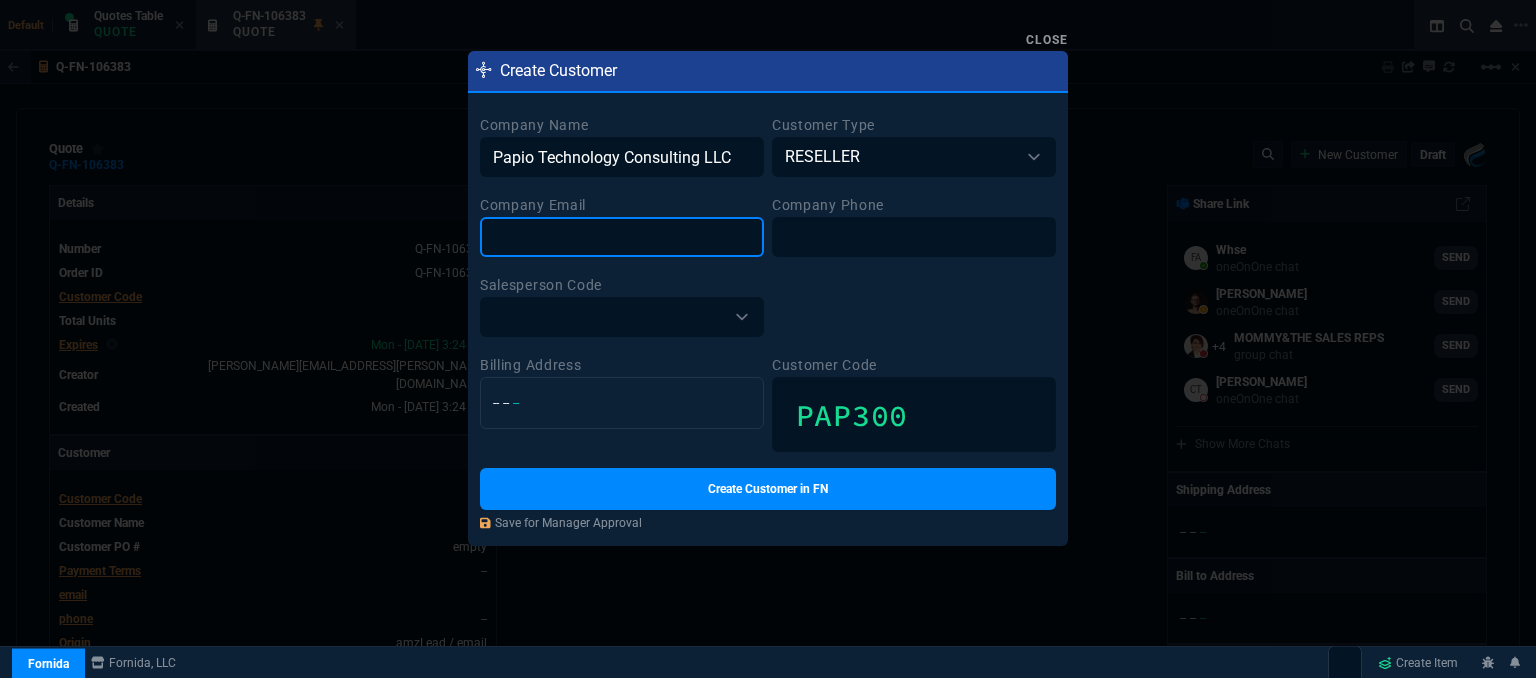 click at bounding box center [622, 237] 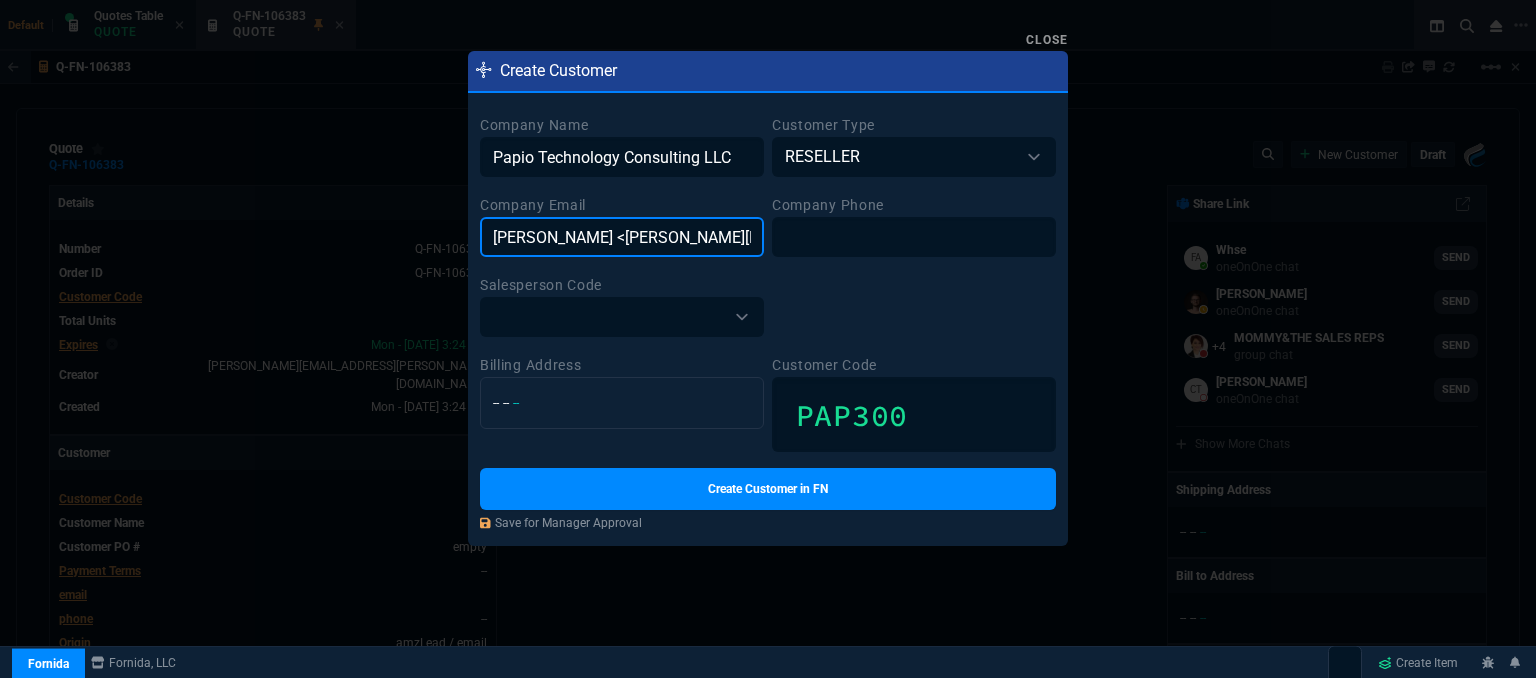 scroll, scrollTop: 0, scrollLeft: 42, axis: horizontal 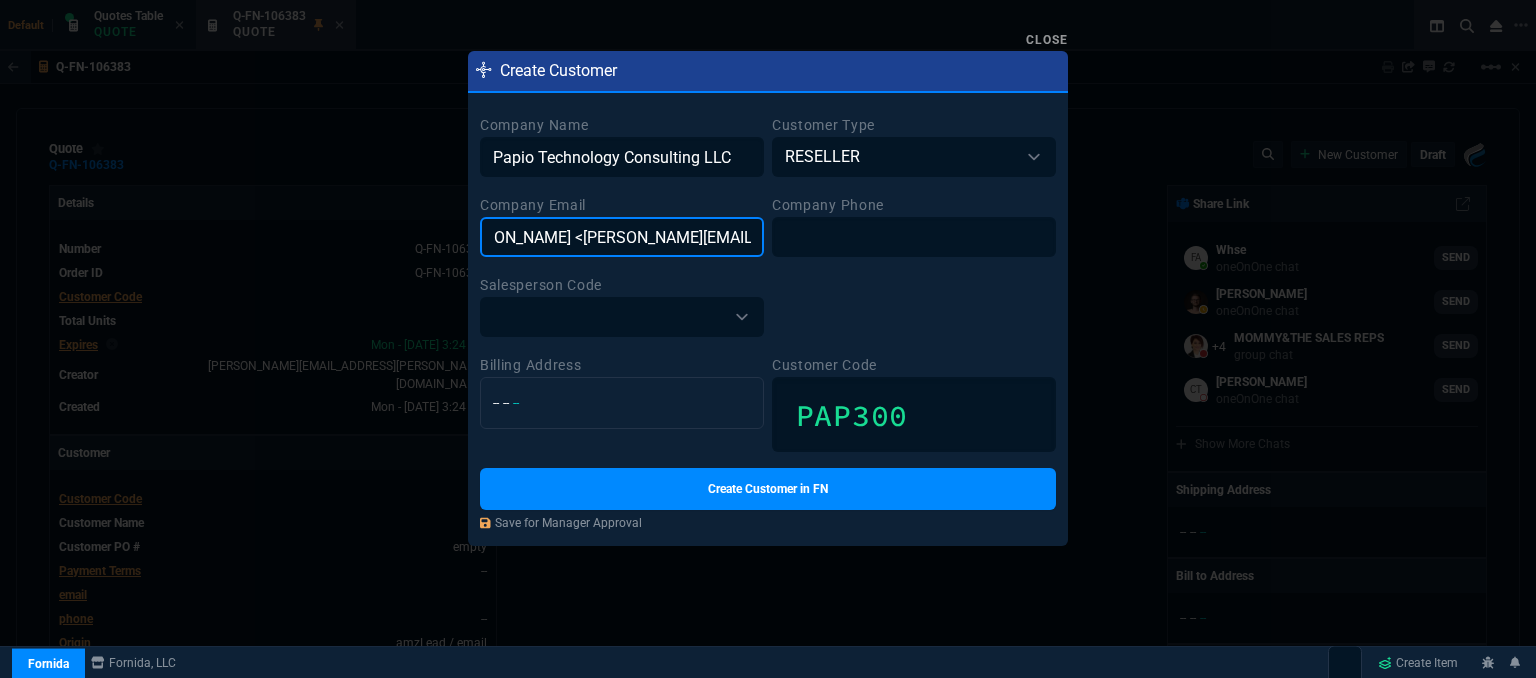 drag, startPoint x: 671, startPoint y: 238, endPoint x: 603, endPoint y: 233, distance: 68.18358 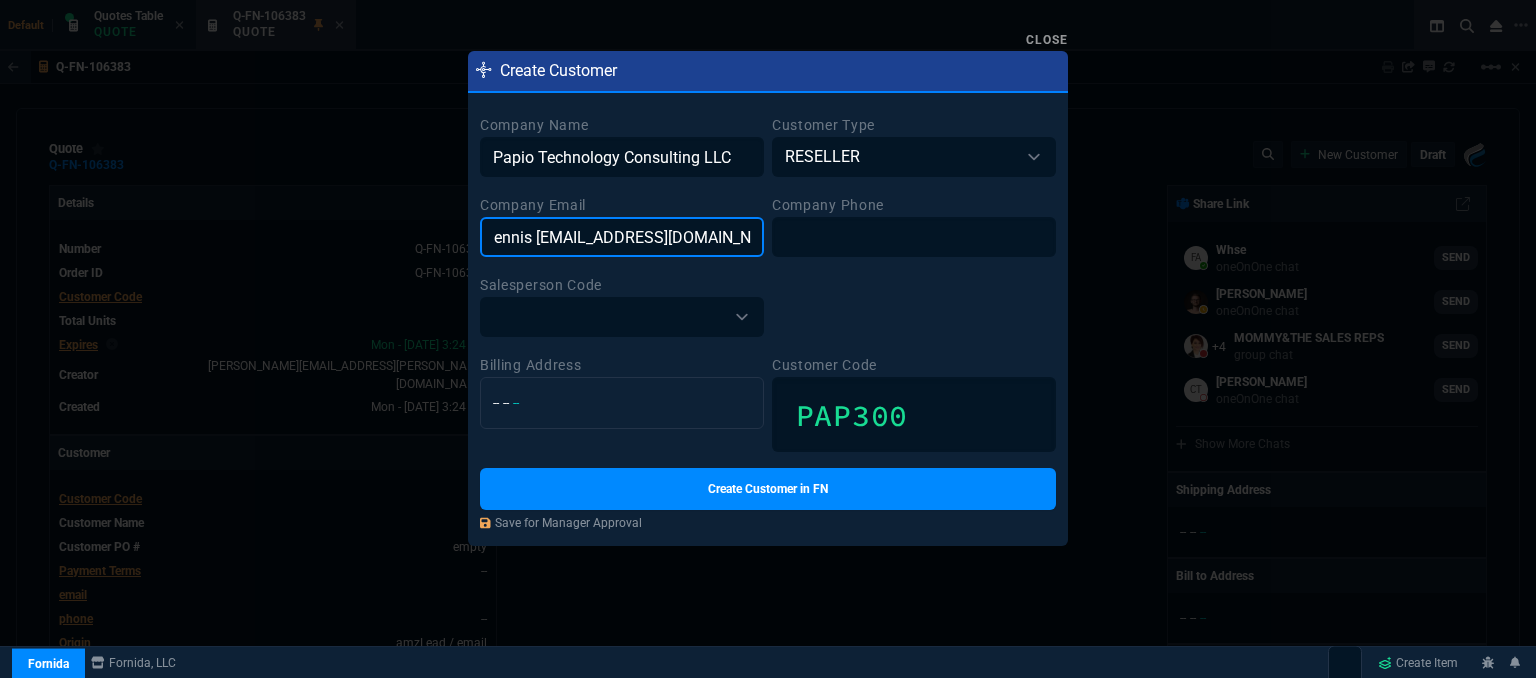 scroll, scrollTop: 0, scrollLeft: 0, axis: both 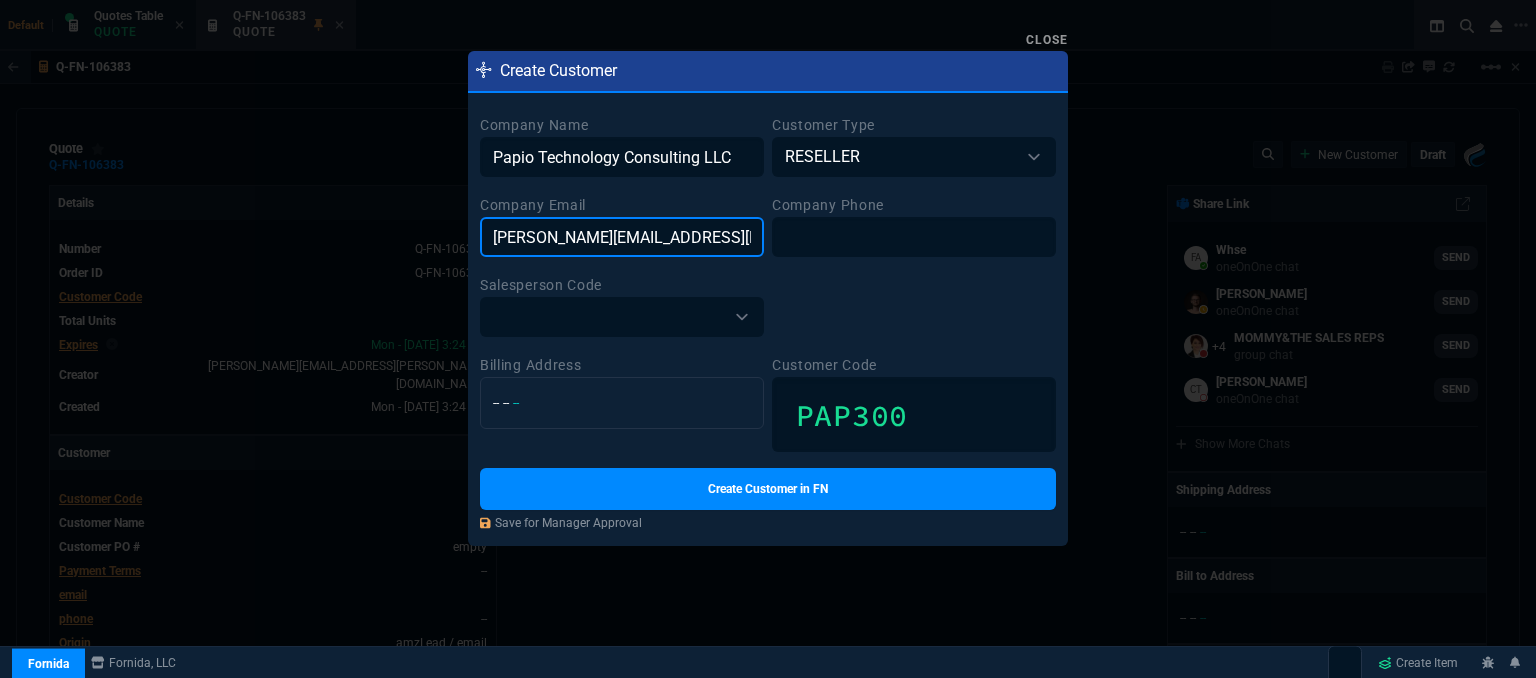 click on "[PERSON_NAME][EMAIL_ADDRESS][DOMAIN_NAME]>" at bounding box center [622, 237] 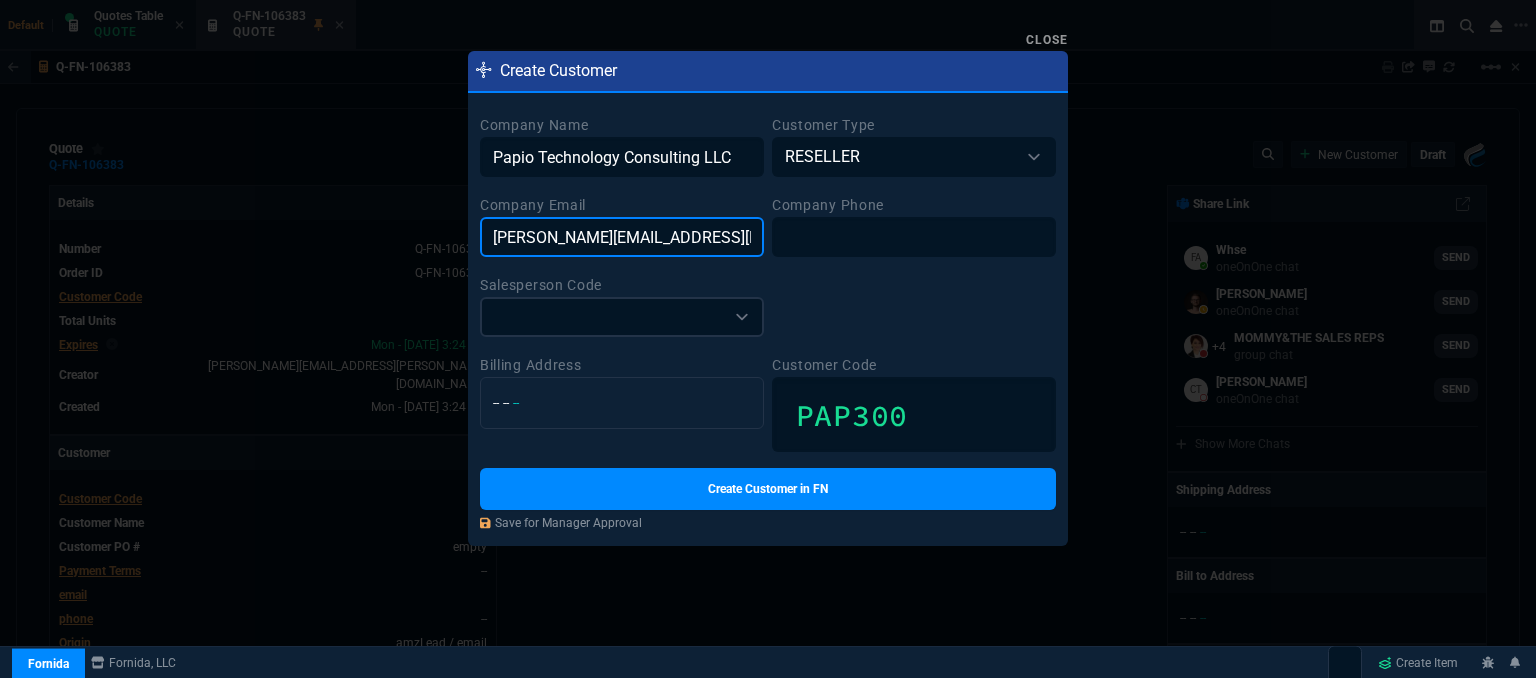 type on "[PERSON_NAME][EMAIL_ADDRESS][DOMAIN_NAME]" 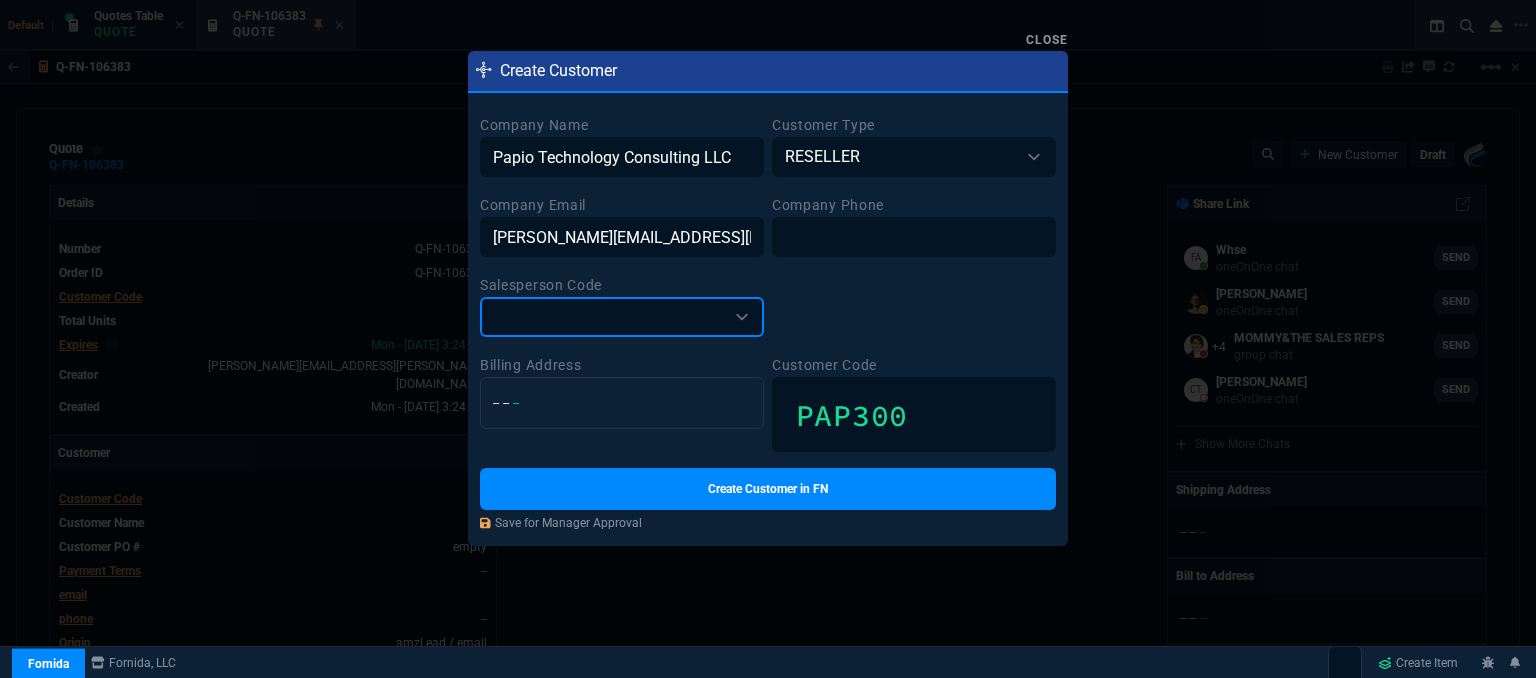 click on "ALMF -- [PERSON_NAME] and [PERSON_NAME] AMAZ -- Marketplace BENG -- [PERSON_NAME] Engineer [PERSON_NAME] -- [PERSON_NAME] -- [PERSON_NAME] BROV -- [PERSON_NAME] COST -- [PERSON_NAME] -- EBAY FATI -- [PERSON_NAME] + Tiny Split FERC -- [PERSON_NAME] FVAB -- [PERSON_NAME]/[PERSON_NAME] Split FVCB -- [PERSON_NAME] Split FVMF -- [PERSON_NAME] - [PERSON_NAME] Split FVSC -- [PERSON_NAME]/[PERSON_NAME] Split FVSS -- [PERSON_NAME]/[PERSON_NAME] Split FVVR -- [PERSON_NAME] and [PERSON_NAME] Split HEFN -- [PERSON_NAME] -- [PERSON_NAME] HOUS -- House HUAN -- [PERSON_NAME] INTER -- Inter Company JENS -- [PERSON_NAME] LANS -- [PERSON_NAME] MAIN -- [PERSON_NAME] MIBR -- [PERSON_NAME] MOHA -- [PERSON_NAME] -- Newegg Marketplace NEPT -- Tiny Neptune NEWE -- Newegg Marketplace OCAM --  [PERSON_NAME] -- [PERSON_NAME] [PERSON_NAME] -- [PERSON_NAME] RIVE -- [PERSON_NAME] [PERSON_NAME] -- [PERSON_NAME] SATI -- [PERSON_NAME] & Tiny Split SCMF -- [PERSON_NAME]/[PERSON_NAME] Split [PERSON_NAME] -- [PERSON_NAME] SDCB -- [PERSON_NAME] & [PERSON_NAME] Split Account SDFS -- Developer Code SENG -- [PERSON_NAME]" at bounding box center (622, 317) 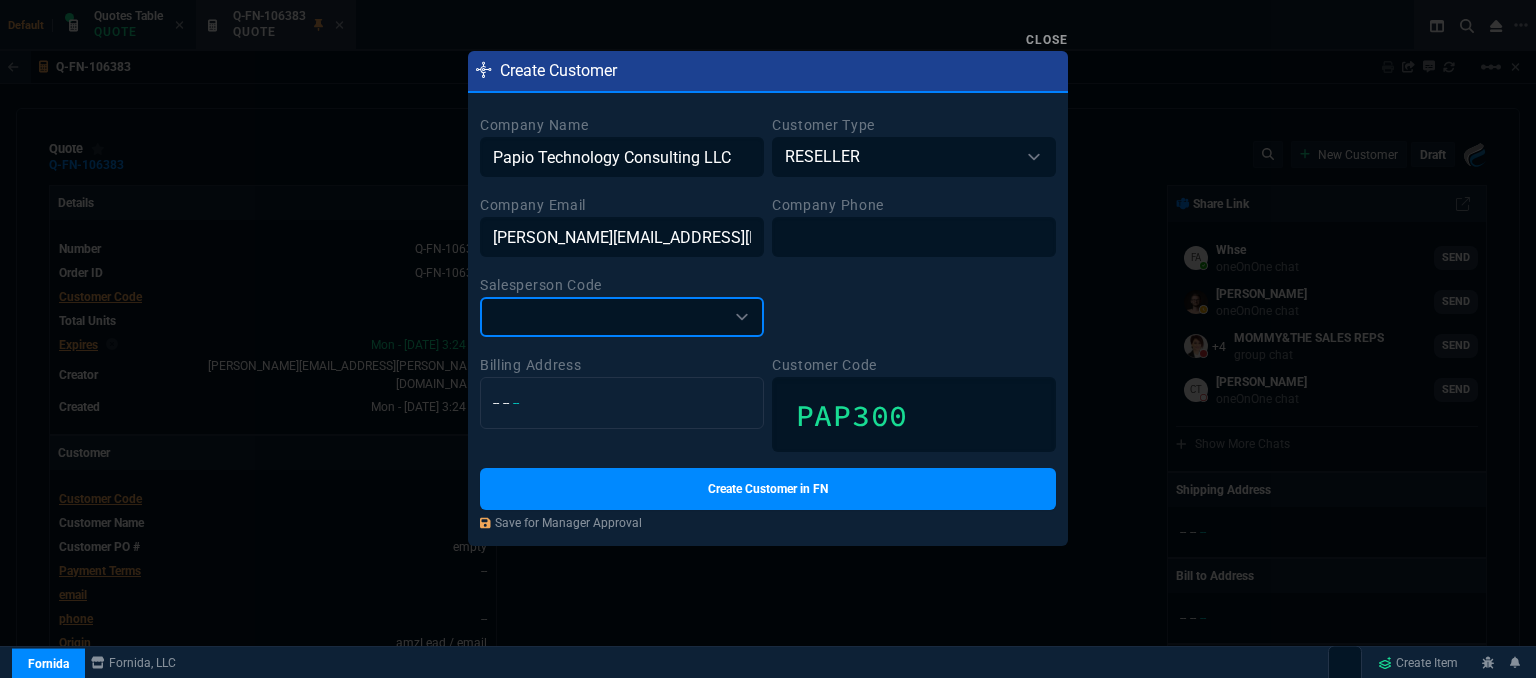 select on "[PERSON_NAME]" 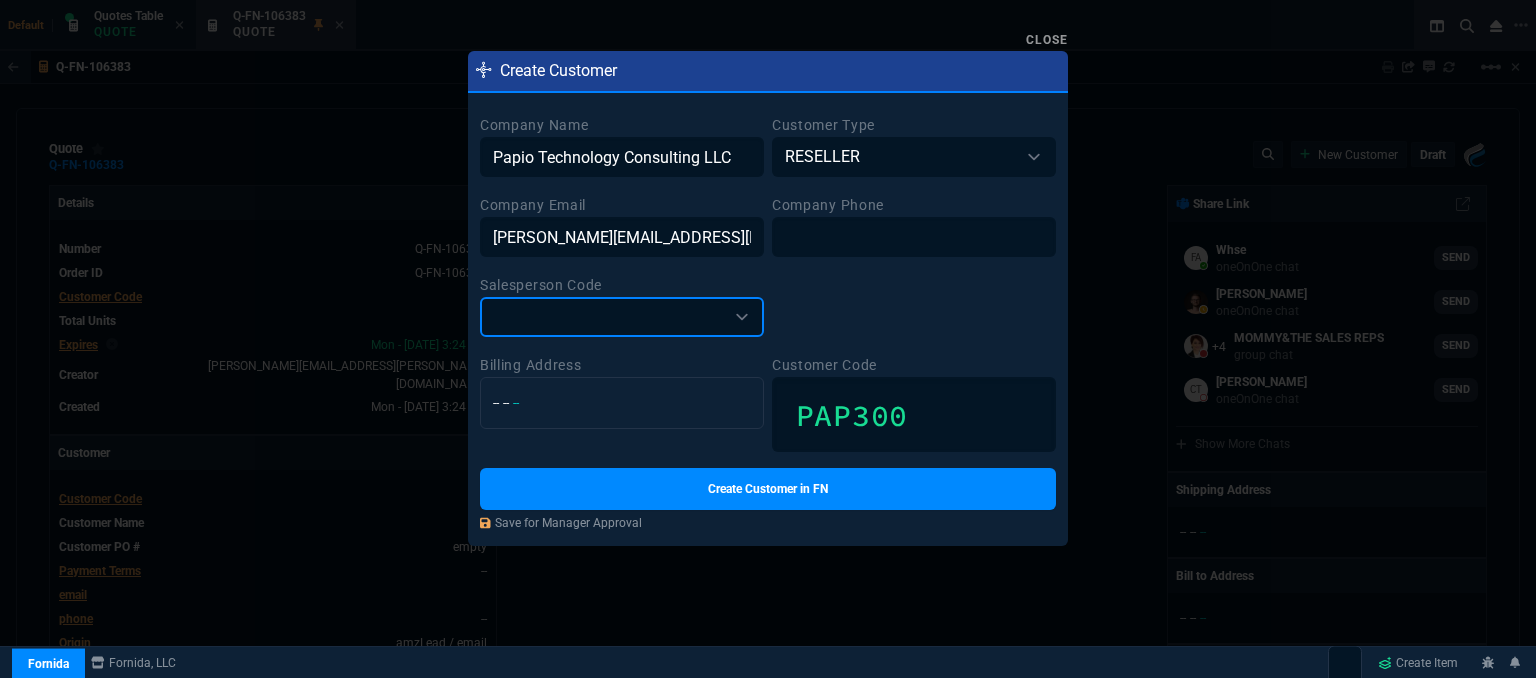 click on "ALMF -- [PERSON_NAME] and [PERSON_NAME] AMAZ -- Marketplace BENG -- [PERSON_NAME] Engineer [PERSON_NAME] -- [PERSON_NAME] -- [PERSON_NAME] BROV -- [PERSON_NAME] COST -- [PERSON_NAME] -- EBAY FATI -- [PERSON_NAME] + Tiny Split FERC -- [PERSON_NAME] FVAB -- [PERSON_NAME]/[PERSON_NAME] Split FVCB -- [PERSON_NAME] Split FVMF -- [PERSON_NAME] - [PERSON_NAME] Split FVSC -- [PERSON_NAME]/[PERSON_NAME] Split FVSS -- [PERSON_NAME]/[PERSON_NAME] Split FVVR -- [PERSON_NAME] and [PERSON_NAME] Split HEFN -- [PERSON_NAME] -- [PERSON_NAME] HOUS -- House HUAN -- [PERSON_NAME] INTER -- Inter Company JENS -- [PERSON_NAME] LANS -- [PERSON_NAME] MAIN -- [PERSON_NAME] MIBR -- [PERSON_NAME] MOHA -- [PERSON_NAME] -- Newegg Marketplace NEPT -- Tiny Neptune NEWE -- Newegg Marketplace OCAM --  [PERSON_NAME] -- [PERSON_NAME] [PERSON_NAME] -- [PERSON_NAME] RIVE -- [PERSON_NAME] [PERSON_NAME] -- [PERSON_NAME] SATI -- [PERSON_NAME] & Tiny Split SCMF -- [PERSON_NAME]/[PERSON_NAME] Split [PERSON_NAME] -- [PERSON_NAME] SDCB -- [PERSON_NAME] & [PERSON_NAME] Split Account SDFS -- Developer Code SENG -- [PERSON_NAME]" at bounding box center (622, 317) 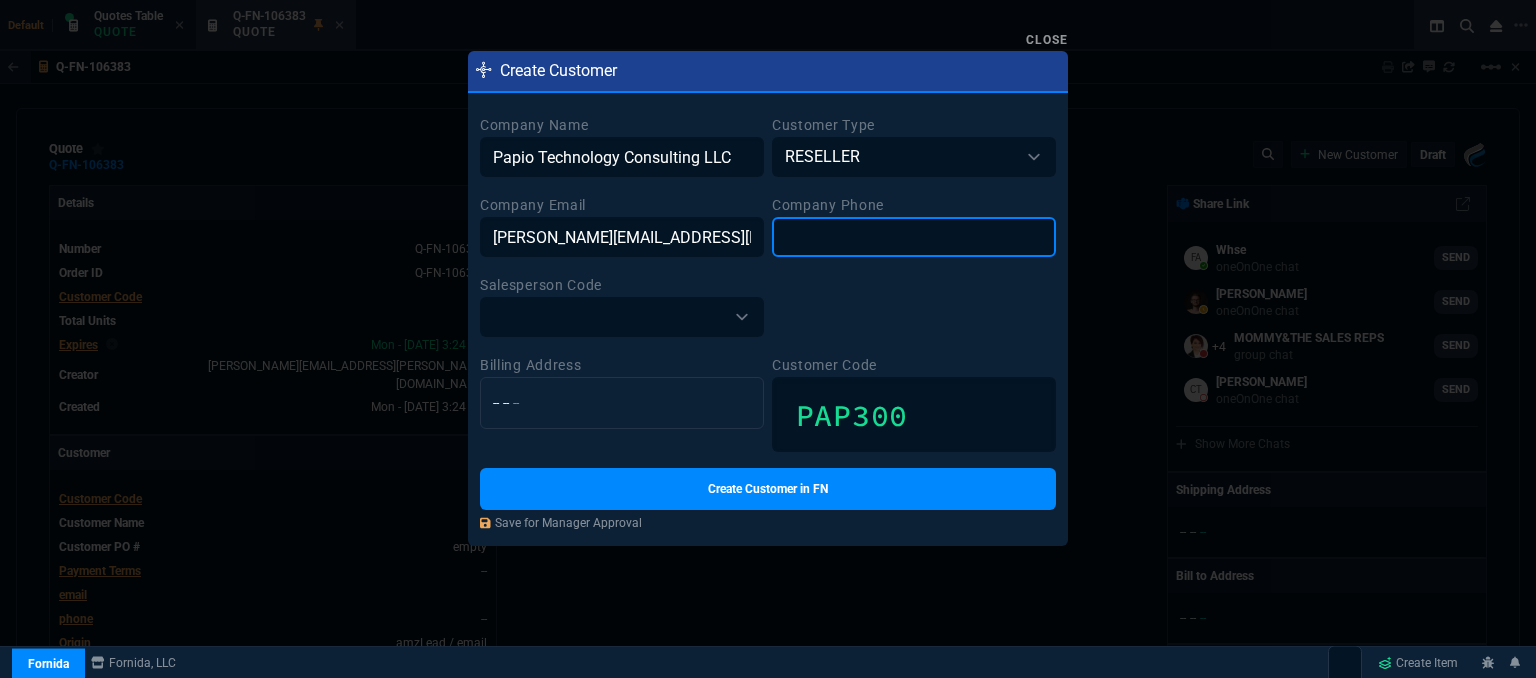click at bounding box center [914, 237] 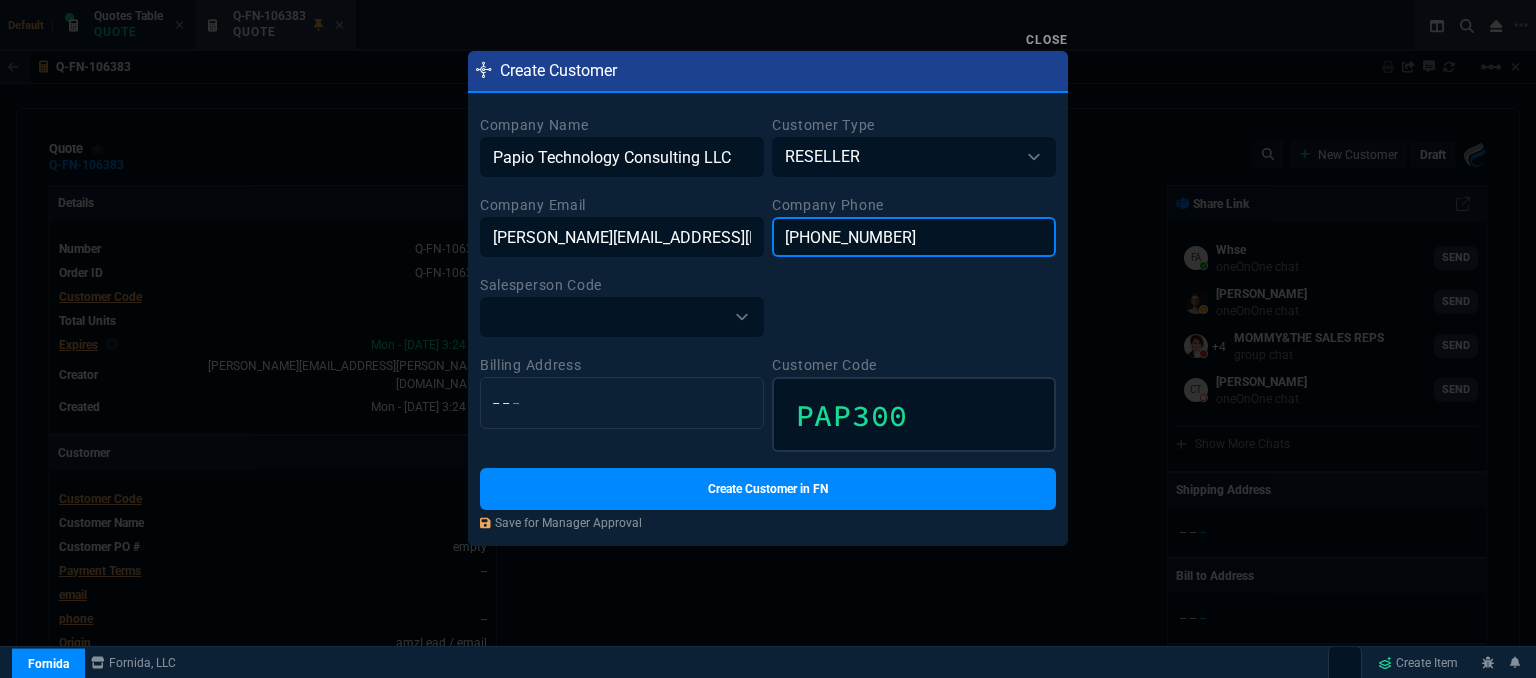 type on "[PHONE_NUMBER]" 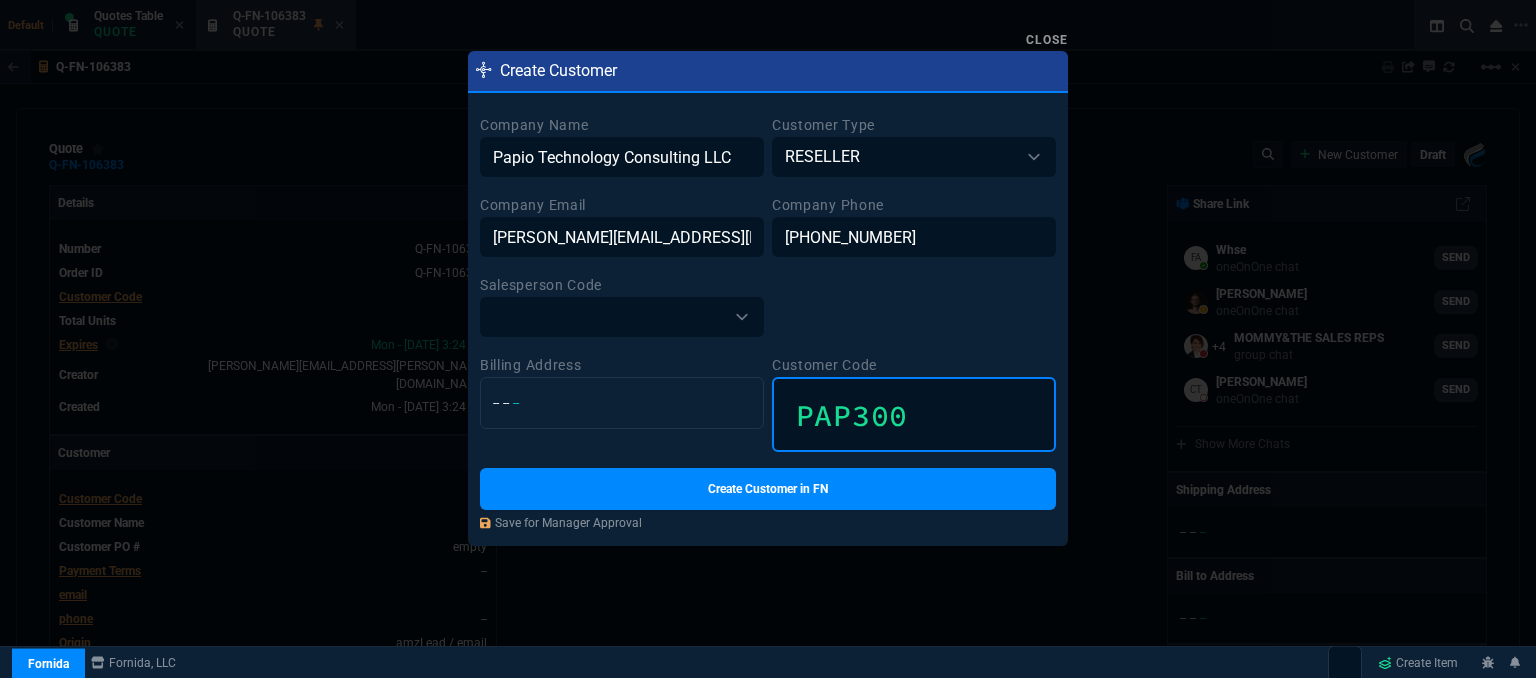 click on "PAP300" at bounding box center (914, 414) 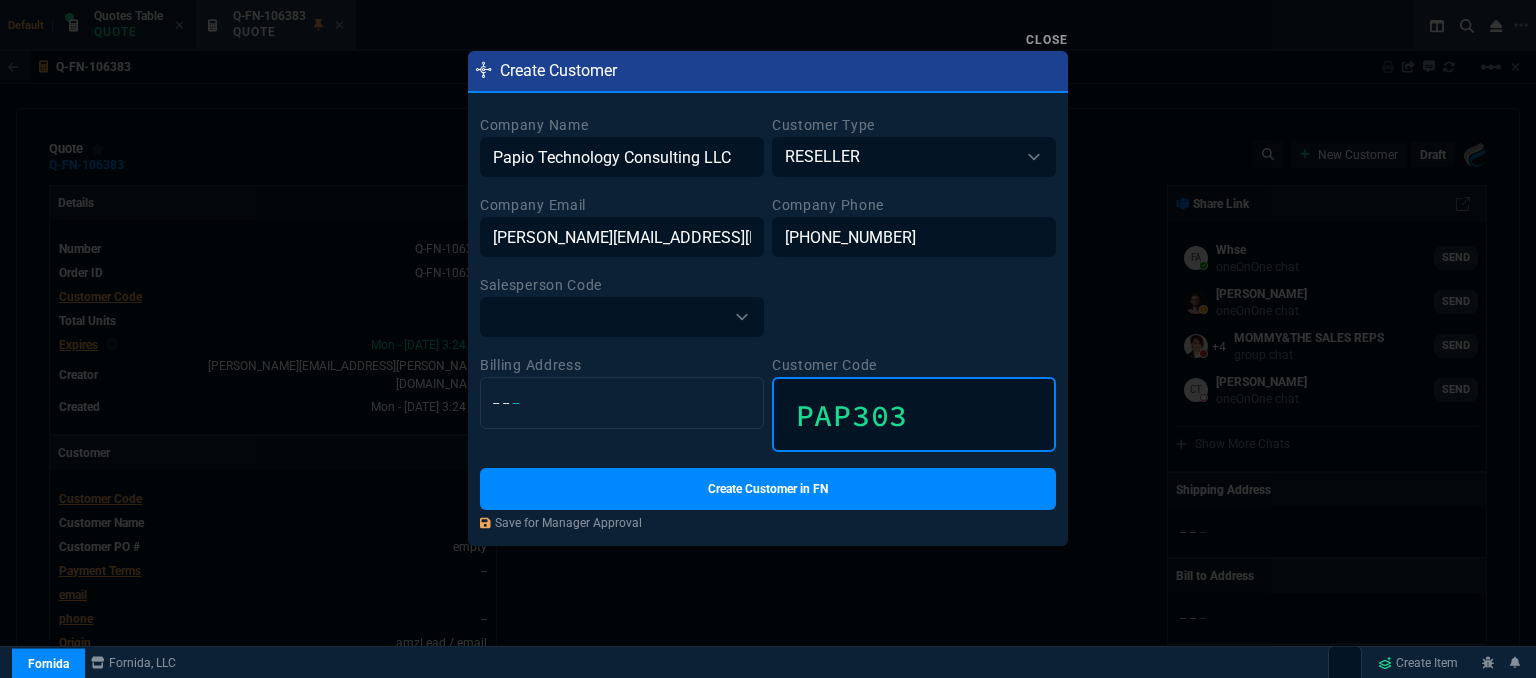 type on "PAP303" 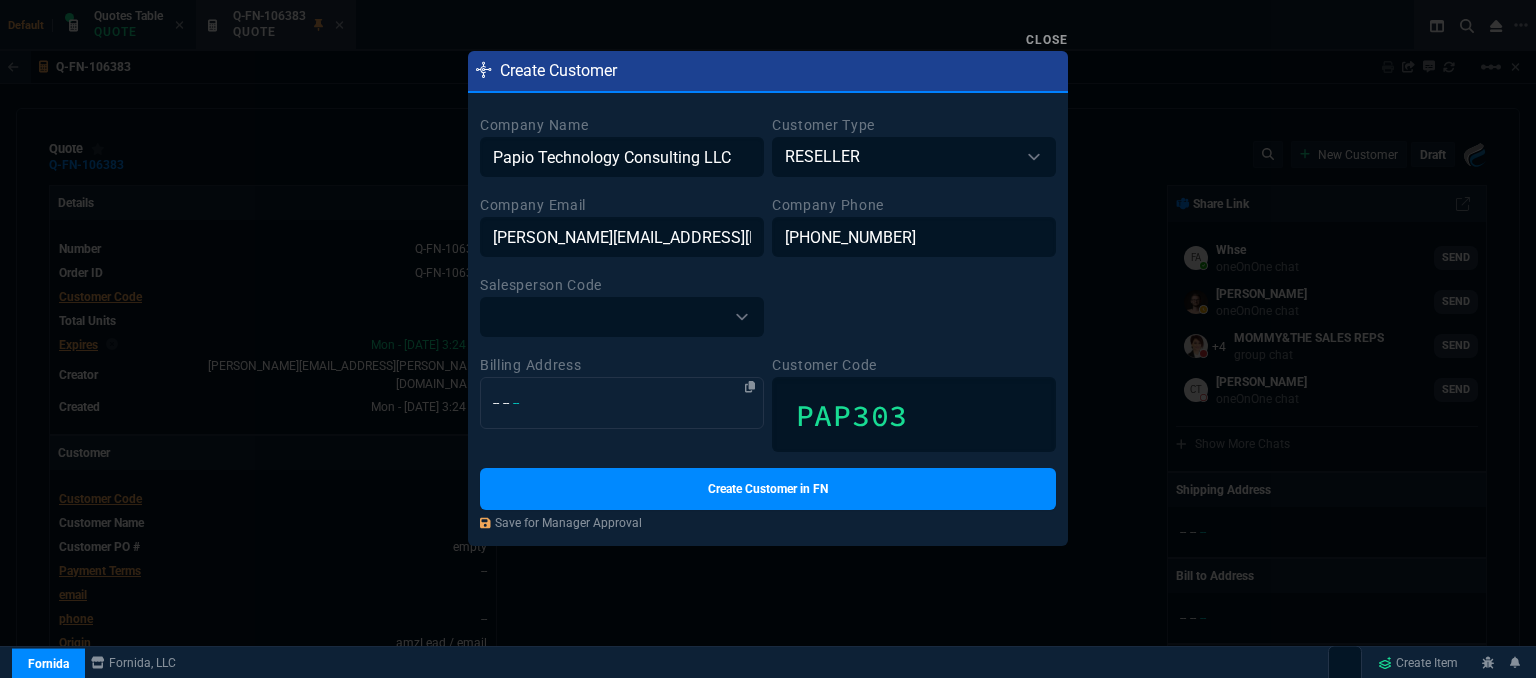 click on "-- -- --" at bounding box center (622, 403) 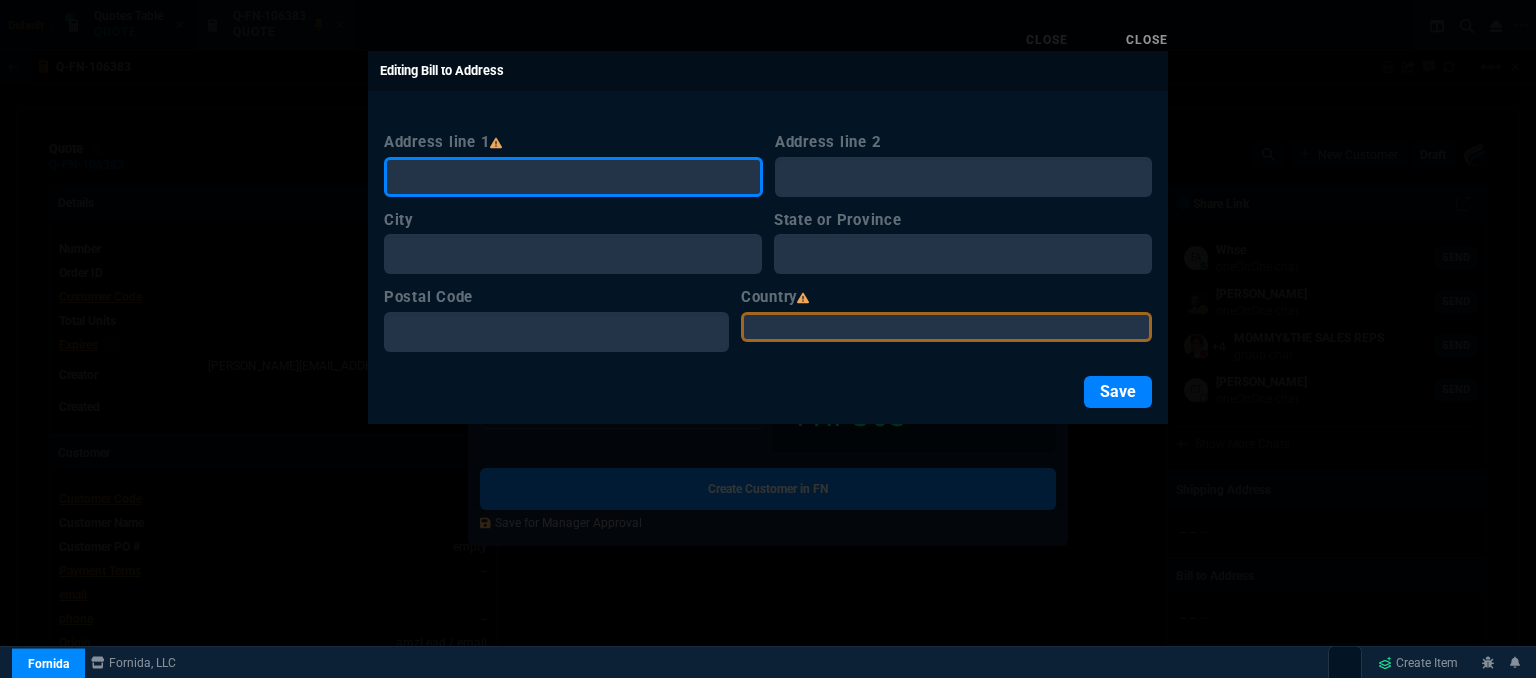 click on "Address line 1" at bounding box center (573, 177) 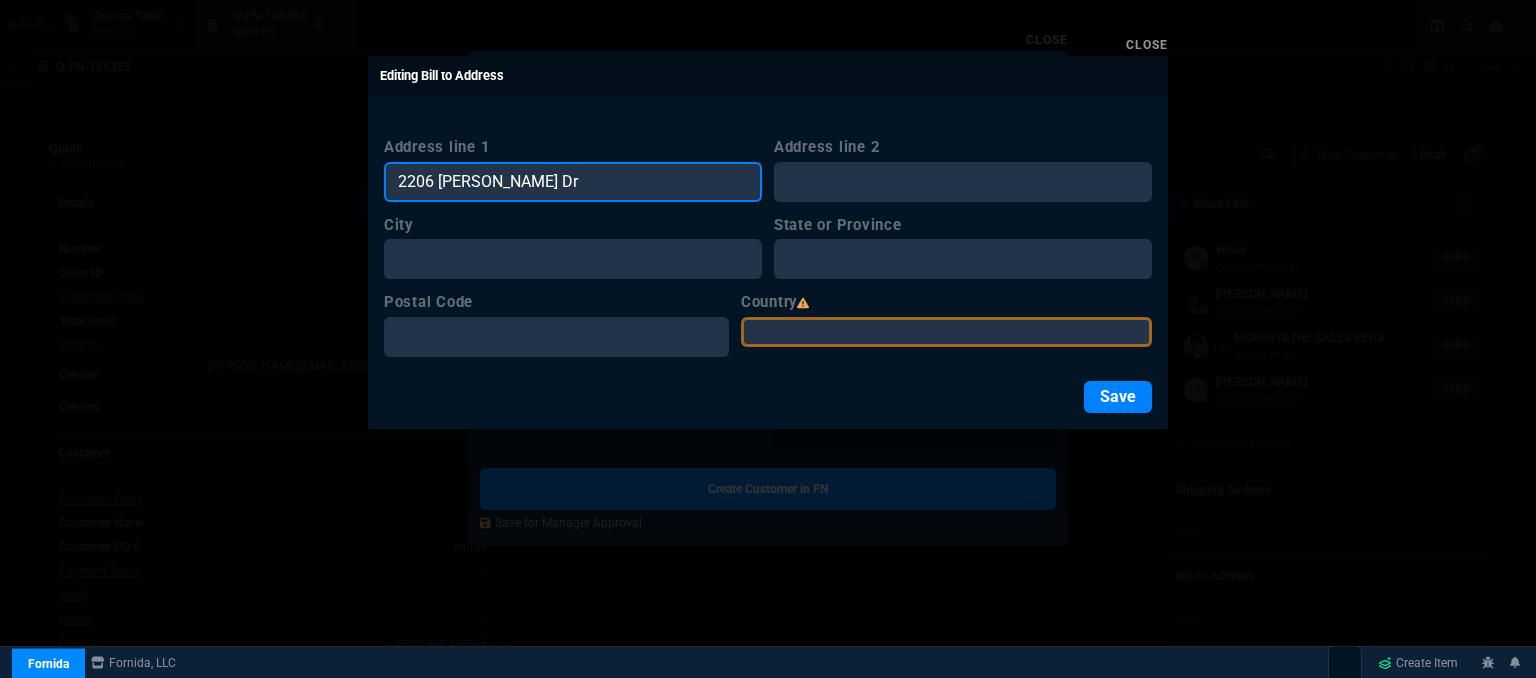 type on "2206 [PERSON_NAME] Dr" 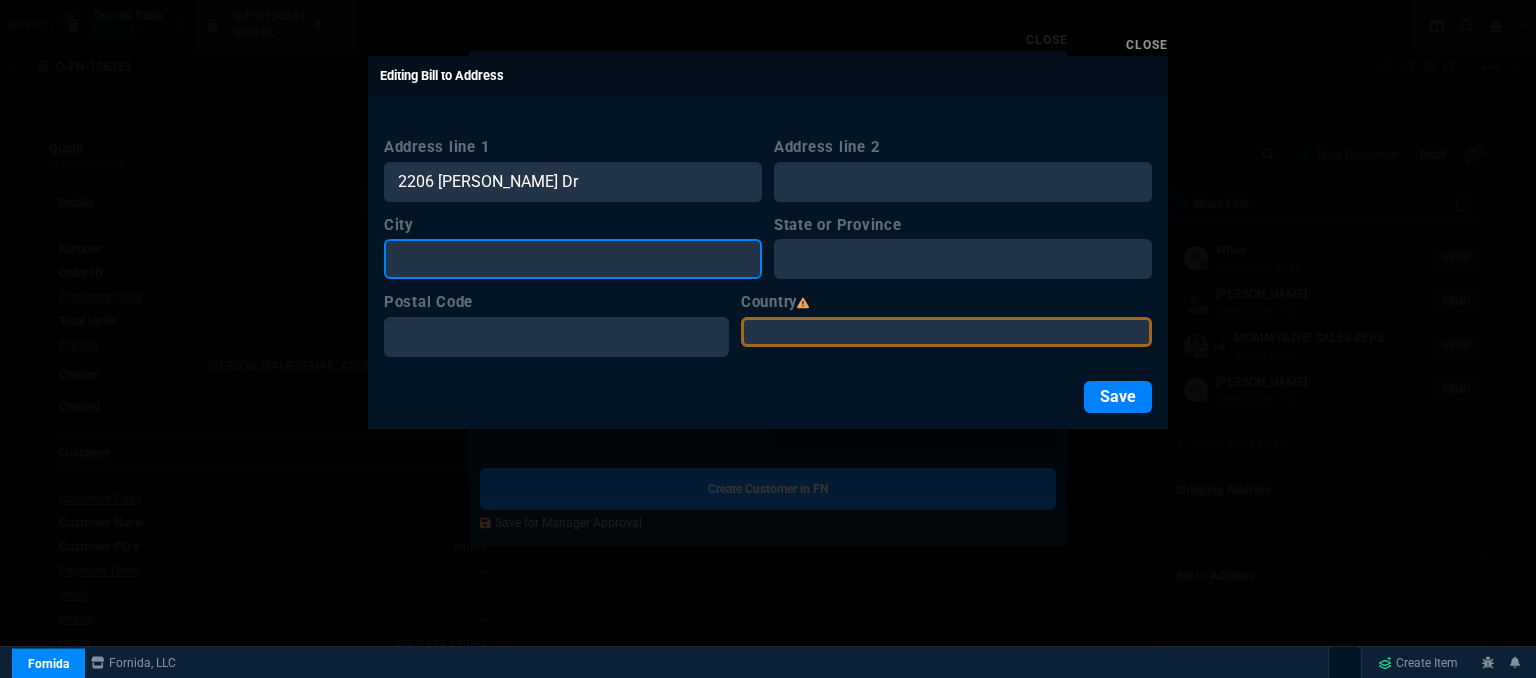 click on "City" at bounding box center (573, 259) 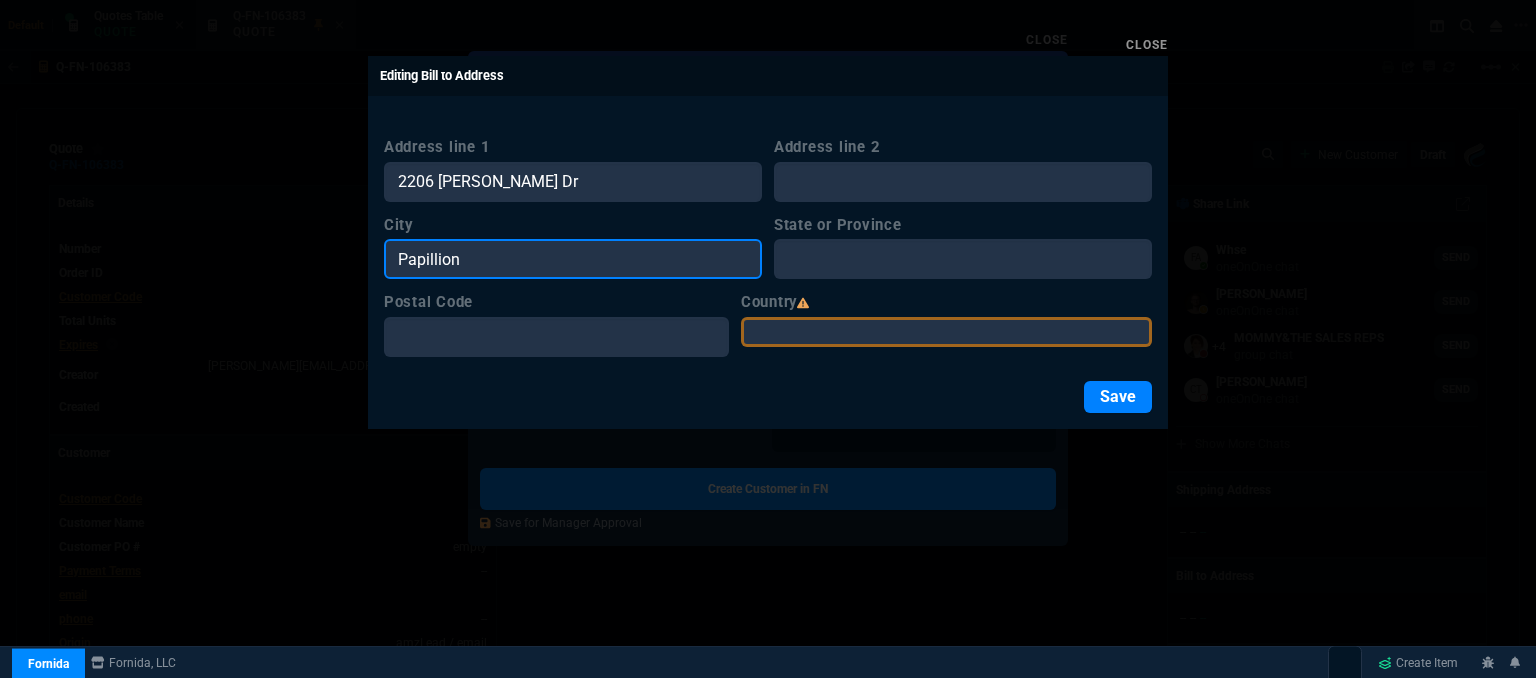 type on "Papillion" 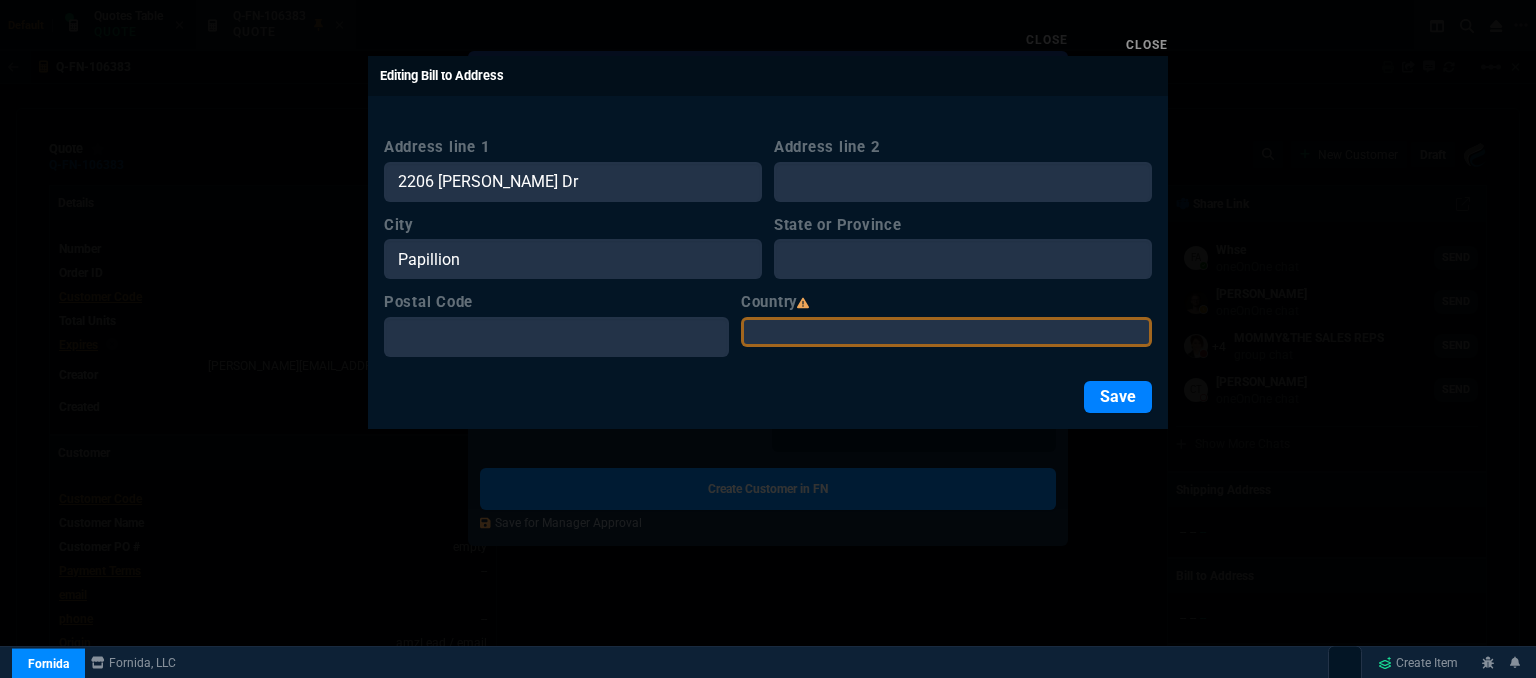 click on "[GEOGRAPHIC_DATA] [GEOGRAPHIC_DATA] [GEOGRAPHIC_DATA] [GEOGRAPHIC_DATA] [GEOGRAPHIC_DATA] [GEOGRAPHIC_DATA] [GEOGRAPHIC_DATA] [GEOGRAPHIC_DATA] &amp; [GEOGRAPHIC_DATA] [GEOGRAPHIC_DATA] [GEOGRAPHIC_DATA] [GEOGRAPHIC_DATA] [GEOGRAPHIC_DATA] [GEOGRAPHIC_DATA] [GEOGRAPHIC_DATA] [GEOGRAPHIC_DATA] [GEOGRAPHIC_DATA] [GEOGRAPHIC_DATA] [GEOGRAPHIC_DATA] [GEOGRAPHIC_DATA] [GEOGRAPHIC_DATA] [GEOGRAPHIC_DATA] [GEOGRAPHIC_DATA] [GEOGRAPHIC_DATA] [GEOGRAPHIC_DATA] [GEOGRAPHIC_DATA] [GEOGRAPHIC_DATA] [GEOGRAPHIC_DATA] [GEOGRAPHIC_DATA] [GEOGRAPHIC_DATA] [GEOGRAPHIC_DATA] [GEOGRAPHIC_DATA] [GEOGRAPHIC_DATA] [GEOGRAPHIC_DATA] [GEOGRAPHIC_DATA] [GEOGRAPHIC_DATA] [GEOGRAPHIC_DATA] [GEOGRAPHIC_DATA] [GEOGRAPHIC_DATA] [GEOGRAPHIC_DATA] [GEOGRAPHIC_DATA] [GEOGRAPHIC_DATA] [GEOGRAPHIC_DATA] [GEOGRAPHIC_DATA] [GEOGRAPHIC_DATA] [GEOGRAPHIC_DATA] [GEOGRAPHIC_DATA] [GEOGRAPHIC_DATA] [GEOGRAPHIC_DATA] [GEOGRAPHIC_DATA] [GEOGRAPHIC_DATA] [GEOGRAPHIC_DATA] [GEOGRAPHIC_DATA] [GEOGRAPHIC_DATA] [GEOGRAPHIC_DATA] [GEOGRAPHIC_DATA] [GEOGRAPHIC_DATA] [GEOGRAPHIC_DATA] [GEOGRAPHIC_DATA] [GEOGRAPHIC_DATA] [GEOGRAPHIC_DATA] [GEOGRAPHIC_DATA] [GEOGRAPHIC_DATA] [GEOGRAPHIC_DATA] [GEOGRAPHIC_DATA] [GEOGRAPHIC_DATA] [GEOGRAPHIC_DATA] [GEOGRAPHIC_DATA] [GEOGRAPHIC_DATA] [GEOGRAPHIC_DATA] [GEOGRAPHIC_DATA] [US_STATE] [GEOGRAPHIC_DATA] [GEOGRAPHIC_DATA] [GEOGRAPHIC_DATA] [GEOGRAPHIC_DATA] [GEOGRAPHIC_DATA] [GEOGRAPHIC_DATA] [GEOGRAPHIC_DATA] [US_STATE] [GEOGRAPHIC_DATA] [GEOGRAPHIC_DATA] [GEOGRAPHIC_DATA] [GEOGRAPHIC_DATA] [GEOGRAPHIC_DATA] [GEOGRAPHIC_DATA] [GEOGRAPHIC_DATA] [GEOGRAPHIC_DATA] [GEOGRAPHIC_DATA] [GEOGRAPHIC_DATA] [GEOGRAPHIC_DATA] [GEOGRAPHIC_DATA] [GEOGRAPHIC_DATA] [GEOGRAPHIC_DATA] [GEOGRAPHIC_DATA] [GEOGRAPHIC_DATA] [GEOGRAPHIC_DATA] [GEOGRAPHIC_DATA] [GEOGRAPHIC_DATA] [GEOGRAPHIC_DATA] [GEOGRAPHIC_DATA] [GEOGRAPHIC_DATA] [GEOGRAPHIC_DATA] [GEOGRAPHIC_DATA] [GEOGRAPHIC_DATA] [GEOGRAPHIC_DATA] [GEOGRAPHIC_DATA] [GEOGRAPHIC_DATA] [GEOGRAPHIC_DATA] [GEOGRAPHIC_DATA] [GEOGRAPHIC_DATA] [GEOGRAPHIC_DATA] [GEOGRAPHIC_DATA] [GEOGRAPHIC_DATA]" at bounding box center [946, 332] 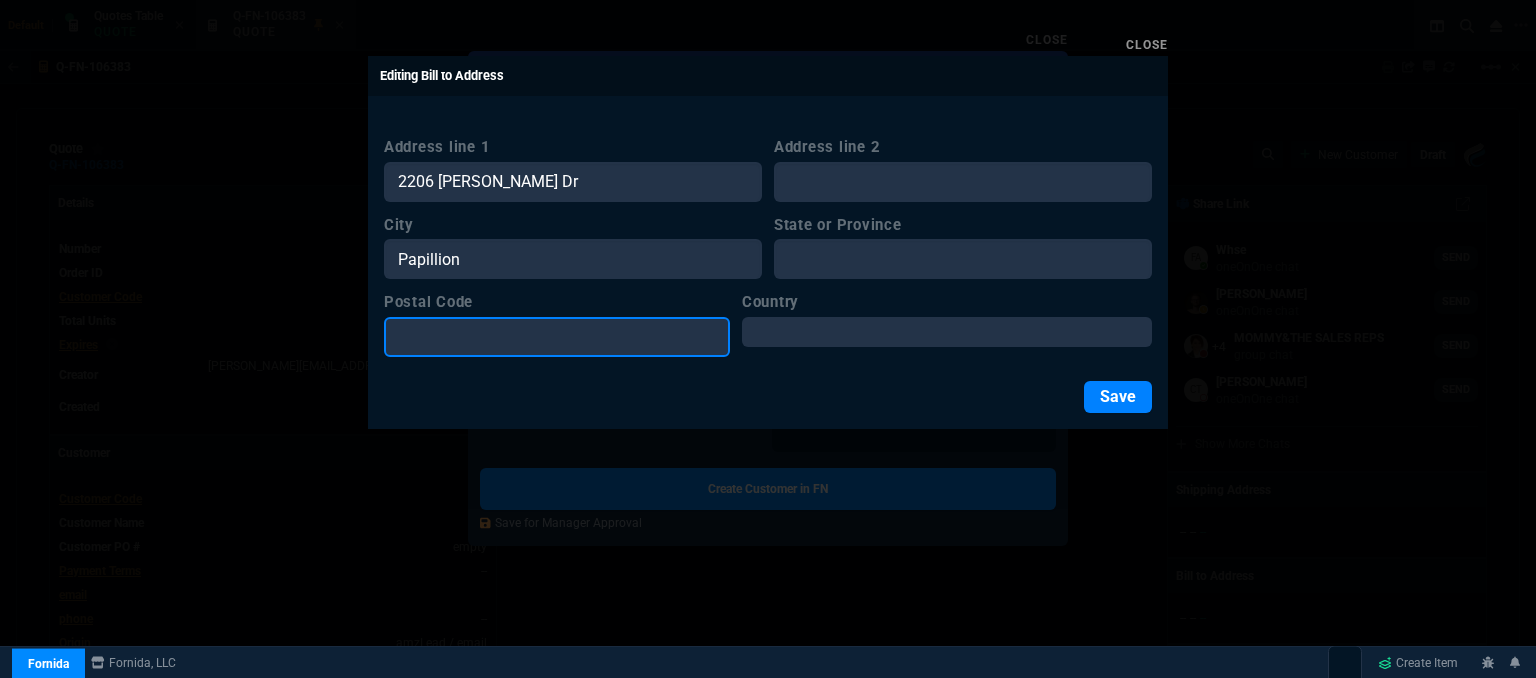 click on "Postal Code" at bounding box center (557, 337) 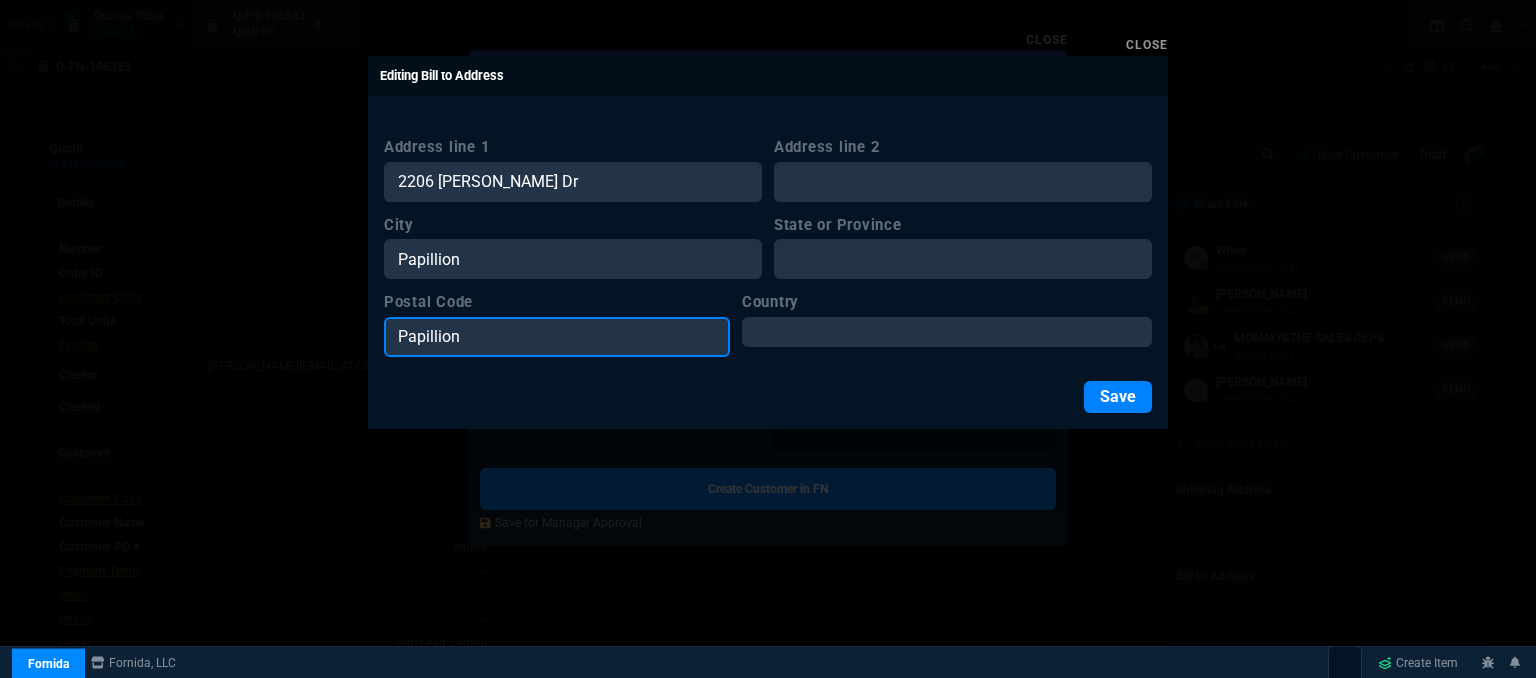 type on "Papillion" 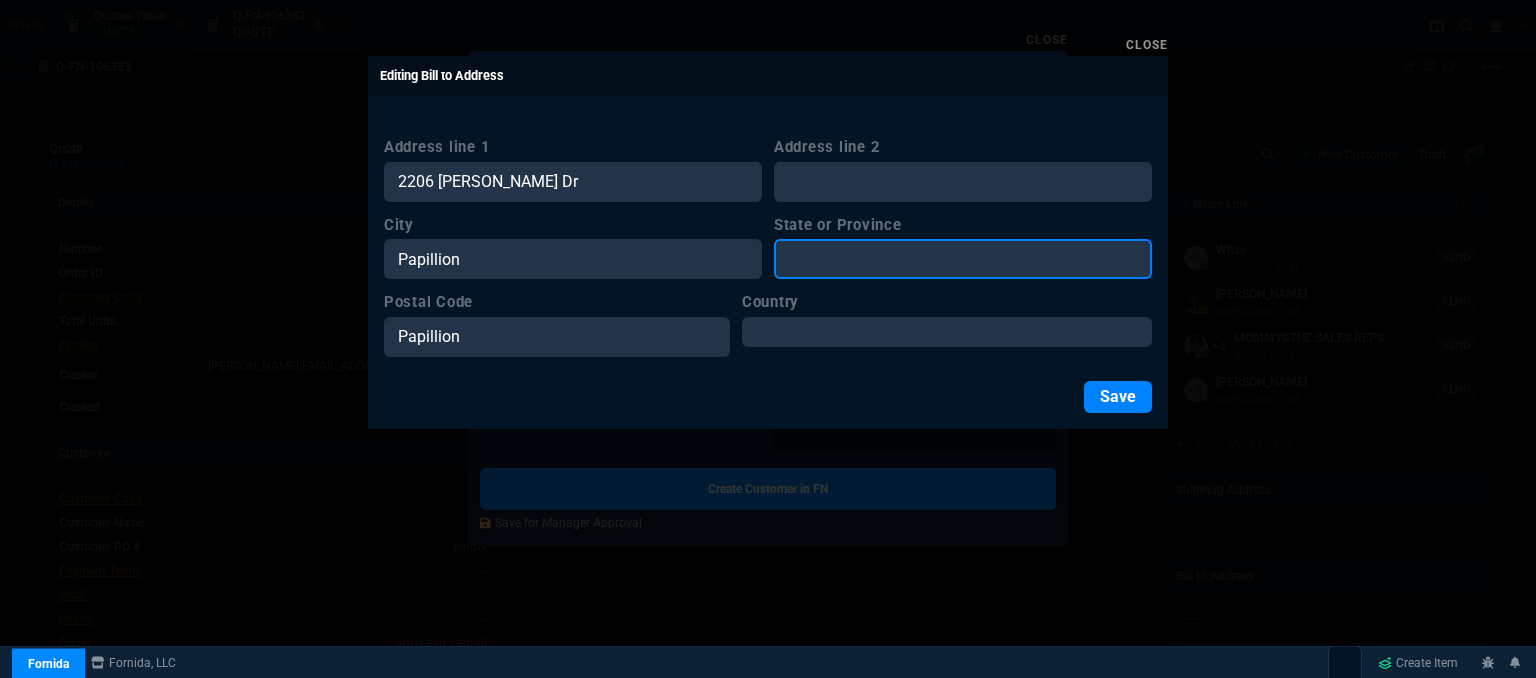 click on "State or Province" at bounding box center (963, 259) 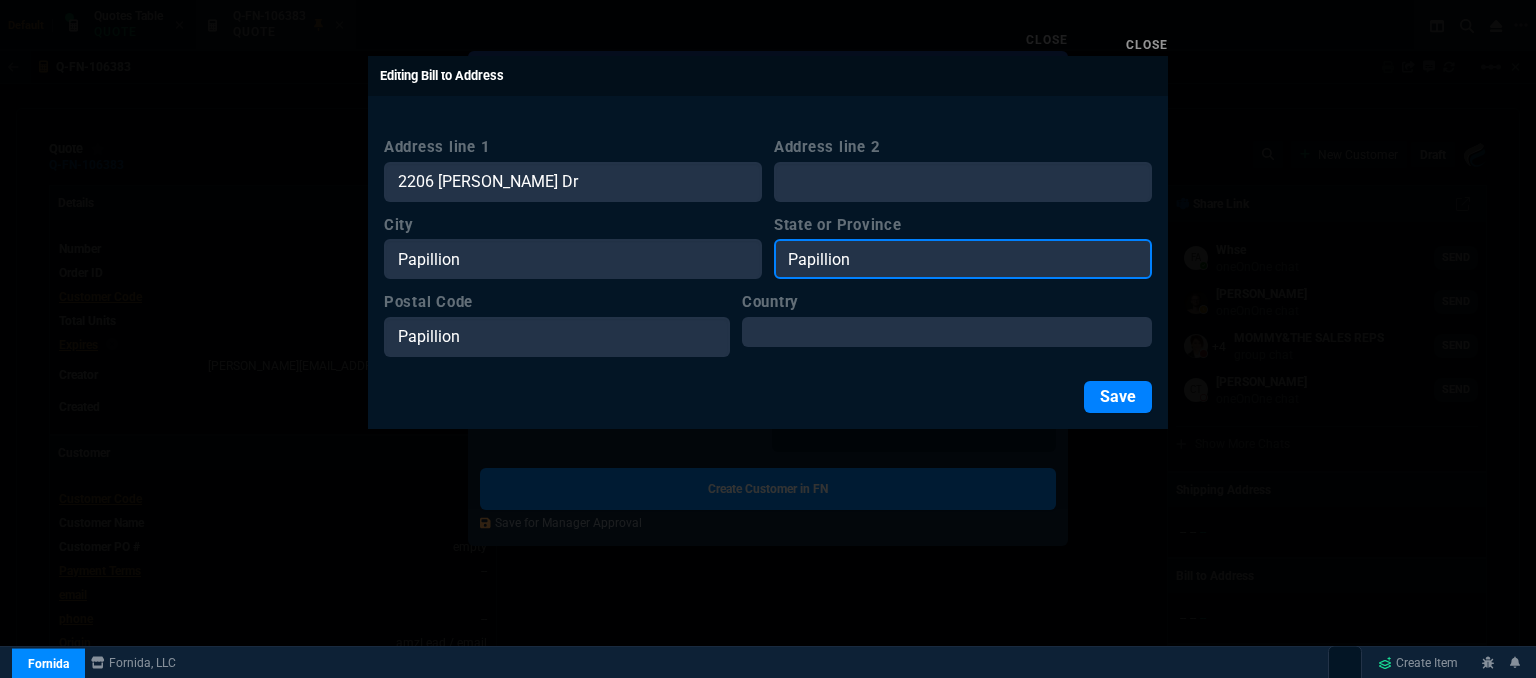 drag, startPoint x: 891, startPoint y: 261, endPoint x: 708, endPoint y: 245, distance: 183.69812 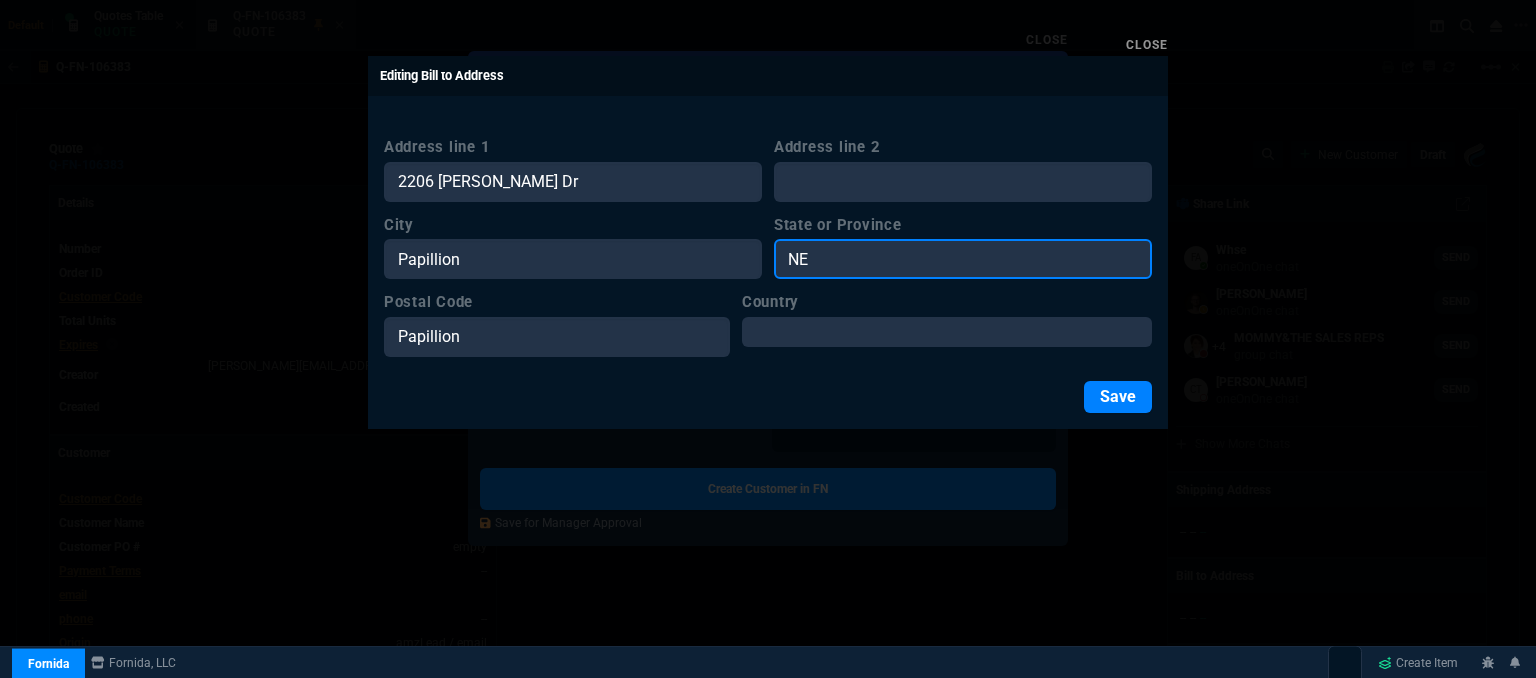 type on "NE" 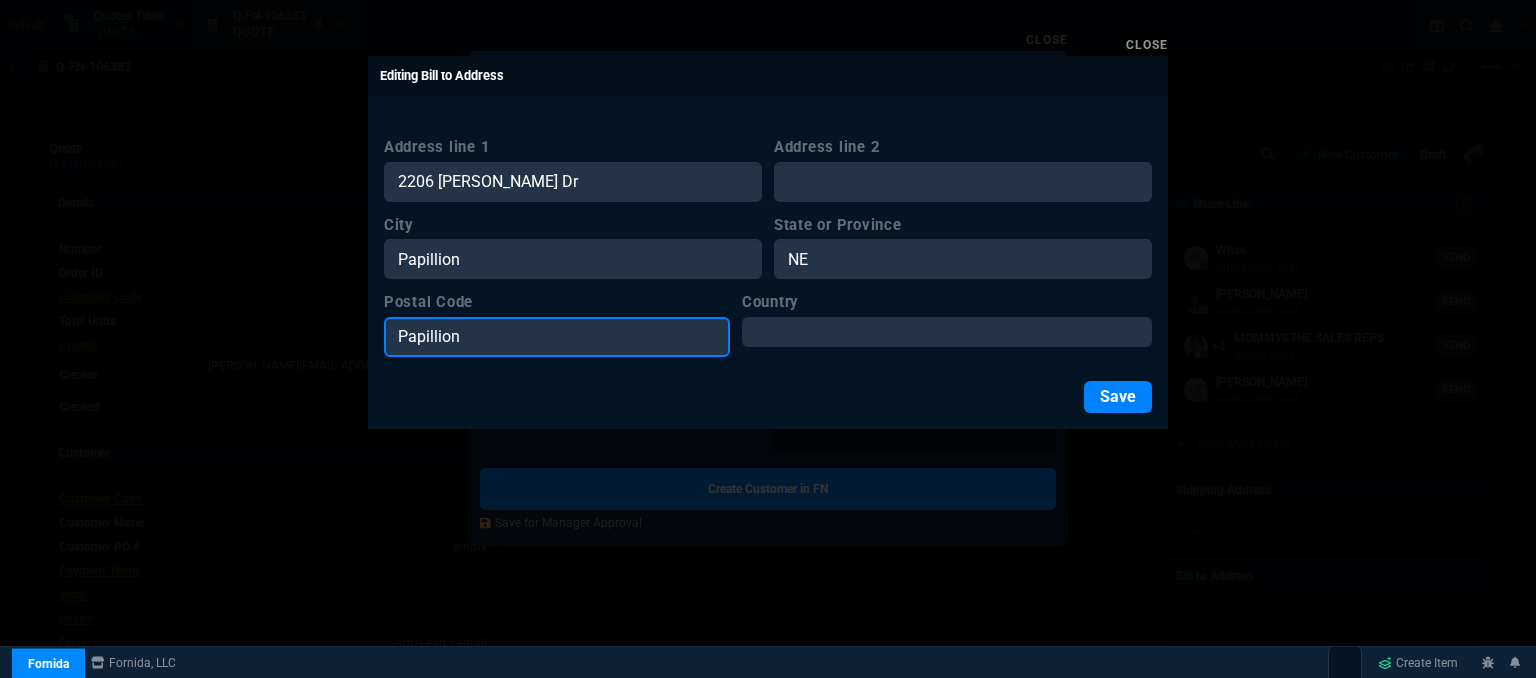 click on "Papillion" at bounding box center (557, 337) 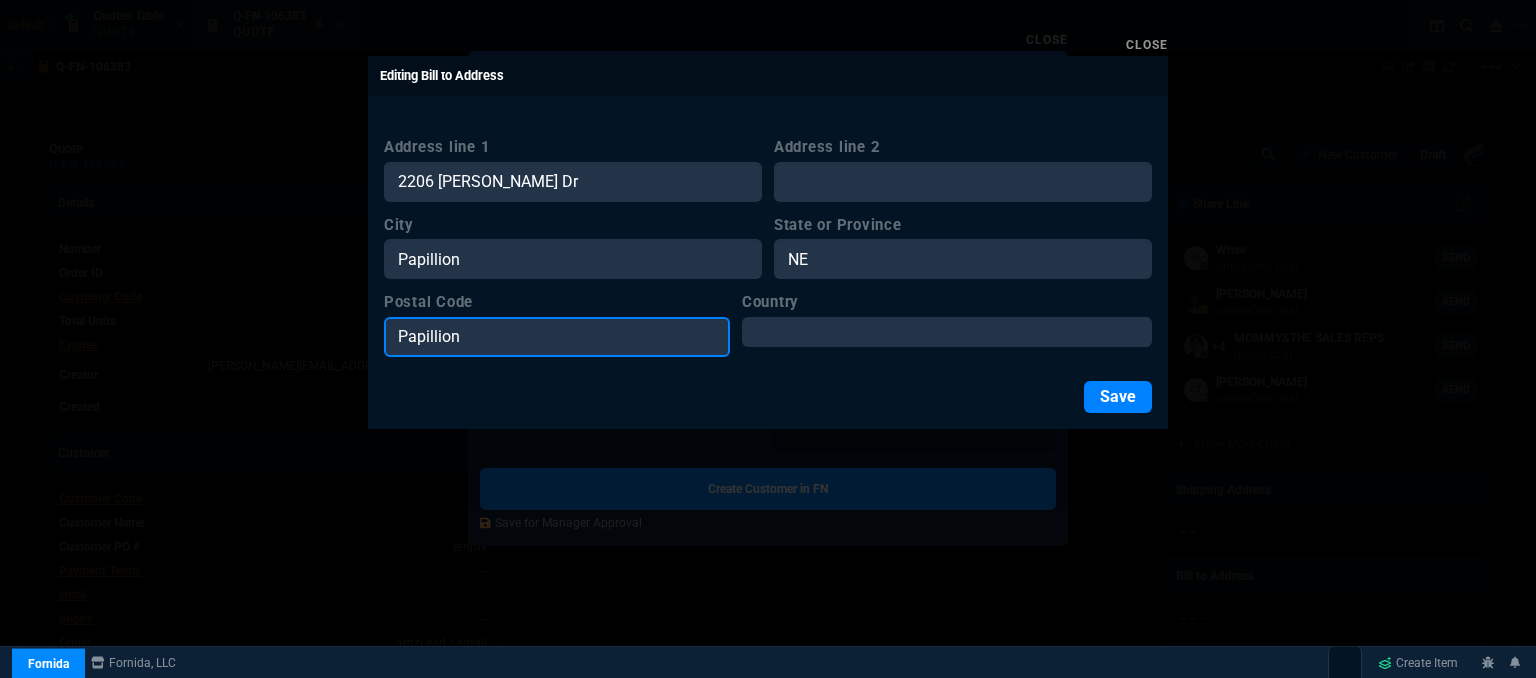 drag, startPoint x: 496, startPoint y: 345, endPoint x: 328, endPoint y: 341, distance: 168.0476 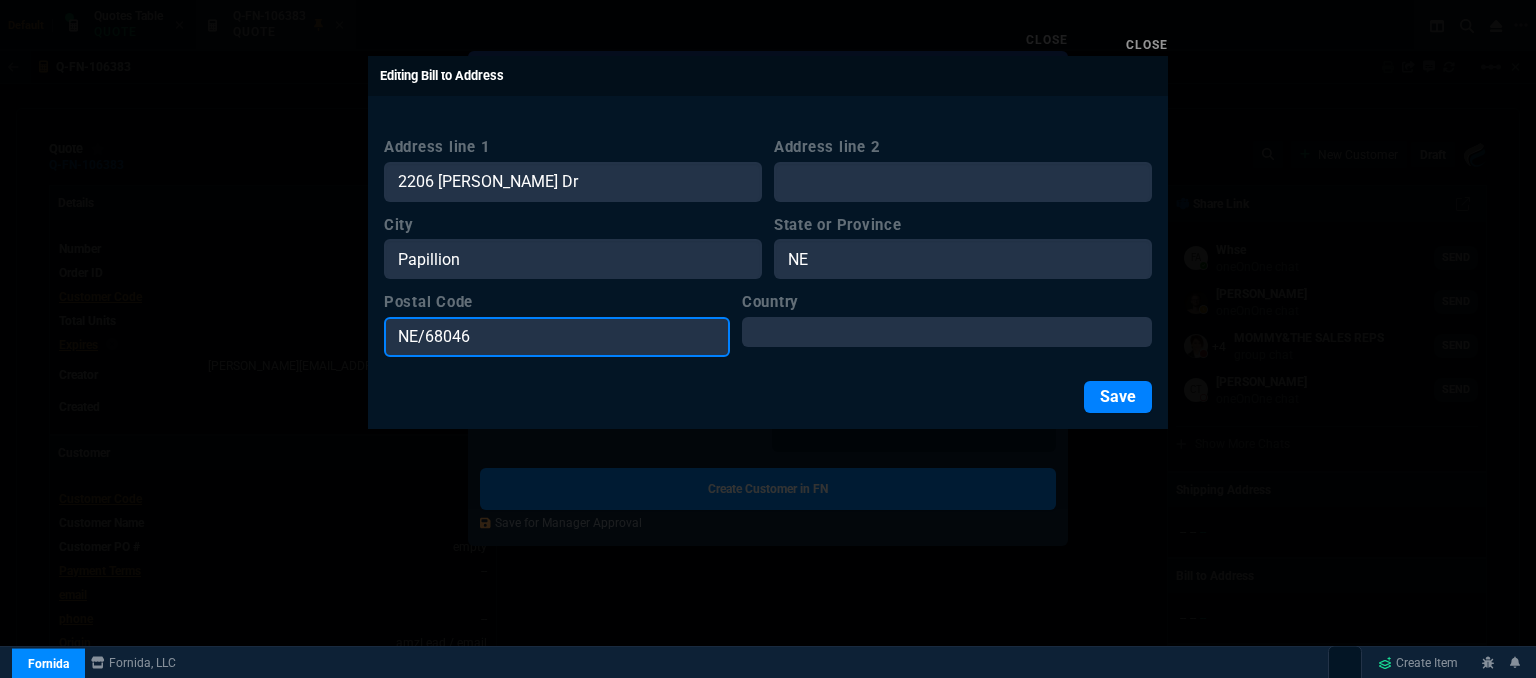 click on "NE/68046" at bounding box center (557, 337) 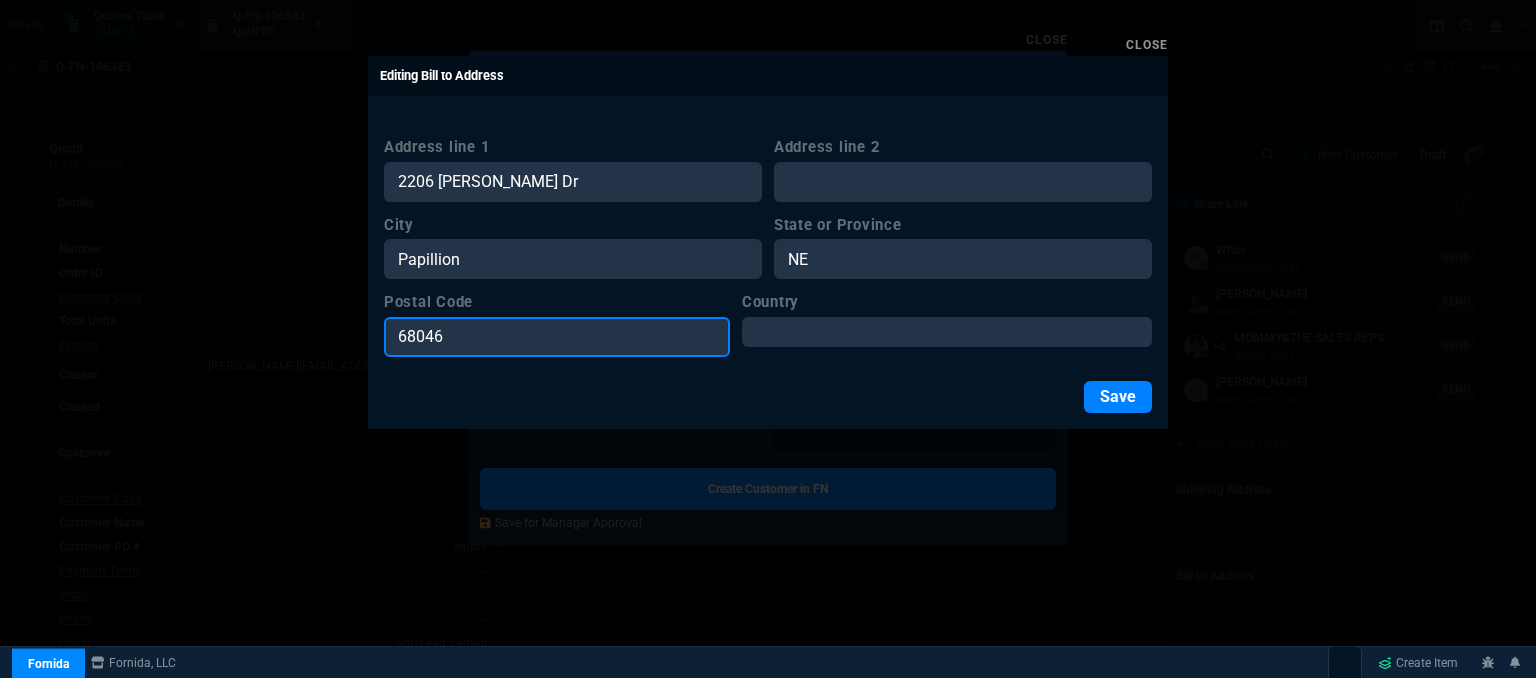 type on "68046" 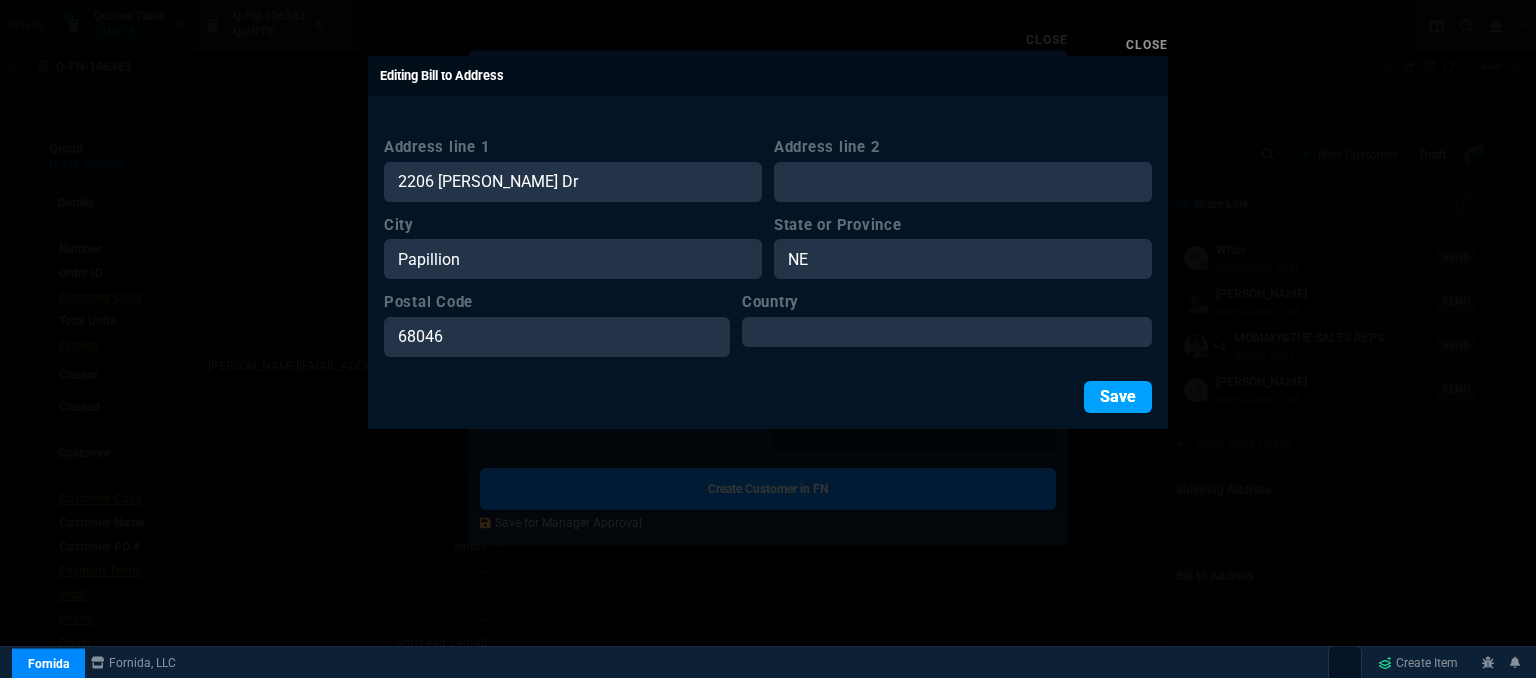 click on "Save" at bounding box center [1118, 397] 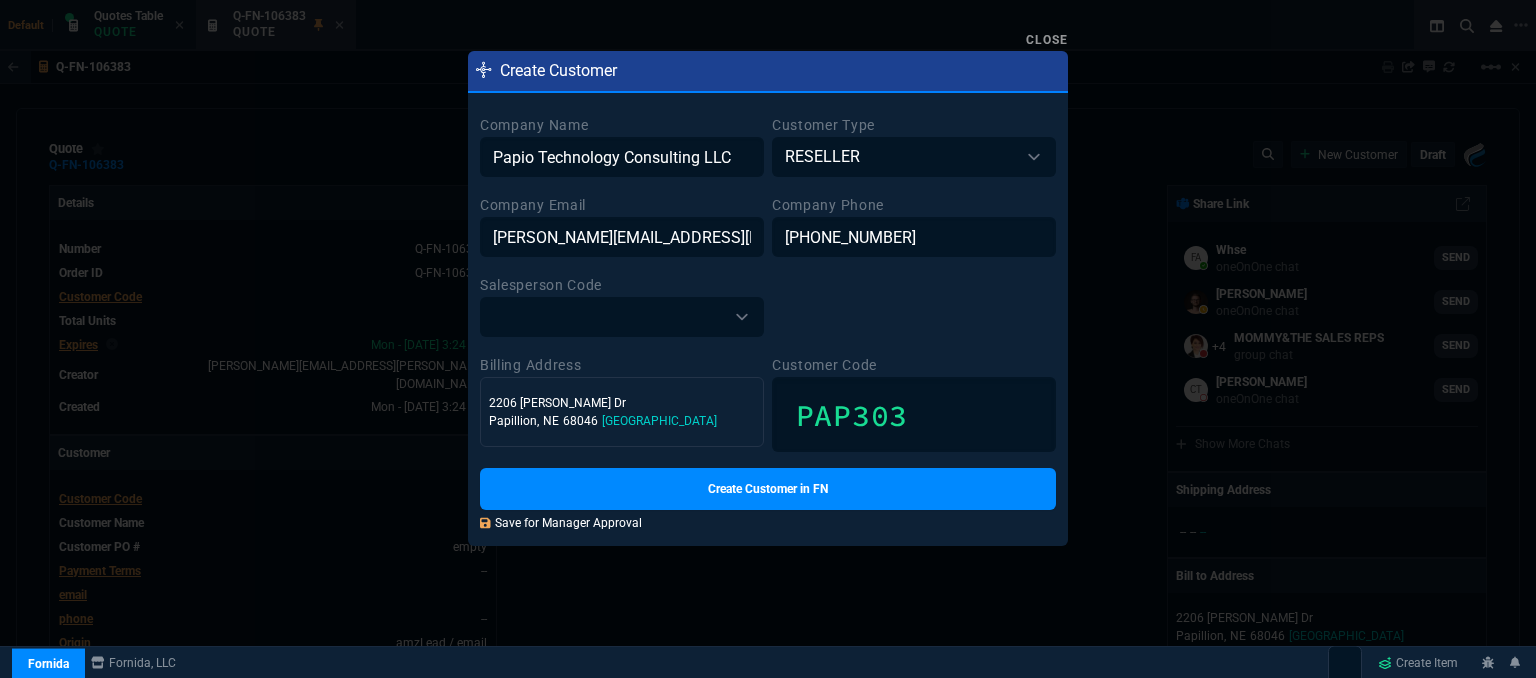 click on "Save for Manager Approval" at bounding box center (561, 523) 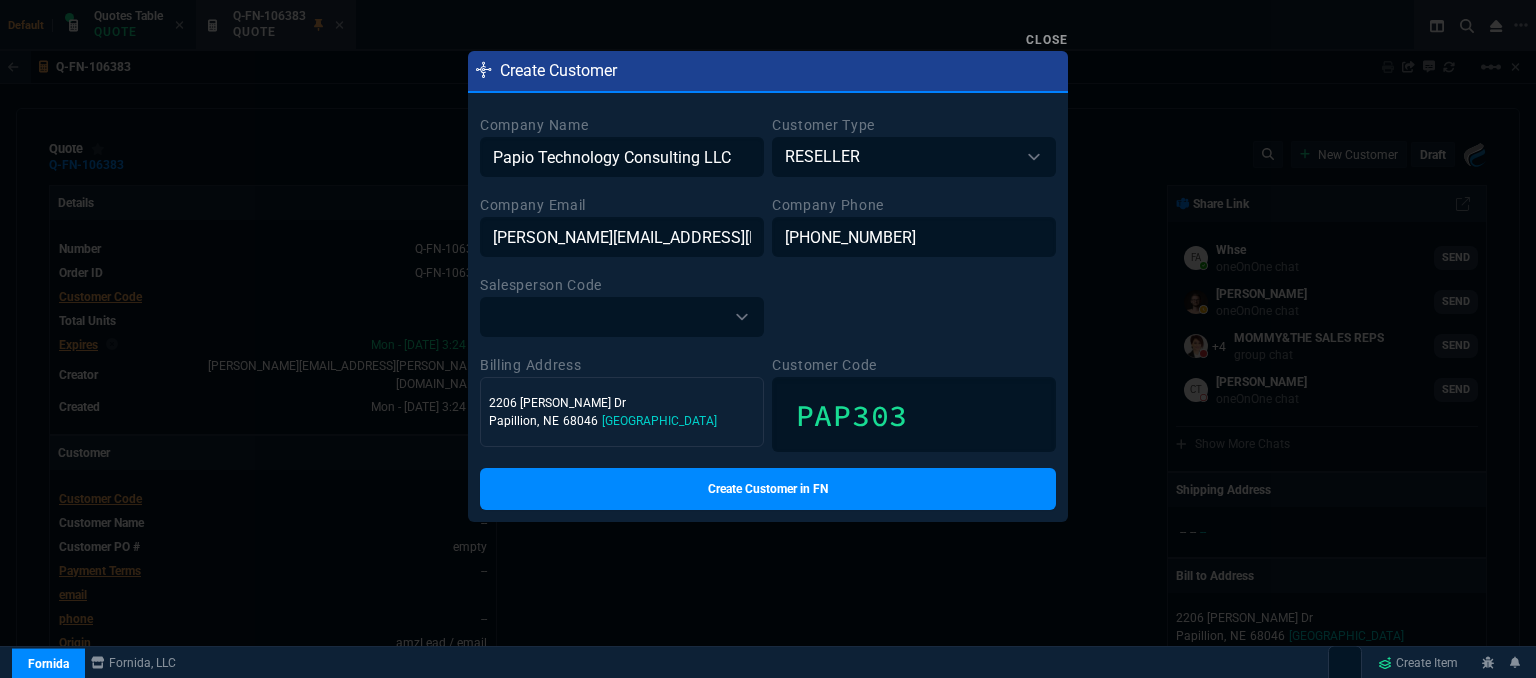 click on "Close" at bounding box center (1047, 40) 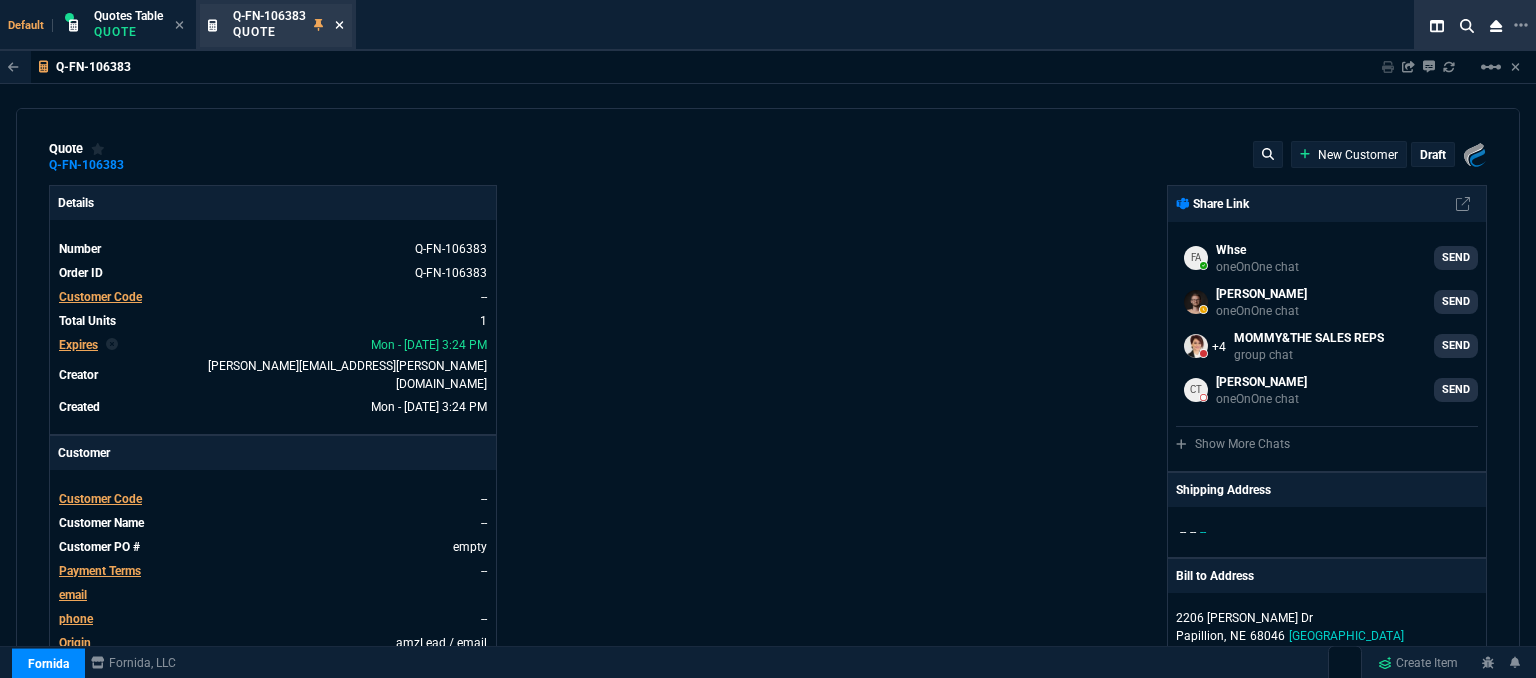 click 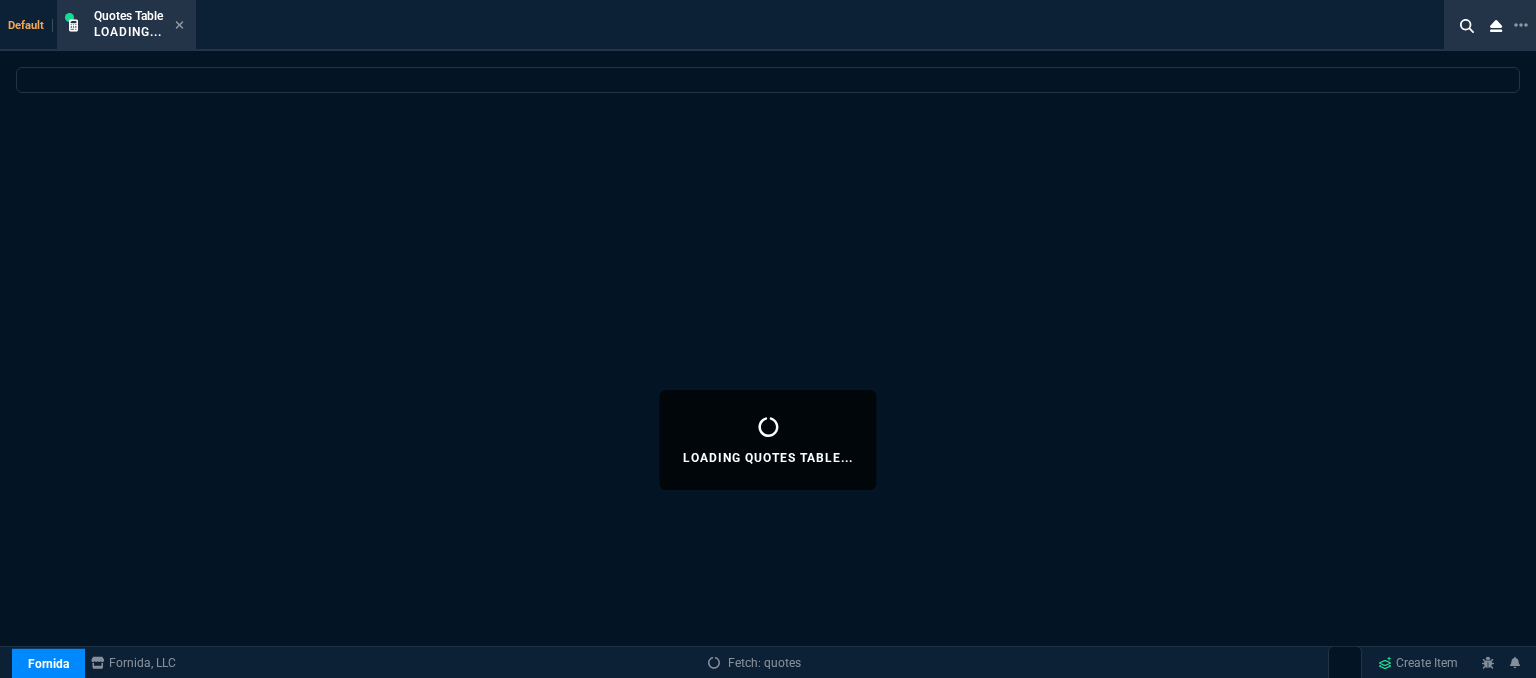 select 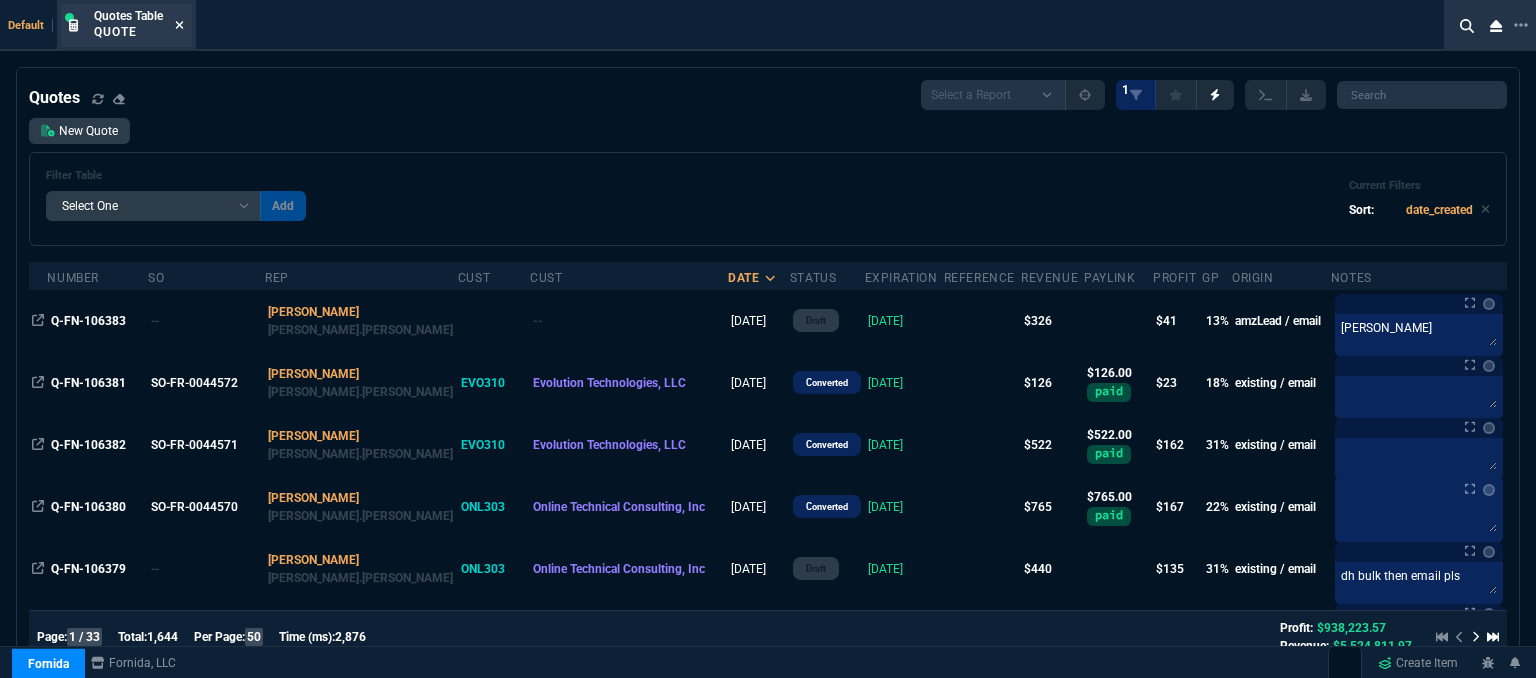 click 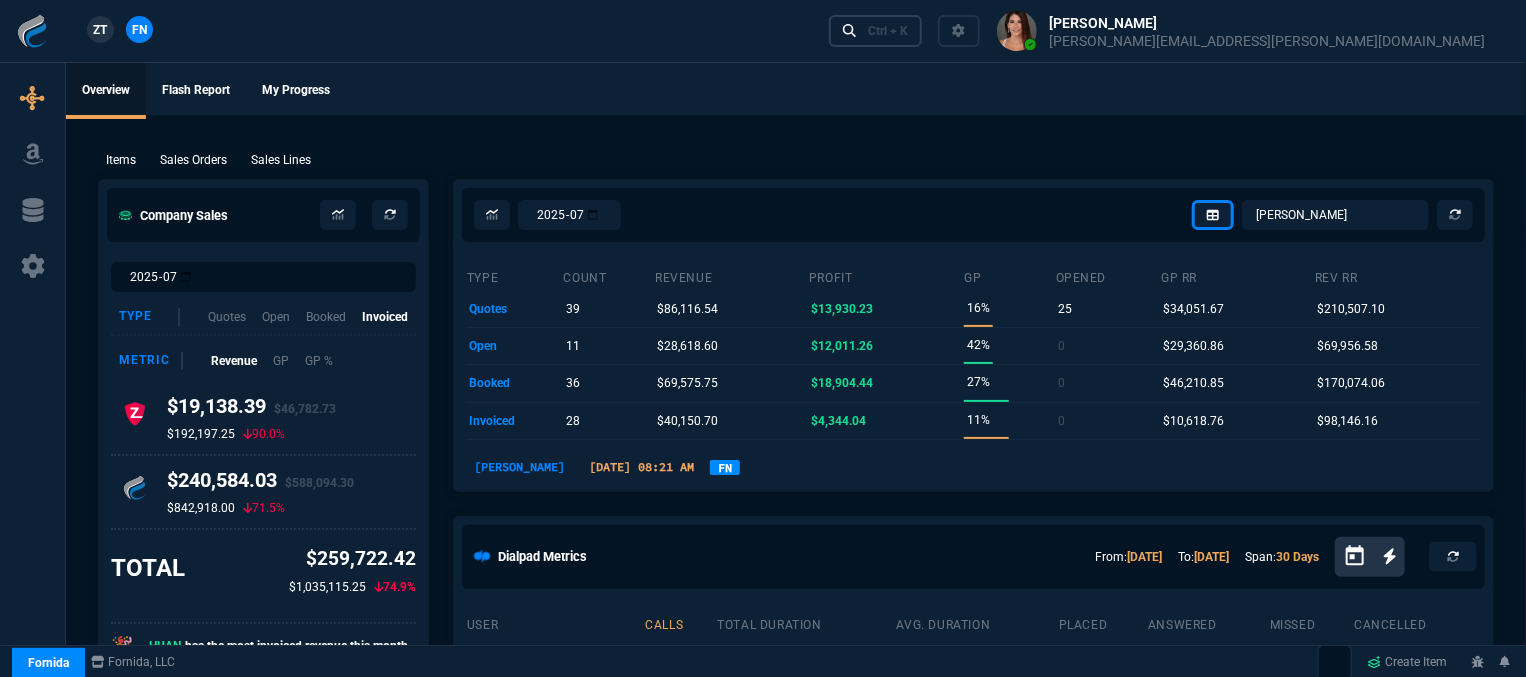 click on "Ctrl + K" at bounding box center (888, 31) 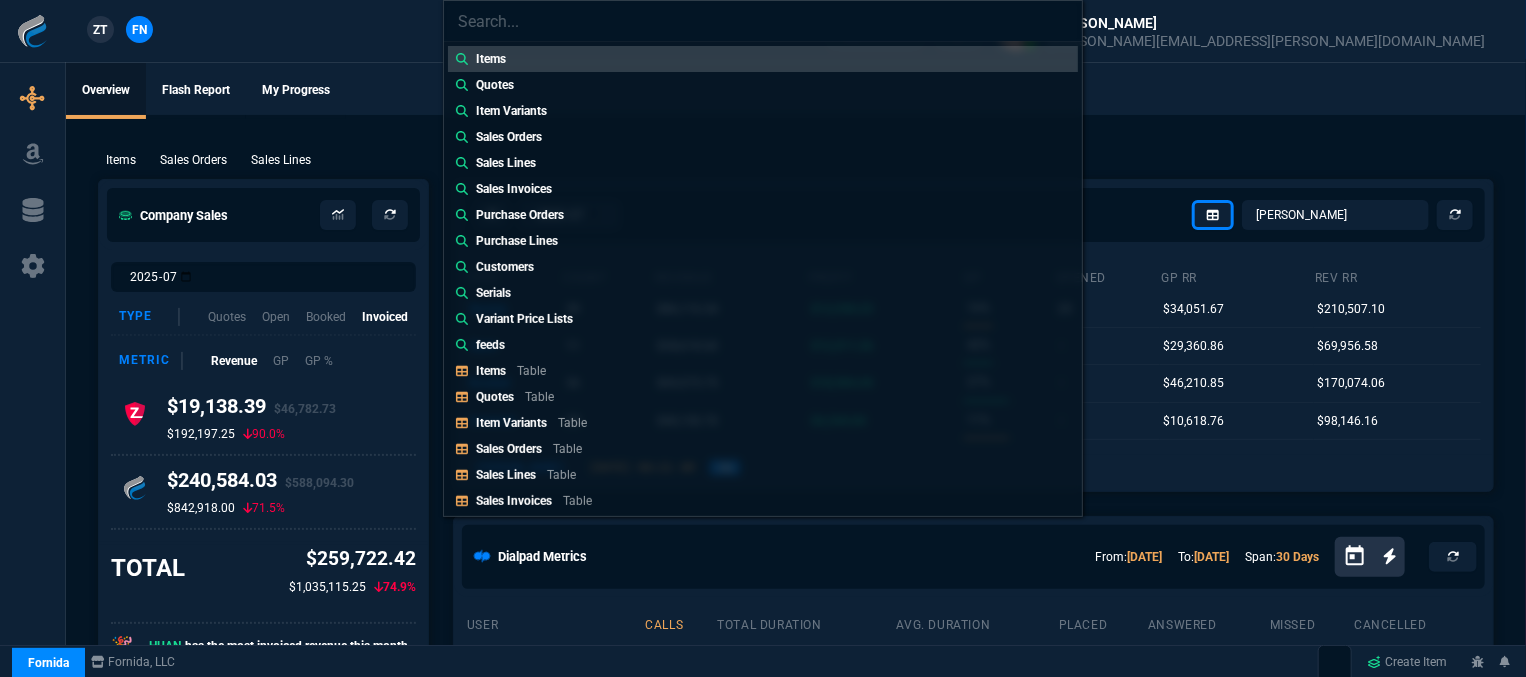 click on "Table" at bounding box center (539, 397) 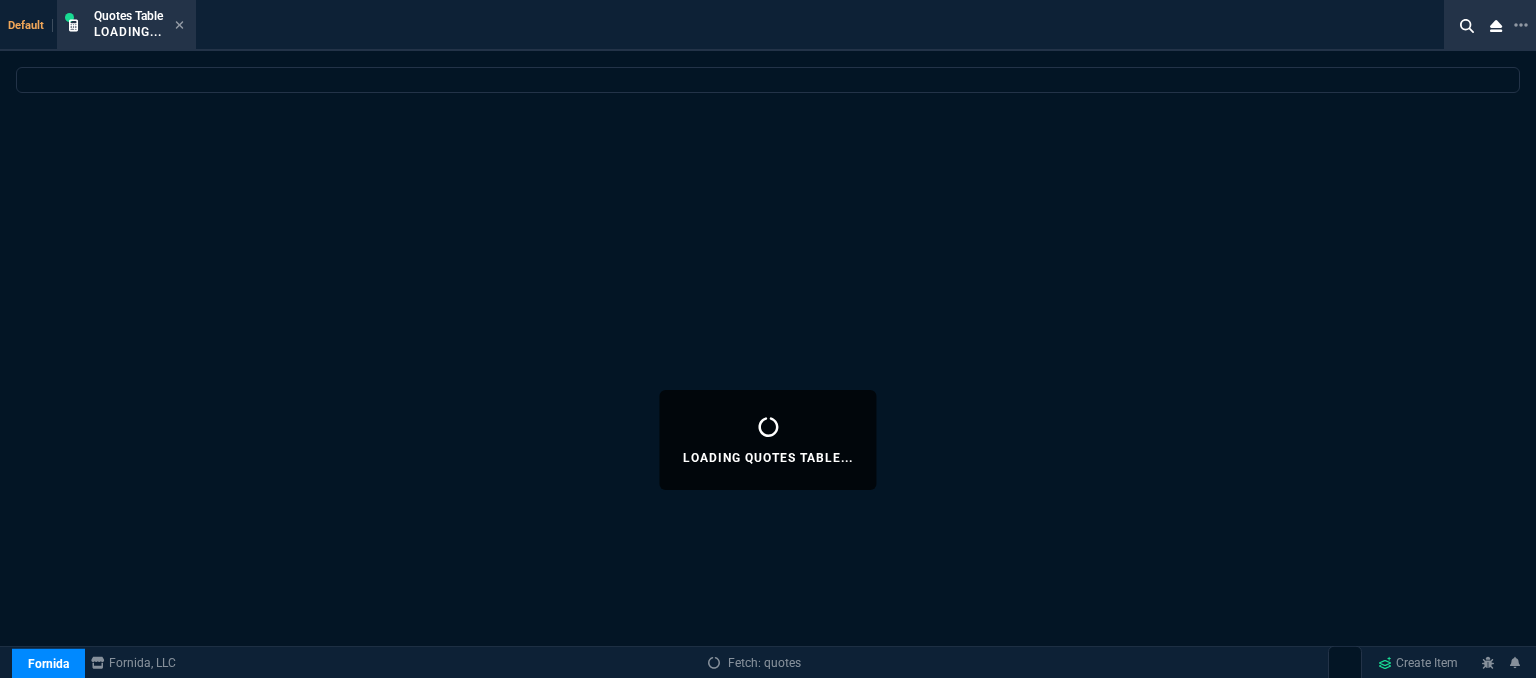 select 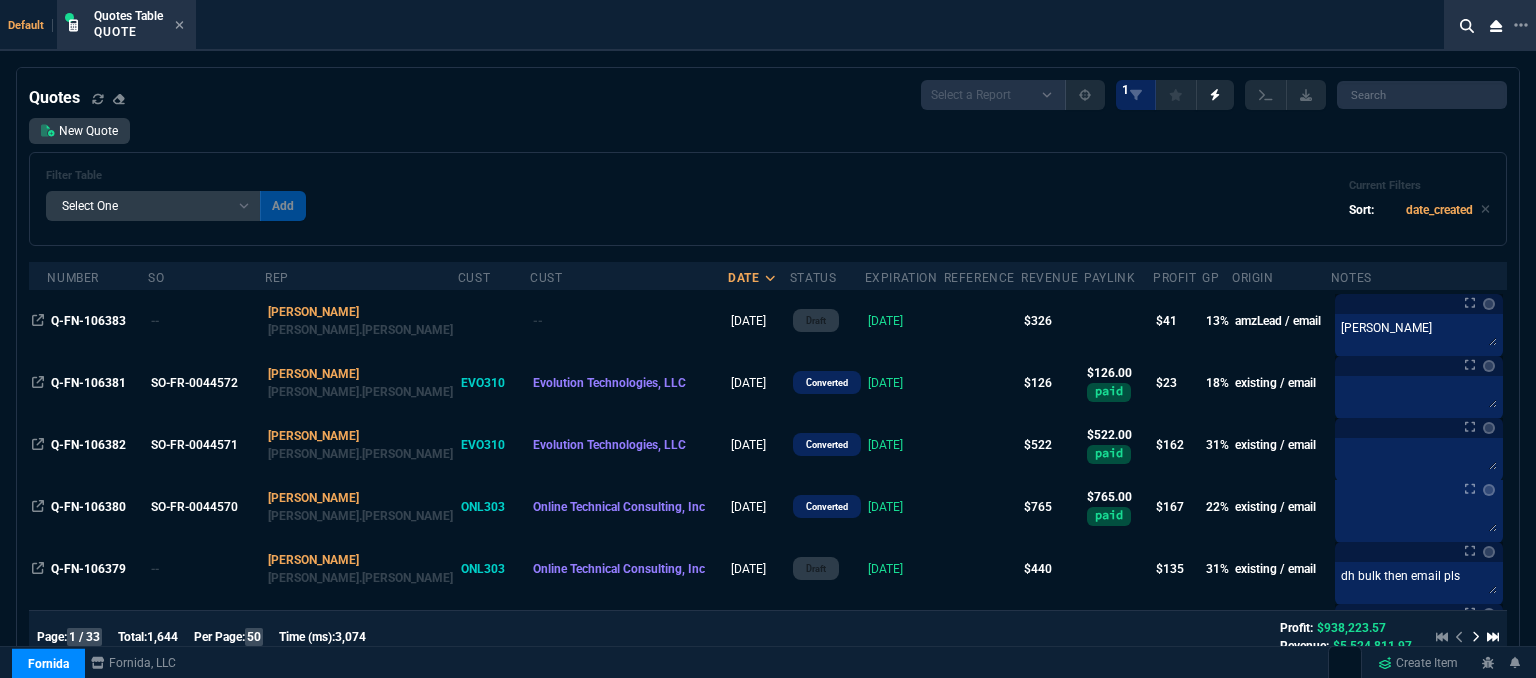 select on "12: [PERSON_NAME]" 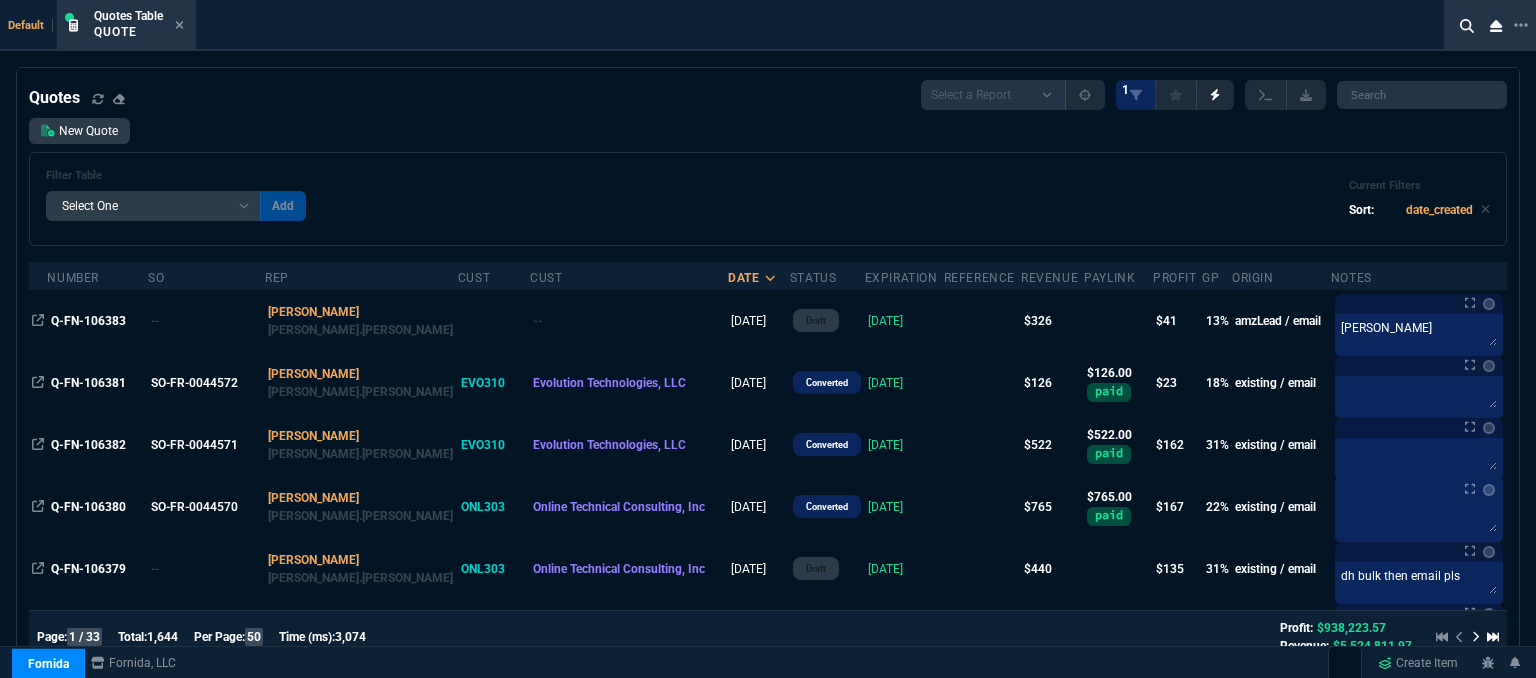 select 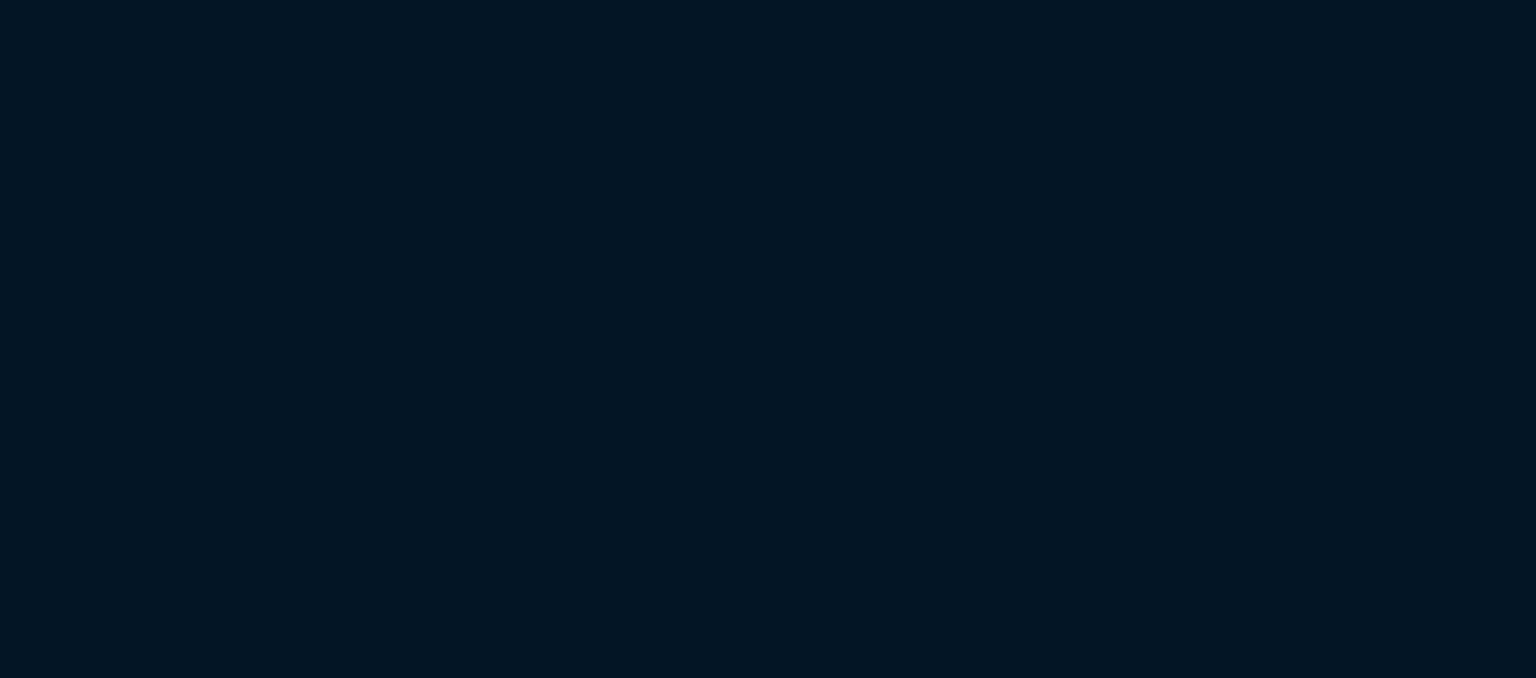 scroll, scrollTop: 0, scrollLeft: 0, axis: both 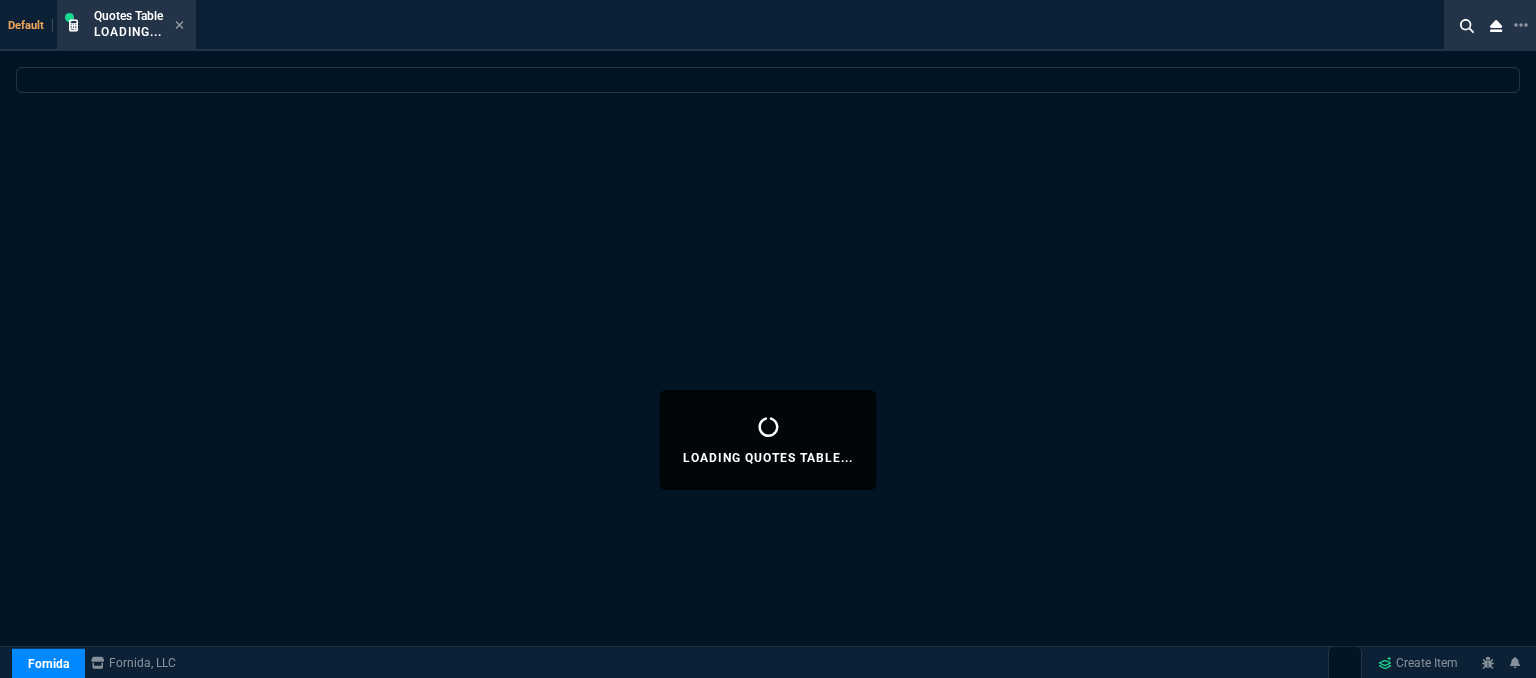 select on "12: [PERSON_NAME]" 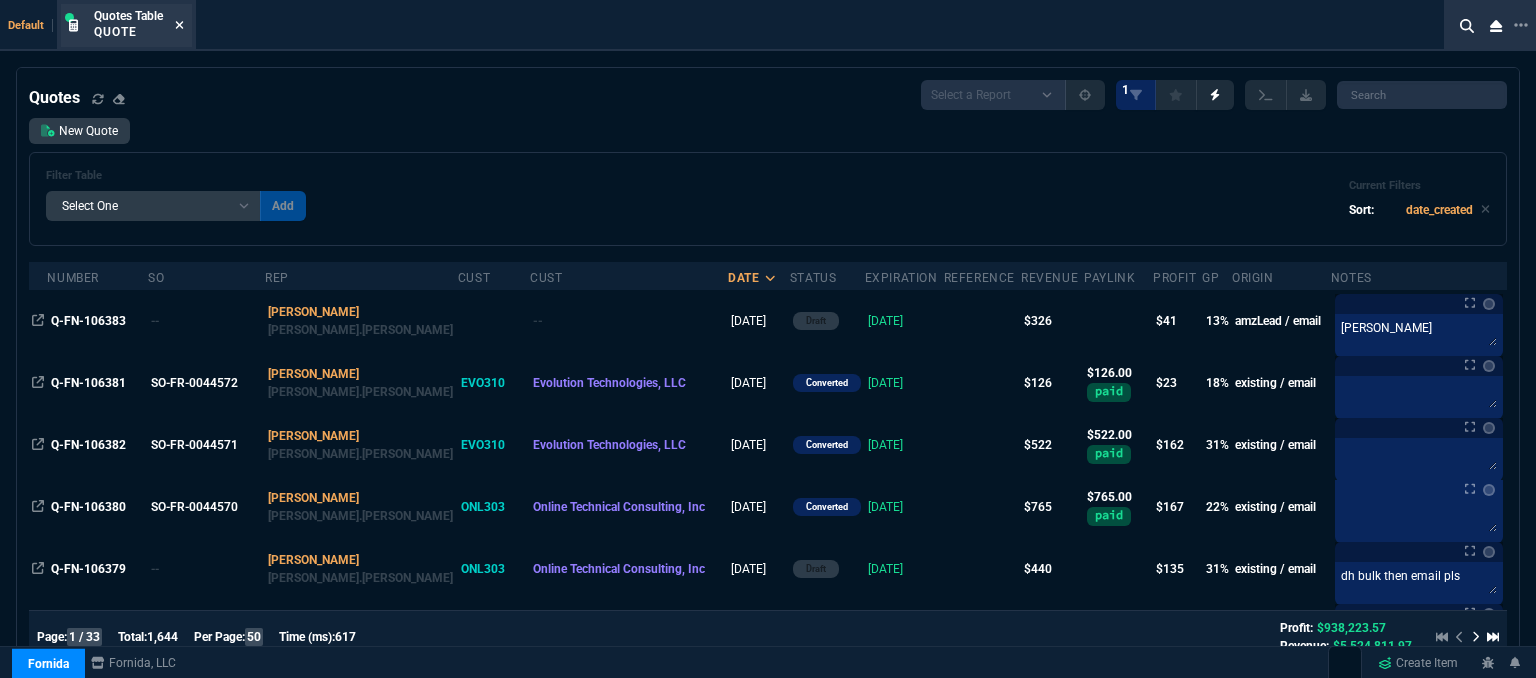 click 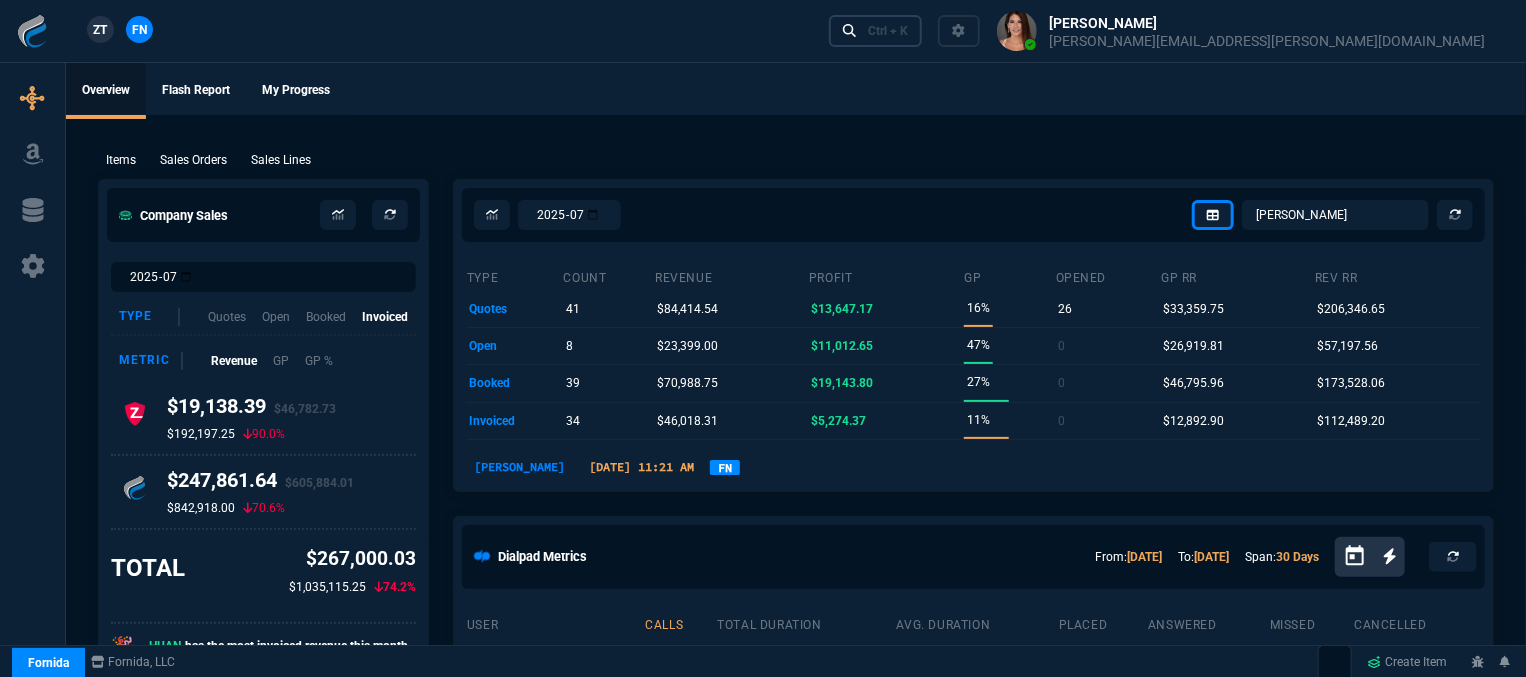 click on "Ctrl + K" at bounding box center [888, 31] 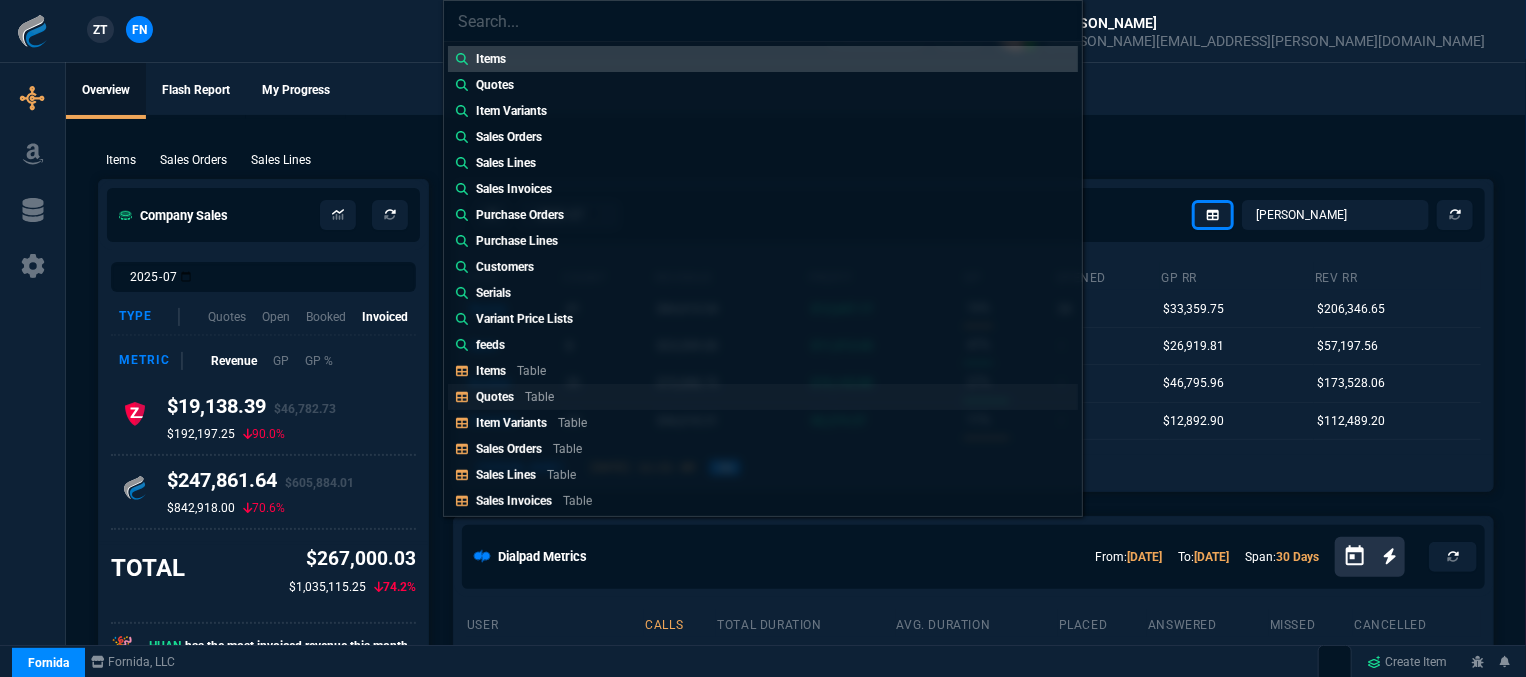 click on "Quotes" at bounding box center [495, 397] 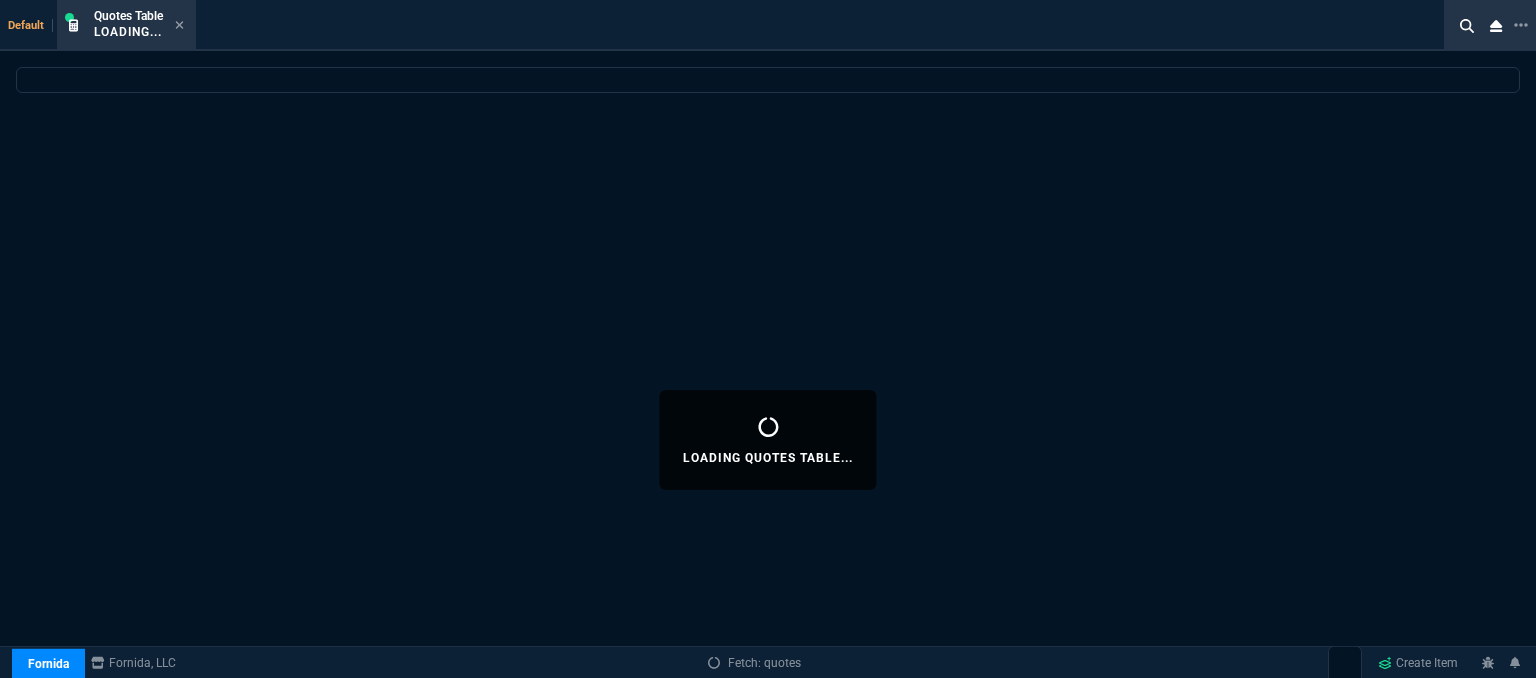 select 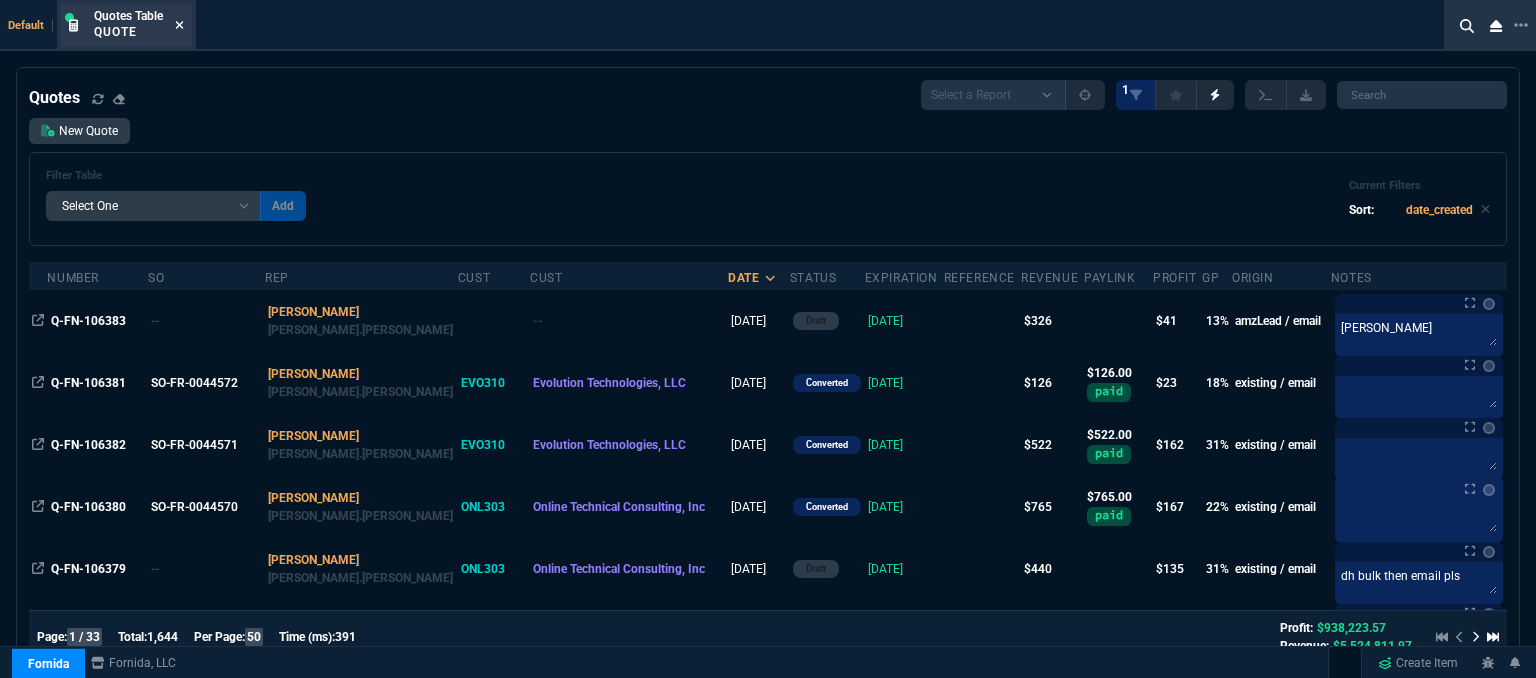 click 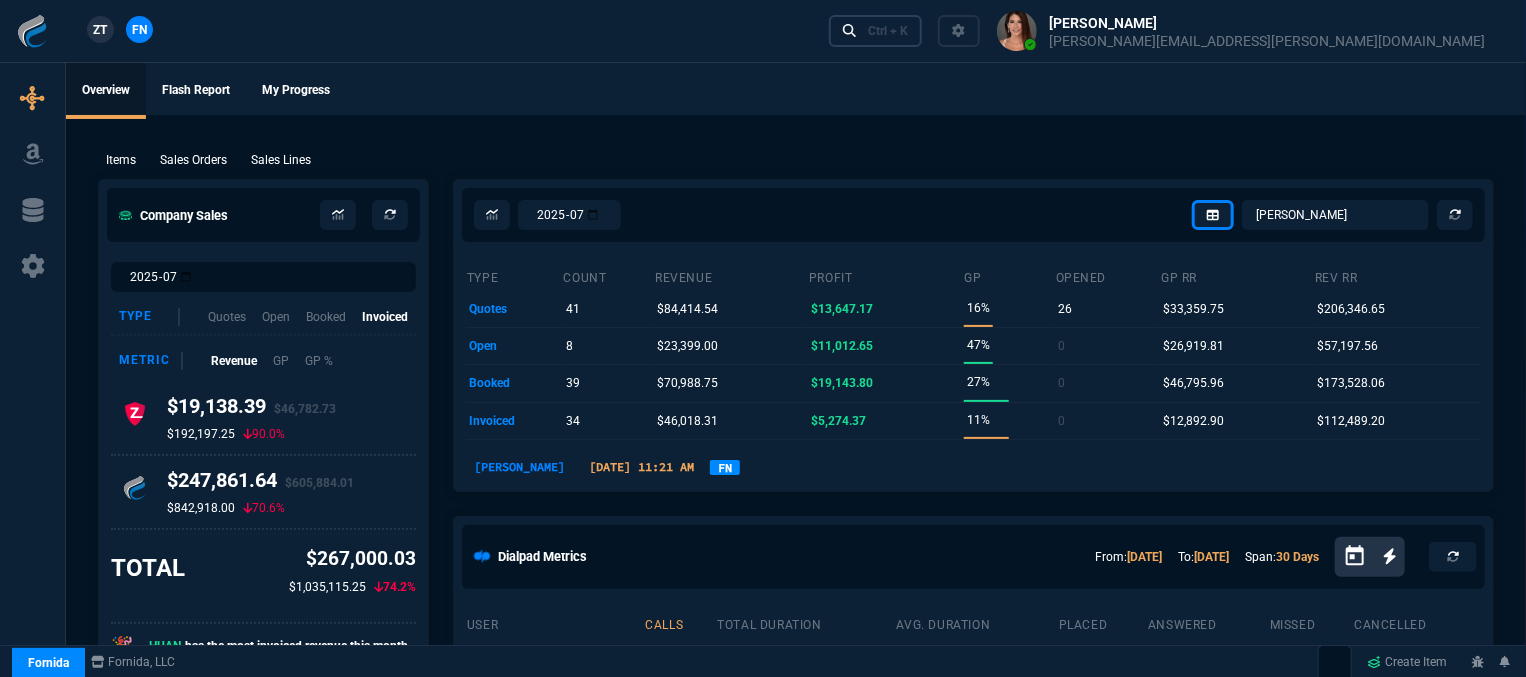 click on "Ctrl + K" at bounding box center (876, 30) 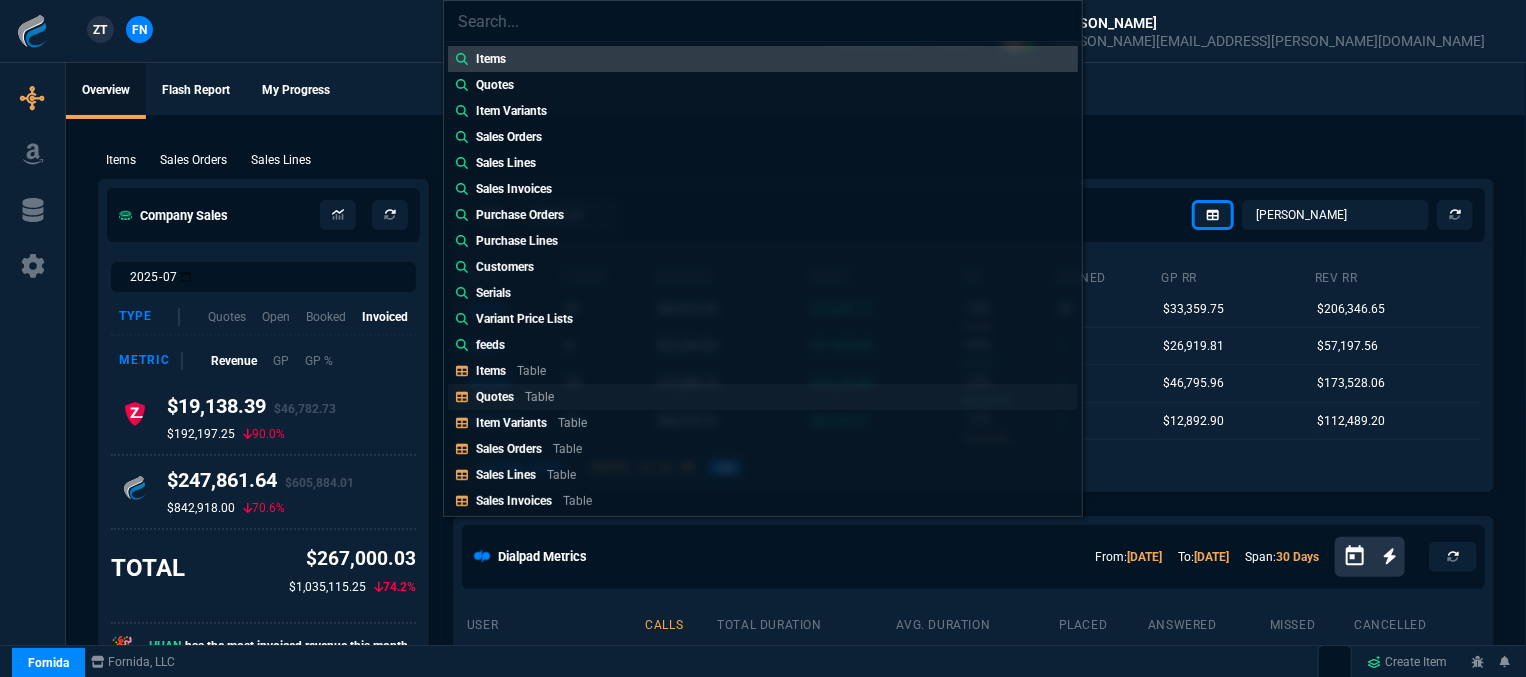 click on "Quotes" at bounding box center [495, 397] 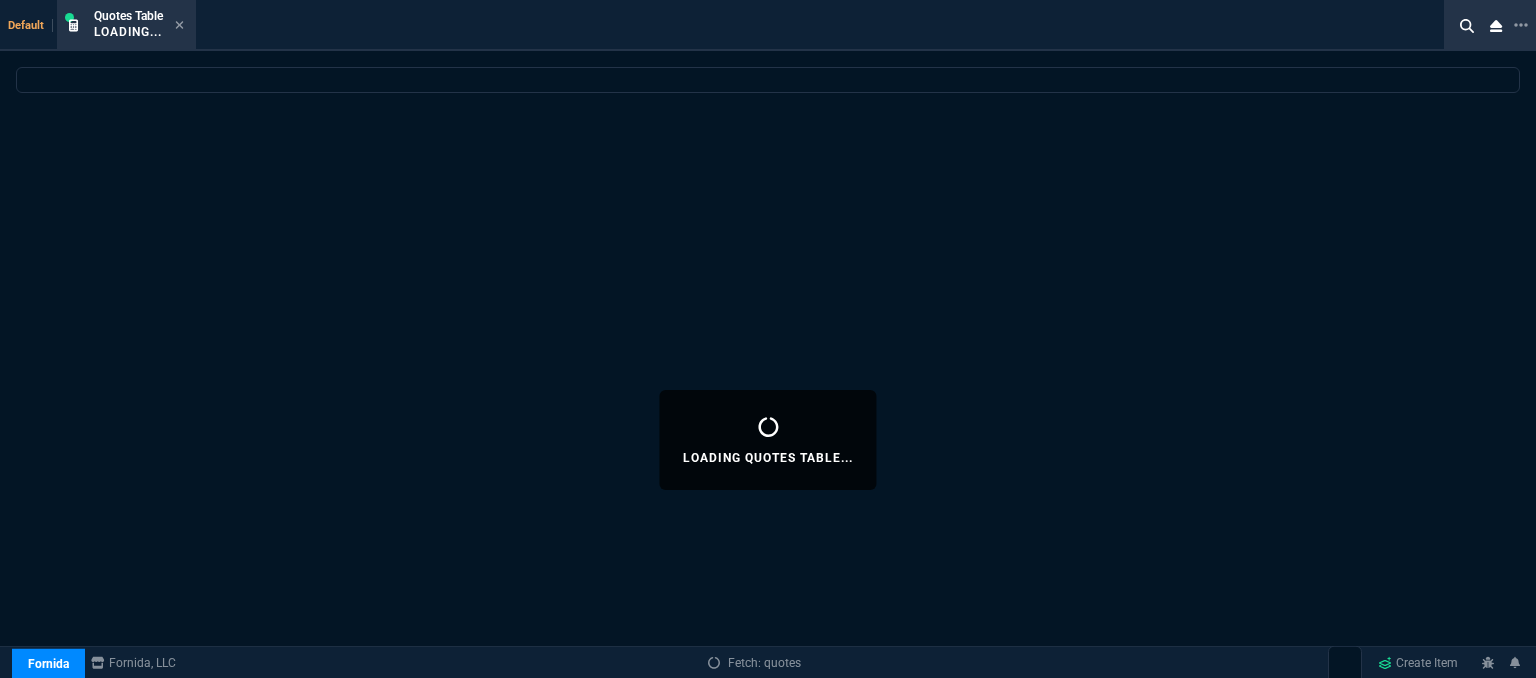 select 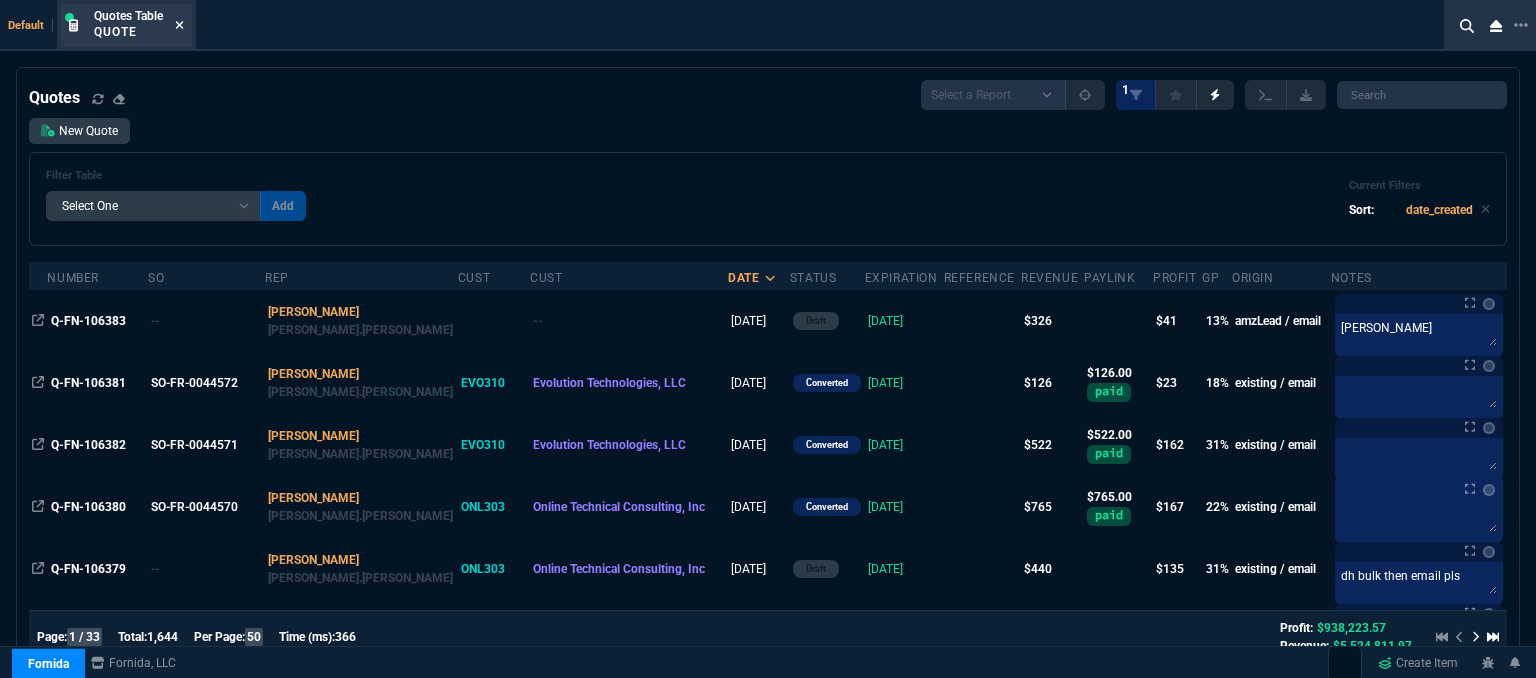 click 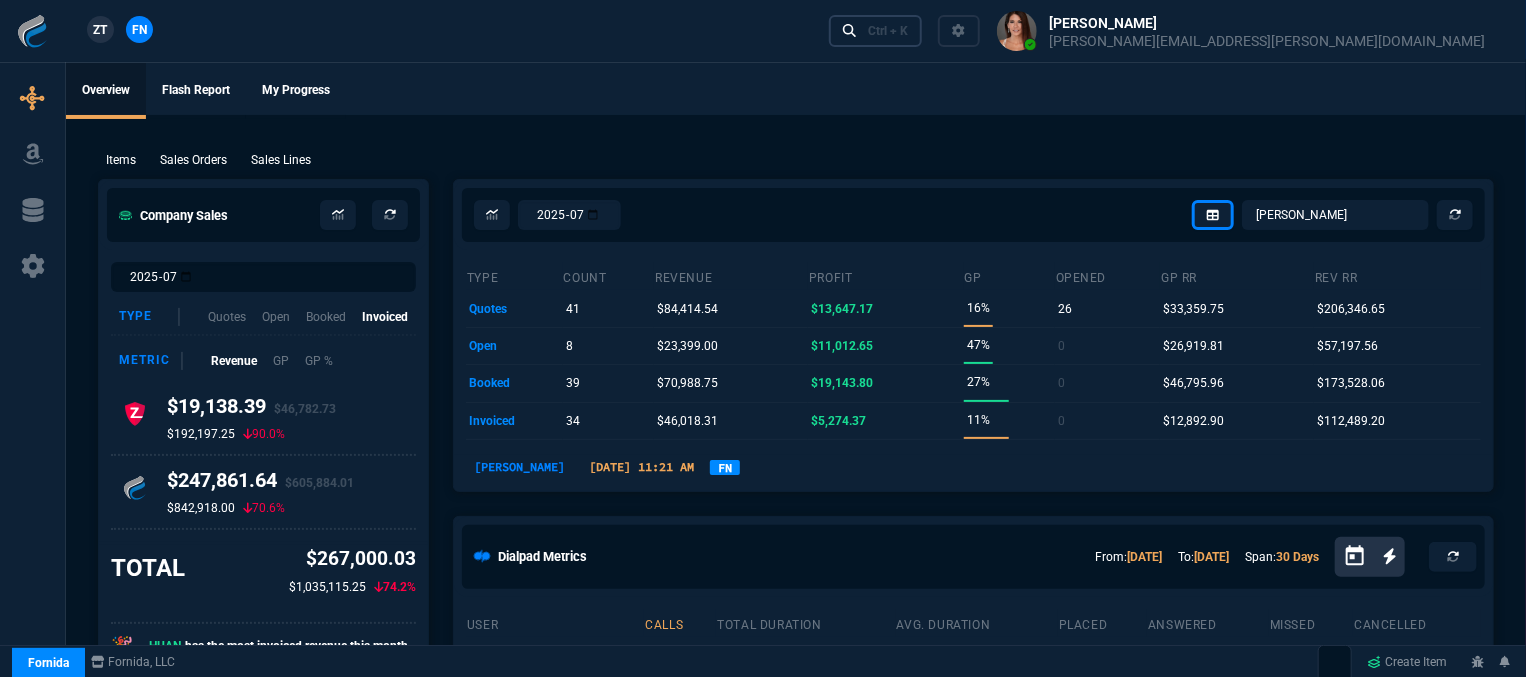 click on "Ctrl + K" at bounding box center [888, 31] 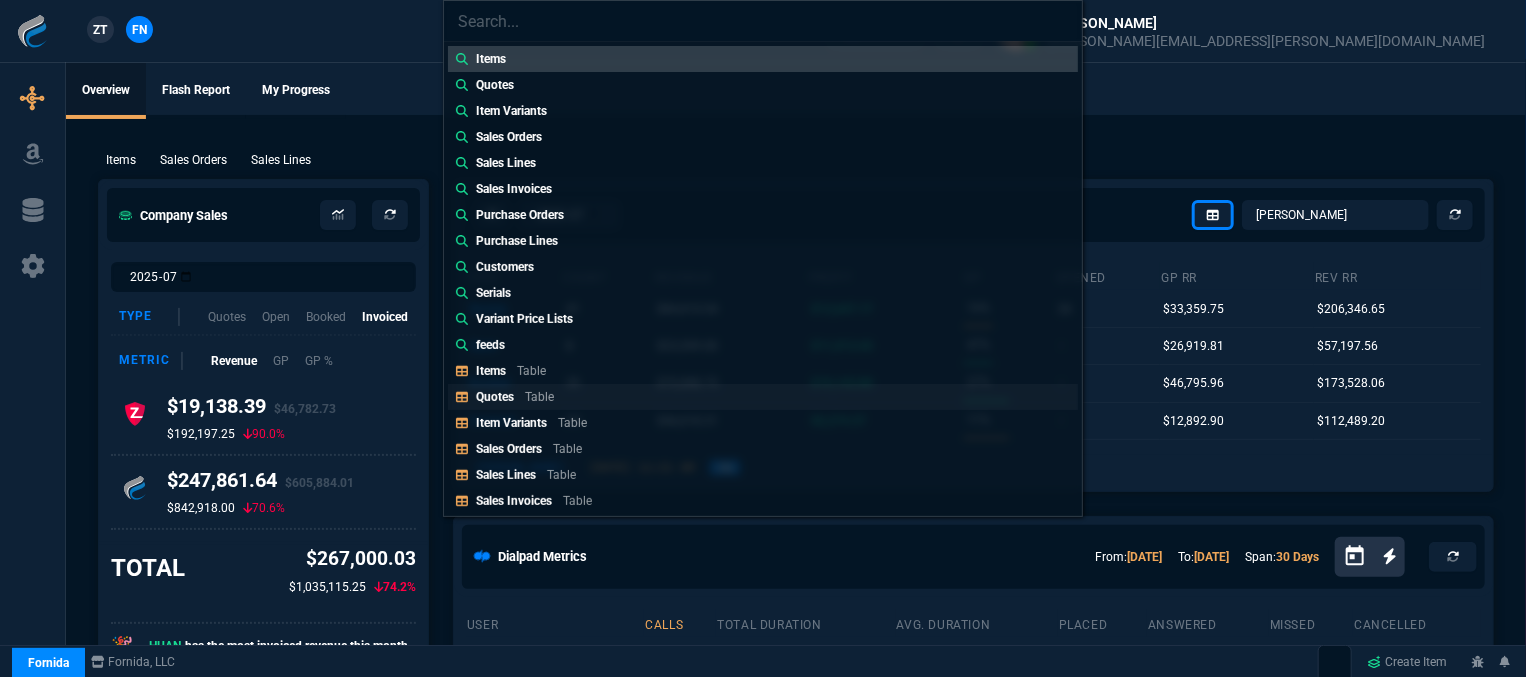 click on "Quotes
Table" at bounding box center [519, 397] 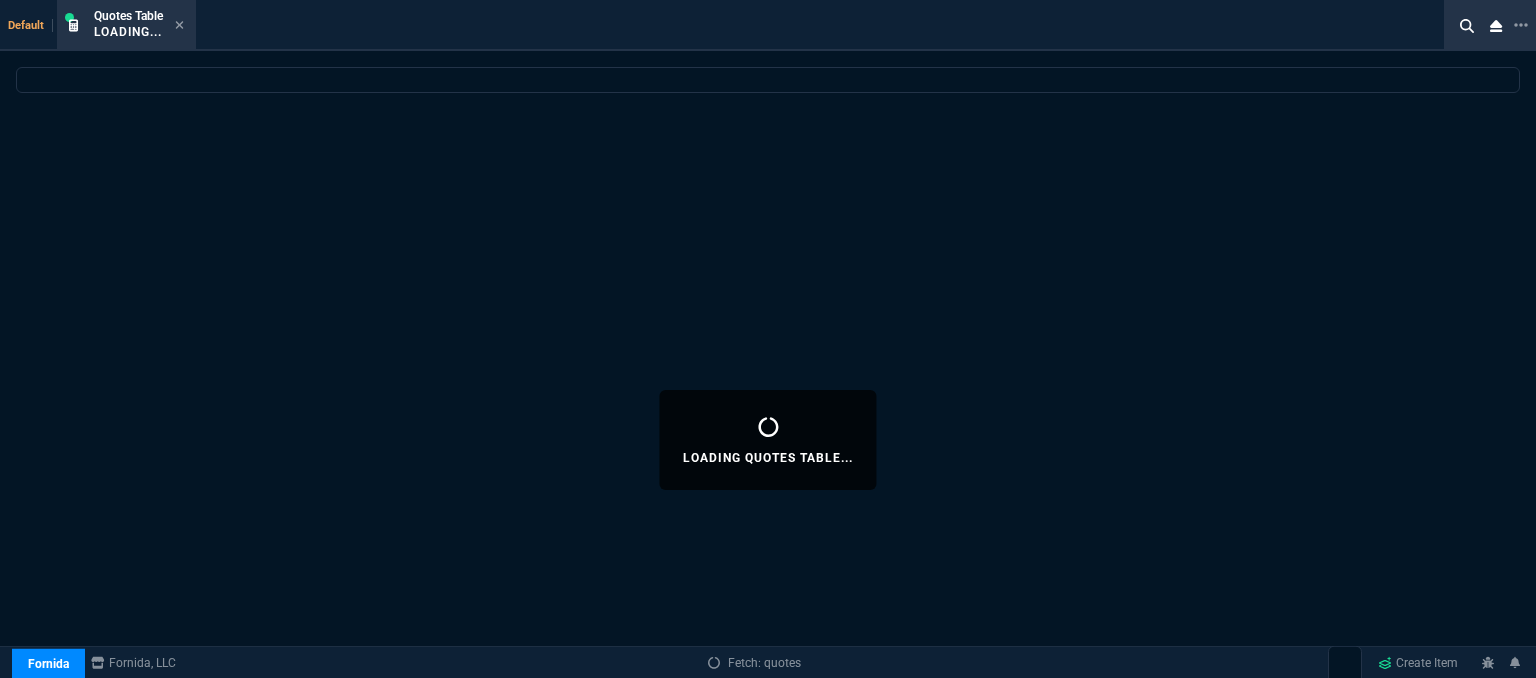 select 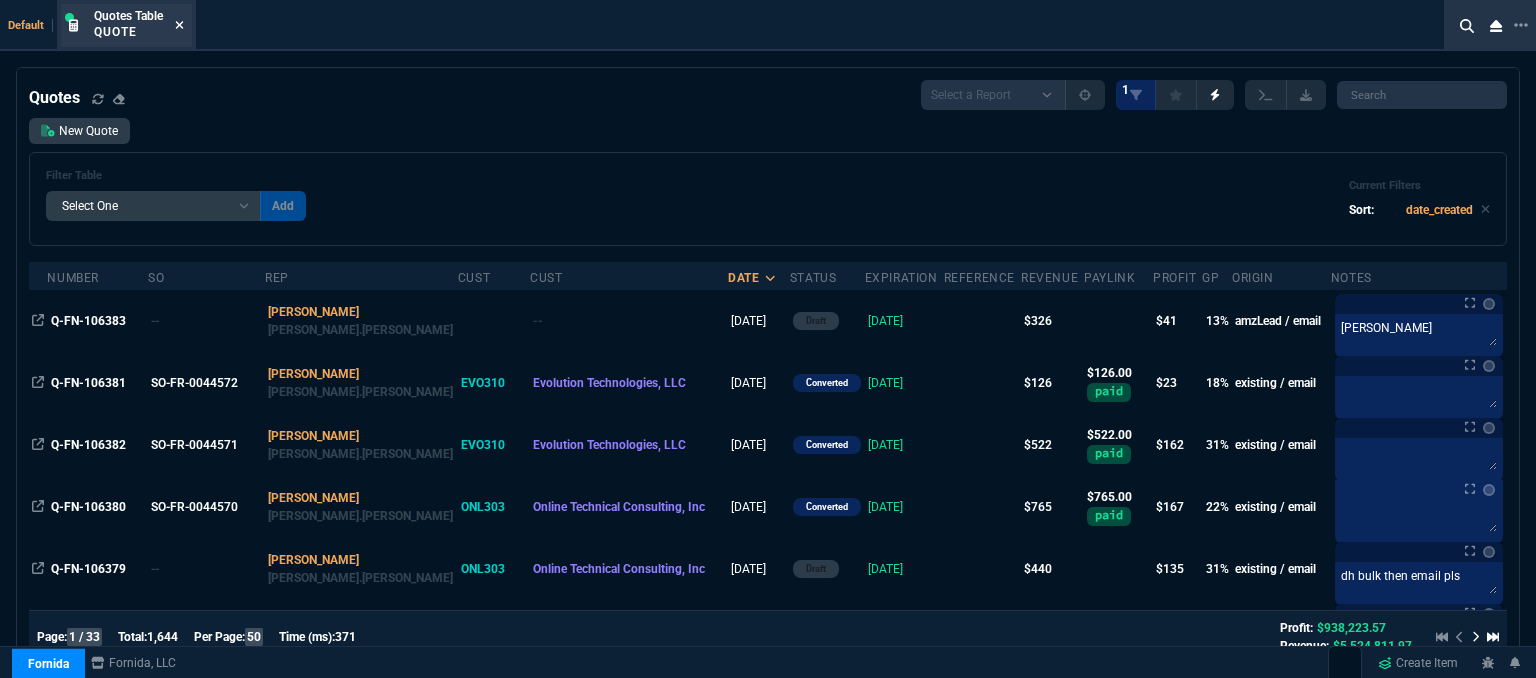click 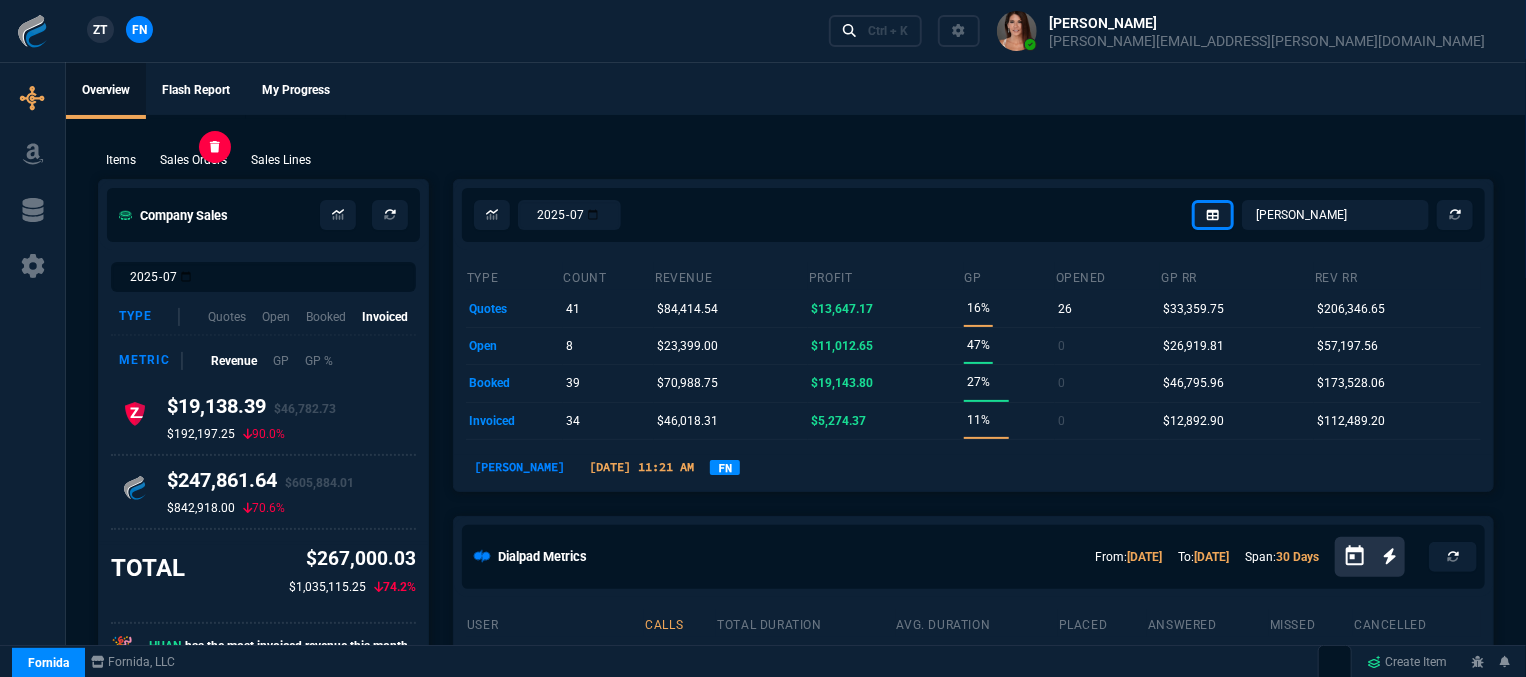 click on "Sales Orders" at bounding box center [193, 160] 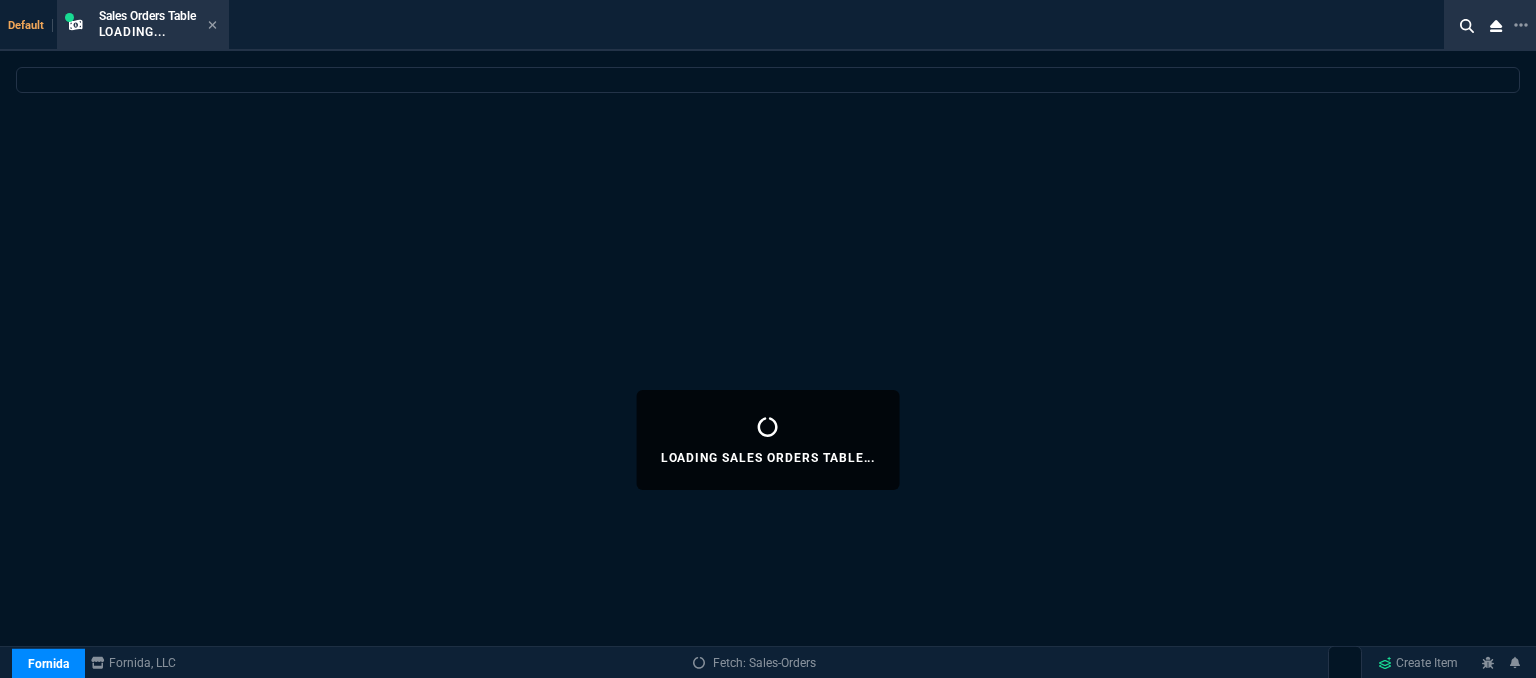 select 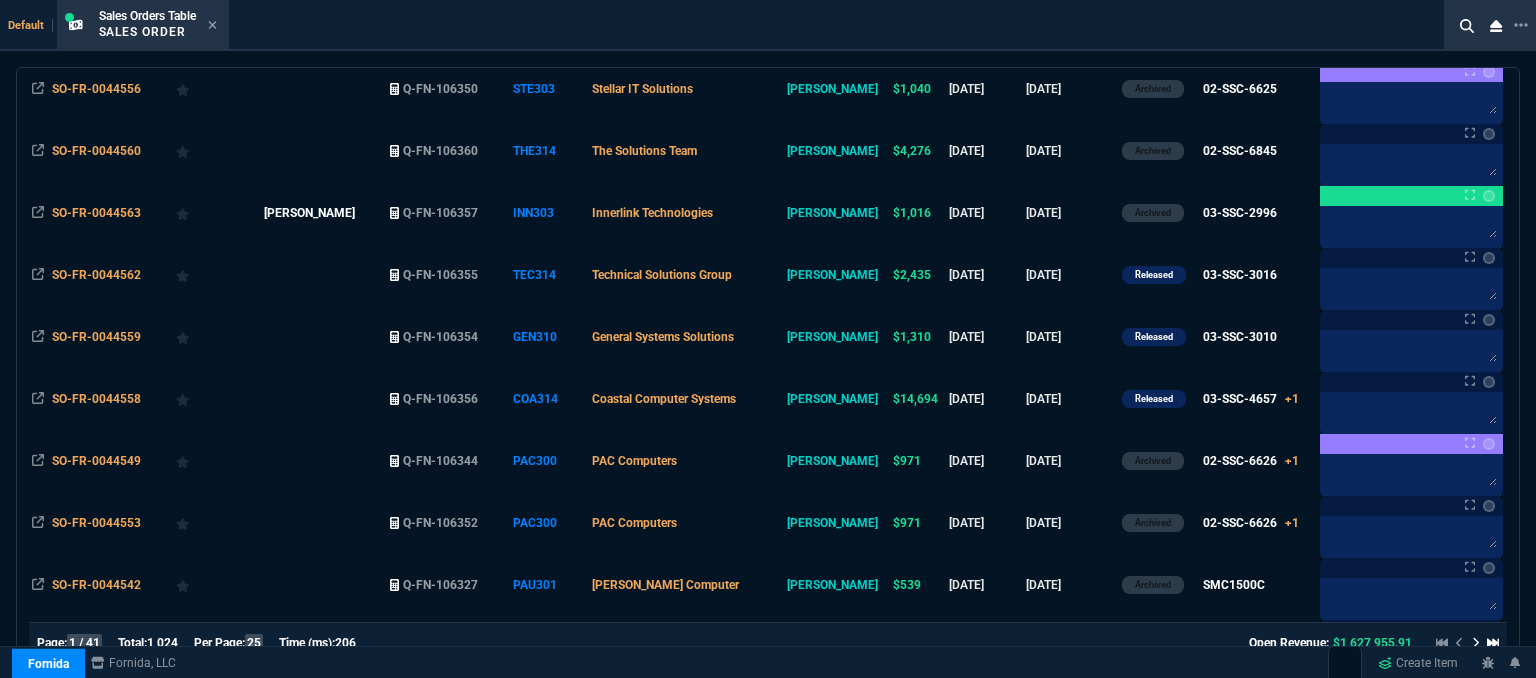 scroll, scrollTop: 700, scrollLeft: 0, axis: vertical 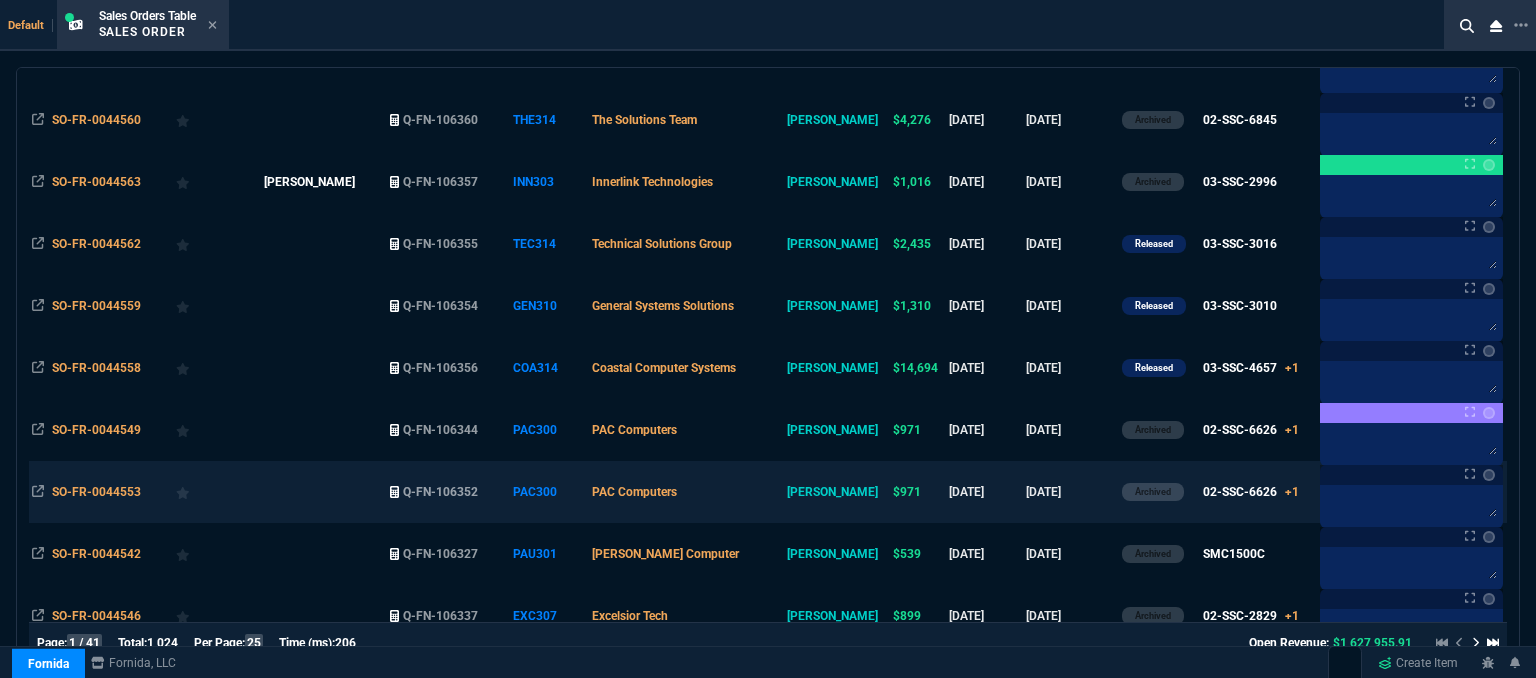 click on "PAC Computers" at bounding box center [686, 492] 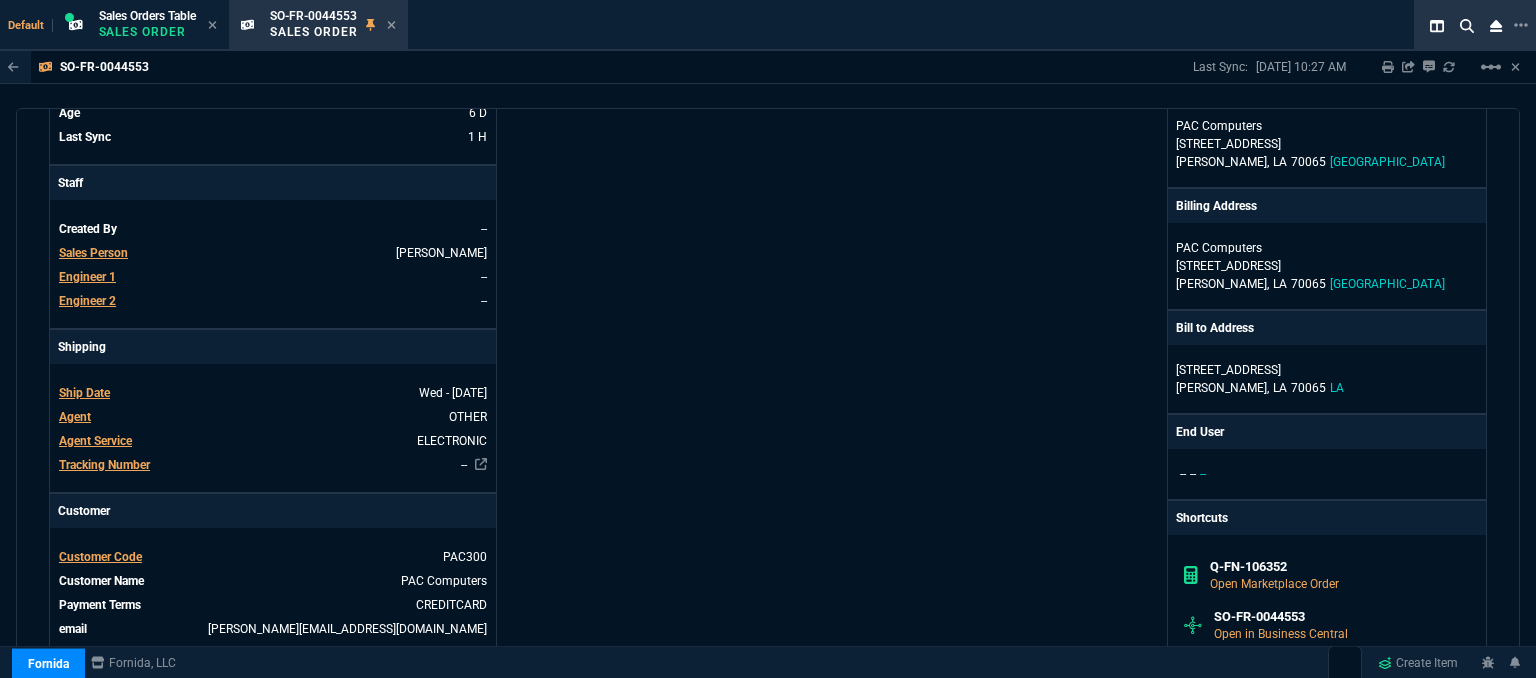 scroll, scrollTop: 1100, scrollLeft: 0, axis: vertical 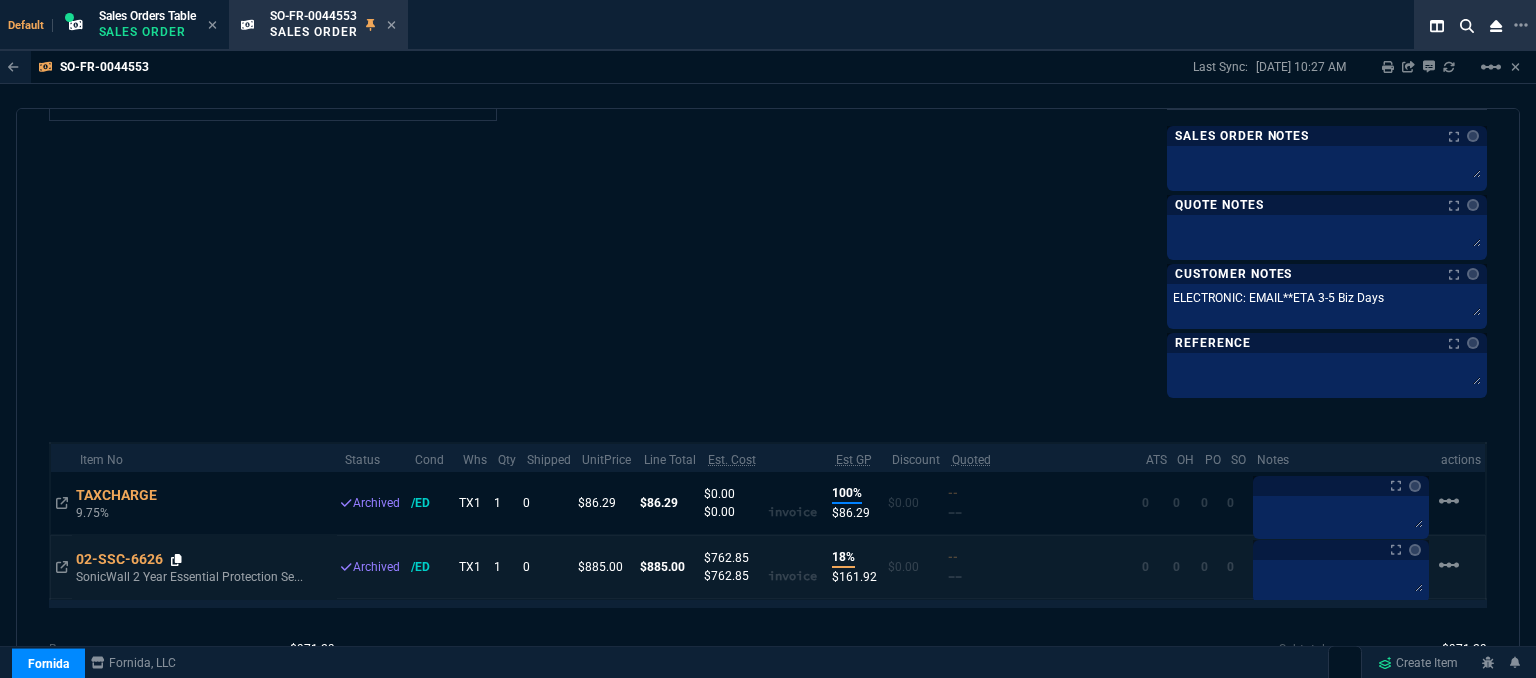 click 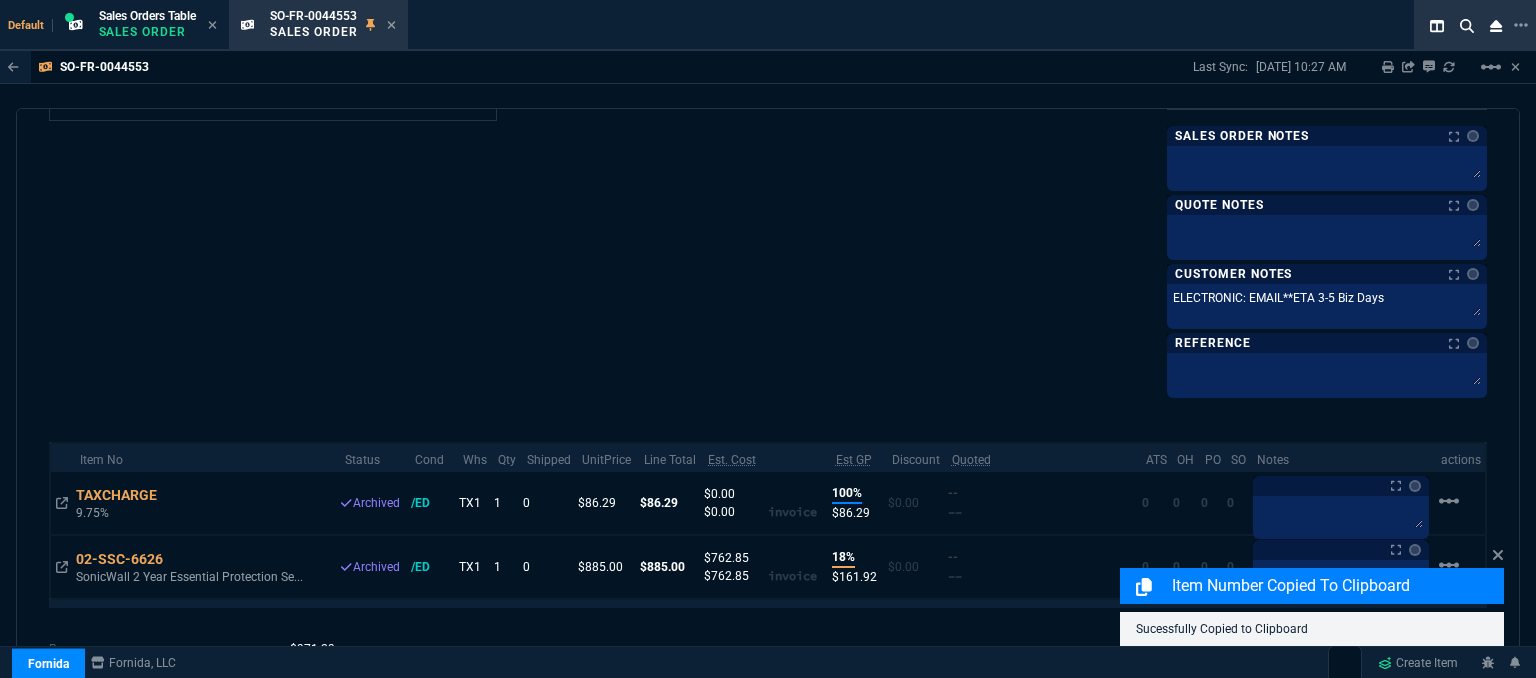 click on "sales order   SO-FR-0044553  PAC Computers Archived Fornida, LLC 2609 Technology Dr Suite 300 Plano, TX 75074 Info Number SO-FR-0044553  External ID Q-FN-106352  id EF9DD021-C660-F011-8EED-7C1E527EB6EF  Total Units 2  Archived true  Customer PAC300  CPO --  Credit Limit   Payment Terms CREDITCARD  FOB Origin  Email peter@pacnola.com  Age 6 D  Last Sync 1 H  Staff Created By --  Sales Person ROSS  Engineer 1 --  Engineer 2 --  Print Specs Number SO-FR-0044553  Customer  PAC300  CPO --  Payment Terms CREDITCARD  FOB Origin  Ship Date  Wed - 7/9/25 Agent OTHER  Agent Service ELECTRONIC  Tracking Number --  Shipping Ship Date  Wed - 7/9/25 Agent OTHER  Agent Service ELECTRONIC  Tracking Number --  Customer Customer Code PAC300  Customer Name PAC Computers  Payment Terms CREDITCARD  email peter@pacnola.com  phone 504-957-9558  Account Manager Name Fiona  Email fiona.rossi@fornida.com  Phone 469-249-2107  Fornida, LLC 2609 Technology Dr Suite 300 Plano, TX 75074  Share Link  Sarah Costa oneOnOne chat SEND Tiny LA" at bounding box center [768, 396] 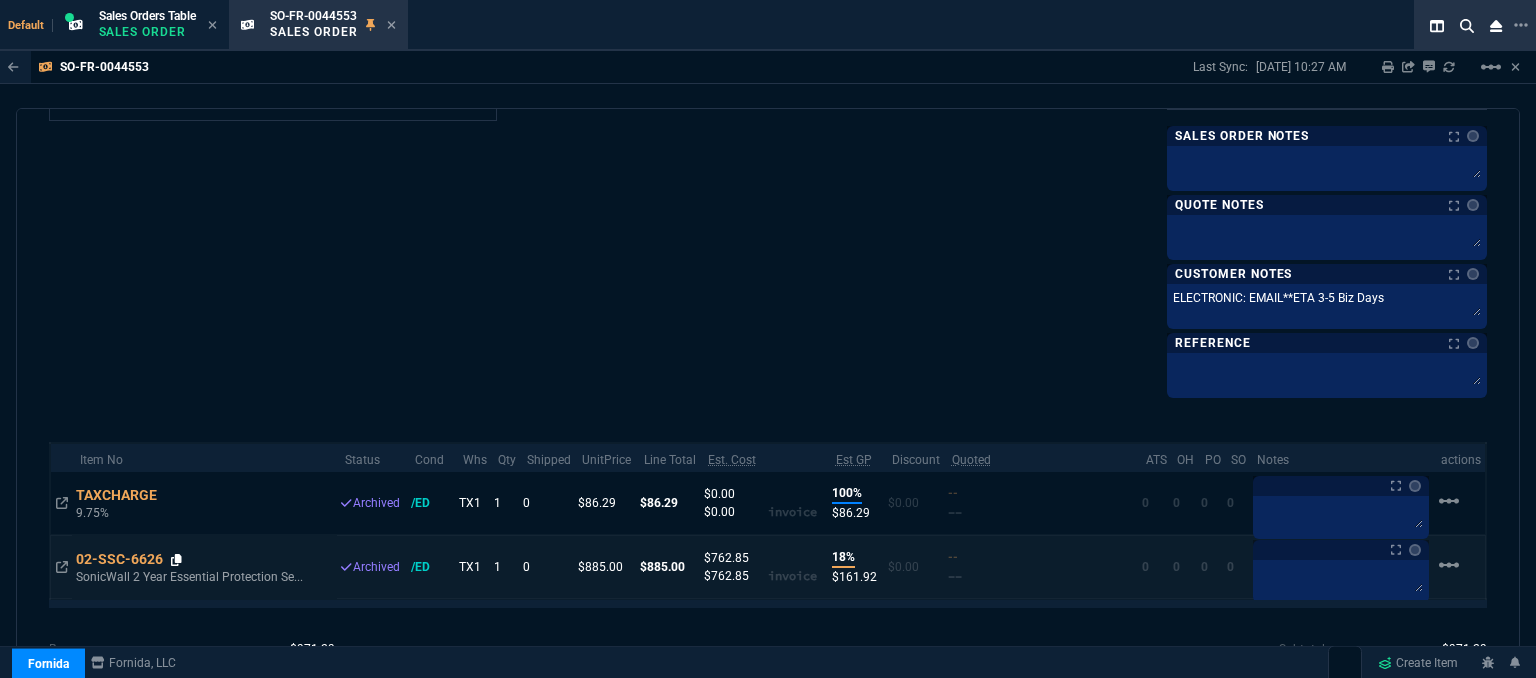 click 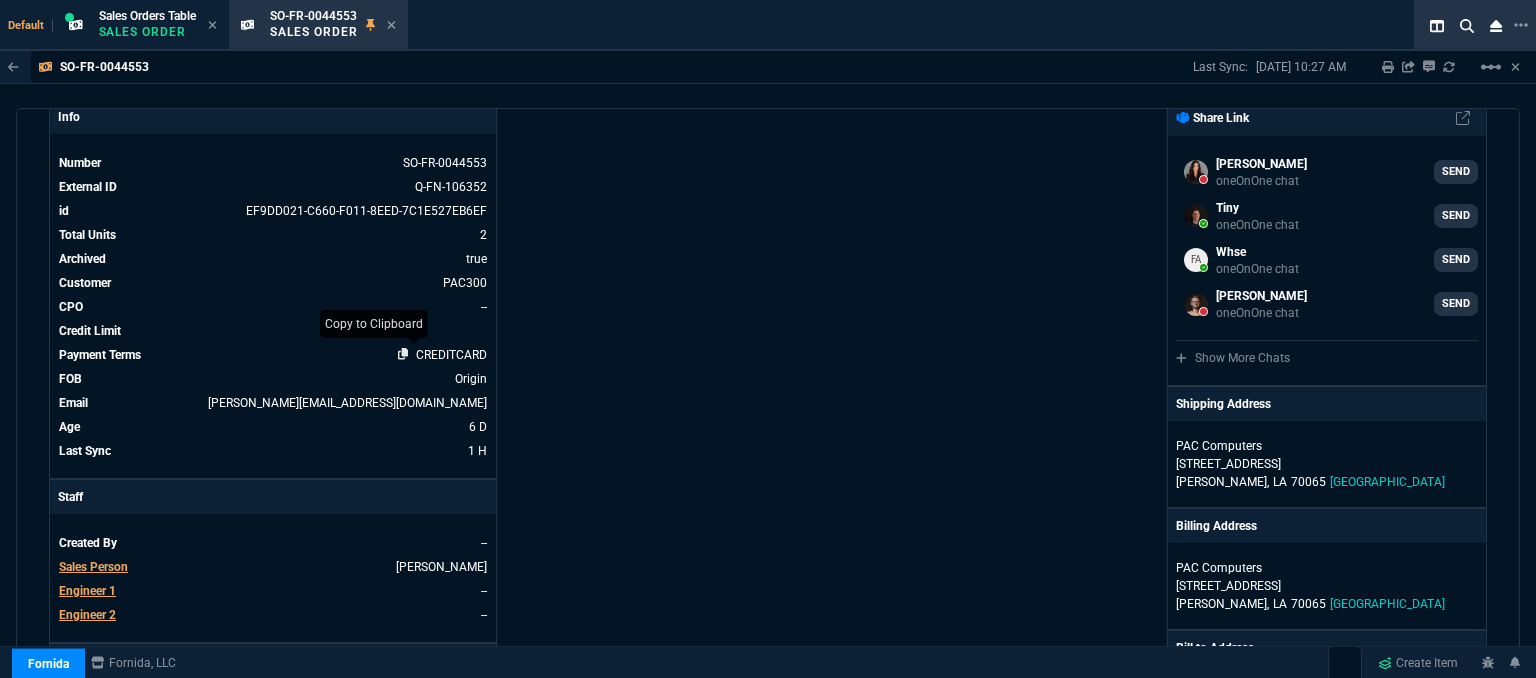scroll, scrollTop: 0, scrollLeft: 0, axis: both 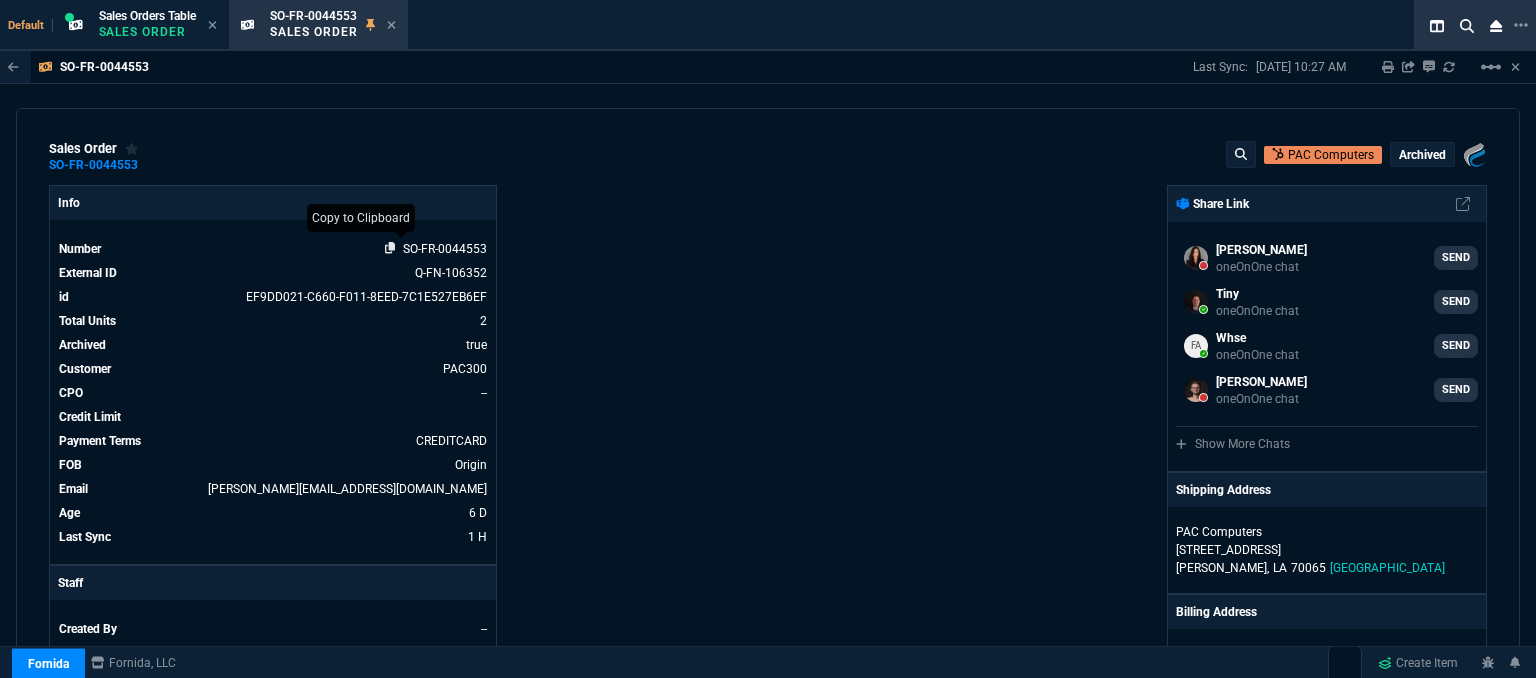 click 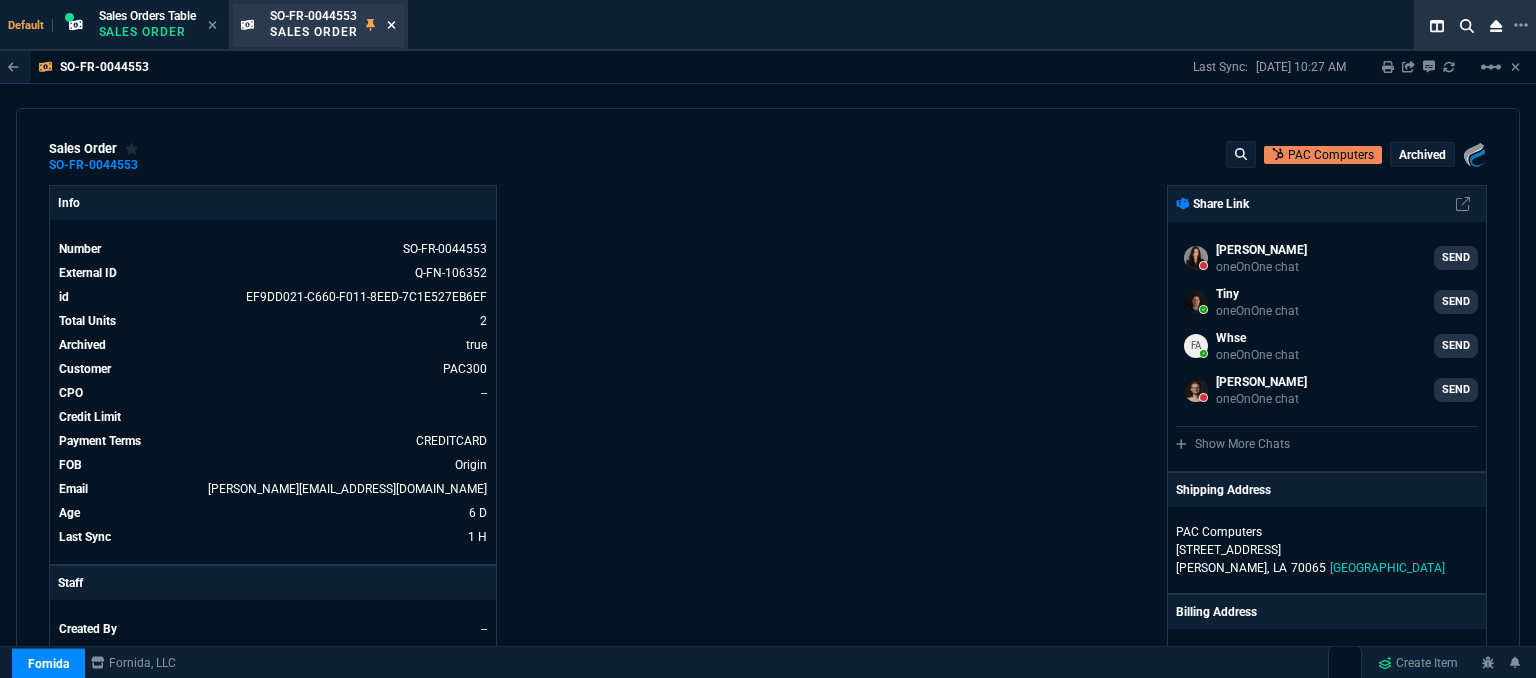 click 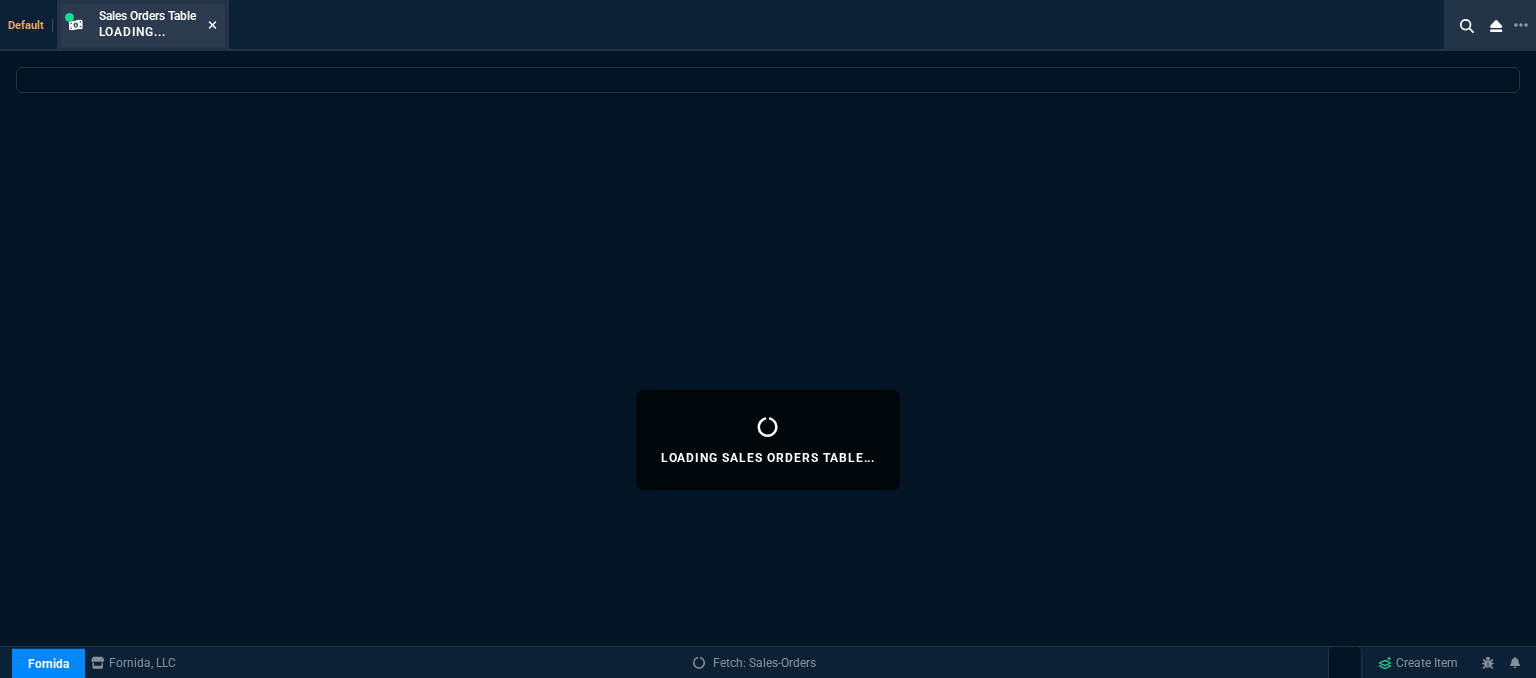 click 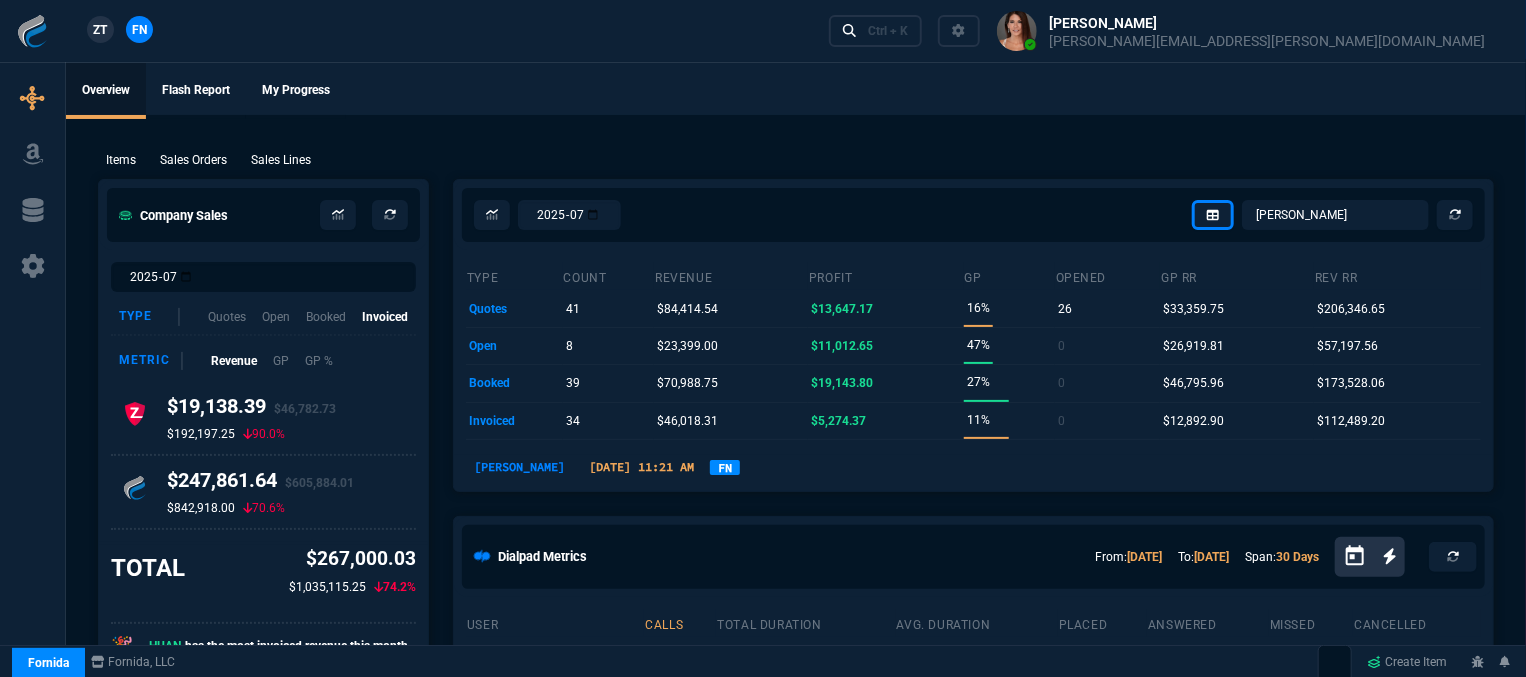 click on "Ctrl + K" at bounding box center [1165, 31] 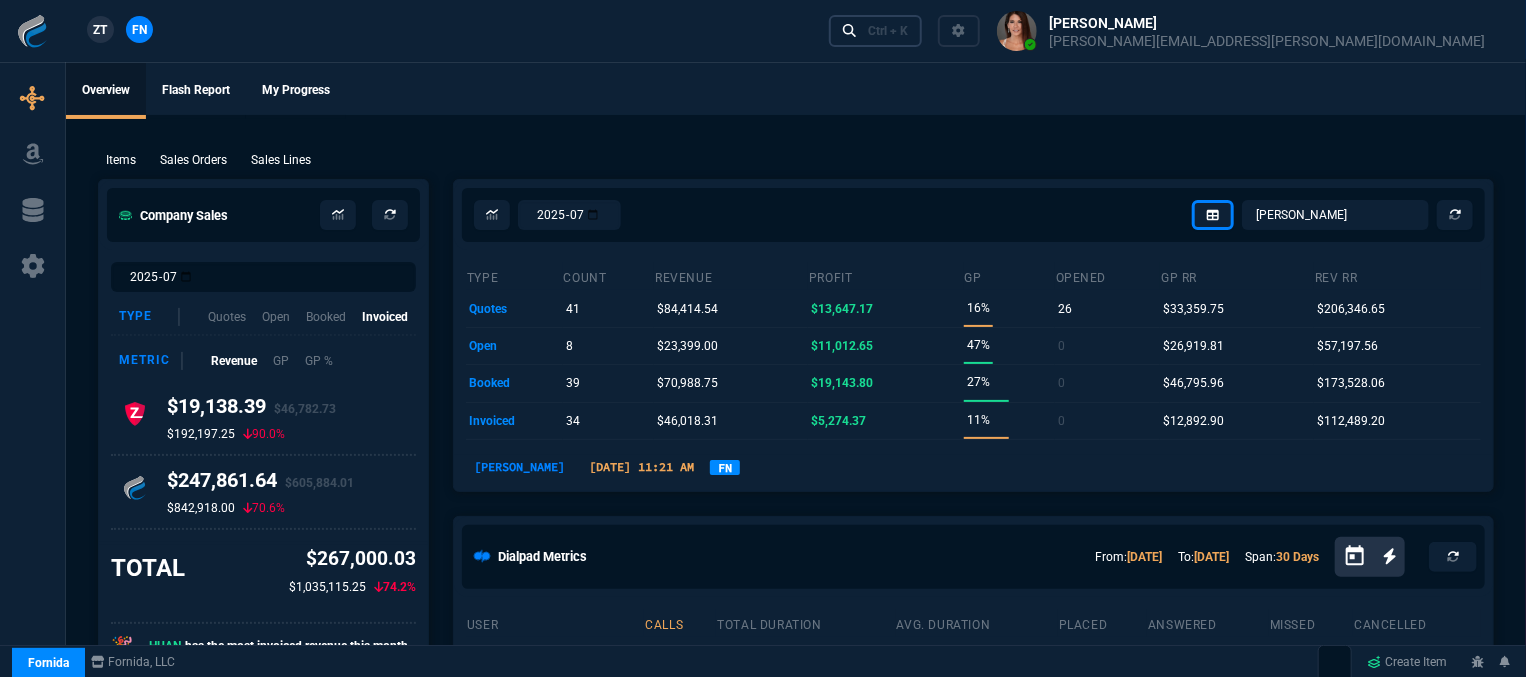 click on "Ctrl + K" at bounding box center [888, 31] 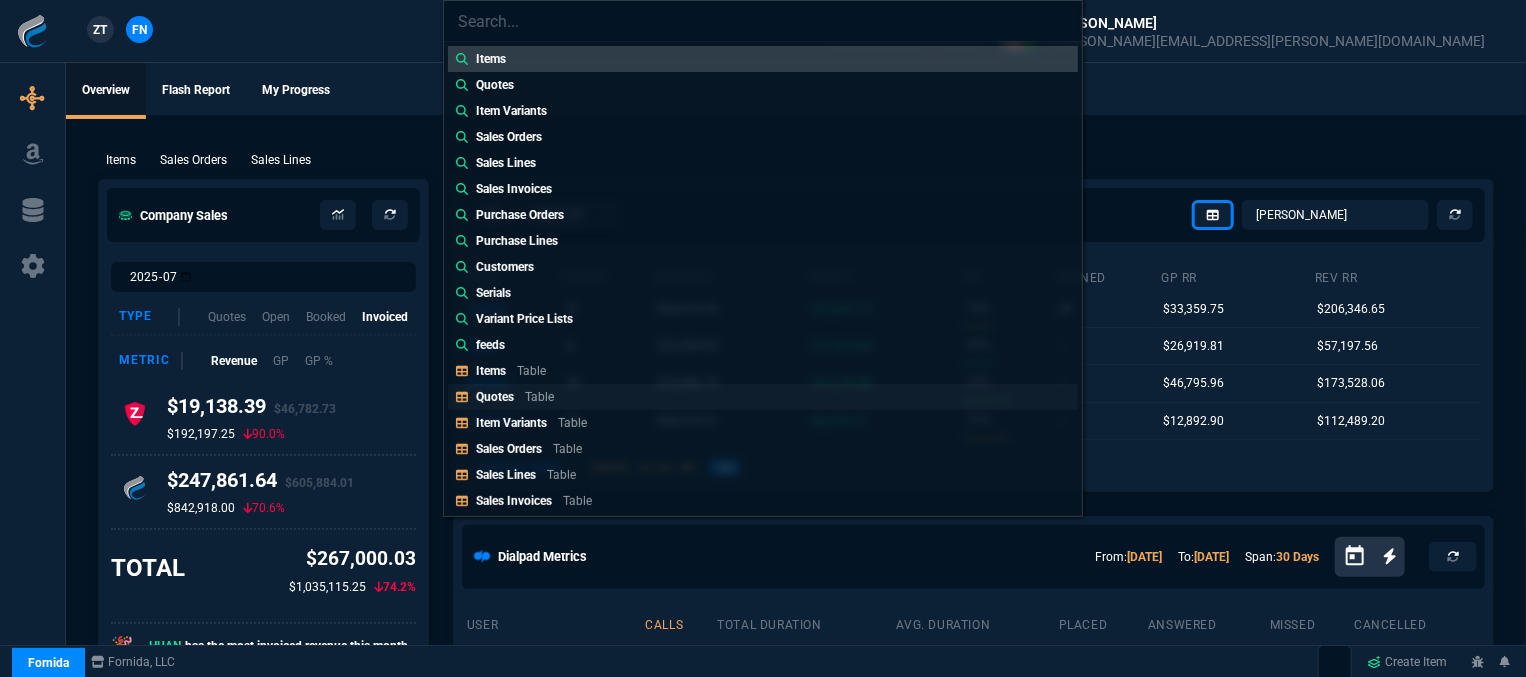 click on "Quotes
Table" at bounding box center (763, 397) 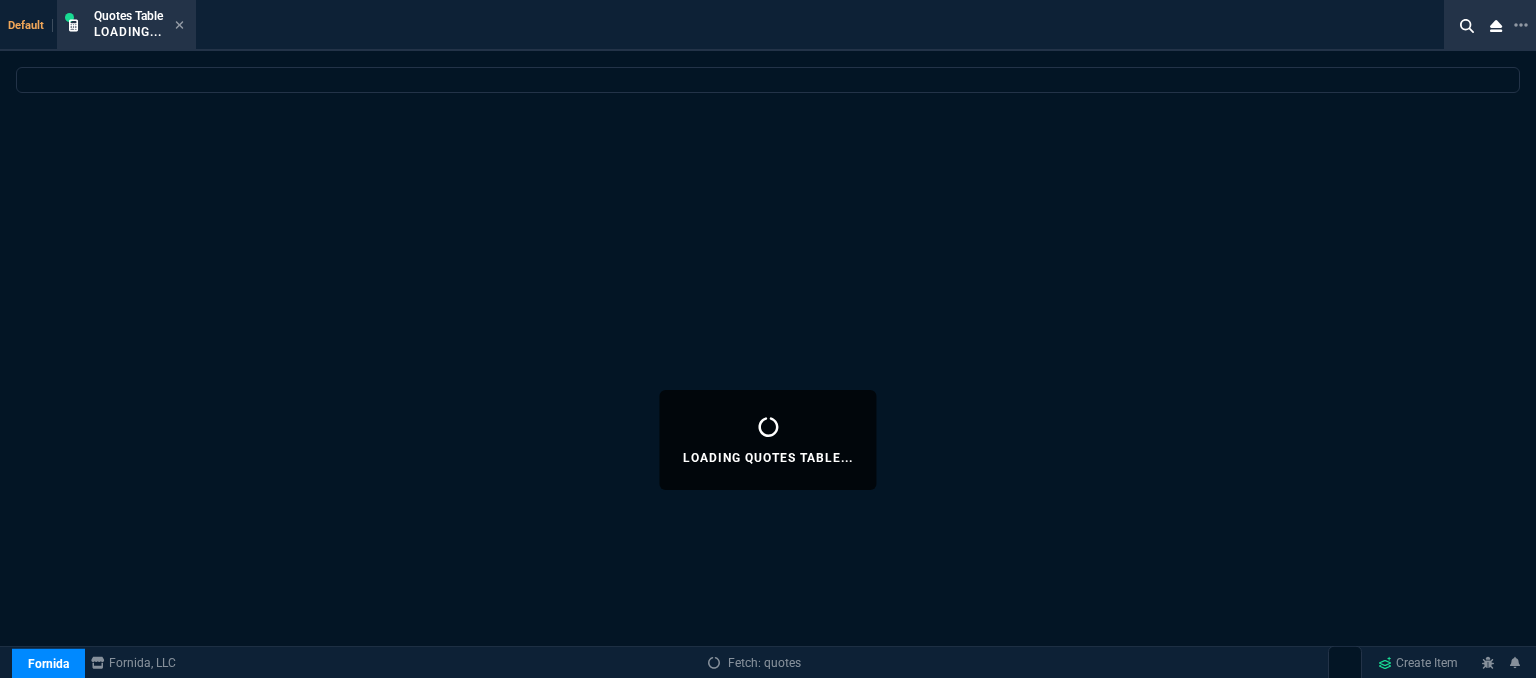 select 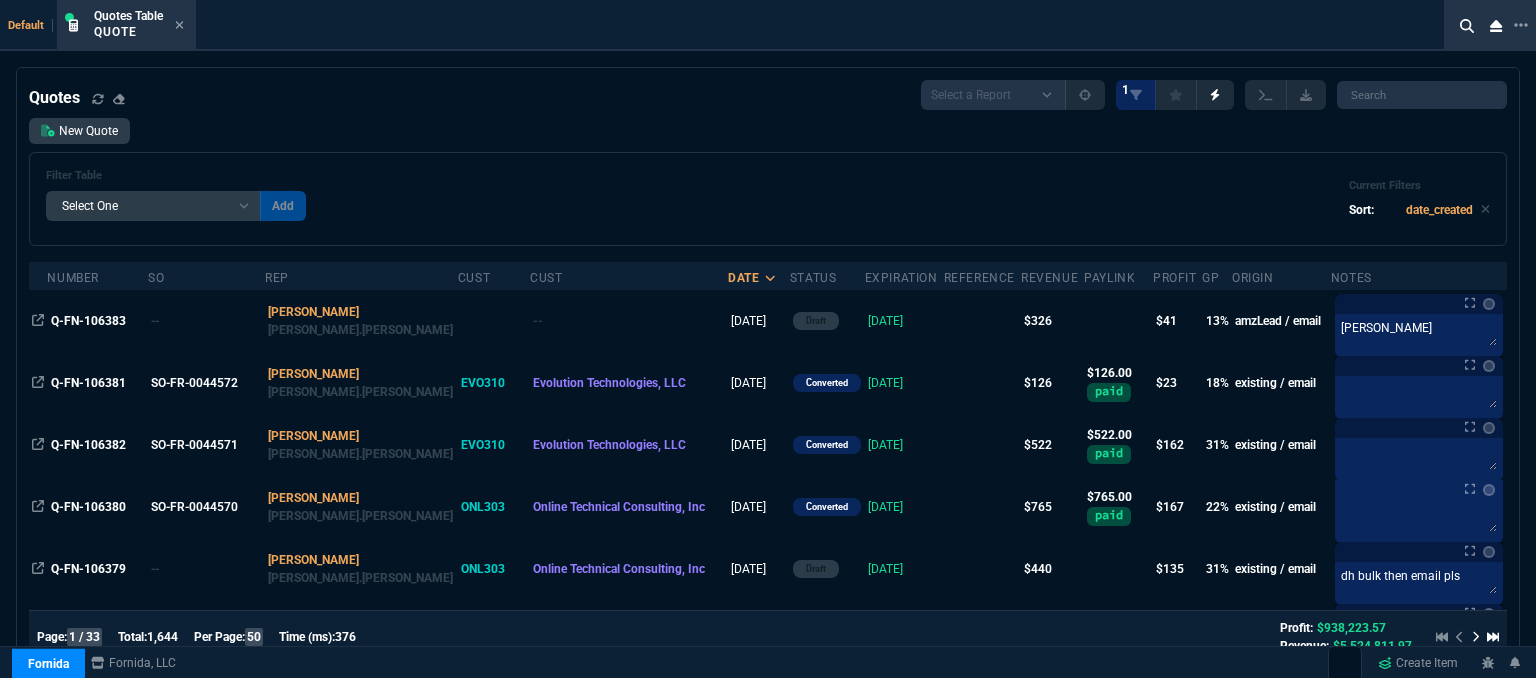 scroll, scrollTop: 200, scrollLeft: 0, axis: vertical 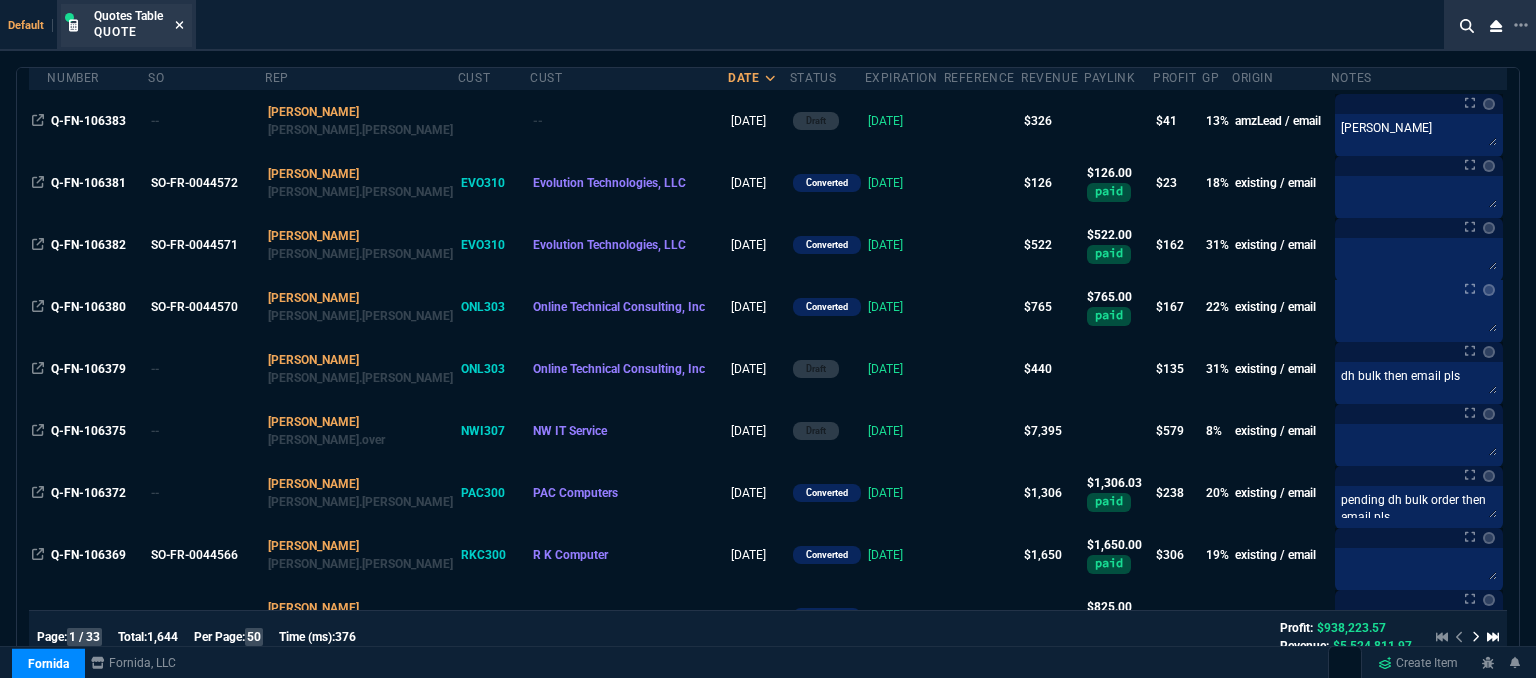 click 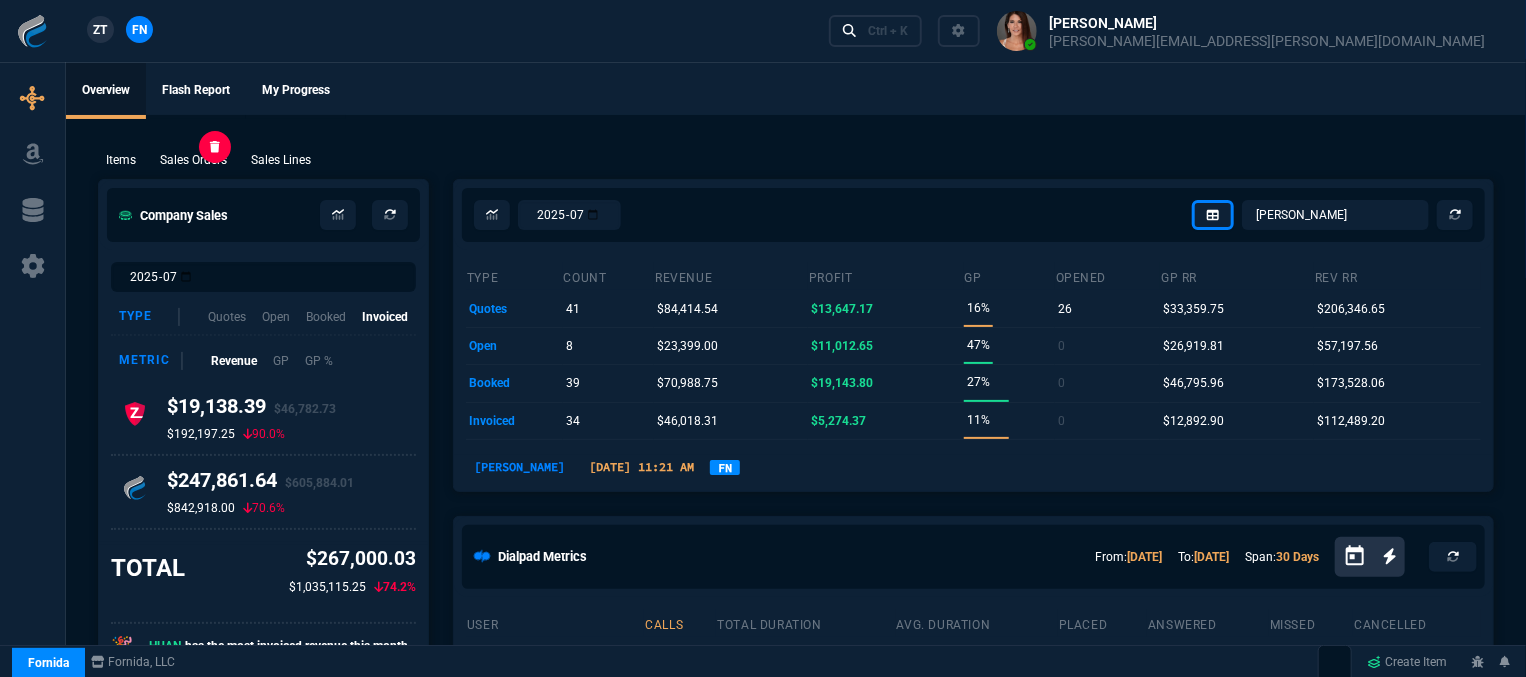 click on "Sales Orders" at bounding box center [193, 160] 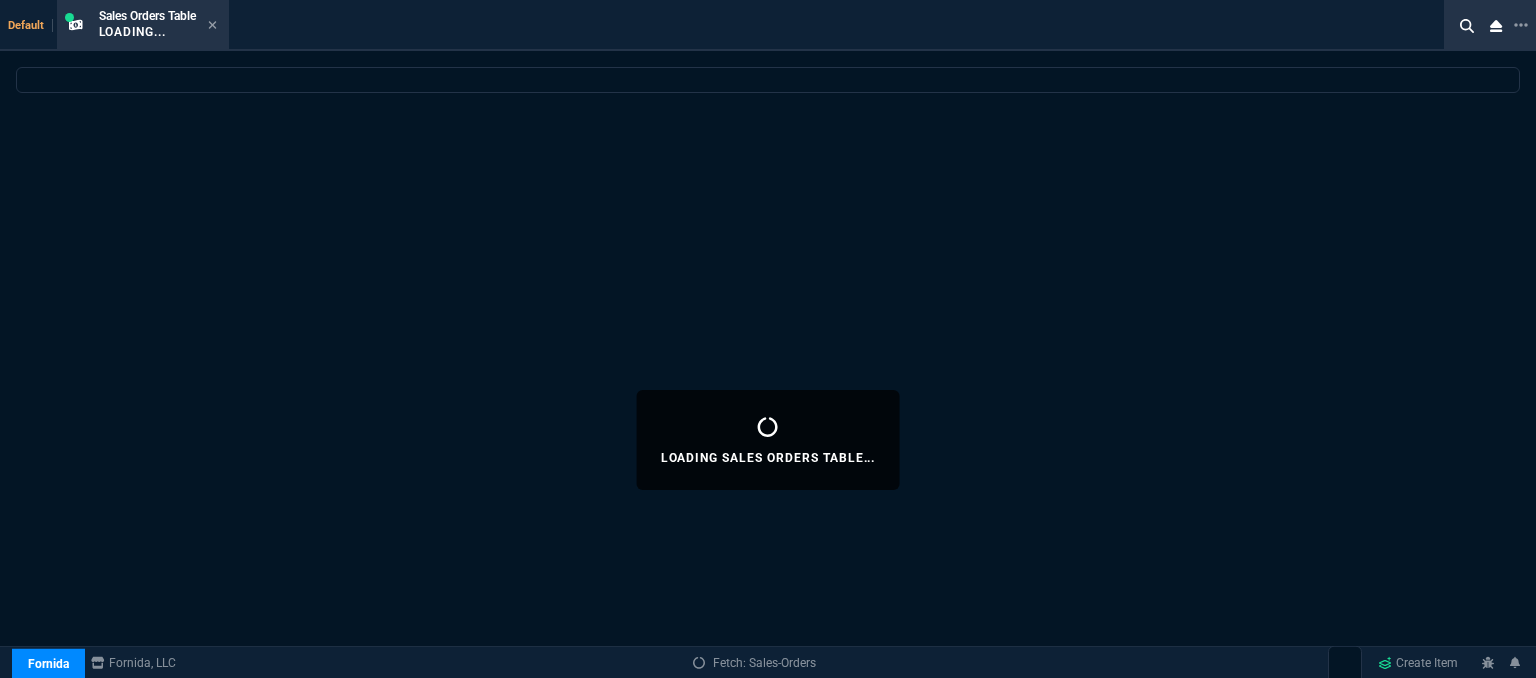 select 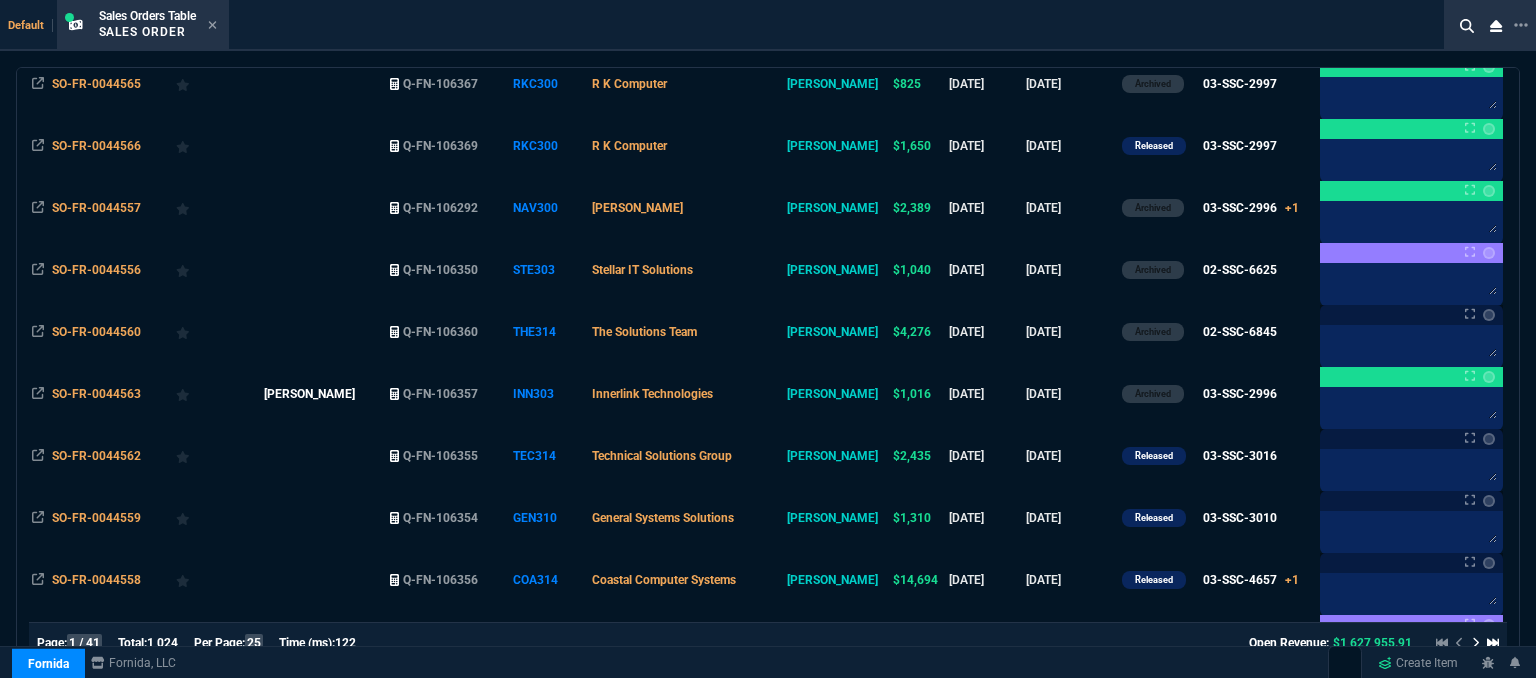 scroll, scrollTop: 500, scrollLeft: 0, axis: vertical 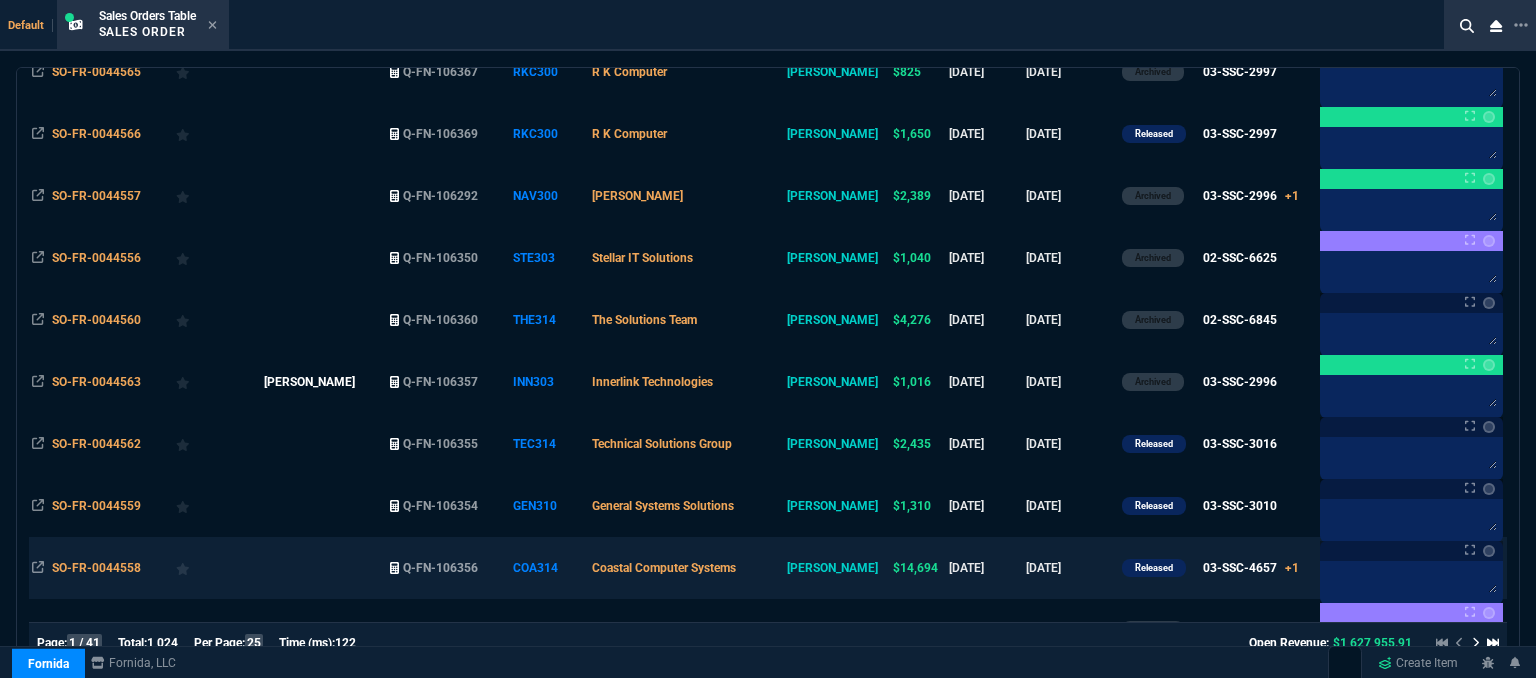 click on "Coastal Computer Systems" at bounding box center (686, 568) 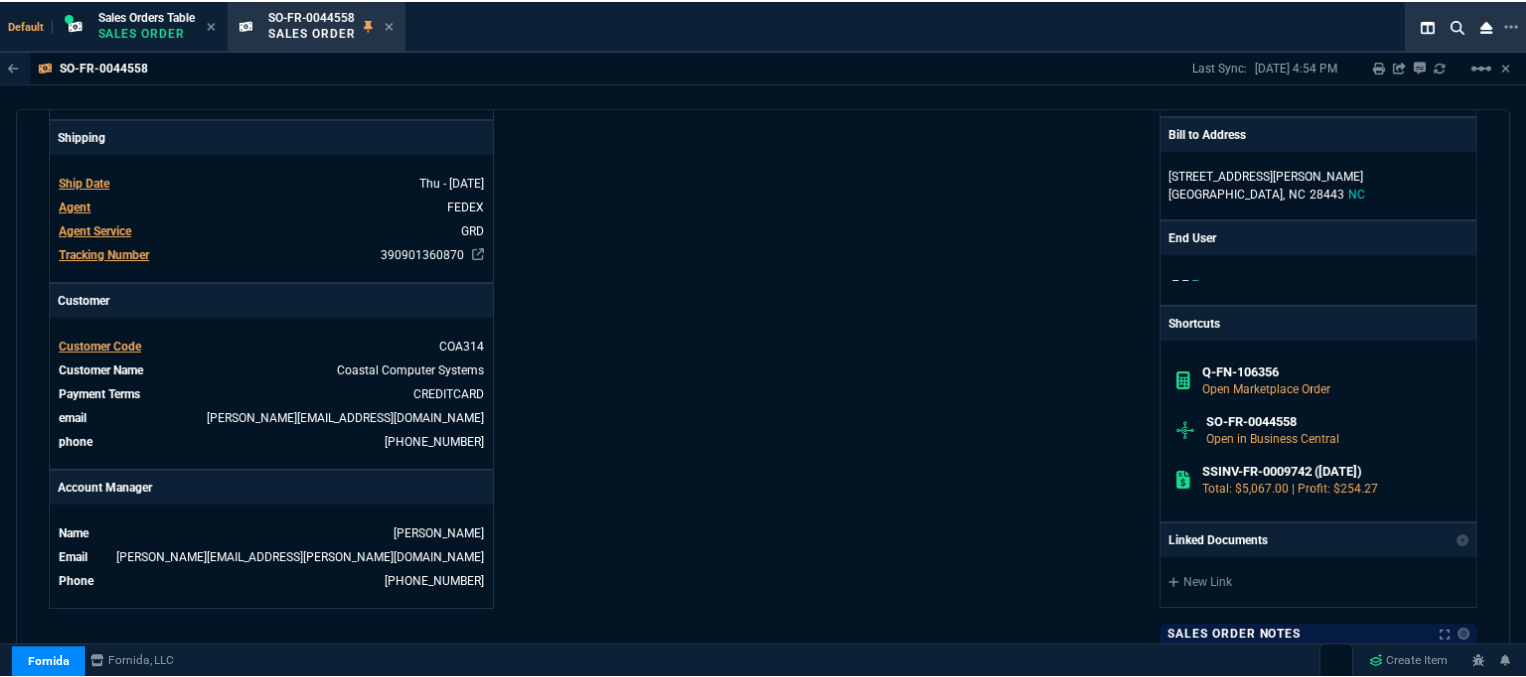 scroll, scrollTop: 1100, scrollLeft: 0, axis: vertical 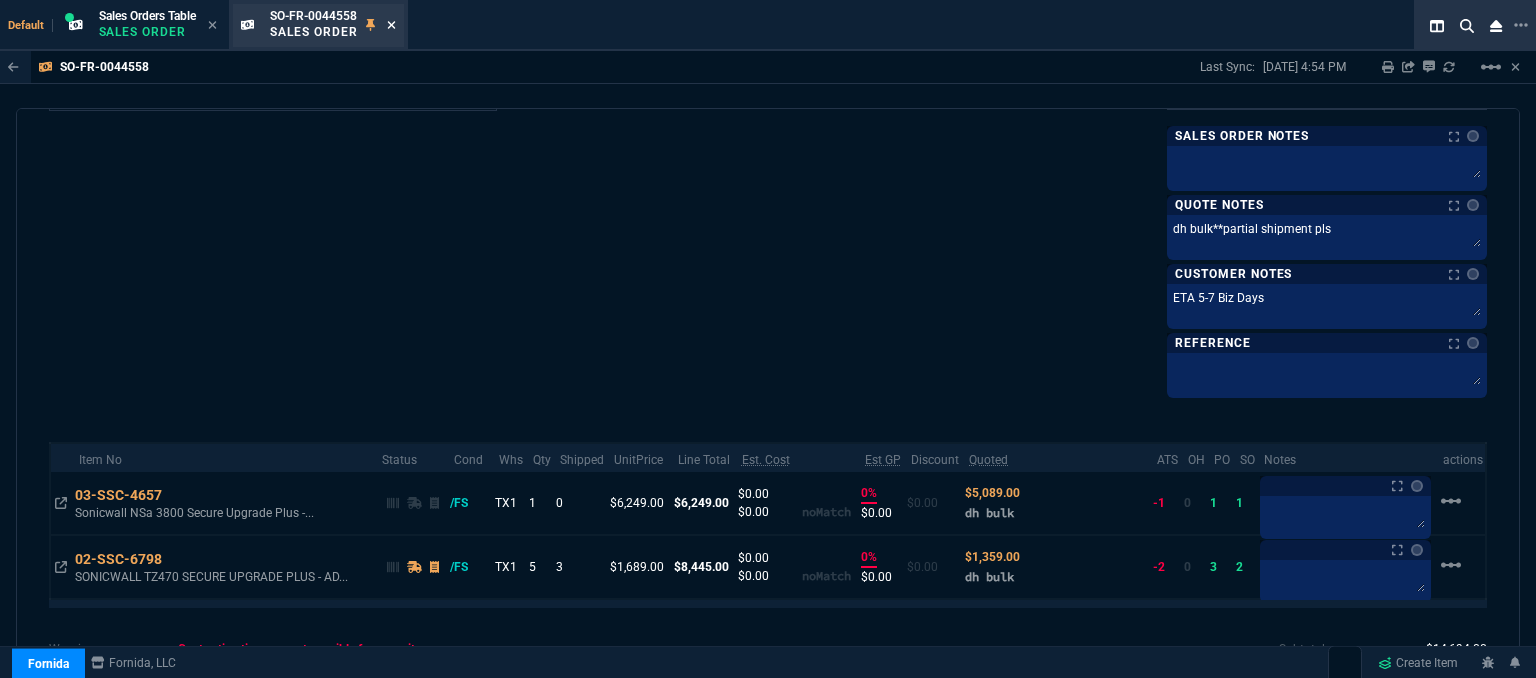 click 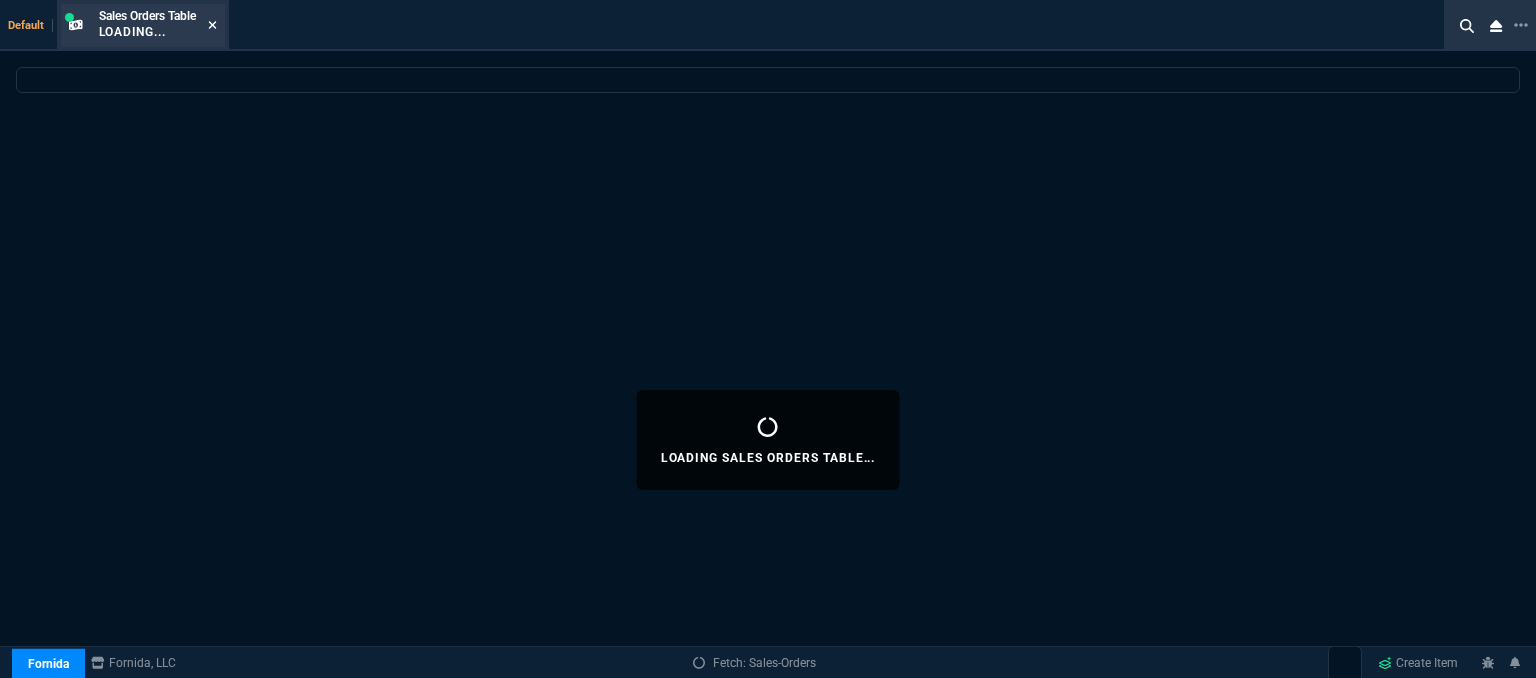 select 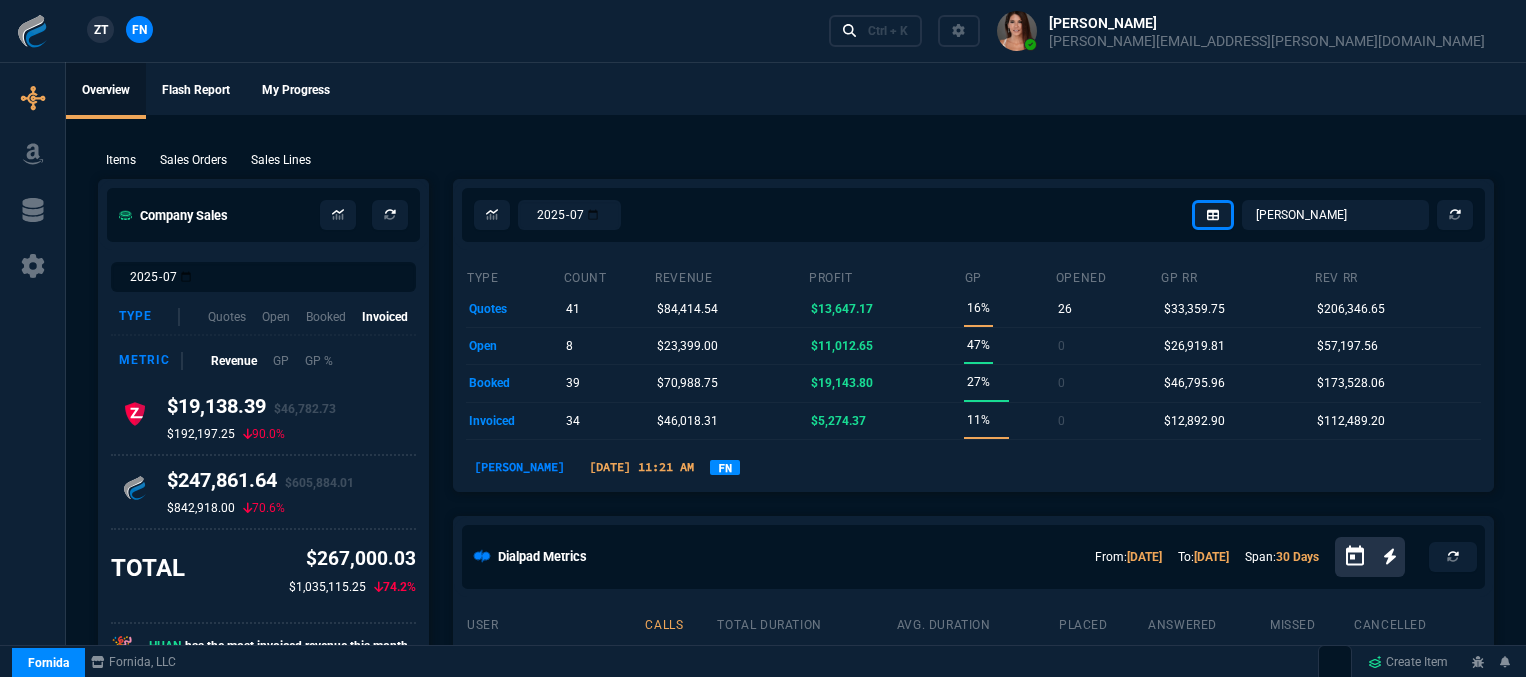select on "12: [PERSON_NAME]" 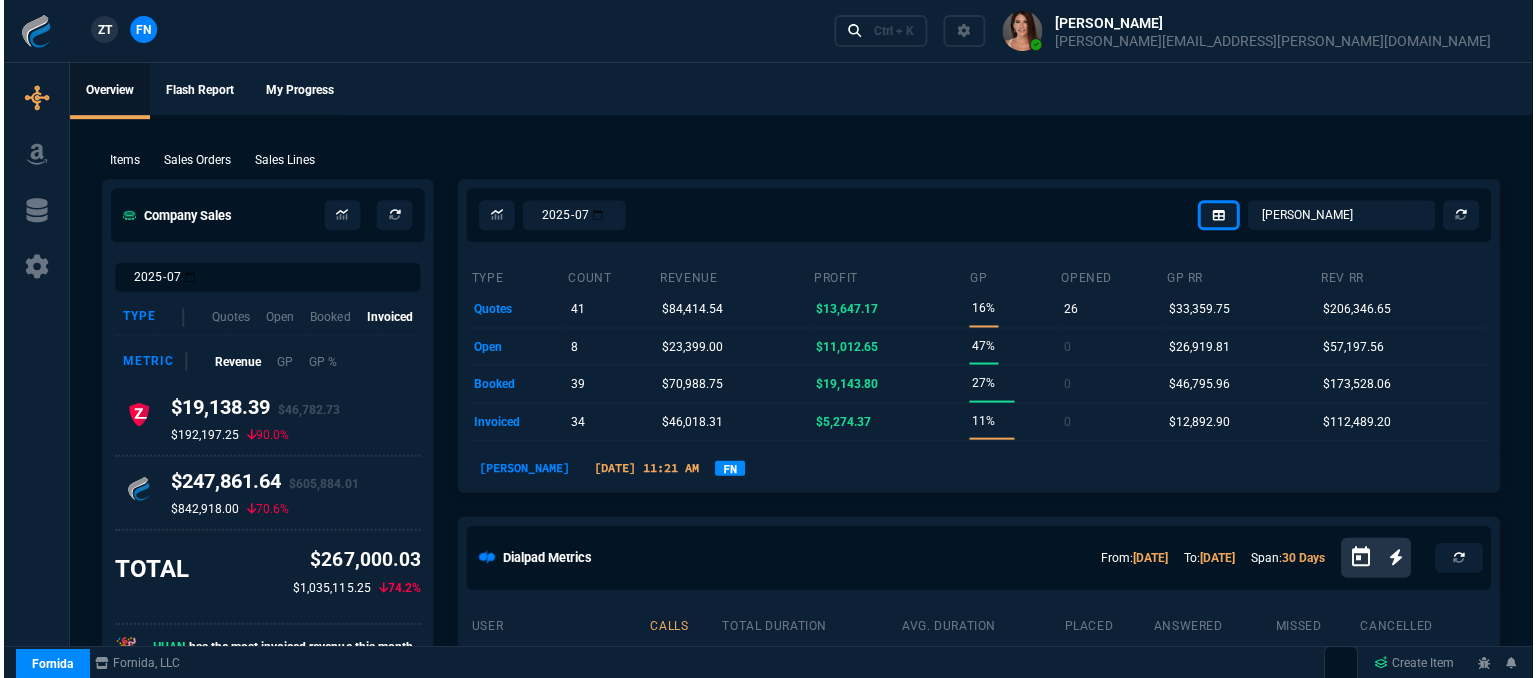 scroll, scrollTop: 0, scrollLeft: 0, axis: both 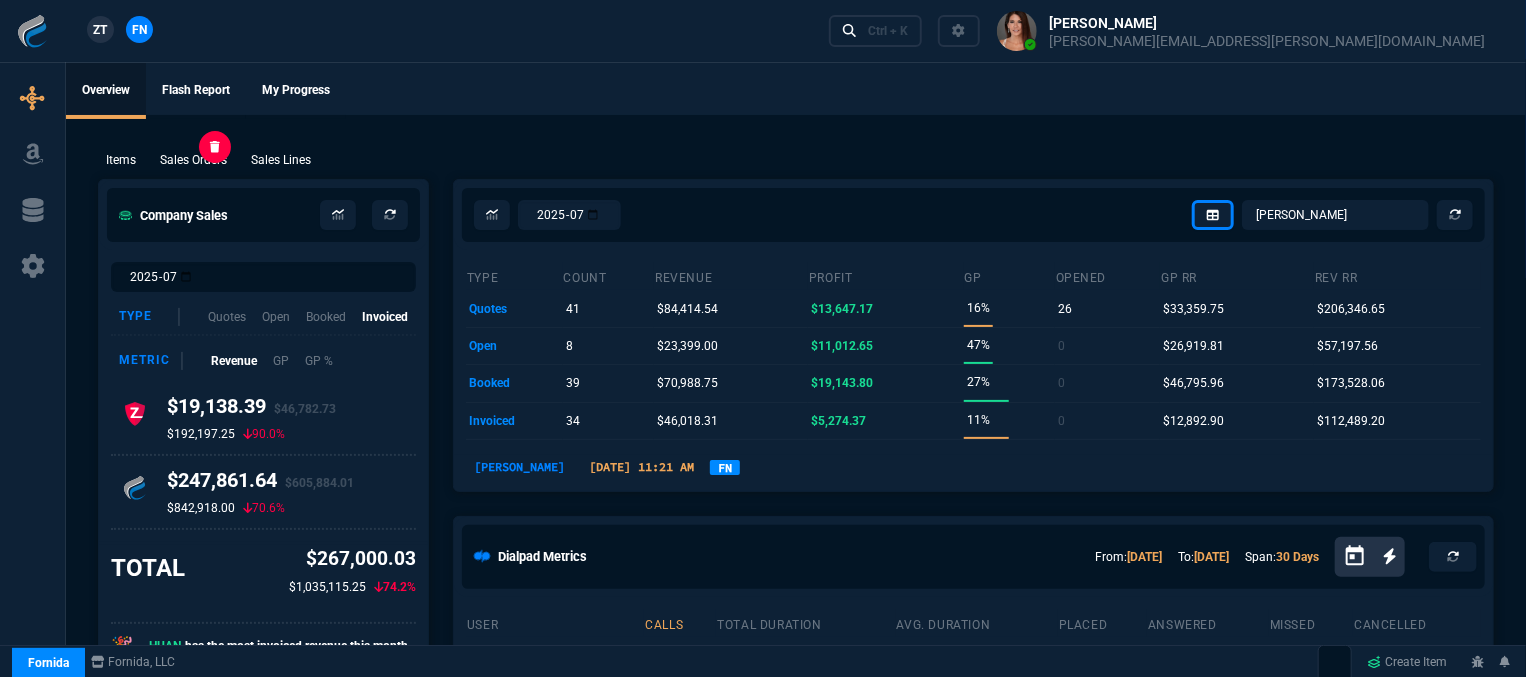click on "Sales Orders" at bounding box center [193, 160] 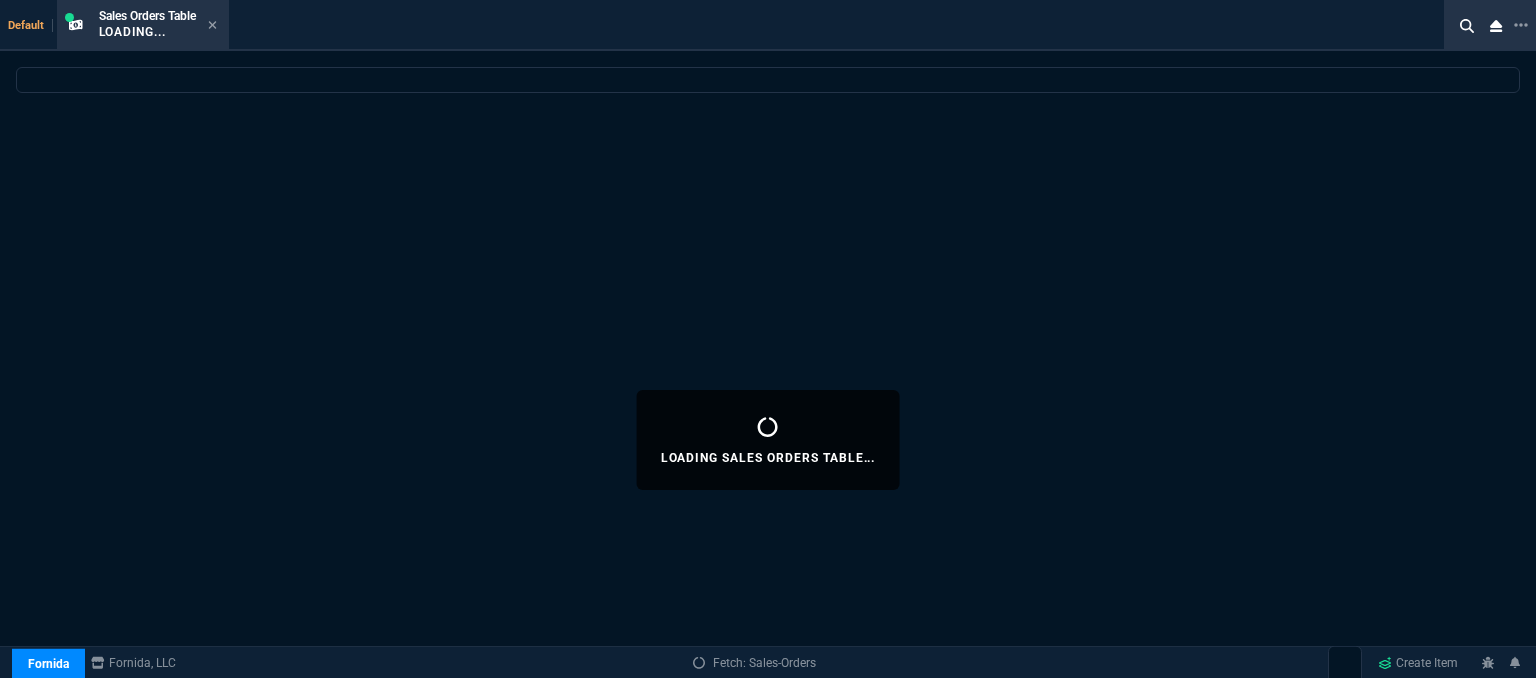 select 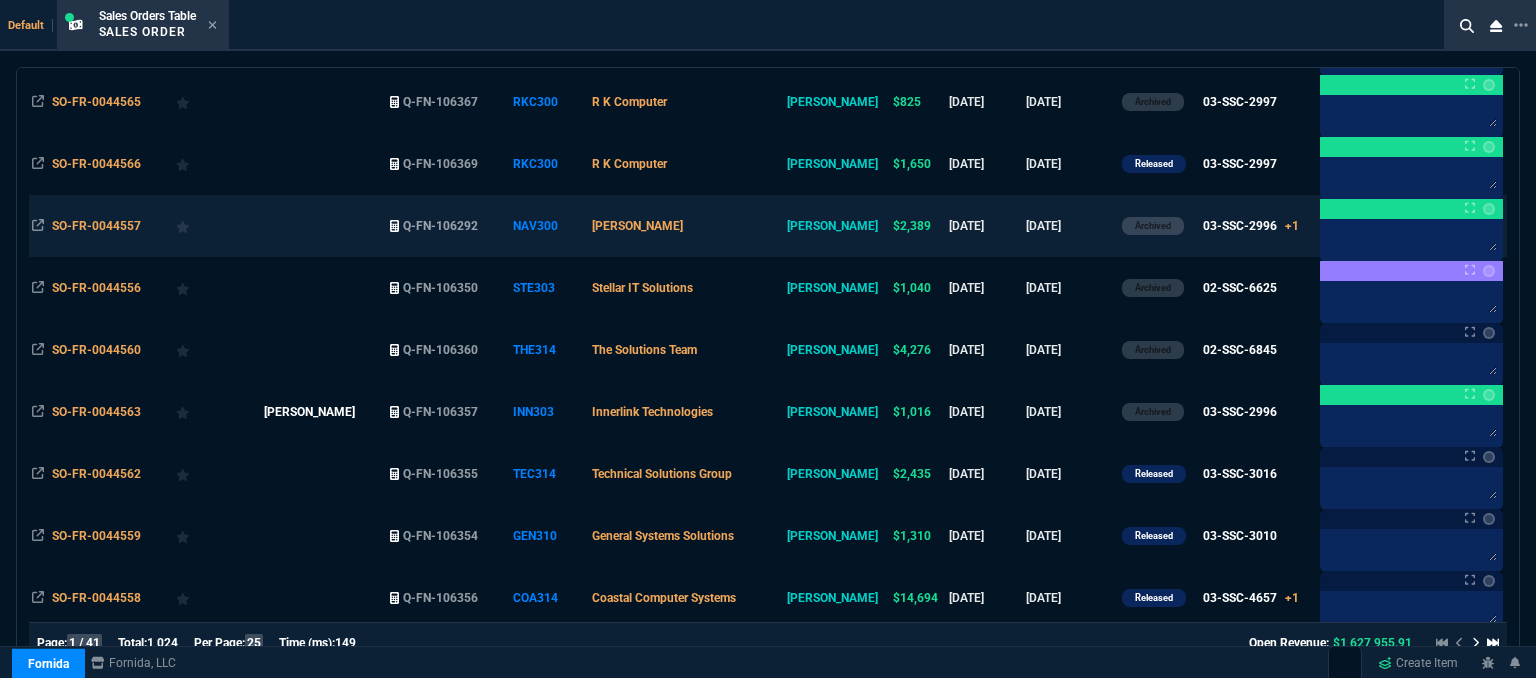 scroll, scrollTop: 500, scrollLeft: 0, axis: vertical 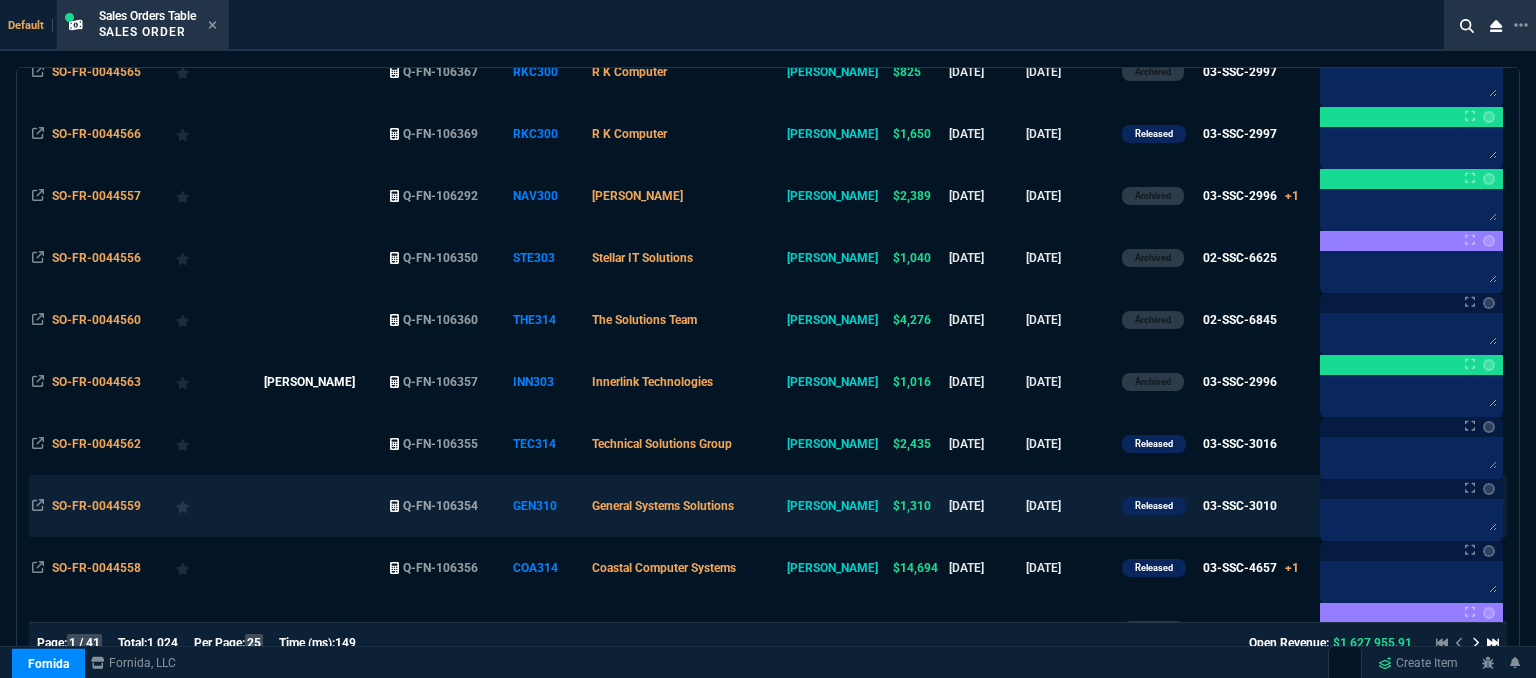 click on "General Systems Solutions" at bounding box center [686, 506] 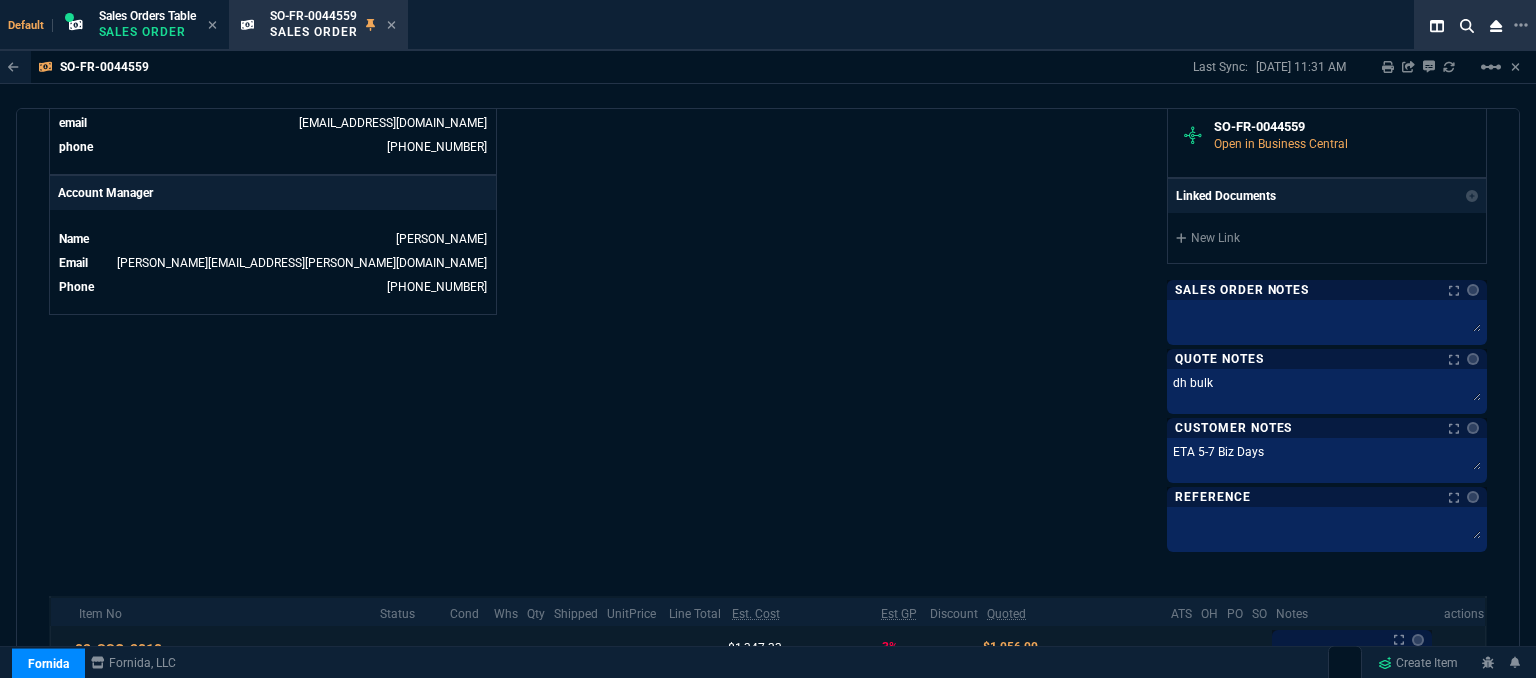 scroll, scrollTop: 1000, scrollLeft: 0, axis: vertical 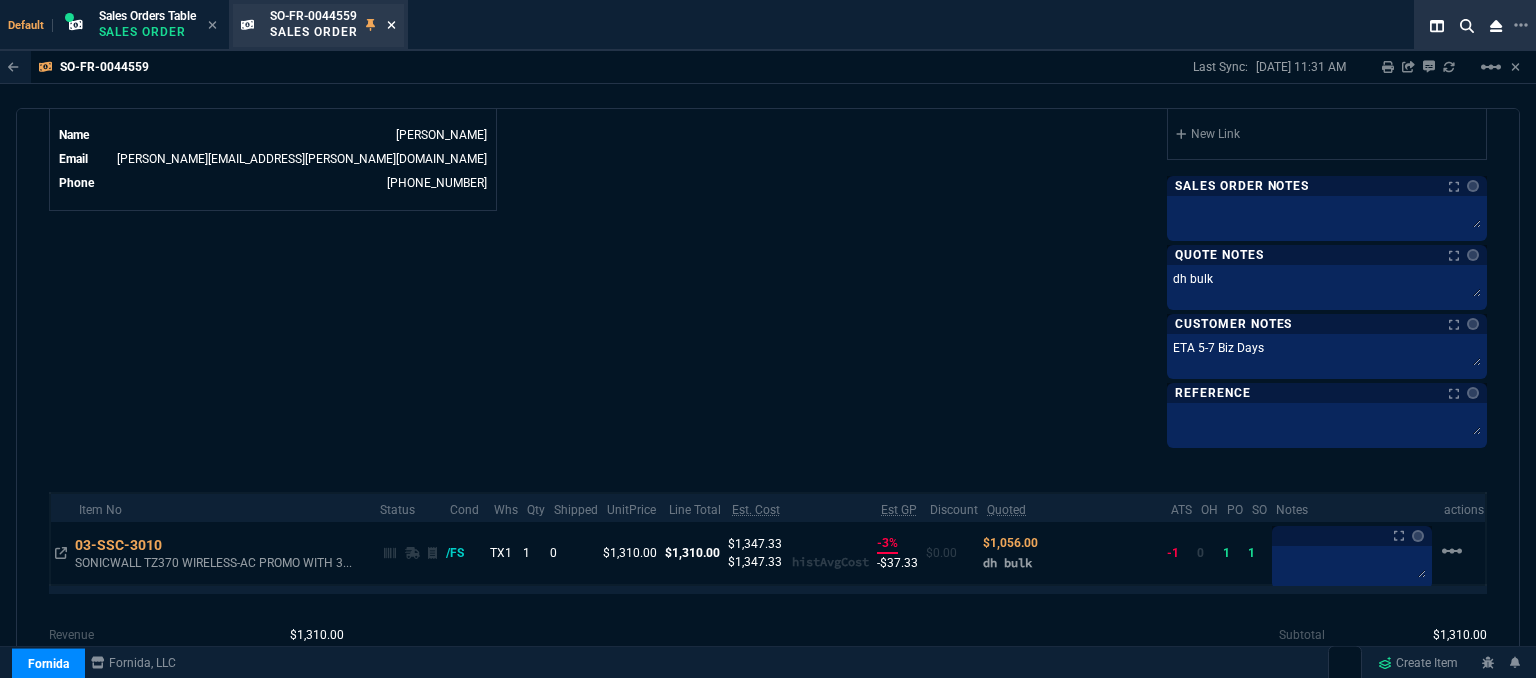 click 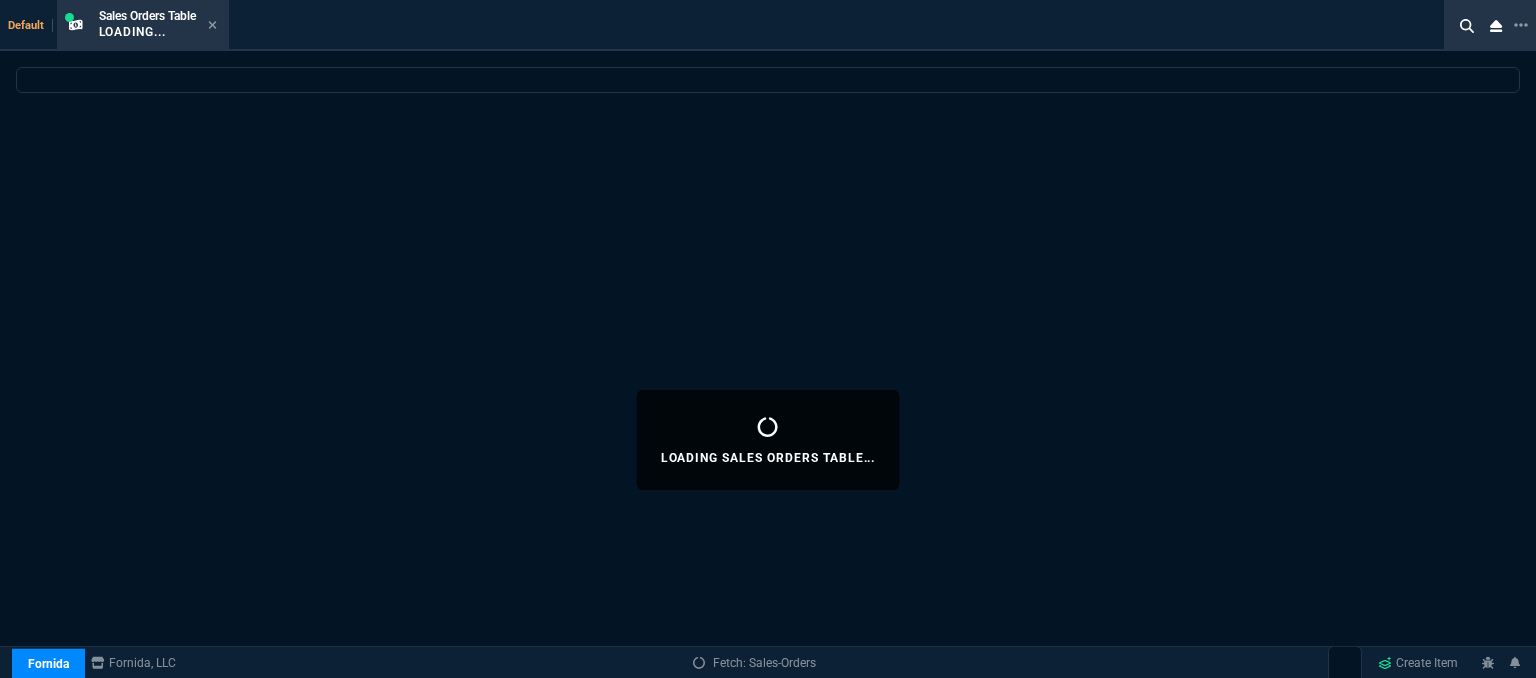 select 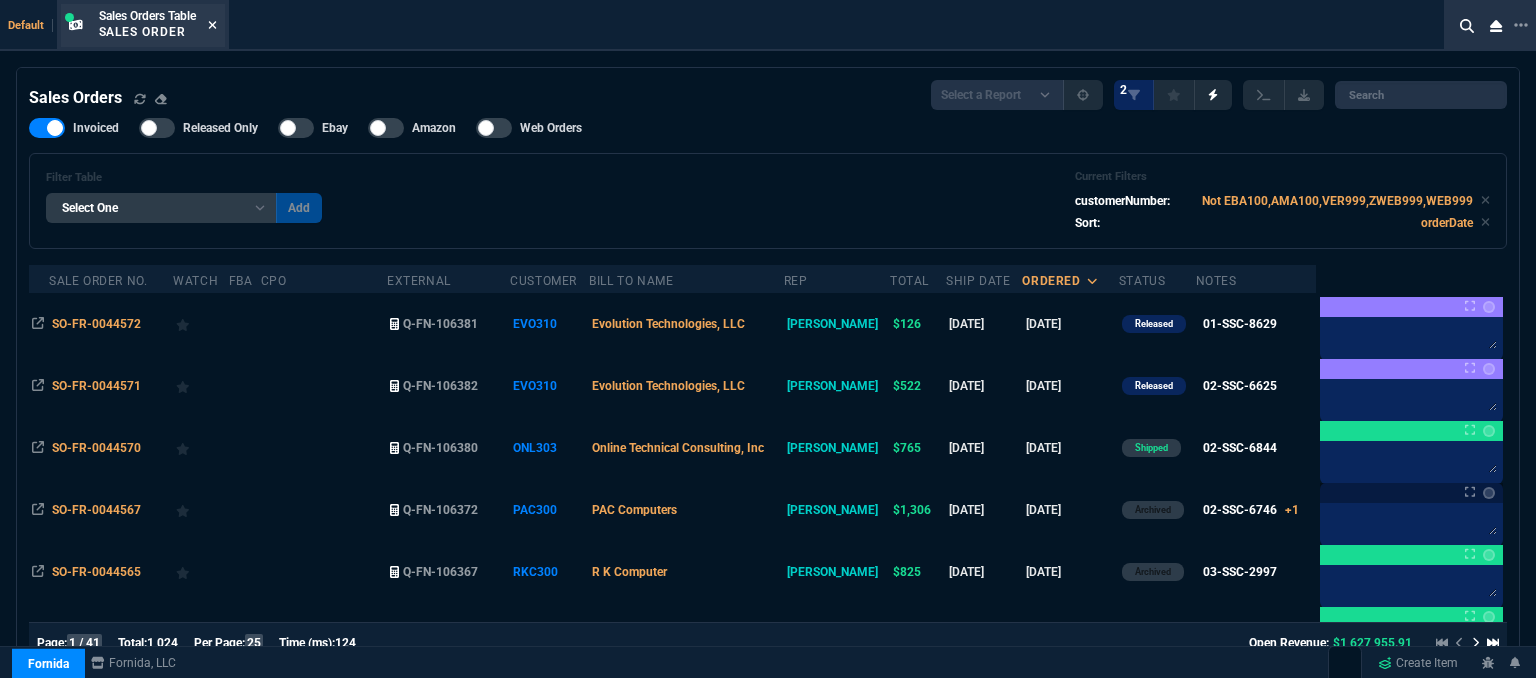 click at bounding box center (212, 26) 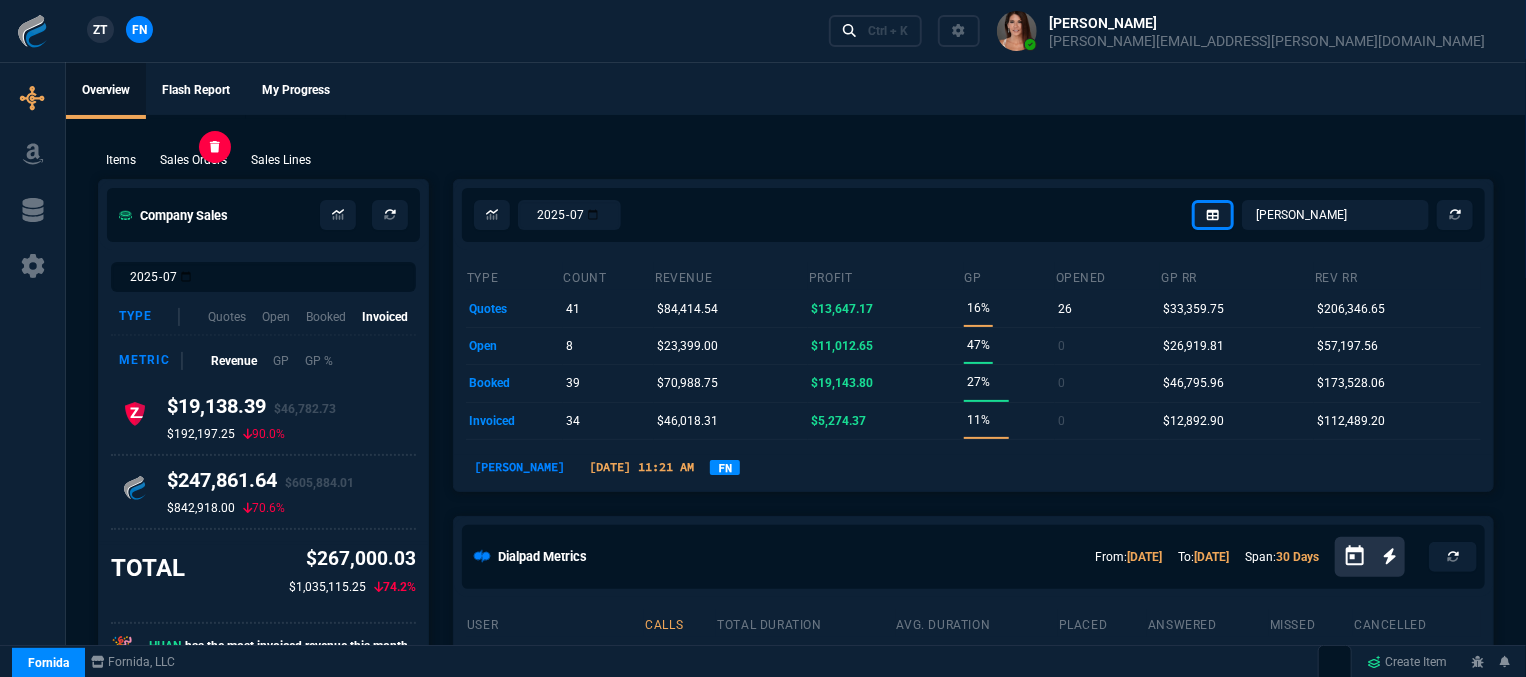 click on "Sales Orders" at bounding box center (193, 160) 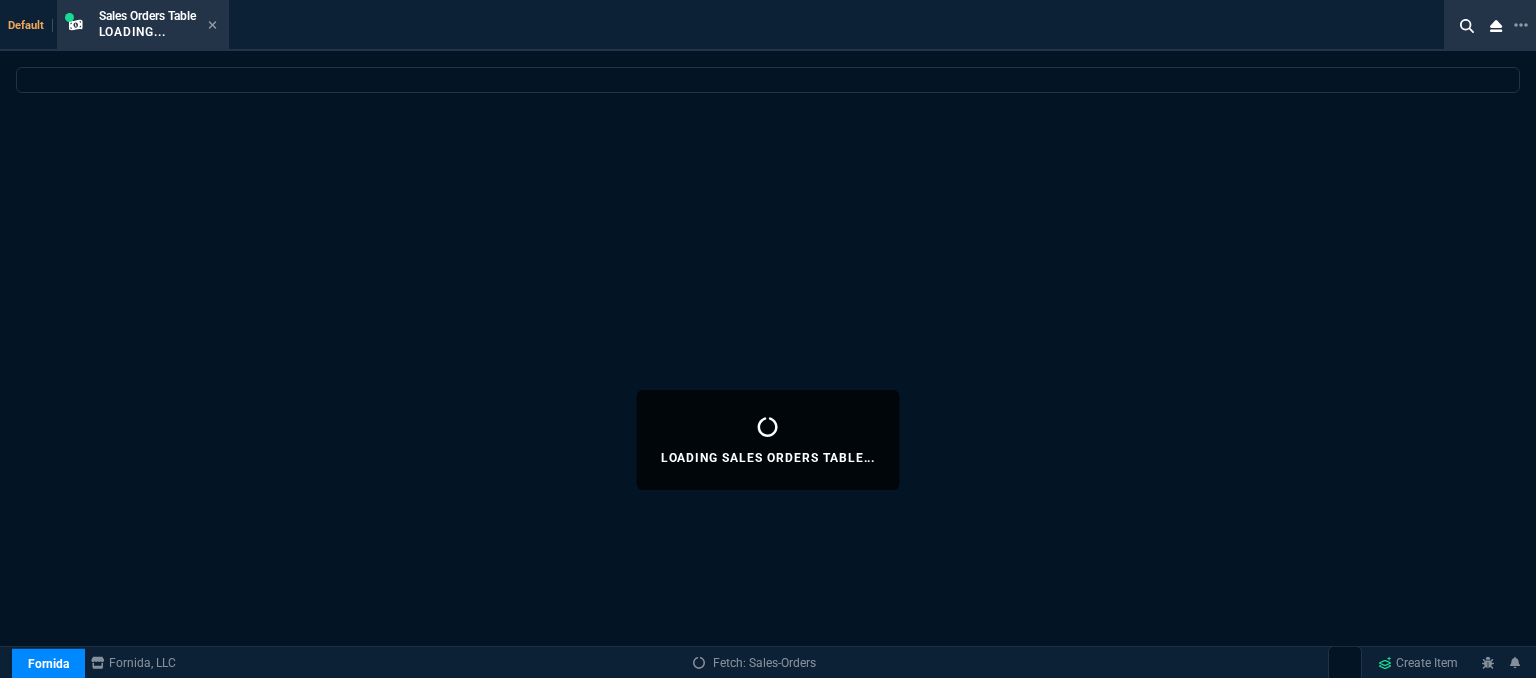 select 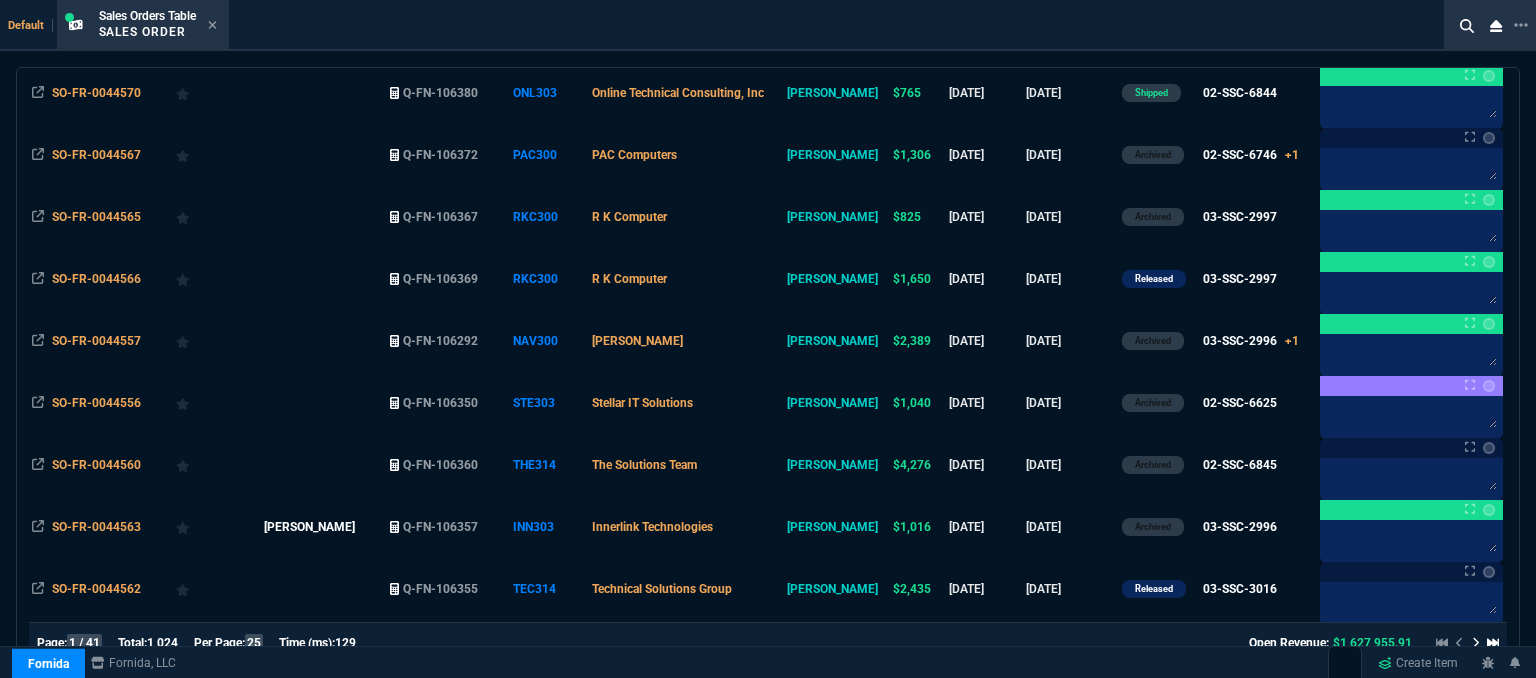 scroll, scrollTop: 400, scrollLeft: 0, axis: vertical 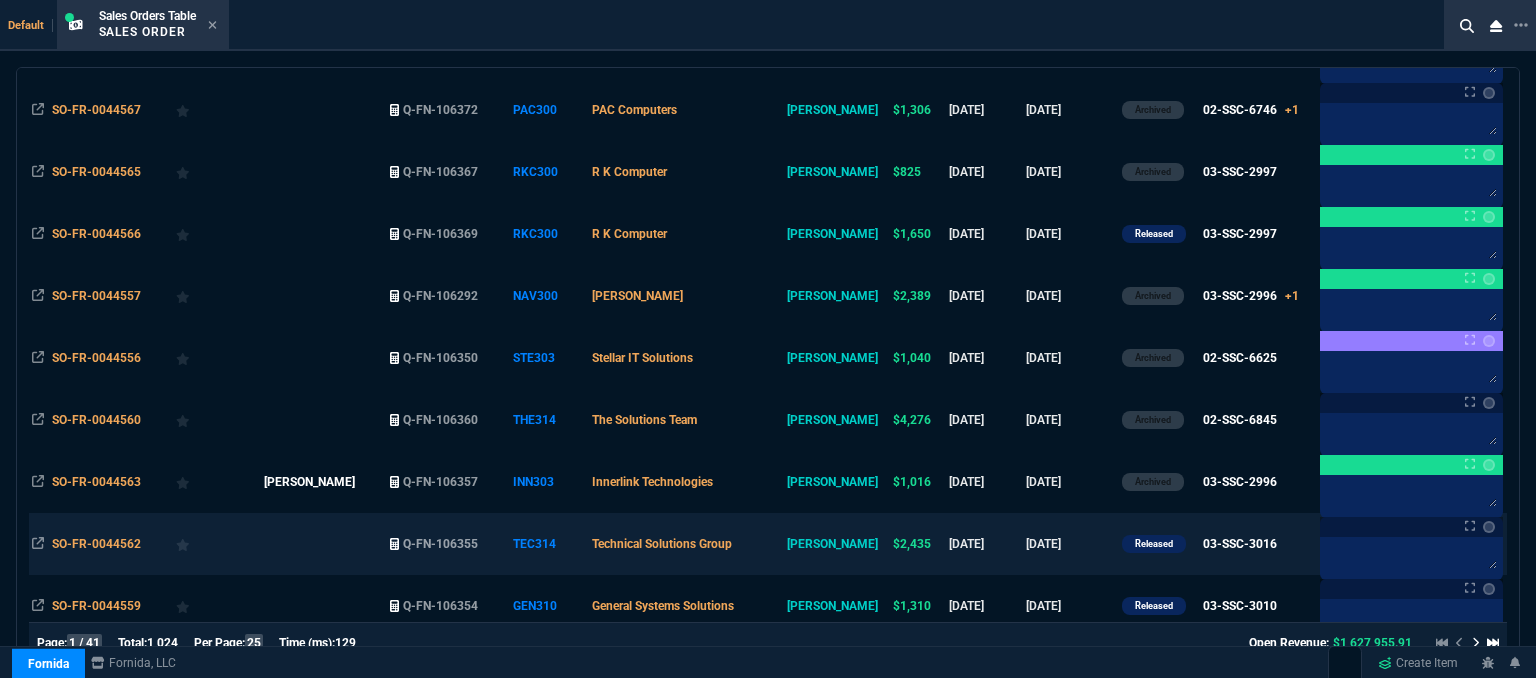 click on "Technical Solutions Group" at bounding box center (686, 544) 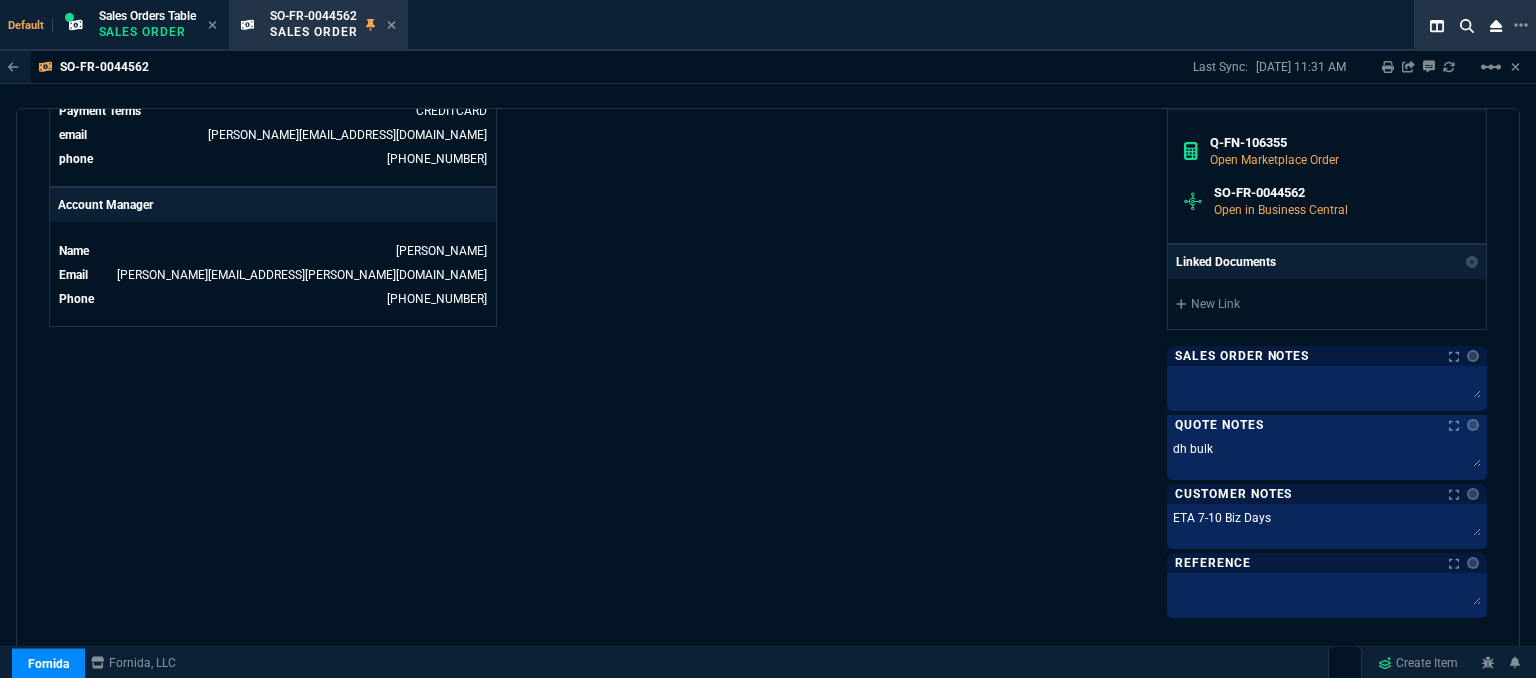 scroll, scrollTop: 1000, scrollLeft: 0, axis: vertical 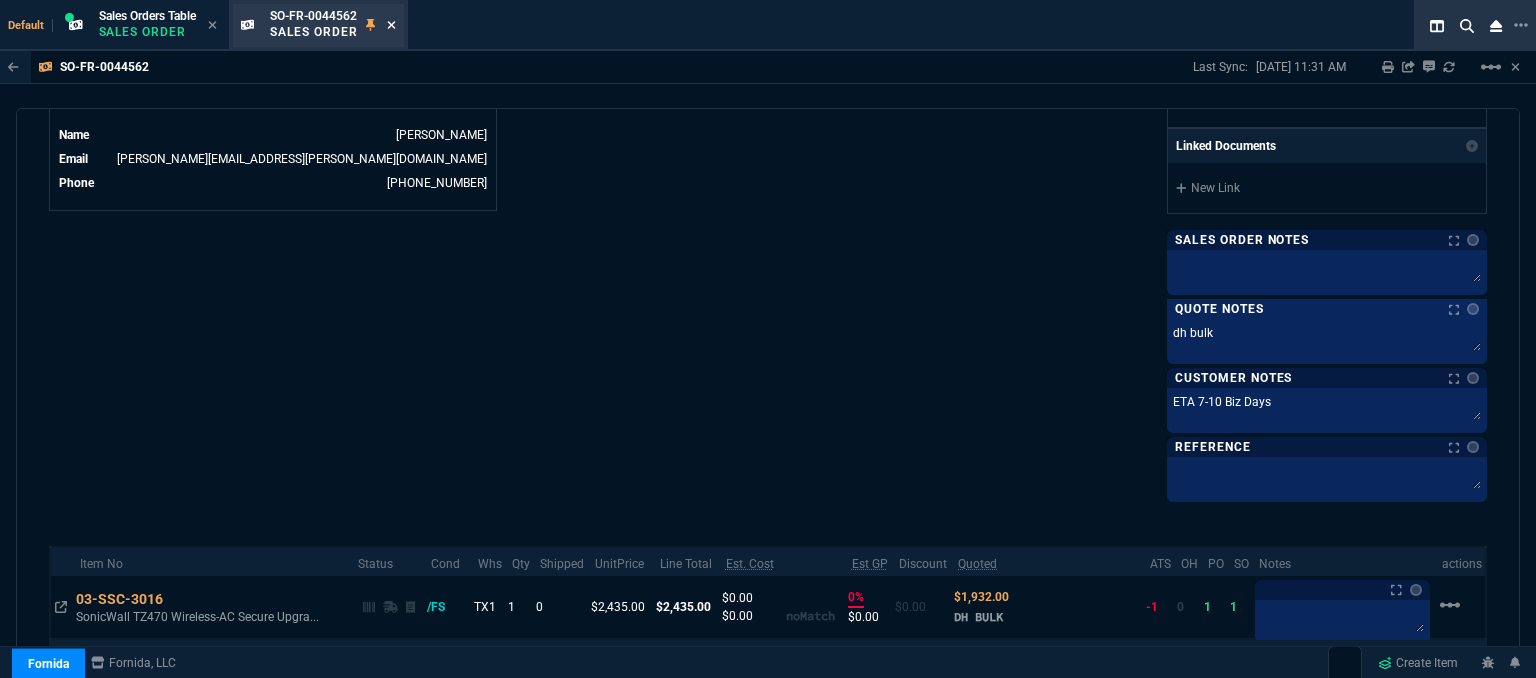 click 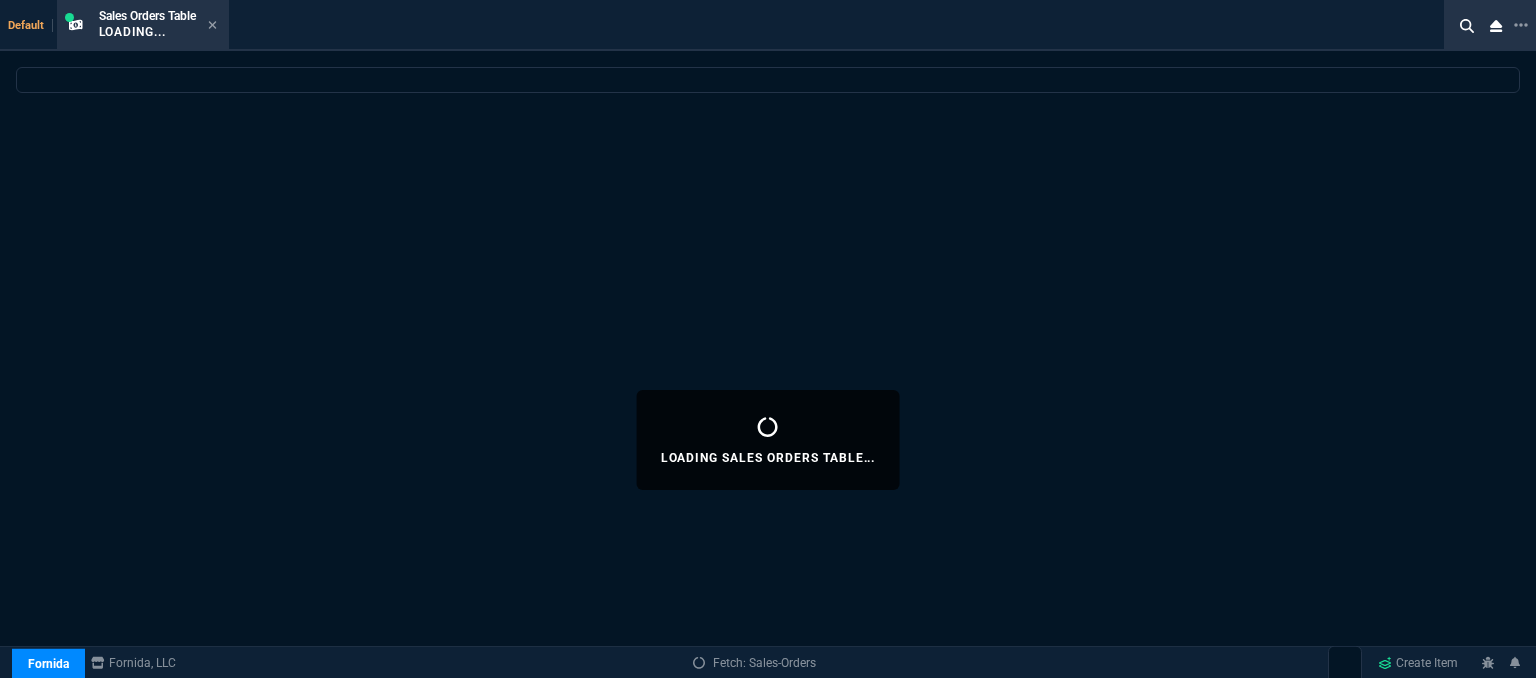 select 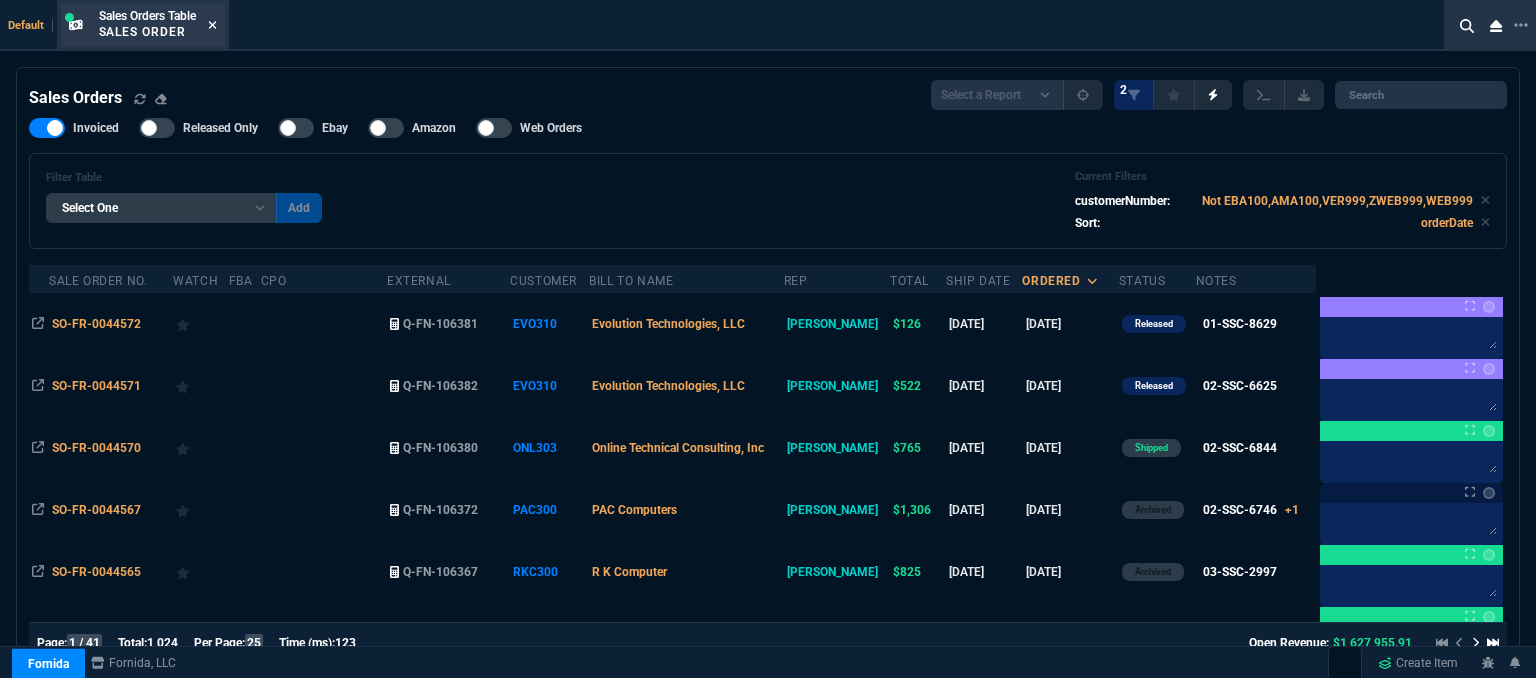 click 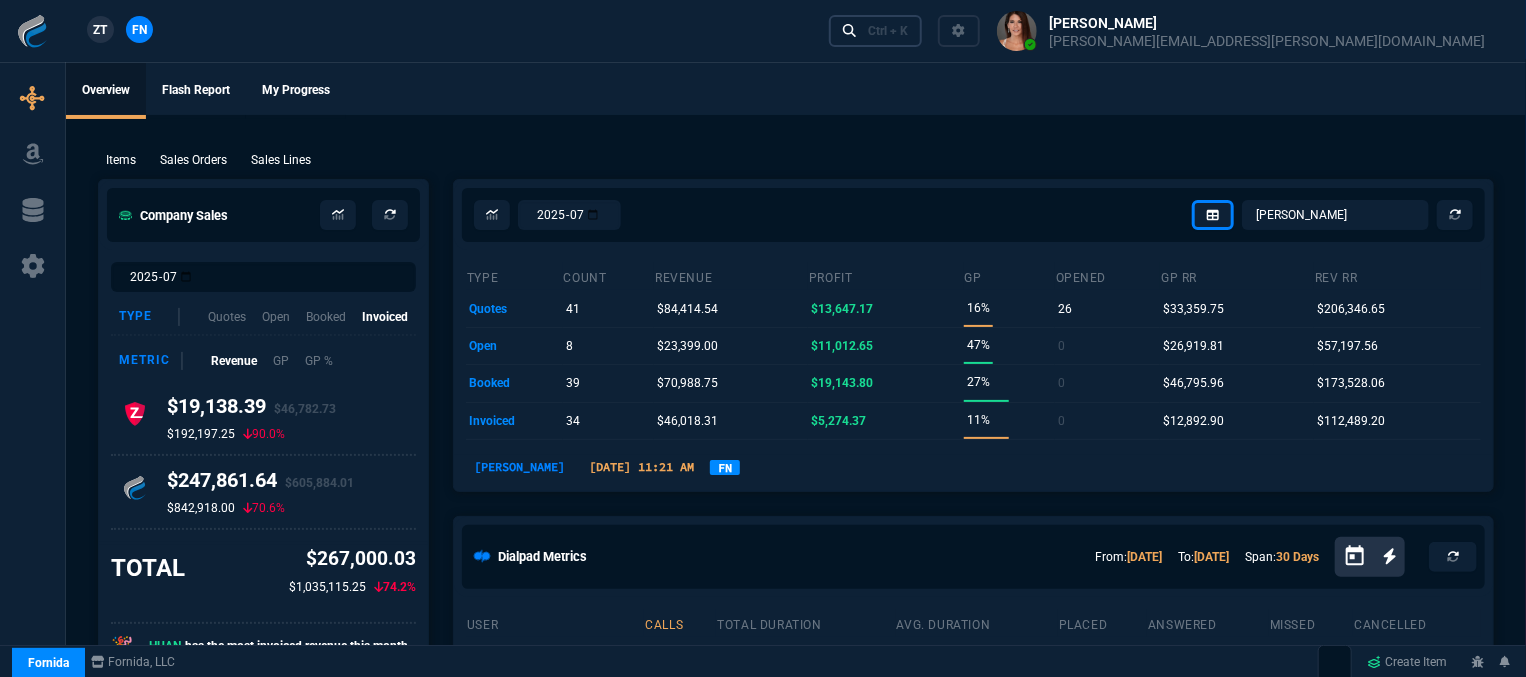 click on "Ctrl + K" at bounding box center [888, 31] 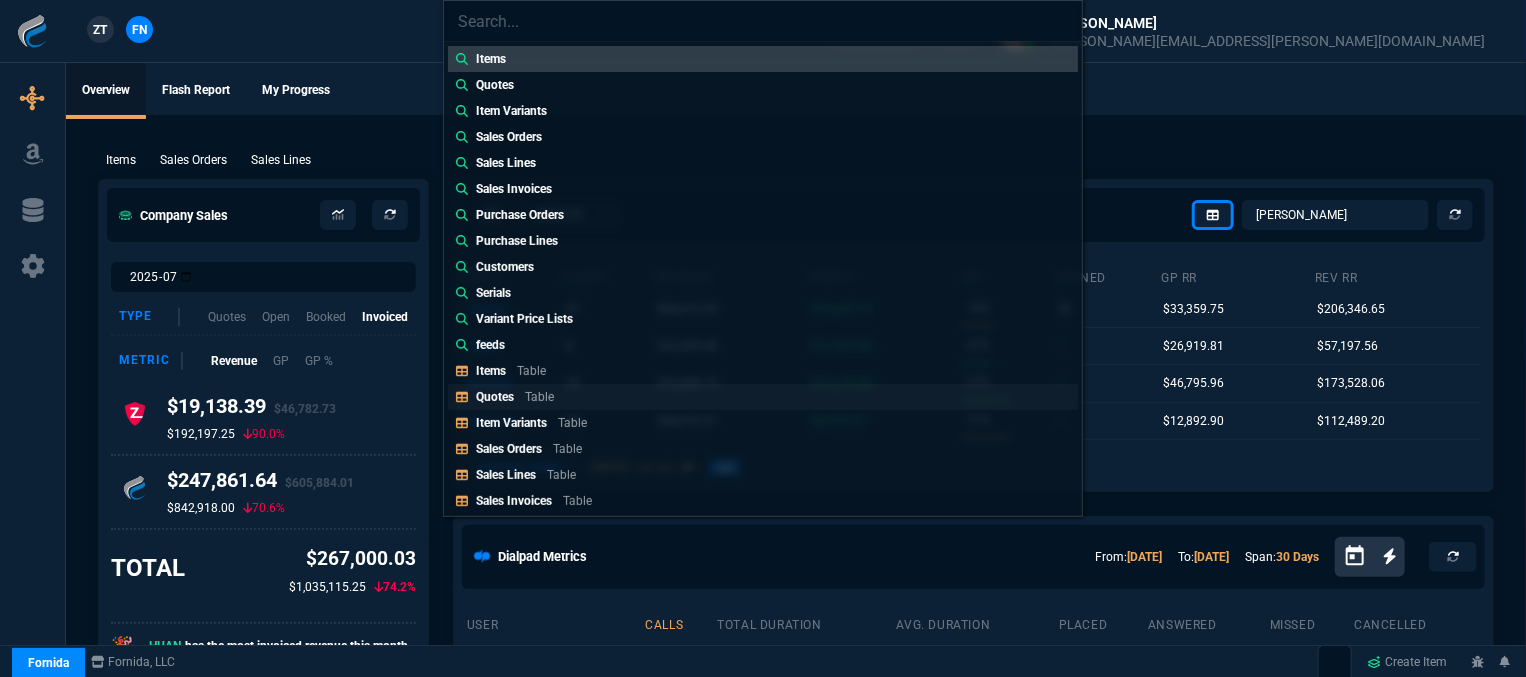click on "Quotes
Table" at bounding box center (763, 397) 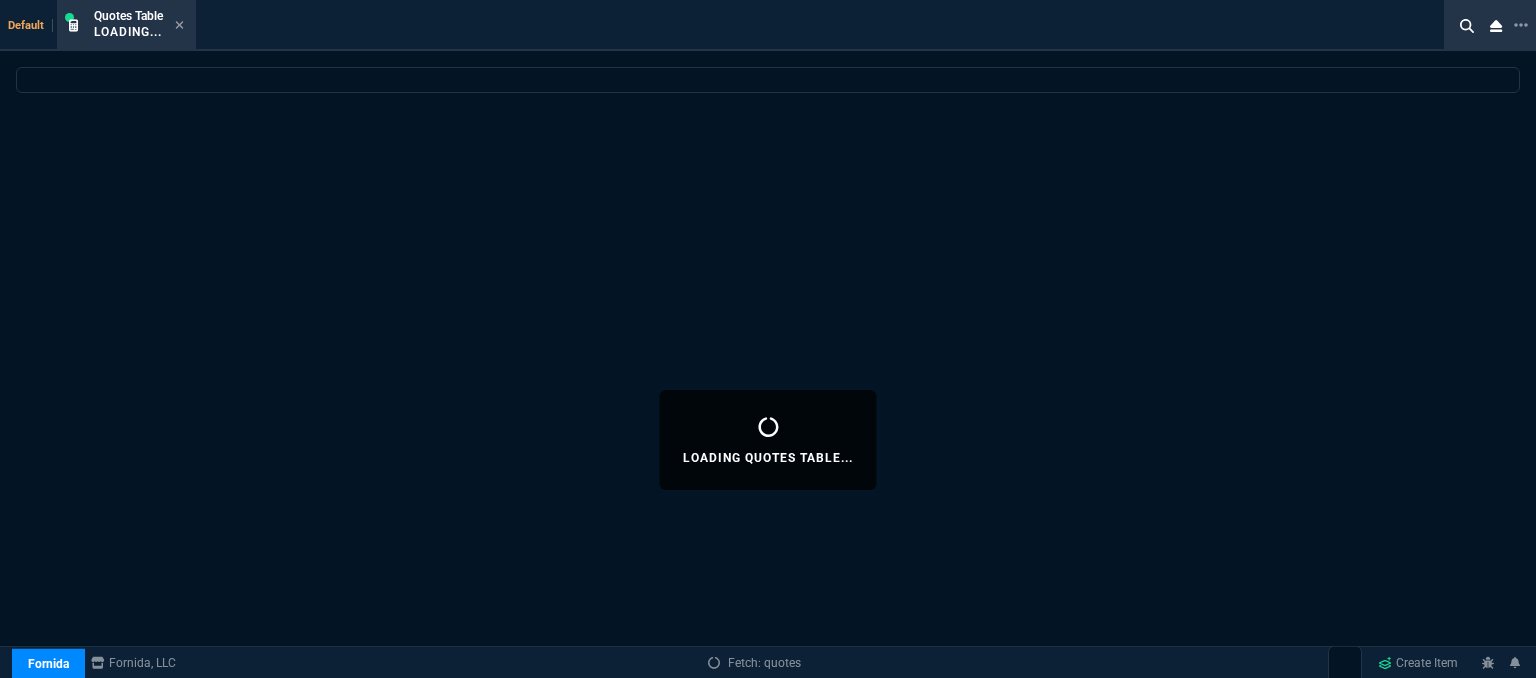 select 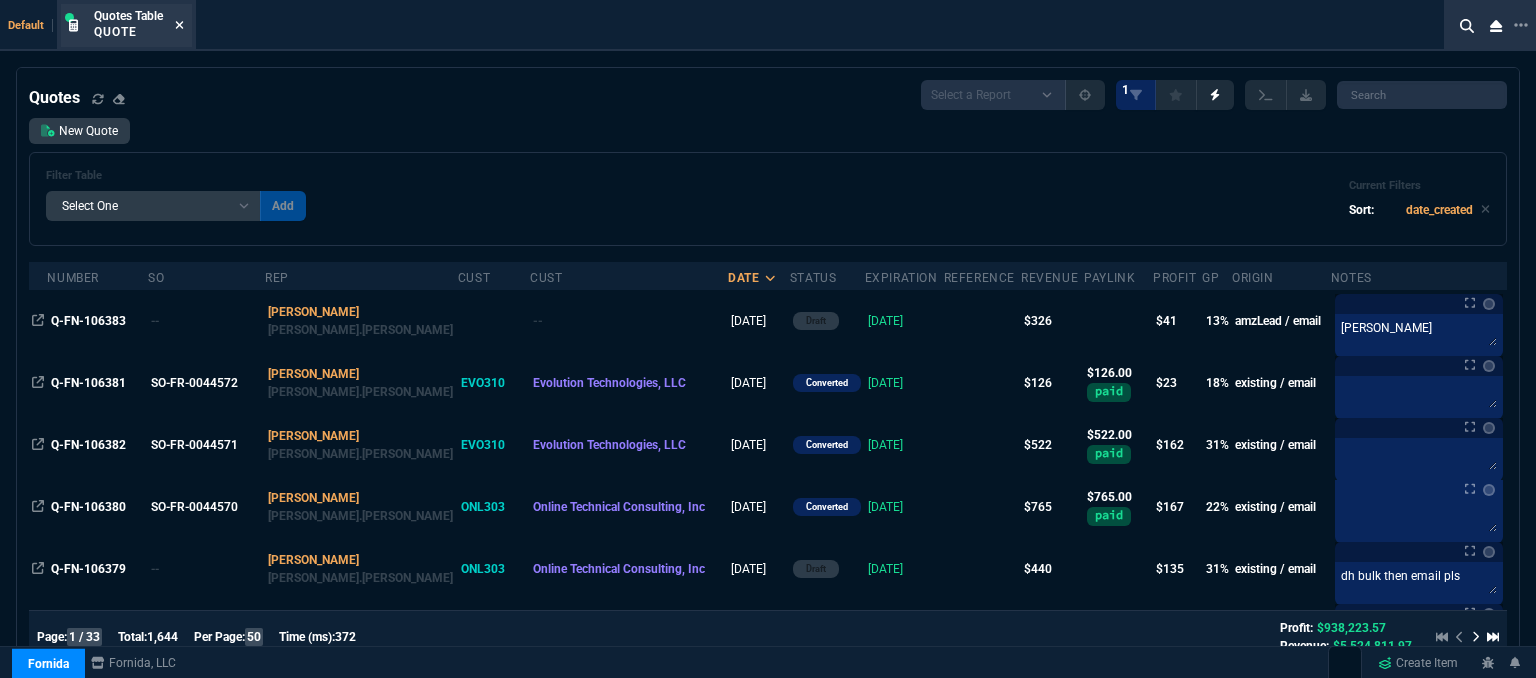 click 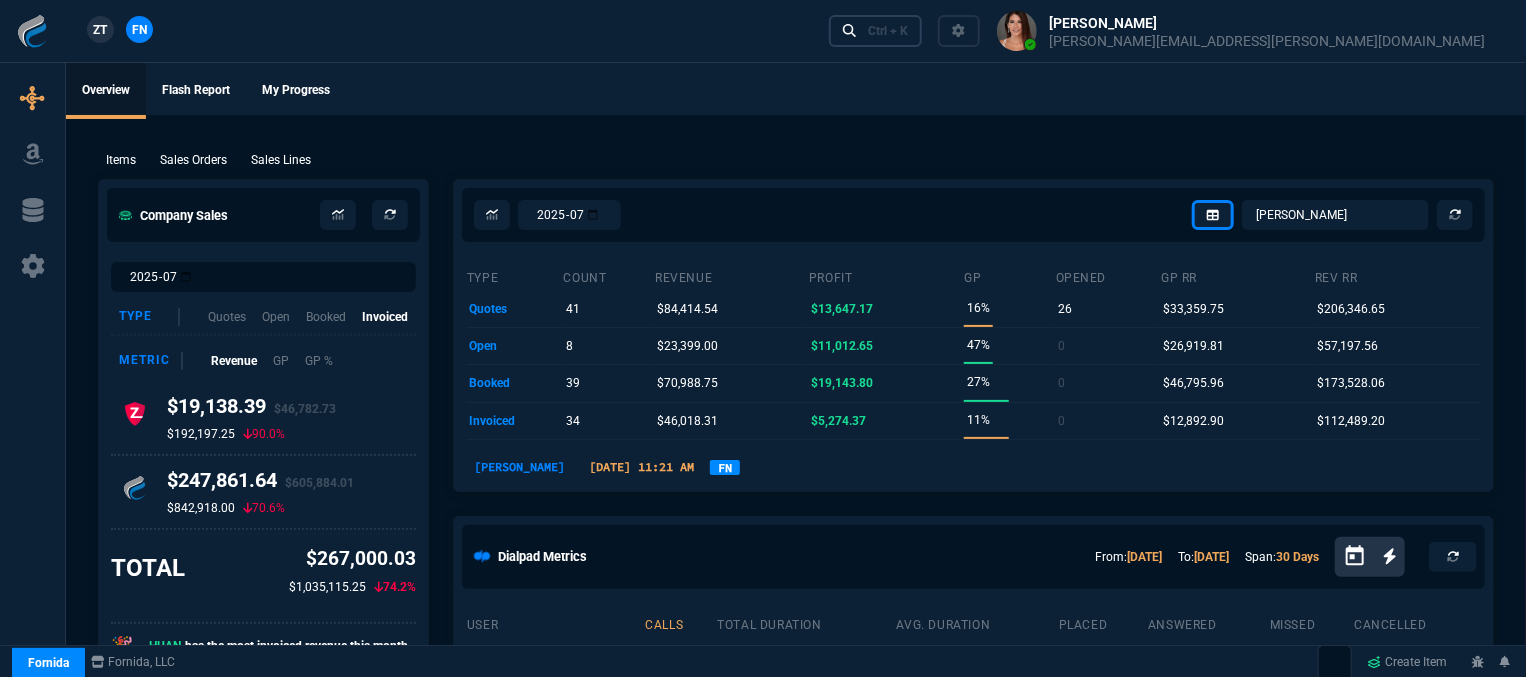click on "Ctrl + K" at bounding box center (888, 31) 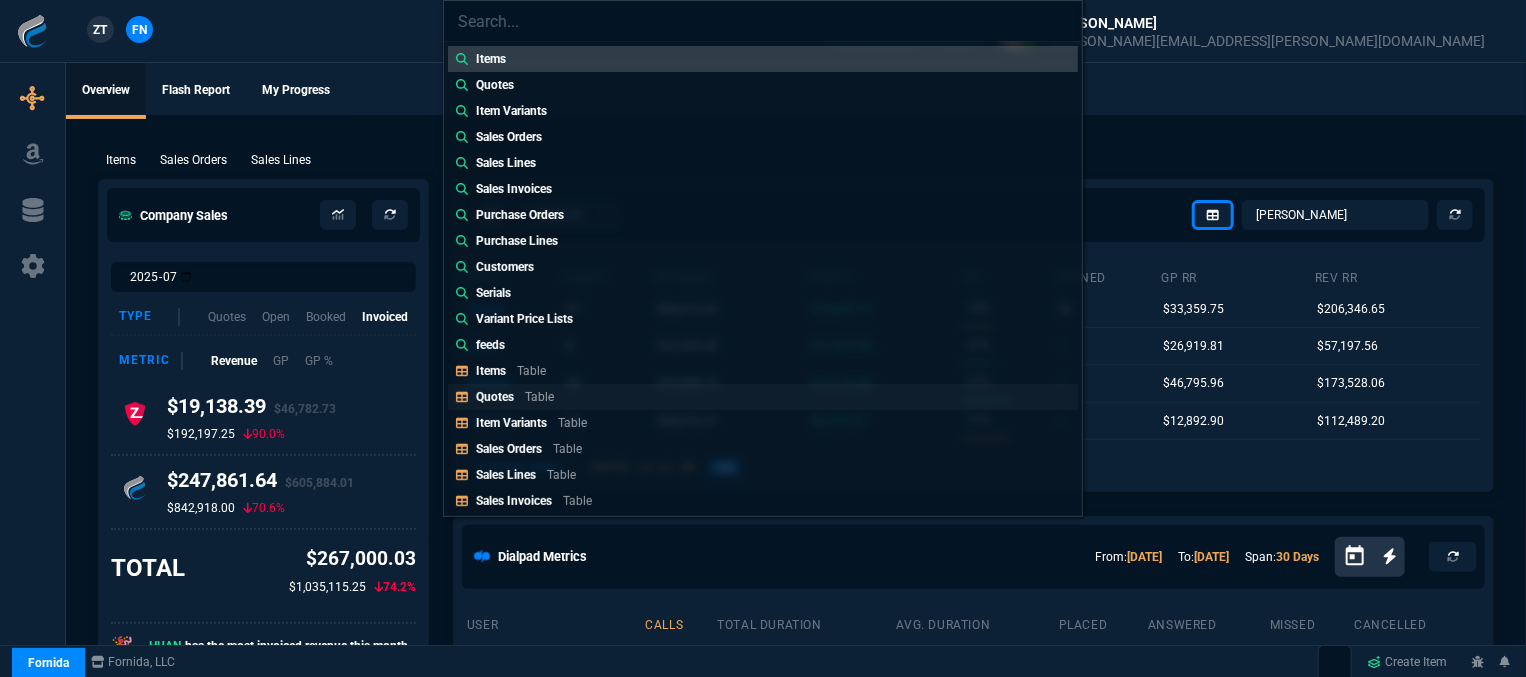 click on "Quotes
Table" at bounding box center (763, 397) 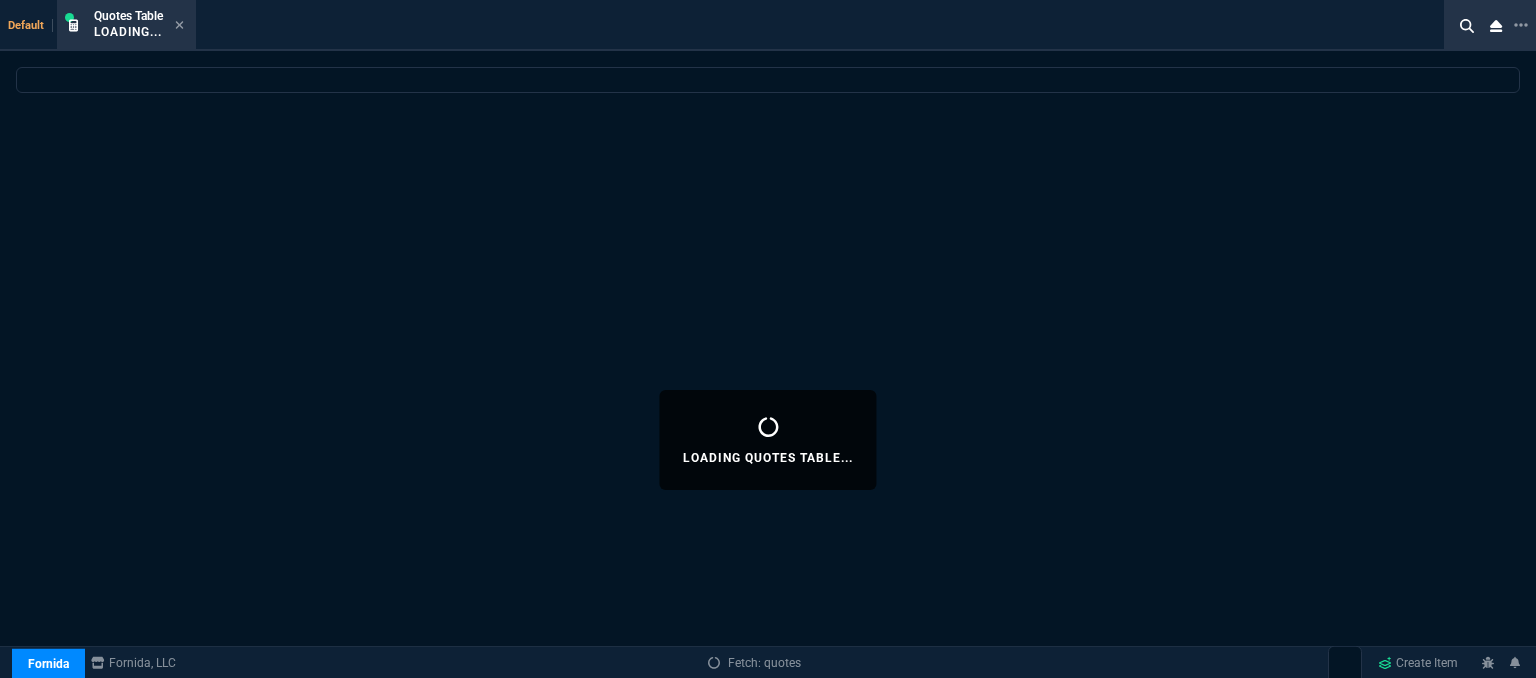 select 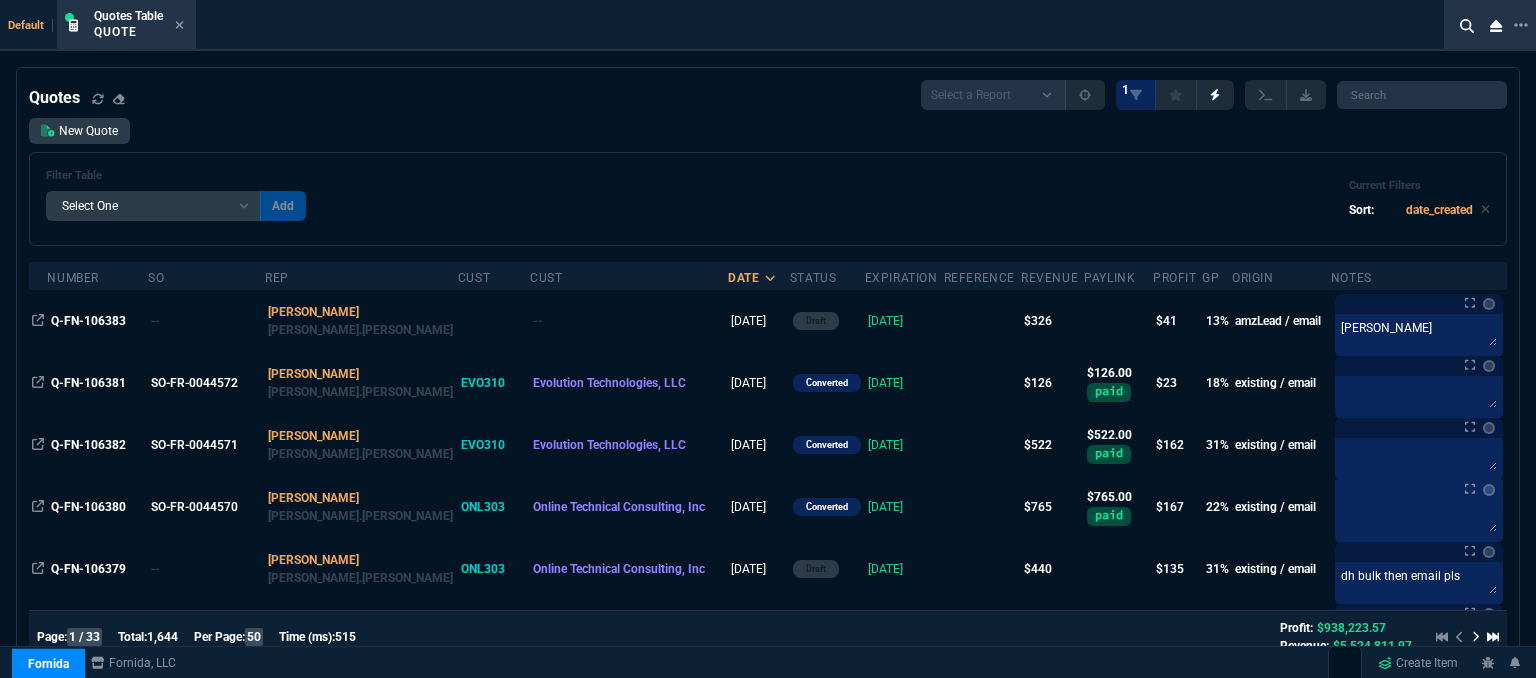 click at bounding box center (982, 321) 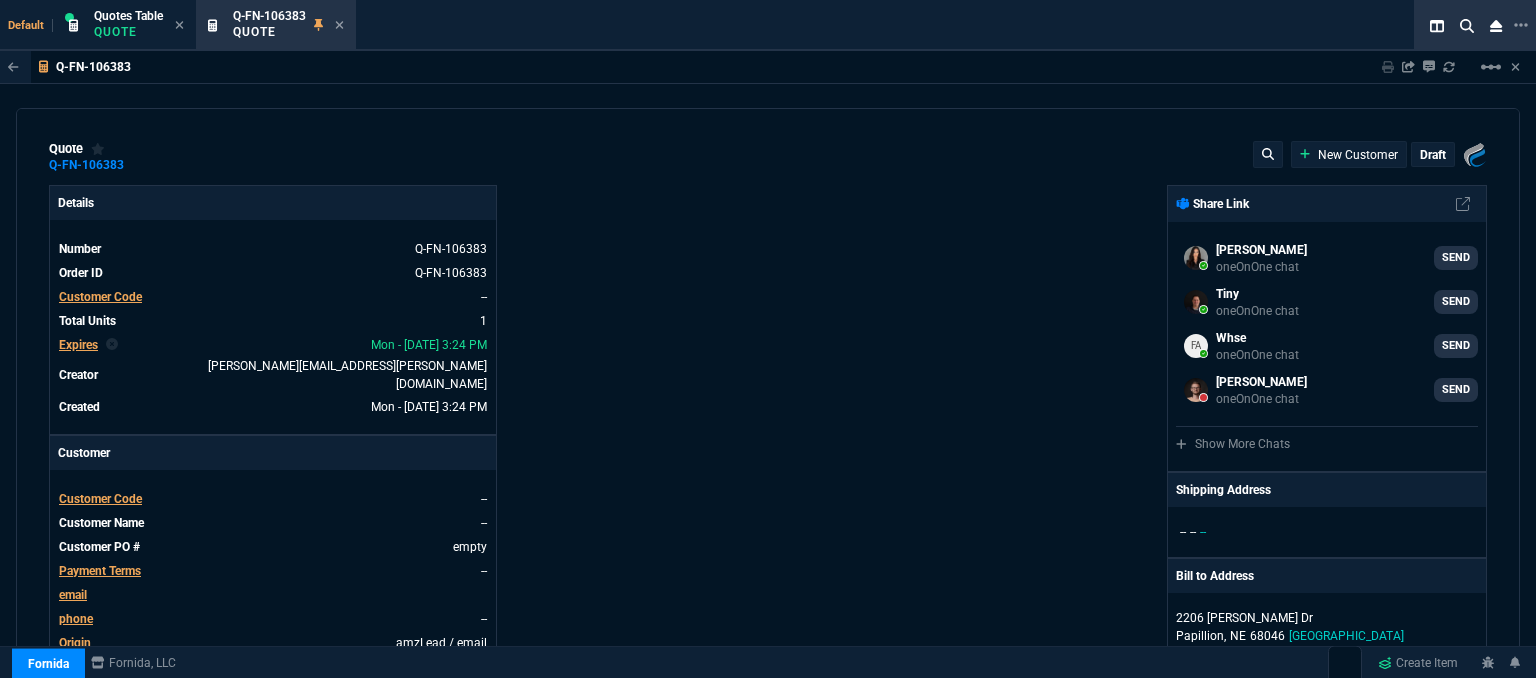 select on "12: [PERSON_NAME]" 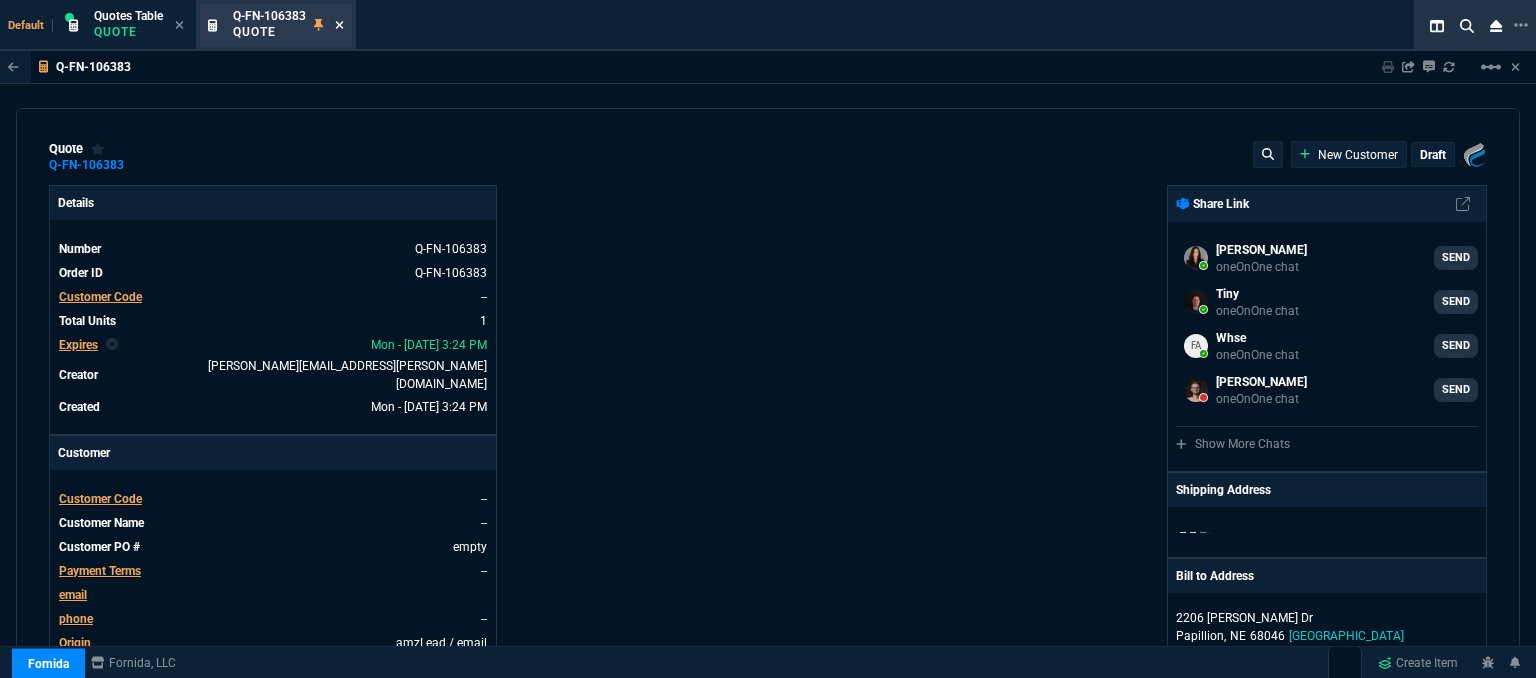 drag, startPoint x: 0, startPoint y: 0, endPoint x: 340, endPoint y: 26, distance: 340.99268 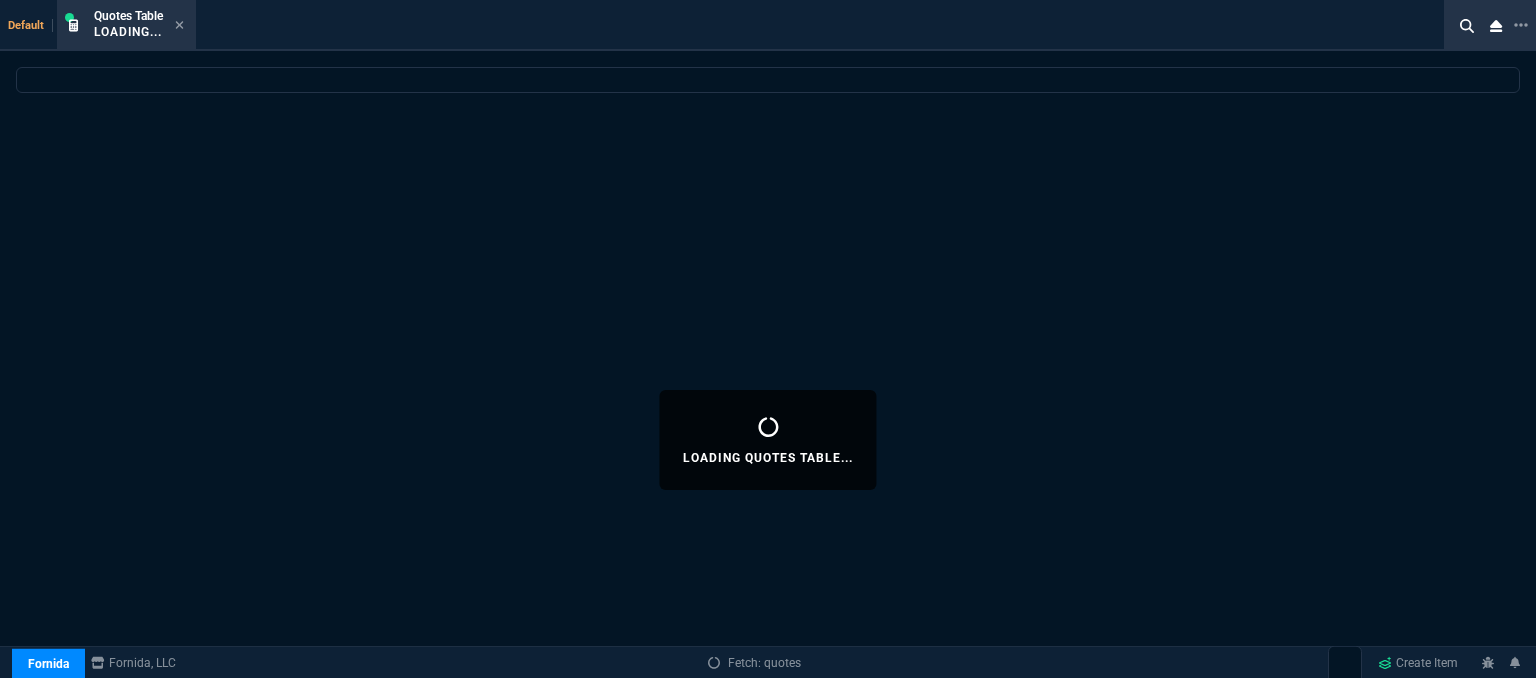 select 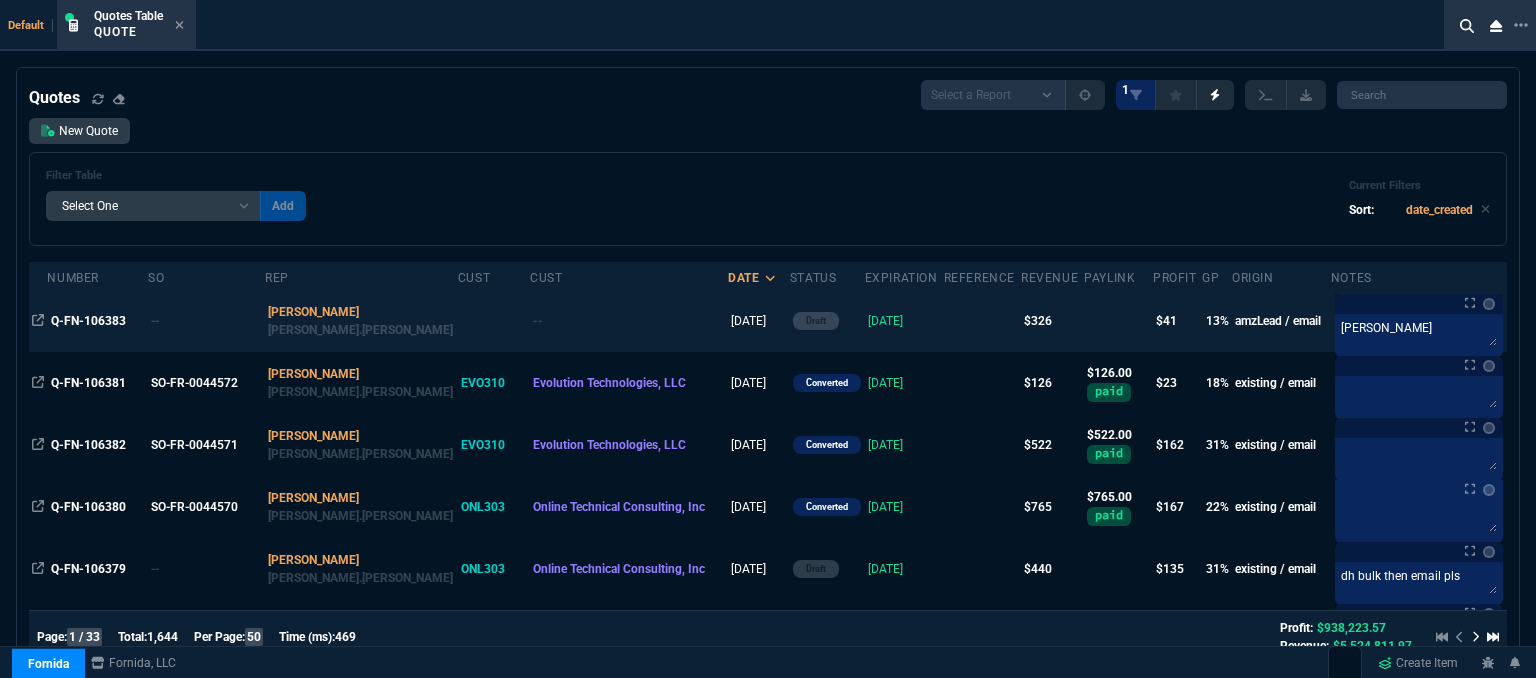 click at bounding box center (982, 321) 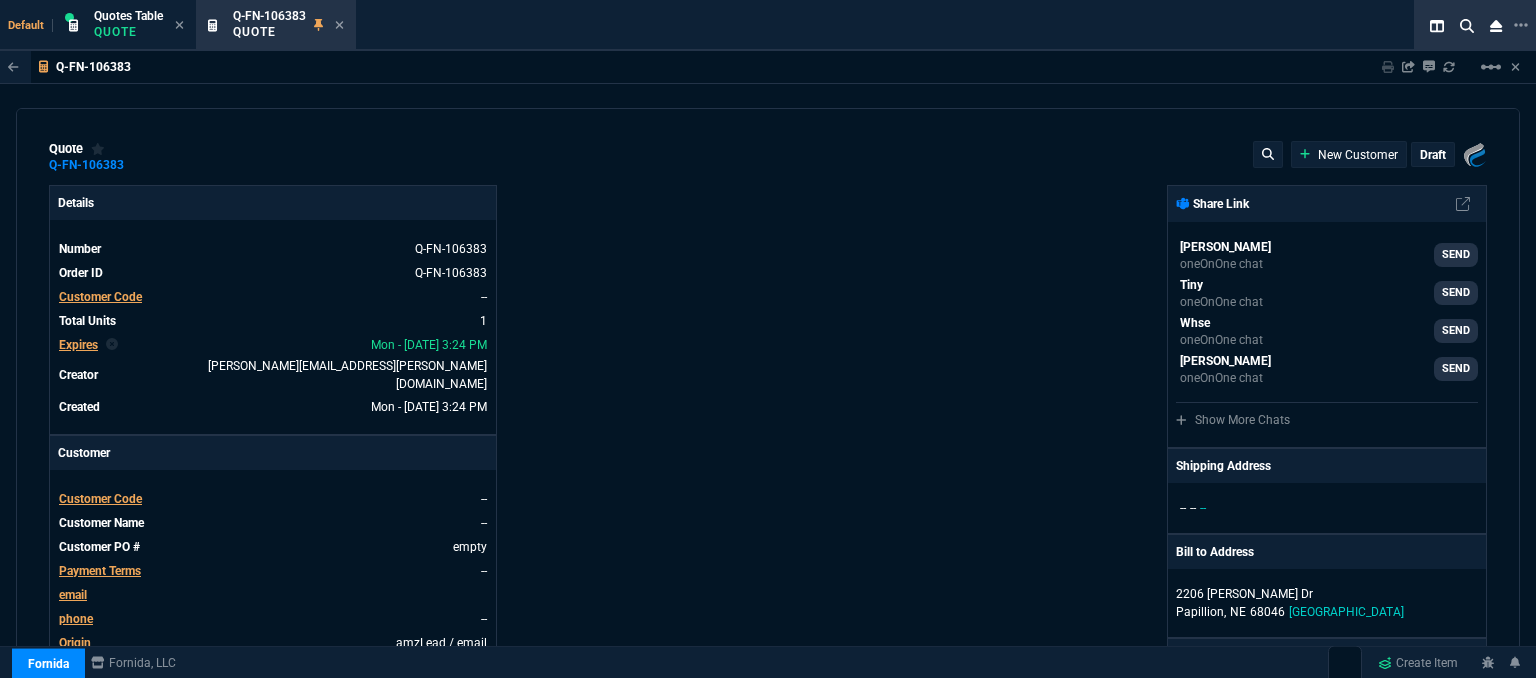 type on "17" 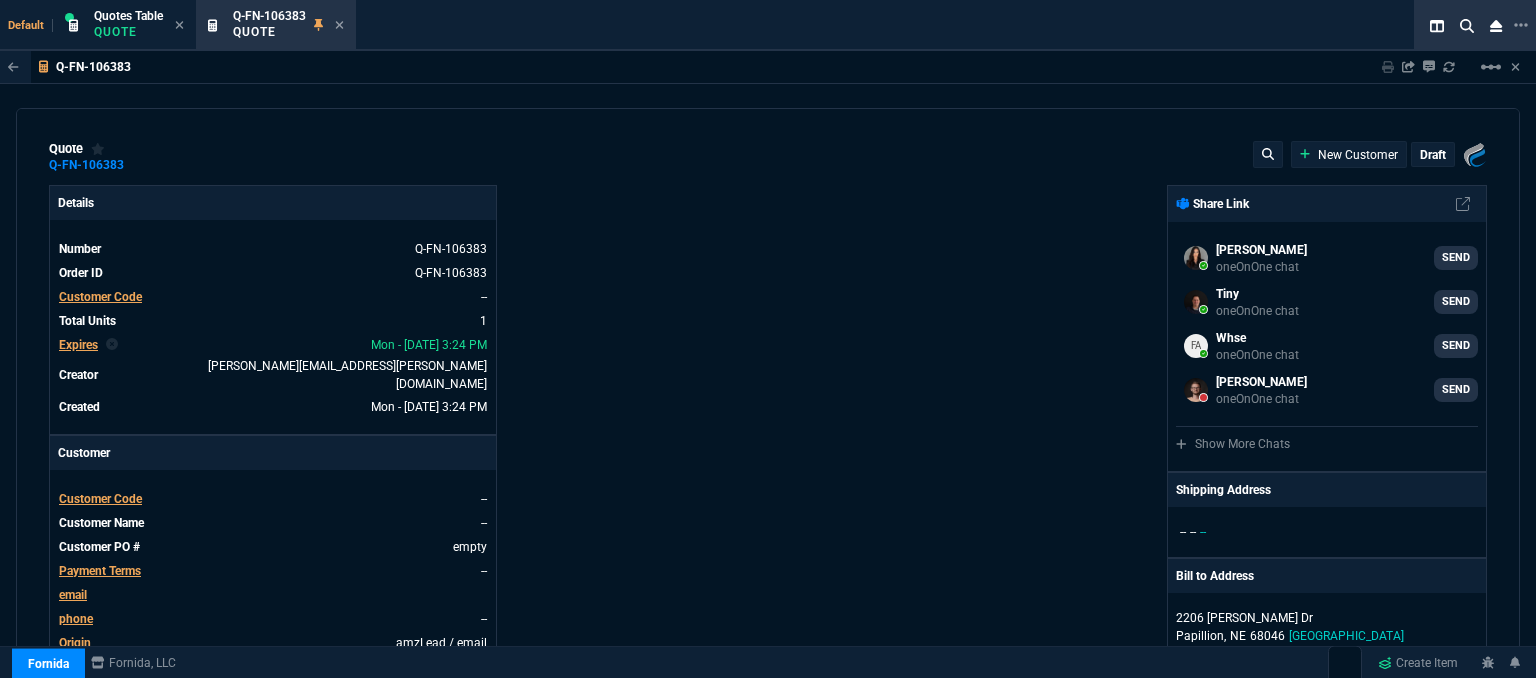 type on "499" 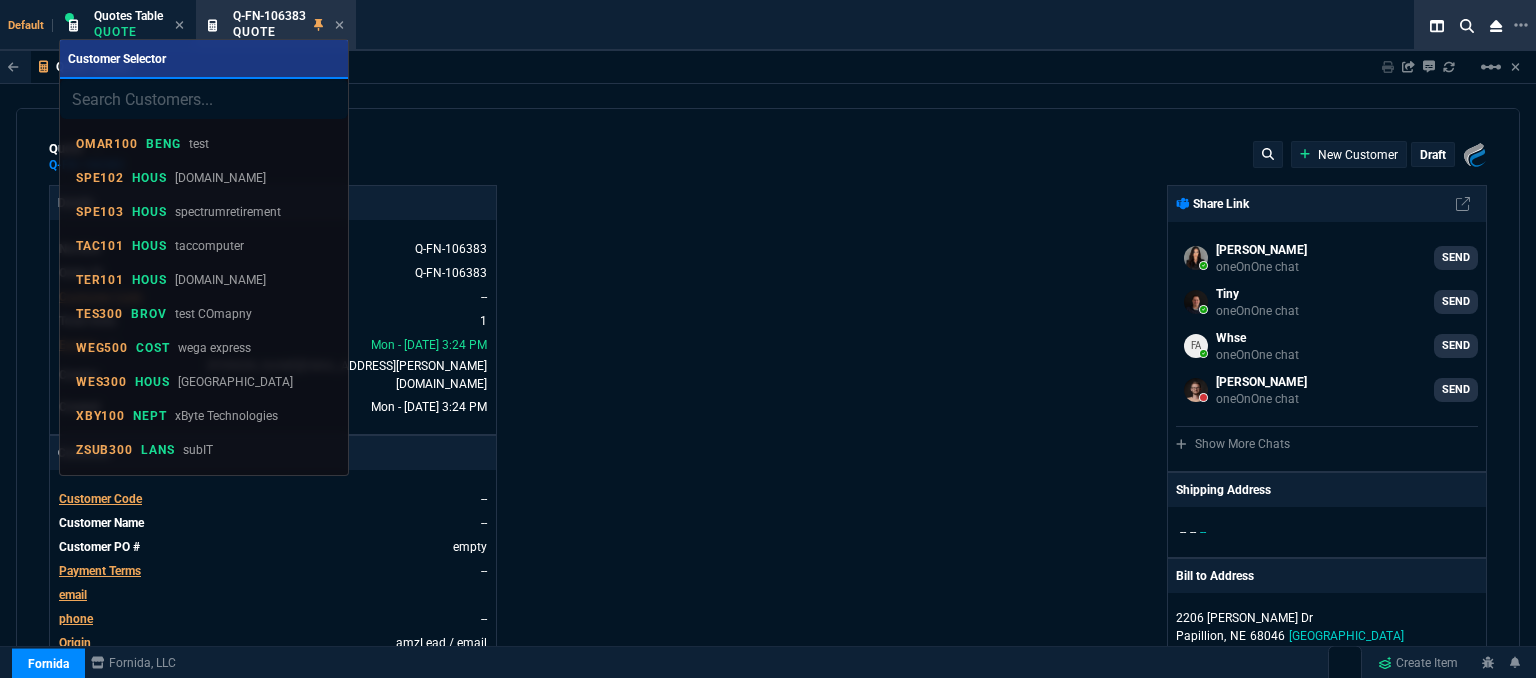 type on "35" 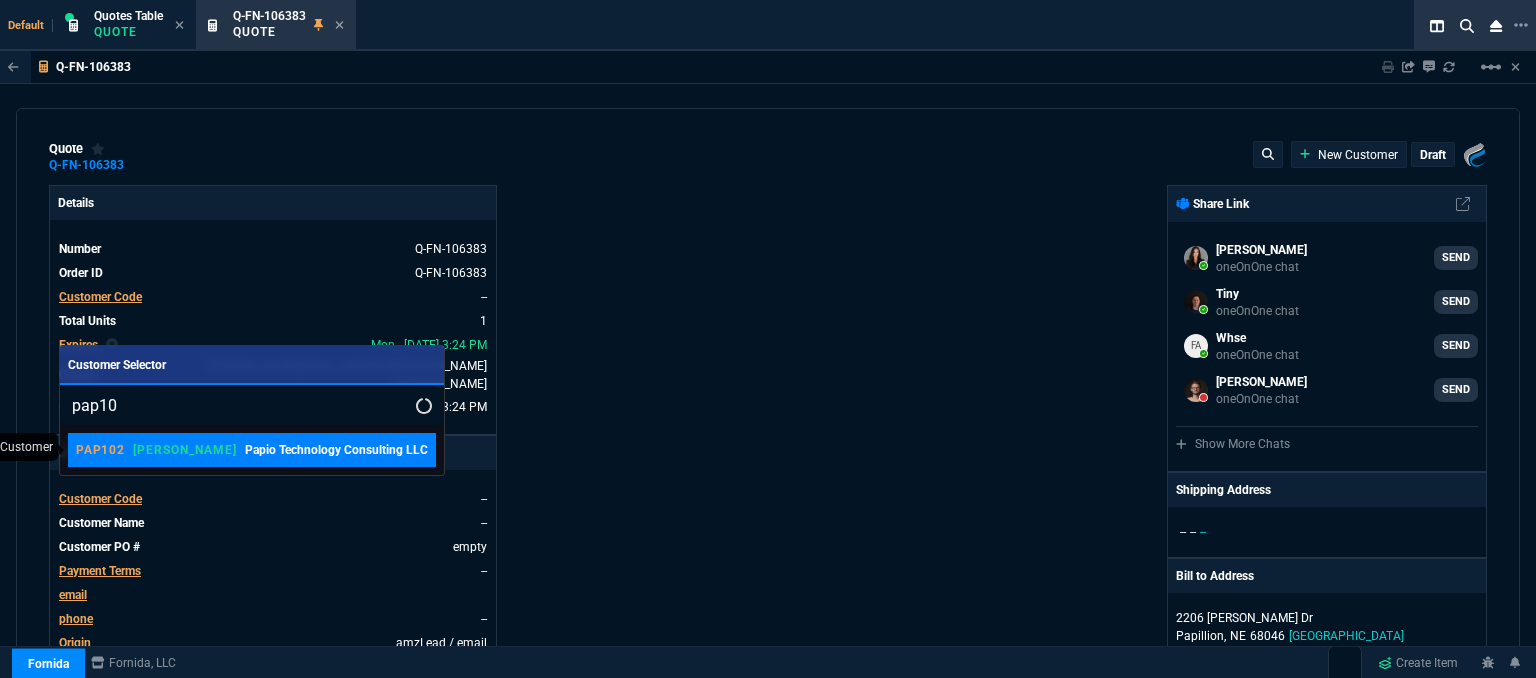 type on "pap10" 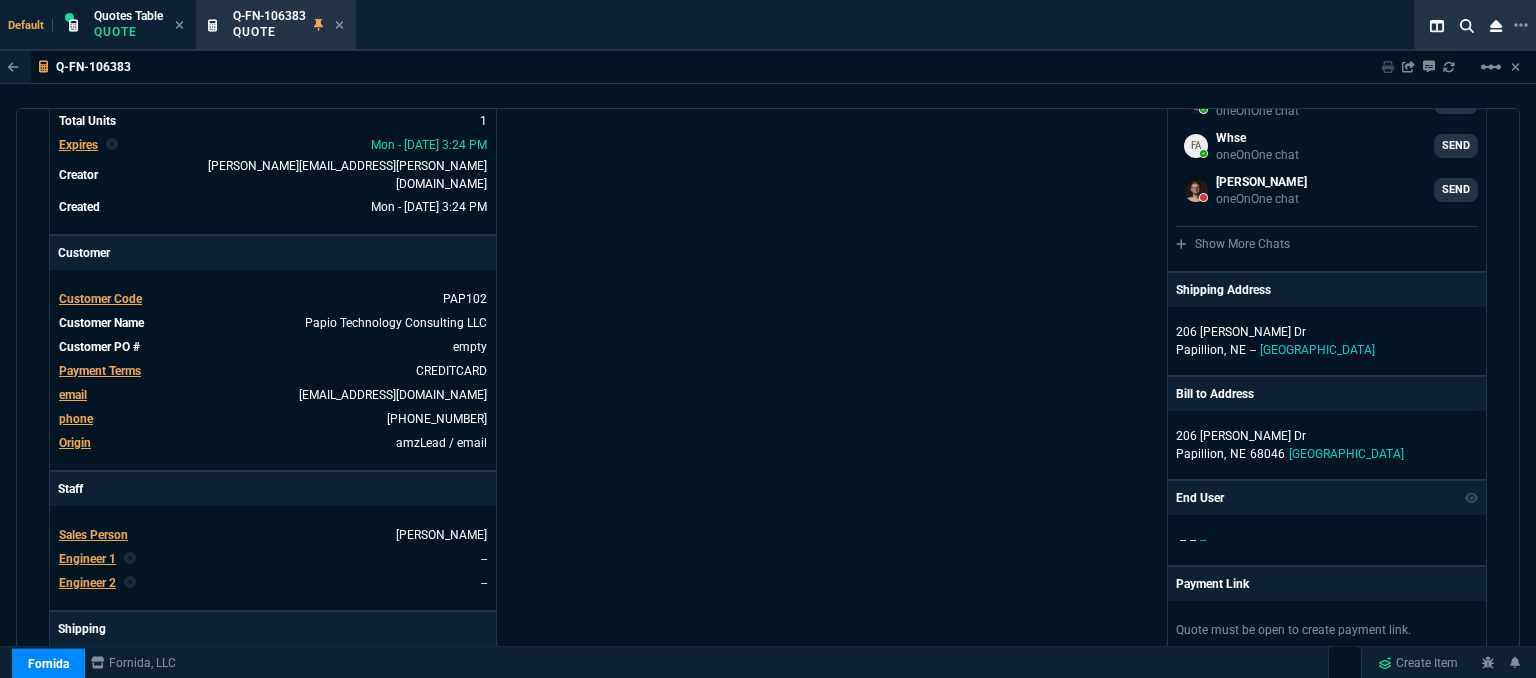 scroll, scrollTop: 700, scrollLeft: 0, axis: vertical 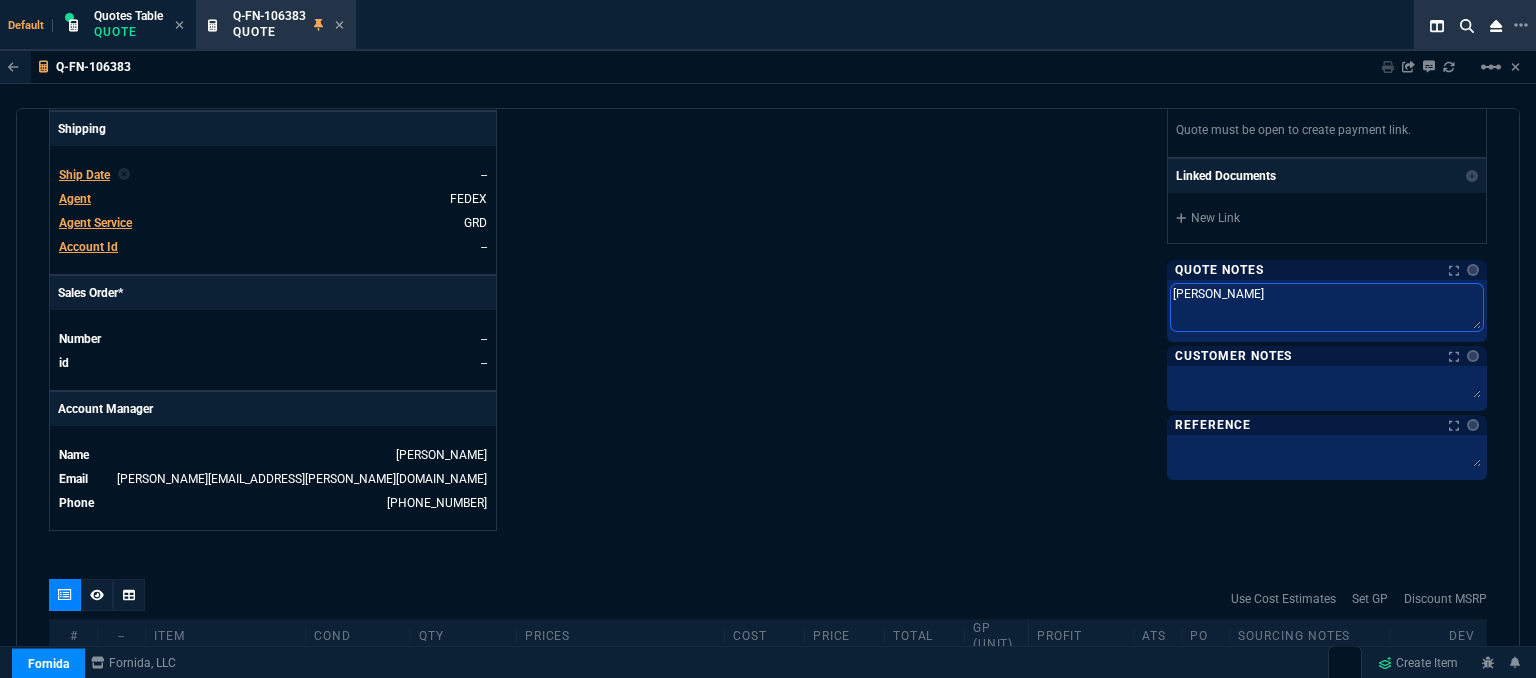 drag, startPoint x: 1232, startPoint y: 297, endPoint x: 1123, endPoint y: 293, distance: 109.07337 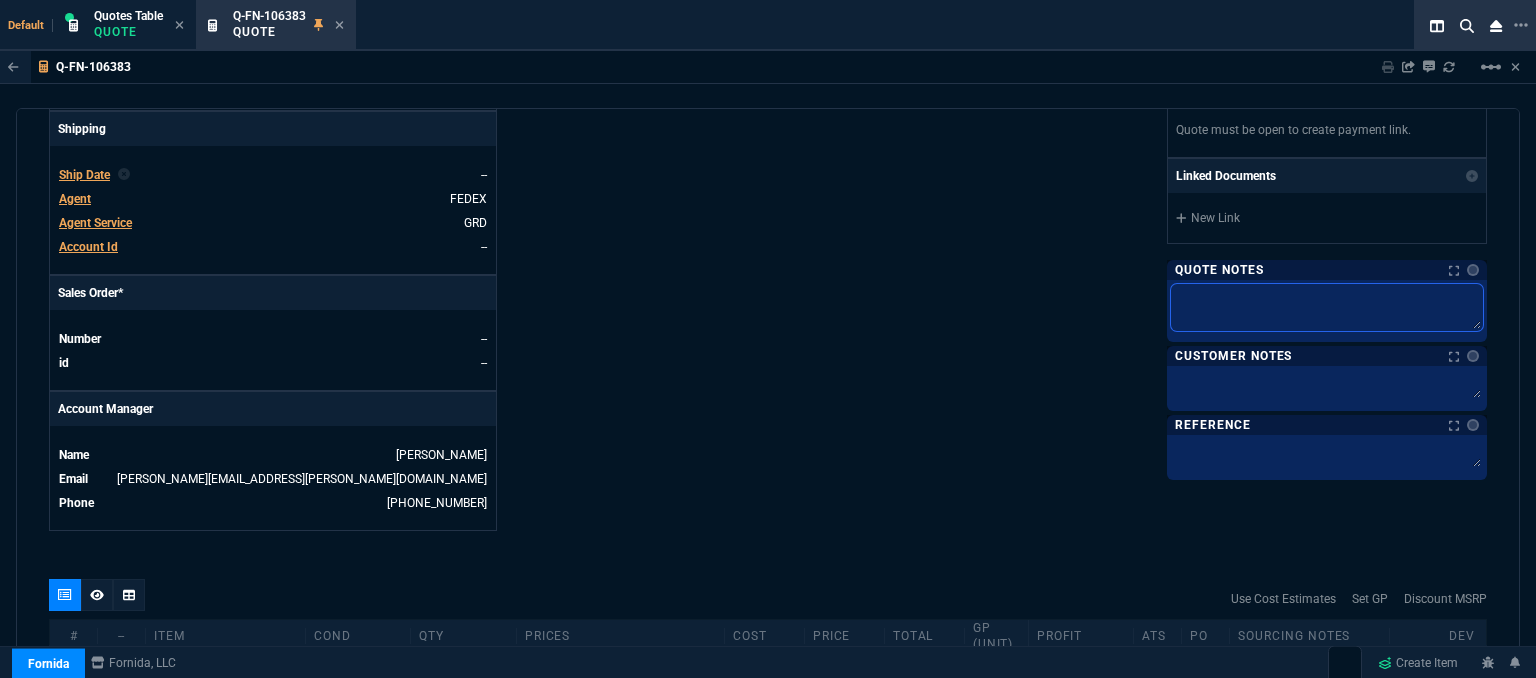 type 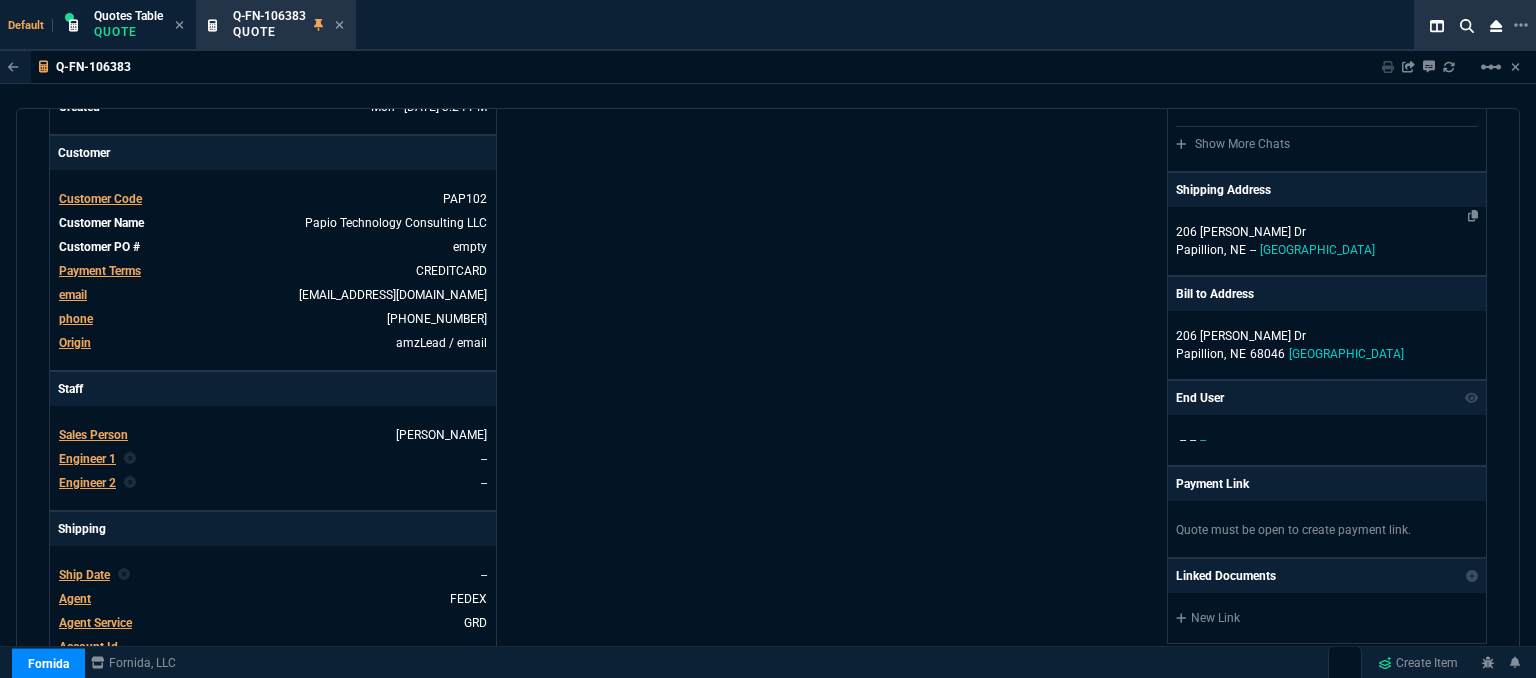 click on "206 Petersen Dr Papillion,  NE -- USA" at bounding box center (1327, 345) 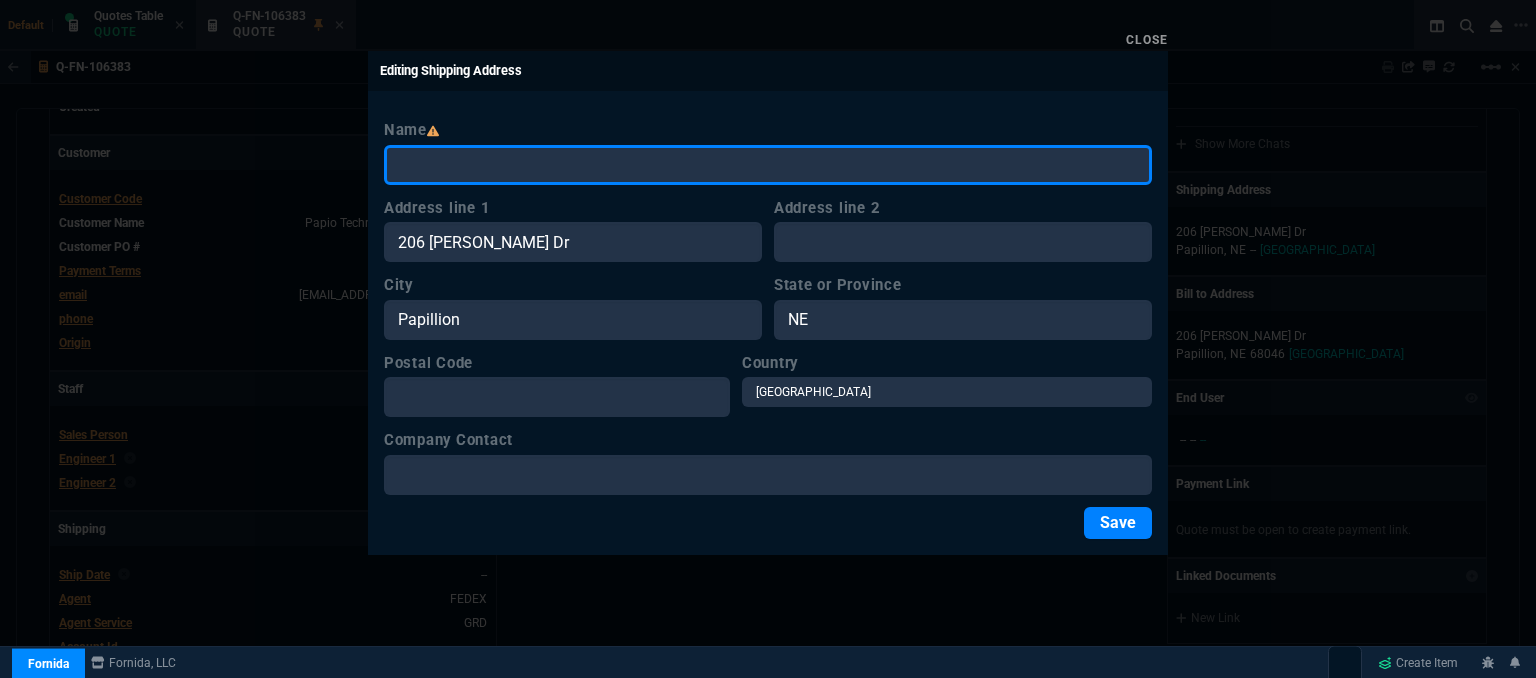 click on "Name" at bounding box center [768, 165] 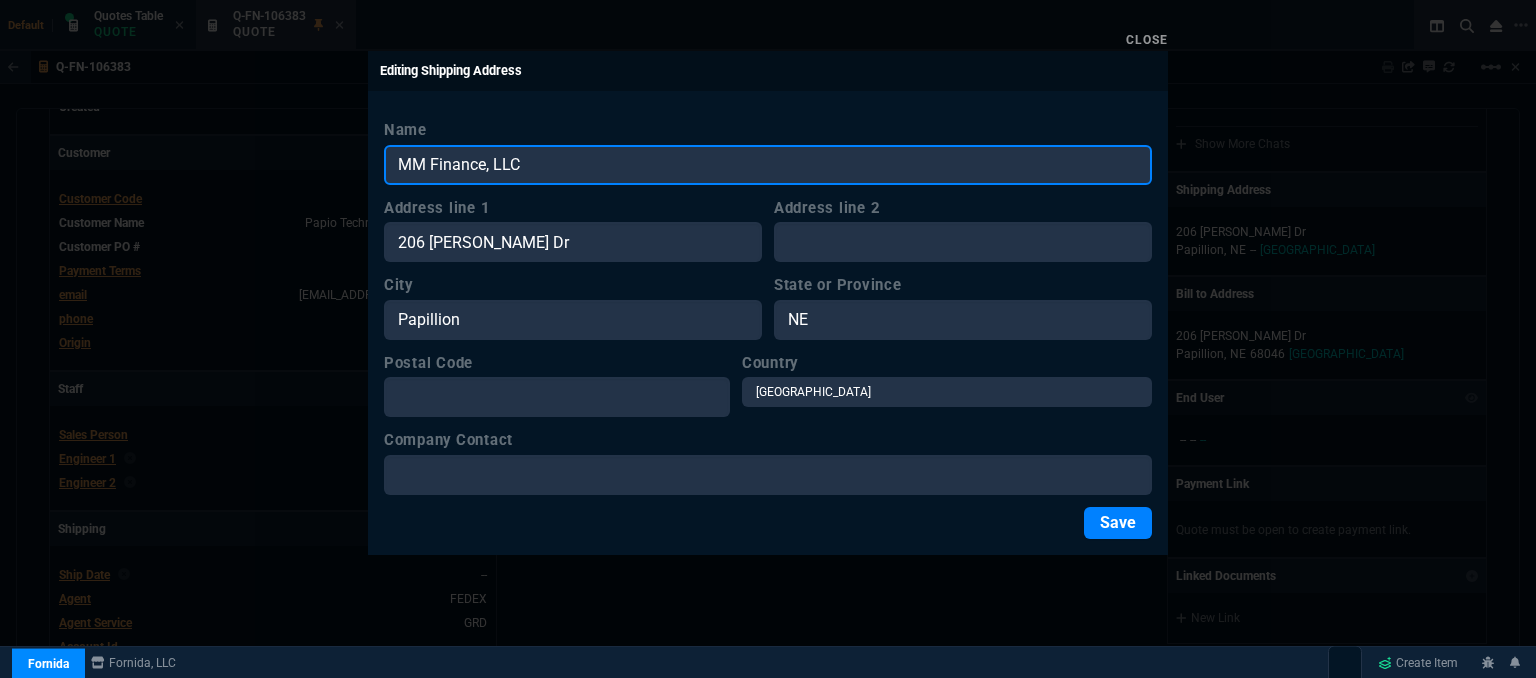type on "MM Finance, LLC" 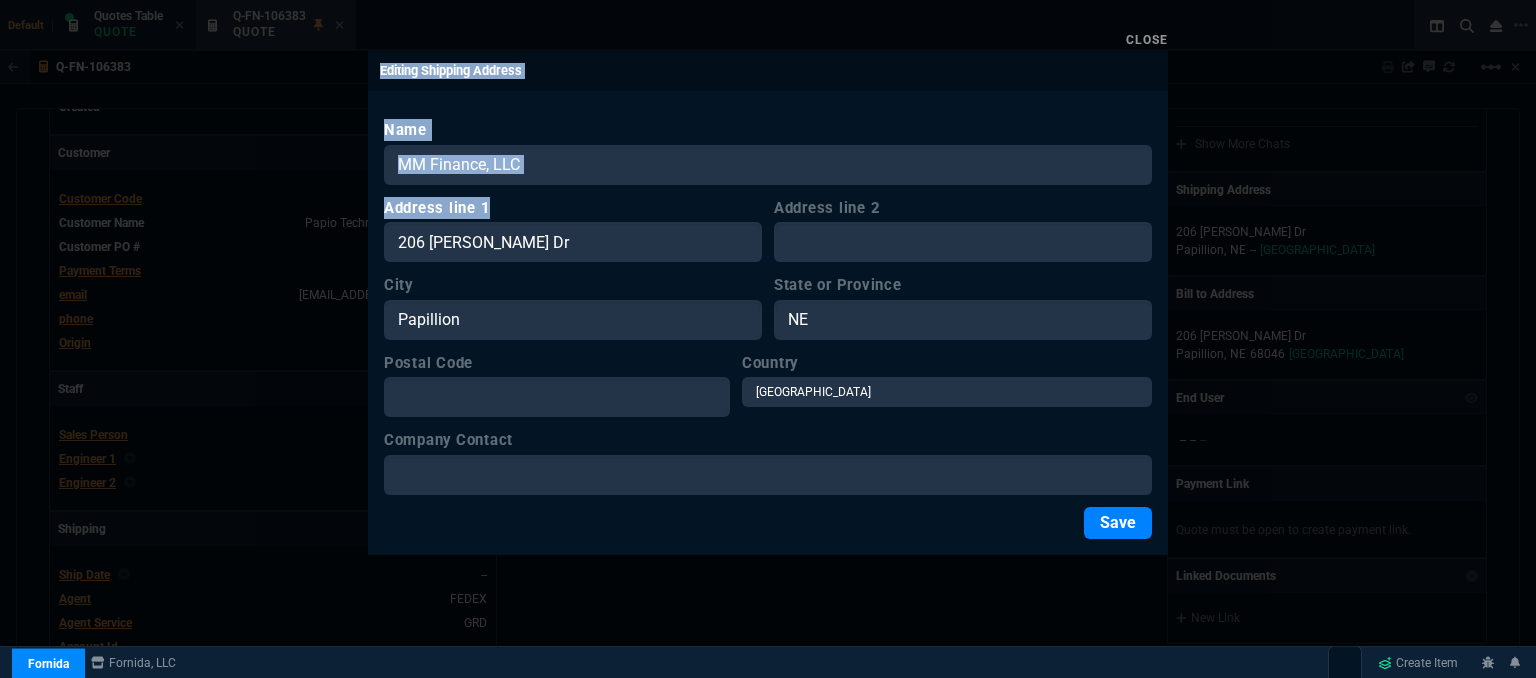 drag, startPoint x: 331, startPoint y: 232, endPoint x: 311, endPoint y: 228, distance: 20.396078 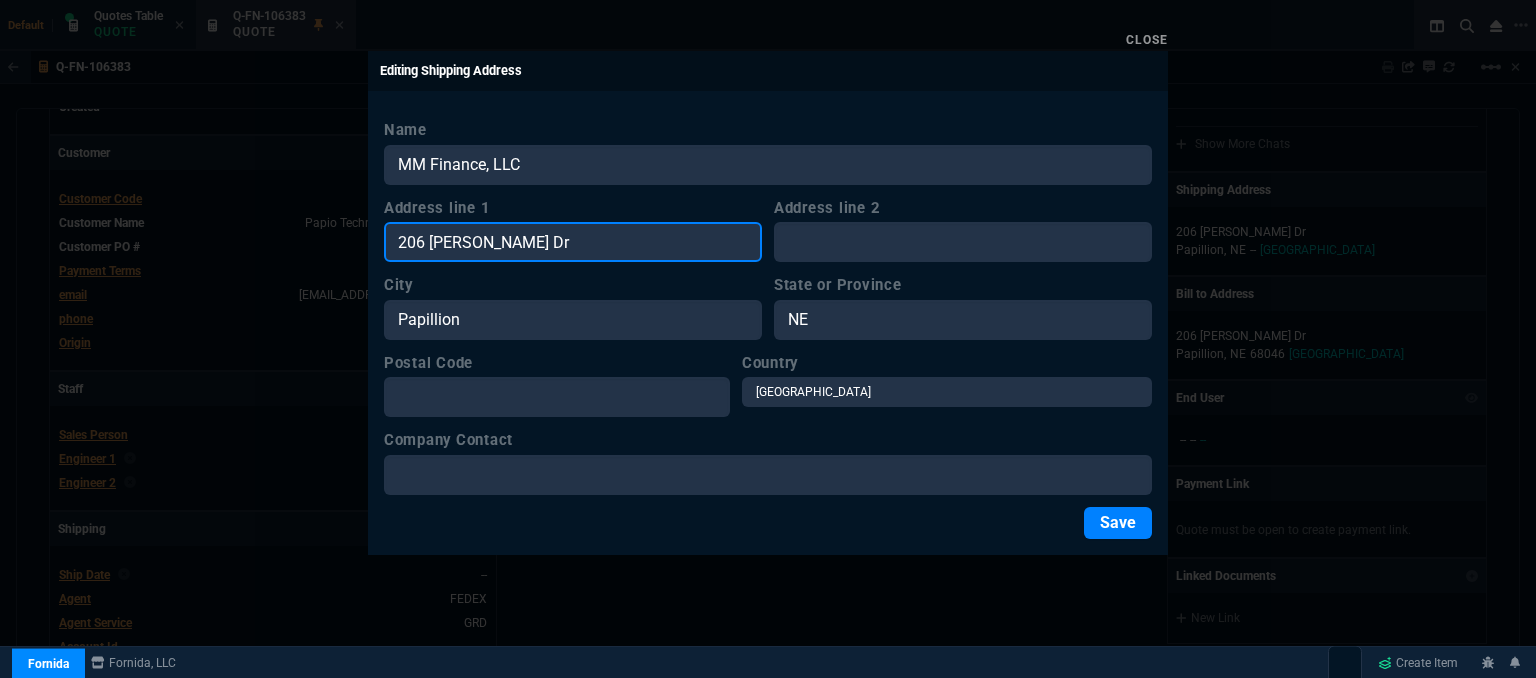 click on "206 Petersen Dr" at bounding box center [573, 242] 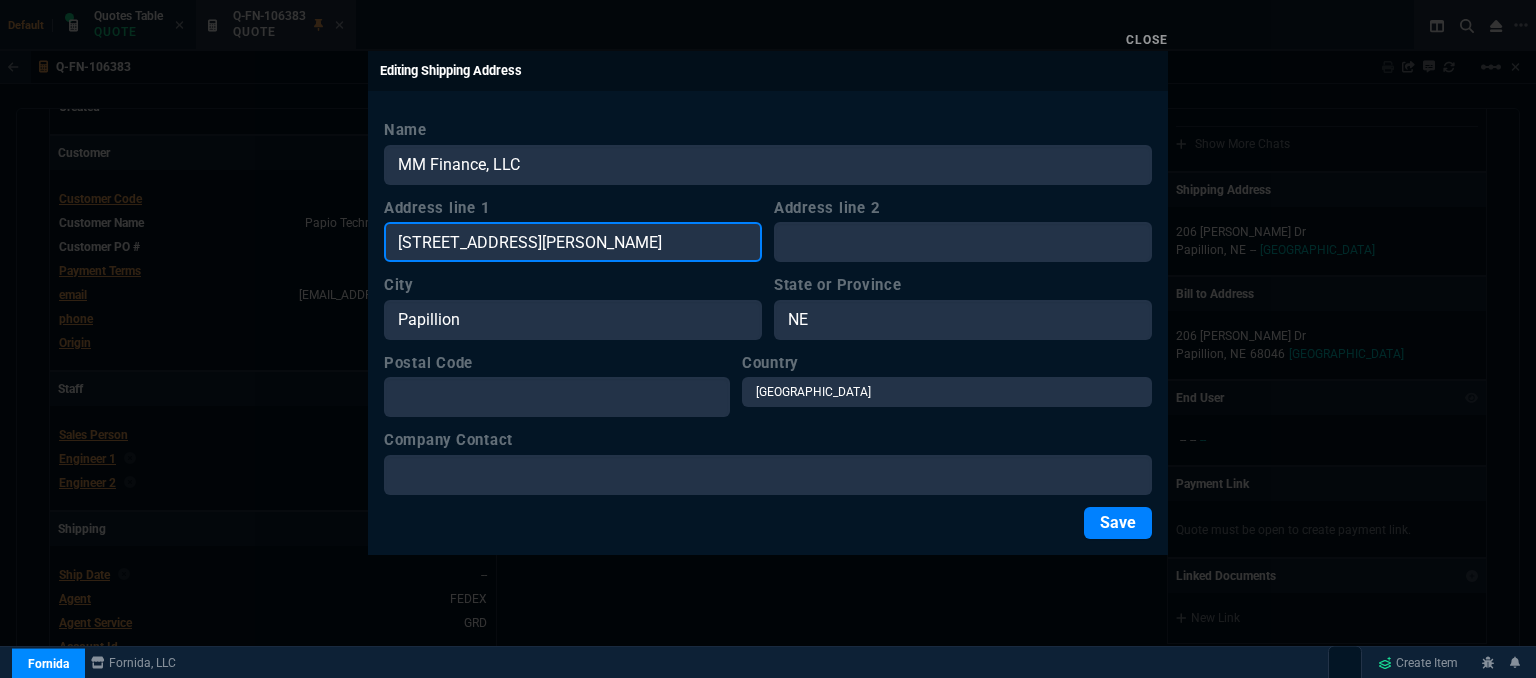 type on "2861 Capehart Rd STE F Bellevue, NE 68123" 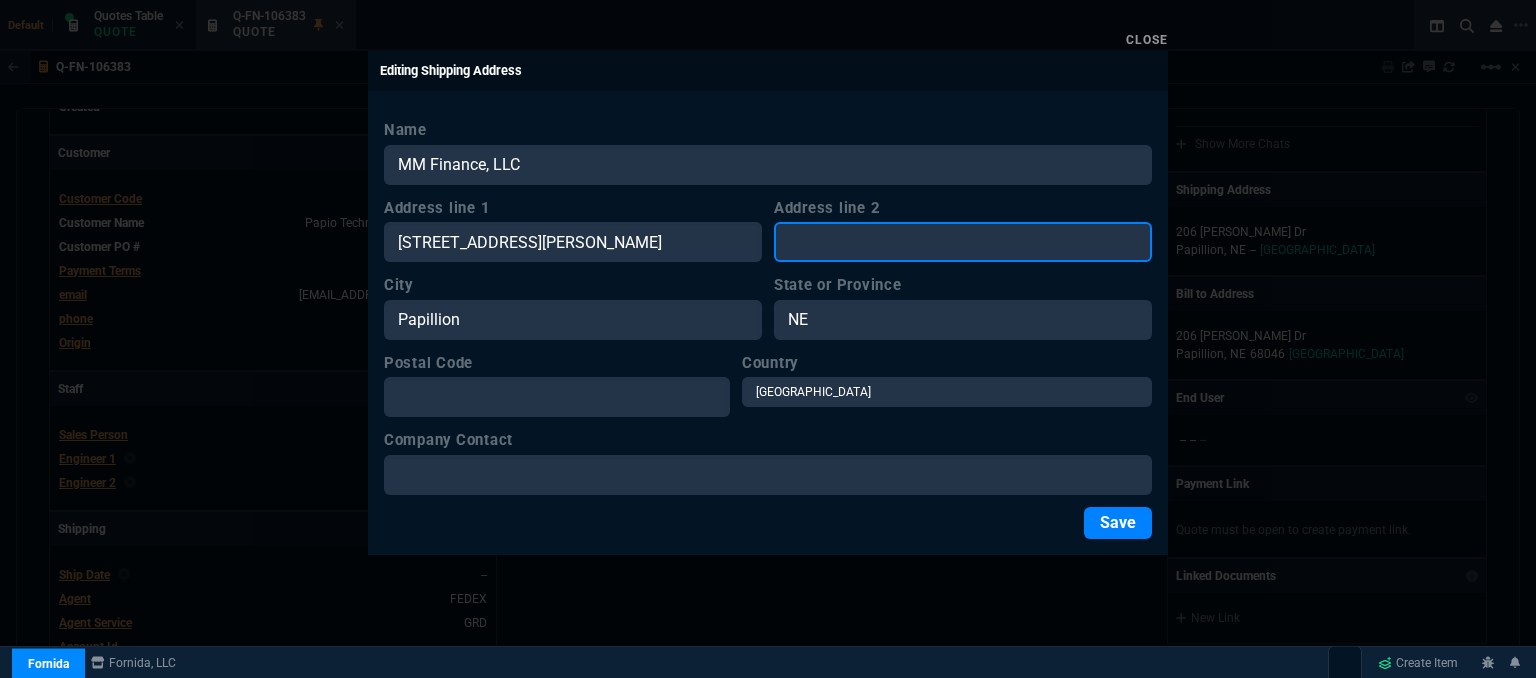 click on "Address line 2" at bounding box center [963, 242] 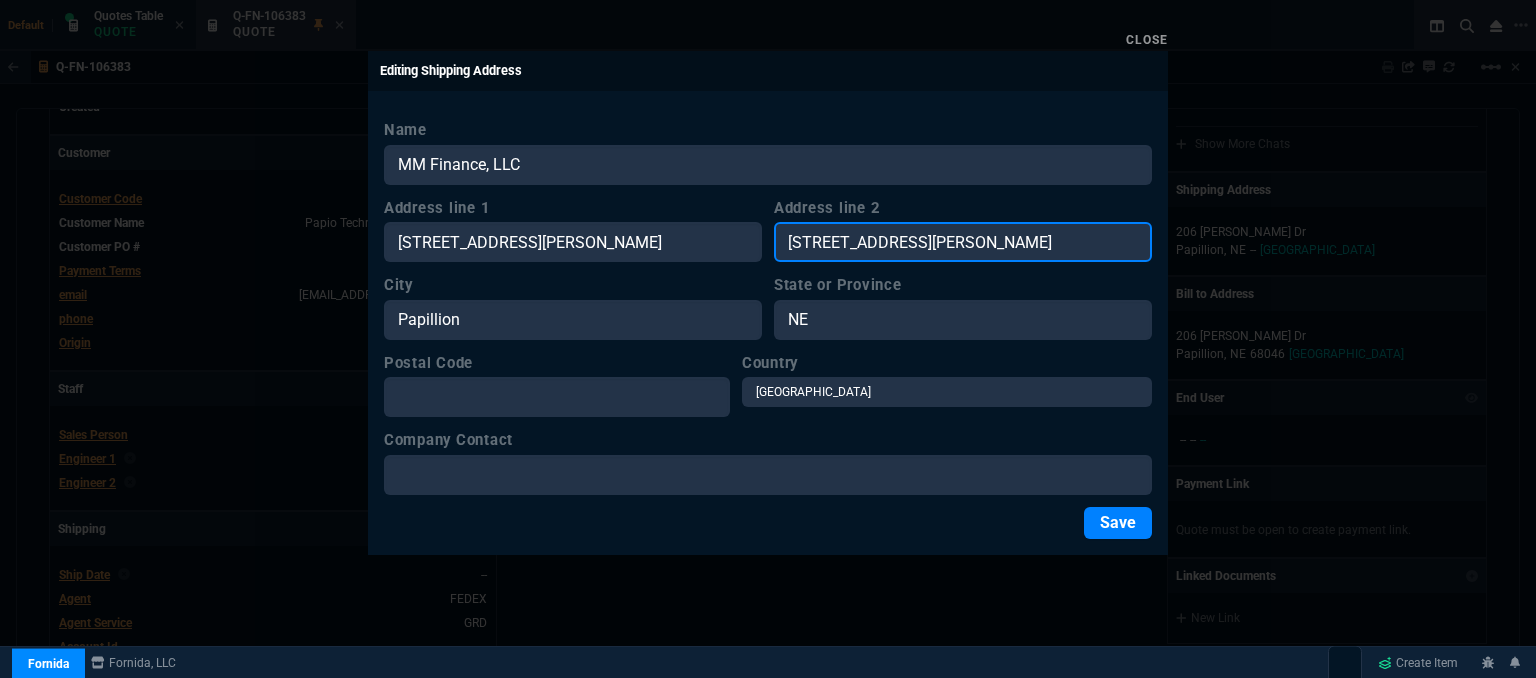 type on "2861 Capehart Rd STE F Bellevue, NE 68123" 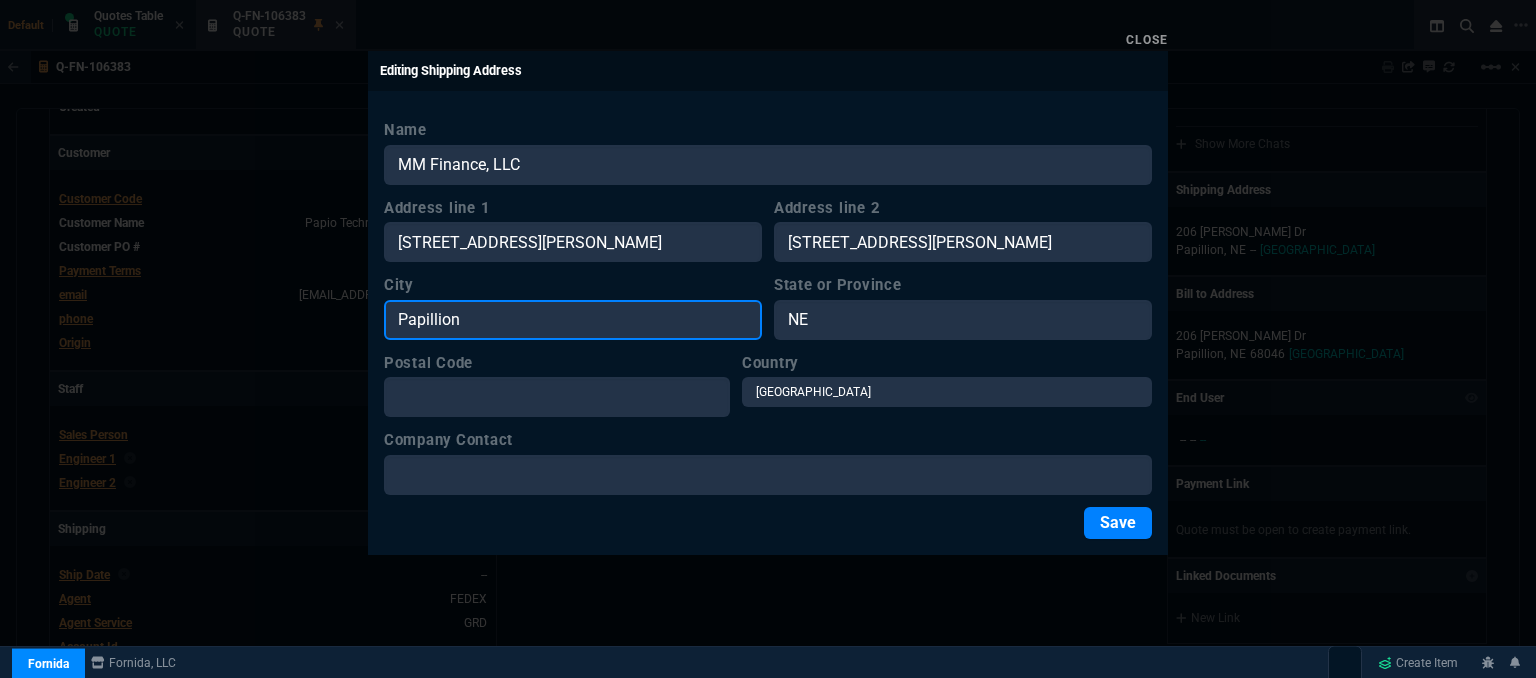 drag, startPoint x: 633, startPoint y: 324, endPoint x: 362, endPoint y: 303, distance: 271.81244 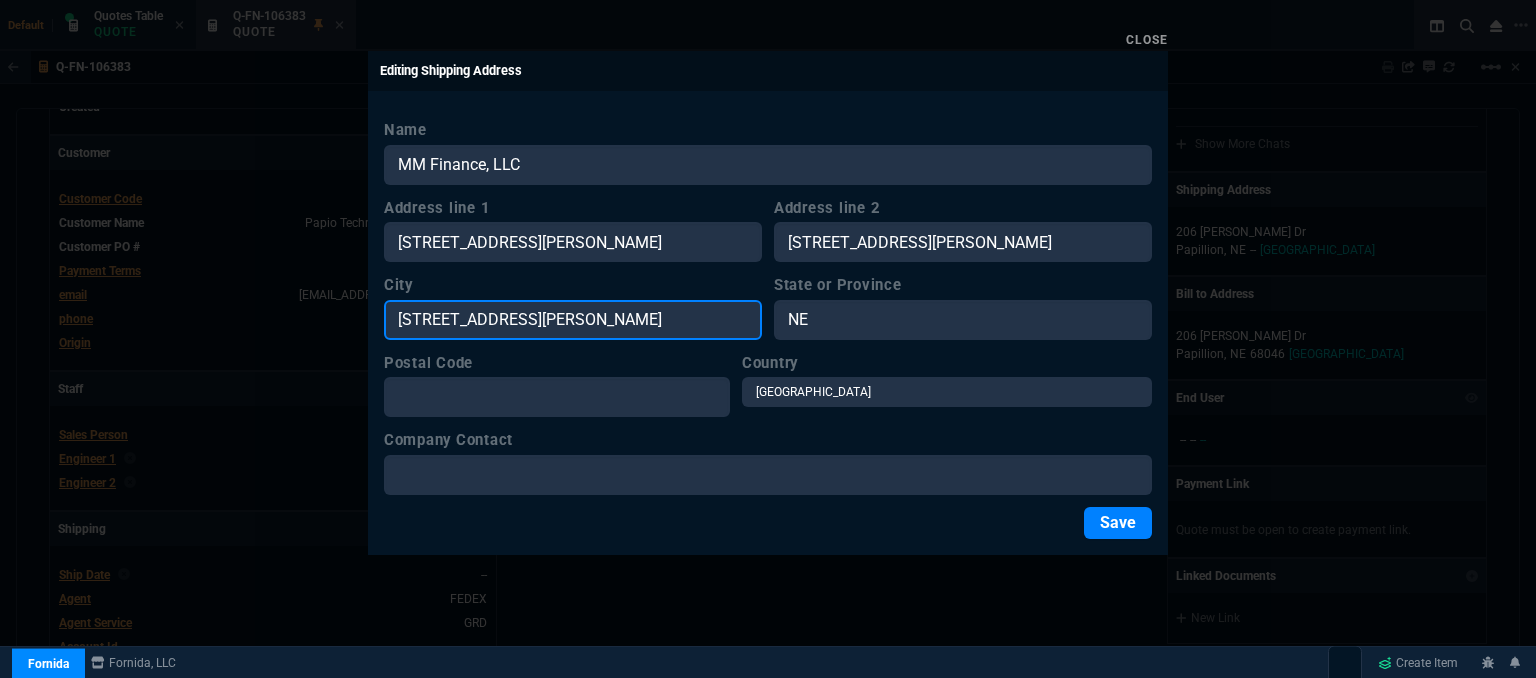 type on "2861 Capehart Rd STE F Bellevue, NE 68123" 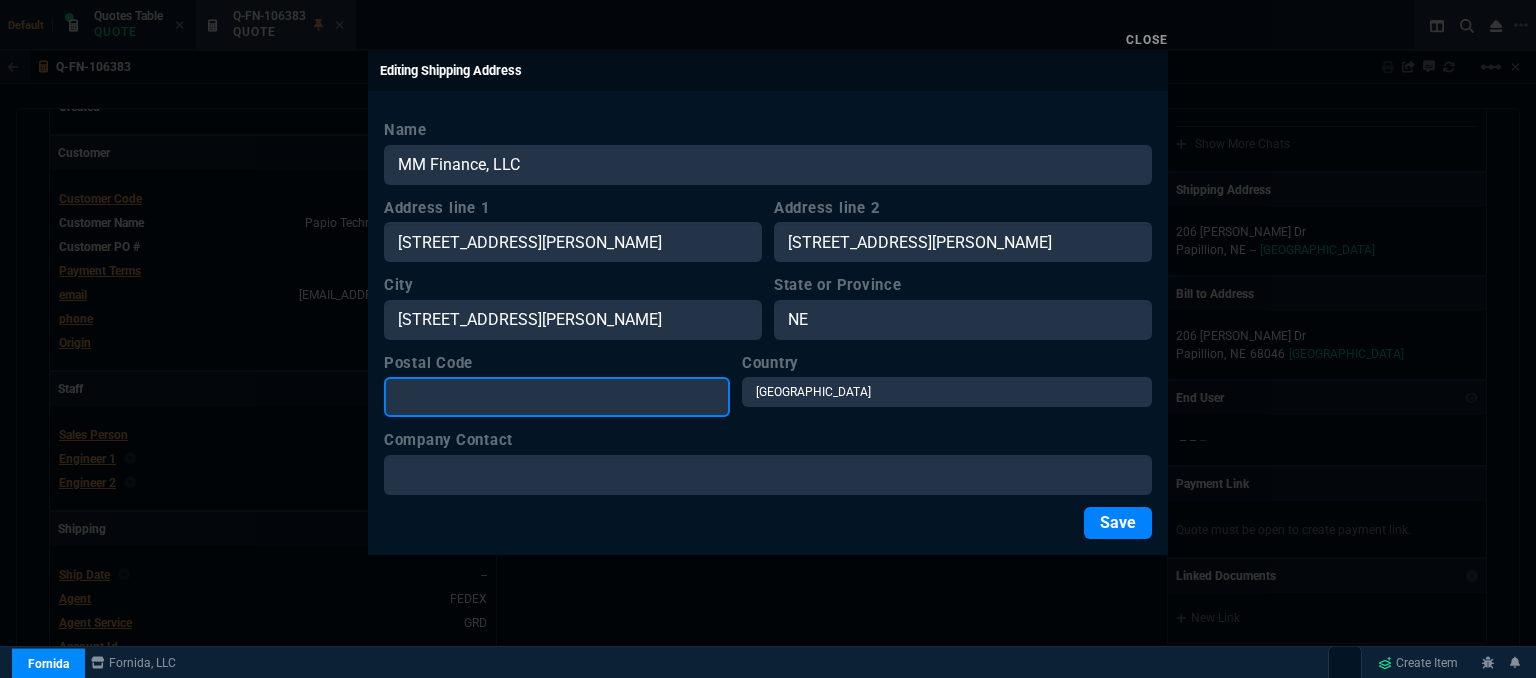 click on "Postal Code" at bounding box center [557, 397] 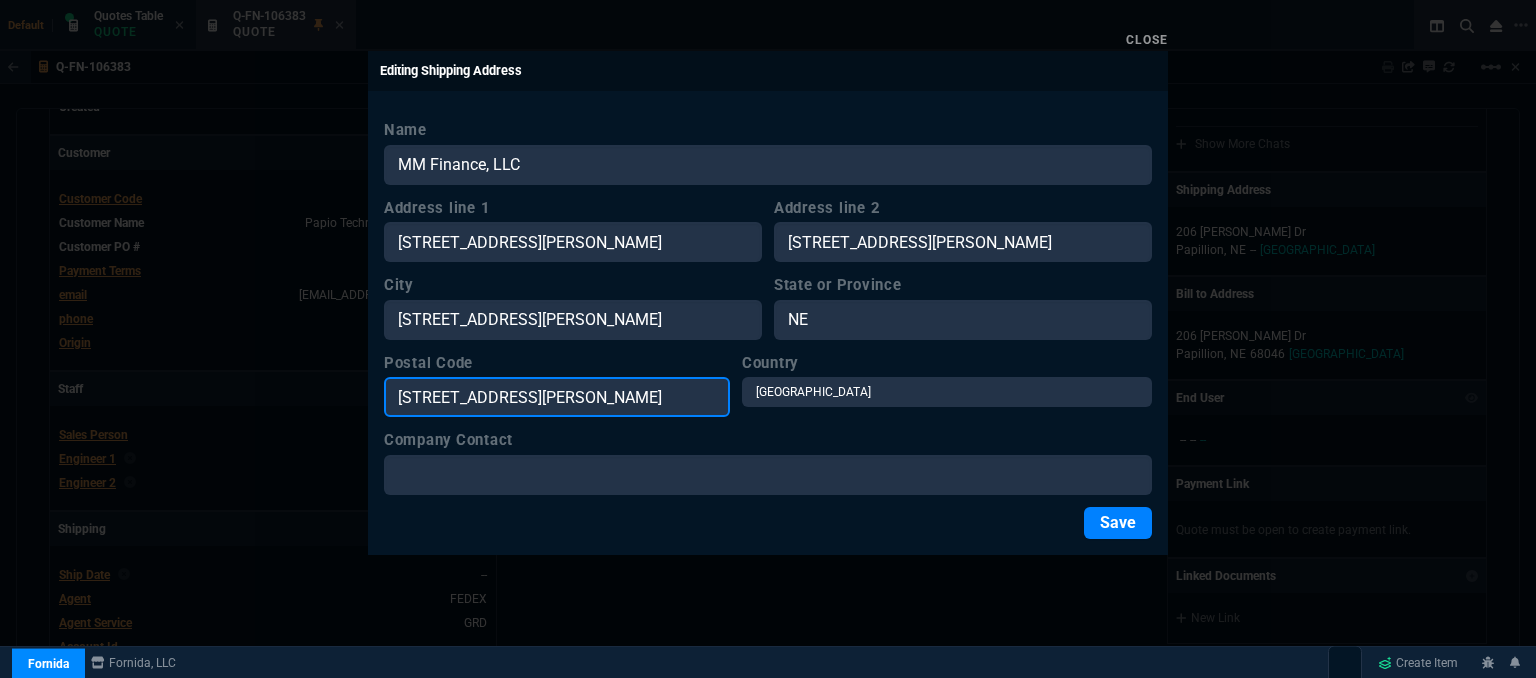 click on "2861 Capehart Rd STE F Bellevue, NE 68123" at bounding box center (557, 397) 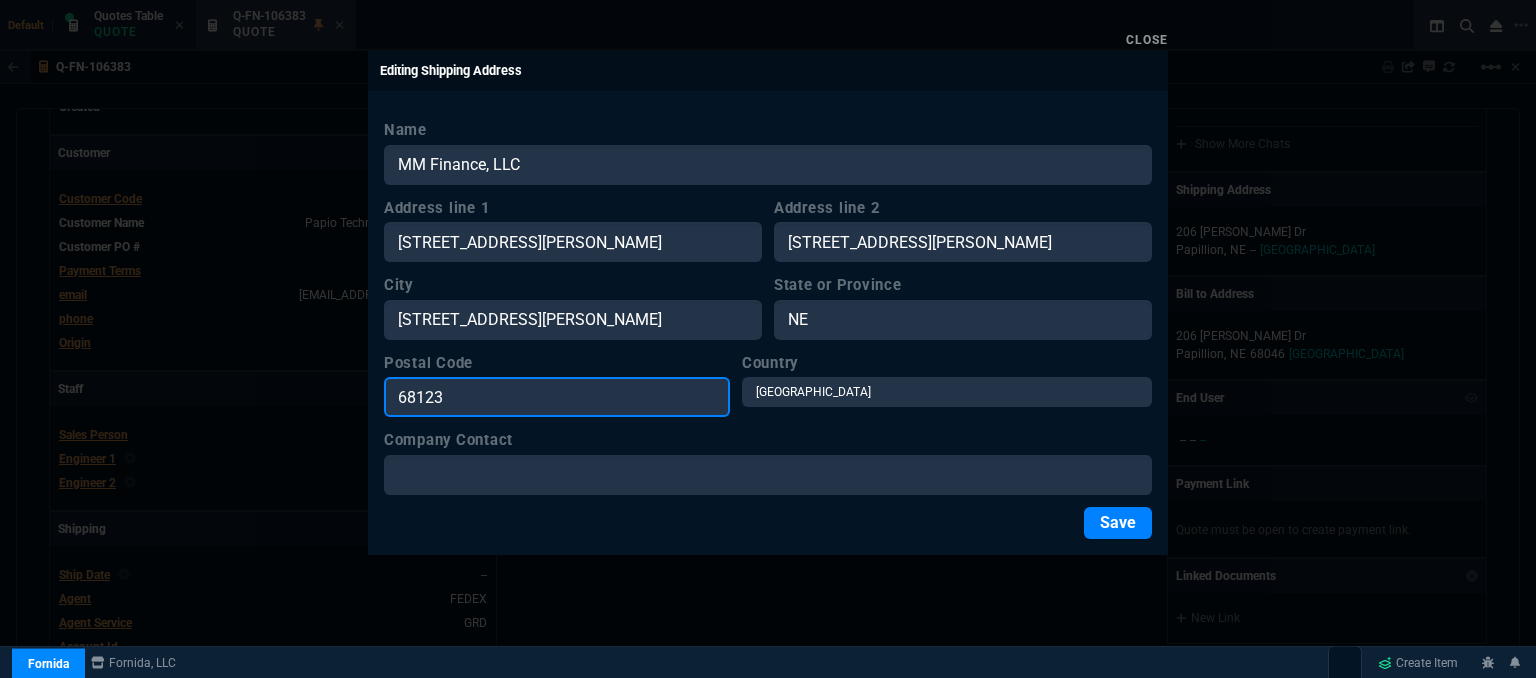 type on "68123" 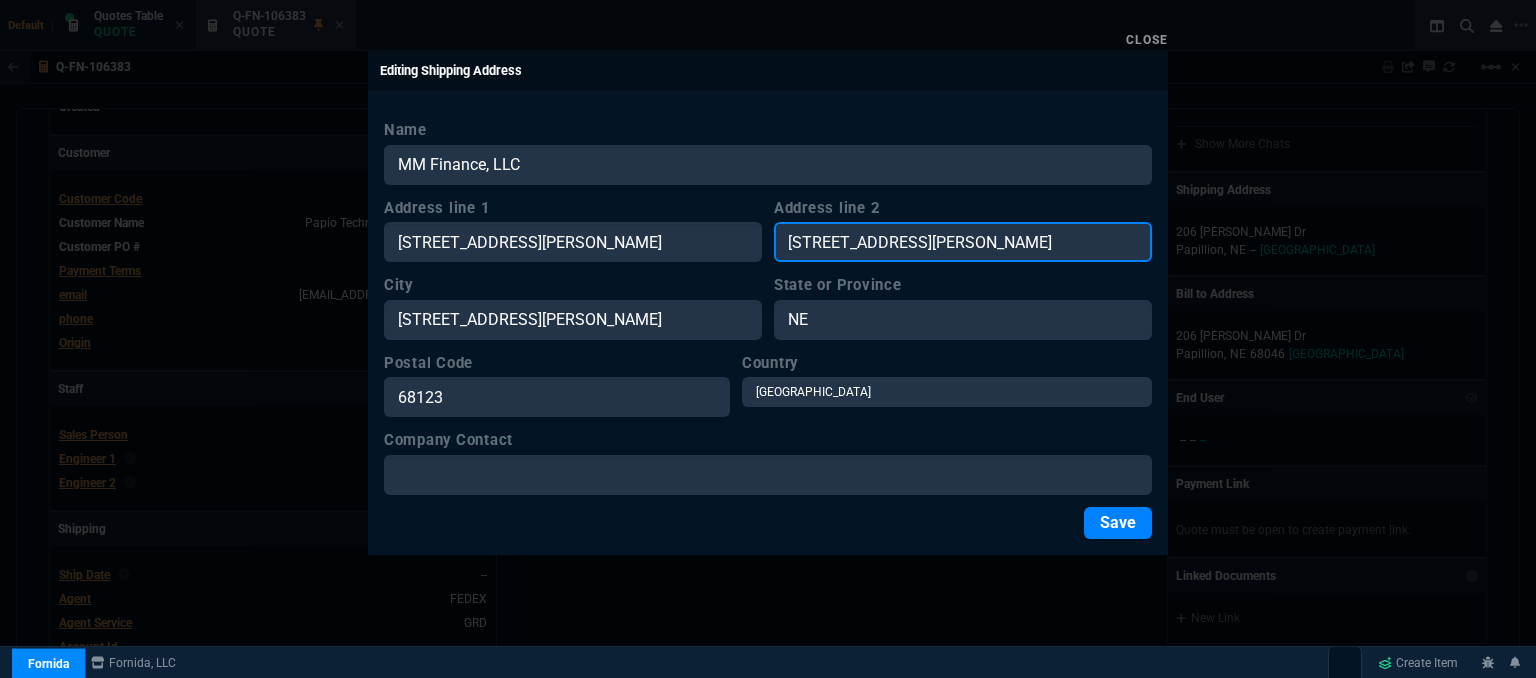 click on "2861 Capehart Rd STE F Bellevue, NE 68123" at bounding box center (963, 242) 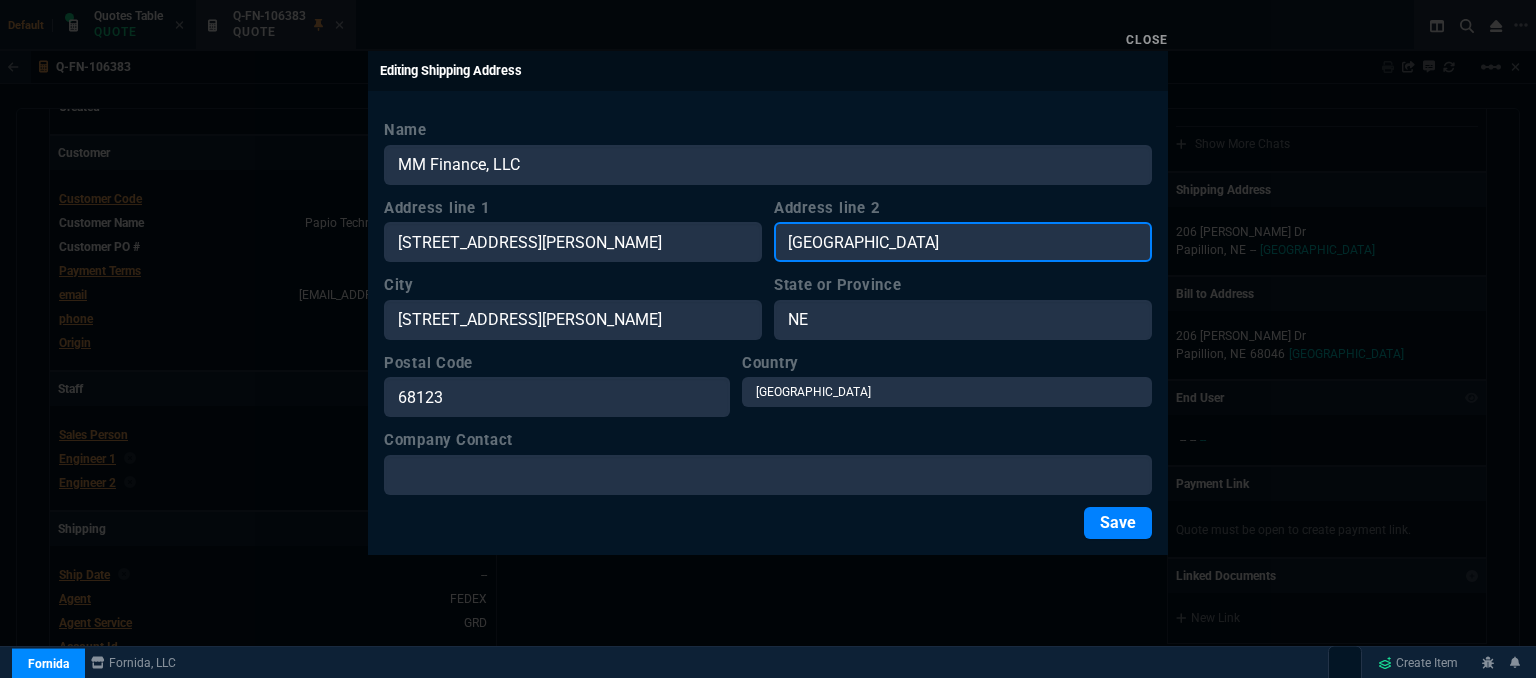 click on "STE F Bellevue, NE 68123" at bounding box center [963, 242] 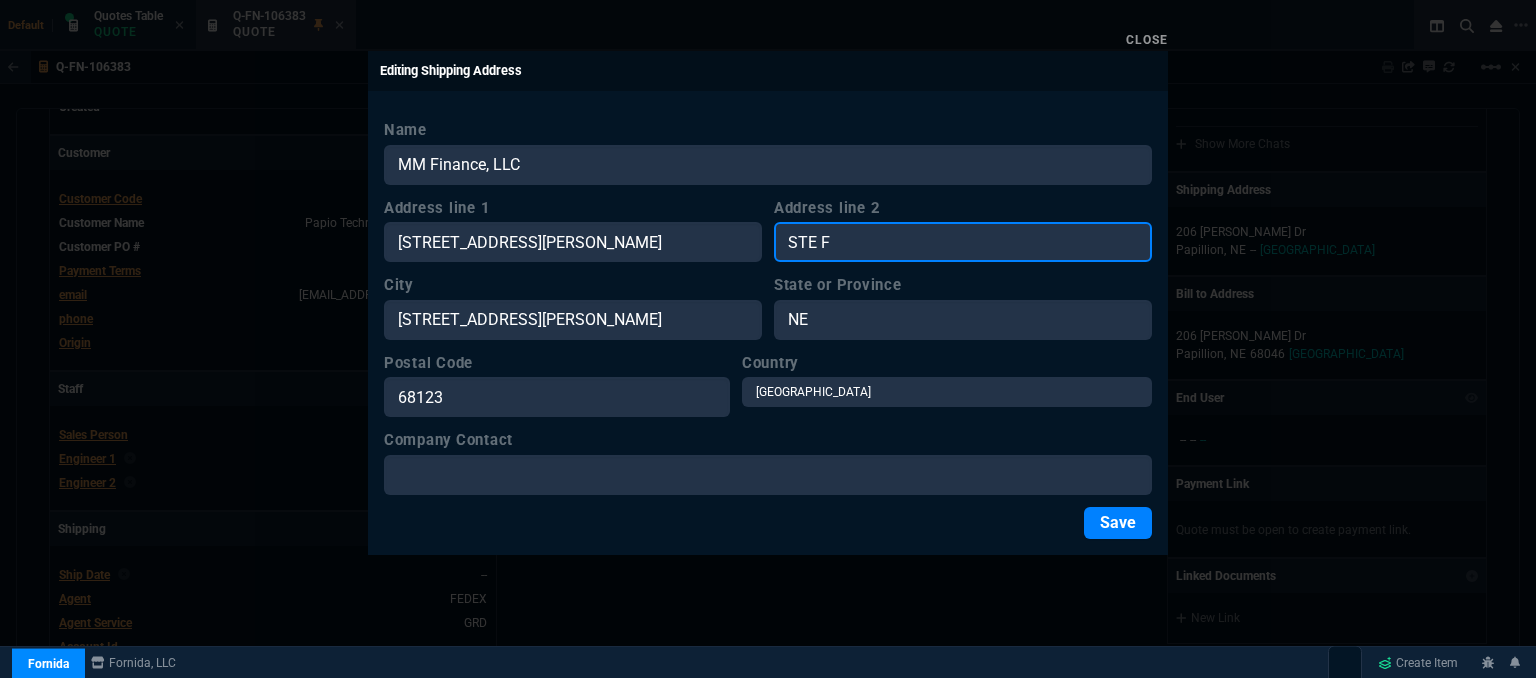 type on "STE F" 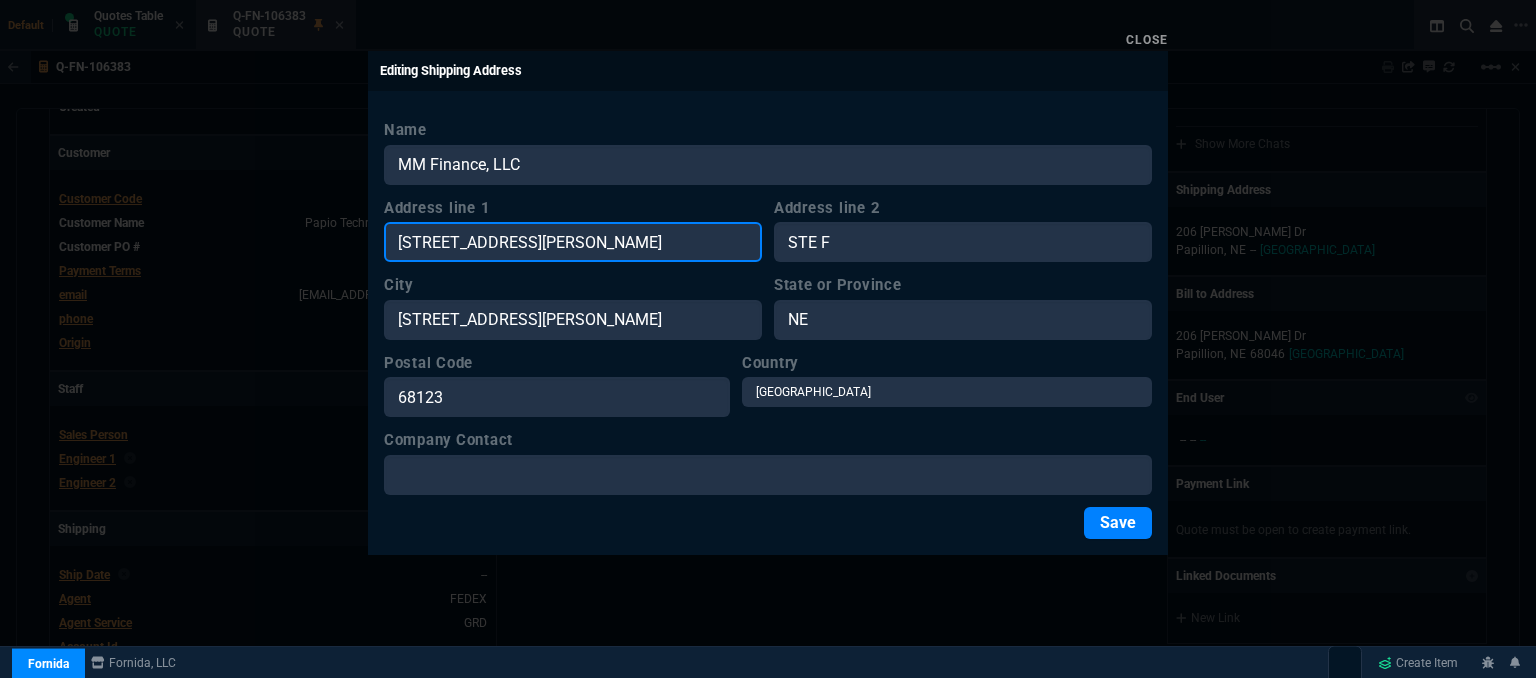 click on "2861 Capehart Rd STE F Bellevue, NE 68123" at bounding box center [573, 242] 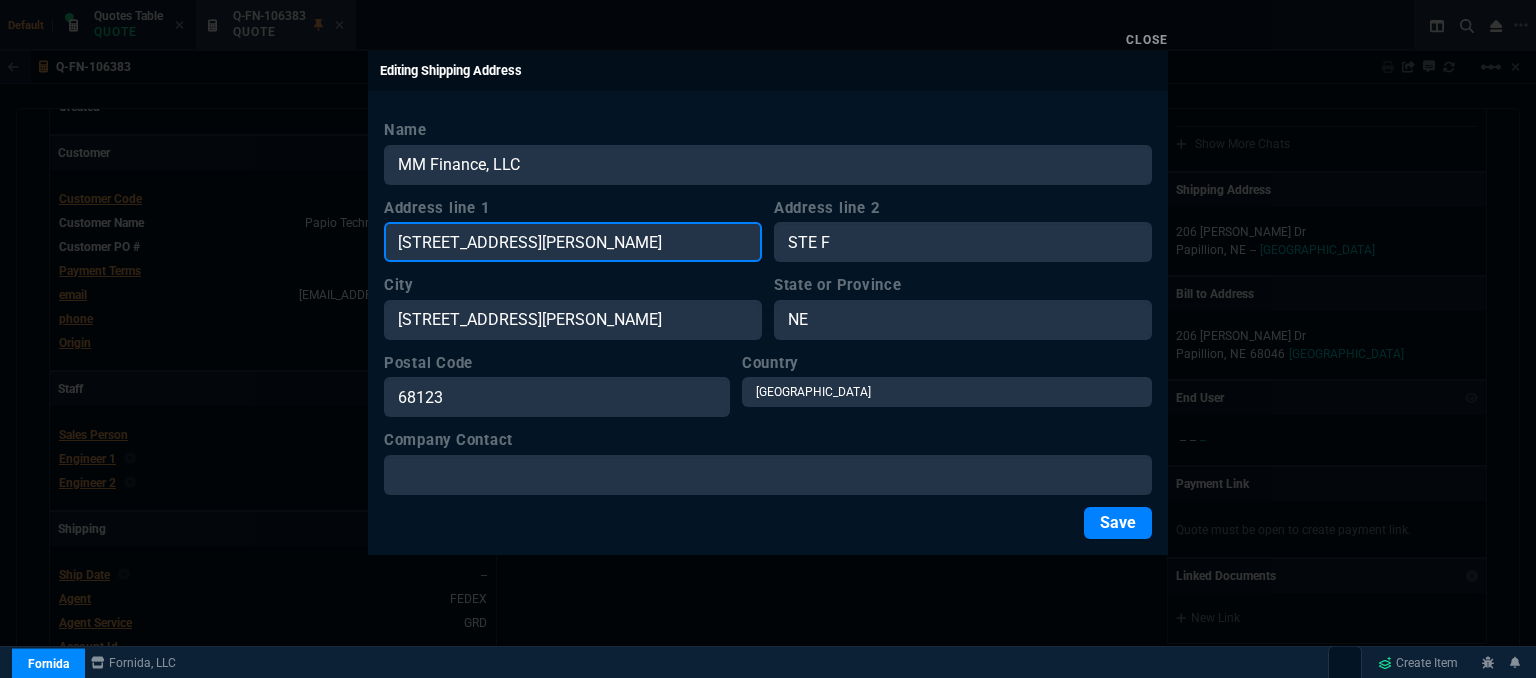type on "2861 Capehart Rd" 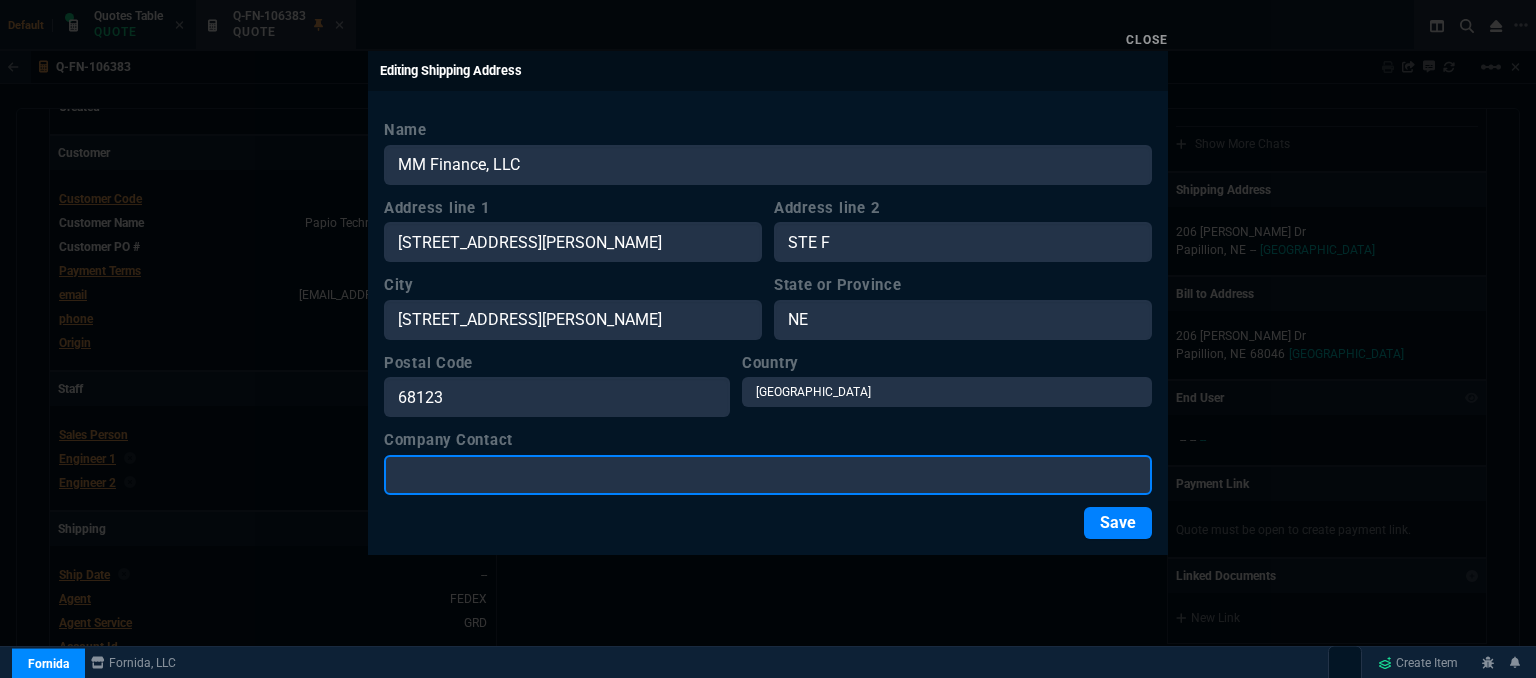 click on "Company Contact" at bounding box center (768, 475) 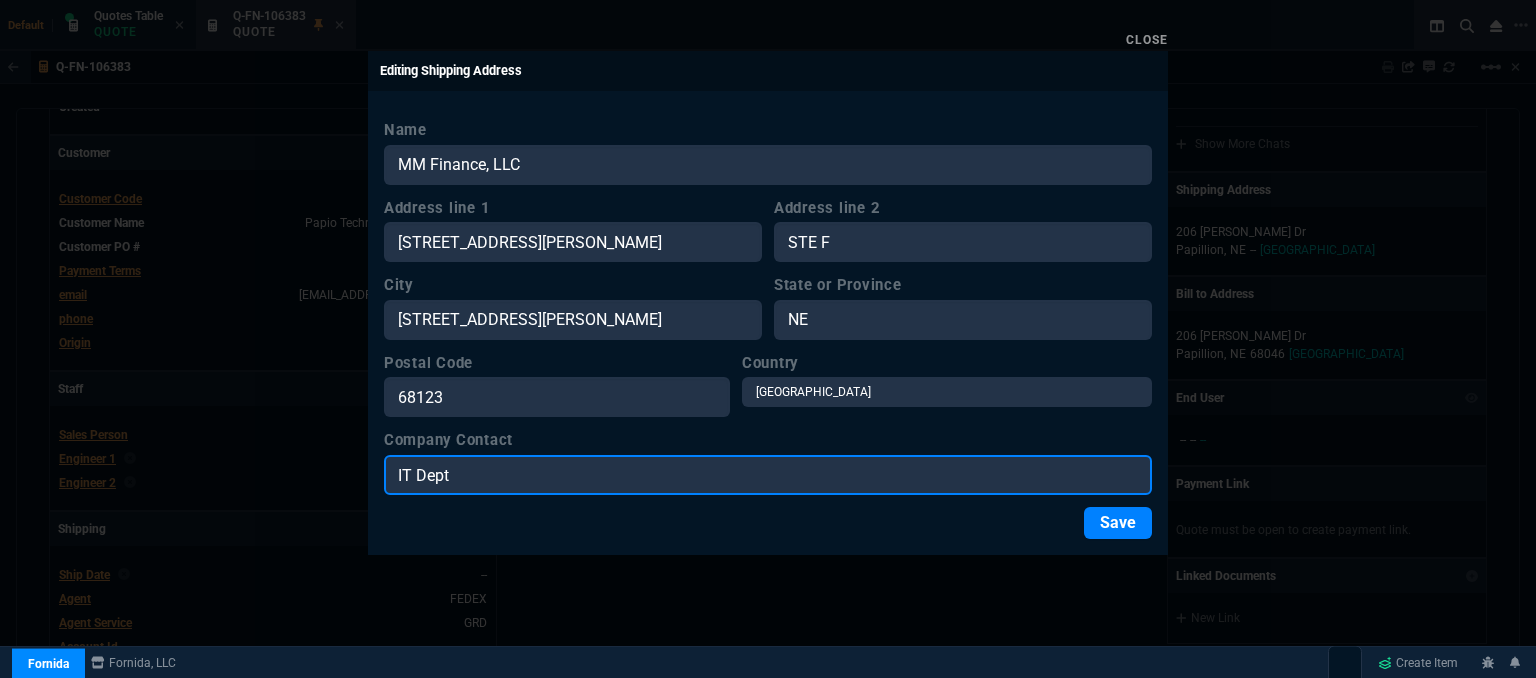 type on "IT Dept" 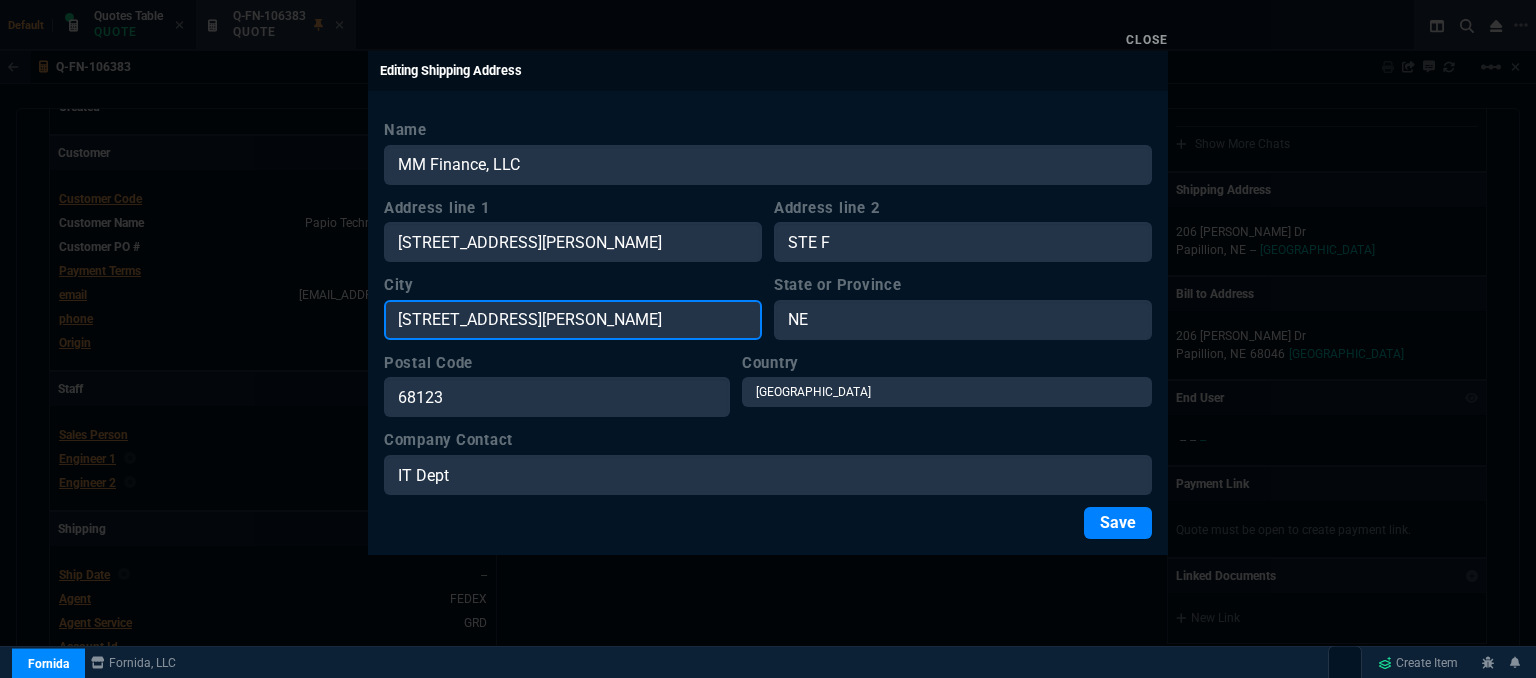 click on "2861 Capehart Rd STE F Bellevue, NE 68123" at bounding box center (573, 320) 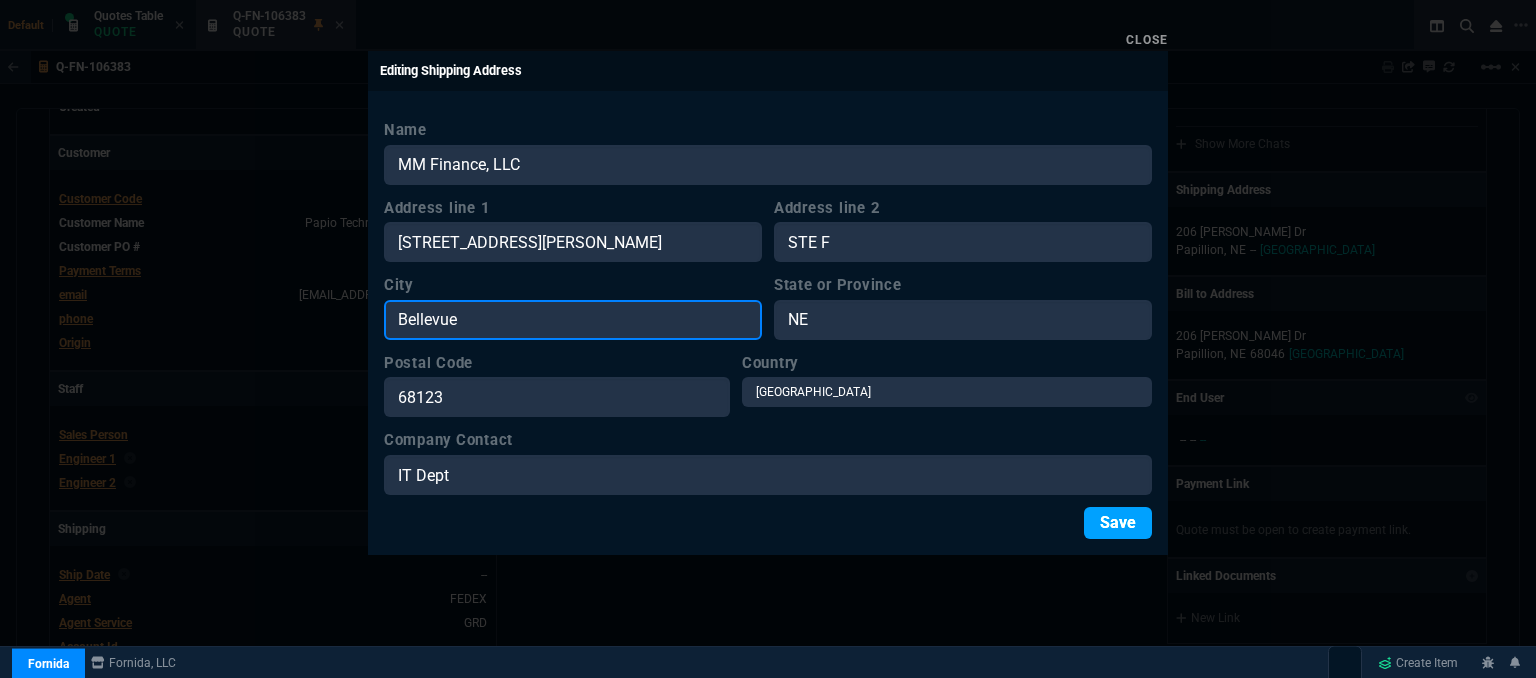 type on "Bellevue" 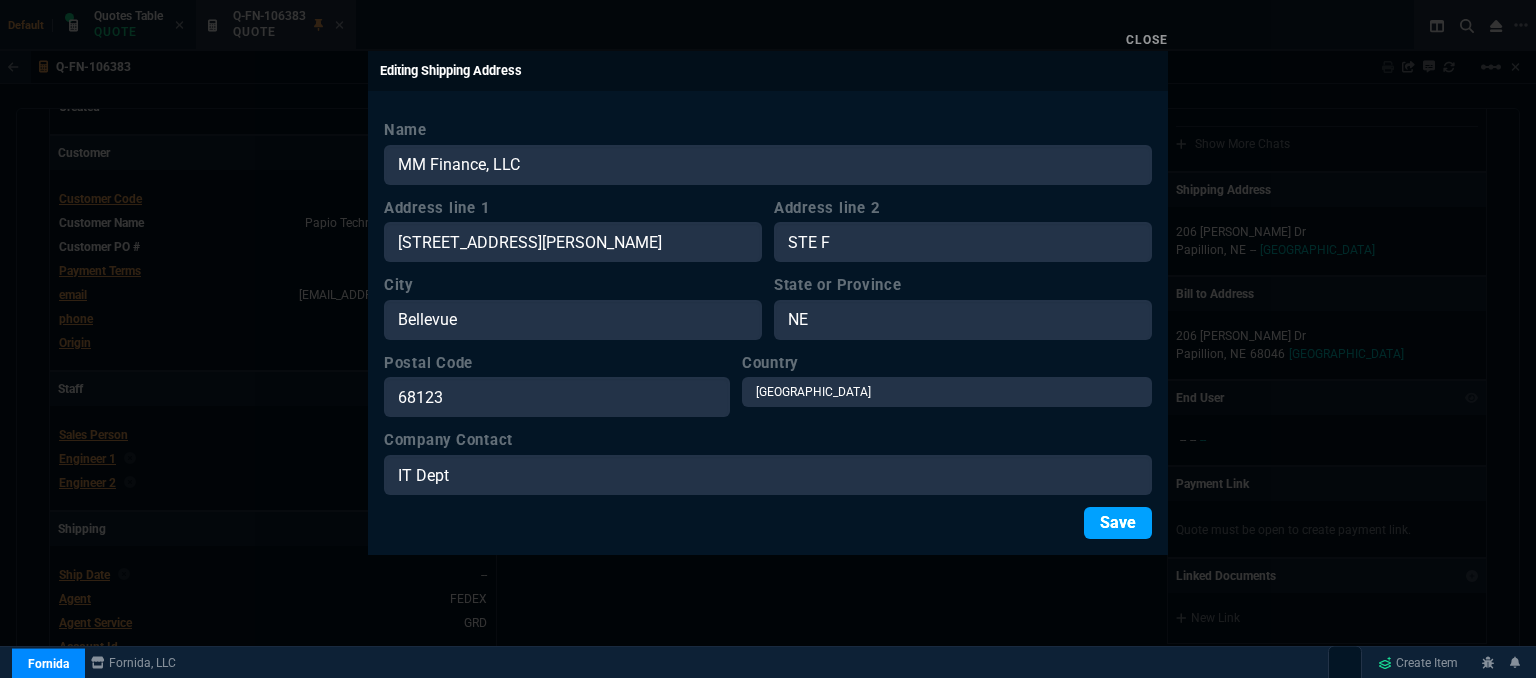 click on "Save" at bounding box center [1118, 523] 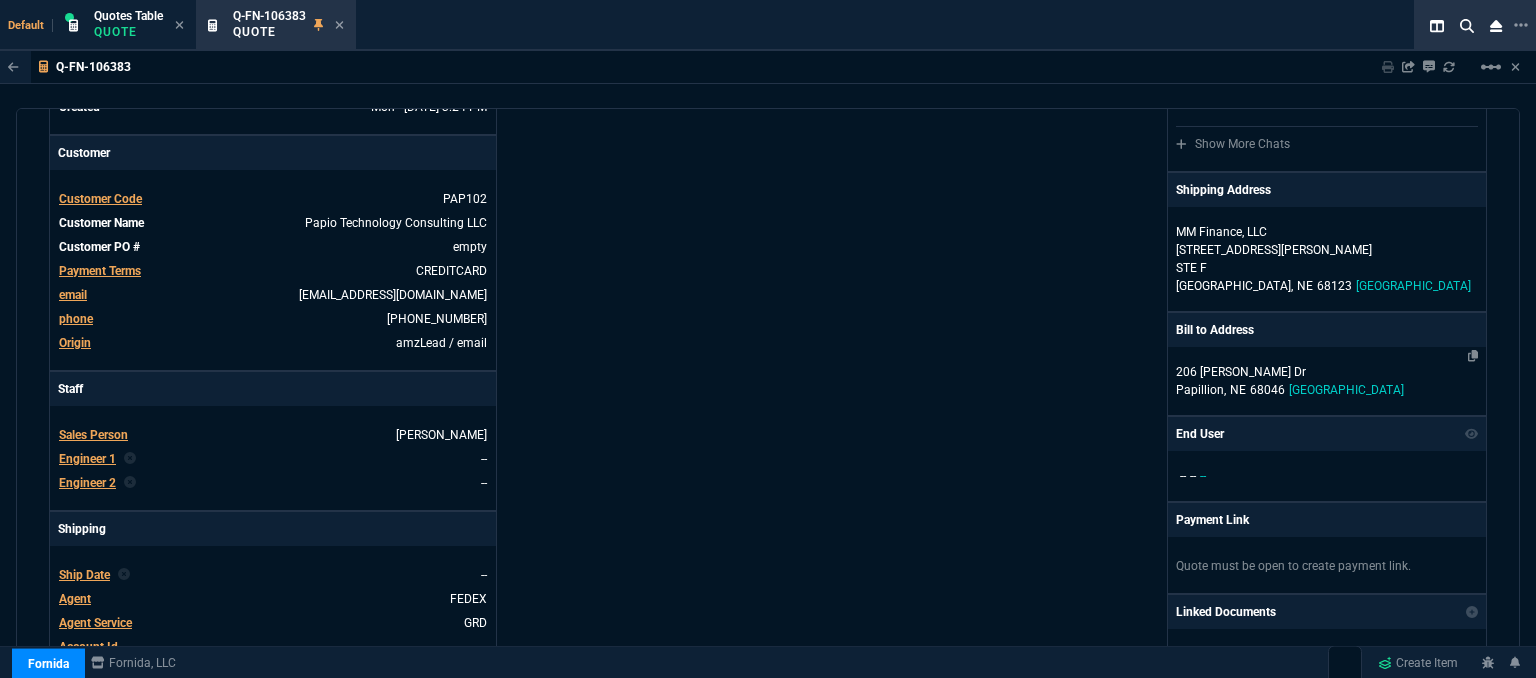 click on "Papillion,  NE 68046 USA" 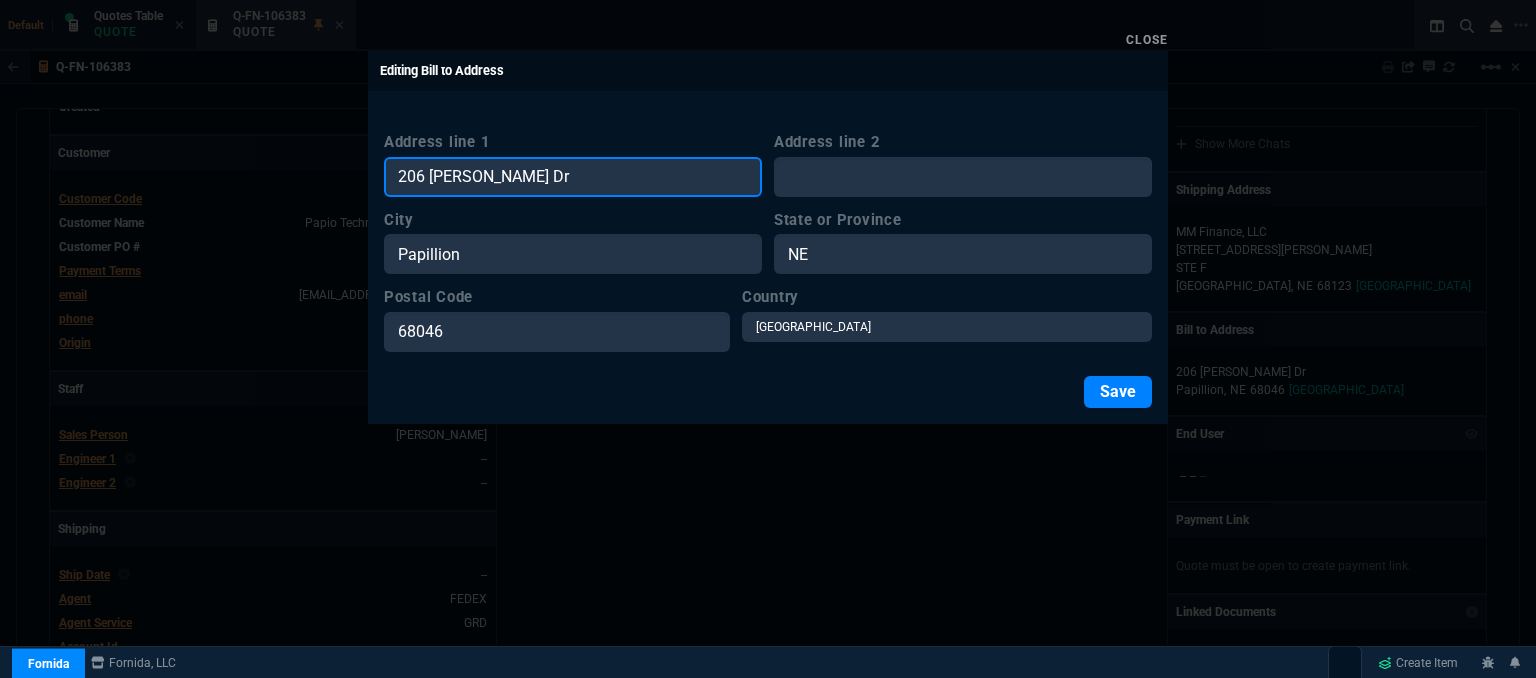 drag, startPoint x: 596, startPoint y: 177, endPoint x: 309, endPoint y: 165, distance: 287.25076 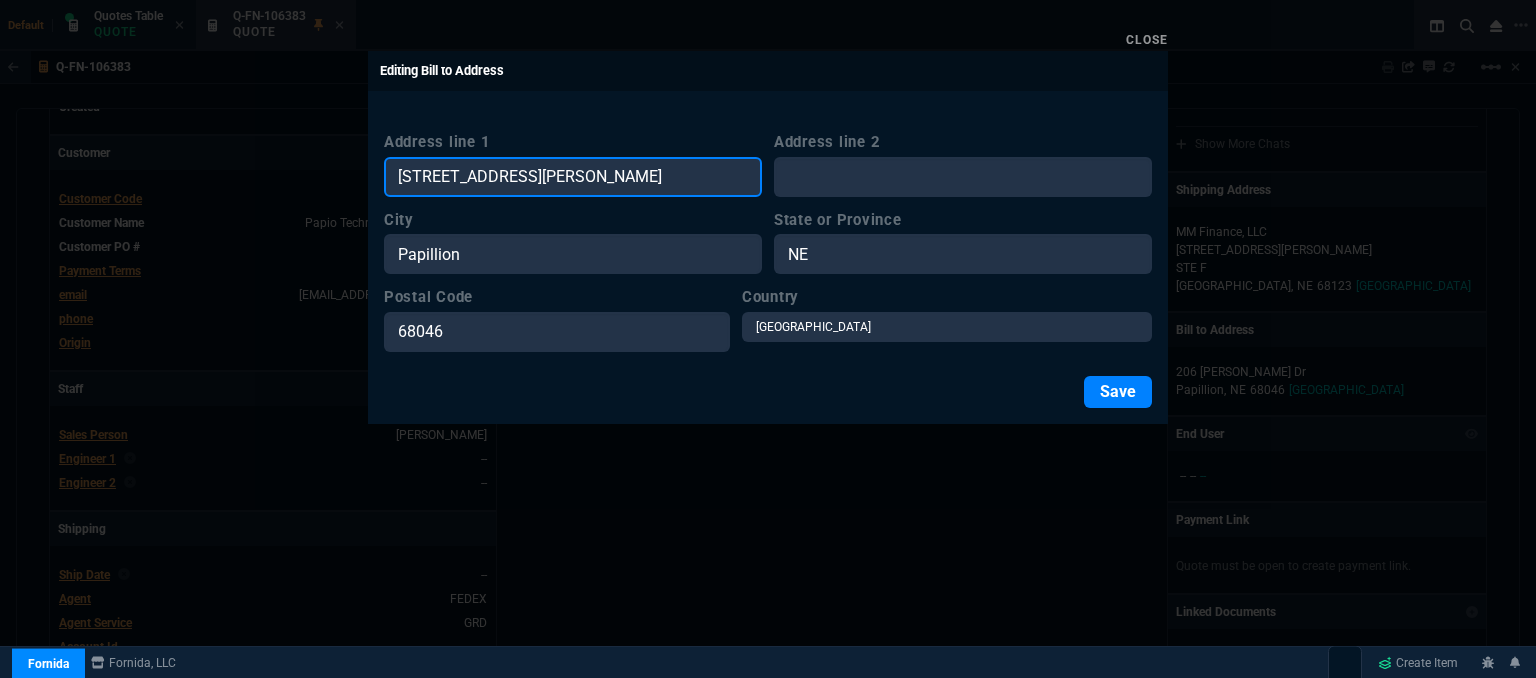 type on "2861 Capehart Rd STE F Bellevue, NE 68123" 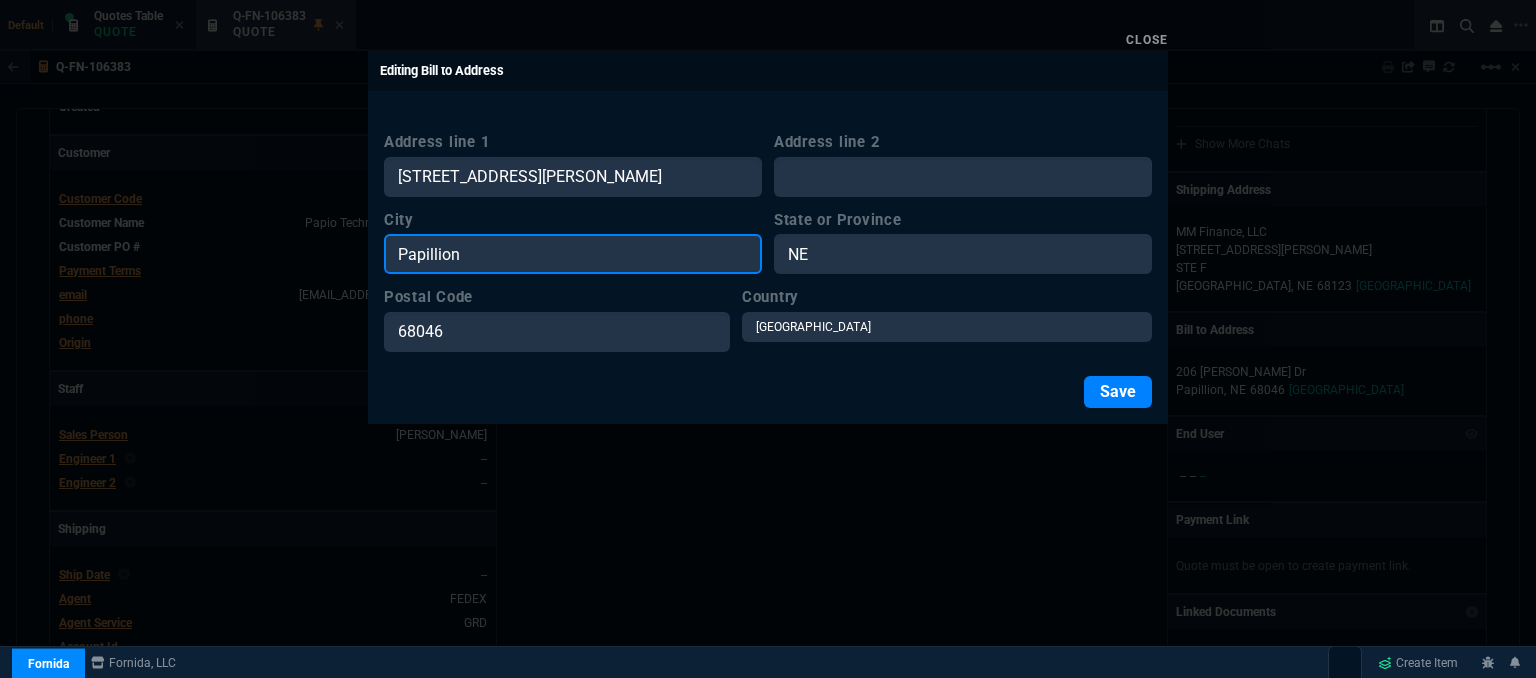 drag, startPoint x: 535, startPoint y: 257, endPoint x: 342, endPoint y: 249, distance: 193.16573 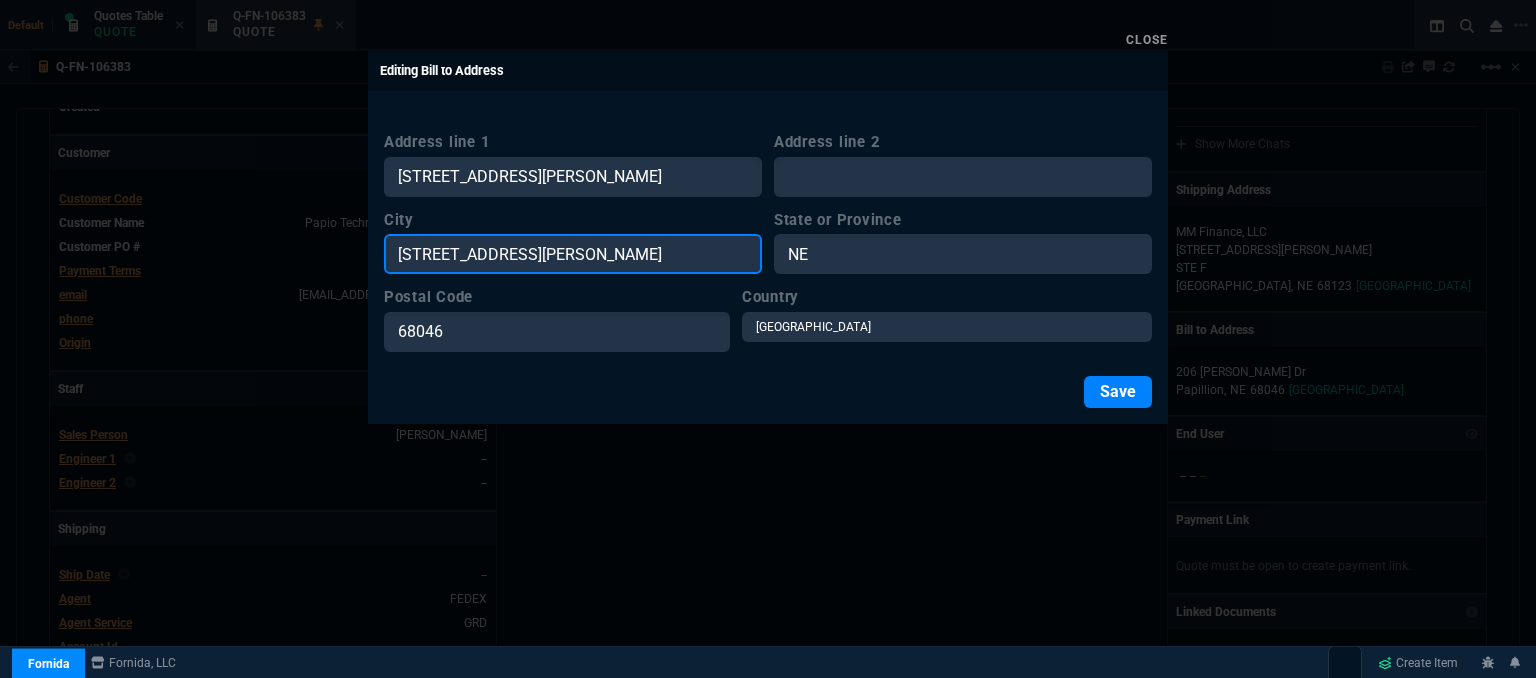 type on "2861 Capehart Rd STE F Bellevue, NE 68123" 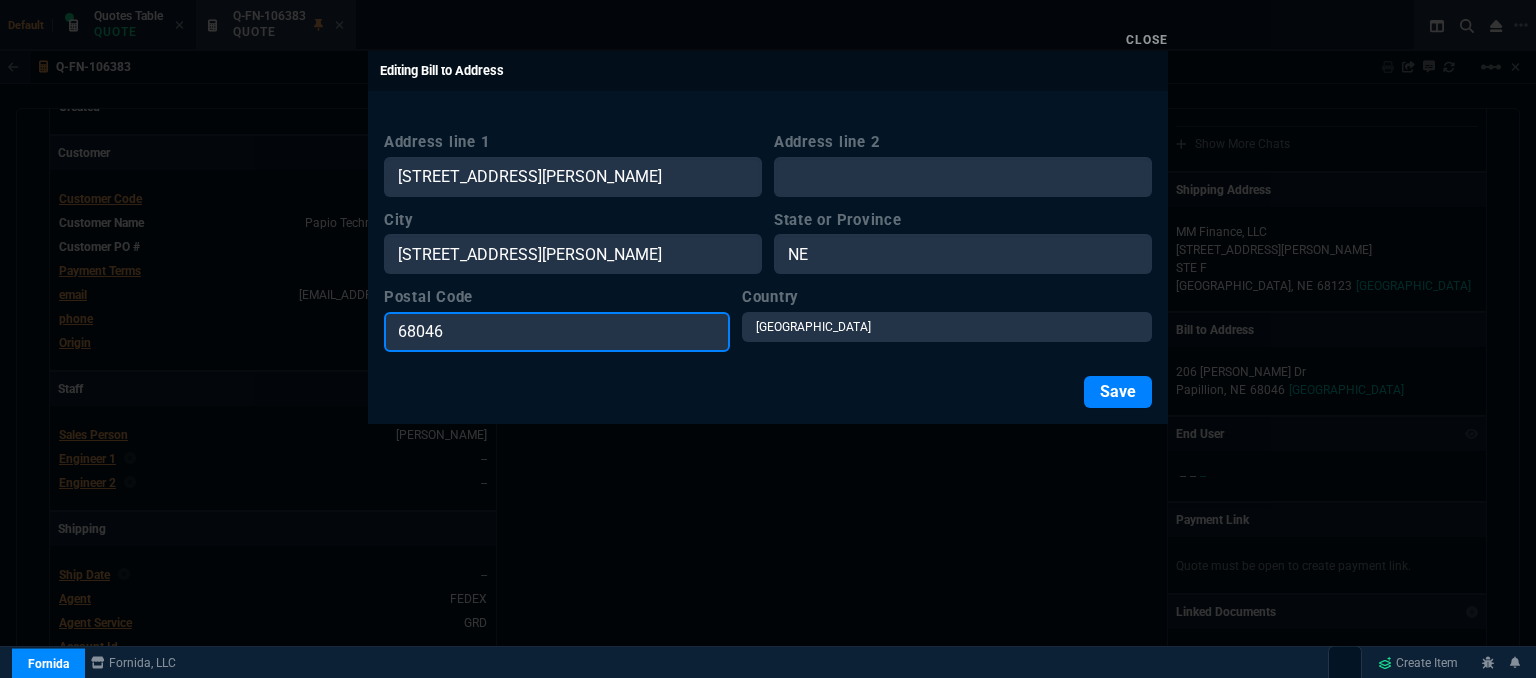 drag, startPoint x: 500, startPoint y: 341, endPoint x: 304, endPoint y: 341, distance: 196 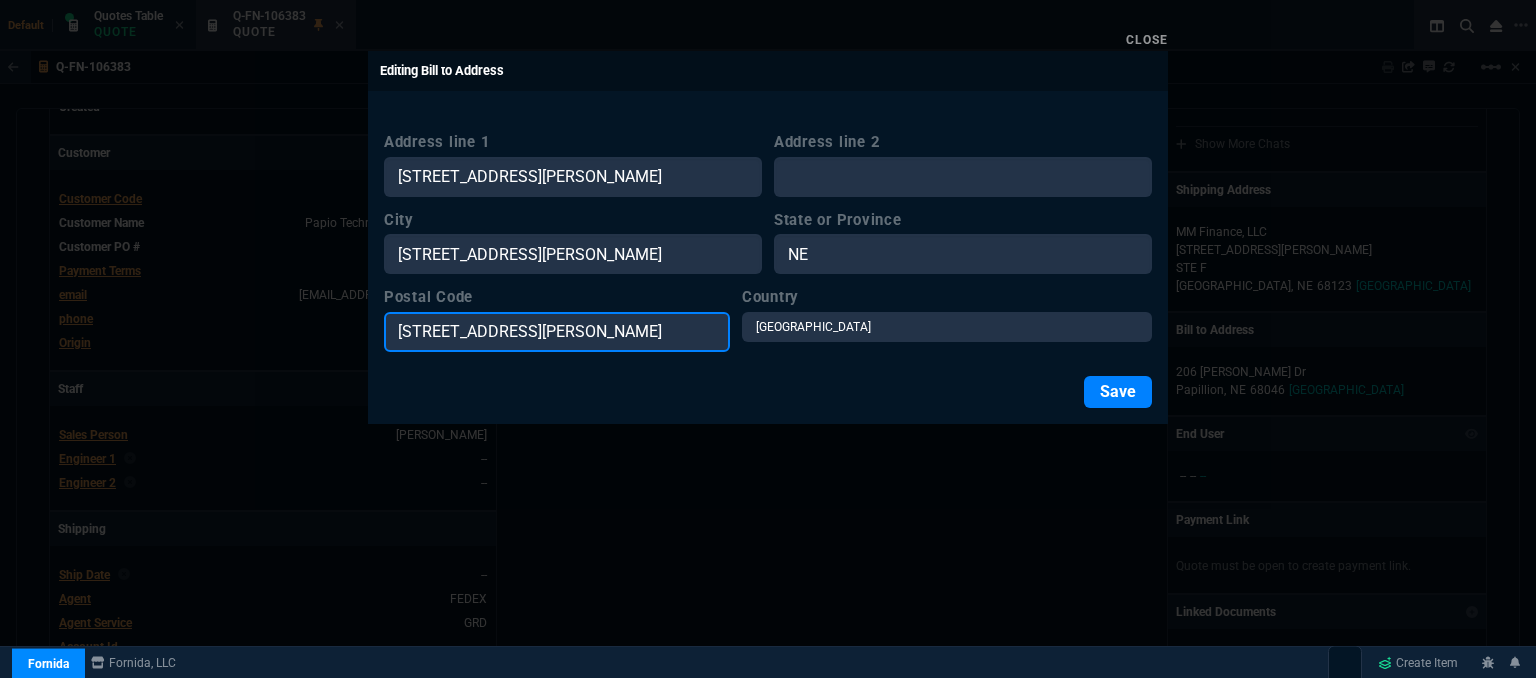 click on "2861 Capehart Rd STE F Bellevue, NE 68123" at bounding box center [557, 332] 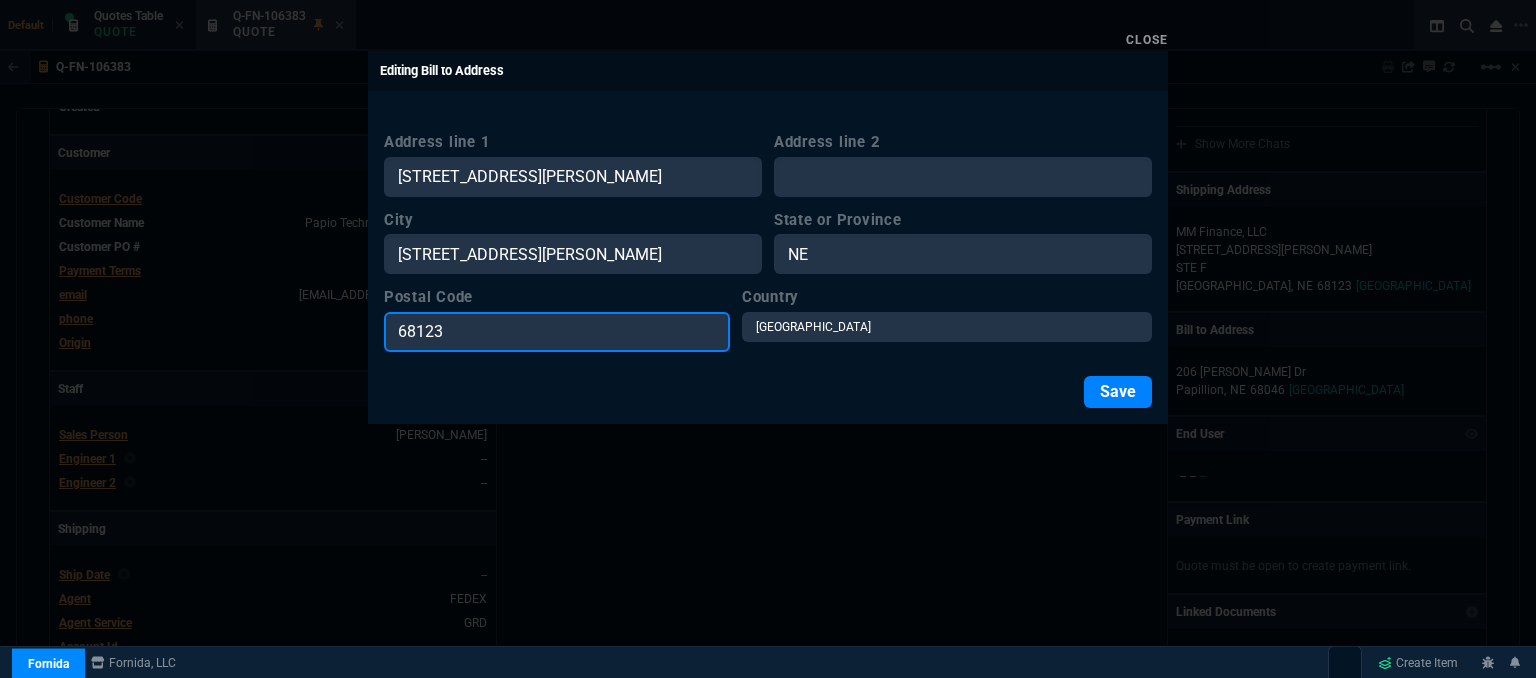 type on "68123" 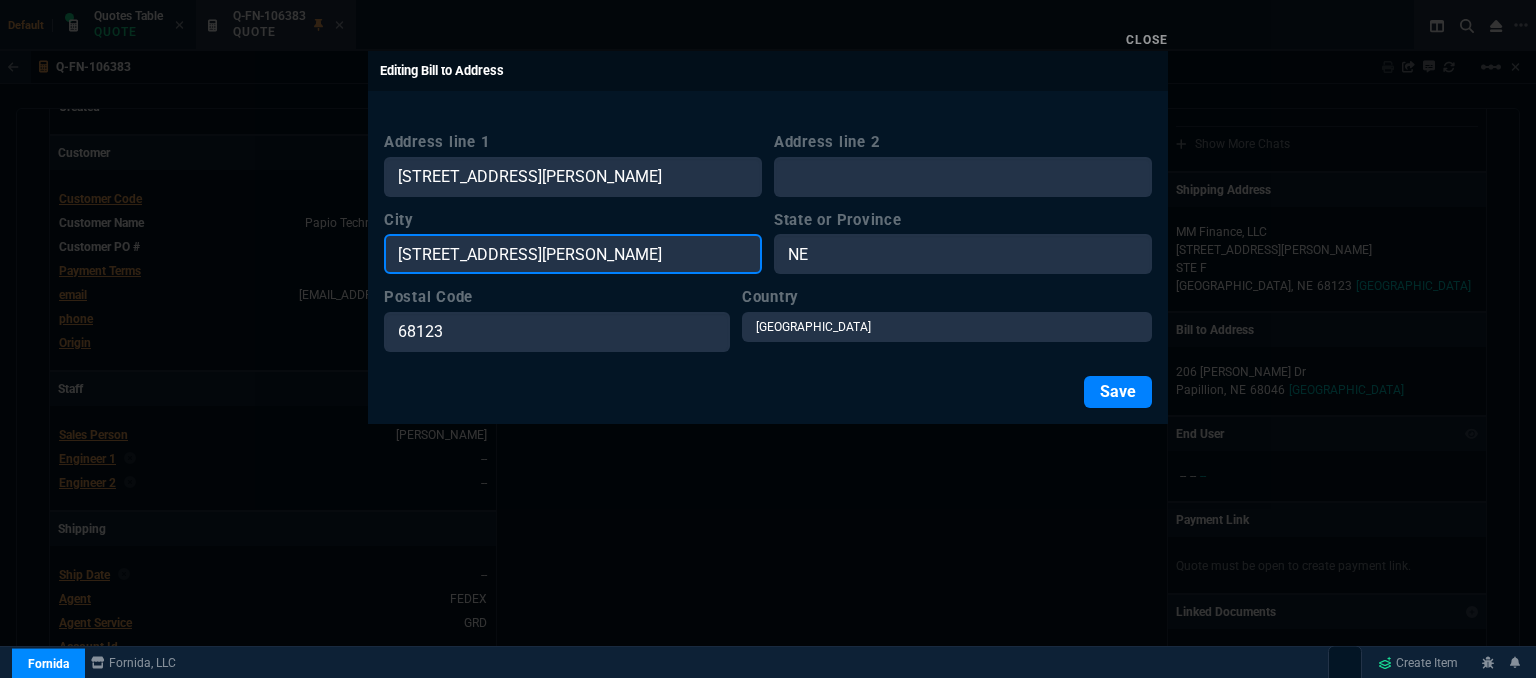 click on "2861 Capehart Rd STE F Bellevue, NE 68123" at bounding box center (573, 254) 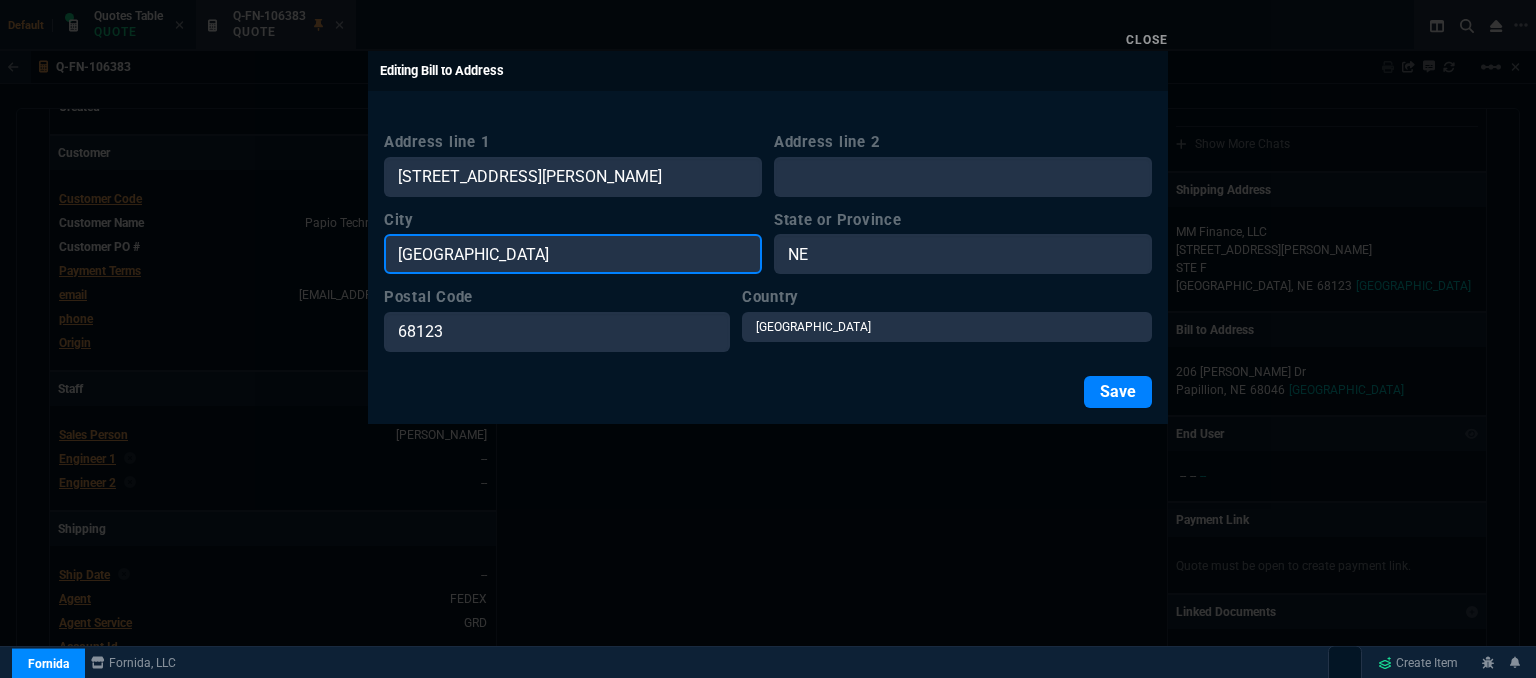 click on "Bellevue, NE 68123" at bounding box center [573, 254] 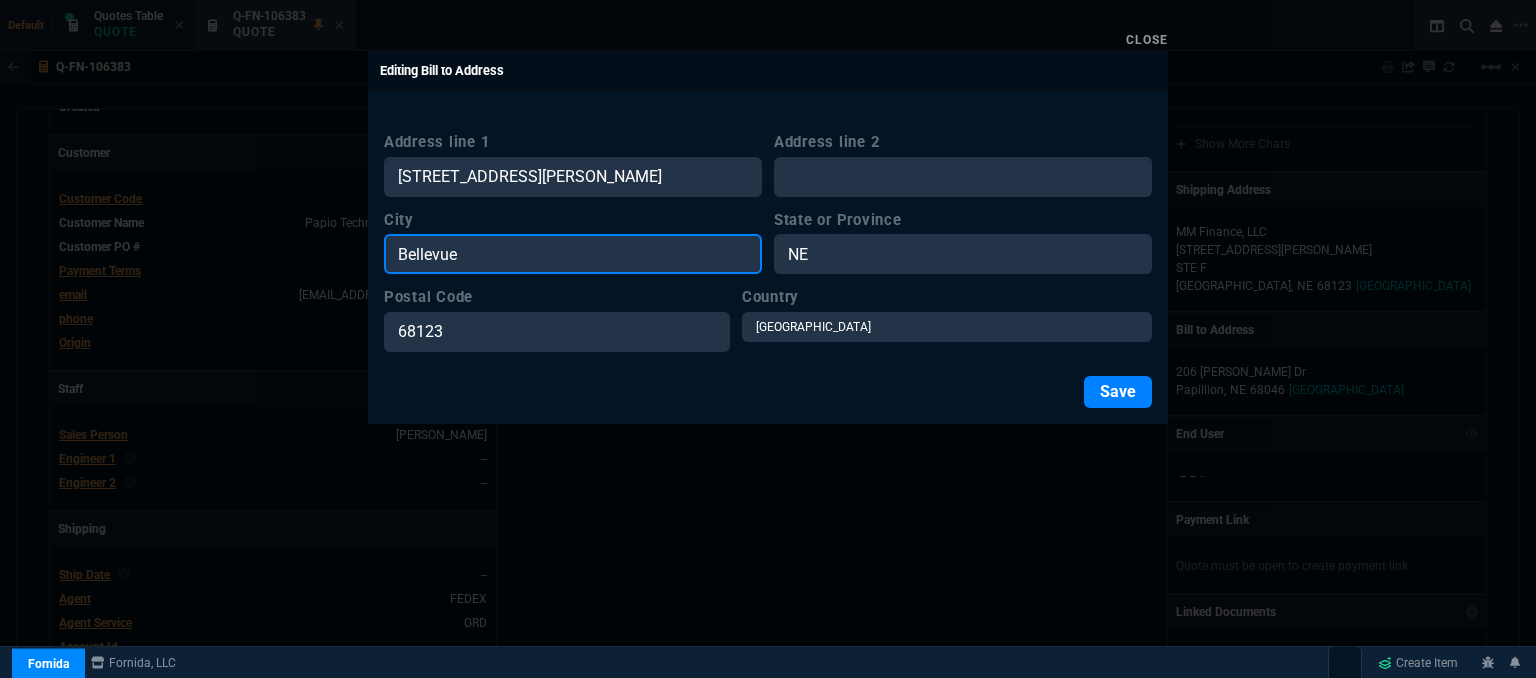 type on "Bellevue" 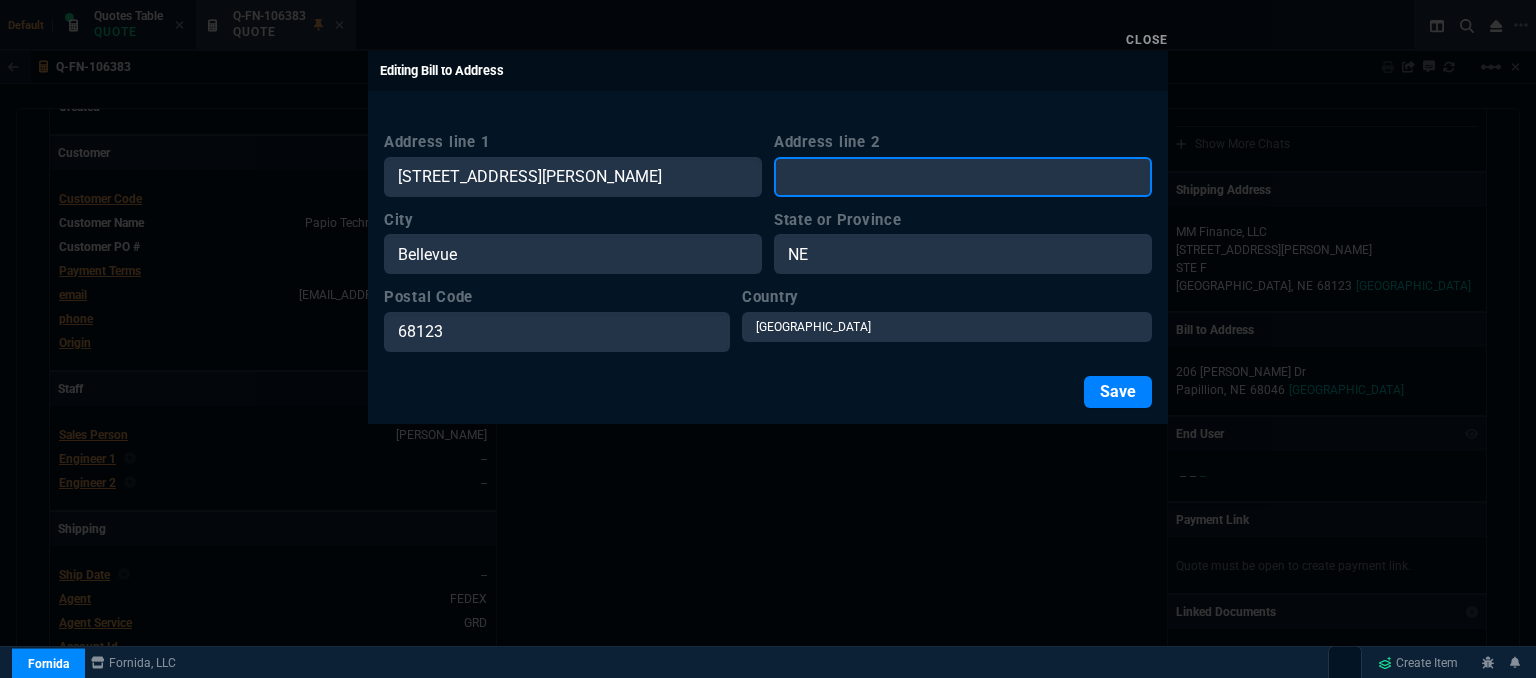 click on "Address line 2" at bounding box center [963, 177] 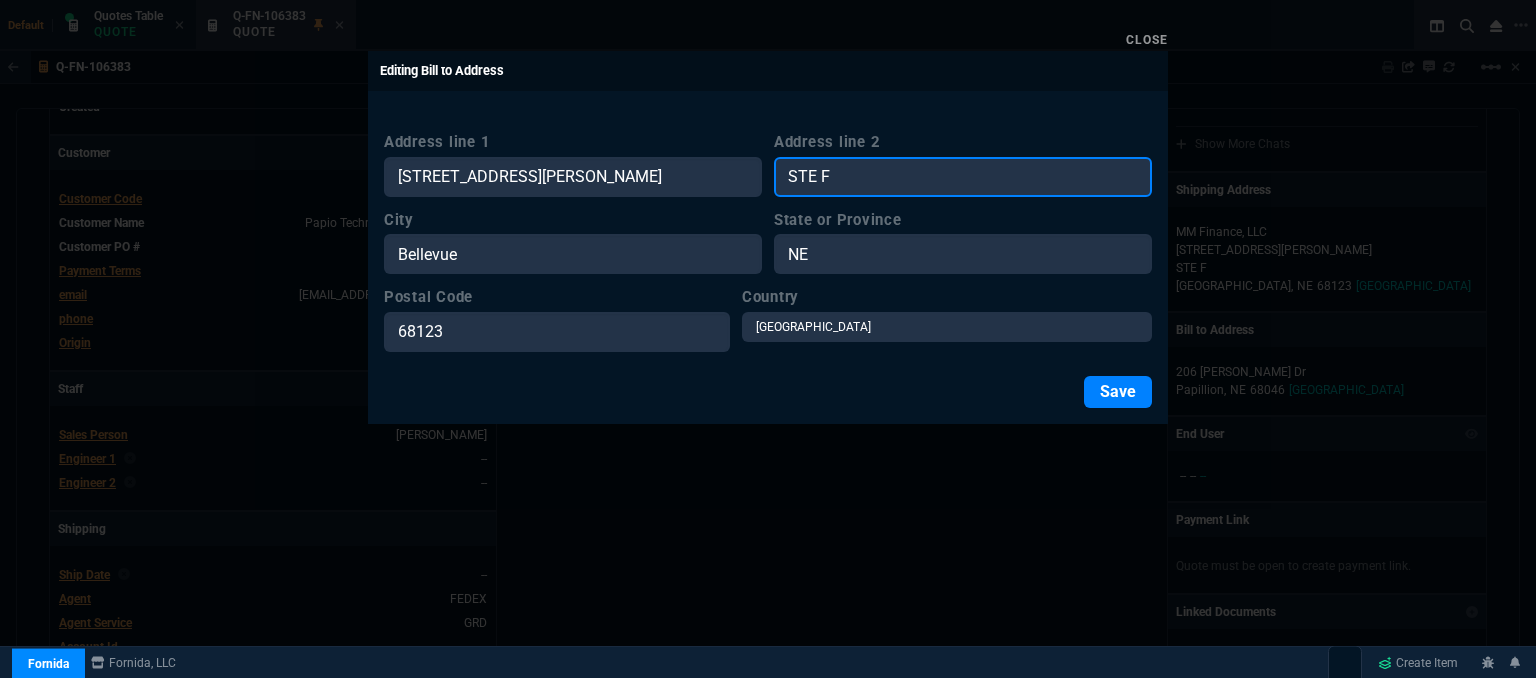 type on "STE F" 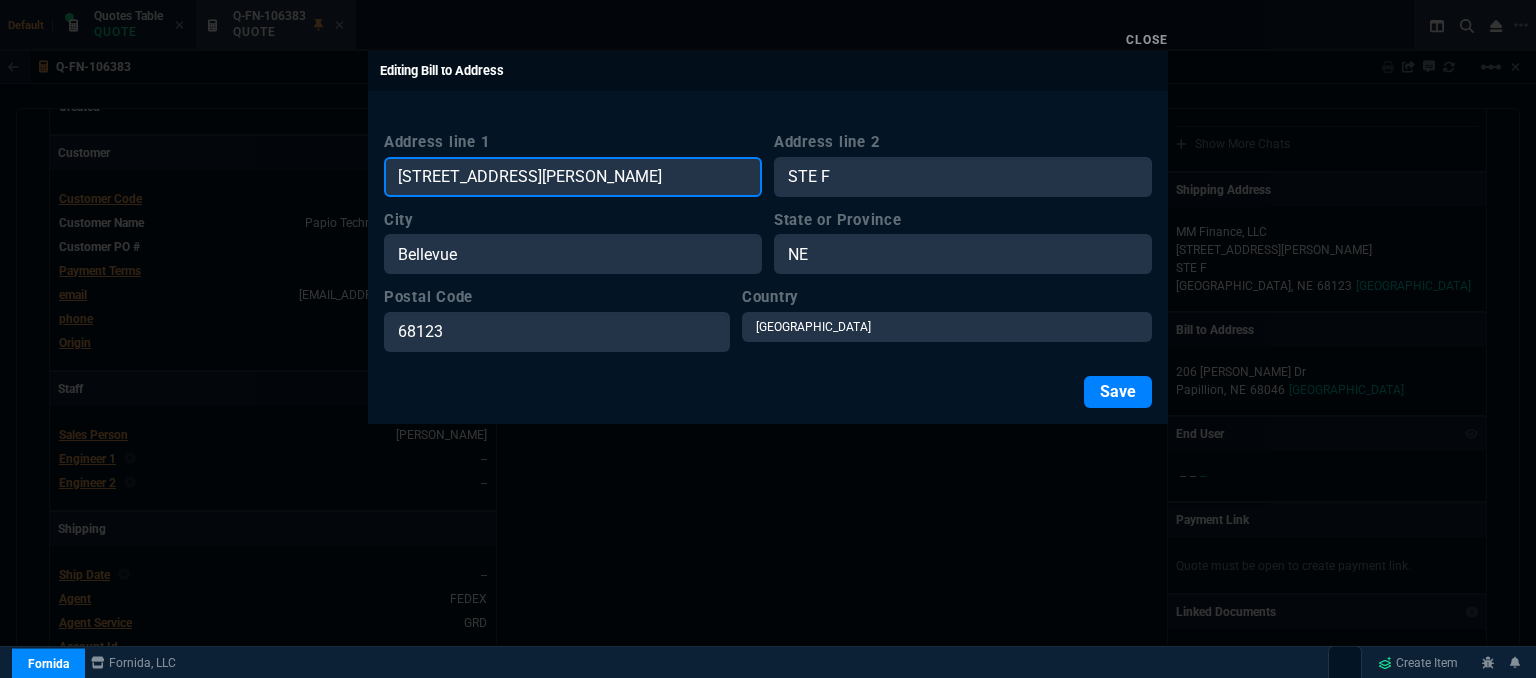 click on "2861 Capehart Rd STE F Bellevue, NE 68123" at bounding box center [573, 177] 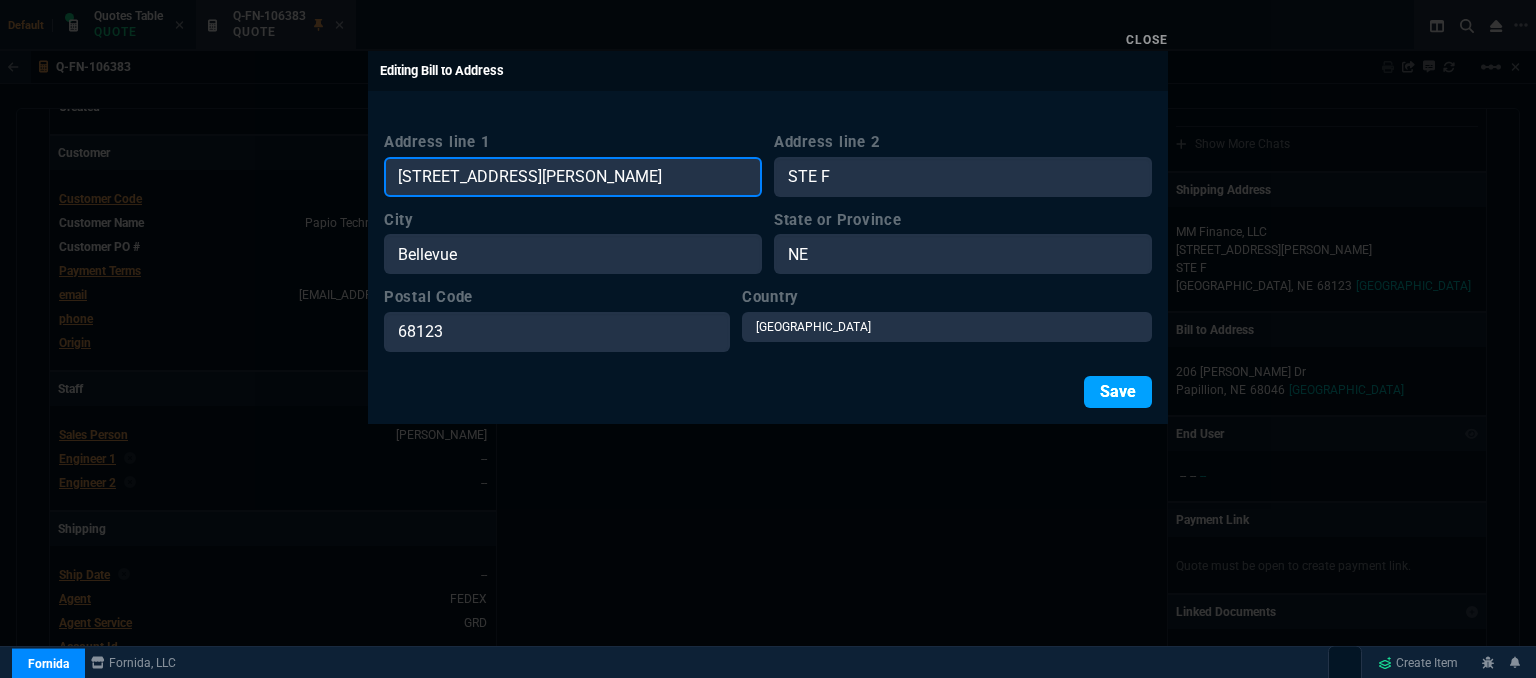 type on "2861 Capehart Rd" 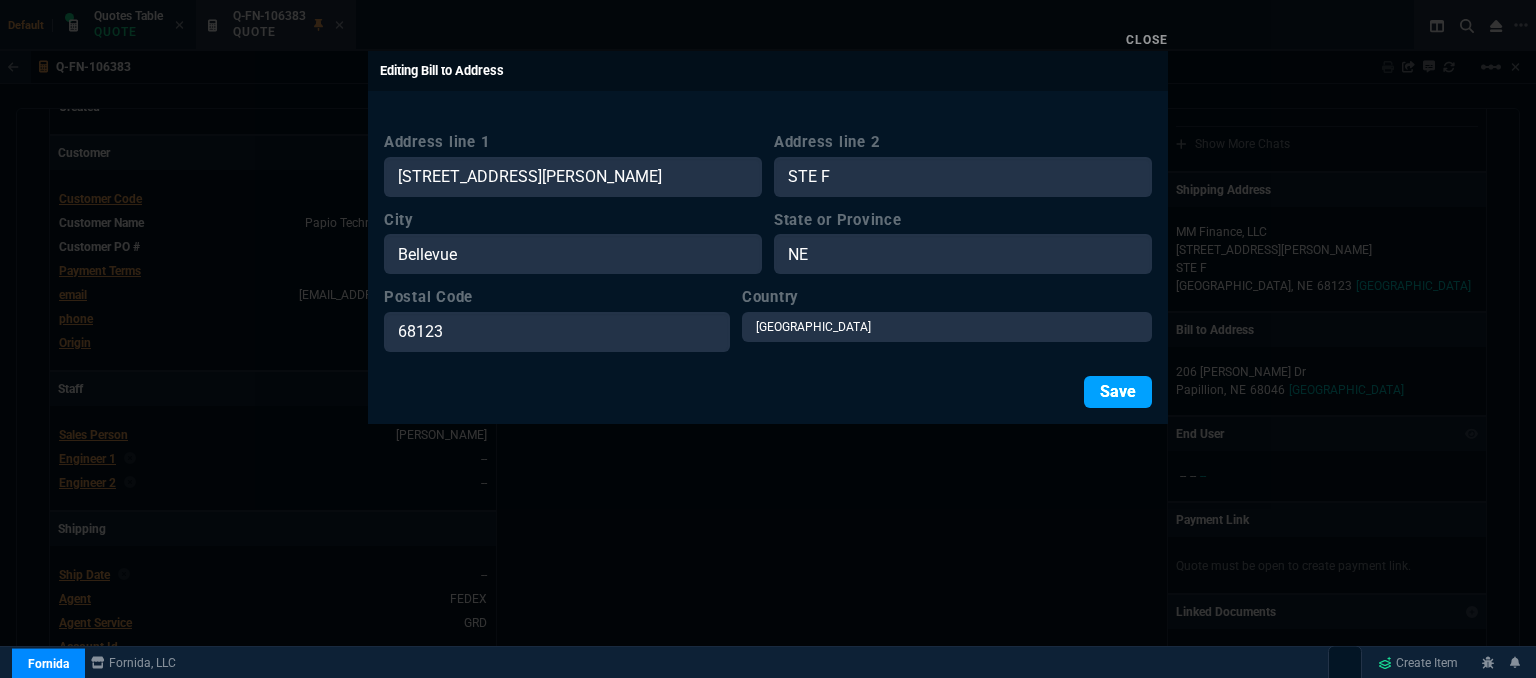 click on "Save" at bounding box center (1118, 392) 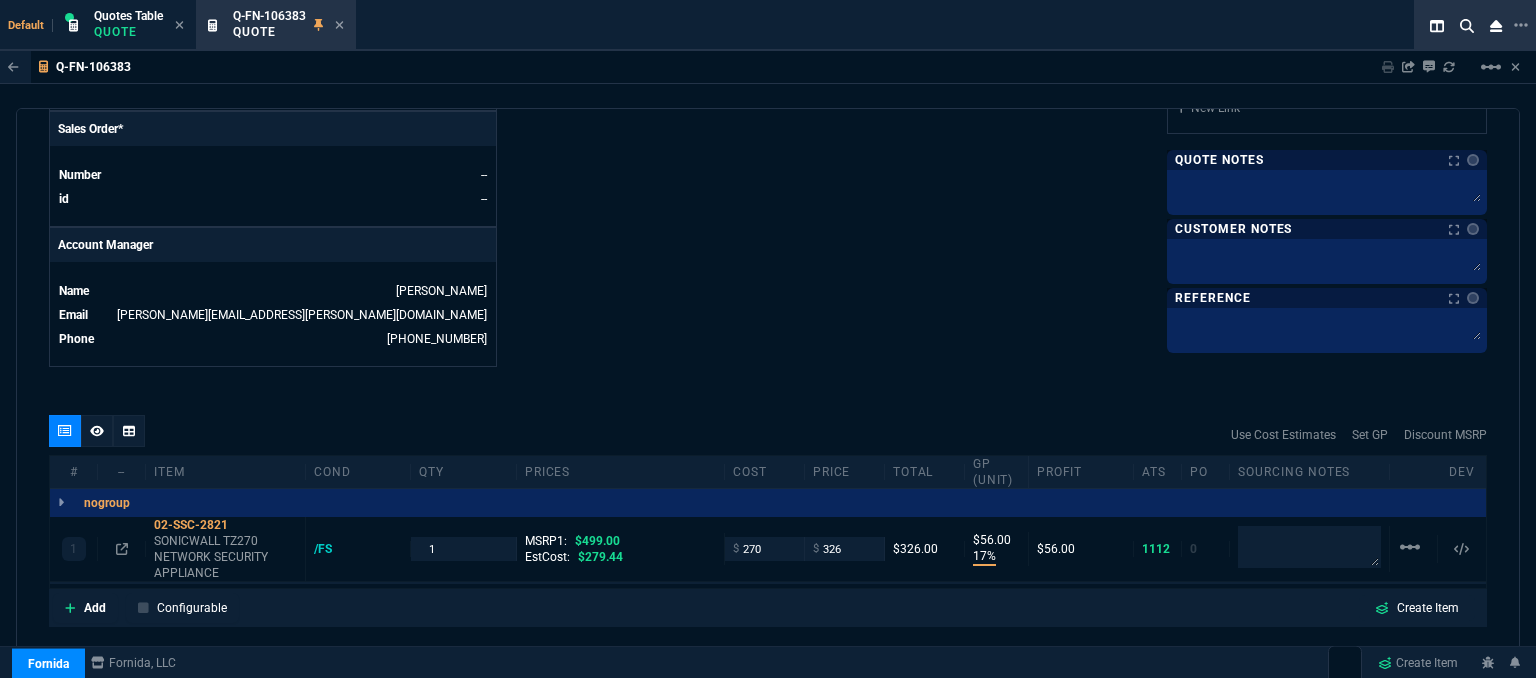 scroll, scrollTop: 900, scrollLeft: 0, axis: vertical 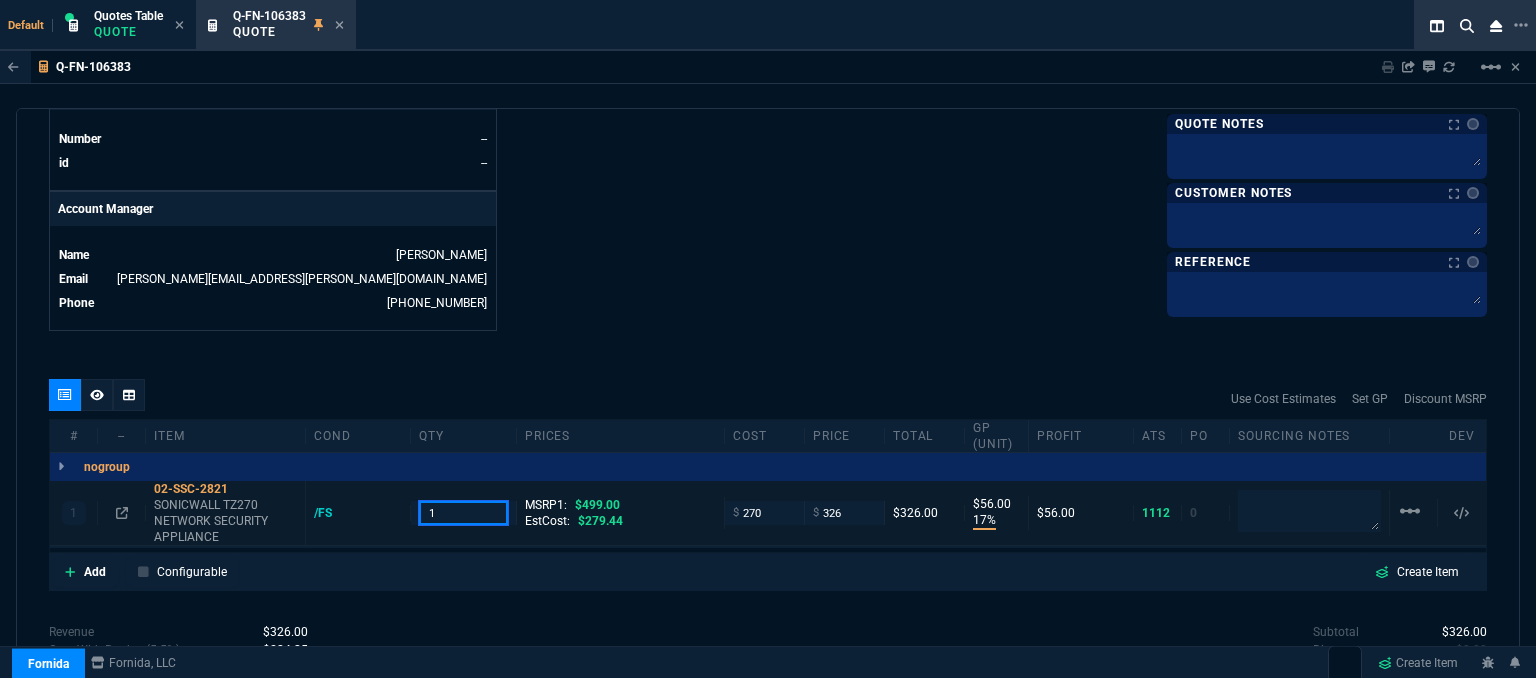 drag, startPoint x: 472, startPoint y: 497, endPoint x: 405, endPoint y: 487, distance: 67.74216 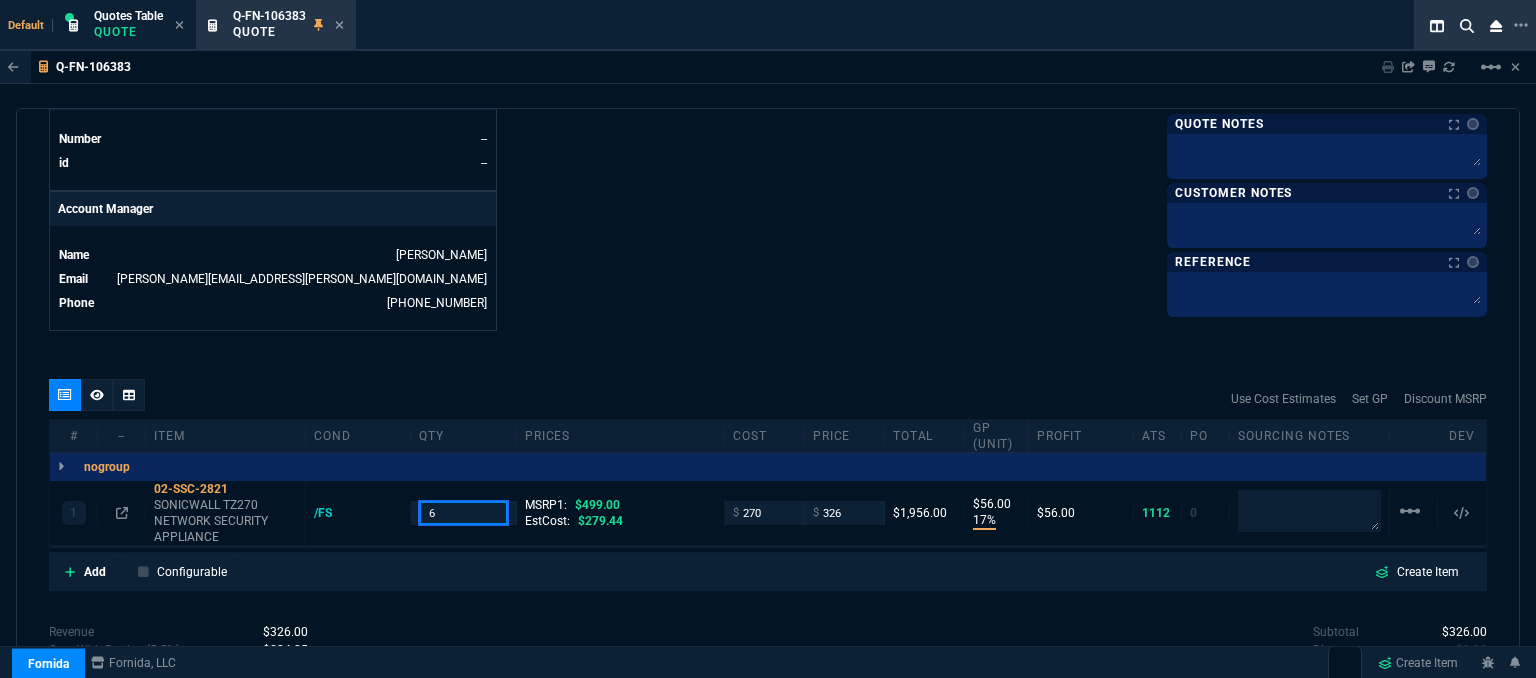 type on "6" 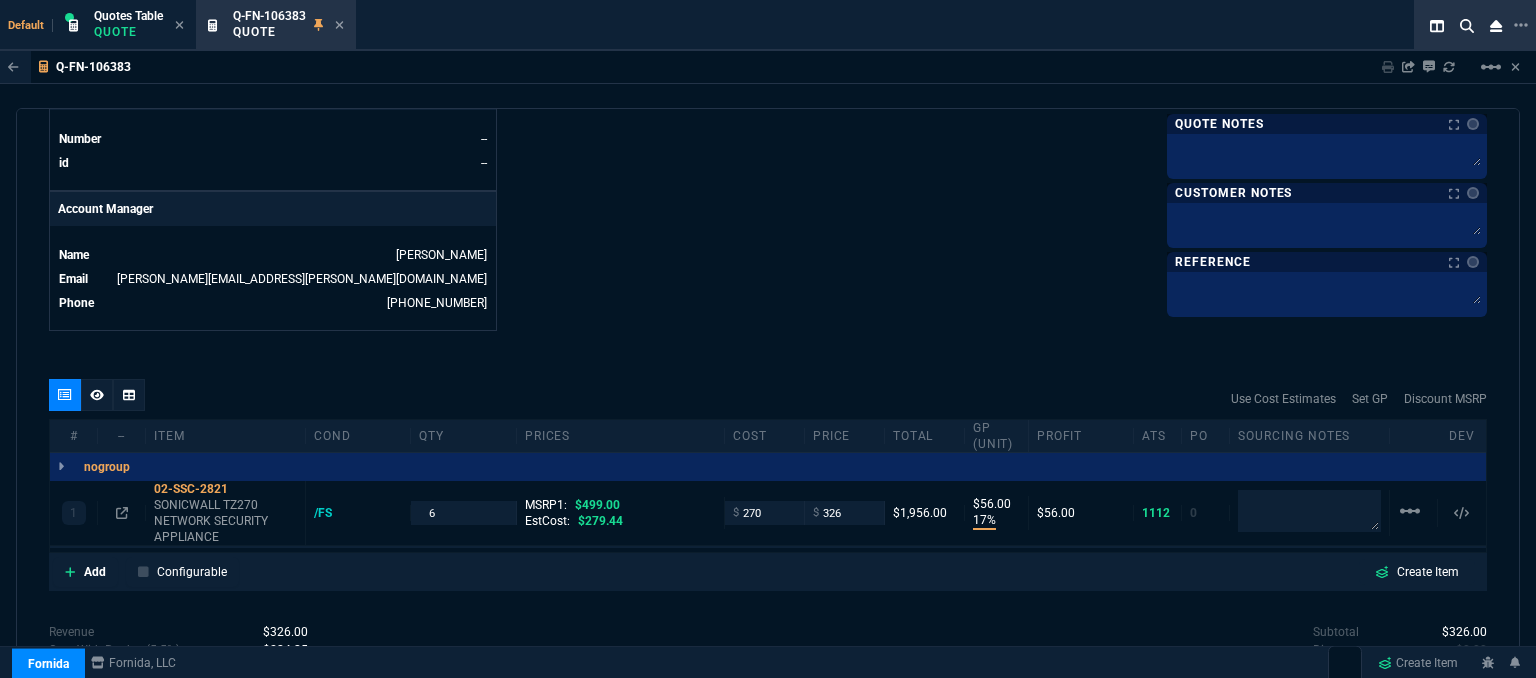 click on "Fornida, LLC 2609 Technology Dr Suite 300 Plano, TX 75074  Share Link  Sarah Costa oneOnOne chat SEND Tiny oneOnOne chat SEND Whse oneOnOne chat SEND Brian Over oneOnOne chat SEND  Show More Chats  Shipping Address MM Finance, LLC 2861 Capehart Rd  STE F  Bellevue,  NE 68123 USA Bill to Address 2861 Capehart Rd  STE F Bellevue,  NE 68123 USA End User -- -- -- Payment Link  Quote must be open to create payment link.  Linked Documents  New Link  Quote Notes Quote Notes Last updated by  fiona.rossi@fornida.com  at  7/14/25, 10:24 AM    Customer Notes Customer Notes    Reference Reference" at bounding box center (1127, -192) 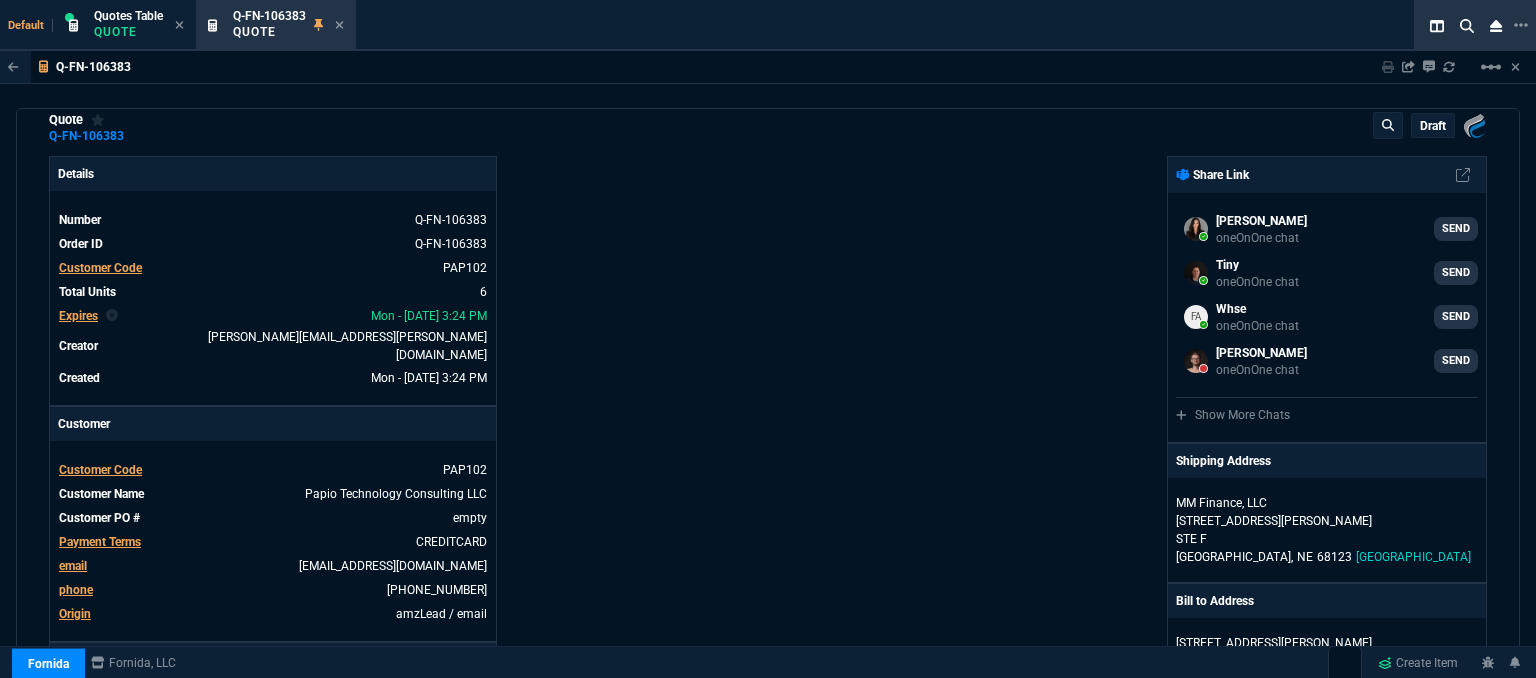 scroll, scrollTop: 0, scrollLeft: 0, axis: both 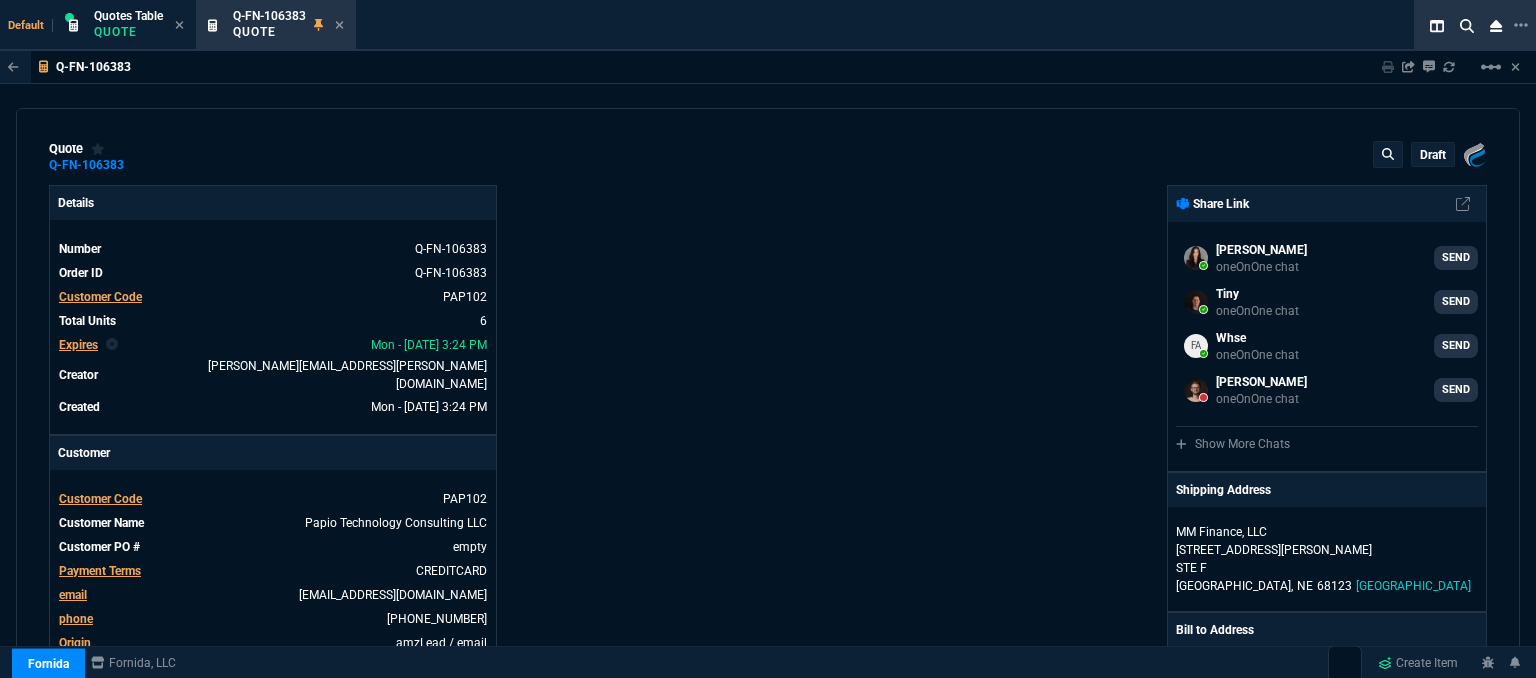 click on "draft" at bounding box center [1433, 155] 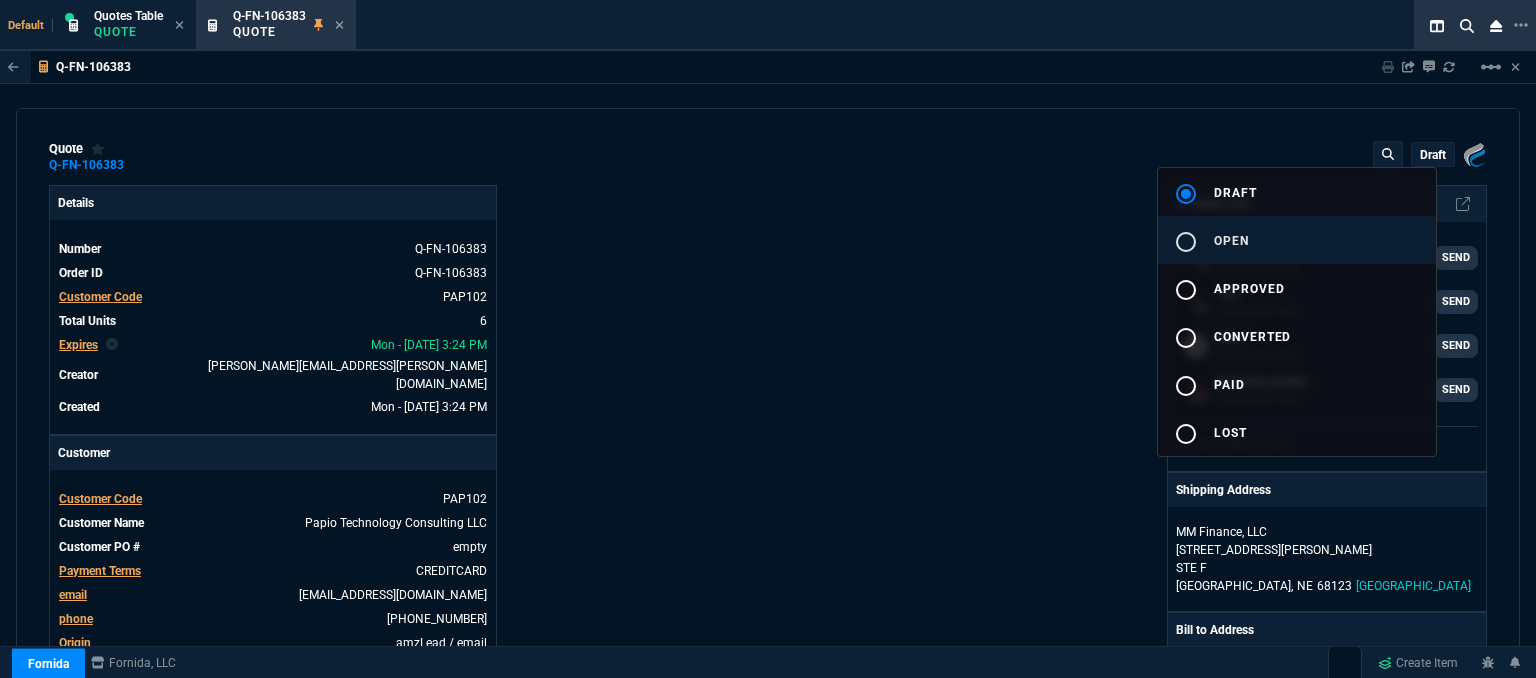click on "radio_button_unchecked open" at bounding box center [1297, 240] 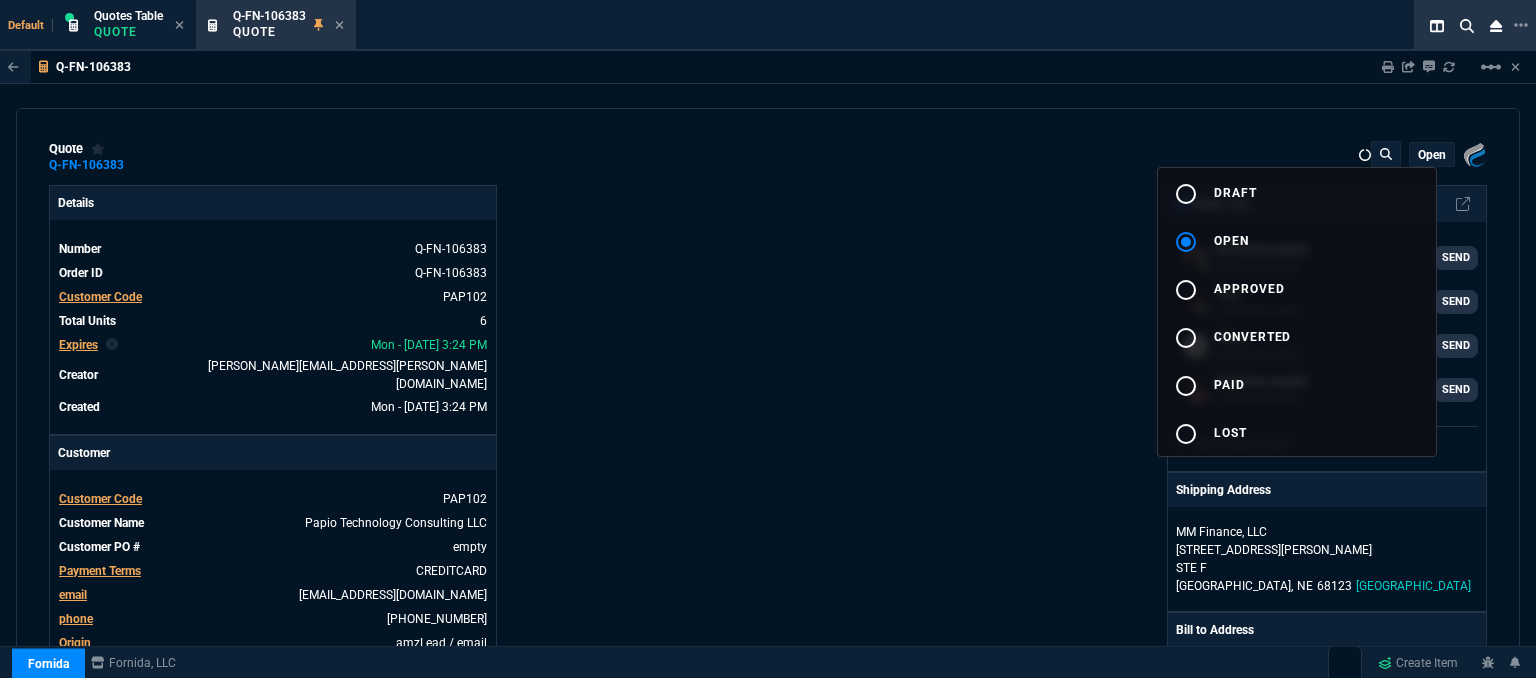 click at bounding box center (768, 339) 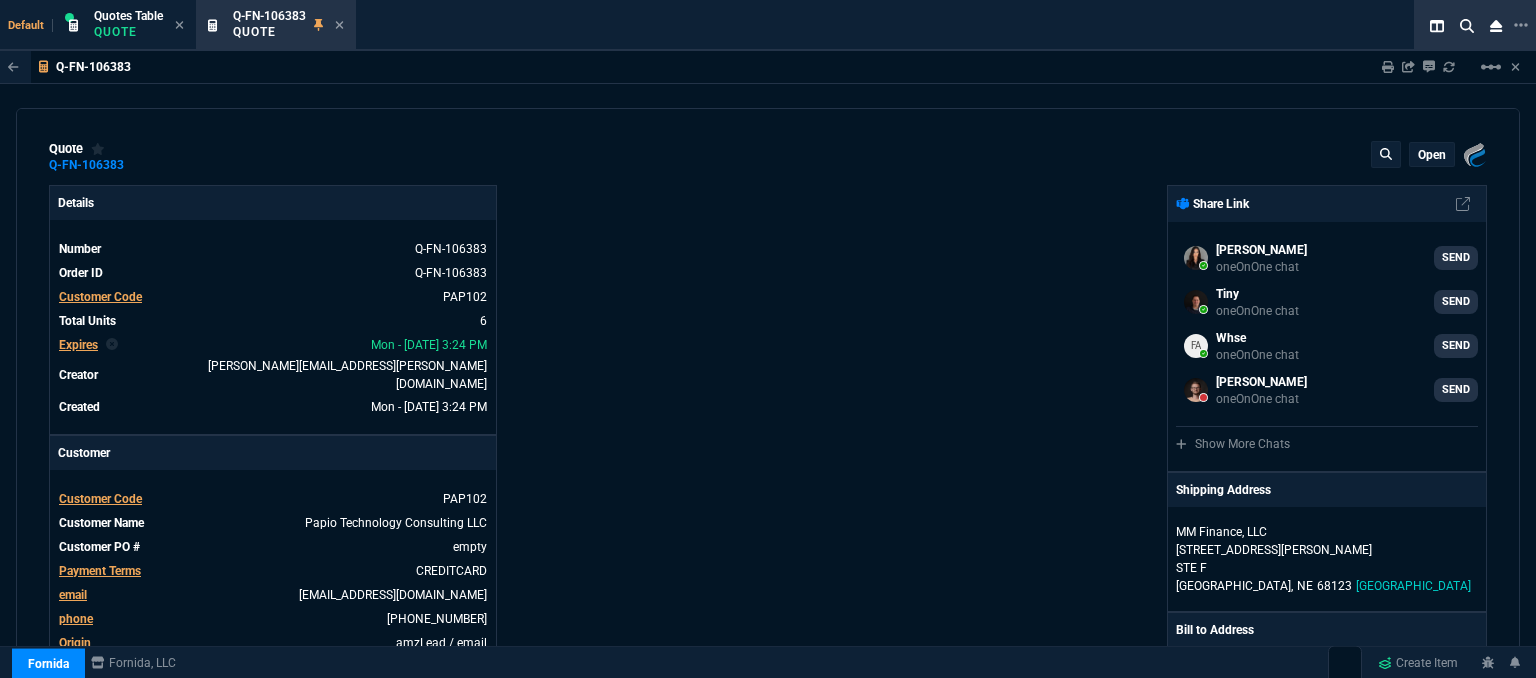 type on "499" 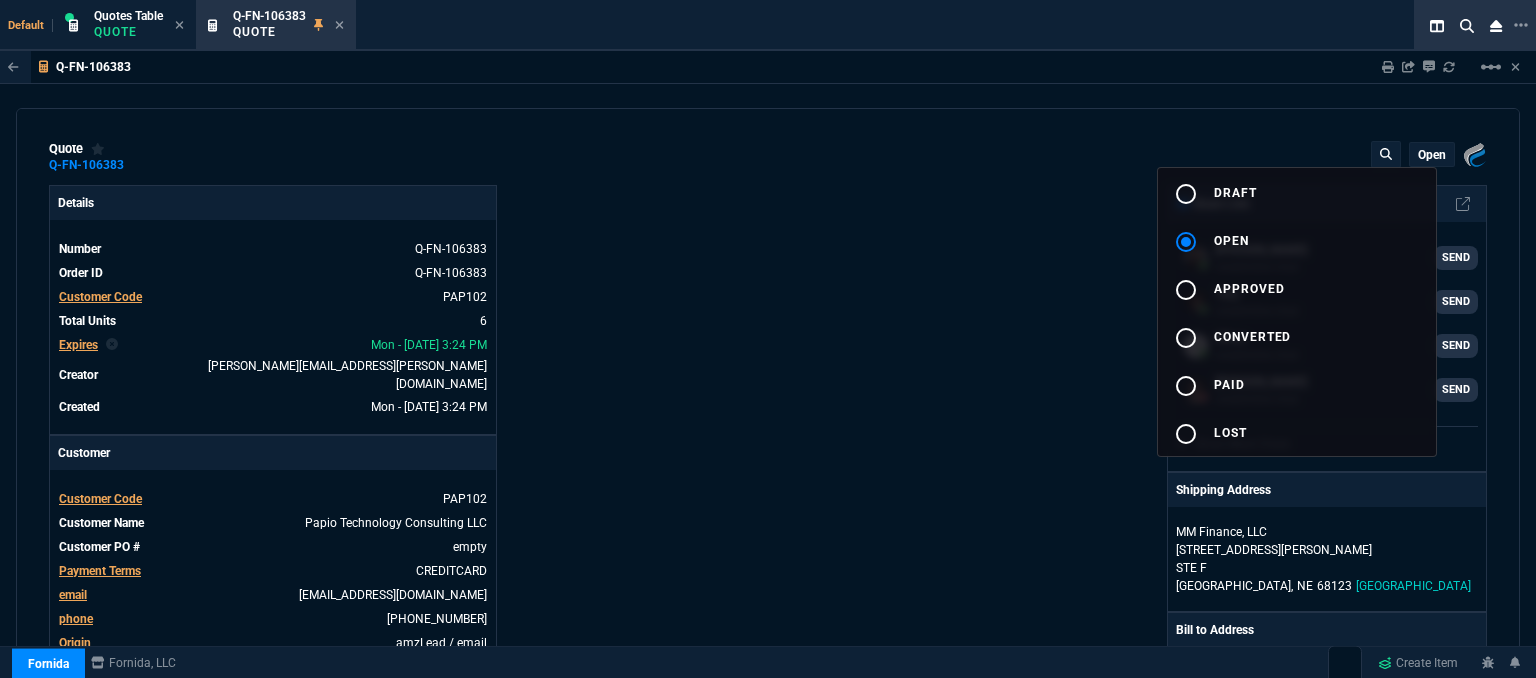type on "35" 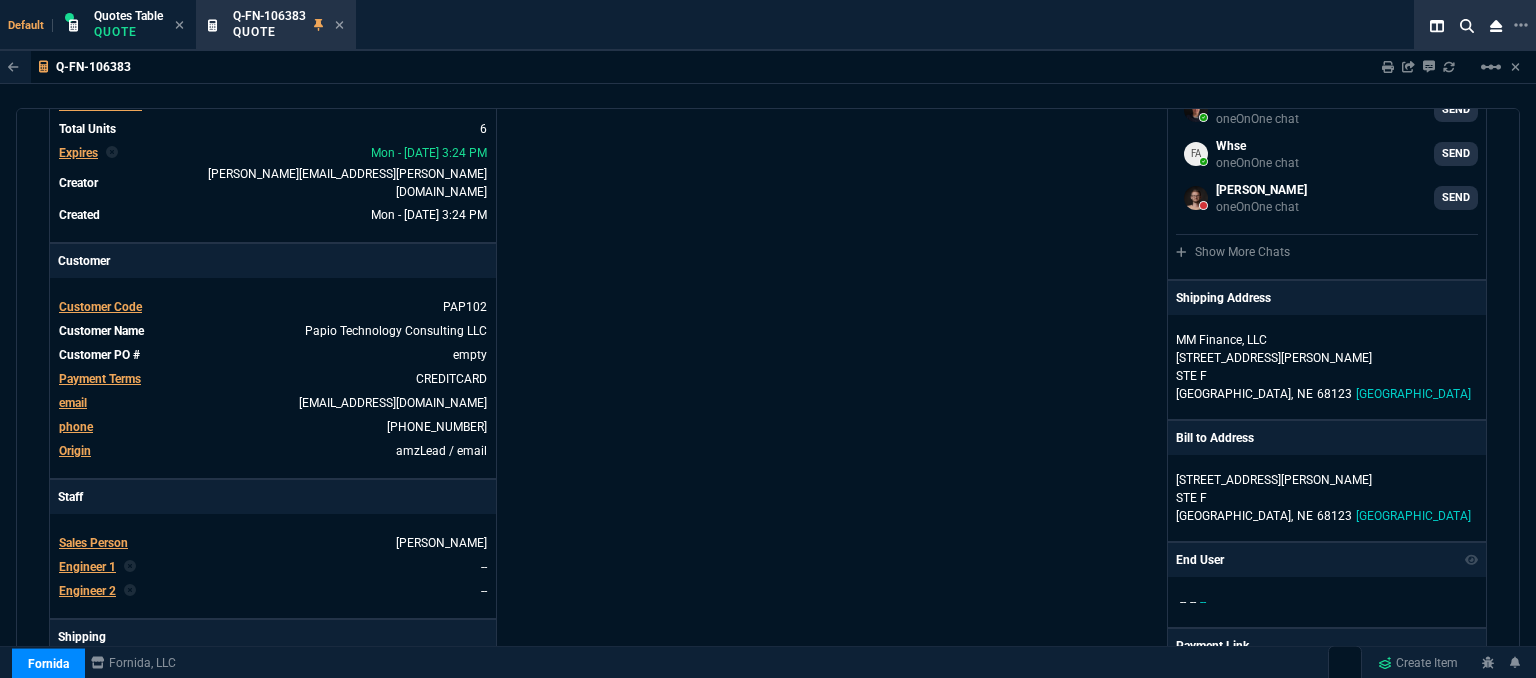 scroll, scrollTop: 400, scrollLeft: 0, axis: vertical 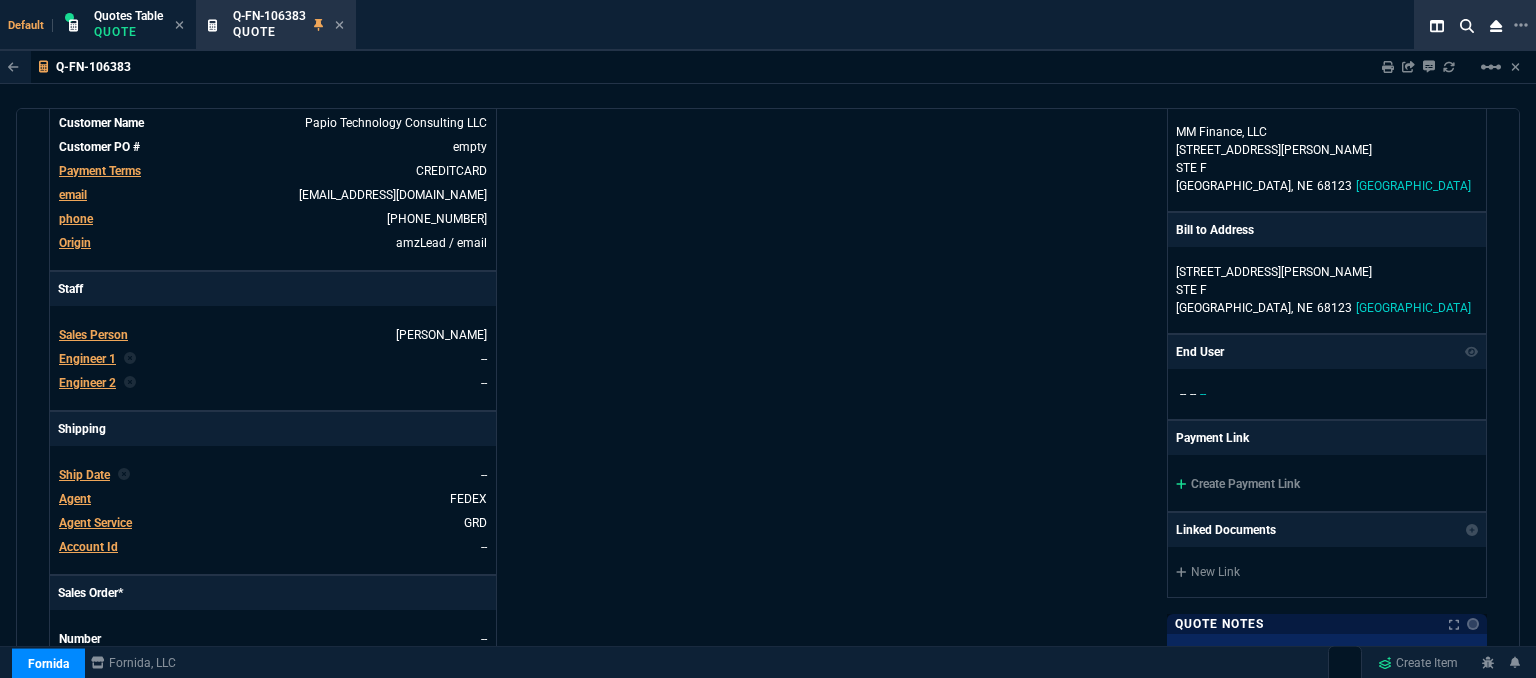 click 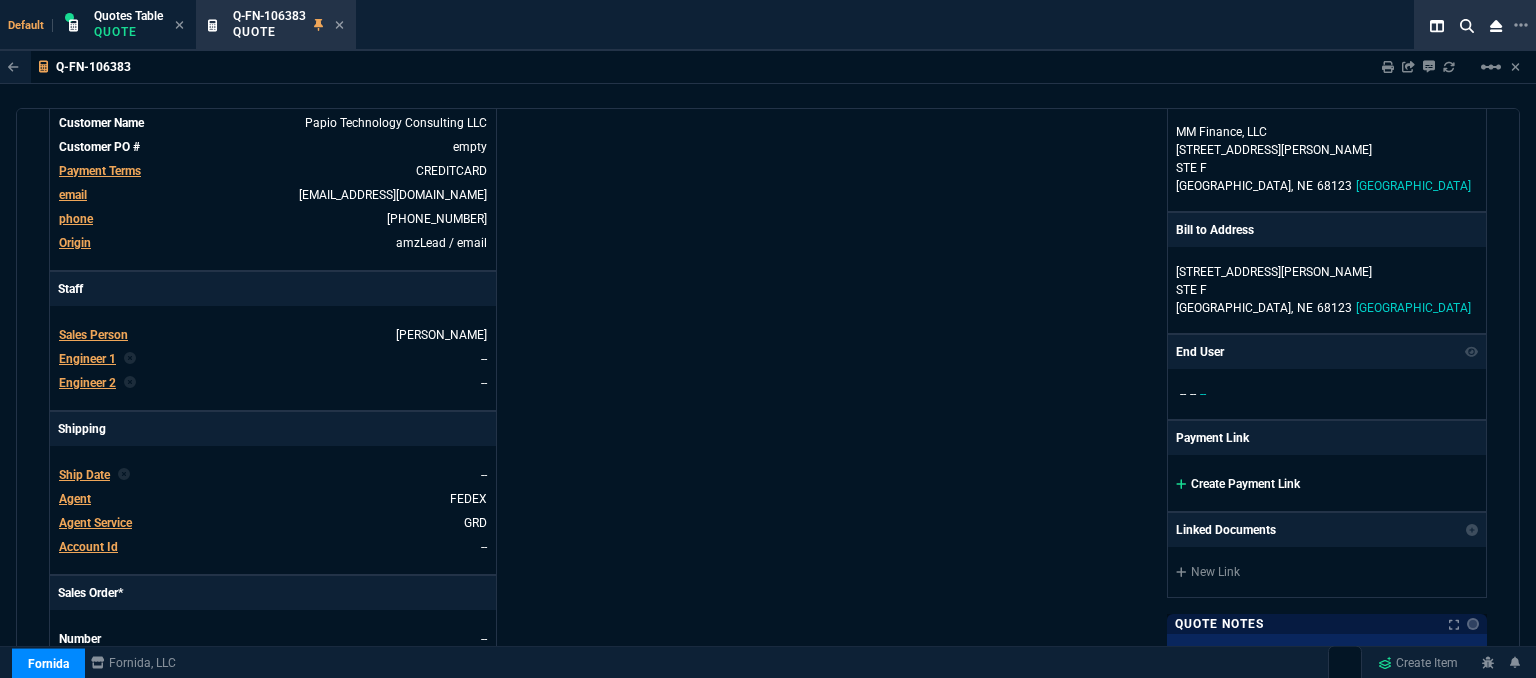 click 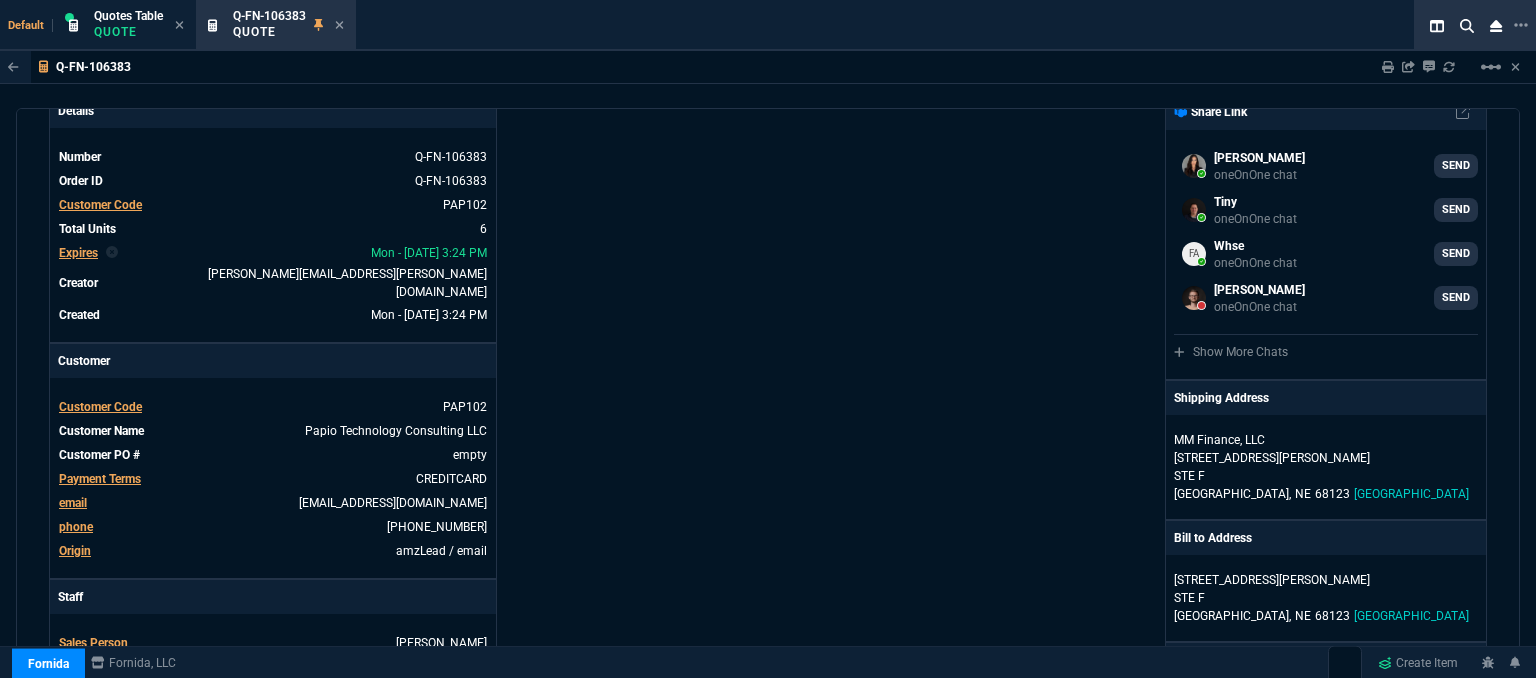 scroll, scrollTop: 0, scrollLeft: 0, axis: both 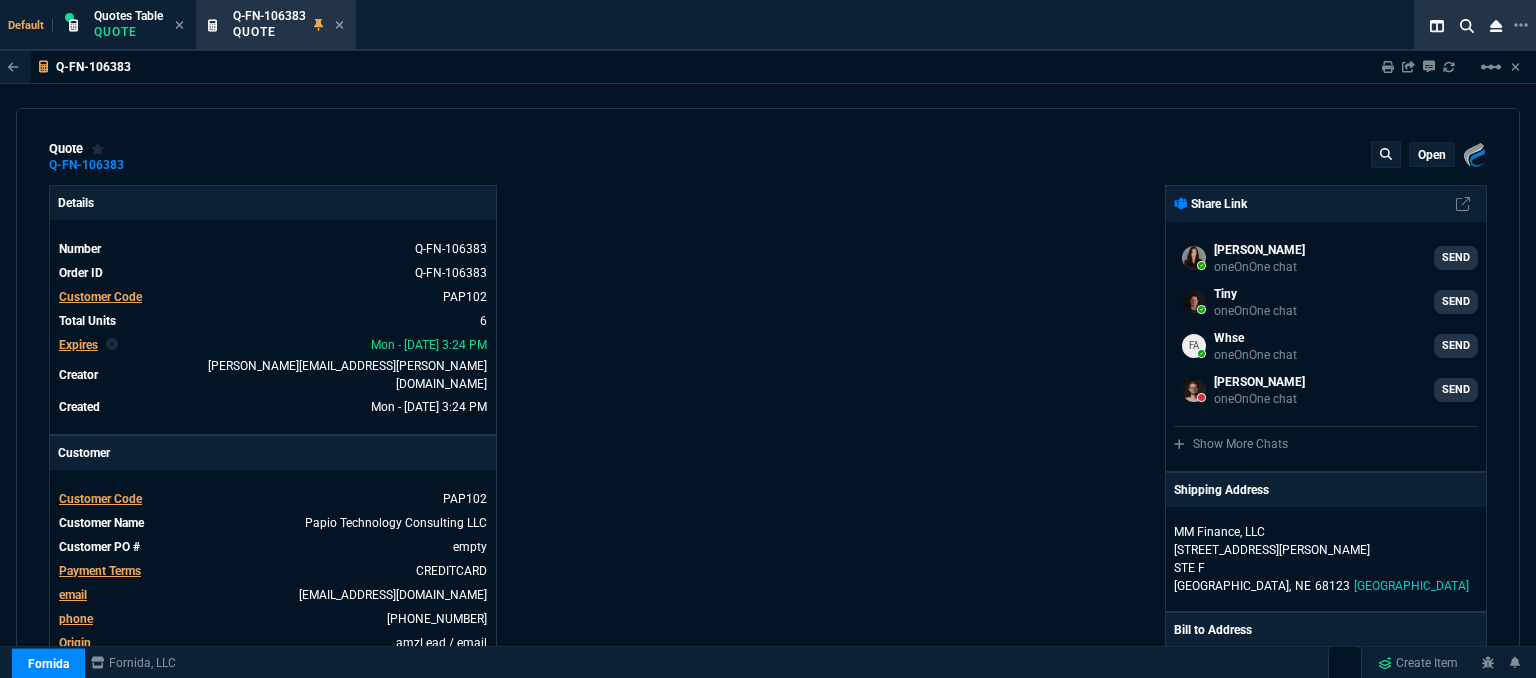click on "open" at bounding box center (1432, 155) 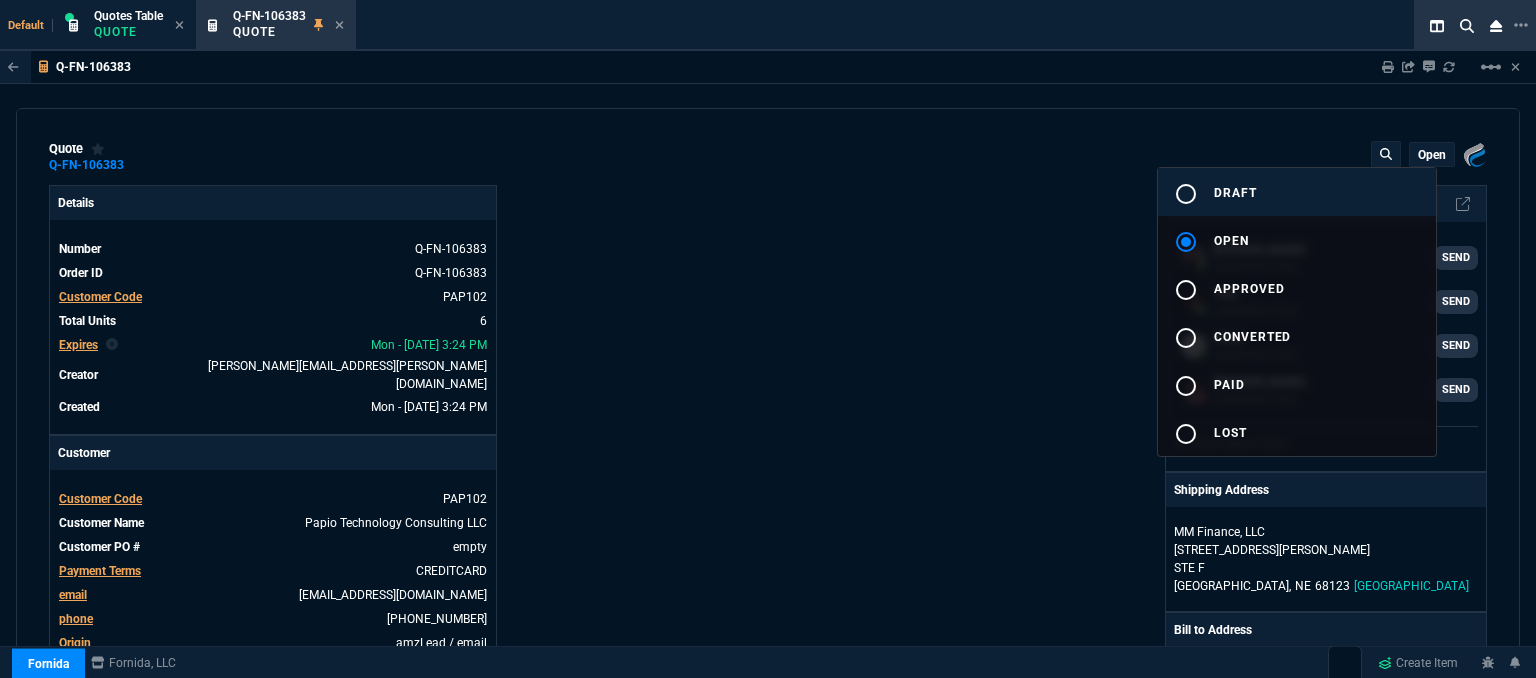 click on "radio_button_unchecked draft" at bounding box center [1297, 192] 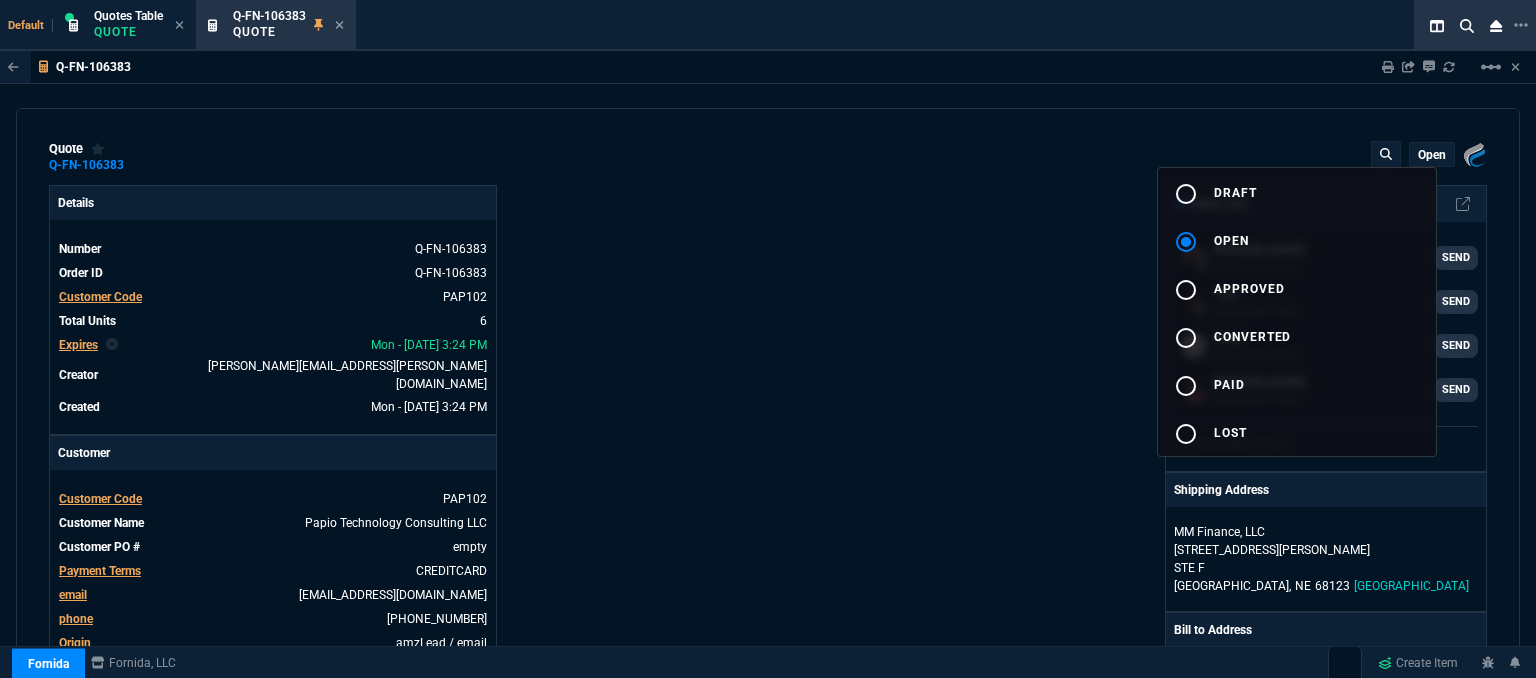 click at bounding box center [768, 339] 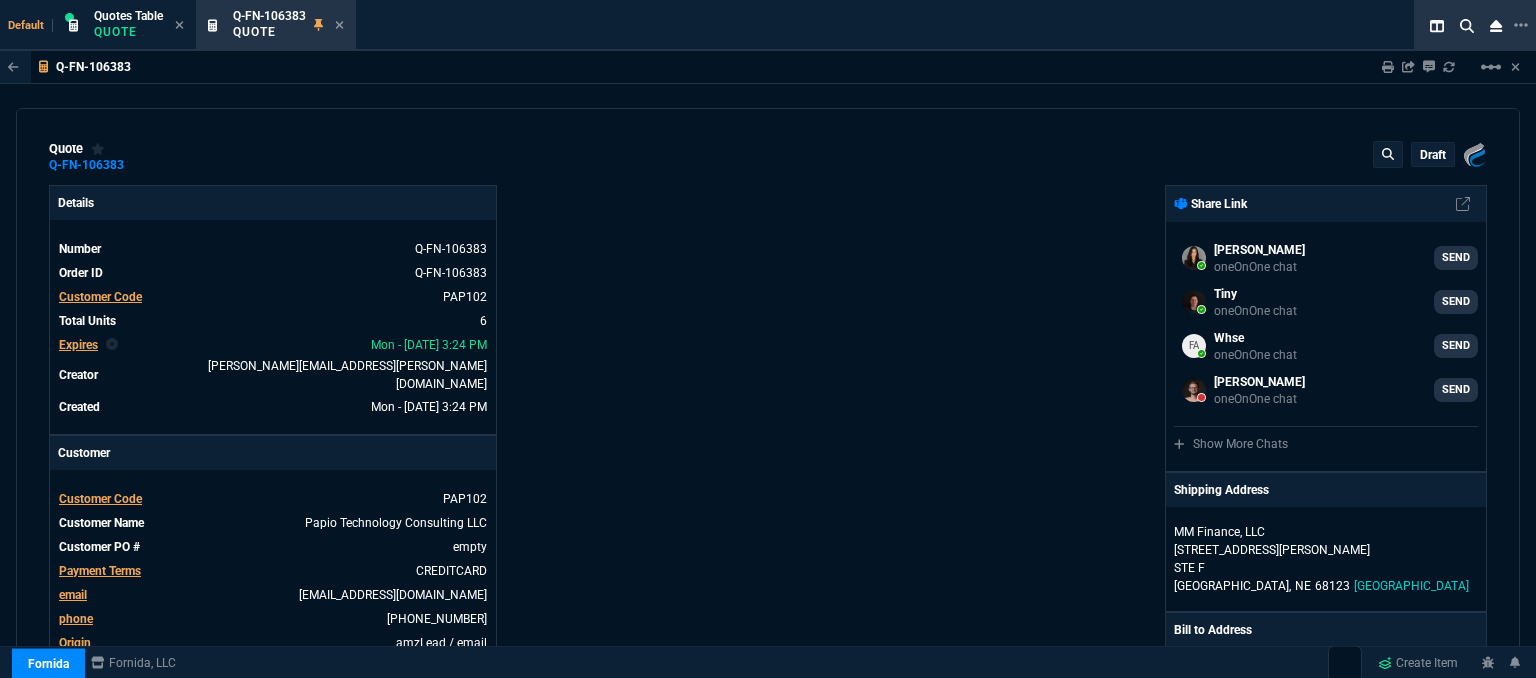 click 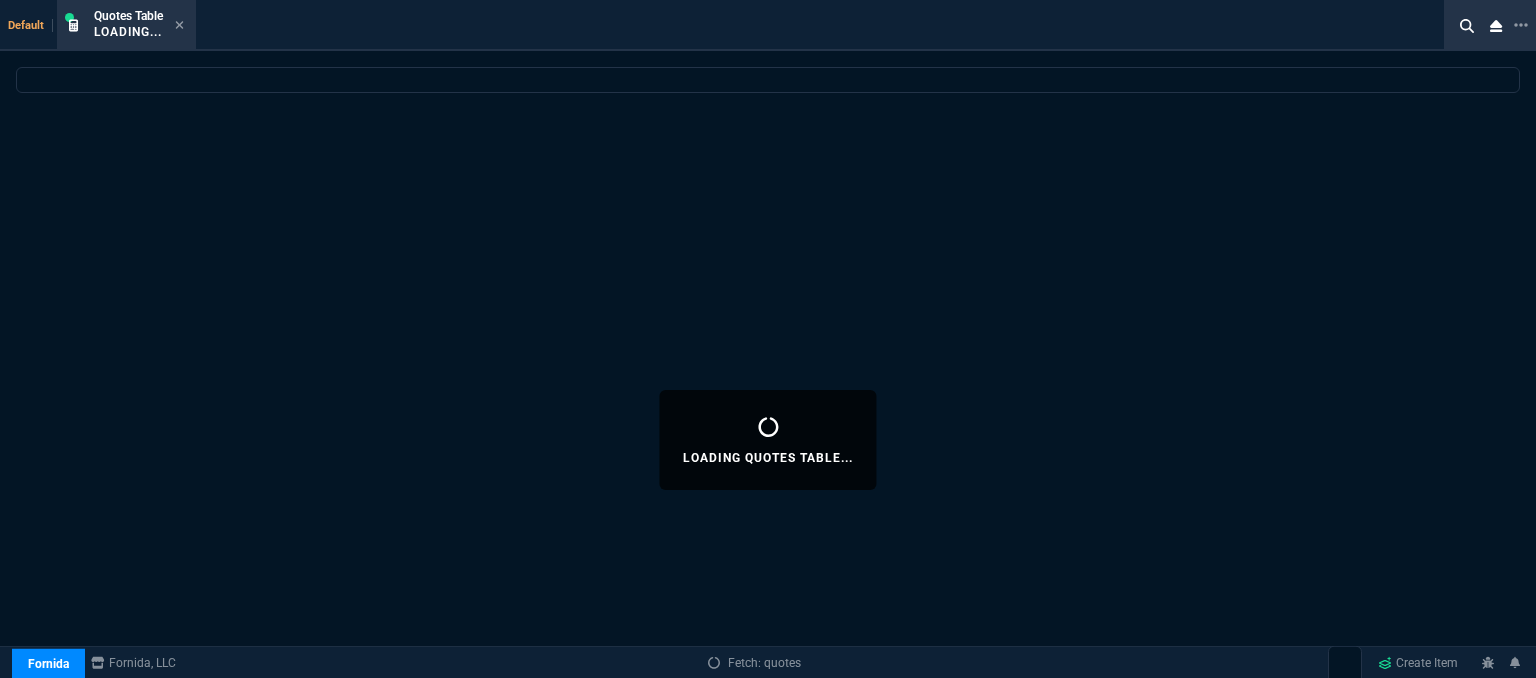 select 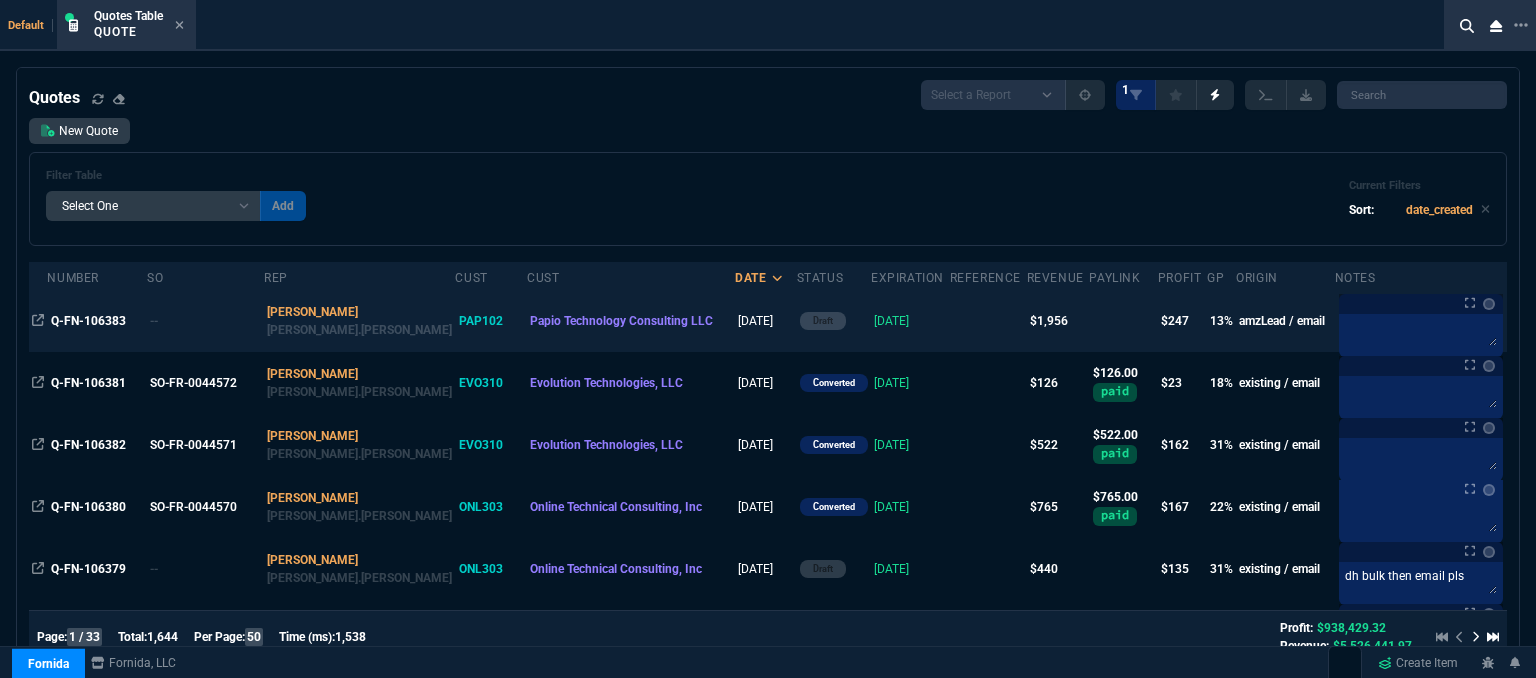 click at bounding box center [988, 321] 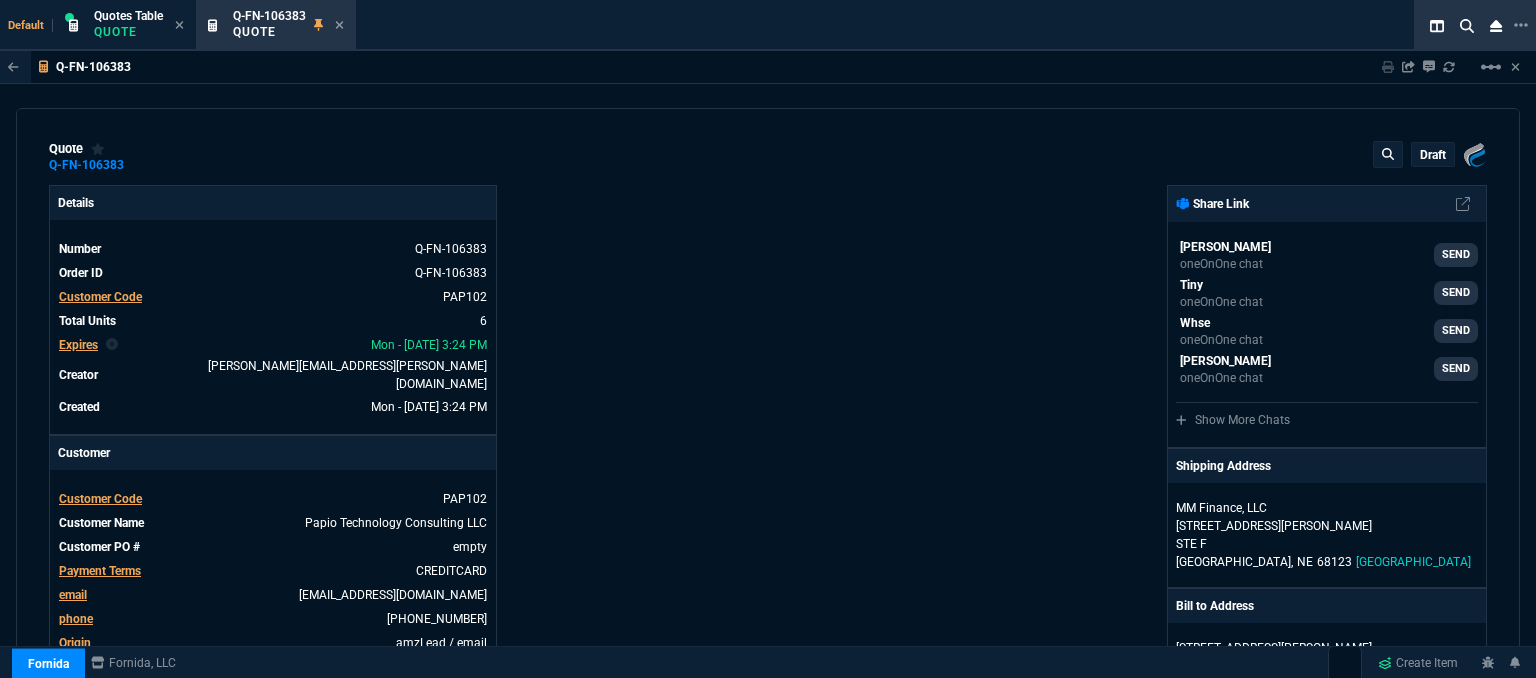 type on "17" 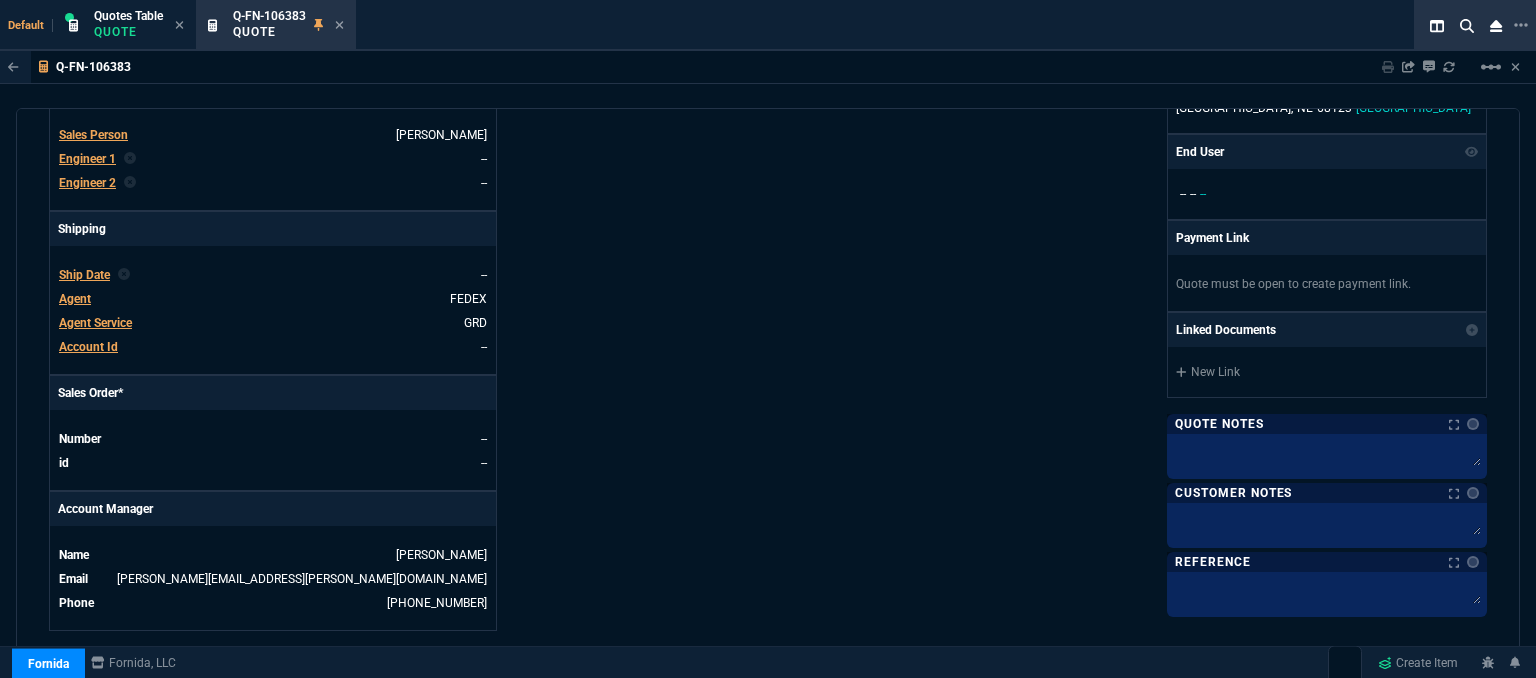 type on "499" 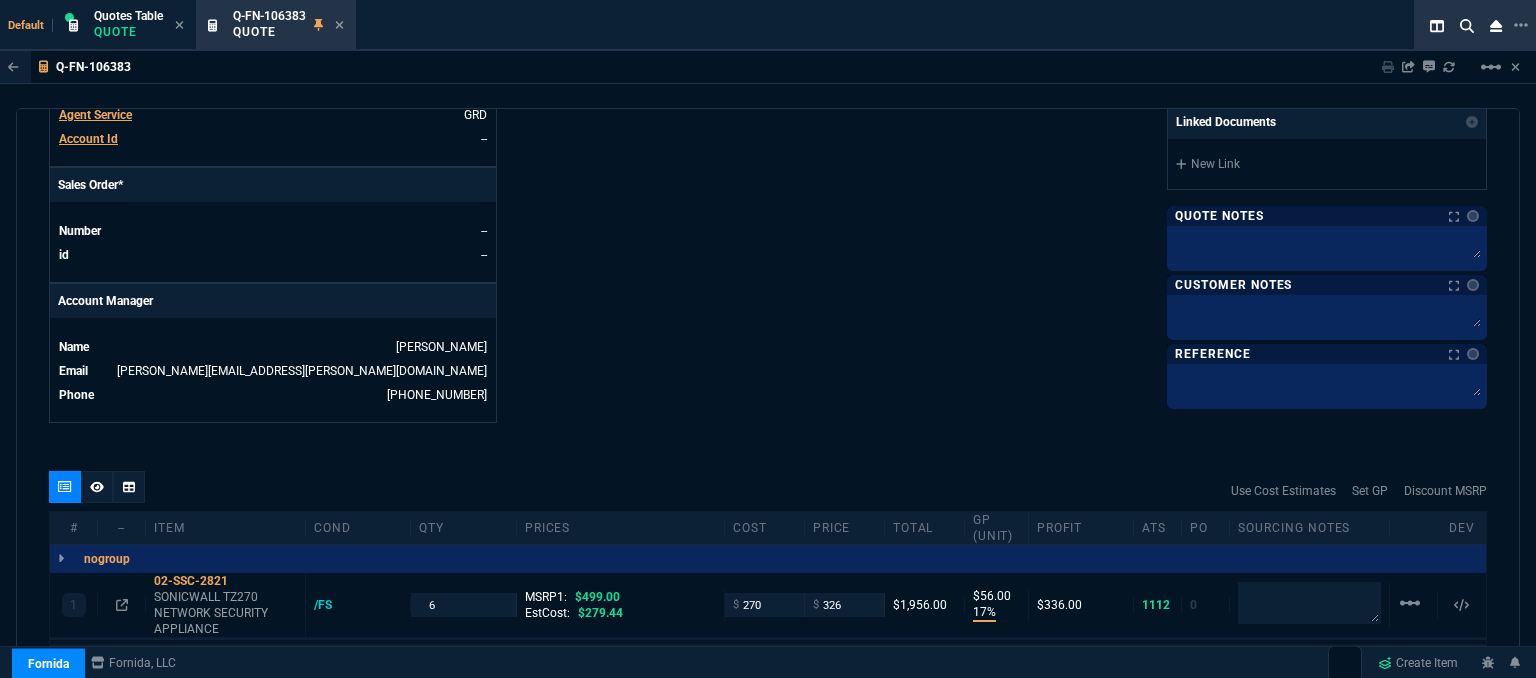 scroll, scrollTop: 1024, scrollLeft: 0, axis: vertical 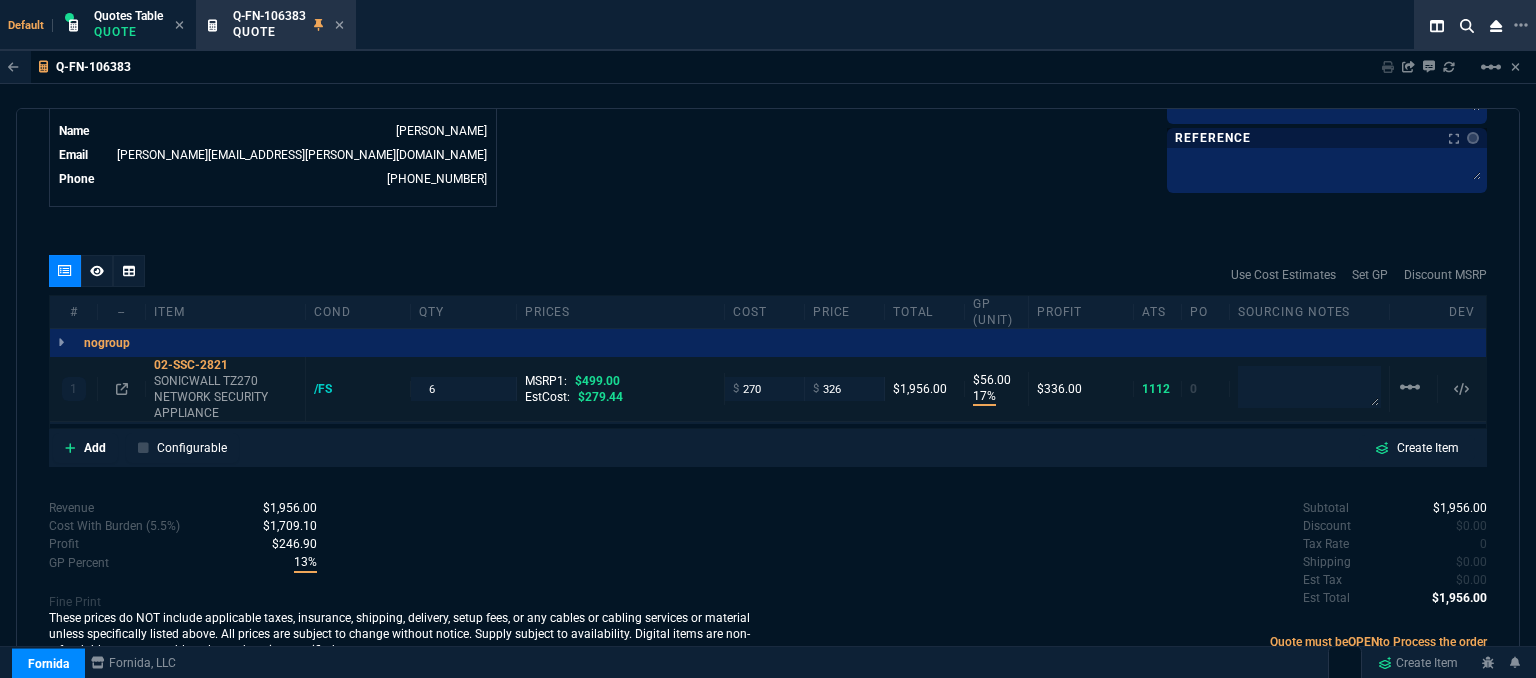 type on "35" 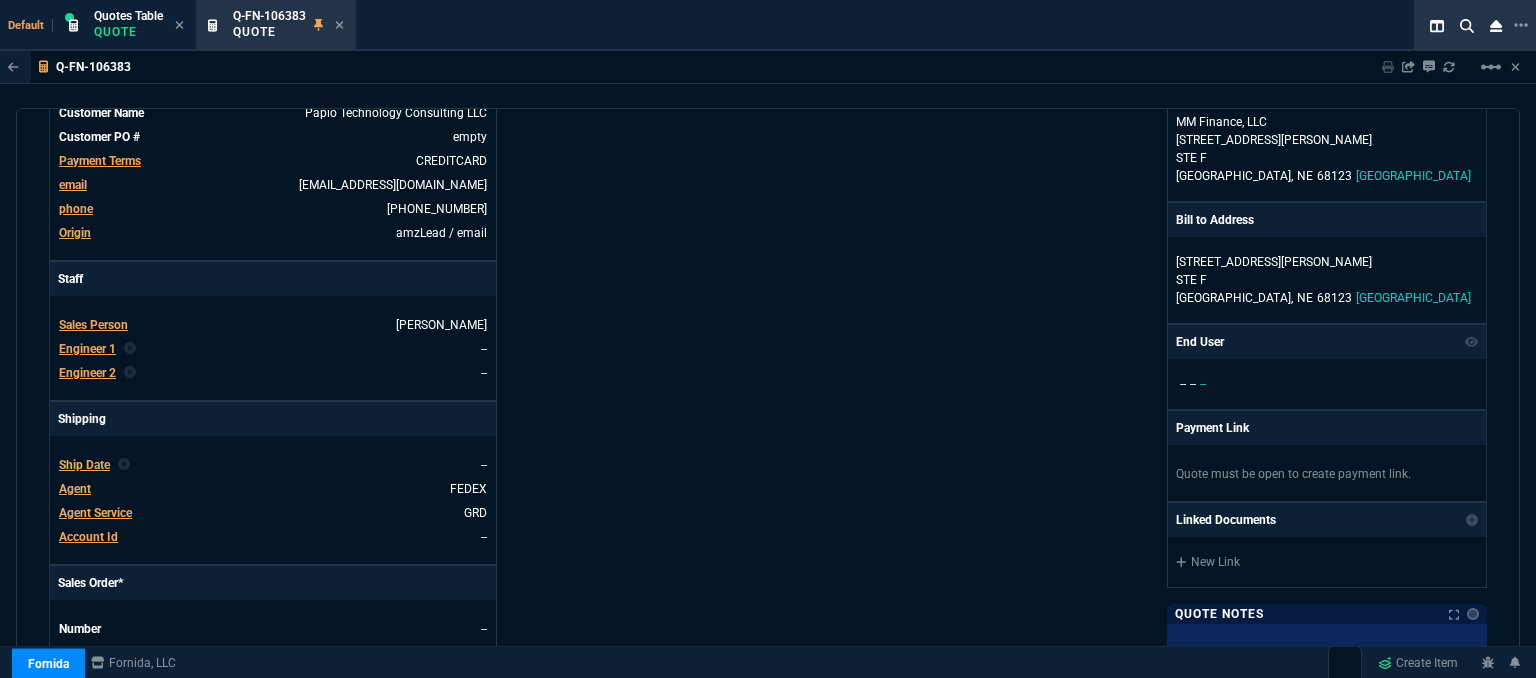 scroll, scrollTop: 124, scrollLeft: 0, axis: vertical 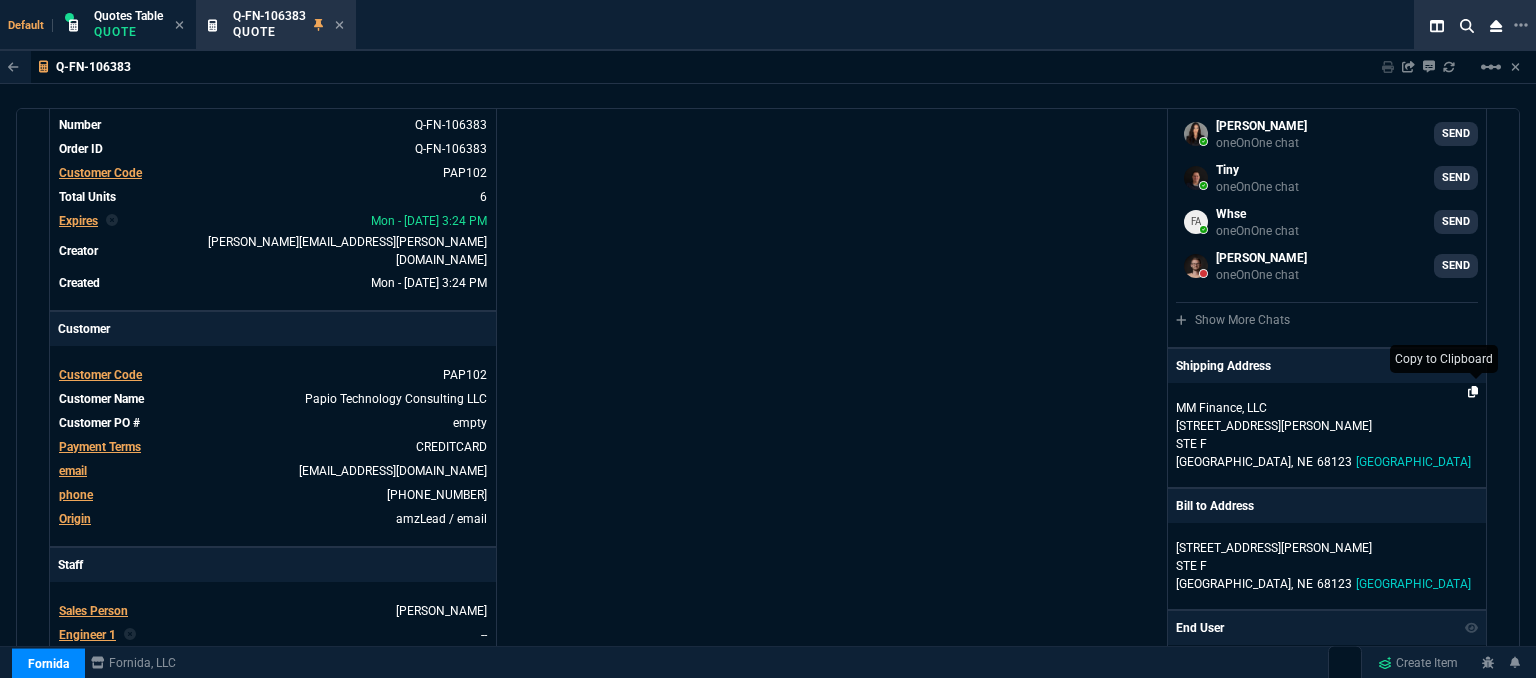 click 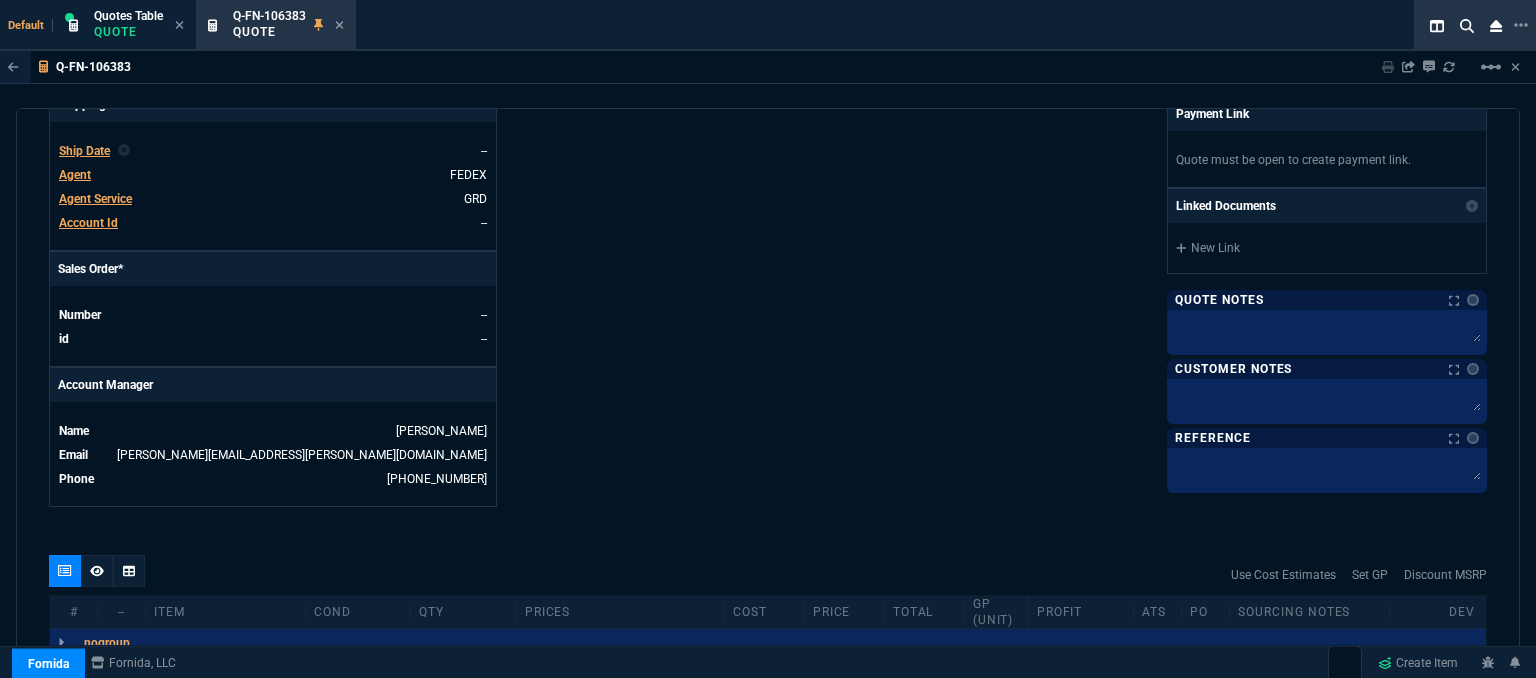 scroll, scrollTop: 1024, scrollLeft: 0, axis: vertical 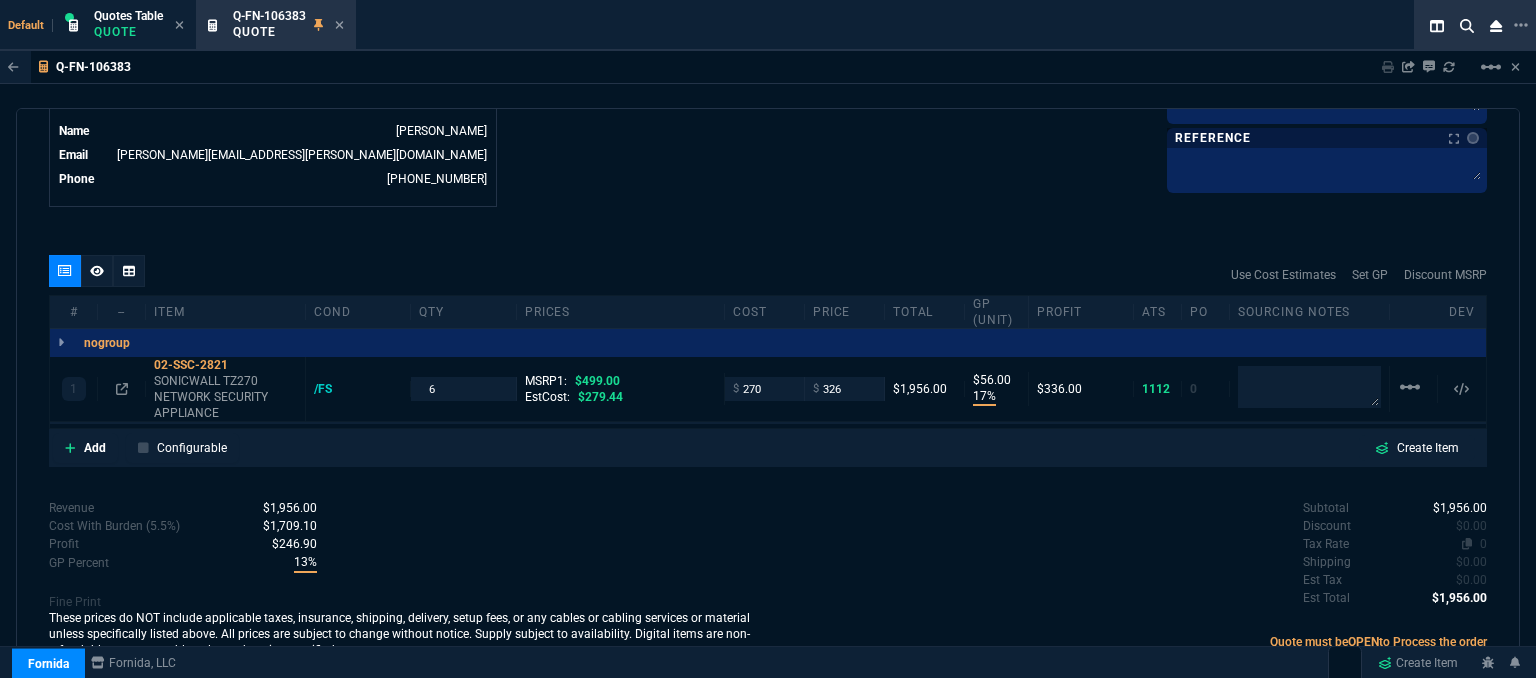 click on "0" at bounding box center (1483, 544) 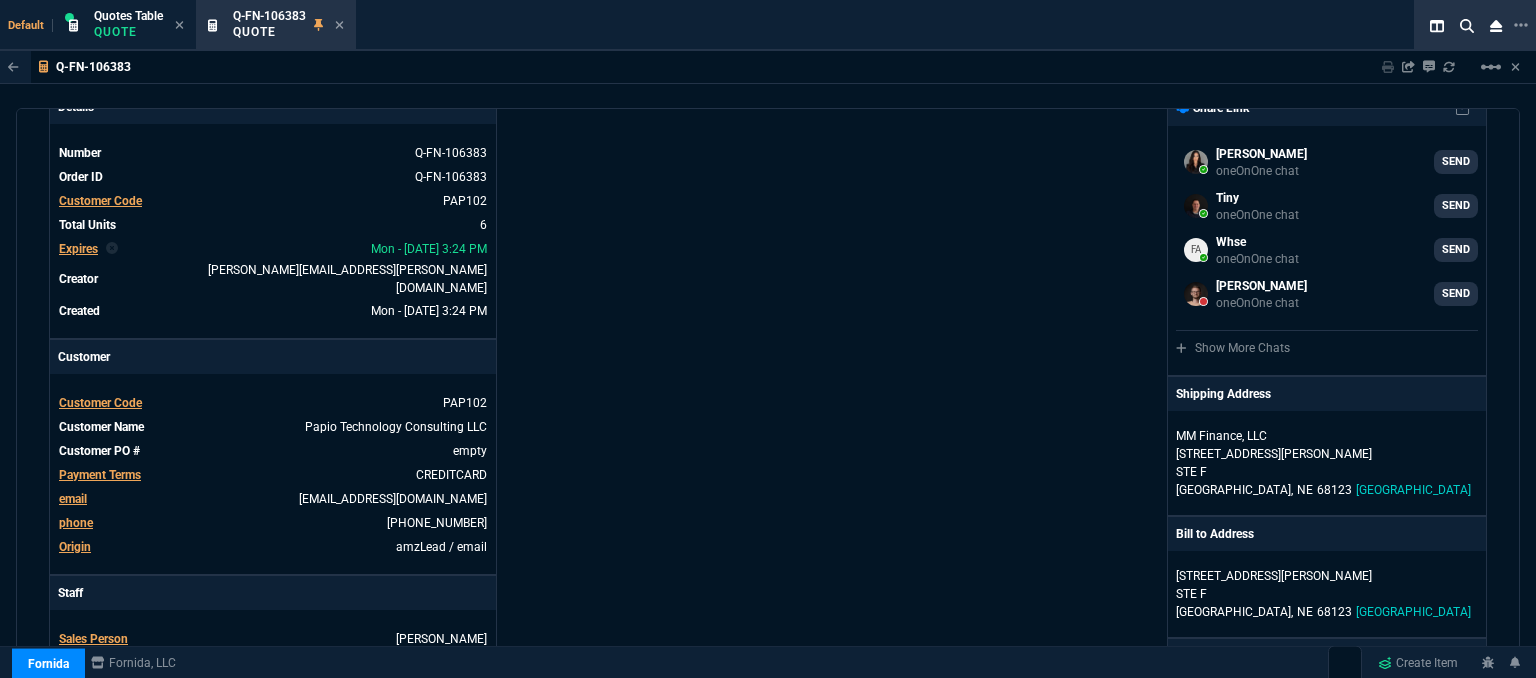 scroll, scrollTop: 0, scrollLeft: 0, axis: both 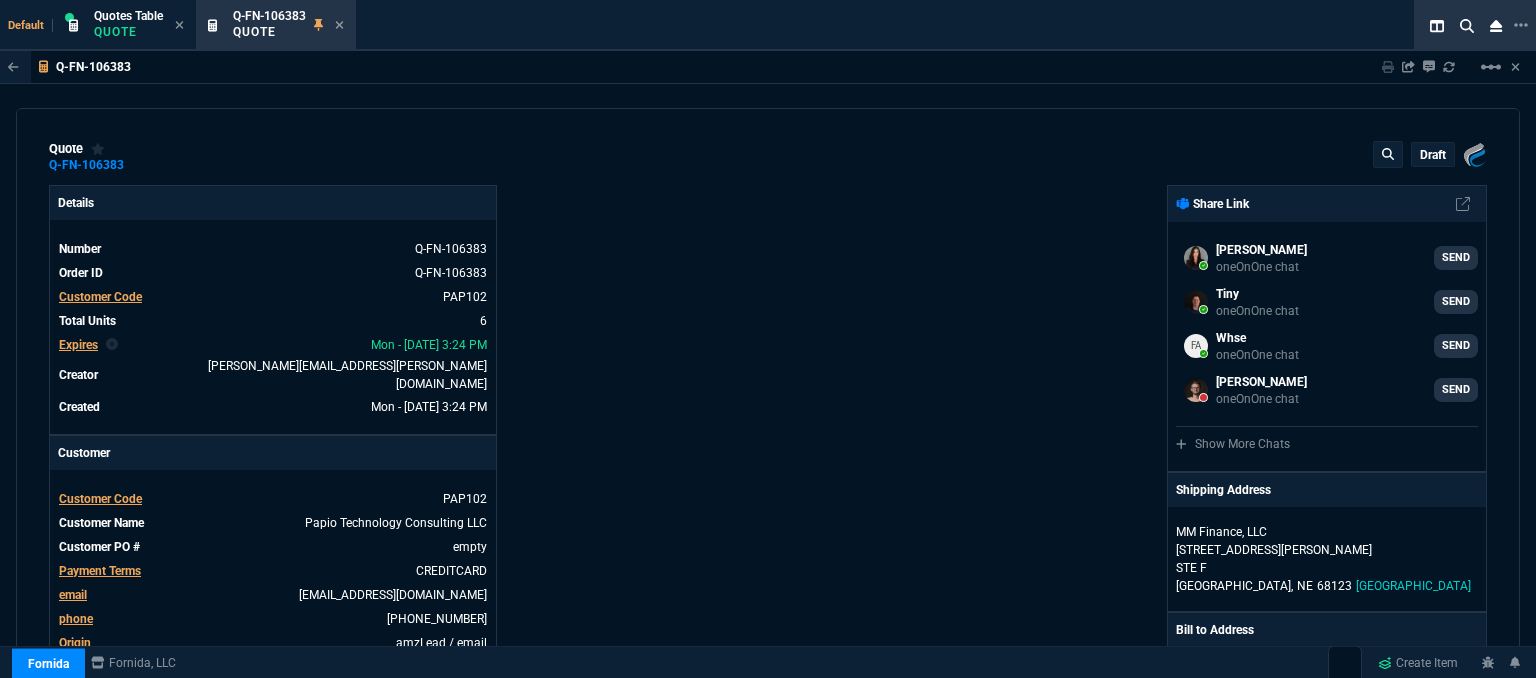 click on "draft" at bounding box center [1433, 154] 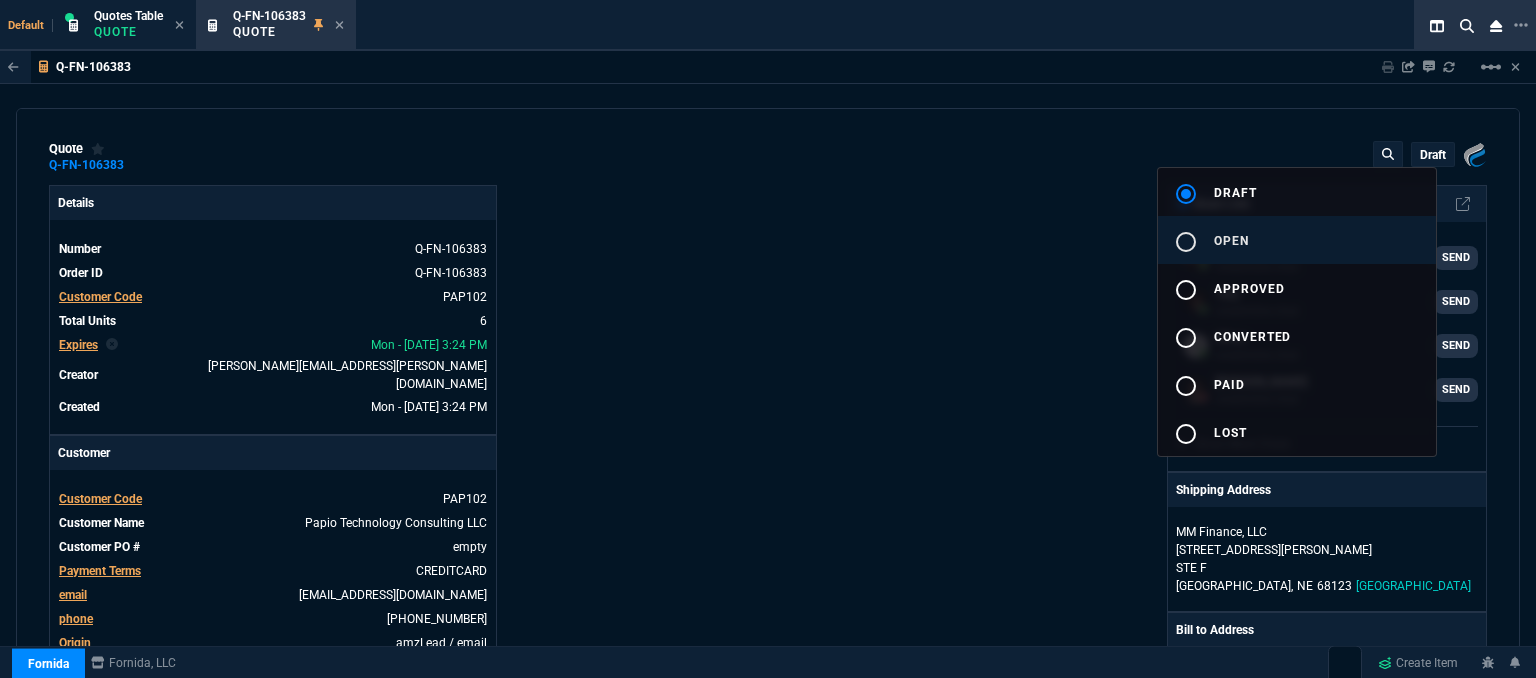 click on "radio_button_unchecked open" at bounding box center [1297, 240] 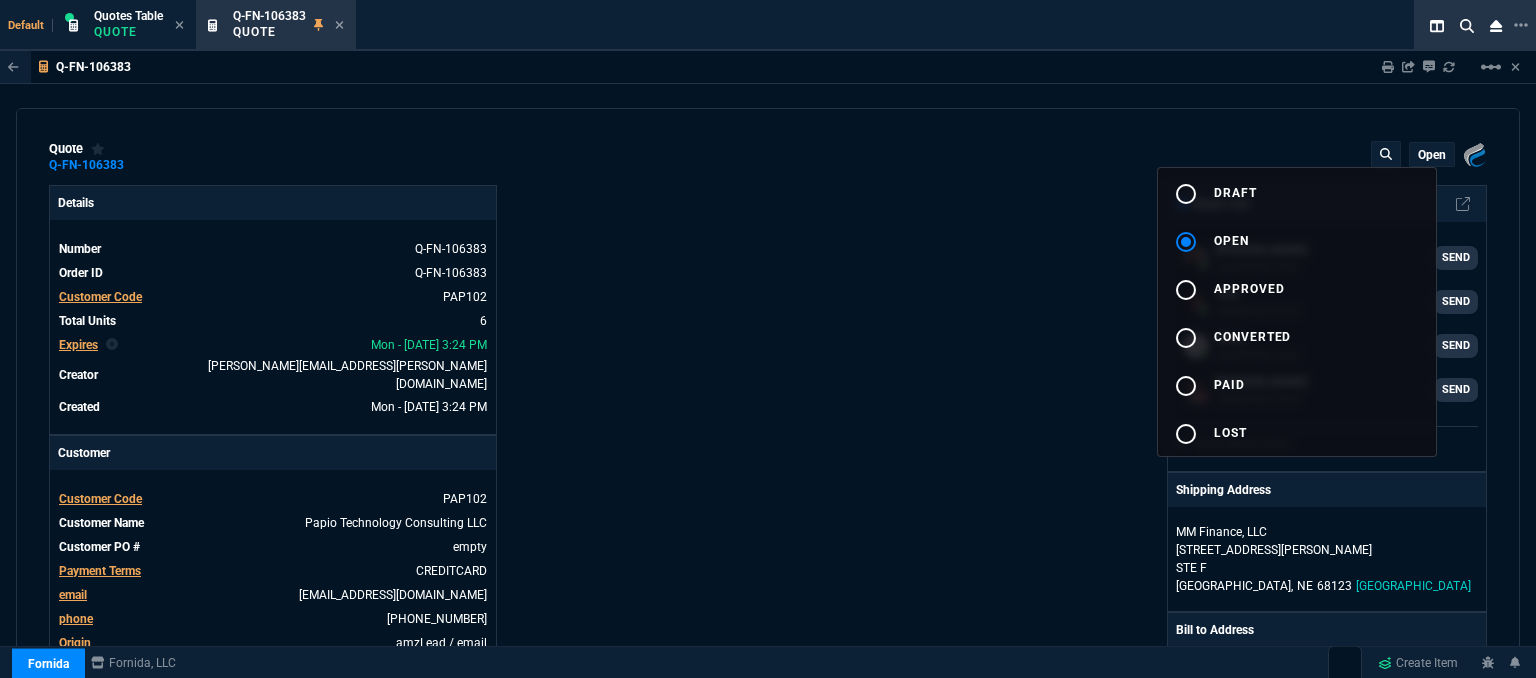 click at bounding box center (768, 339) 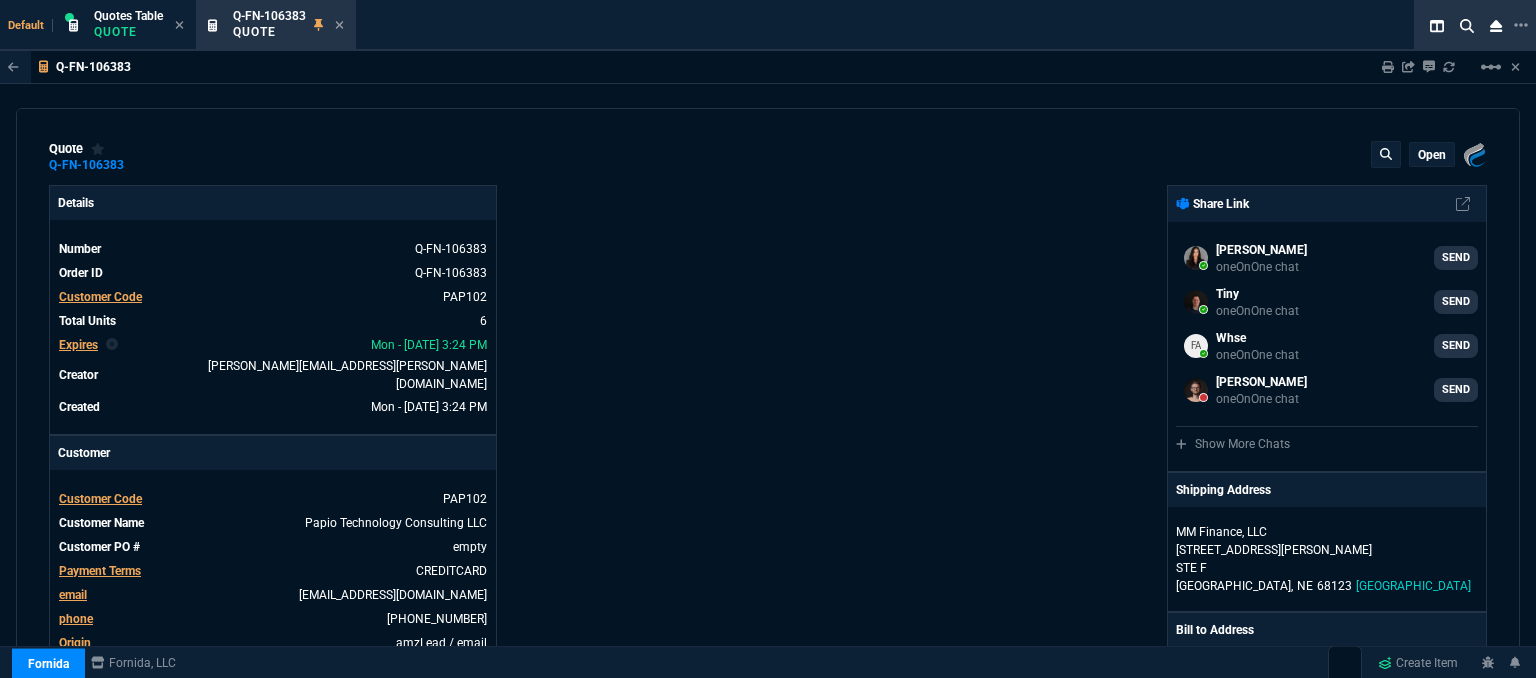 type on "17" 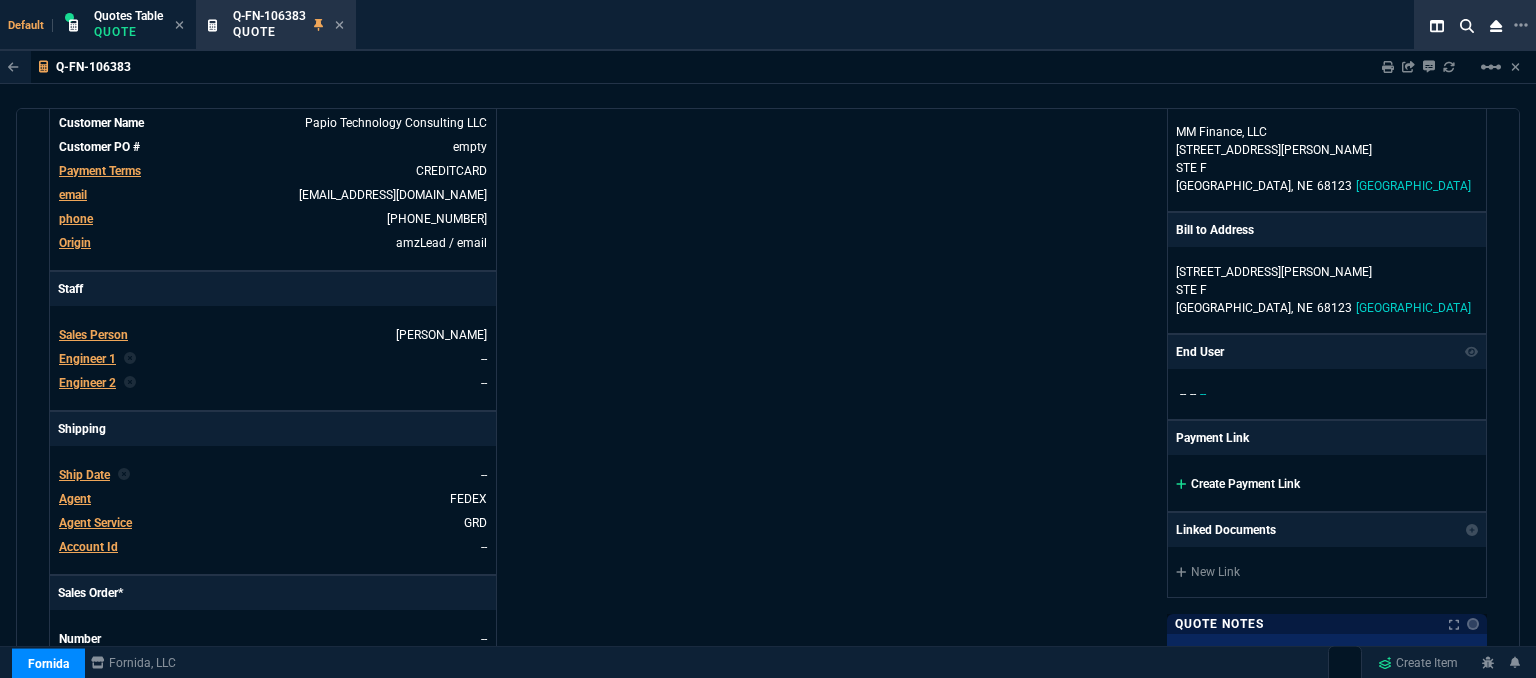 click 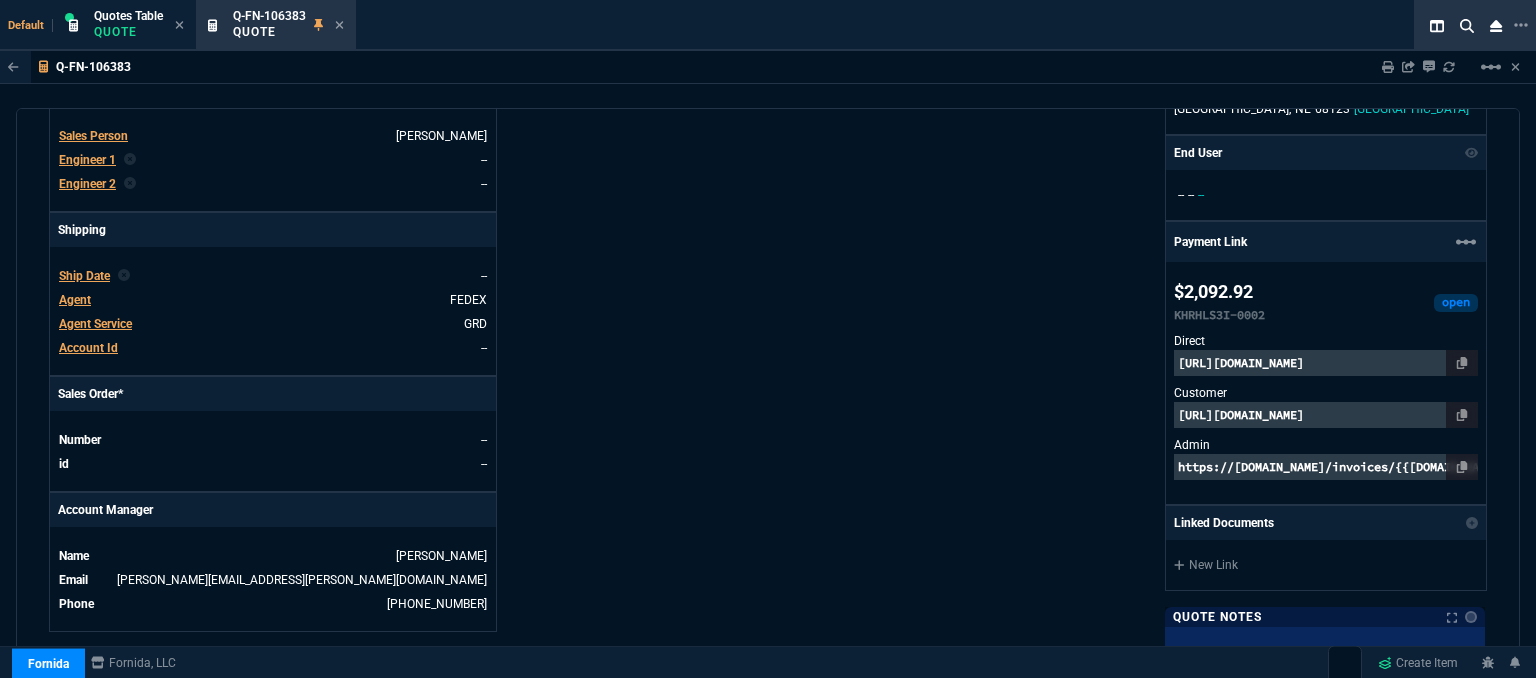 scroll, scrollTop: 600, scrollLeft: 0, axis: vertical 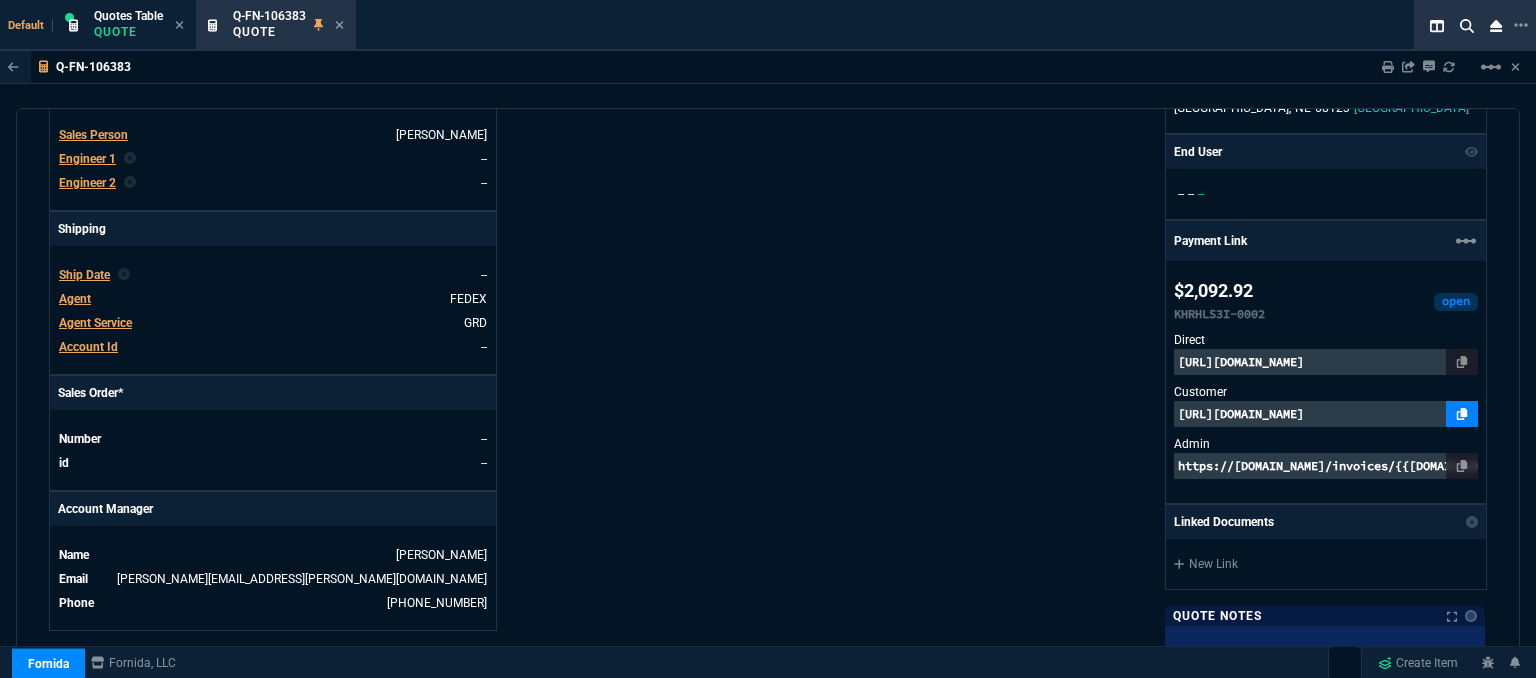 click 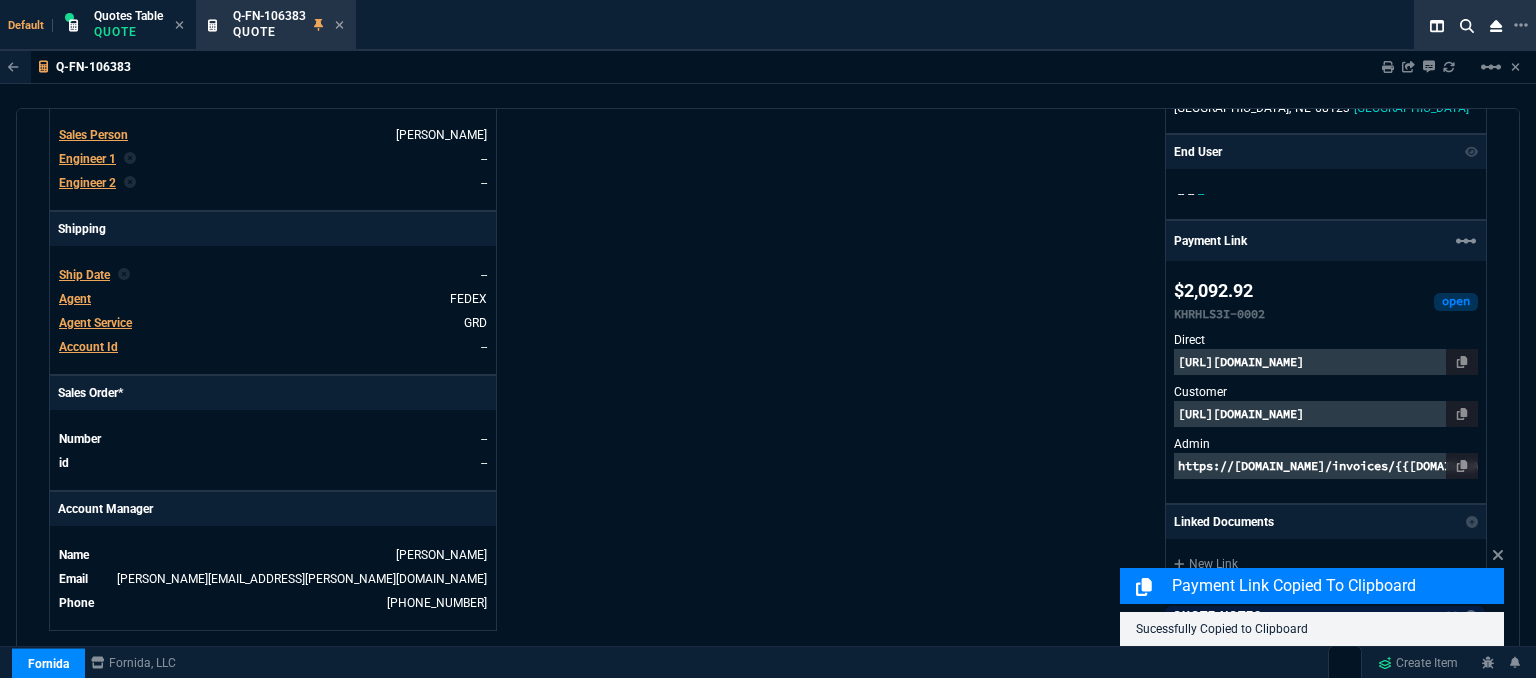 scroll, scrollTop: 1206, scrollLeft: 0, axis: vertical 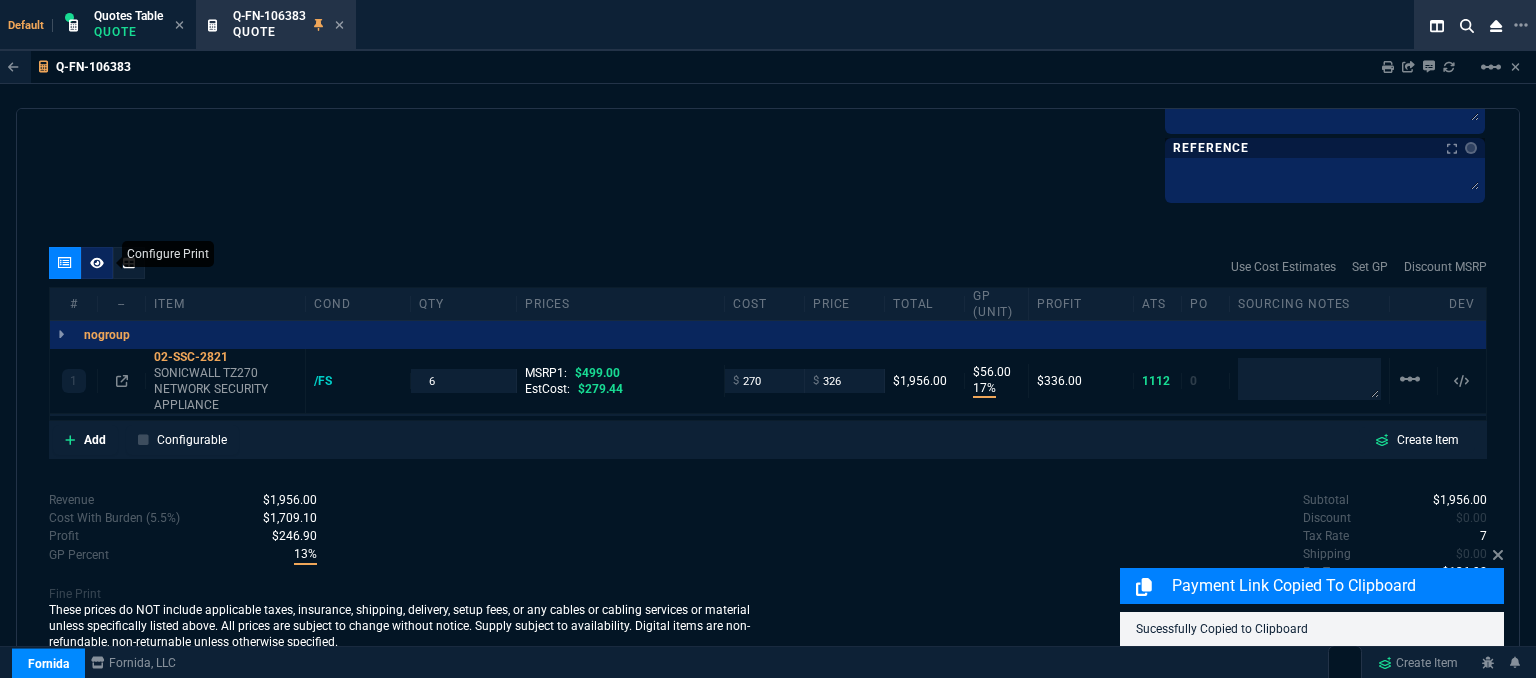 click 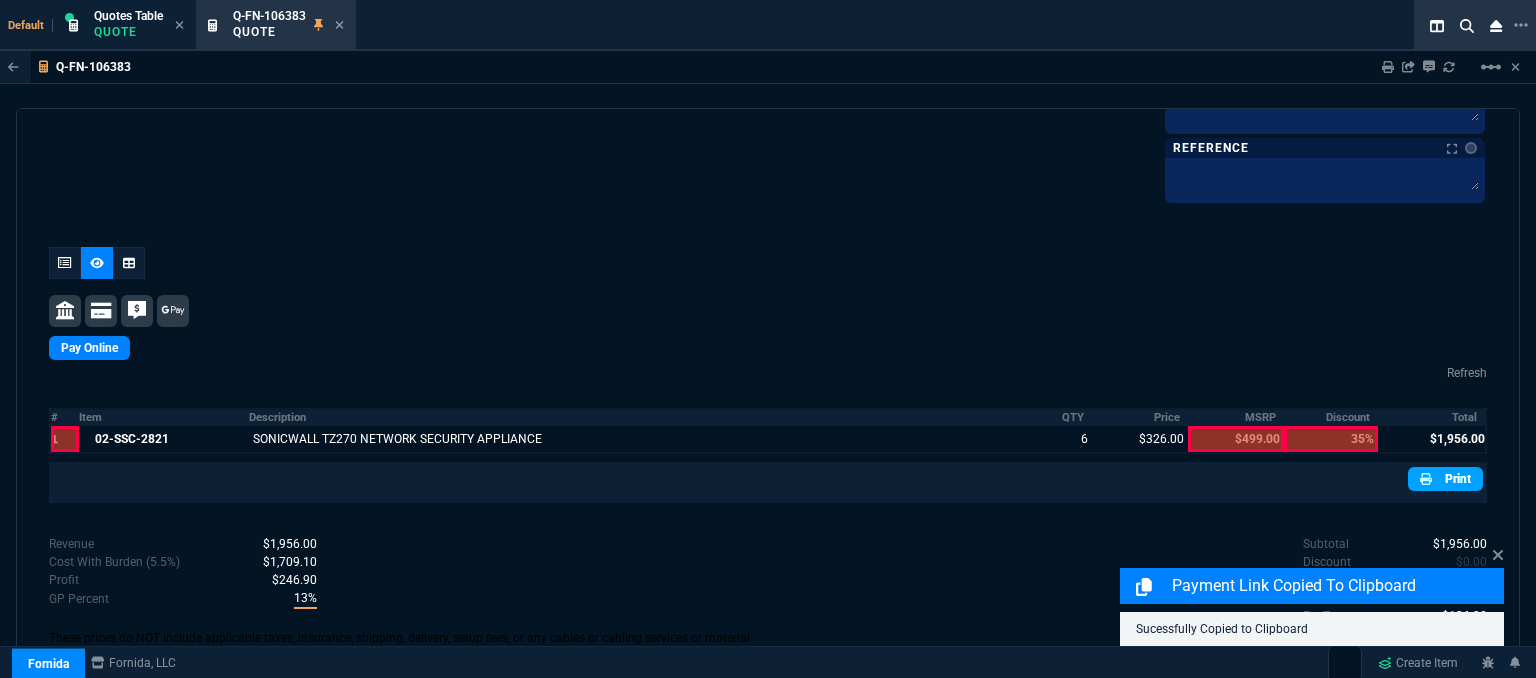 click on "Print" at bounding box center [1445, 479] 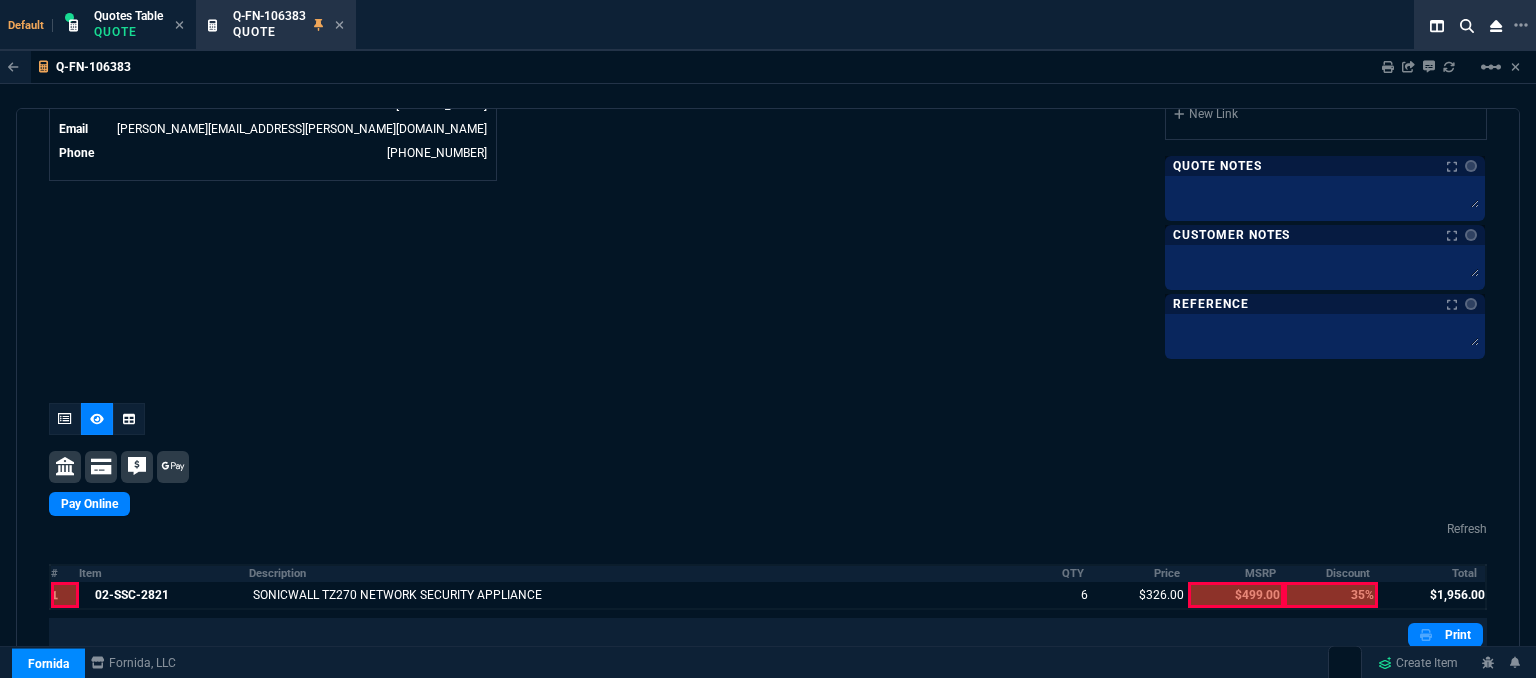 scroll, scrollTop: 1236, scrollLeft: 0, axis: vertical 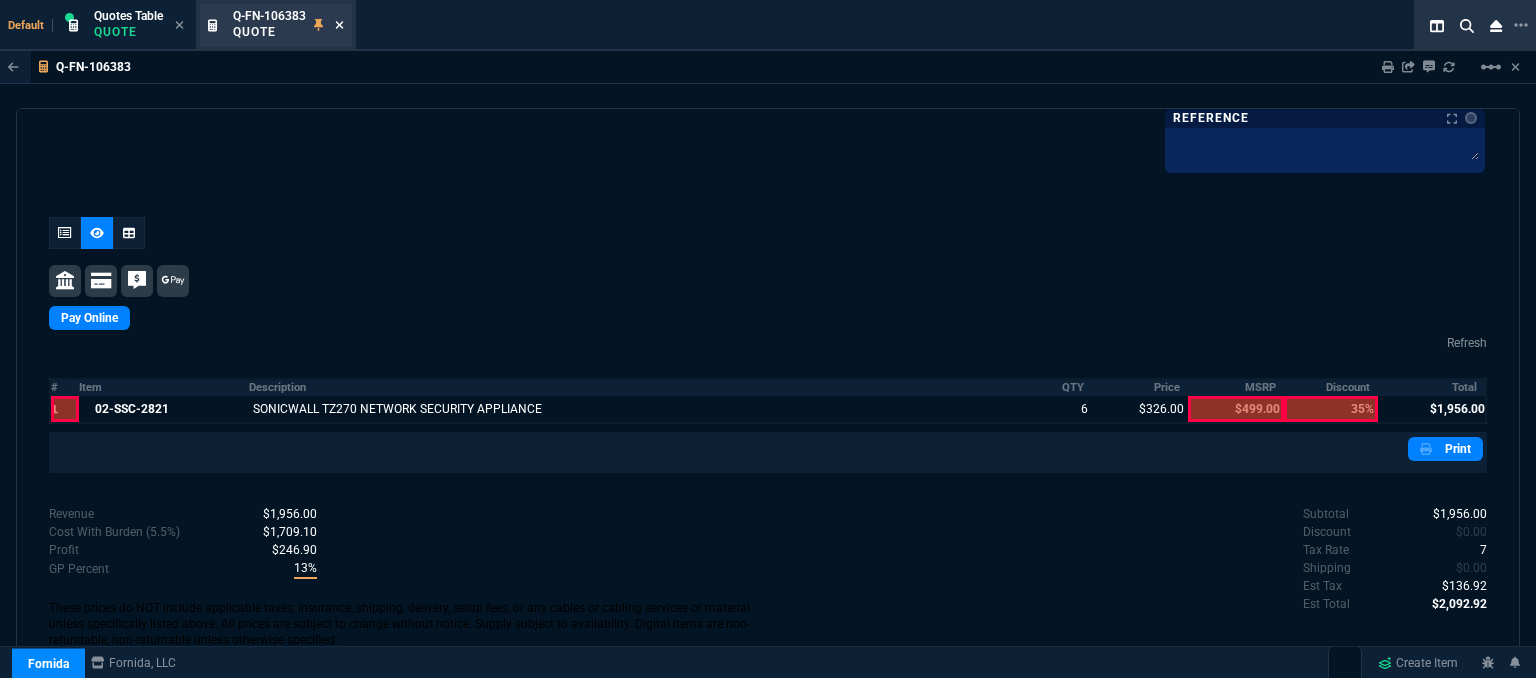 click 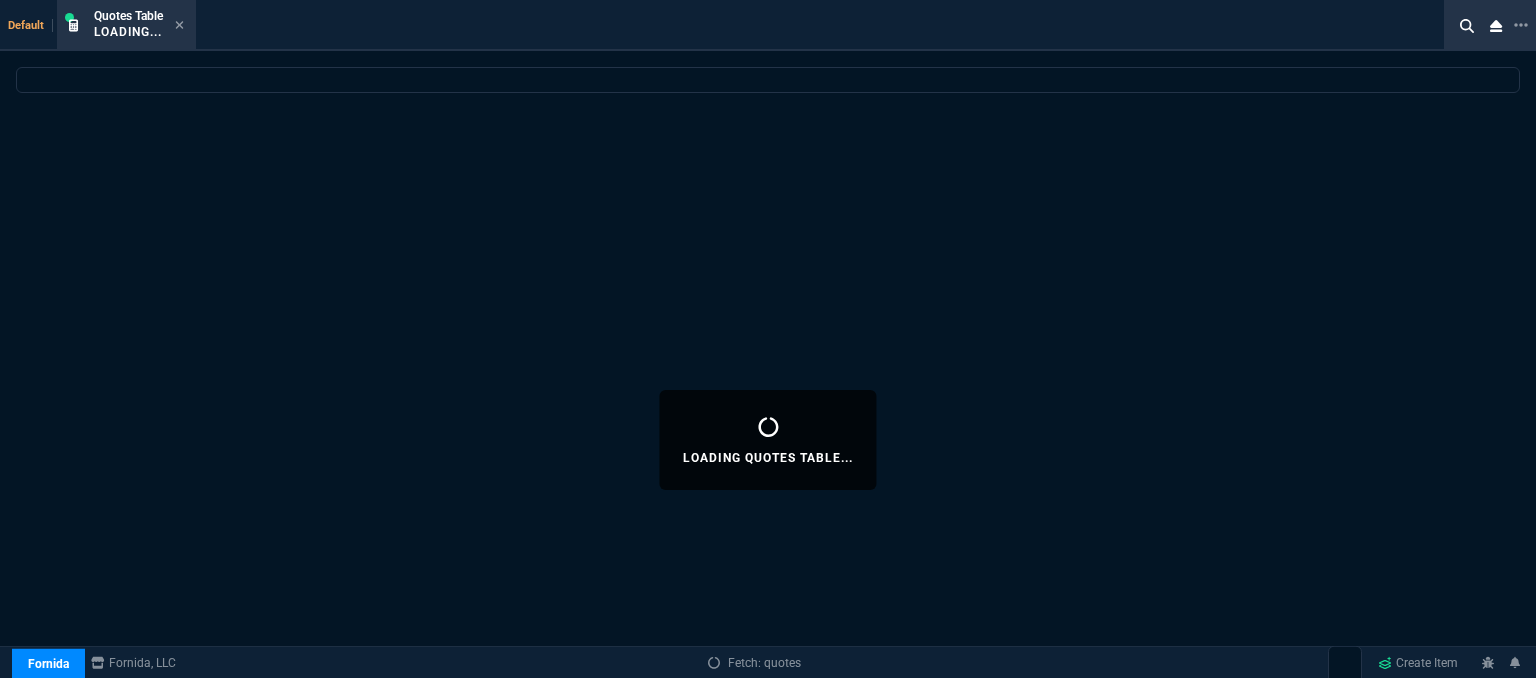select 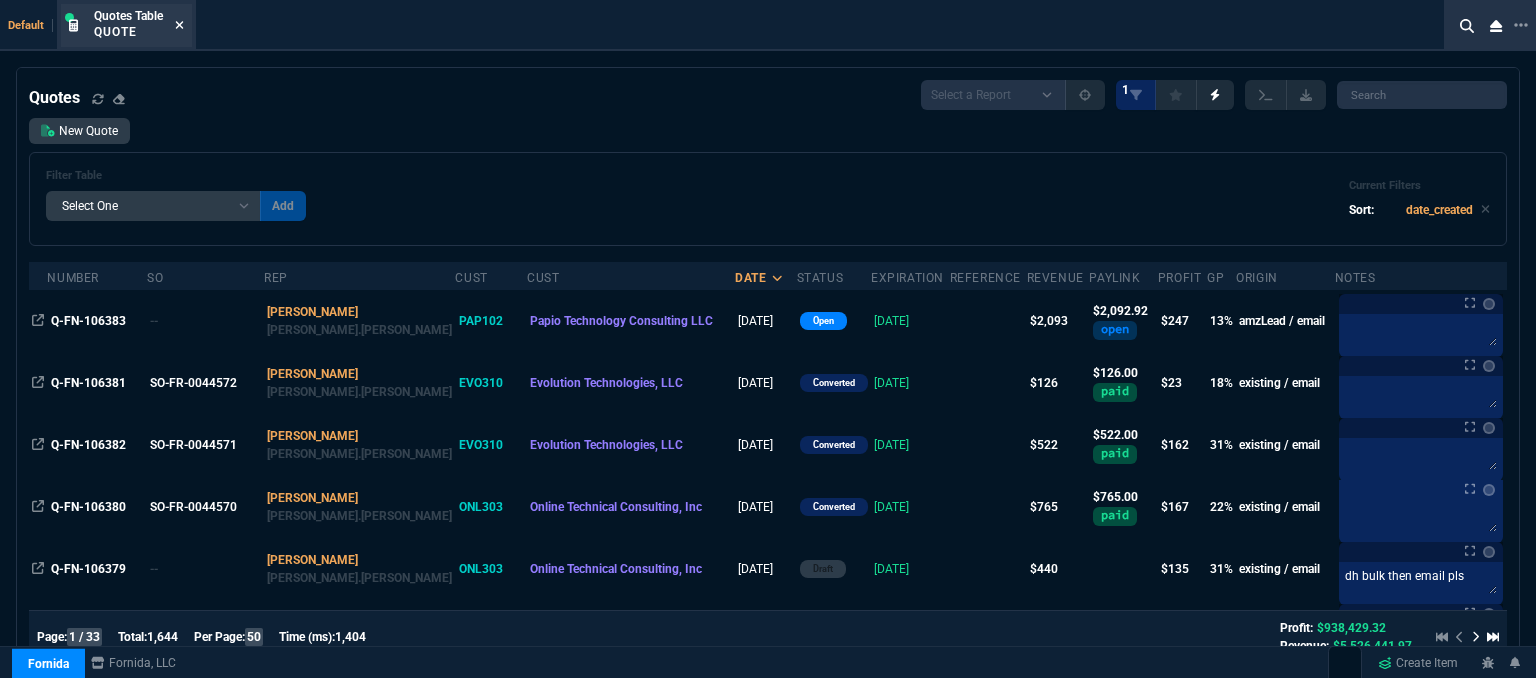 click 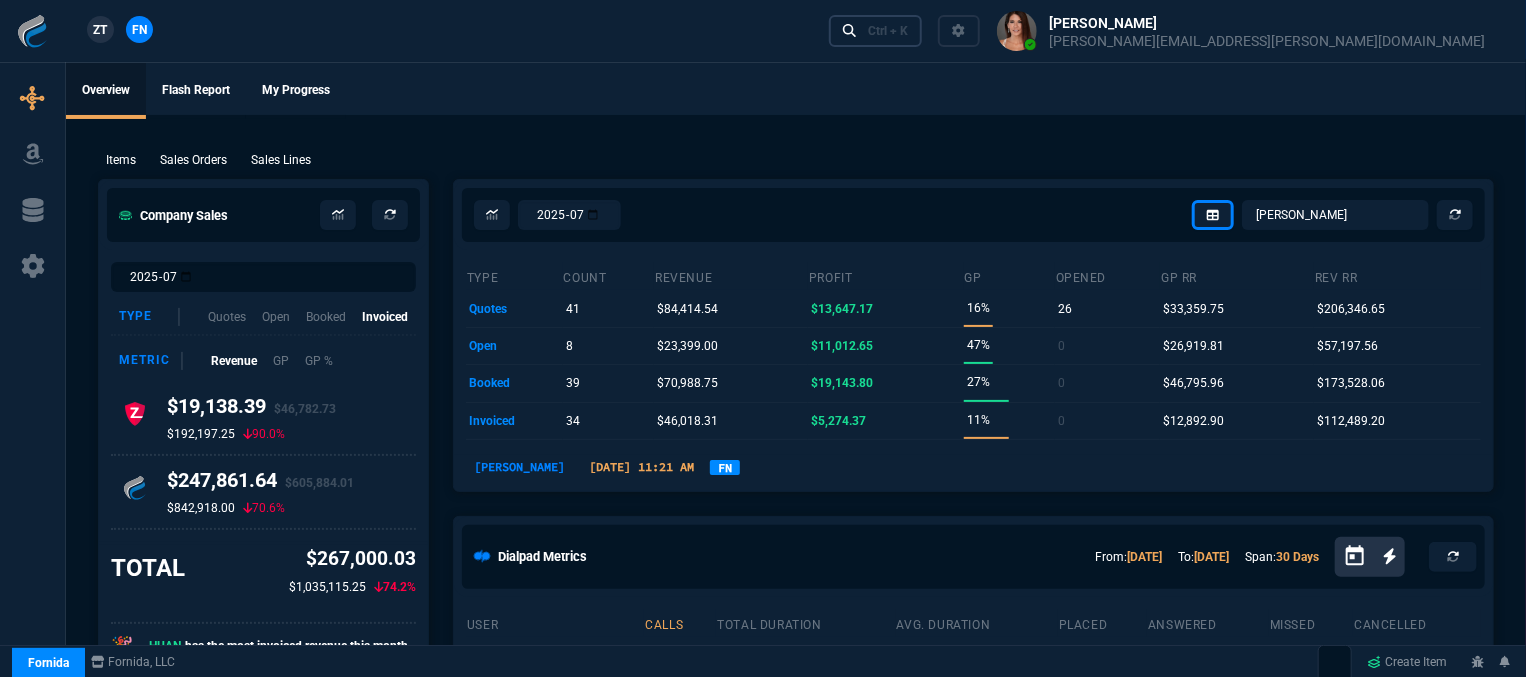 click on "Ctrl + K" at bounding box center [876, 30] 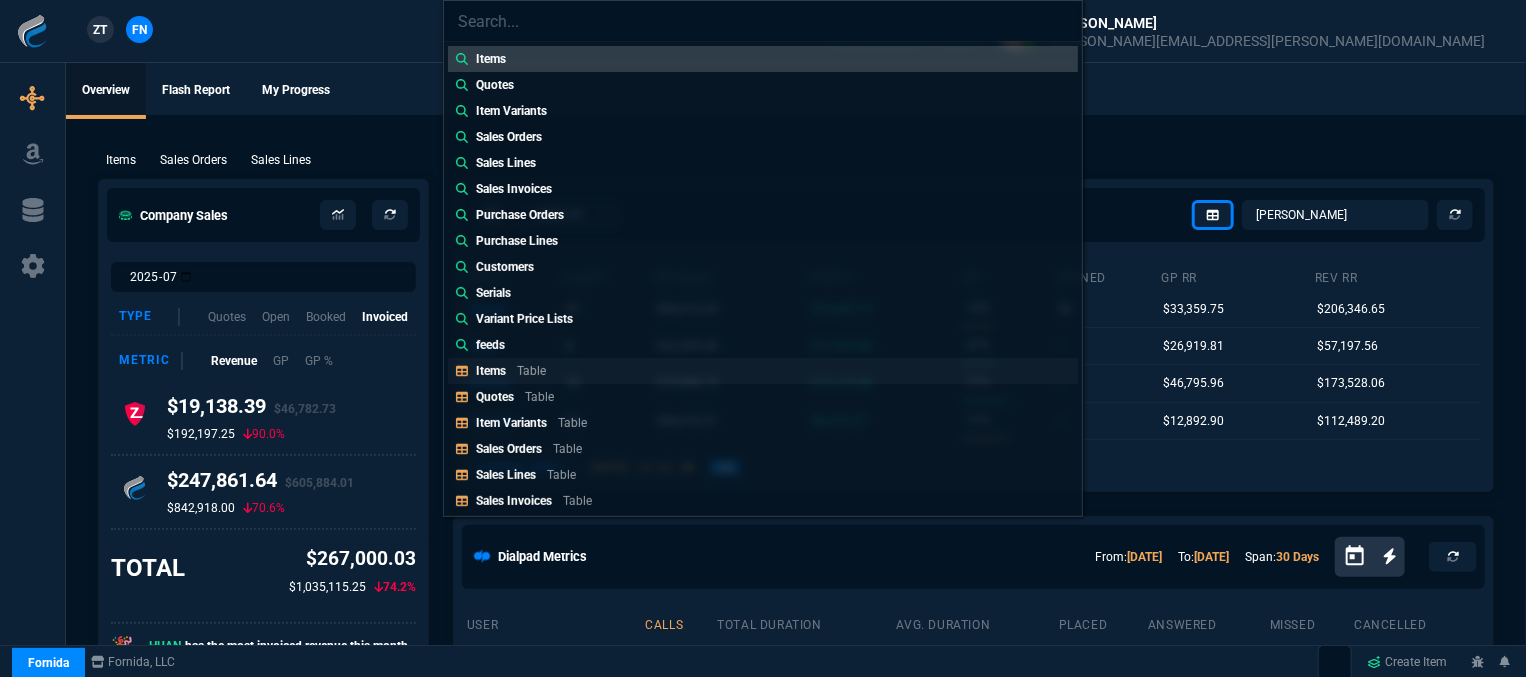 click on "Items
Table" at bounding box center (515, 371) 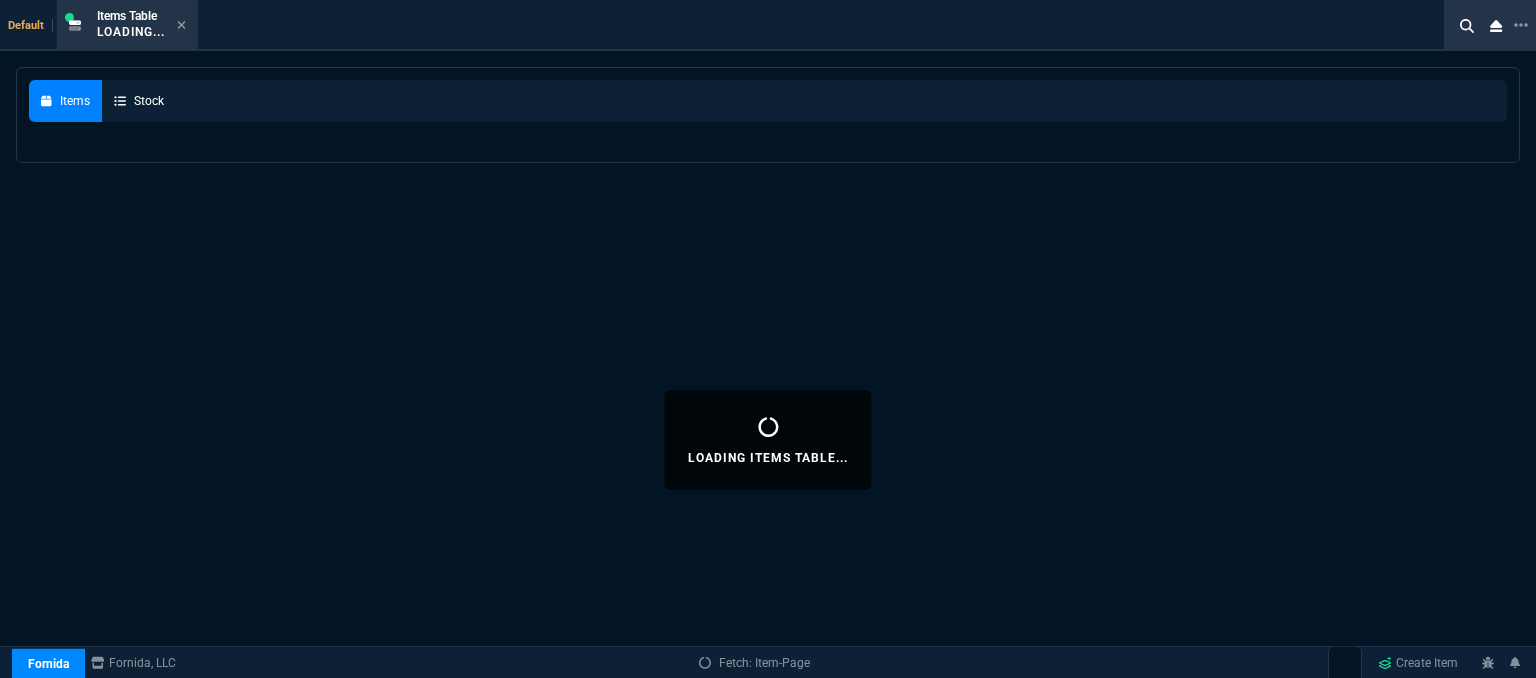 select 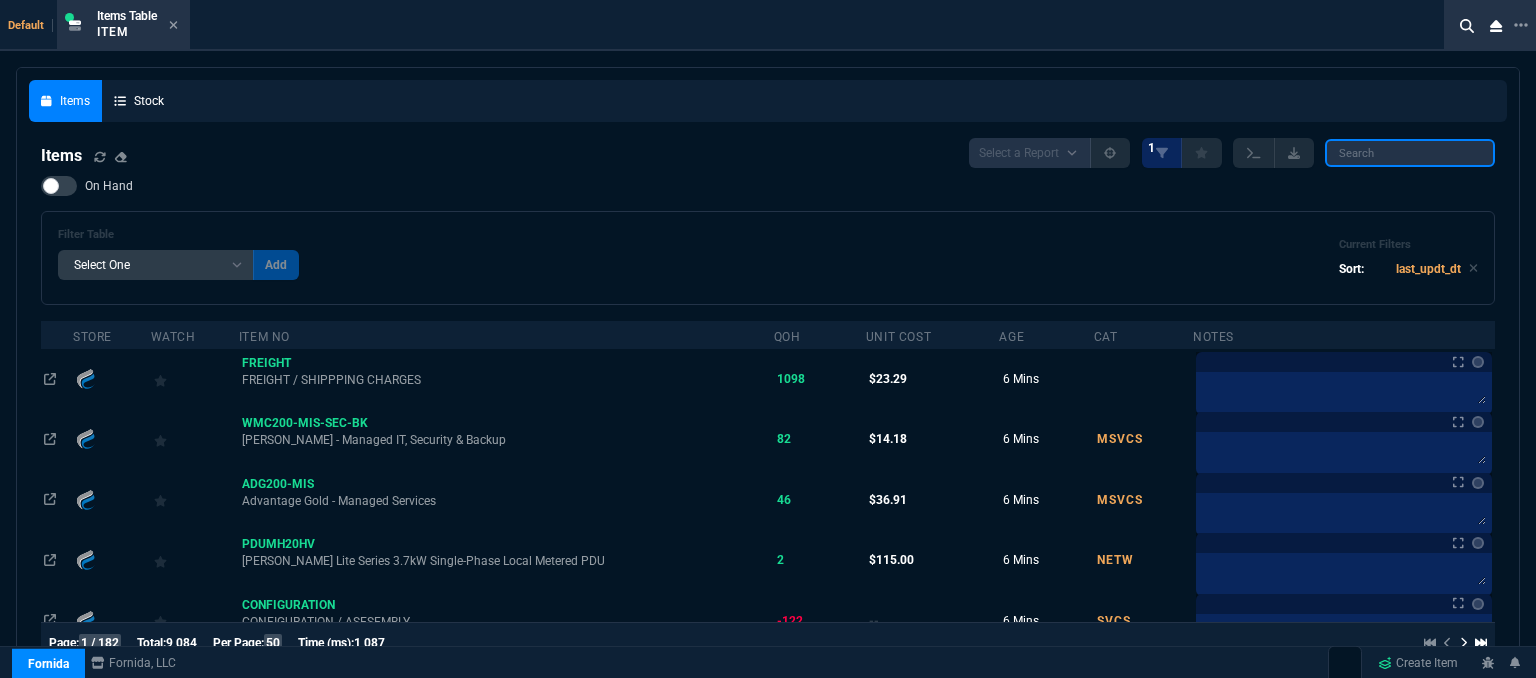 click at bounding box center (1410, 153) 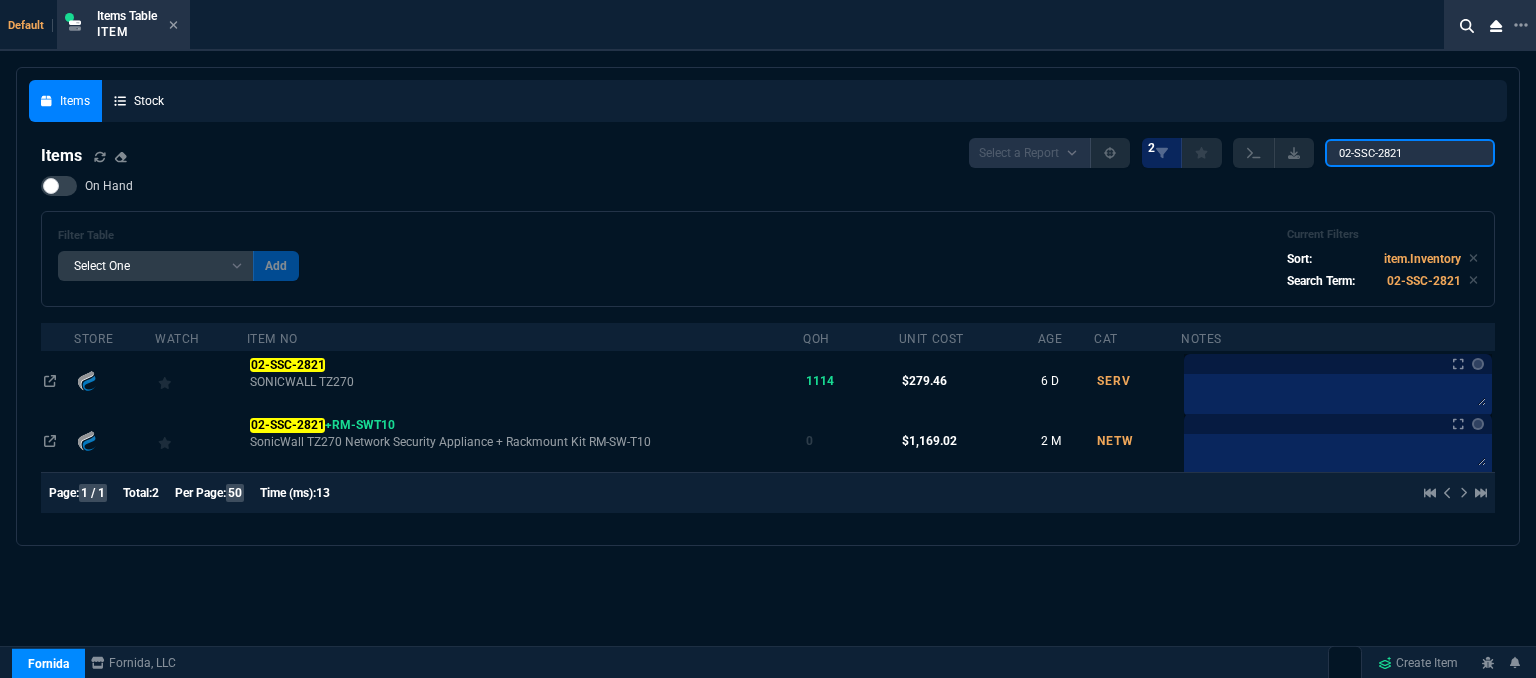 type on "02-SSC-2821" 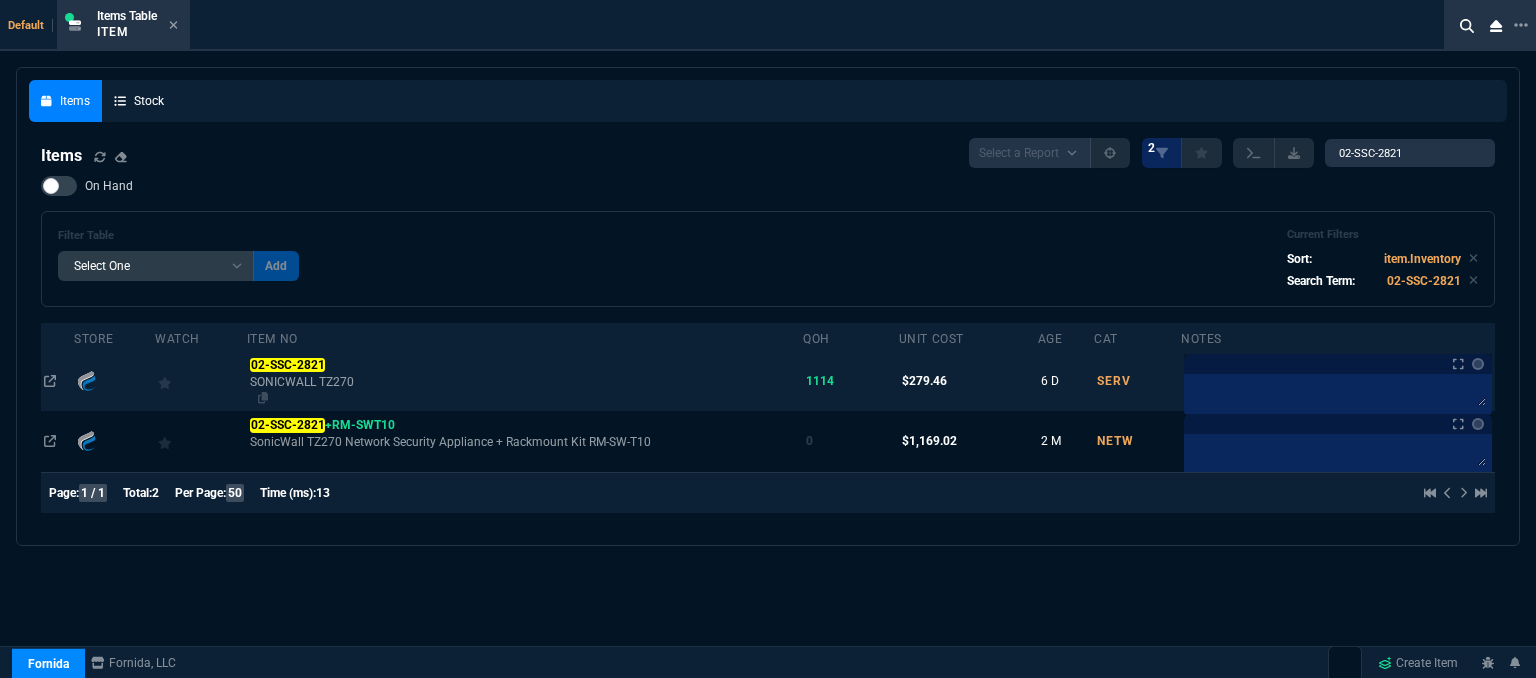 click on "SONICWALL TZ270" at bounding box center (525, 382) 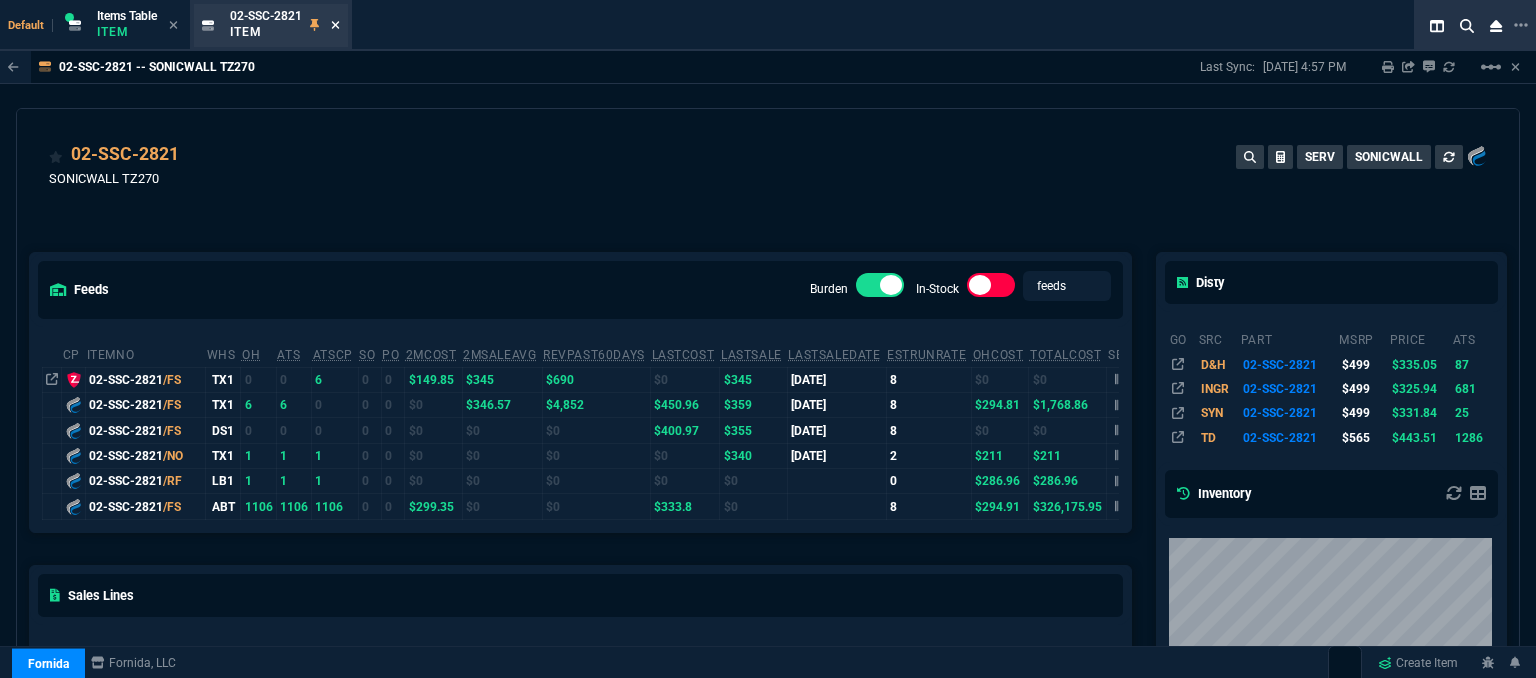 click 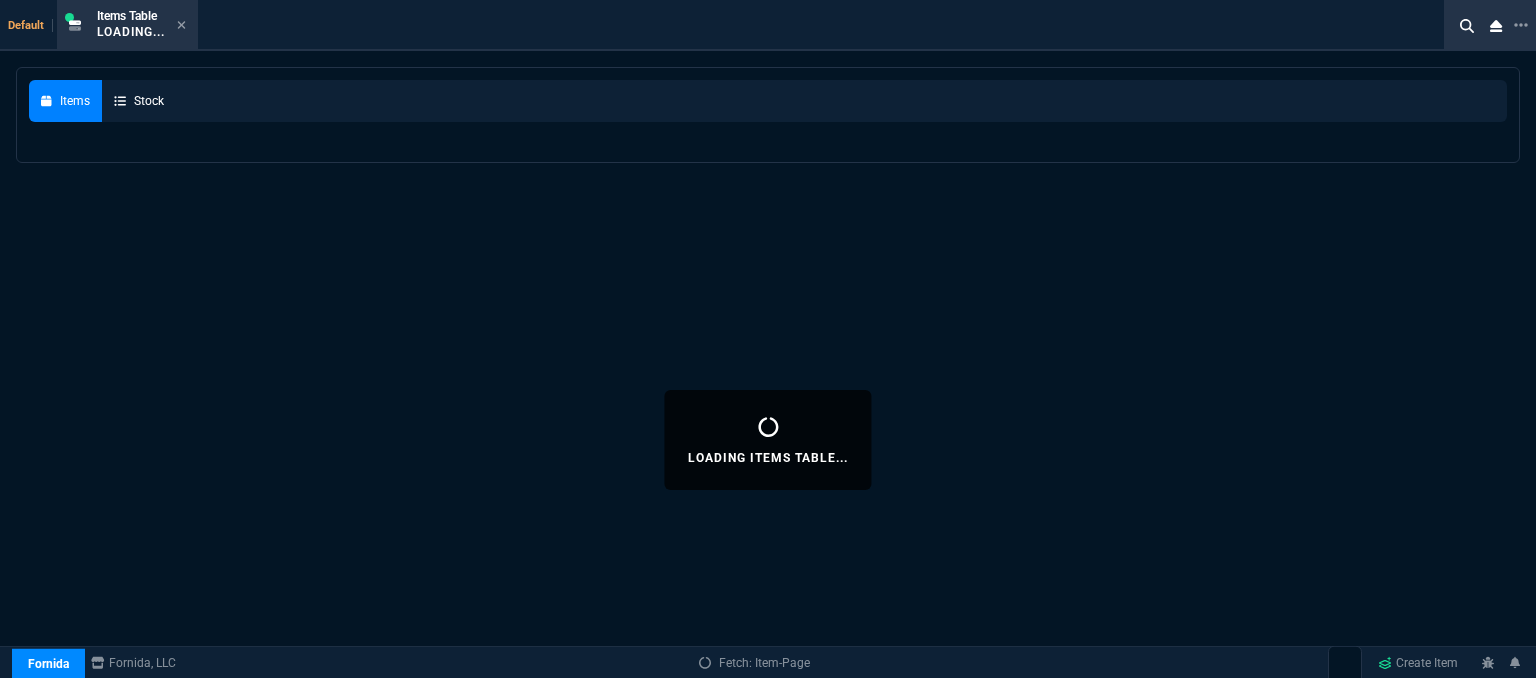 select 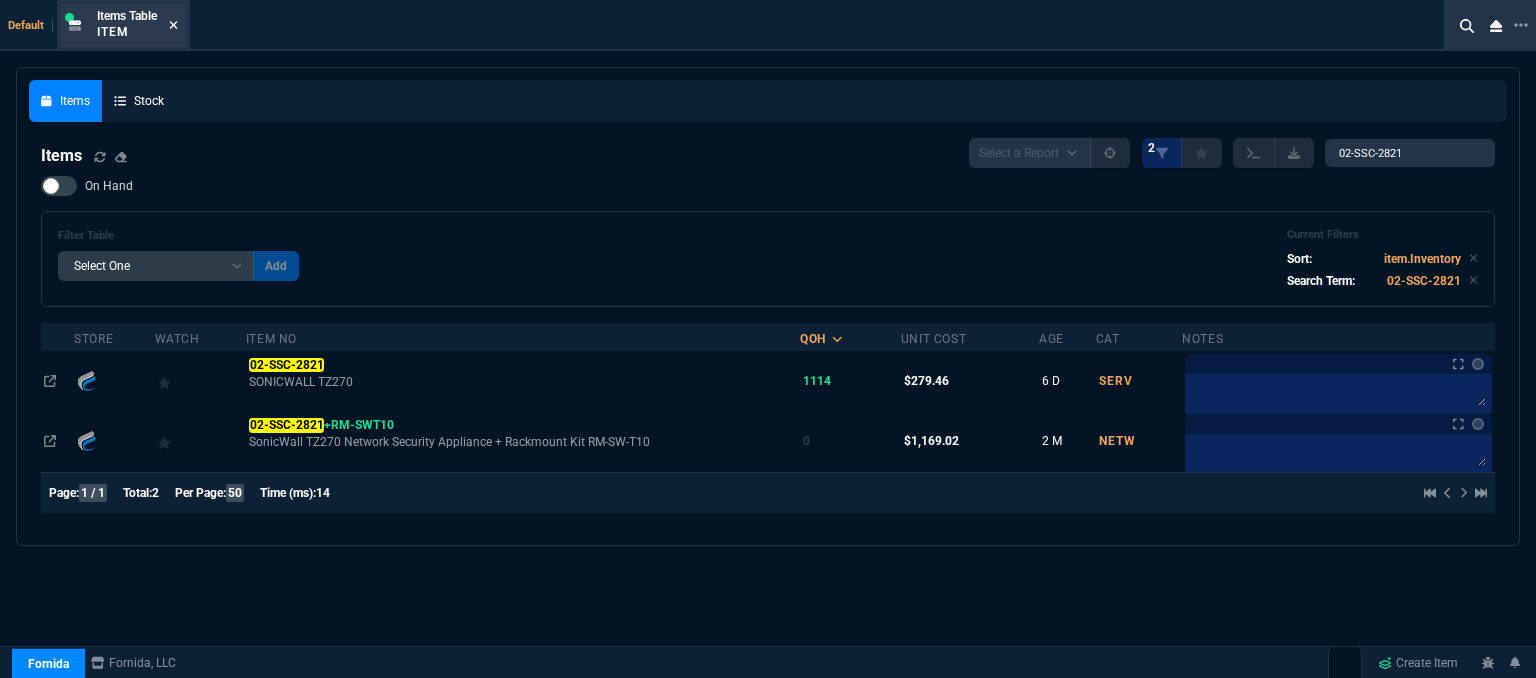click 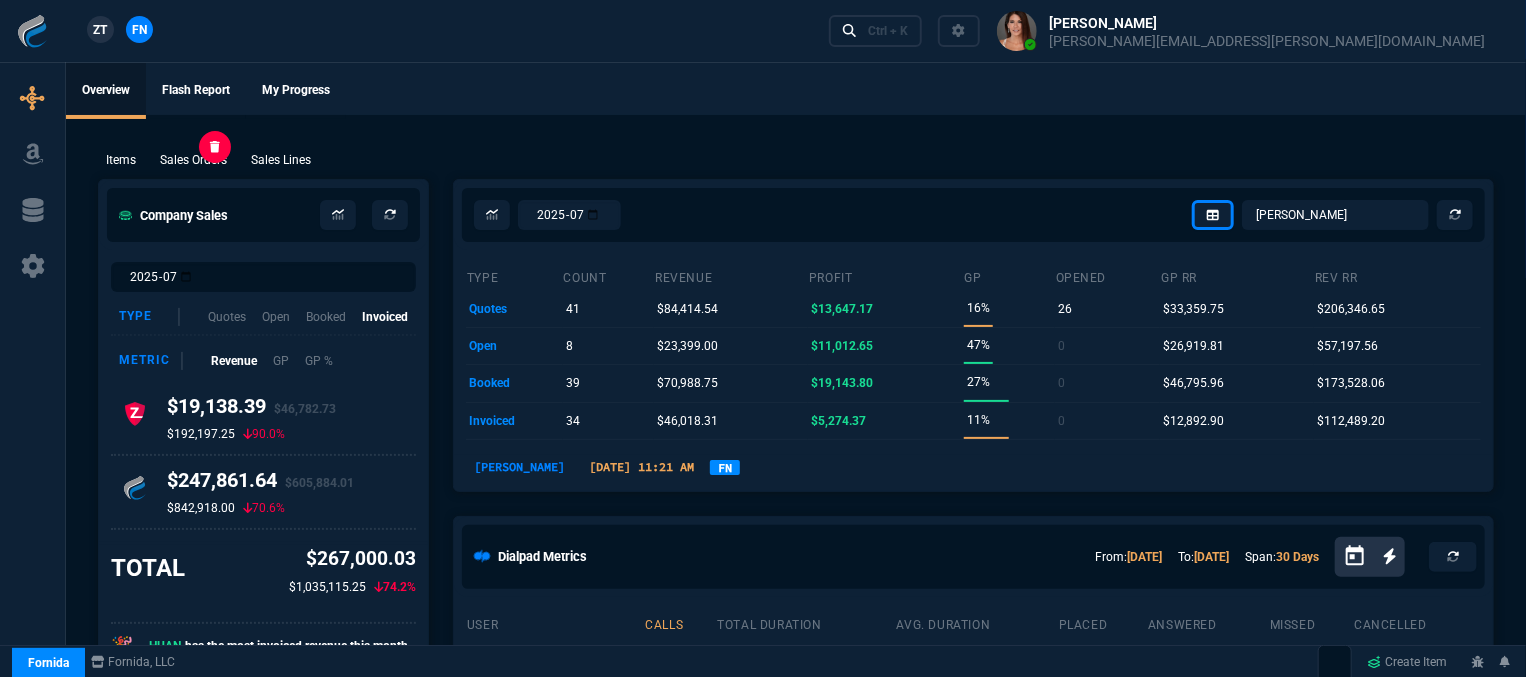 click on "Sales Orders" at bounding box center (193, 160) 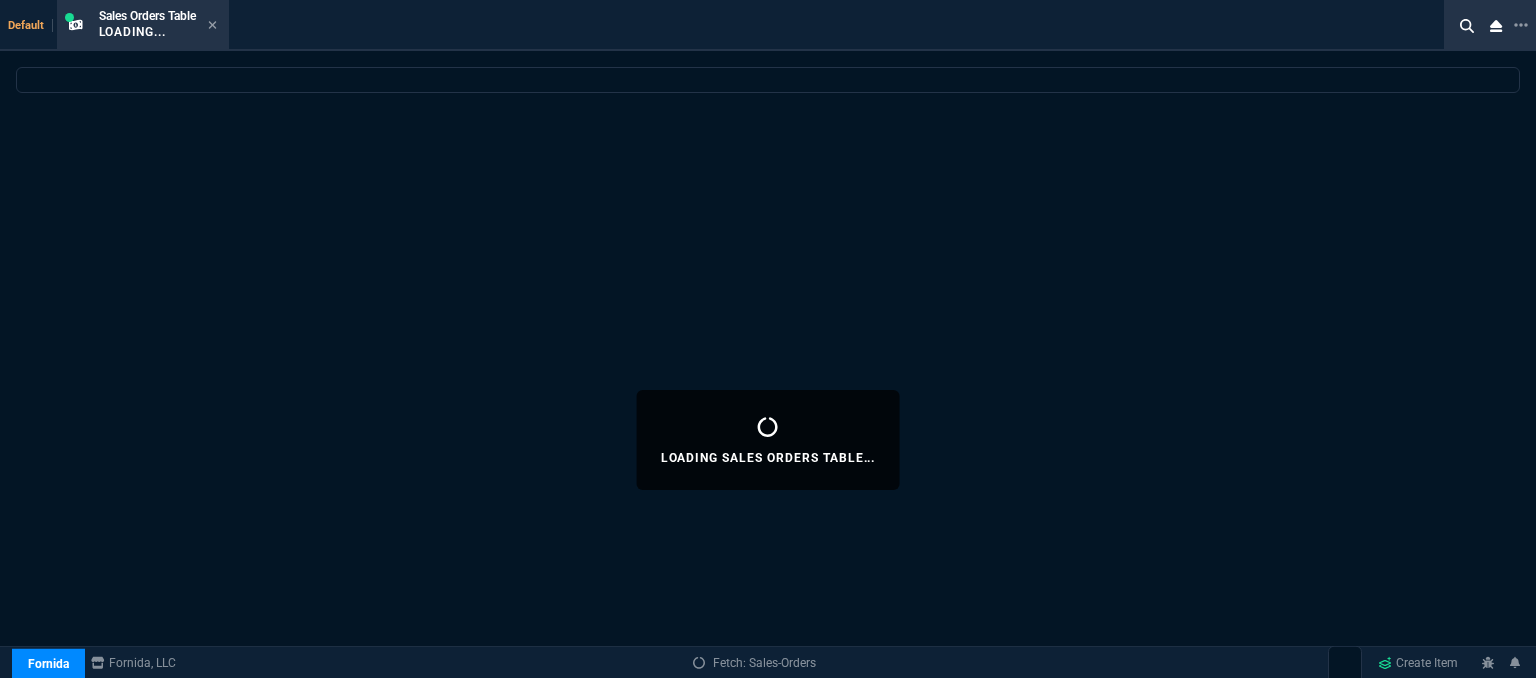 select 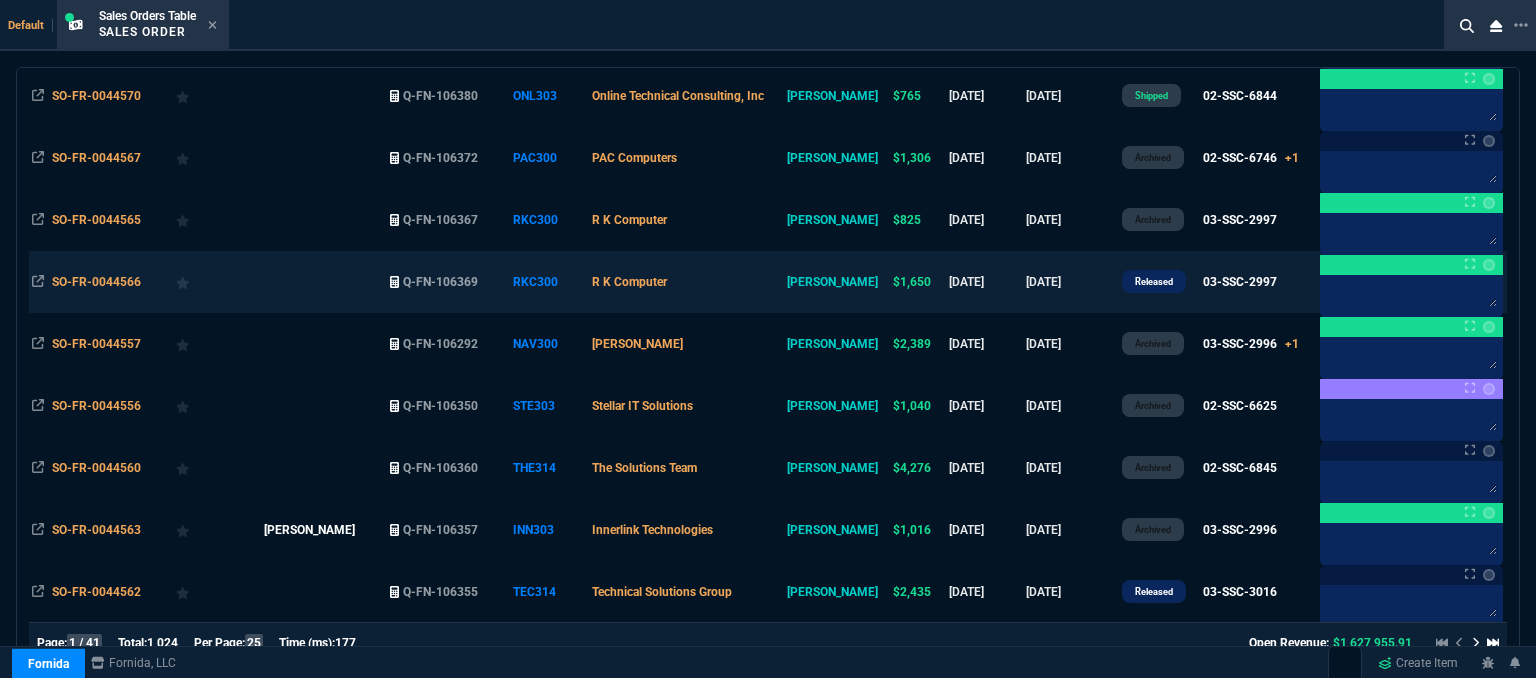 scroll, scrollTop: 400, scrollLeft: 0, axis: vertical 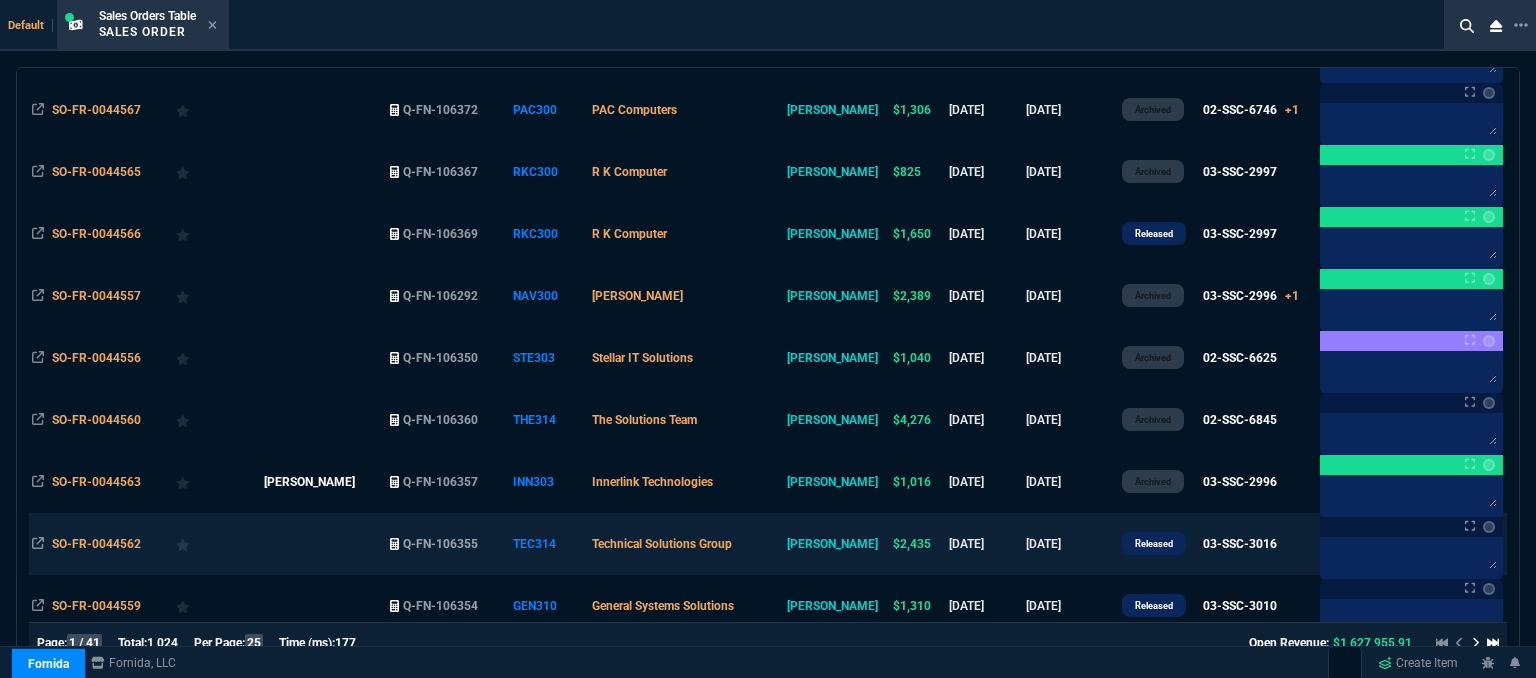 click on "Technical Solutions Group" at bounding box center [686, 544] 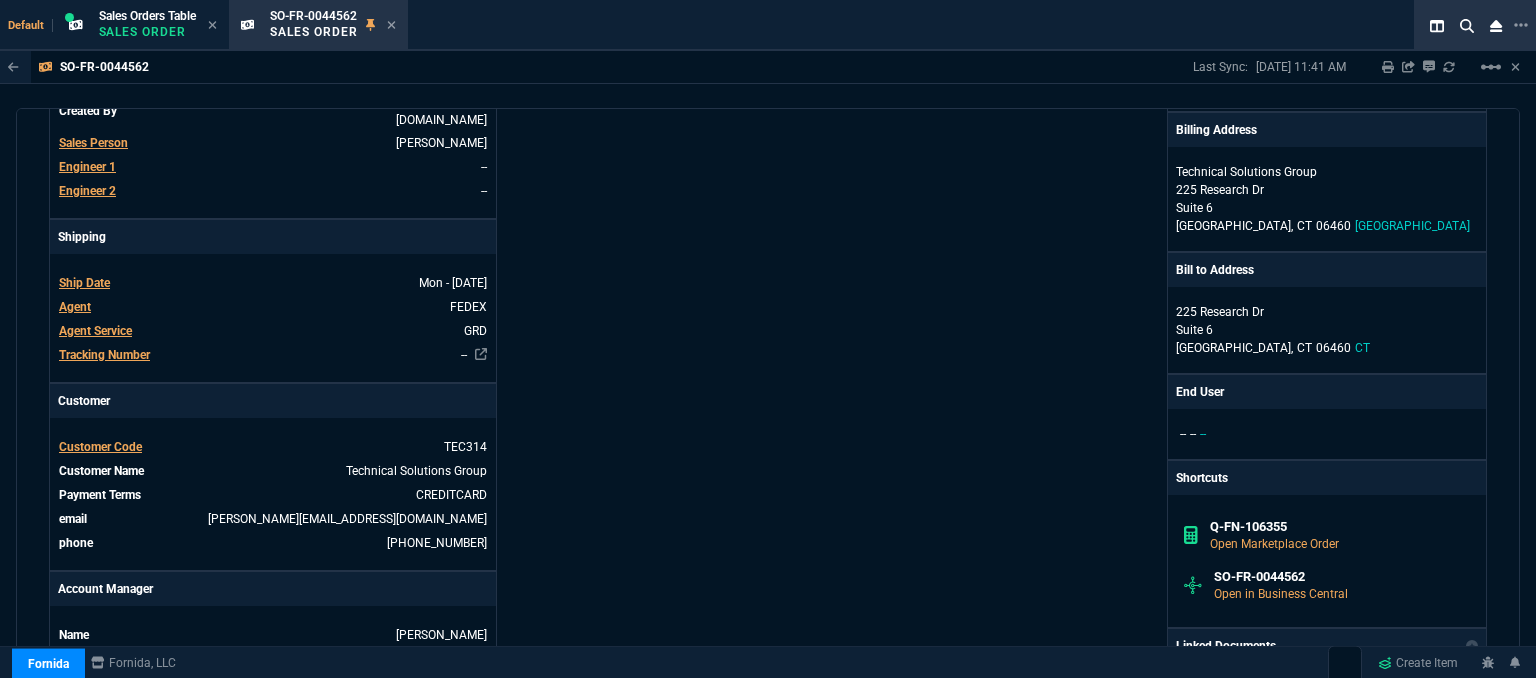 scroll, scrollTop: 1000, scrollLeft: 0, axis: vertical 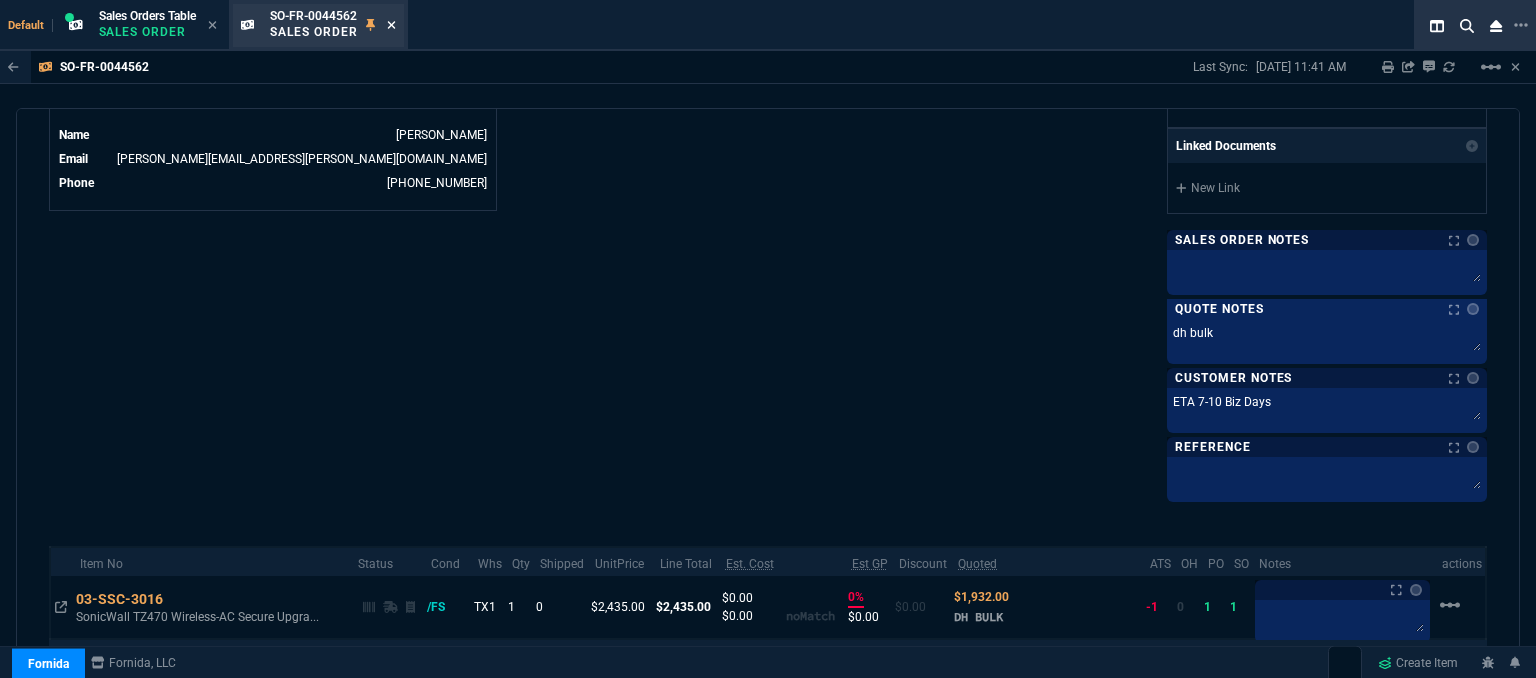 click 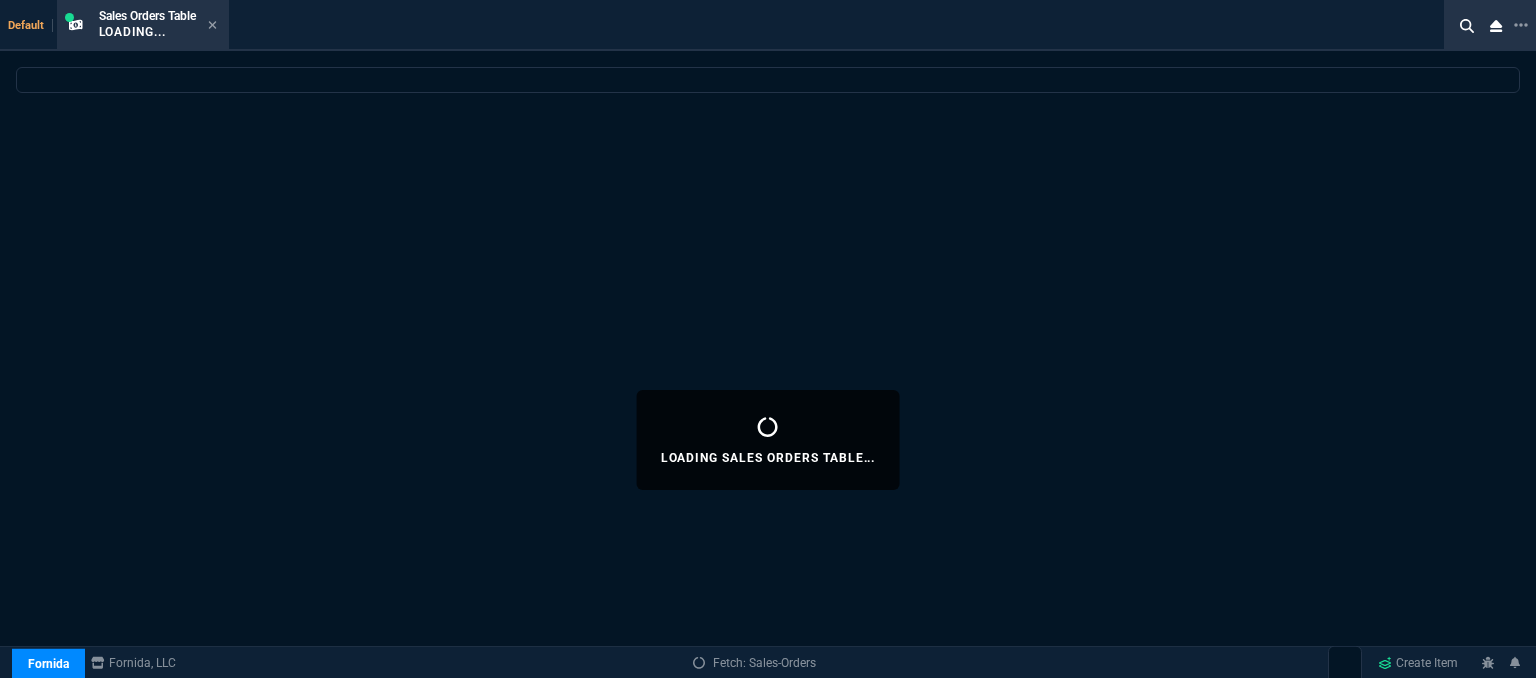 select 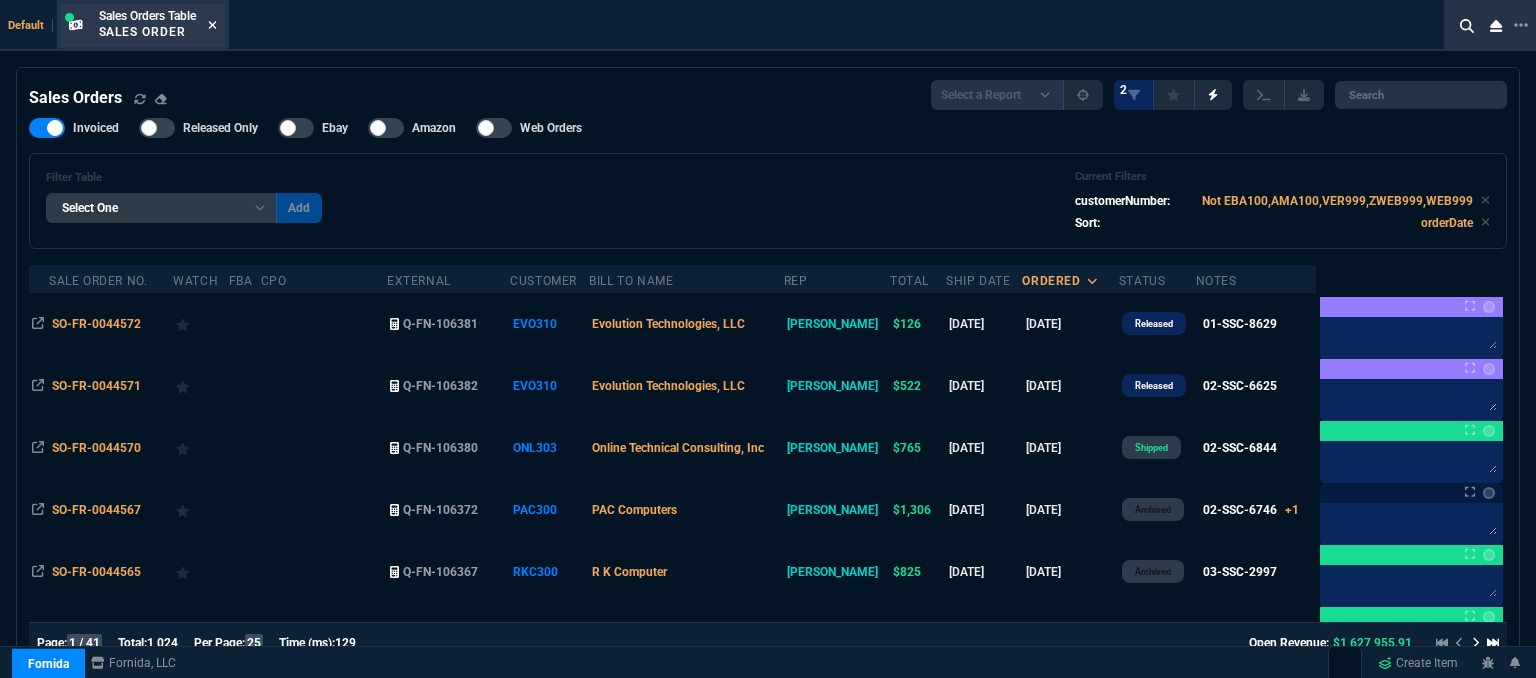 click 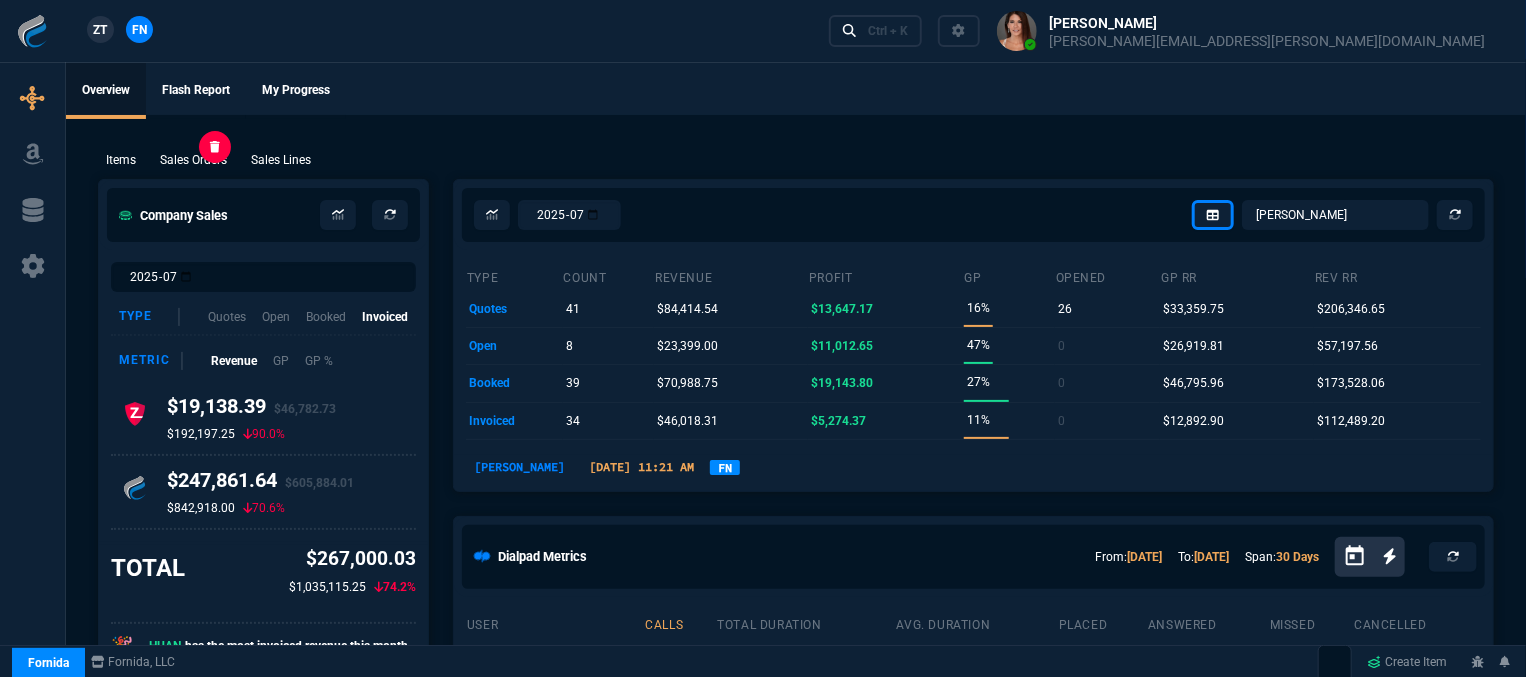 click on "Sales Orders" at bounding box center (193, 160) 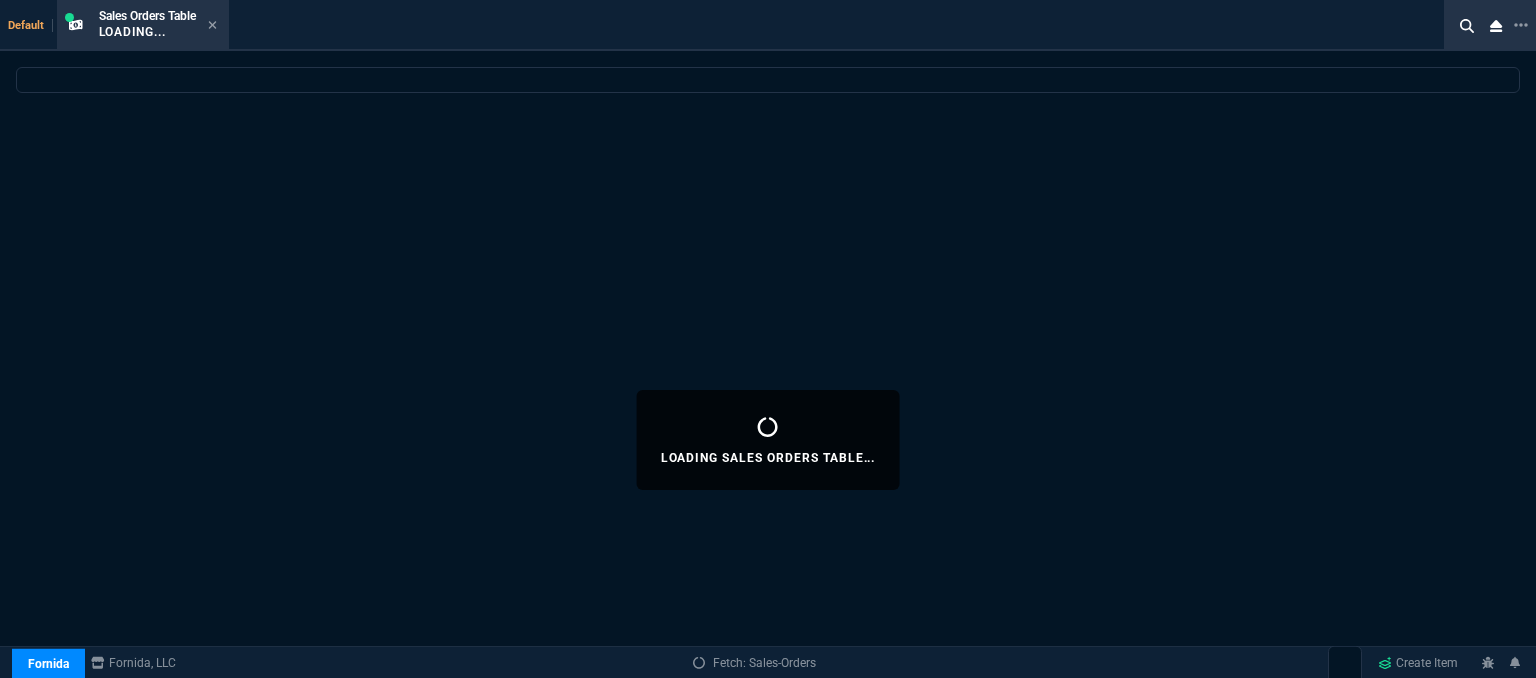select 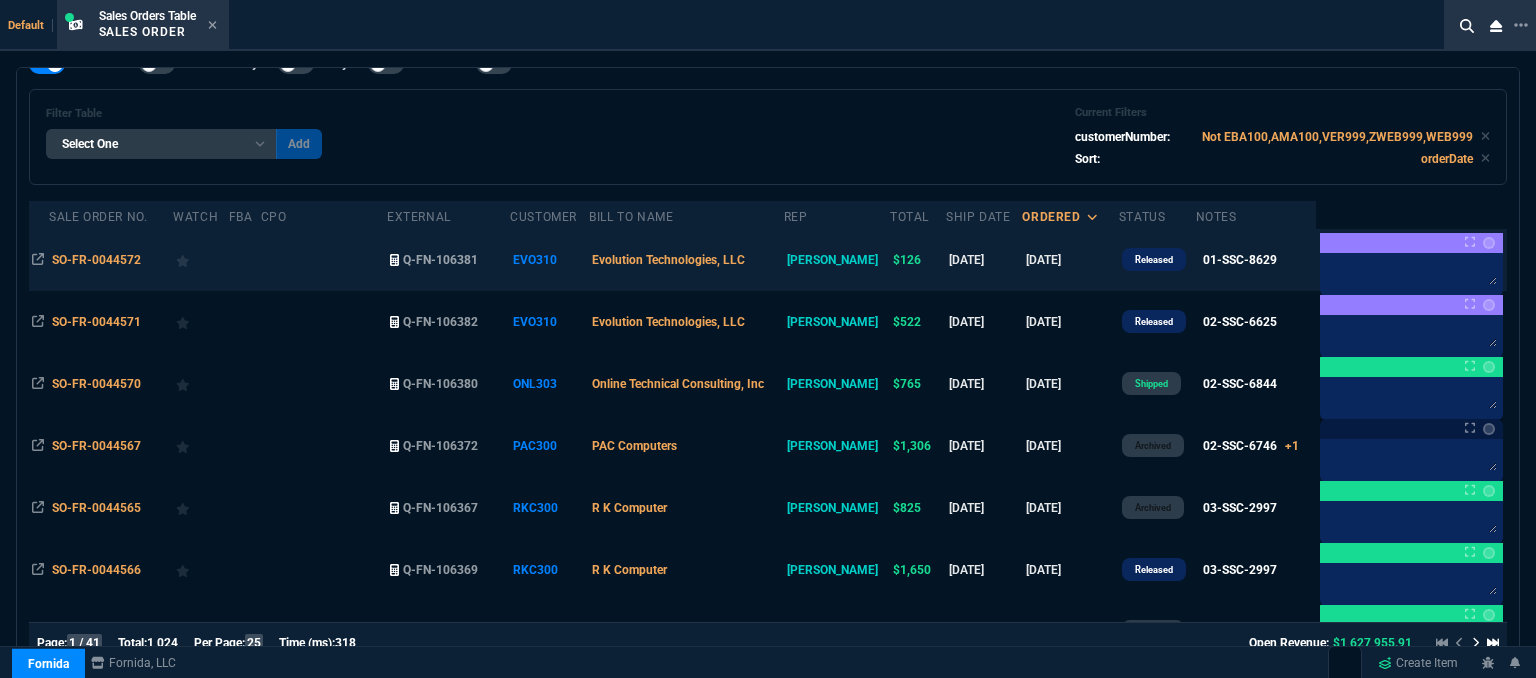 scroll, scrollTop: 100, scrollLeft: 0, axis: vertical 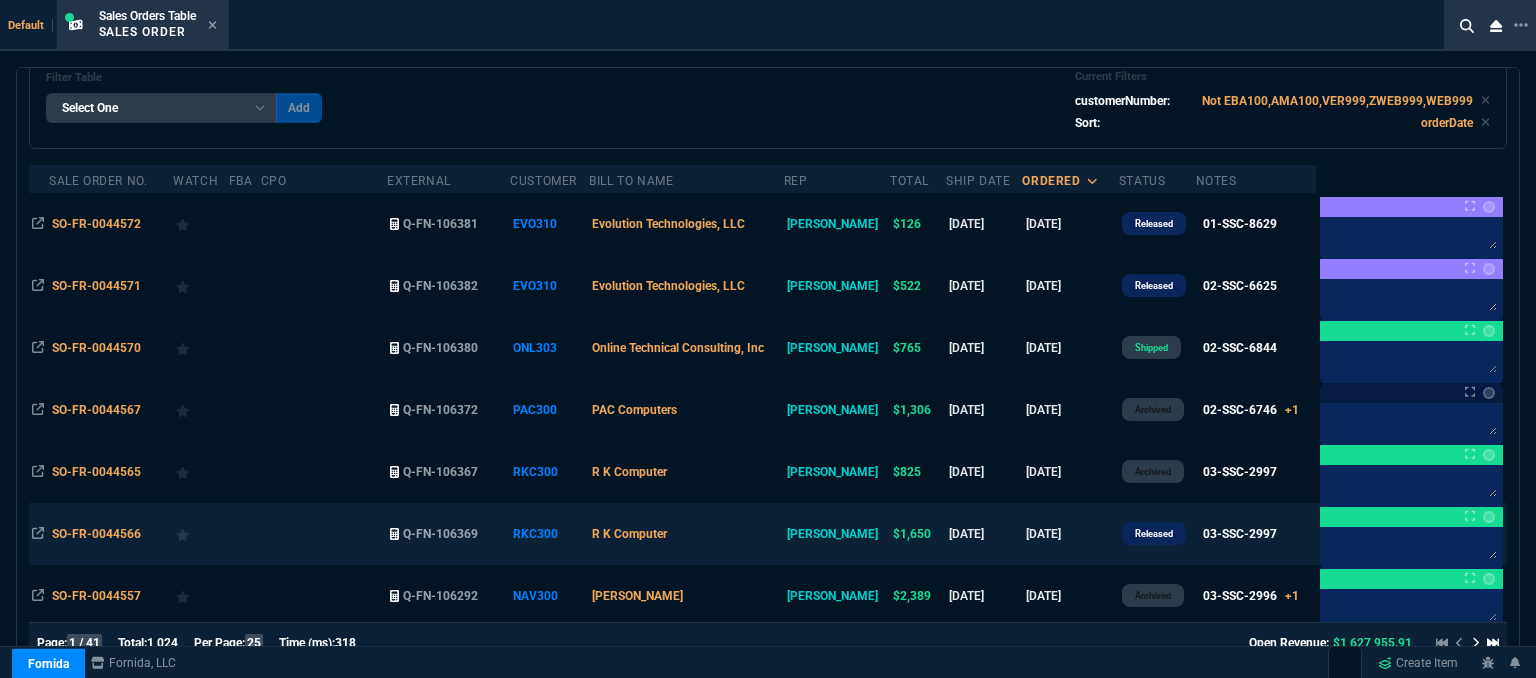 click on "R K Computer" at bounding box center [686, 534] 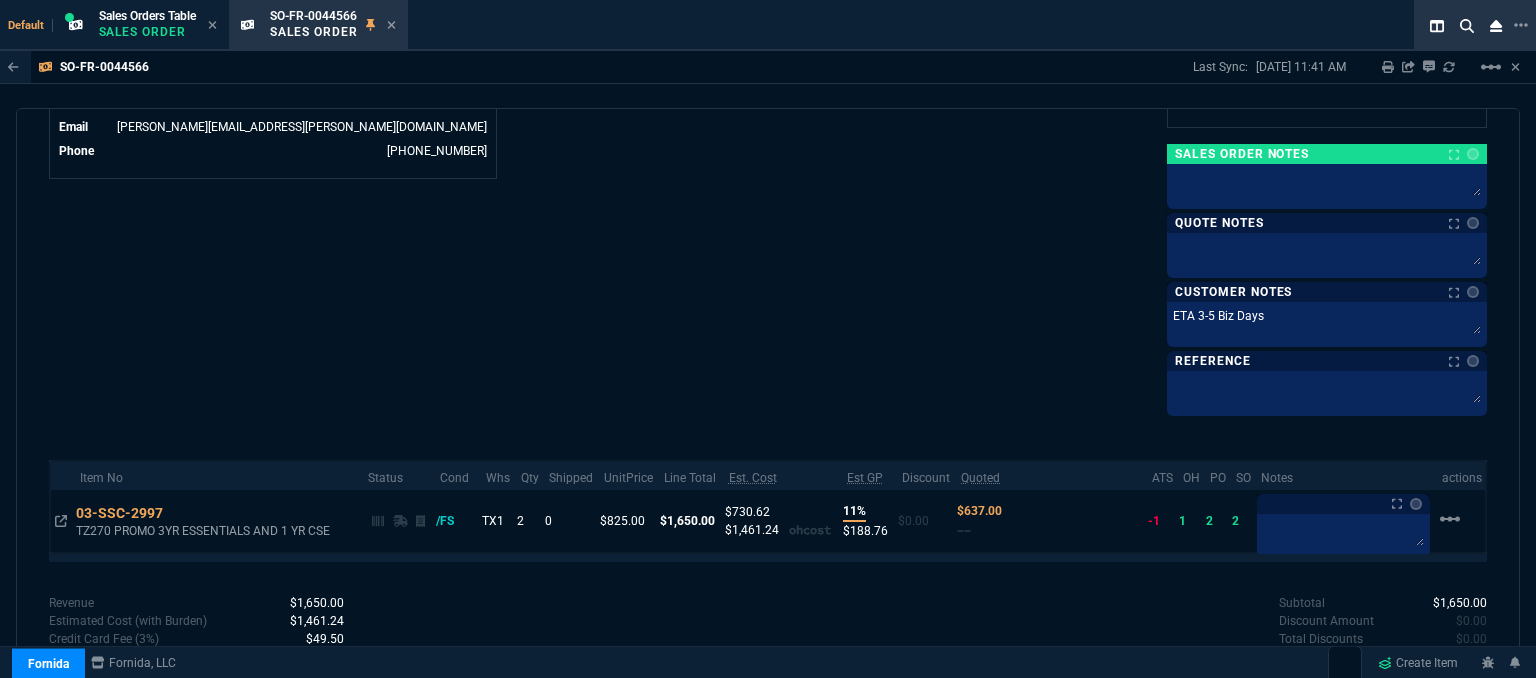 scroll, scrollTop: 1092, scrollLeft: 0, axis: vertical 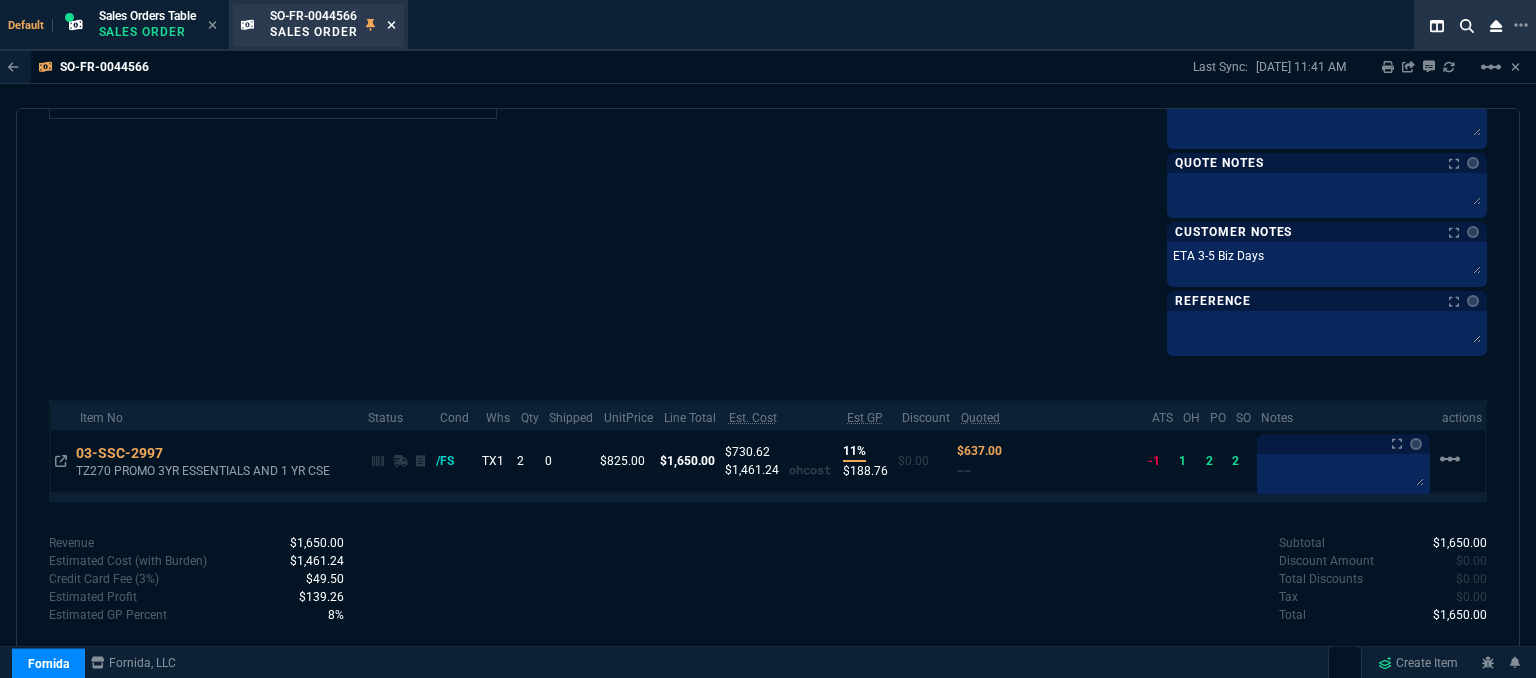 click 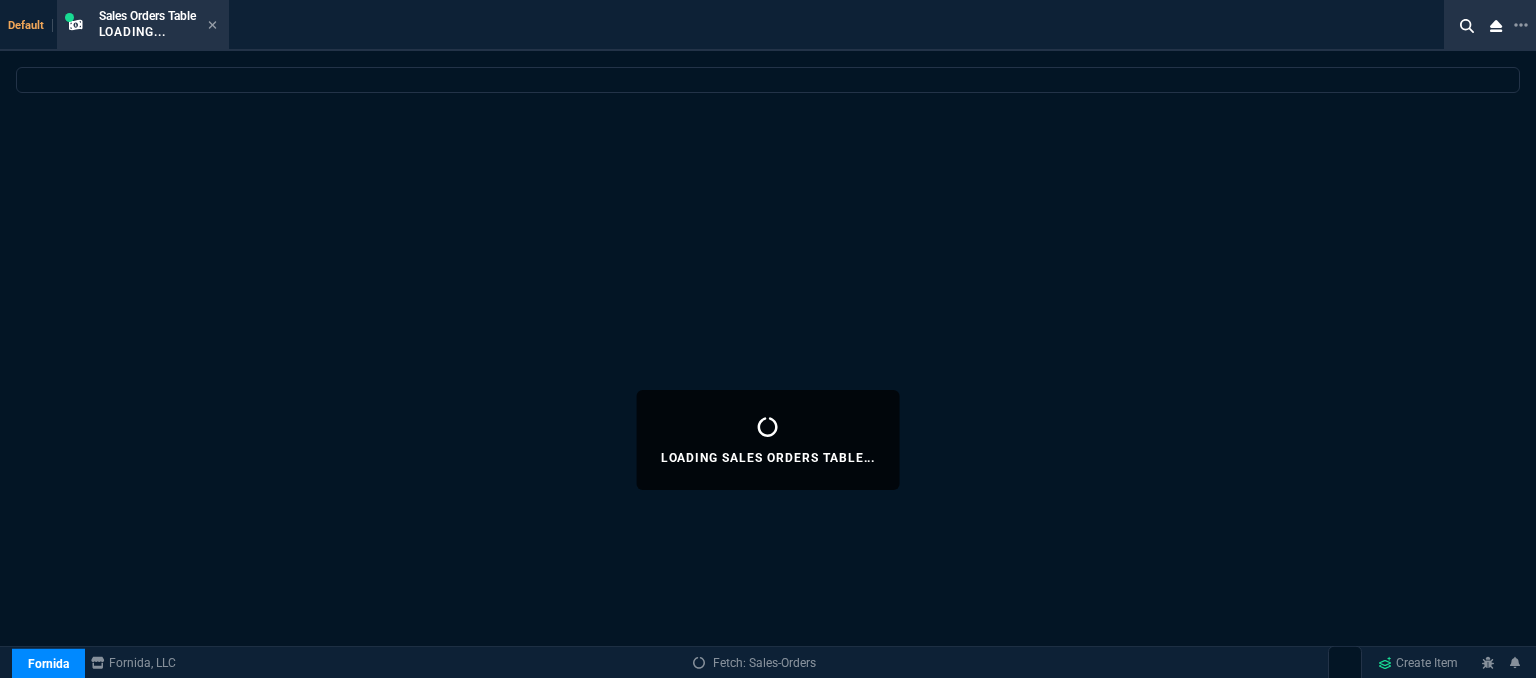 select 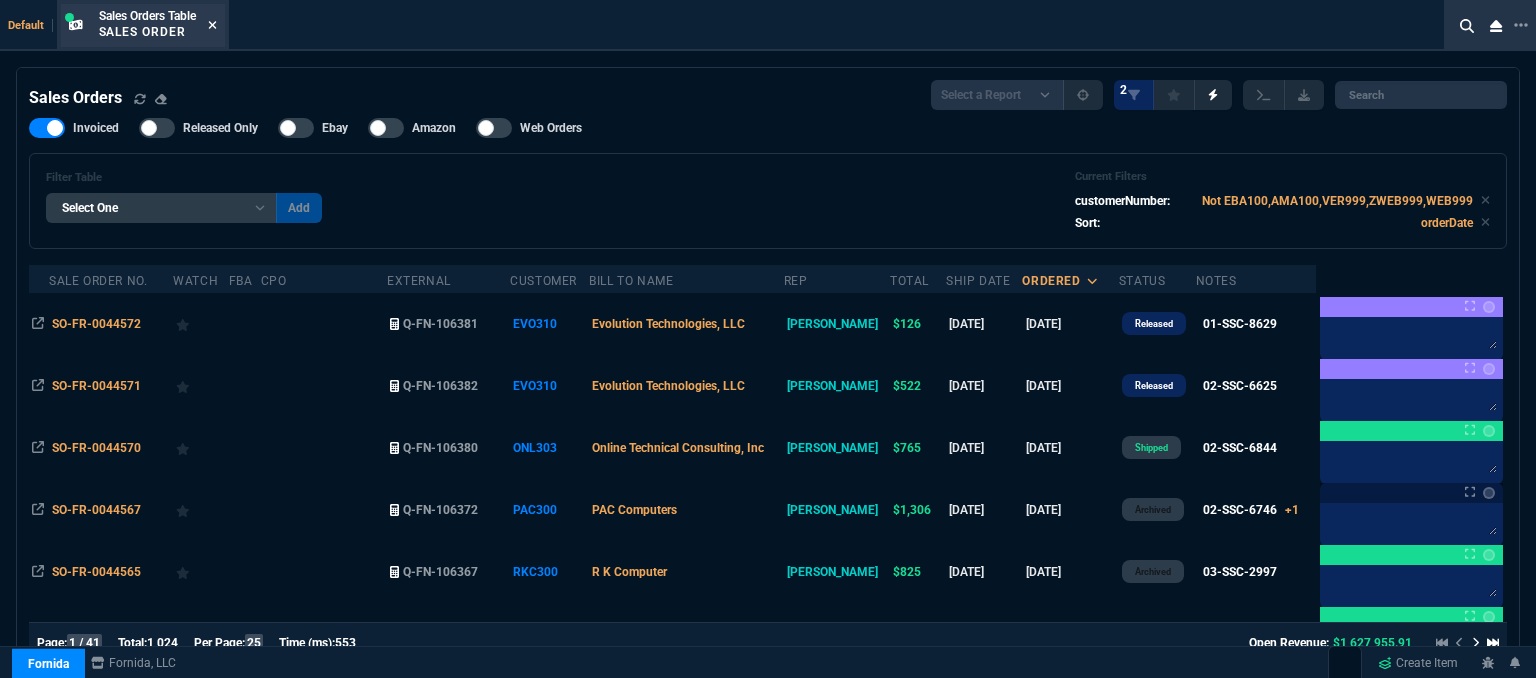click 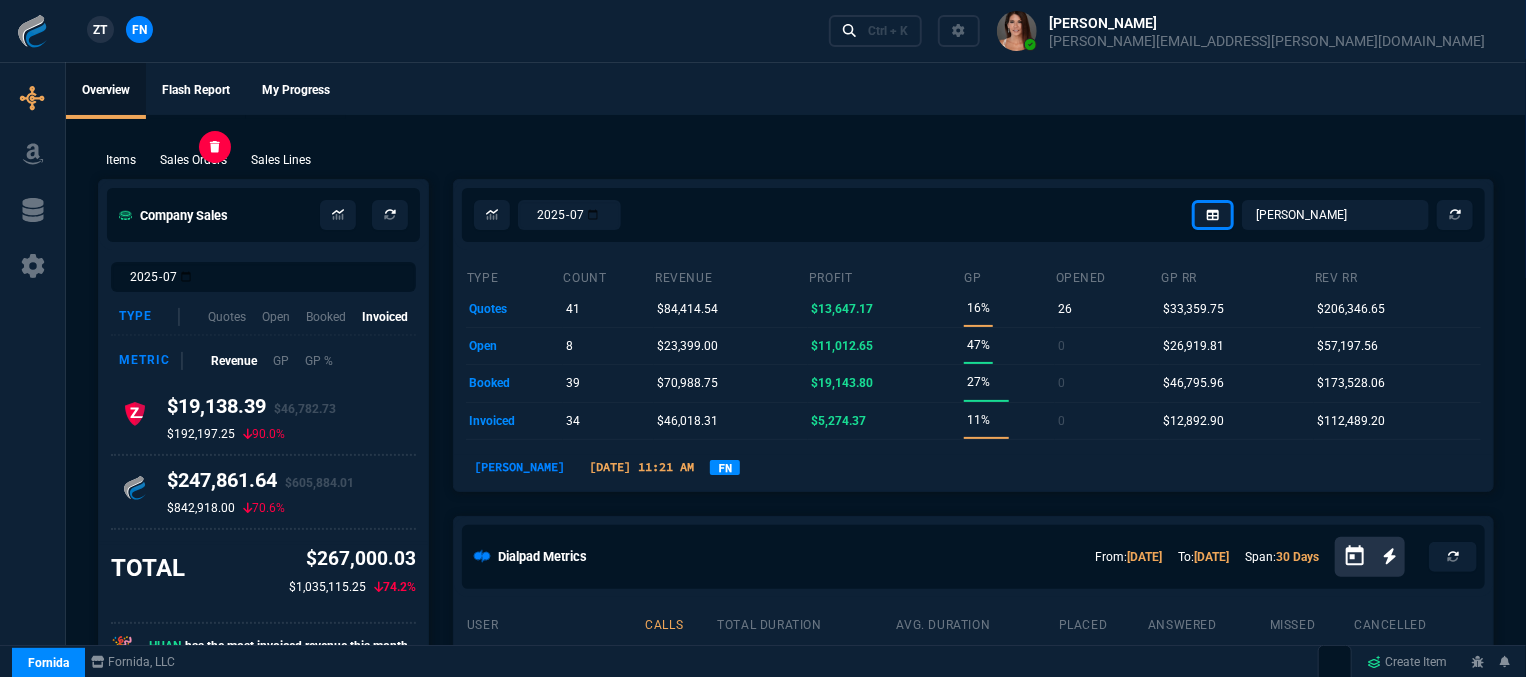 click on "Sales Orders" at bounding box center (193, 160) 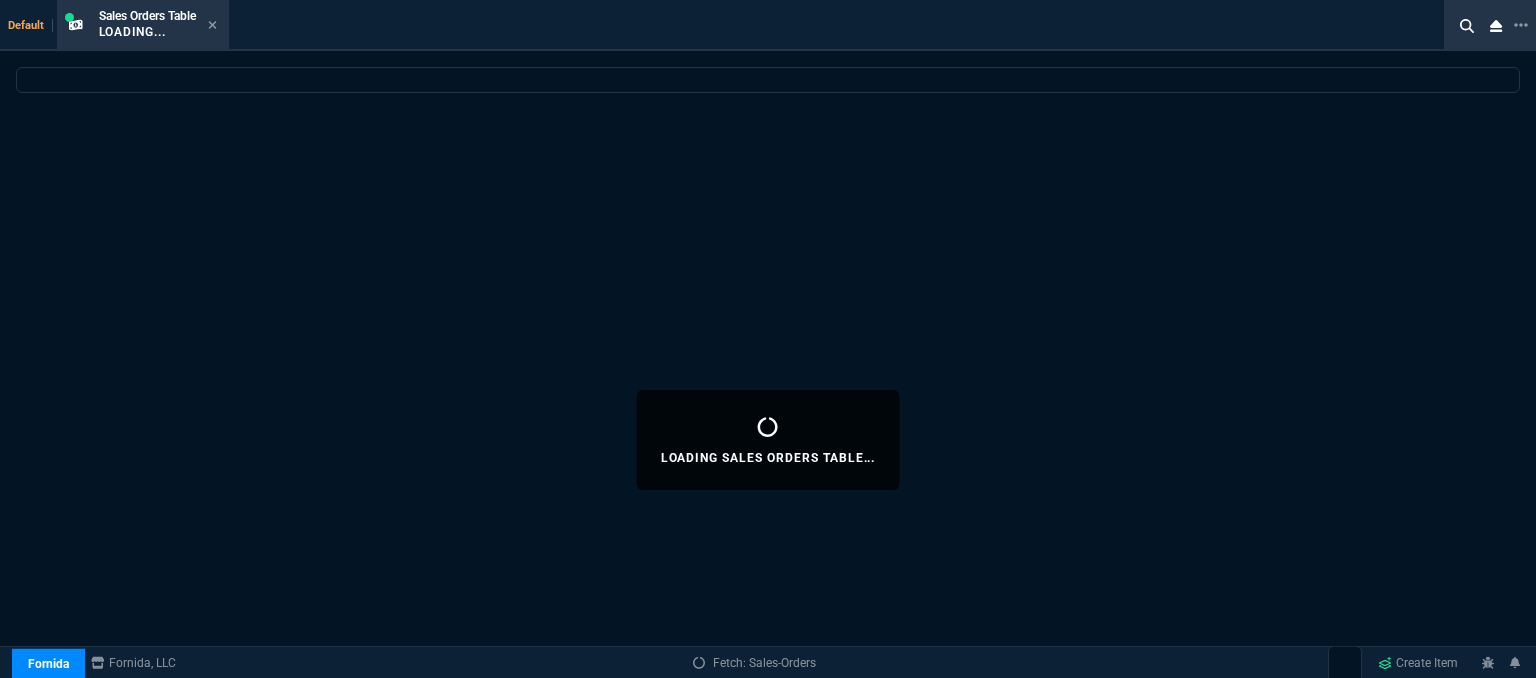 select 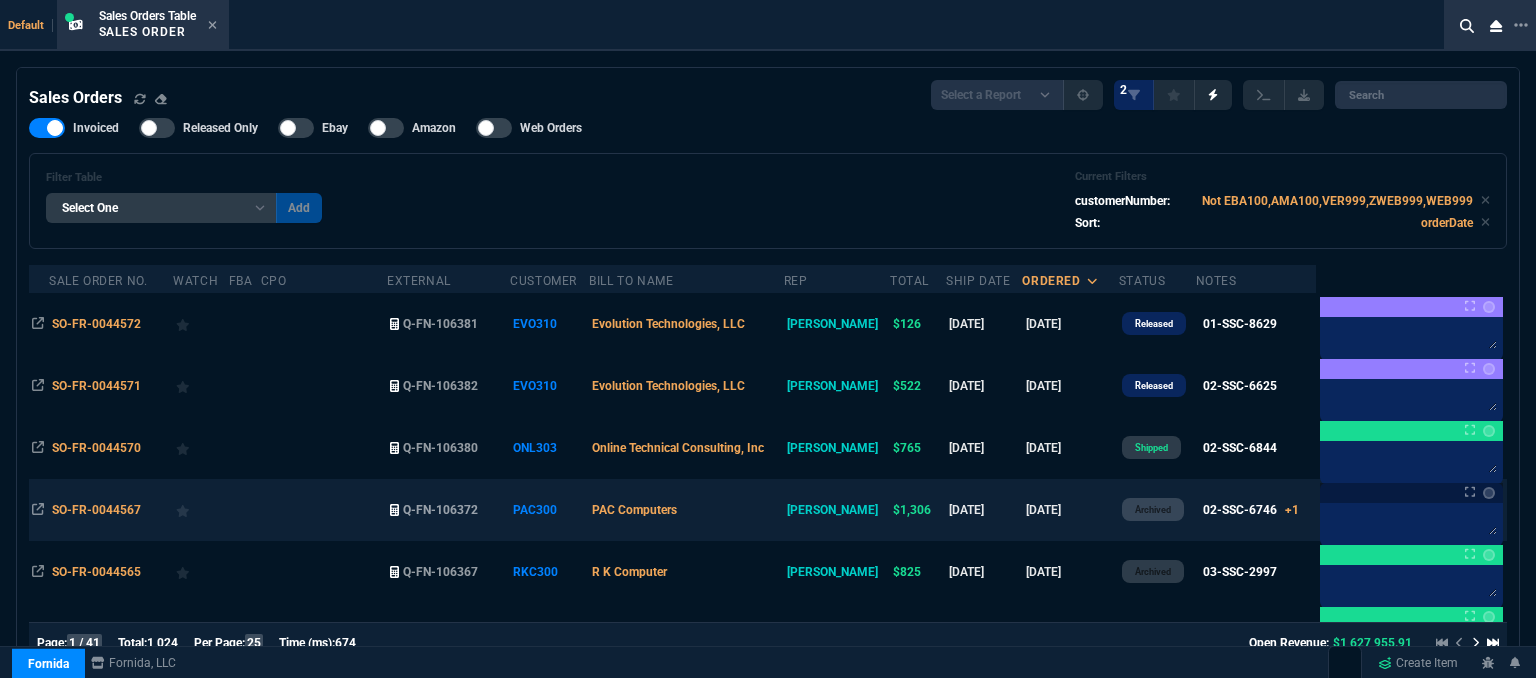 click on "PAC Computers" at bounding box center [686, 510] 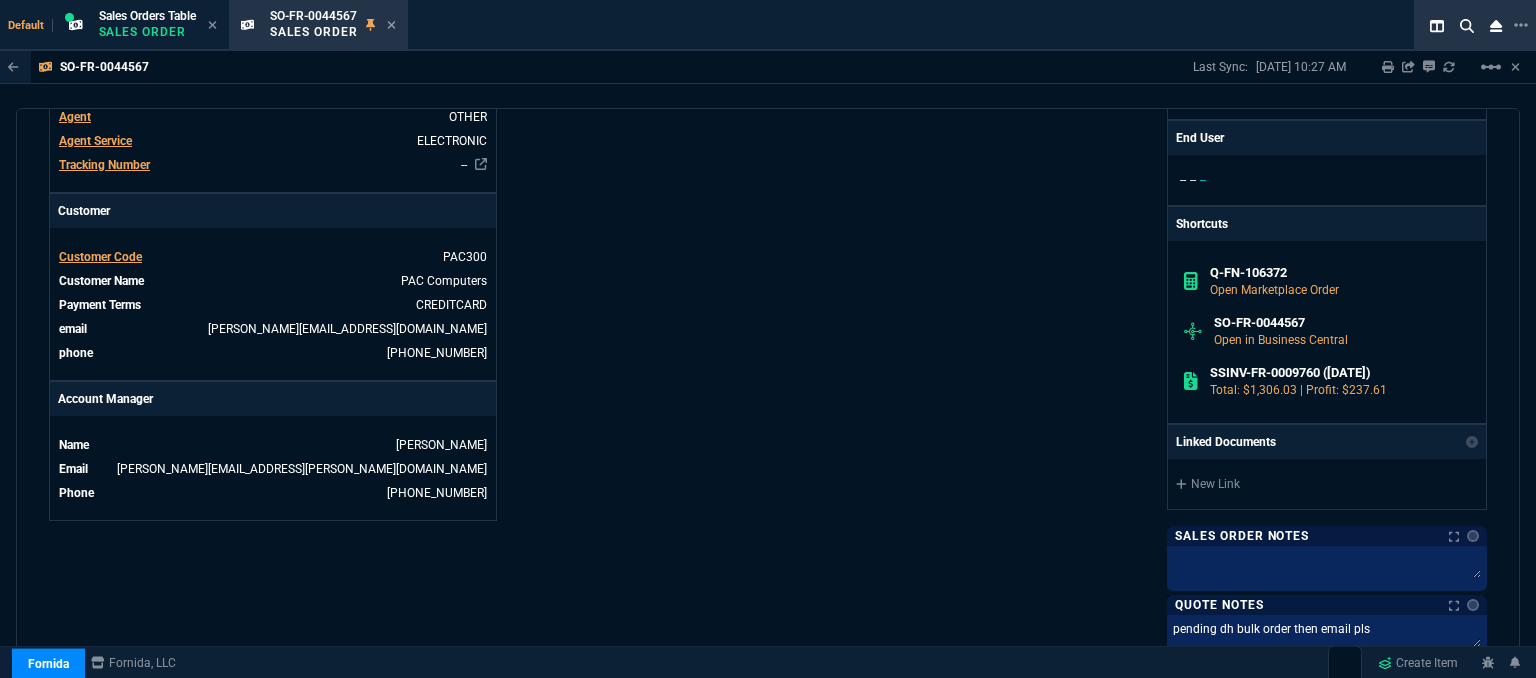 scroll, scrollTop: 1100, scrollLeft: 0, axis: vertical 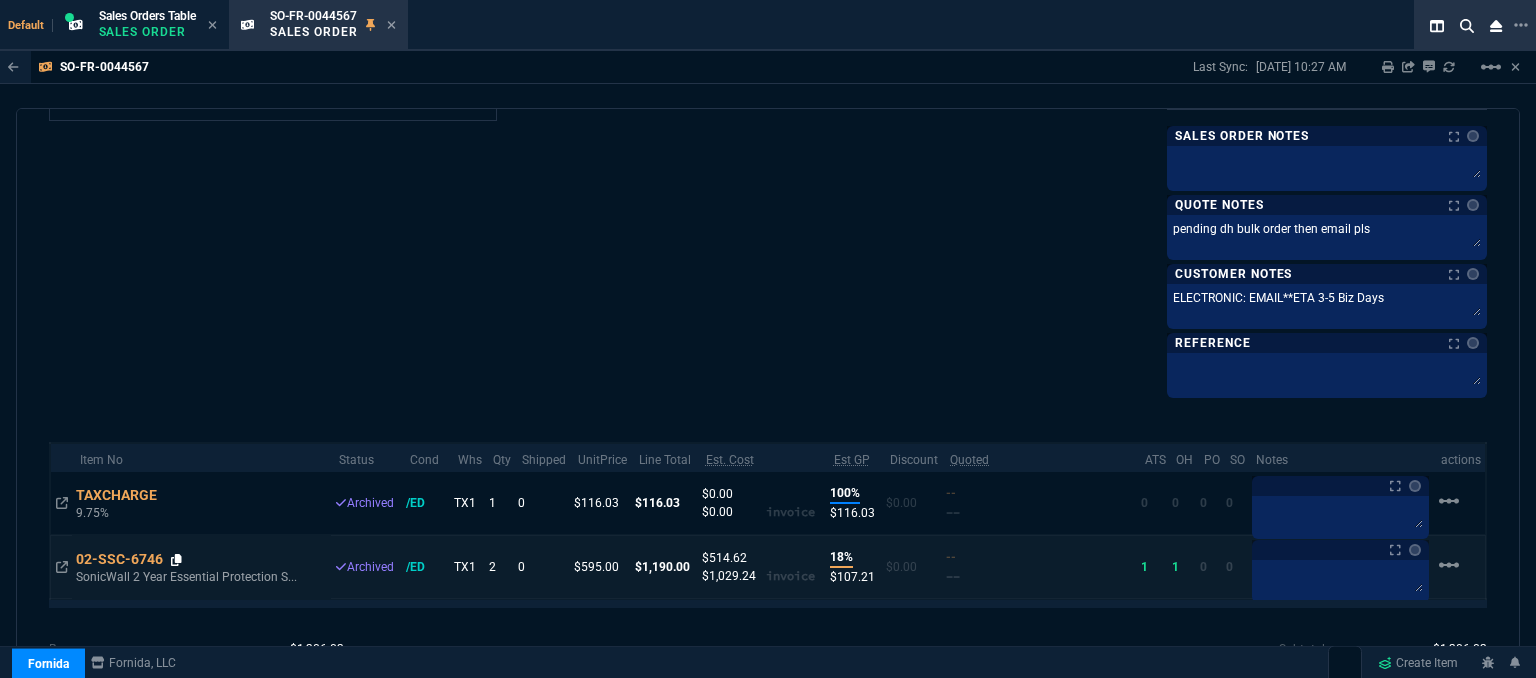 click 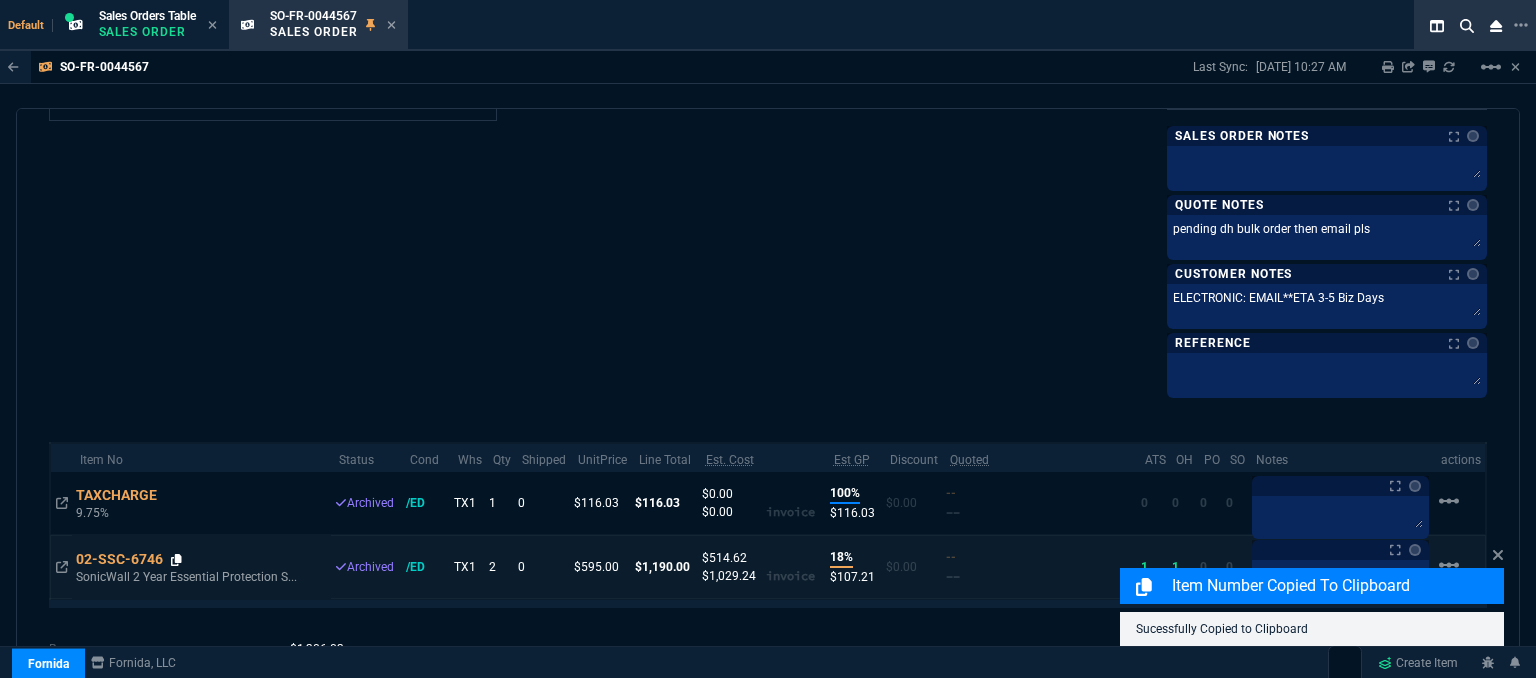 click 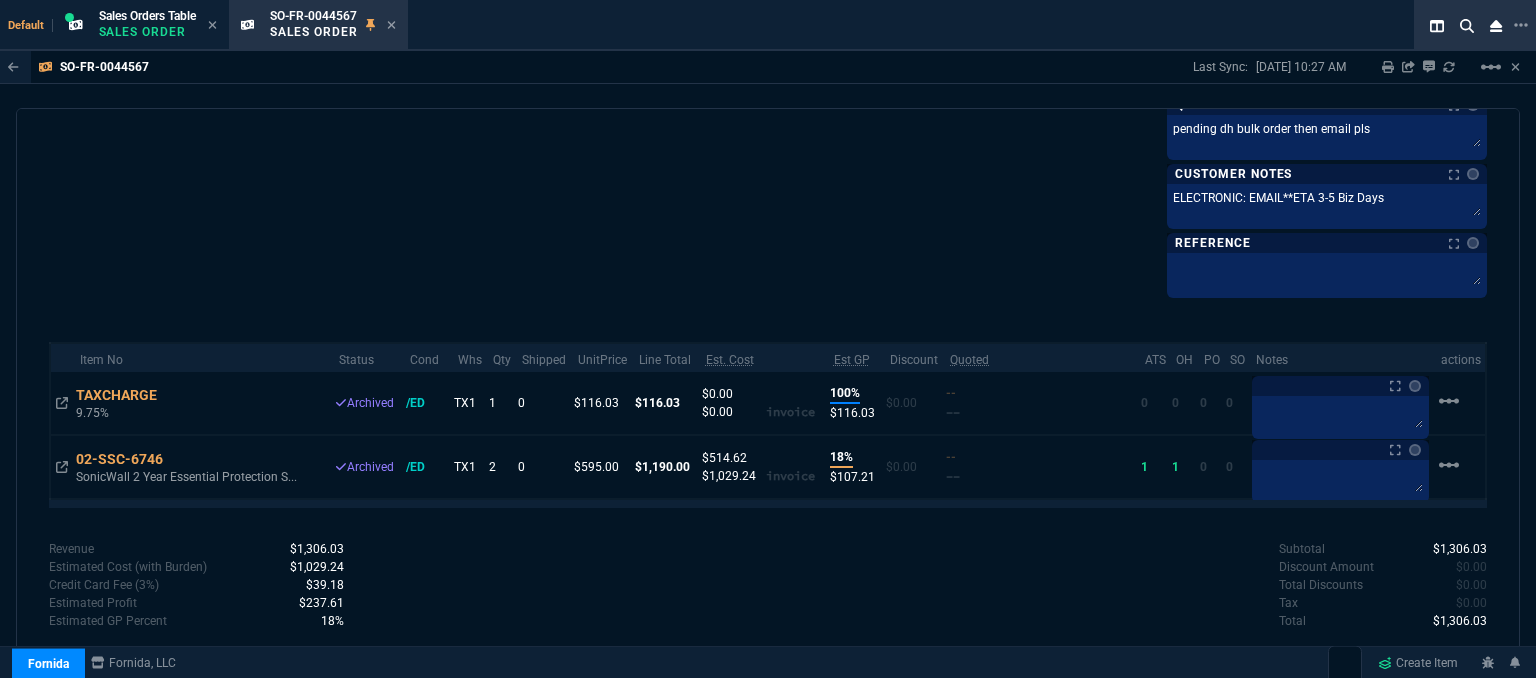 scroll, scrollTop: 1205, scrollLeft: 0, axis: vertical 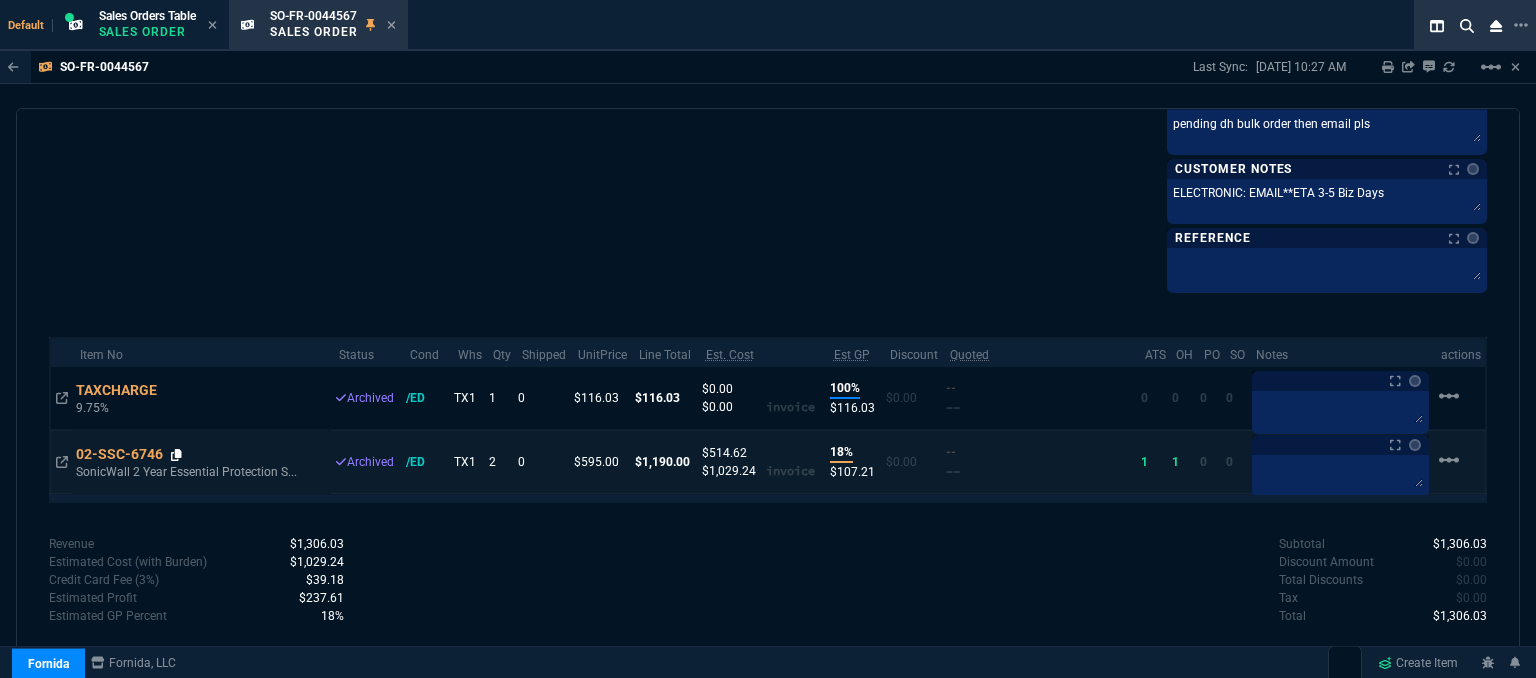 click 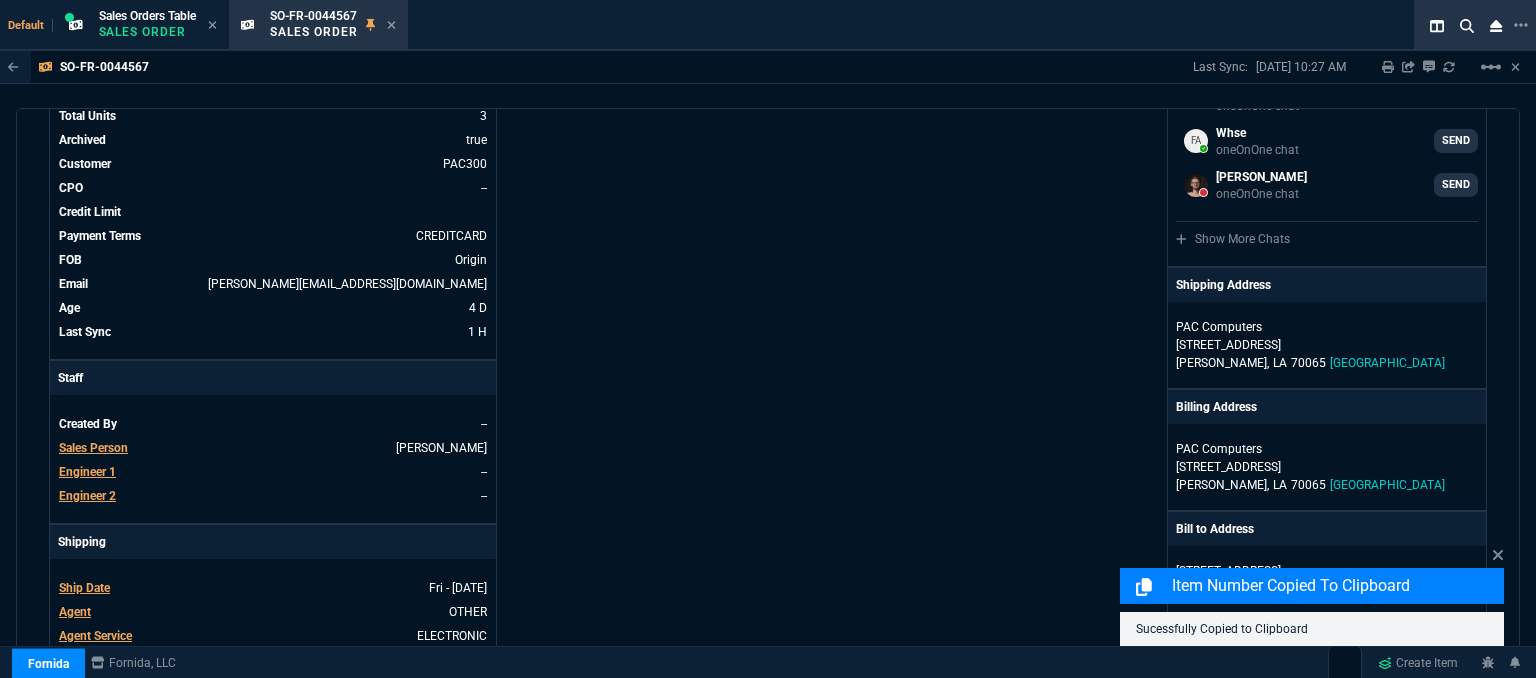 scroll, scrollTop: 0, scrollLeft: 0, axis: both 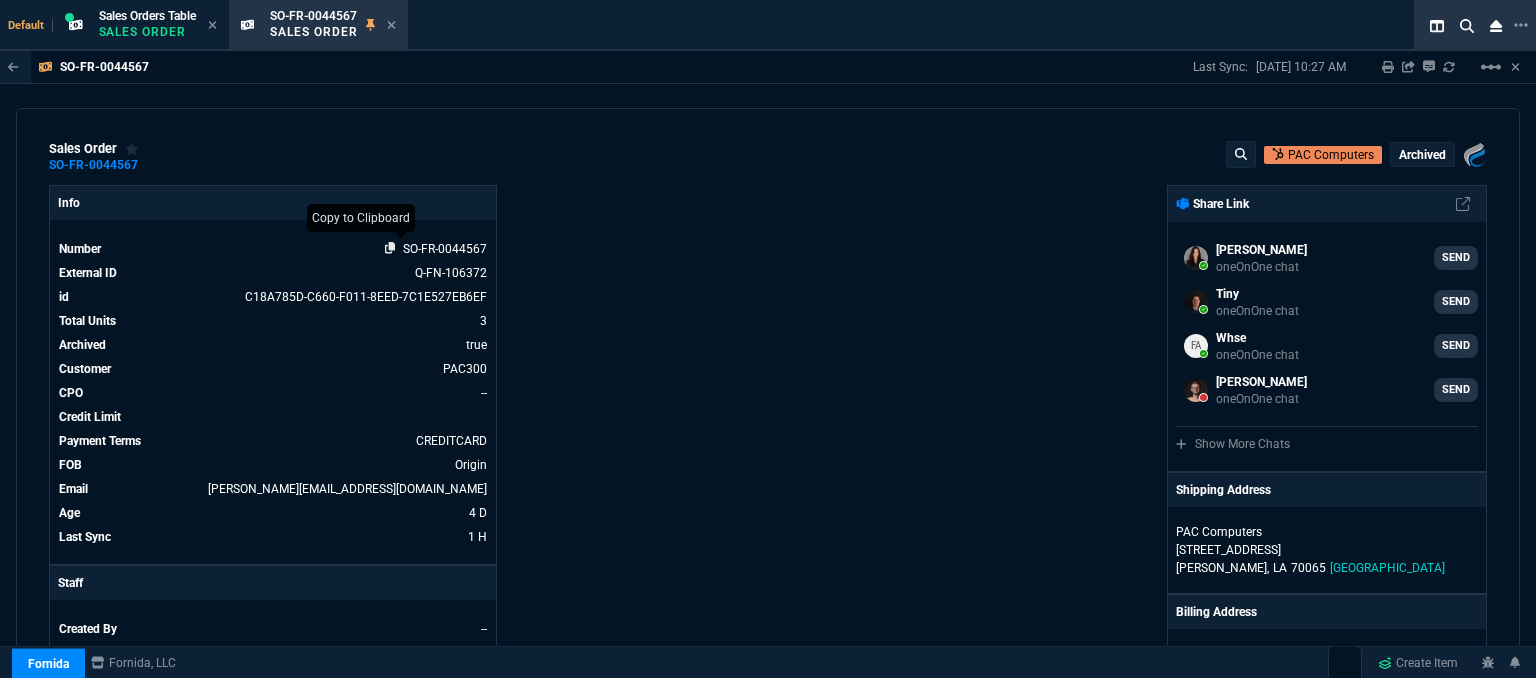 click 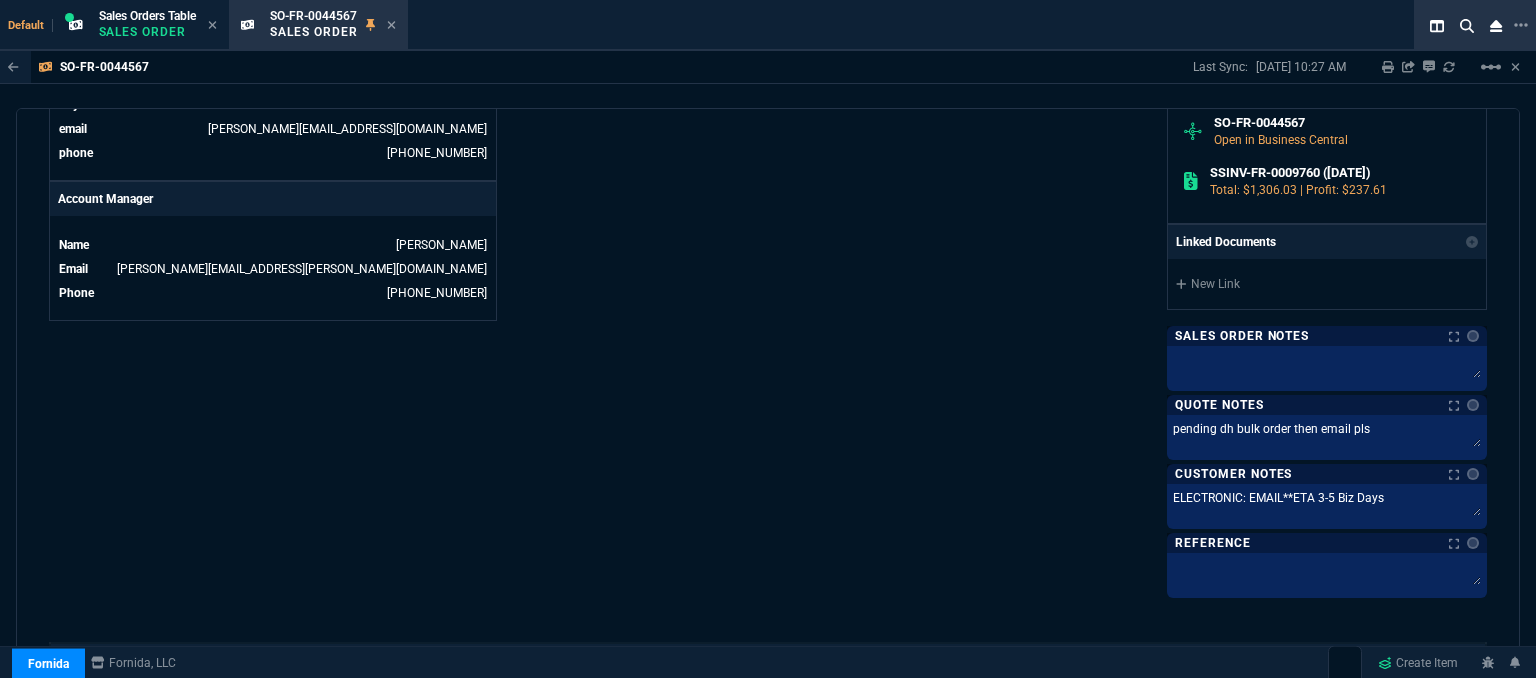 scroll, scrollTop: 1205, scrollLeft: 0, axis: vertical 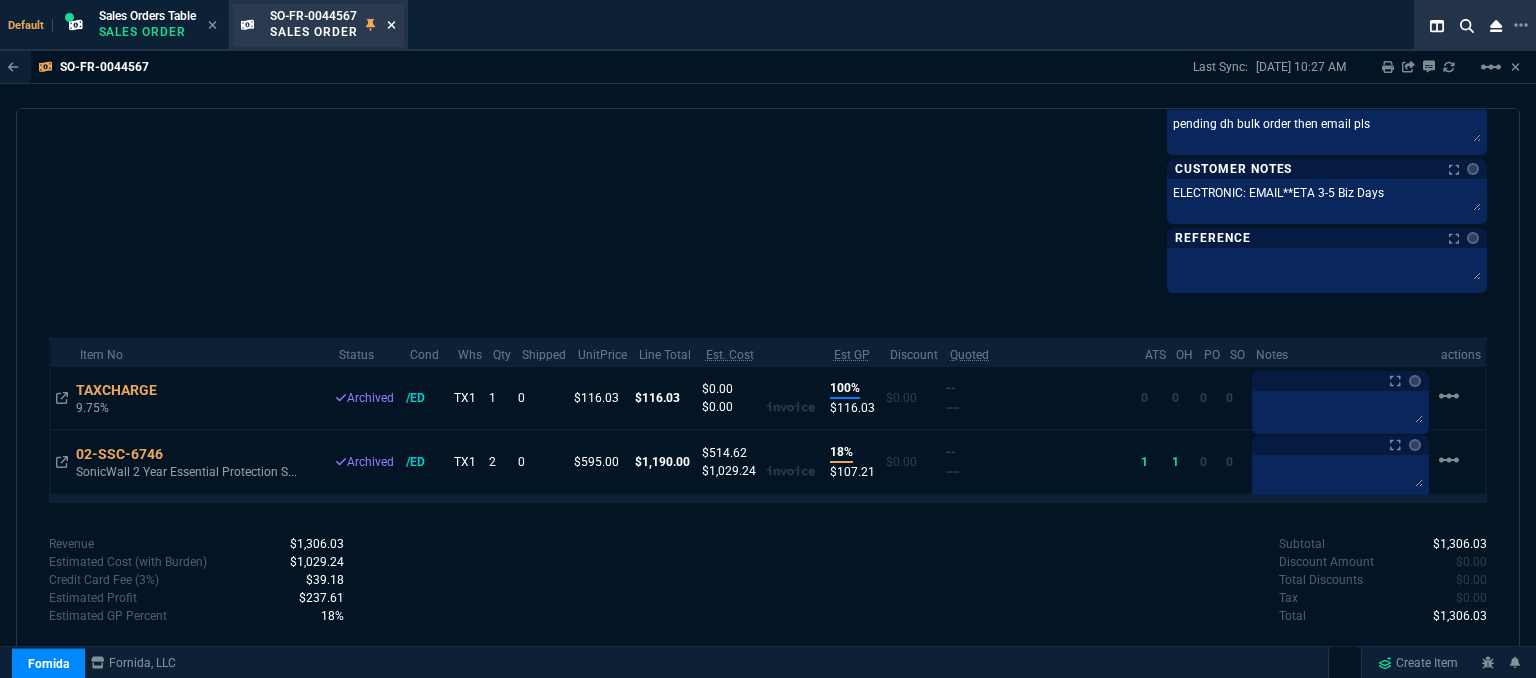 click 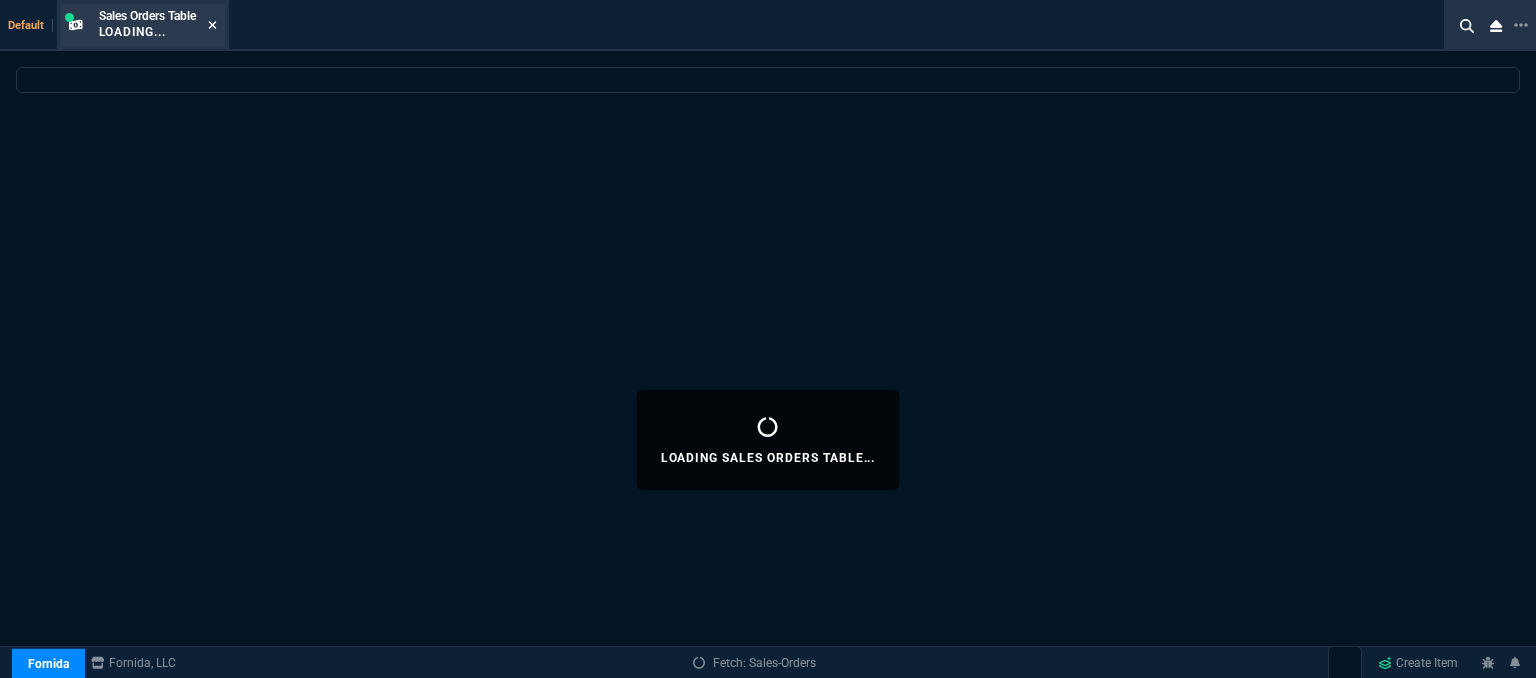 select 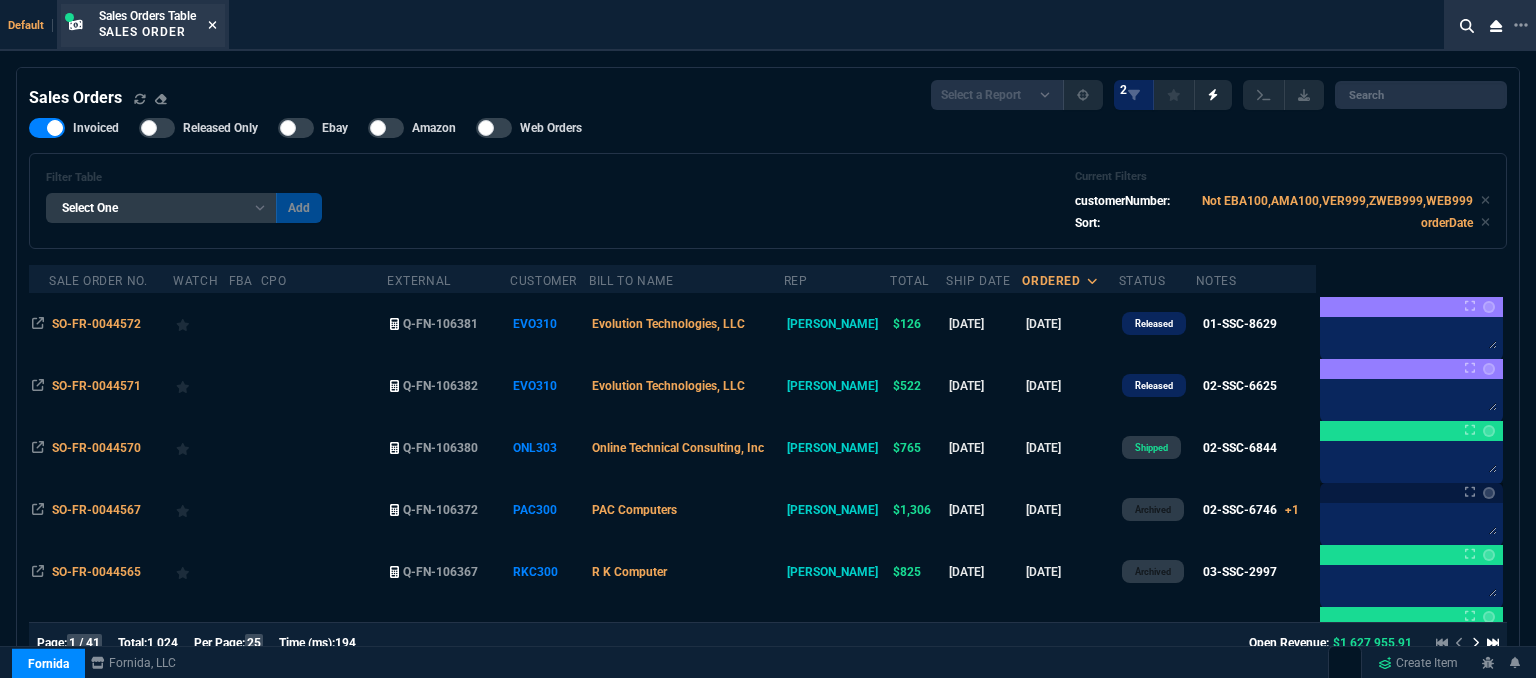click 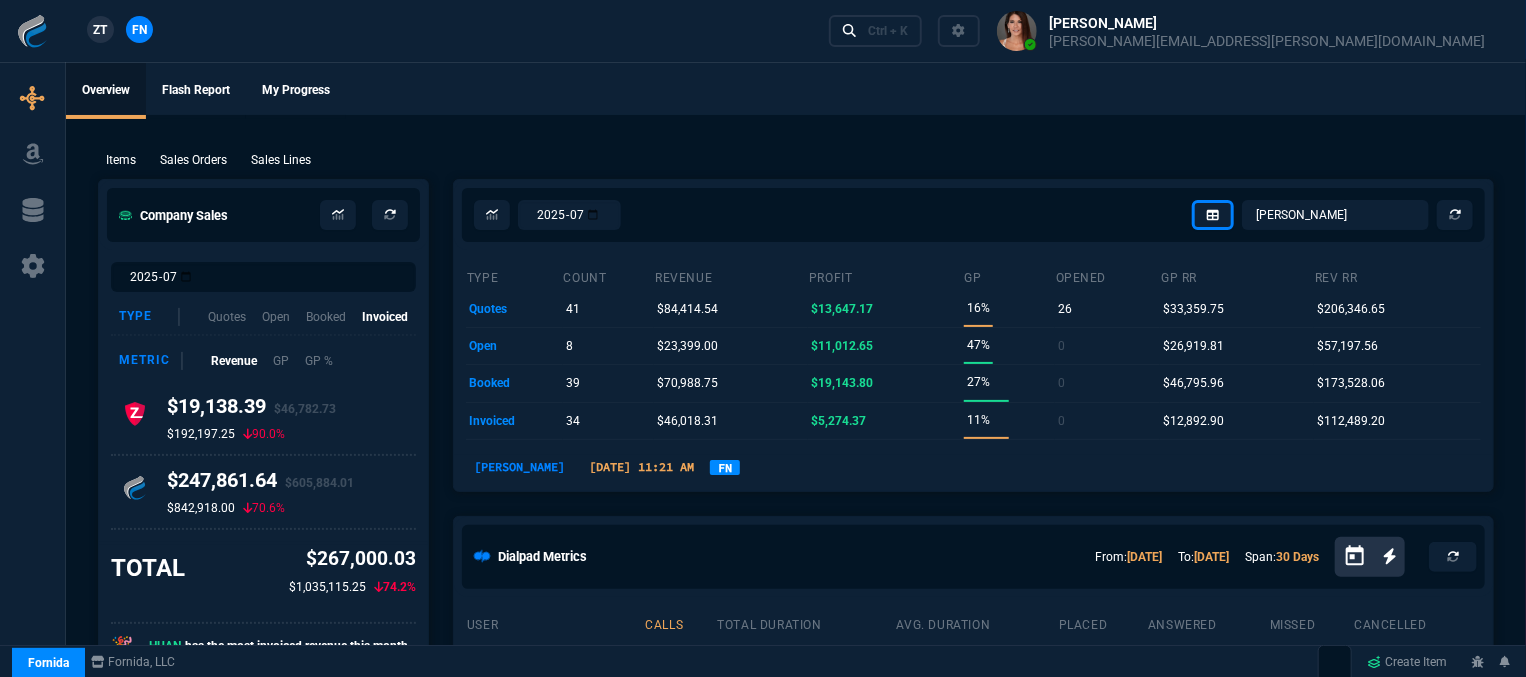 click on "Sales Orders" at bounding box center [193, 160] 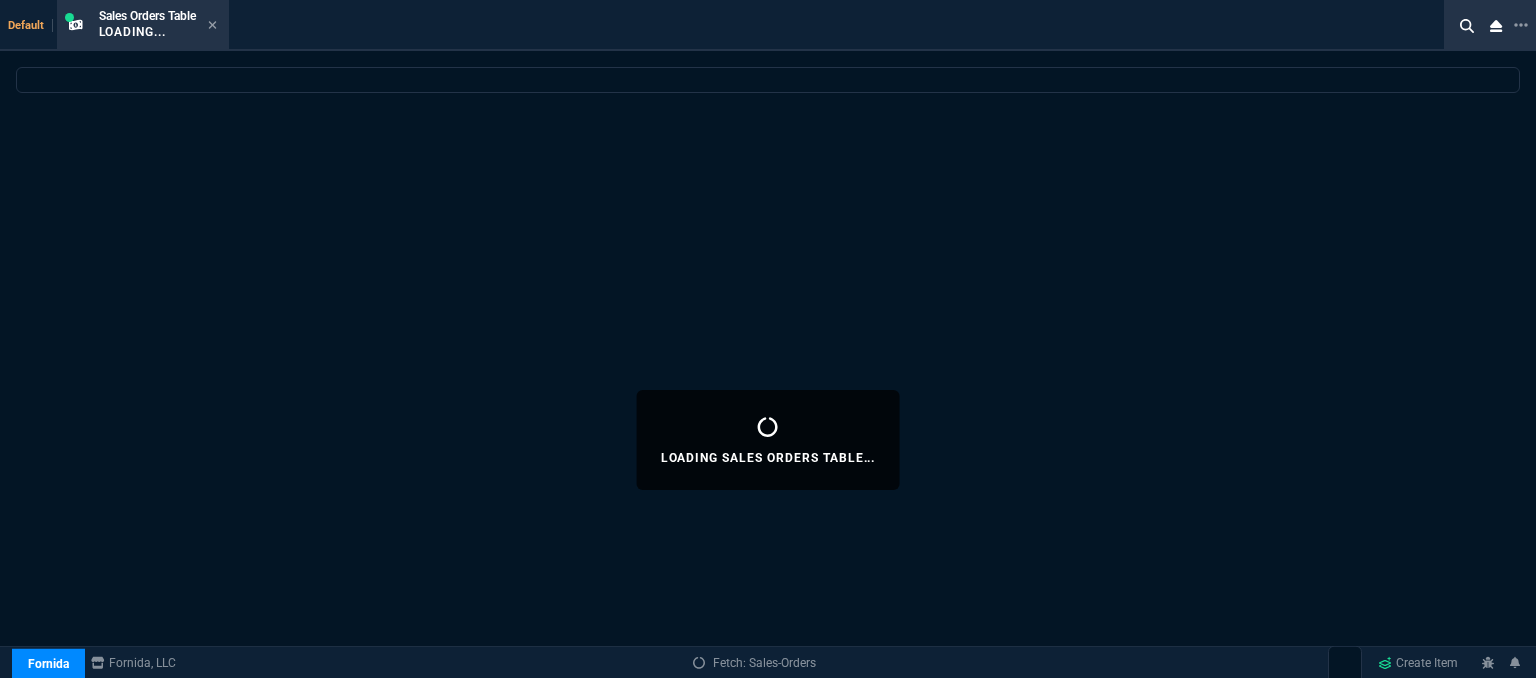 select 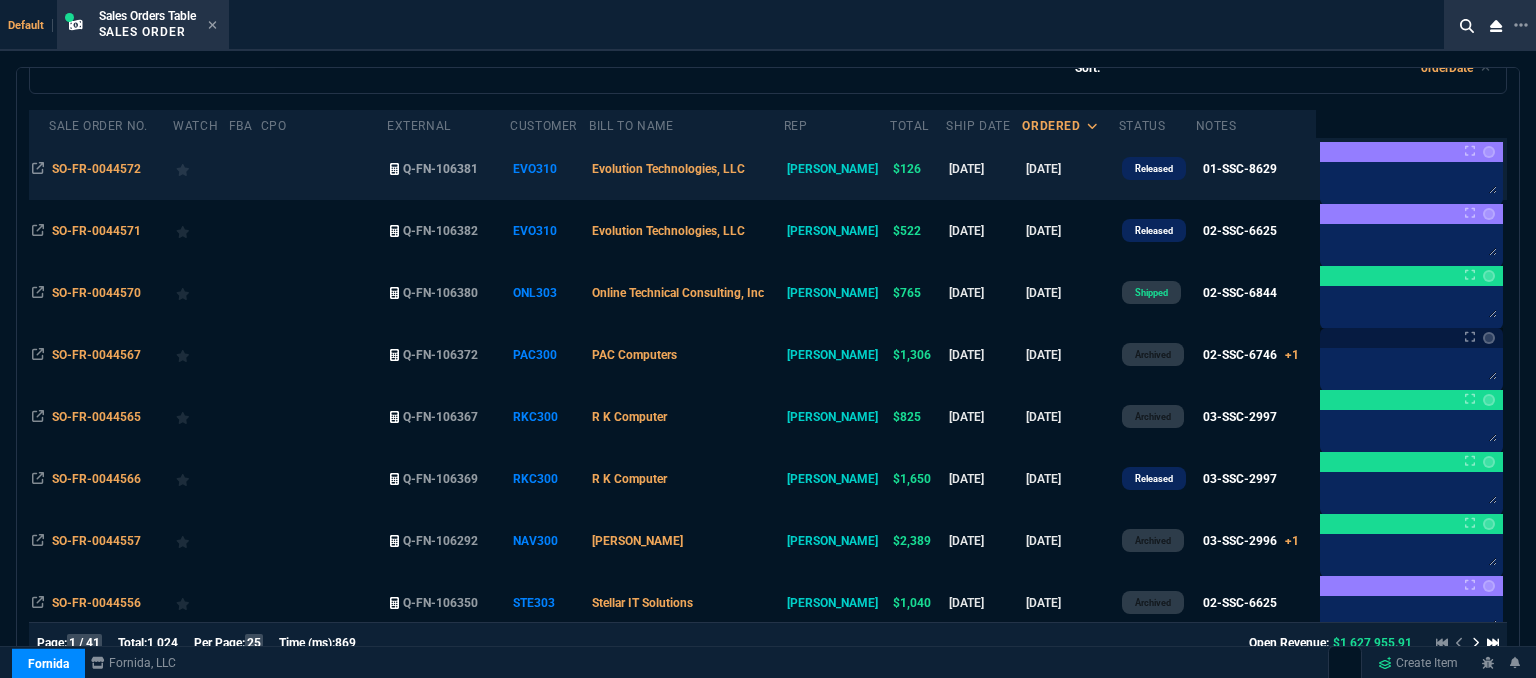 scroll, scrollTop: 0, scrollLeft: 0, axis: both 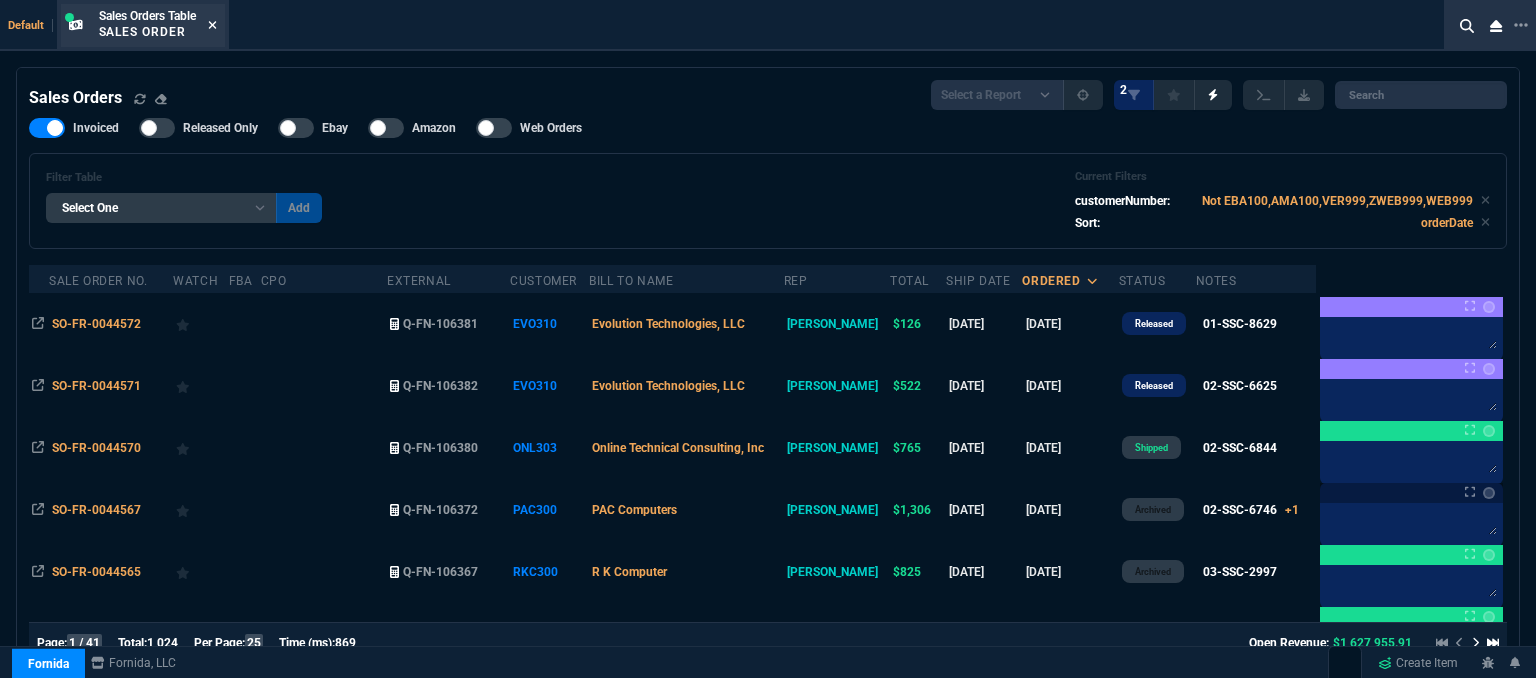 click 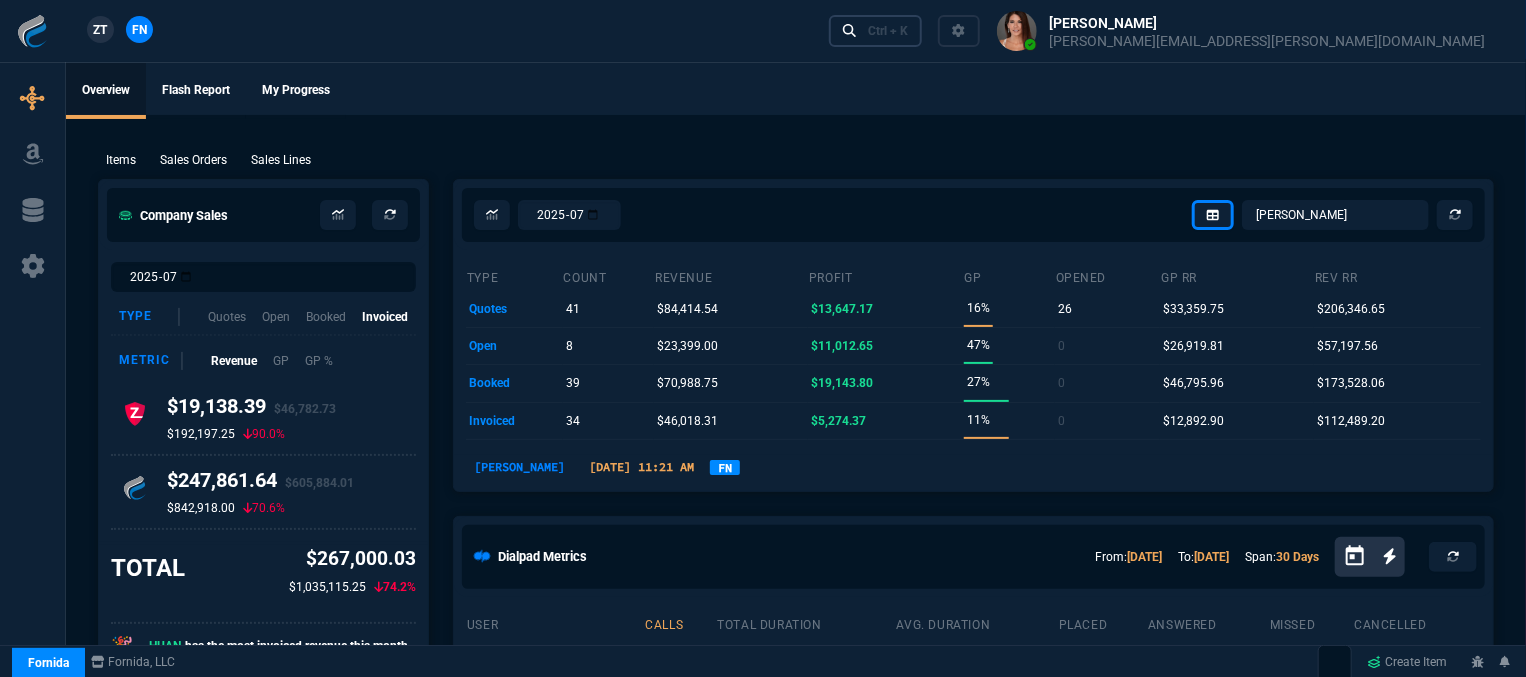 click on "Ctrl + K" at bounding box center [888, 31] 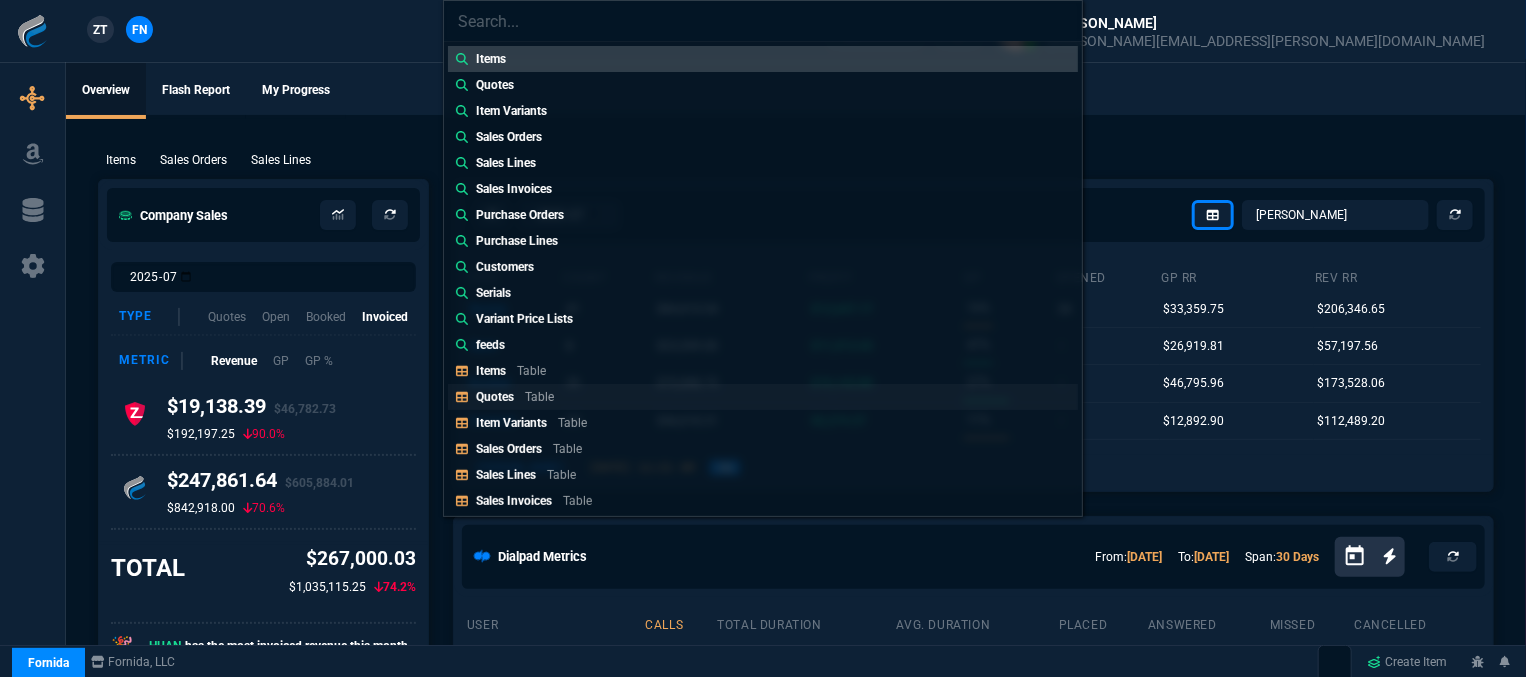click on "Quotes
Table" at bounding box center (763, 397) 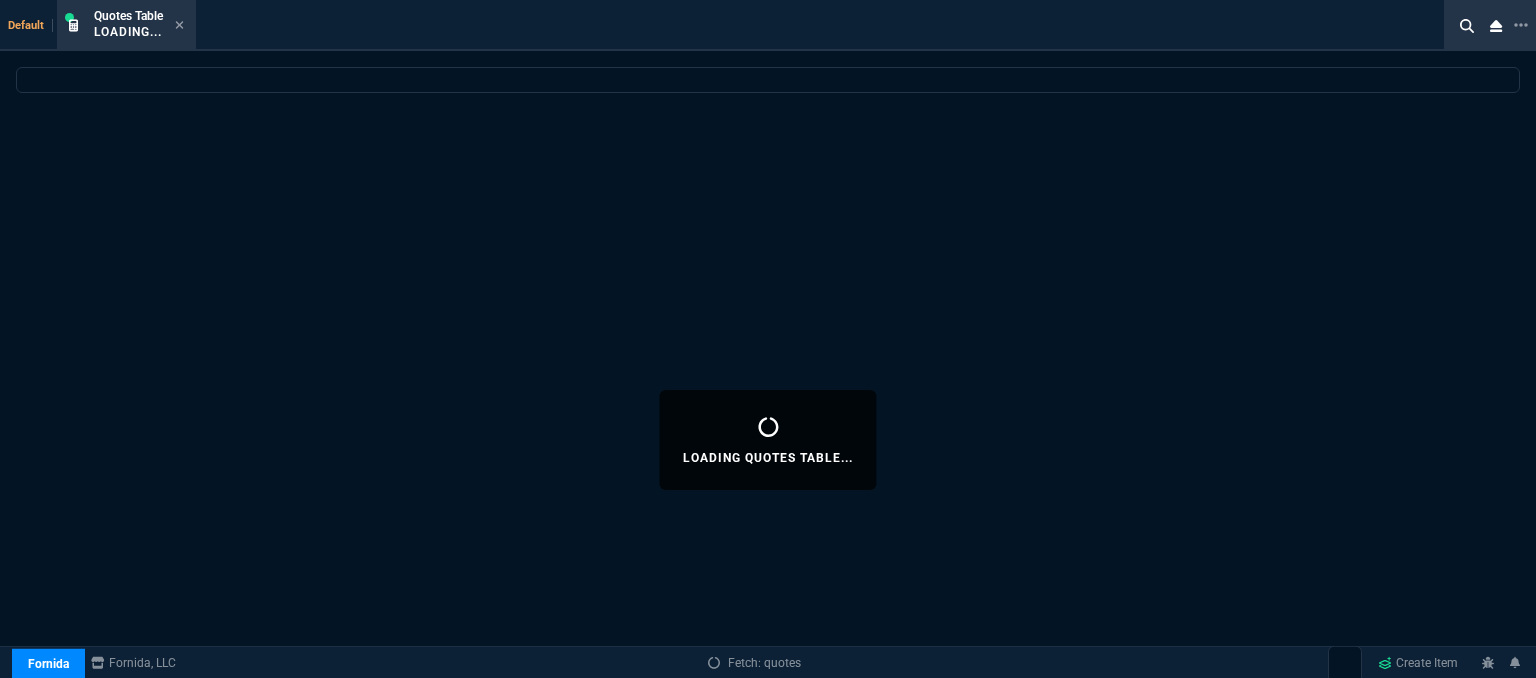 select 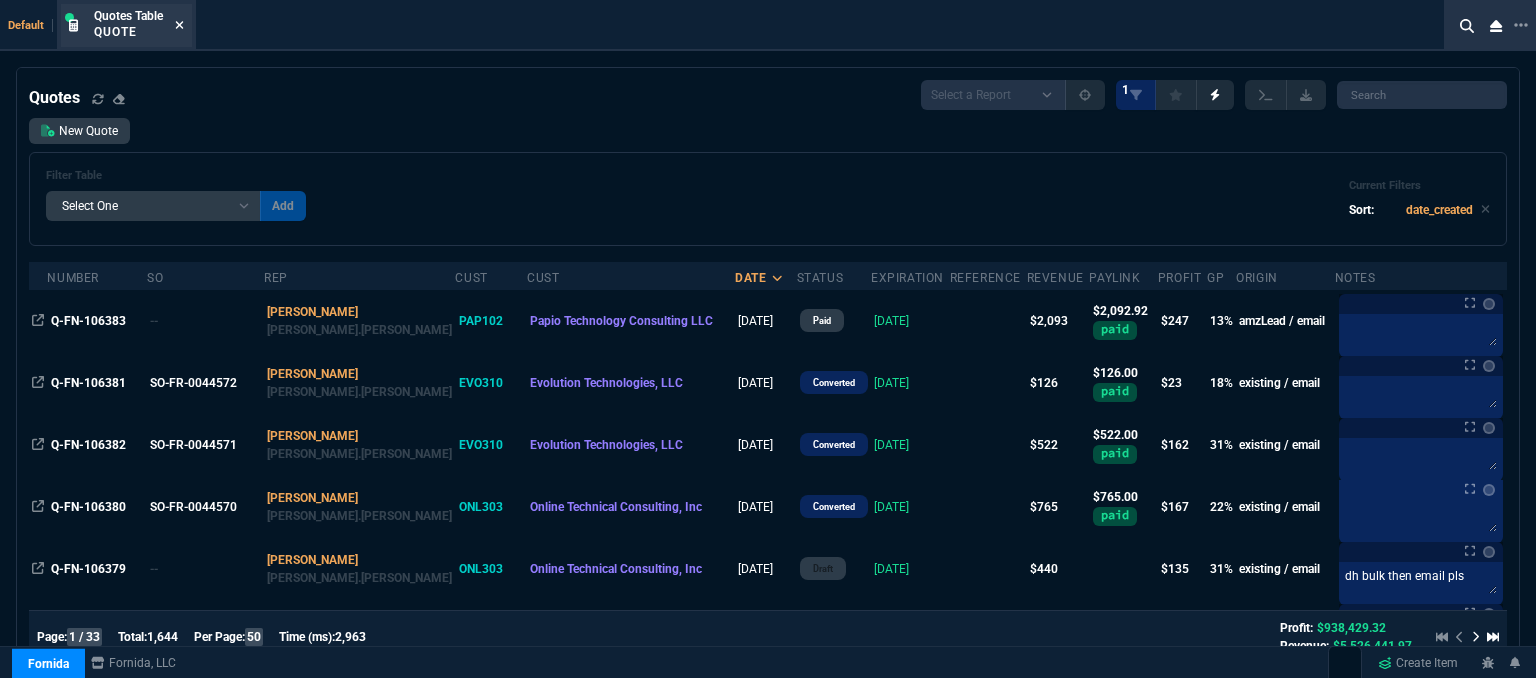 click 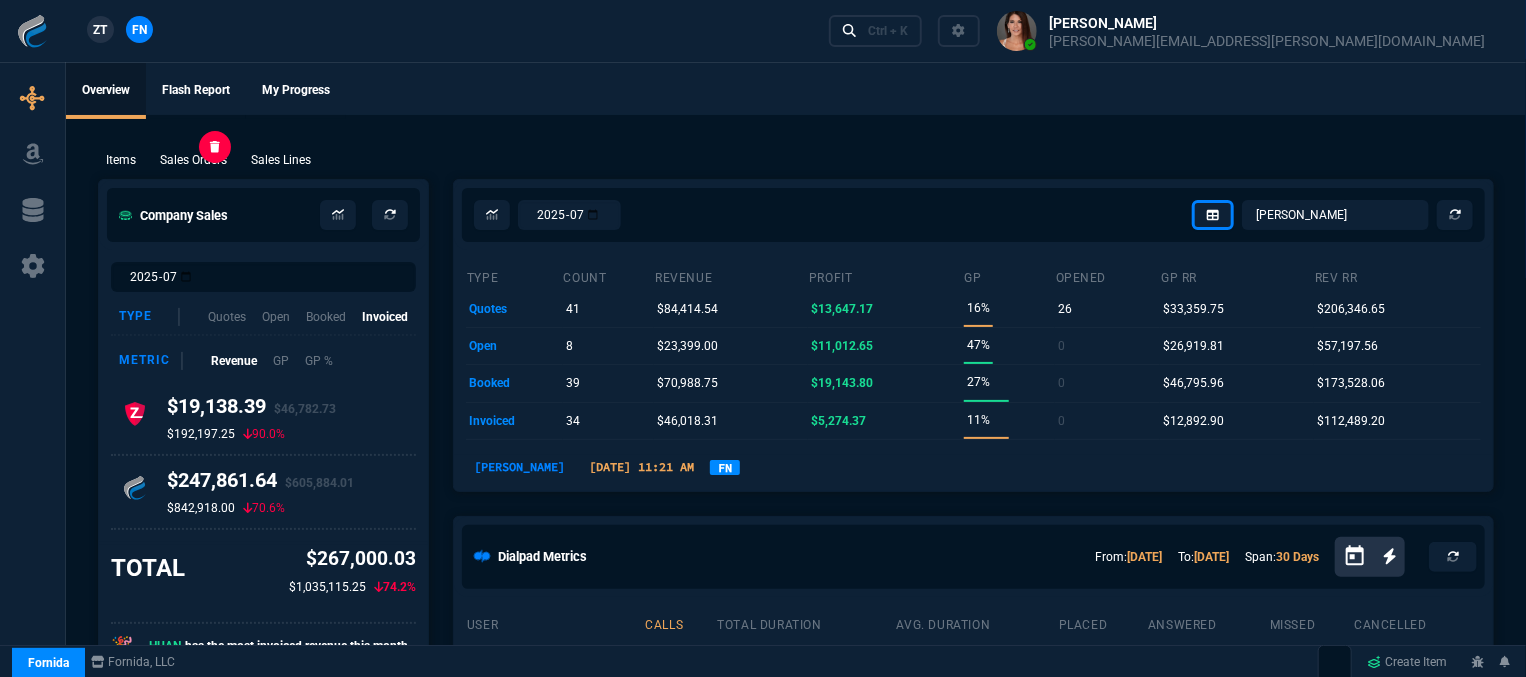 click on "Sales Orders" at bounding box center [193, 160] 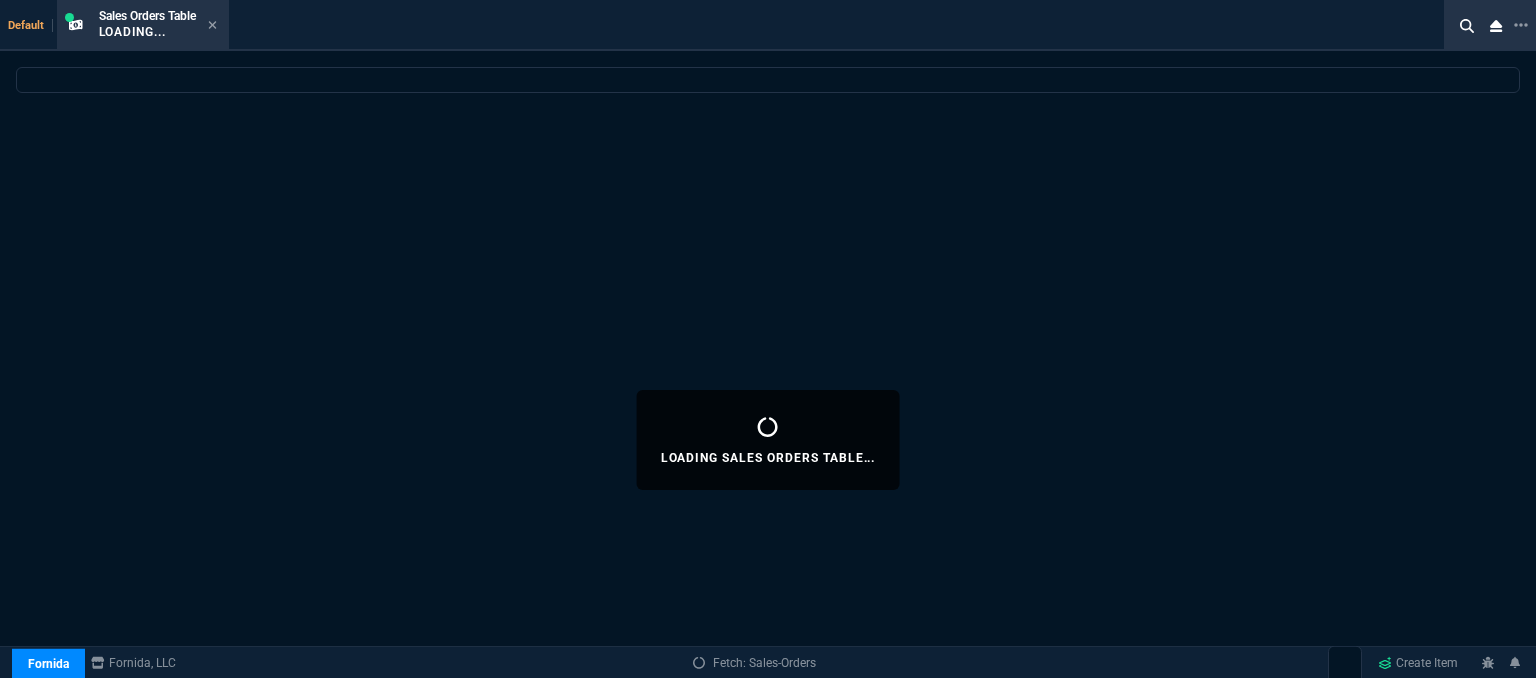 select 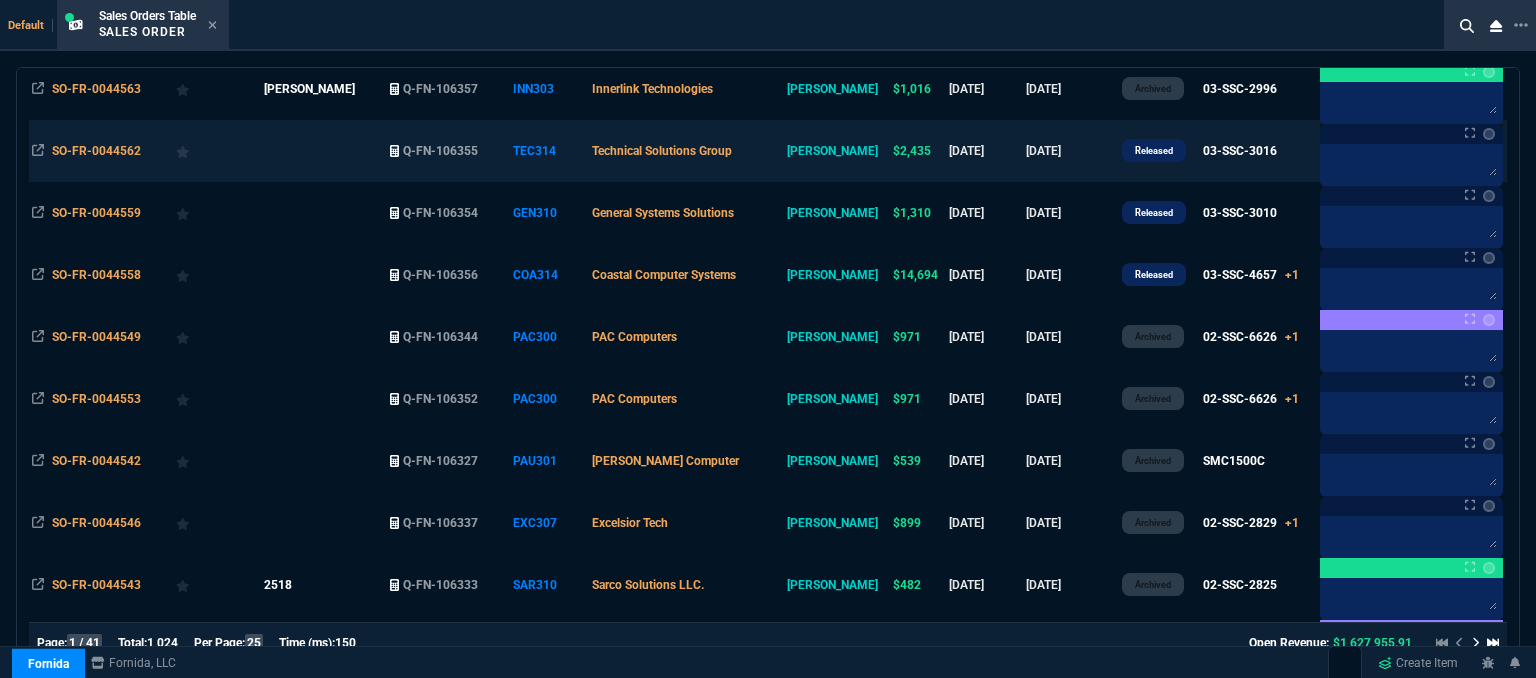 scroll, scrollTop: 800, scrollLeft: 0, axis: vertical 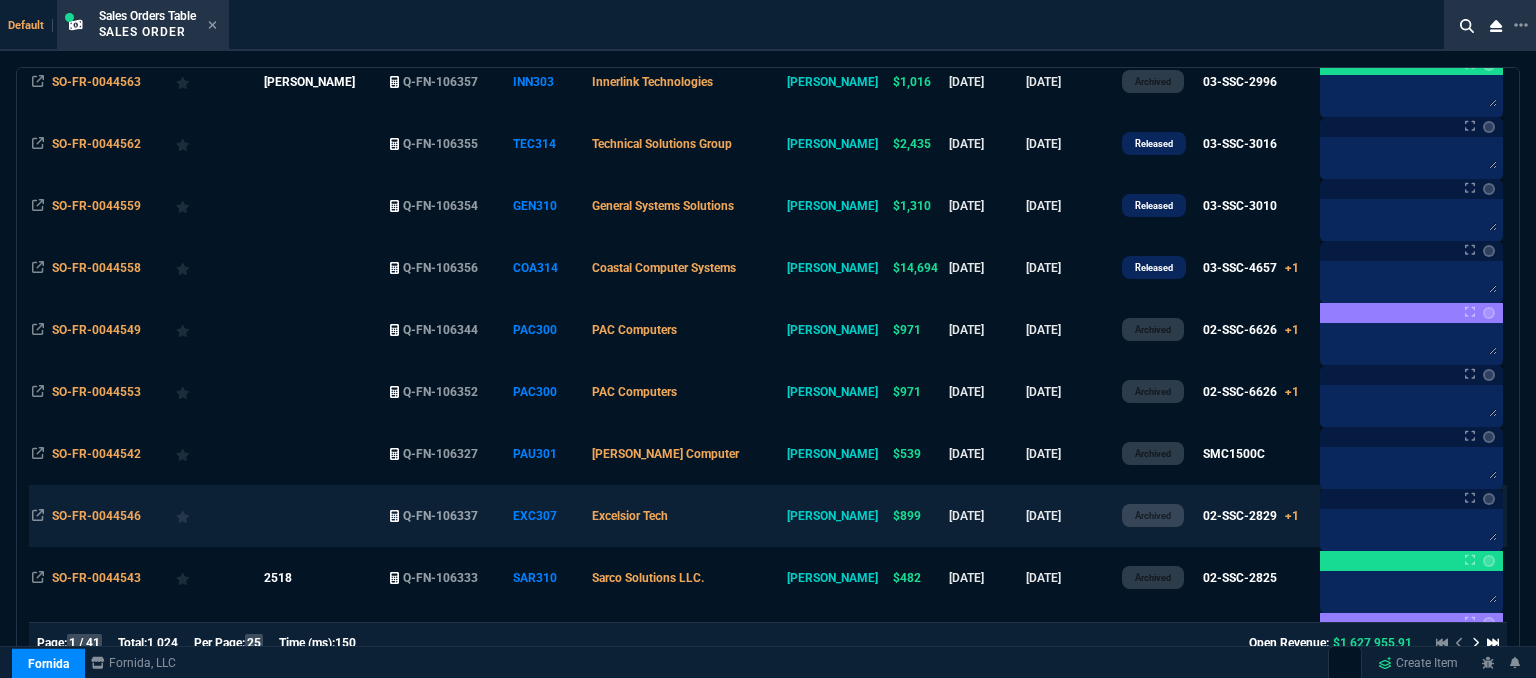 click on "Excelsior Tech" at bounding box center [686, 516] 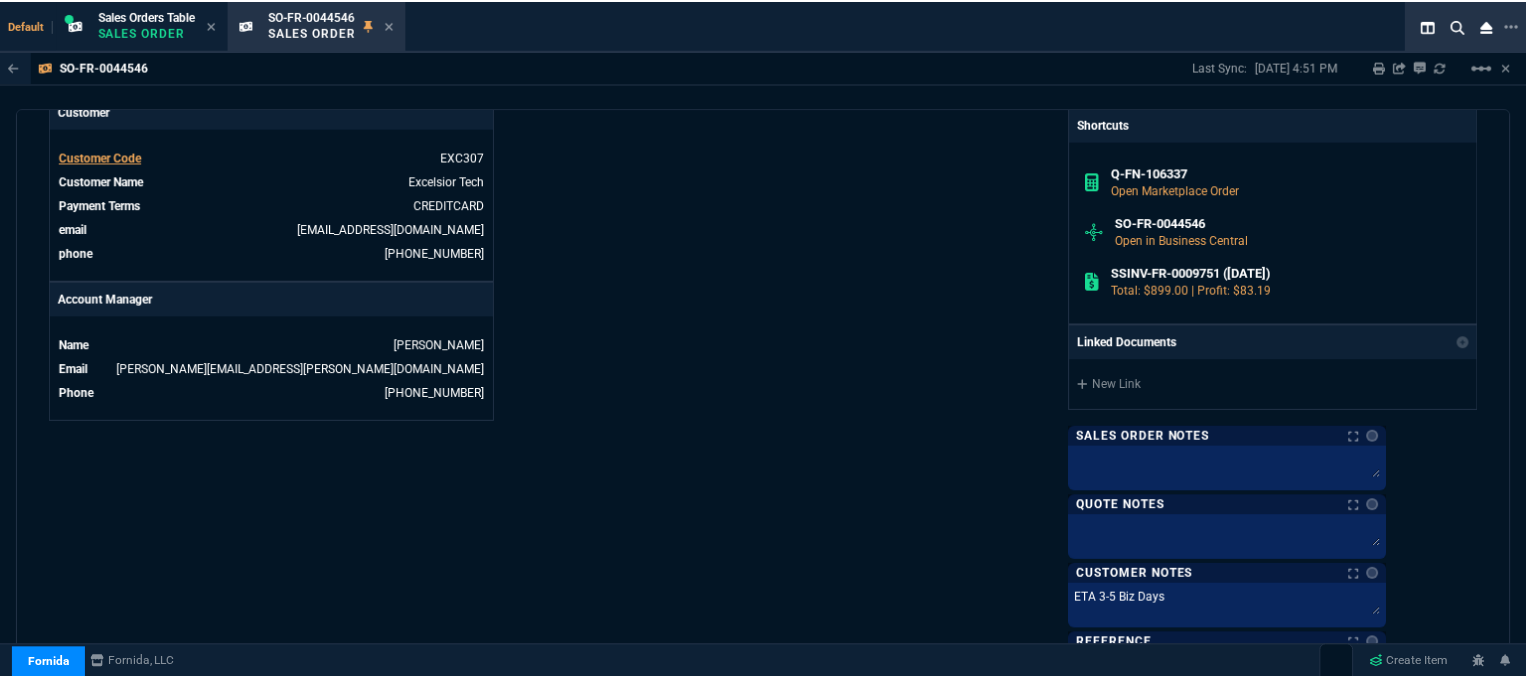 scroll, scrollTop: 1100, scrollLeft: 0, axis: vertical 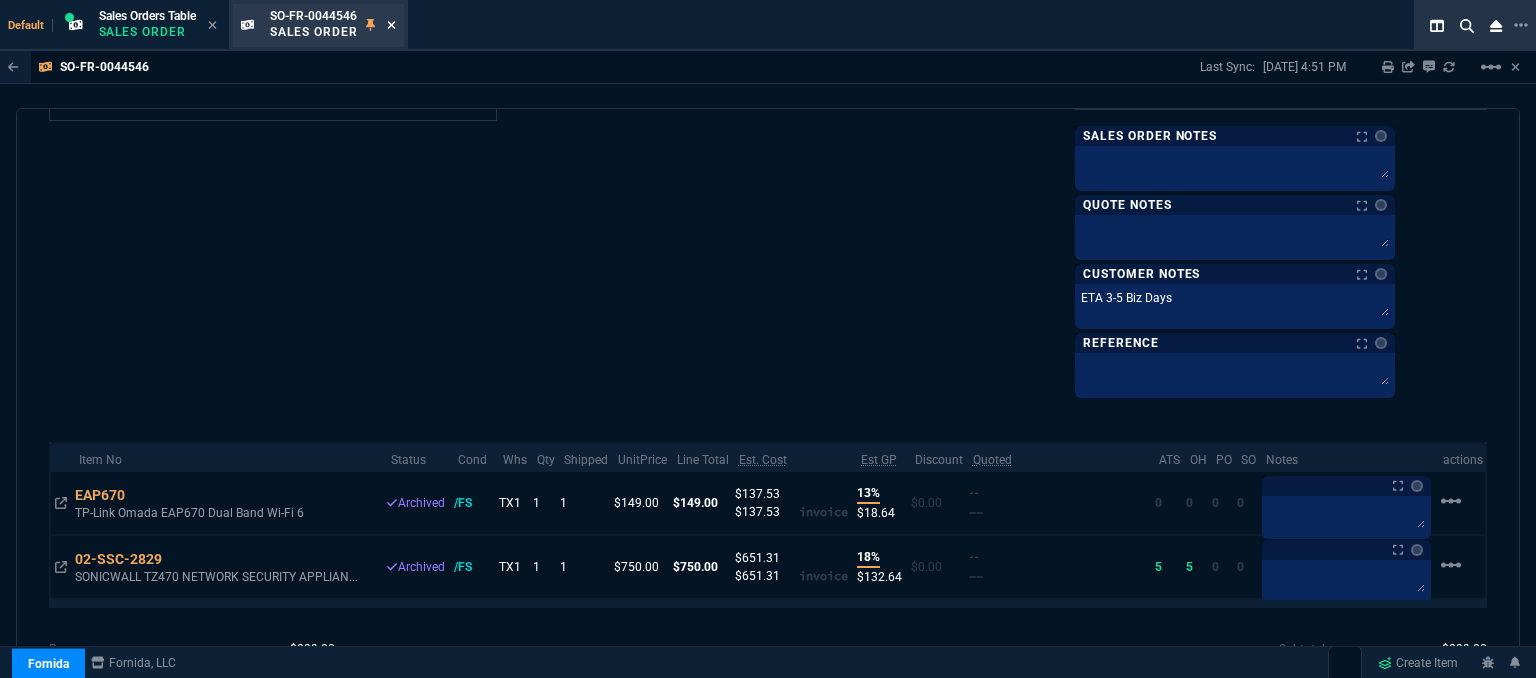 click 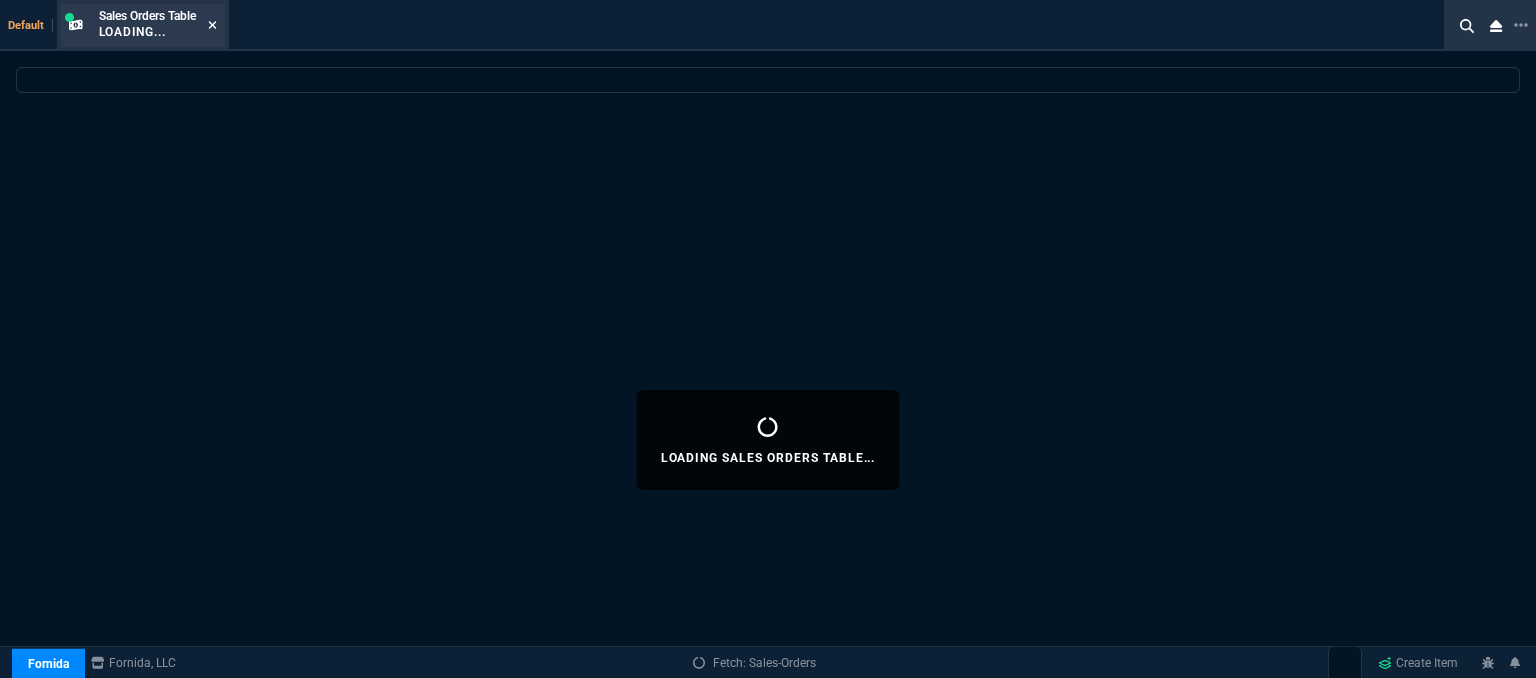 click 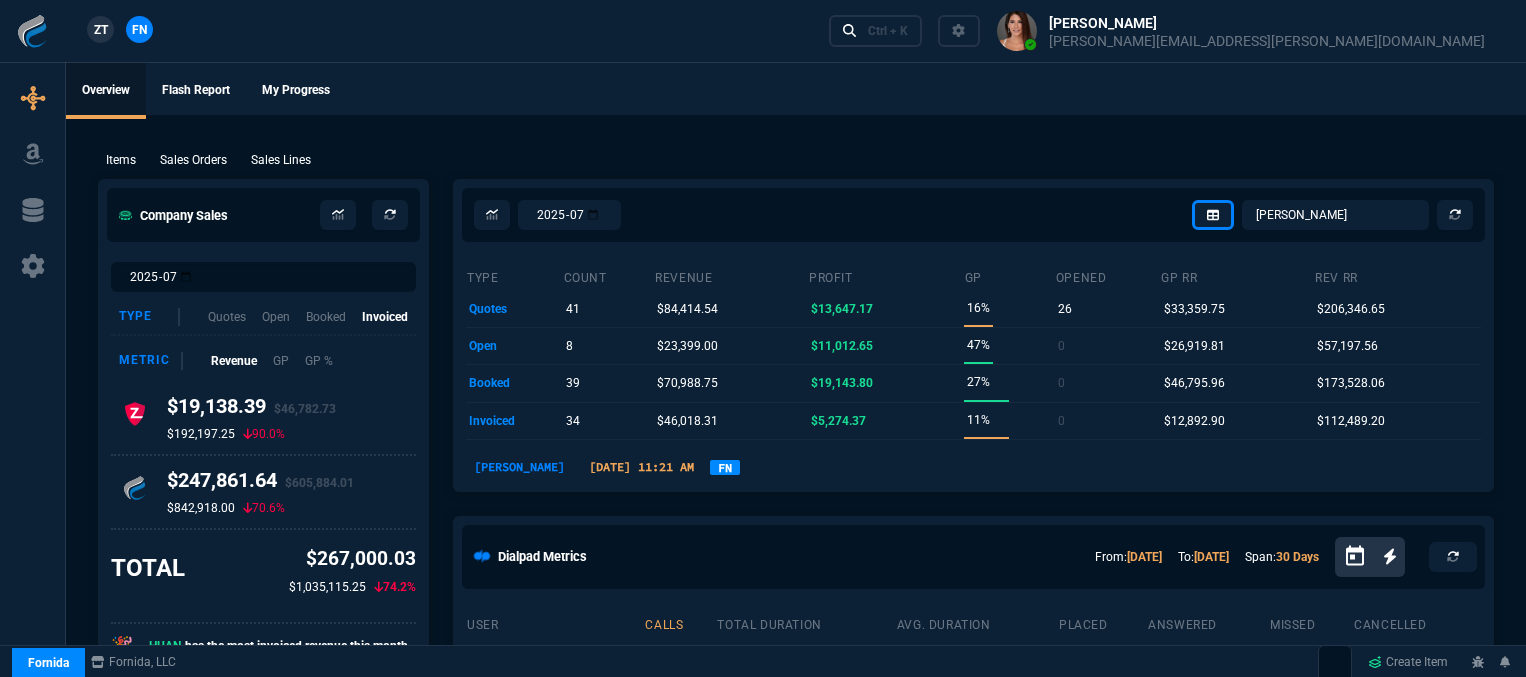 select on "12: [PERSON_NAME]" 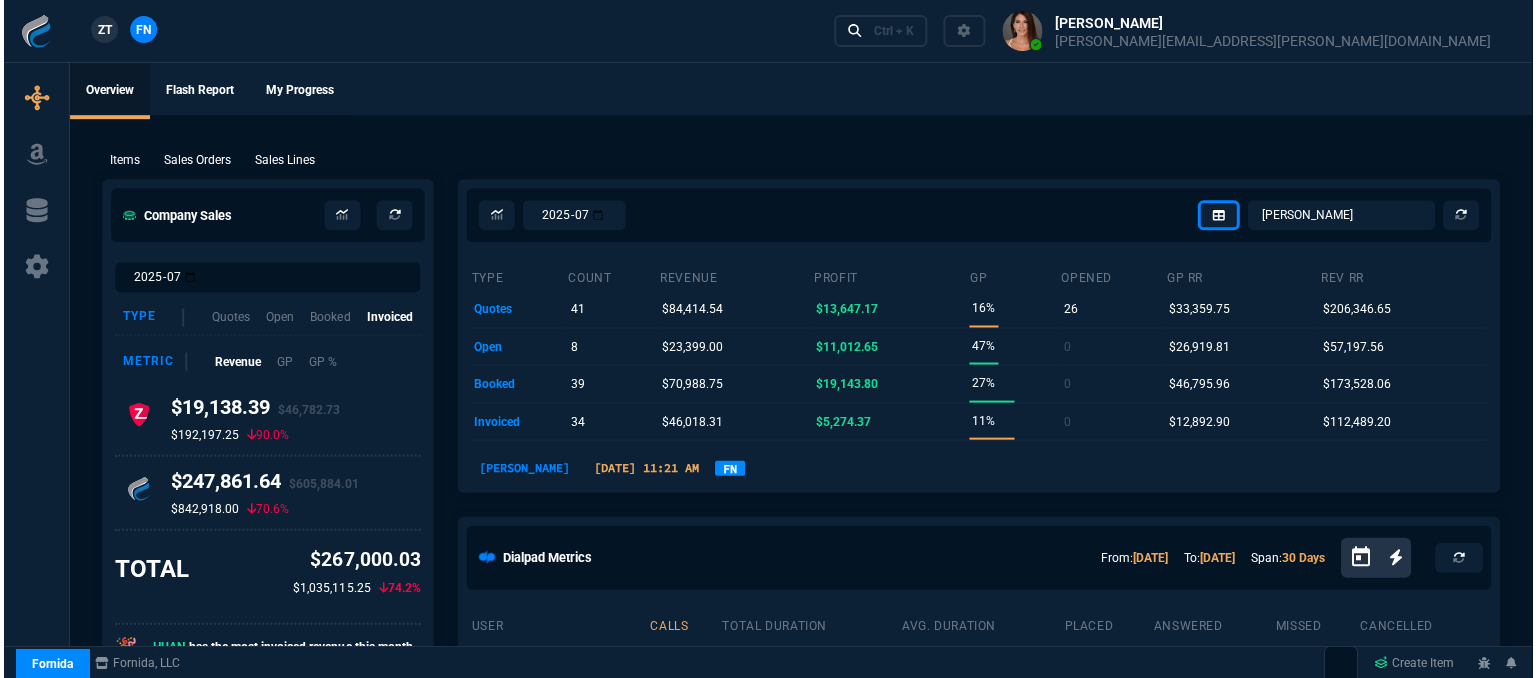 scroll, scrollTop: 0, scrollLeft: 0, axis: both 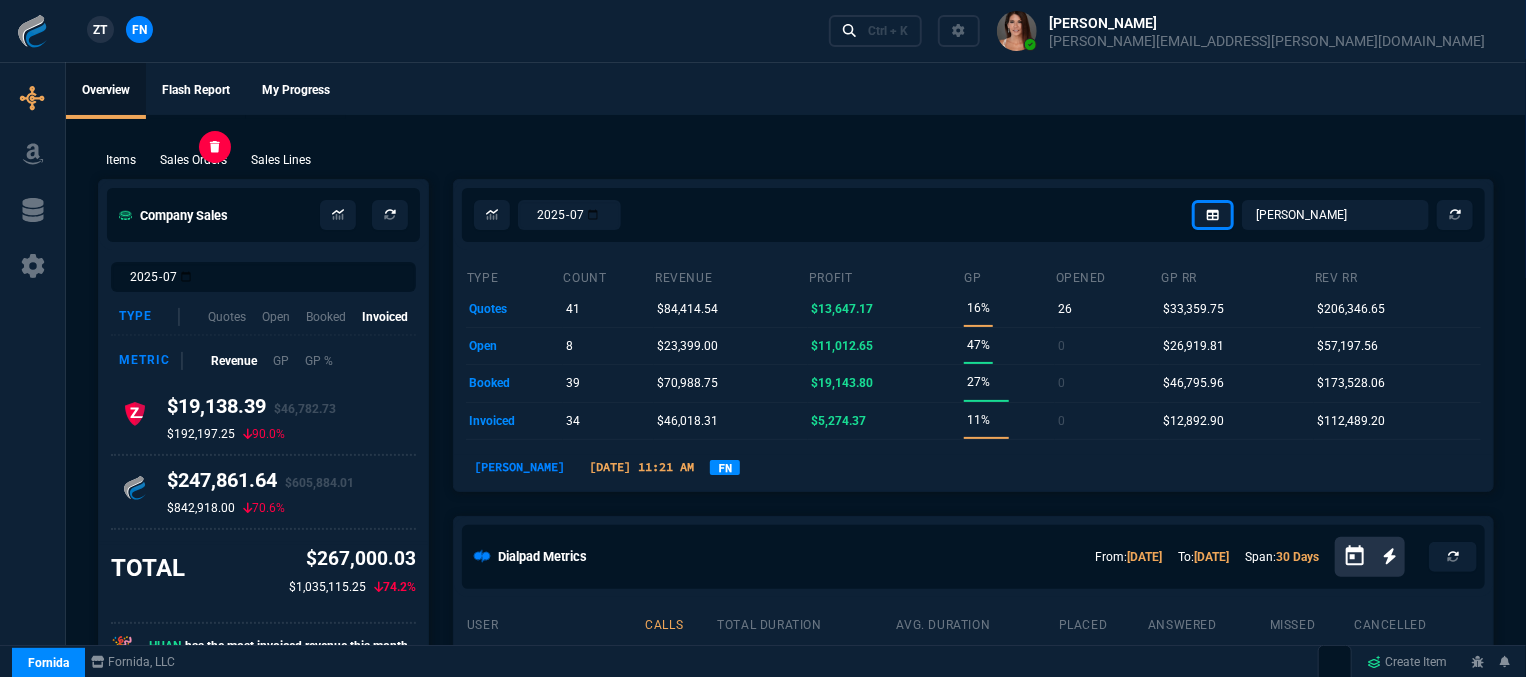 click on "Sales Orders" at bounding box center [193, 160] 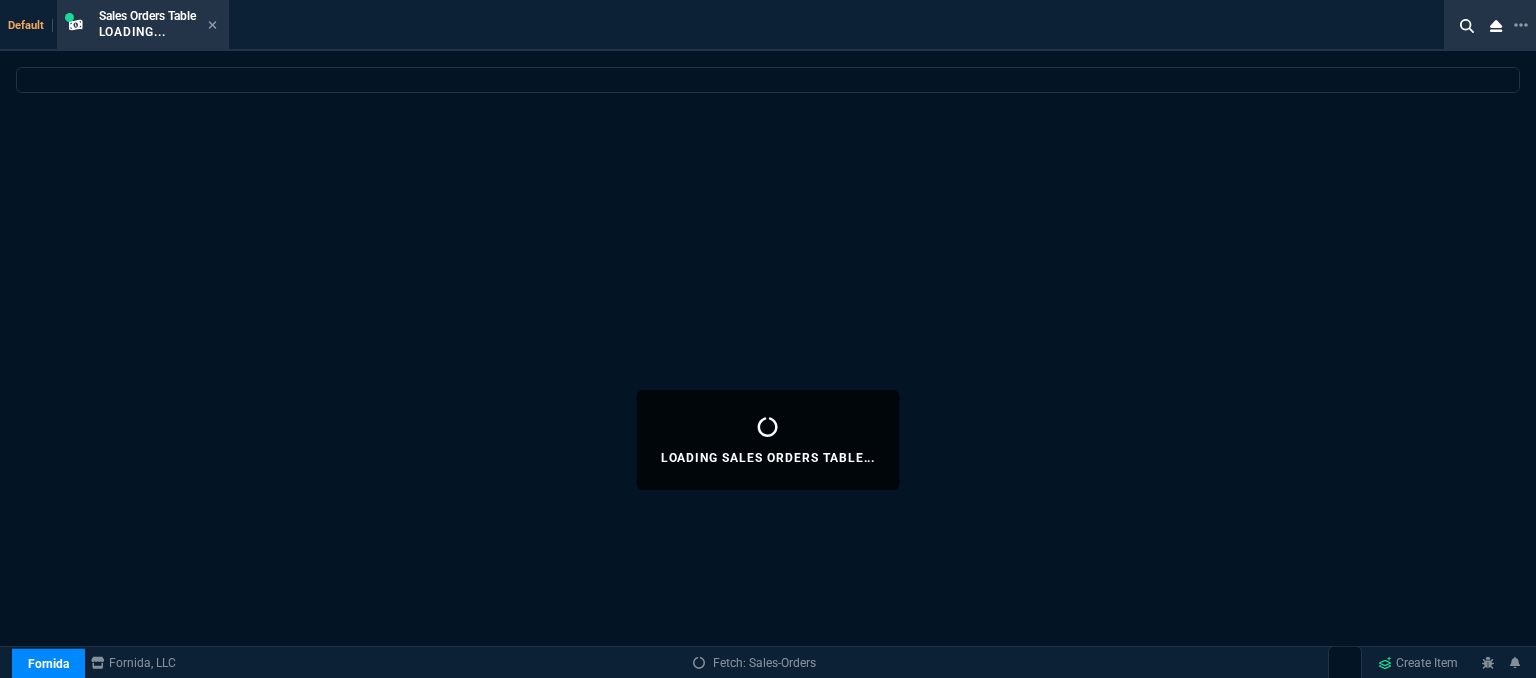 select 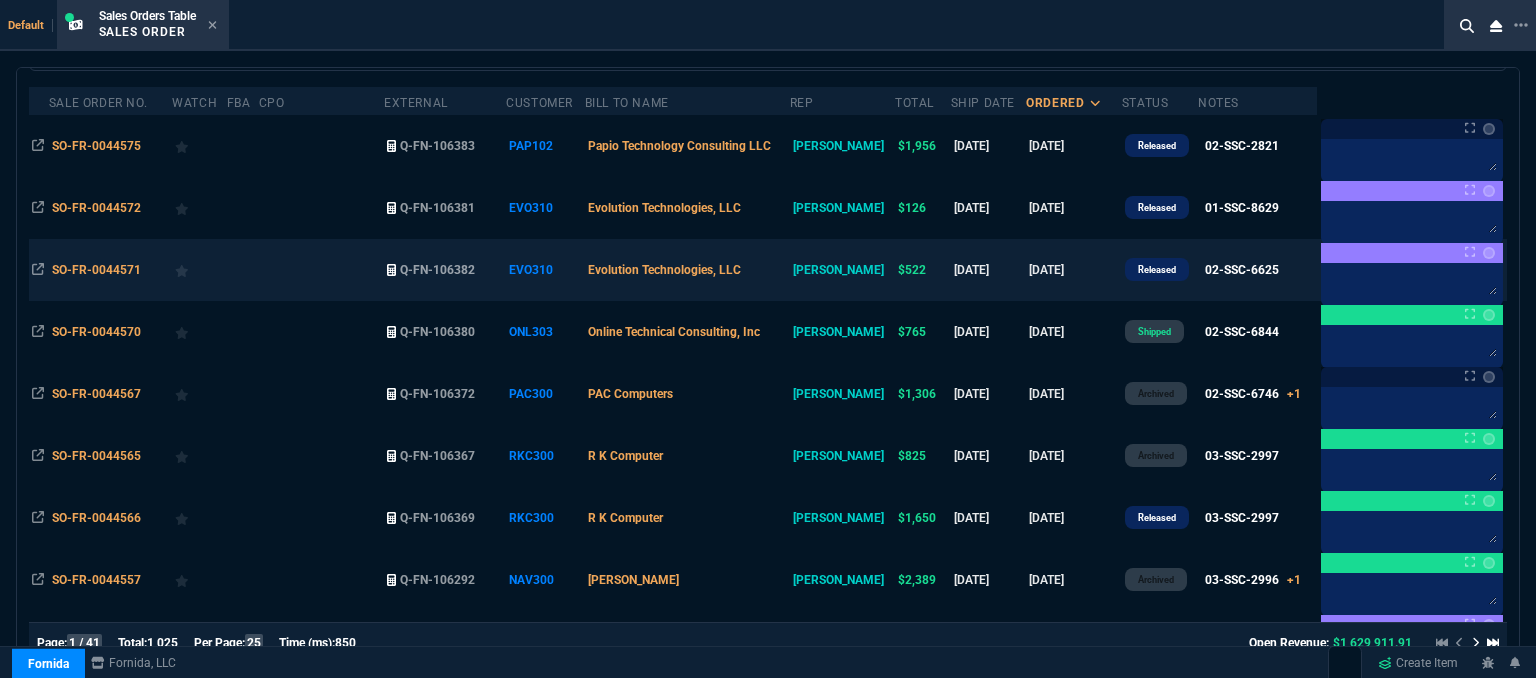 scroll, scrollTop: 200, scrollLeft: 0, axis: vertical 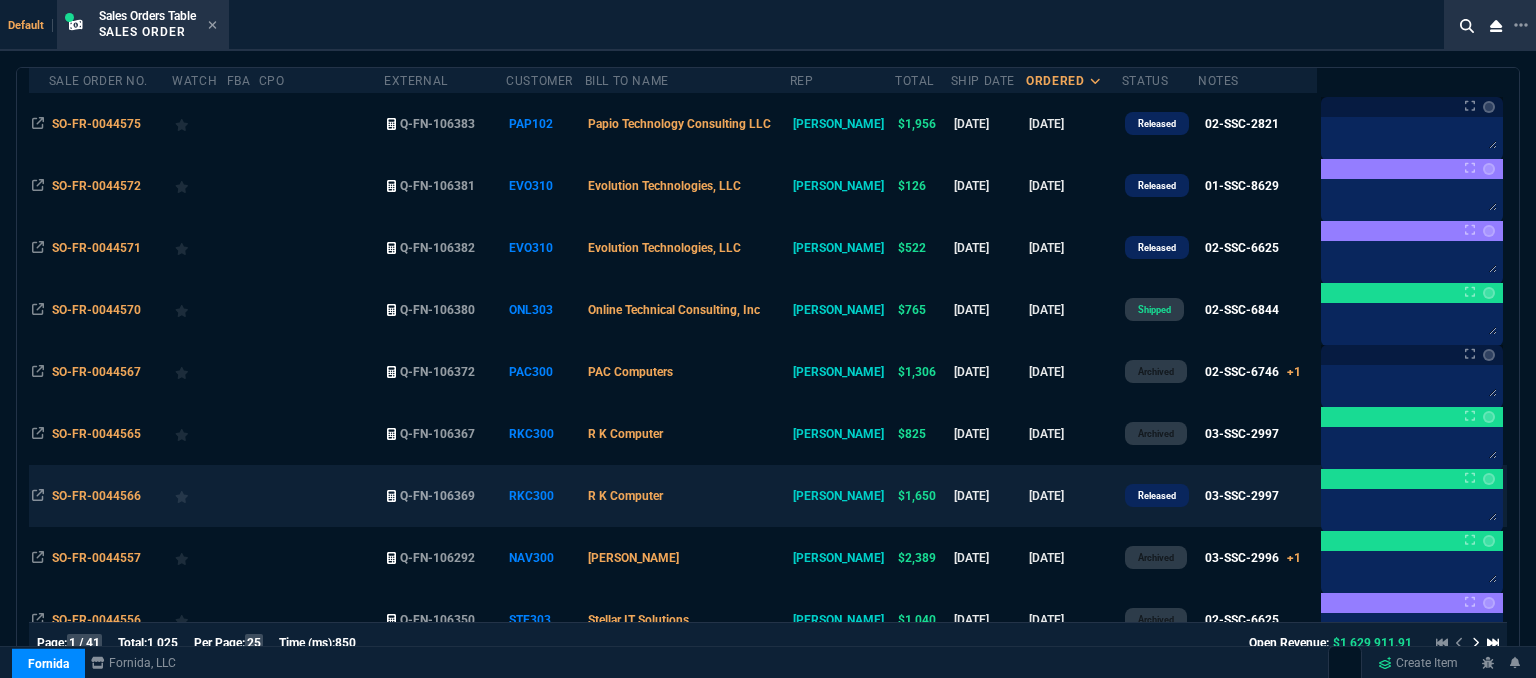 click on "R K Computer" at bounding box center (687, 496) 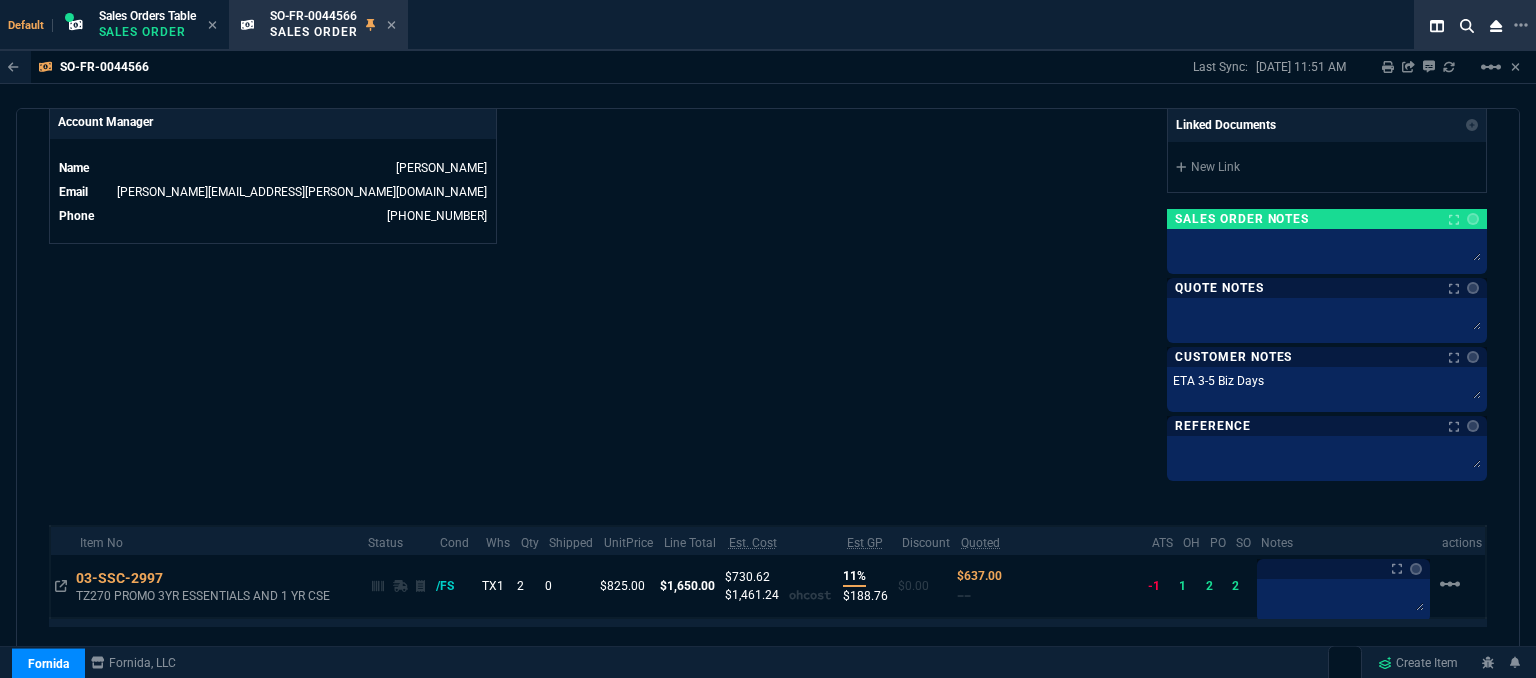 scroll, scrollTop: 1092, scrollLeft: 0, axis: vertical 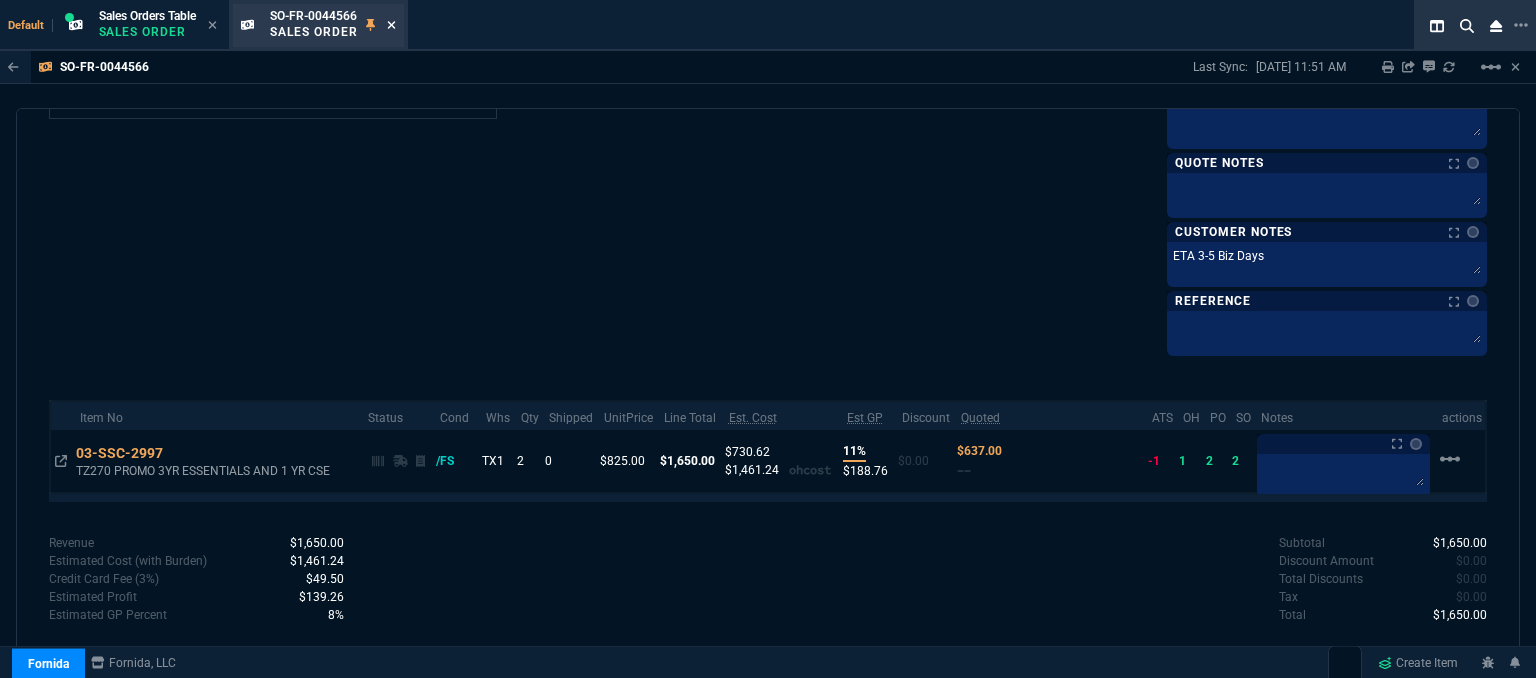 click 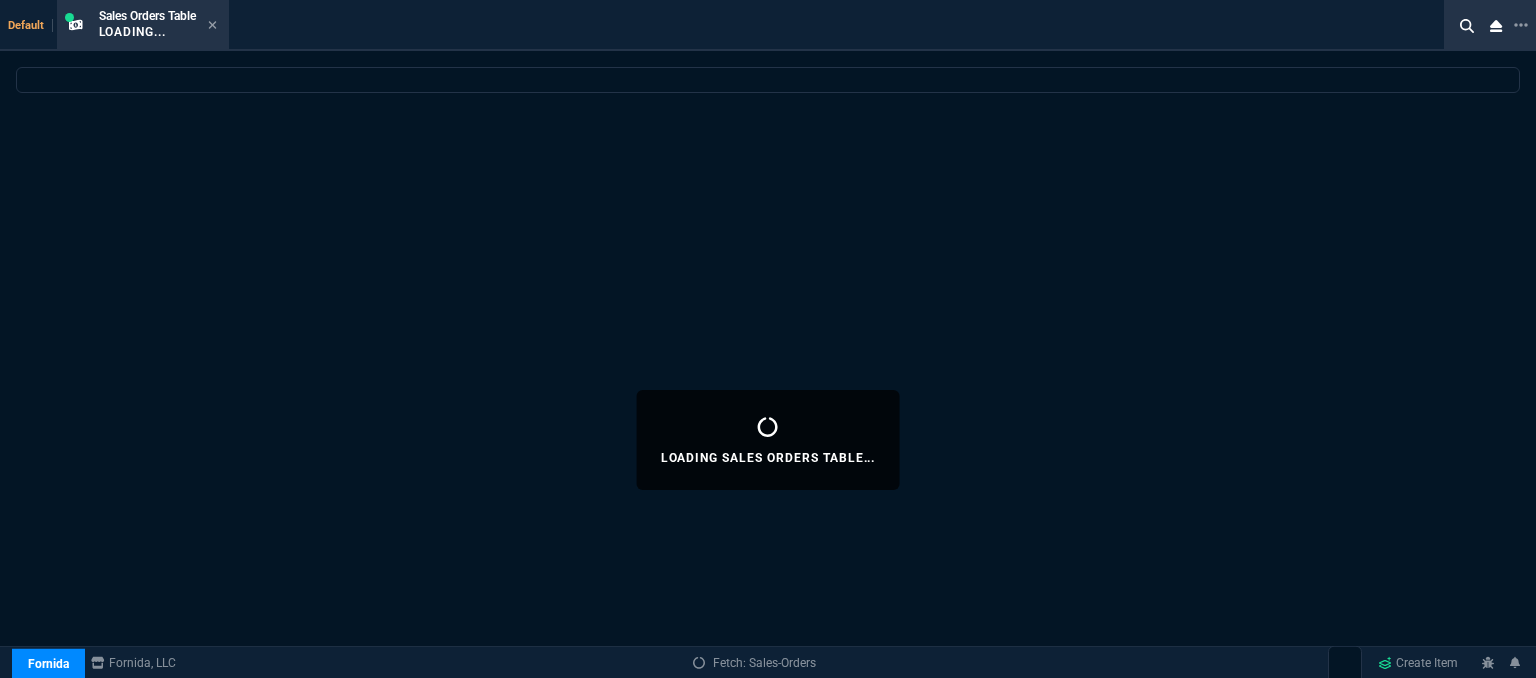 select 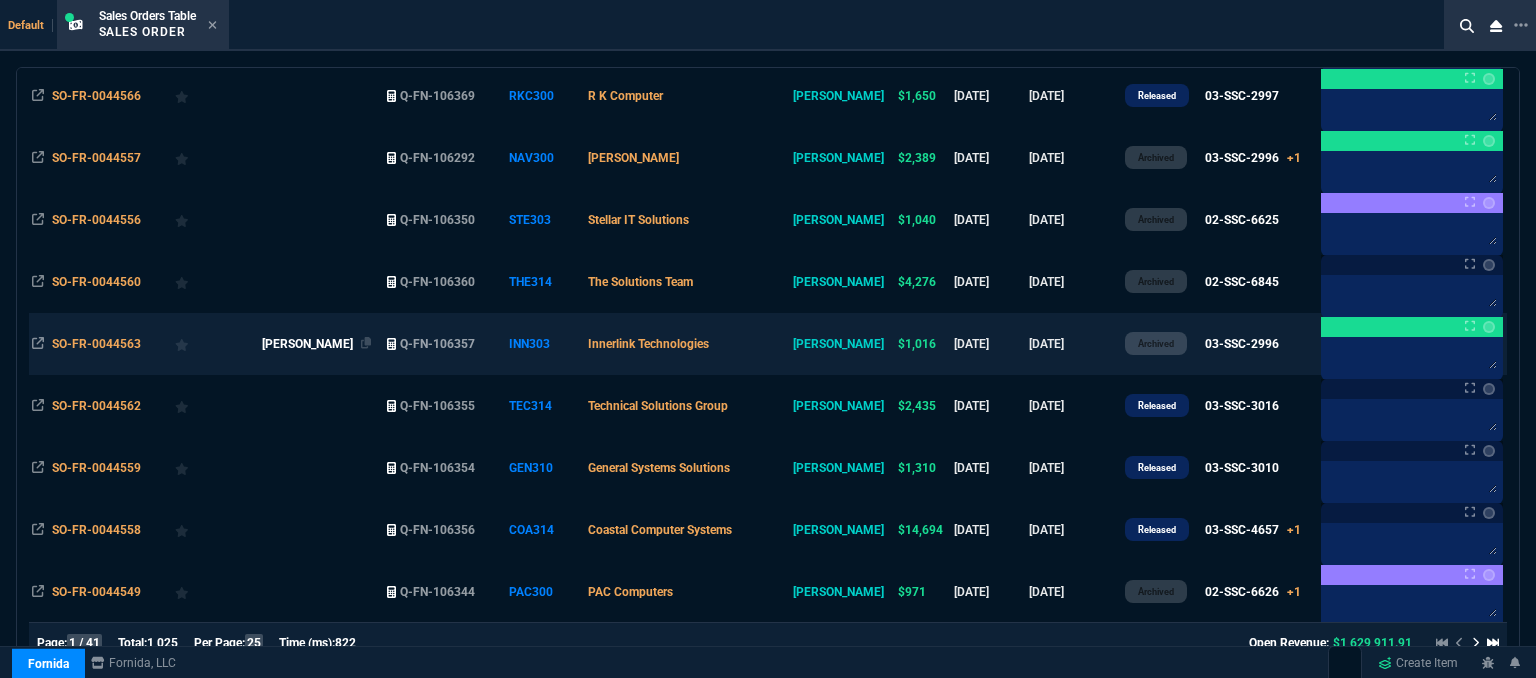 scroll, scrollTop: 400, scrollLeft: 0, axis: vertical 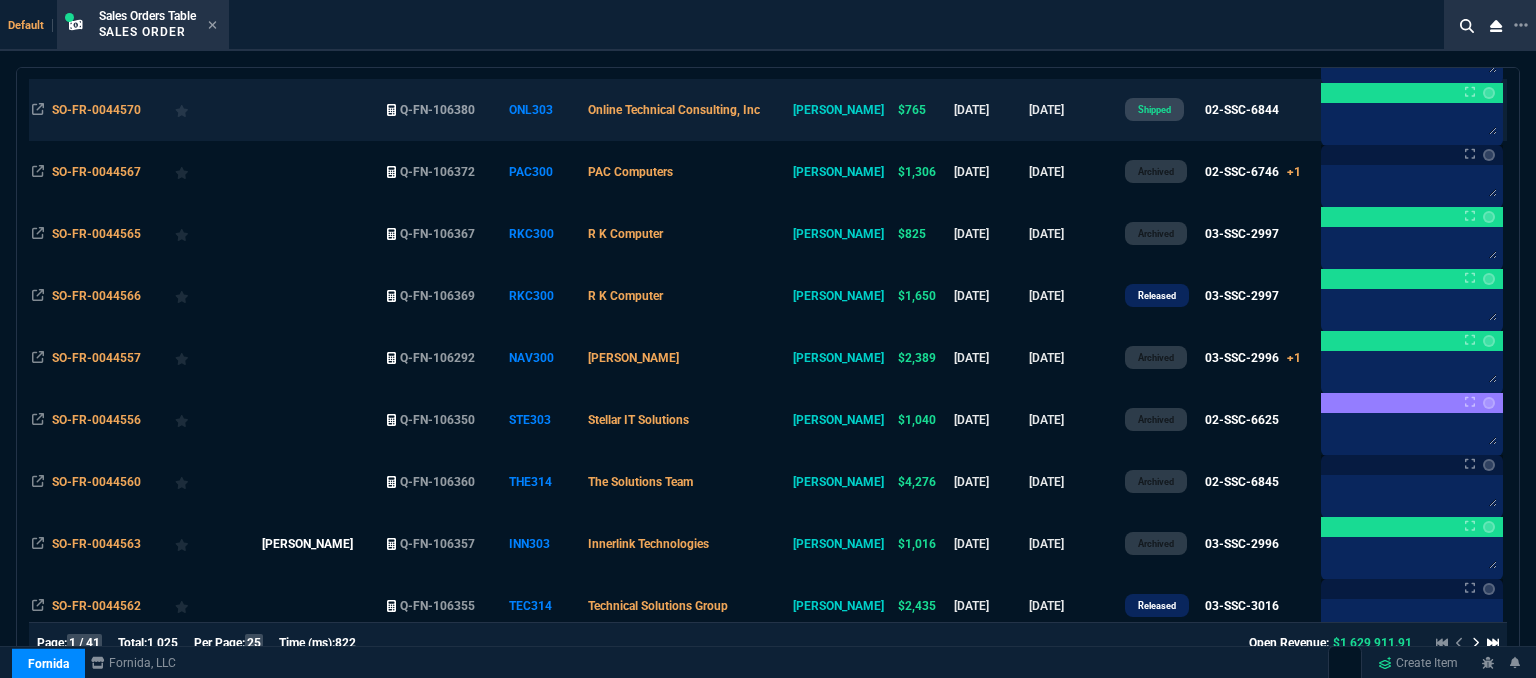 click on "Online Technical Consulting, Inc" at bounding box center (687, 110) 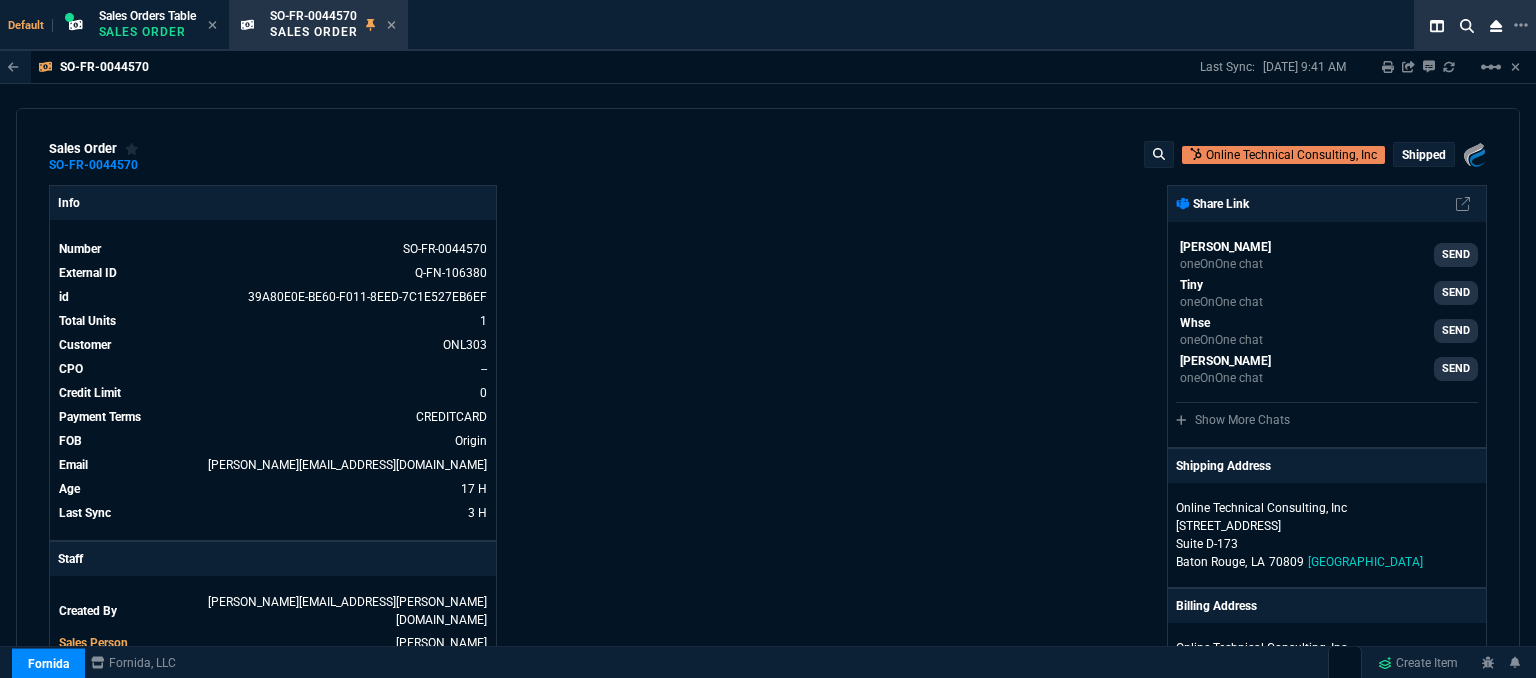 scroll, scrollTop: 400, scrollLeft: 0, axis: vertical 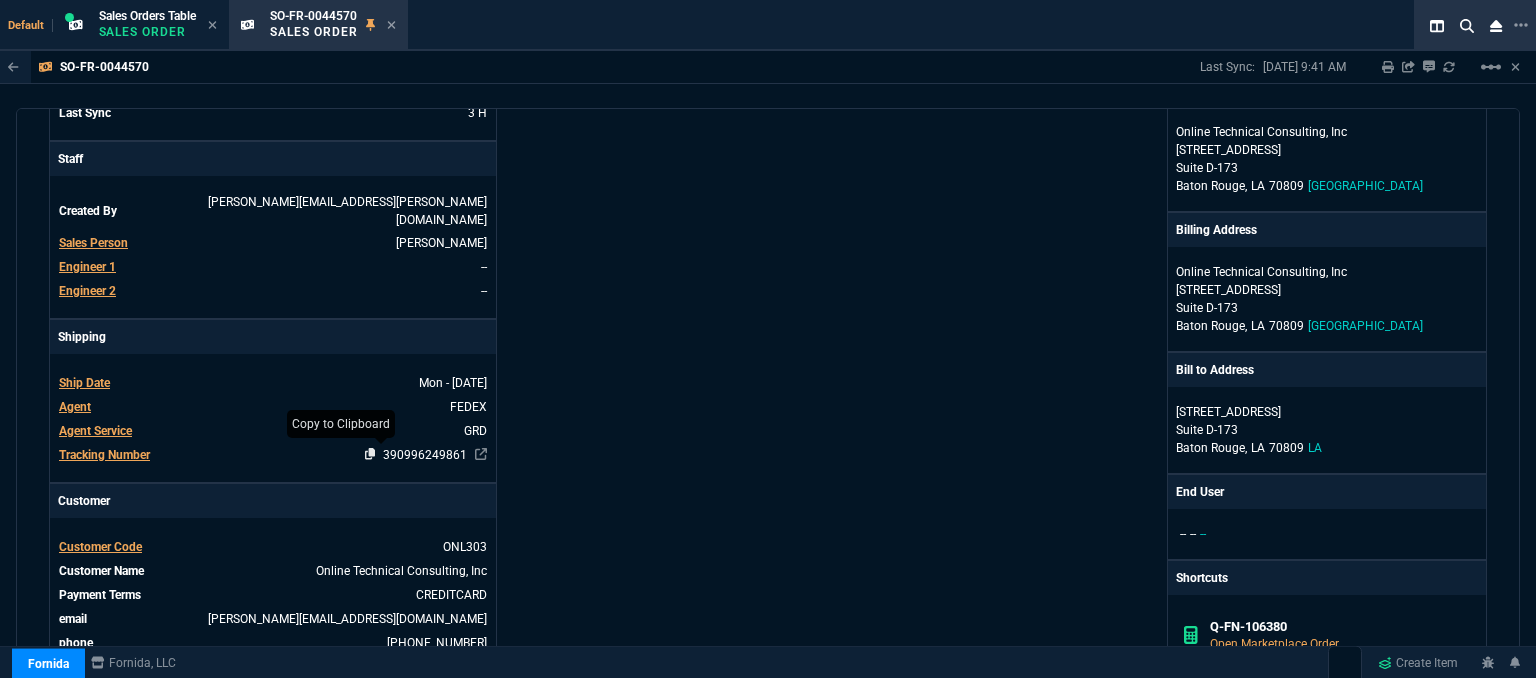 click 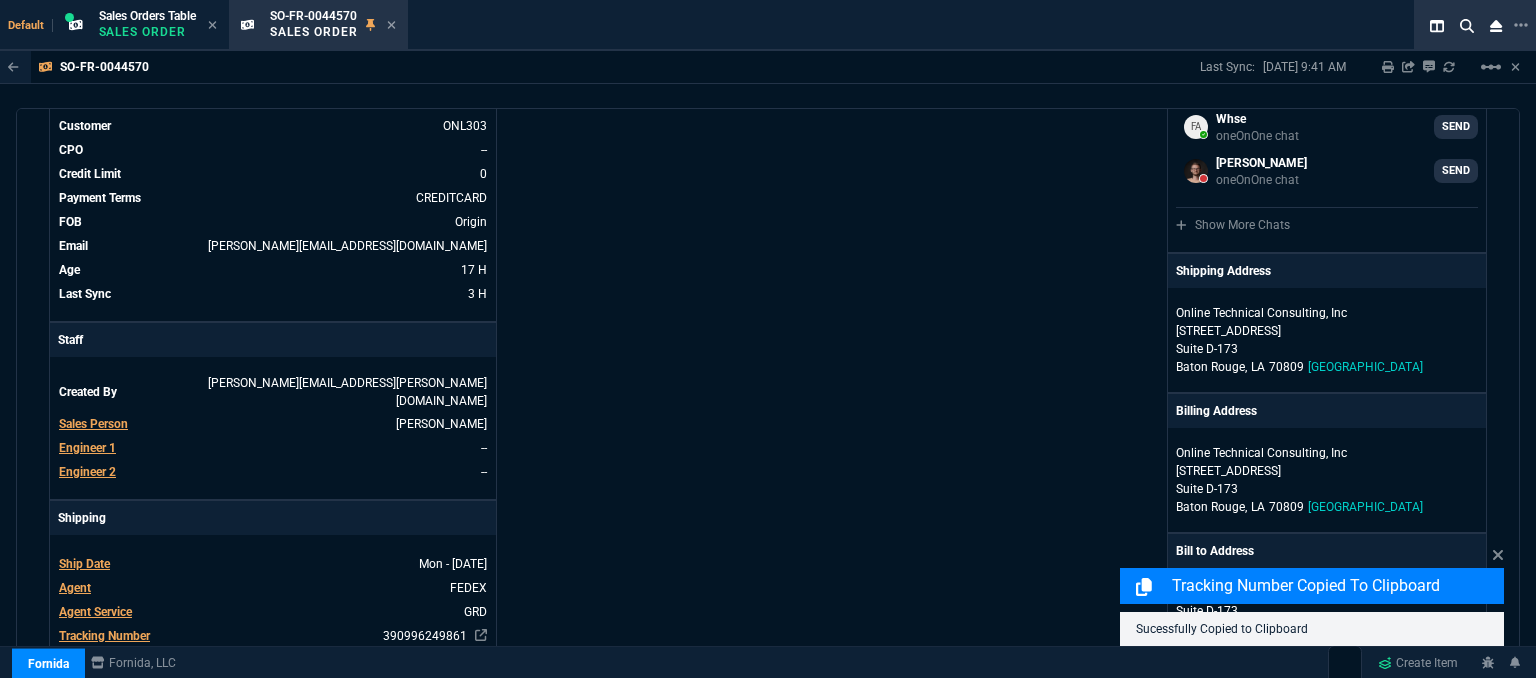 scroll, scrollTop: 200, scrollLeft: 0, axis: vertical 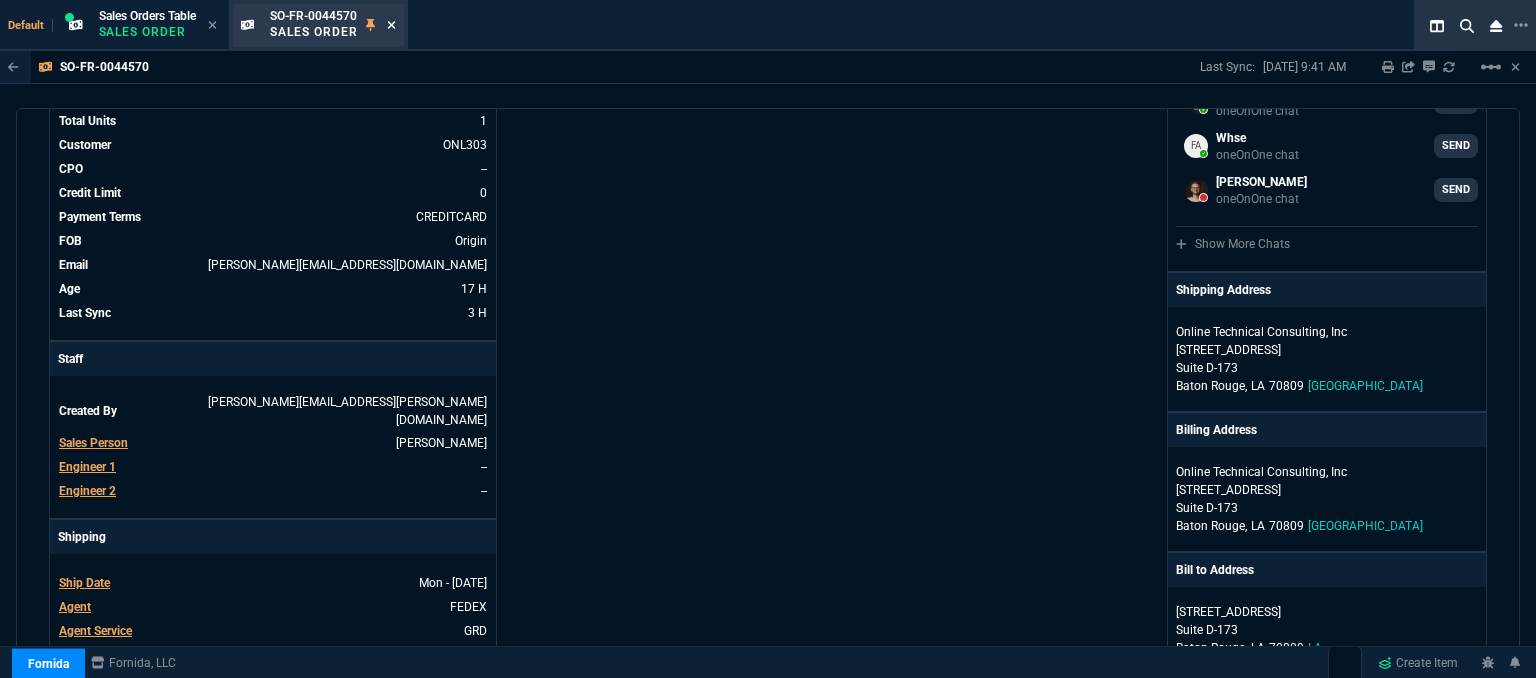 click 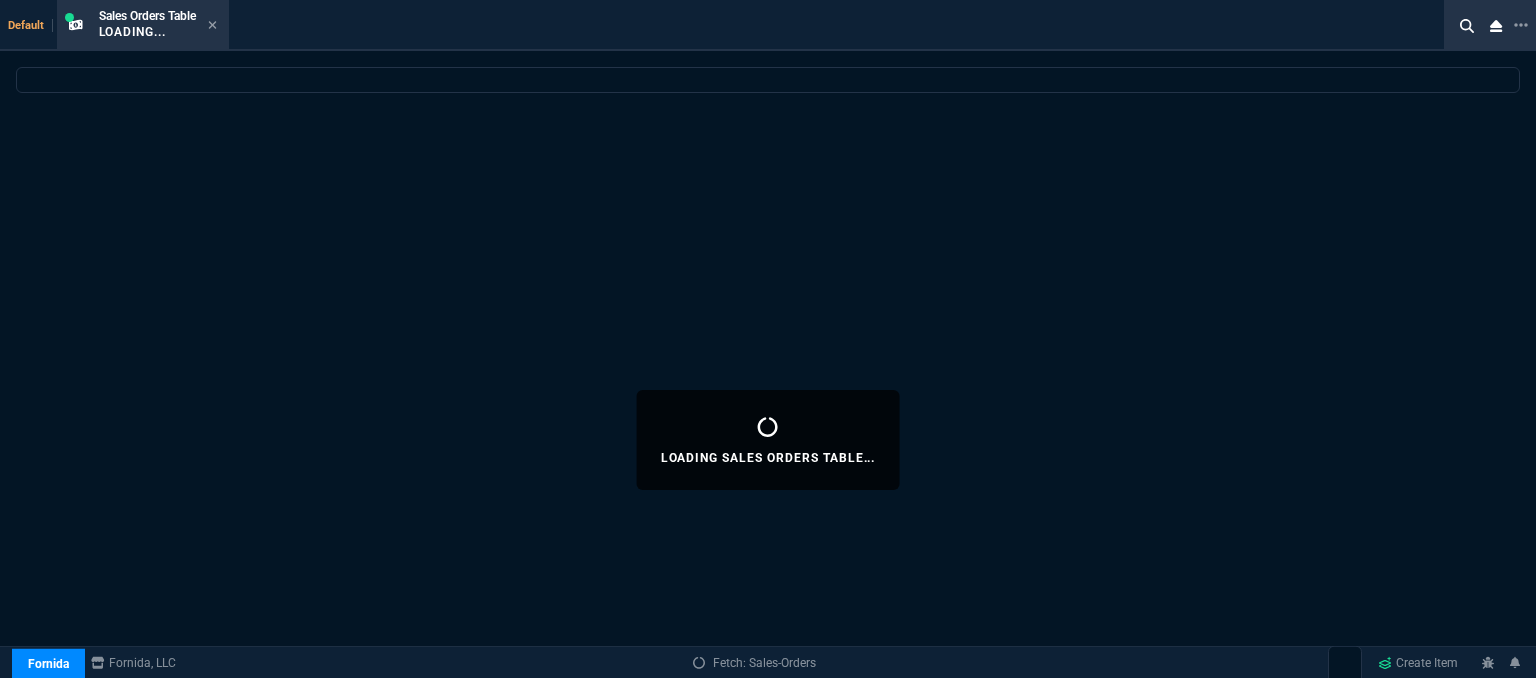select 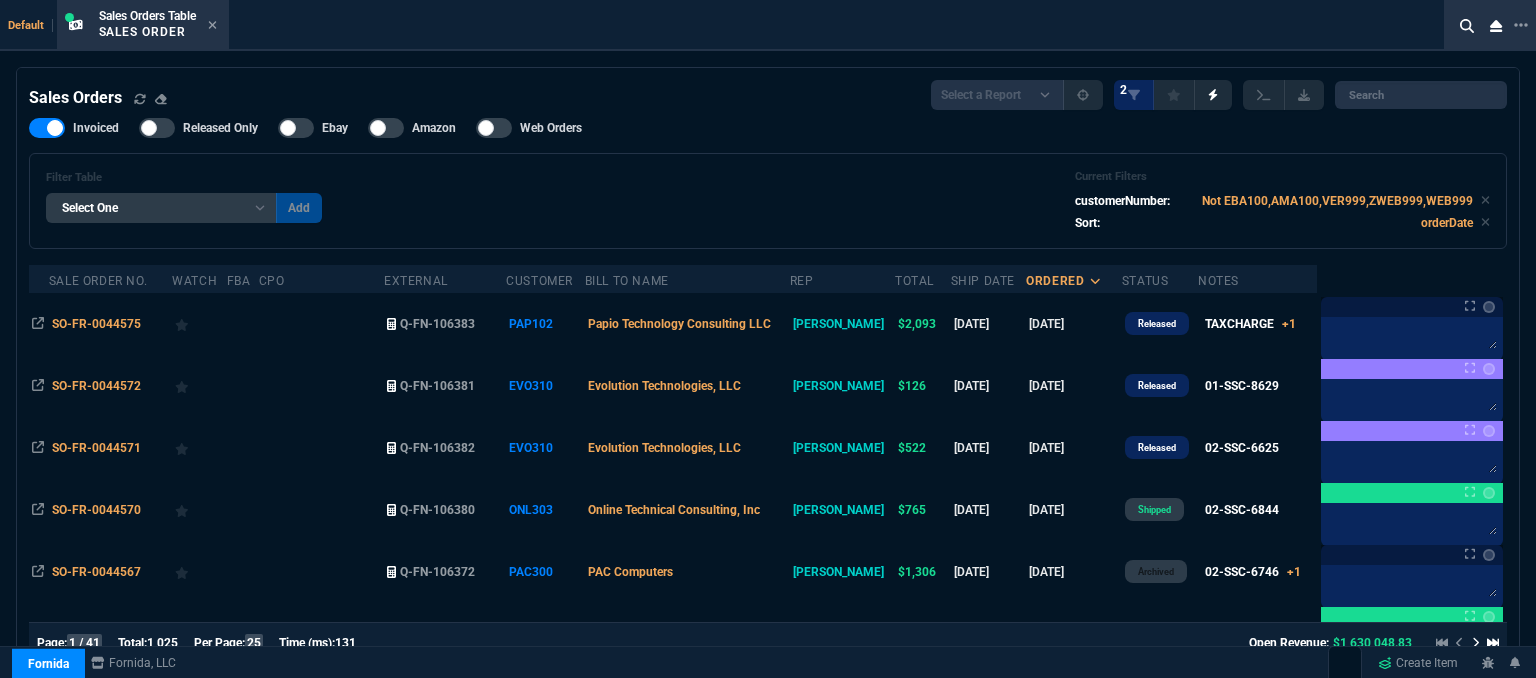 click 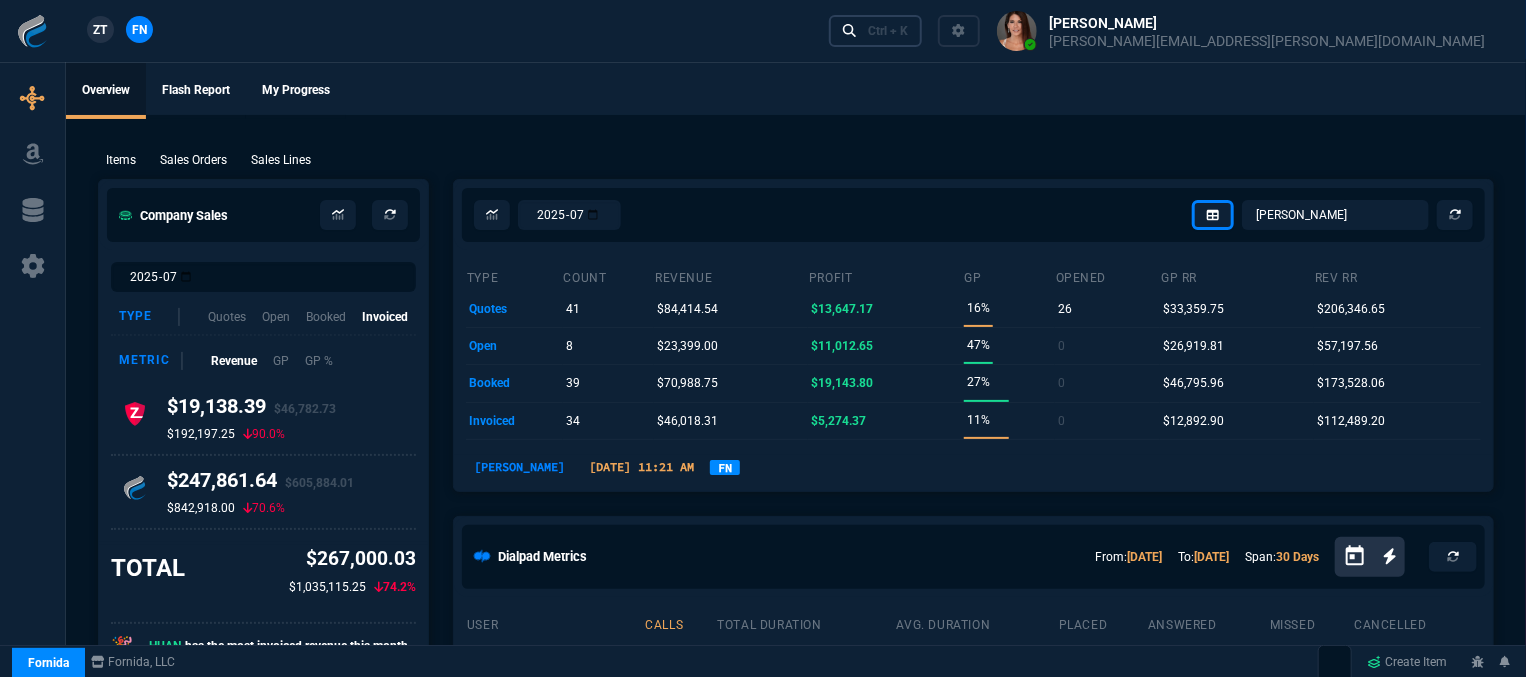 click on "Ctrl + K" at bounding box center [876, 30] 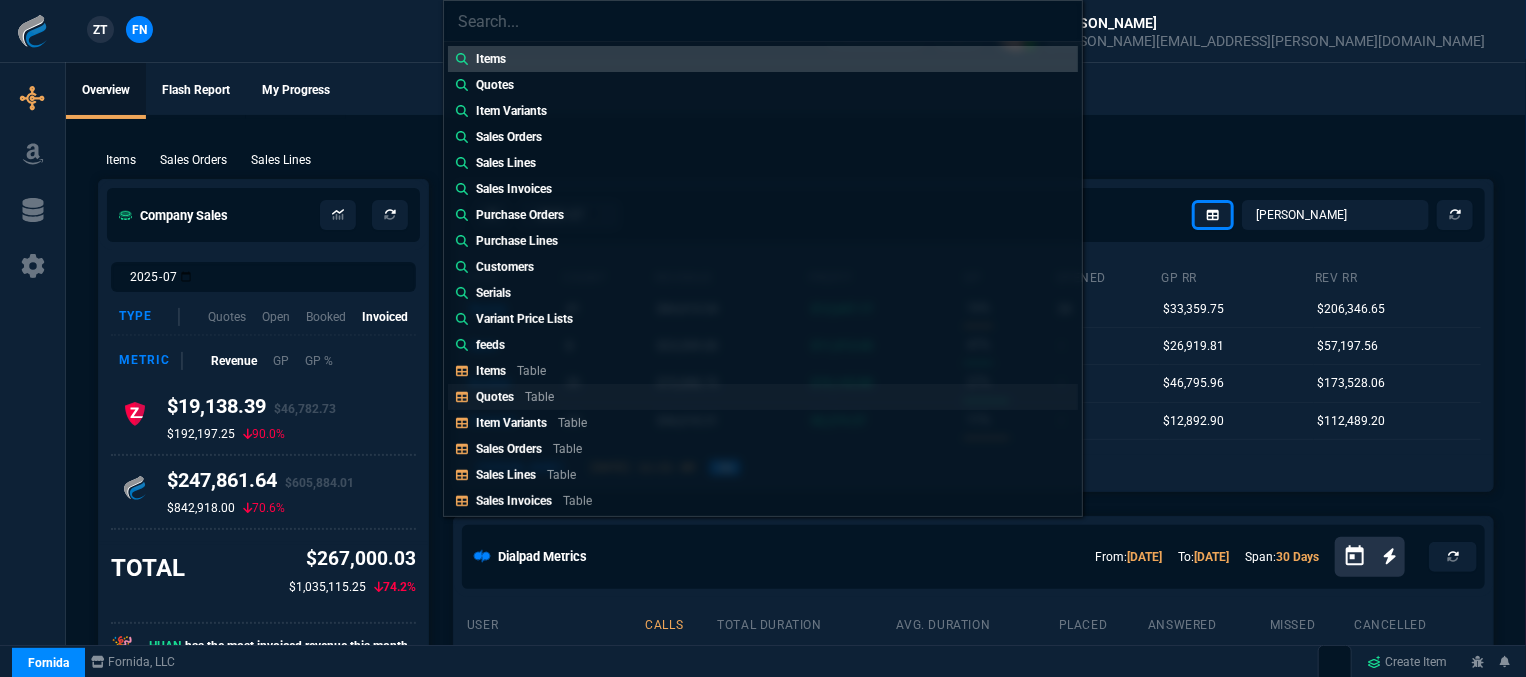 click on "Quotes
Table" at bounding box center [763, 397] 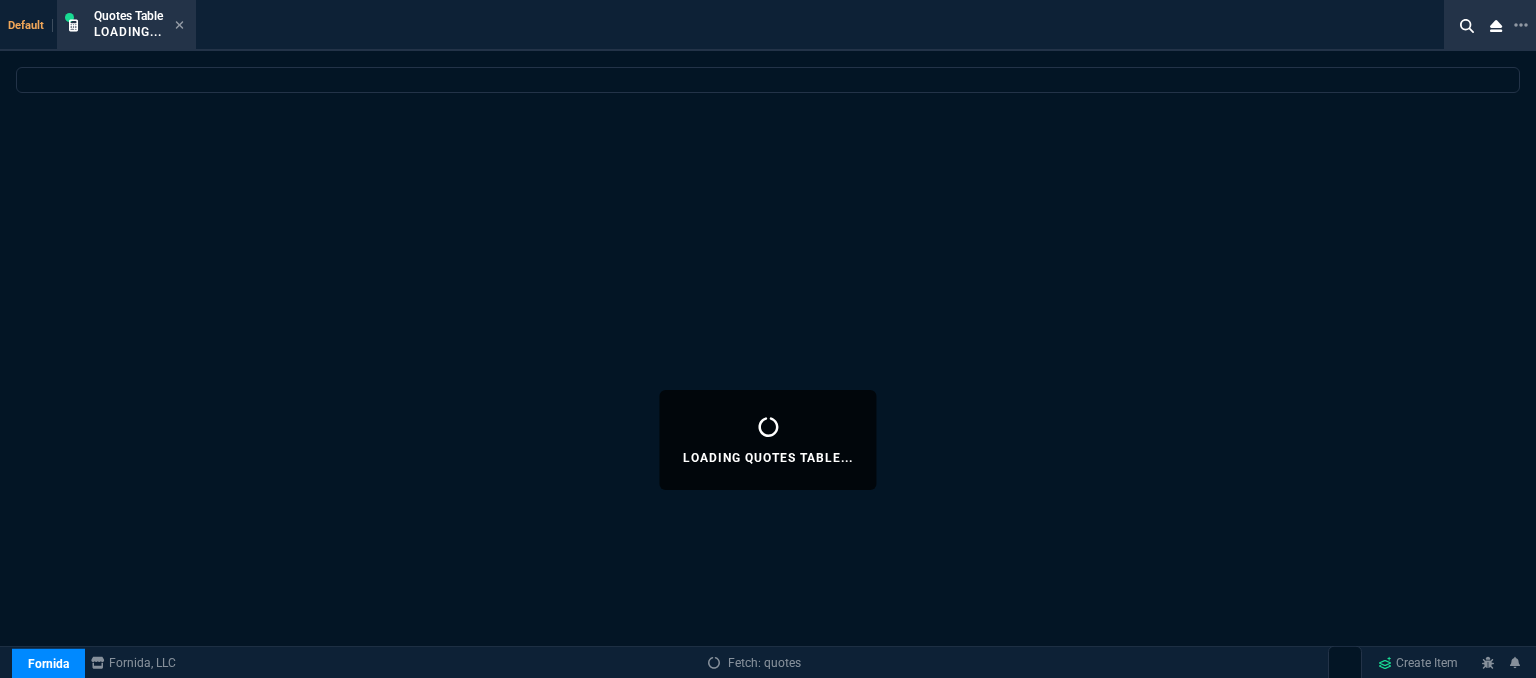 select 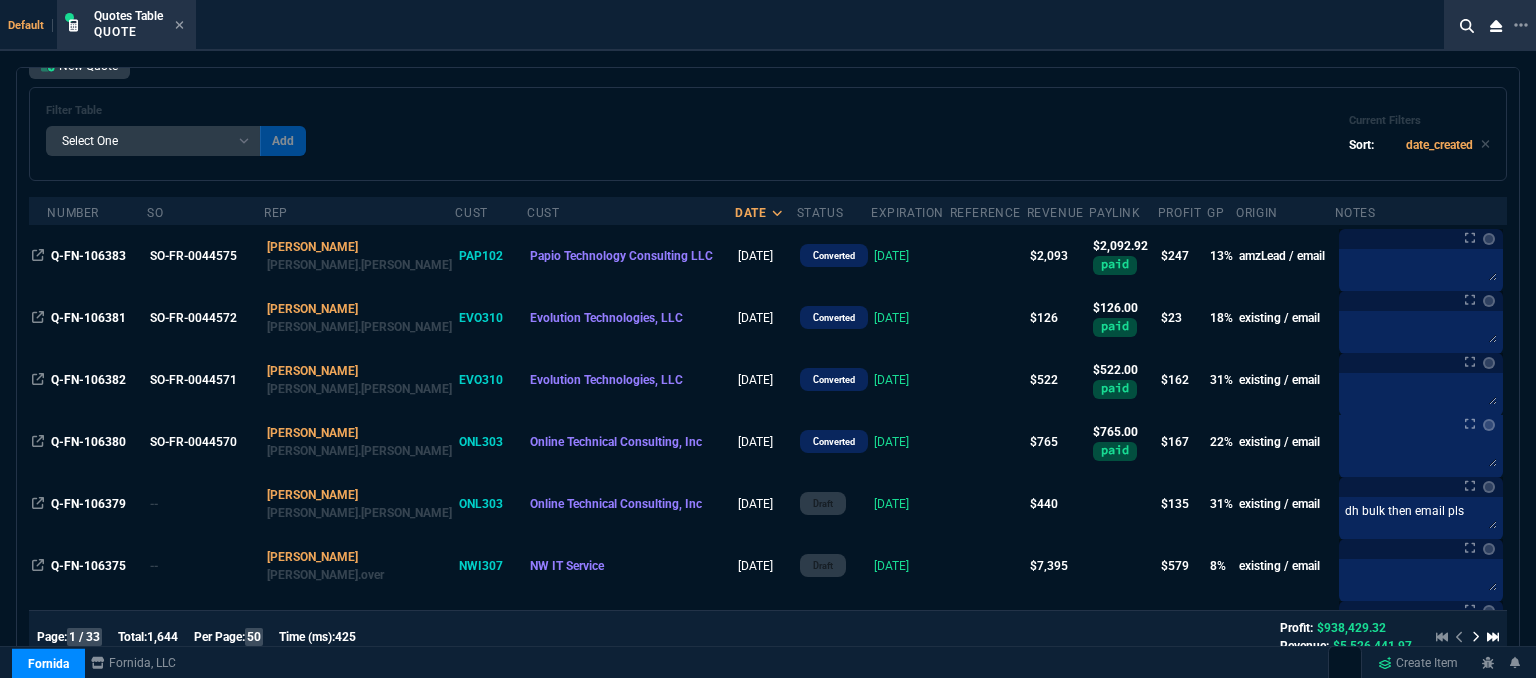 scroll, scrollTop: 100, scrollLeft: 0, axis: vertical 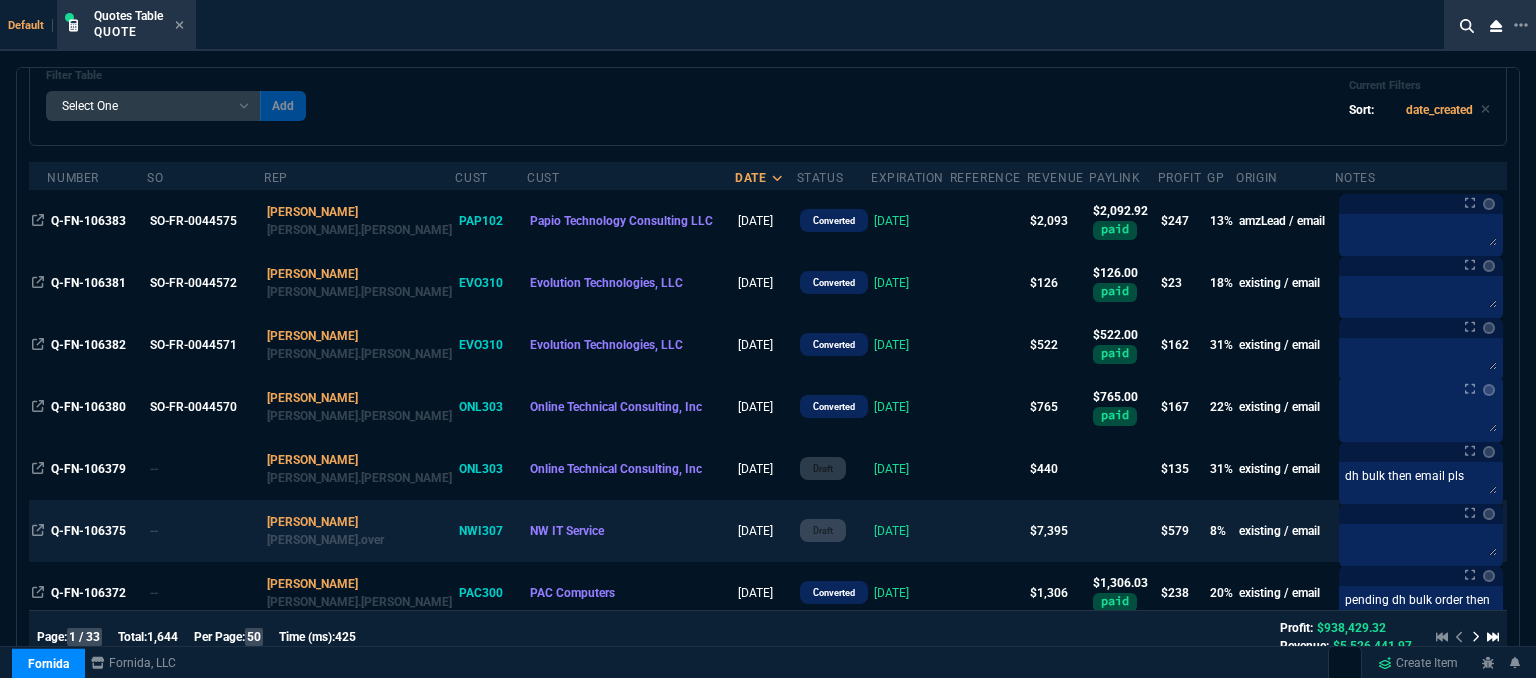 click on "[DATE]" at bounding box center (910, 531) 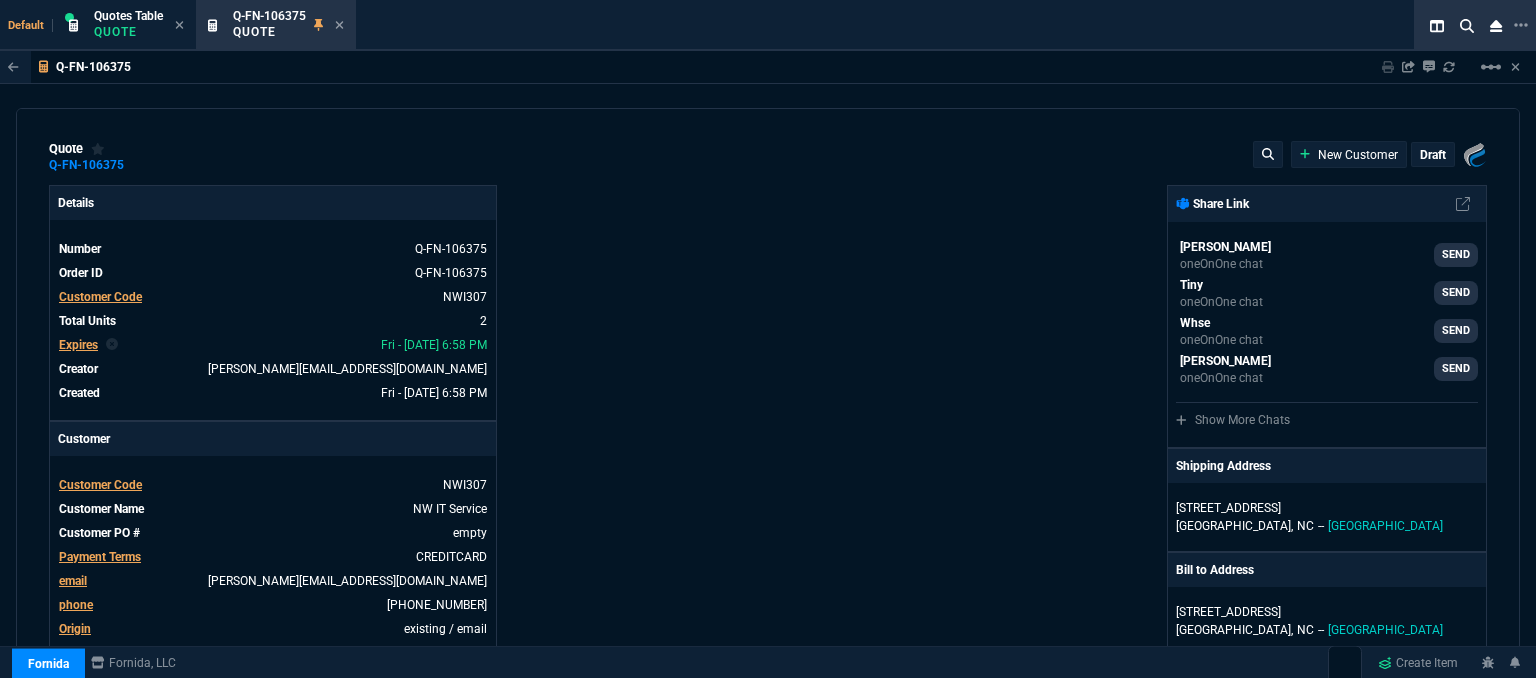 type on "13" 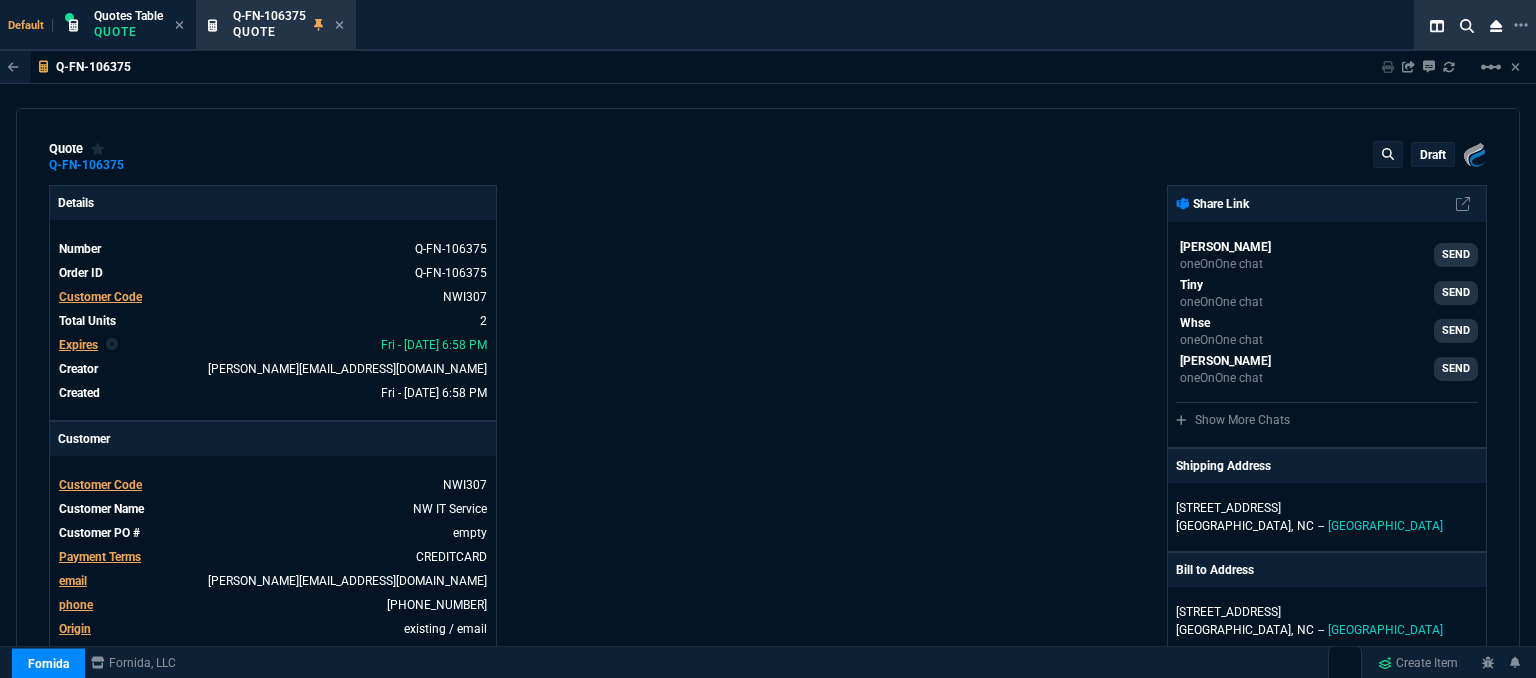 type on "67" 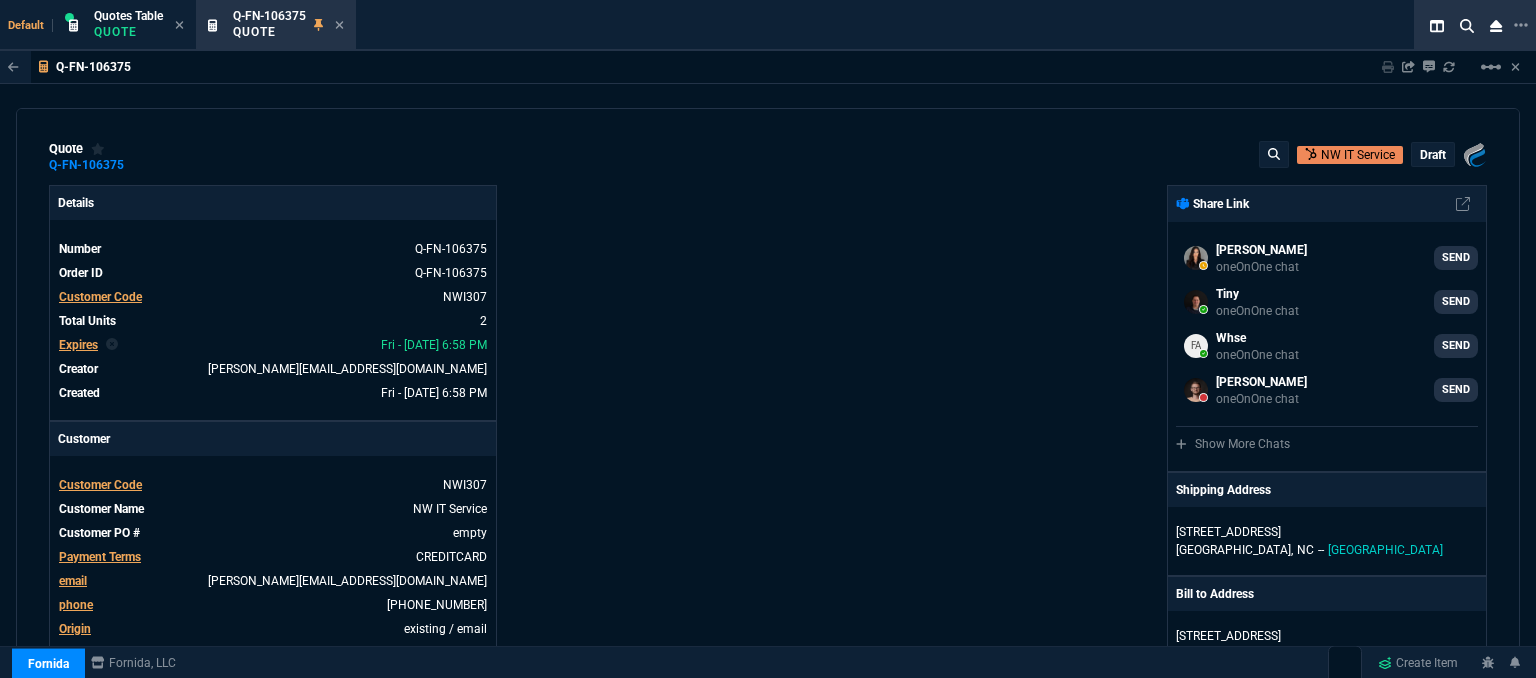 select on "12: [PERSON_NAME]" 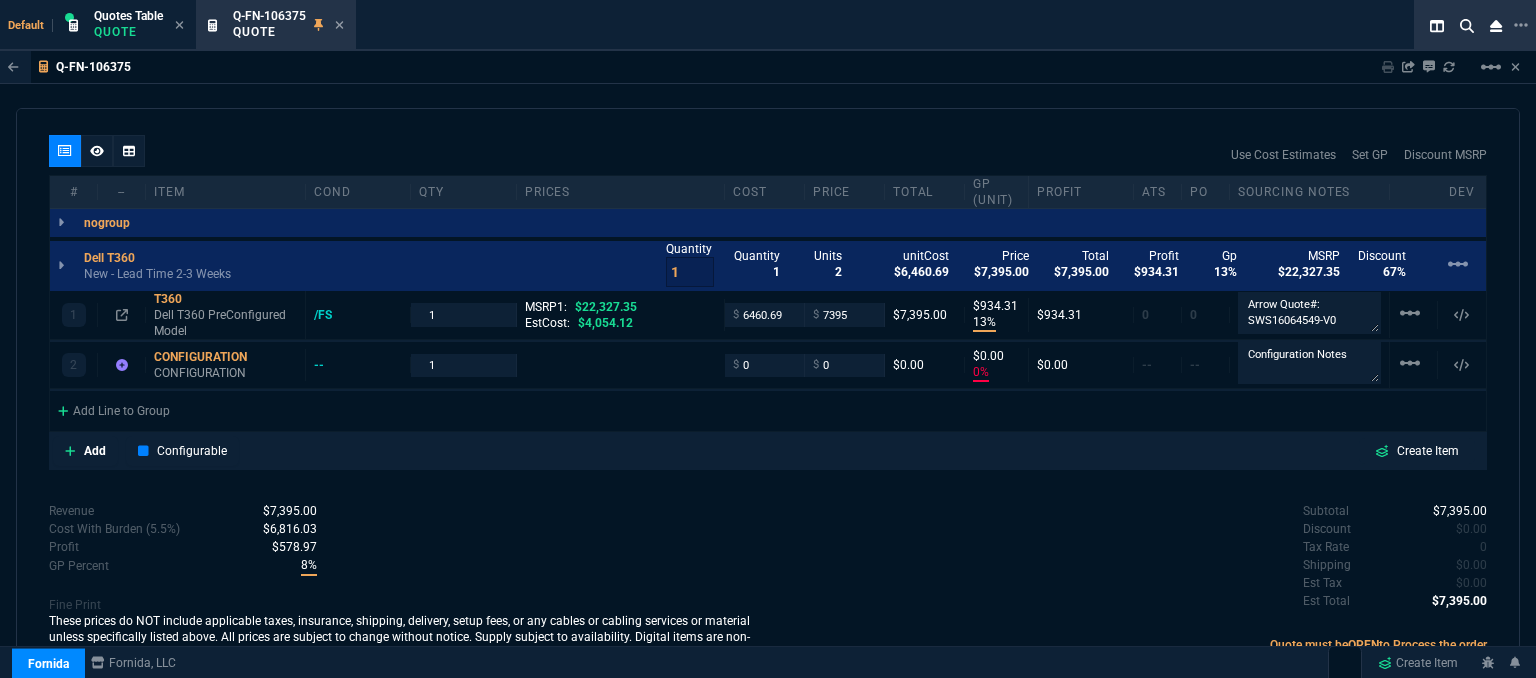 scroll, scrollTop: 1146, scrollLeft: 0, axis: vertical 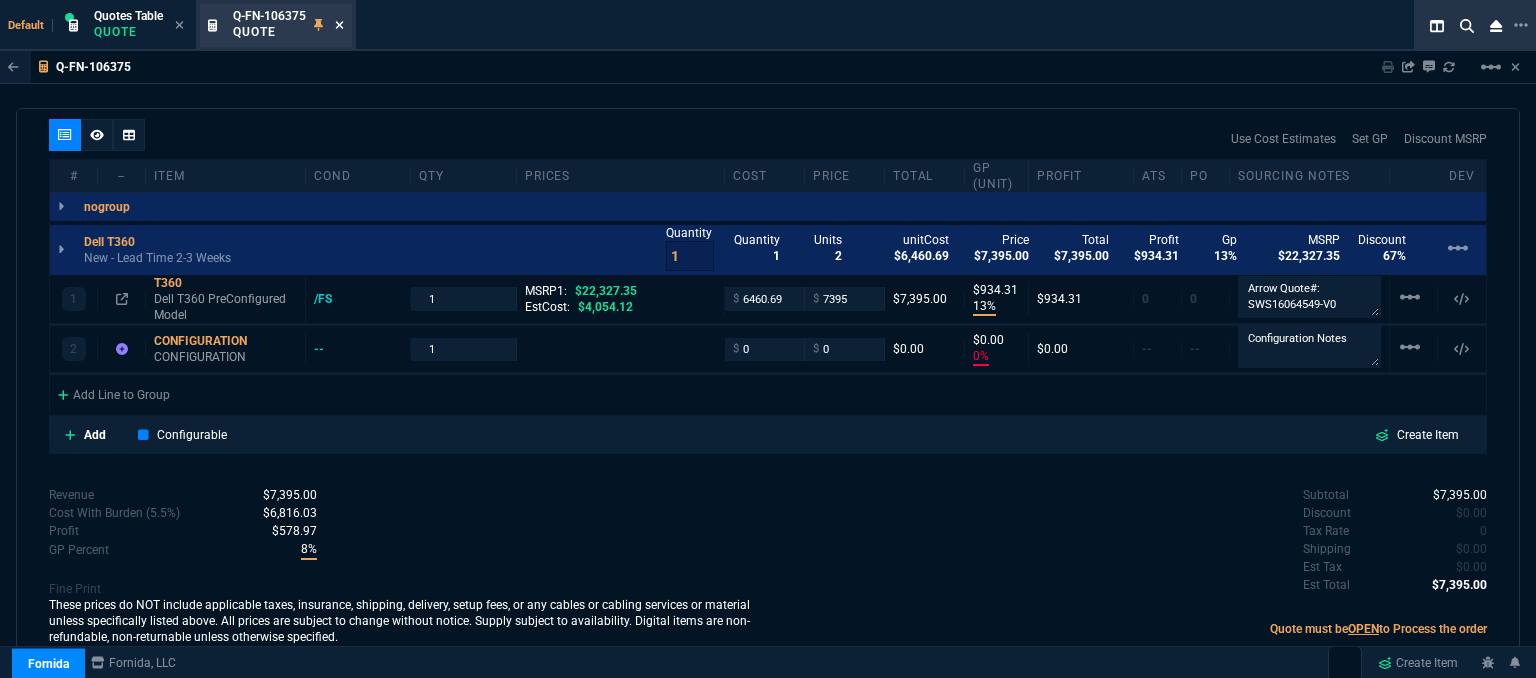 click 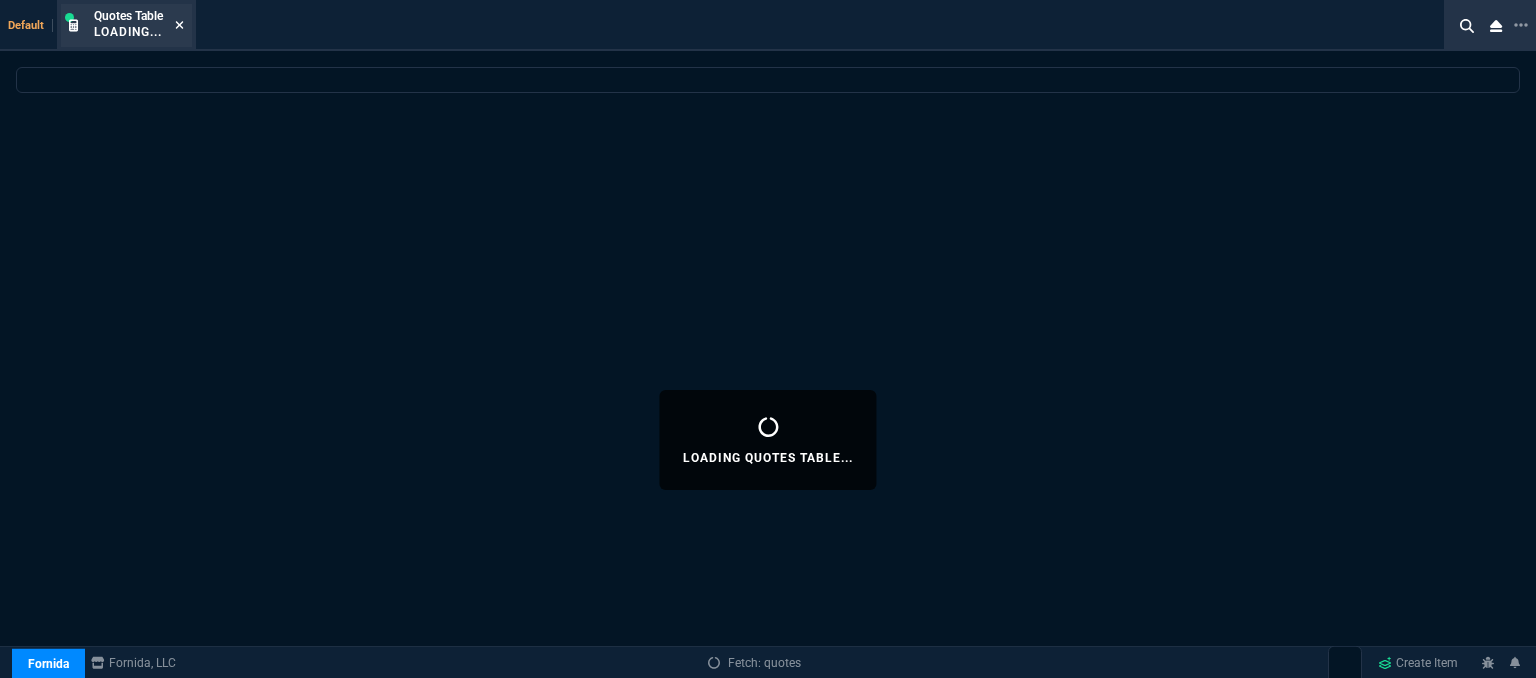 select 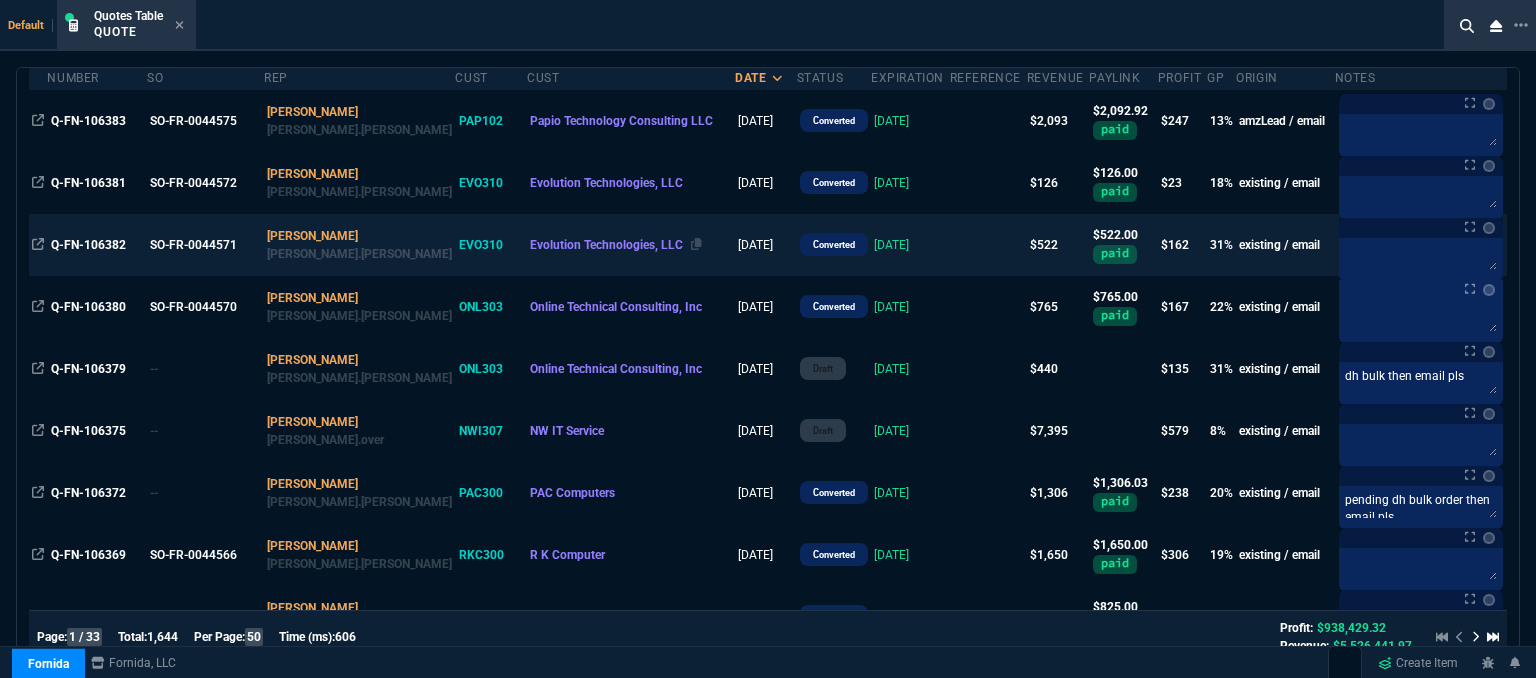 scroll, scrollTop: 300, scrollLeft: 0, axis: vertical 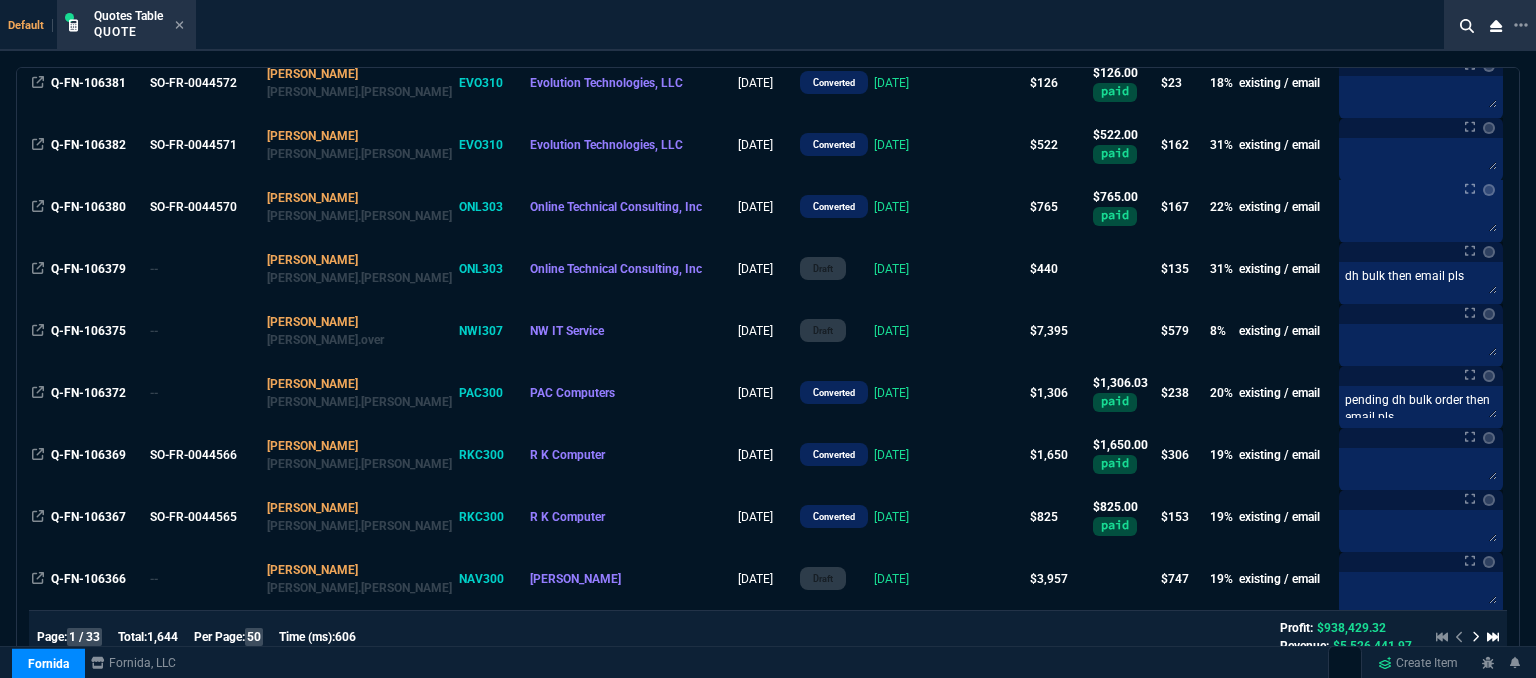 click 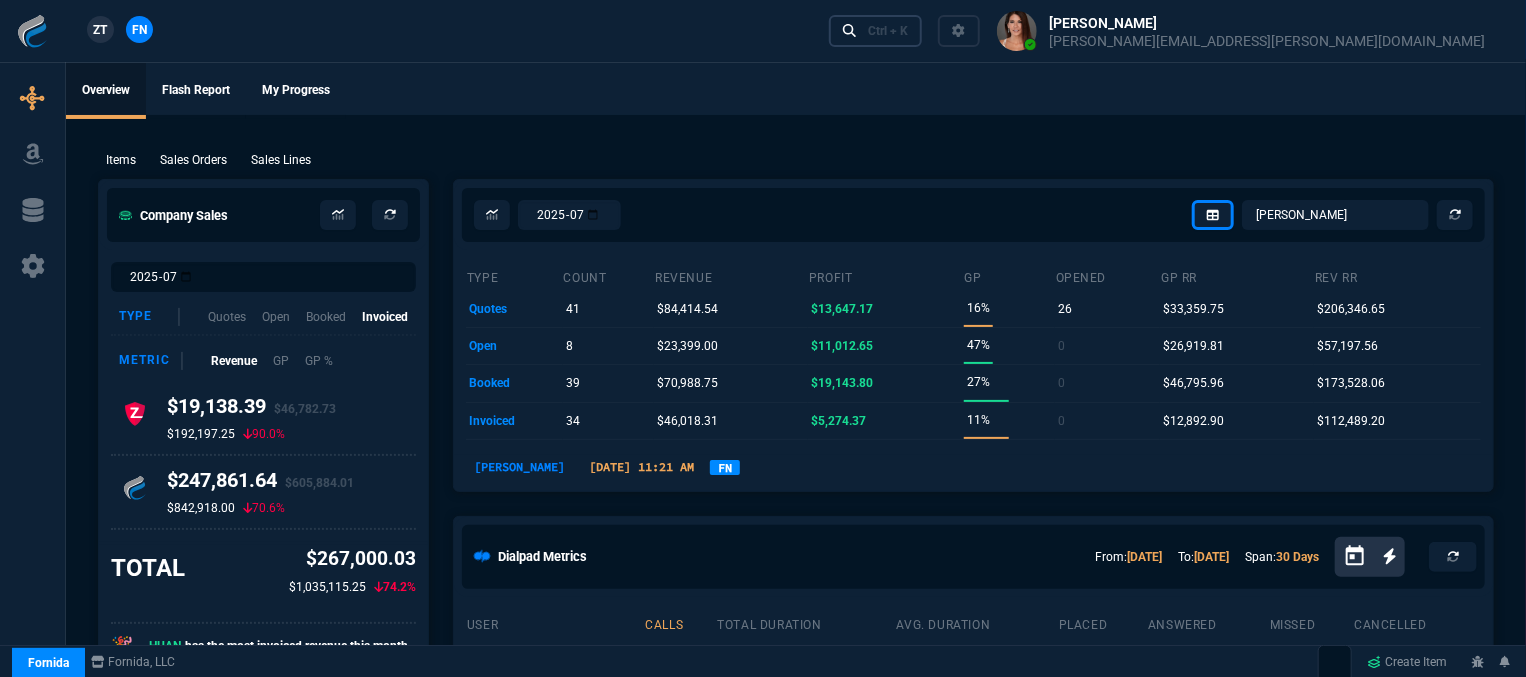 click on "Ctrl + K" at bounding box center (888, 31) 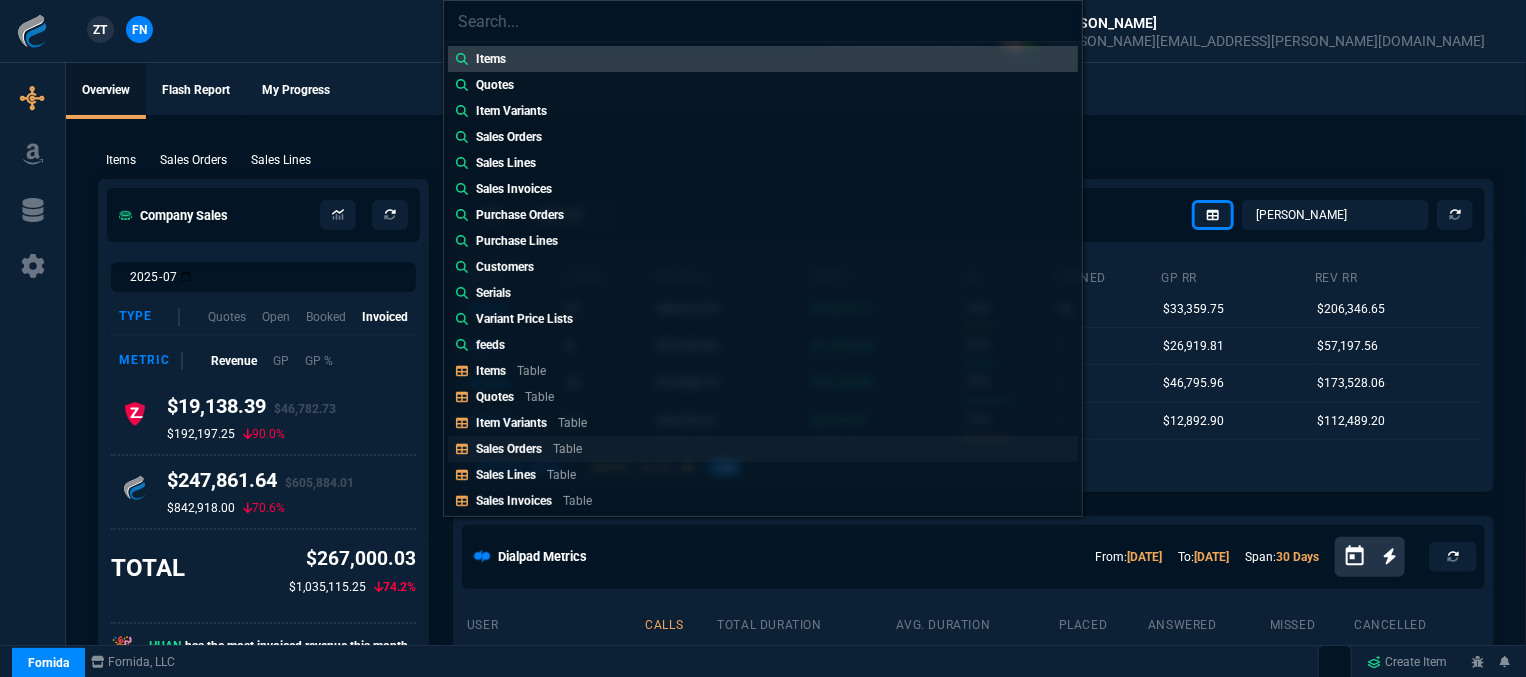 click on "Sales Orders
Table" at bounding box center [763, 449] 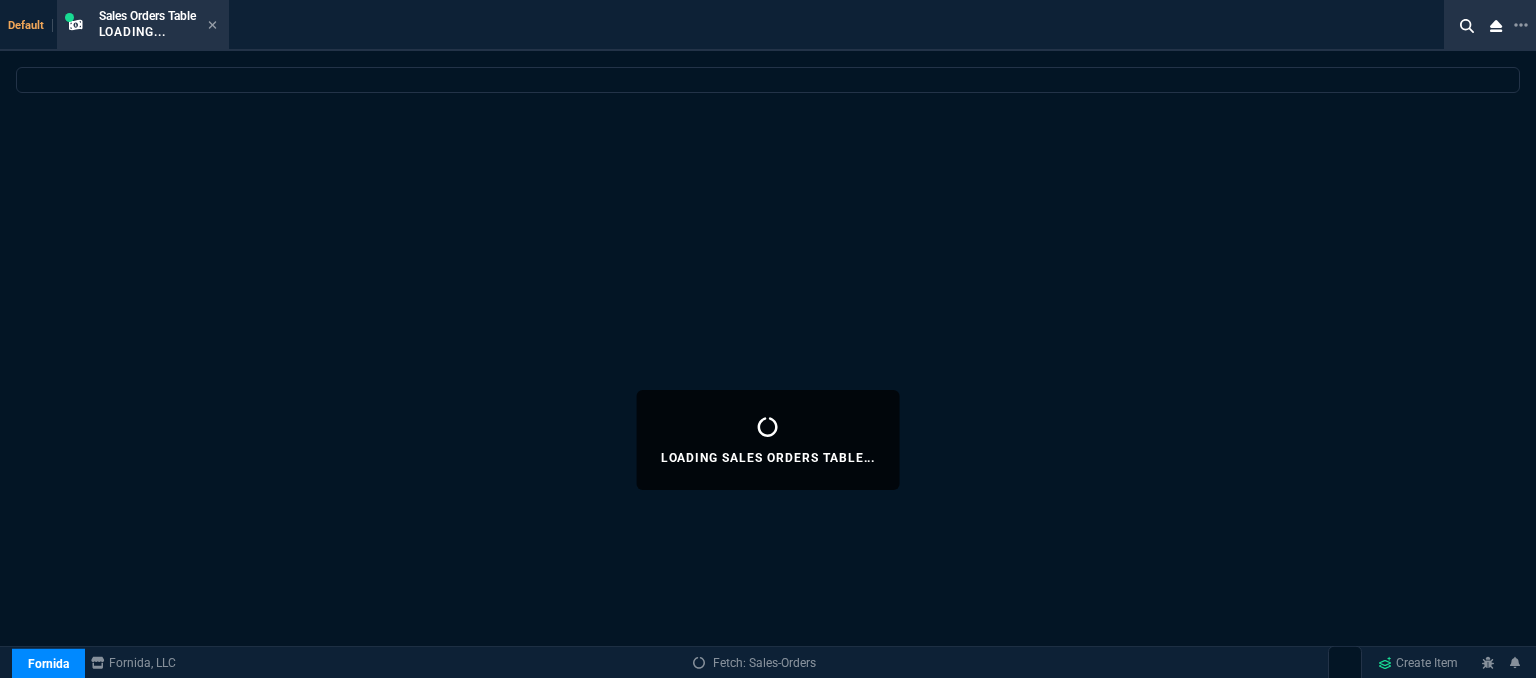 select 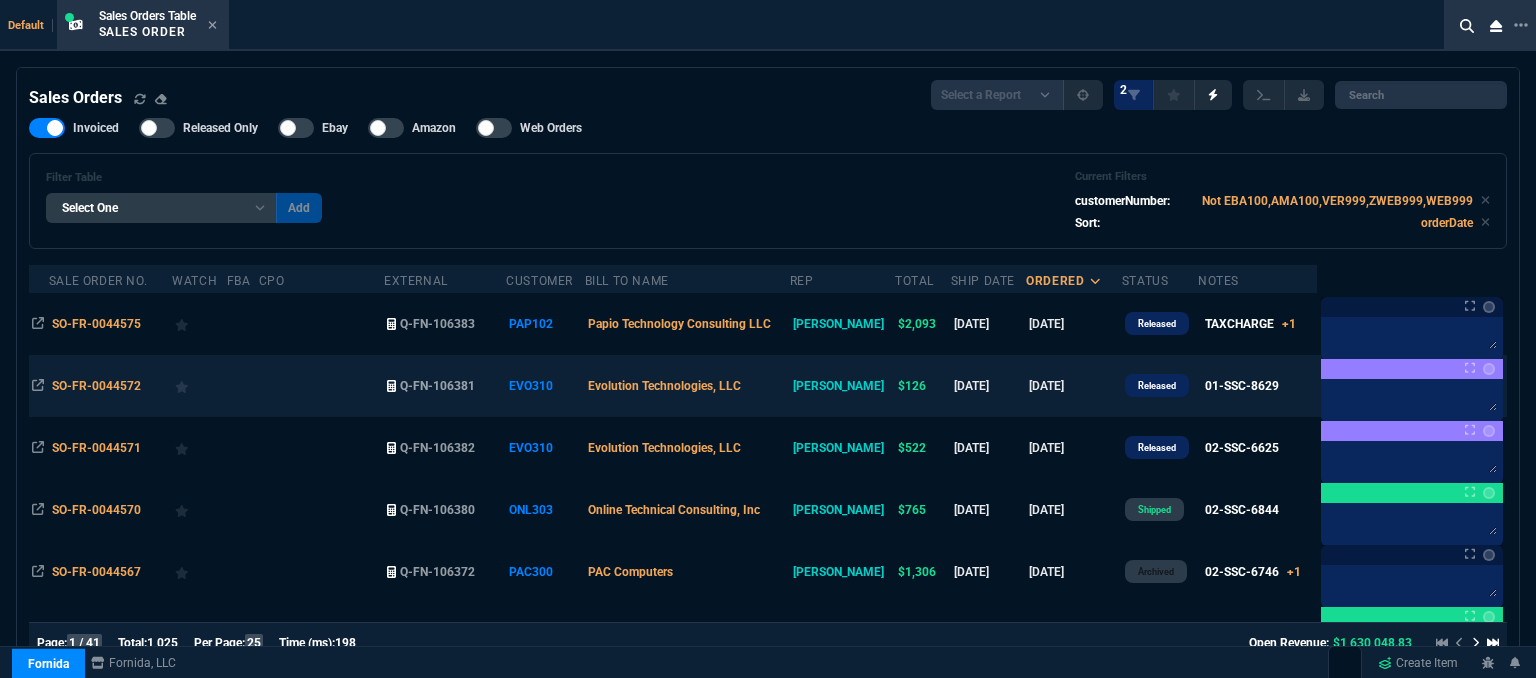 click on "Evolution Technologies, LLC" at bounding box center [687, 386] 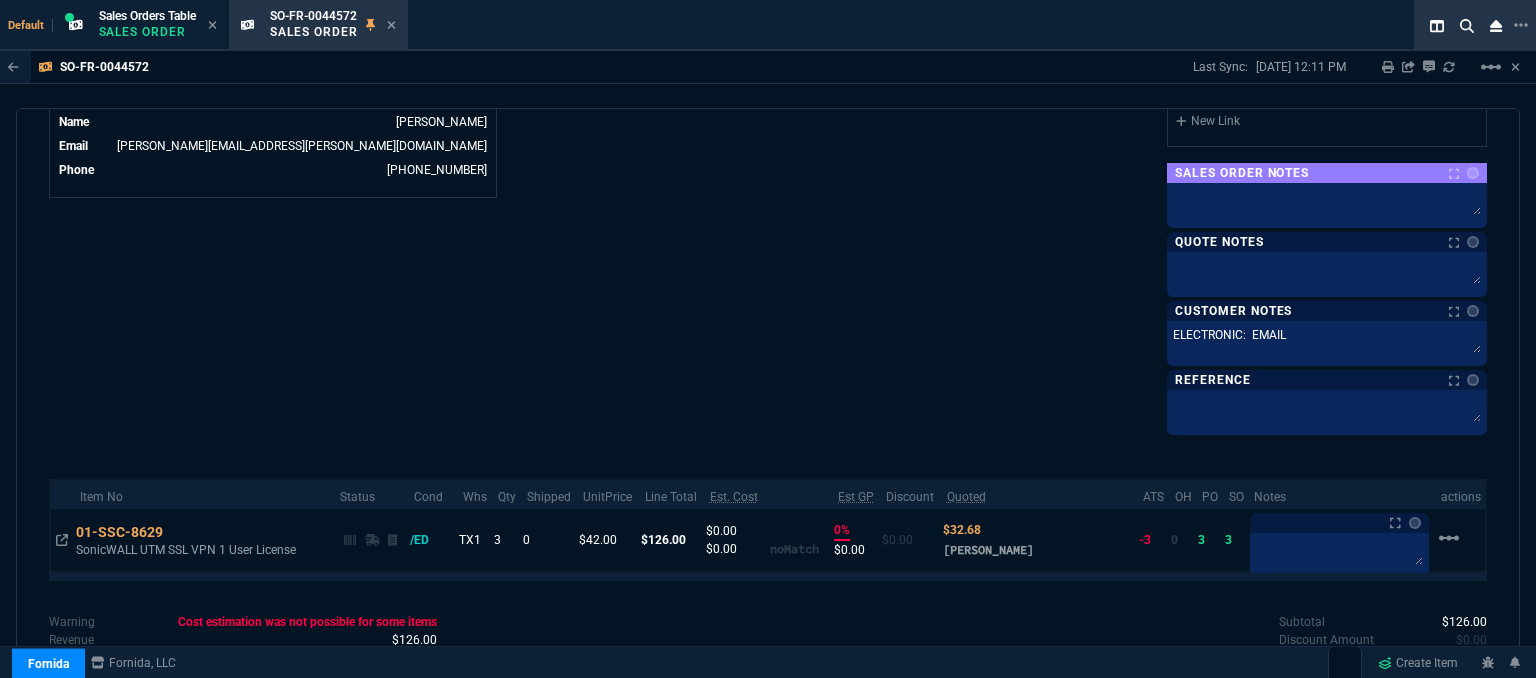 scroll, scrollTop: 1092, scrollLeft: 0, axis: vertical 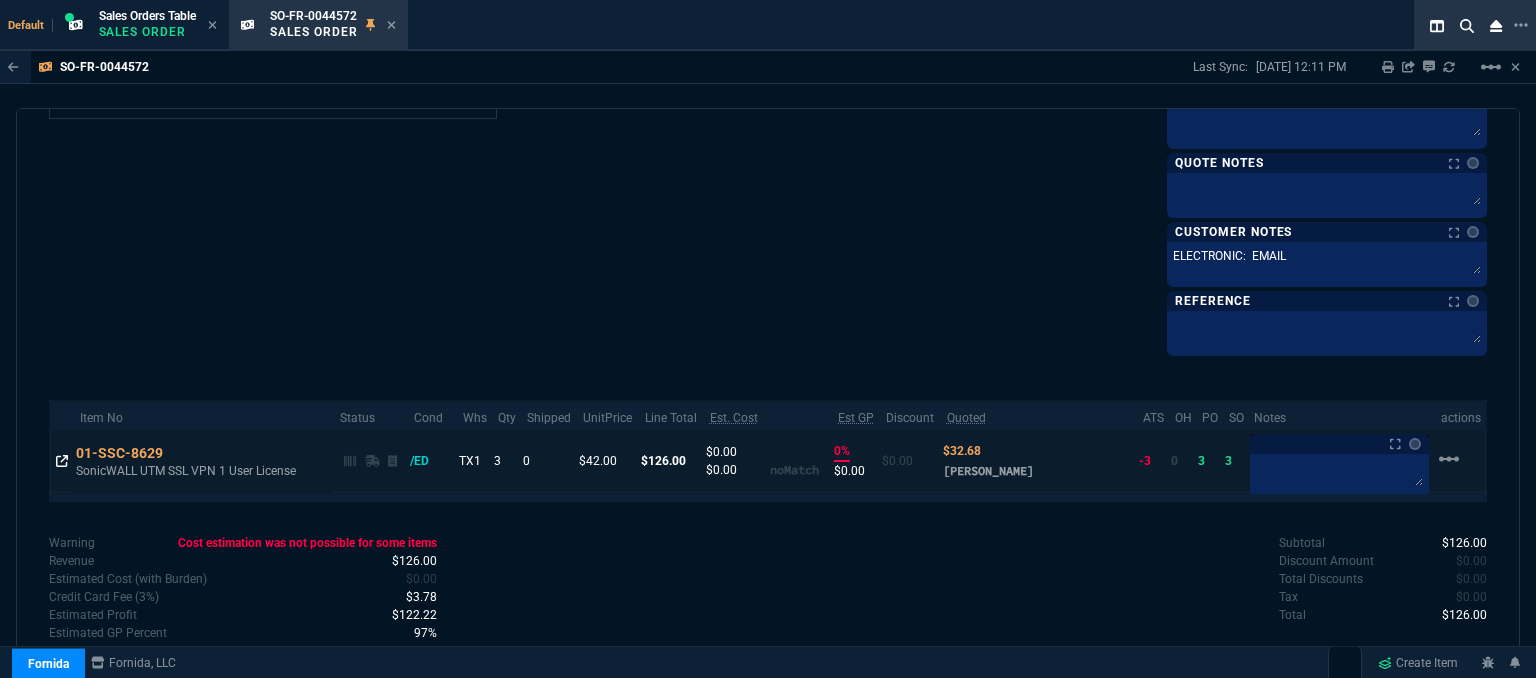 click 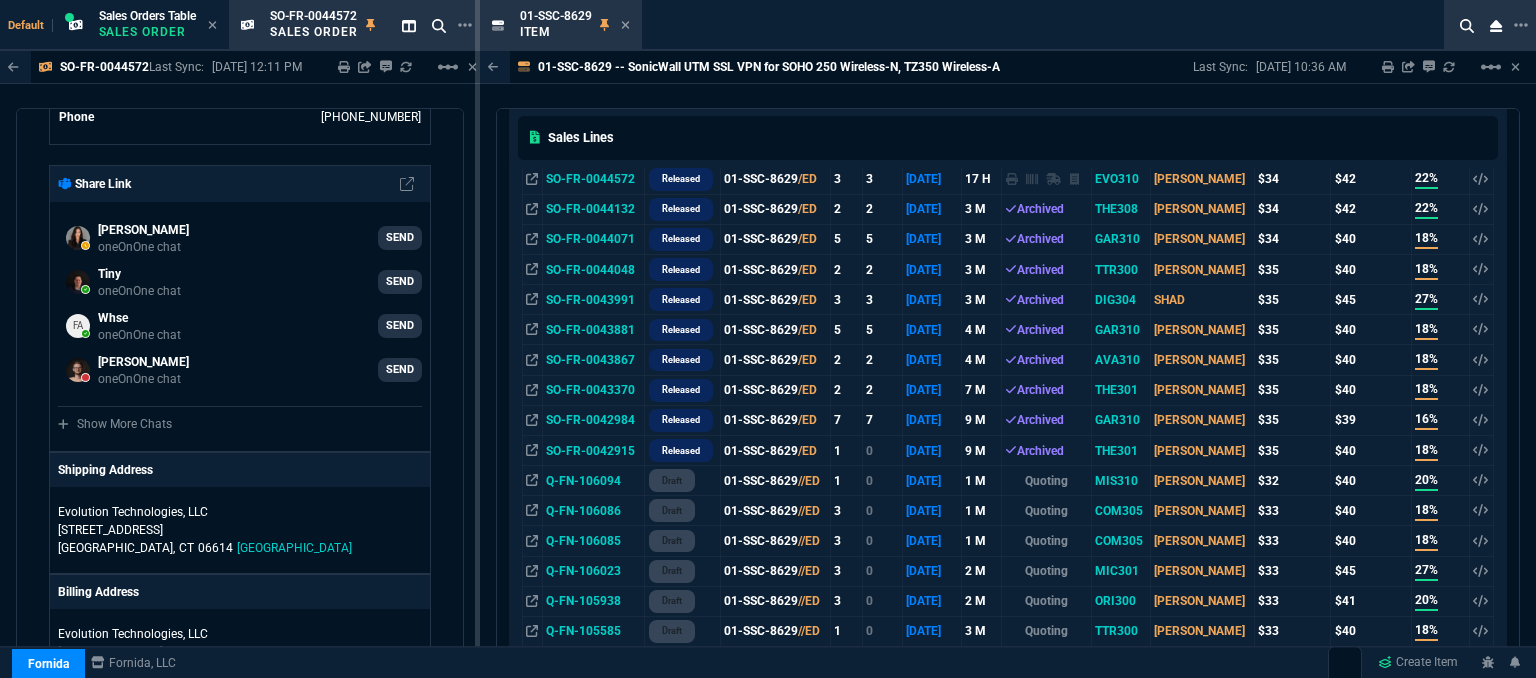 scroll, scrollTop: 900, scrollLeft: 0, axis: vertical 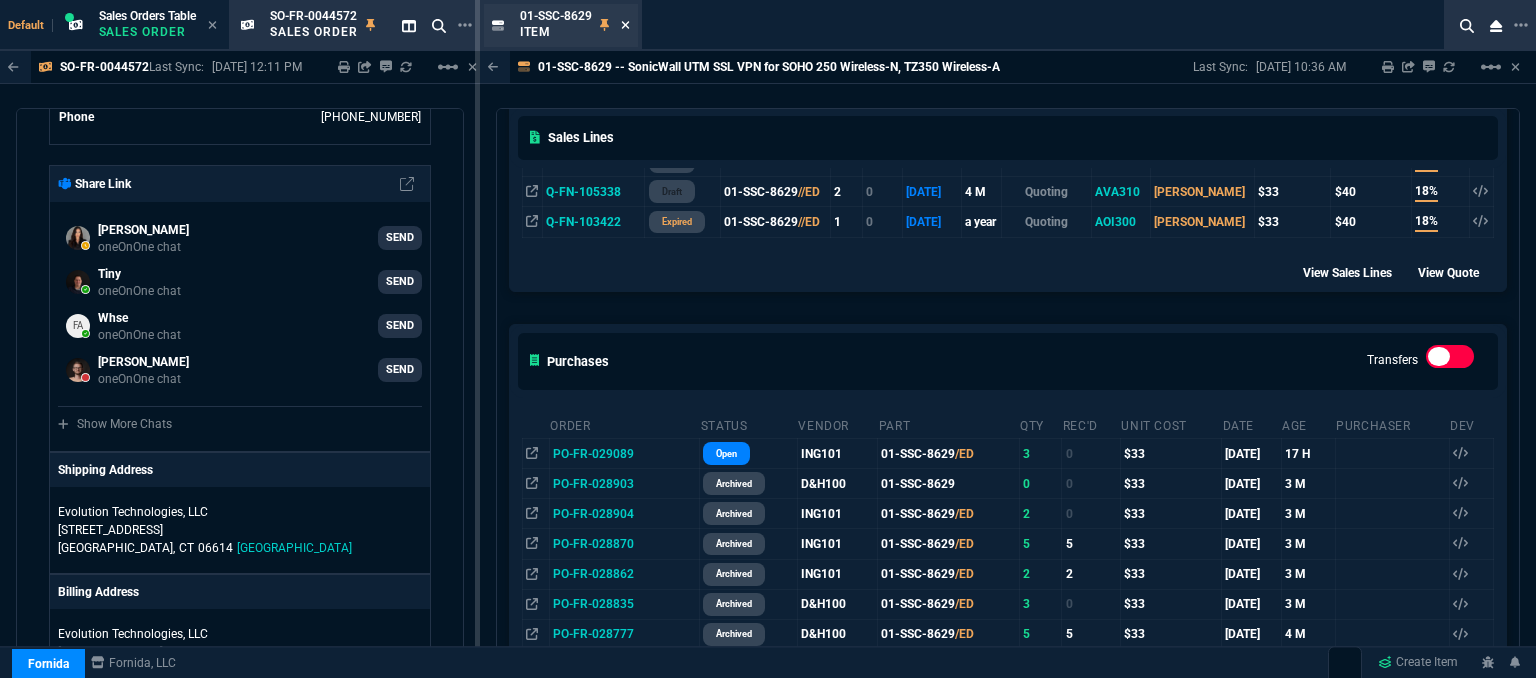 click 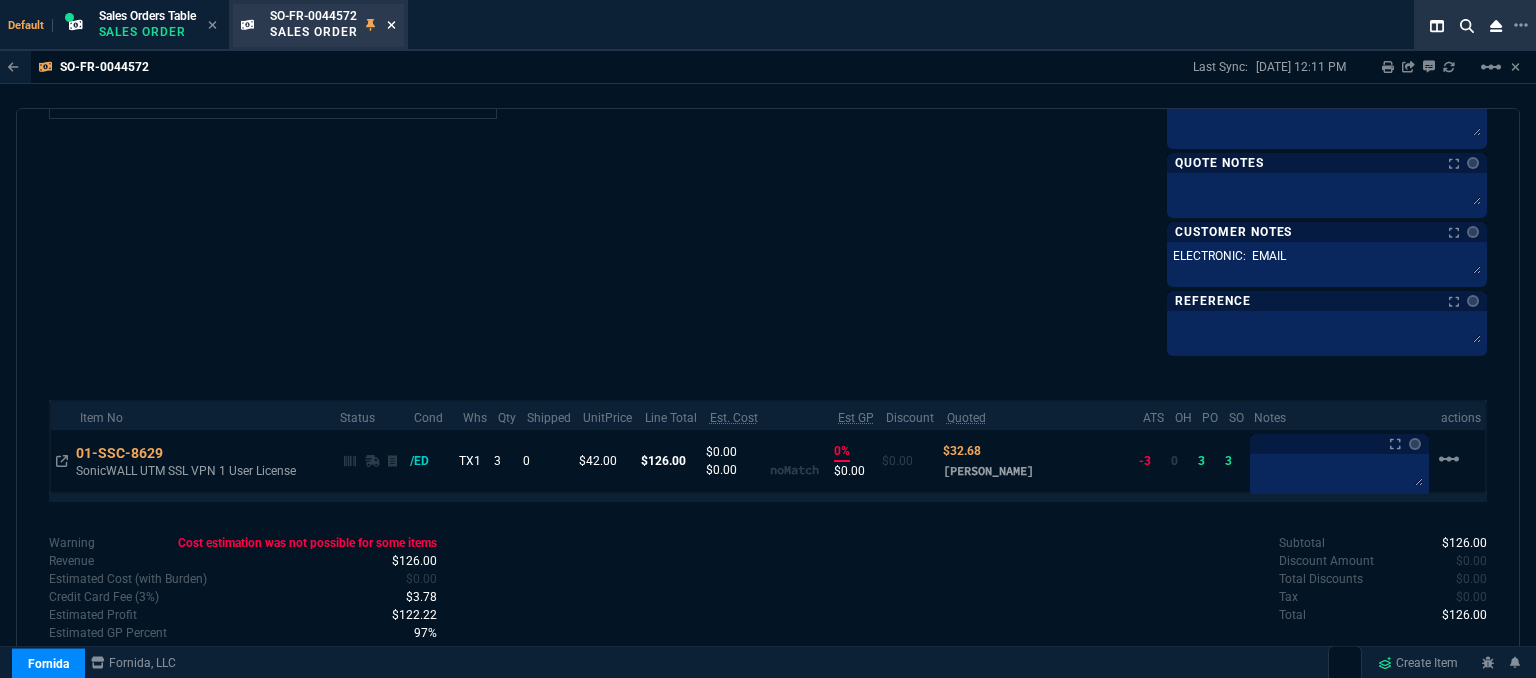 click 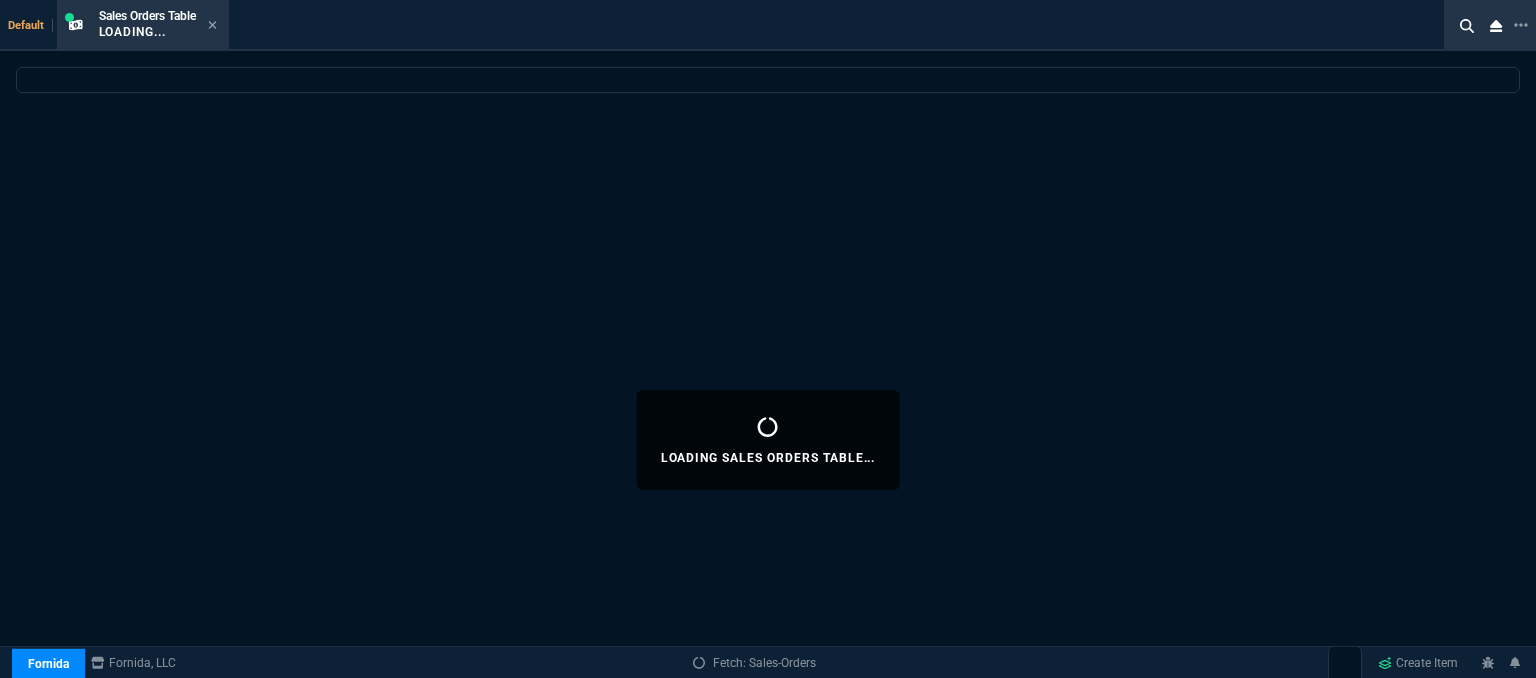 select 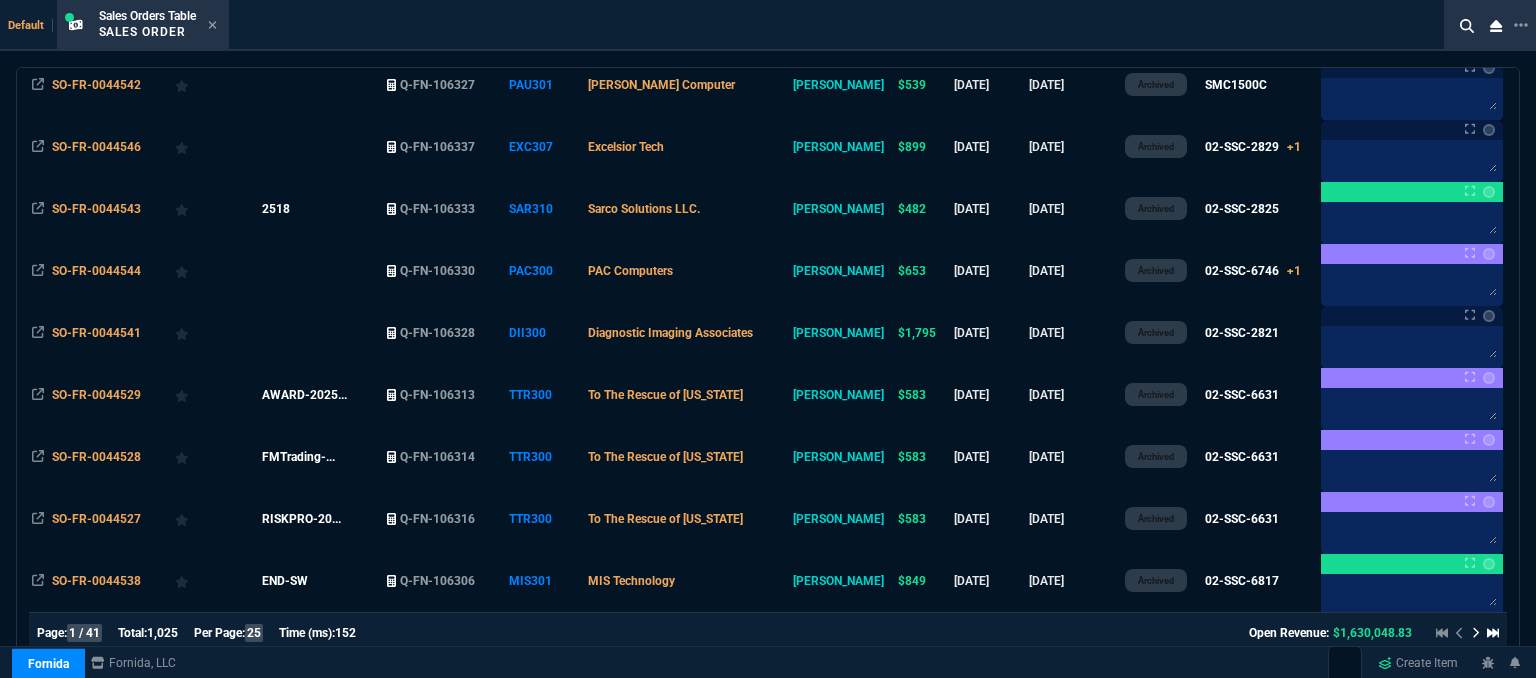 scroll, scrollTop: 1245, scrollLeft: 0, axis: vertical 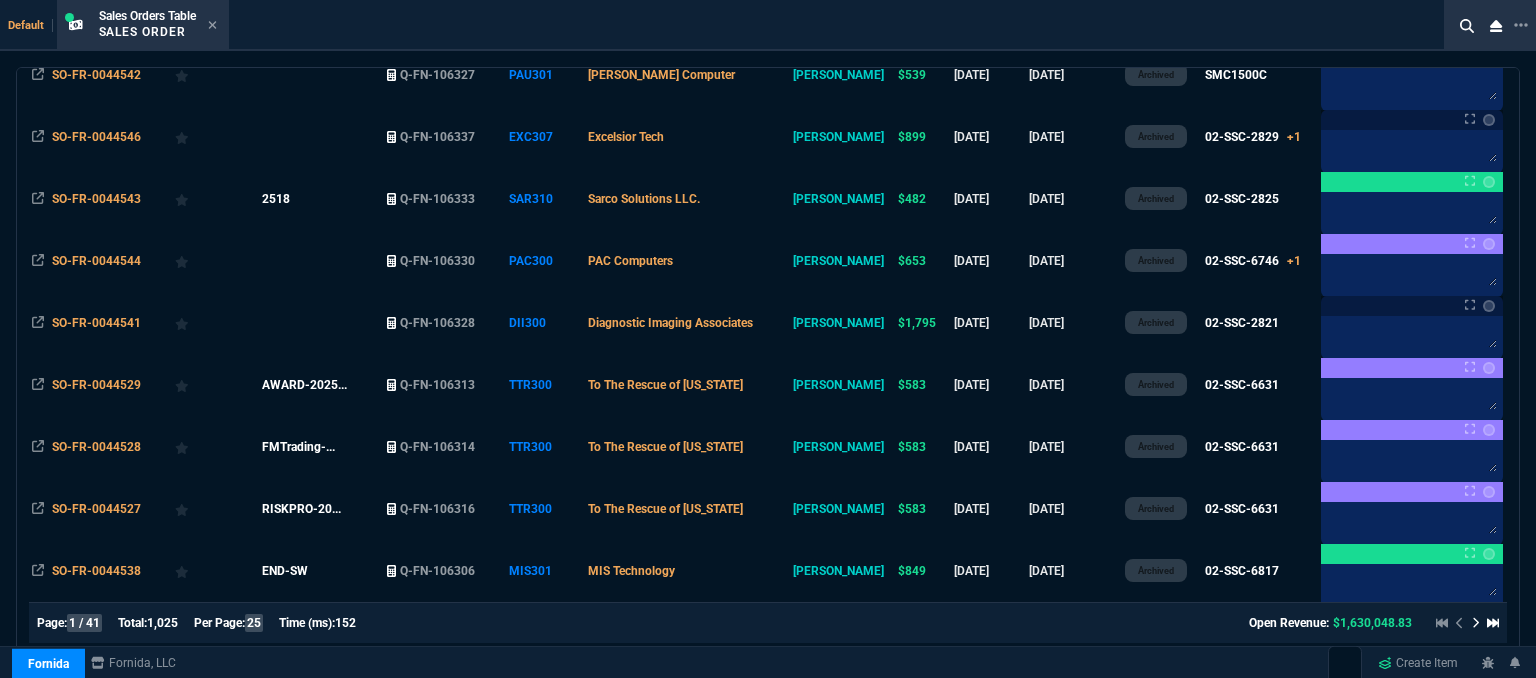 click 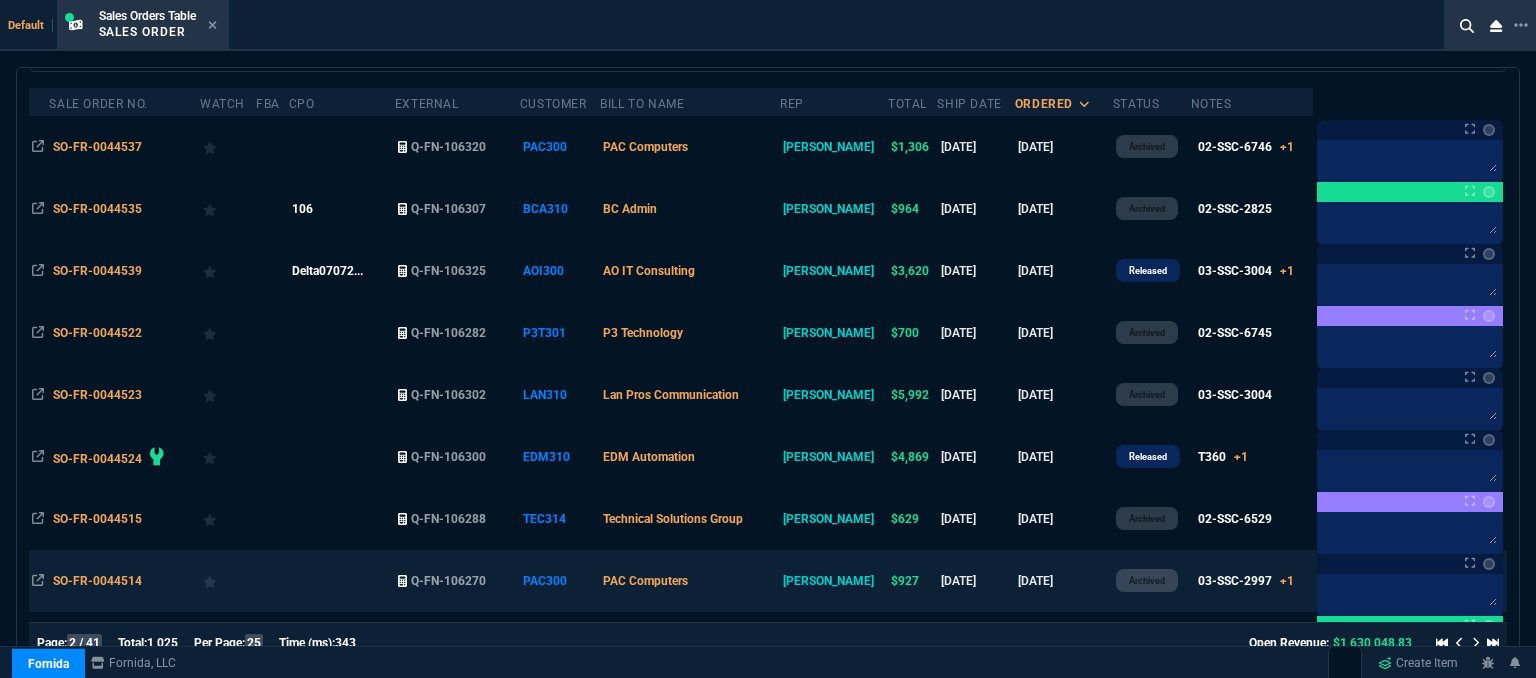 scroll, scrollTop: 145, scrollLeft: 0, axis: vertical 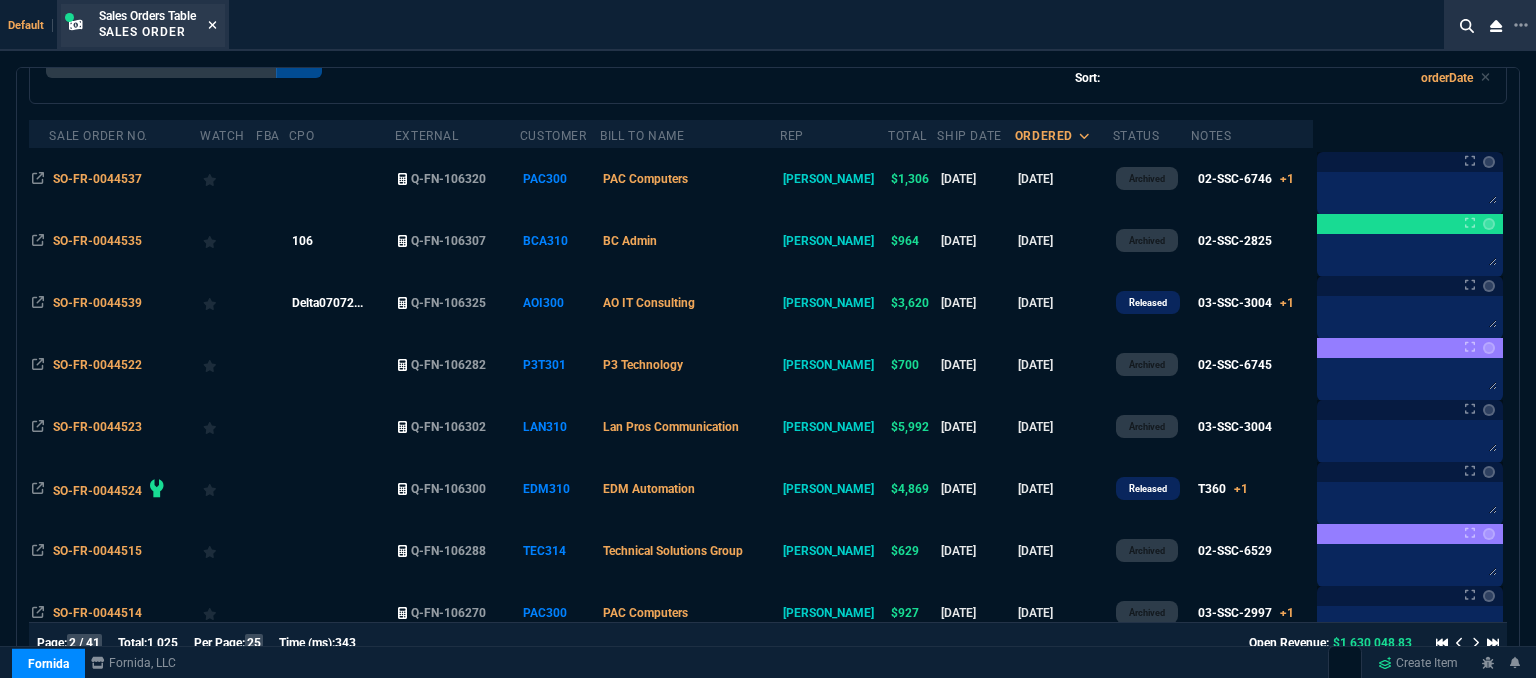 click 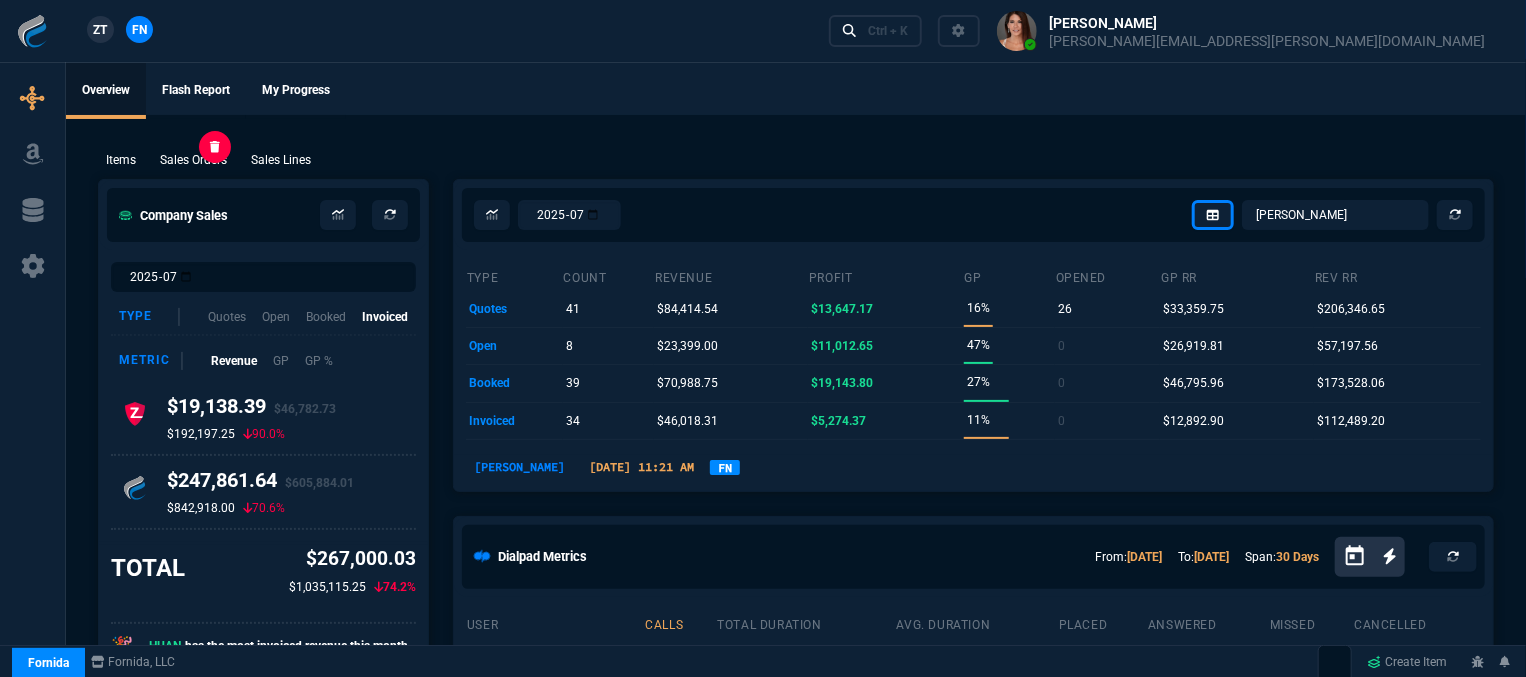 click on "Sales Orders" at bounding box center (193, 160) 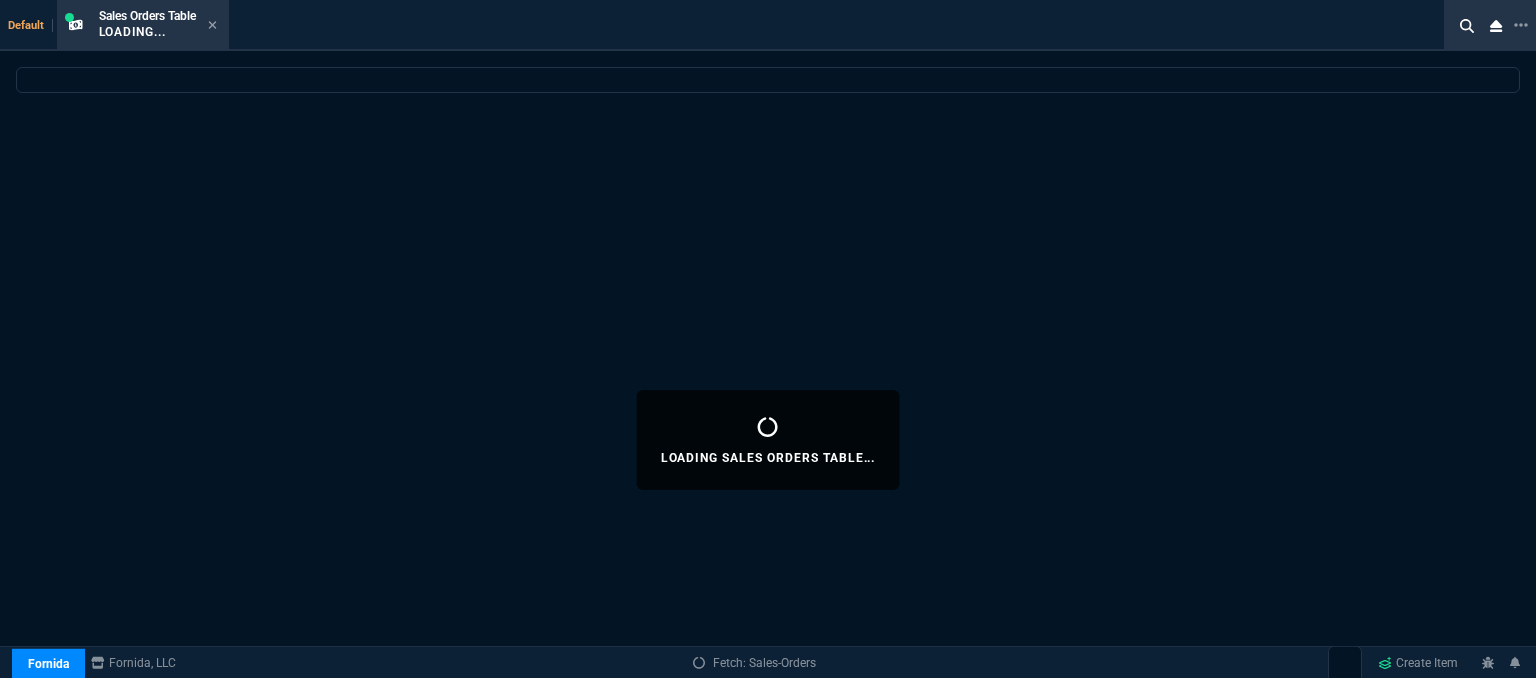 select 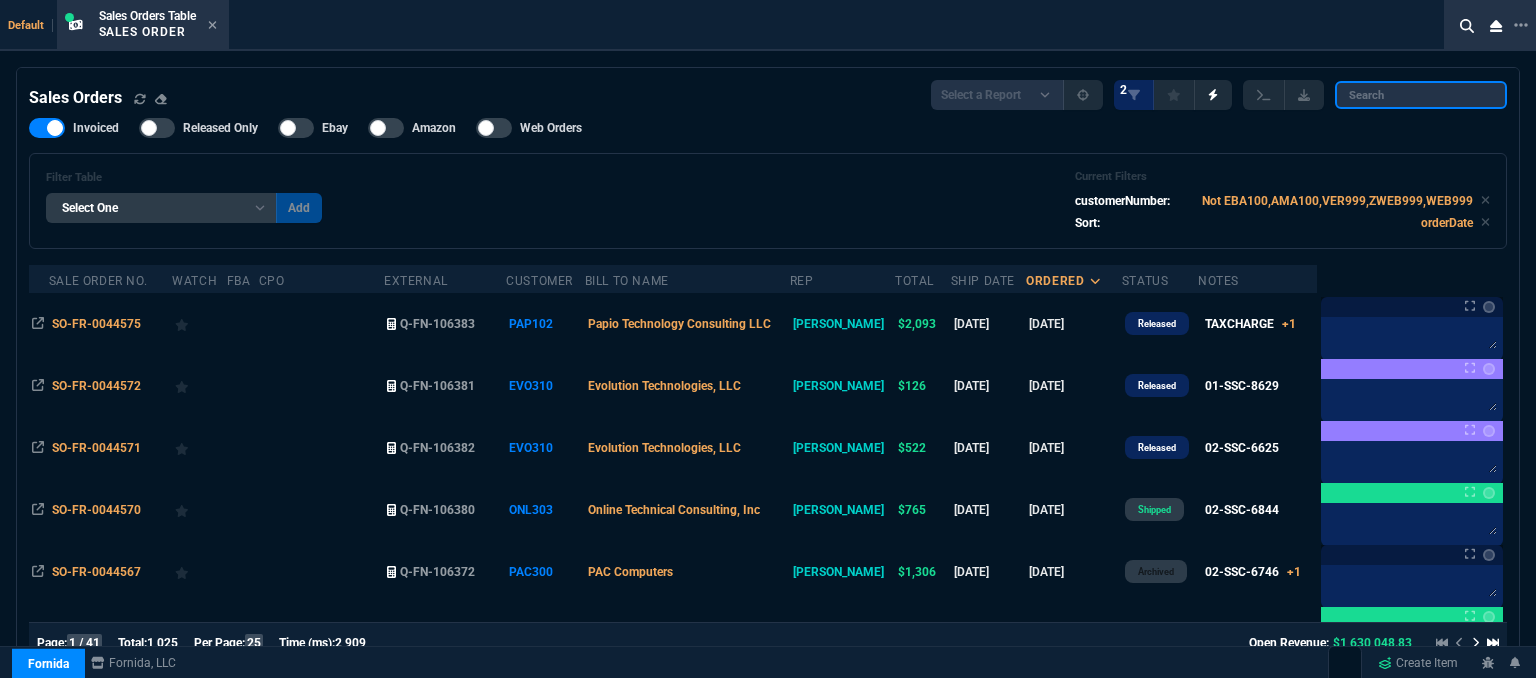 click at bounding box center (1421, 95) 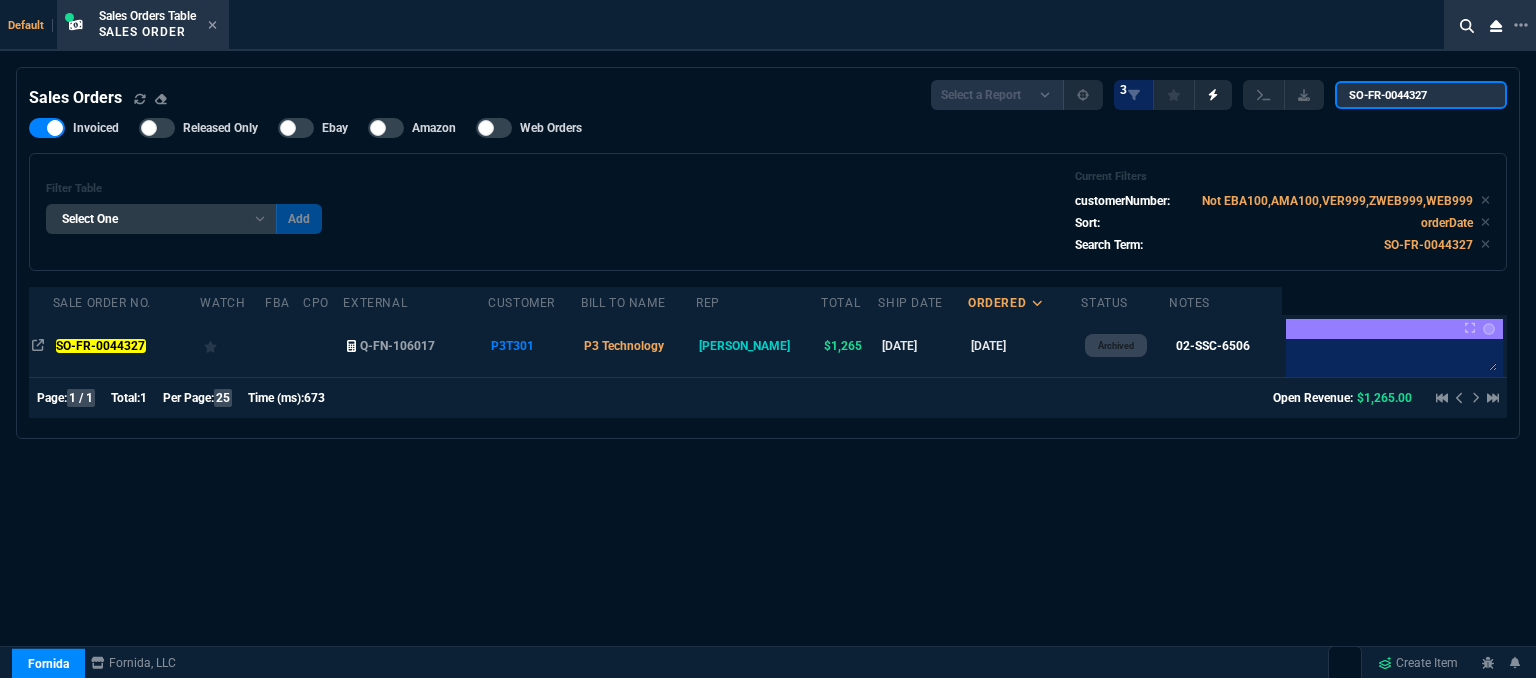 type on "SO-FR-0044327" 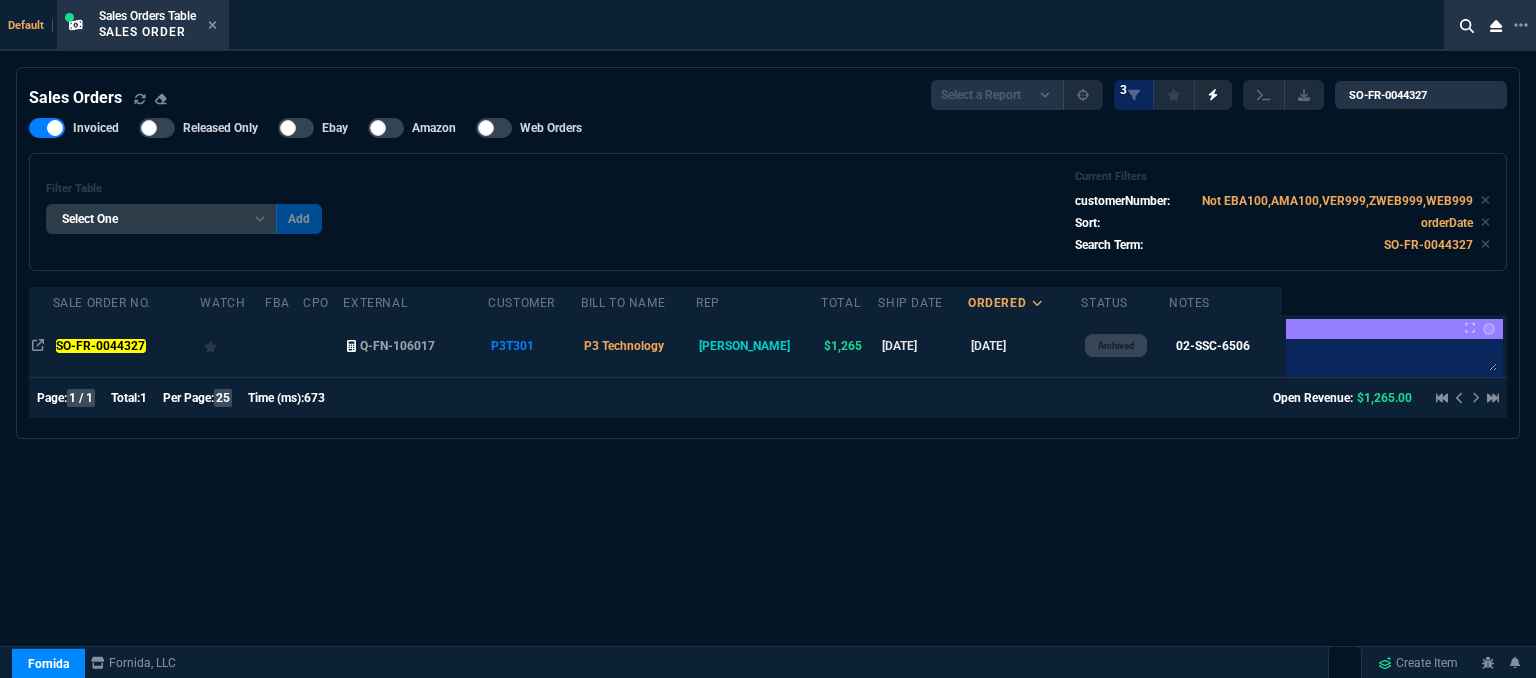 click on "5/28/25" at bounding box center (1024, 346) 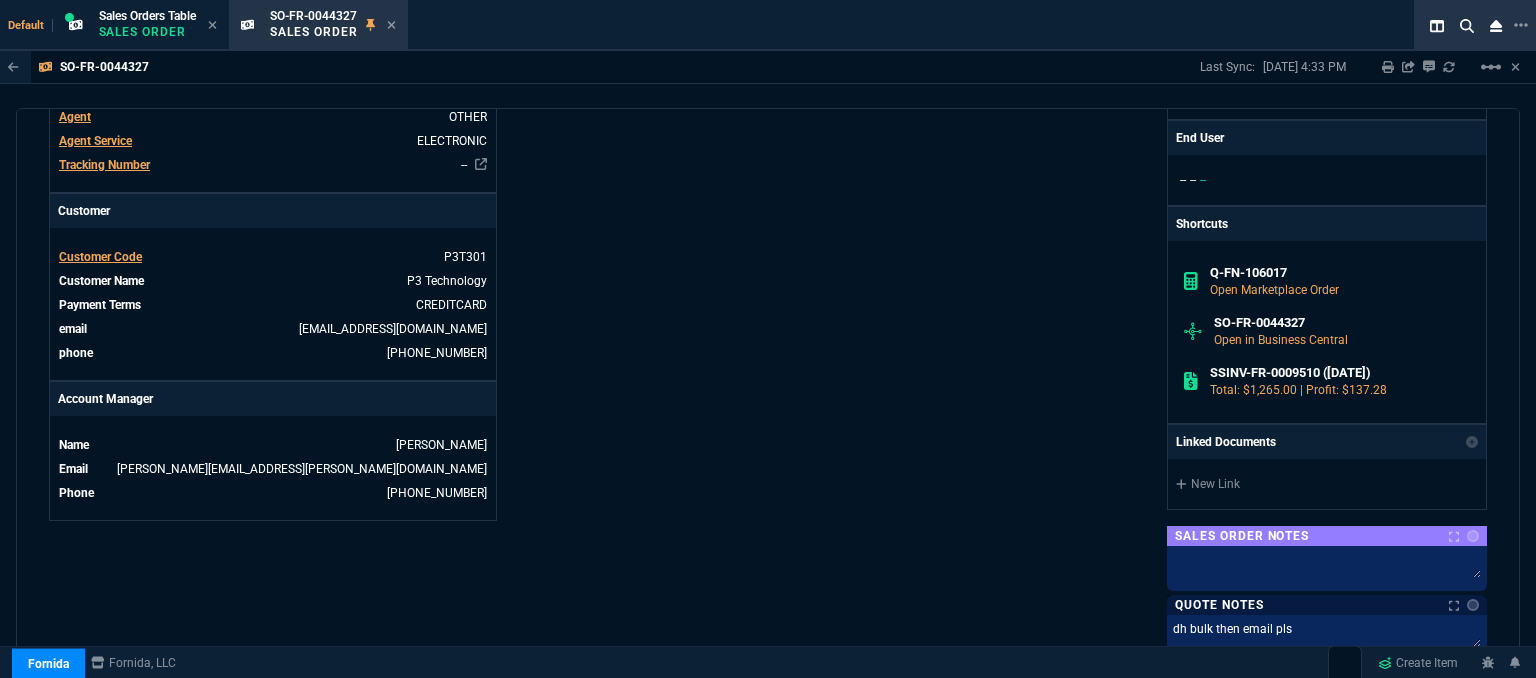 scroll, scrollTop: 1141, scrollLeft: 0, axis: vertical 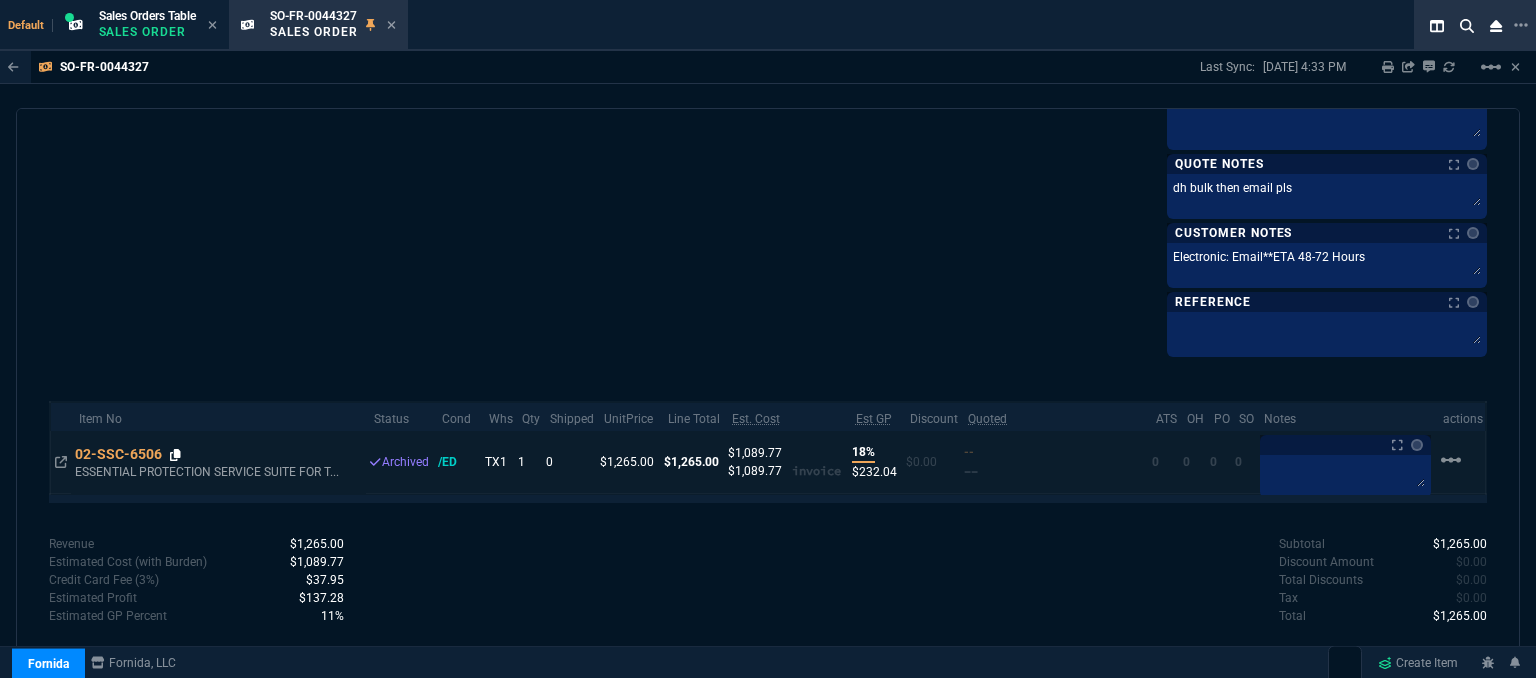 click 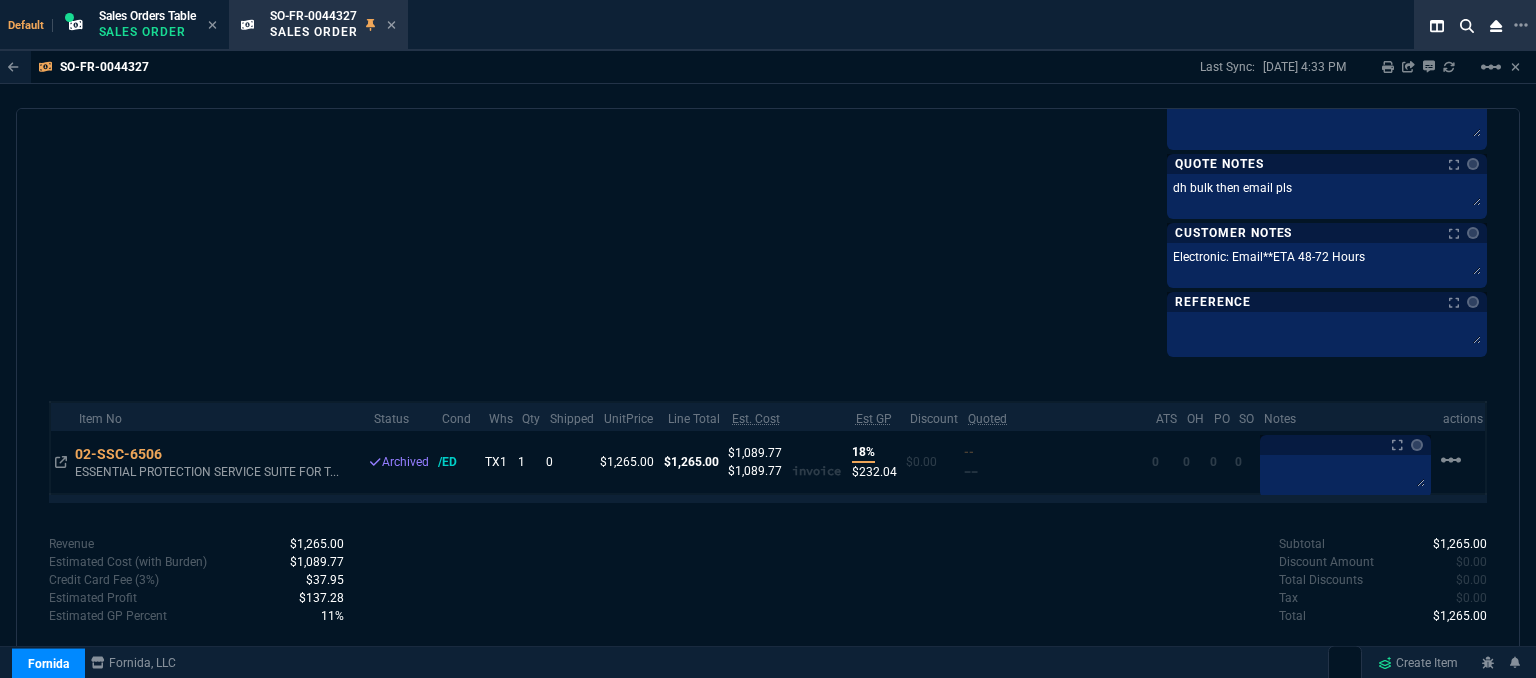 click on "Fornida, LLC 2609 Technology Dr Suite 300 Plano, TX 75074  Share Link  Sarah Costa oneOnOne chat SEND Tiny oneOnOne chat SEND Whse oneOnOne chat SEND Brian Over oneOnOne chat SEND  Show More Chats  Shipping Address P3 Technology 4720 Highway 64 E Wartrace,  TN 37183 USA Billing Address P3 Technology 4720 Highway 64 E Wartrace,  TN 37183 USA Bill to Address 4720 Highway 64 E Wartrace,  TN 37183 TN End User -- -- -- Shortcuts Q-FN-106017 Open Marketplace Order SO-FR-0044327 Open in Business Central  SSINV-FR-0009510 (6-1-25) Total: $1,265.00 | Profit: $137.28 Linked Documents  New Link  Sales Order Notes Sales Order Notes    Quote Notes Notes Quote Notes Notes dh bulk then email pls Last updated by  fiona.rossi@fornida.com  at  5/28/25, 2:30 PM dh bulk then email pls  dh bulk then email pls  Customer Notes Notes Customer Notes Notes Electronic: Email**ETA 48-72 Hours Last updated by  fiona.rossi@fornida.com  at  5/28/25, 2:35 PM Electronic: Email**ETA 48-72 Hours  Electronic: Email**ETA 48-72 Hours  Reference" at bounding box center [1127, -302] 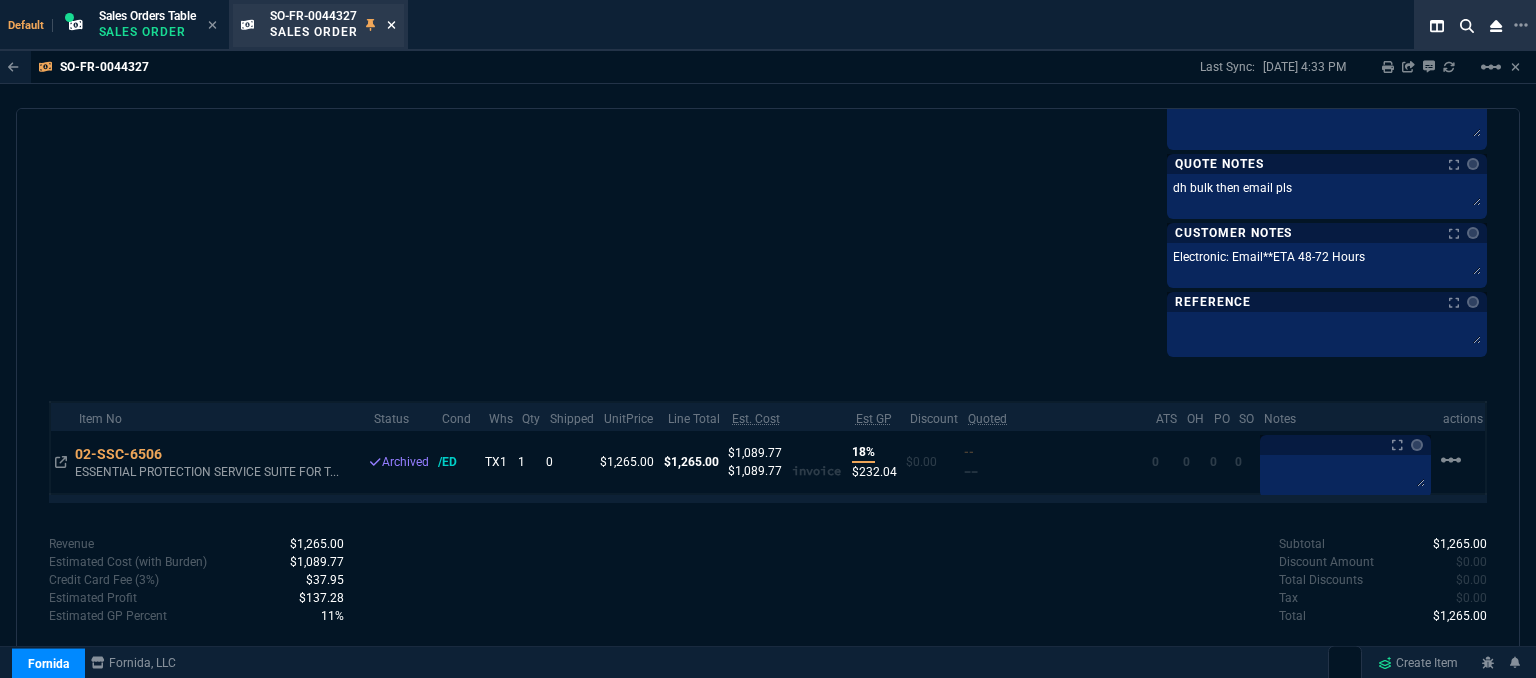 click 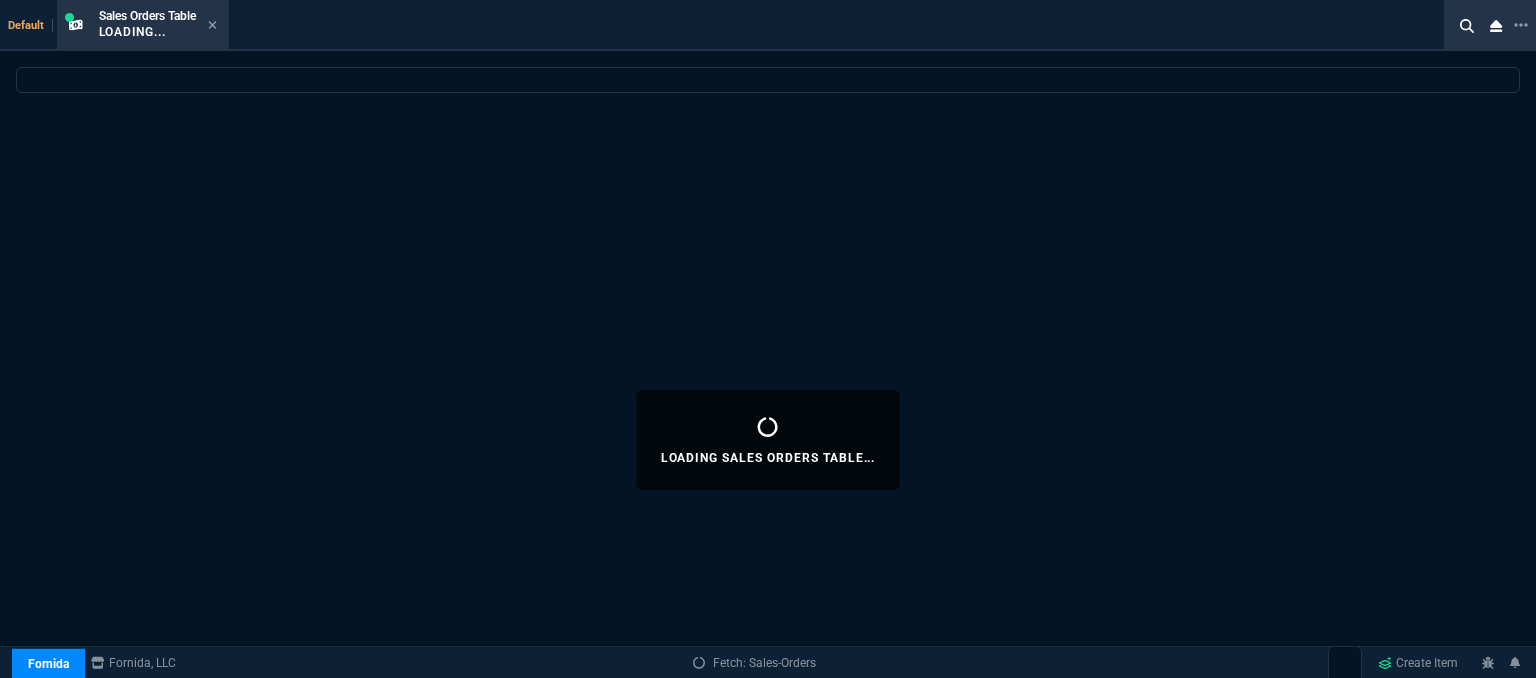 select 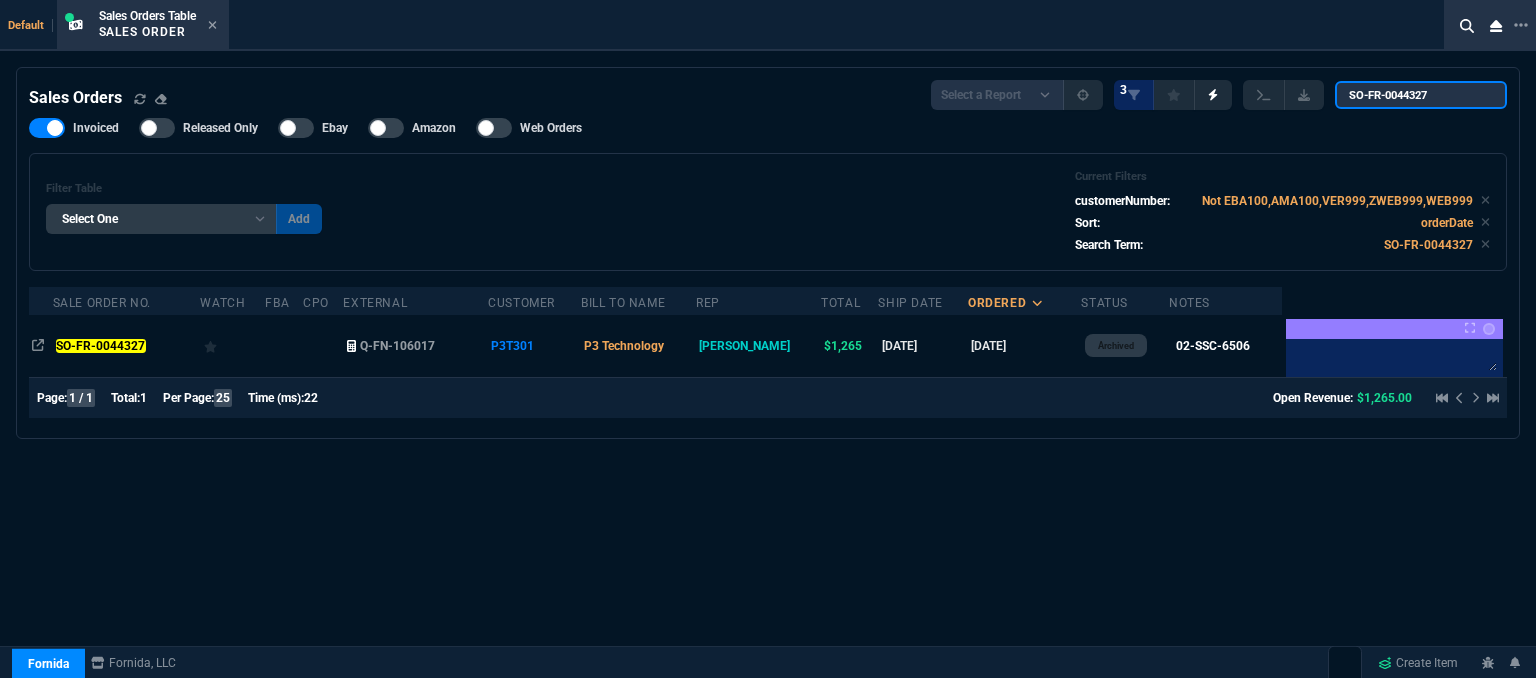 drag, startPoint x: 1457, startPoint y: 91, endPoint x: 1350, endPoint y: 91, distance: 107 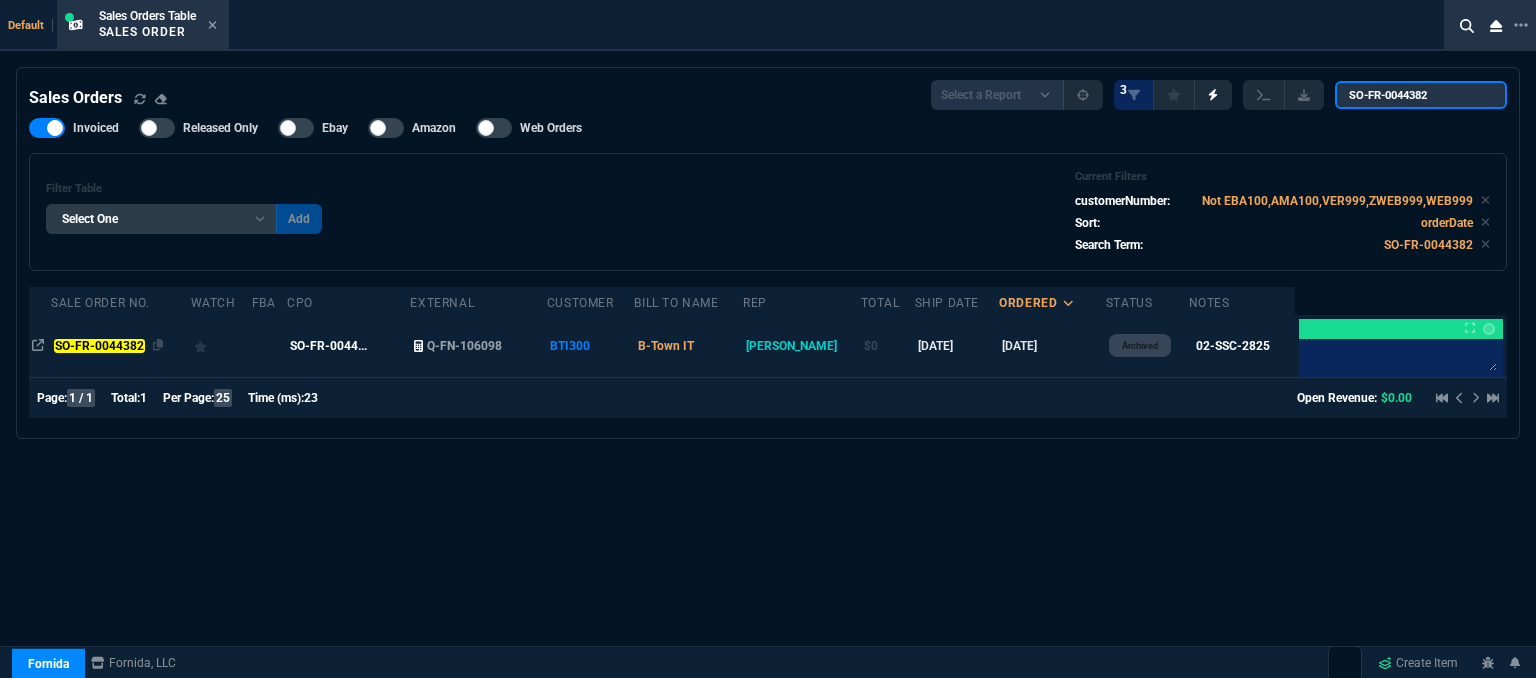 type on "SO-FR-0044382" 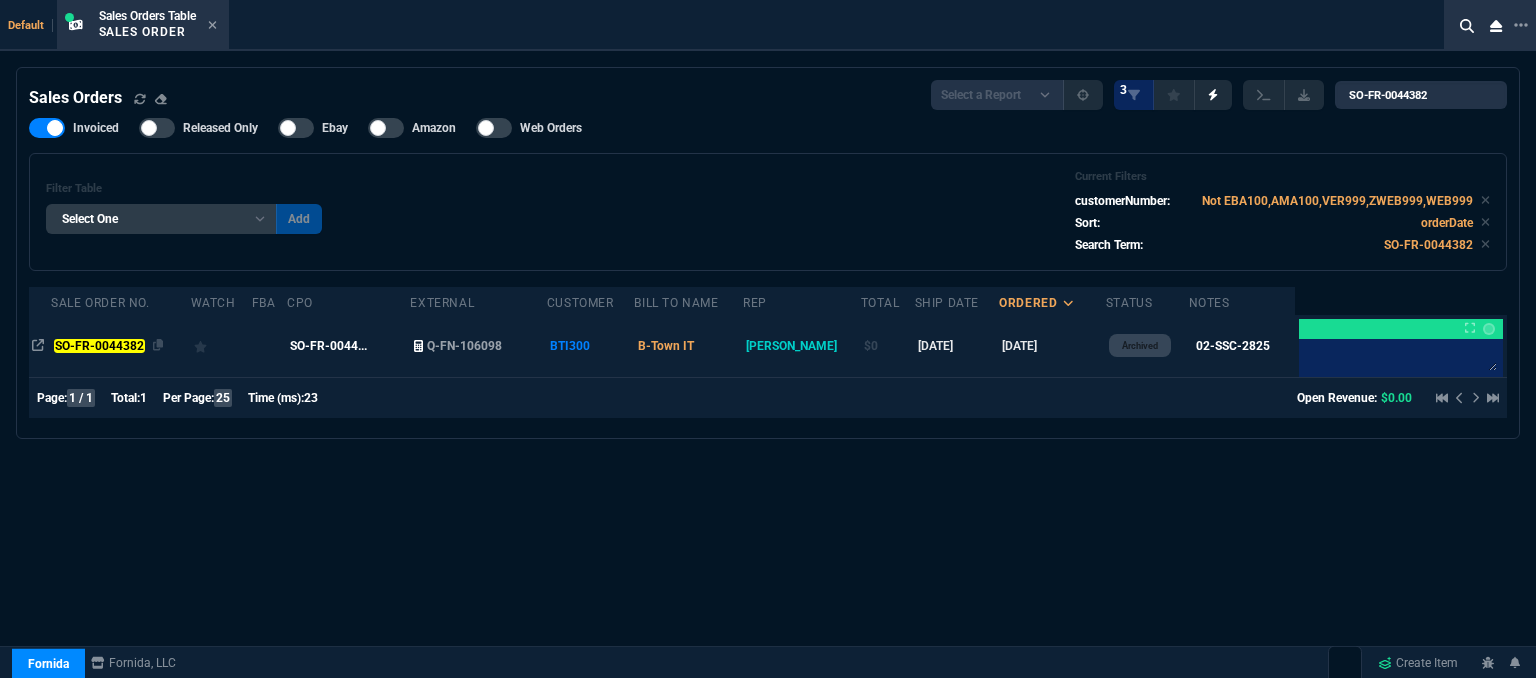 click on "SO-FR-0044382" at bounding box center [120, 346] 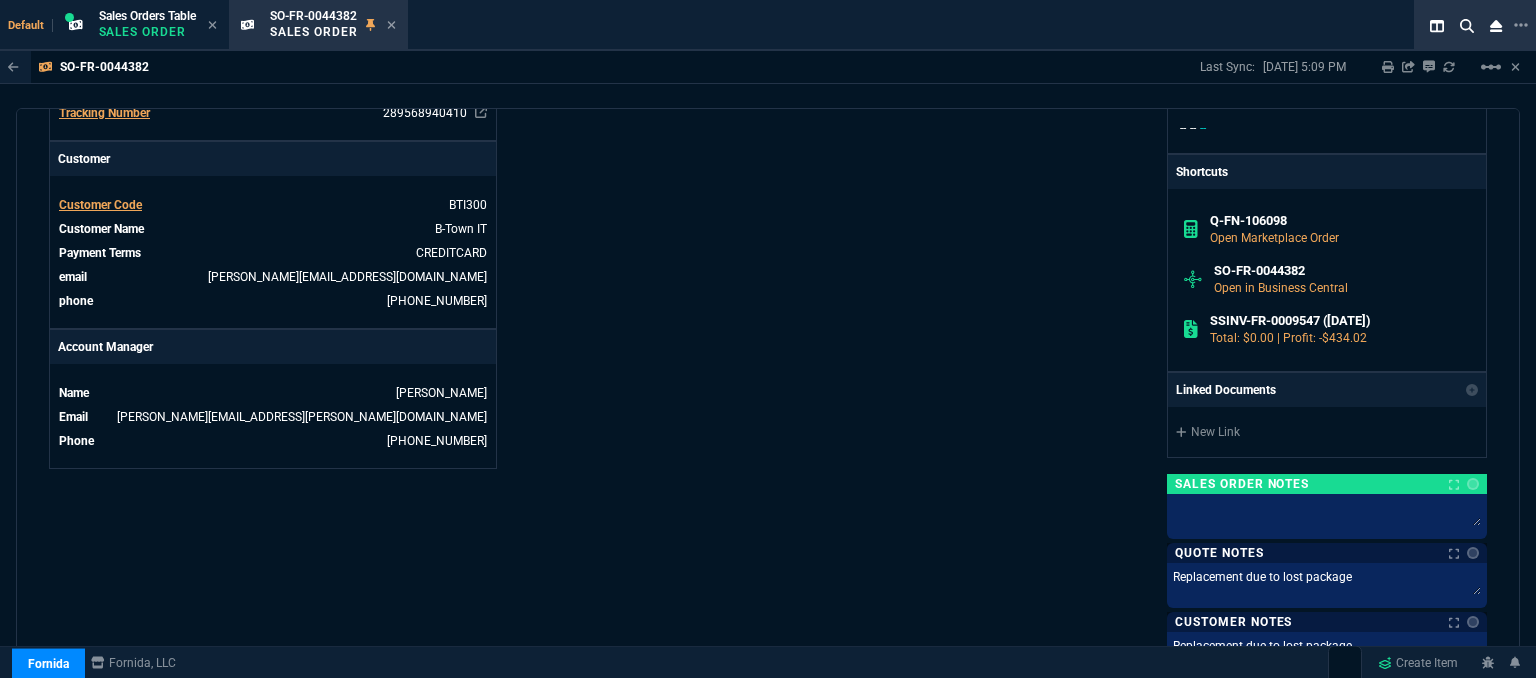 scroll, scrollTop: 600, scrollLeft: 0, axis: vertical 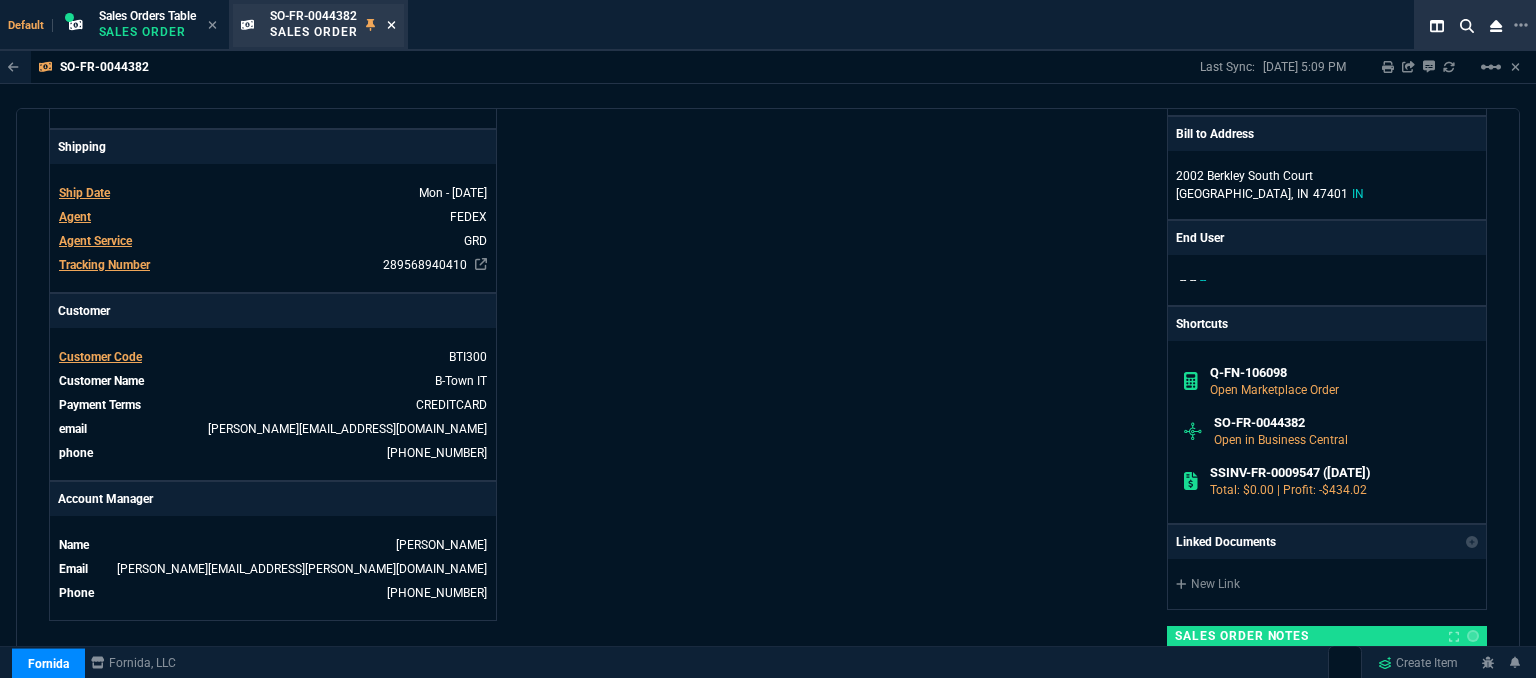 click 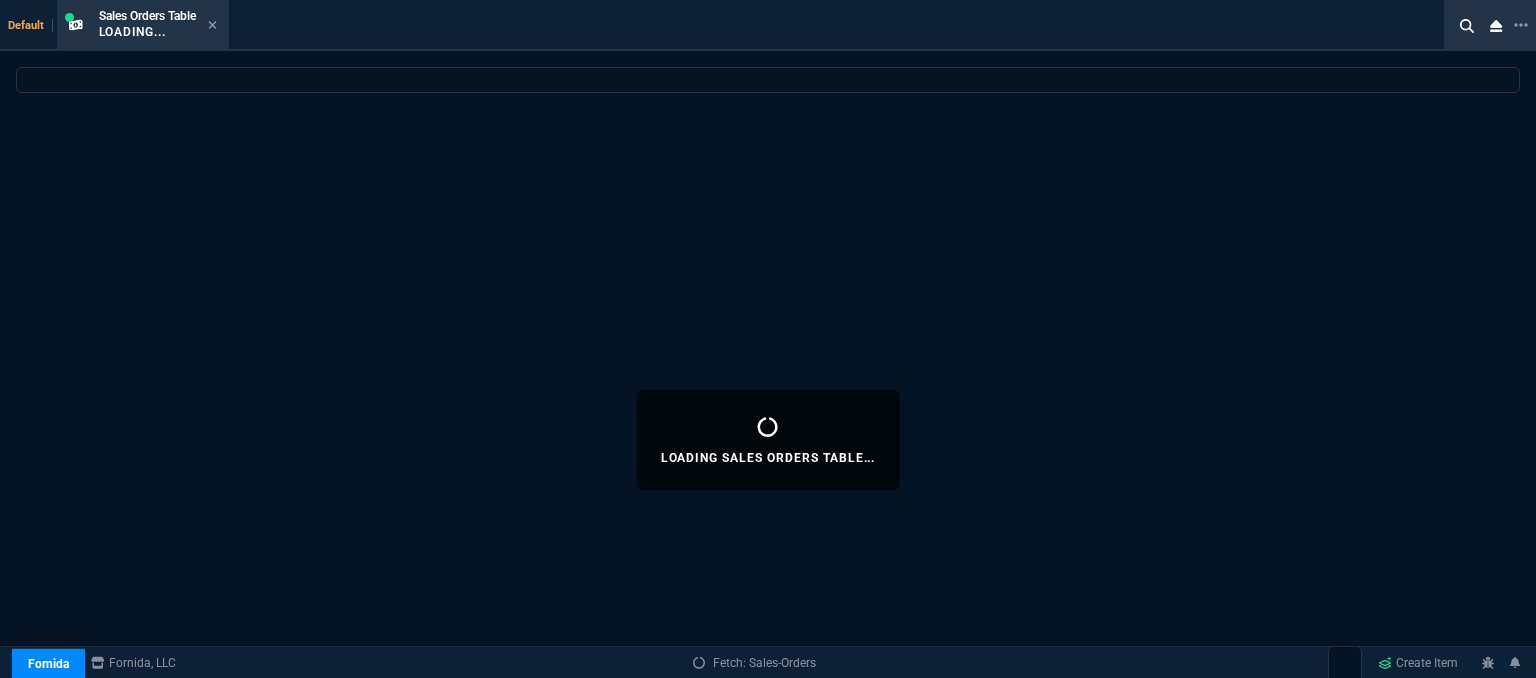 select 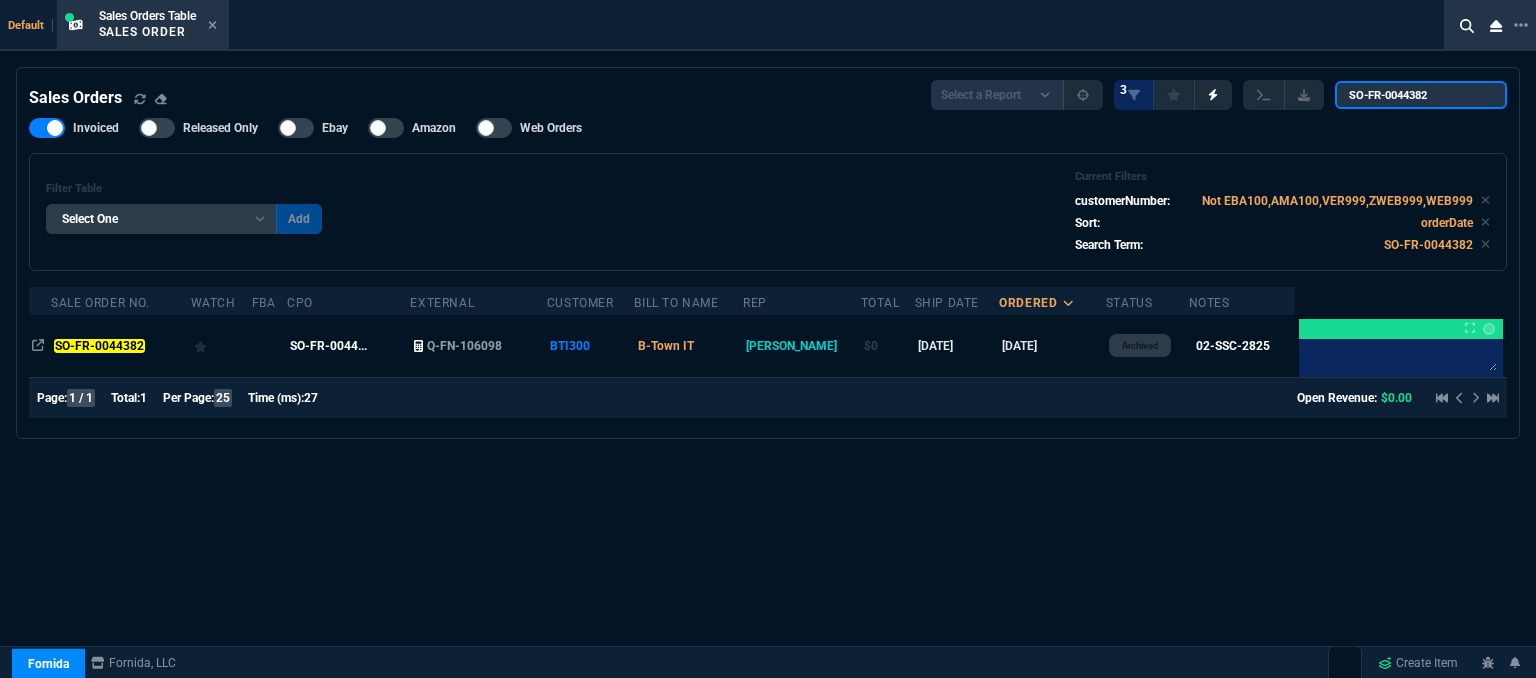 drag, startPoint x: 1453, startPoint y: 102, endPoint x: 1355, endPoint y: 93, distance: 98.4124 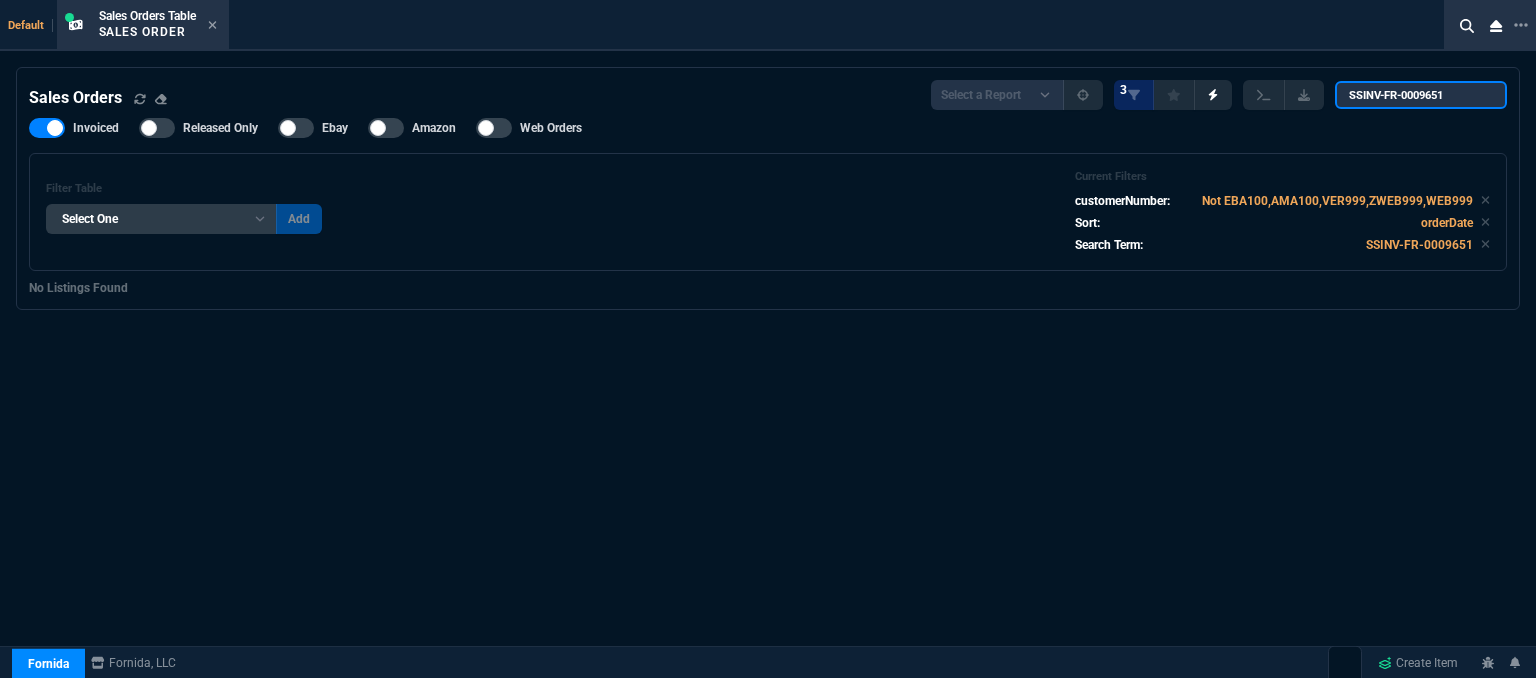 drag, startPoint x: 1426, startPoint y: 89, endPoint x: 1350, endPoint y: 83, distance: 76.23647 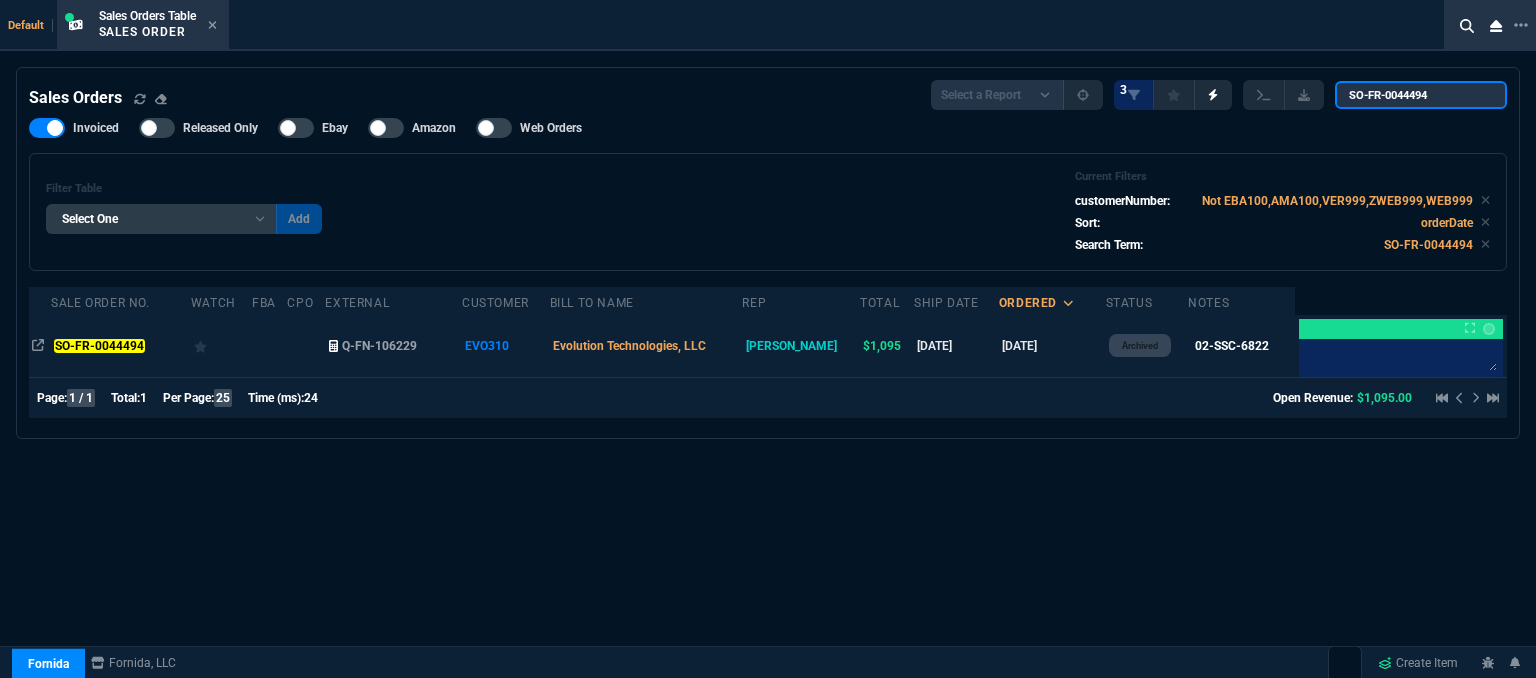 type on "SO-FR-0044494" 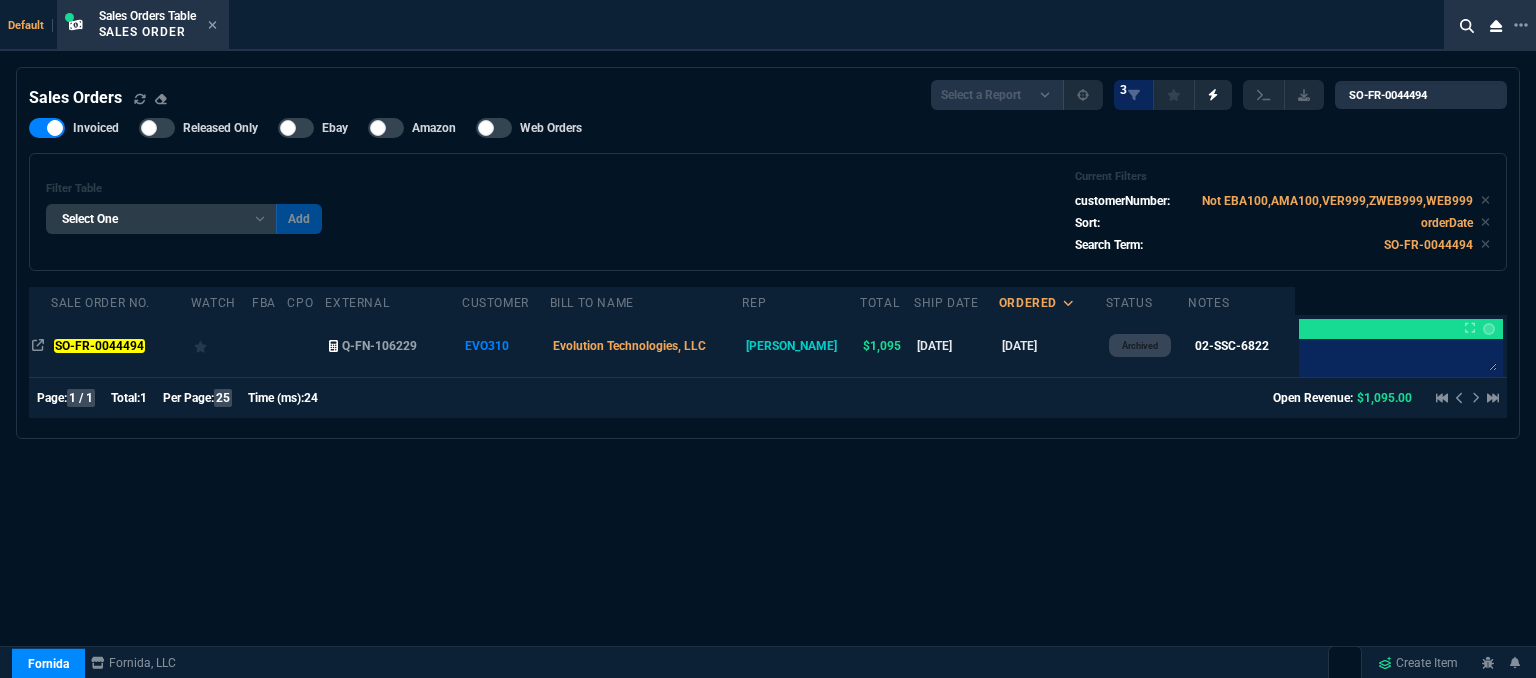 click on "Evolution Technologies, LLC" at bounding box center (646, 346) 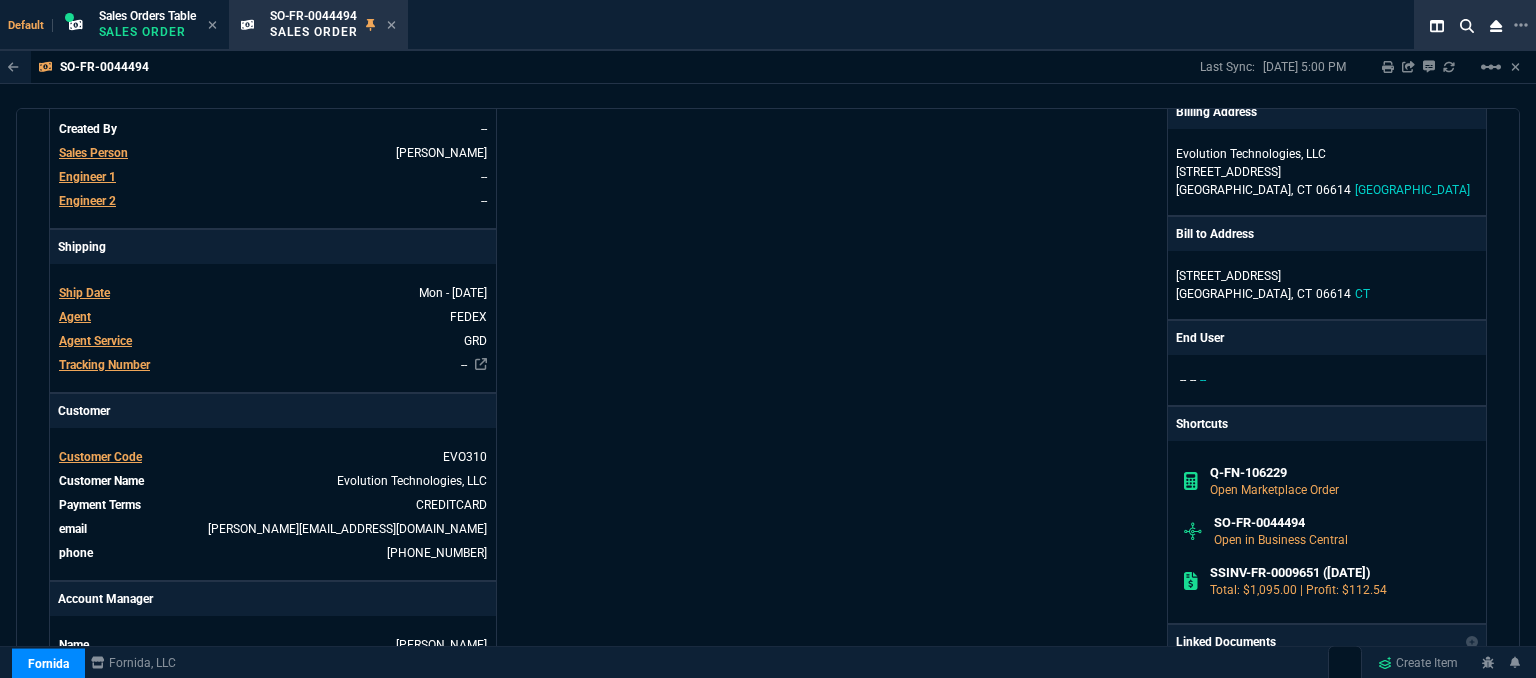 scroll, scrollTop: 1100, scrollLeft: 0, axis: vertical 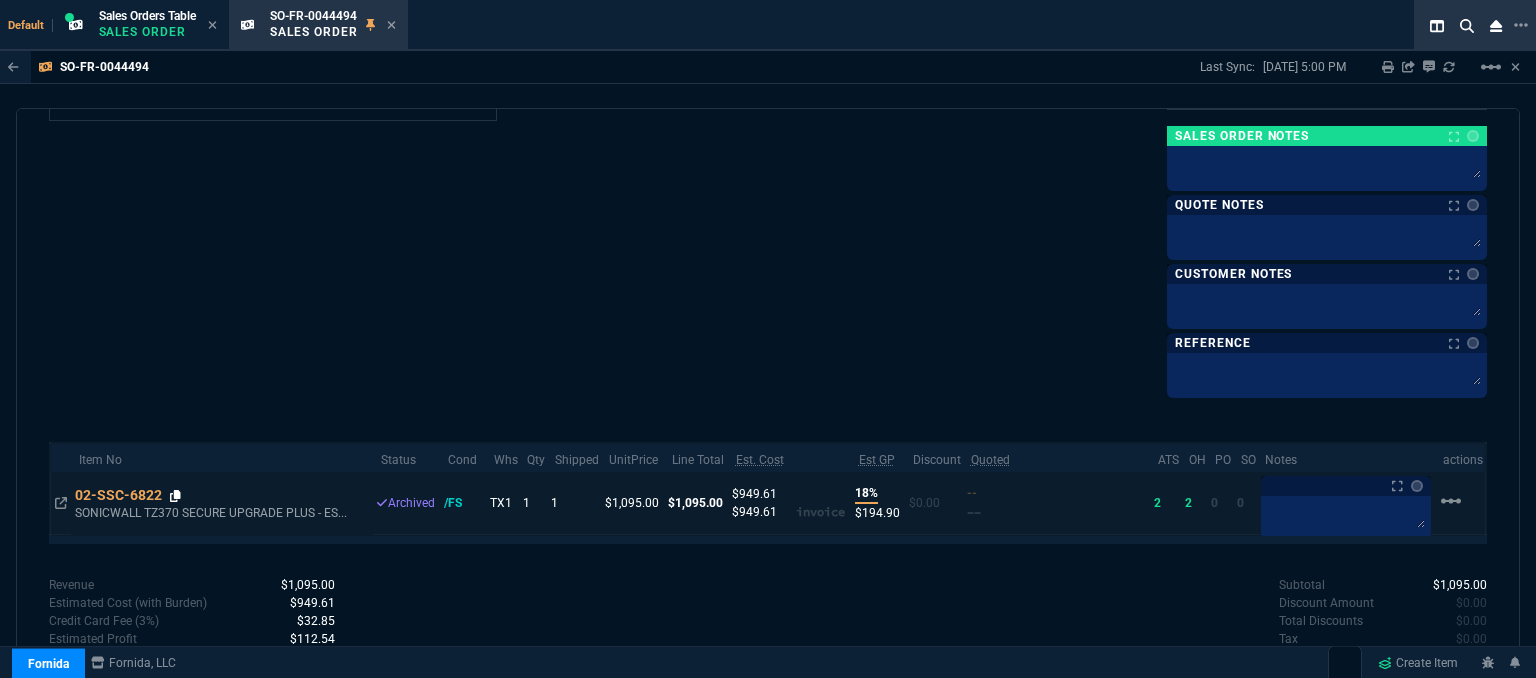 click 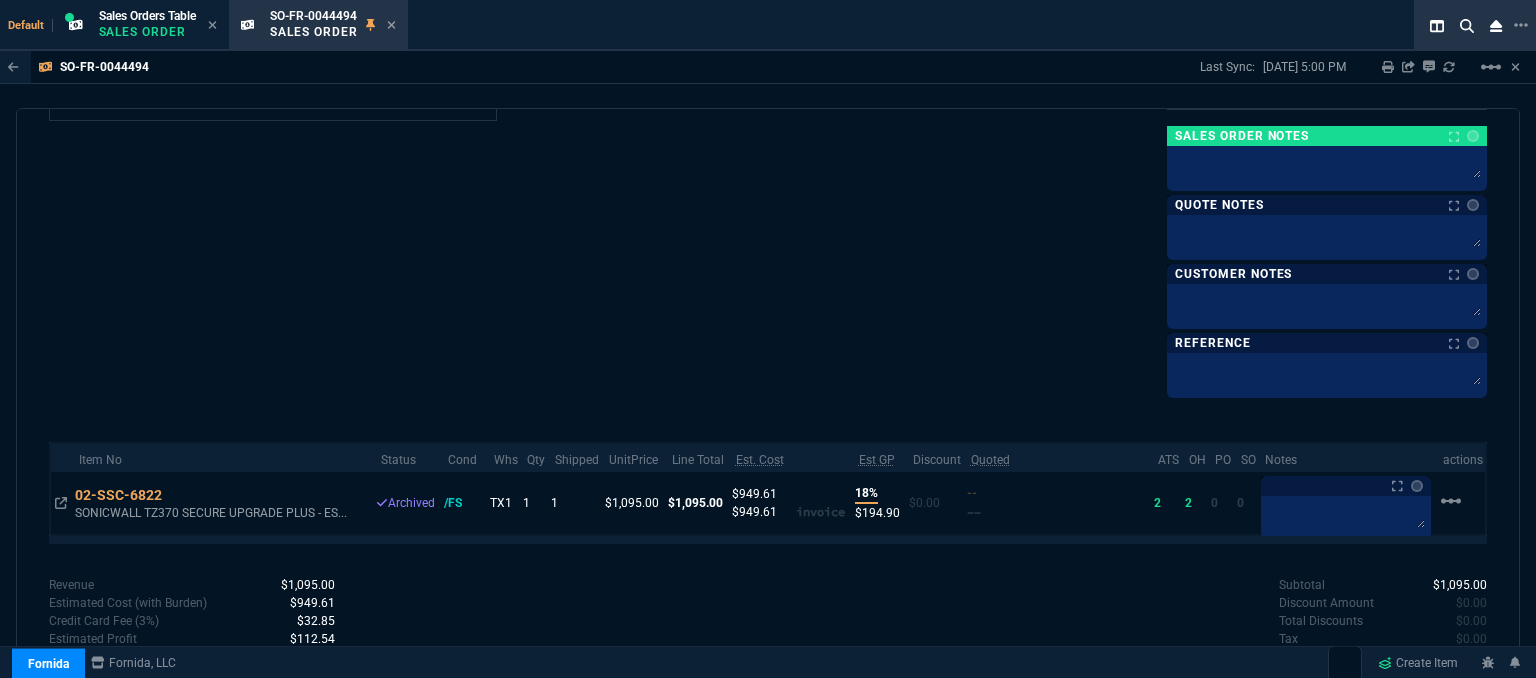 scroll, scrollTop: 1141, scrollLeft: 0, axis: vertical 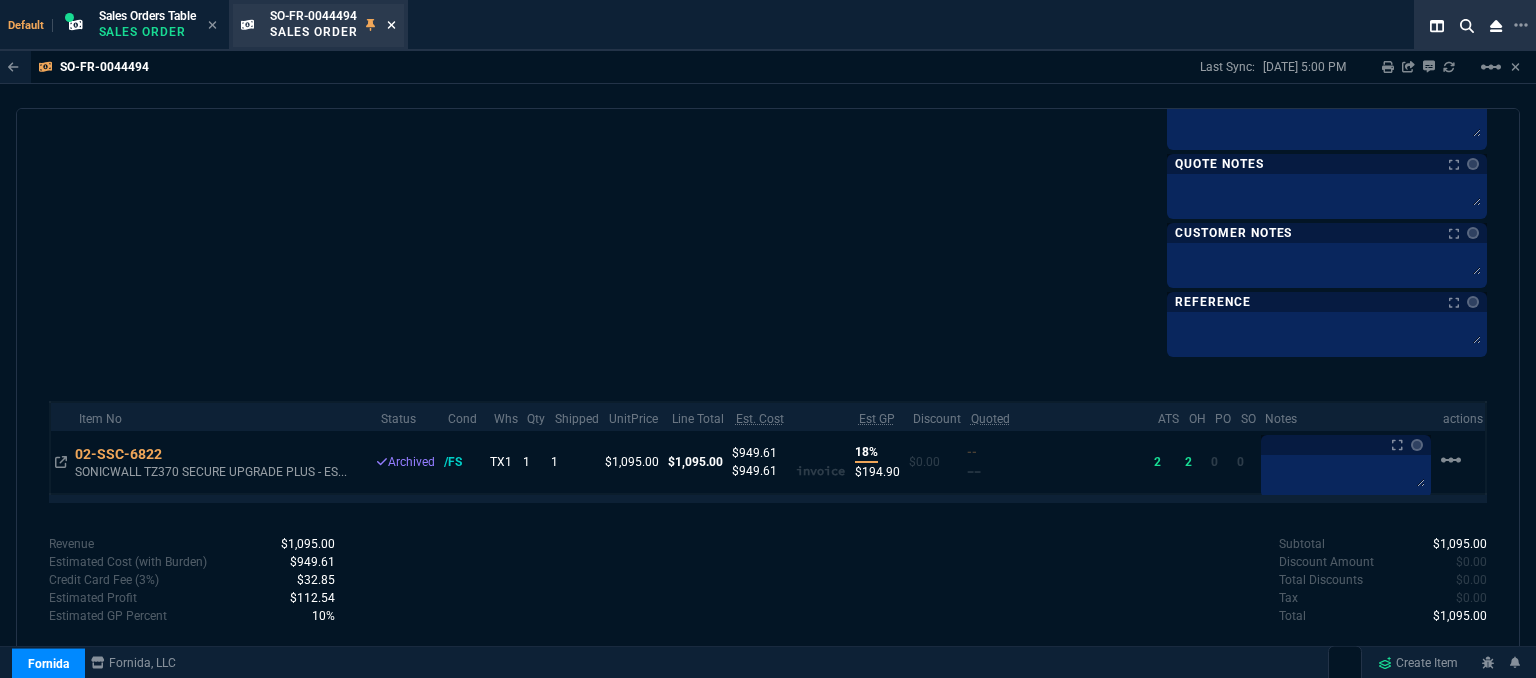 click 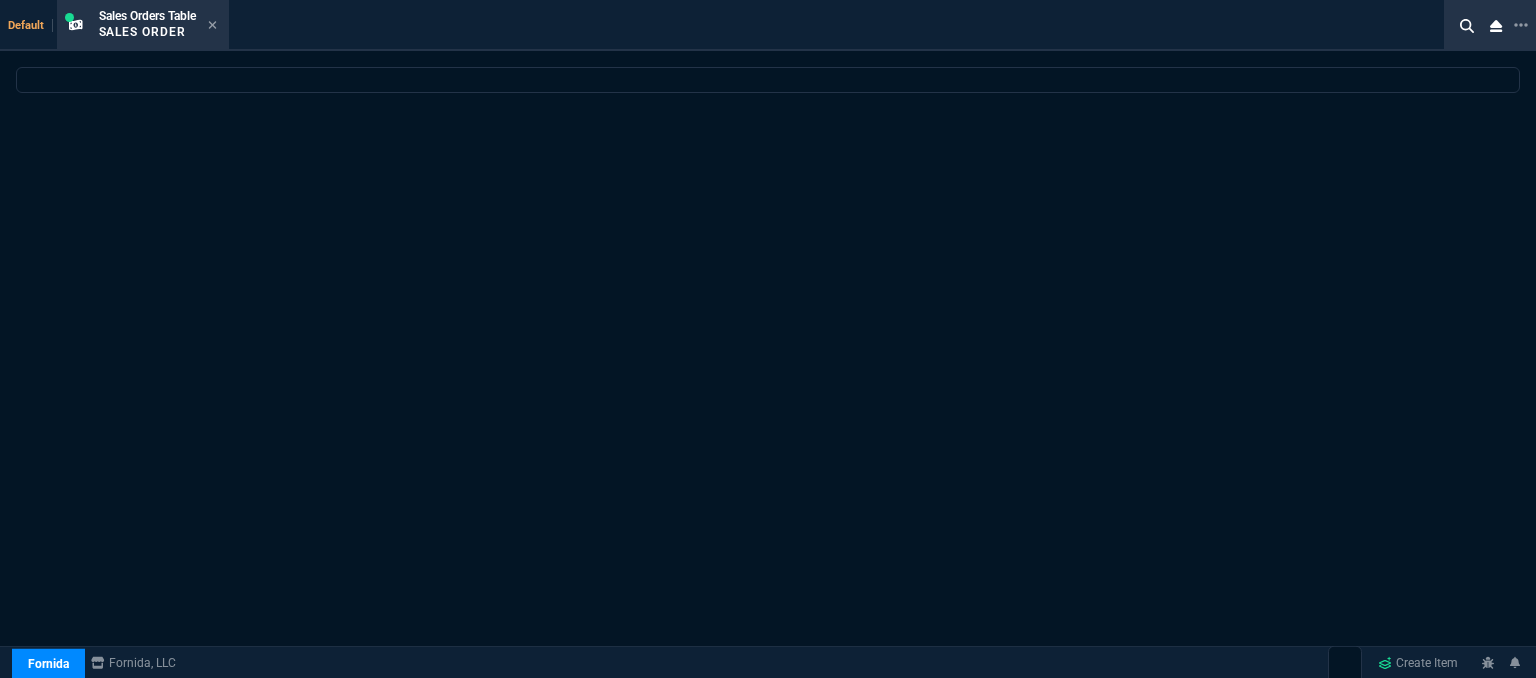 select 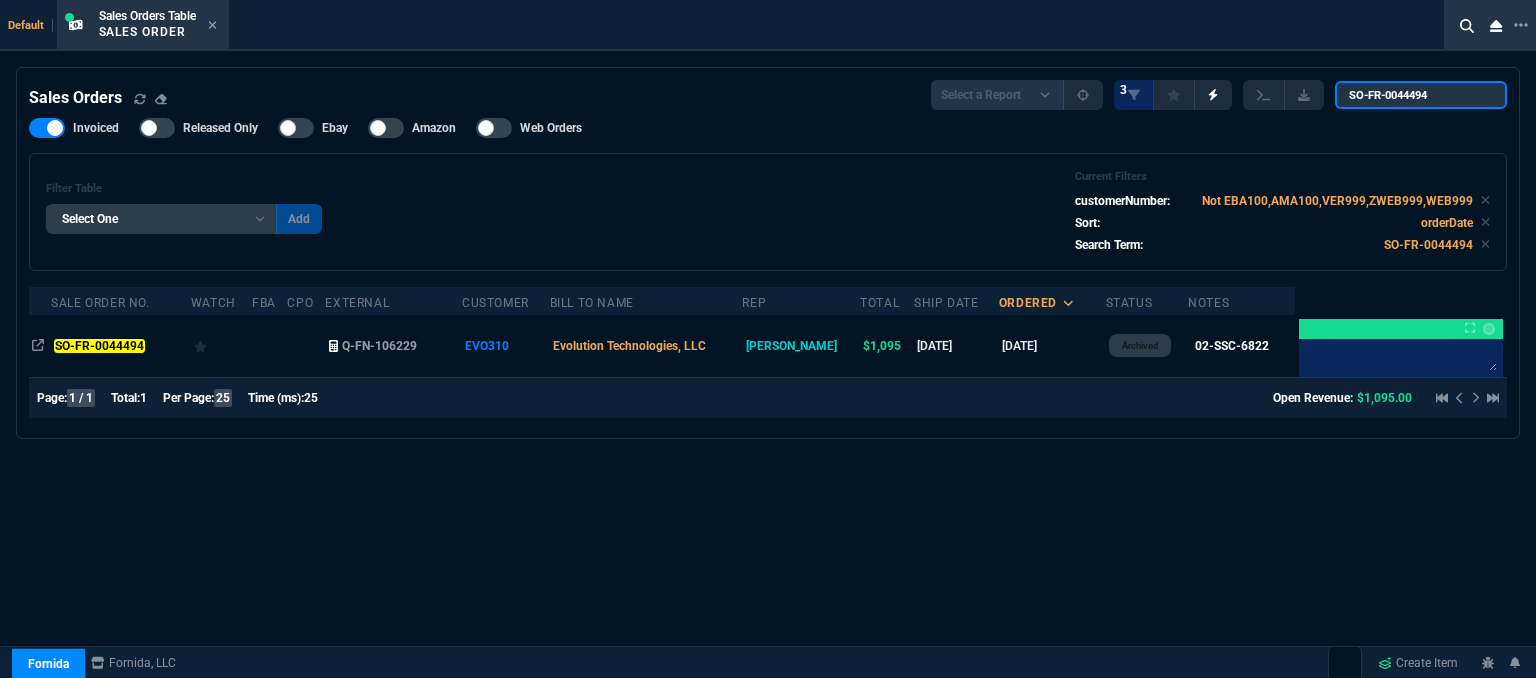drag, startPoint x: 1440, startPoint y: 94, endPoint x: 1344, endPoint y: 86, distance: 96.332756 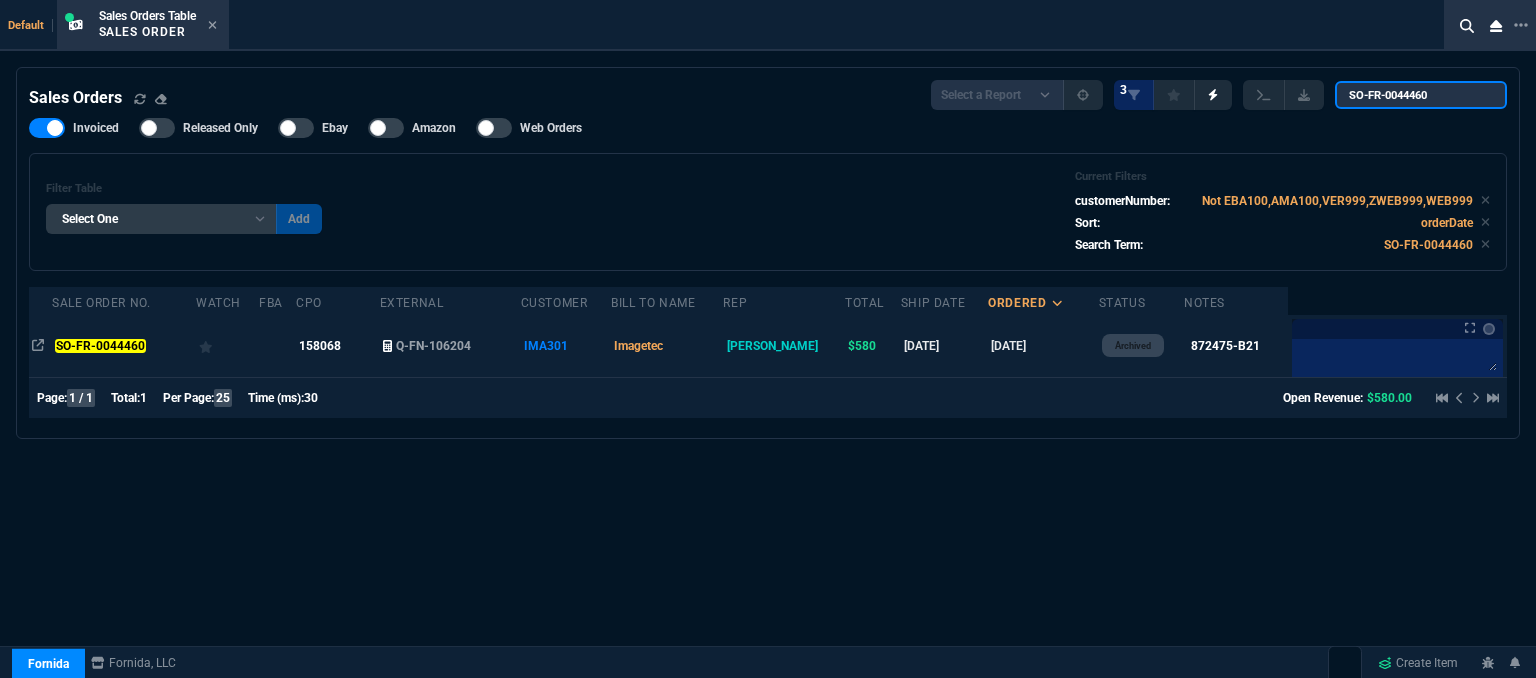 type on "SO-FR-0044460" 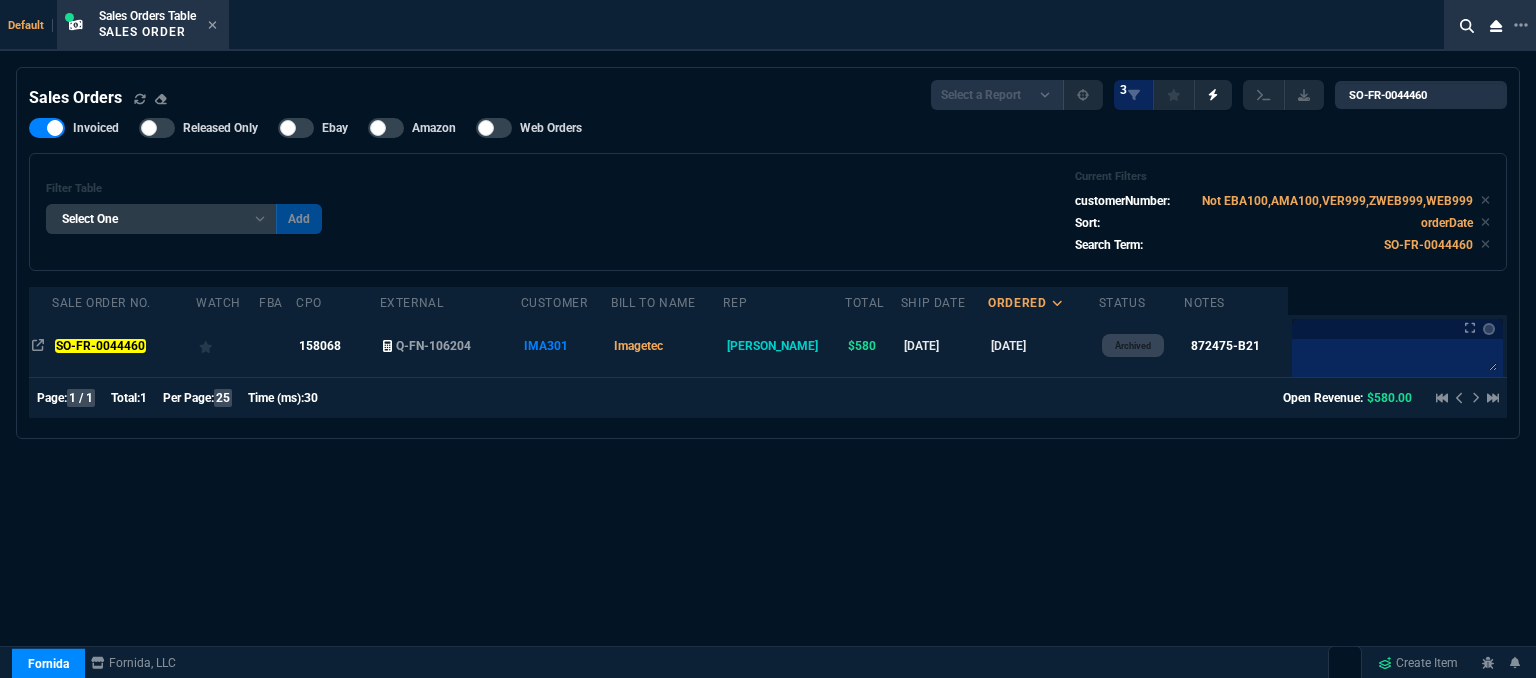 click on "Imagetec" at bounding box center (667, 346) 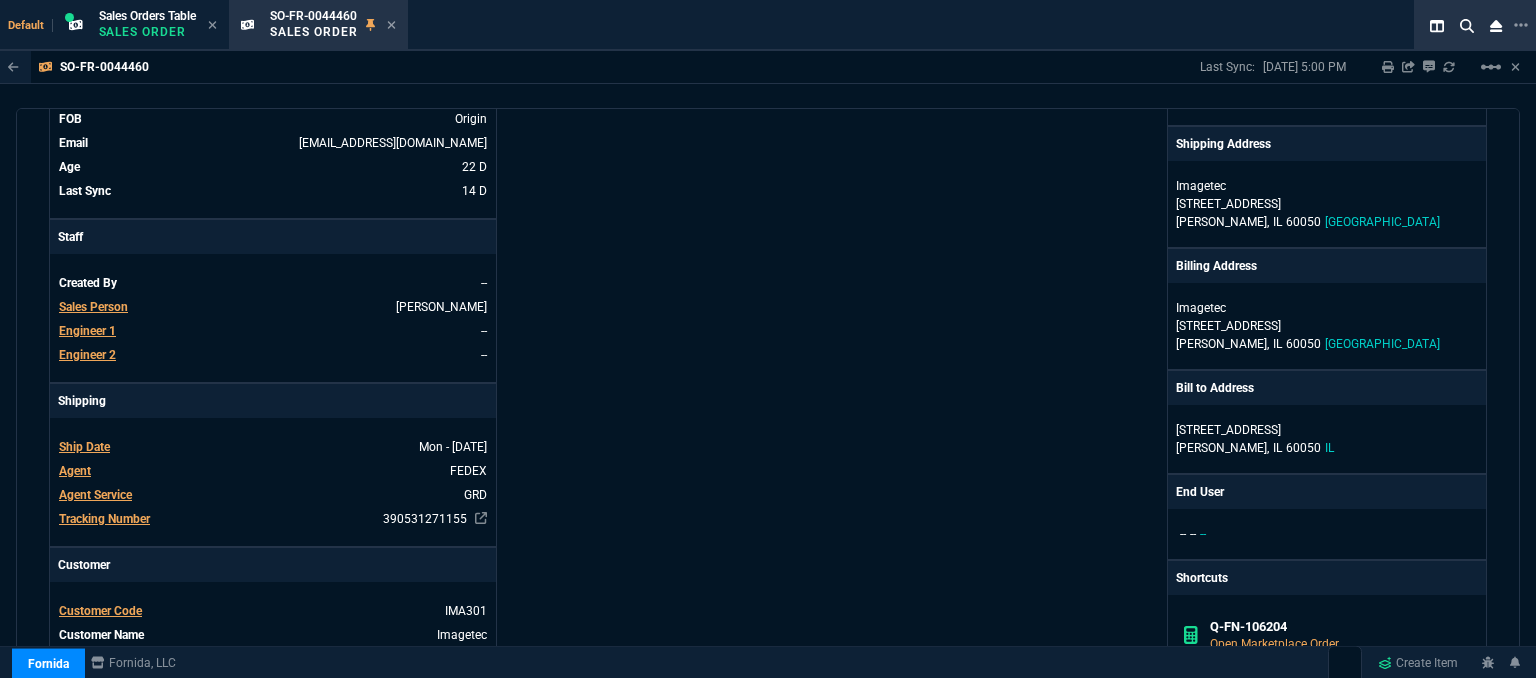 scroll, scrollTop: 400, scrollLeft: 0, axis: vertical 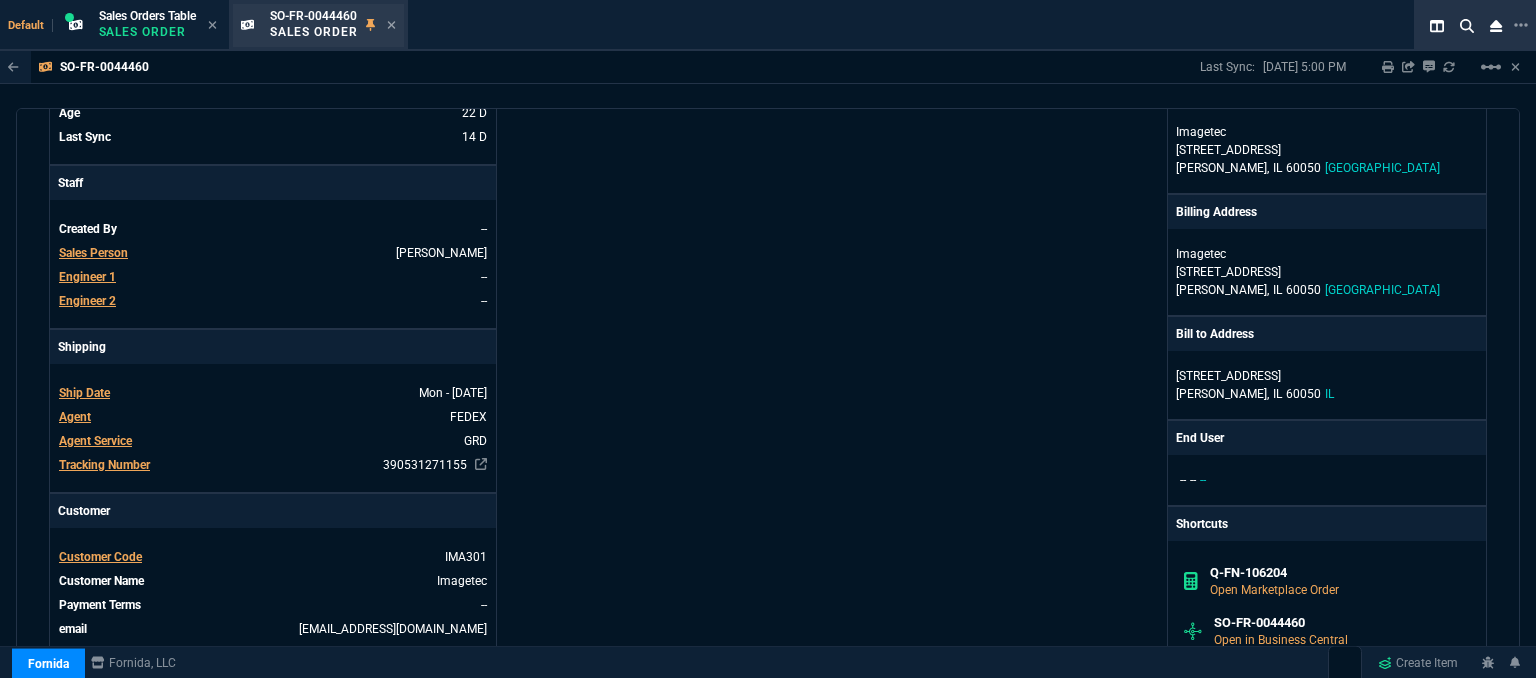 click on "SO-FR-0044460  Sales Order" at bounding box center (333, 25) 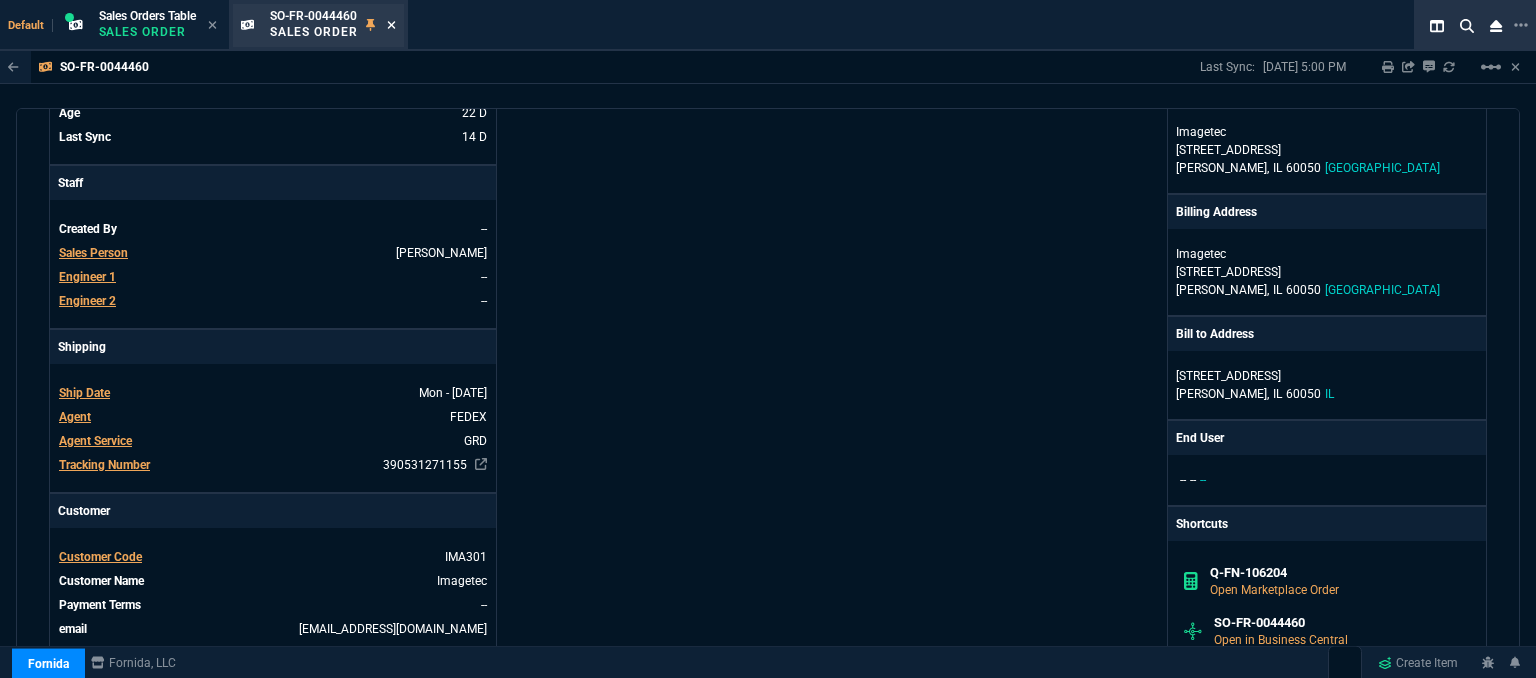 click 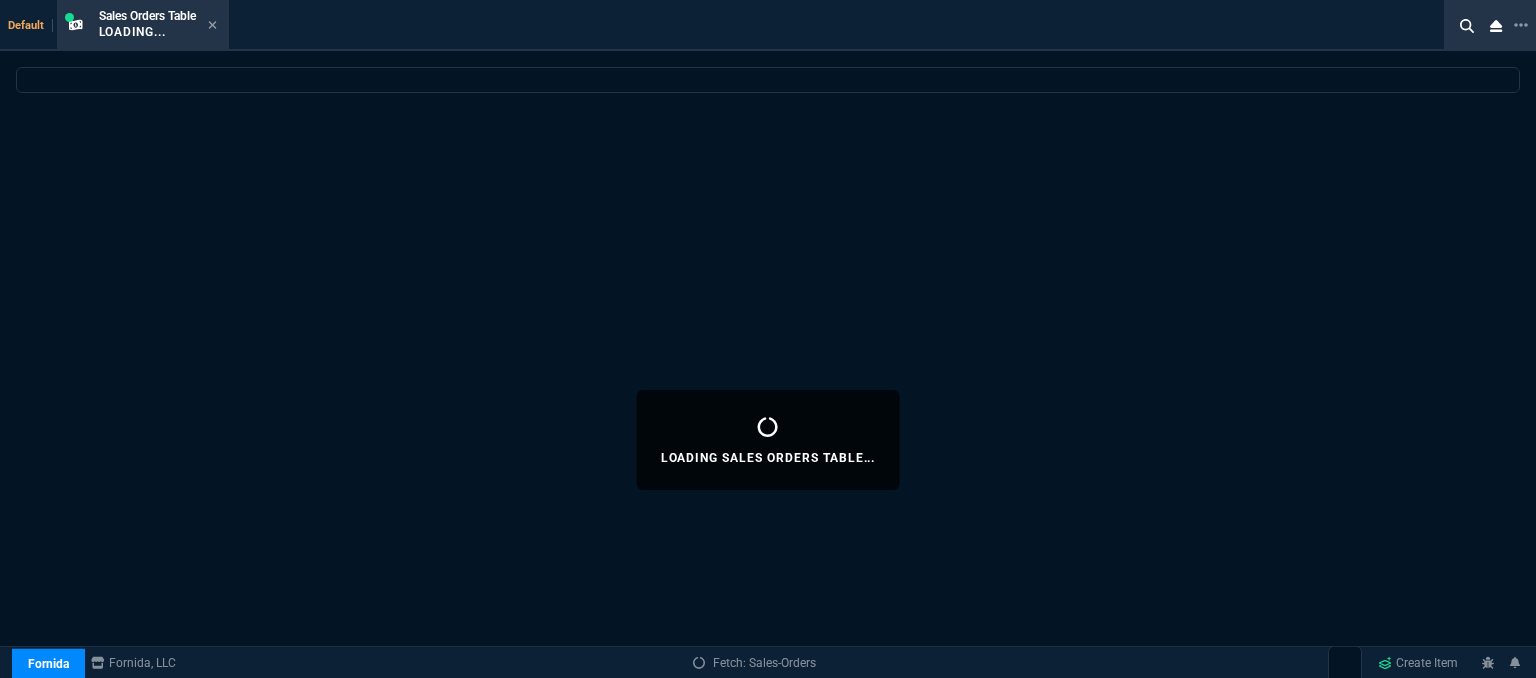 select 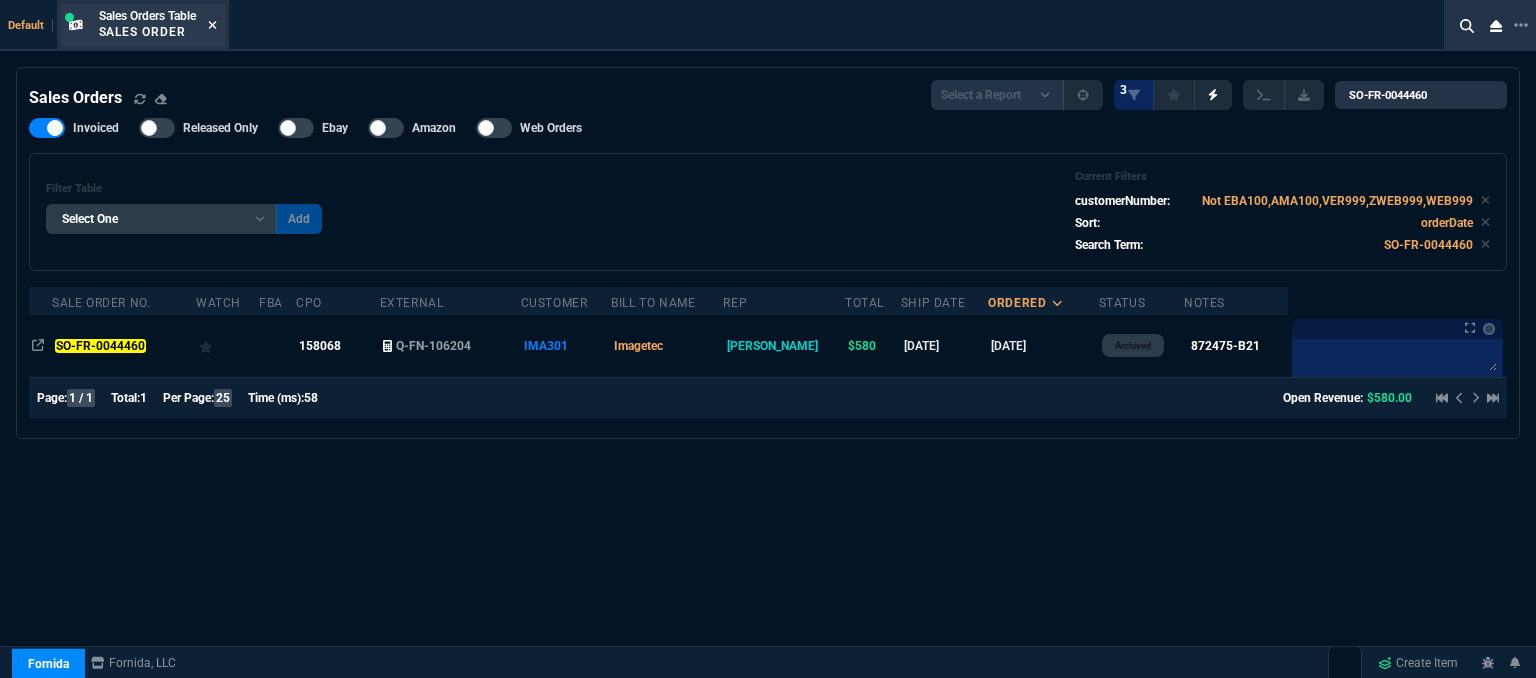 click 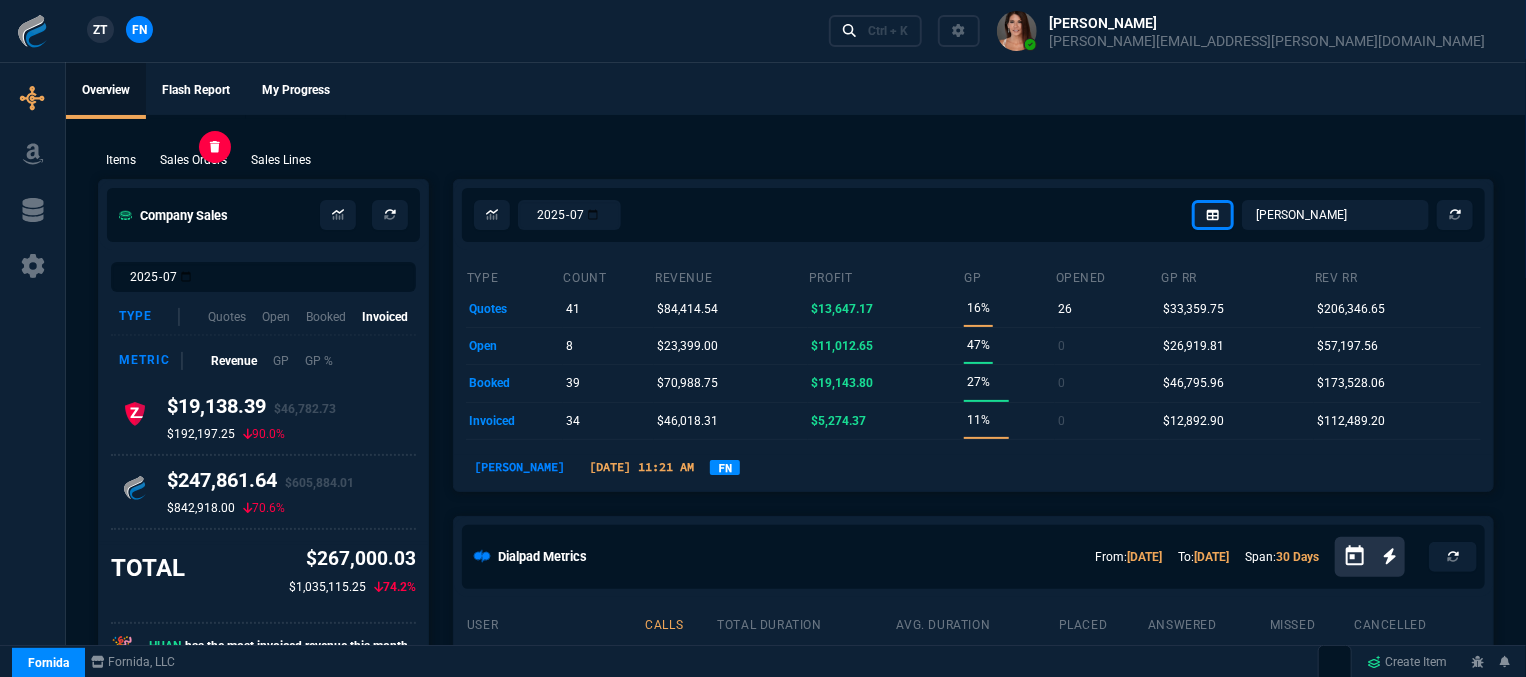 click on "Sales Orders" at bounding box center [193, 160] 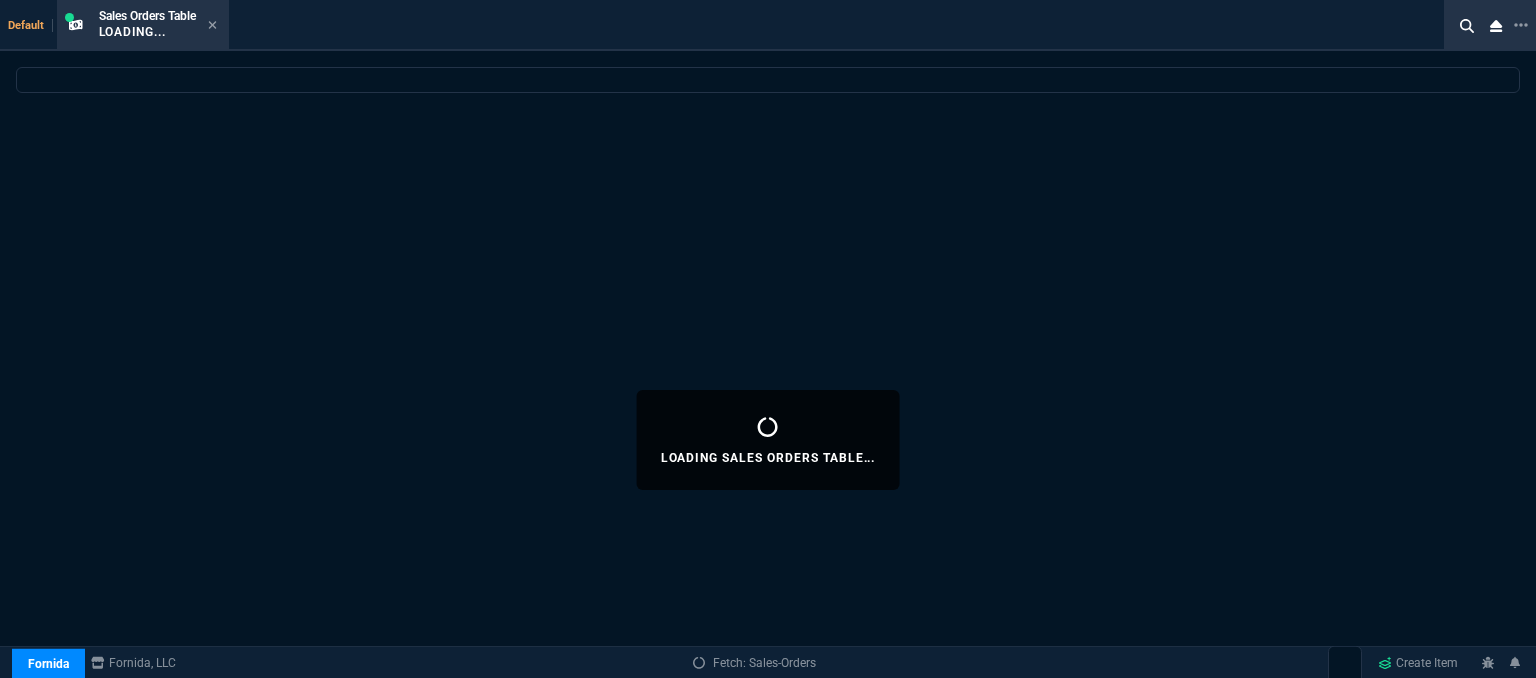 select 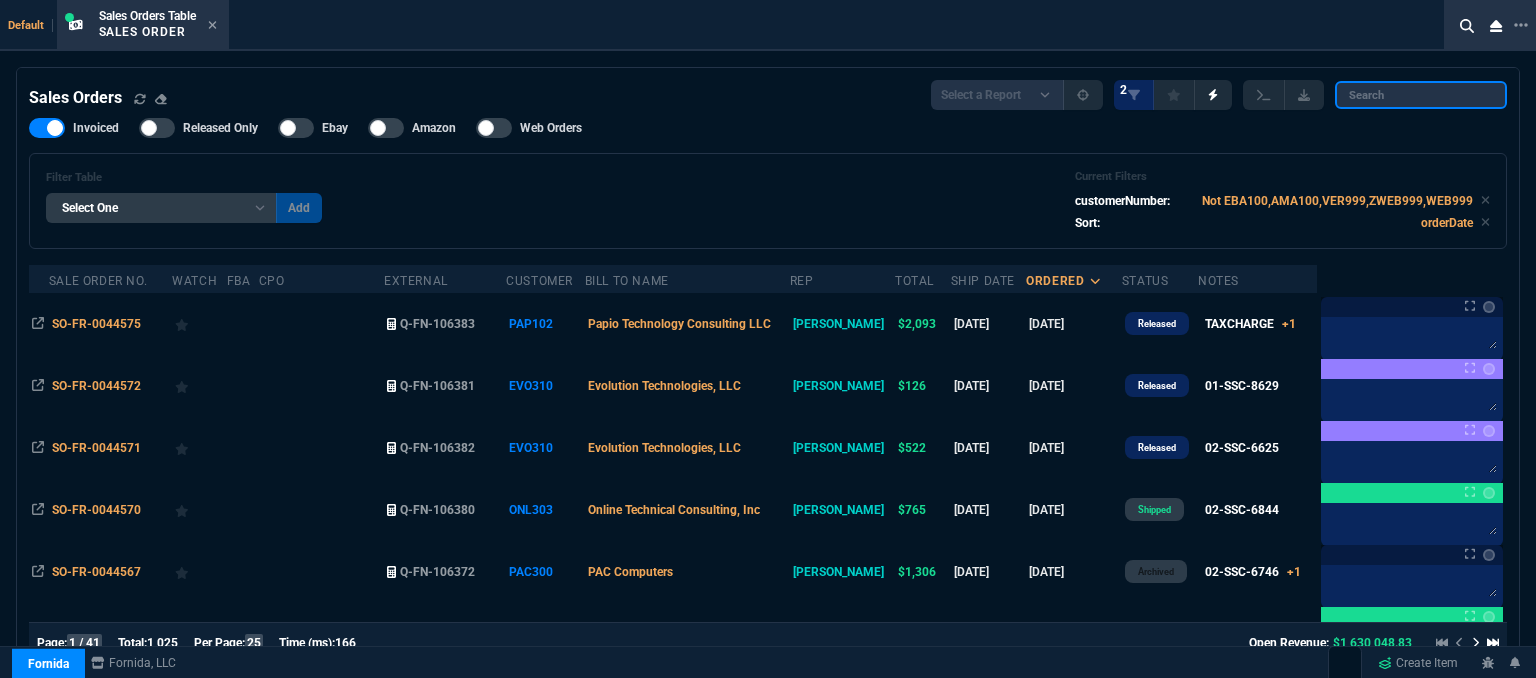 click at bounding box center (1421, 95) 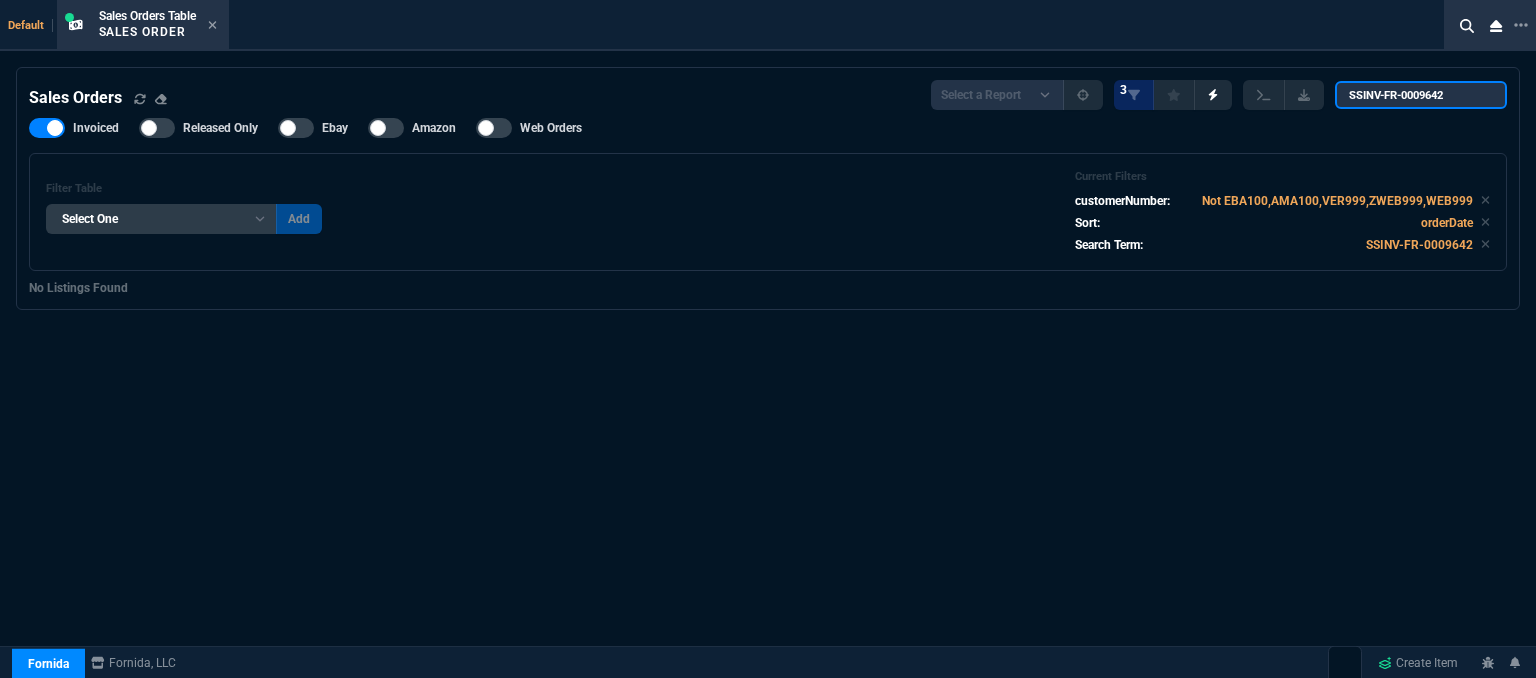 click on "SSINV-FR-0009642" at bounding box center (1421, 95) 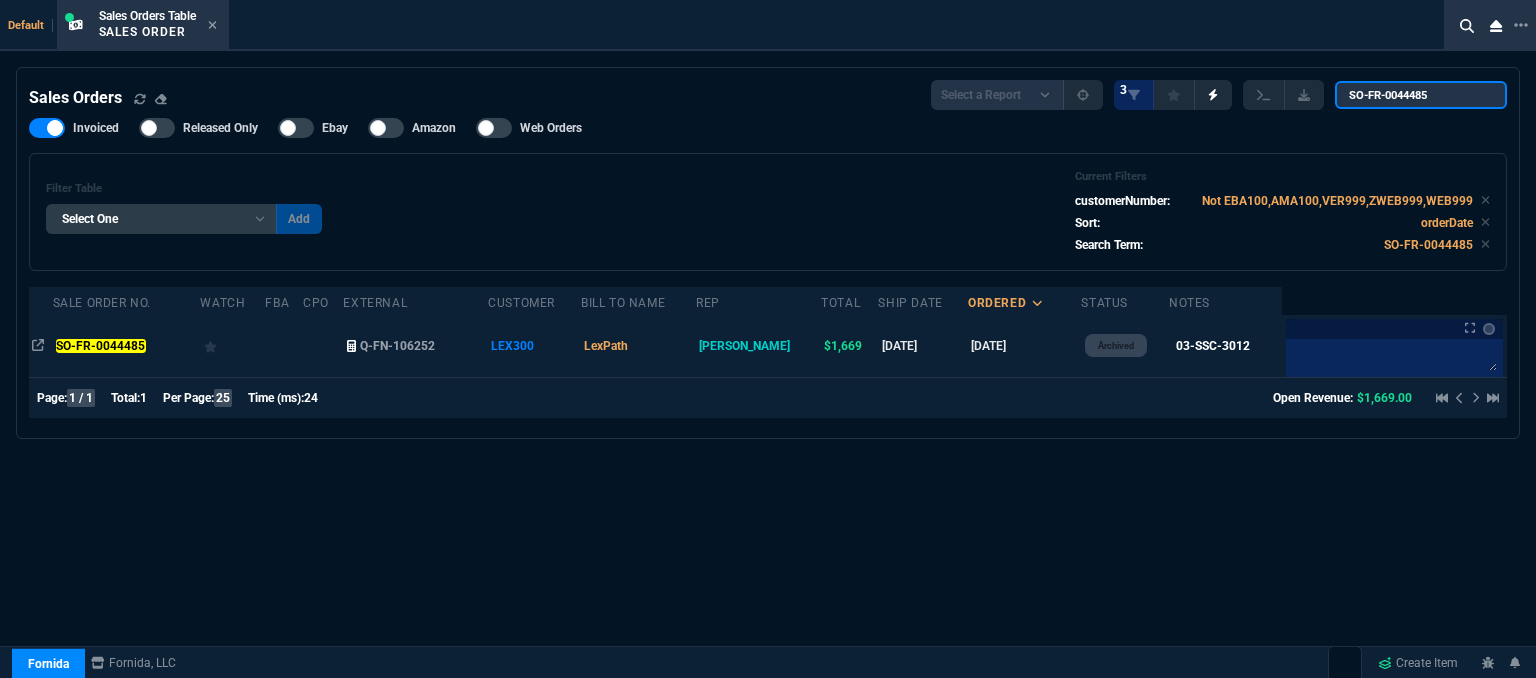 type on "SO-FR-0044485" 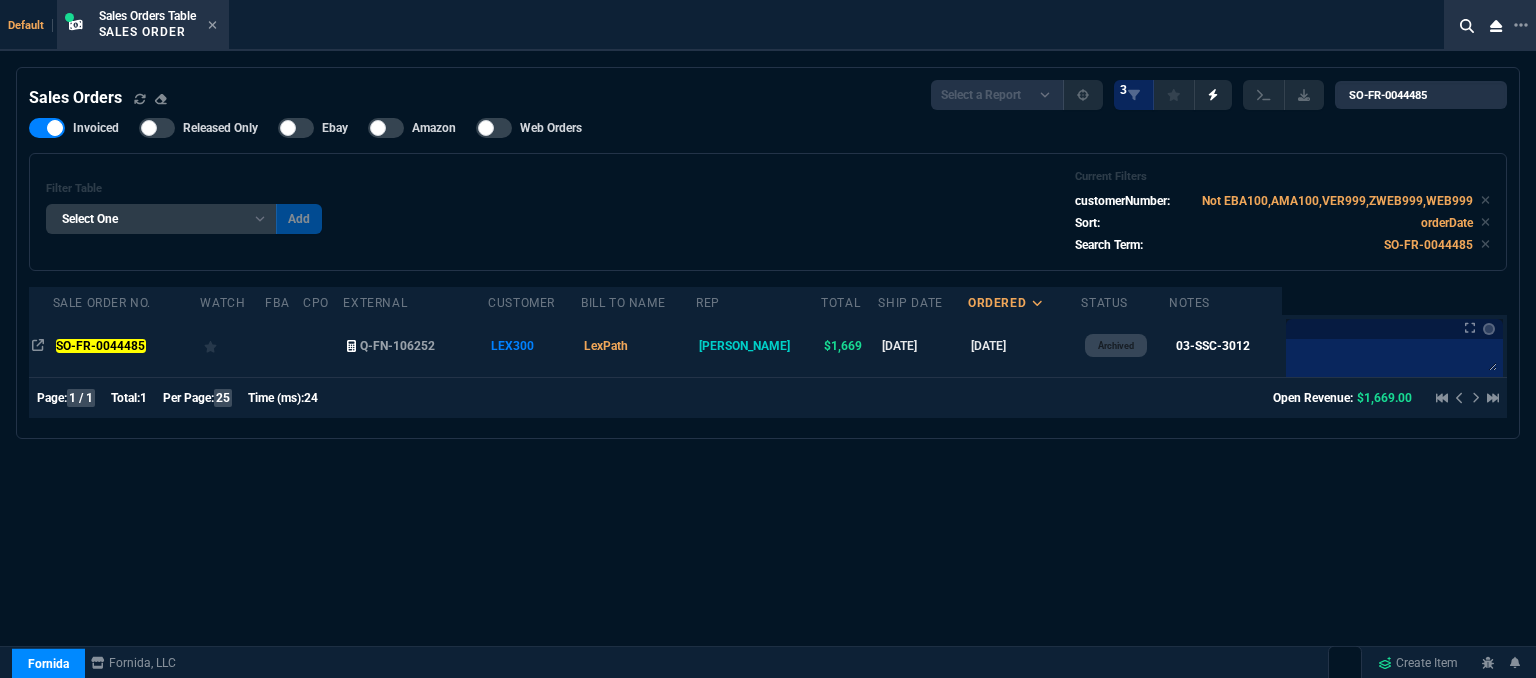 click on "LexPath" at bounding box center [638, 346] 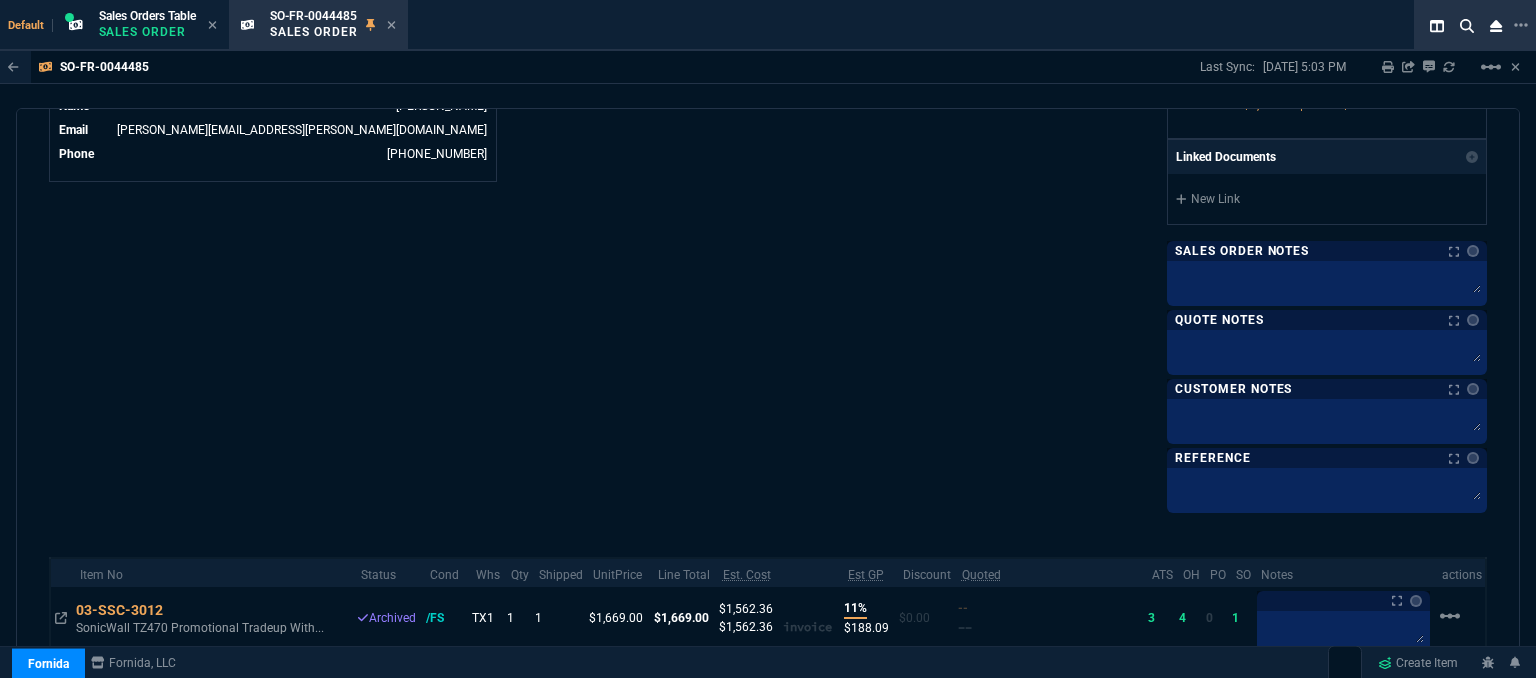 scroll, scrollTop: 1196, scrollLeft: 0, axis: vertical 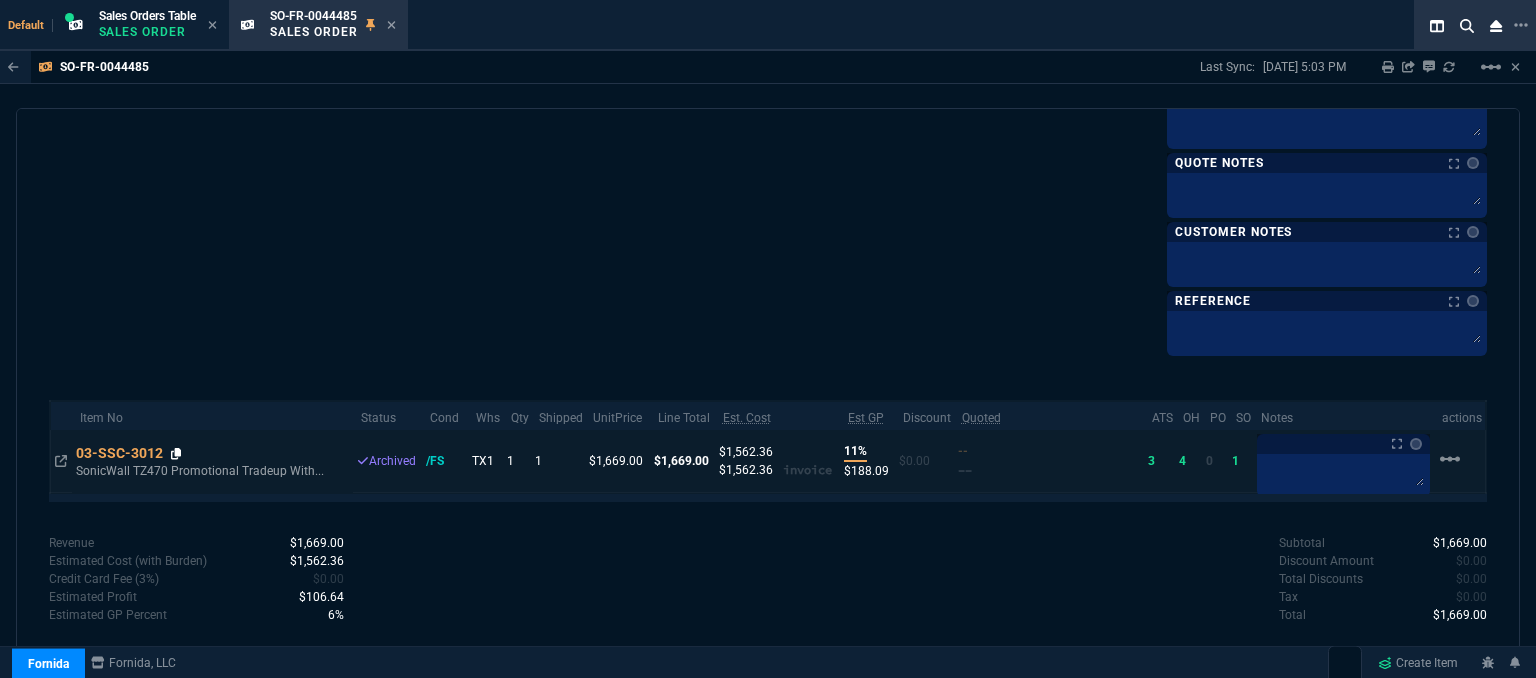 click 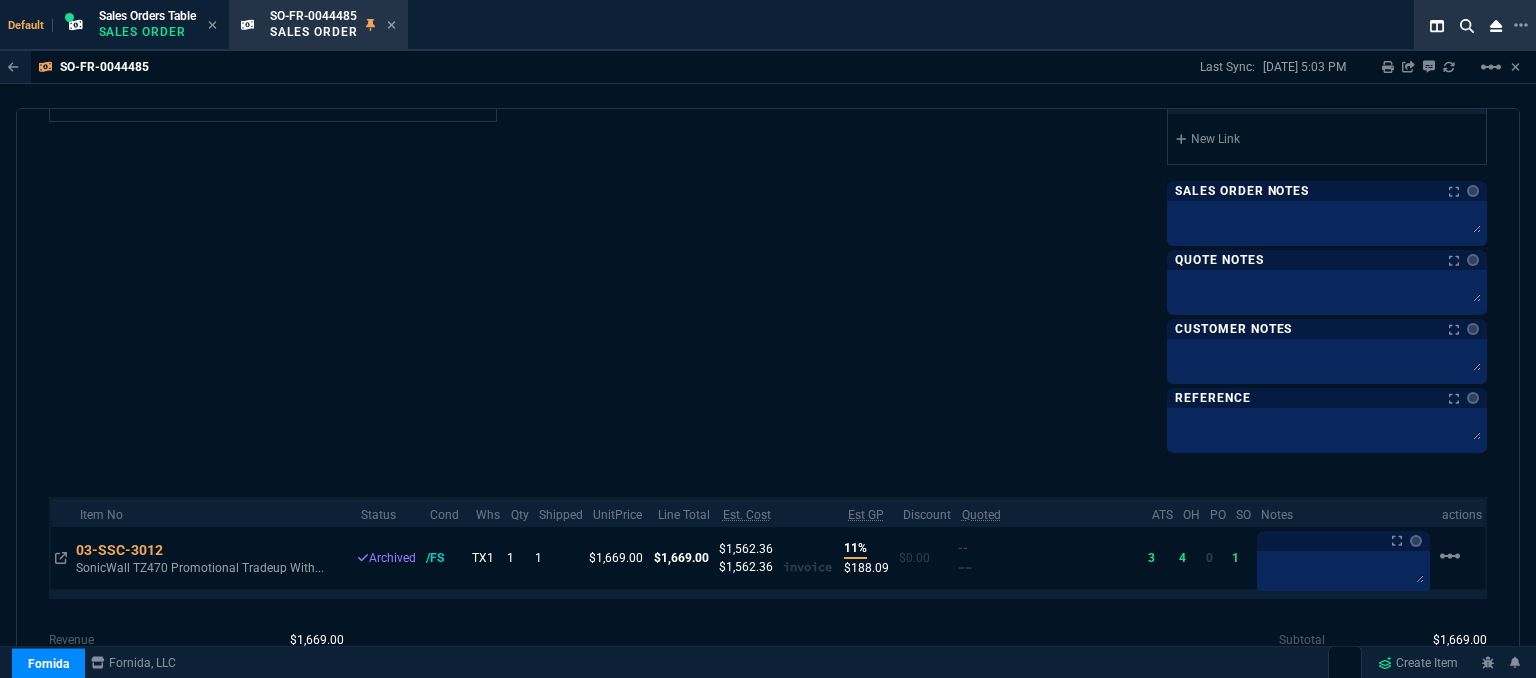 scroll, scrollTop: 1196, scrollLeft: 0, axis: vertical 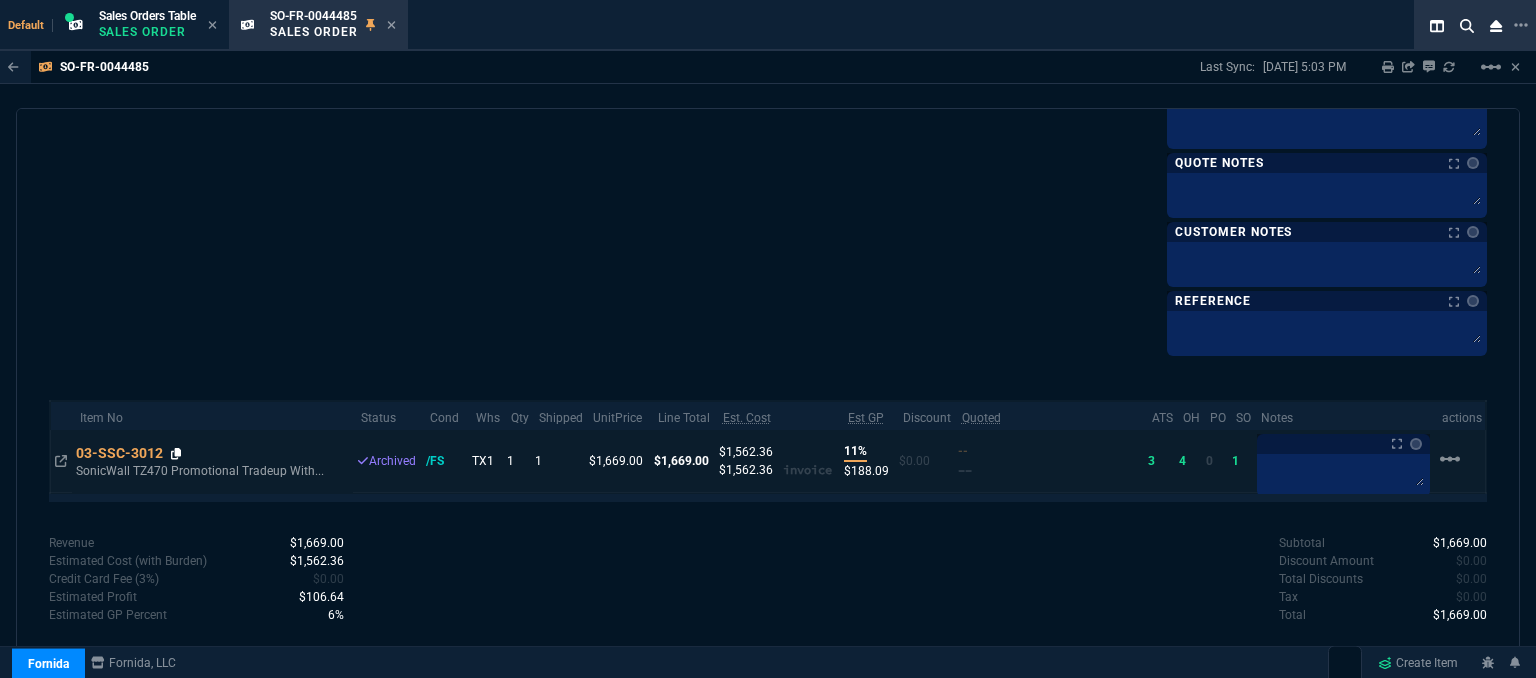 click 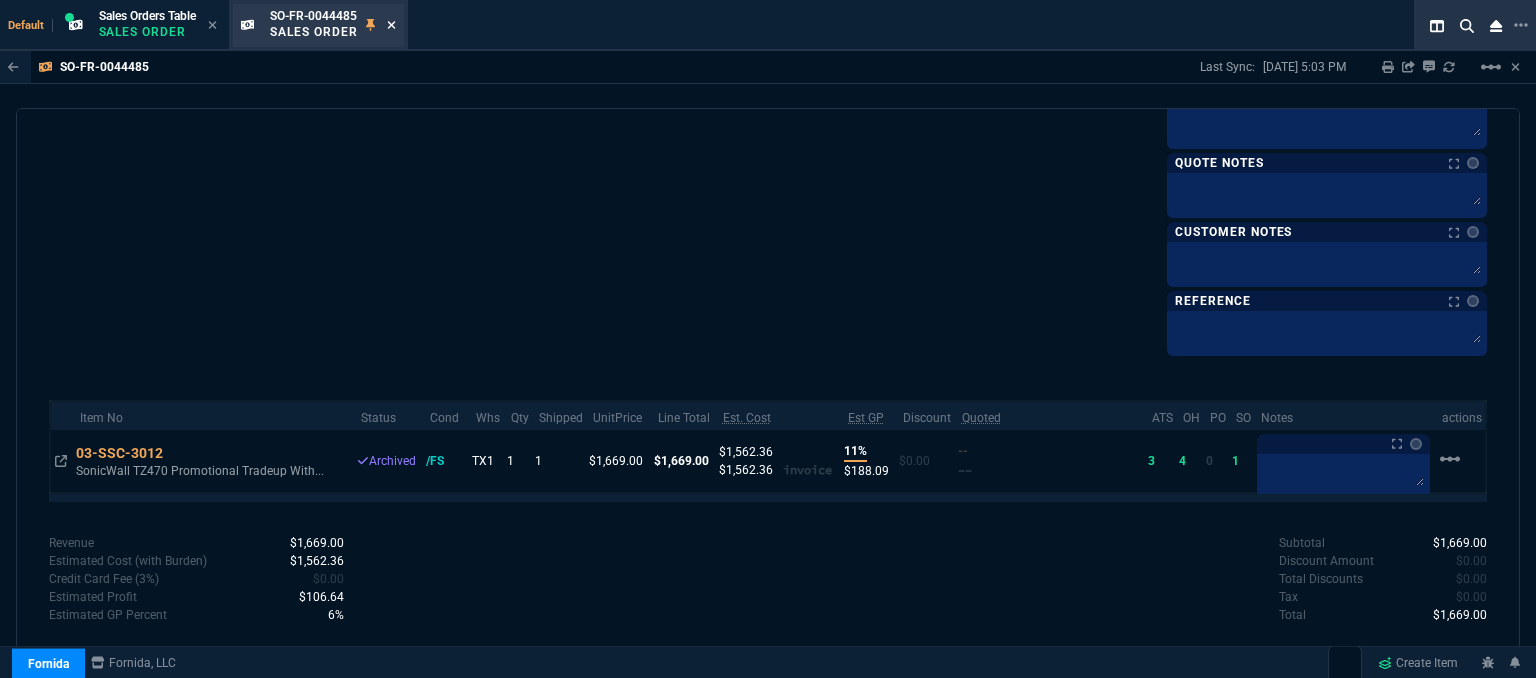 click 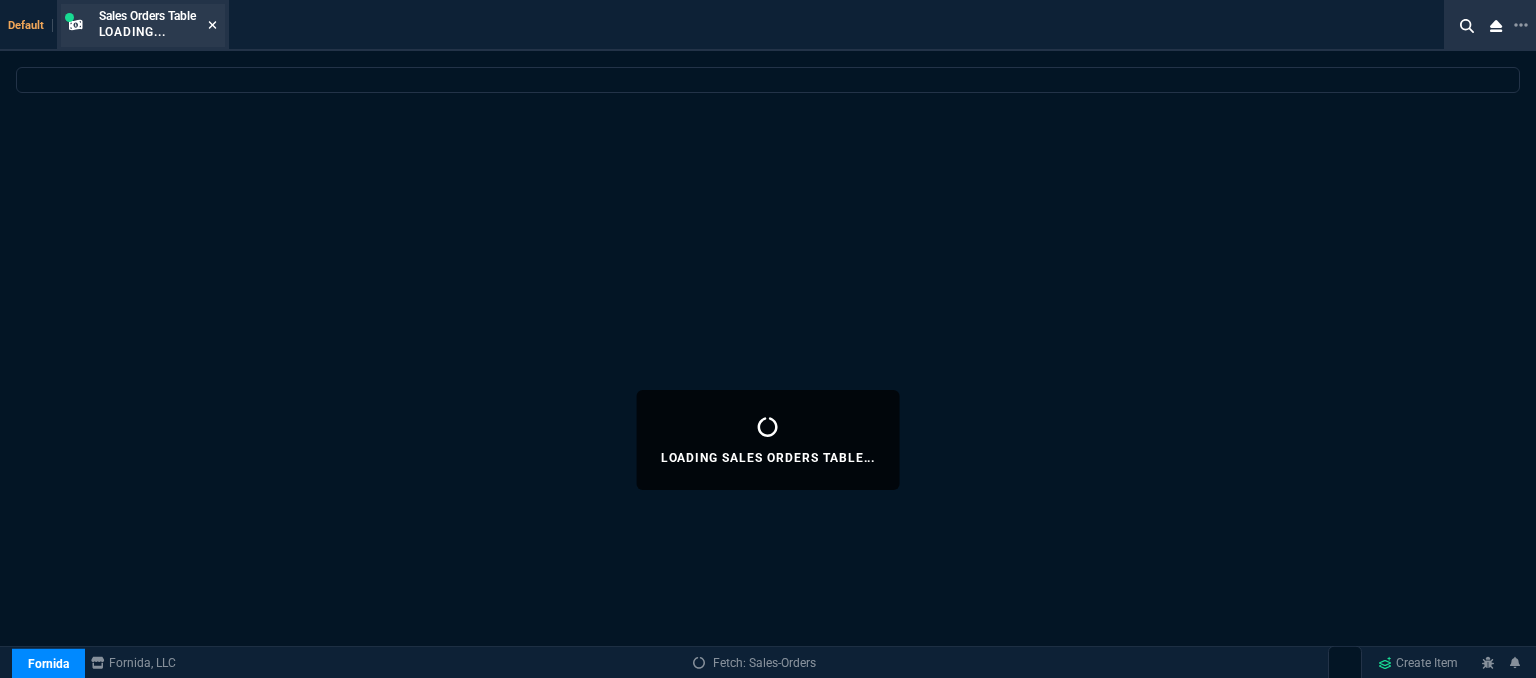 select 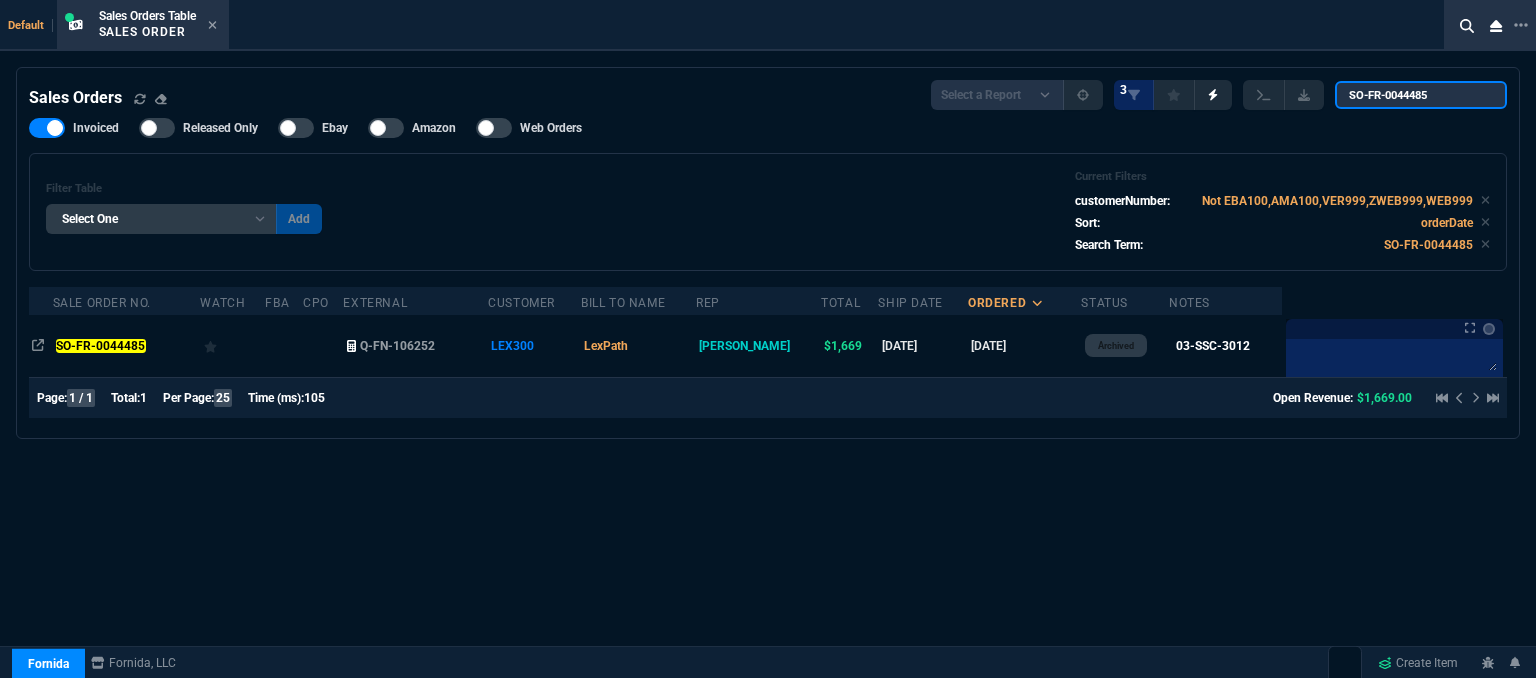 click on "SO-FR-0044485" at bounding box center [1421, 95] 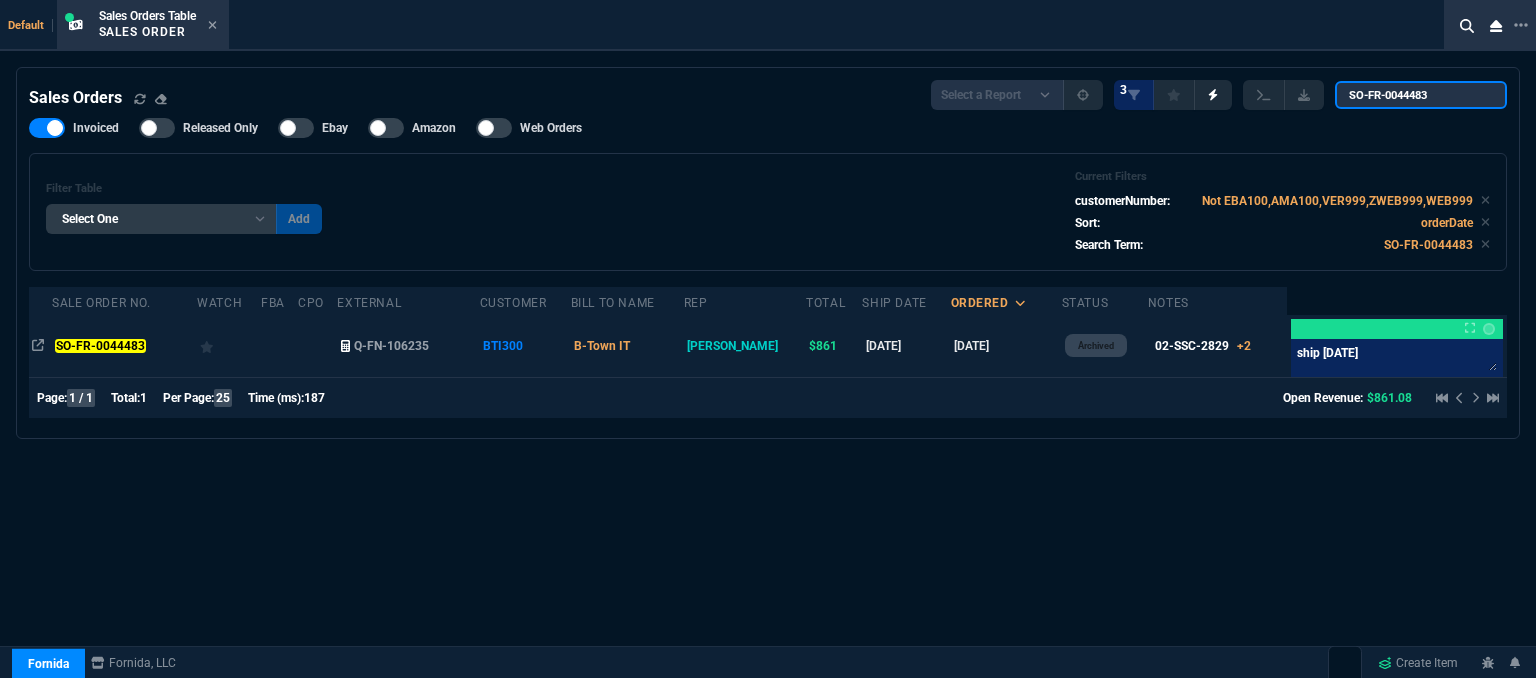 type on "SO-FR-0044483" 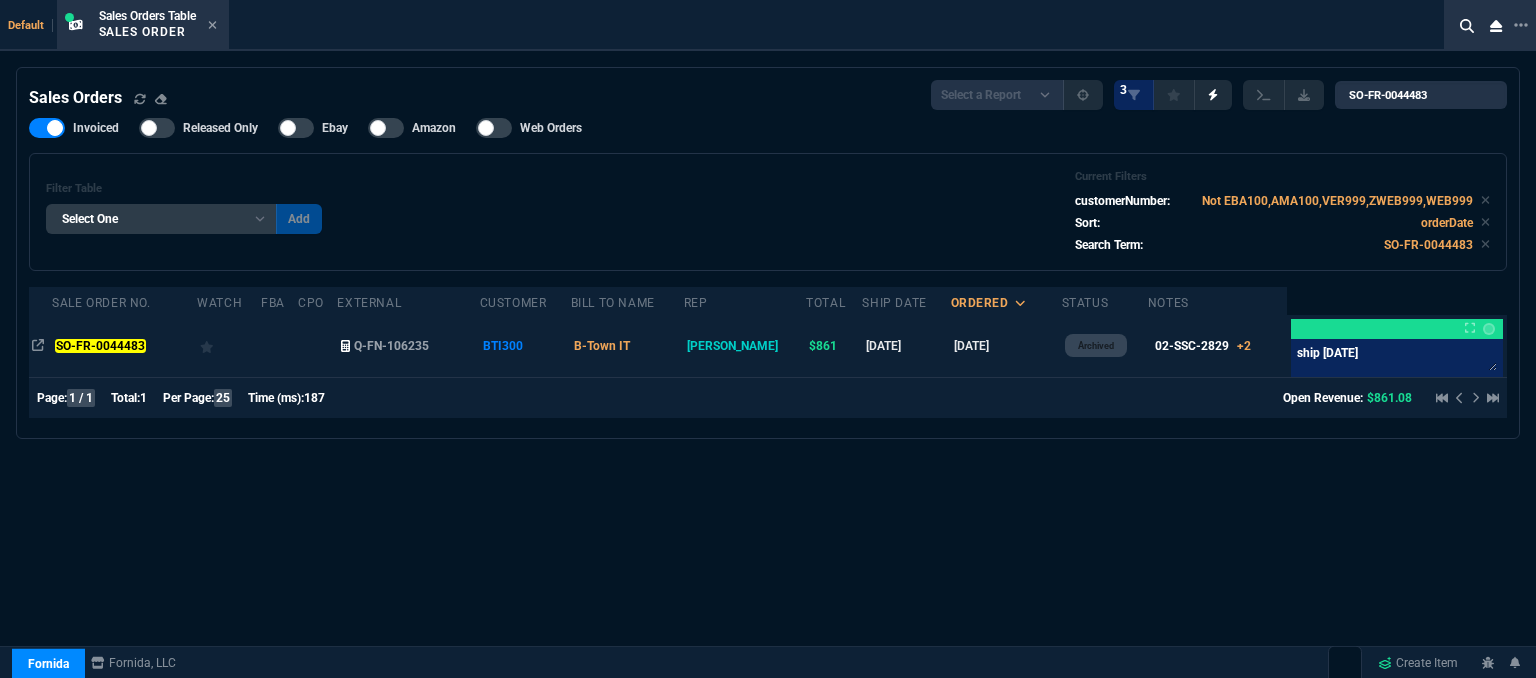 click on "6/26/25" at bounding box center (1006, 346) 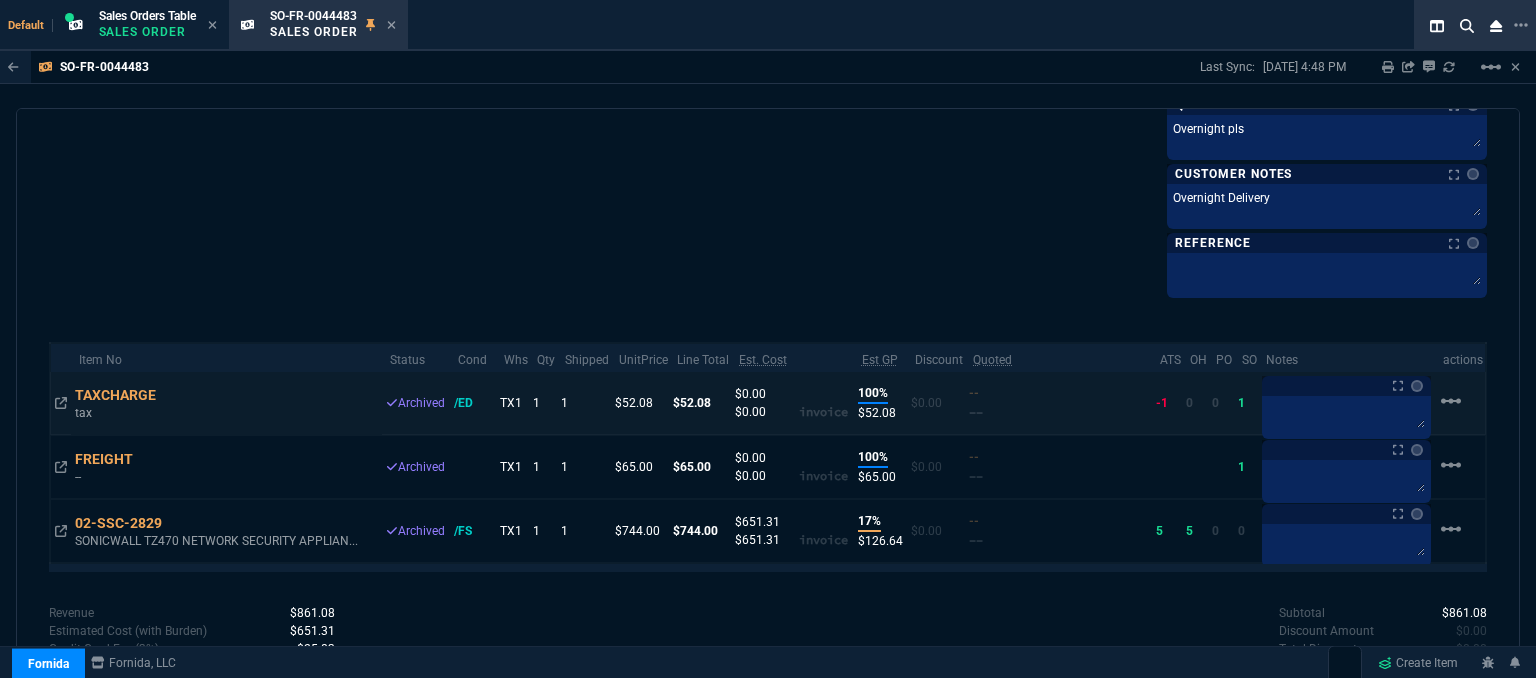 scroll, scrollTop: 1269, scrollLeft: 0, axis: vertical 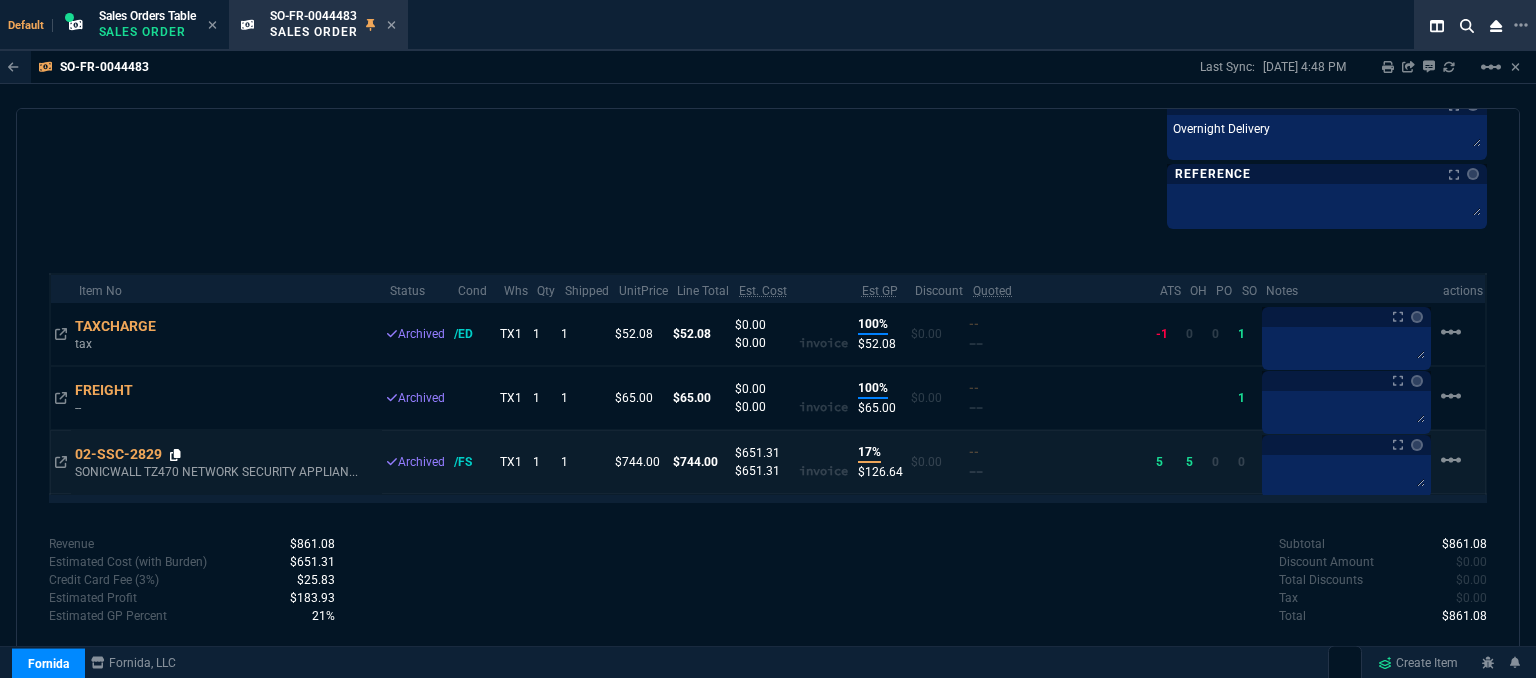 click 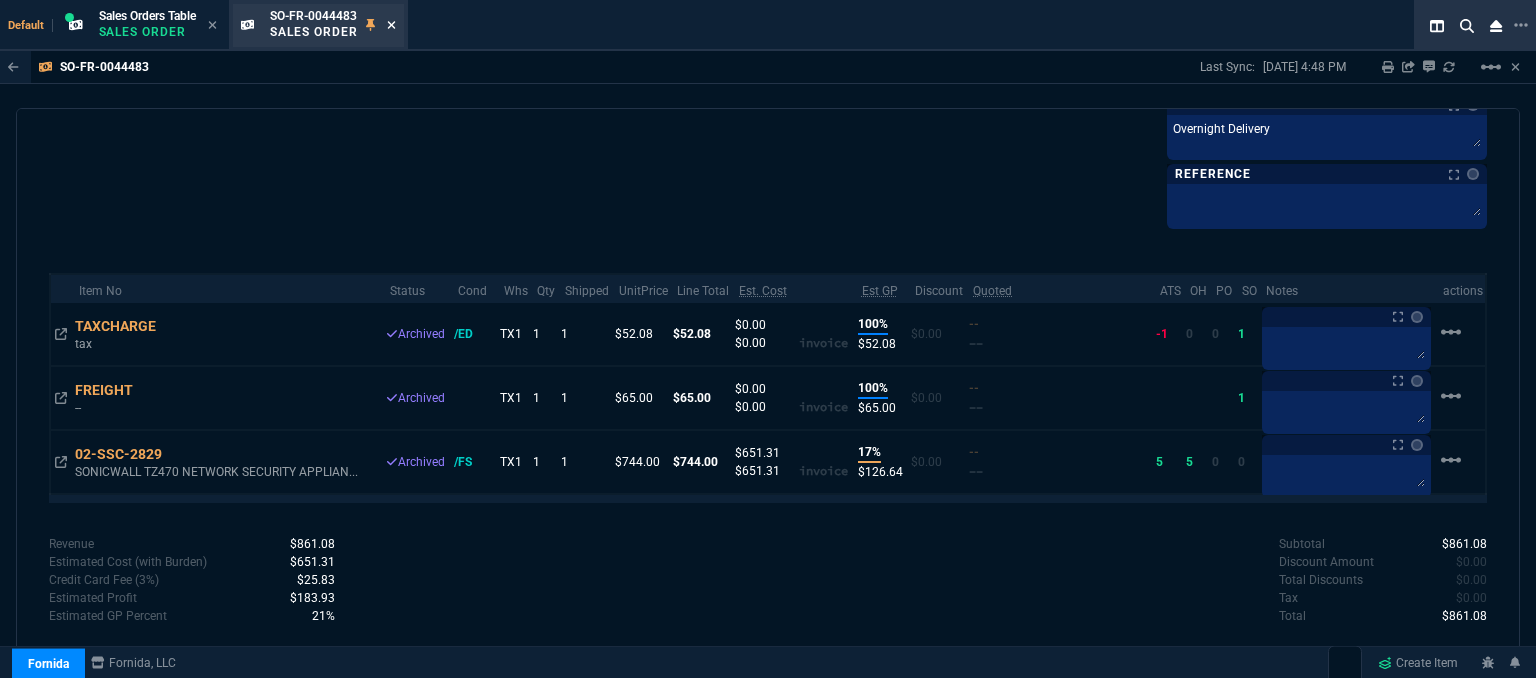 click 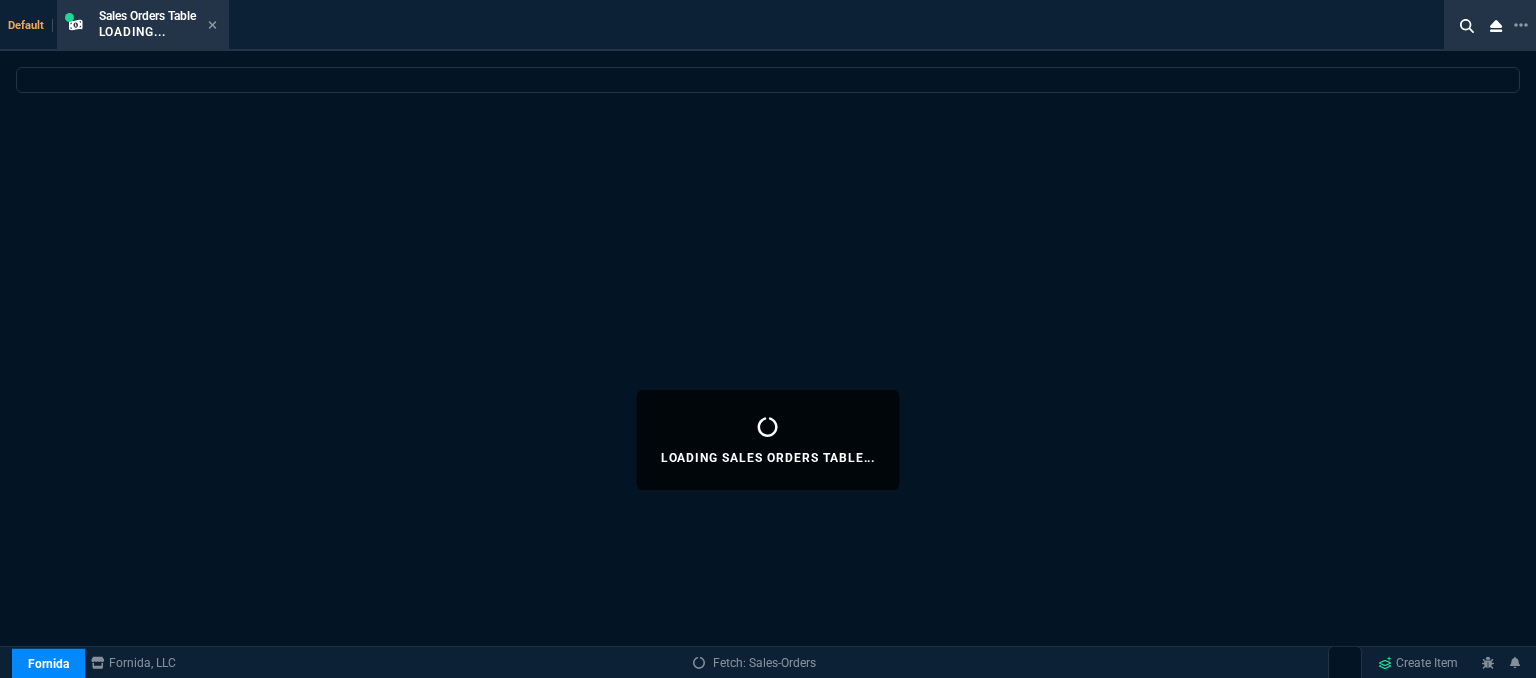 select 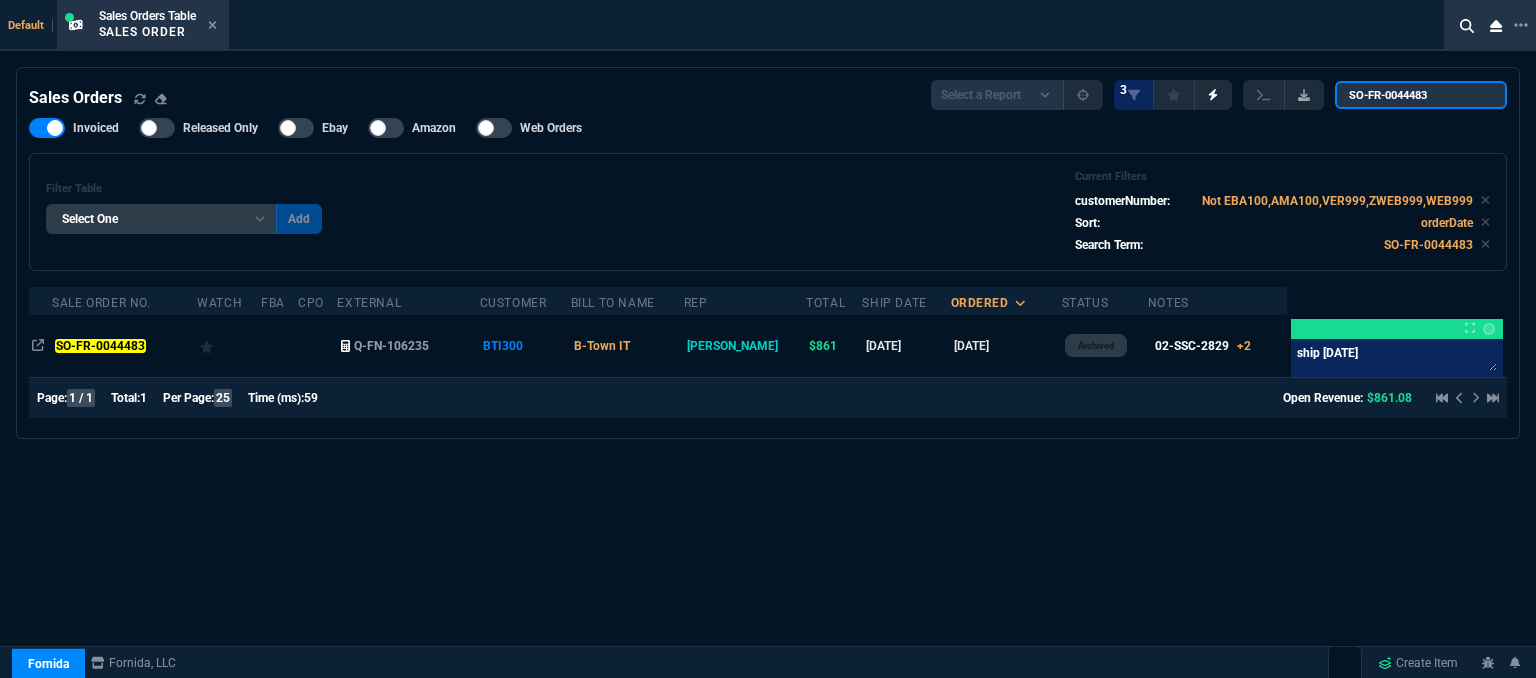drag, startPoint x: 1443, startPoint y: 97, endPoint x: 1332, endPoint y: 89, distance: 111.28792 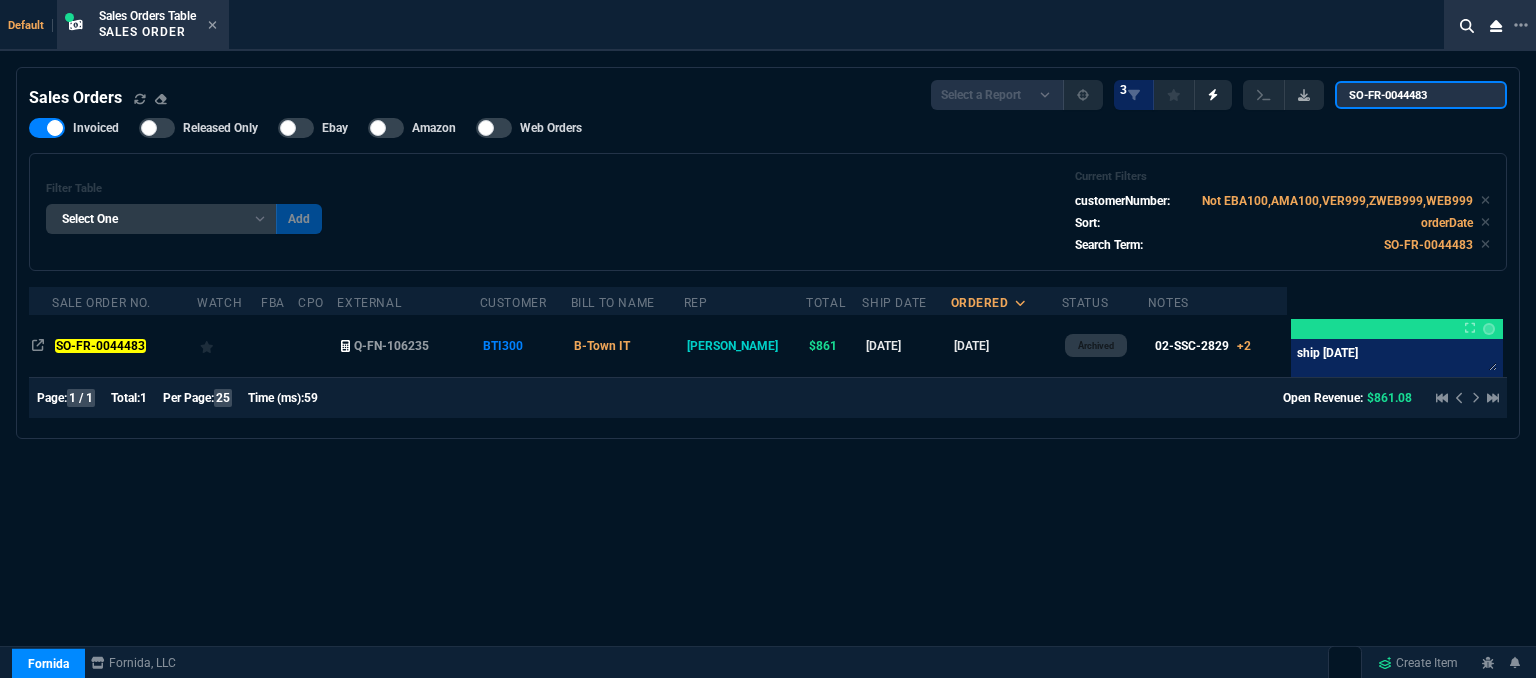 click on "Select a Report  Opened Today   Invoiced Only   Exclude Invoiced   Configuration   Status Released  3 SO-FR-0044483" at bounding box center [1219, 95] 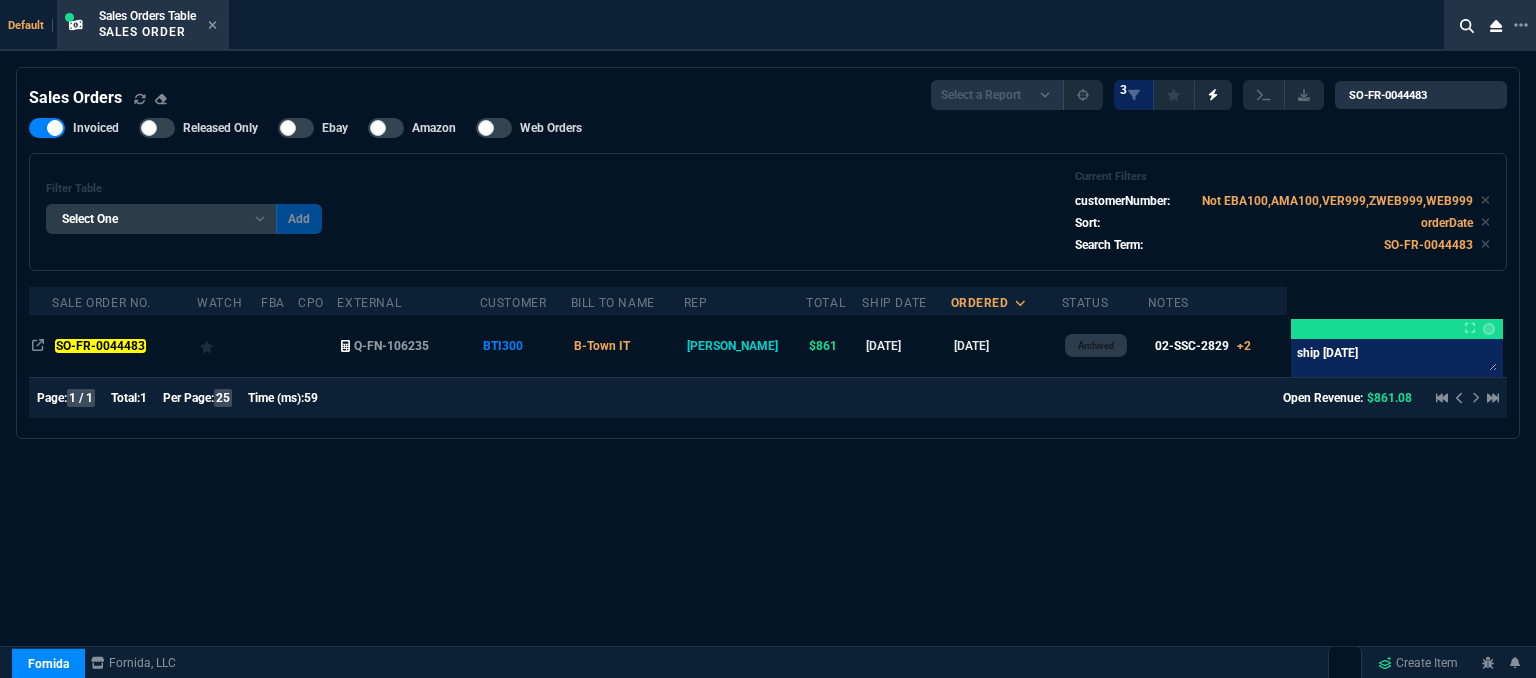click on "Invoiced Released Only Ebay Amazon Web Orders Filter Table Select One Add Filter  () Bill To Name (billToName) CPO (yourReference) Customer (customerNumber) External (externalDocumentNumber) FBA () Notes () ordered (orderDate) Parts (parts) Rep (salesperson) Sale Order No. (number) Ship Date (shipDate) Status (status) Total (totalAmountExcludingTax) Watch () Add Current Filters customerNumber: Not  EBA100,AMA100,VER999,ZWEB999,WEB999 Sort: orderDate Search Term: SO-FR-0044483" at bounding box center (768, 194) 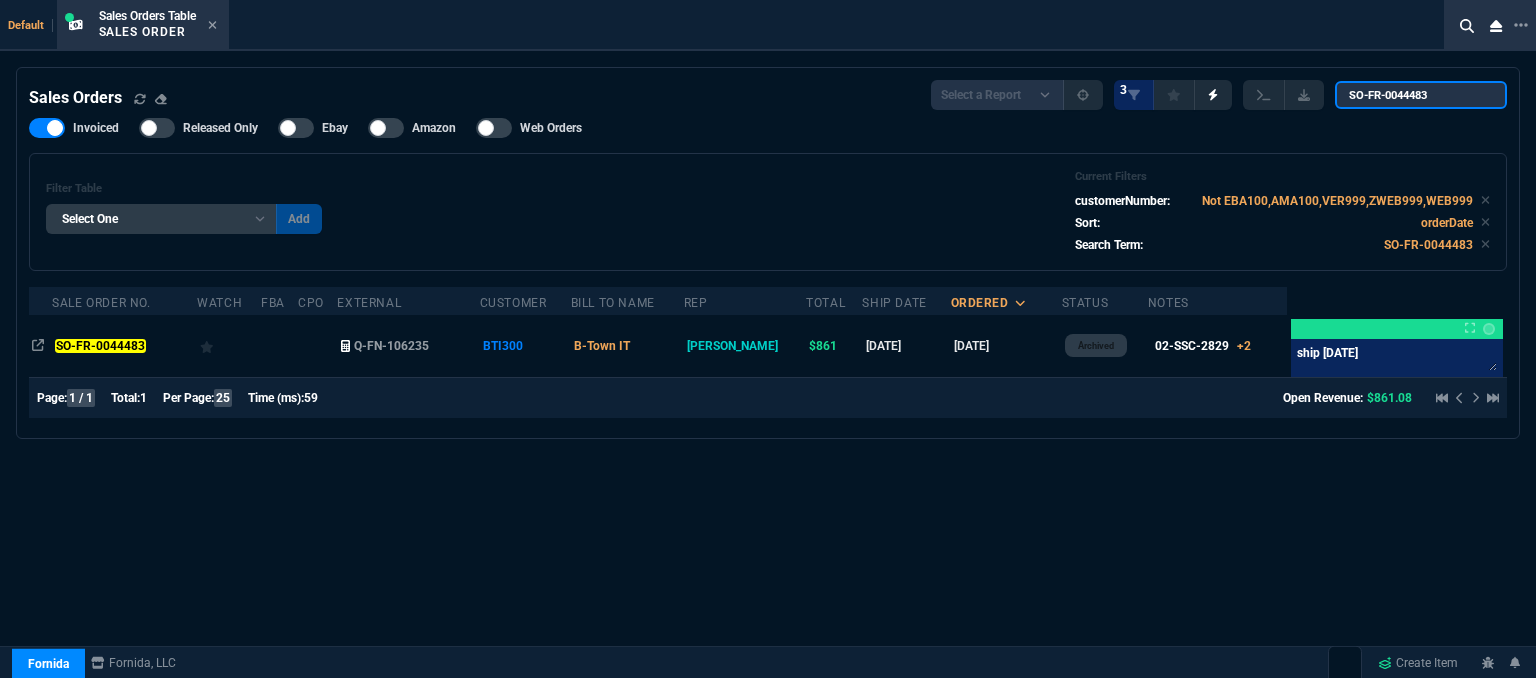 drag, startPoint x: 1451, startPoint y: 100, endPoint x: 1354, endPoint y: 99, distance: 97.00516 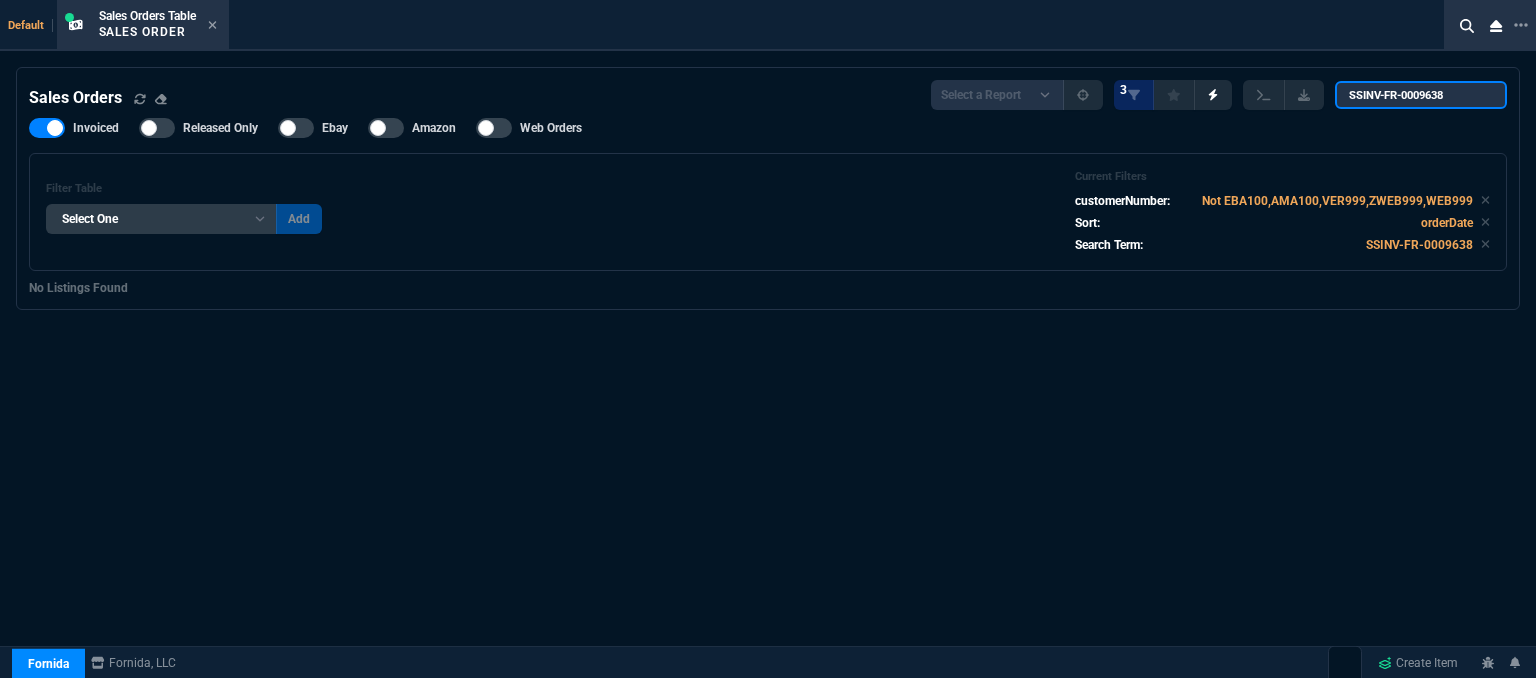 drag, startPoint x: 1465, startPoint y: 96, endPoint x: 1339, endPoint y: 93, distance: 126.035706 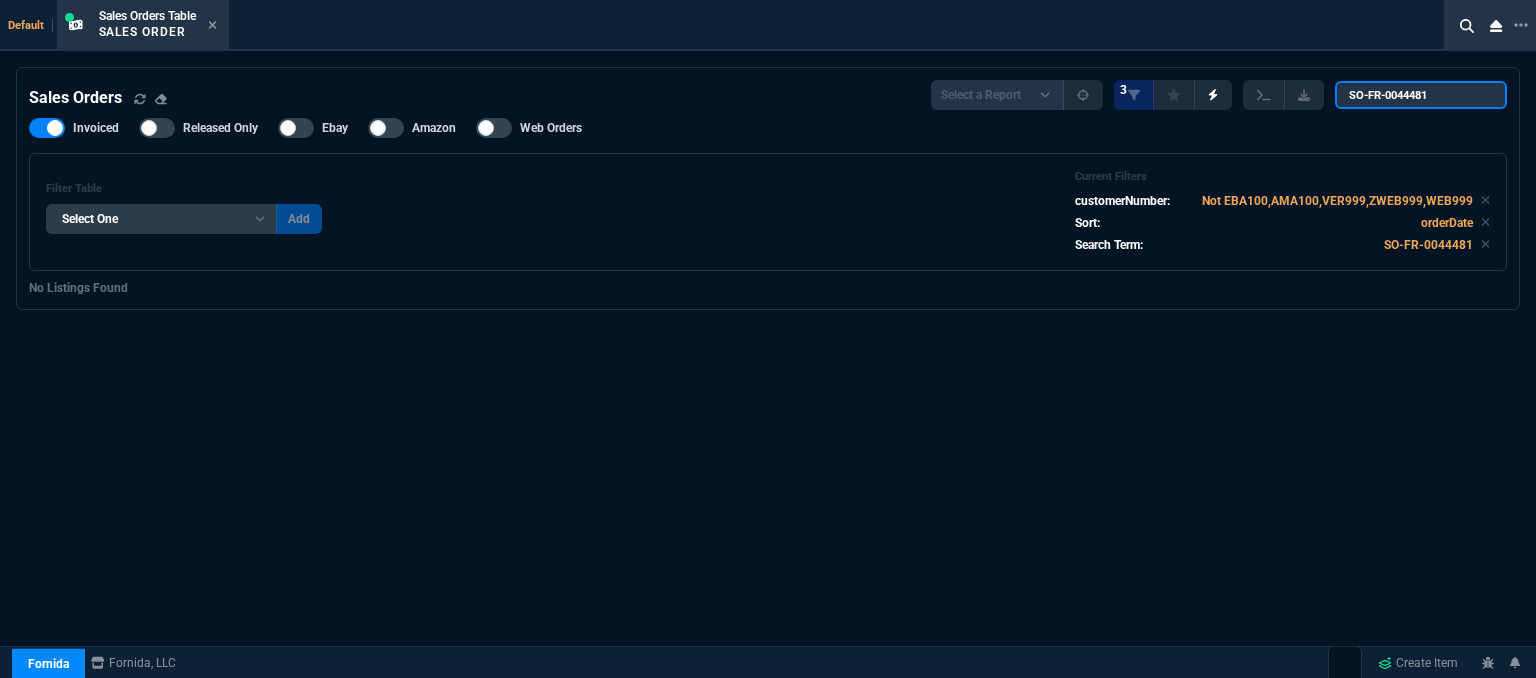 click on "SO-FR-0044481" at bounding box center (1421, 95) 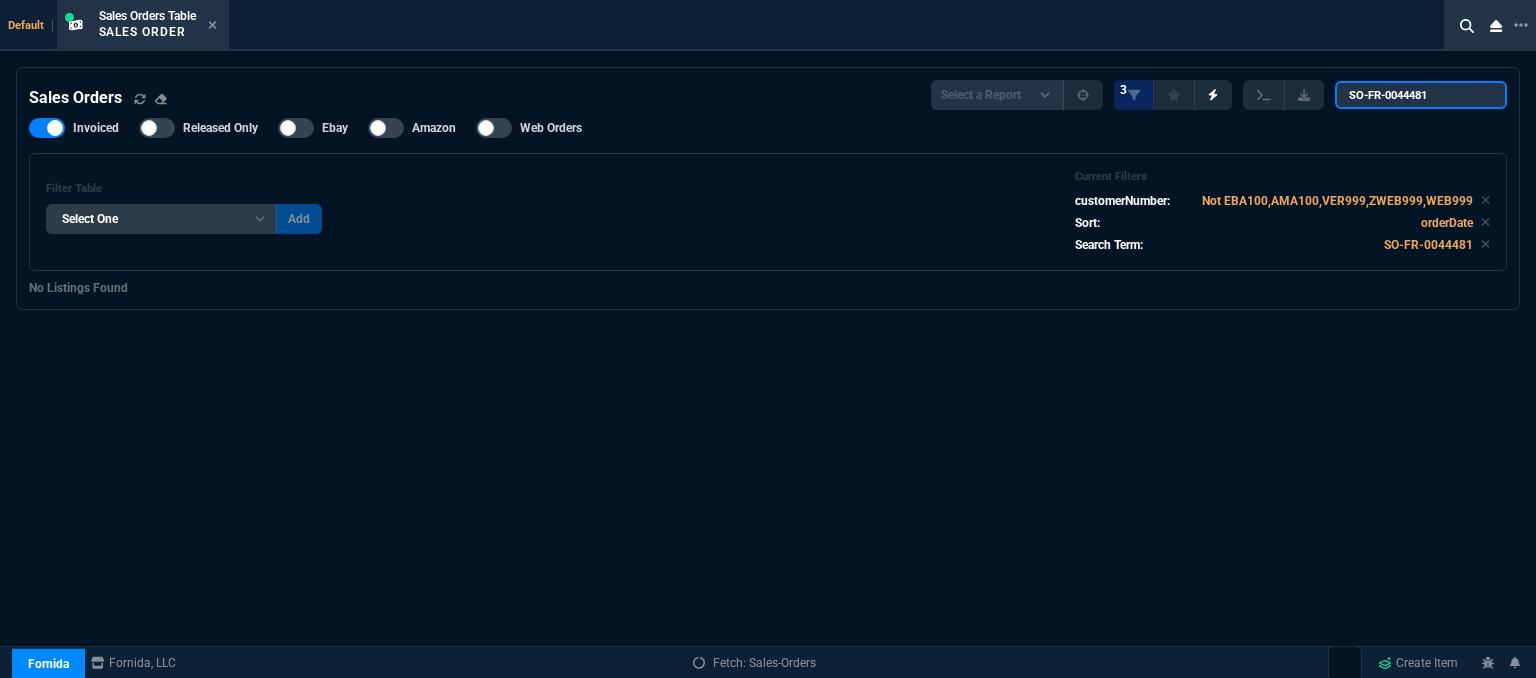 click on "SO-FR-0044481" at bounding box center [1421, 95] 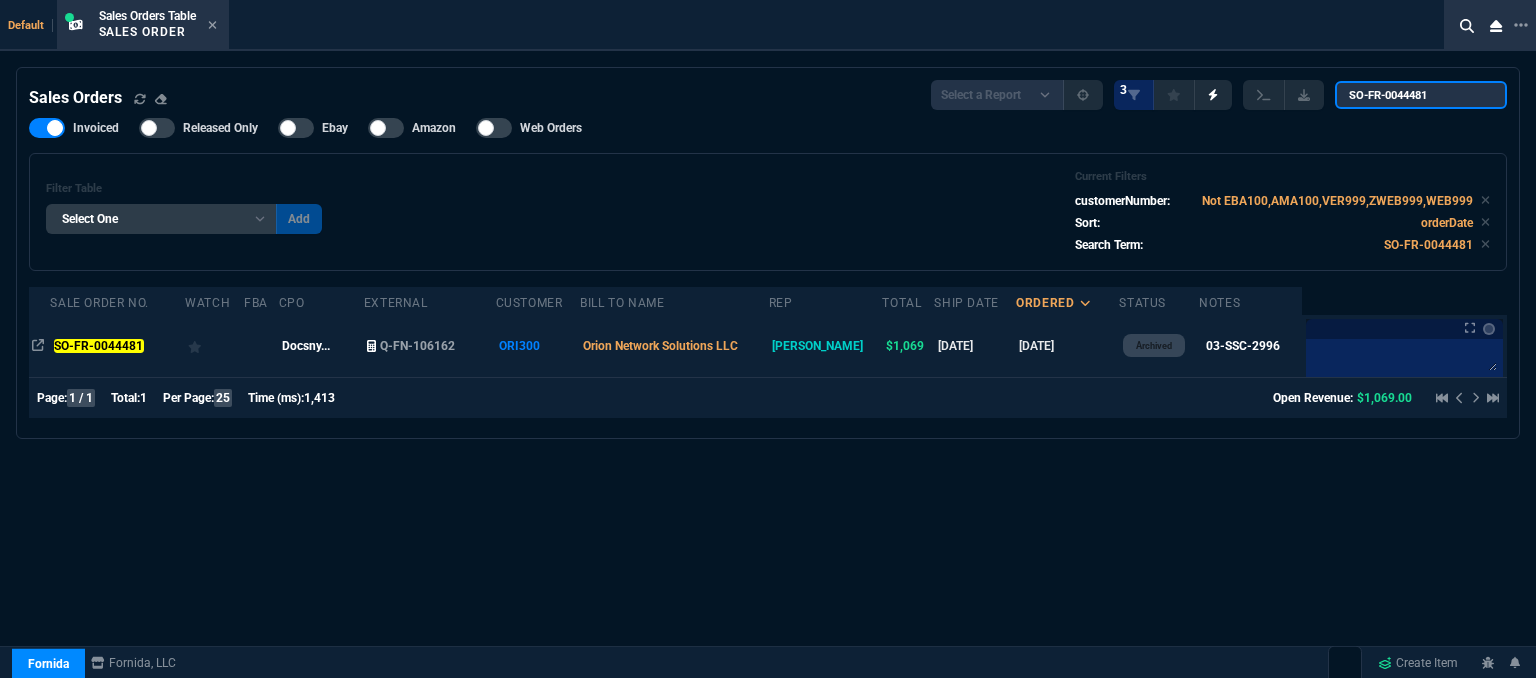 type on "SO-FR-0044481" 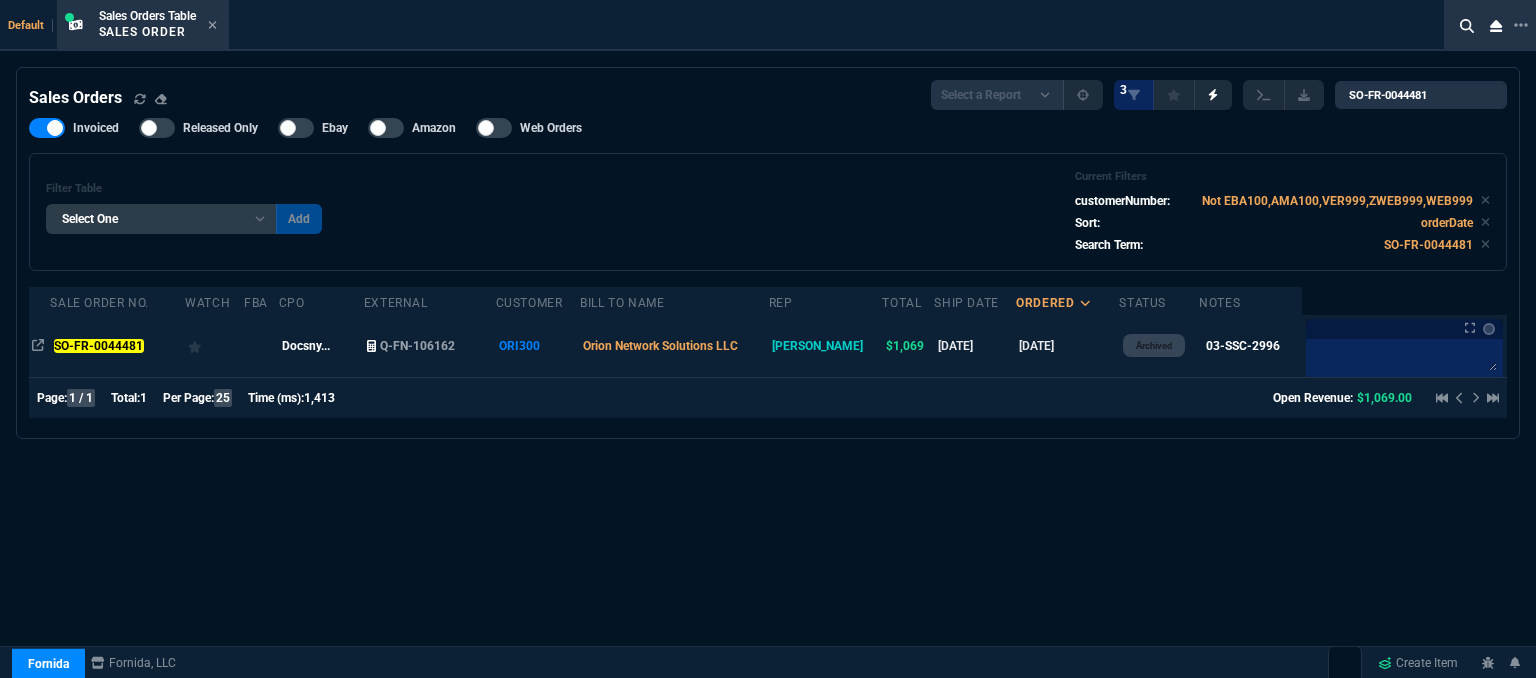 click on "Orion Network Solutions LLC" at bounding box center [674, 346] 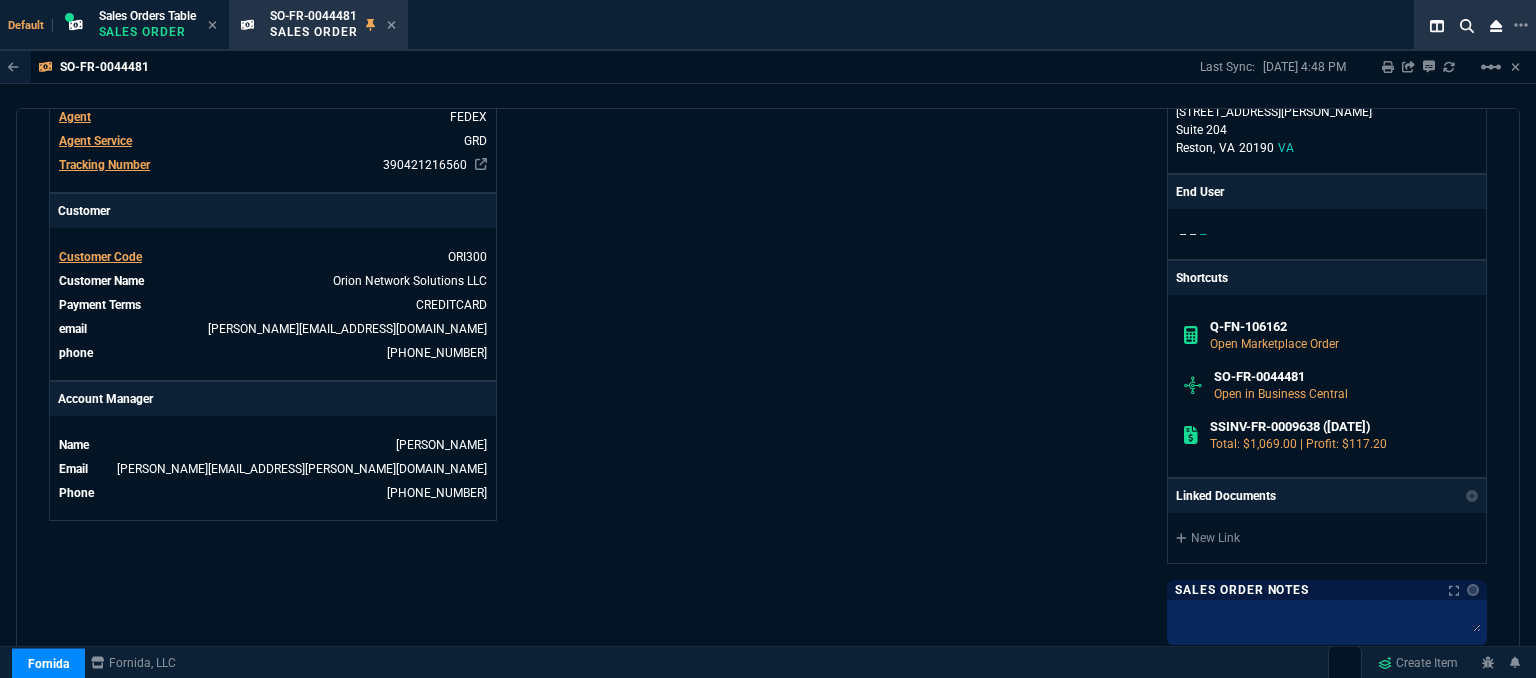 scroll, scrollTop: 1196, scrollLeft: 0, axis: vertical 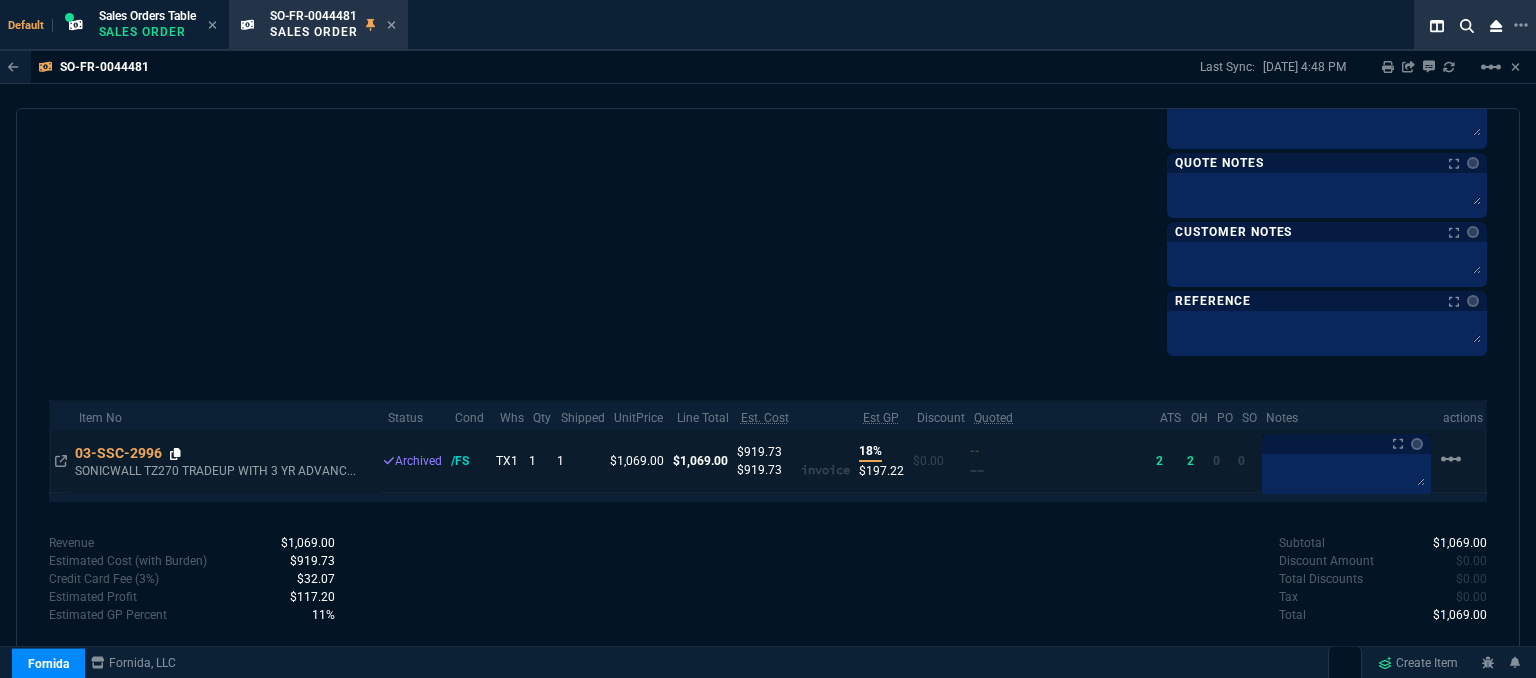 click 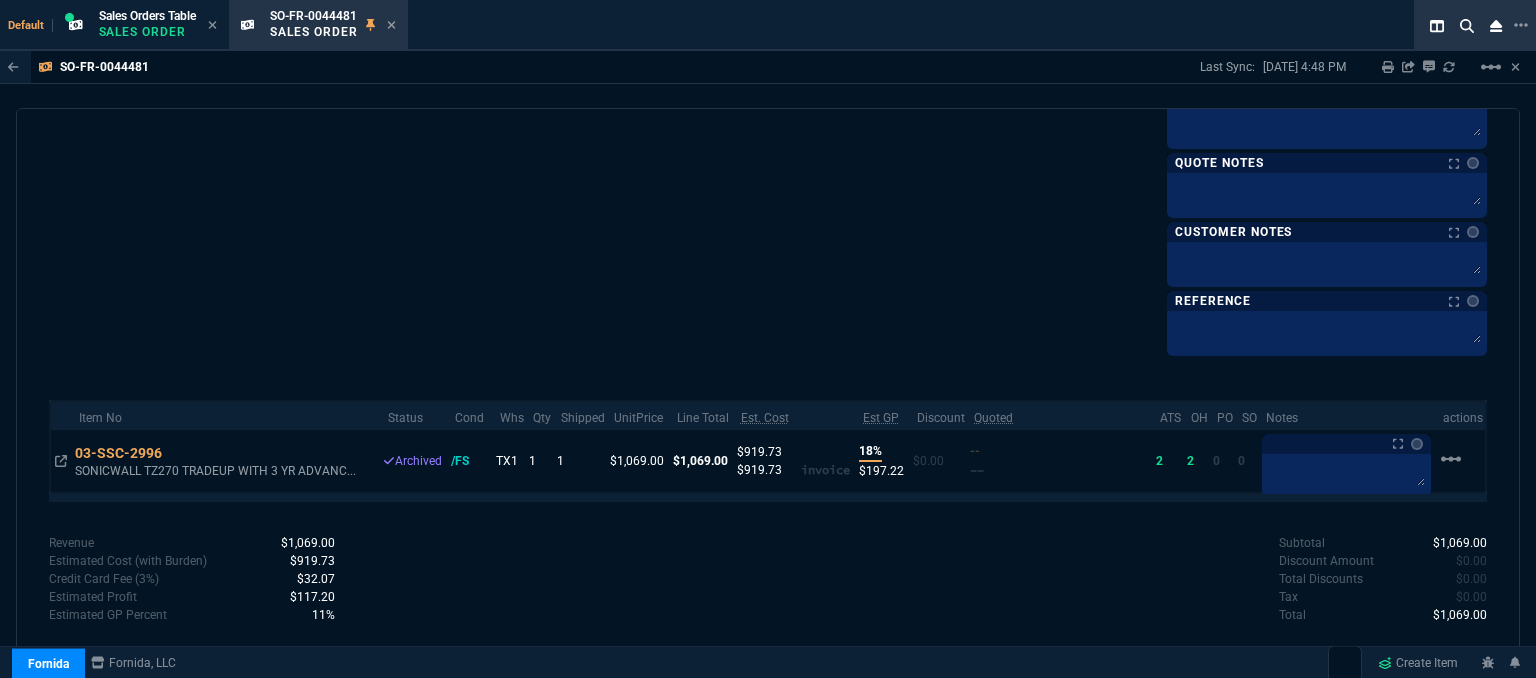click on "Fornida, LLC 2609 Technology Dr Suite 300 Plano, TX 75074  Share Link  Sarah Costa oneOnOne chat SEND Tiny oneOnOne chat SEND Whse oneOnOne chat SEND Brian Over oneOnOne chat SEND  Show More Chats  Shipping Address Orion Network Solutions LLC 1810 Michael Faraday Drive Suite 204 Reston,  VA 20190 USA Billing Address Orion Network Solutions LLC 1810 Michael Faraday Drive Suite 204 Reston,  VA 20190 USA Bill to Address 1810 Michael Faraday Drive Suite 204 Reston,  VA 20190 VA End User -- -- -- Shortcuts Q-FN-106162 Open Marketplace Order SO-FR-0044481 Open in Business Central  SSINV-FR-0009638 (6-25-25) Total: $1,069.00 | Profit: $117.20 Linked Documents  New Link  Sales Order Notes Sales Order Notes    Quote Notes Quote Notes Last updated by  fiona.rossi@fornida.com  at  6/26/25, 2:13 PM    Customer Notes Customer Notes Last updated by  fiona.rossi@fornida.com  at  6/26/25, 2:13 PM    Reference Reference" at bounding box center [1127, -330] 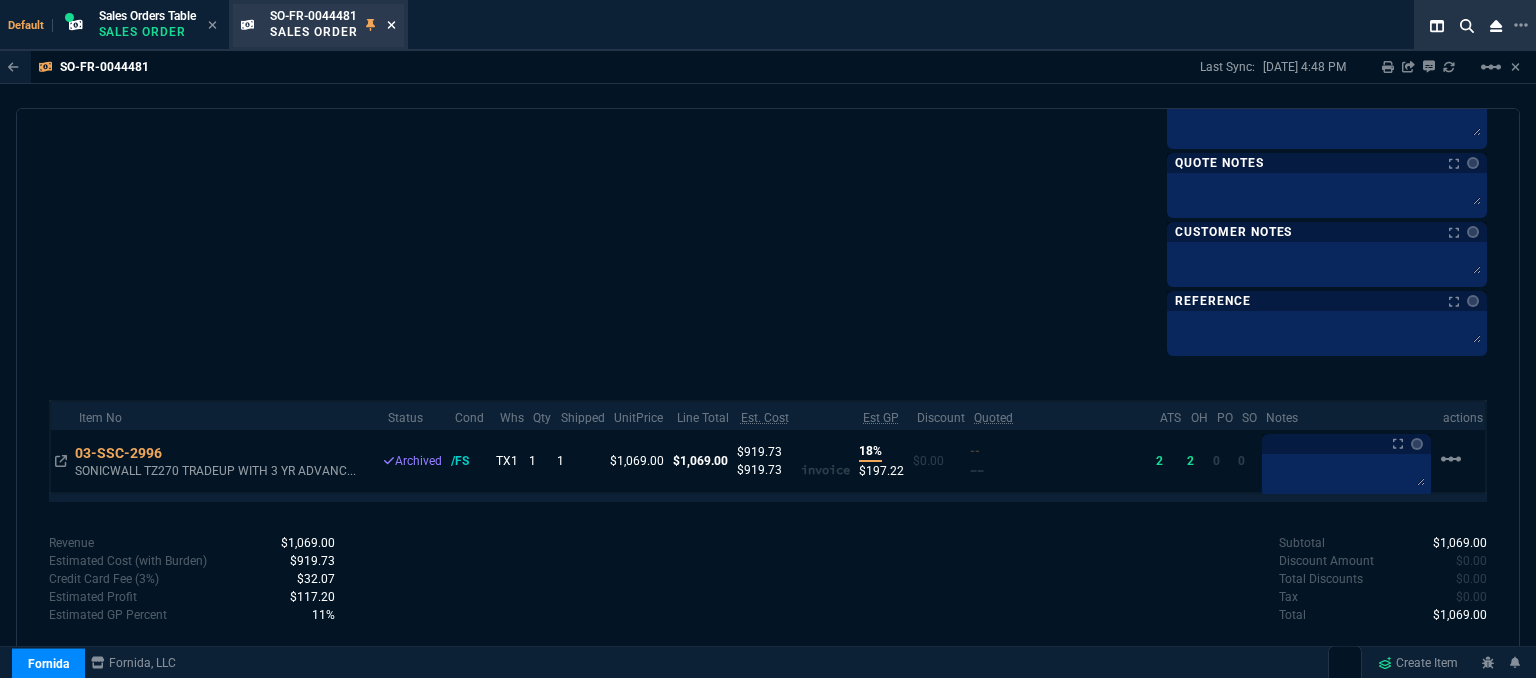 click 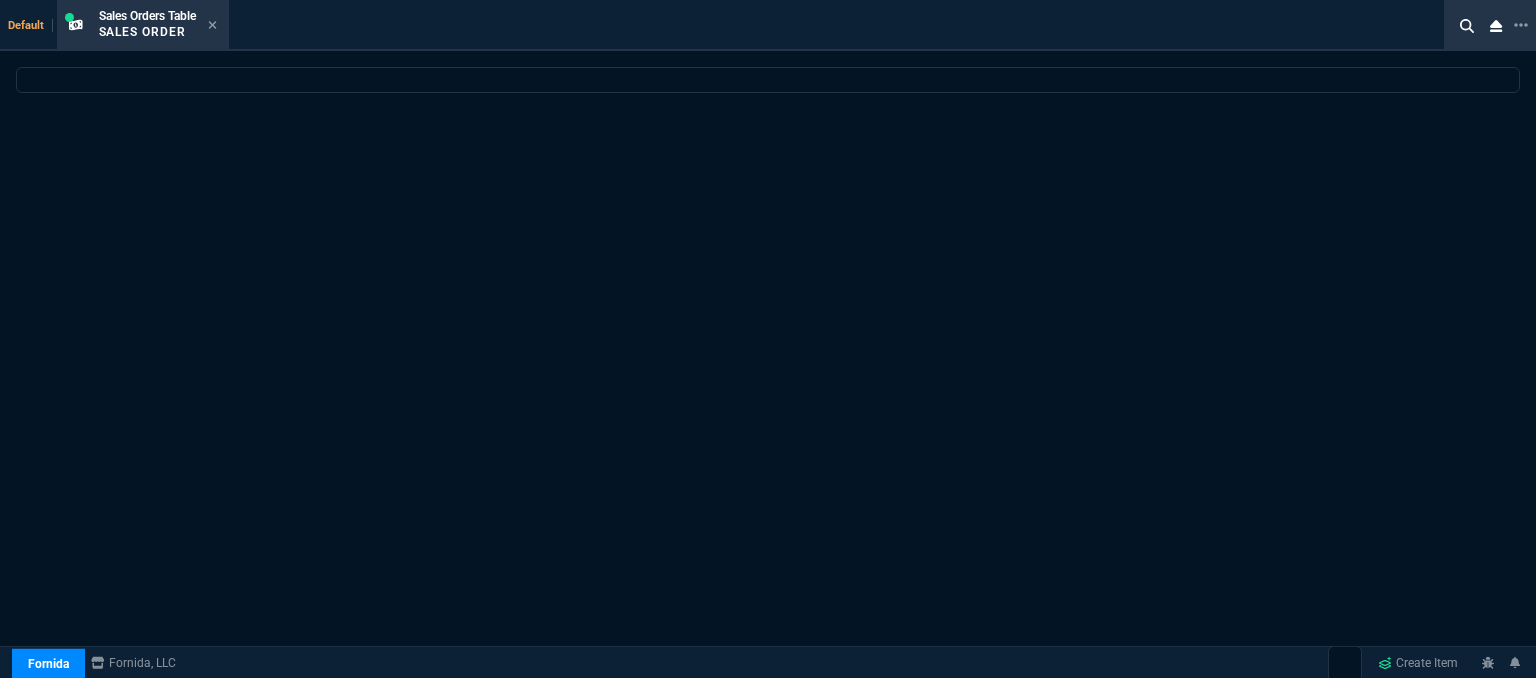 click on "Default Sales Orders Table  Sales Order" at bounding box center [728, 25] 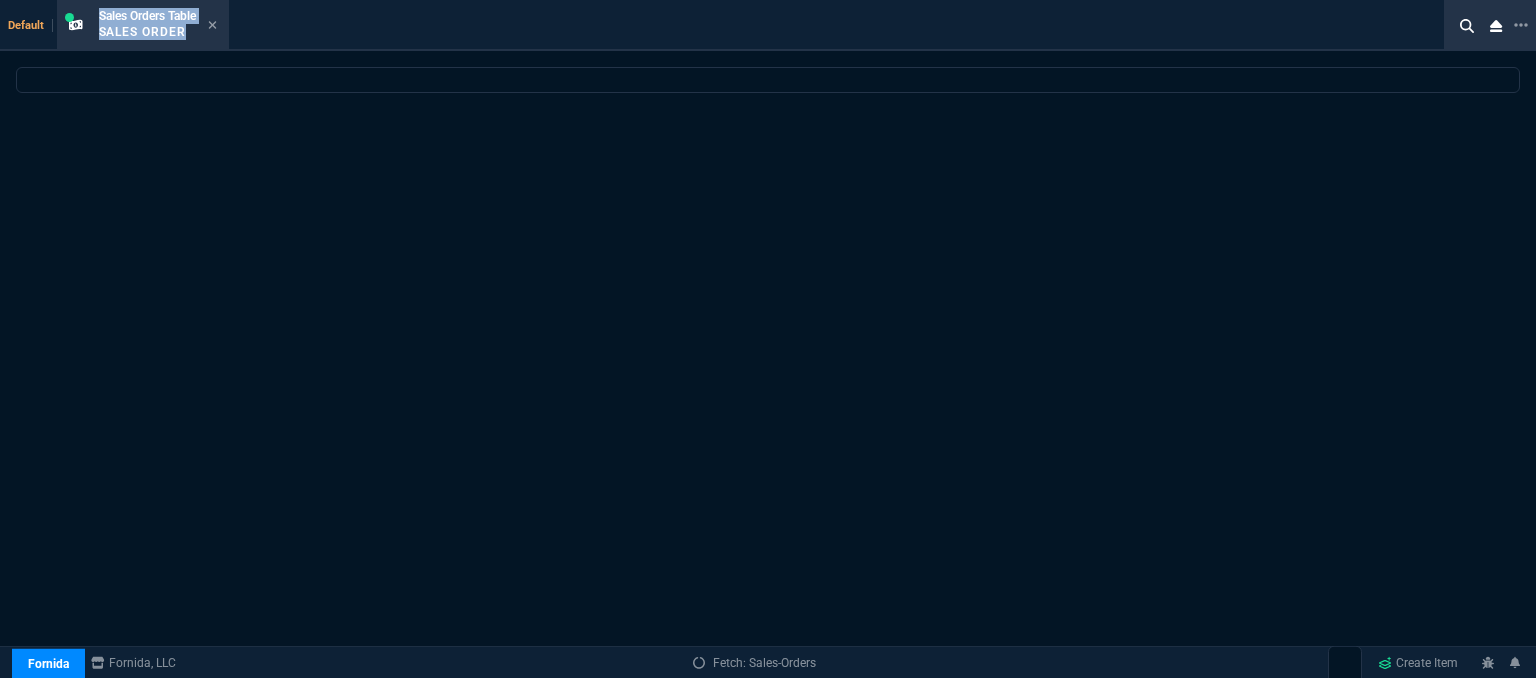 select 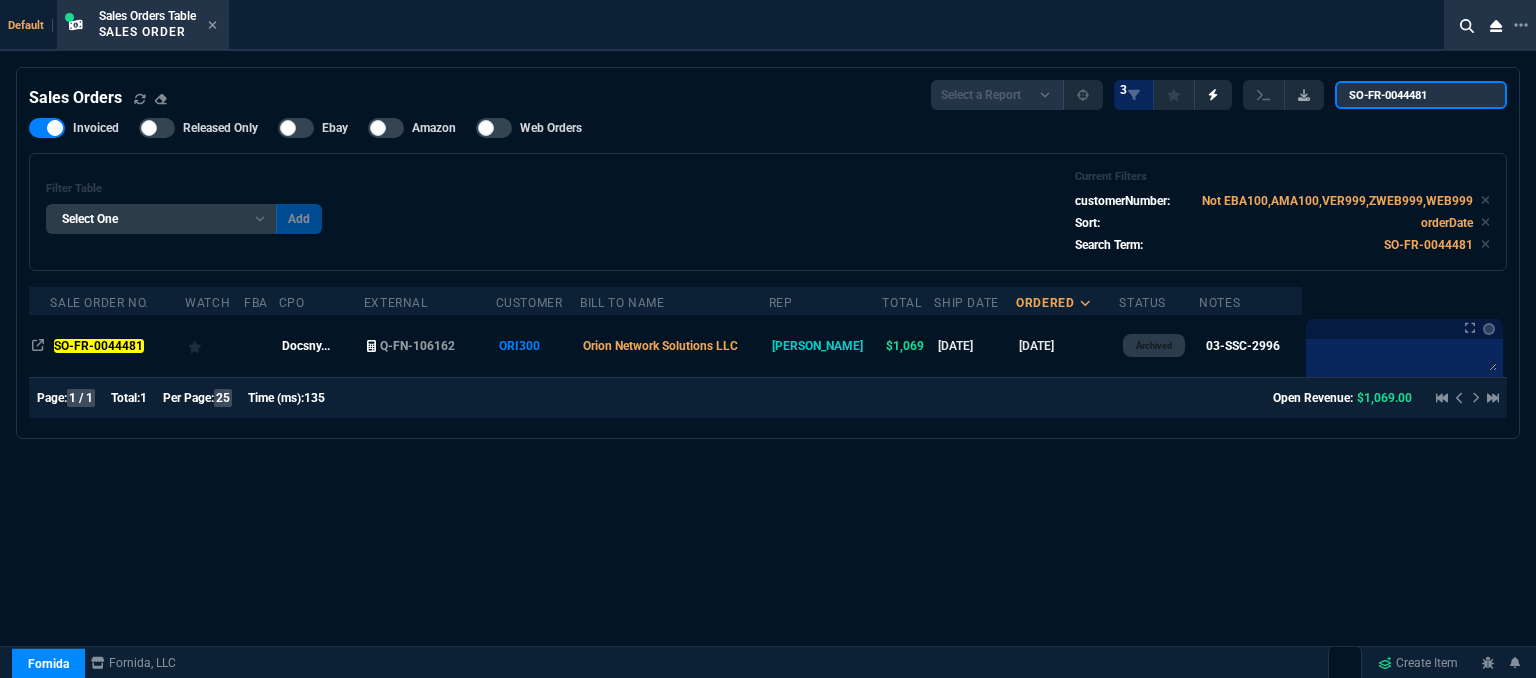 drag, startPoint x: 1349, startPoint y: 94, endPoint x: 1328, endPoint y: 93, distance: 21.023796 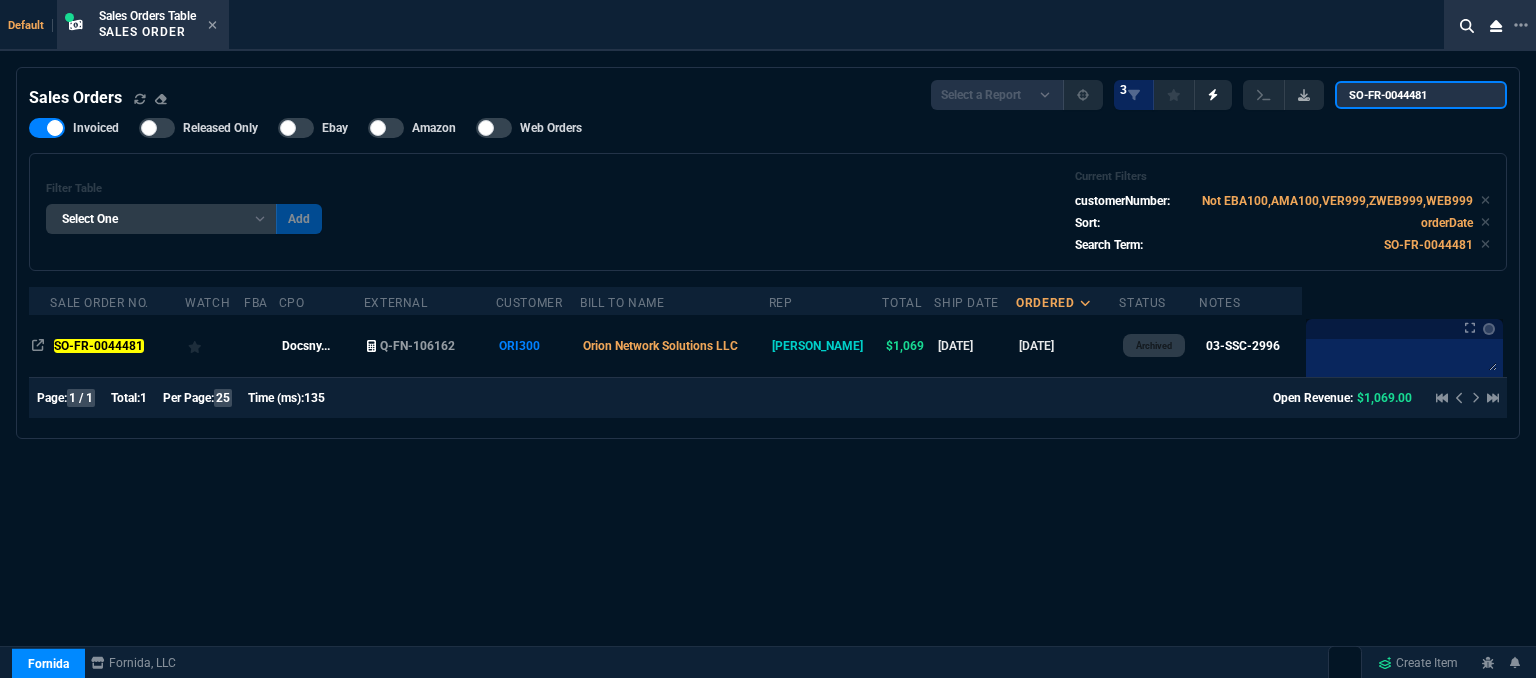 click on "Select a Report  Opened Today   Invoiced Only   Exclude Invoiced   Configuration   Status Released  3 SO-FR-0044481" at bounding box center [1219, 95] 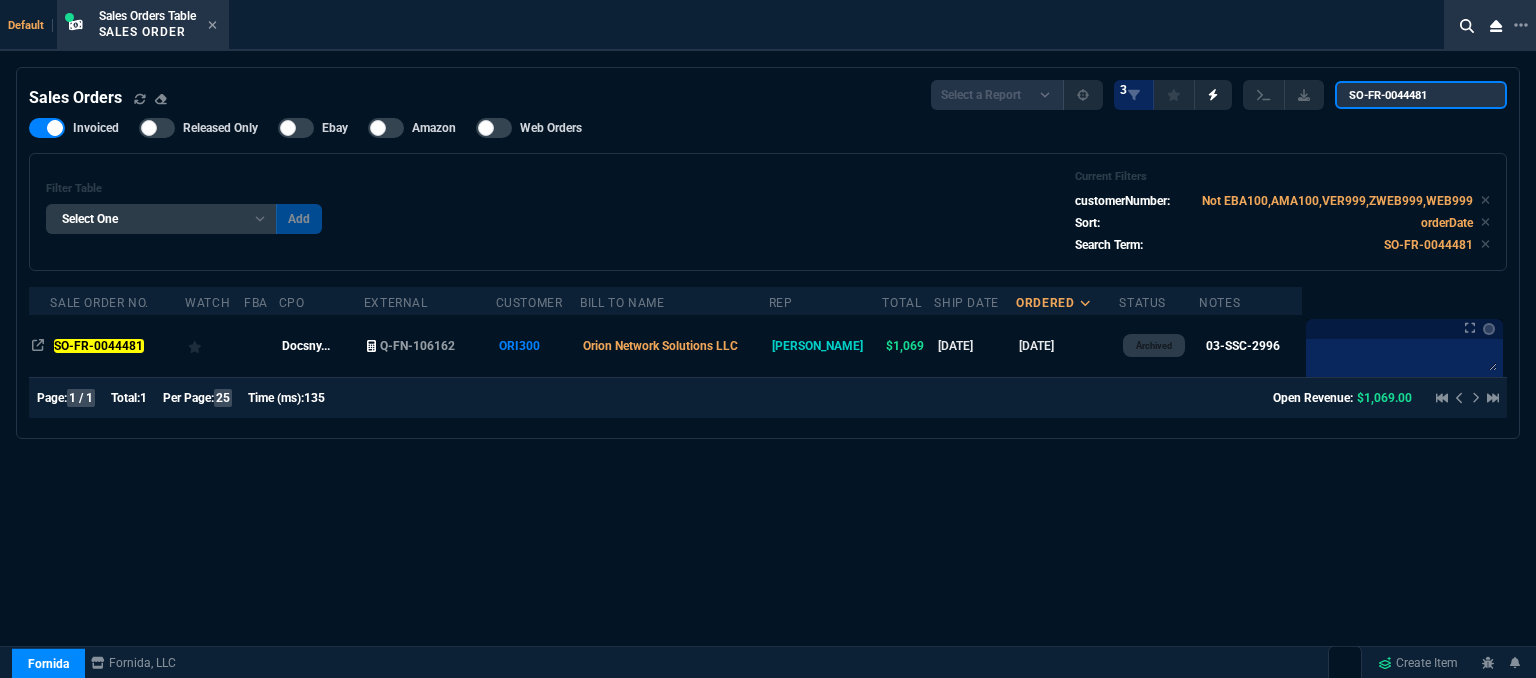 paste on "22" 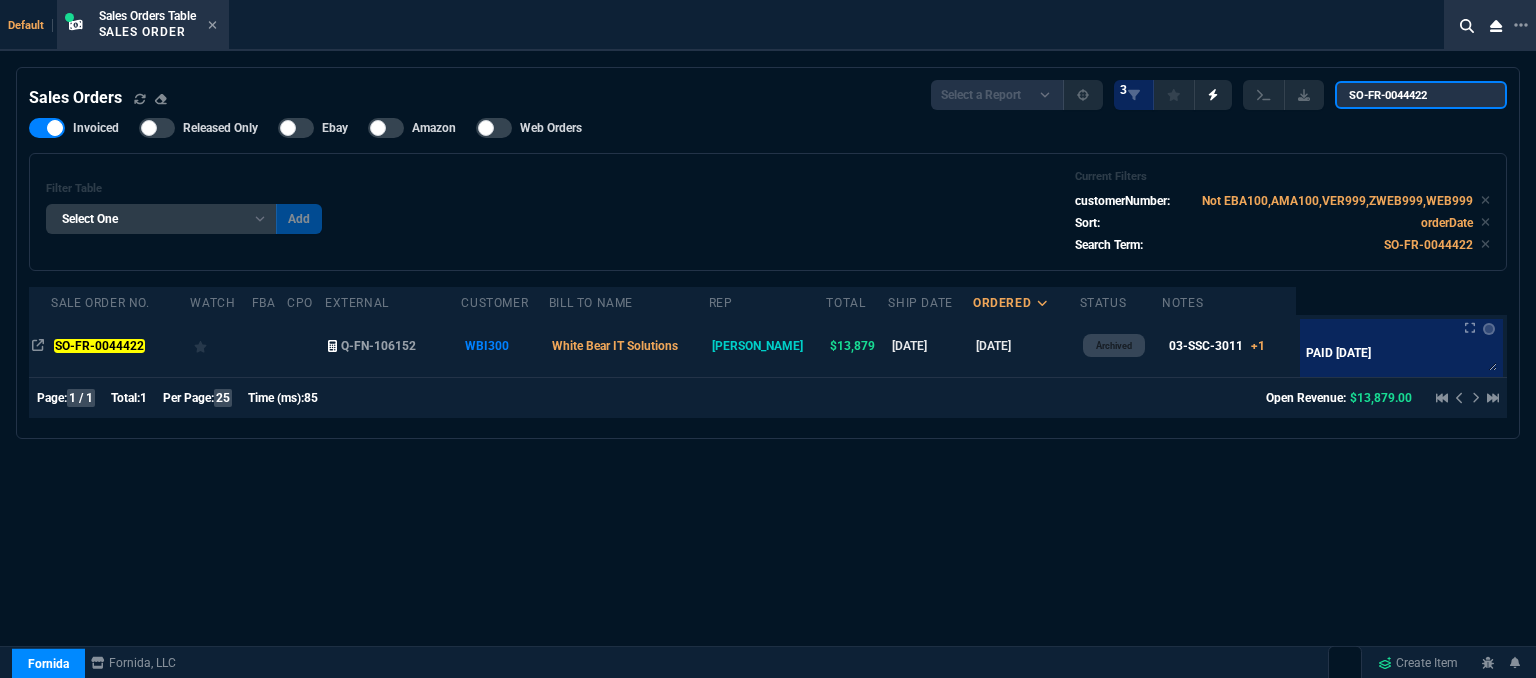 type on "SO-FR-0044422" 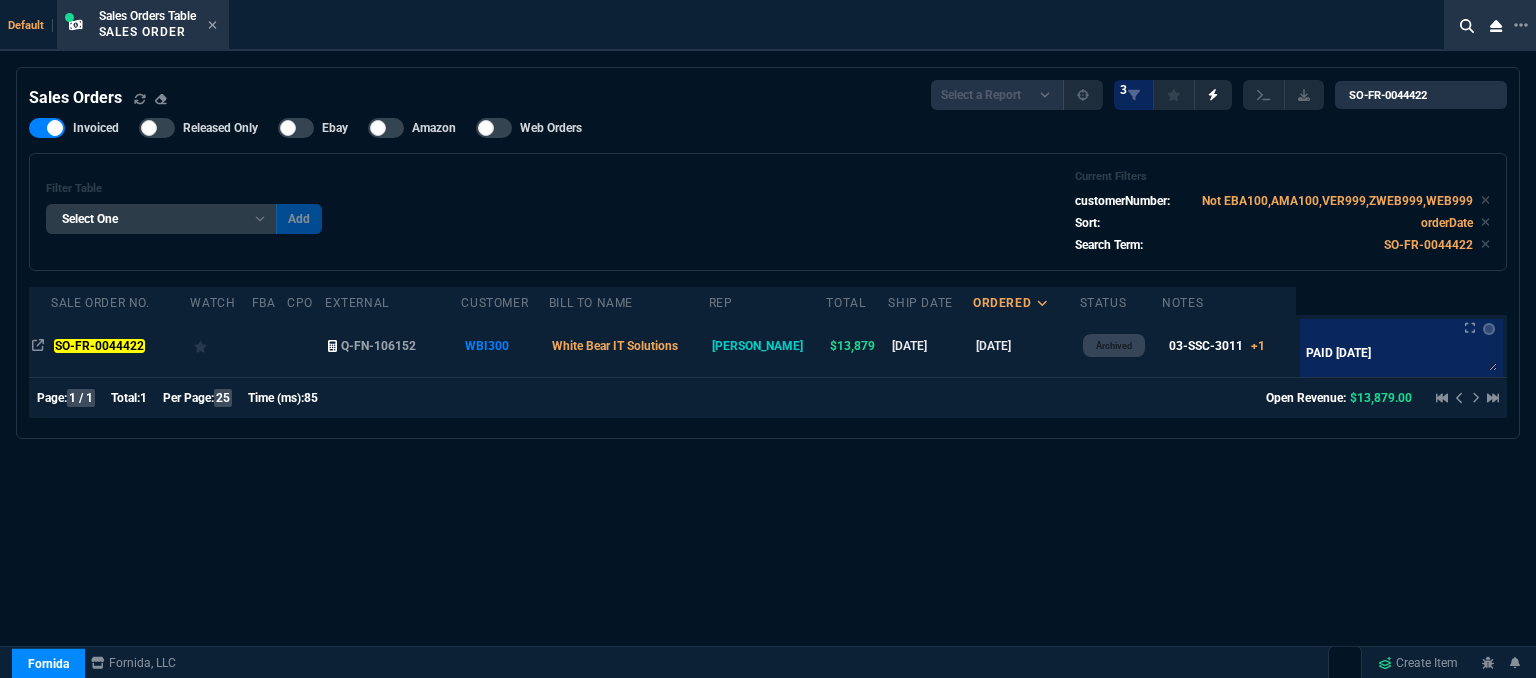click on "White Bear IT Solutions" at bounding box center [629, 346] 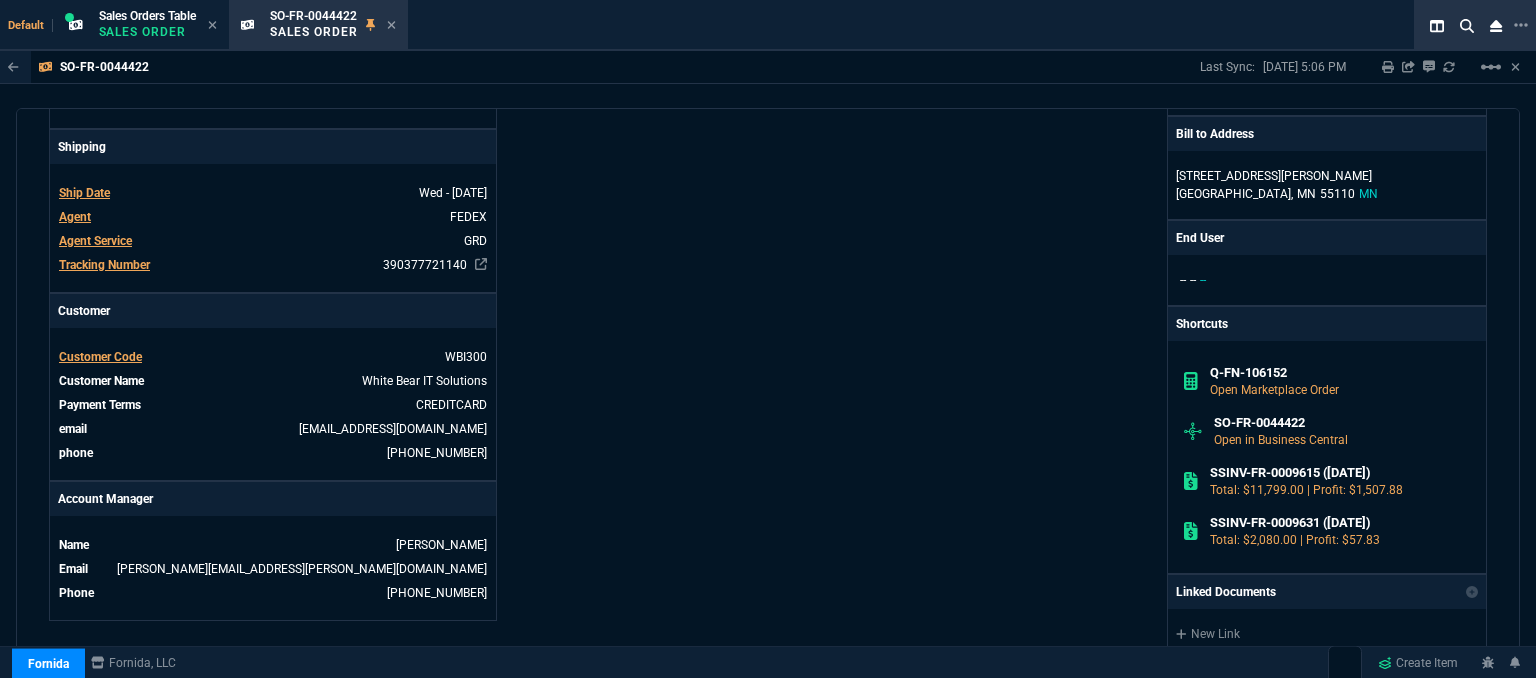 scroll, scrollTop: 1200, scrollLeft: 0, axis: vertical 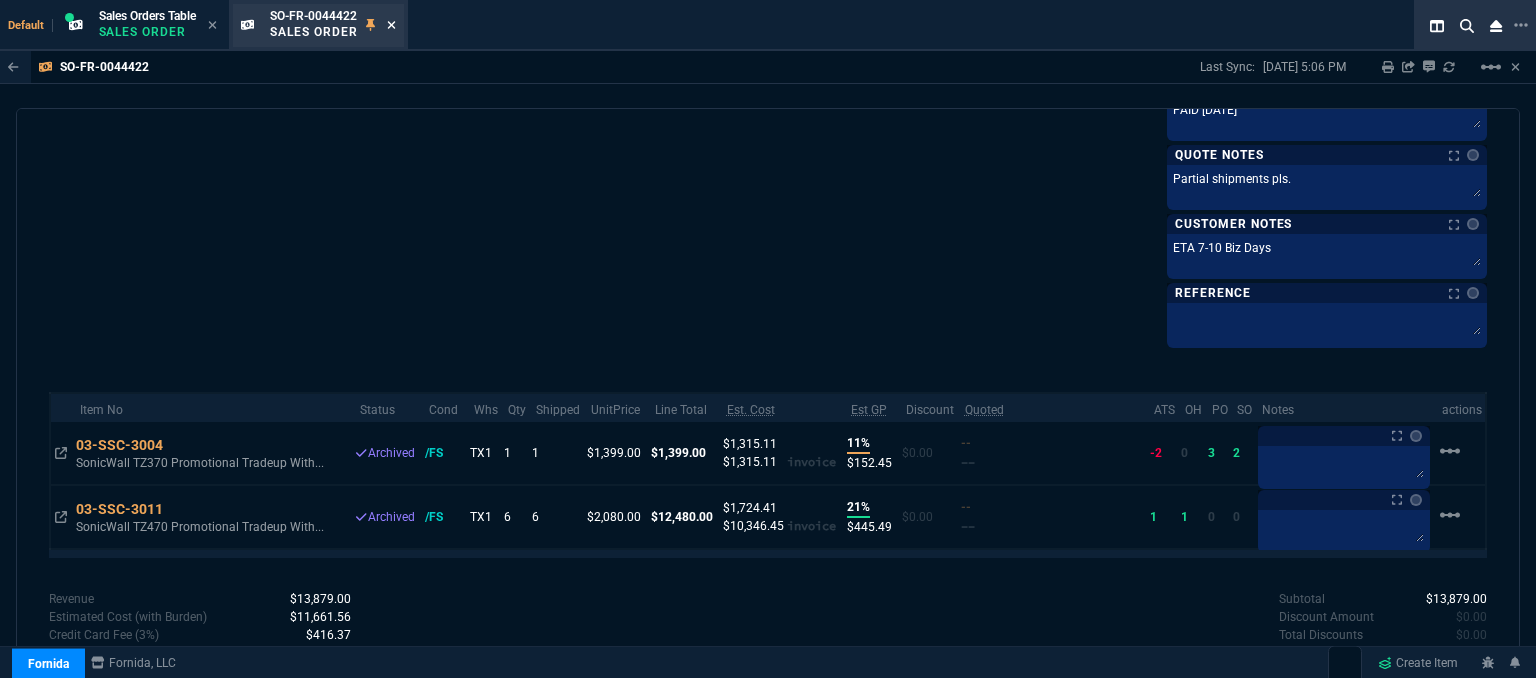 click 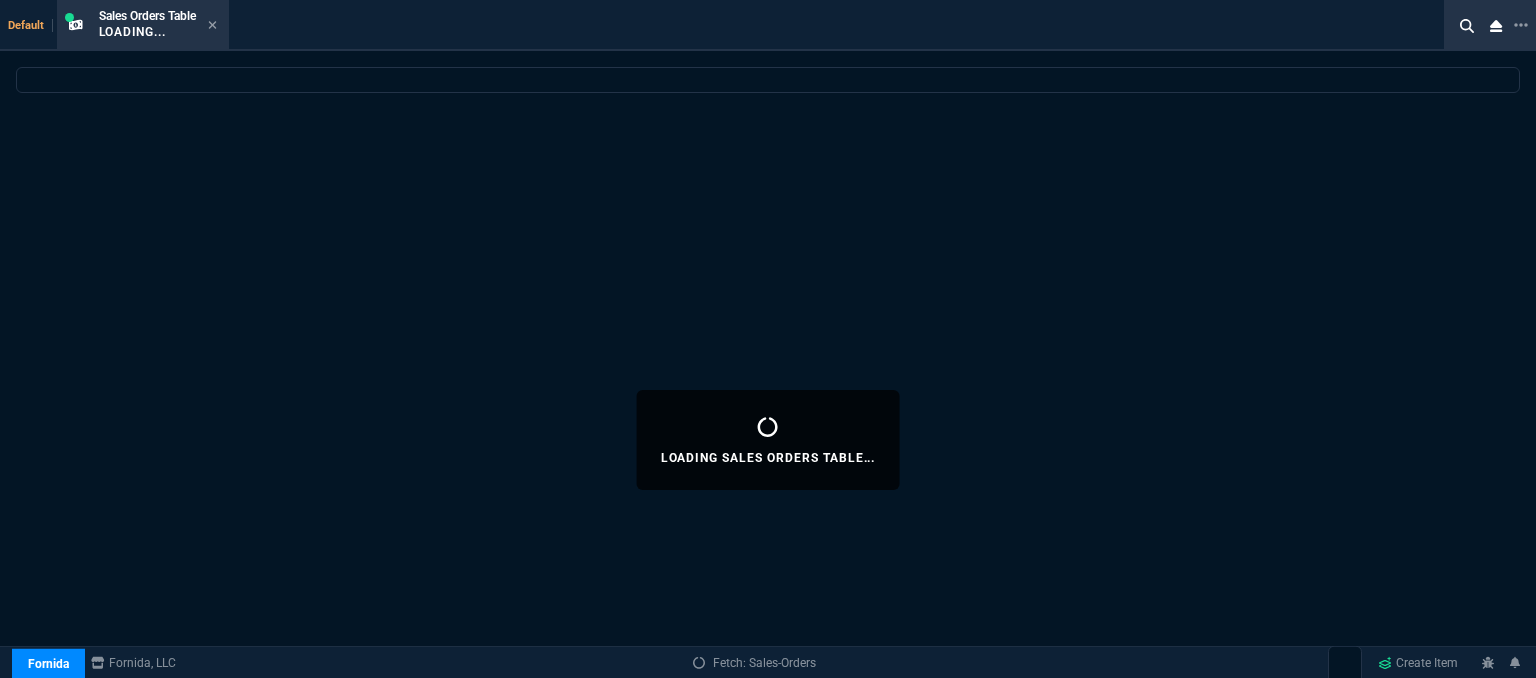 select 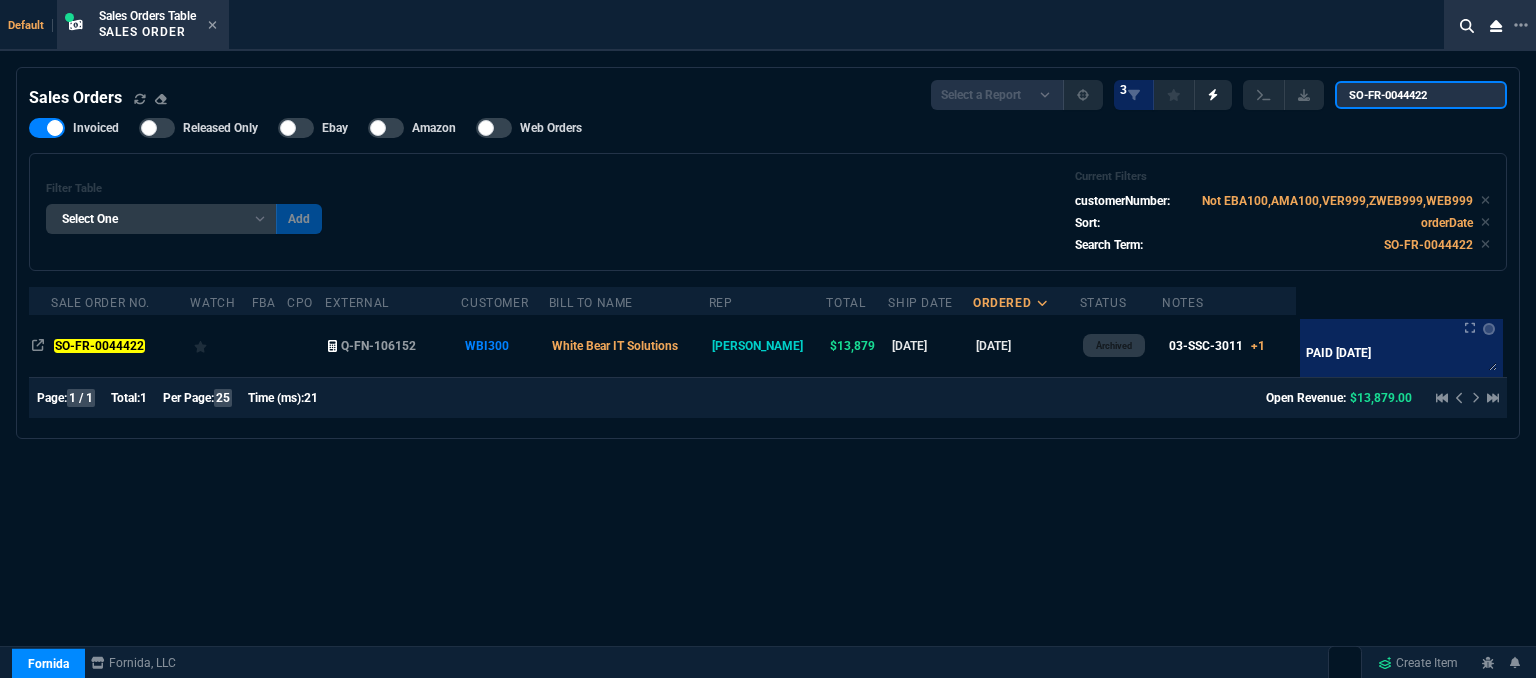 click on "SO-FR-0044422" at bounding box center (1421, 95) 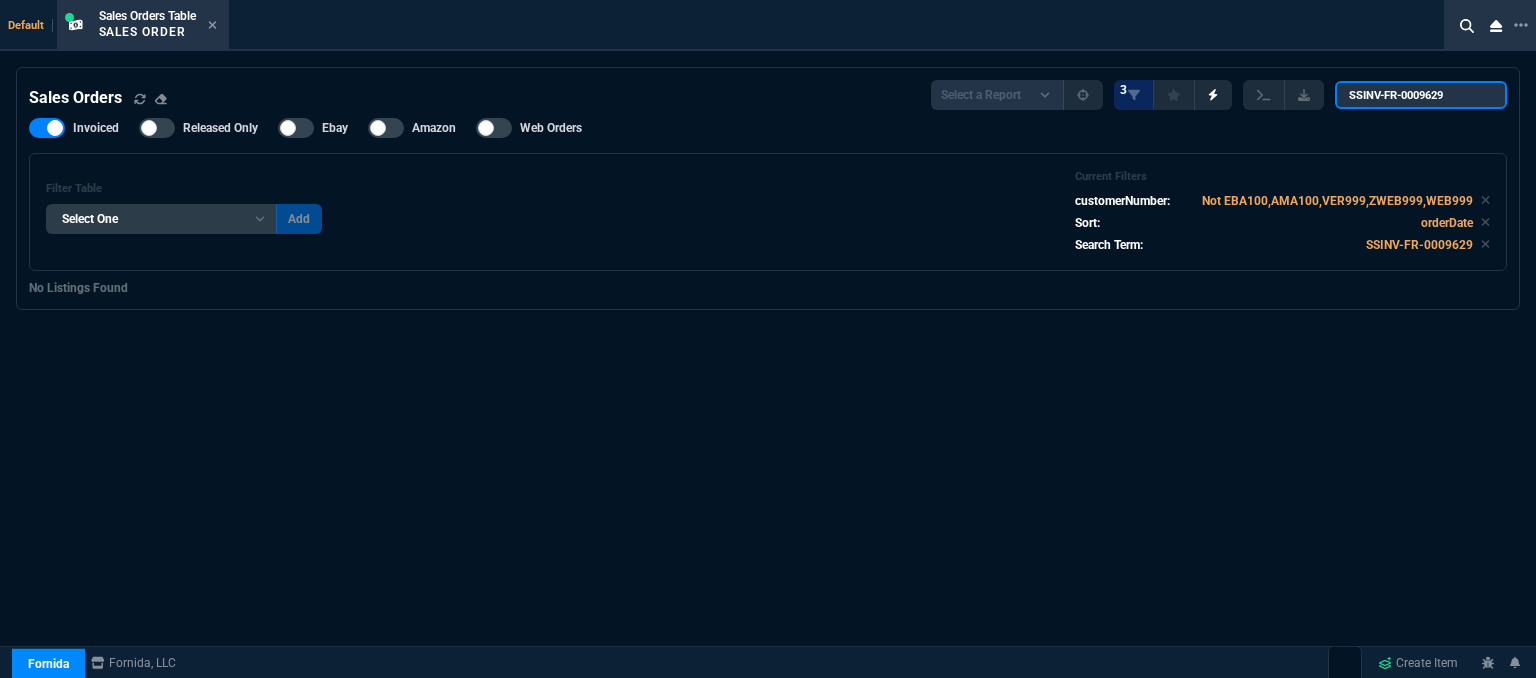 drag, startPoint x: 1460, startPoint y: 90, endPoint x: 1343, endPoint y: 77, distance: 117.72001 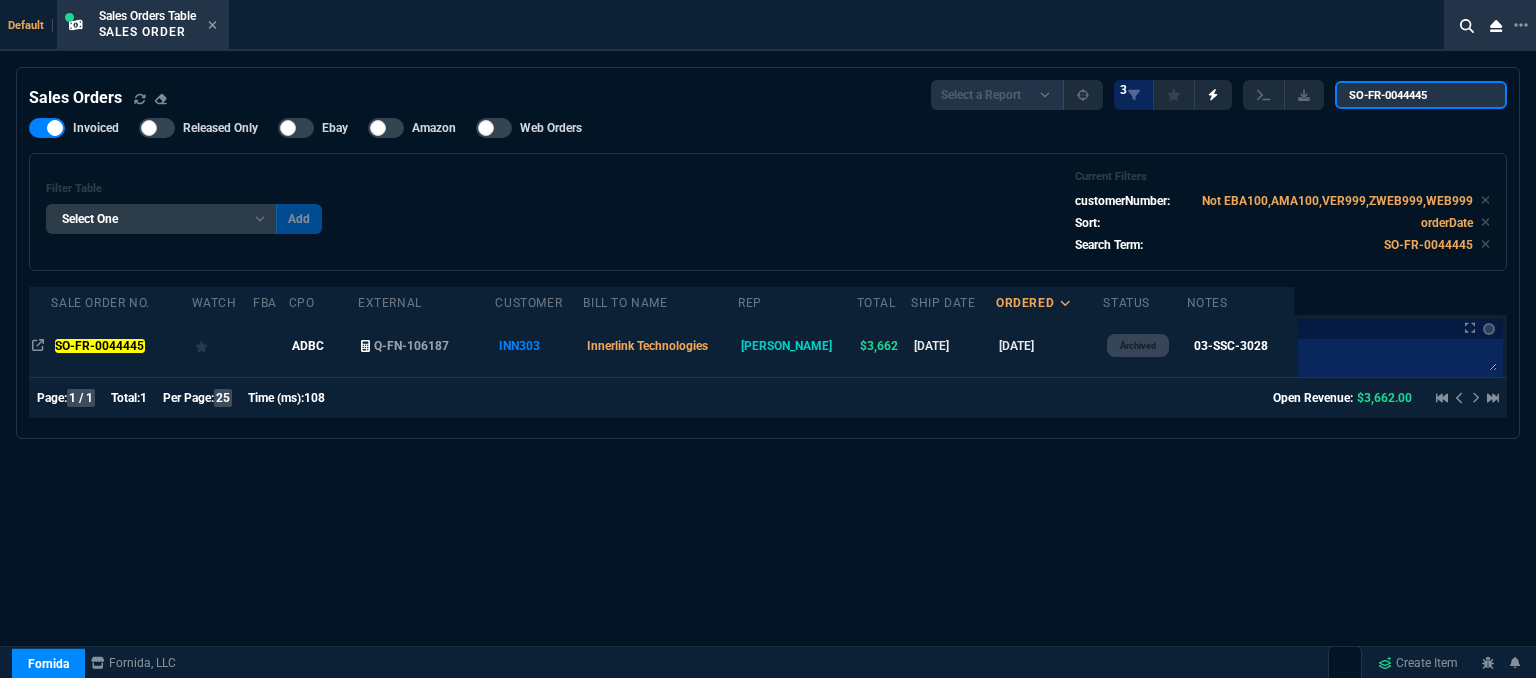 type on "SO-FR-0044445" 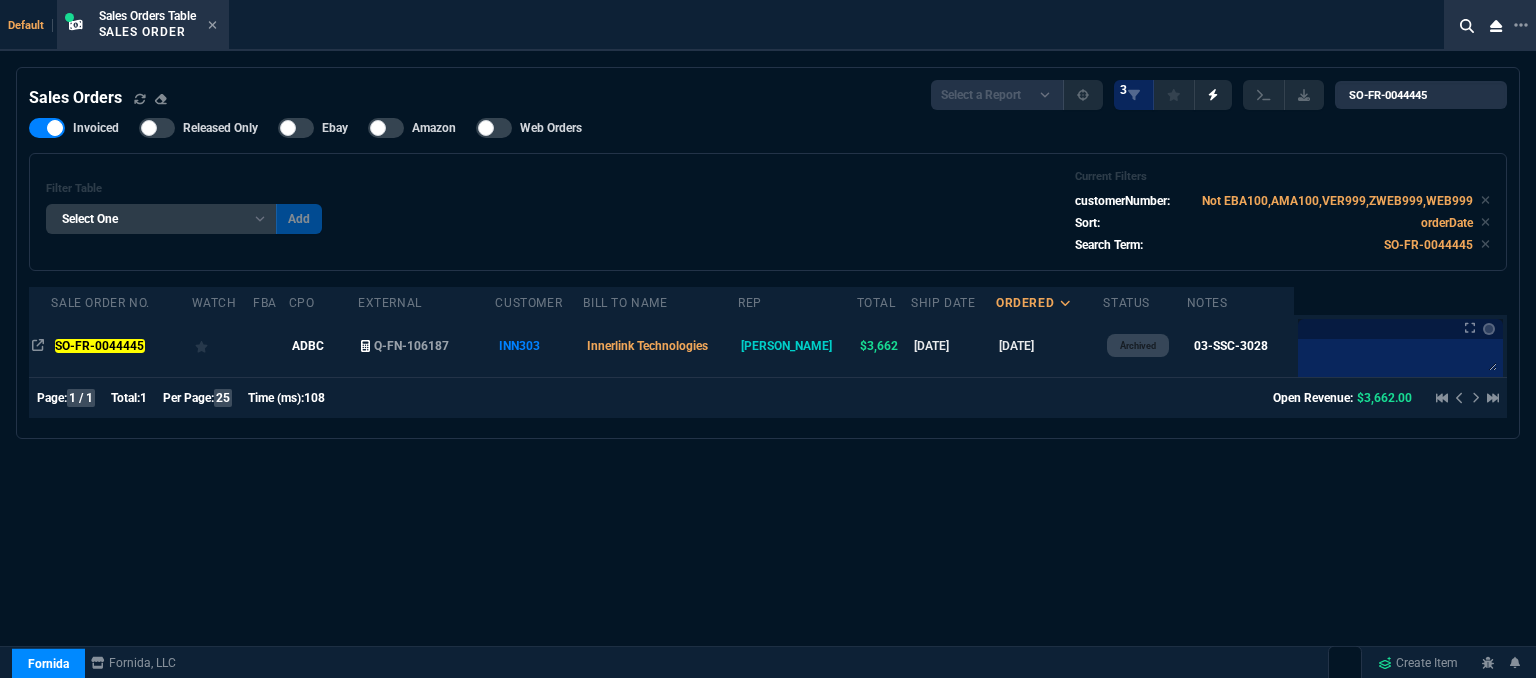 click on "Innerlink Technologies" at bounding box center [660, 346] 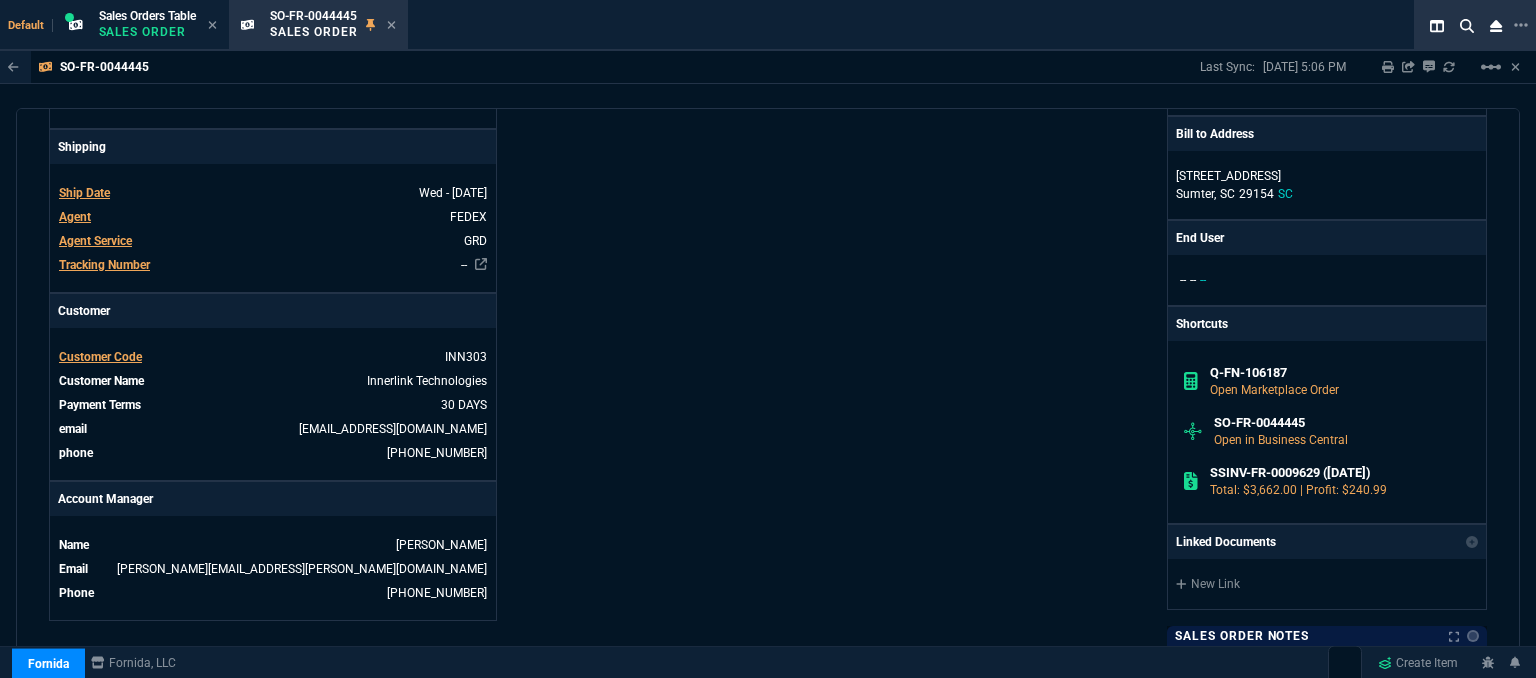 scroll, scrollTop: 1141, scrollLeft: 0, axis: vertical 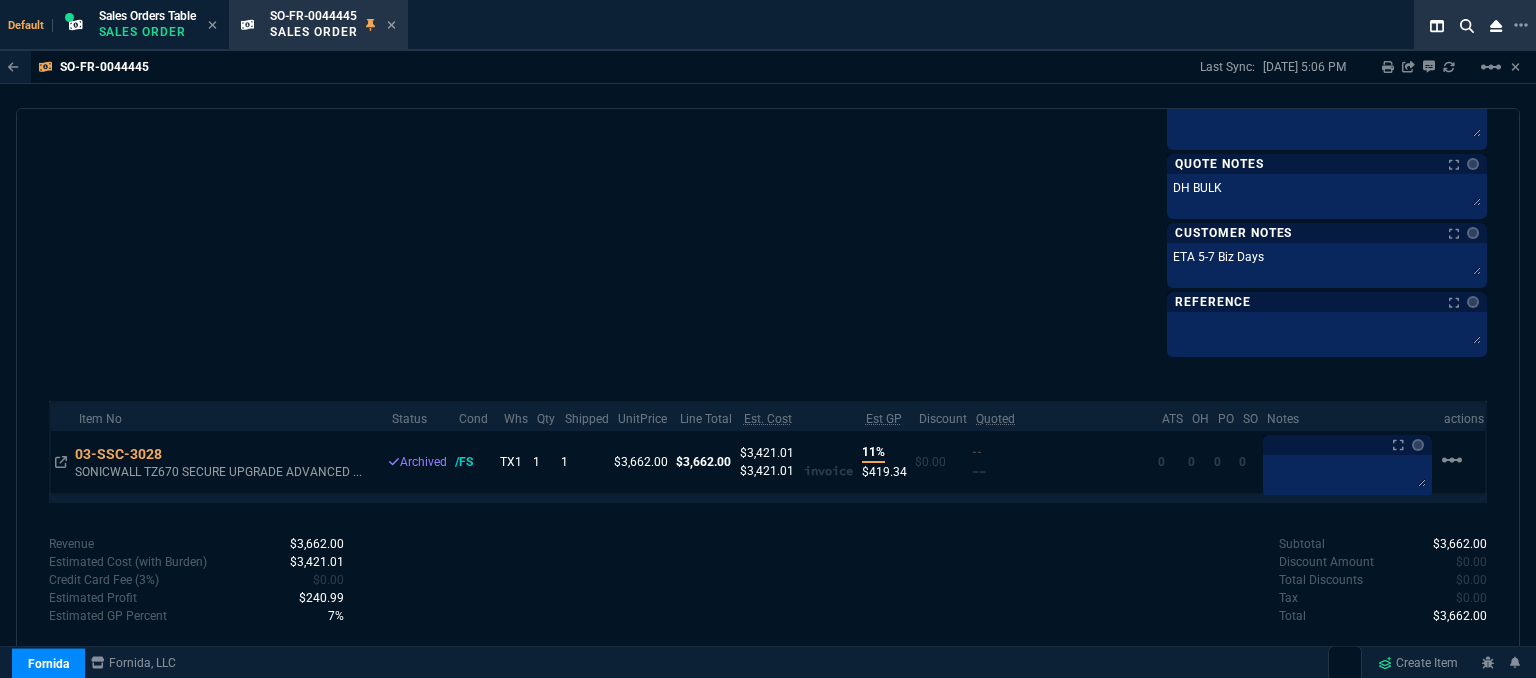 click on "Info Number SO-FR-0044445  External ID Q-FN-106187  id 816F95AE-0F52-F011-BE59-7C1E520BE44F  Total Units 1  Archived true  Customer INN303  CPO ADBC   Credit Limit   Payment Terms 30 DAYS  FOB Origin  Email accounting@innerlink.net  Age 1 M  Last Sync 19 D  Staff Created By --  Sales Person ROSS  Engineer 1 --  Engineer 2 --  Print Specs Number SO-FR-0044445  Customer  INN303  CPO ADBC   Payment Terms 30 DAYS  FOB Origin  Ship Date  Wed - 6/25/25 Agent FEDEX  Agent Service GRD  Tracking Number --  Shipping Ship Date  Wed - 6/25/25 Agent FEDEX  Agent Service GRD  Tracking Number --  Customer Customer Code INN303  Customer Name Innerlink Technologies  Payment Terms 30 DAYS  email accounting@innerlink.net  phone 803-494-2196  Account Manager Name Fiona  Email fiona.rossi@fornida.com  Phone 469-249-2107" at bounding box center (408, -302) 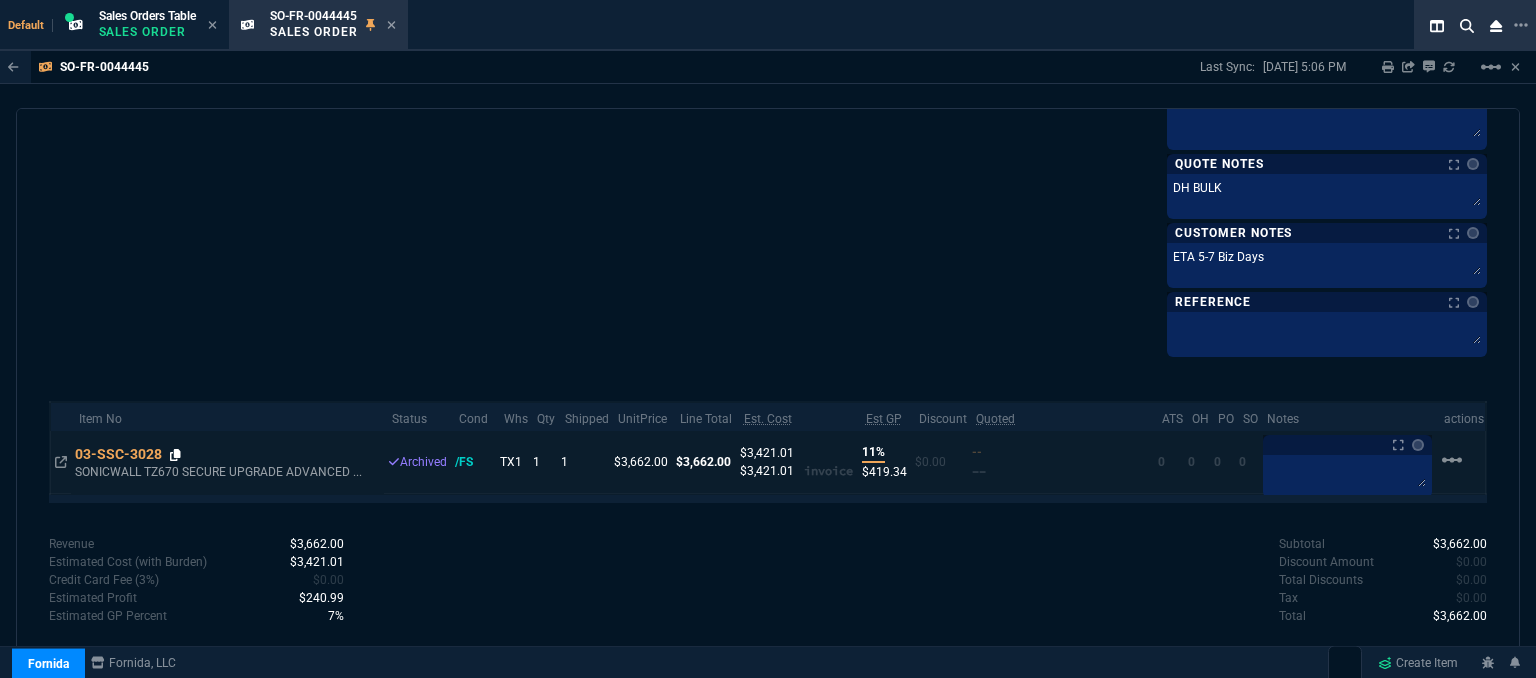 click 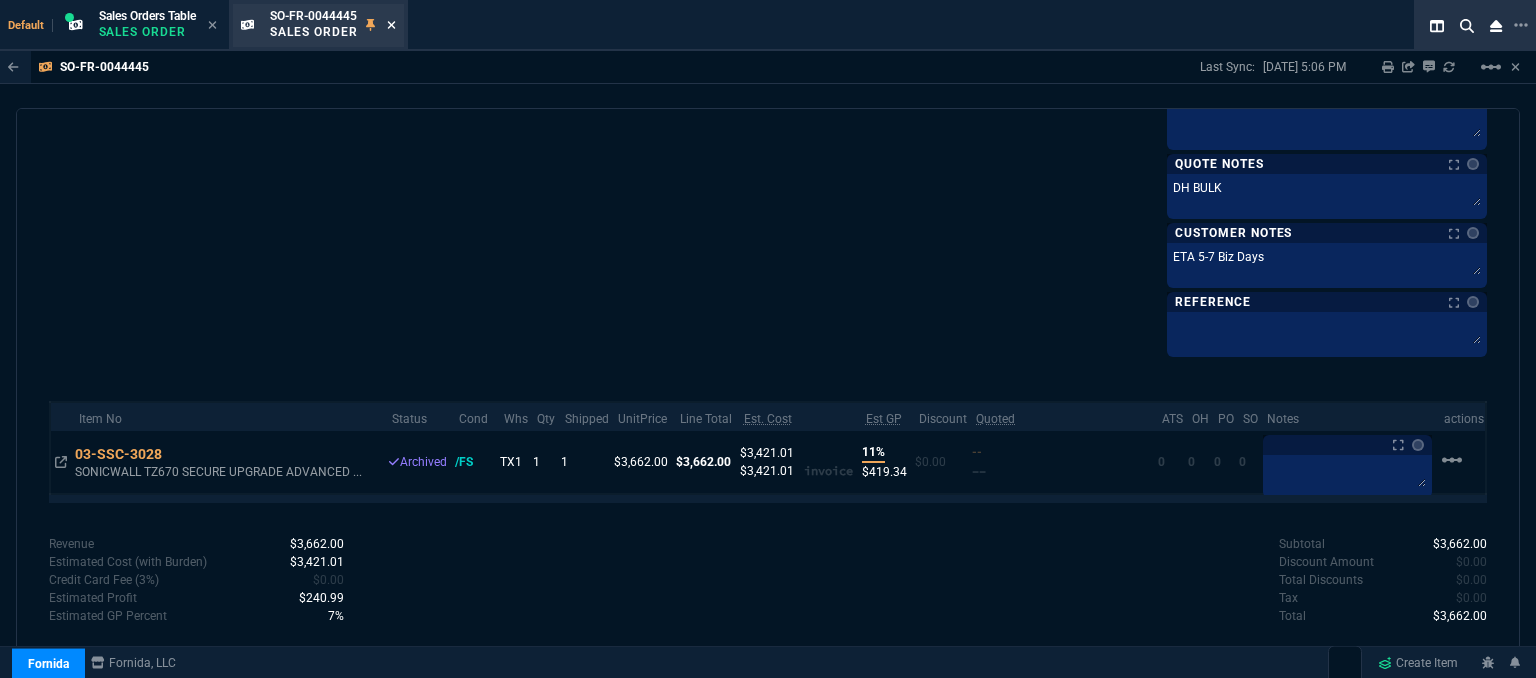 click 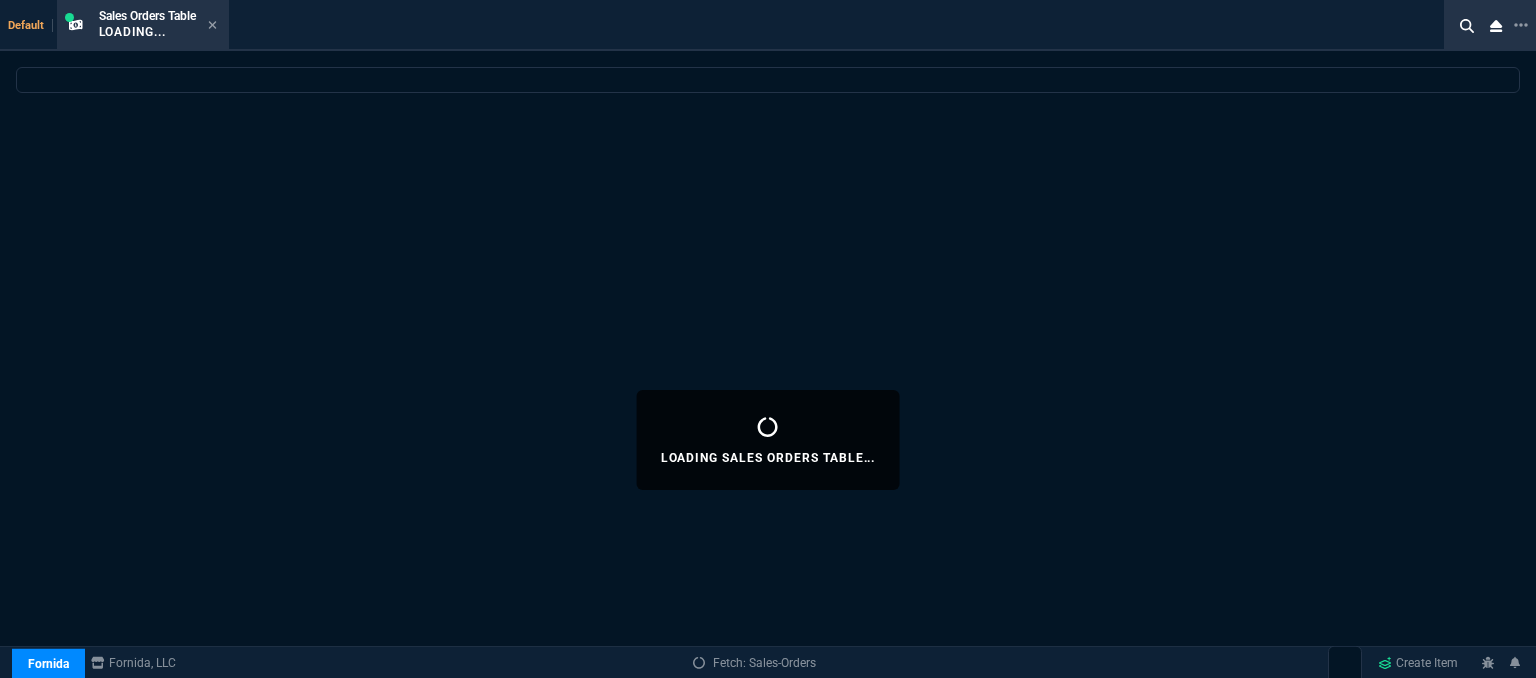 select 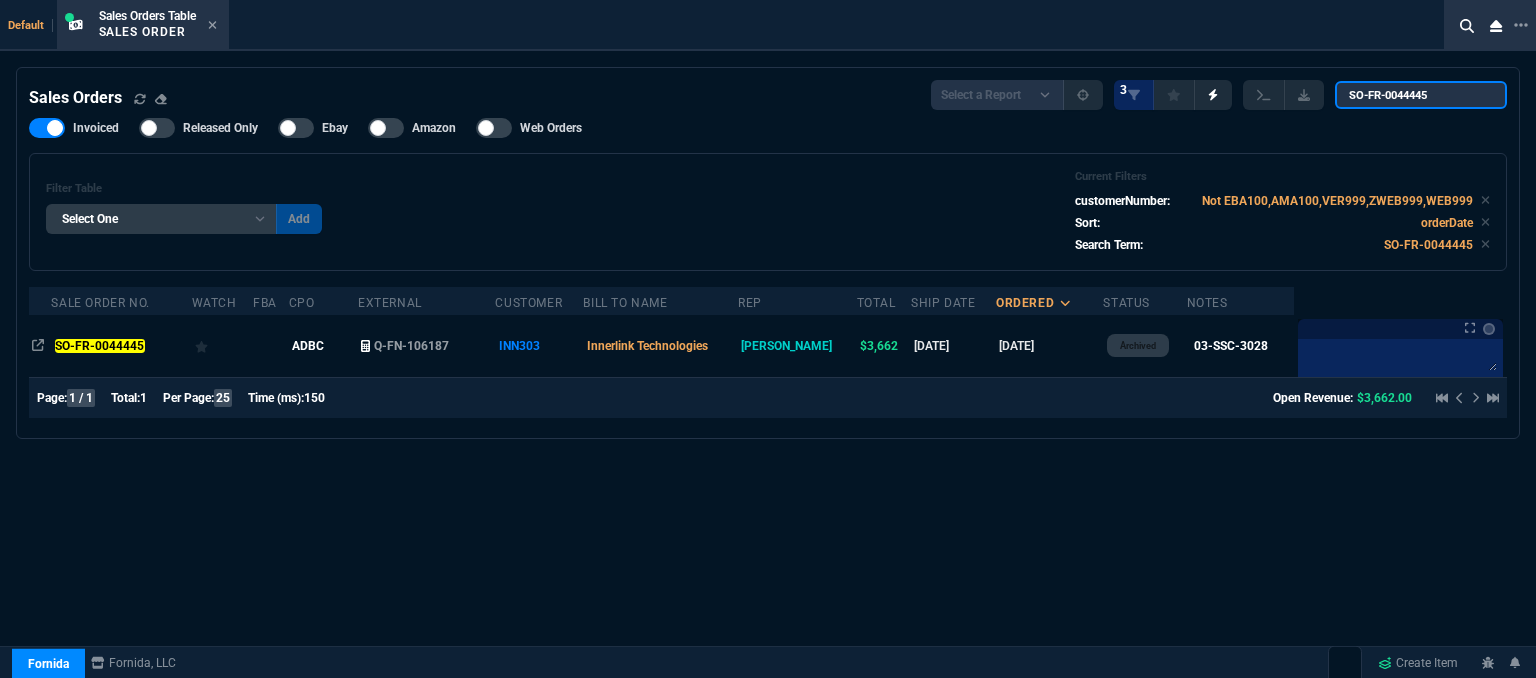 click on "SO-FR-0044445" at bounding box center [1421, 95] 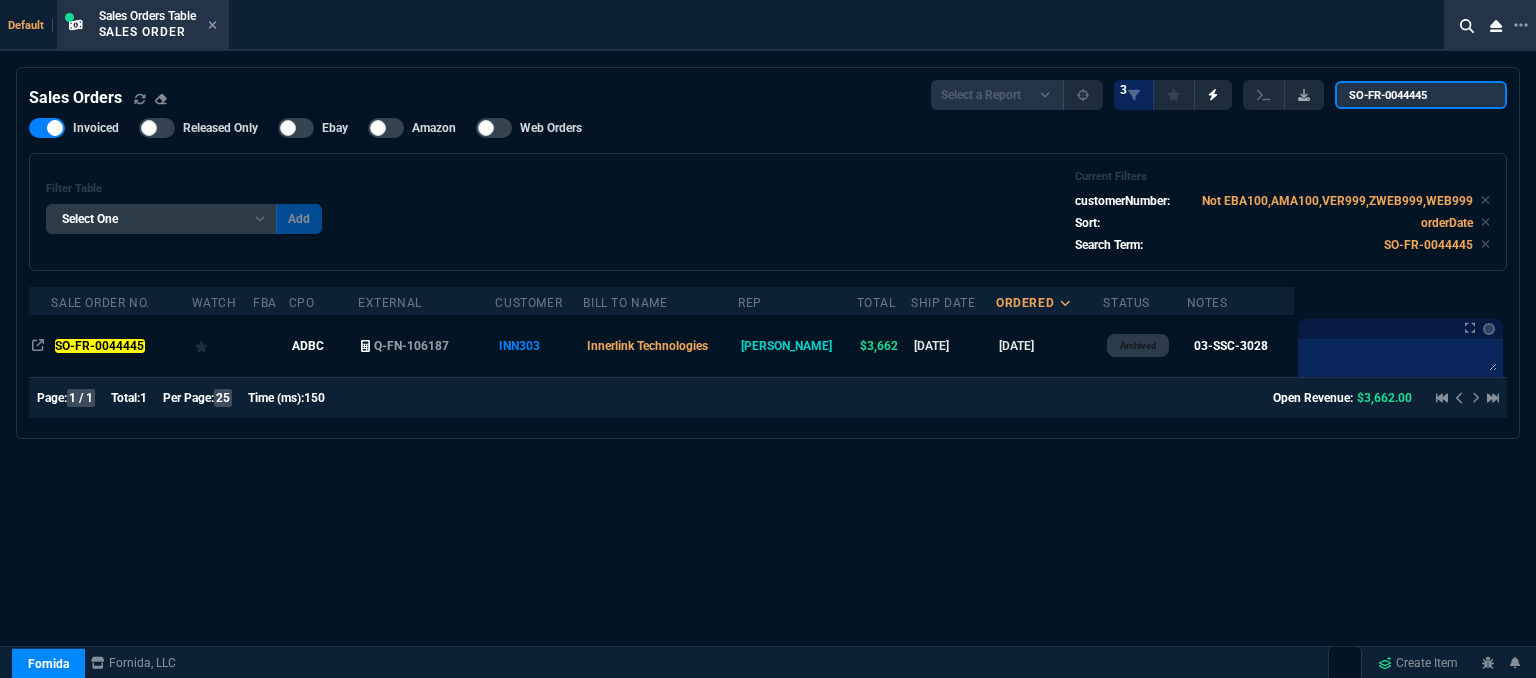 drag, startPoint x: 1384, startPoint y: 85, endPoint x: 1327, endPoint y: 80, distance: 57.21888 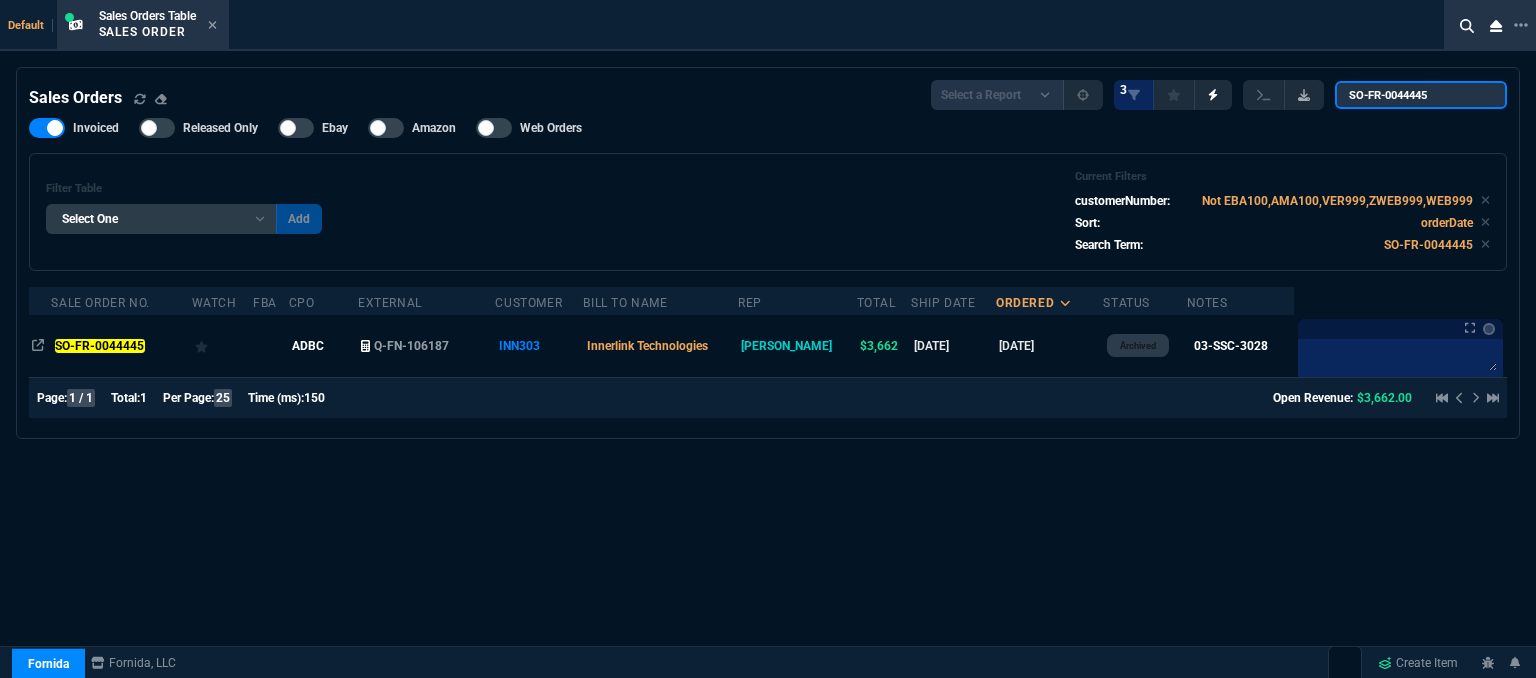 click on "Select a Report  Opened Today   Invoiced Only   Exclude Invoiced   Configuration   Status Released  3 SO-FR-0044445" at bounding box center (1219, 95) 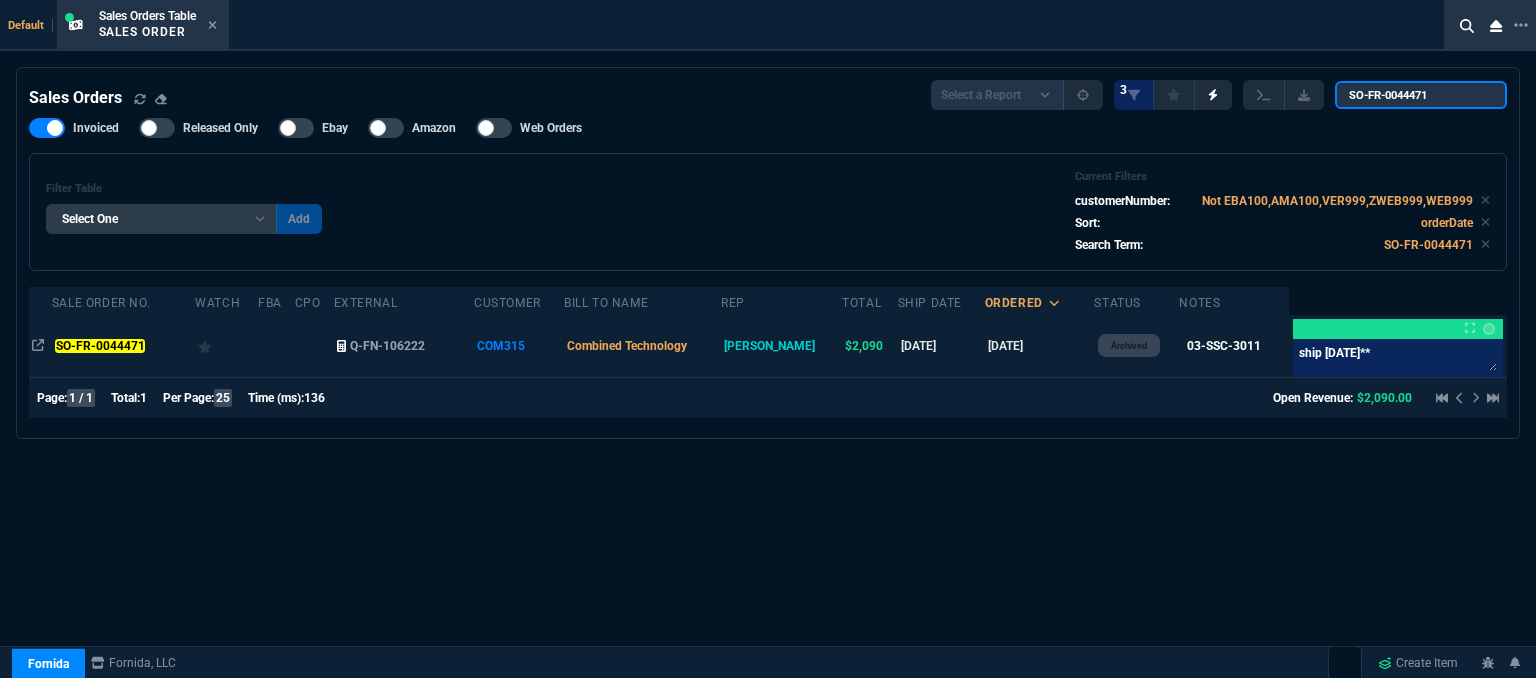 type on "SO-FR-0044471" 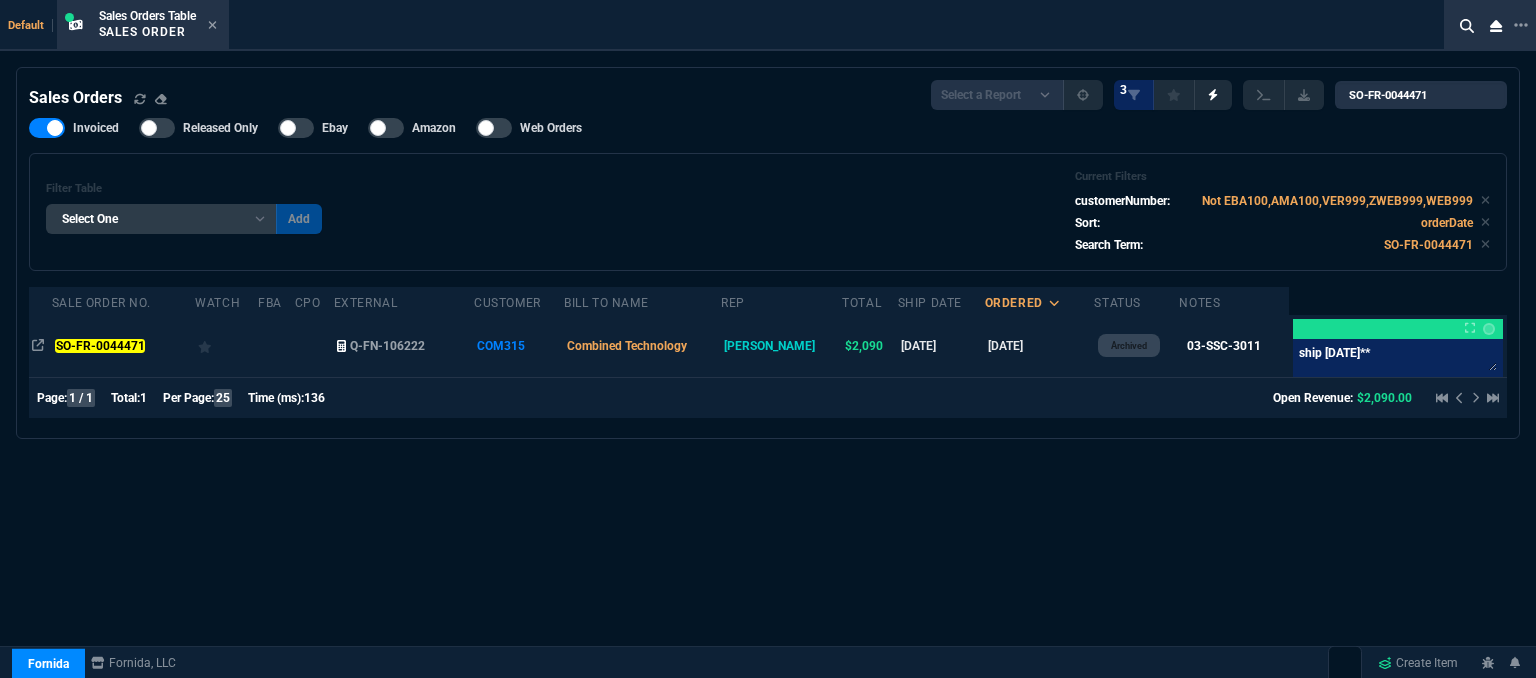 click on "Combined Technology" at bounding box center [642, 346] 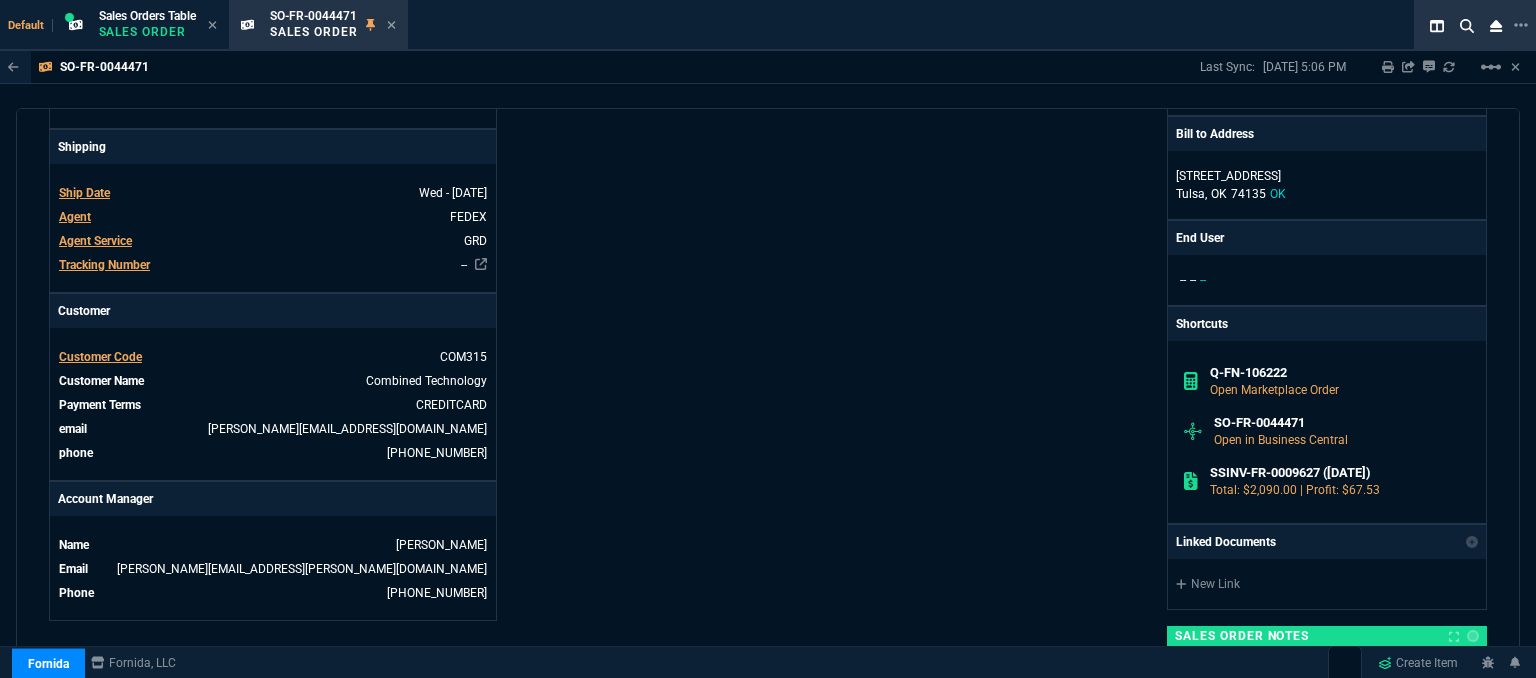 scroll, scrollTop: 1100, scrollLeft: 0, axis: vertical 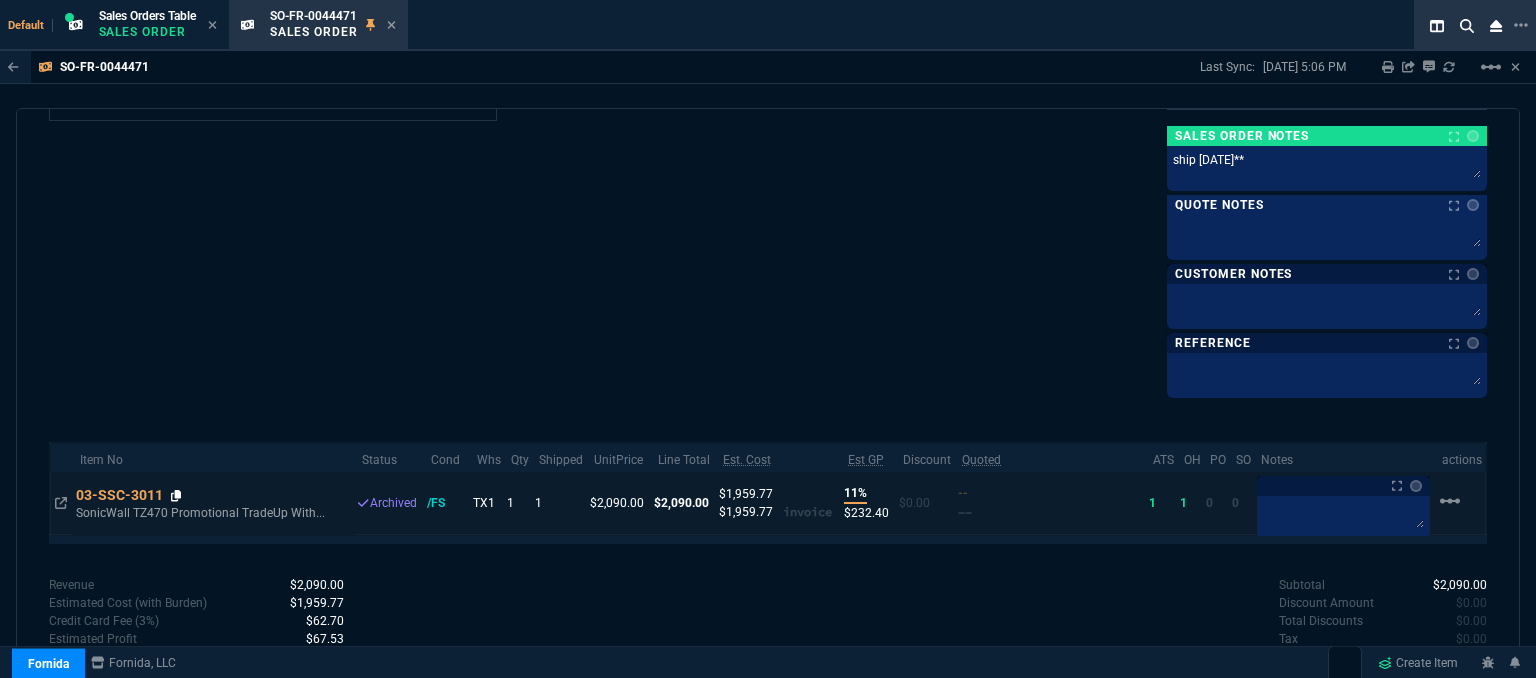 click 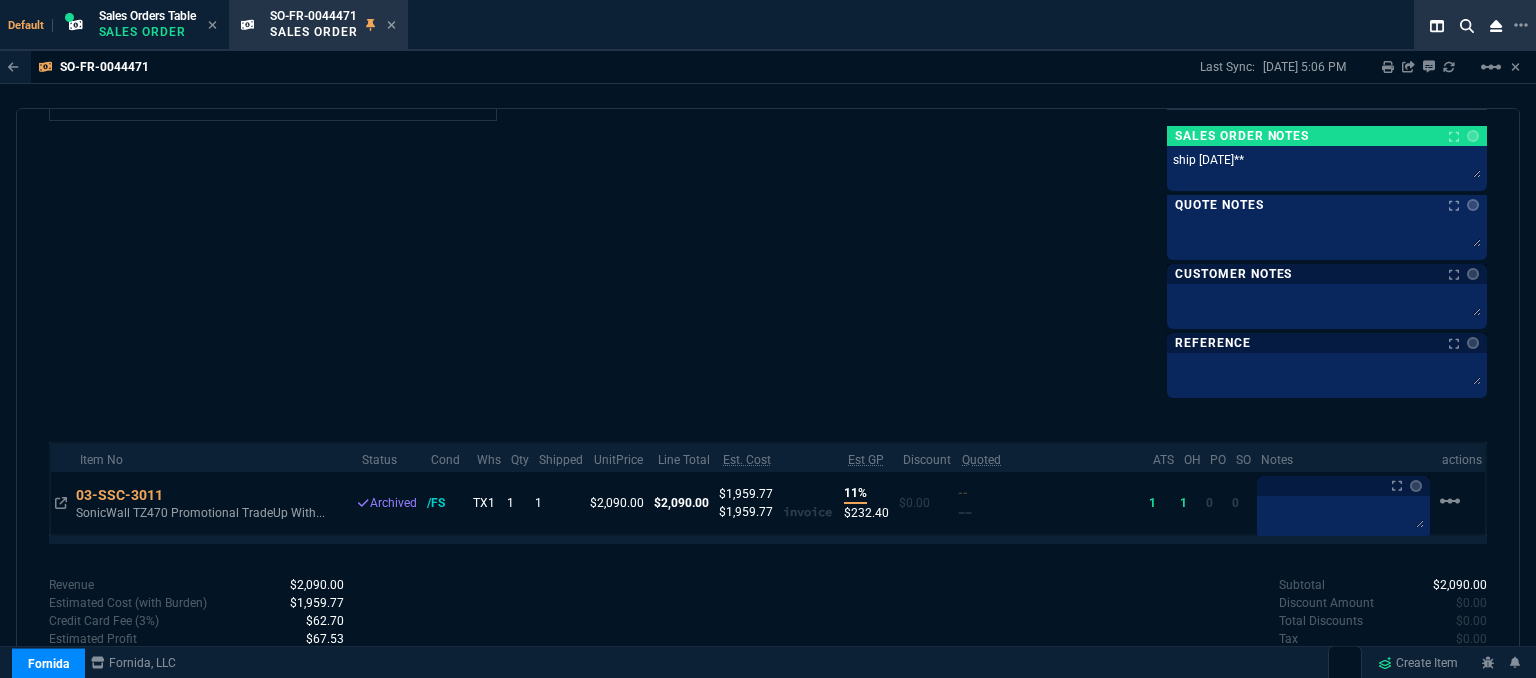 scroll, scrollTop: 1141, scrollLeft: 0, axis: vertical 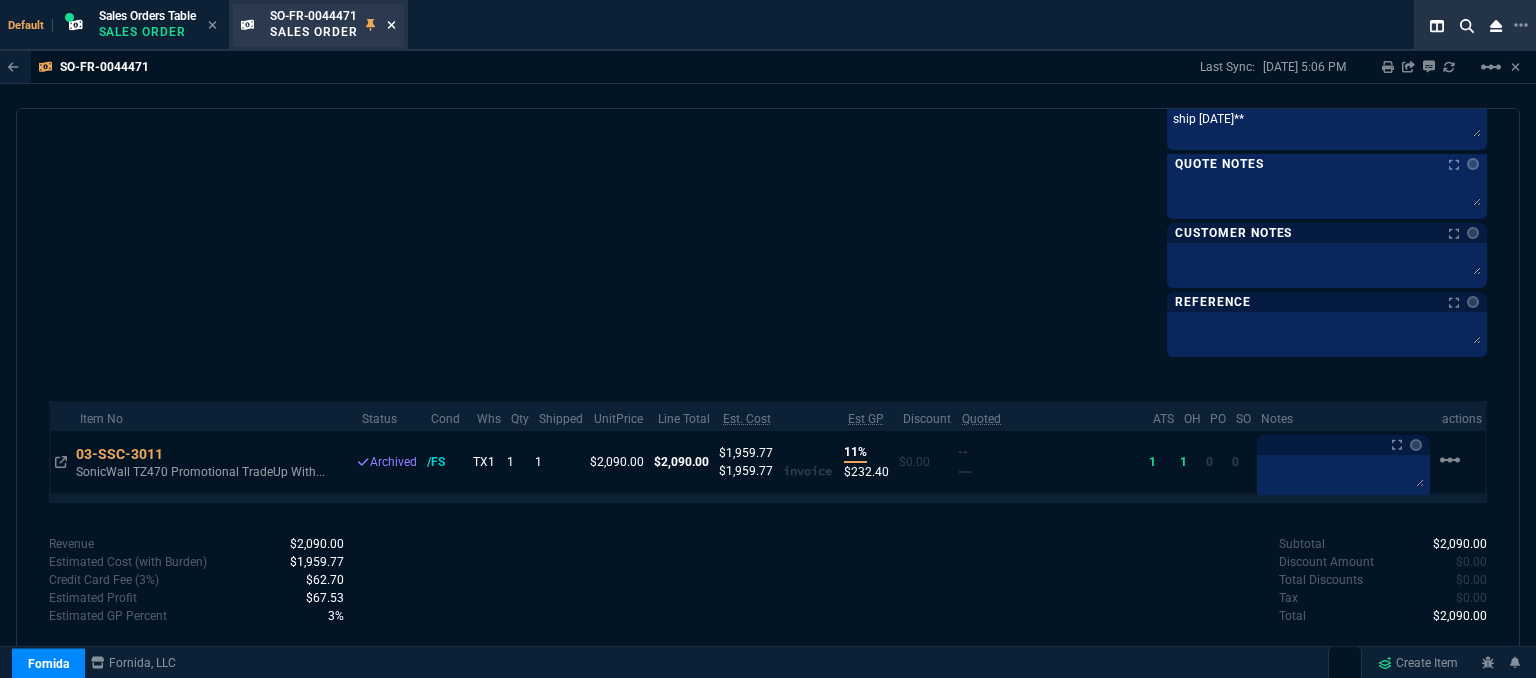 click 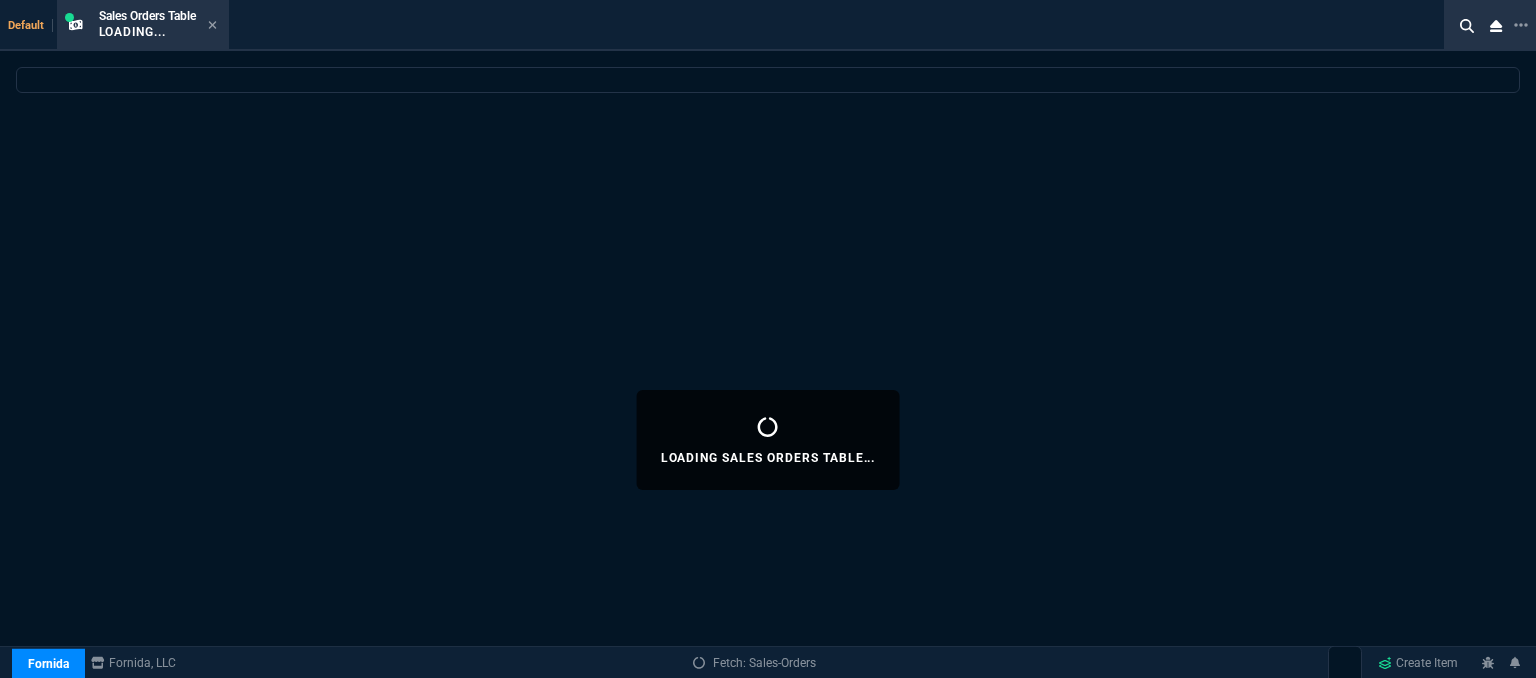 select 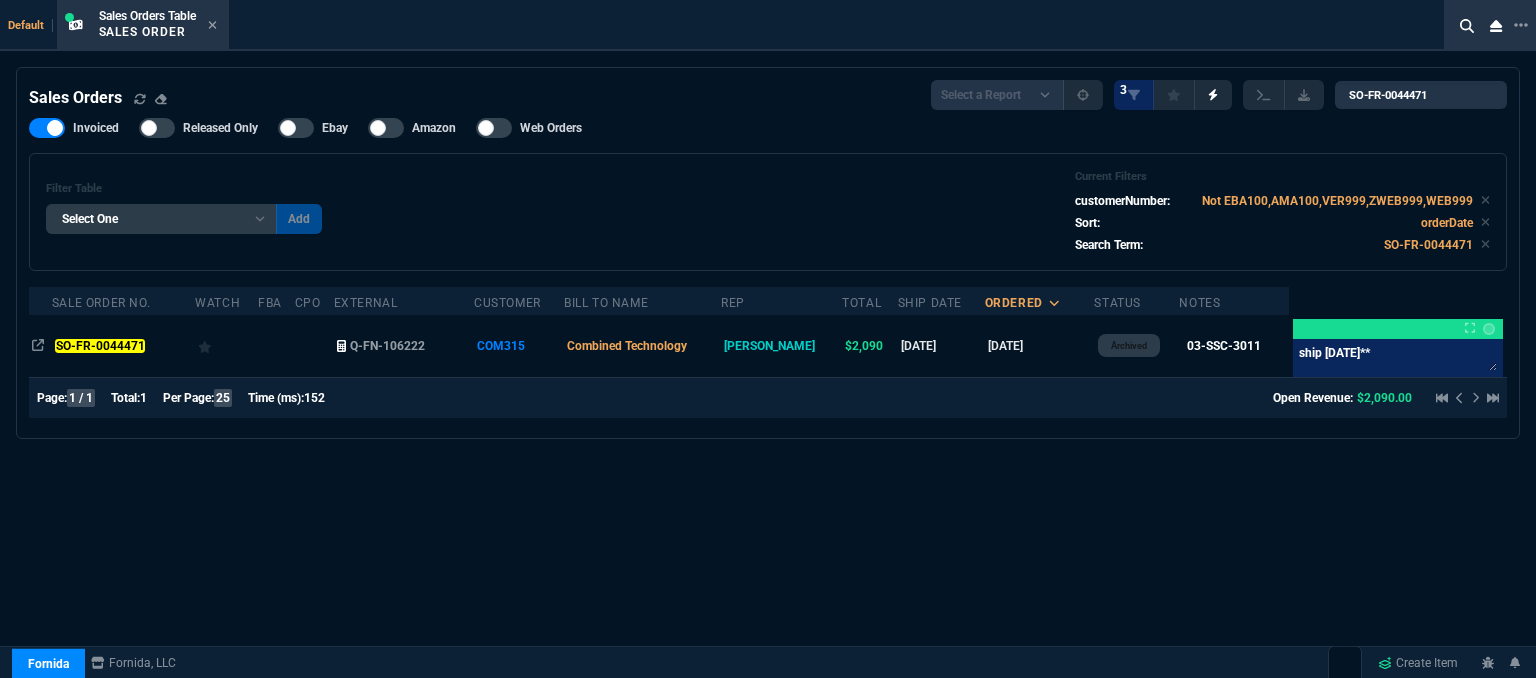 click 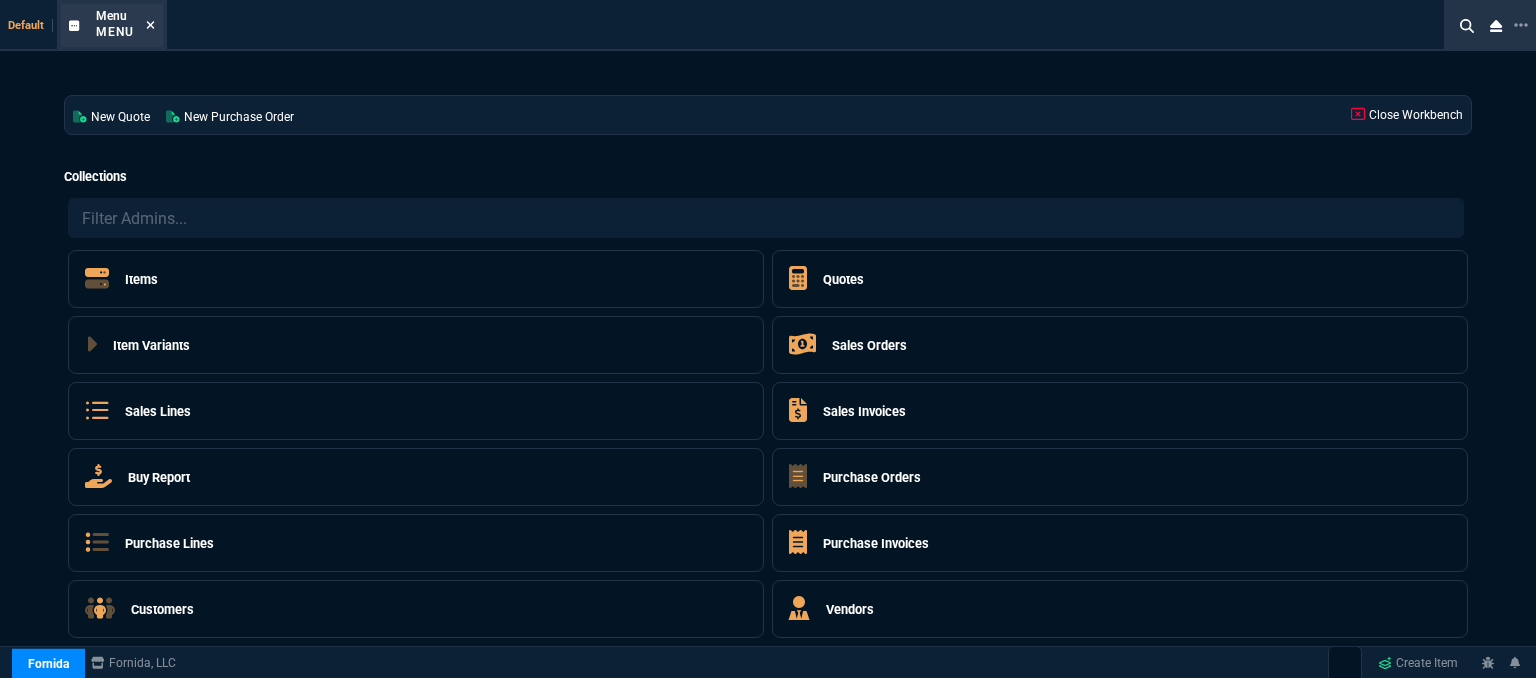 click 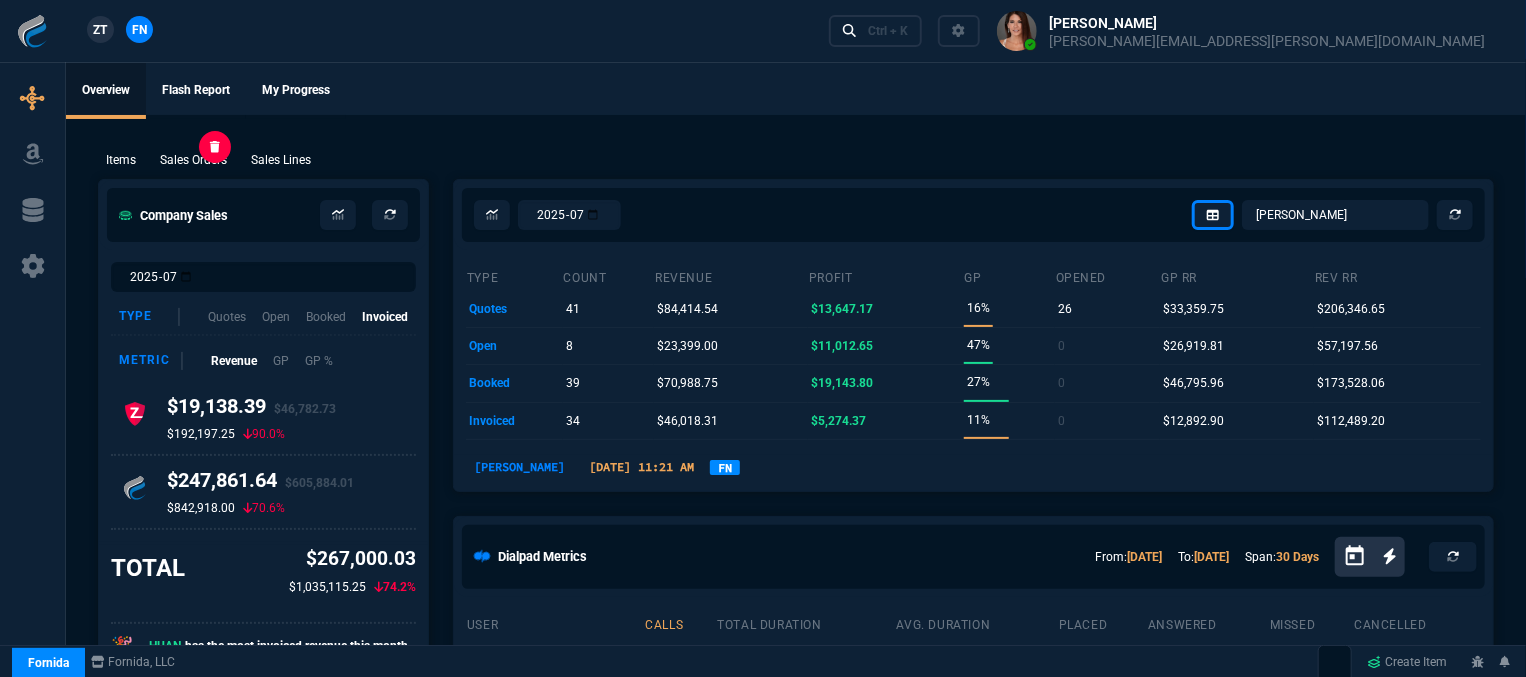click on "Sales Orders" at bounding box center [193, 160] 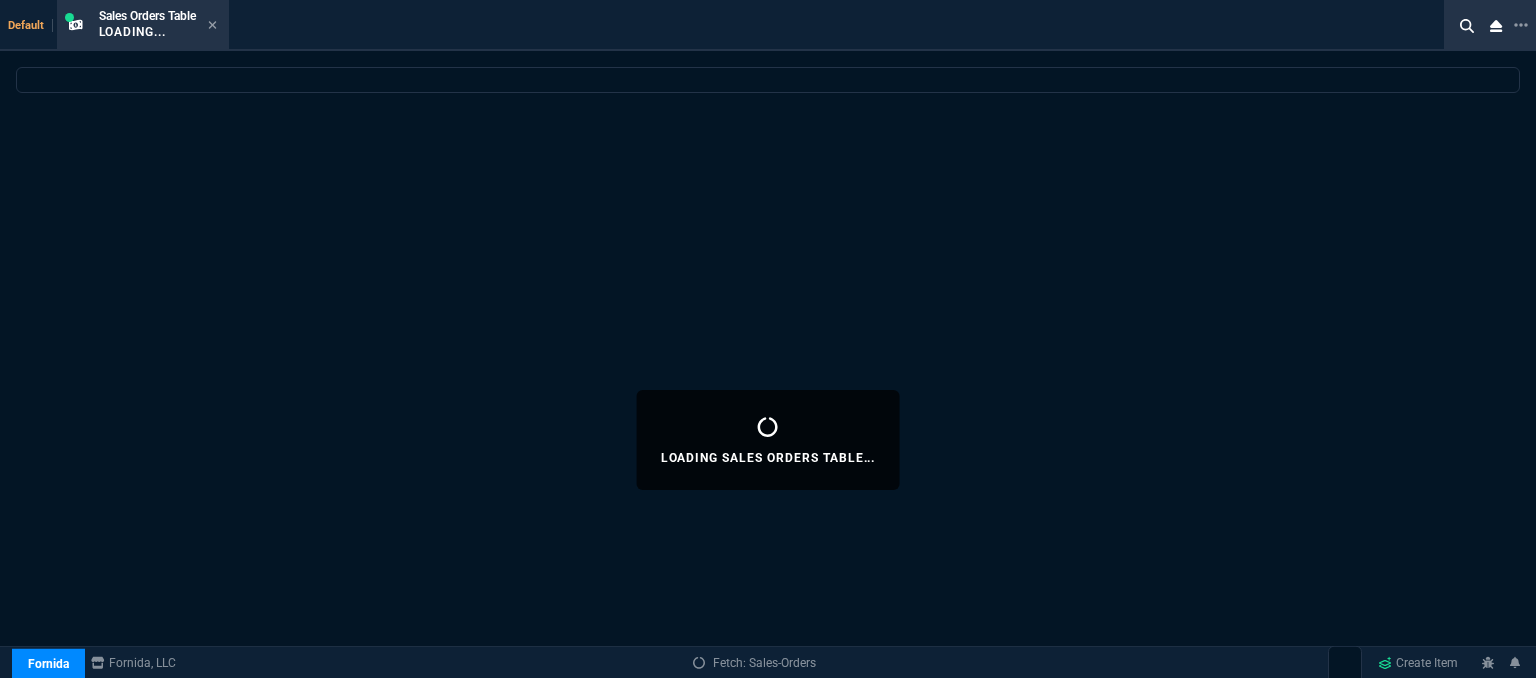 select 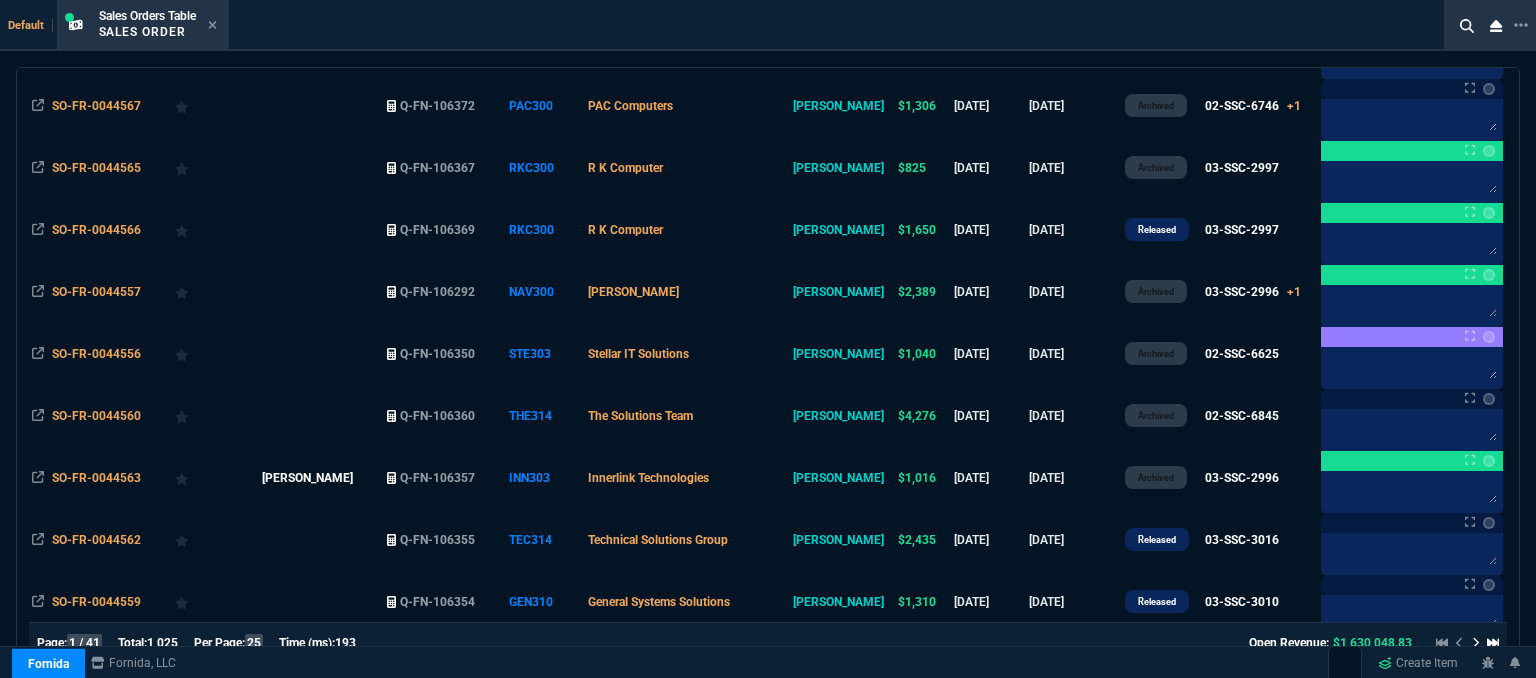 scroll, scrollTop: 500, scrollLeft: 0, axis: vertical 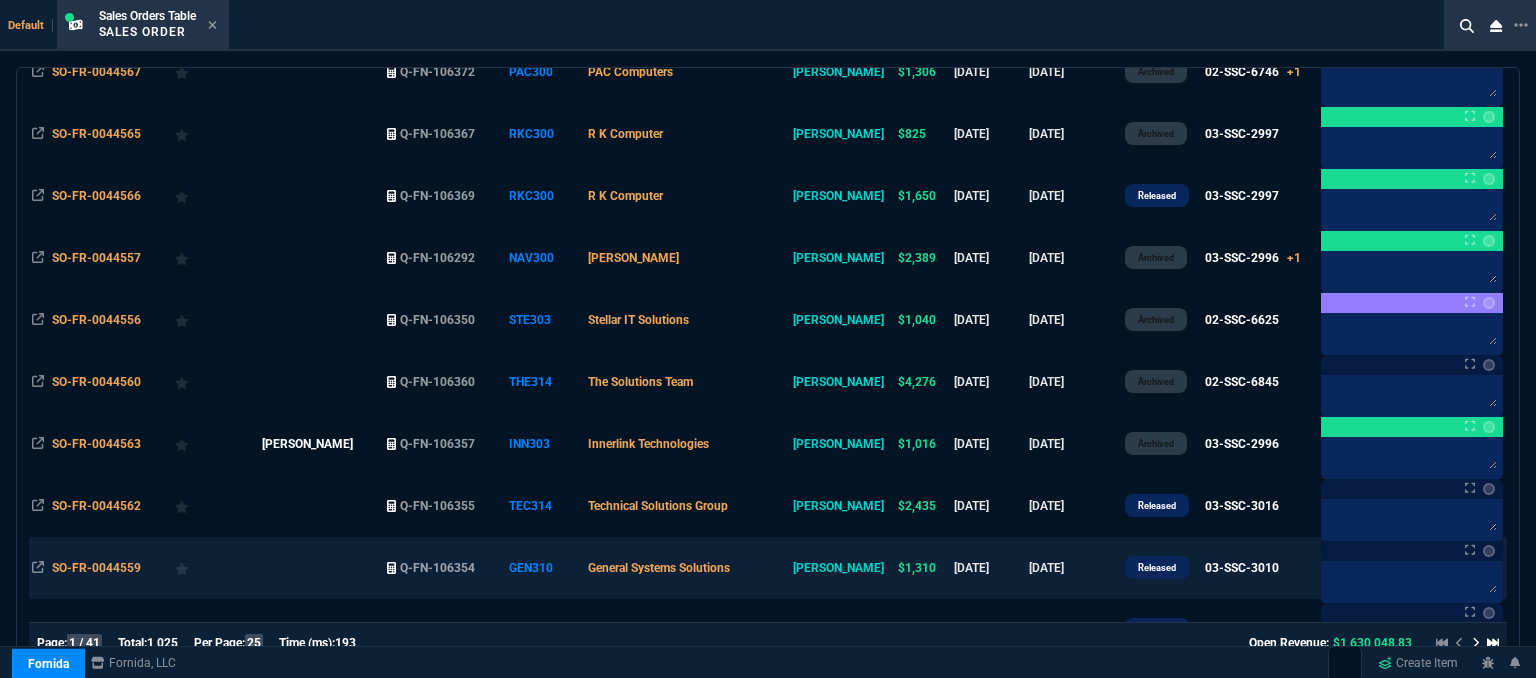 click on "General Systems Solutions" at bounding box center (687, 568) 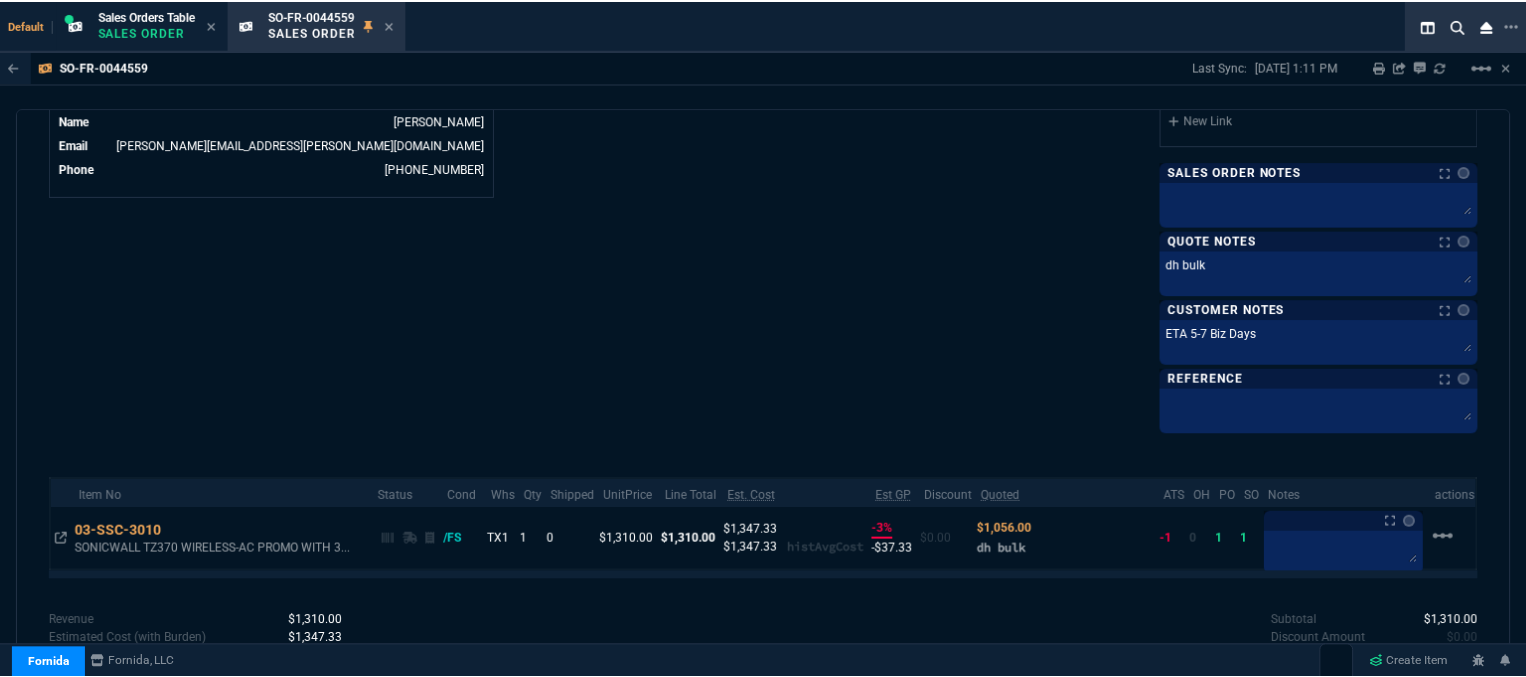scroll, scrollTop: 1092, scrollLeft: 0, axis: vertical 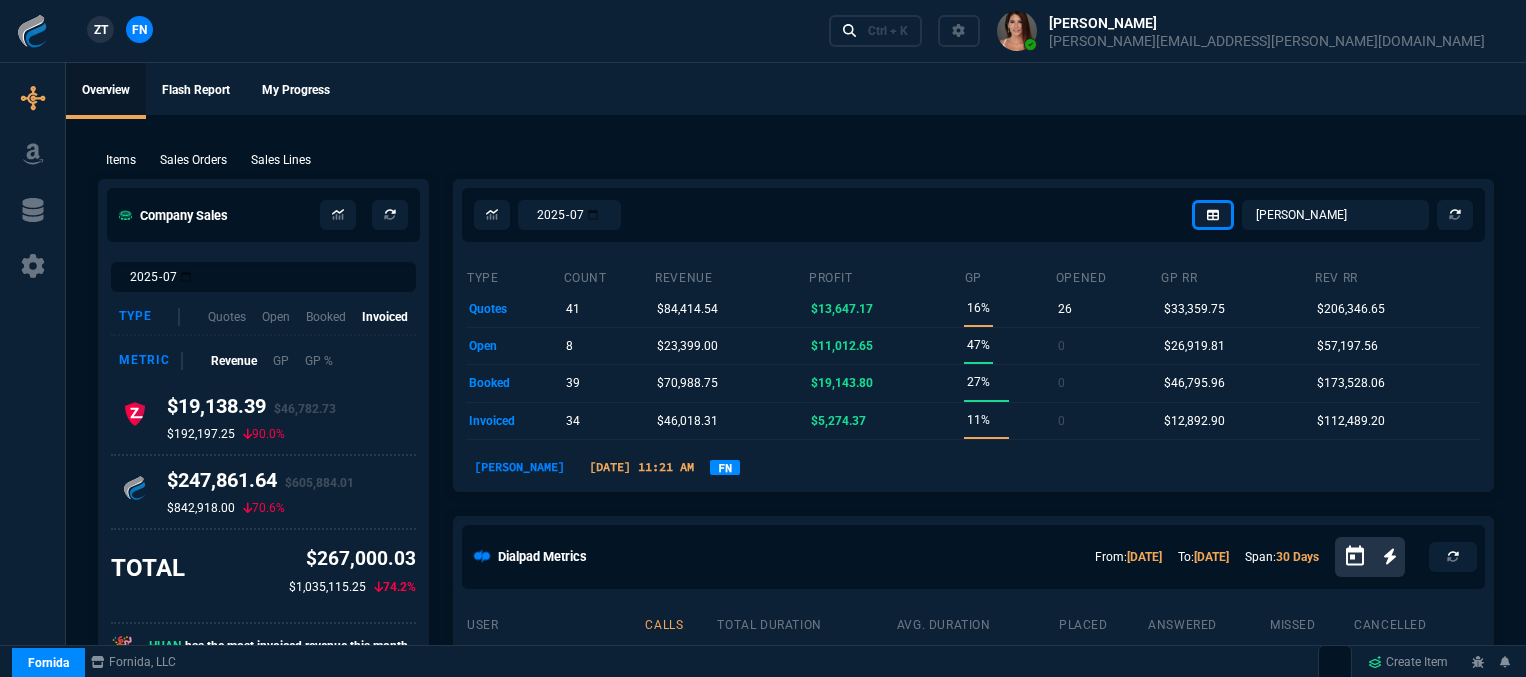 select on "12: [PERSON_NAME]" 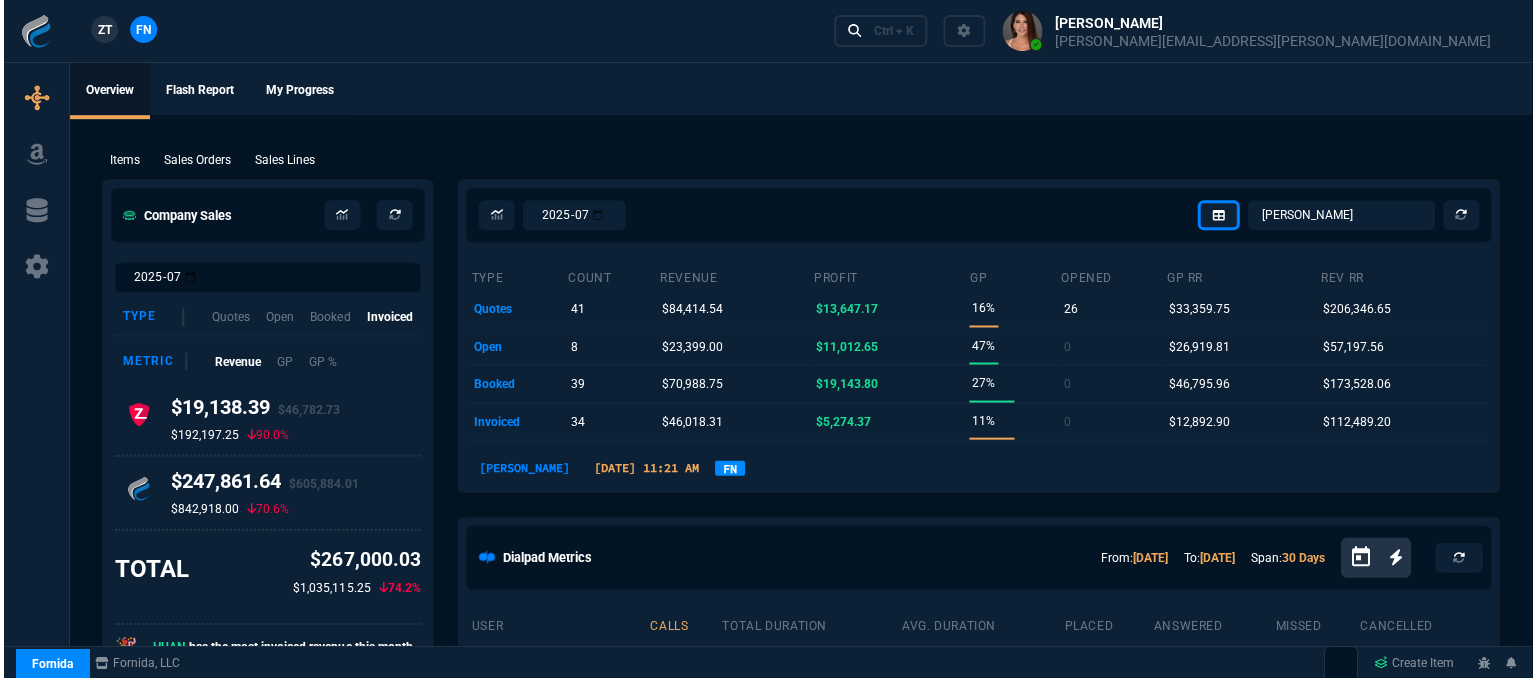 scroll, scrollTop: 0, scrollLeft: 0, axis: both 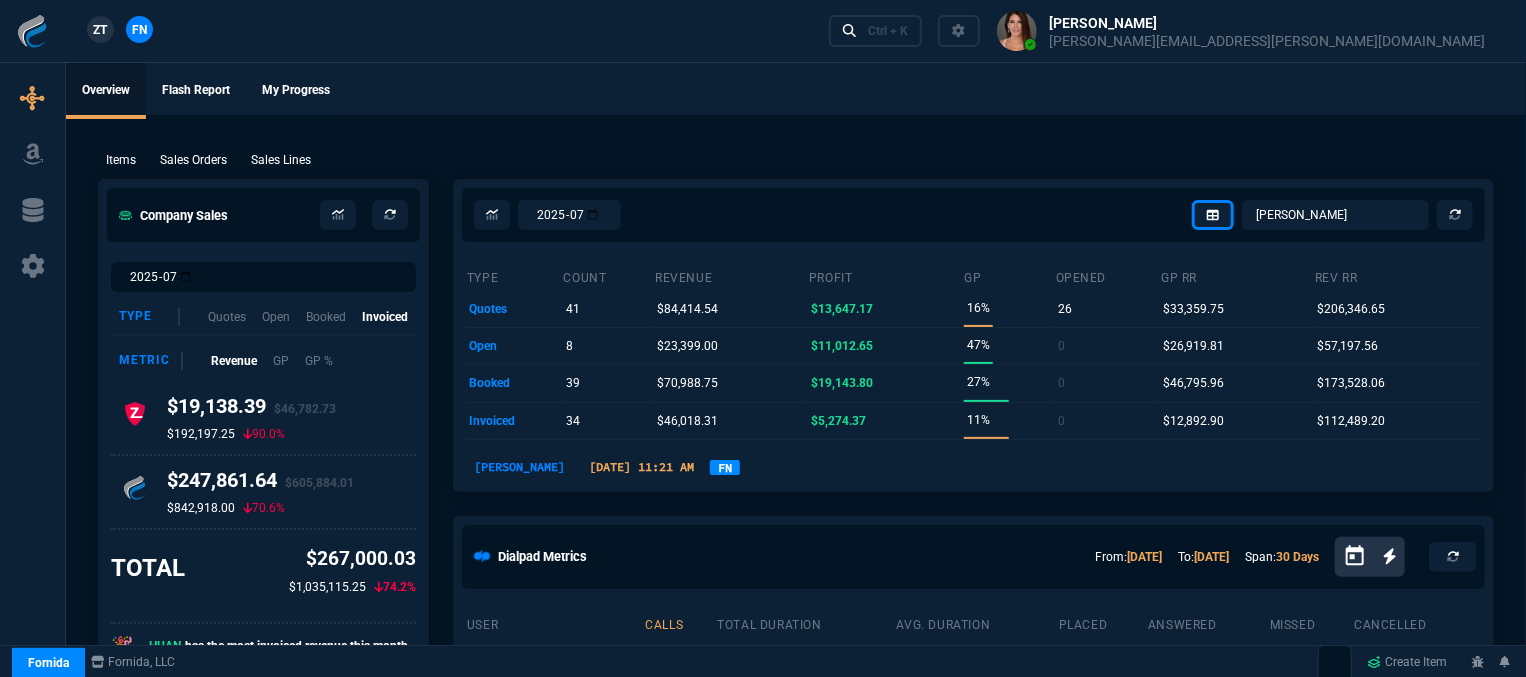 click on "Sales Orders" at bounding box center (193, 160) 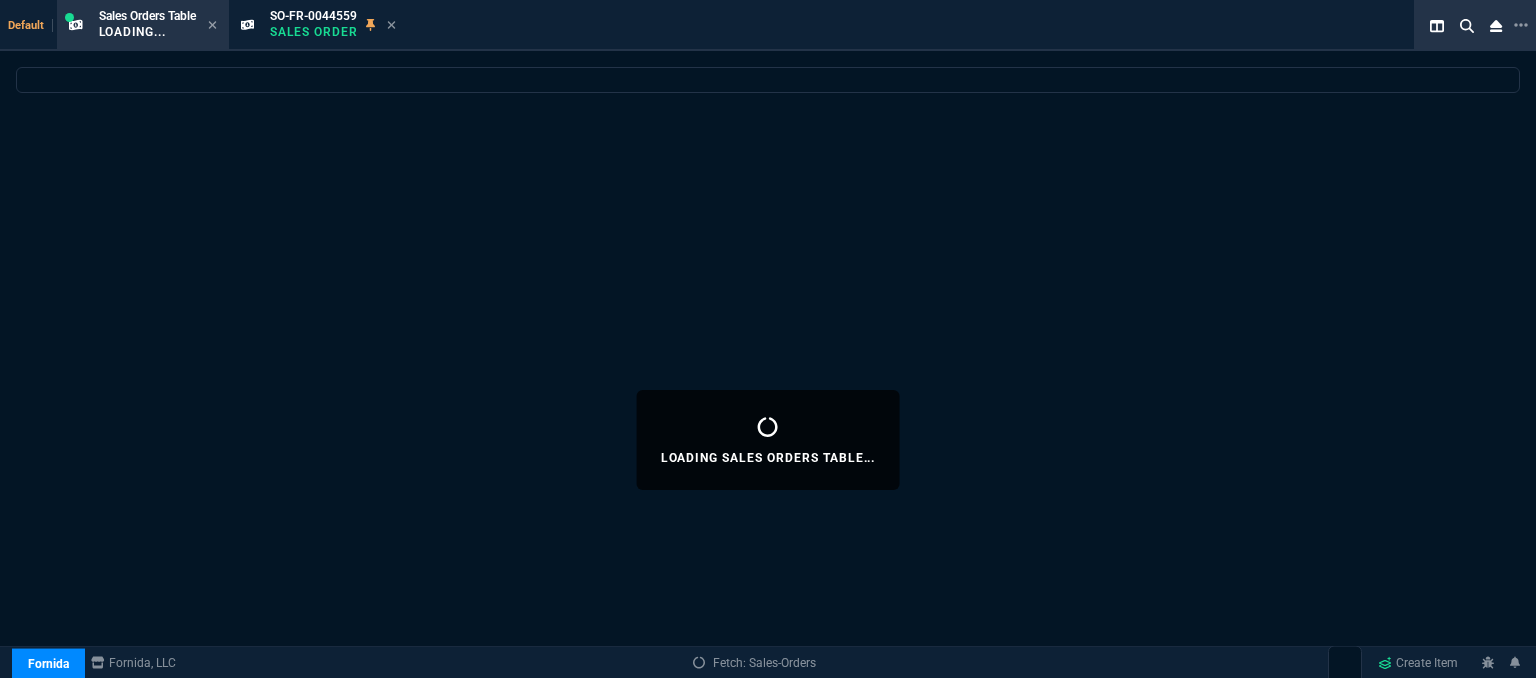 select 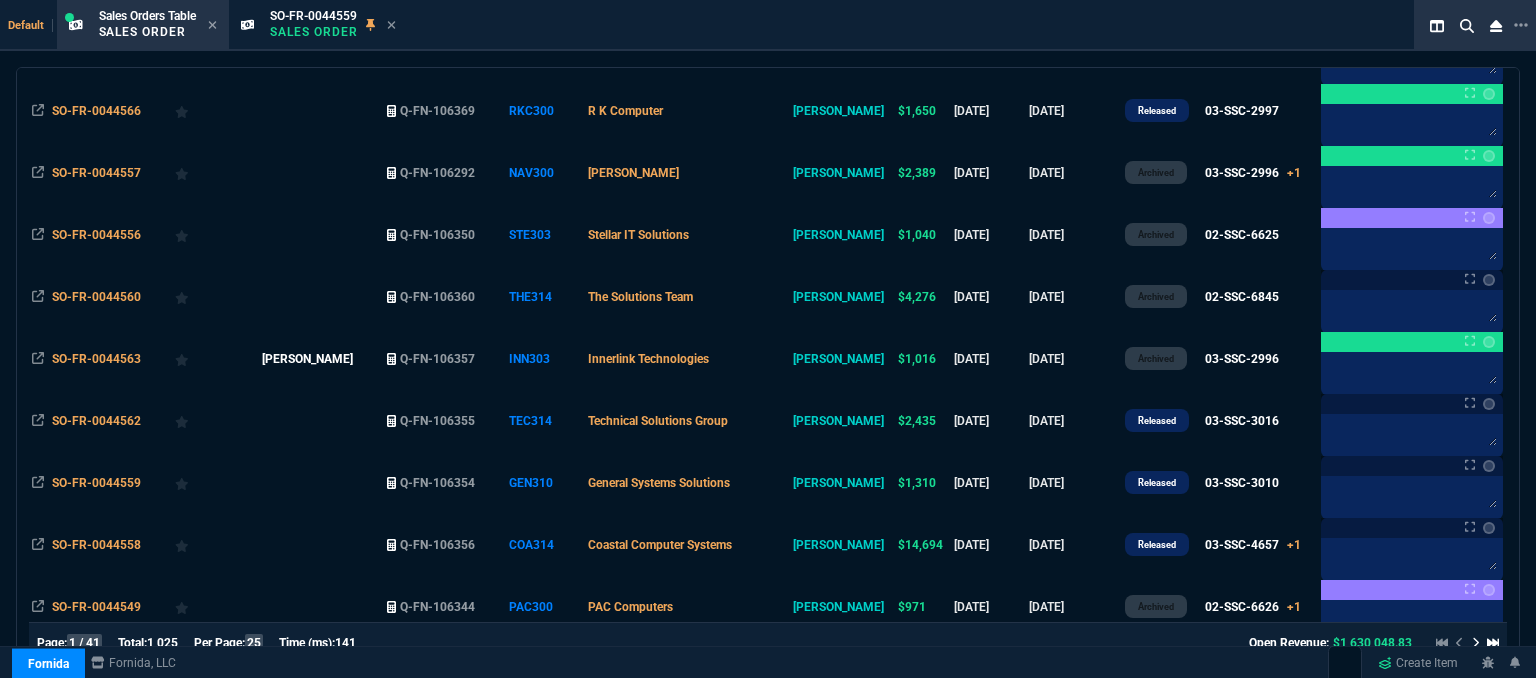 scroll, scrollTop: 600, scrollLeft: 0, axis: vertical 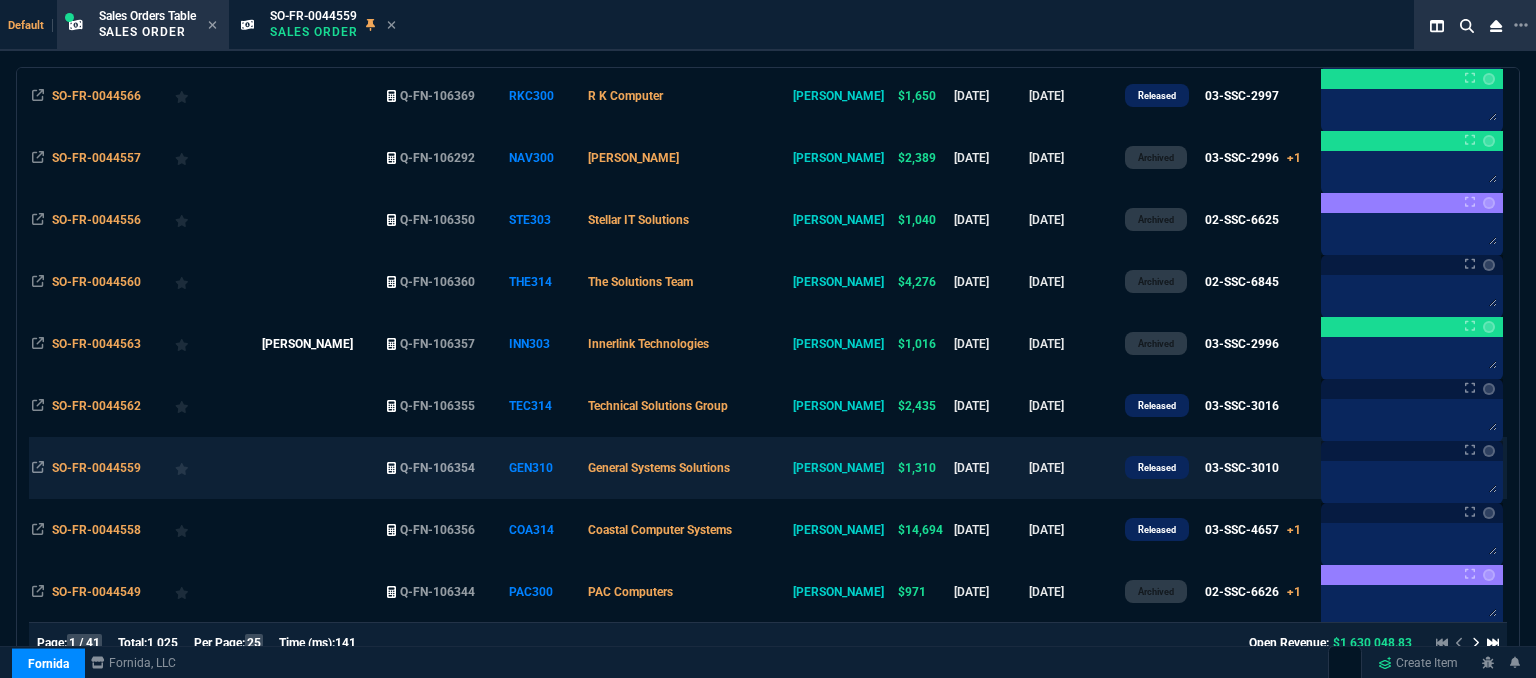 click on "General Systems Solutions" at bounding box center (687, 468) 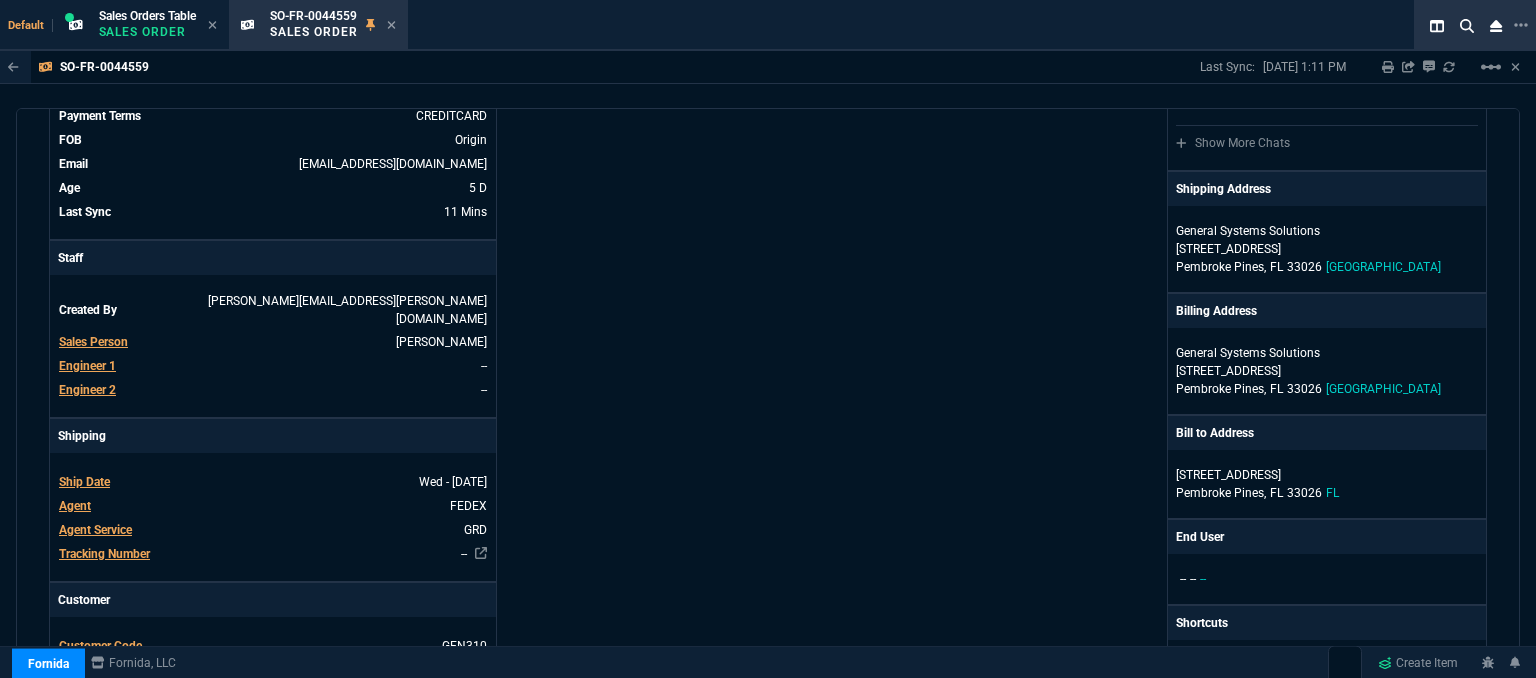 scroll, scrollTop: 400, scrollLeft: 0, axis: vertical 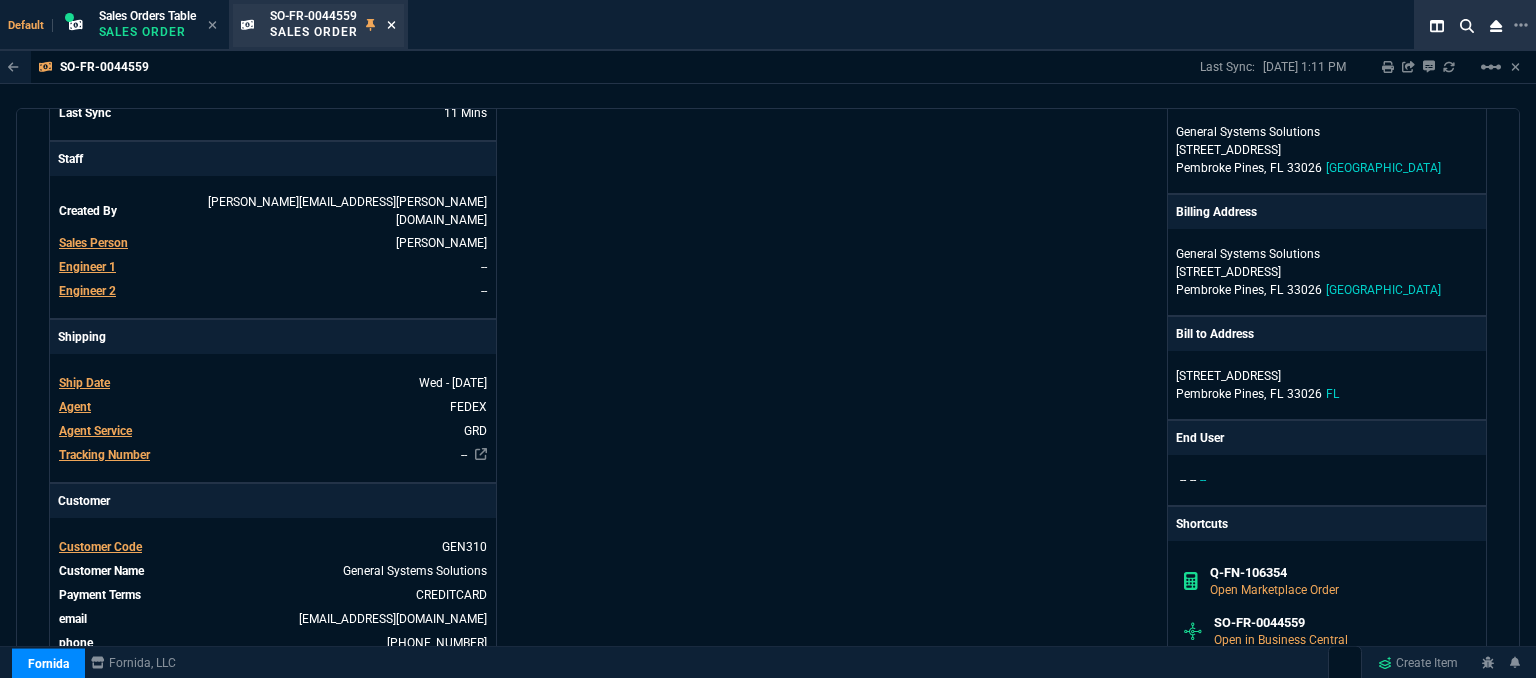 click 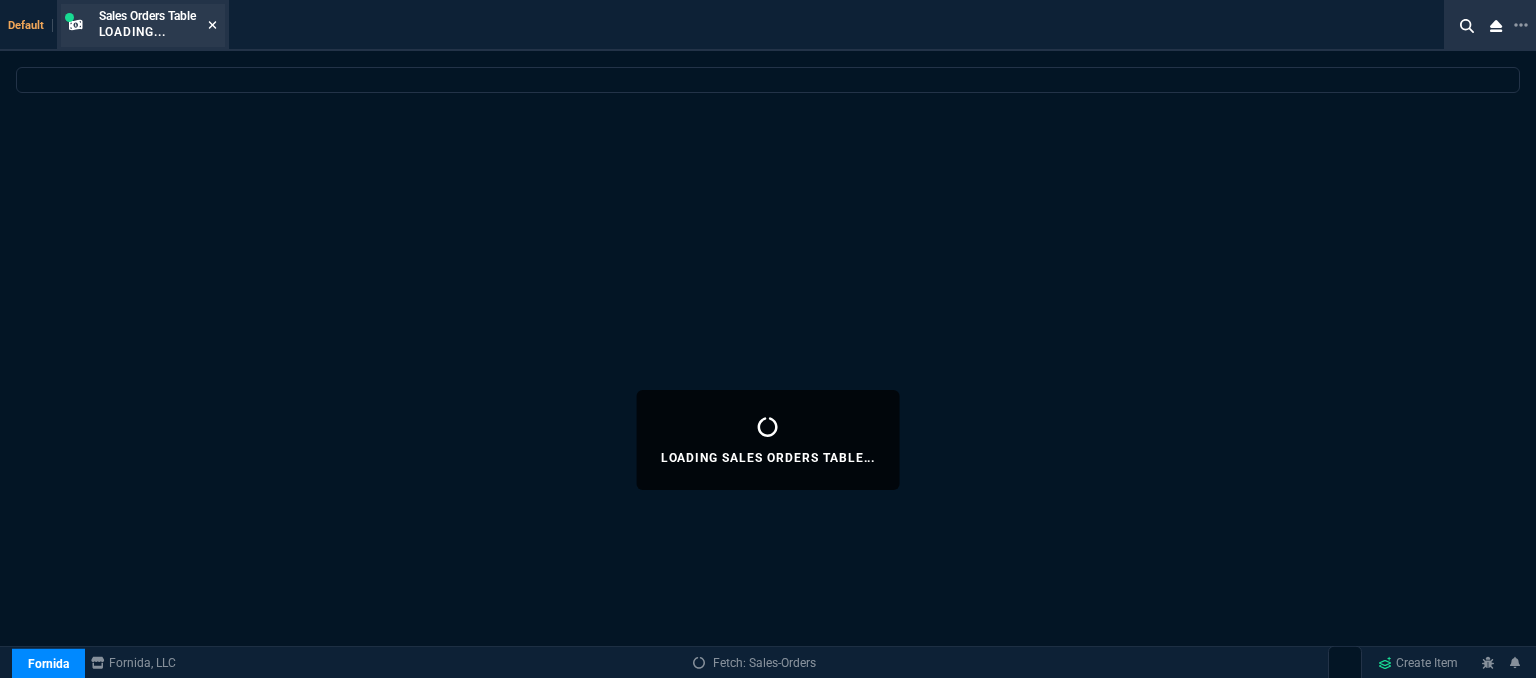 click 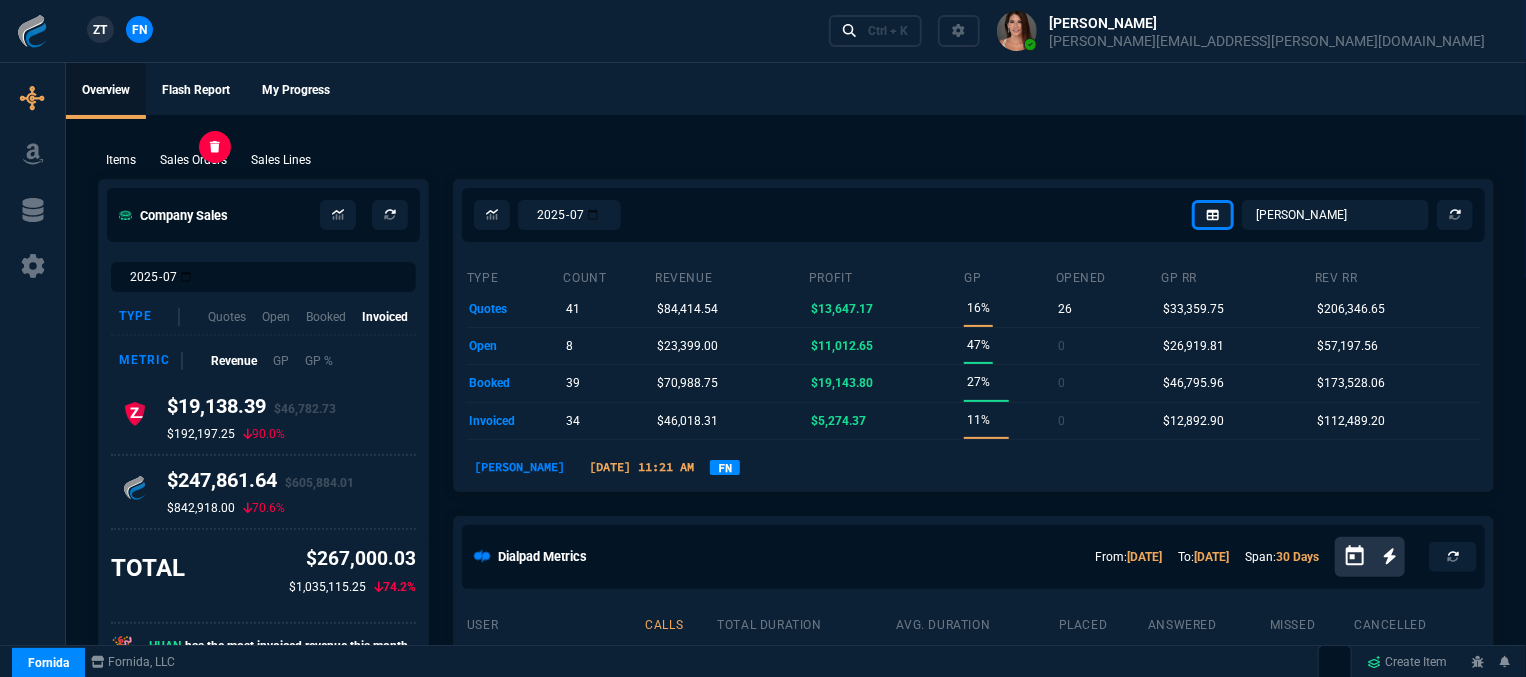 click on "Sales Orders" at bounding box center (193, 160) 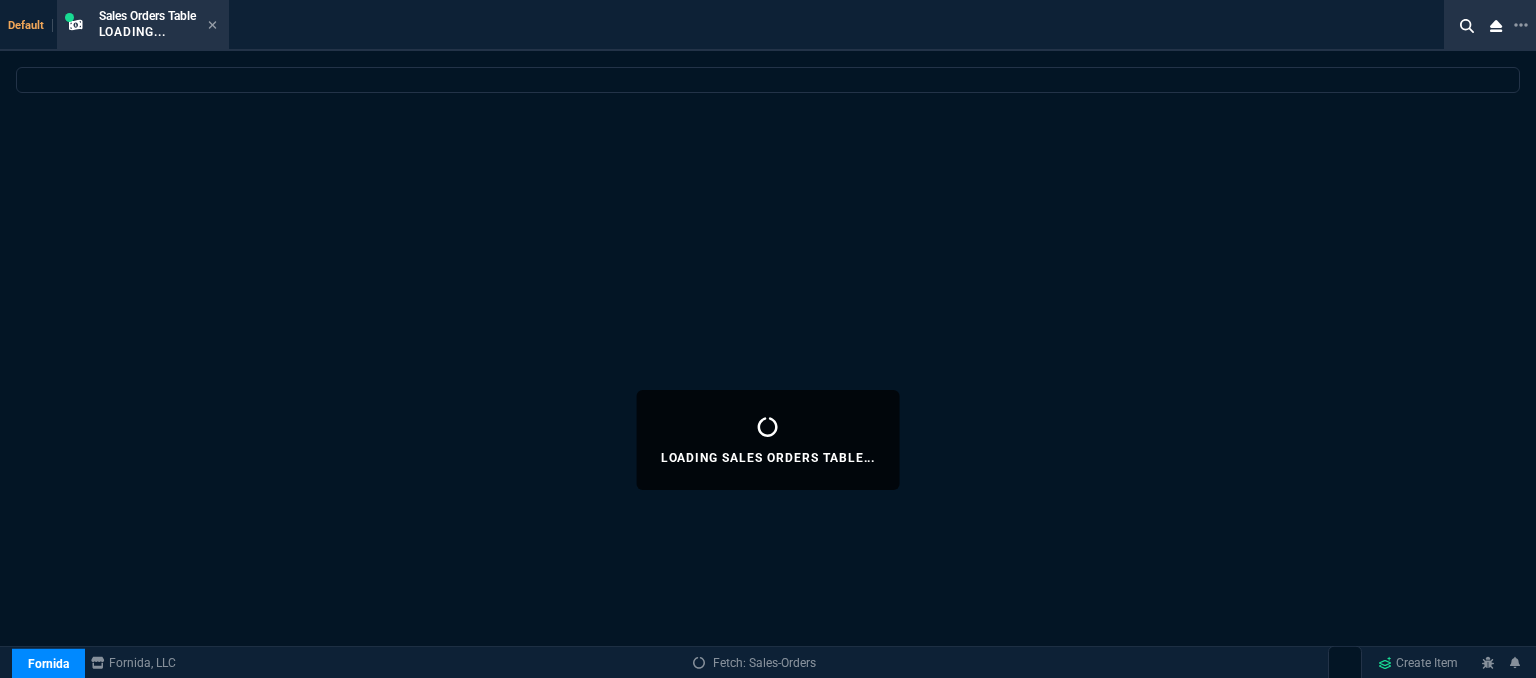 select 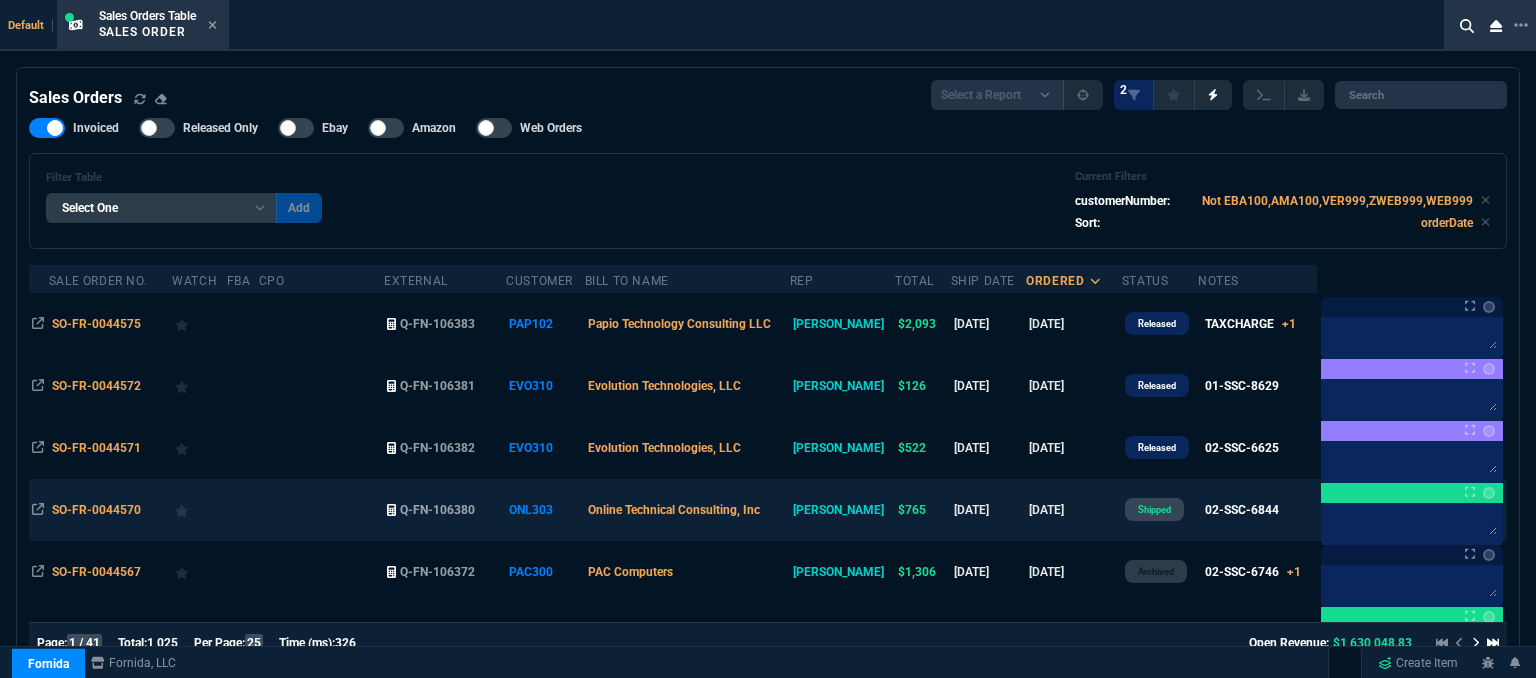 click on "Online Technical Consulting, Inc" at bounding box center (687, 510) 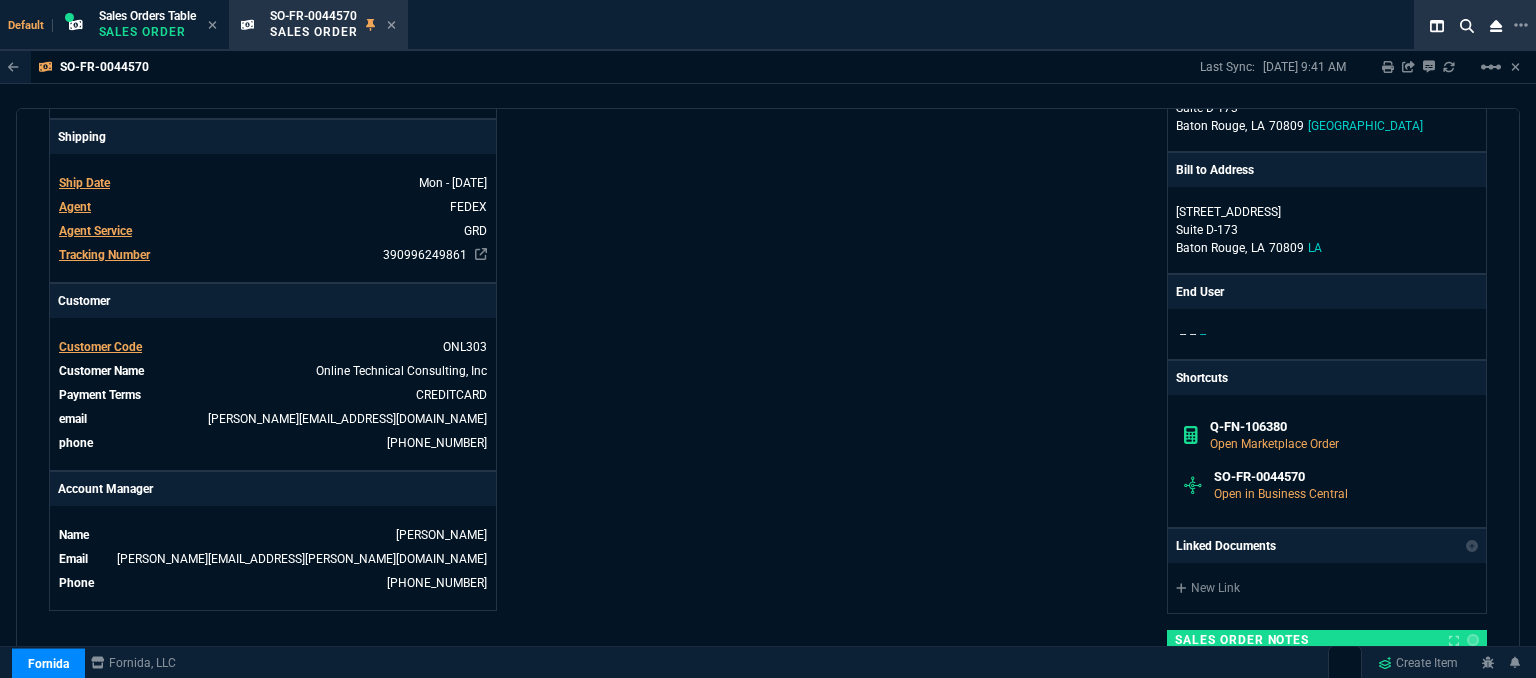scroll, scrollTop: 300, scrollLeft: 0, axis: vertical 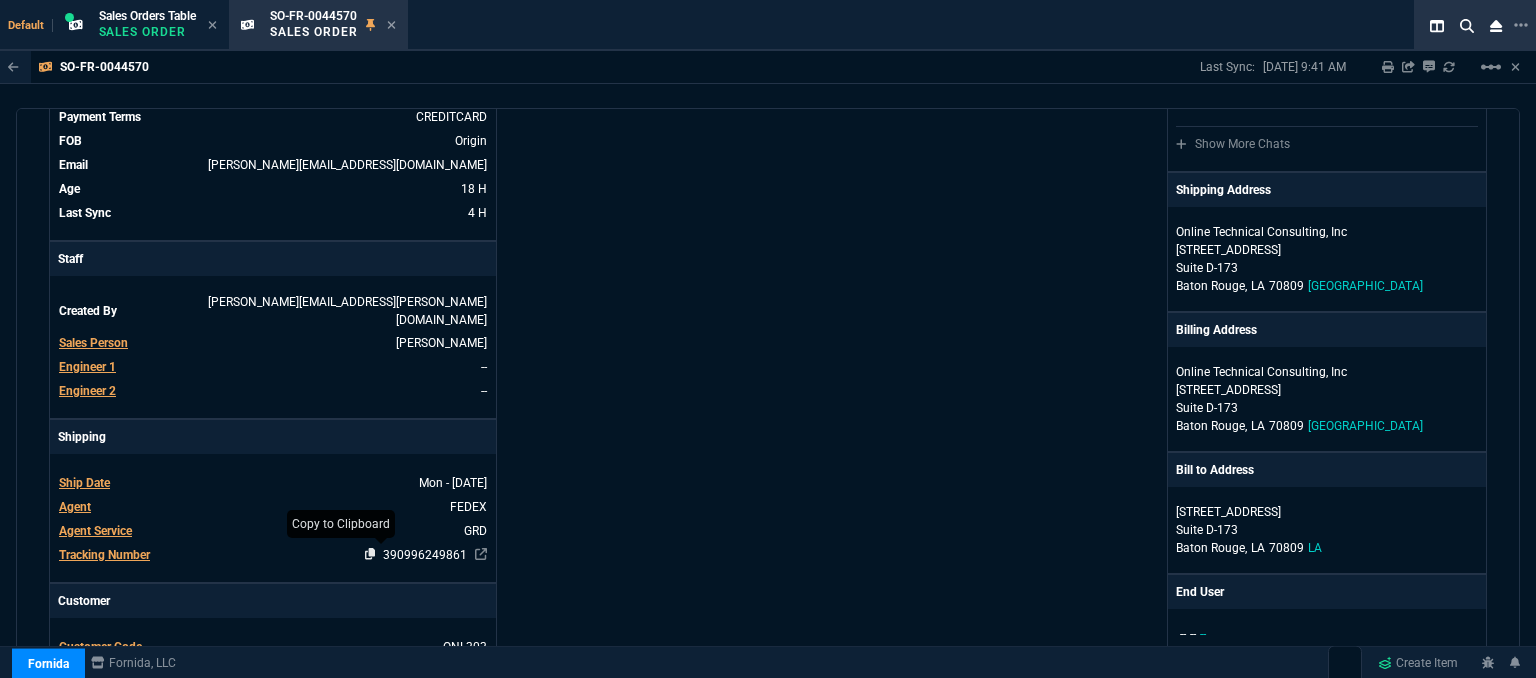click 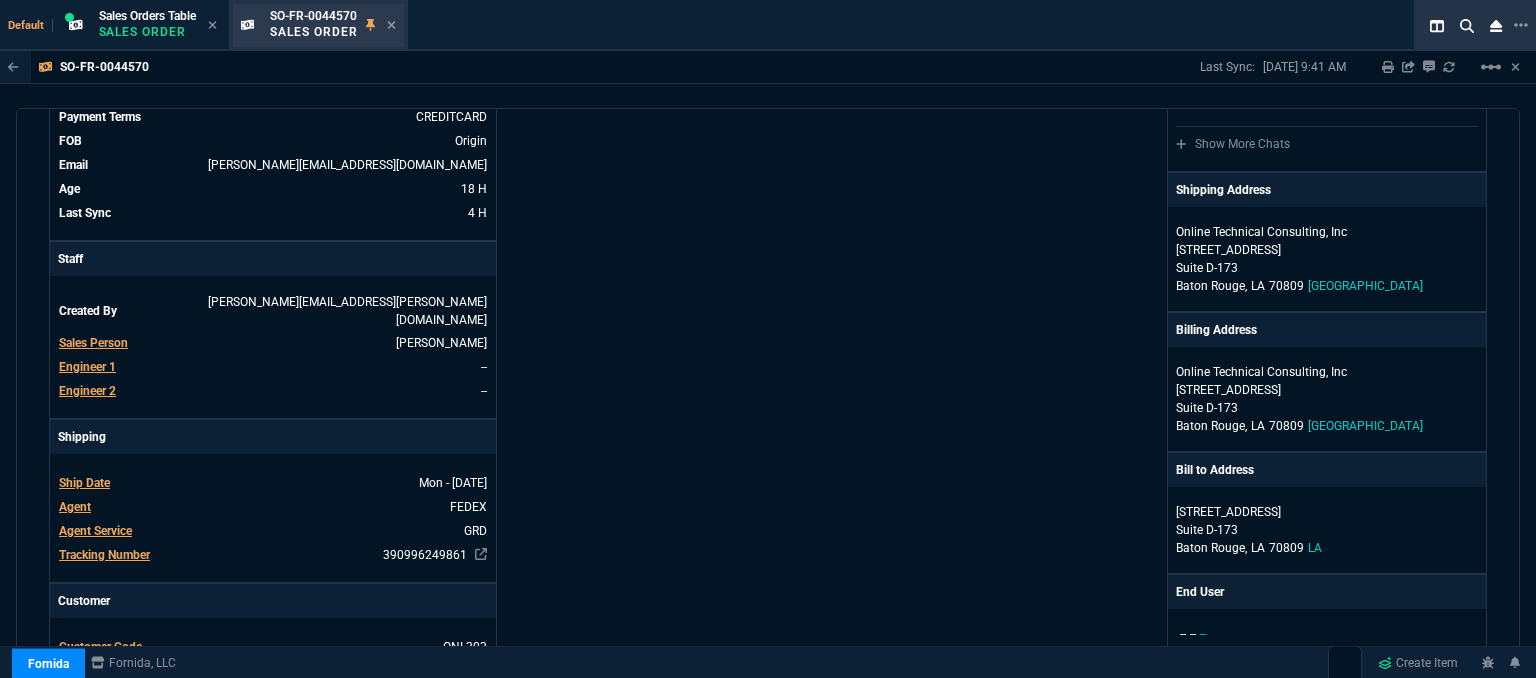 click on "SO-FR-0044570  Sales Order" at bounding box center (318, 25) 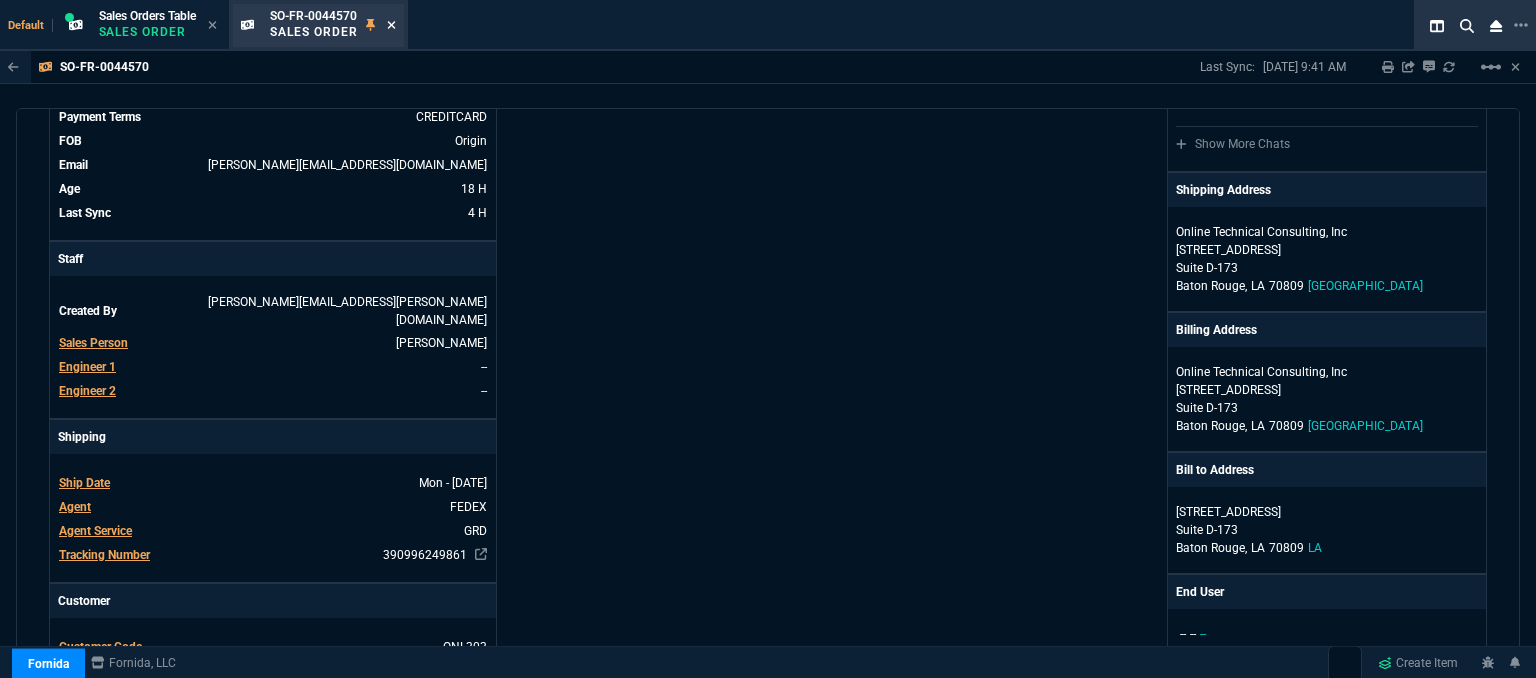 click 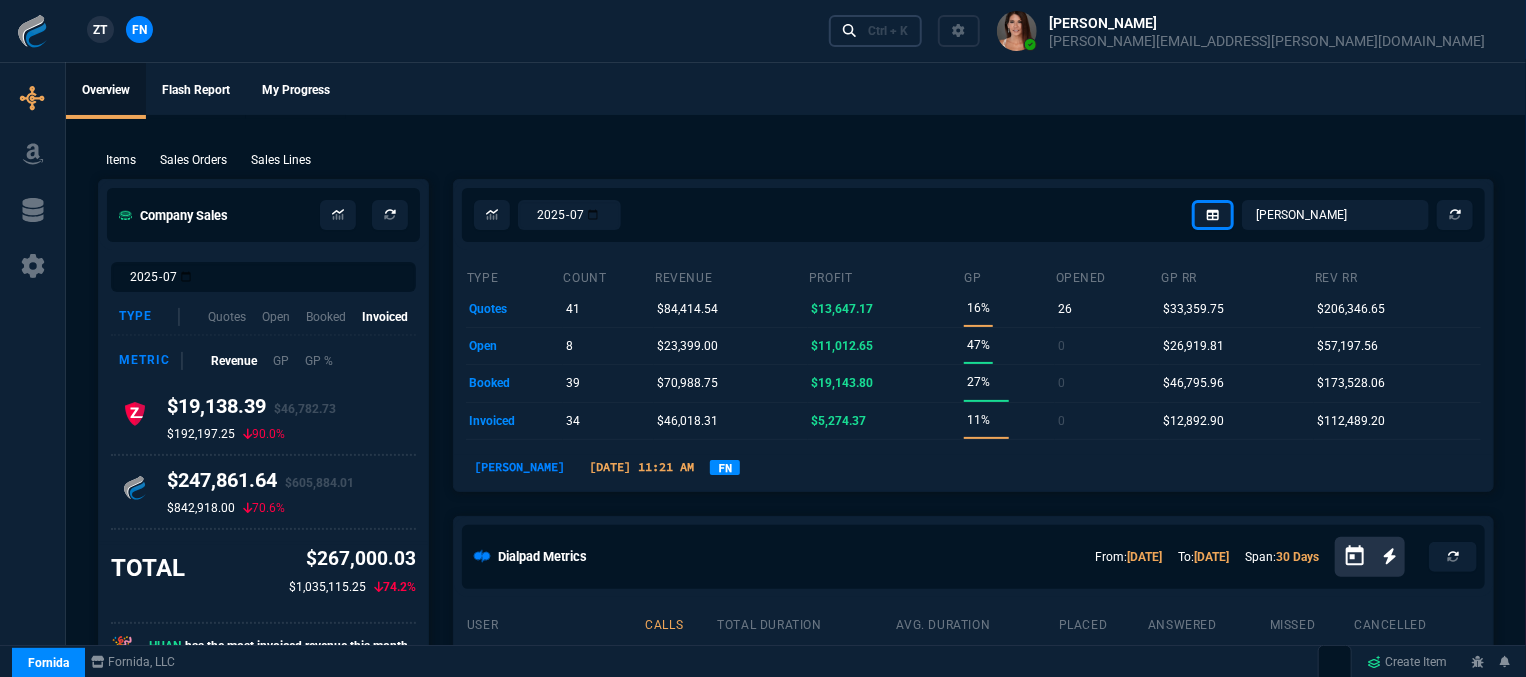 click on "Ctrl + K" at bounding box center [888, 31] 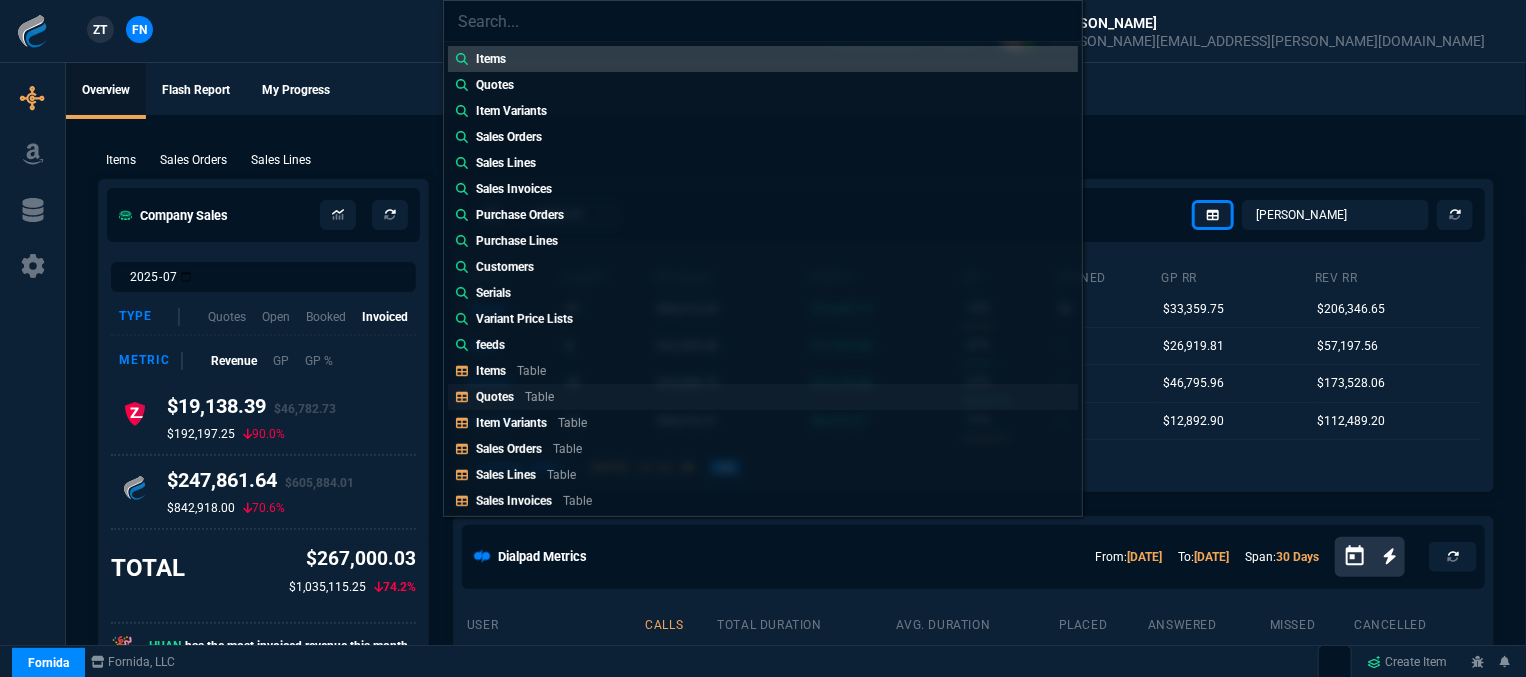 click on "Quotes
Table" at bounding box center (763, 397) 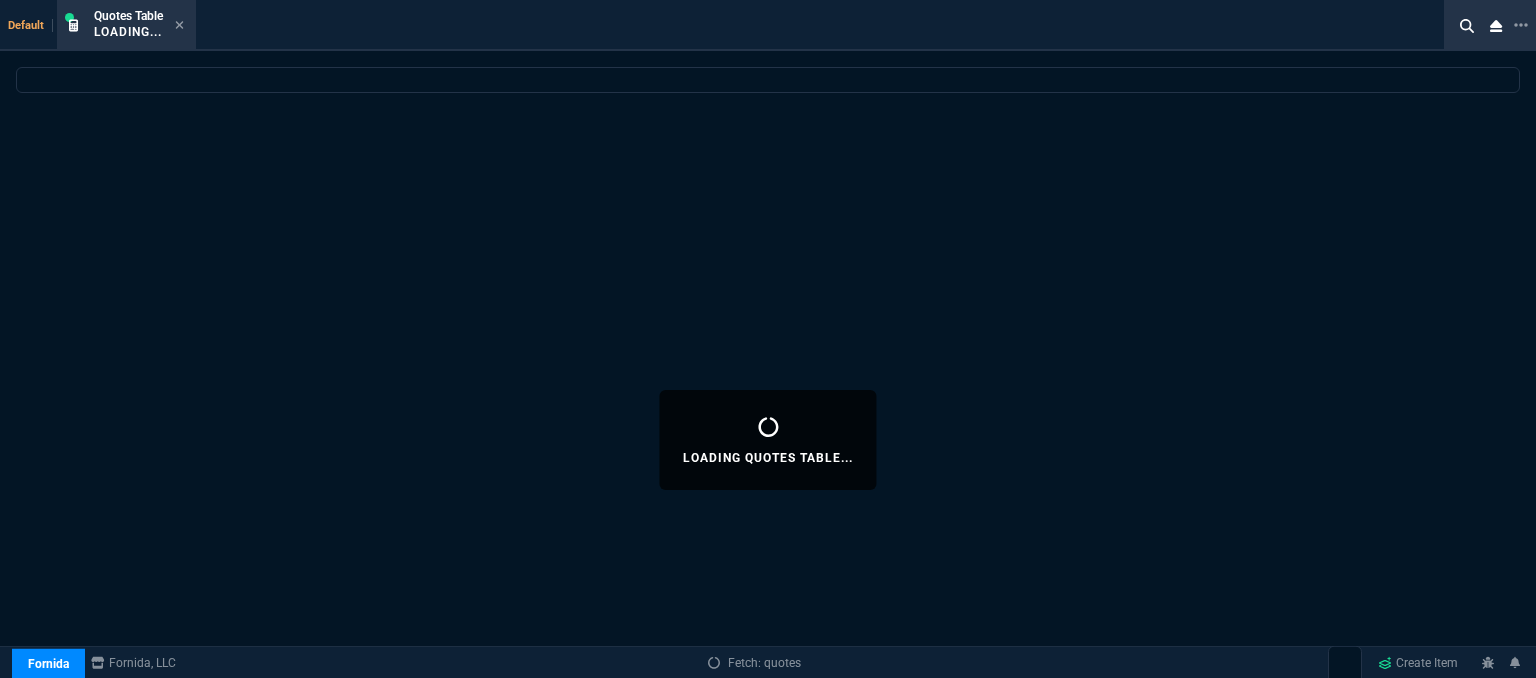select 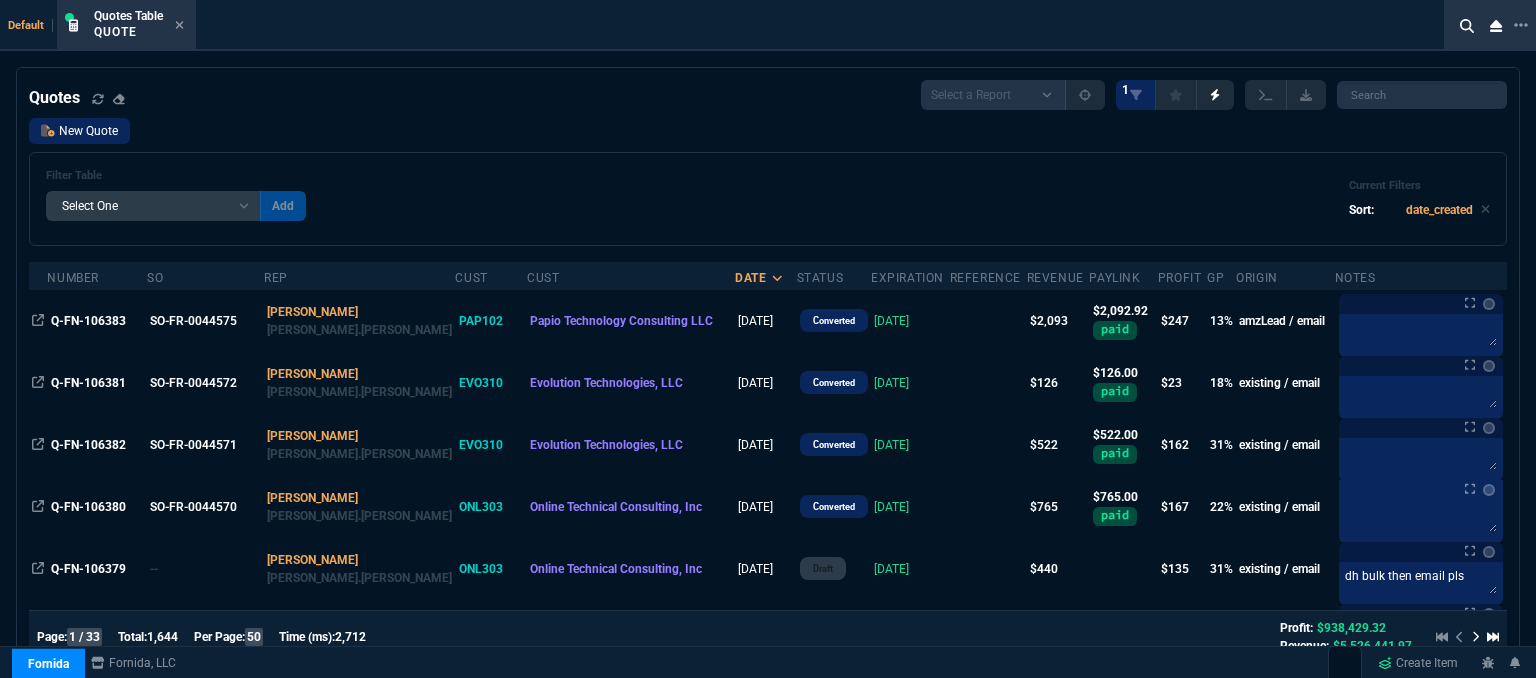 click on "New Quote" at bounding box center [79, 131] 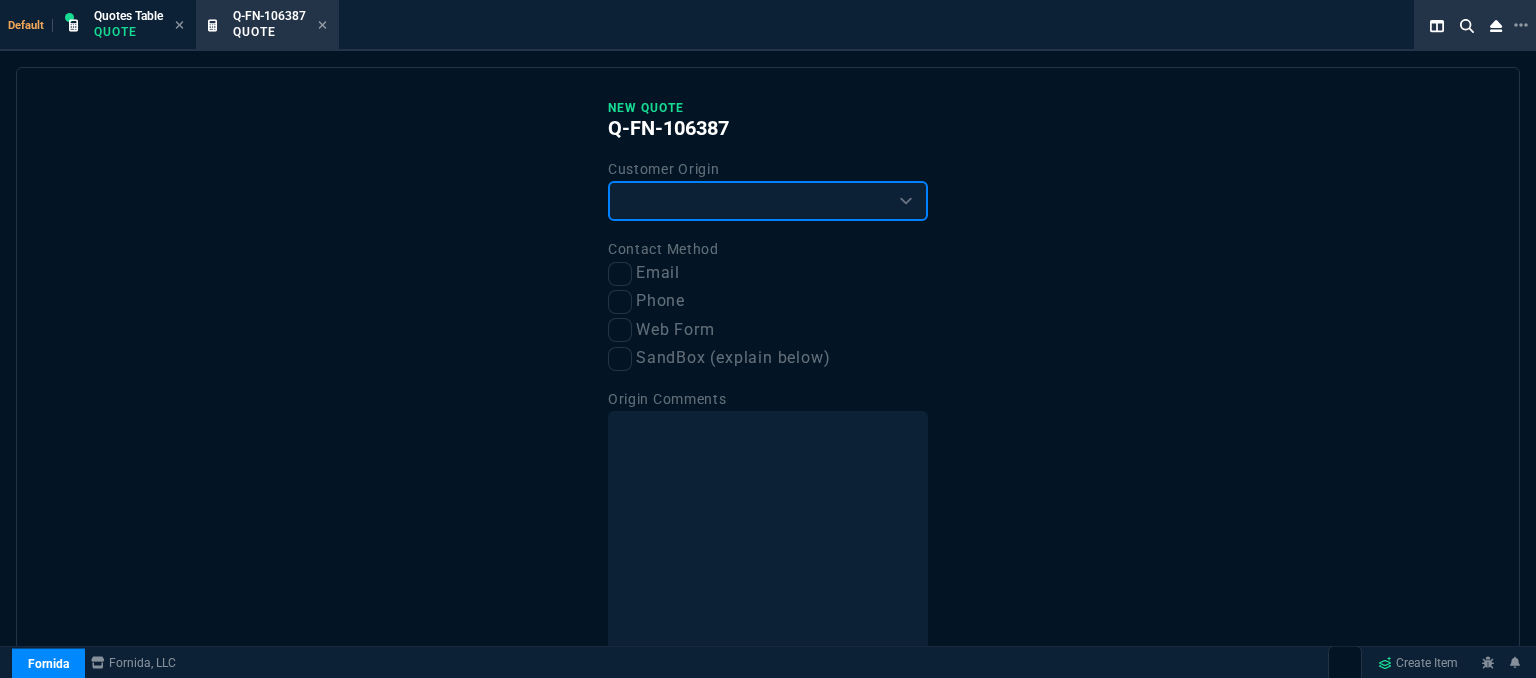 click on "Existing Customer Amazon Lead (first order) Website Lead (first order) Called (first order) Referral (first order) SandBox (explain below)" at bounding box center (768, 201) 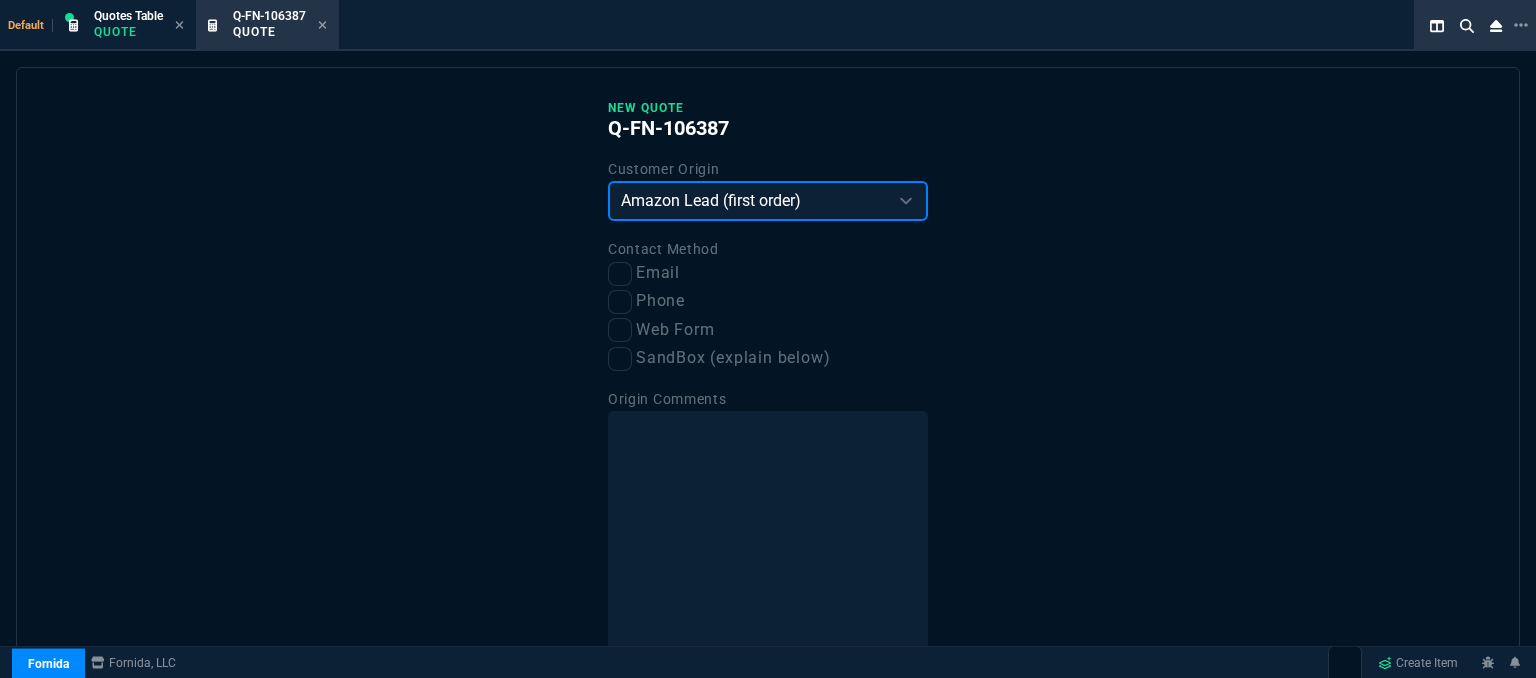 click on "Existing Customer Amazon Lead (first order) Website Lead (first order) Called (first order) Referral (first order) SandBox (explain below)" at bounding box center (768, 201) 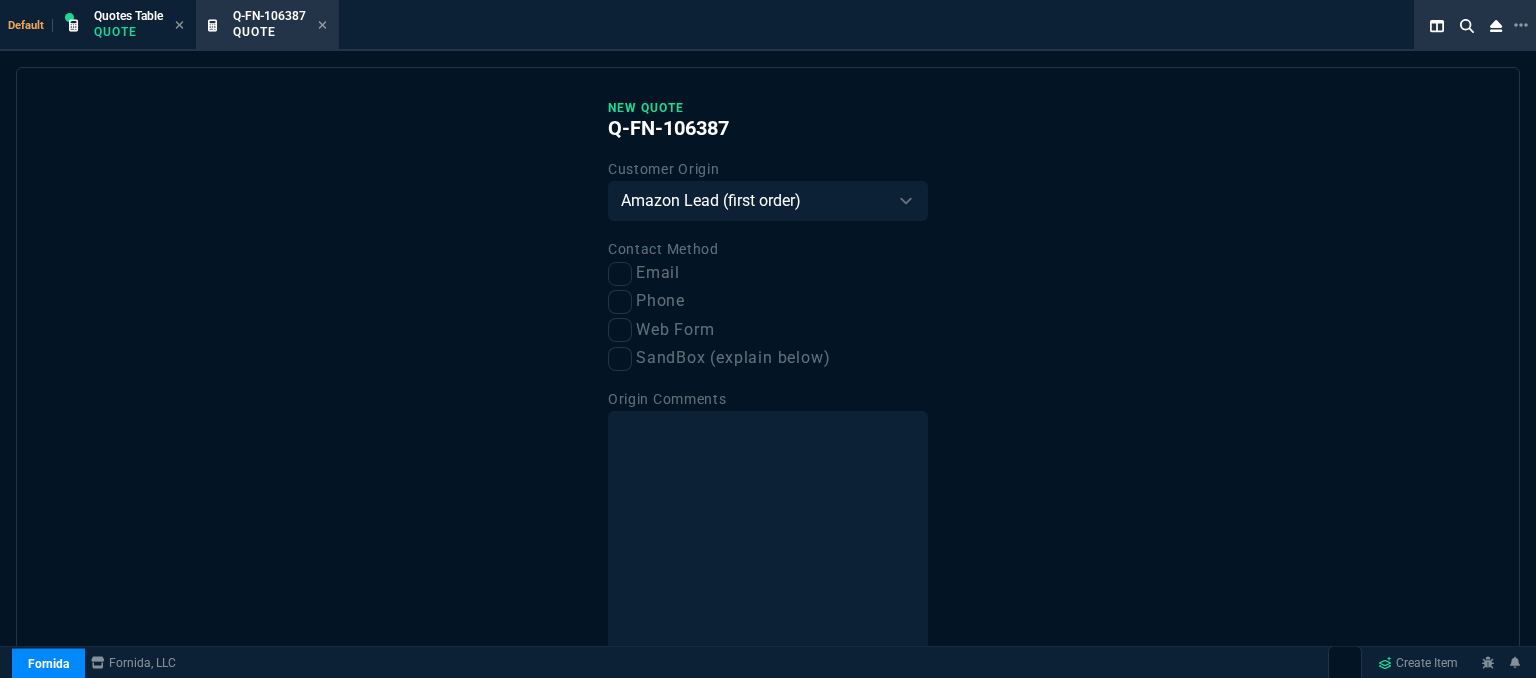 click on "Email" at bounding box center (768, 273) 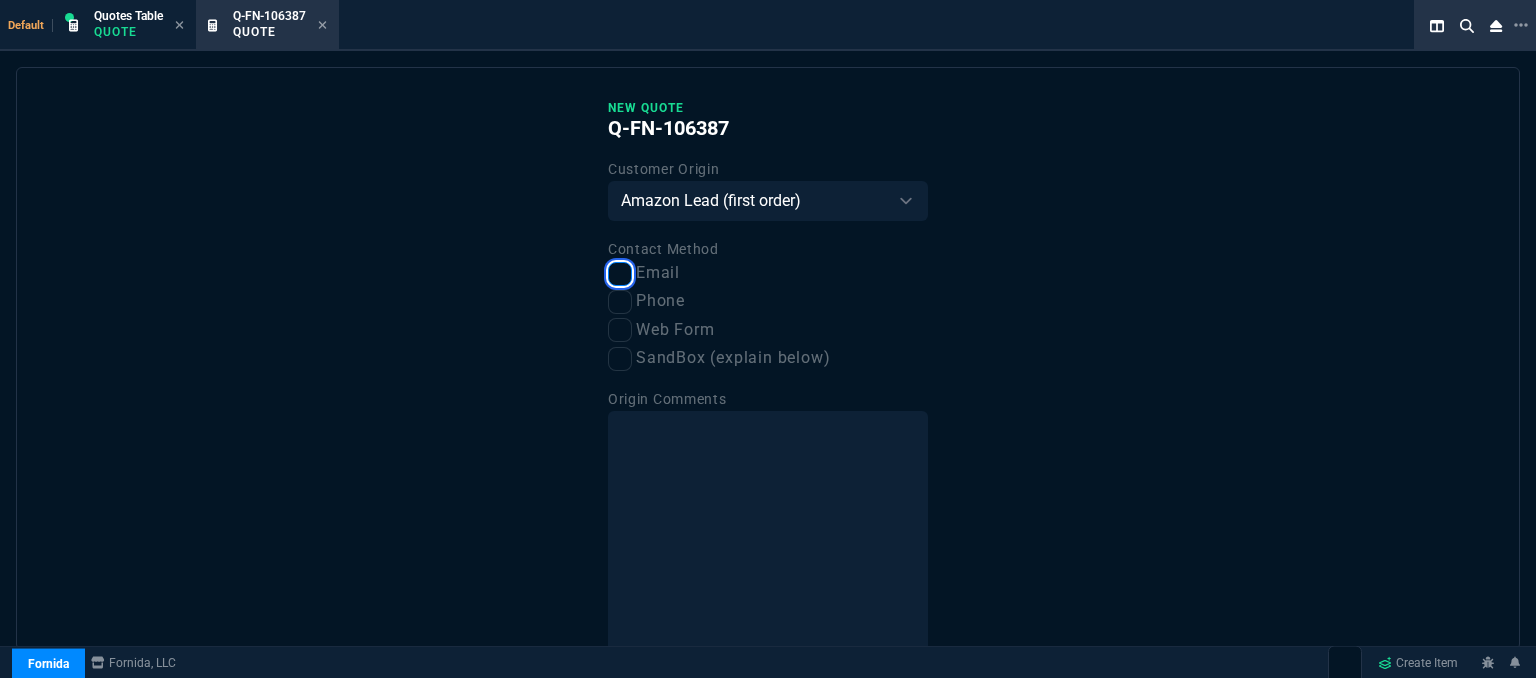 click on "Email" at bounding box center [620, 274] 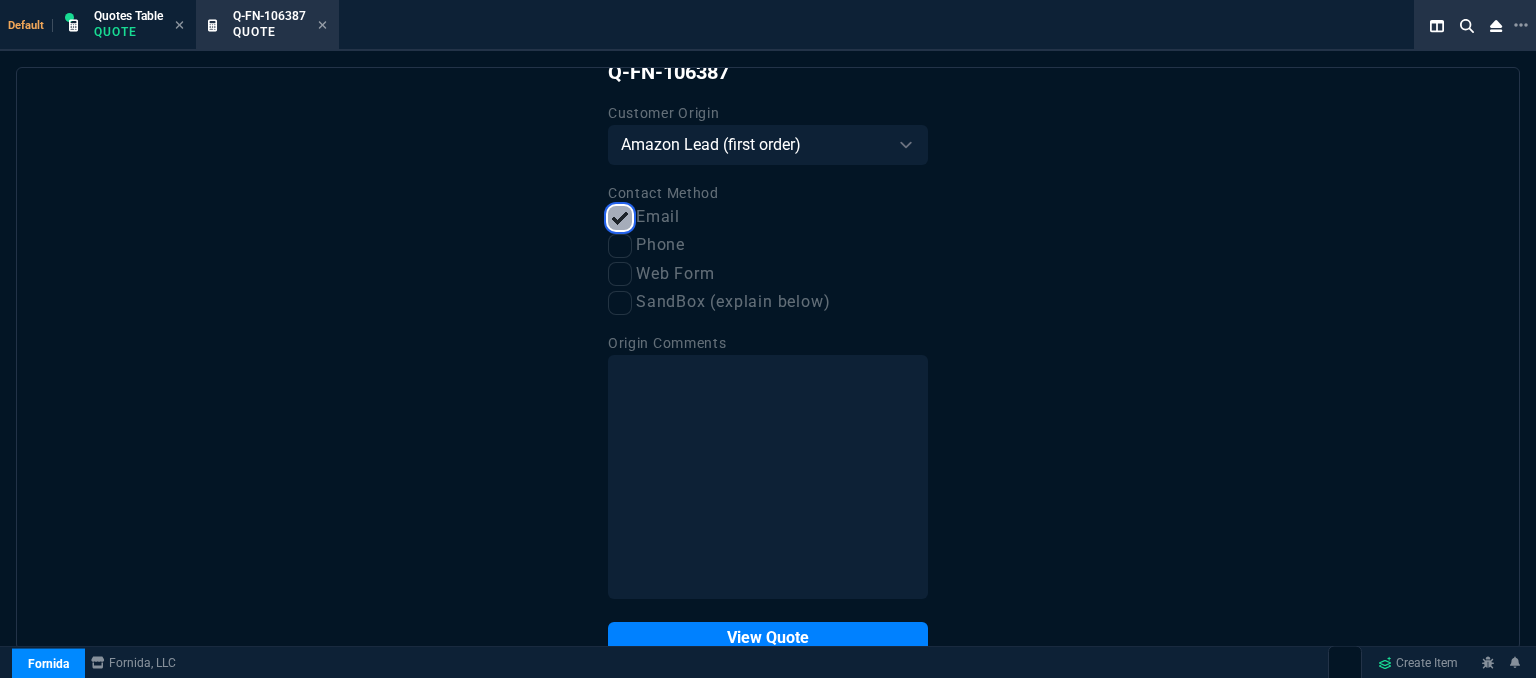 scroll, scrollTop: 101, scrollLeft: 0, axis: vertical 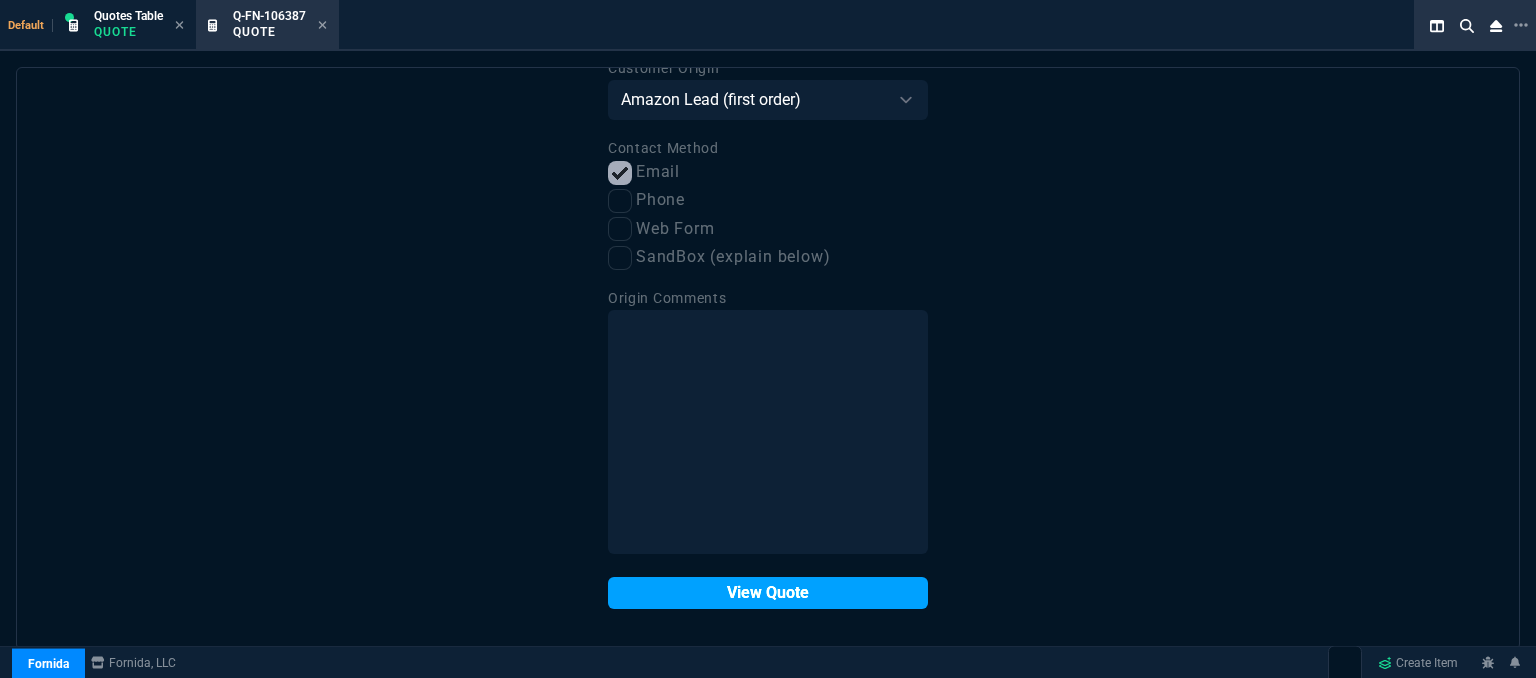 click on "View Quote" at bounding box center (768, 593) 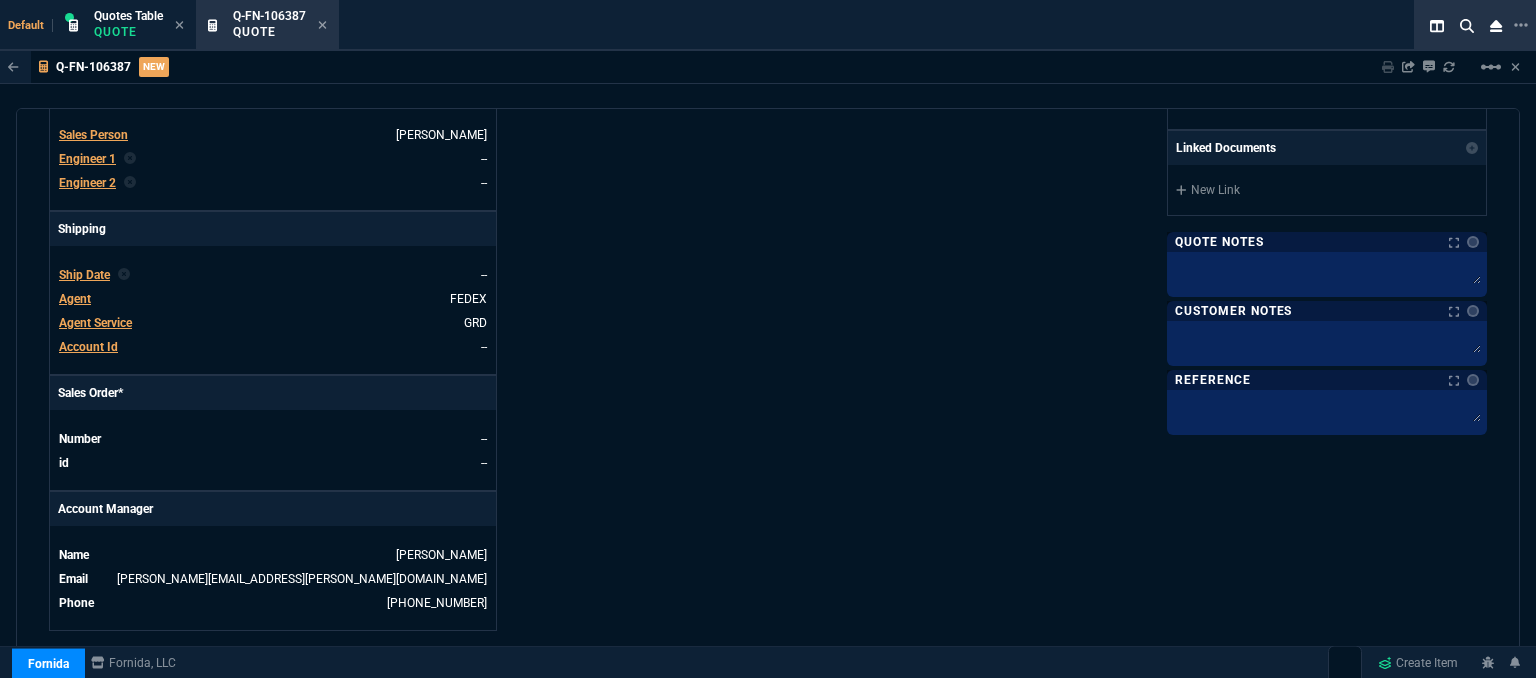 scroll, scrollTop: 958, scrollLeft: 0, axis: vertical 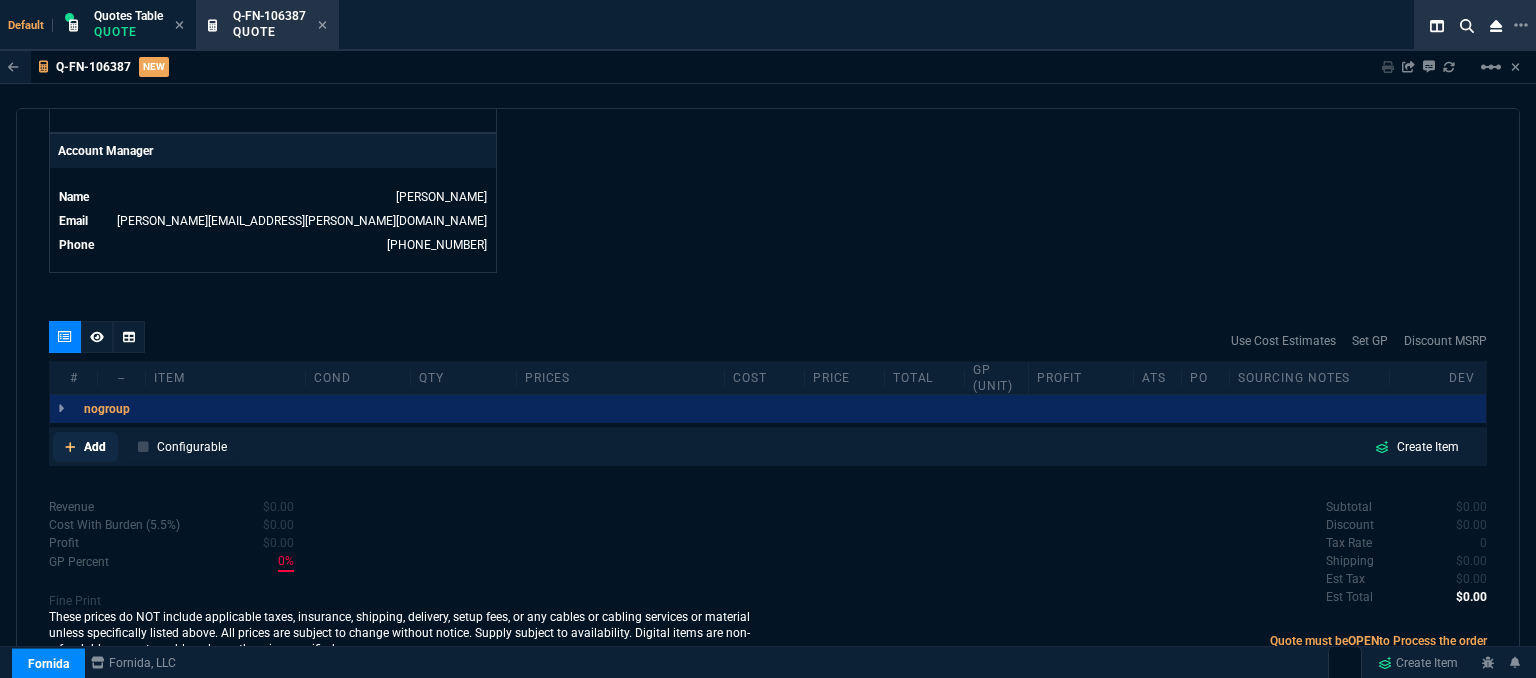 click 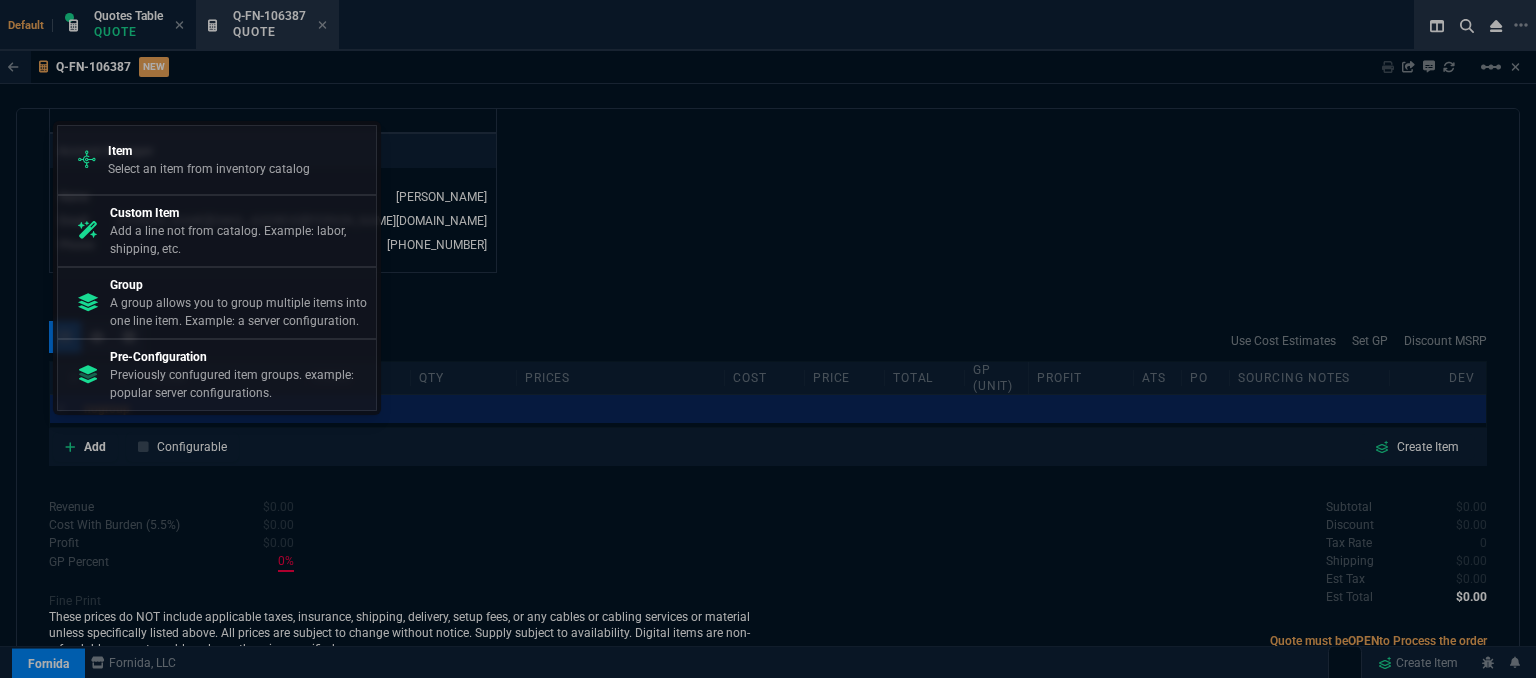 click on "Select an item from inventory catalog" at bounding box center (209, 169) 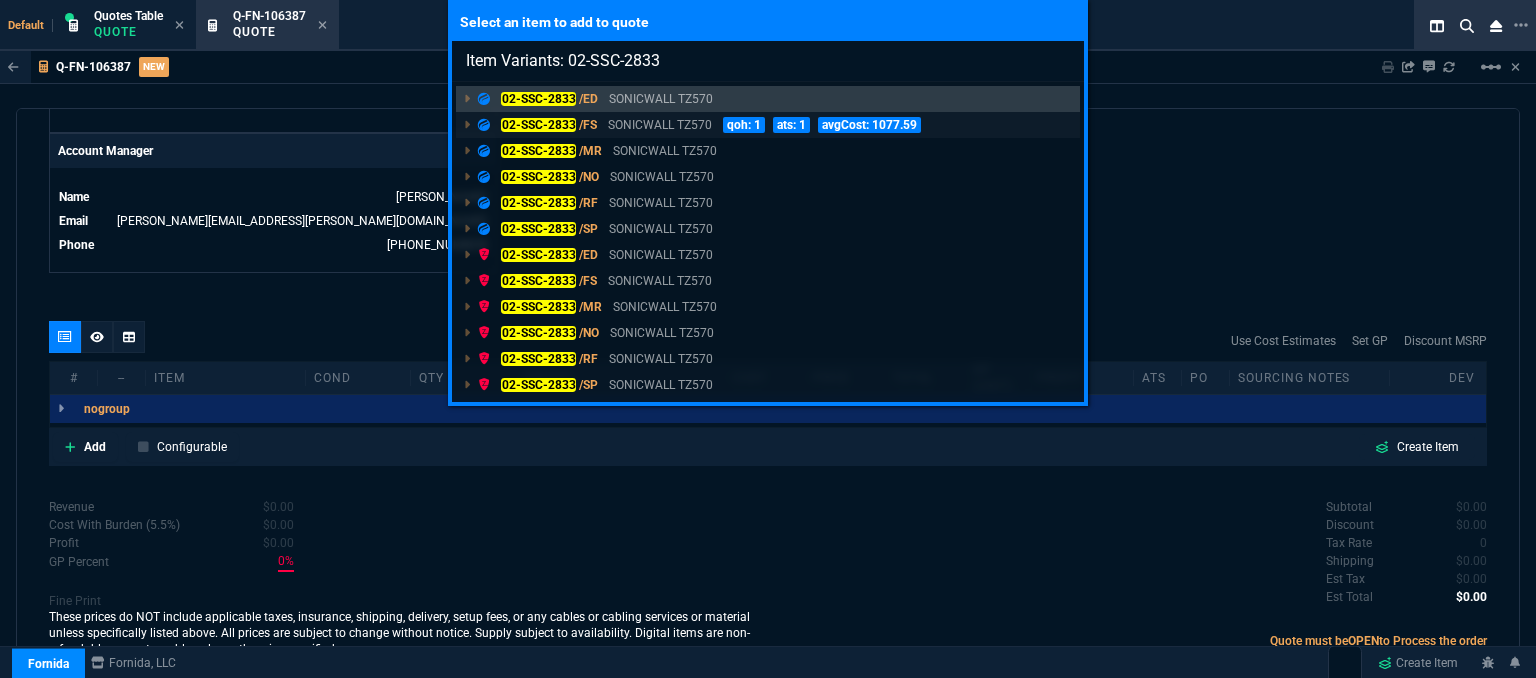 type on "Item Variants: 02-SSC-2833" 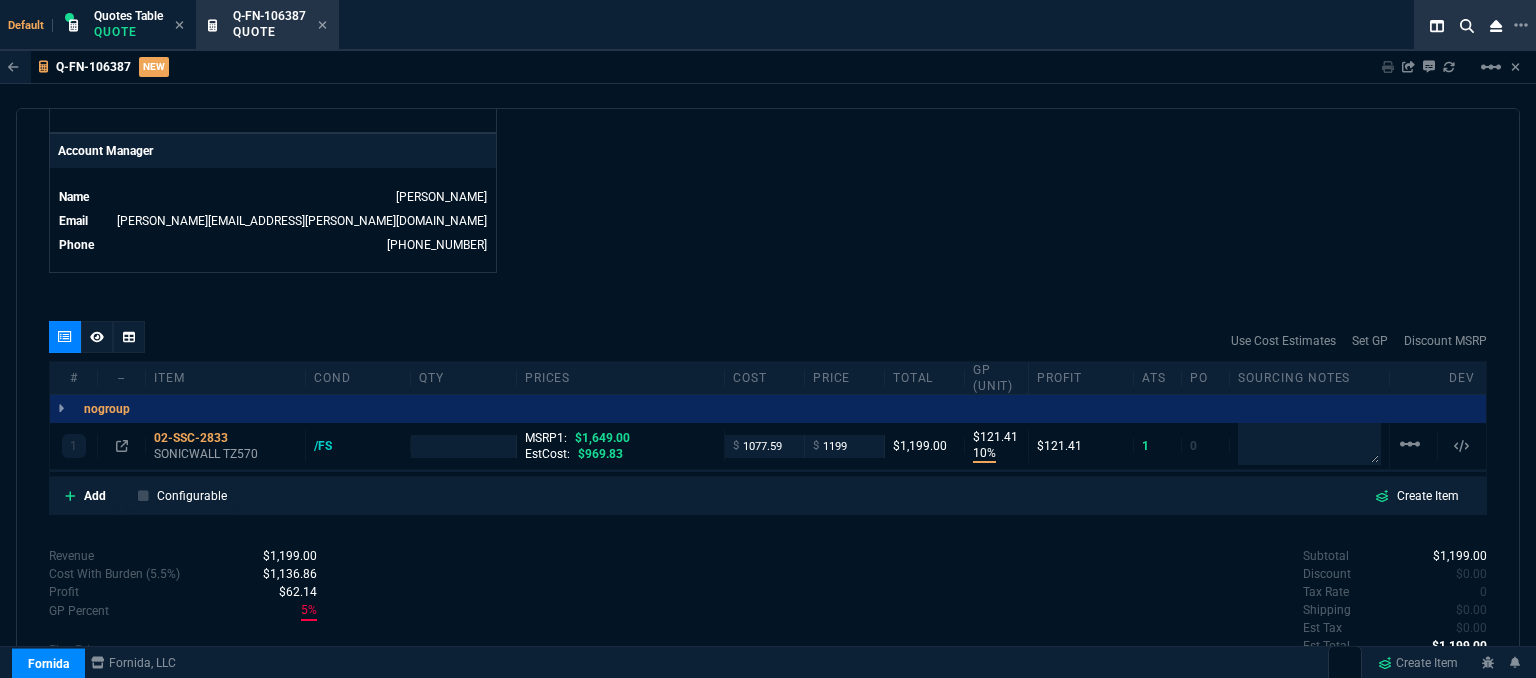 type on "10" 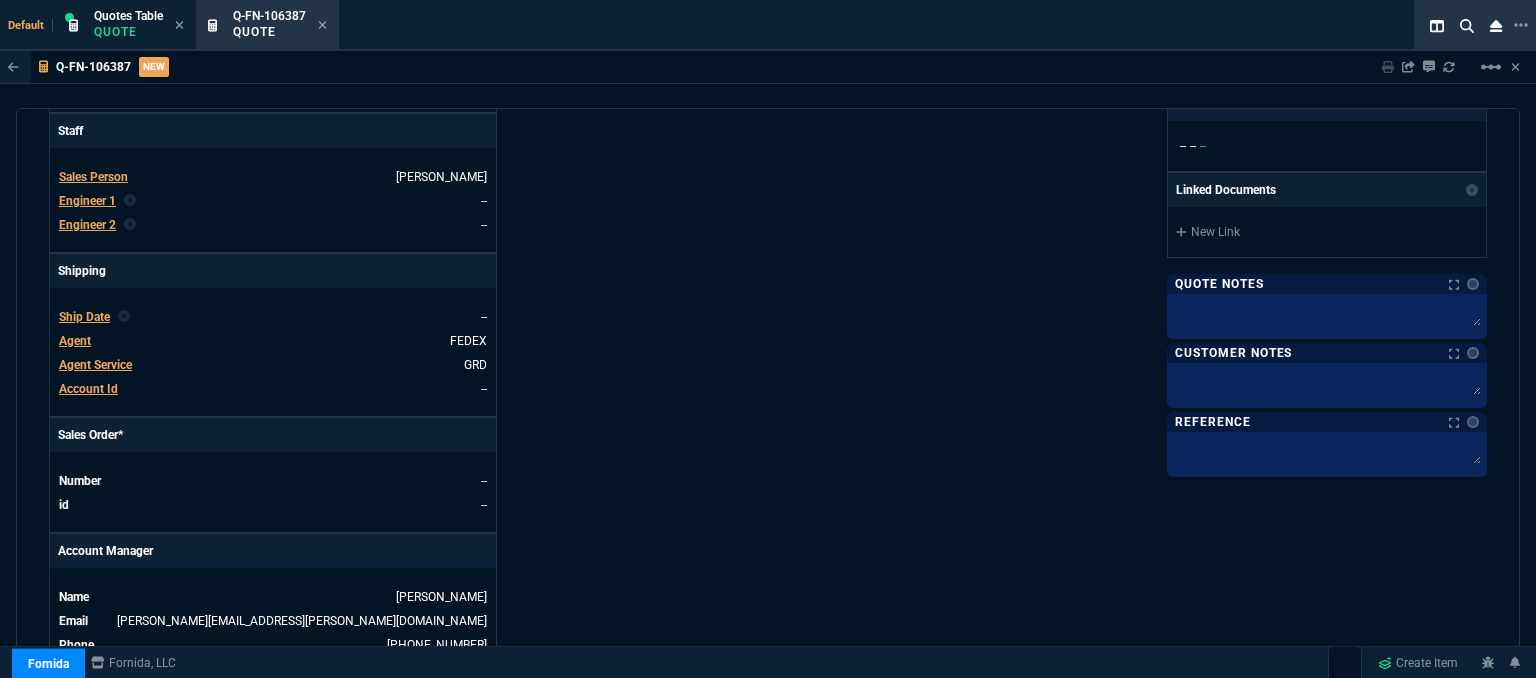 scroll, scrollTop: 458, scrollLeft: 0, axis: vertical 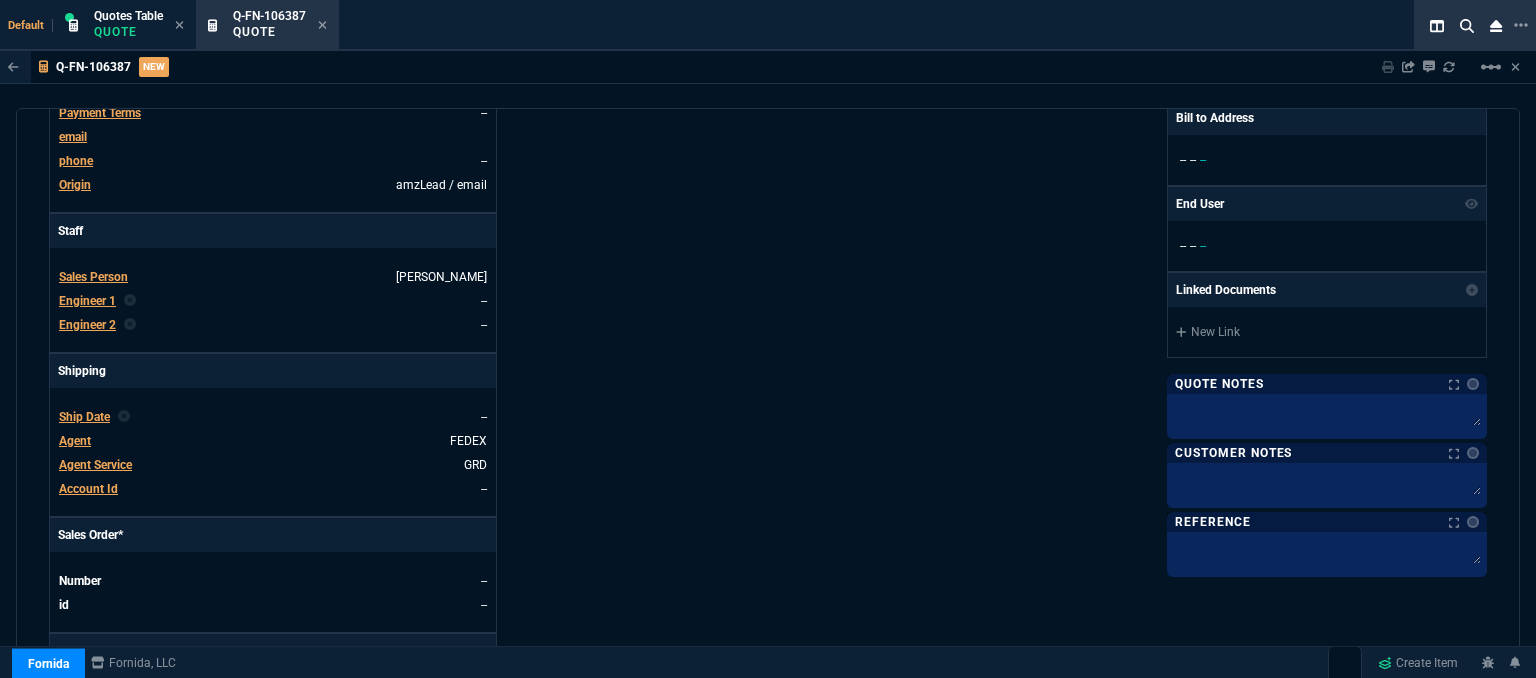 click on "Fornida, LLC [STREET_ADDRESS]  Share Link  [PERSON_NAME] oneOnOne chat SEND Tiny oneOnOne chat SEND Whse oneOnOne chat SEND [PERSON_NAME] Over oneOnOne chat SEND  Show More Chats  Shipping Address -- -- -- [PERSON_NAME] to Address -- -- -- End User -- -- -- Linked Documents  New Link  Quote Notes Quote Notes    Customer Notes Customer Notes    Reference Reference" at bounding box center (1127, 250) 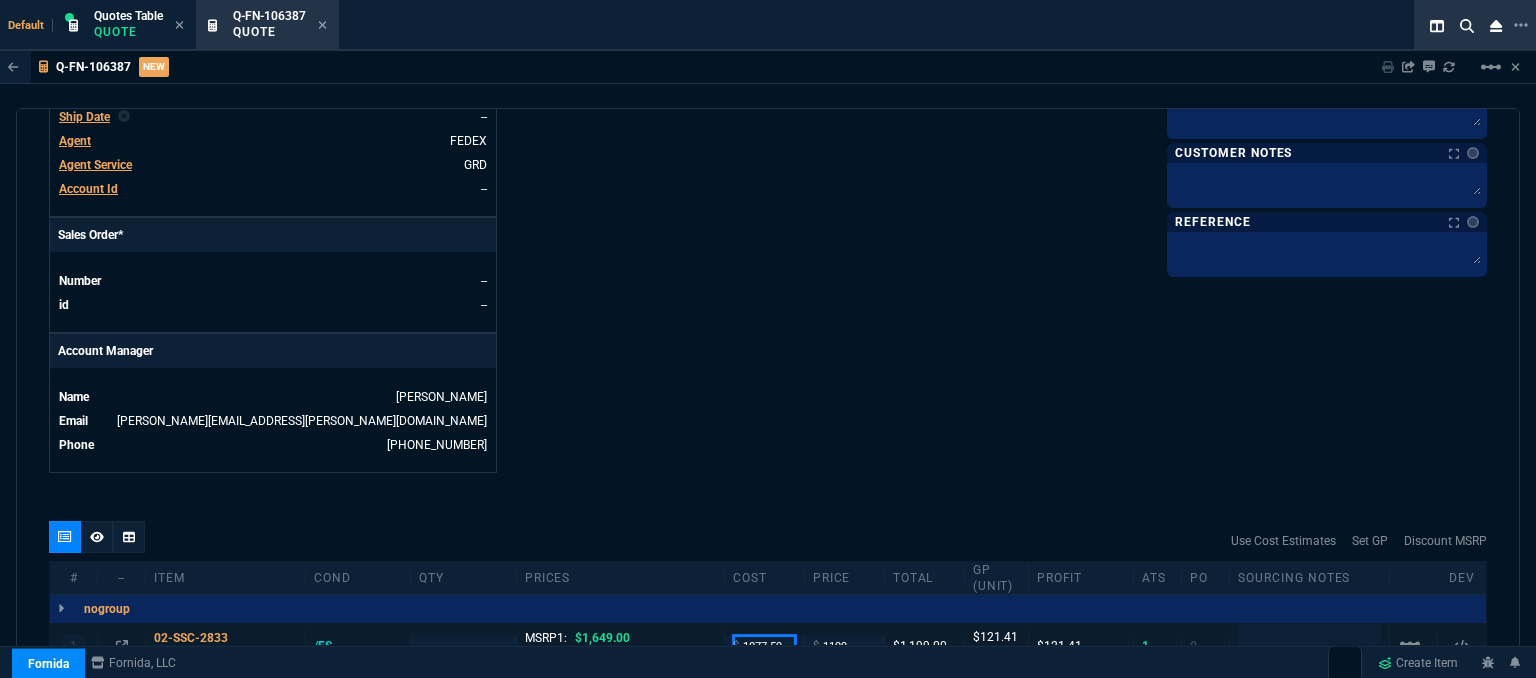 click on "1077.59" at bounding box center [764, 646] 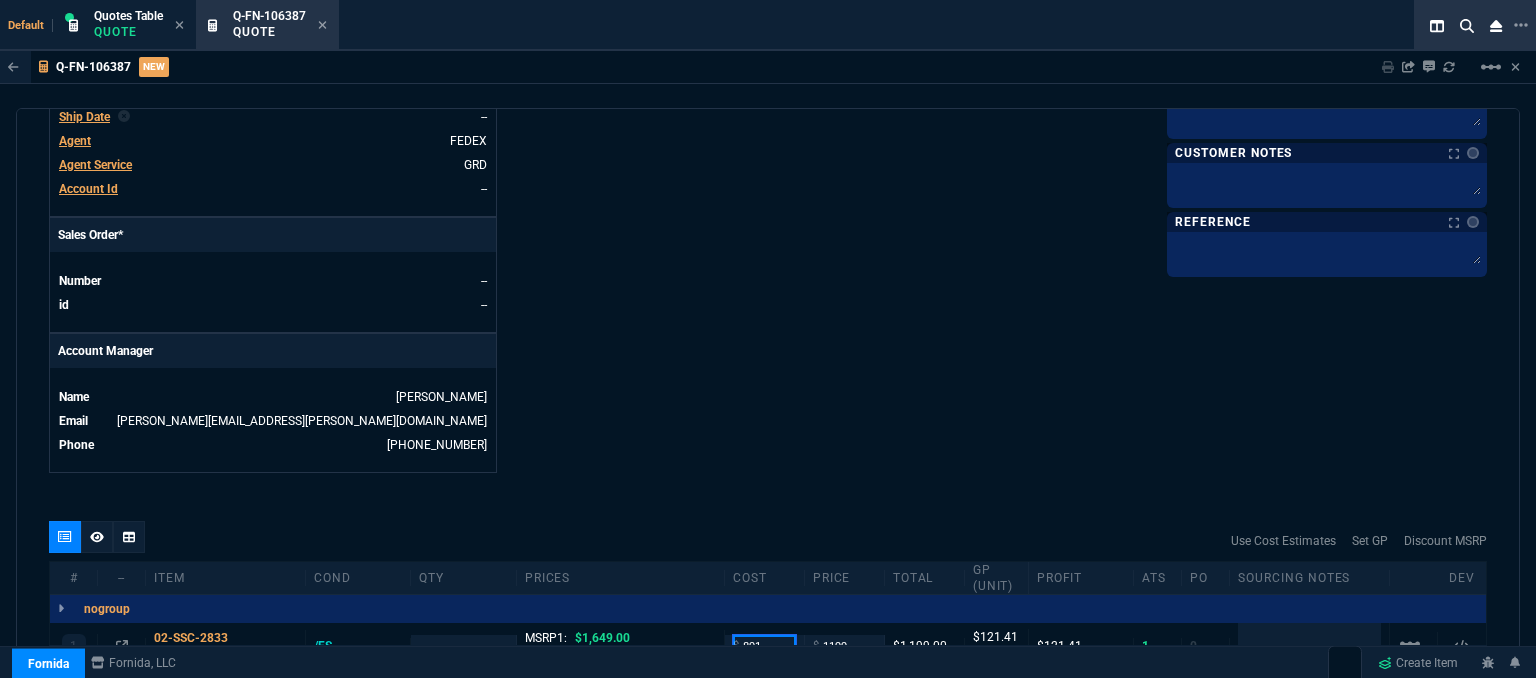 type on "891" 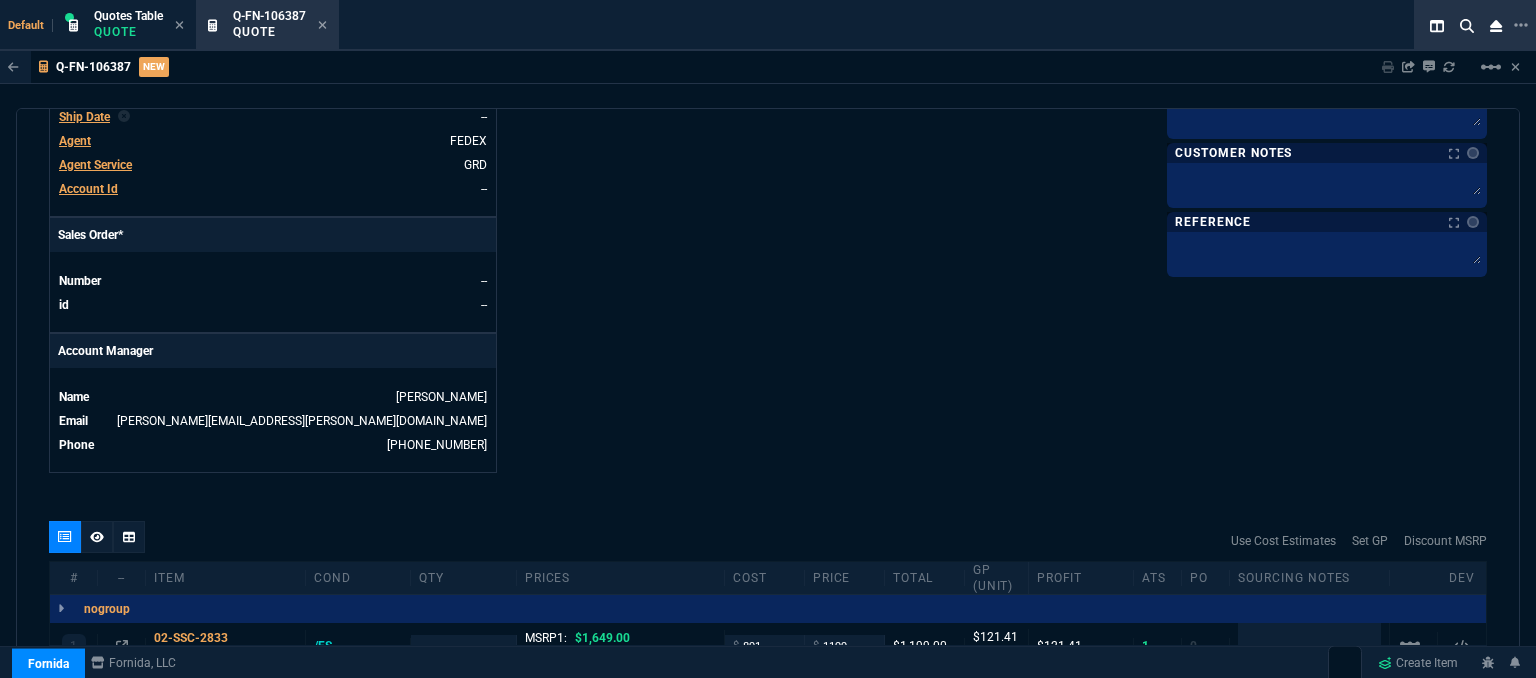 click on "Details Number Q-FN-106387  Order ID Q-FN-106387  Customer Code --  Total Units 1  Expires Mon - [DATE] 7:01 PM Creator [PERSON_NAME][EMAIL_ADDRESS][PERSON_NAME][DOMAIN_NAME]  Created Mon - [DATE] 7:01 PM Print Specs Number Q-FN-106387  Customer ID   Customer Name   Expires [DATE]  2:01 PM  Customer PO # --  Payment Terms --  Shipping Agent FEDEX | GRD  Customer Customer Code --  Customer Name --  Customer PO # empty  Payment Terms --  email   phone --   Origin  amzLead / email   Origin Comment    Staff Sales Person [PERSON_NAME]  Engineer 1 --  Engineer 2 --  Shipping Ship Date -- Agent FEDEX  Agent Service GRD  Account Id --  Sales Order* Number --  id --  Account Manager Name [PERSON_NAME] [PERSON_NAME][EMAIL_ADDRESS][PERSON_NAME][DOMAIN_NAME]  Phone [PHONE_NUMBER]" at bounding box center (408, -50) 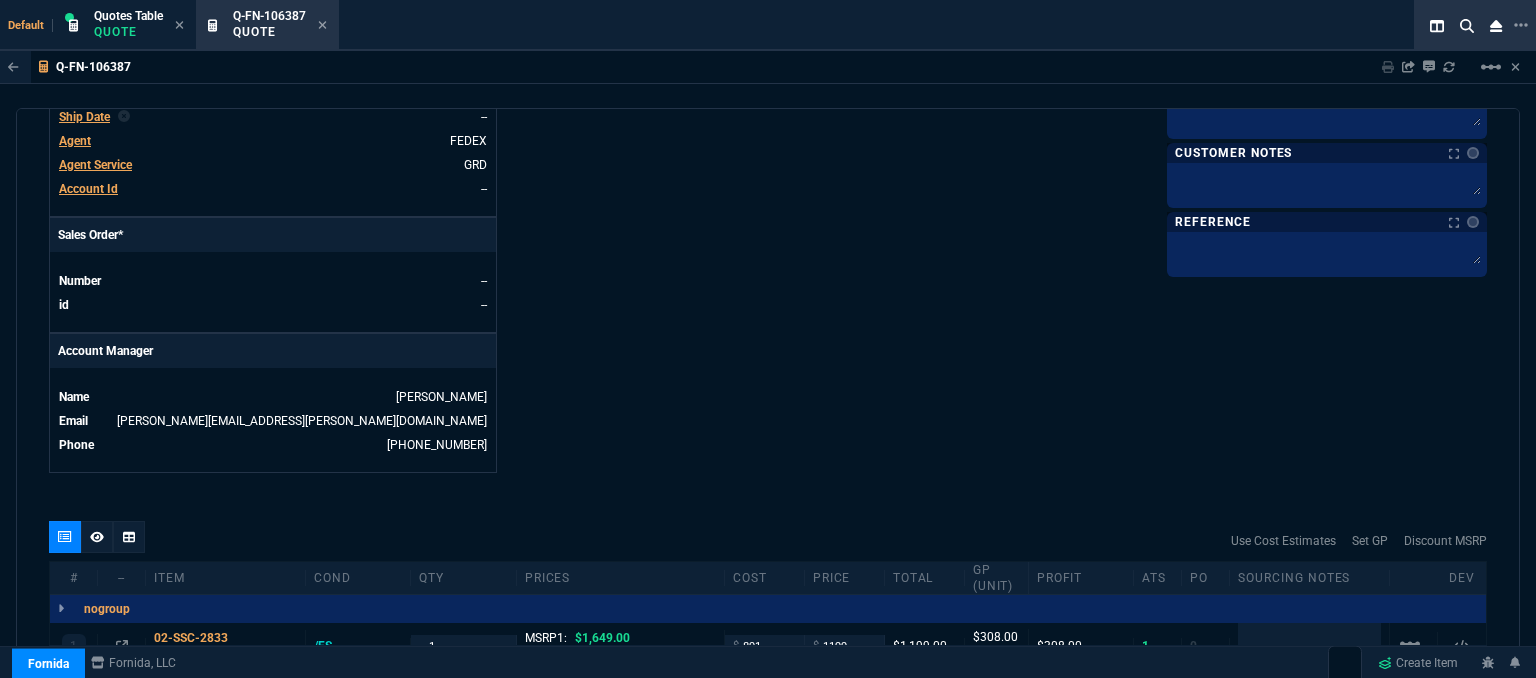 type on "26" 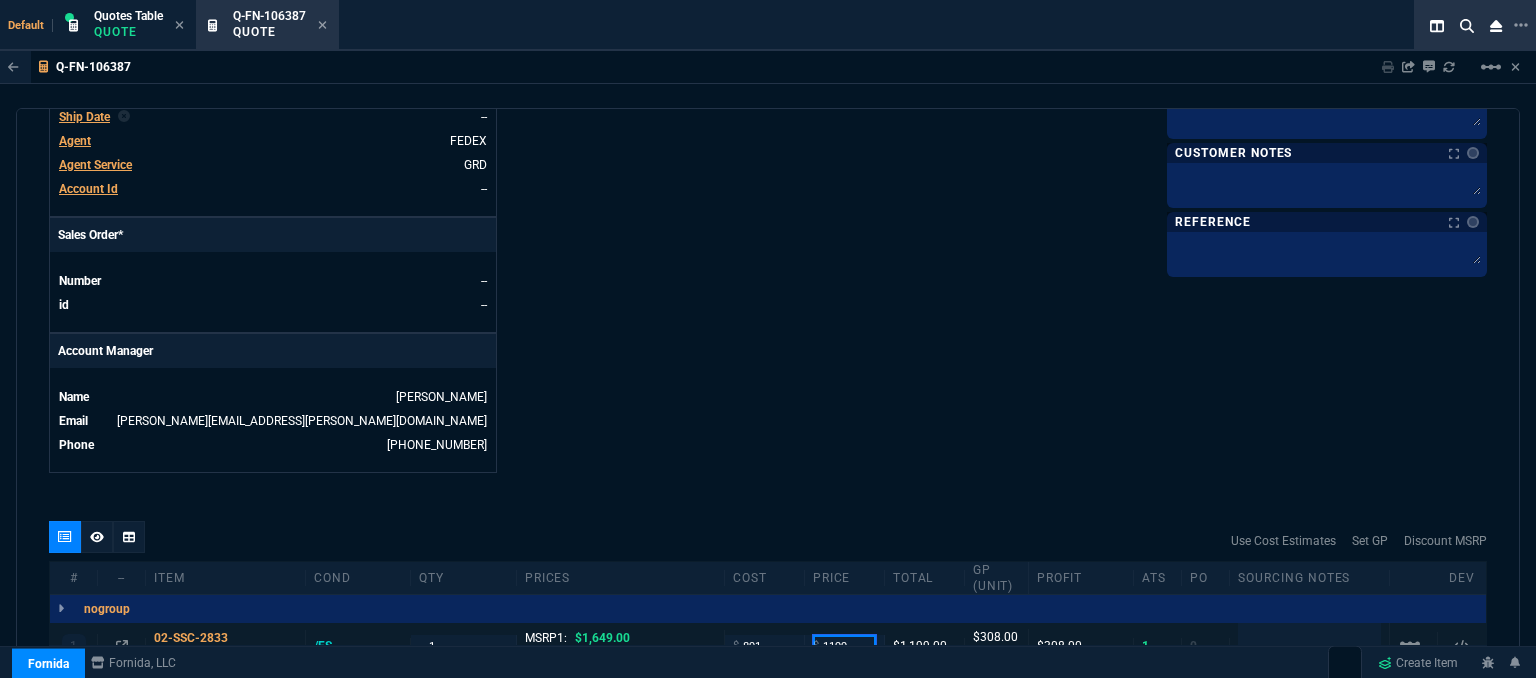 click on "1199" at bounding box center (844, 646) 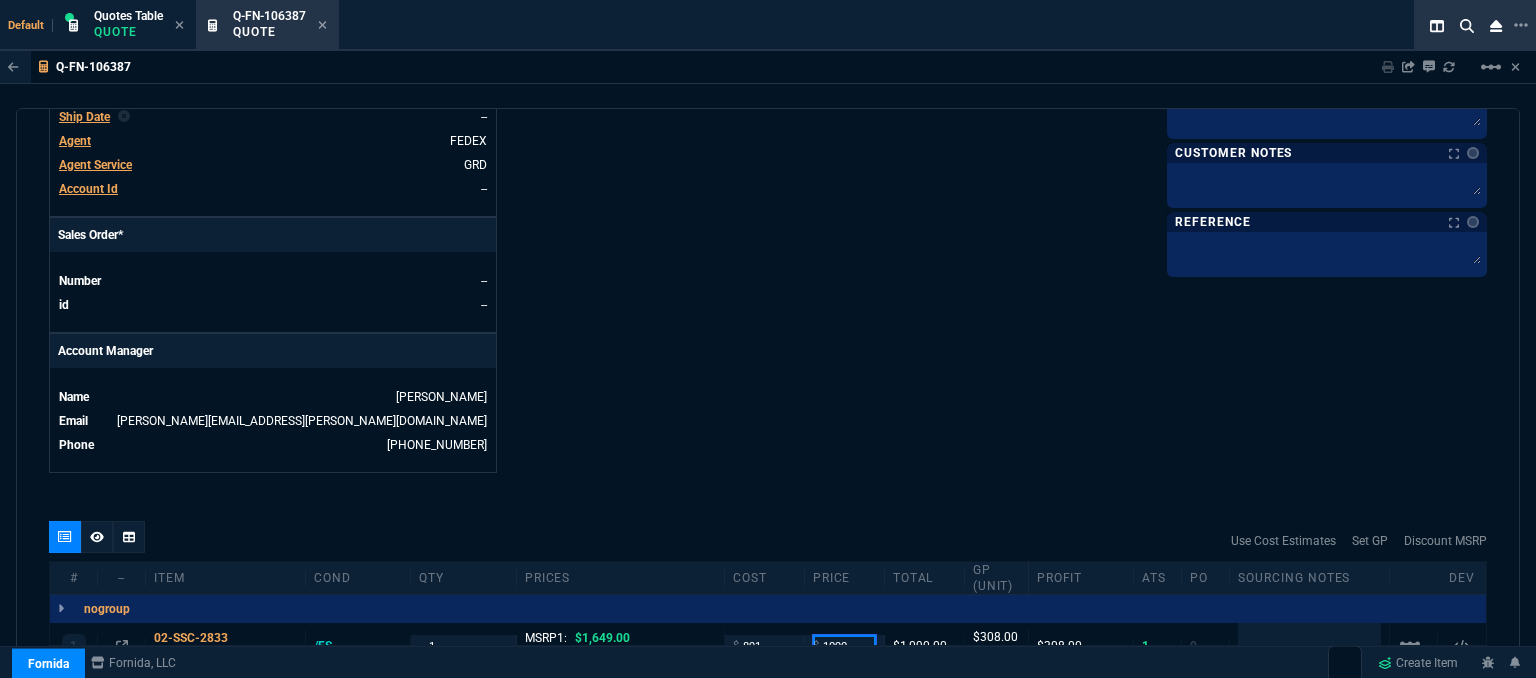 type on "1090" 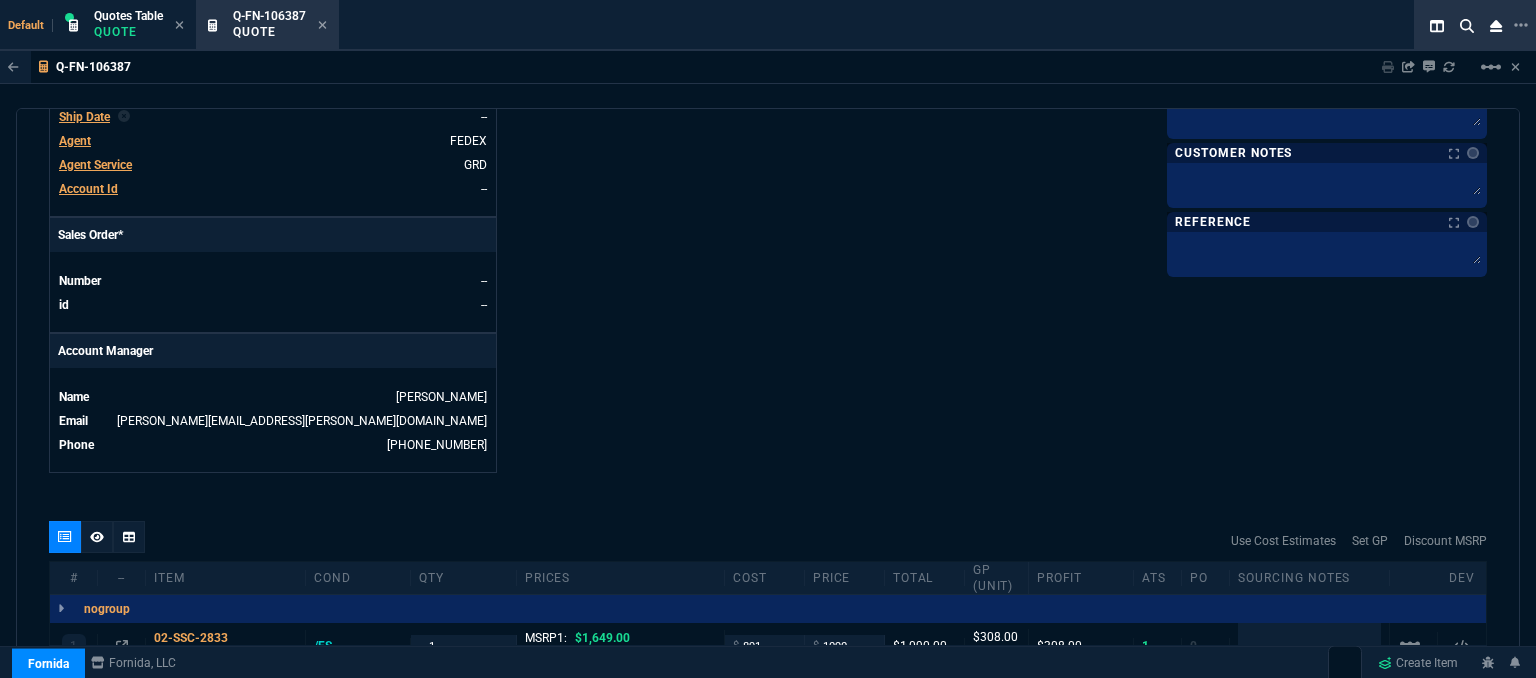 click on "Fornida, LLC [STREET_ADDRESS]  Share Link  [PERSON_NAME] oneOnOne chat SEND Tiny oneOnOne chat SEND Whse oneOnOne chat SEND [PERSON_NAME] Over oneOnOne chat SEND  Show More Chats  Shipping Address -- -- -- [PERSON_NAME] to Address -- -- -- End User -- -- -- Linked Documents  New Link  Quote Notes Quote Notes    Customer Notes Customer Notes    Reference Reference" at bounding box center [1127, -50] 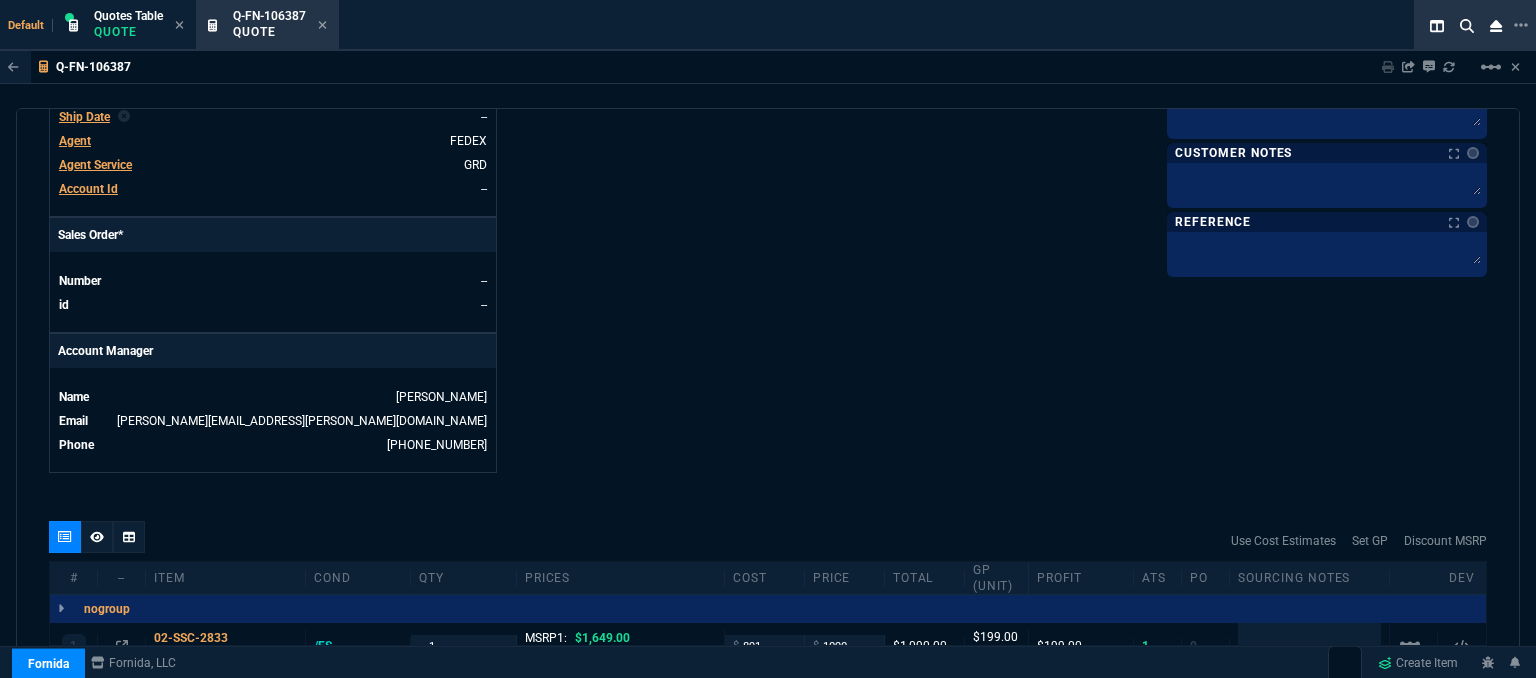 type on "1090" 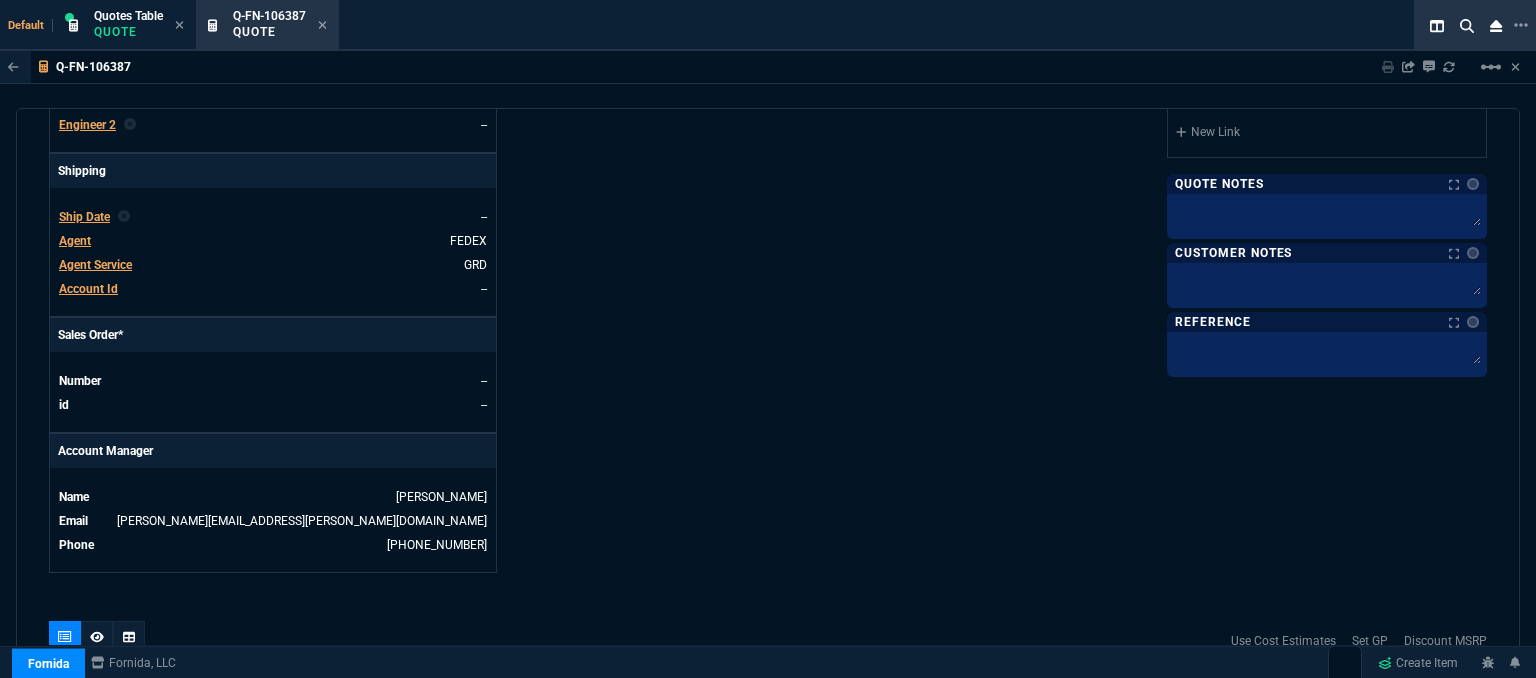 scroll, scrollTop: 1006, scrollLeft: 0, axis: vertical 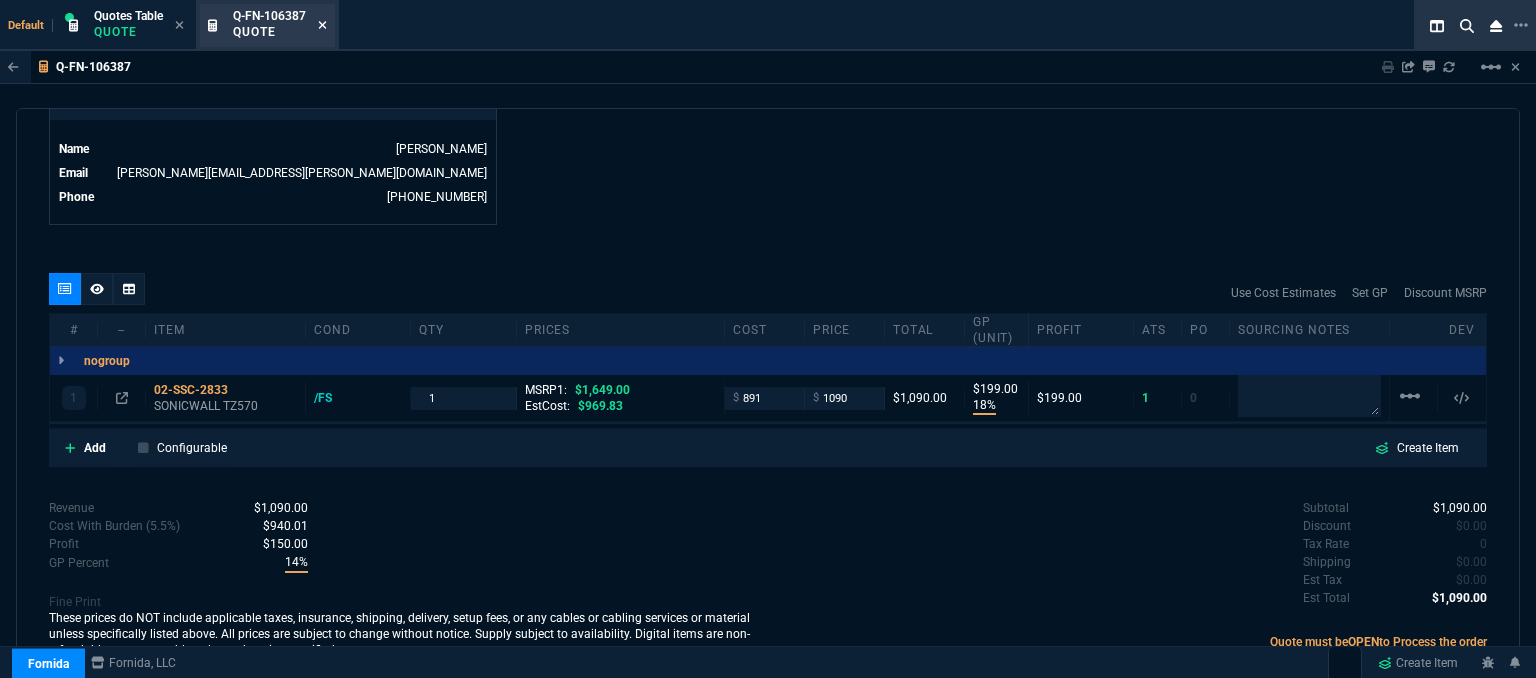 click 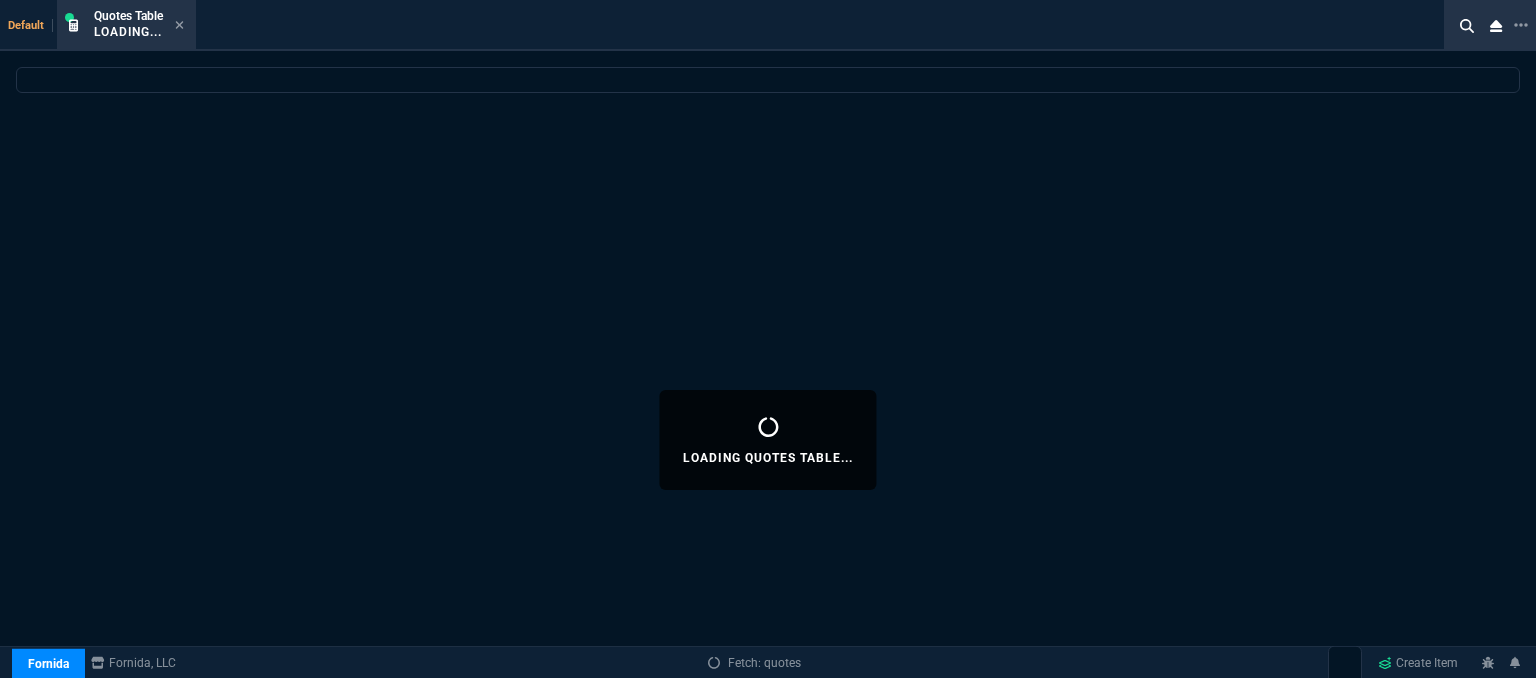 select 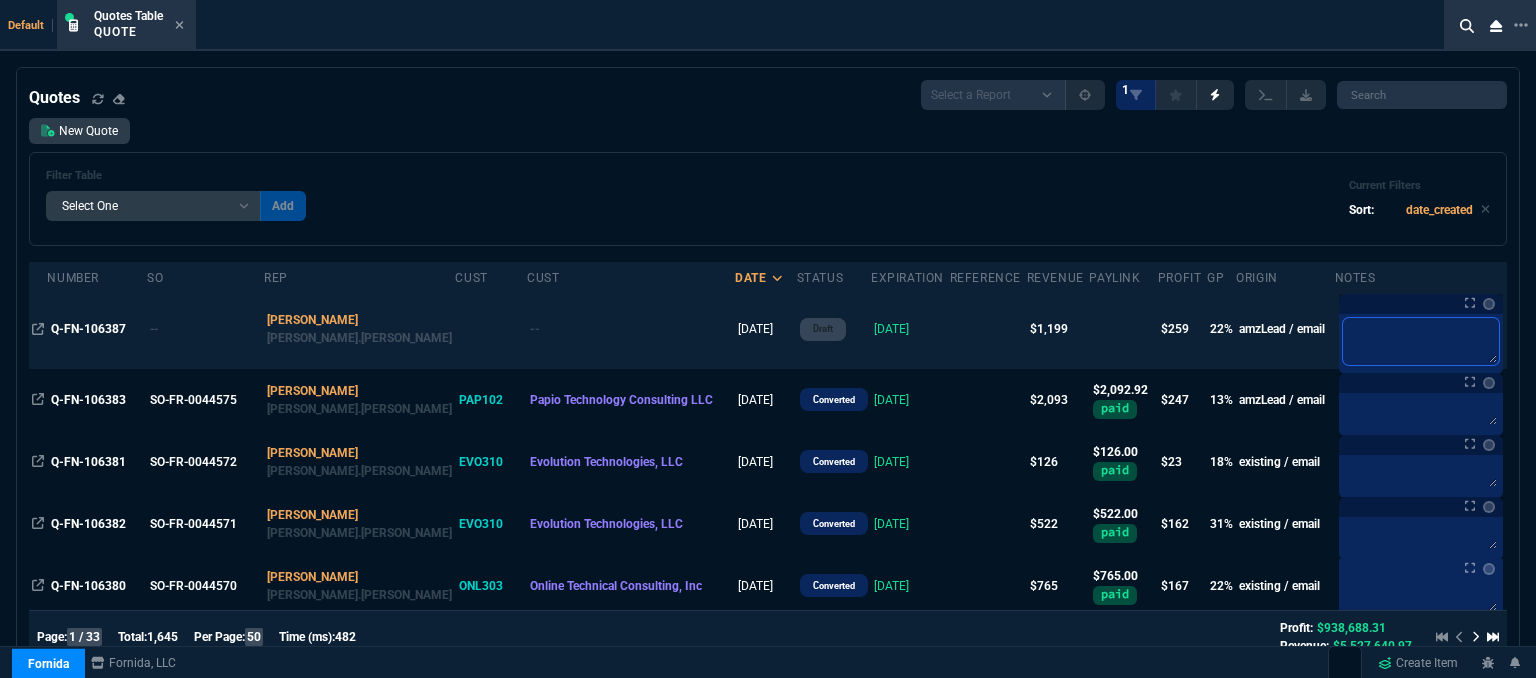 click at bounding box center [1421, 341] 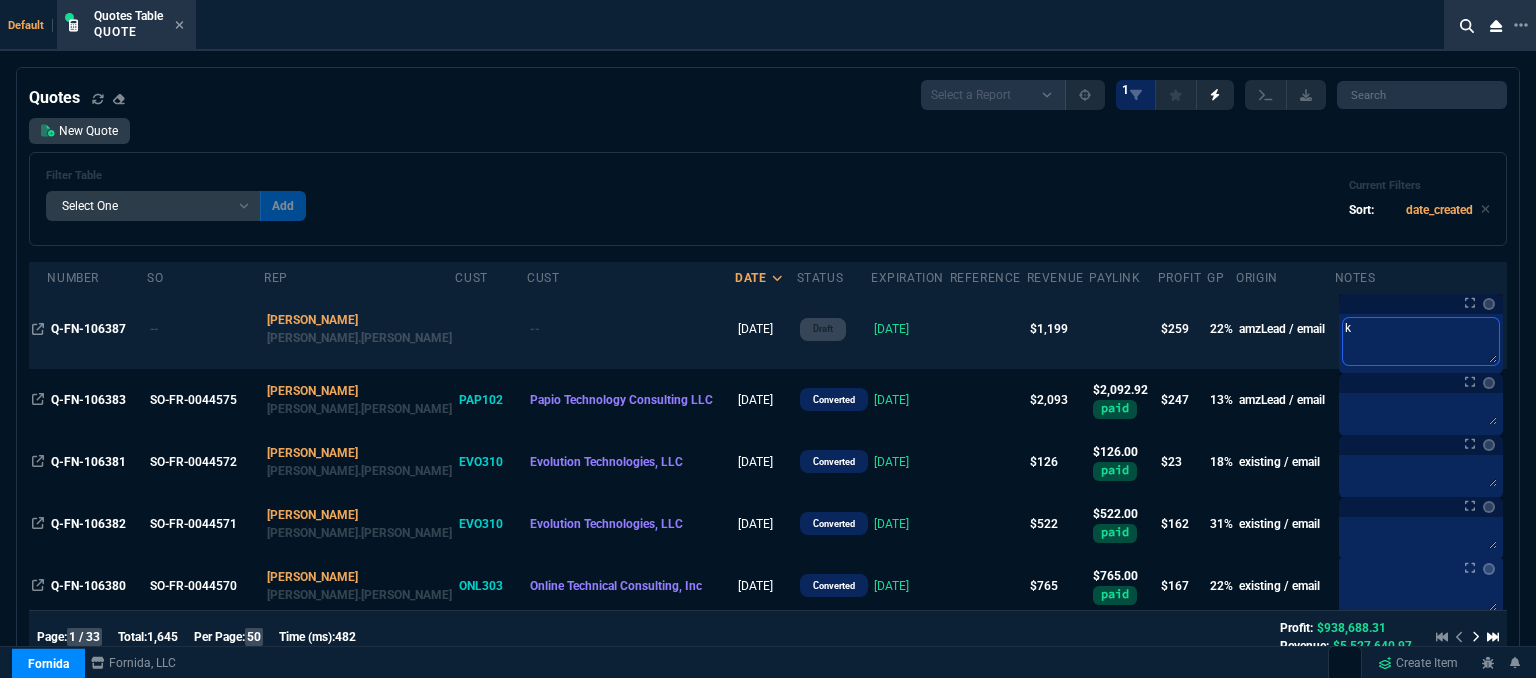 type on "ke" 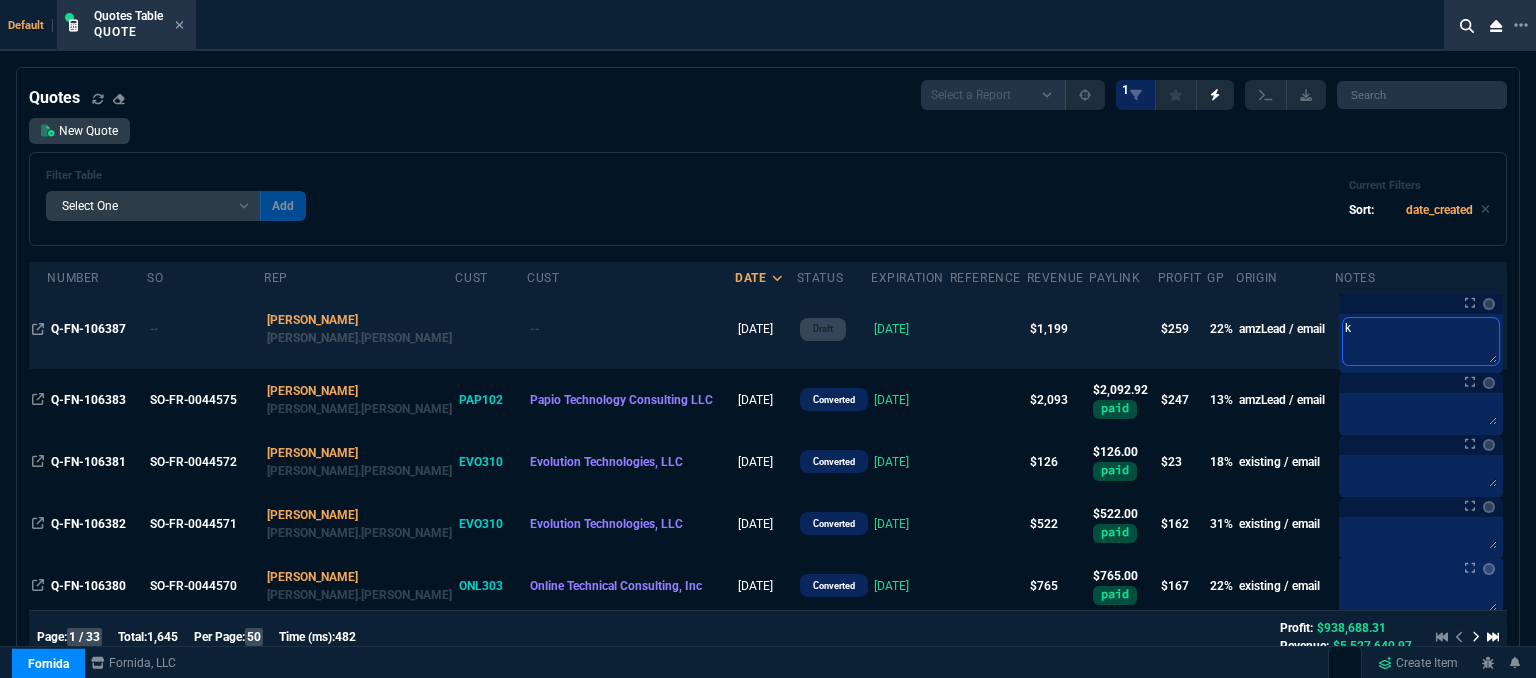 type on "ke" 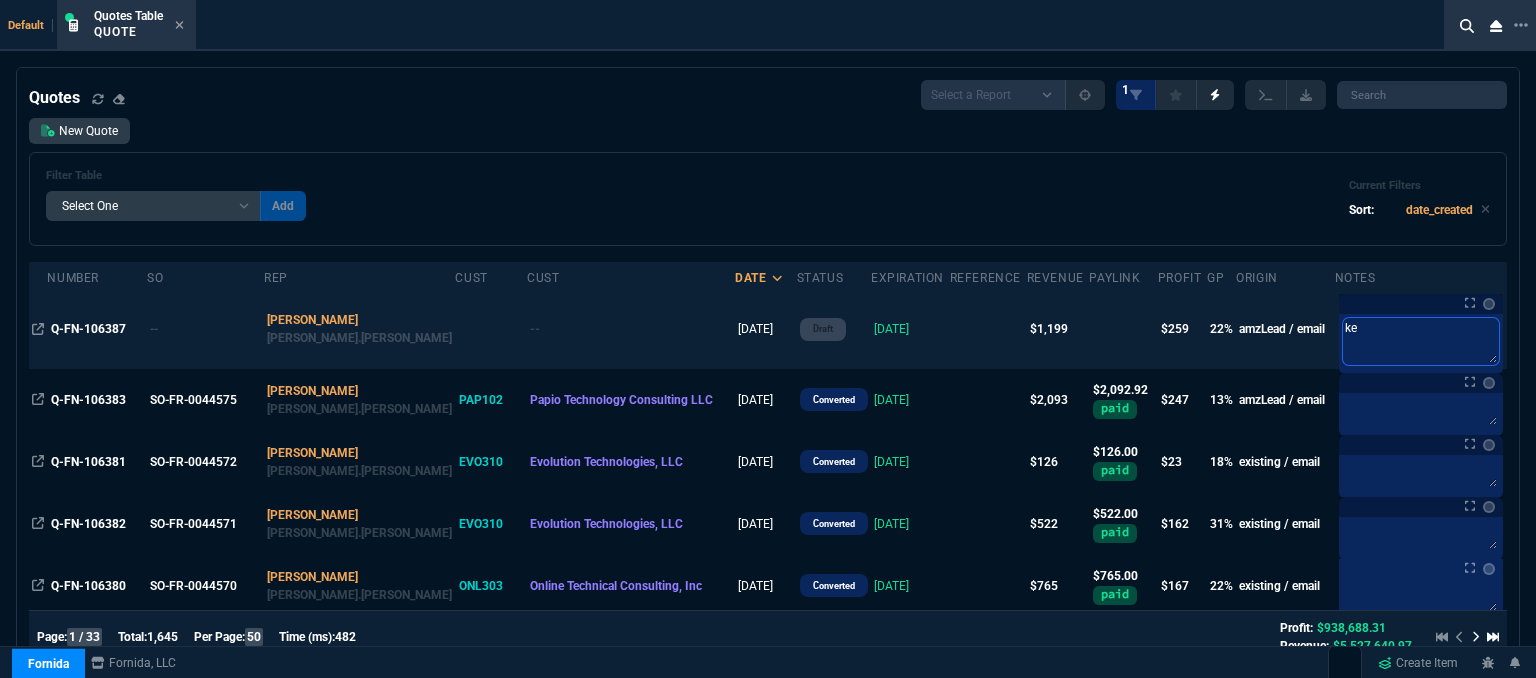type on "kei" 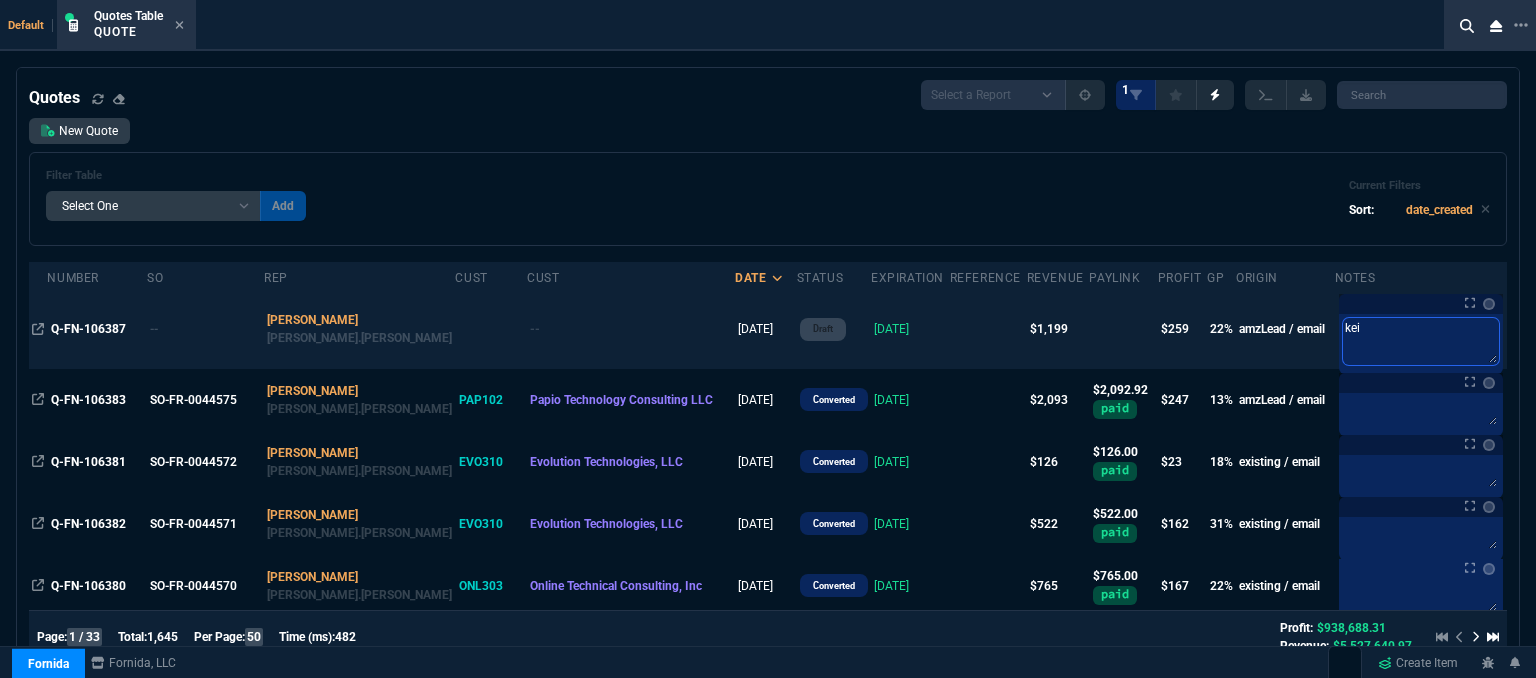 type on "keit" 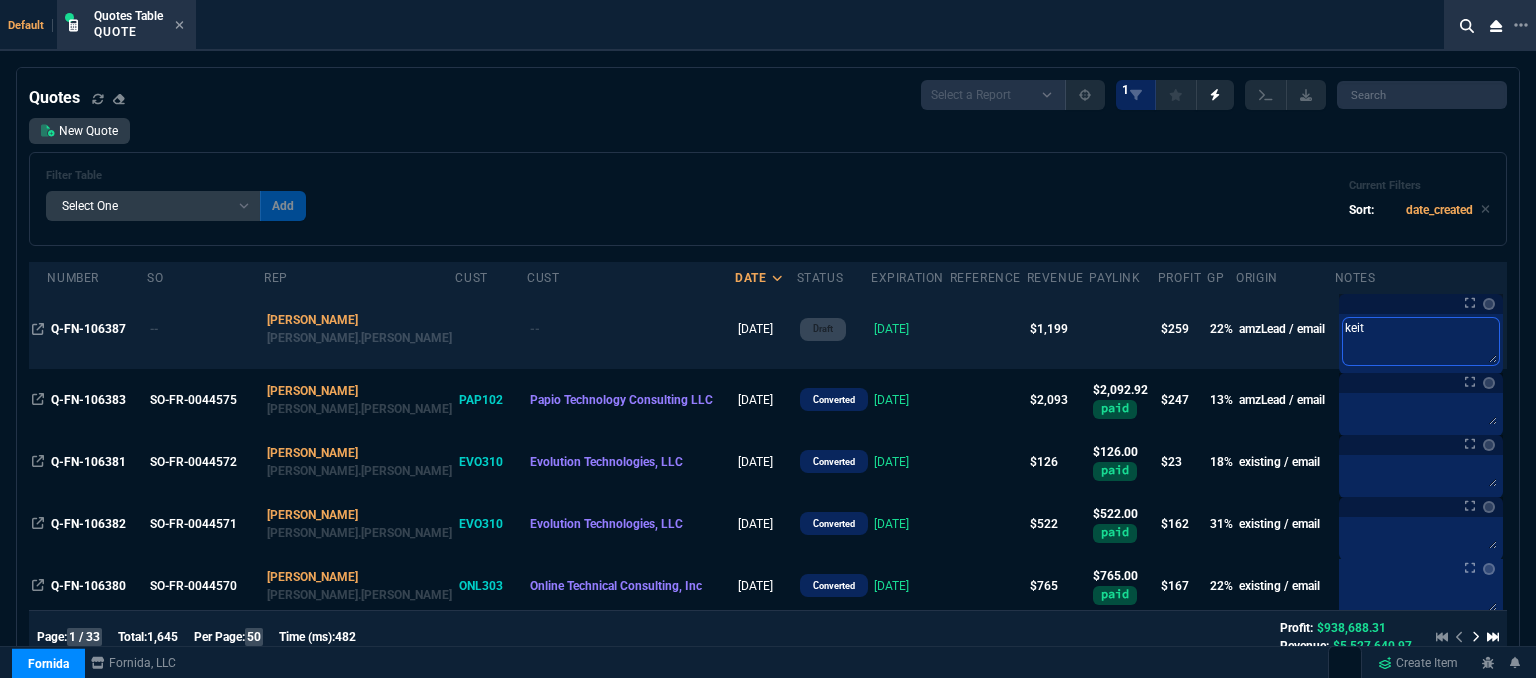 type on "[PERSON_NAME]" 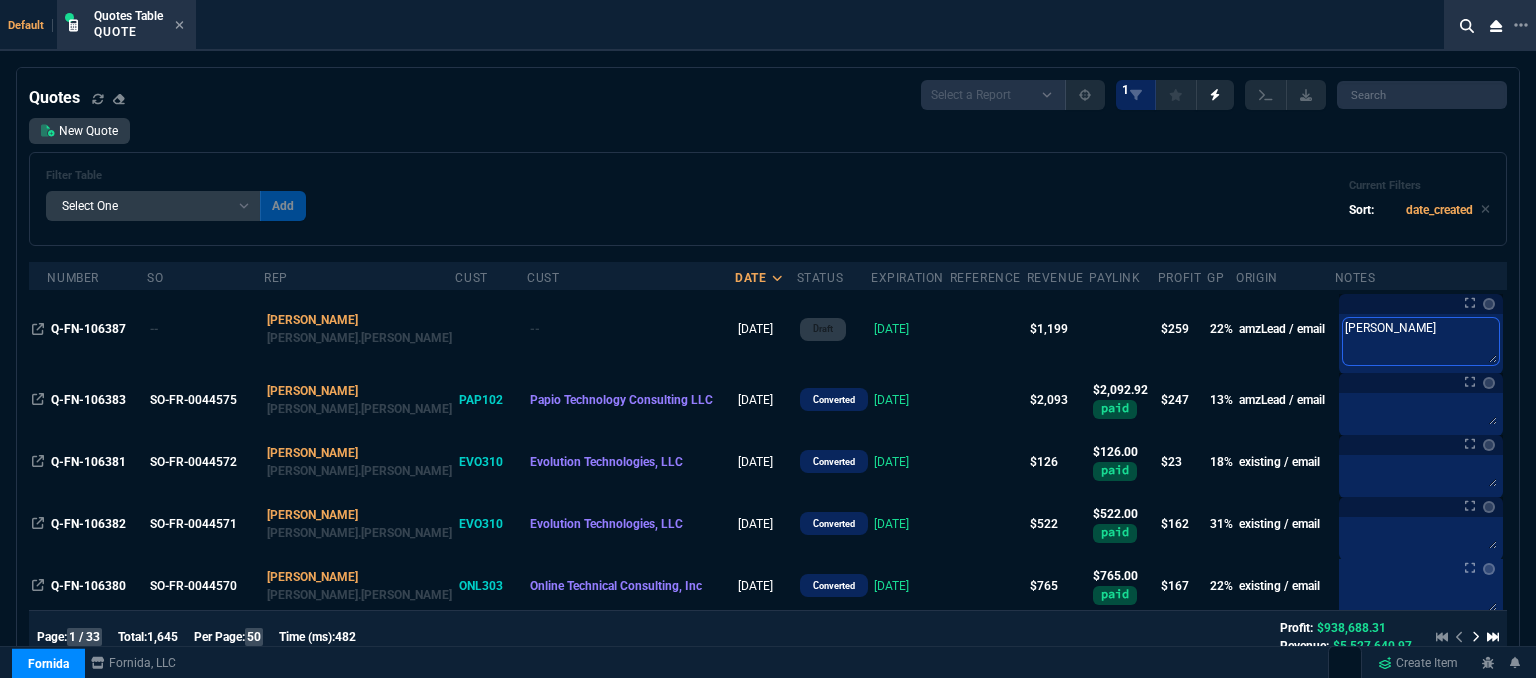 type on "[PERSON_NAME]" 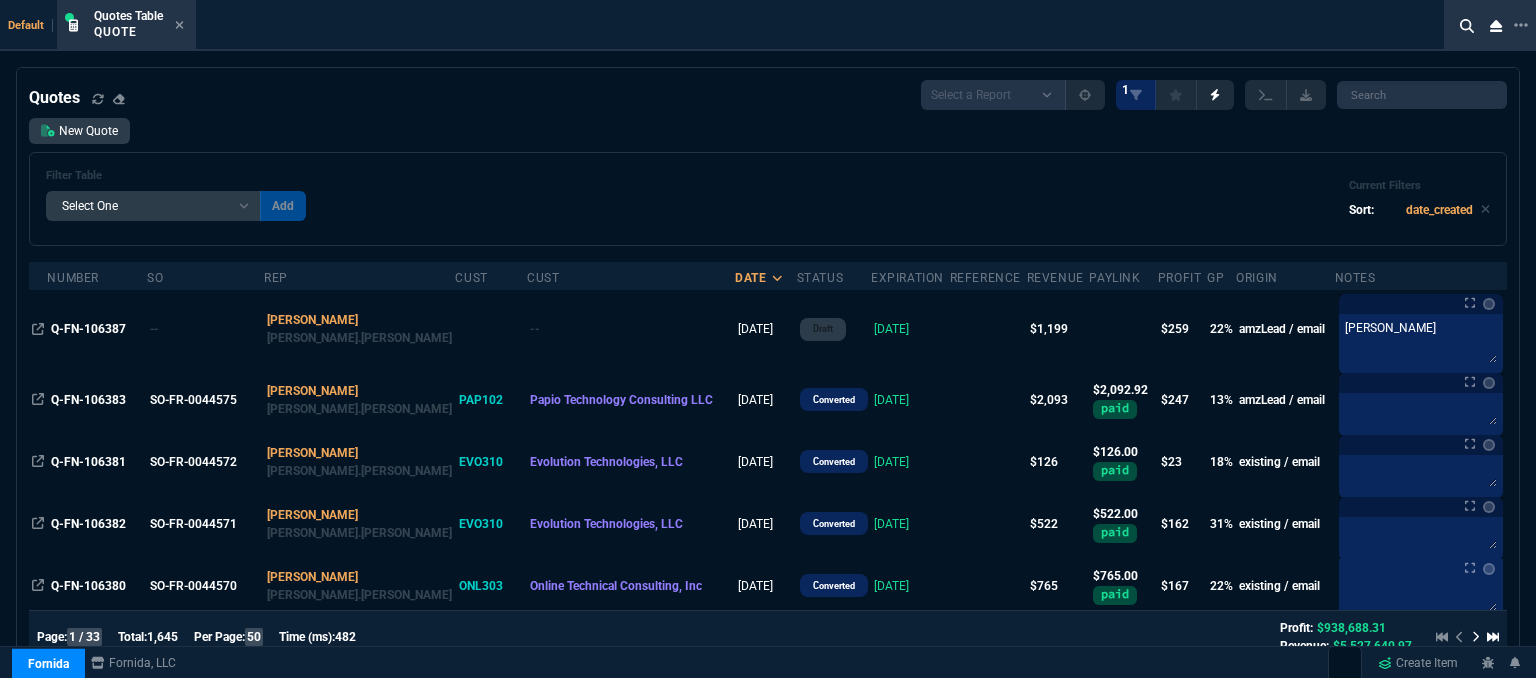 click on "Quotes  Select a Report  Fruit (MTD)   APPROVED Quotes  1" at bounding box center [768, 95] 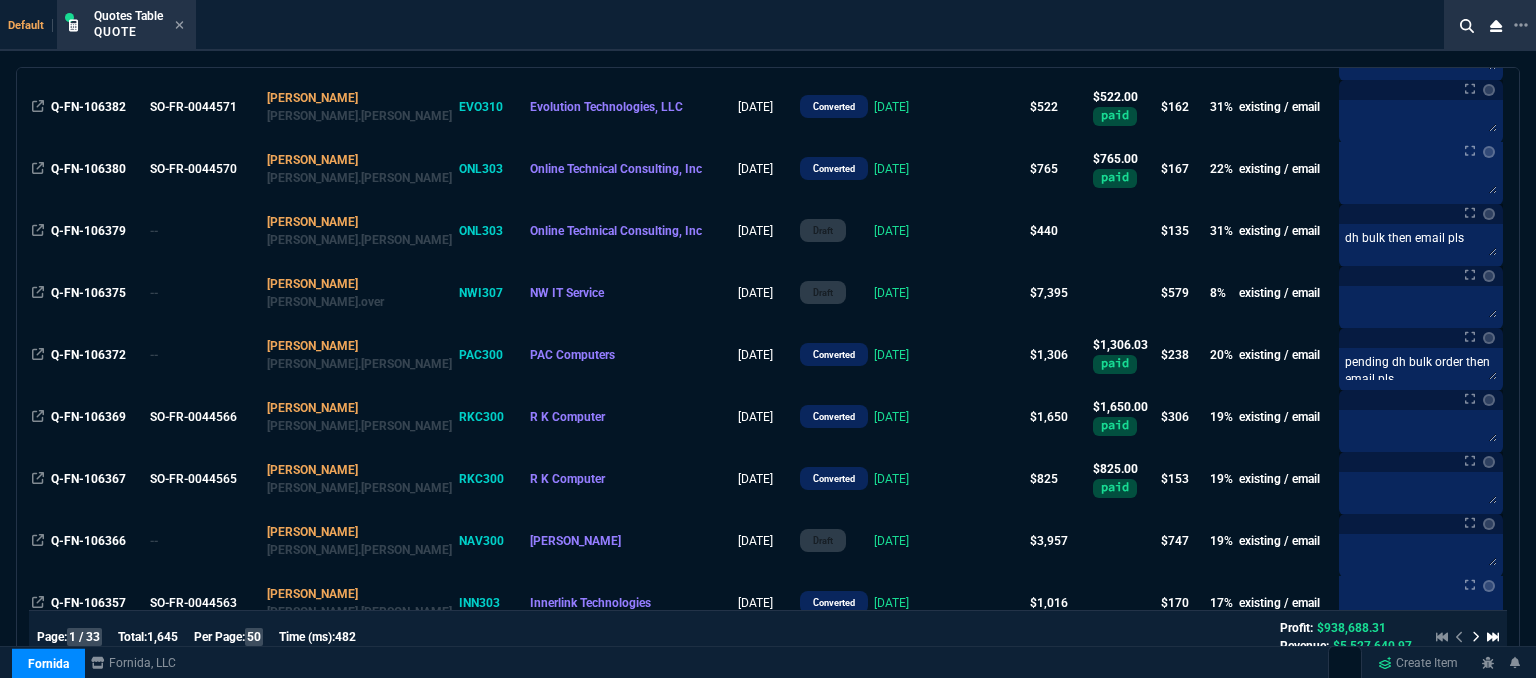 scroll, scrollTop: 800, scrollLeft: 0, axis: vertical 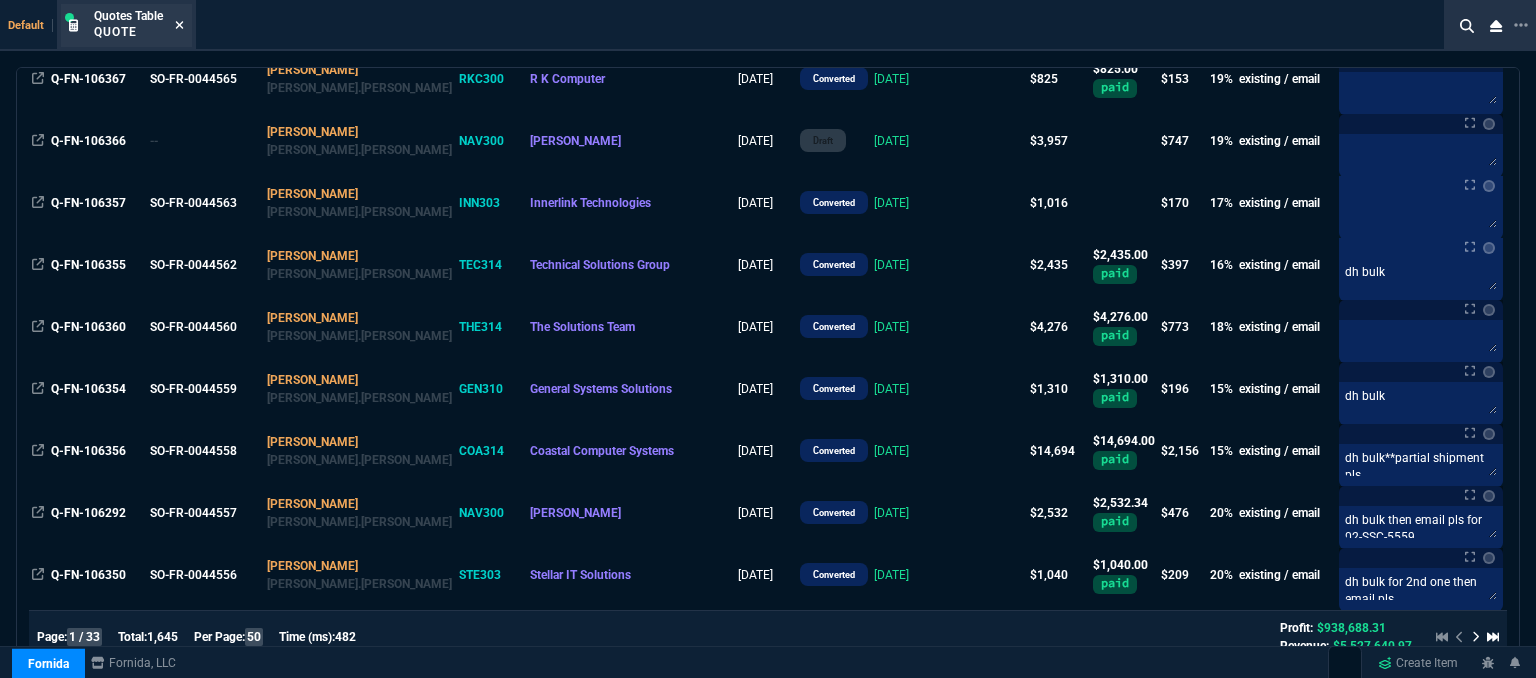 click 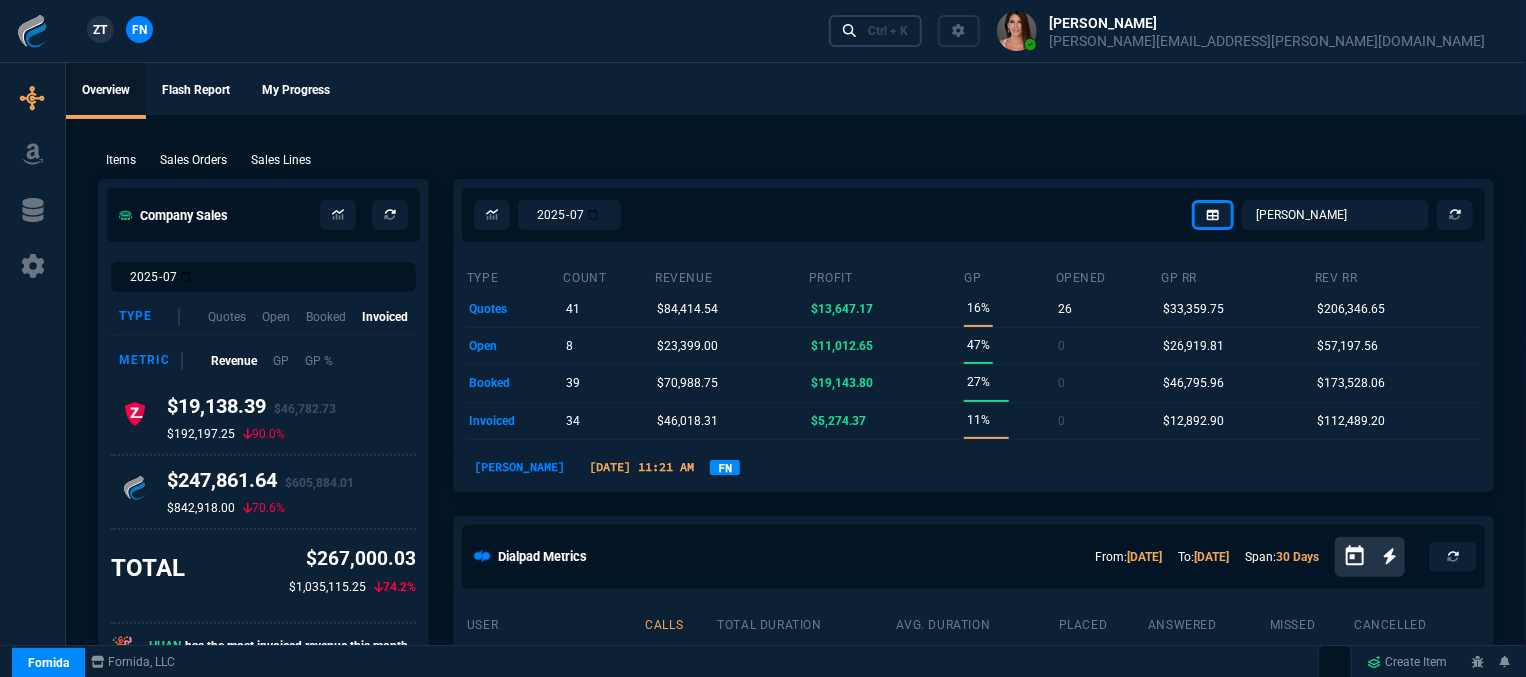 click on "Ctrl + K" at bounding box center [888, 31] 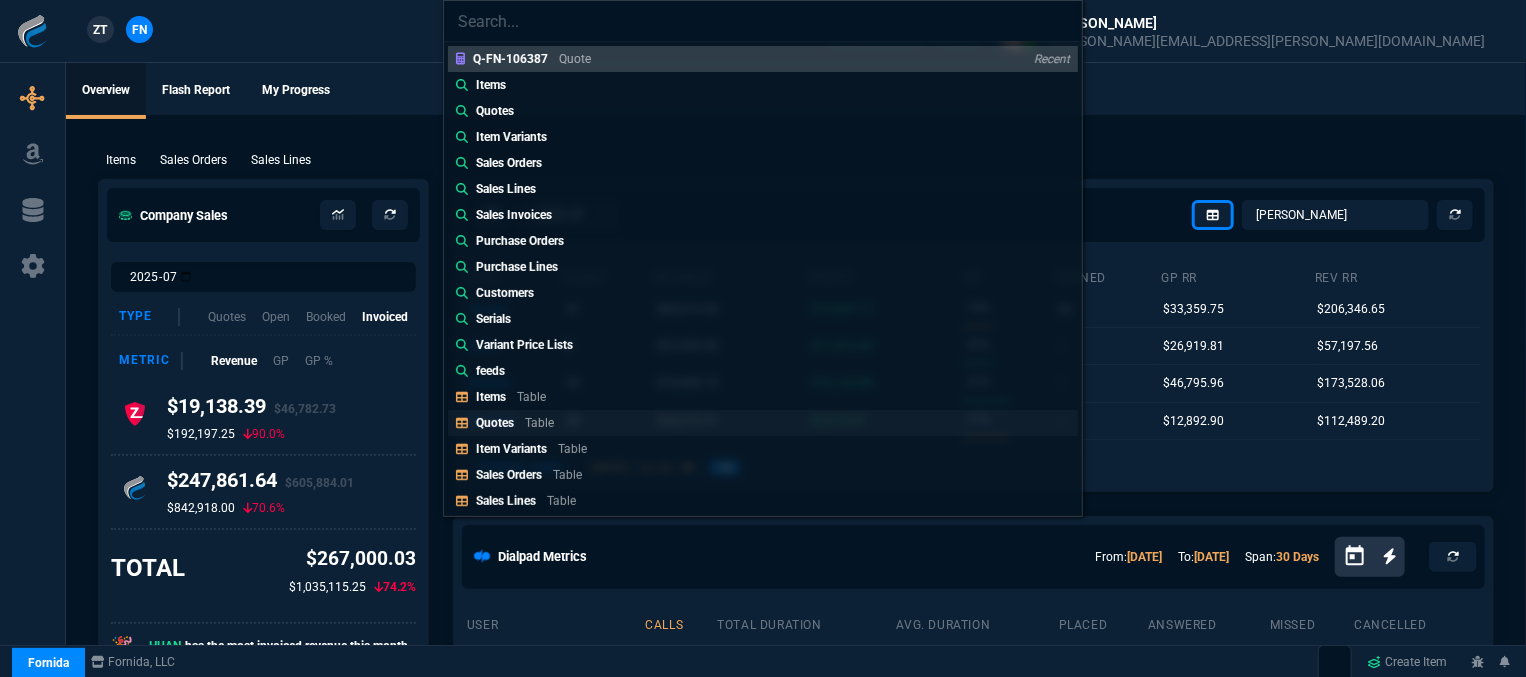 click on "Quotes
Table" at bounding box center [763, 423] 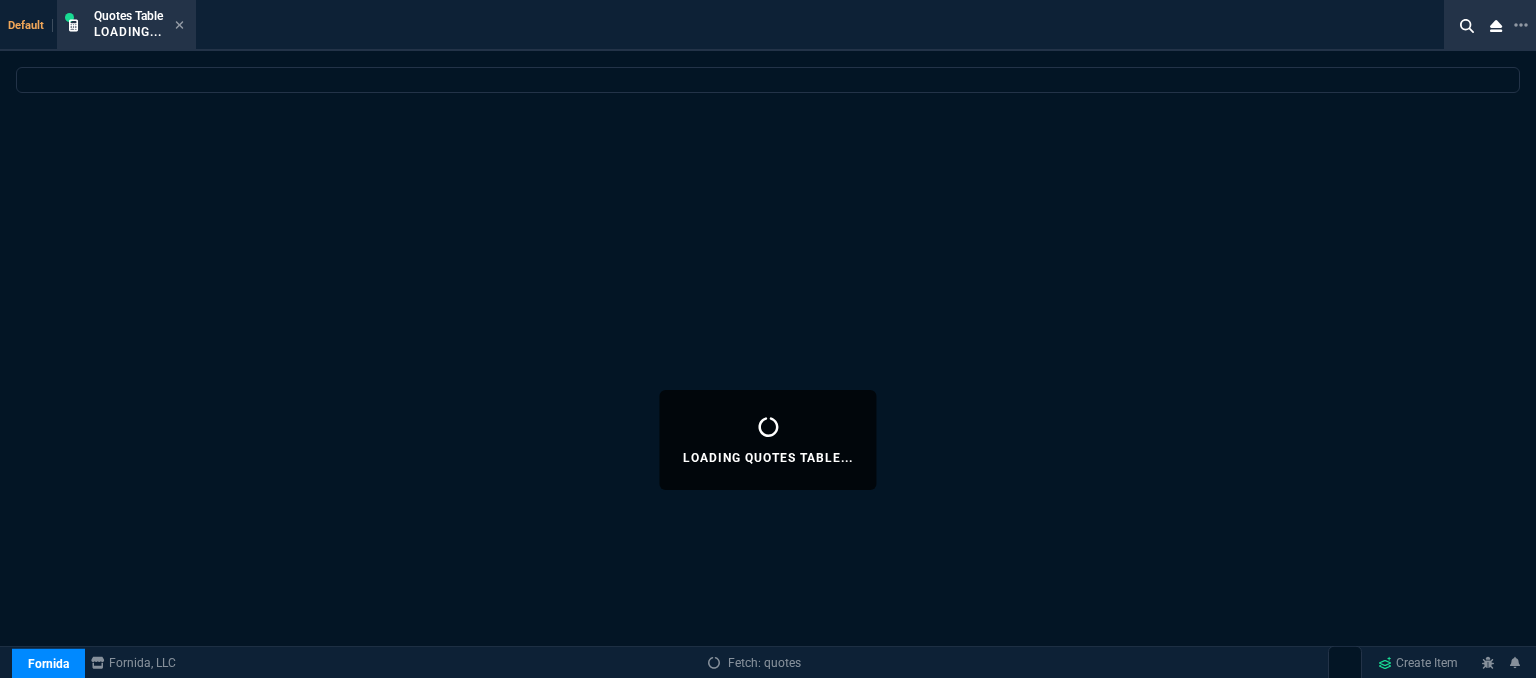 select 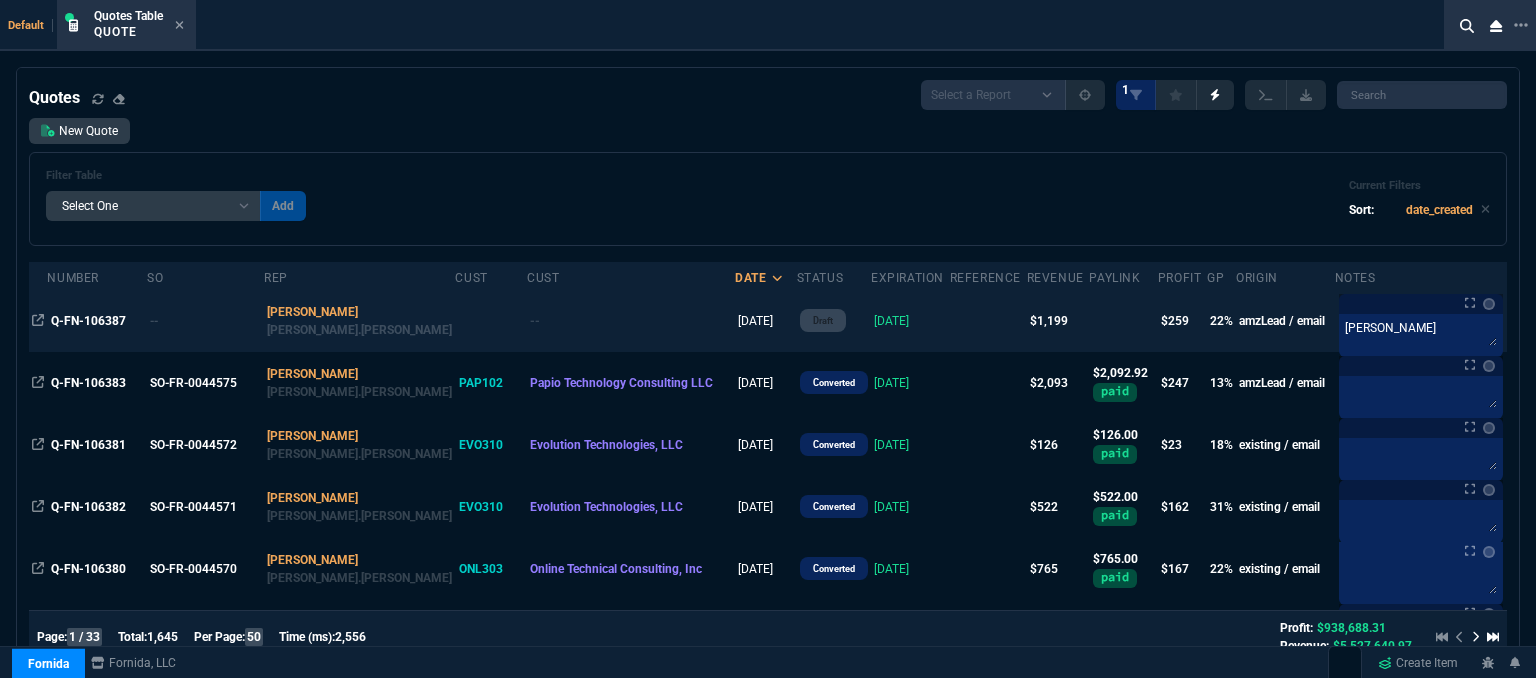 click on "--" at bounding box center [631, 321] 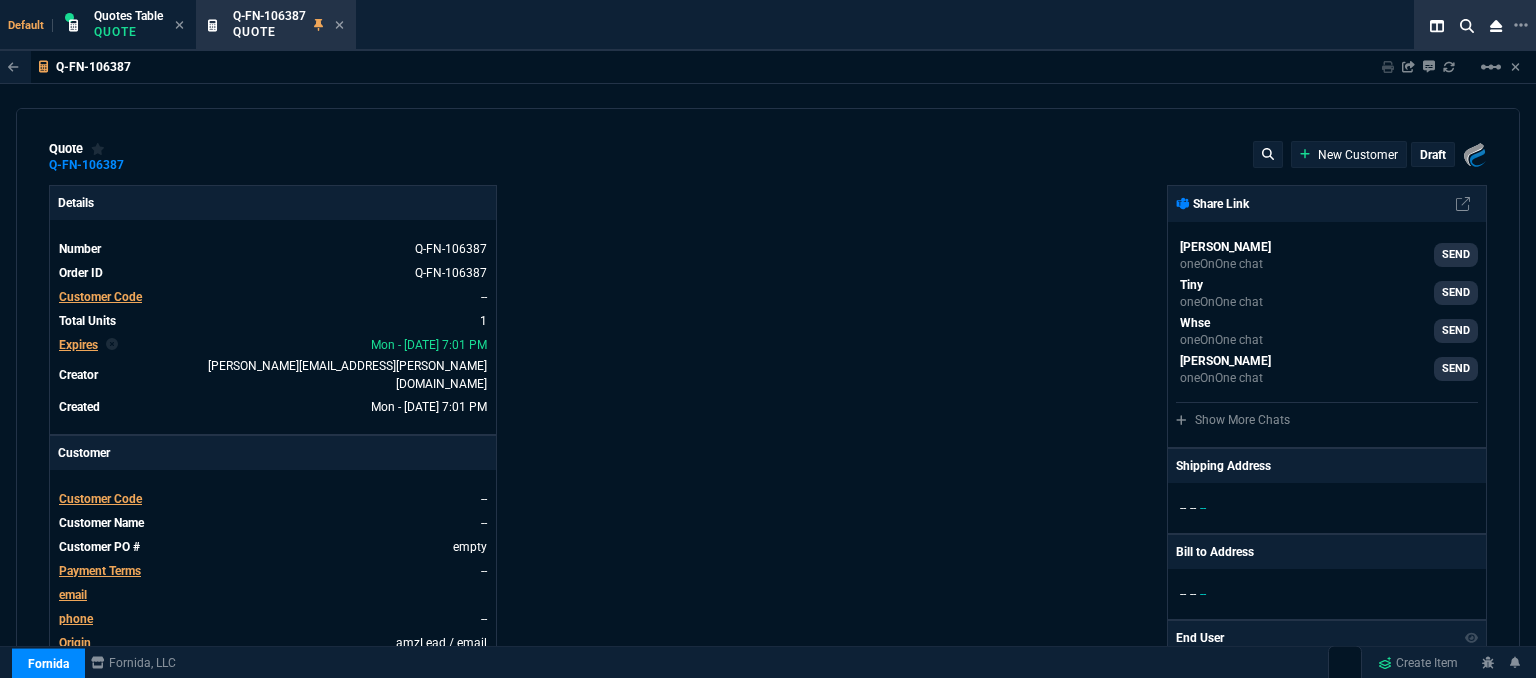 type on "18" 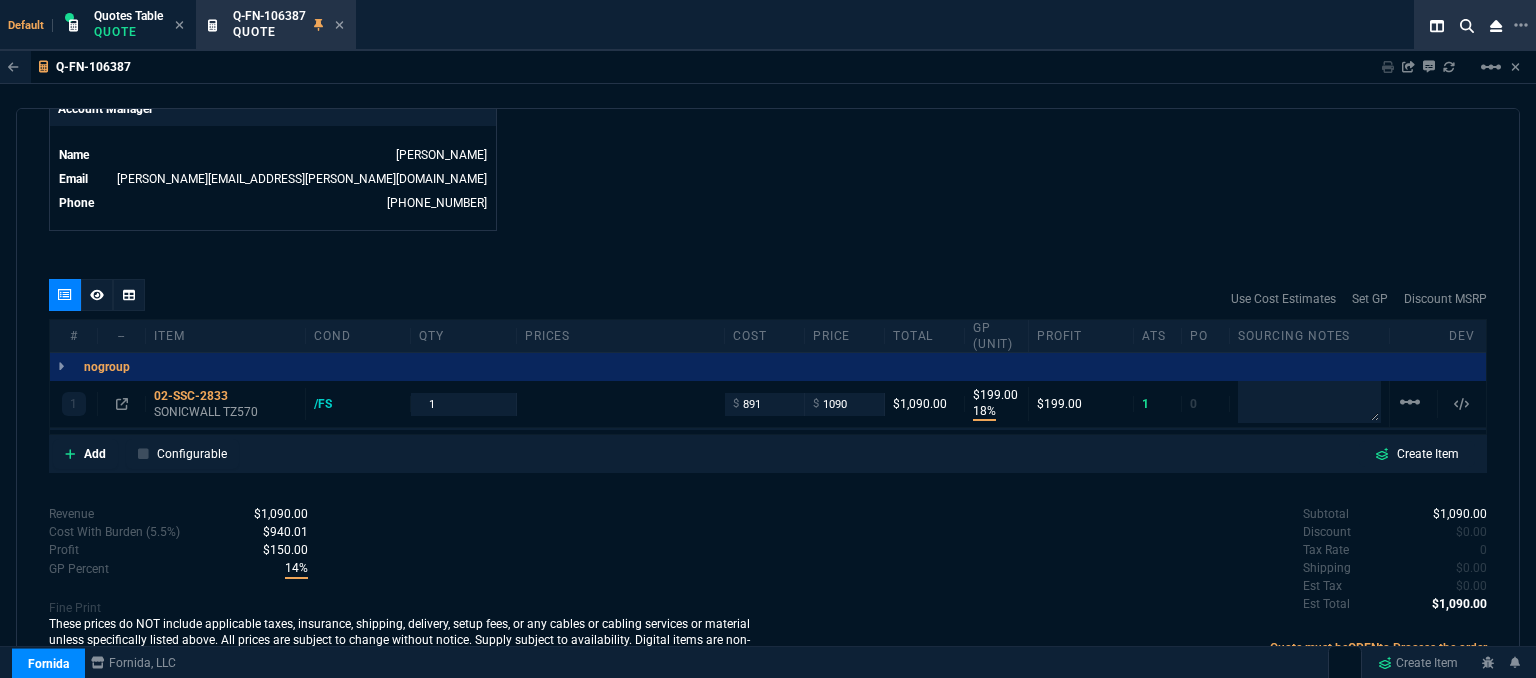 type on "1649" 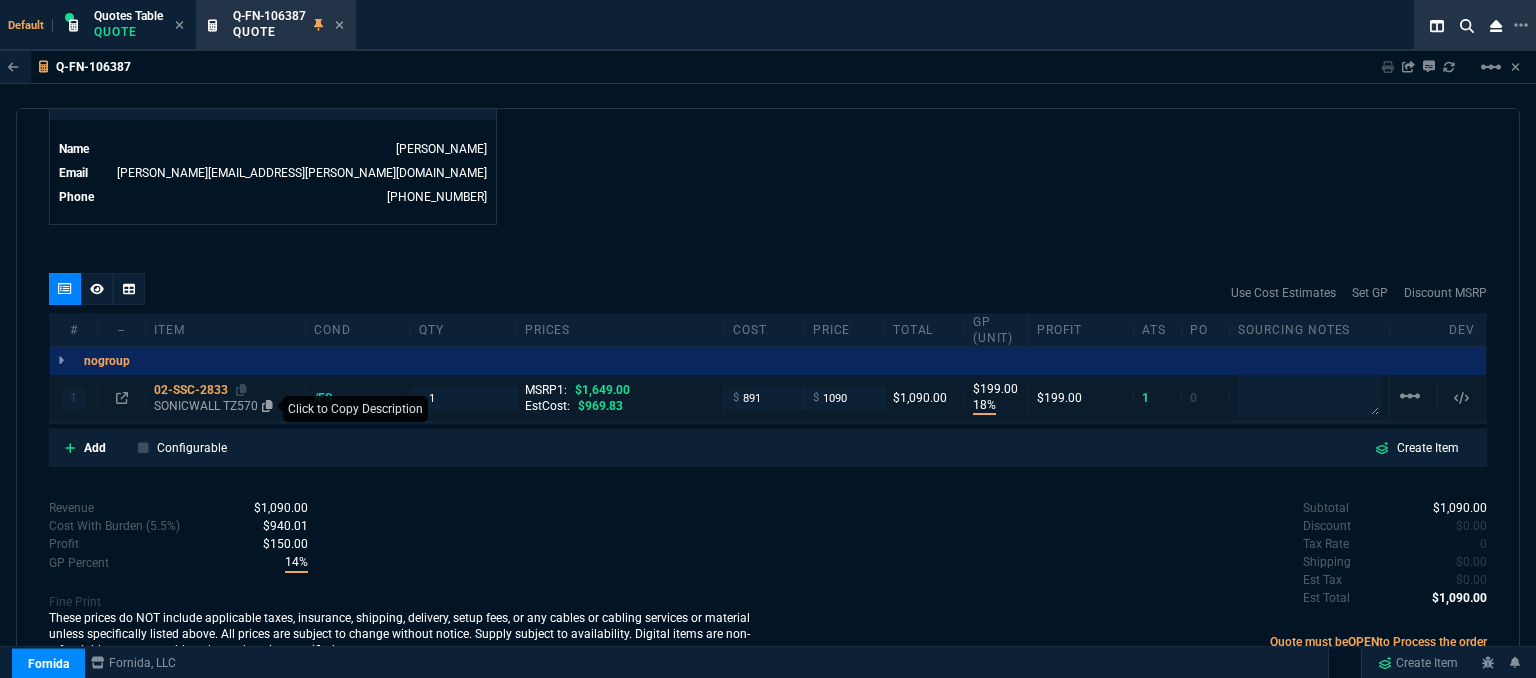 type on "34" 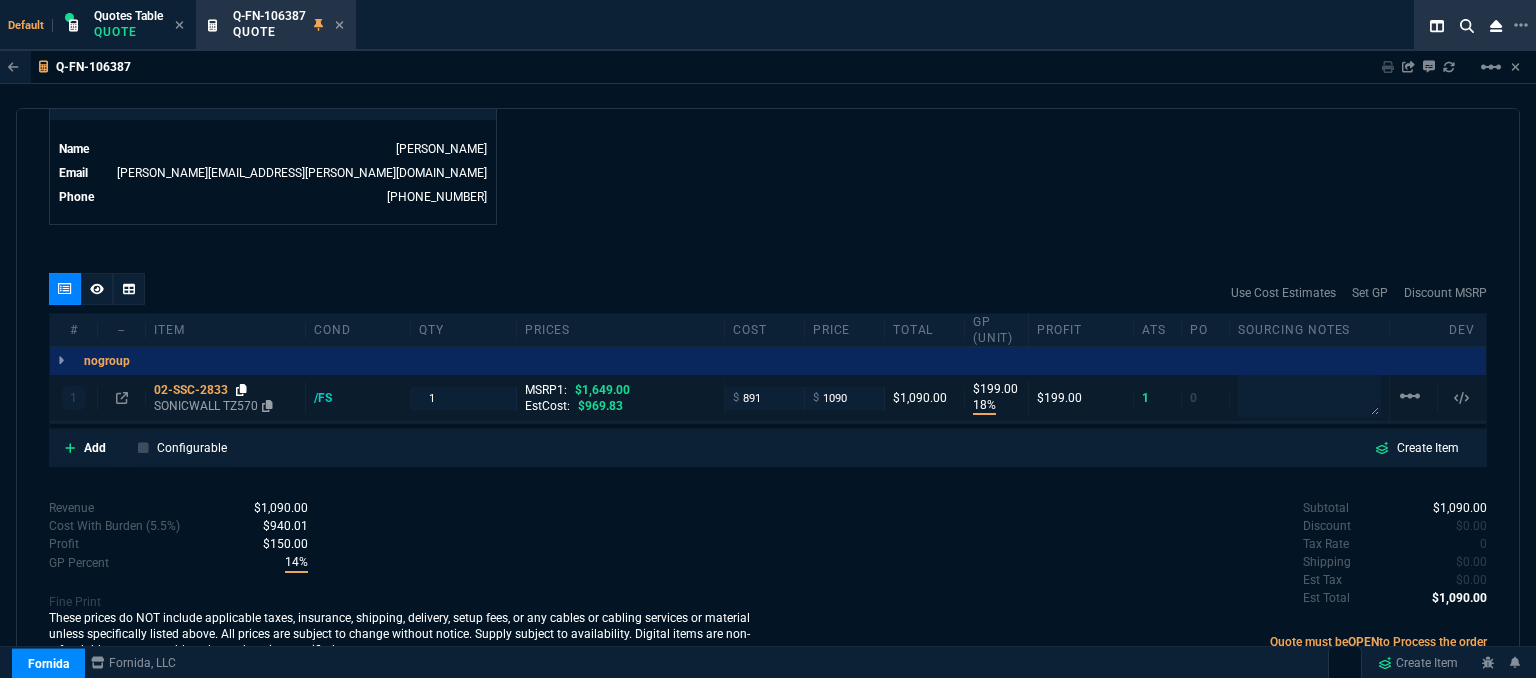 click 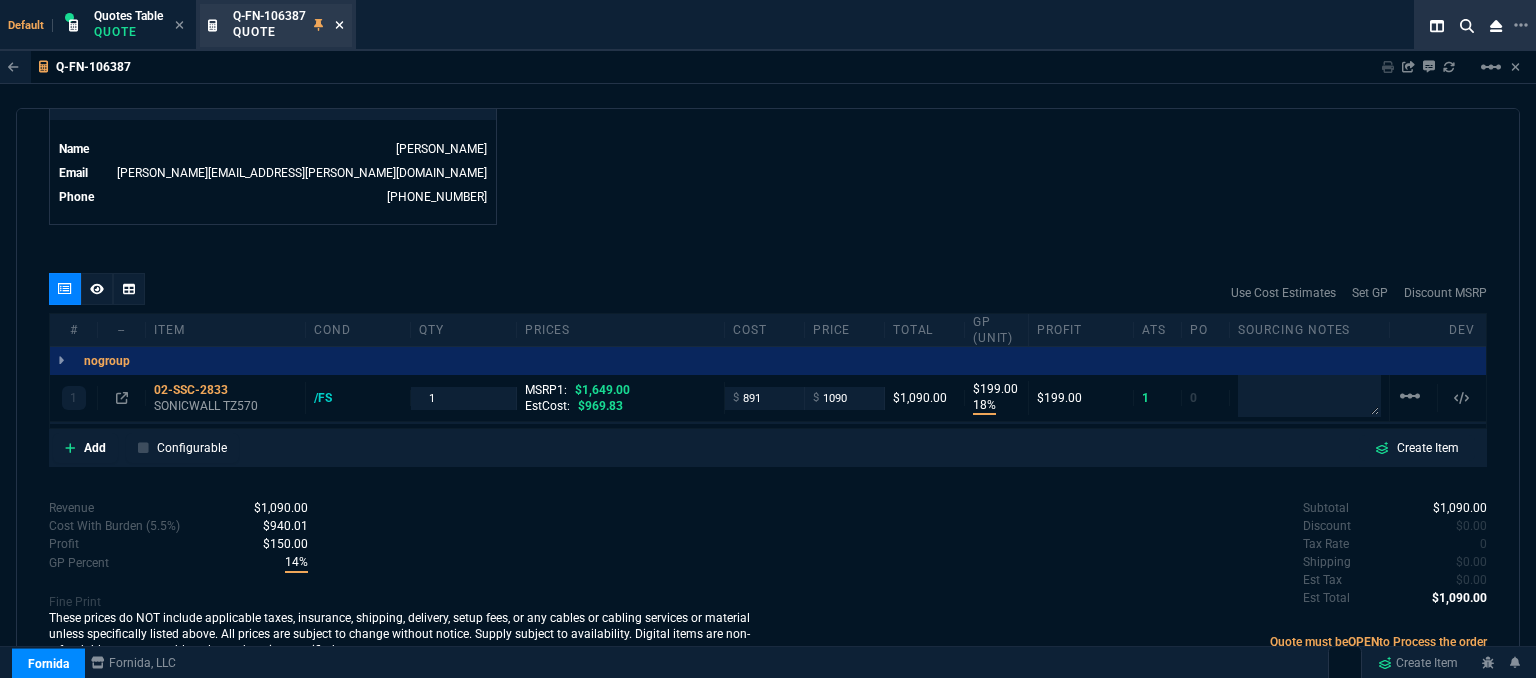 click 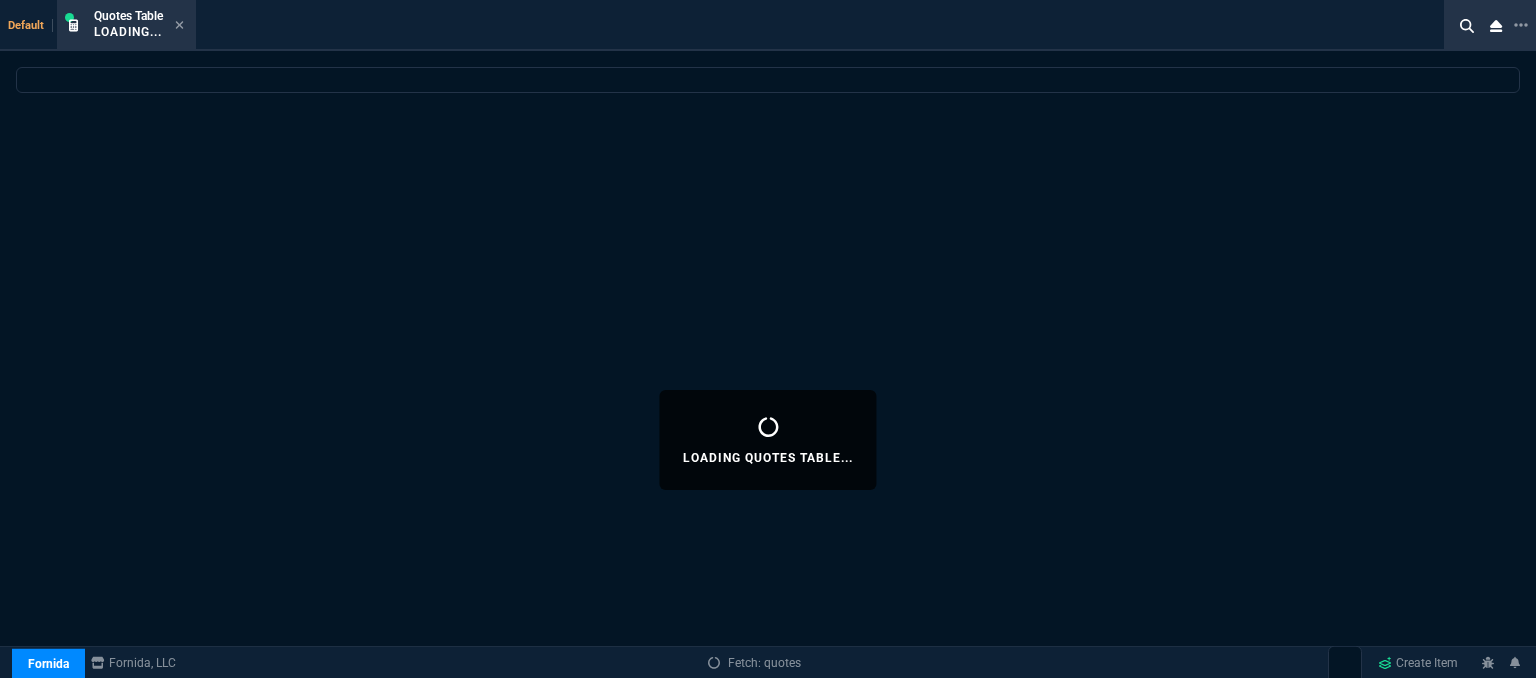 select 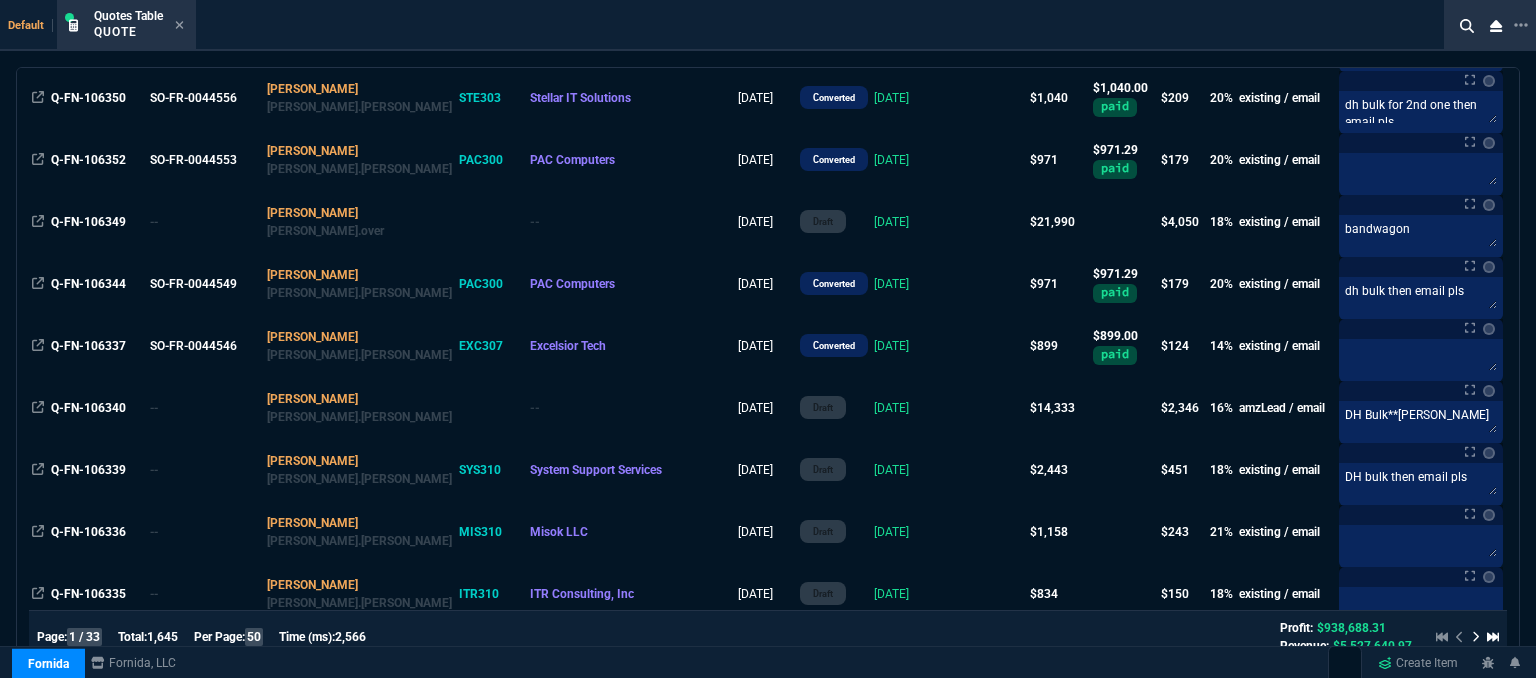 scroll, scrollTop: 1400, scrollLeft: 0, axis: vertical 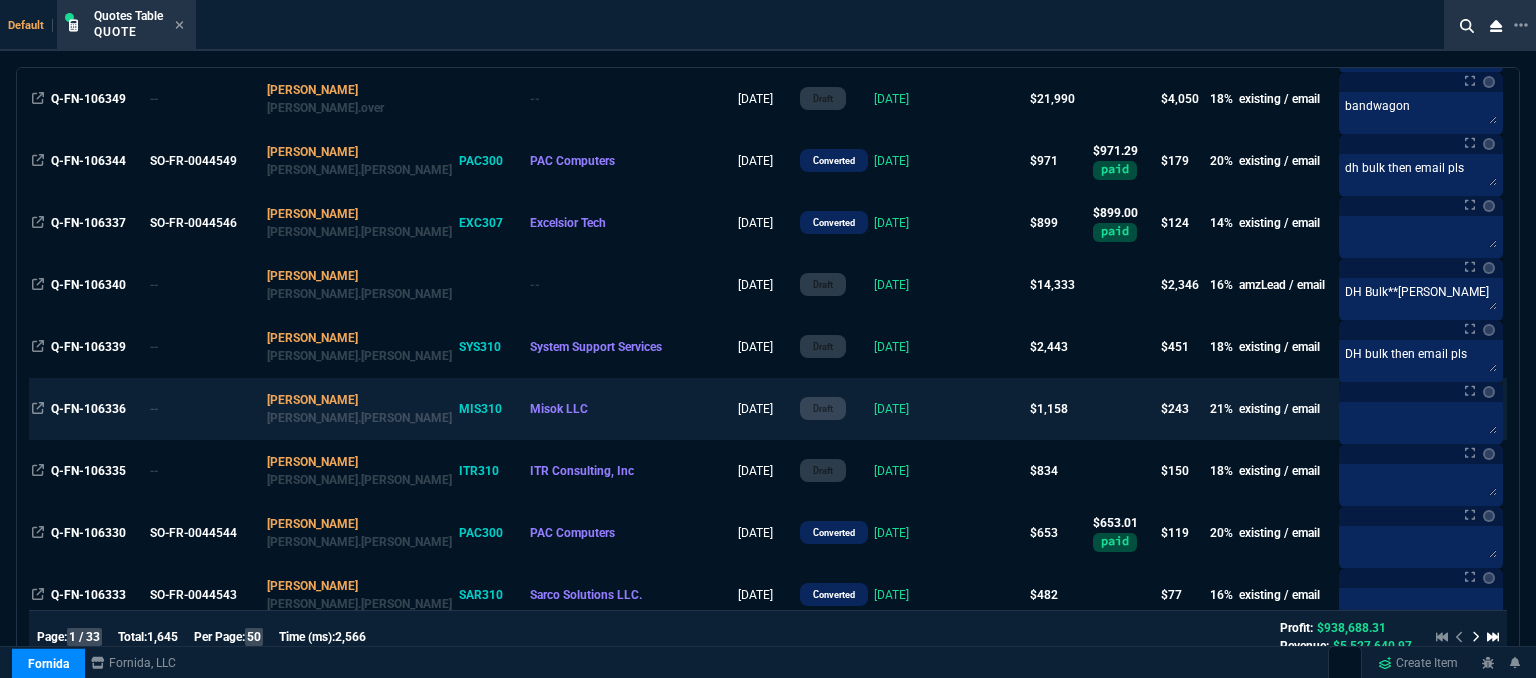 click at bounding box center (988, 409) 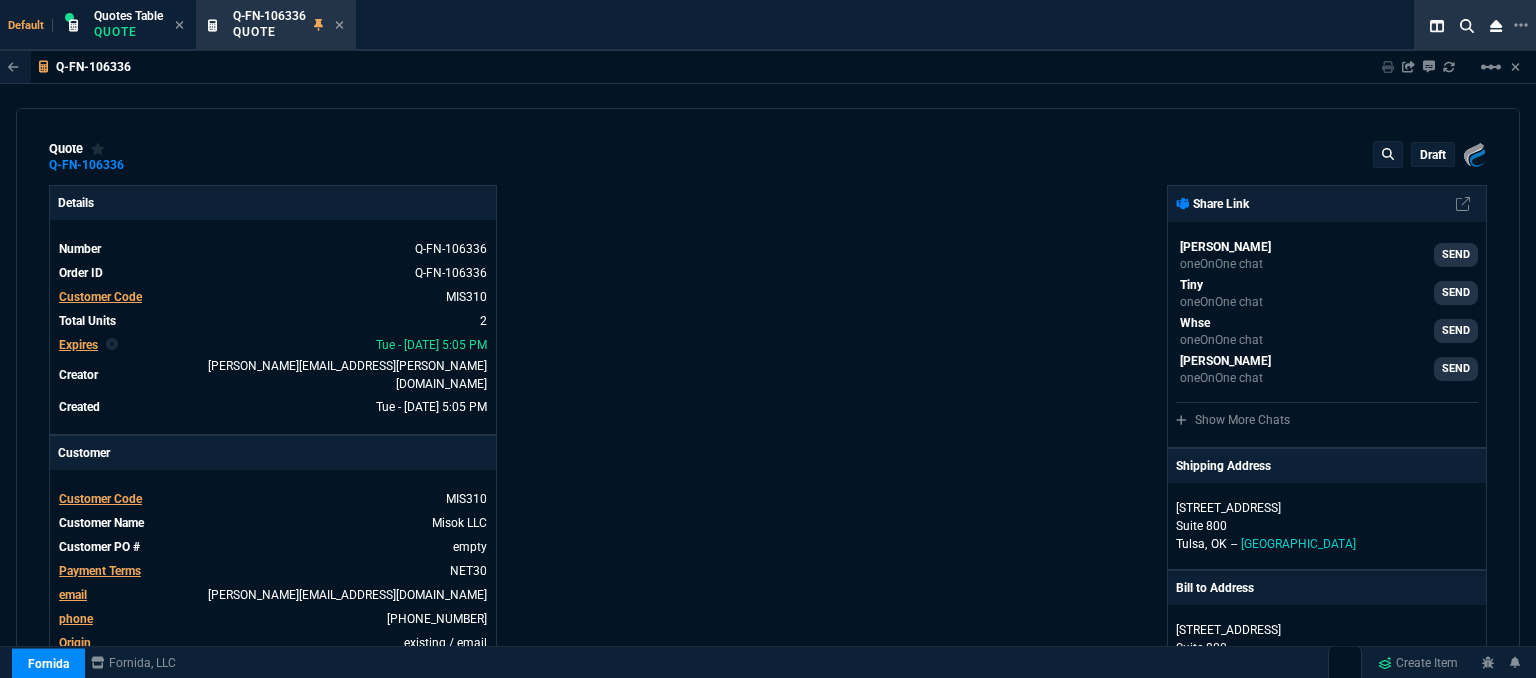 type on "21" 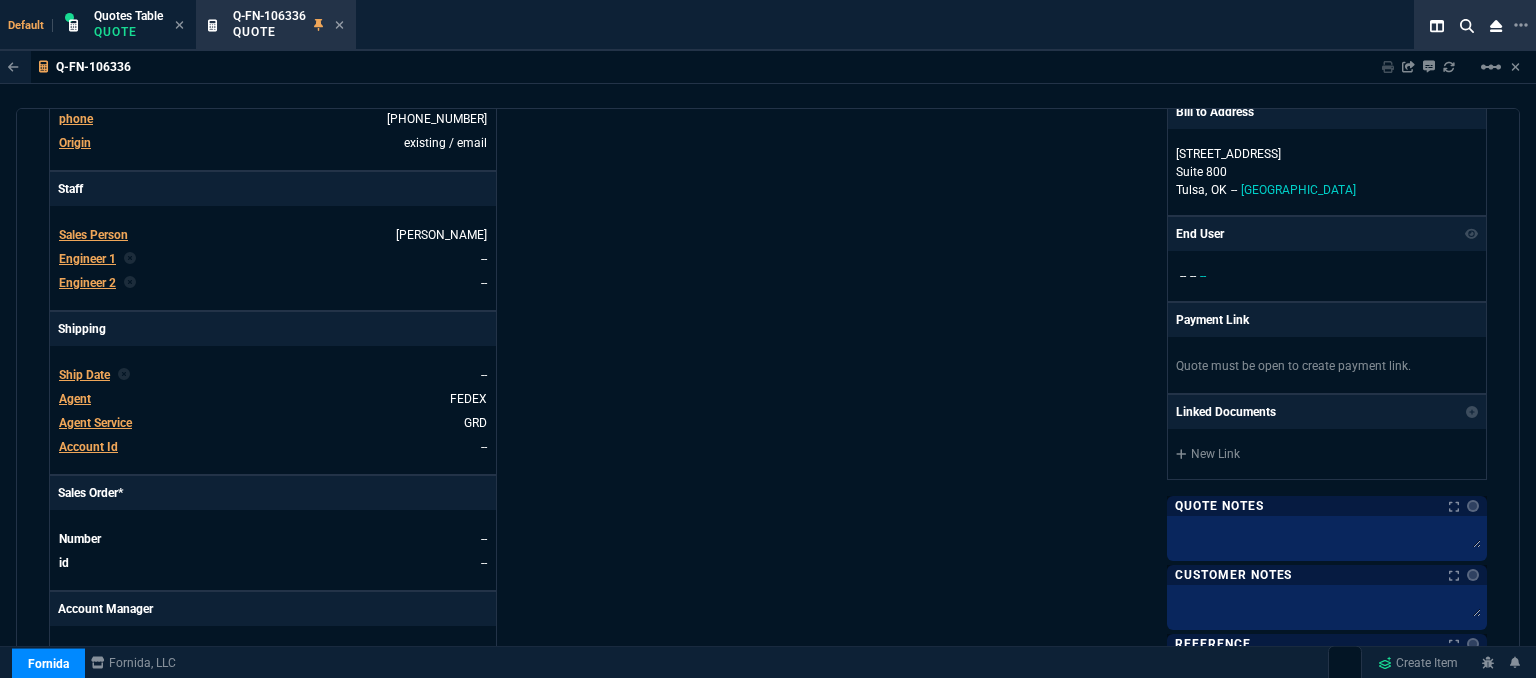 type on "1178.09" 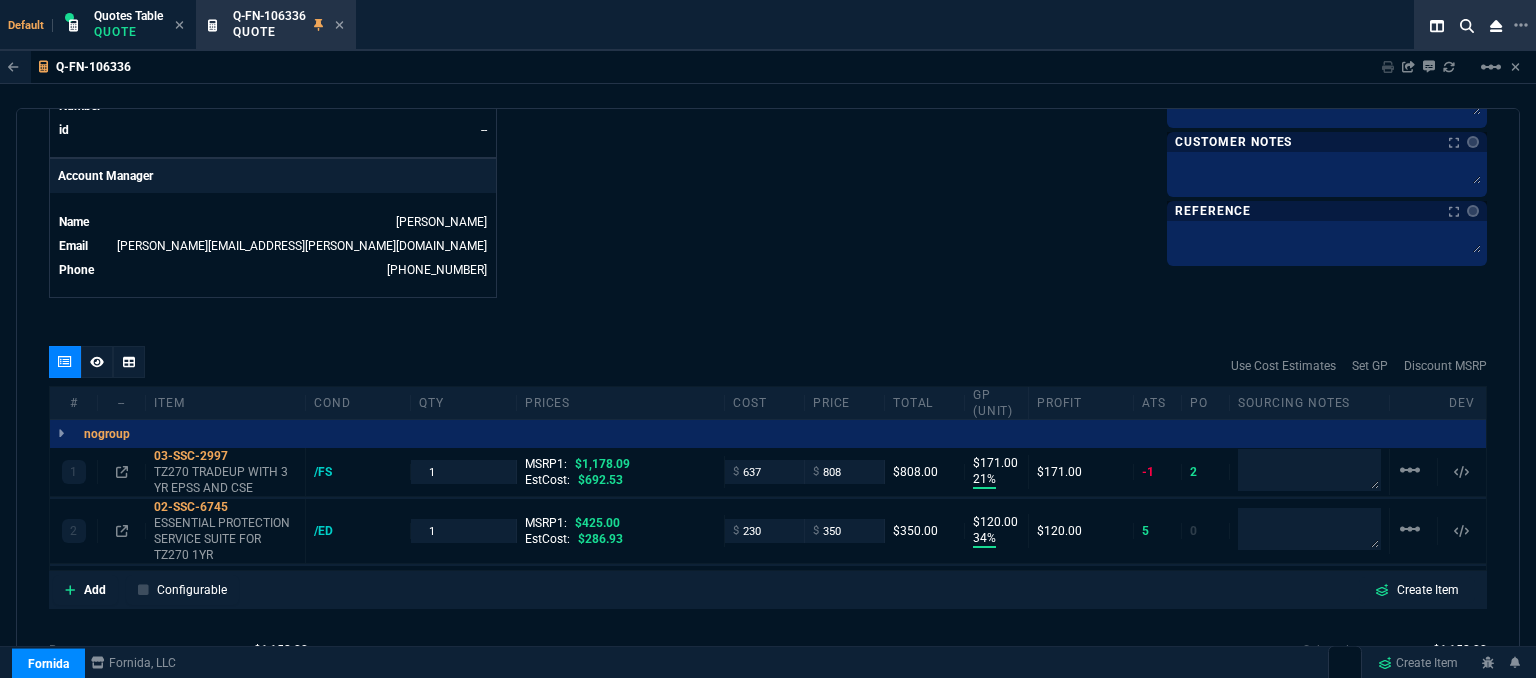 type on "31" 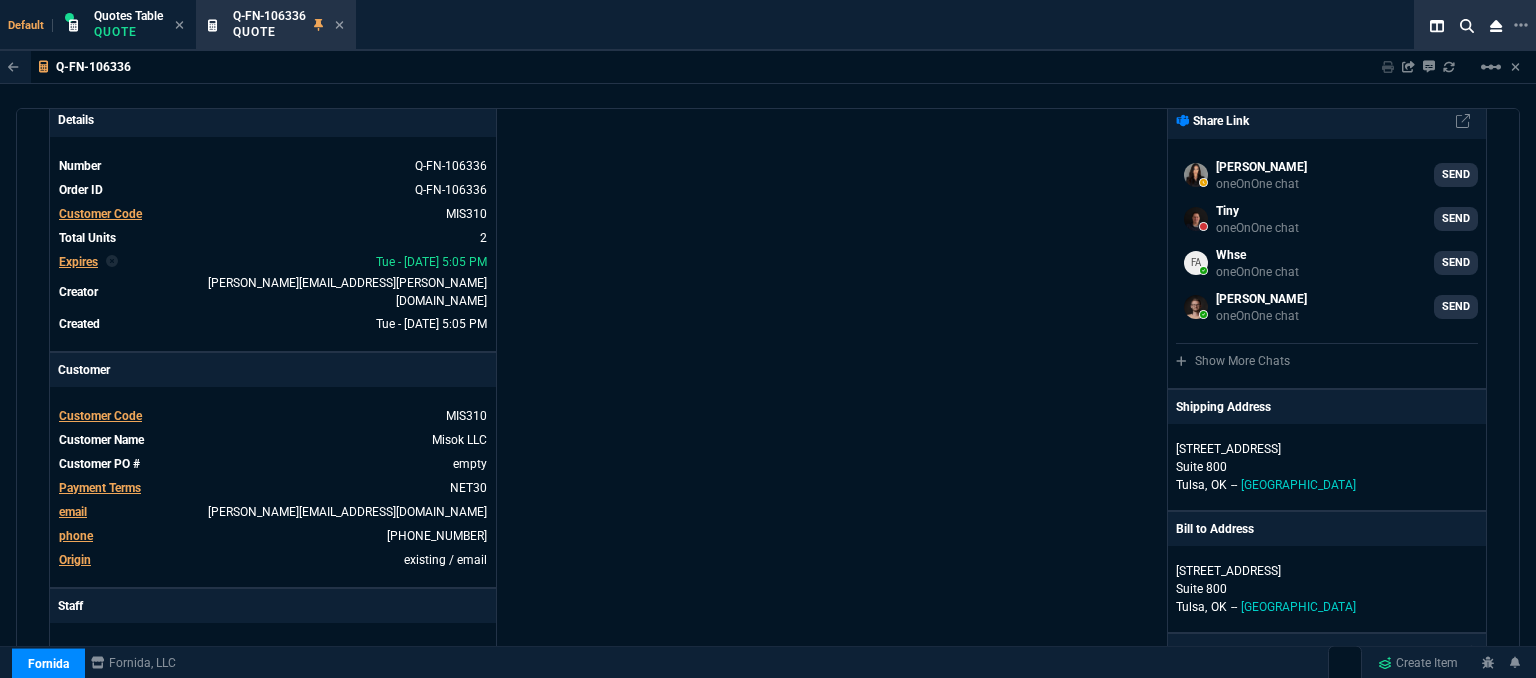 scroll, scrollTop: 0, scrollLeft: 0, axis: both 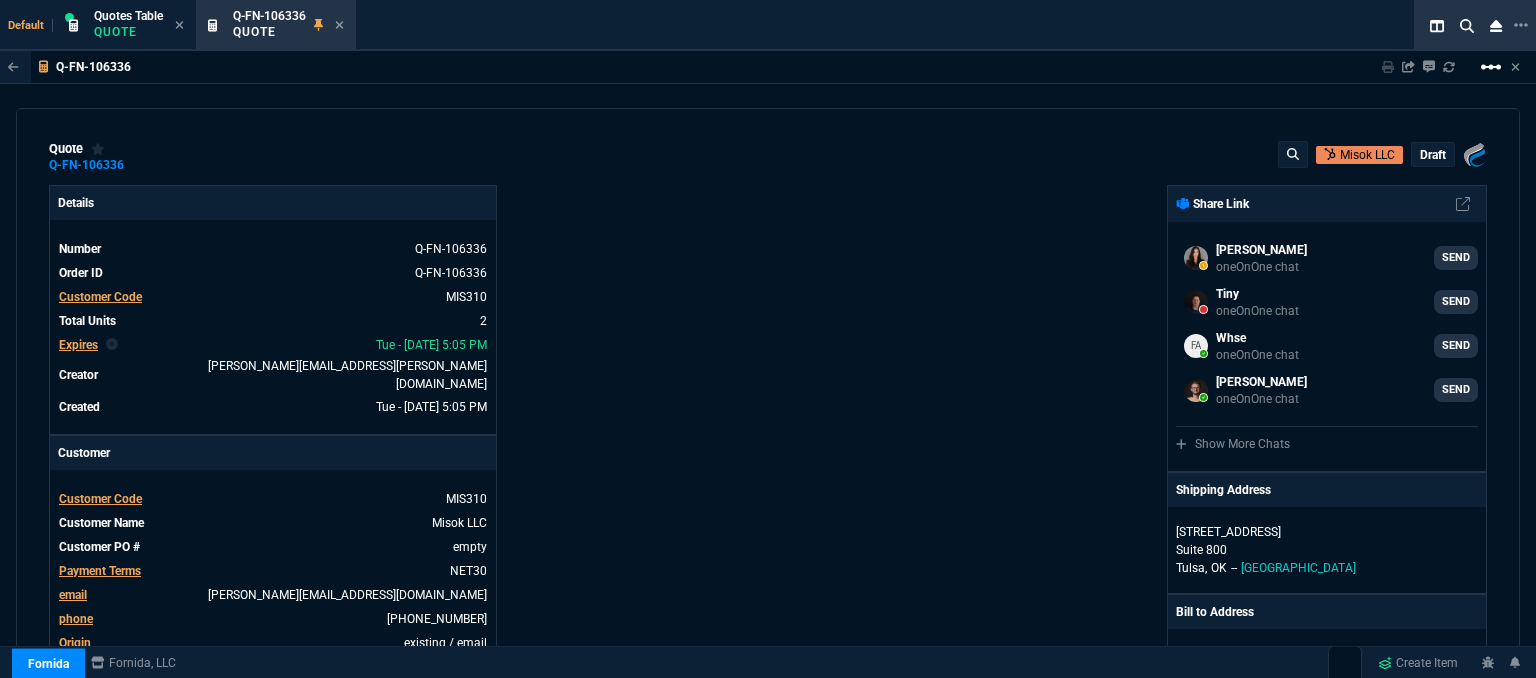 click on "linear_scale" at bounding box center [1491, 67] 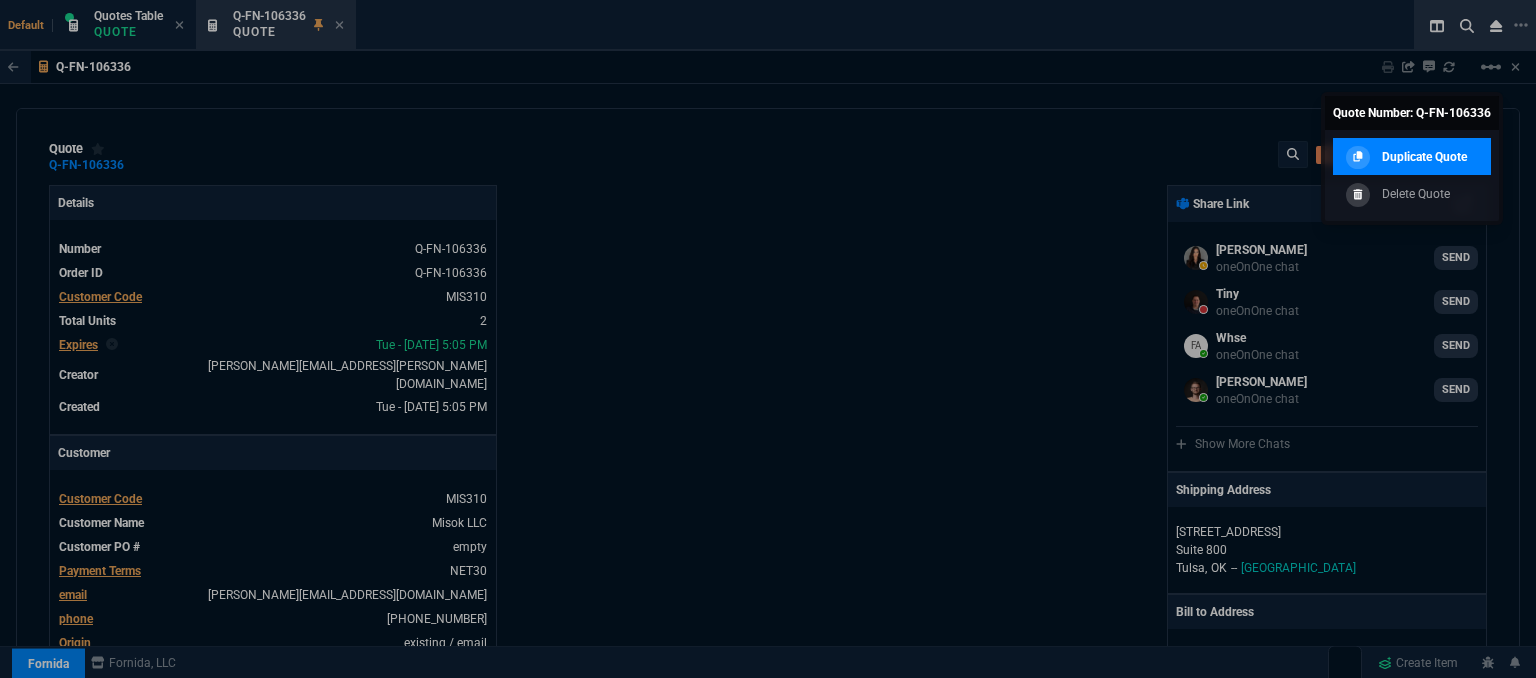 click on "Duplicate Quote" at bounding box center (1424, 157) 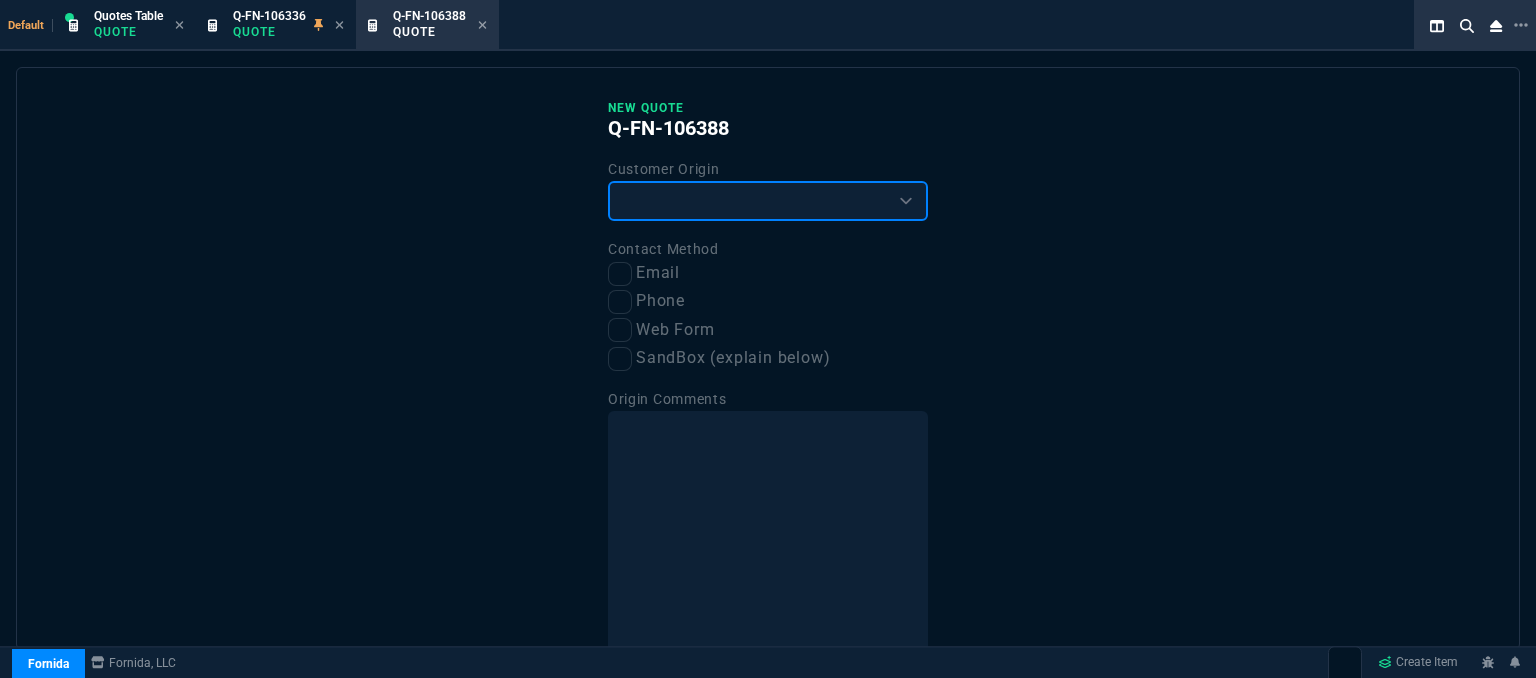 click on "Existing Customer Amazon Lead (first order) Website Lead (first order) Called (first order) Referral (first order) SandBox (explain below)" at bounding box center (768, 201) 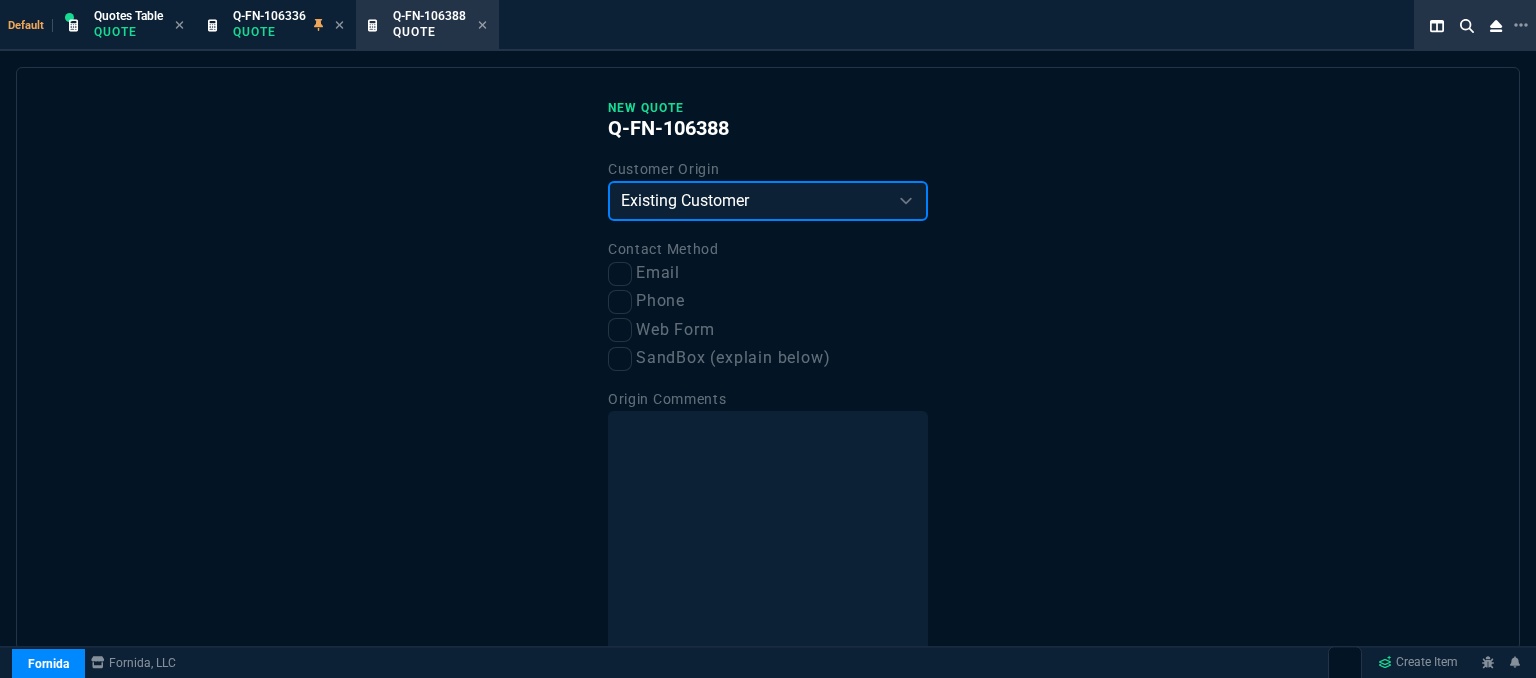 click on "Existing Customer Amazon Lead (first order) Website Lead (first order) Called (first order) Referral (first order) SandBox (explain below)" at bounding box center [768, 201] 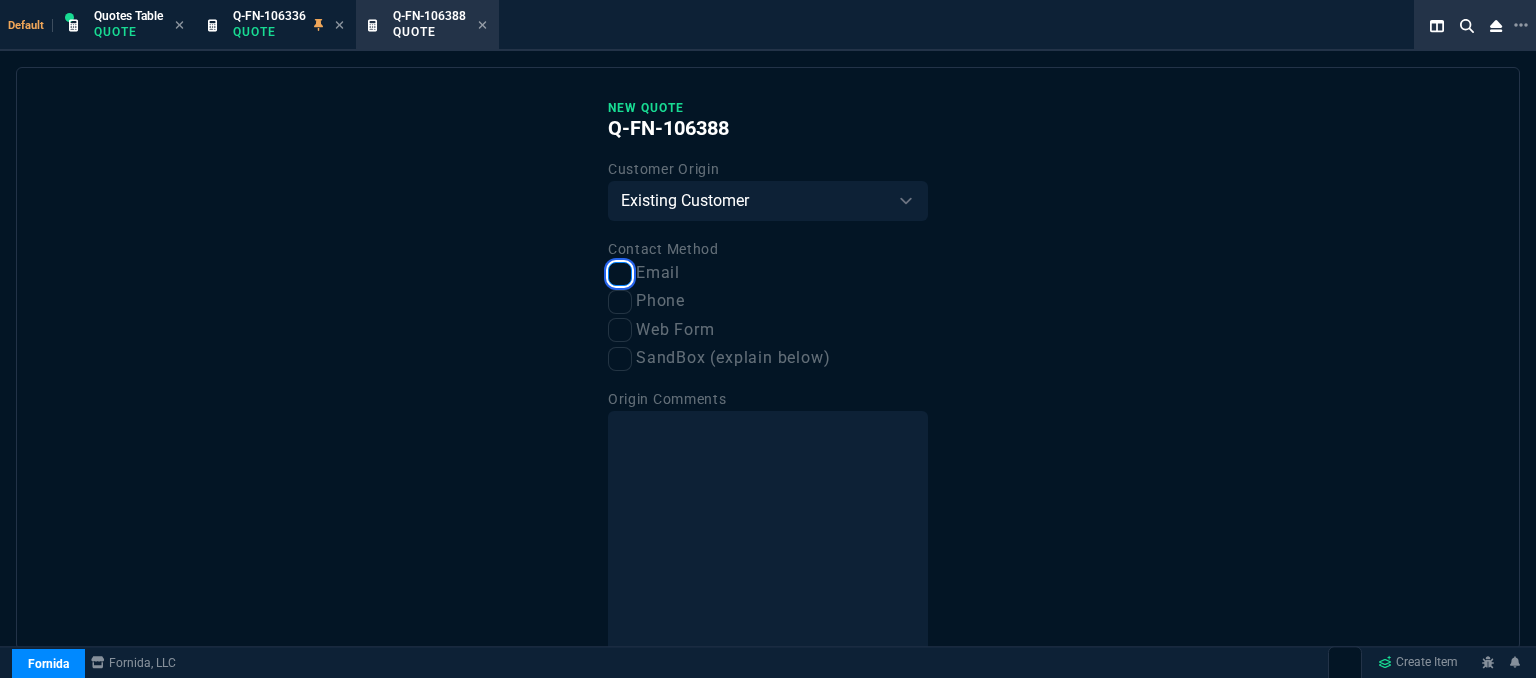 click on "Email" at bounding box center (620, 274) 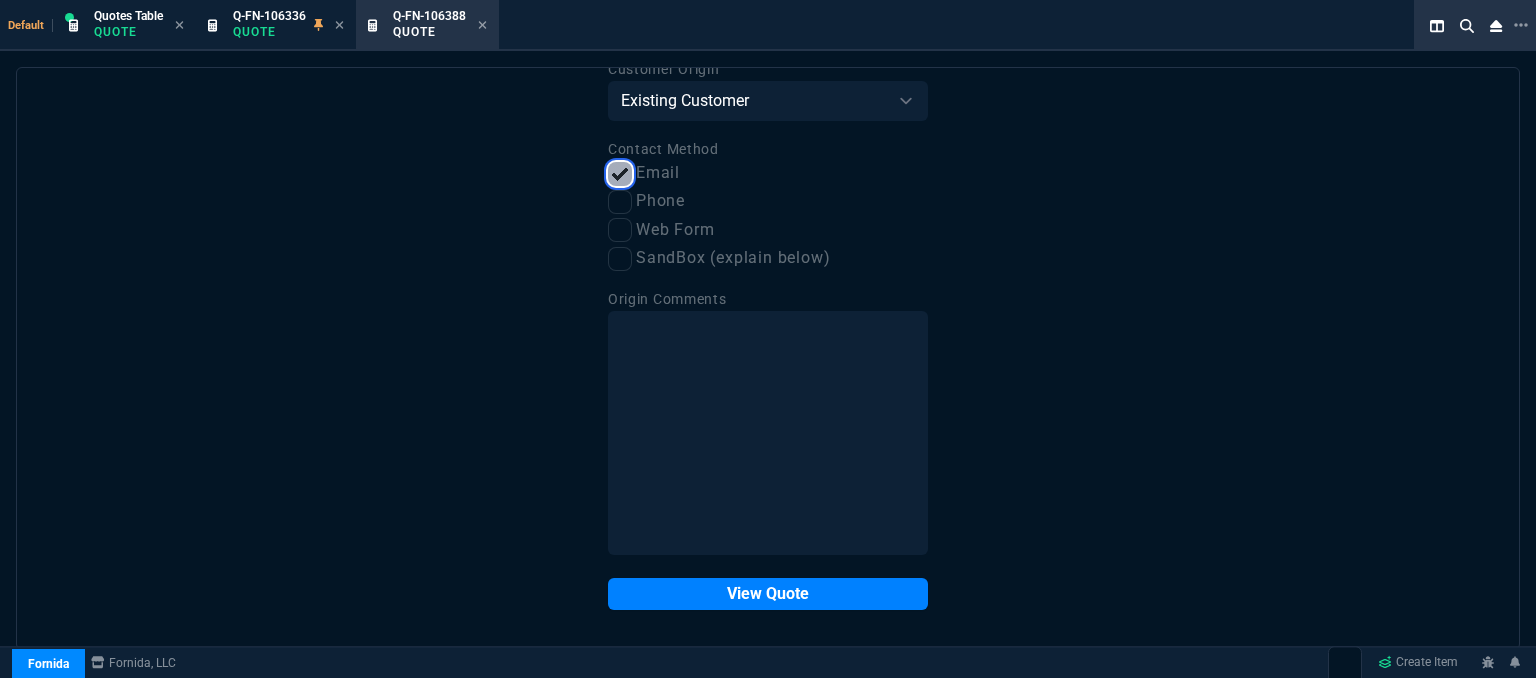 scroll, scrollTop: 101, scrollLeft: 0, axis: vertical 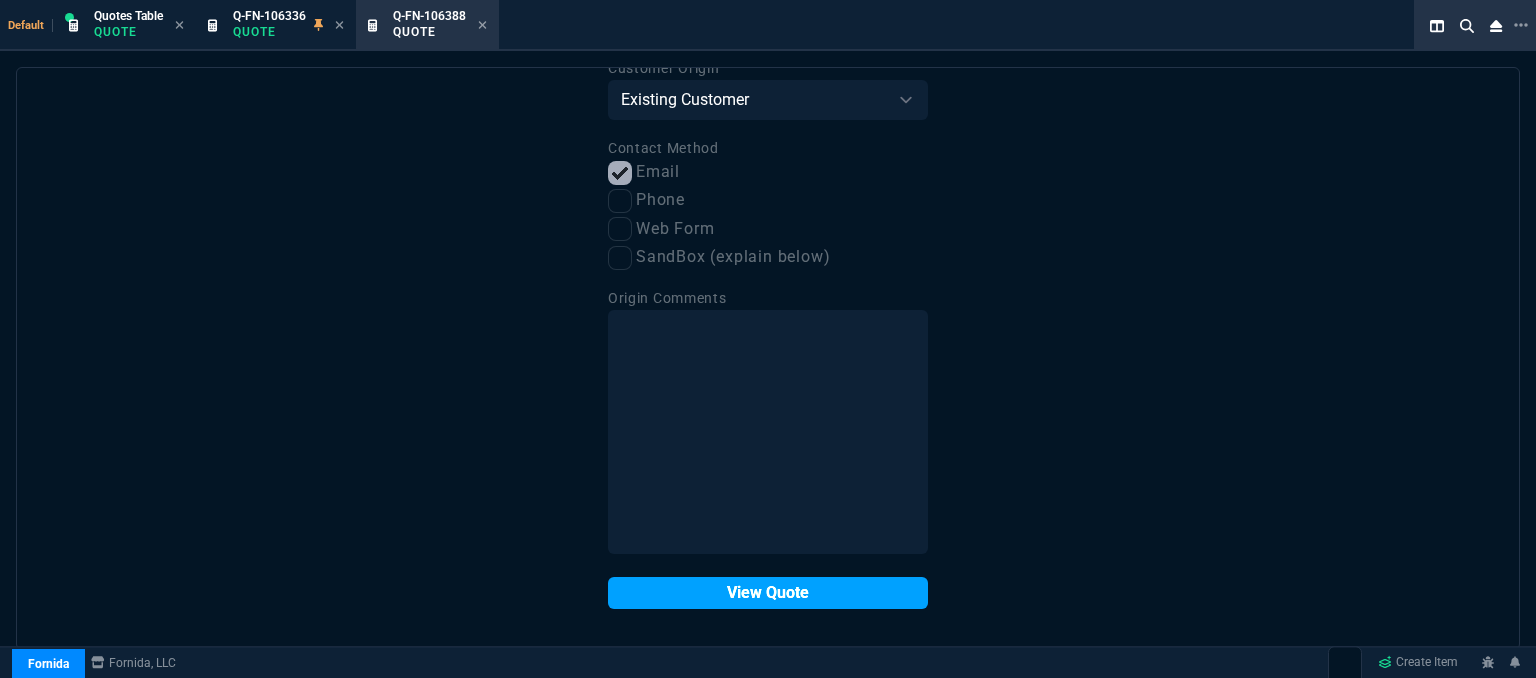click on "View Quote" at bounding box center [768, 593] 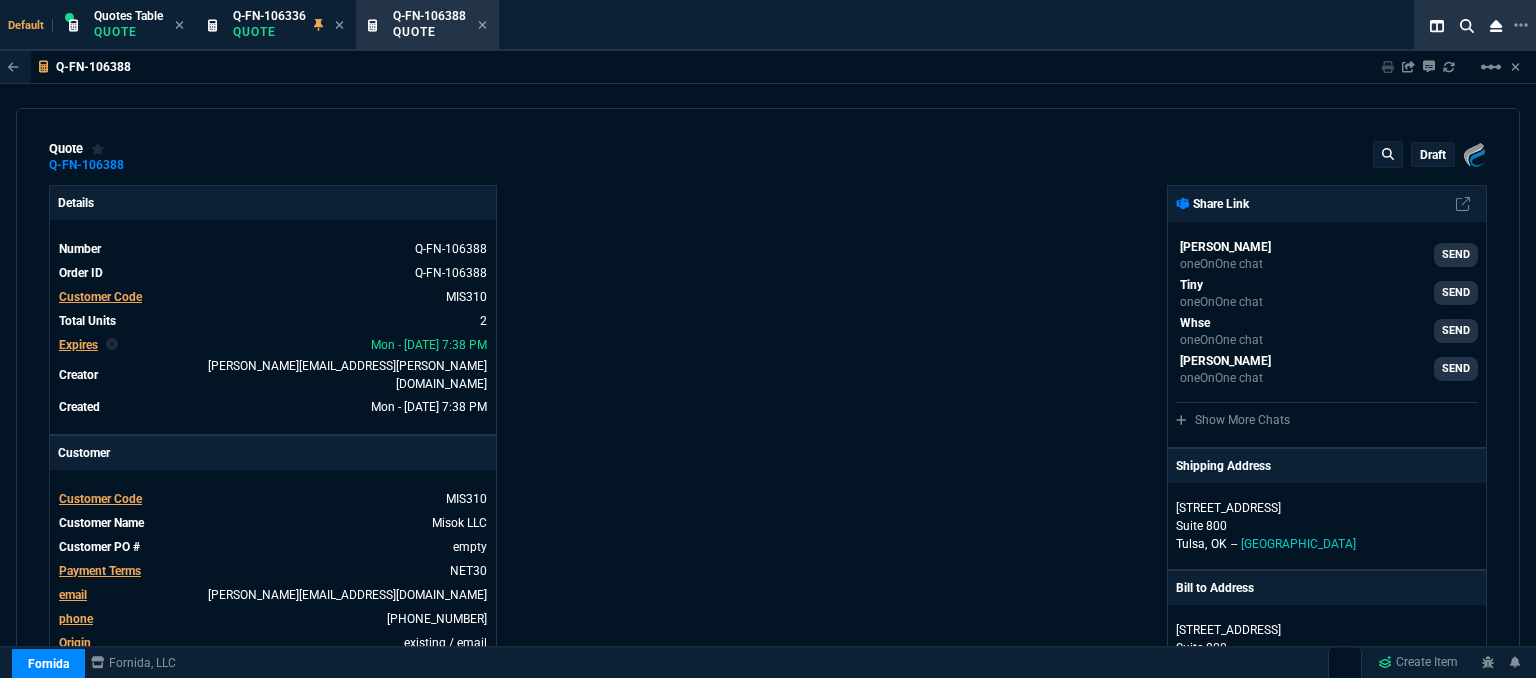 type on "21" 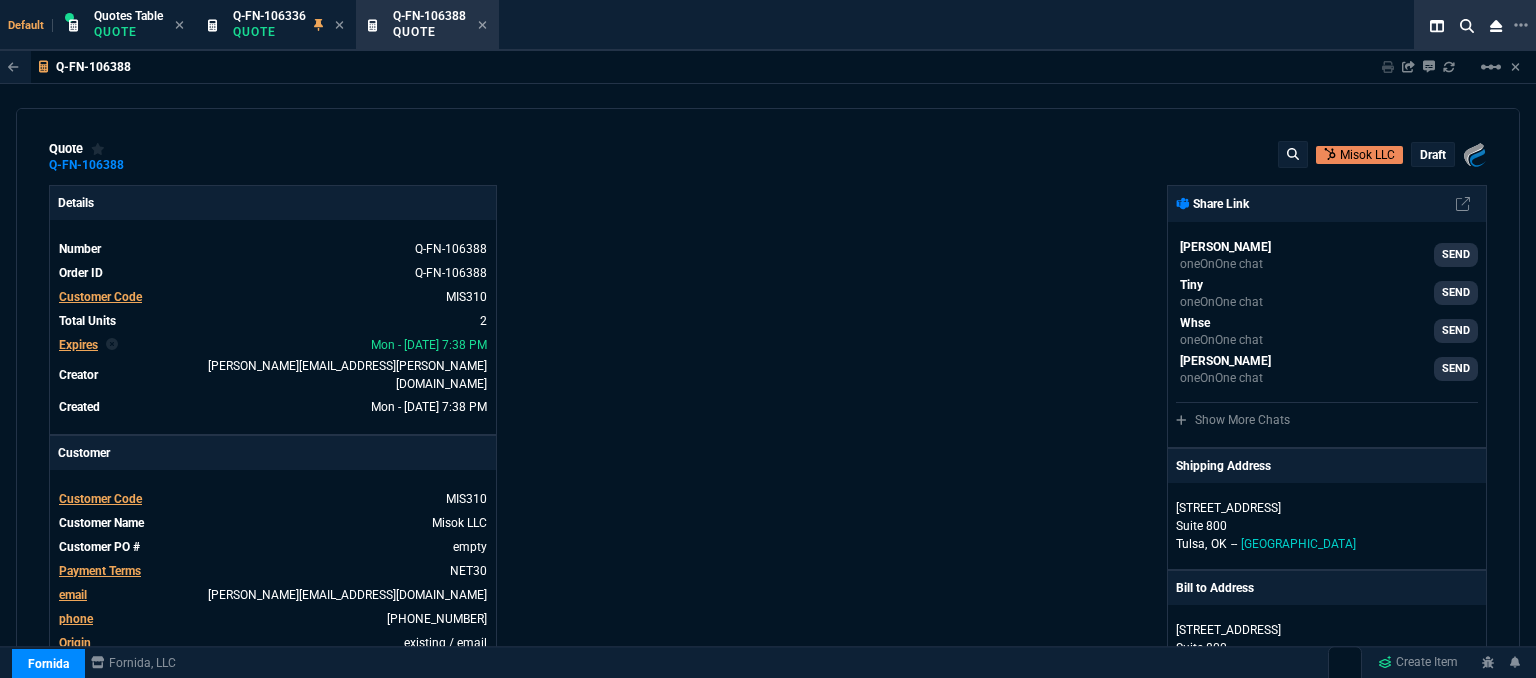 type on "31" 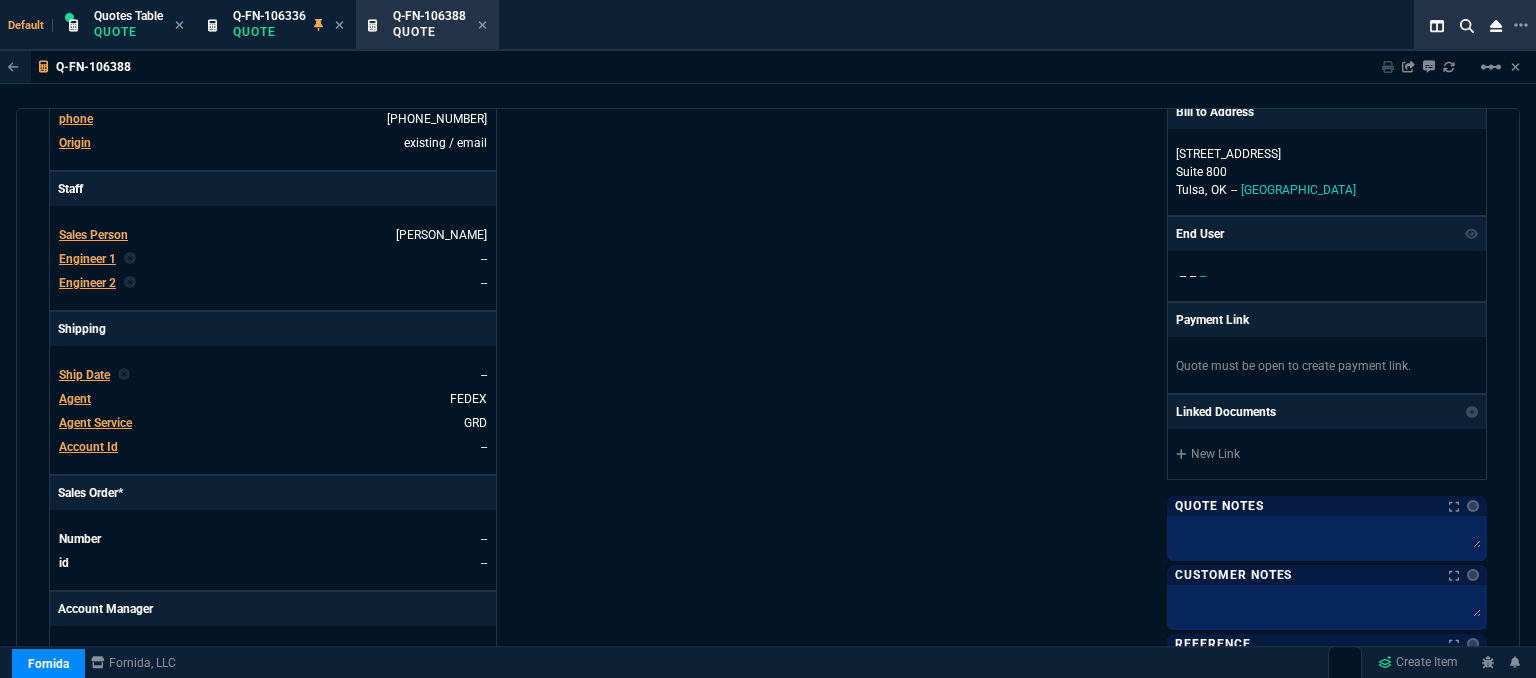 scroll, scrollTop: 1000, scrollLeft: 0, axis: vertical 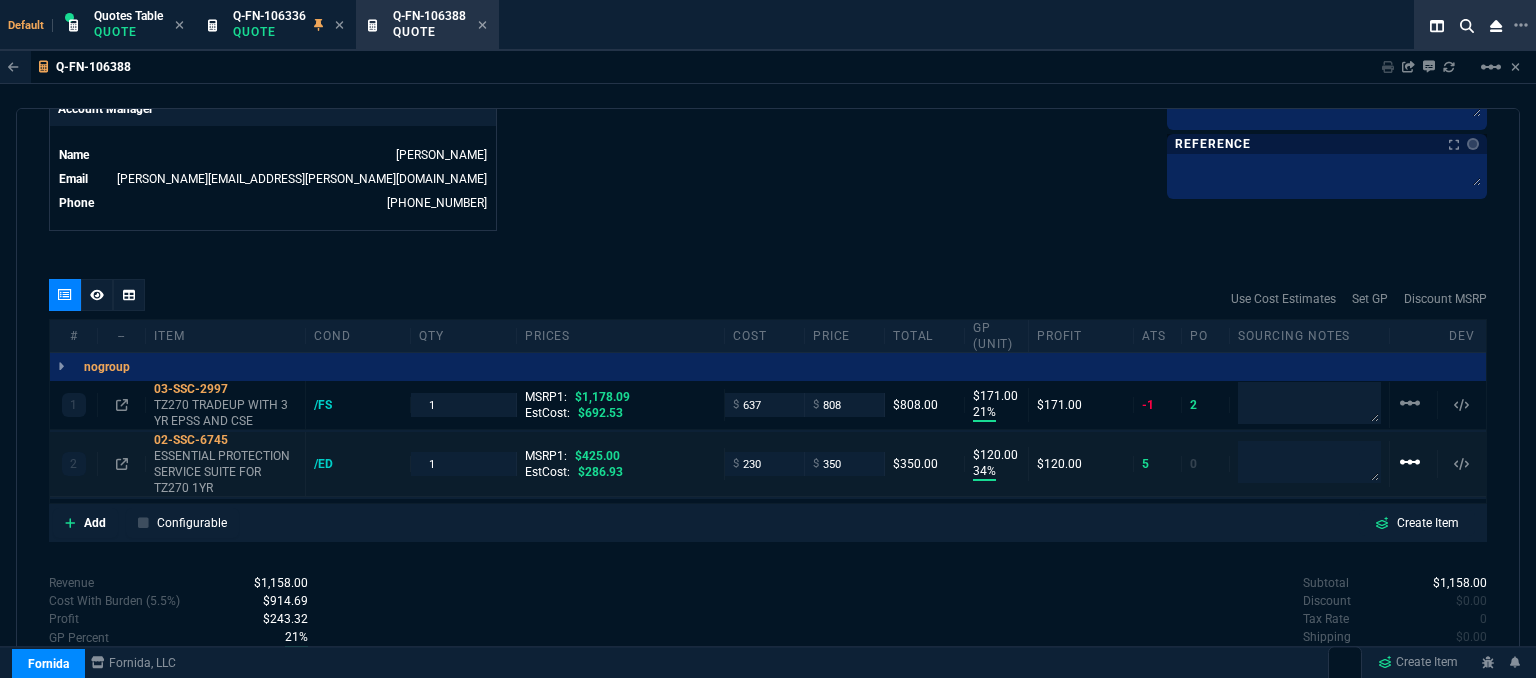 click on "linear_scale" at bounding box center (1410, 403) 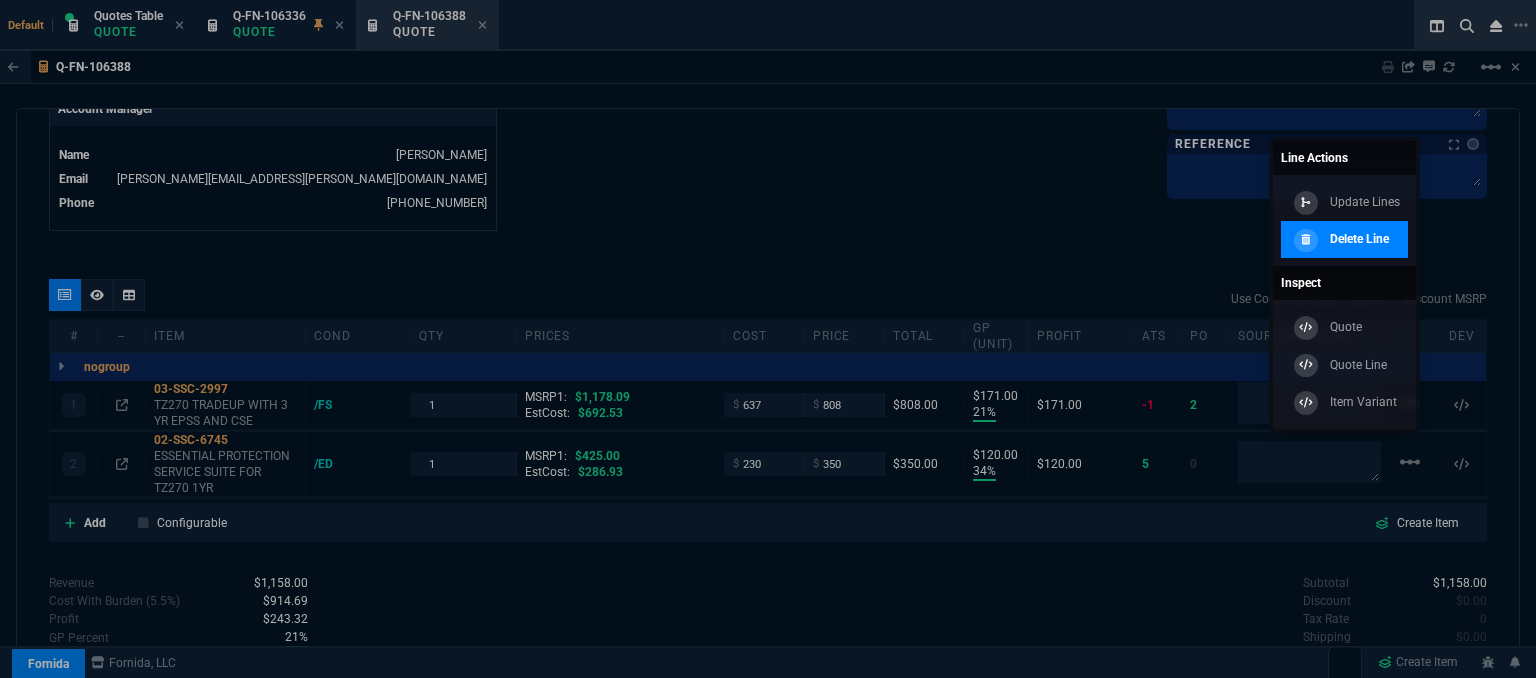 click on "Delete Line" at bounding box center [1359, 239] 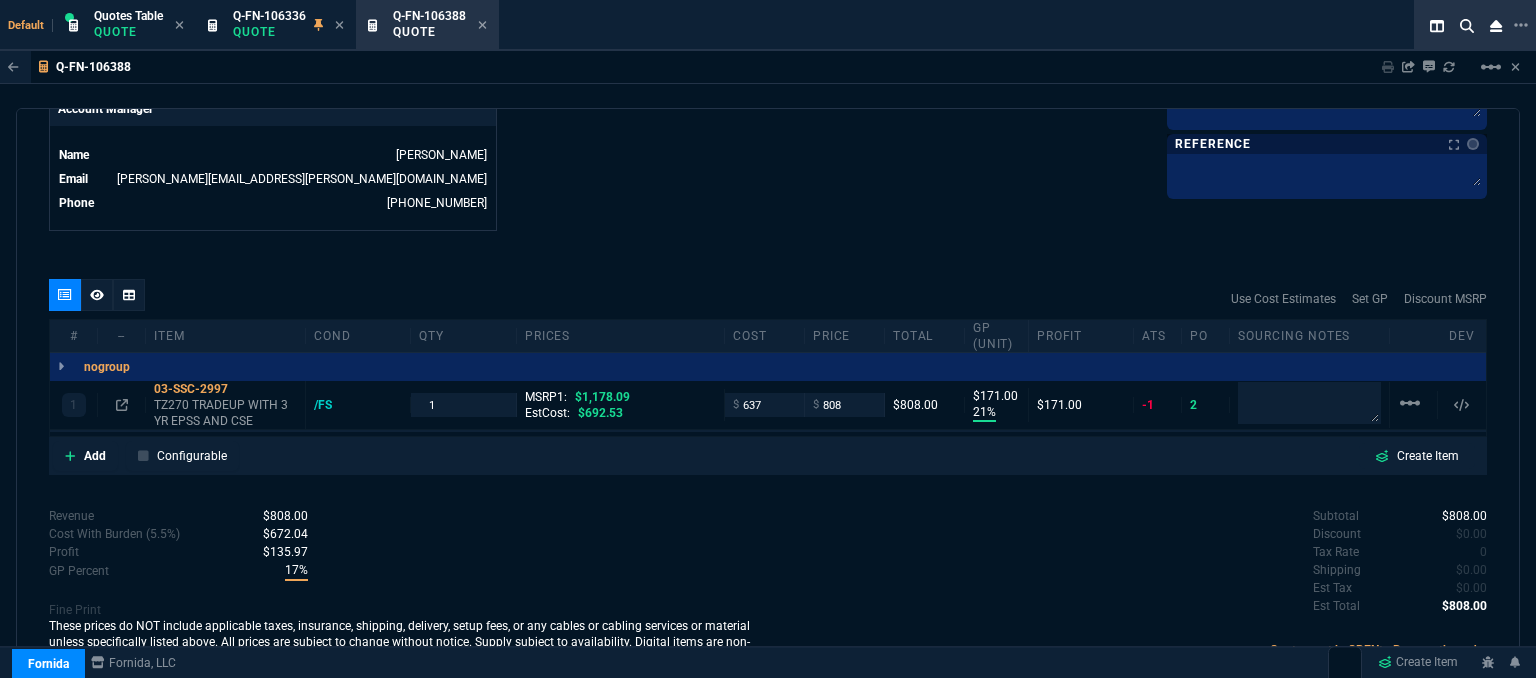 type on "21" 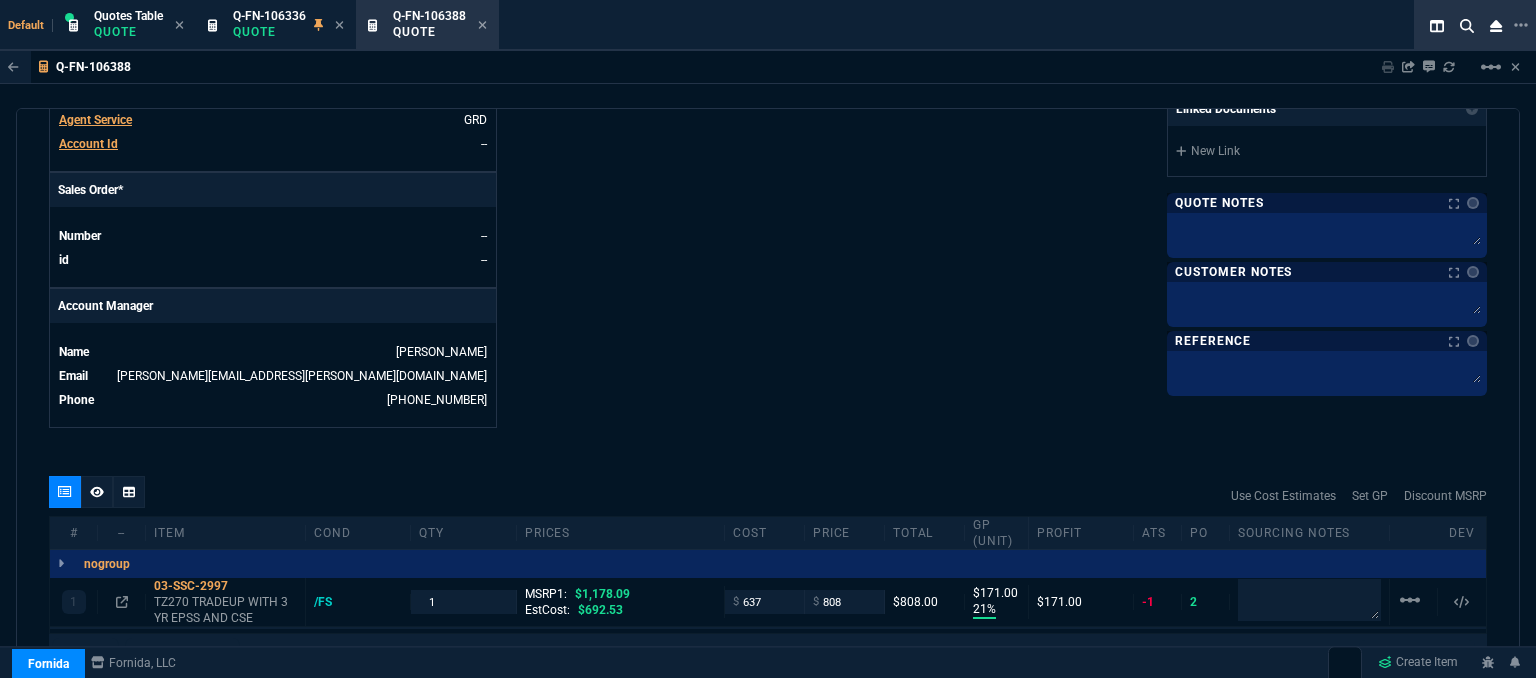 scroll, scrollTop: 800, scrollLeft: 0, axis: vertical 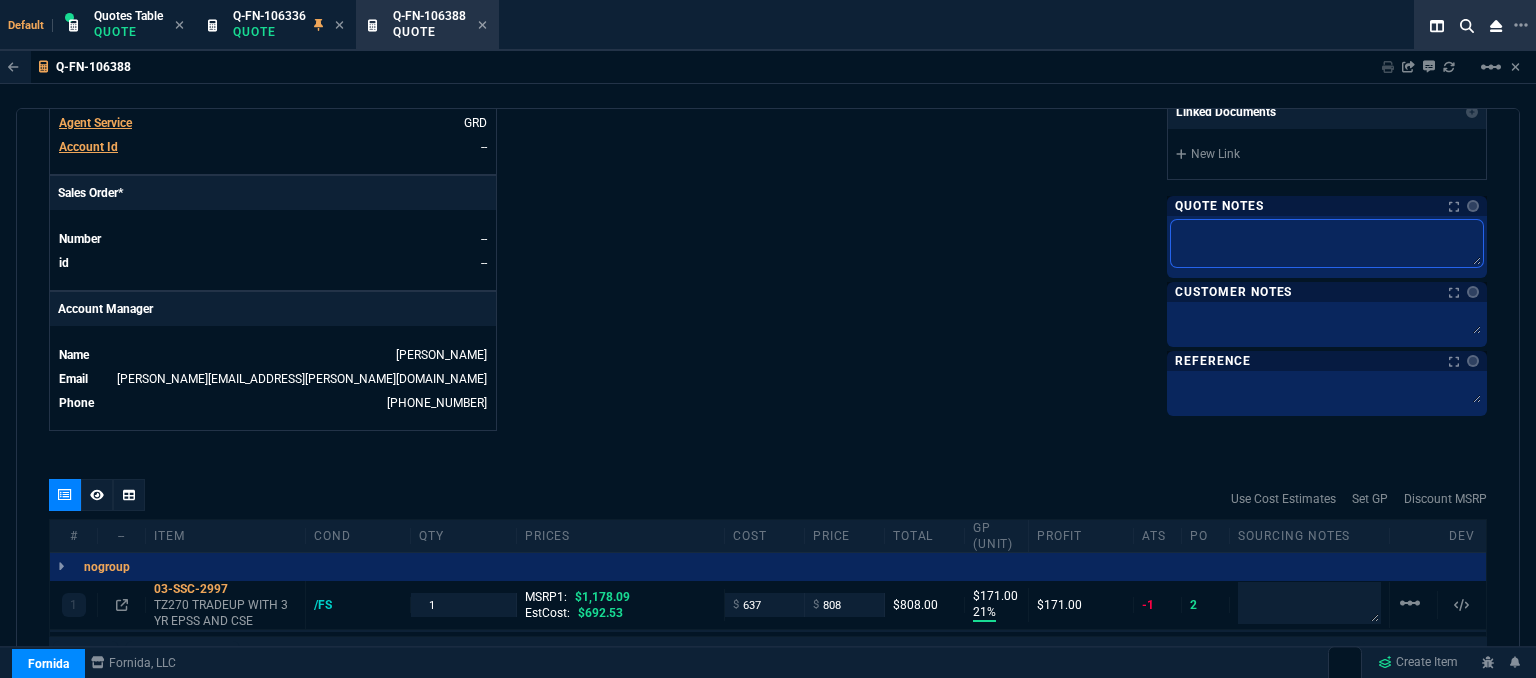click at bounding box center [1327, 243] 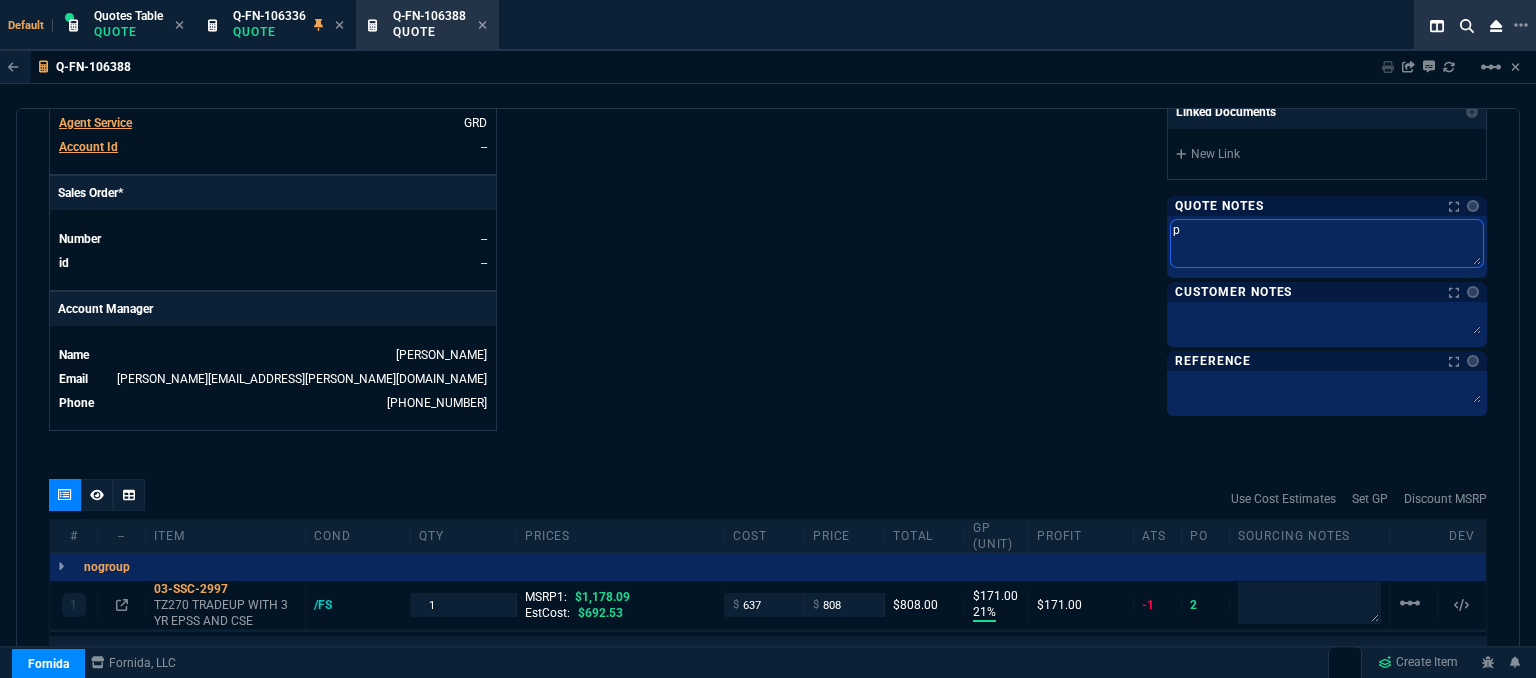 type on "pa" 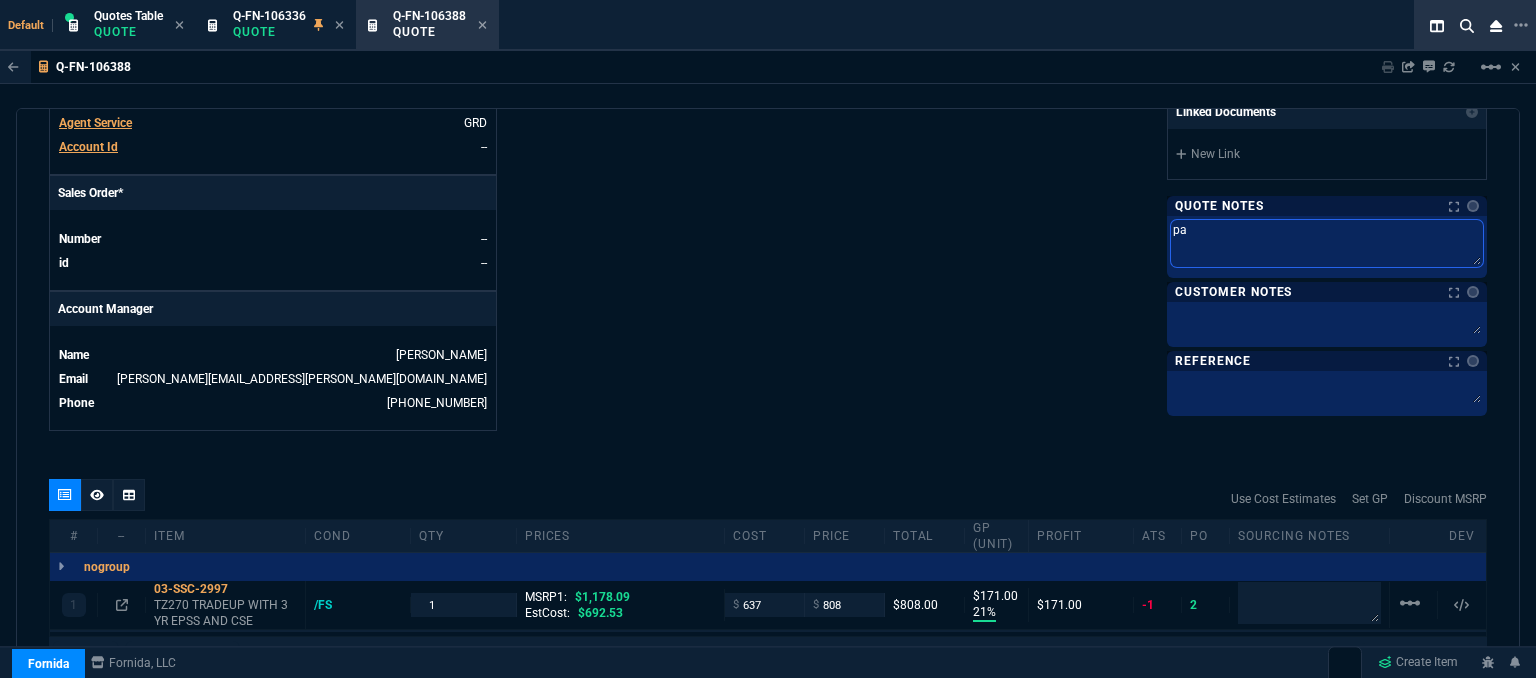 type on "par" 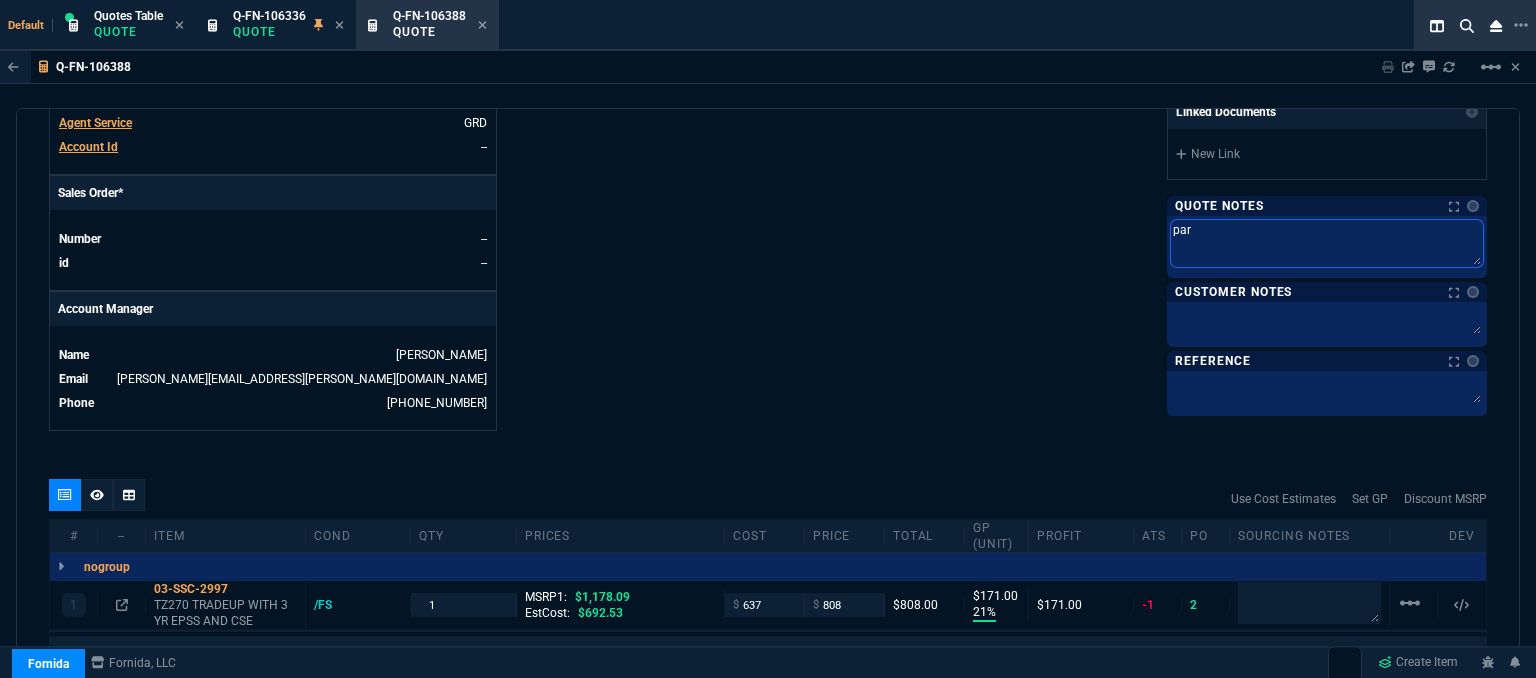 type on "part" 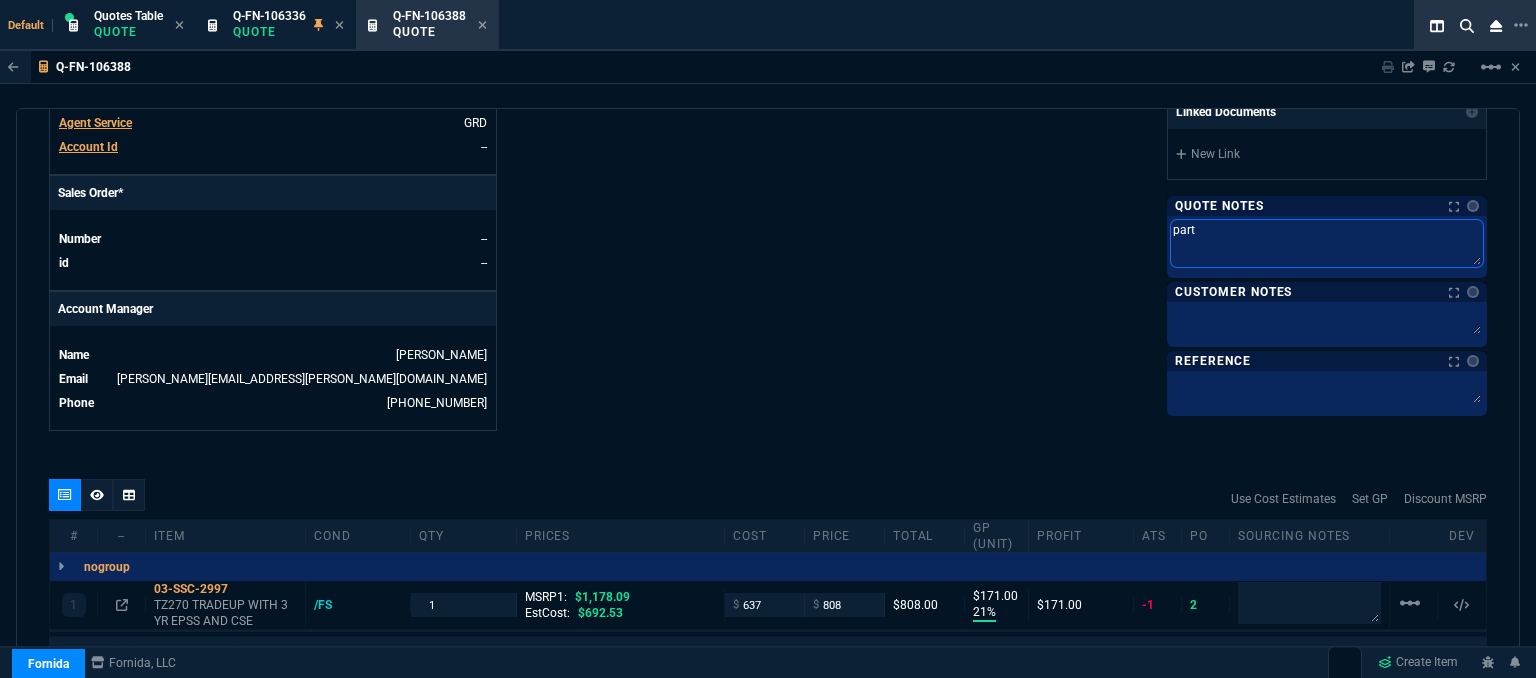 type on "parti" 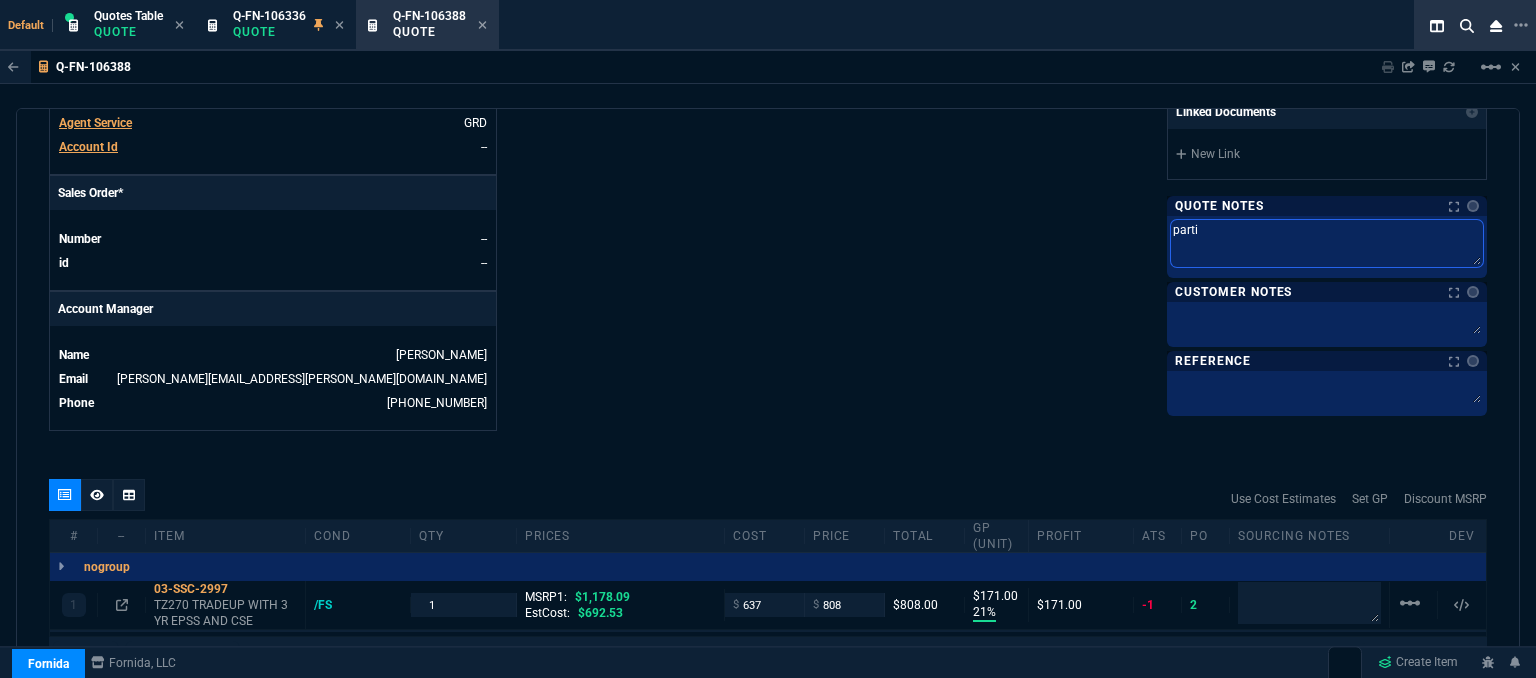 type on "partia" 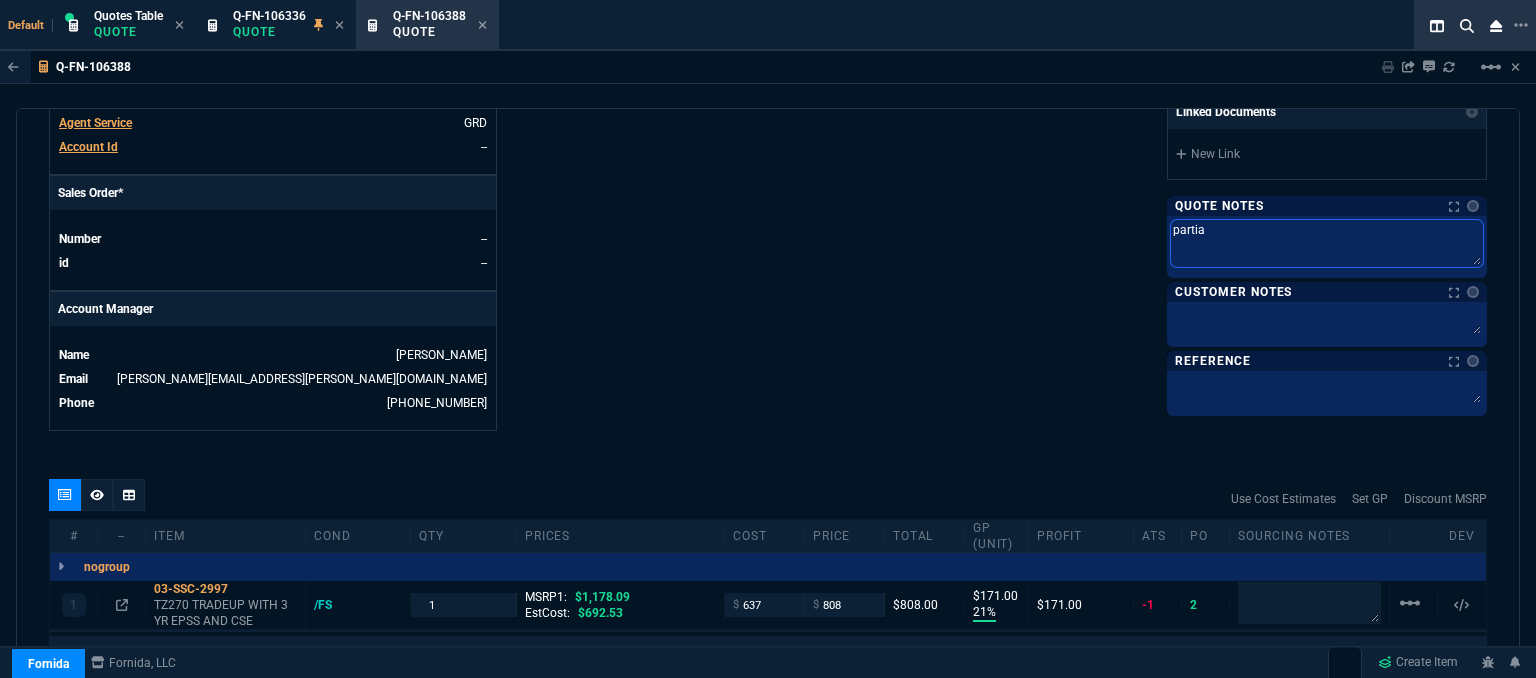 type on "partial" 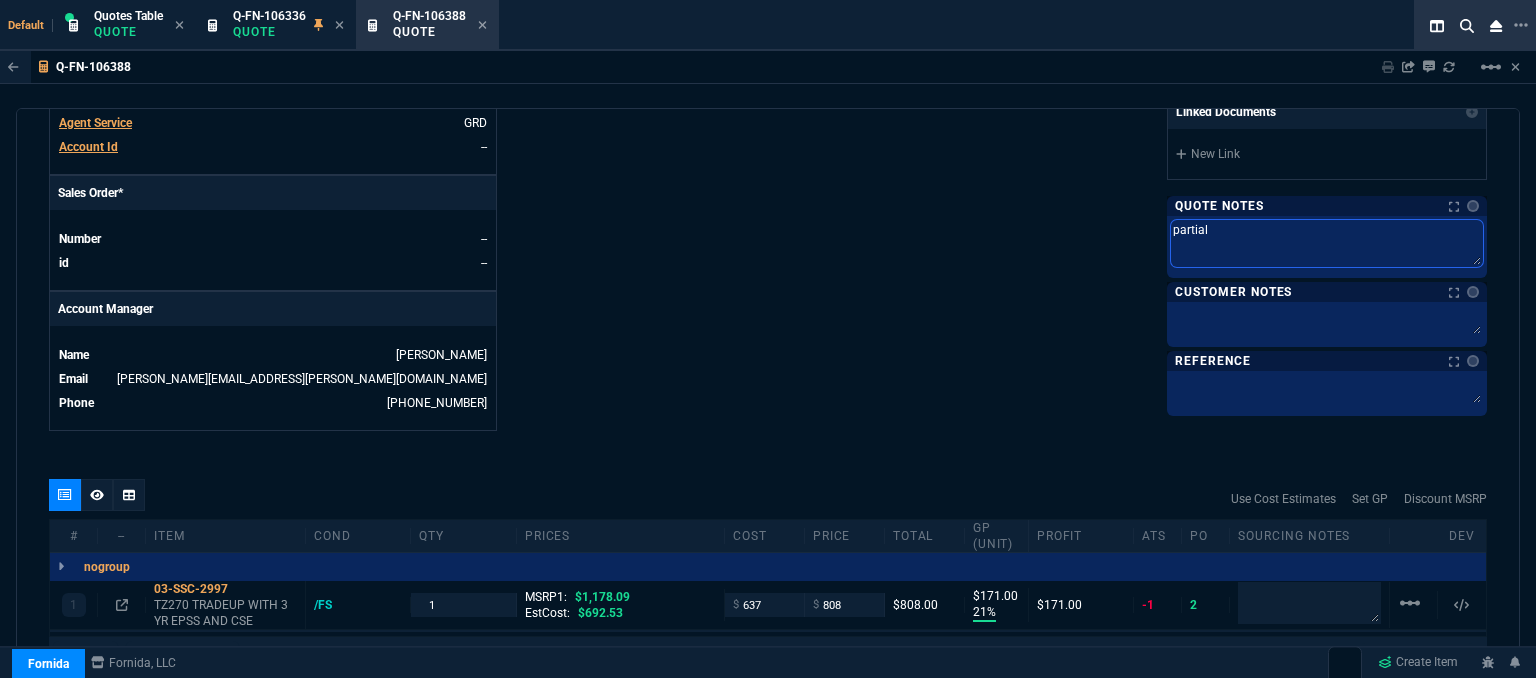 type on "partial" 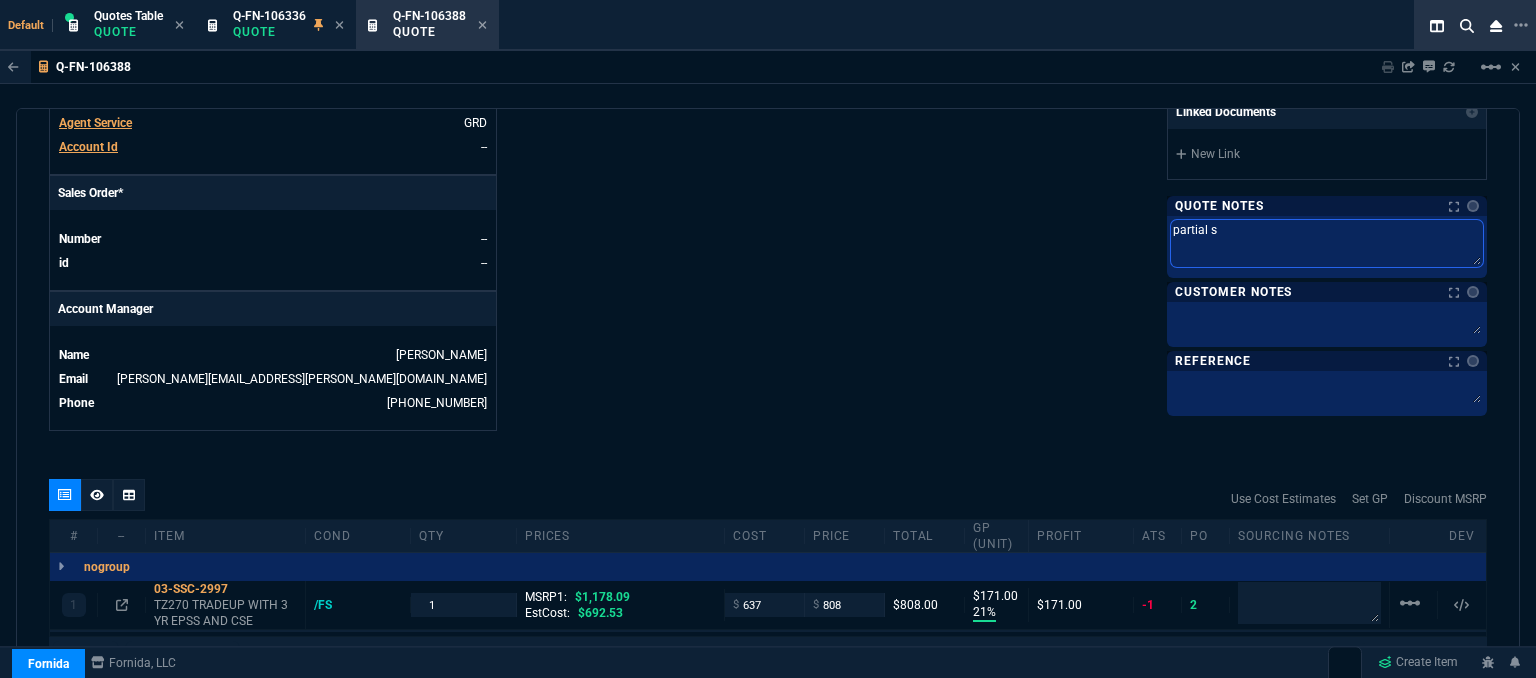 type on "partial" 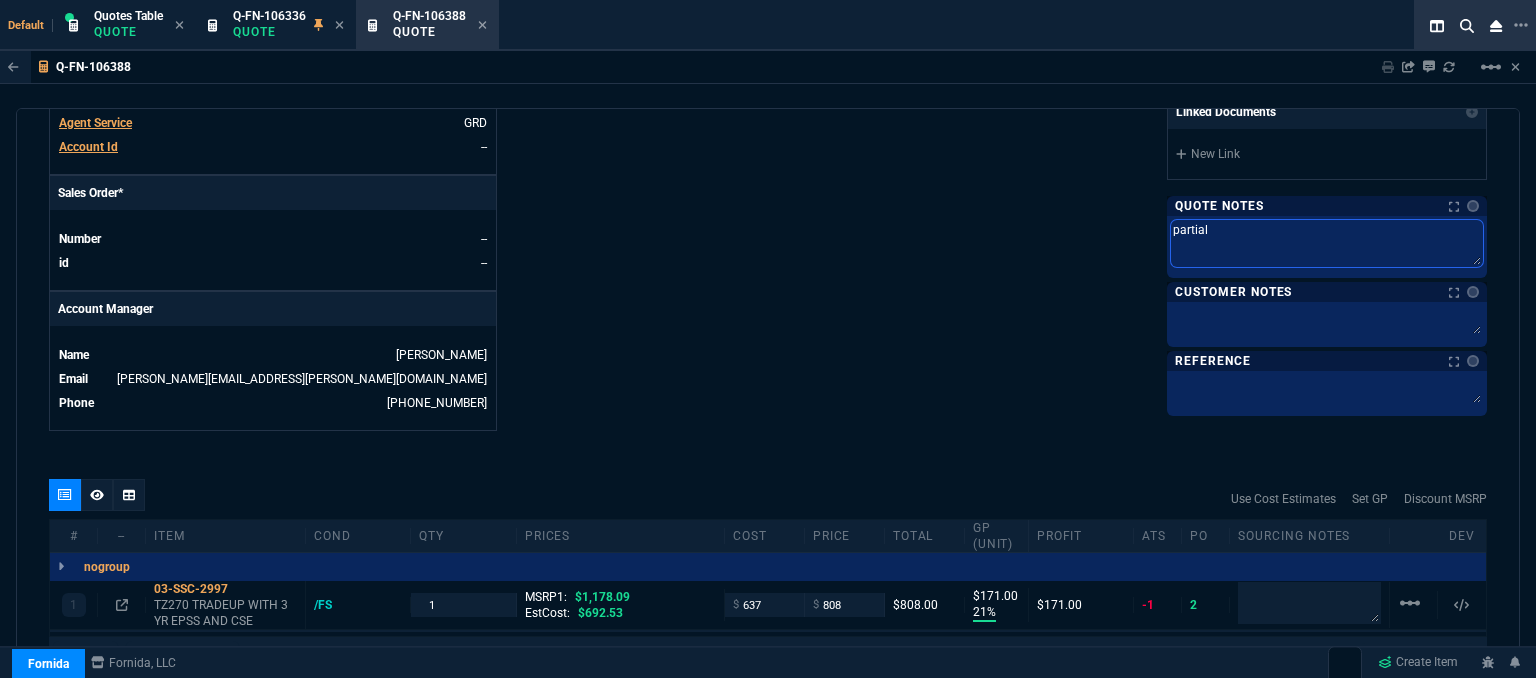 type on "partial s" 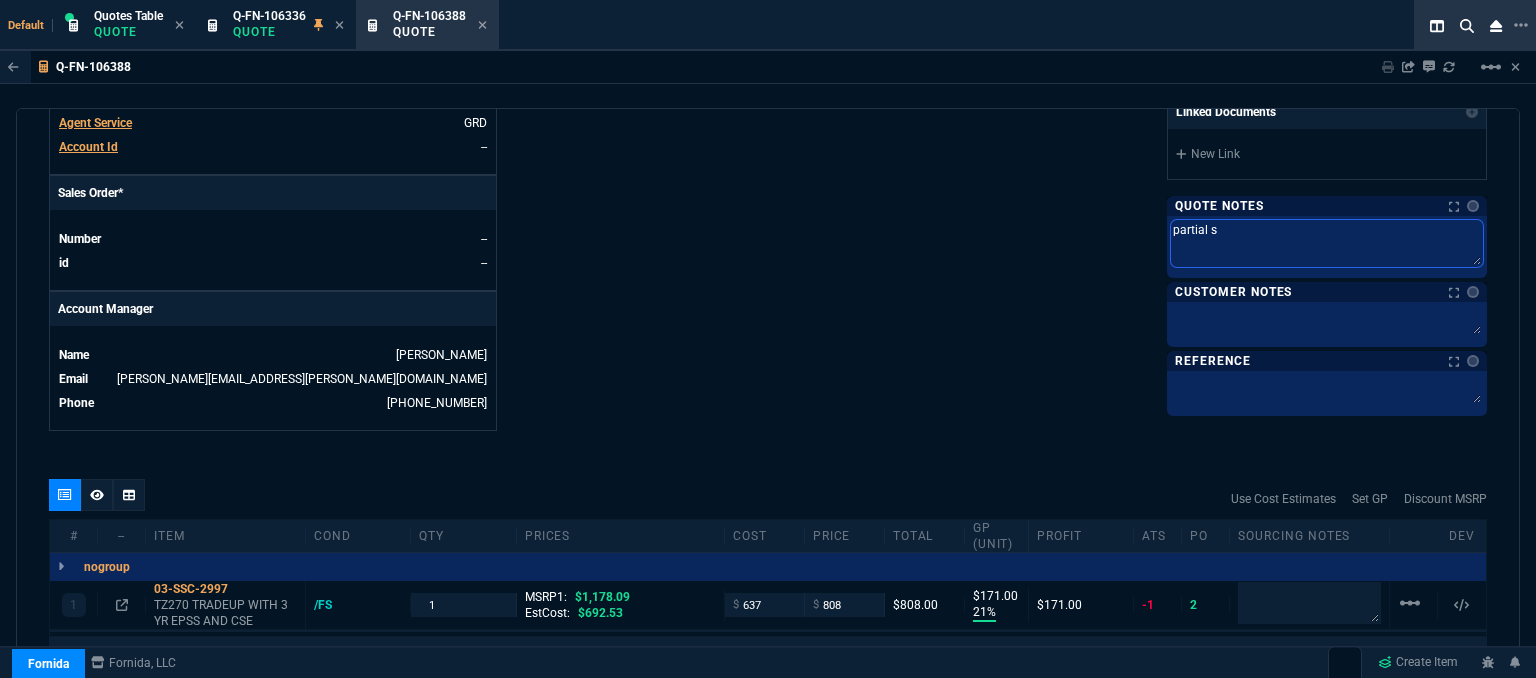 type on "partial sh" 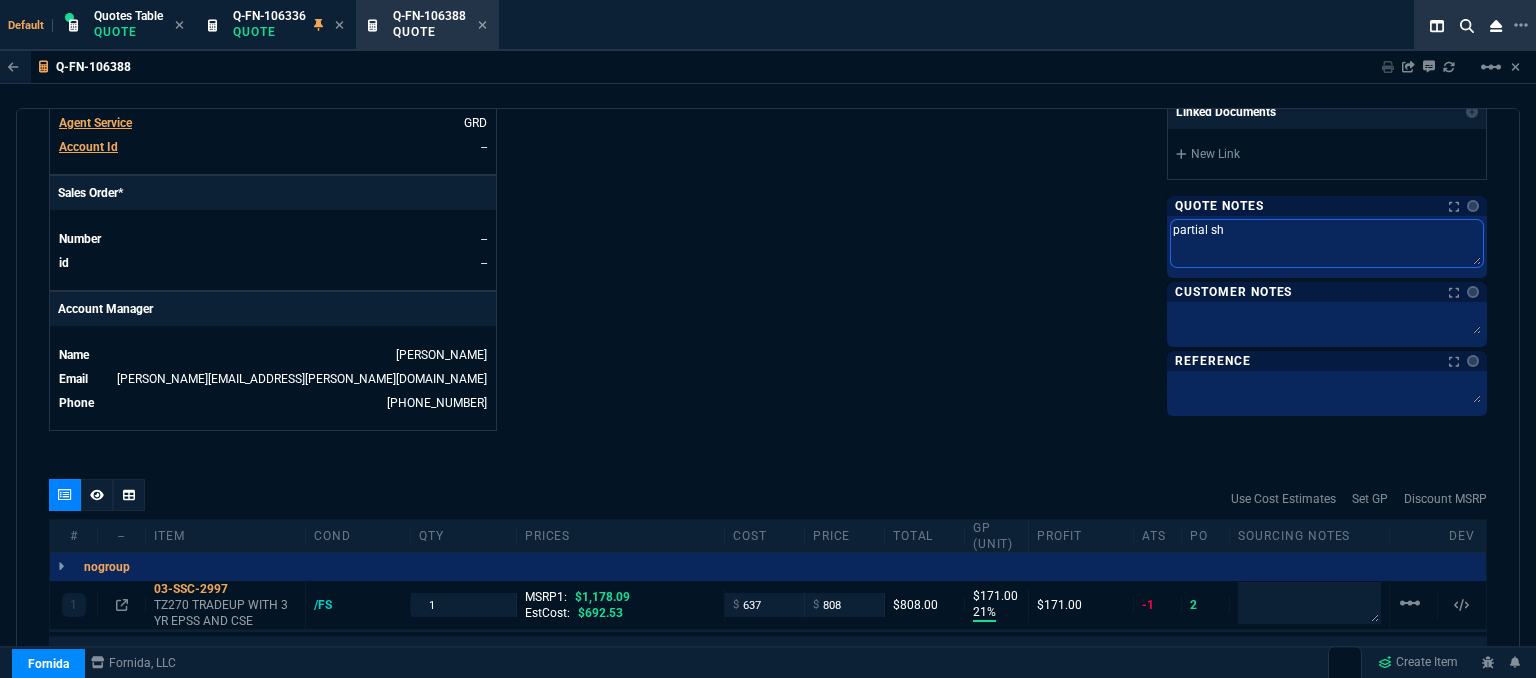 type on "partial shp" 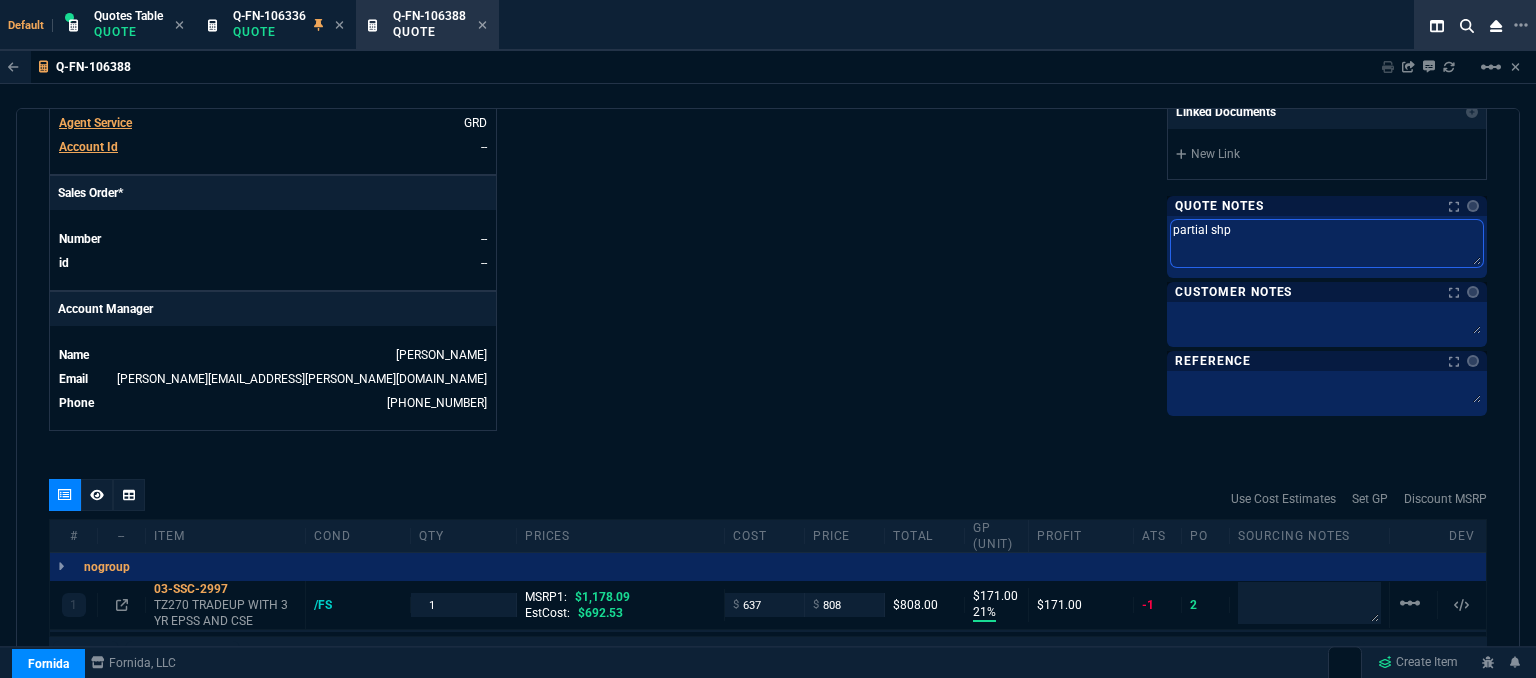 type on "partial sh" 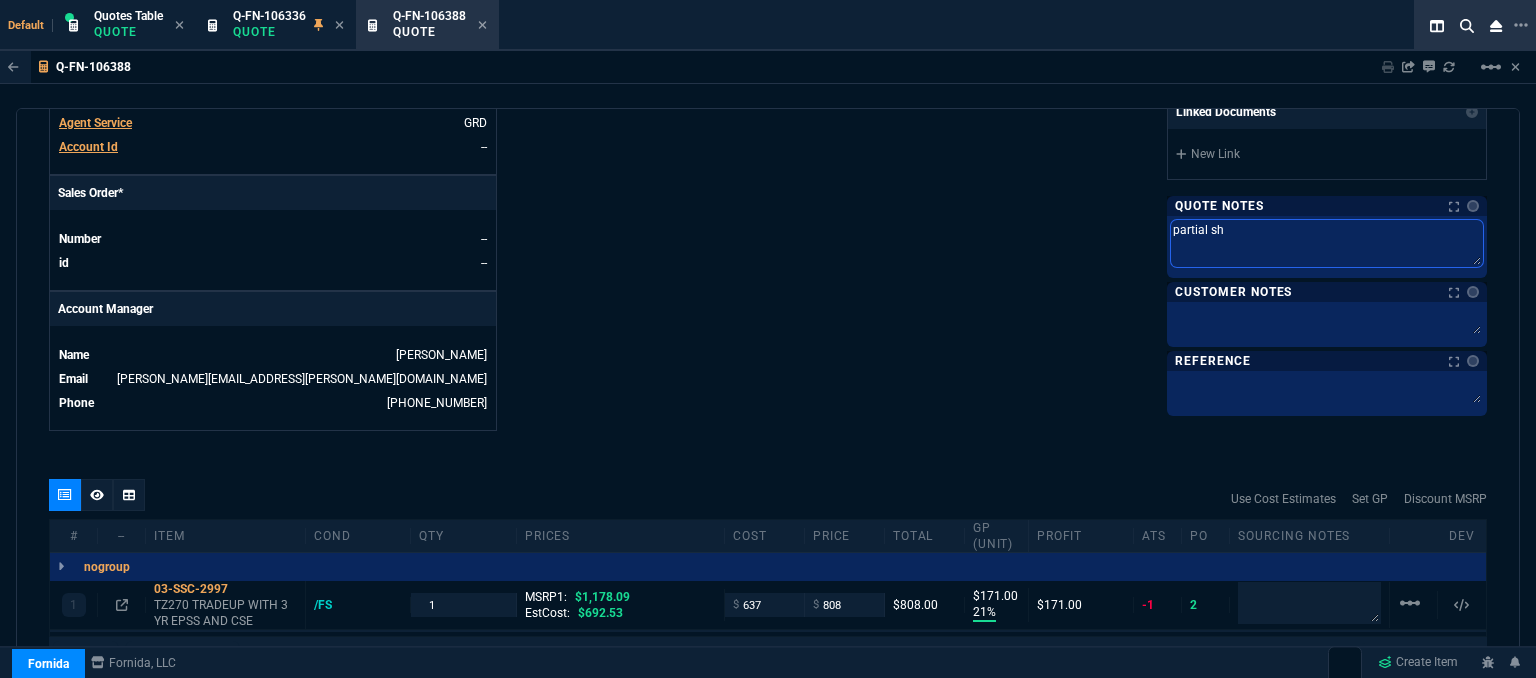 type on "partial shi" 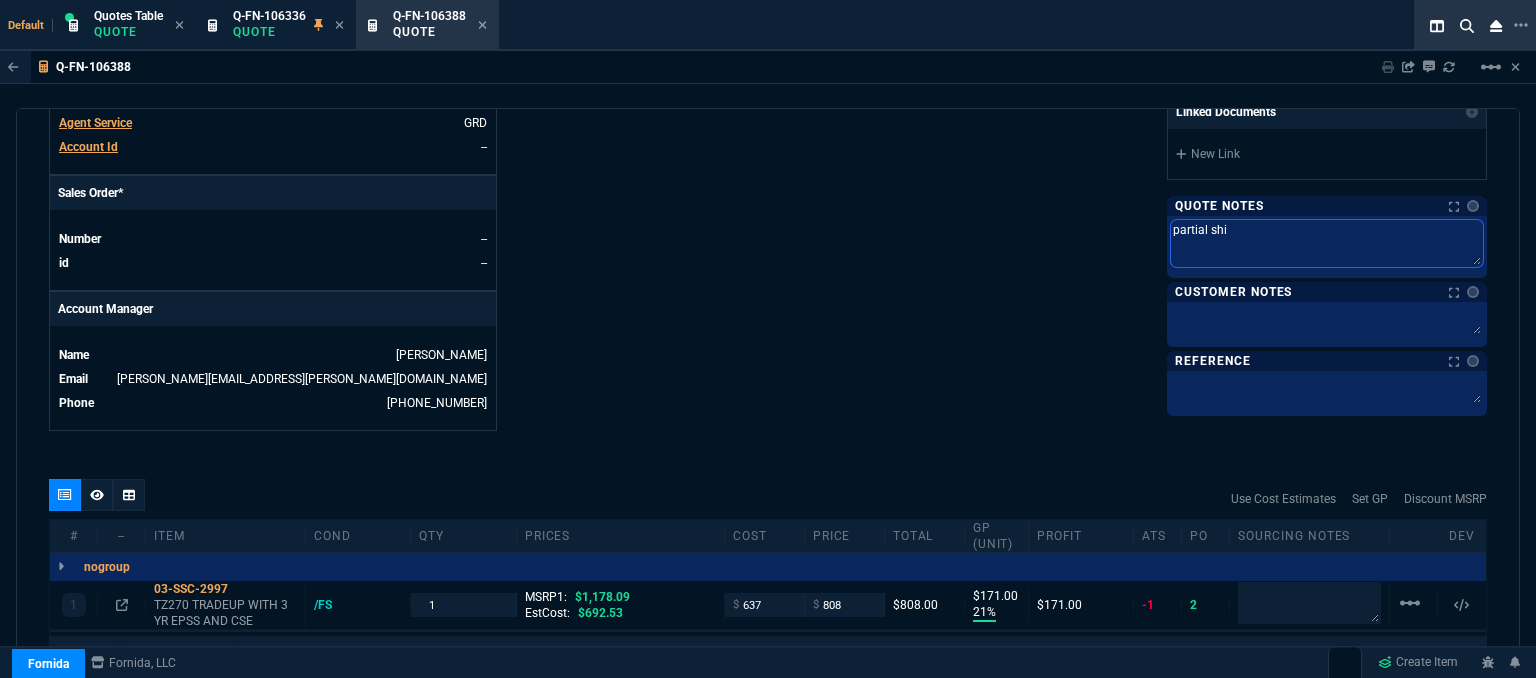 type on "partial ship" 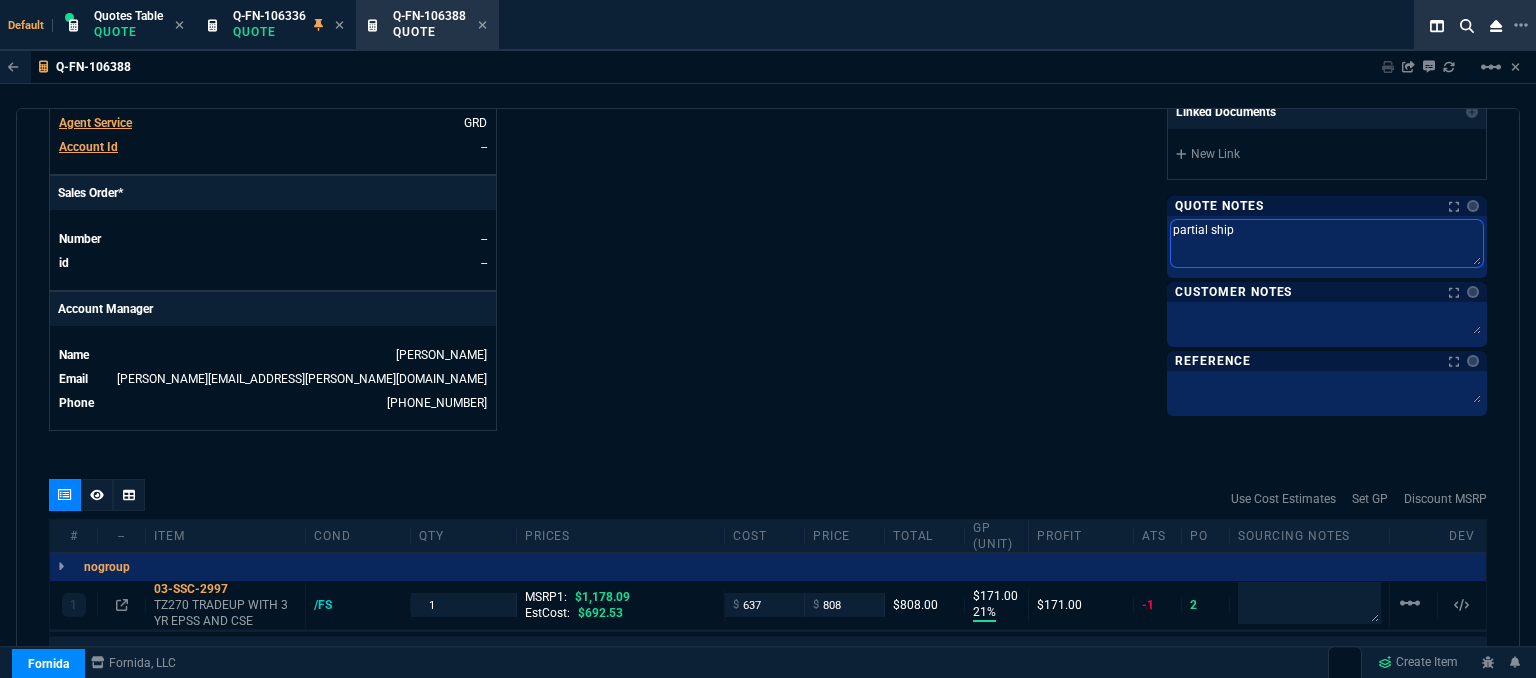 type on "partial ship," 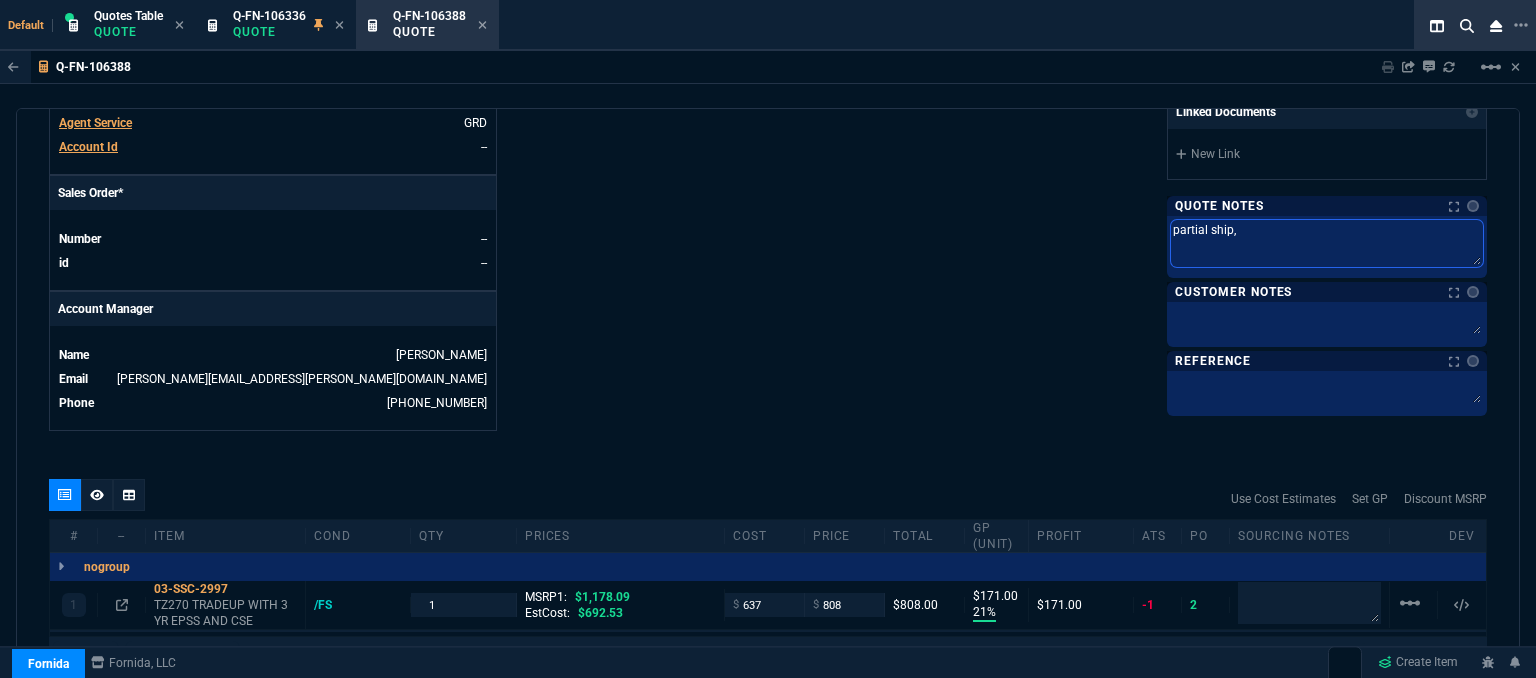 type on "partial ship" 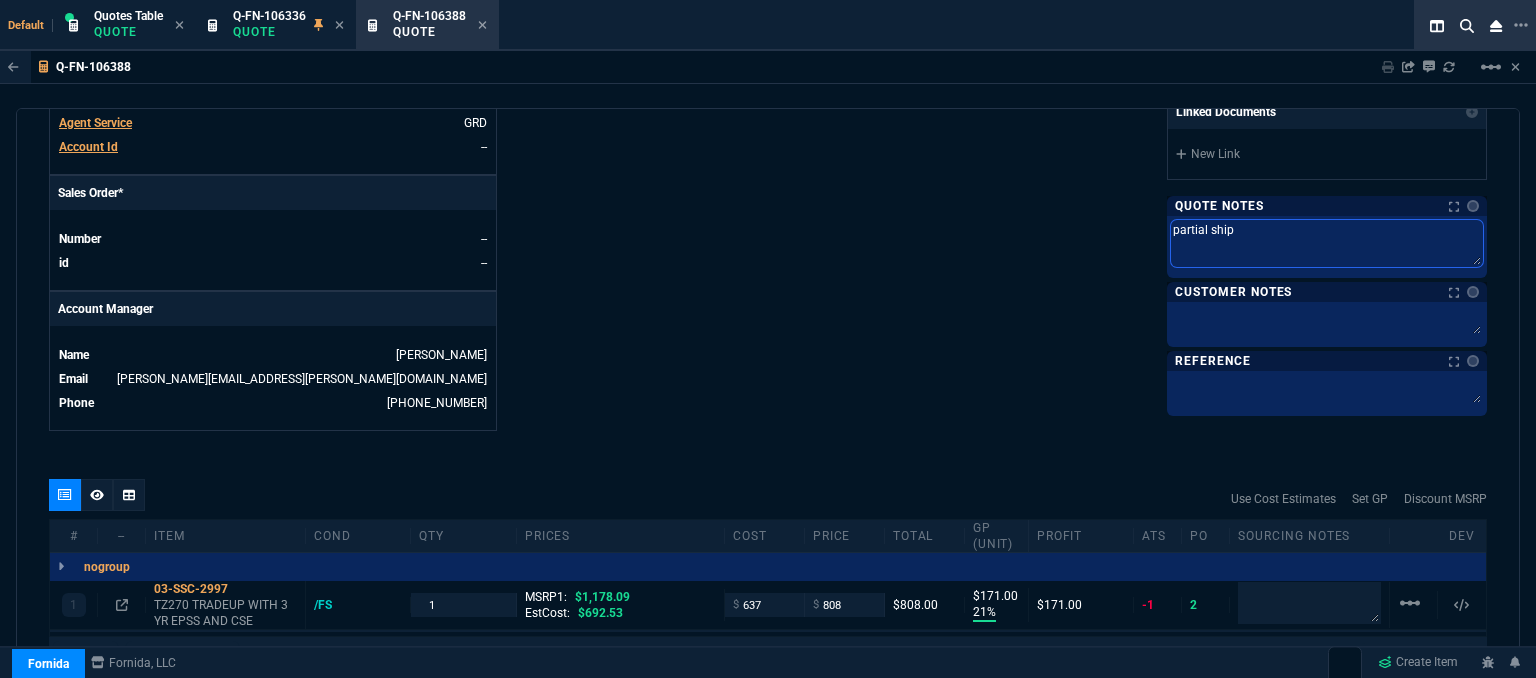 type on "partial shipm" 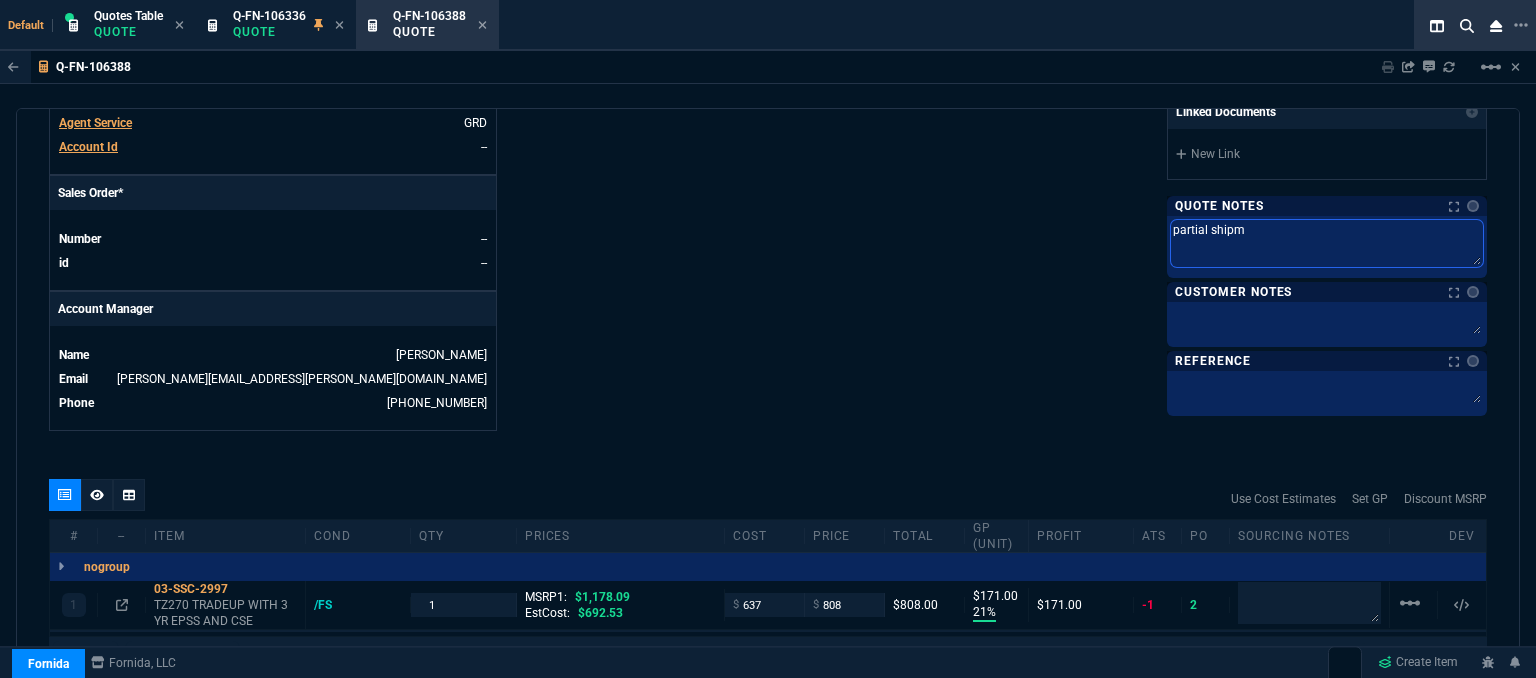 type on "partial shipme" 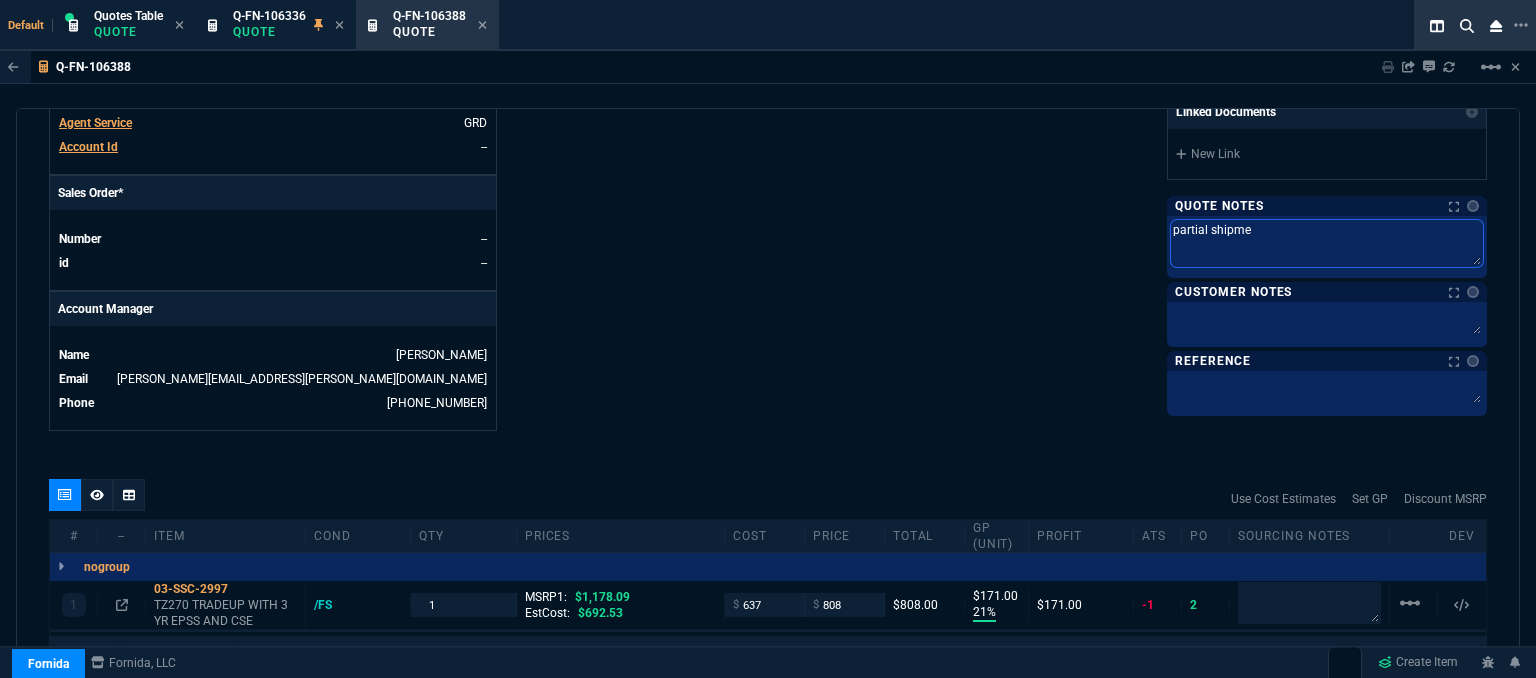 type on "partial shipmen" 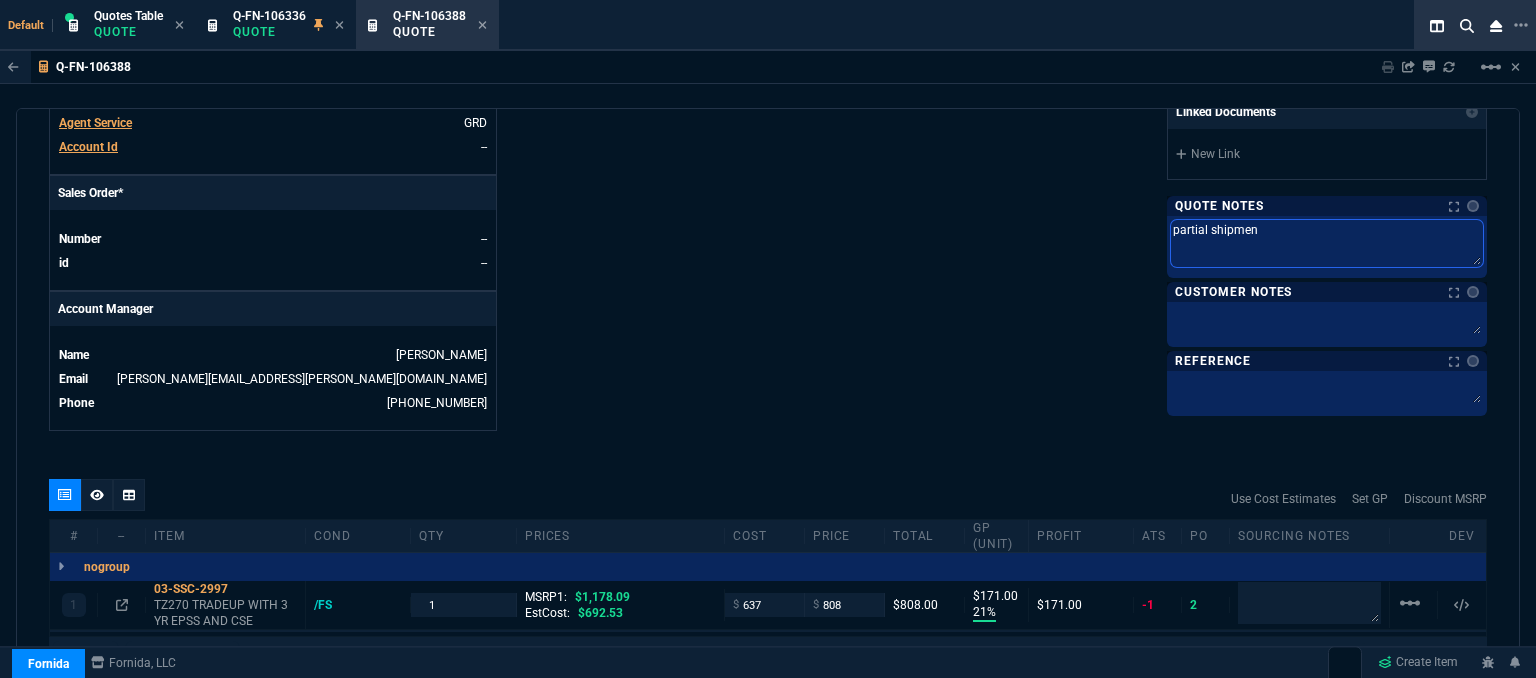 type on "partial shipment" 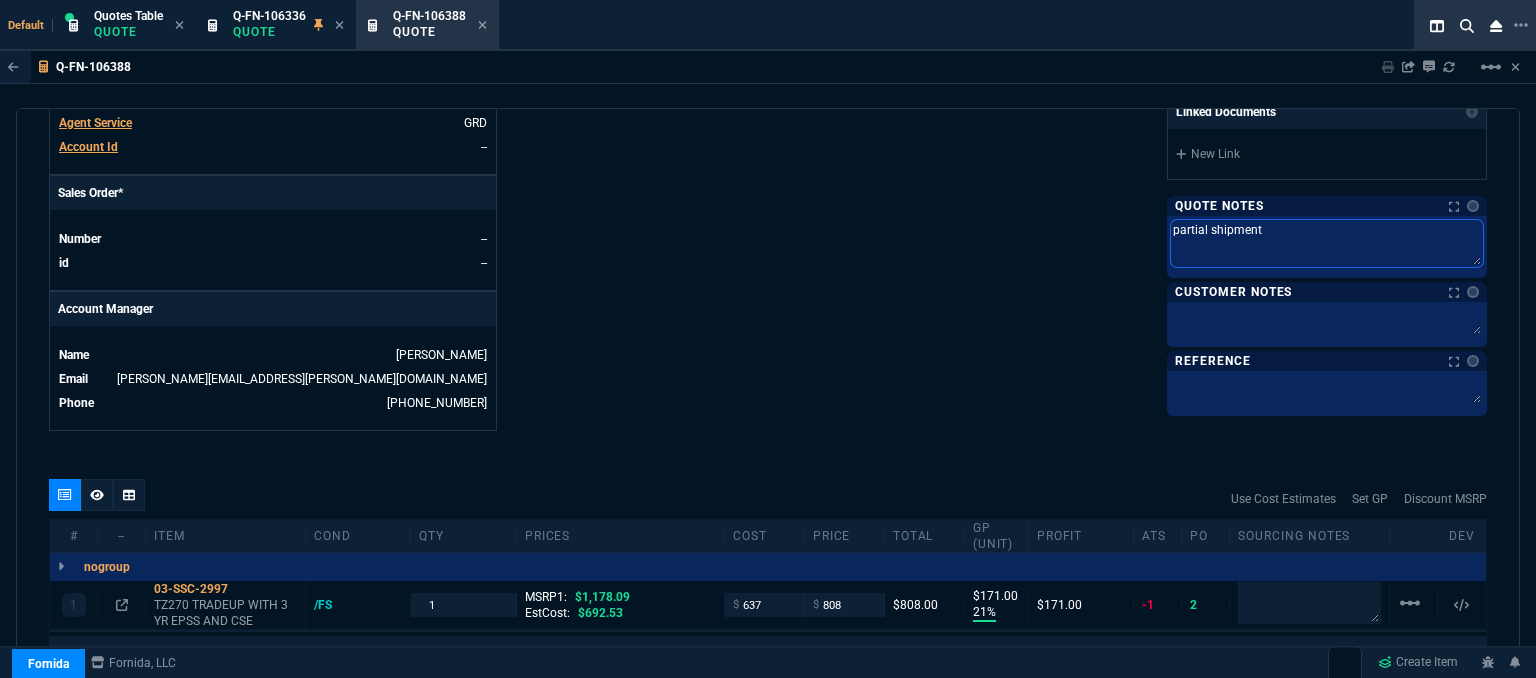 type on "partial shipment." 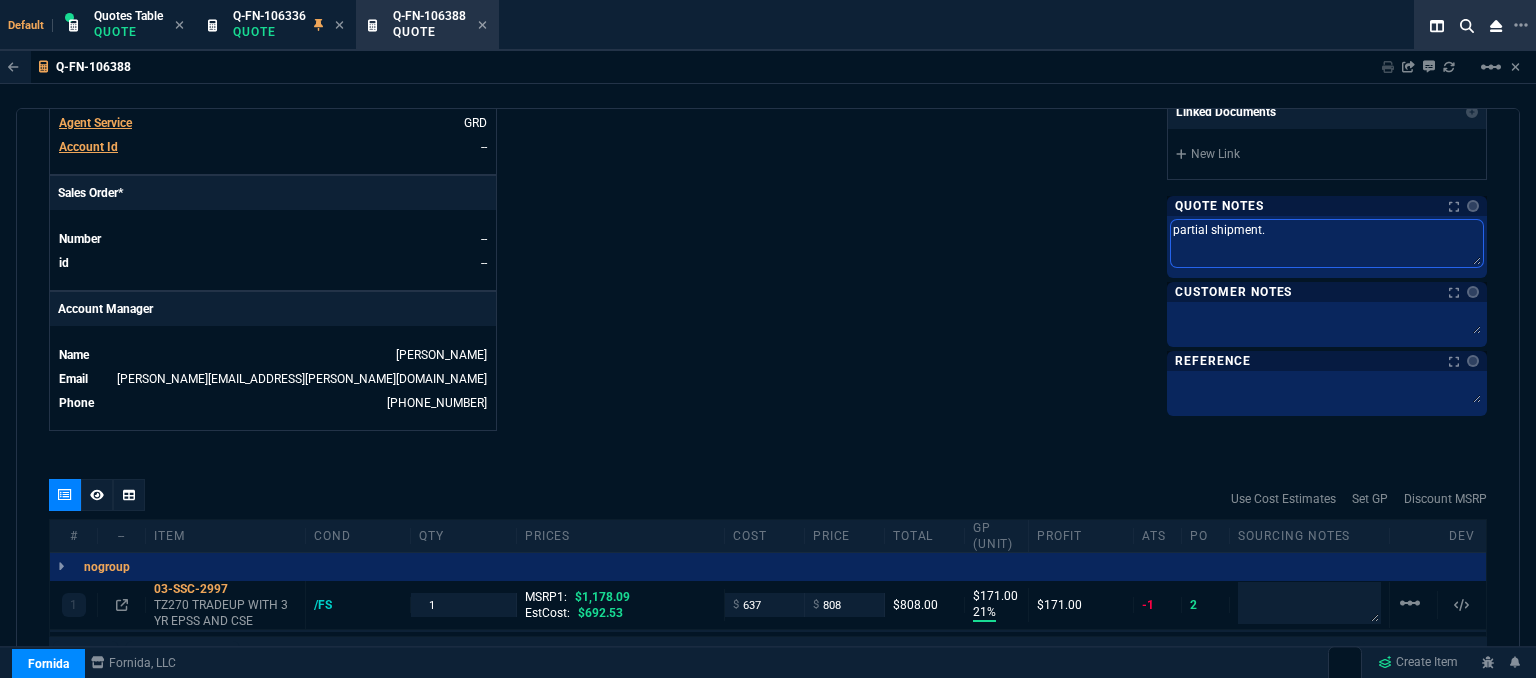 type on "partial shipment." 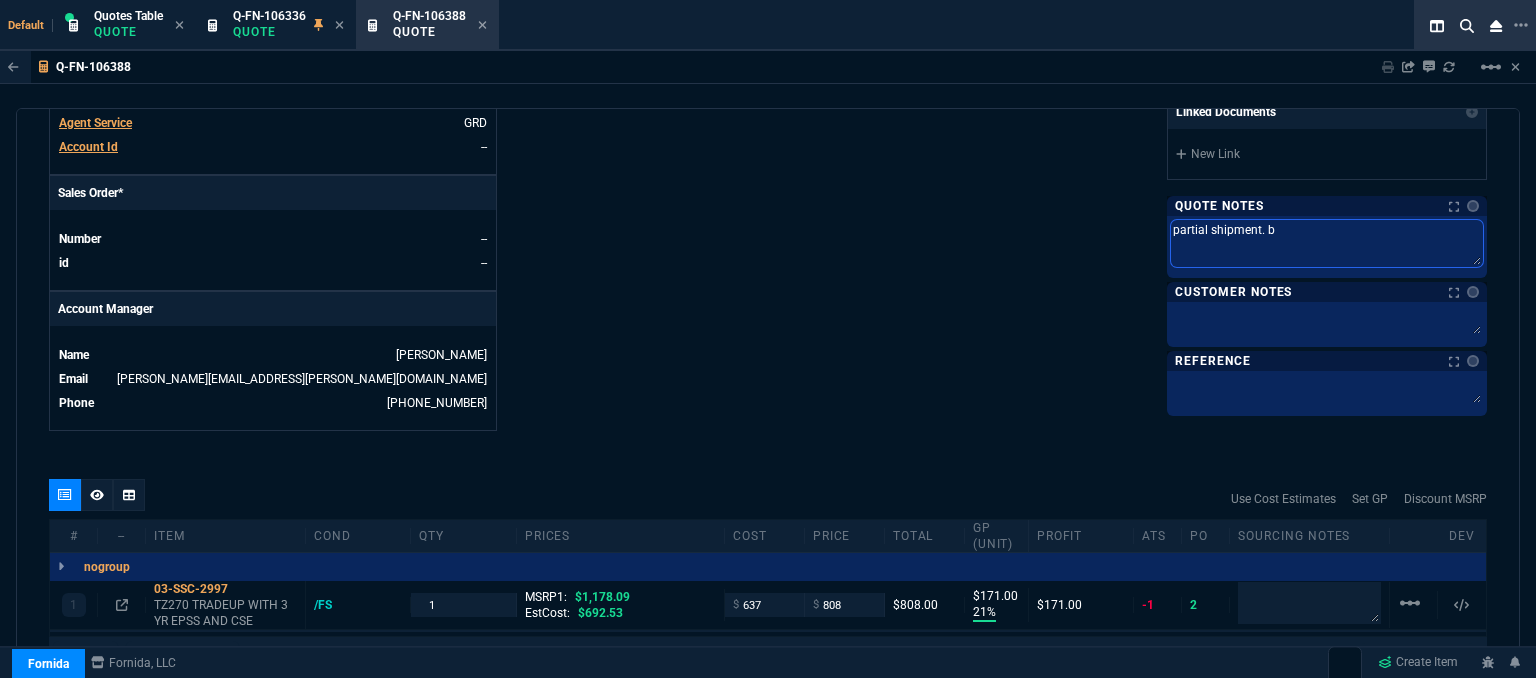 type on "partial shipment. bu" 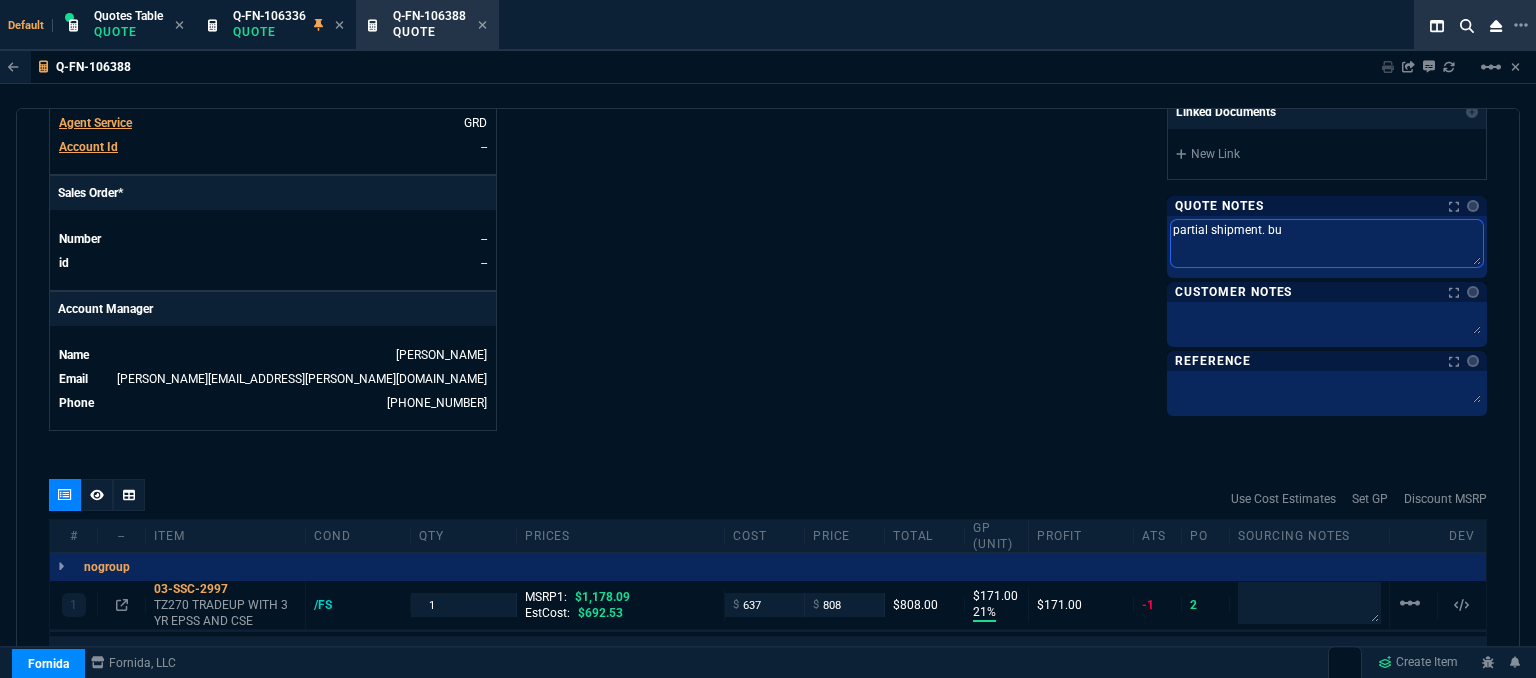 type on "partial shipment. bul" 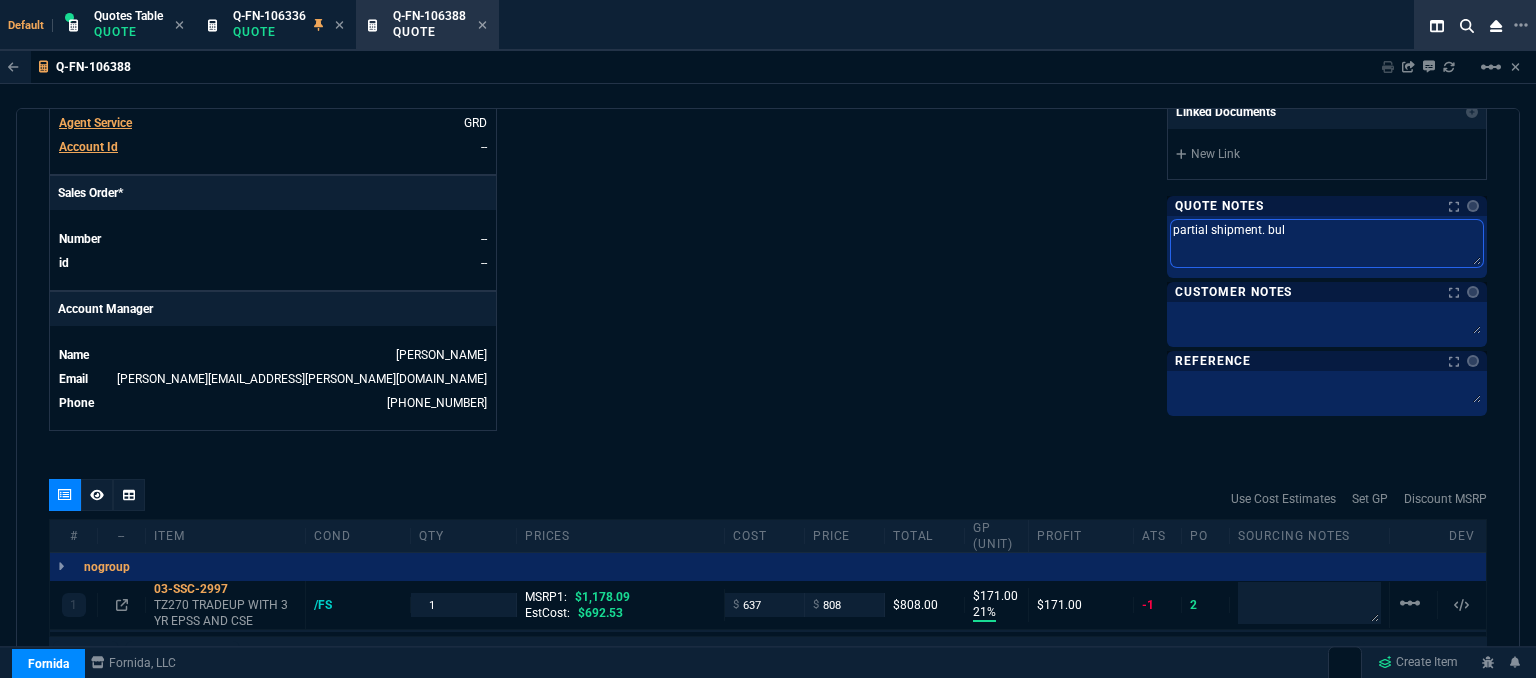 type on "partial shipment. bulk" 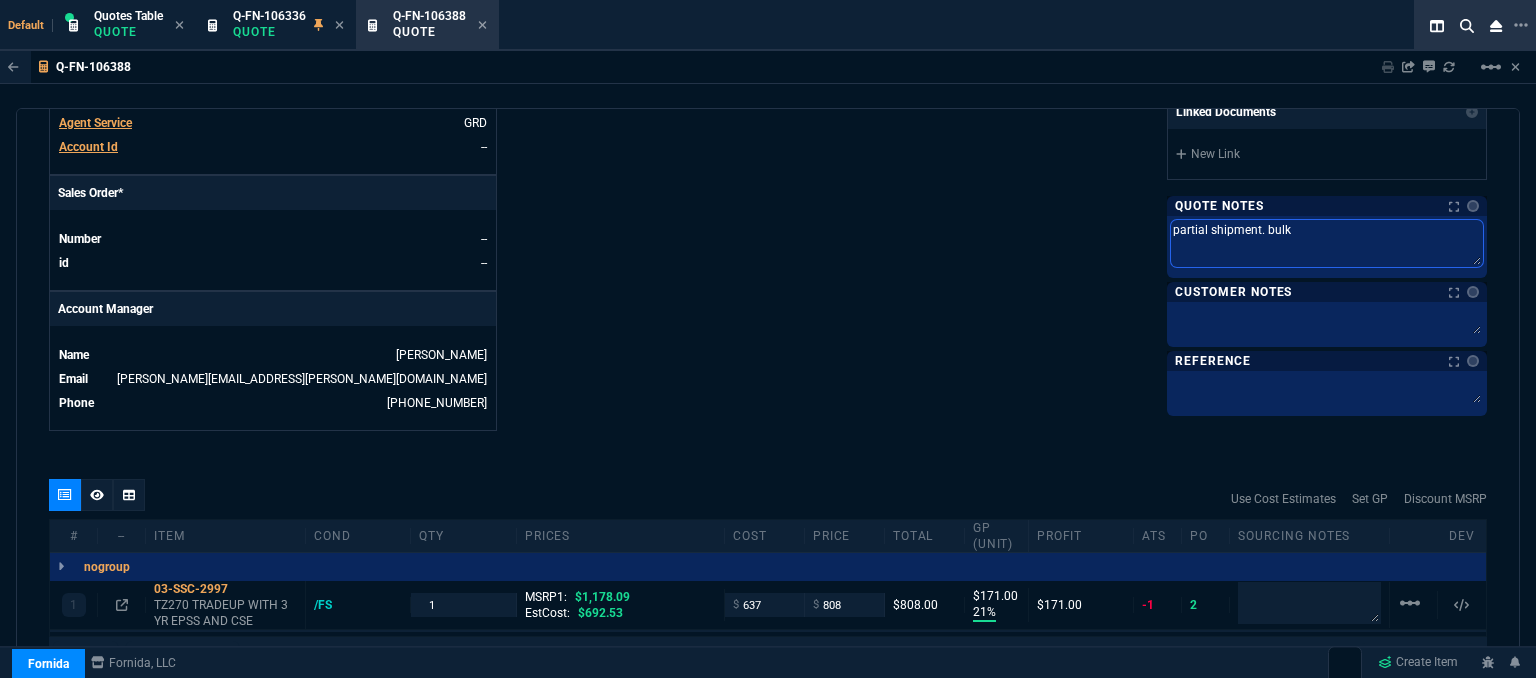 type on "partial shipment. bulk" 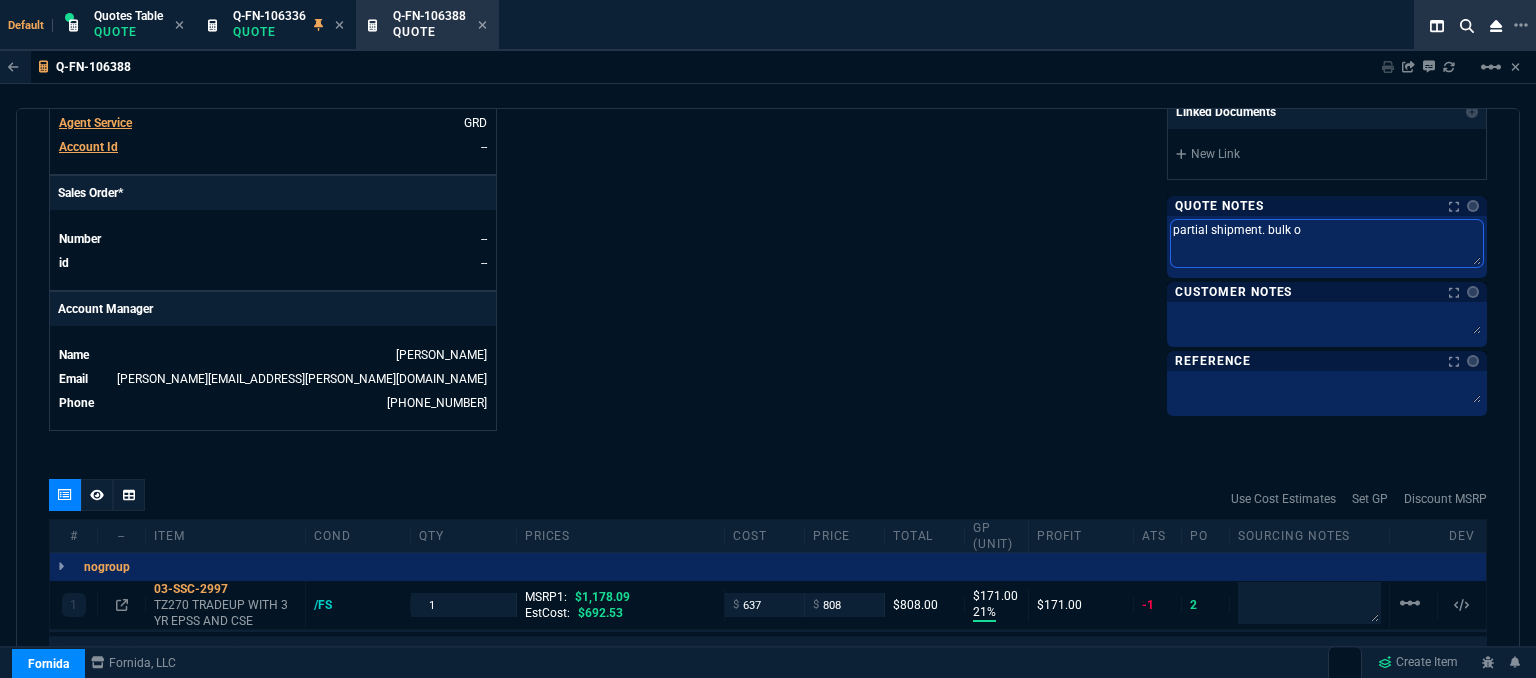 type on "partial shipment. bulk or" 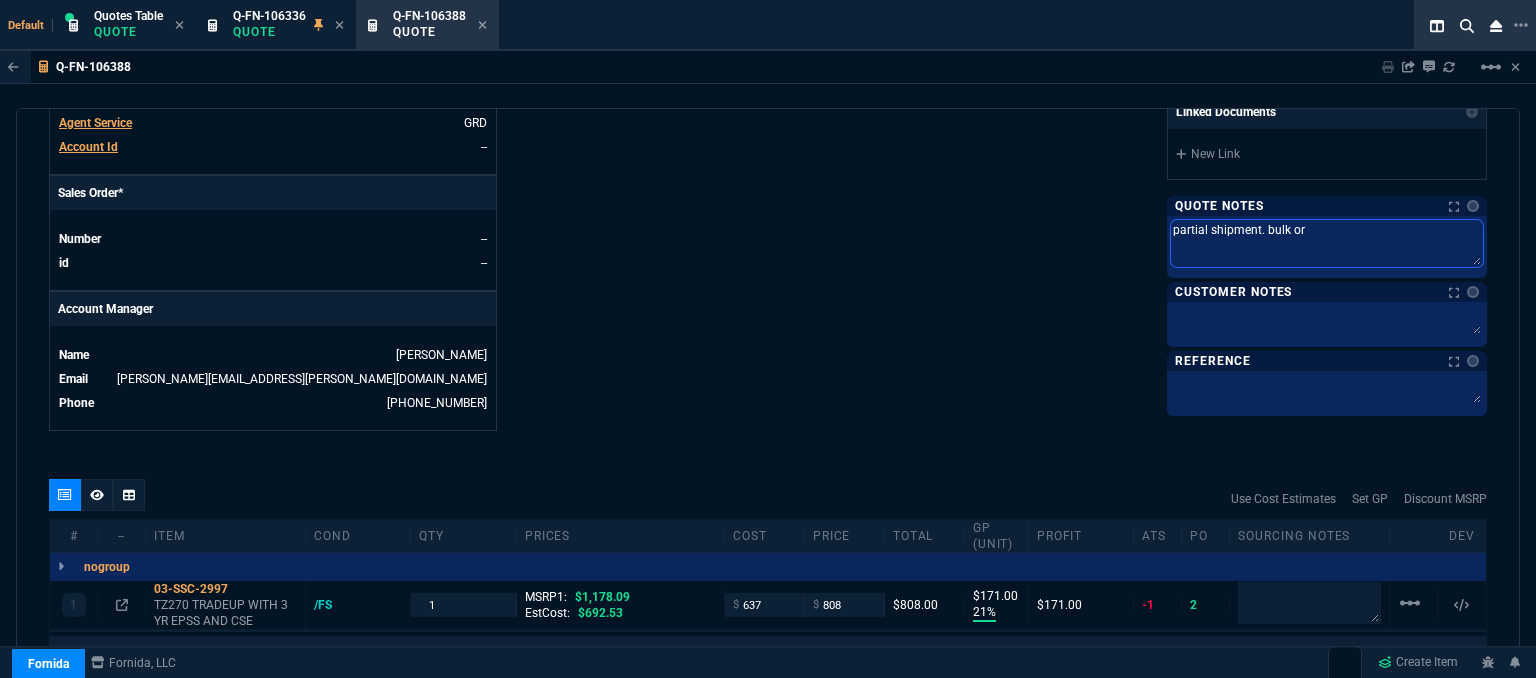 type on "partial shipment. bulk ord" 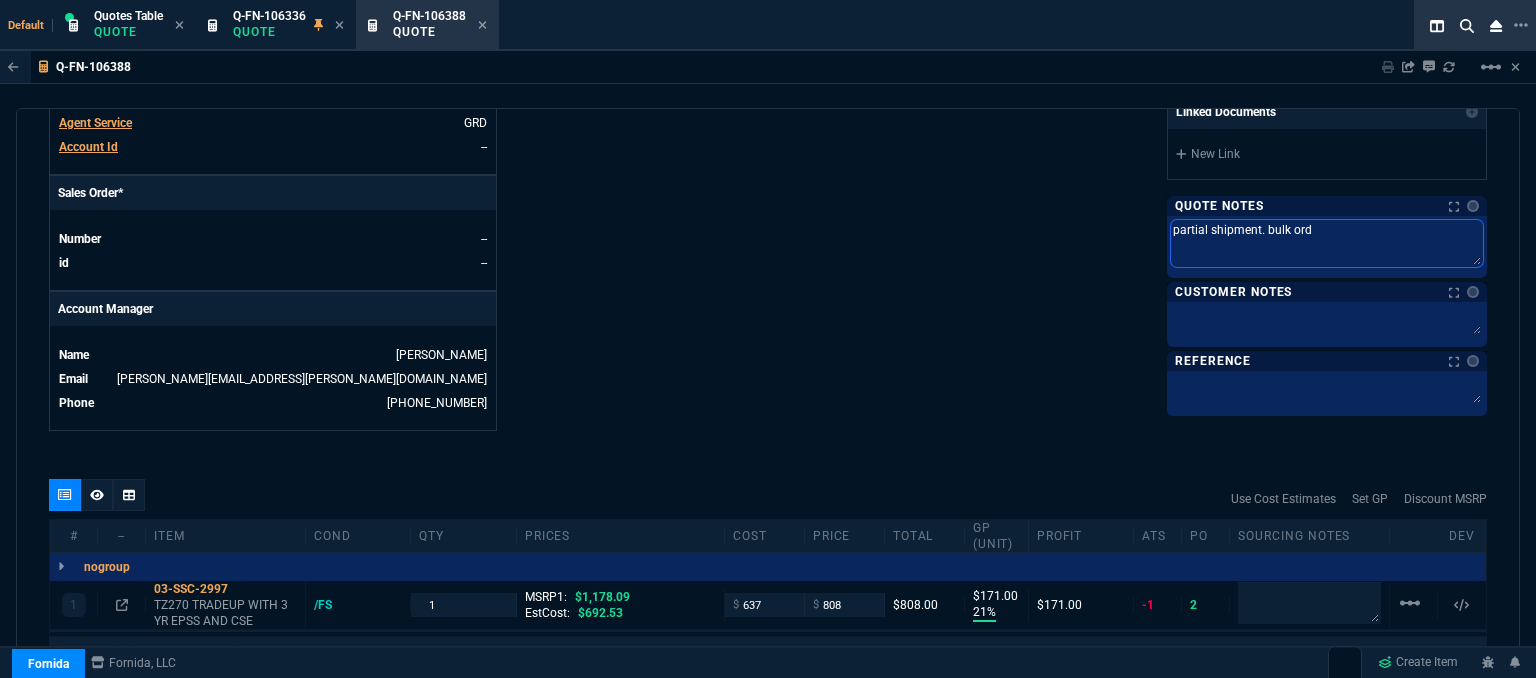 type on "partial shipment. bulk orde" 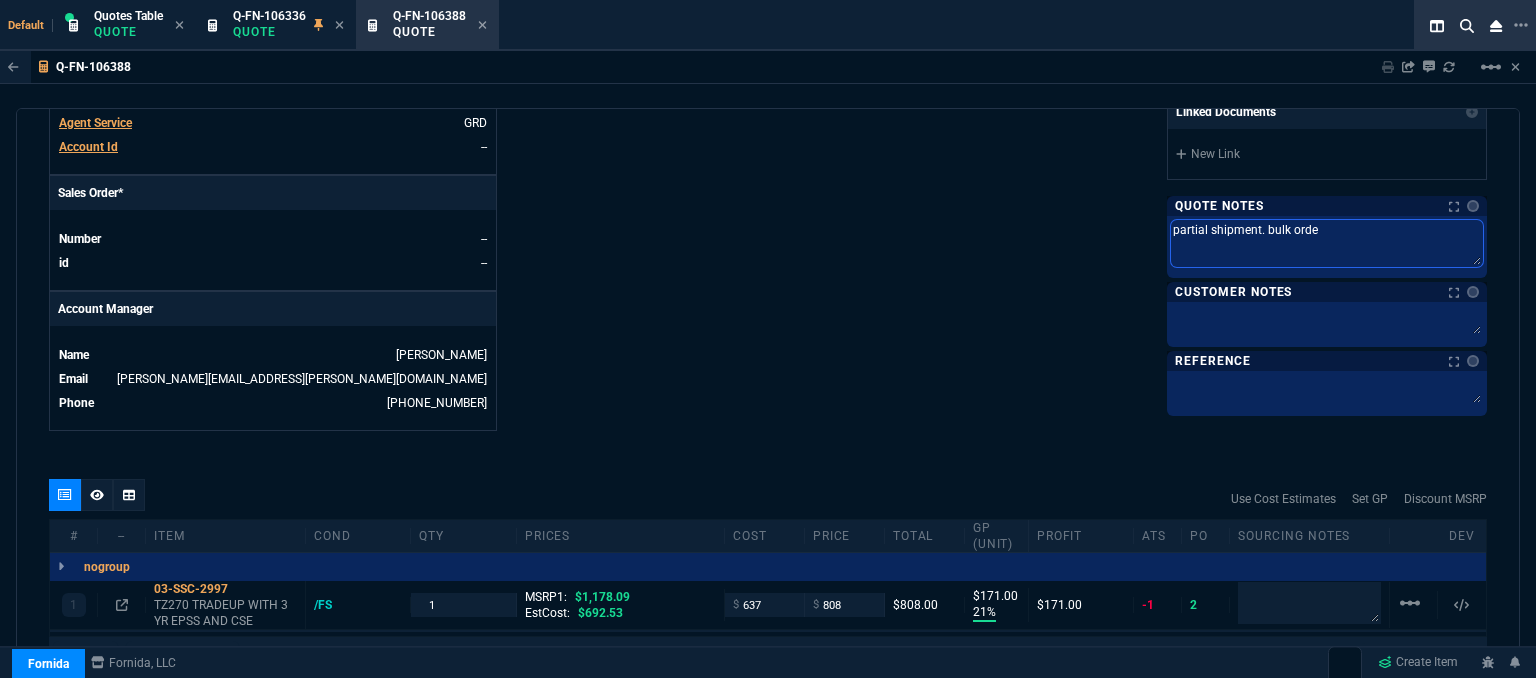 type on "partial shipment. bulk order" 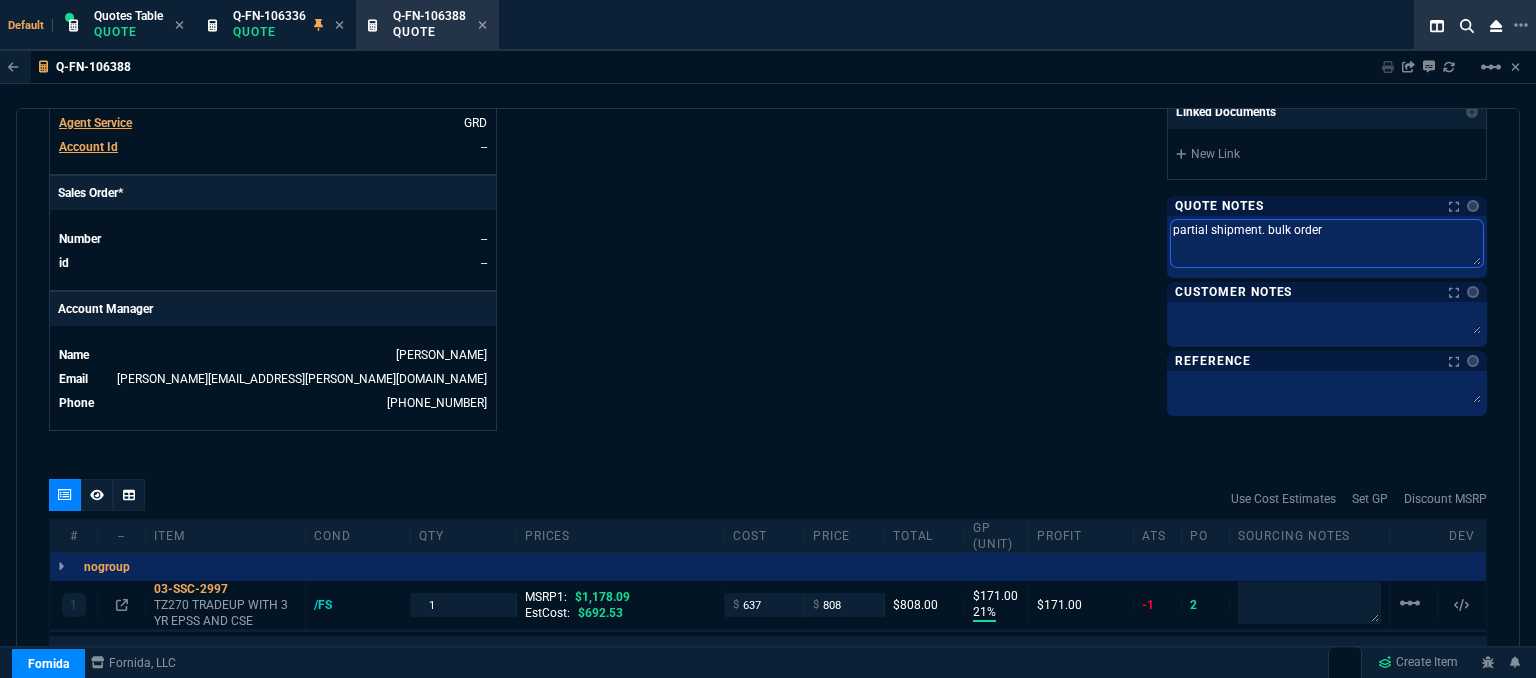 type on "partial shipment. bulk order" 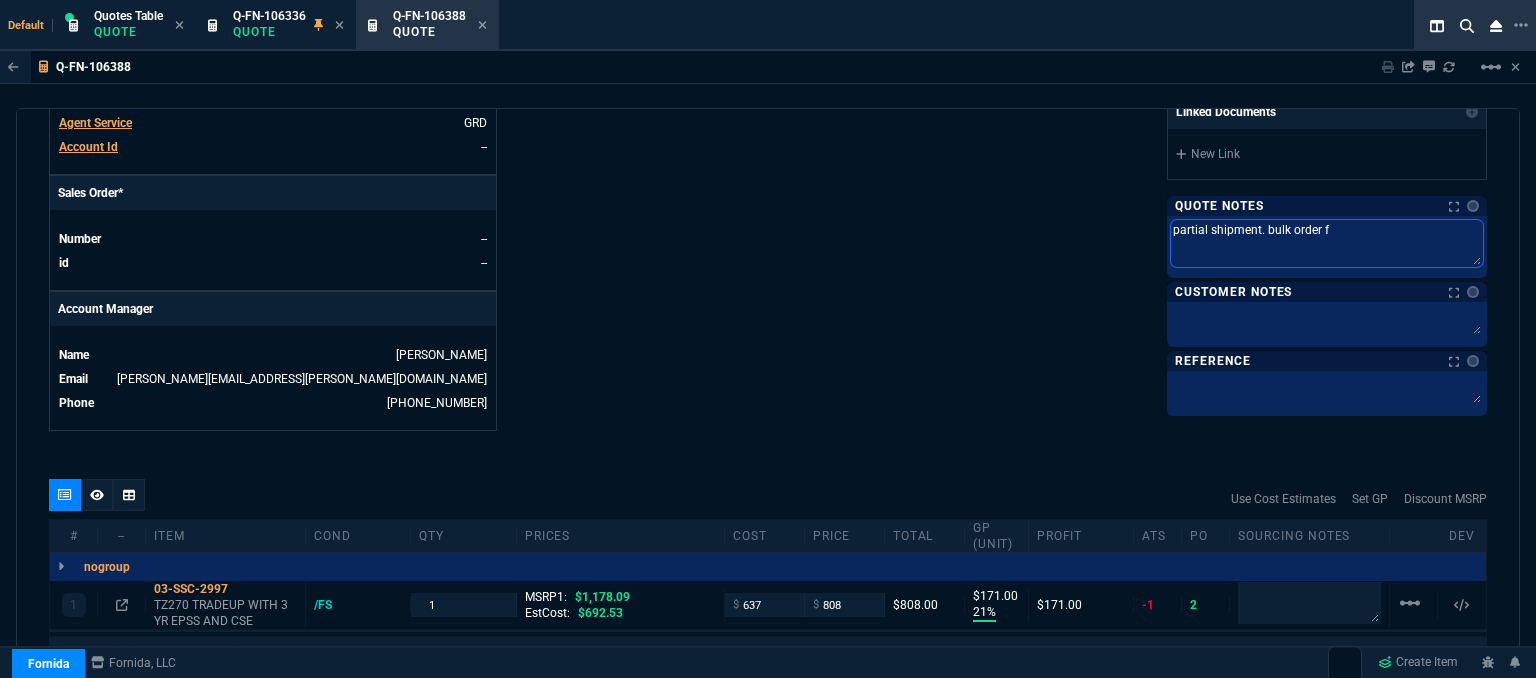 type on "partial shipment. bulk order fo" 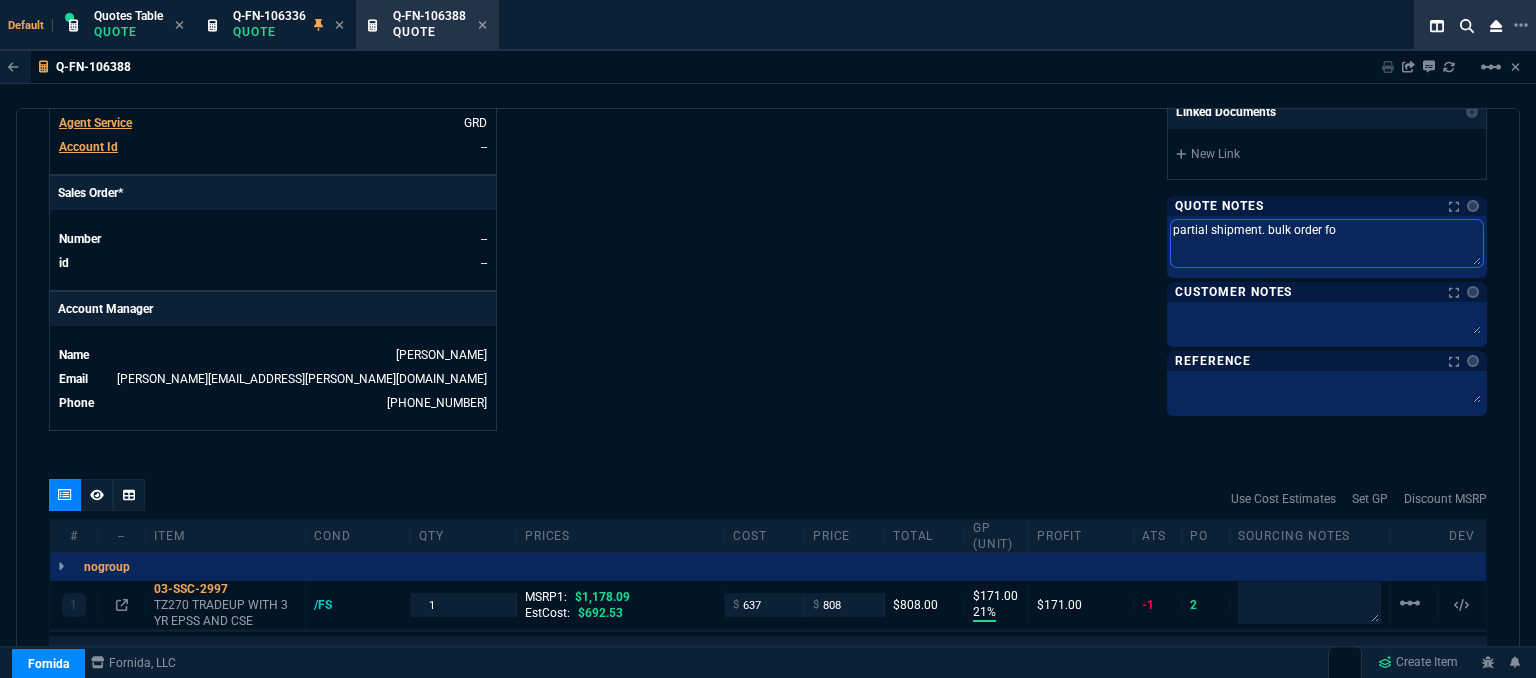 type on "partial shipment. bulk order for" 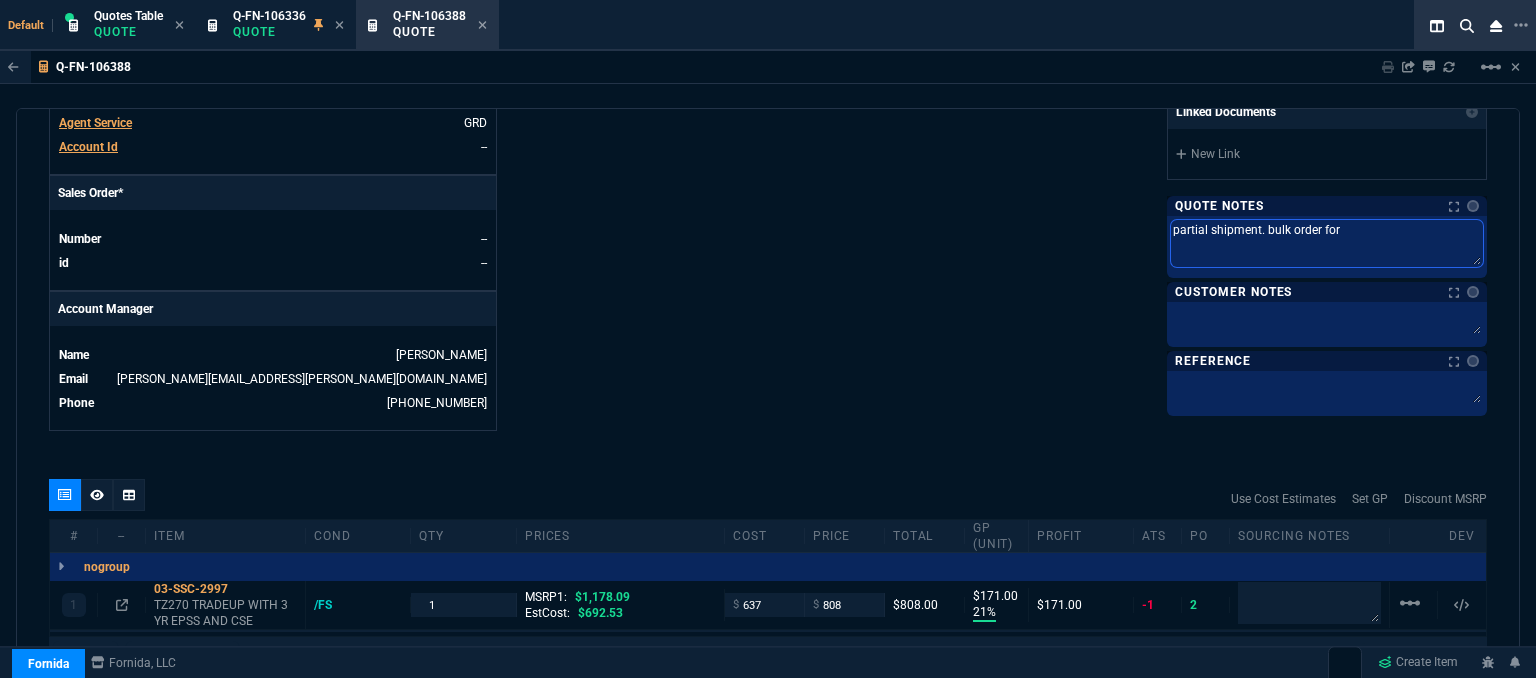 type on "partial shipment. bulk order for" 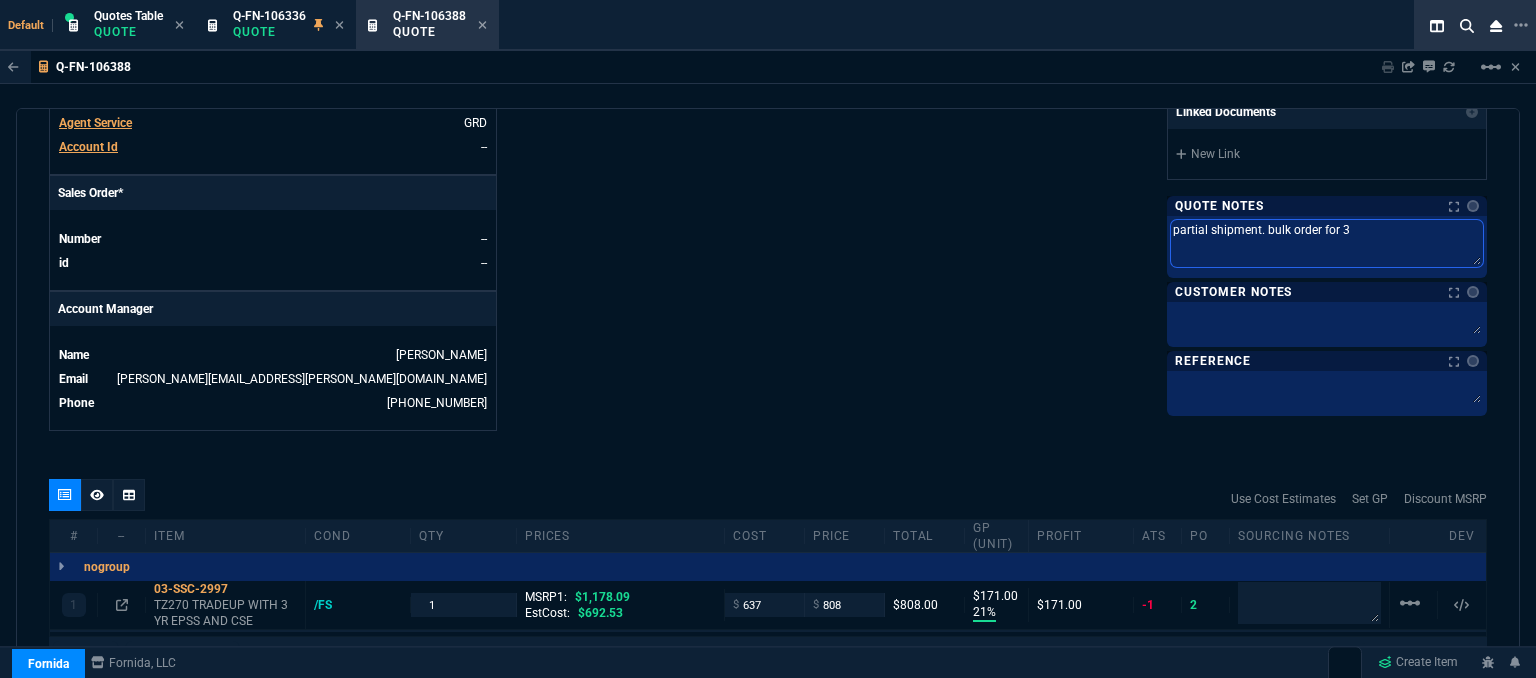 type on "partial shipment. bulk order for 3r" 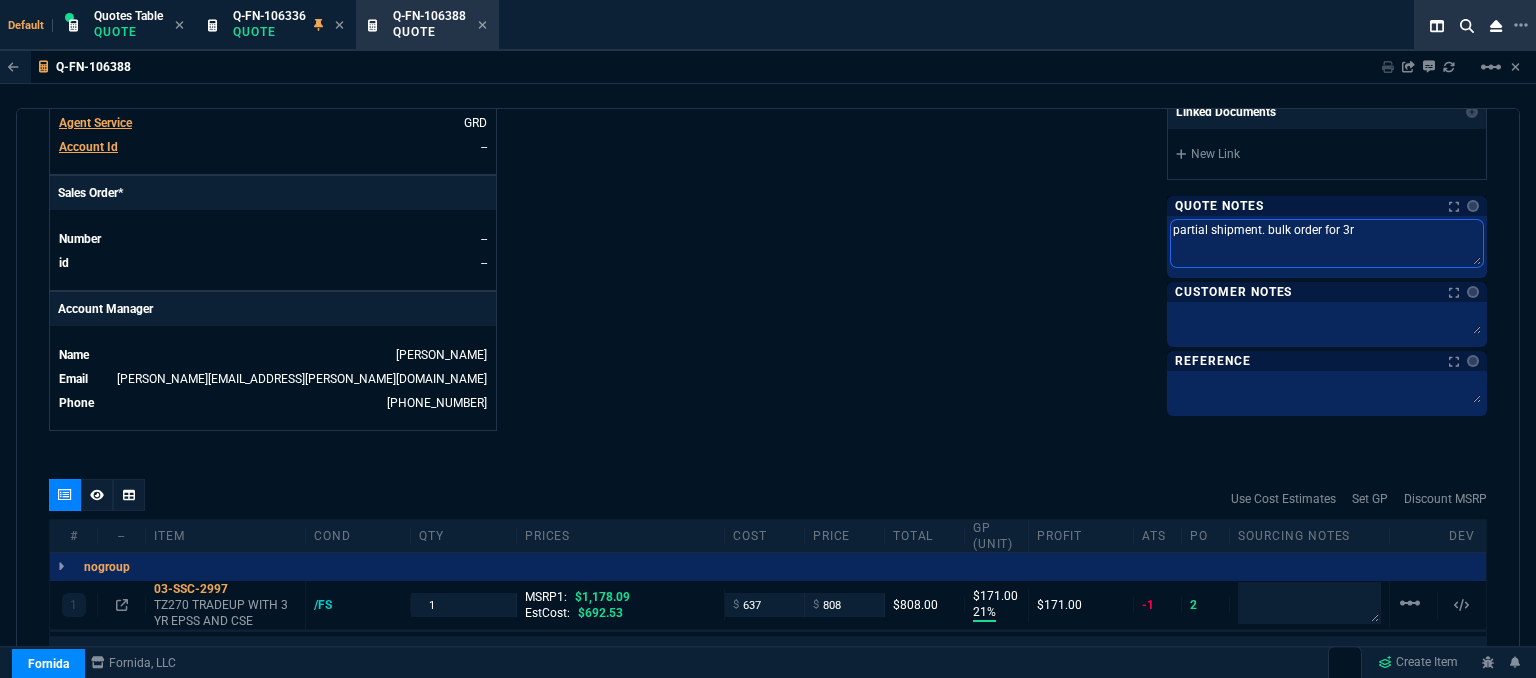 type on "partial shipment. bulk order for 3rd" 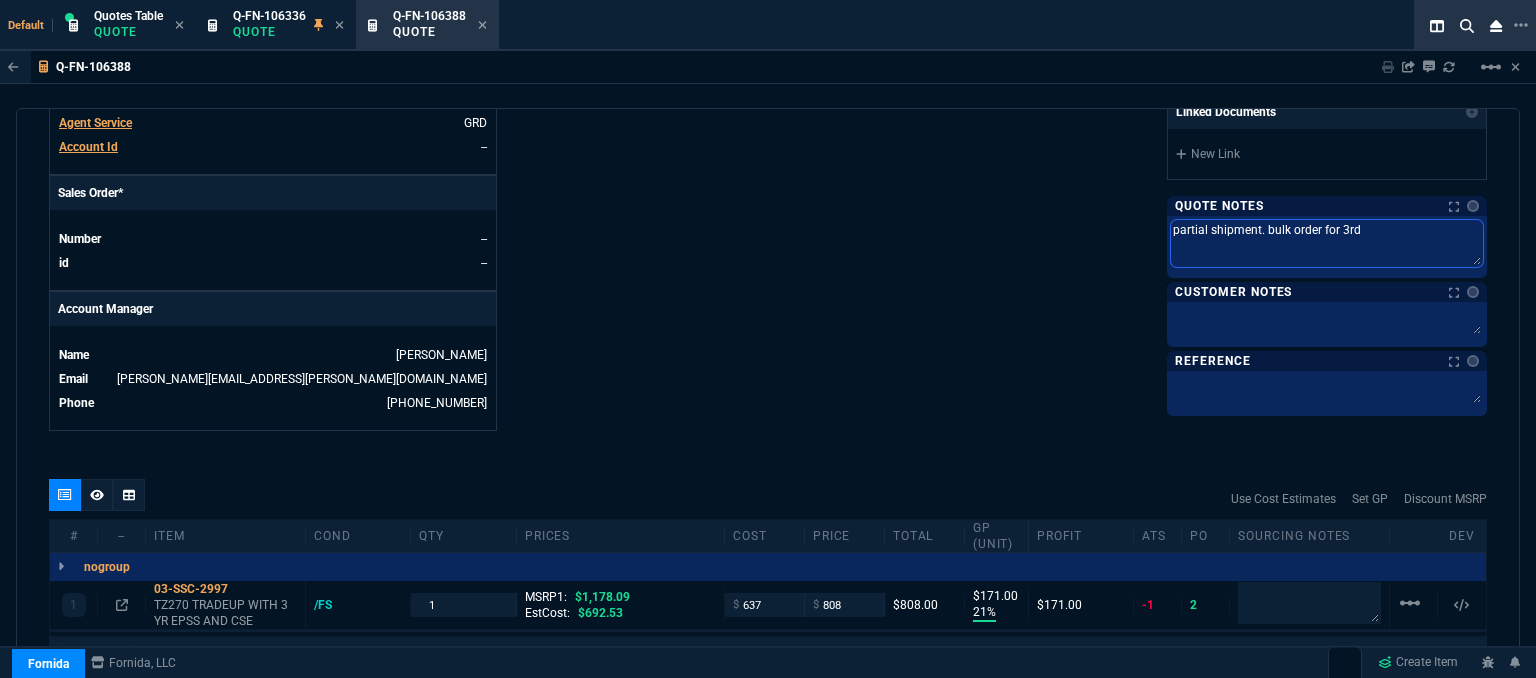 type on "partial shipment. bulk order for 3rd" 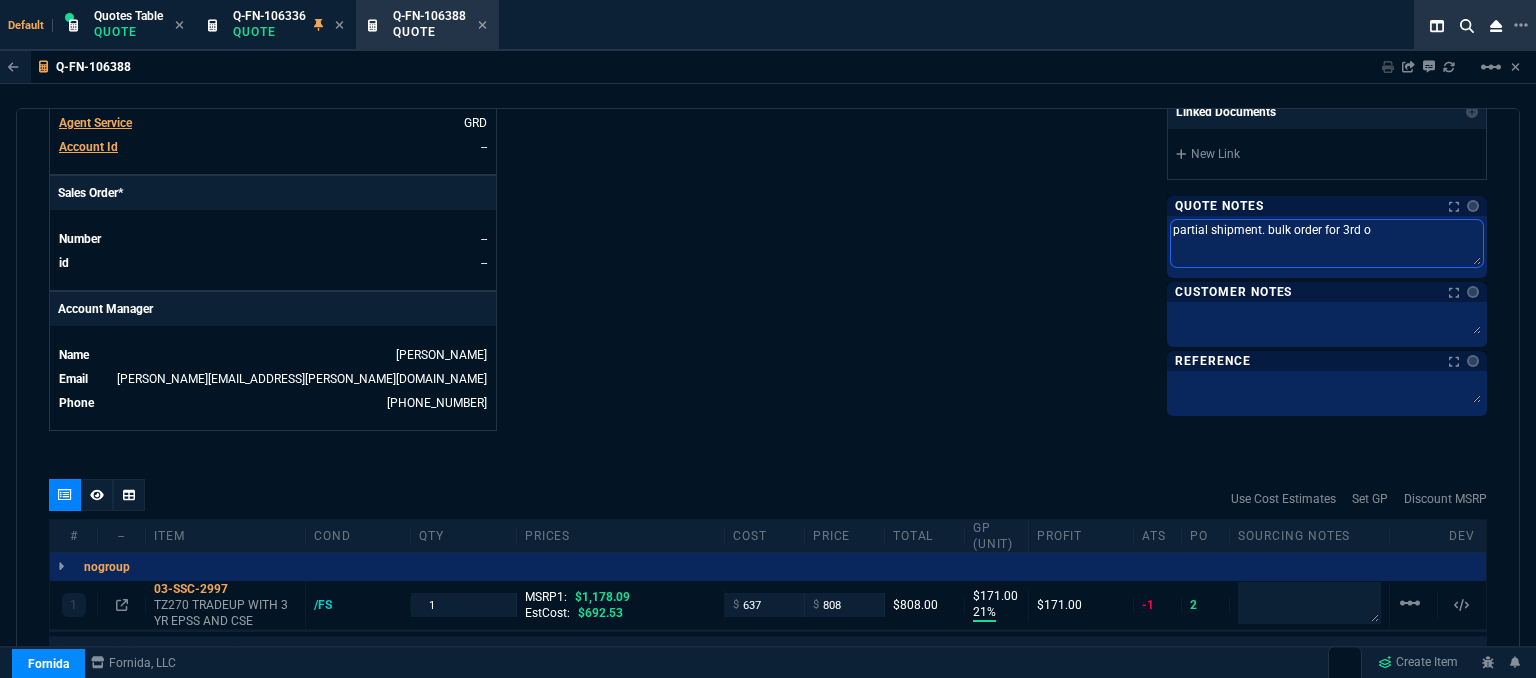 type on "partial shipment. bulk order for 3rd on" 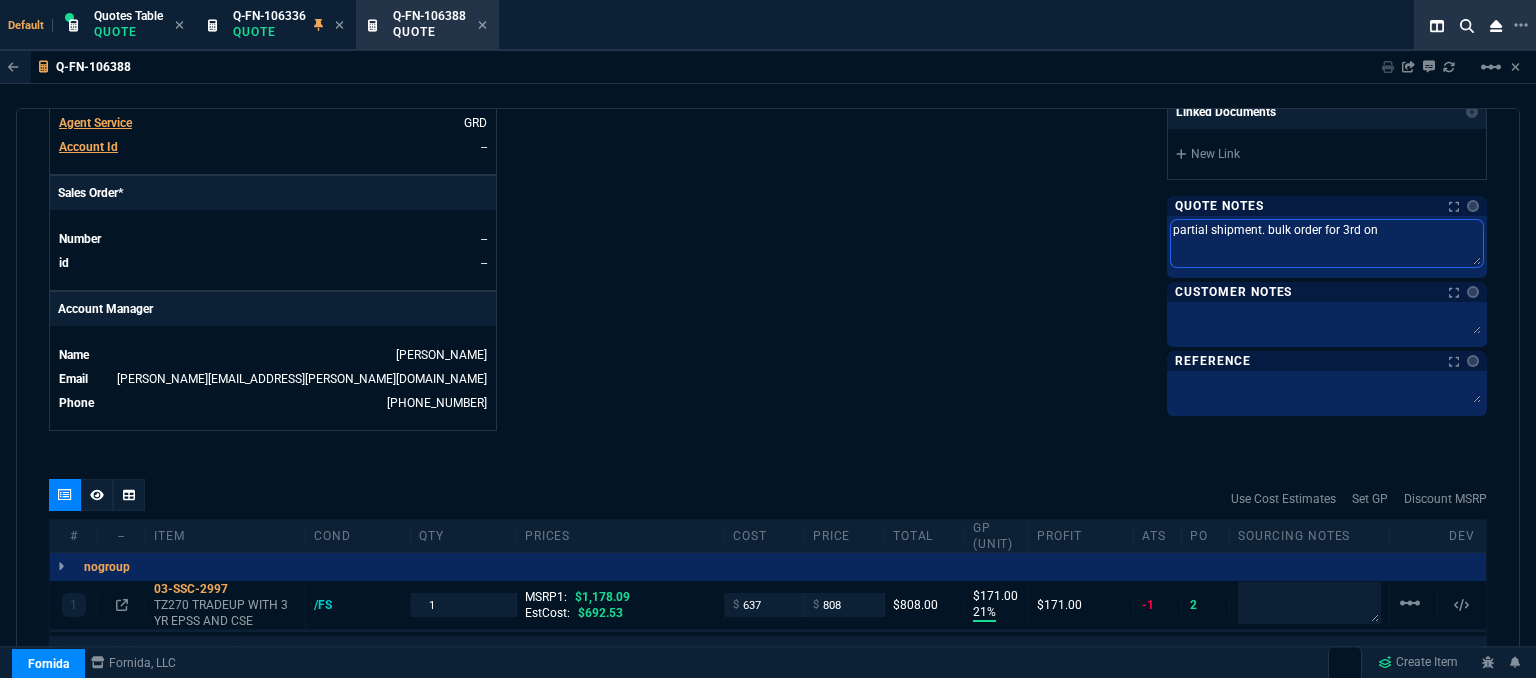 type on "partial shipment. bulk order for 3rd one" 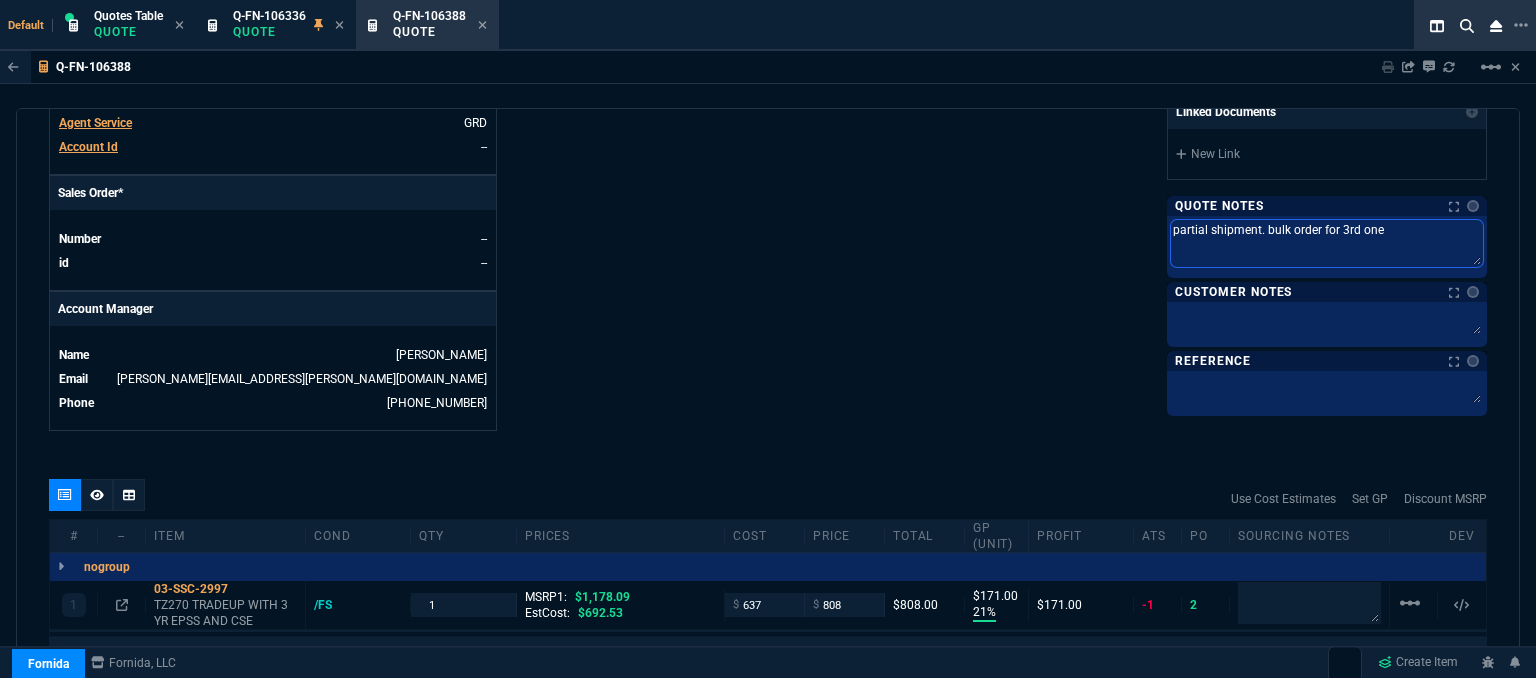 type on "partial shipment. bulk order for 3rd one" 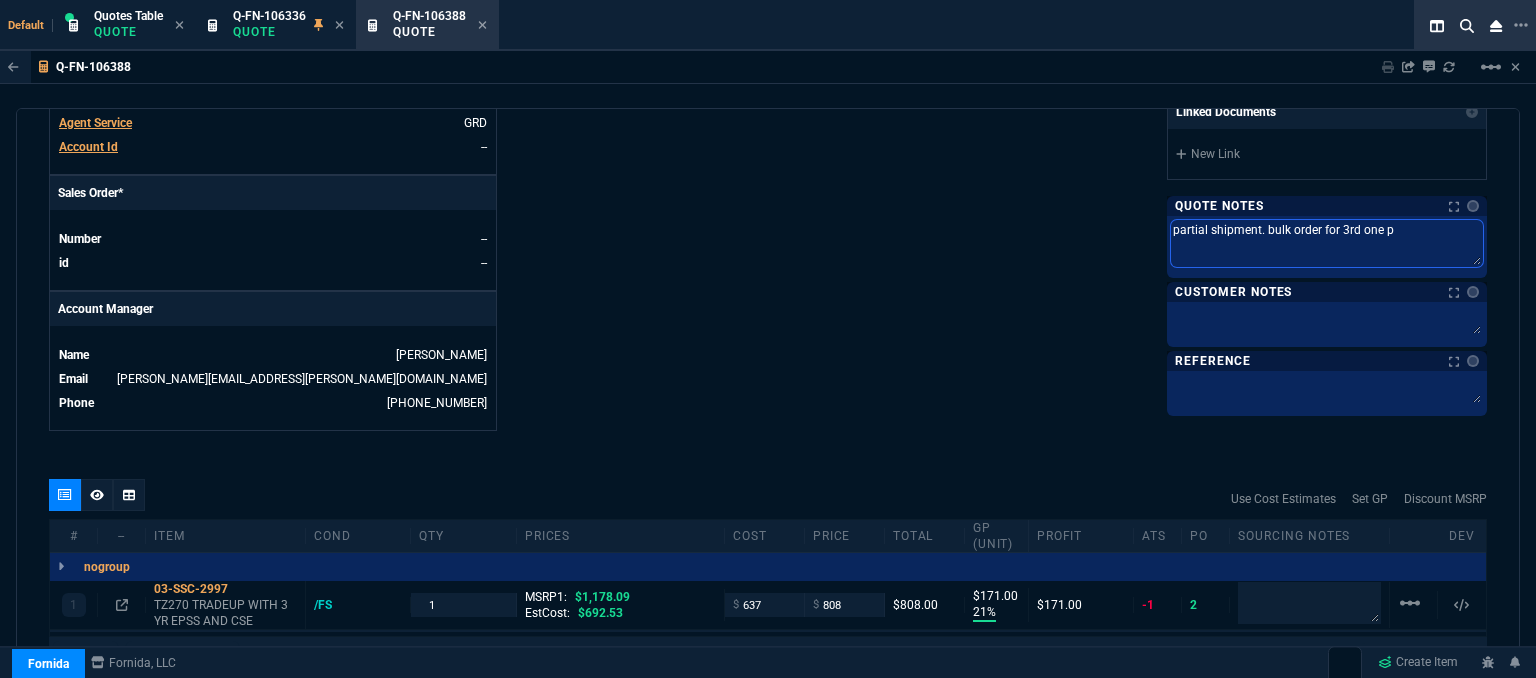 type on "partial shipment. bulk order for 3rd one pl" 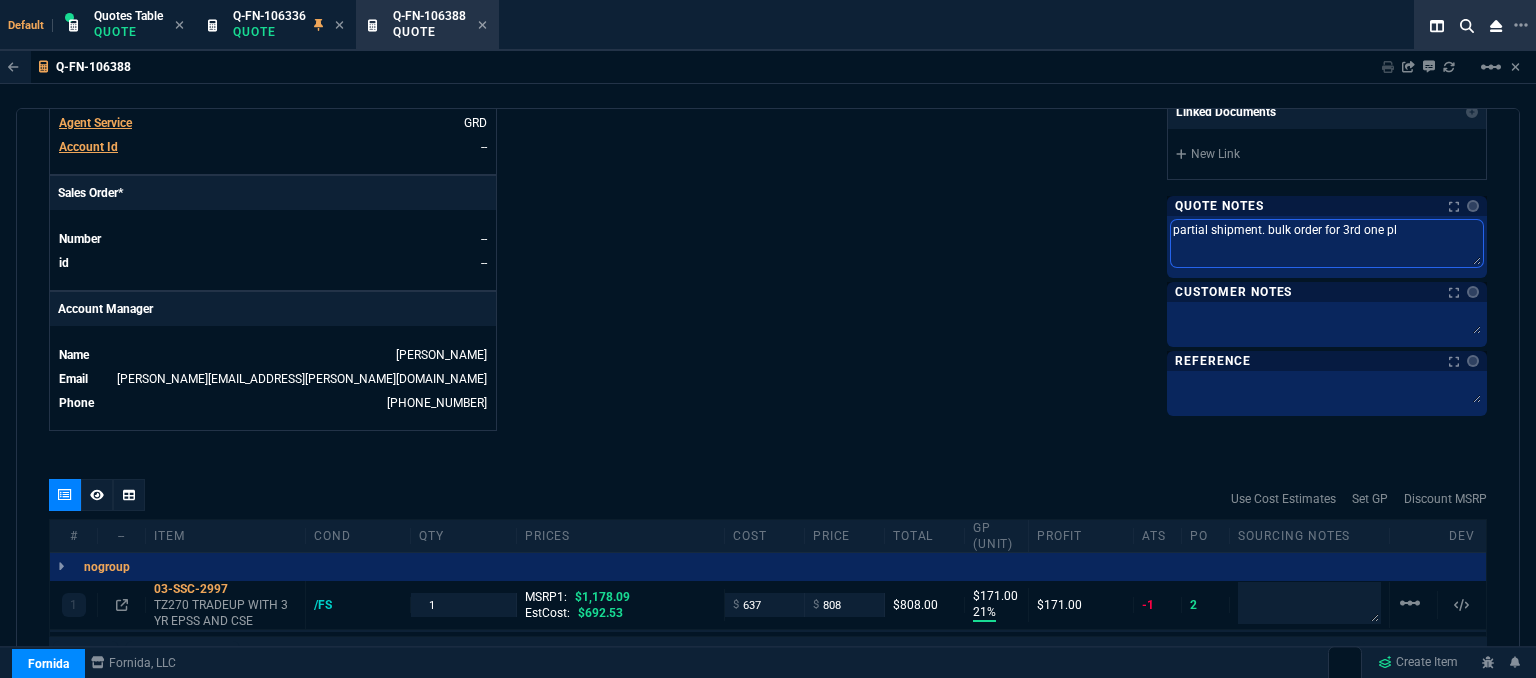 type on "partial shipment. bulk order for 3rd one pls" 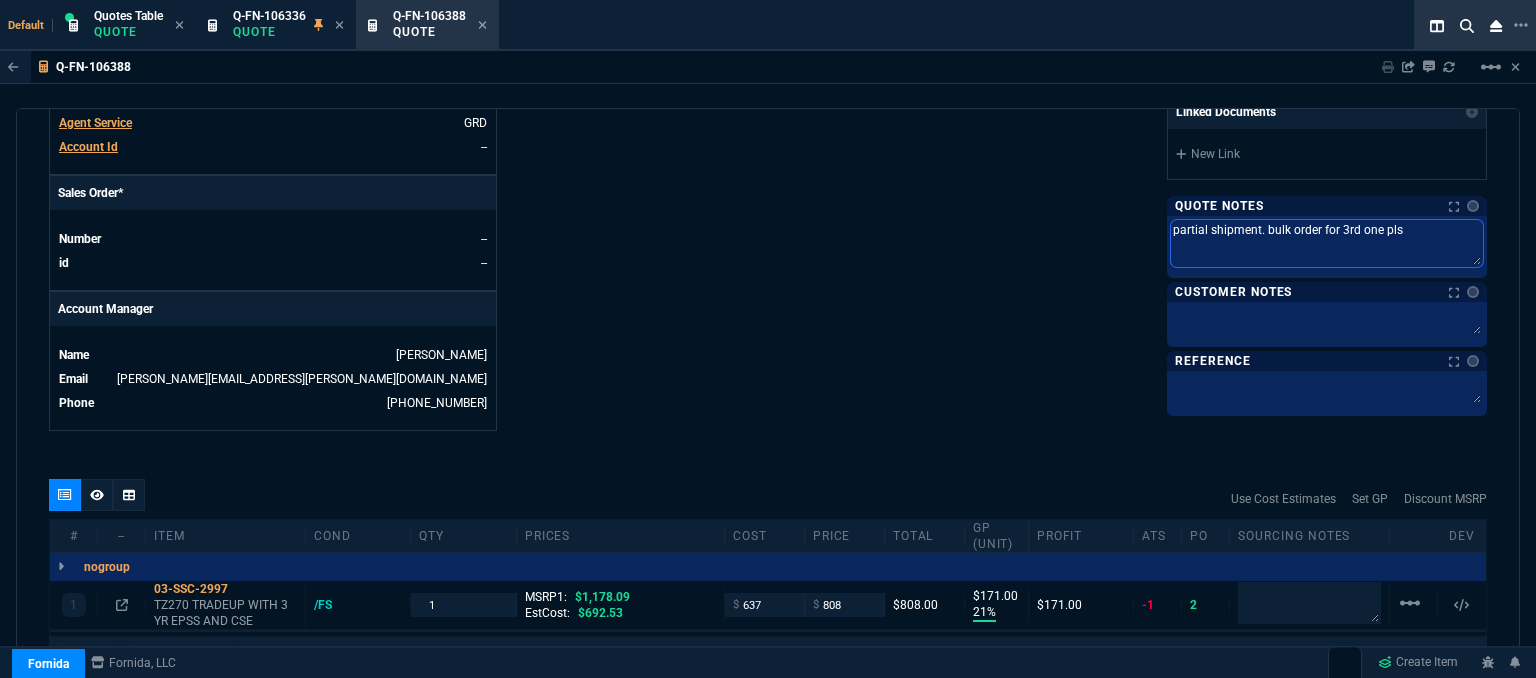 scroll, scrollTop: 900, scrollLeft: 0, axis: vertical 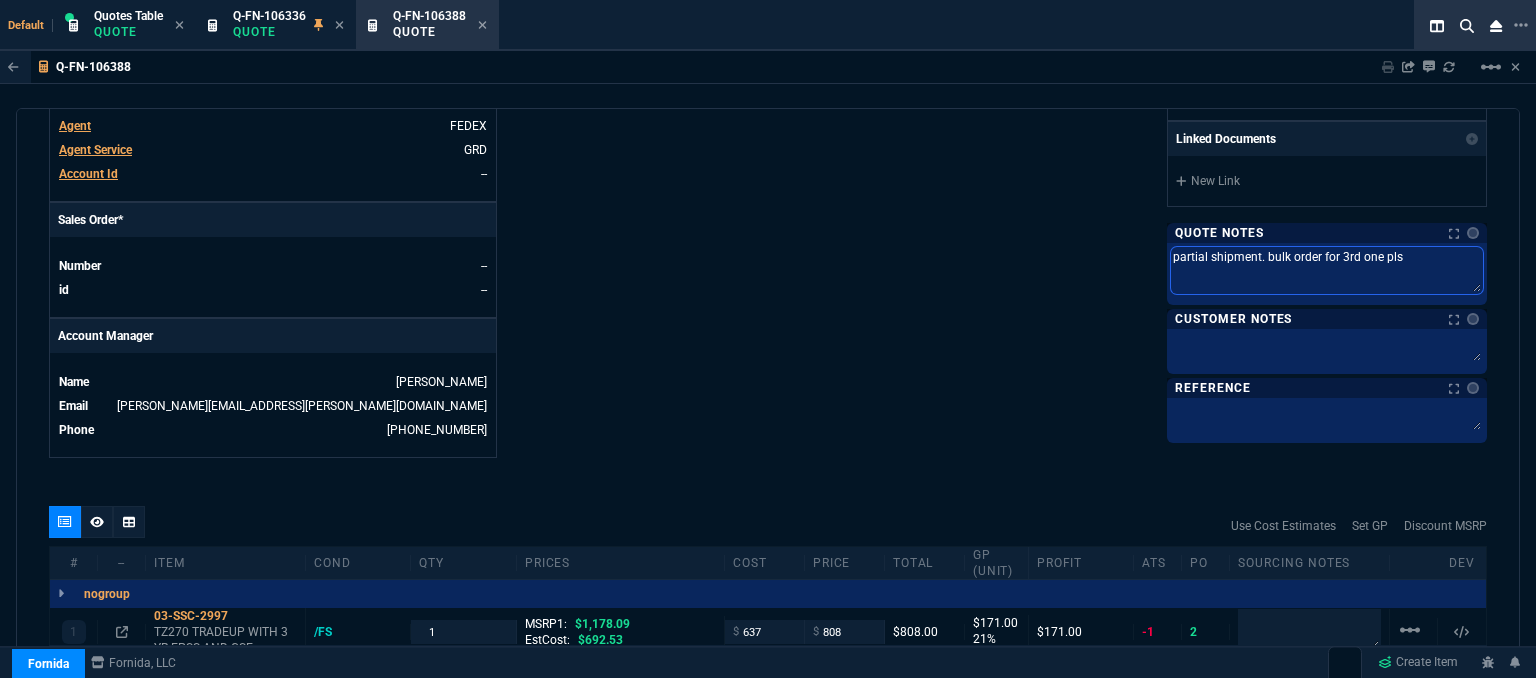 drag, startPoint x: 1403, startPoint y: 124, endPoint x: 1254, endPoint y: 236, distance: 186.4001 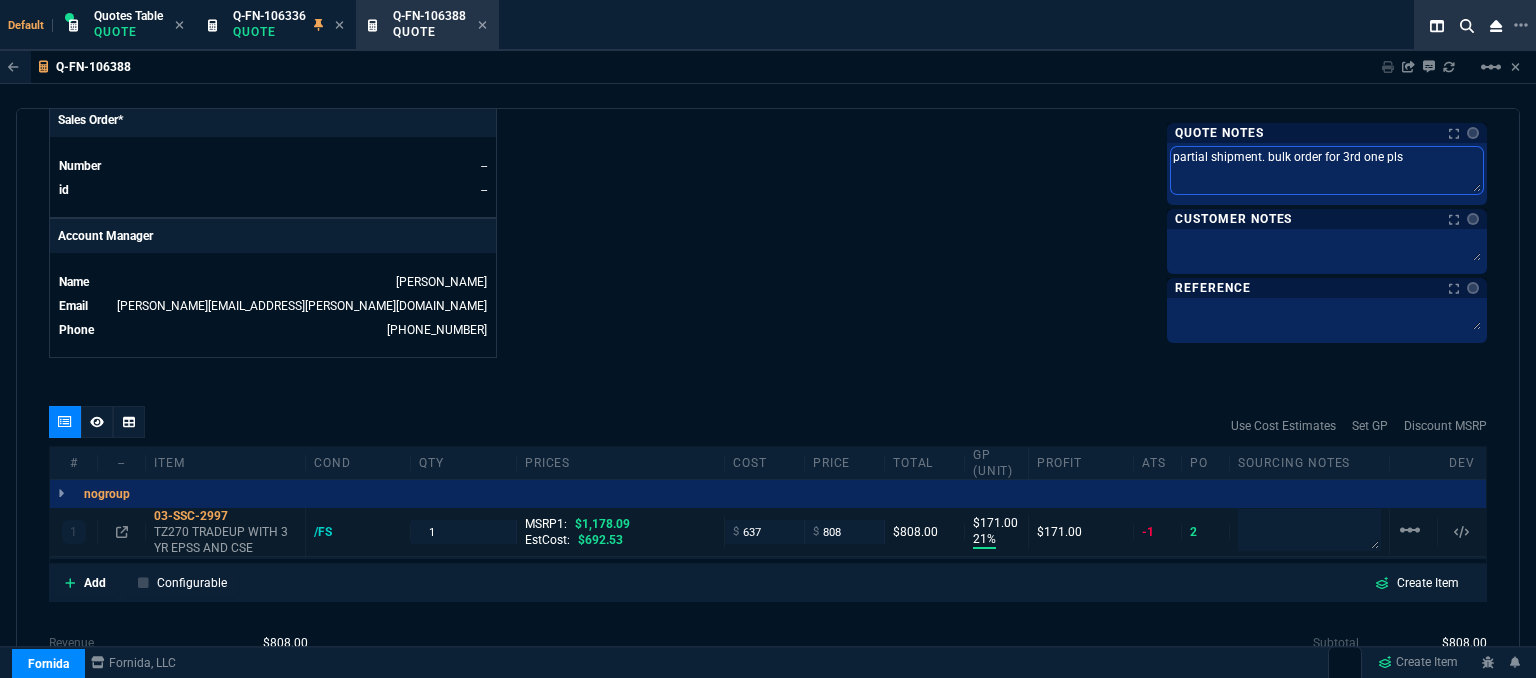 type on "partial shipment. bulk order for 3rd one pls" 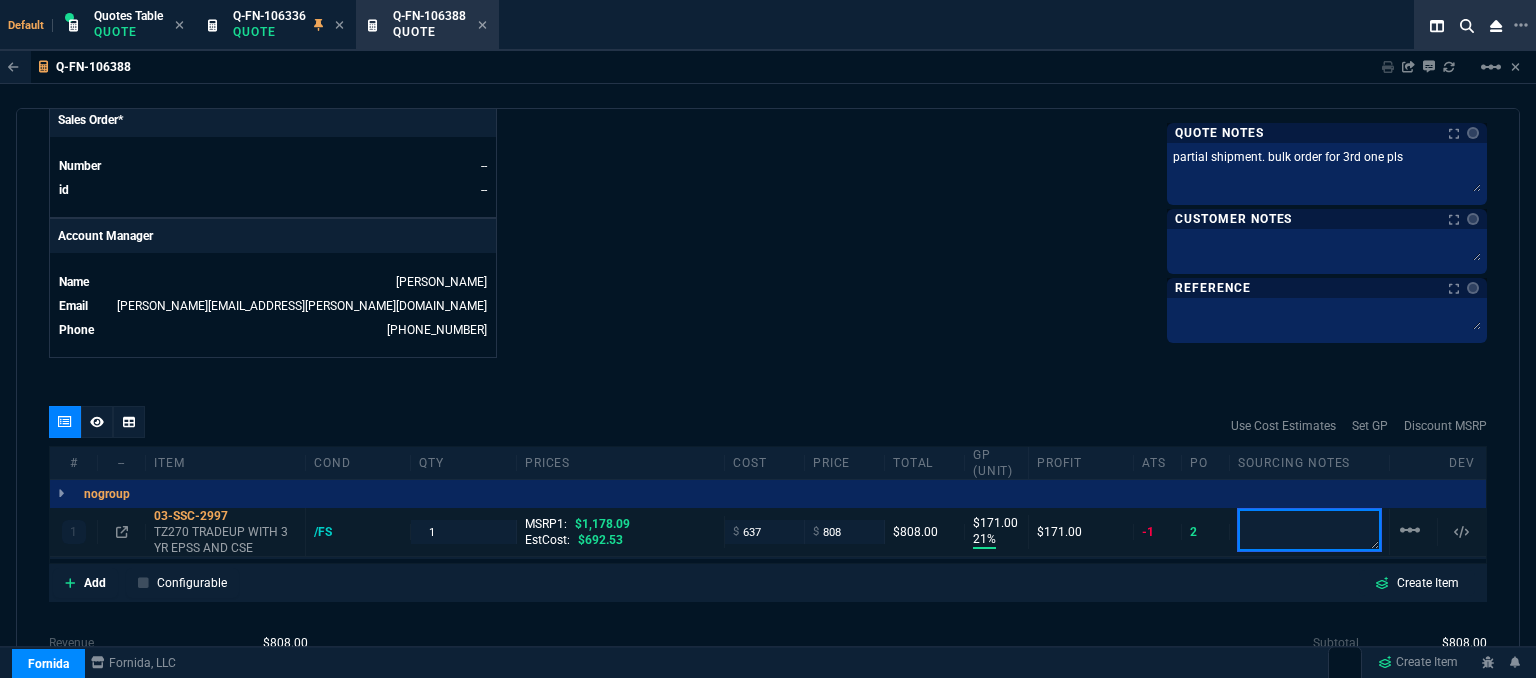 click at bounding box center [1309, 530] 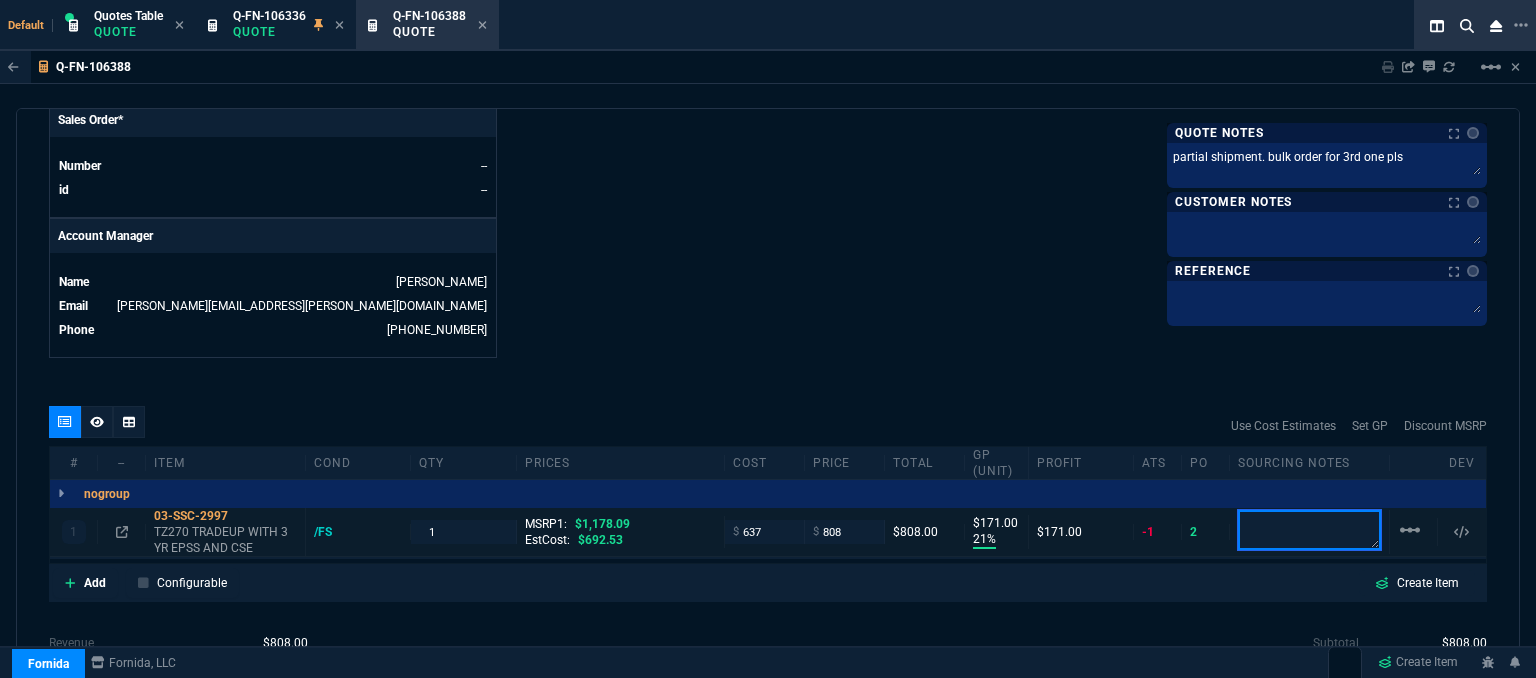 paste on "bulk order for 3rd one pls" 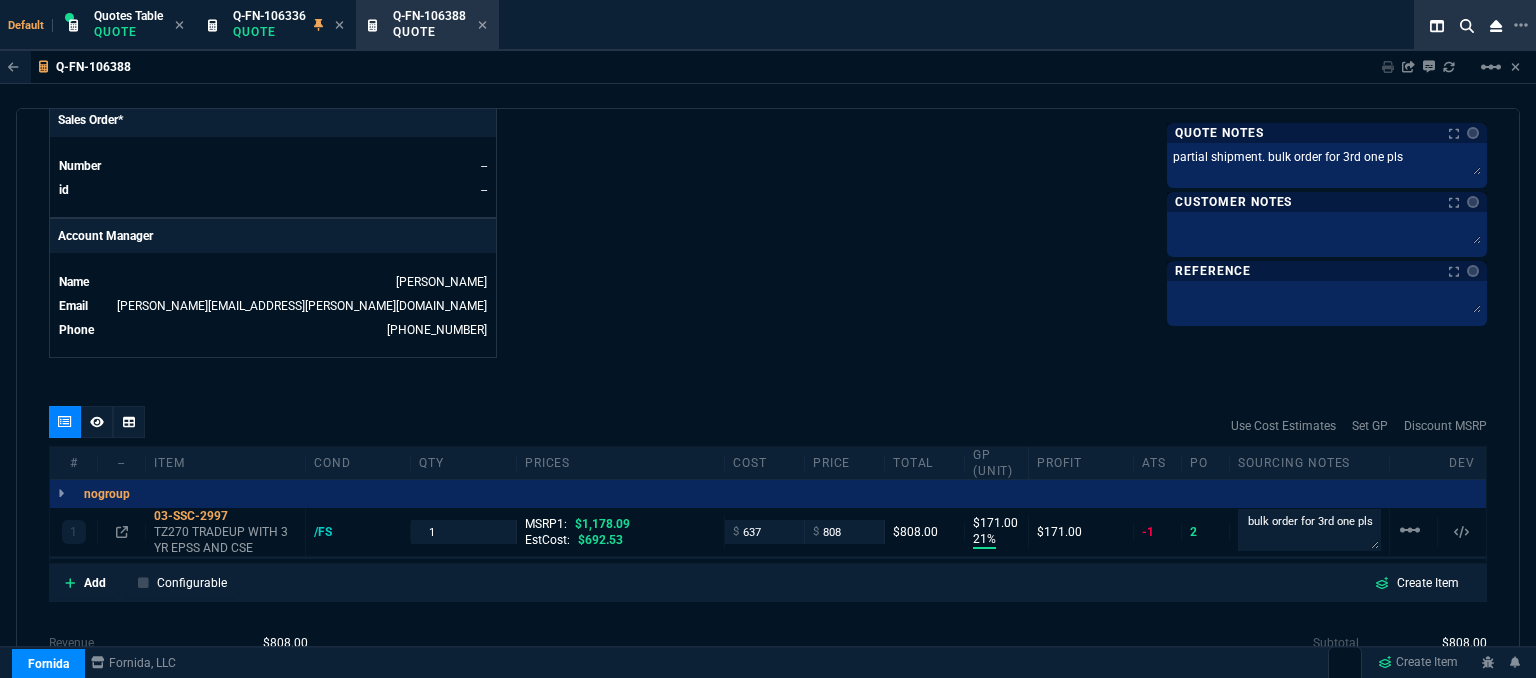 click on "quote   Q-FN-106388  Misok LLC draft Fornida, LLC 2609 Technology Dr Suite 300 Plano, TX 75074 Details Number Q-FN-106388  Order ID Q-FN-106388  Customer Code MIS310  Total Units 1  Expires Mon - 7/28/25, 7:38 PM Creator fiona.rossi@fornida.com  Created Mon - 7/14/25, 7:38 PM Print Specs Number Q-FN-106388  Customer ID MIS310  Customer Name Misok LLC  Expires 7/28/25,  2:38 PM  Customer PO # --  Payment Terms NET30  Shipping Agent FEDEX | GRD  Customer Customer Code MIS310  Customer Name Misok LLC  Customer PO # empty  Payment Terms NET30  email denise@misok.com  phone 918-234-9991    Origin  existing / email   Origin Comment    Staff Sales Person ROSS  Engineer 1 --  Engineer 2 --  Shipping Ship Date -- Agent FEDEX  Agent Service GRD  Account Id --  Sales Order* Number --  id --  Account Manager Name Fiona  Email fiona.rossi@fornida.com  Phone 469-249-2107  Fornida, LLC 2609 Technology Dr Suite 300 Plano, TX 75074  Share Link  Sarah Costa oneOnOne chat SEND Tiny oneOnOne chat SEND Whse oneOnOne chat SEND OK" at bounding box center [768, 396] 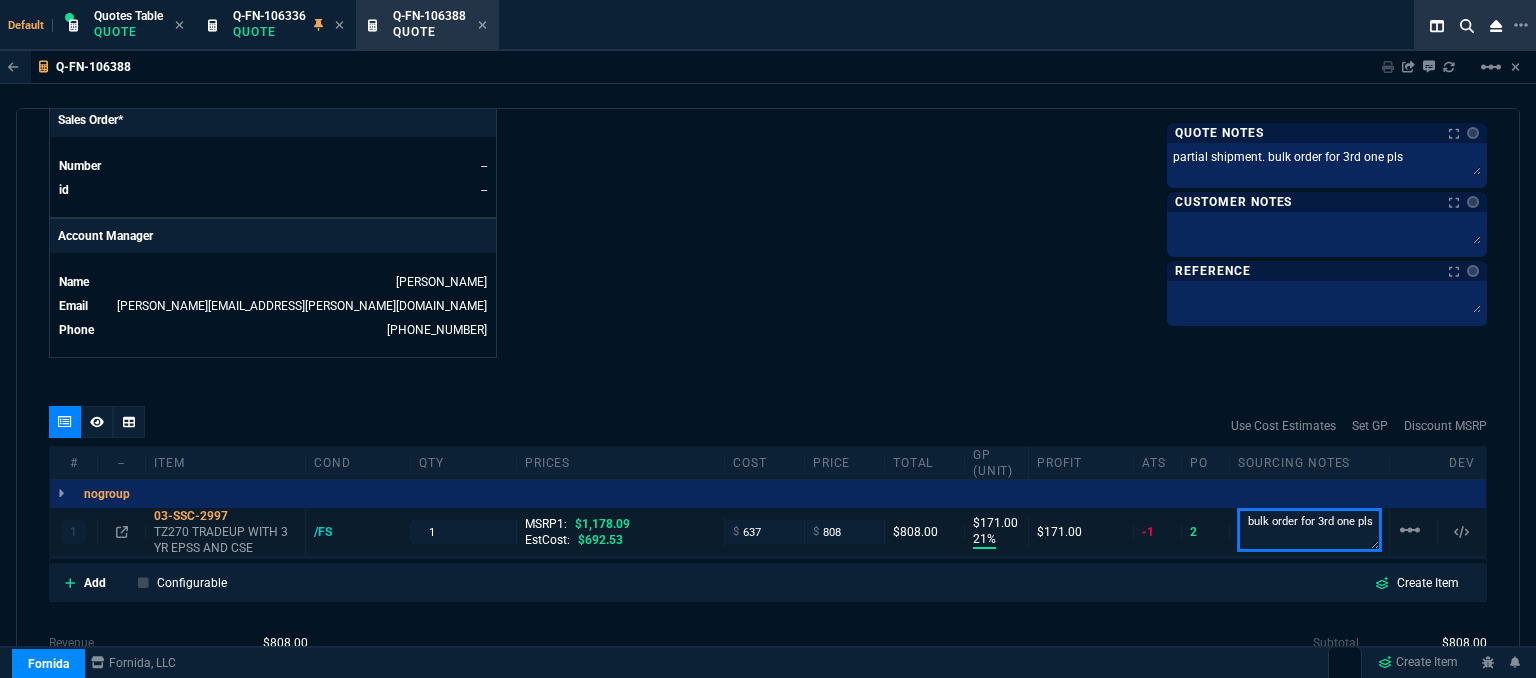 click on "bulk order for 3rd one pls" at bounding box center [1309, 530] 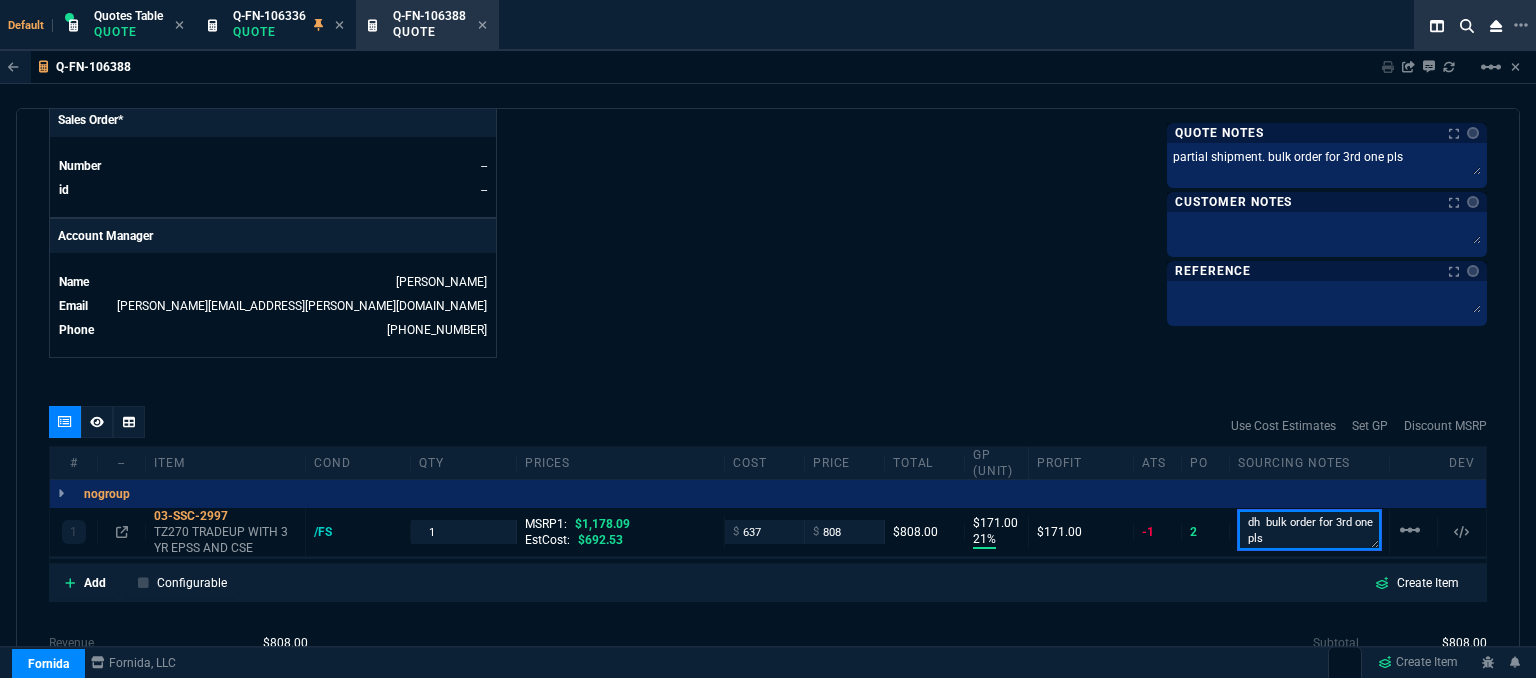 type on "dh  bulk order for 3rd one pls" 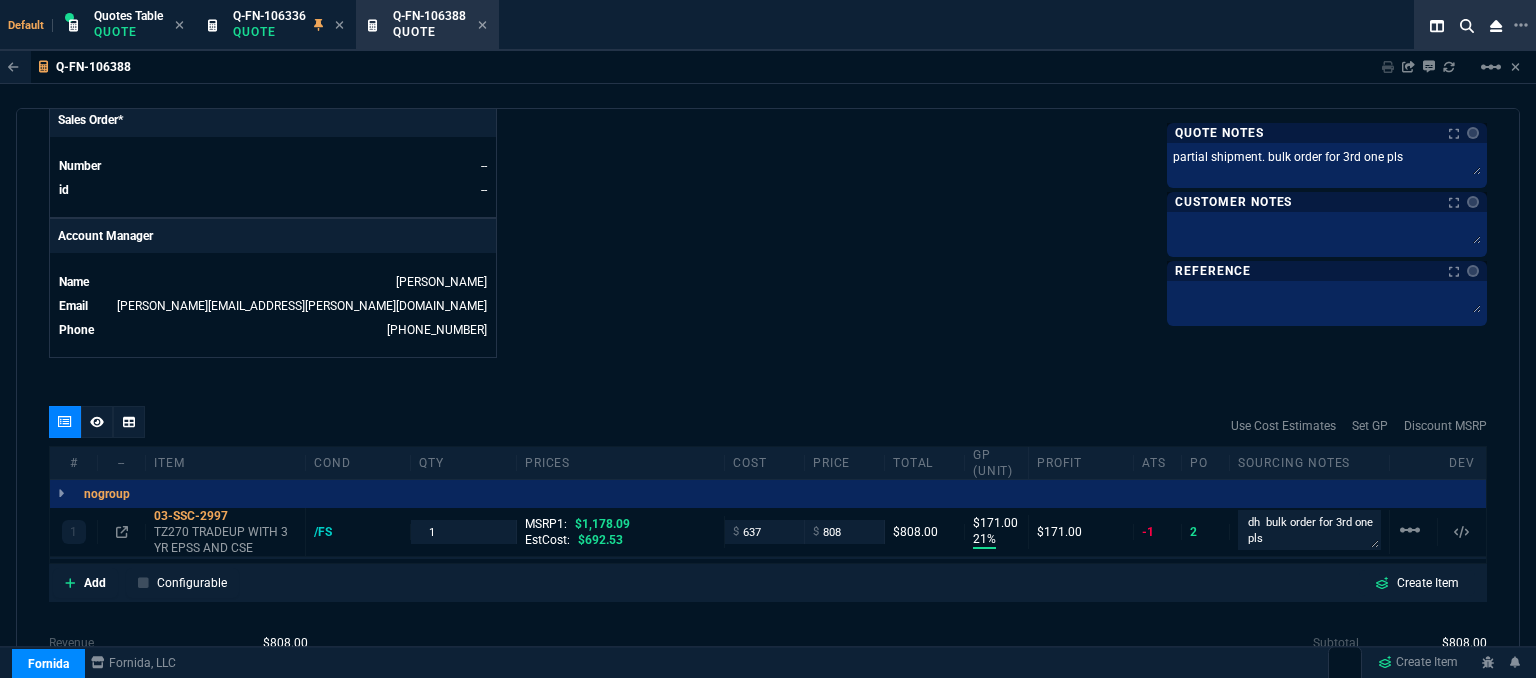 click on "Fornida, LLC 2609 Technology Dr Suite 300 Plano, TX 75074  Share Link  Sarah Costa oneOnOne chat SEND Tiny oneOnOne chat SEND Whse oneOnOne chat SEND Brian Over oneOnOne chat SEND  Show More Chats  Shipping Address 5930 E 31st St  Suite 800 Tulsa,  OK -- USA Bill to Address 5930 E 31st St  Suite 800 Tulsa,  OK -- USA End User -- -- -- Payment Link  Quote must be open to create payment link.  Linked Documents  New Link  Quote Notes Notes Quote Notes Notes partial shipment. bulk order for 3rd one pls partial shipment. bulk order for 3rd one pls  partial shipment. bulk order for 3rd one pls  Customer Notes Customer Notes    Reference Reference" at bounding box center [1127, -165] 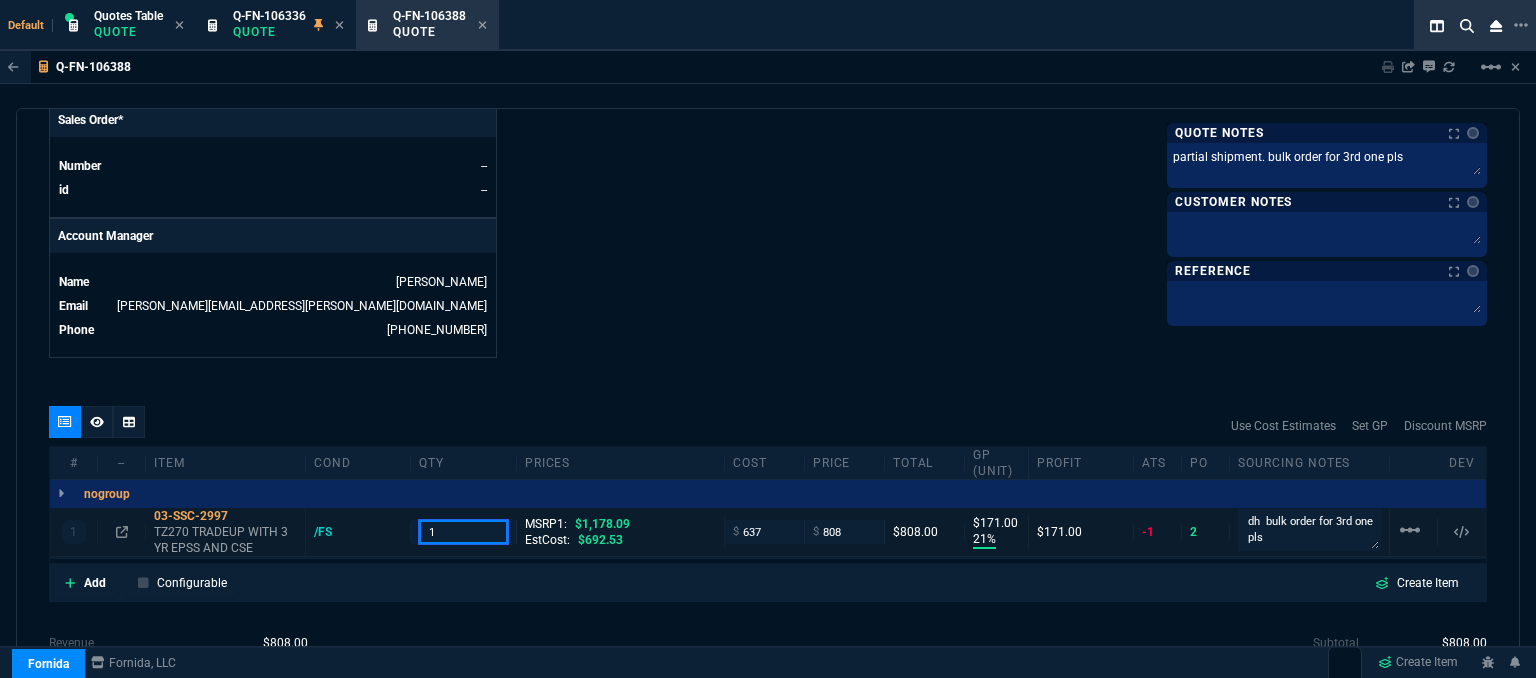 drag, startPoint x: 447, startPoint y: 509, endPoint x: 375, endPoint y: 499, distance: 72.691124 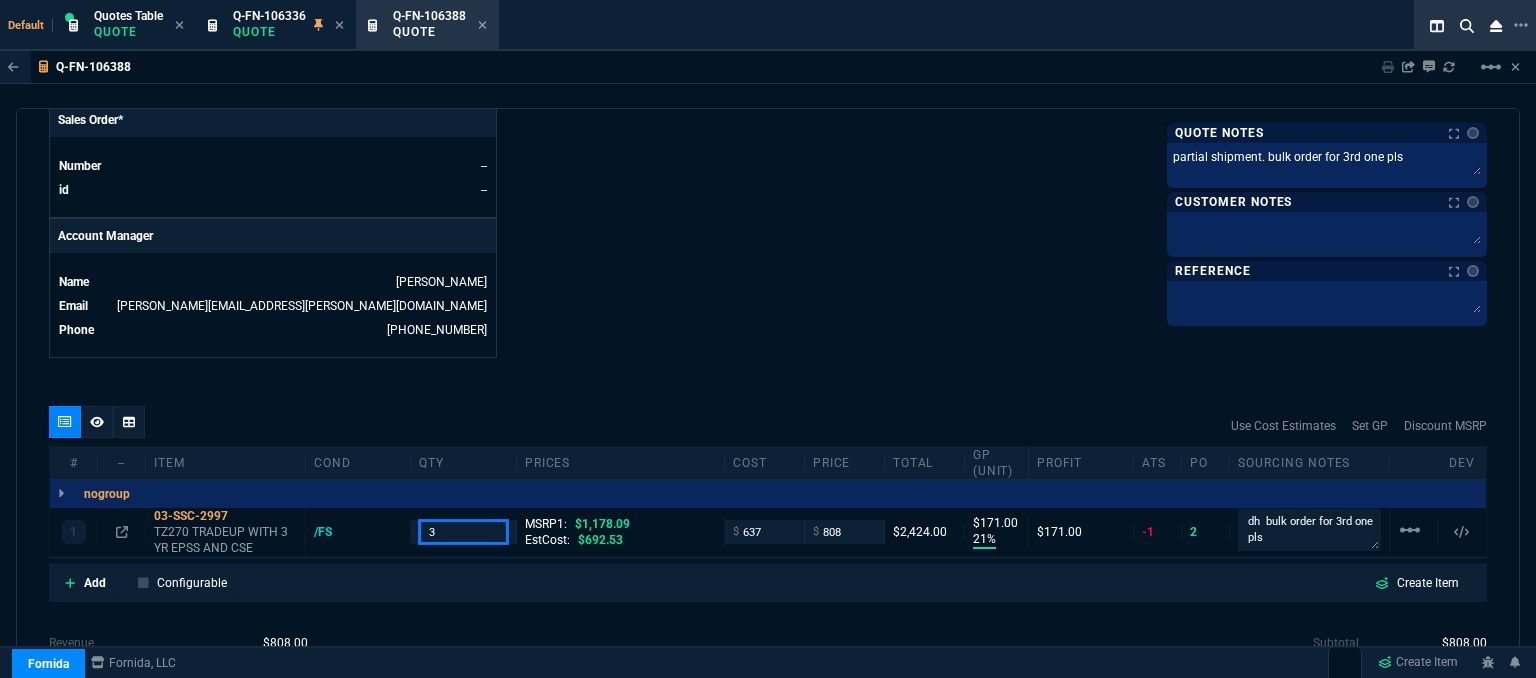 type on "3" 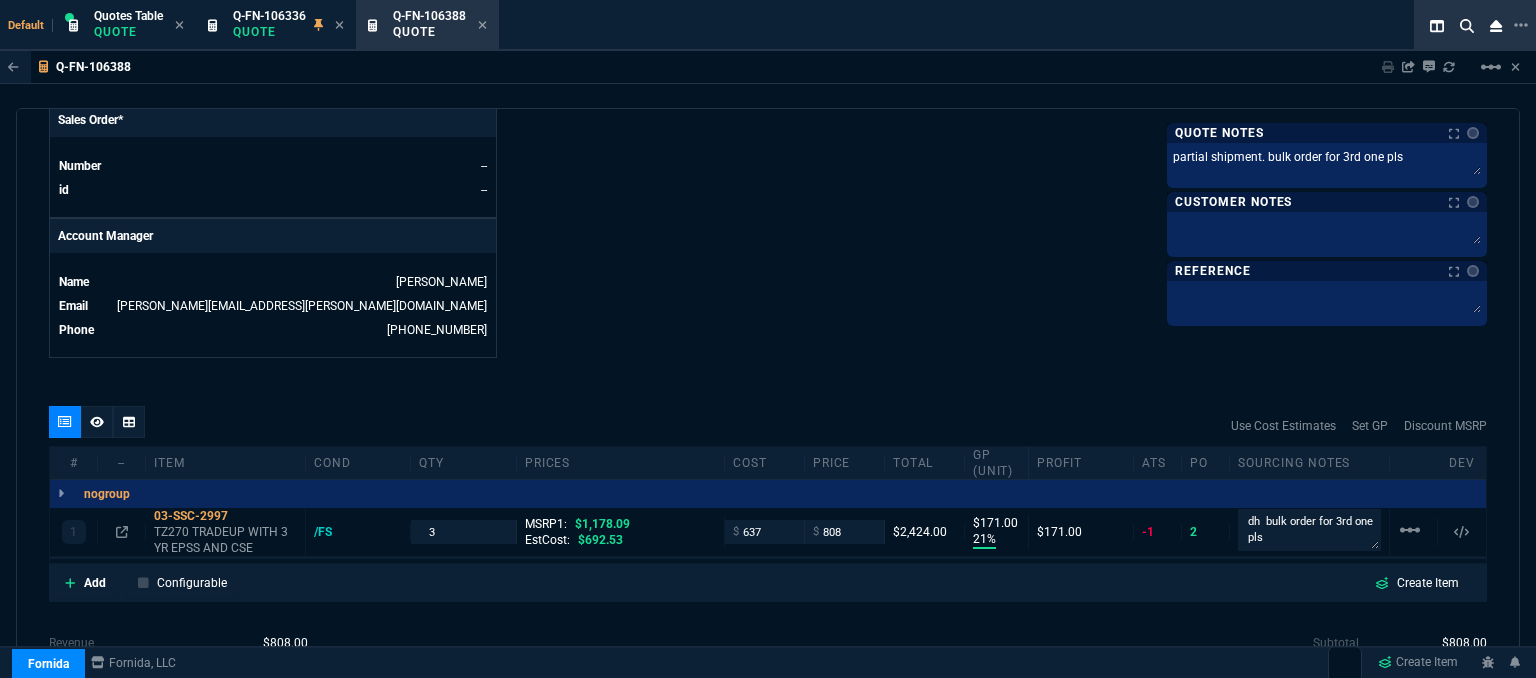 click on "Details Number Q-FN-106388  Order ID Q-FN-106388  Customer Code MIS310  Total Units 1  Expires Mon - 7/28/25, 7:38 PM Creator fiona.rossi@fornida.com  Created Mon - 7/14/25, 7:38 PM Print Specs Number Q-FN-106388  Customer ID MIS310  Customer Name Misok LLC  Expires 7/28/25,  2:38 PM  Customer PO # --  Payment Terms NET30  Shipping Agent FEDEX | GRD  Customer Customer Code MIS310  Customer Name Misok LLC  Customer PO # empty  Payment Terms NET30  email denise@misok.com  phone 918-234-9991    Origin  existing / email   Origin Comment    Staff Sales Person ROSS  Engineer 1 --  Engineer 2 --  Shipping Ship Date -- Agent FEDEX  Agent Service GRD  Account Id --  Sales Order* Number --  id --  Account Manager Name Fiona  Email fiona.rossi@fornida.com  Phone 469-249-2107" at bounding box center [408, -165] 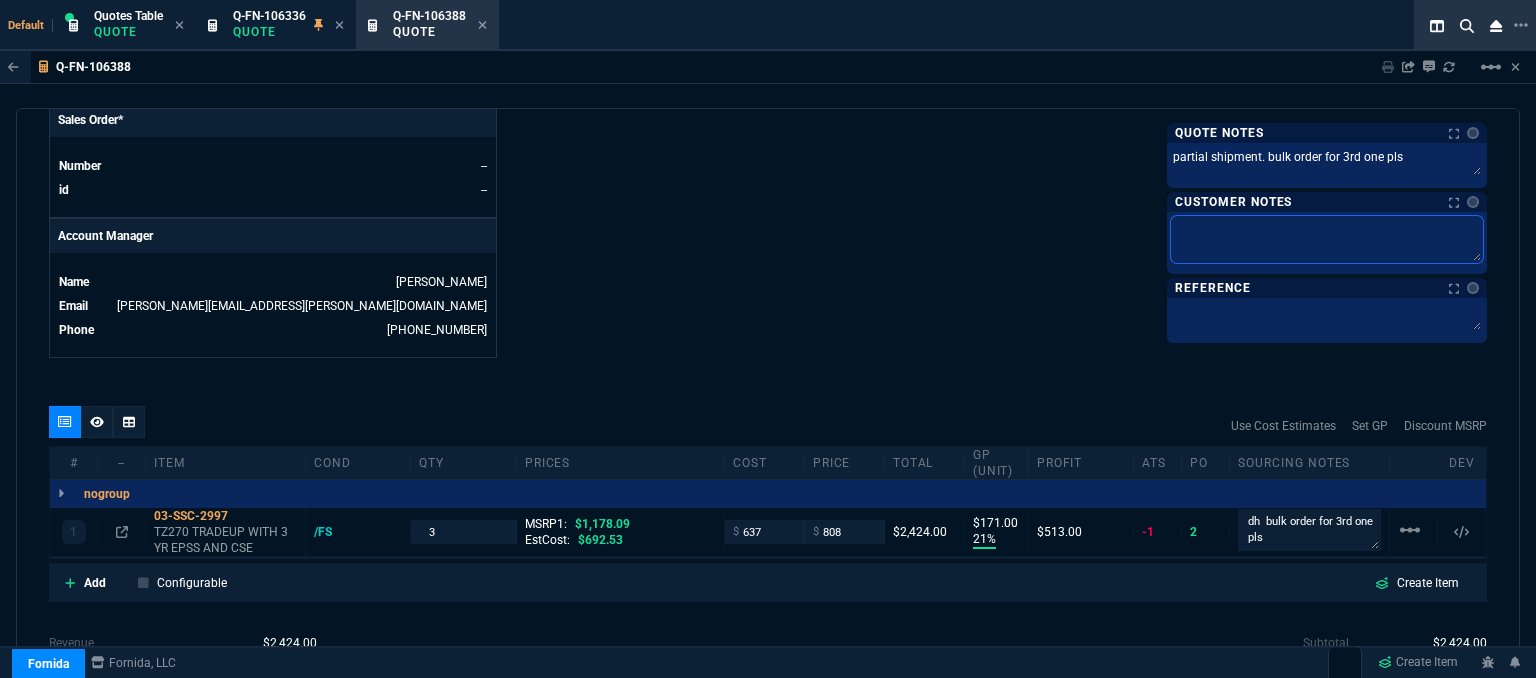 click at bounding box center (1327, 239) 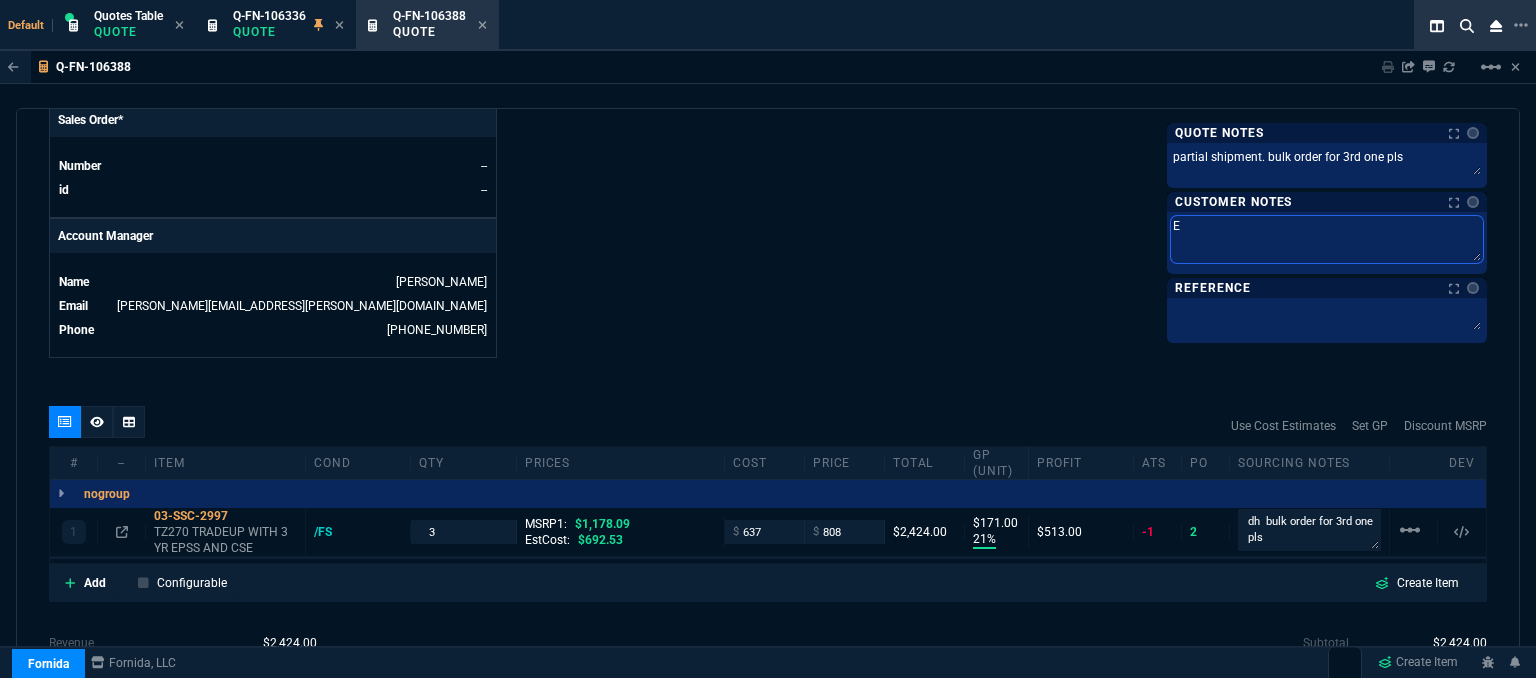 type on "ET" 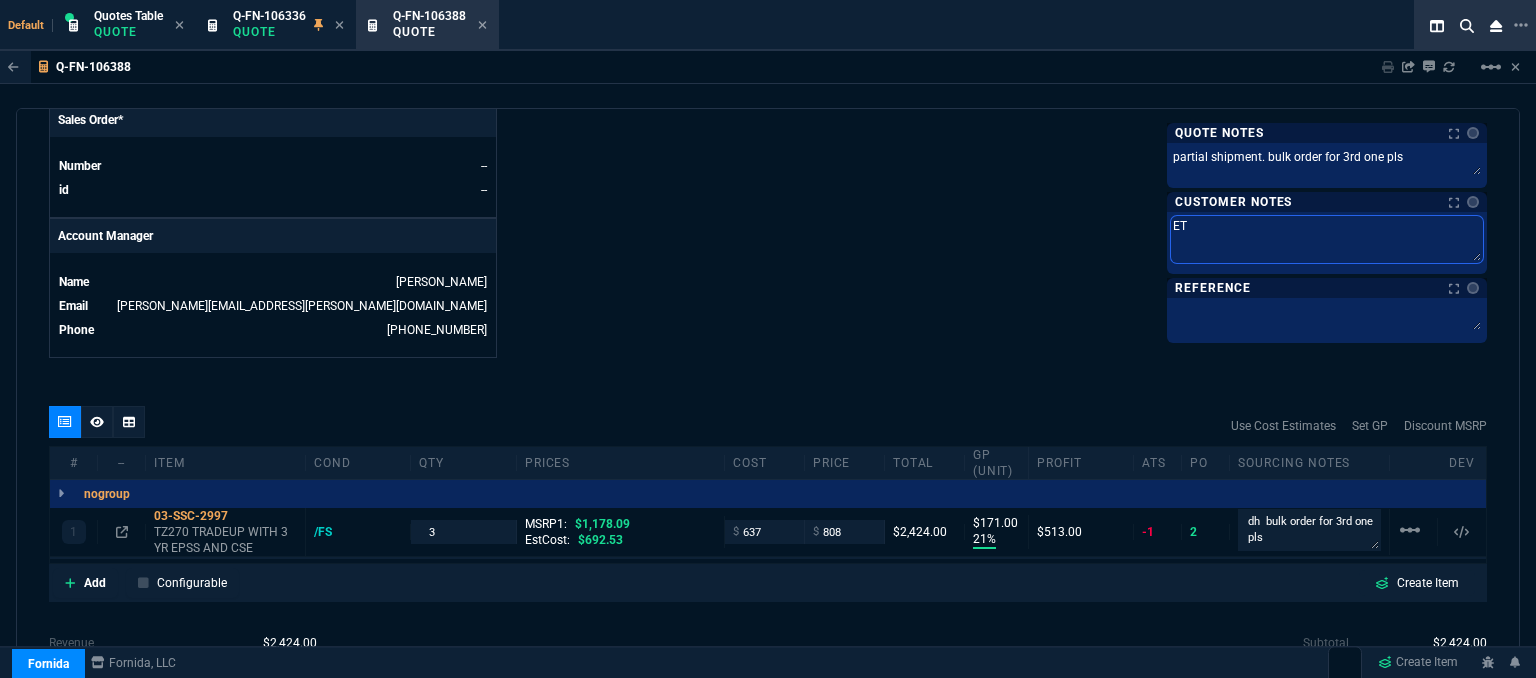 type on "ETA" 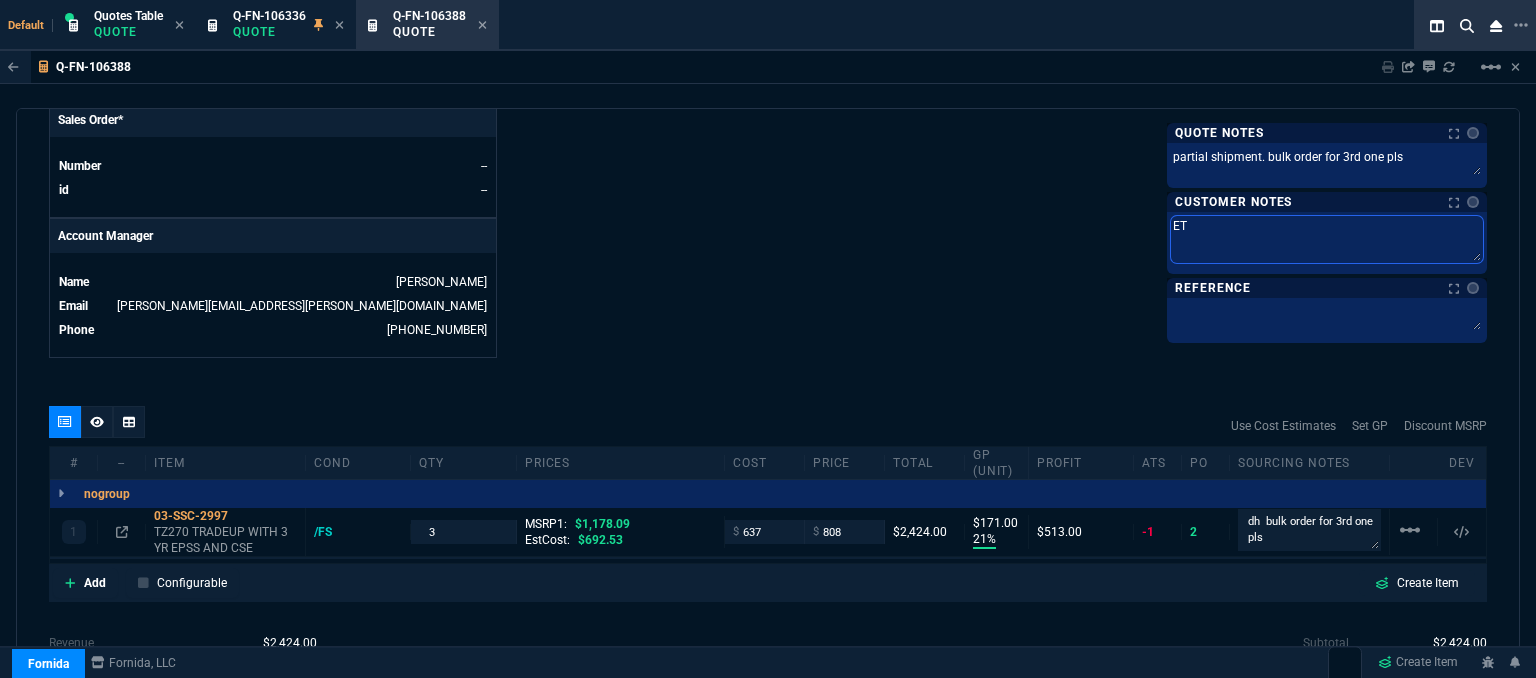 type on "ETA" 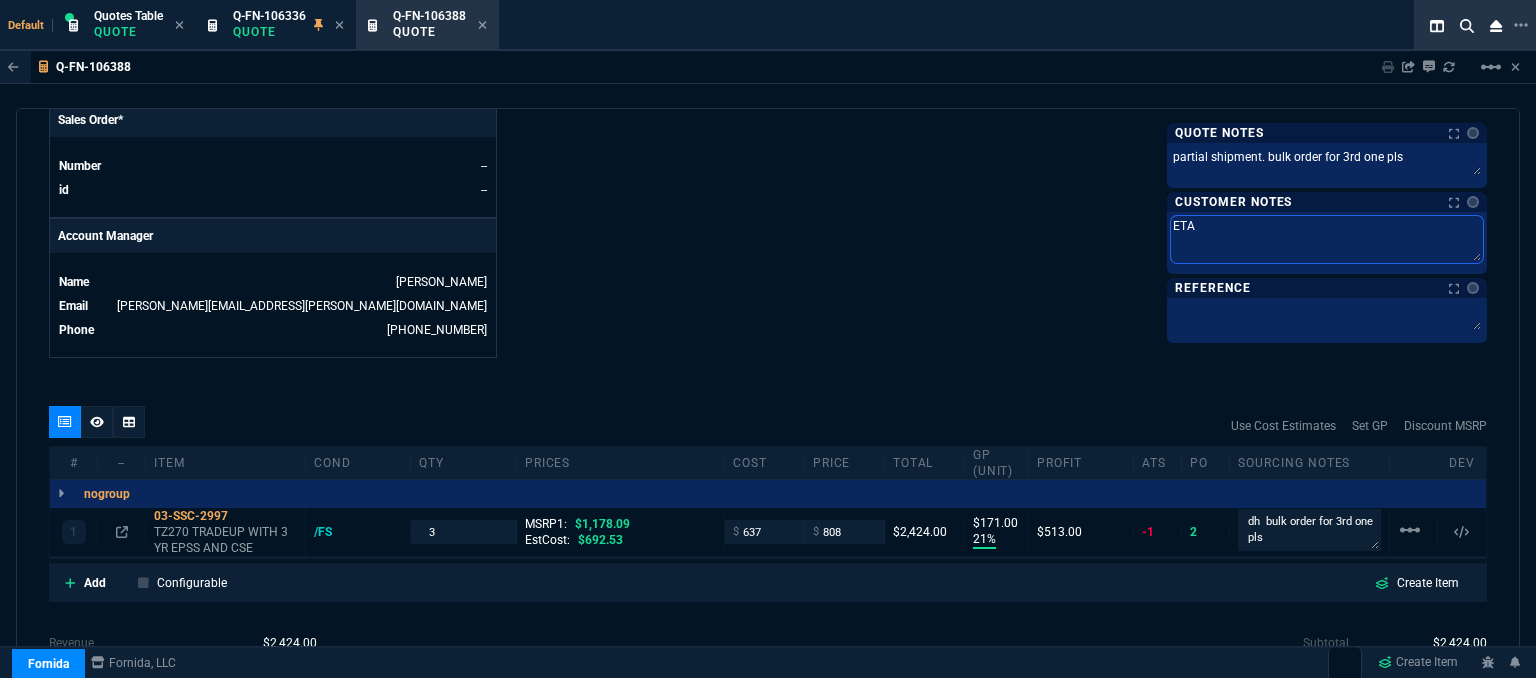type on "ETA" 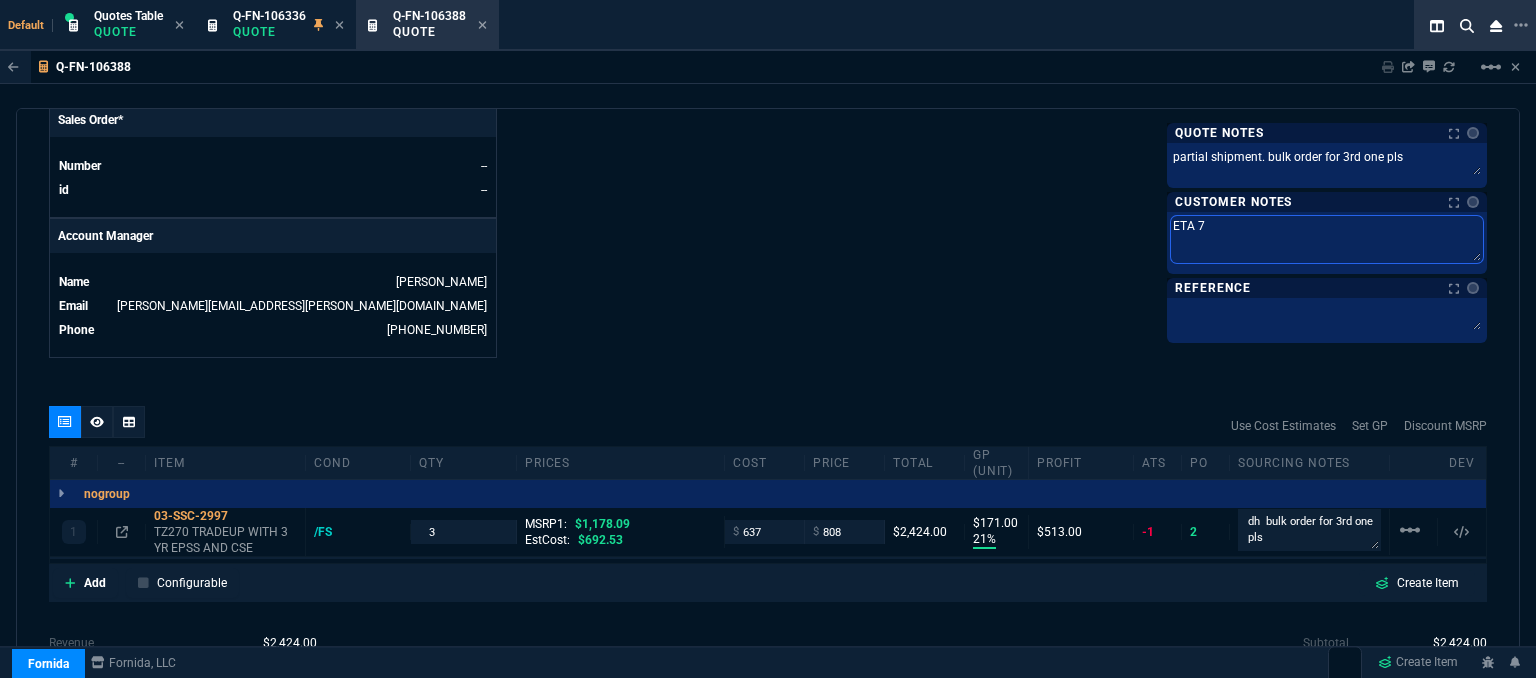 type on "ETA 7-" 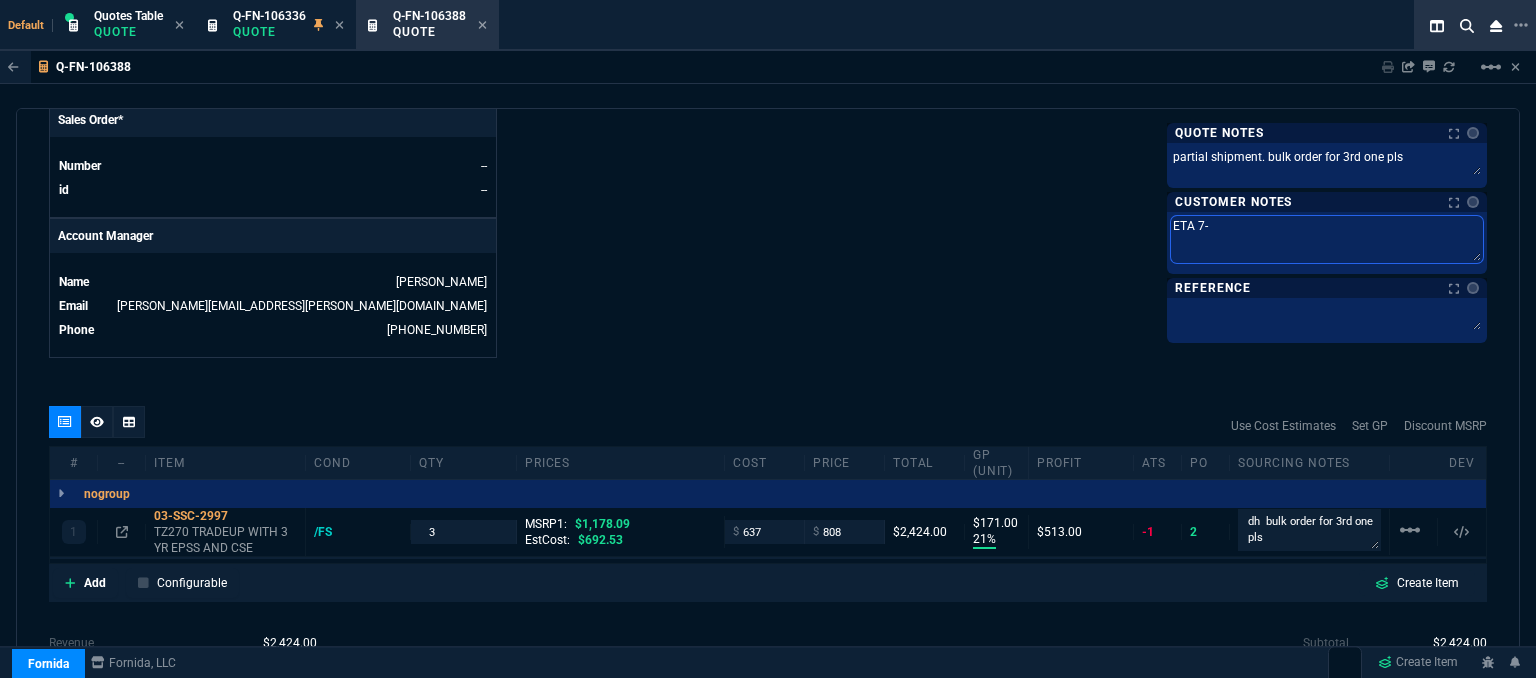 type on "ETA 7-1" 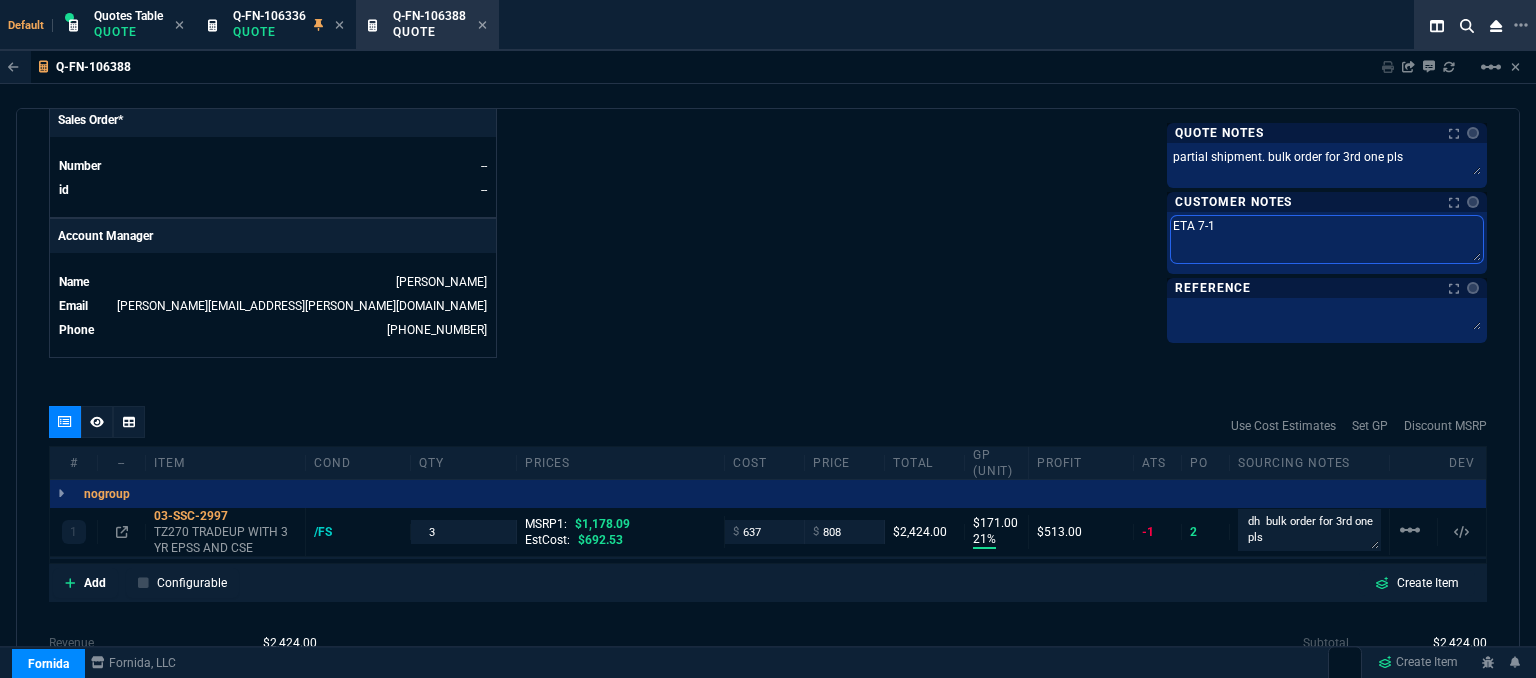 type on "ETA 7-10" 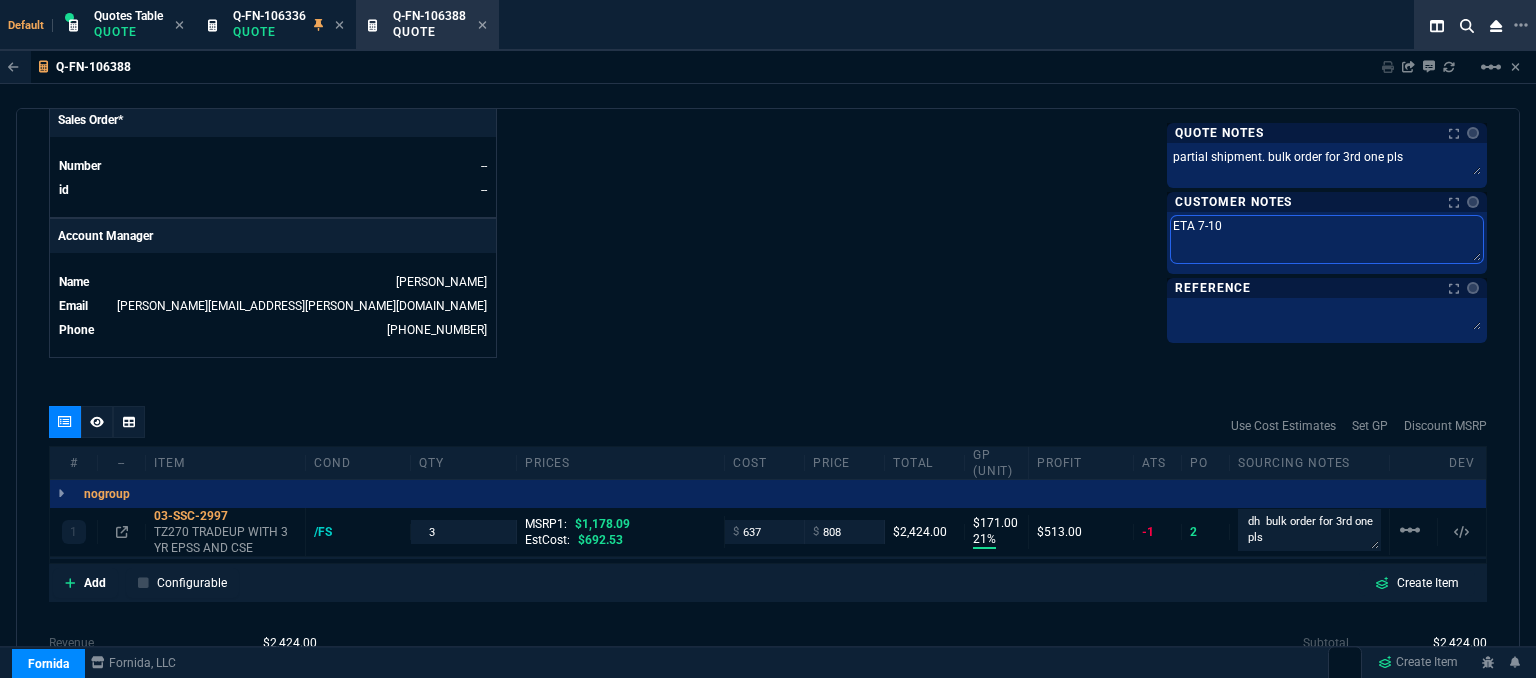 type on "ETA 7-10" 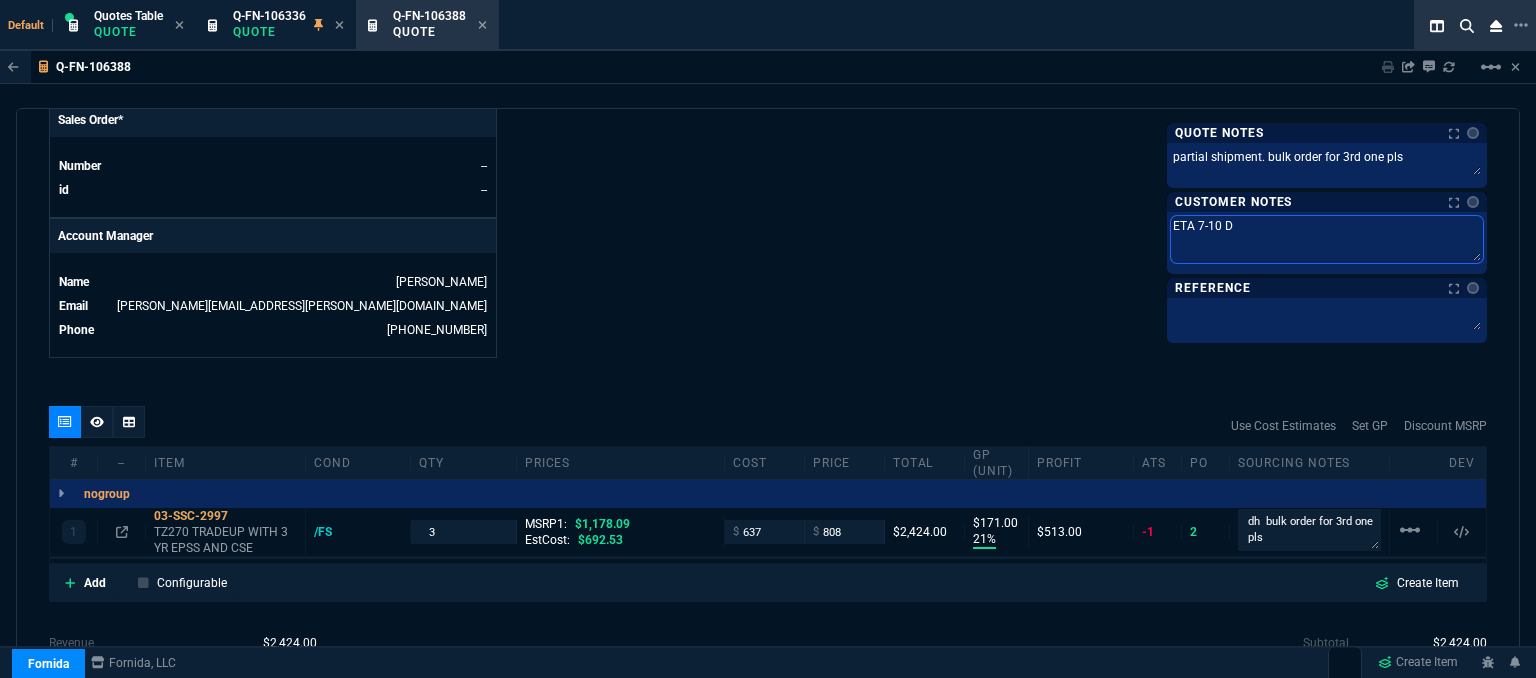 type on "ETA 7-10" 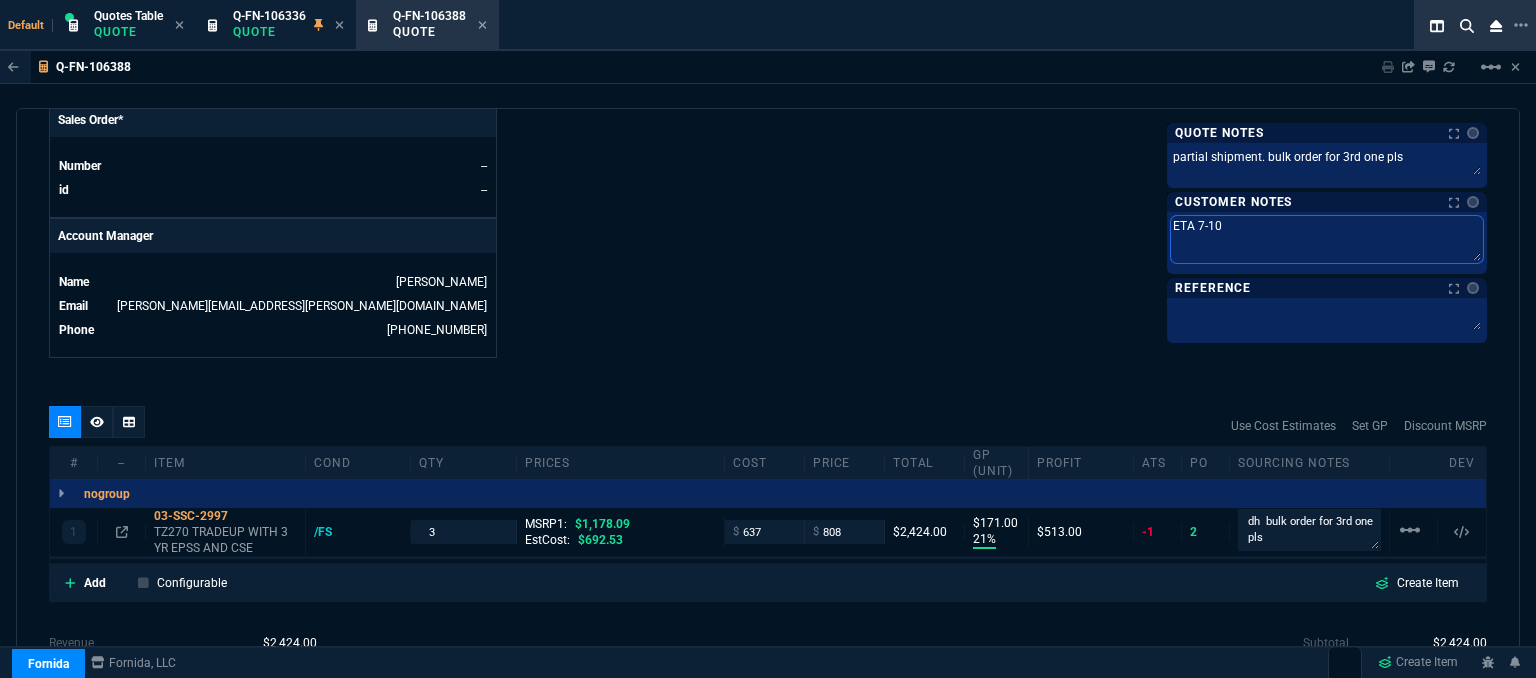 type on "ETA 7-10 B" 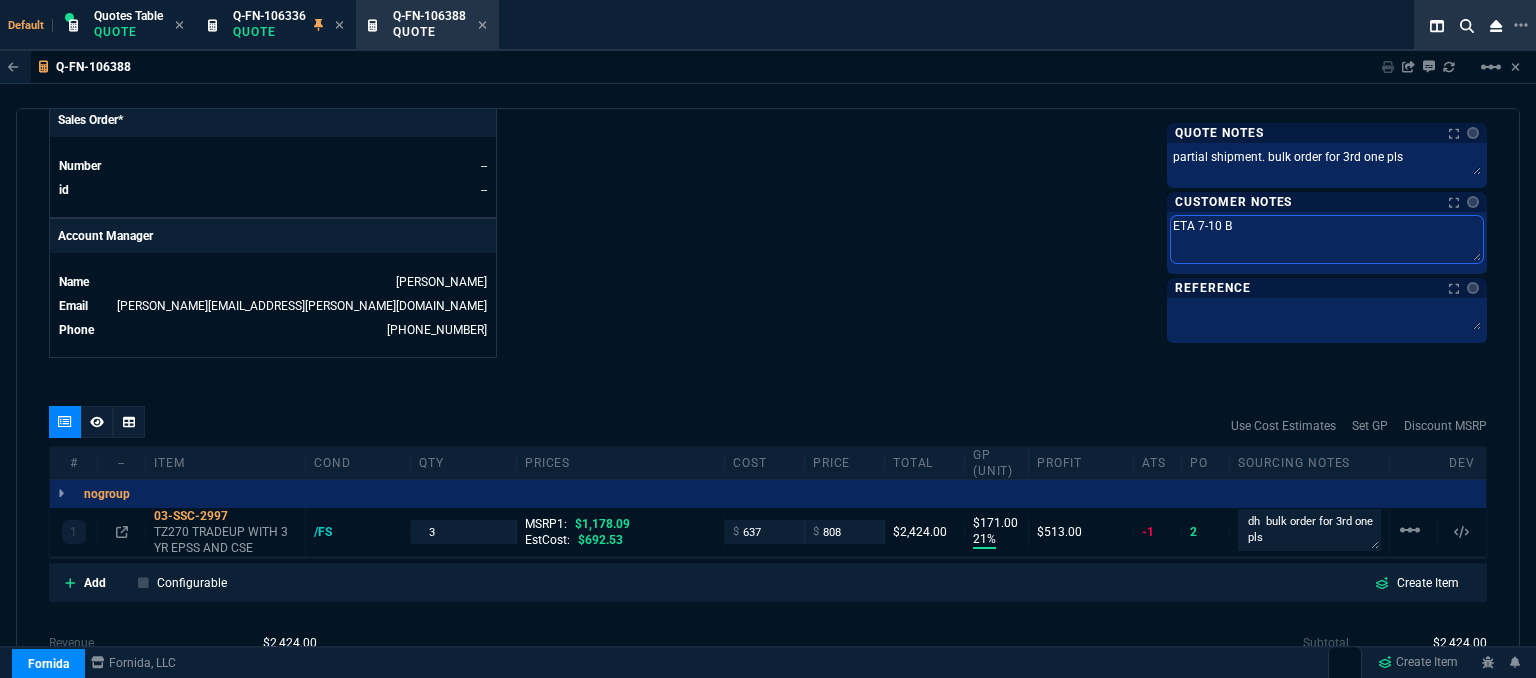 type on "ETA 7-10 Bi" 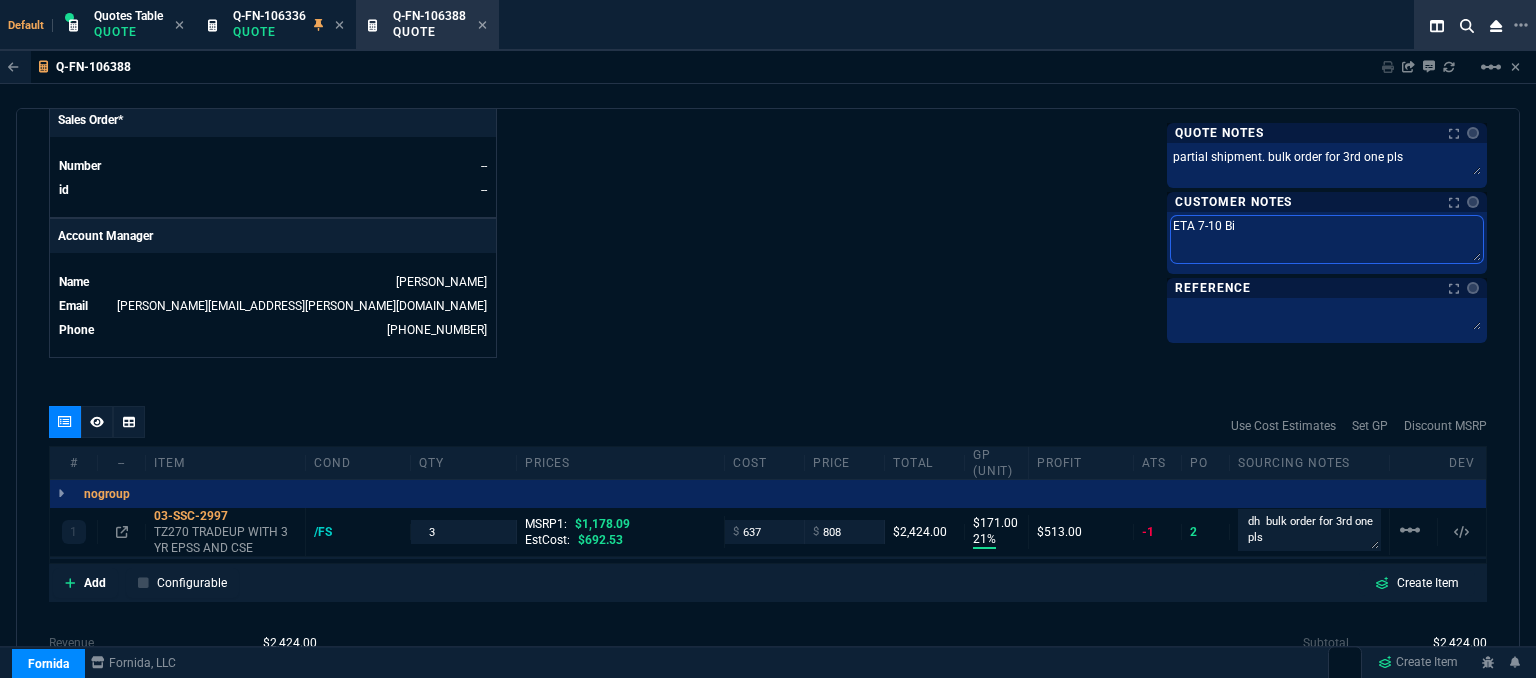 type on "ETA 7-10 Biz" 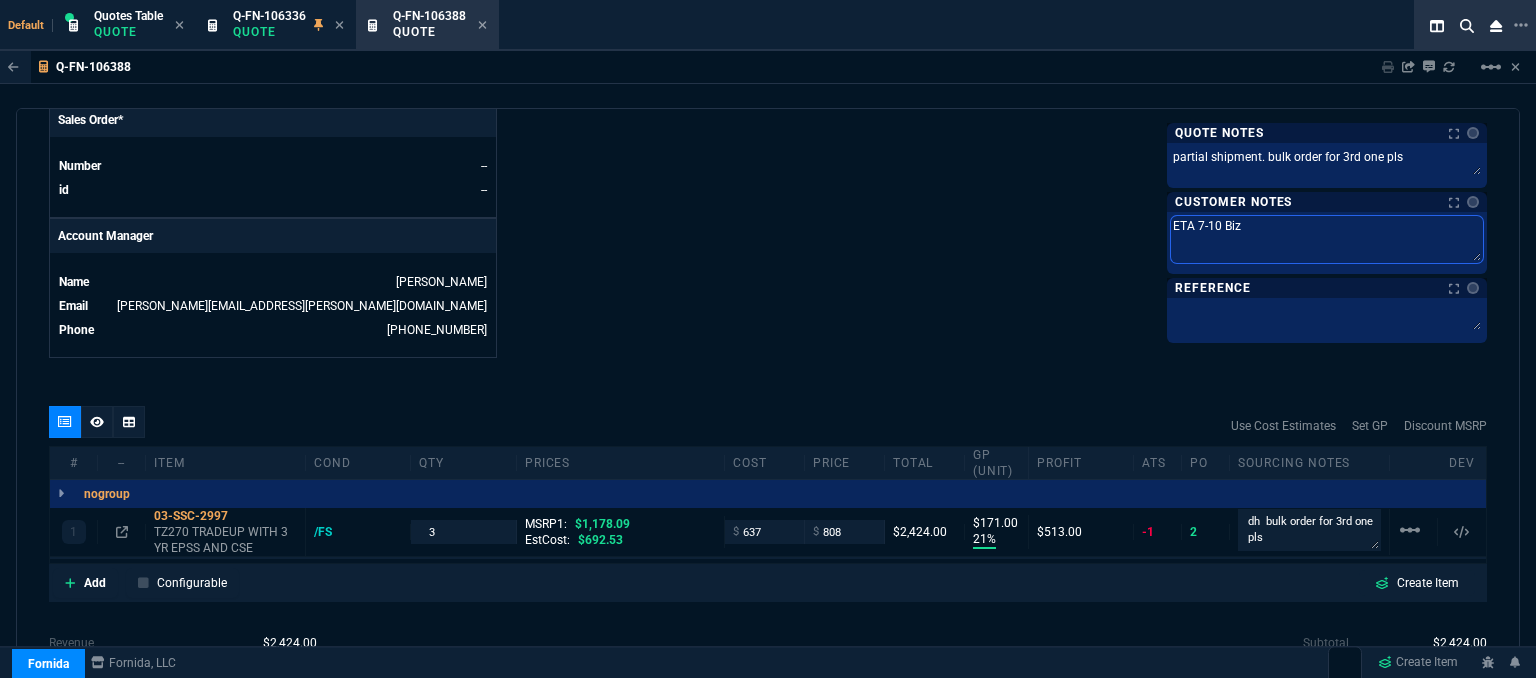 type on "ETA 7-10 Biz" 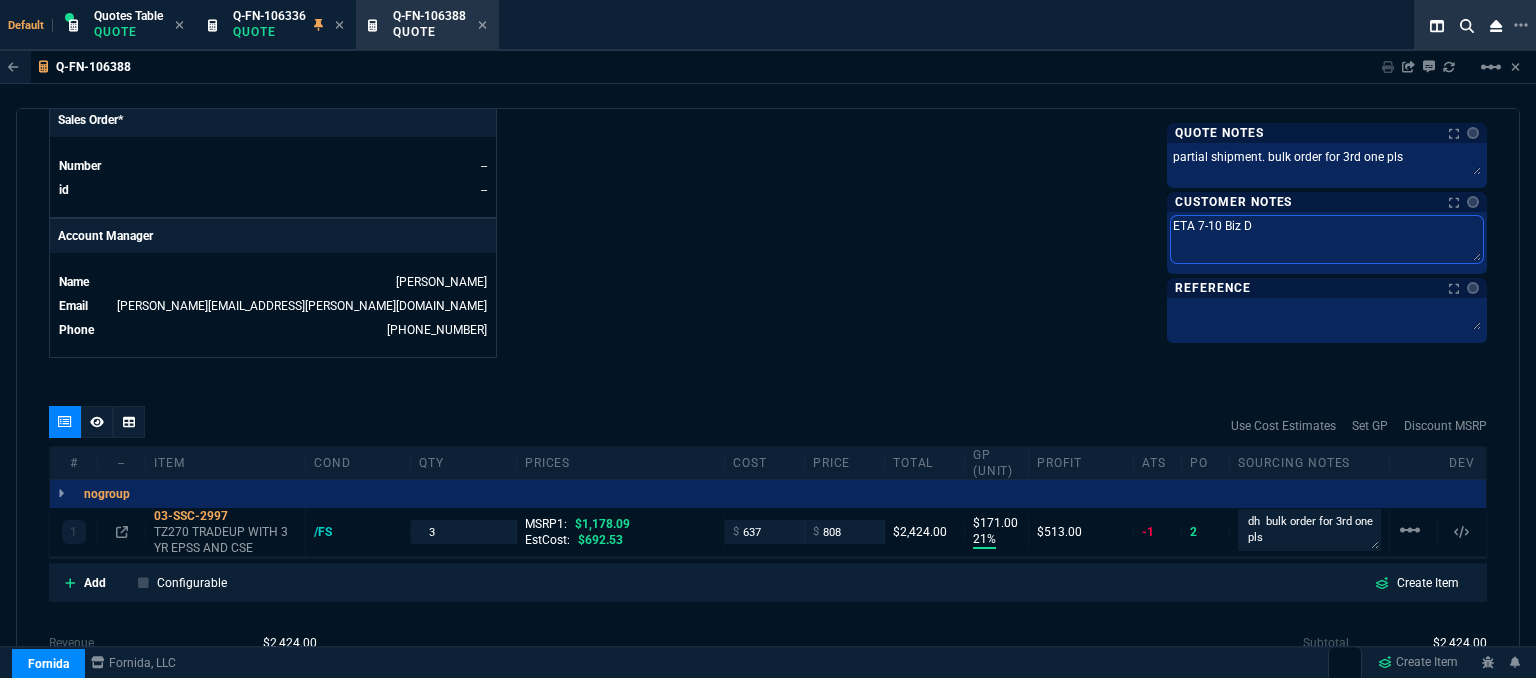type on "ETA 7-10 Biz Da" 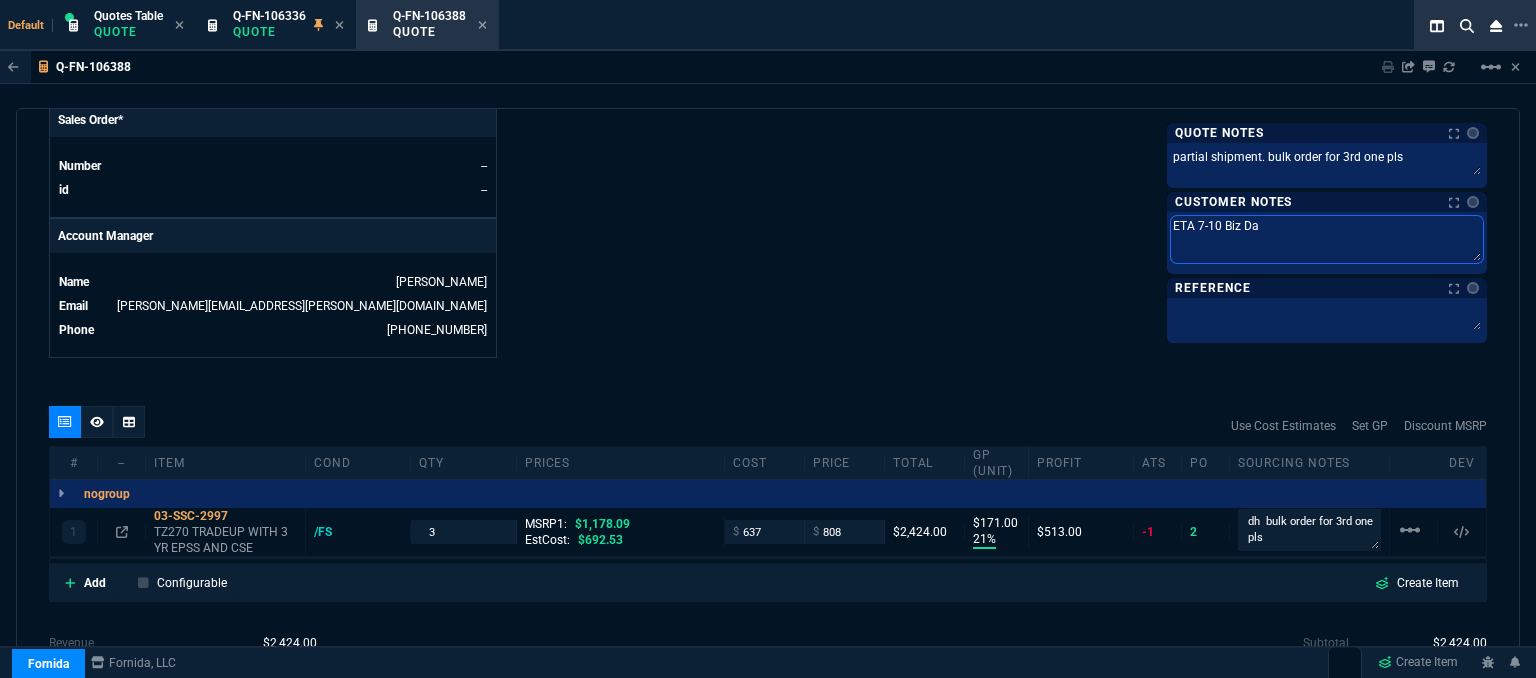 type on "ETA 7-10 Biz Day" 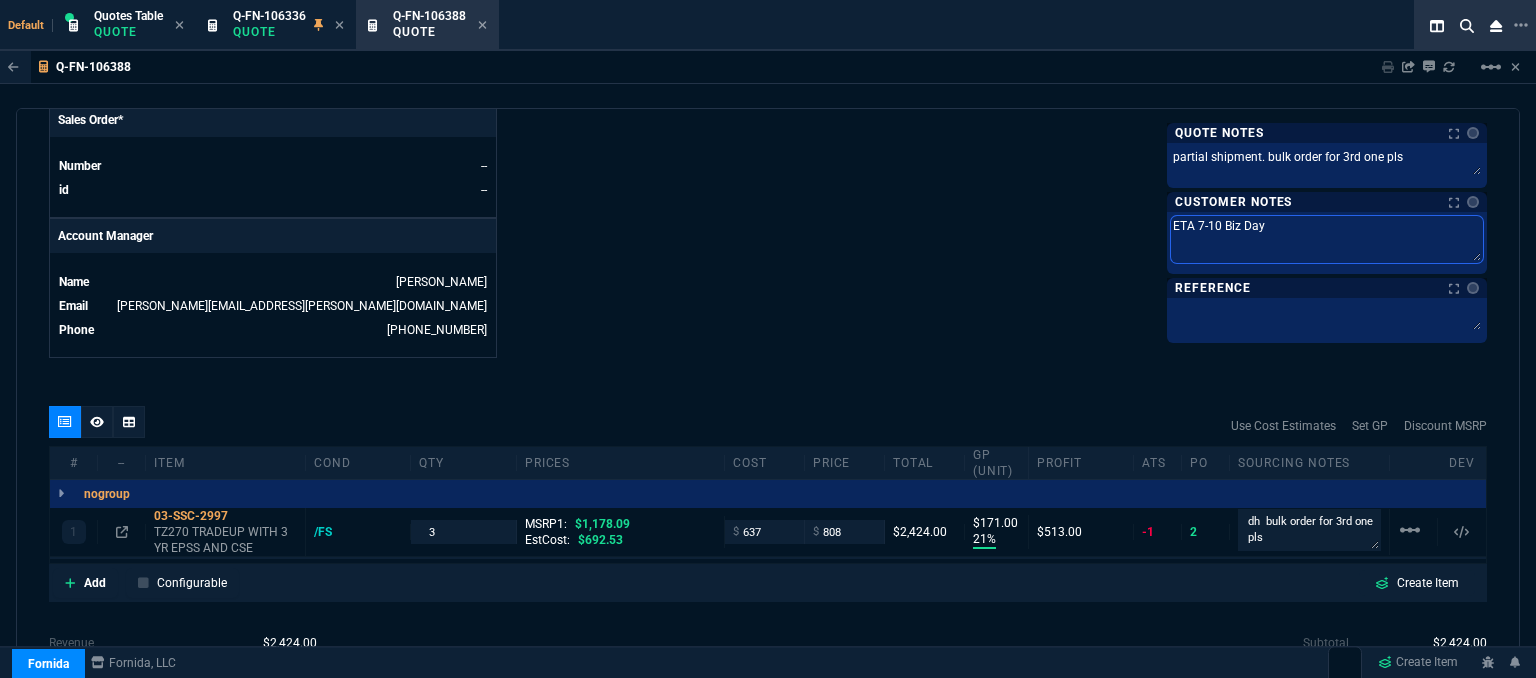 type on "ETA 7-10 Biz Days" 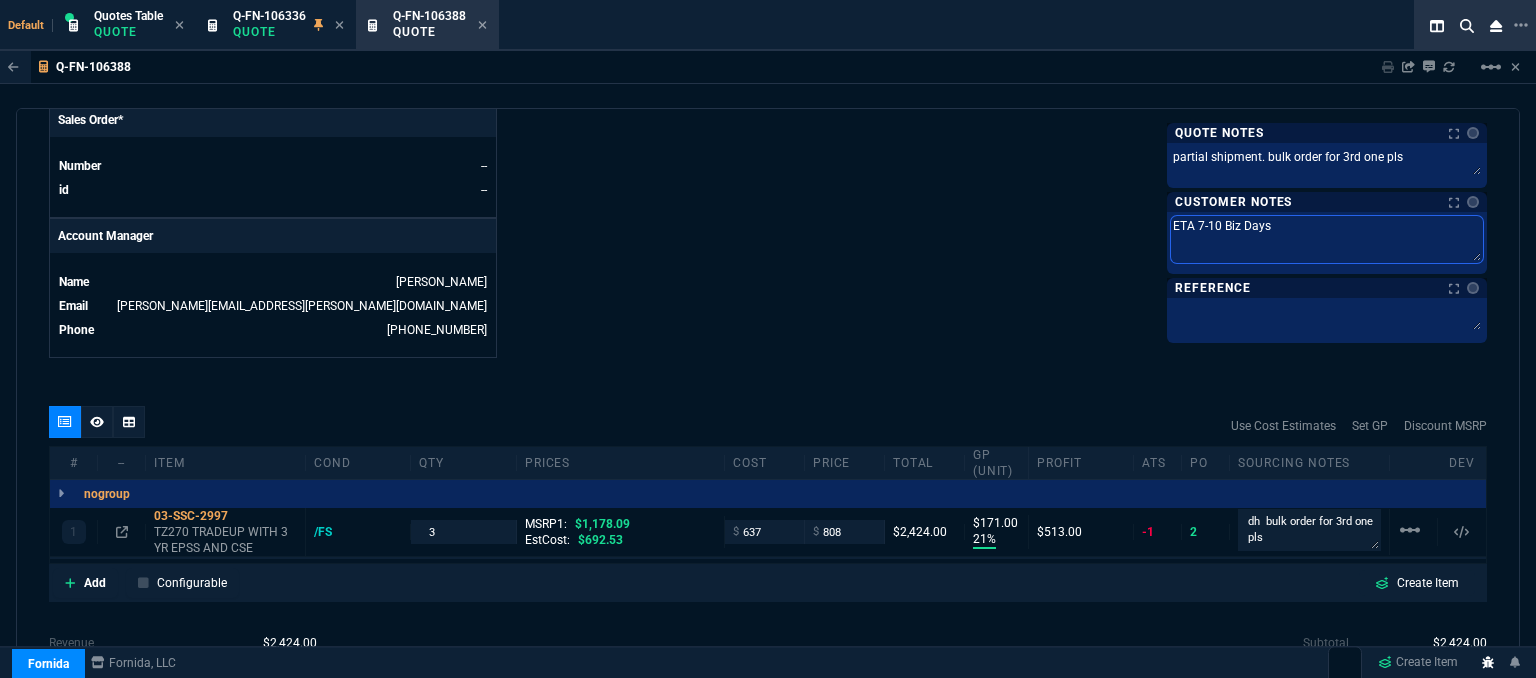 type on "ETA 7-10 Biz Days" 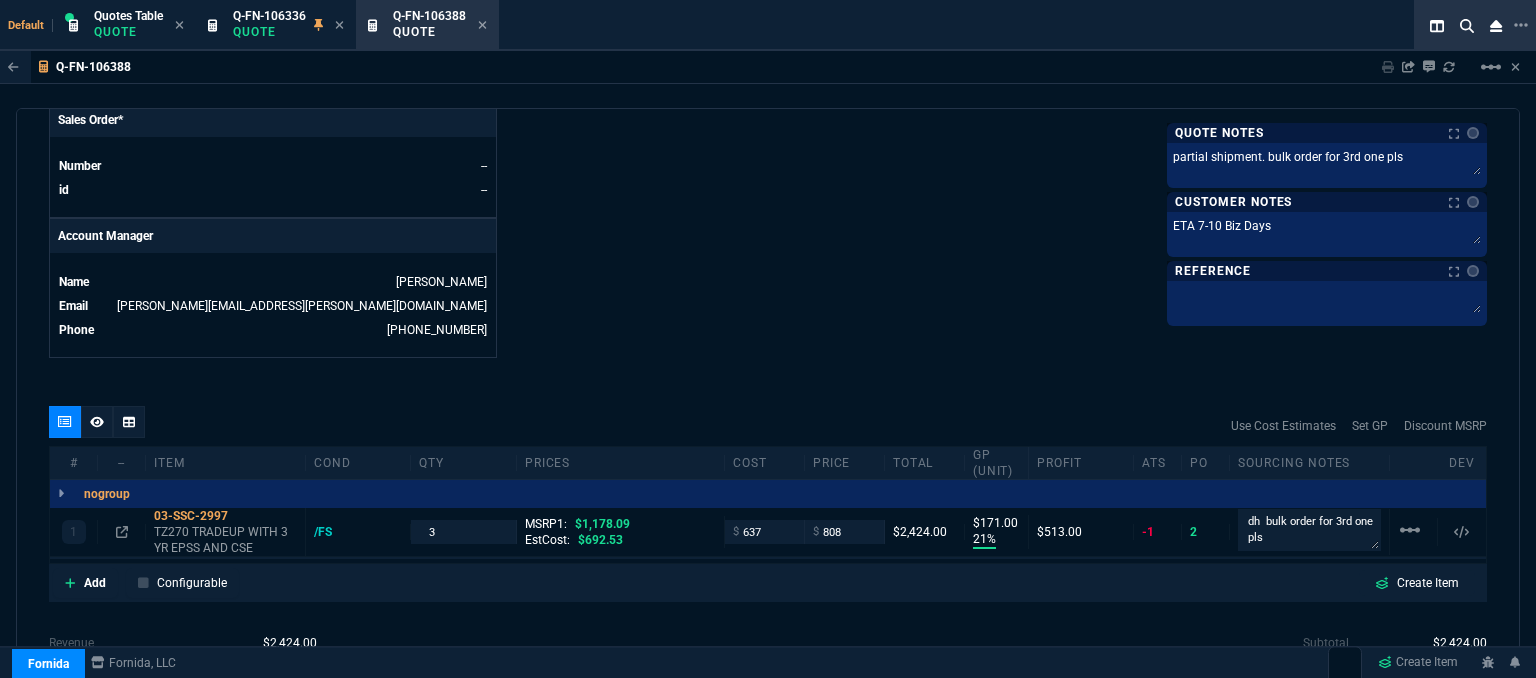 click on "quote   Q-FN-106388  Misok LLC draft Fornida, LLC 2609 Technology Dr Suite 300 Plano, TX 75074 Details Number Q-FN-106388  Order ID Q-FN-106388  Customer Code MIS310  Total Units 3  Expires Mon - 7/28/25, 7:38 PM Creator fiona.rossi@fornida.com  Created Mon - 7/14/25, 7:38 PM Print Specs Number Q-FN-106388  Customer ID MIS310  Customer Name Misok LLC  Expires 7/28/25,  2:38 PM  Customer PO # --  Payment Terms NET30  Shipping Agent FEDEX | GRD  Customer Customer Code MIS310  Customer Name Misok LLC  Customer PO # empty  Payment Terms NET30  email denise@misok.com  phone 918-234-9991    Origin  existing / email   Origin Comment    Staff Sales Person ROSS  Engineer 1 --  Engineer 2 --  Shipping Ship Date -- Agent FEDEX  Agent Service GRD  Account Id --  Sales Order* Number --  id --  Account Manager Name Fiona  Email fiona.rossi@fornida.com  Phone 469-249-2107  Fornida, LLC 2609 Technology Dr Suite 300 Plano, TX 75074  Share Link  Sarah Costa oneOnOne chat SEND Tiny oneOnOne chat SEND Whse oneOnOne chat SEND OK" at bounding box center (768, 396) 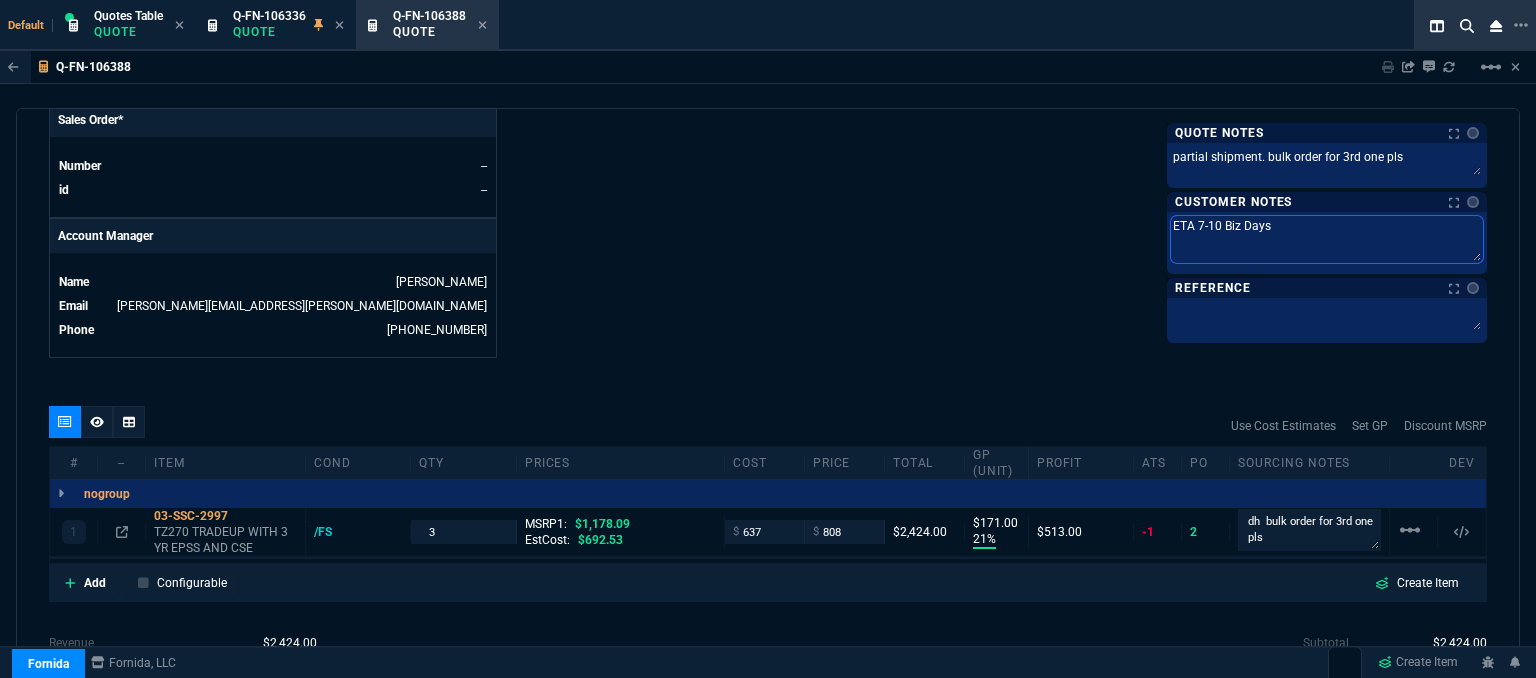 click on "ETA 7-10 Biz Days" at bounding box center [1327, 239] 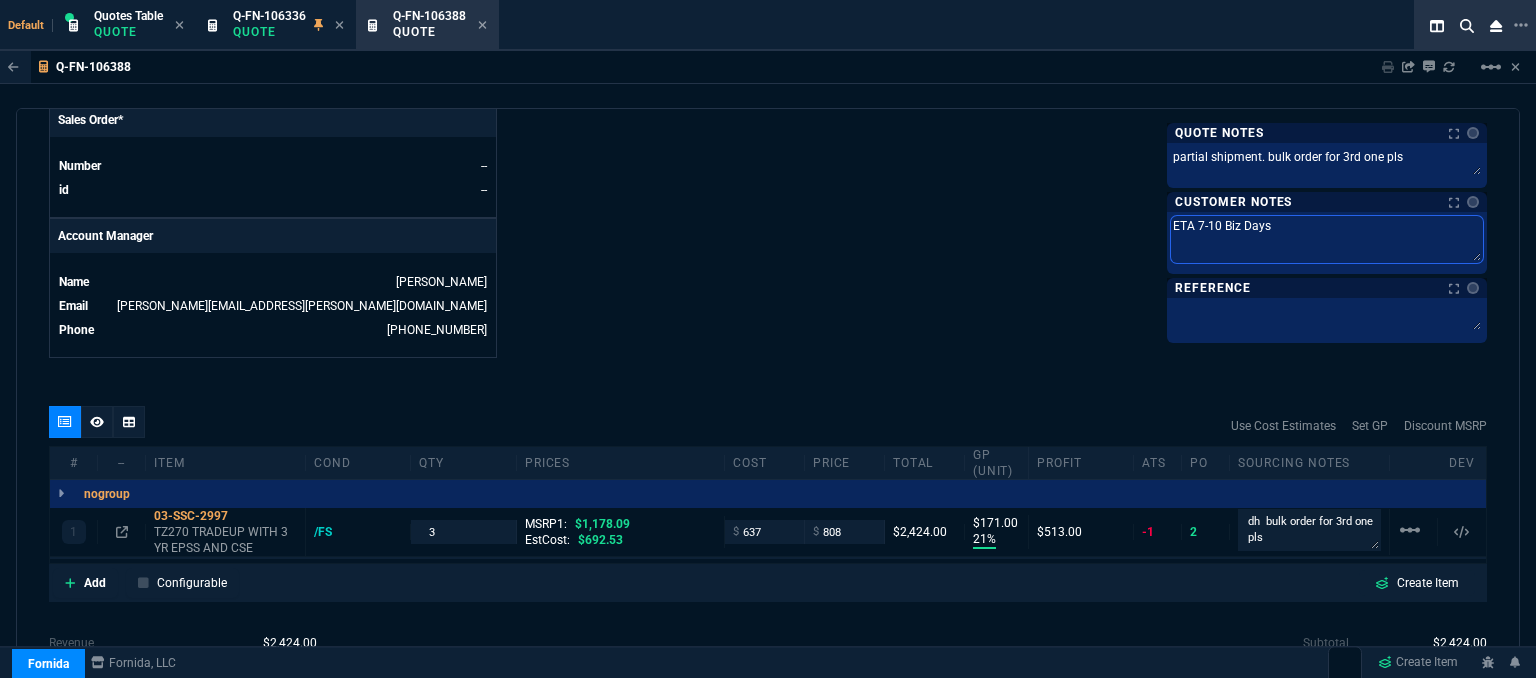 type on "ETA 7-1 Biz Days" 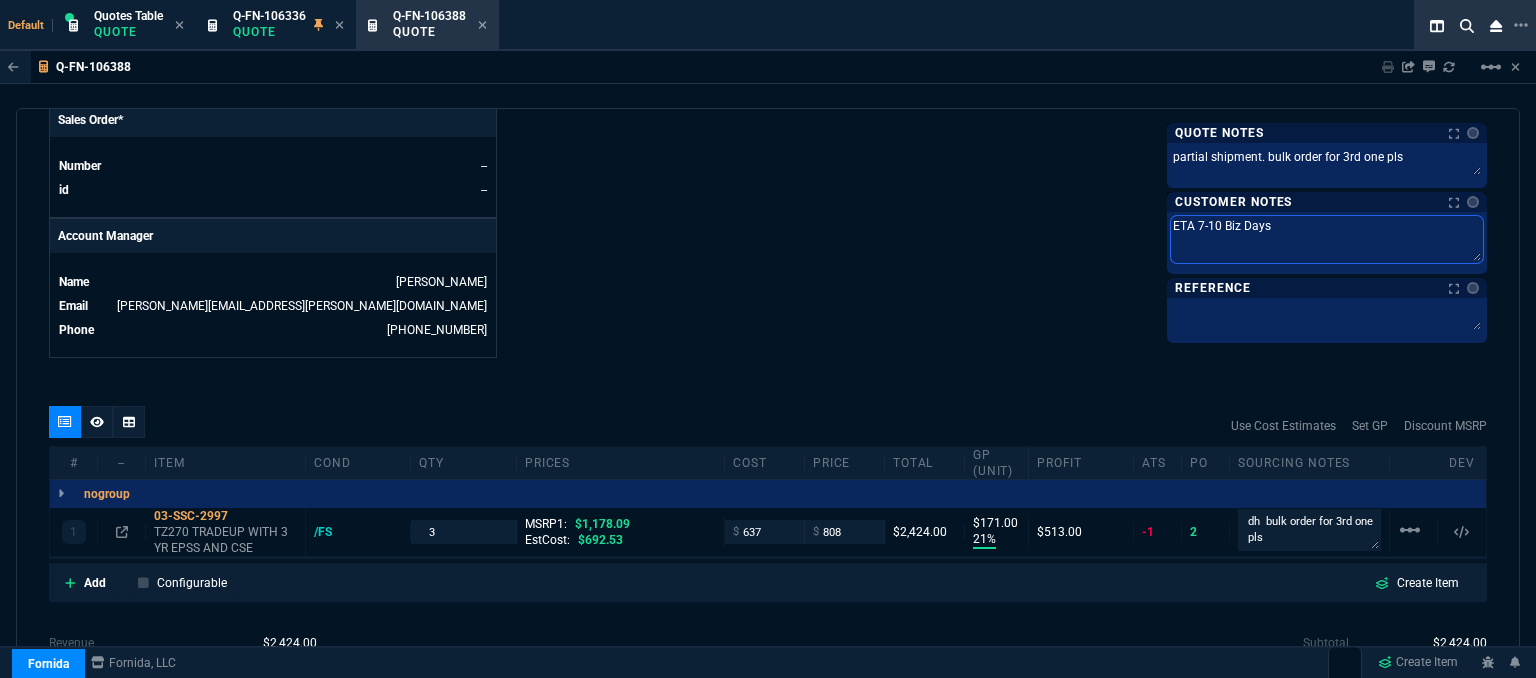 type on "ETA 7-1 Biz Days" 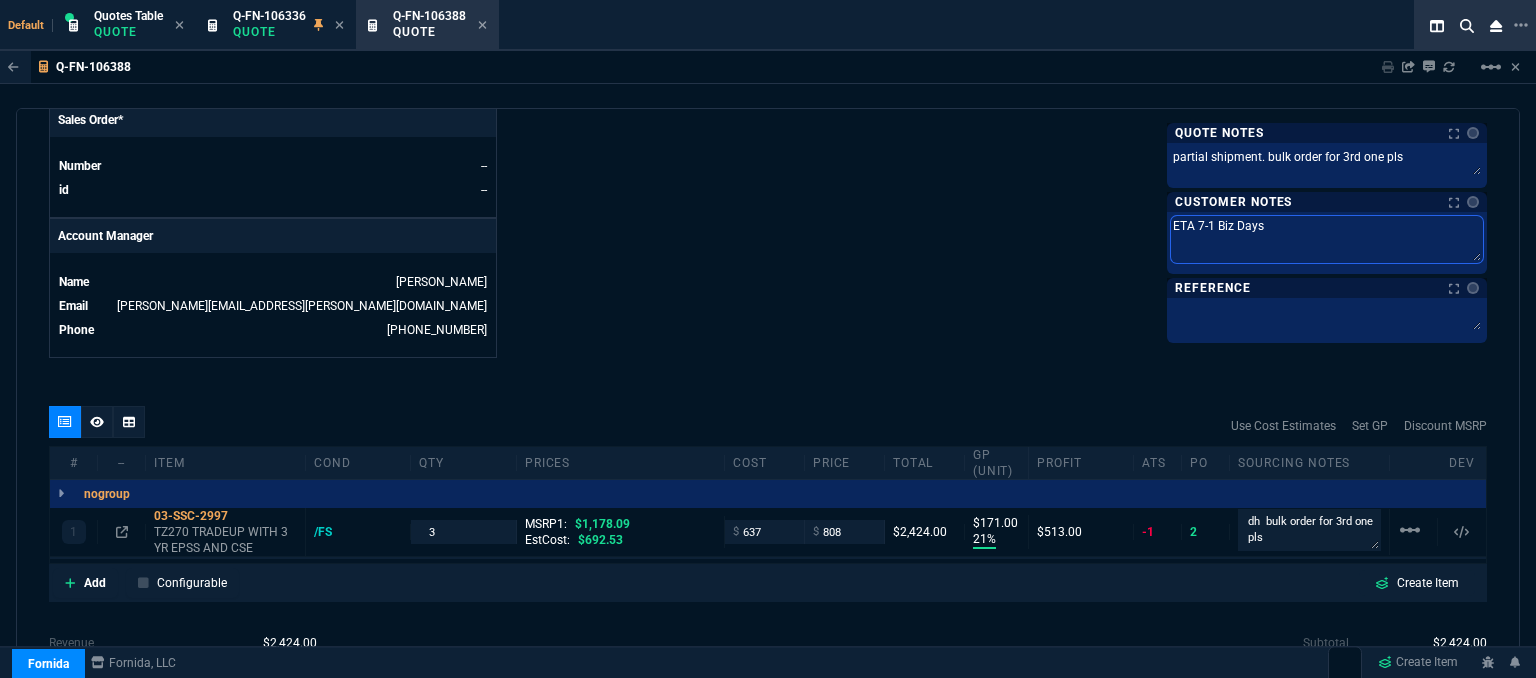 type on "ETA 7- Biz Days" 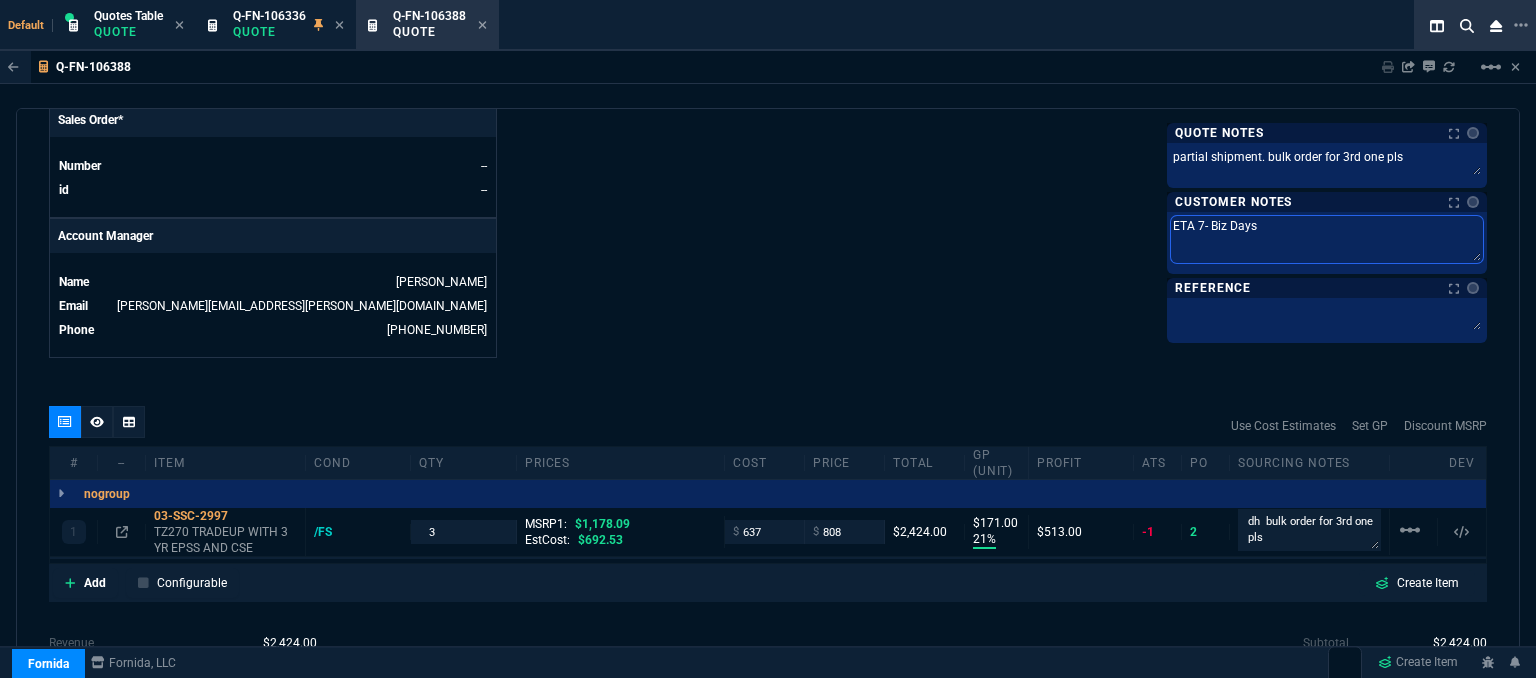 type 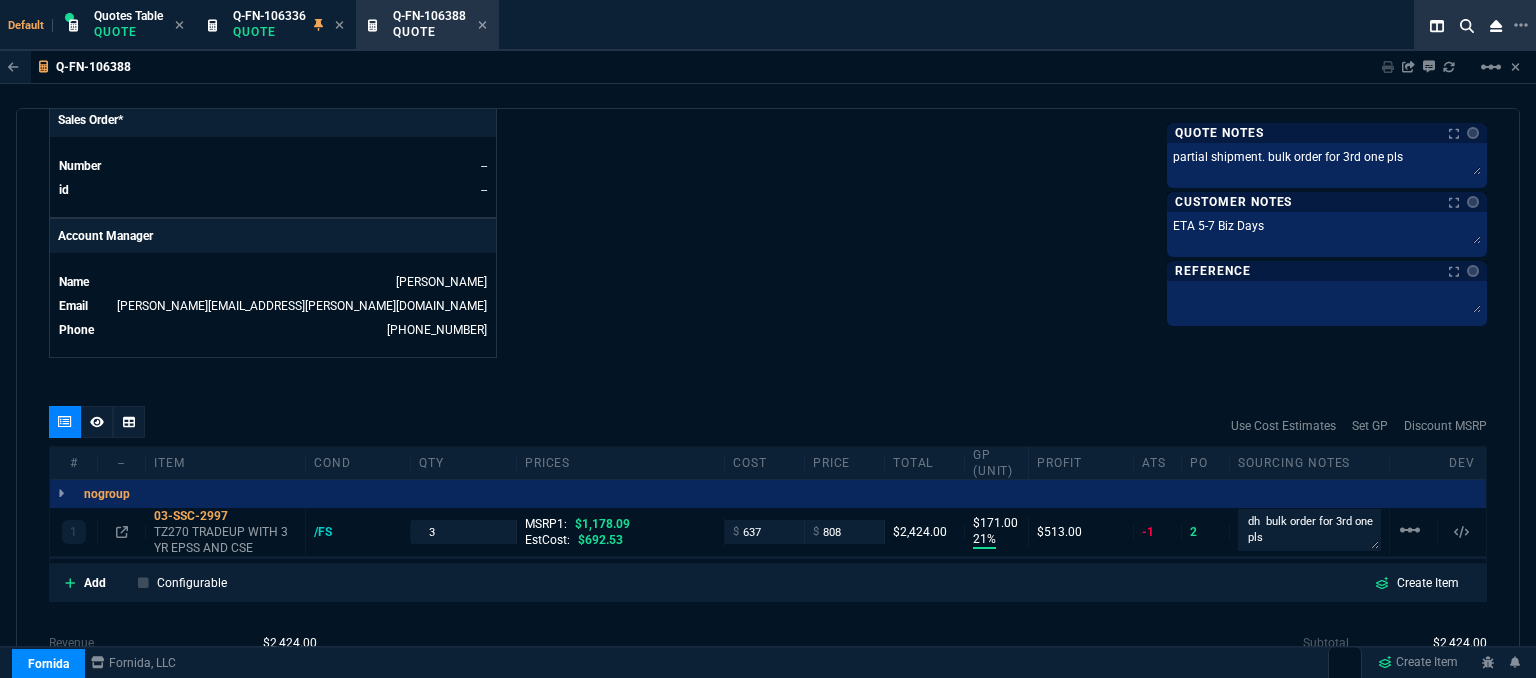 click on "Fornida, LLC 2609 Technology Dr Suite 300 Plano, TX 75074  Share Link  Sarah Costa oneOnOne chat SEND Tiny oneOnOne chat SEND Whse oneOnOne chat SEND Brian Over oneOnOne chat SEND  Show More Chats  Shipping Address 5930 E 31st St  Suite 800 Tulsa,  OK -- USA Bill to Address 5930 E 31st St  Suite 800 Tulsa,  OK -- USA End User -- -- -- Payment Link  Quote must be open to create payment link.  Linked Documents  New Link  Quote Notes Notes Quote Notes Notes partial shipment. bulk order for 3rd one pls partial shipment. bulk order for 3rd one pls  partial shipment. bulk order for 3rd one pls  Customer Notes Notes Customer Notes Notes ETA 5-7 Biz Days ETA 5-7 Biz Days  ETA 5-7 Biz Days  Reference Reference" at bounding box center [1127, -165] 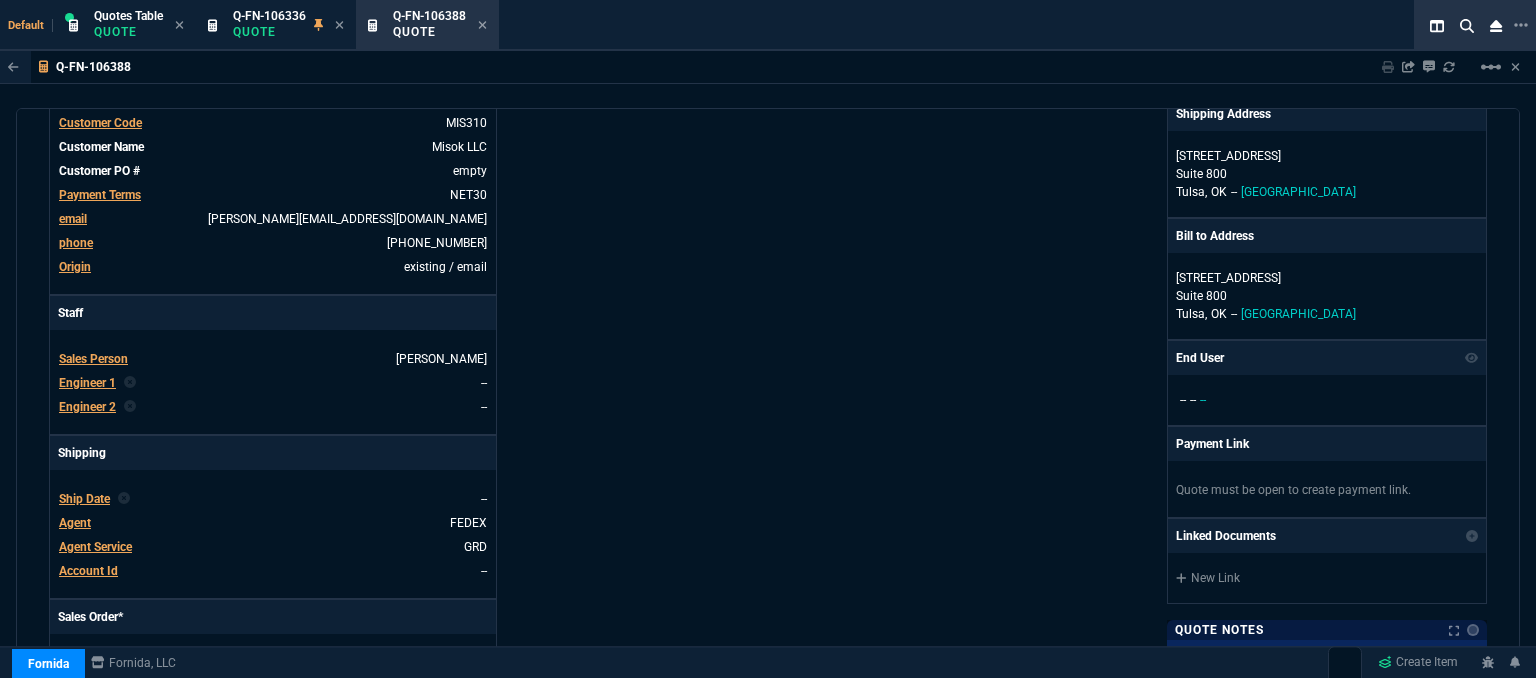 scroll, scrollTop: 373, scrollLeft: 0, axis: vertical 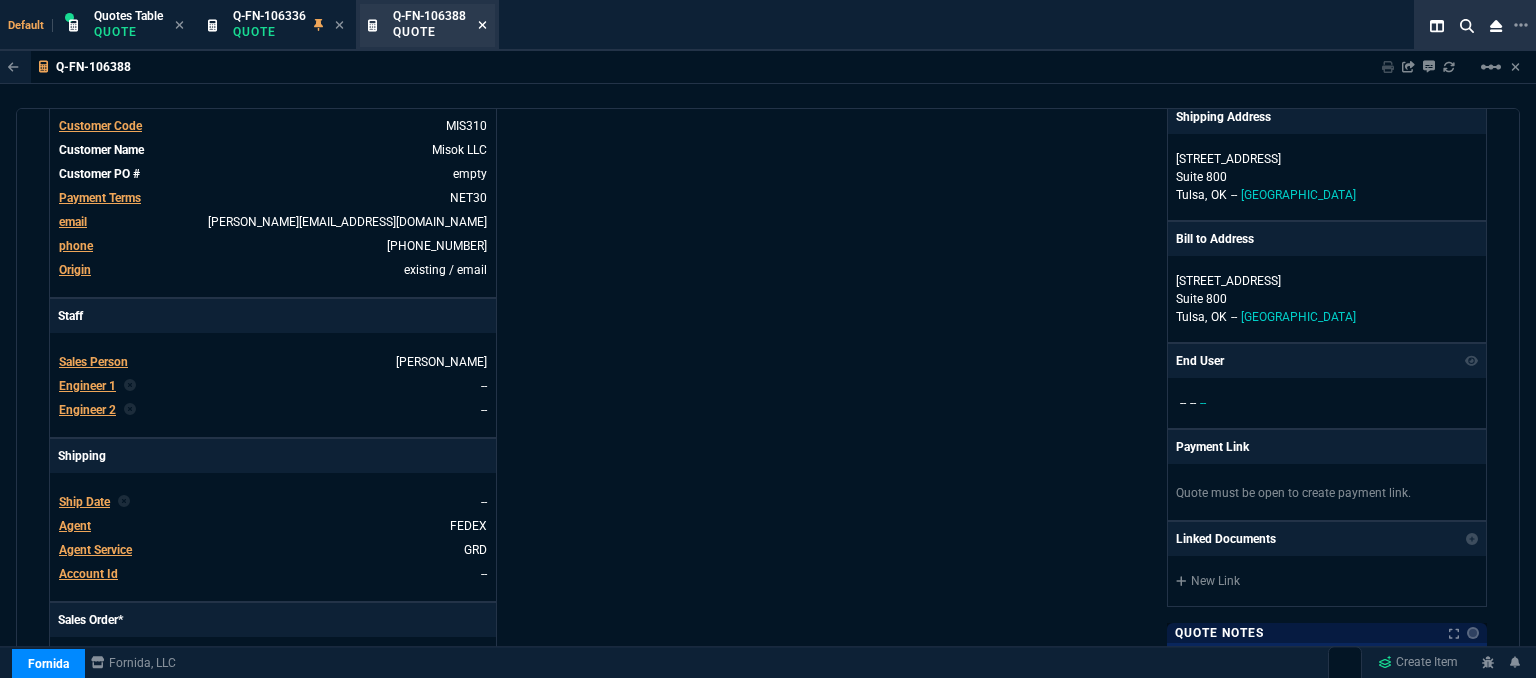 click 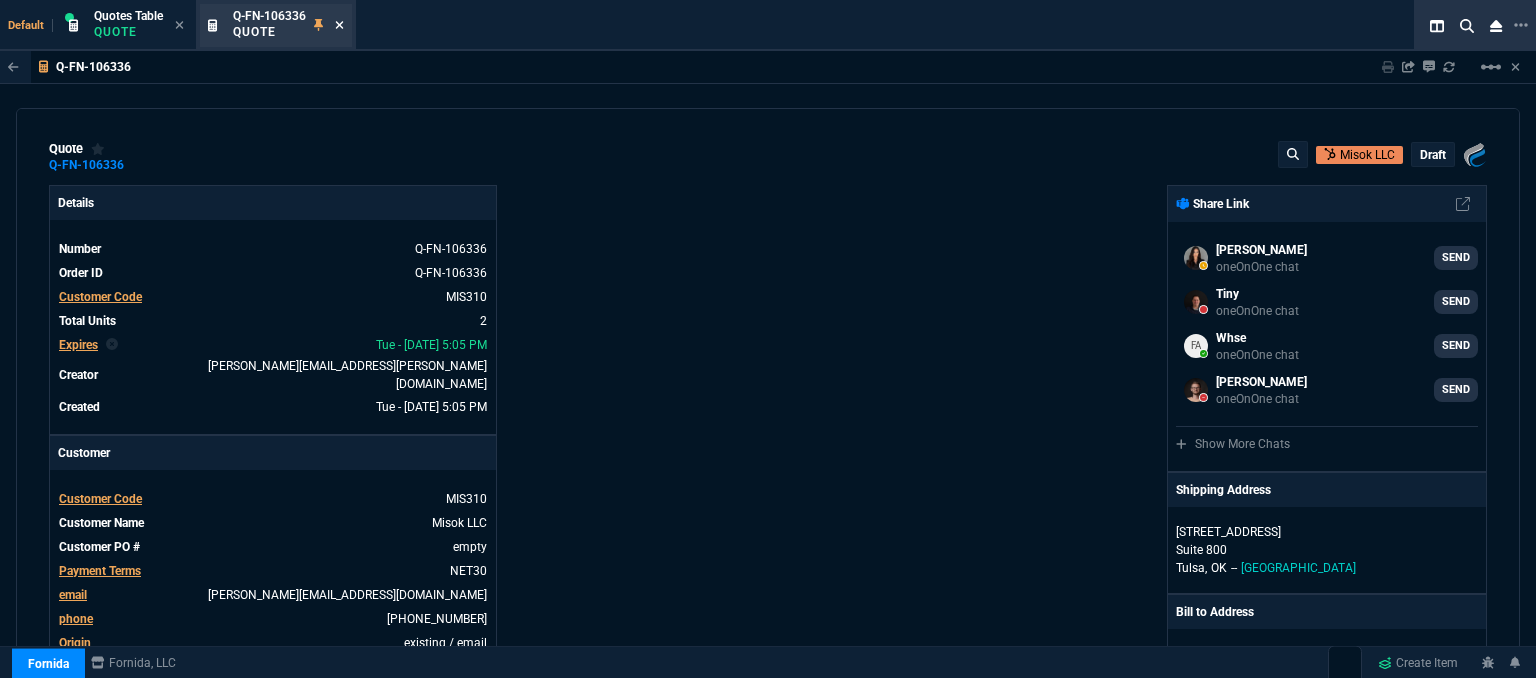 click 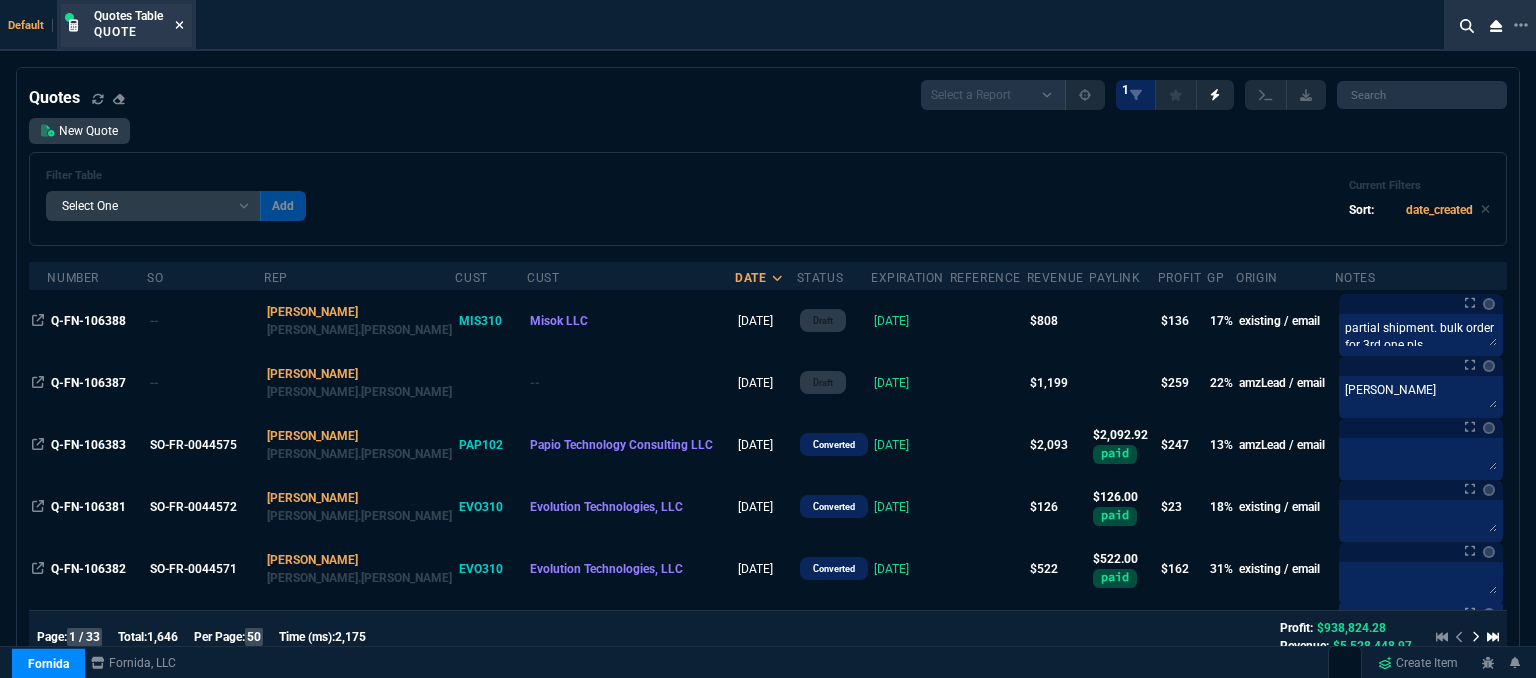 click 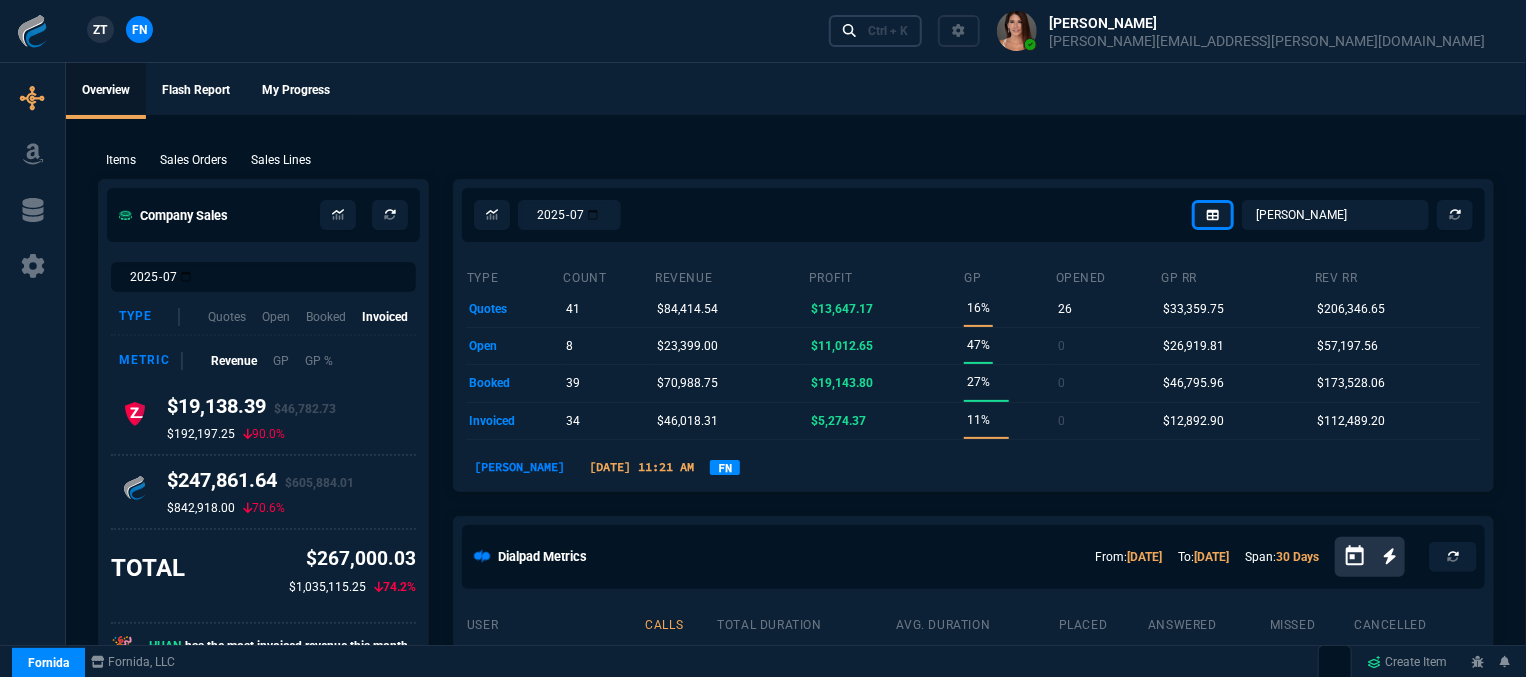 click on "Ctrl + K" at bounding box center [888, 31] 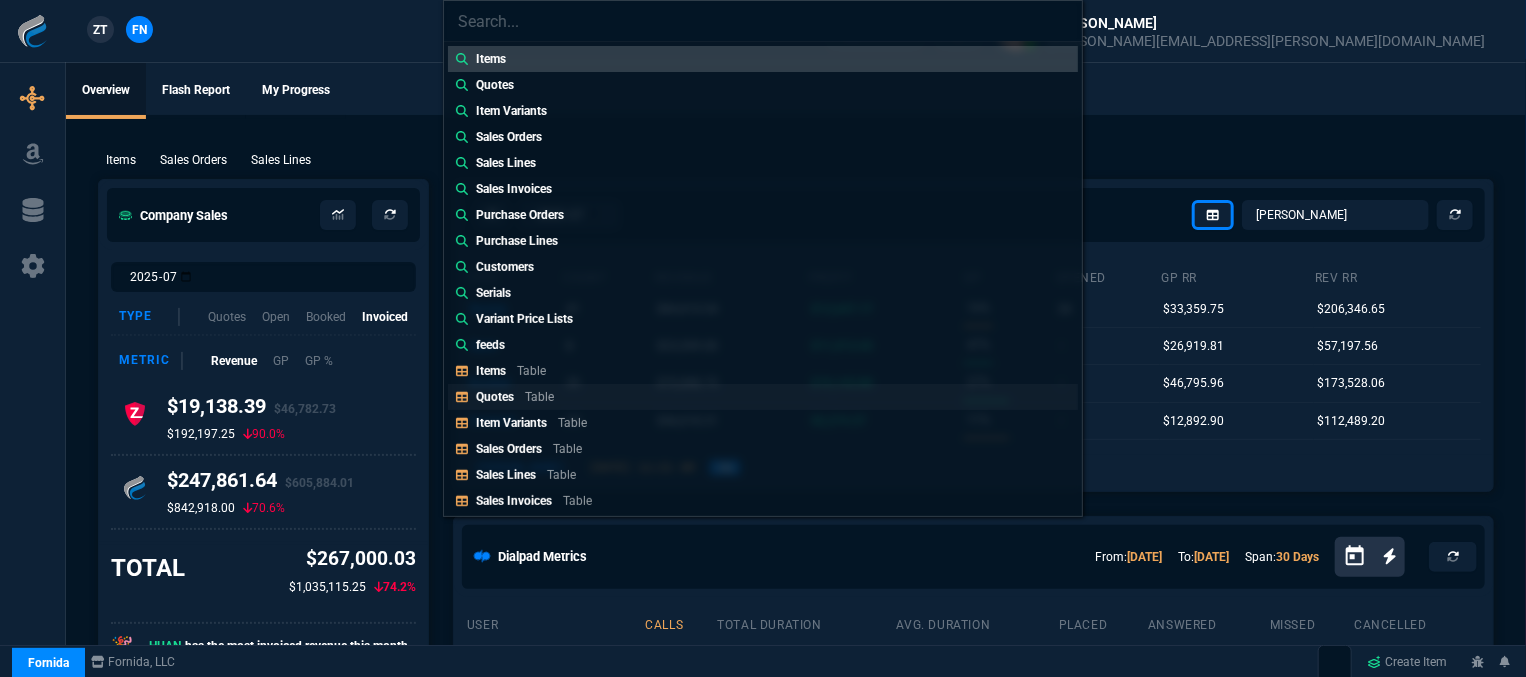 click on "Quotes
Table" at bounding box center (763, 397) 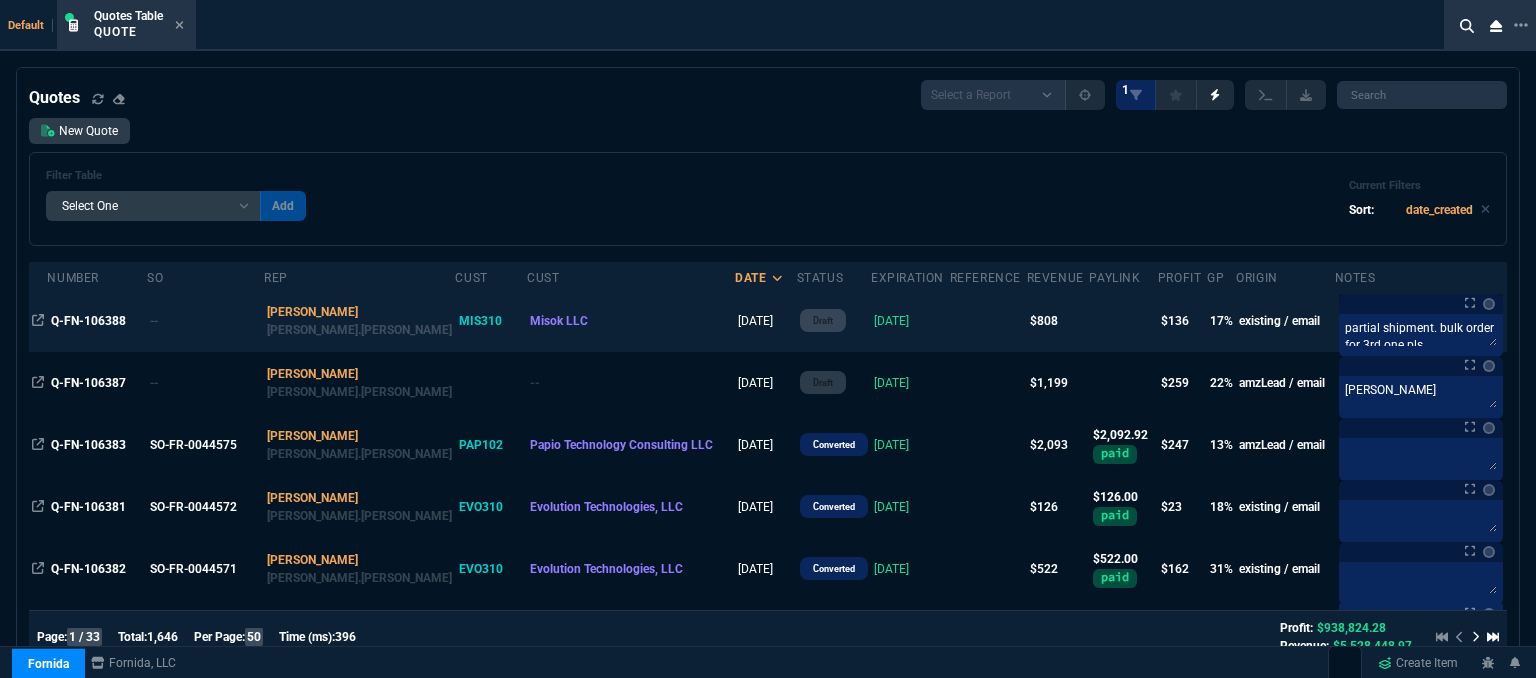 click at bounding box center [988, 321] 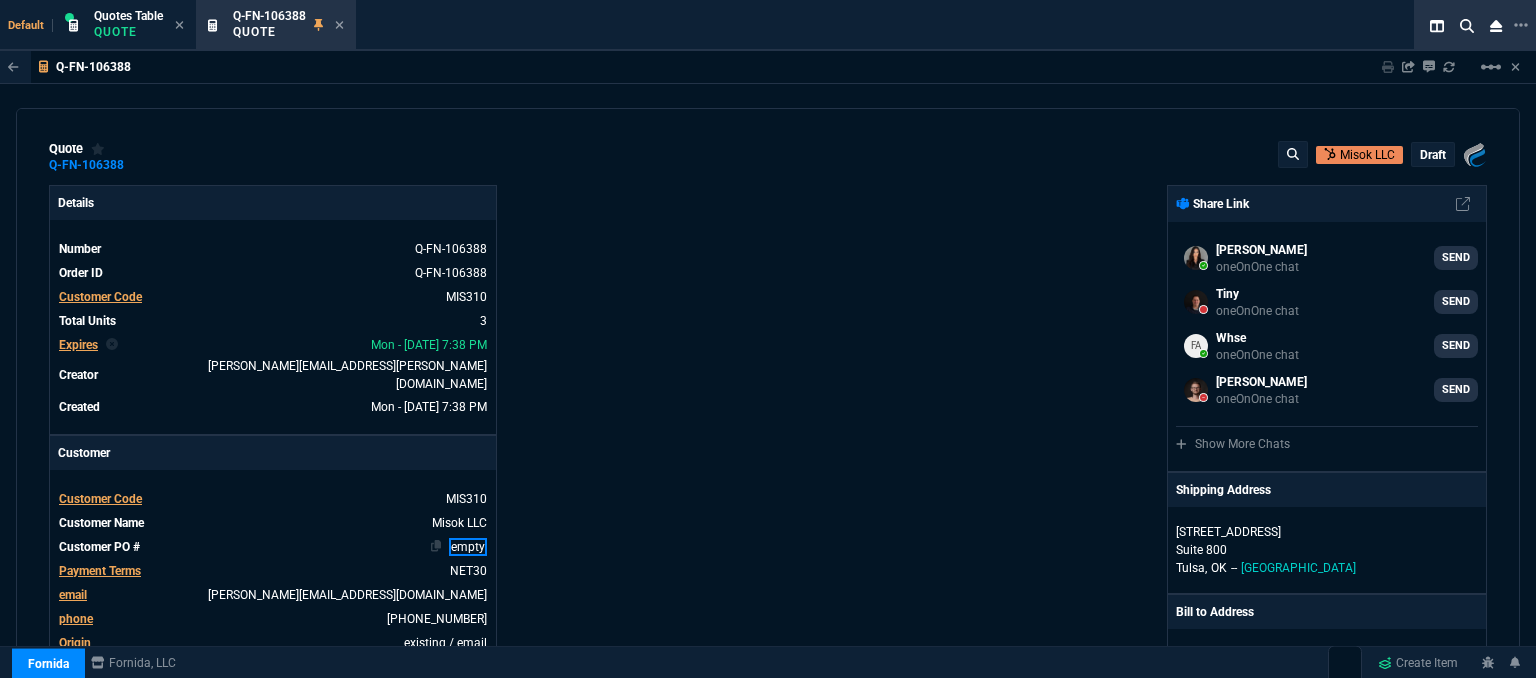 click on "empty" at bounding box center (468, 547) 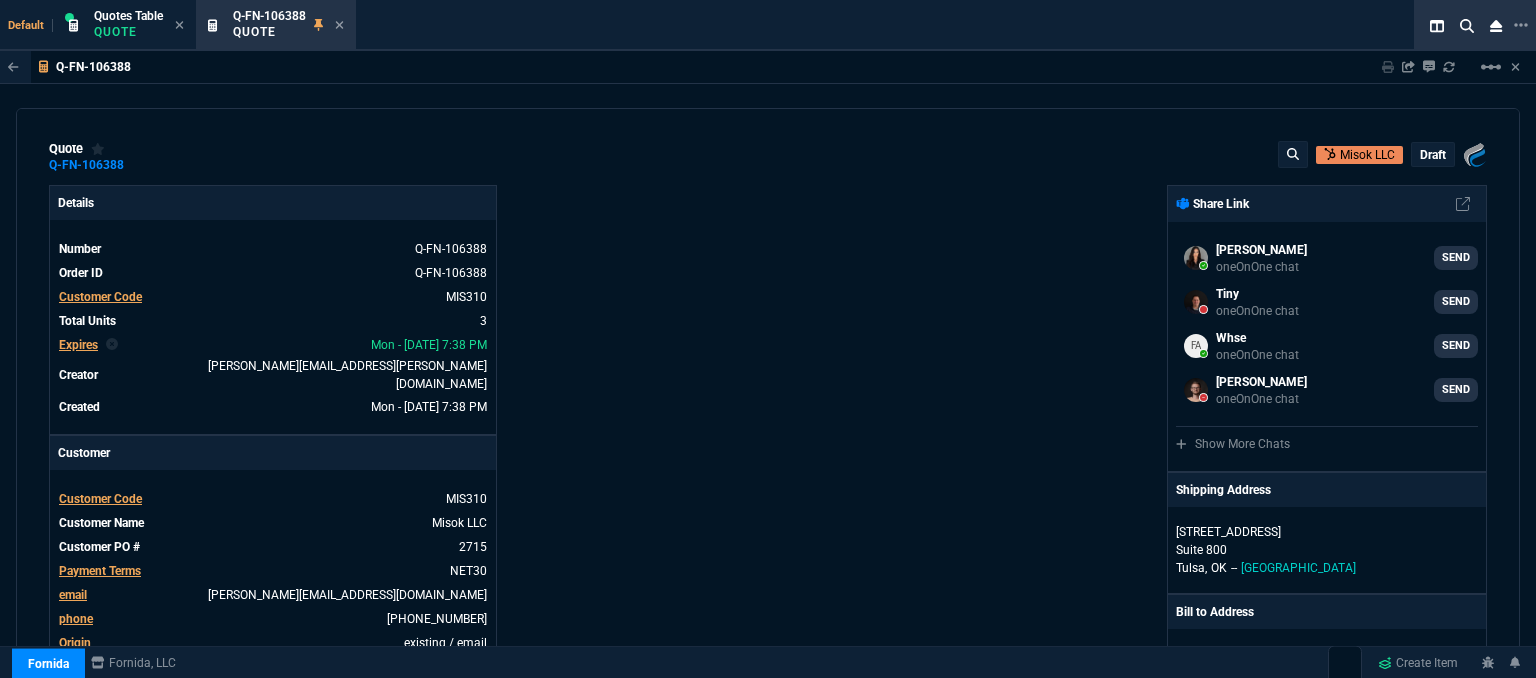 click on "quote   Q-FN-106388  Misok LLC draft Fornida, LLC 2609 Technology Dr Suite 300 Plano, TX 75074 Details Number Q-FN-106388  Order ID Q-FN-106388  Customer Code MIS310  Total Units 3  Expires Mon - 7/28/25, 7:38 PM Creator fiona.rossi@fornida.com  Created Mon - 7/14/25, 7:38 PM Print Specs Number Q-FN-106388  Customer ID MIS310  Customer Name Misok LLC  Expires 7/28/25,  2:38 PM  Customer PO # --  Payment Terms NET30  Shipping Agent FEDEX | GRD  Customer Customer Code MIS310  Customer Name Misok LLC  Customer PO # 2715  Payment Terms NET30  email denise@misok.com  phone 918-234-9991    Origin  existing / email   Origin Comment    Staff Sales Person ROSS  Engineer 1 --  Engineer 2 --  Shipping Ship Date -- Agent FEDEX  Agent Service GRD  Account Id --  Sales Order* Number --  id --  Account Manager Name Fiona  Email fiona.rossi@fornida.com  Phone 469-249-2107  Fornida, LLC 2609 Technology Dr Suite 300 Plano, TX 75074  Share Link  Sarah Costa oneOnOne chat SEND Tiny oneOnOne chat SEND Whse oneOnOne chat SEND OK" at bounding box center [768, 396] 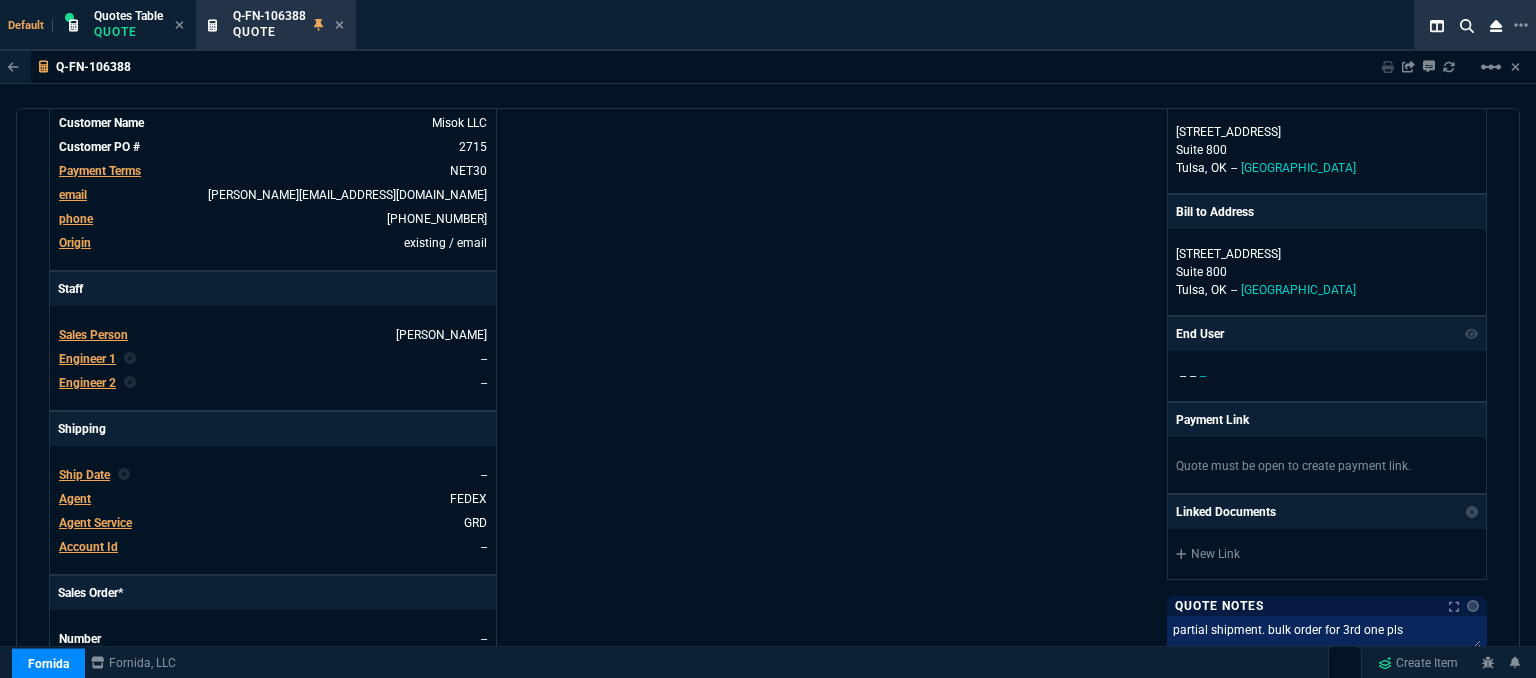 scroll, scrollTop: 800, scrollLeft: 0, axis: vertical 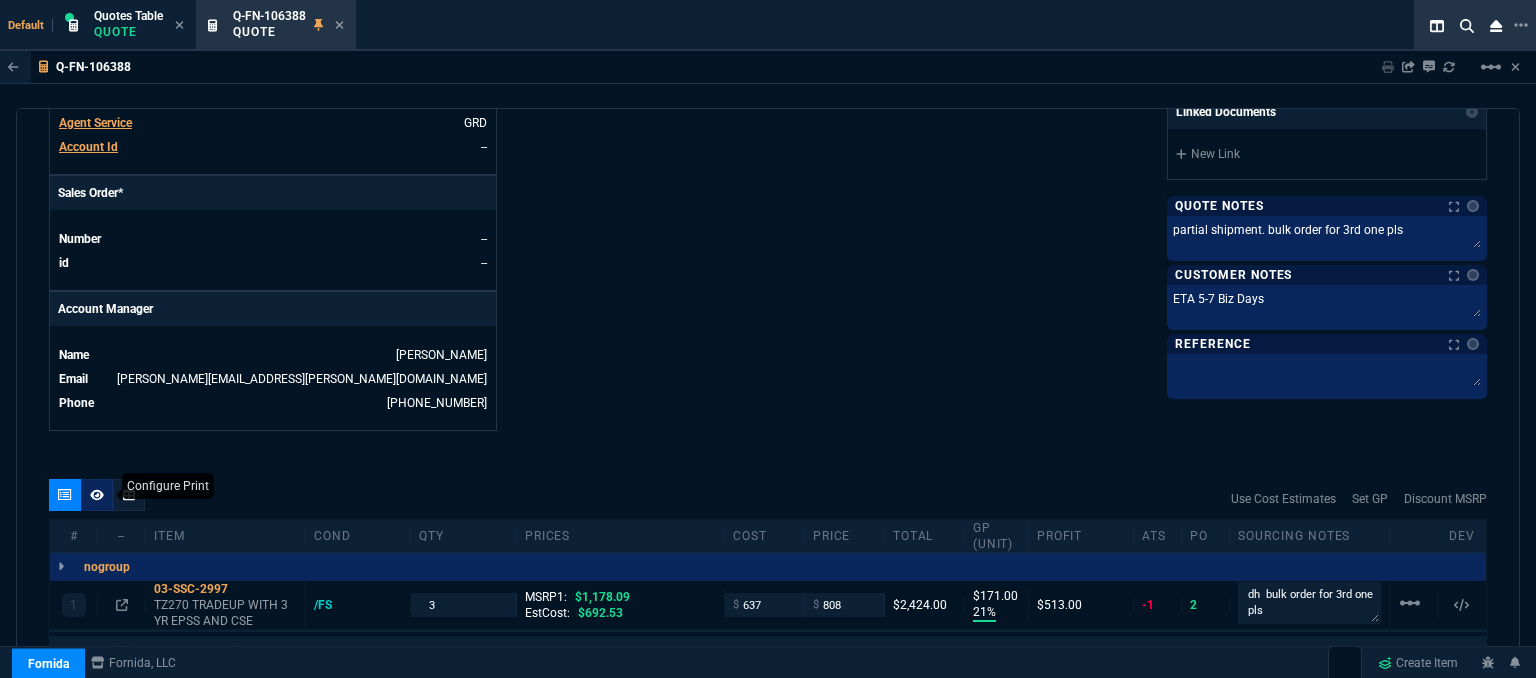 click at bounding box center (97, 495) 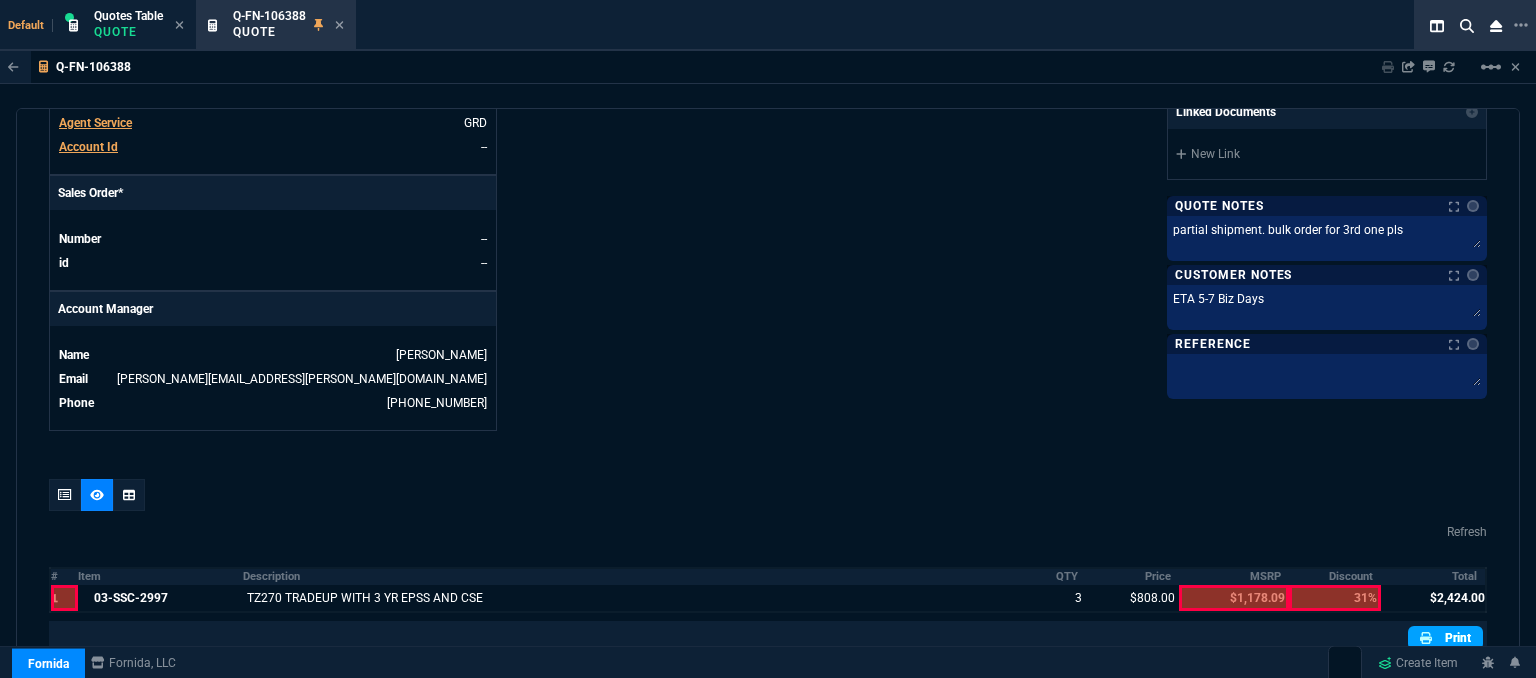 click on "Print" at bounding box center [1445, 638] 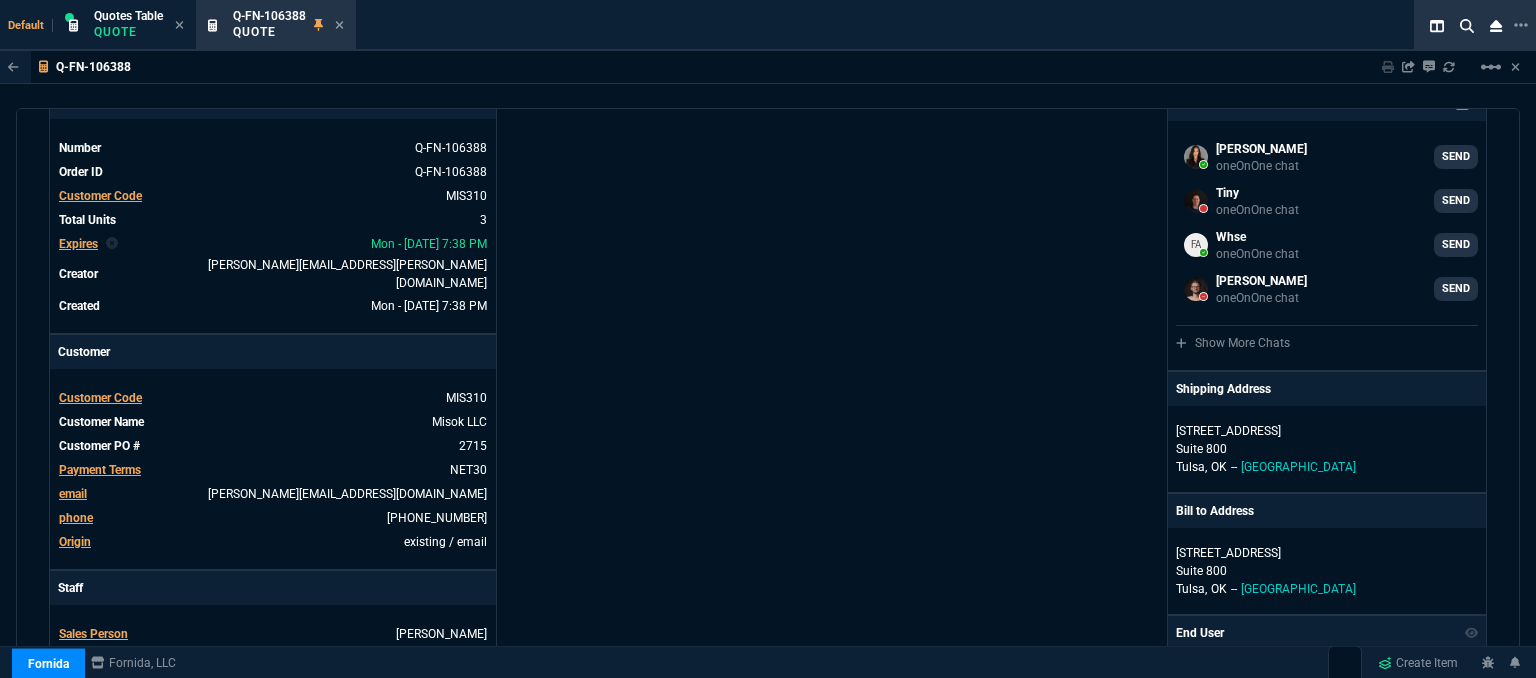scroll, scrollTop: 0, scrollLeft: 0, axis: both 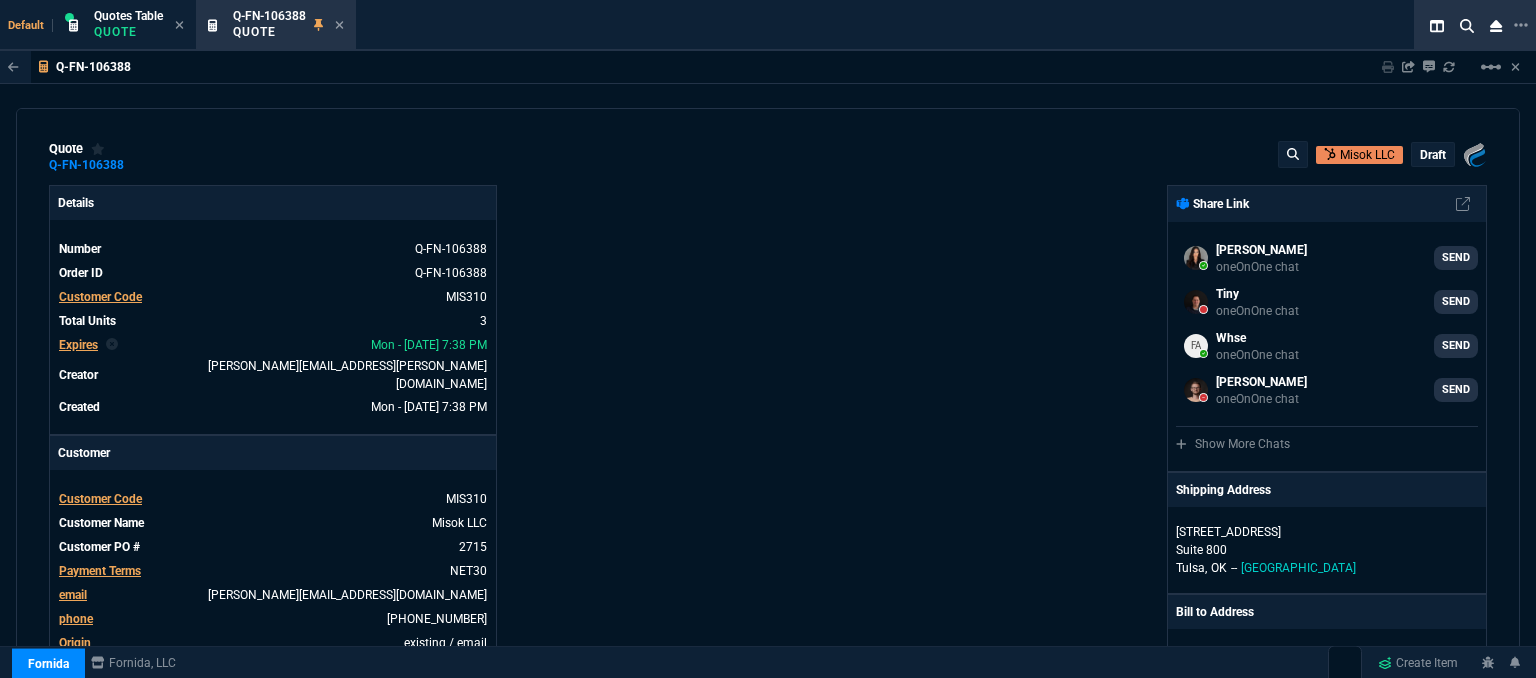 click on "draft" at bounding box center [1433, 155] 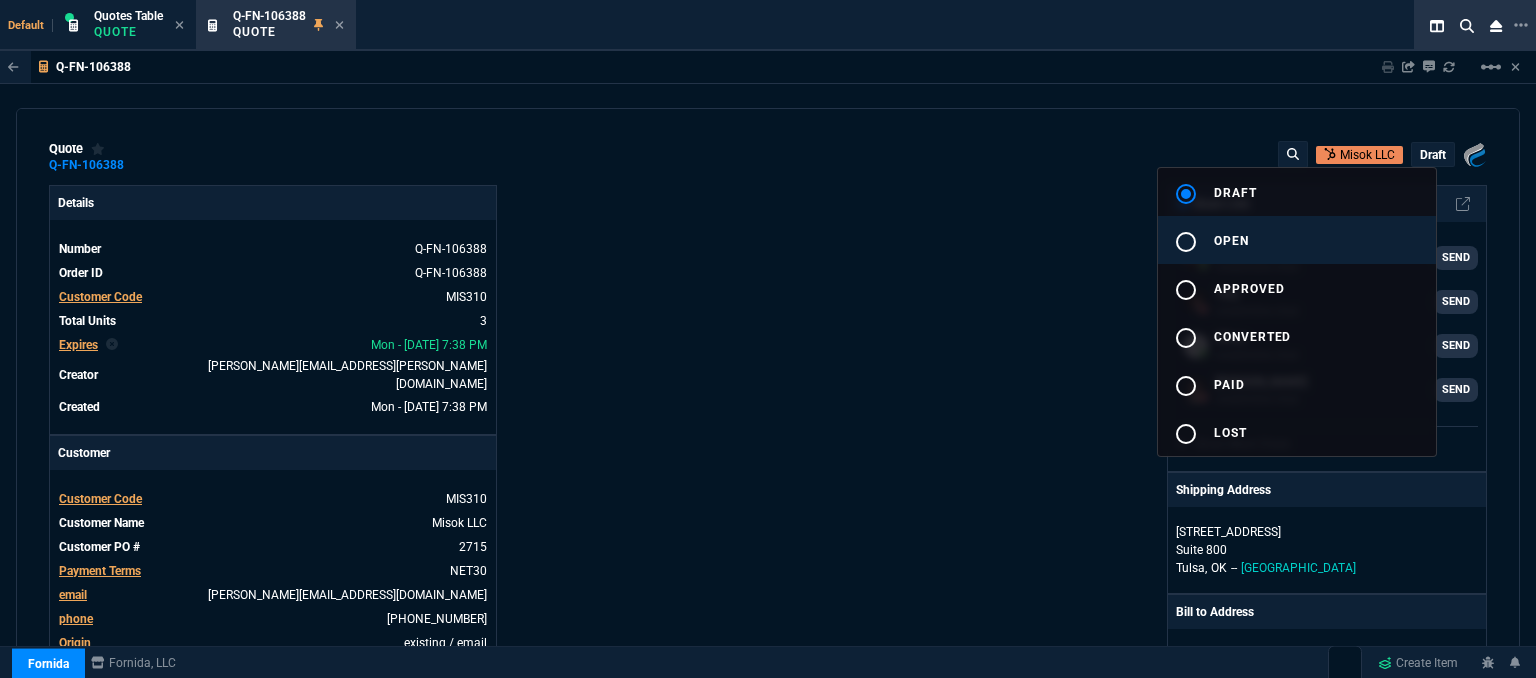 click on "radio_button_unchecked open" at bounding box center [1297, 240] 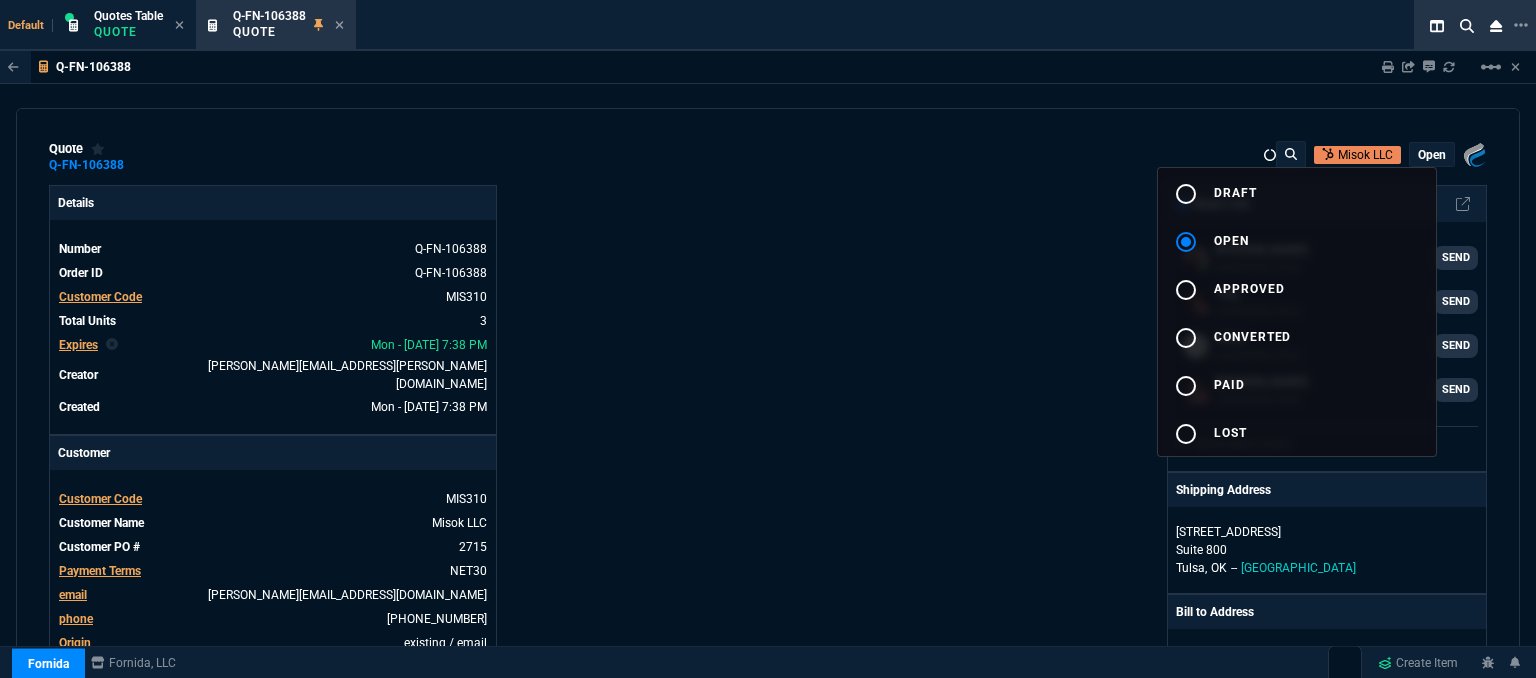 click at bounding box center [768, 339] 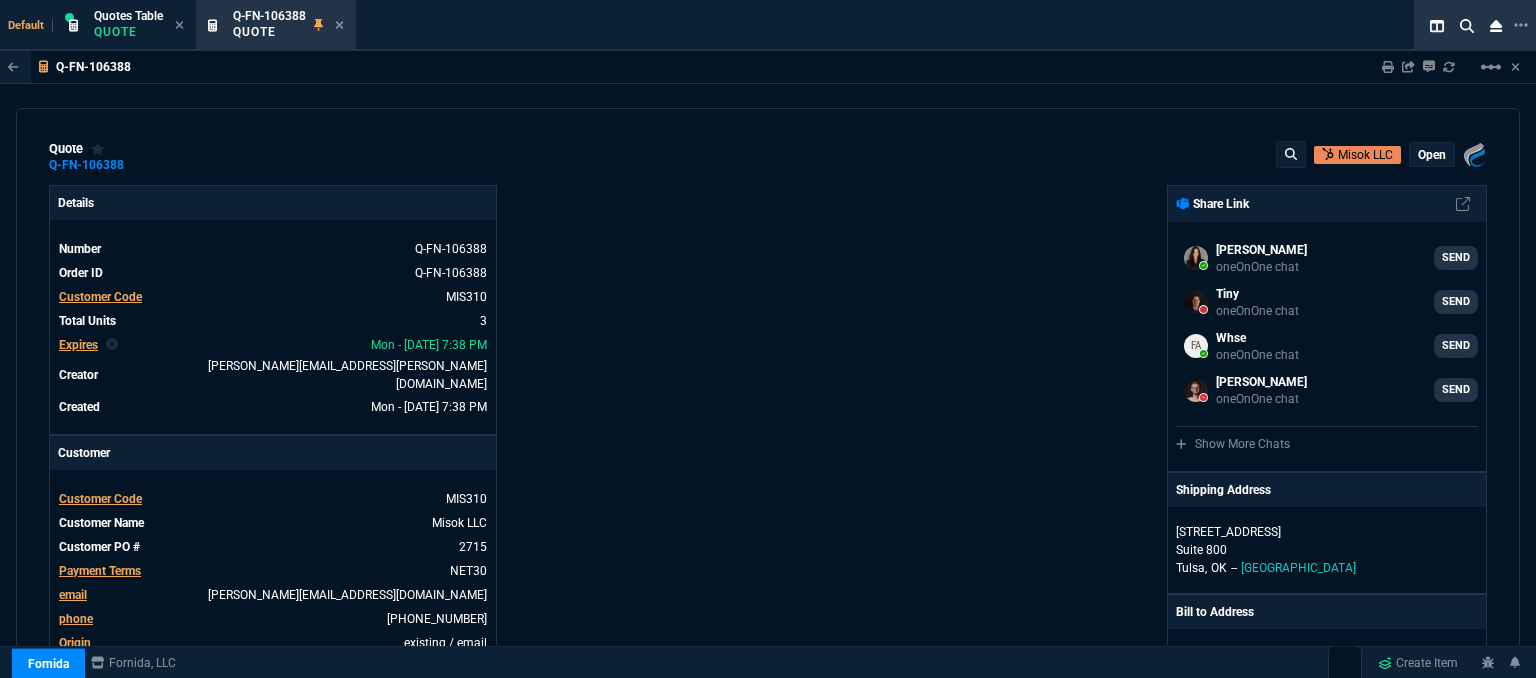 click on "open" at bounding box center (1432, 155) 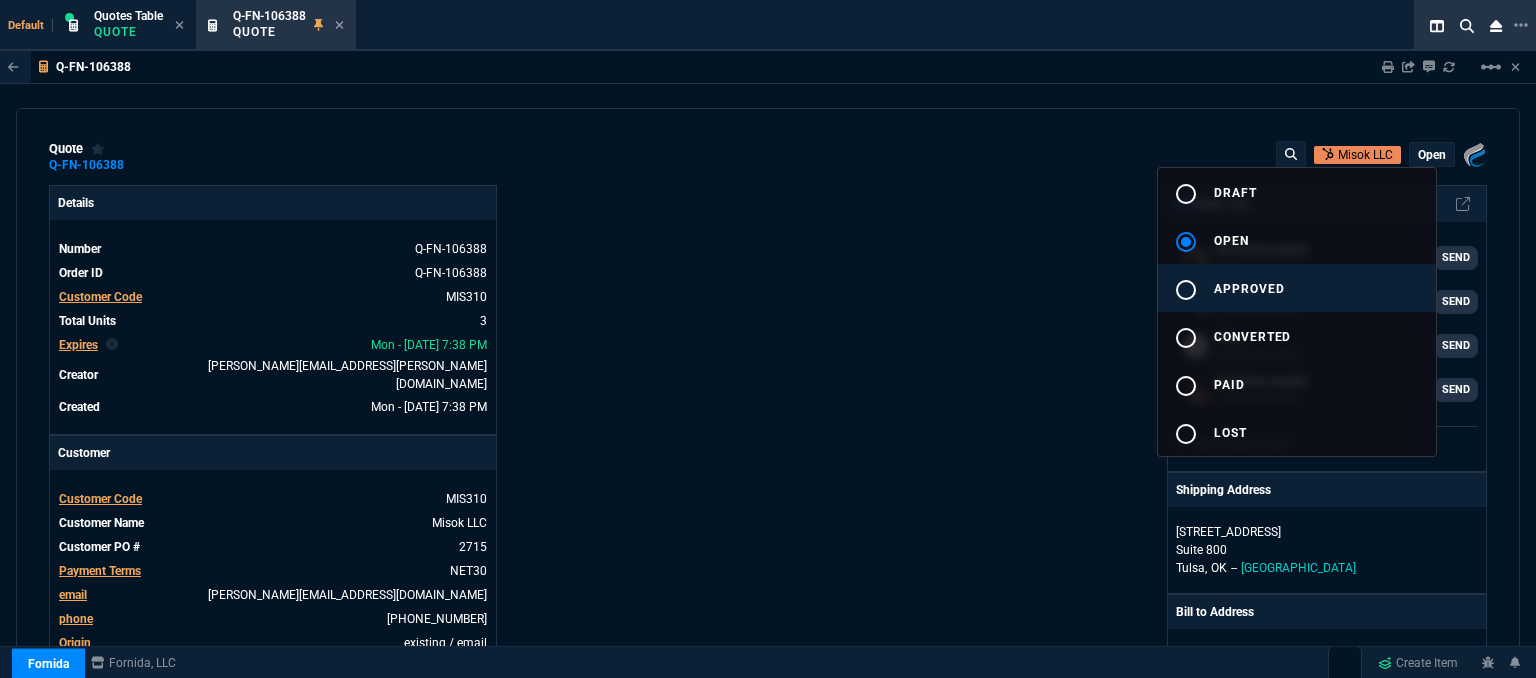 click on "radio_button_unchecked approved" at bounding box center (1297, 288) 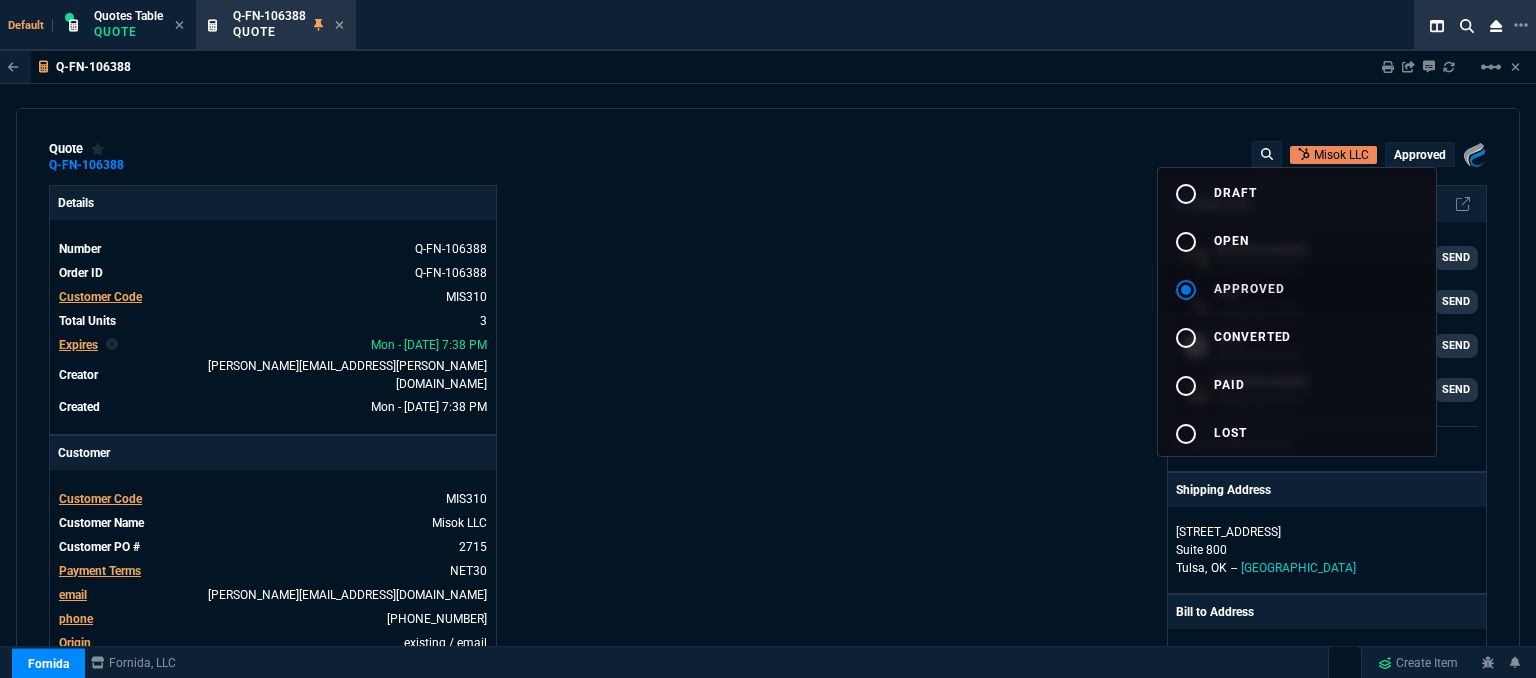 click at bounding box center [768, 339] 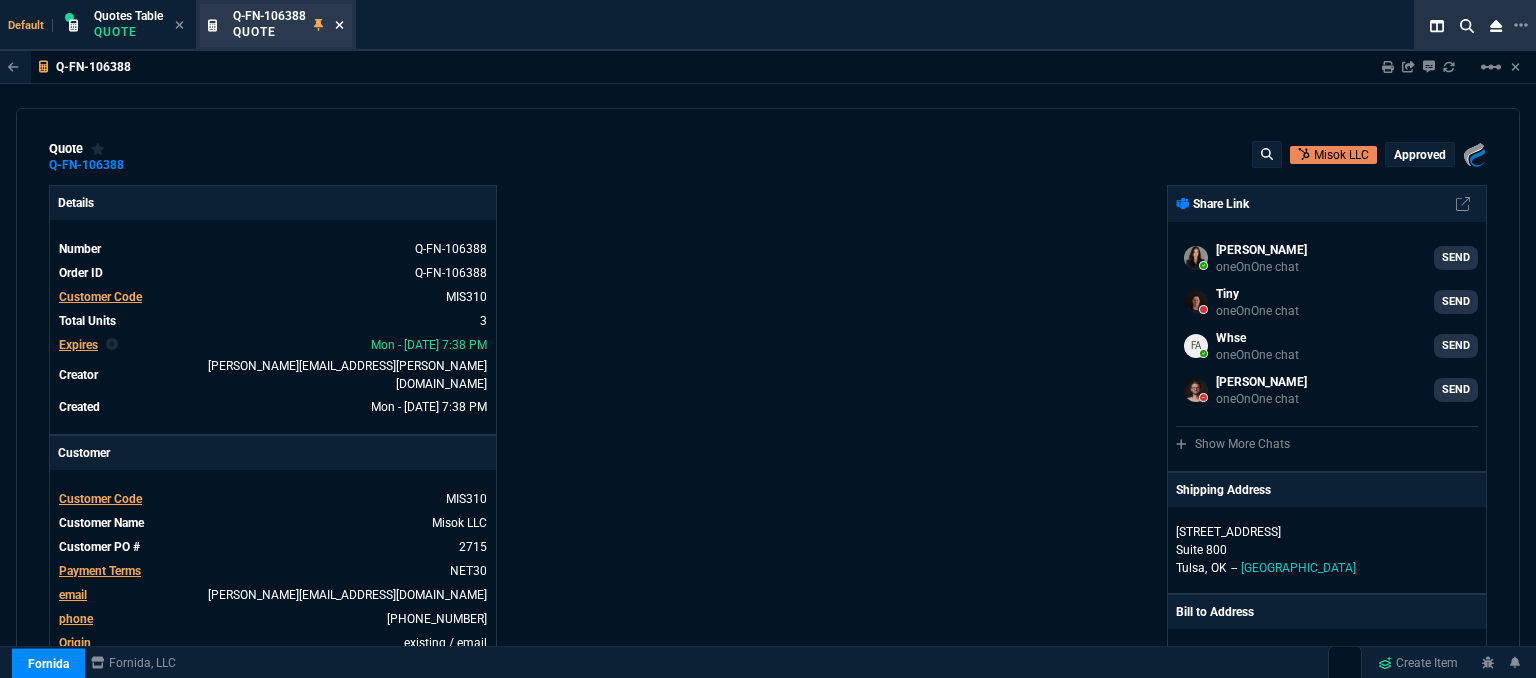 click 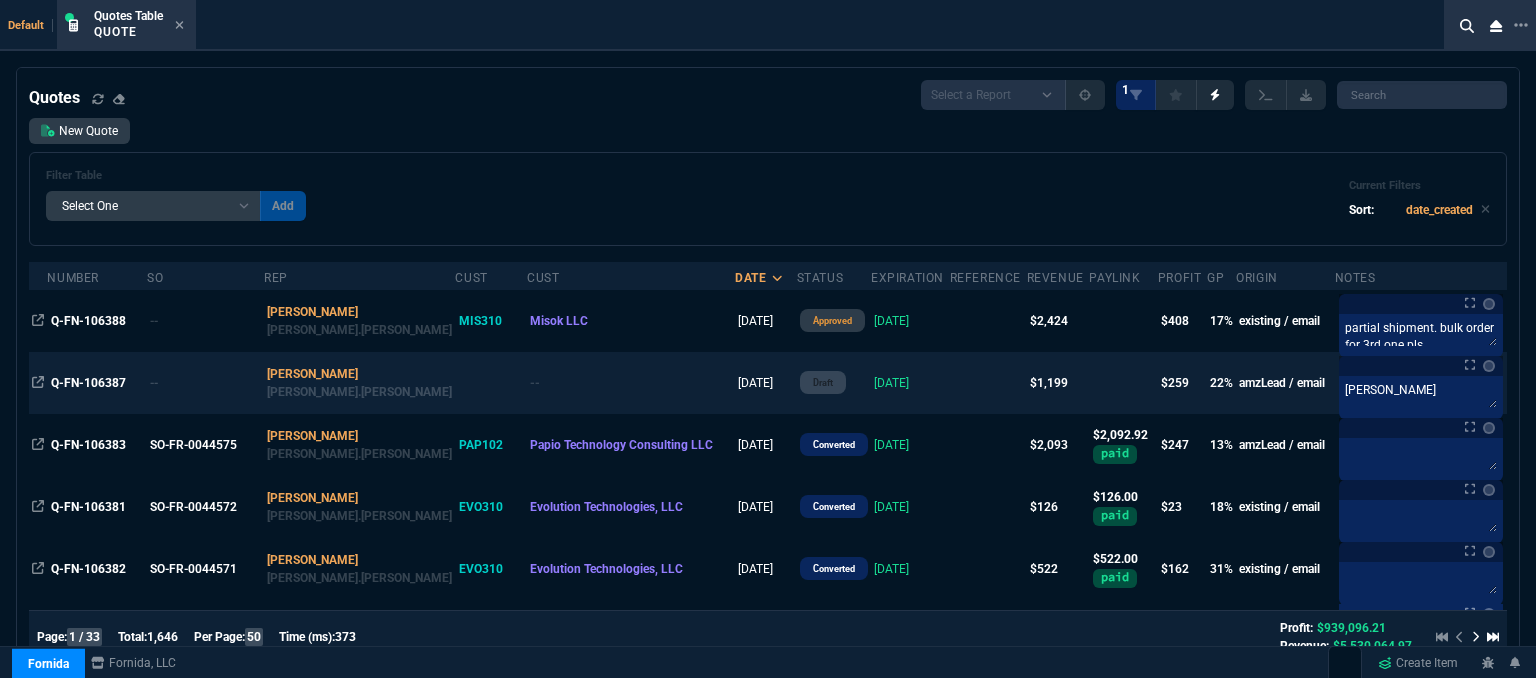 click at bounding box center [988, 383] 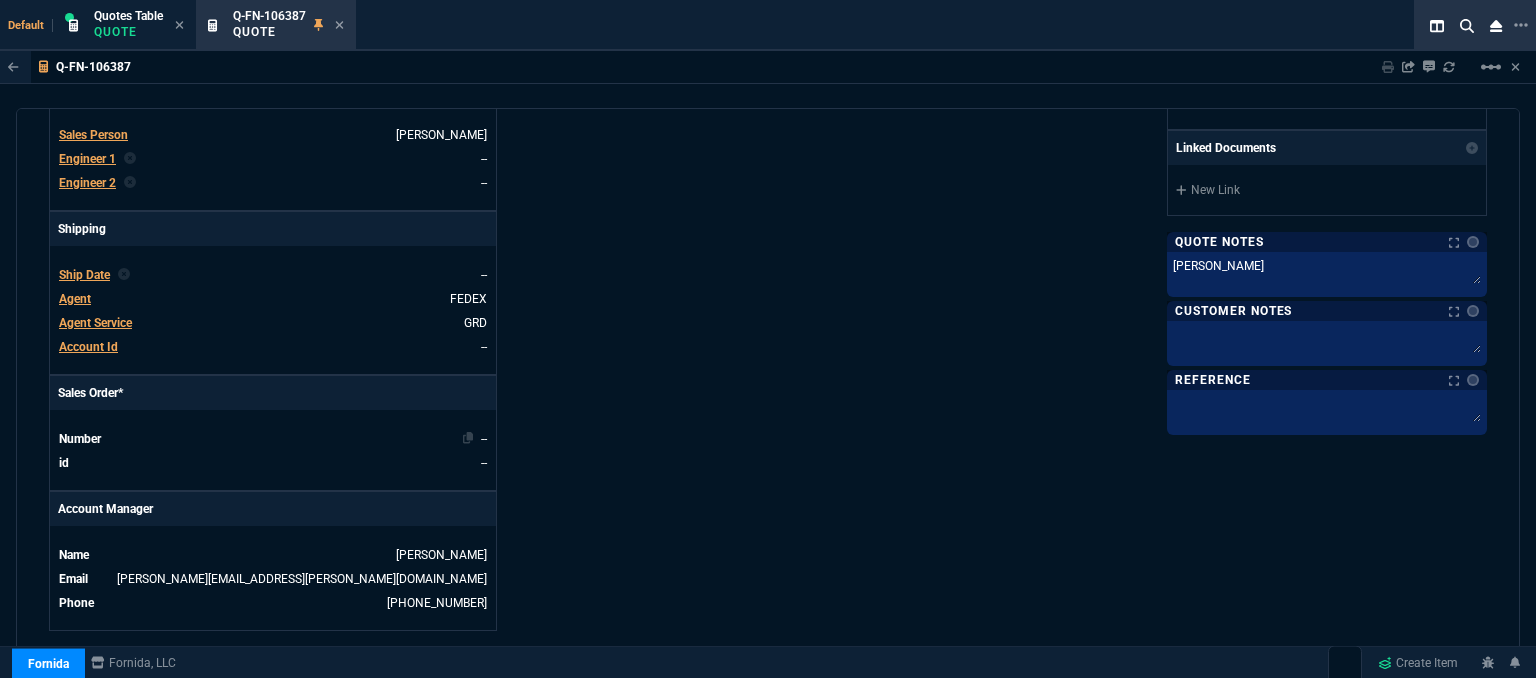 scroll, scrollTop: 1006, scrollLeft: 0, axis: vertical 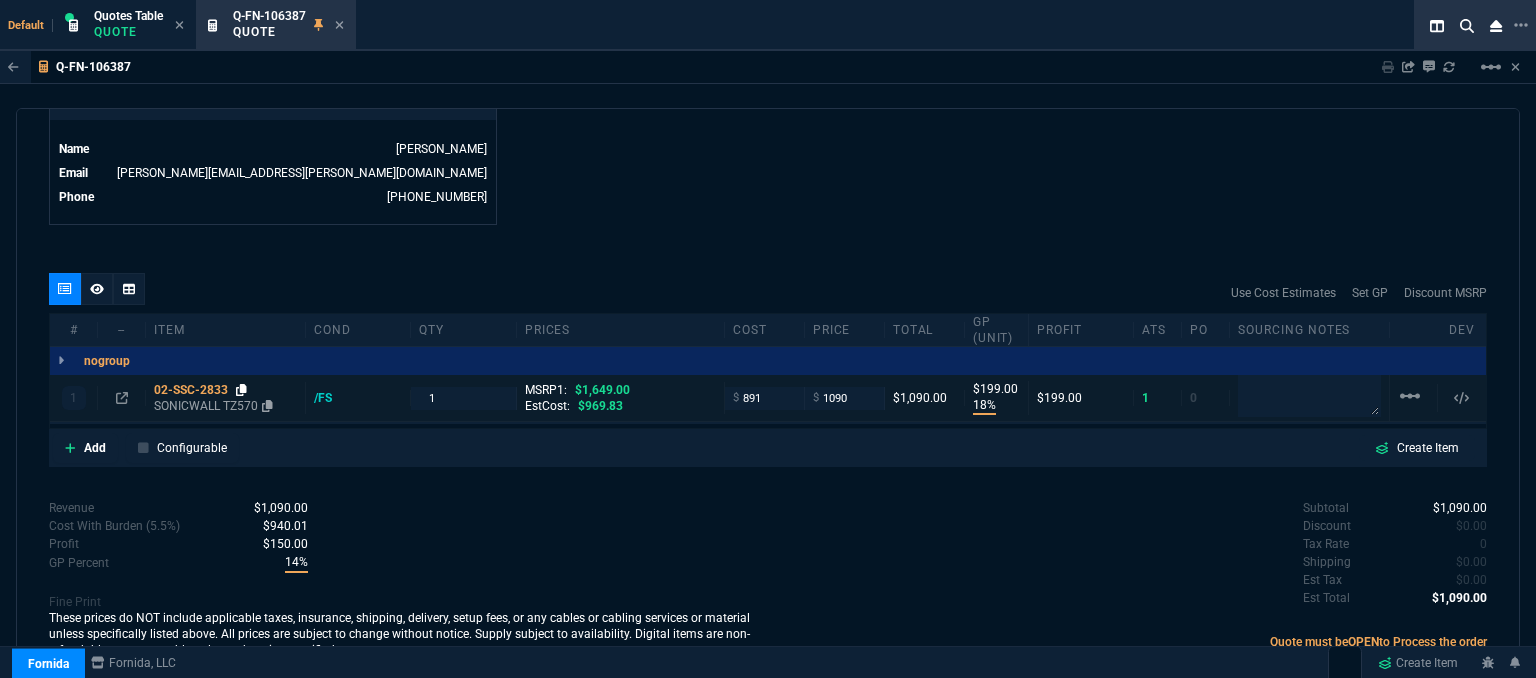 click 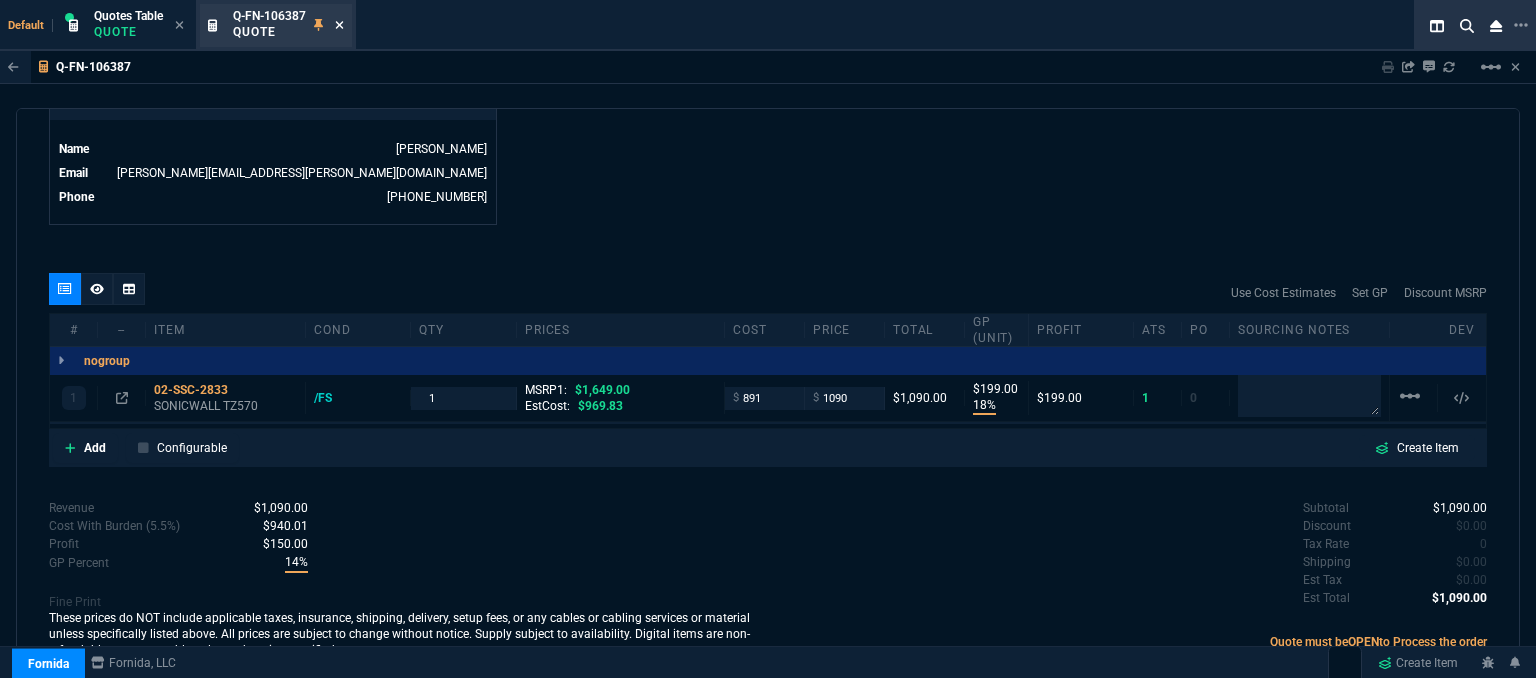 click 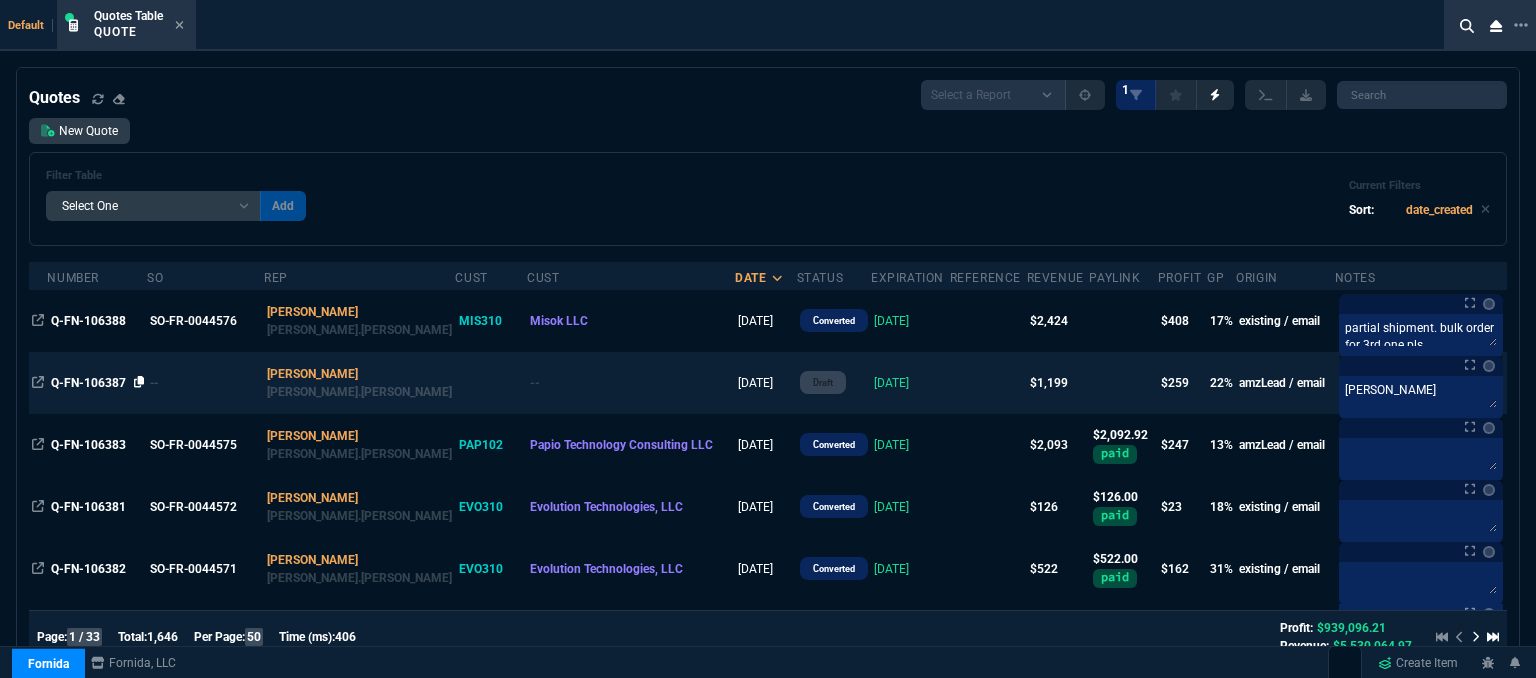 click 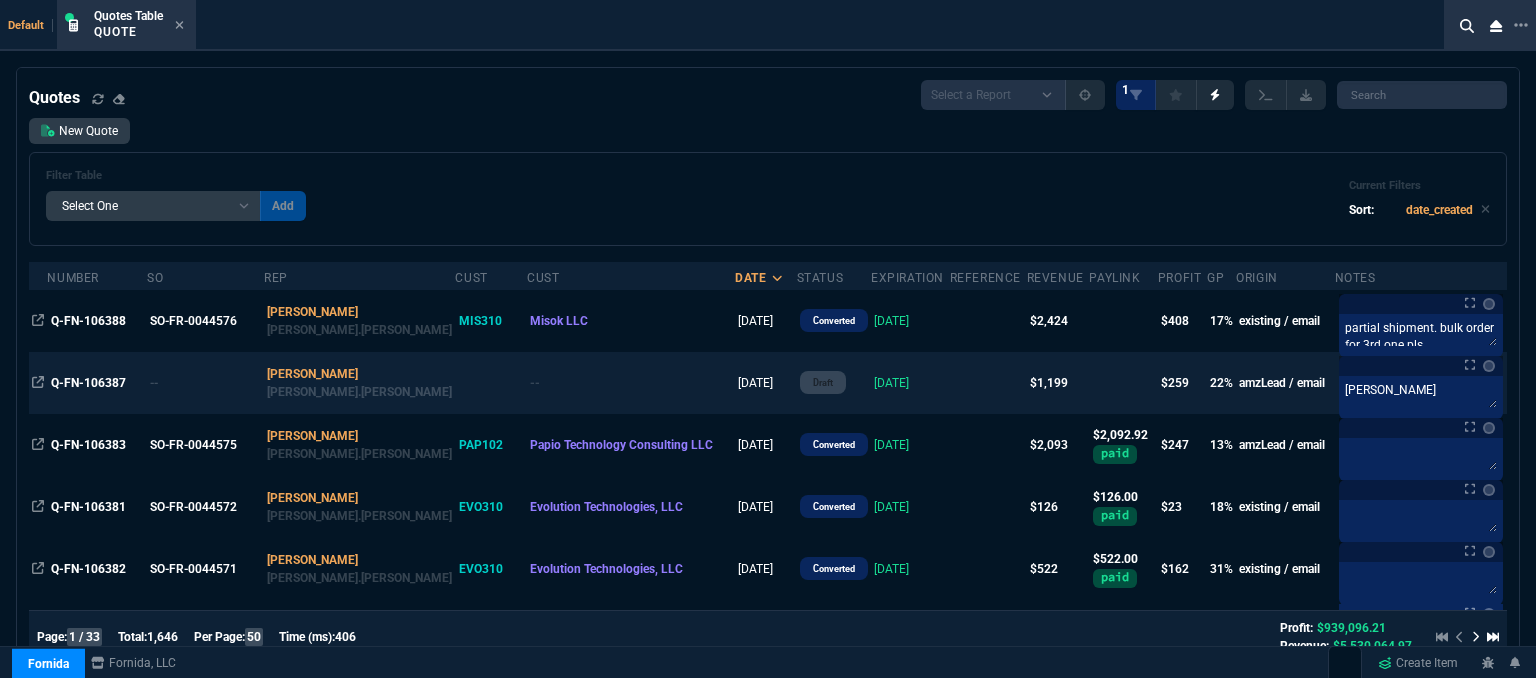 click at bounding box center [988, 383] 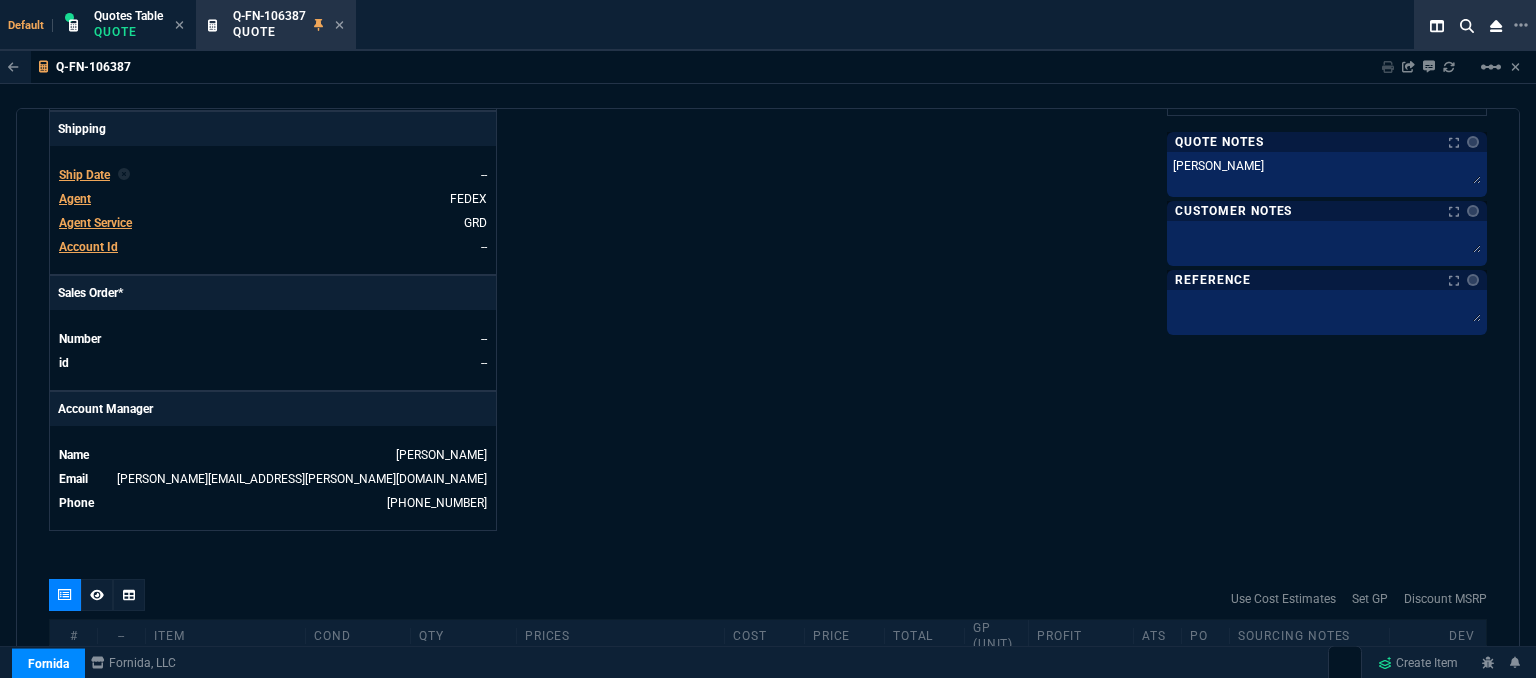 scroll, scrollTop: 1000, scrollLeft: 0, axis: vertical 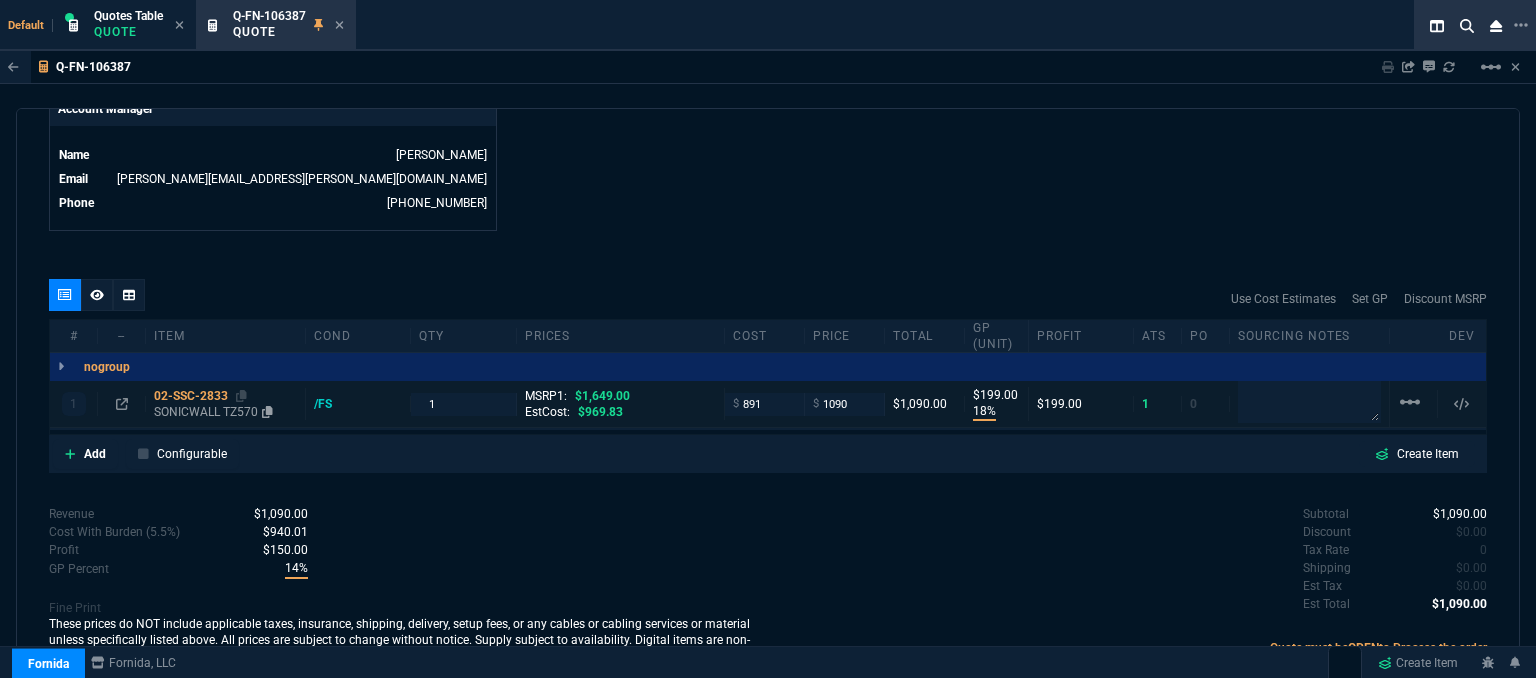 click on "SONICWALL TZ570" at bounding box center (225, 412) 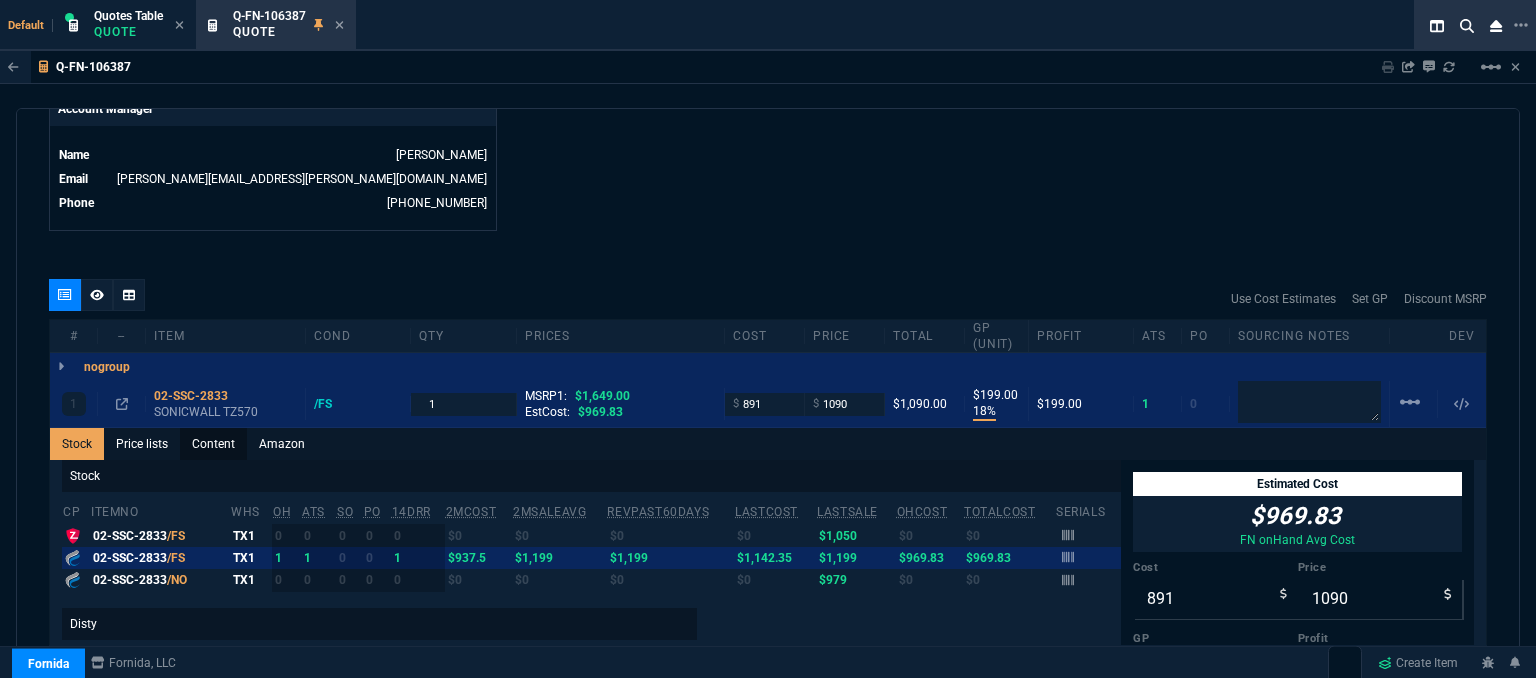 click on "Content" at bounding box center [213, 444] 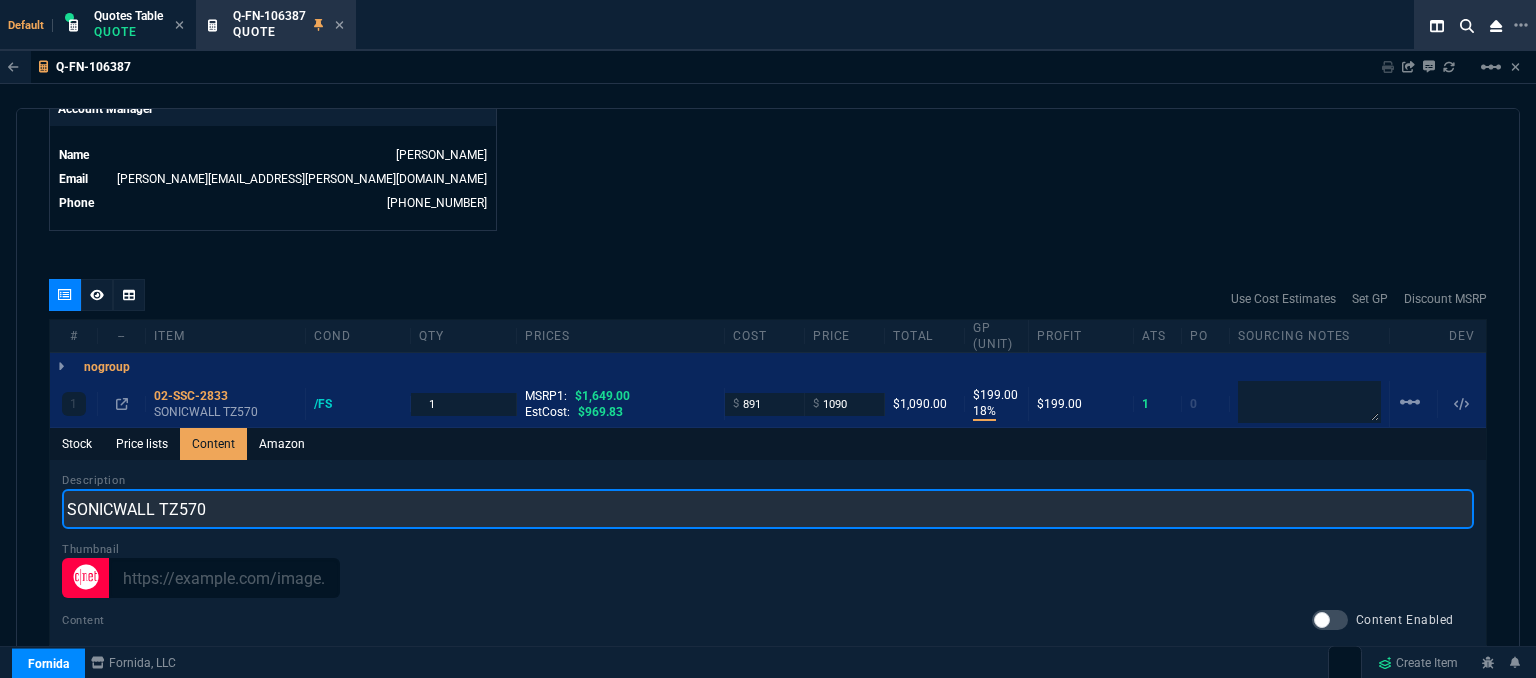 click on "SONICWALL TZ570" at bounding box center (768, 509) 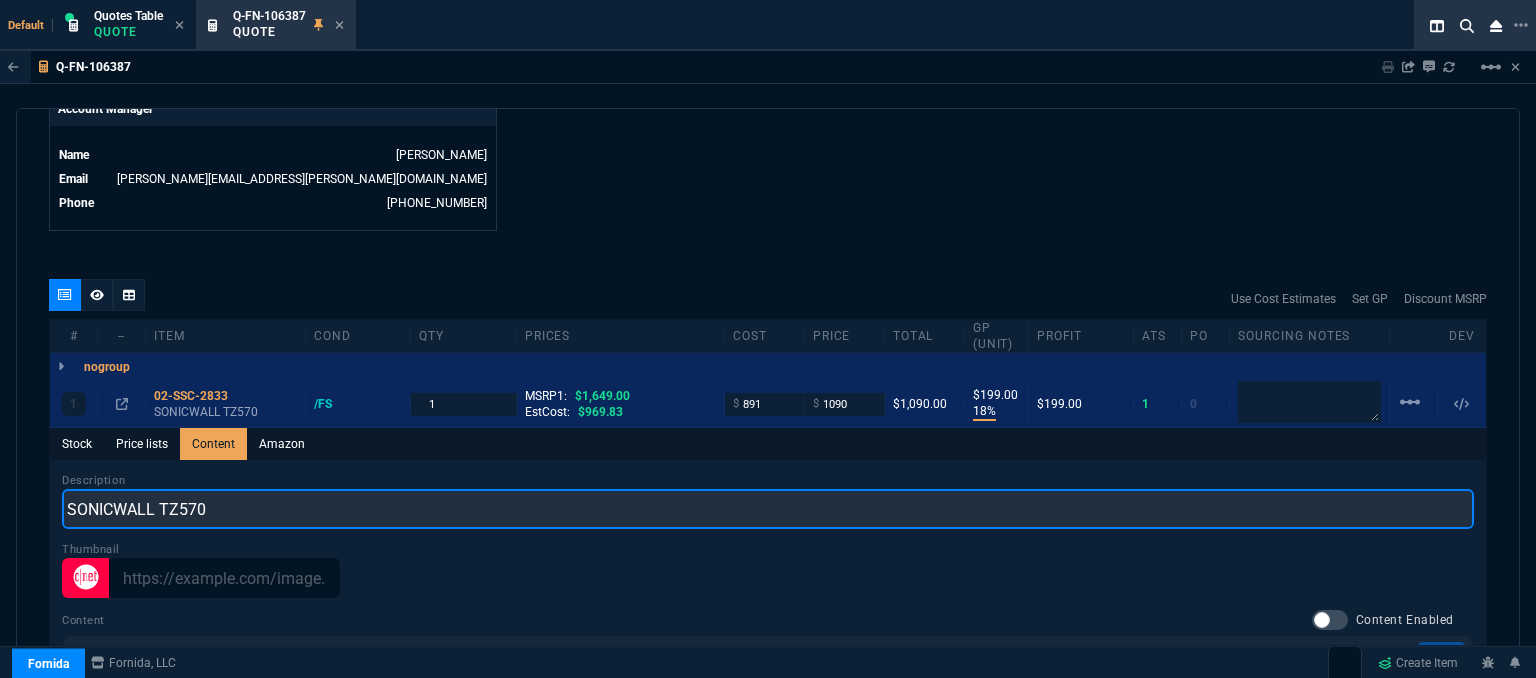 scroll, scrollTop: 0, scrollLeft: 0, axis: both 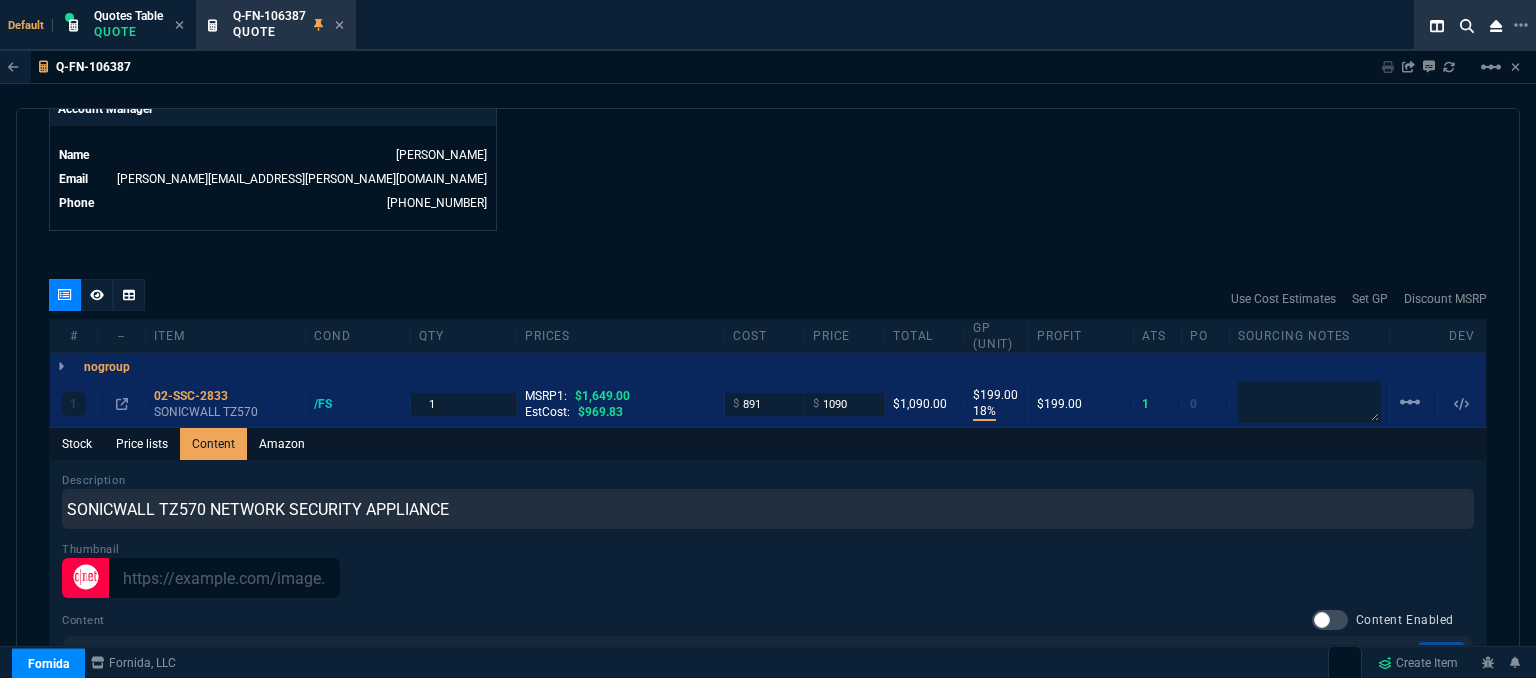 click on "quote   Q-FN-106387   New Customer  draft Fornida, LLC 2609 Technology Dr Suite 300 Plano, TX 75074 Details Number Q-FN-106387  Order ID Q-FN-106387  Customer Code --  Total Units 1  Expires Mon - 7/28/25, 7:01 PM Creator fiona.rossi@fornida.com  Created Mon - 7/14/25, 7:01 PM Print Specs Number Q-FN-106387  Customer ID   Customer Name   Expires 7/28/25,  2:01 PM  Customer PO # --  Payment Terms --  Shipping Agent FEDEX | GRD  Customer Customer Code --  Customer Name --  Customer PO # empty  Payment Terms --  email   phone --   Origin  amzLead / email   Origin Comment    Staff Sales Person ROSS  Engineer 1 --  Engineer 2 --  Shipping Ship Date -- Agent FEDEX  Agent Service GRD  Account Id --  Sales Order* Number --  id --  Account Manager Name Fiona  Email fiona.rossi@fornida.com  Phone 469-249-2107  Fornida, LLC 2609 Technology Dr Suite 300 Plano, TX 75074  Share Link  Sarah Costa oneOnOne chat SEND Tiny oneOnOne chat SEND Whse oneOnOne chat SEND Brian Over oneOnOne chat SEND  Show More Chats  -- -- -- -- 1" at bounding box center [768, 396] 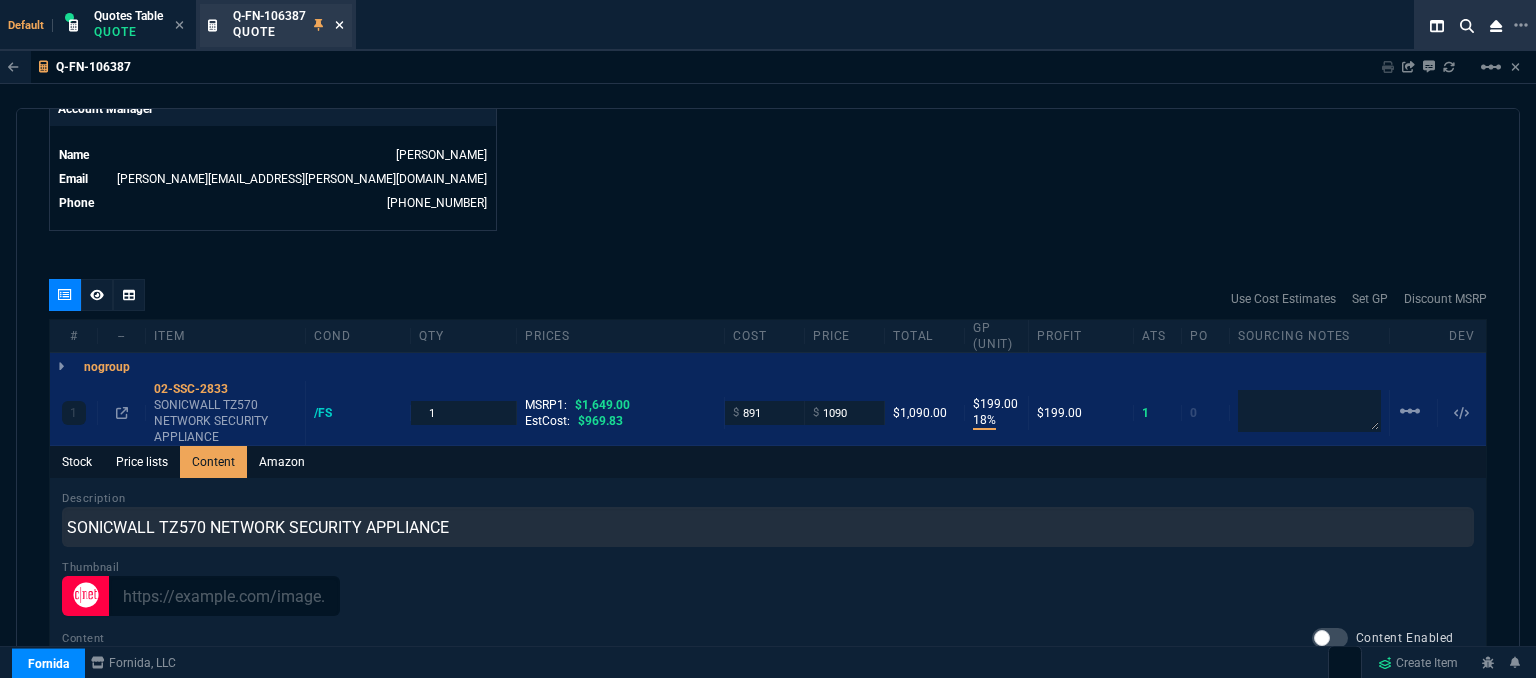 click 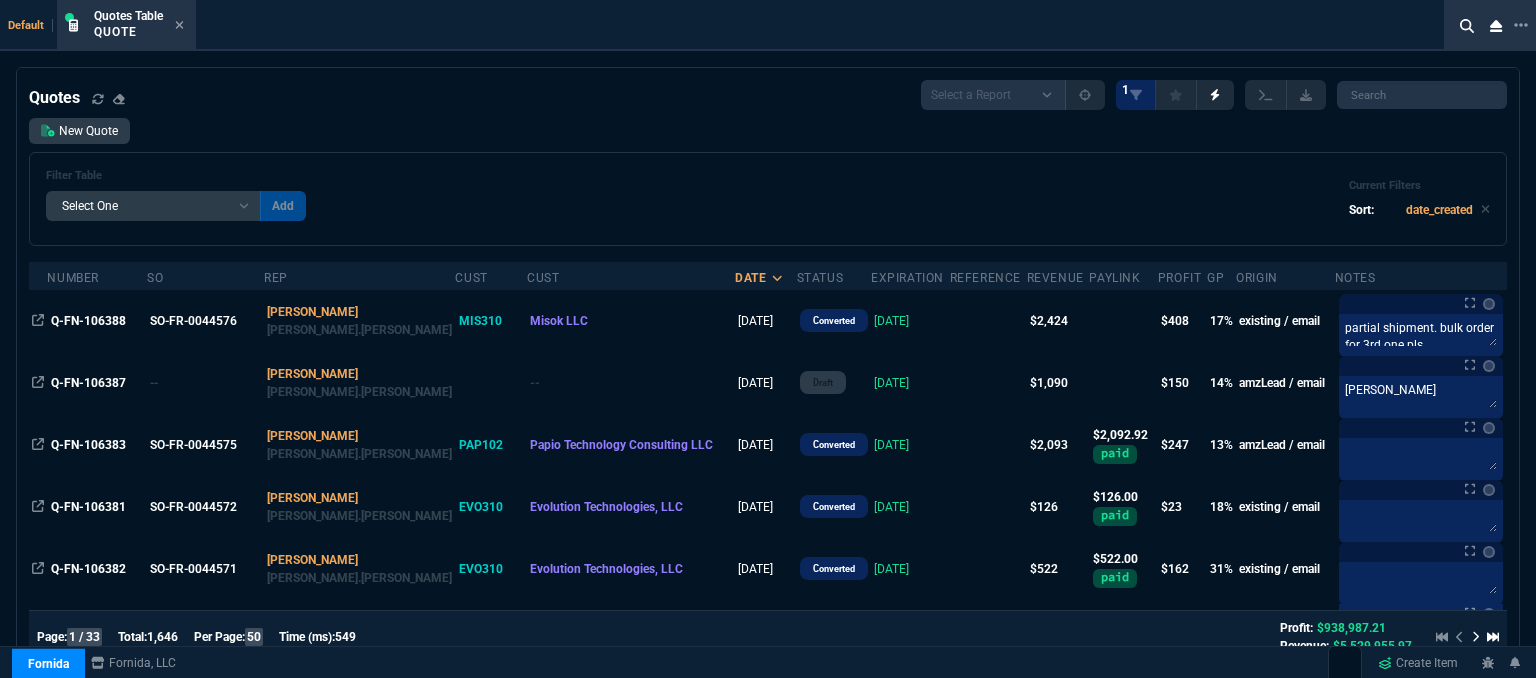 select on "12: [PERSON_NAME]" 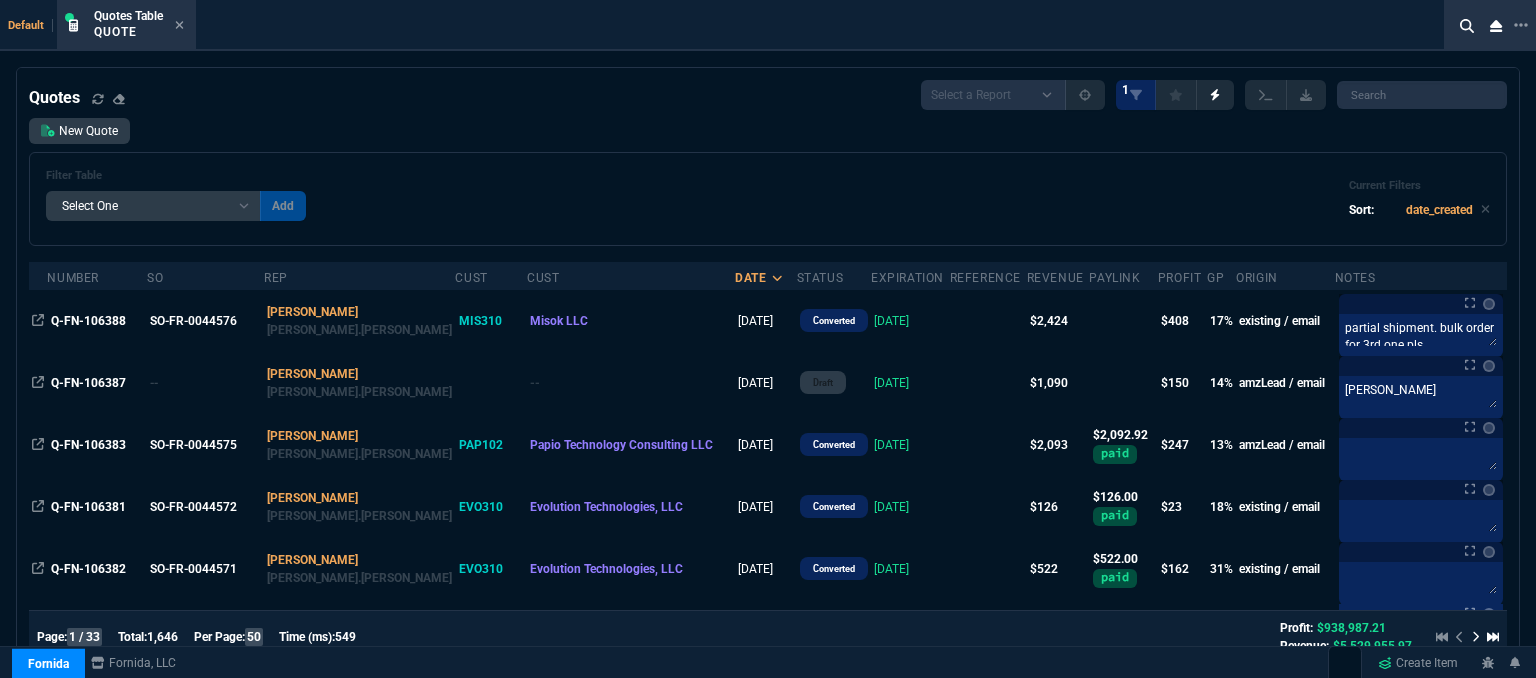 select 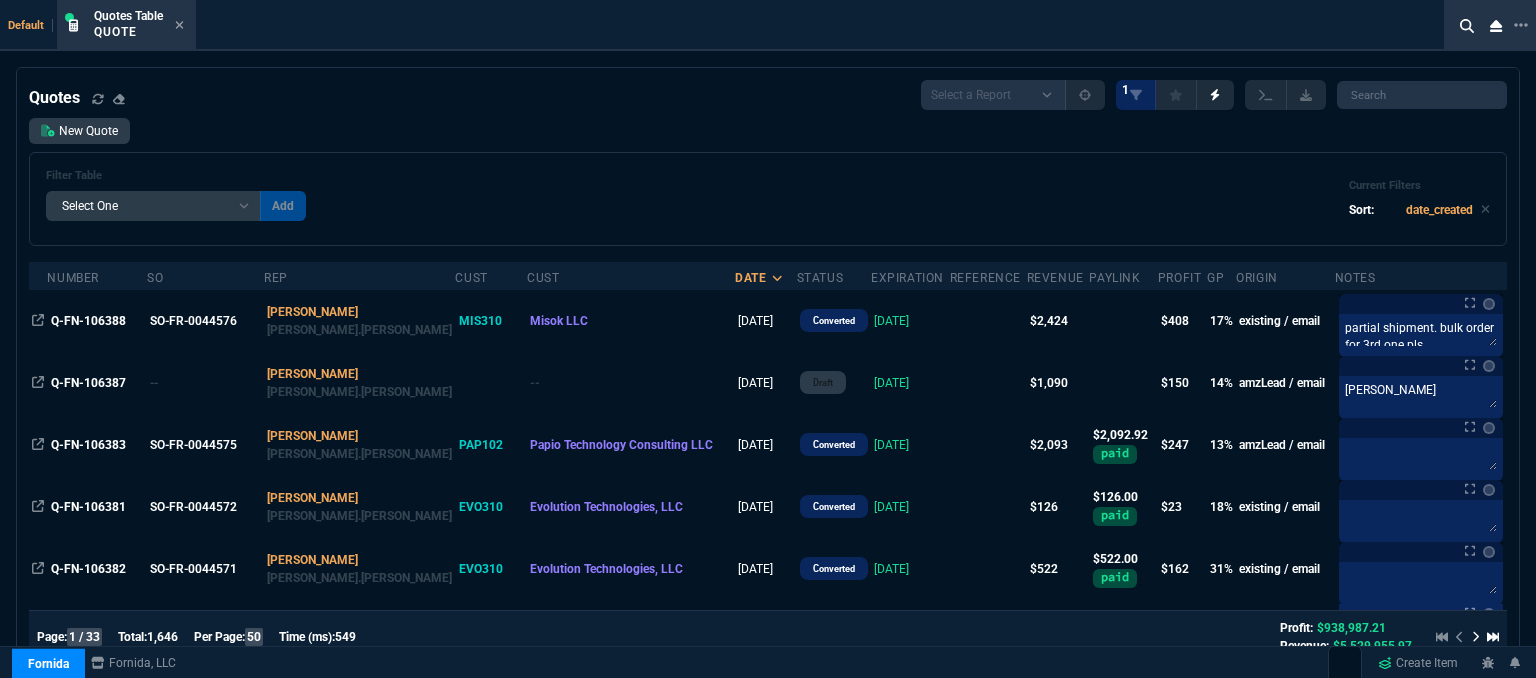 scroll, scrollTop: 0, scrollLeft: 0, axis: both 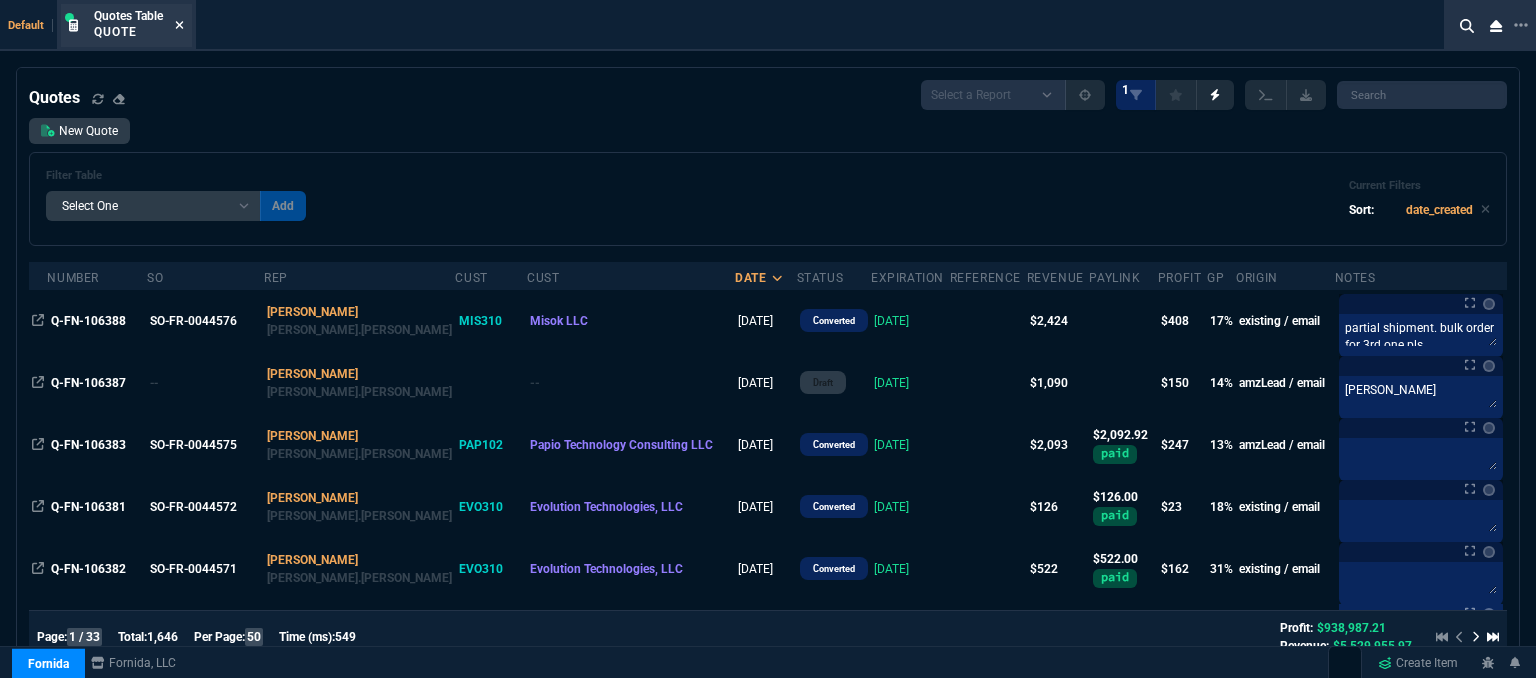 click 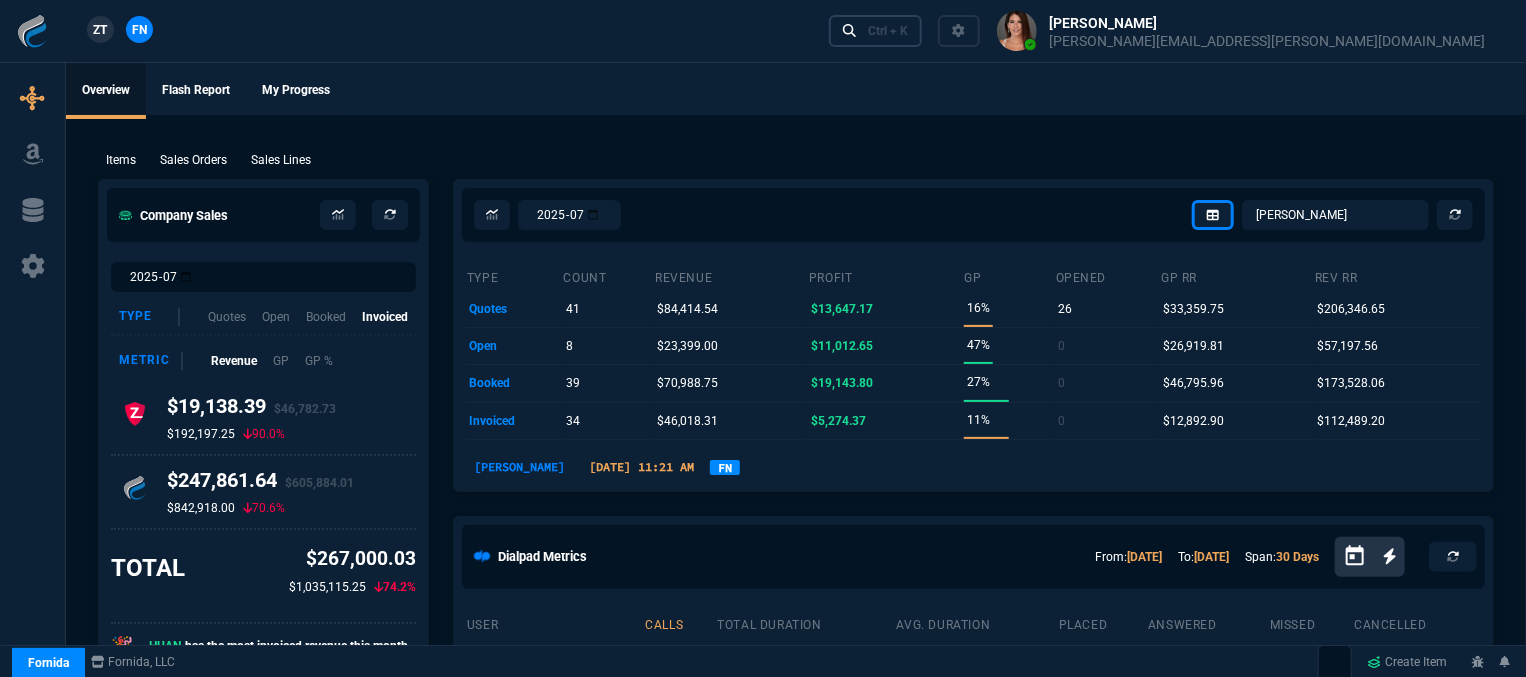 click on "Ctrl + K" at bounding box center [888, 31] 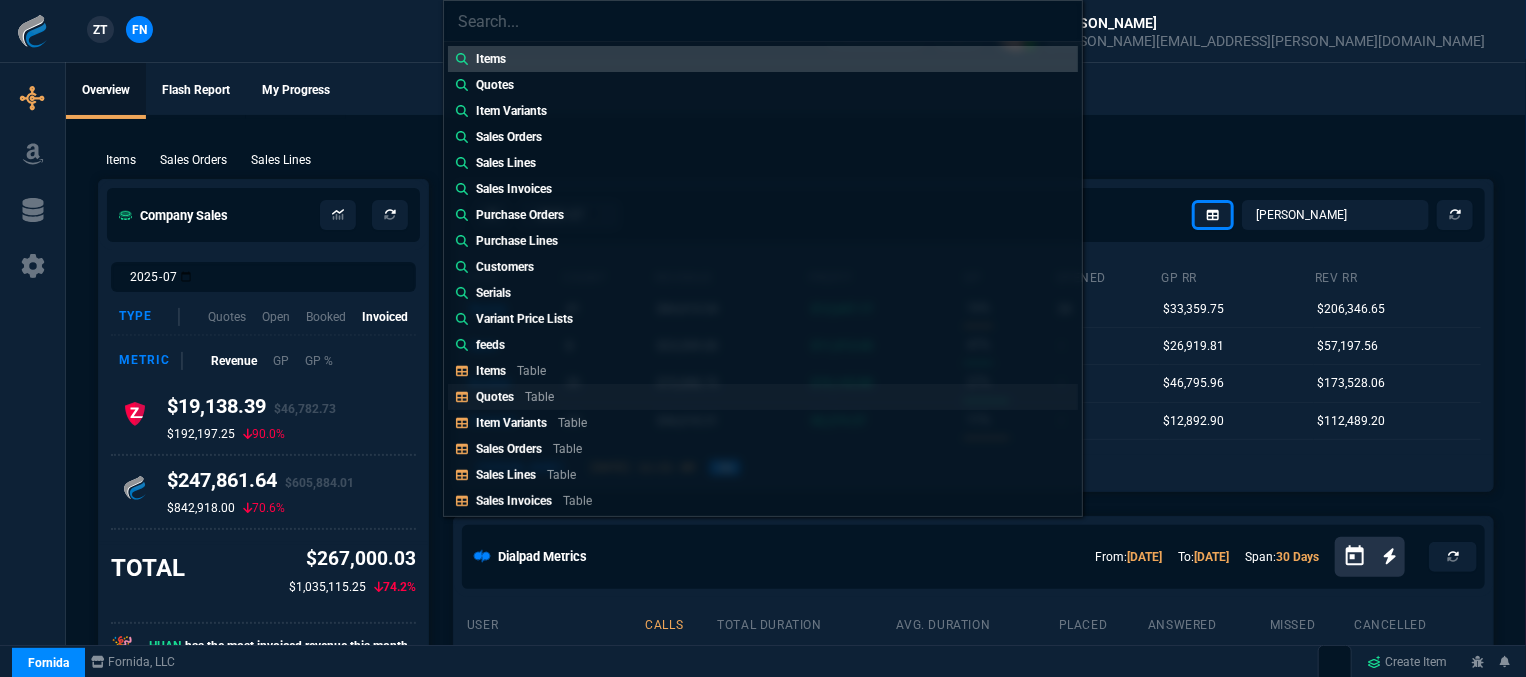 click on "Table" at bounding box center (539, 397) 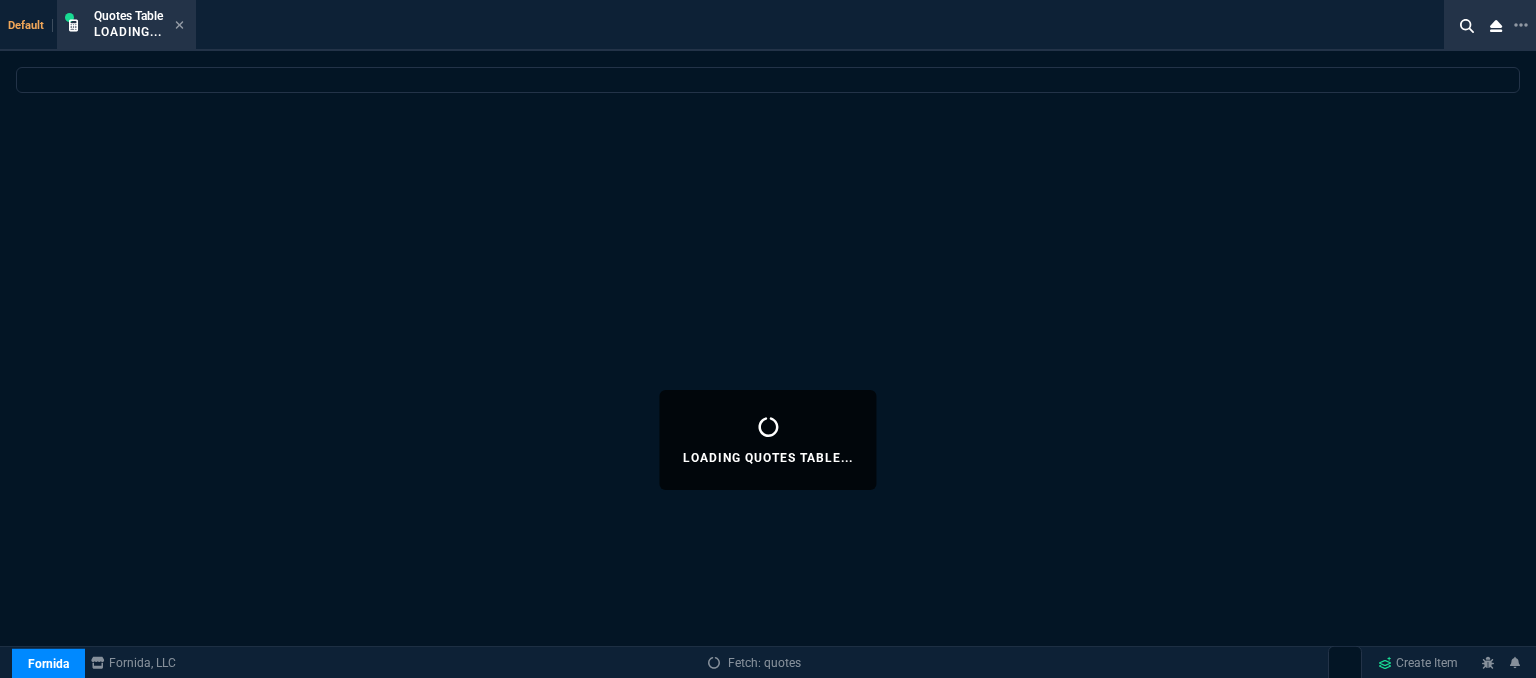 select 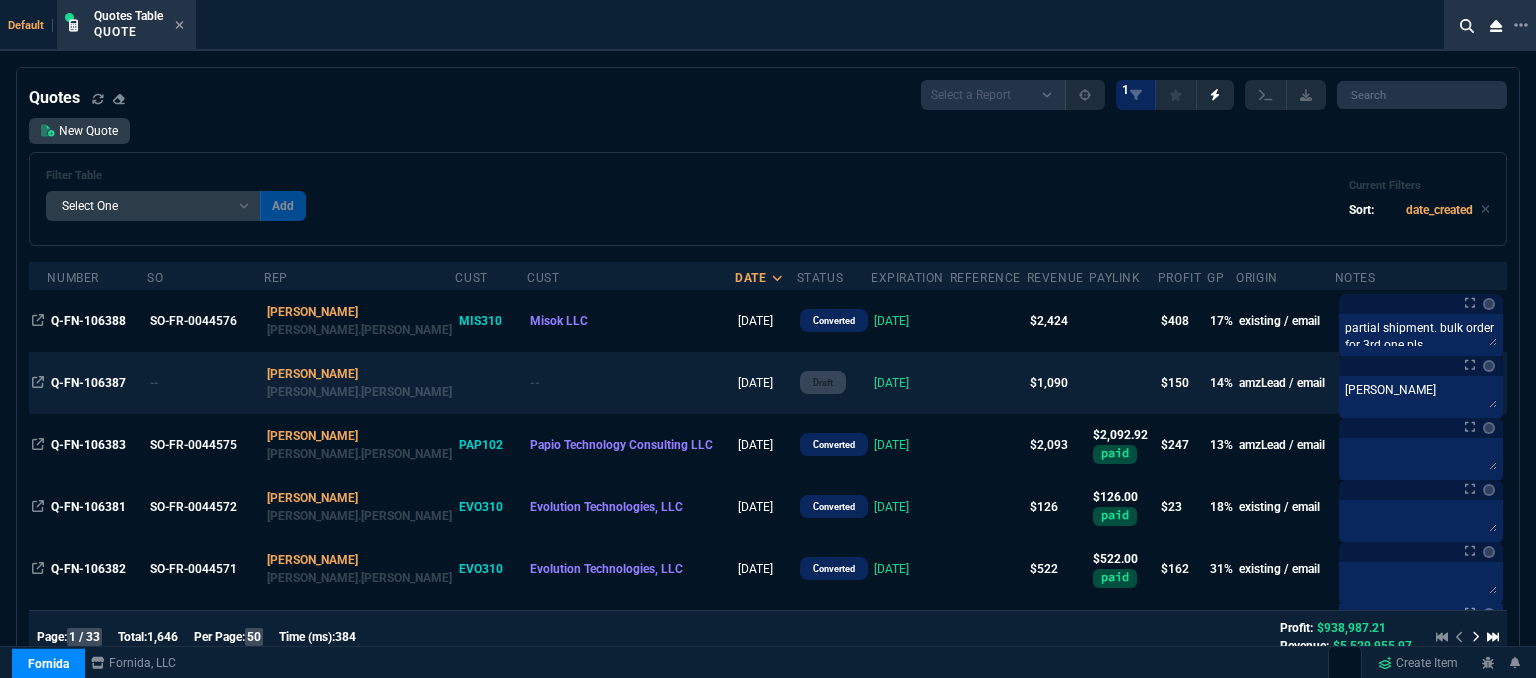 click at bounding box center (988, 383) 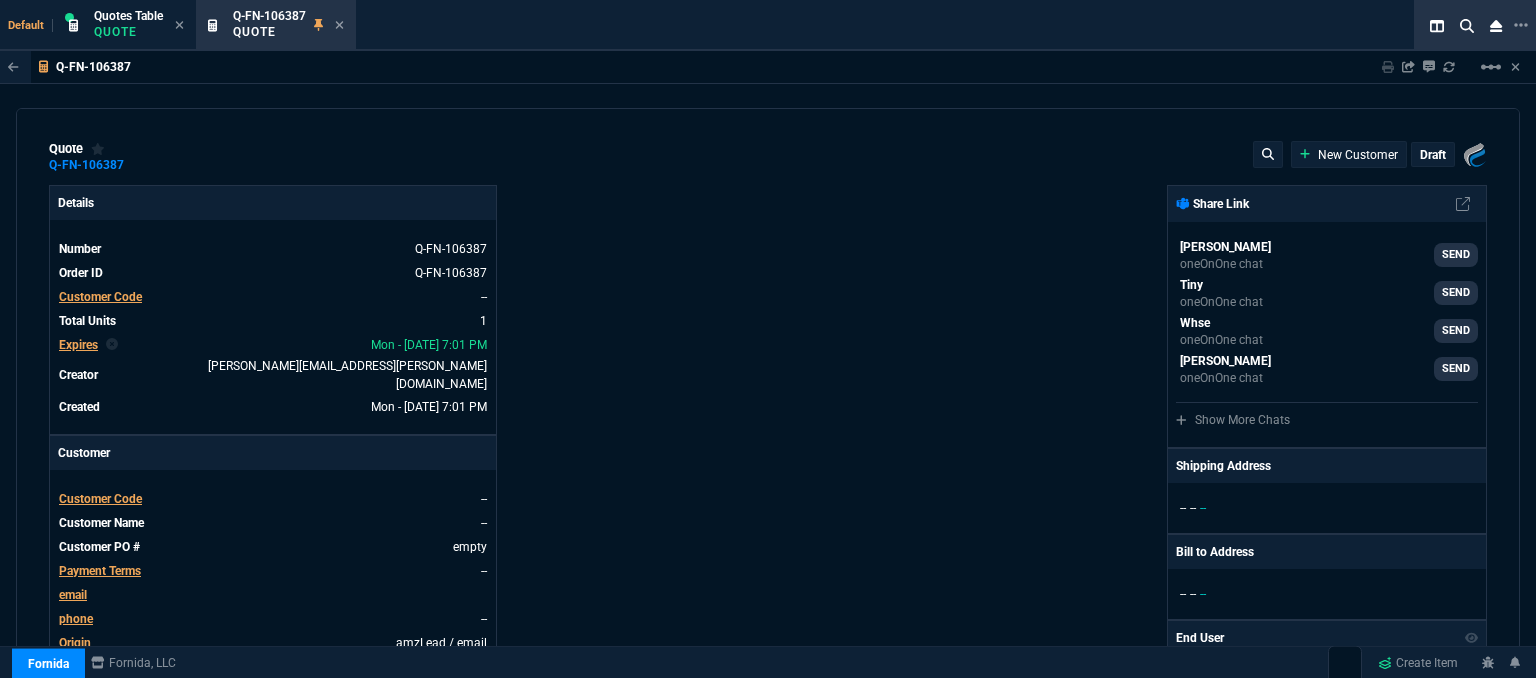 type on "18" 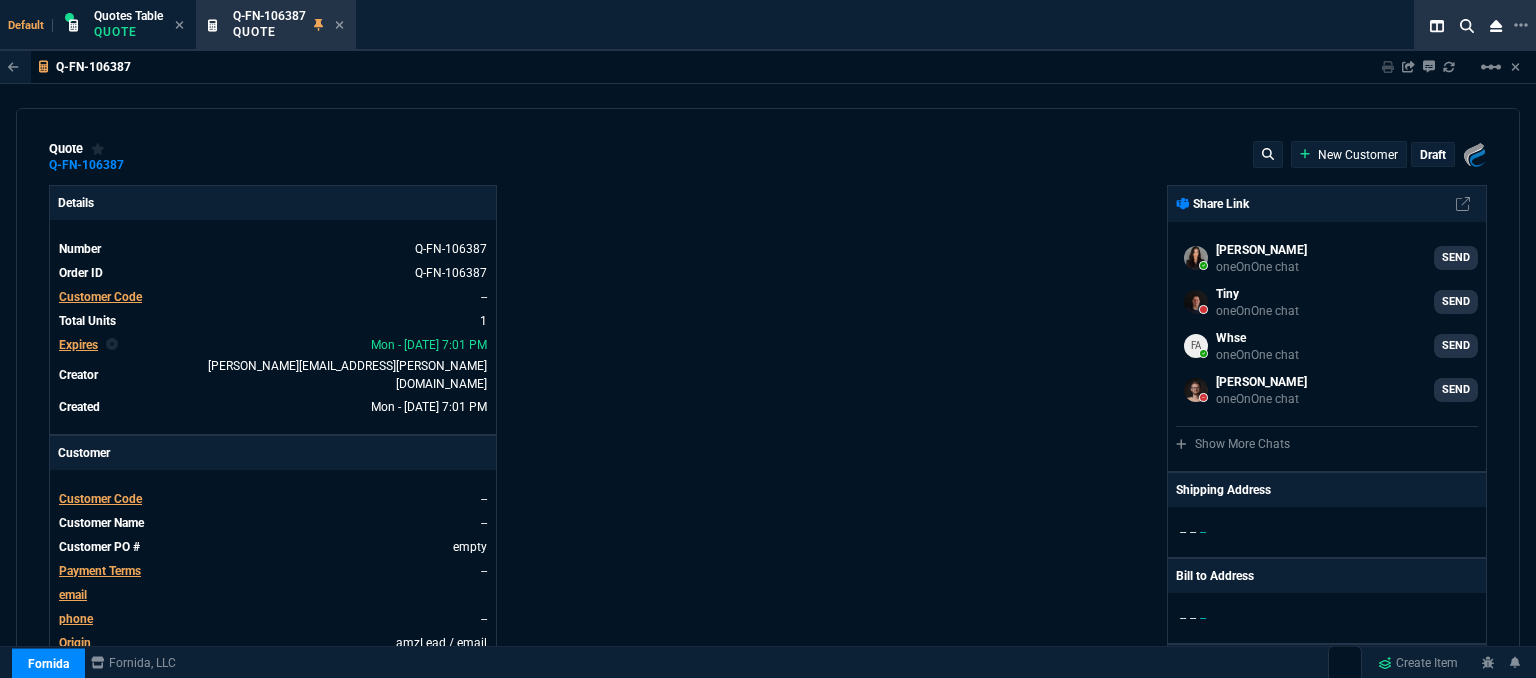 type on "1649" 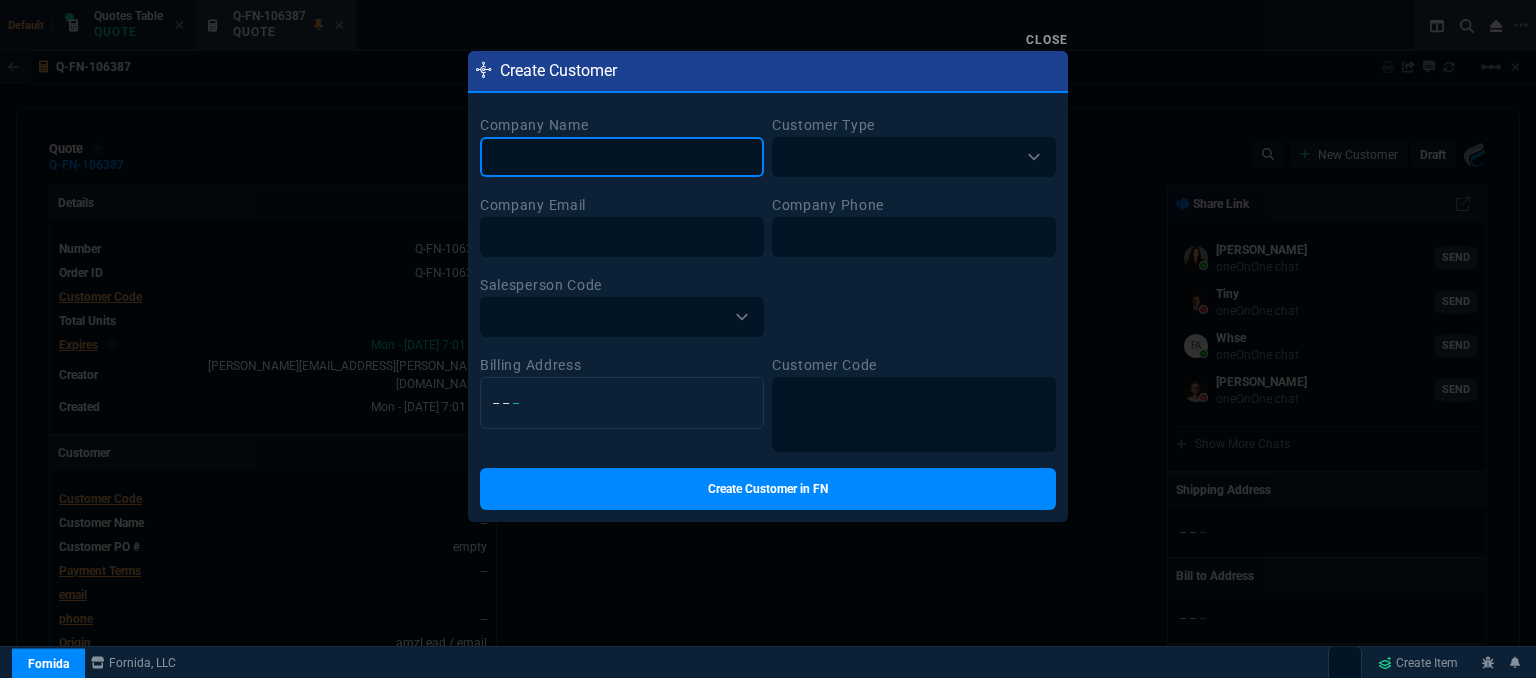 click at bounding box center [622, 157] 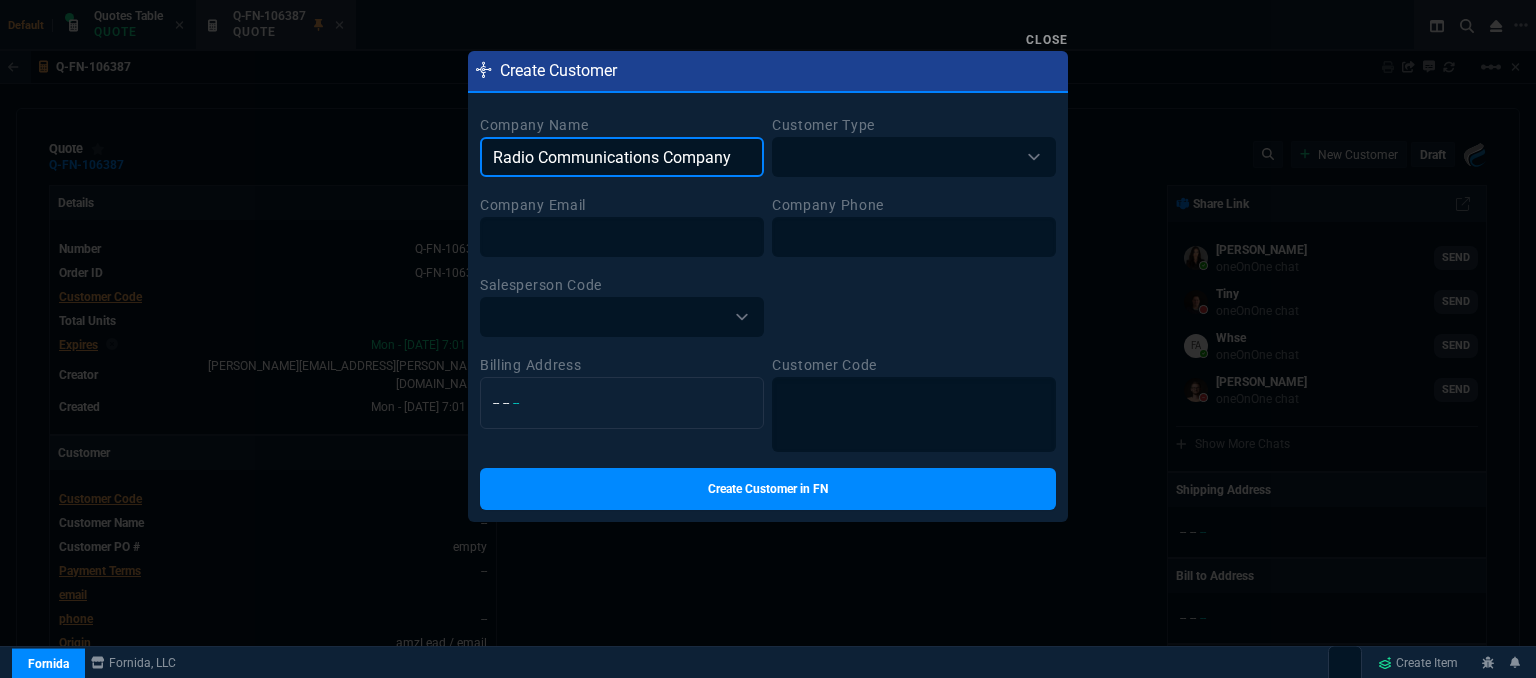 type on "Radio Communications Company" 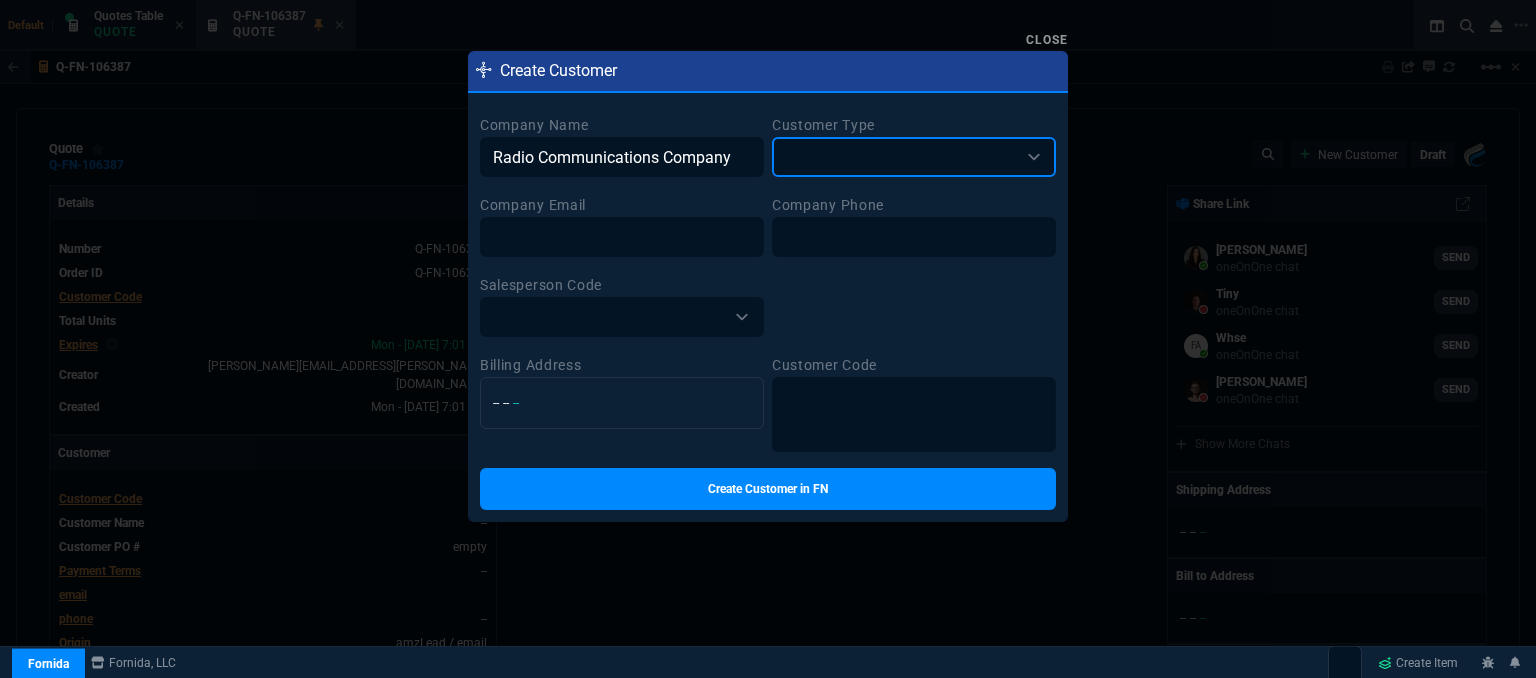 click on "BROKER RESELLER ENDUSER MSP TEST" at bounding box center [914, 157] 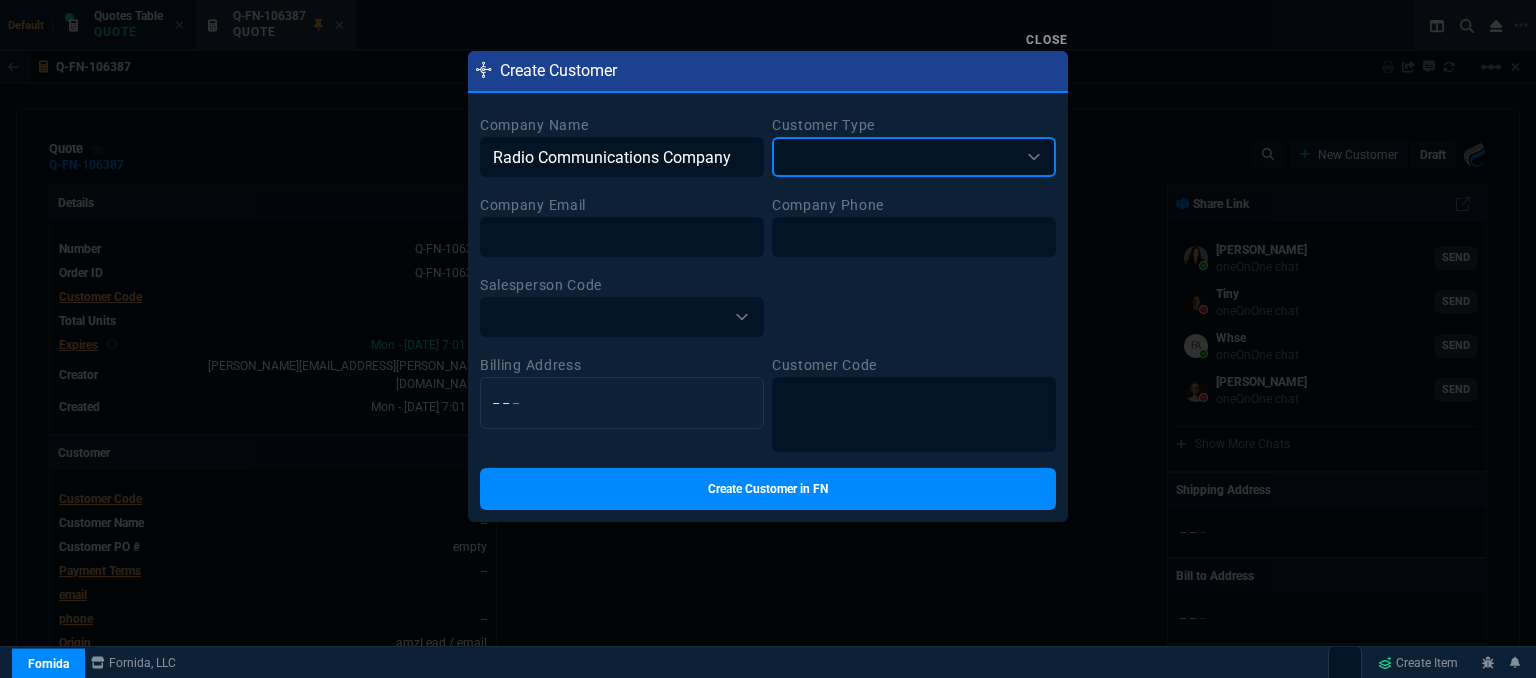 select on "RESELLER" 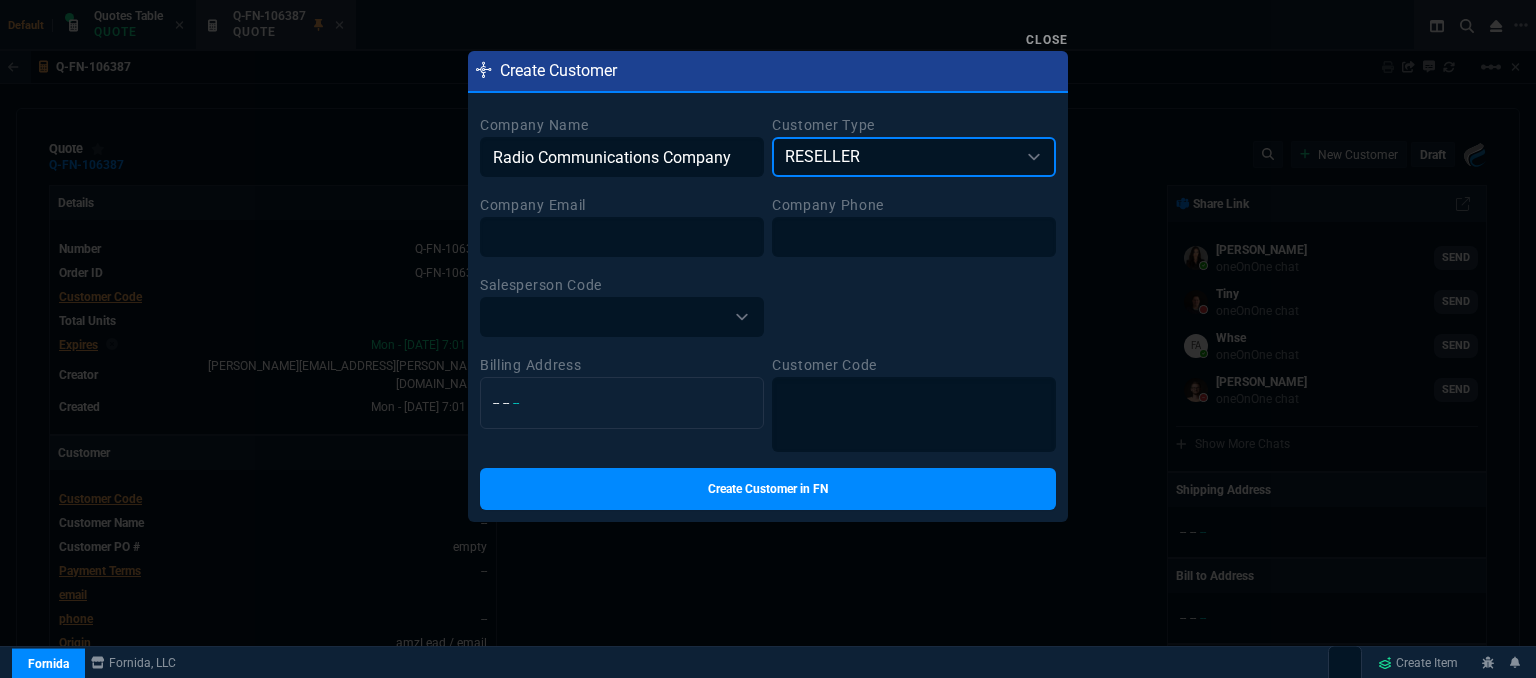 click on "BROKER RESELLER ENDUSER MSP TEST" at bounding box center (914, 157) 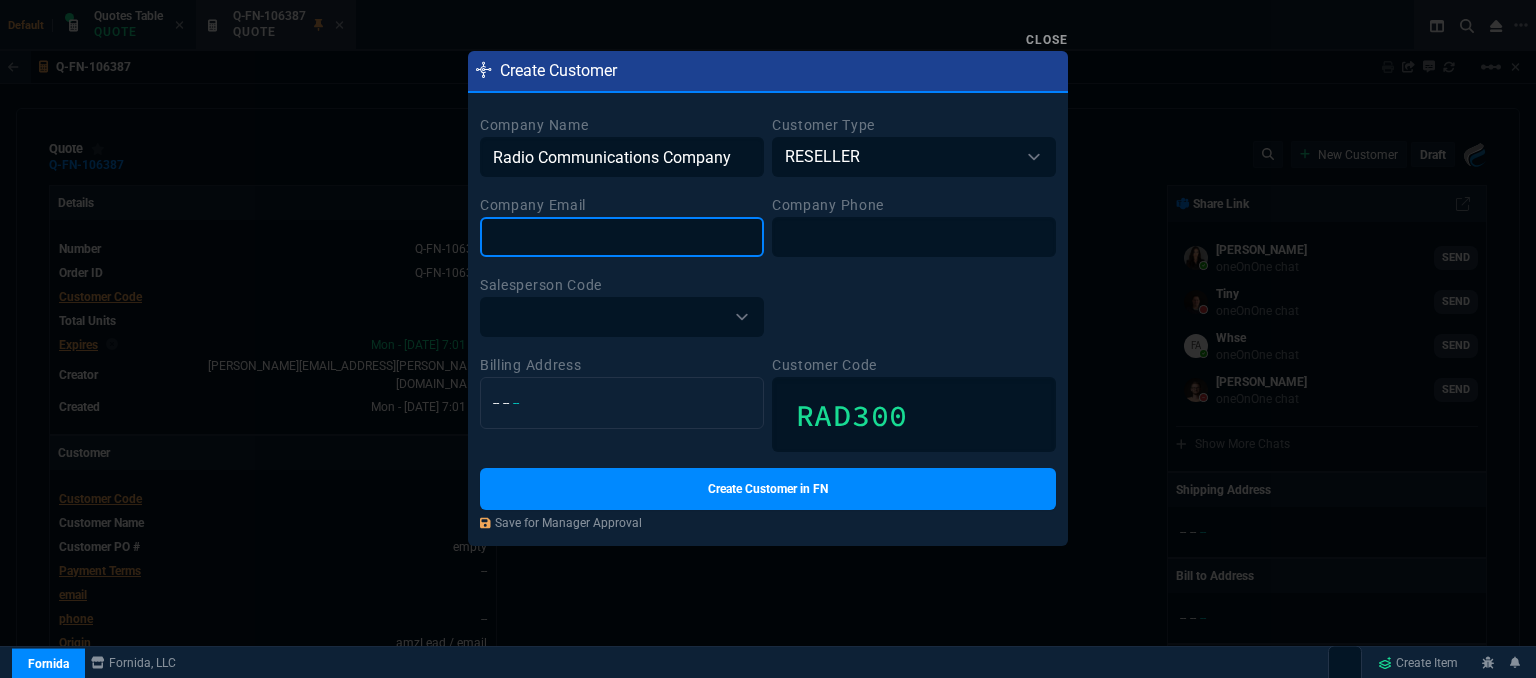 click at bounding box center [622, 237] 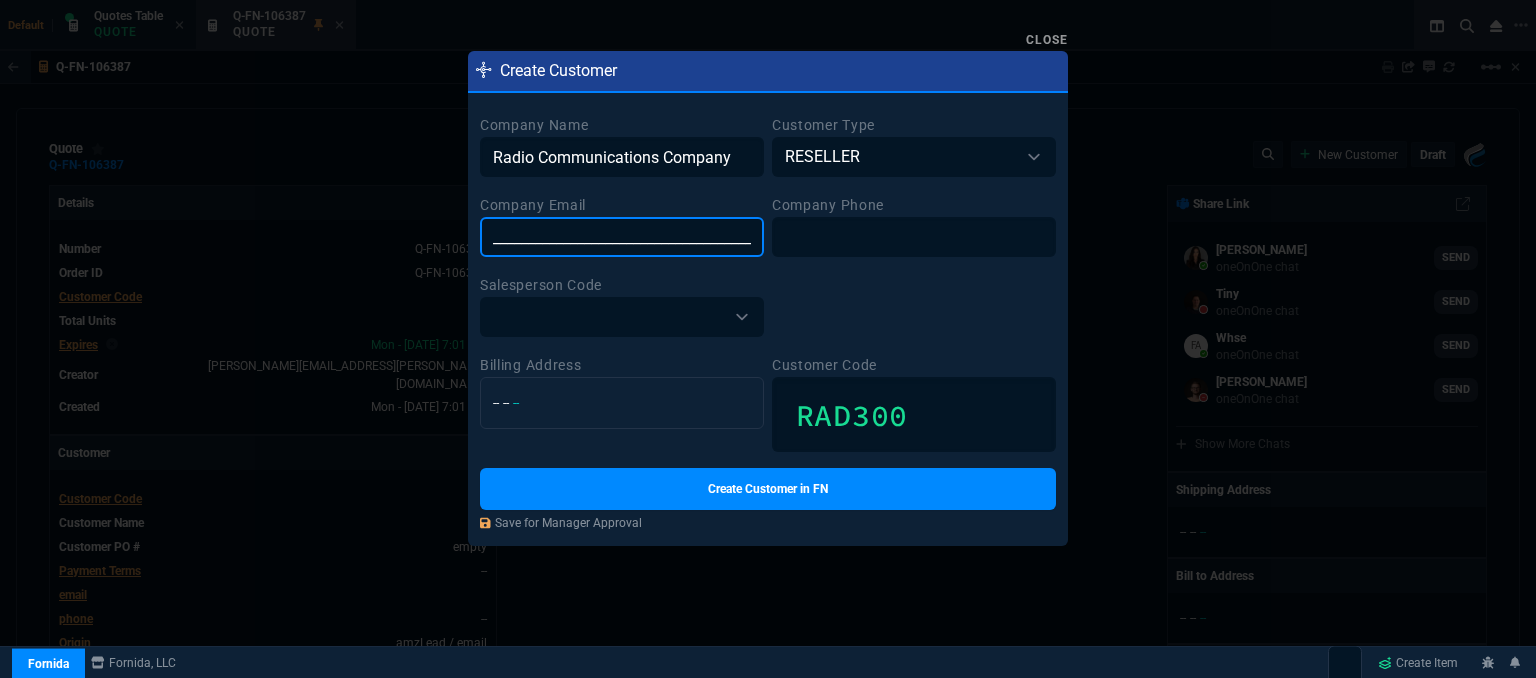 scroll, scrollTop: 0, scrollLeft: 316, axis: horizontal 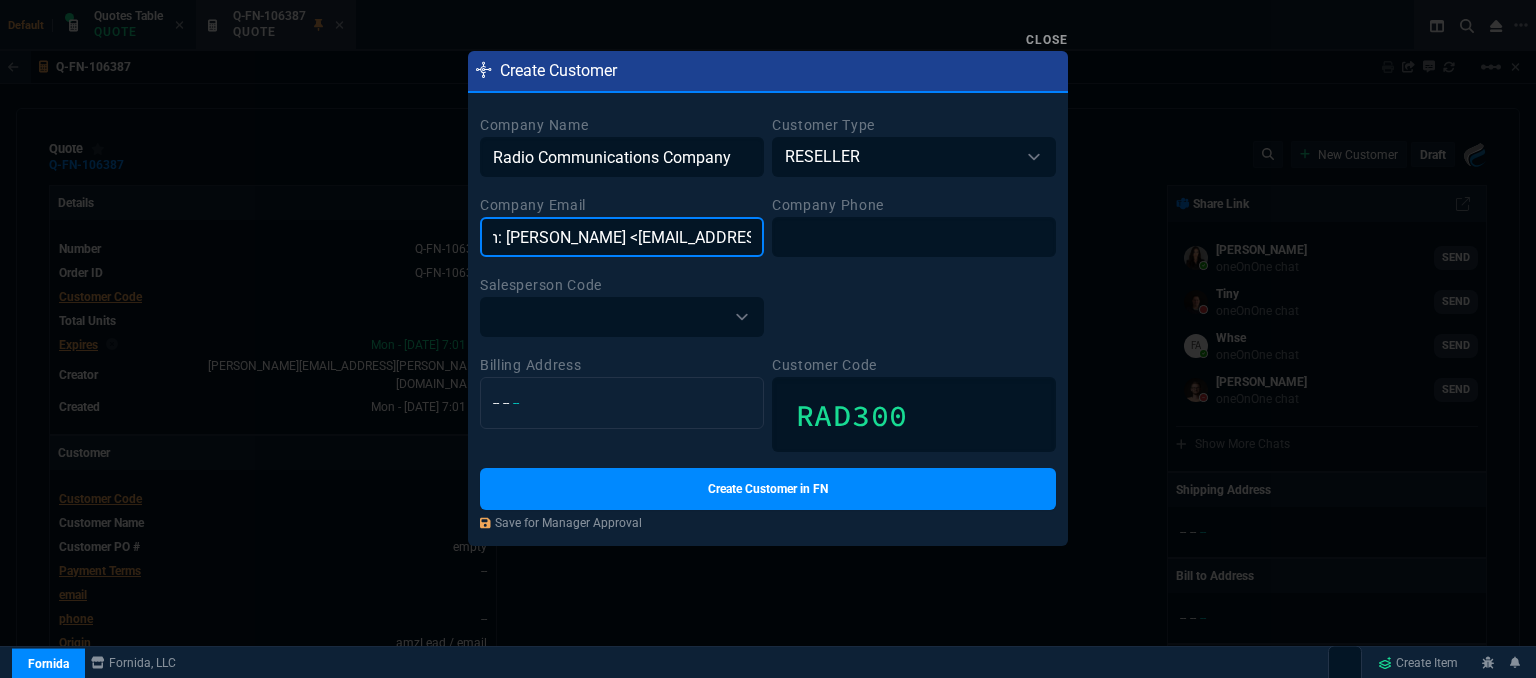 click on "________________________________________ From: [PERSON_NAME] <[EMAIL_ADDRESS][DOMAIN_NAME]>" at bounding box center [622, 237] 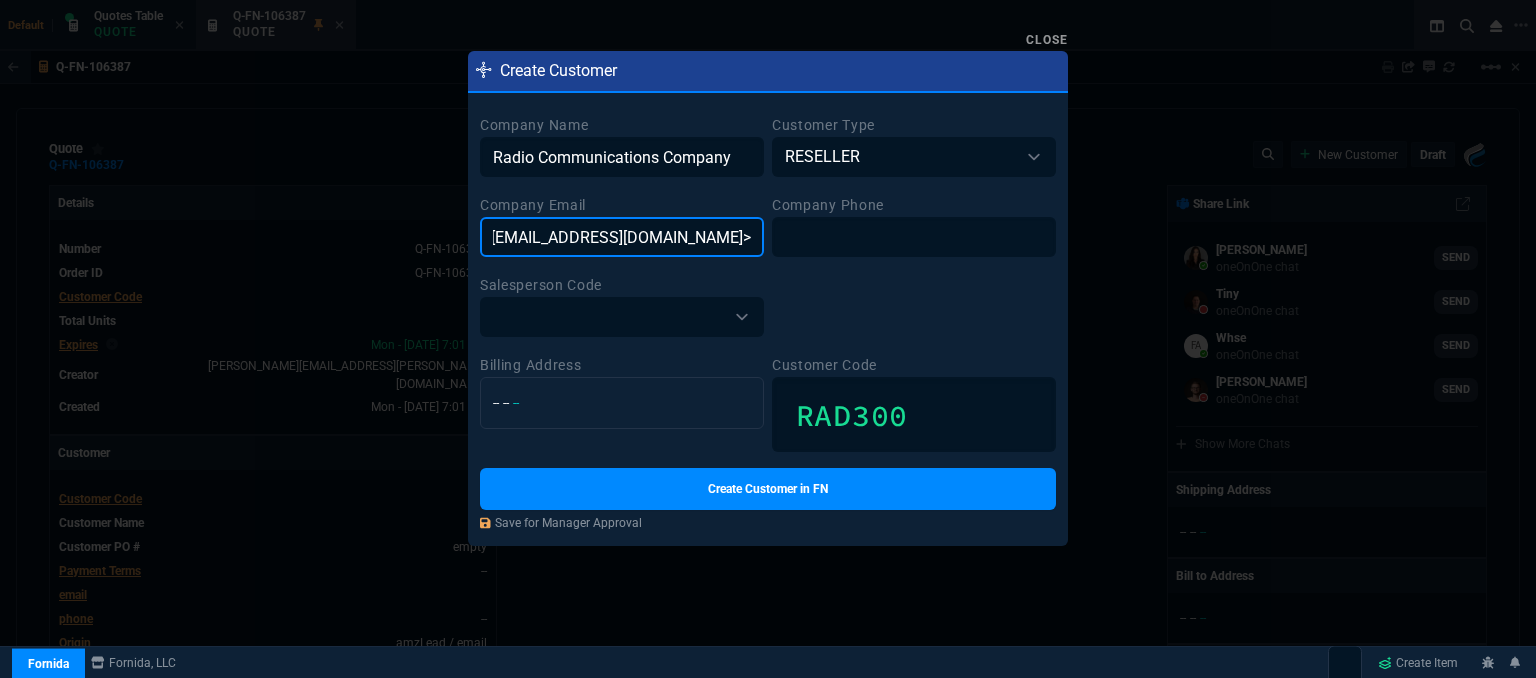 scroll, scrollTop: 0, scrollLeft: 0, axis: both 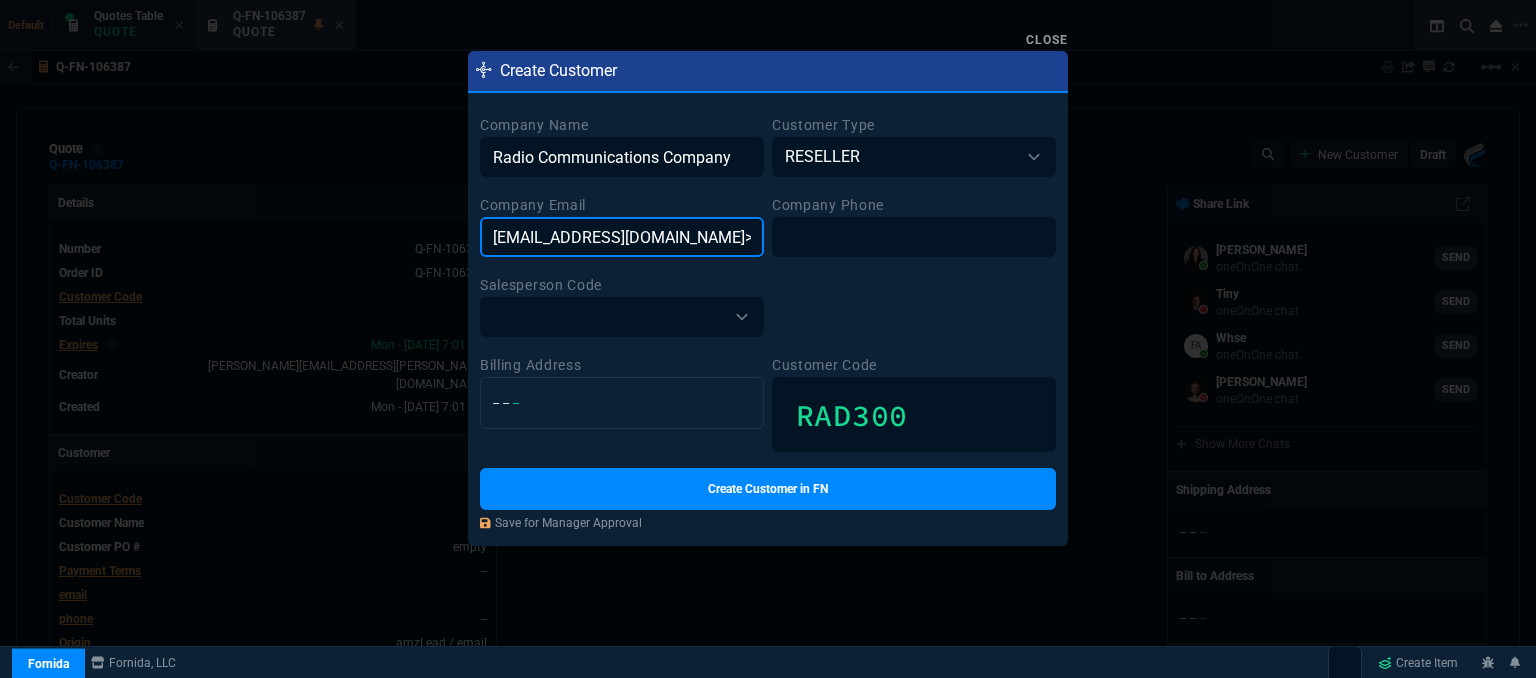 click on "[EMAIL_ADDRESS][DOMAIN_NAME]>" at bounding box center [622, 237] 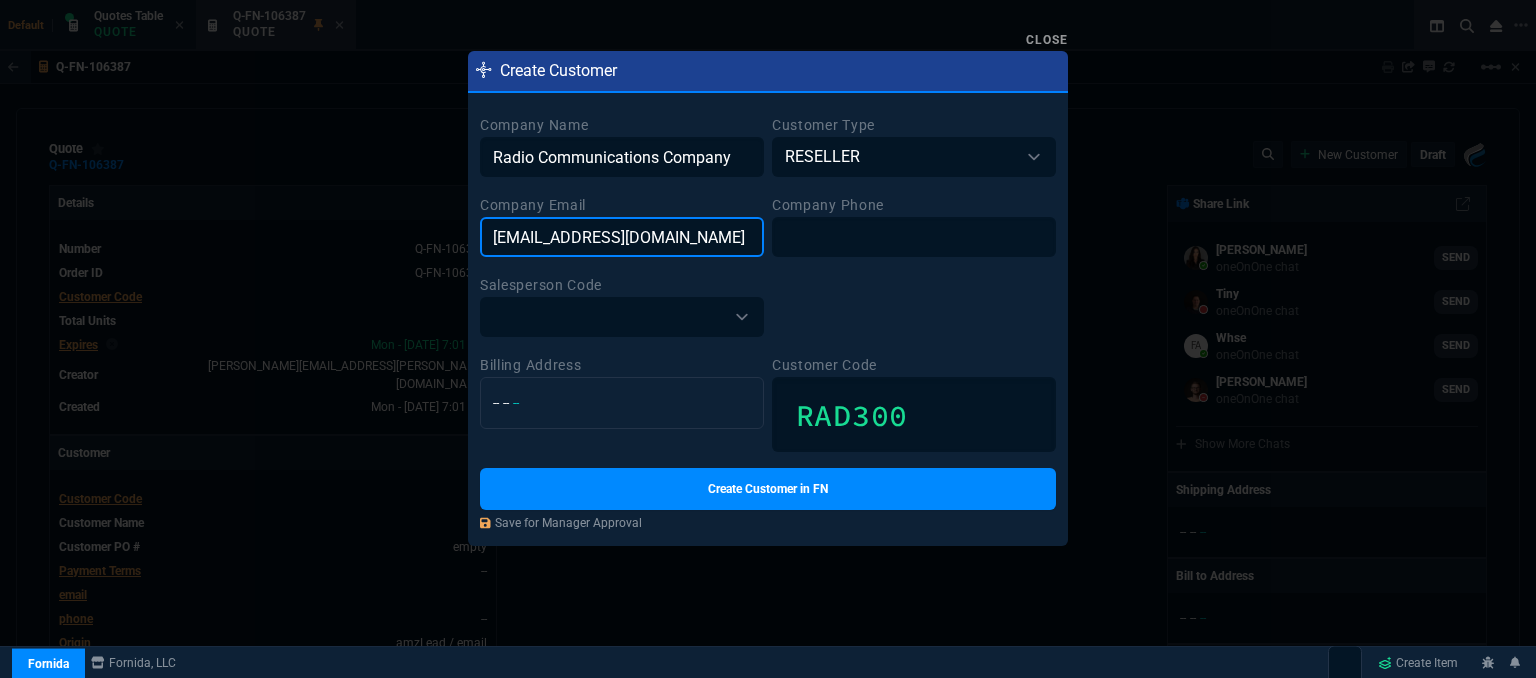 type on "[EMAIL_ADDRESS][DOMAIN_NAME]" 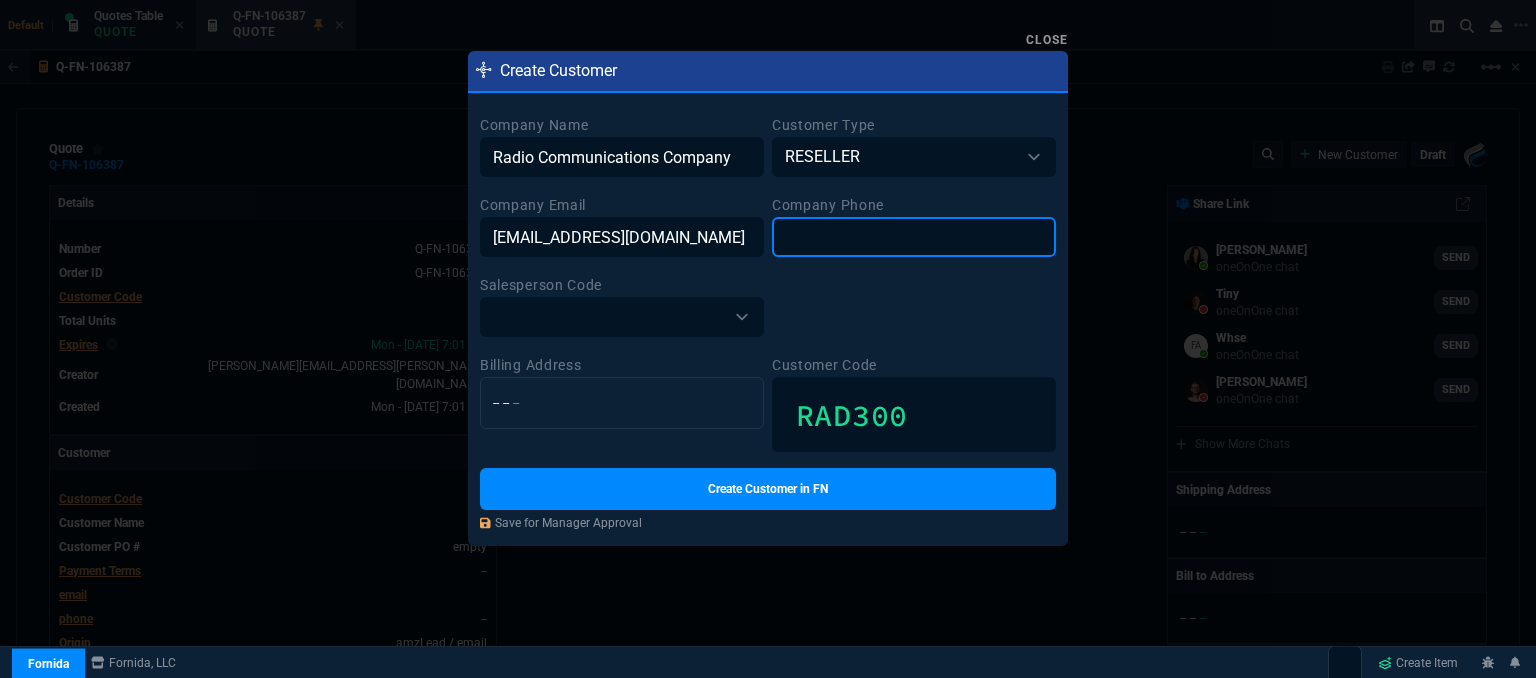 click at bounding box center [914, 237] 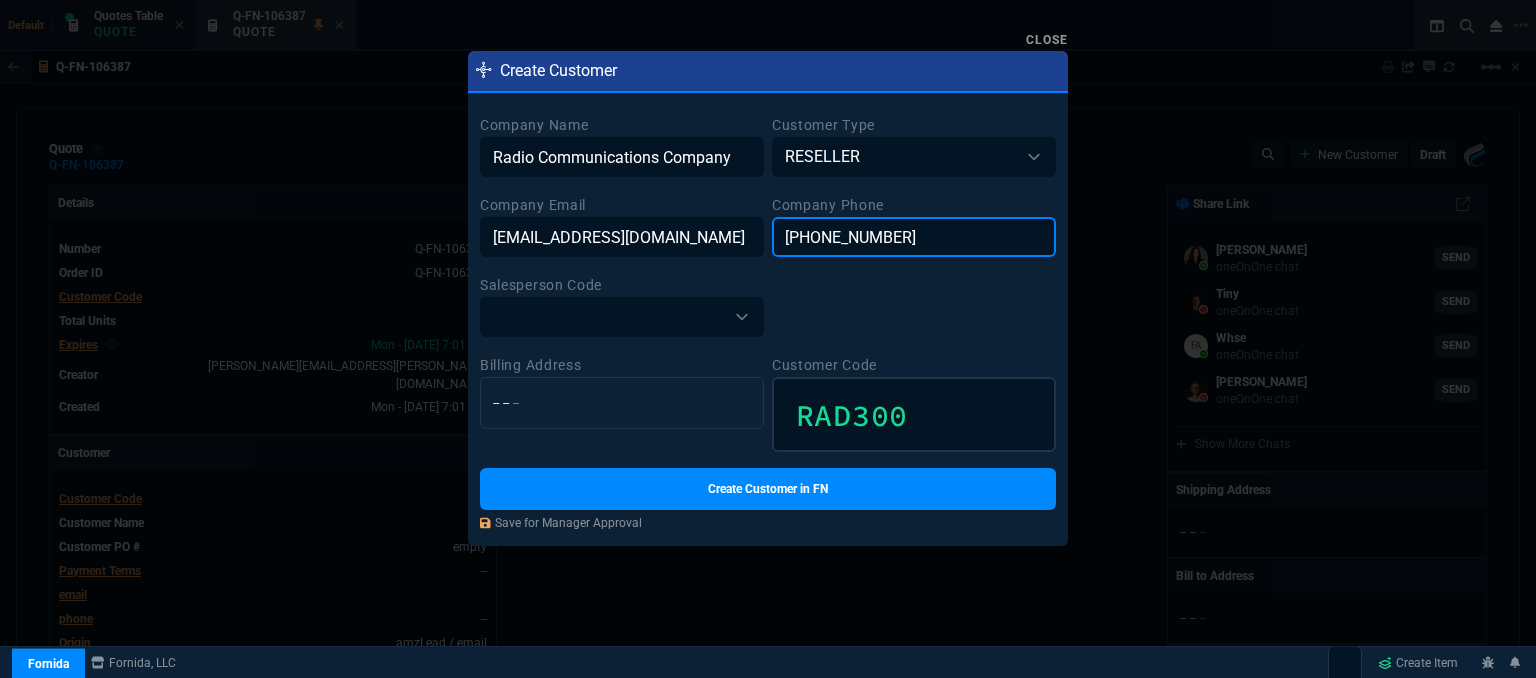 type on "[PHONE_NUMBER]" 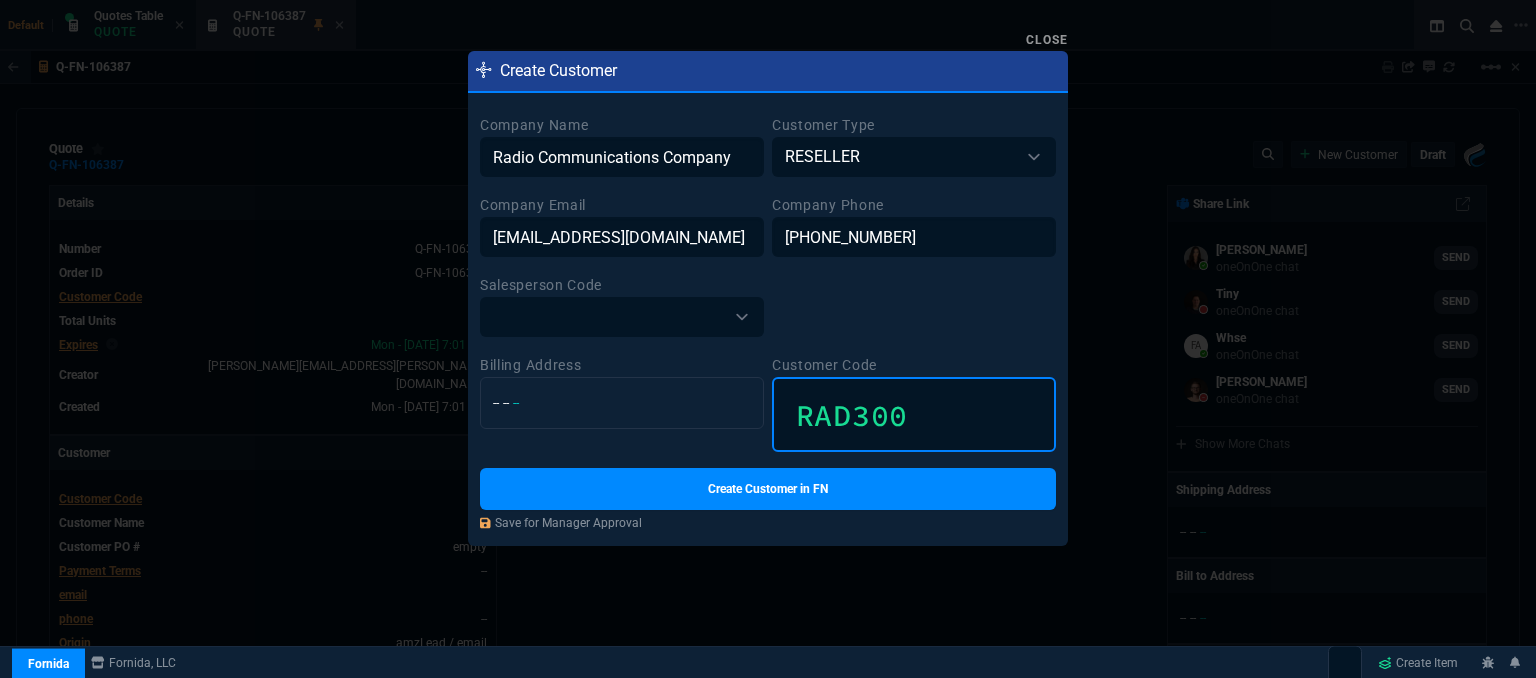 click on "RAD300" at bounding box center (914, 414) 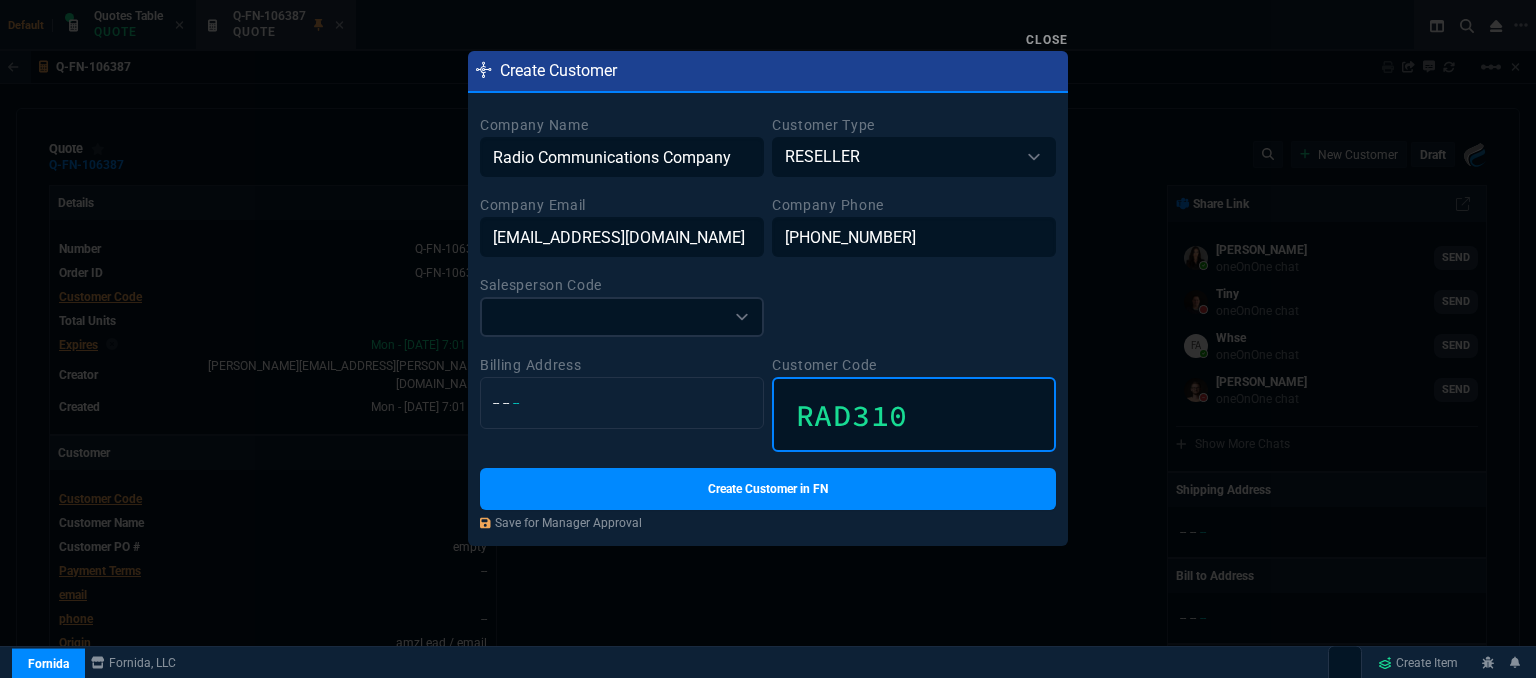type on "RAD310" 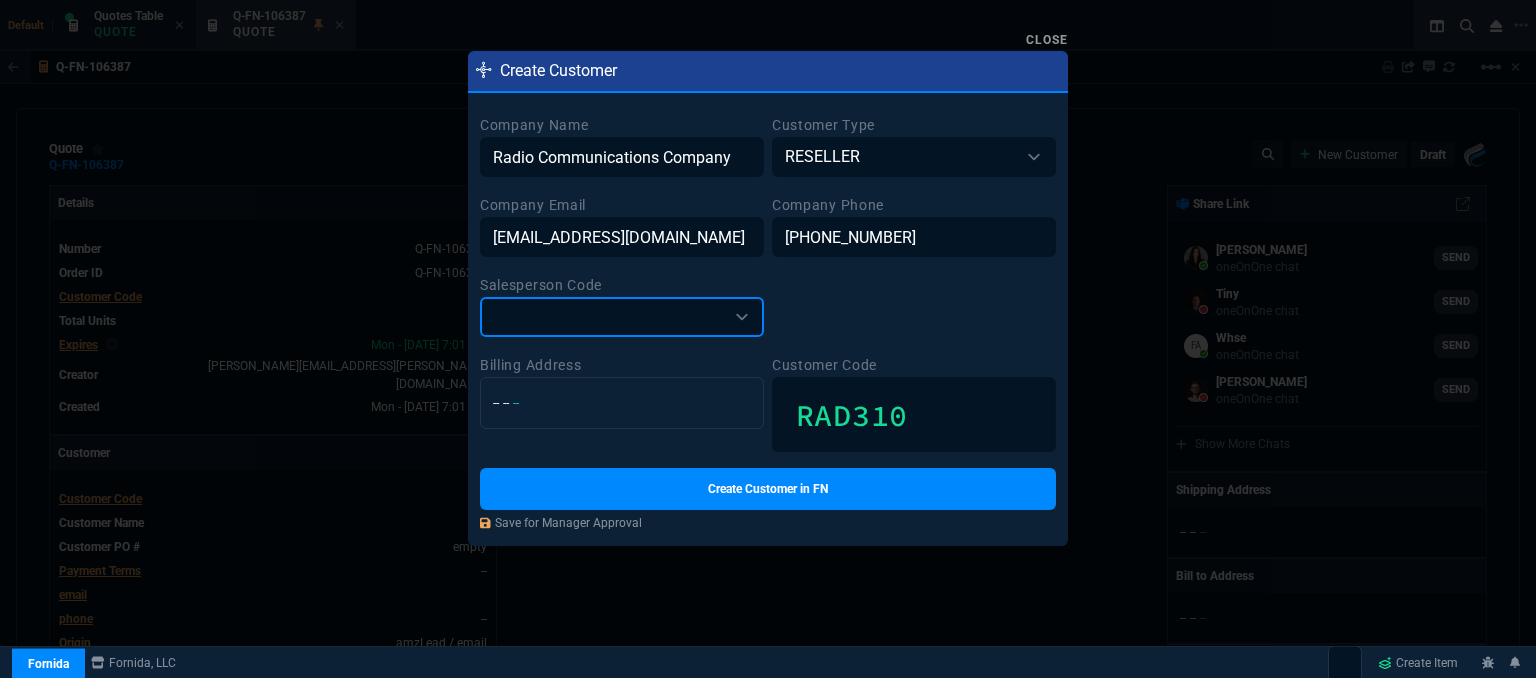 click on "ALMF -- Alicia and Matt Split AMAZ -- Marketplace BENG -- Brian Engineer BOLL -- Chase Bollinger BOST -- Alicia Bostic BROV -- Brian Over COST -- Sarah Costa EBAY -- EBAY FATI -- Farzad + Tiny Split FERC -- Matt Fercher FVAB -- Farzad Vahid/Alicia Bostic Split FVCB -- Farzad Chase Split FVMF -- Farzad Vahid - Matt Fercher Split FVSC -- Farzad Vahid/Sarah Costa Split FVSS -- Farah Vahid/Setareh Shadabpour Split FVVR -- Farzad Vahid and Vanessa Ricketts Split HEFN -- Billy Hefner HENN -- Rob Henneberger HOUS -- House HUAN -- Steven Huang INTER -- Inter Company JENS -- Dave Jenks LANS -- Rodney Lansdell MAIN -- Josh Mainford MIBR -- Mike Bryant MOHA -- Wafek Mohammad NEGG -- Newegg Marketplace NEPT -- Tiny Neptune NEWE -- Newegg Marketplace OCAM --  OMAR -- Omar Habash RICK -- Vanessa Ricketts RIVE -- Anthony Rivers ROSS -- Fiona Rossi SATI -- Sara & Tiny Split SCMF -- Sarah Costa/Matt Fercher Split SCOT -- Scott SDCB -- Seti Shadab & Chase Bollinger Split Account SDFS -- Developer Code SENG -- Steven Engineer" at bounding box center (622, 317) 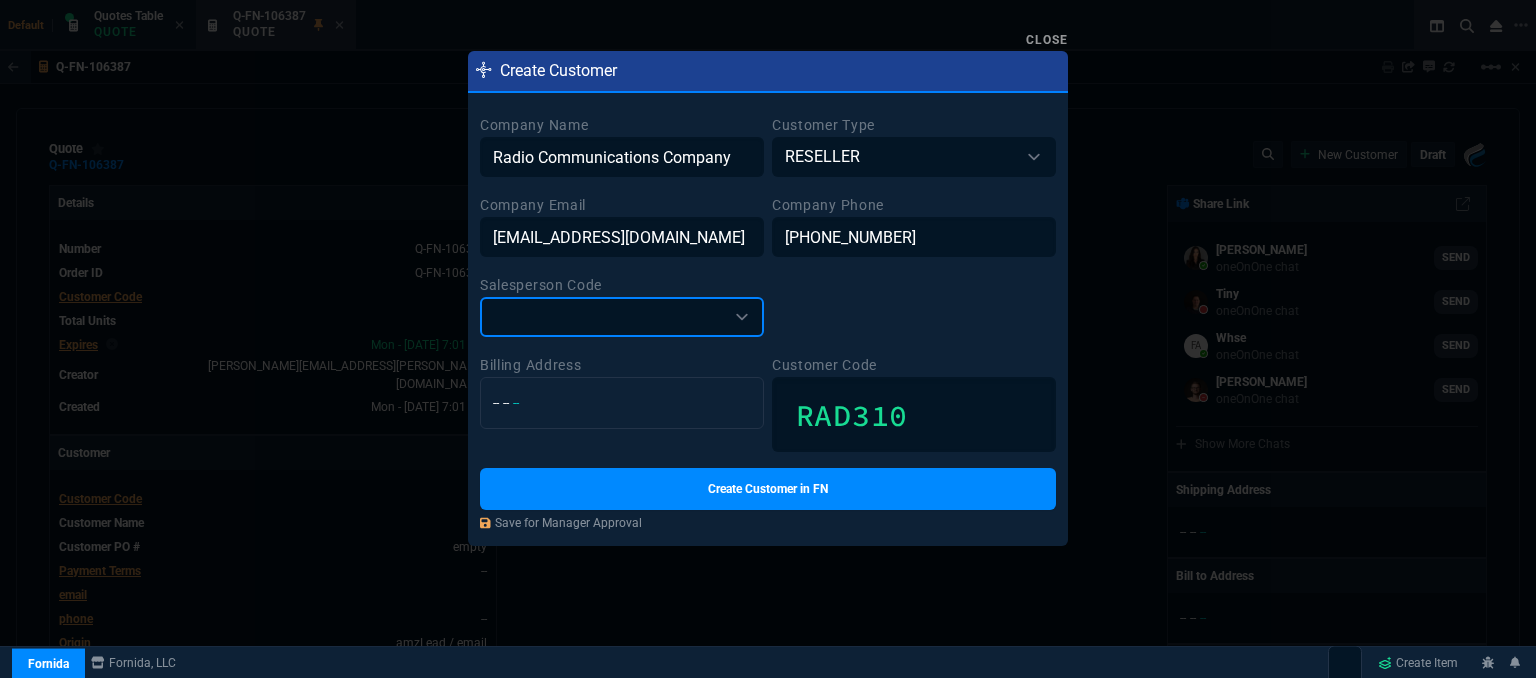 select on "[PERSON_NAME]" 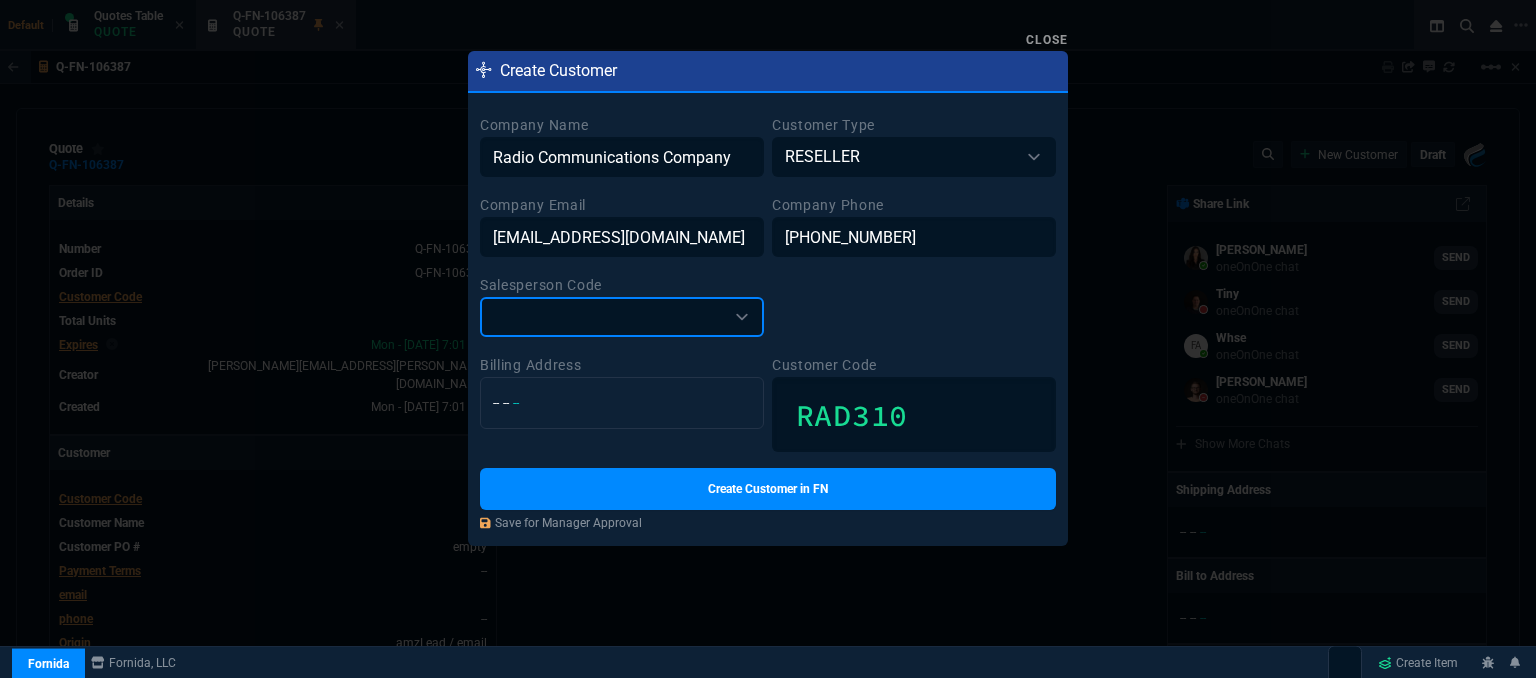 drag, startPoint x: 659, startPoint y: 320, endPoint x: 863, endPoint y: 608, distance: 352.9306 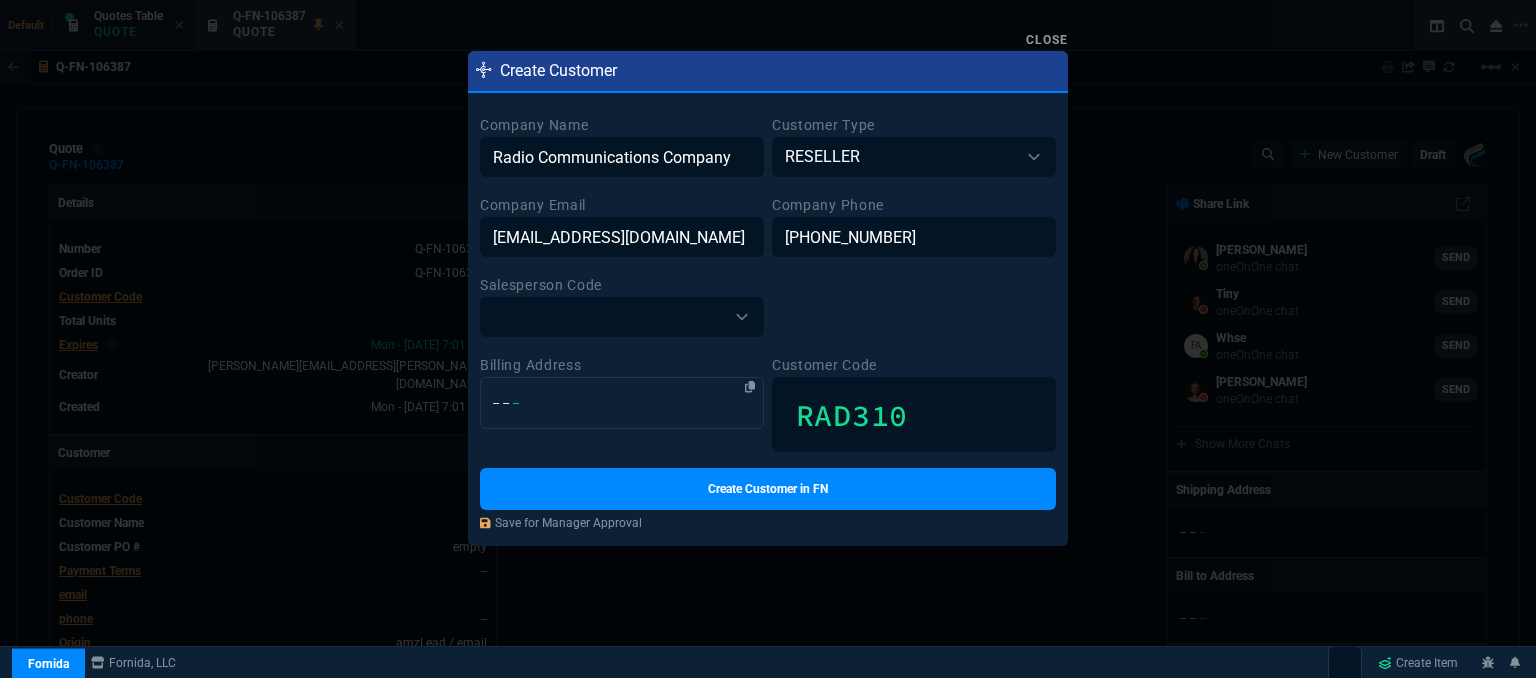 click on "-- -- --" at bounding box center [622, 403] 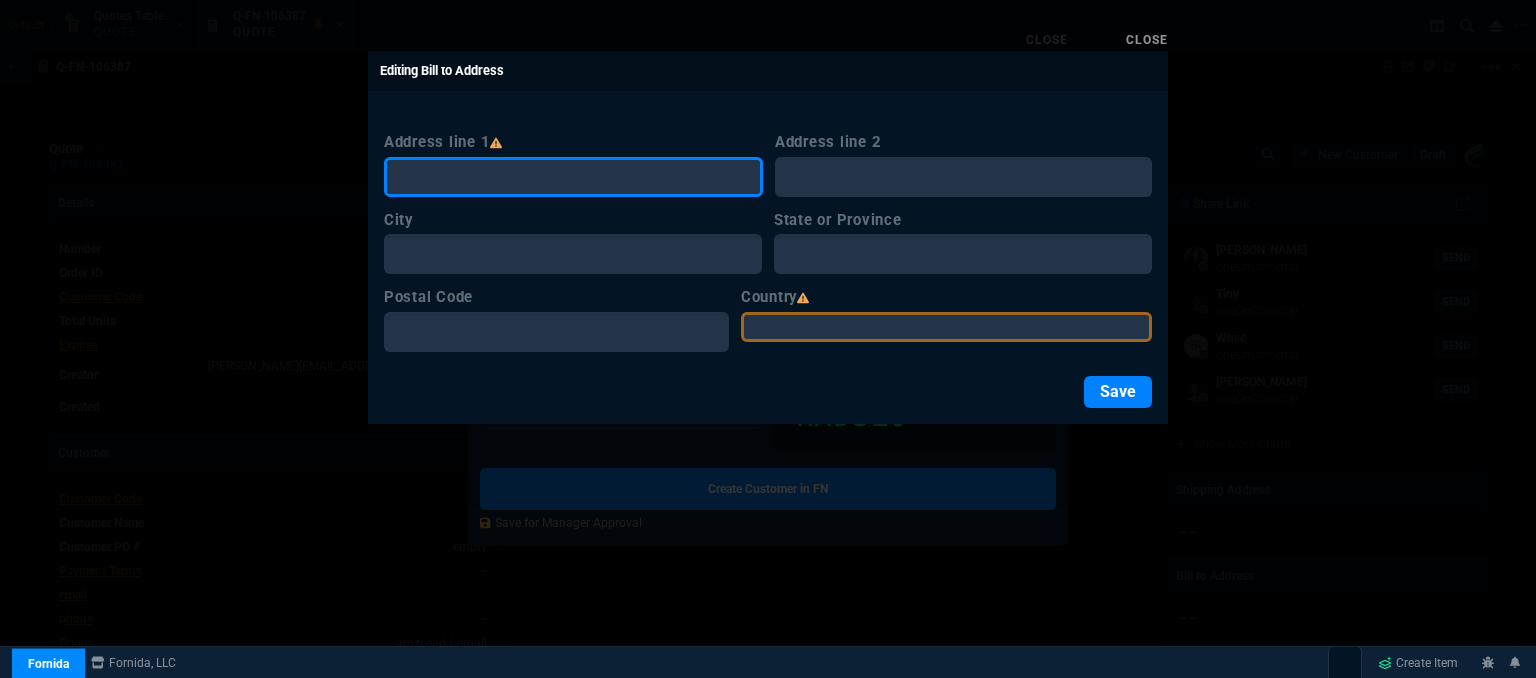 click on "Address line 1" at bounding box center (573, 177) 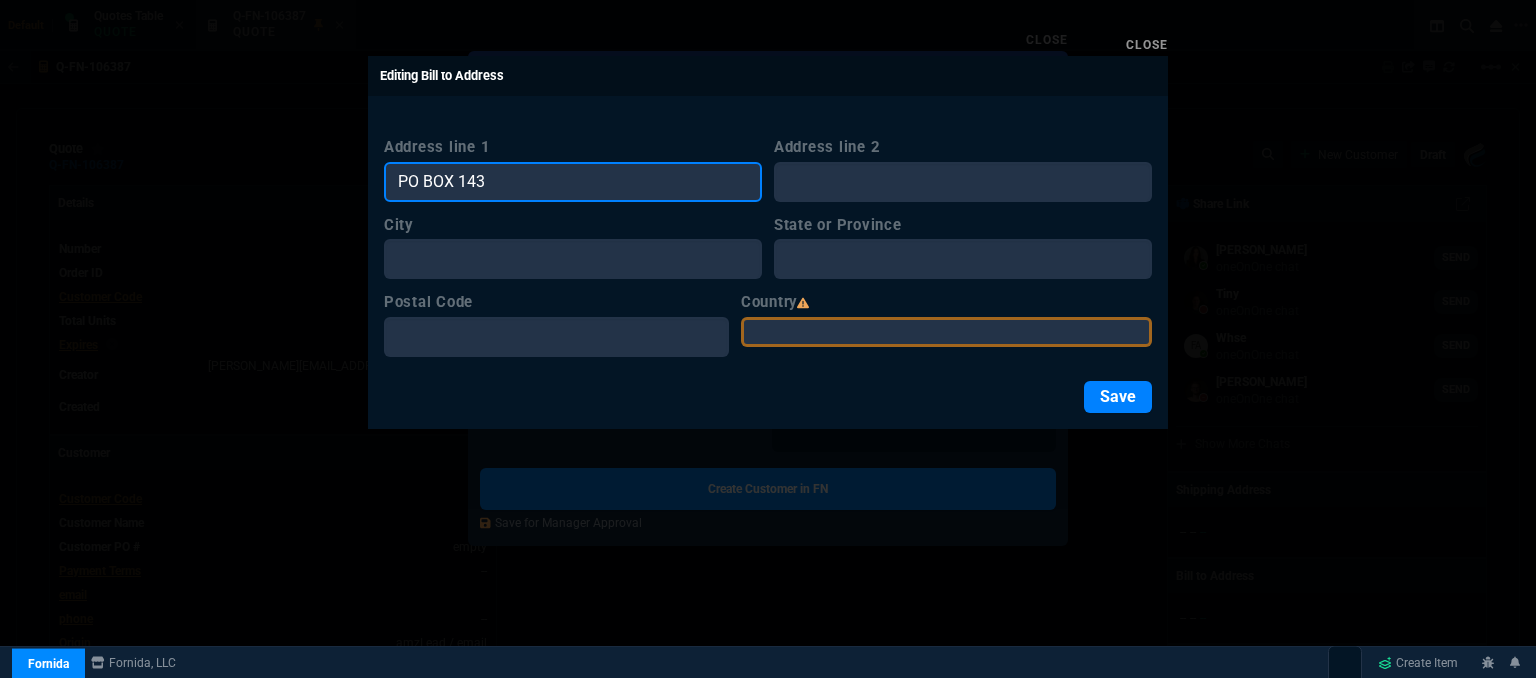 type on "PO BOX 143" 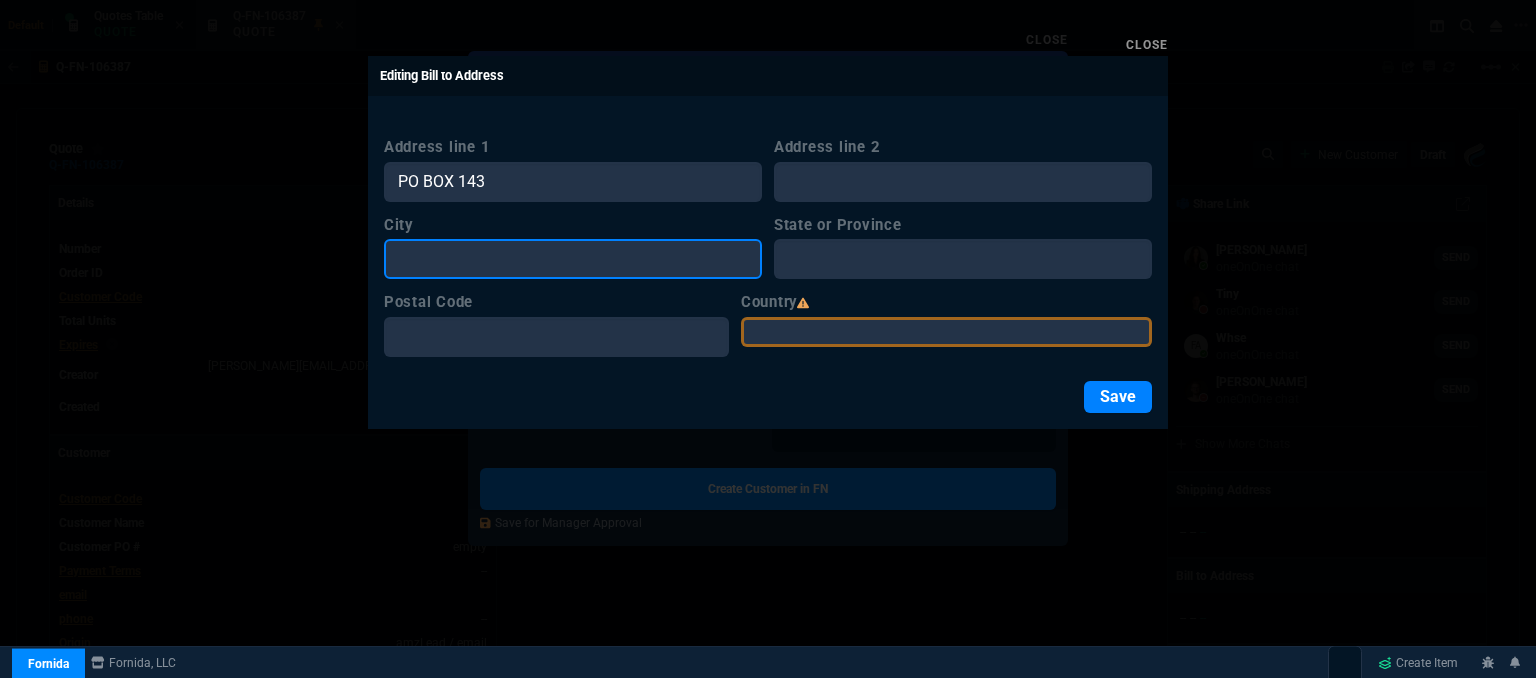 click on "City" at bounding box center (573, 259) 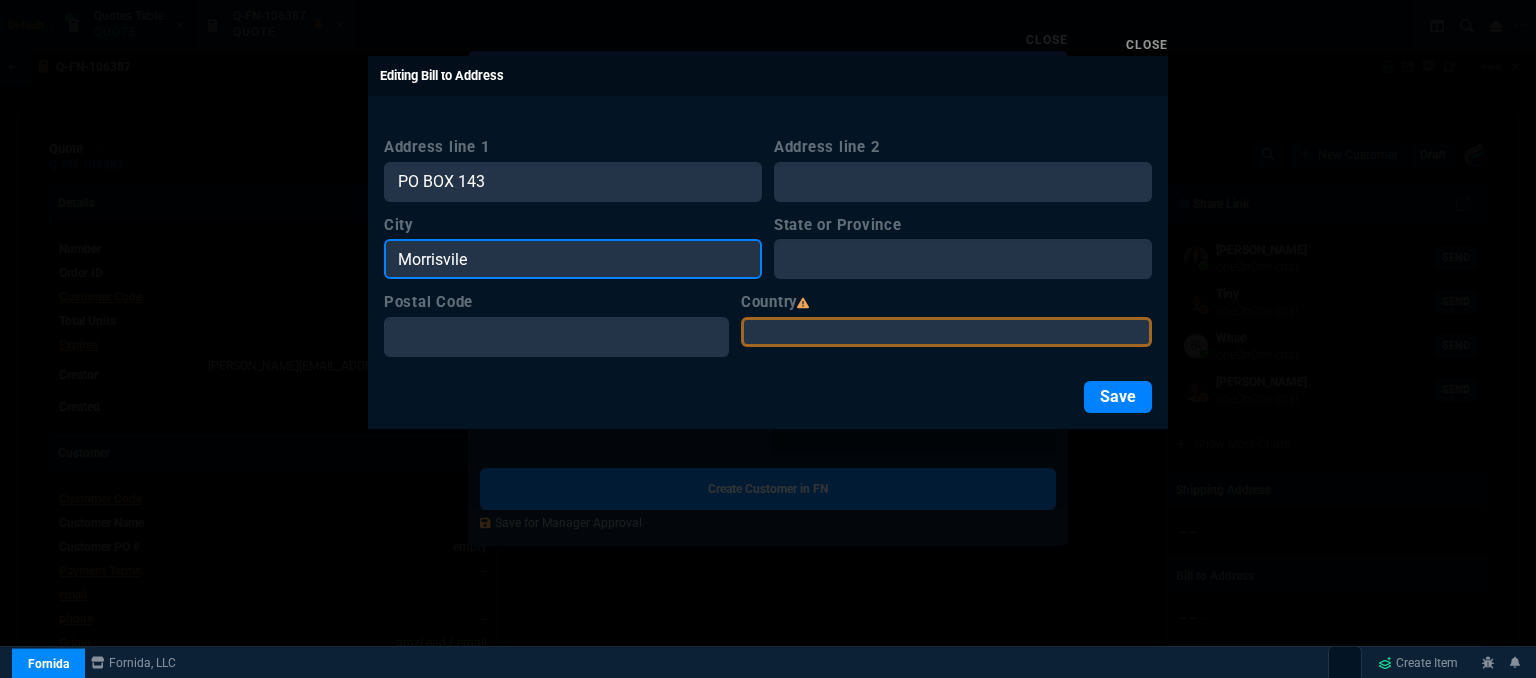 type on "Morrisvile" 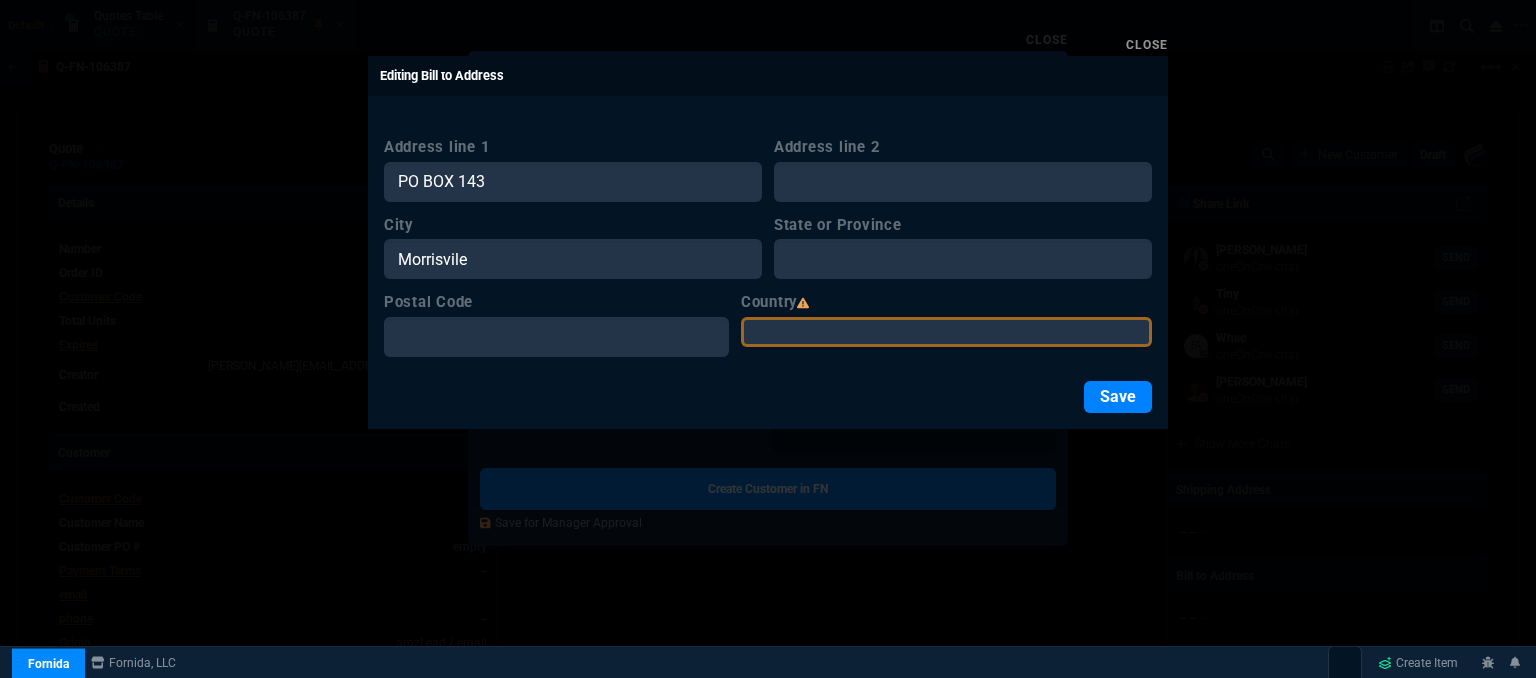 click on "USA Canada Mexico Algeria Andorra Angola Anguilla Antigua &amp; Barbuda Argentina Armenia Aruba Australia Austria Azerbaijan Bahamas Bahrain Bangladesh Barbados Belarus Belgium Belize Benin Bermuda Bhutan Bolivia Bosnia Herzegovina Botswana Brazil Brunei Bulgaria Burkina Faso Burundi Cambodia Cameroon Cape Verde Islands Cayman Islands Central African Republic Chile China Colombia Comoros Congo Cook Islands Costa Rica Croatia Cuba Cyprus North Cyprus South Czech Republic Denmark Djibouti Dominica Dominican Republic Ecuador Egypt El Salvador Equatorial Guinea Eritrea Estonia Ethiopia Falkland Islands Faroe Islands Fiji Finland France French Guiana French Polynesia Gabon Gambia Georgia Germany Ghana Gibraltar Greece Greenland Grenada Guadeloupe Guam Guatemala Guinea Guinea - Bissau Guyana Haiti Honduras Hong Kong Hungary Iceland India Indonesia Iran Iraq Ireland Israel Italy Jamaica Japan Jordan Kazakhstan Kenya Kiribati Korea North Korea South Kuwait Kyrgyzstan Laos Latvia Lebanon Lesotho Liberia Libya Macao UK" at bounding box center (946, 332) 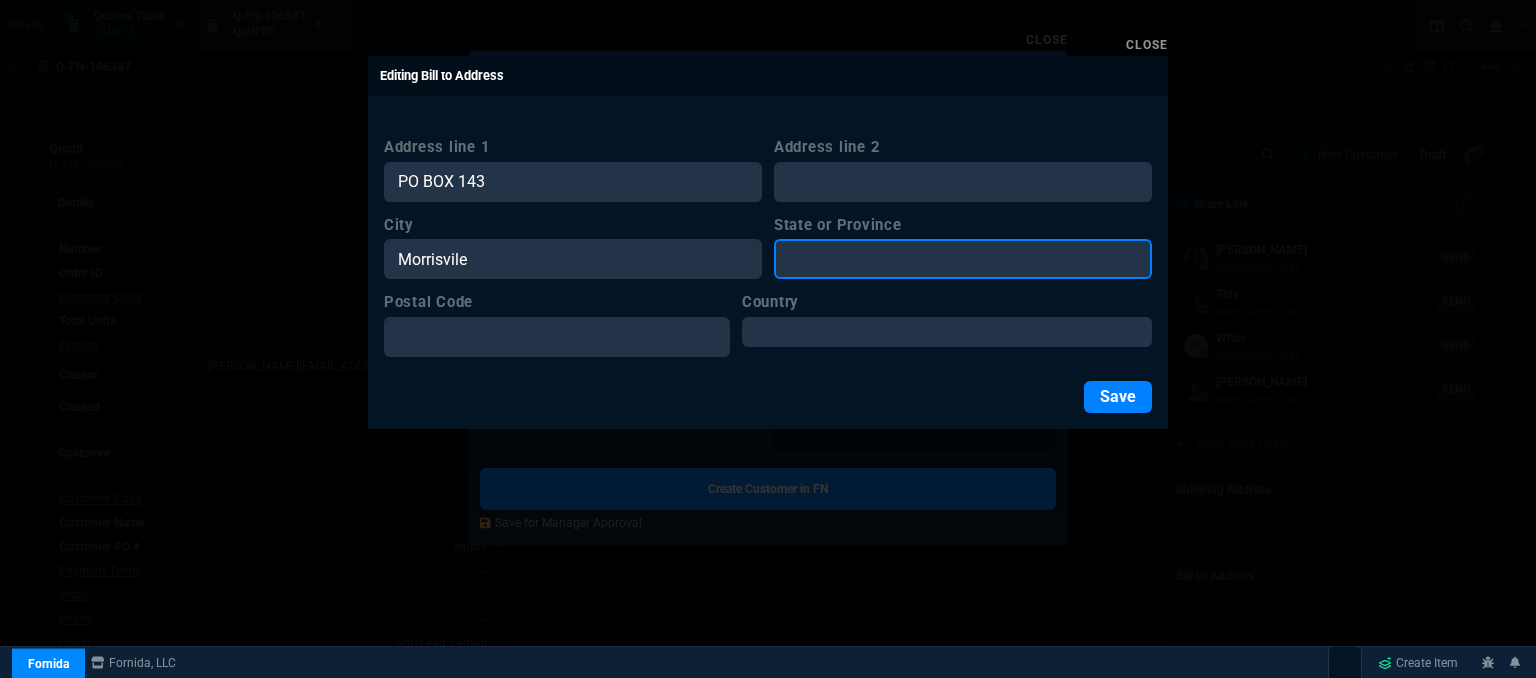 click on "State or Province" at bounding box center (963, 259) 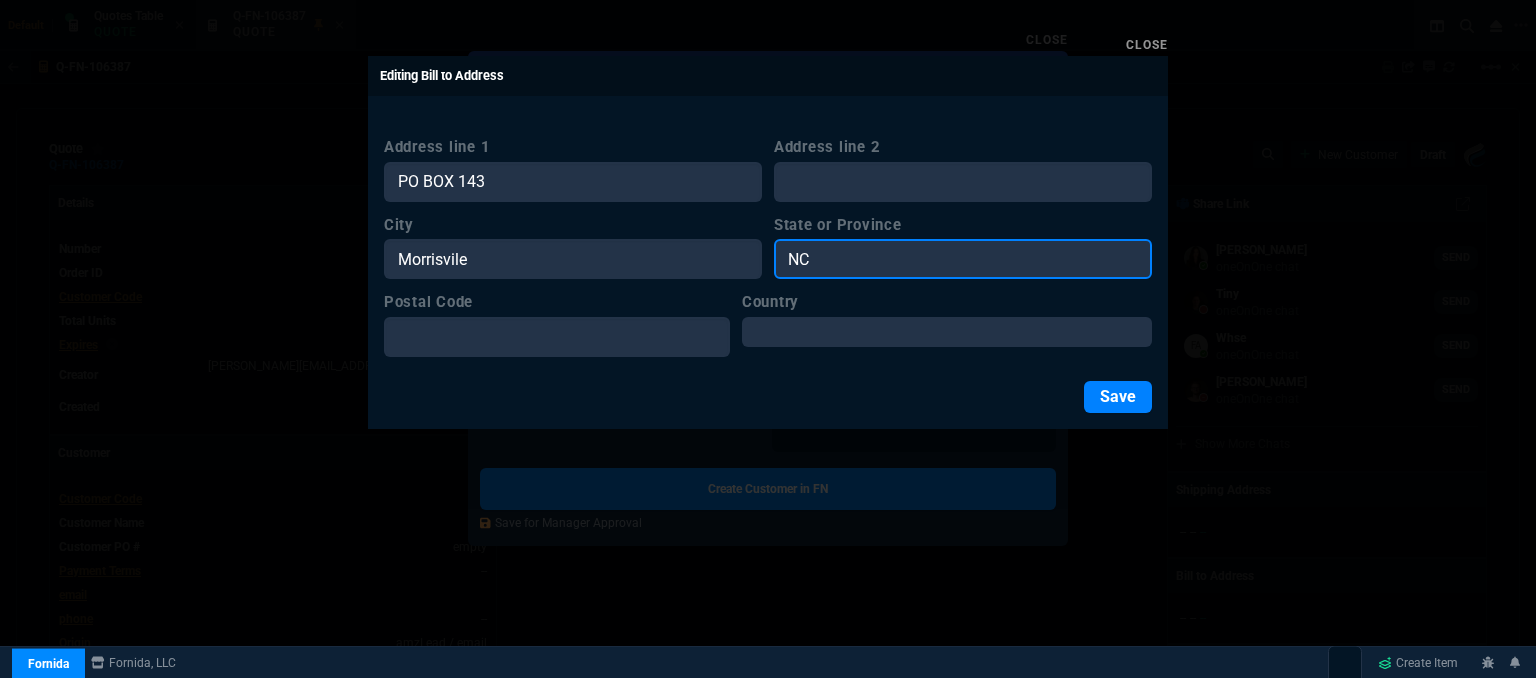 type on "NC" 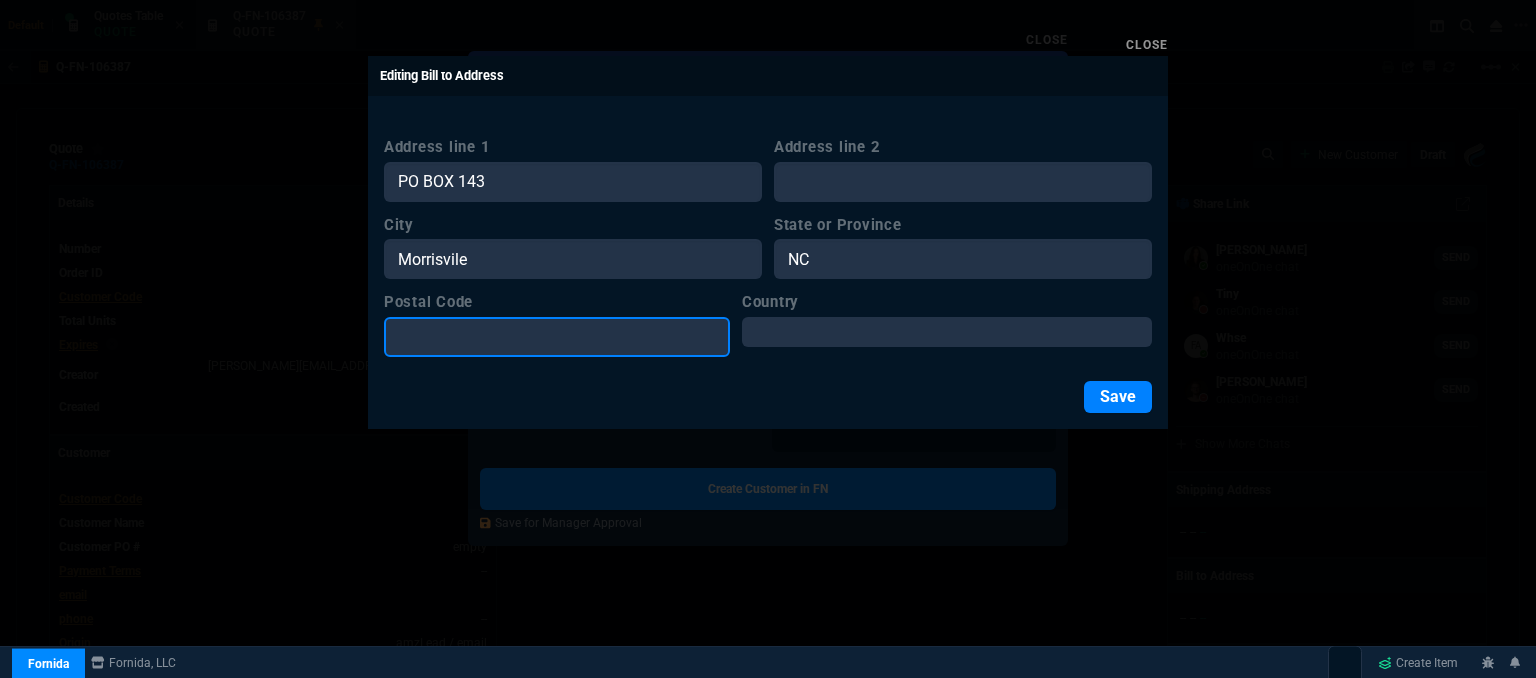 click on "Postal Code" at bounding box center [557, 337] 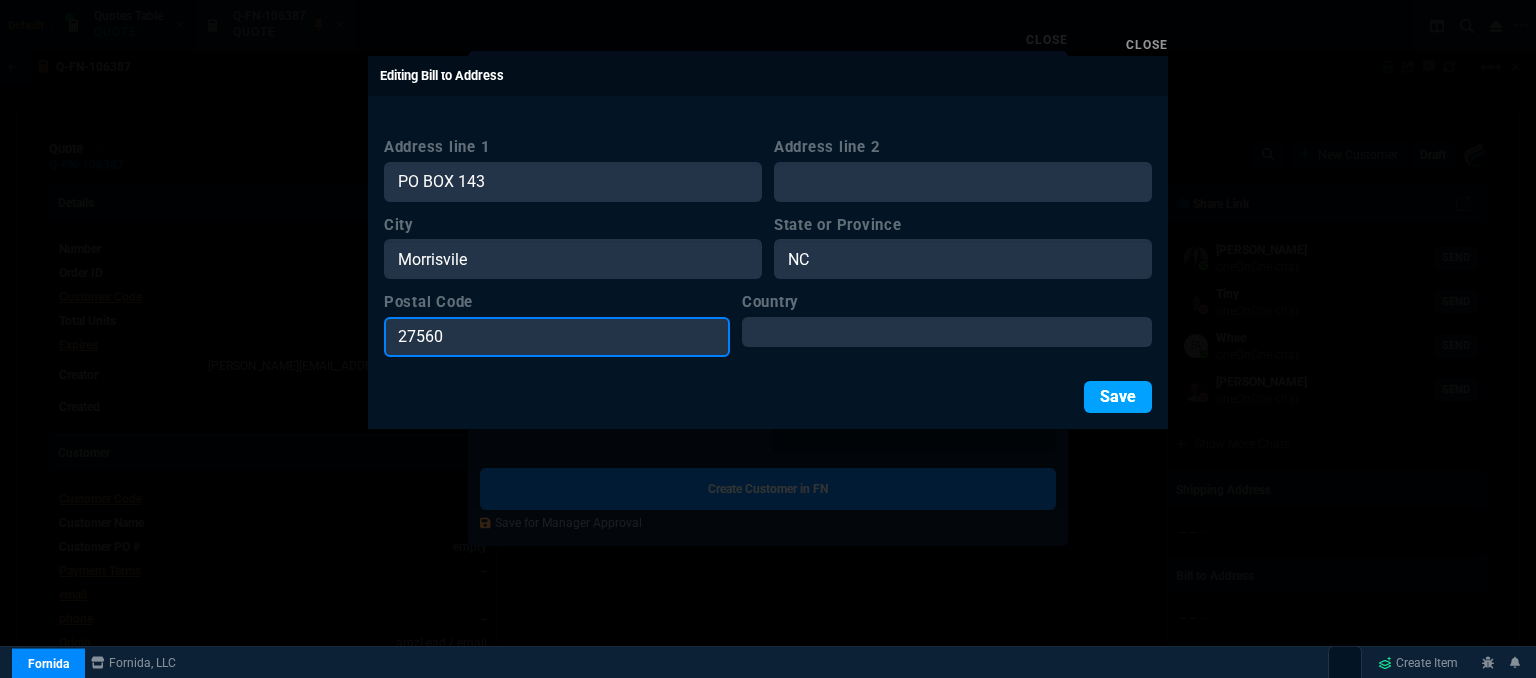 type on "27560" 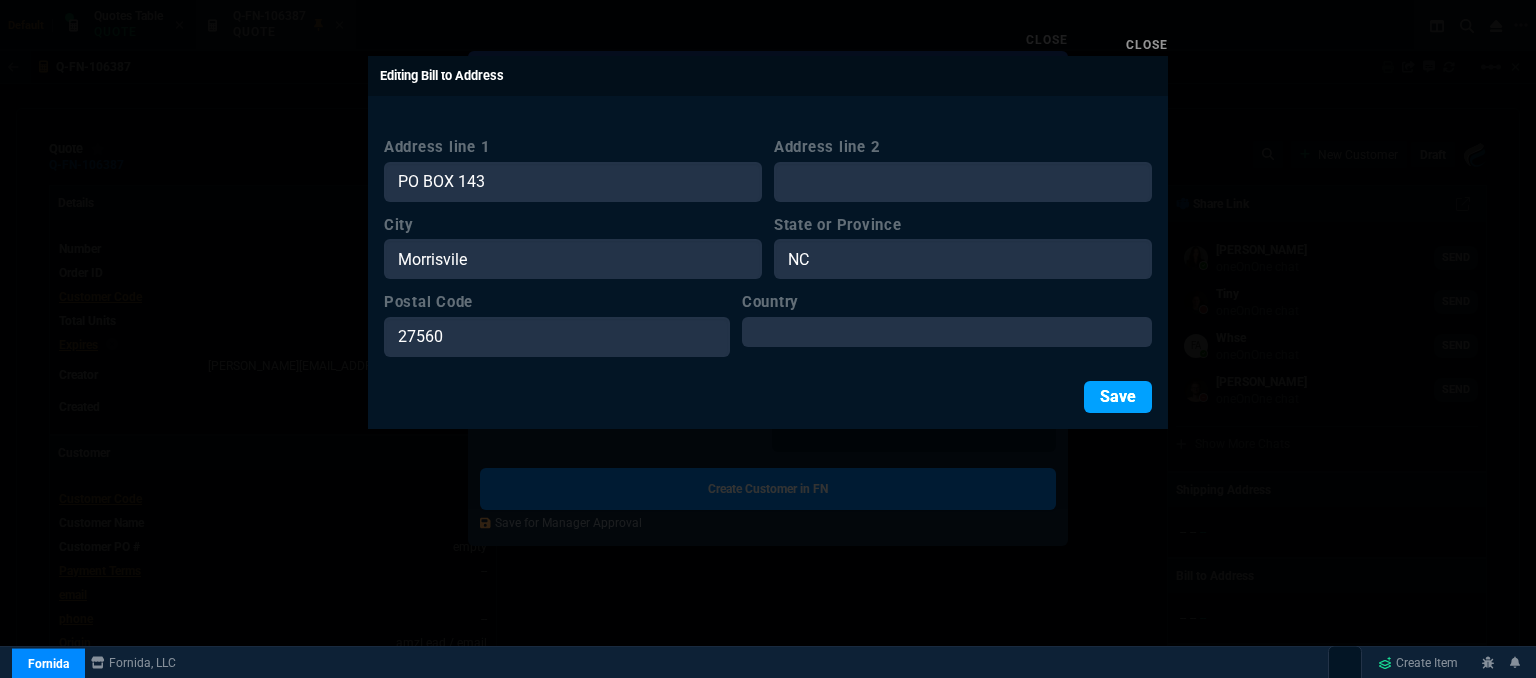 click on "Save" at bounding box center [1118, 397] 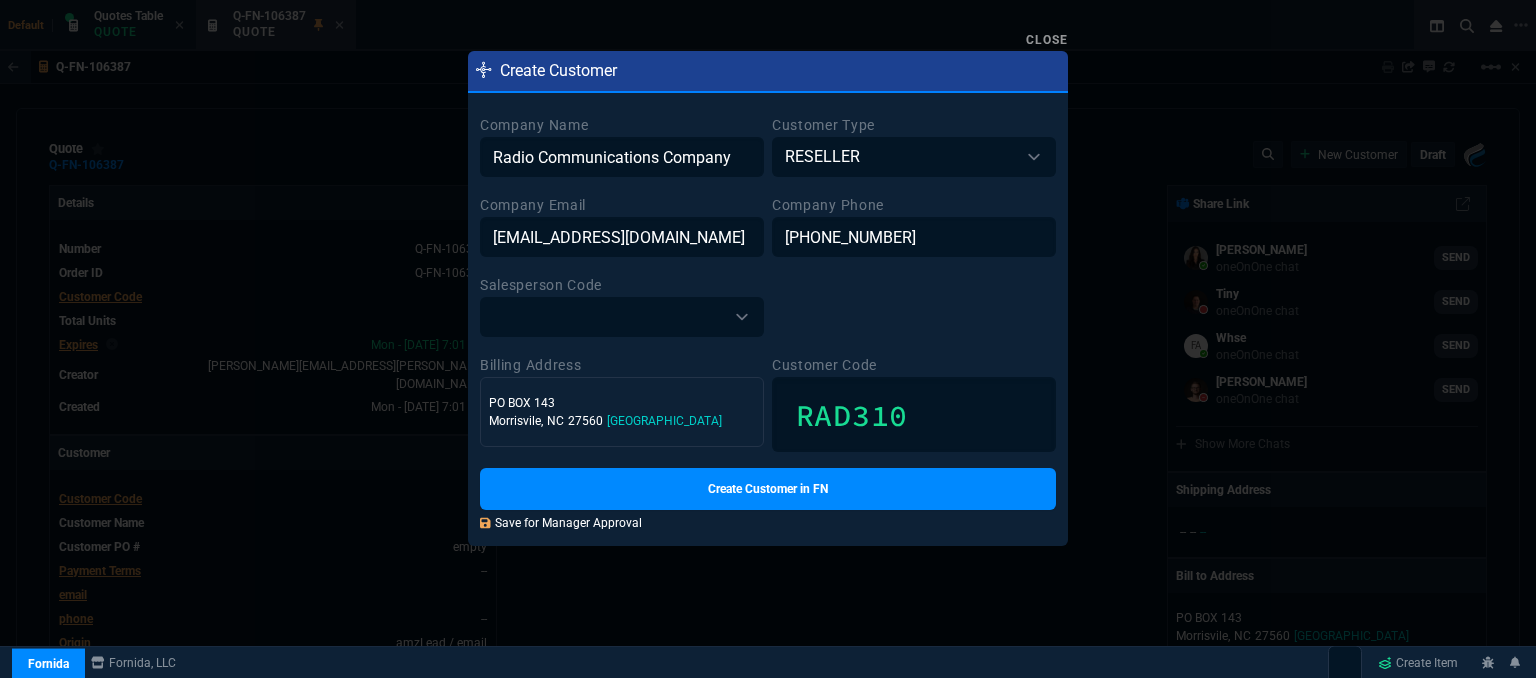 click on "Save for Manager Approval" at bounding box center [561, 523] 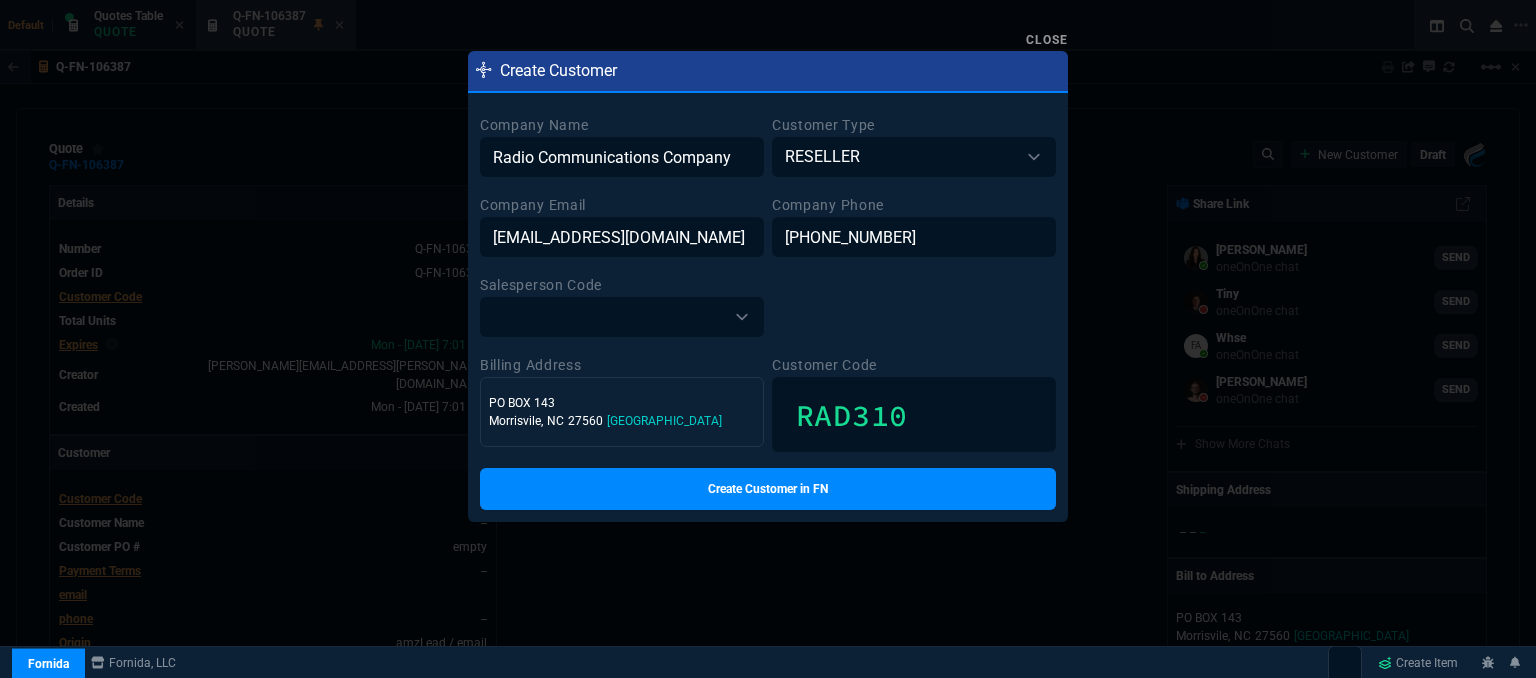 click on "Close" at bounding box center [1047, 40] 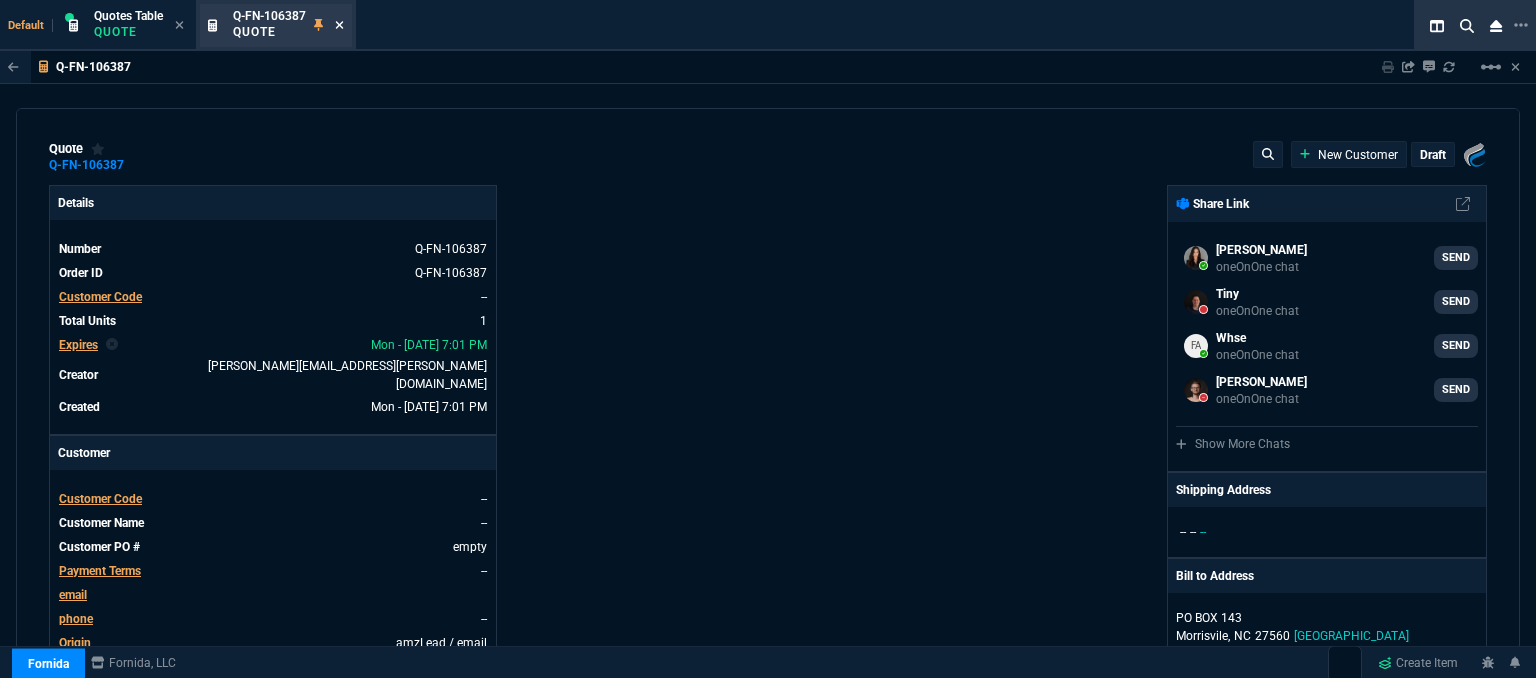 click 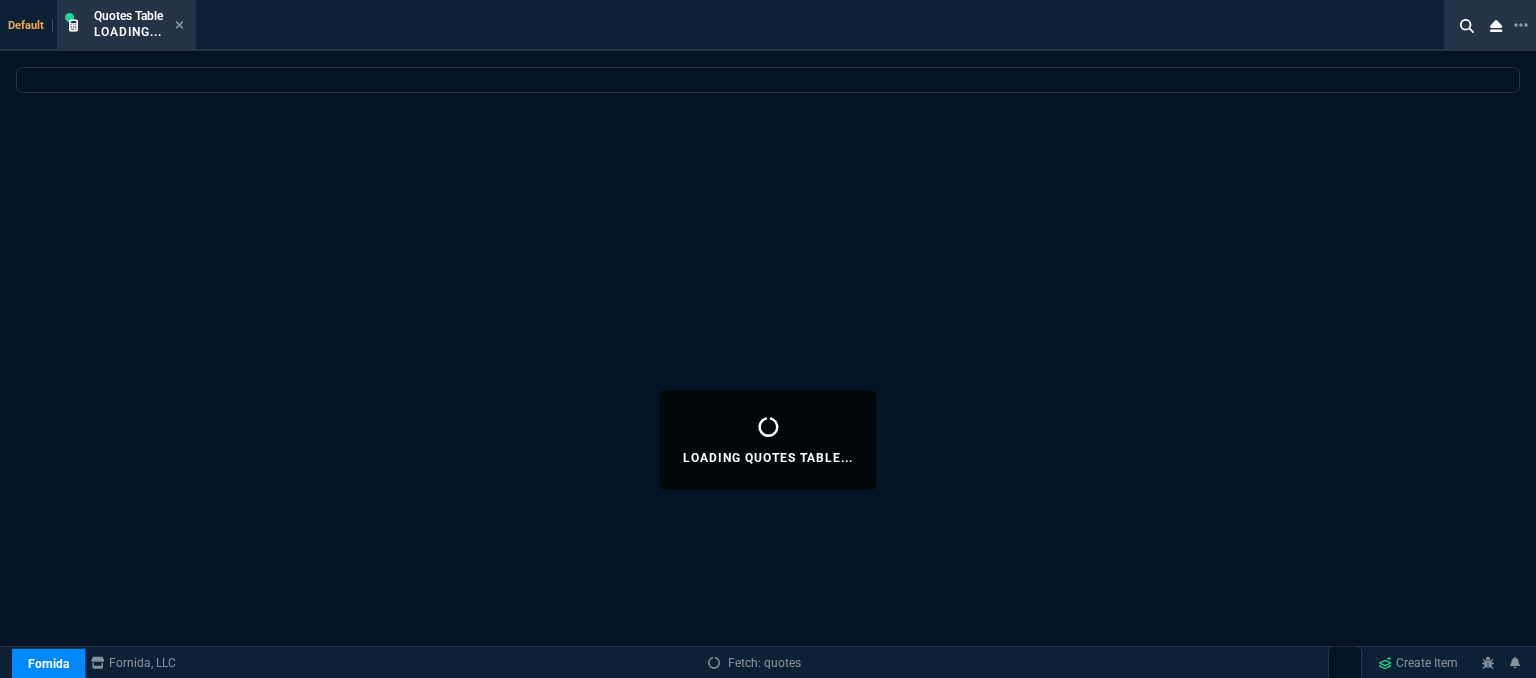 select 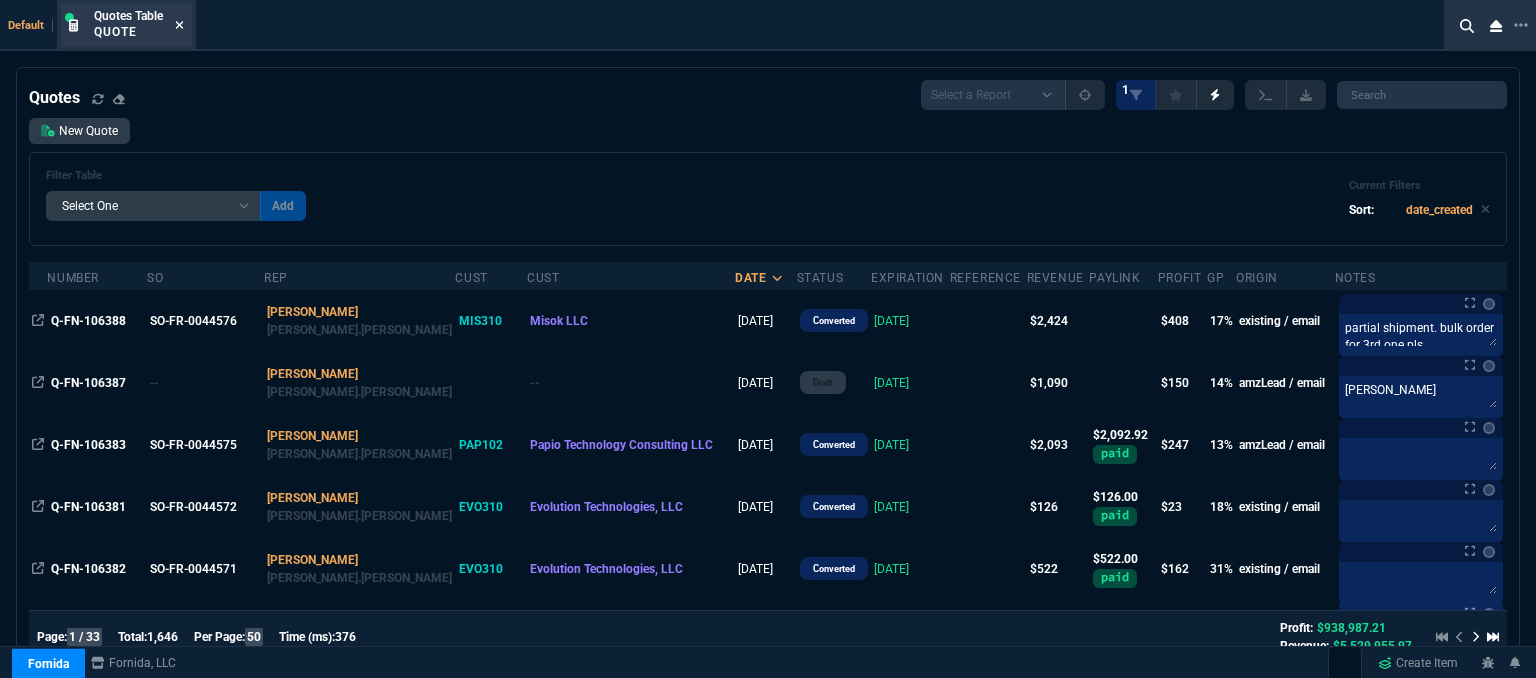 click 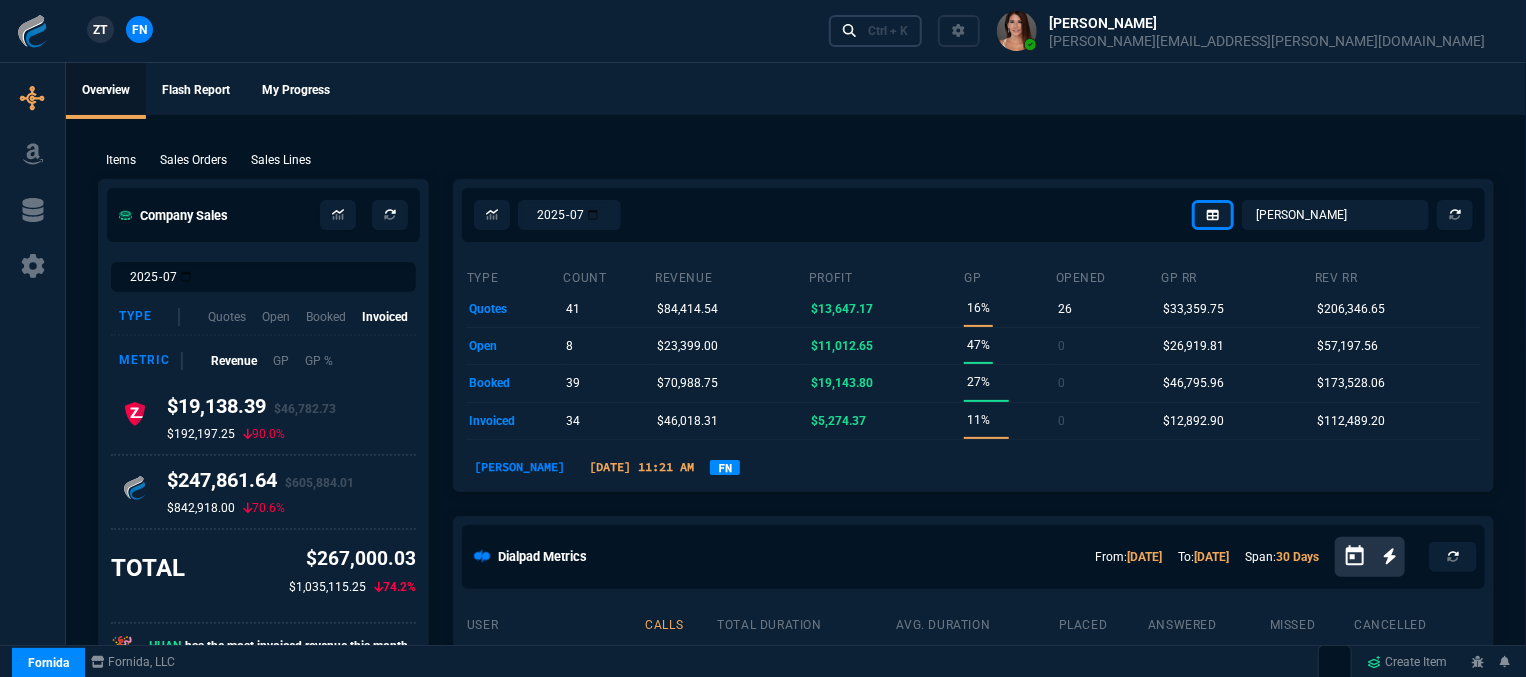 click on "Ctrl + K" at bounding box center (876, 30) 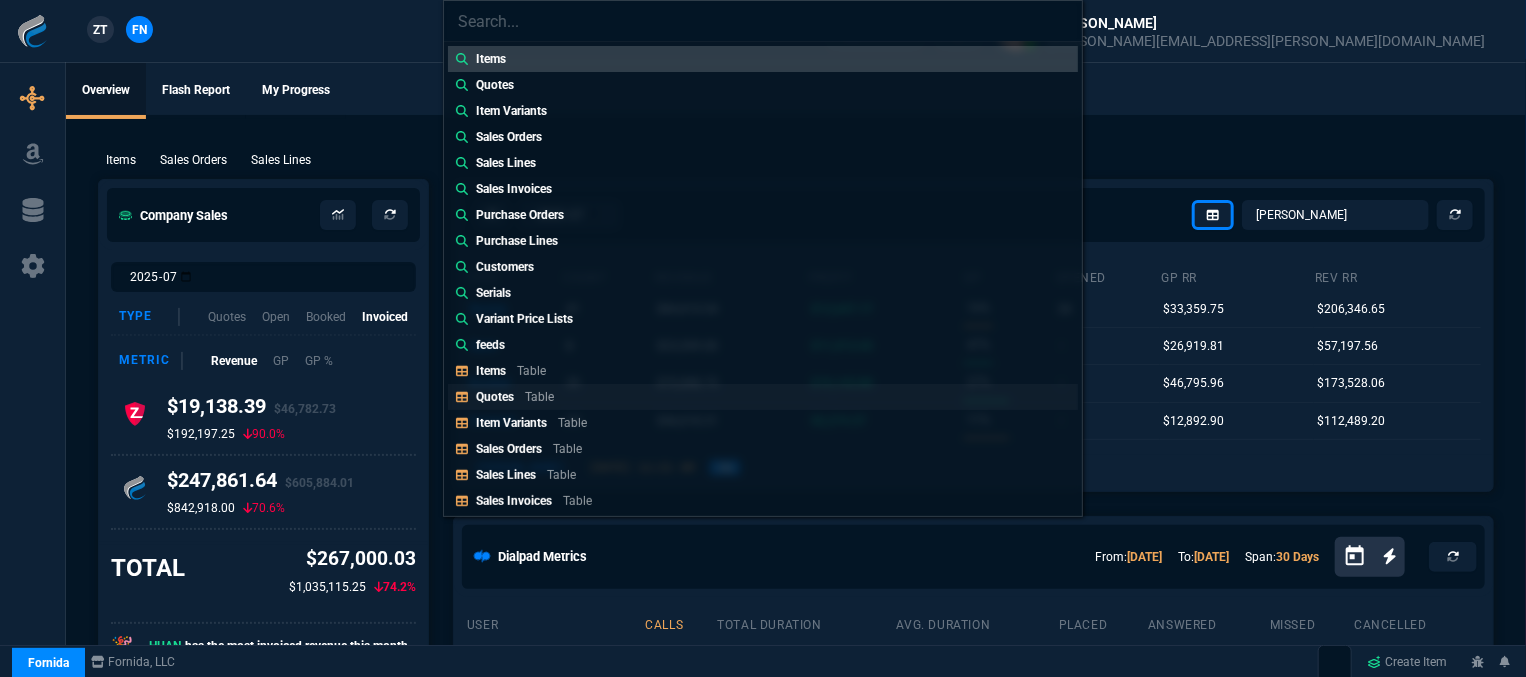 click on "Quotes" at bounding box center (495, 397) 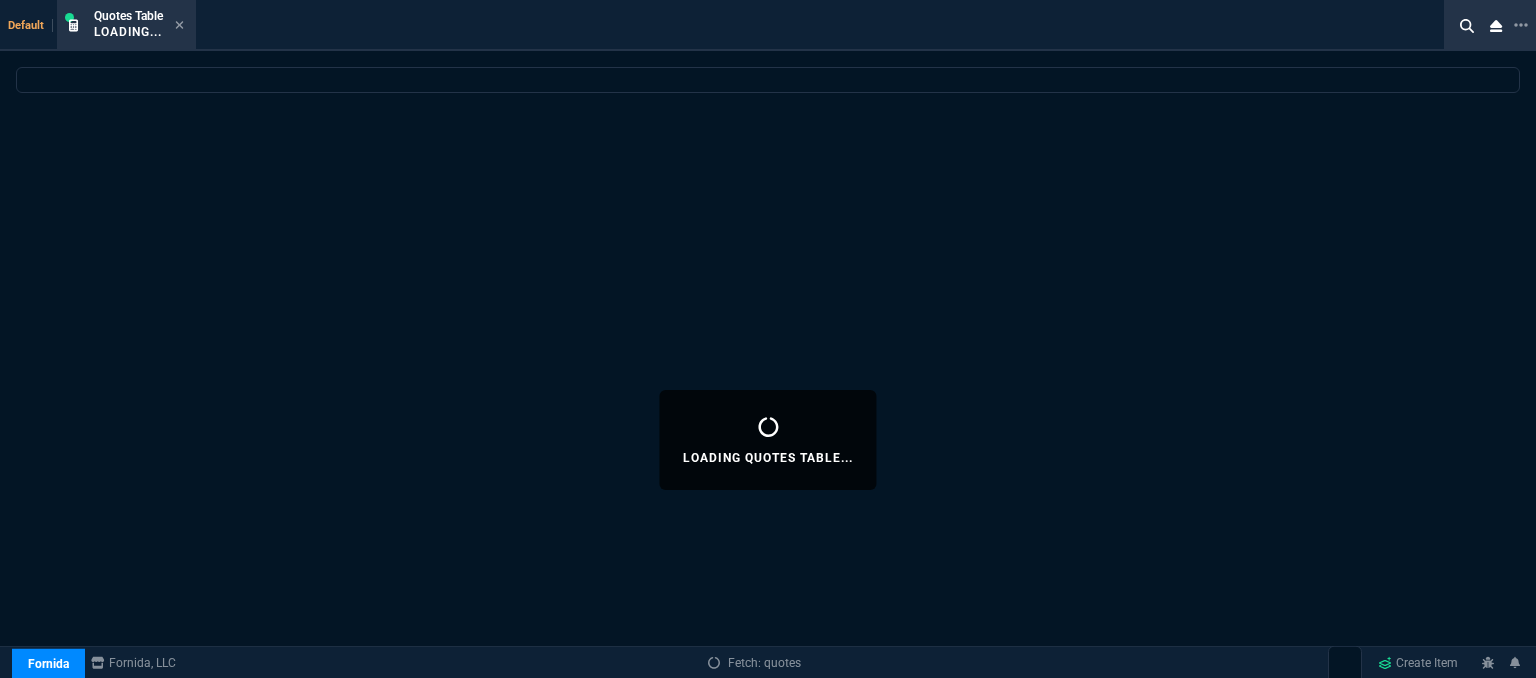 select 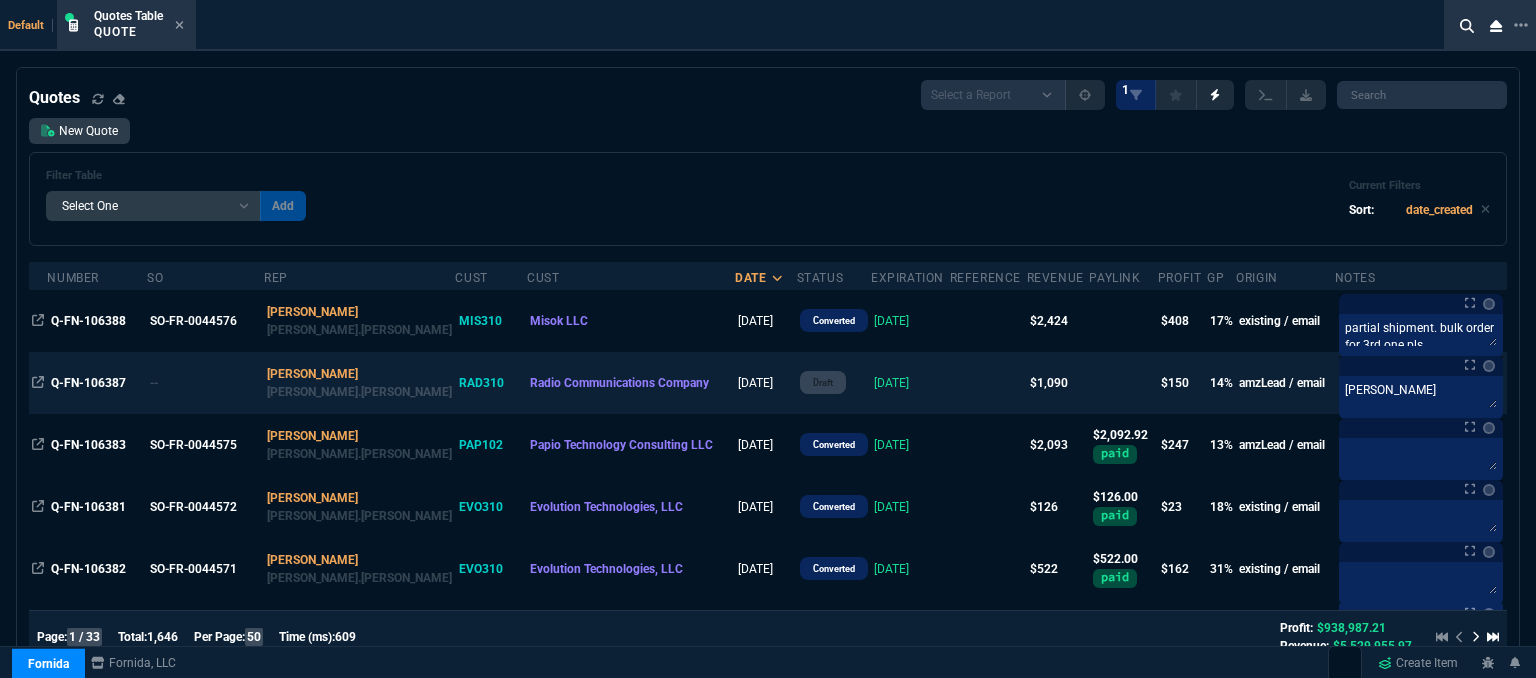 click at bounding box center [988, 383] 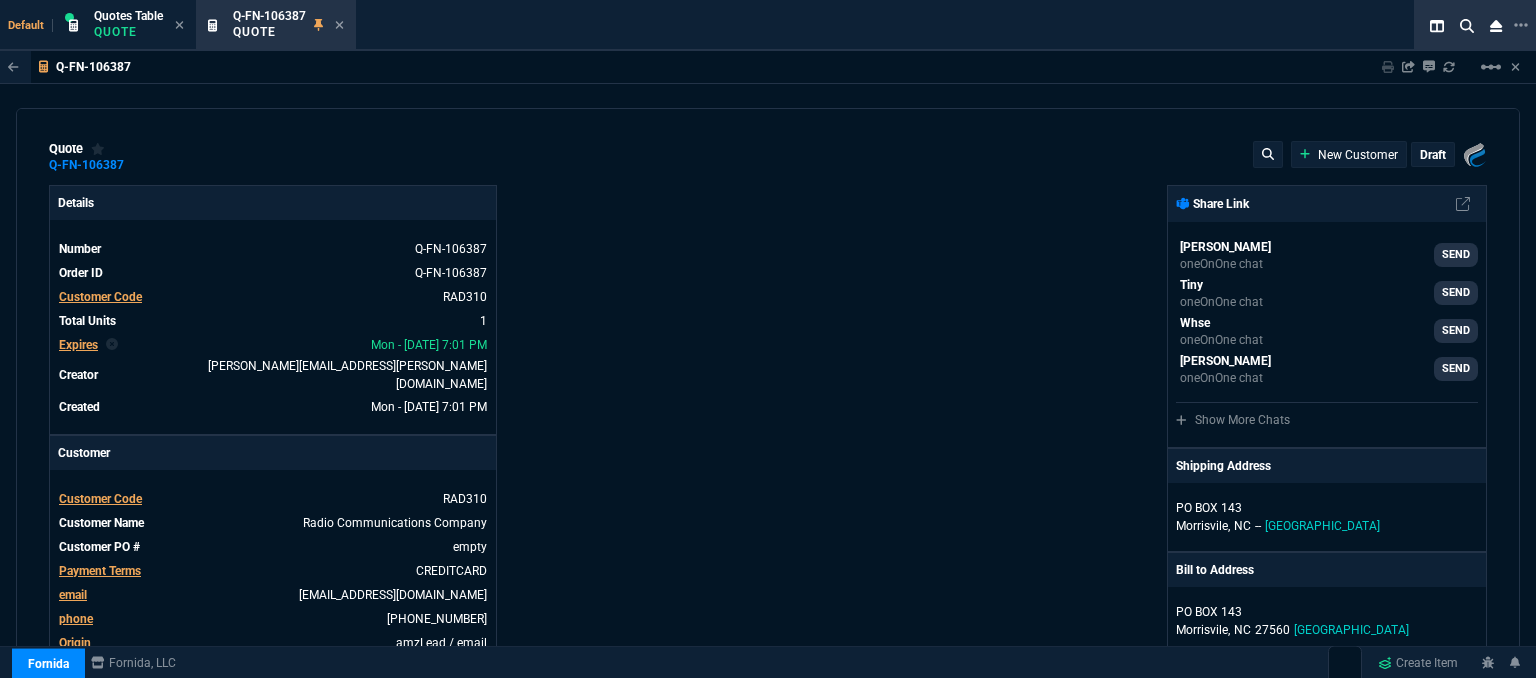 type on "18" 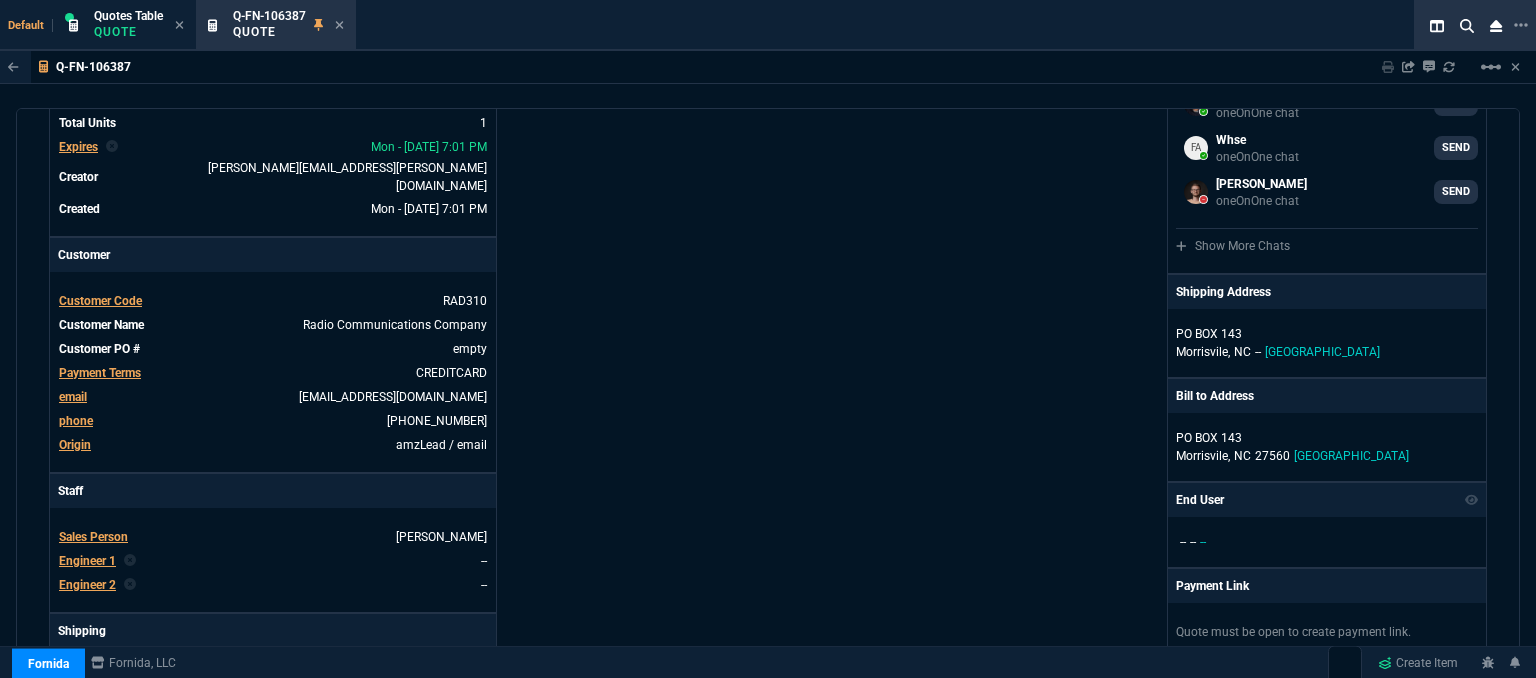 scroll, scrollTop: 200, scrollLeft: 0, axis: vertical 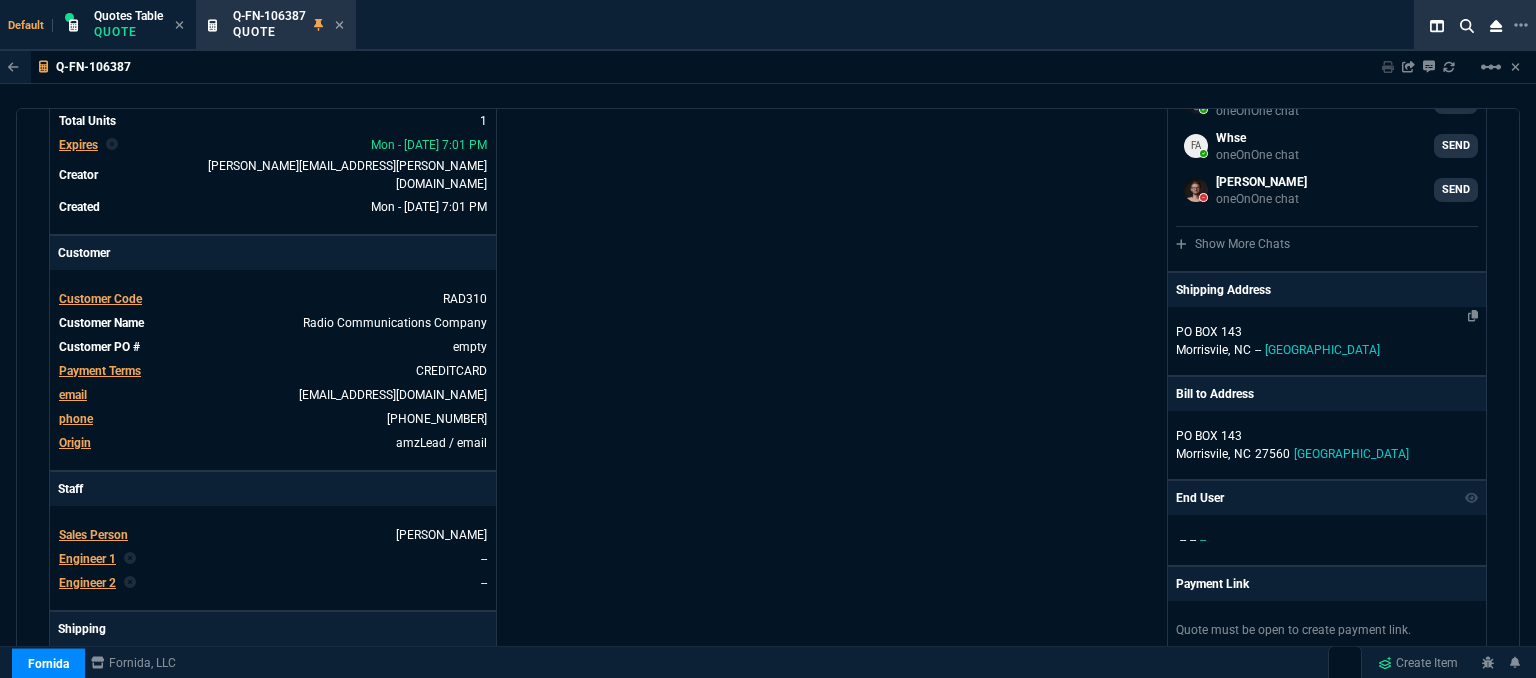 click on "PO BOX 143" at bounding box center [1327, 436] 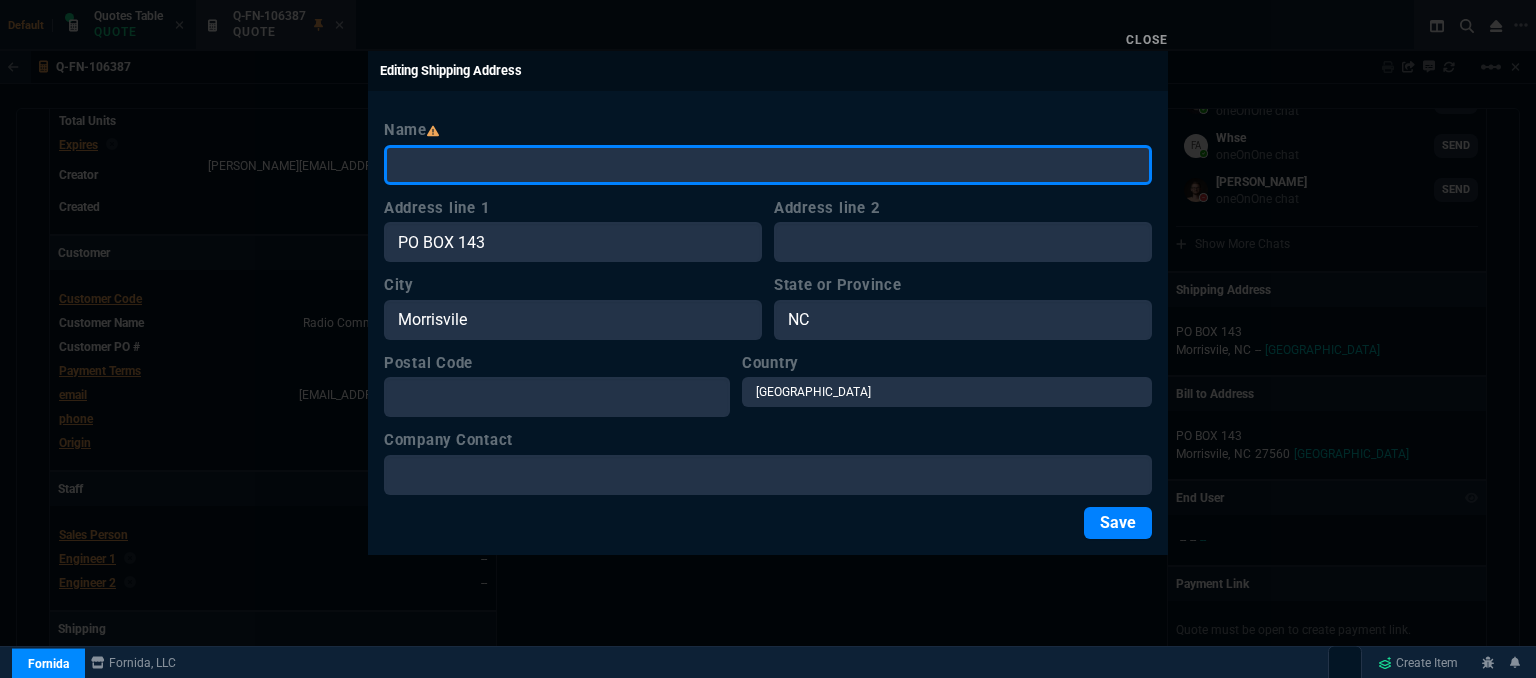 click on "Name" at bounding box center [768, 165] 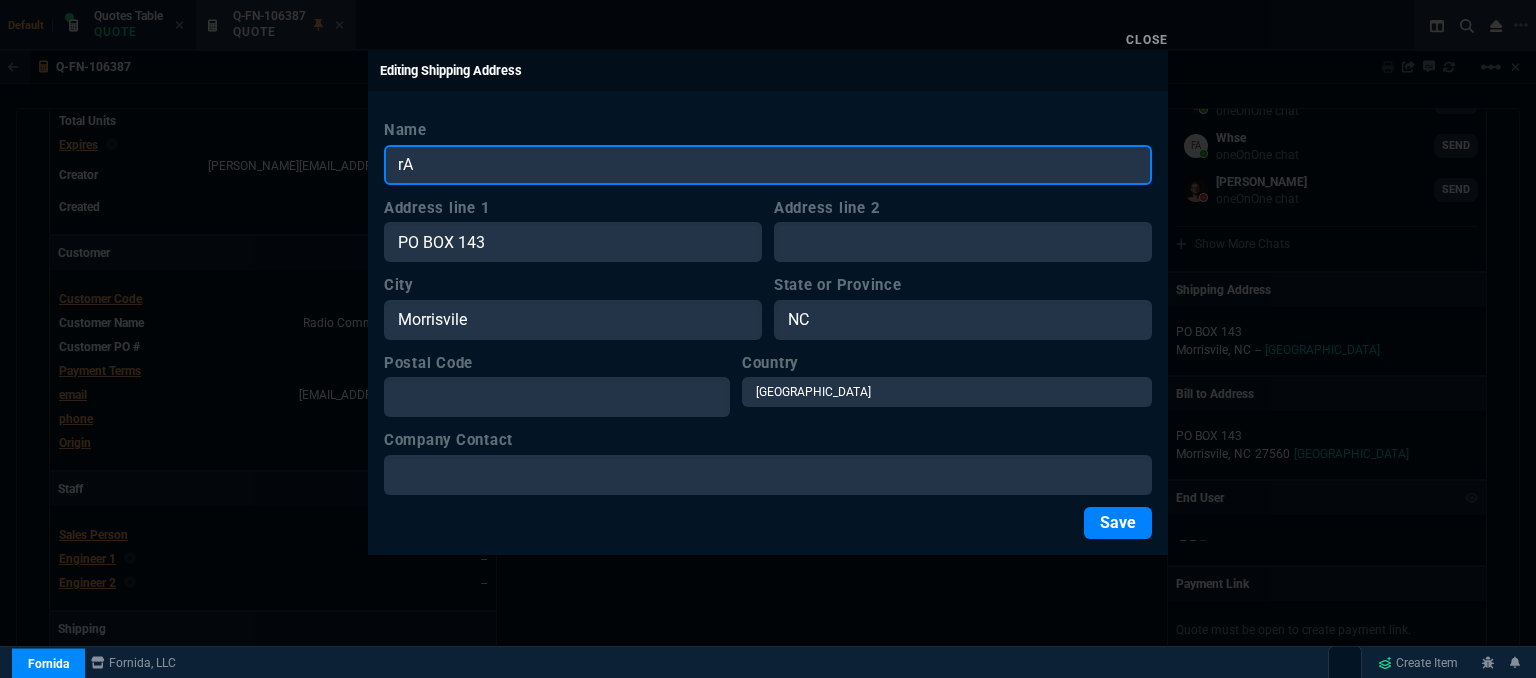type on "r" 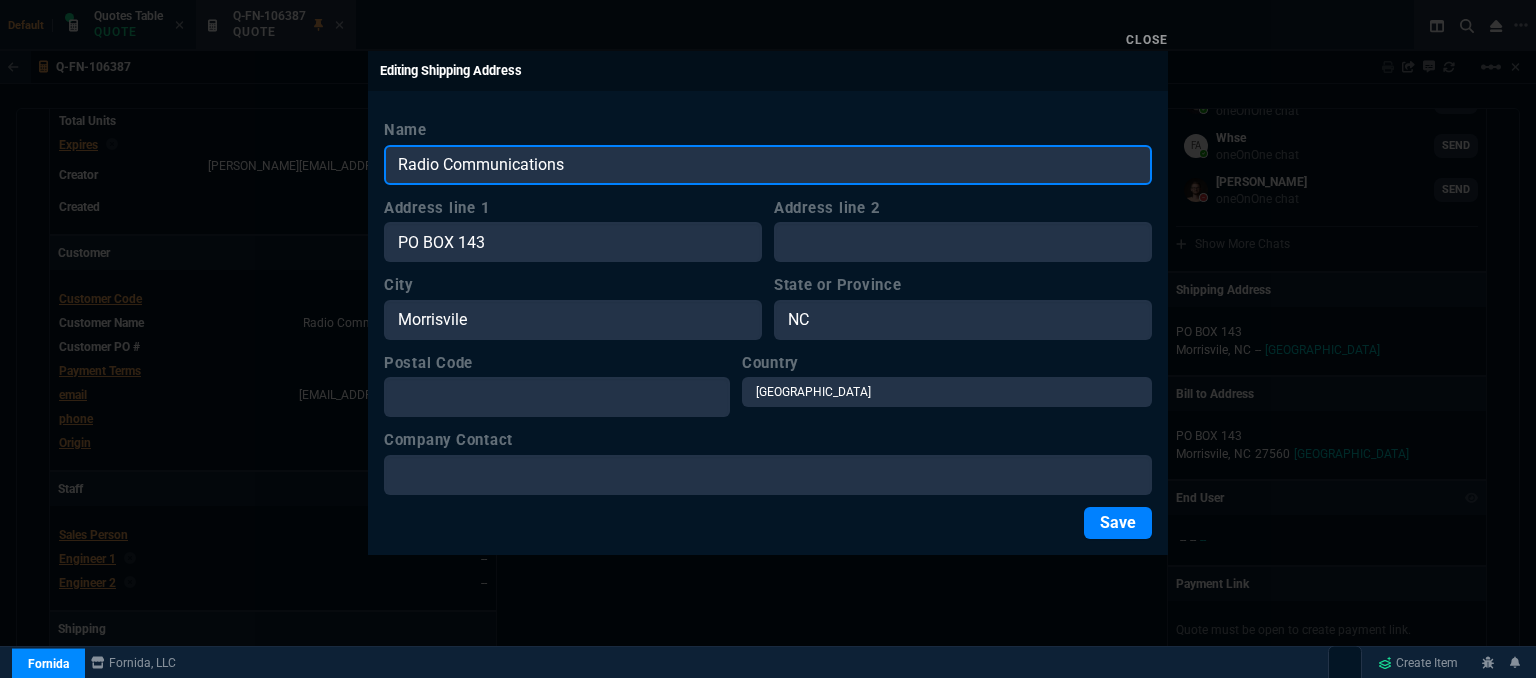 type on "Radio Communications" 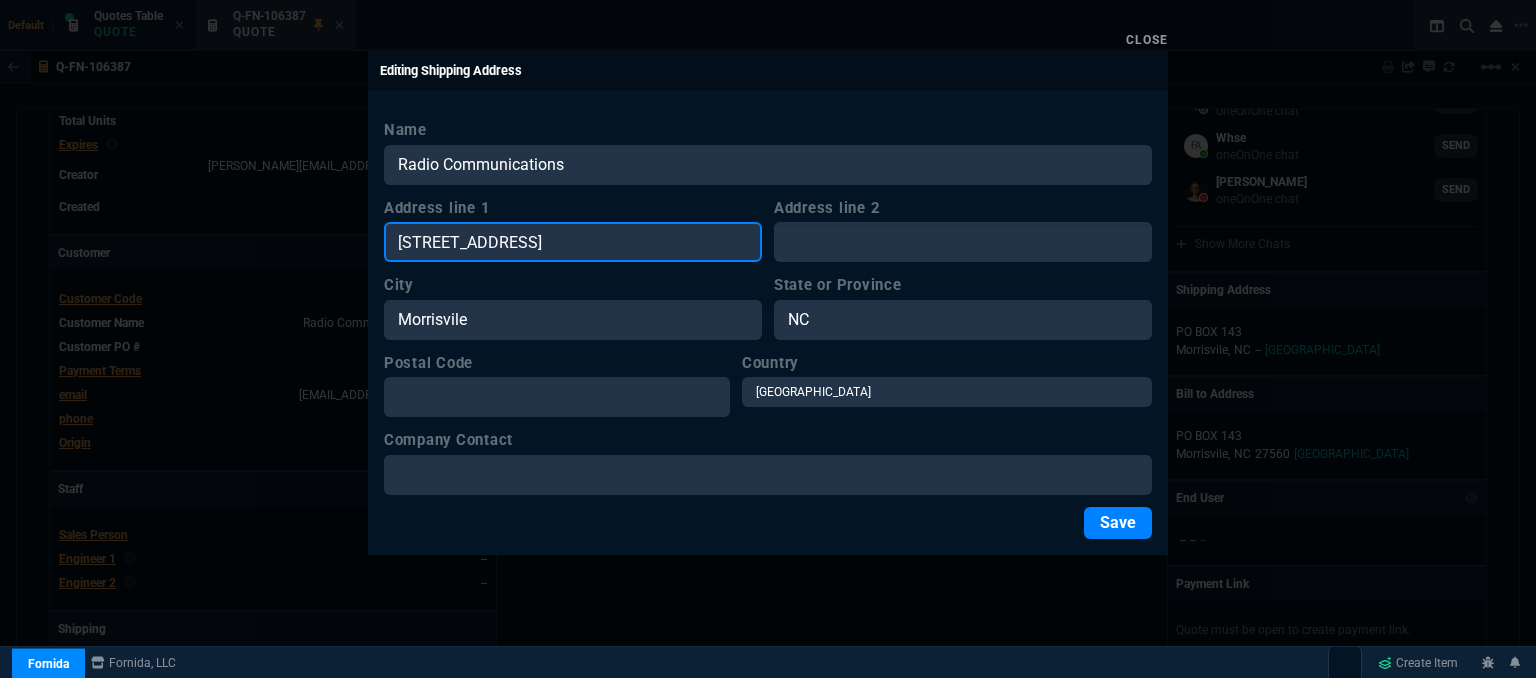 type on "300 Dominion Drive" 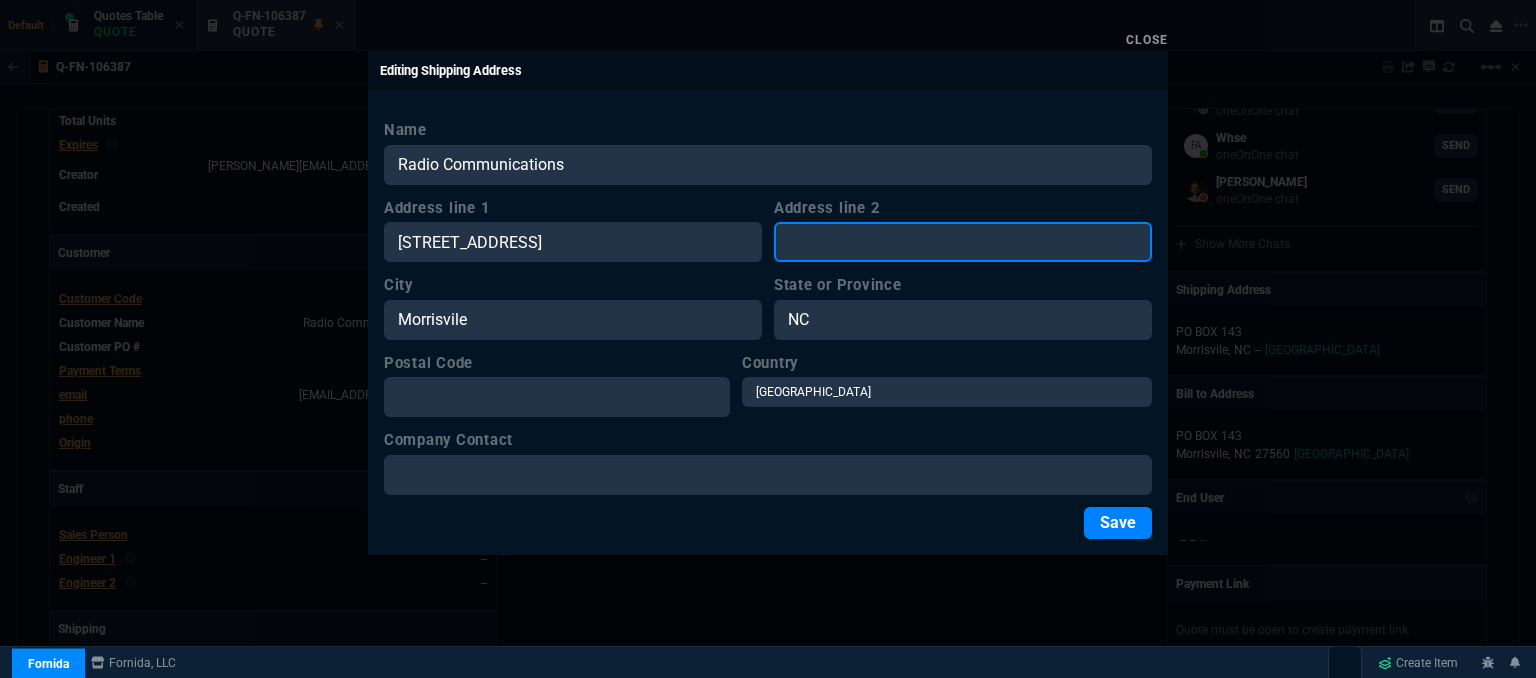 click on "Address line 2" at bounding box center (963, 242) 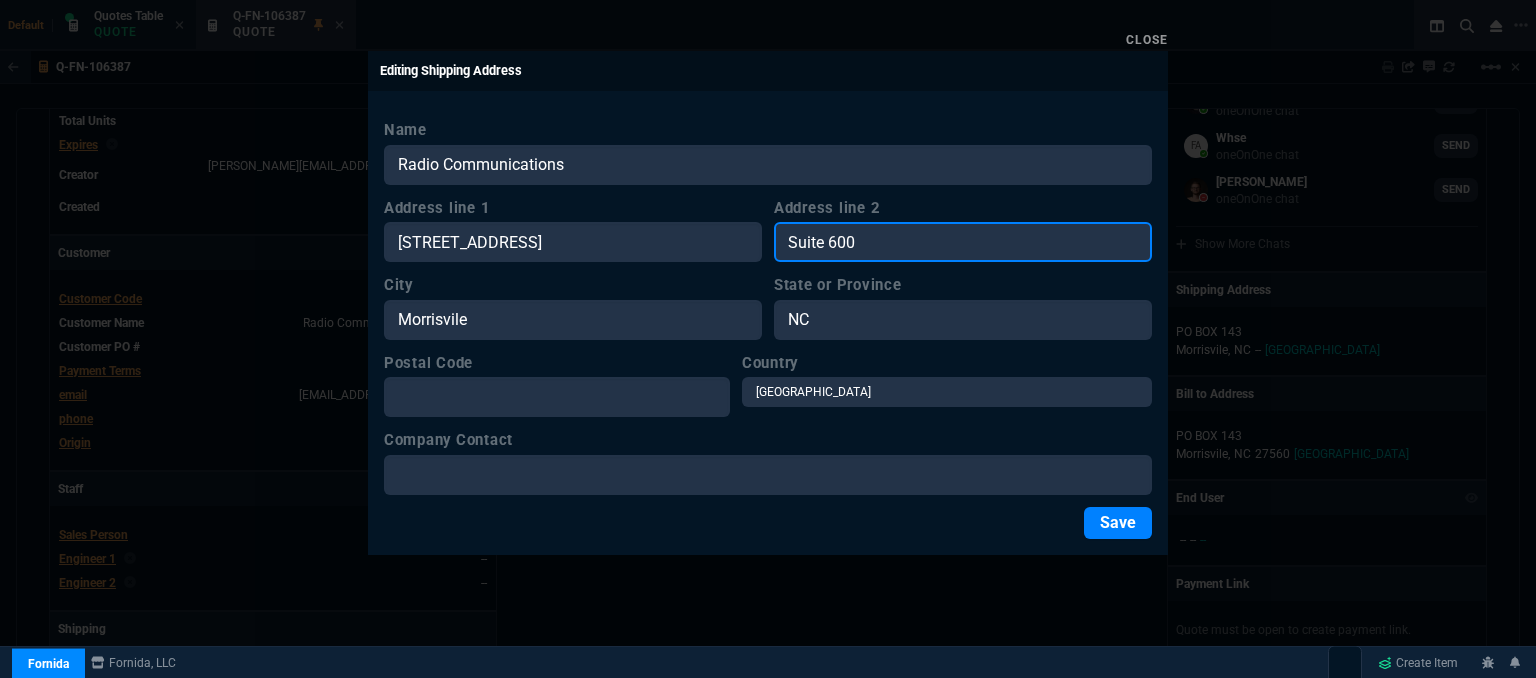 type on "Suite 600" 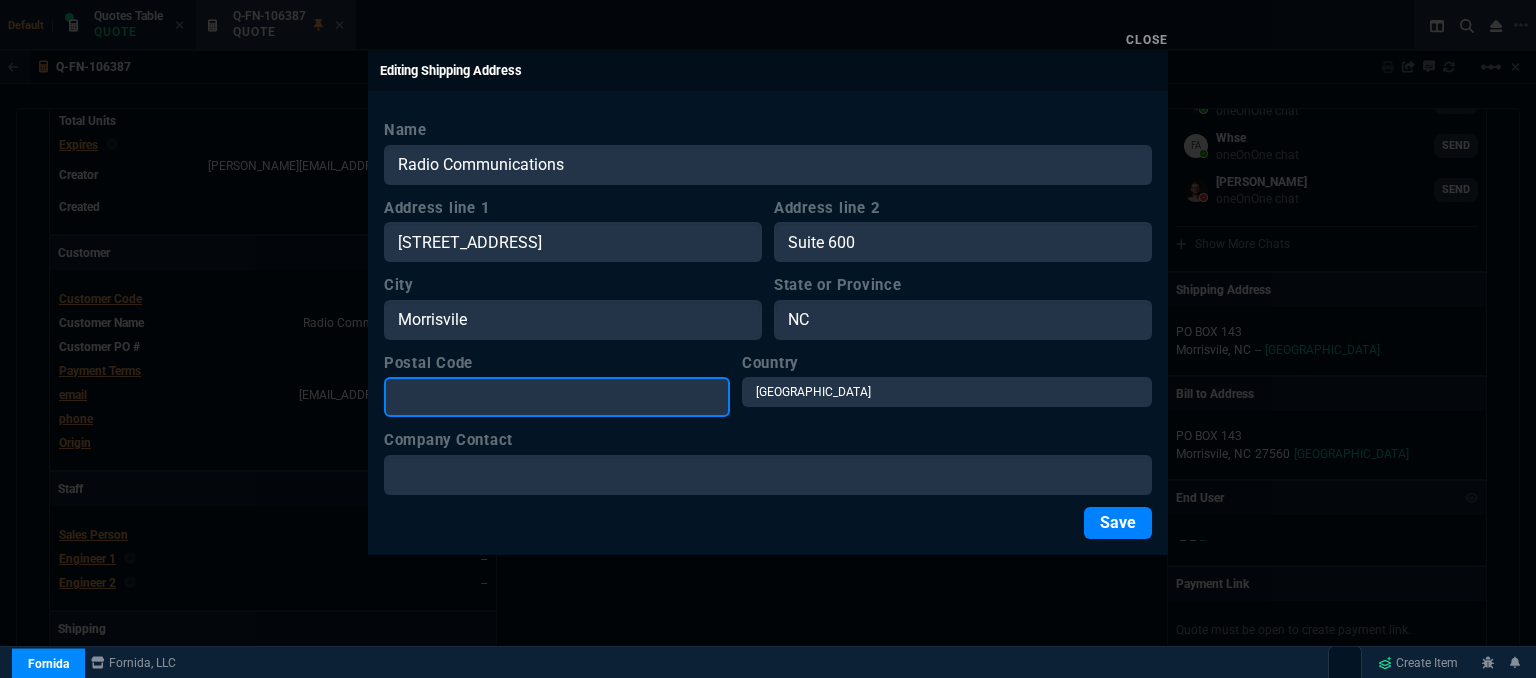 click on "Postal Code" at bounding box center (557, 397) 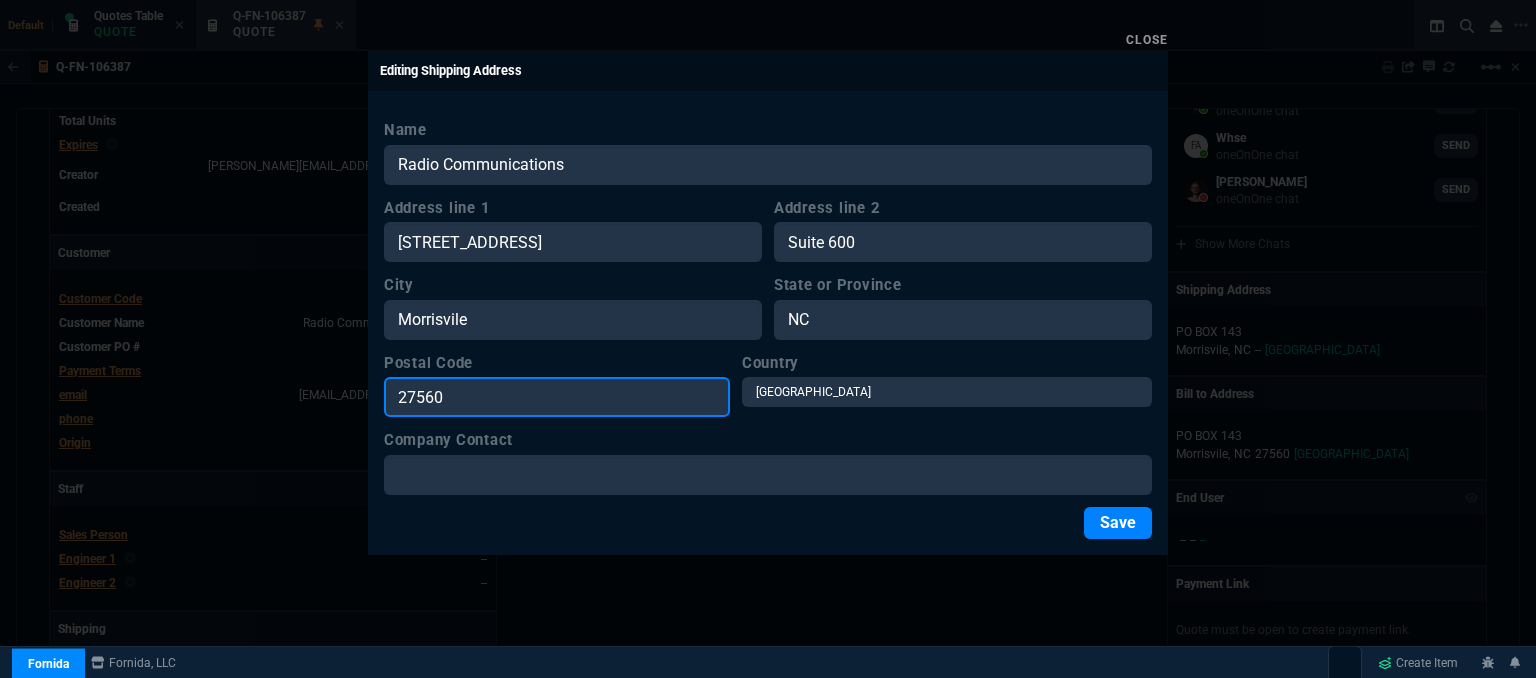 type on "27560" 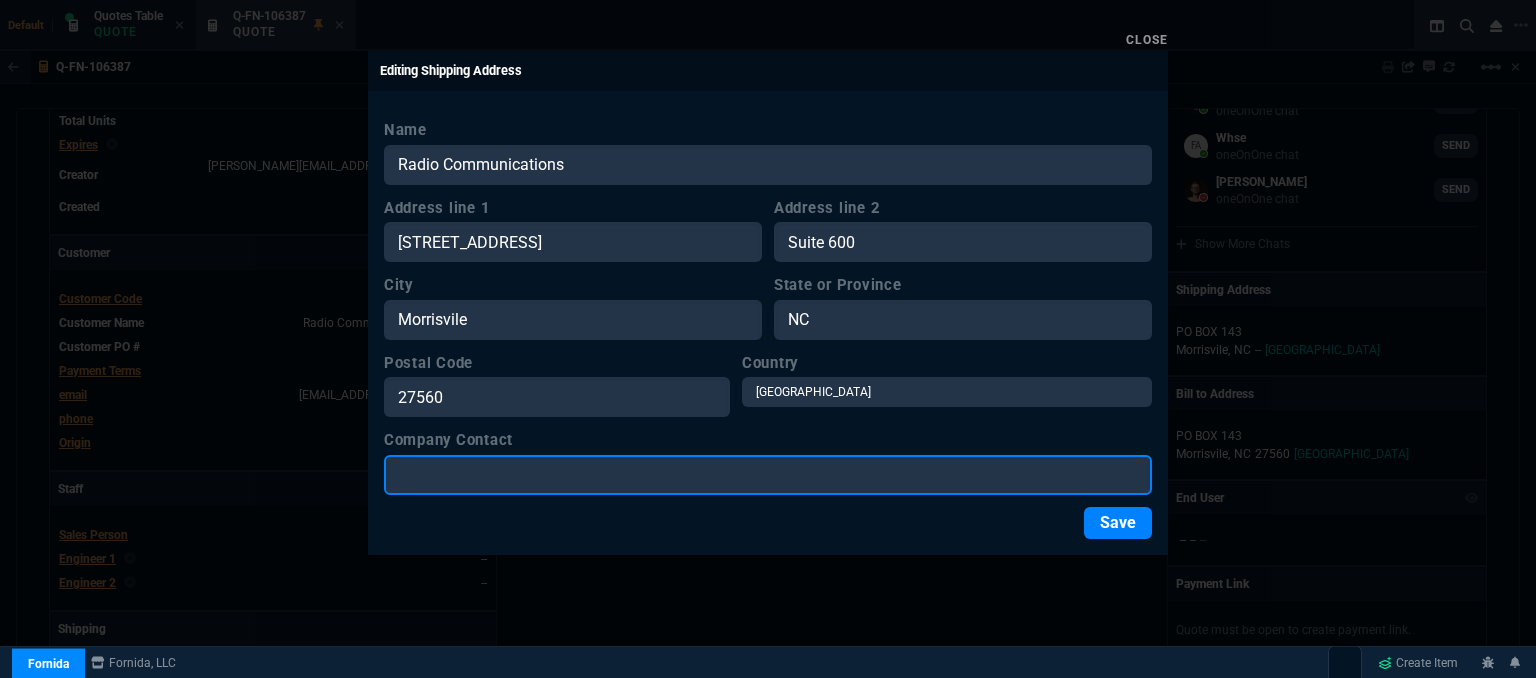 click on "Company Contact" at bounding box center (768, 475) 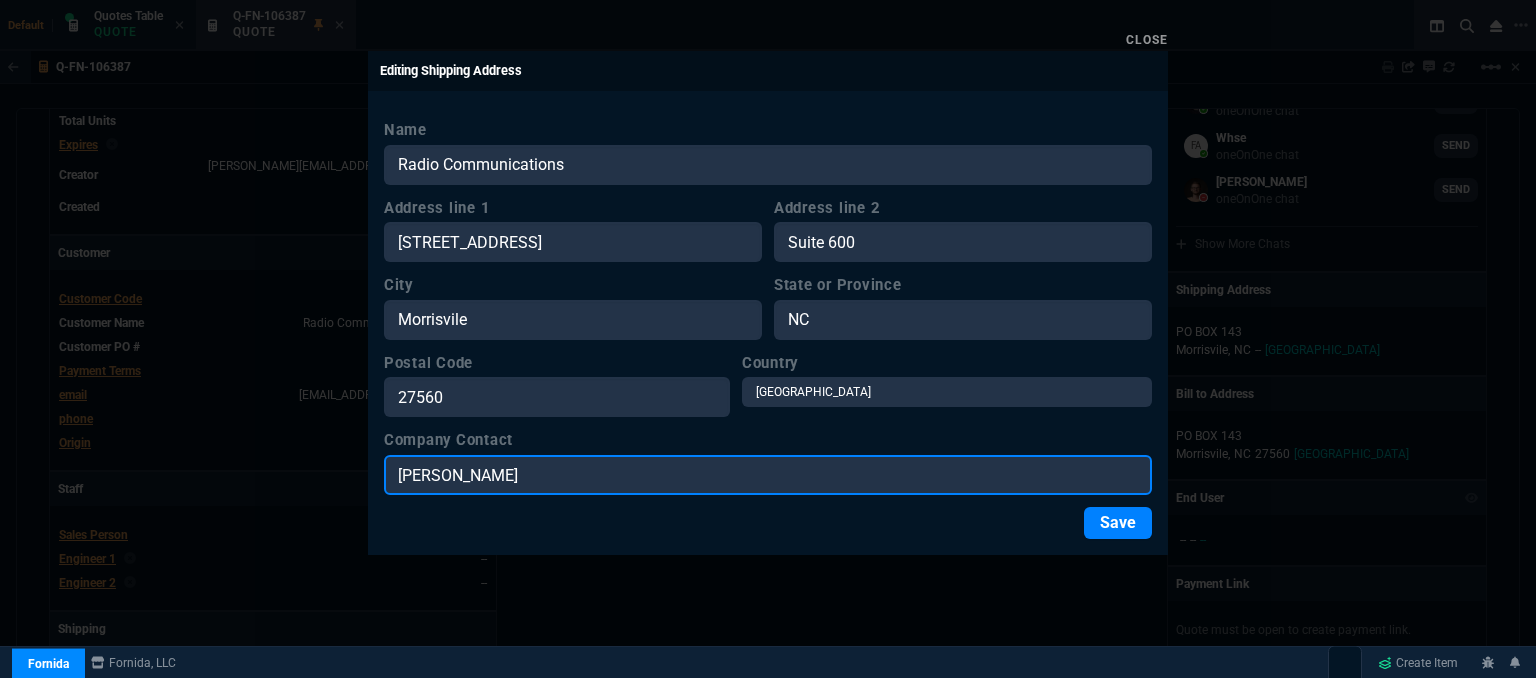 type on "Keith" 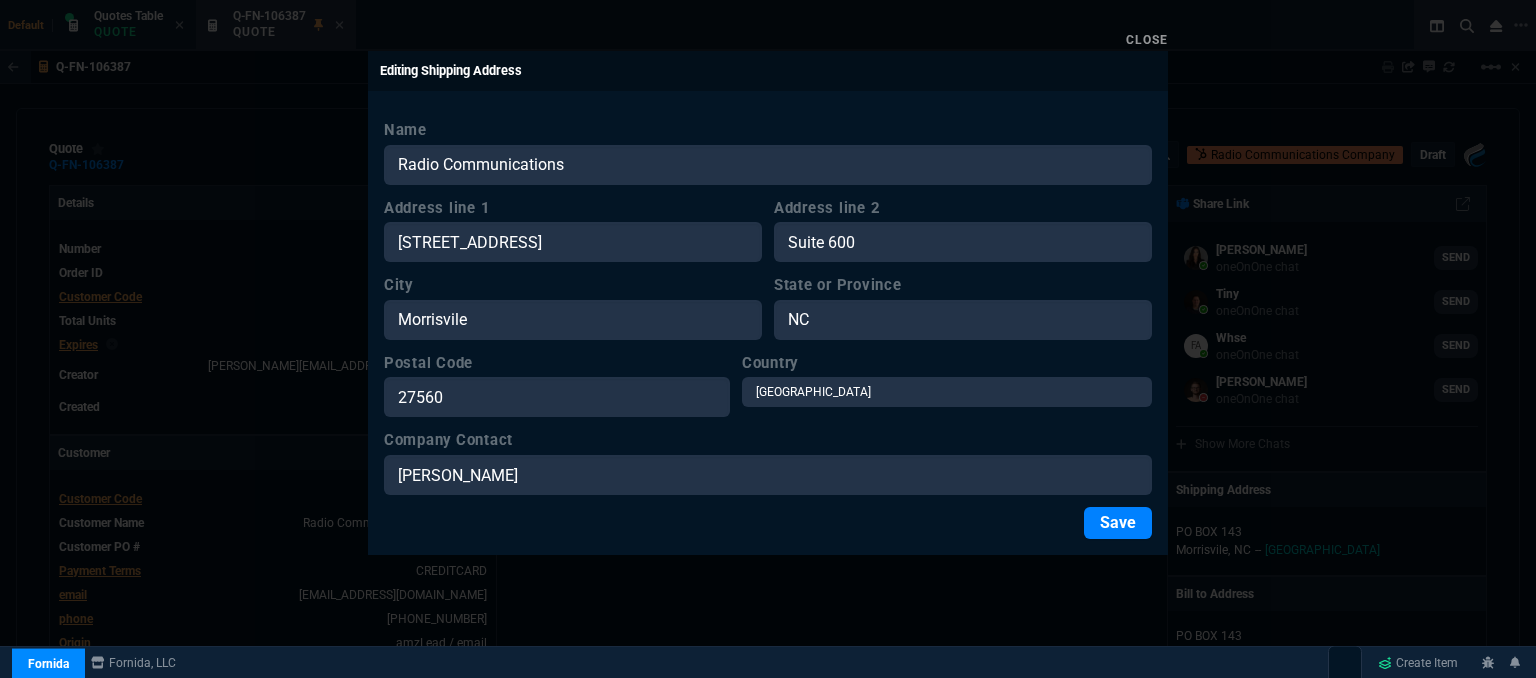 select on "12: [PERSON_NAME]" 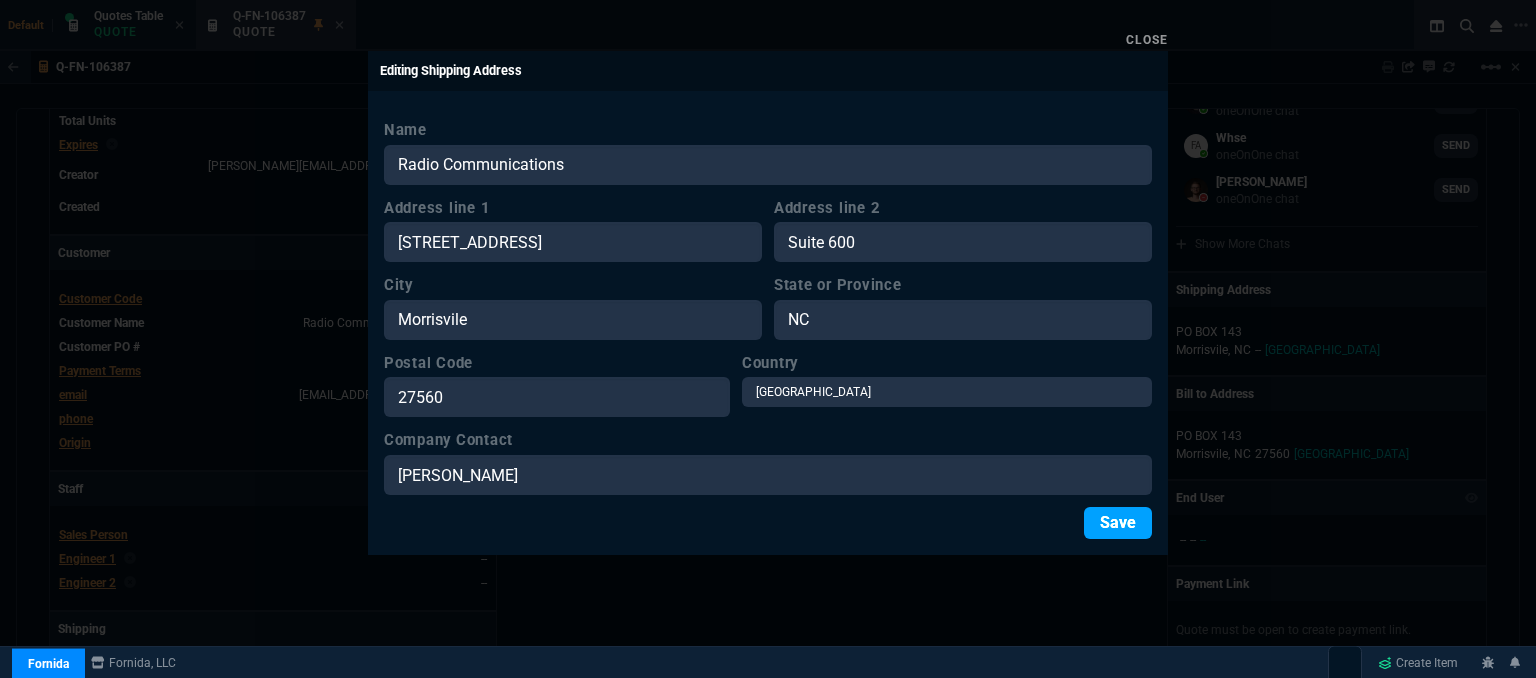 type on "[PERSON_NAME]" 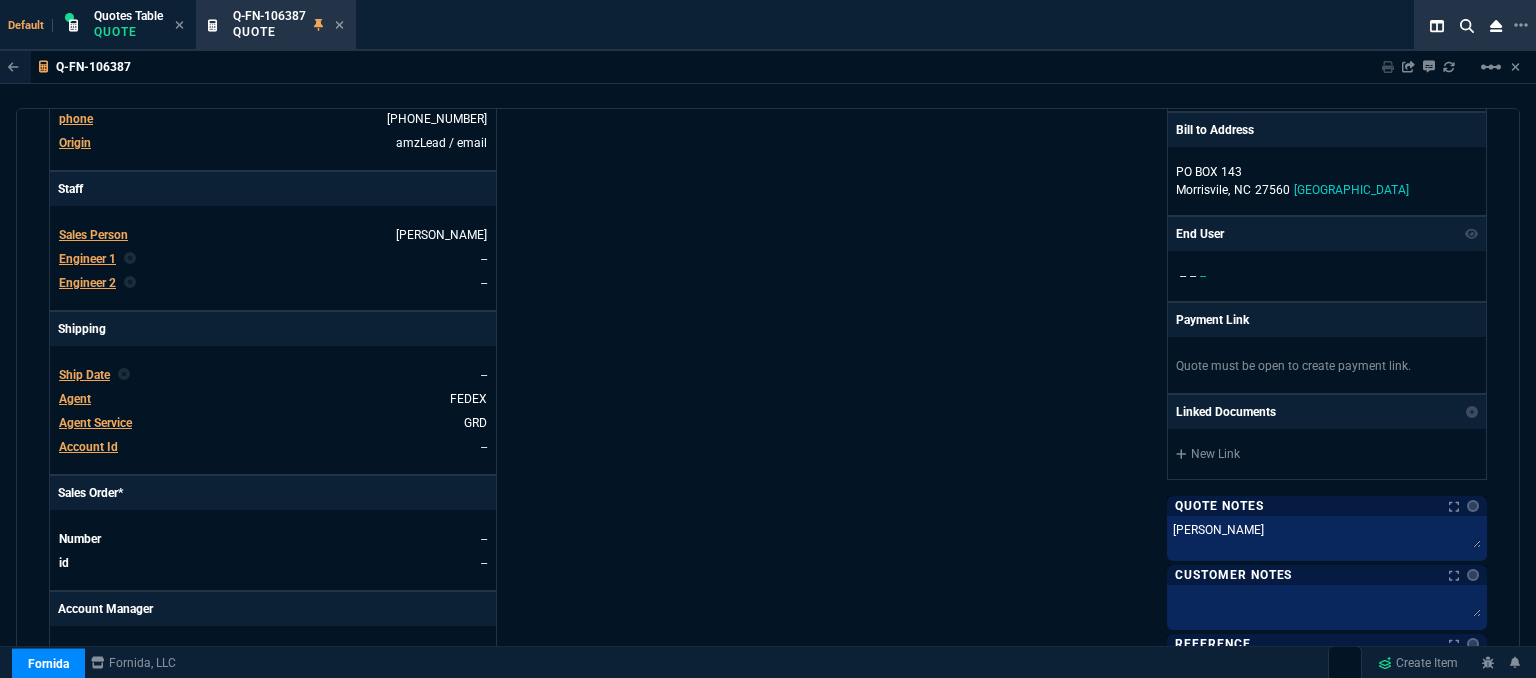 scroll, scrollTop: 600, scrollLeft: 0, axis: vertical 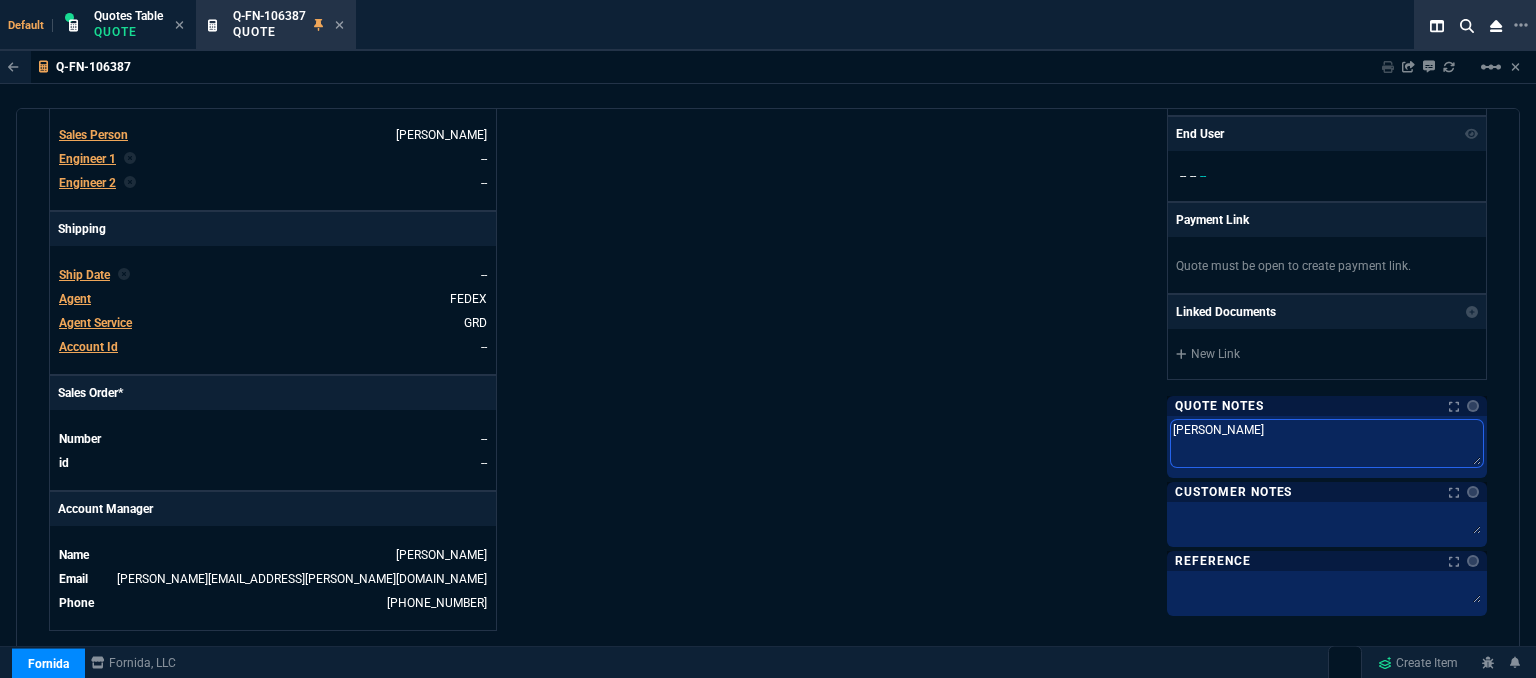 drag, startPoint x: 1246, startPoint y: 425, endPoint x: 991, endPoint y: 403, distance: 255.94727 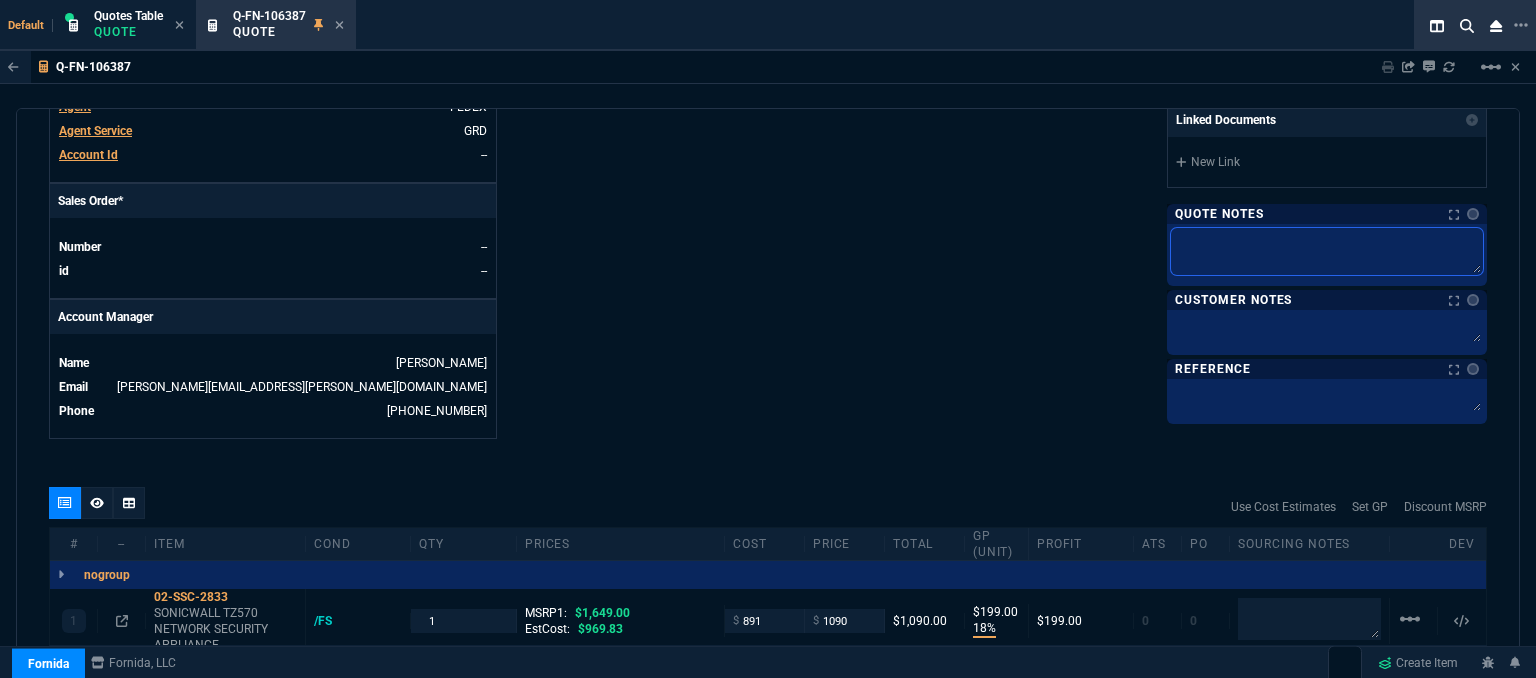 scroll, scrollTop: 1024, scrollLeft: 0, axis: vertical 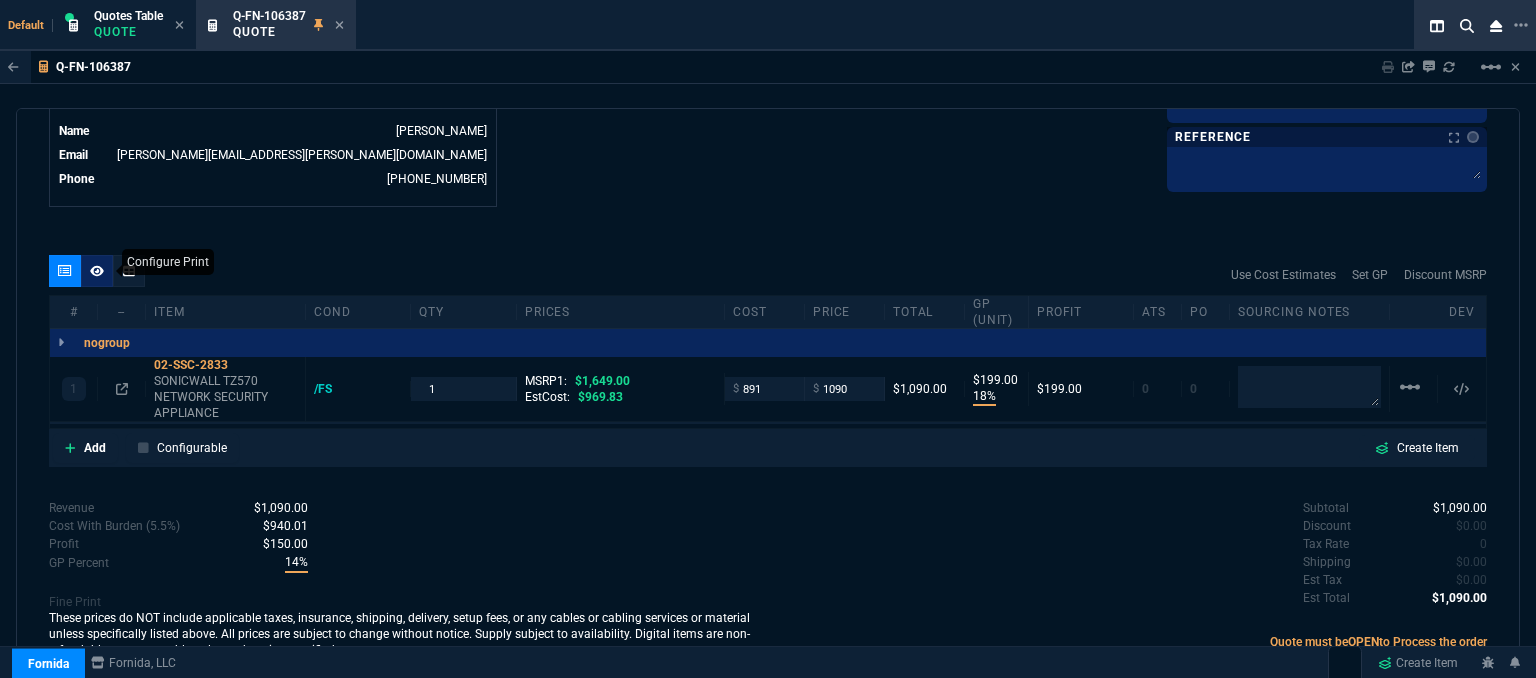 type 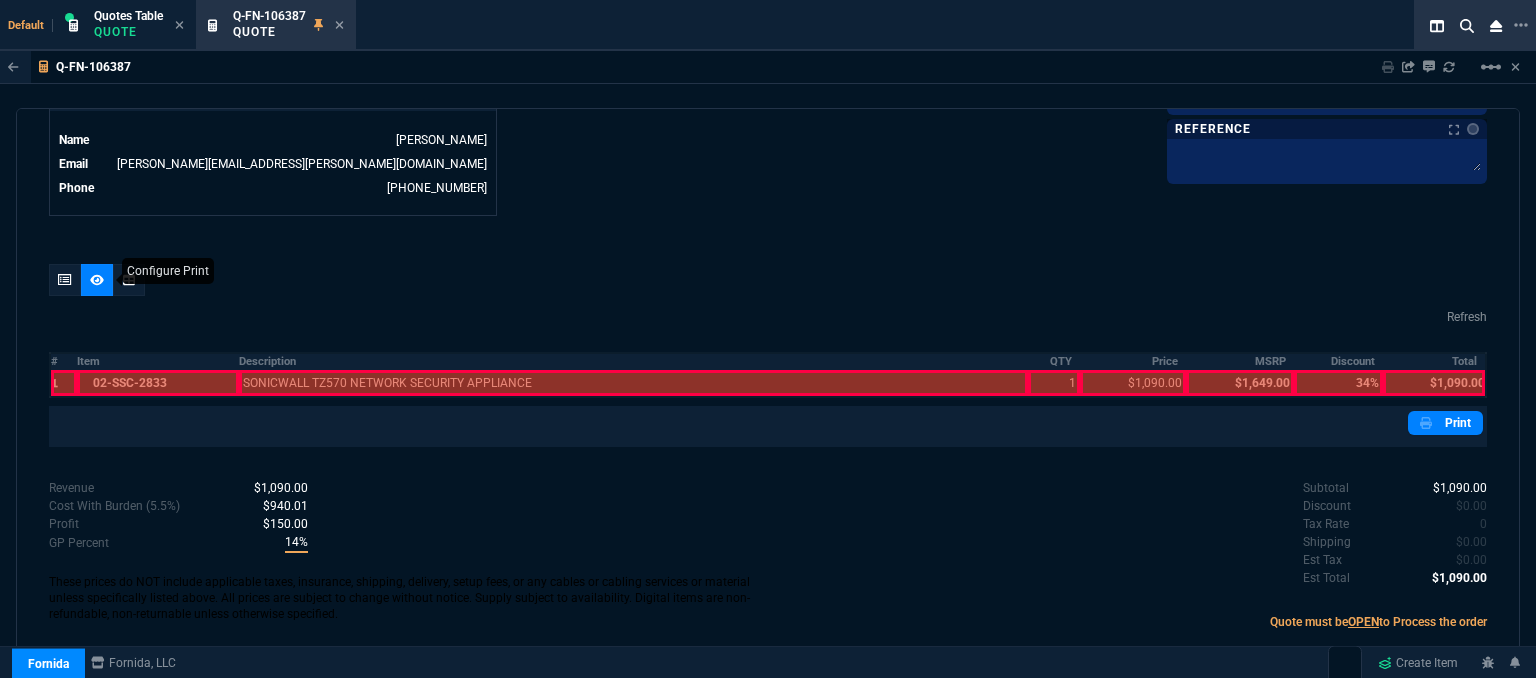 scroll, scrollTop: 964, scrollLeft: 0, axis: vertical 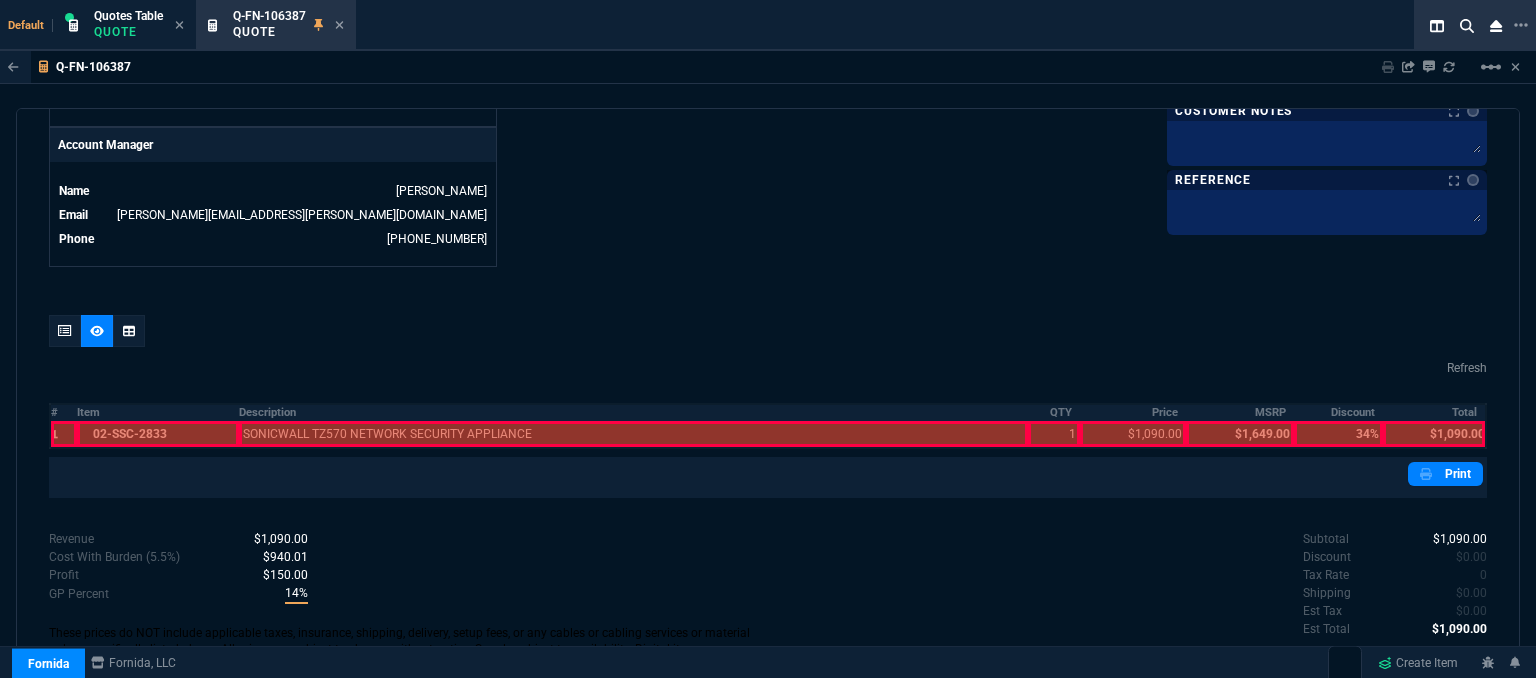 click at bounding box center (157, 434) 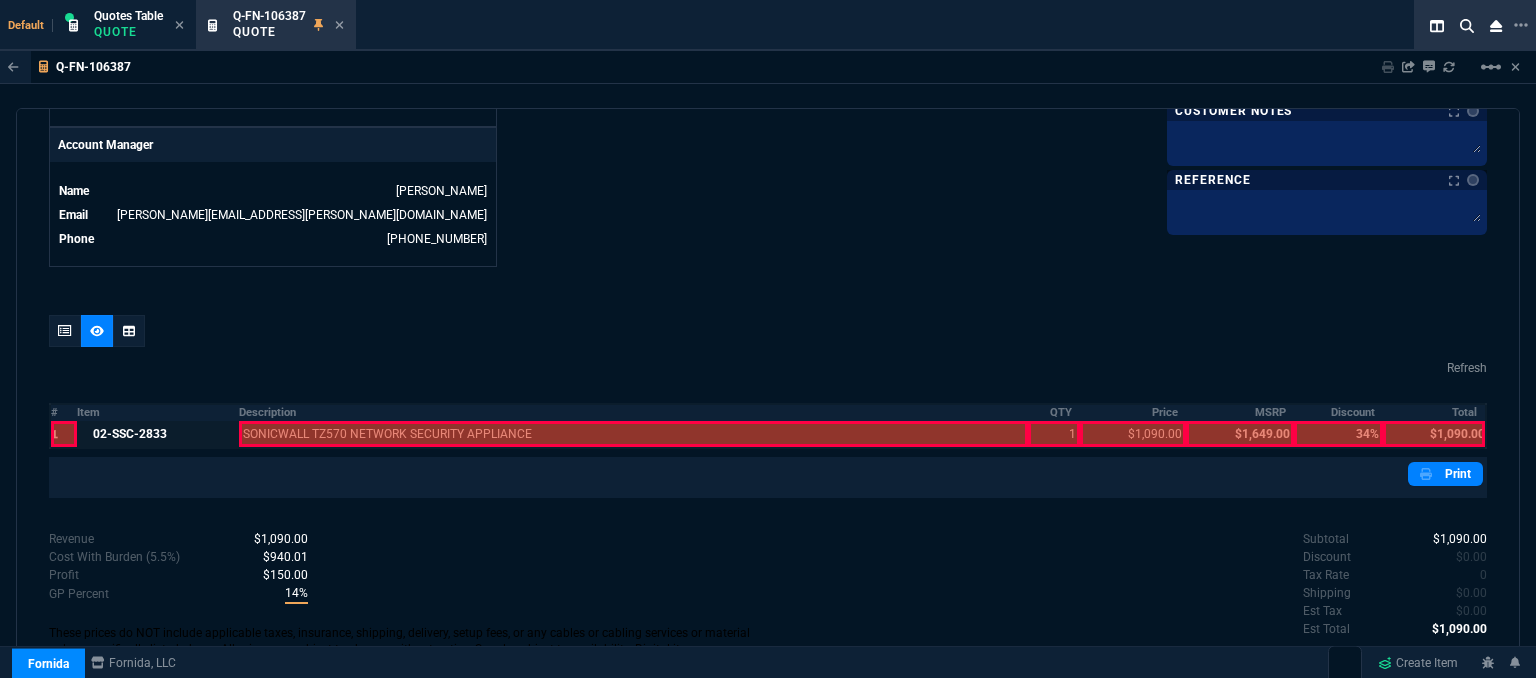click at bounding box center (634, 434) 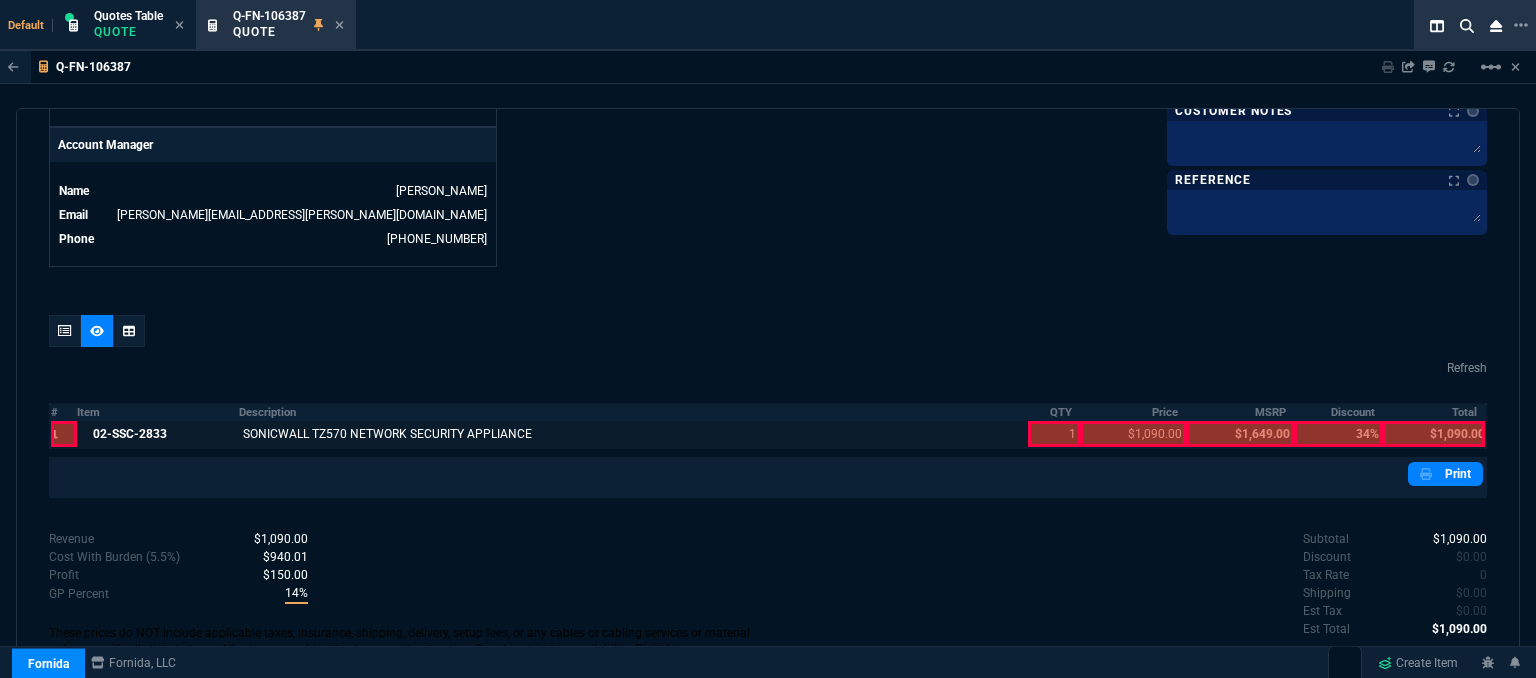 click at bounding box center [1053, 434] 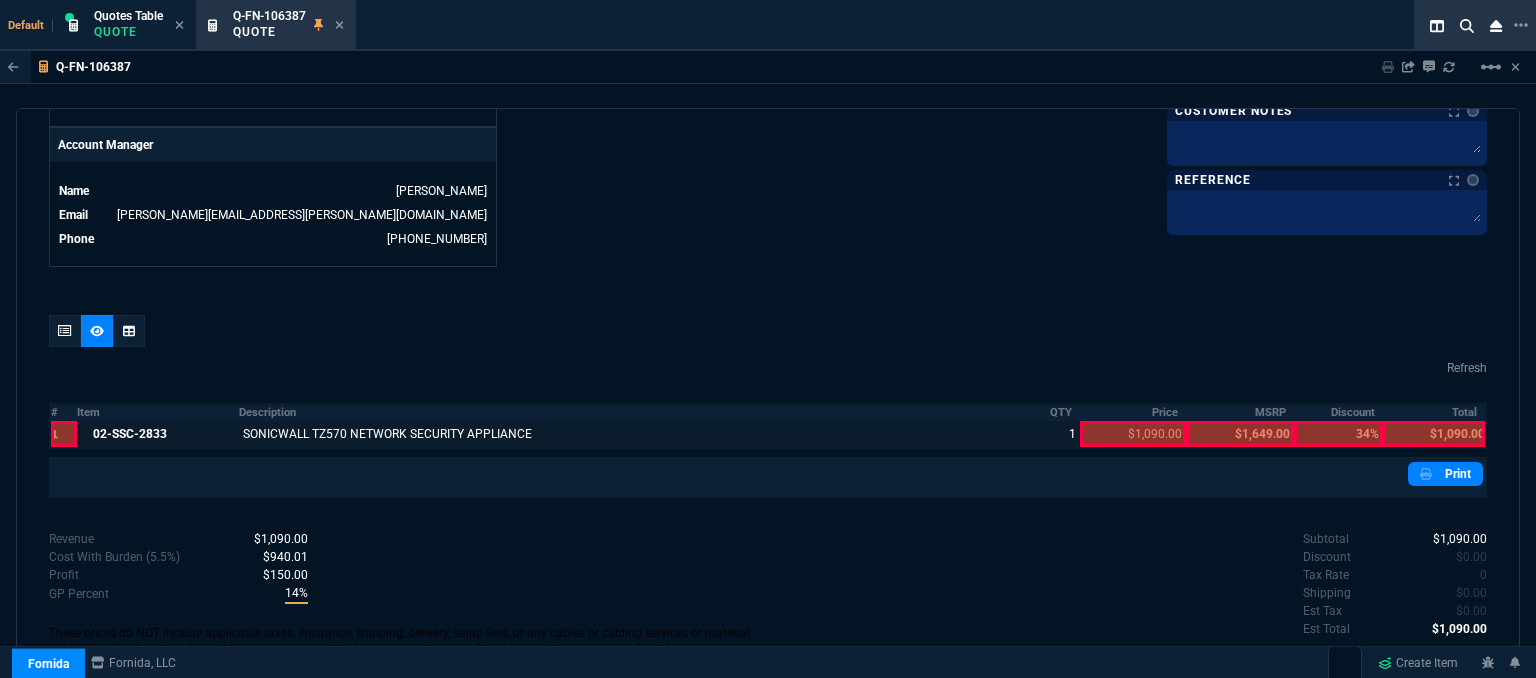 click at bounding box center [1133, 434] 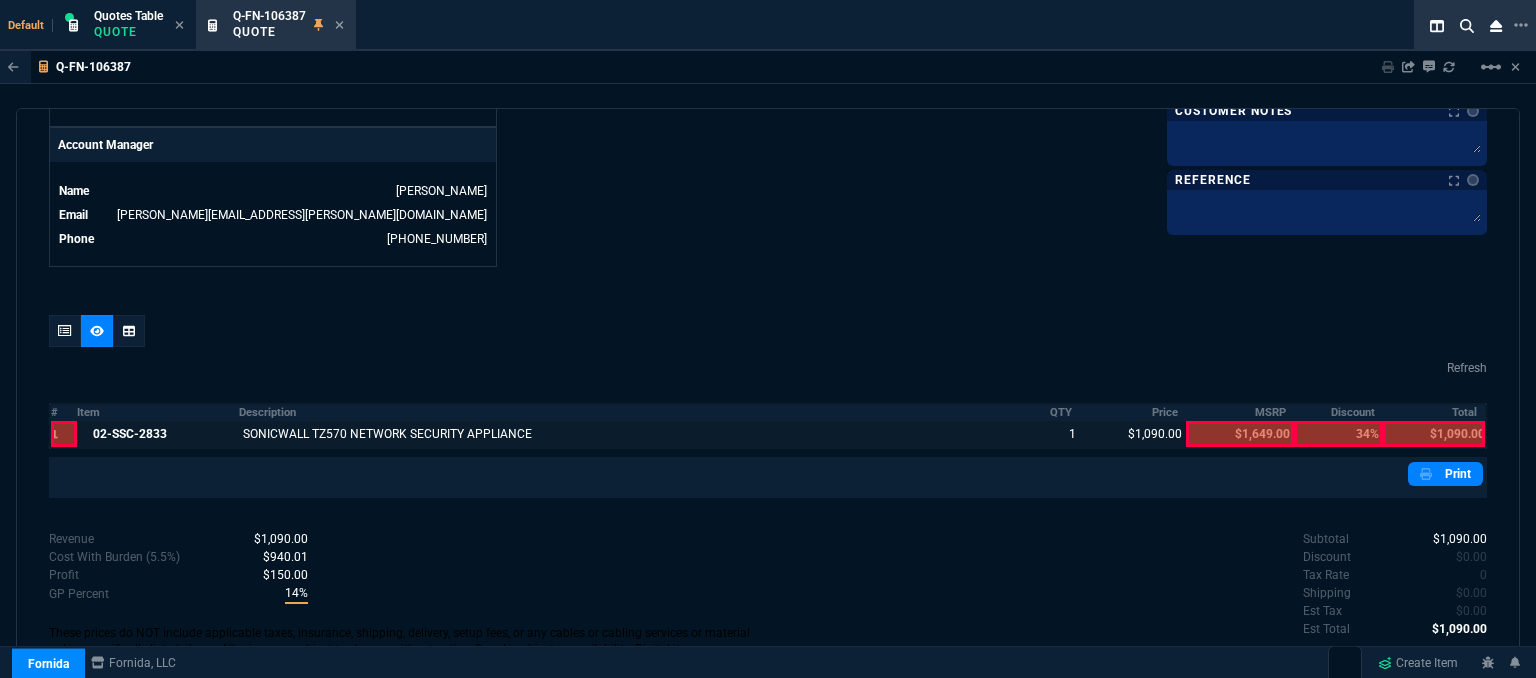 click at bounding box center (1434, 434) 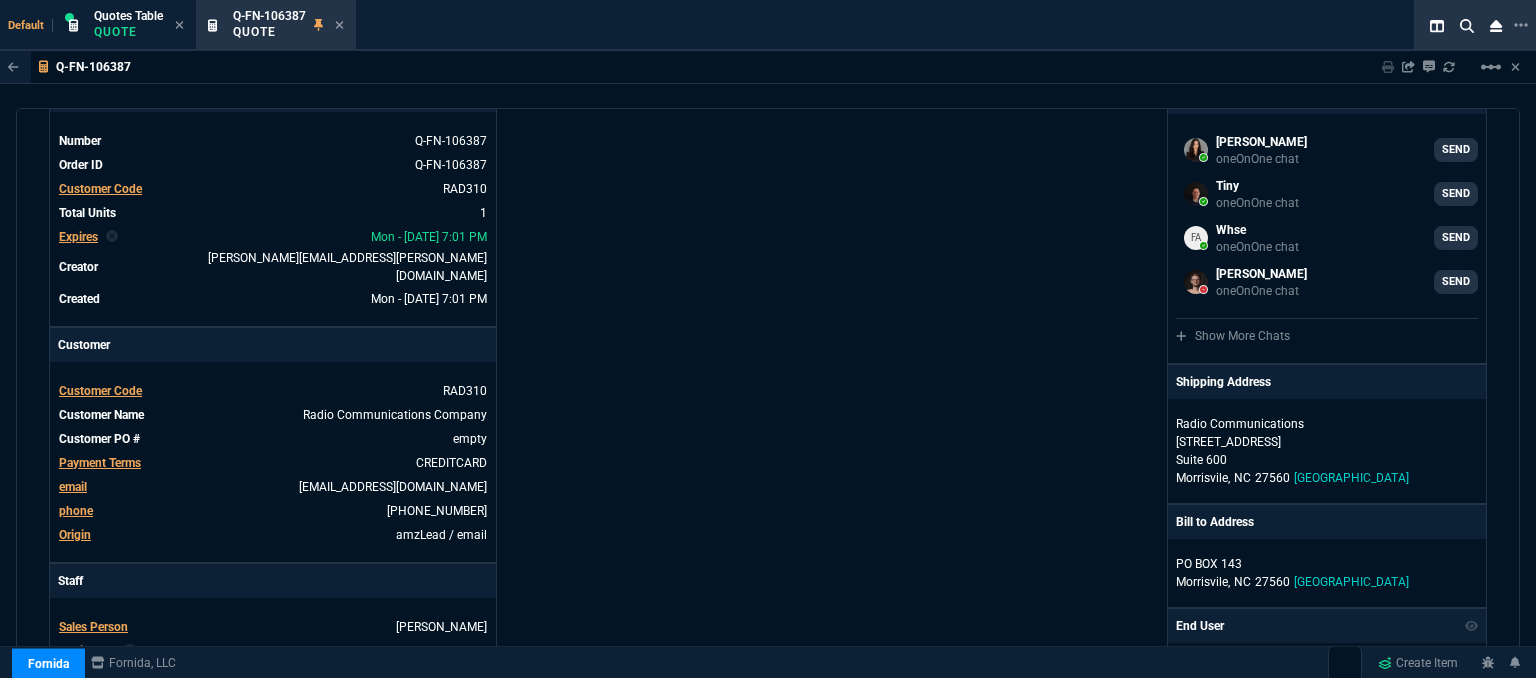scroll, scrollTop: 0, scrollLeft: 0, axis: both 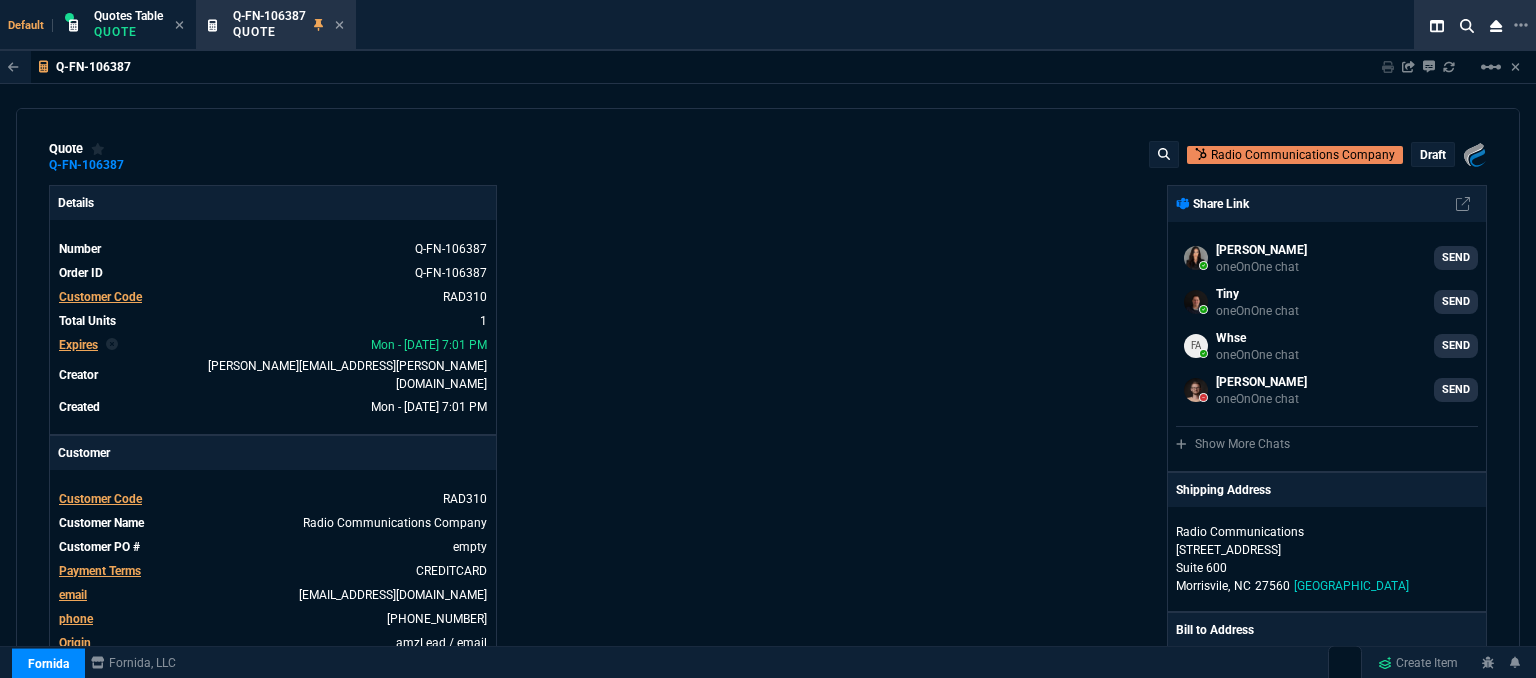 click on "draft" at bounding box center (1433, 155) 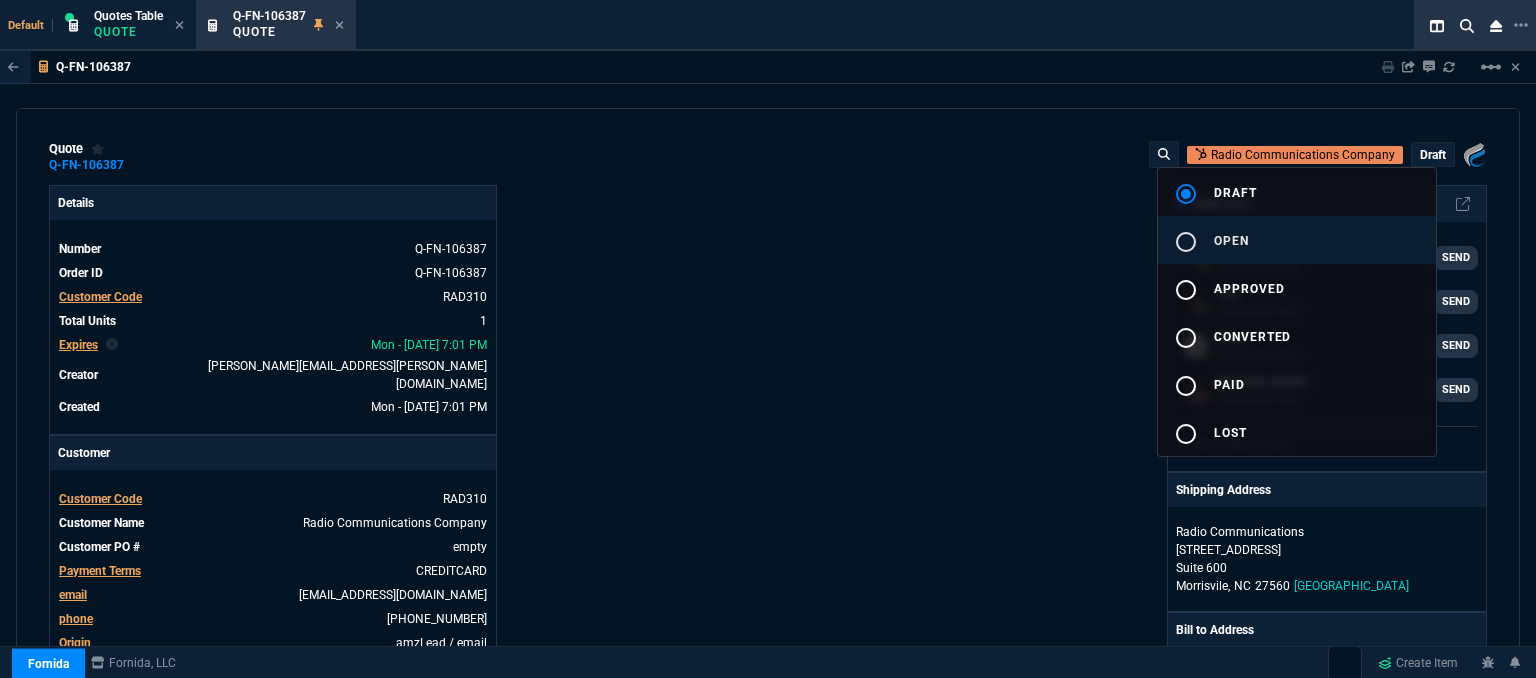 click on "radio_button_unchecked open" at bounding box center (1297, 240) 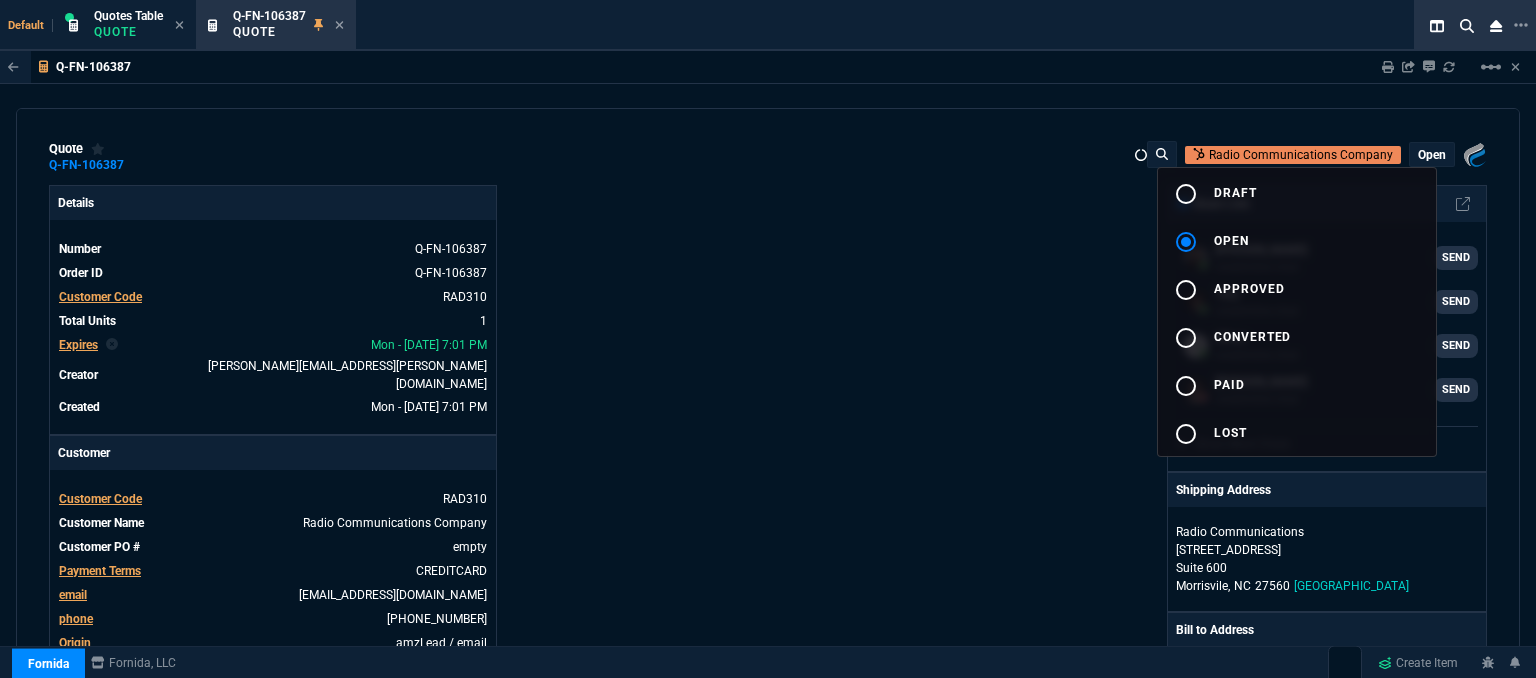 click at bounding box center [768, 339] 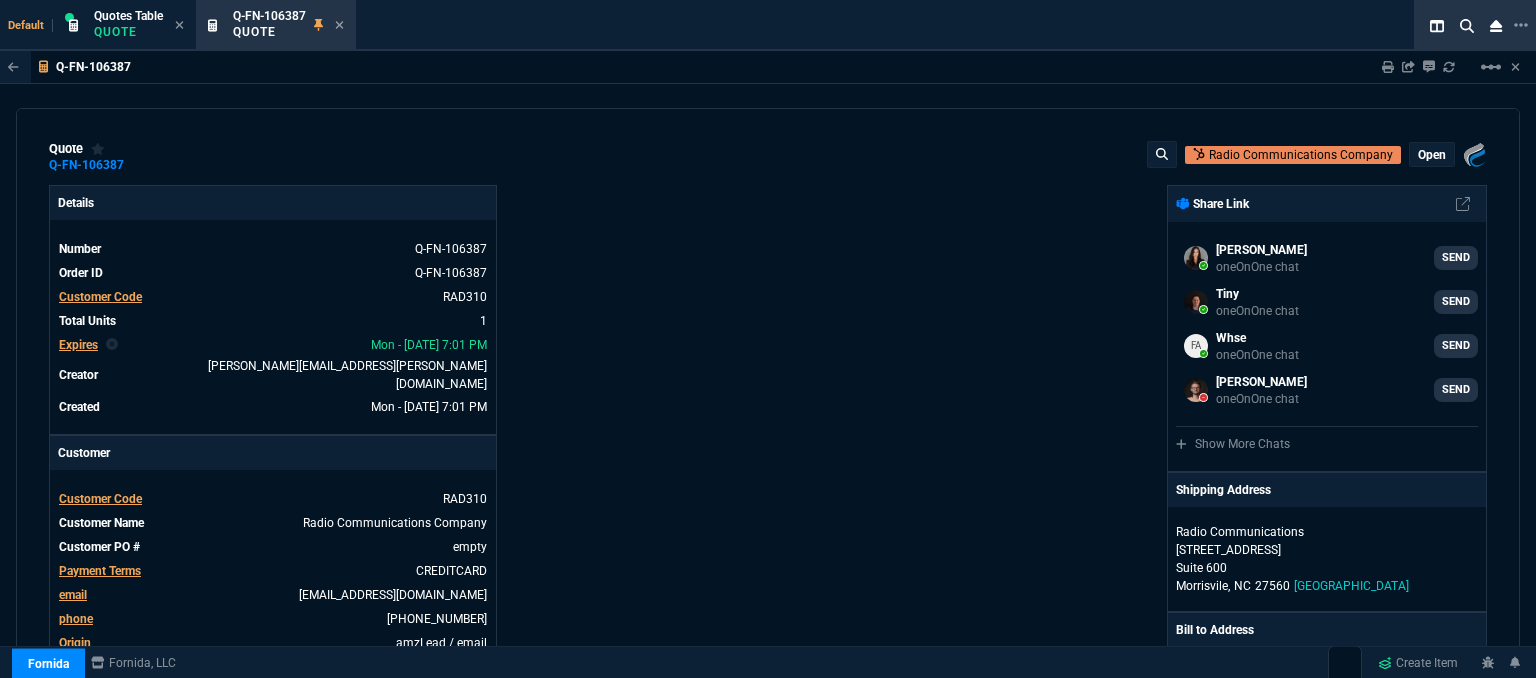type on "18" 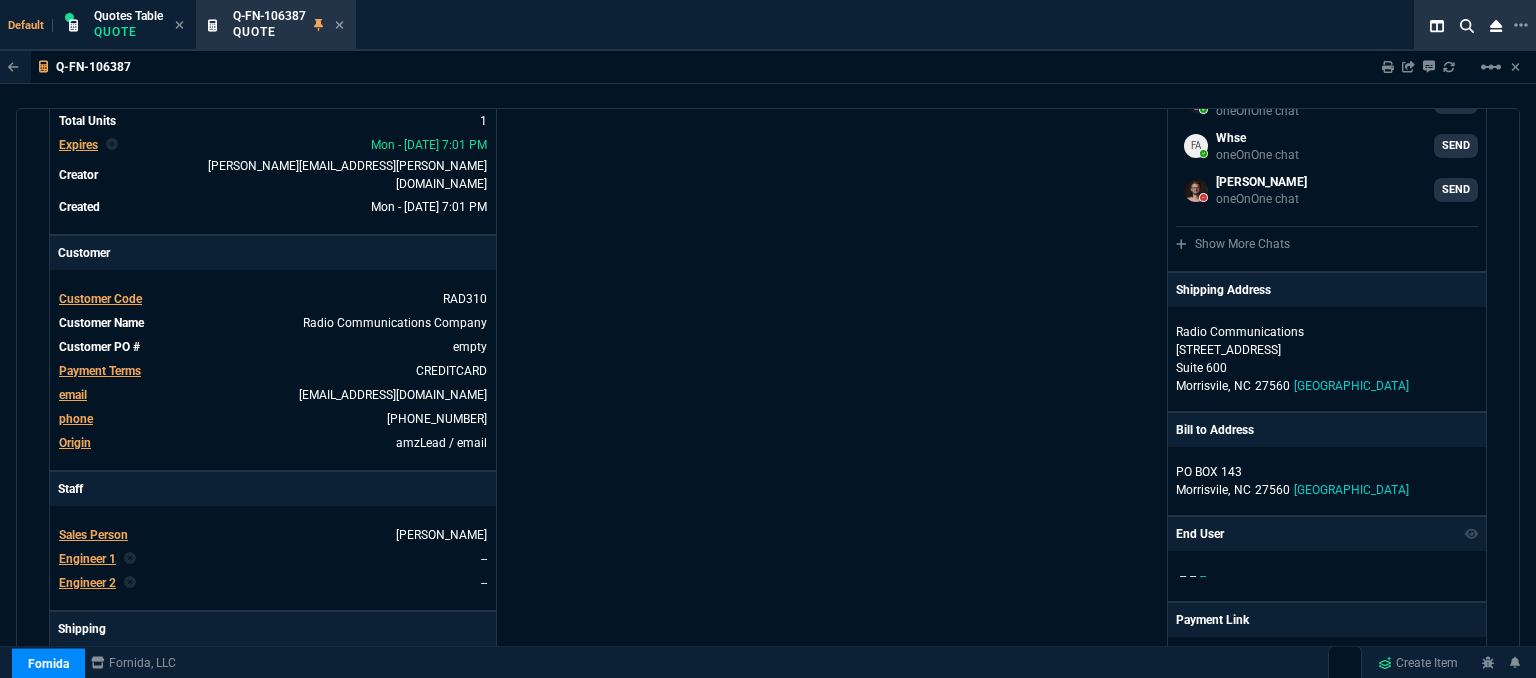 scroll, scrollTop: 400, scrollLeft: 0, axis: vertical 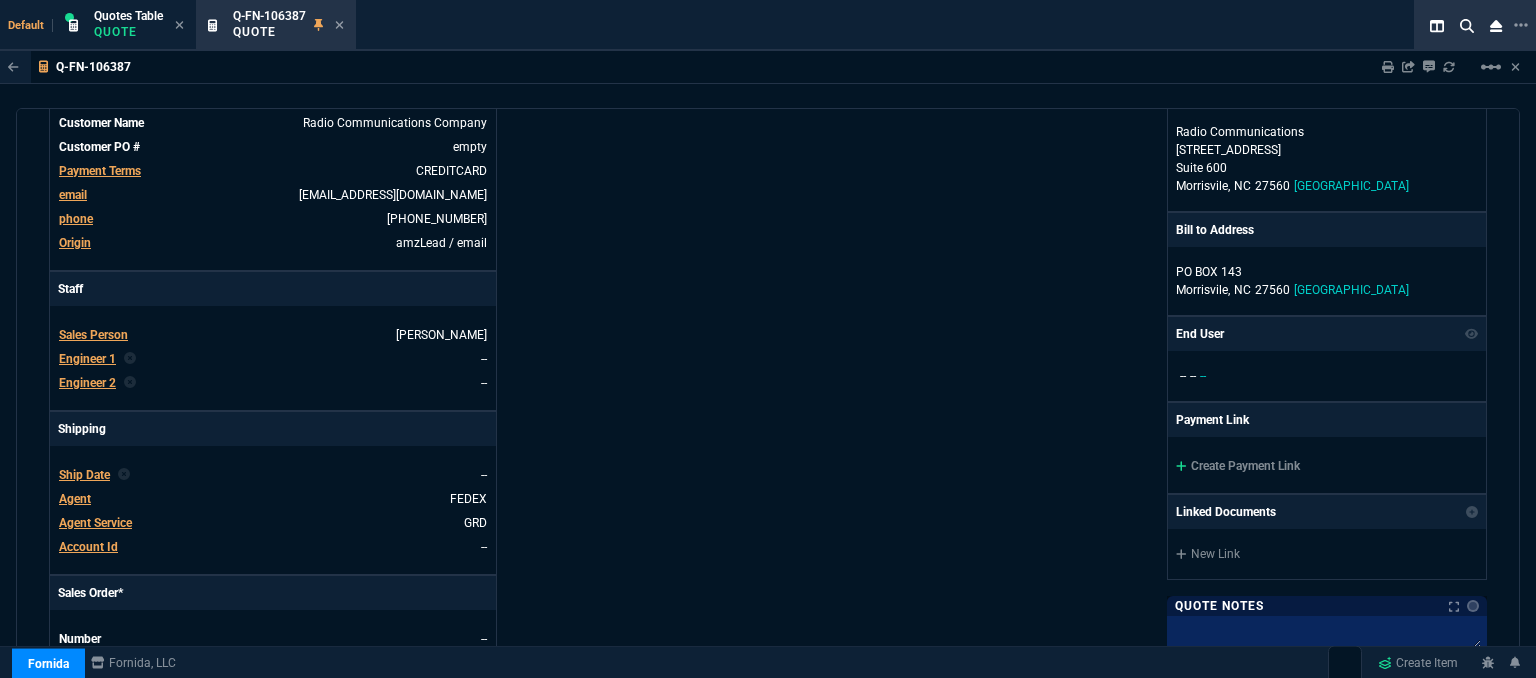 click on "Create Payment Link" 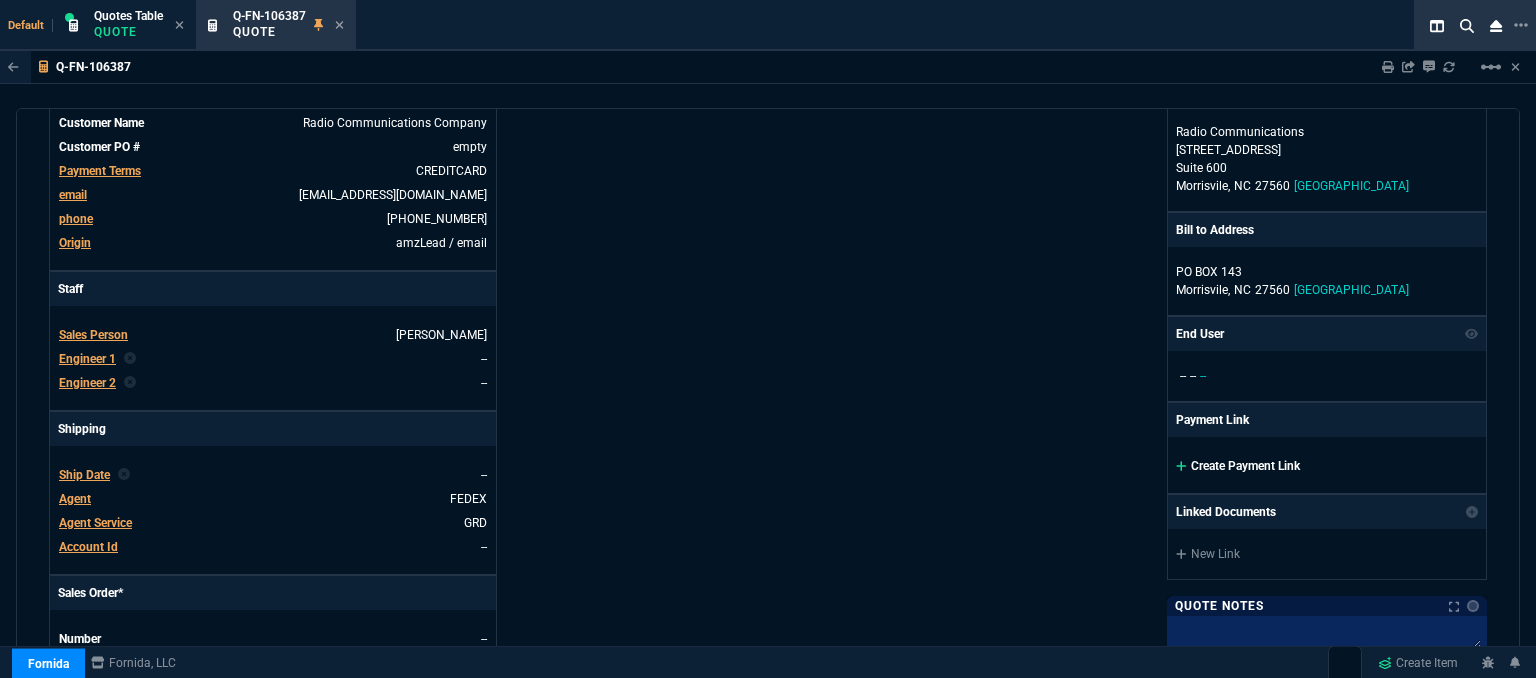 click 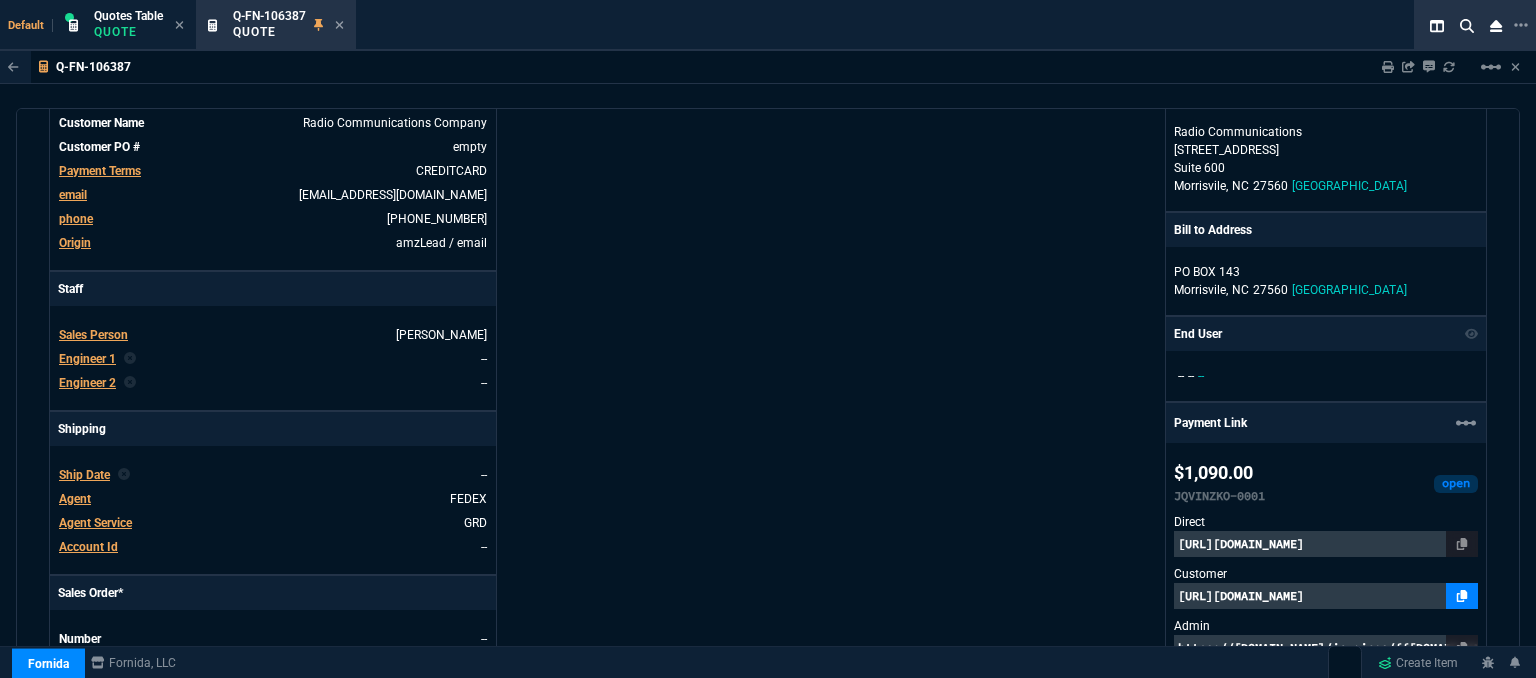 click 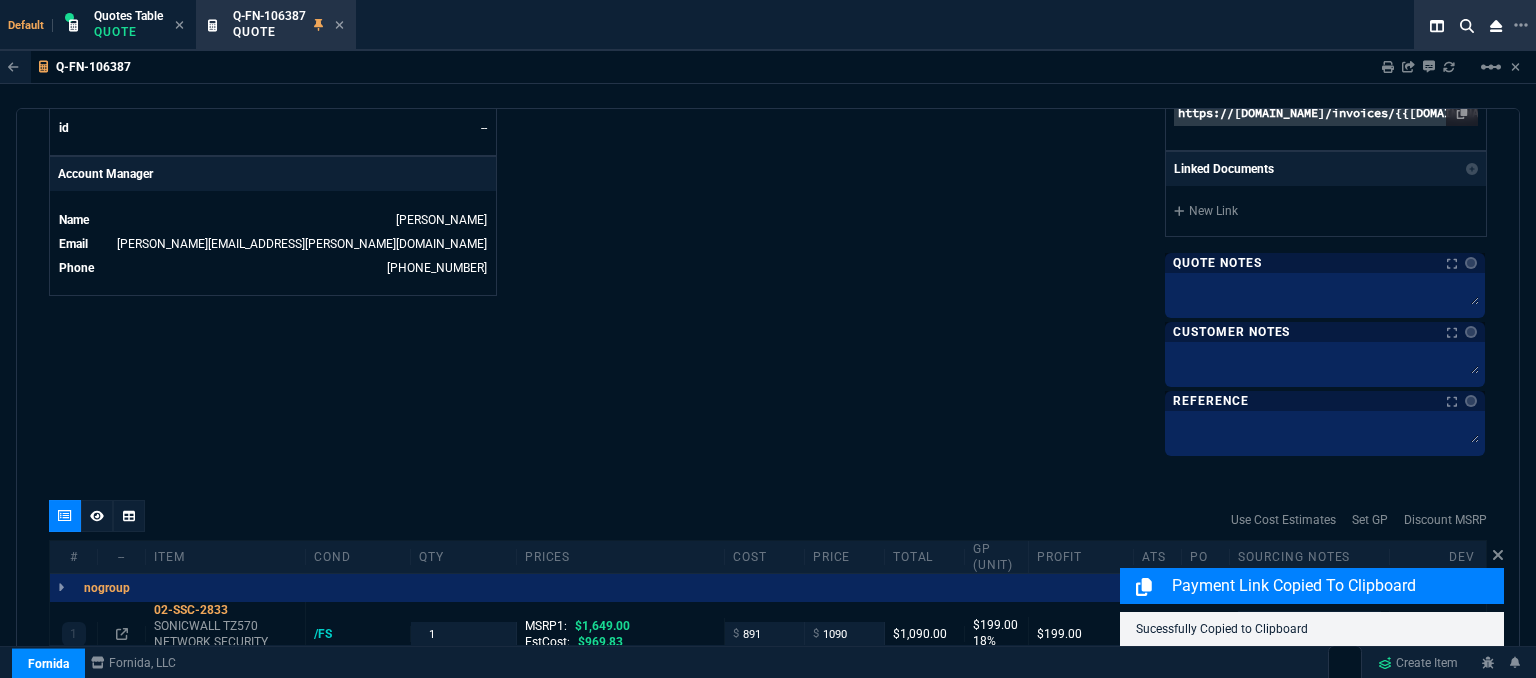 scroll, scrollTop: 1100, scrollLeft: 0, axis: vertical 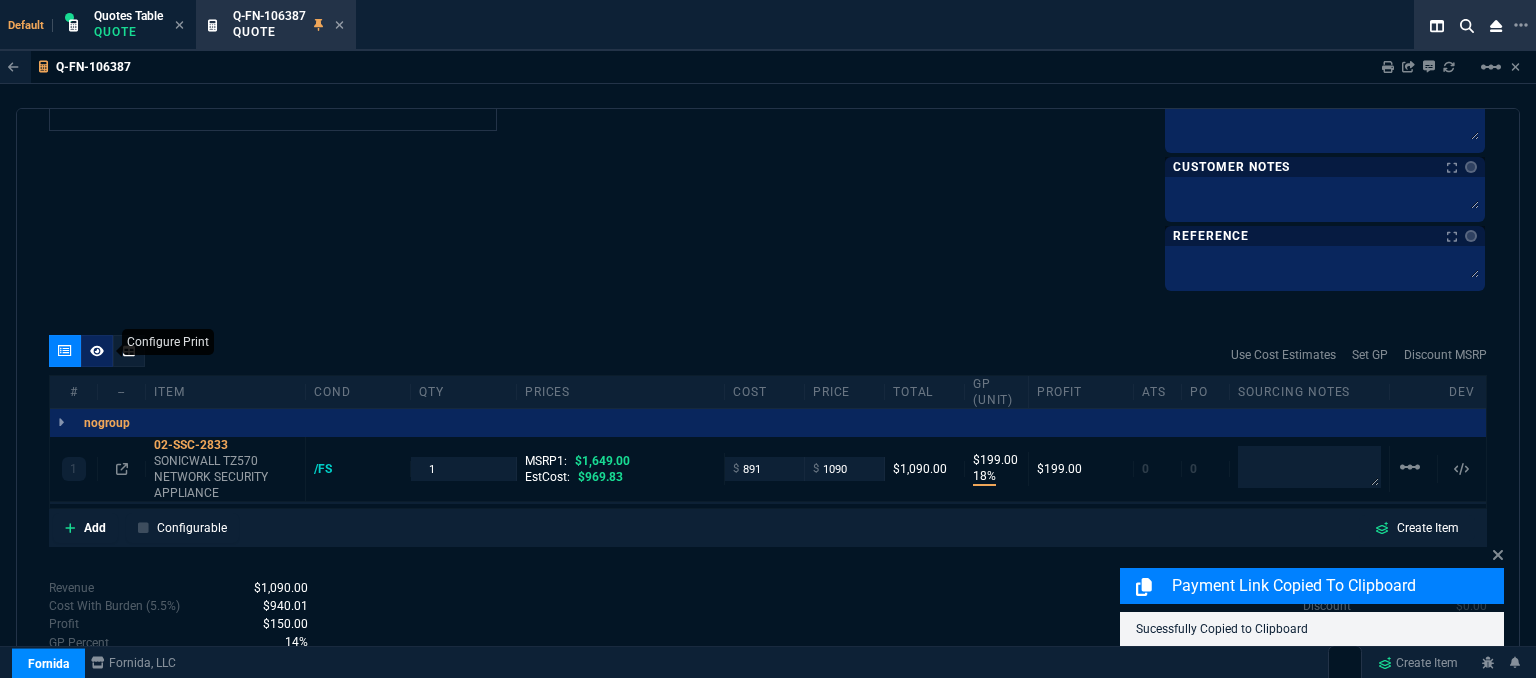 click 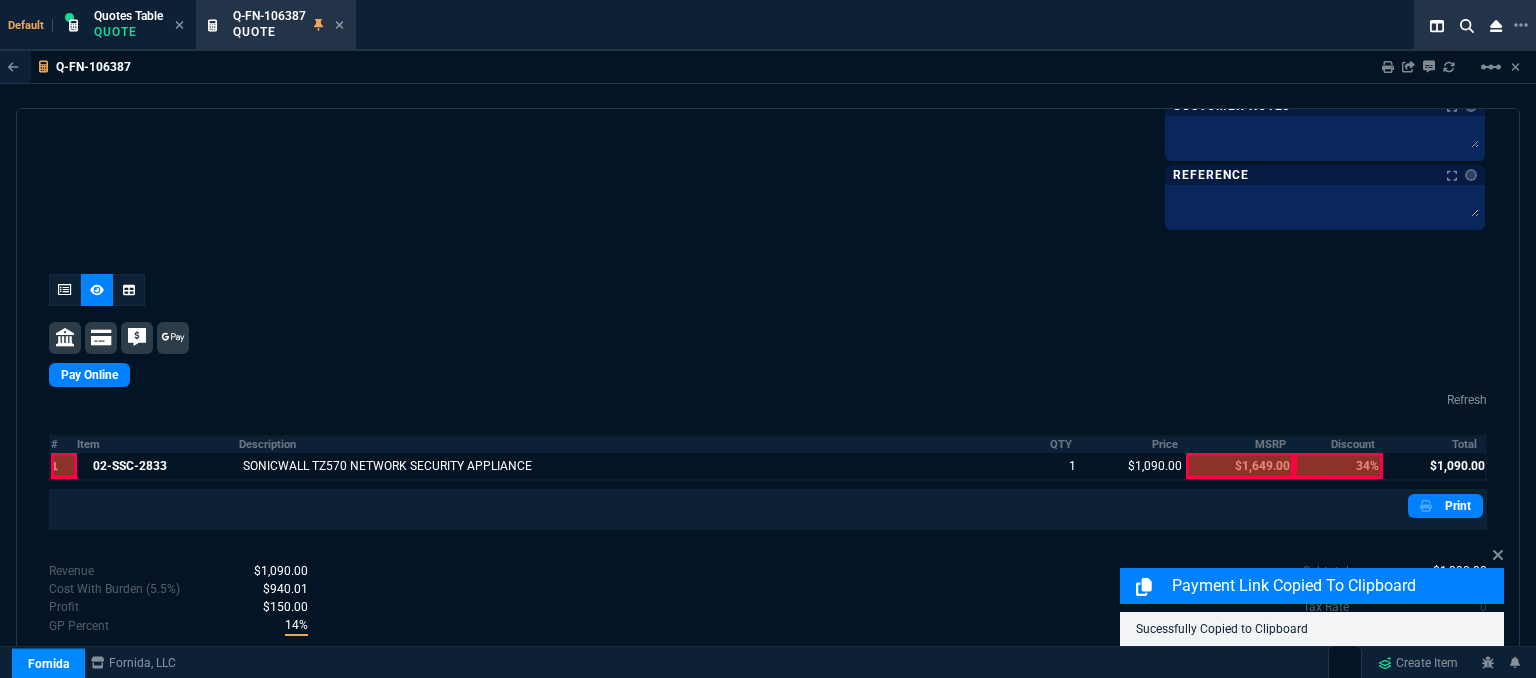 scroll, scrollTop: 1218, scrollLeft: 0, axis: vertical 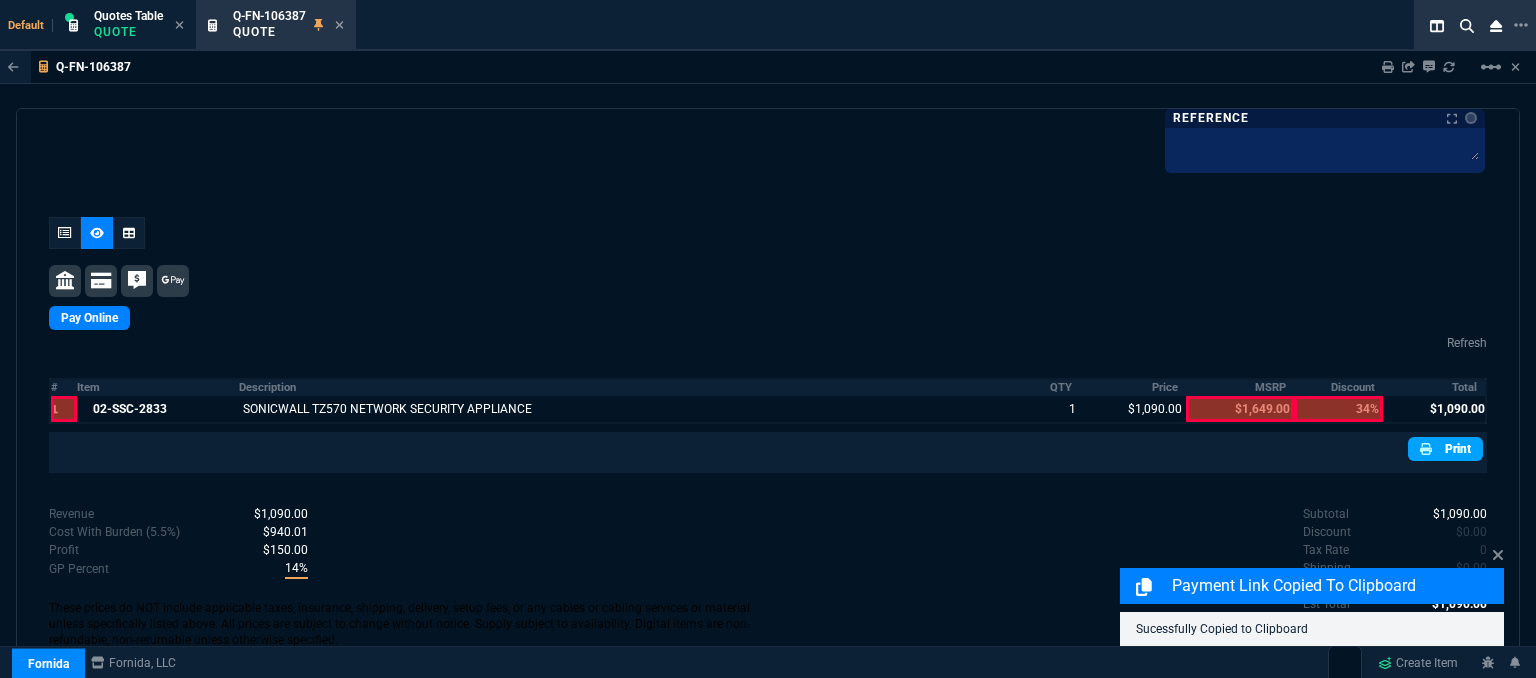click on "Print" at bounding box center [1445, 449] 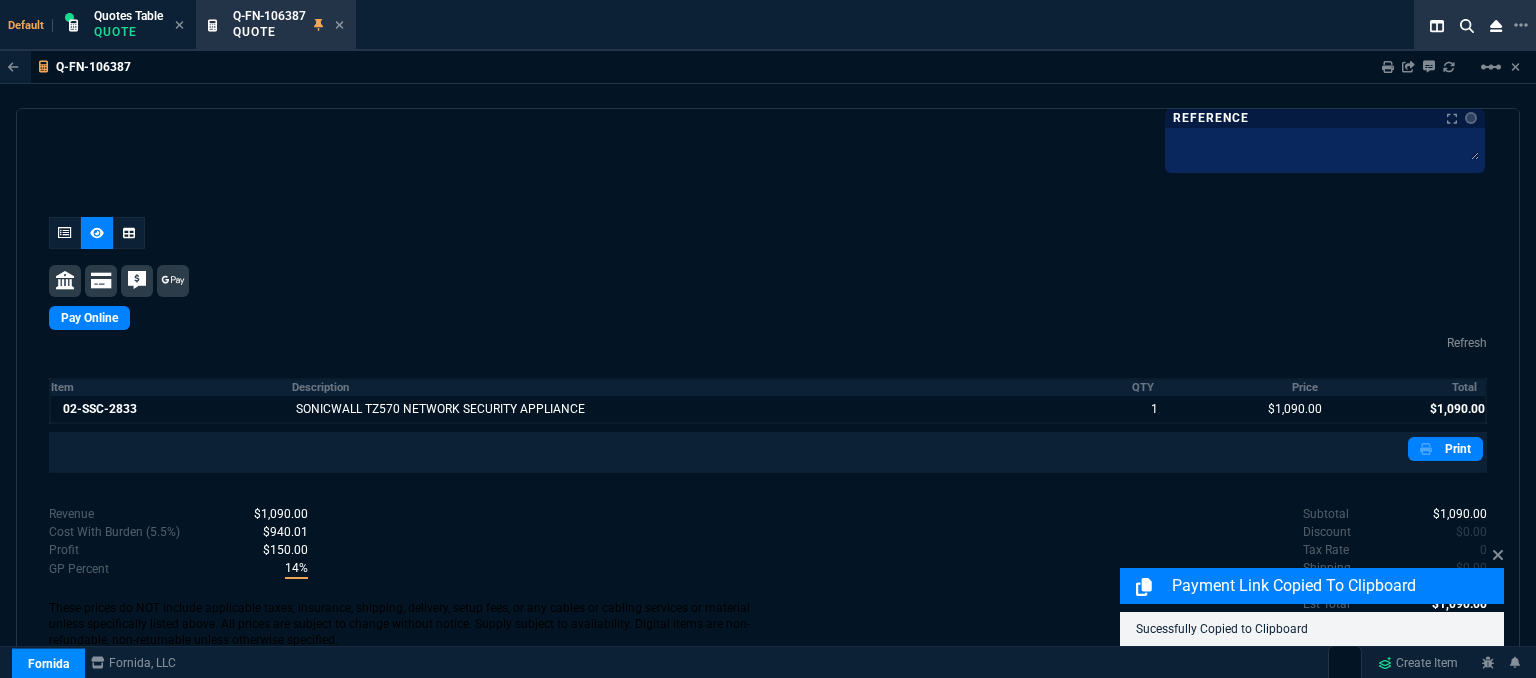 scroll, scrollTop: 1050, scrollLeft: 0, axis: vertical 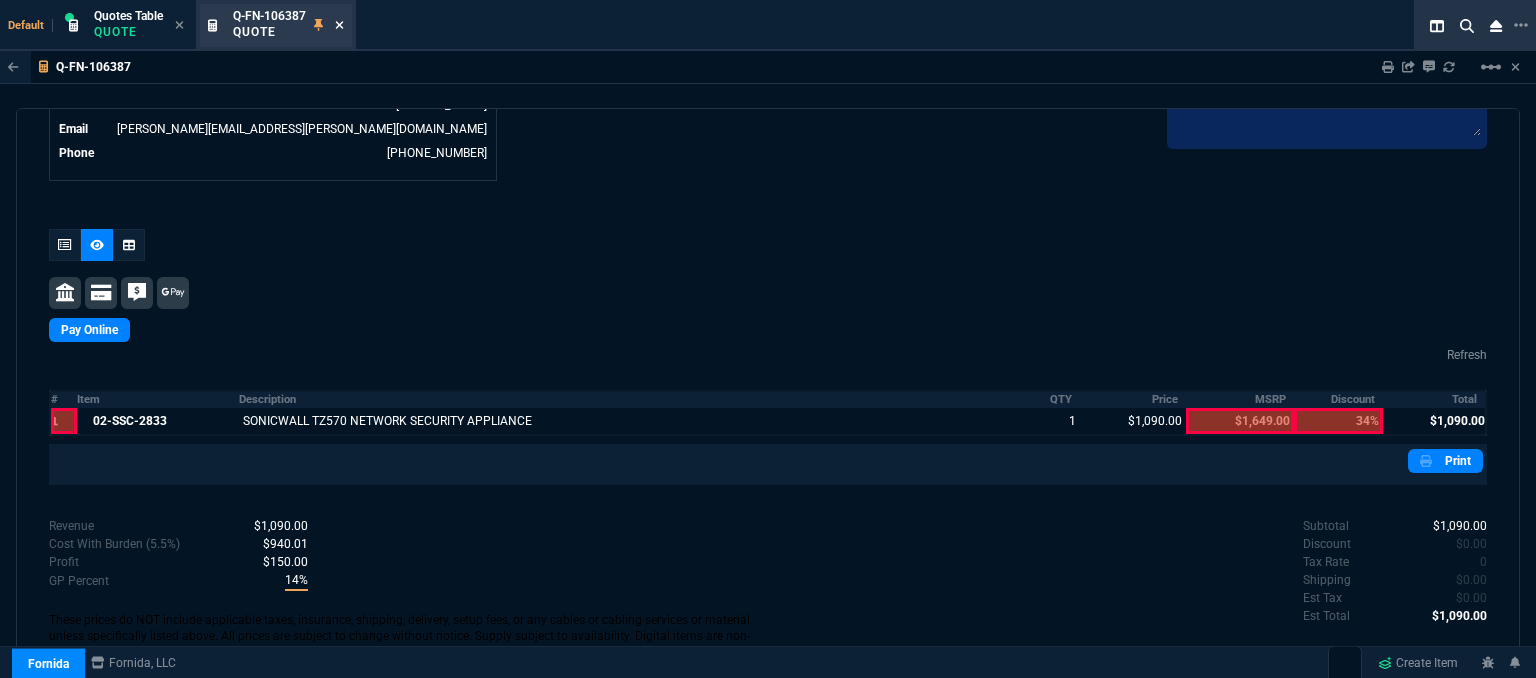 click 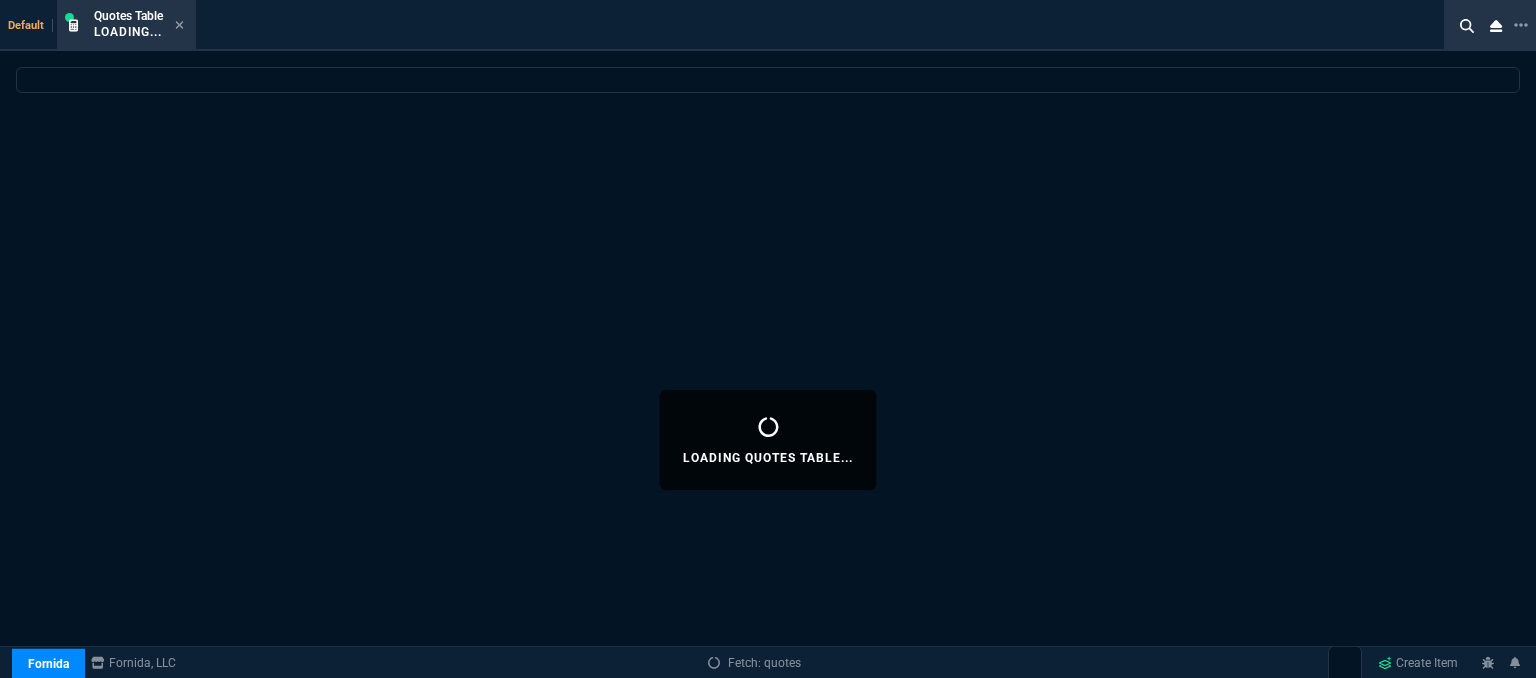 select 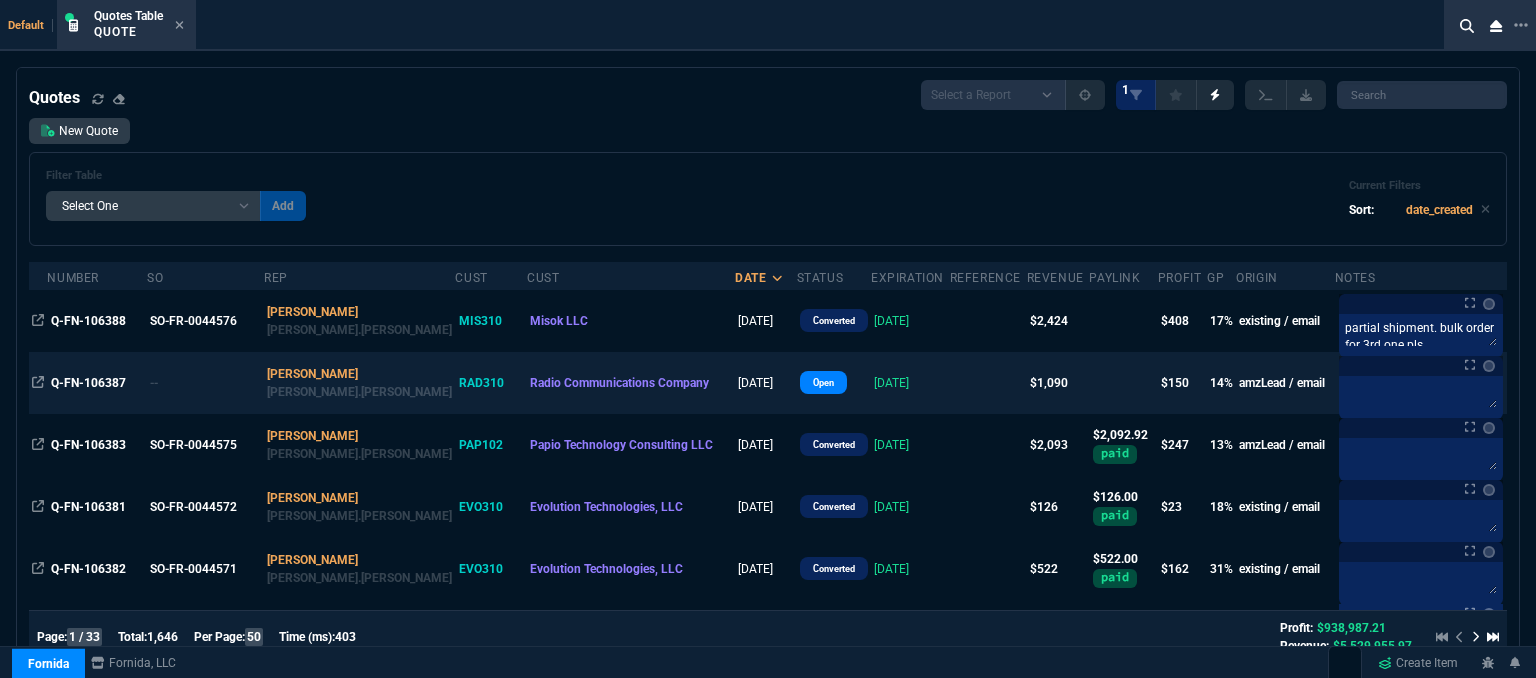click on "[DATE]" at bounding box center [910, 383] 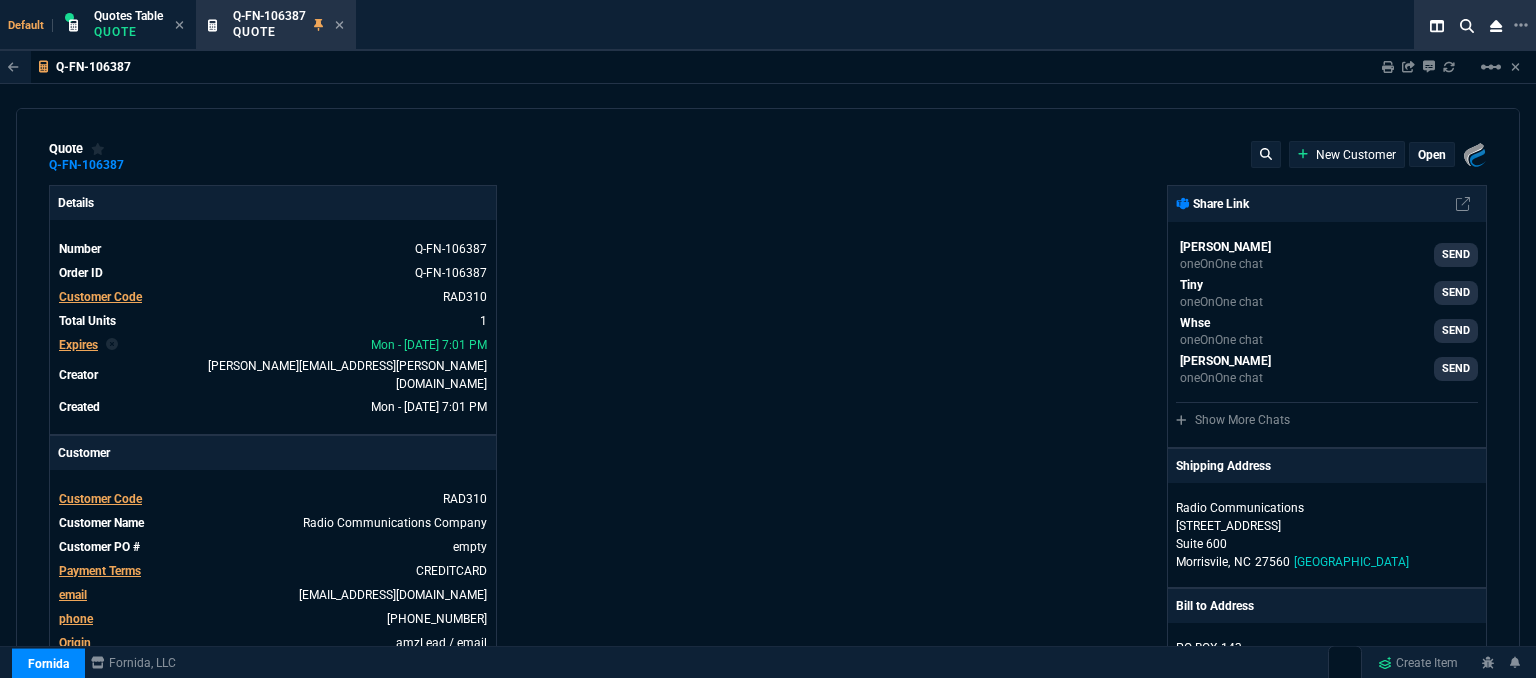 type on "18" 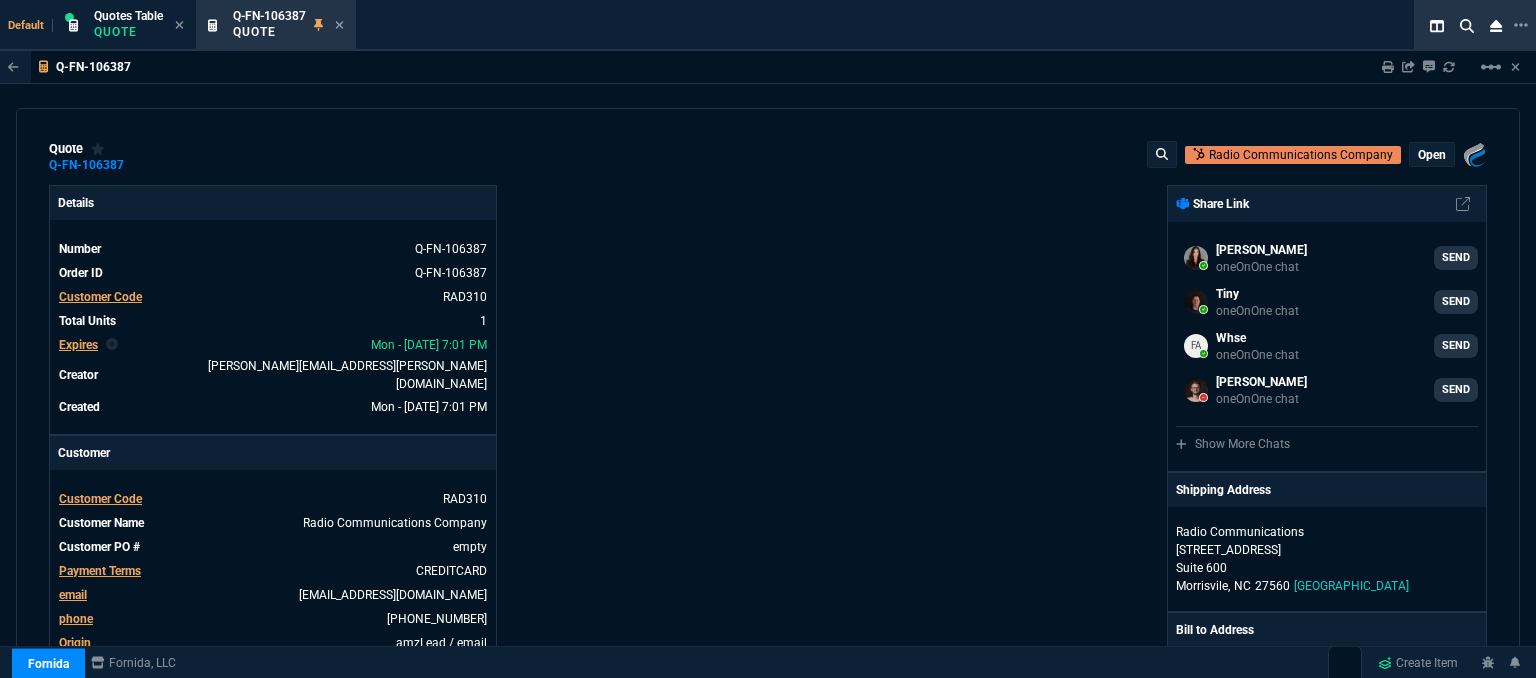 scroll, scrollTop: 300, scrollLeft: 0, axis: vertical 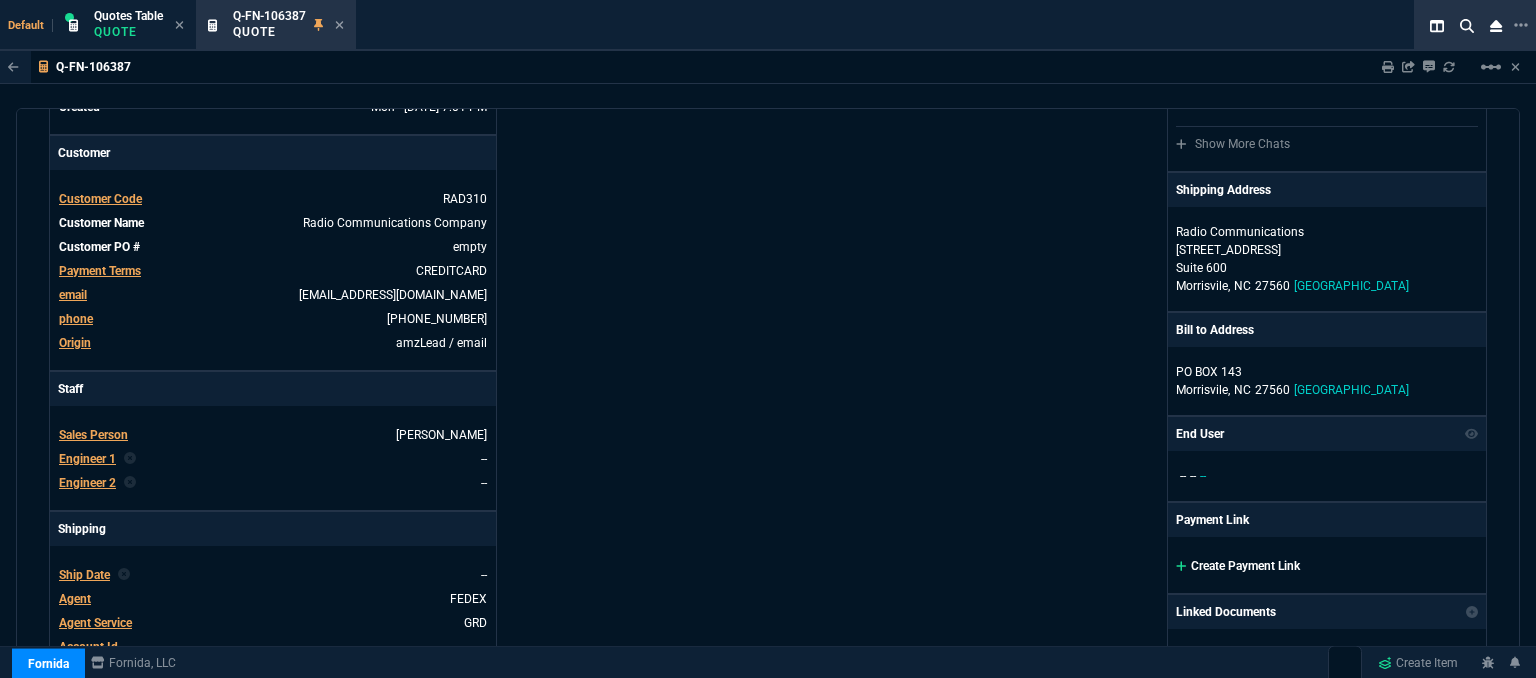 click 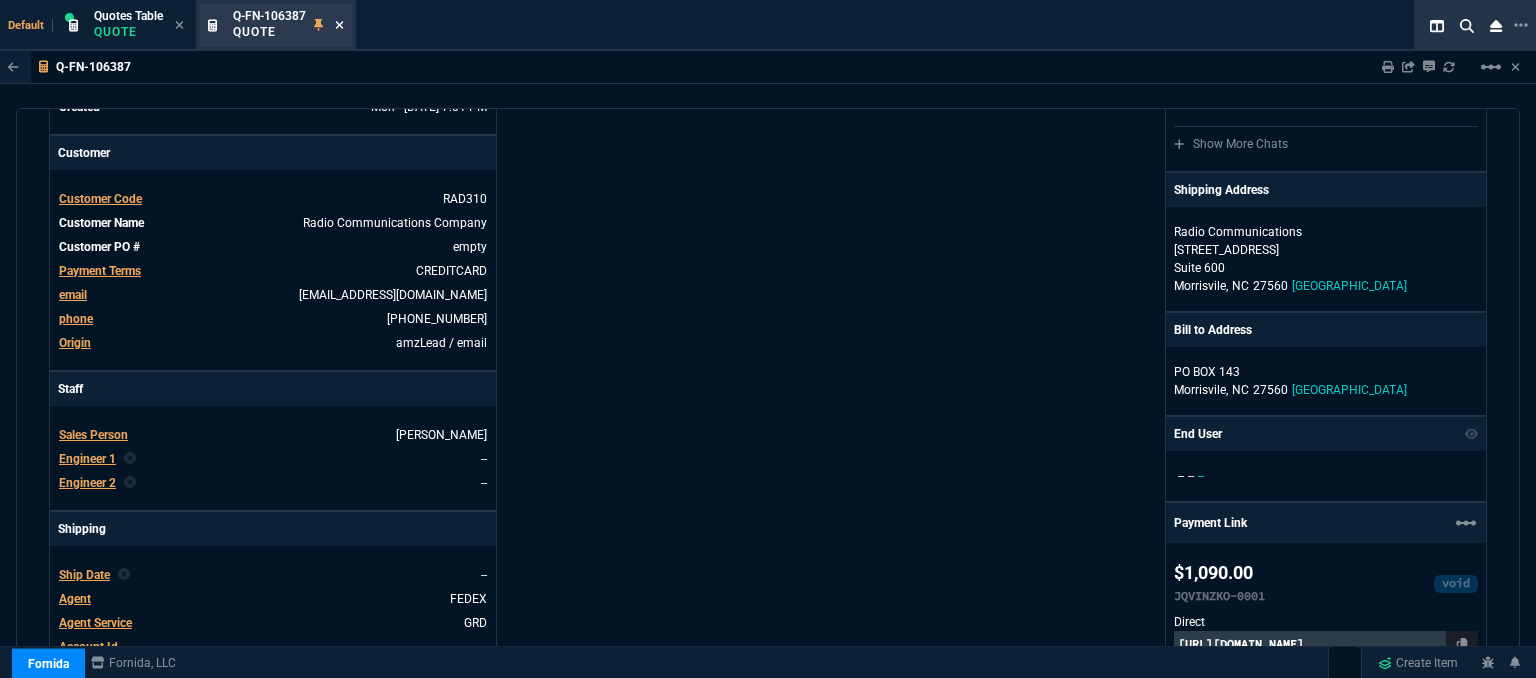 click 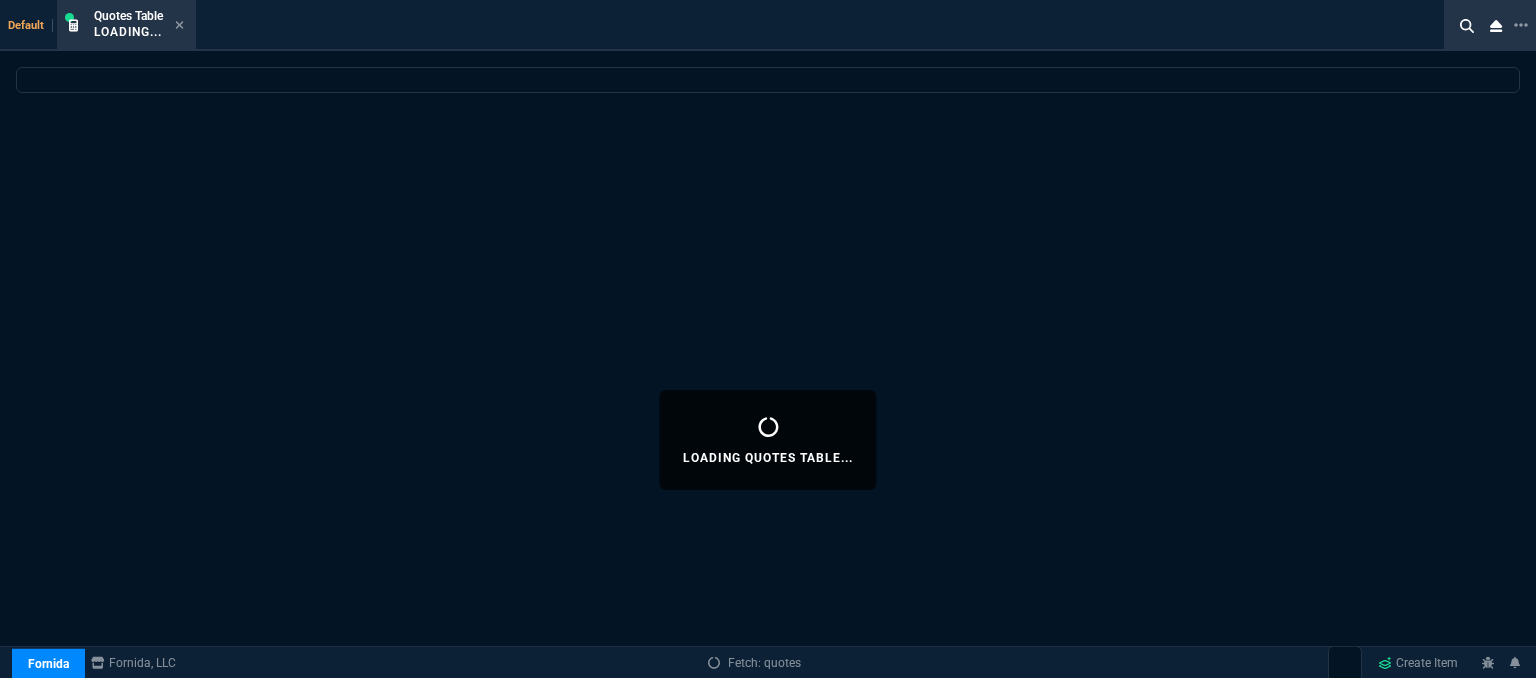 select 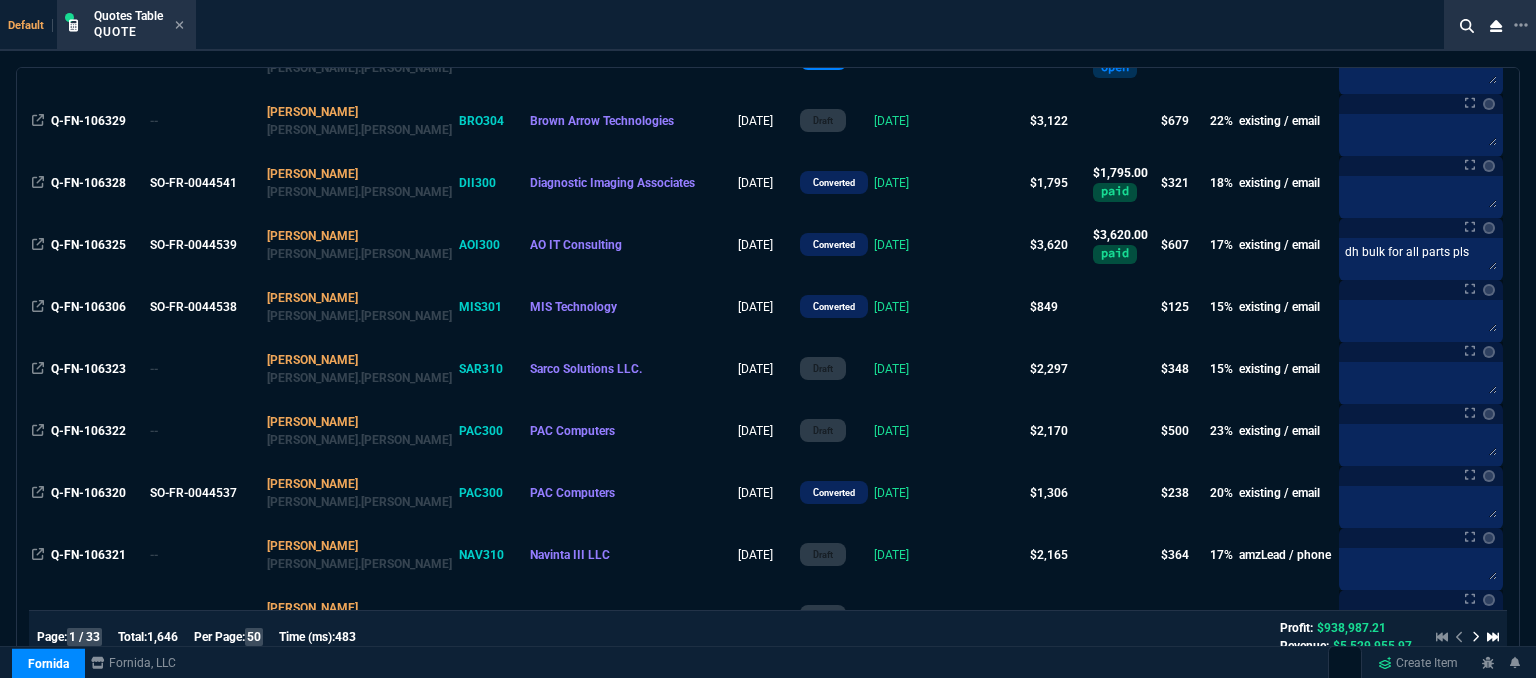scroll, scrollTop: 2100, scrollLeft: 0, axis: vertical 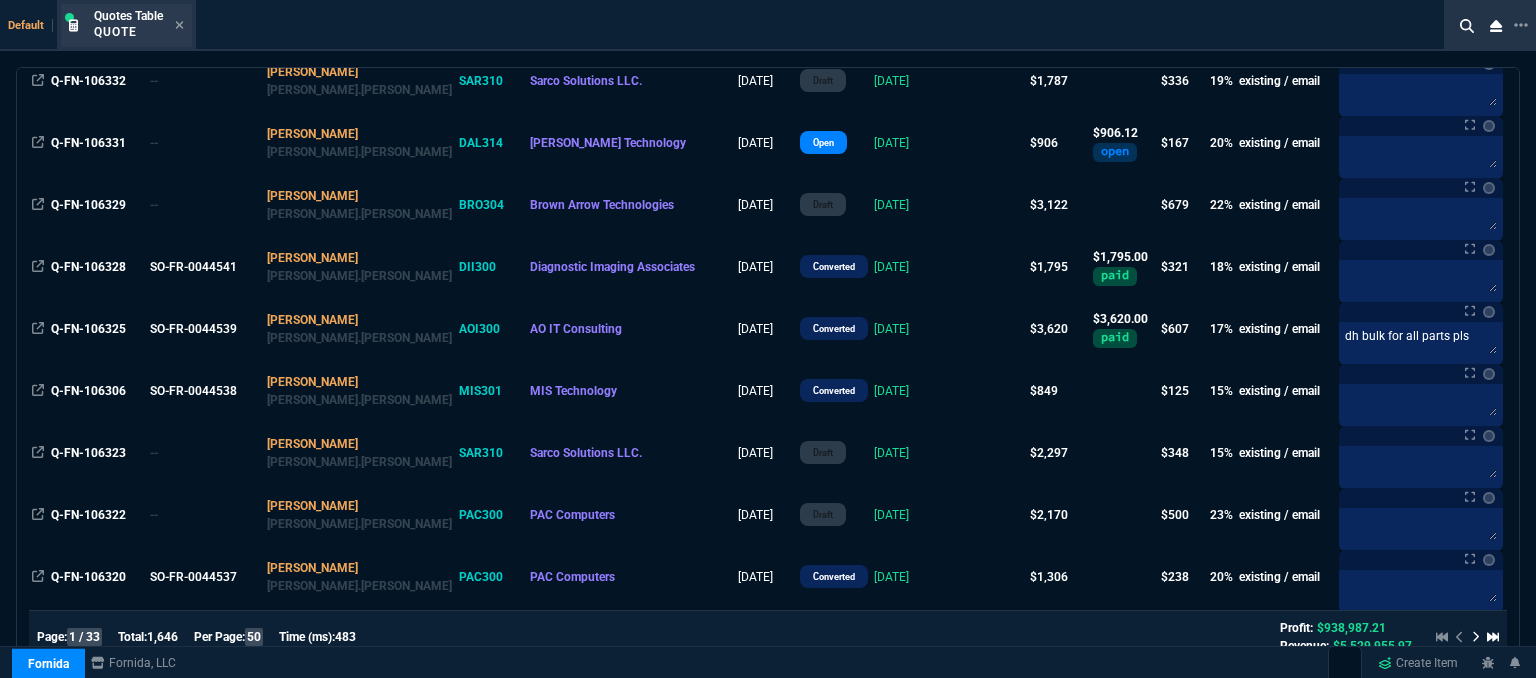 click on "Quotes Table  Quote" at bounding box center (139, 25) 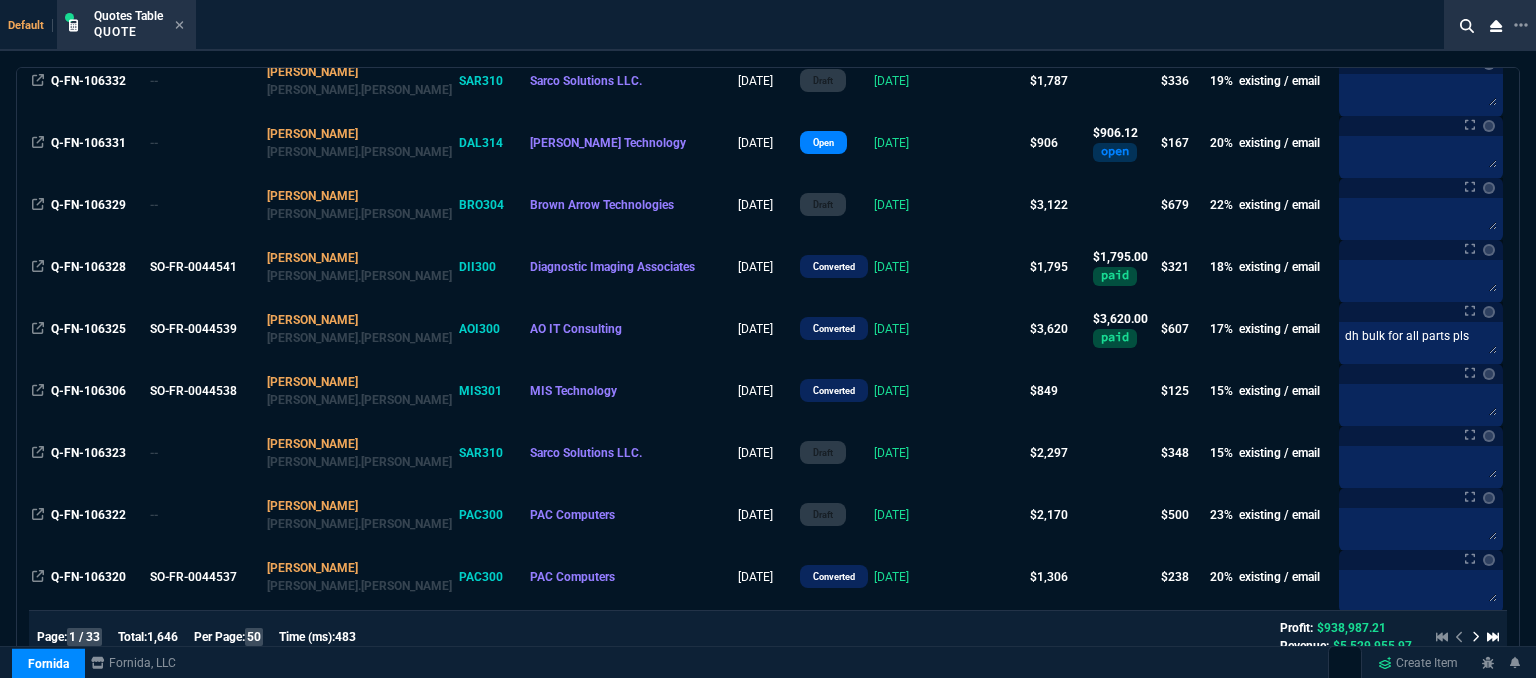 click 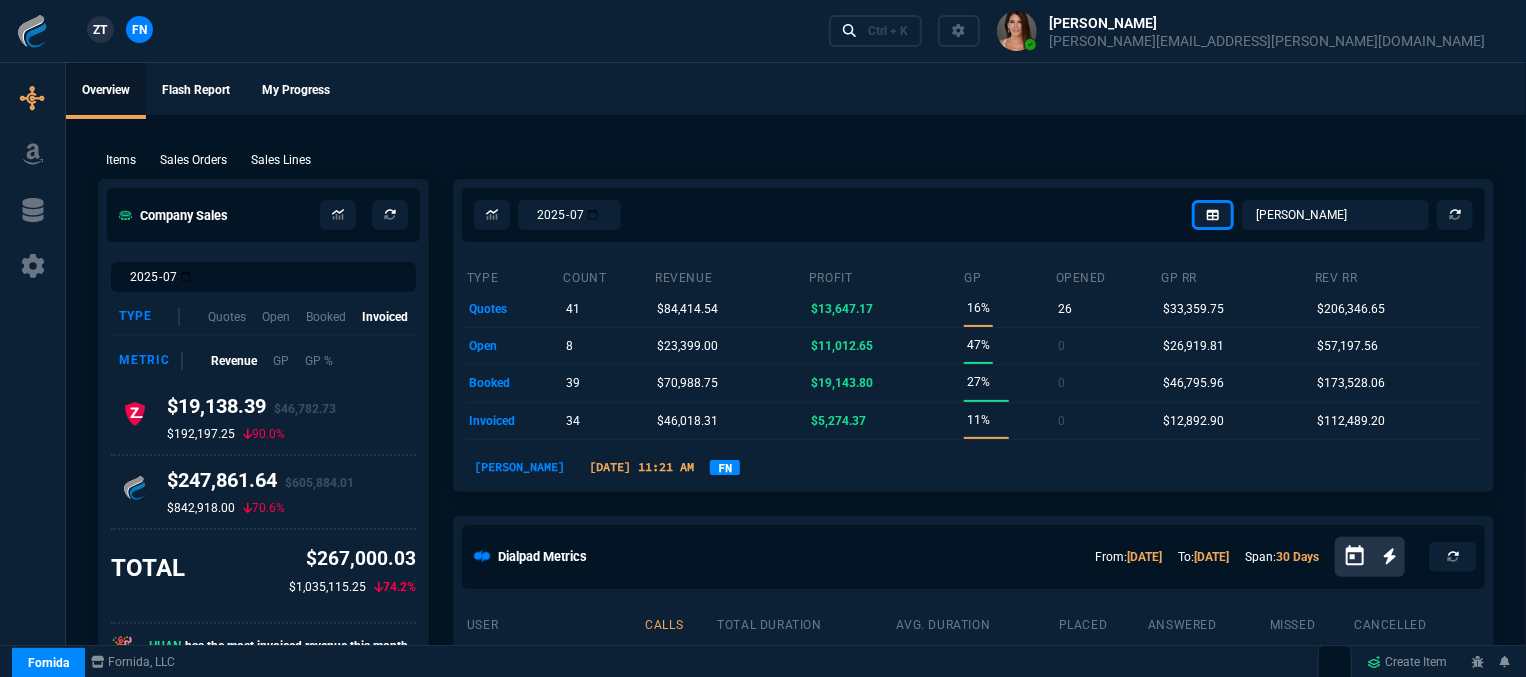 click on "2025-07  Omar   Brian Over   Farzad Vahid   Steven Huang   Seti Shadab   Alicia Bostic   Wafek Mohammed   Sarah Smith   Ryan Neptune   Carlos Ocampo   Amazon Order   Dave Jenks   Fiona Rossi   Billy Hefner   dash.test   Chase Bollinger   Rob Henneberger   Scott DeJarnette   Jared Tokuz   Selected Company Total" 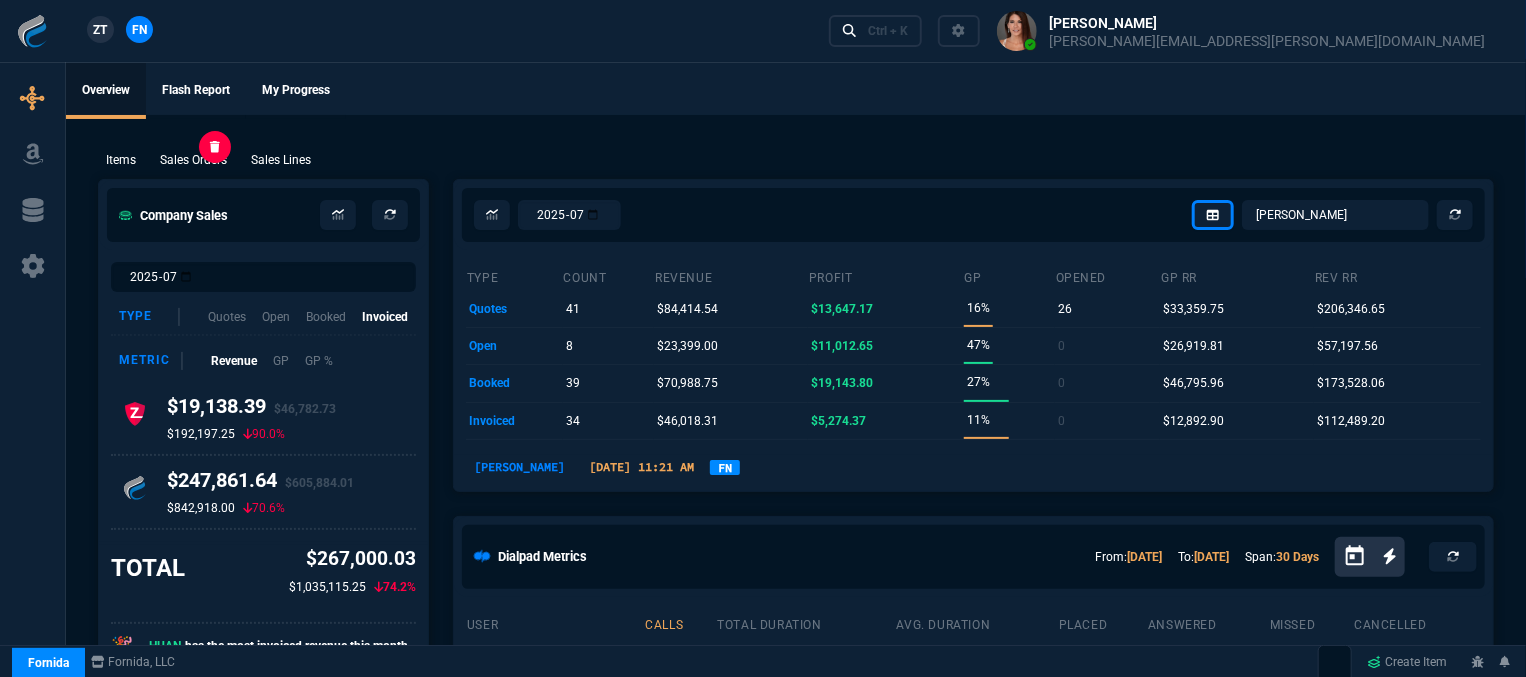 click on "Sales Orders" at bounding box center (193, 160) 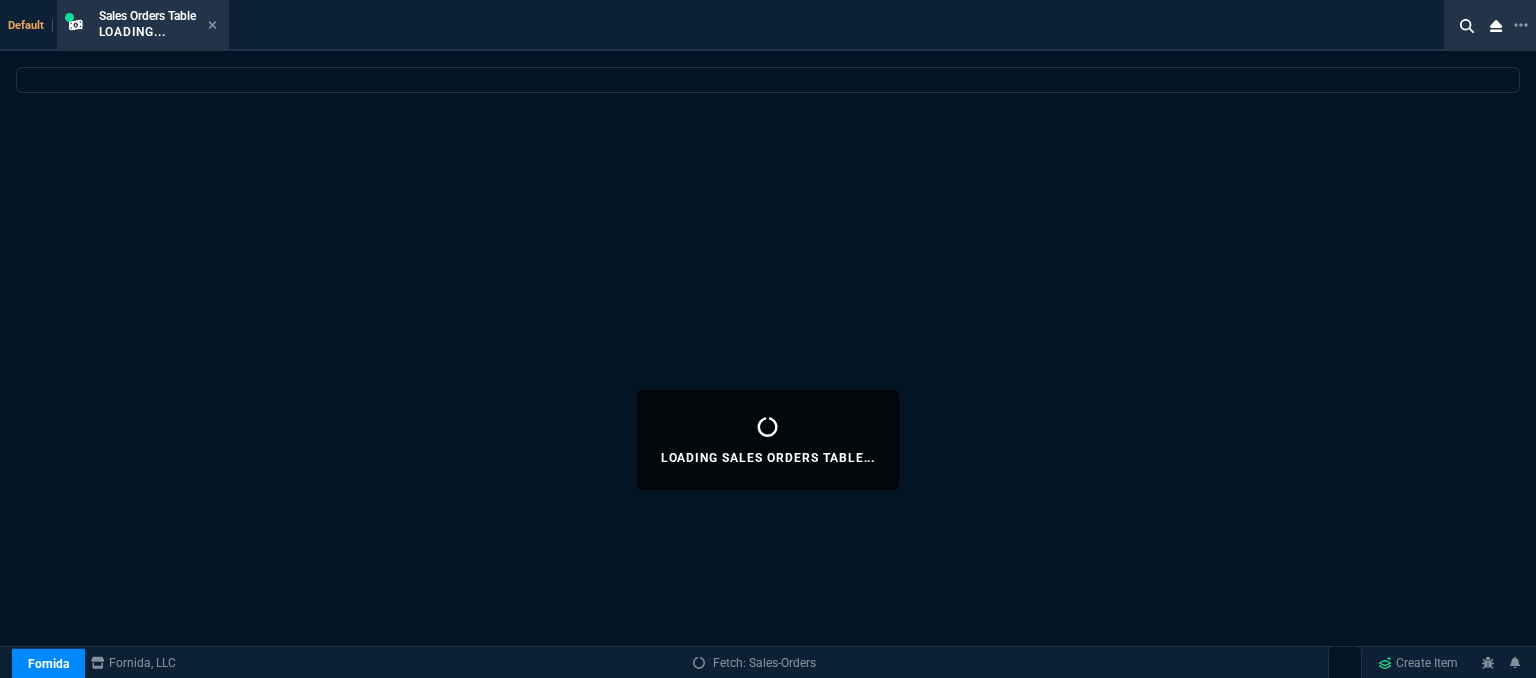 select 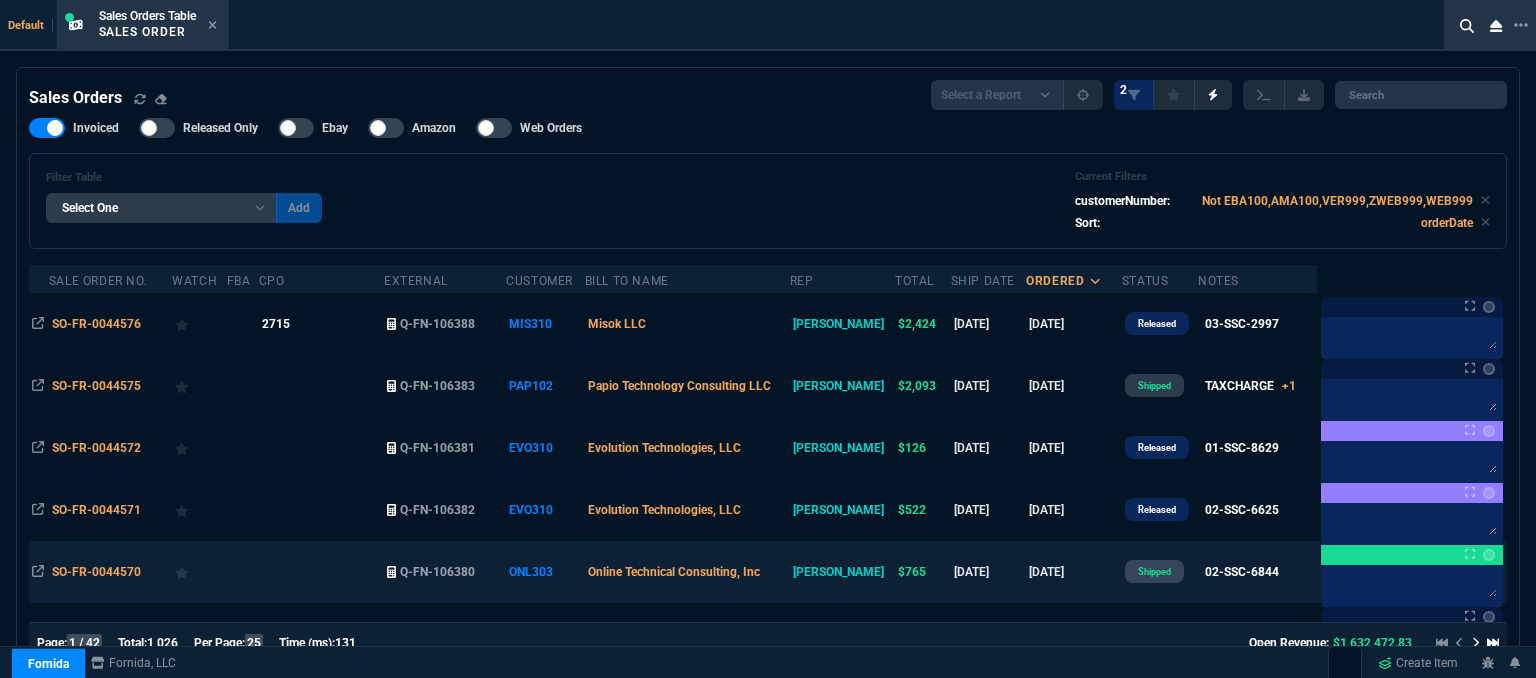 click on "Online Technical Consulting, Inc" at bounding box center (687, 572) 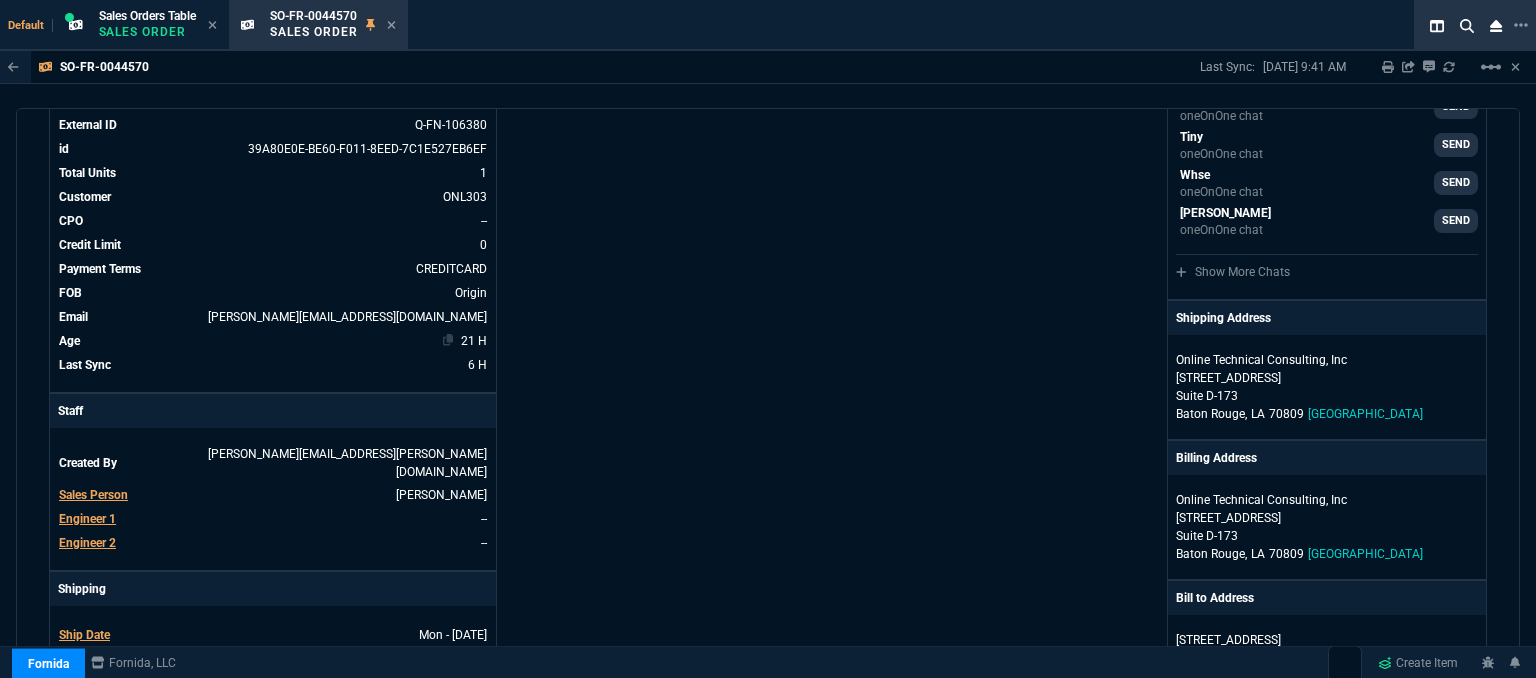 scroll, scrollTop: 300, scrollLeft: 0, axis: vertical 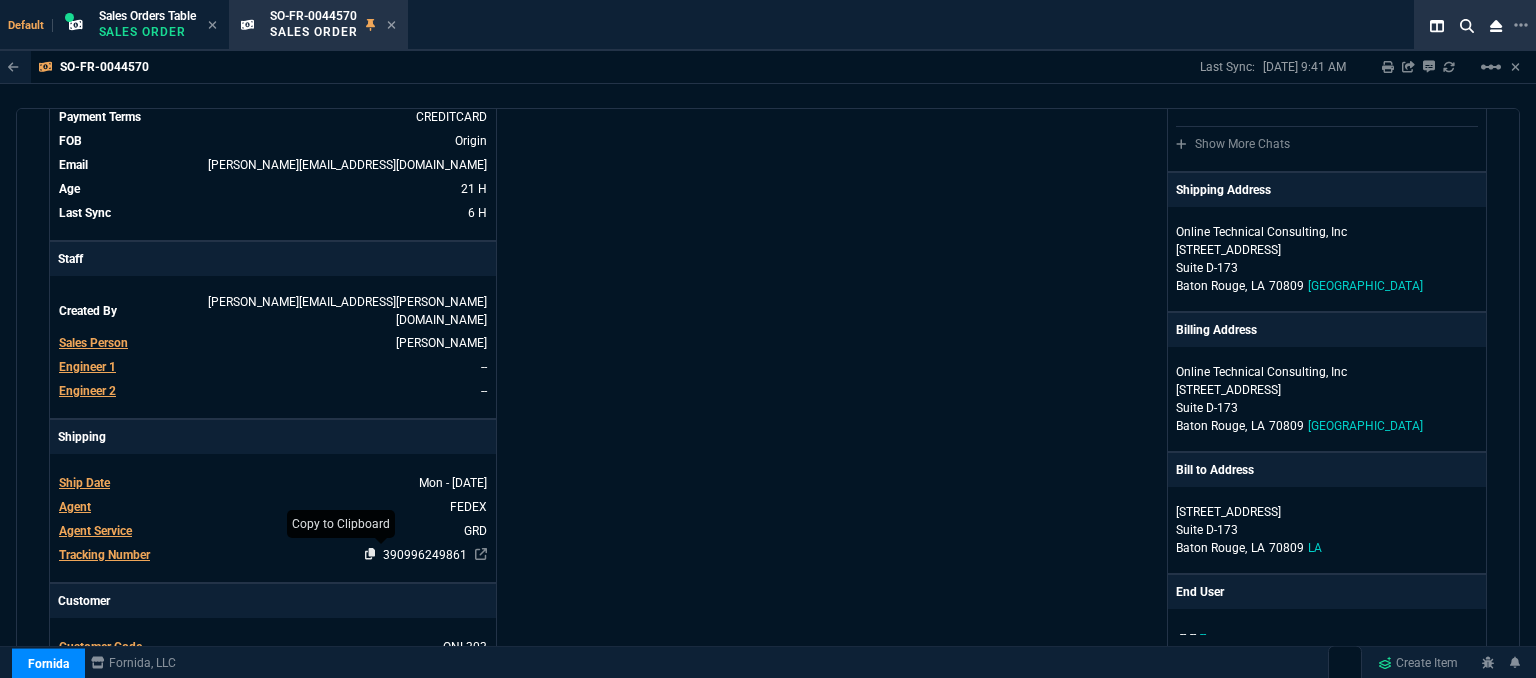 click 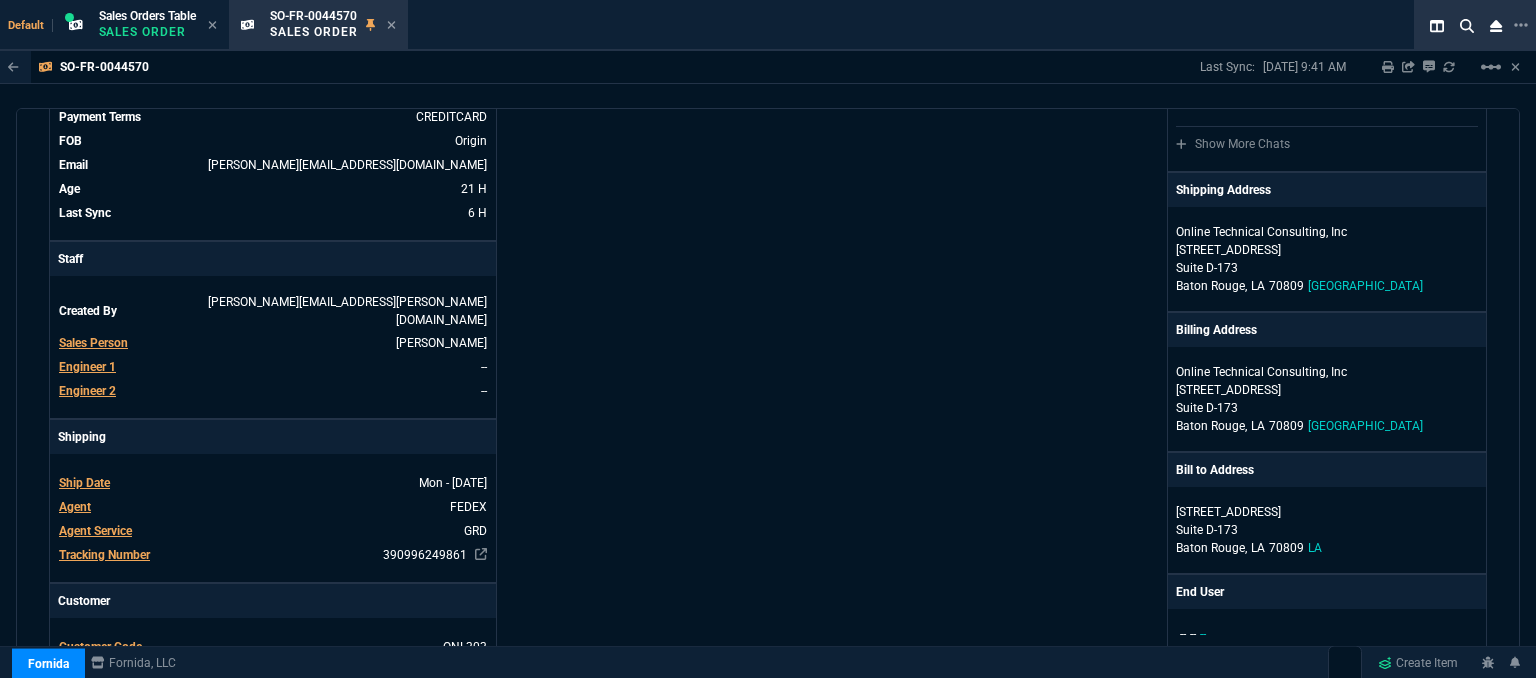 scroll, scrollTop: 100, scrollLeft: 0, axis: vertical 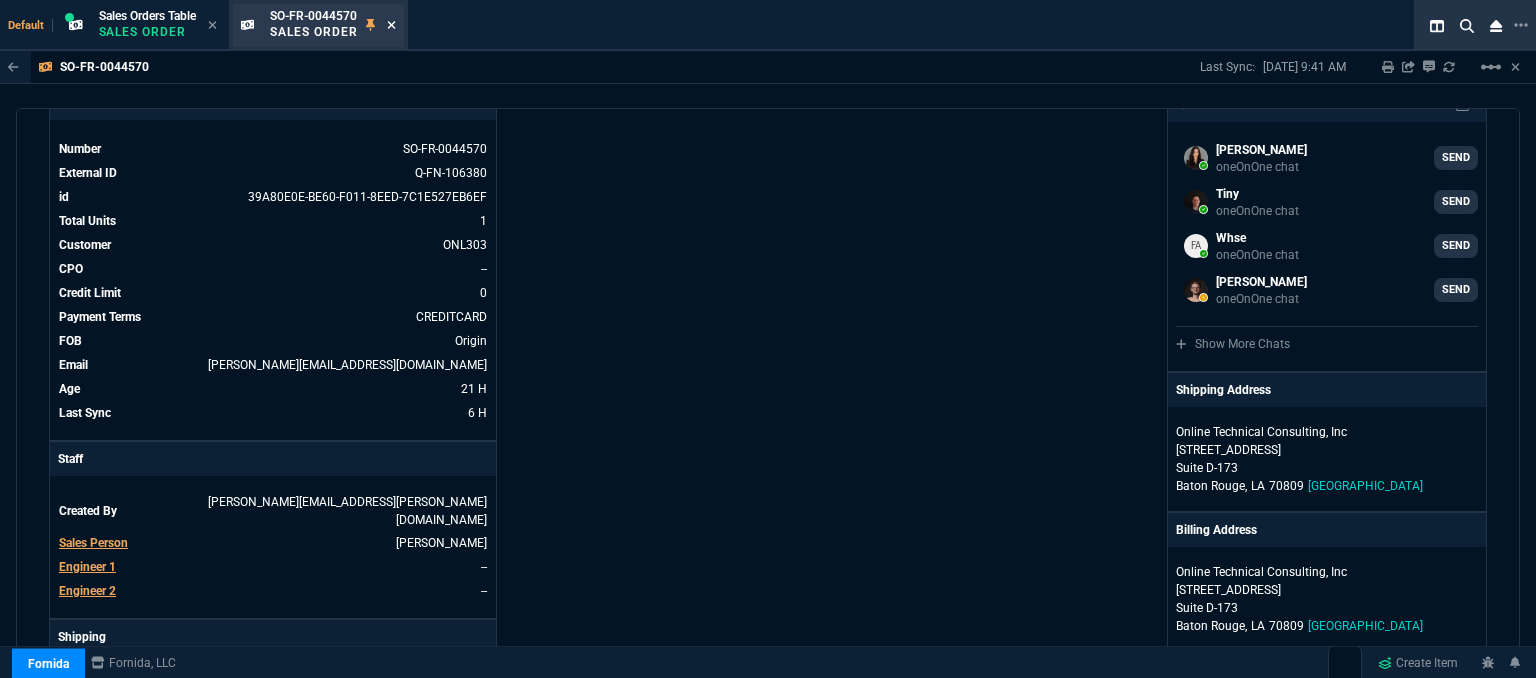 click 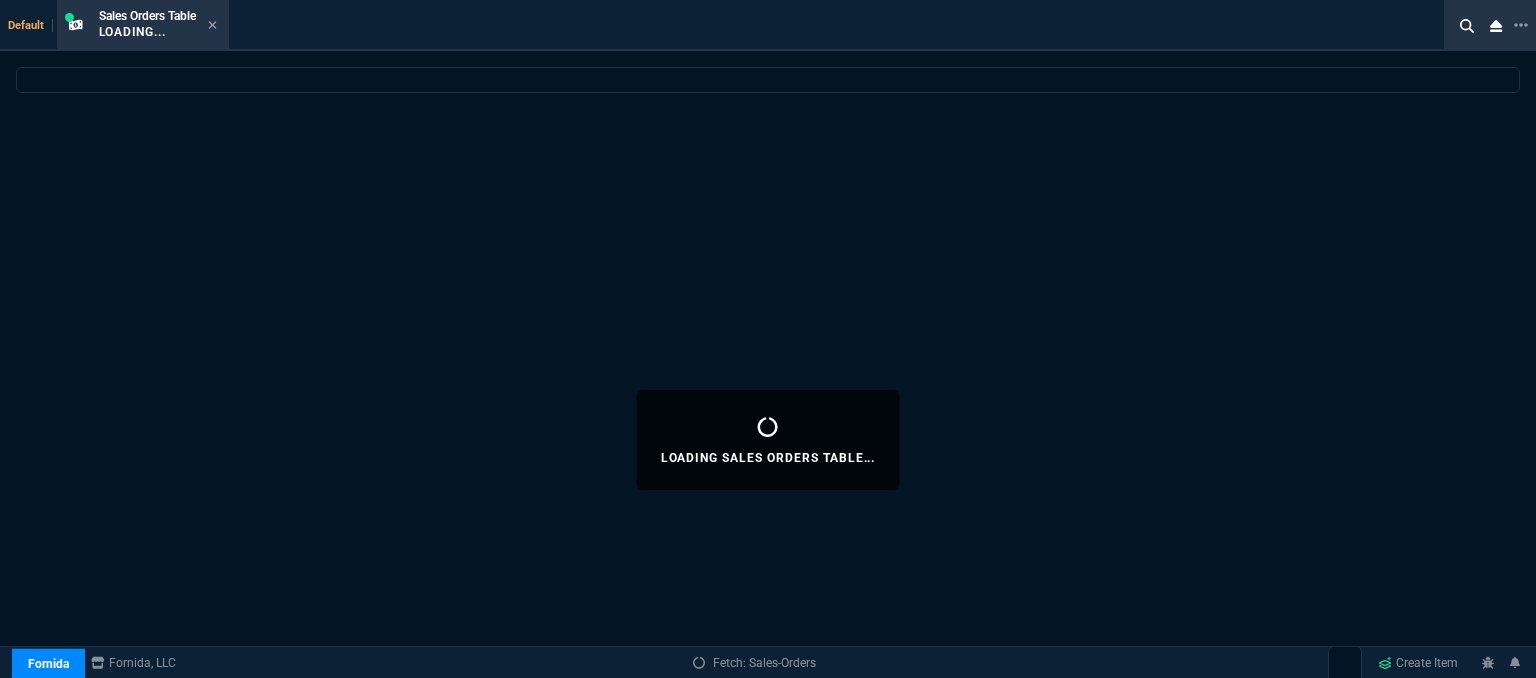 select 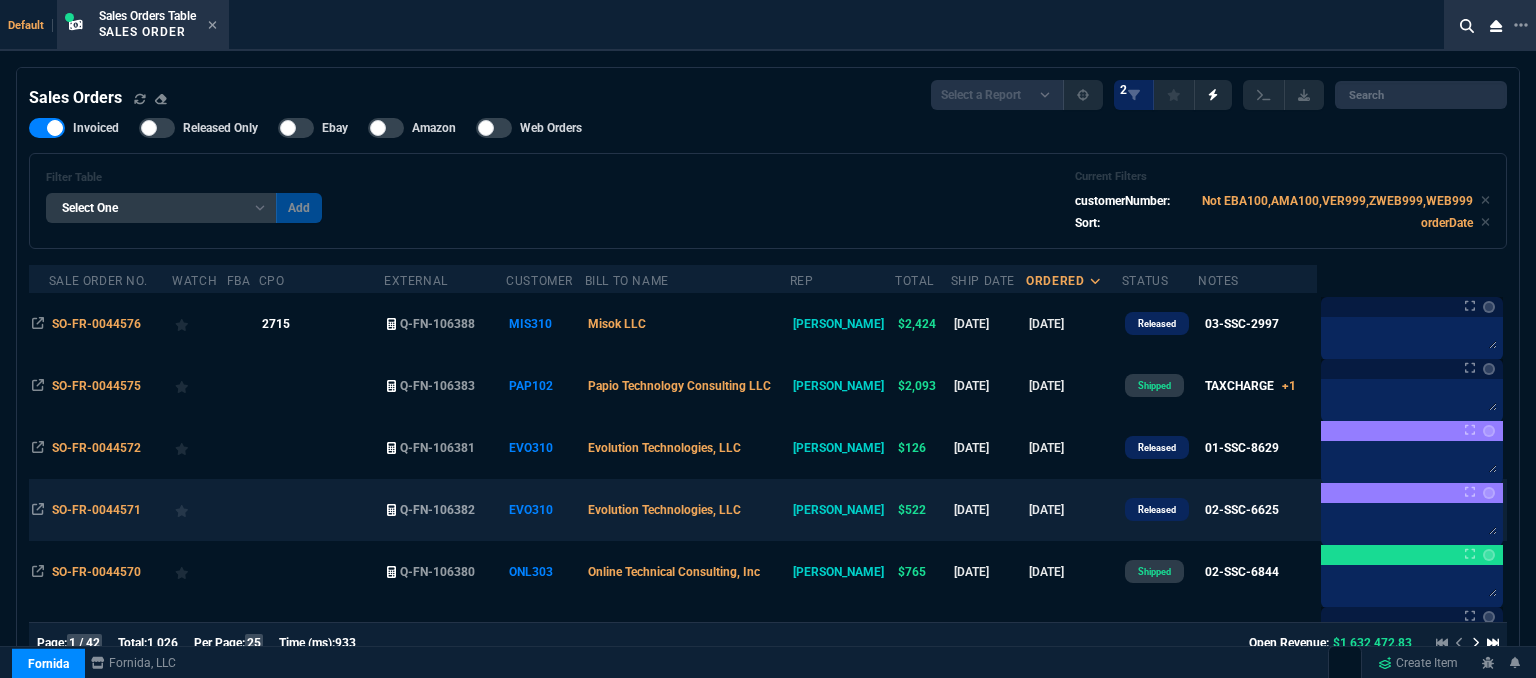click on "Evolution Technologies, LLC" at bounding box center [687, 510] 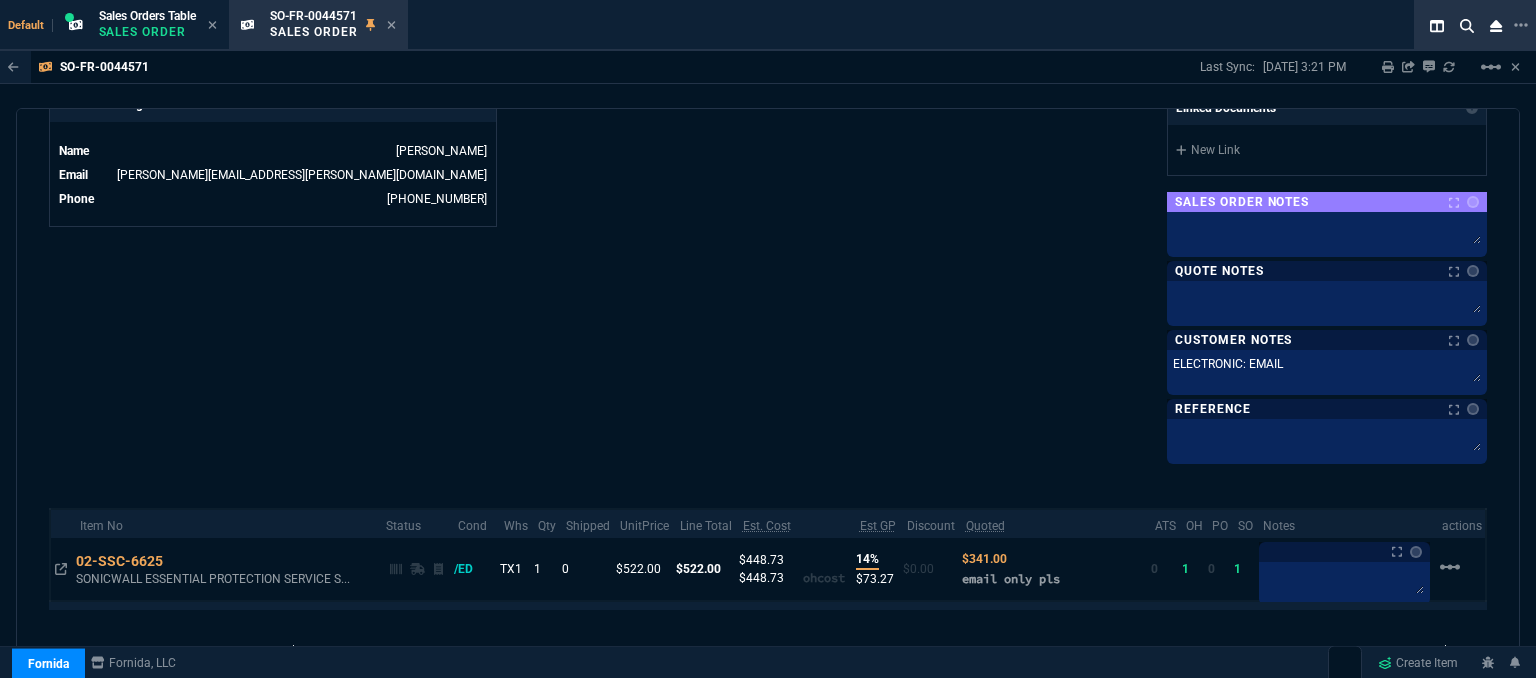 scroll, scrollTop: 1092, scrollLeft: 0, axis: vertical 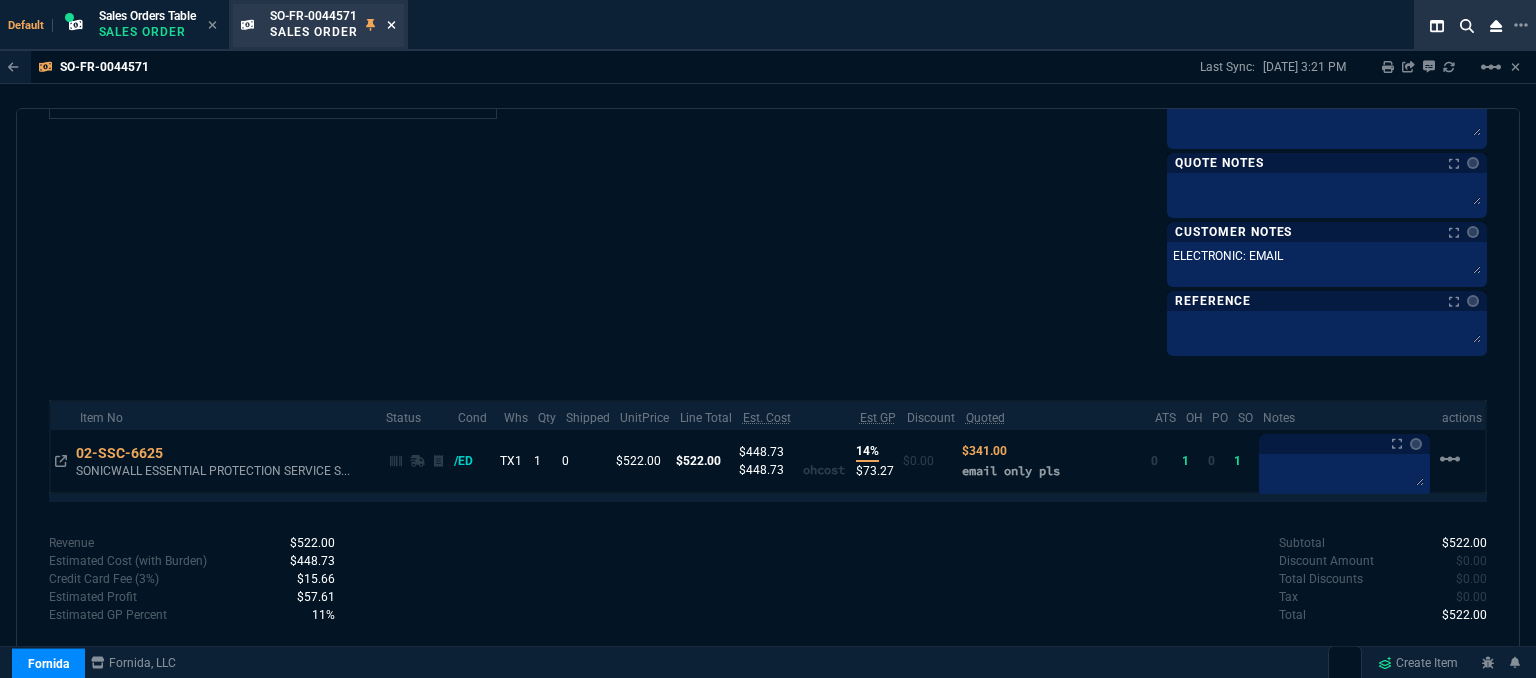 click 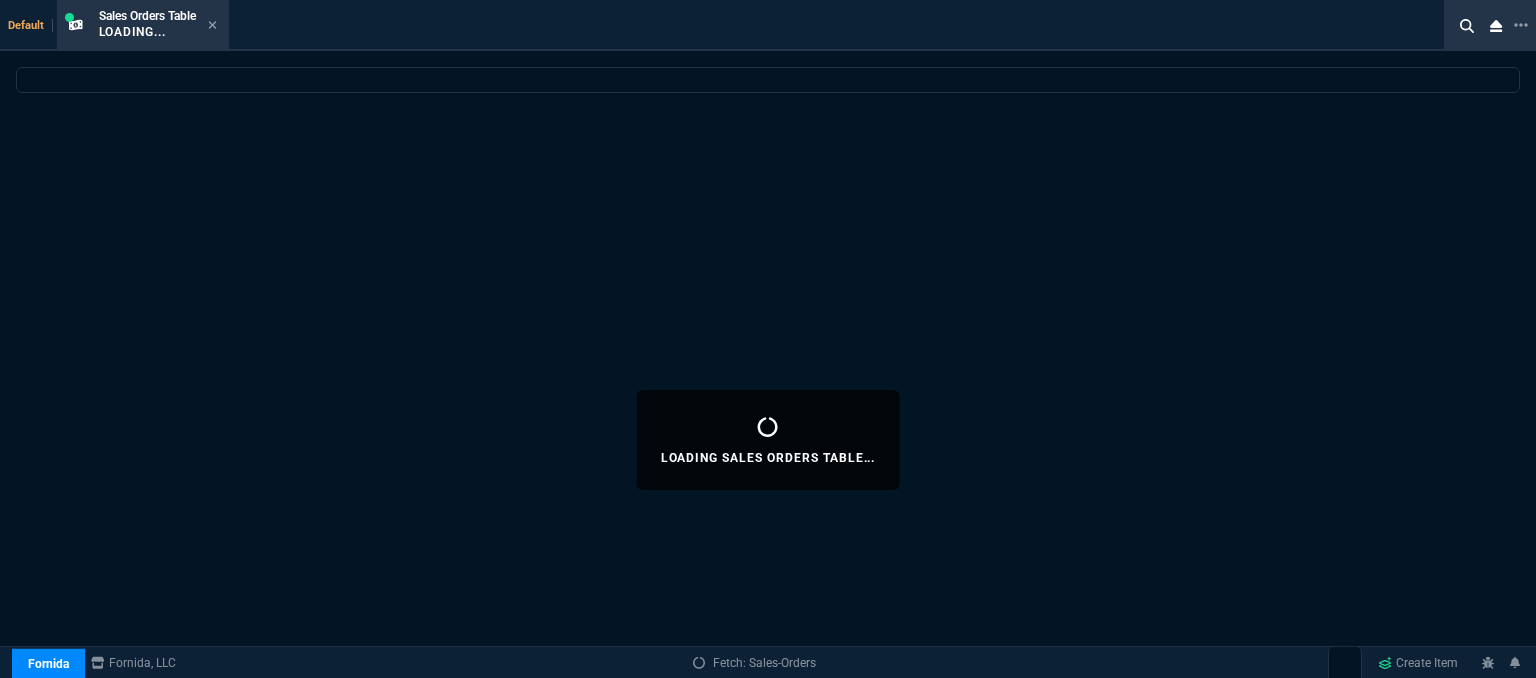 select 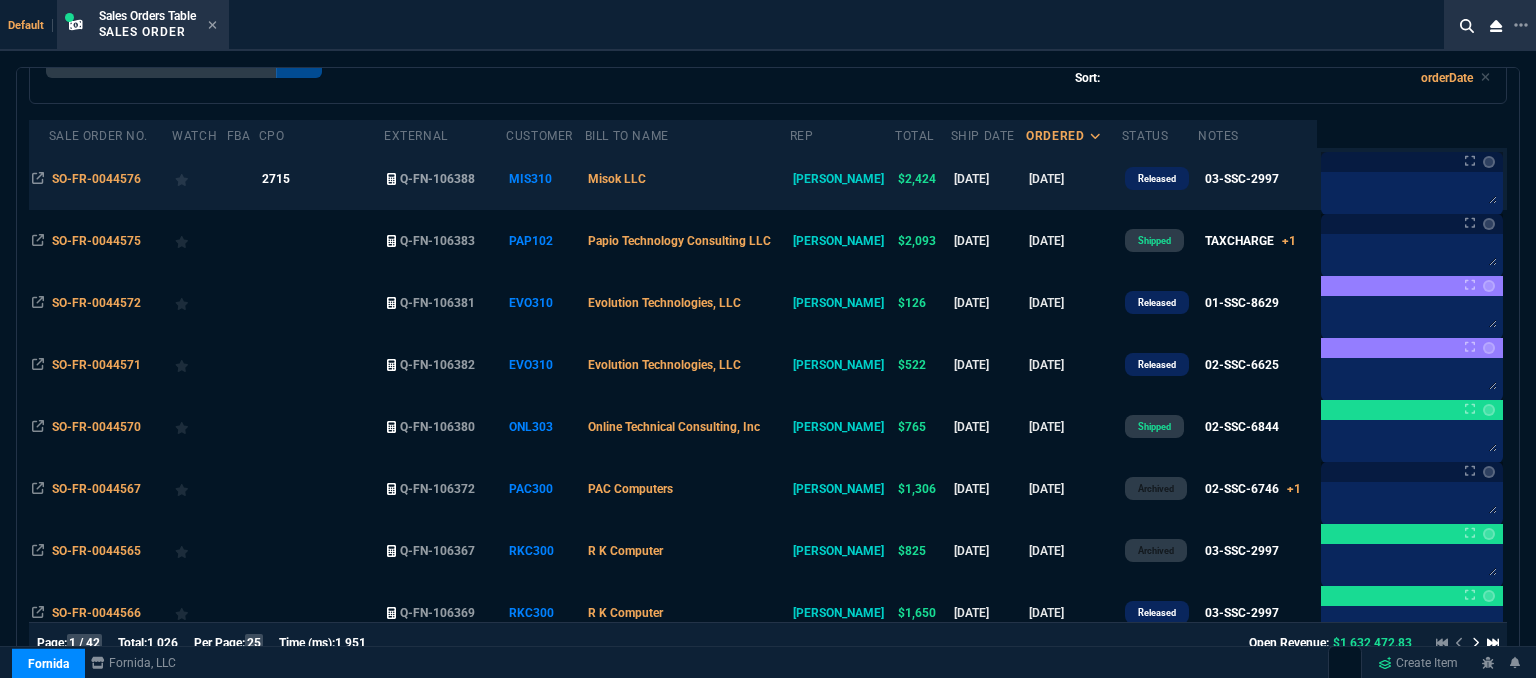 scroll, scrollTop: 100, scrollLeft: 0, axis: vertical 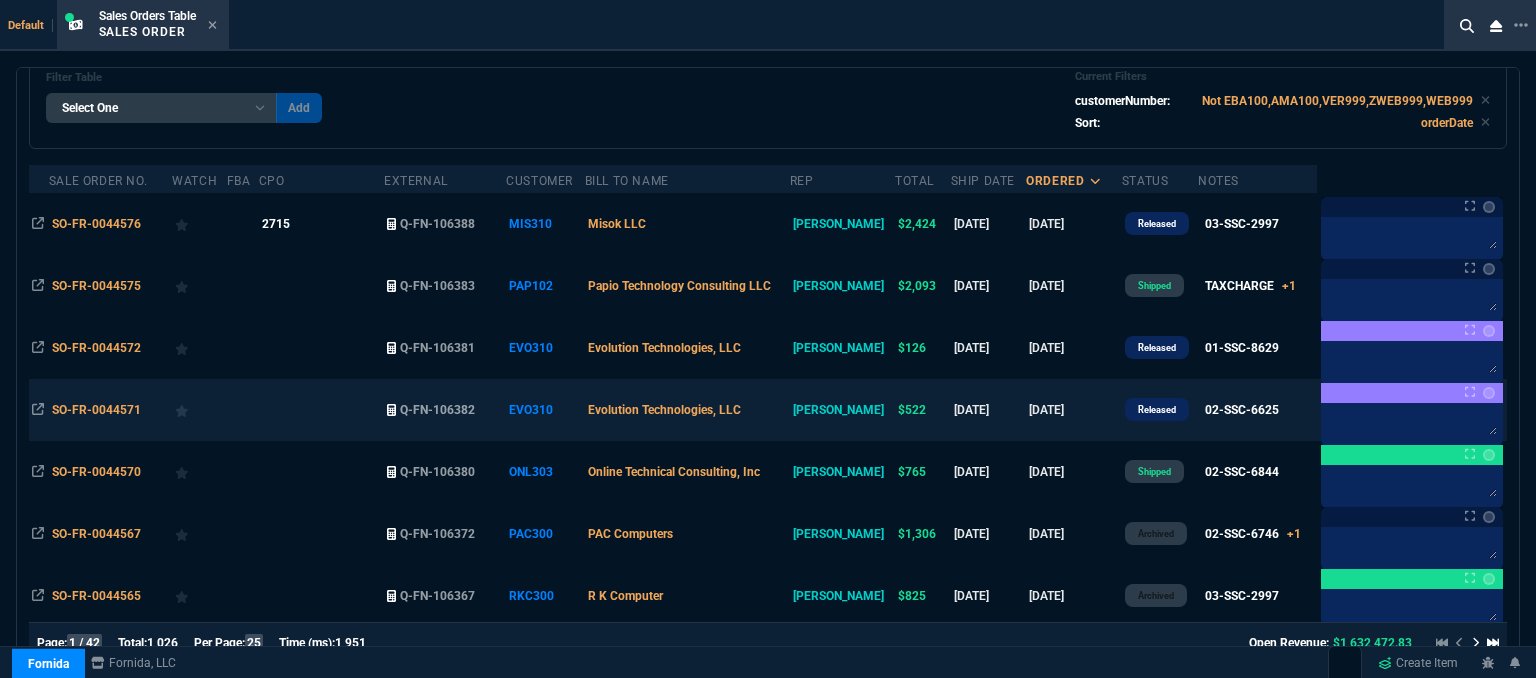 click on "Evolution Technologies, LLC" at bounding box center (687, 410) 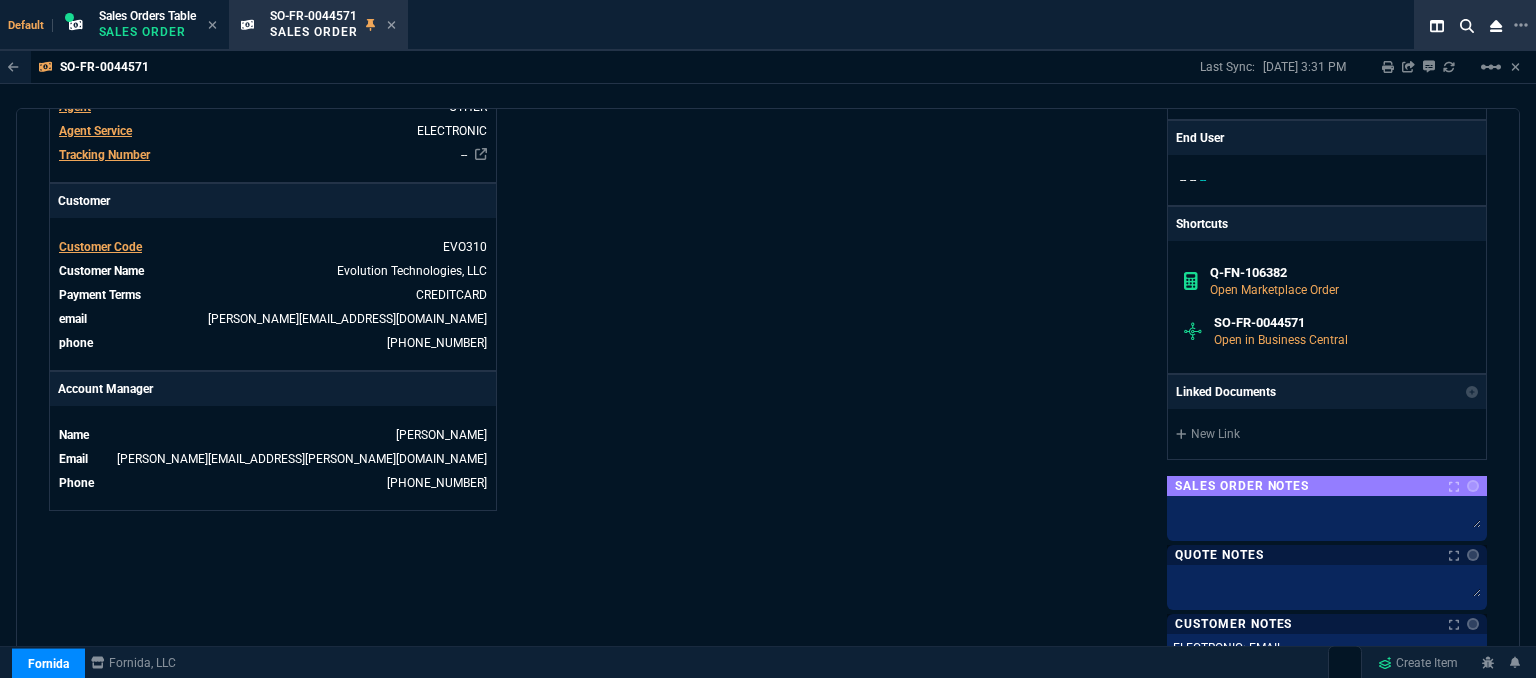 scroll, scrollTop: 1000, scrollLeft: 0, axis: vertical 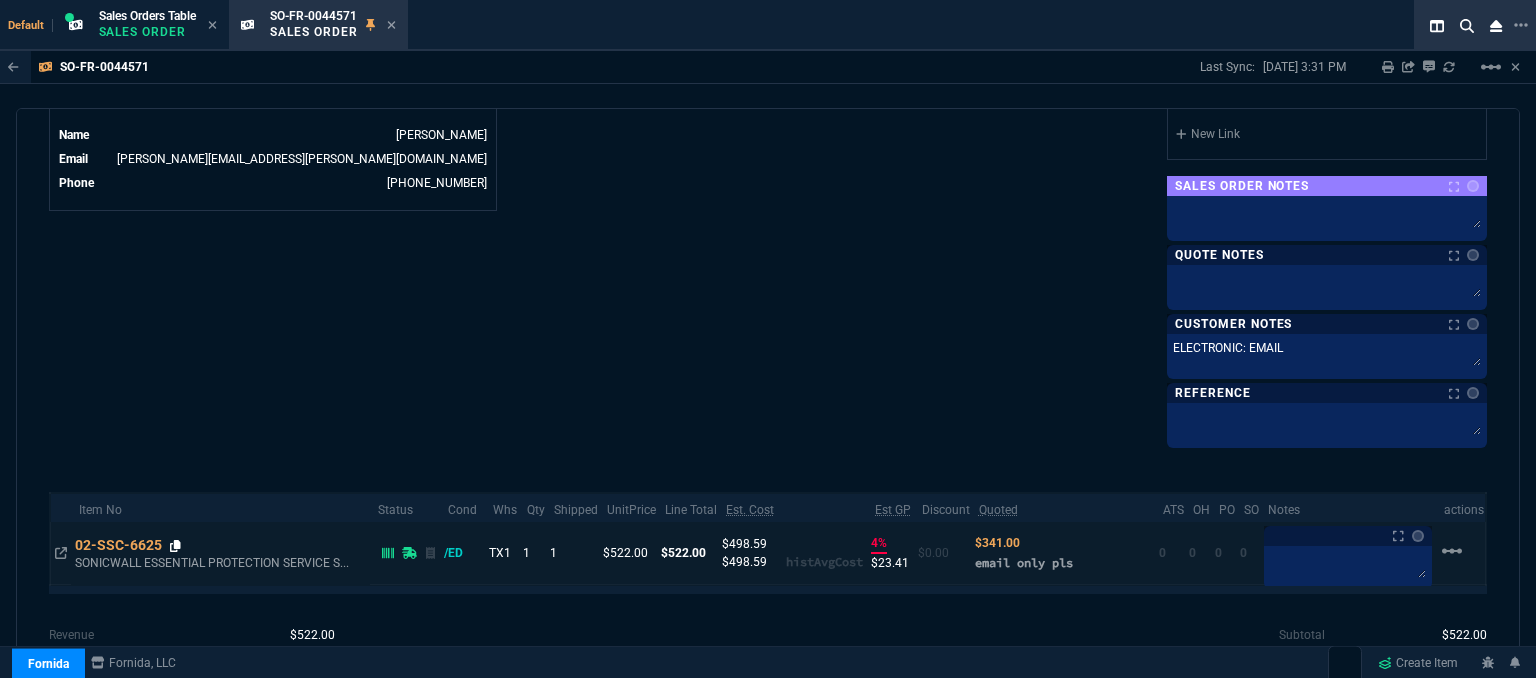 click 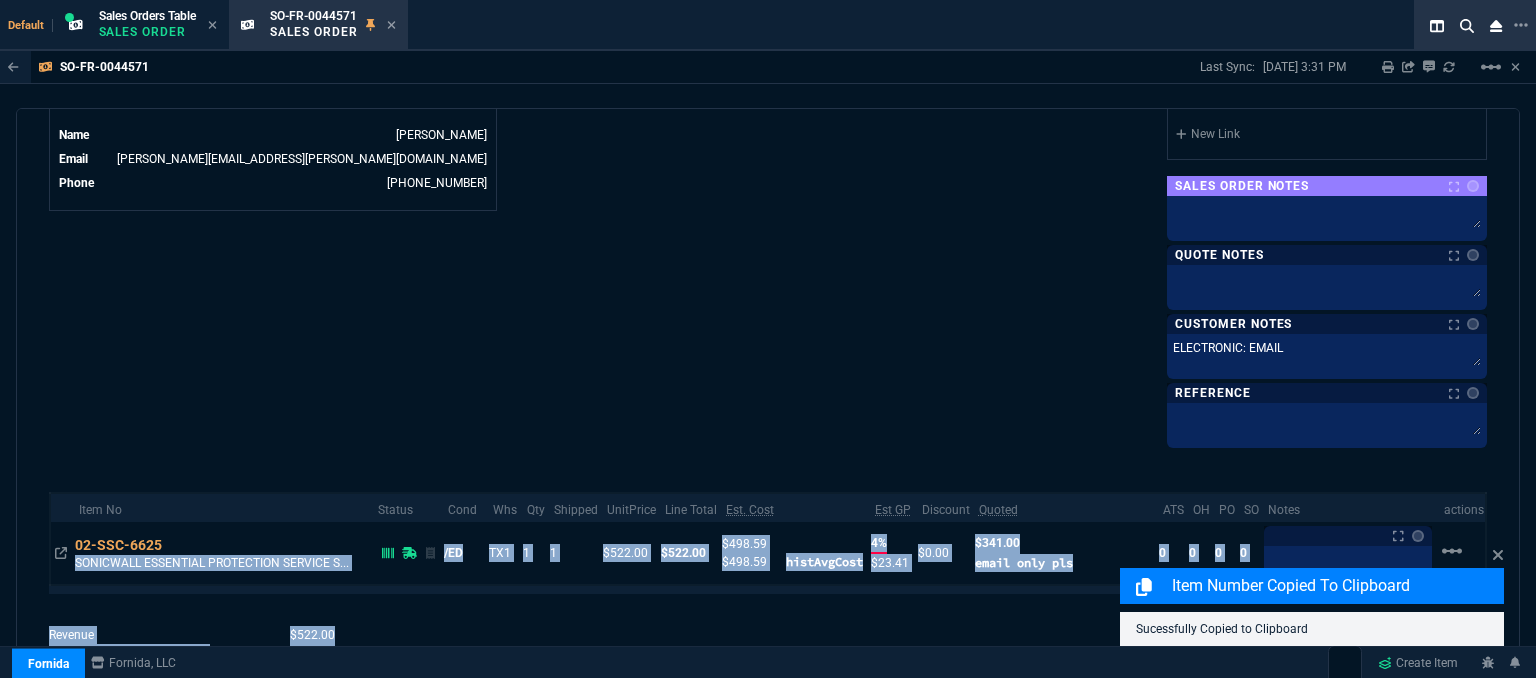 drag, startPoint x: 174, startPoint y: 536, endPoint x: 858, endPoint y: 508, distance: 684.5729 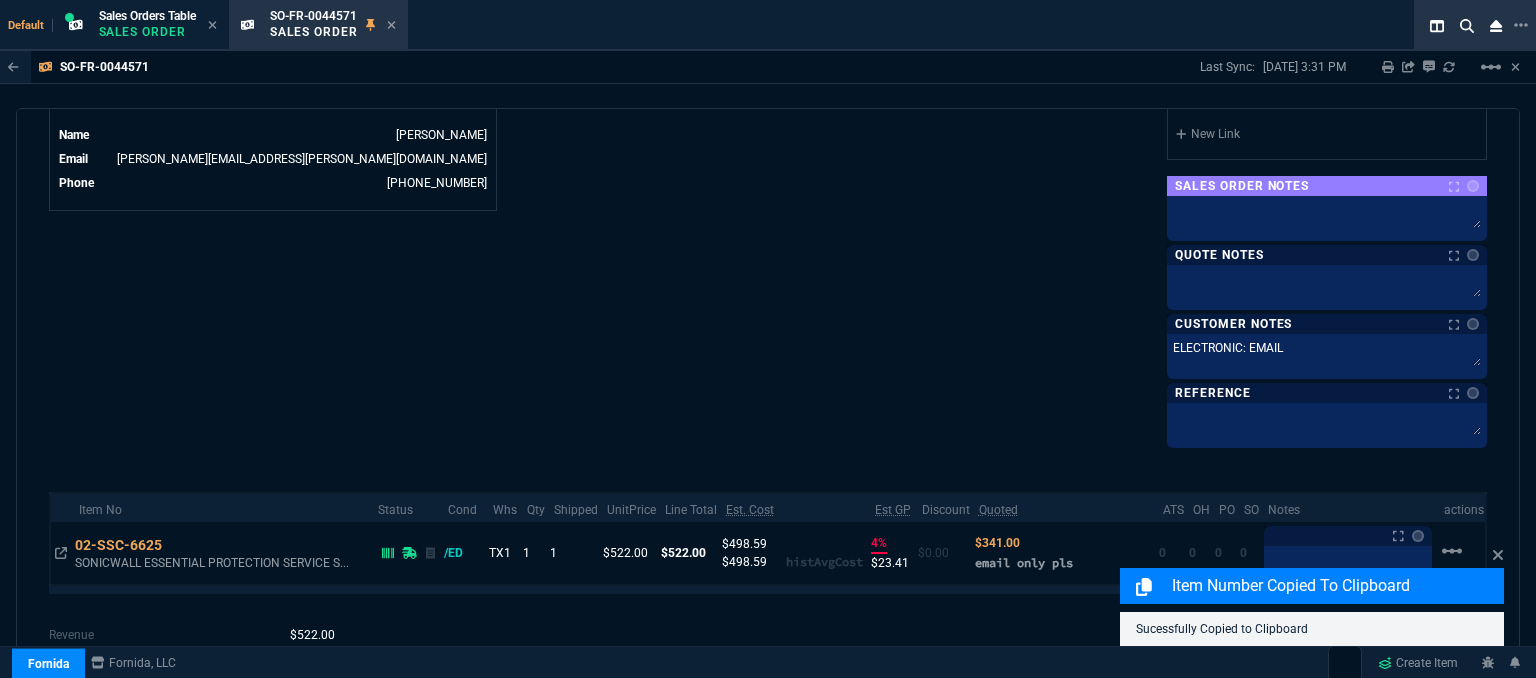 click on "Info Number SO-FR-0044571  External ID Q-FN-106382  id 3EAE9242-C460-F011-8EED-7C1E527EB6EF  Total Units 1  Archived false  Customer EVO310  CPO --  Credit Limit 0  Payment Terms CREDITCARD  FOB Origin  Email pauls@evtechllc.com  Age 21 H  Last Sync 6 Mins  Staff Created By FIONA.ROSSI@FORNIDA.COM  Sales Person ROSS  Engineer 1 --  Engineer 2 --  Print Specs Number SO-FR-0044571  Customer  EVO310  CPO --  Payment Terms CREDITCARD  FOB Origin  Ship Date  Mon - 7/14/25 Agent OTHER  Agent Service ELECTRONIC  Tracking Number --  Shipping Ship Date  Mon - 7/14/25 Agent OTHER  Agent Service ELECTRONIC  Tracking Number --  Customer Customer Code EVO310  Customer Name Evolution Technologies, LLC  Payment Terms CREDITCARD  email pauls@evtechllc.com  phone (203) 345-6140  Account Manager Name Fiona  Email fiona.rossi@fornida.com  Phone 469-249-2107" at bounding box center [408, -186] 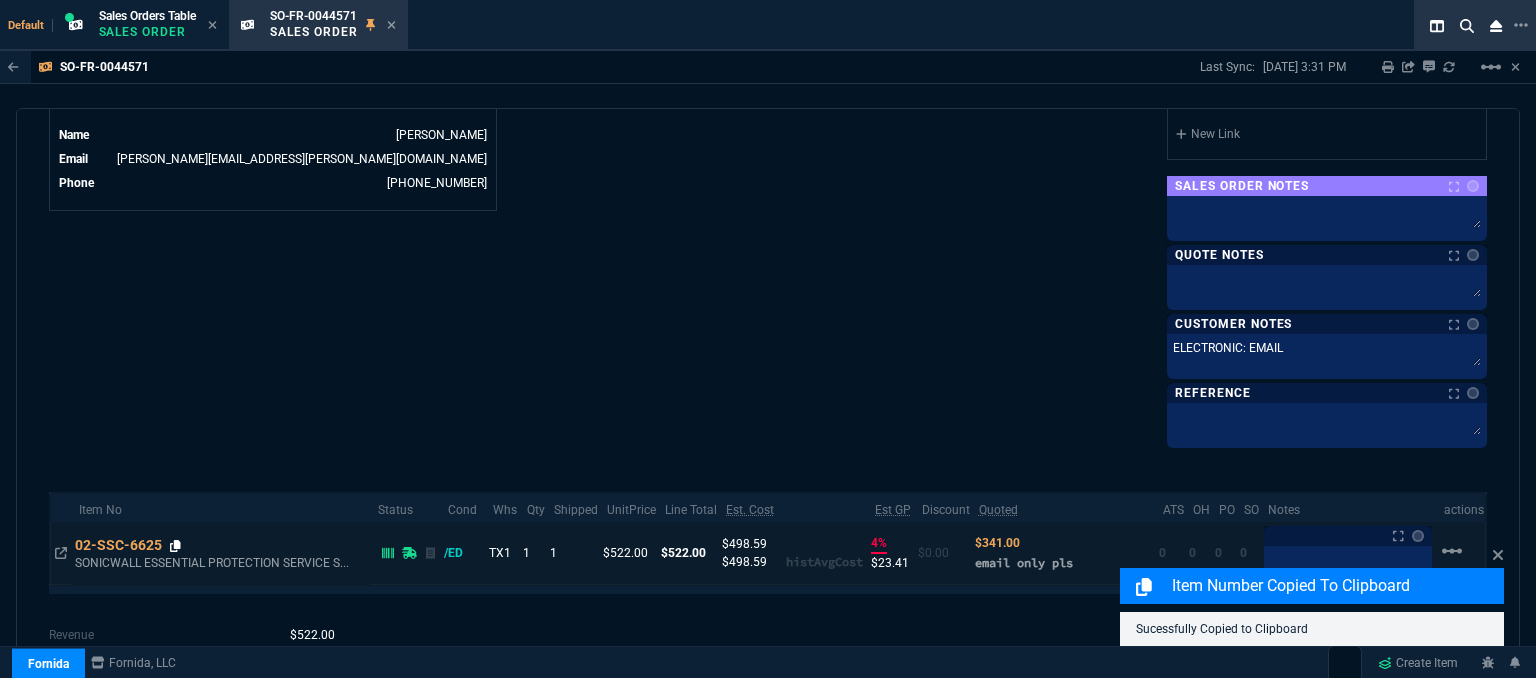click 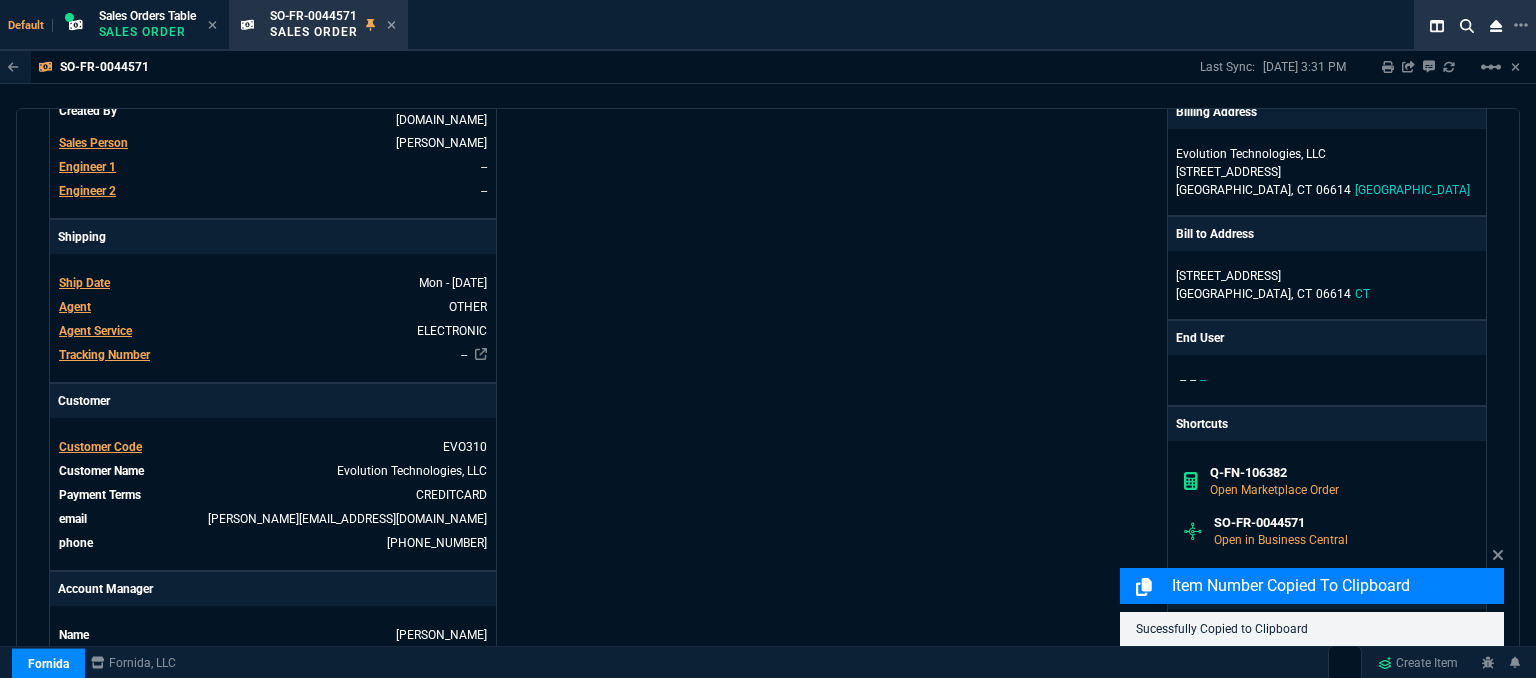 scroll, scrollTop: 0, scrollLeft: 0, axis: both 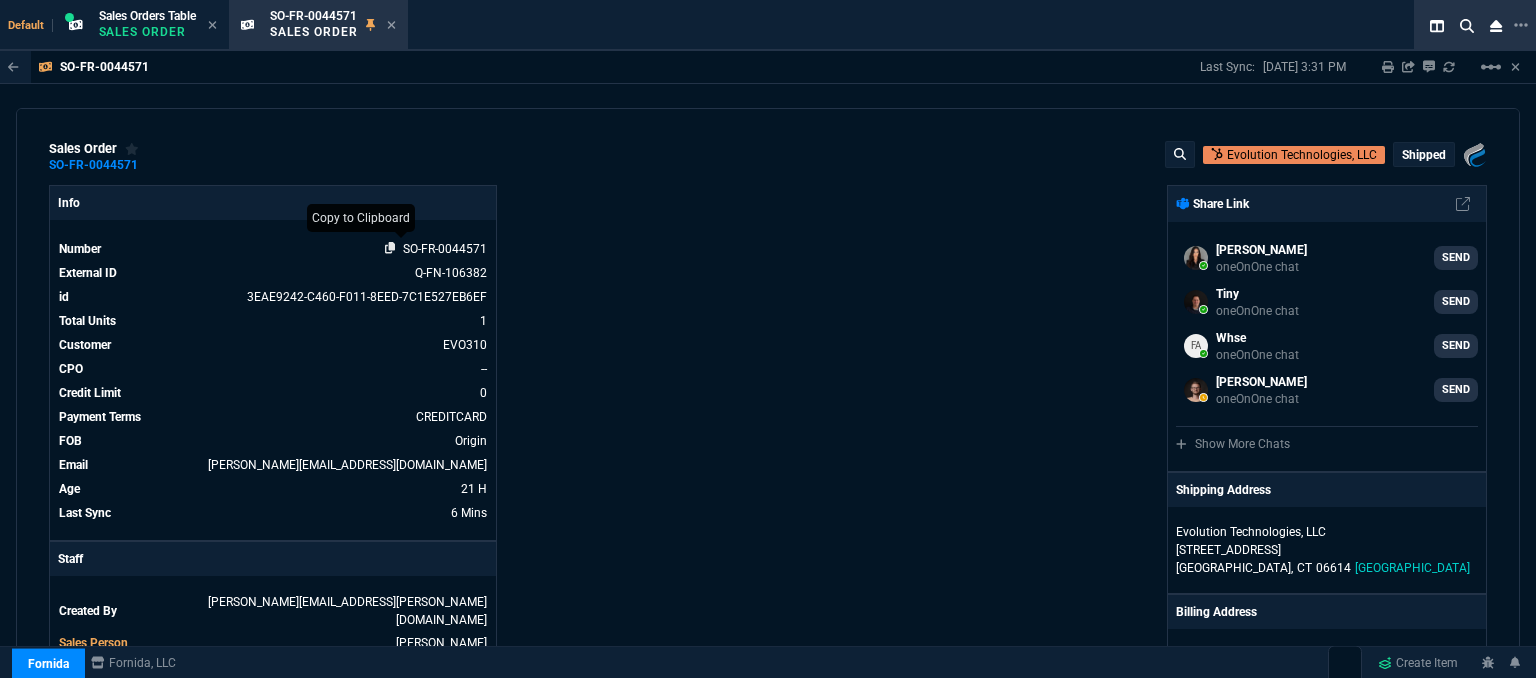 click 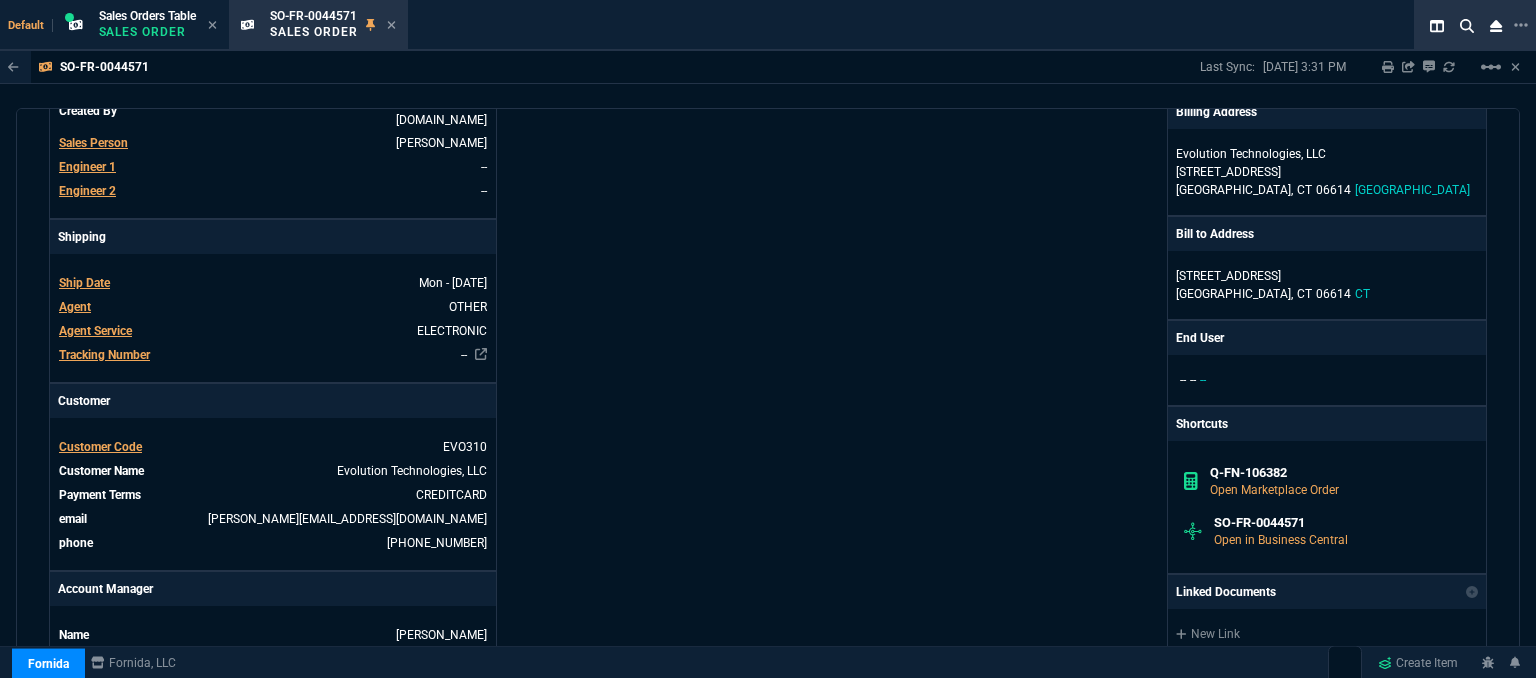 scroll, scrollTop: 1000, scrollLeft: 0, axis: vertical 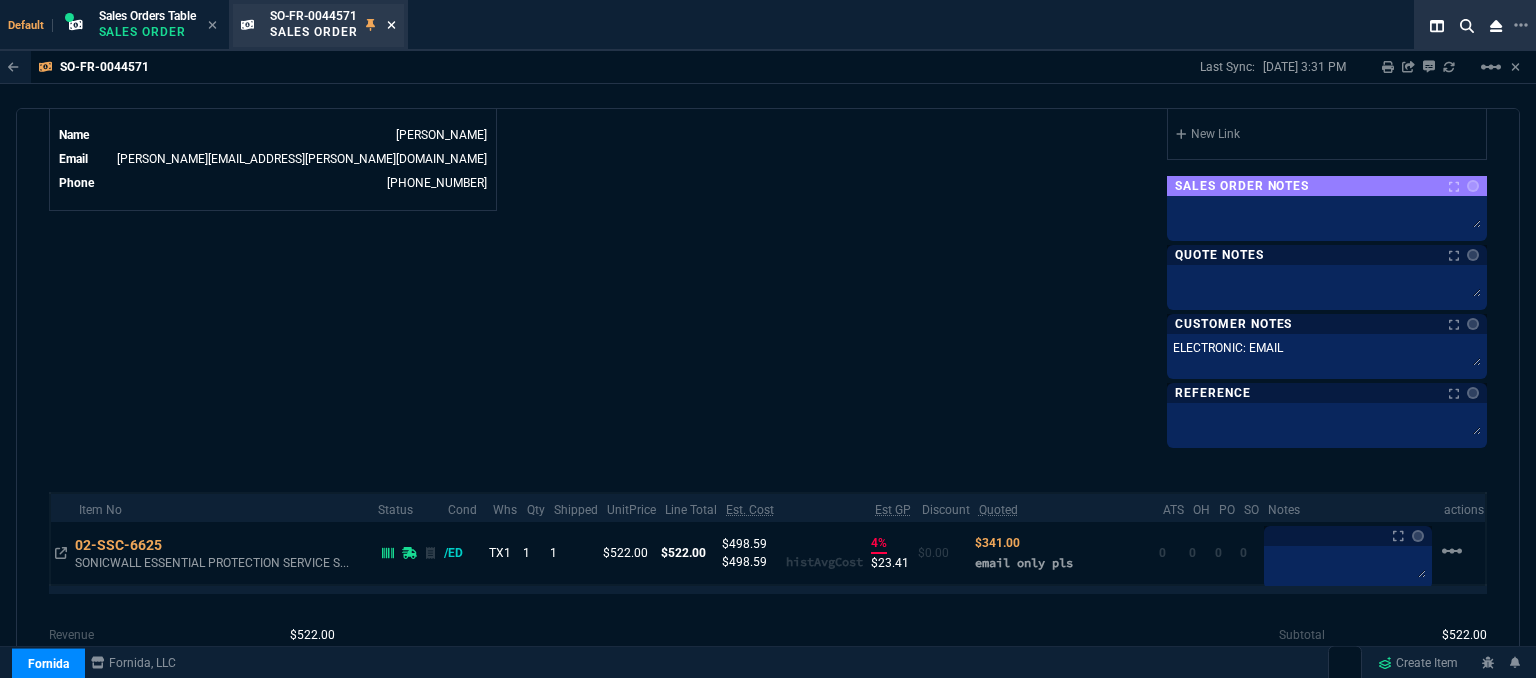 click 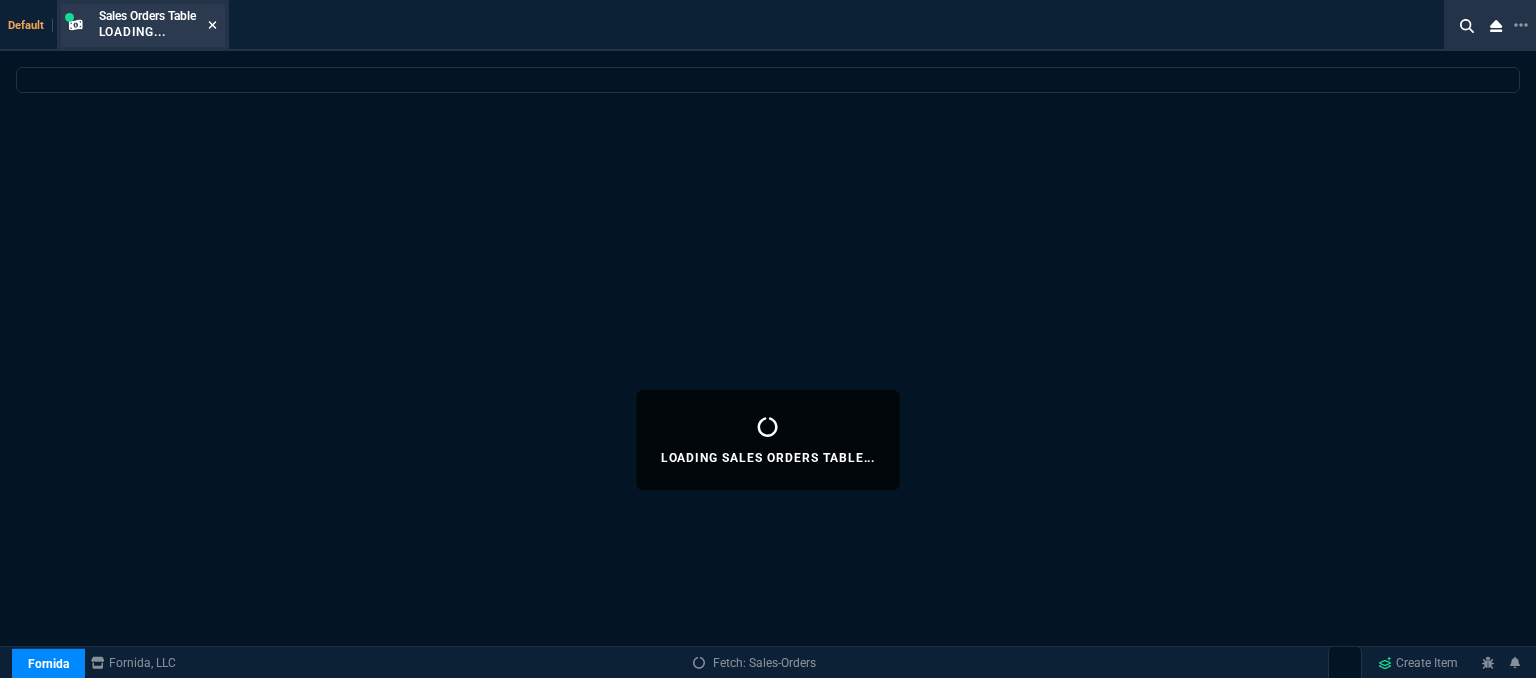 click 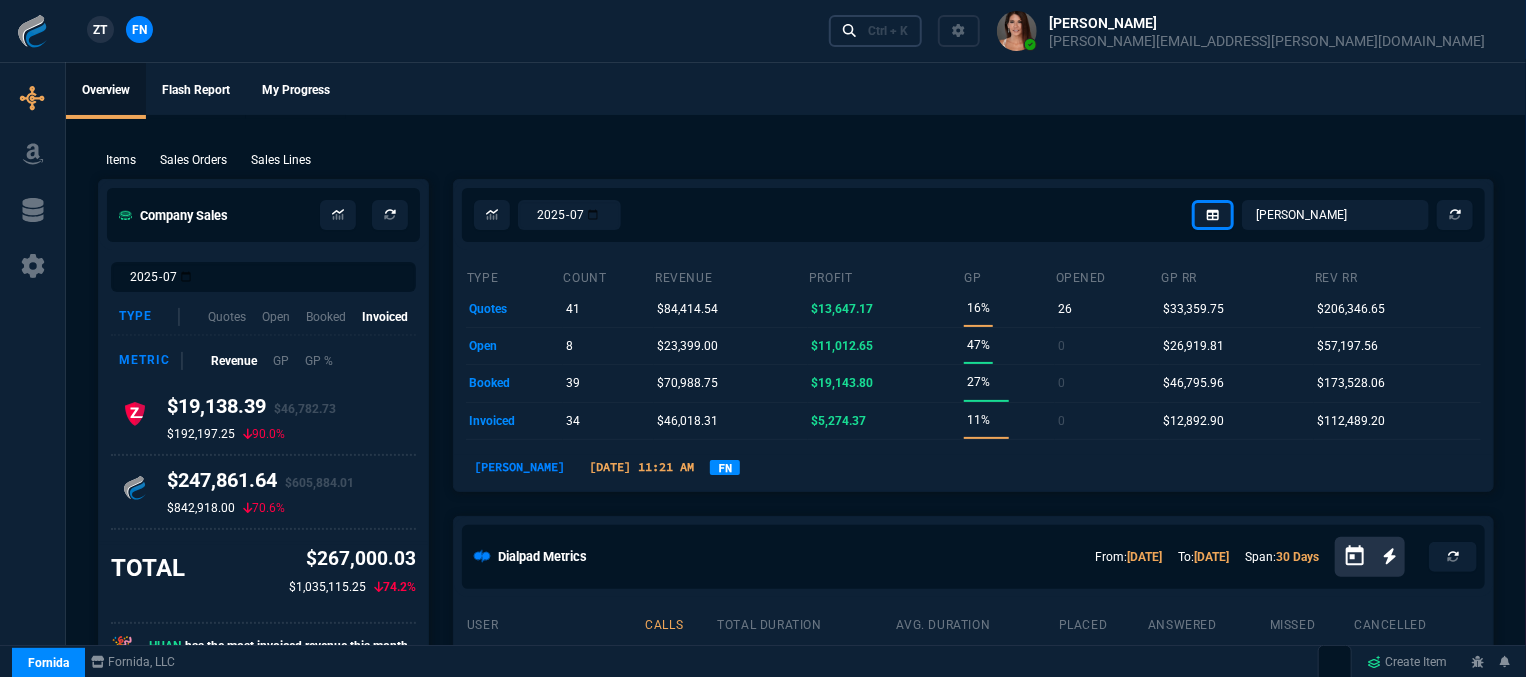 click on "Ctrl + K" at bounding box center (888, 31) 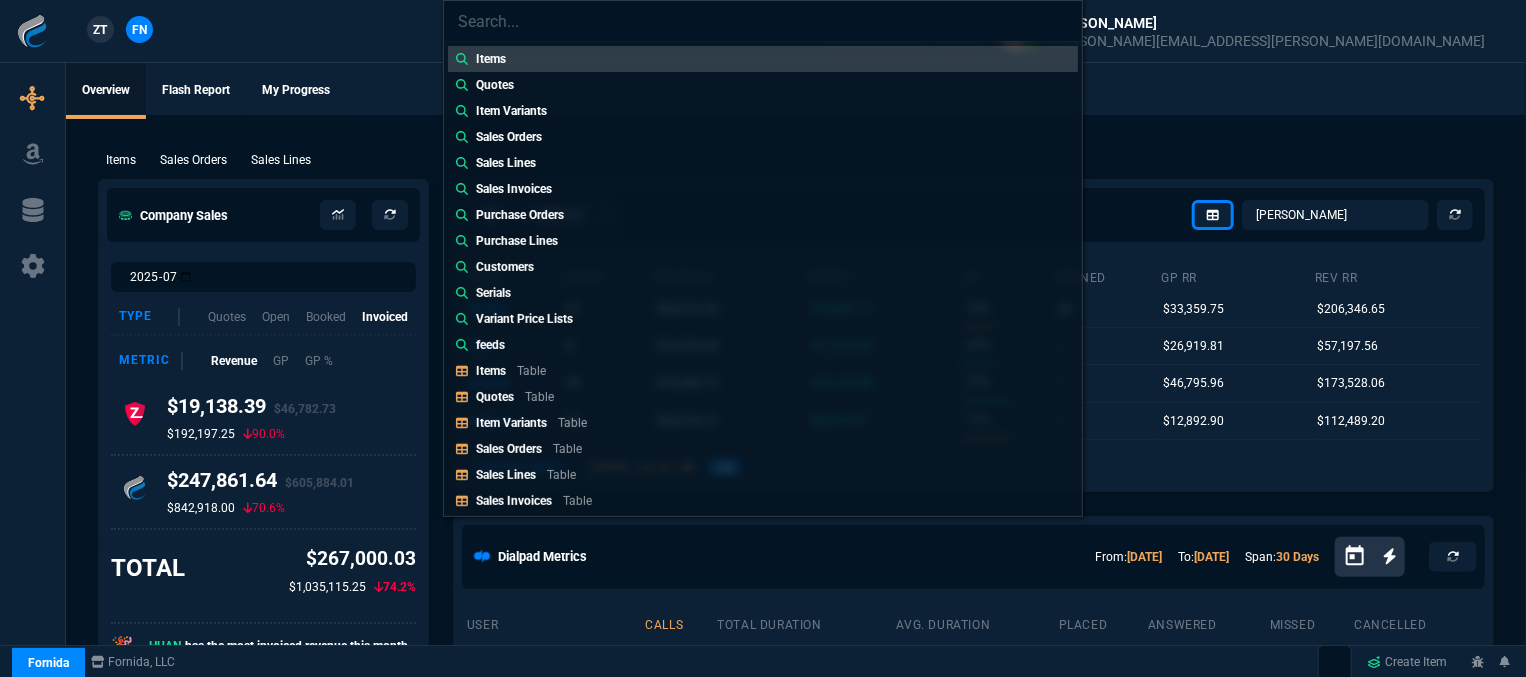click on "Quotes
Table" at bounding box center (763, 397) 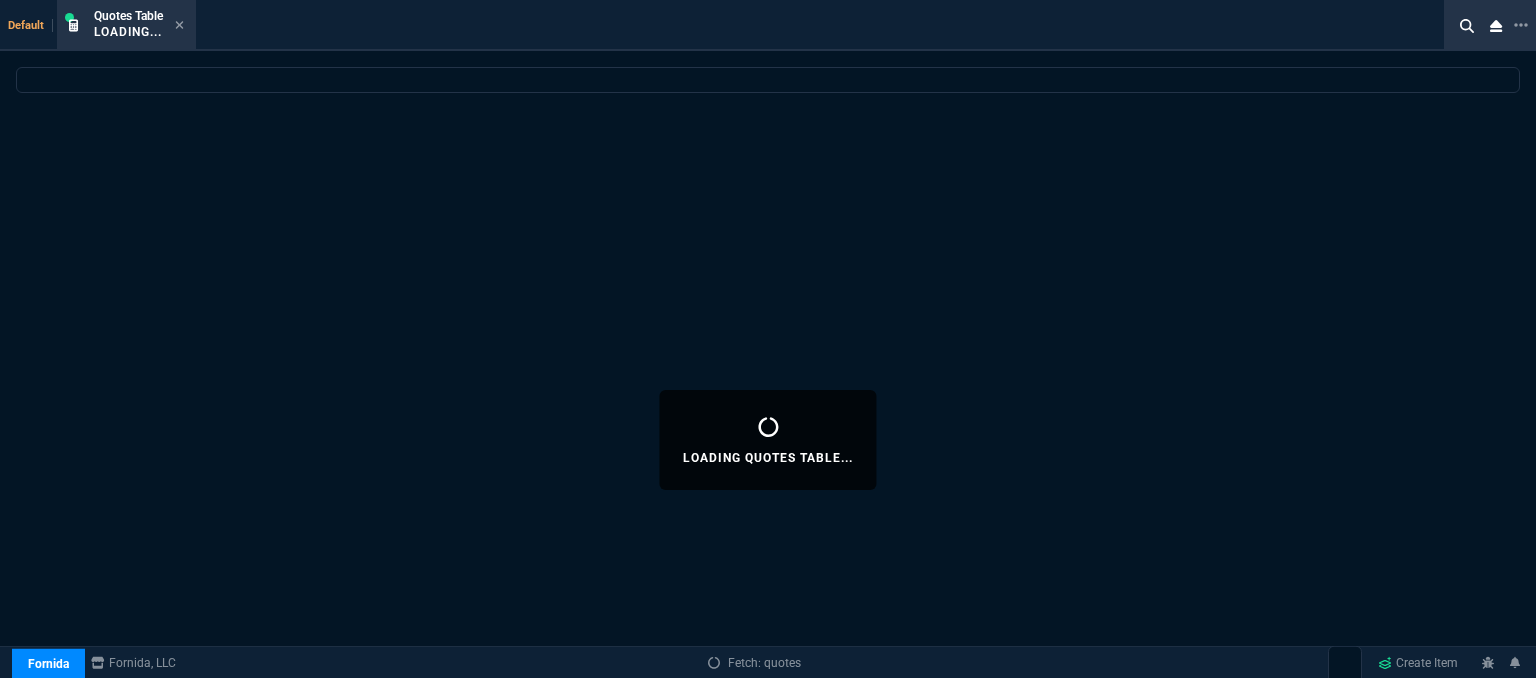 select 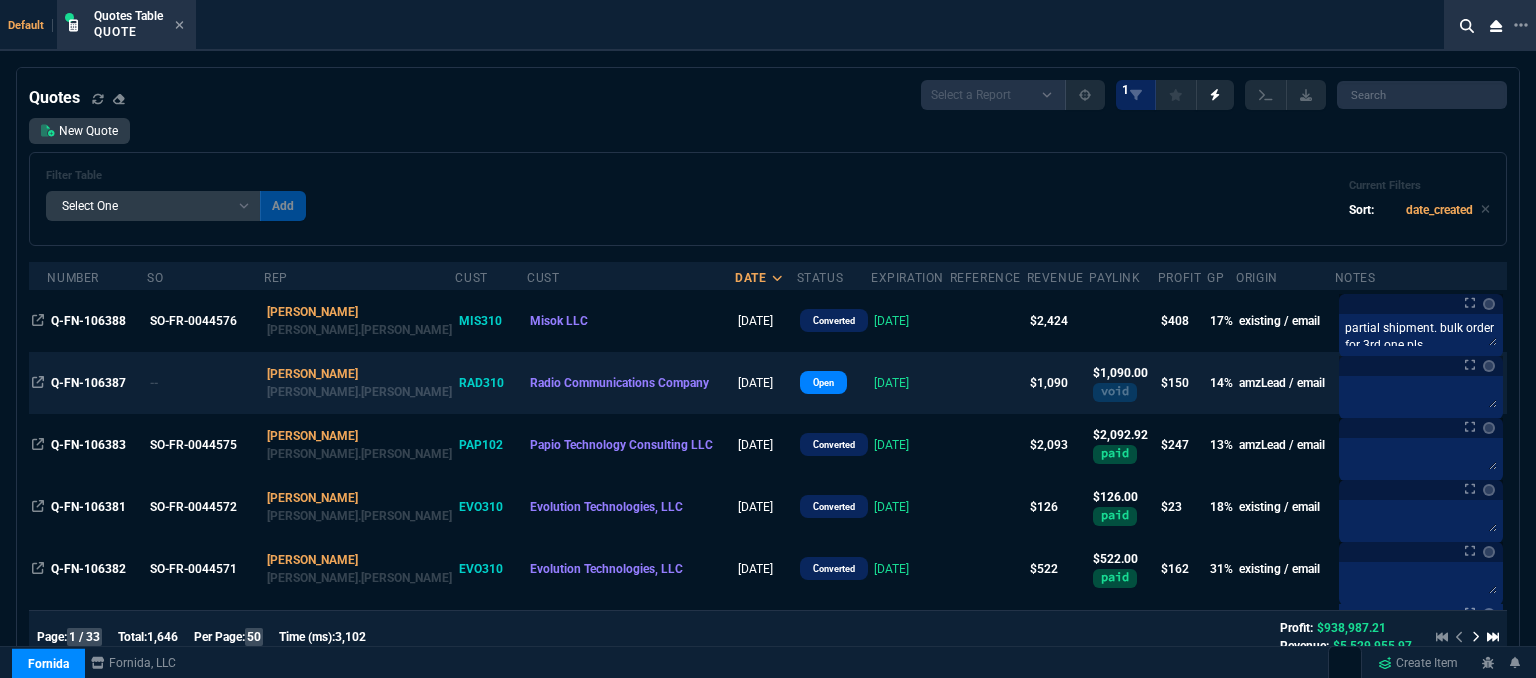 click at bounding box center [988, 383] 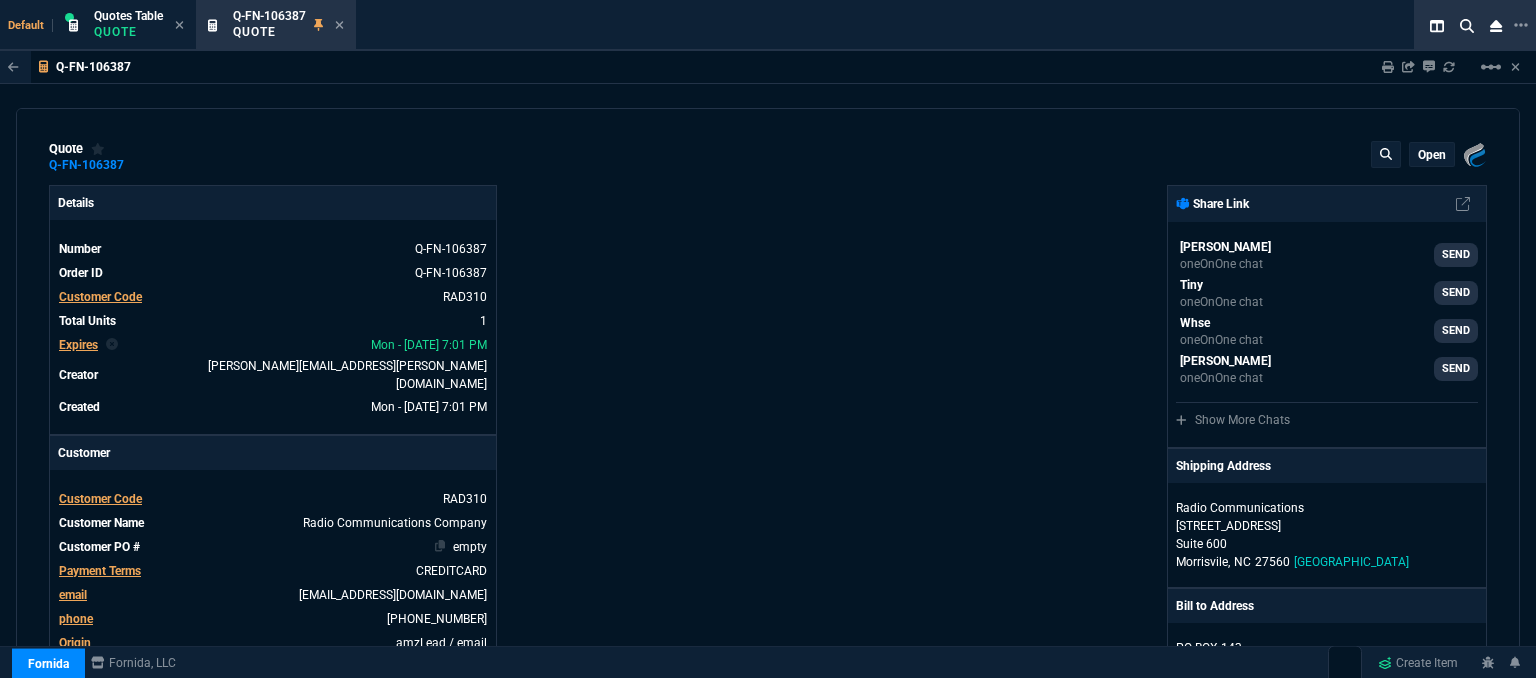 type on "18" 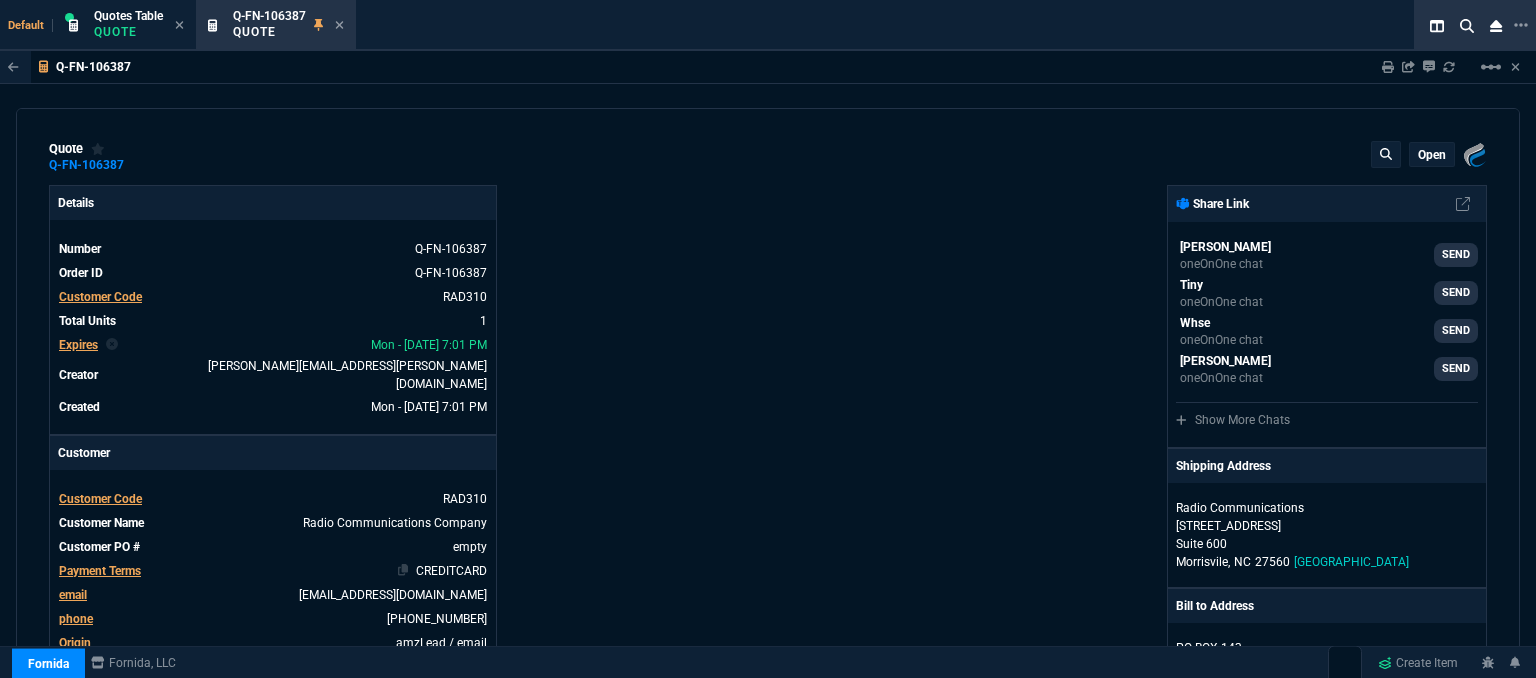 type on "34" 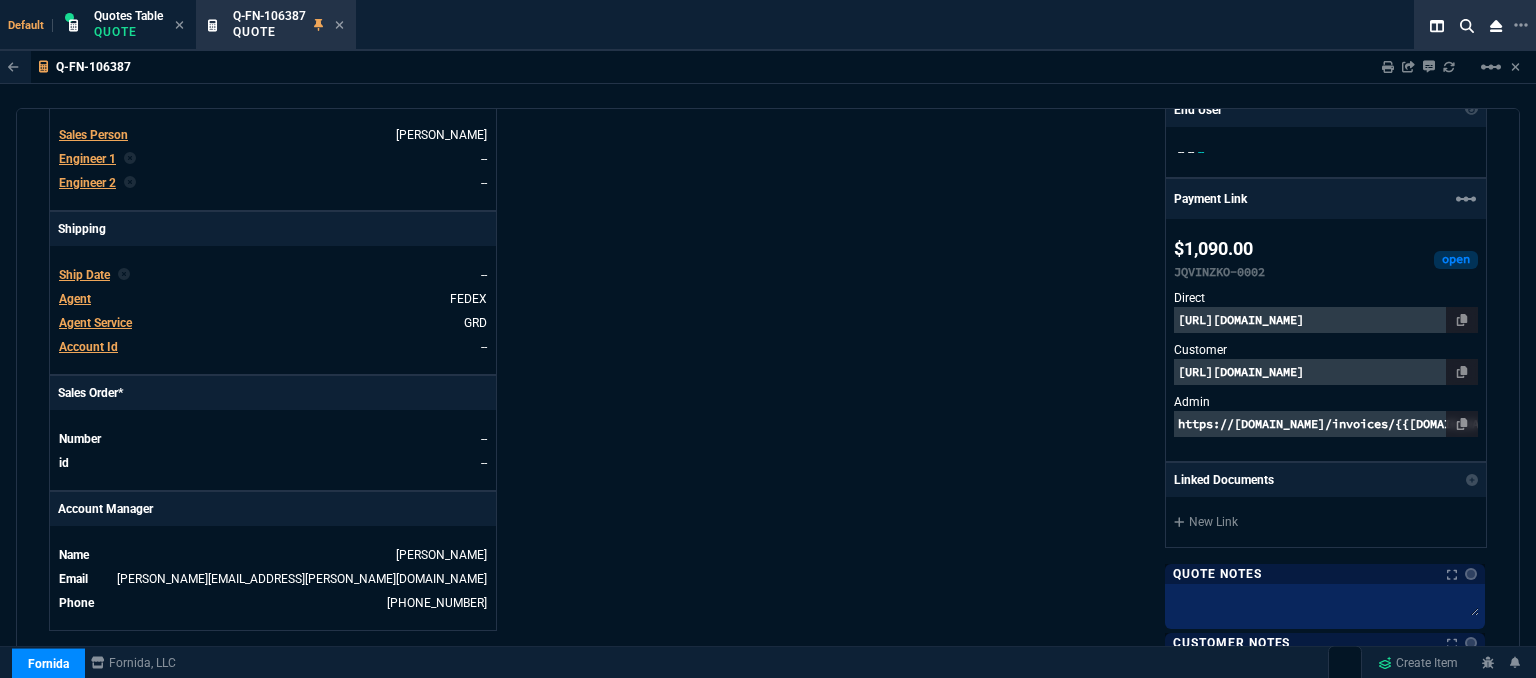 scroll, scrollTop: 1164, scrollLeft: 0, axis: vertical 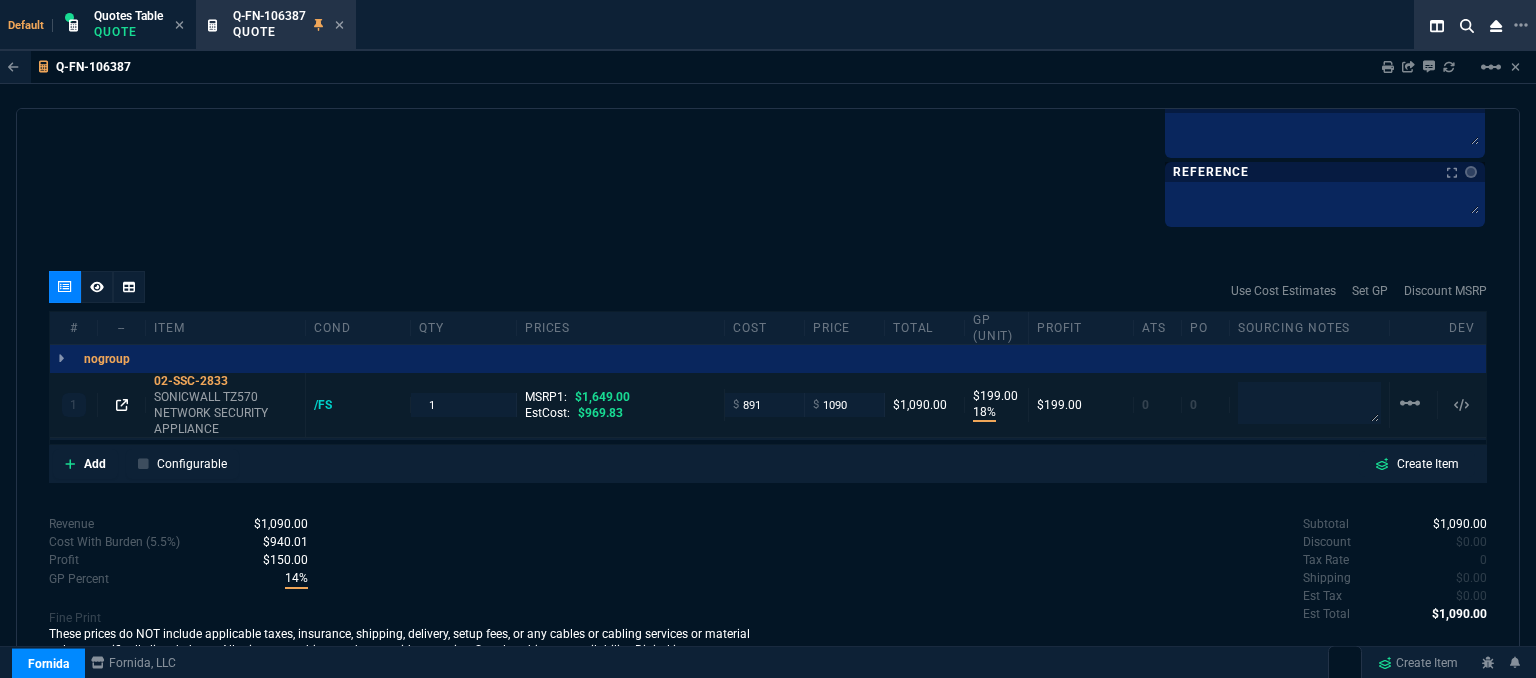 click 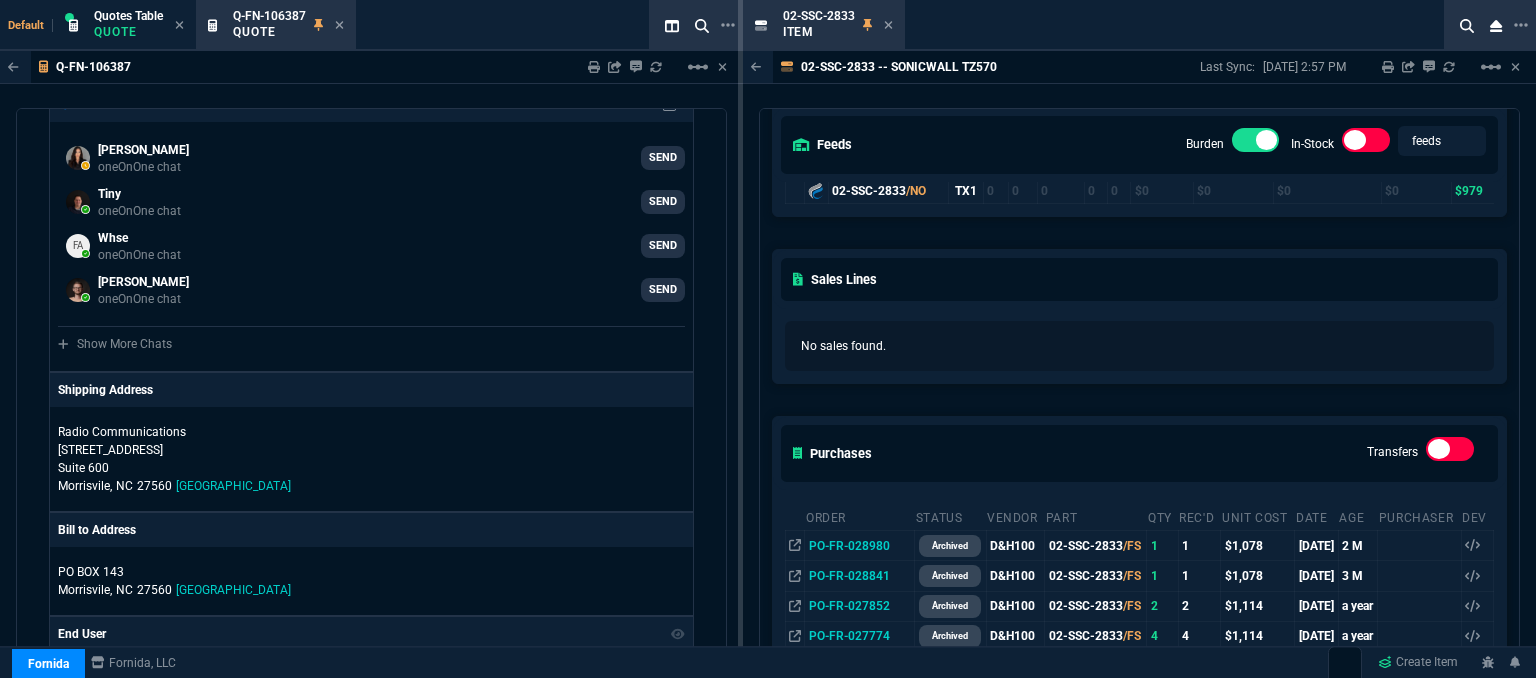 scroll, scrollTop: 400, scrollLeft: 0, axis: vertical 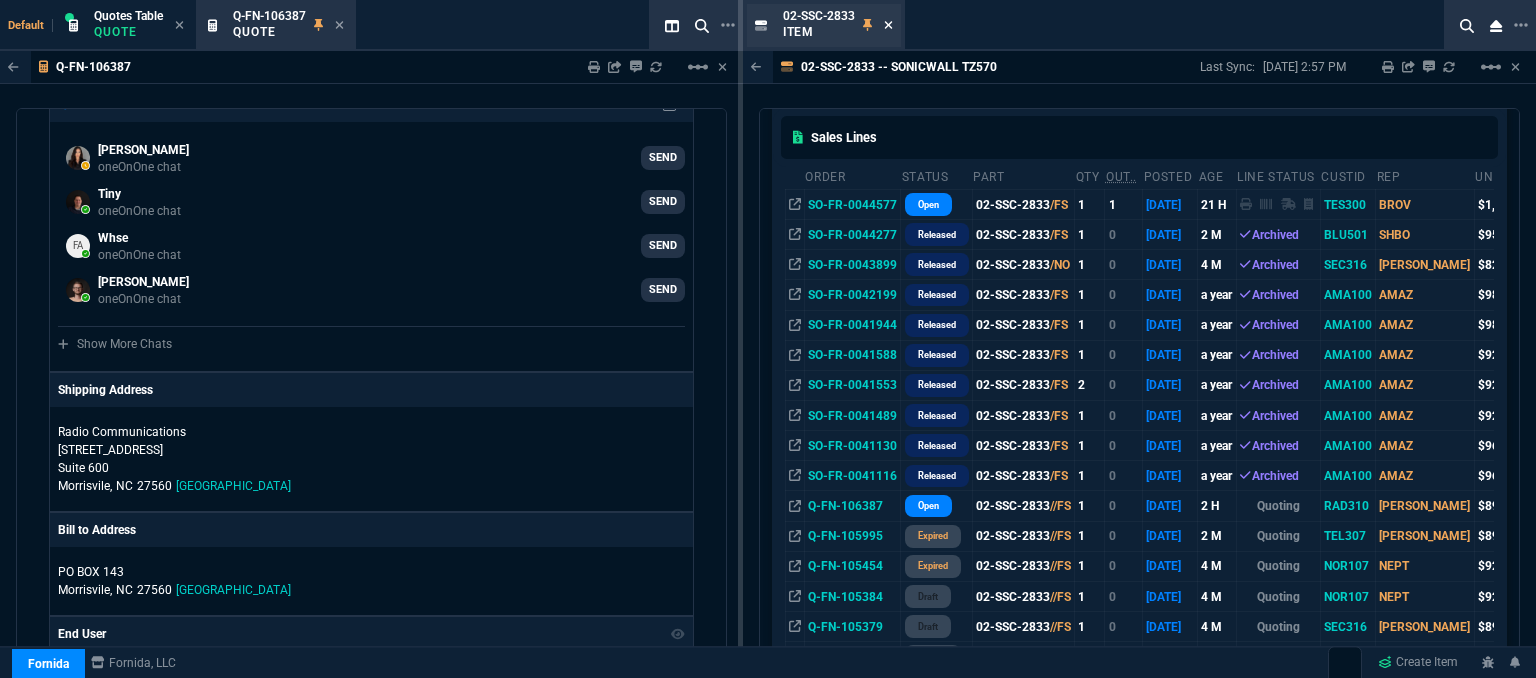 click 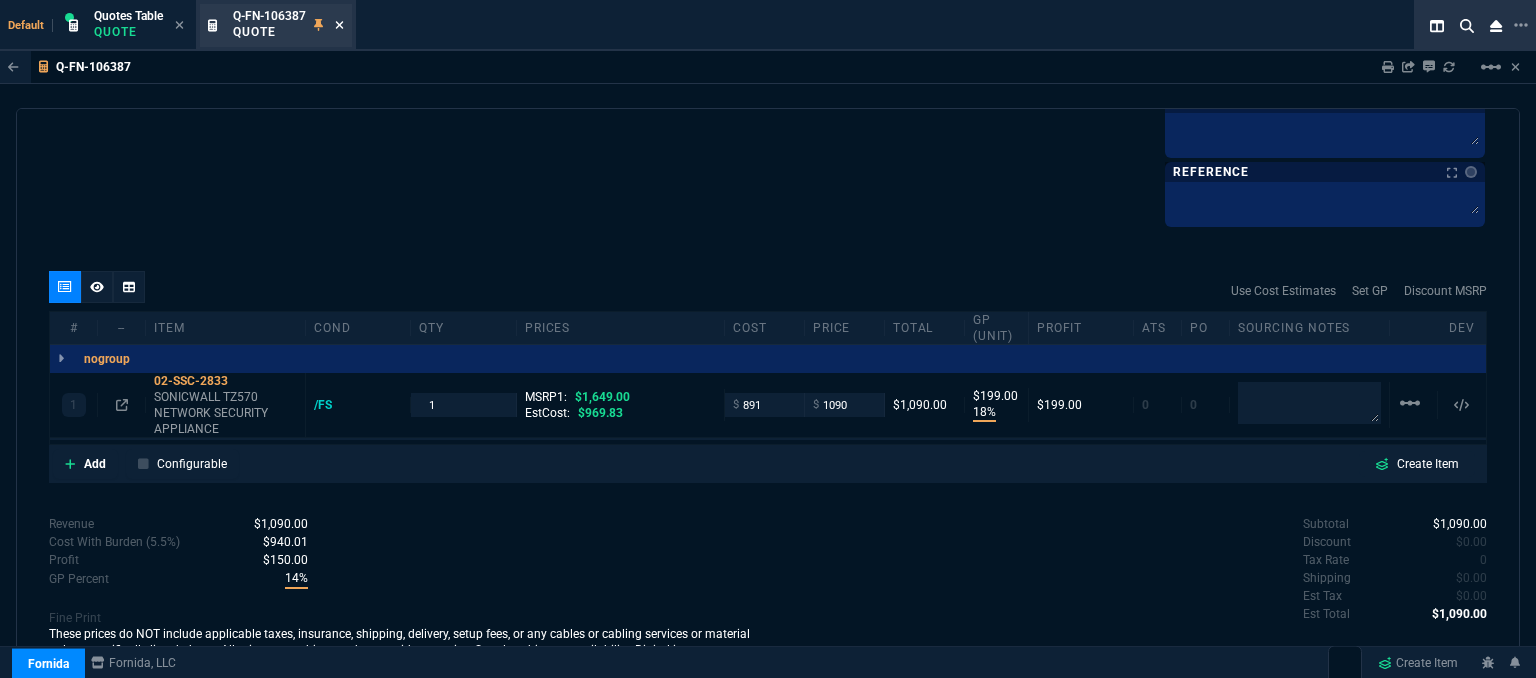 click 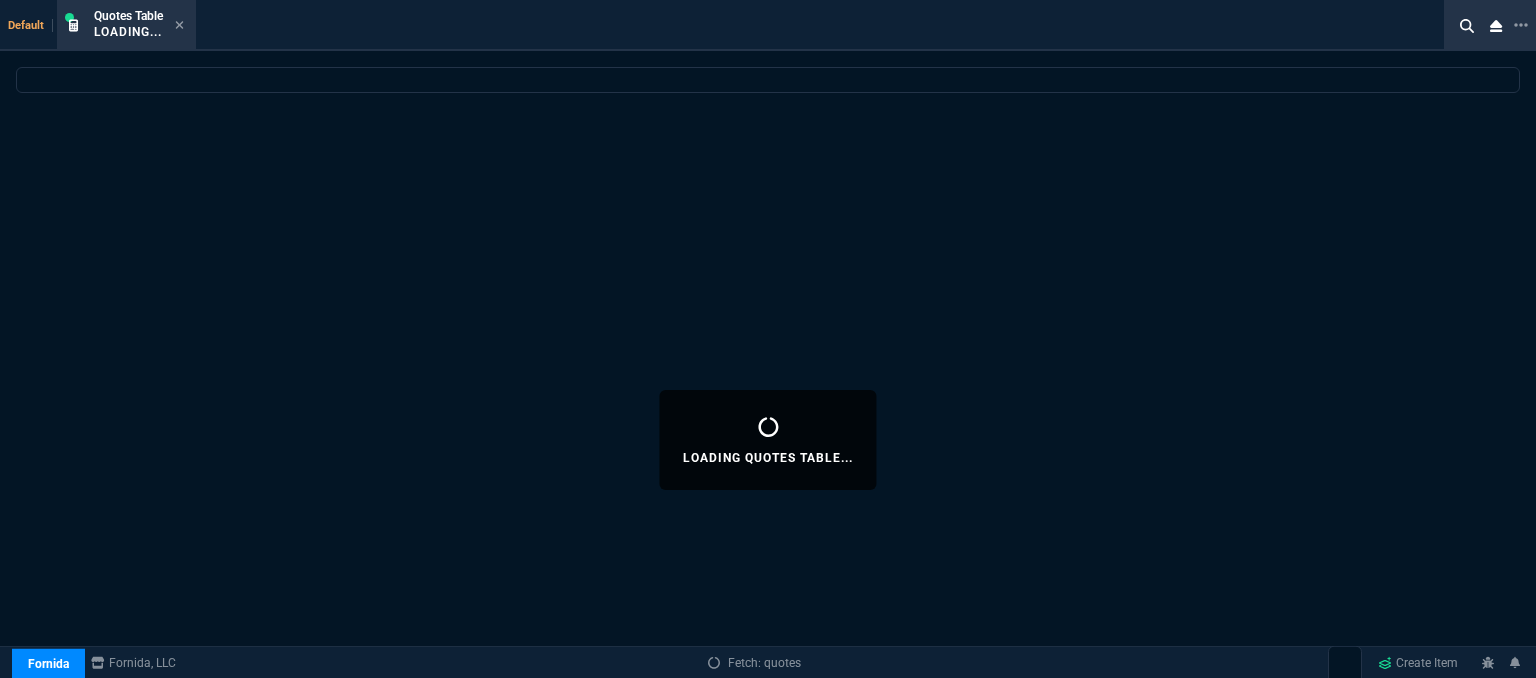 select 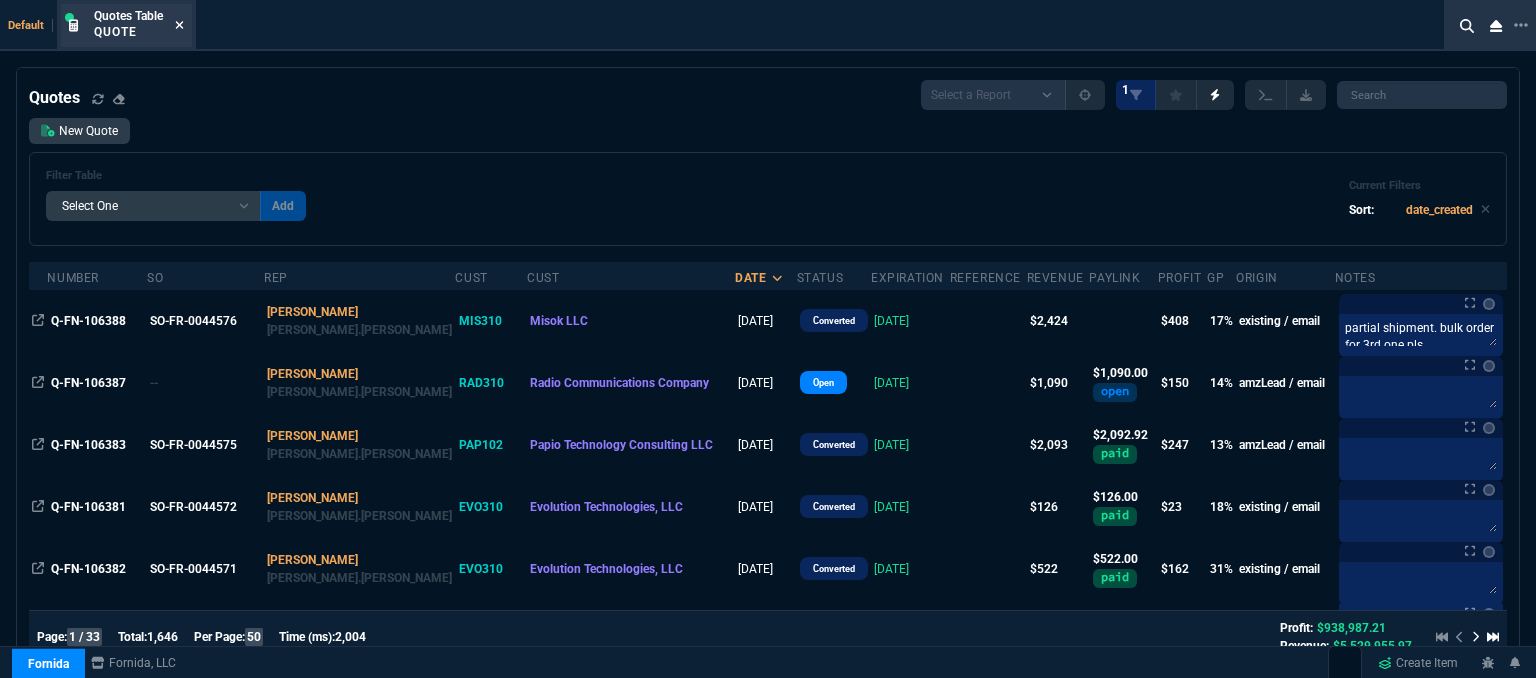 click 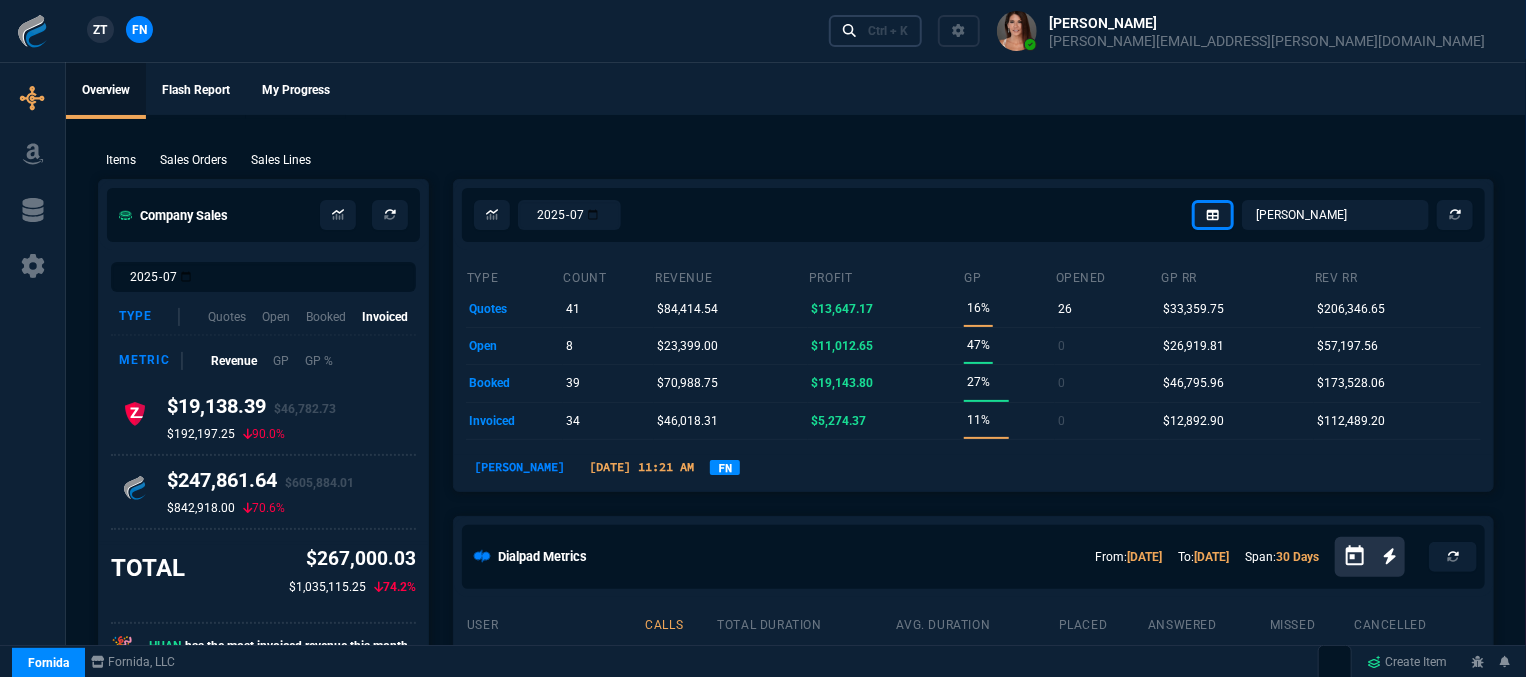 click on "Ctrl + K" at bounding box center (888, 31) 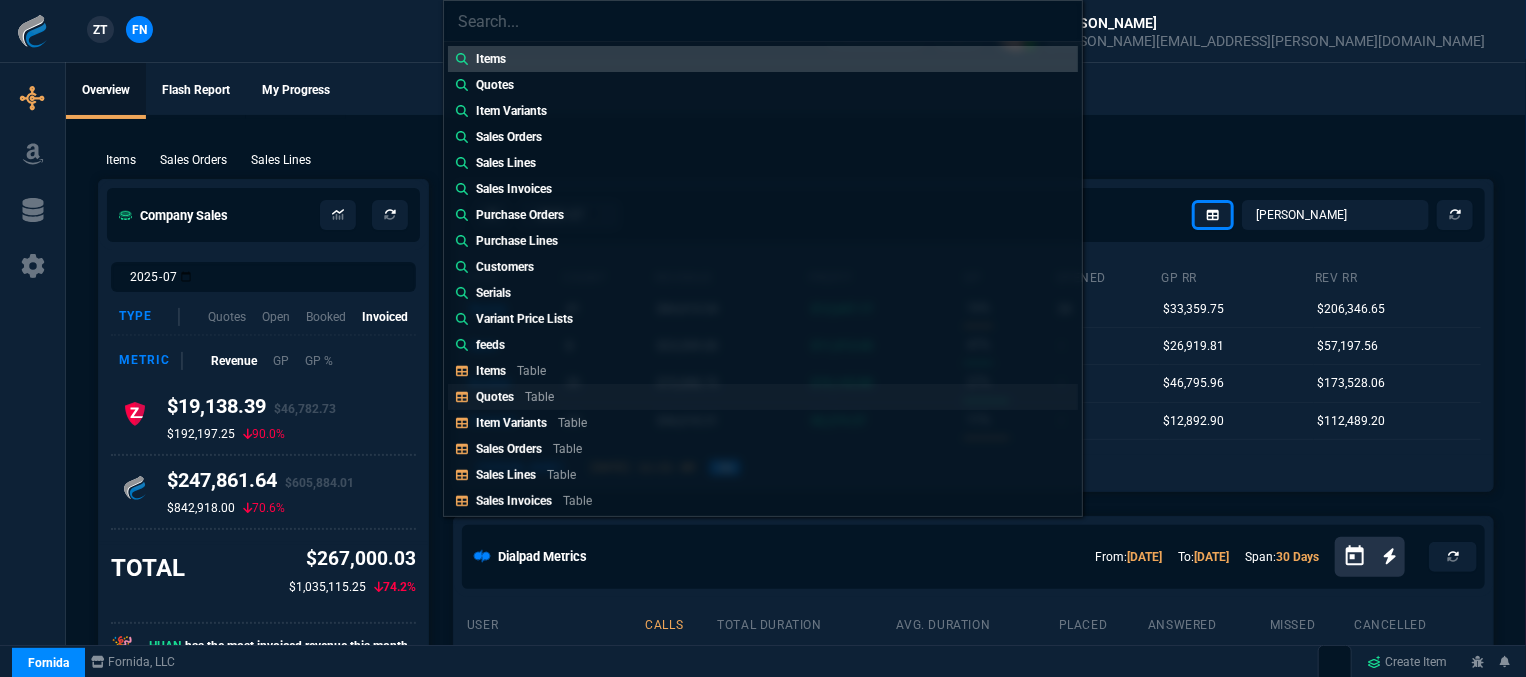click on "Quotes
Table" at bounding box center (763, 397) 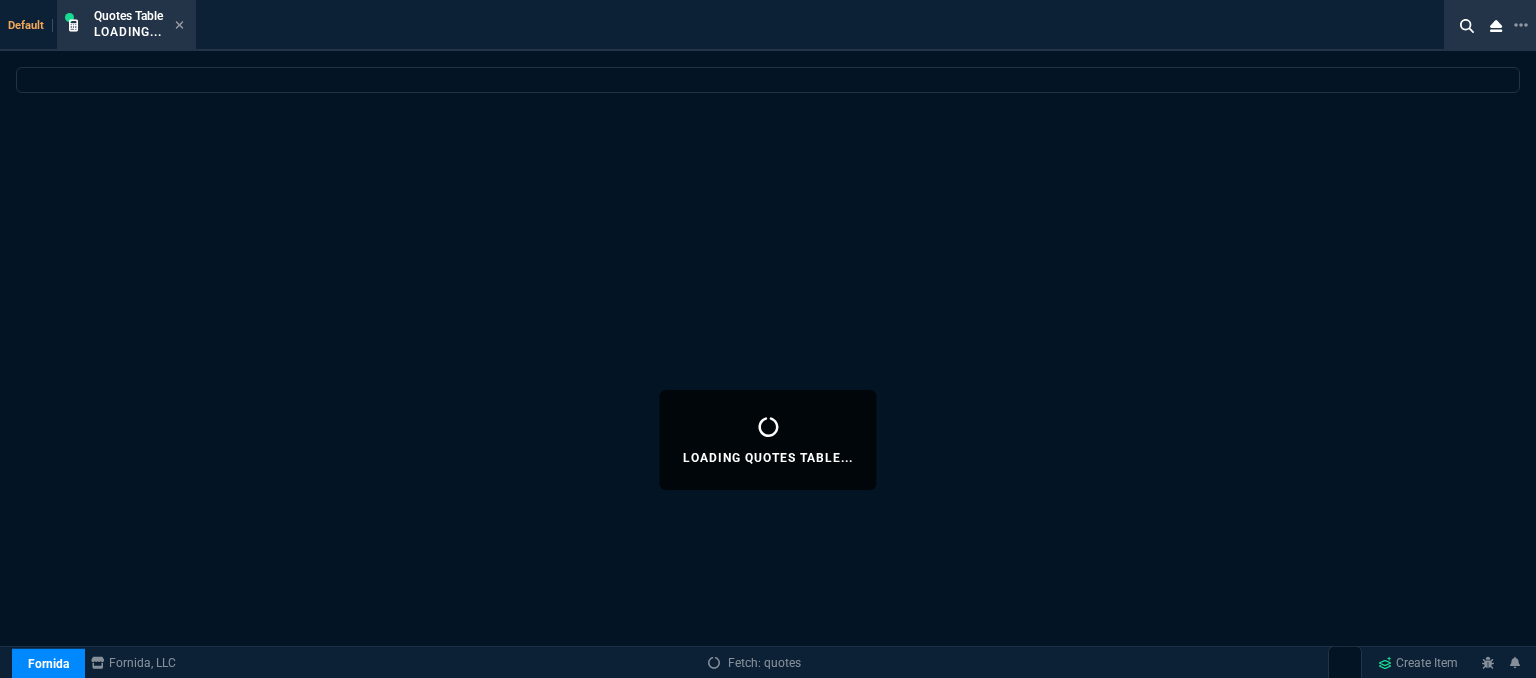 select 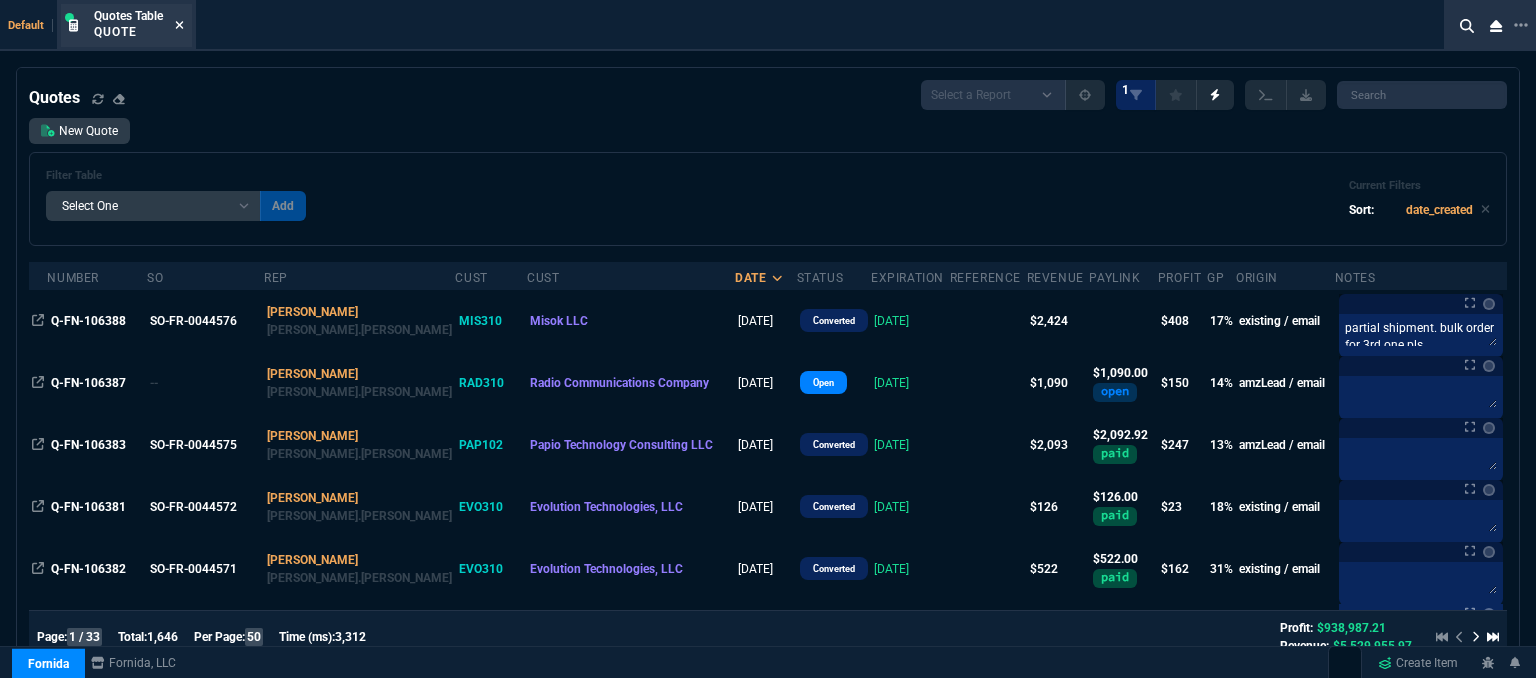 click at bounding box center [179, 26] 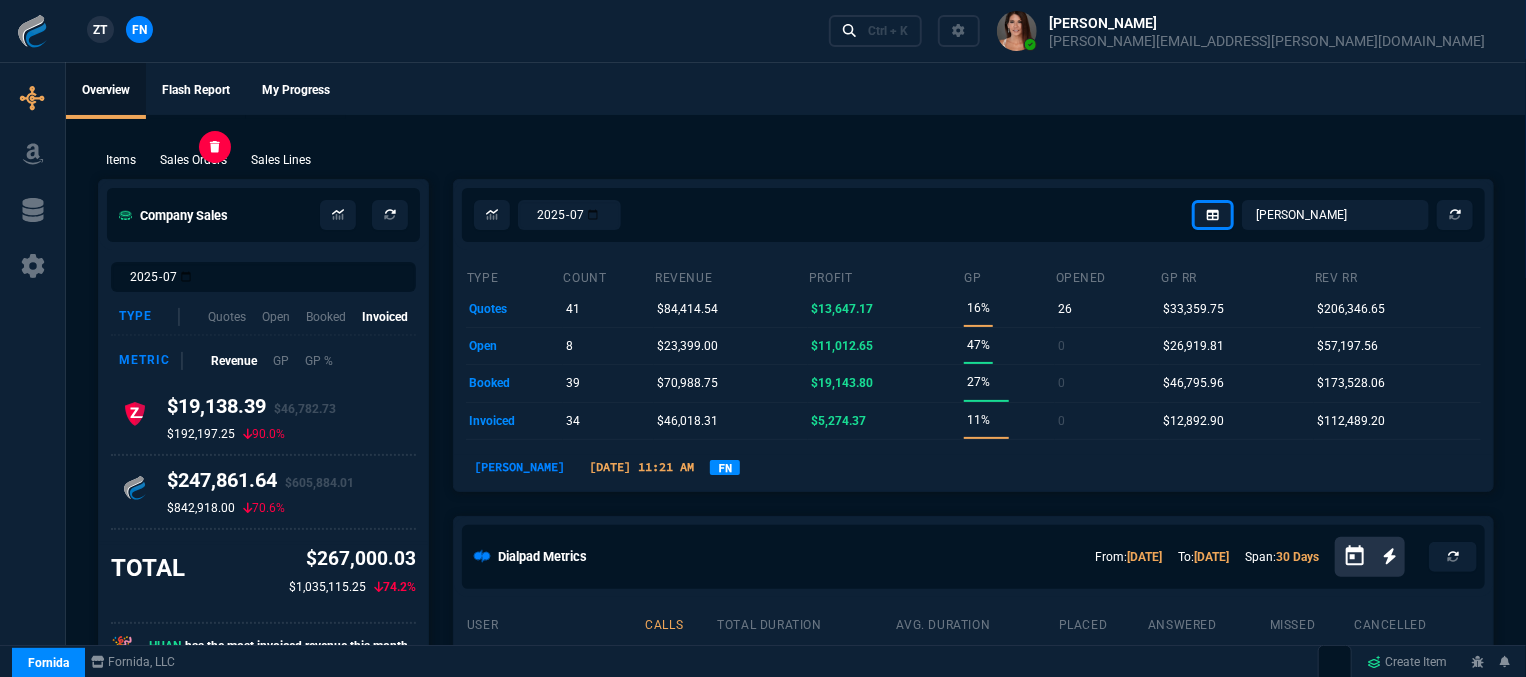 click on "Sales Orders" at bounding box center [193, 160] 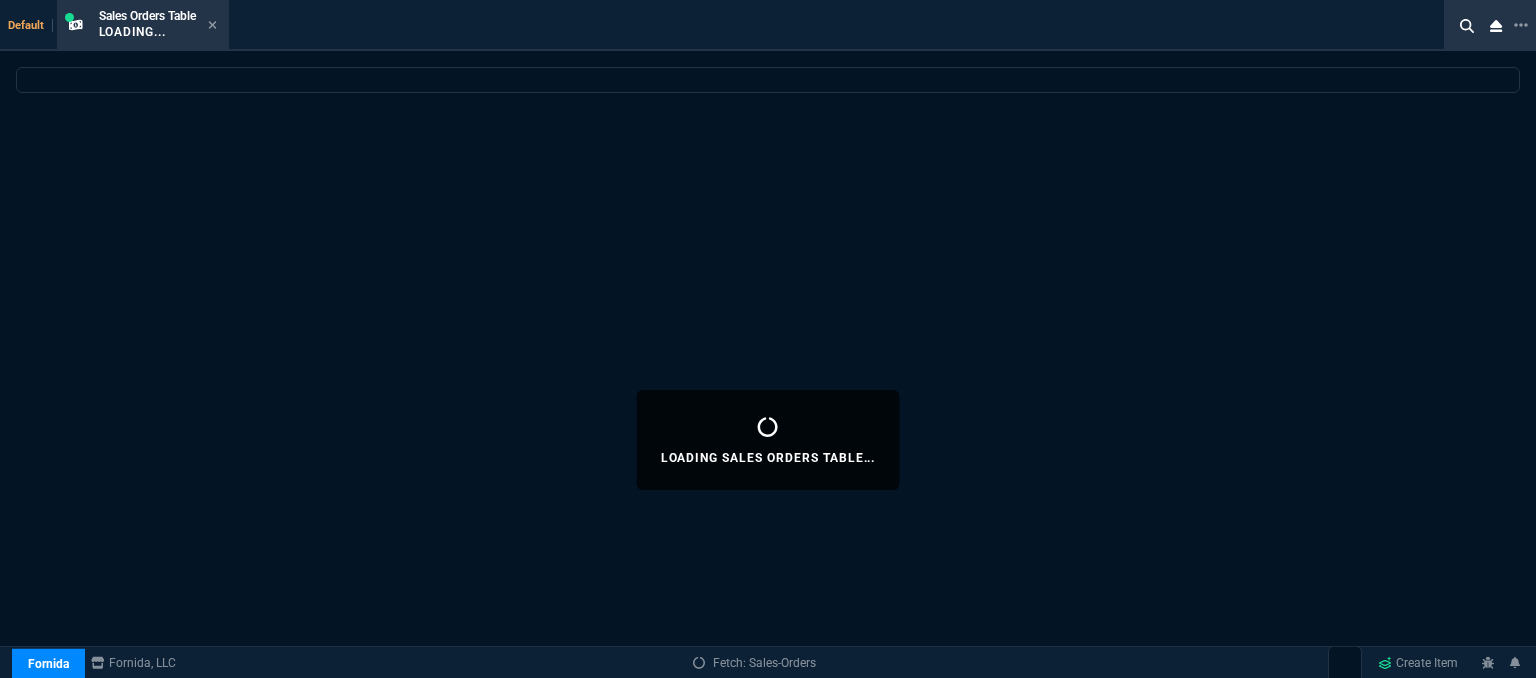 select 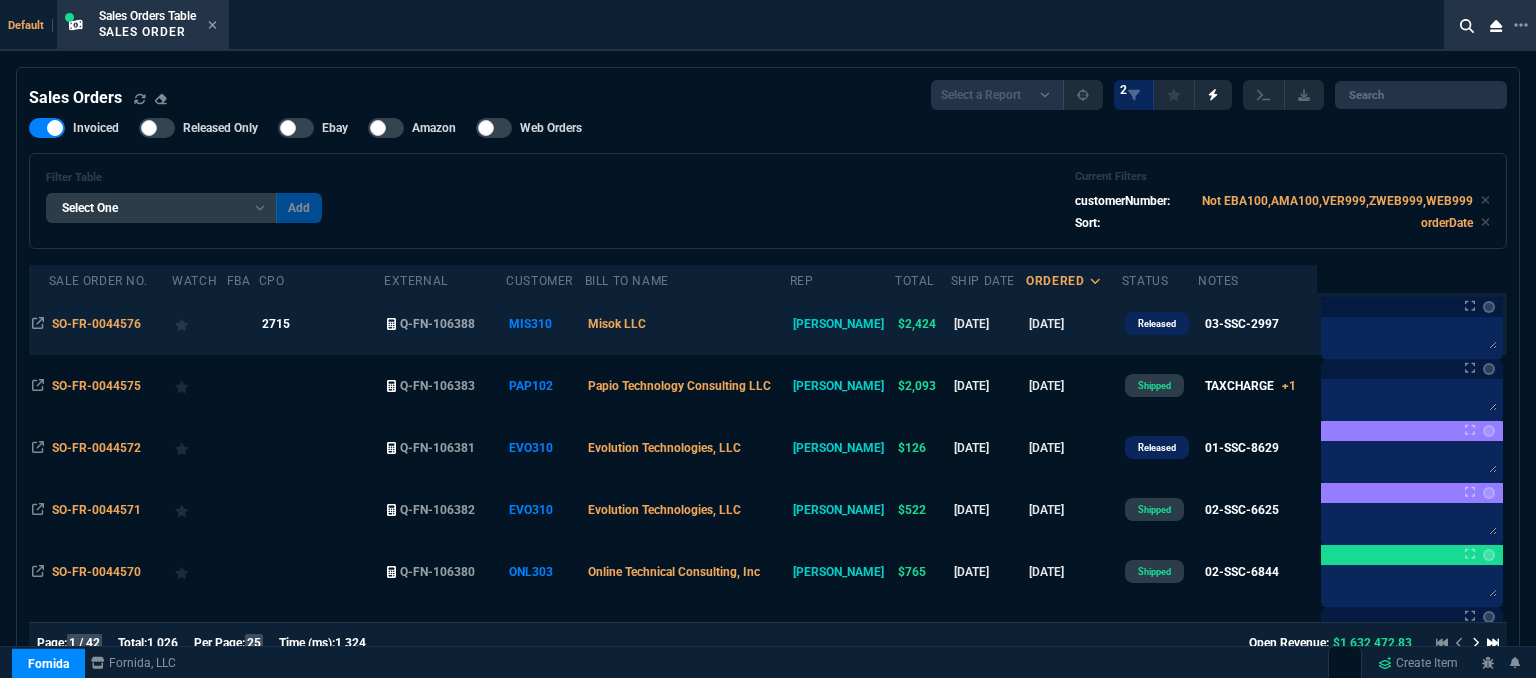 click on "Misok LLC" at bounding box center [687, 324] 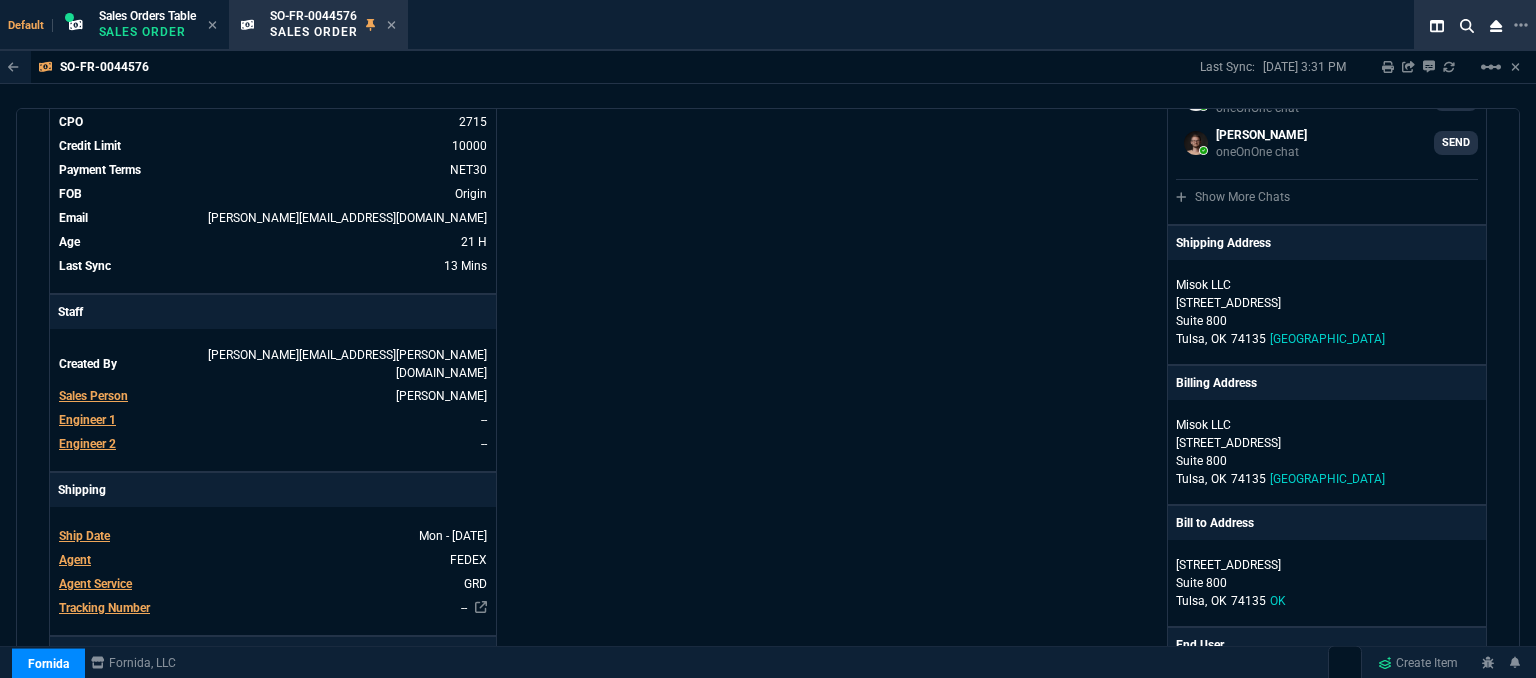 scroll, scrollTop: 47, scrollLeft: 0, axis: vertical 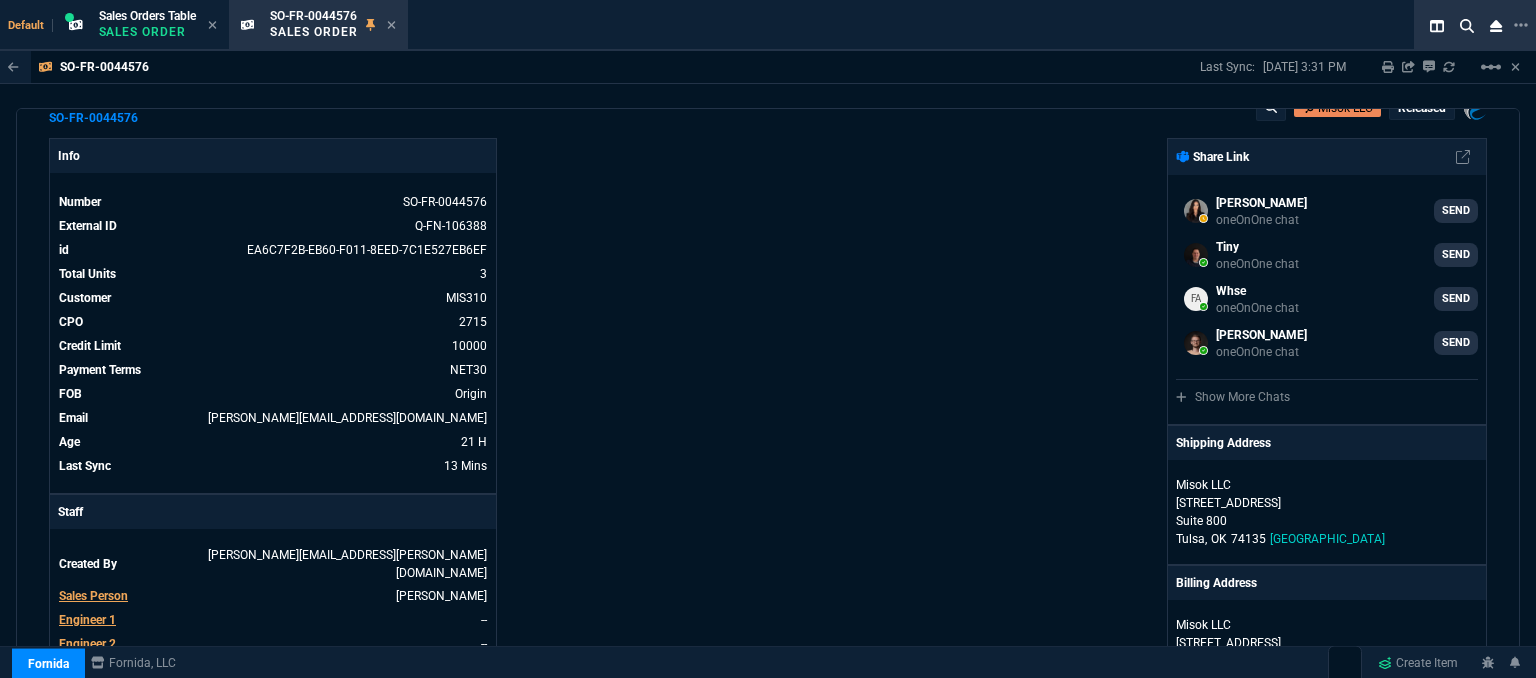 drag, startPoint x: 387, startPoint y: 205, endPoint x: 676, endPoint y: 592, distance: 483.00104 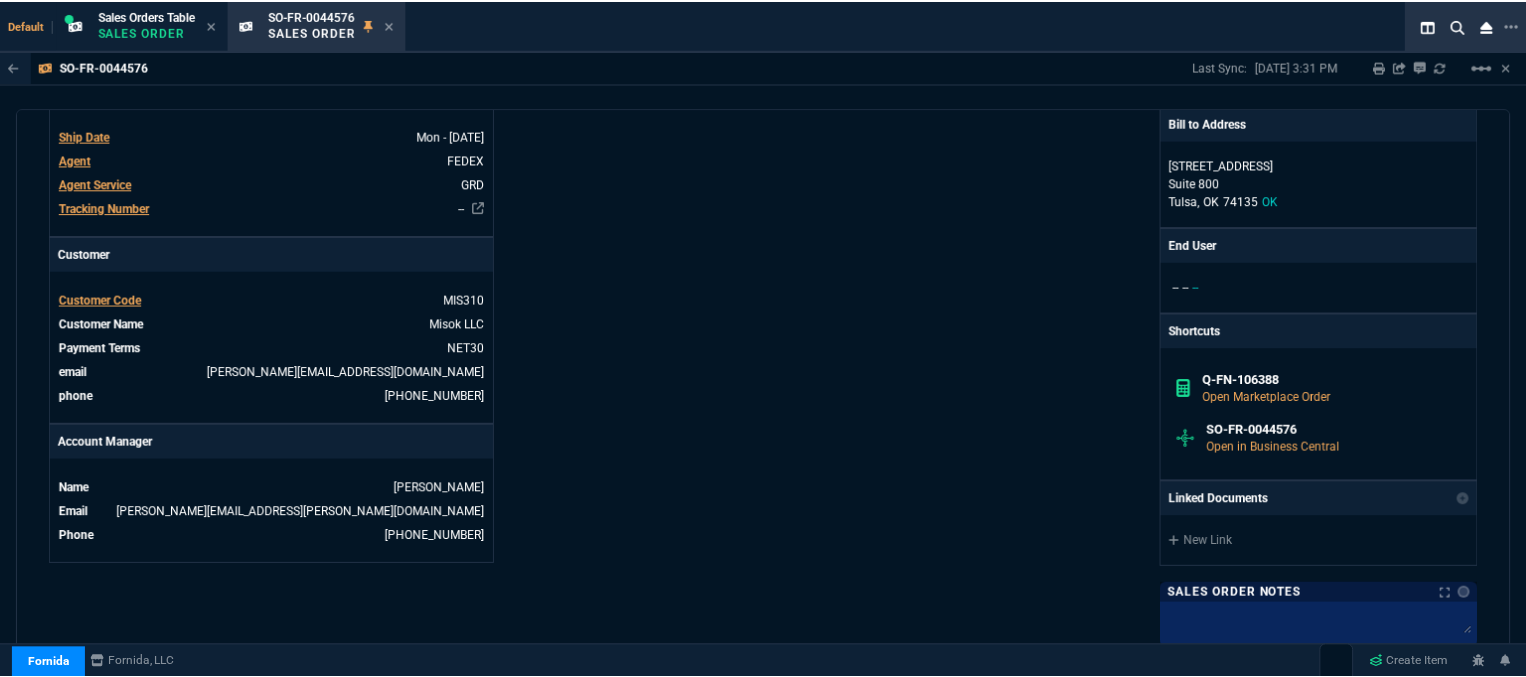 scroll, scrollTop: 1047, scrollLeft: 0, axis: vertical 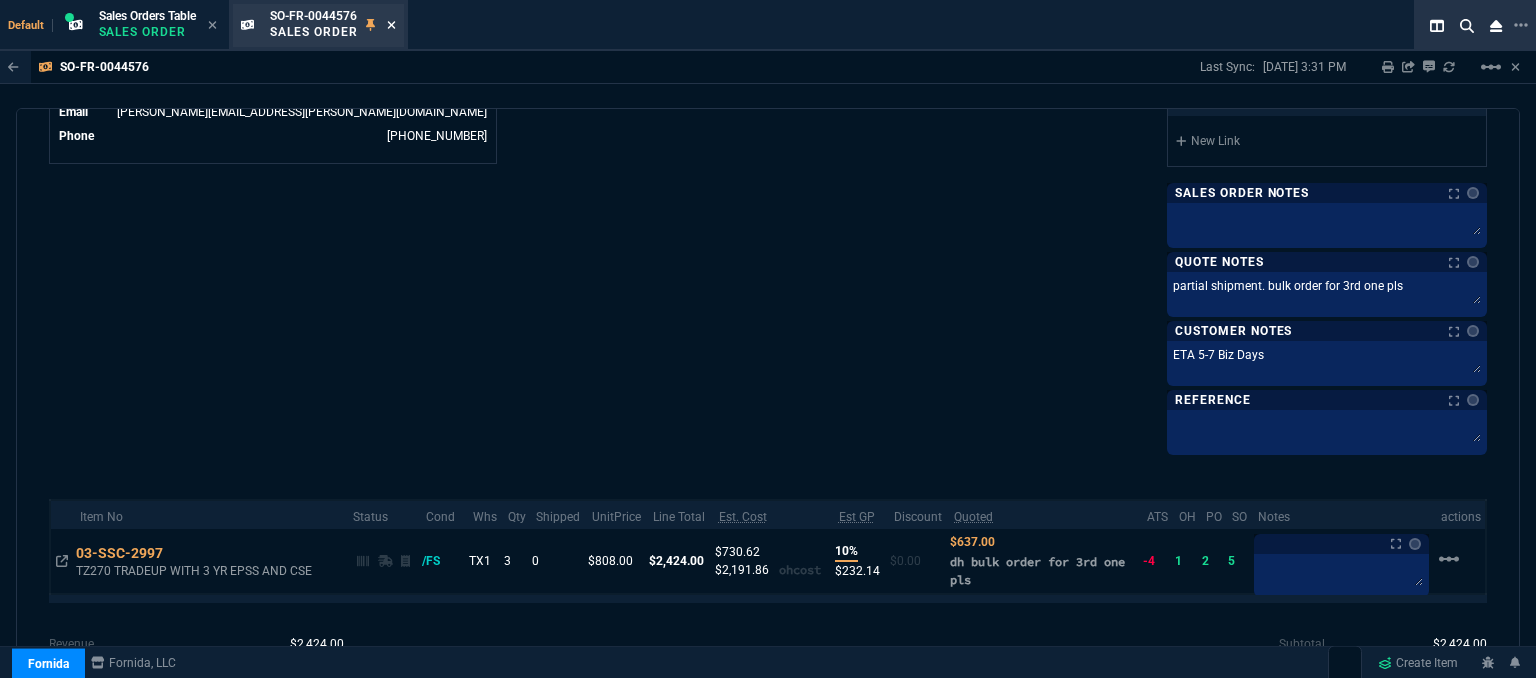 click 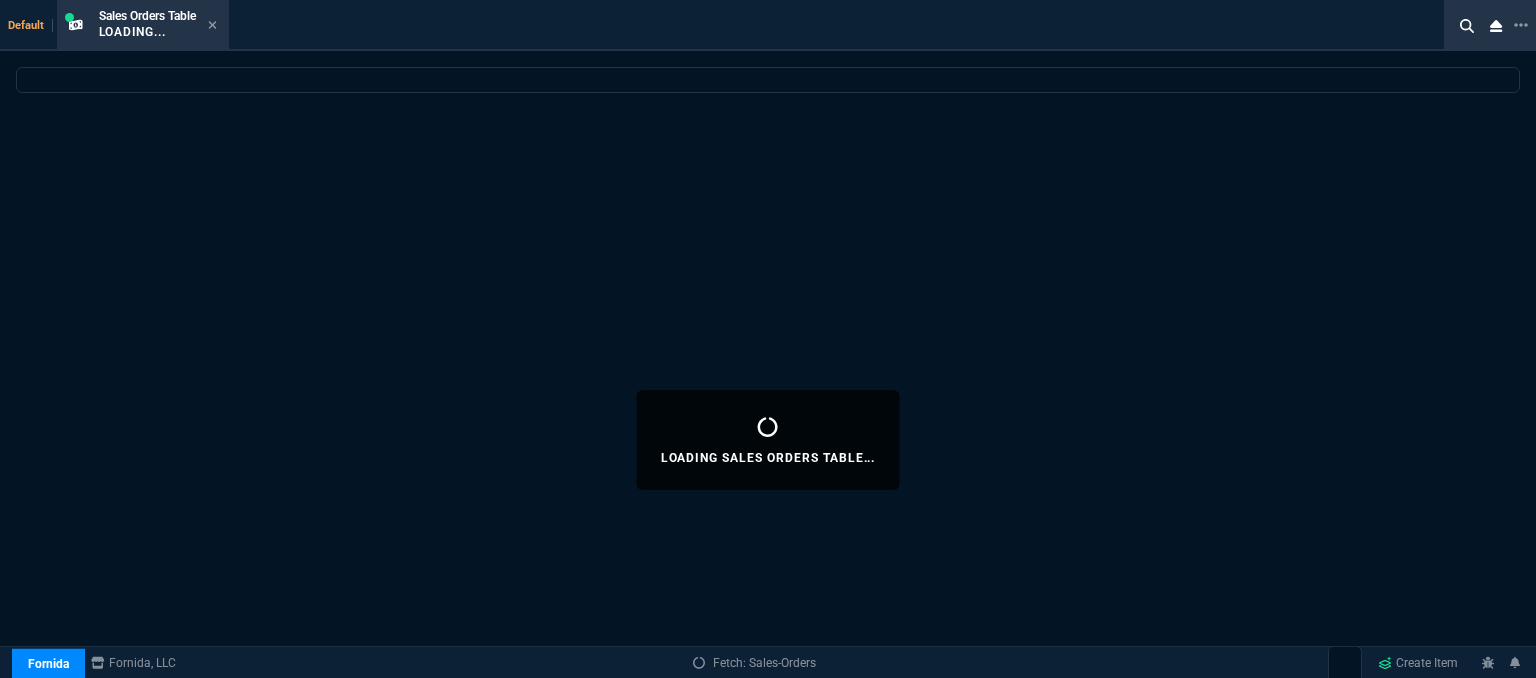 select 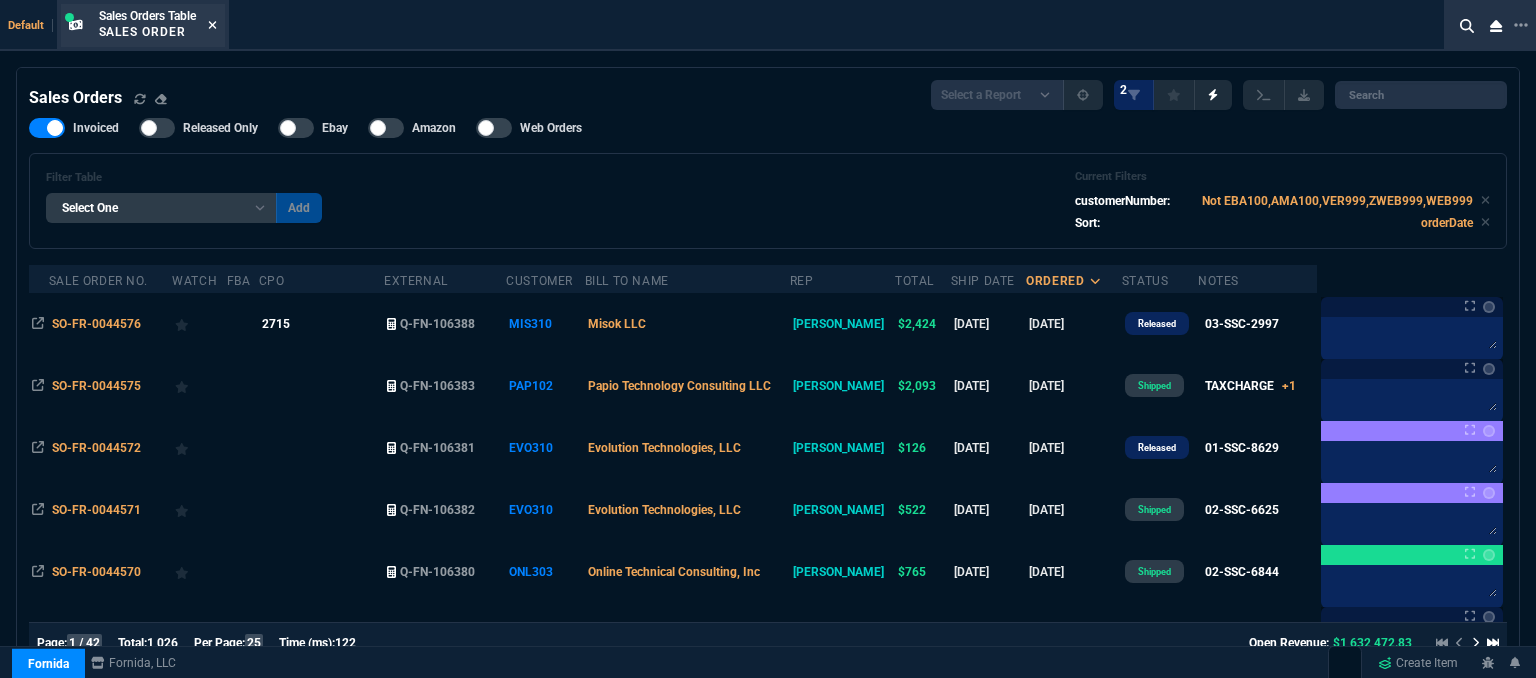 click 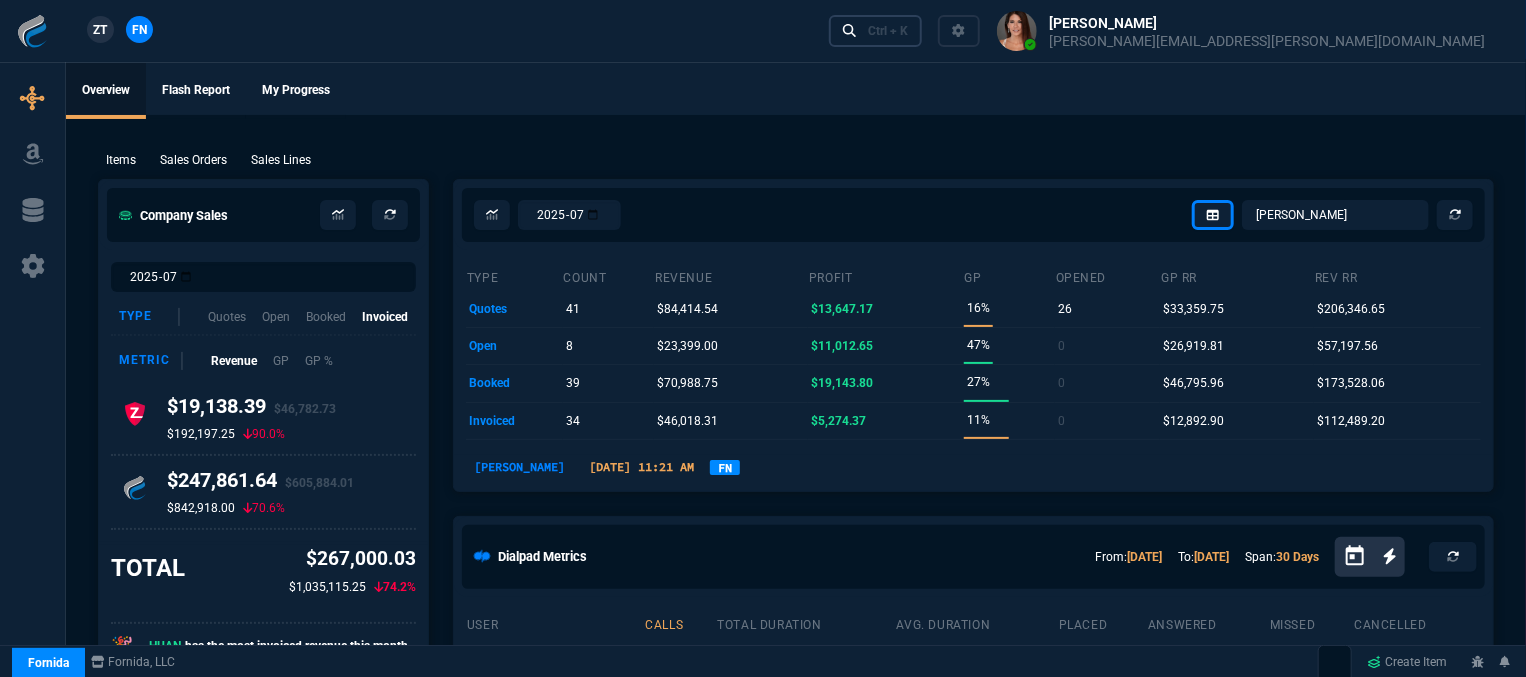 click on "Ctrl + K" at bounding box center [888, 31] 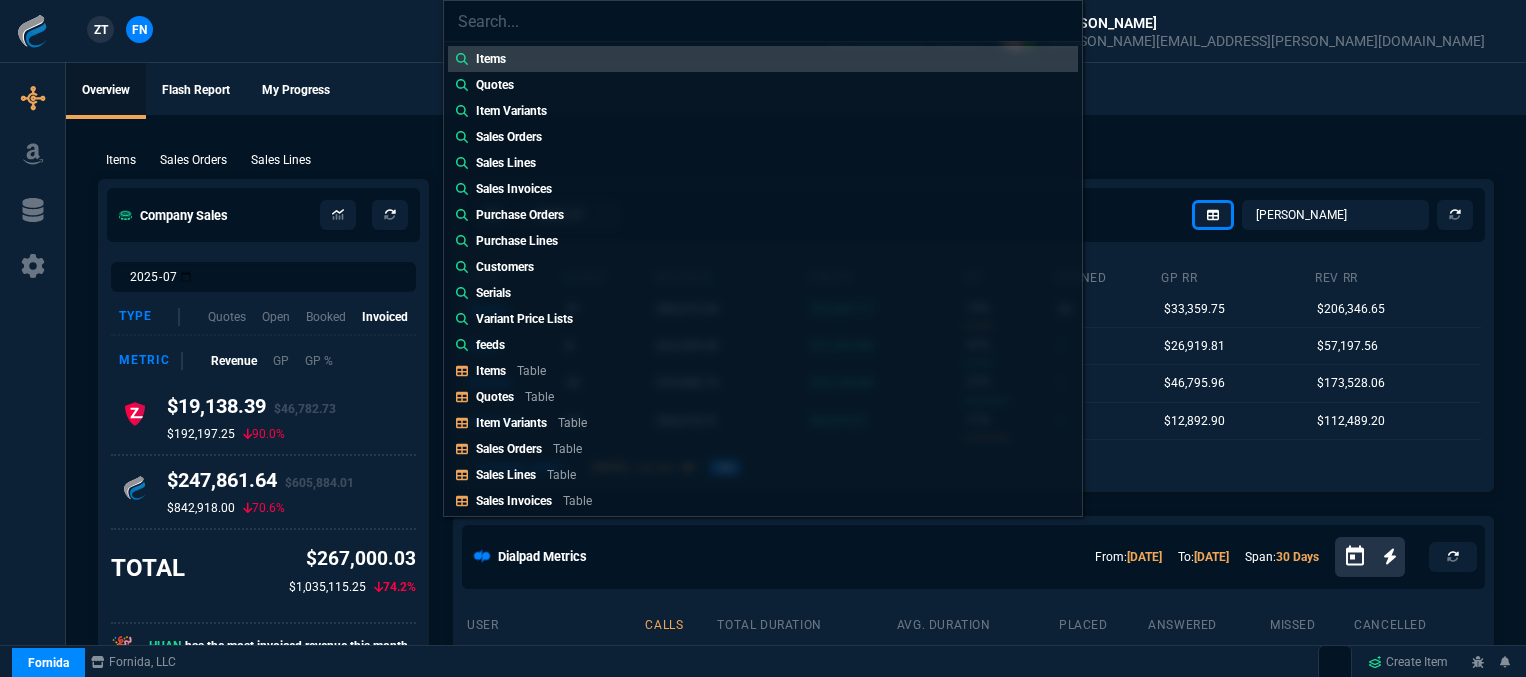 select on "12: [PERSON_NAME]" 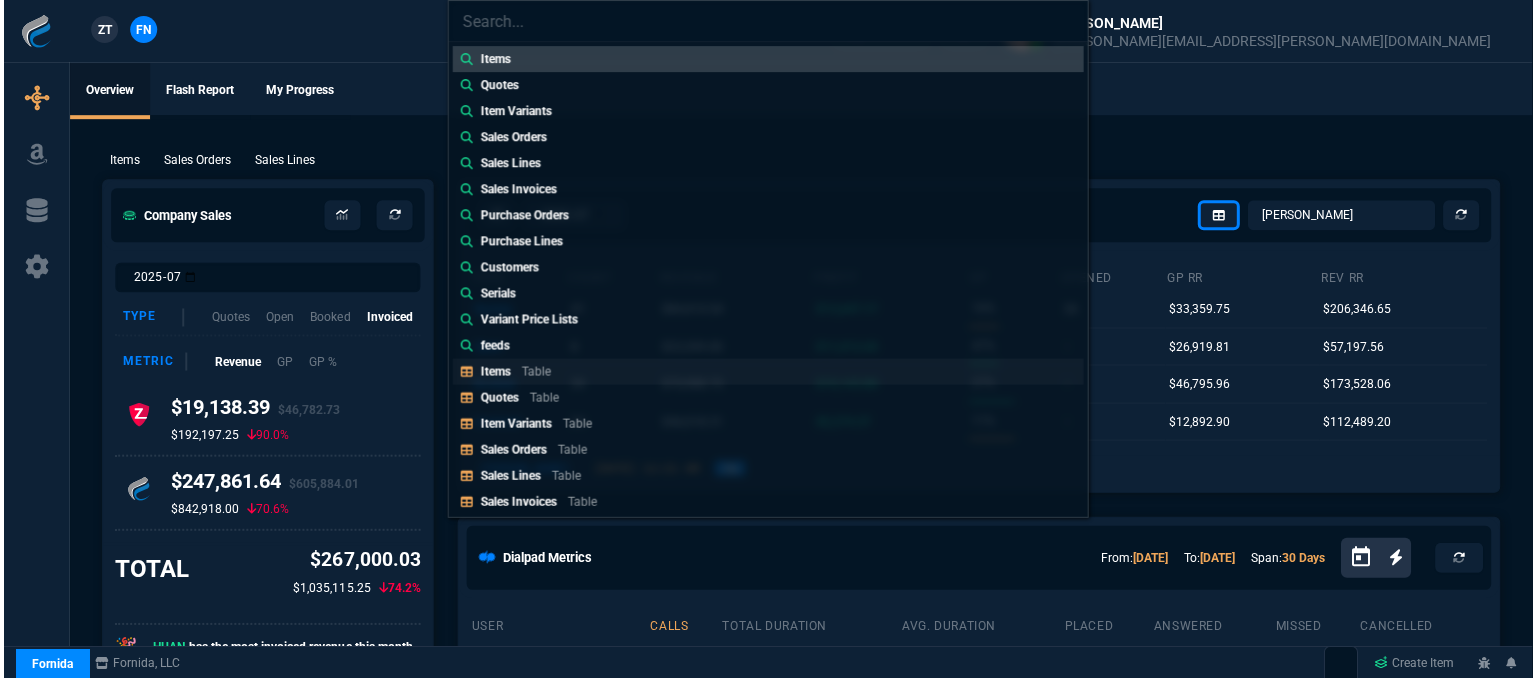 scroll, scrollTop: 0, scrollLeft: 0, axis: both 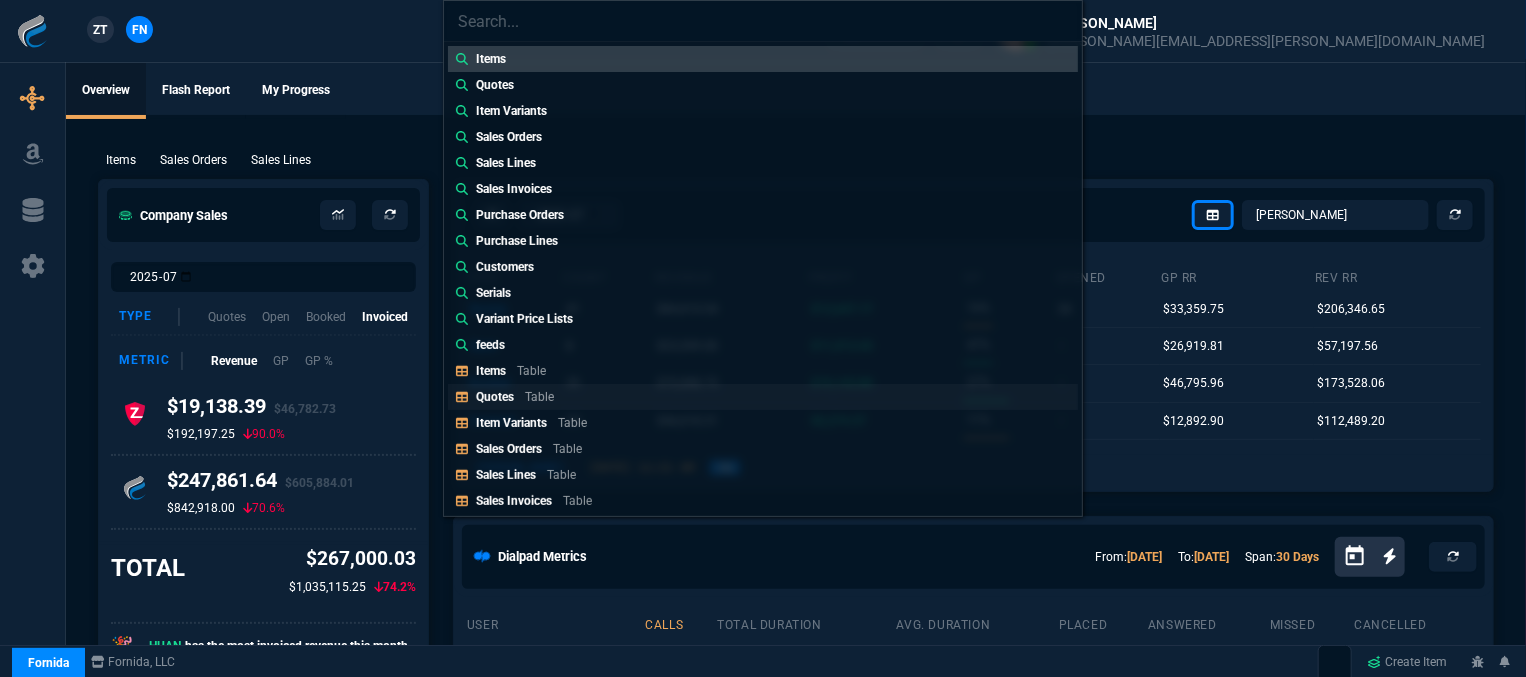 click on "Quotes
Table" at bounding box center [763, 397] 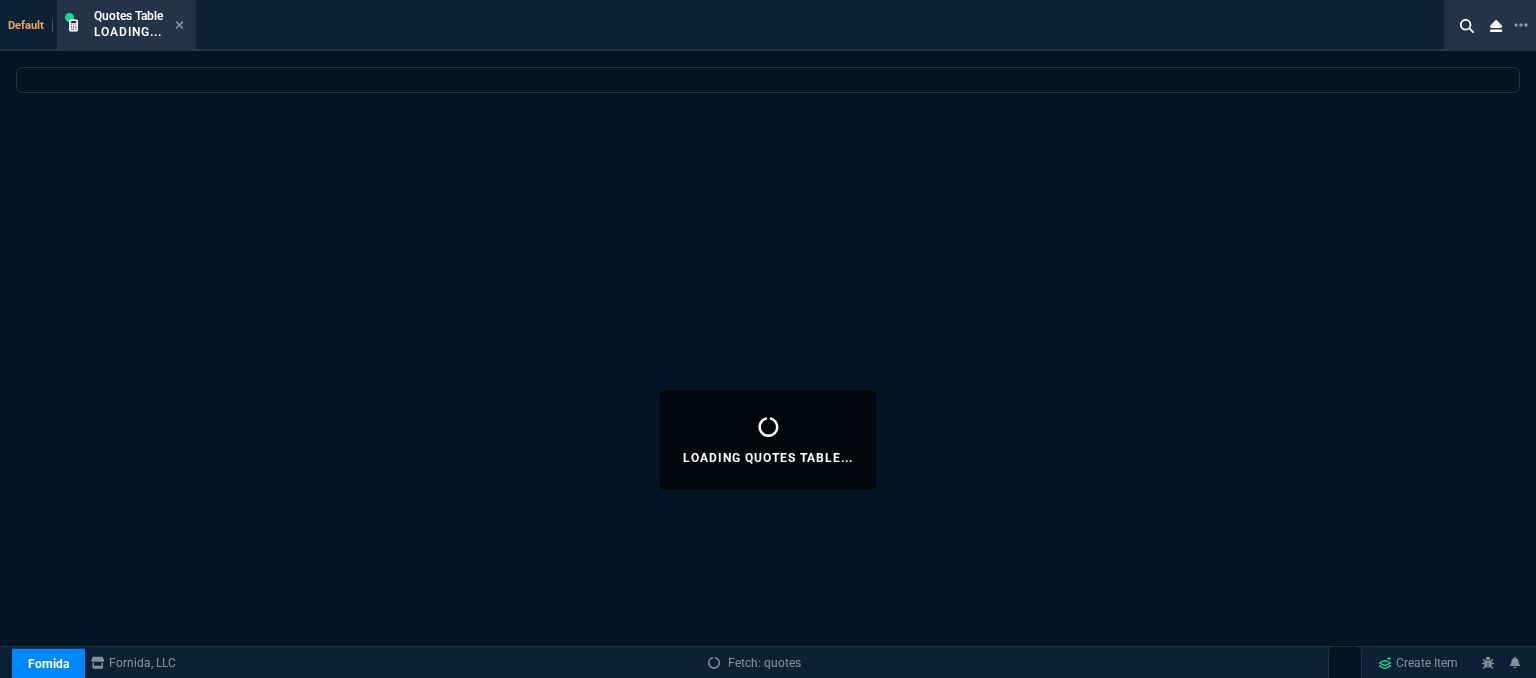 select 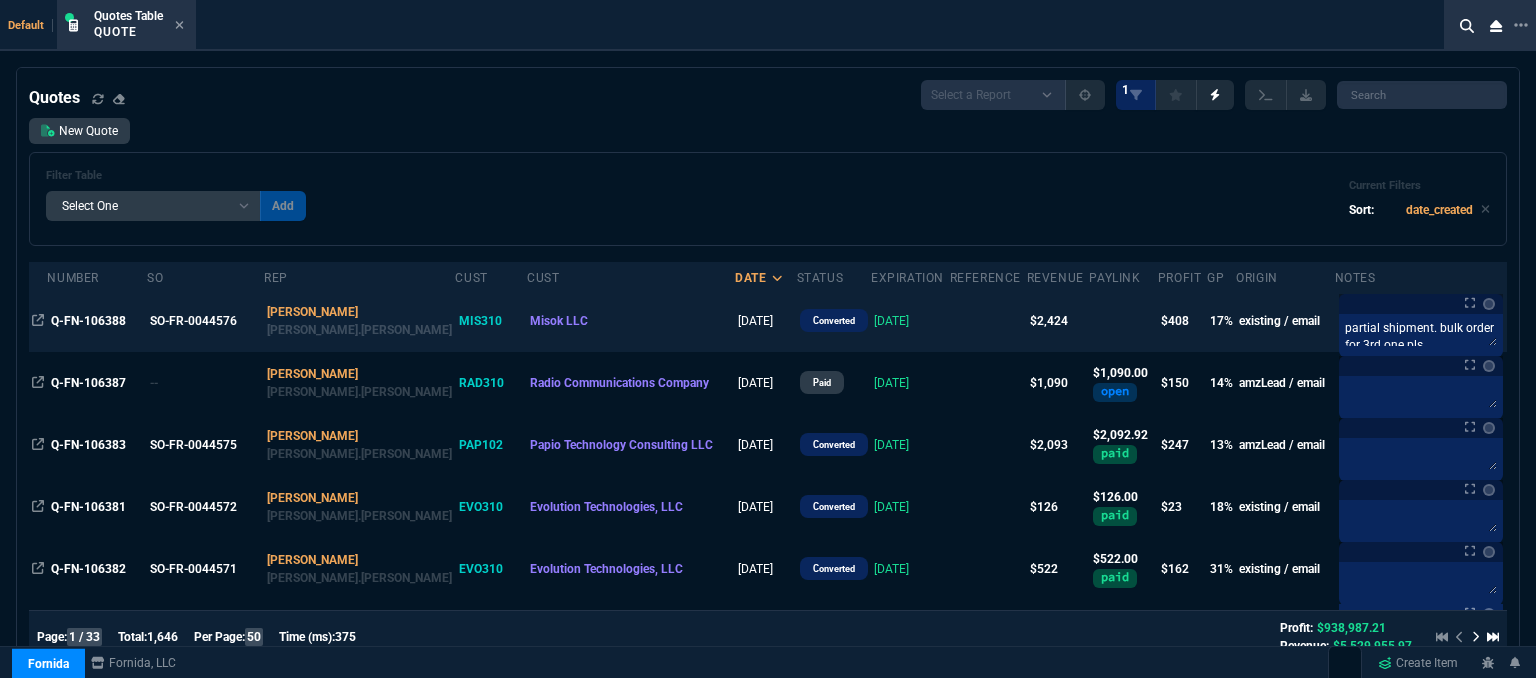 click at bounding box center [988, 321] 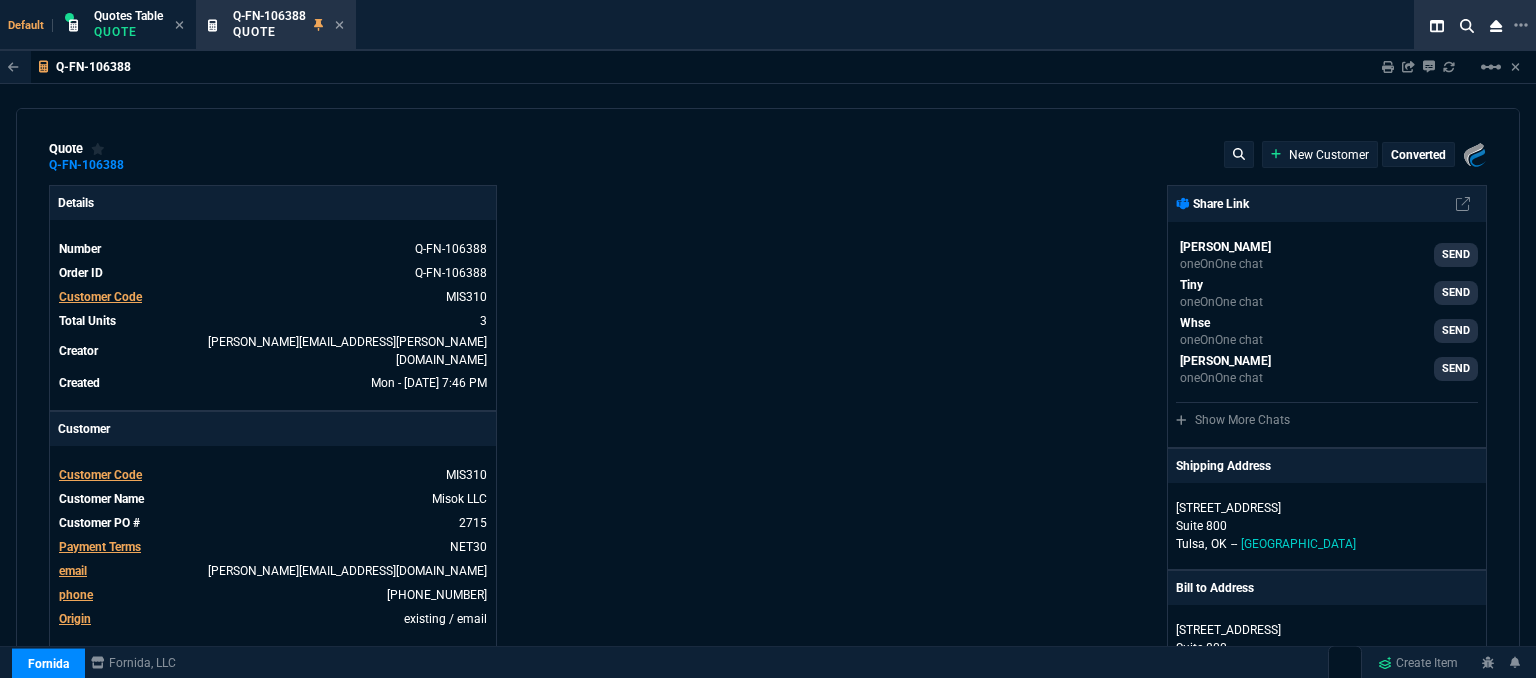 type on "21" 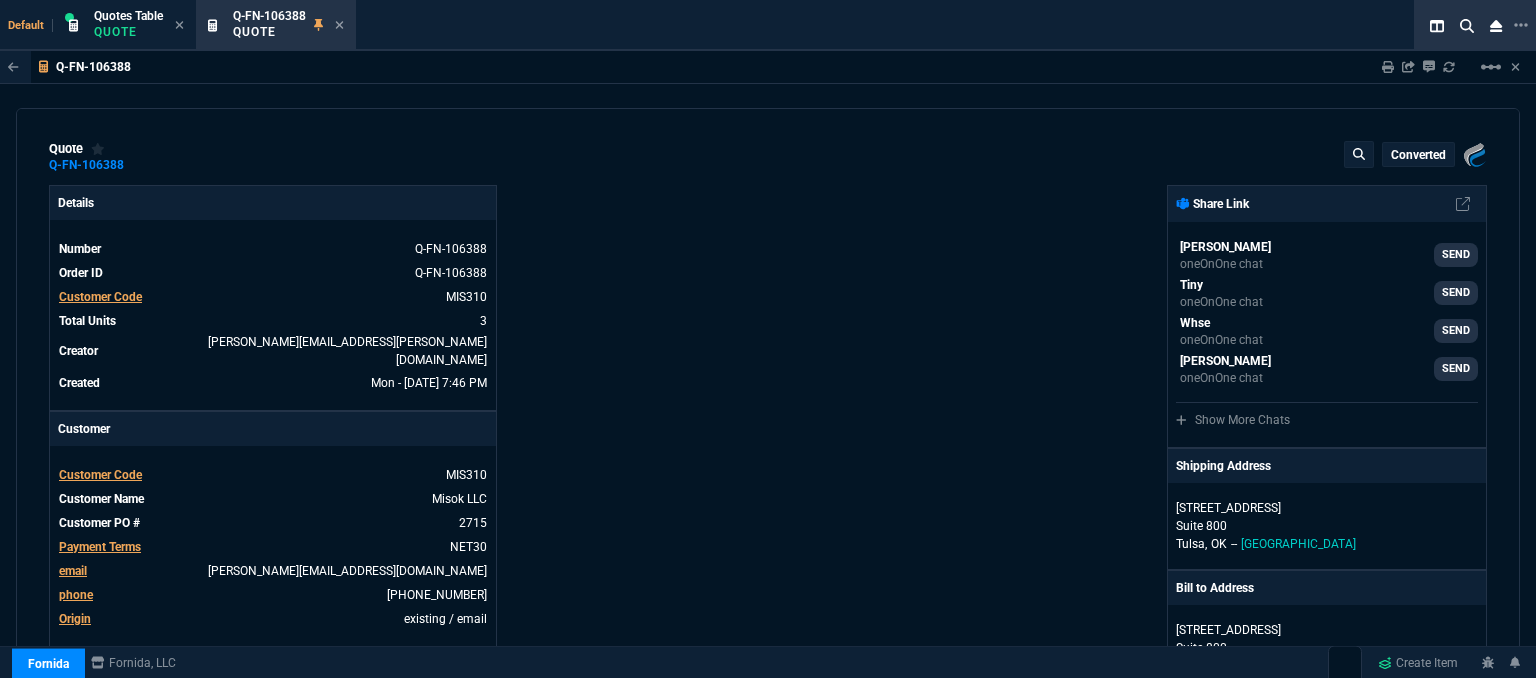 type on "31" 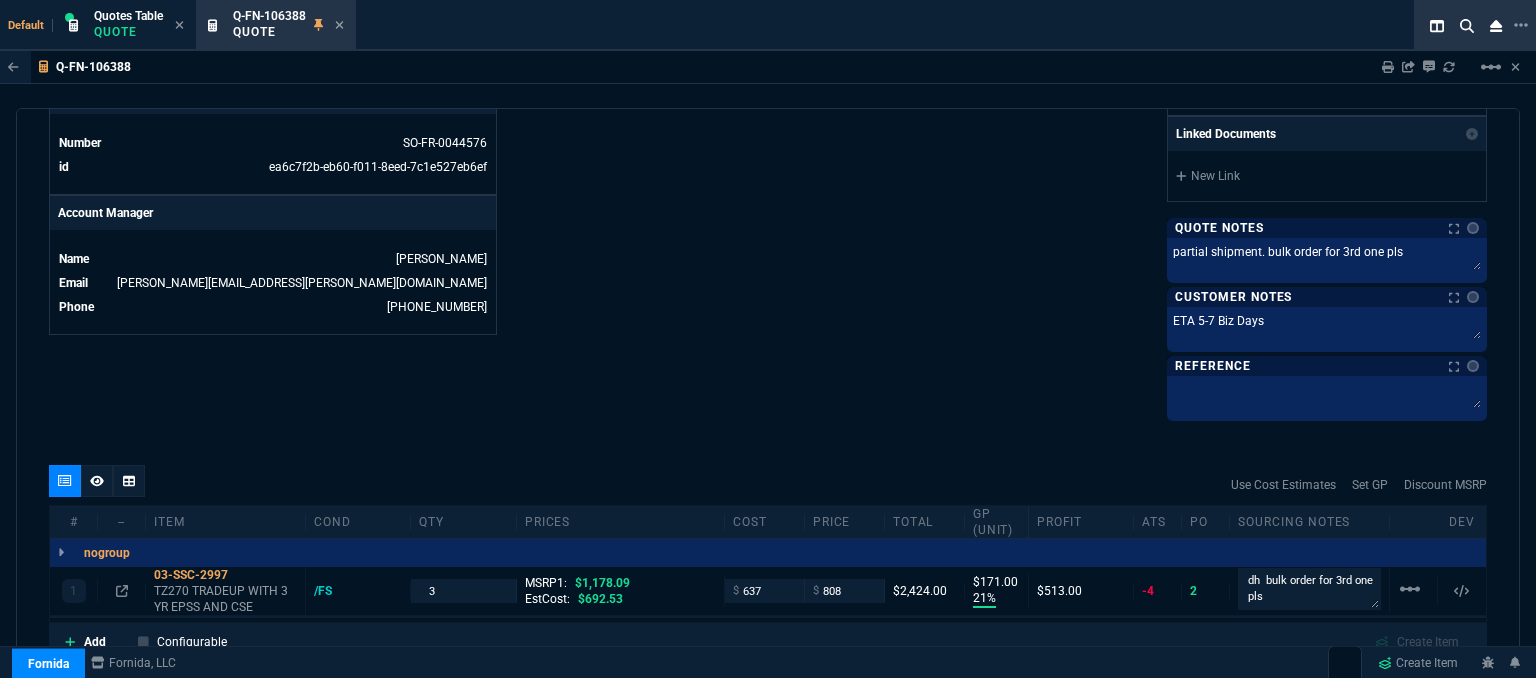 scroll, scrollTop: 900, scrollLeft: 0, axis: vertical 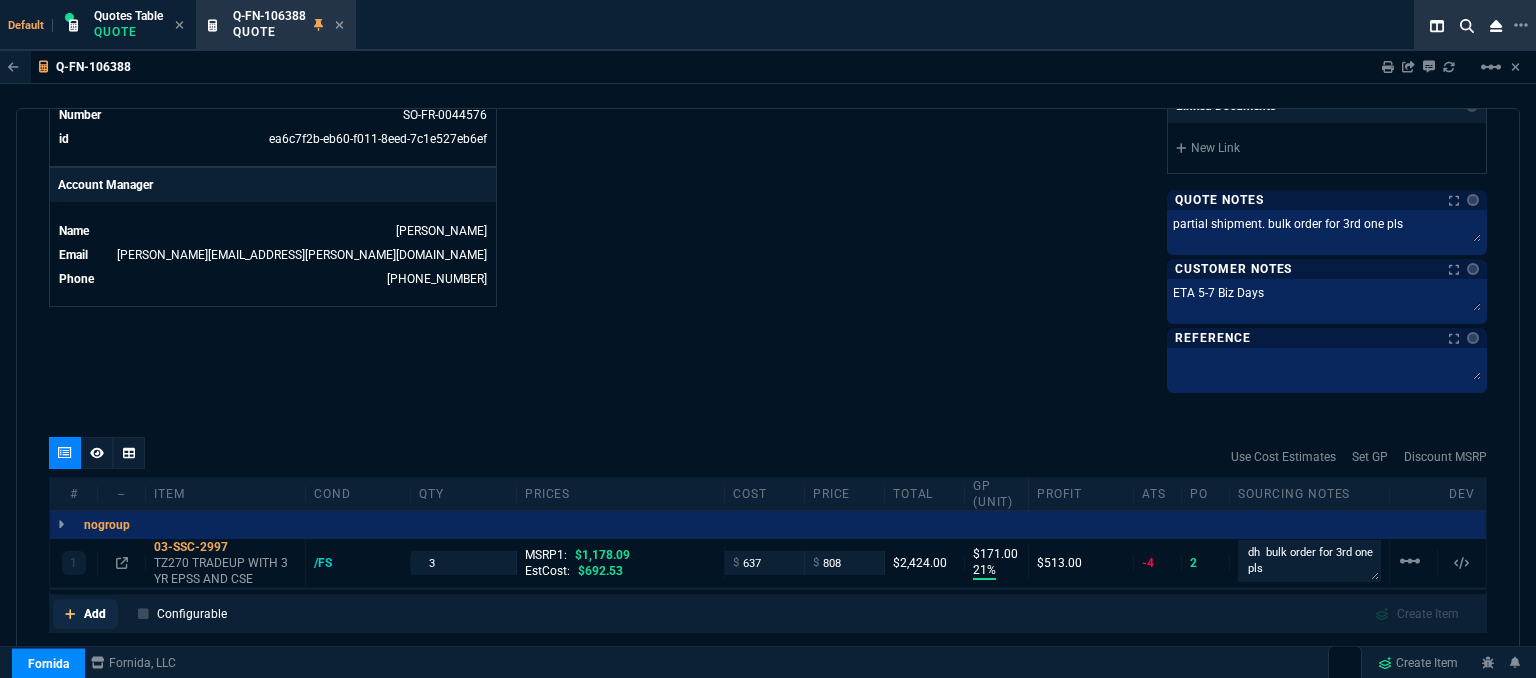 drag, startPoint x: 712, startPoint y: 329, endPoint x: 66, endPoint y: 601, distance: 700.928 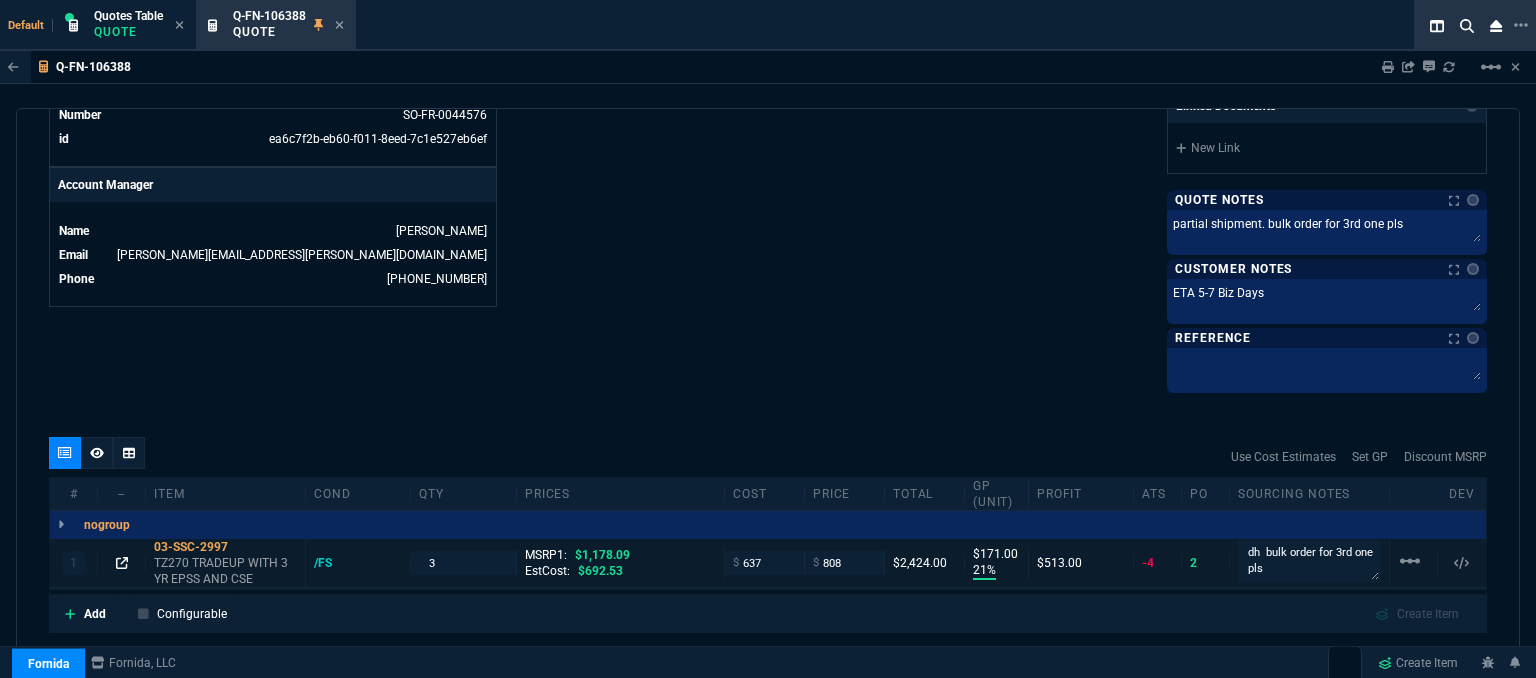 click 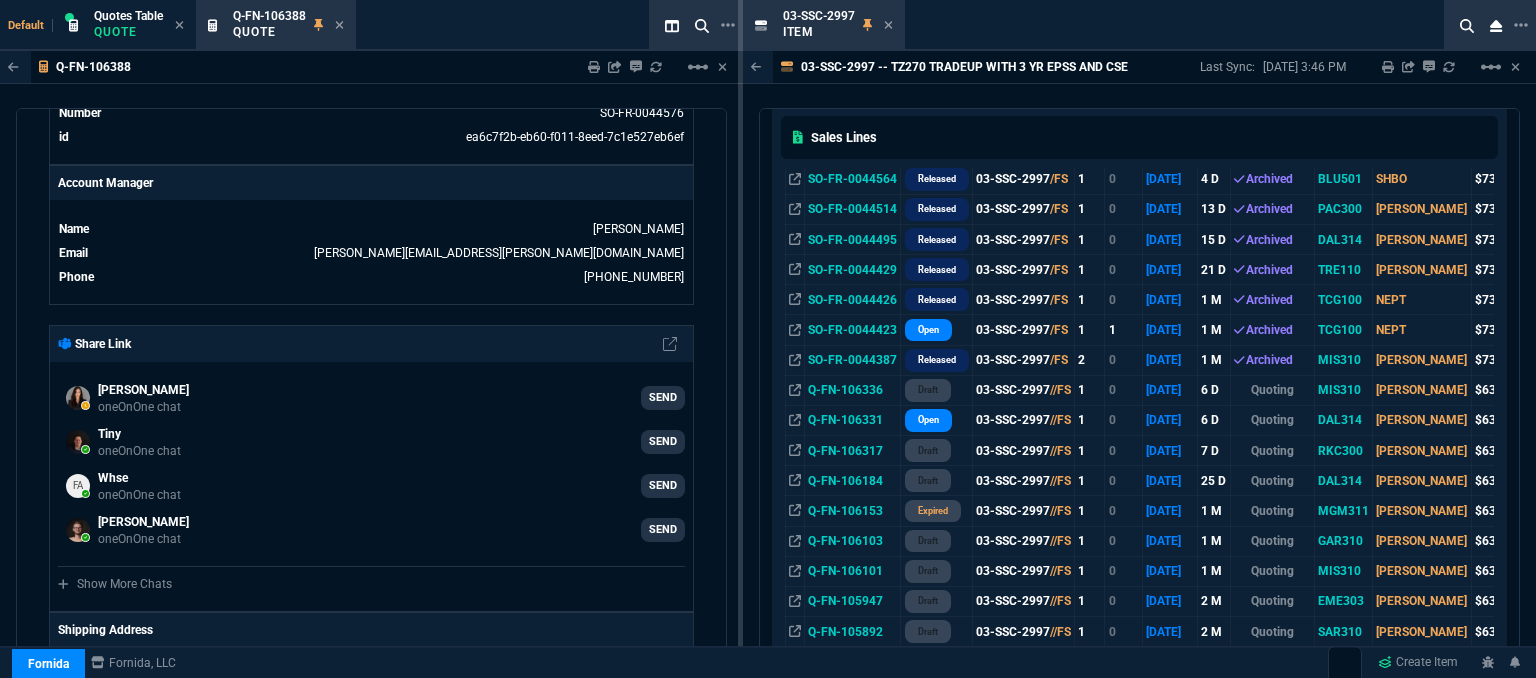 scroll, scrollTop: 300, scrollLeft: 0, axis: vertical 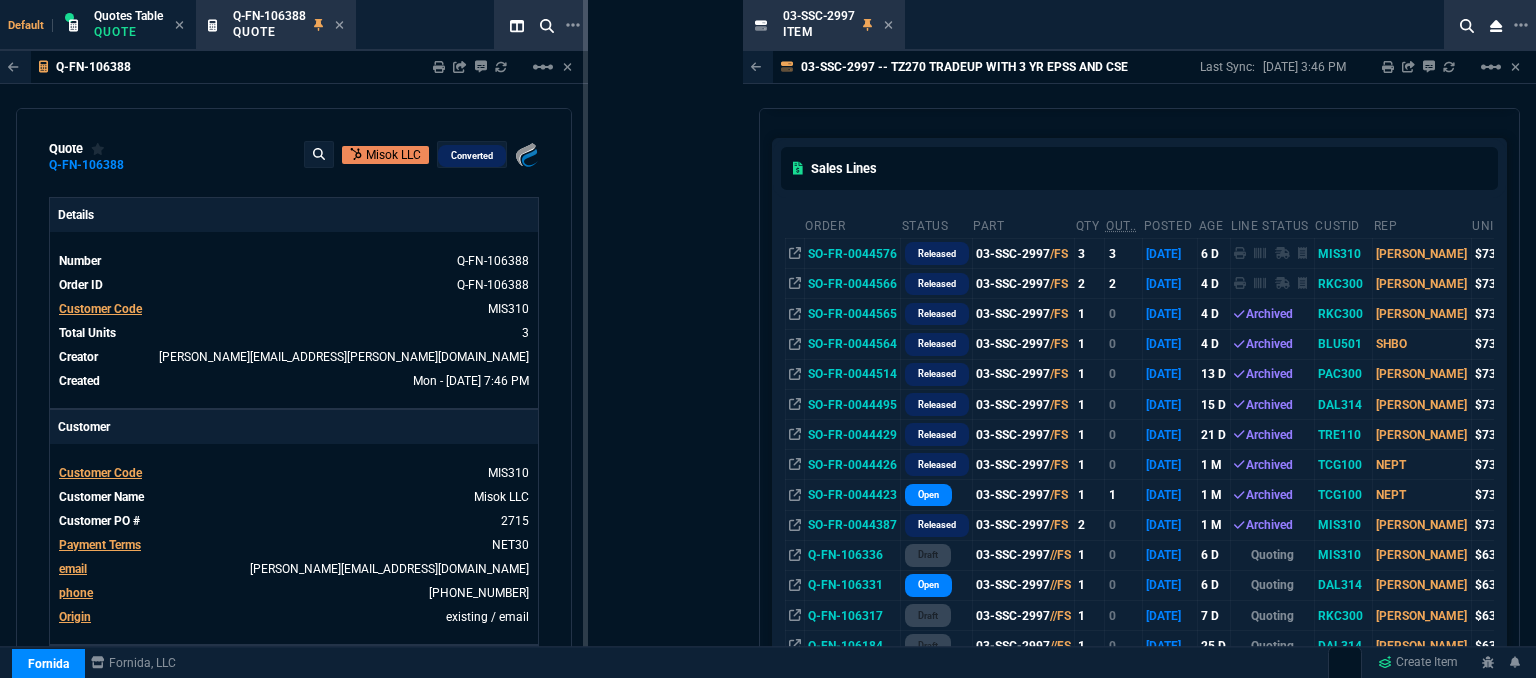 drag, startPoint x: 740, startPoint y: 169, endPoint x: 583, endPoint y: 173, distance: 157.05095 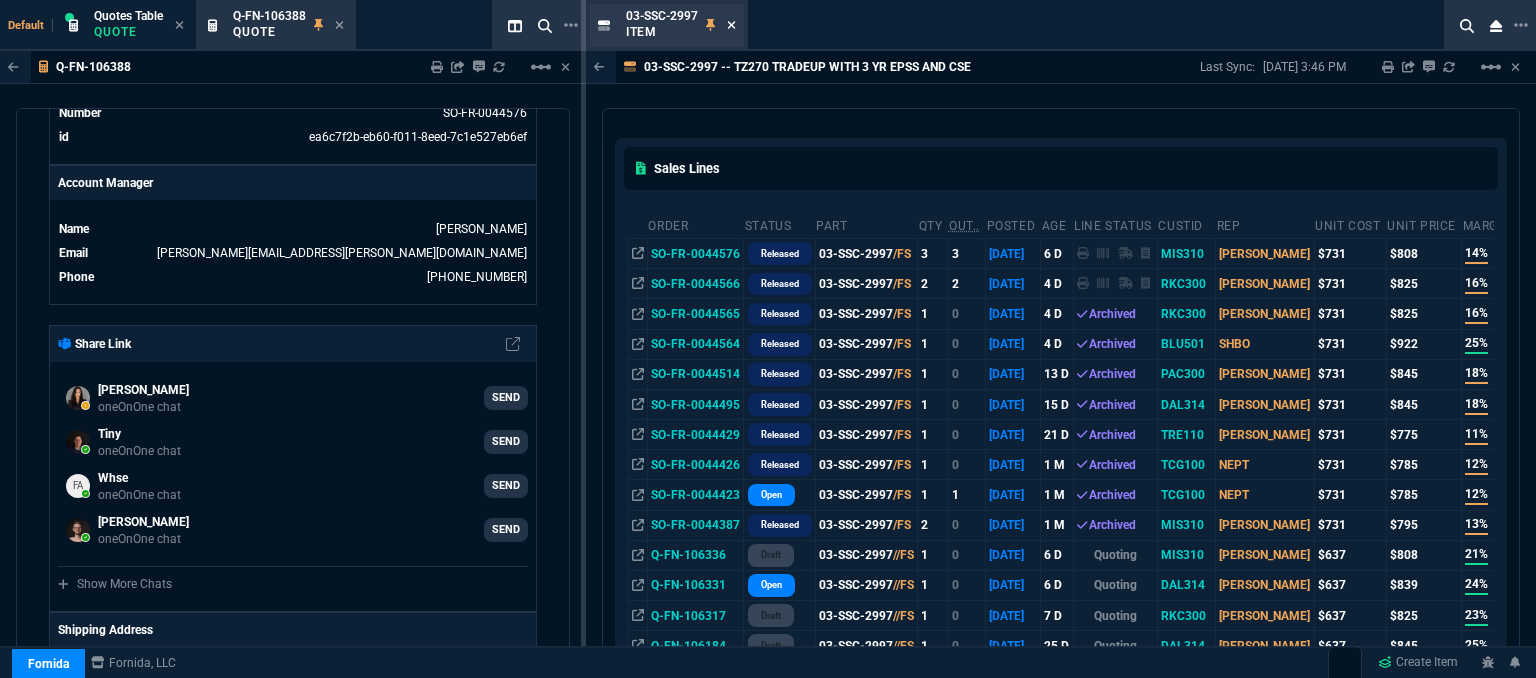 click 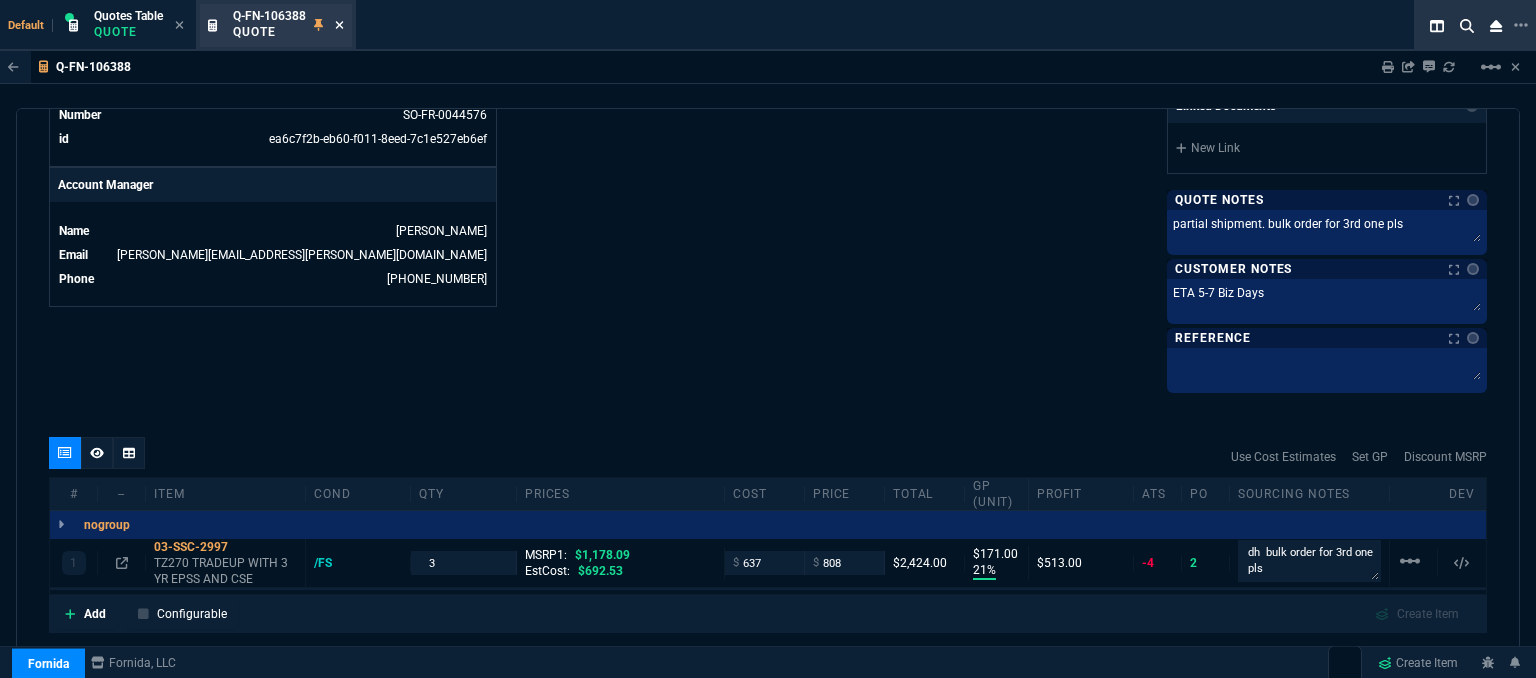 click 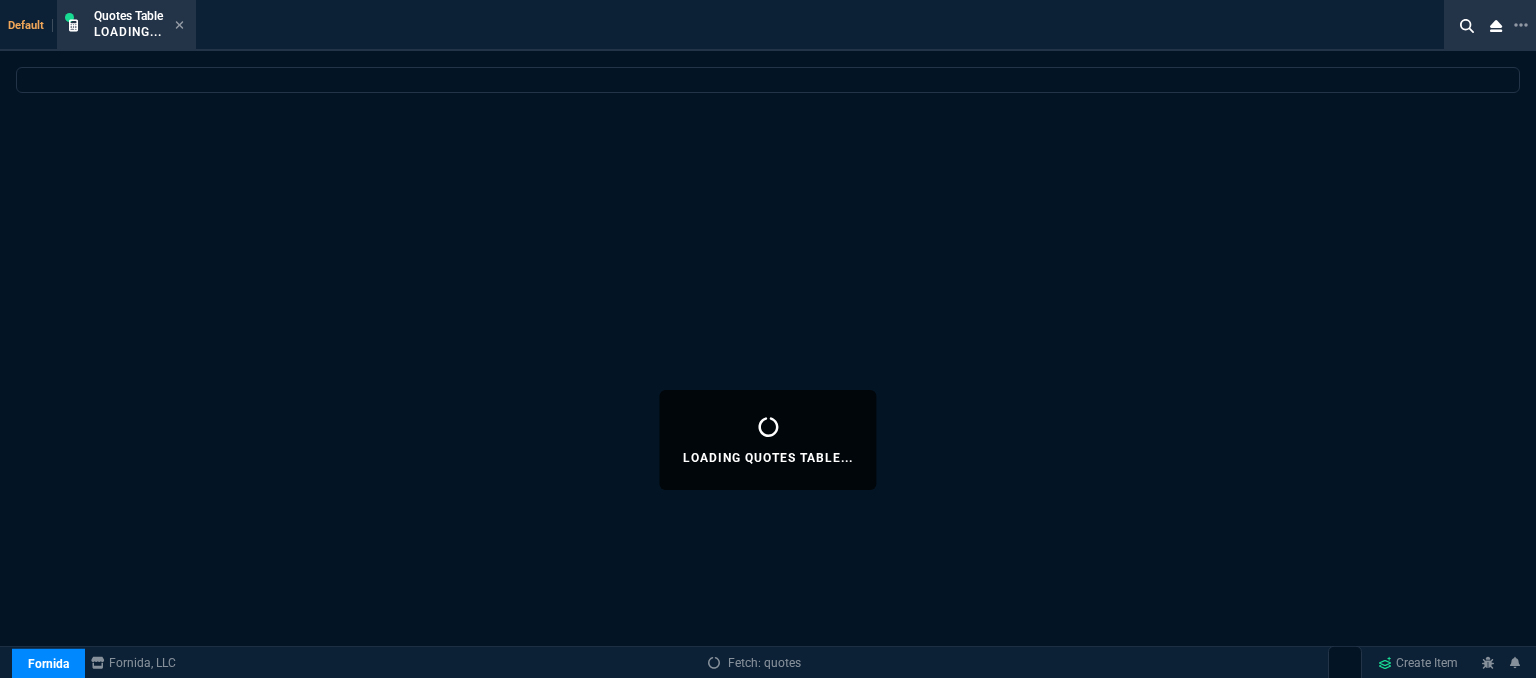 select 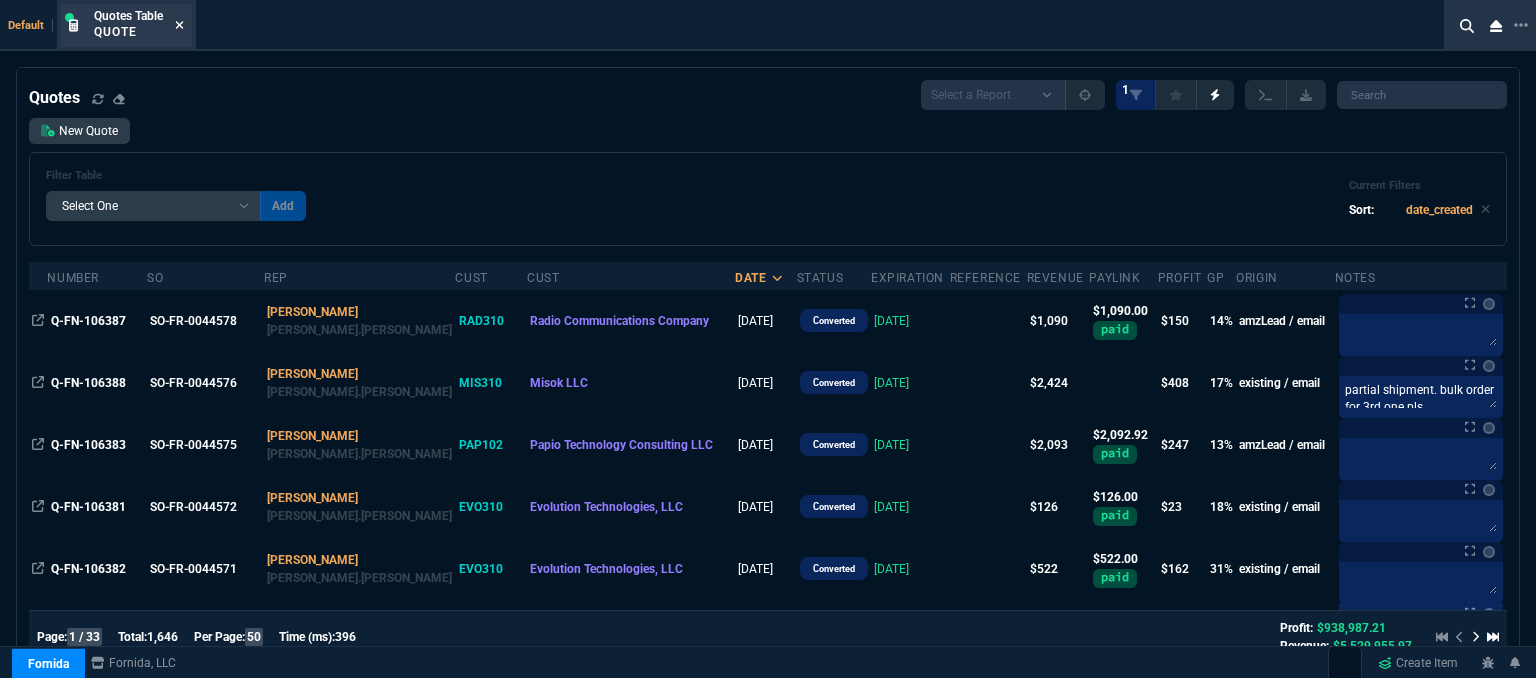 click 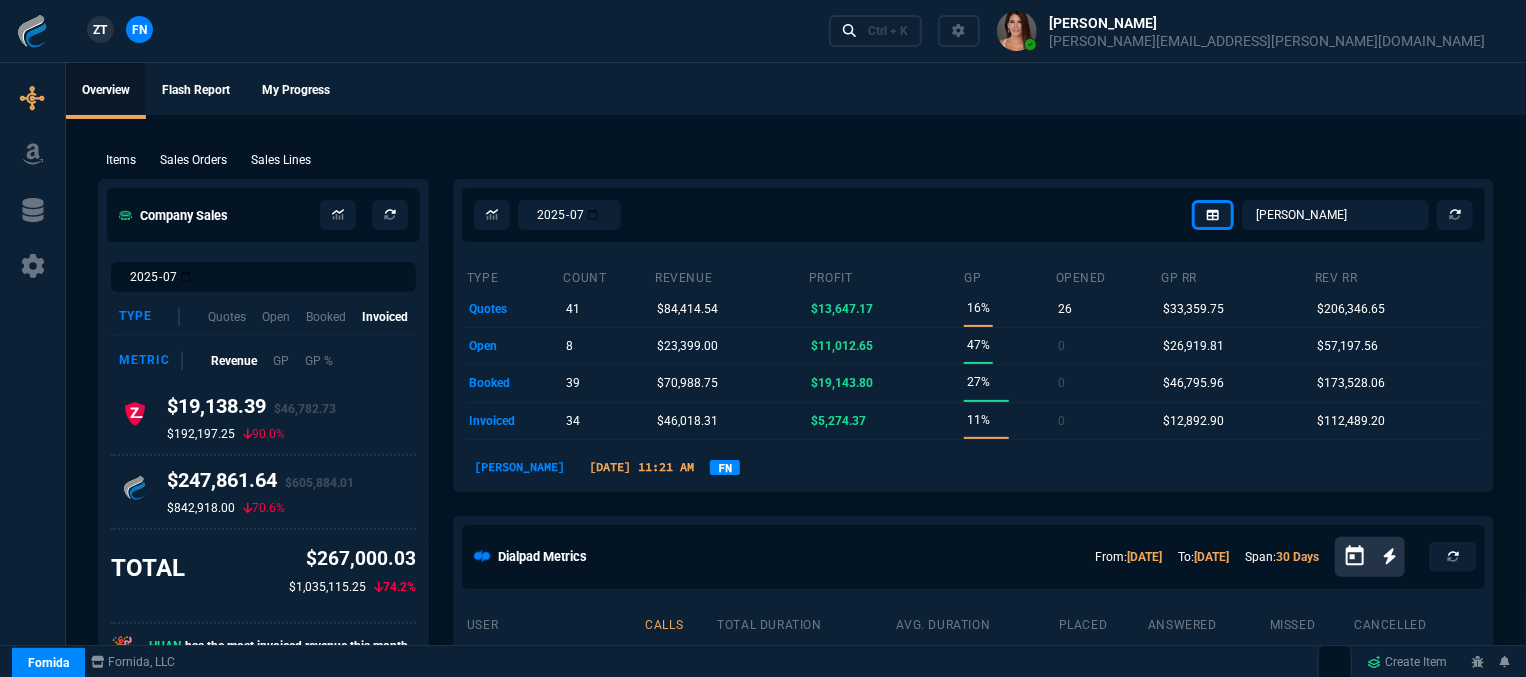 click on "Company Sales  2025-07 Type Quotes Open Booked Invoiced Metric Revenue GP GP %  $19,138.39  $46,782.73  $192,197.25   90.0%   $247,861.64  $605,884.01  $842,918.00   70.6%  TOTAL $267,000.03 $1,035,115.25  74.2%  🎉 HUAN  has the most invoiced revenue this month.   We are  NOT  projected to reach our July invoiced revenue goal. Click here for inspiration!  July Goal Current Revenue $267,000.03  Month Close Projection $652,666.74  Jul Revenue Goal $1,100,000.00  Ship Days Remaining 13/22  Delta $832,999.97  Projected Delta $447,333.26  Day Revenue Goal $64,076.92  Progress Meter  $1,100,000.00   $652,666.74   $267,000.03  Today's Wins Booked Count 5  Booked Revenue $9,126.44  ZT Revenue $0.00  FN Revenue $9,126.44  Announcement Inbound WD19S180W  Sales Team,500x WD19S180S is expected to land 3/7/2023 at $135 Cost be... 2 Y NEW Features press ctrl+shift+r when using the dash next. Changes include.Reliable ... 2 Y Hard Refresh Required 2 Y Collections Items Quotes Item Variants Sales Orders Sales Lines feeds" 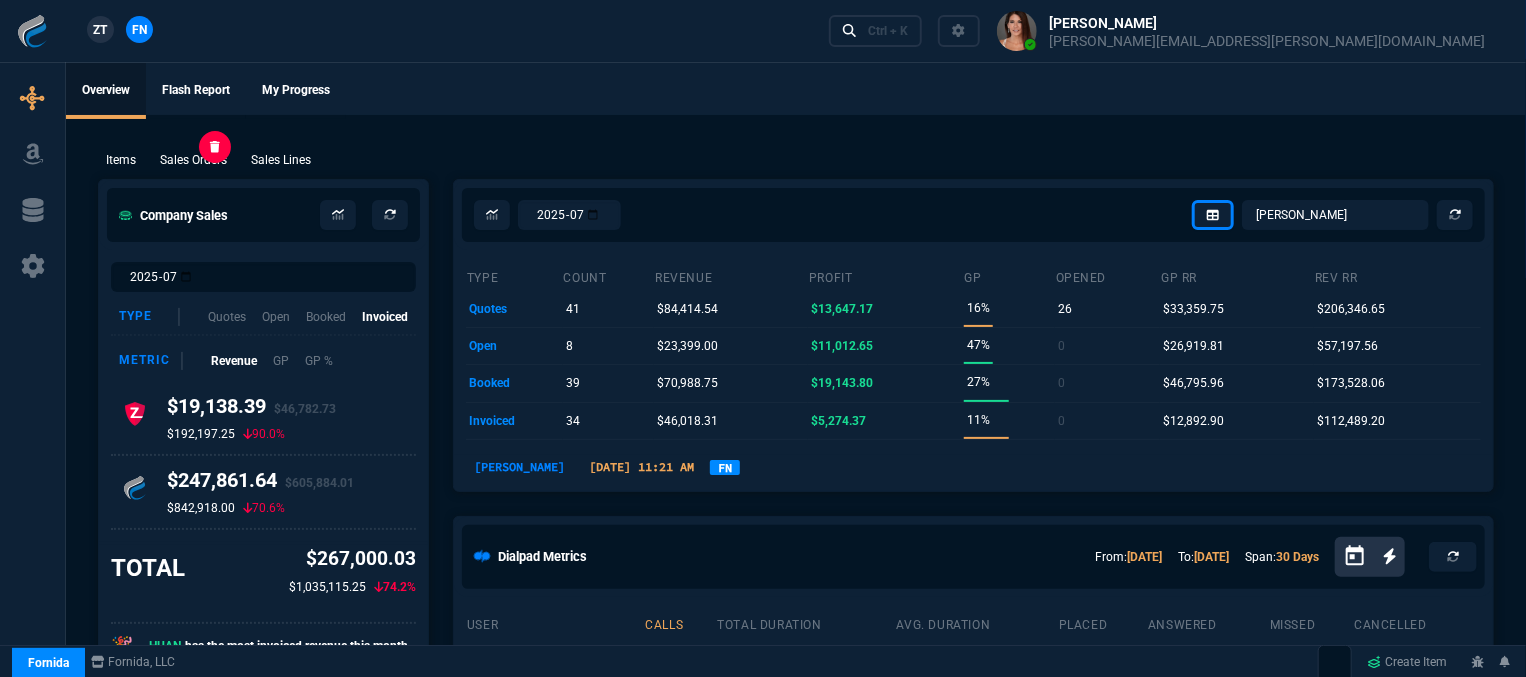 click on "Sales Orders" at bounding box center (193, 160) 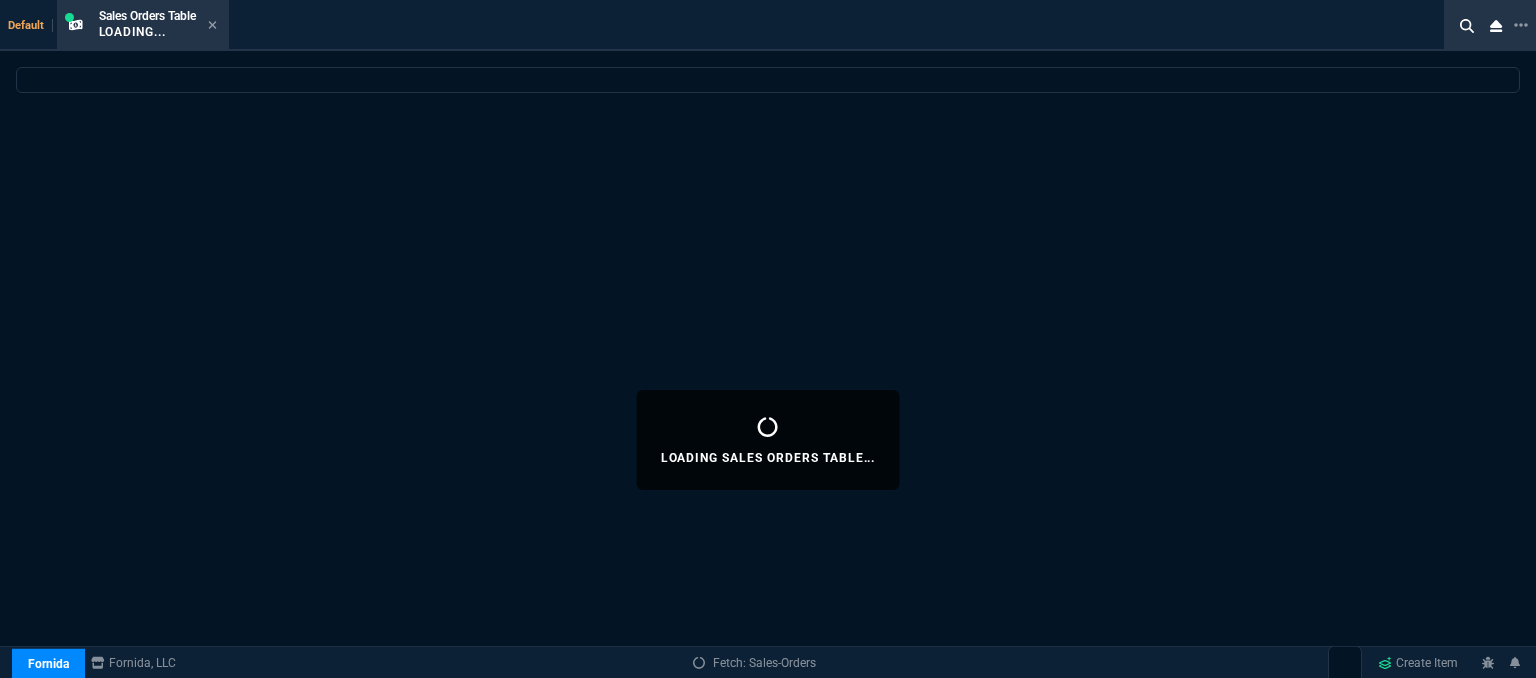 select 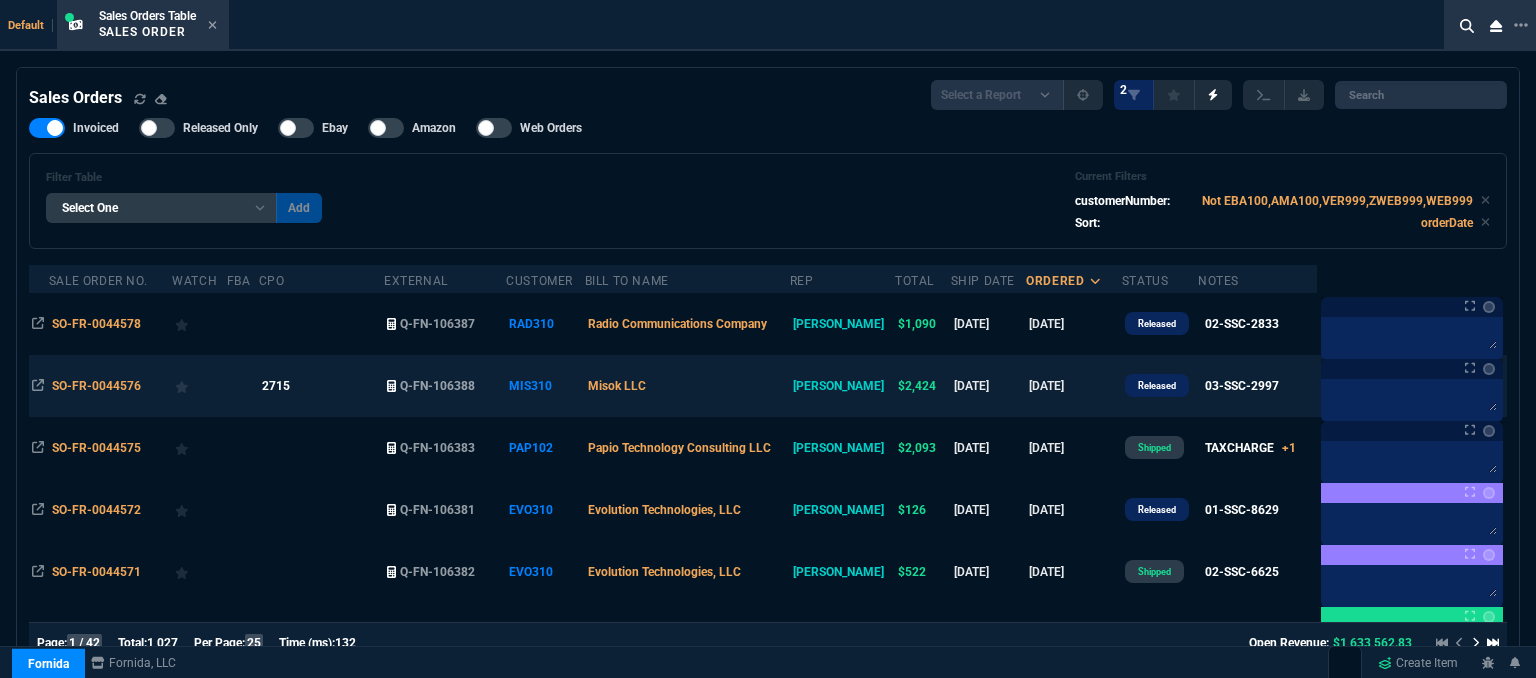 click on "Misok LLC" at bounding box center (687, 386) 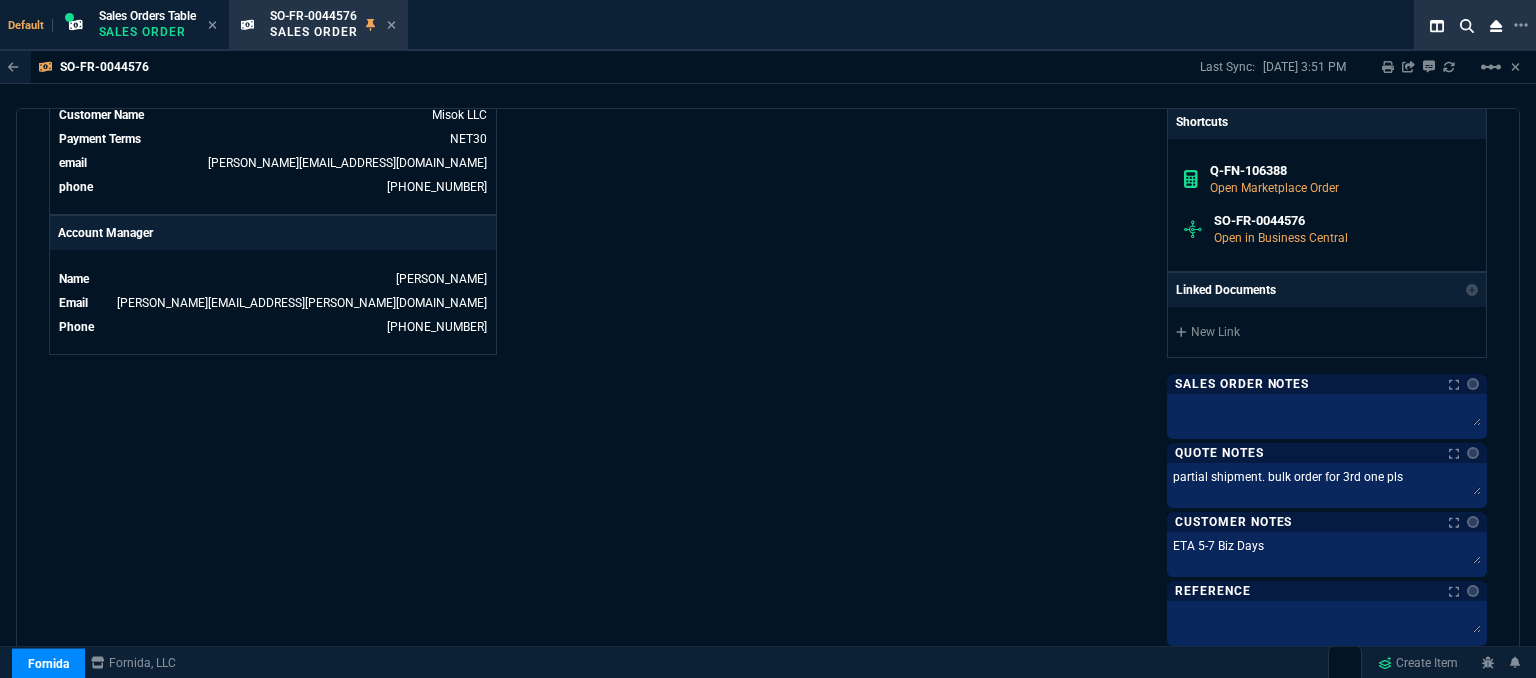 scroll, scrollTop: 1000, scrollLeft: 0, axis: vertical 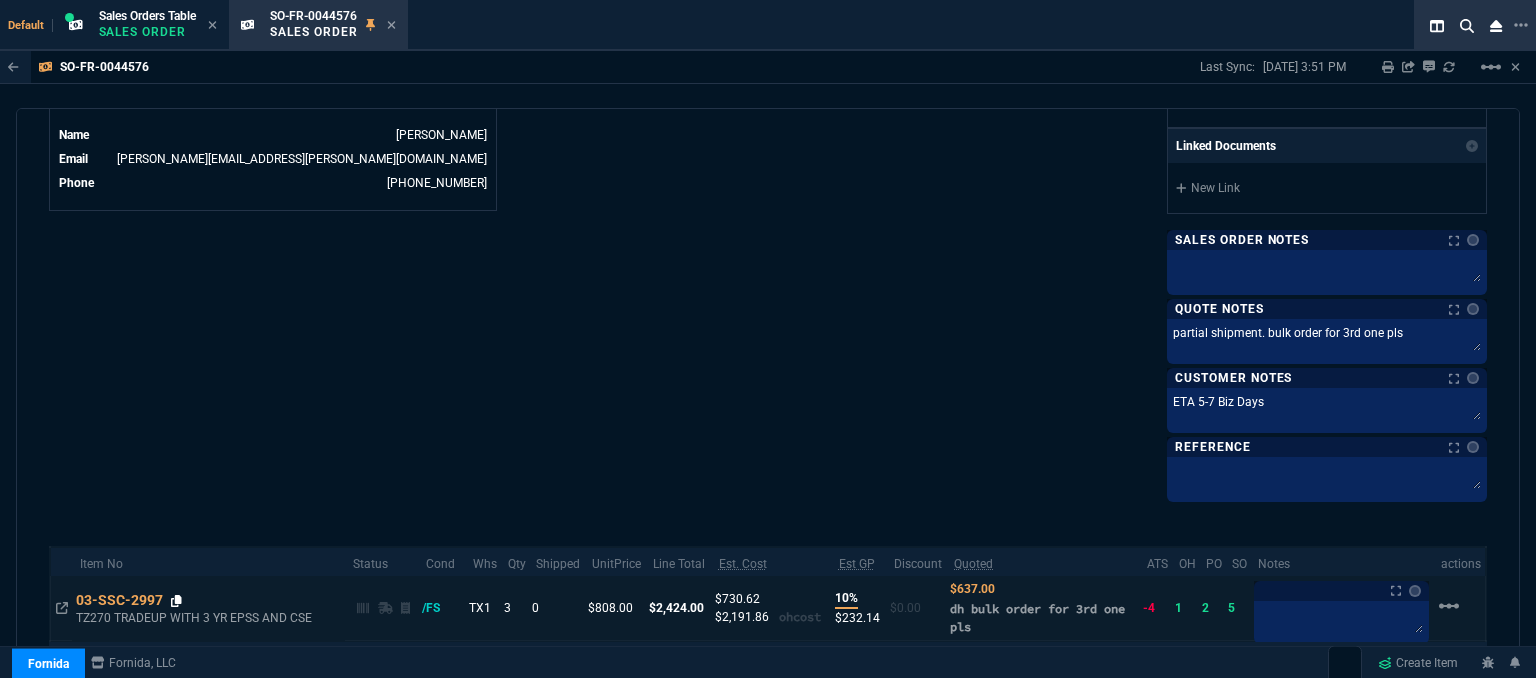 click 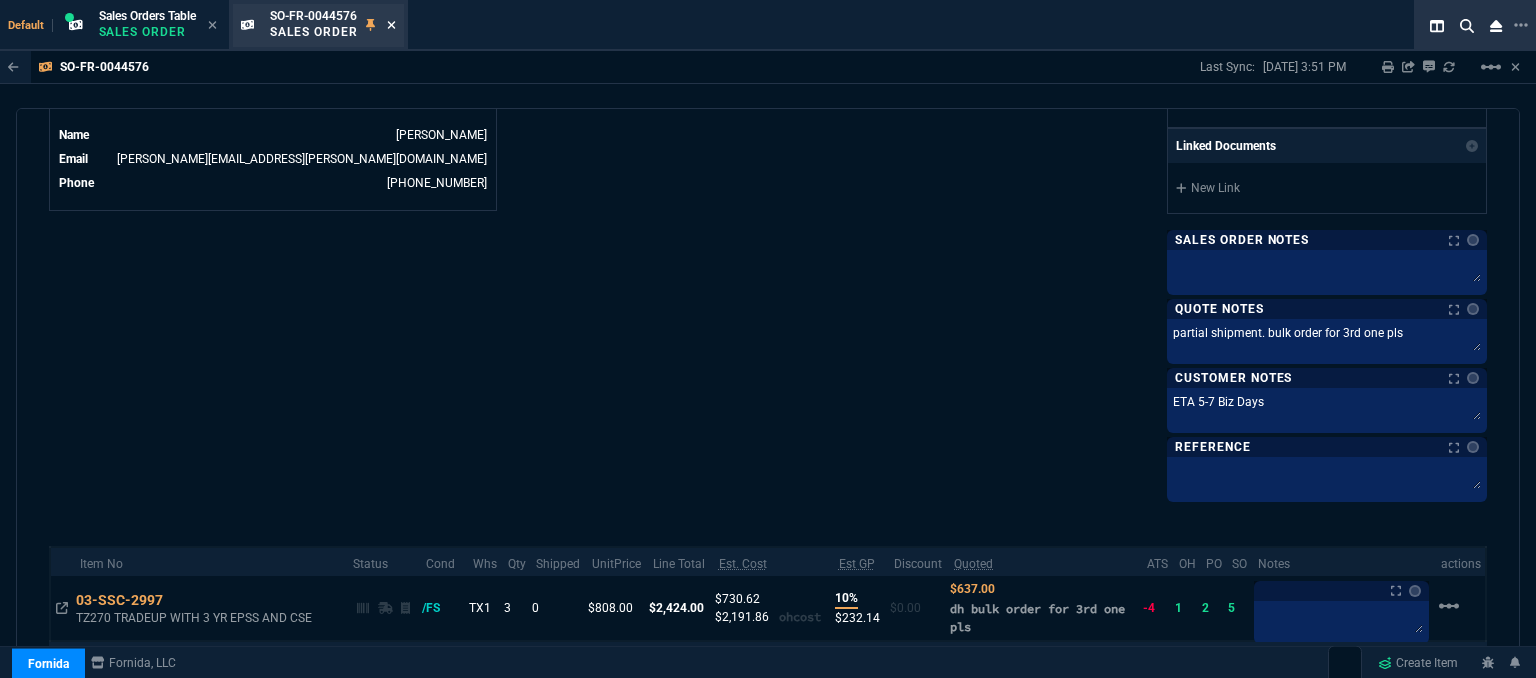 click 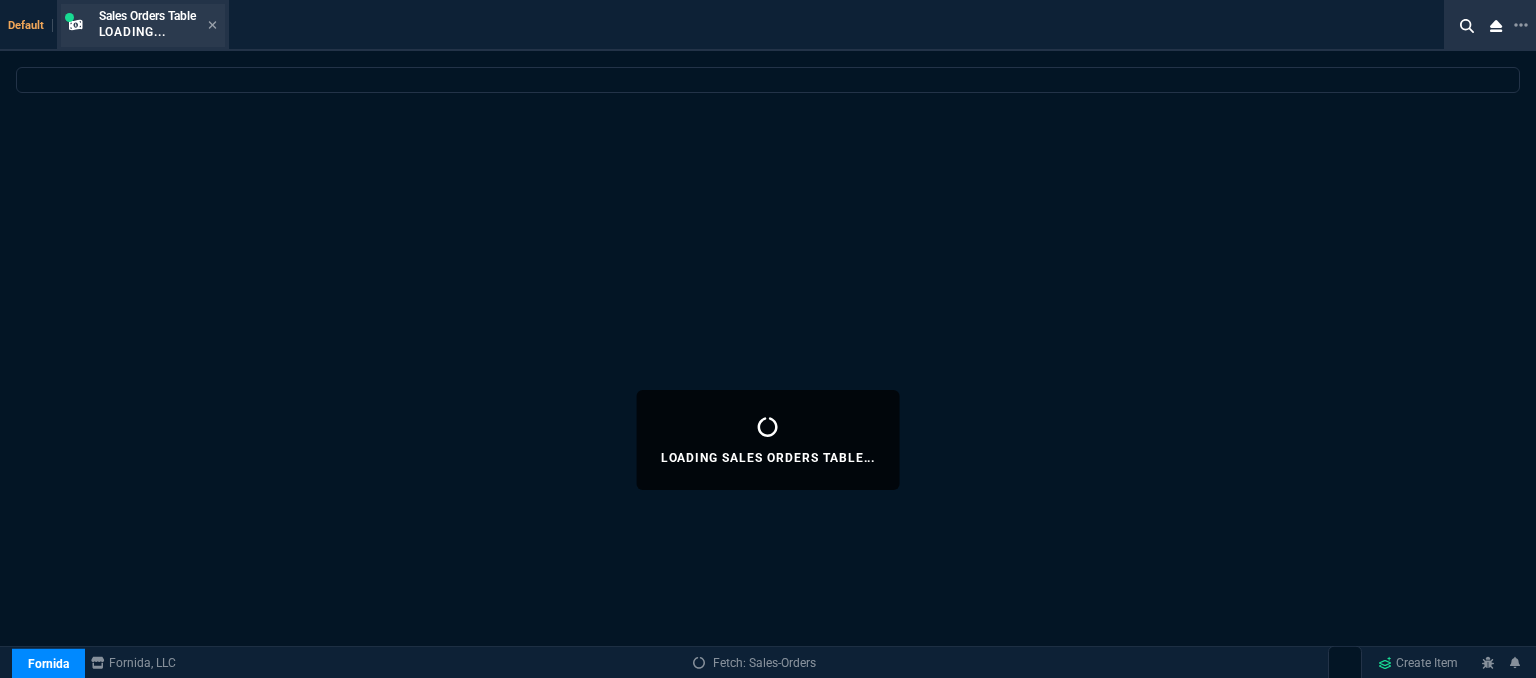 click 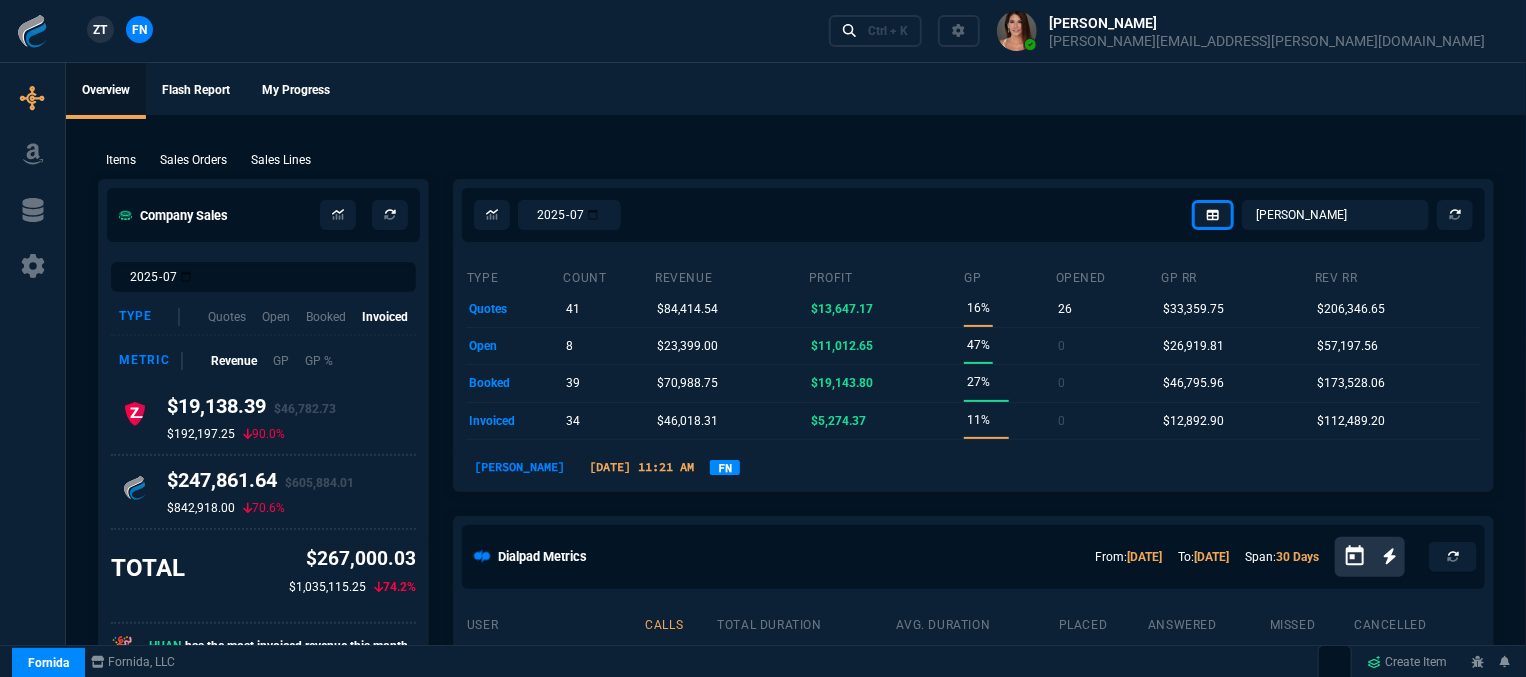 click on "Company Sales  2025-07 Type Quotes Open Booked Invoiced Metric Revenue GP GP %  $19,138.39  $46,782.73  $192,197.25   90.0%   $247,861.64  $605,884.01  $842,918.00   70.6%  TOTAL $267,000.03 $1,035,115.25  74.2%  🎉 HUAN  has the most invoiced revenue this month.   We are  NOT  projected to reach our July invoiced revenue goal. Click here for inspiration!  July Goal Current Revenue $267,000.03  Month Close Projection $652,666.74  Jul Revenue Goal $1,100,000.00  Ship Days Remaining 13/22  Delta $832,999.97  Projected Delta $447,333.26  Day Revenue Goal $64,076.92  Progress Meter  $1,100,000.00   $652,666.74   $267,000.03  Today's Wins Booked Count 5  Booked Revenue $9,126.44  ZT Revenue $0.00  FN Revenue $9,126.44  Announcement Inbound WD19S180W  Sales Team,500x WD19S180S is expected to land 3/7/2023 at $135 Cost be... 2 Y NEW Features press ctrl+shift+r when using the dash next. Changes include.Reliable ... 2 Y Hard Refresh Required 2 Y Collections Items Quotes Item Variants Sales Orders Sales Lines feeds" 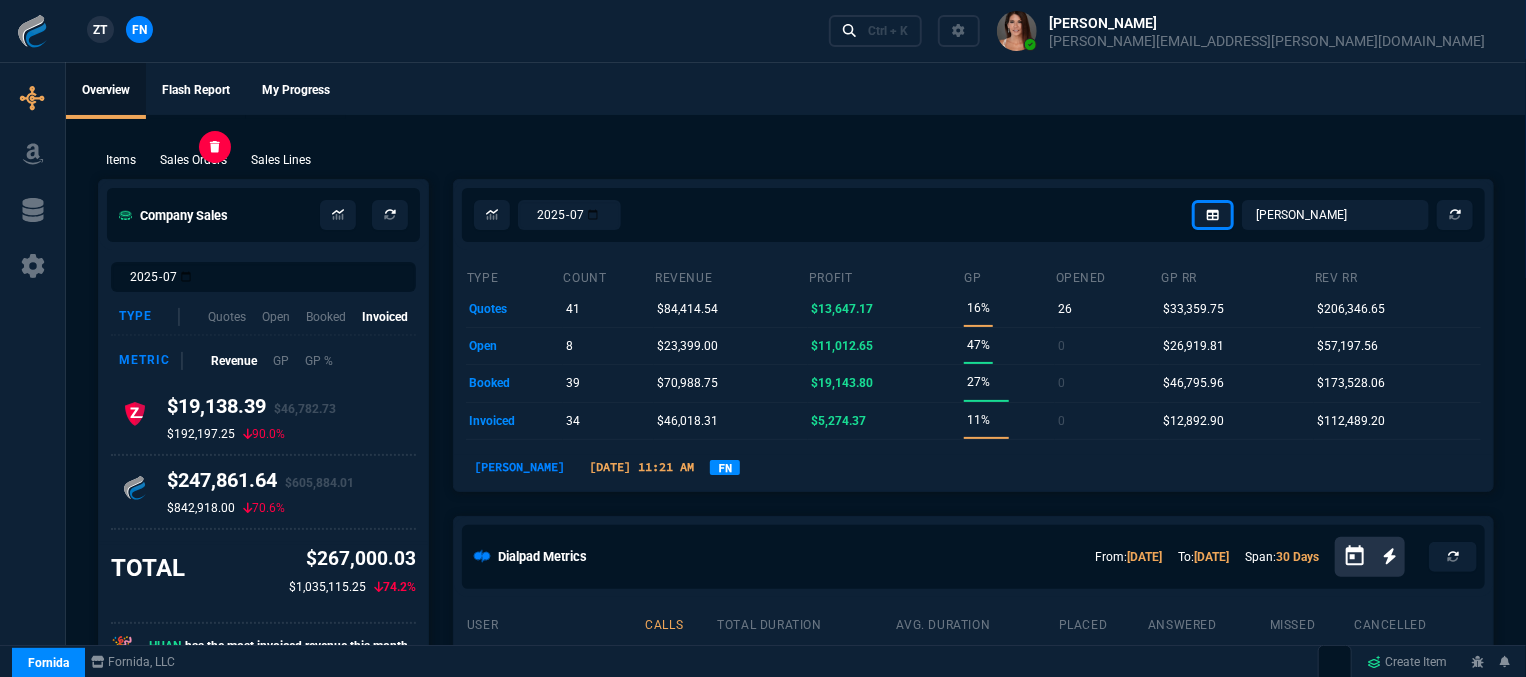 click on "Sales Orders" at bounding box center [193, 160] 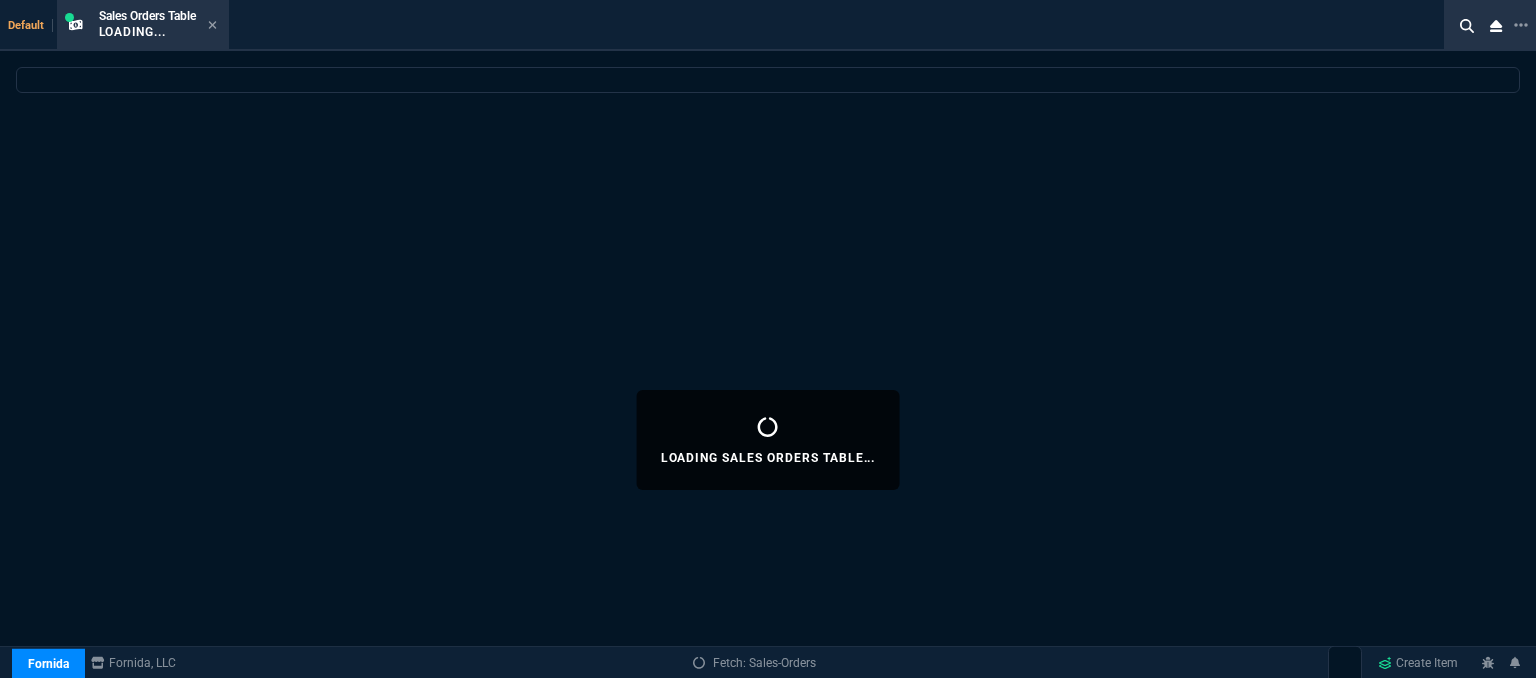 select on "12: [PERSON_NAME]" 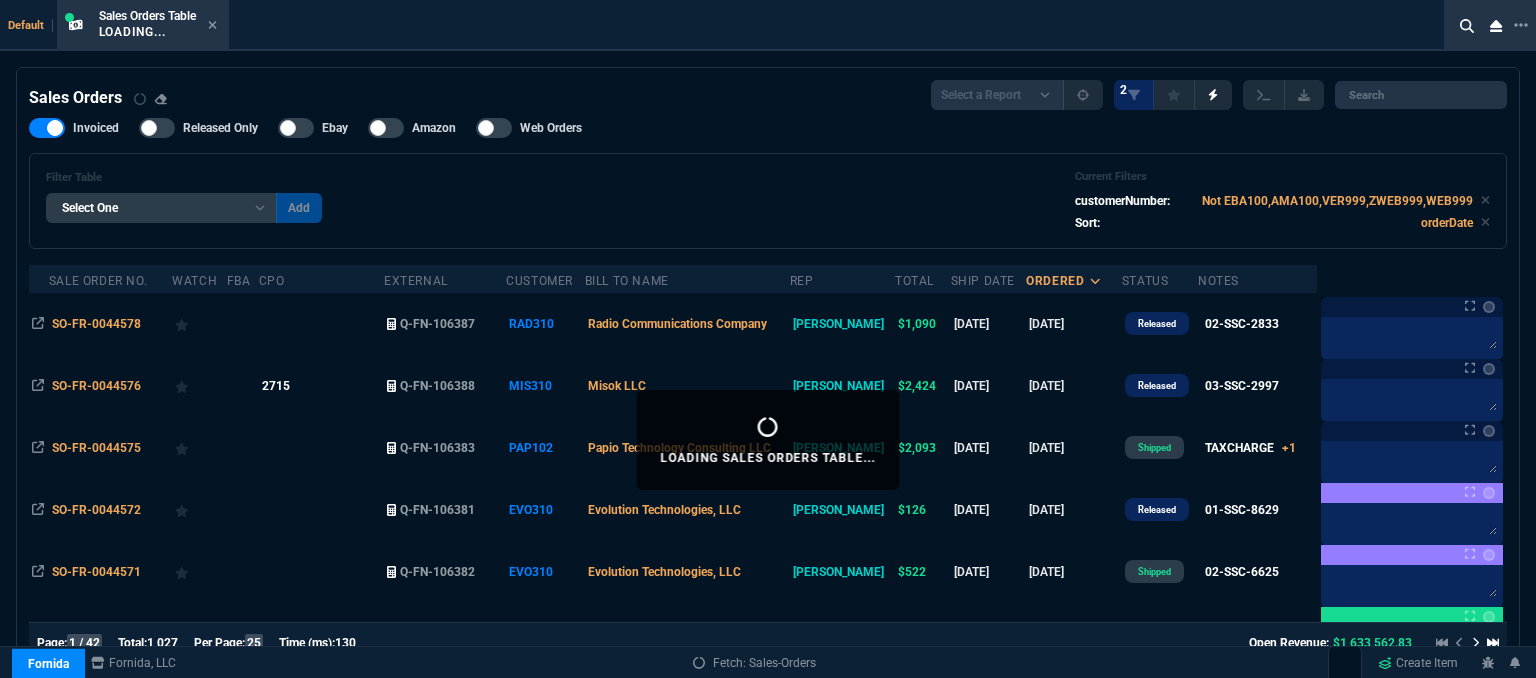 scroll, scrollTop: 0, scrollLeft: 0, axis: both 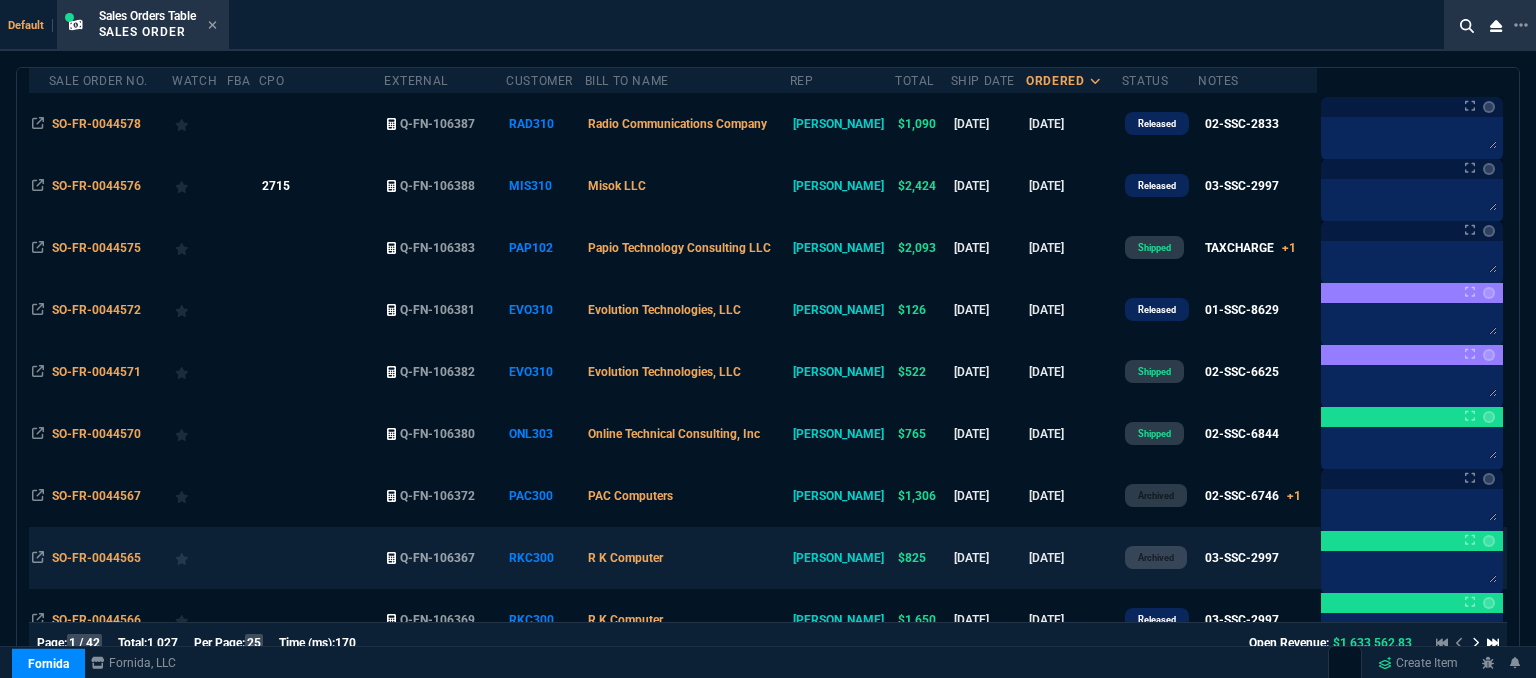 click on "R K Computer" at bounding box center [687, 558] 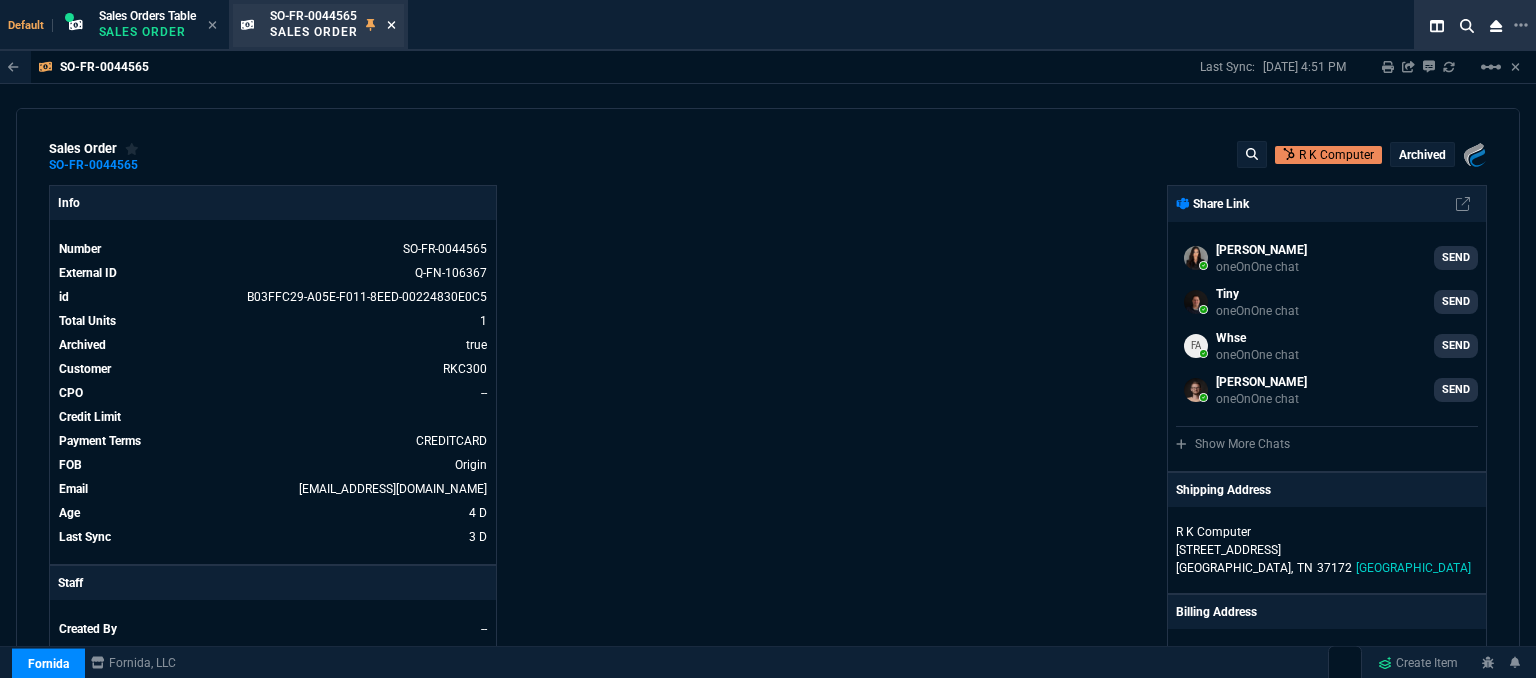 click 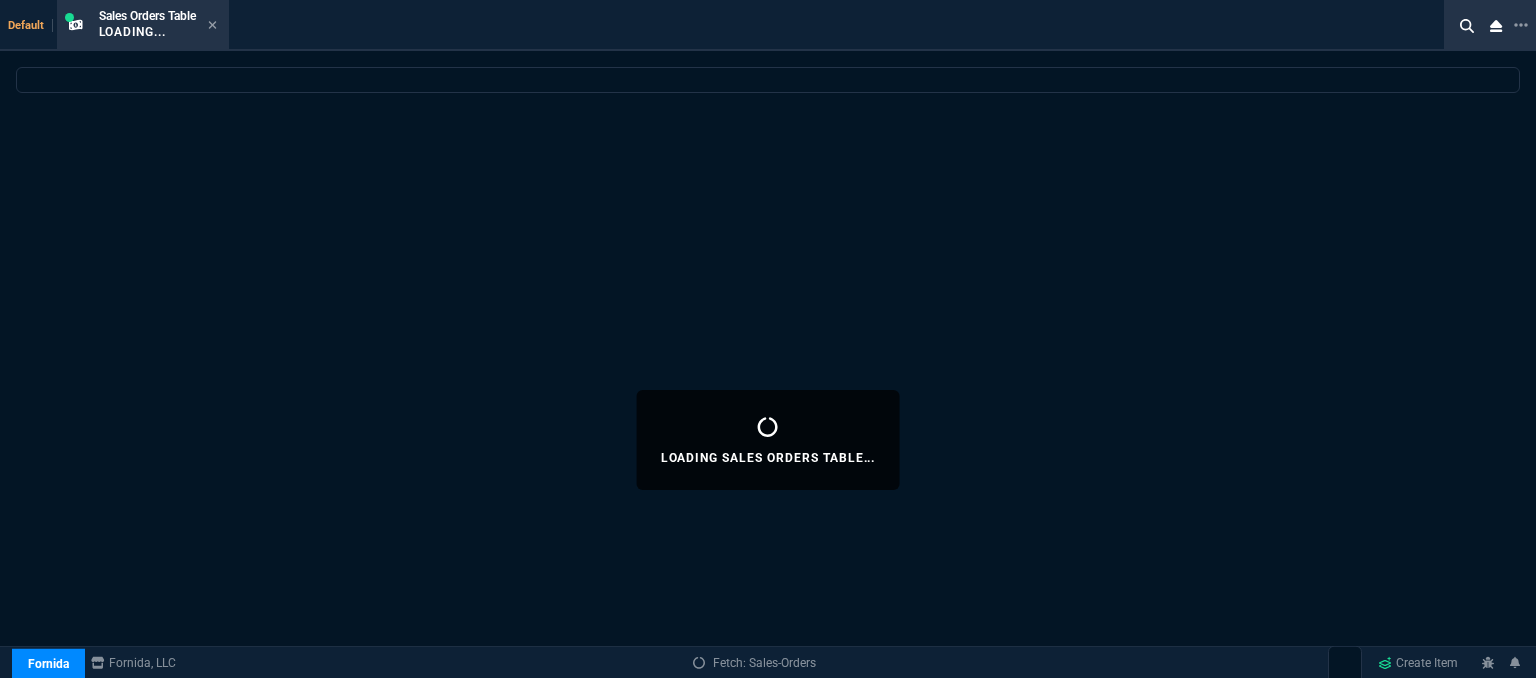 select 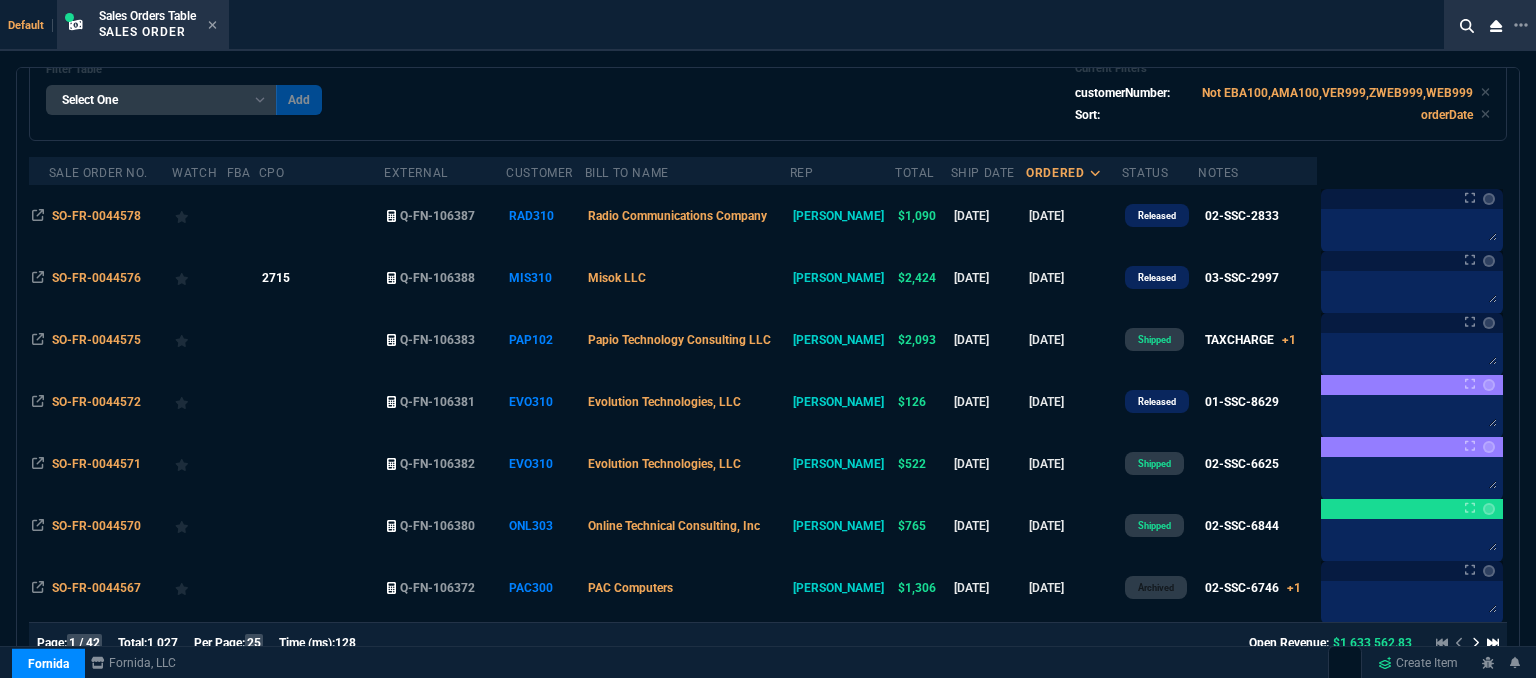 scroll, scrollTop: 300, scrollLeft: 0, axis: vertical 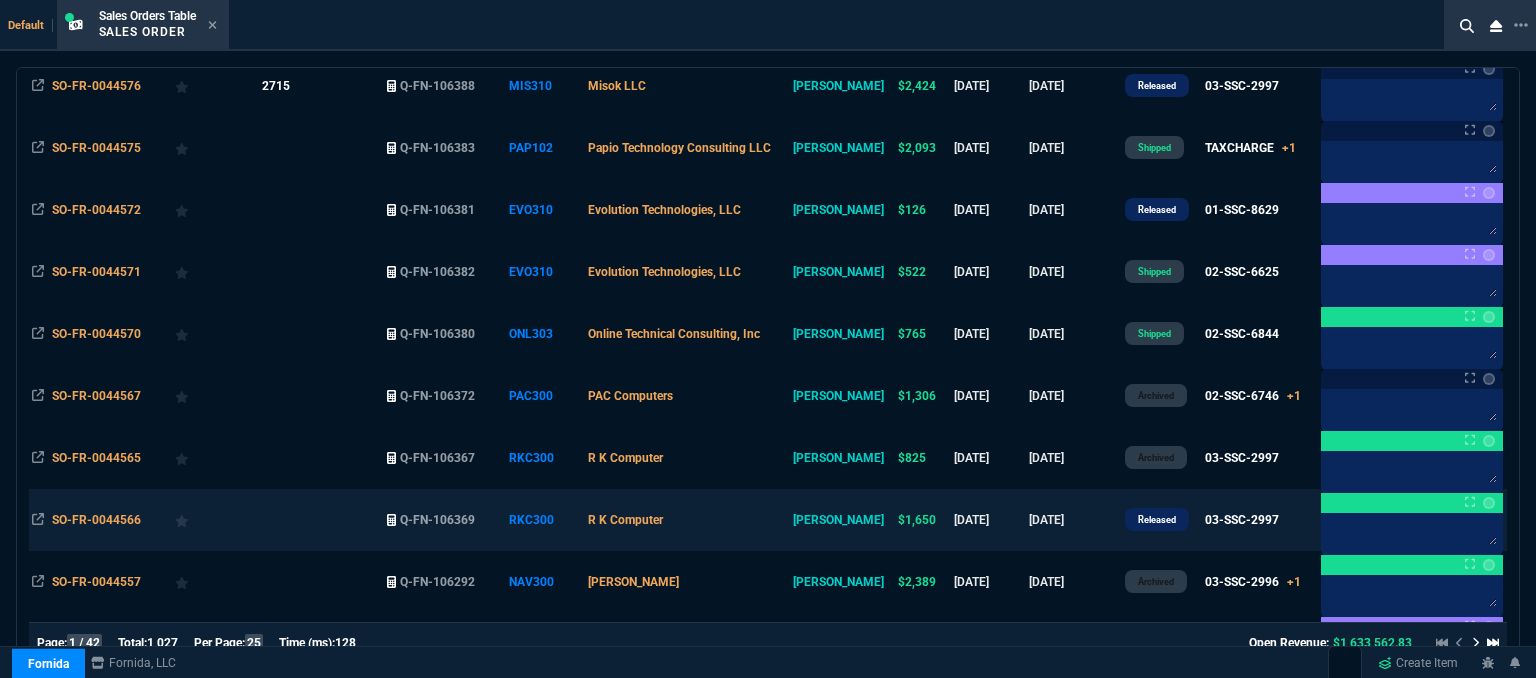click on "R K Computer" at bounding box center [687, 520] 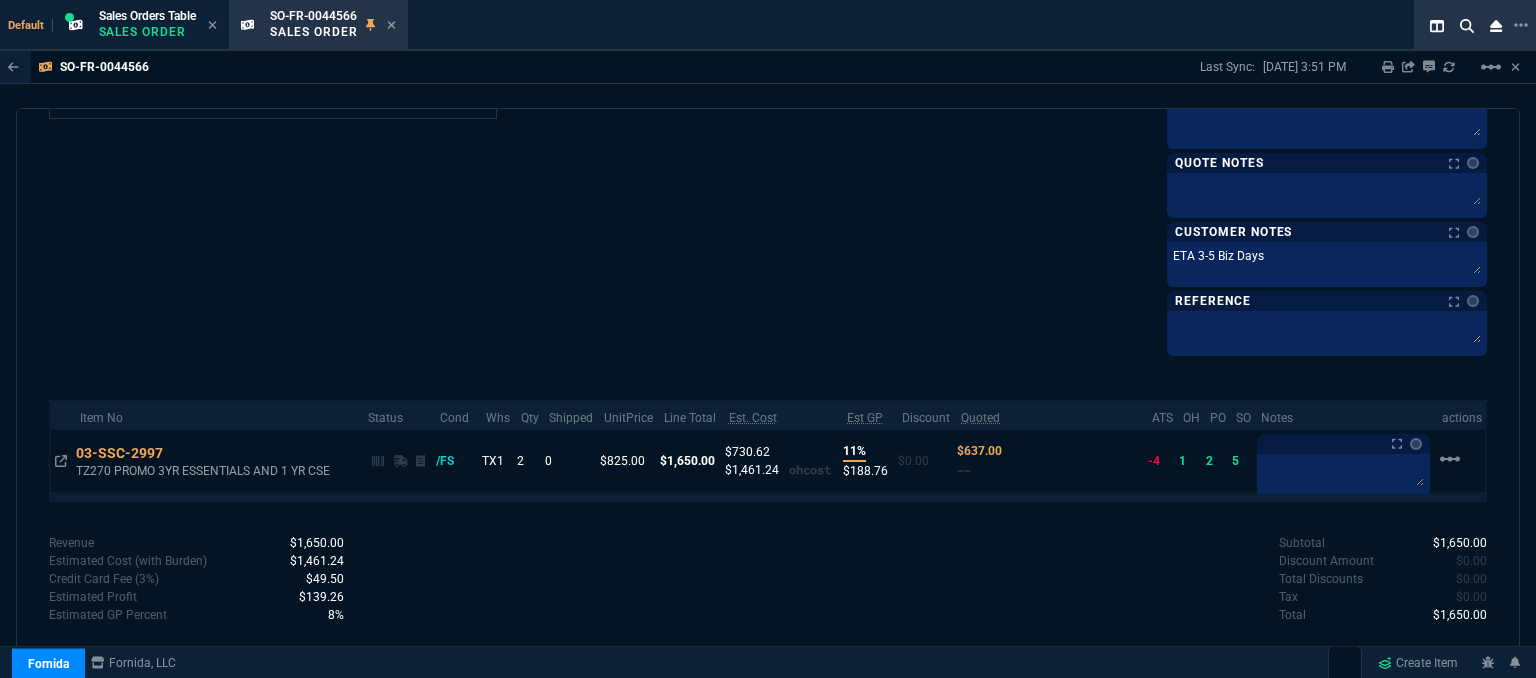 scroll, scrollTop: 692, scrollLeft: 0, axis: vertical 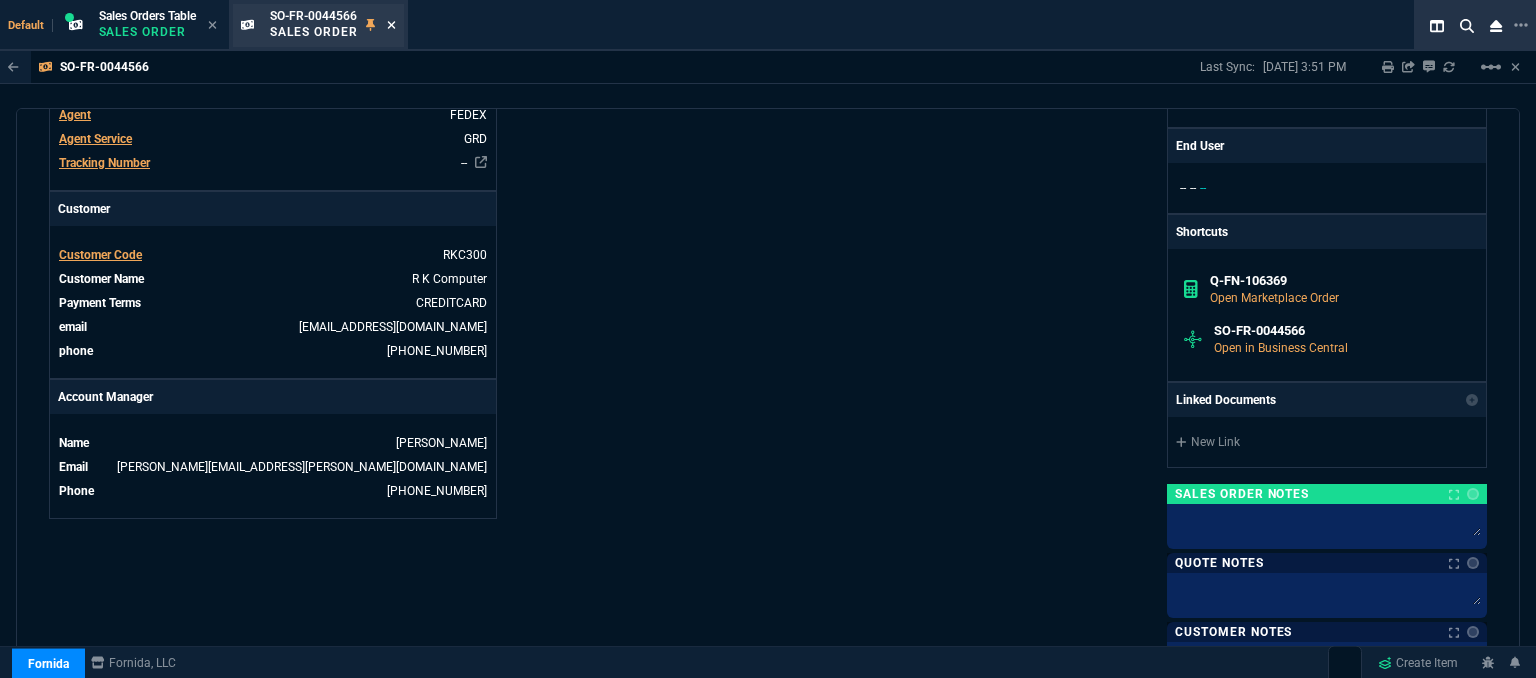 click 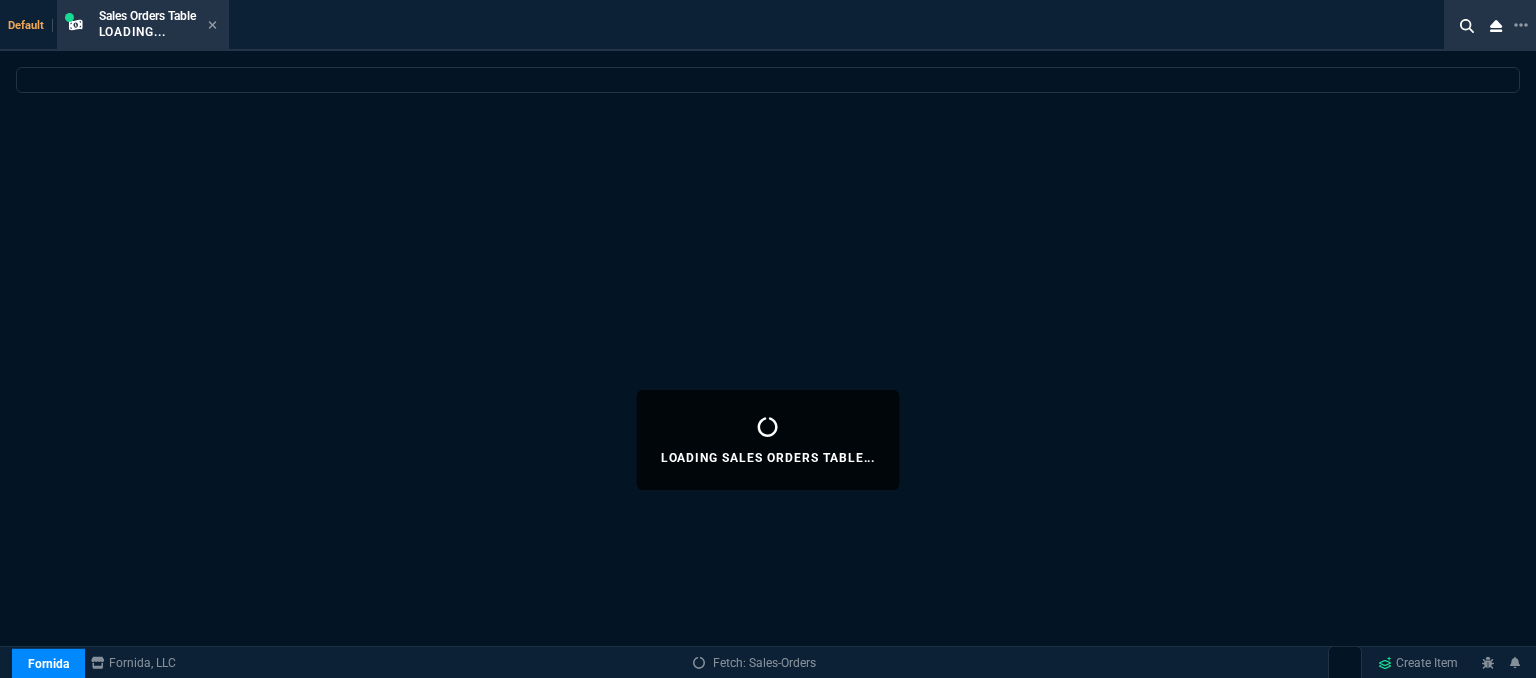 select 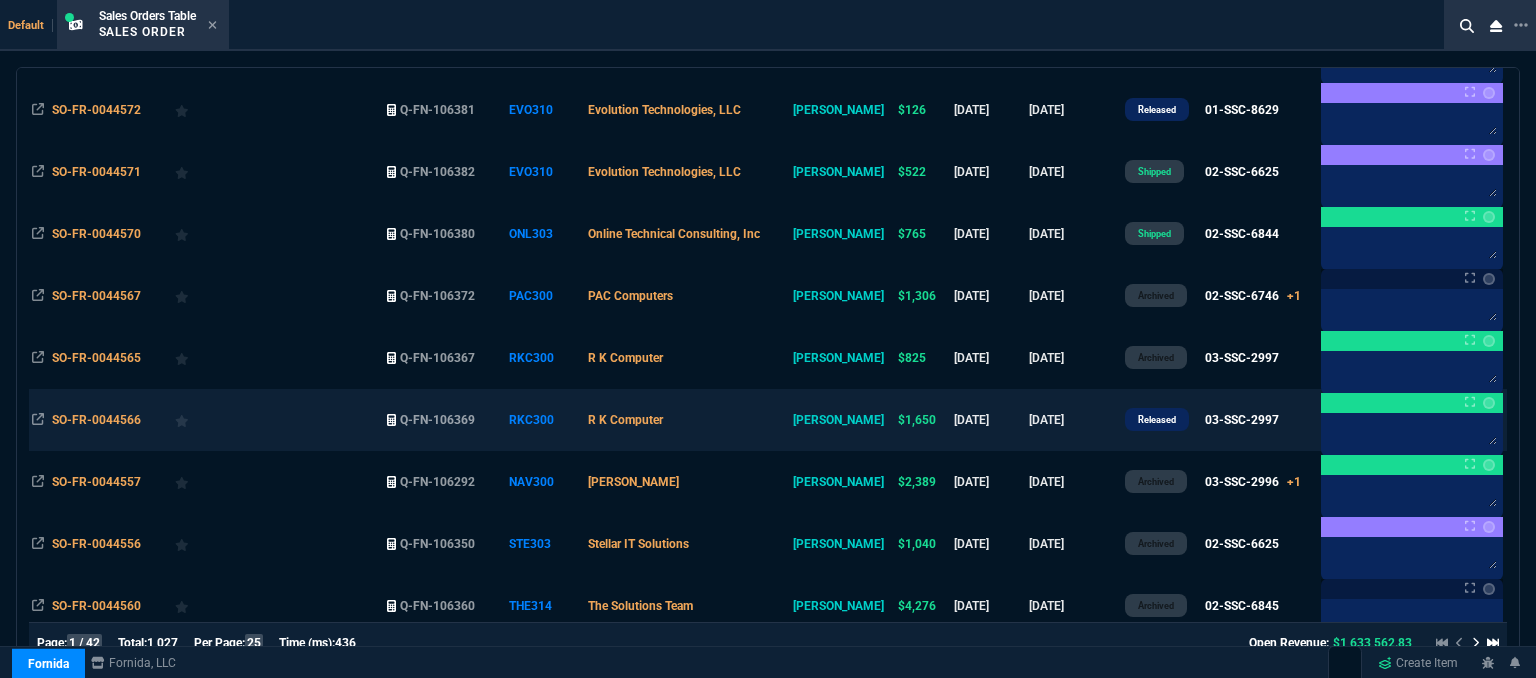 scroll, scrollTop: 300, scrollLeft: 0, axis: vertical 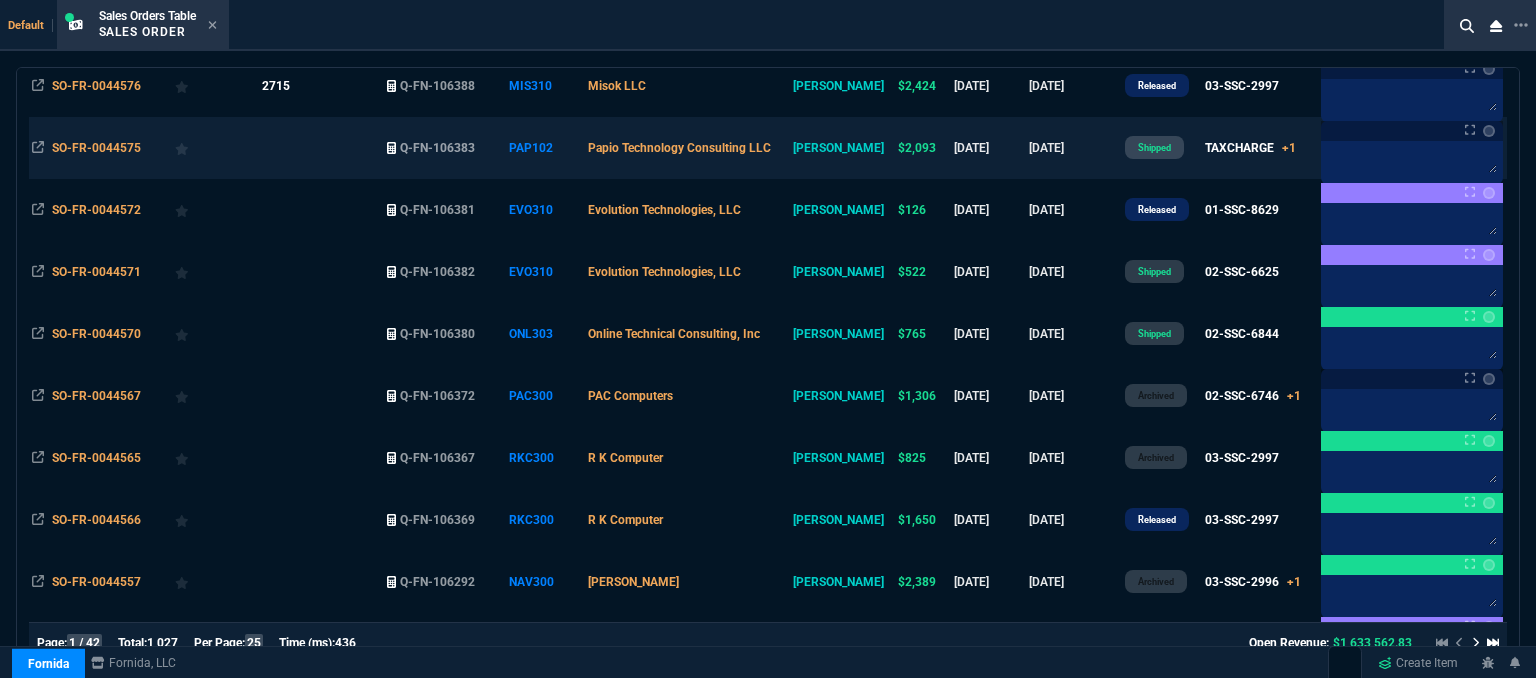 click on "Papio Technology Consulting LLC" at bounding box center (687, 148) 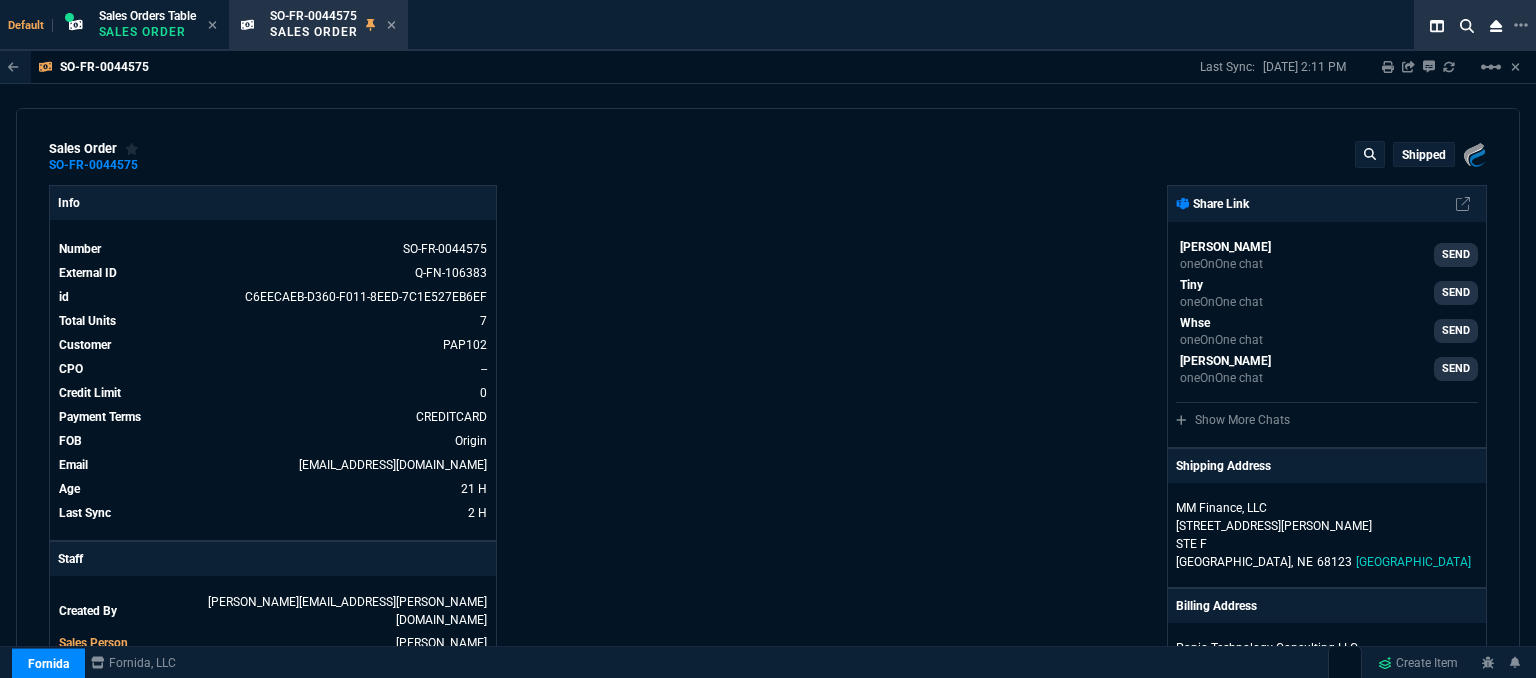 scroll, scrollTop: 115, scrollLeft: 0, axis: vertical 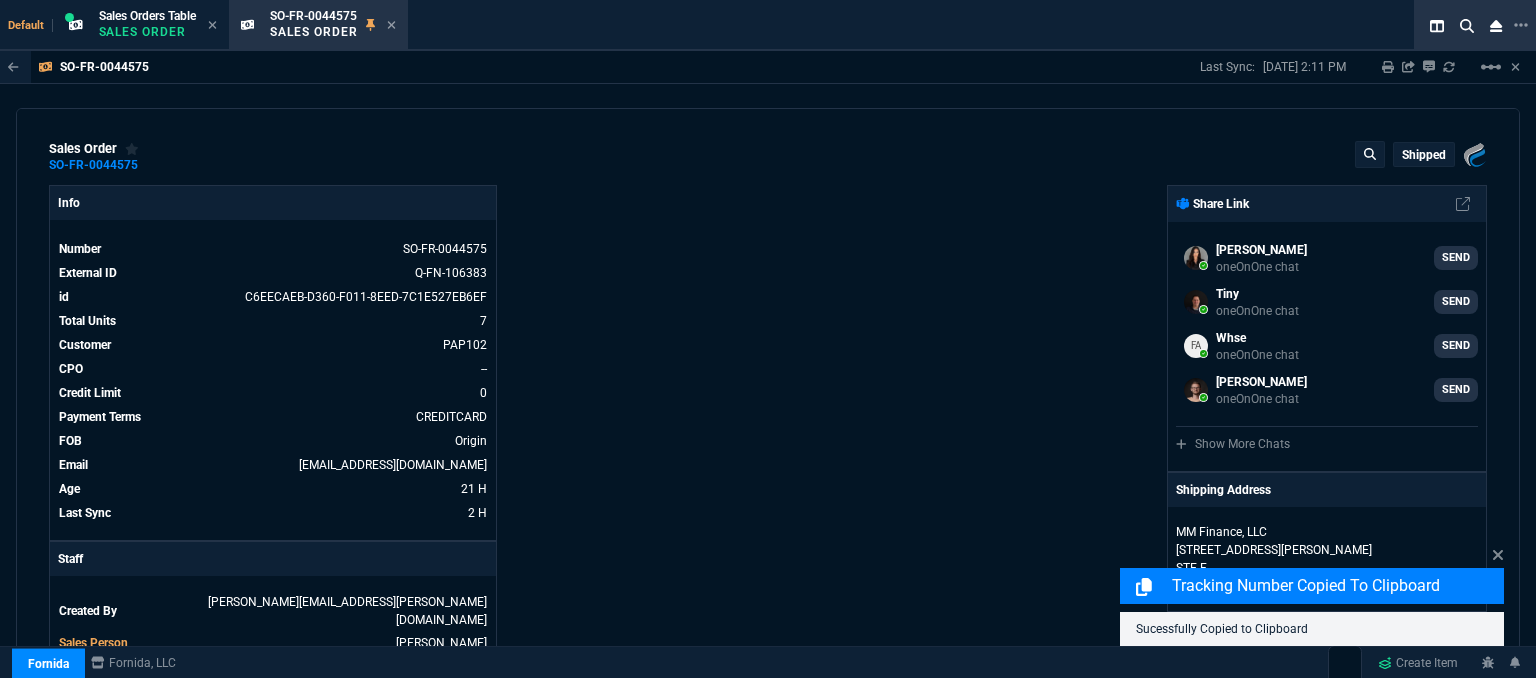 select on "12: [PERSON_NAME]" 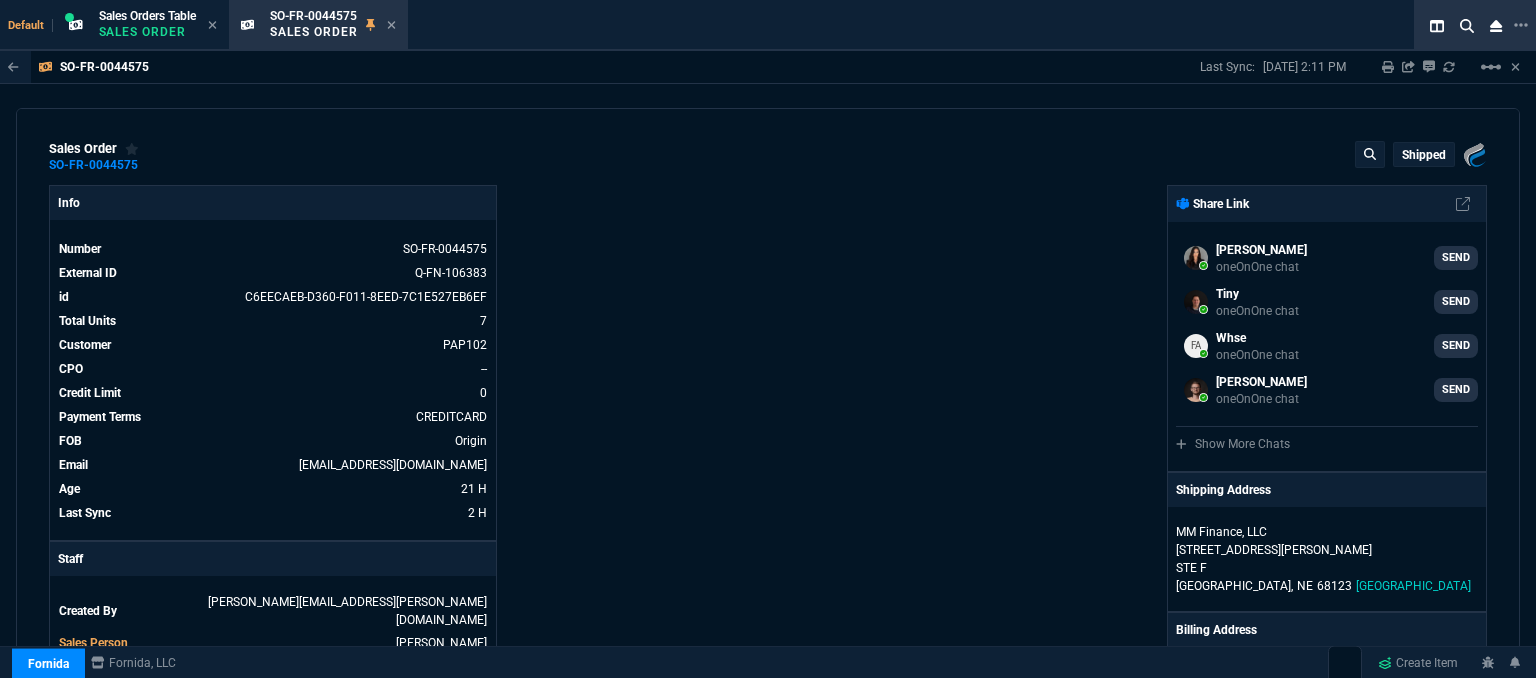scroll, scrollTop: 0, scrollLeft: 0, axis: both 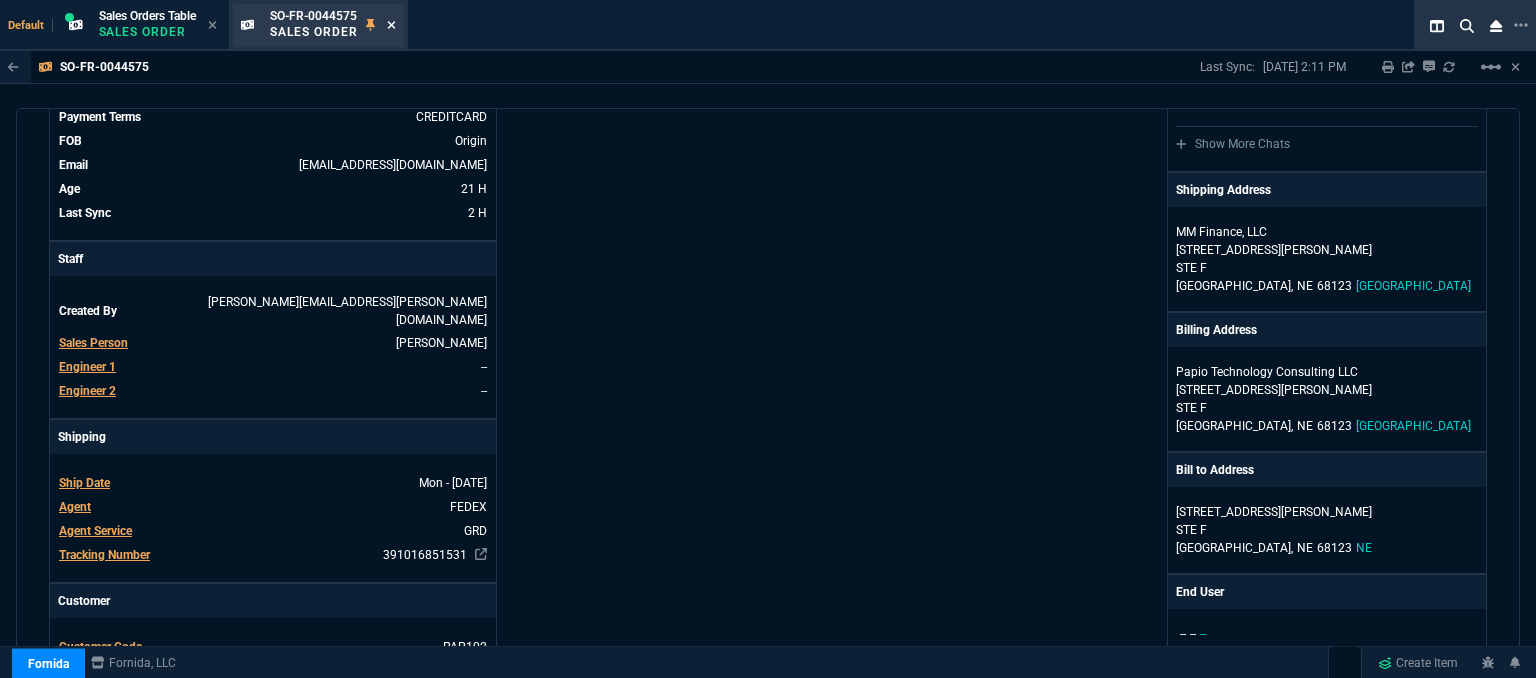 click 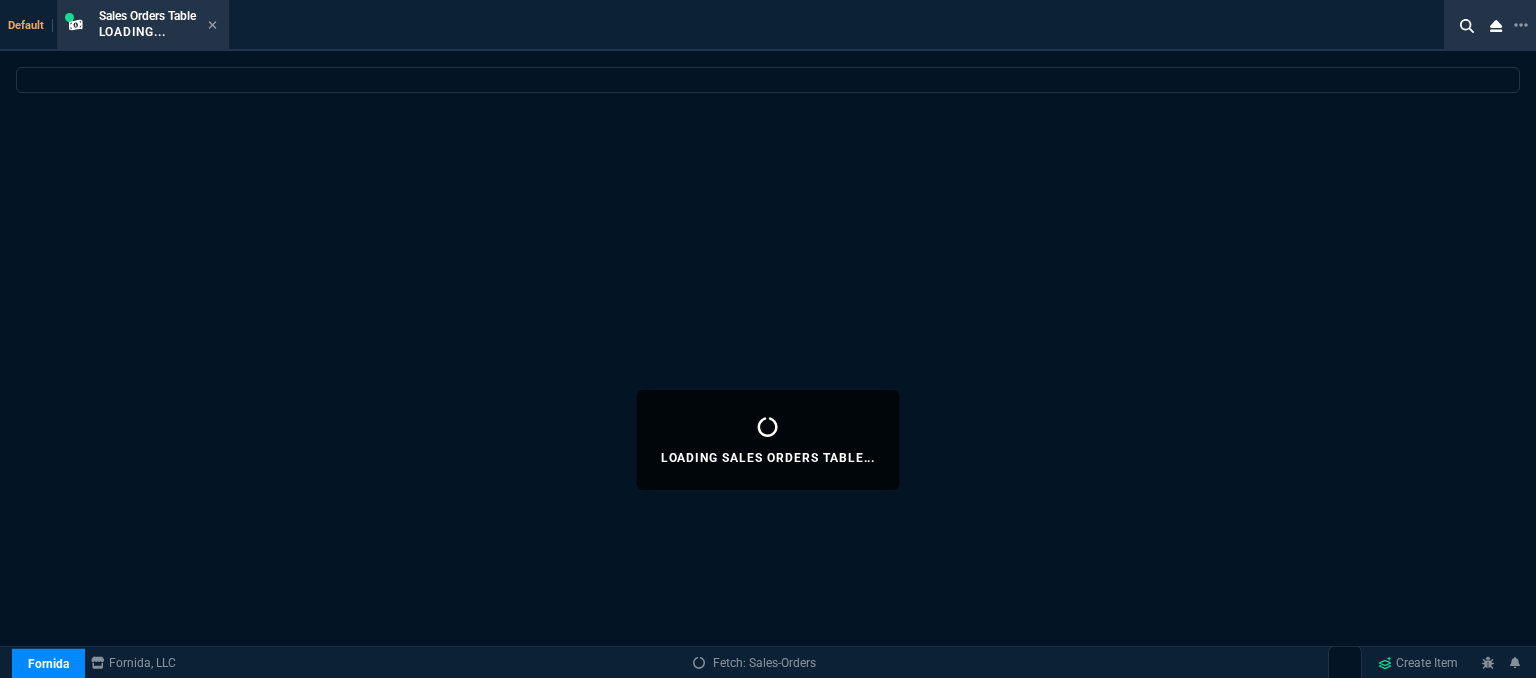 select 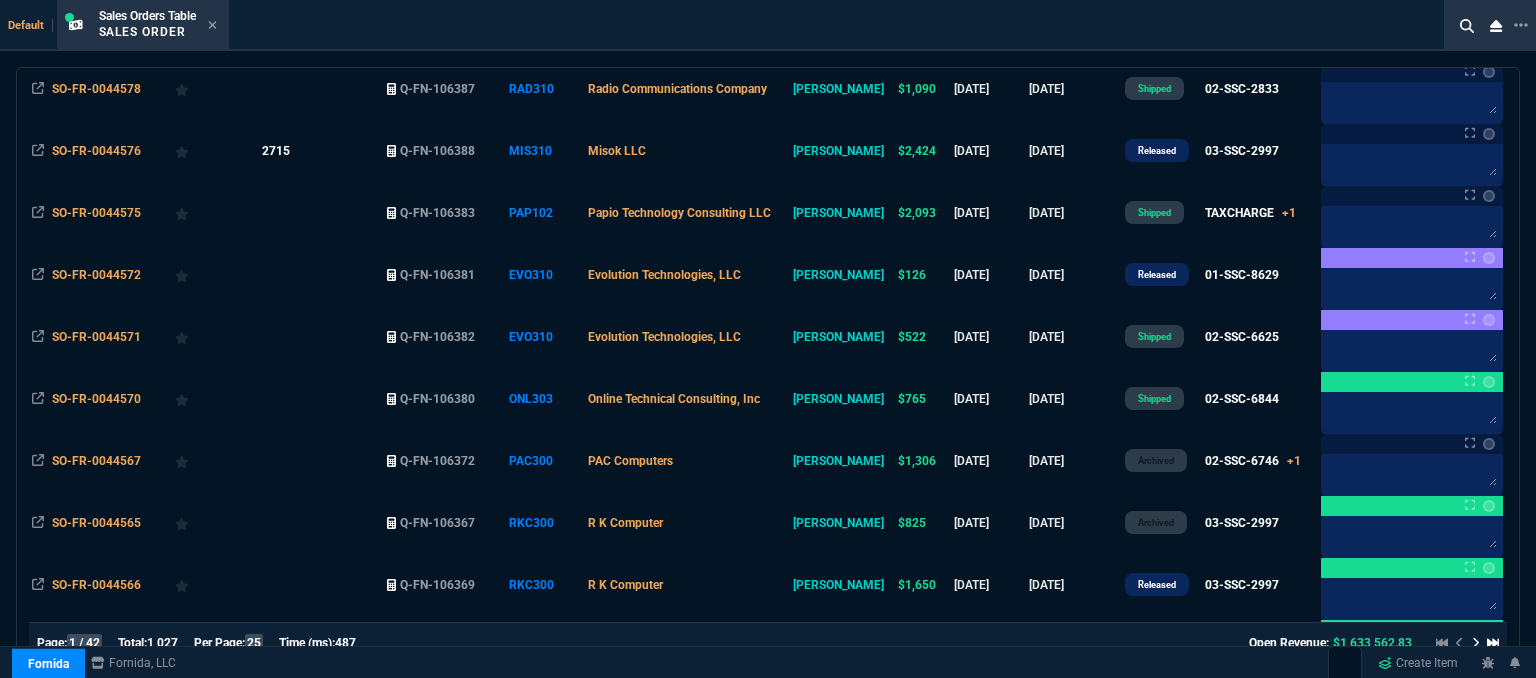 scroll, scrollTop: 300, scrollLeft: 0, axis: vertical 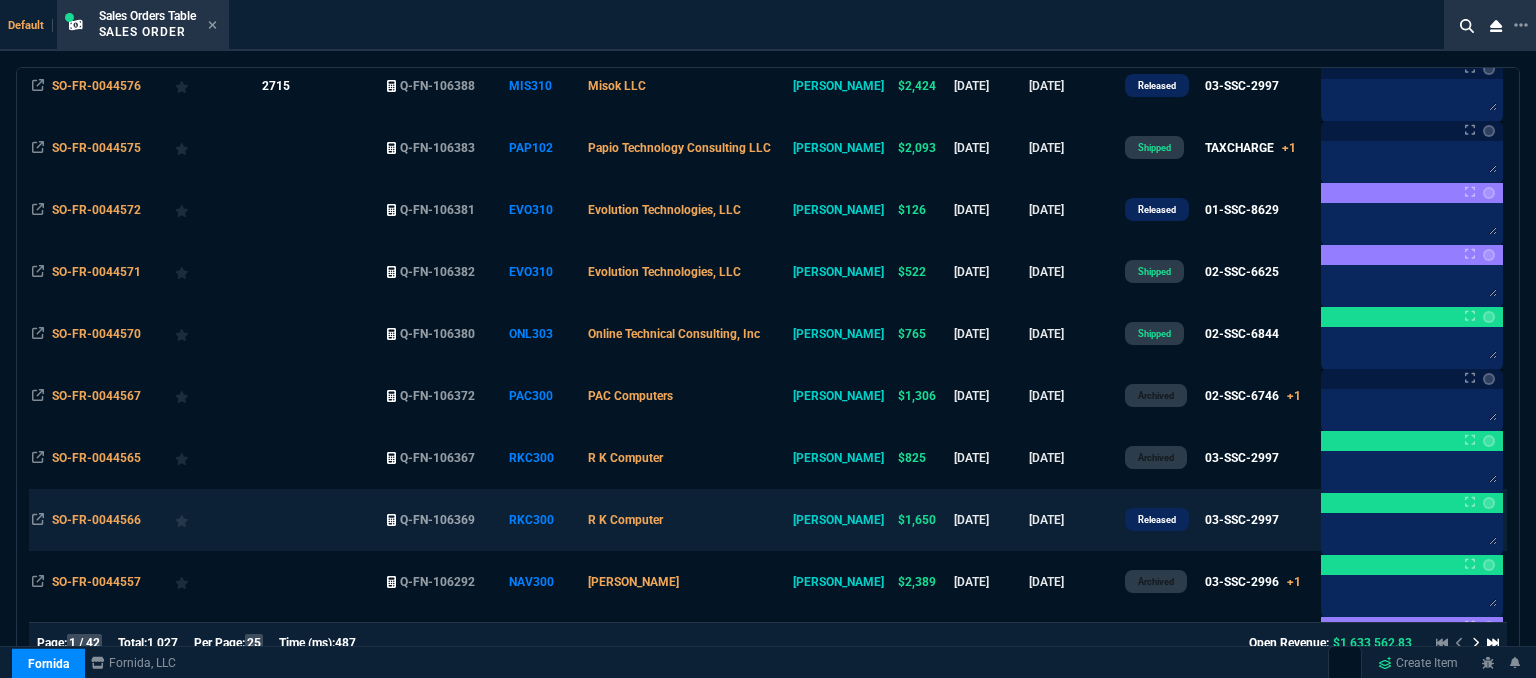 click on "R K Computer" at bounding box center [687, 520] 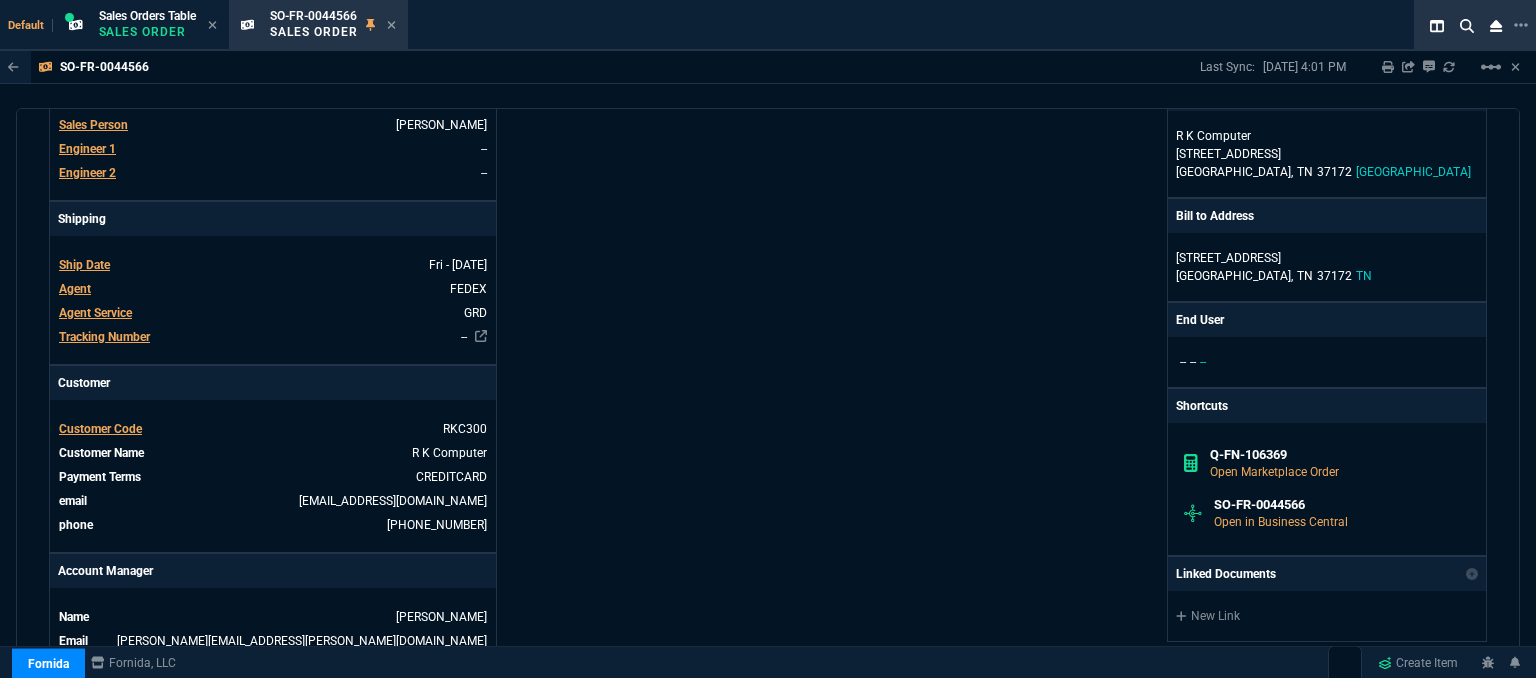 scroll, scrollTop: 392, scrollLeft: 0, axis: vertical 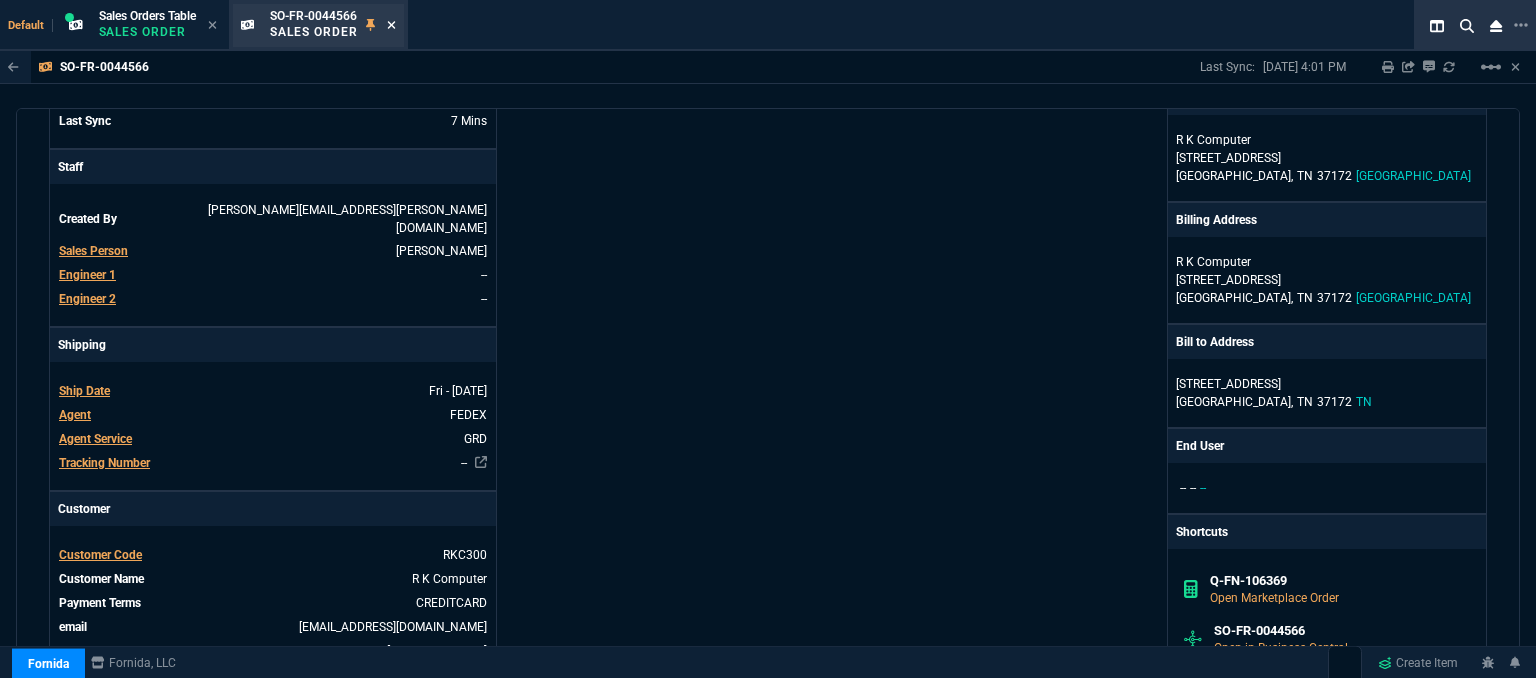 click 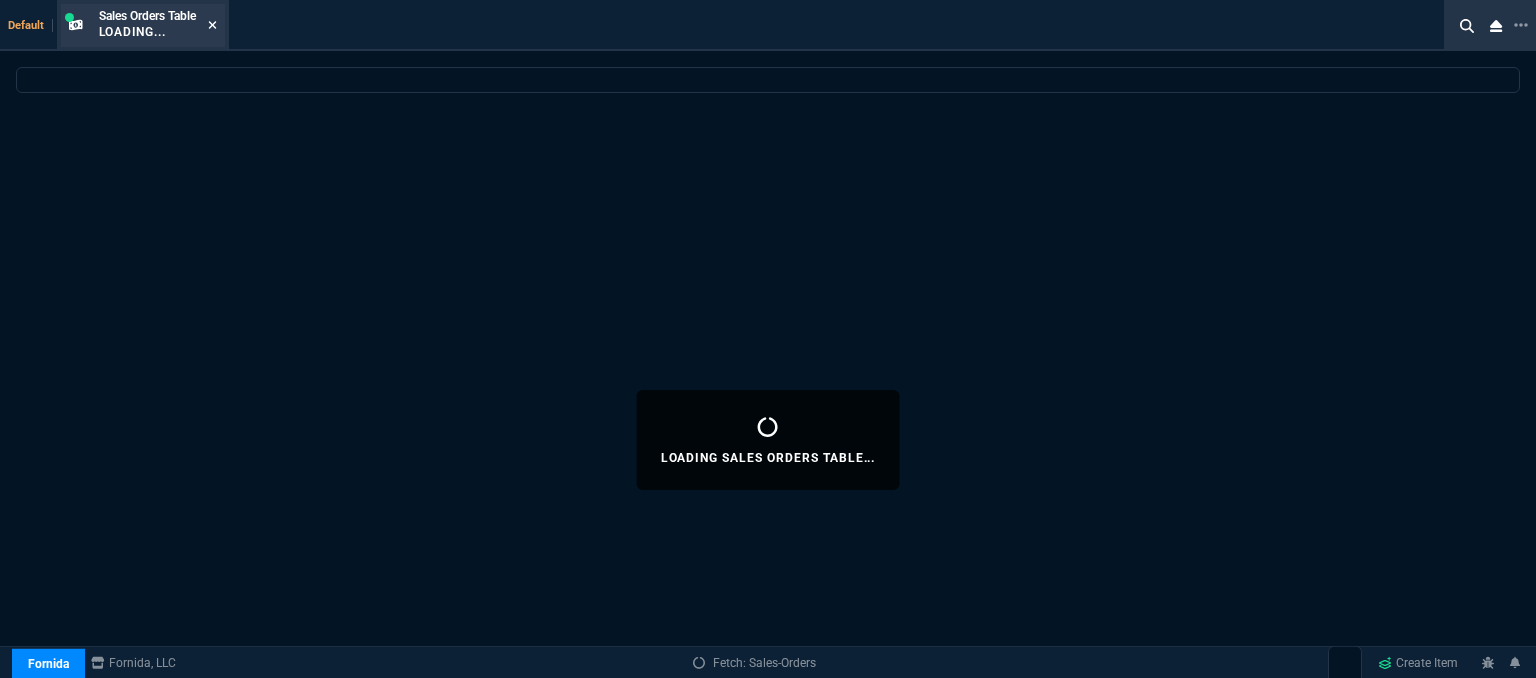click 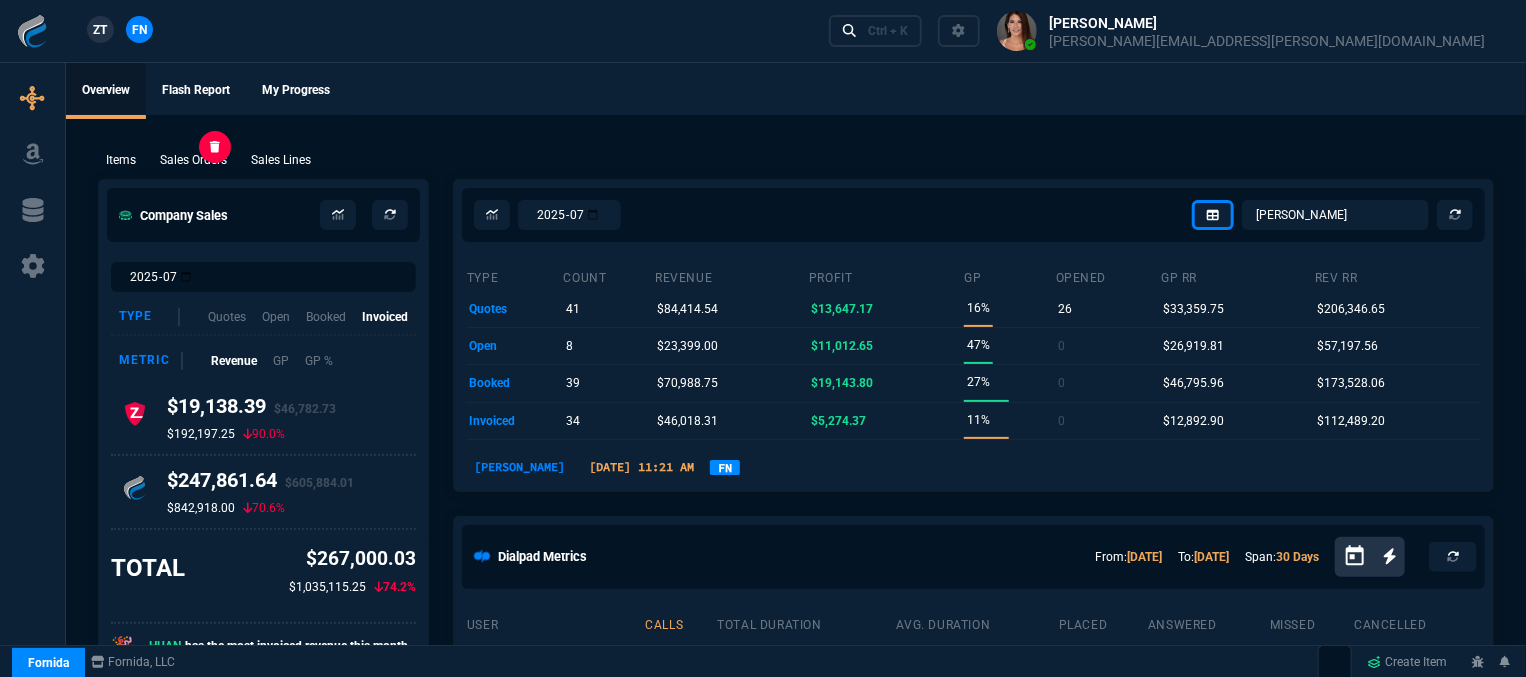 click on "Sales Orders" at bounding box center (193, 160) 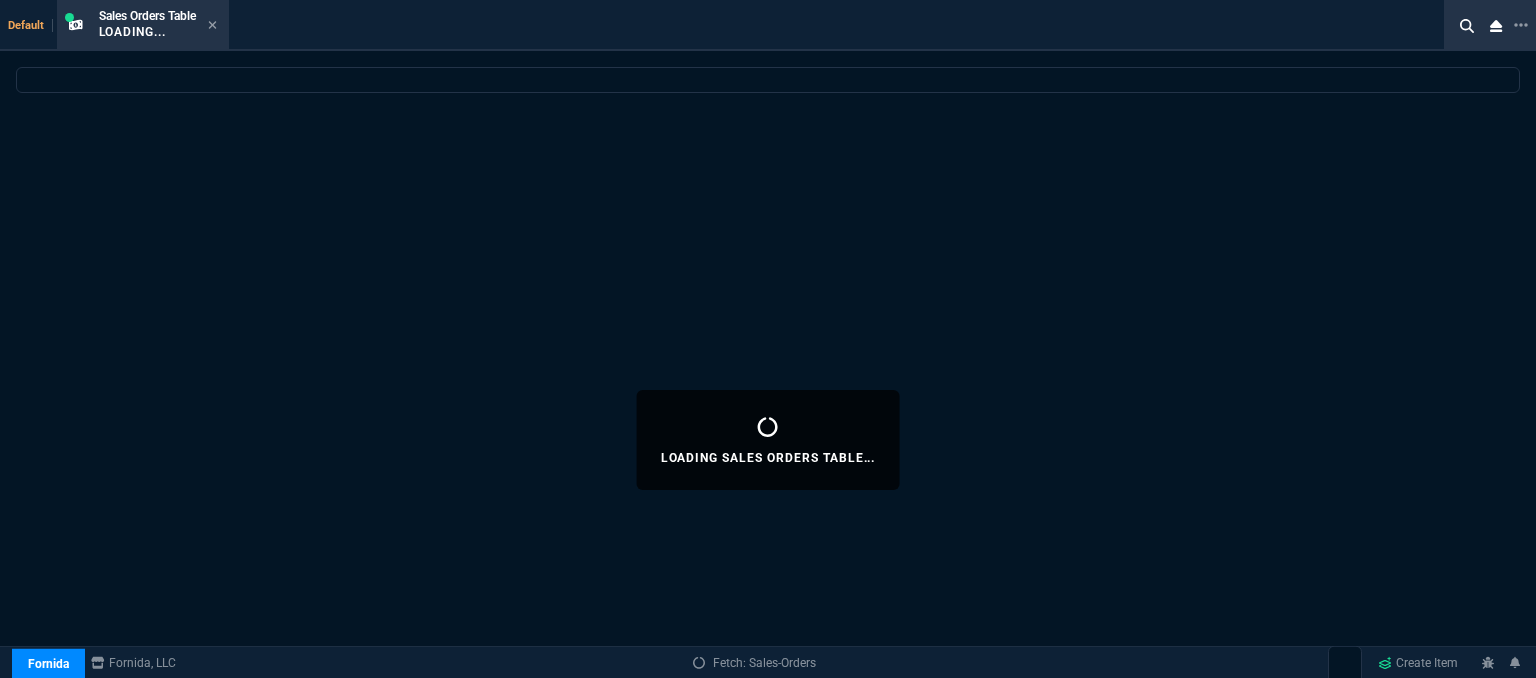 select 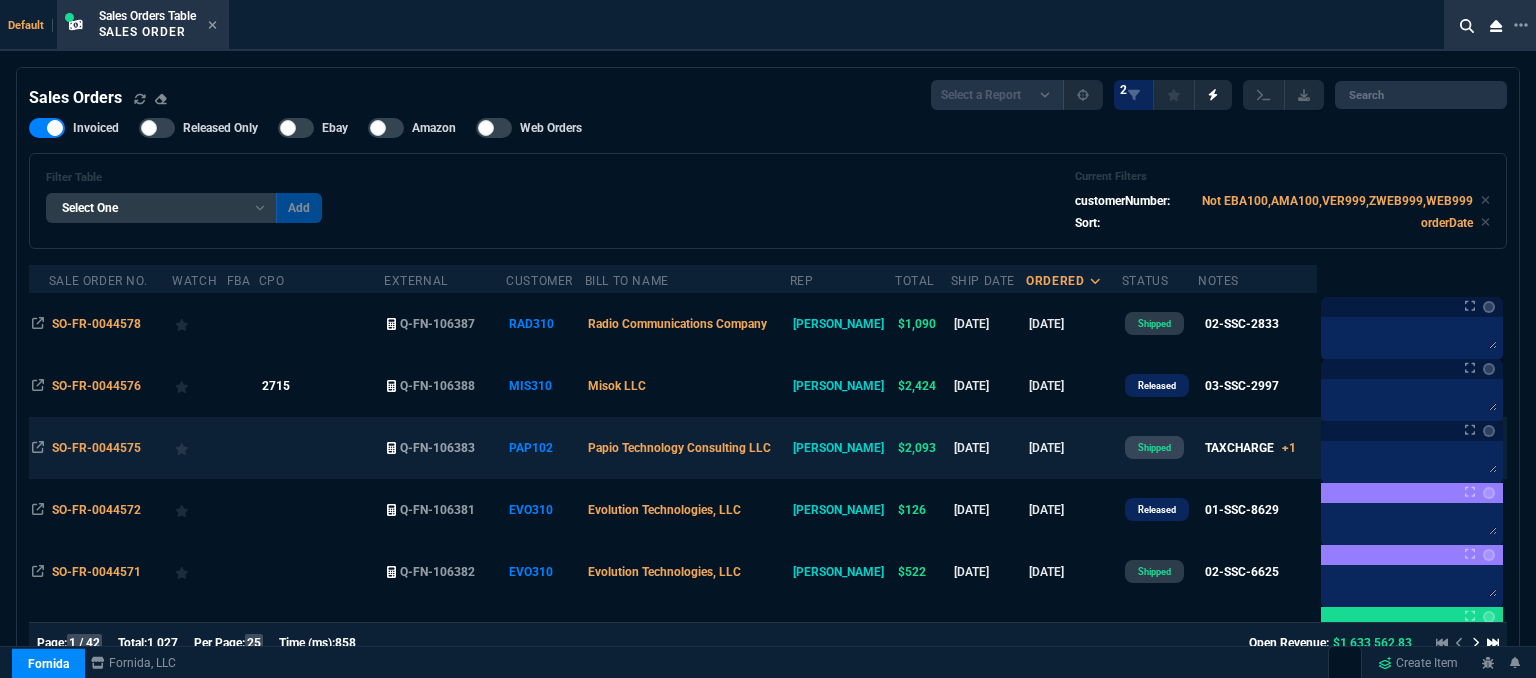 click on "Papio Technology Consulting LLC" at bounding box center (687, 448) 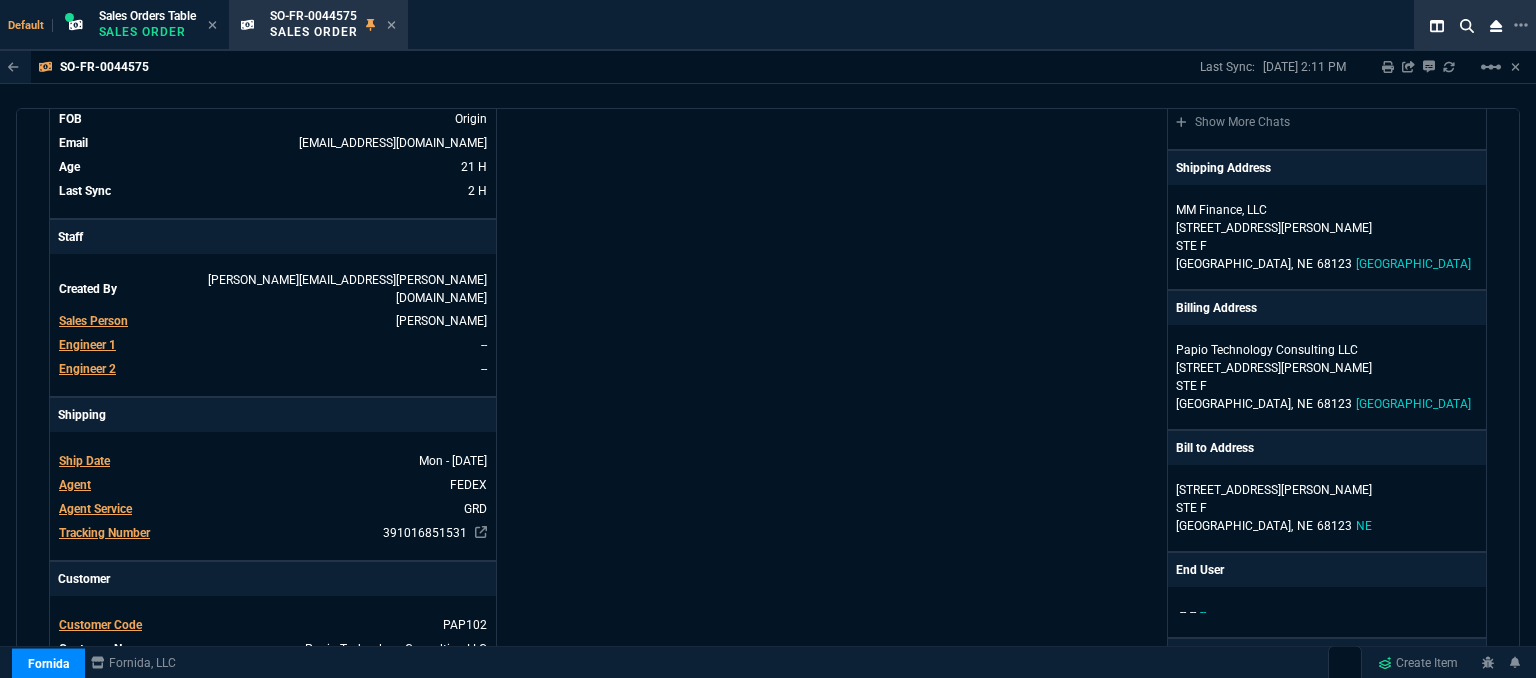 scroll, scrollTop: 300, scrollLeft: 0, axis: vertical 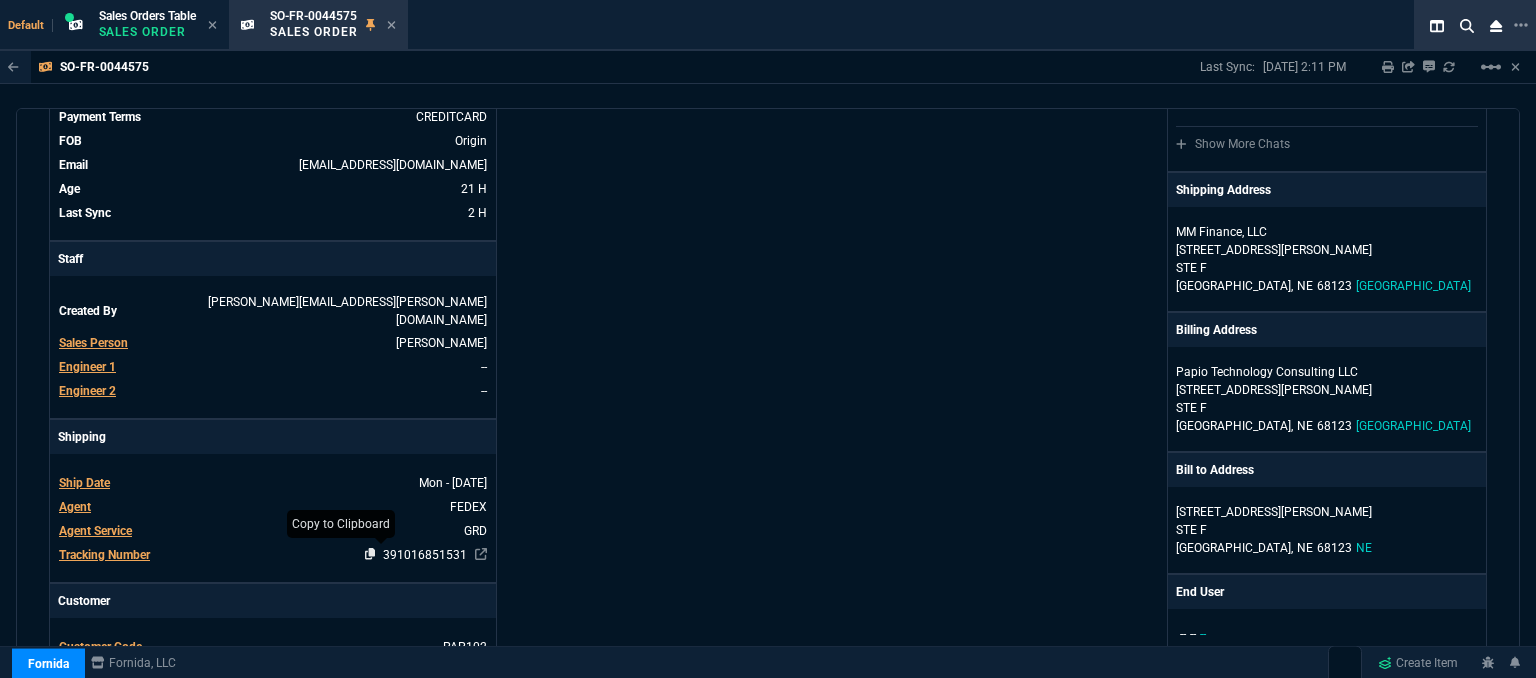 click 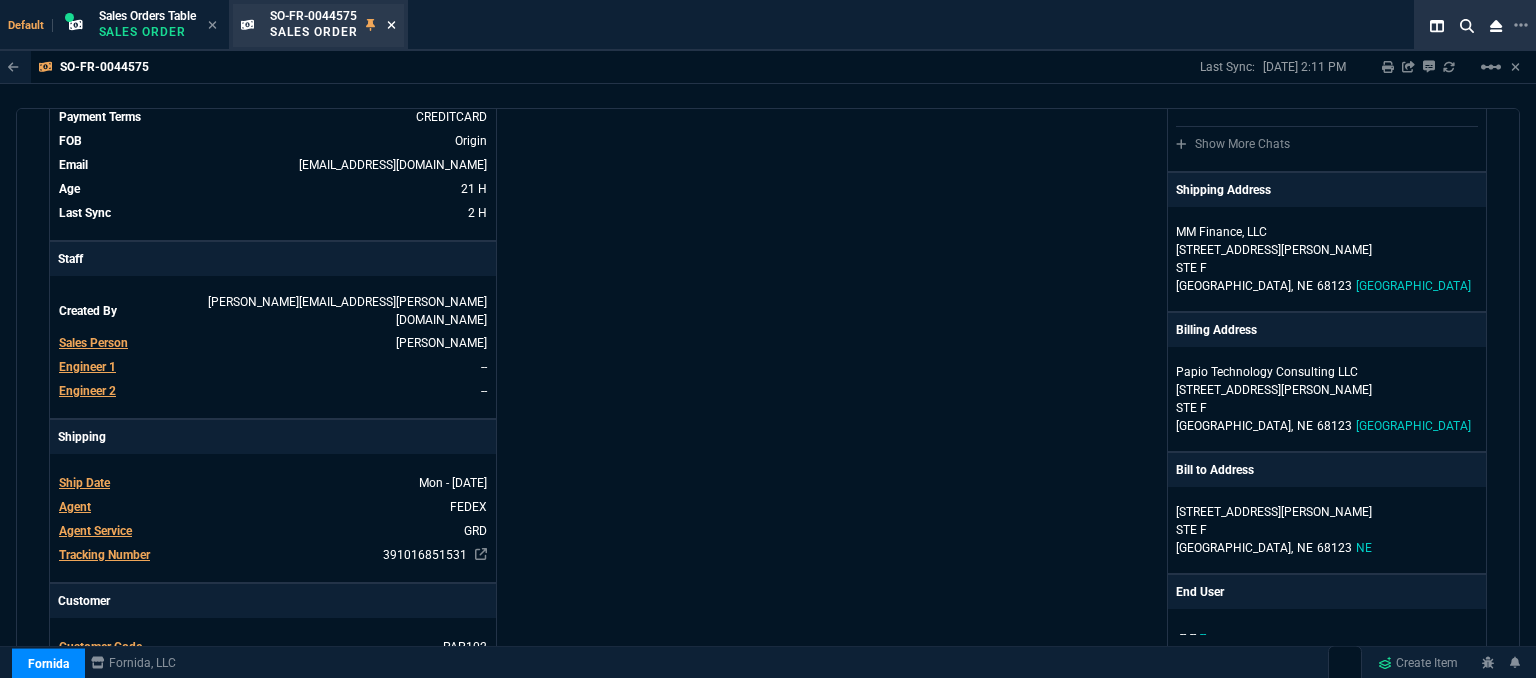 click 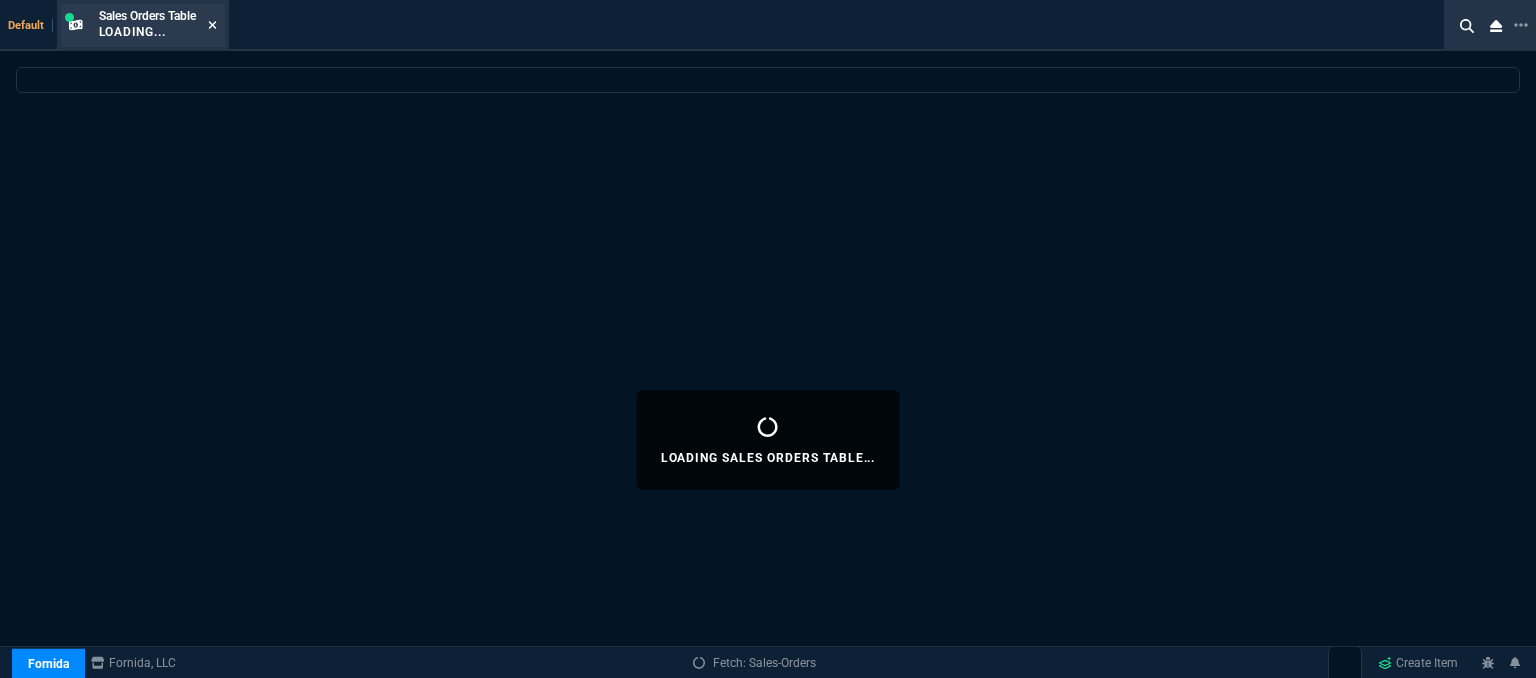 click 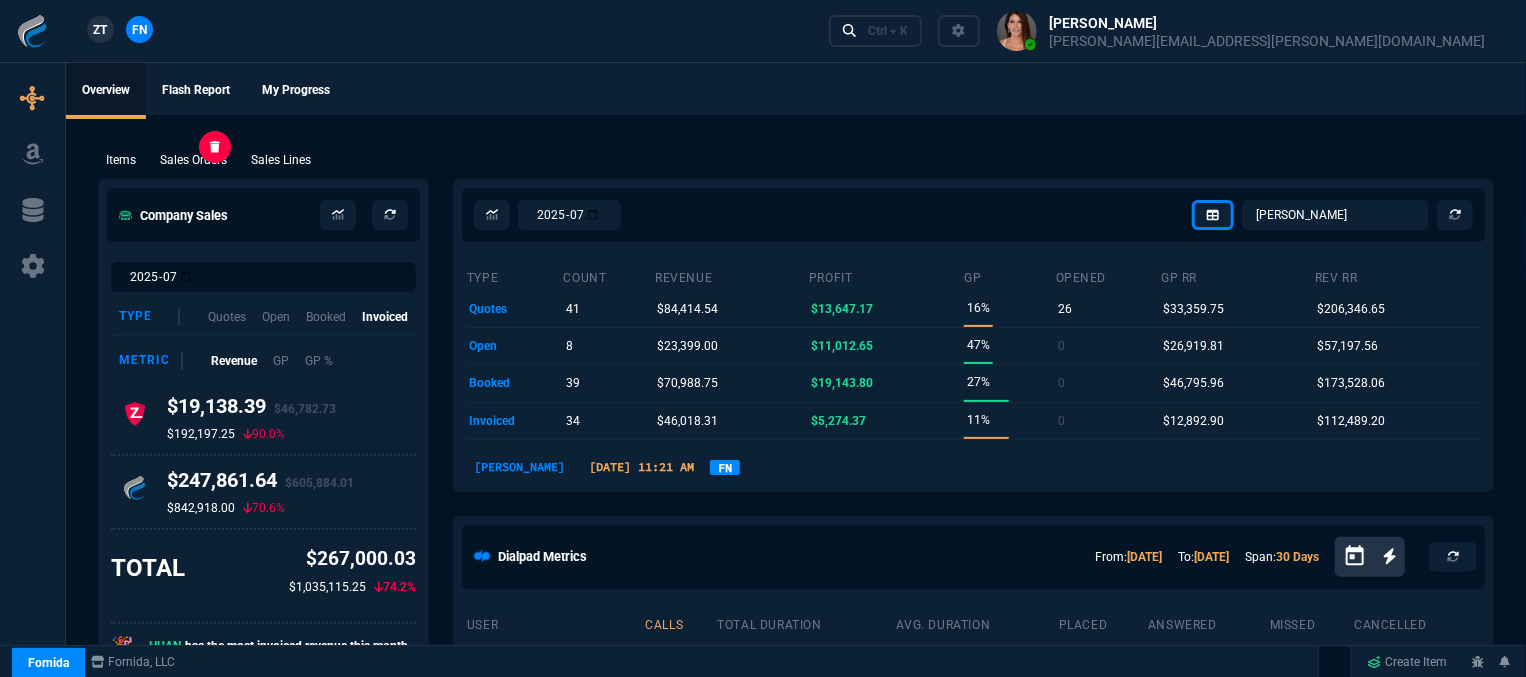 click on "Sales Orders" at bounding box center (193, 160) 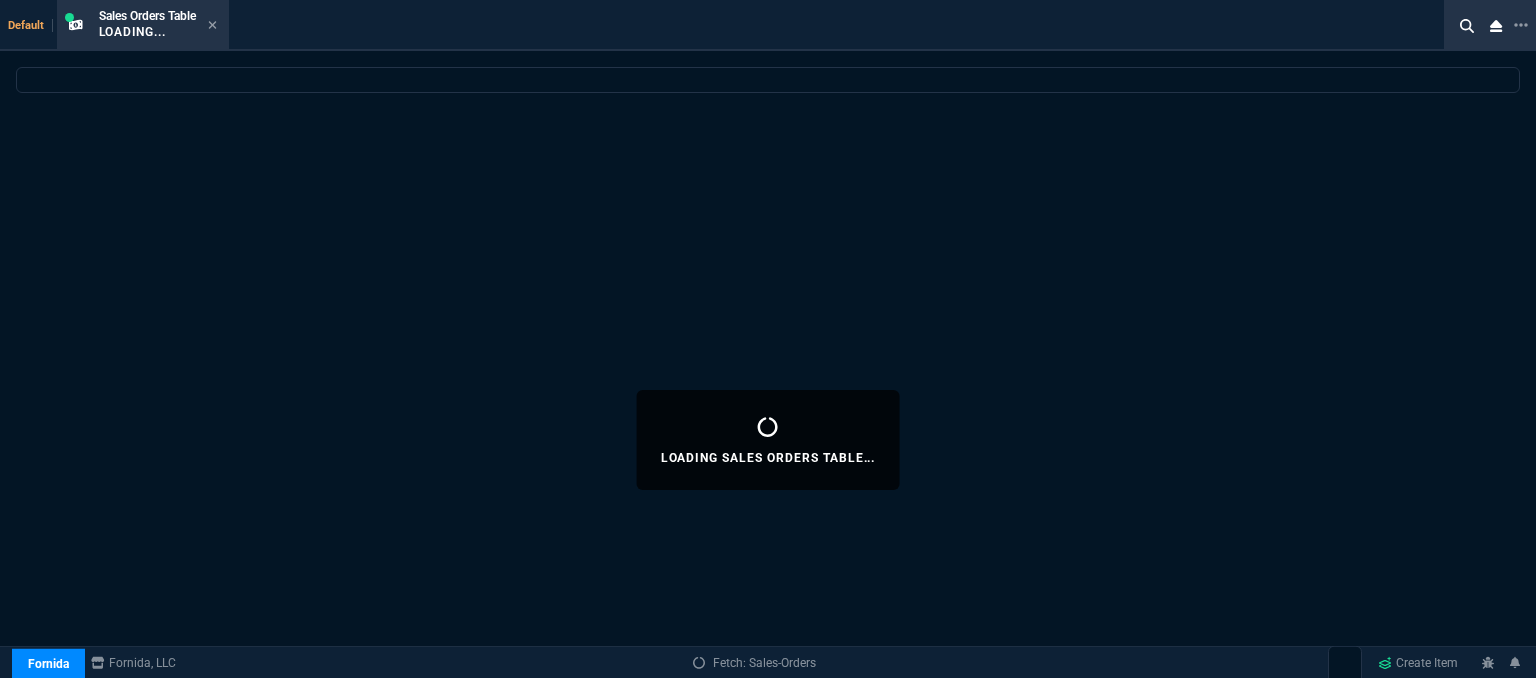 select 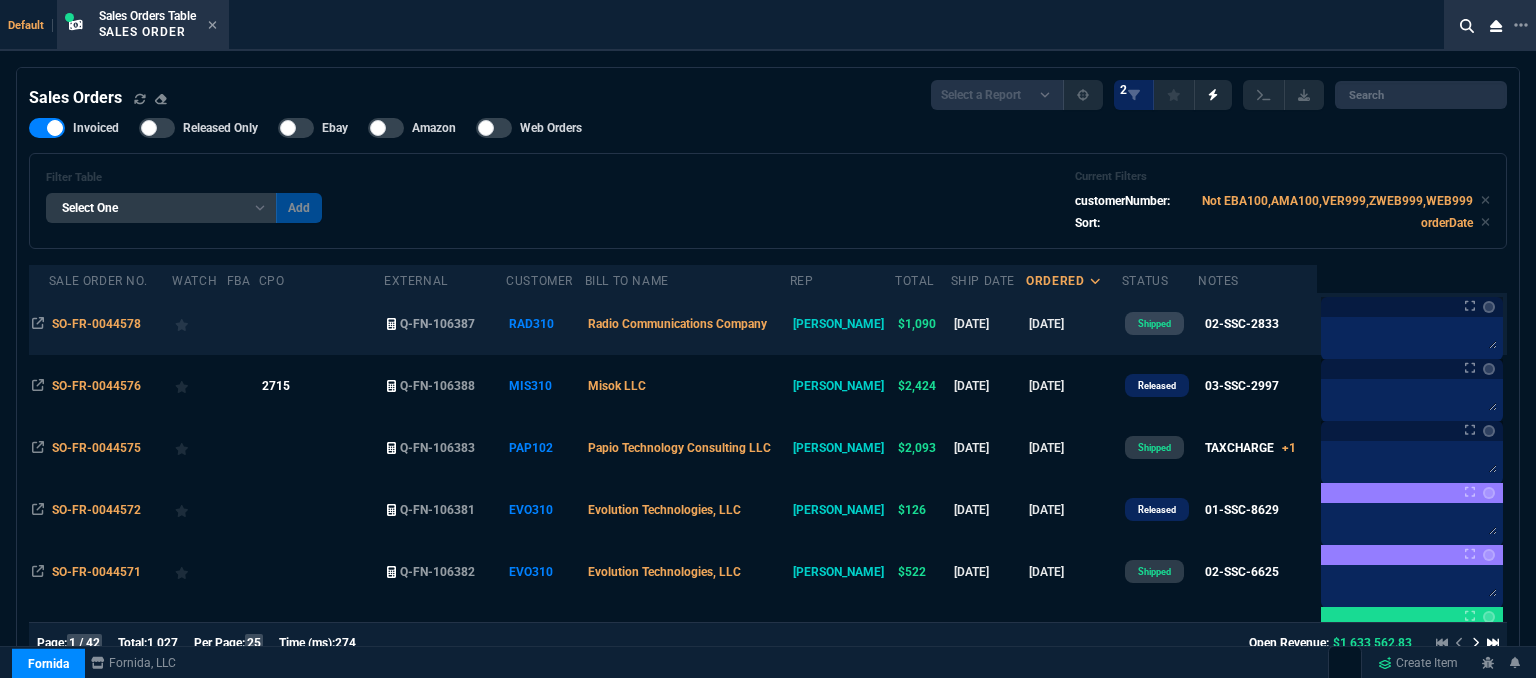 click on "[DATE]" at bounding box center (1074, 324) 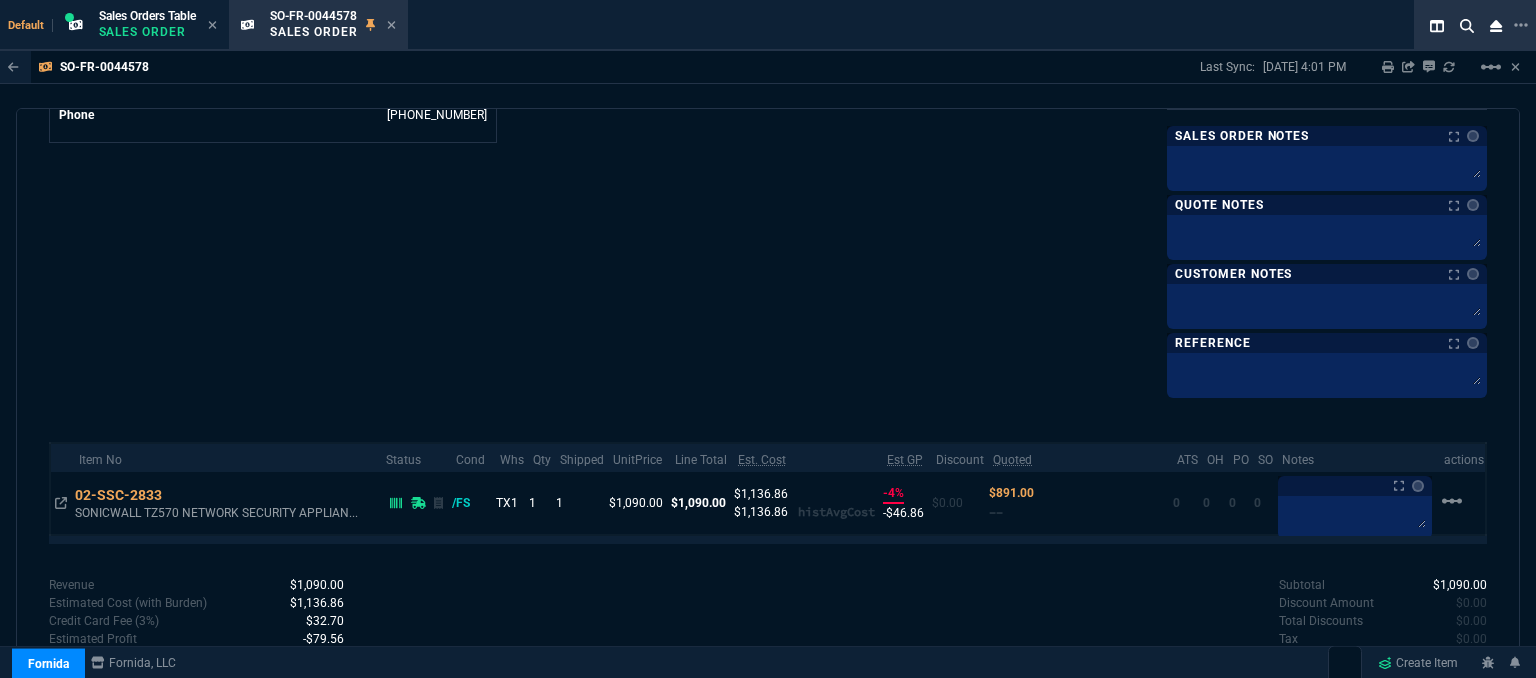 scroll, scrollTop: 1100, scrollLeft: 0, axis: vertical 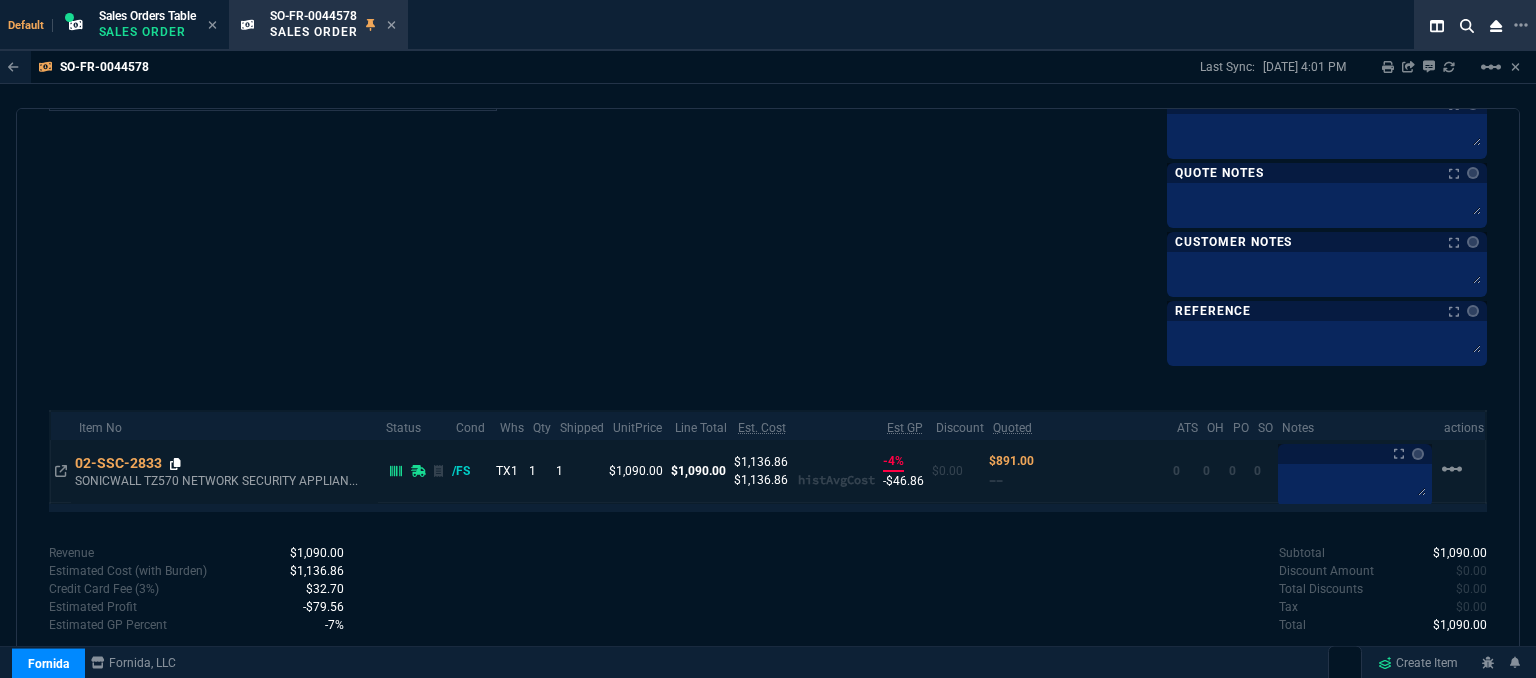 click 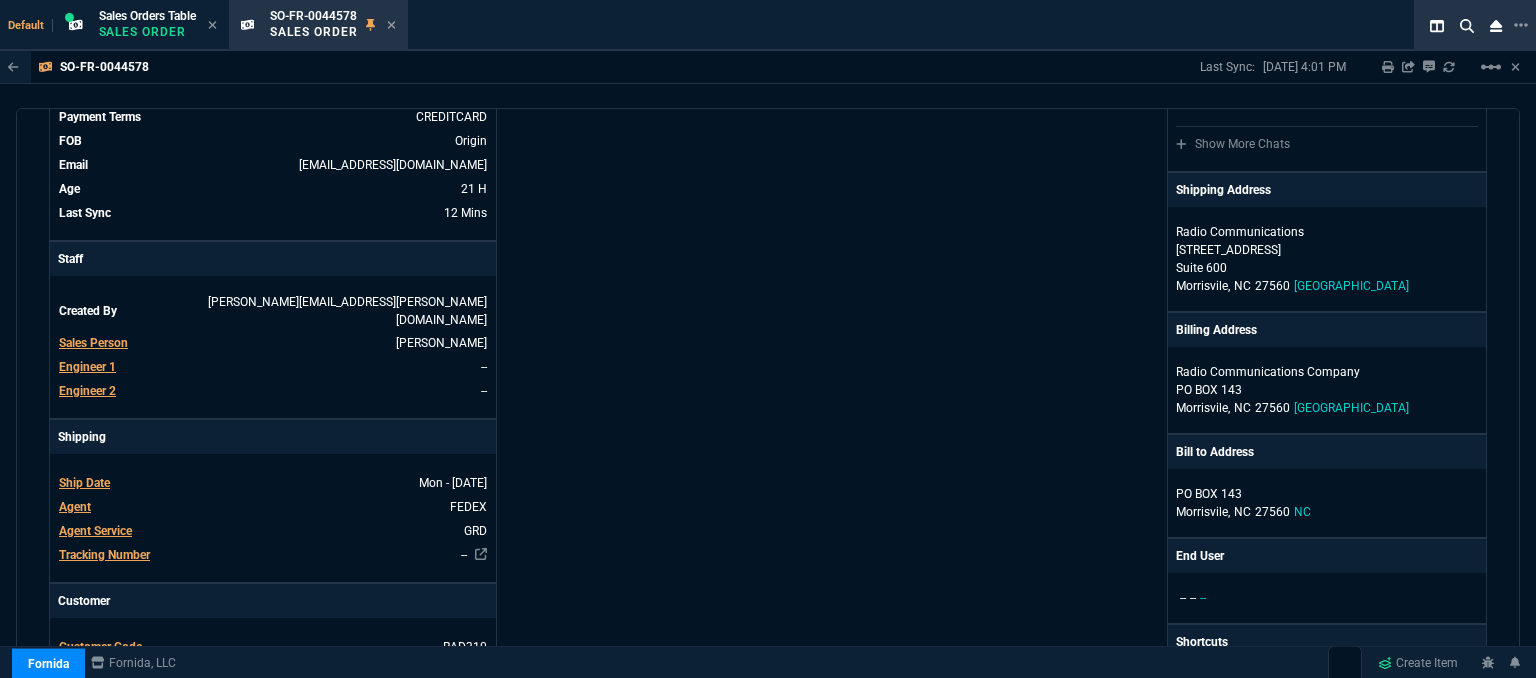 scroll, scrollTop: 0, scrollLeft: 0, axis: both 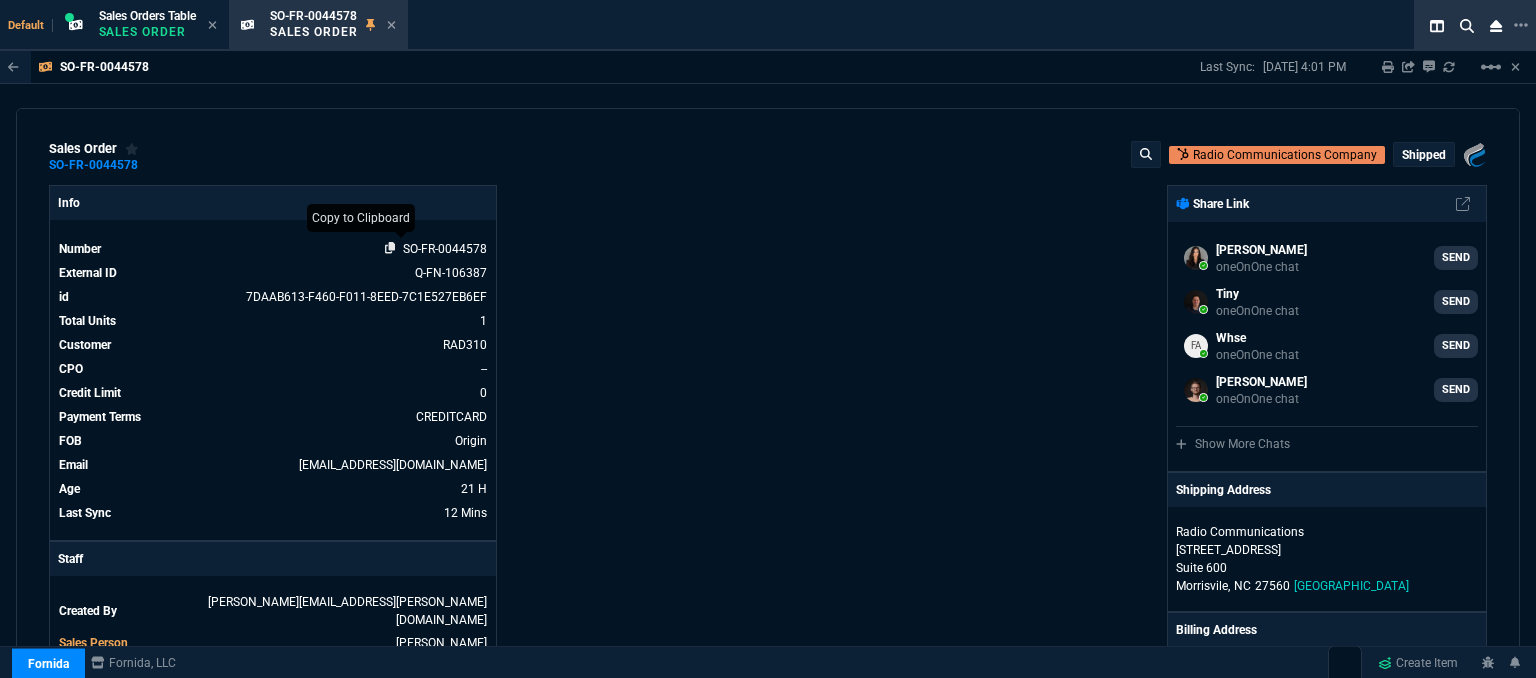 click 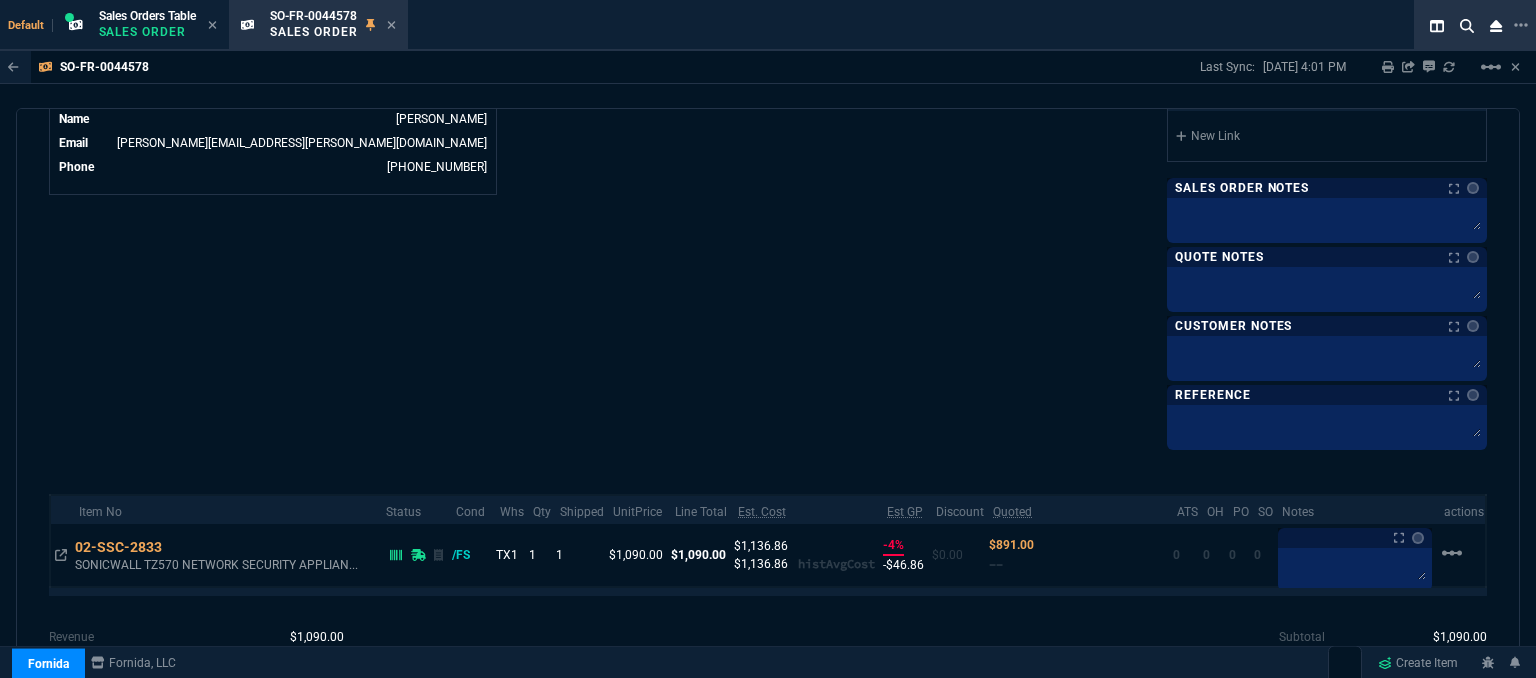 scroll, scrollTop: 1109, scrollLeft: 0, axis: vertical 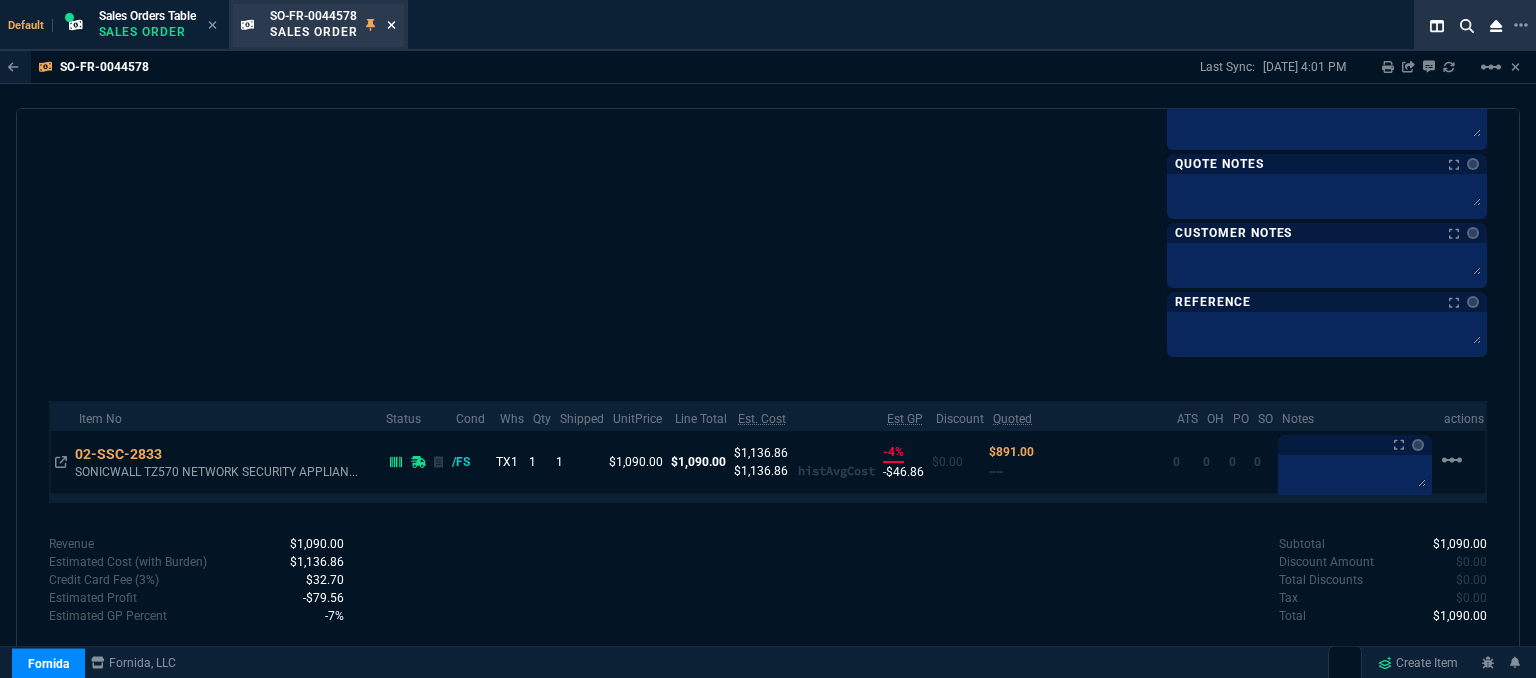 click 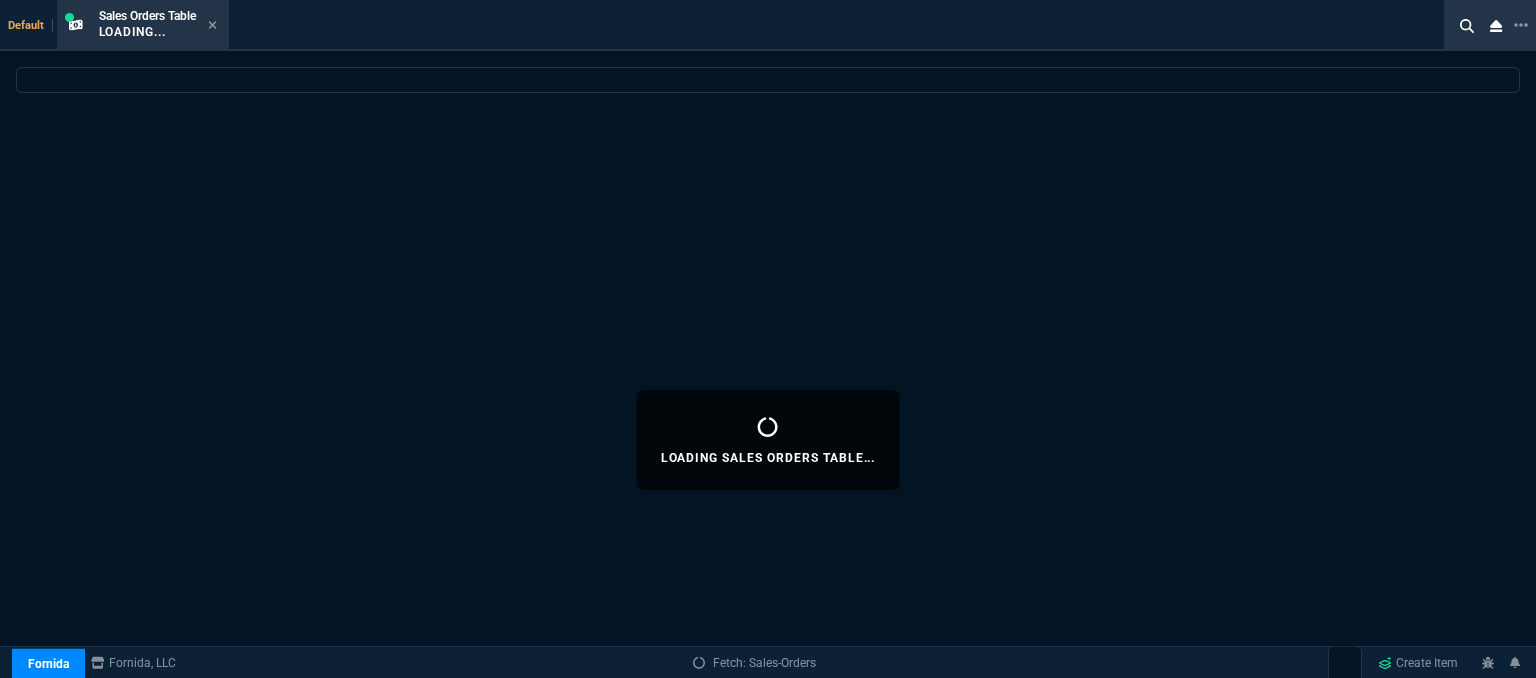 select 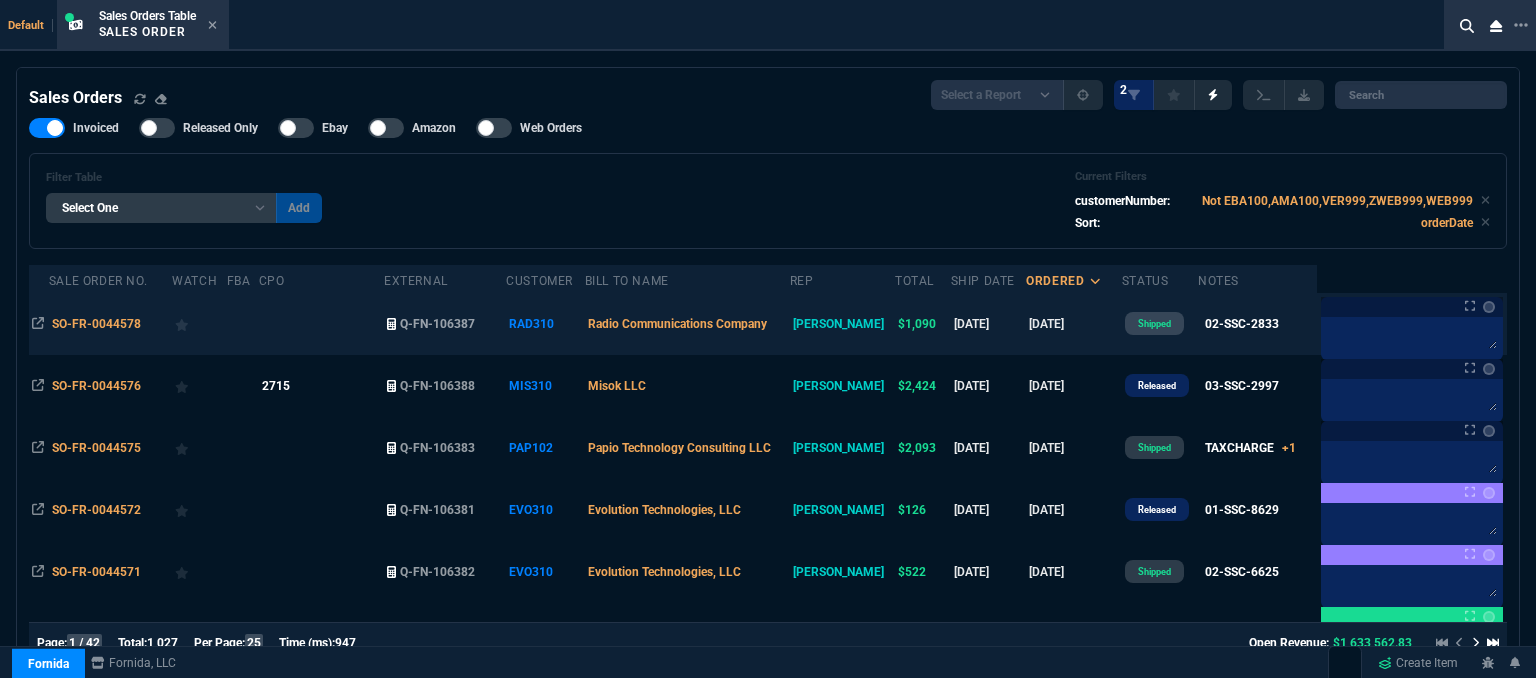click at bounding box center (321, 324) 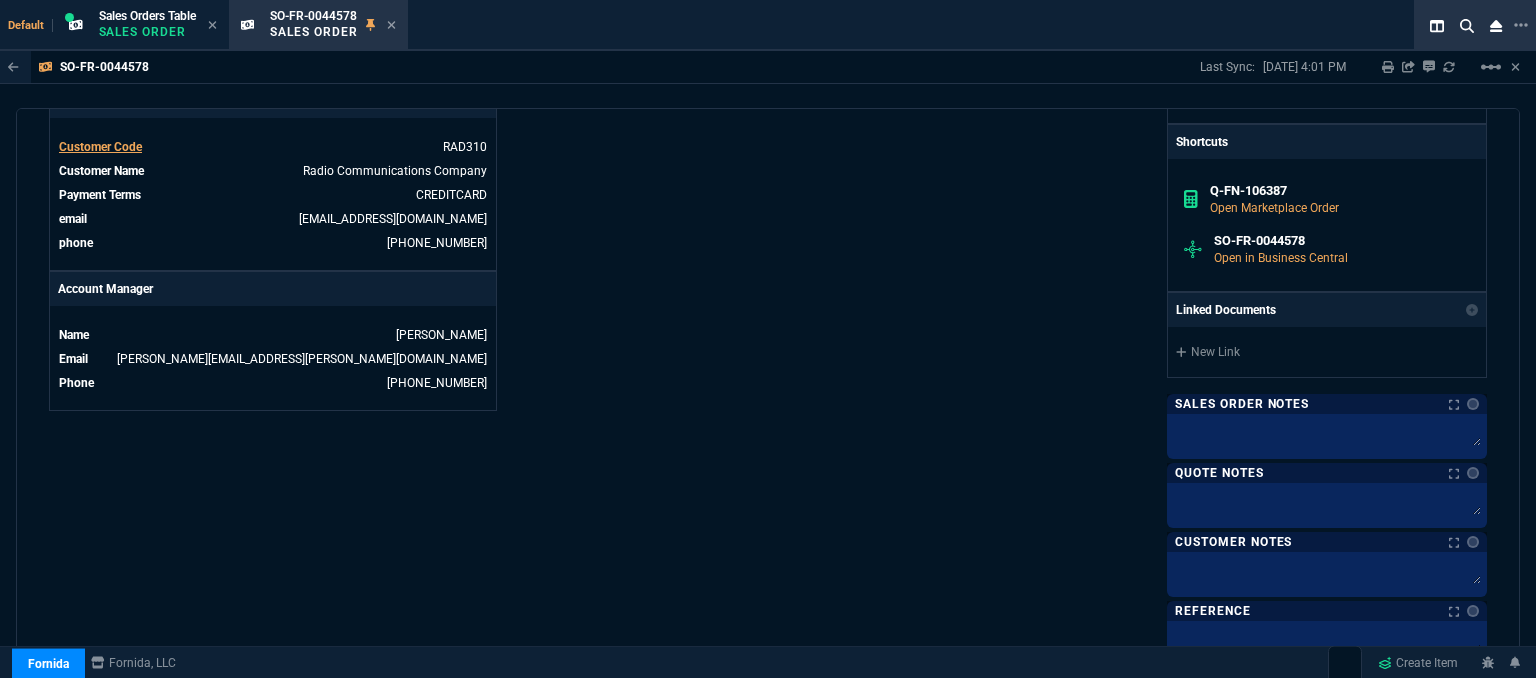 scroll, scrollTop: 1109, scrollLeft: 0, axis: vertical 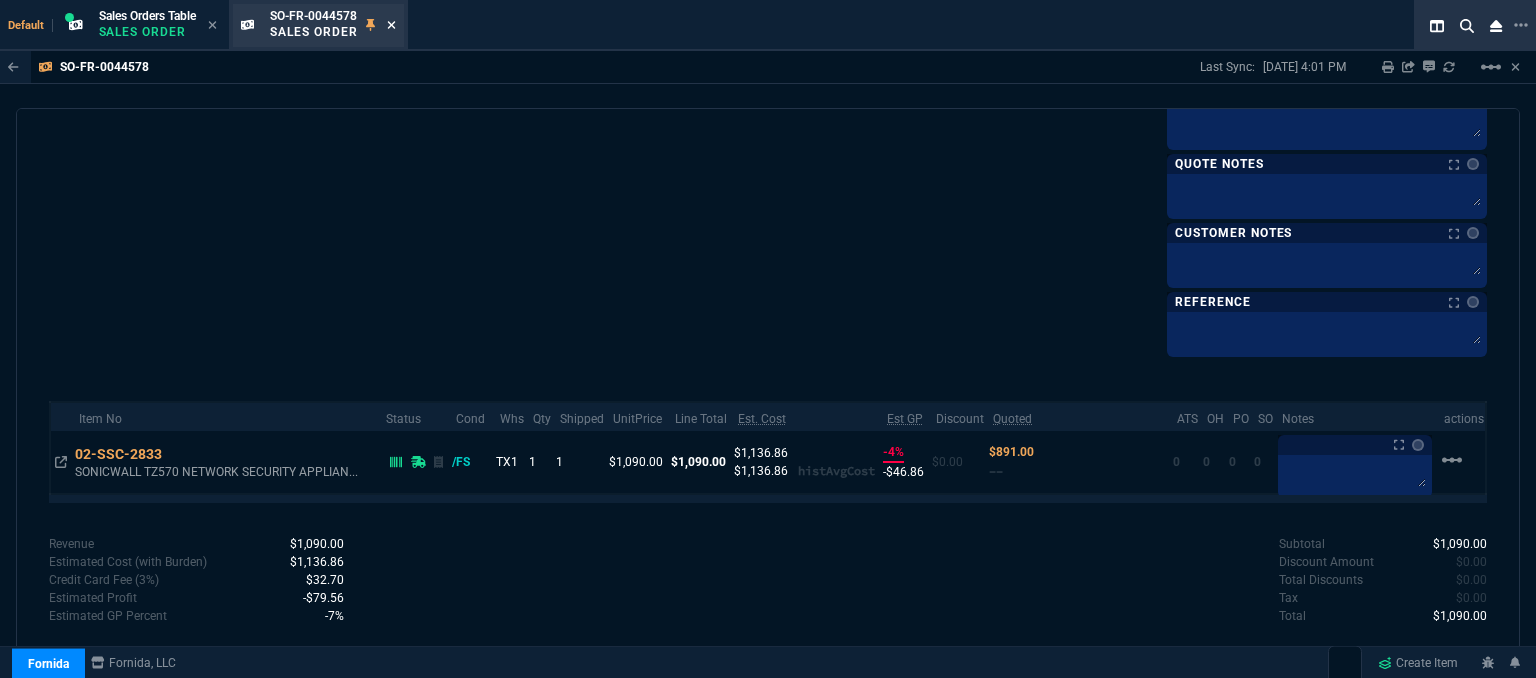 click 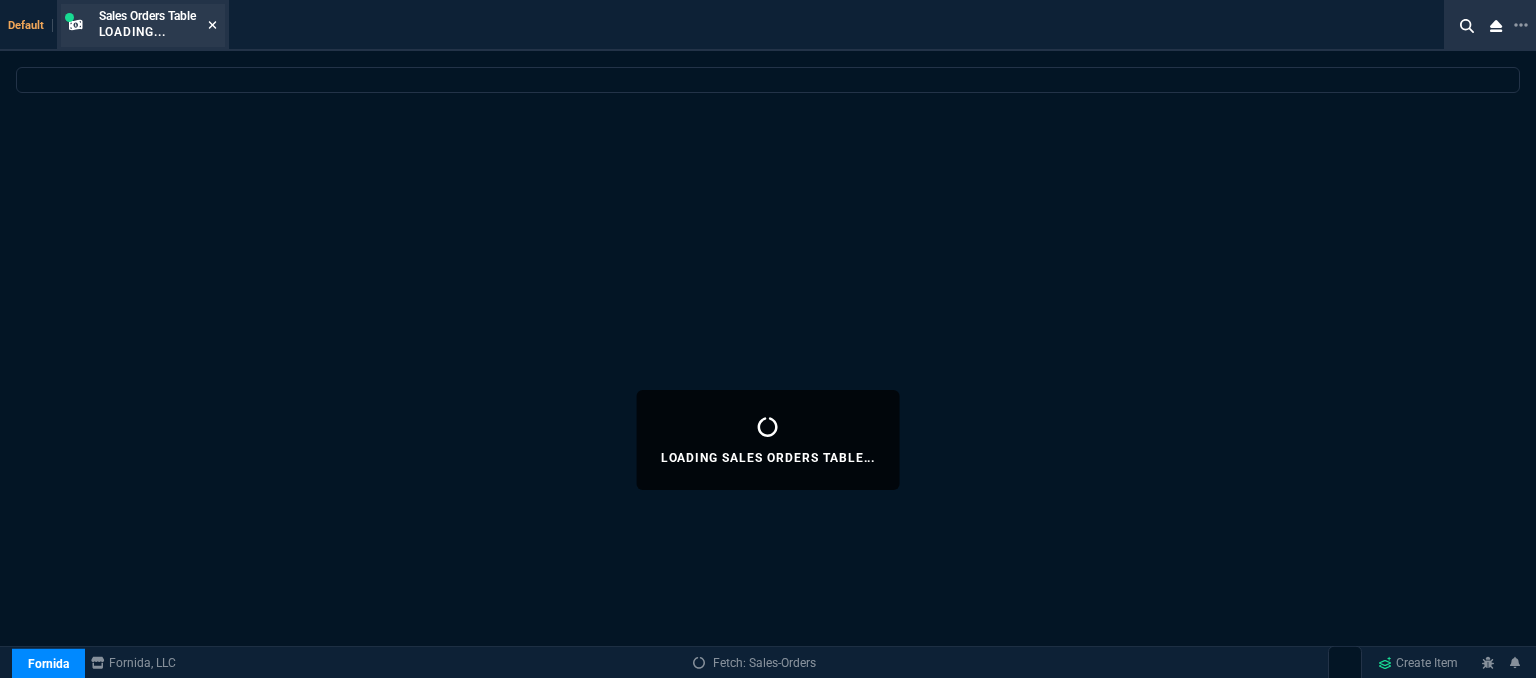 select 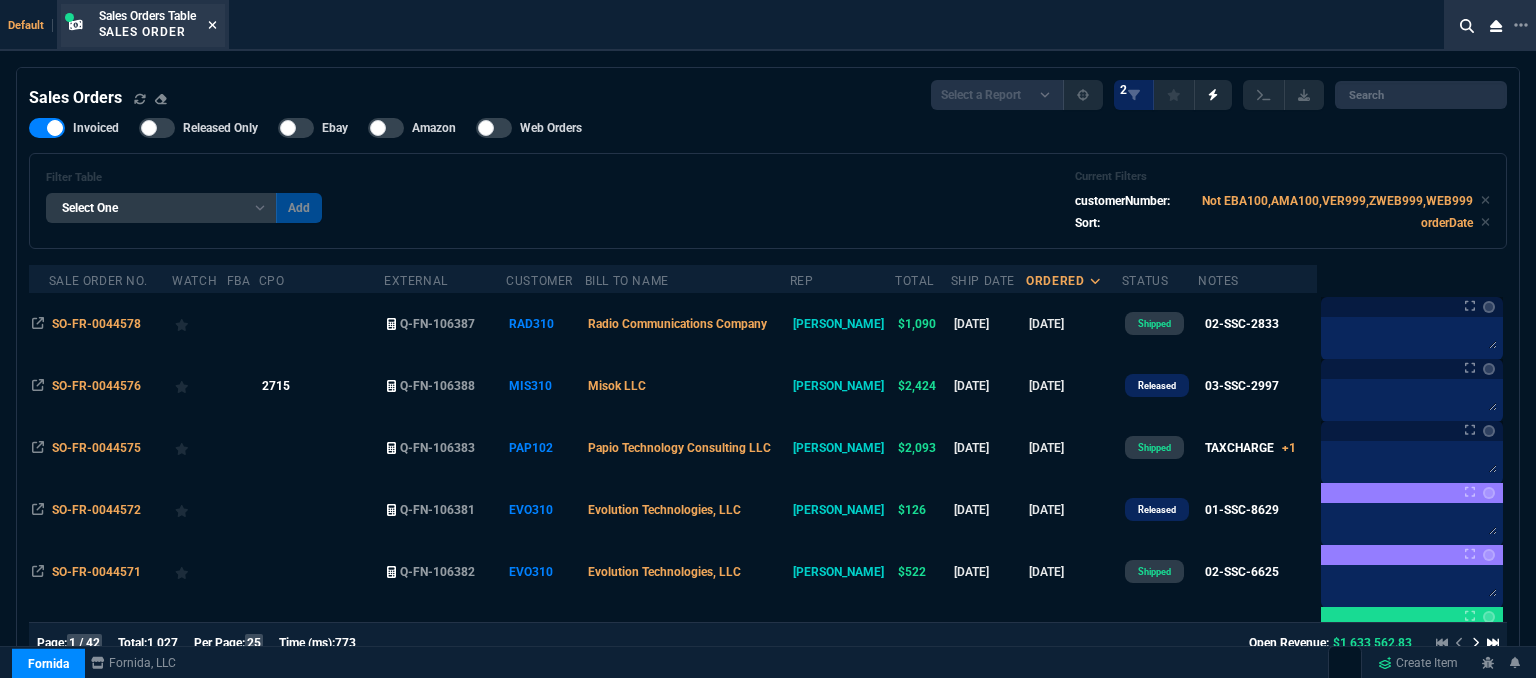 click 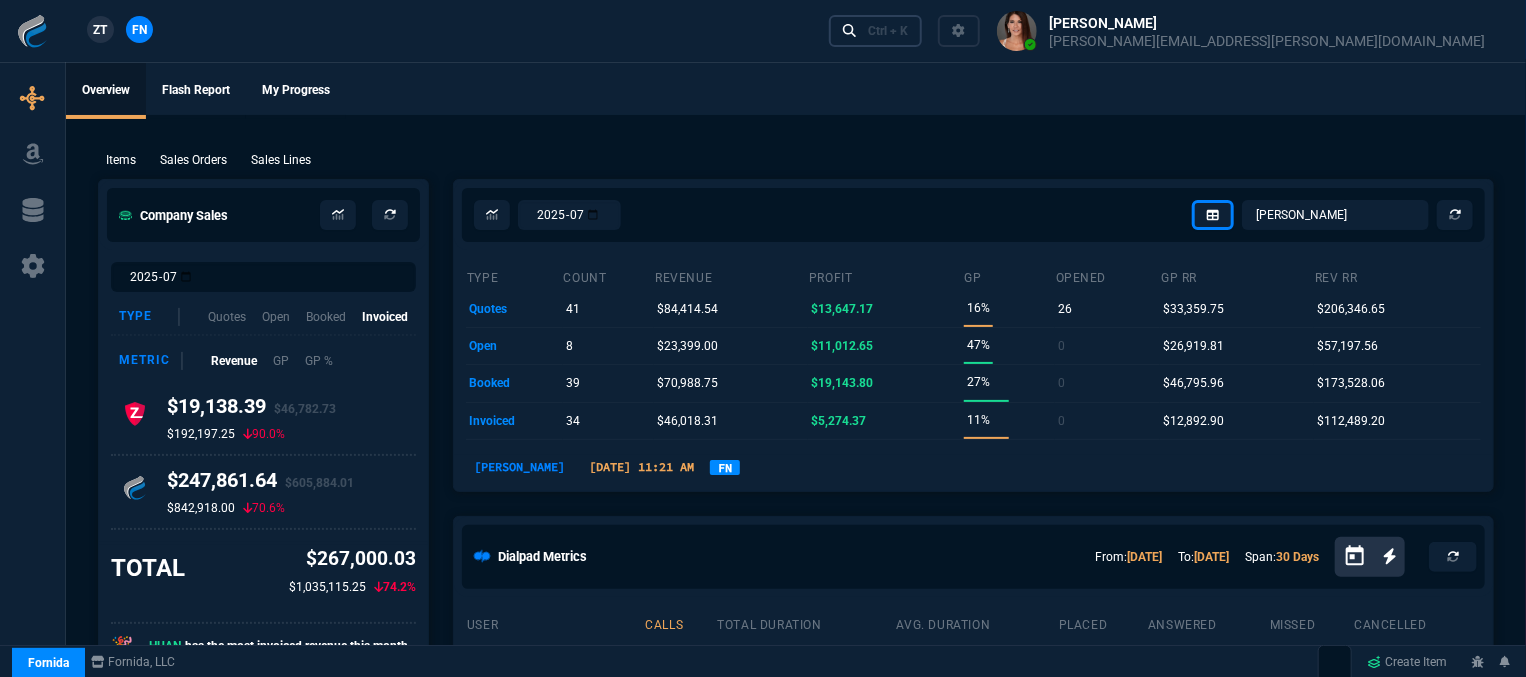 click on "Ctrl + K" at bounding box center (888, 31) 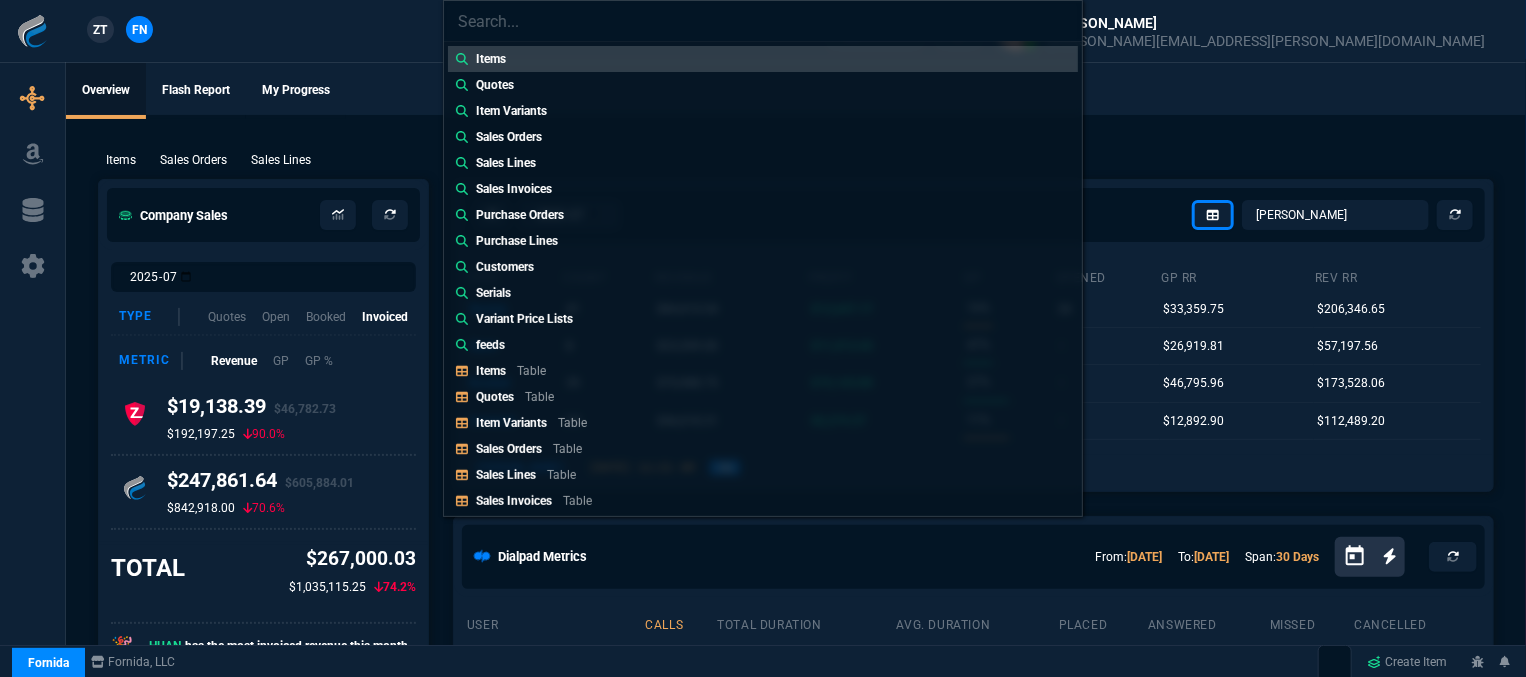 click on "Items
Quotes
Item Variants
Sales Orders
Sales Lines
Sales Invoices
Purchase Orders
Purchase Lines
Customers
Serials
Variant Price Lists
feeds
Items
Table
Quotes
Table
Item Variants
Table
Sales Orders
Table
Sales Lines
Table
Sales Invoices
Table
Buy Report
Table
Purchase Orders
Table
Purchase Lines
Table
Purchase Invoices
Table
Customers
Table
Vendors
Table
Channel Orders
Table
Serials
Table
Amazon Listings
Table
MAP
Table
Variant Price Lists
Table
feeds
Table
New Quote New Purchase Order Switch Client to ZaynTek, LLC [PERSON_NAME] Send Teams Chat Tiny Send Teams Chat Whse Send Teams Chat [PERSON_NAME] Over Send Teams Chat MOMMY&THE SALES REPS Send Teams Chat" at bounding box center [763, 338] 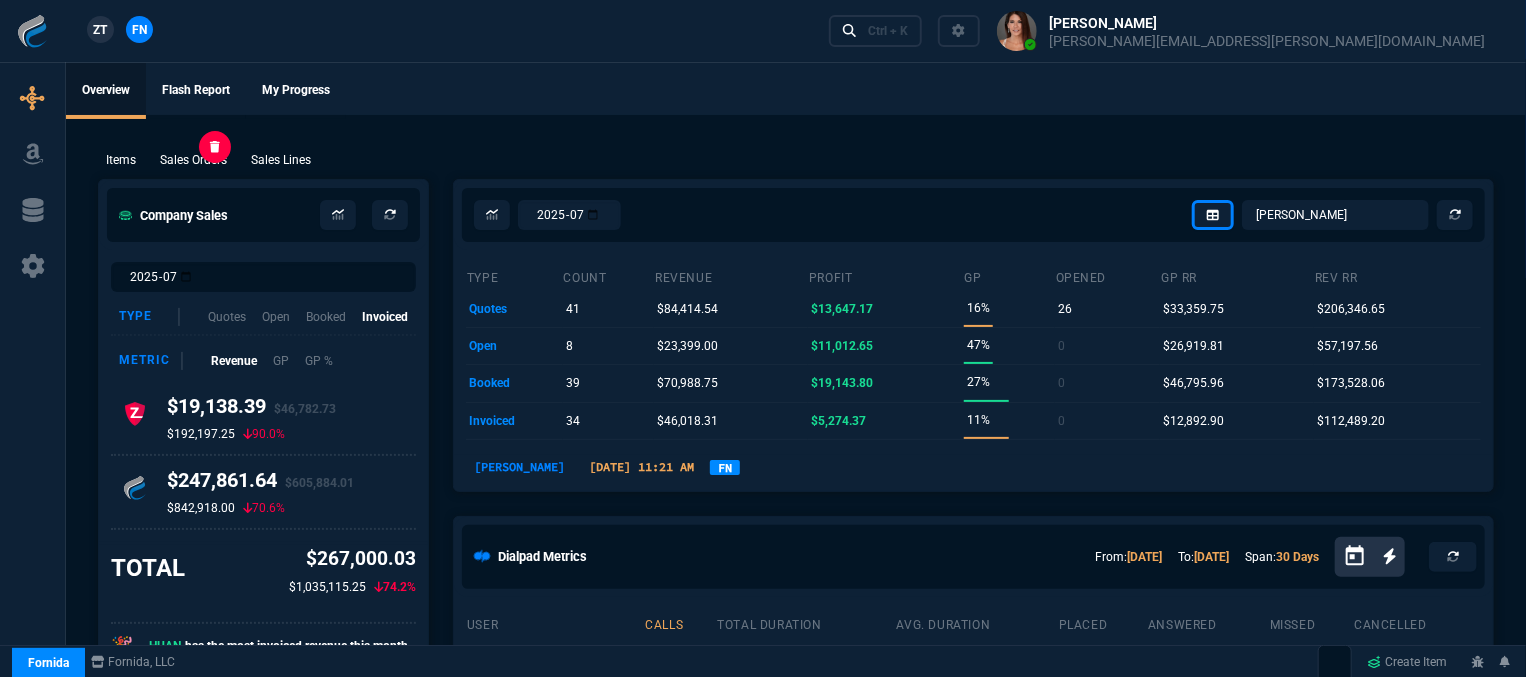 click on "Sales Orders" at bounding box center [193, 160] 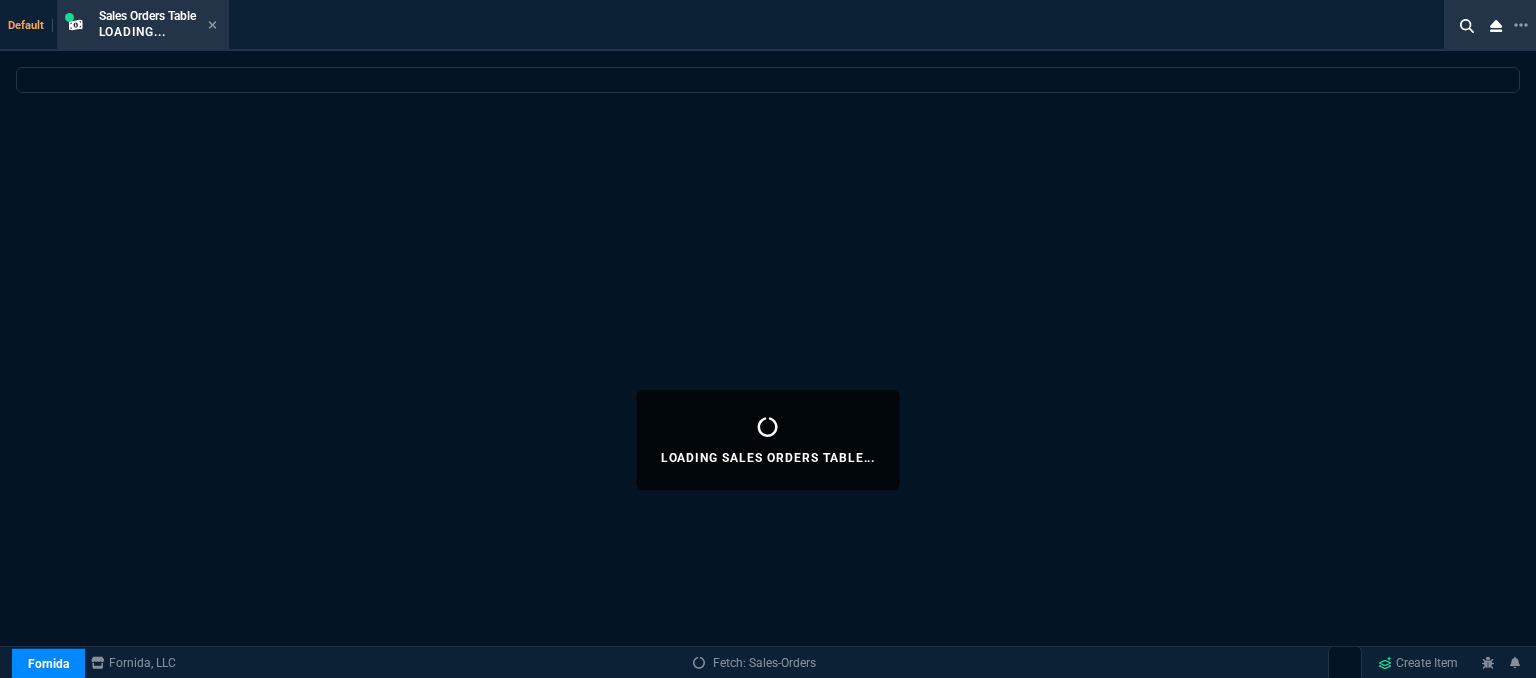 select 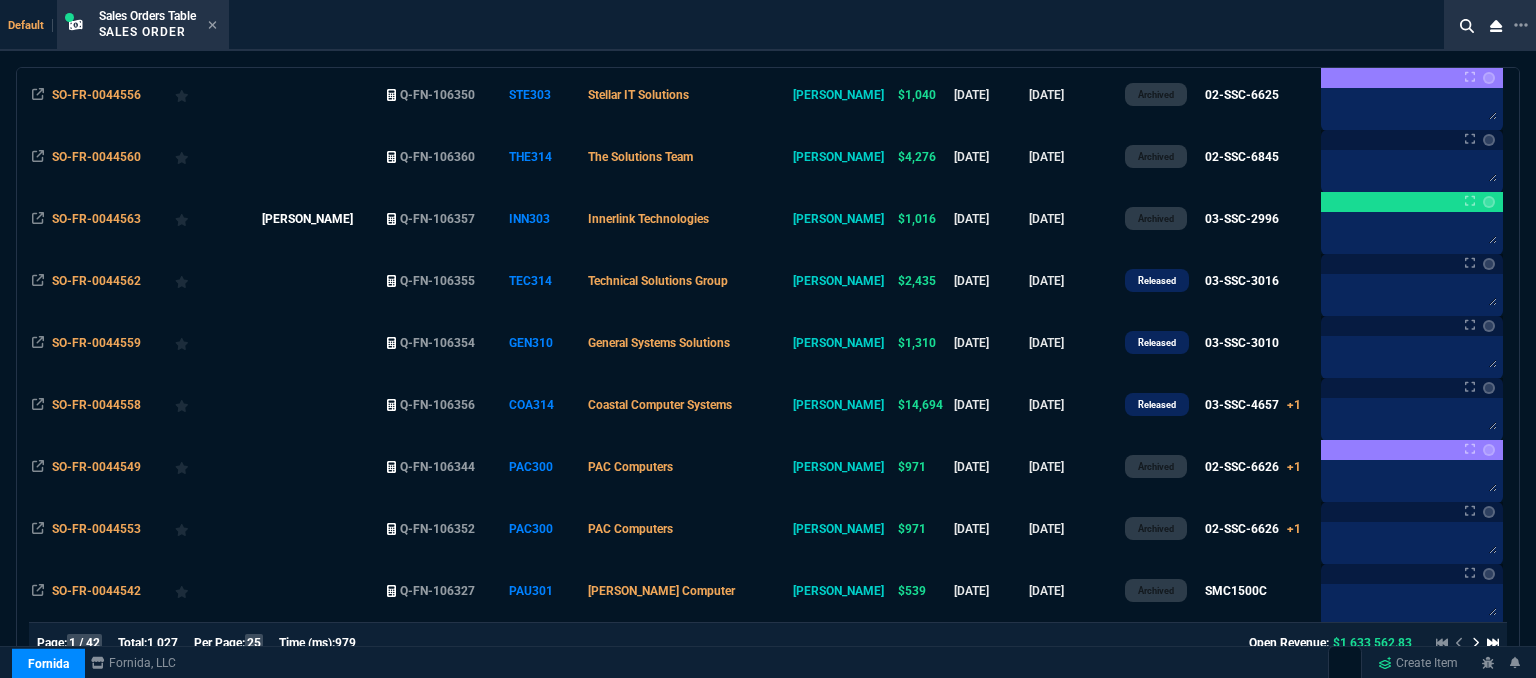 scroll, scrollTop: 900, scrollLeft: 0, axis: vertical 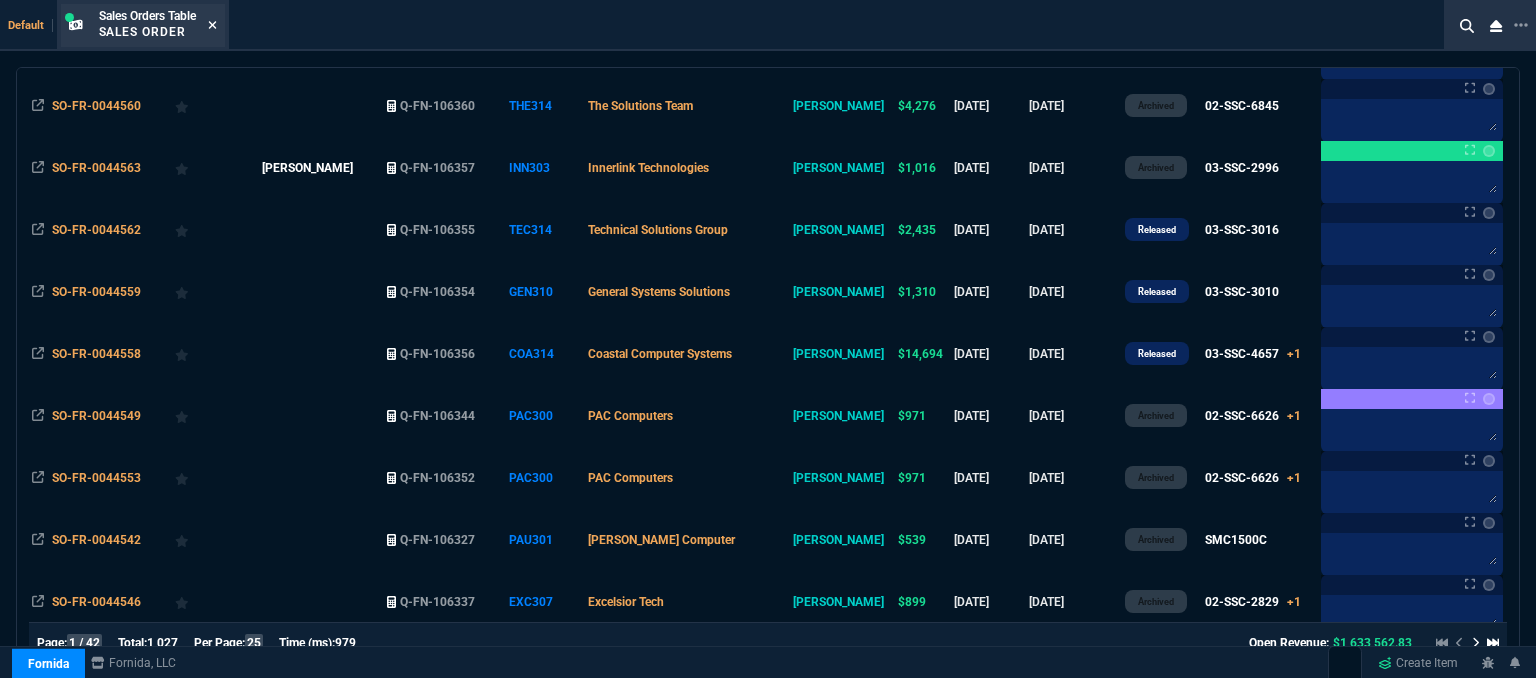 click 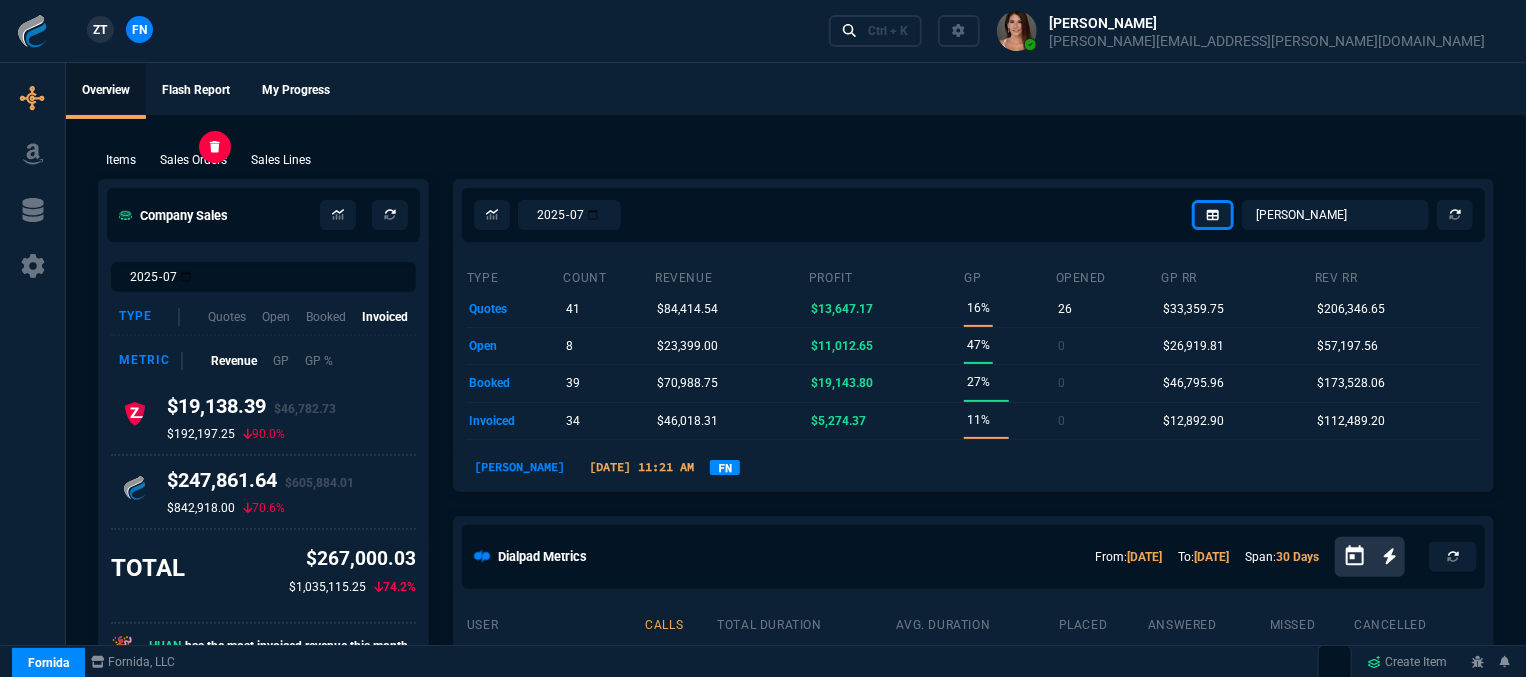 click on "Sales Orders" at bounding box center [193, 160] 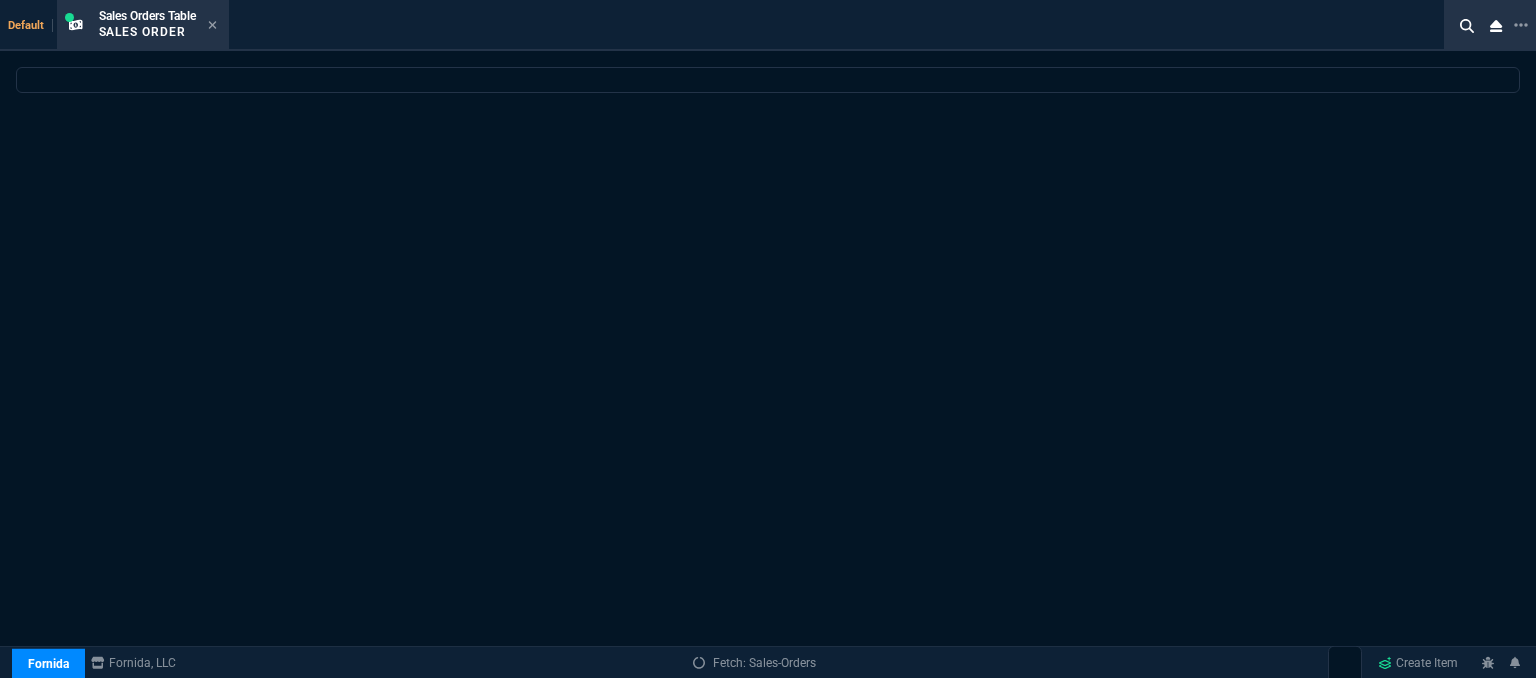 select 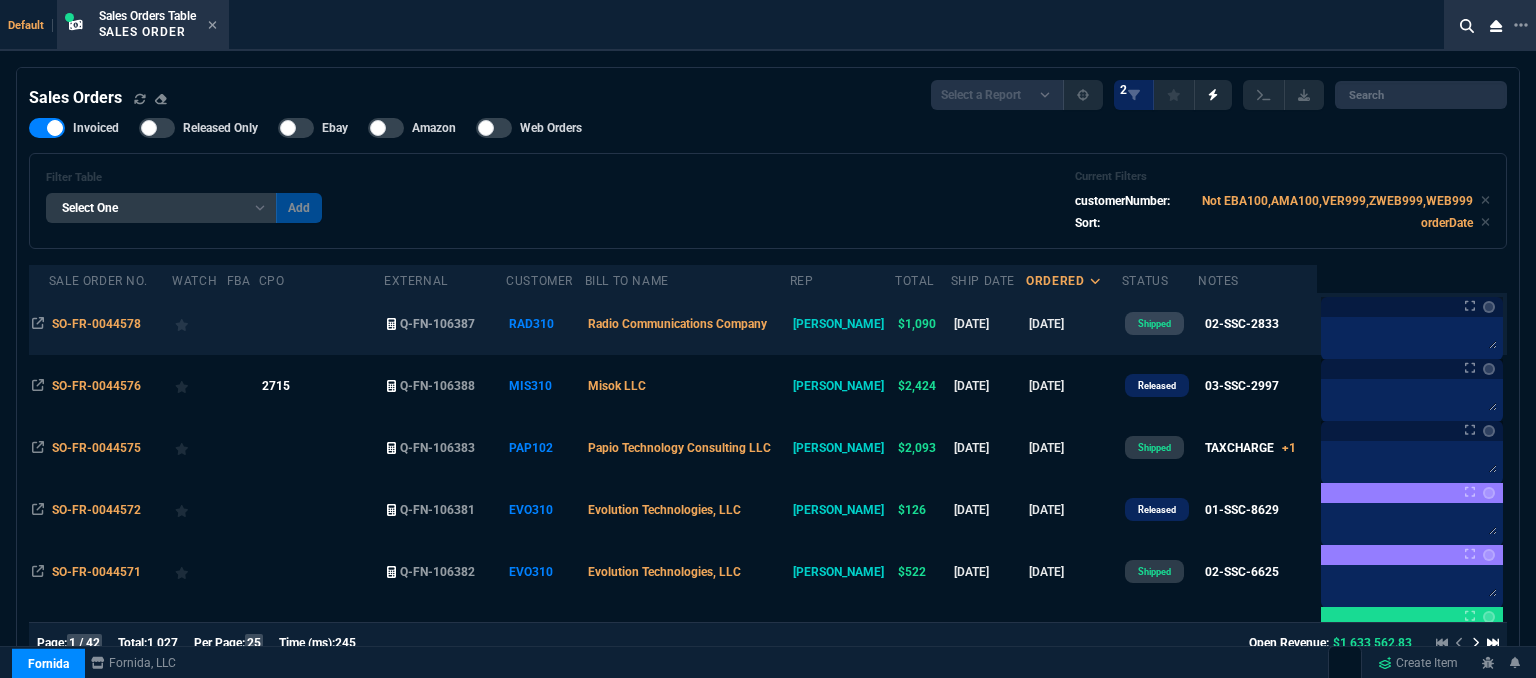 click on "[DATE]" at bounding box center [1074, 324] 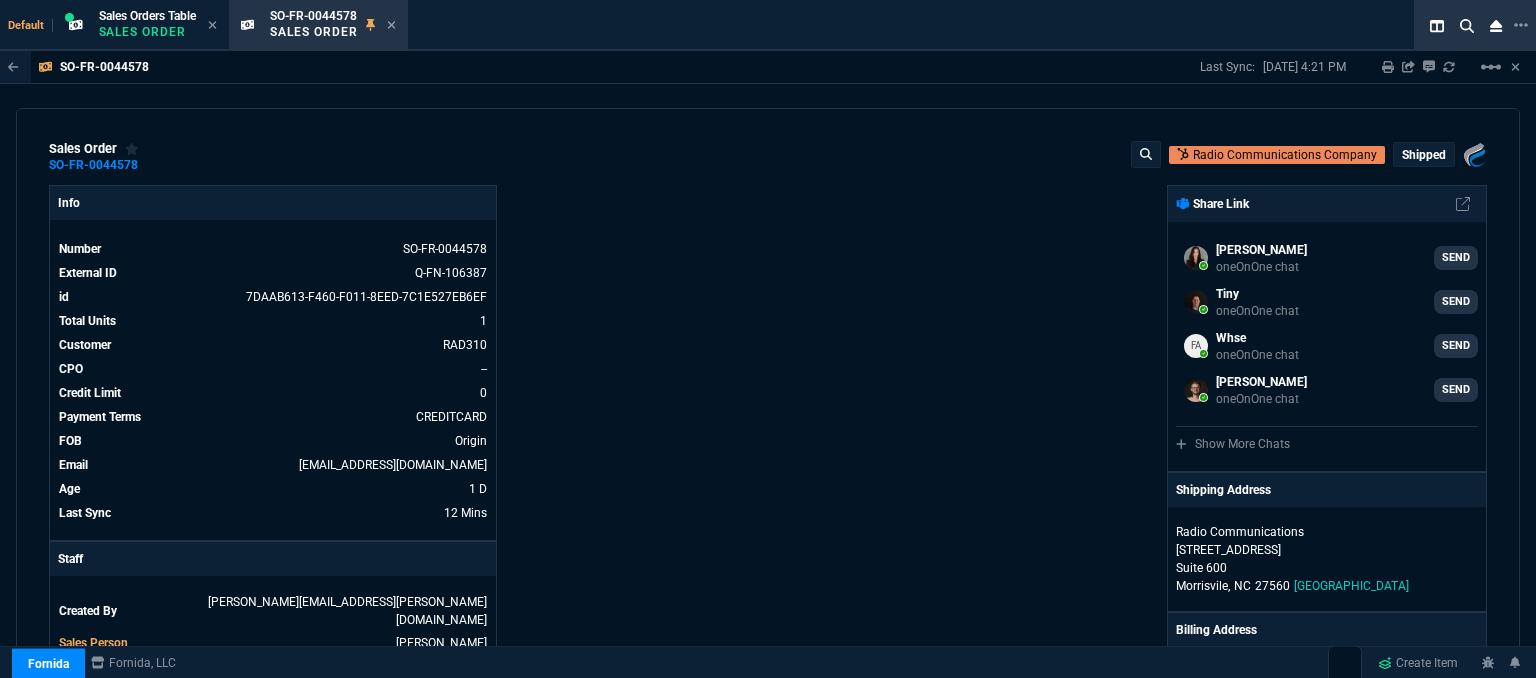 scroll, scrollTop: 500, scrollLeft: 0, axis: vertical 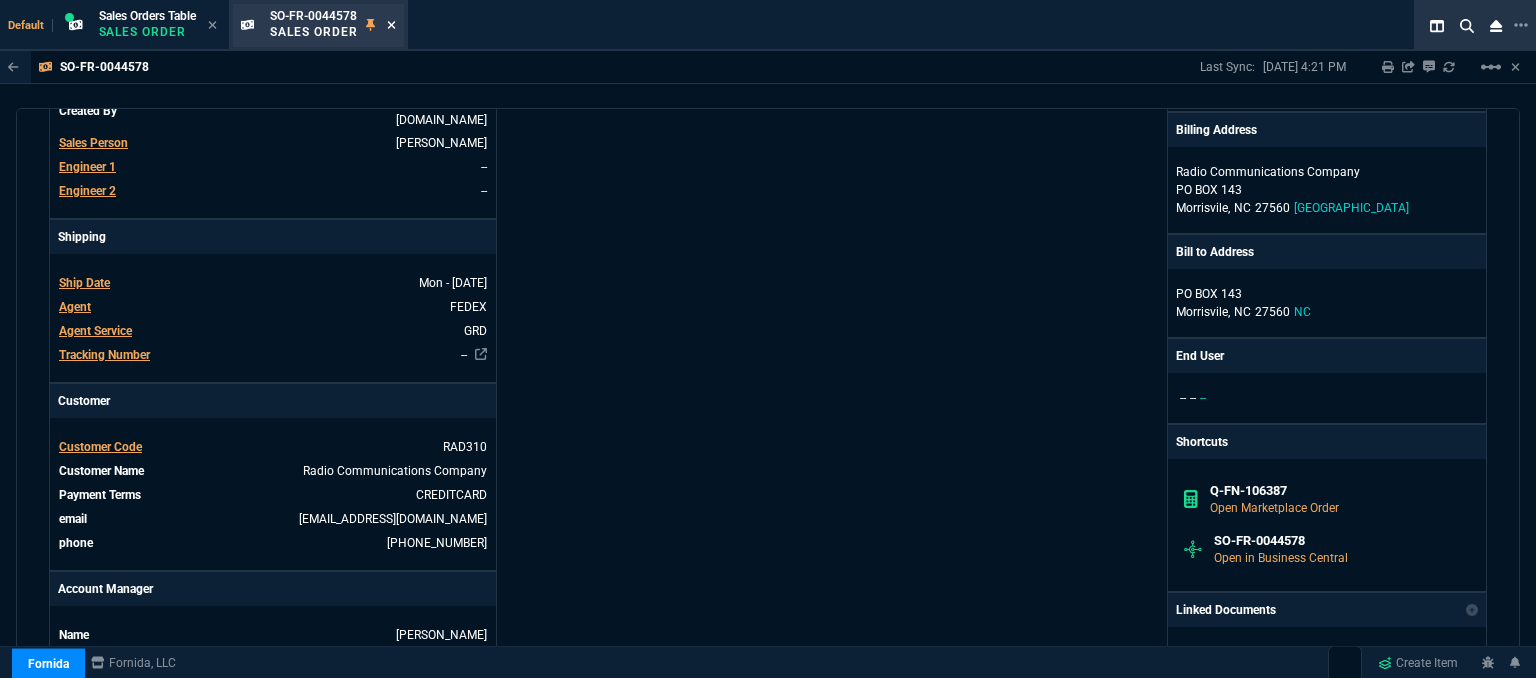 click 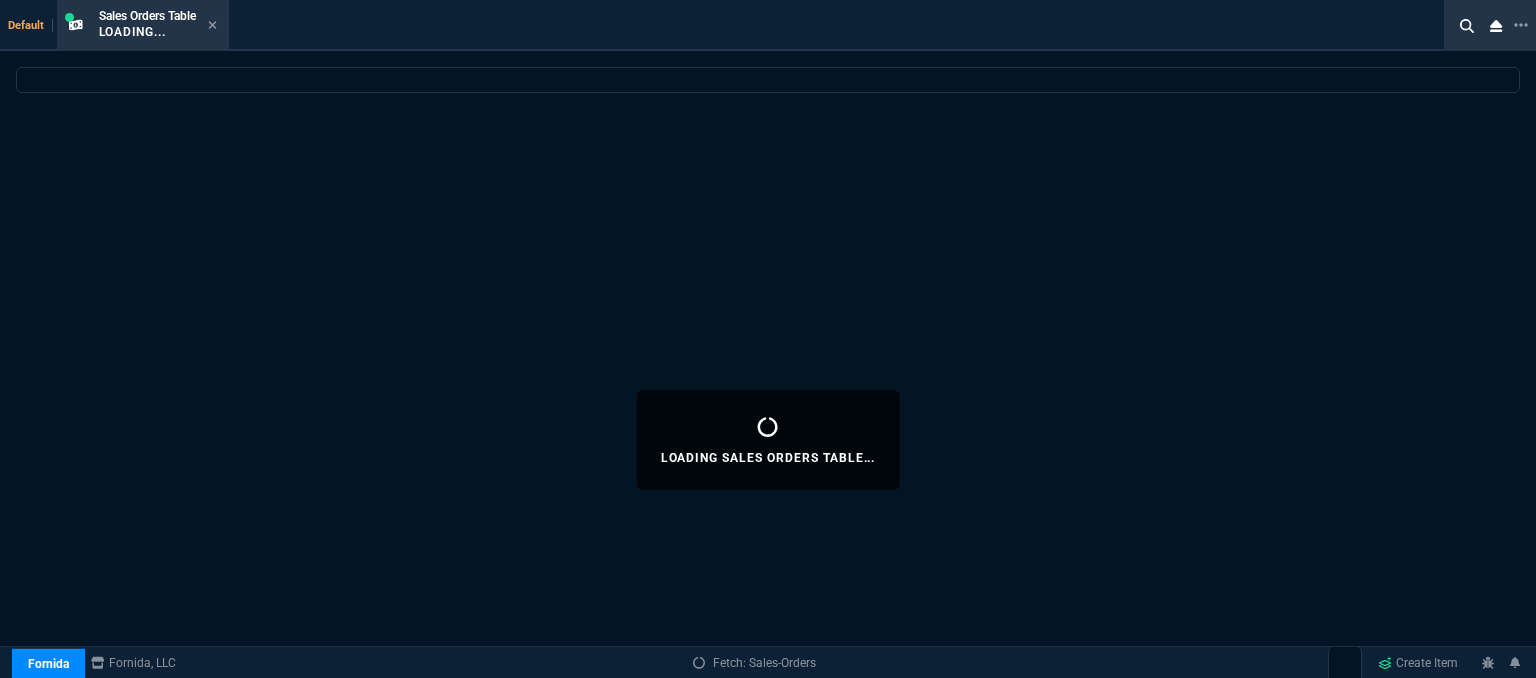 select 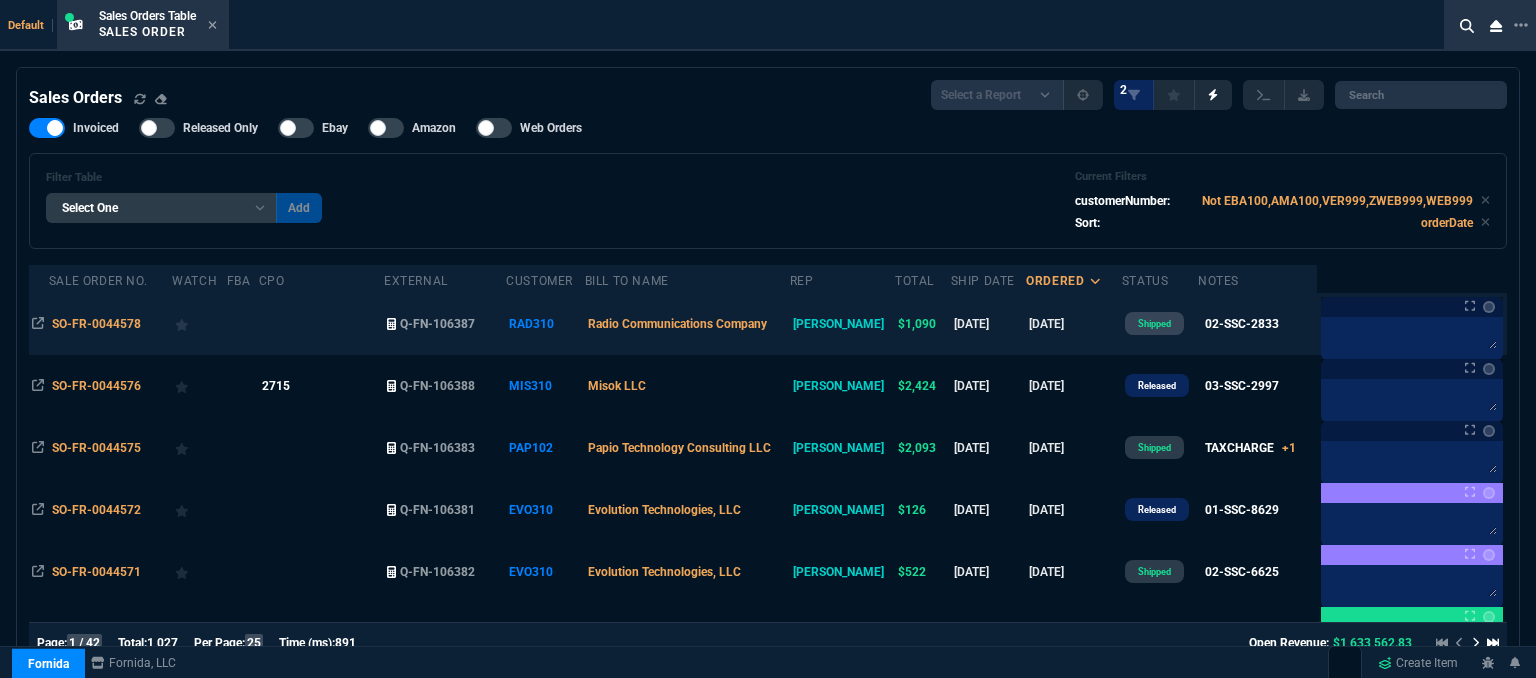 click on "Radio Communications Company" at bounding box center (687, 324) 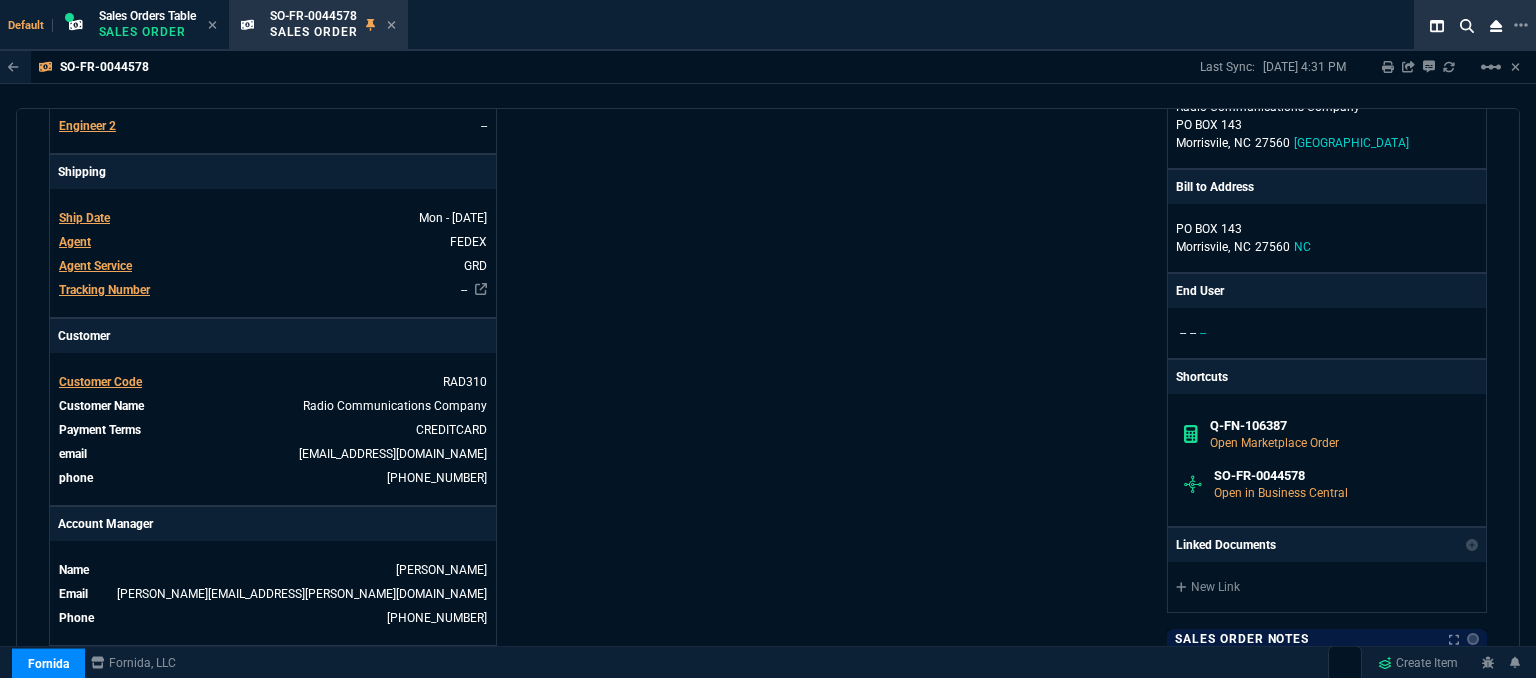 scroll, scrollTop: 400, scrollLeft: 0, axis: vertical 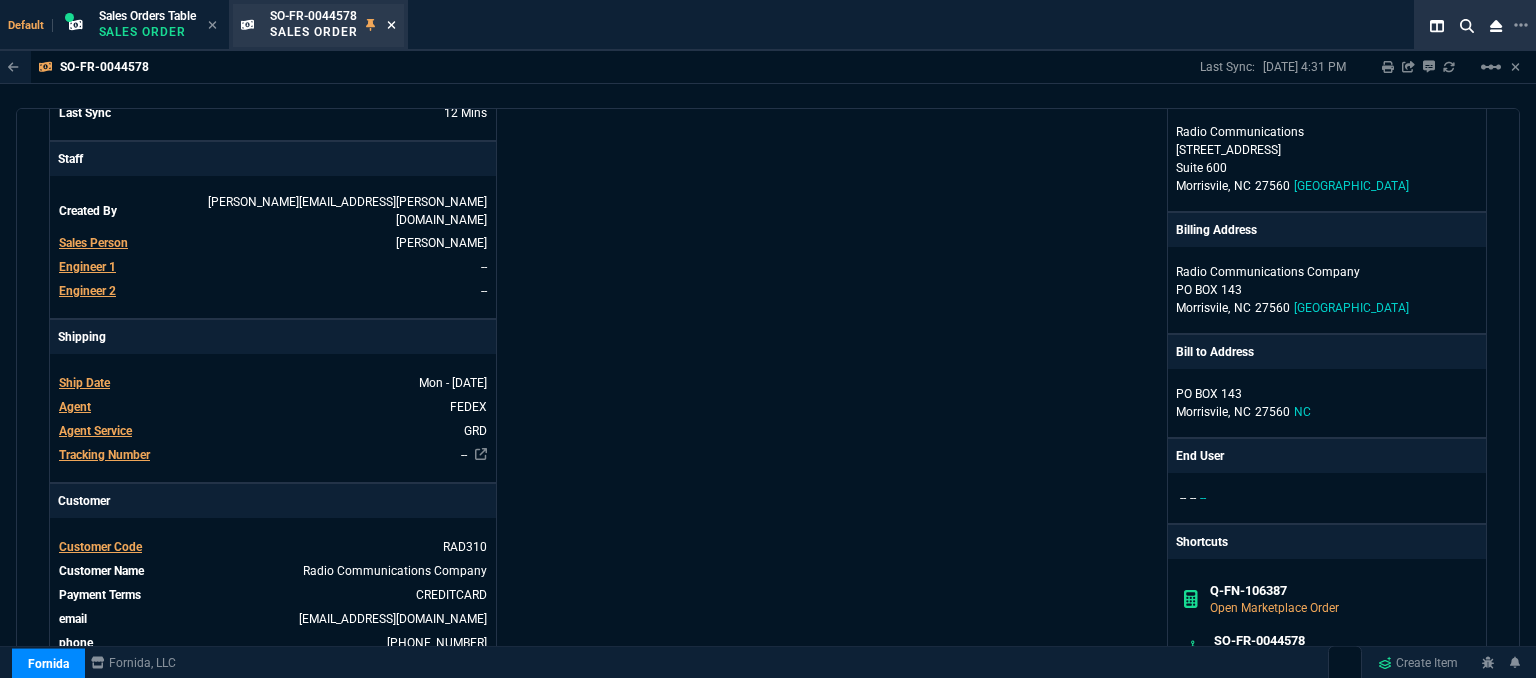 click 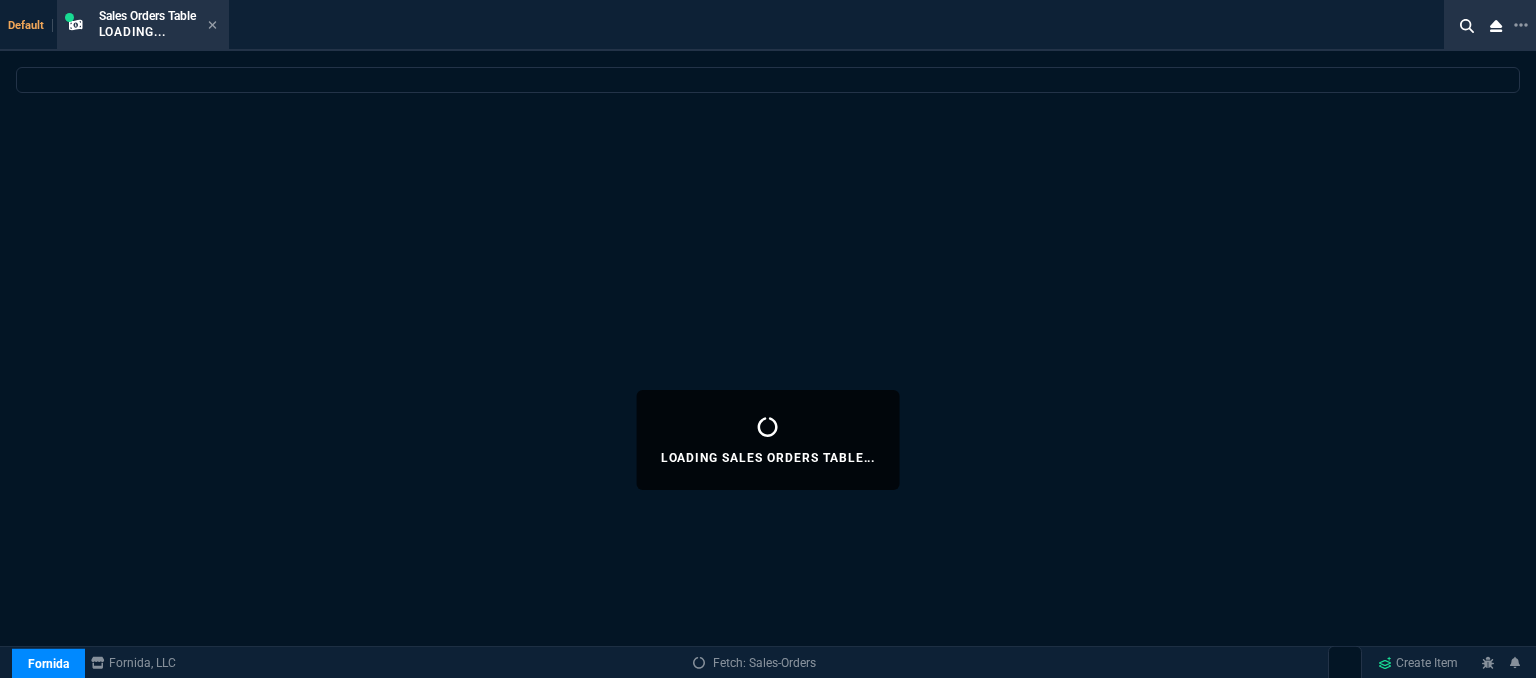 select 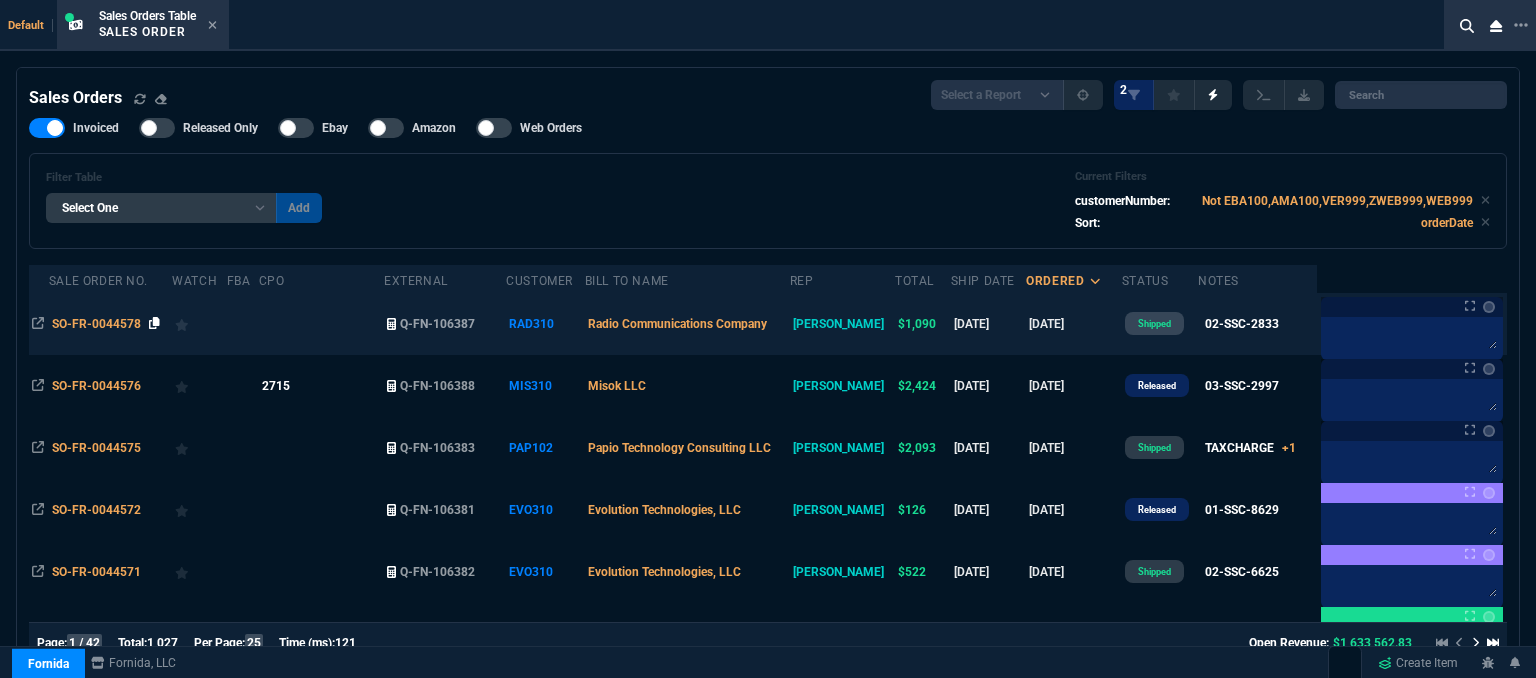 click 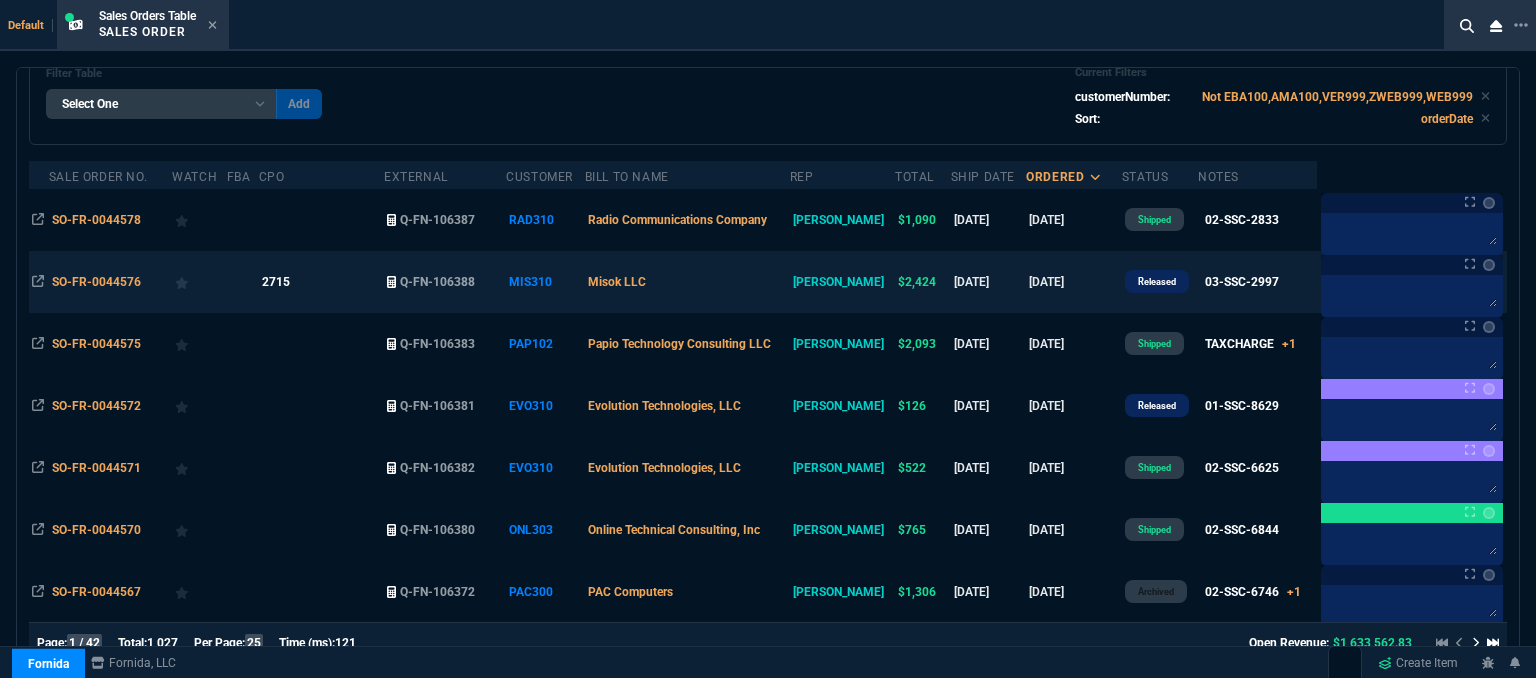 scroll, scrollTop: 0, scrollLeft: 0, axis: both 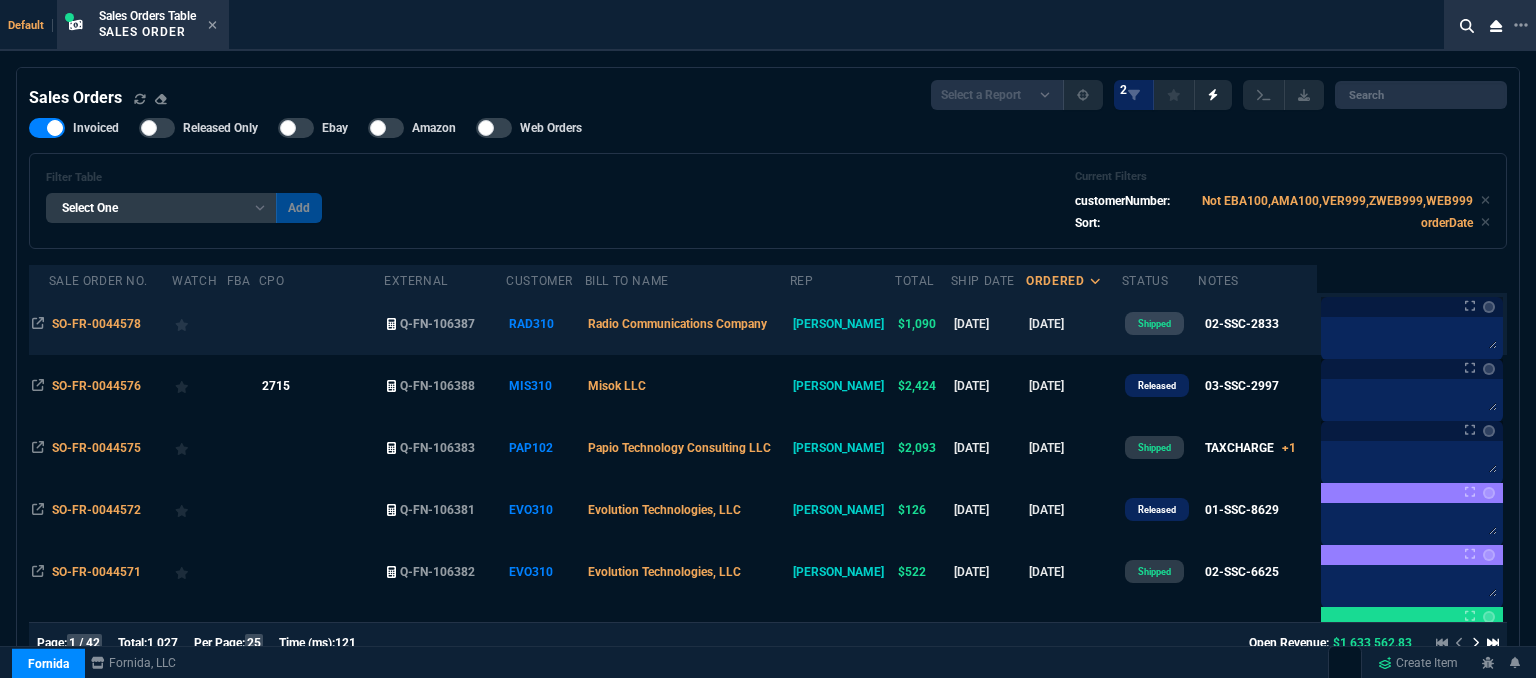 click on "[DATE]" at bounding box center (1074, 324) 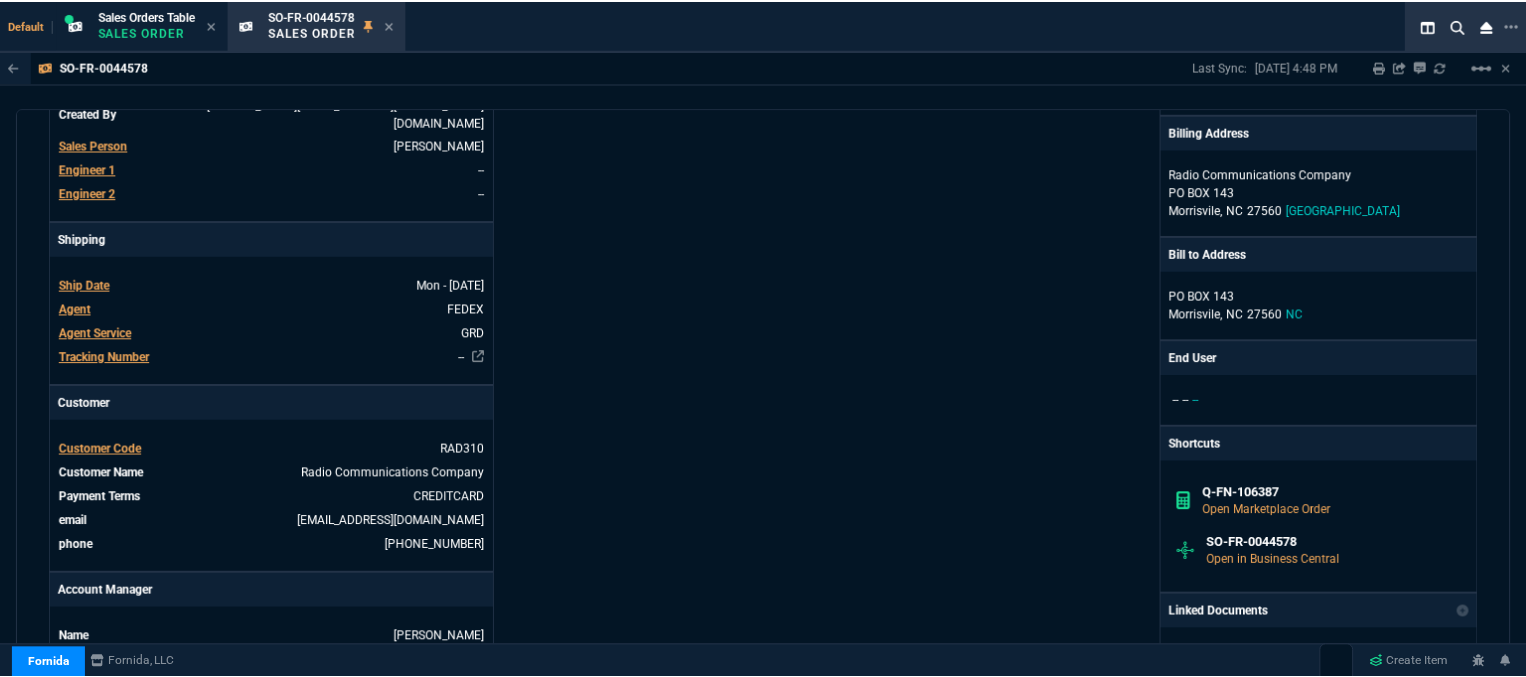 scroll, scrollTop: 400, scrollLeft: 0, axis: vertical 